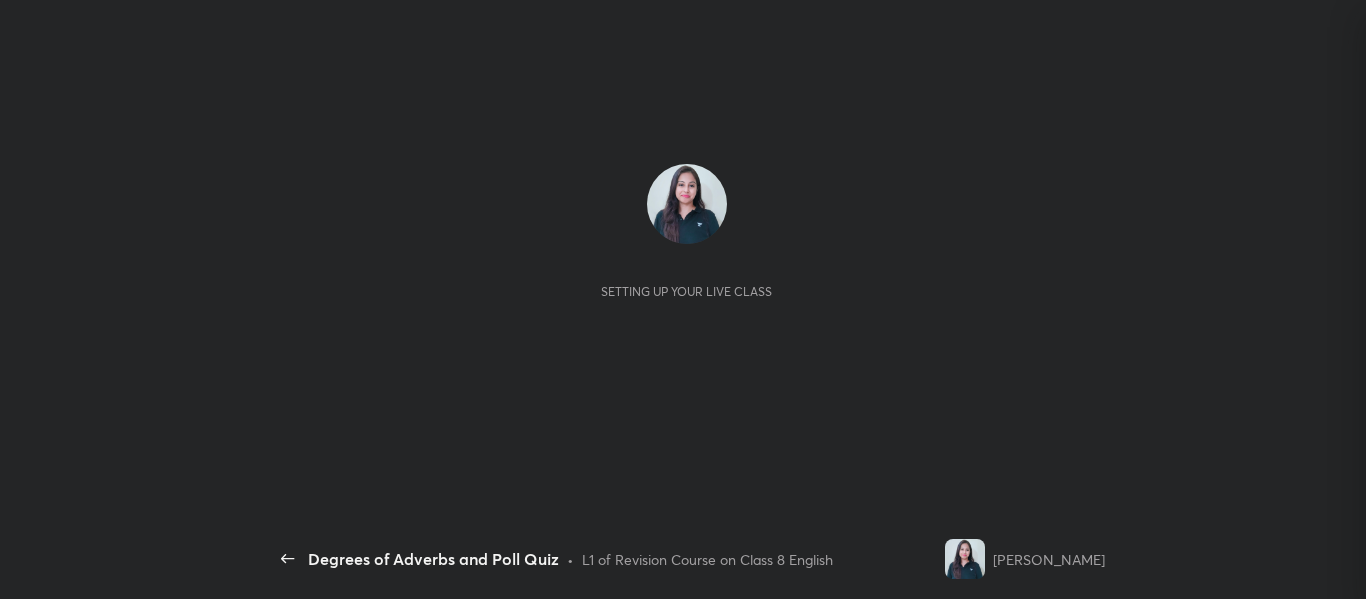scroll, scrollTop: 0, scrollLeft: 0, axis: both 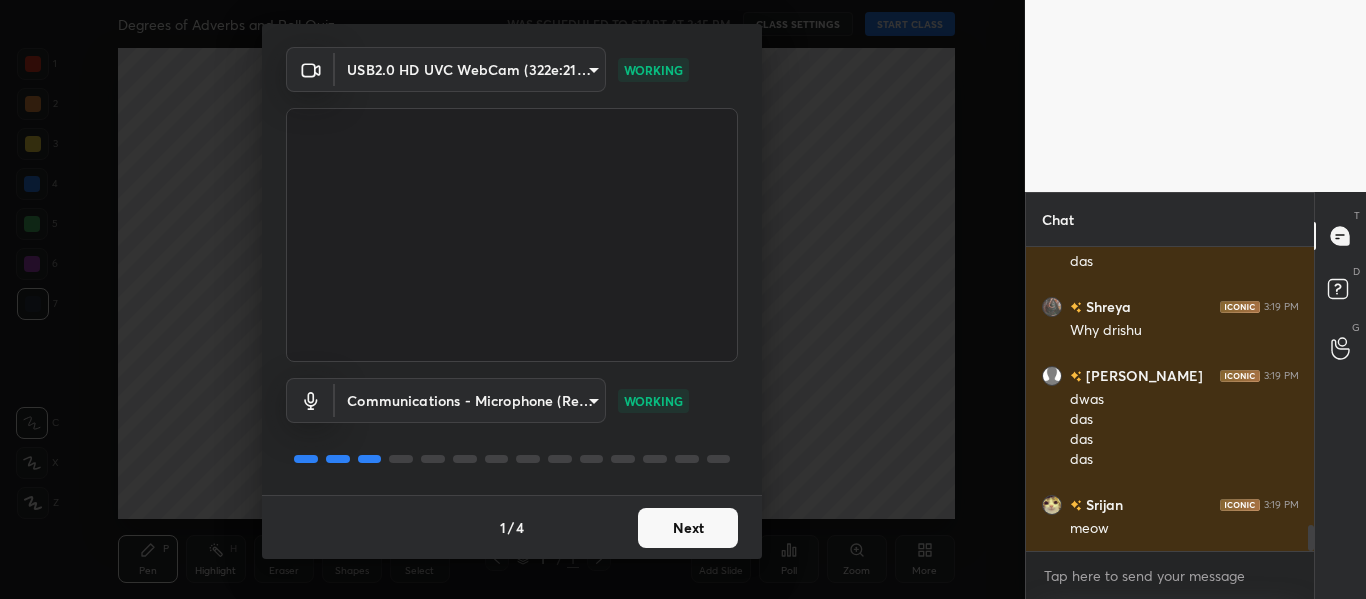 click on "Next" at bounding box center (688, 528) 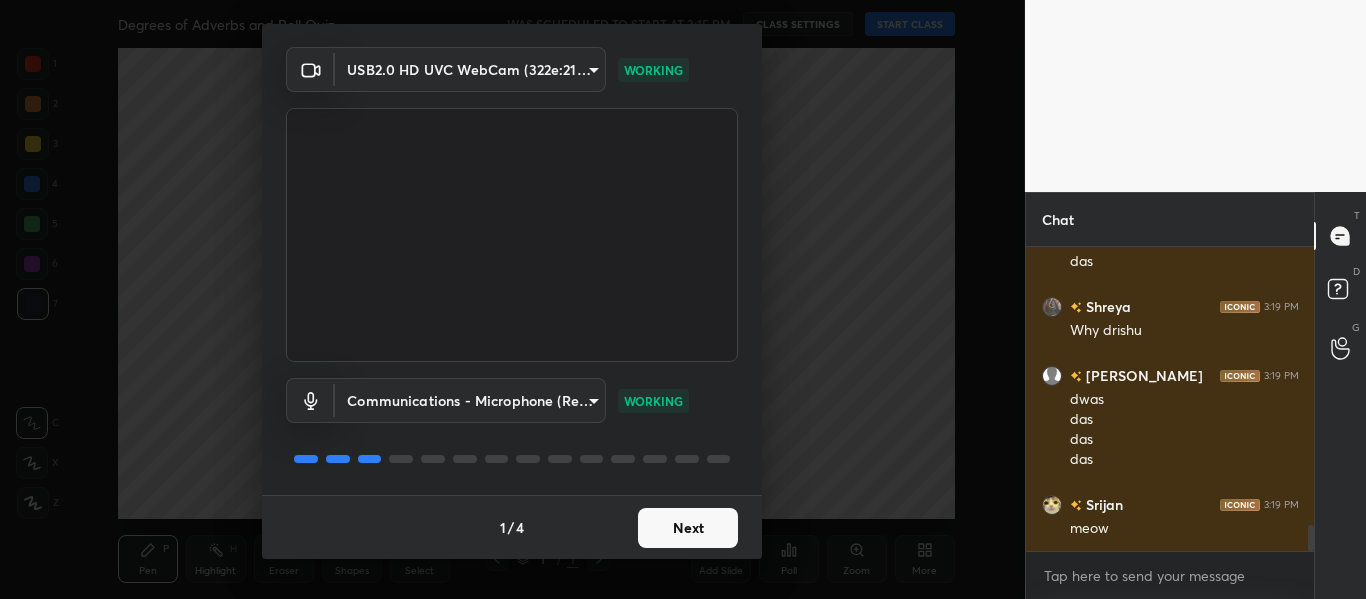 scroll, scrollTop: 0, scrollLeft: 0, axis: both 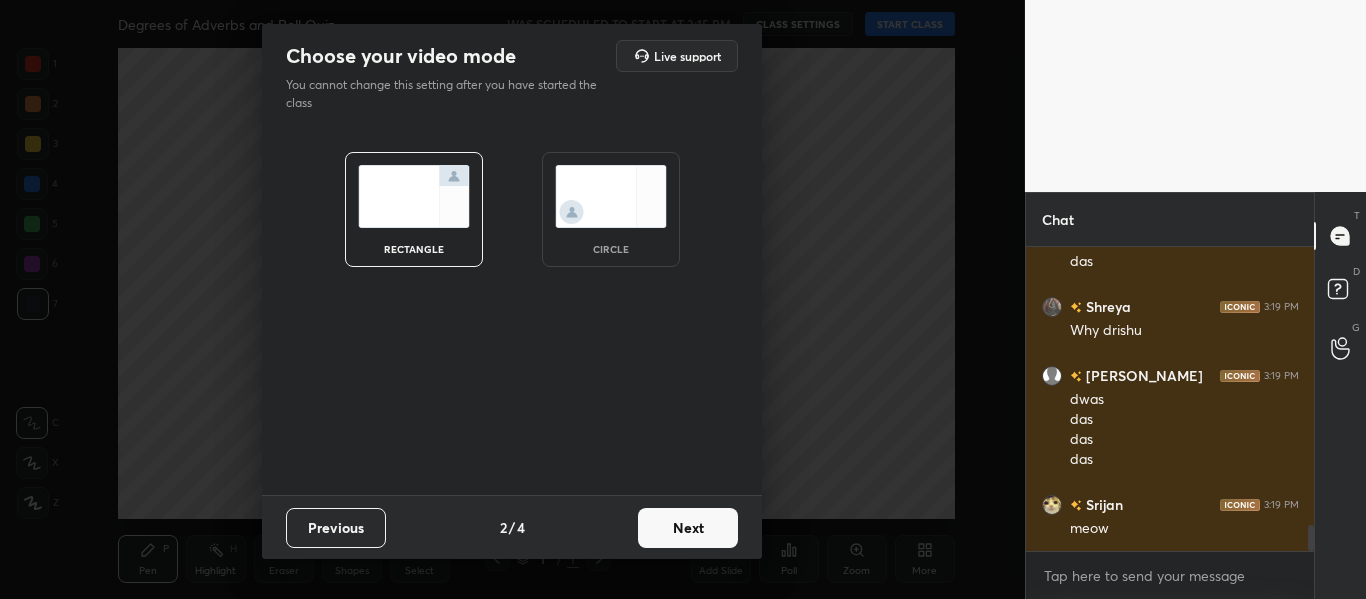 click on "circle" at bounding box center (611, 209) 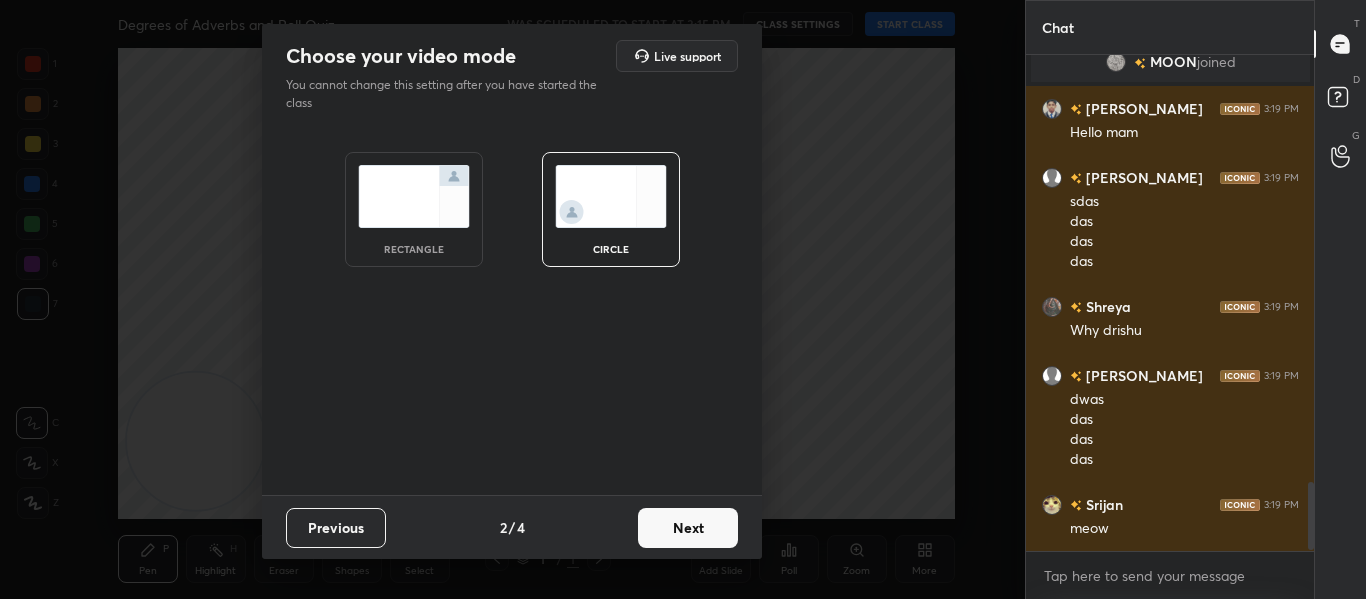 scroll, scrollTop: 3206, scrollLeft: 0, axis: vertical 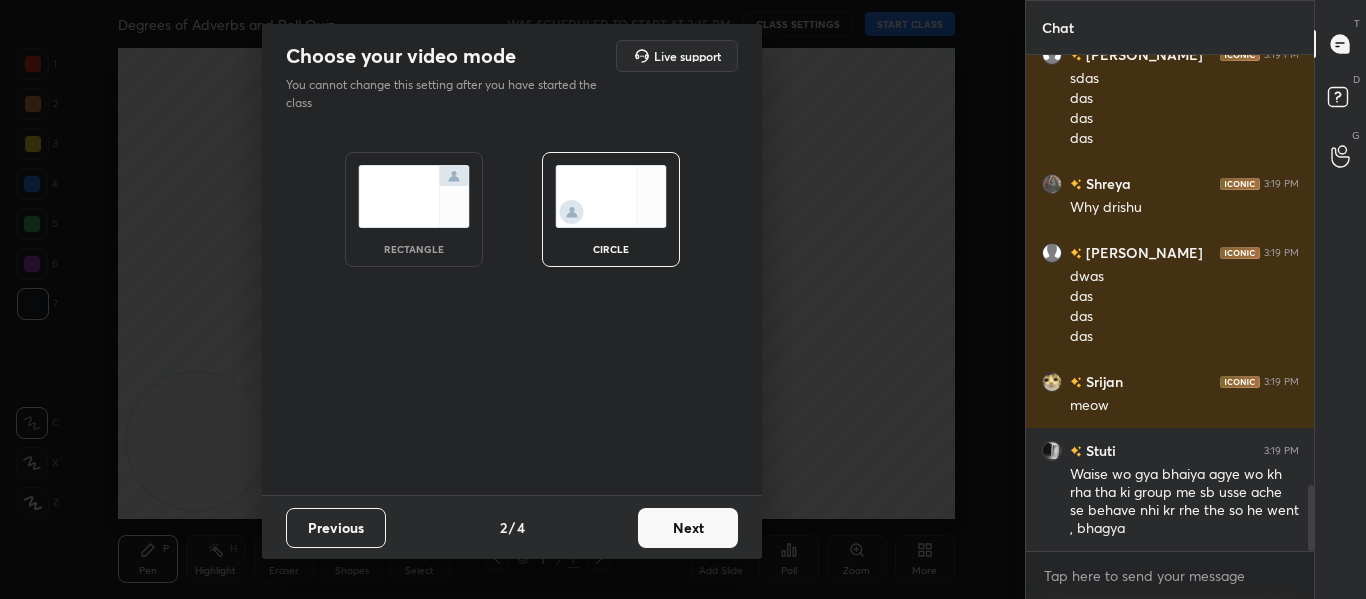 click on "Next" at bounding box center (688, 528) 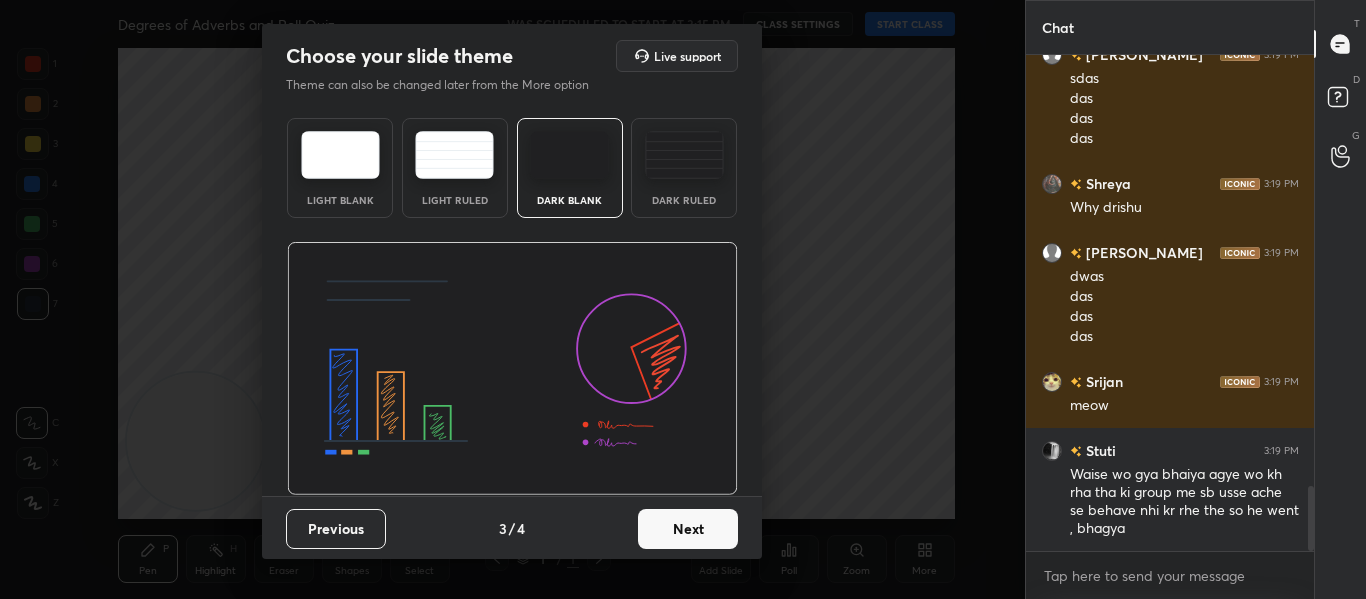 scroll 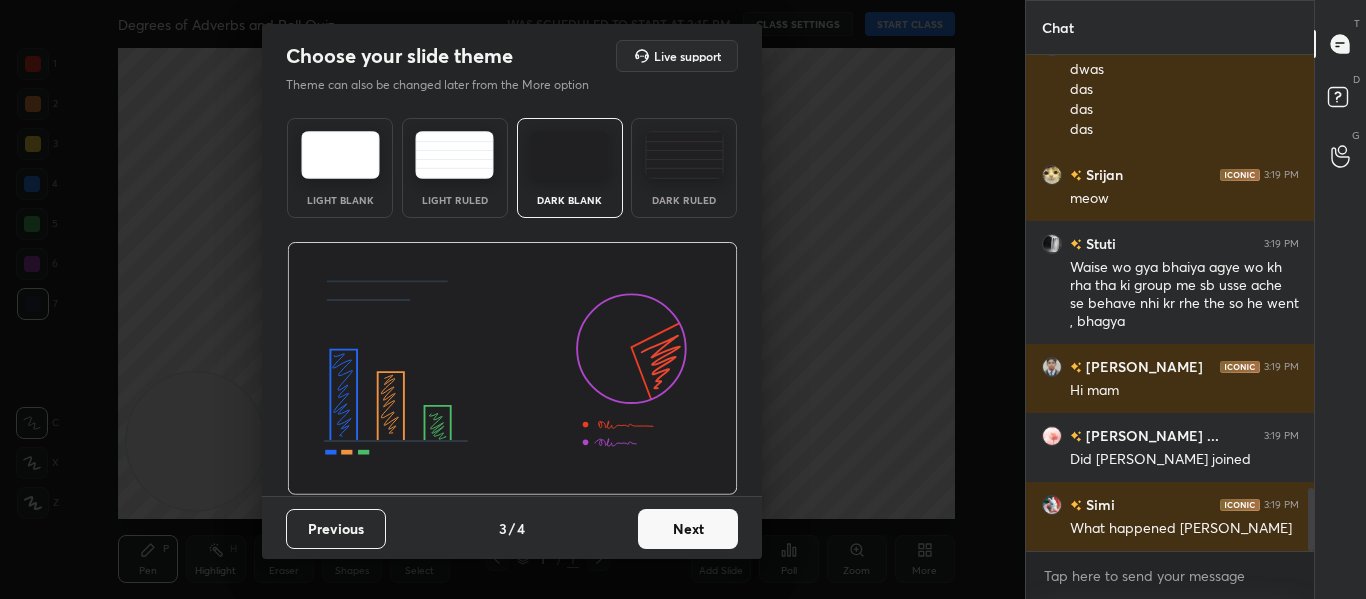 click on "Next" at bounding box center [688, 529] 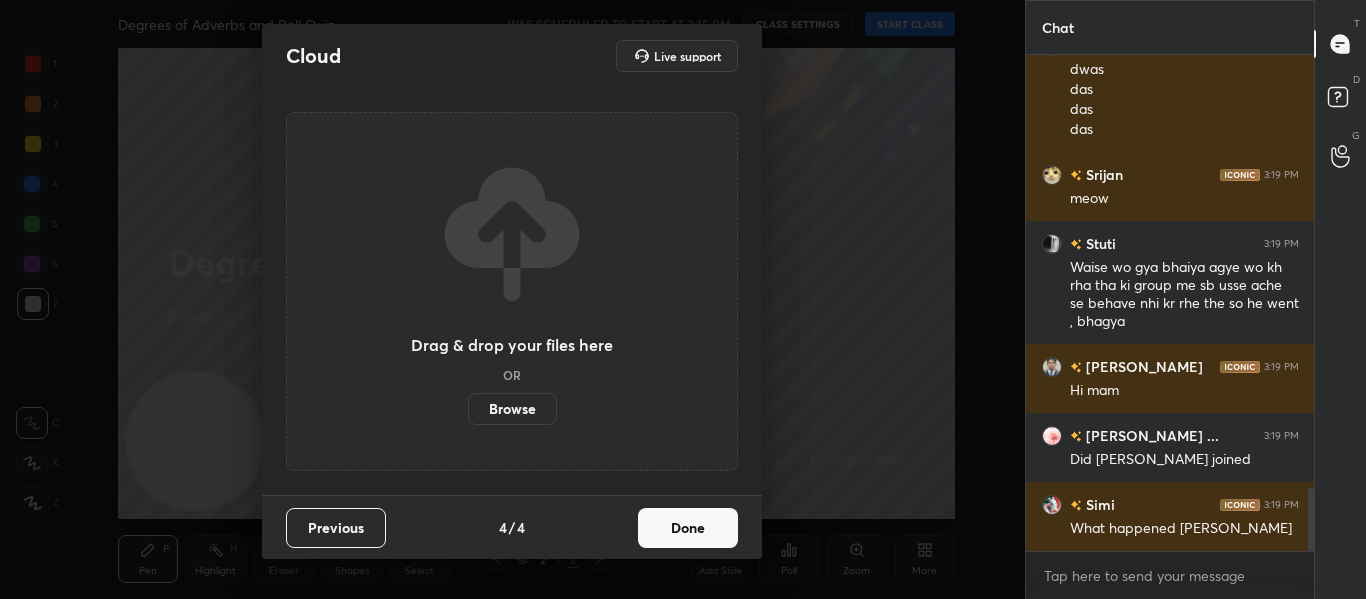 click on "Done" at bounding box center [688, 528] 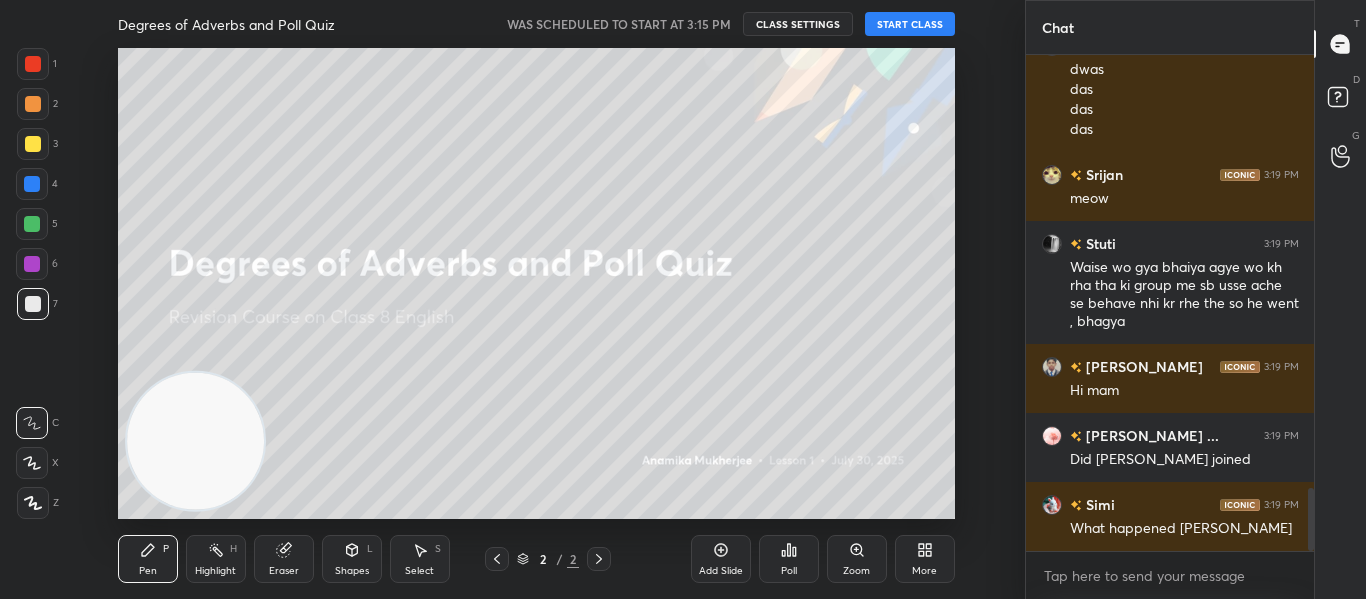 click on "START CLASS" at bounding box center [910, 24] 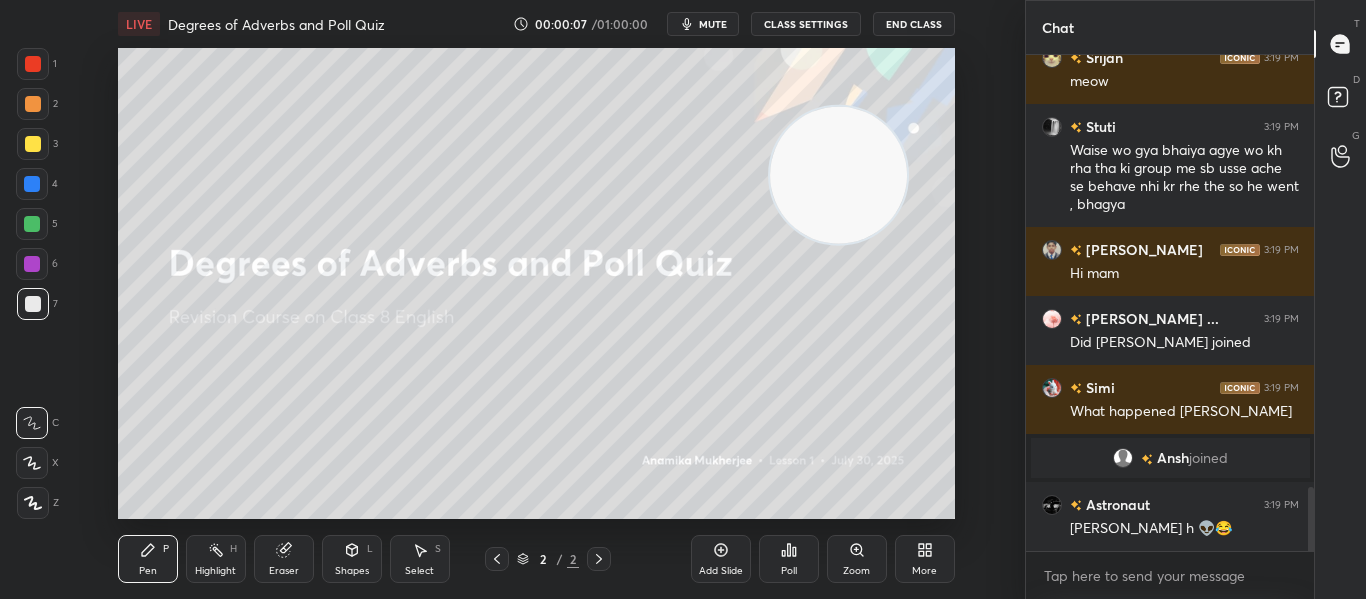 drag, startPoint x: 193, startPoint y: 436, endPoint x: 911, endPoint y: 110, distance: 788.54297 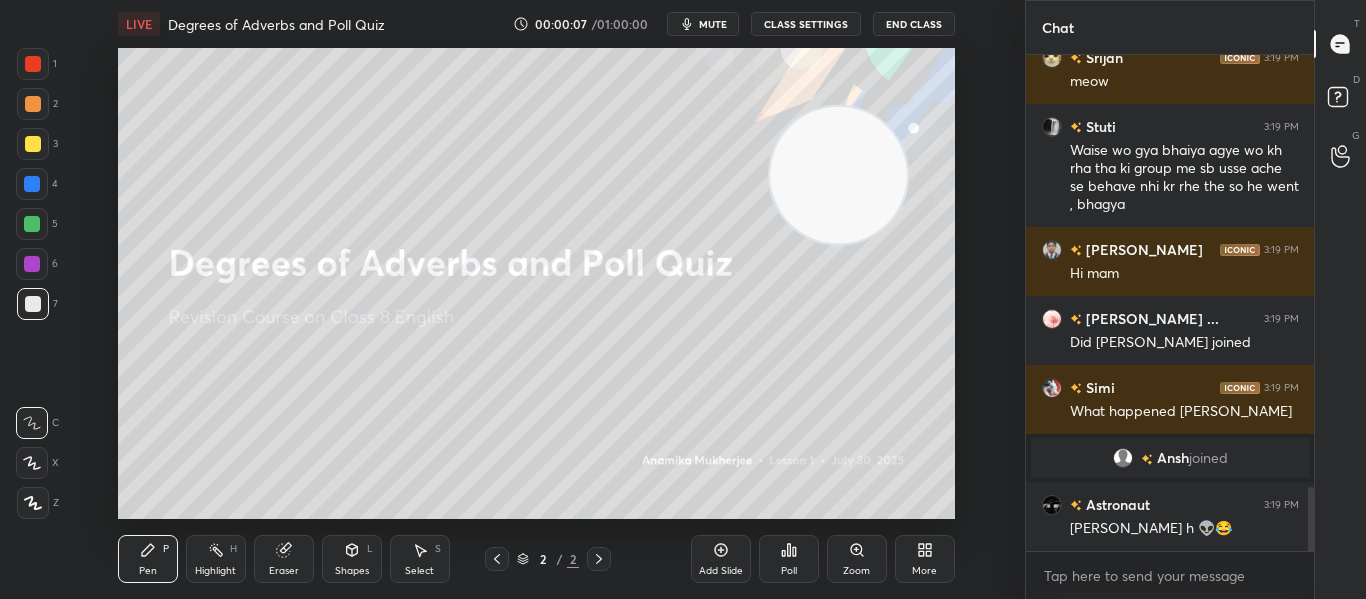 click at bounding box center [838, 175] 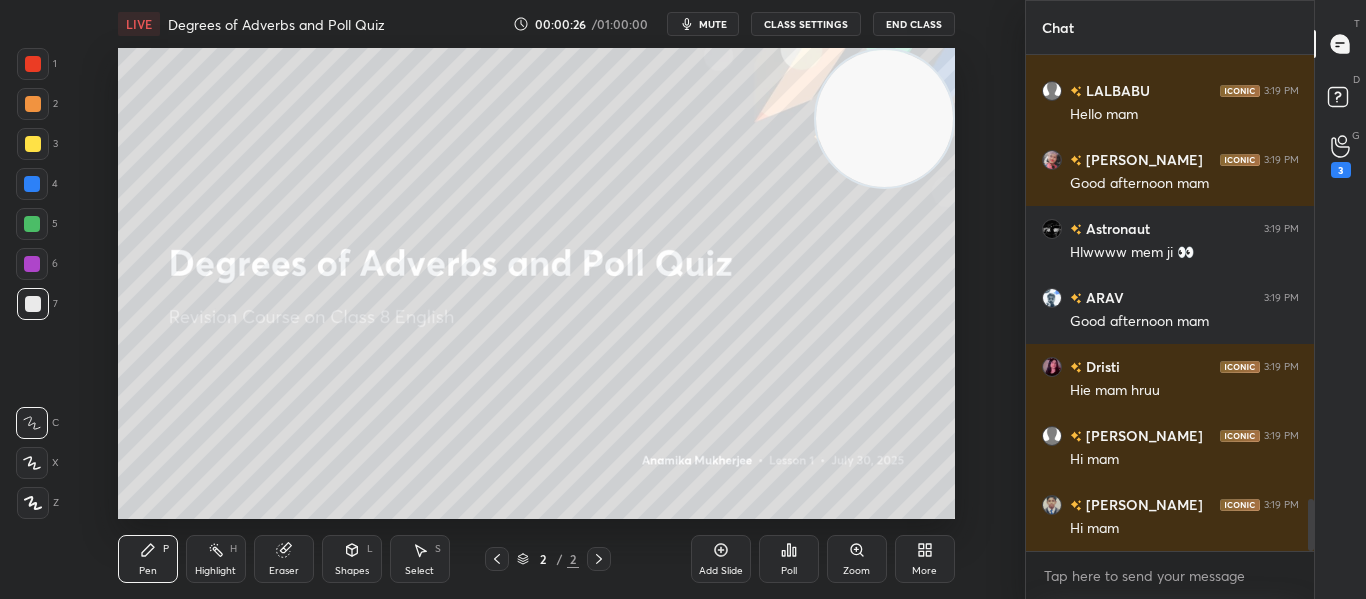 scroll, scrollTop: 4191, scrollLeft: 0, axis: vertical 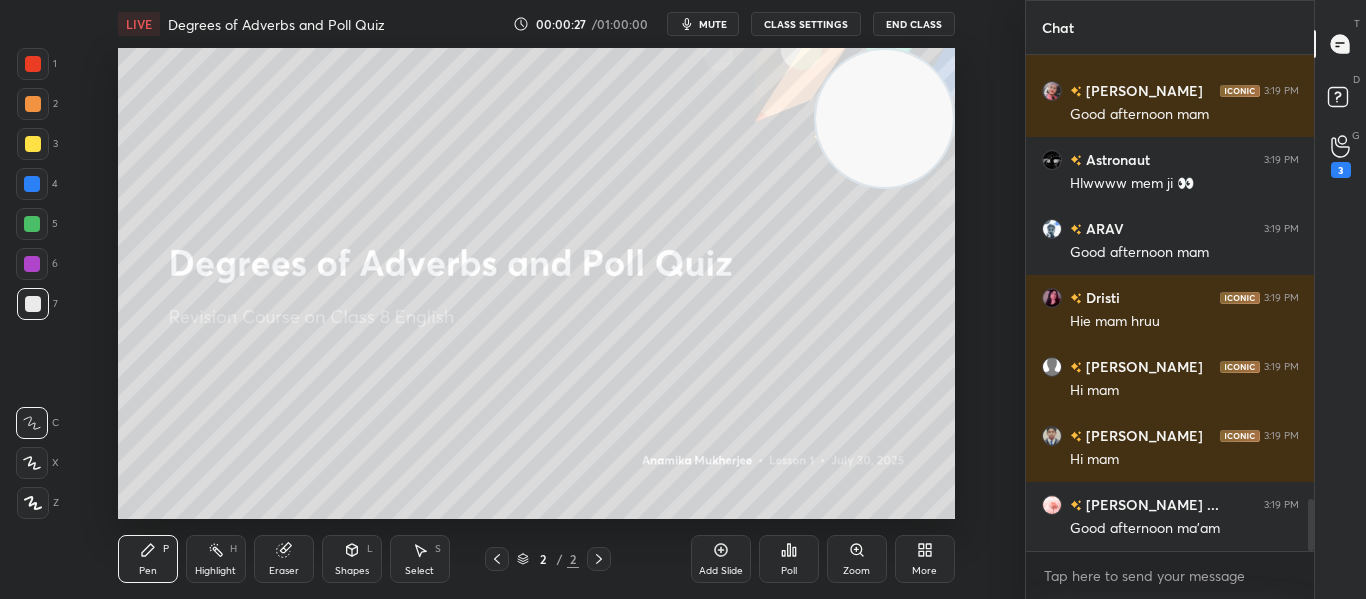 click on "mute" at bounding box center [703, 24] 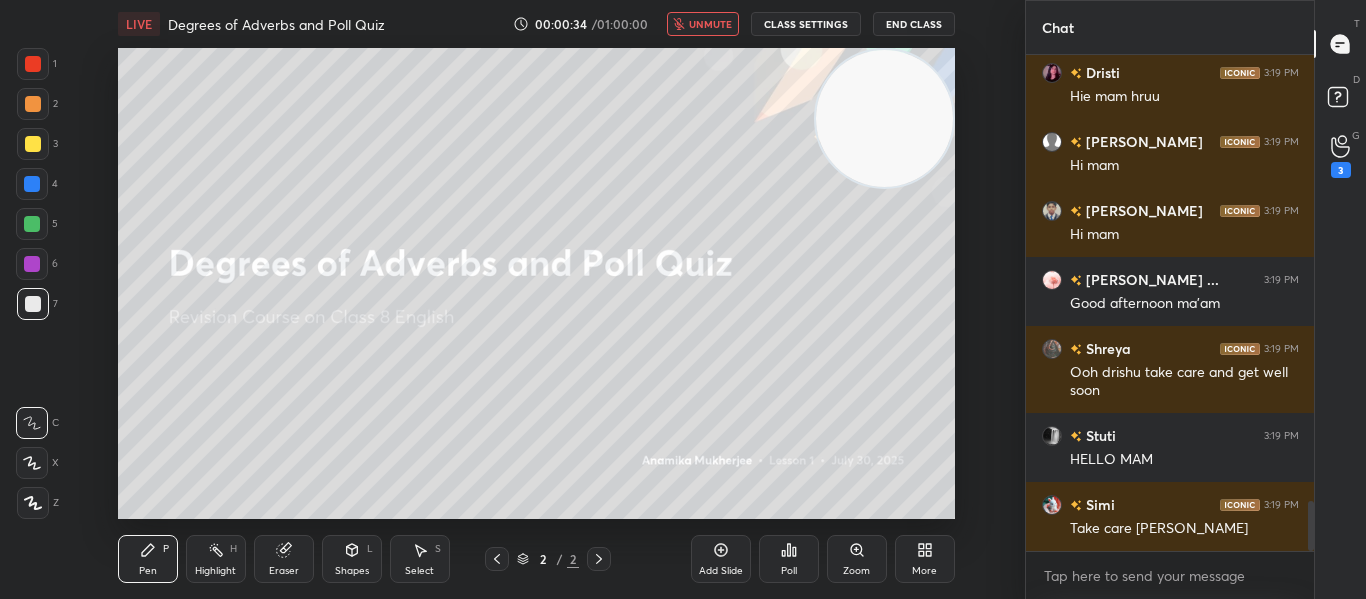 click on "unmute" at bounding box center [703, 24] 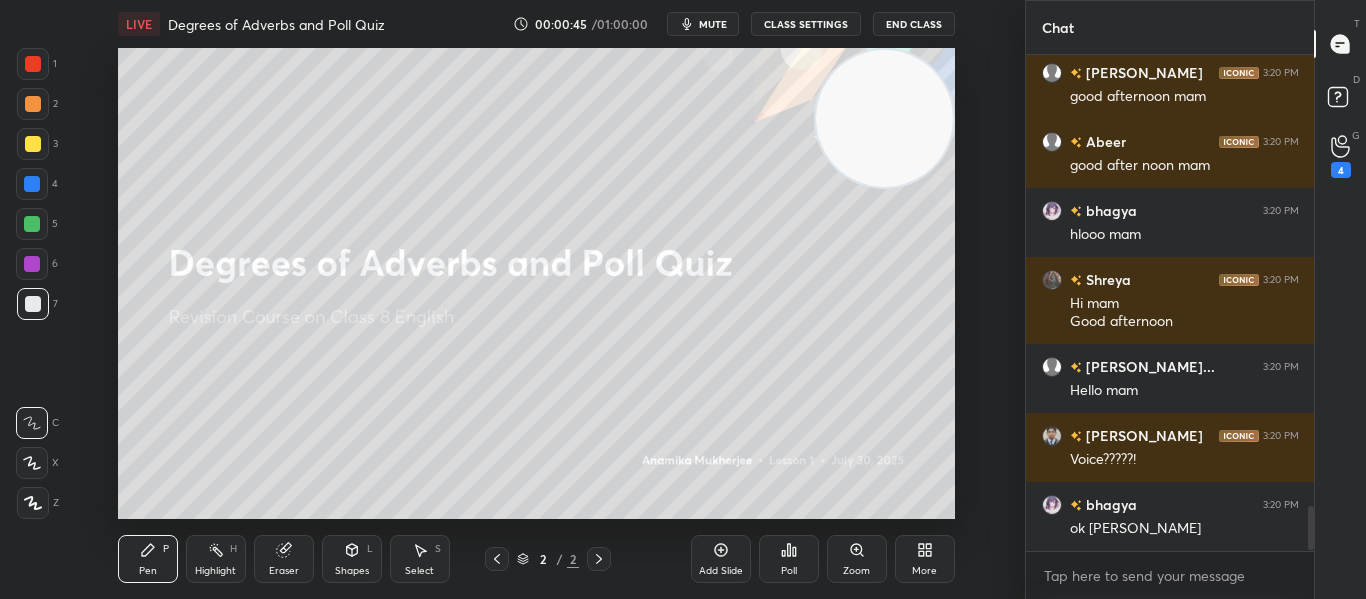 scroll, scrollTop: 4986, scrollLeft: 0, axis: vertical 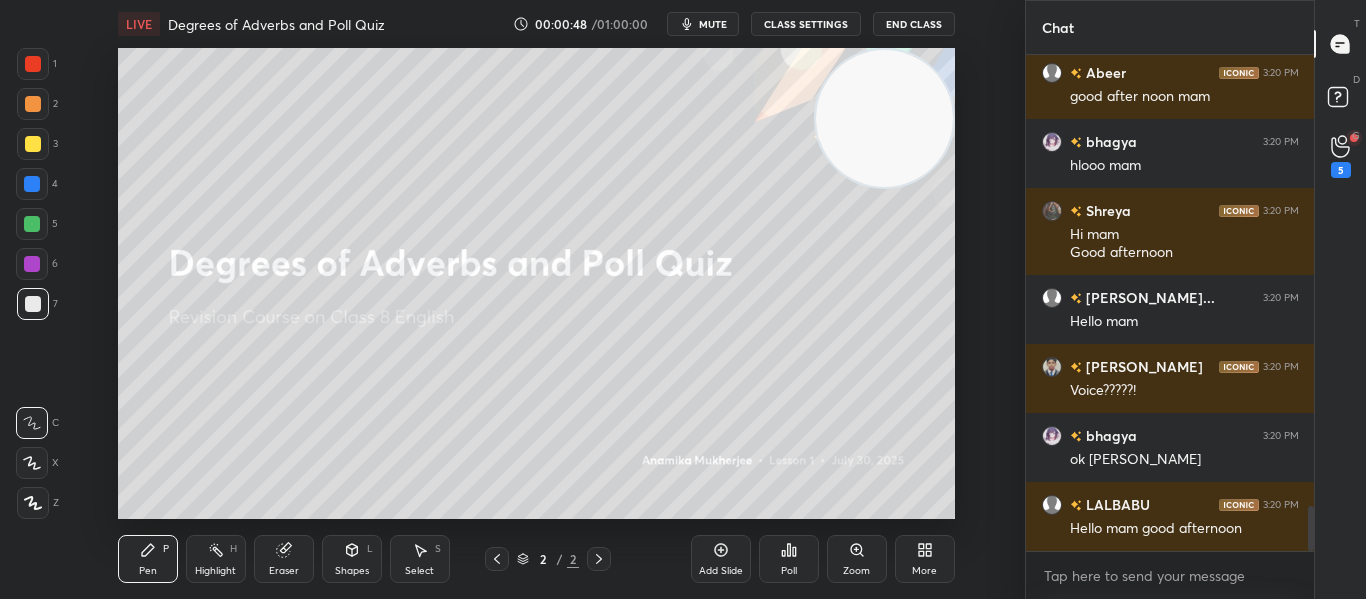 click at bounding box center (33, 64) 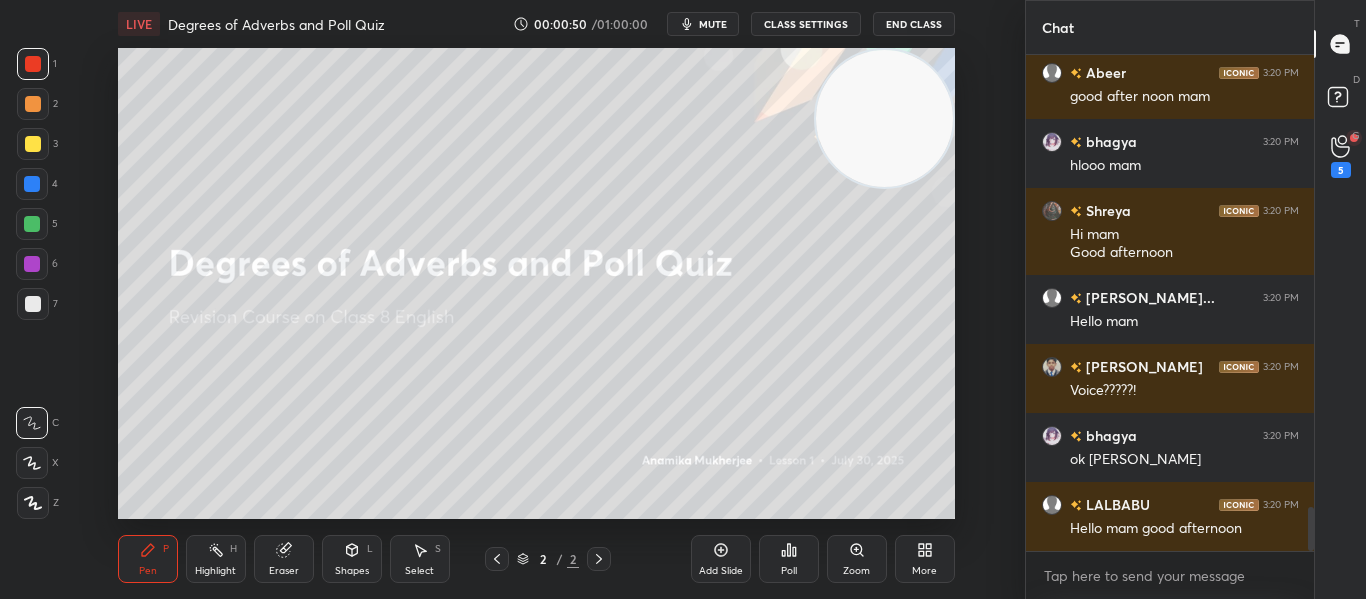 scroll, scrollTop: 5055, scrollLeft: 0, axis: vertical 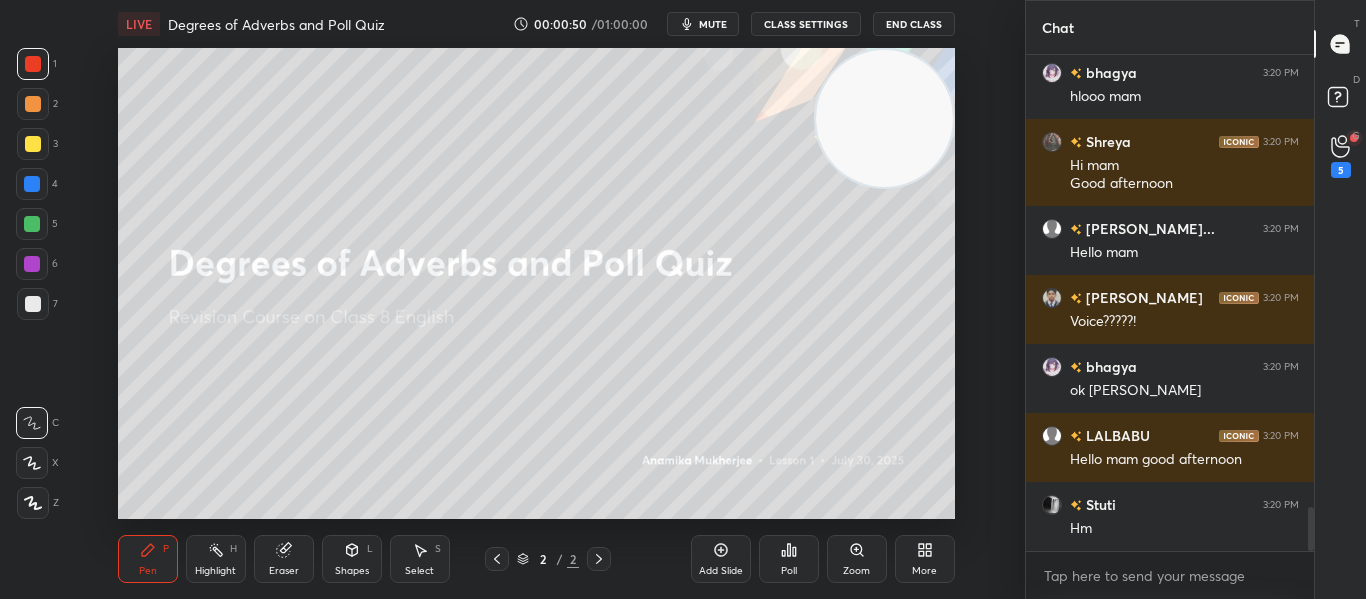 click on "More" at bounding box center [924, 571] 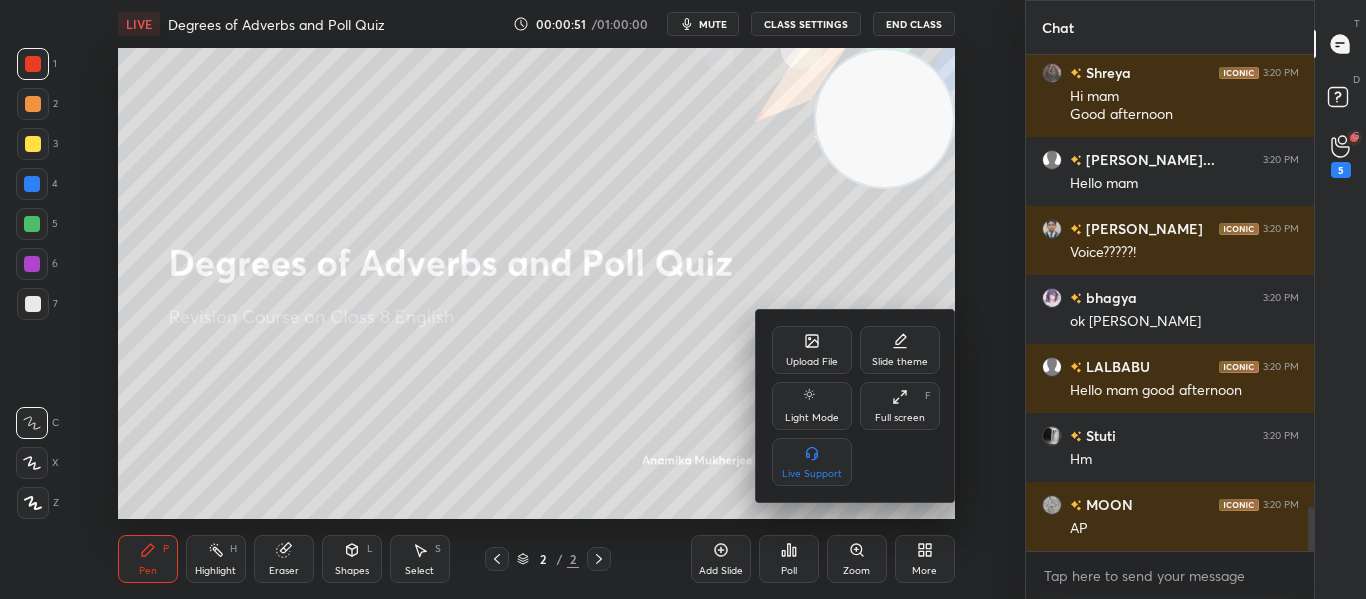 scroll, scrollTop: 5193, scrollLeft: 0, axis: vertical 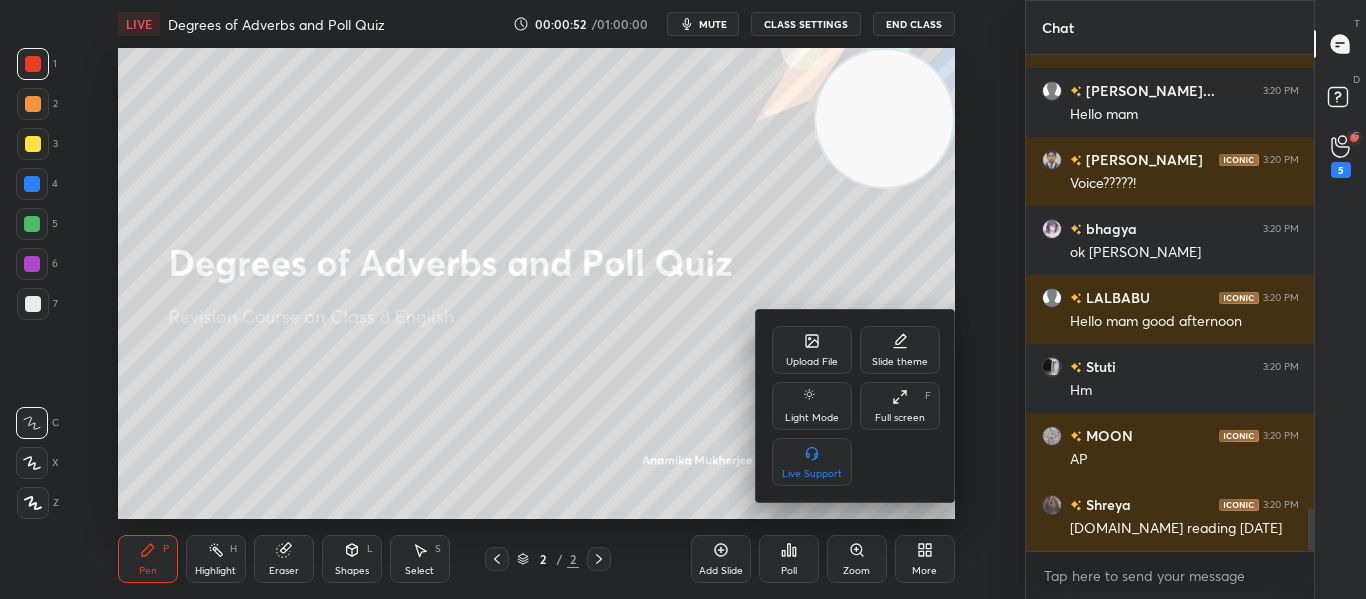 click 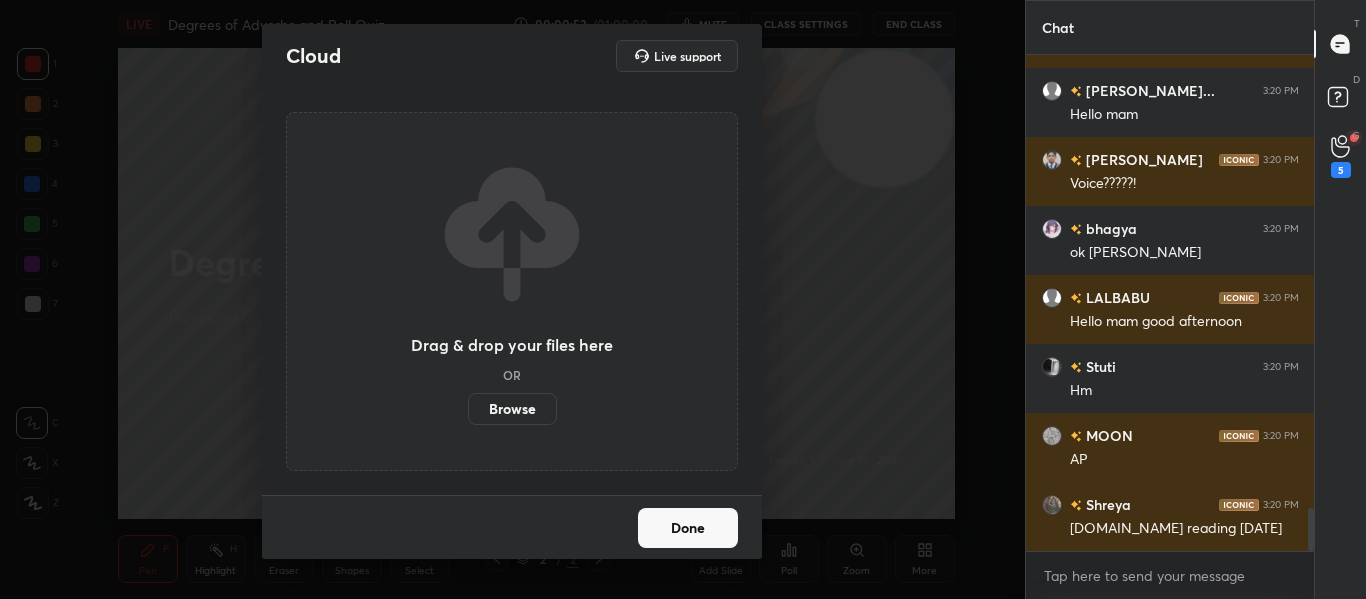 scroll, scrollTop: 5262, scrollLeft: 0, axis: vertical 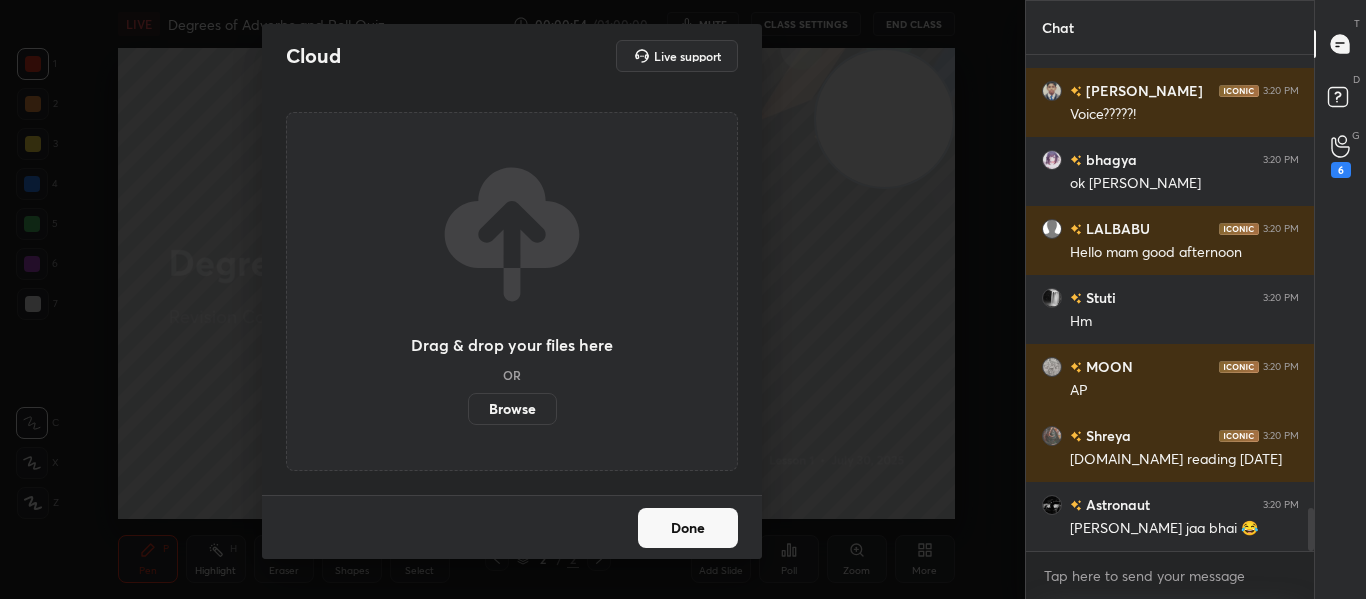 click on "Browse" at bounding box center (512, 409) 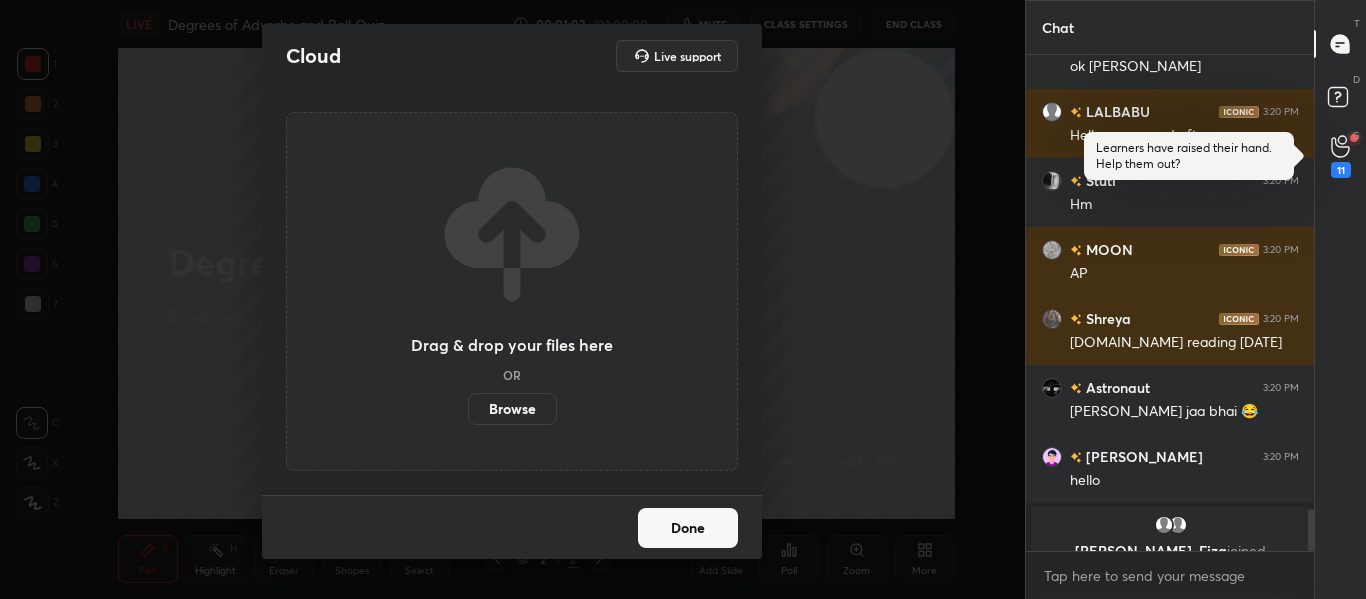 scroll, scrollTop: 5403, scrollLeft: 0, axis: vertical 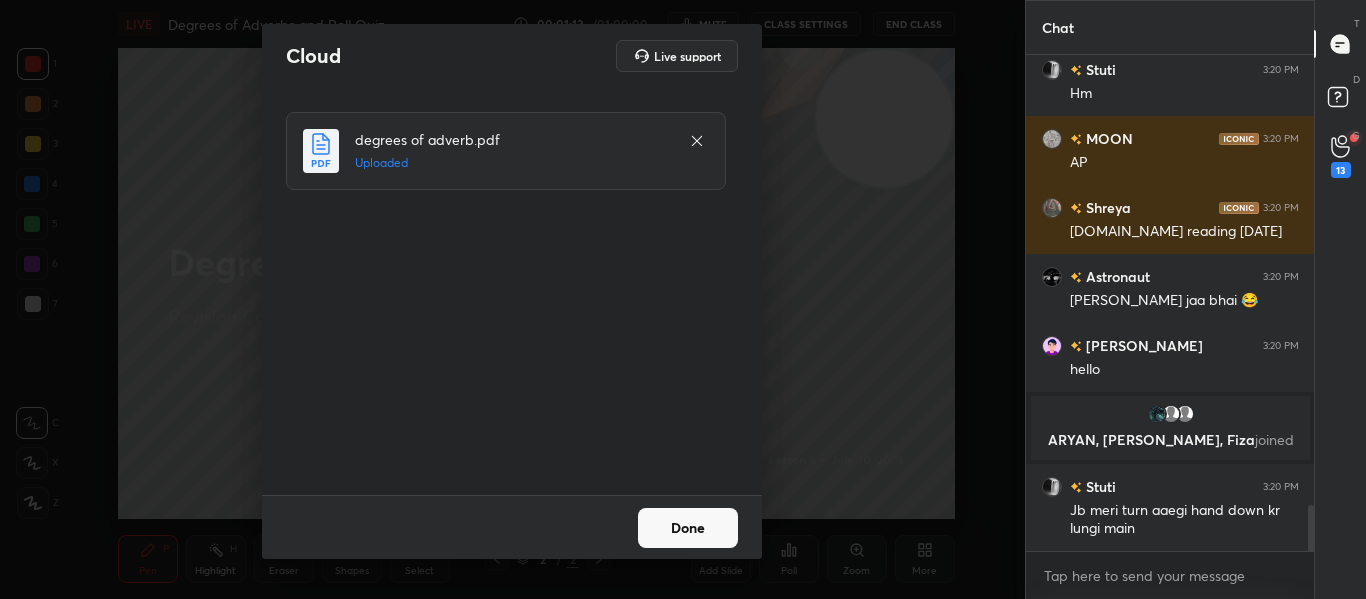 click on "Done" at bounding box center (688, 528) 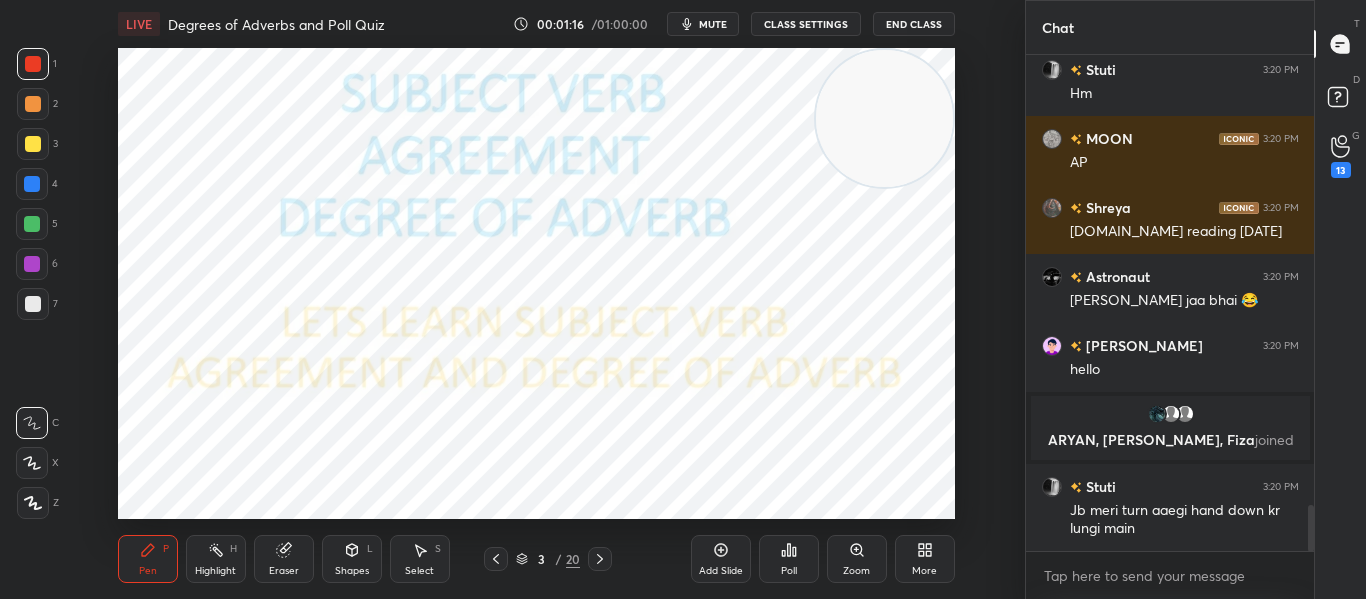 scroll, scrollTop: 4830, scrollLeft: 0, axis: vertical 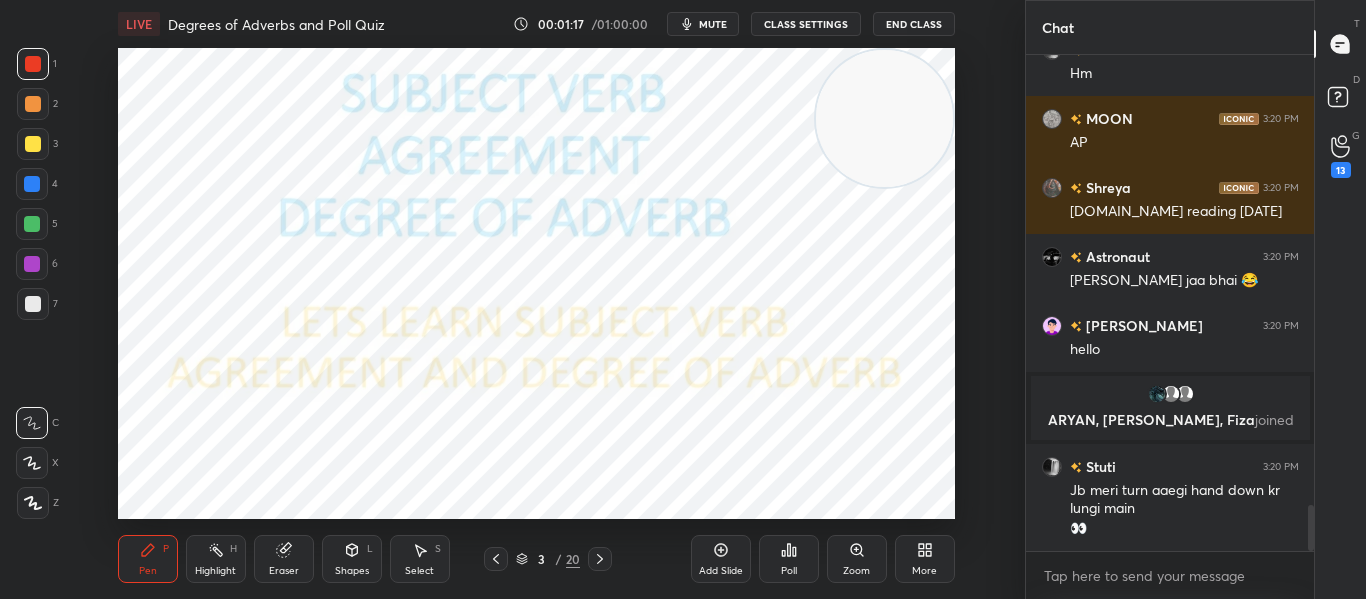 click 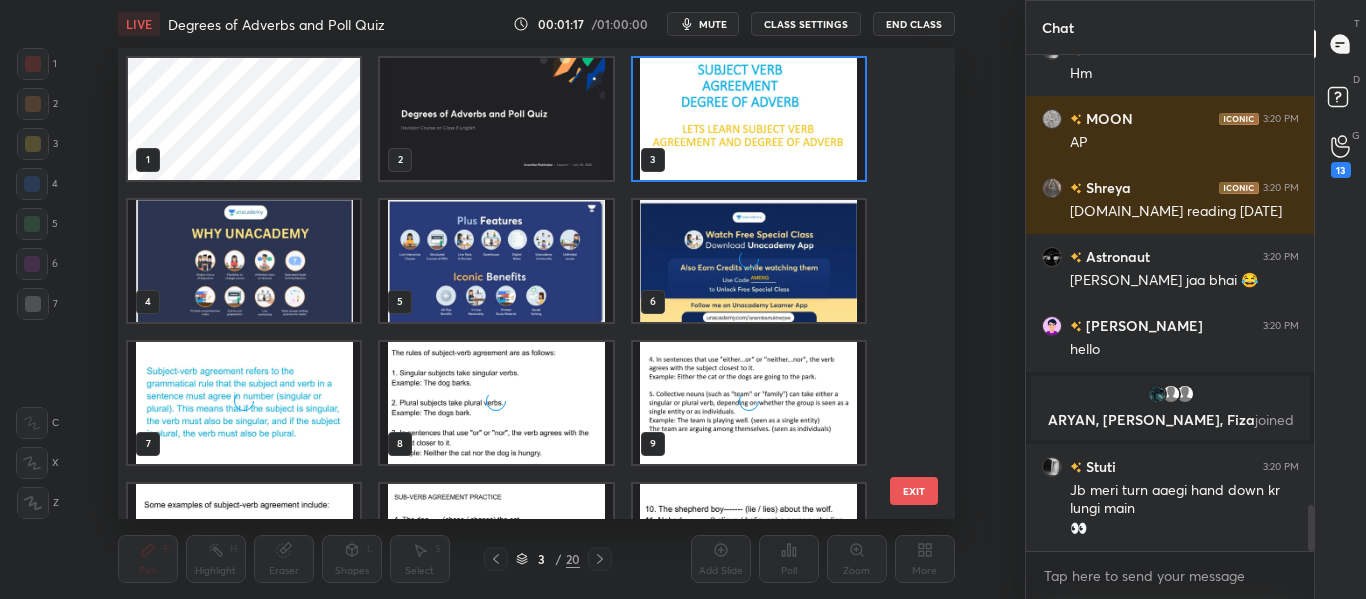 scroll, scrollTop: 7, scrollLeft: 11, axis: both 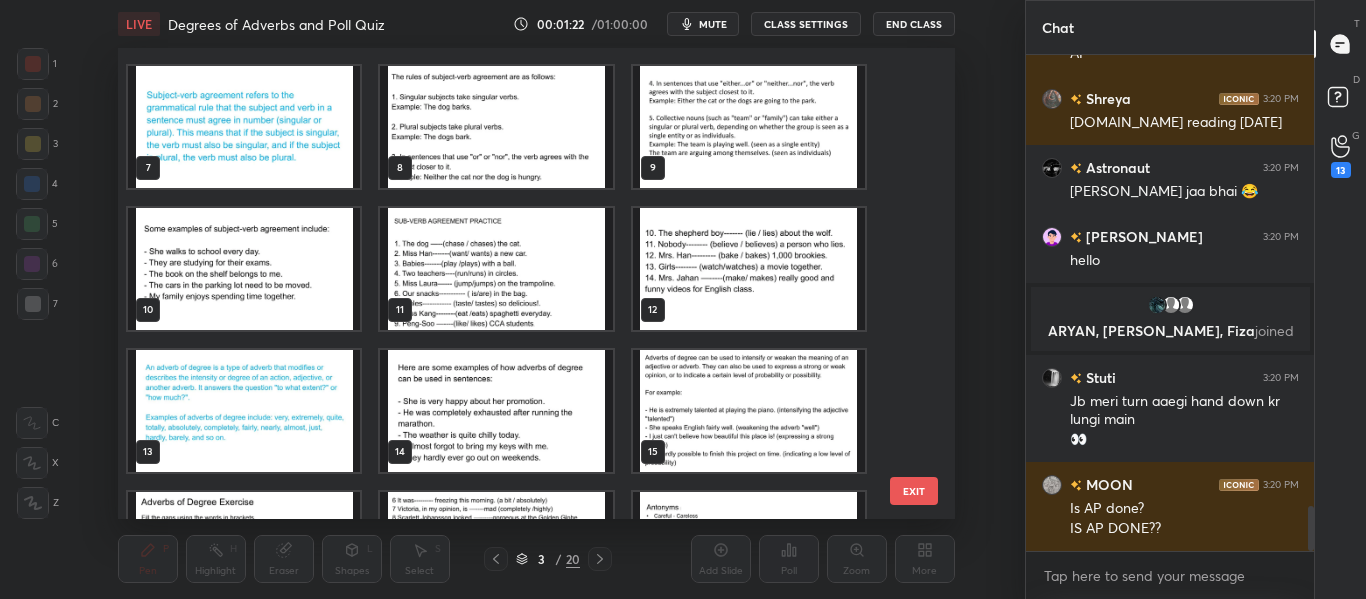click at bounding box center (244, 411) 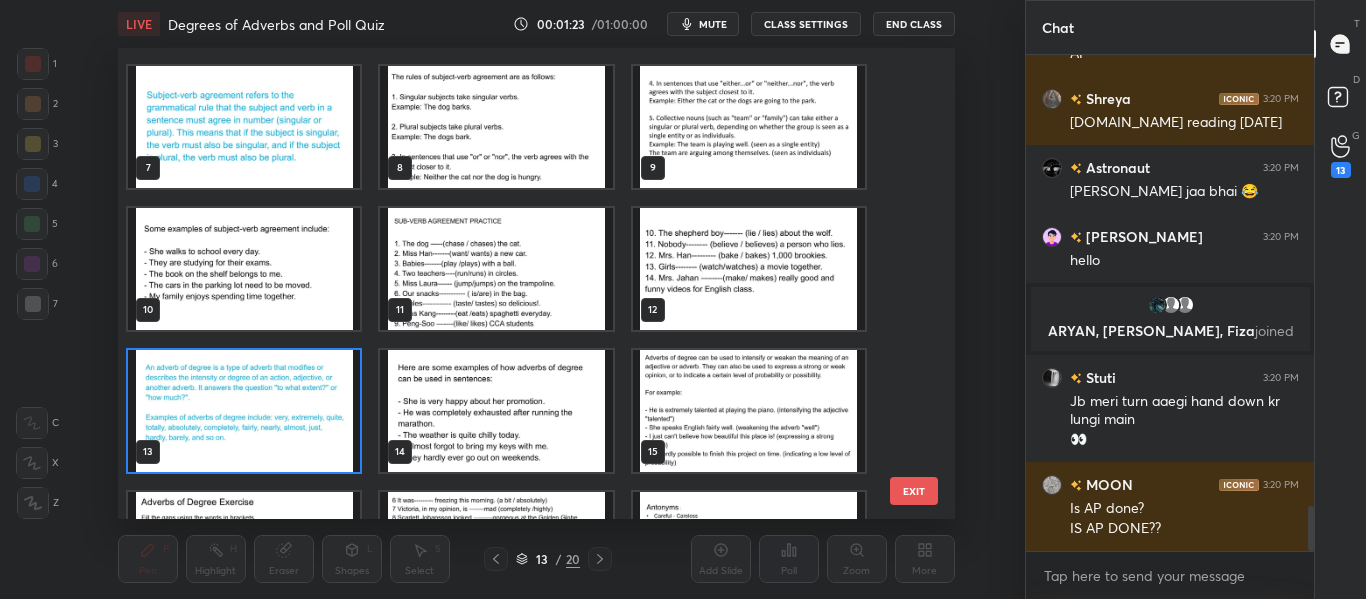 click at bounding box center [244, 411] 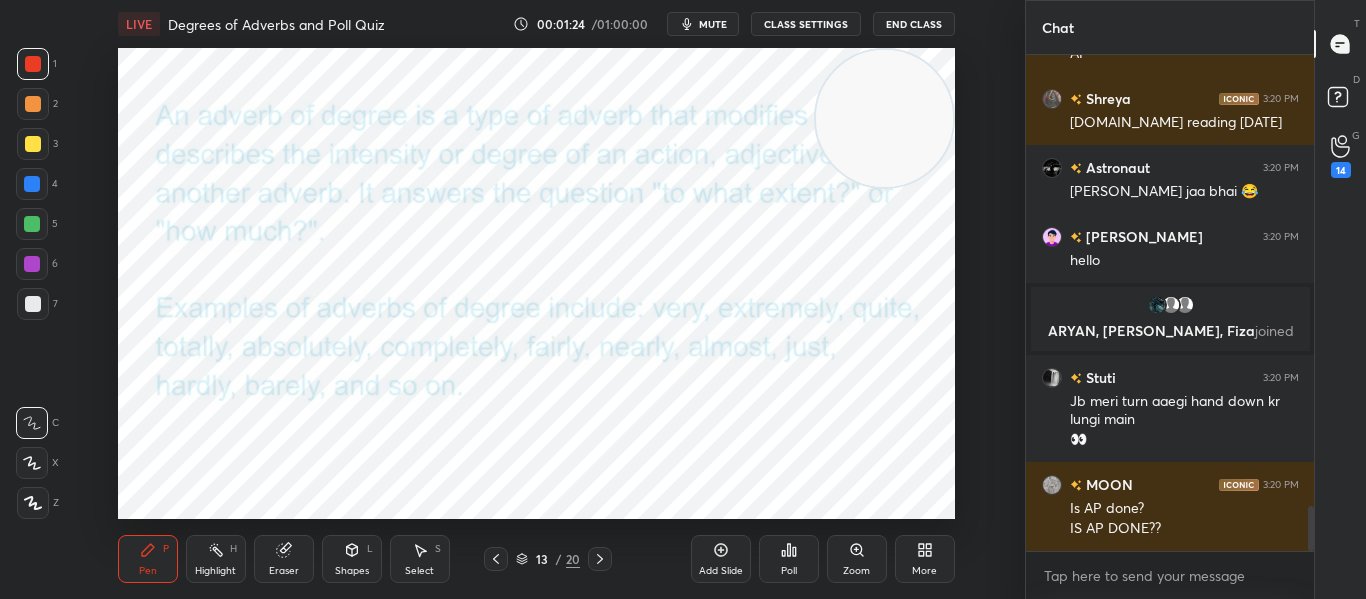 scroll, scrollTop: 4988, scrollLeft: 0, axis: vertical 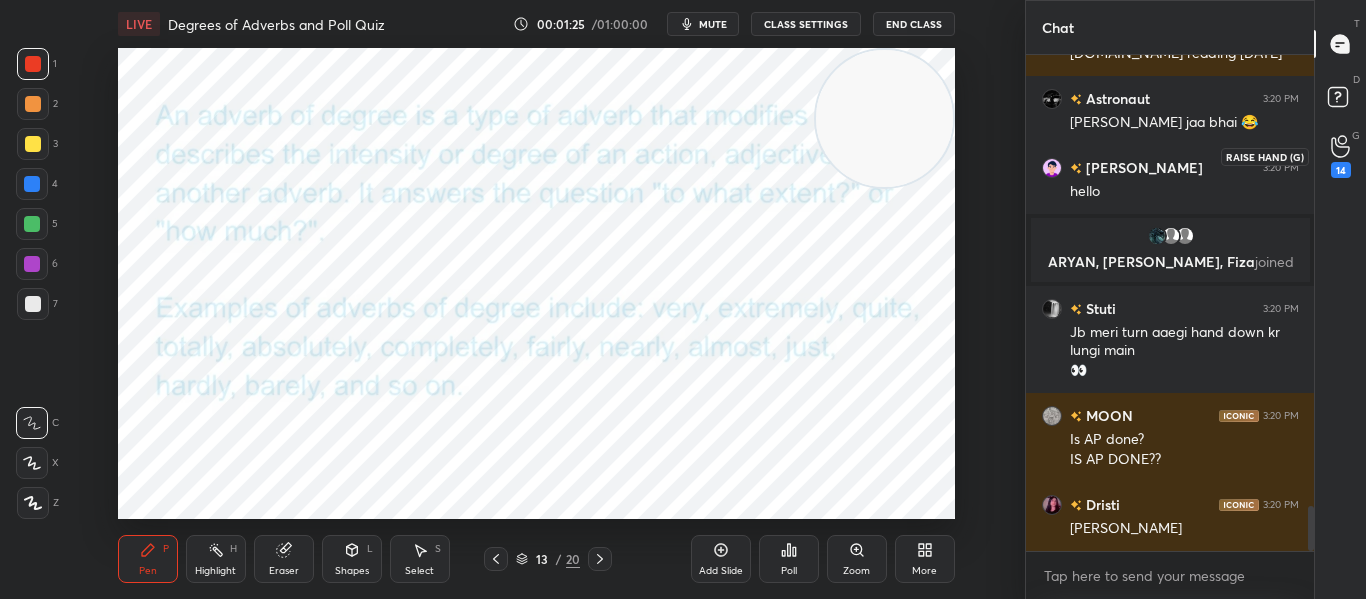 click on "14" at bounding box center [1341, 156] 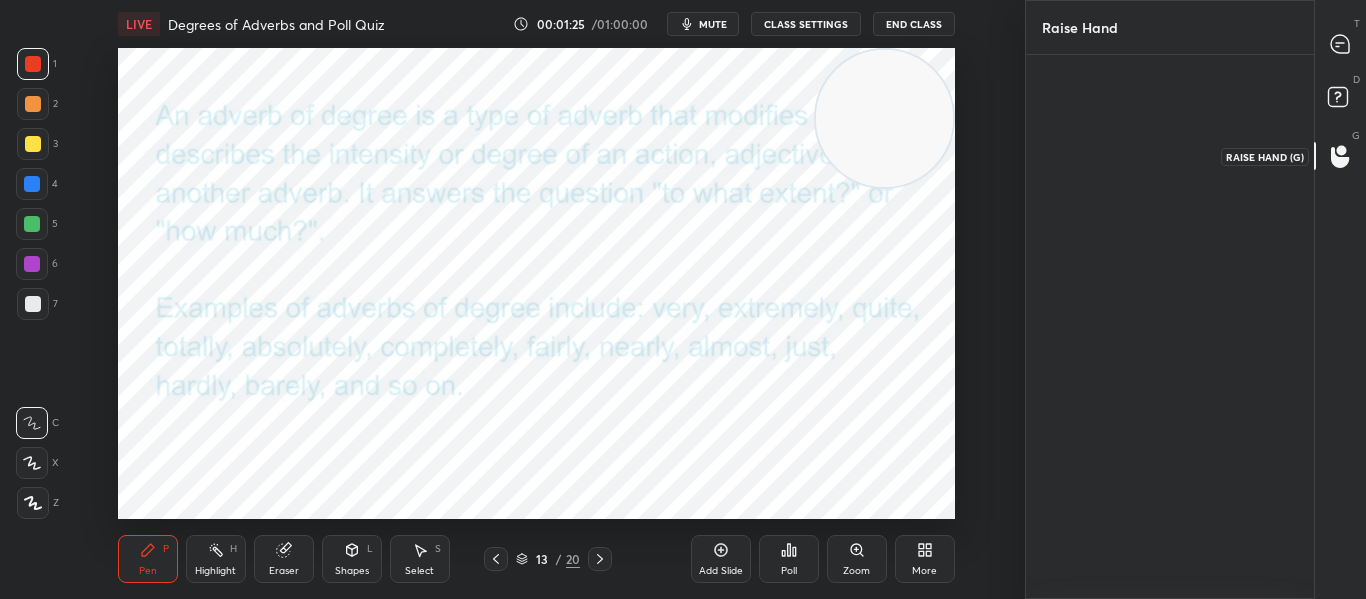 scroll, scrollTop: 538, scrollLeft: 282, axis: both 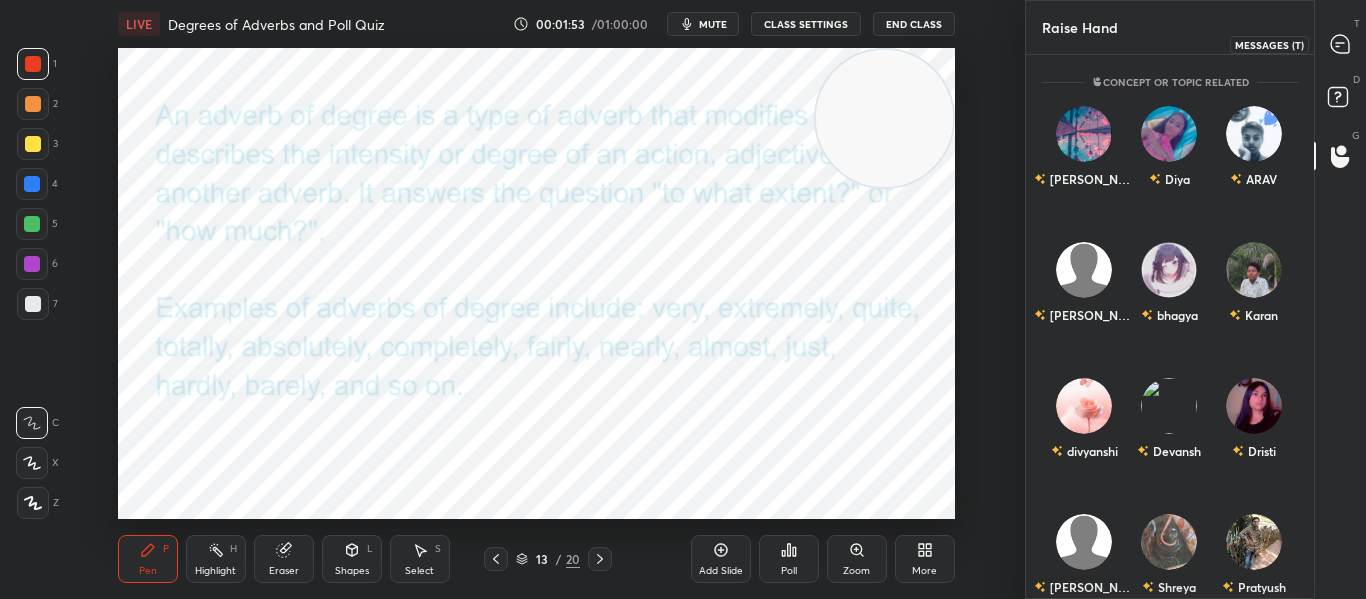 click 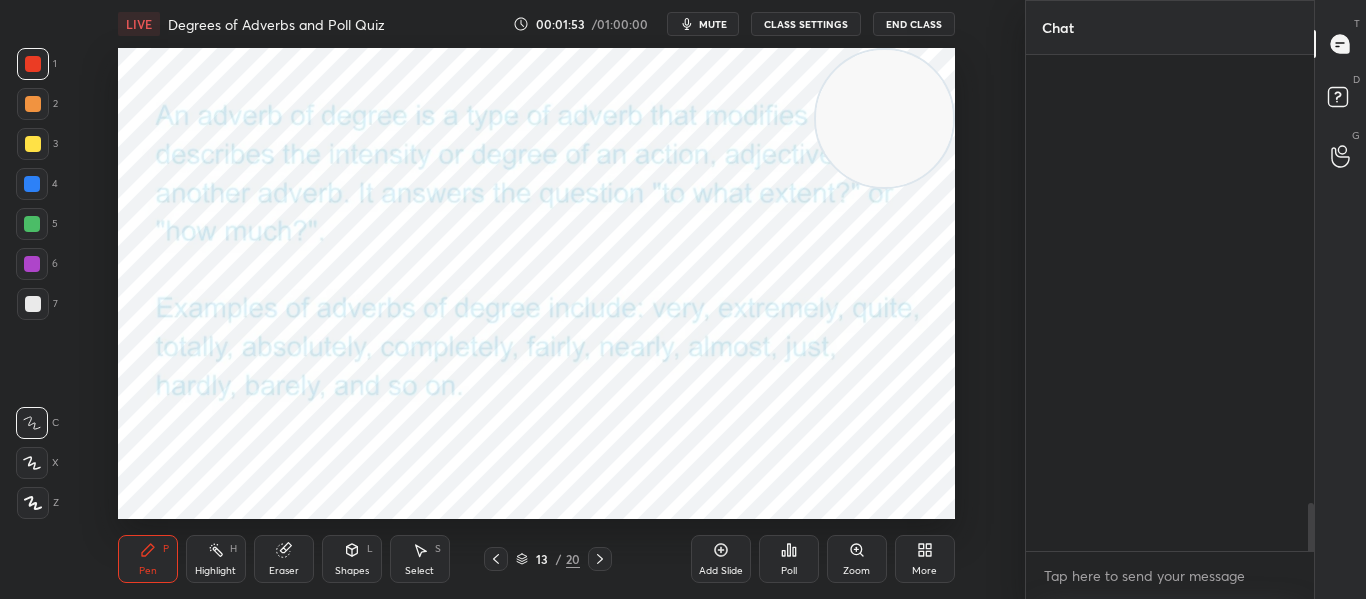 scroll, scrollTop: 5677, scrollLeft: 0, axis: vertical 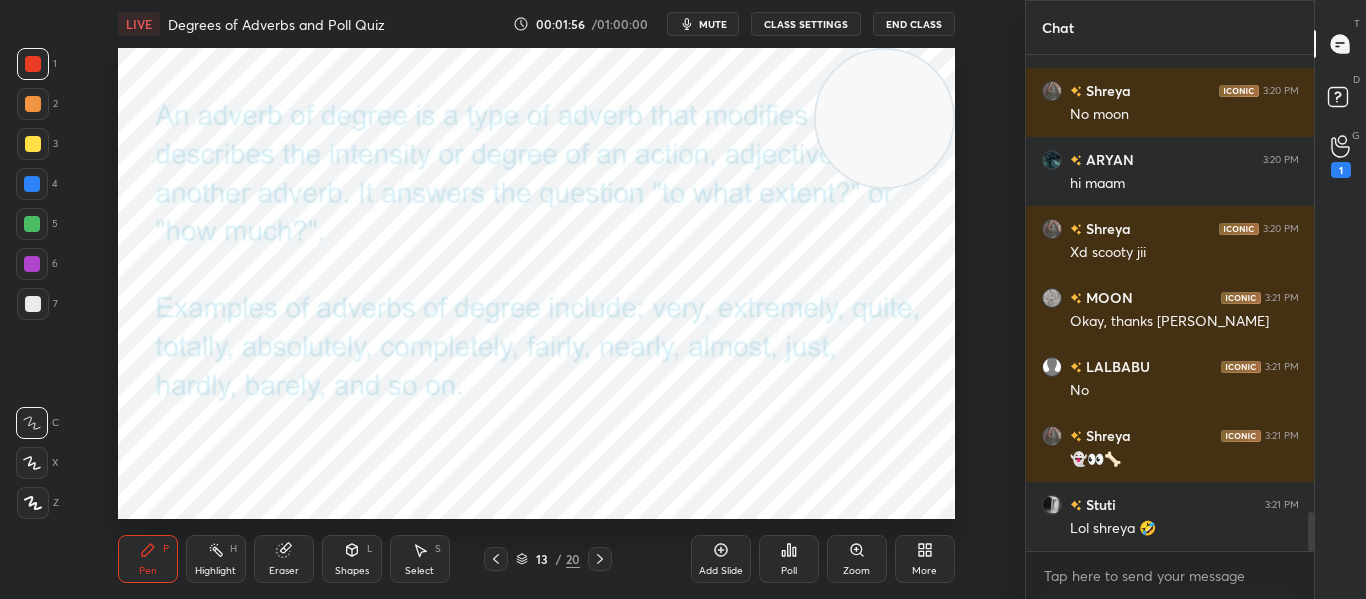 click on "Poll" at bounding box center [789, 559] 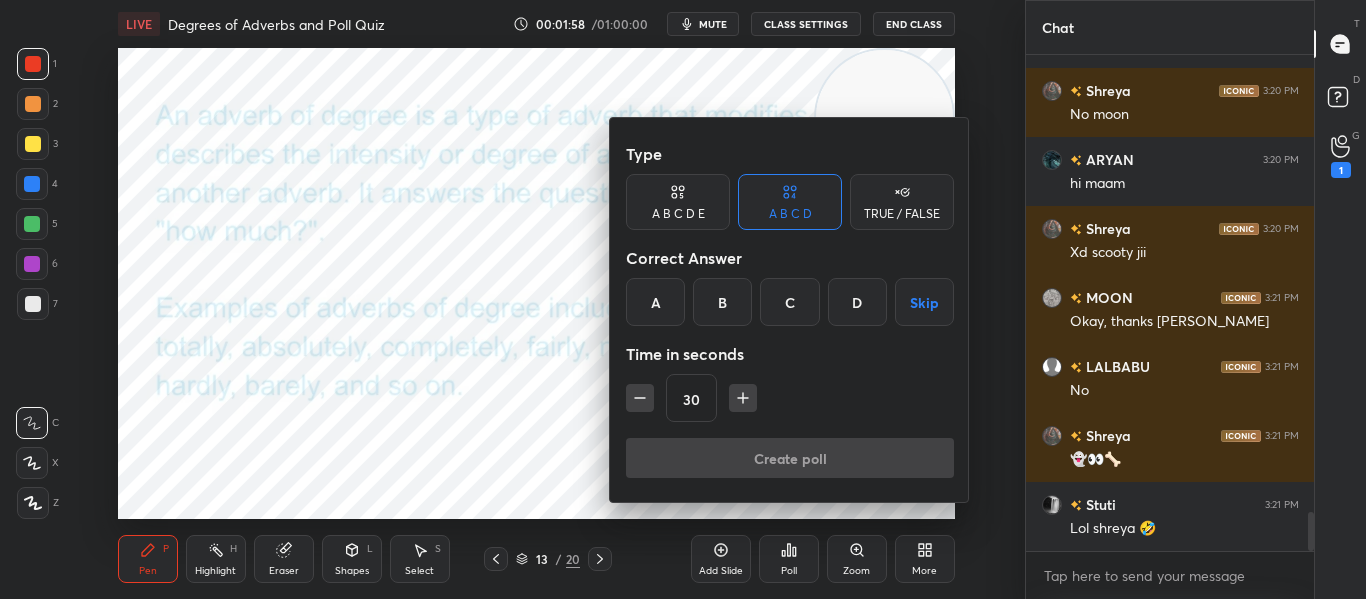 click on "TRUE / FALSE" at bounding box center [902, 202] 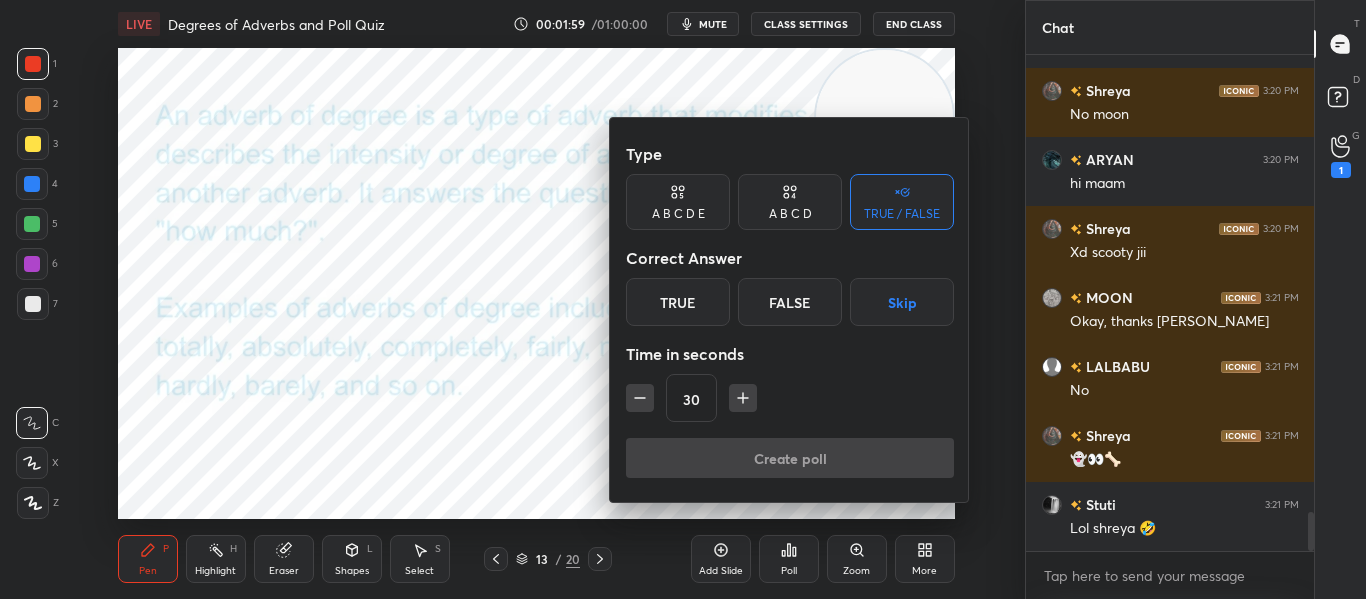 click on "True" at bounding box center [678, 302] 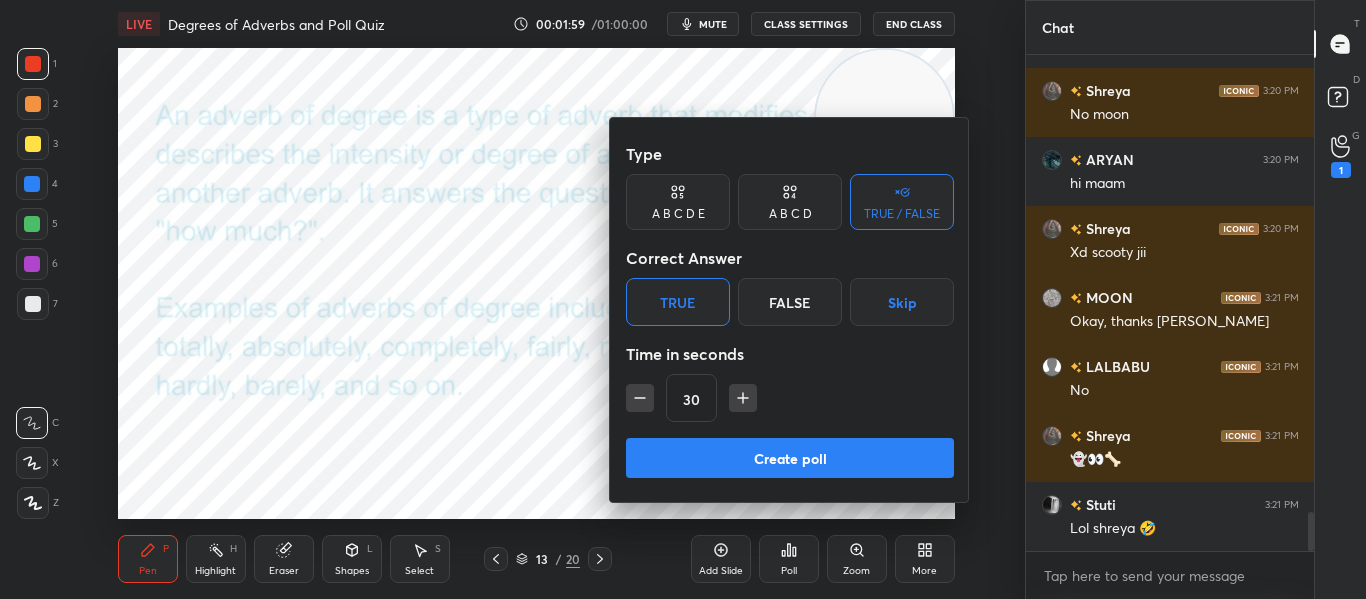 scroll, scrollTop: 5929, scrollLeft: 0, axis: vertical 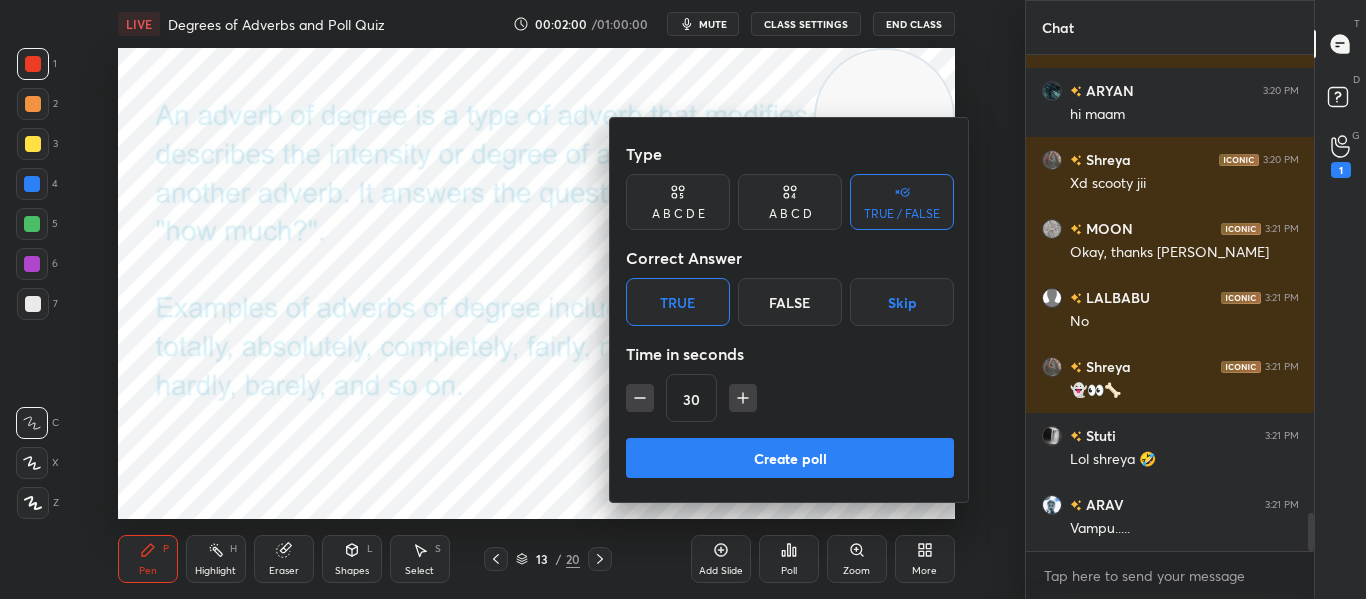 click 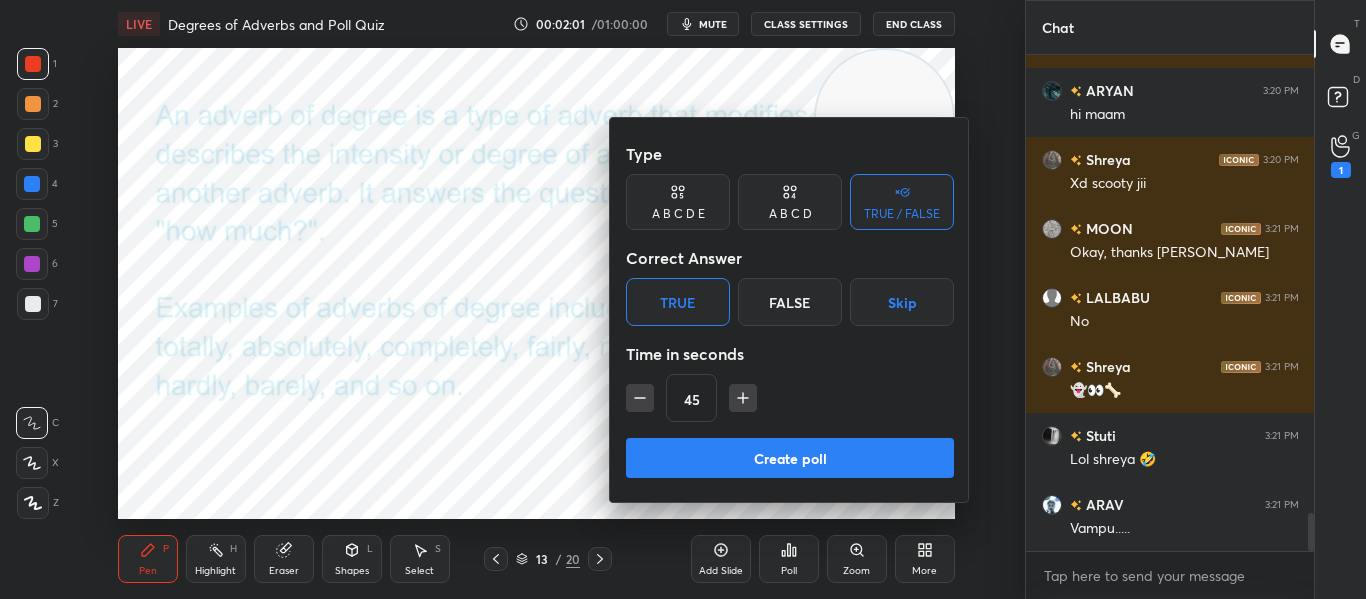 click 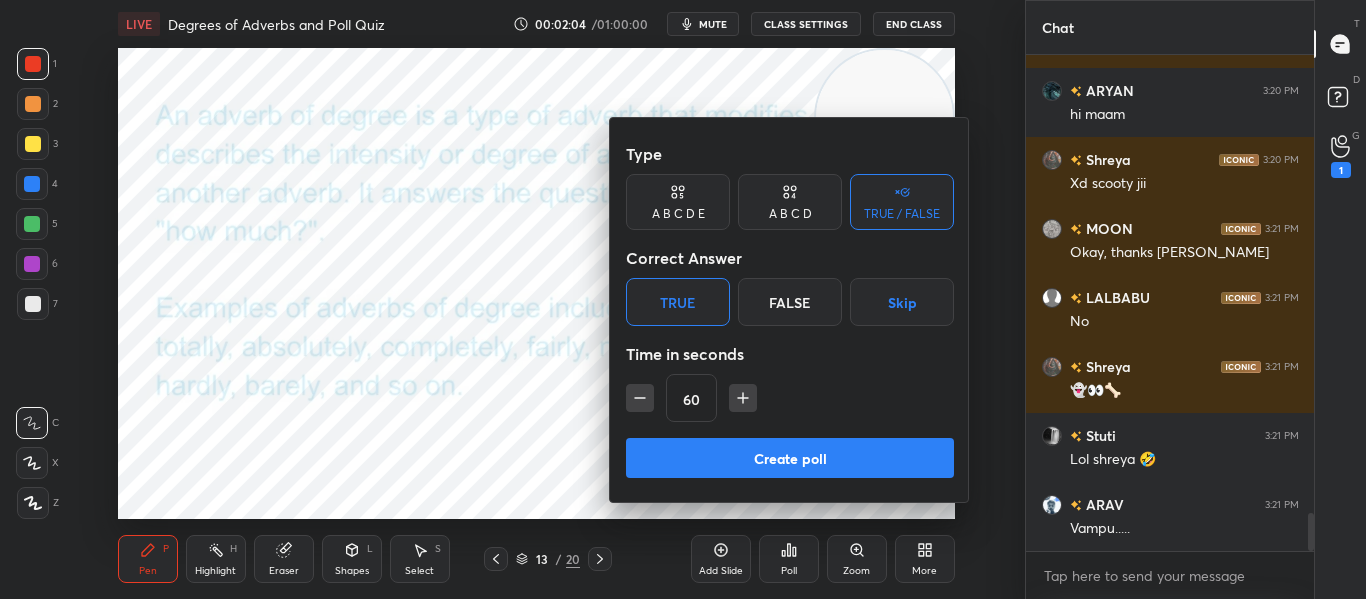 scroll, scrollTop: 5998, scrollLeft: 0, axis: vertical 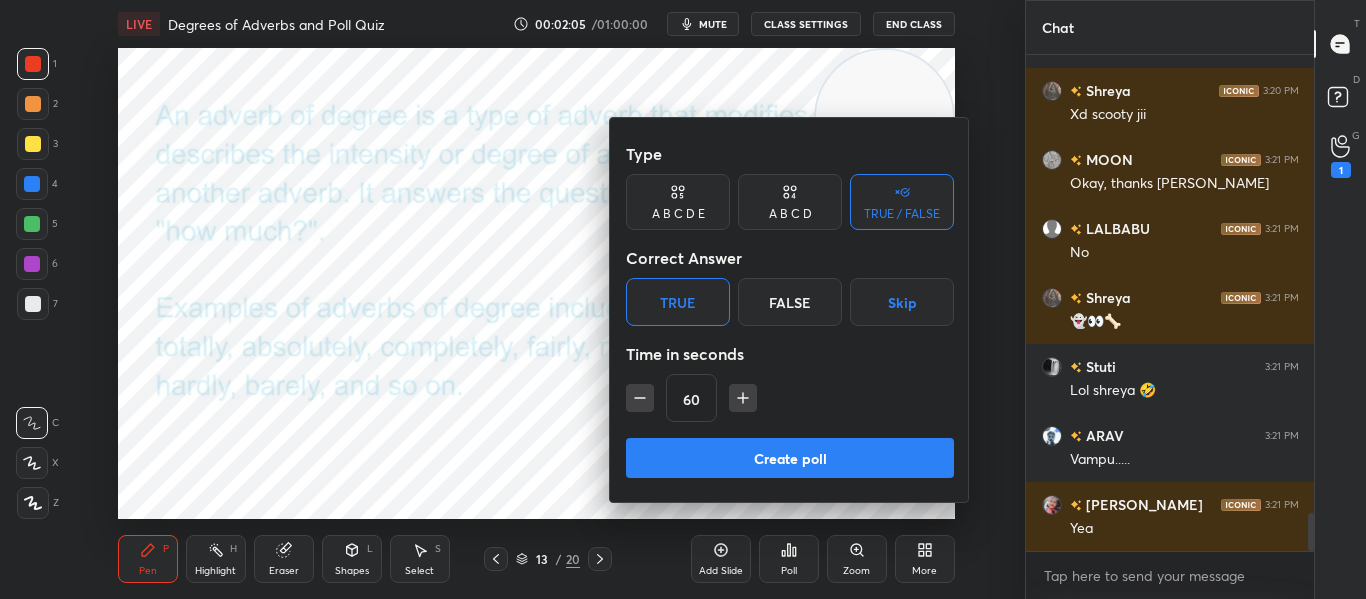 click on "Create poll" at bounding box center (790, 458) 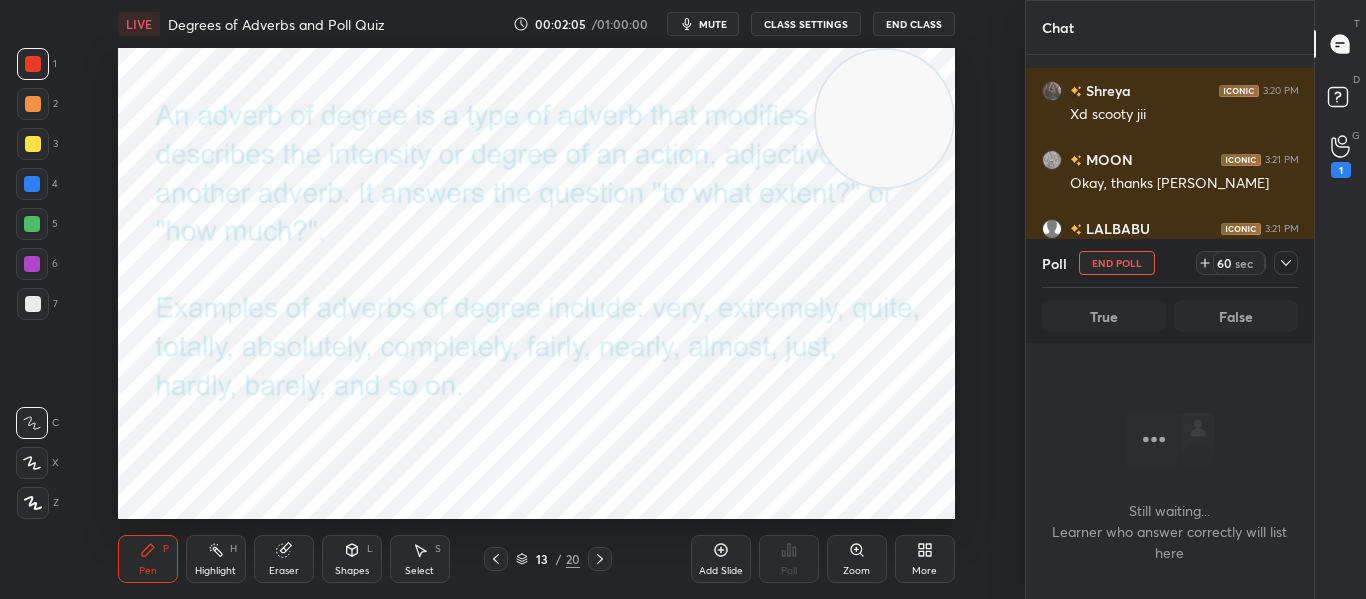 scroll, scrollTop: 402, scrollLeft: 282, axis: both 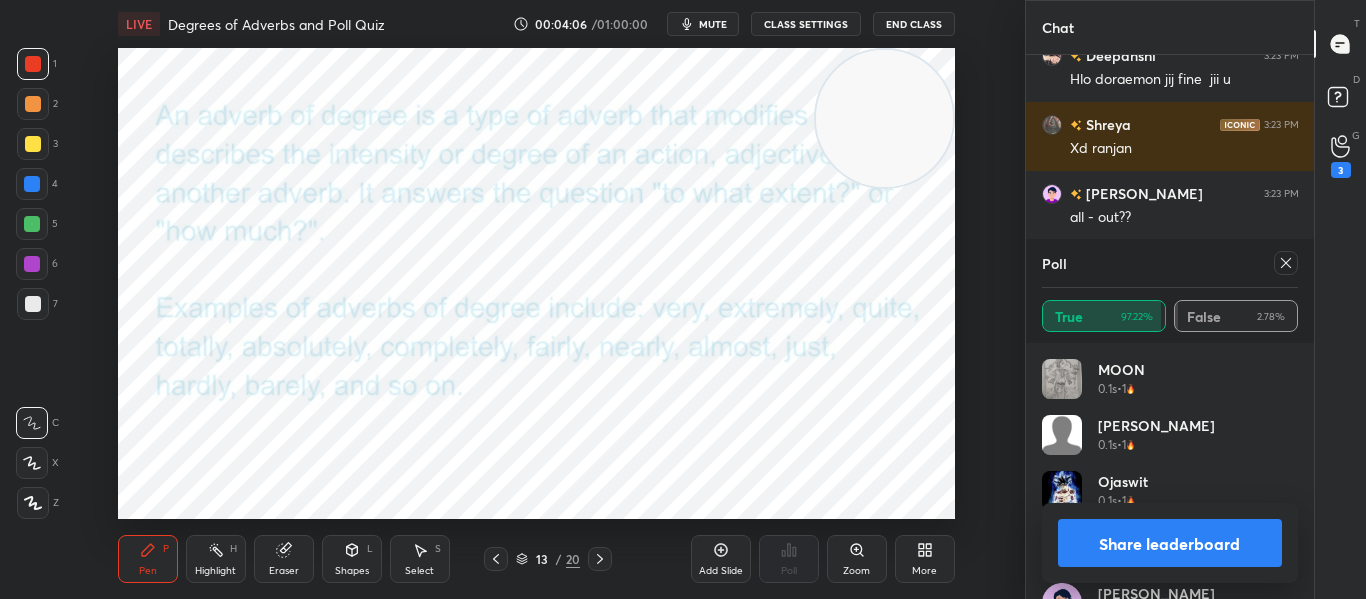 click 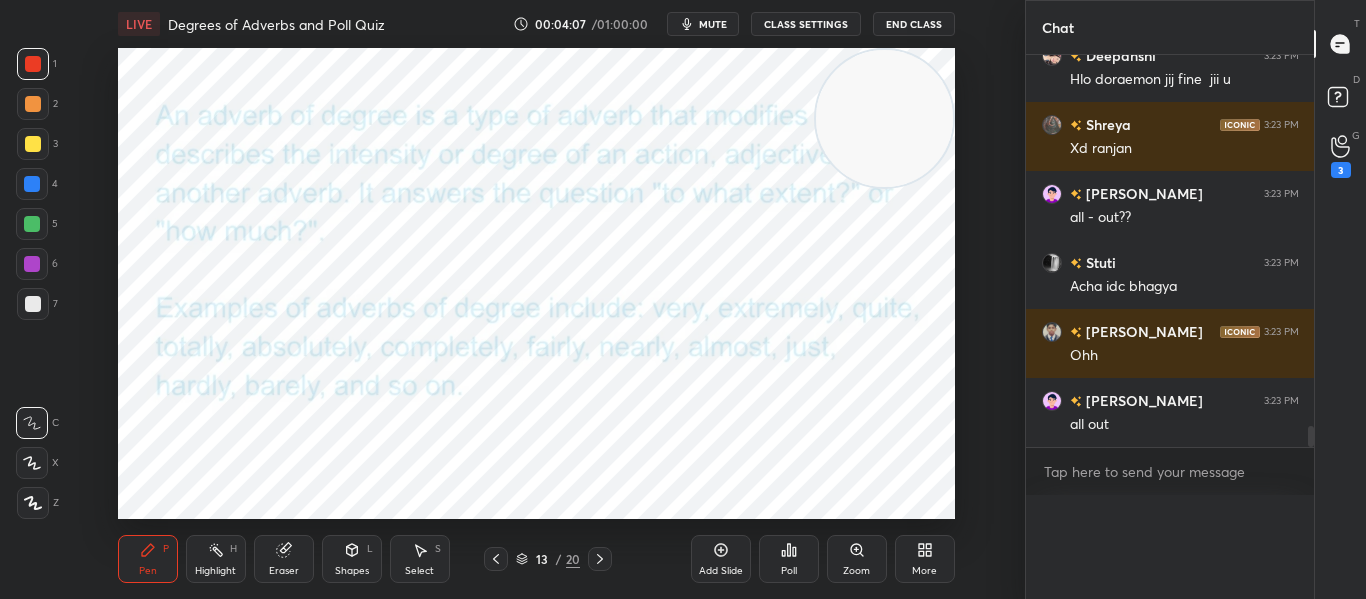 scroll, scrollTop: 0, scrollLeft: 0, axis: both 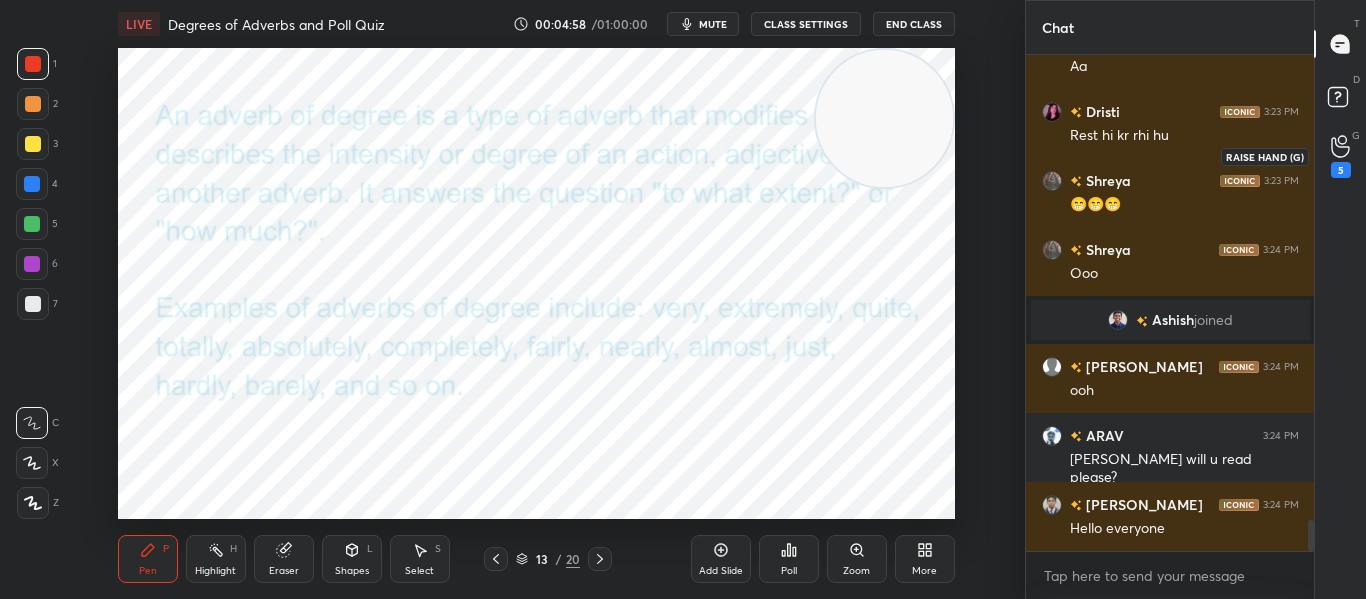 click 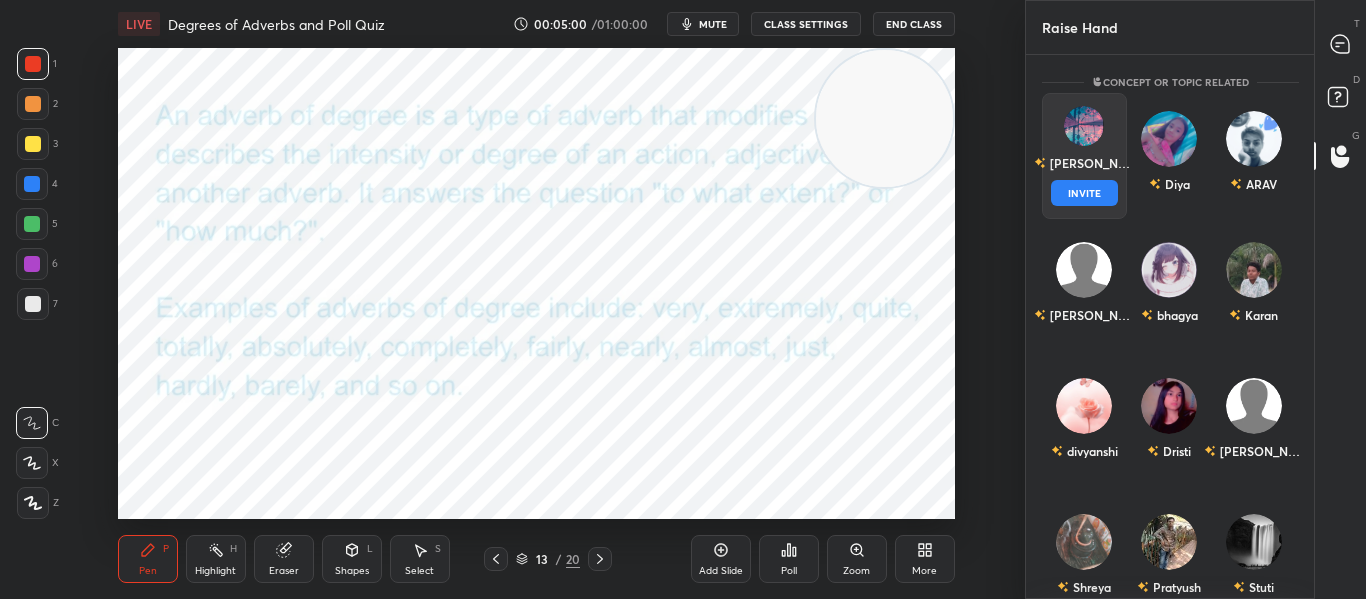click at bounding box center (1084, 126) 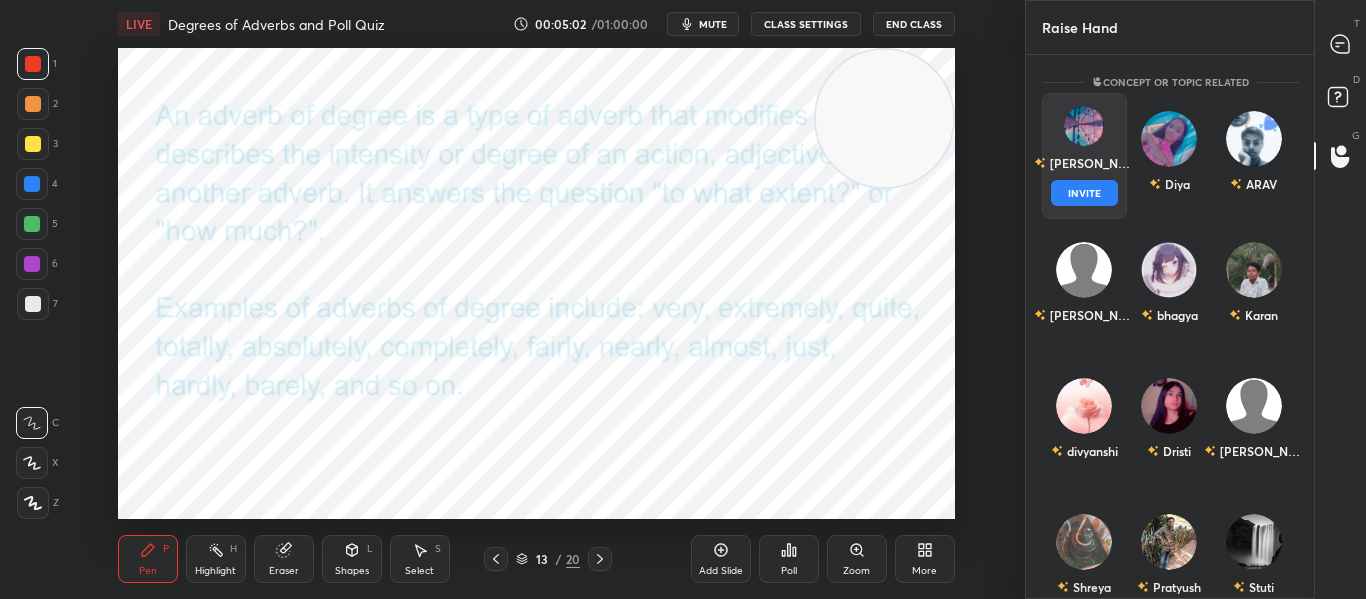 click on "[PERSON_NAME] INVITE" at bounding box center (1084, 156) 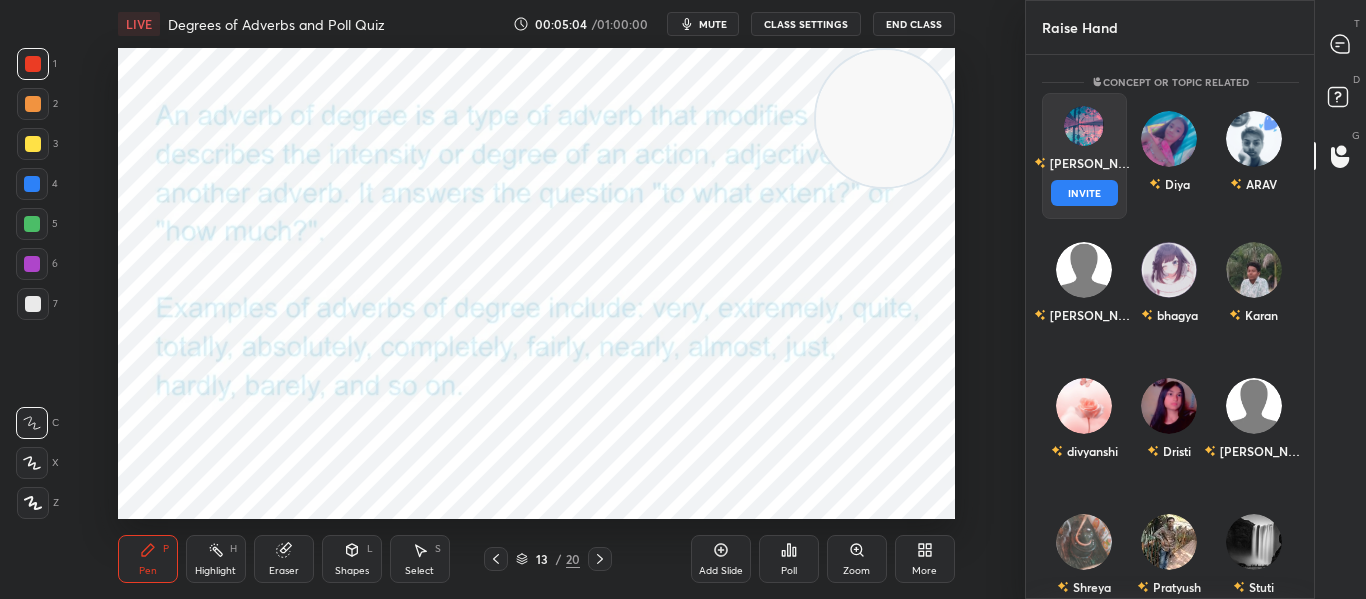 click on "INVITE" at bounding box center [1084, 193] 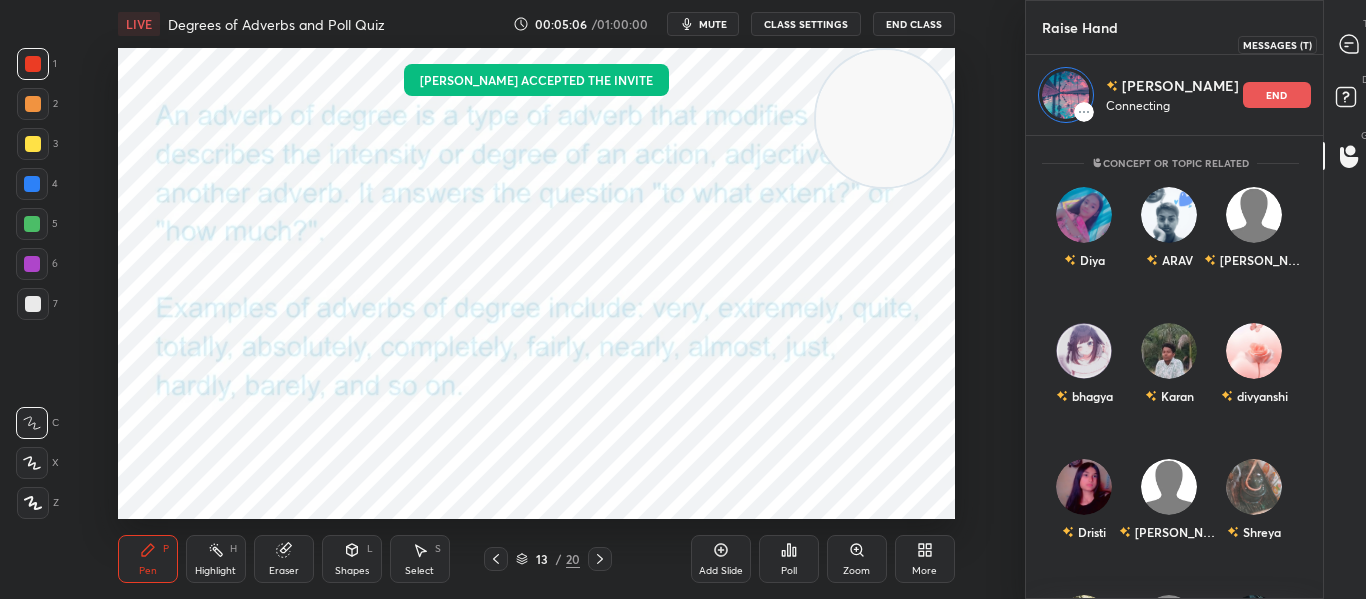 click 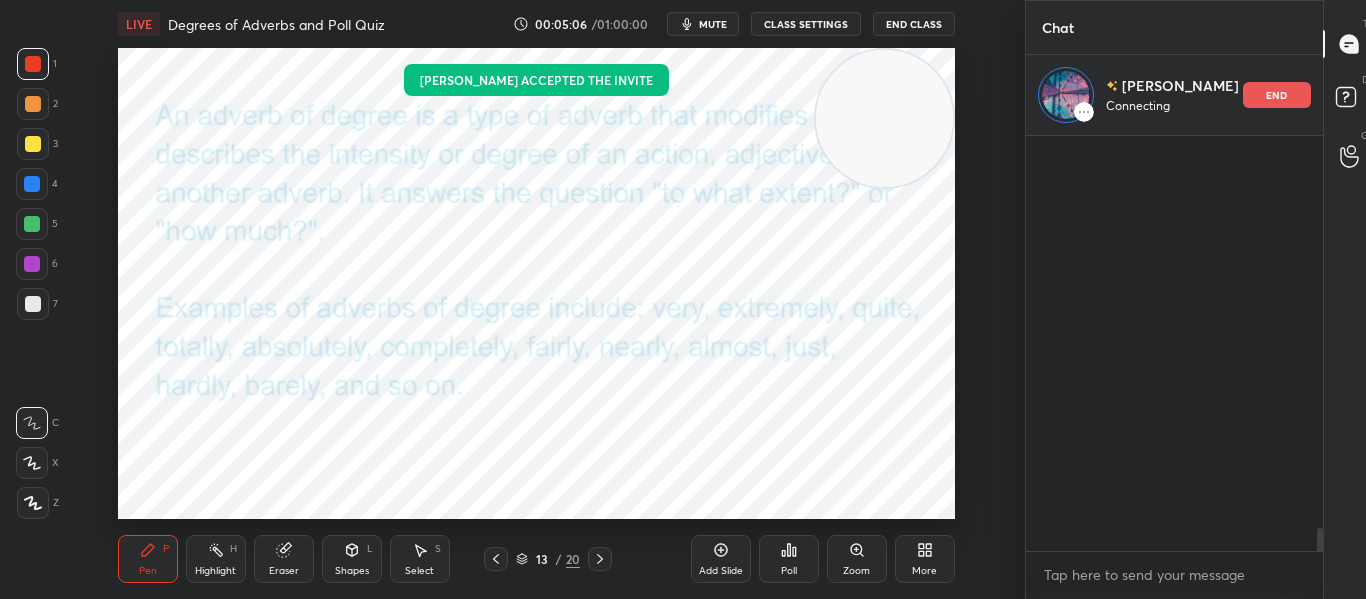scroll, scrollTop: 458, scrollLeft: 282, axis: both 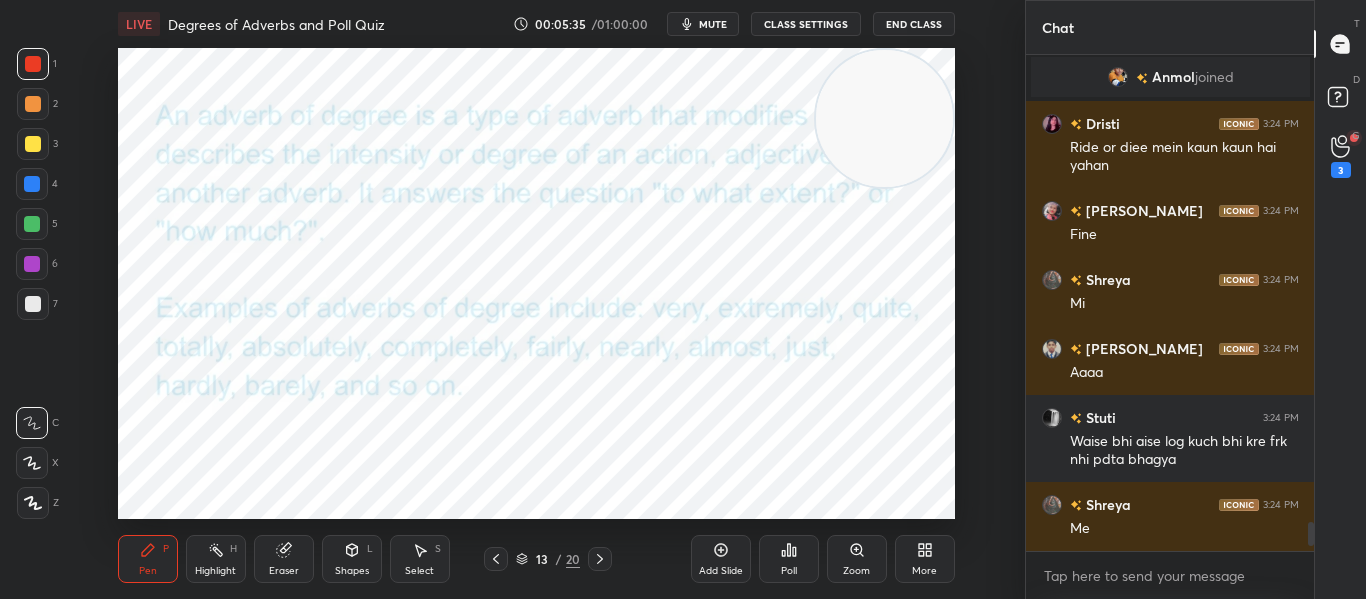 click on "[PERSON_NAME]  joined [PERSON_NAME] 3:24 PM ooh ARAV 3:24 PM Aku will u read please? [PERSON_NAME] 3:24 PM Hello everyone [PERSON_NAME]  joined [PERSON_NAME] 3:24 PM Abhi class le rhe [PERSON_NAME] 3:24 PM Nah bhagya 3:24 PM hmm [PERSON_NAME] 3:24 PM Aagin ARAV 3:24 PM Vampire jii please 🥺 [PERSON_NAME]  joined [PERSON_NAME] 3:24 PM Ride or diee mein kaun kaun hai [PERSON_NAME] 3:24 PM Fine Shreya 3:24 PM Mi [PERSON_NAME] 3:24 PM Aaaa [PERSON_NAME] 3:24 PM Waise bhi aise log kuch bhi kre frk nhi pdta bhagya Shreya 3:24 PM Me" at bounding box center [1170, 303] 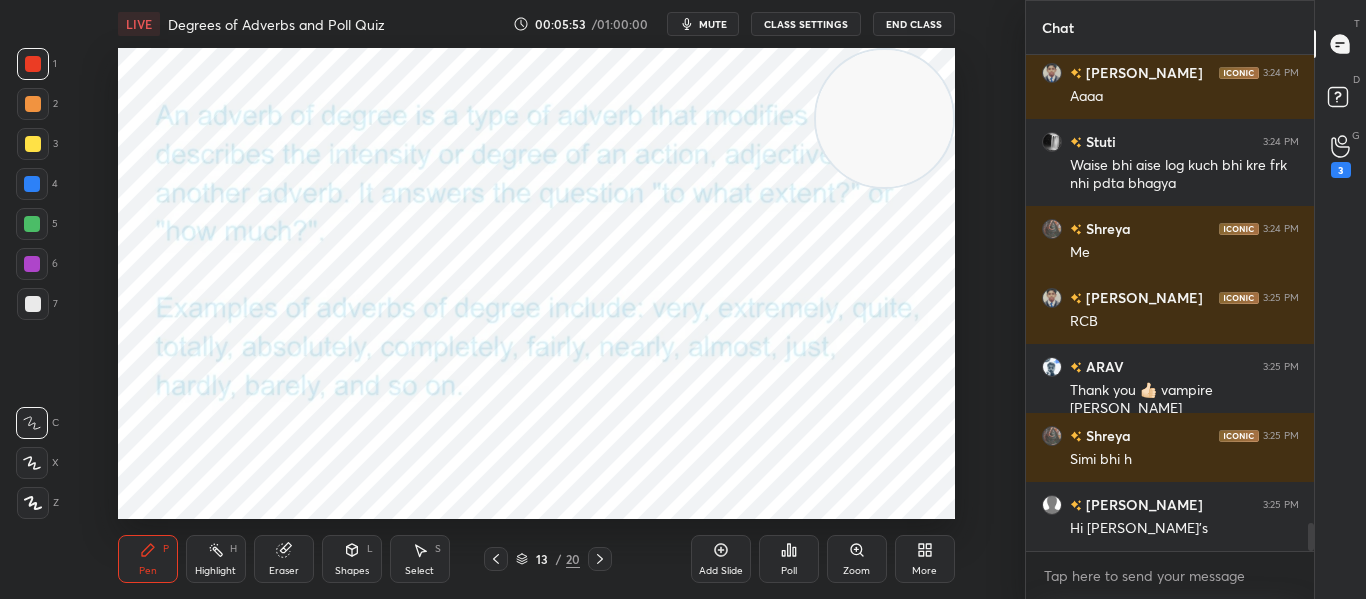 scroll, scrollTop: 8328, scrollLeft: 0, axis: vertical 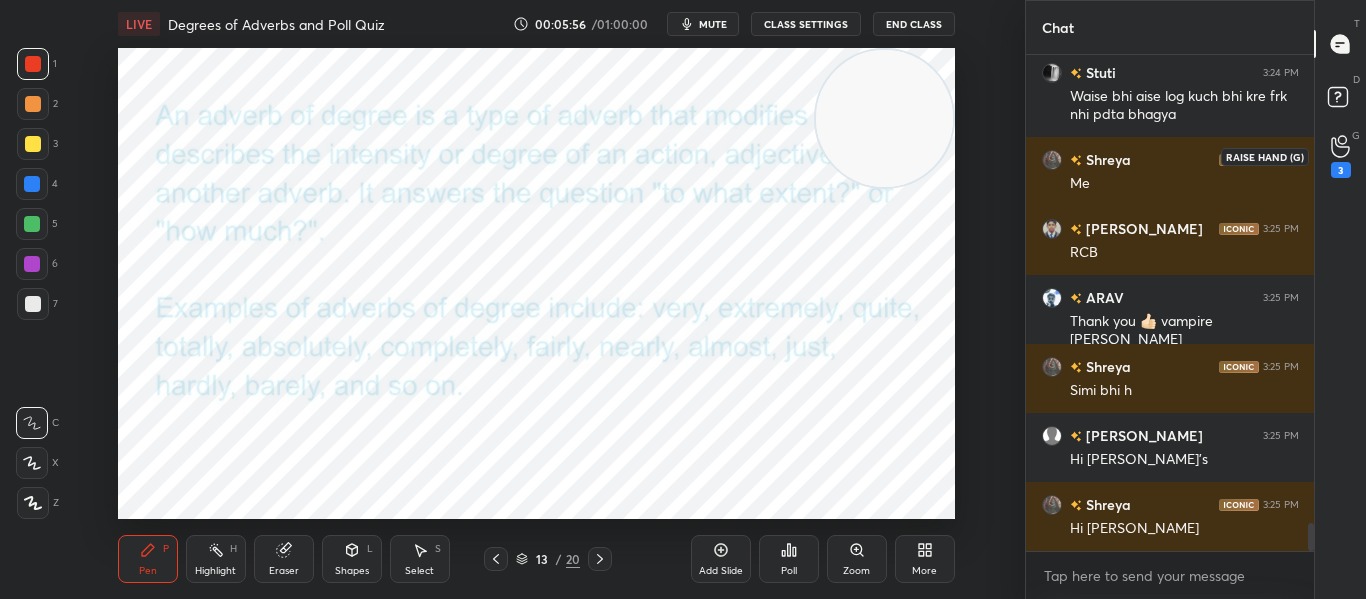 click on "3" at bounding box center (1341, 156) 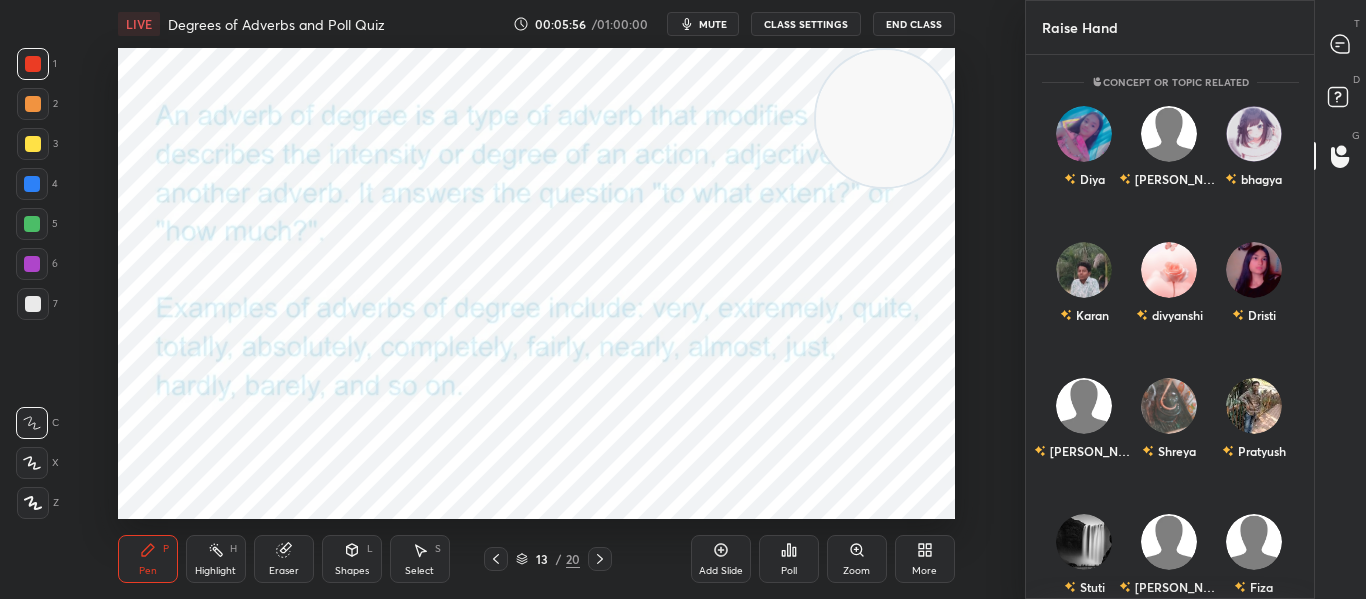 scroll, scrollTop: 7, scrollLeft: 7, axis: both 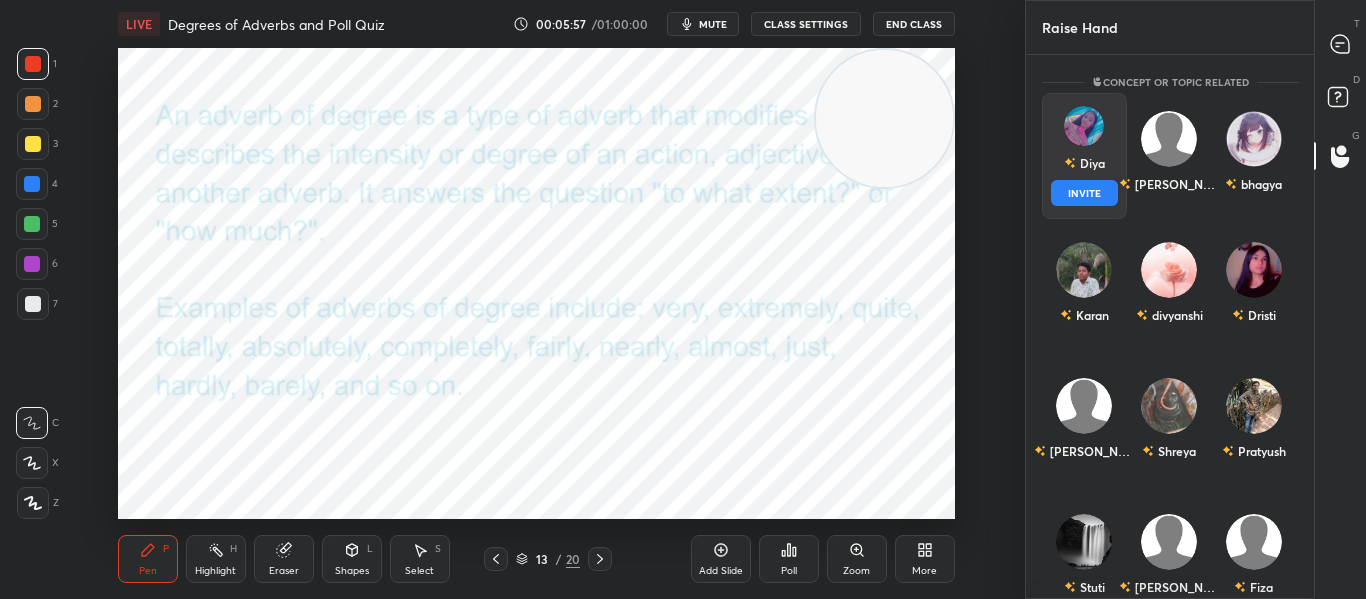 click on "Diya" at bounding box center [1083, 163] 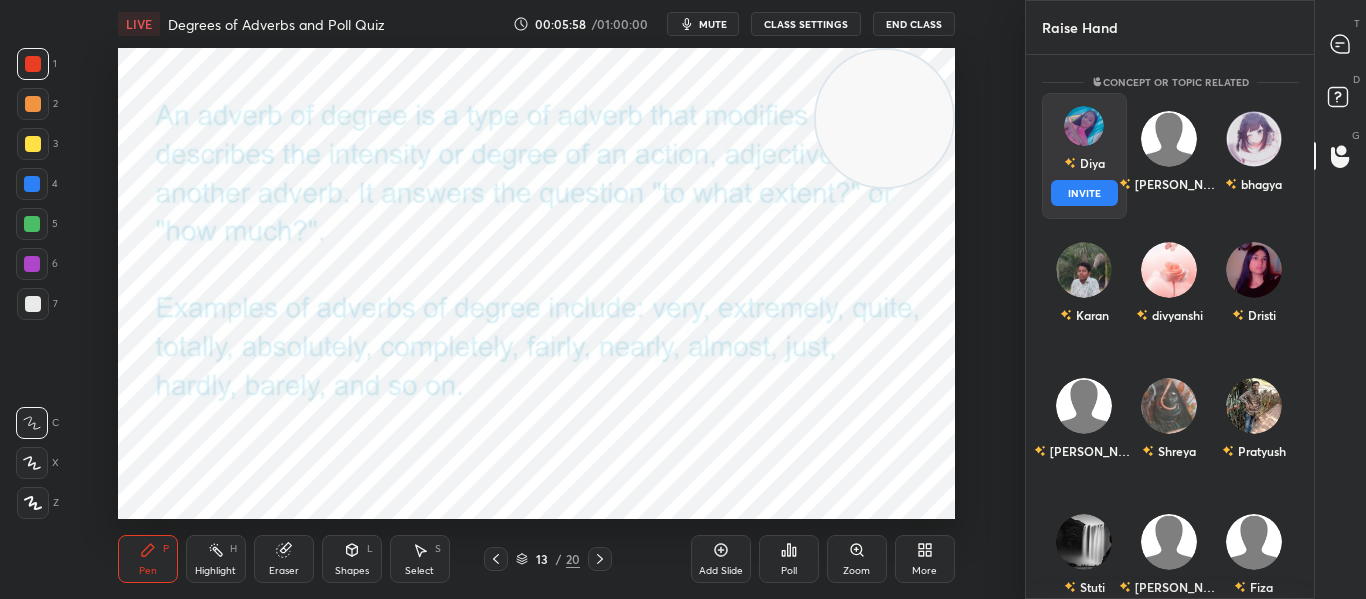 click on "INVITE" at bounding box center (1084, 193) 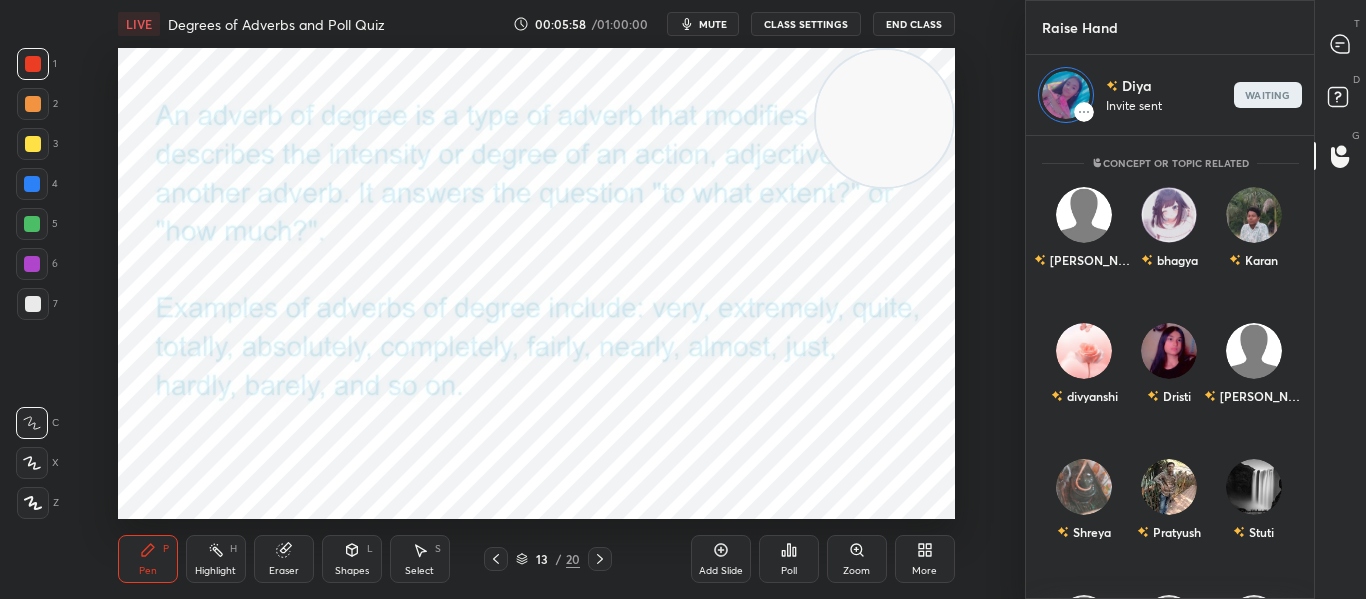 scroll, scrollTop: 457, scrollLeft: 282, axis: both 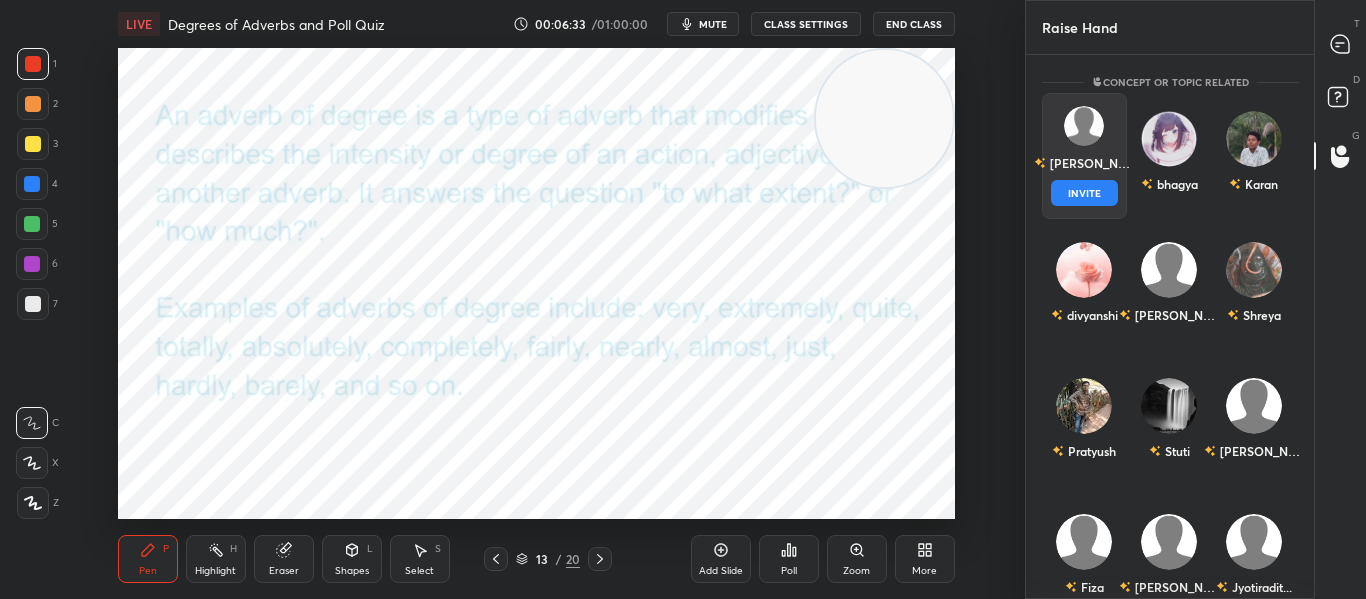 click on "[PERSON_NAME] INVITE" at bounding box center [1084, 156] 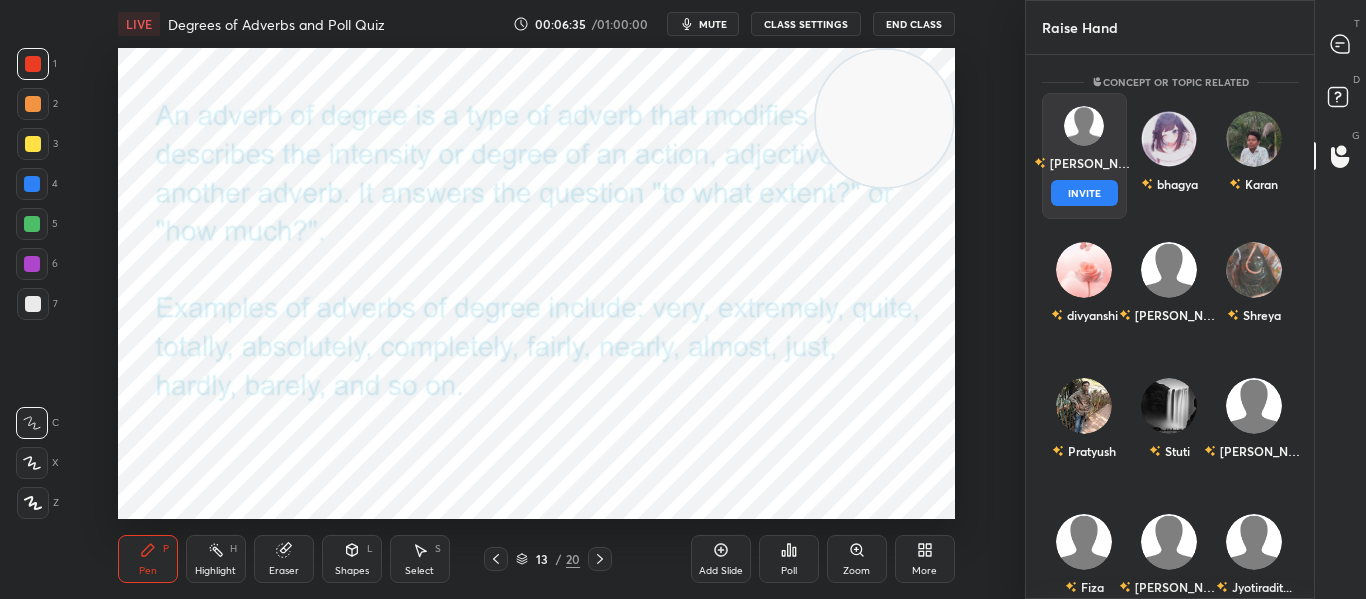 click on "INVITE" at bounding box center (1084, 193) 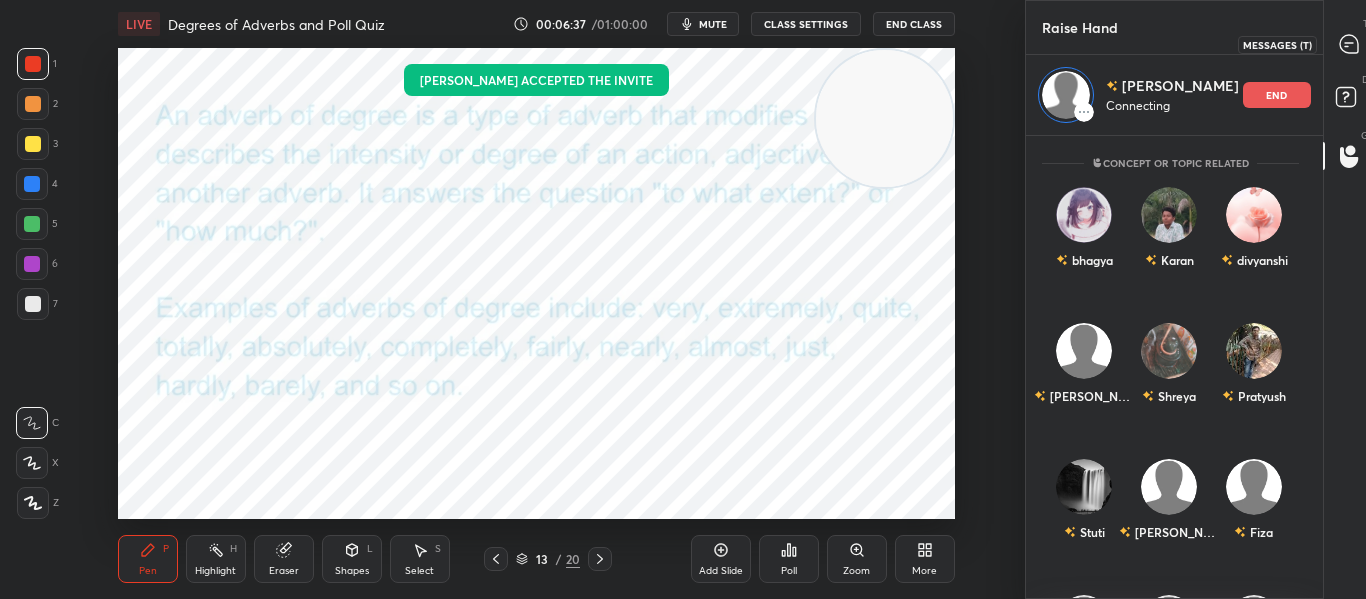 click 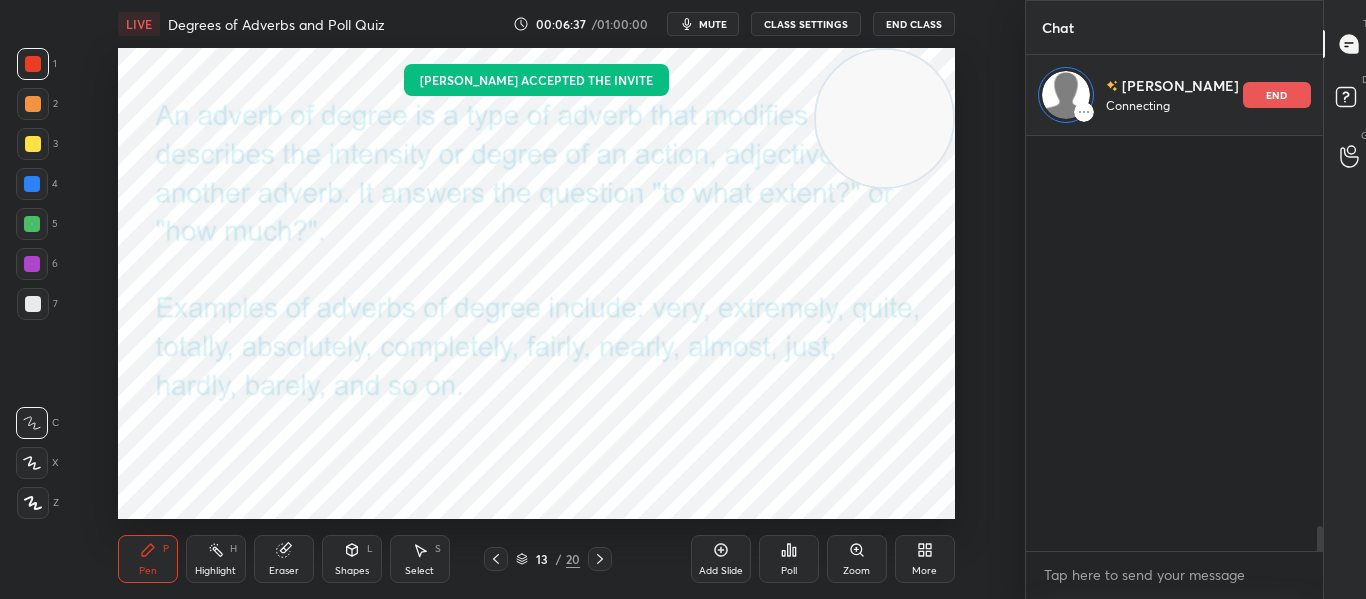 scroll, scrollTop: 458, scrollLeft: 282, axis: both 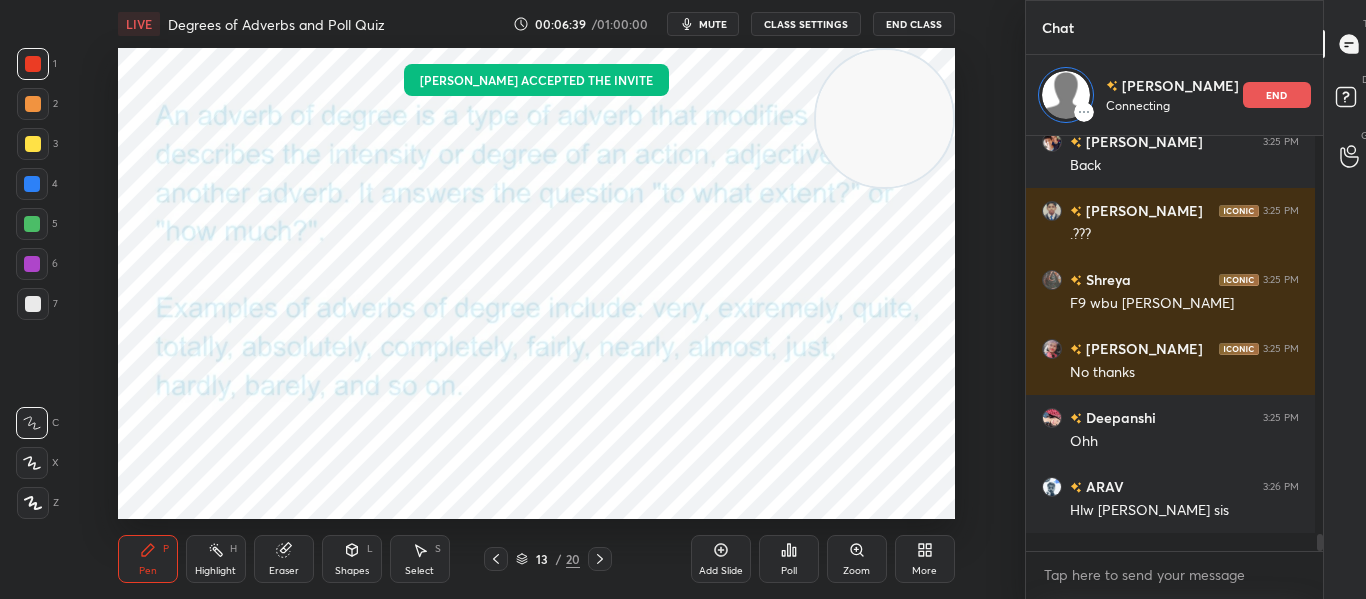 click at bounding box center (600, 559) 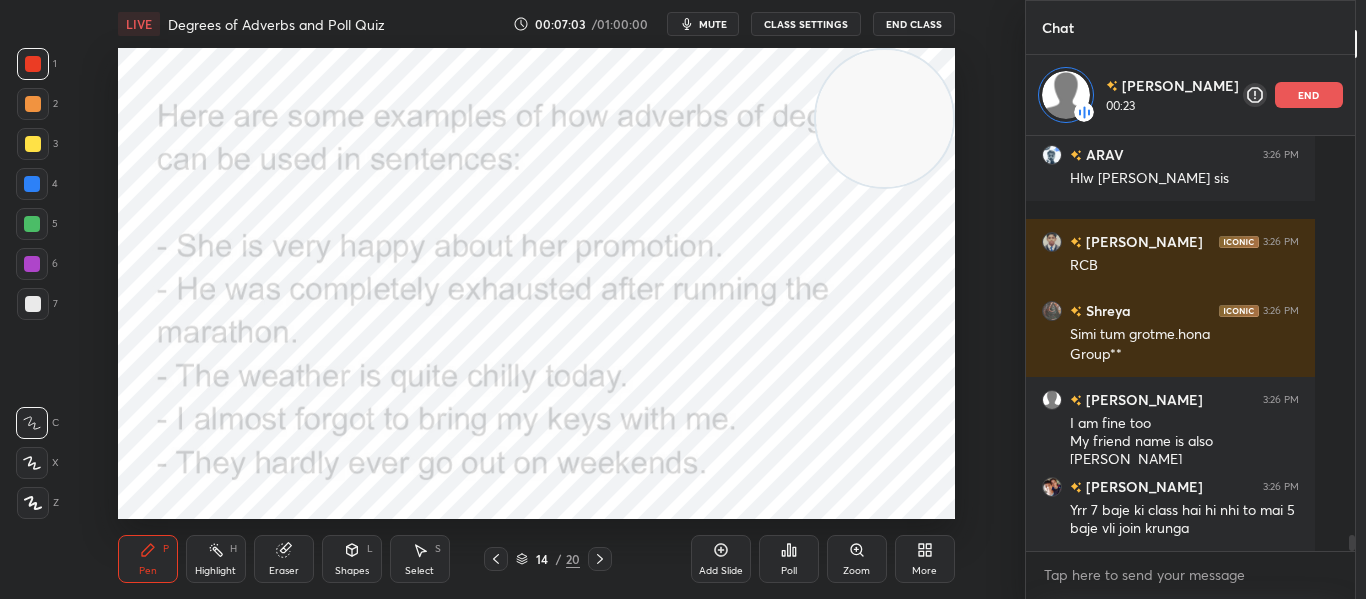scroll, scrollTop: 10185, scrollLeft: 0, axis: vertical 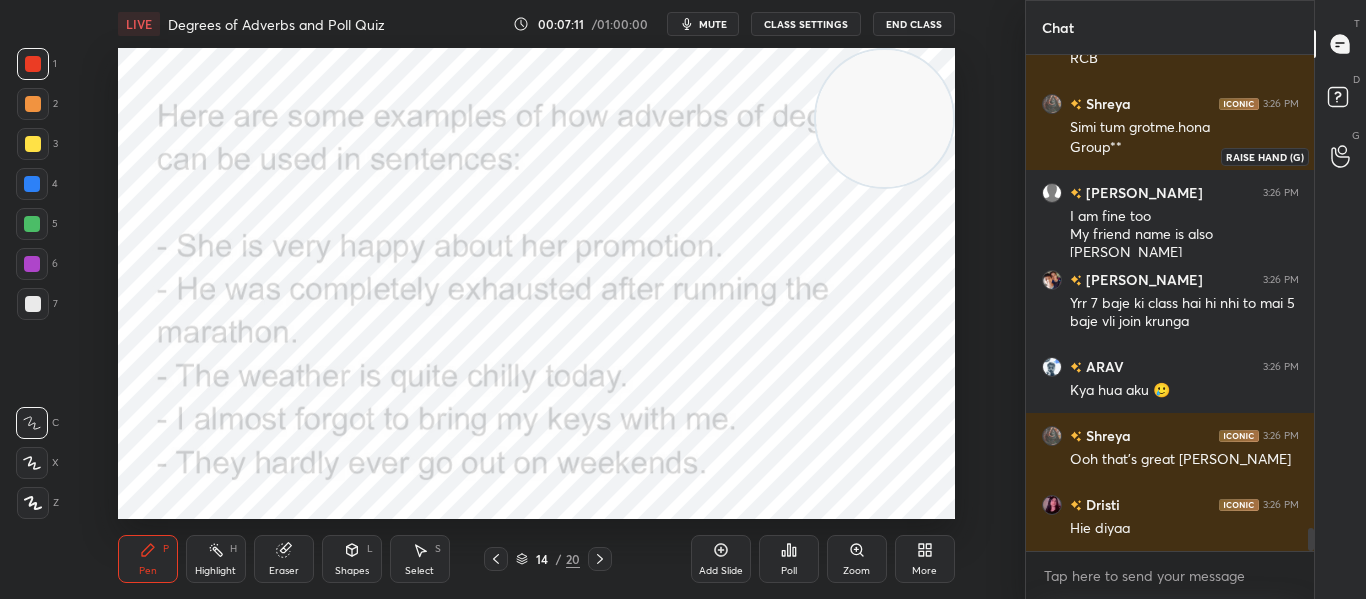 click at bounding box center (1341, 156) 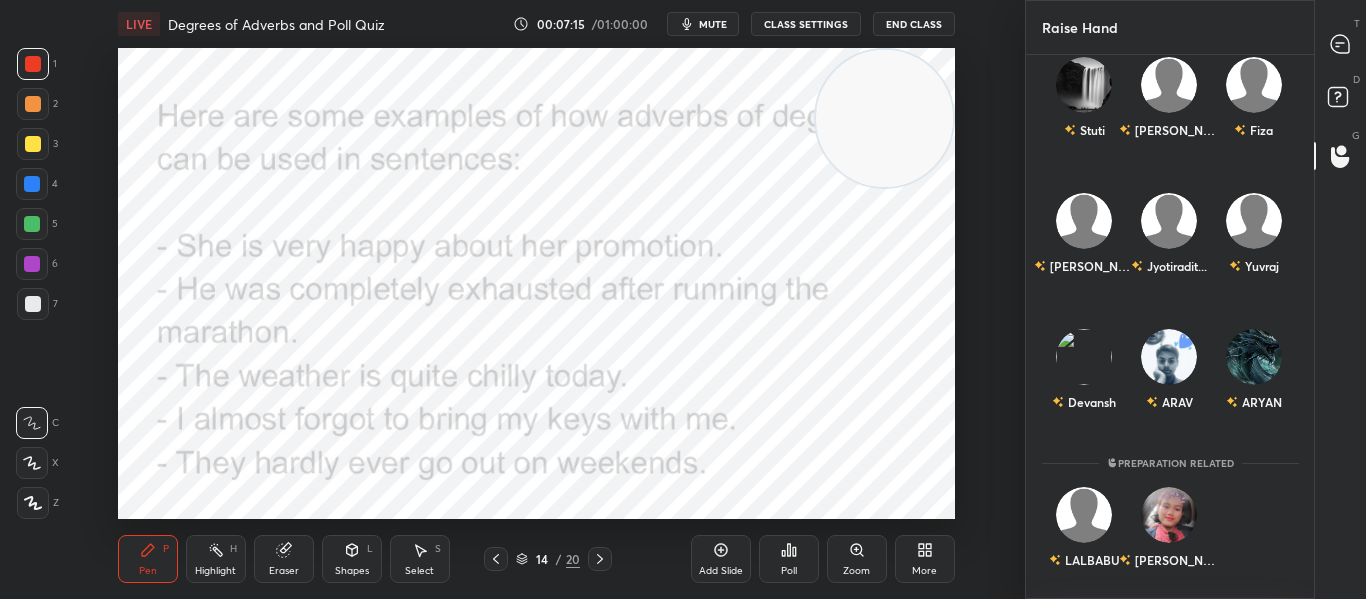 scroll, scrollTop: 332, scrollLeft: 0, axis: vertical 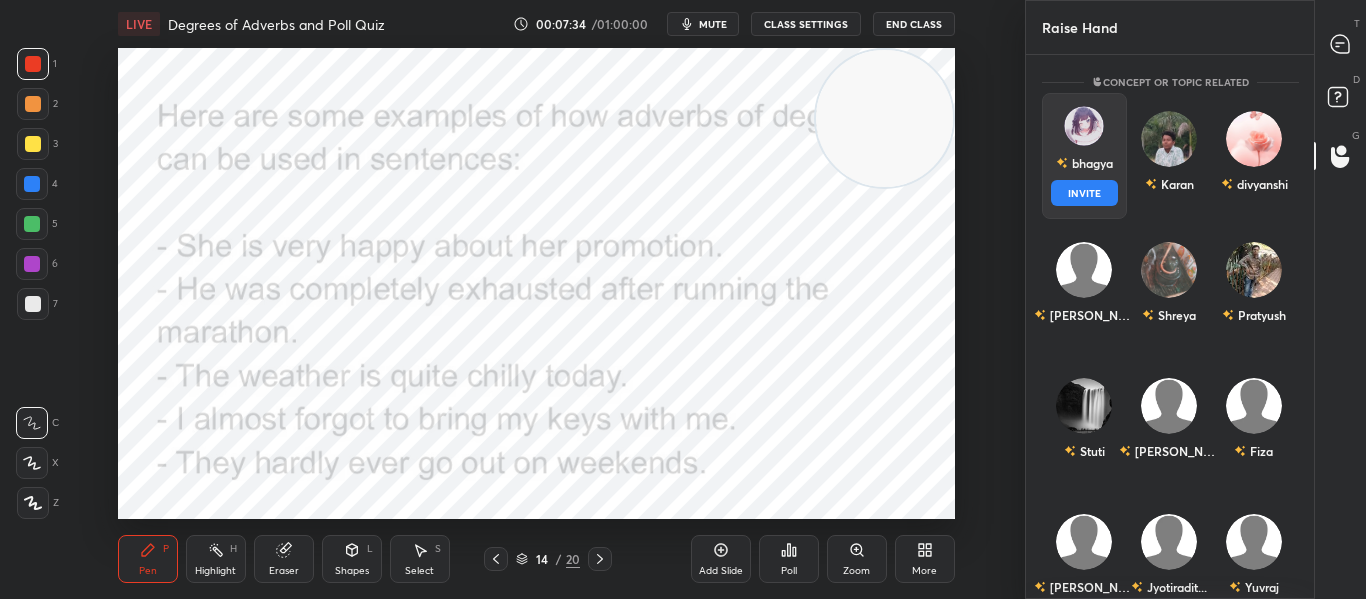 click on "bhagya INVITE" at bounding box center (1084, 156) 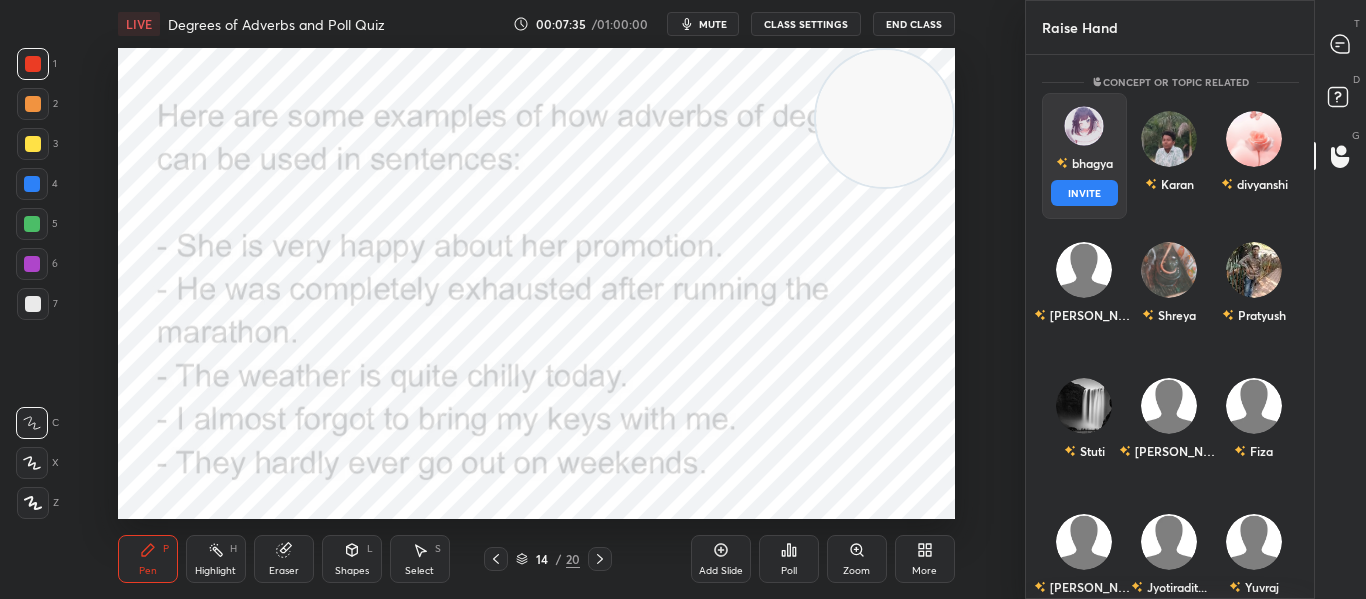 click on "INVITE" at bounding box center [1084, 193] 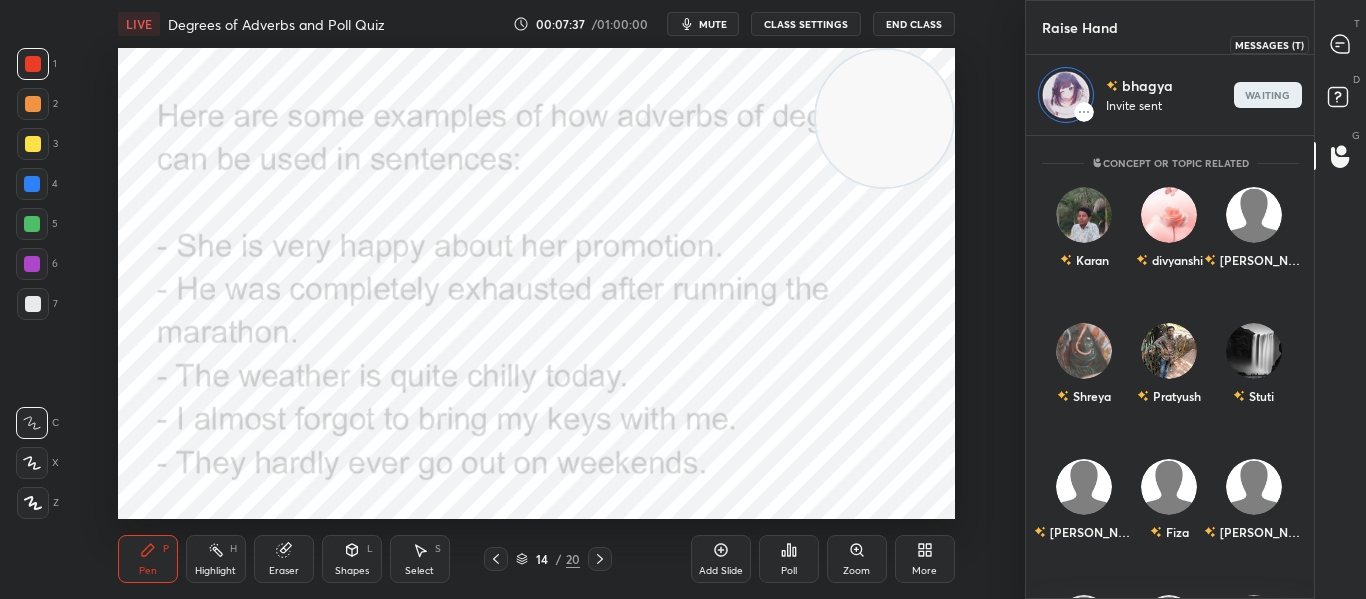 click 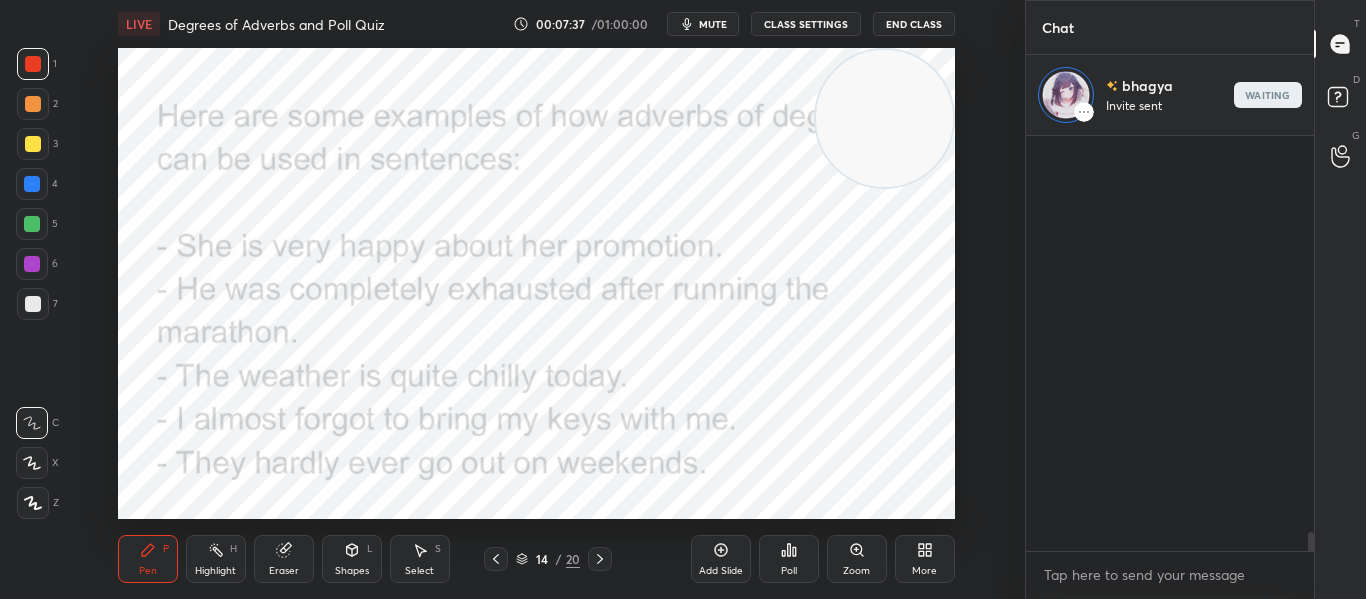 scroll, scrollTop: 458, scrollLeft: 282, axis: both 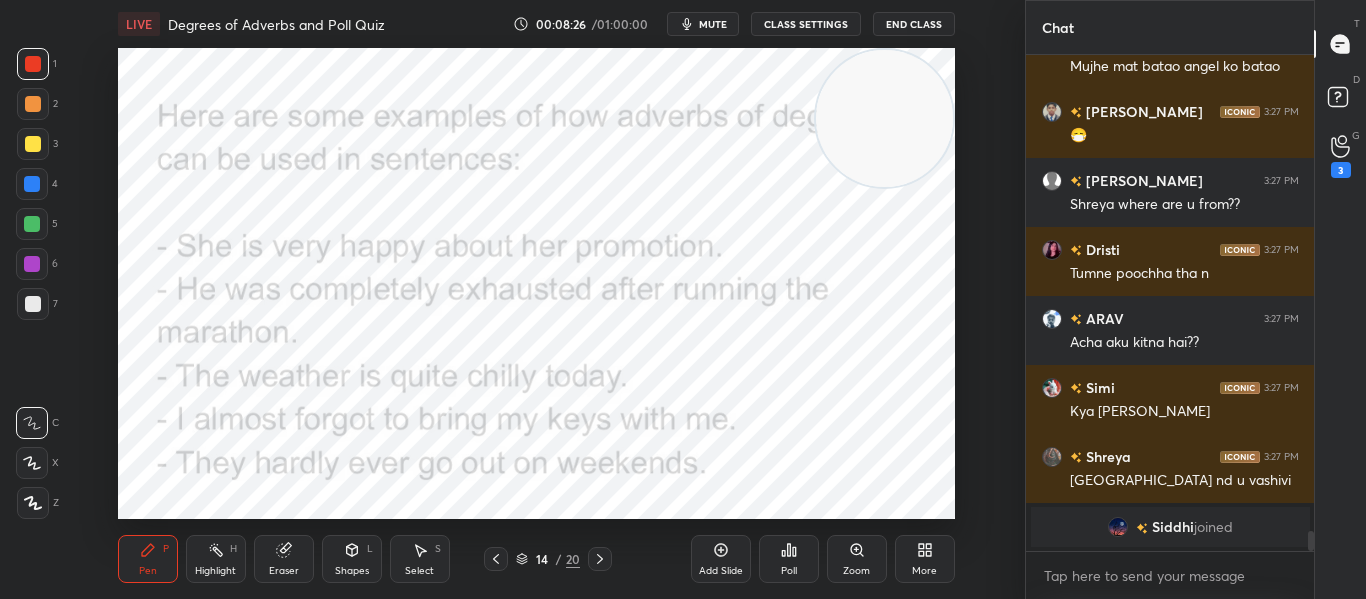 click 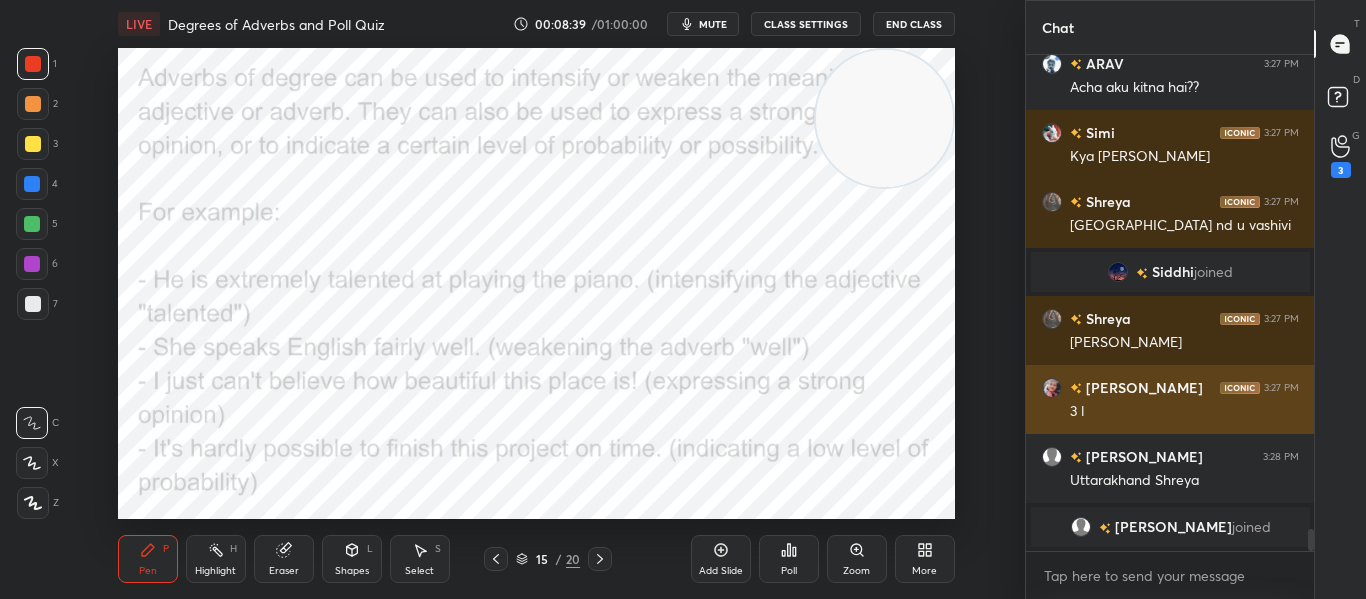 scroll, scrollTop: 10607, scrollLeft: 0, axis: vertical 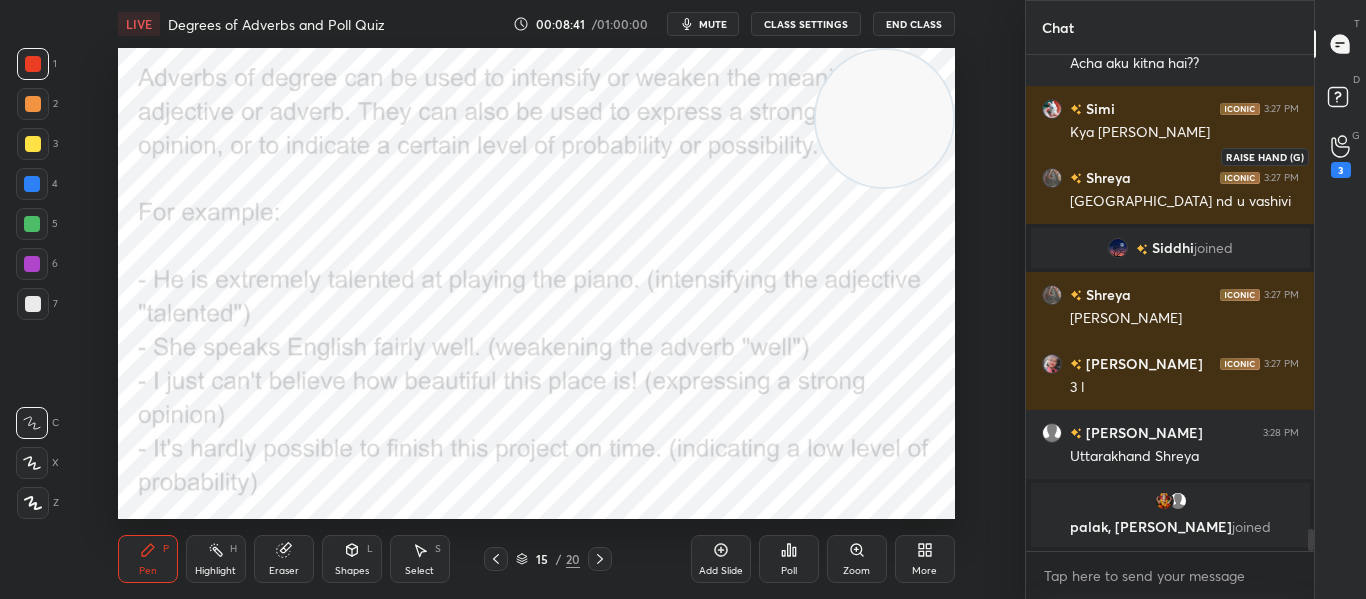 click 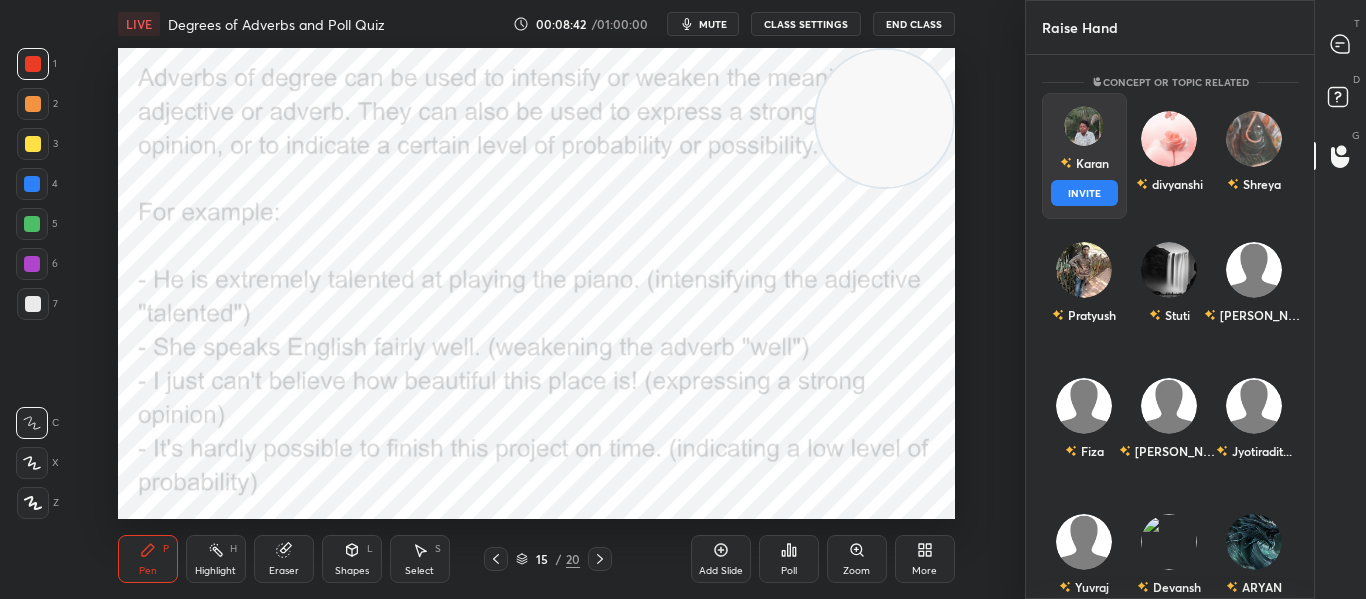 click on "Karan" at bounding box center (1083, 163) 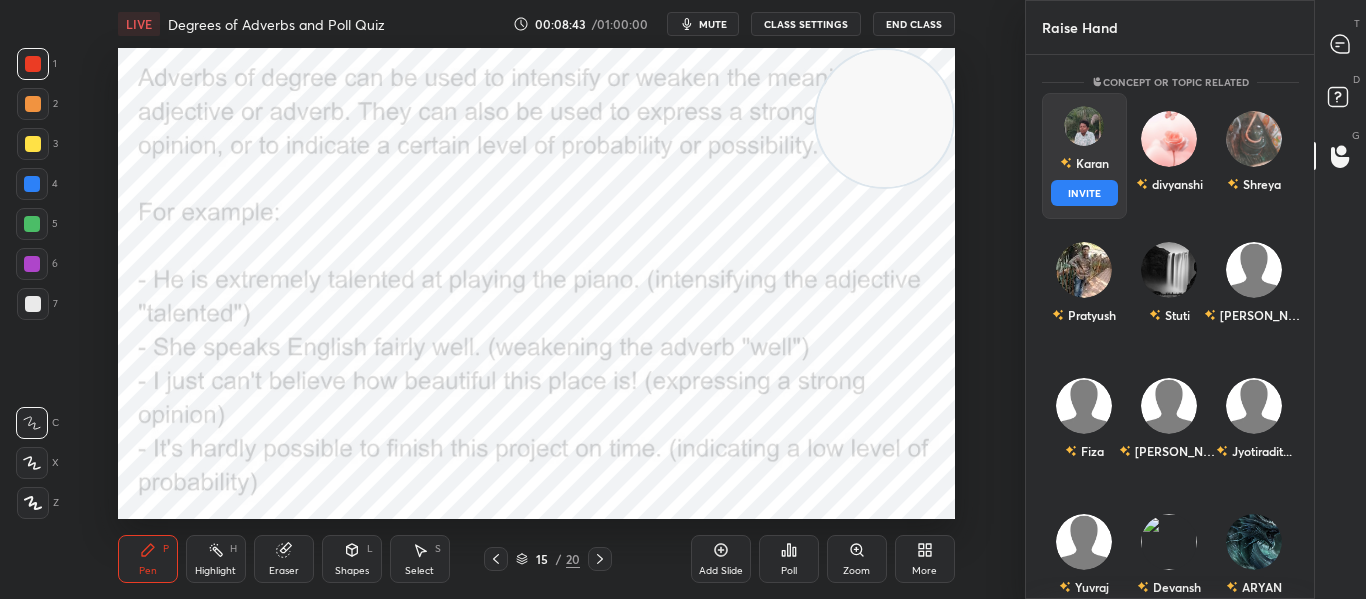 click on "INVITE" at bounding box center (1084, 193) 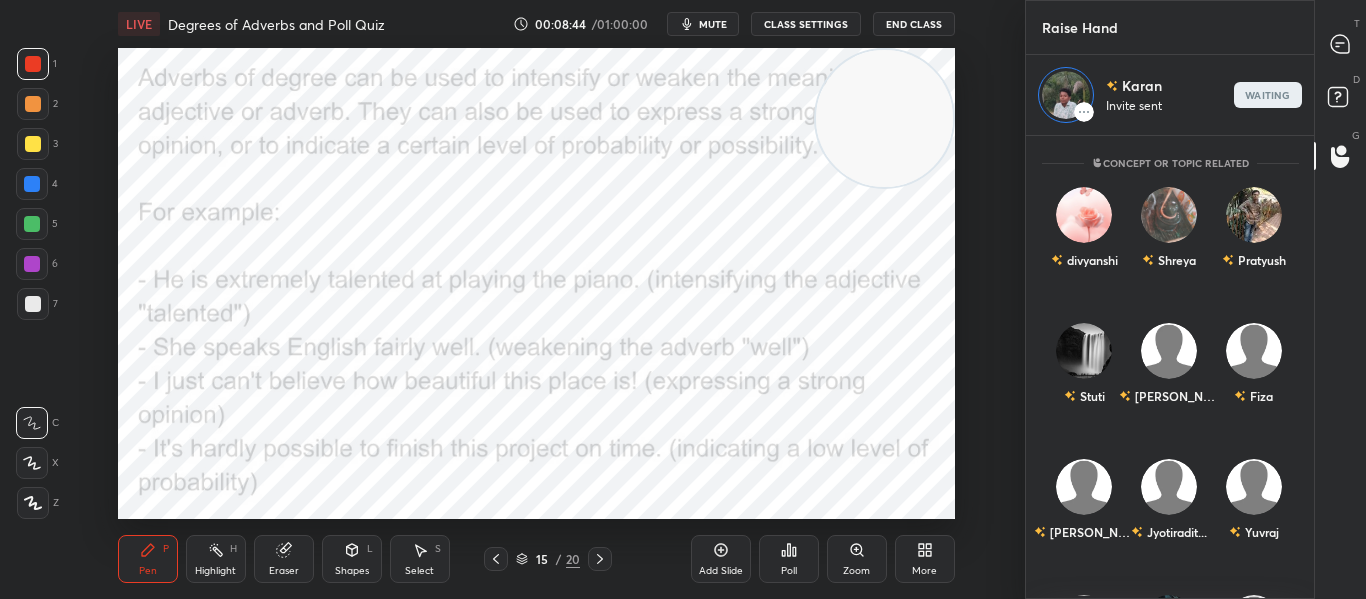scroll, scrollTop: 457, scrollLeft: 282, axis: both 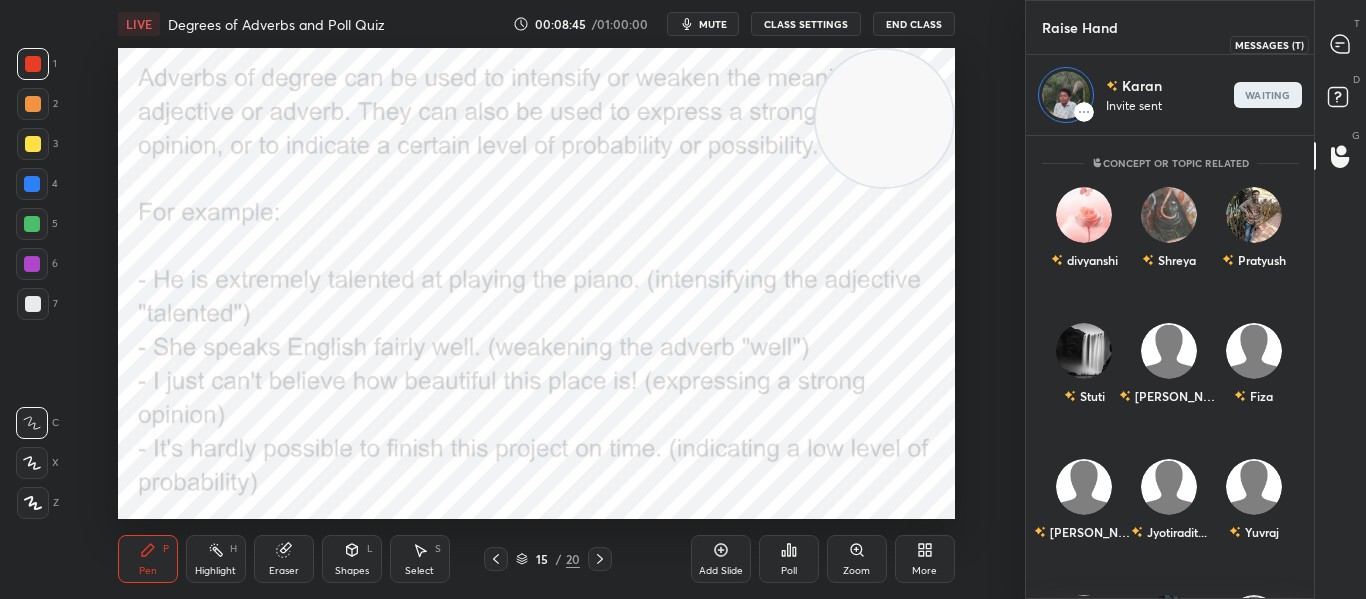 click 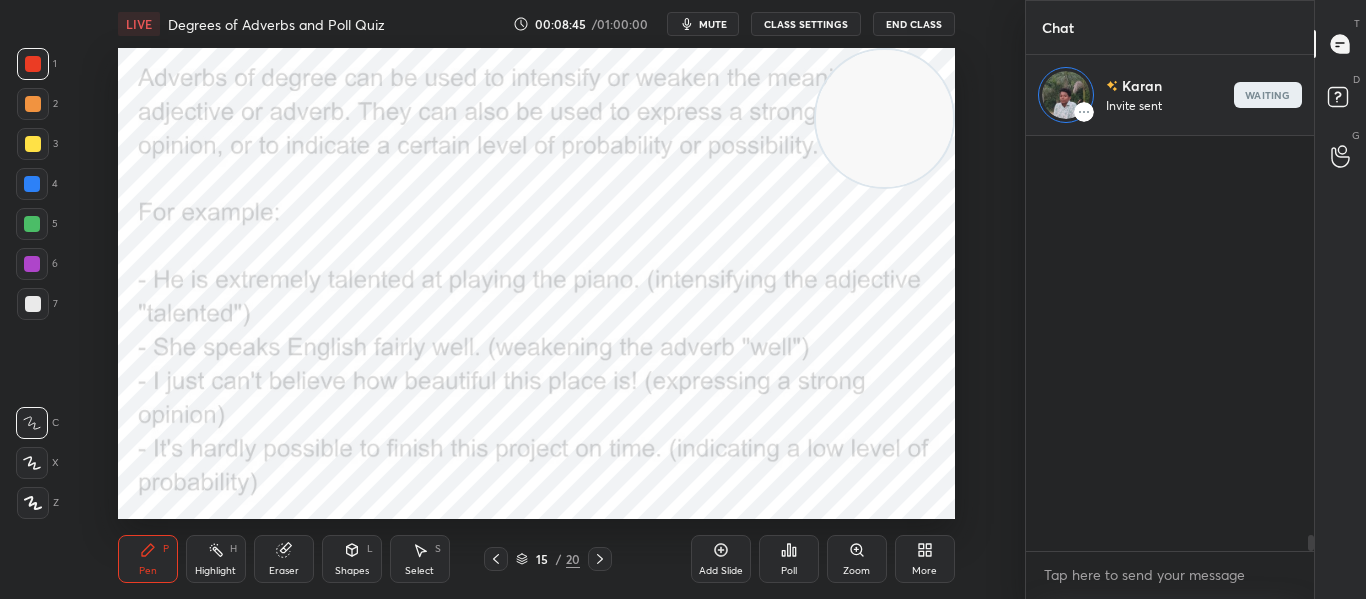 scroll, scrollTop: 458, scrollLeft: 282, axis: both 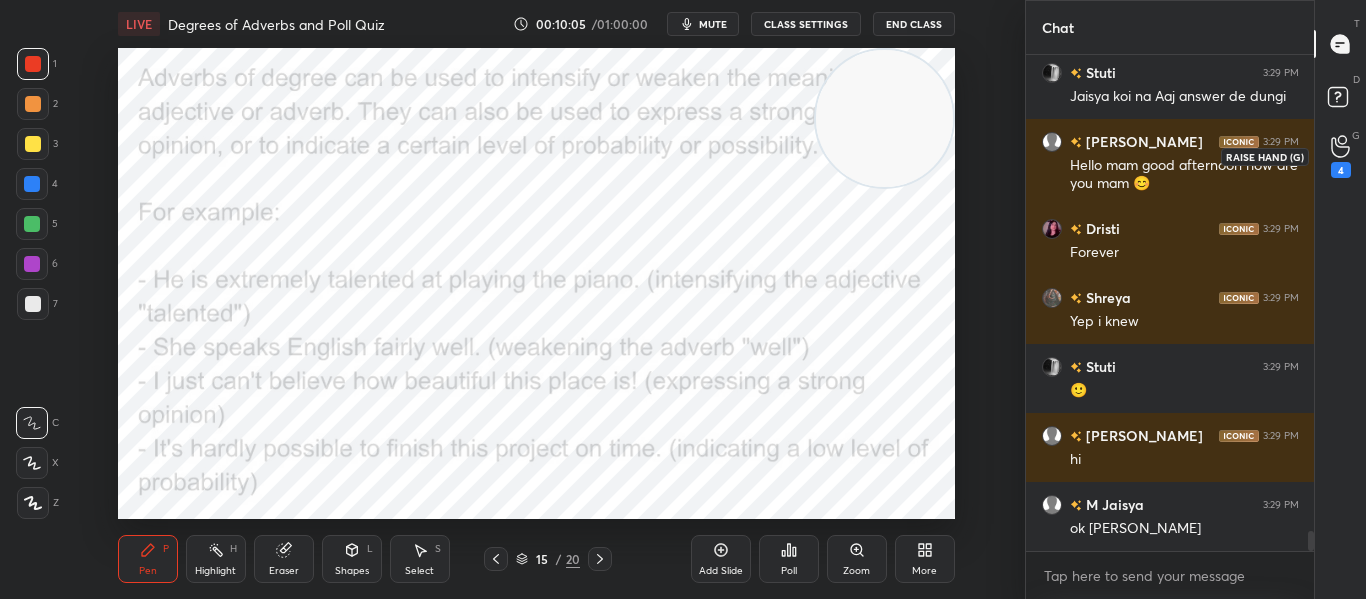 click 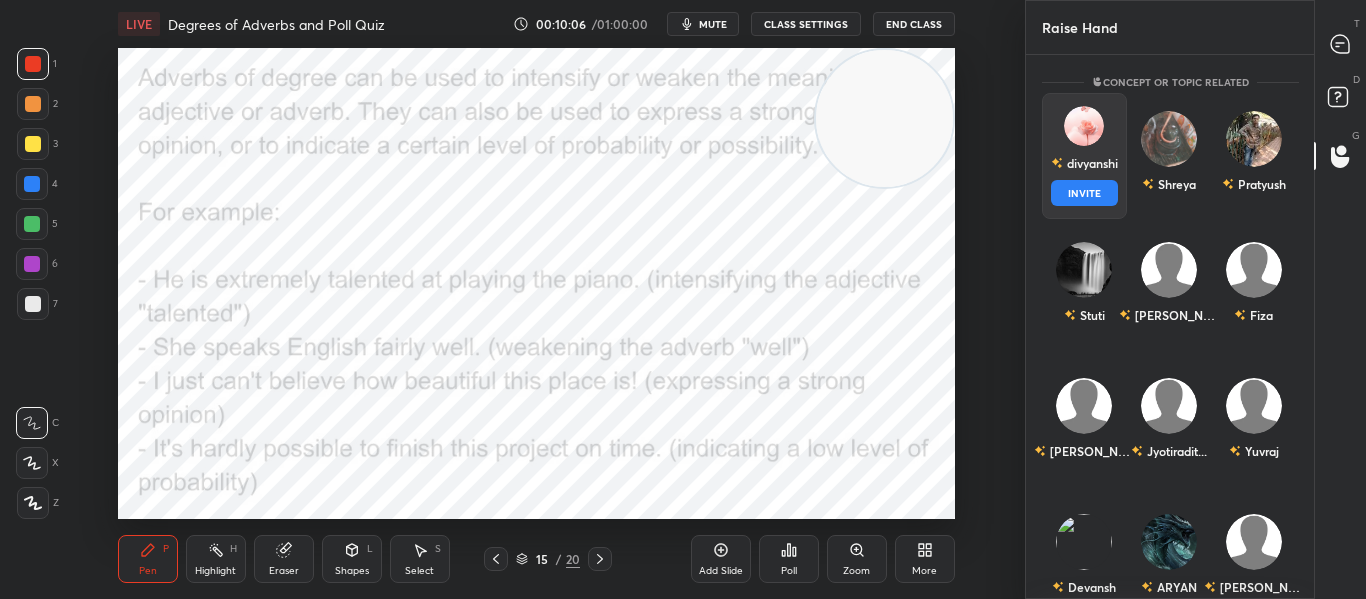 drag, startPoint x: 1089, startPoint y: 157, endPoint x: 1074, endPoint y: 193, distance: 39 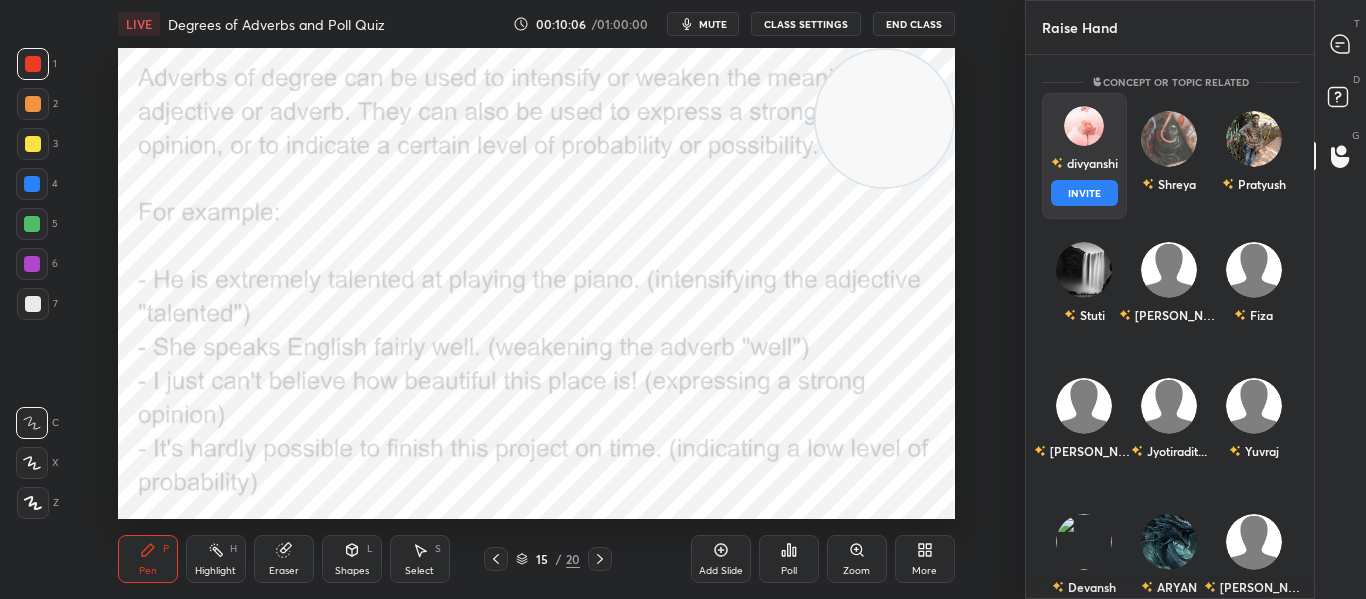 click on "[PERSON_NAME] INVITE" at bounding box center [1084, 156] 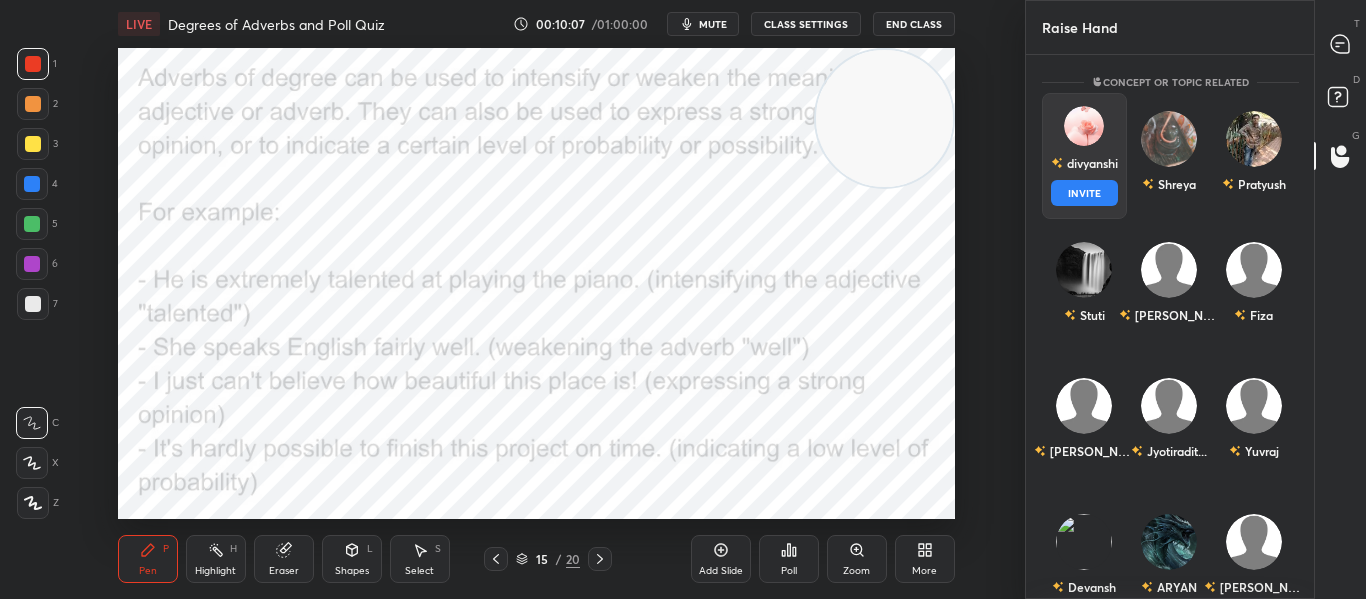 click on "INVITE" at bounding box center [1084, 193] 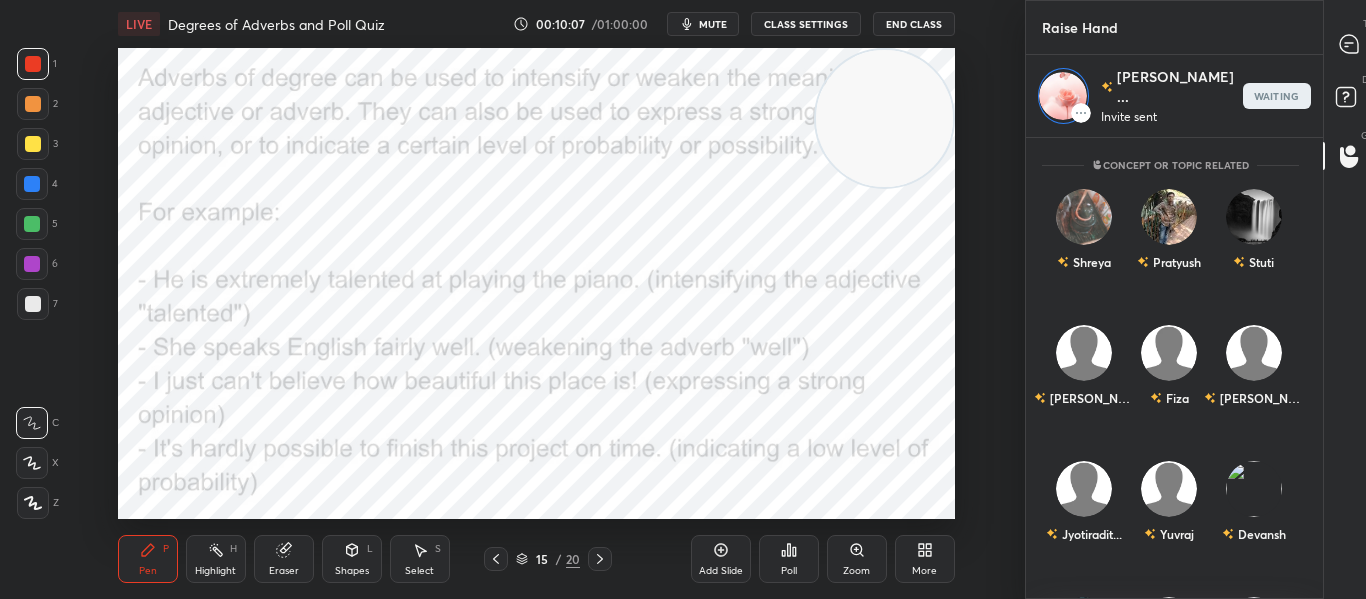 scroll, scrollTop: 457, scrollLeft: 282, axis: both 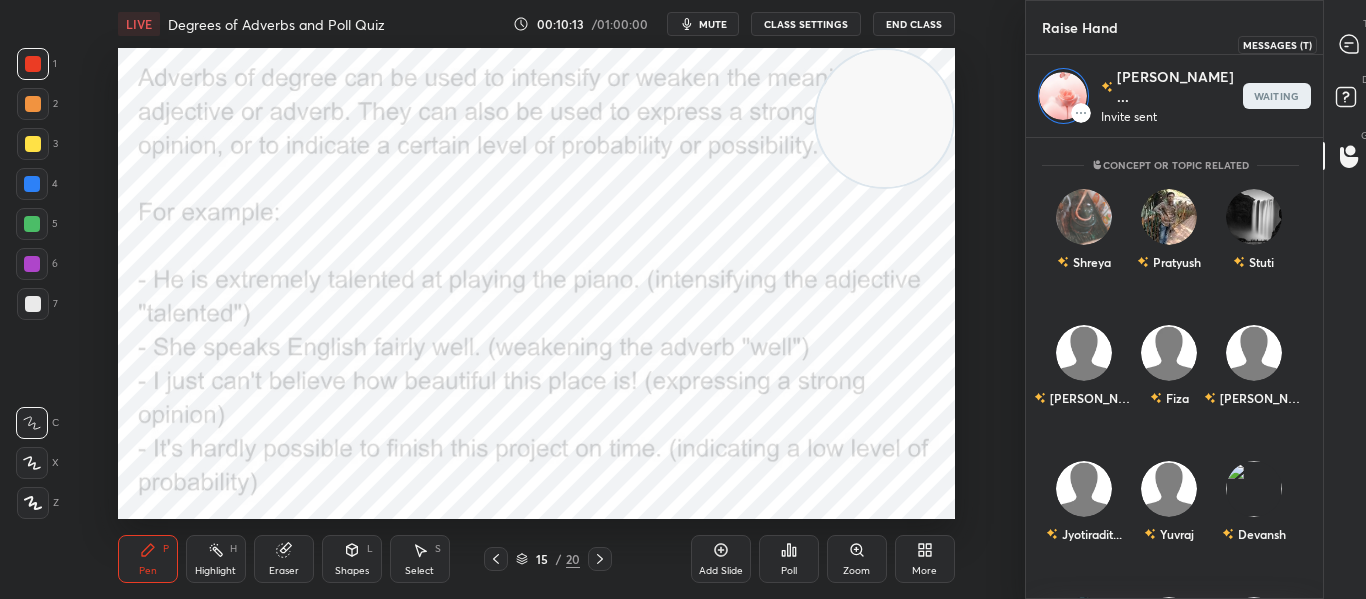 click 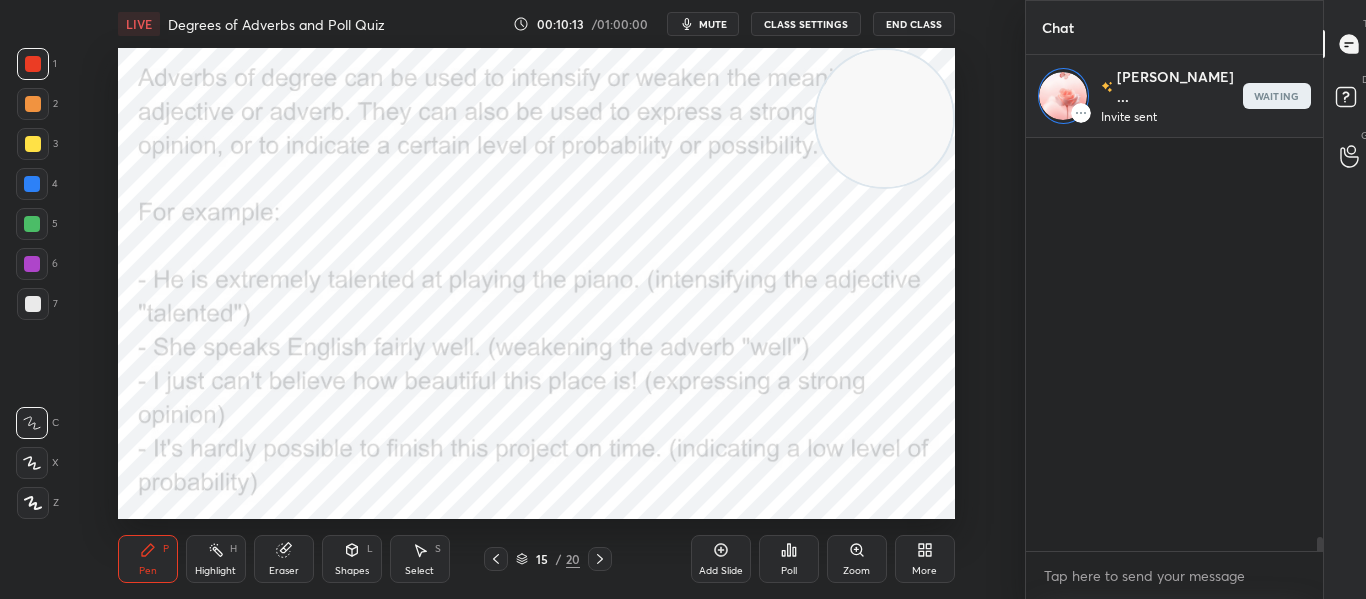 scroll, scrollTop: 12465, scrollLeft: 0, axis: vertical 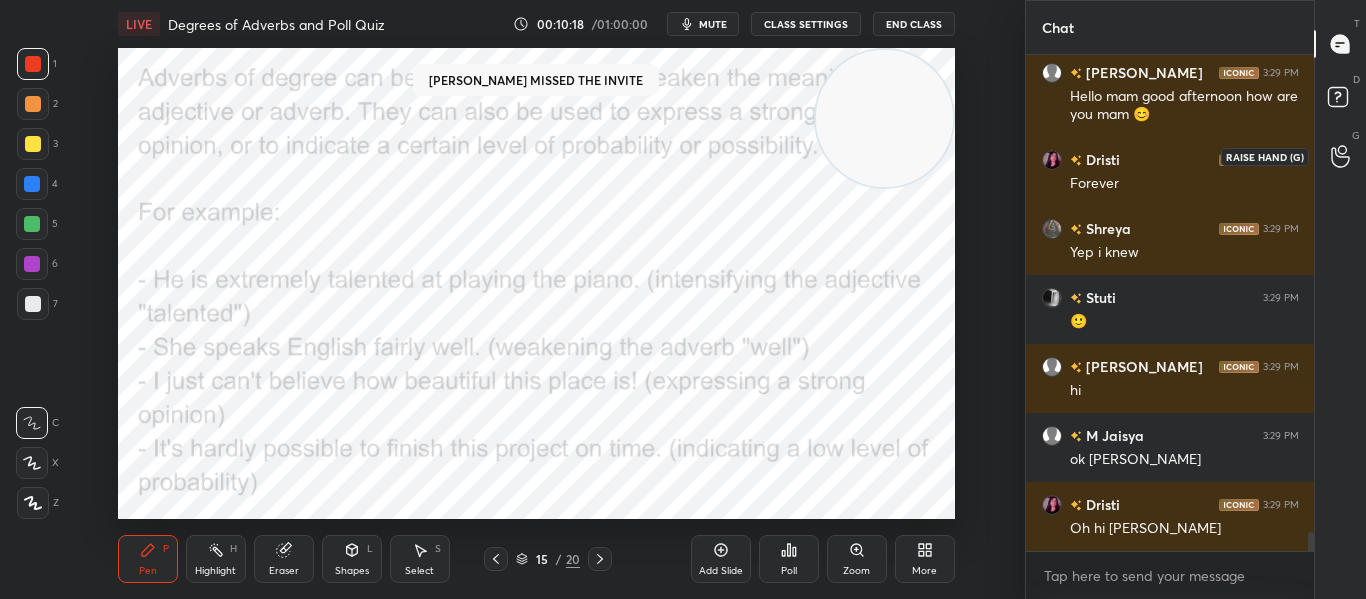 click at bounding box center (1341, 156) 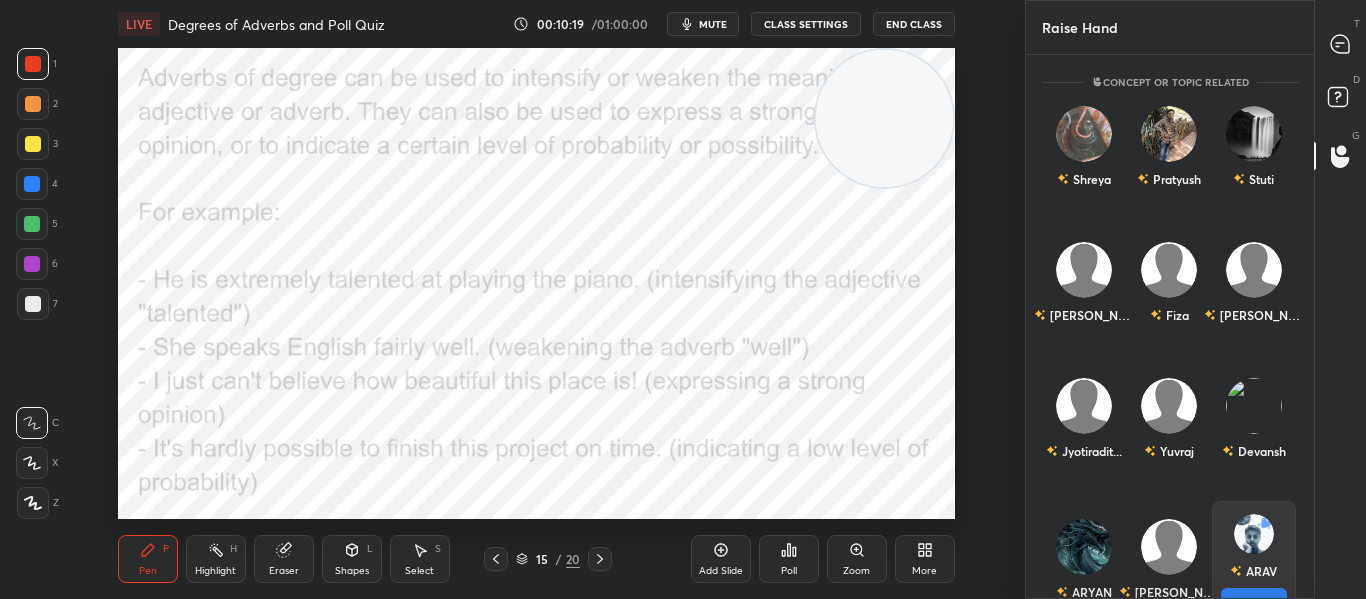 click on "ARAV INVITE" at bounding box center (1253, 564) 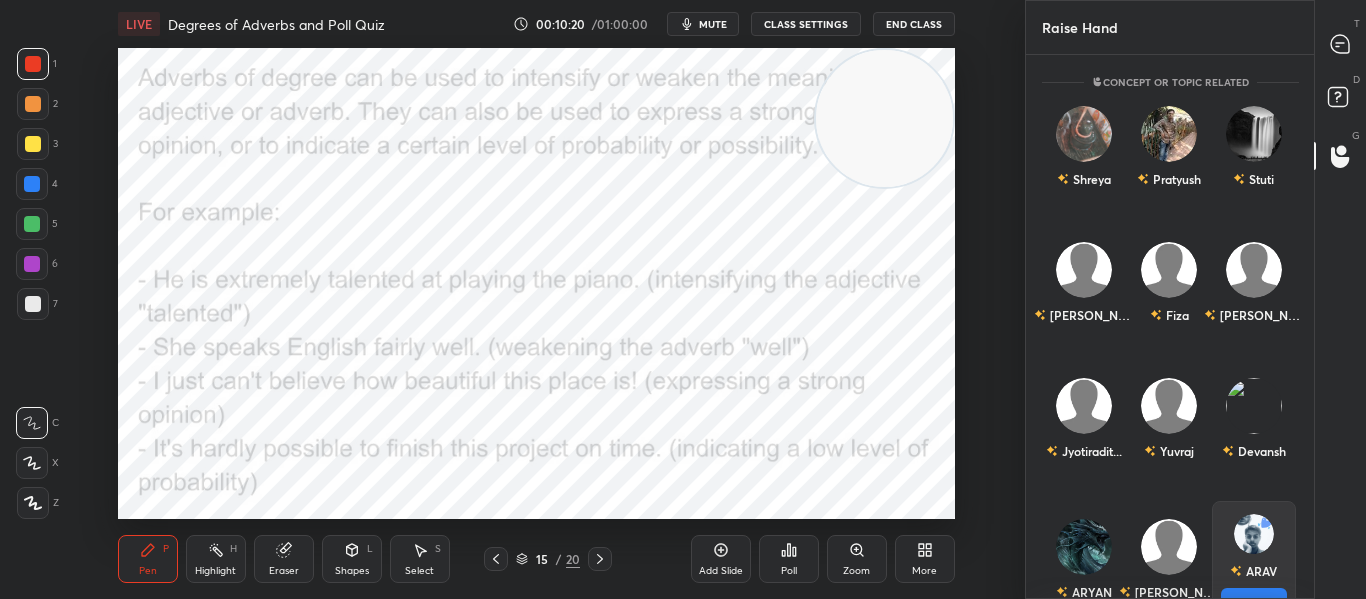 click on "INVITE" at bounding box center [1253, 601] 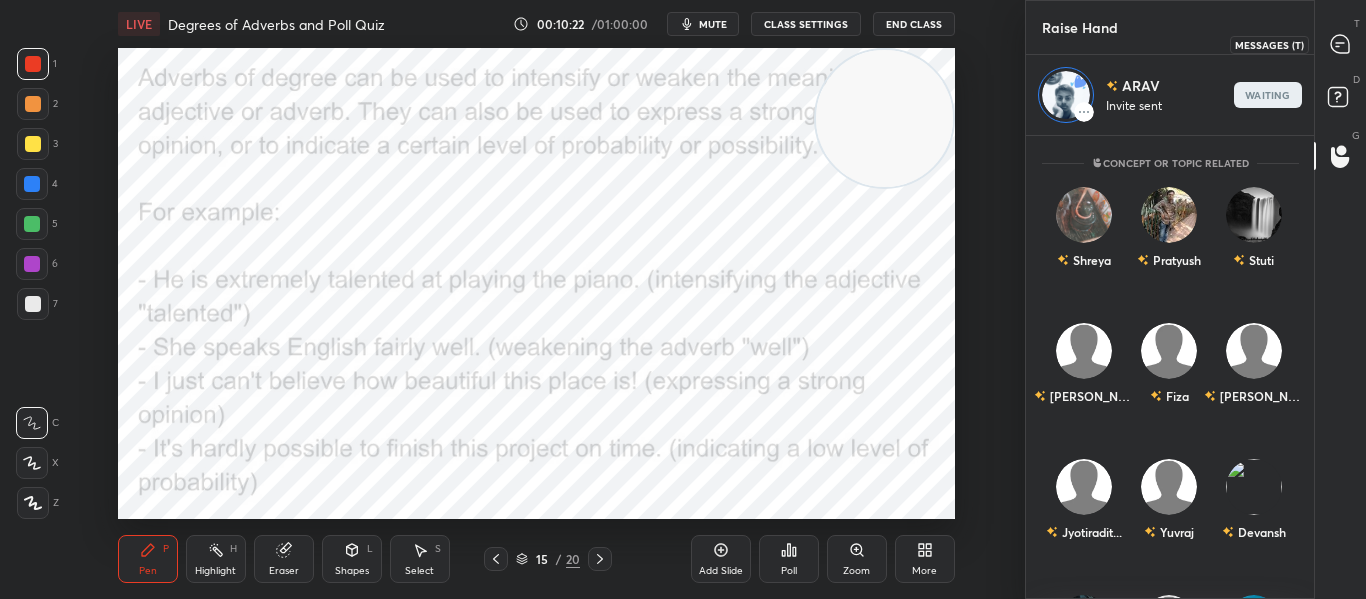click at bounding box center [1341, 44] 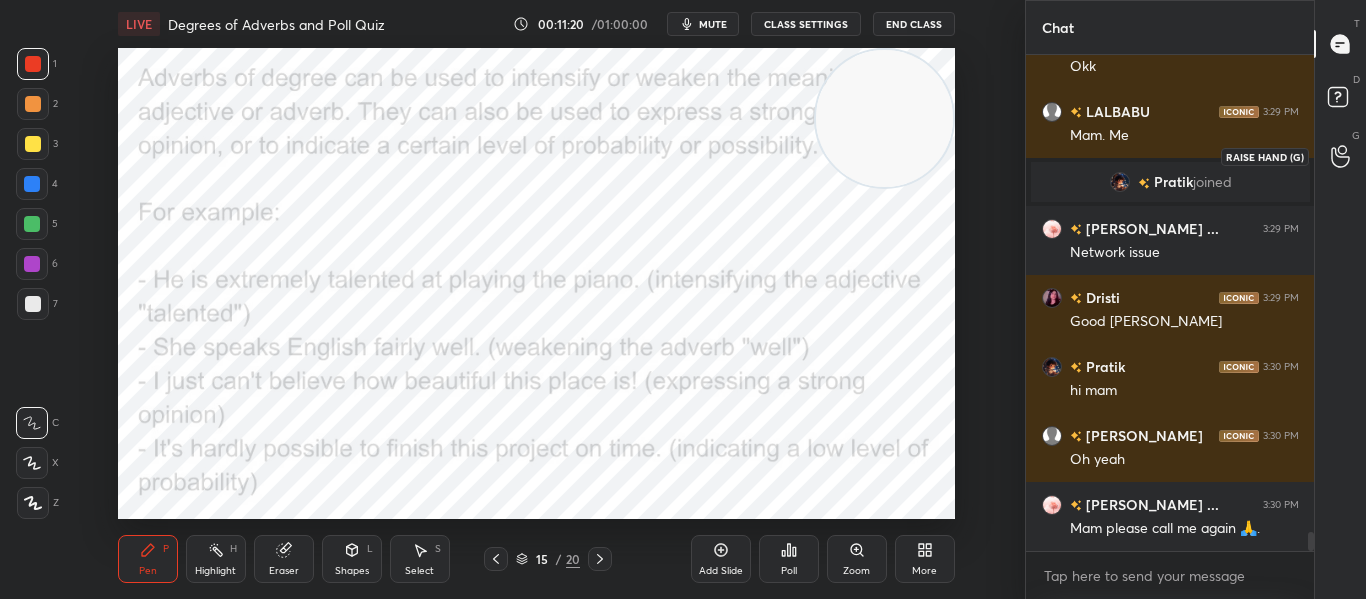 scroll, scrollTop: 12533, scrollLeft: 0, axis: vertical 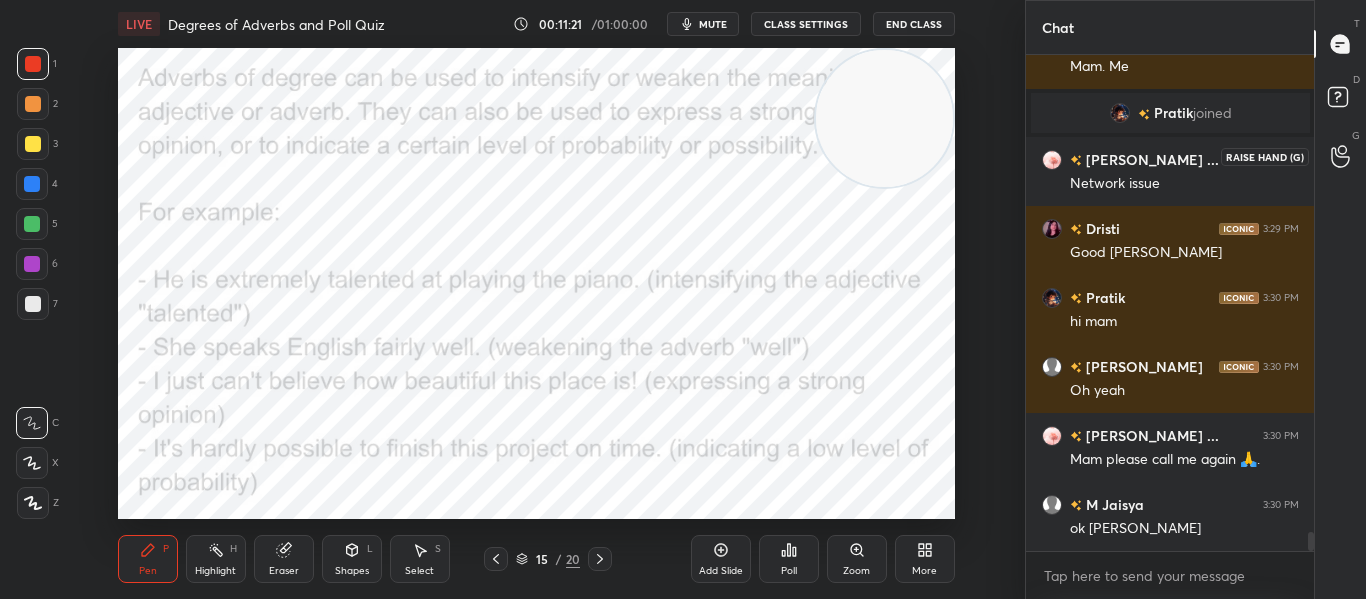 click at bounding box center (1341, 156) 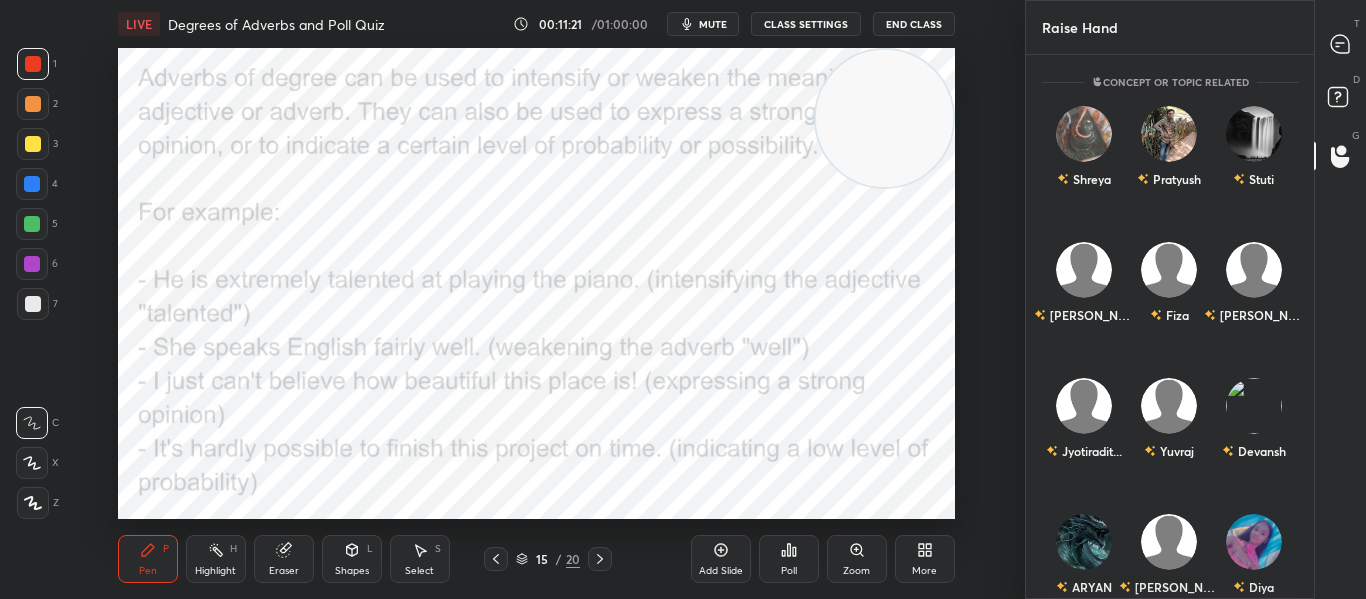 scroll, scrollTop: 7, scrollLeft: 7, axis: both 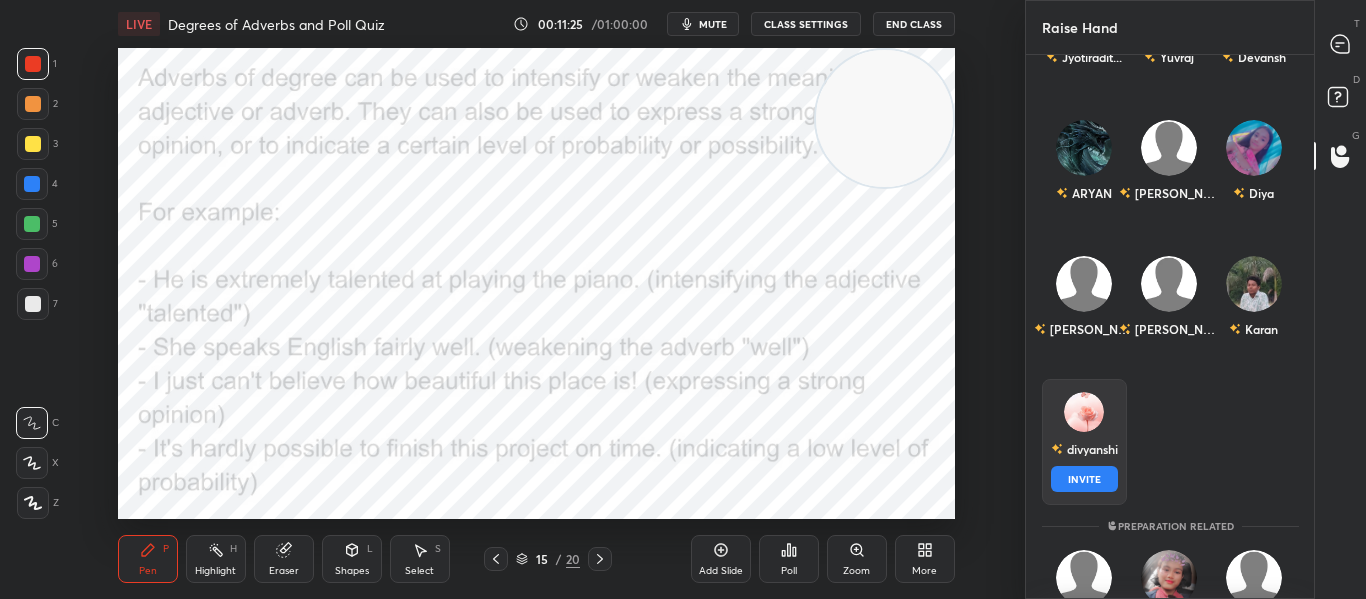 click on "[PERSON_NAME] INVITE" at bounding box center (1084, 442) 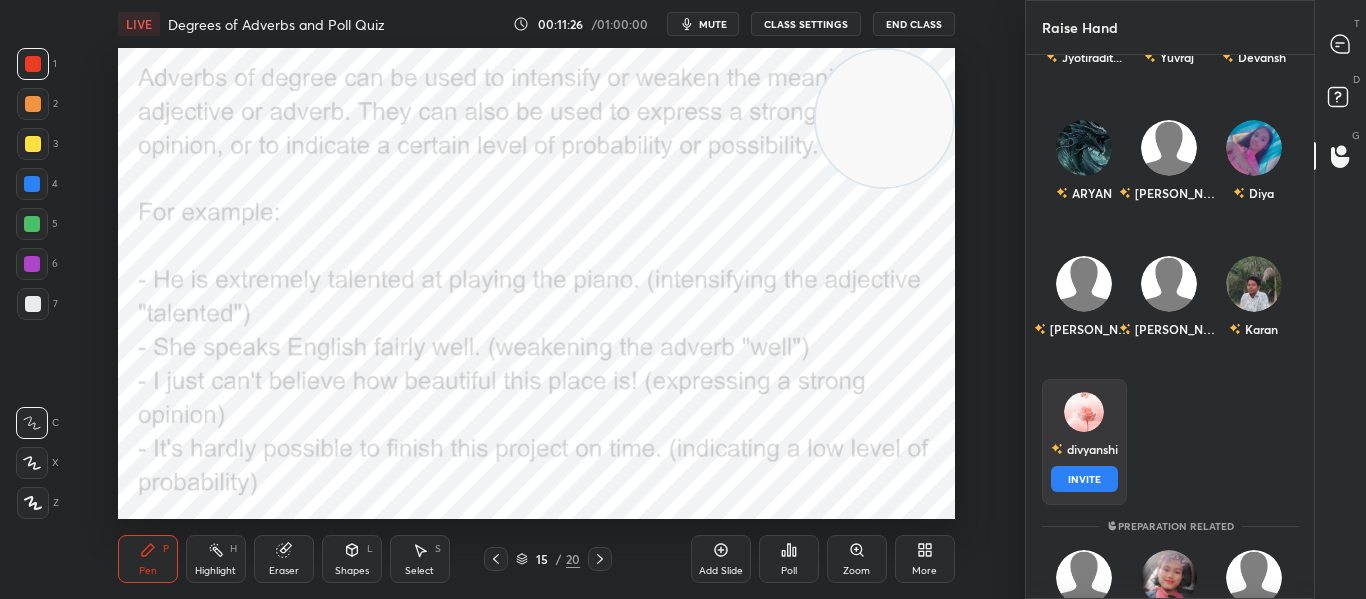 click on "INVITE" at bounding box center [1084, 479] 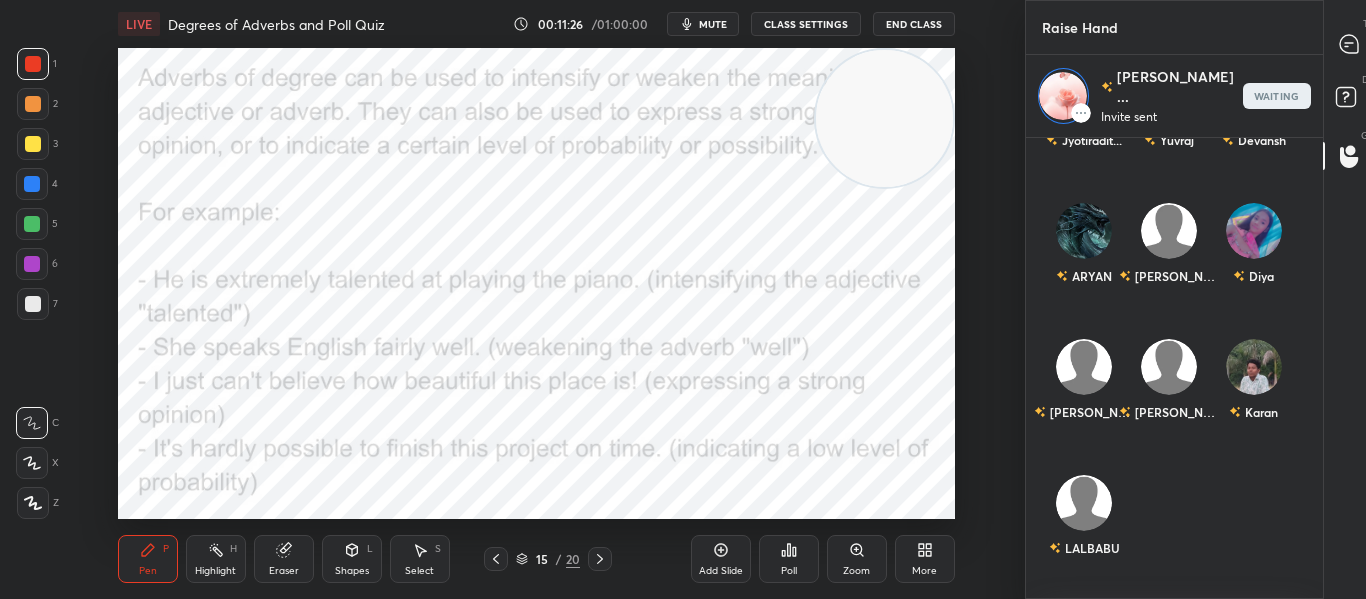 scroll, scrollTop: 457, scrollLeft: 282, axis: both 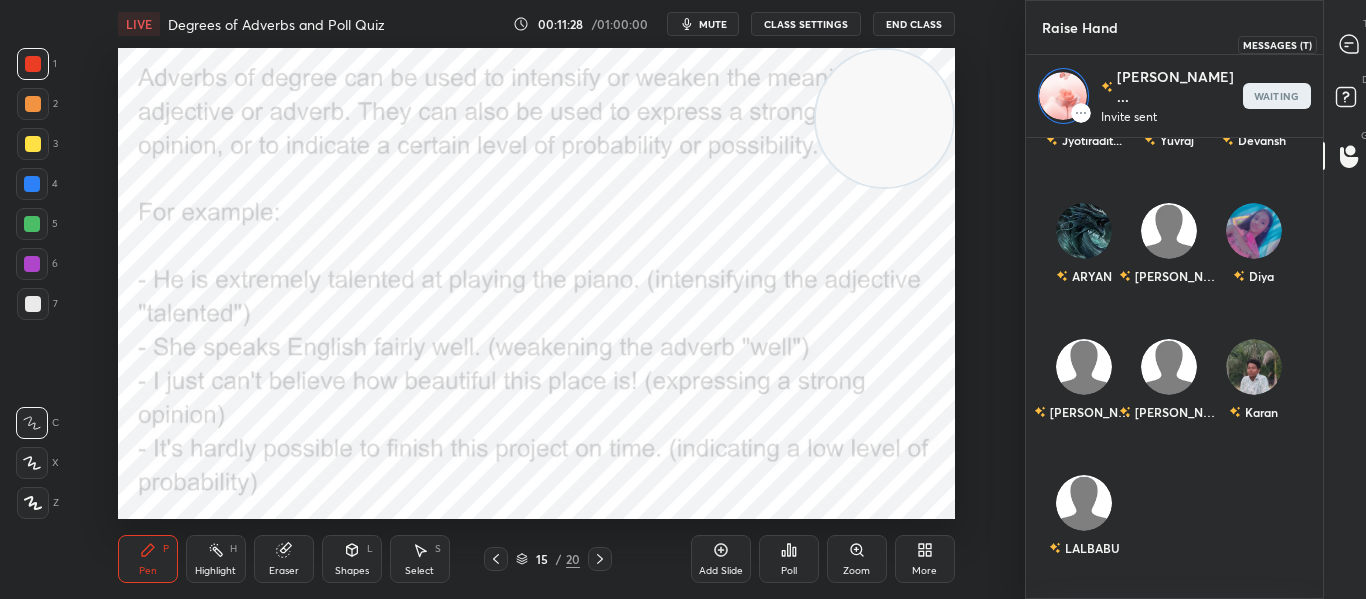 click 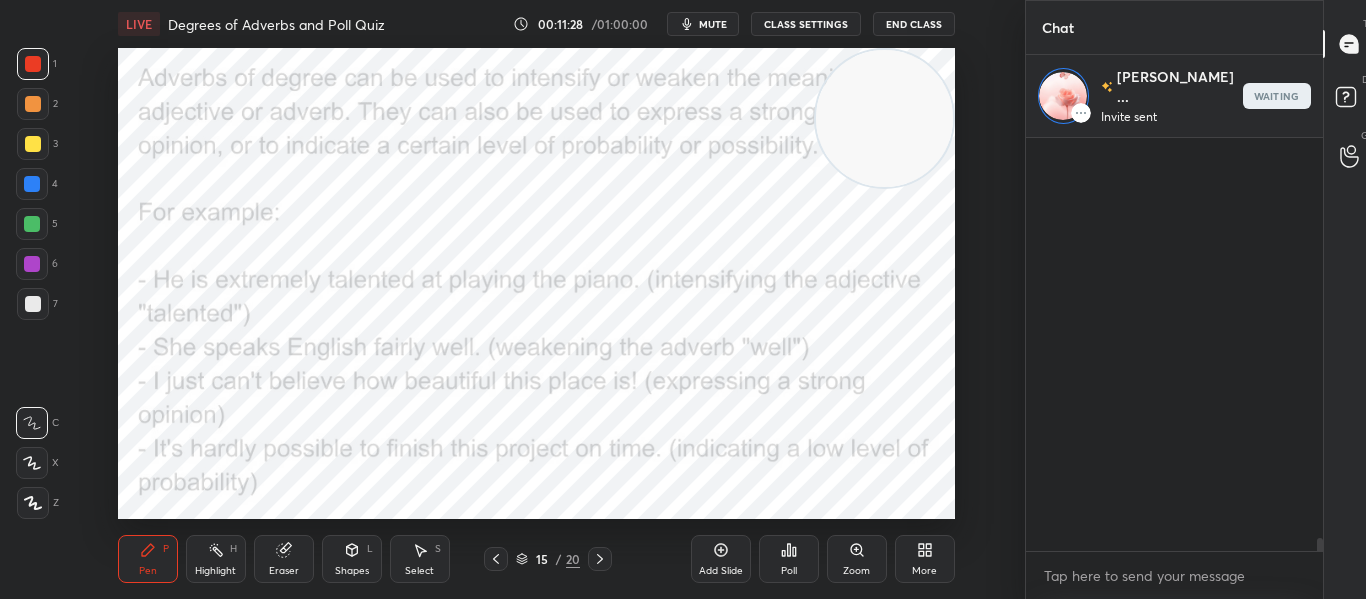 scroll, scrollTop: 458, scrollLeft: 282, axis: both 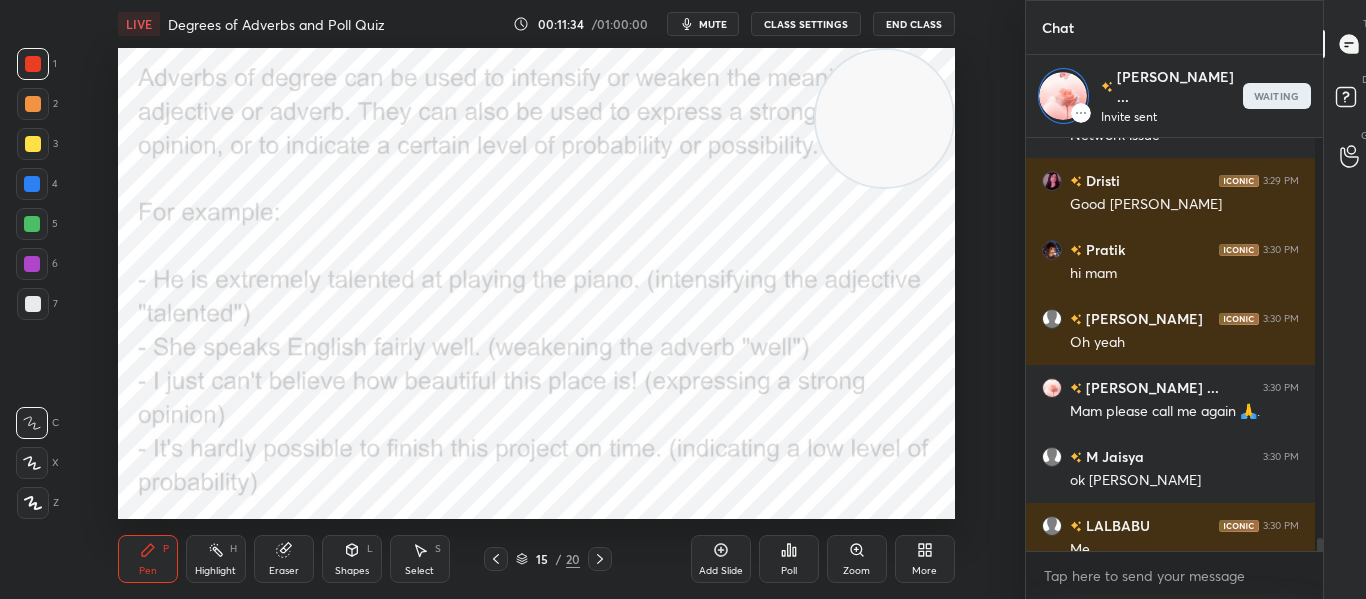 click 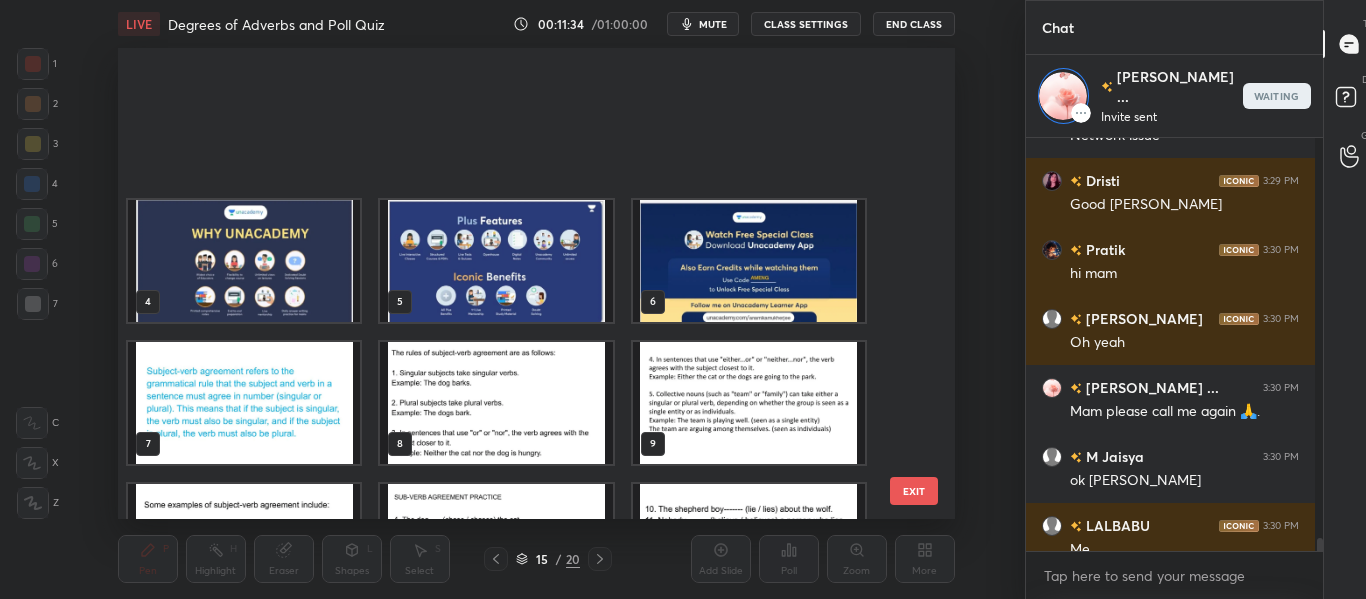 scroll, scrollTop: 239, scrollLeft: 0, axis: vertical 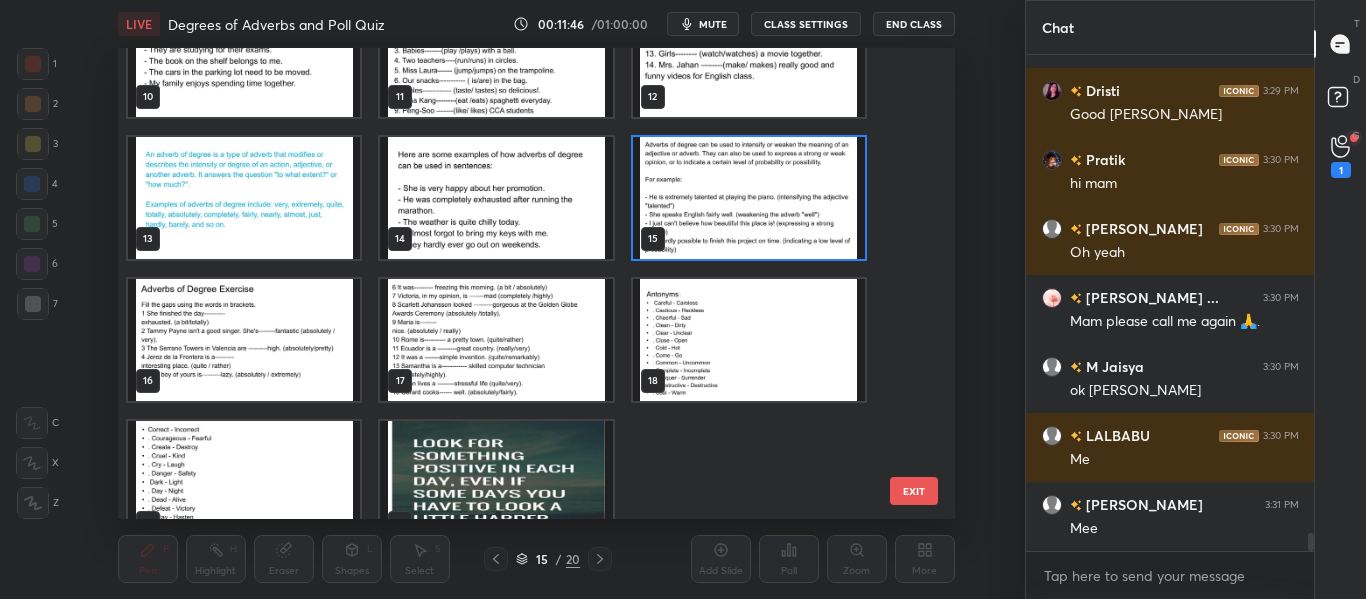 click at bounding box center (748, 198) 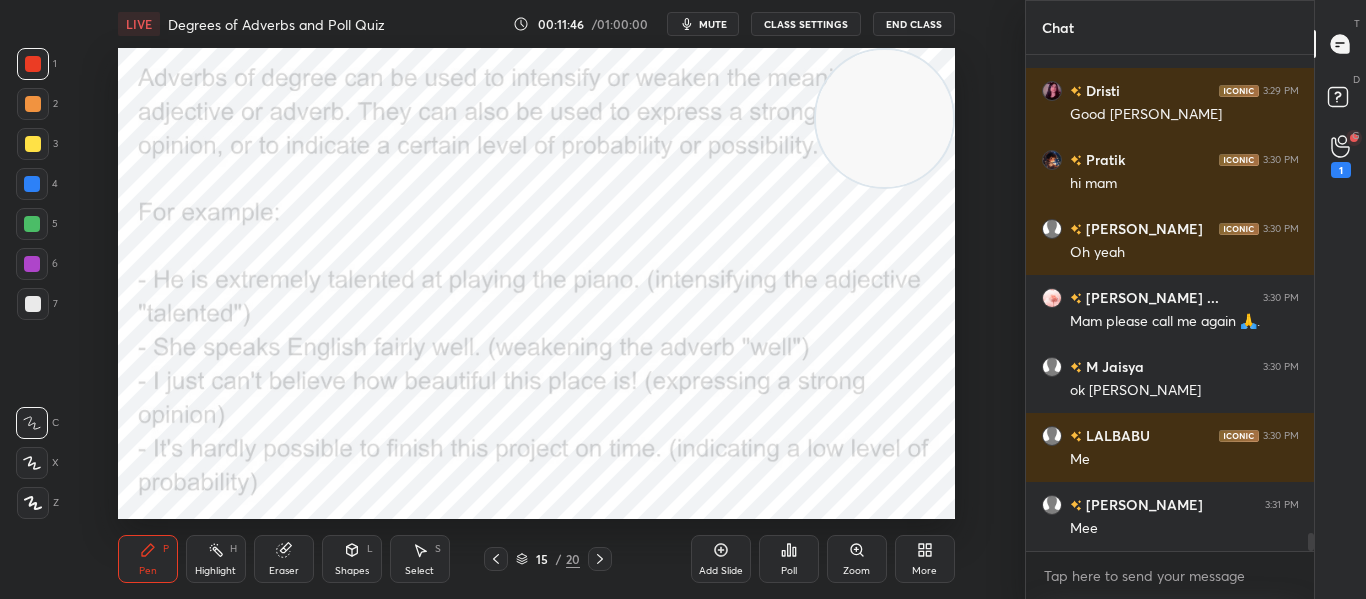 scroll, scrollTop: 0, scrollLeft: 0, axis: both 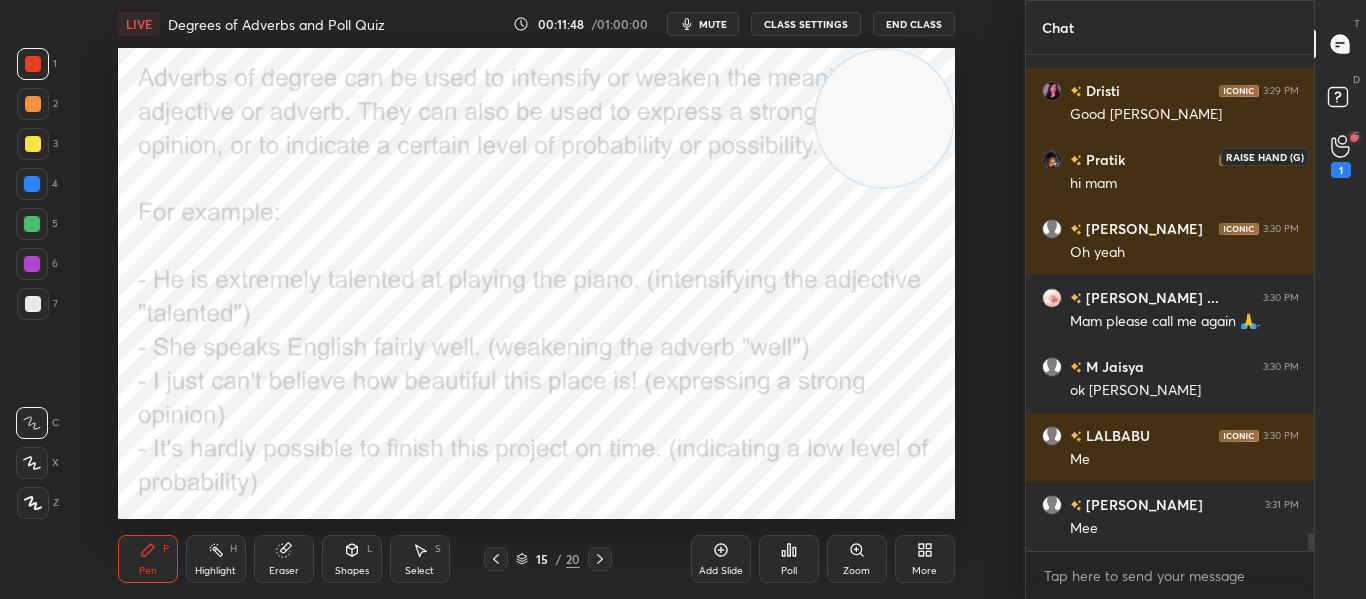 click on "1" at bounding box center [1341, 156] 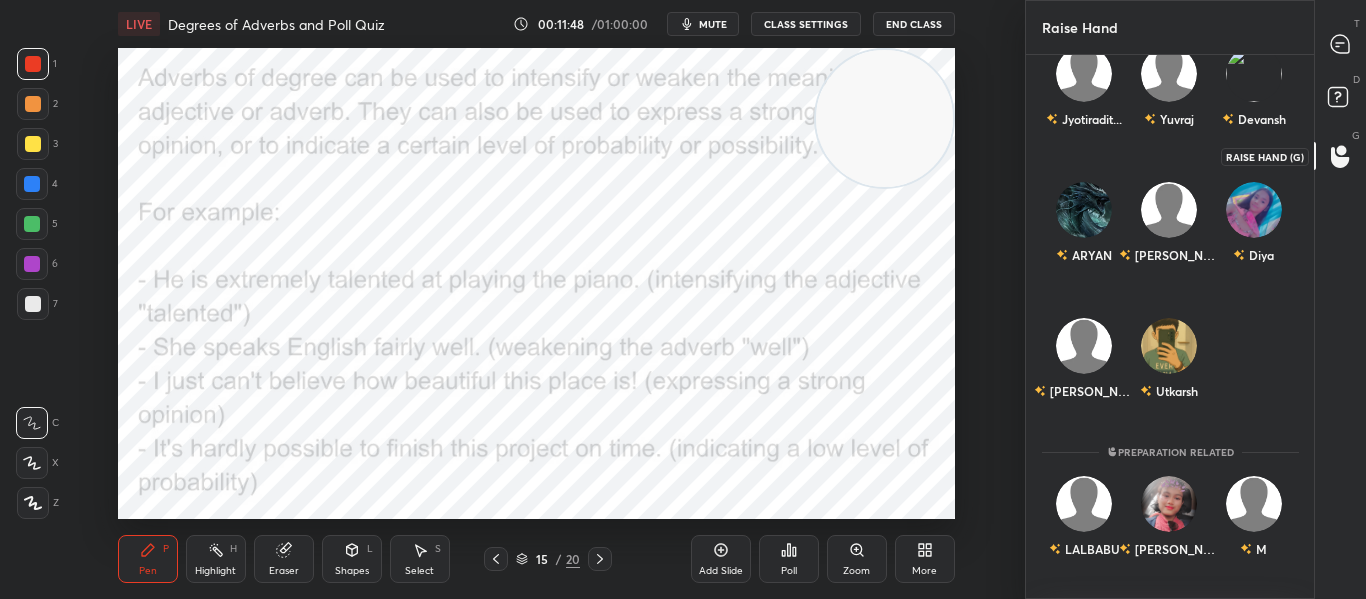 scroll, scrollTop: 7, scrollLeft: 7, axis: both 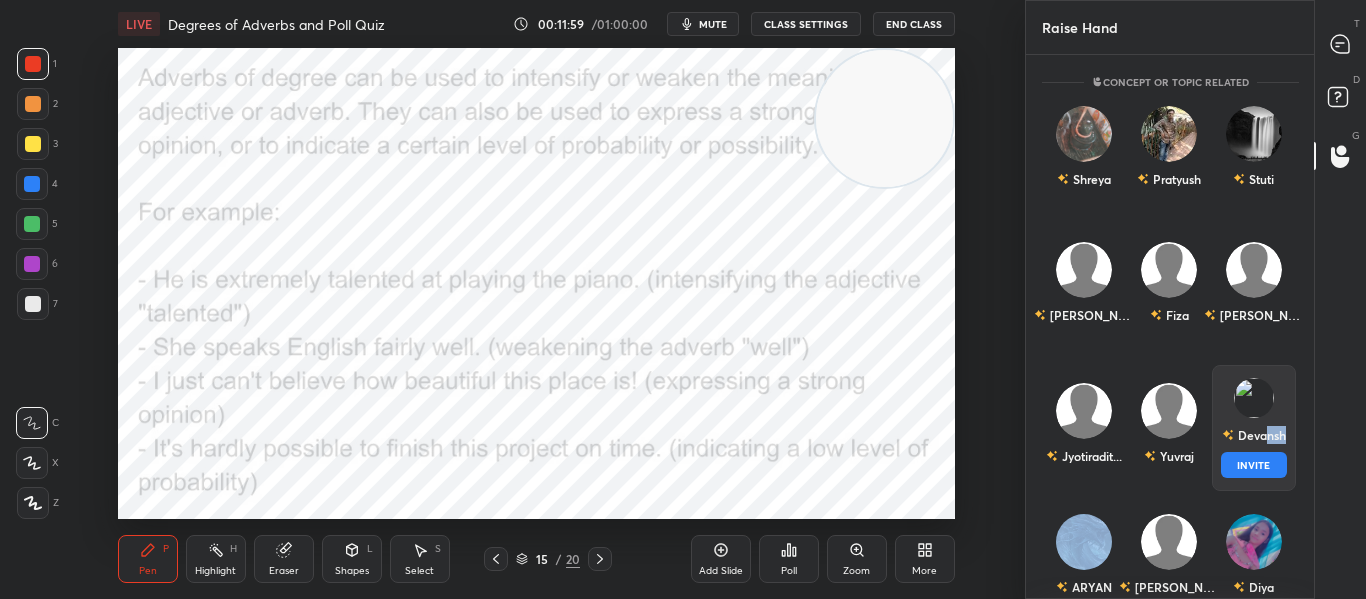 drag, startPoint x: 1265, startPoint y: 429, endPoint x: 1233, endPoint y: 460, distance: 44.553337 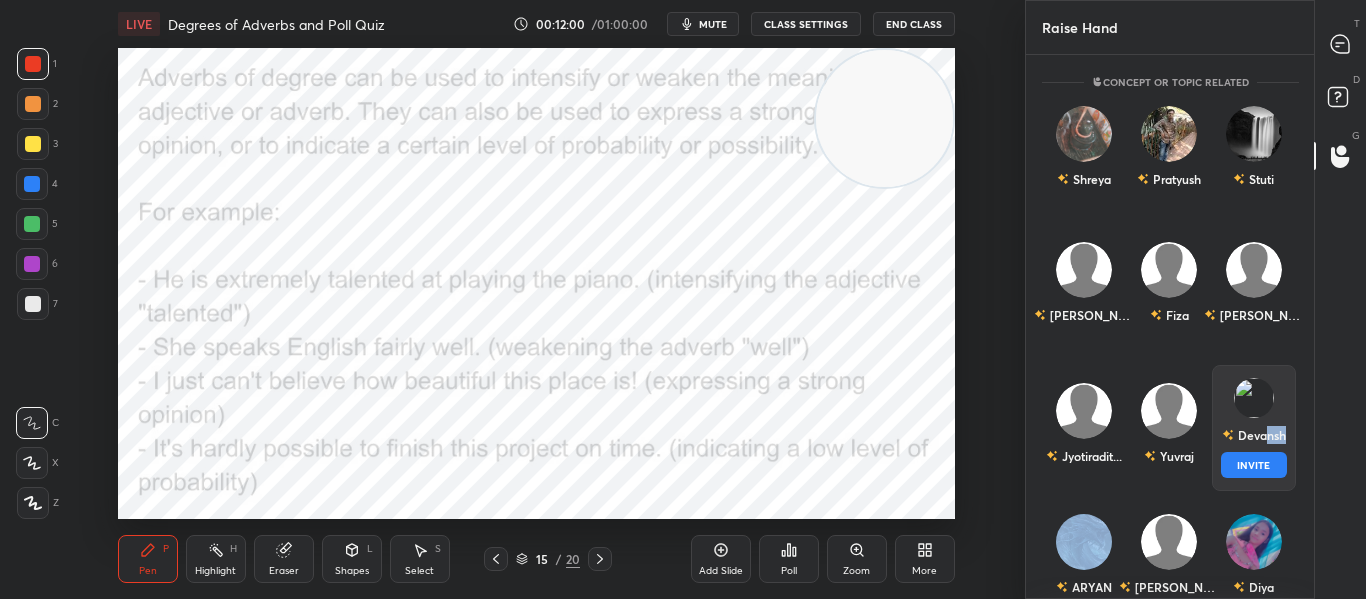 click on "INVITE" at bounding box center [1253, 465] 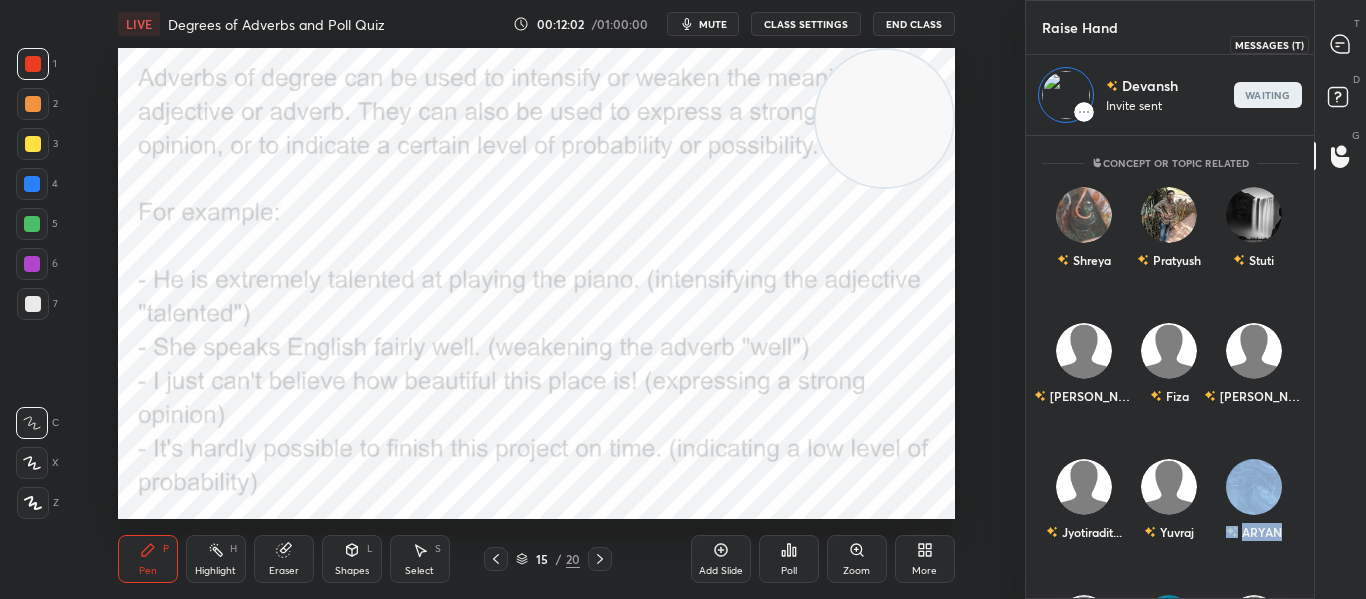 click 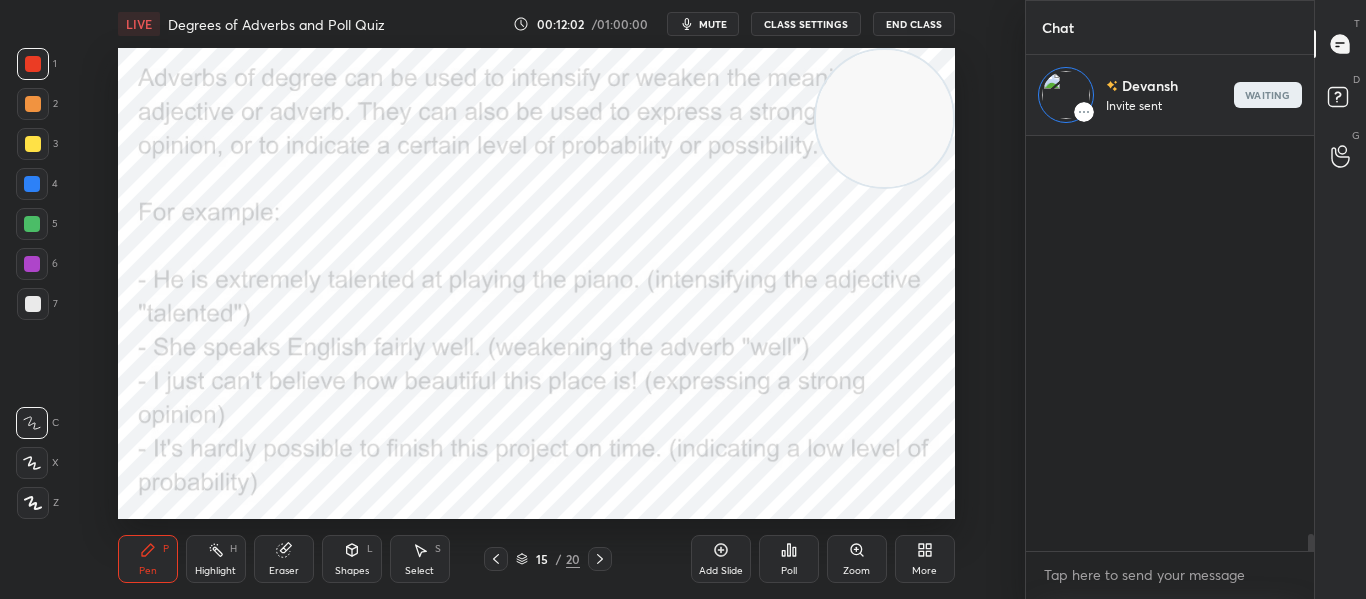 scroll, scrollTop: 458, scrollLeft: 282, axis: both 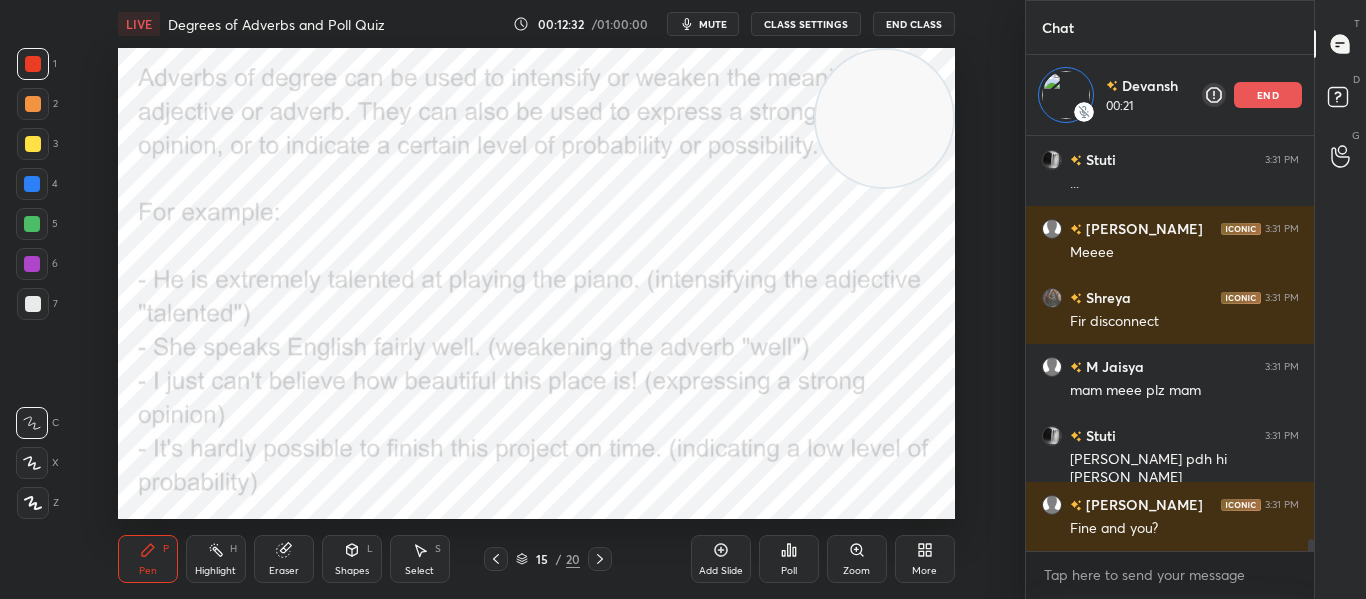 click on "end" at bounding box center [1268, 95] 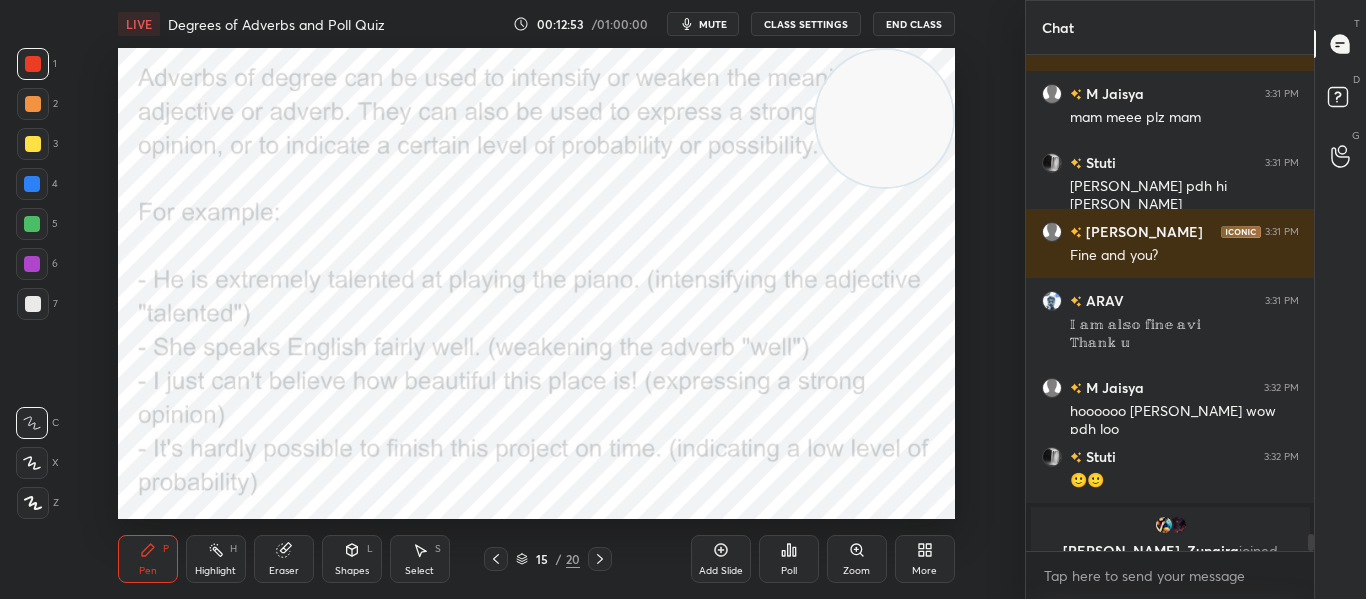 scroll, scrollTop: 13788, scrollLeft: 0, axis: vertical 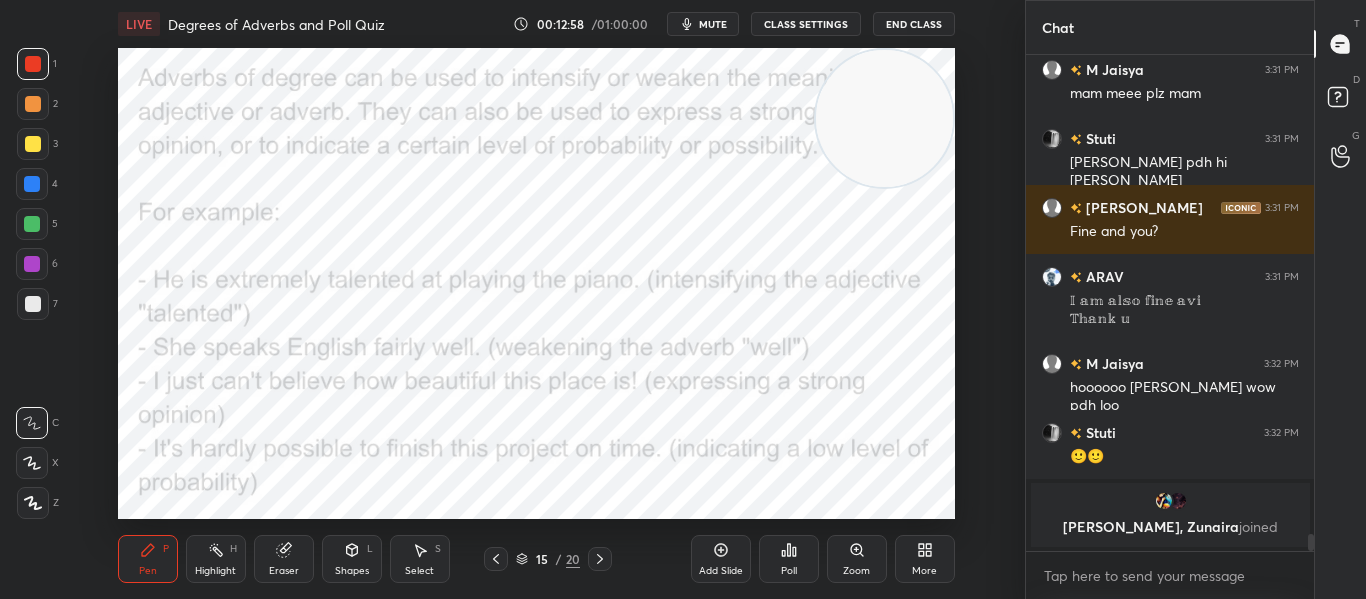 click at bounding box center [600, 559] 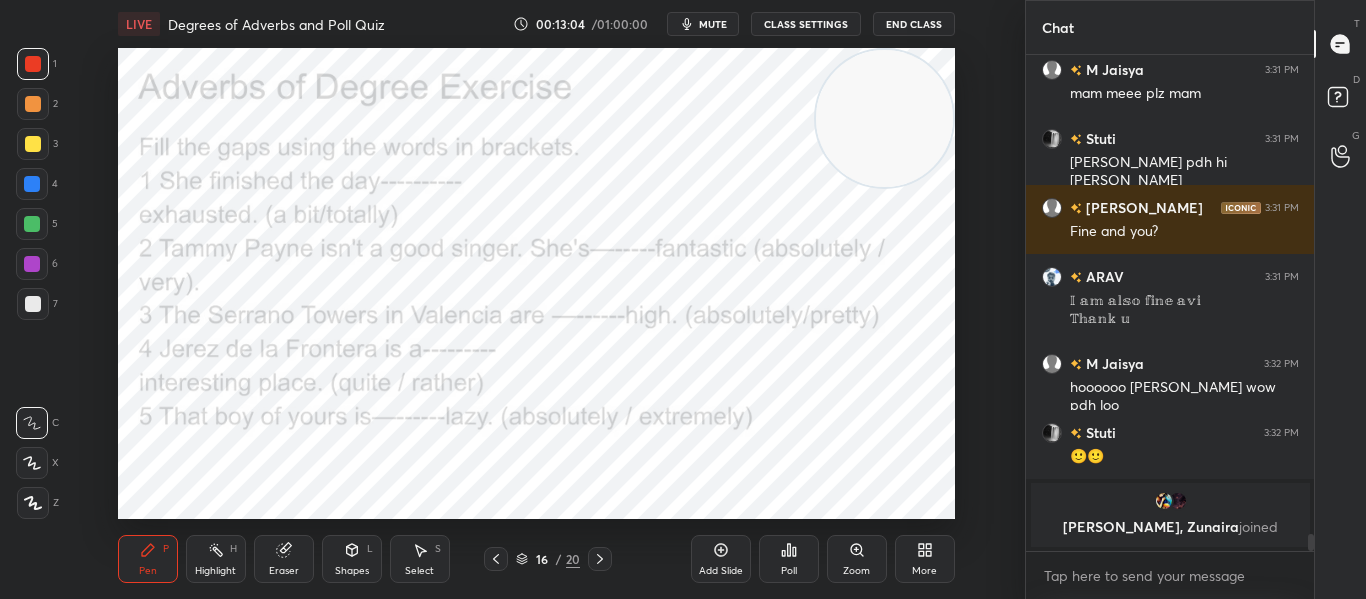 click 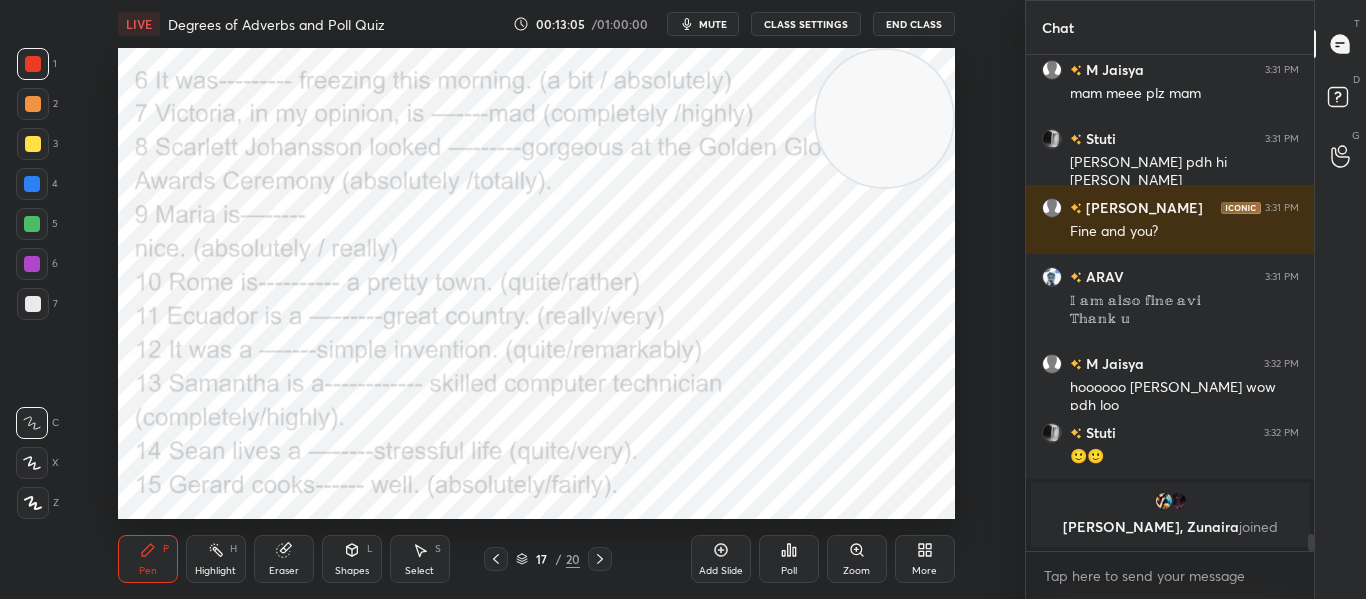 click 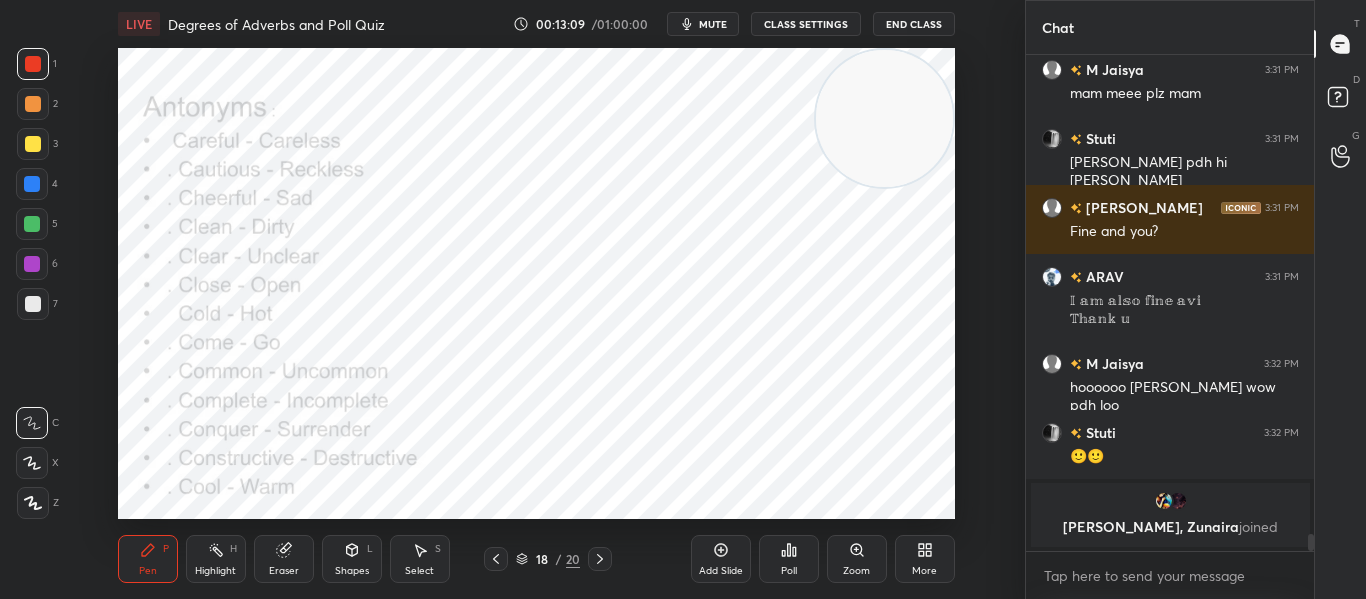 click at bounding box center [600, 559] 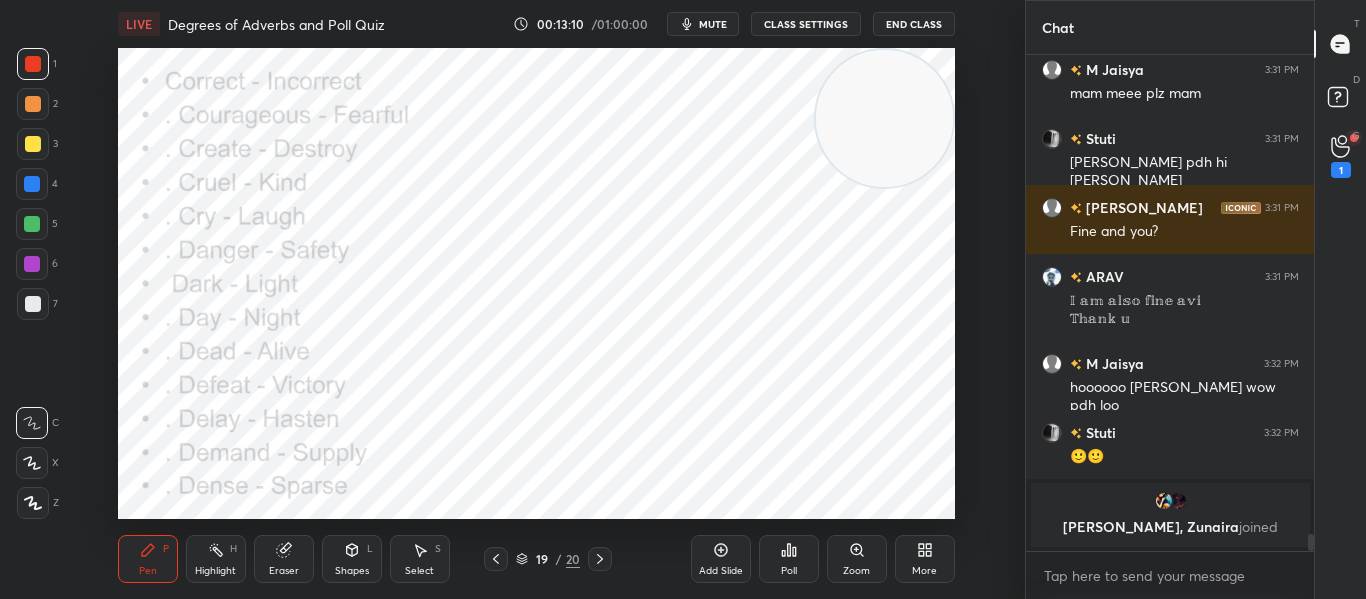 click at bounding box center (600, 559) 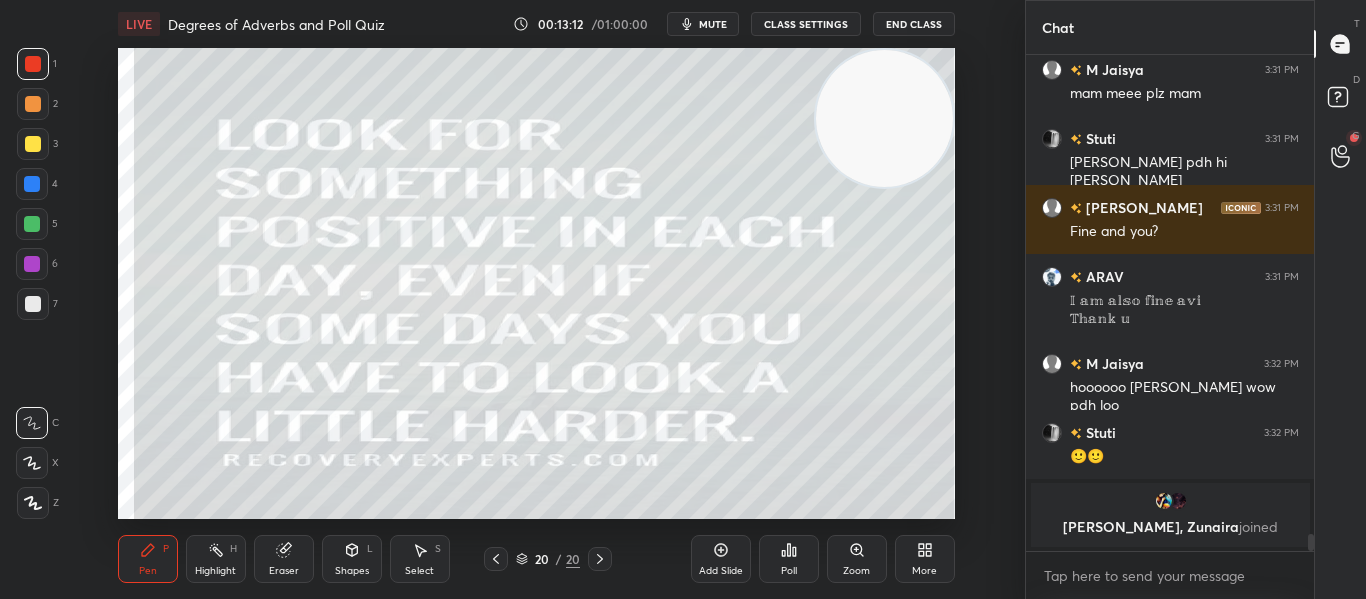 click 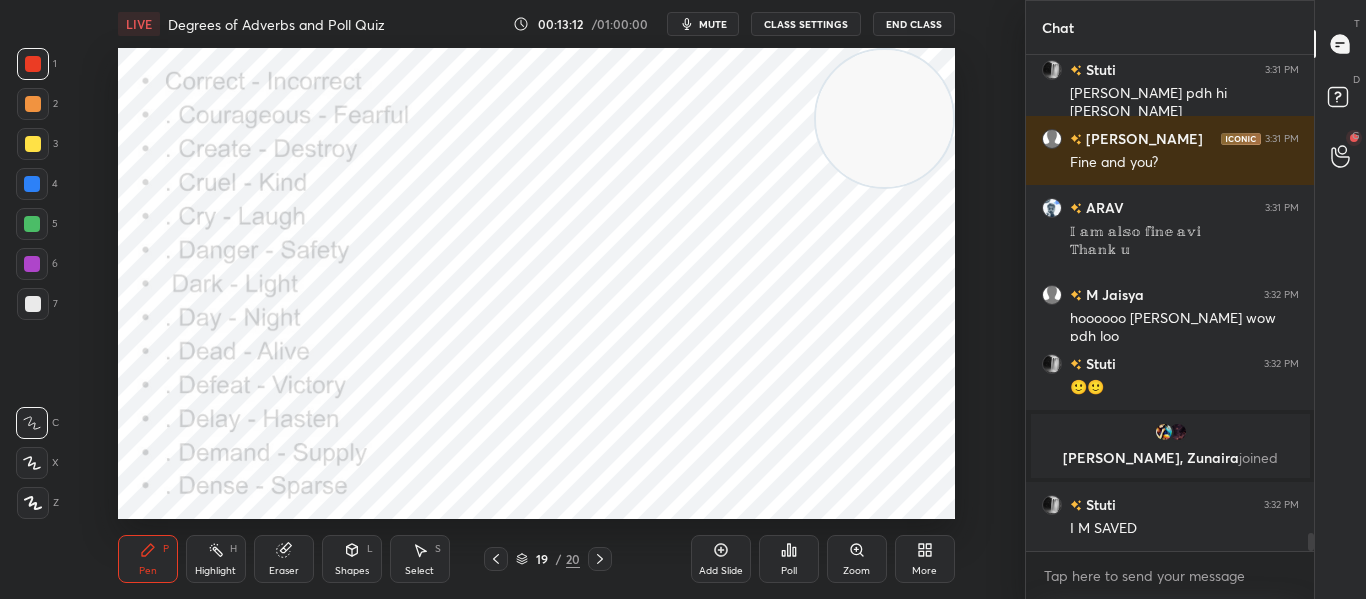 click 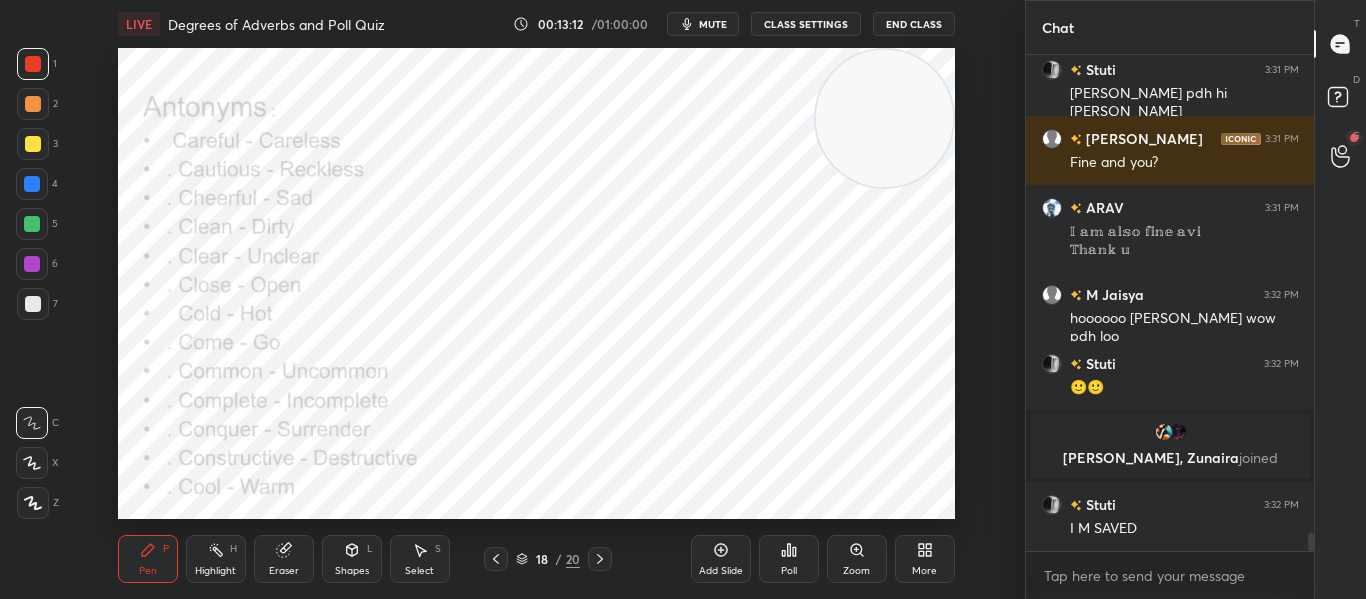click 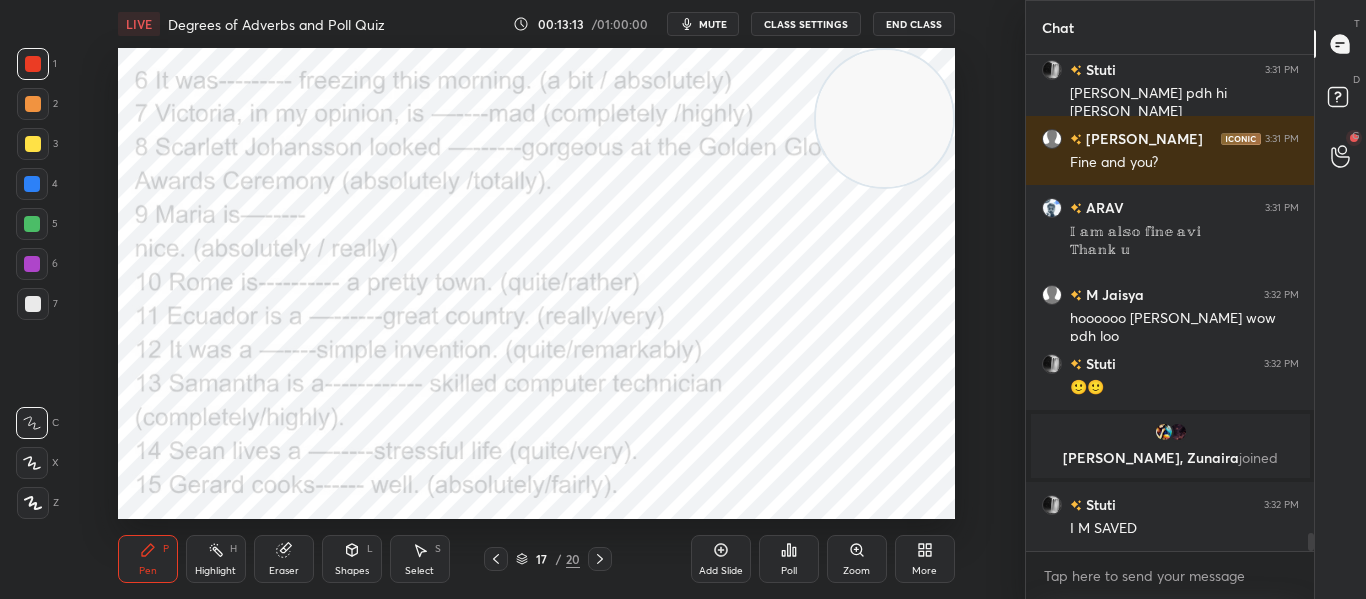 click 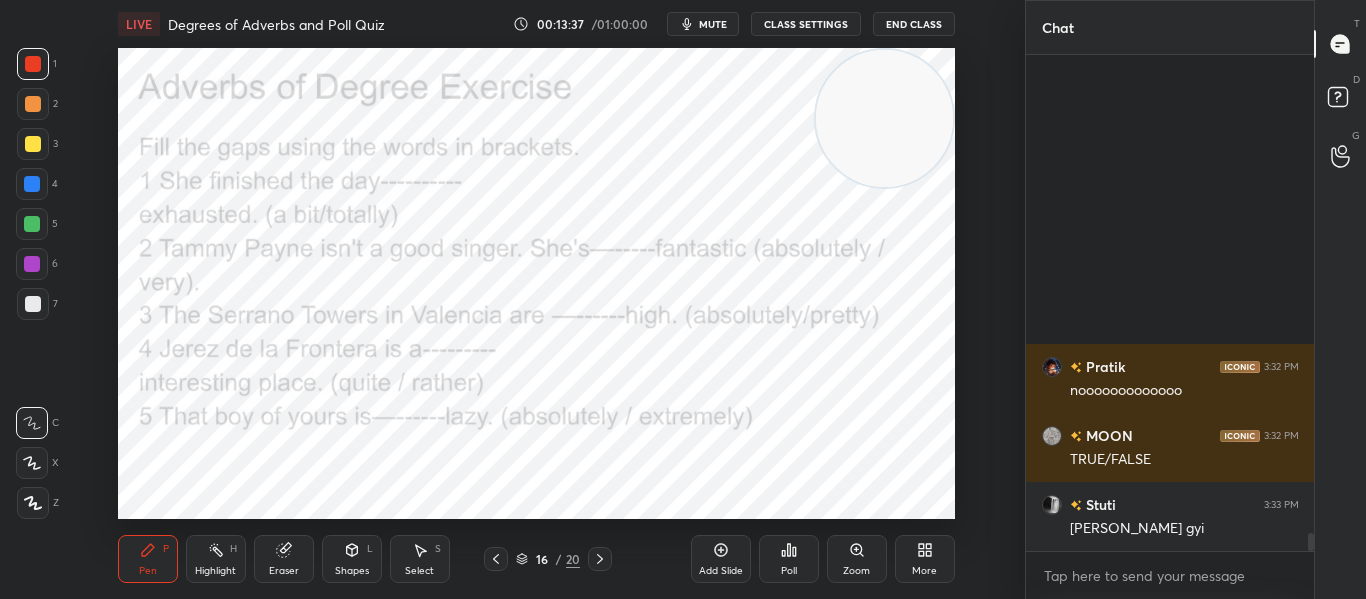 scroll, scrollTop: 13877, scrollLeft: 0, axis: vertical 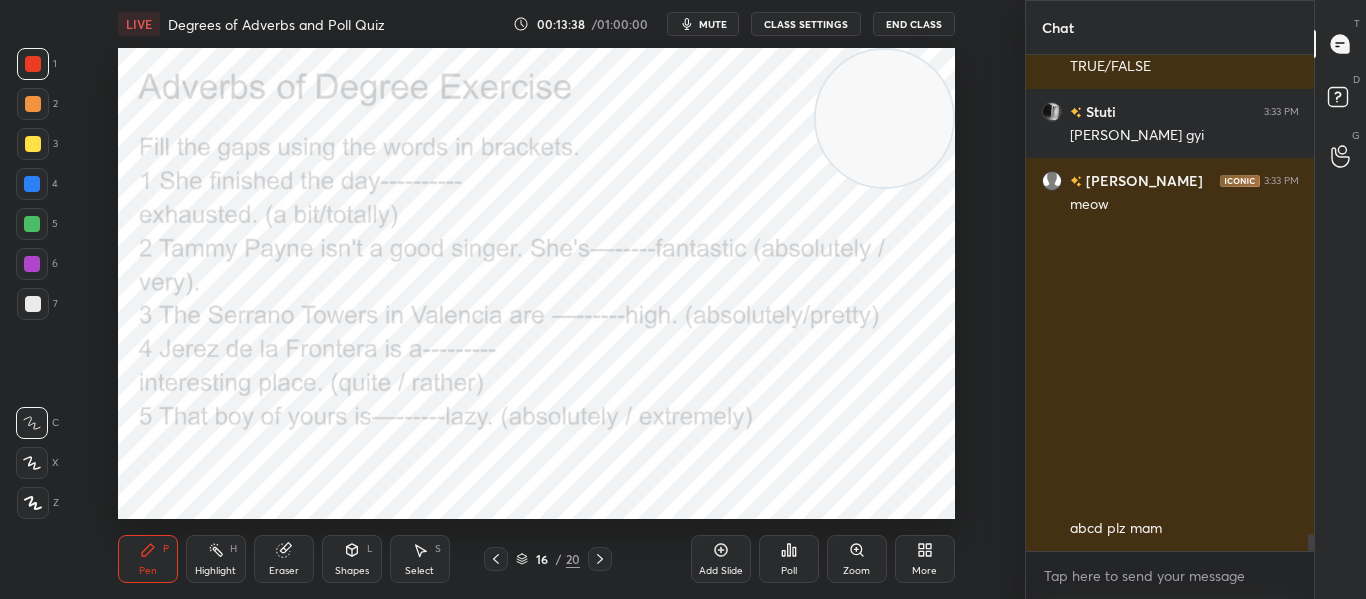 click 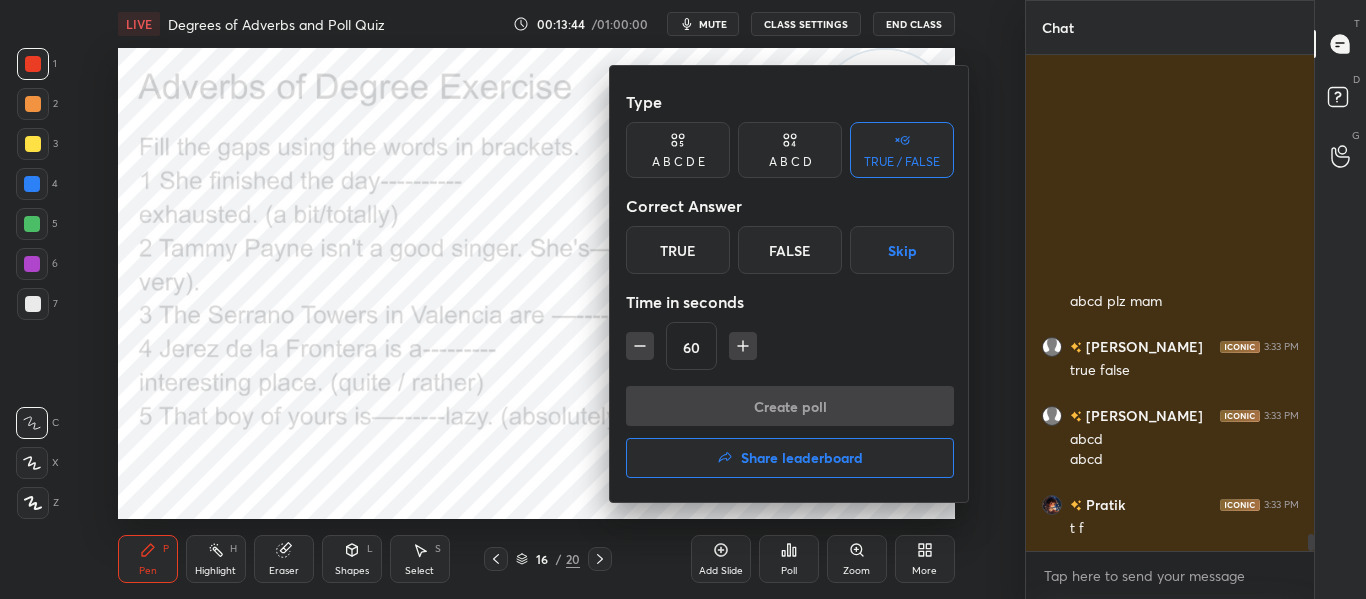 scroll, scrollTop: 14173, scrollLeft: 0, axis: vertical 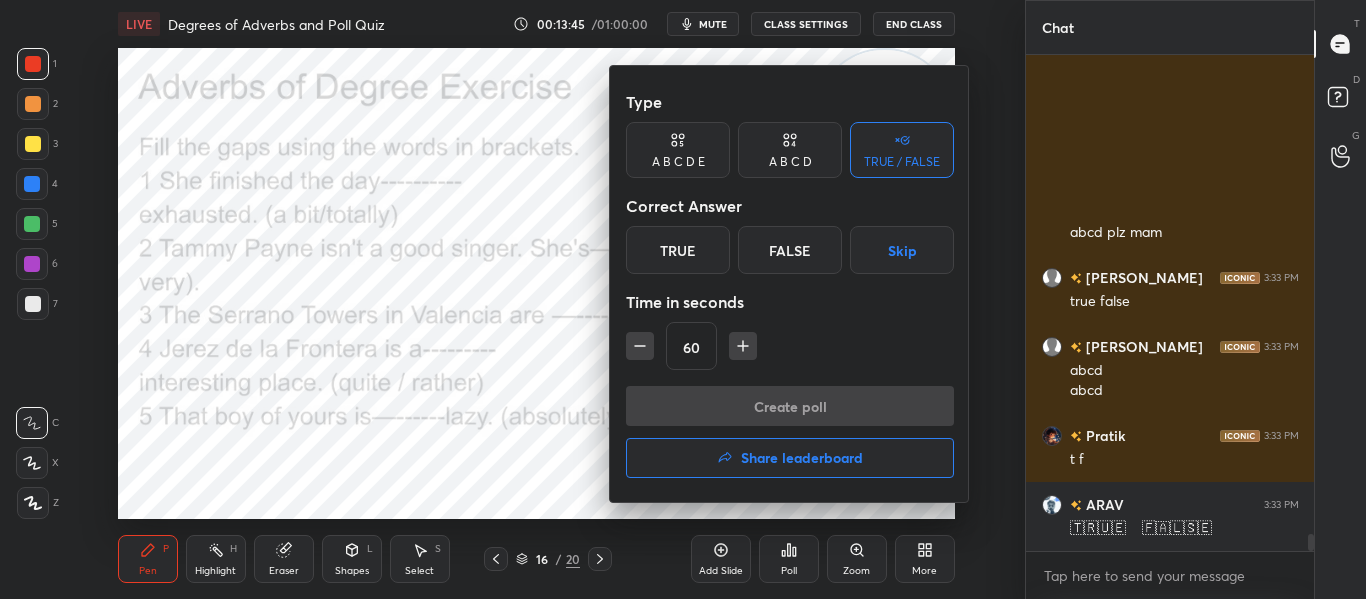 click 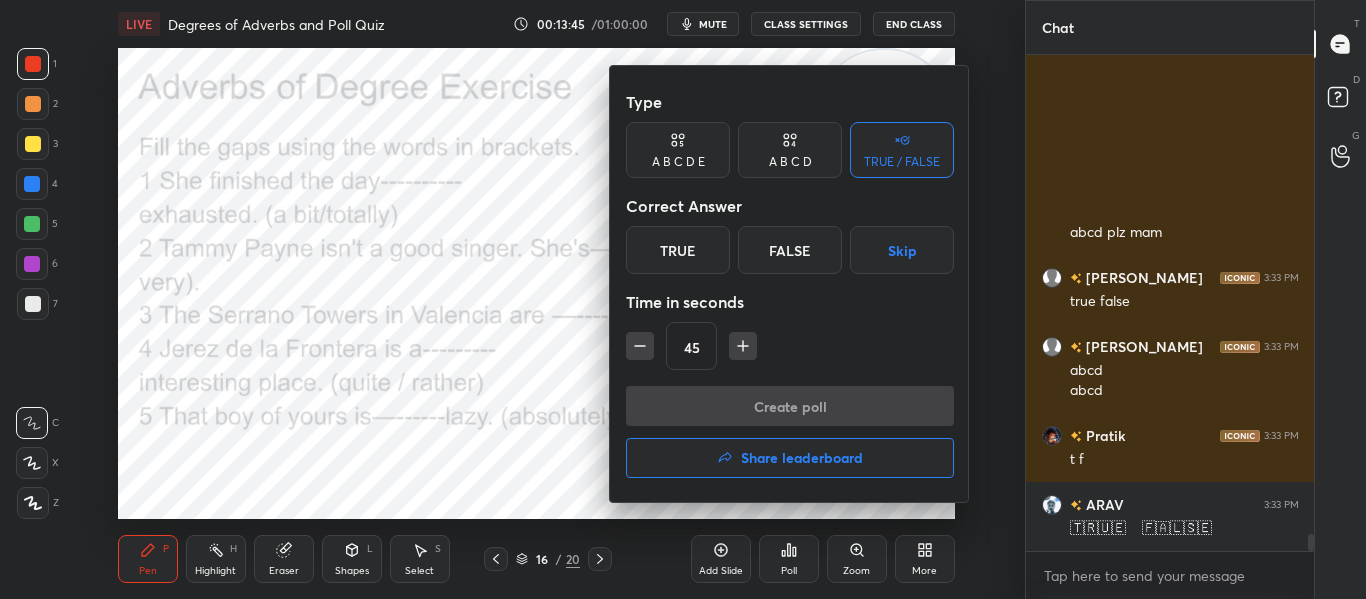 click 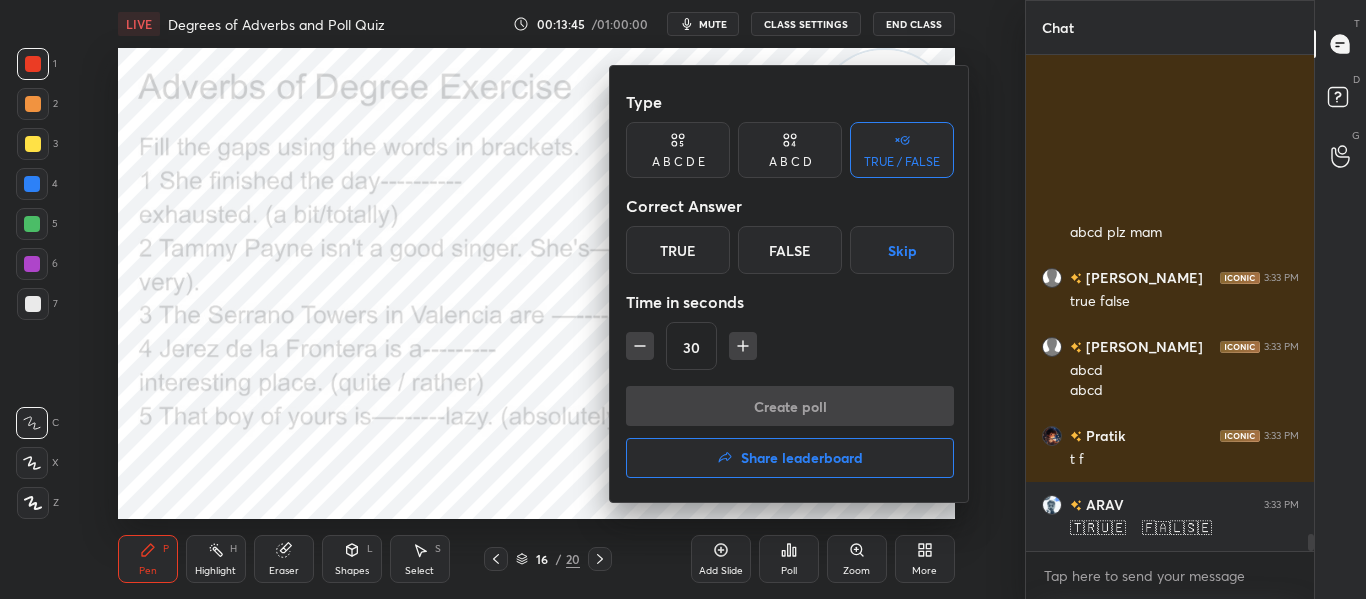 scroll, scrollTop: 14242, scrollLeft: 0, axis: vertical 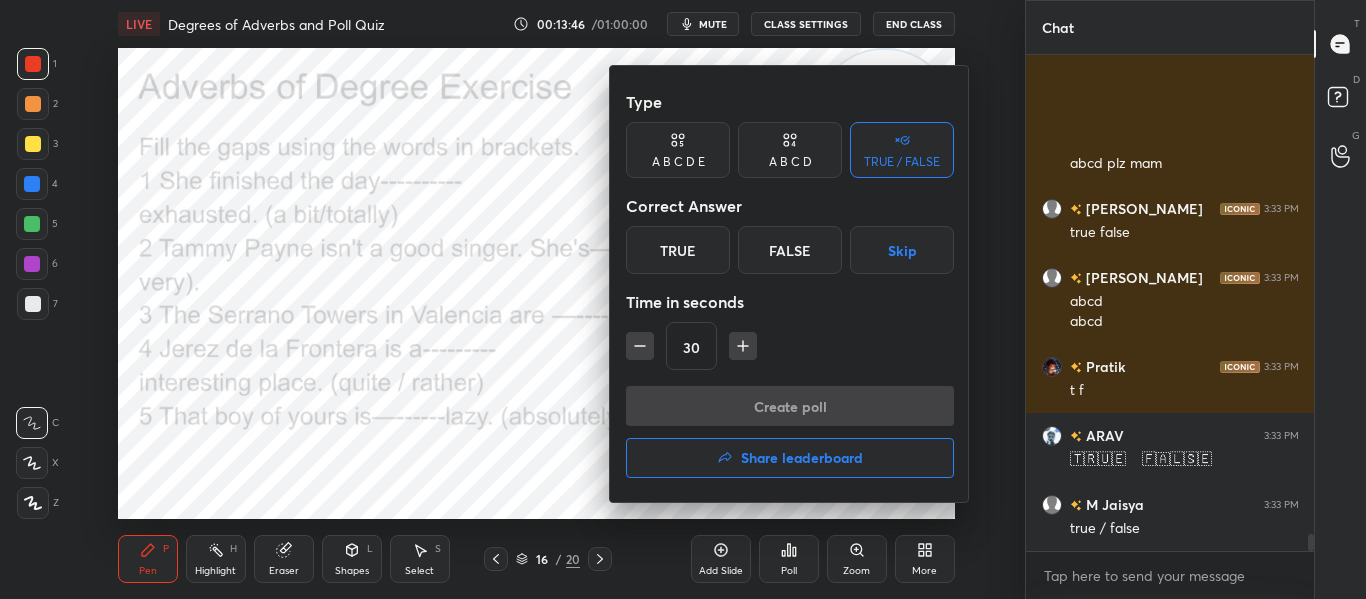click at bounding box center (683, 299) 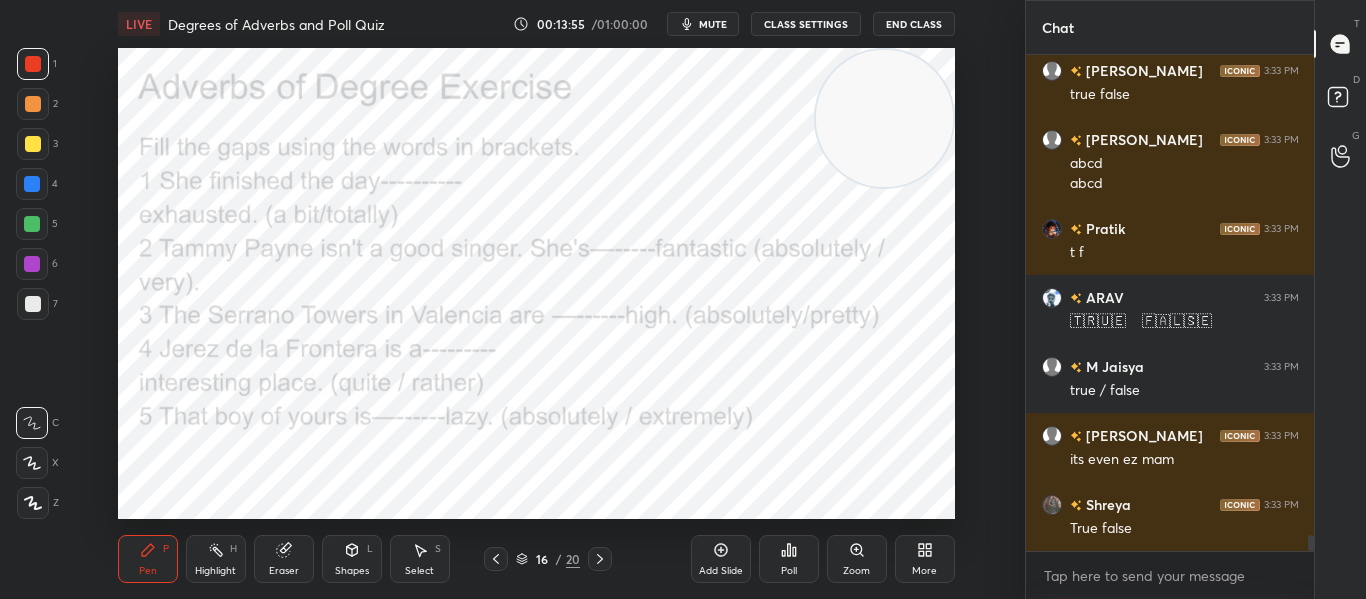 scroll, scrollTop: 14449, scrollLeft: 0, axis: vertical 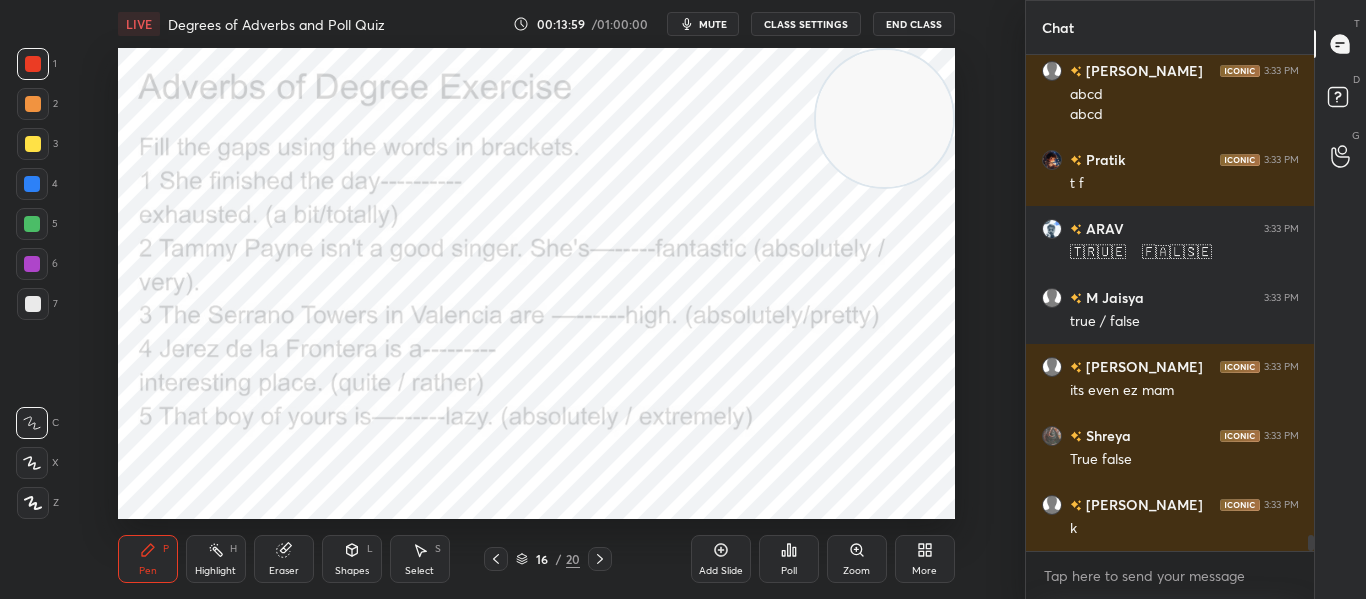 click on "mute" at bounding box center [703, 24] 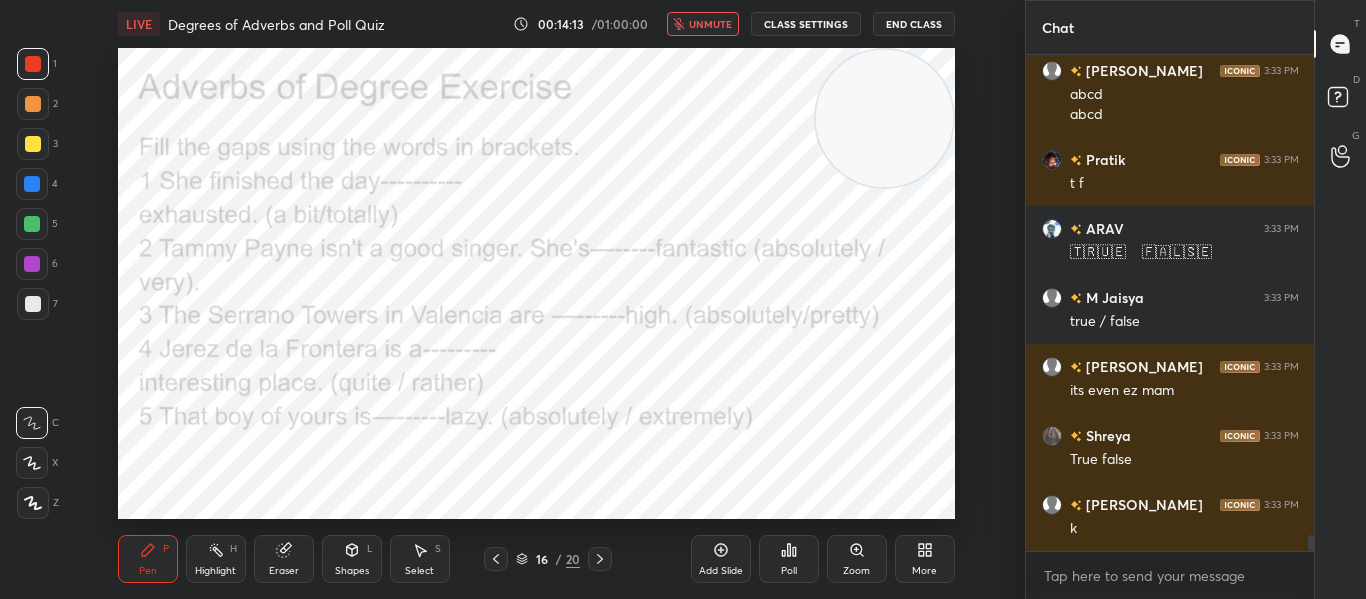 click on "unmute" at bounding box center [710, 24] 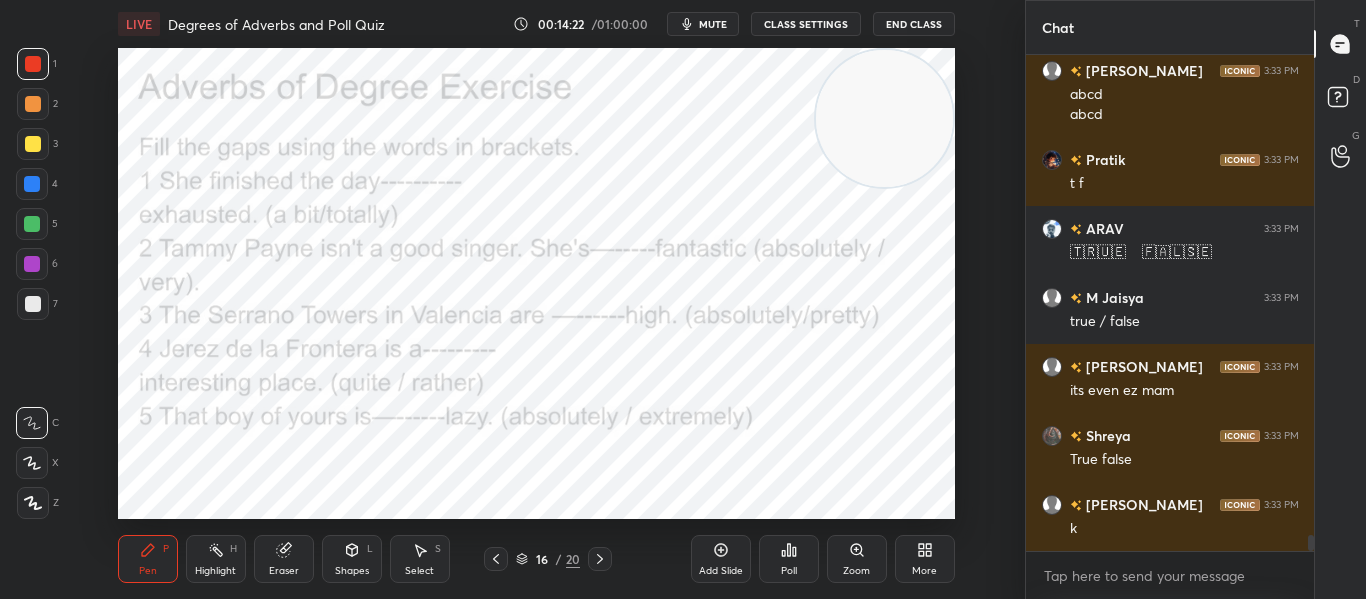 click on "Poll" at bounding box center (789, 559) 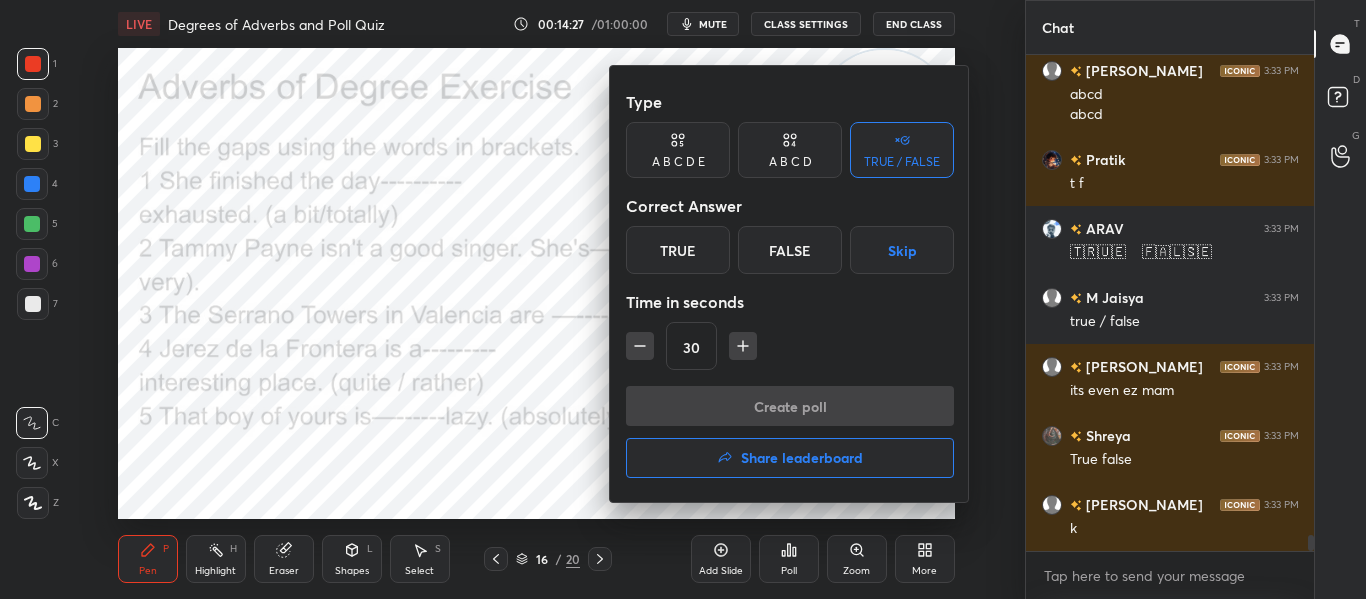 click on "False" at bounding box center (790, 250) 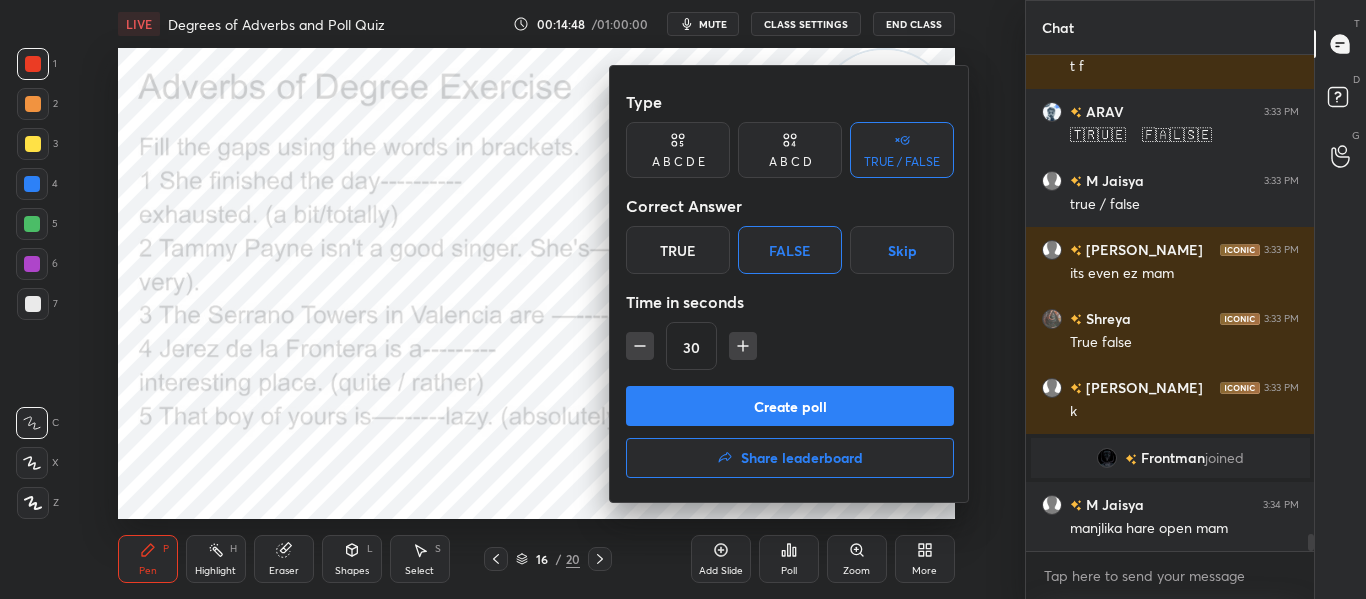 scroll, scrollTop: 14316, scrollLeft: 0, axis: vertical 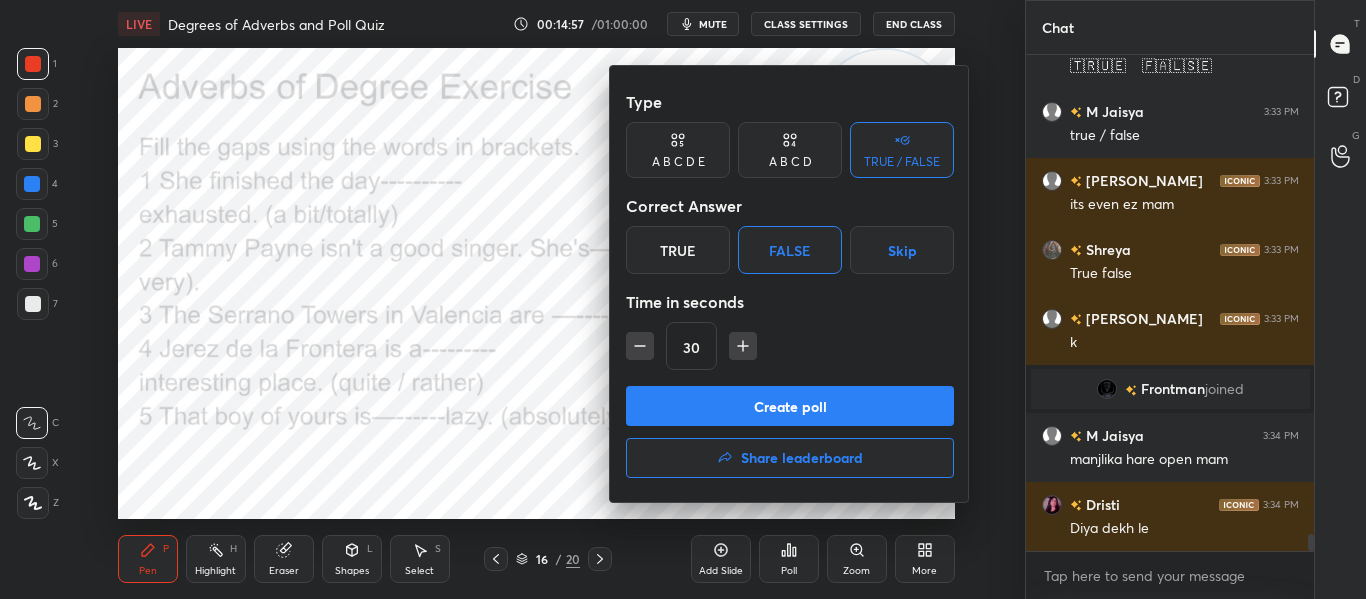 click on "Create poll" at bounding box center [790, 406] 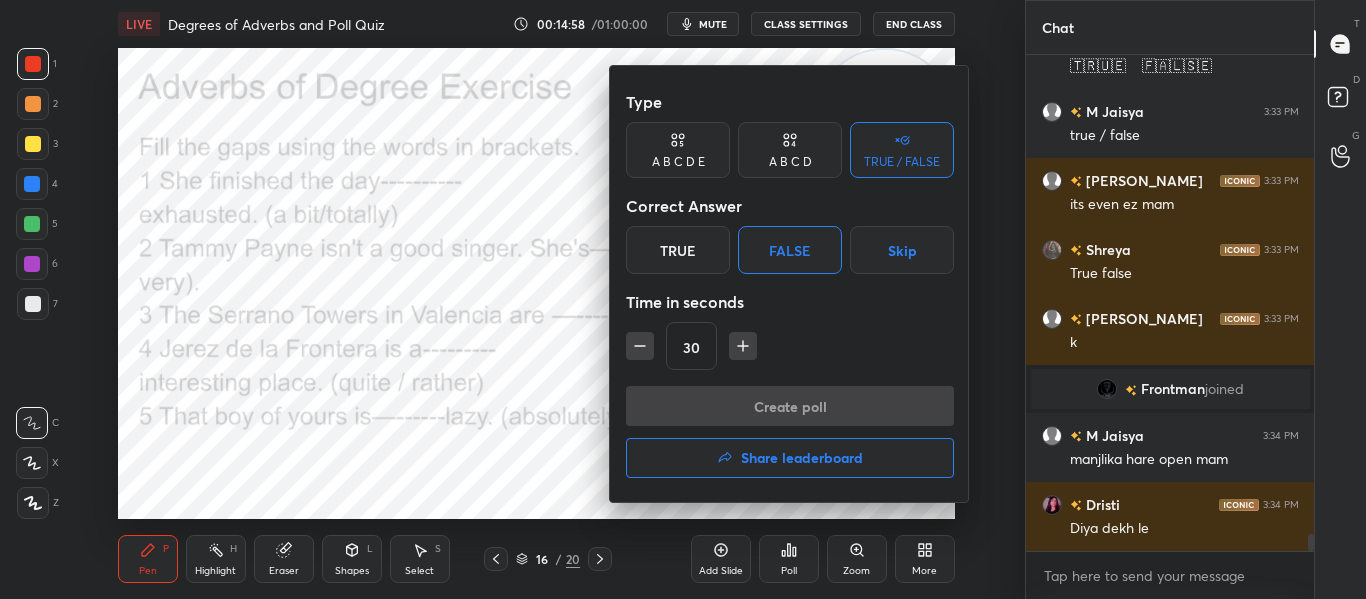 scroll, scrollTop: 448, scrollLeft: 282, axis: both 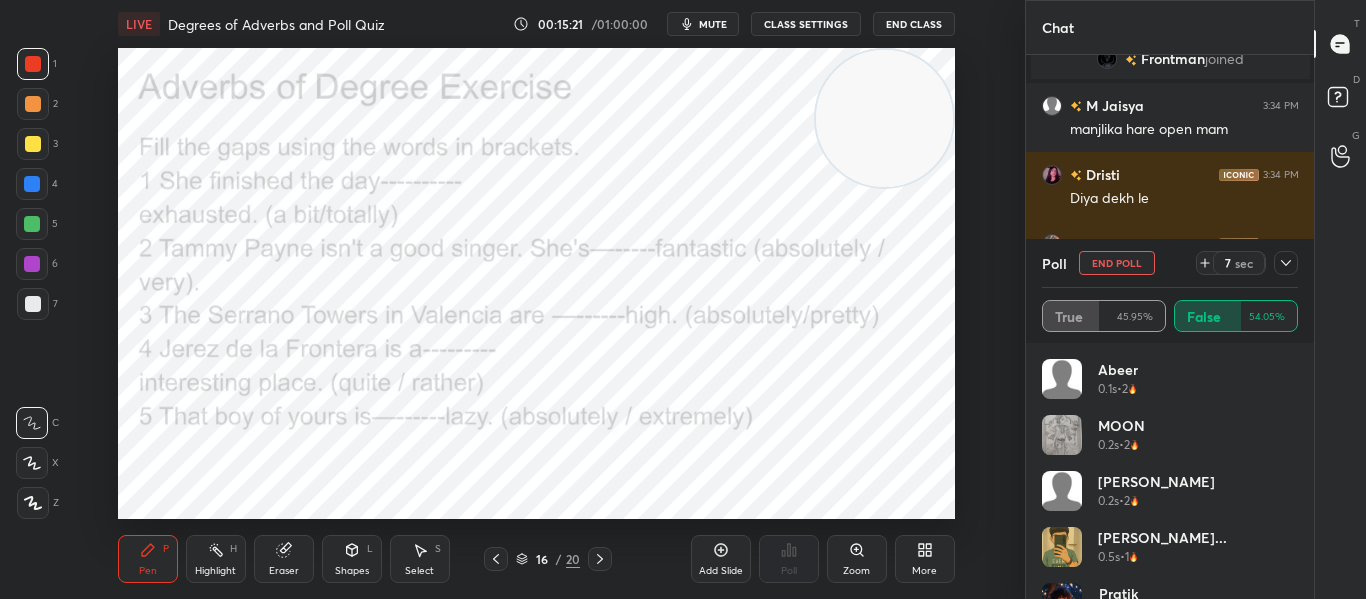 click at bounding box center [1286, 263] 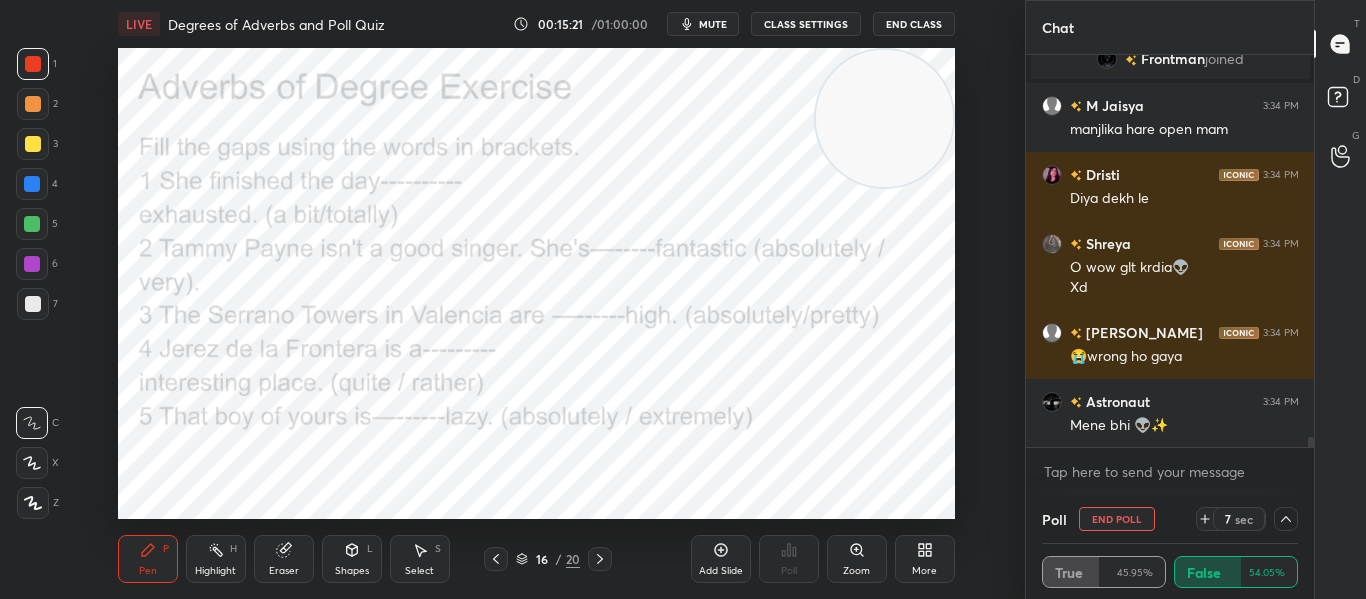 scroll, scrollTop: 0, scrollLeft: 0, axis: both 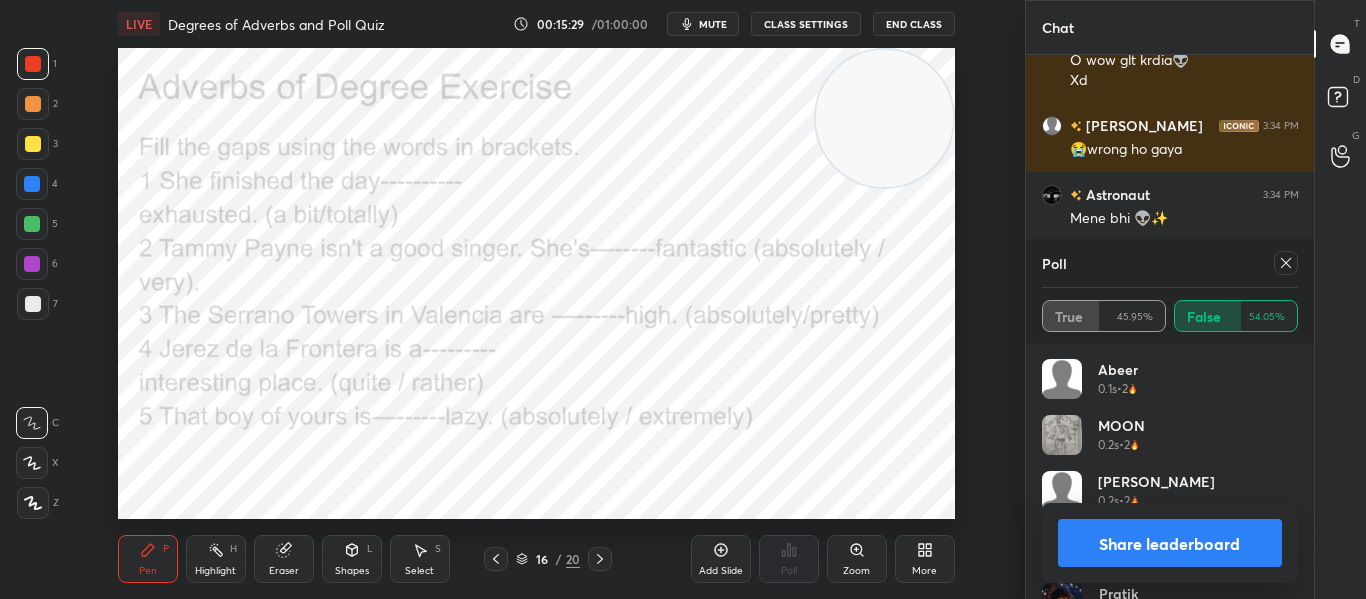 click at bounding box center (1286, 263) 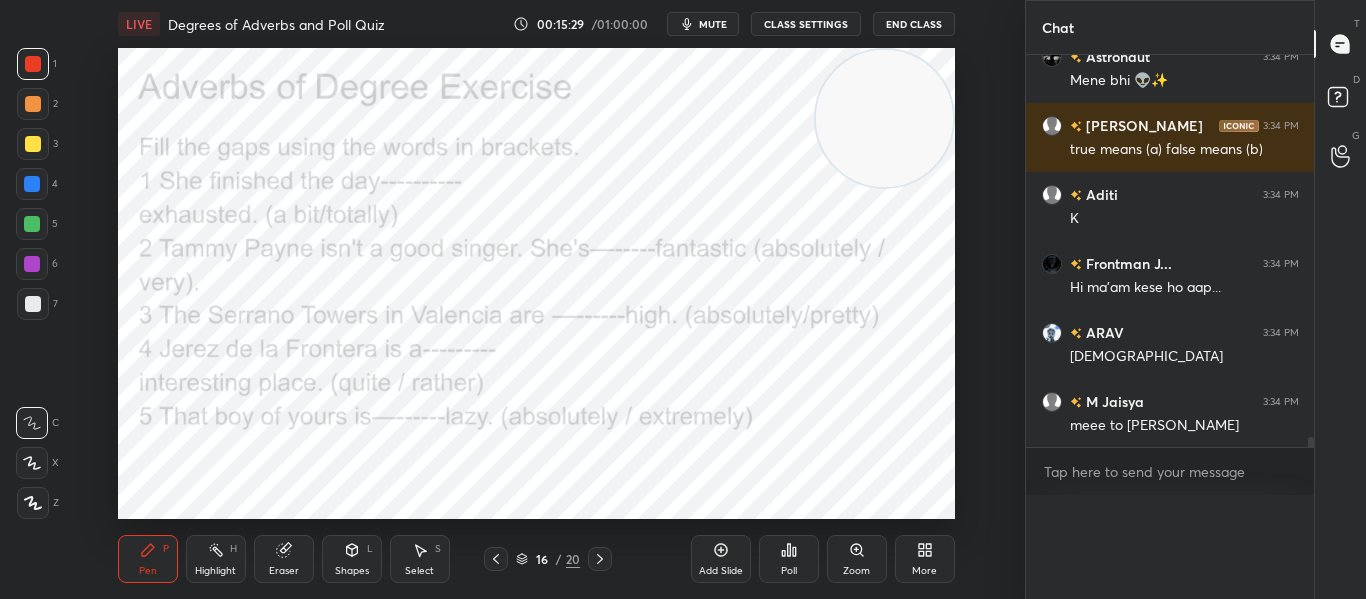 scroll, scrollTop: 0, scrollLeft: 0, axis: both 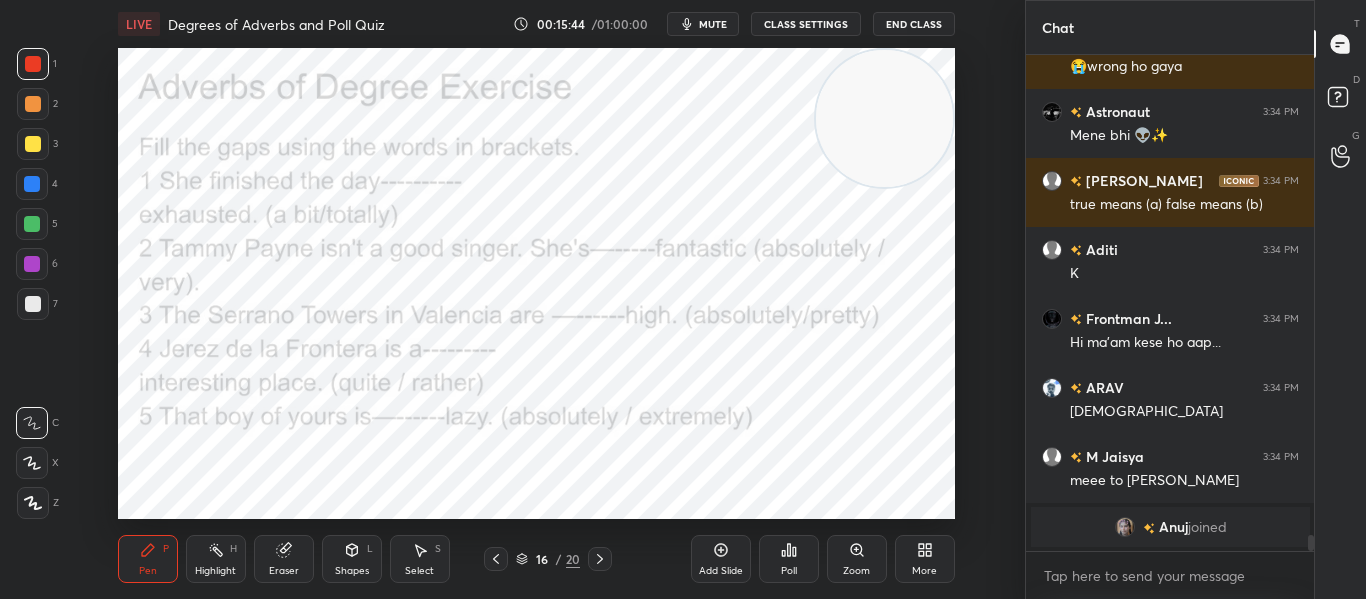 click 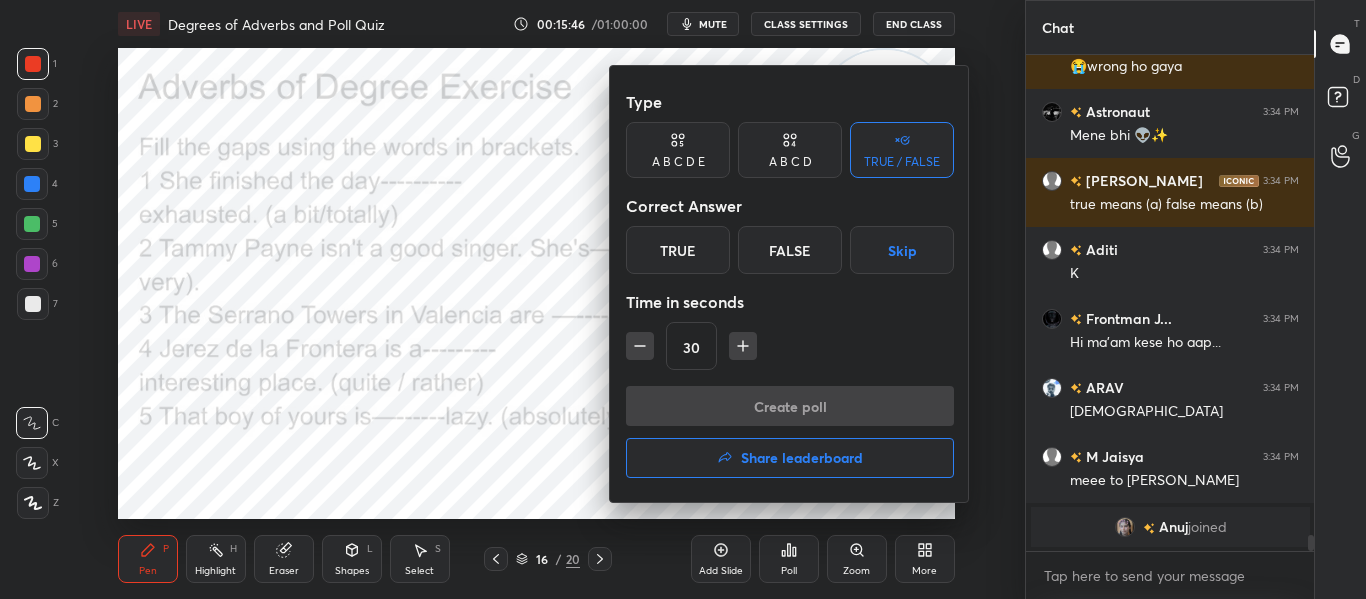 click on "True" at bounding box center (678, 250) 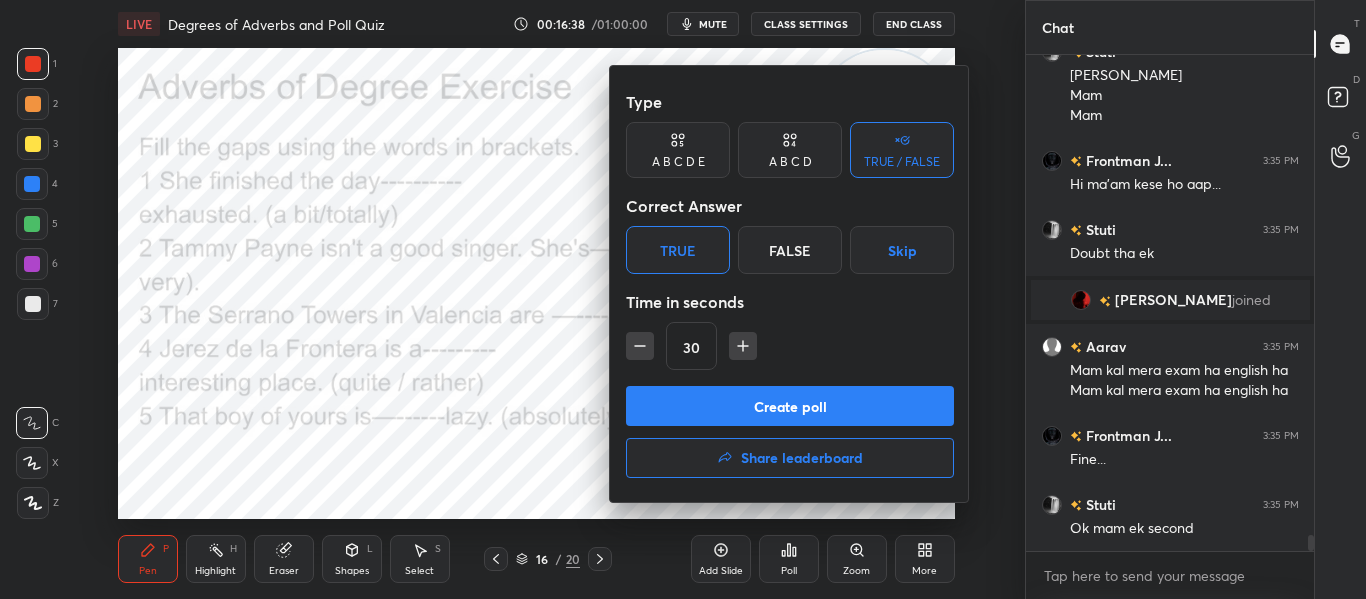 scroll, scrollTop: 14958, scrollLeft: 0, axis: vertical 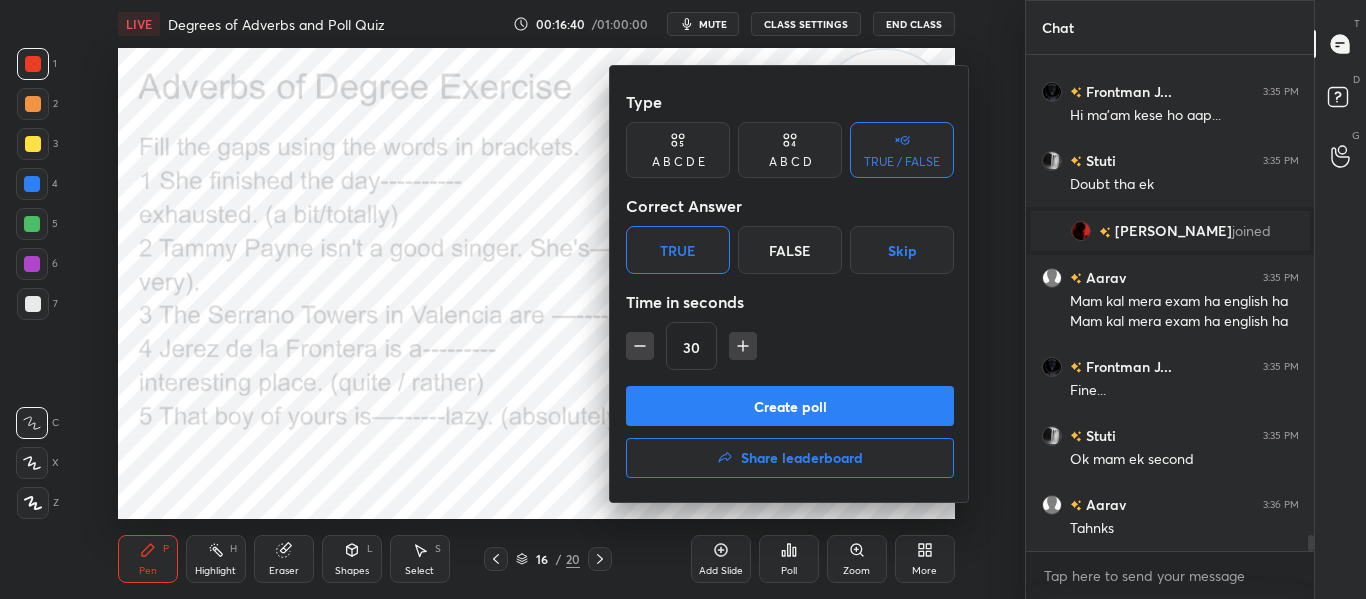 click on "Create poll" at bounding box center (790, 406) 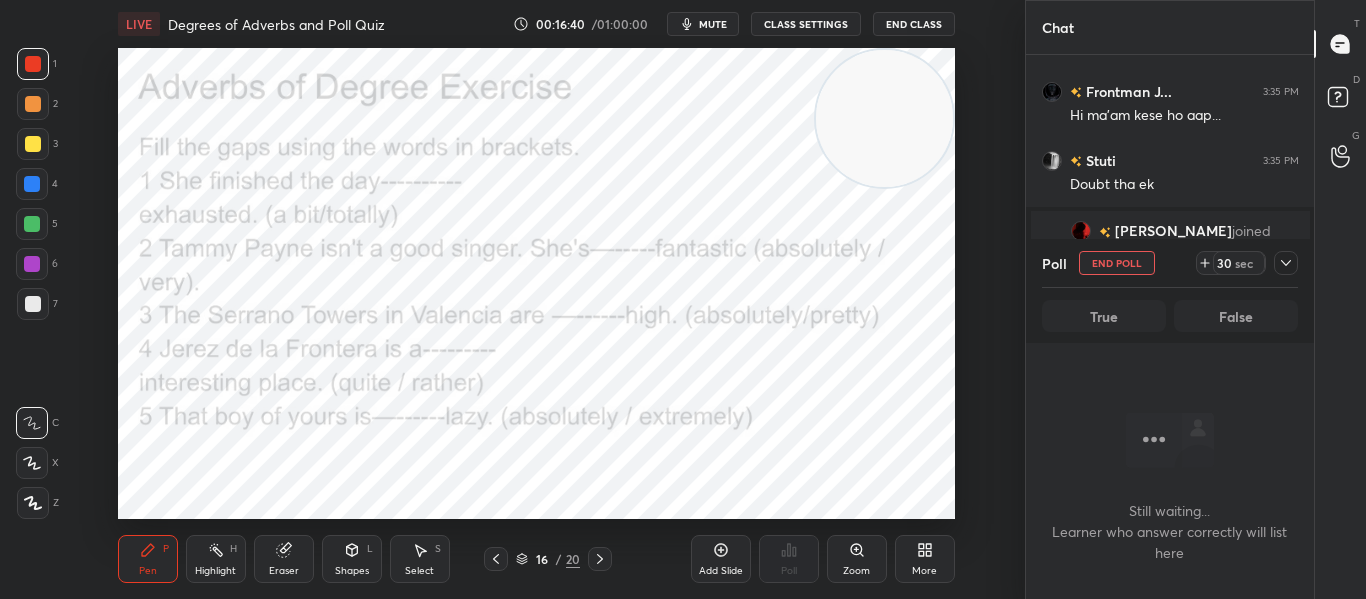 scroll, scrollTop: 388, scrollLeft: 282, axis: both 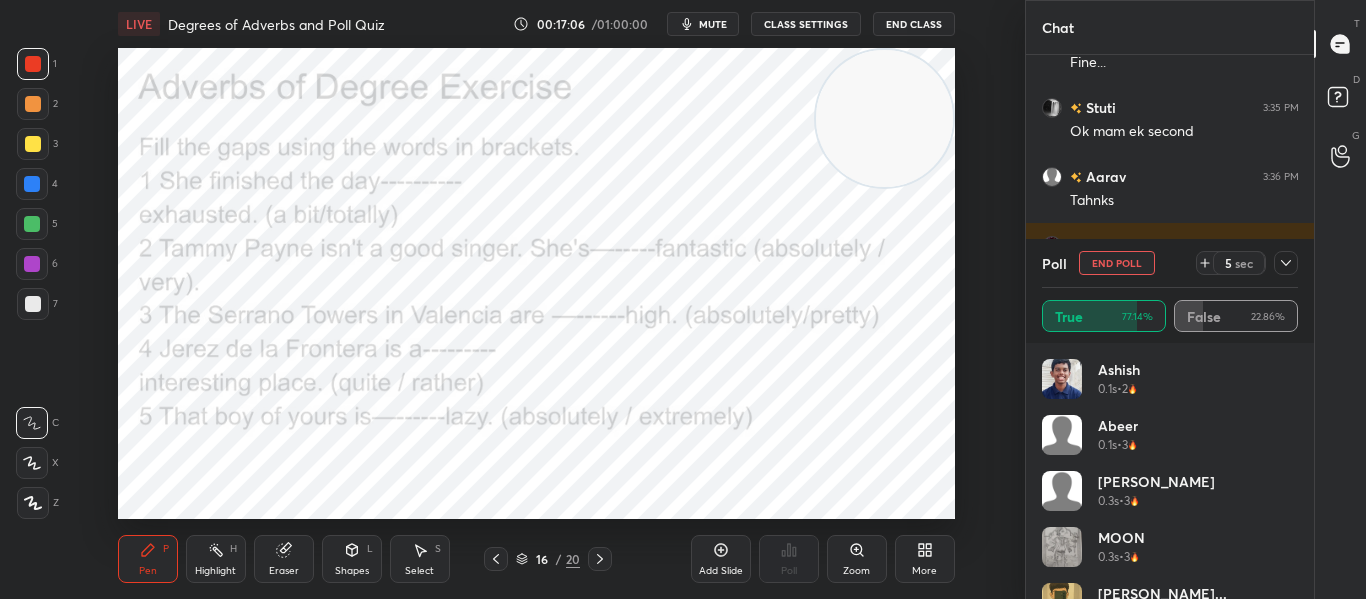 click at bounding box center [1286, 263] 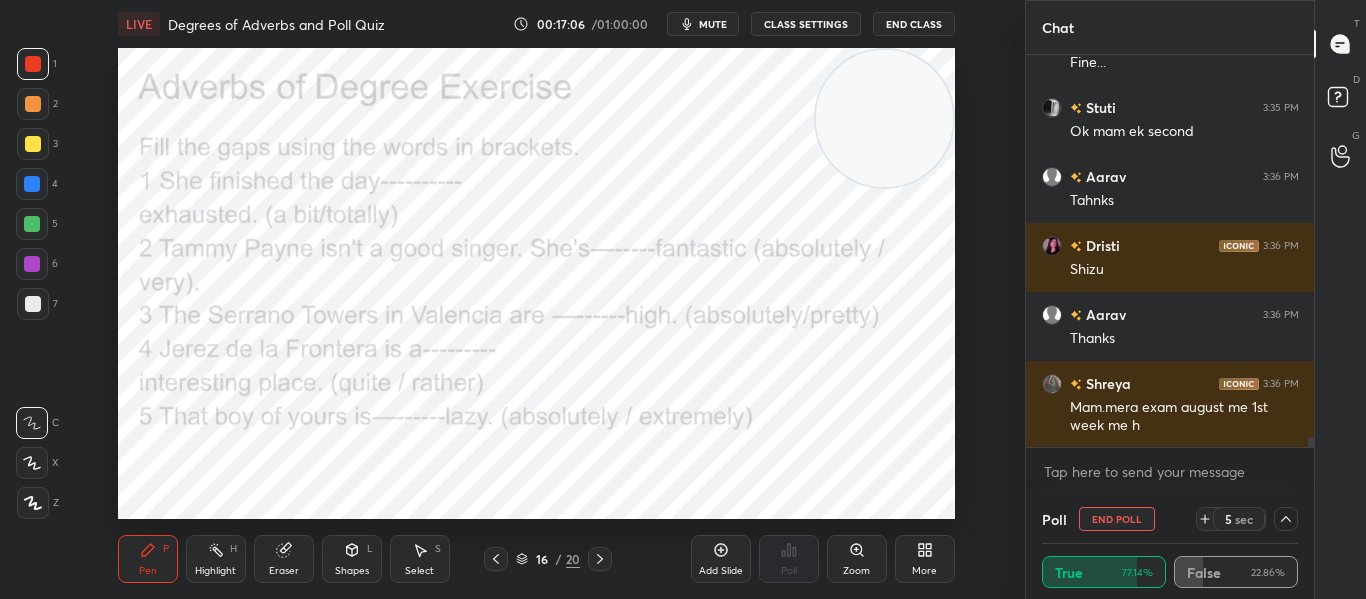 scroll, scrollTop: 0, scrollLeft: 0, axis: both 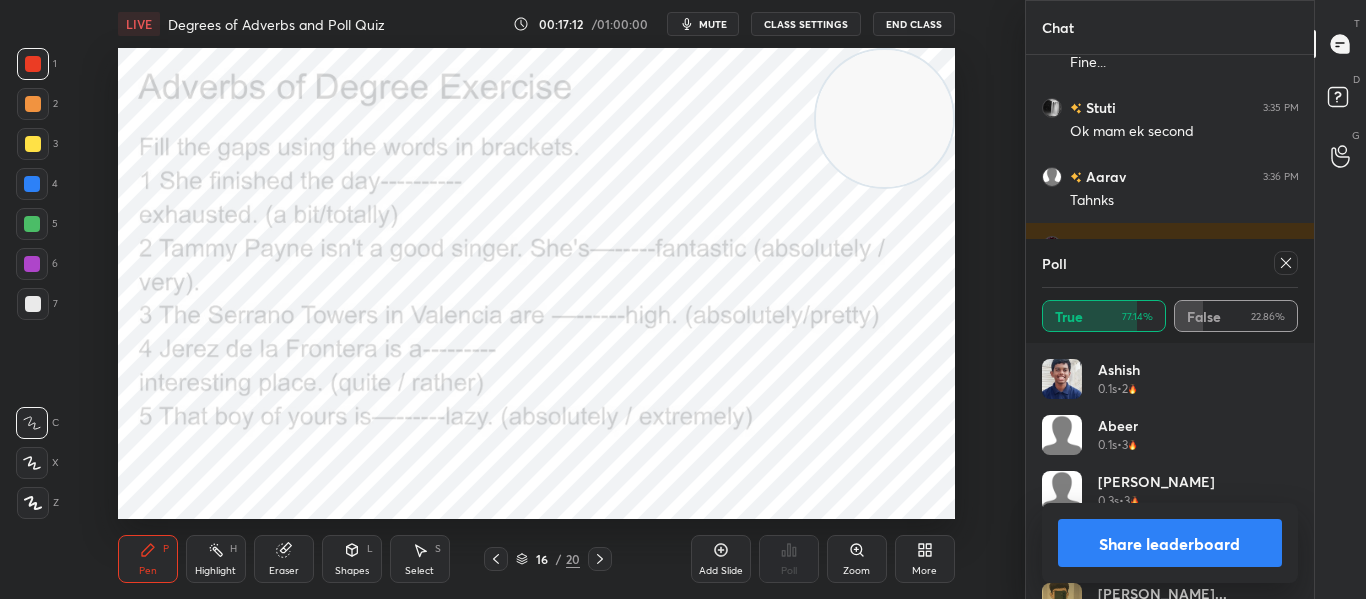 click at bounding box center (1286, 263) 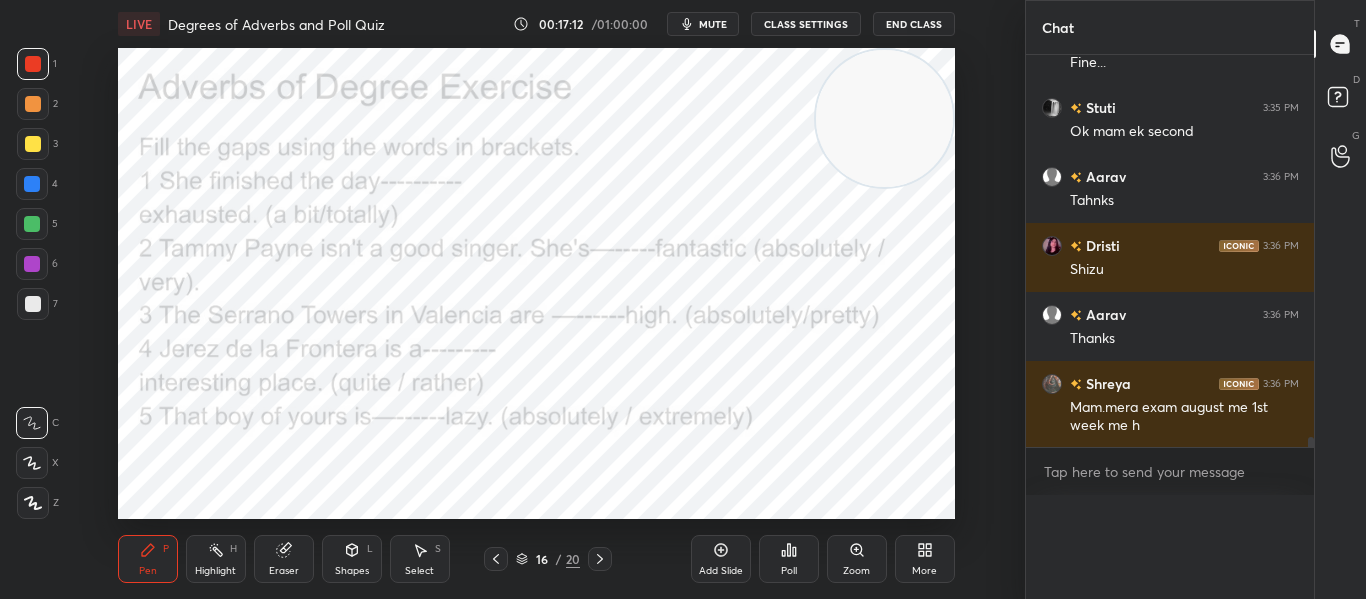 scroll, scrollTop: 0, scrollLeft: 0, axis: both 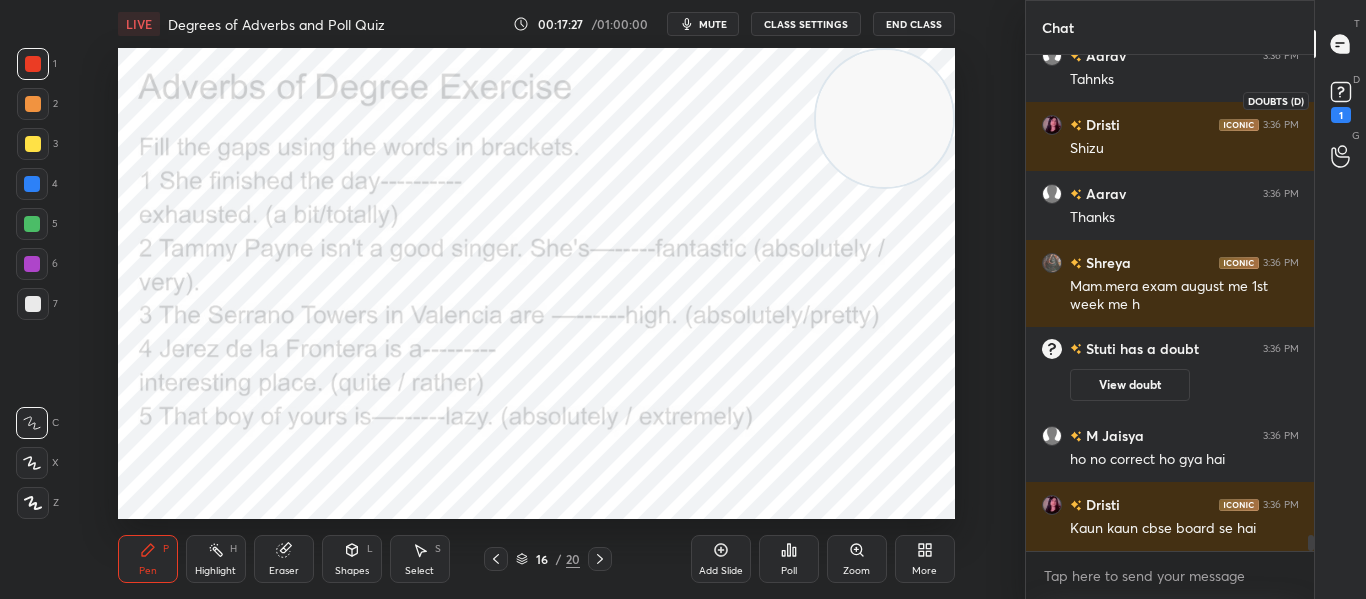 click on "1" at bounding box center [1341, 115] 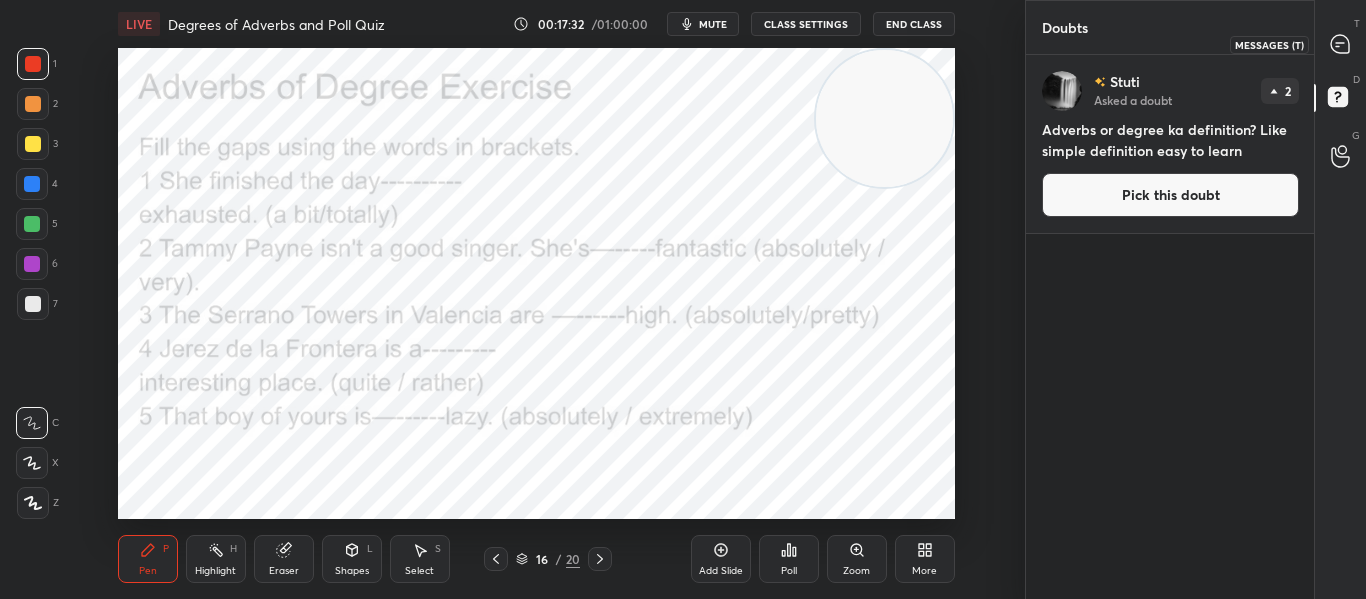 click 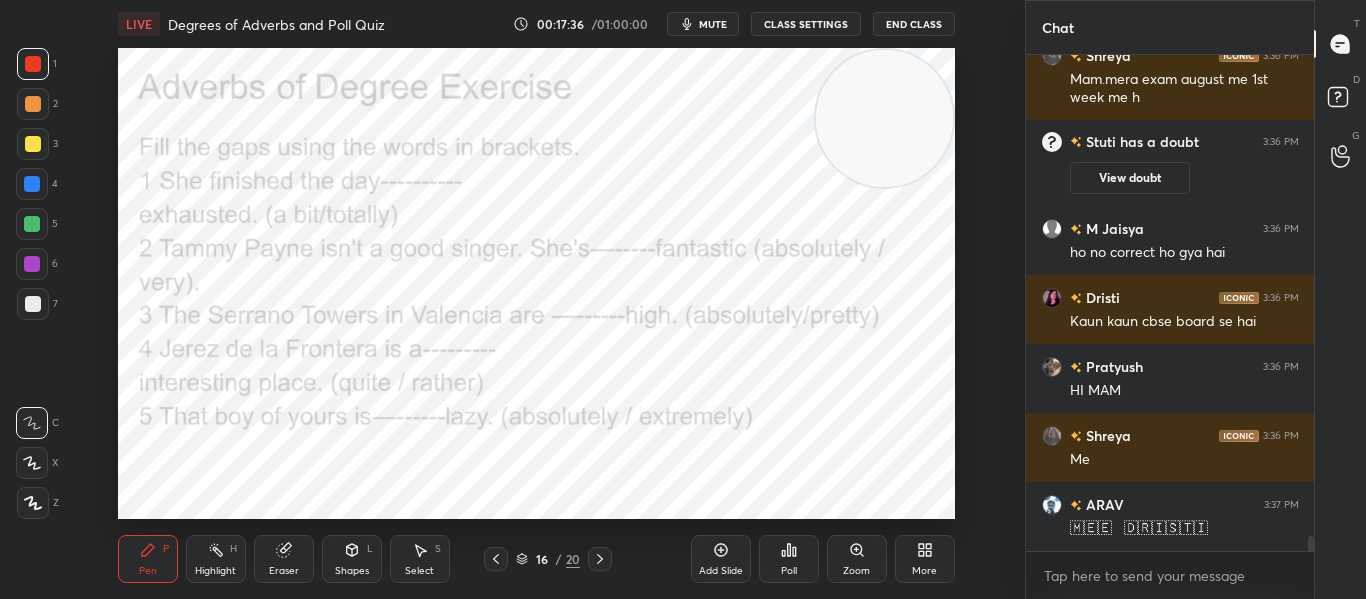 click 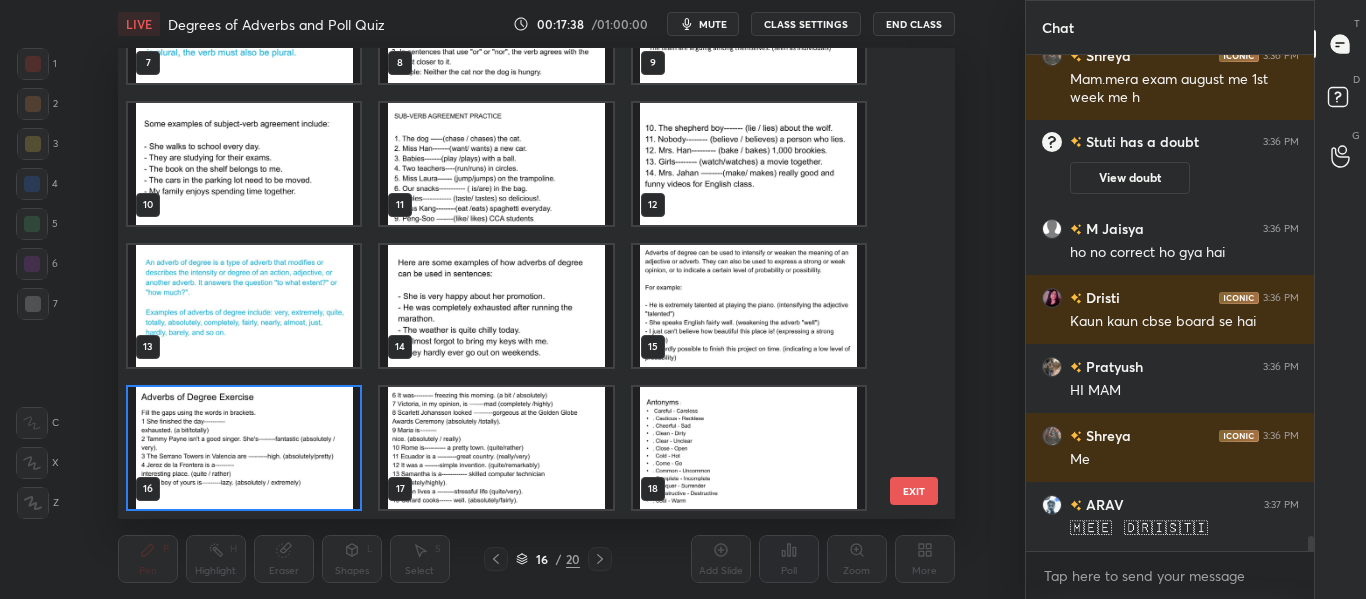 click at bounding box center [244, 306] 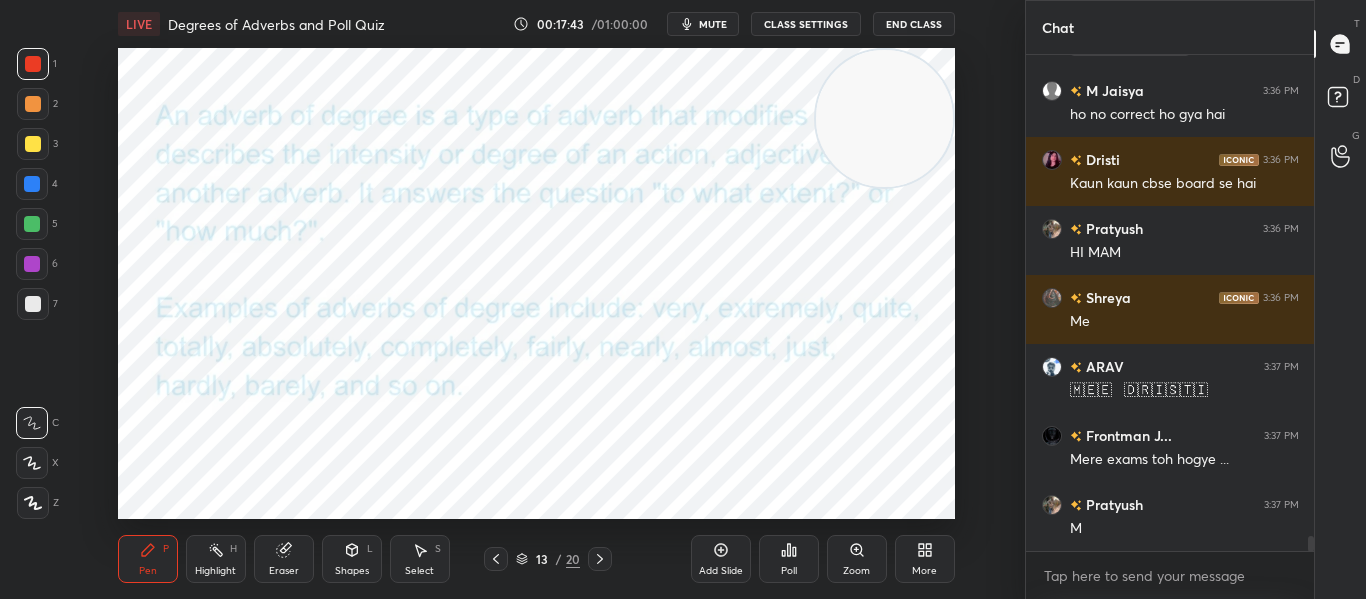 click at bounding box center (884, 118) 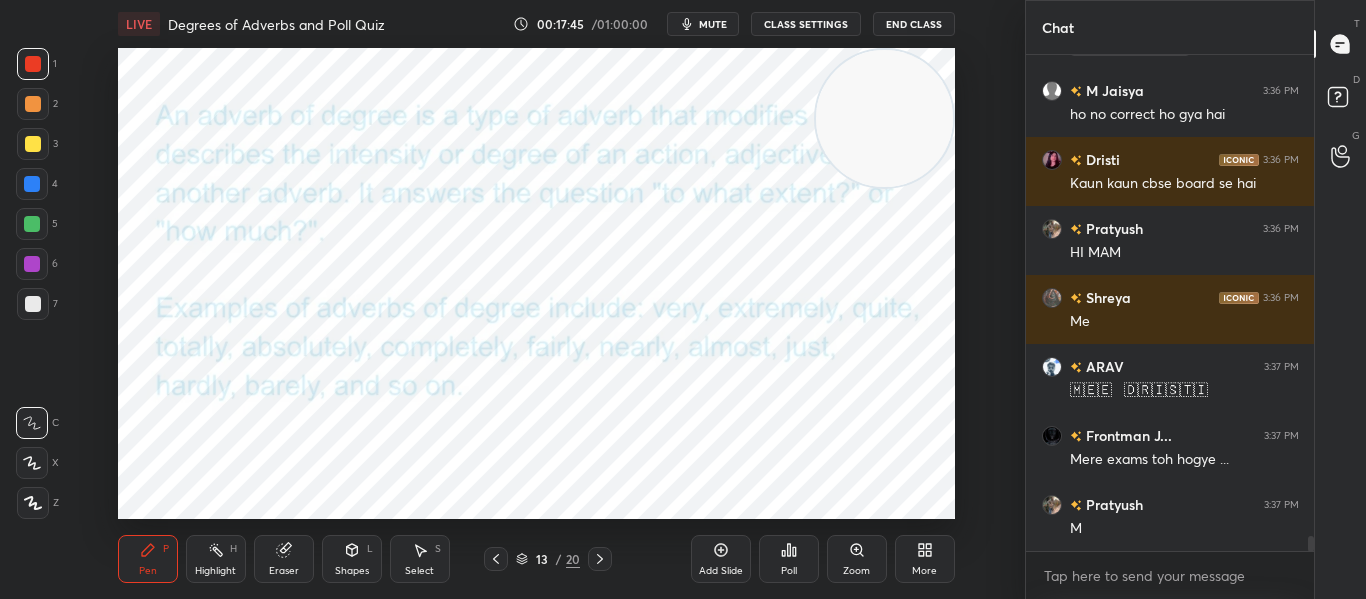 drag, startPoint x: 899, startPoint y: 122, endPoint x: 955, endPoint y: -4, distance: 137.884 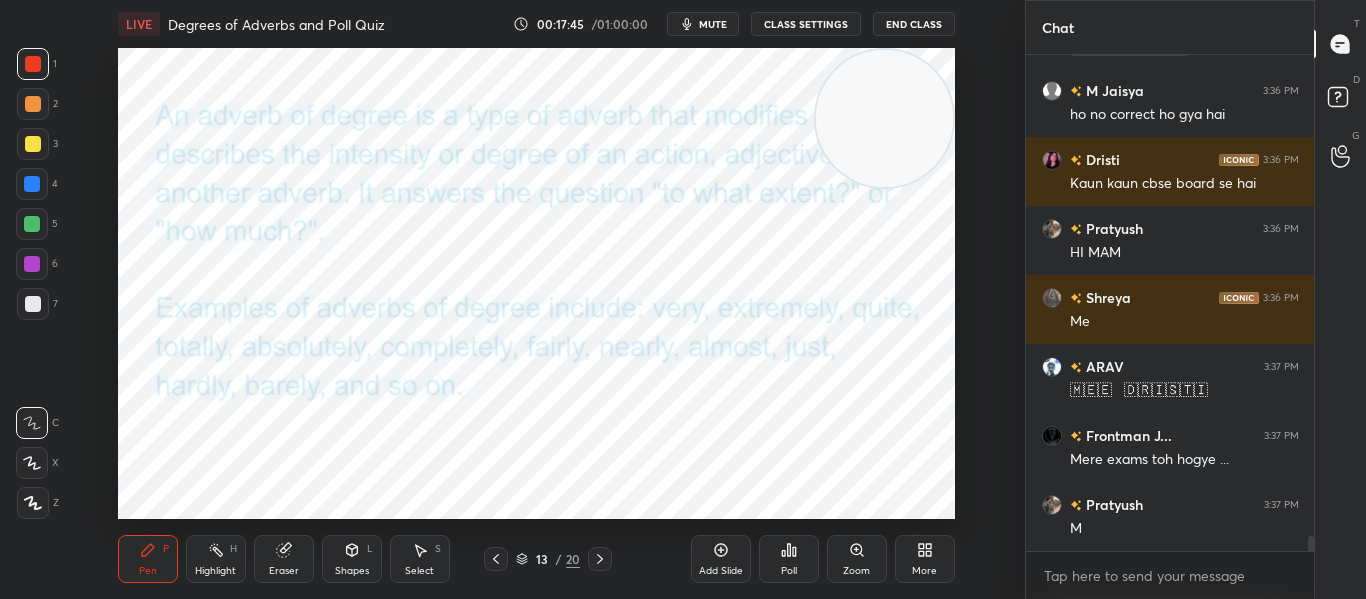 click on "1 2 3 4 5 6 7 C X Z C X Z E E Erase all   H H LIVE Degrees of Adverbs and Poll Quiz 00:17:45 /  01:00:00 mute CLASS SETTINGS End Class Setting up your live class Poll for   secs No correct answer Start poll Back Degrees of Adverbs and Poll Quiz • L1 of Revision Course on Class 8 English Anamika Mukherjee Pen P Highlight H Eraser Shapes L Select S 13 / 20 Add Slide Poll Zoom More Chat Shreya 3:36 PM Mam.mera exam august me 1st week me h Stuti   has a doubt 3:36 PM View doubt M Jaisya 3:36 PM ho no correct ho gya hai Dristi 3:36 PM Kaun kaun cbse board se hai Pratyush 3:36 PM HI MAM Shreya 3:36 PM Me ARAV 3:37 PM 🇲‌🇪‌🇪‌   🇩‌🇷‌🇮‌🇸‌🇹‌🇮‌ Frontman J... 3:37 PM Mere exams toh hogye ... Pratyush 3:37 PM M JUMP TO LATEST Enable hand raising Enable raise hand to speak to learners. Once enabled, chat will be turned off temporarily. Enable x   Stuti Asked a doubt 2 Adverbs or degree ka definition?
Like simple definition easy to learn Pick this doubt NEW DOUBTS ASKED Fiza M" at bounding box center [683, 0] 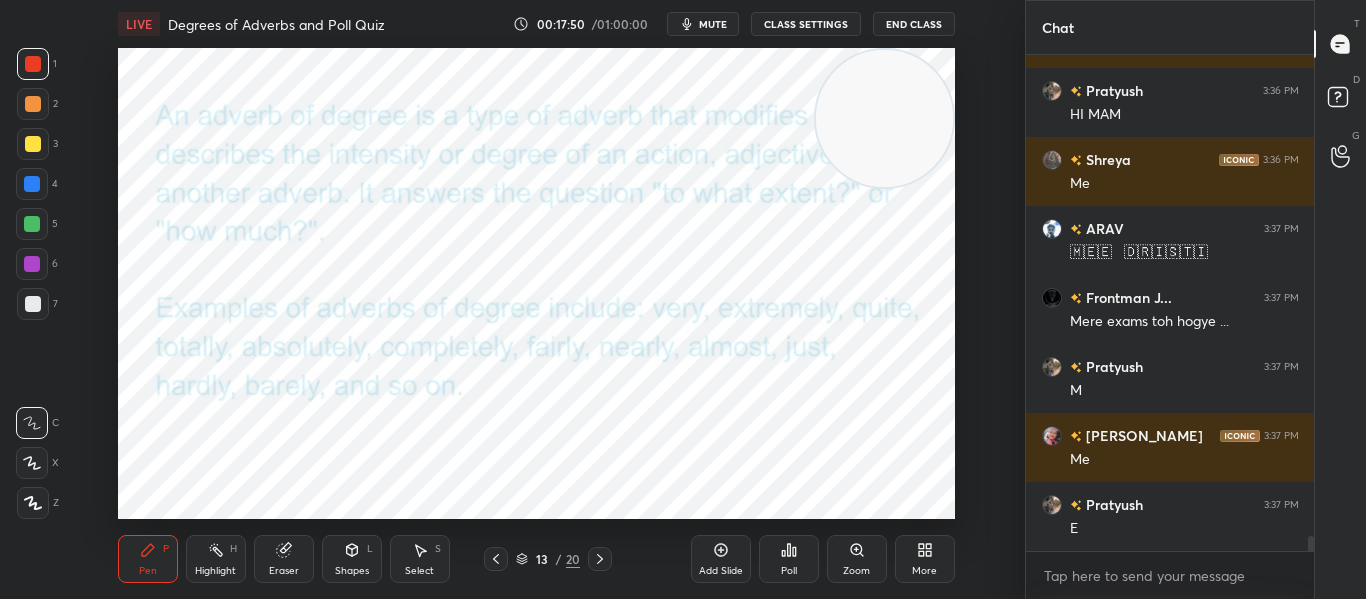 click at bounding box center (884, 118) 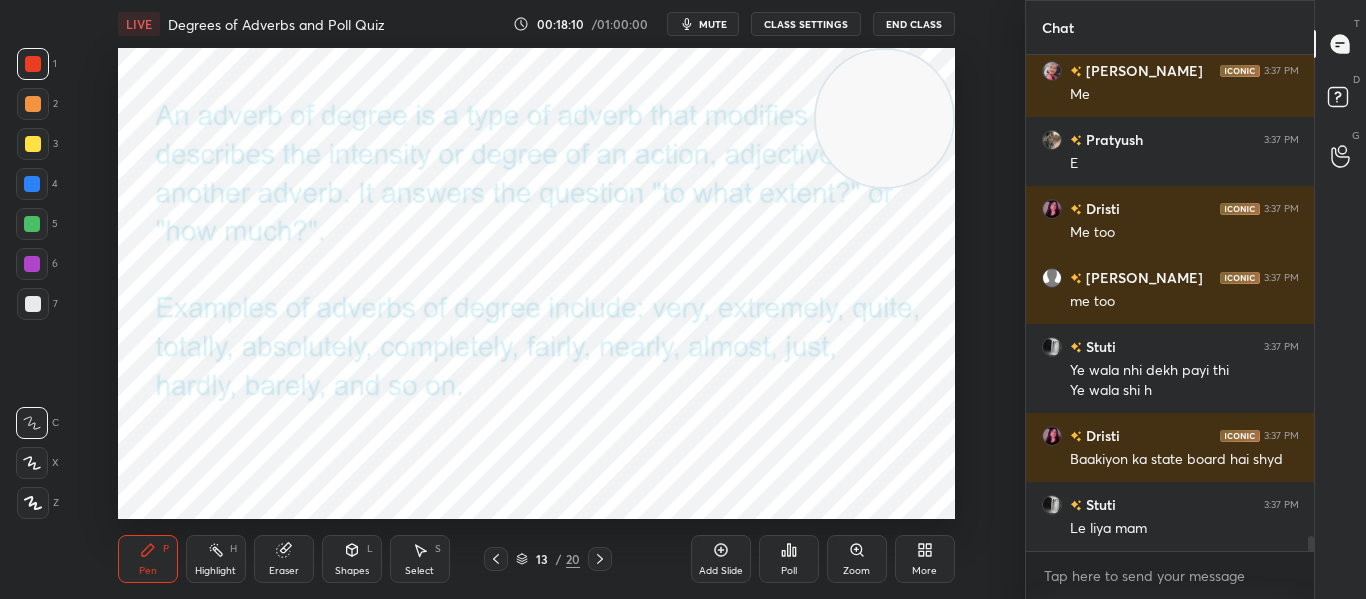 click 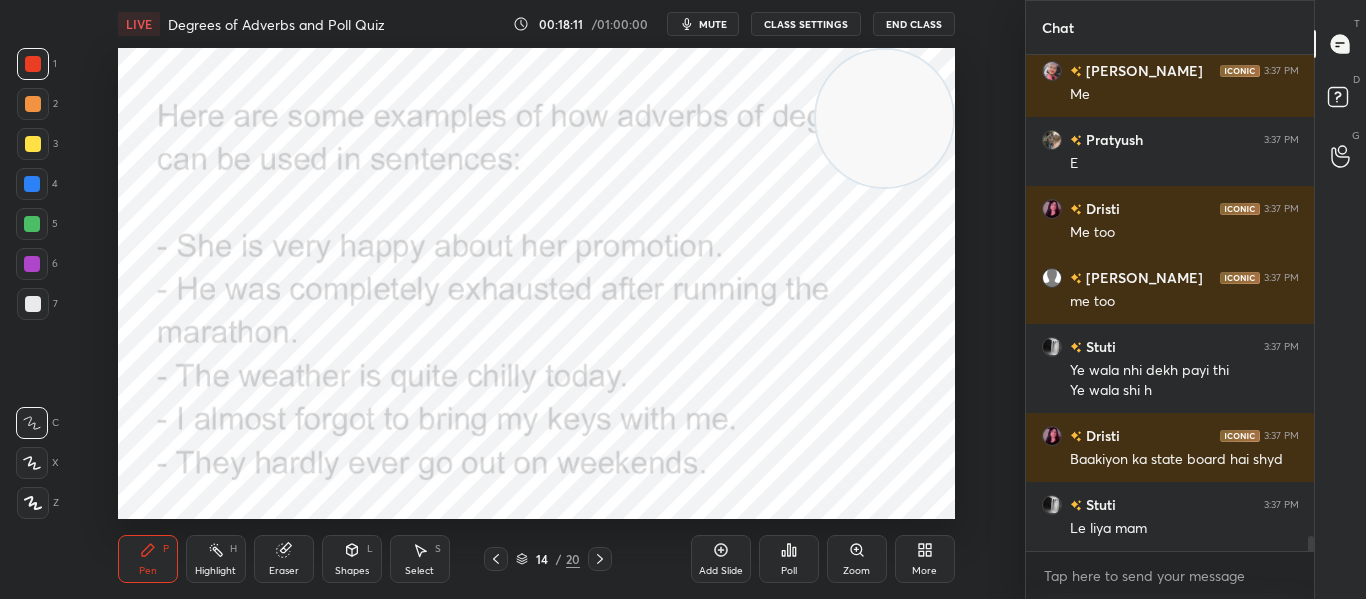 click 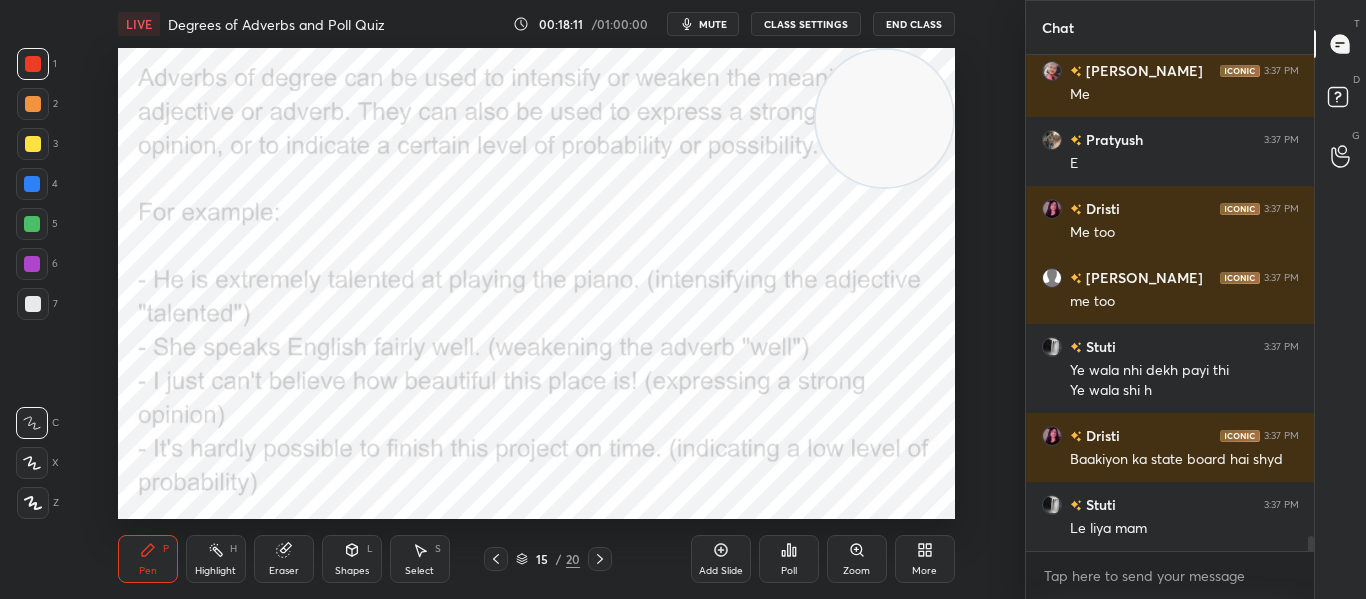 click 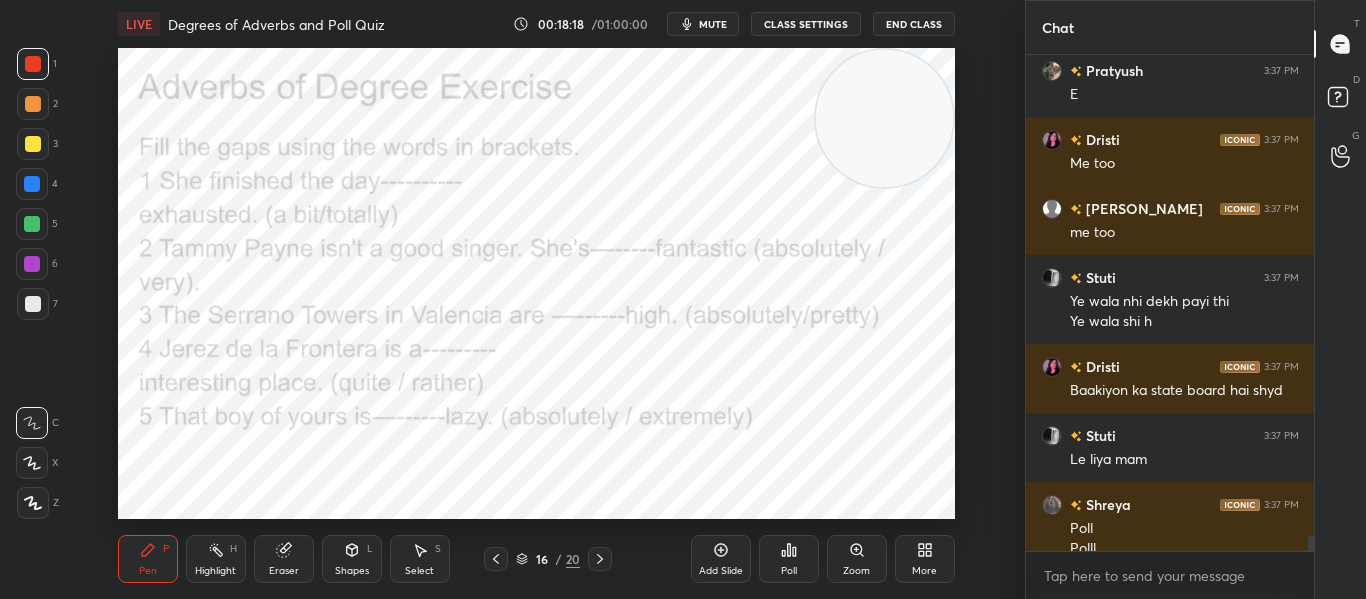 scroll, scrollTop: 15986, scrollLeft: 0, axis: vertical 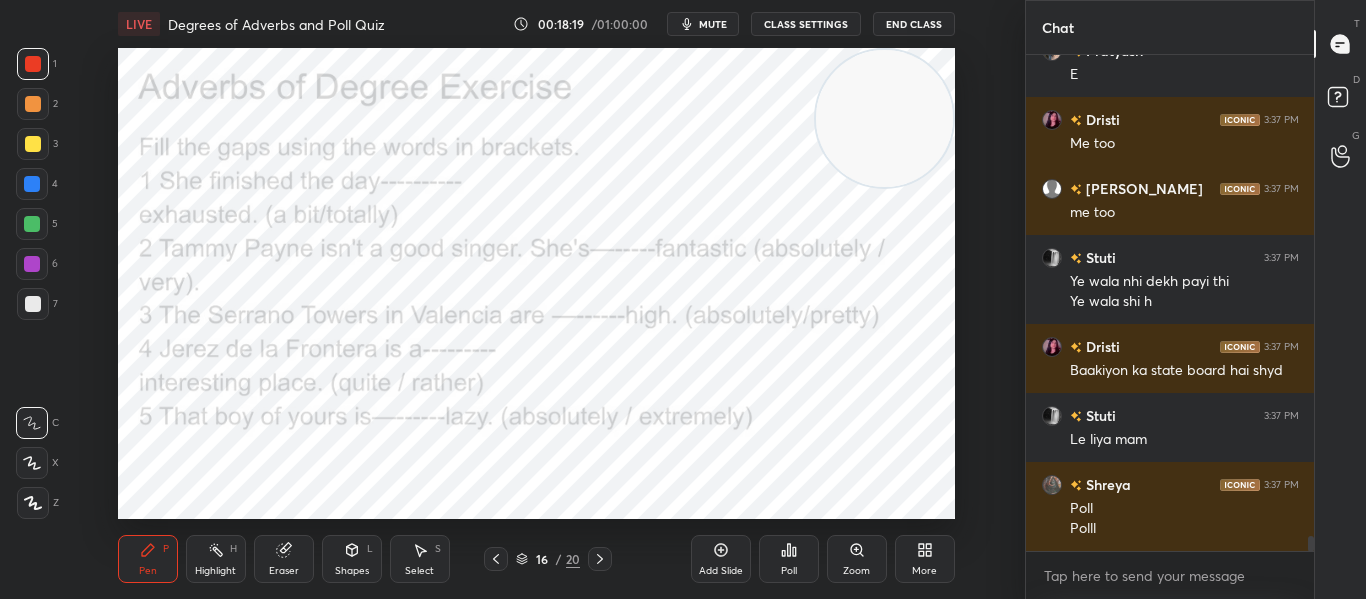click on "Poll" at bounding box center [789, 559] 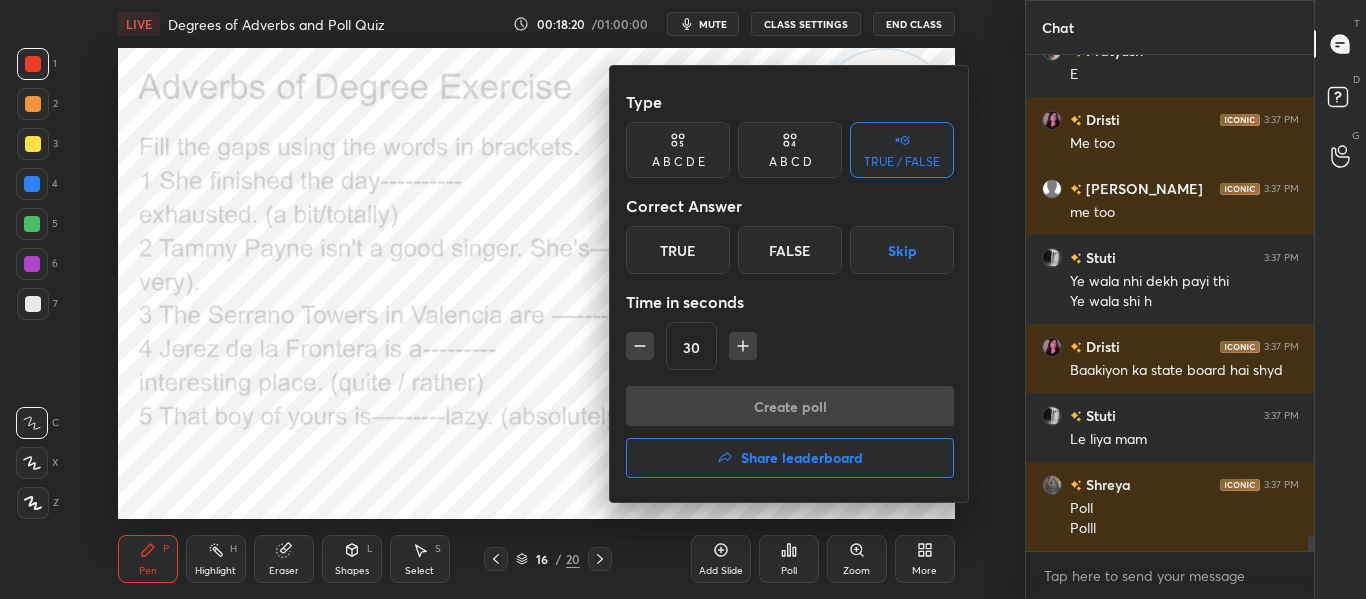 click on "False" at bounding box center (790, 250) 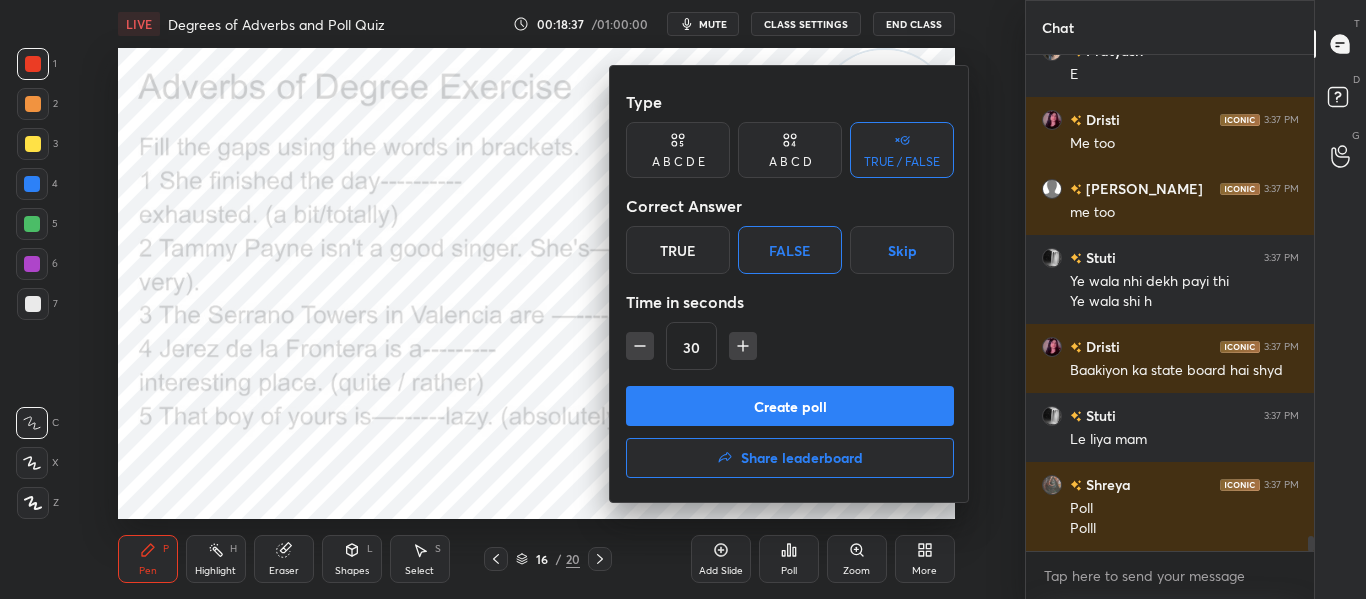scroll, scrollTop: 16055, scrollLeft: 0, axis: vertical 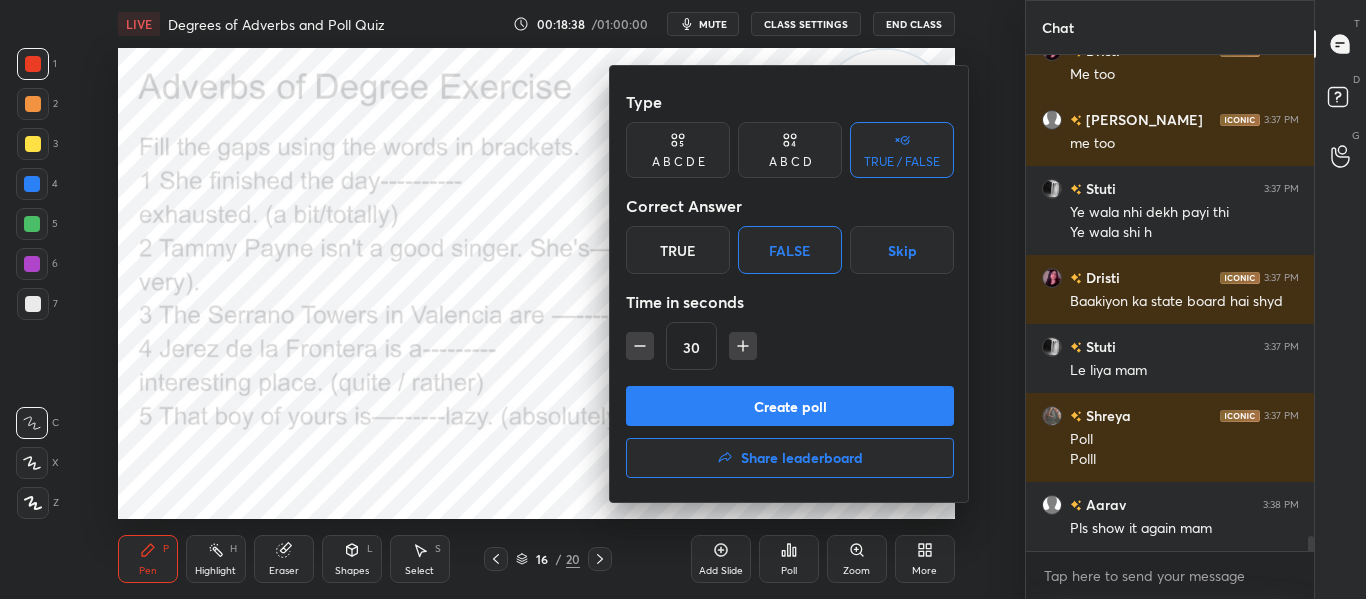 click on "Create poll" at bounding box center (790, 406) 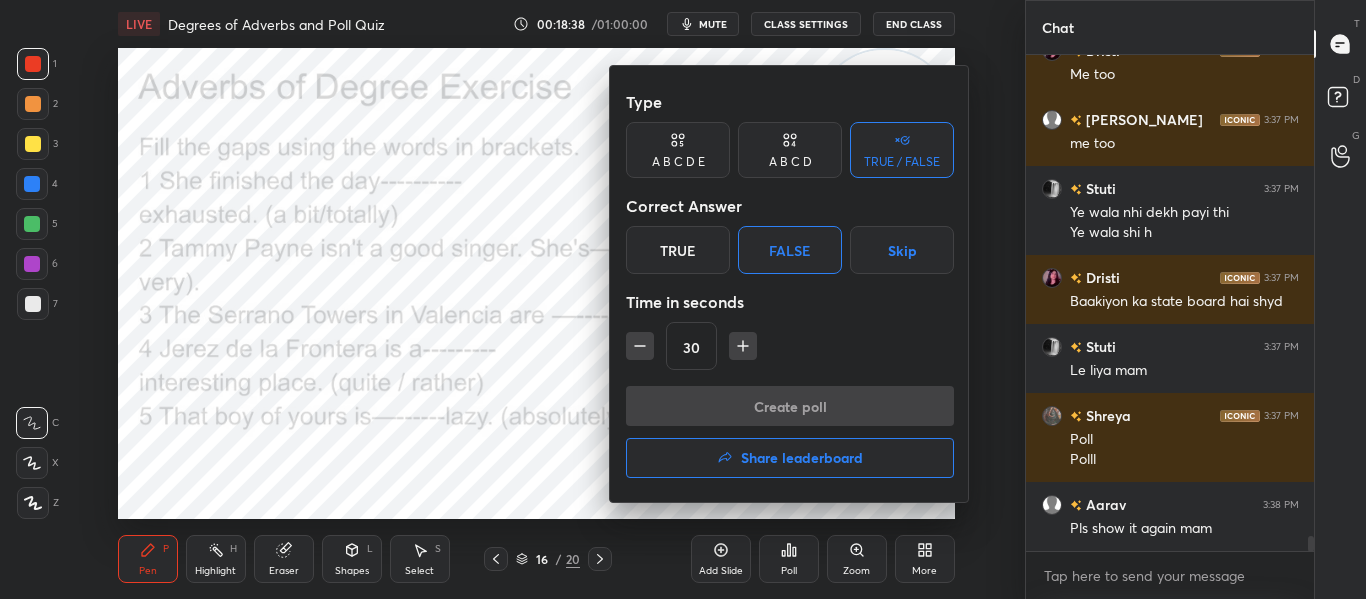 scroll, scrollTop: 448, scrollLeft: 282, axis: both 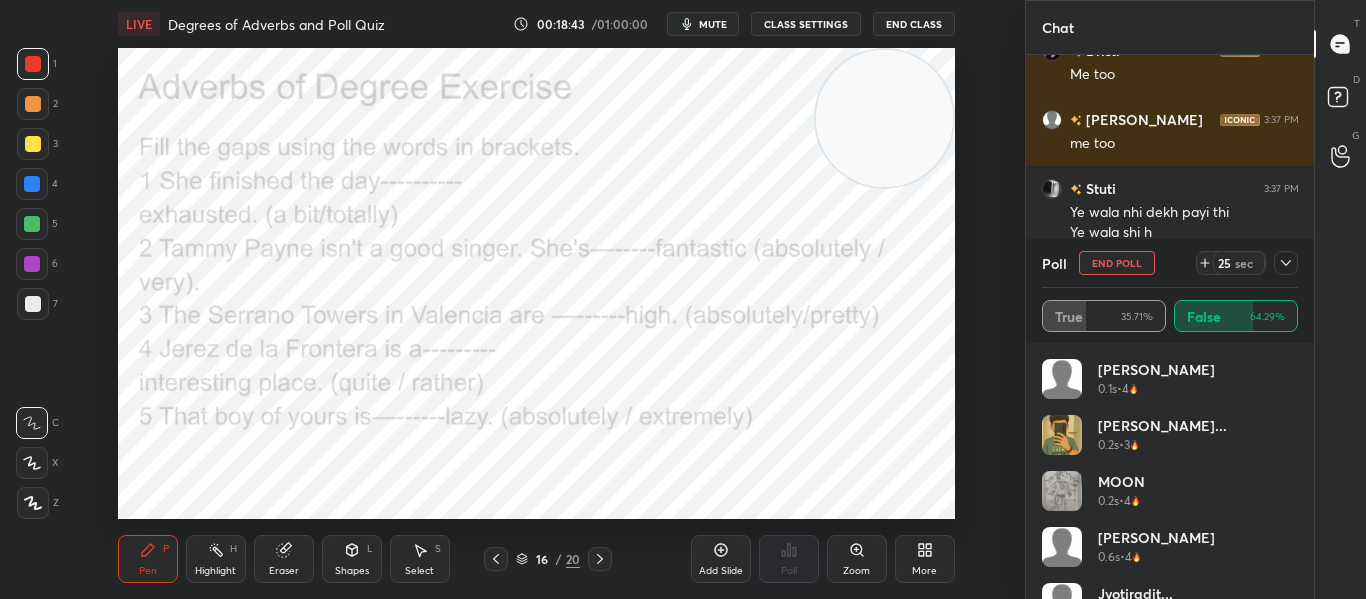 click 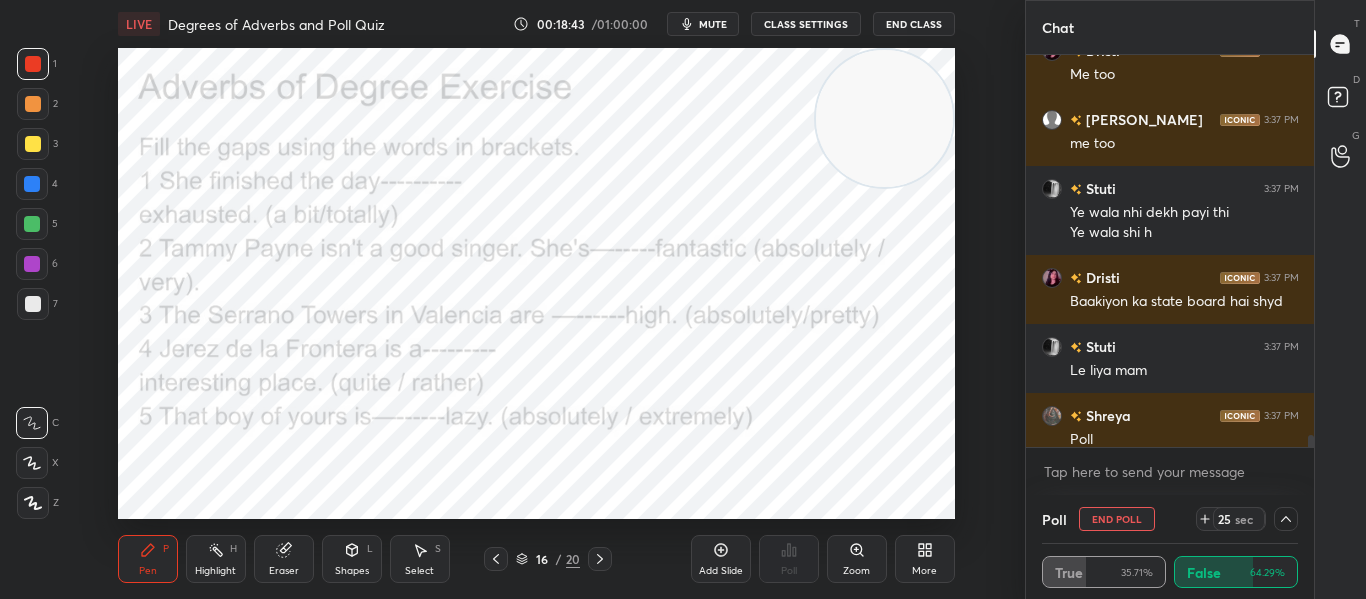 scroll, scrollTop: 0, scrollLeft: 0, axis: both 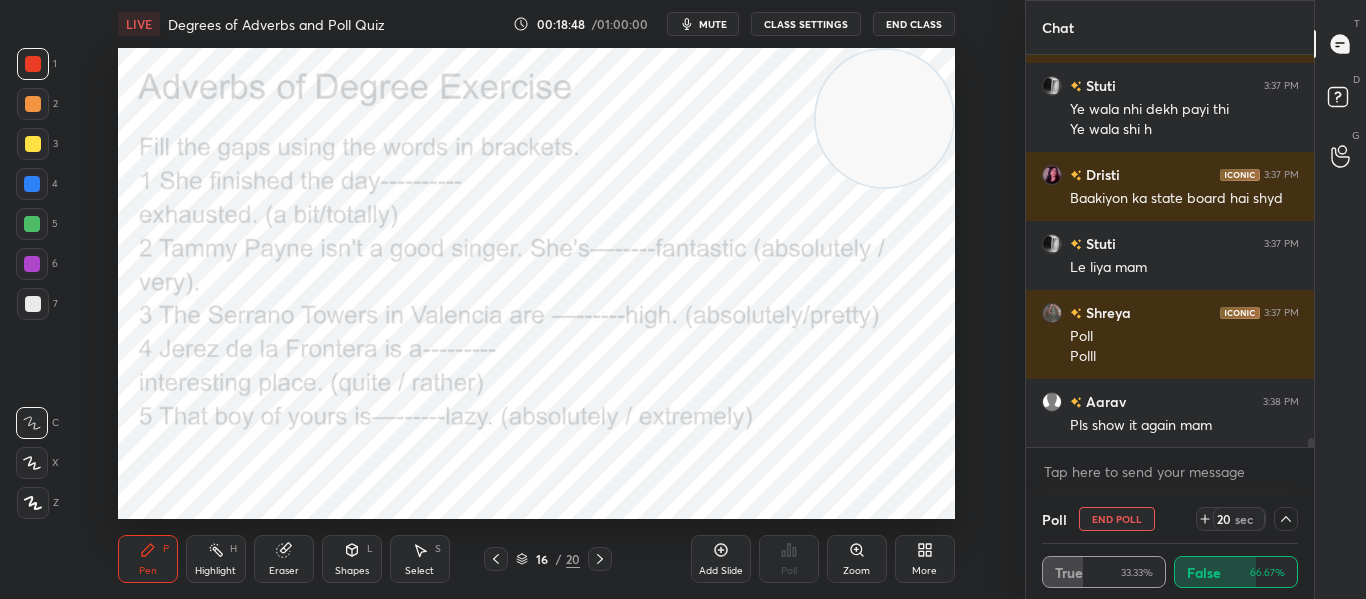 drag, startPoint x: 1309, startPoint y: 439, endPoint x: 1306, endPoint y: 464, distance: 25.179358 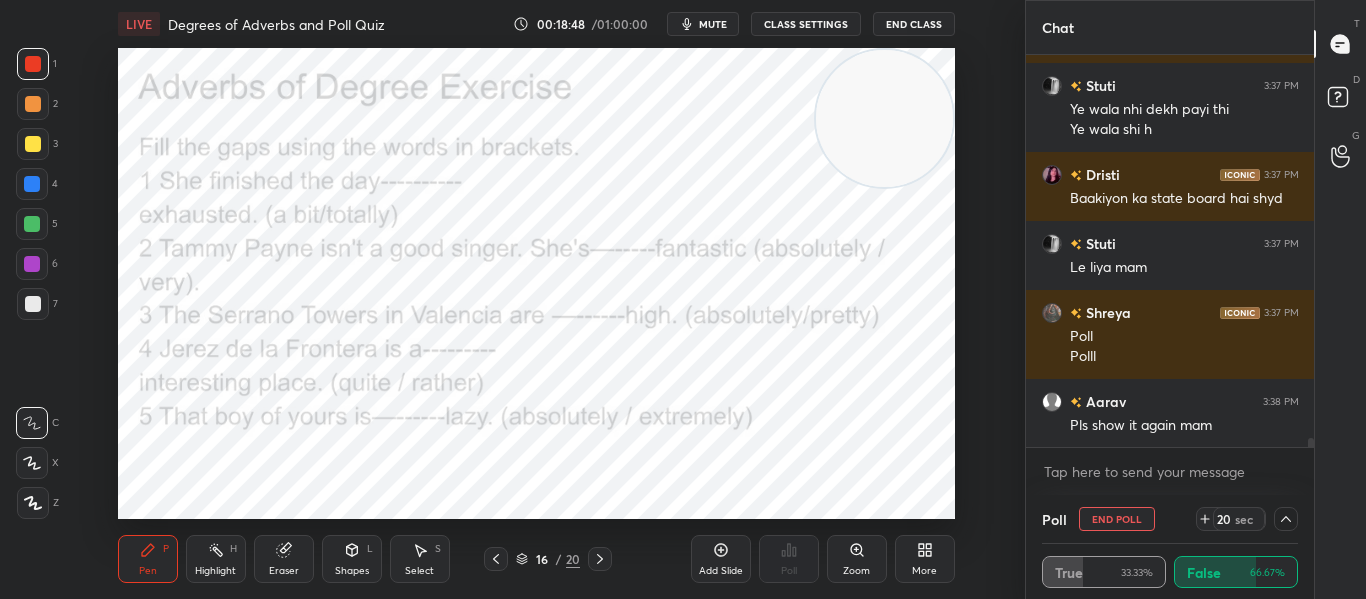 click on "Dristi 3:37 PM Me too DEEKSHA 3:37 PM me too Stuti 3:37 PM Ye wala nhi dekh payi thi Ye wala shi h Dristi 3:37 PM Baakiyon ka state board hai shyd Stuti 3:37 PM Le liya mam Shreya 3:37 PM Poll Polll Aarav 3:38 PM Pls show it again mam JUMP TO LATEST Enable hand raising Enable raise hand to speak to learners. Once enabled, chat will be turned off temporarily. Enable x" at bounding box center (1170, 275) 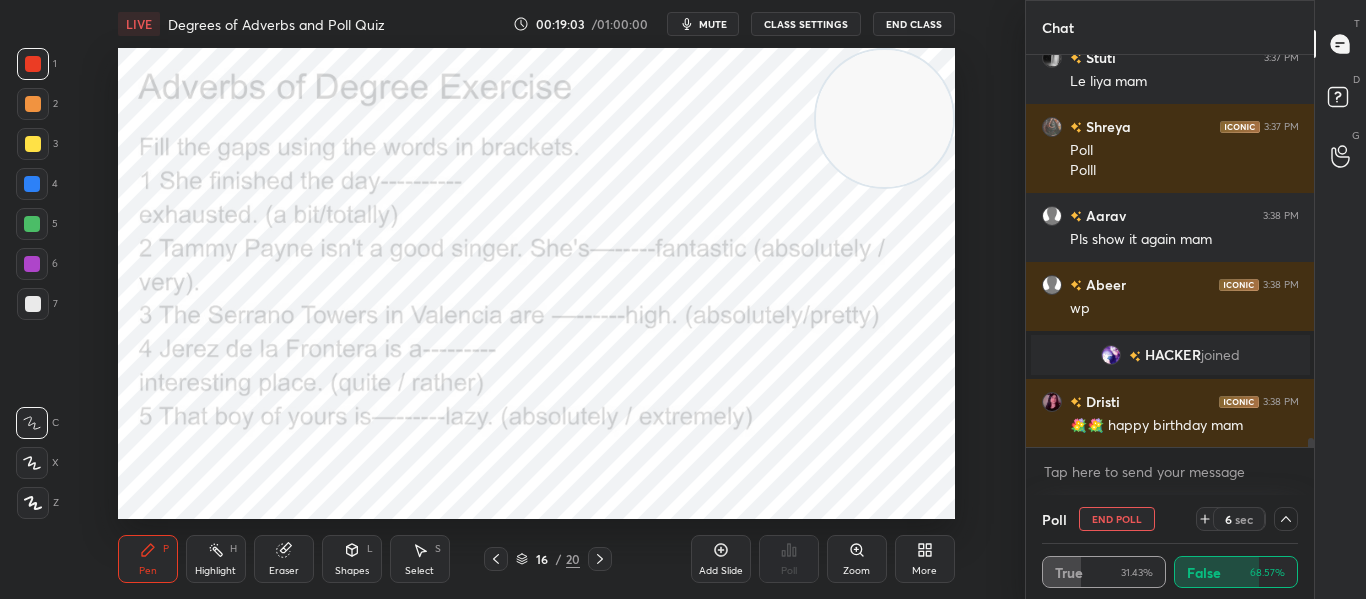 scroll, scrollTop: 16187, scrollLeft: 0, axis: vertical 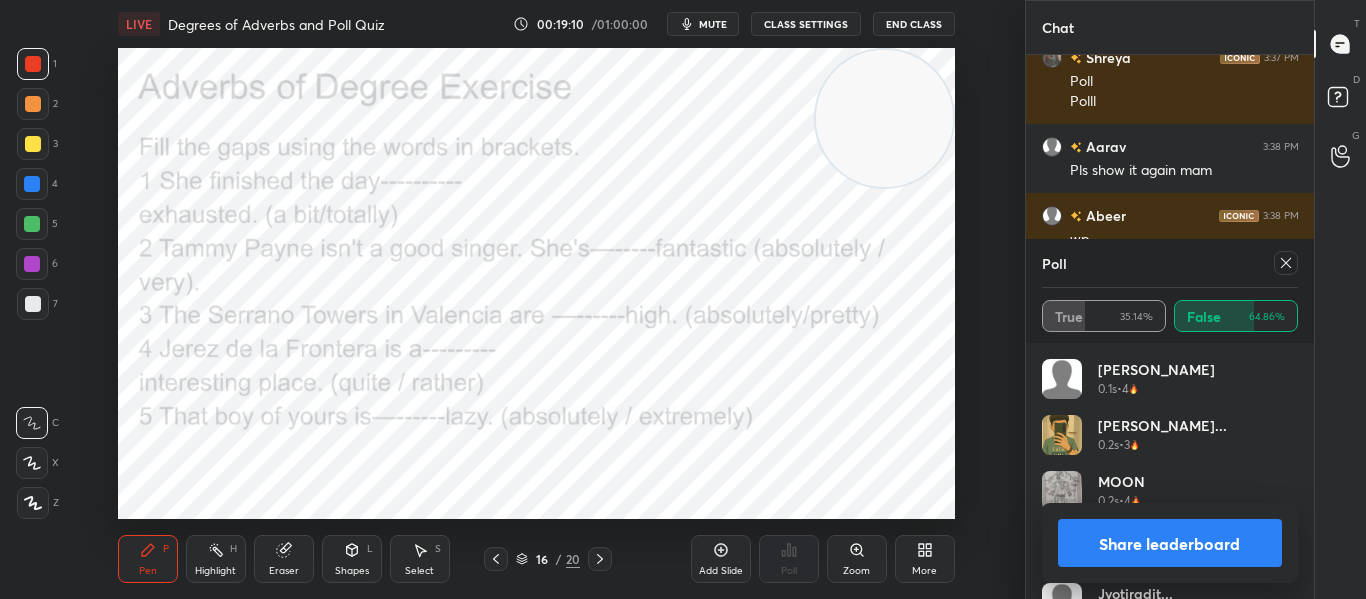 click at bounding box center [1286, 263] 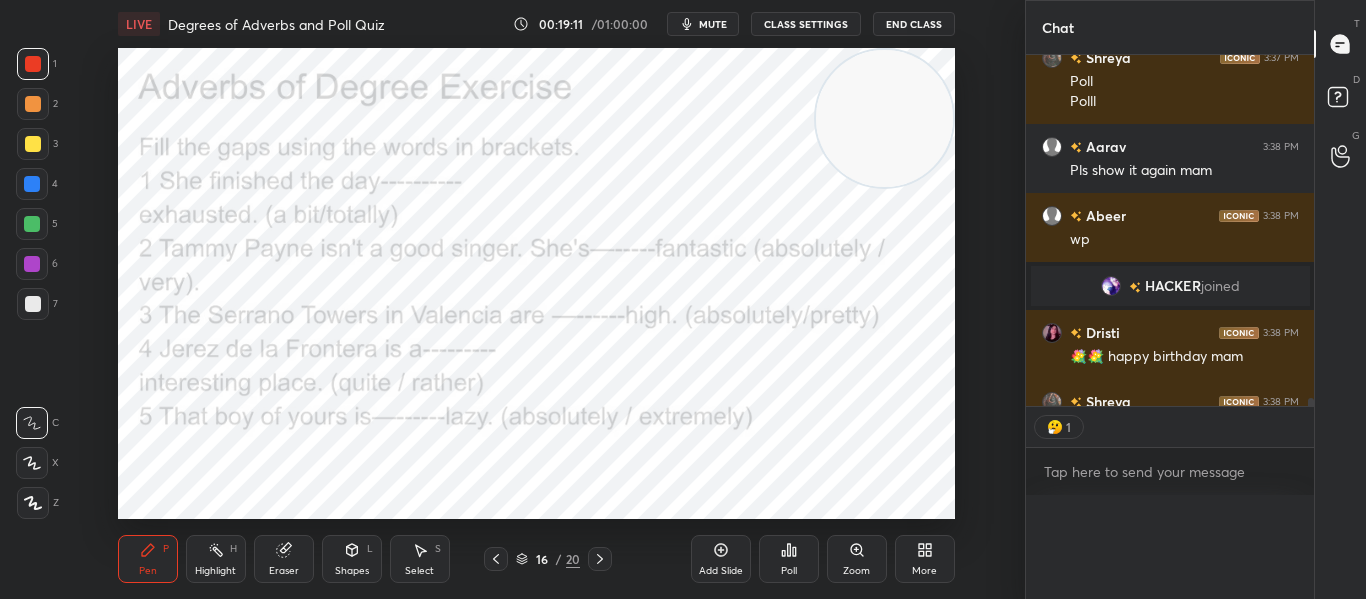 scroll, scrollTop: 0, scrollLeft: 0, axis: both 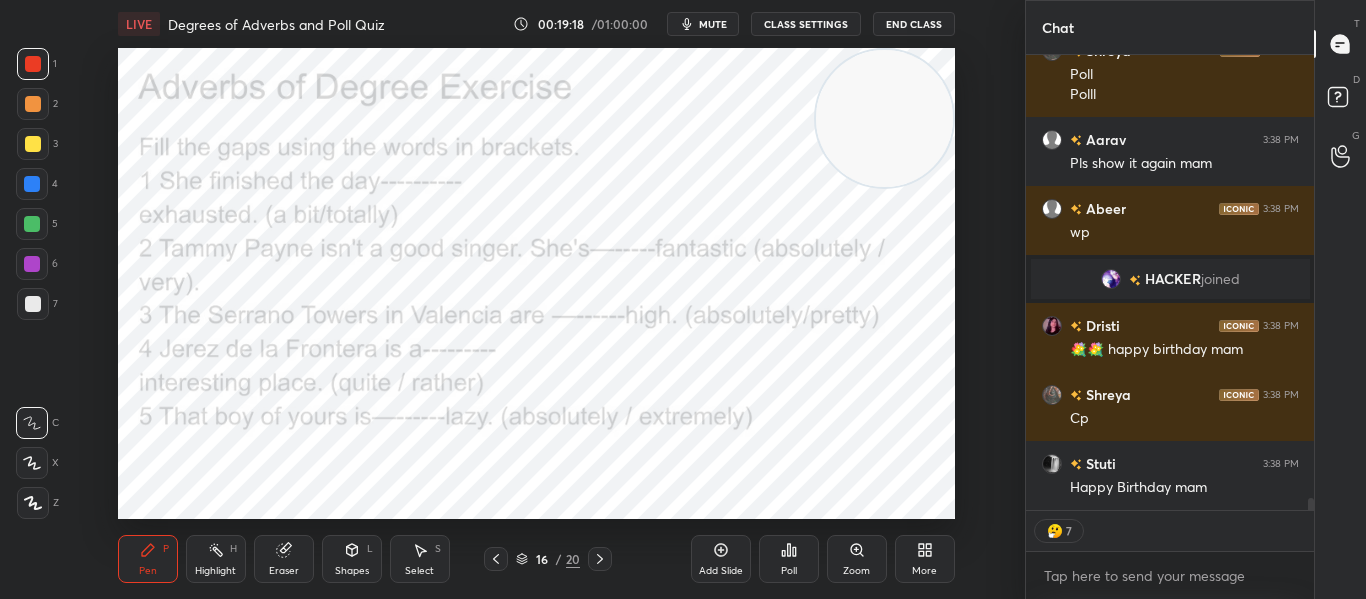 click 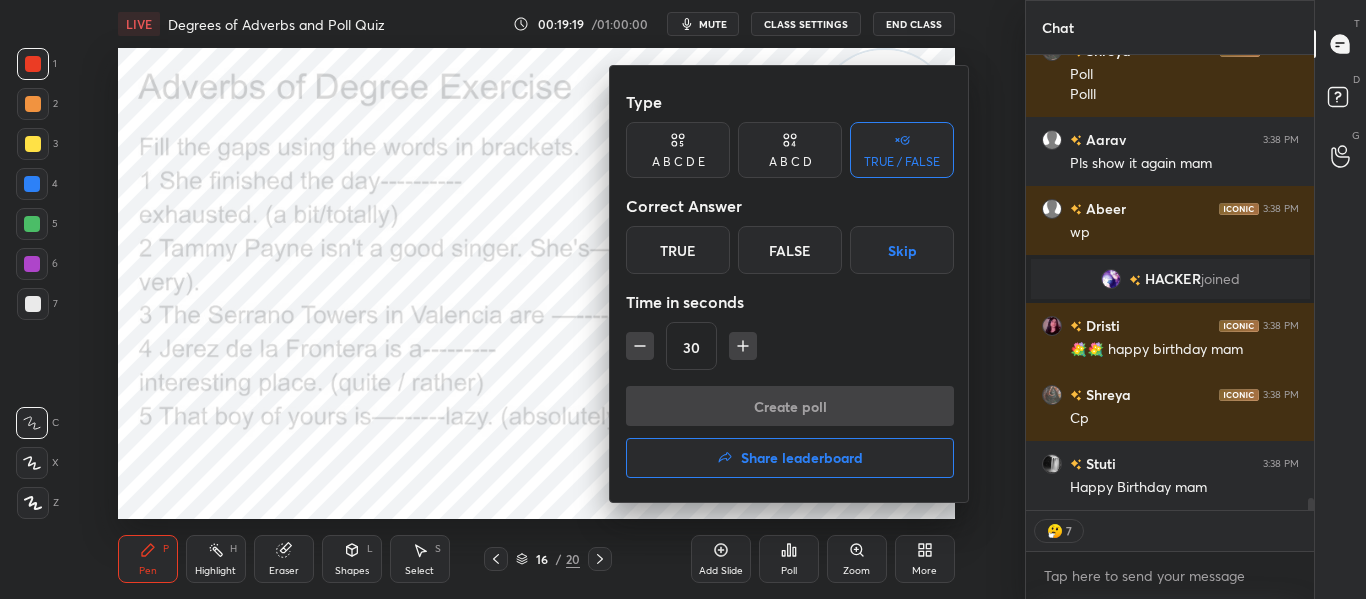 click on "True" at bounding box center (678, 250) 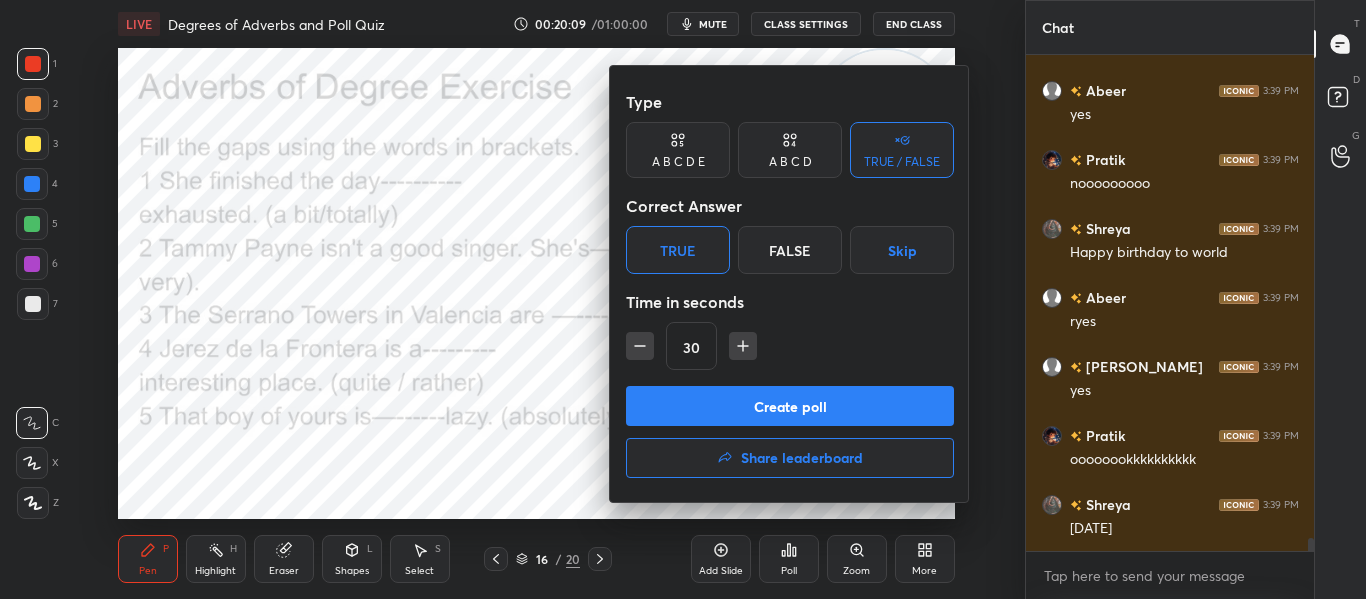 click on "Create poll" at bounding box center (790, 406) 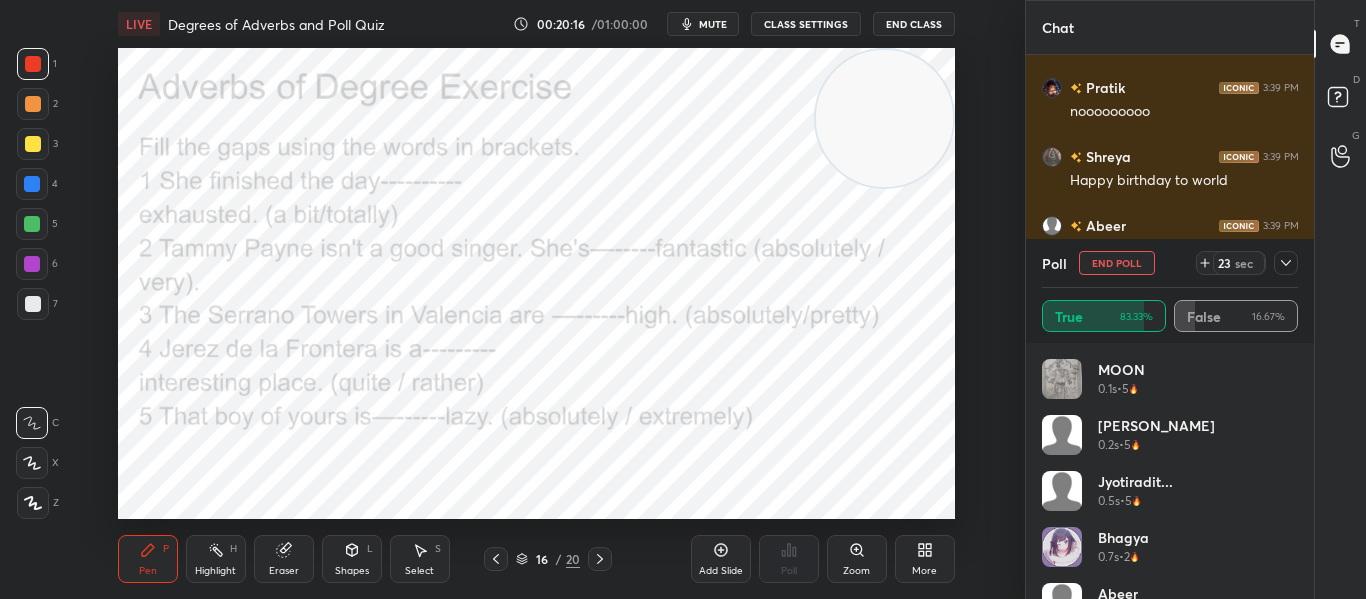 click 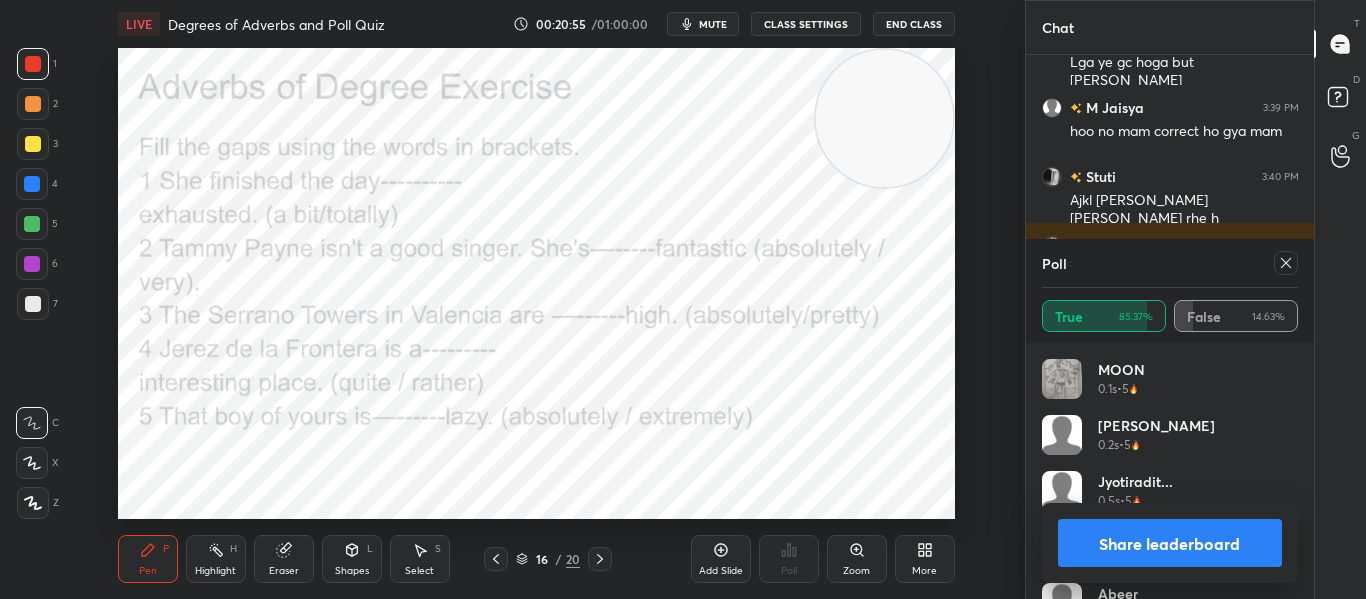 scroll, scrollTop: 19160, scrollLeft: 0, axis: vertical 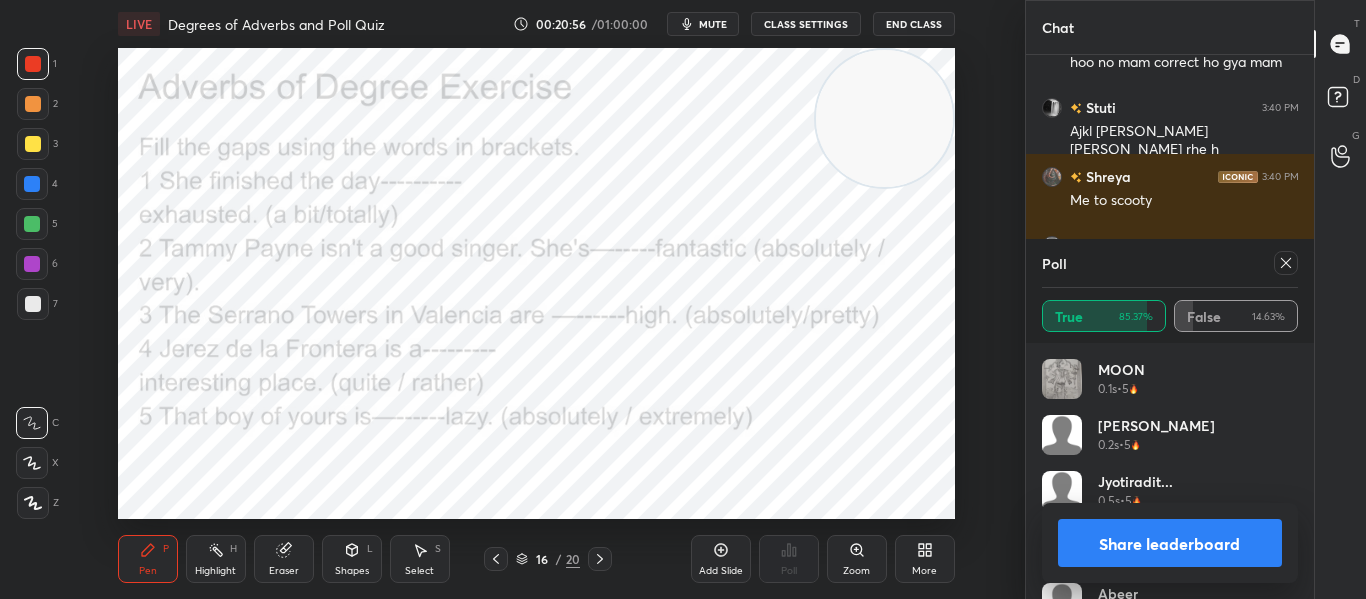 click 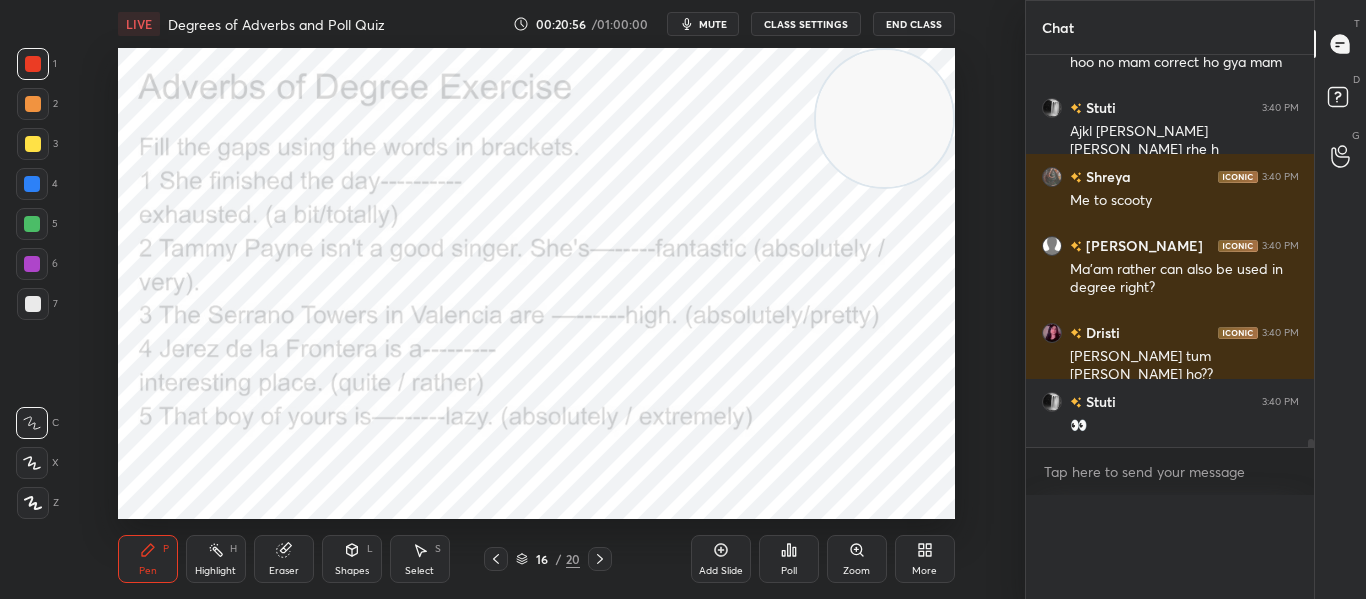 scroll, scrollTop: 0, scrollLeft: 0, axis: both 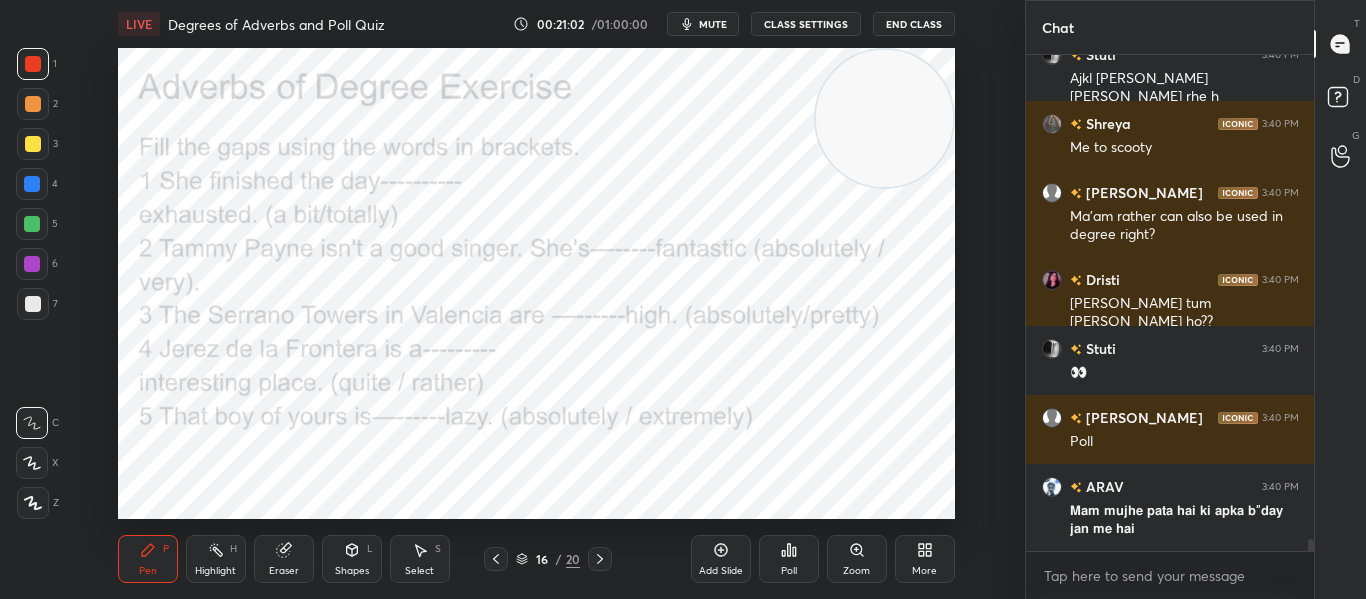 click 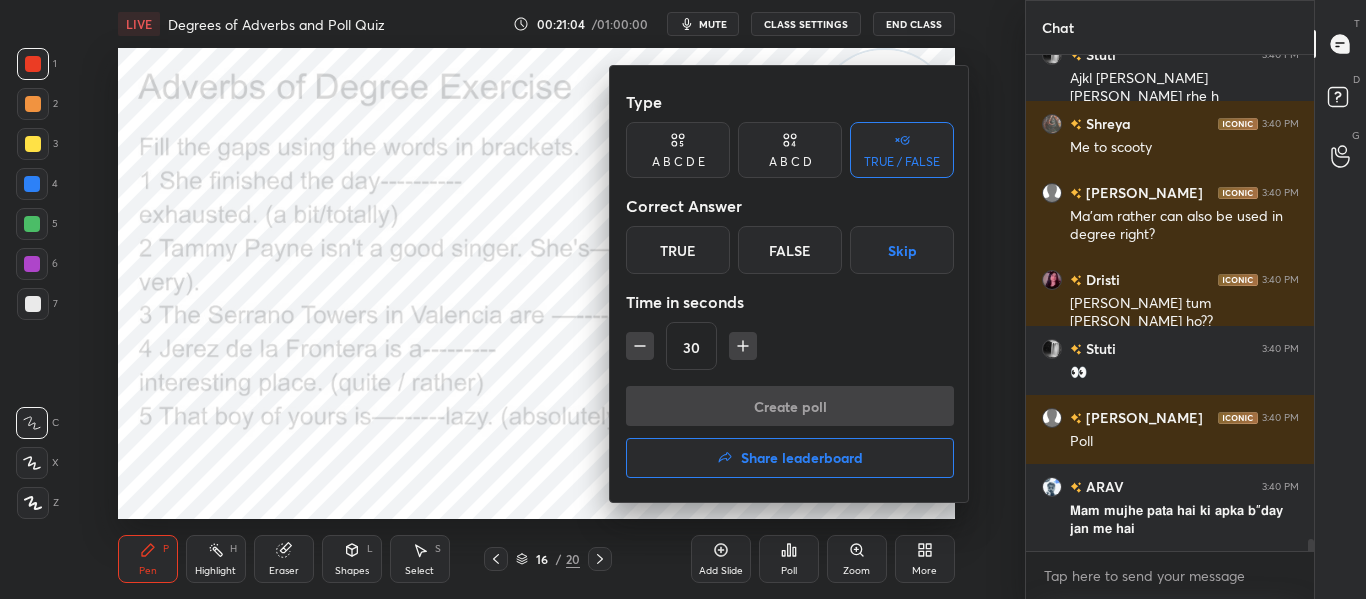 click on "False" at bounding box center [790, 250] 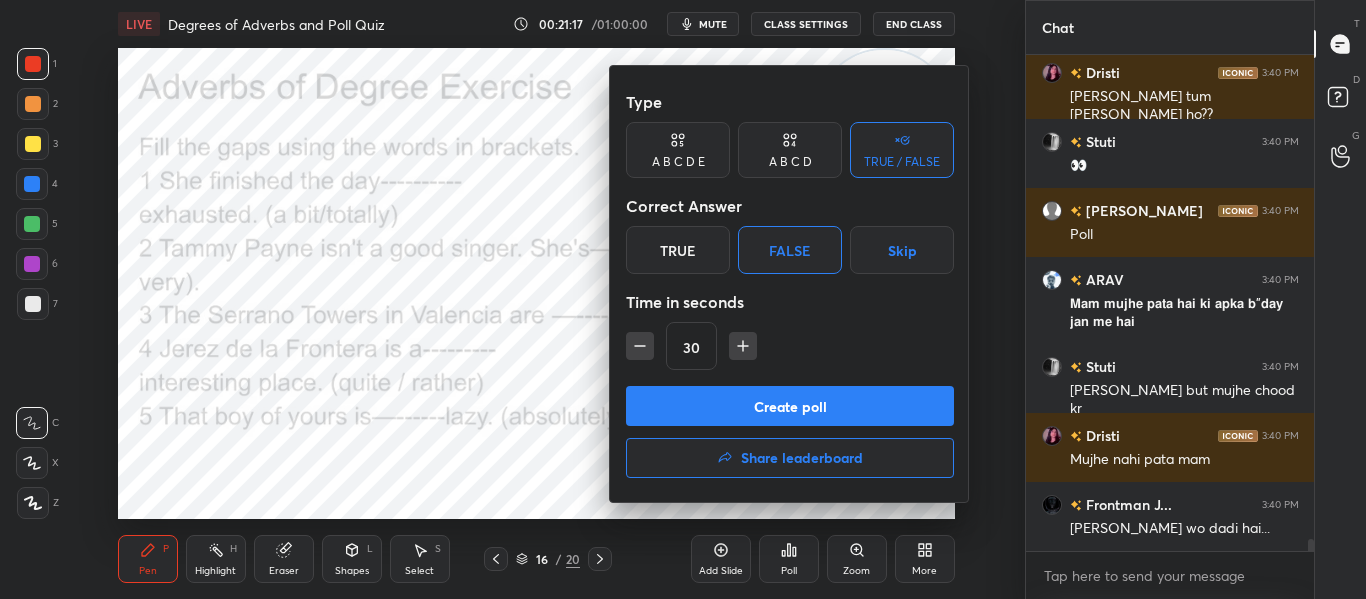 scroll, scrollTop: 19489, scrollLeft: 0, axis: vertical 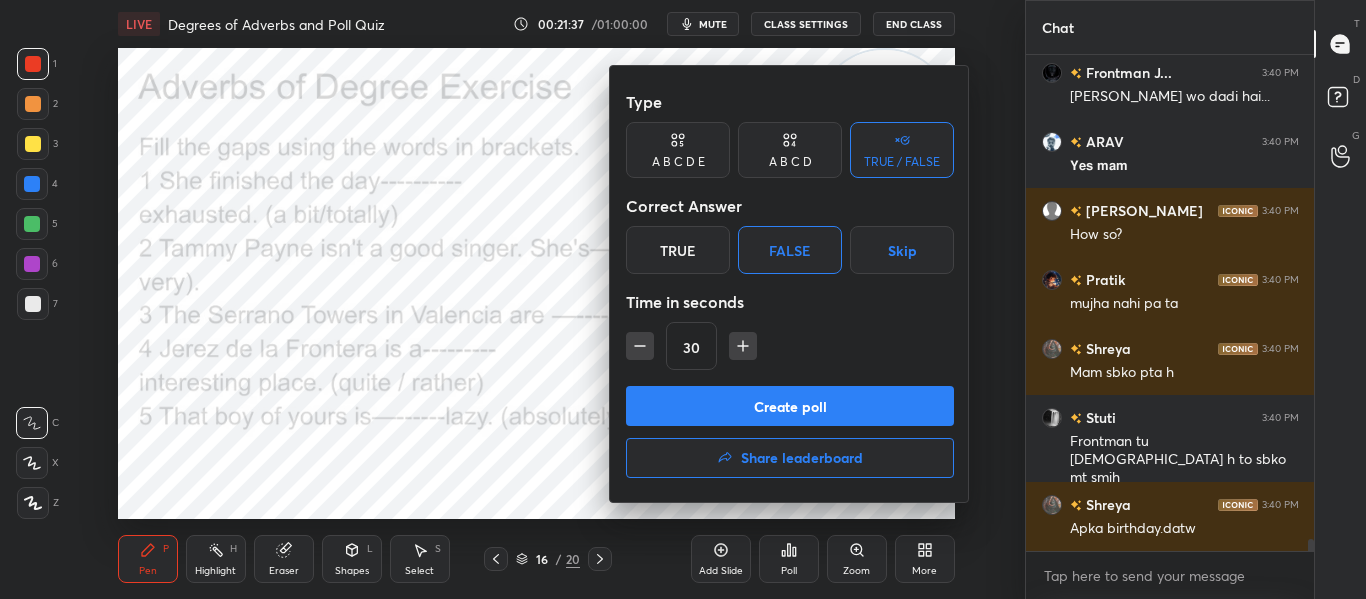 click on "Create poll" at bounding box center (790, 406) 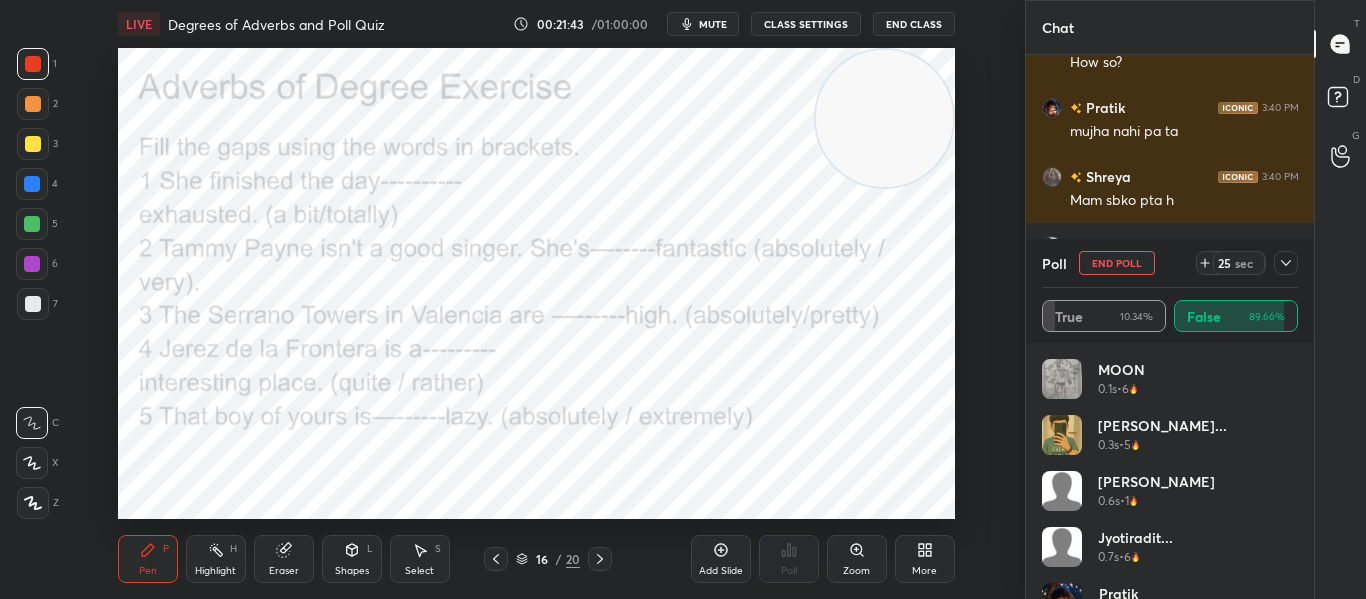 click 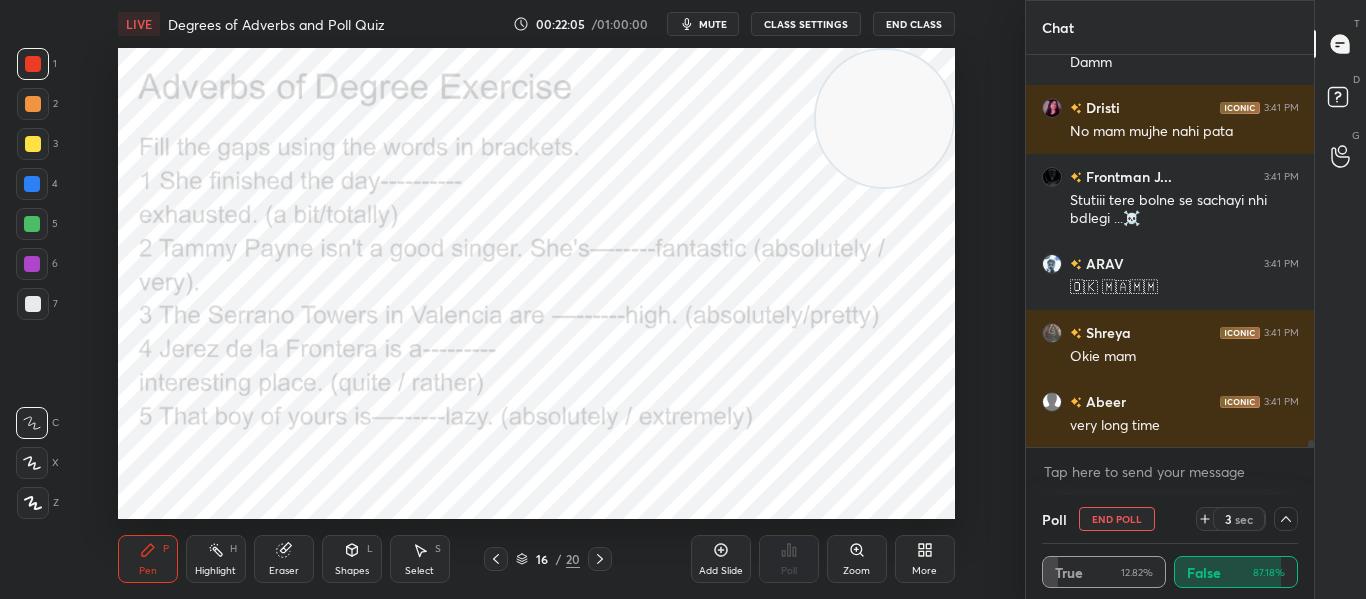 scroll, scrollTop: 20648, scrollLeft: 0, axis: vertical 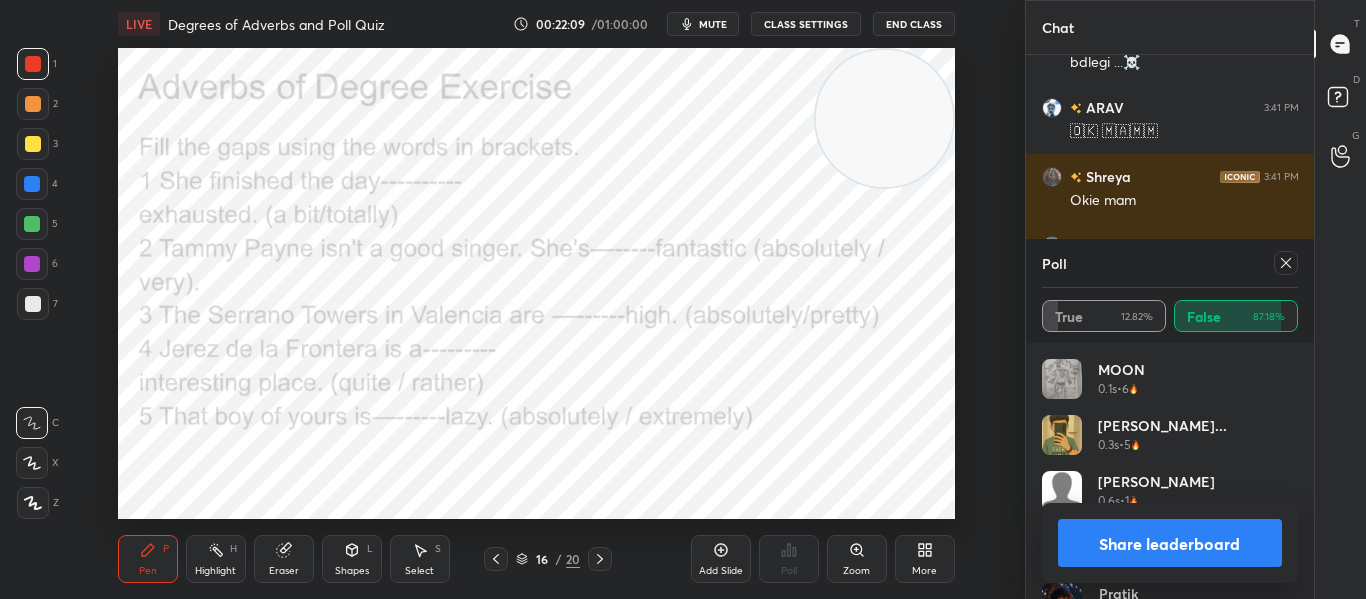 click 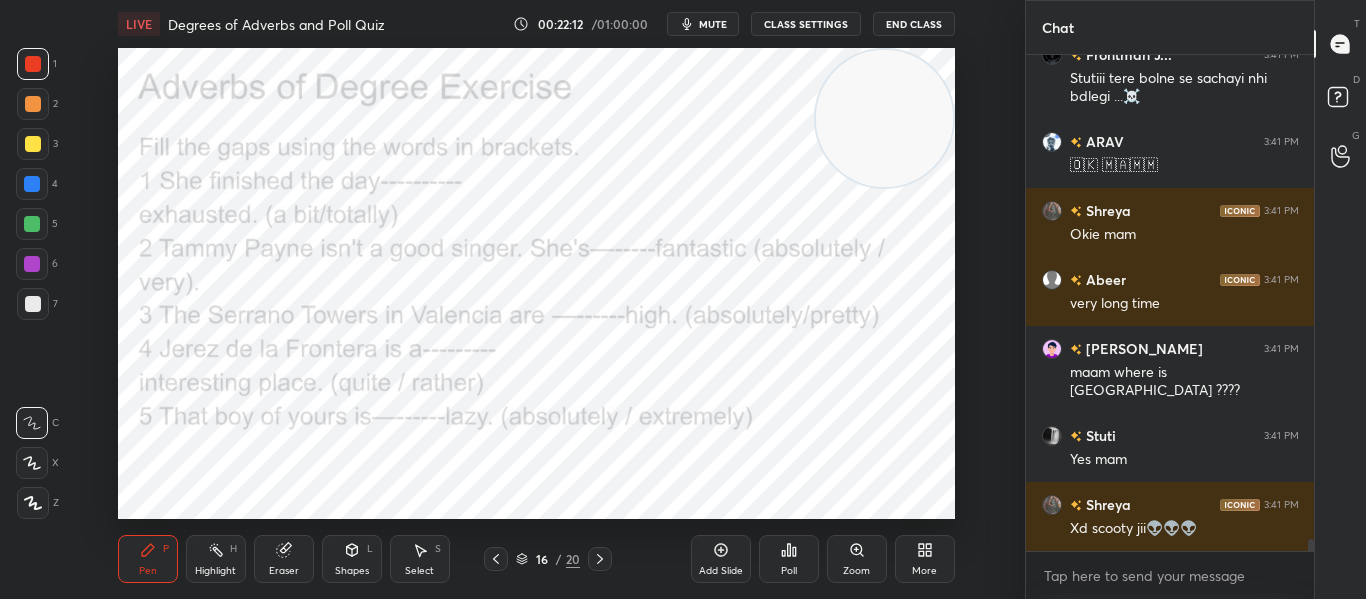 click 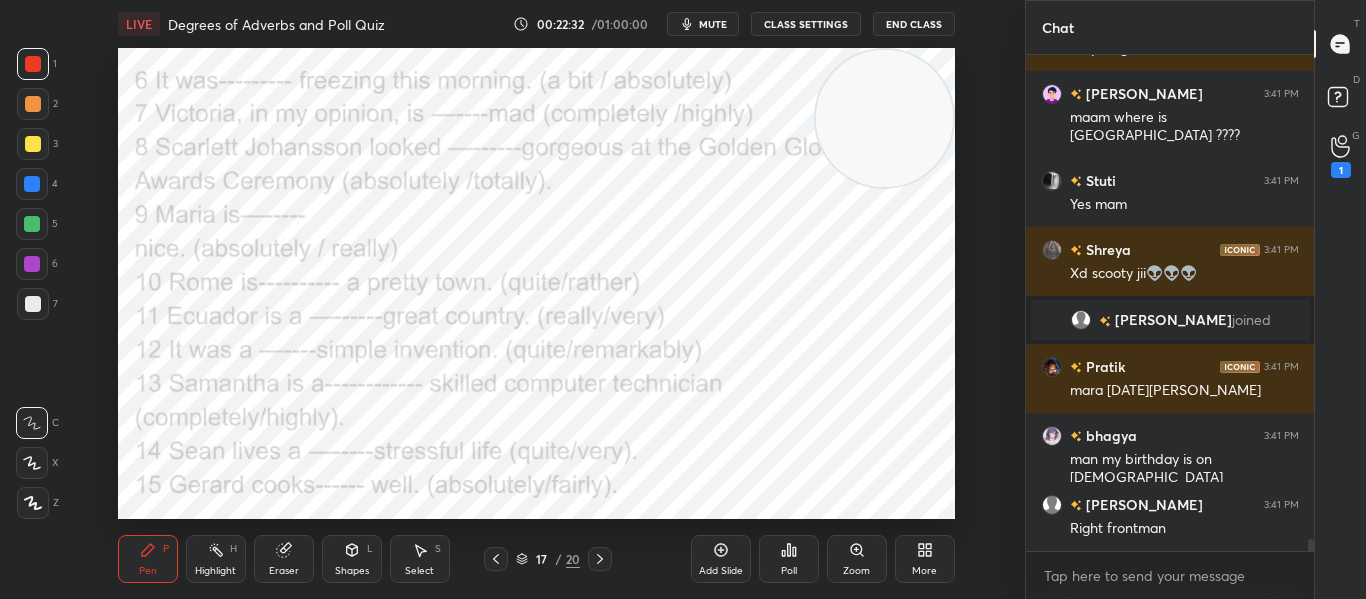 click on "Poll" at bounding box center (789, 559) 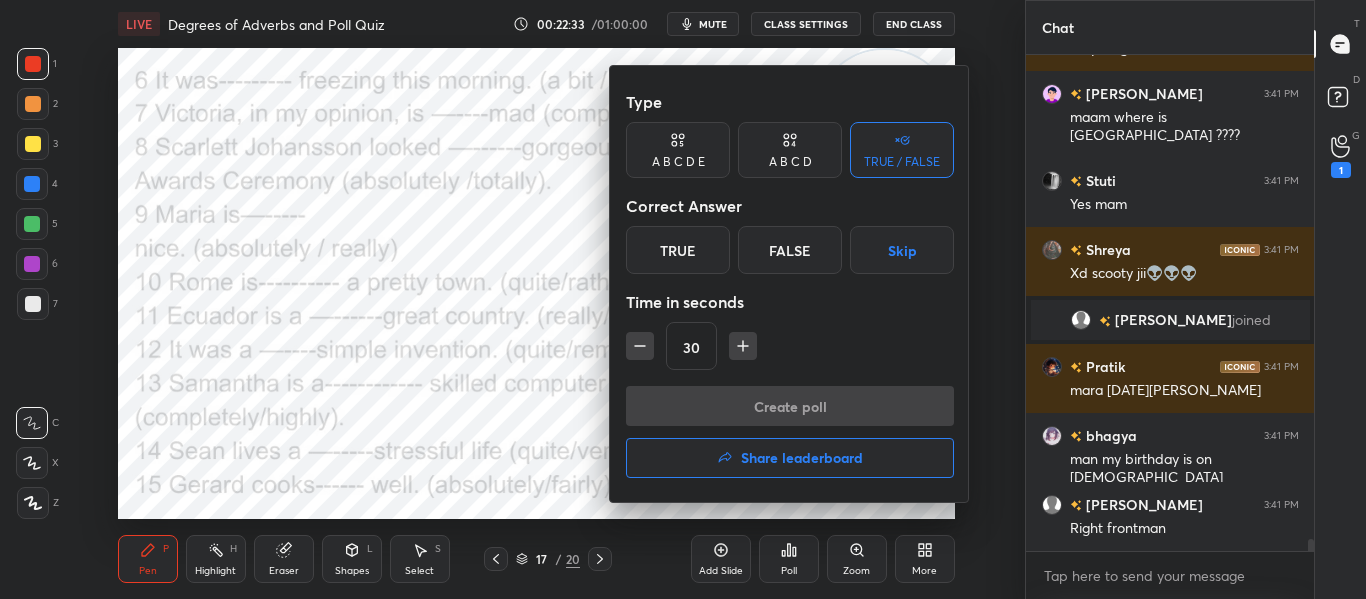 click on "False" at bounding box center (790, 250) 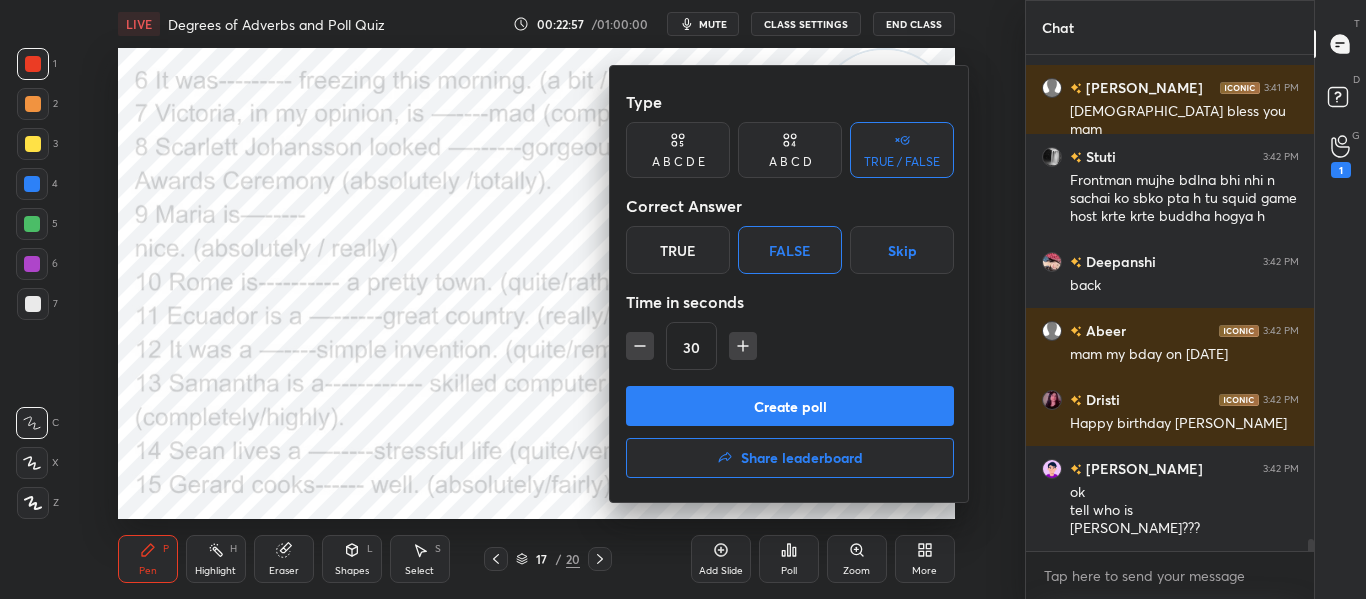 click on "Create poll" at bounding box center (790, 406) 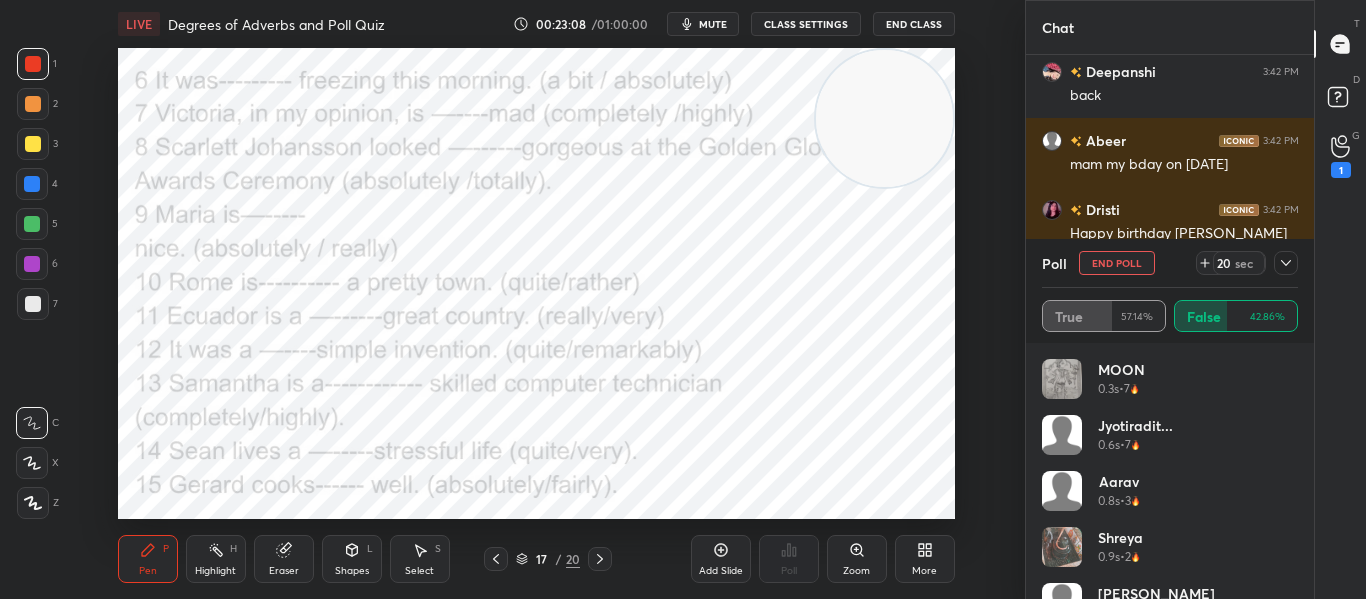 scroll, scrollTop: 20341, scrollLeft: 0, axis: vertical 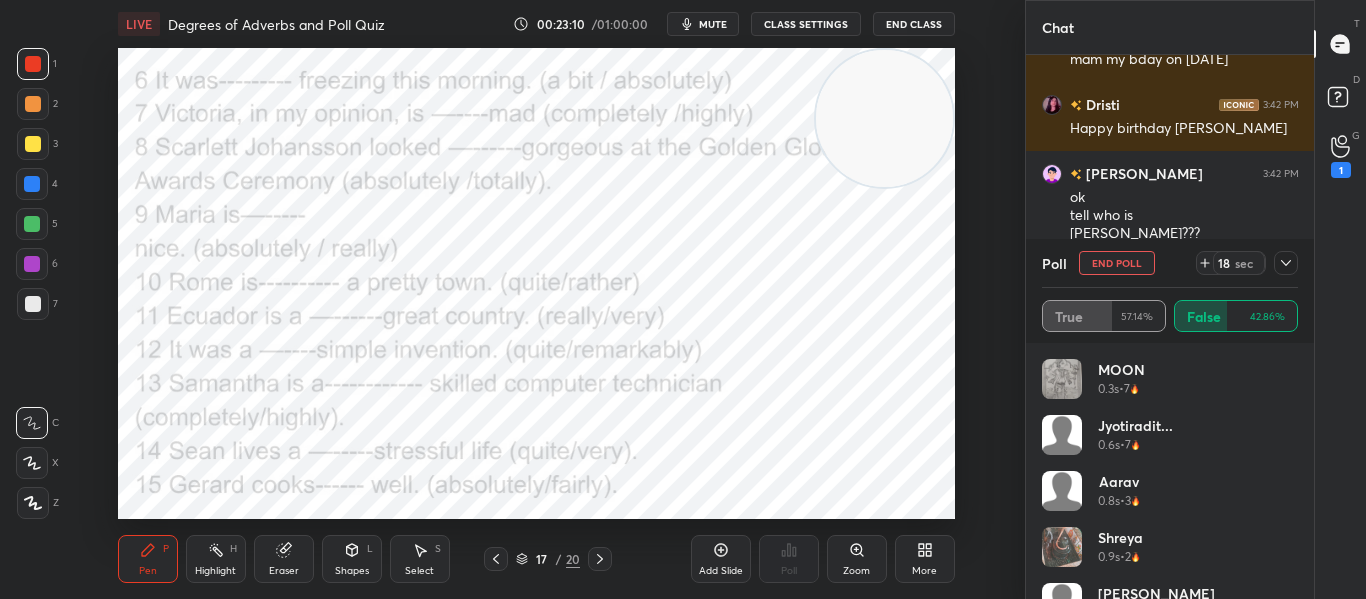 click 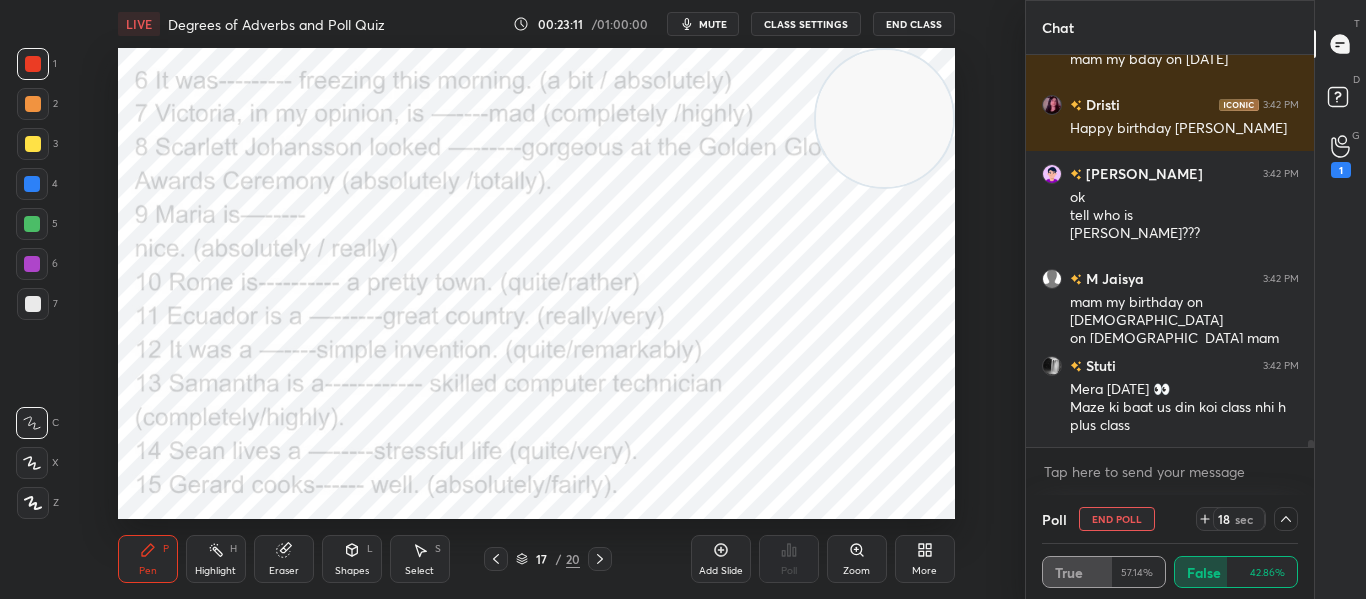 scroll, scrollTop: 0, scrollLeft: 0, axis: both 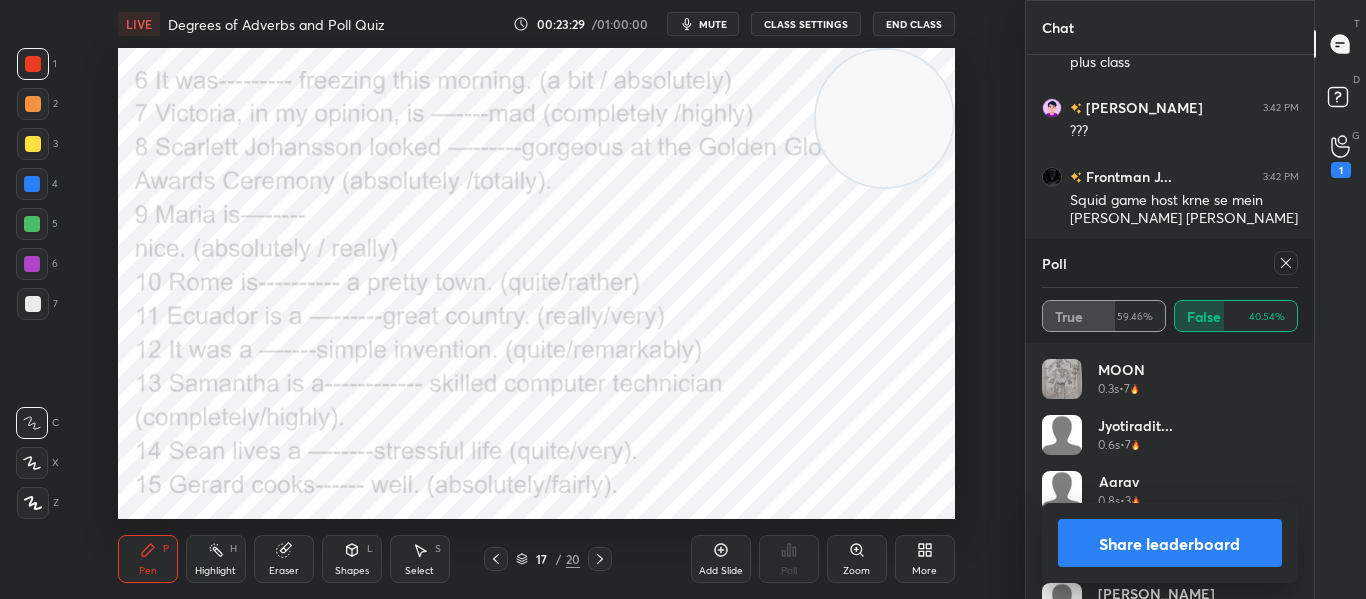 click 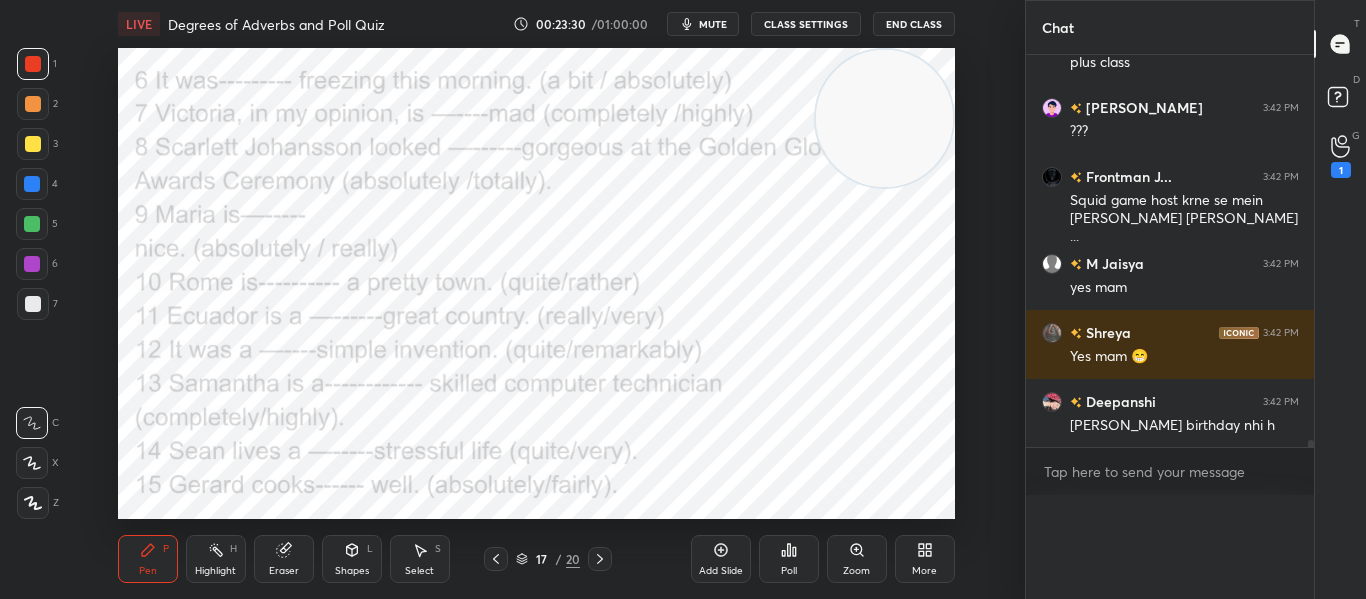 scroll, scrollTop: 0, scrollLeft: 0, axis: both 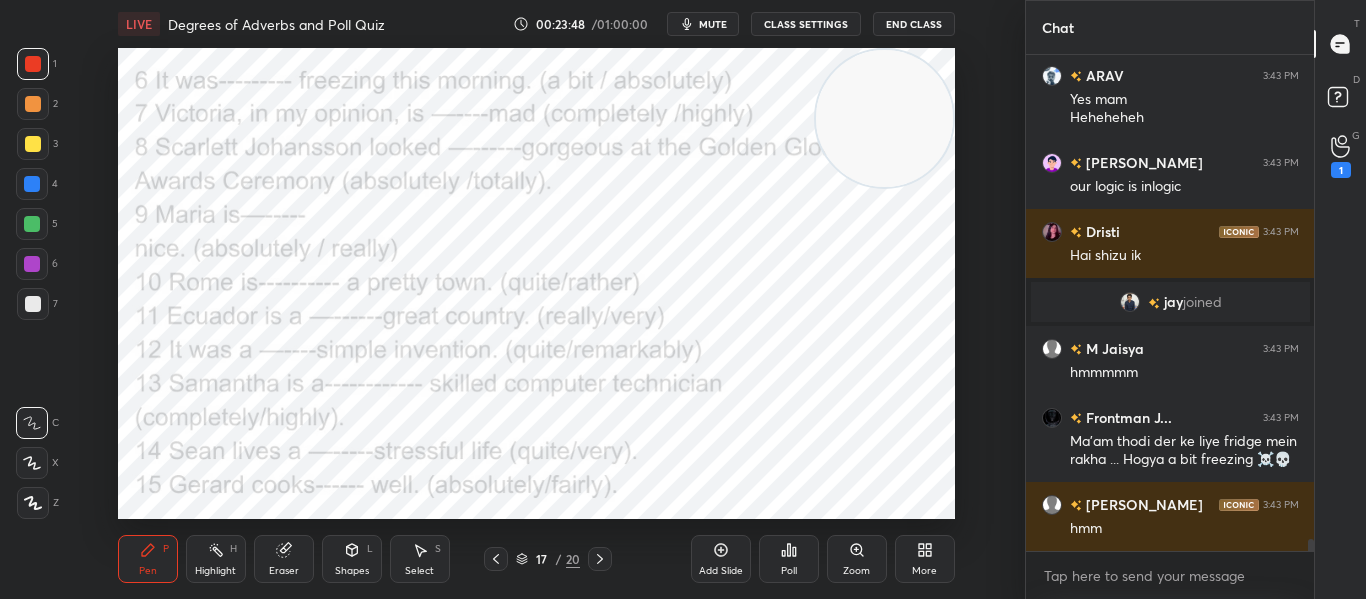 click on "Poll" at bounding box center (789, 571) 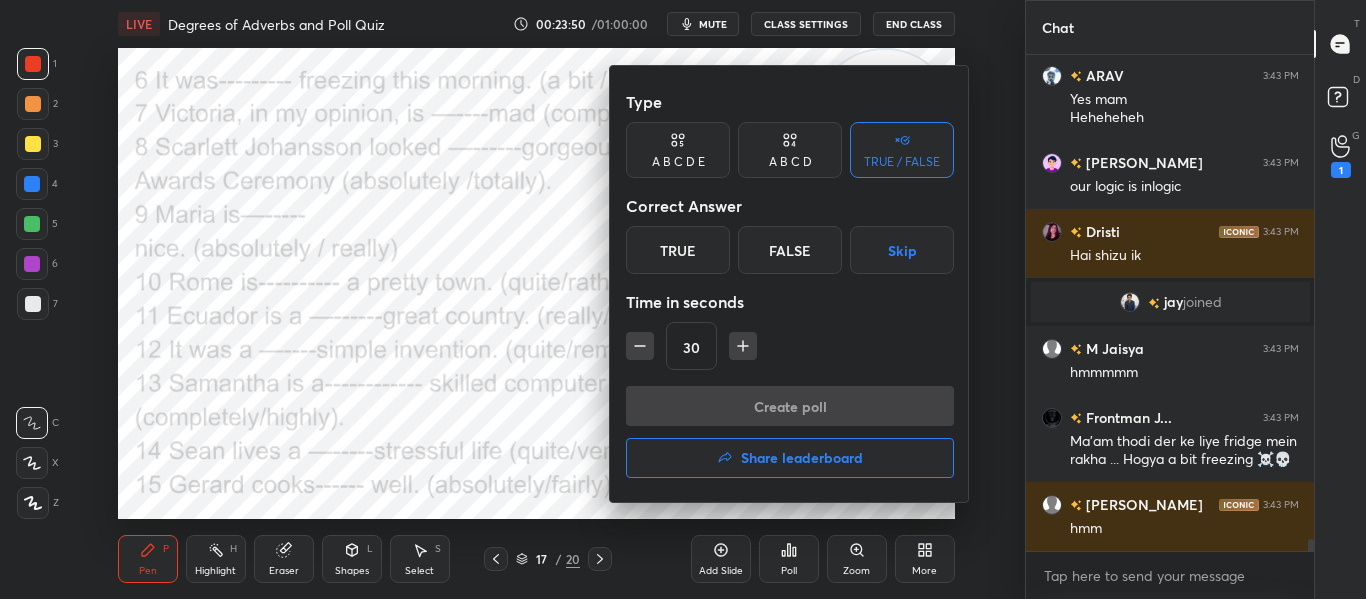 click on "True" at bounding box center (678, 250) 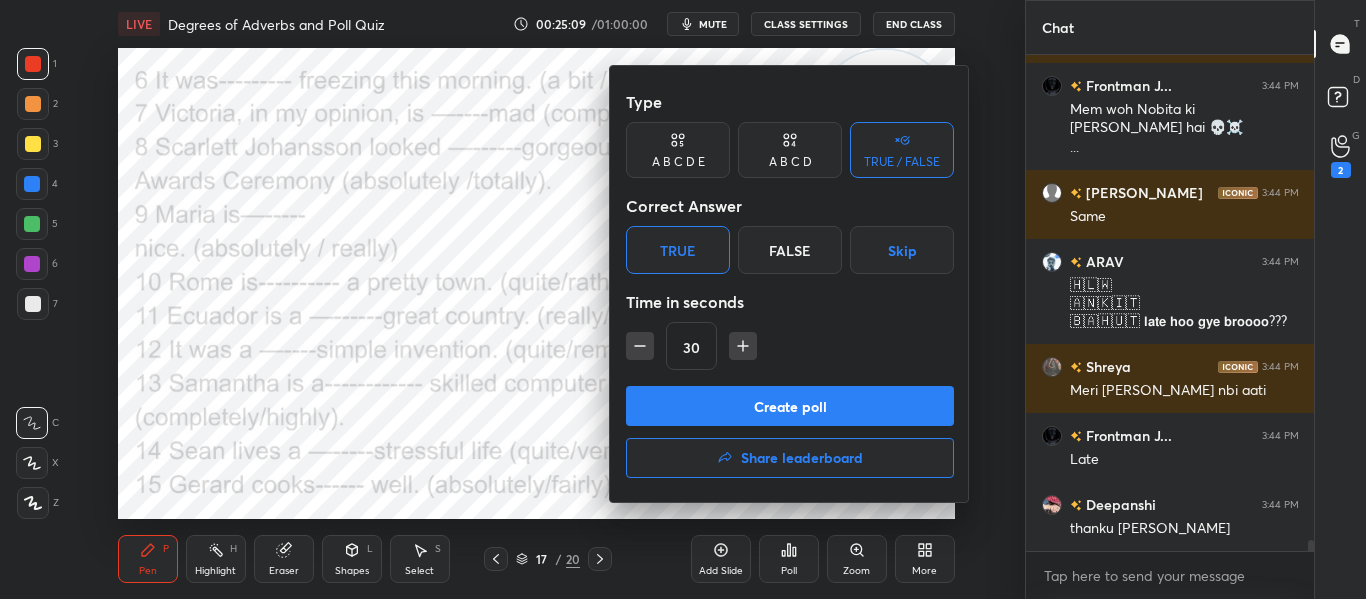 scroll, scrollTop: 22796, scrollLeft: 0, axis: vertical 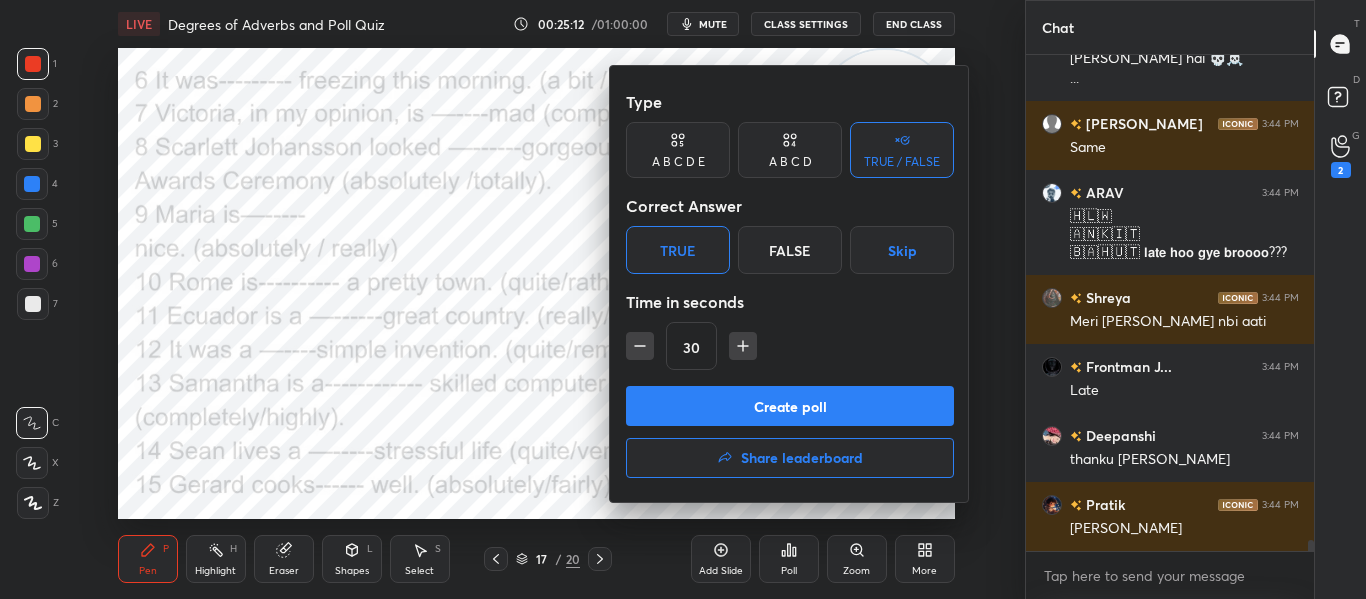 click on "Create poll" at bounding box center [790, 406] 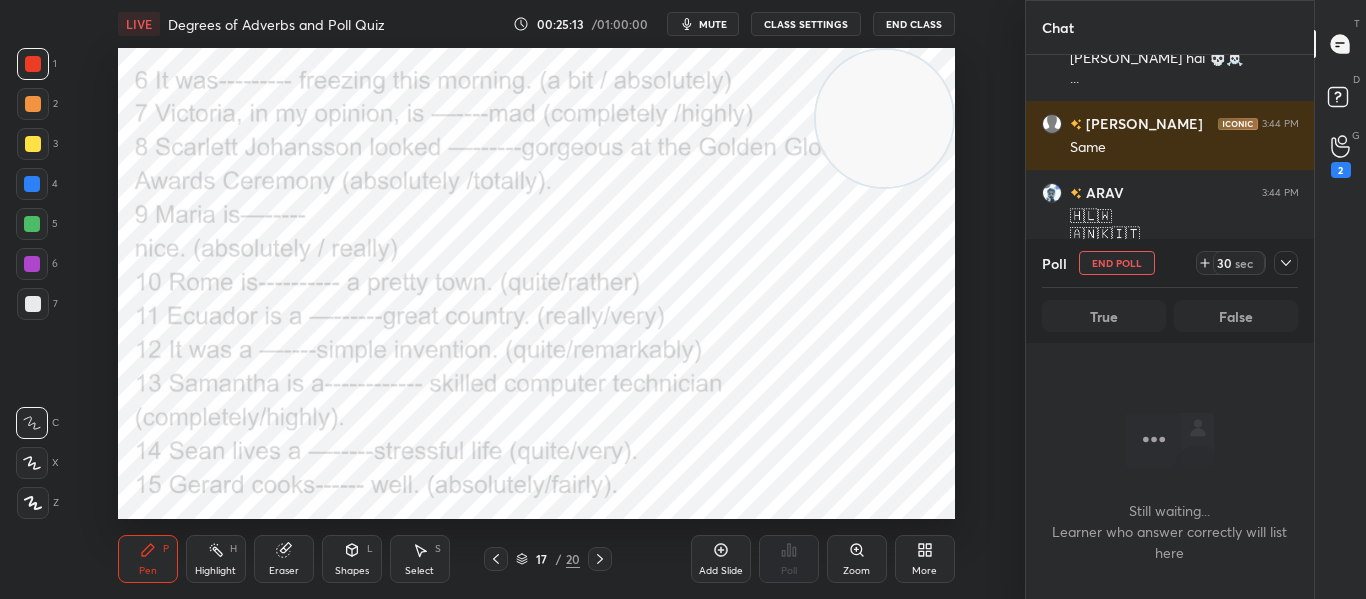 scroll, scrollTop: 392, scrollLeft: 282, axis: both 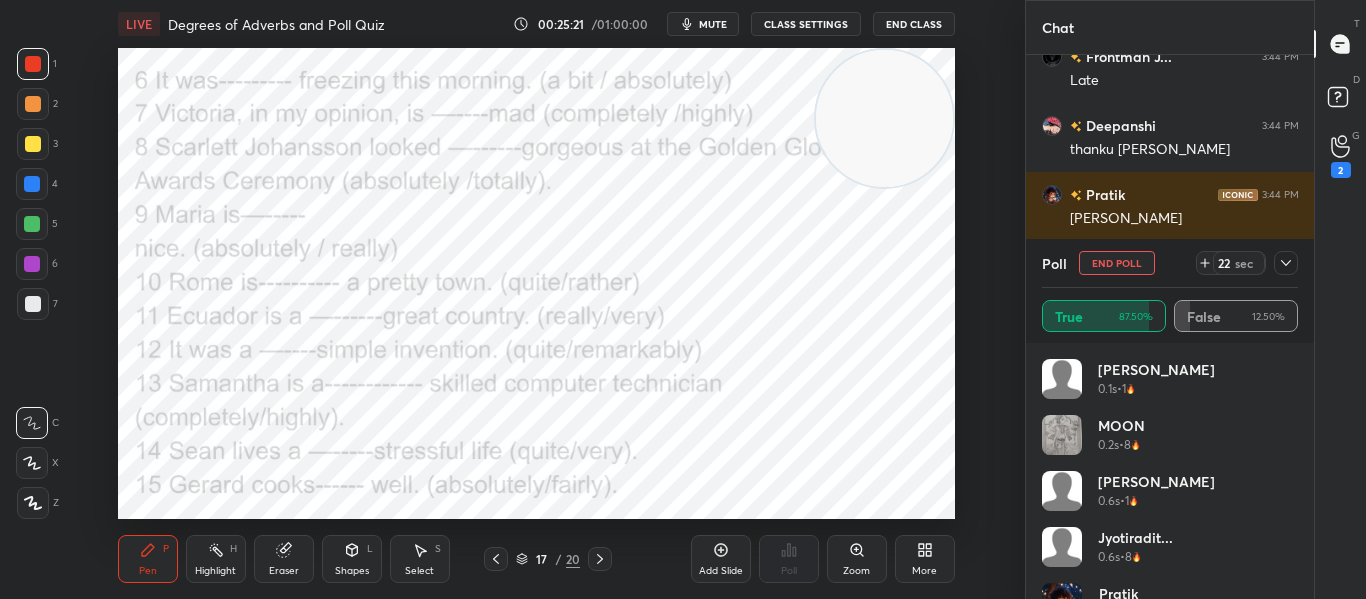 click 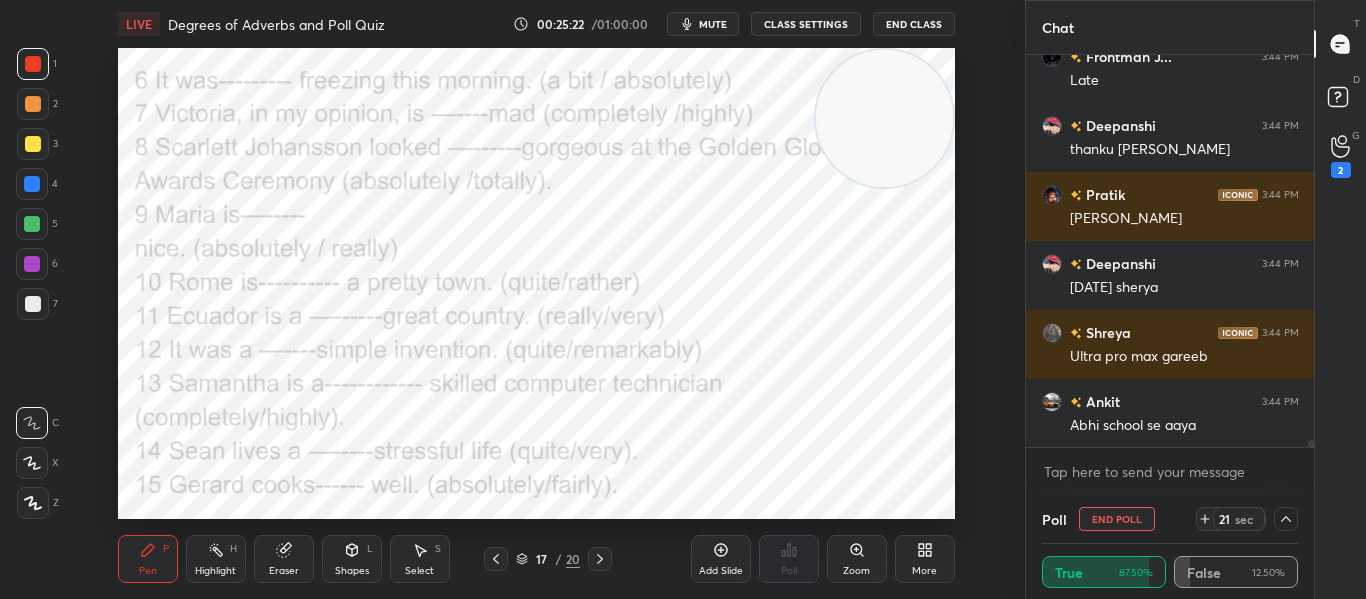 scroll, scrollTop: 0, scrollLeft: 0, axis: both 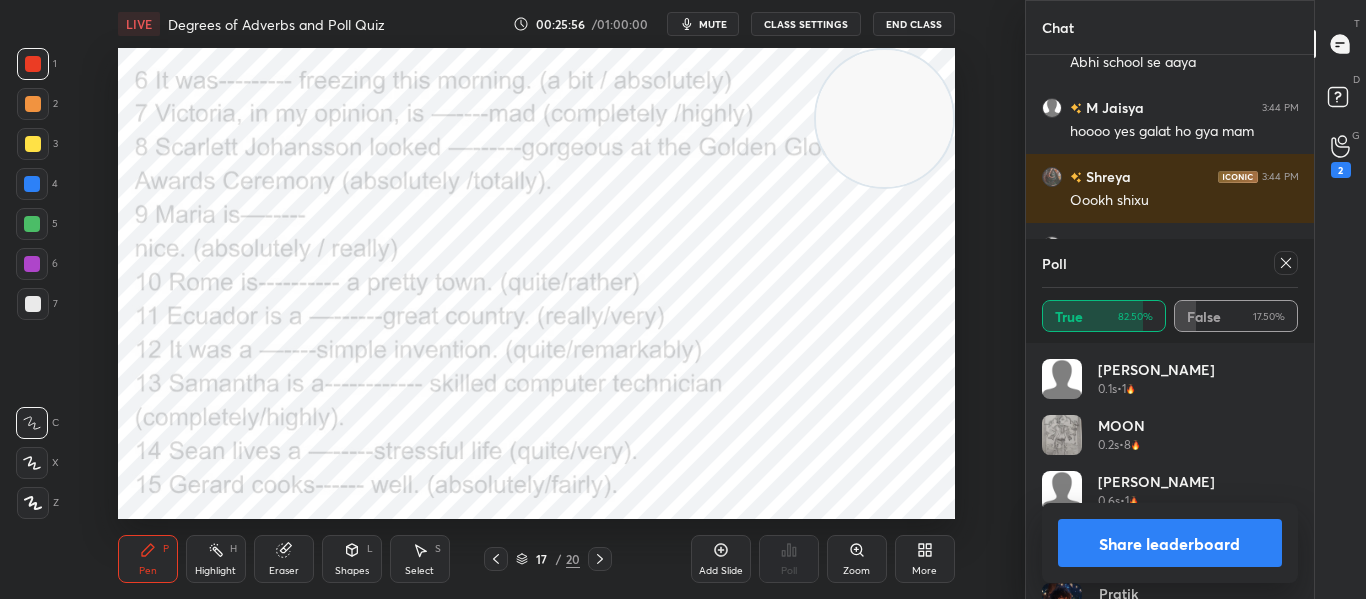click 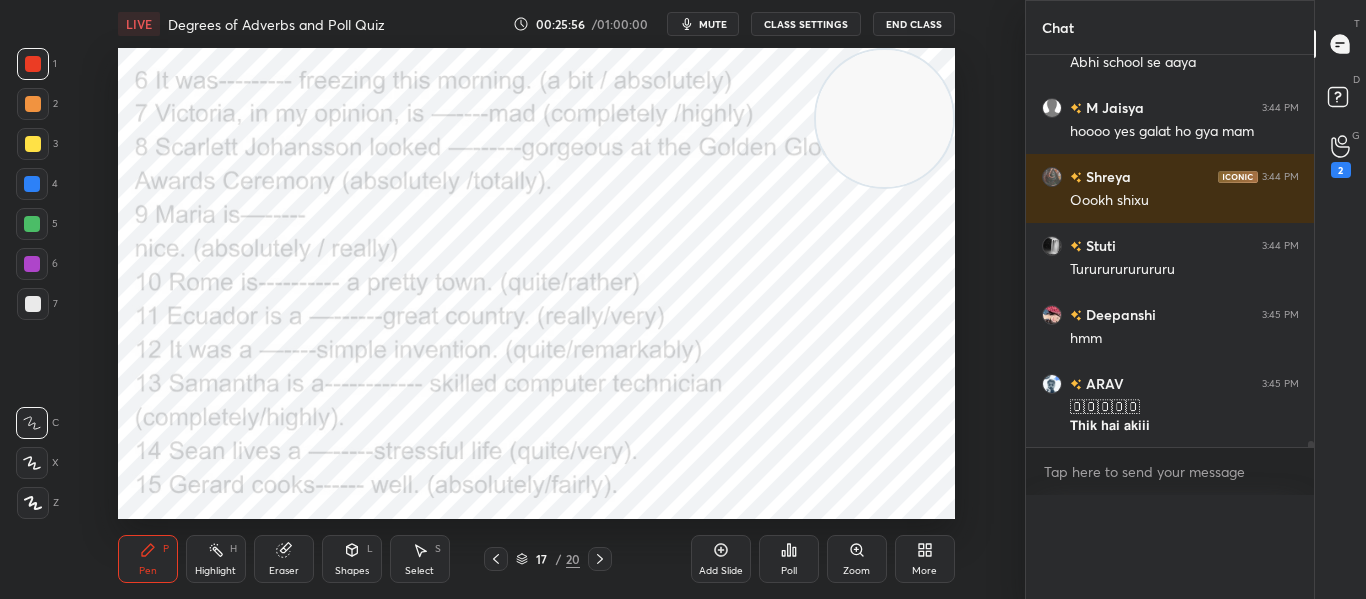 scroll, scrollTop: 0, scrollLeft: 0, axis: both 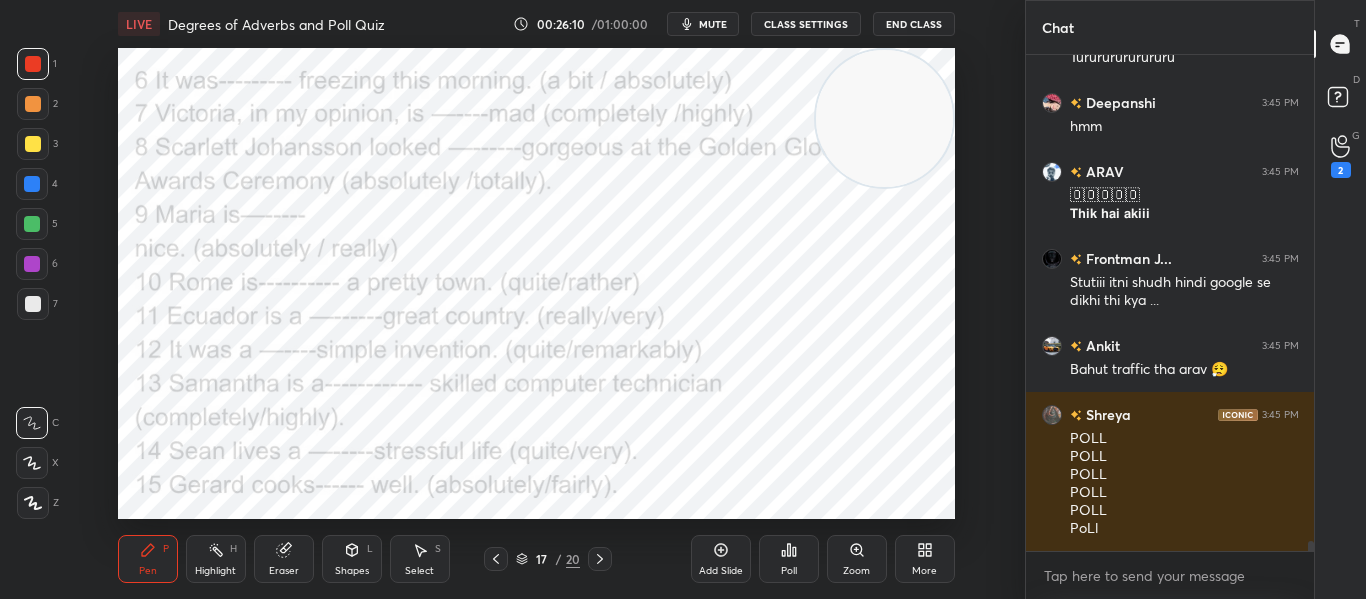 click on "Poll" at bounding box center (789, 559) 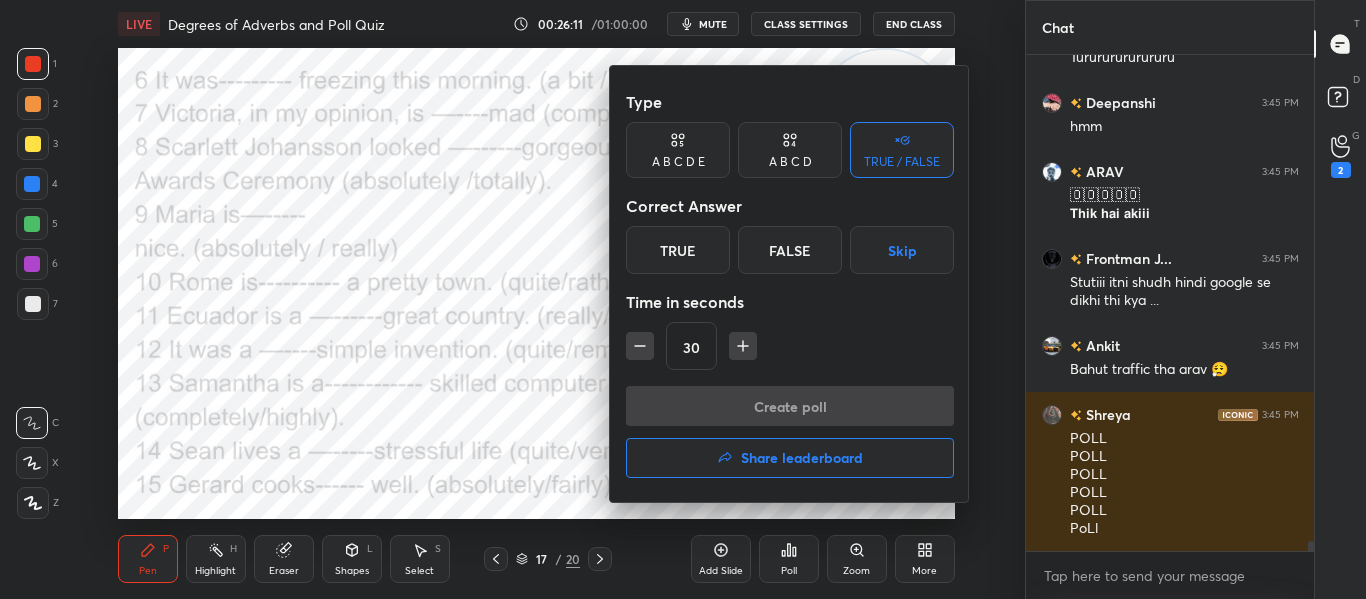 click on "True" at bounding box center (678, 250) 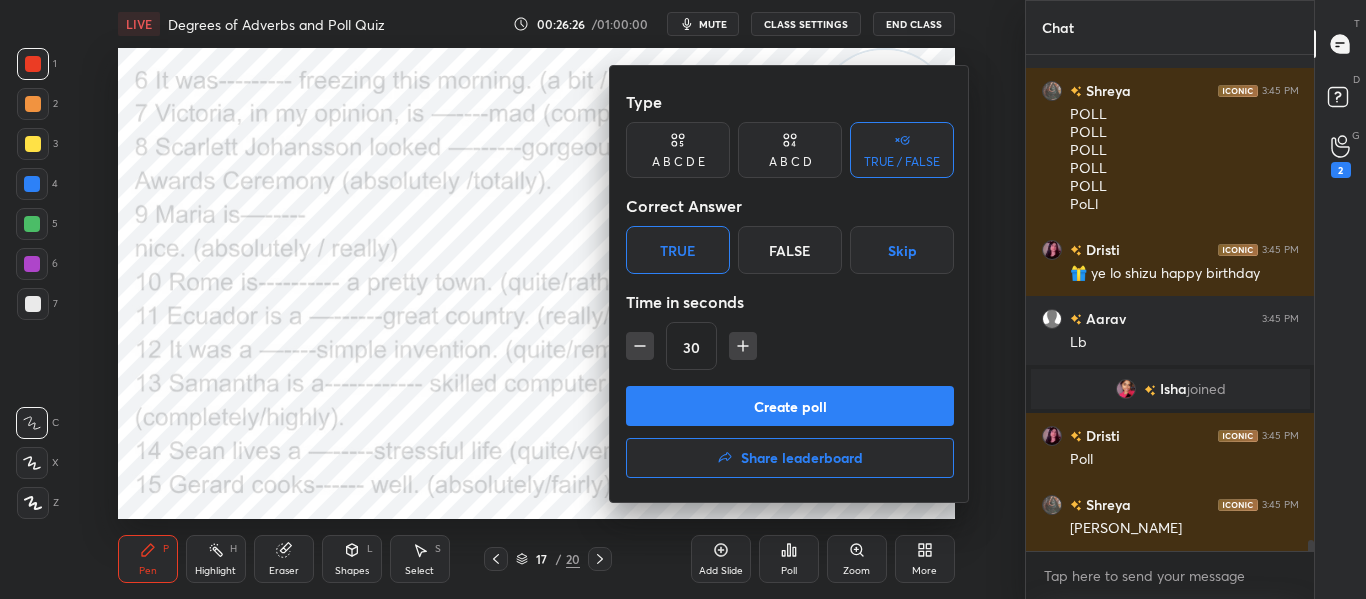 click on "Create poll" at bounding box center (790, 406) 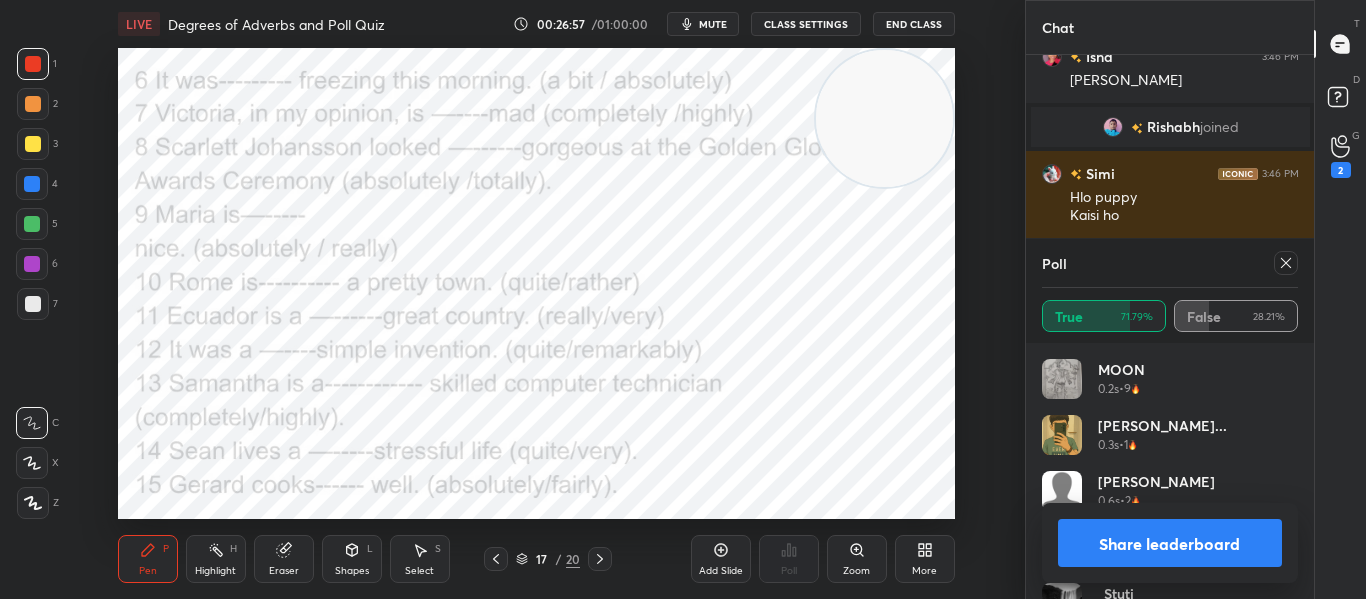 click at bounding box center [1286, 263] 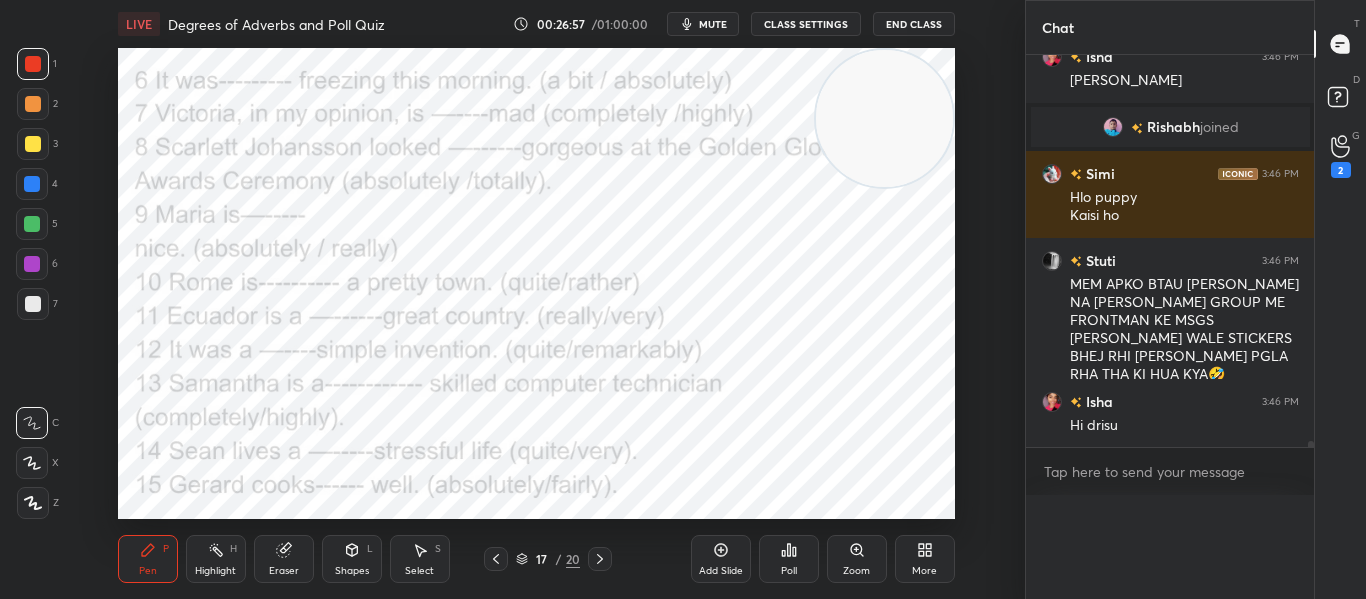 scroll, scrollTop: 0, scrollLeft: 0, axis: both 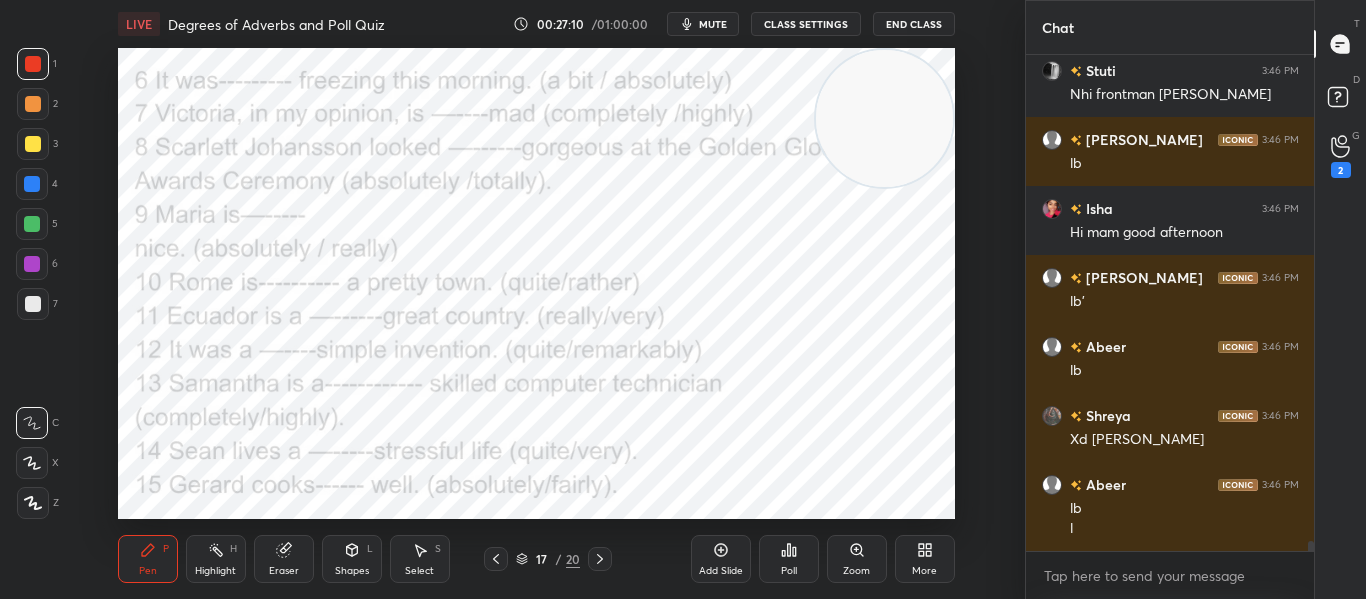 click on "Poll" at bounding box center [789, 571] 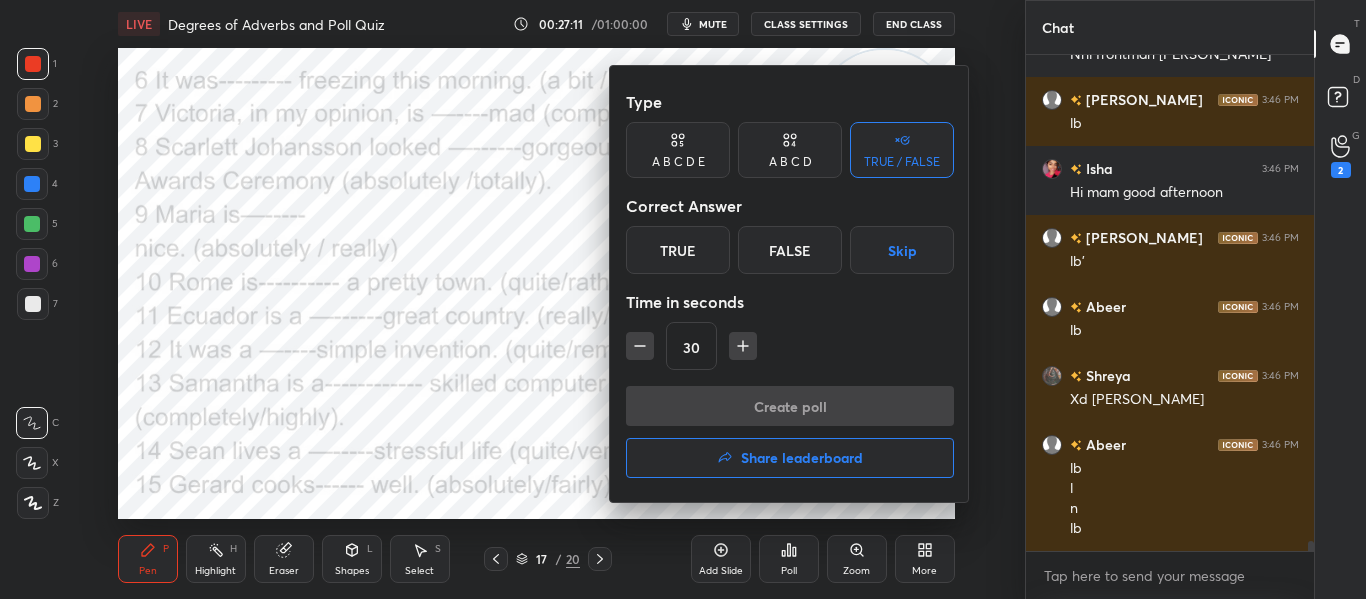 click on "False" at bounding box center (790, 250) 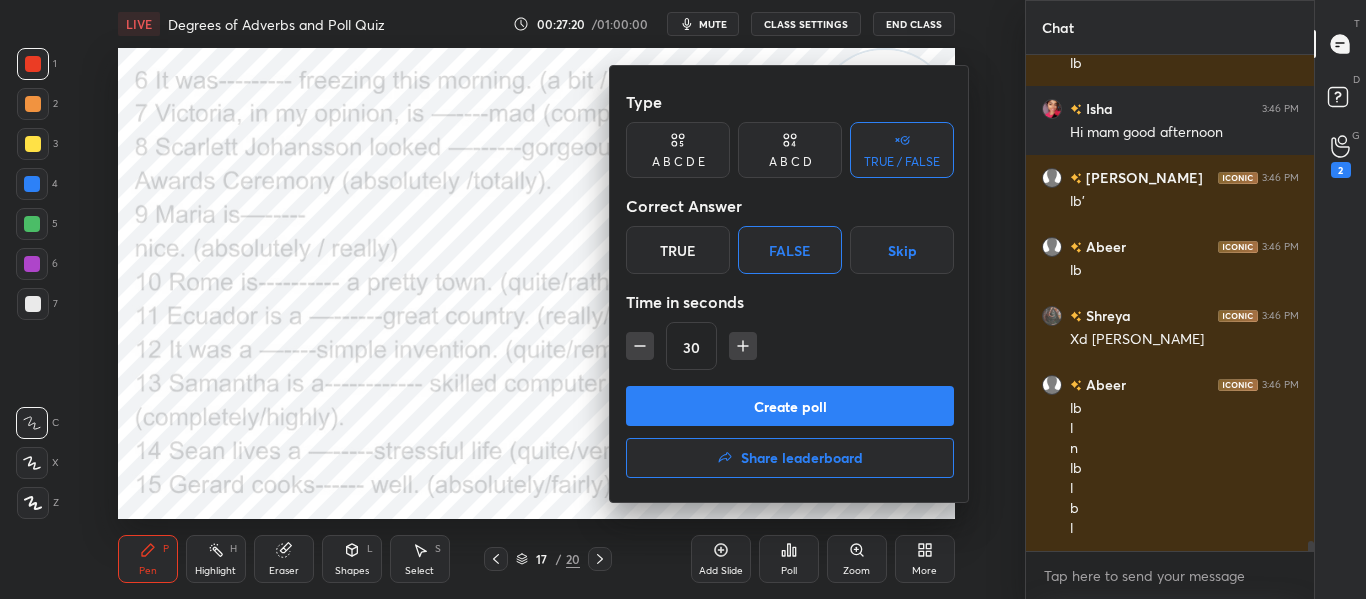 click on "Create poll" at bounding box center [790, 406] 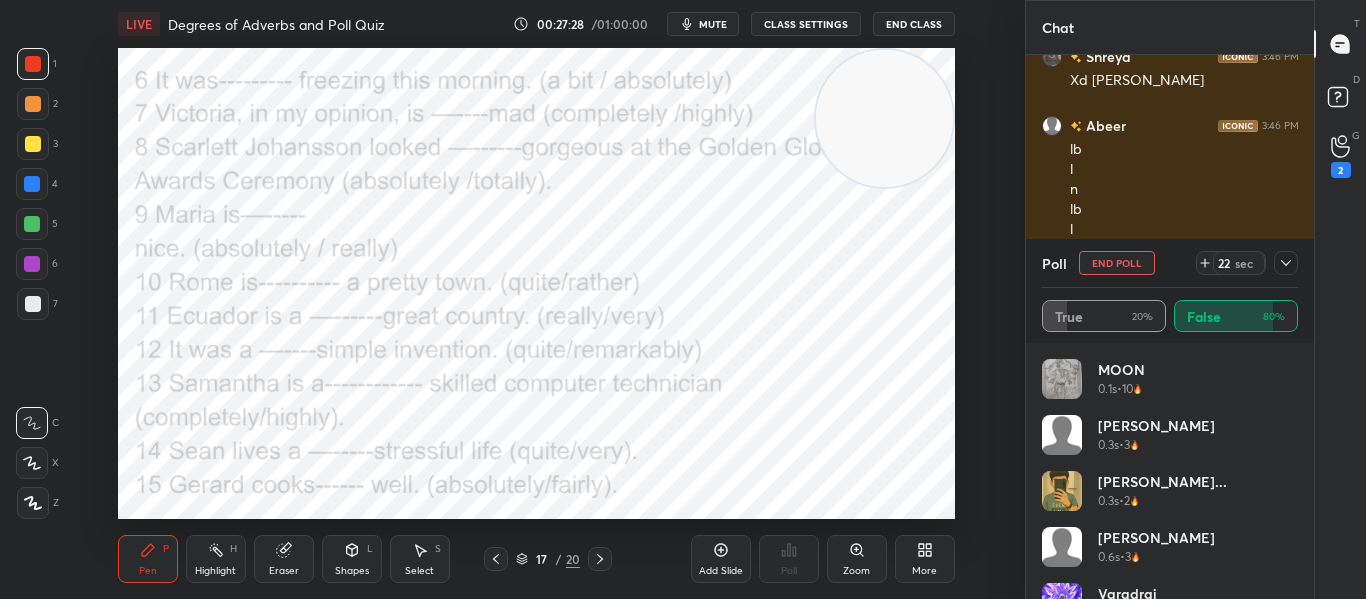 click 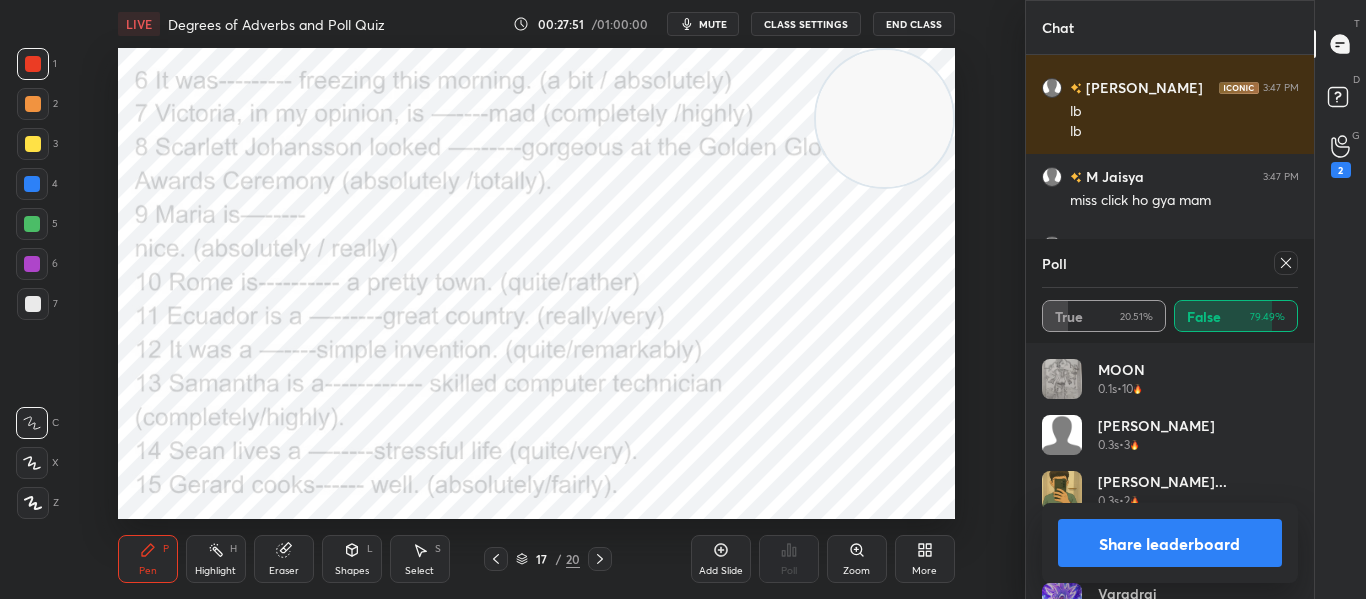 click 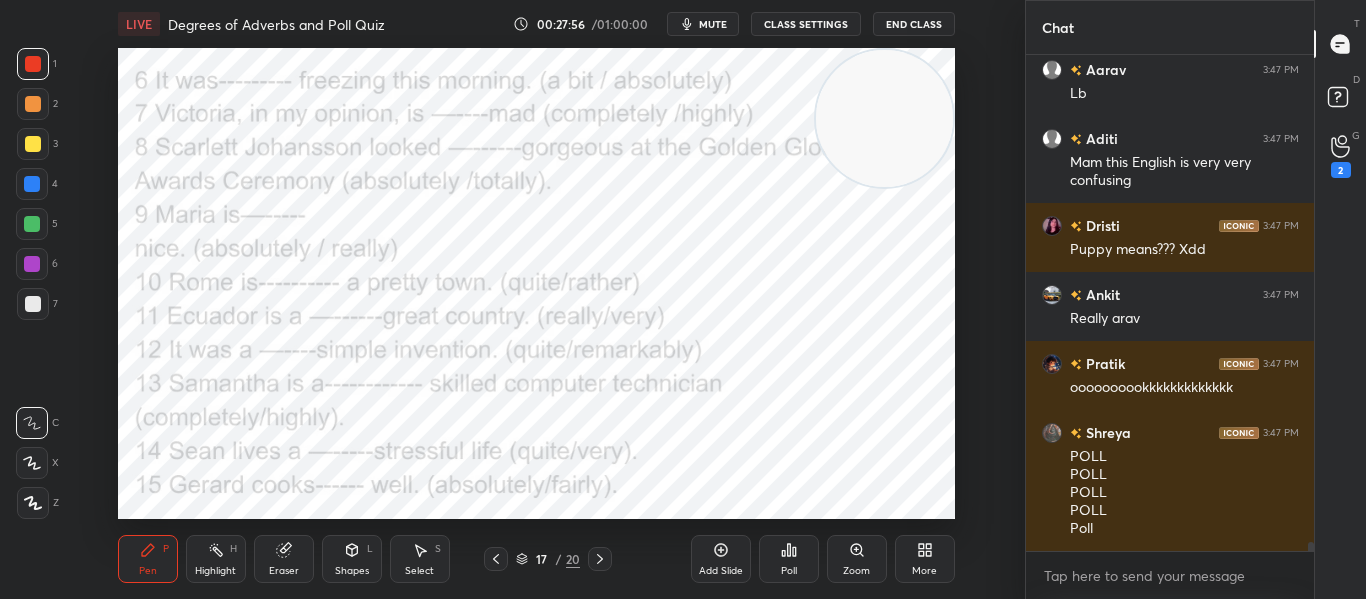 click 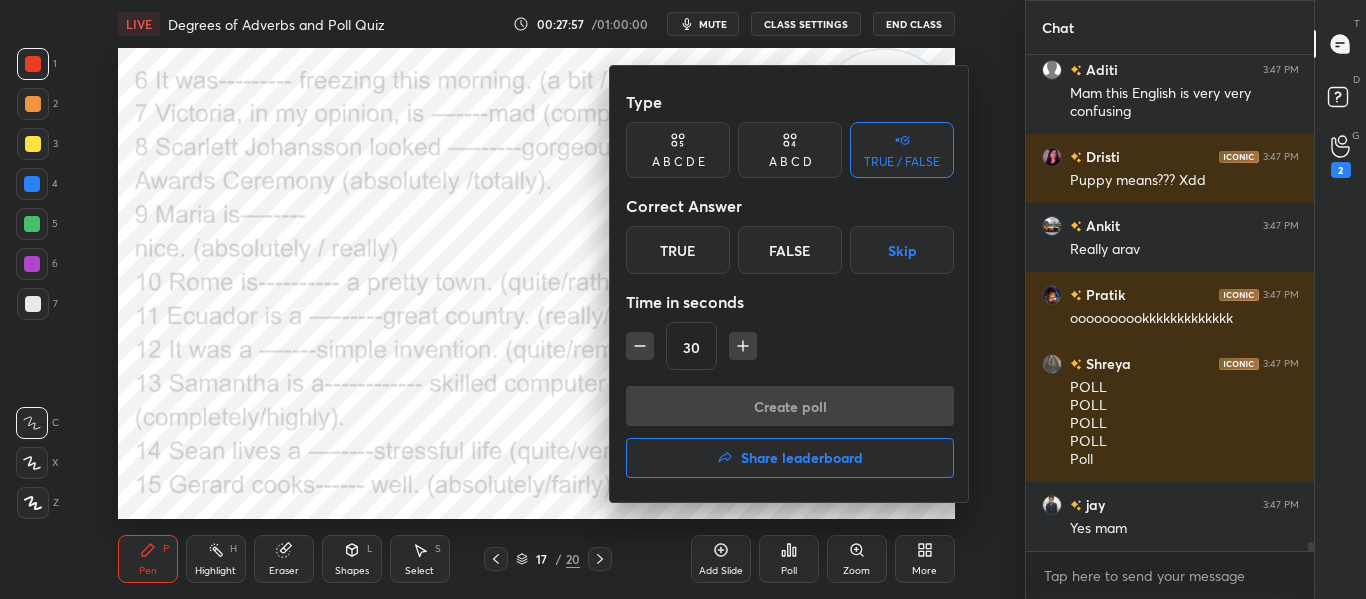 click on "True" at bounding box center (678, 250) 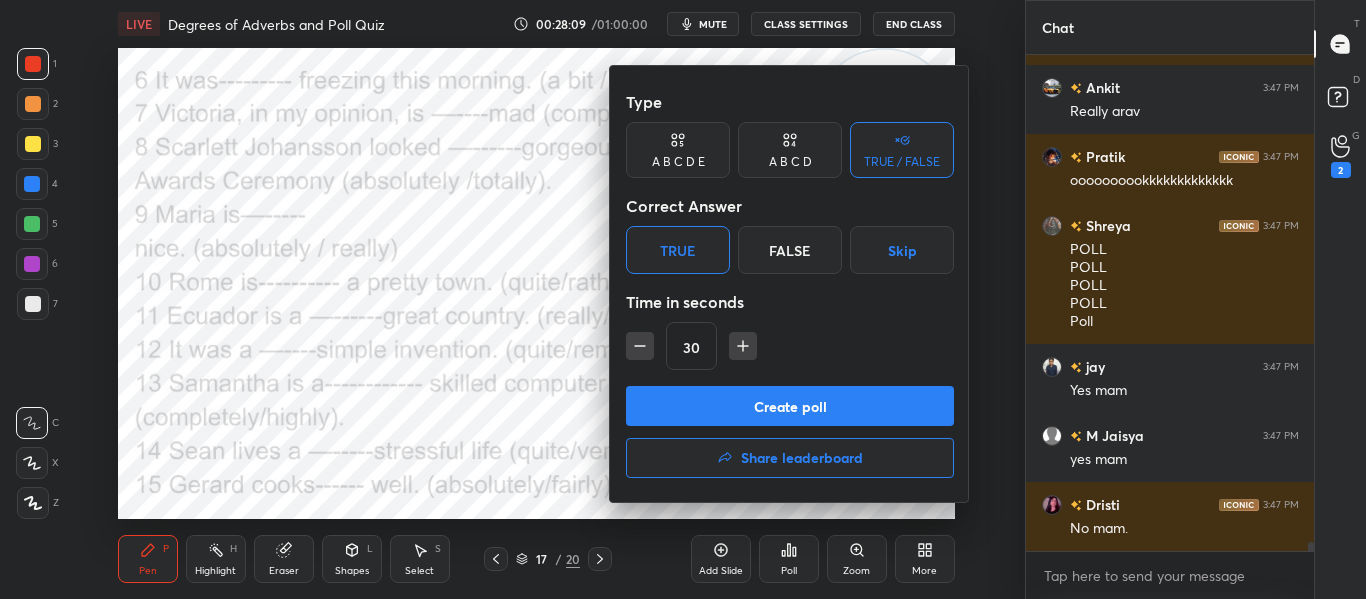 click on "Create poll" at bounding box center [790, 406] 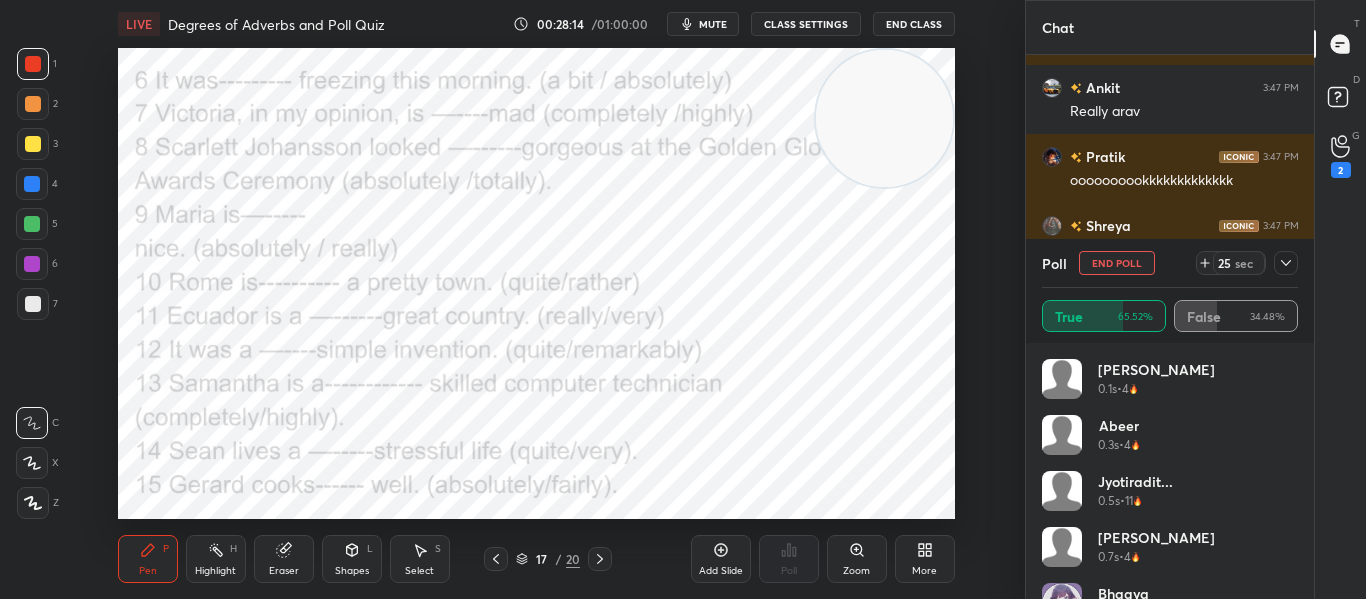 click at bounding box center [1286, 263] 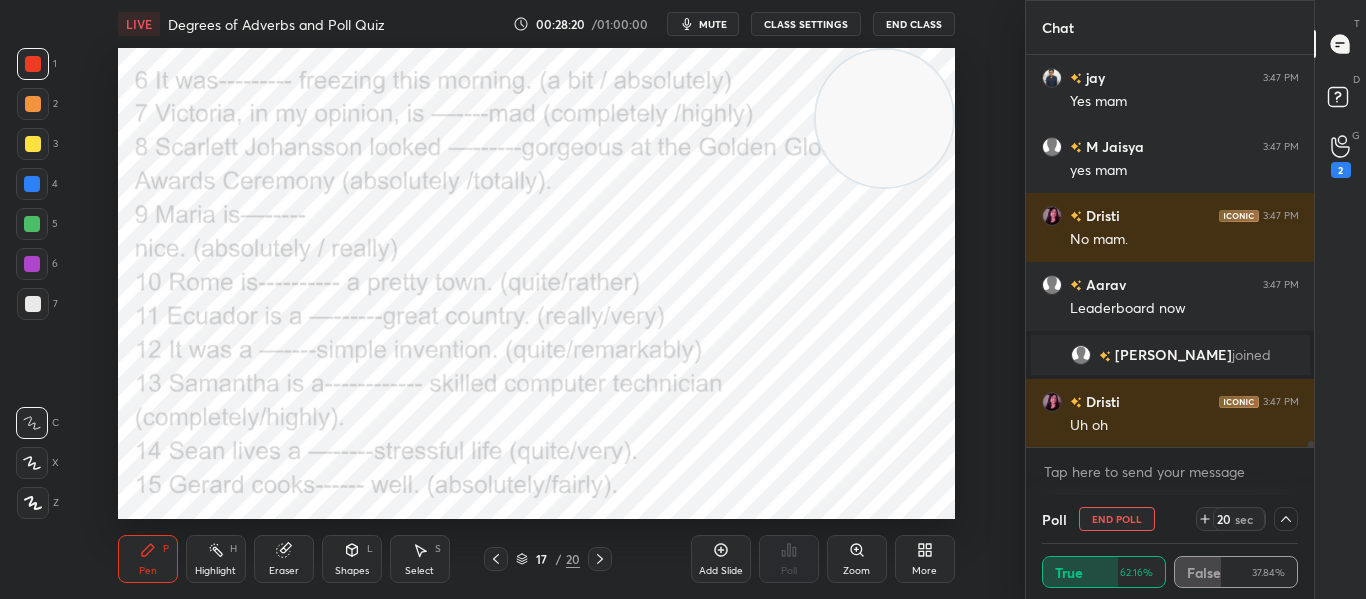 click on "LIVE Degrees of Adverbs and Poll Quiz 00:28:20 /  01:00:00 mute CLASS SETTINGS End Class" at bounding box center (536, 24) 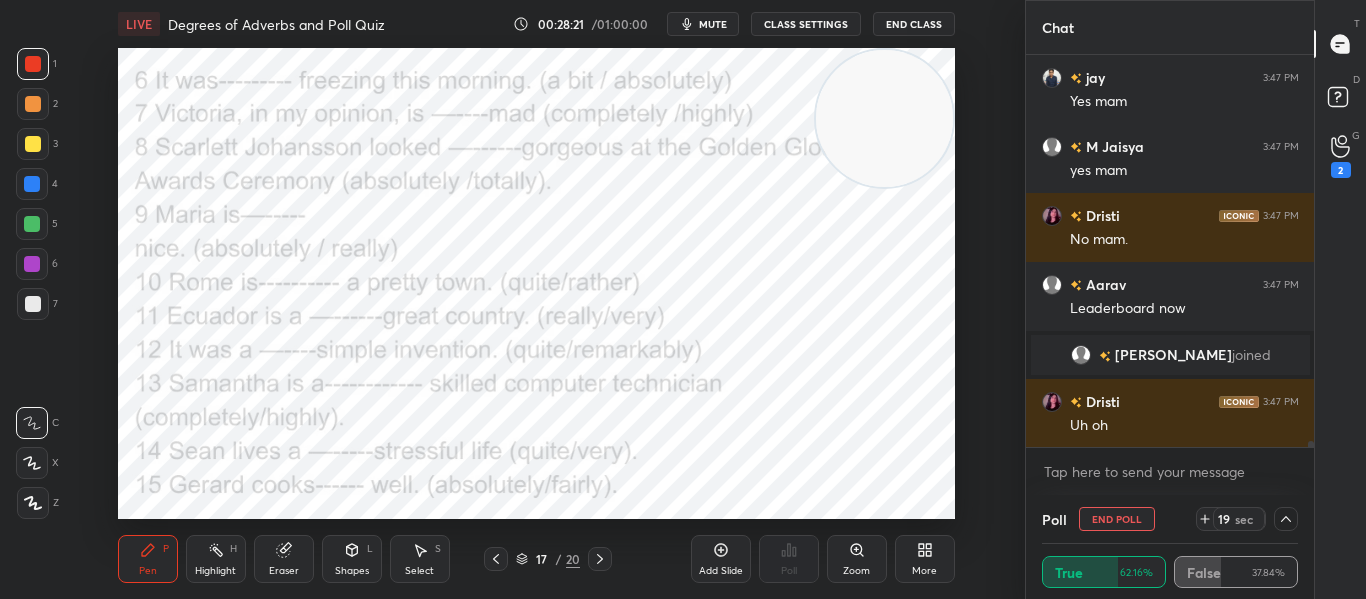 click on "mute" at bounding box center [713, 24] 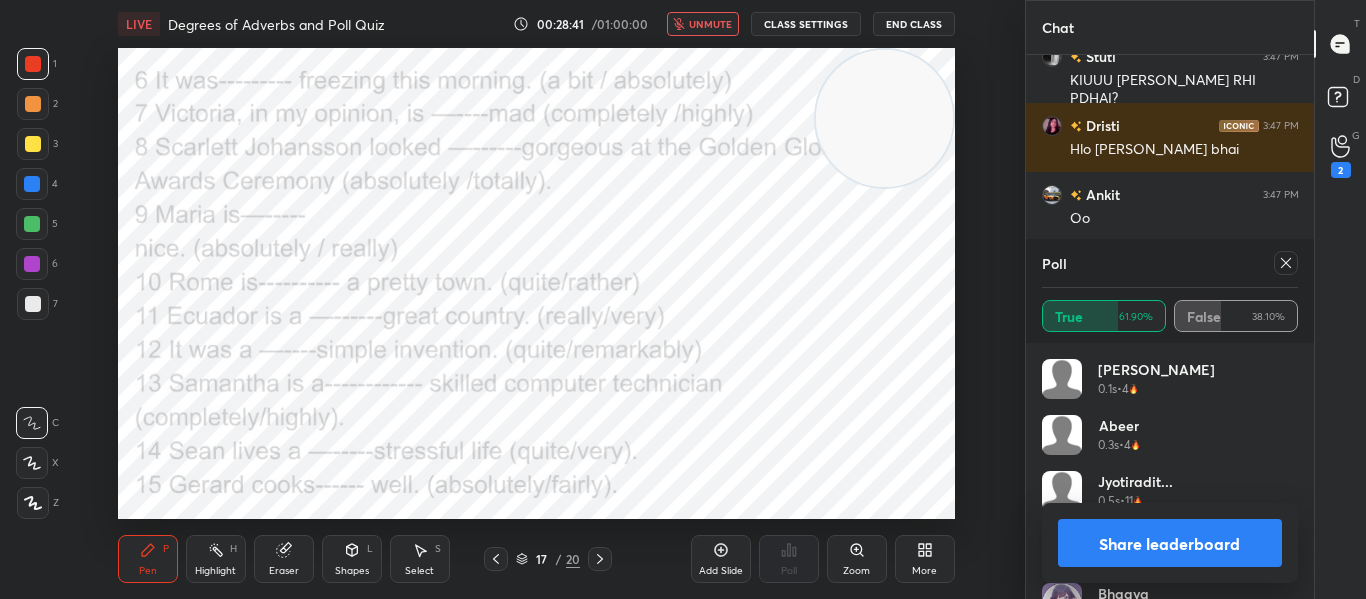 click on "unmute" at bounding box center (703, 24) 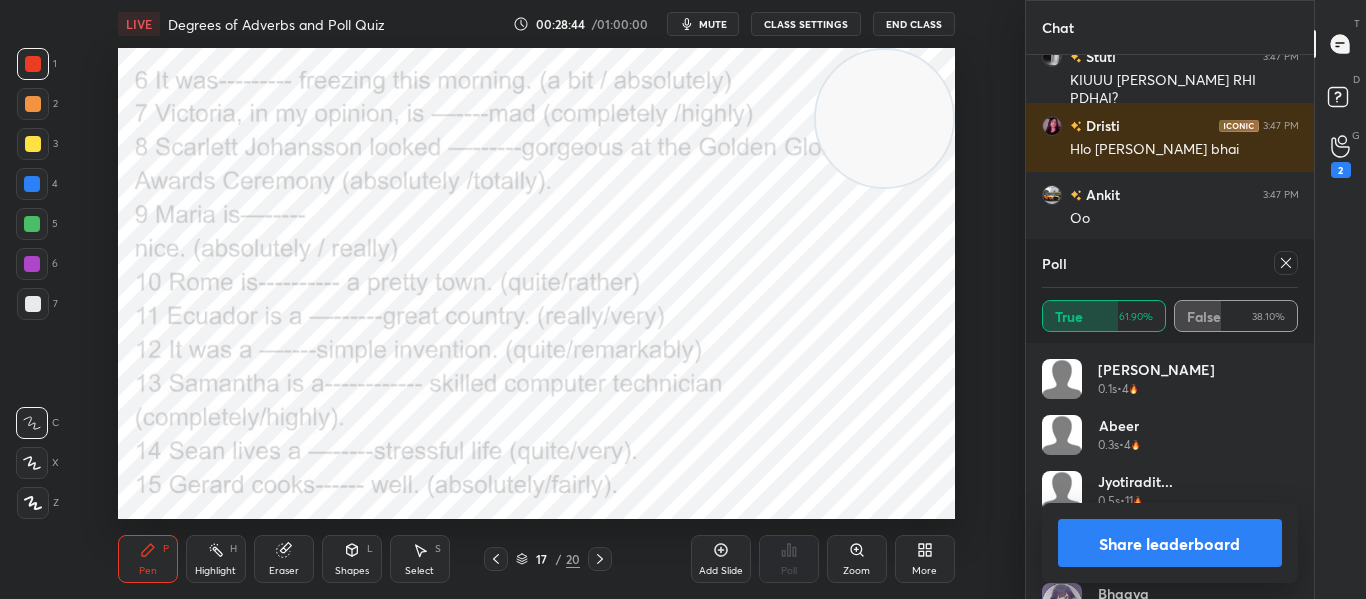 click 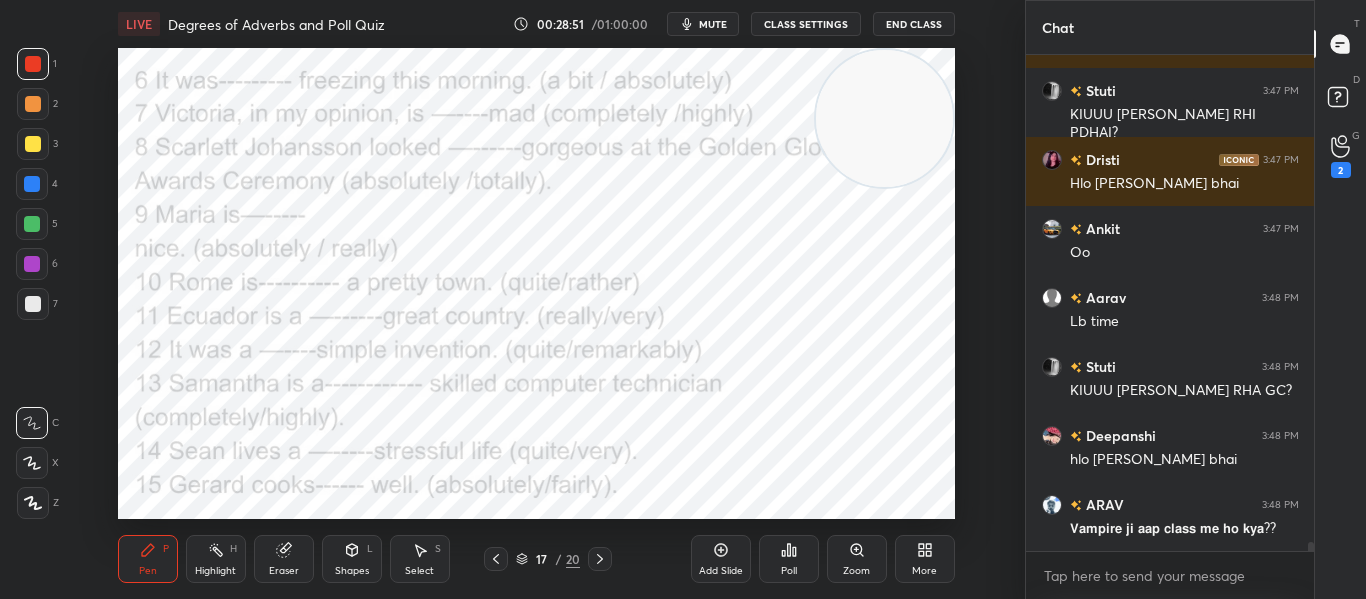 click on "Poll" at bounding box center [789, 559] 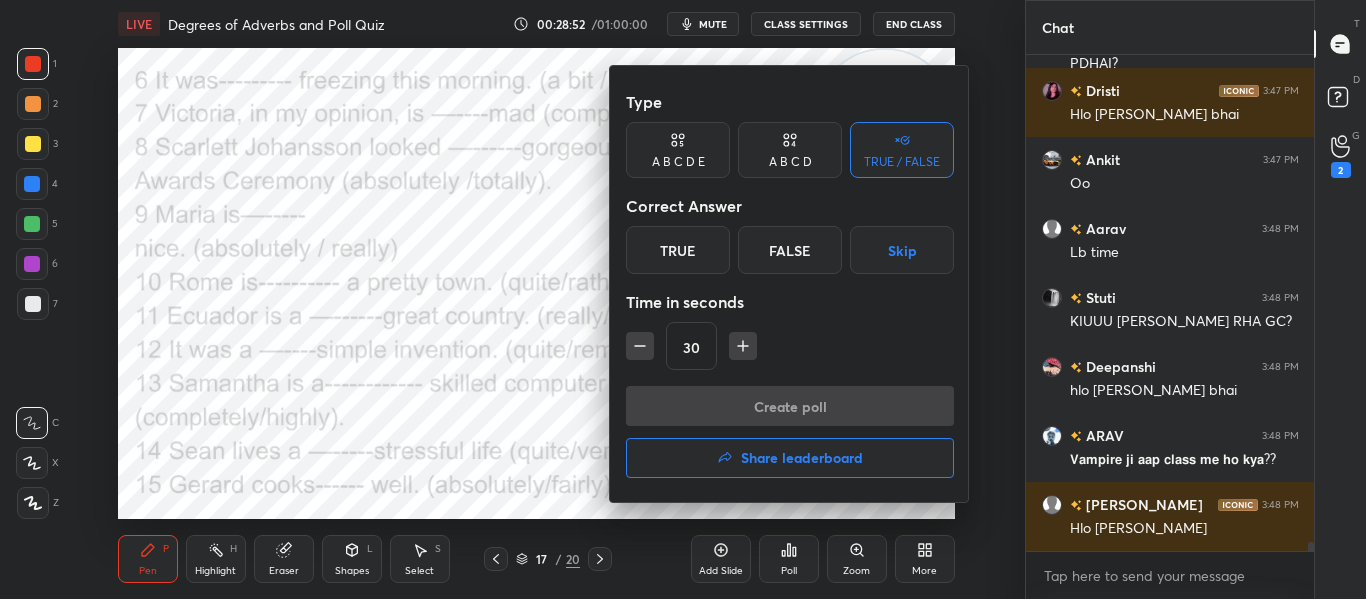 click on "True" at bounding box center (678, 250) 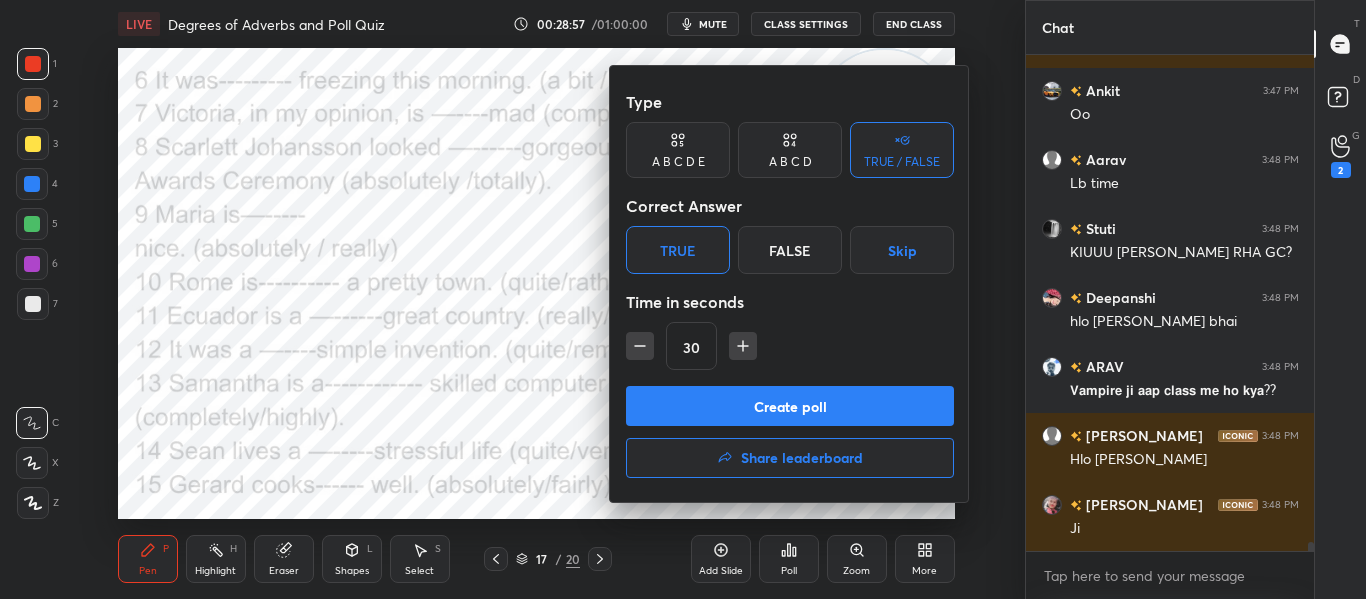 click on "Create poll" at bounding box center [790, 406] 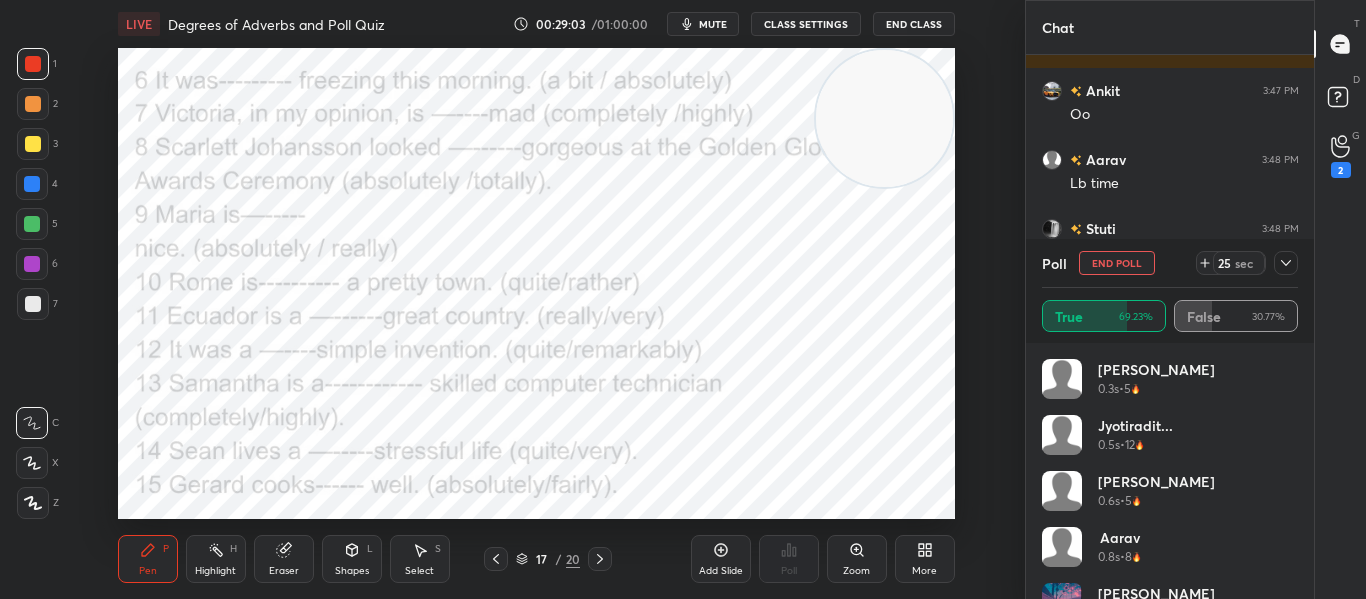 click at bounding box center (1286, 263) 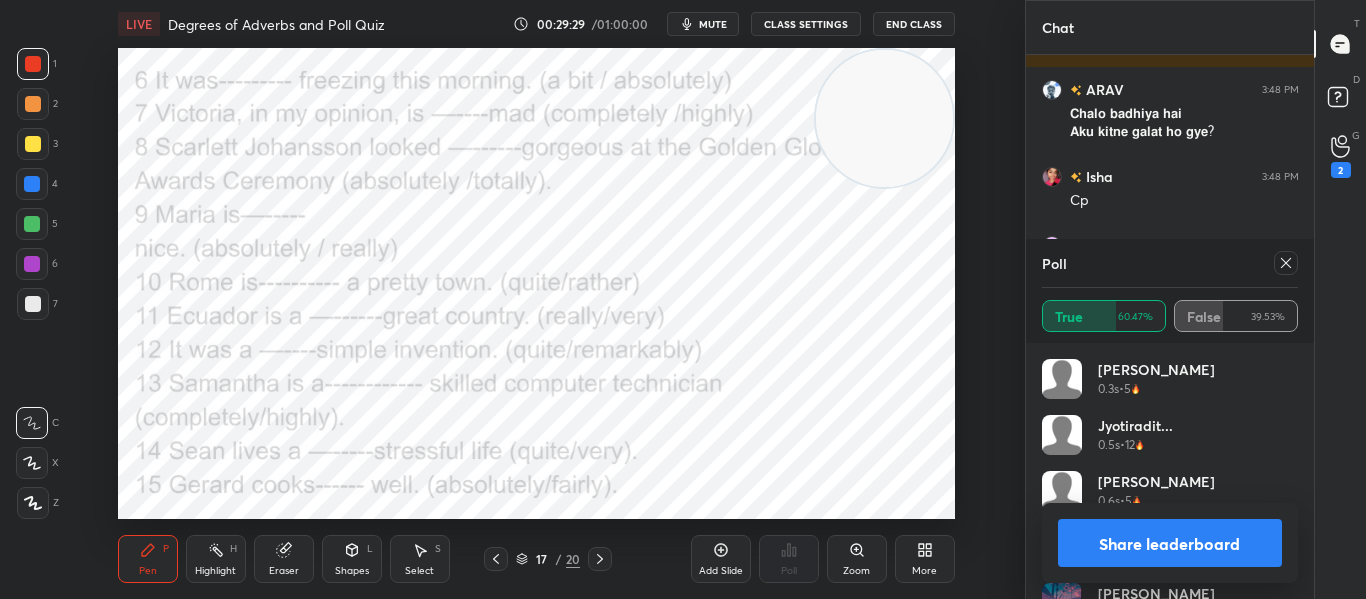 click at bounding box center [1286, 263] 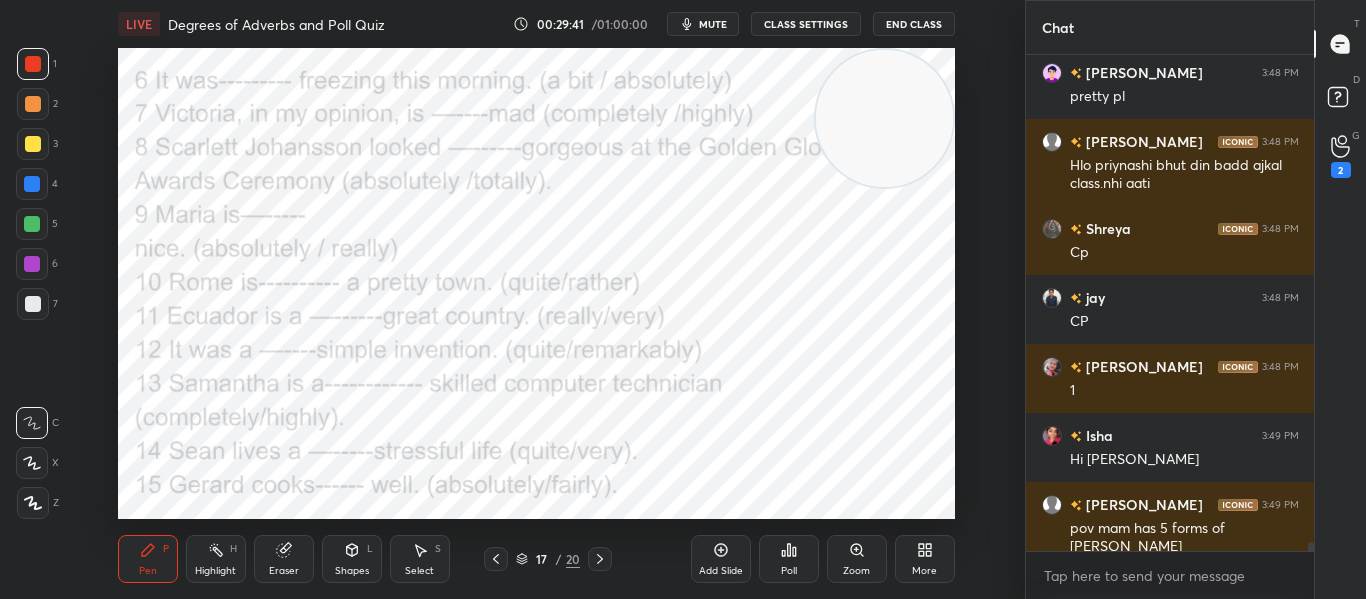 click on "Poll" at bounding box center (789, 559) 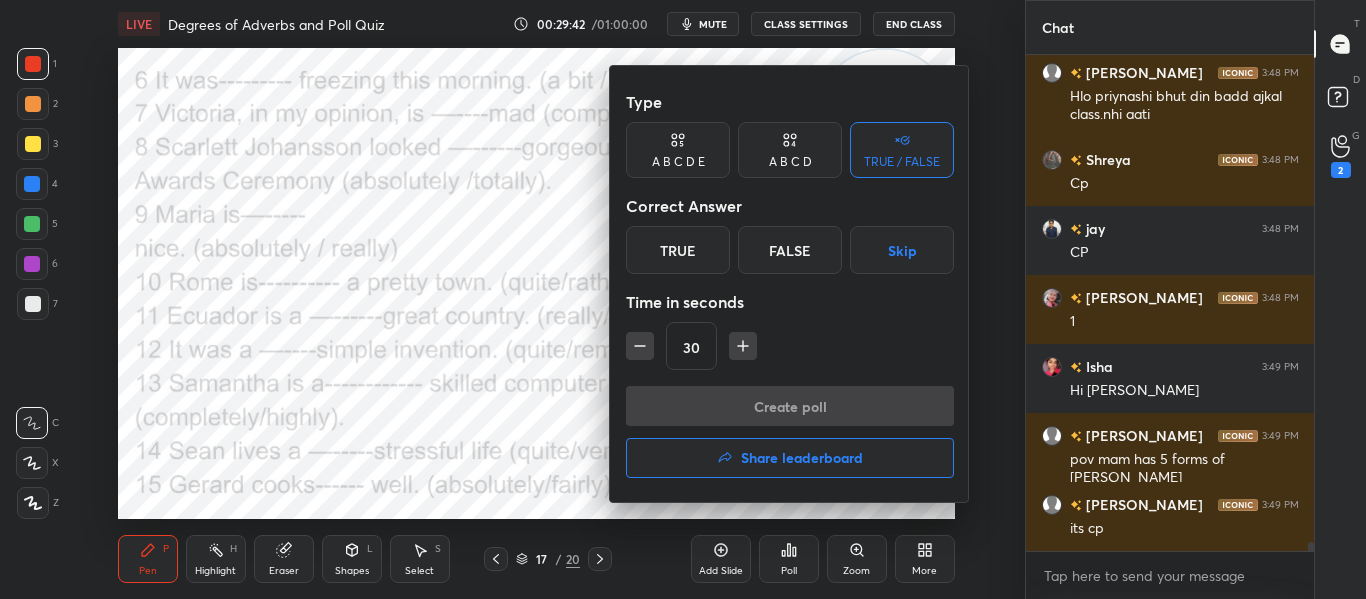 click on "True" at bounding box center (678, 250) 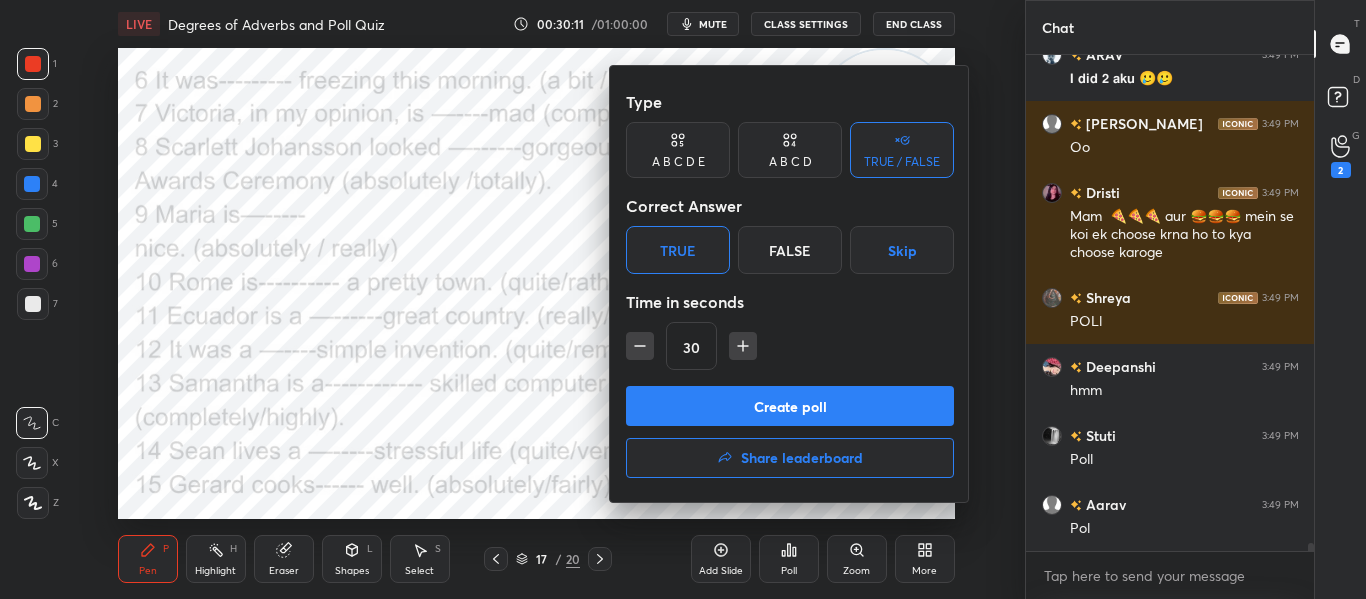 click on "Create poll" at bounding box center [790, 406] 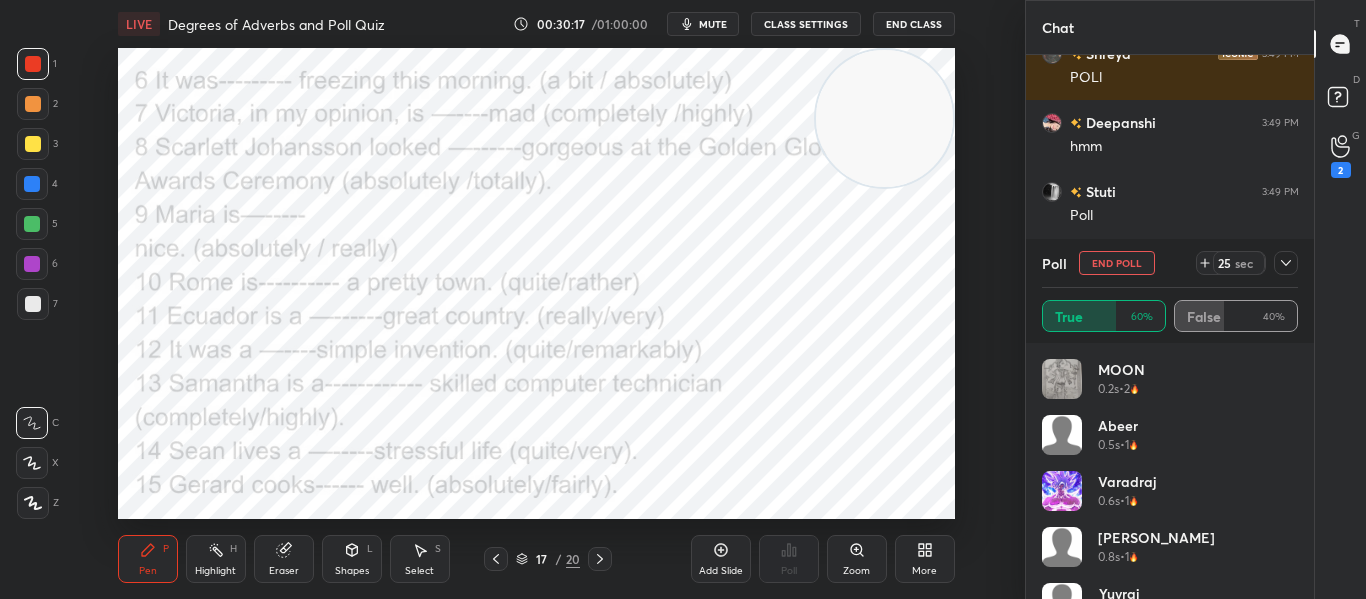 click 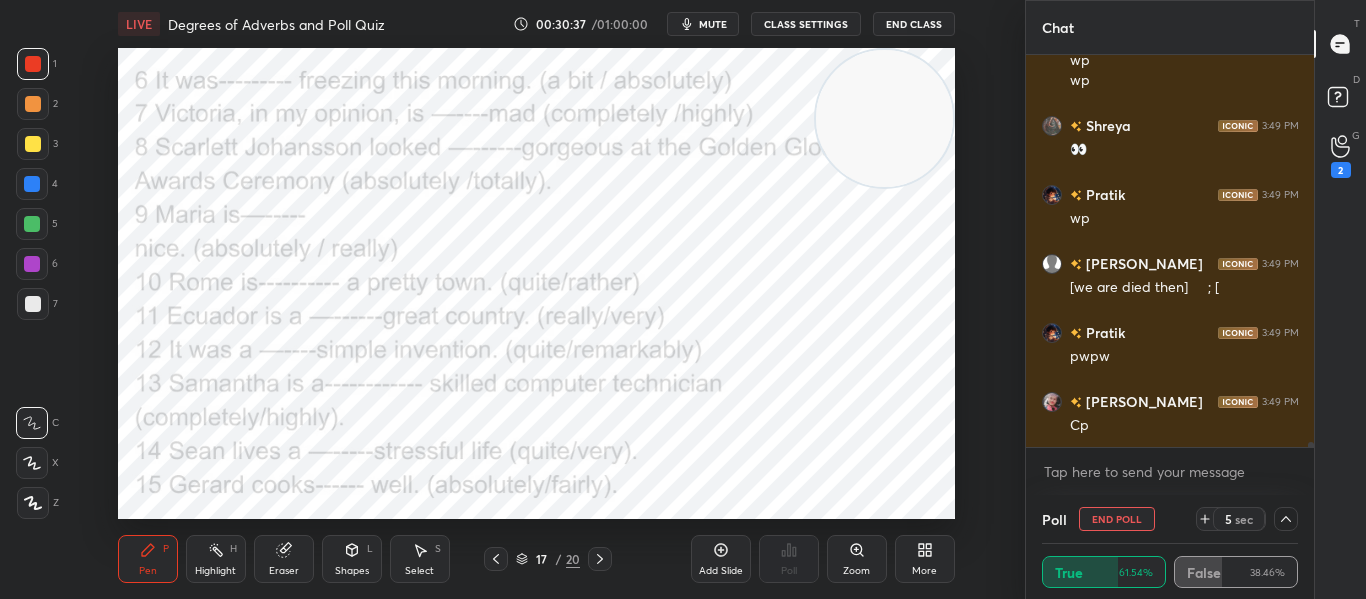 scroll, scrollTop: 29732, scrollLeft: 0, axis: vertical 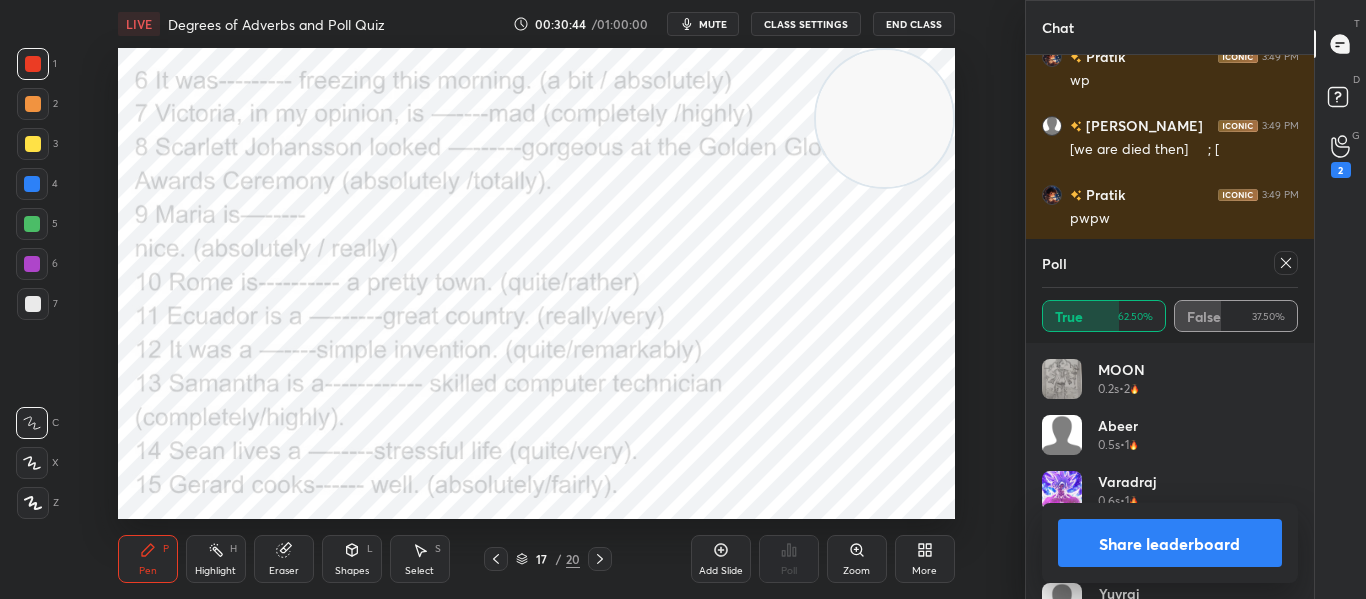 click 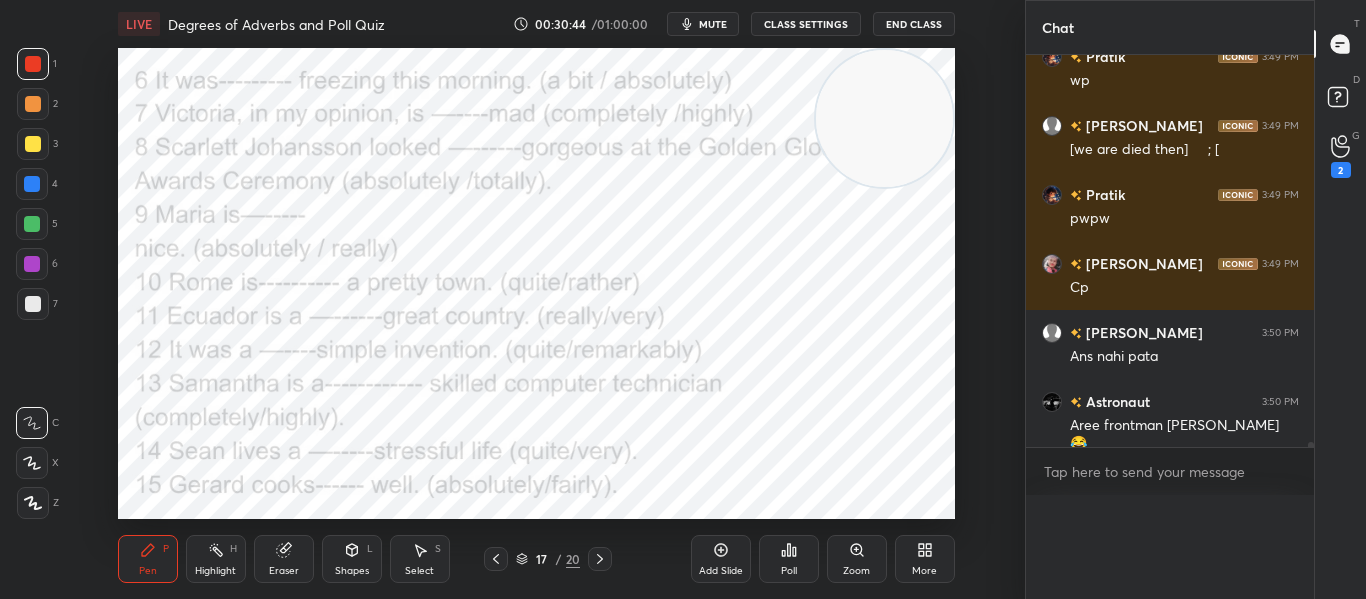 scroll, scrollTop: 0, scrollLeft: 0, axis: both 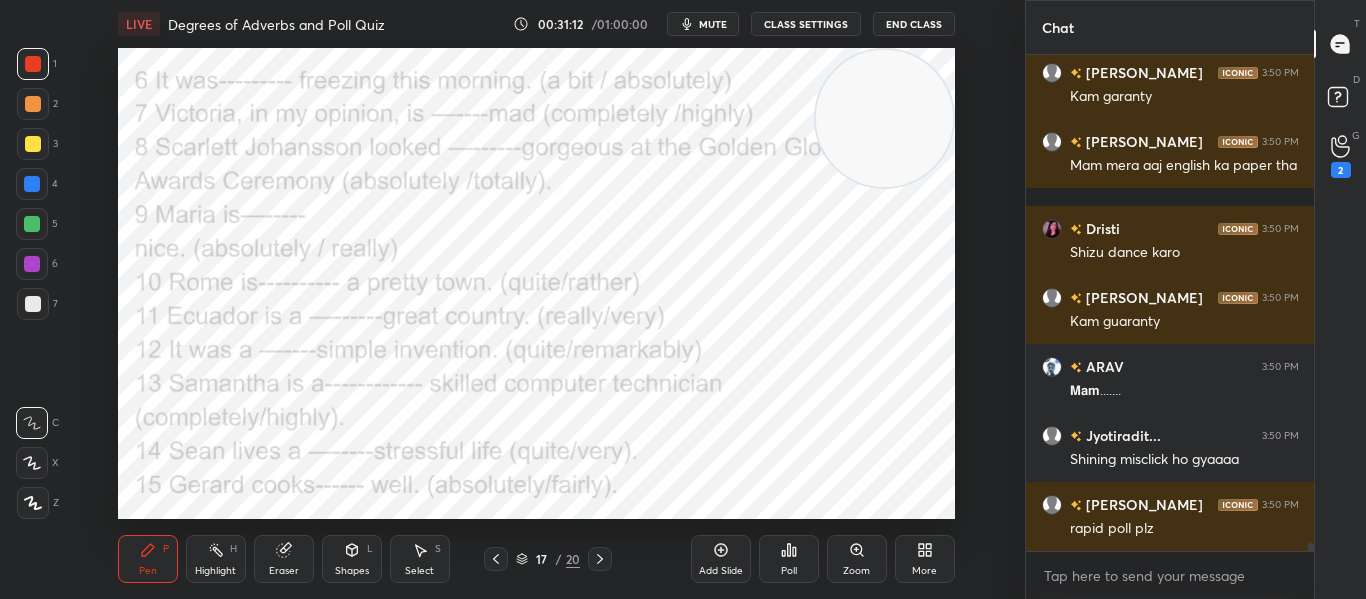 click on "Poll" at bounding box center [789, 559] 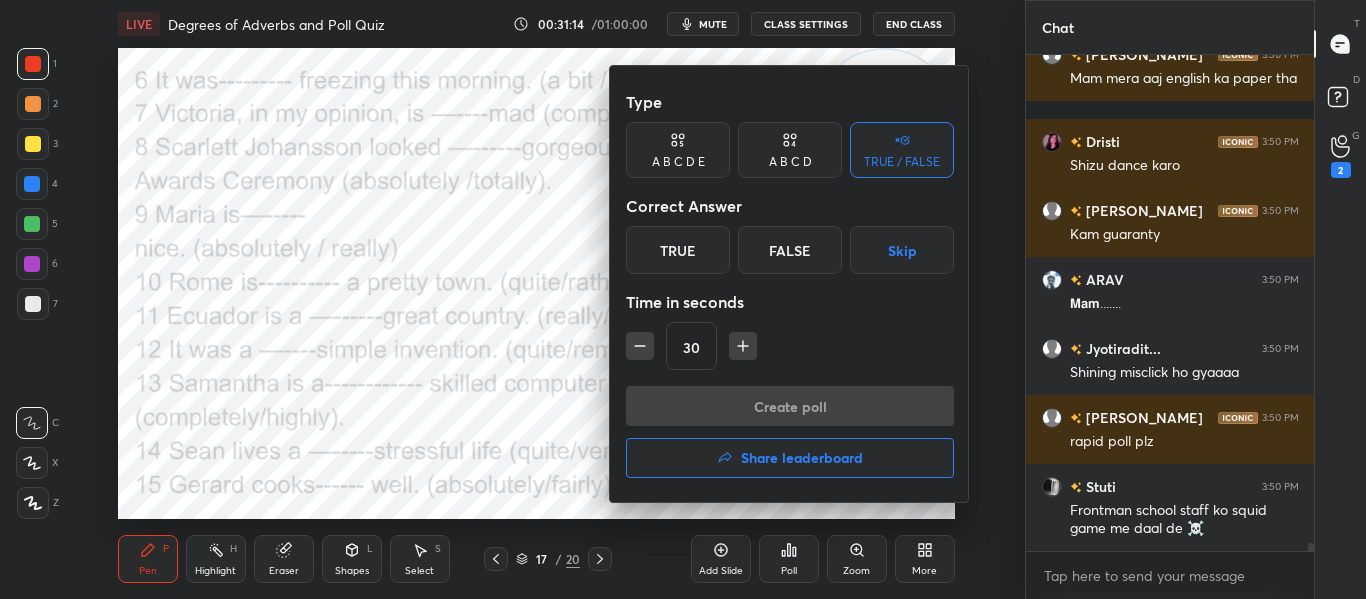 click on "False" at bounding box center [790, 250] 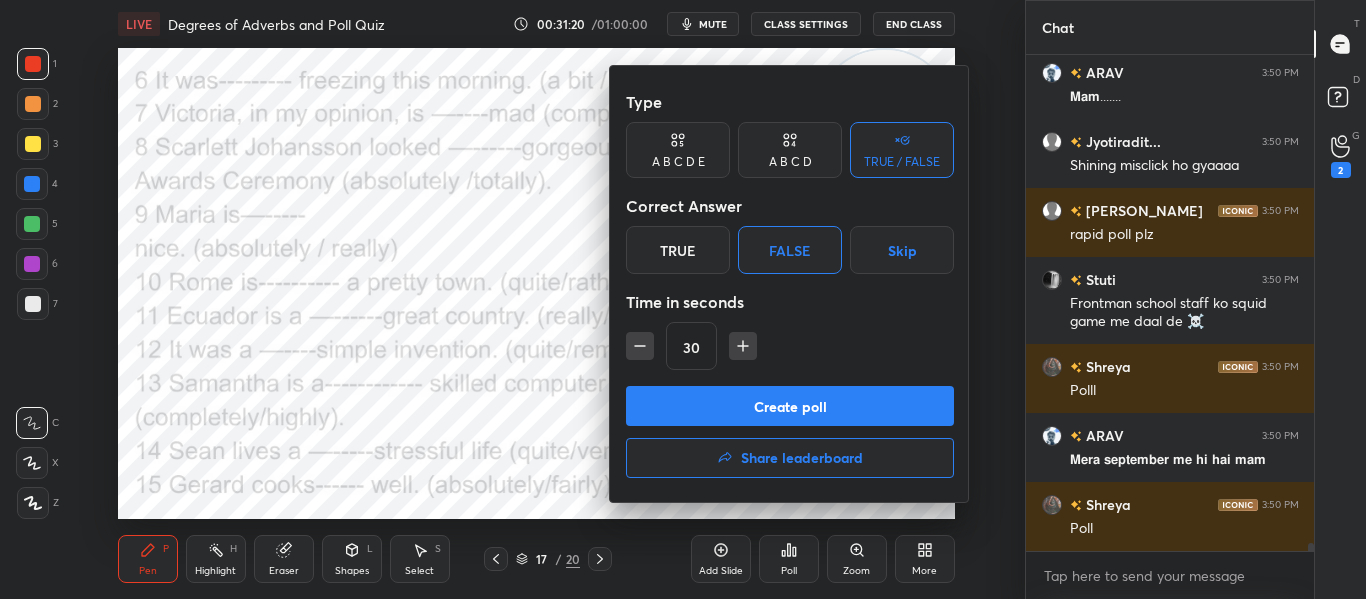 click on "Create poll" at bounding box center [790, 406] 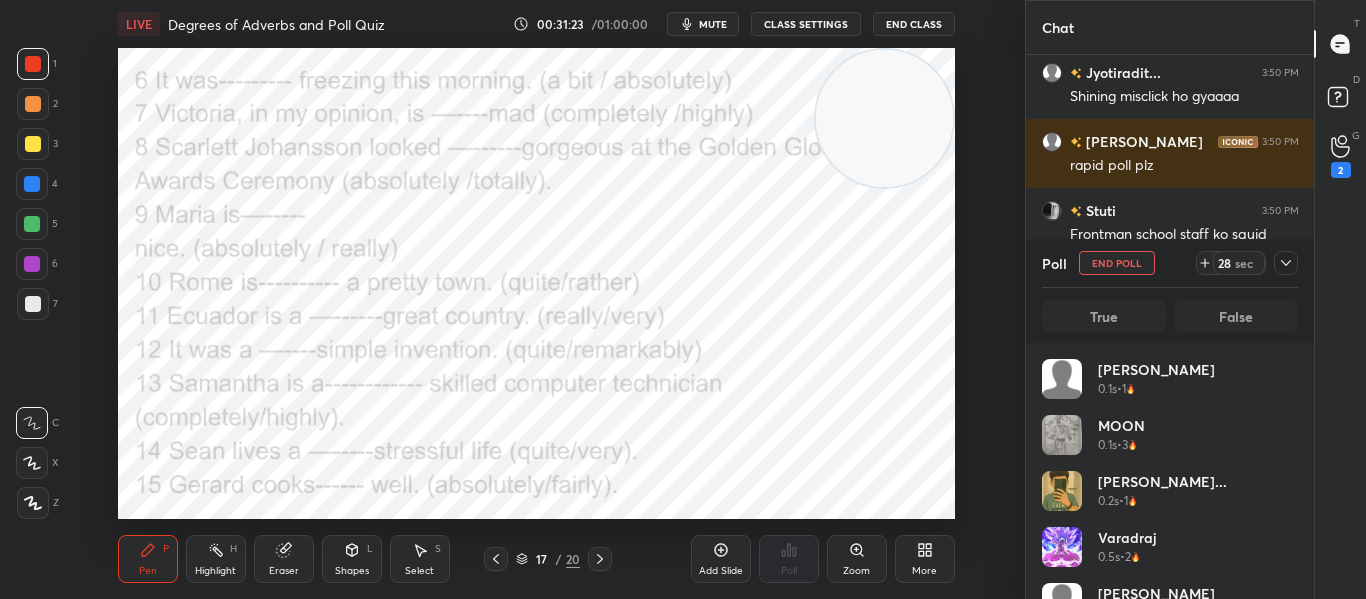 click 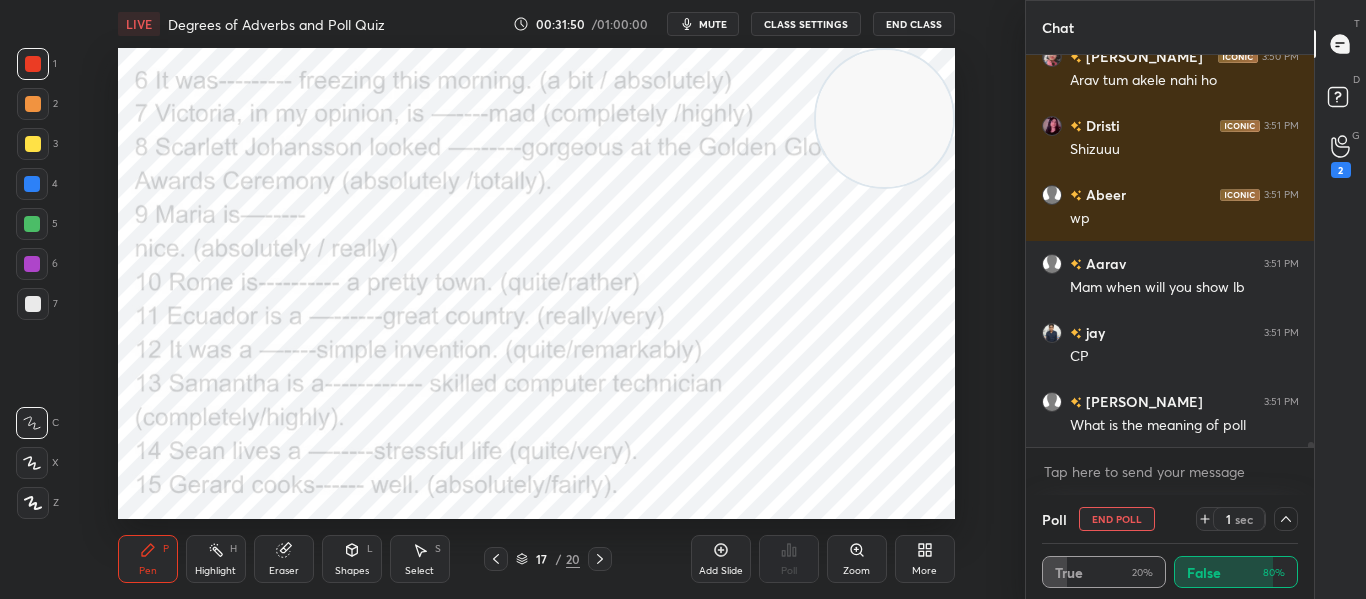 scroll, scrollTop: 31442, scrollLeft: 0, axis: vertical 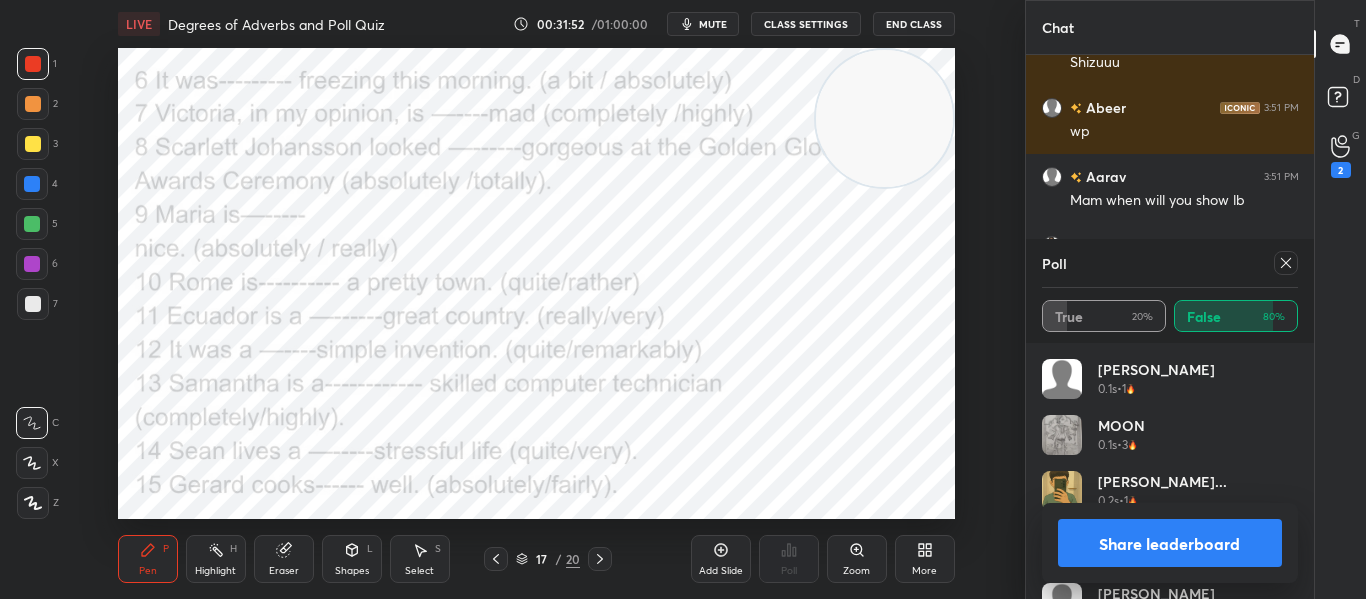 click 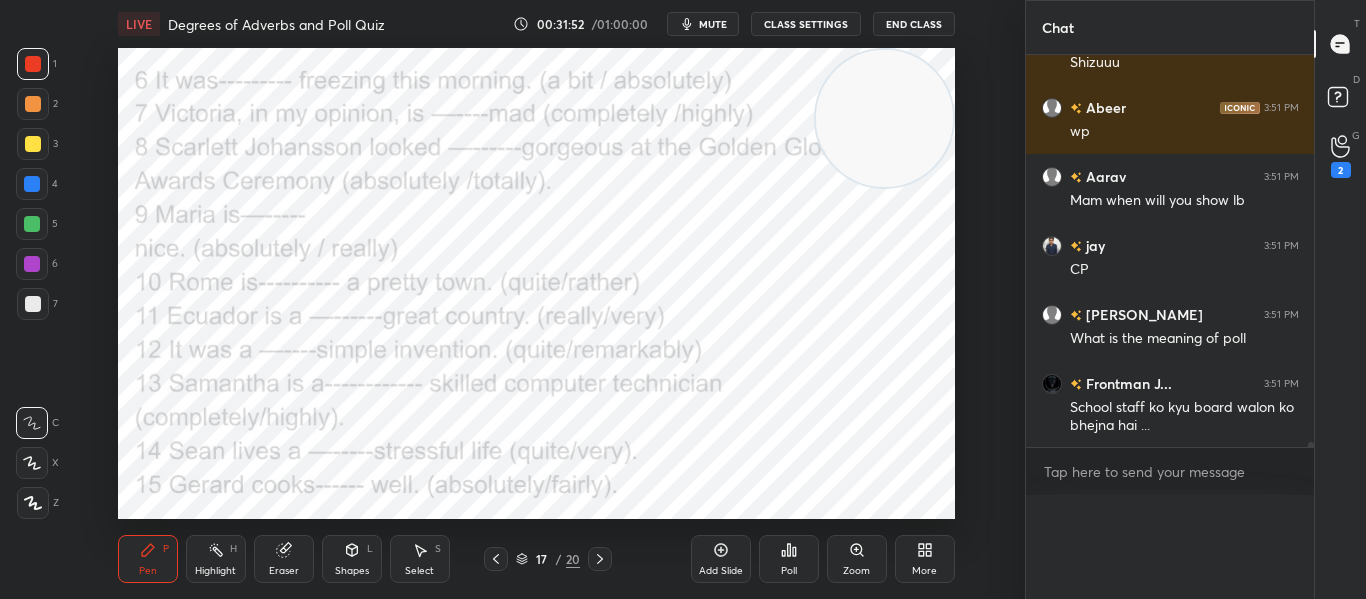 scroll, scrollTop: 0, scrollLeft: 0, axis: both 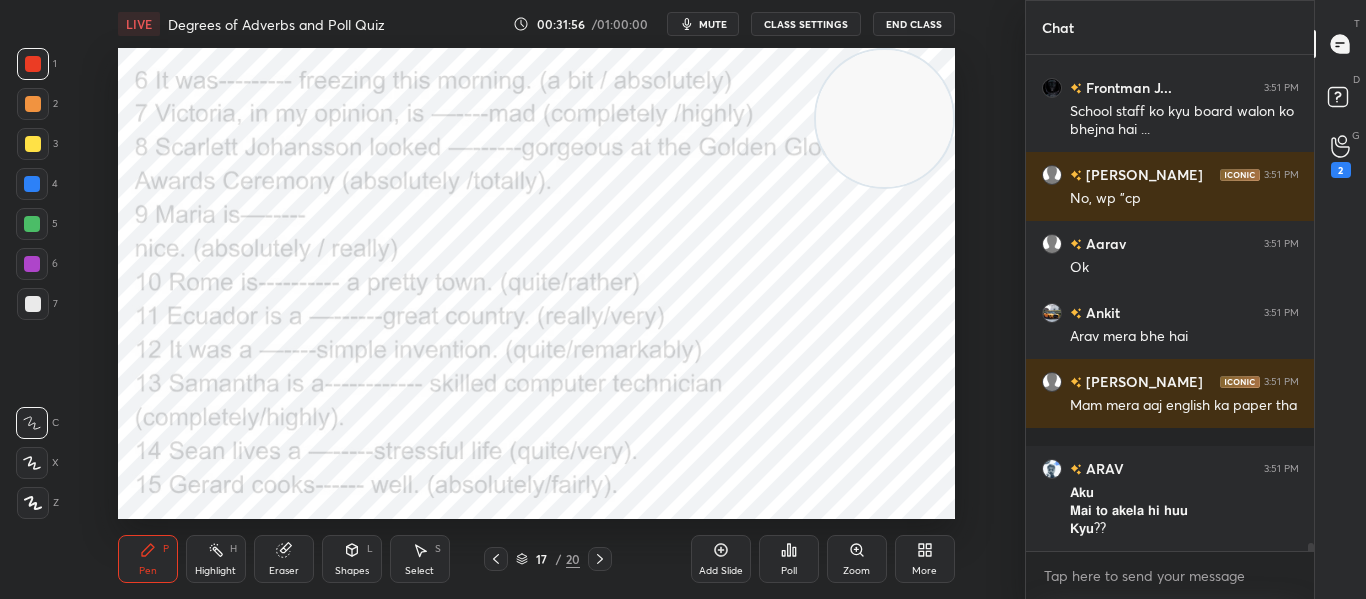 click on "Poll" at bounding box center (789, 571) 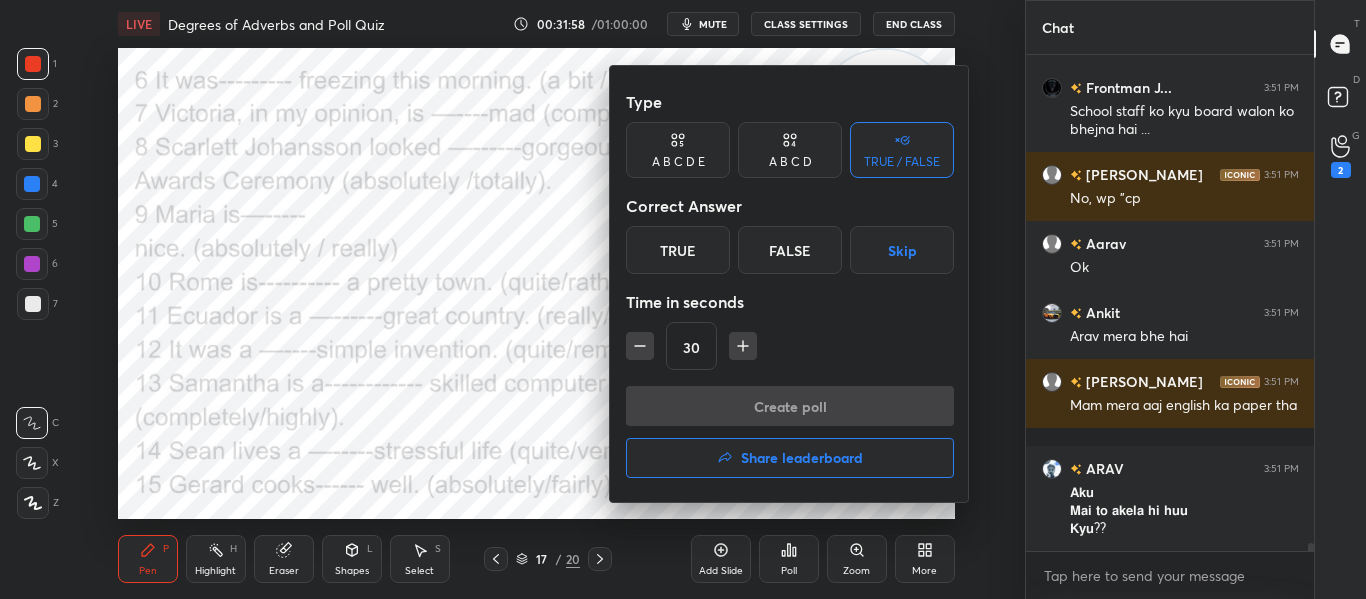 click on "False" at bounding box center [790, 250] 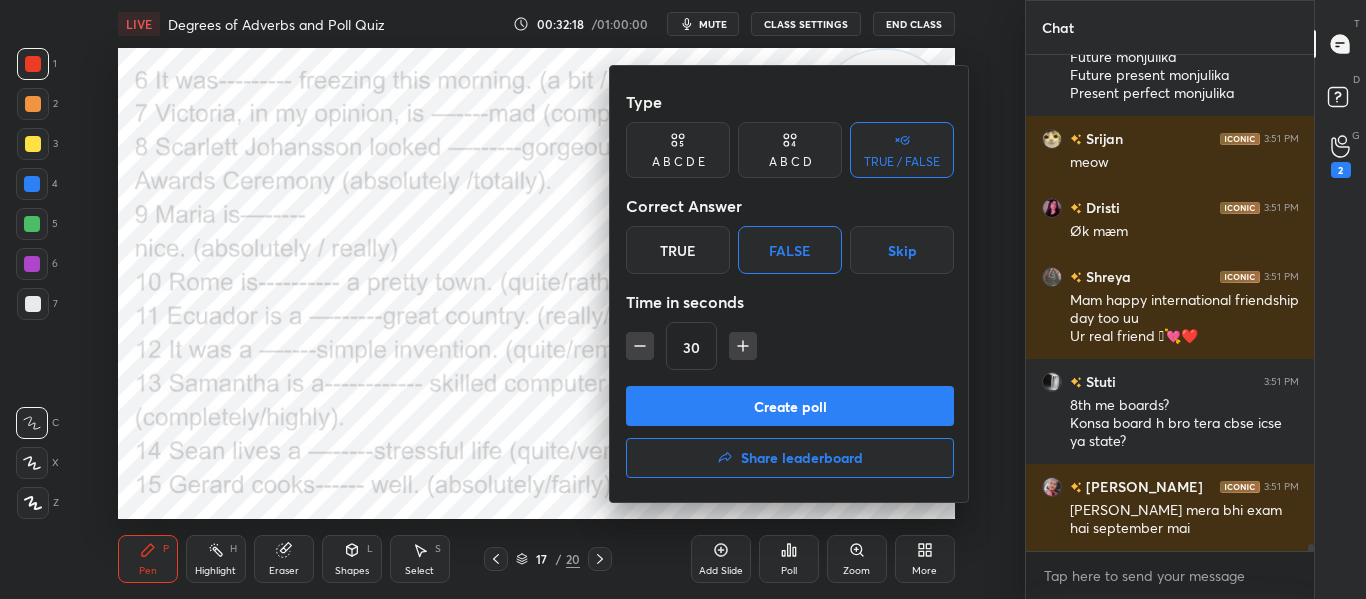 click on "Create poll" at bounding box center [790, 406] 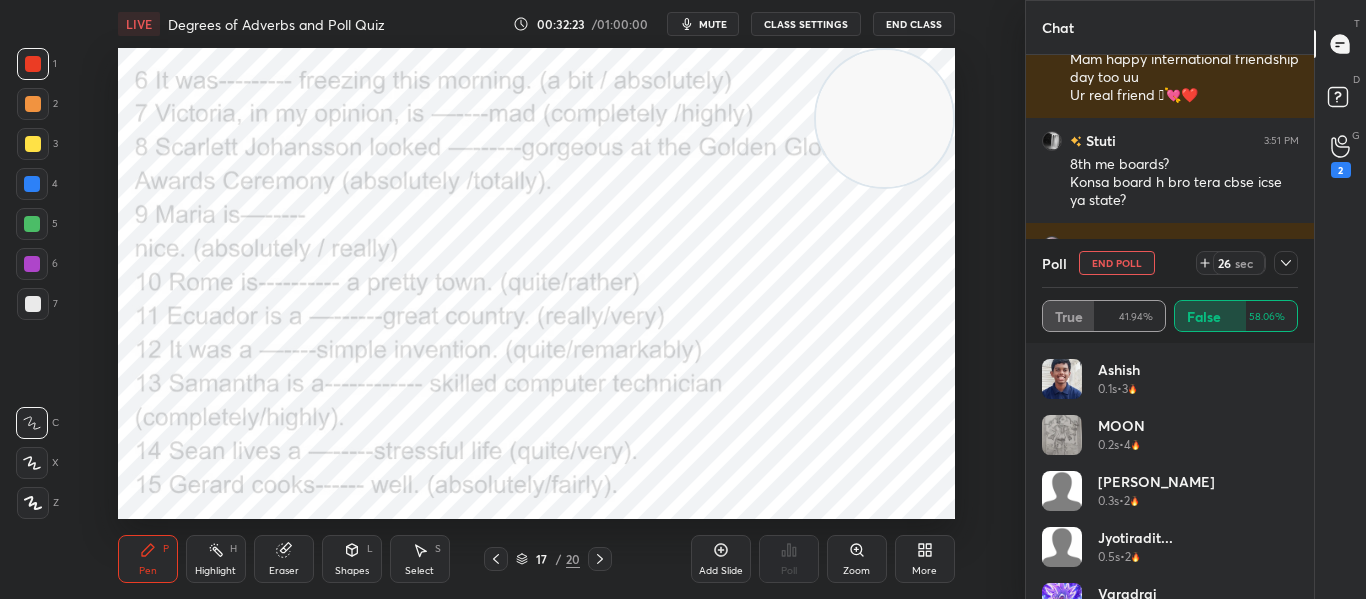 click 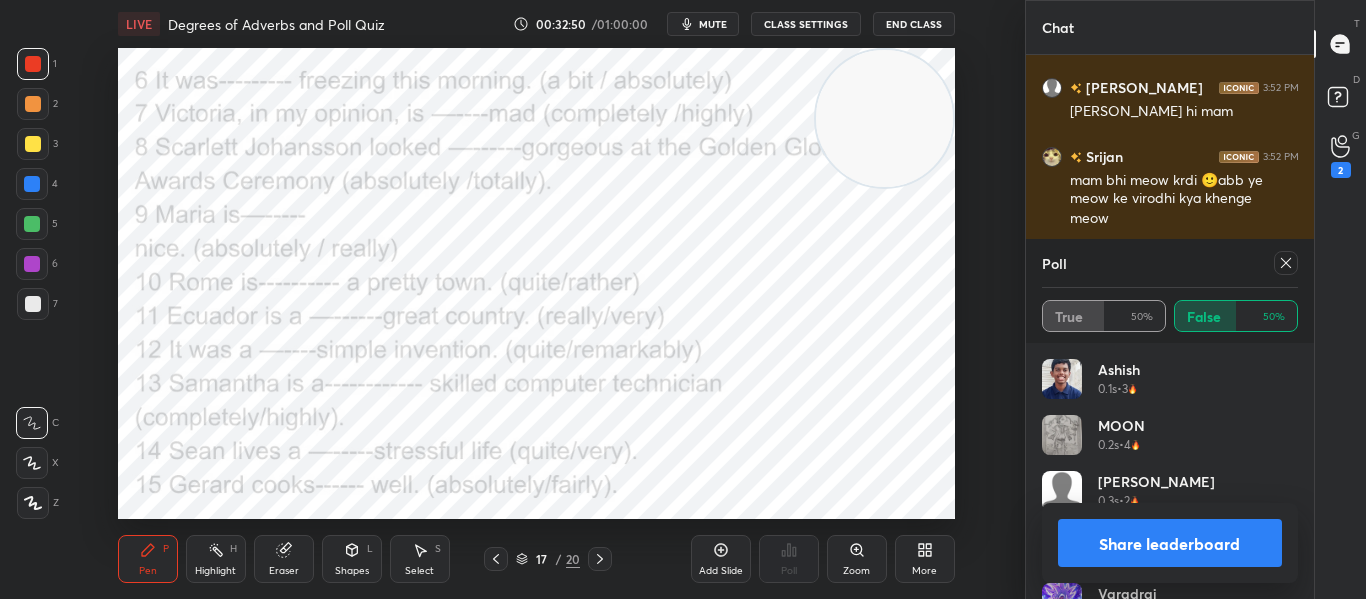 click 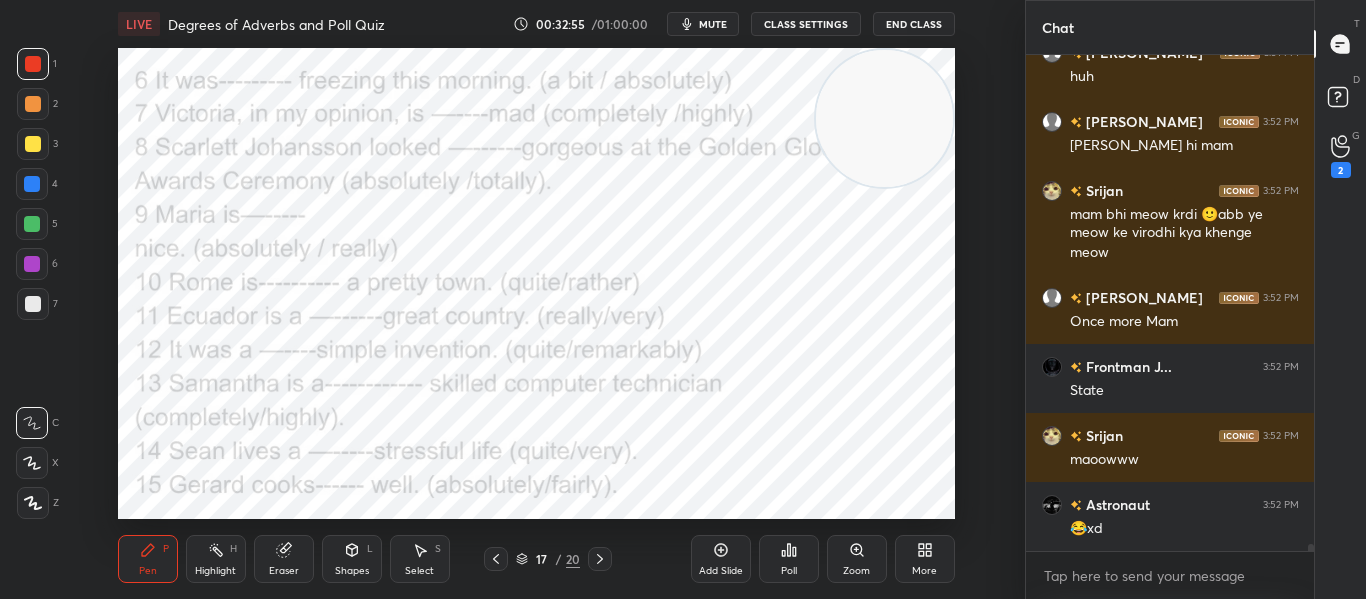 click on "Poll" at bounding box center [789, 559] 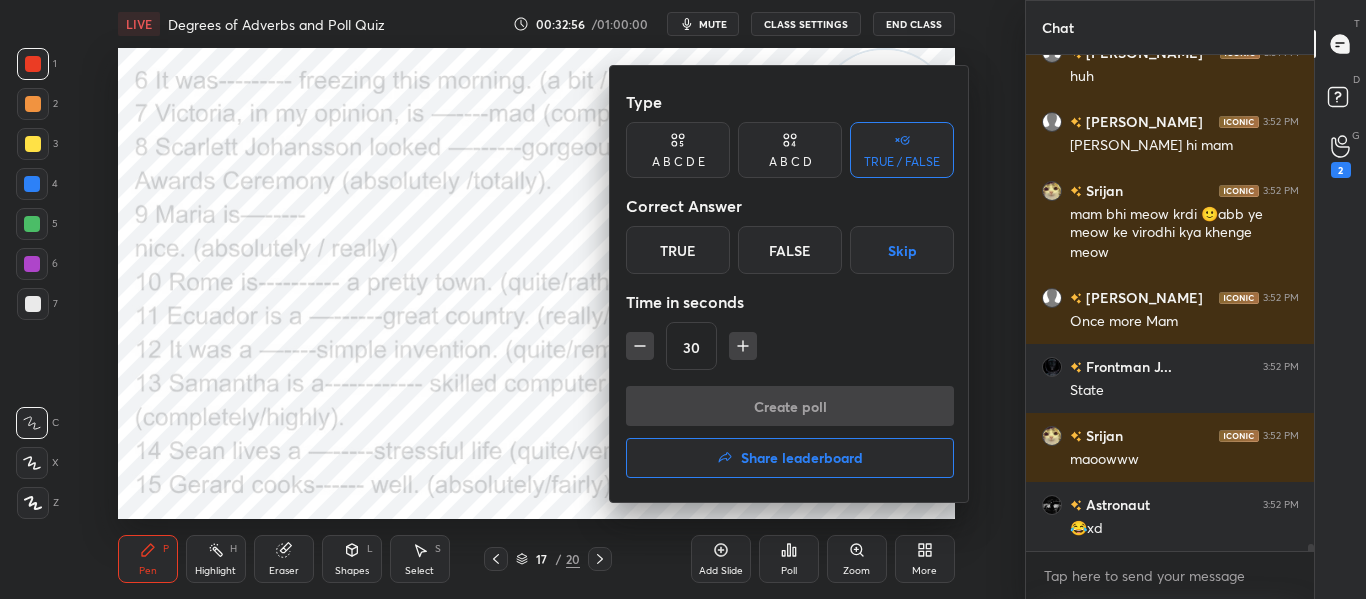 click on "False" at bounding box center (790, 250) 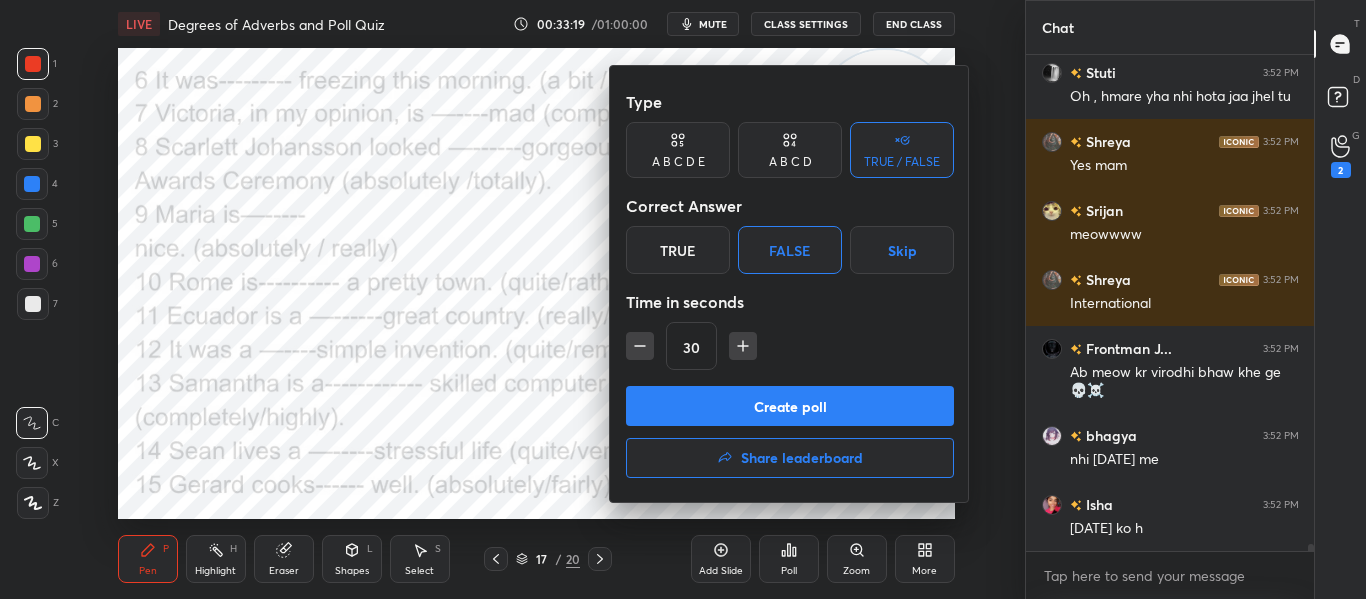 click on "Create poll" at bounding box center [790, 406] 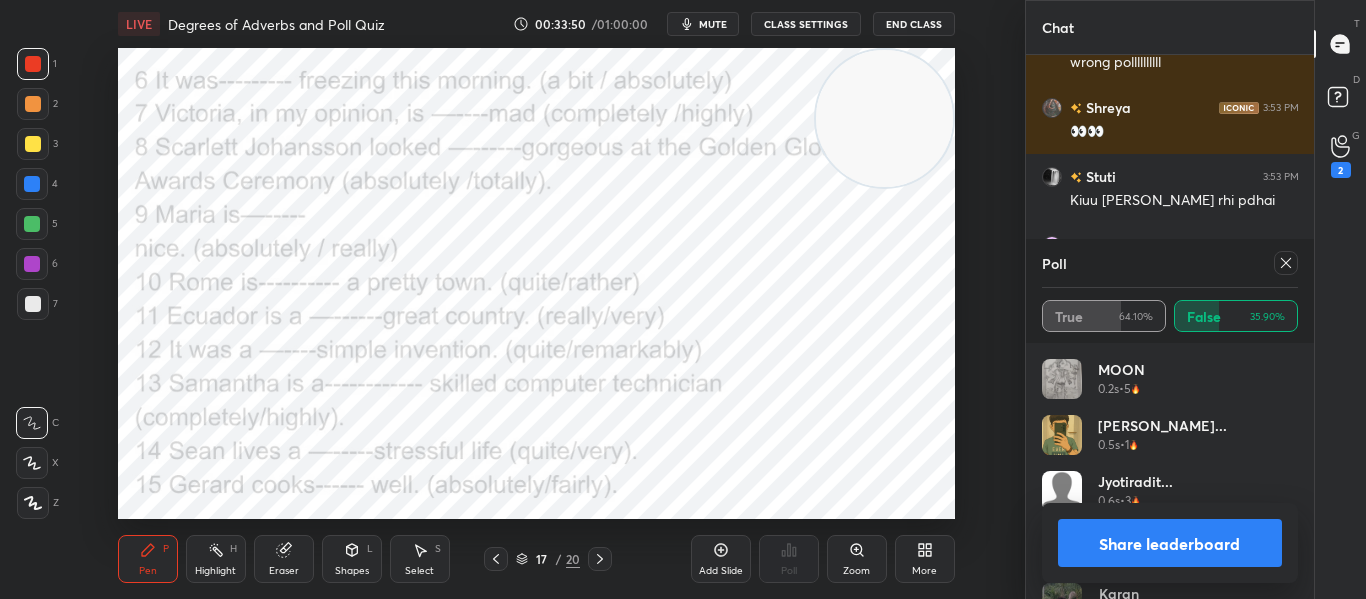 click 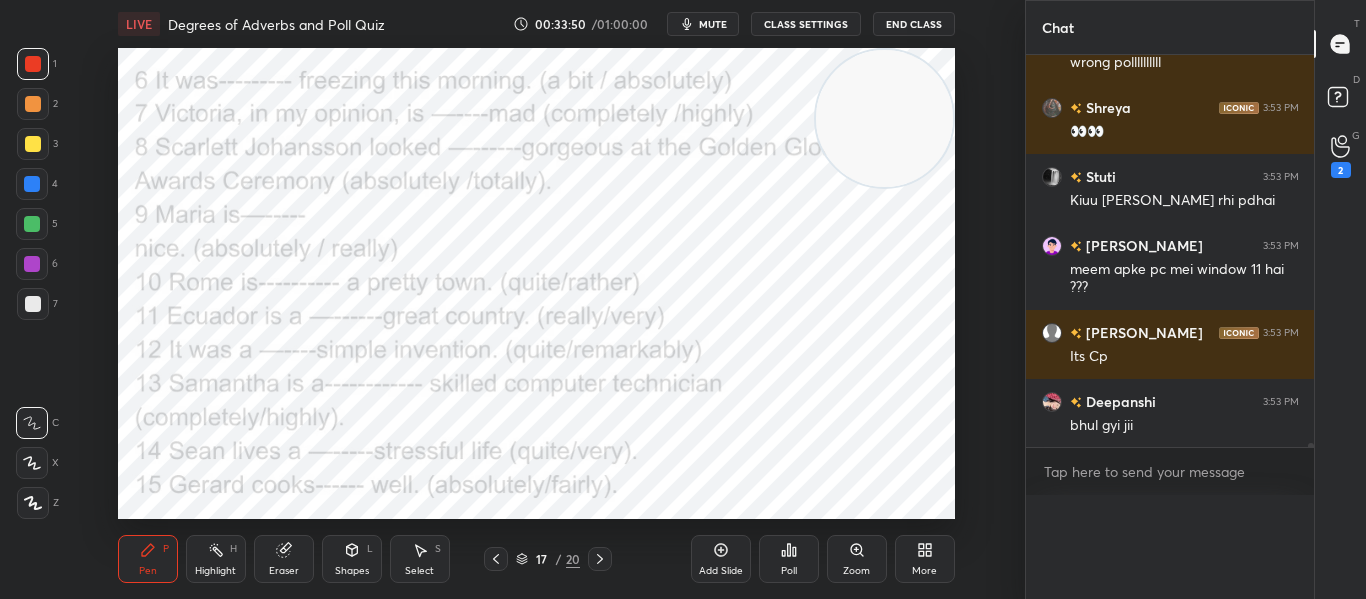 scroll, scrollTop: 0, scrollLeft: 0, axis: both 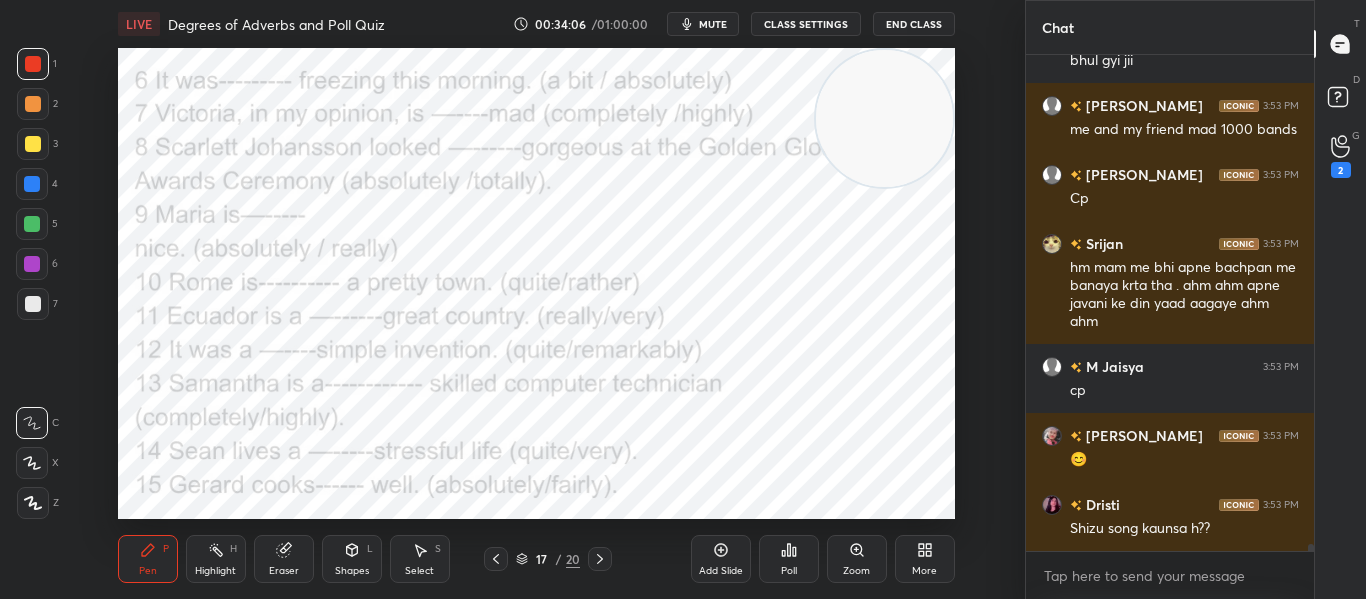 click on "Poll" at bounding box center (789, 559) 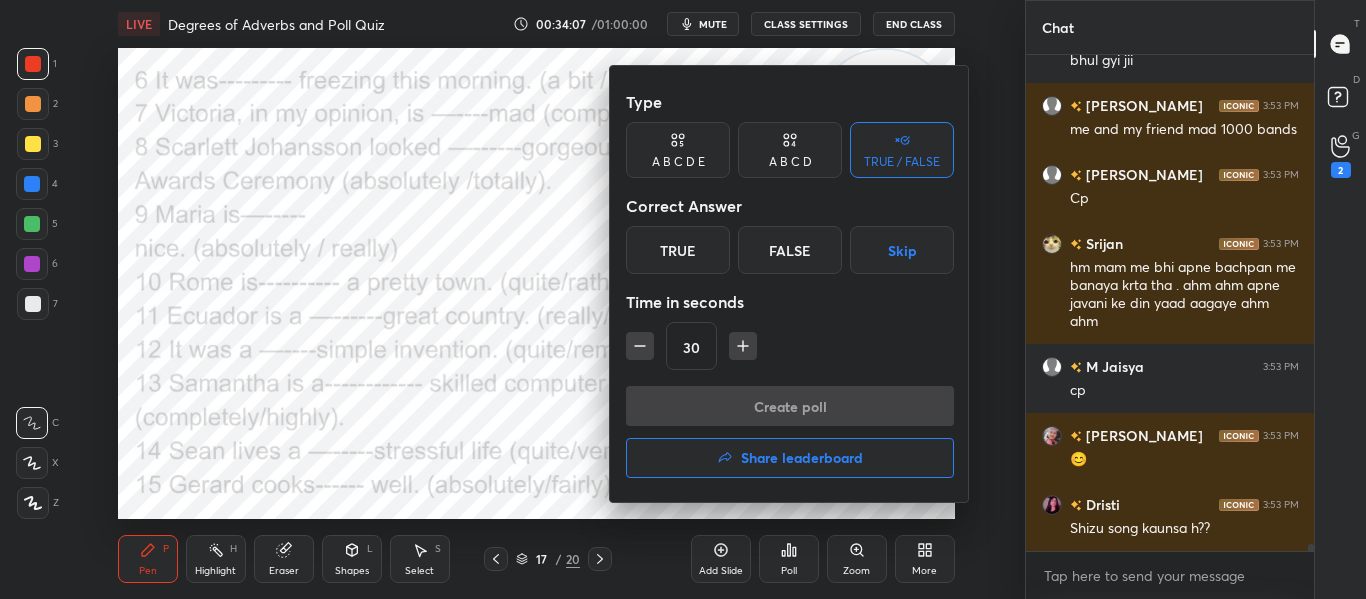 click on "Share leaderboard" at bounding box center [790, 458] 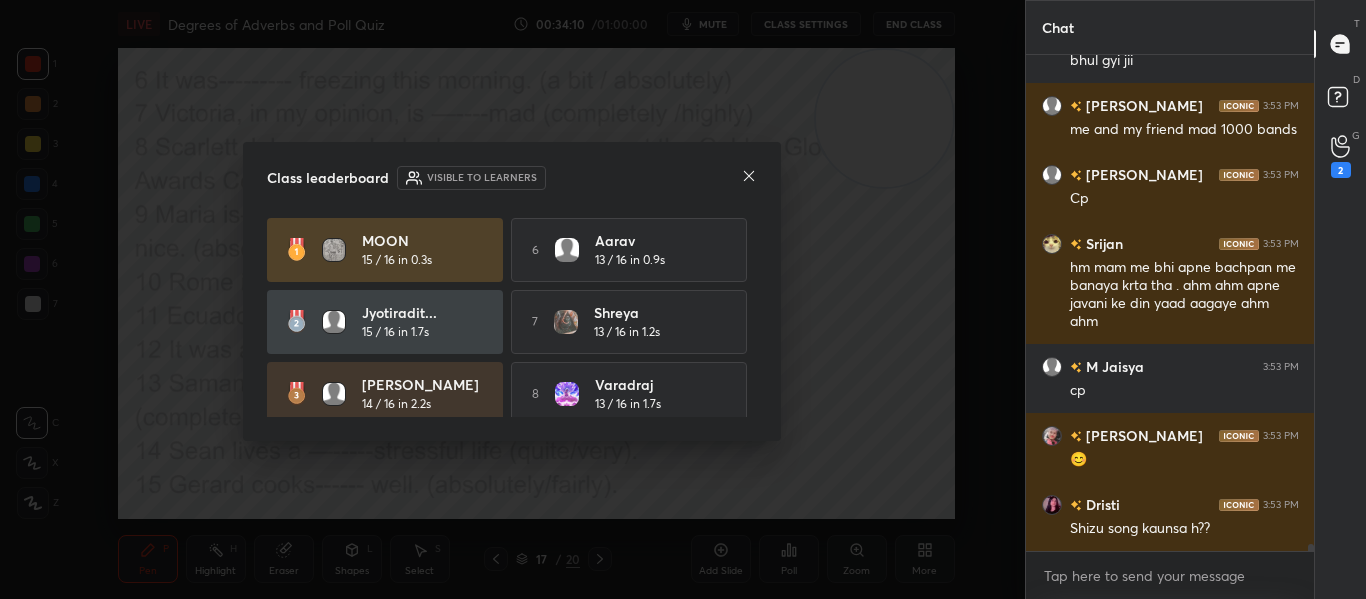 click on "MOON 15 / 16 in 0.3s 6 Aarav 13 / 16 in 0.9s Jyotiradit... 15 / 16 in 1.7s 7 Shreya 13 / 16 in 1.2s Sara 14 / 16 in 2.2s 8 varadraj 13 / 16 in 1.7s 4 Akshita 14 / 16 in 2.3s 9 Kunjal Nar... 13 / 16 in 2.2s 5 jonathan 13 / 16 in 0.4s 10 Ishika 12 / 16 in 1s" at bounding box center [512, 394] 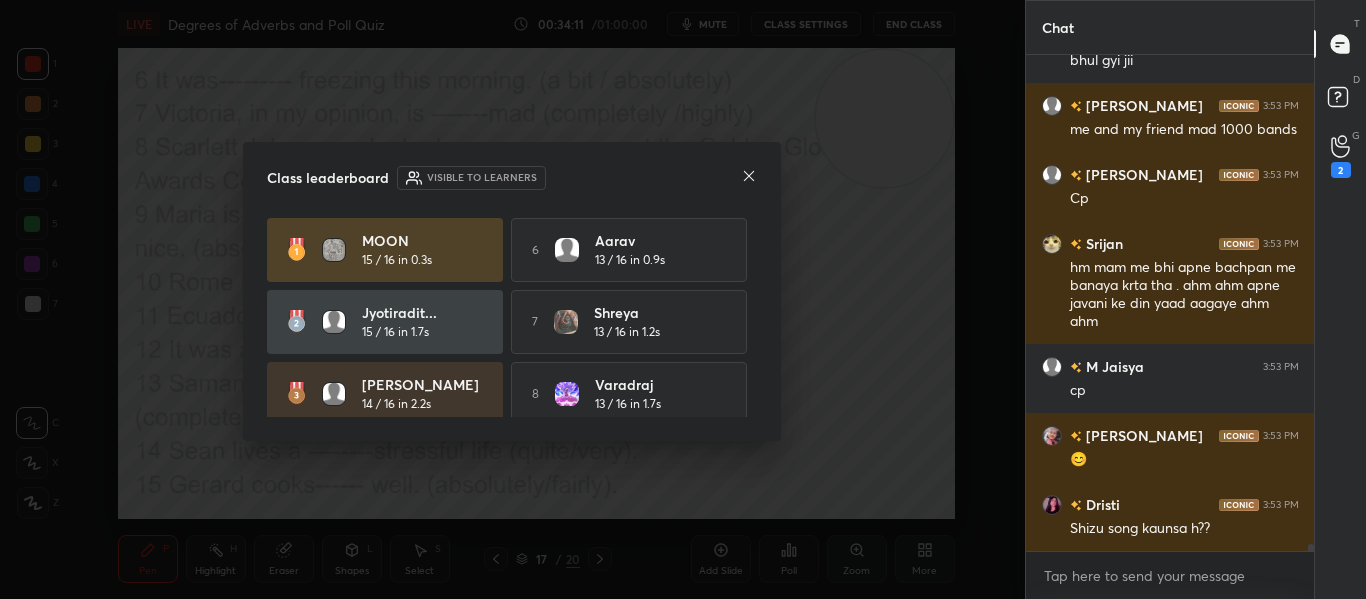 drag, startPoint x: 750, startPoint y: 309, endPoint x: 749, endPoint y: 348, distance: 39.012817 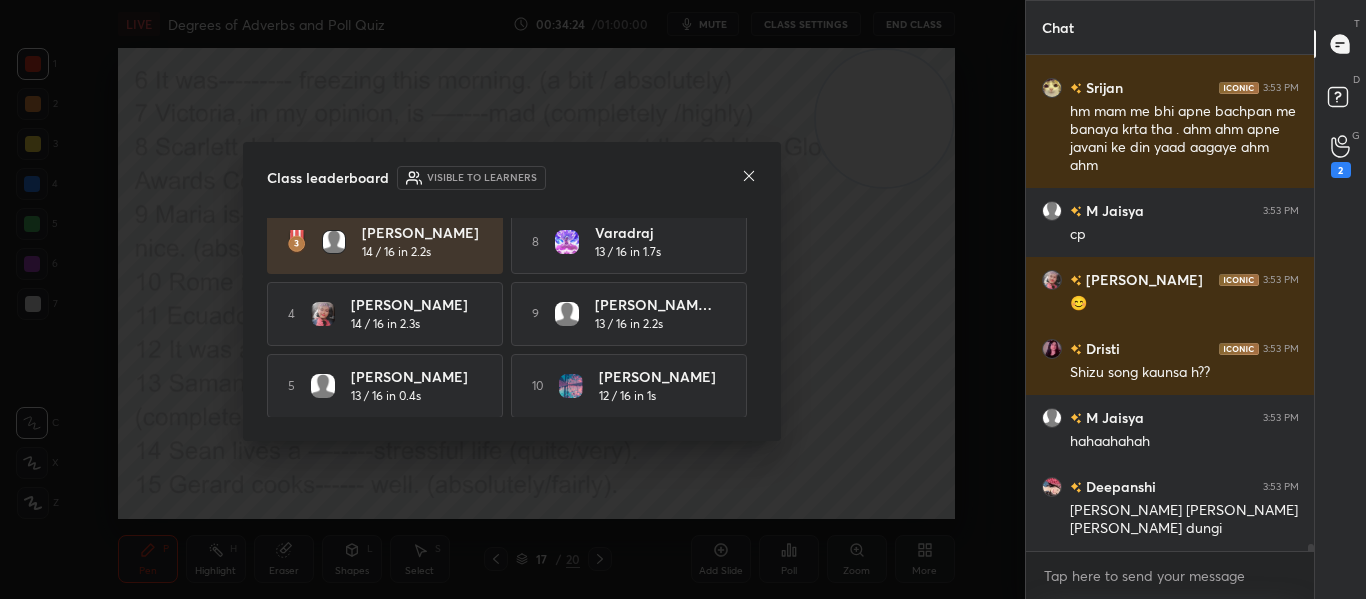 click 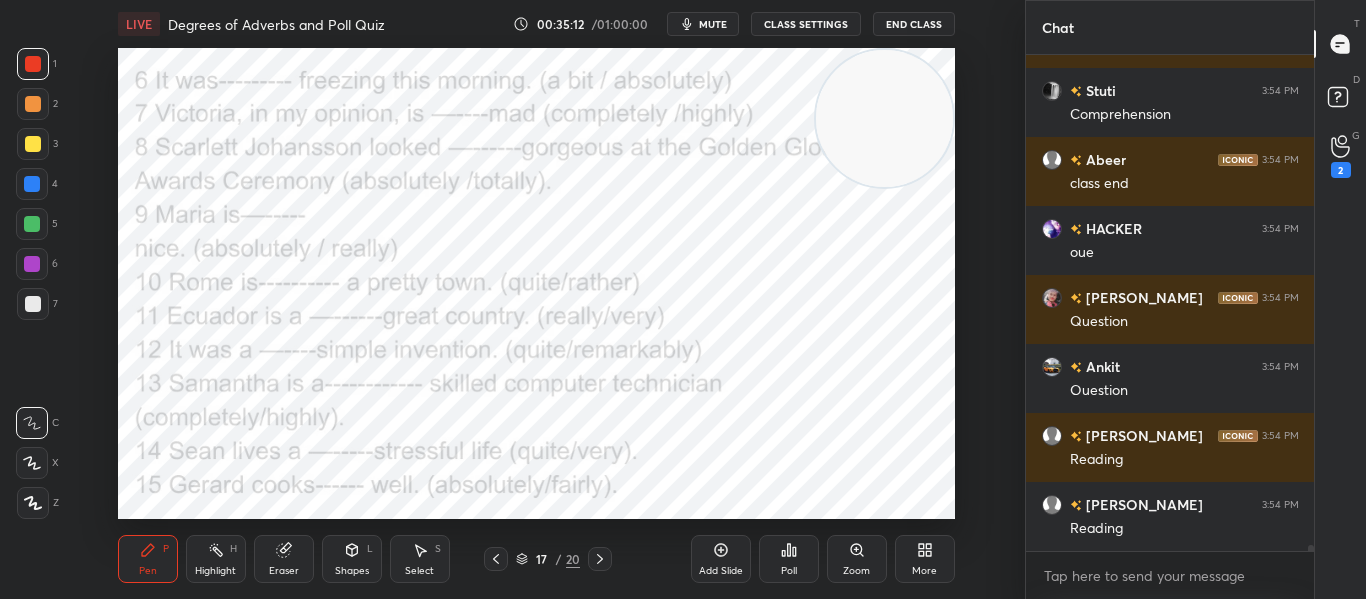 scroll, scrollTop: 37855, scrollLeft: 0, axis: vertical 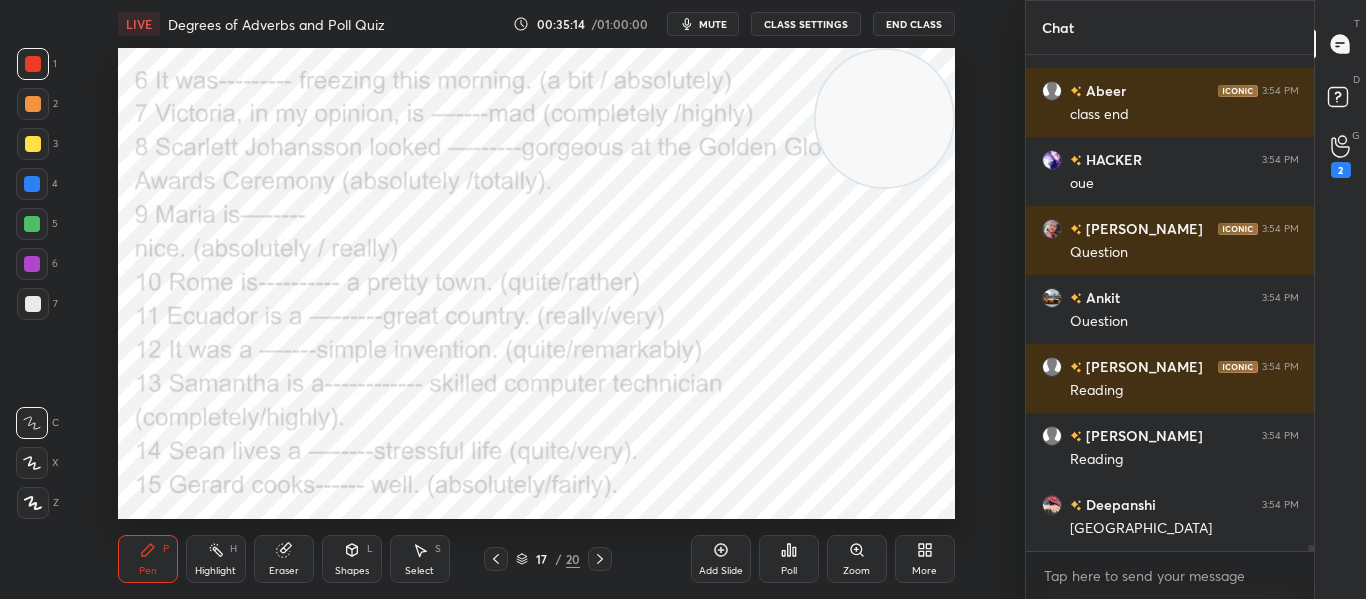 click on "Add Slide" at bounding box center (721, 571) 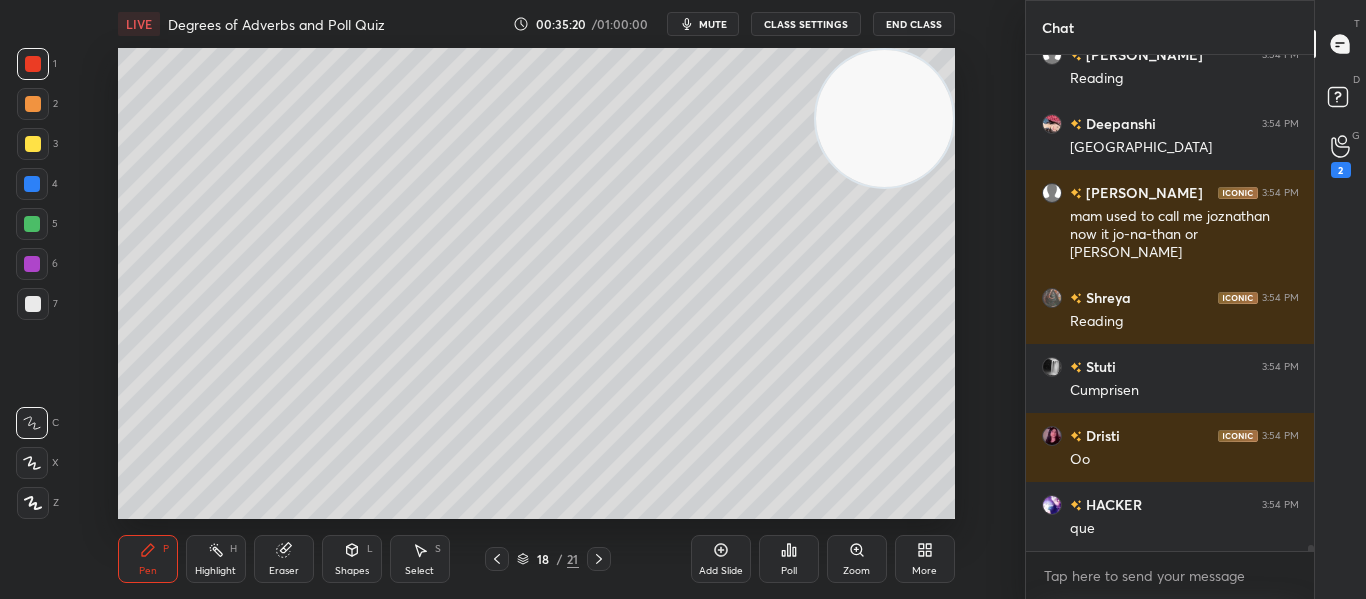 scroll, scrollTop: 38392, scrollLeft: 0, axis: vertical 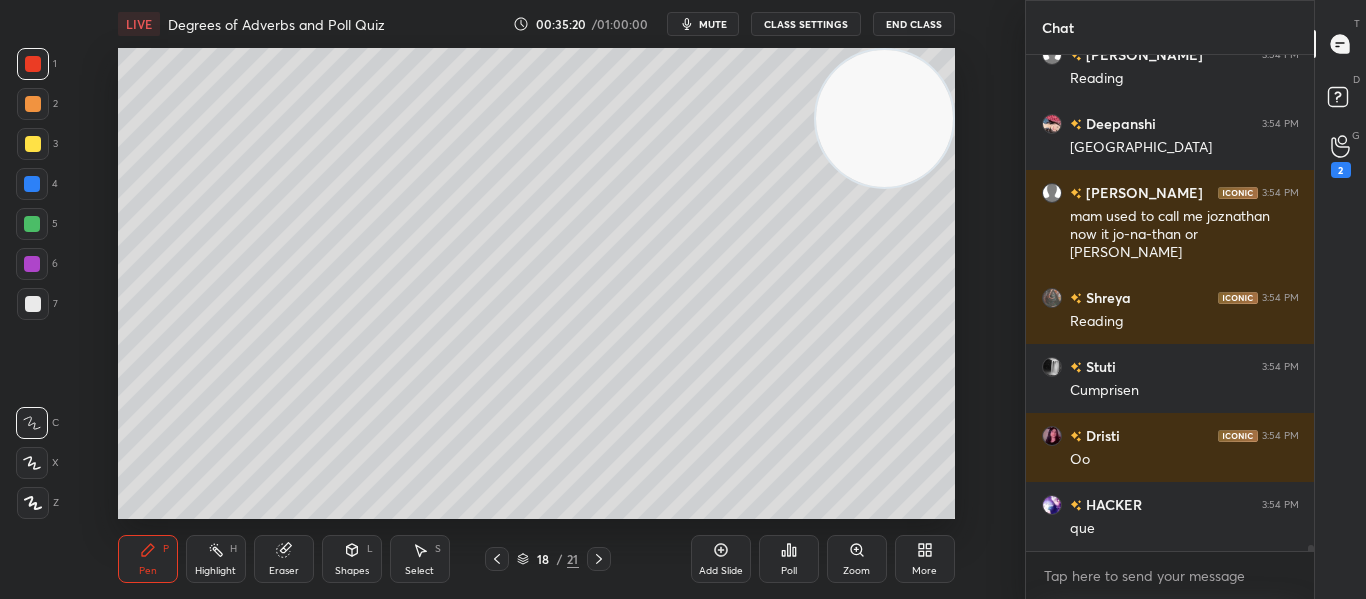 click on "Eraser" at bounding box center (284, 559) 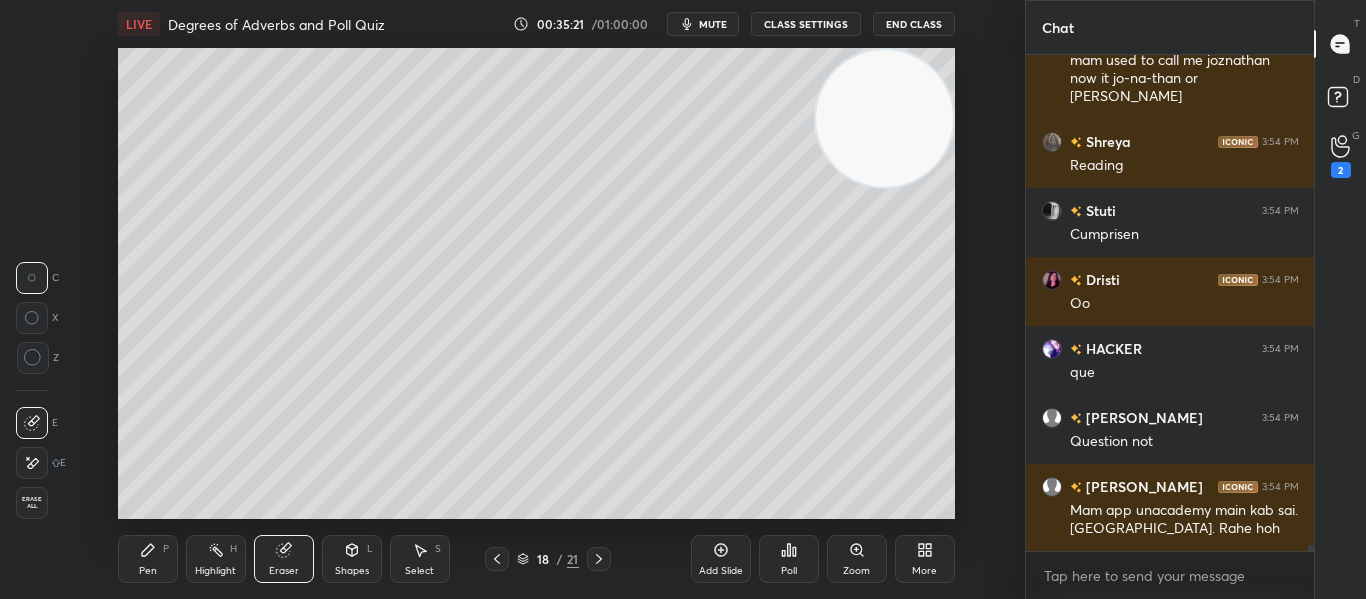 scroll, scrollTop: 38461, scrollLeft: 0, axis: vertical 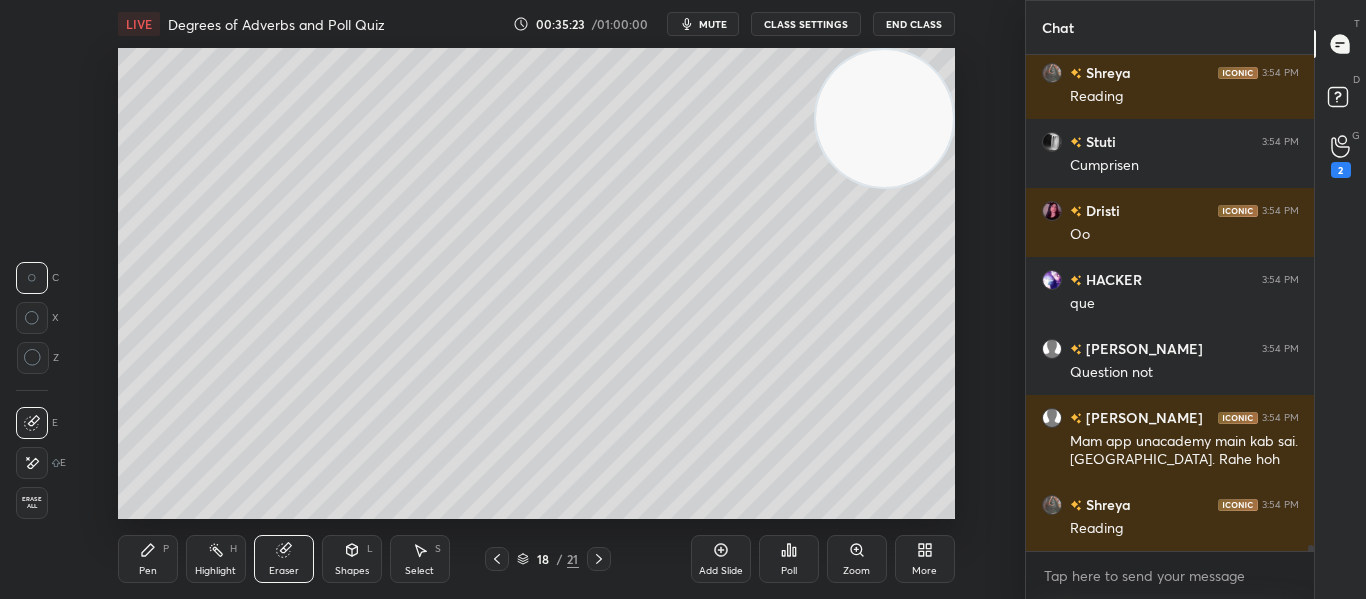 click on "Pen P" at bounding box center (148, 559) 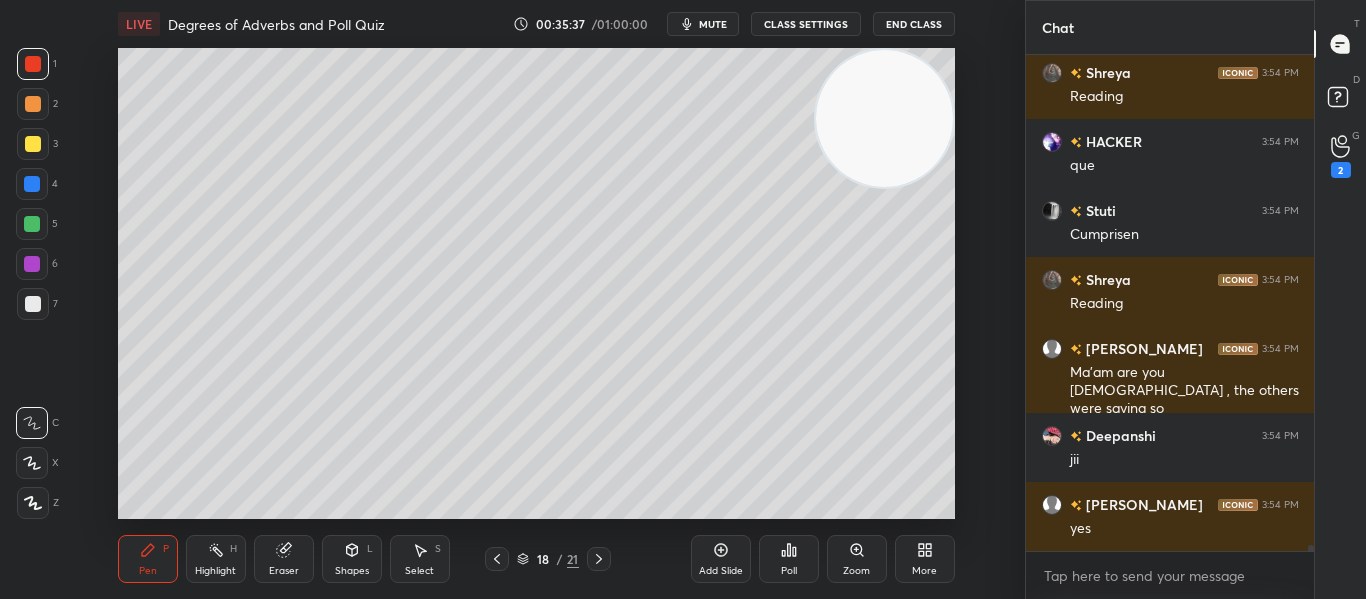 scroll, scrollTop: 38962, scrollLeft: 0, axis: vertical 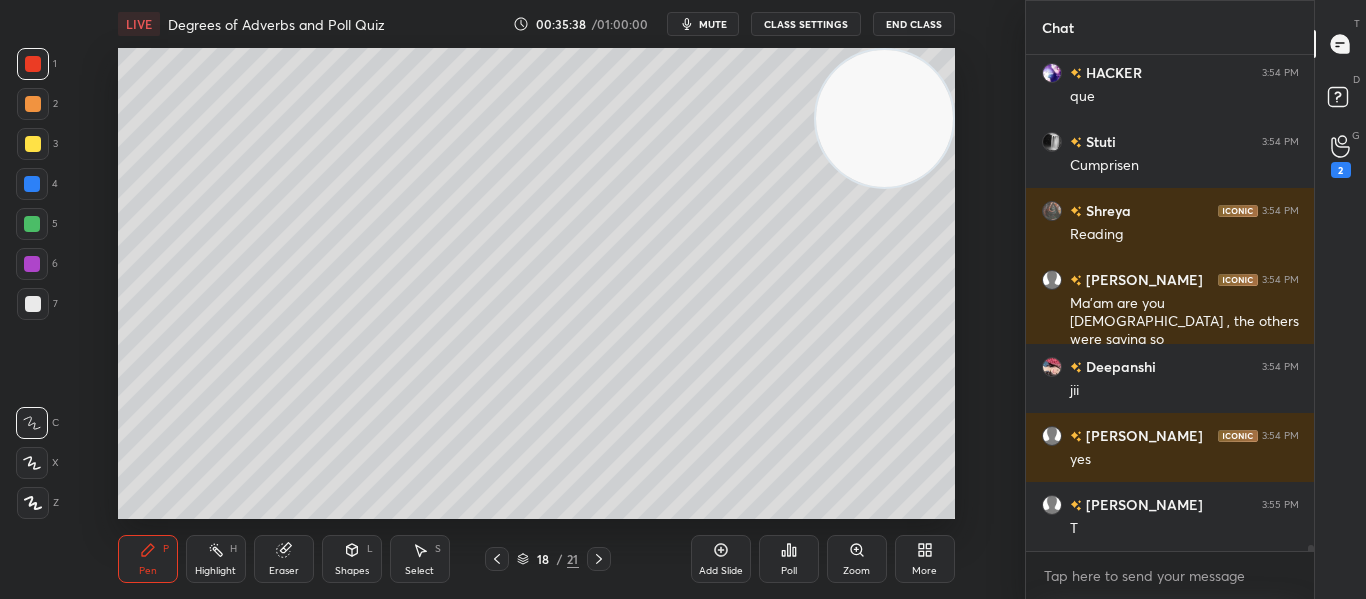 click on "Poll" at bounding box center (789, 559) 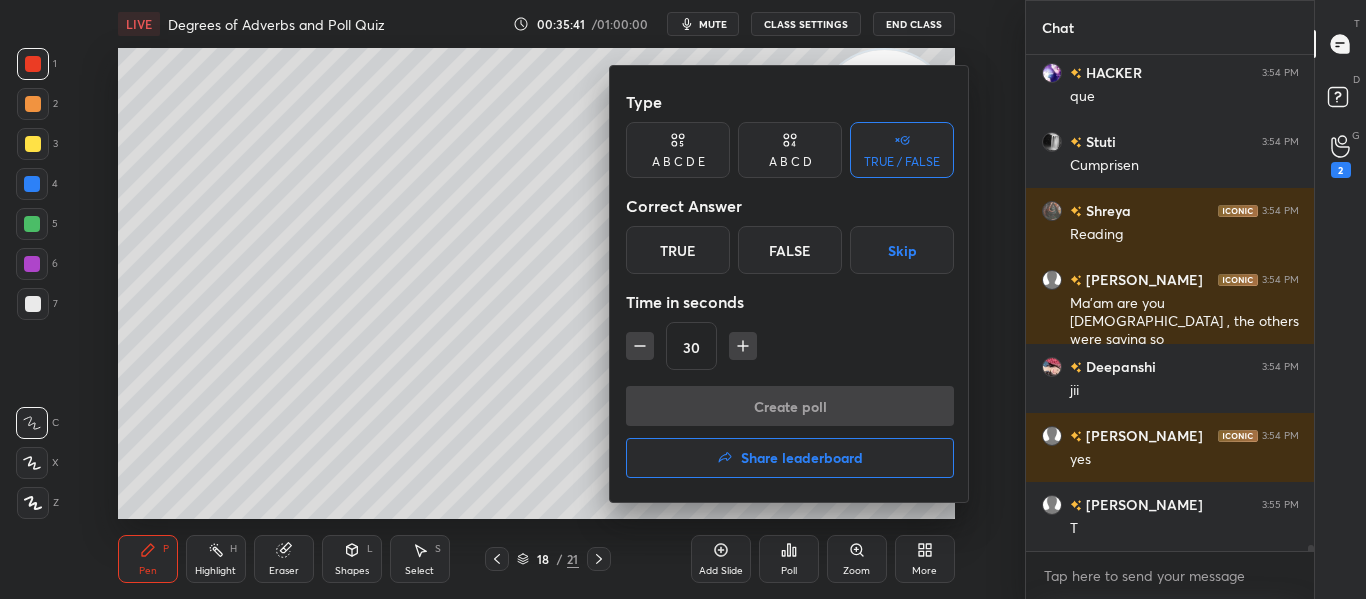 click on "Skip" at bounding box center (902, 250) 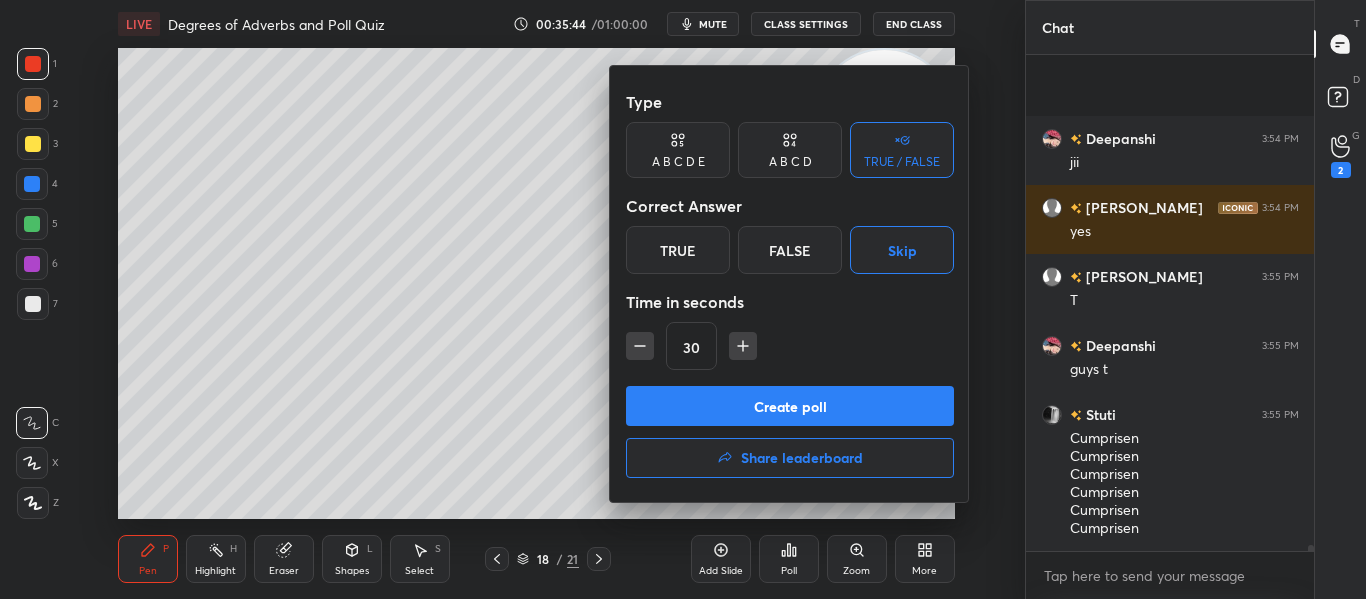 scroll, scrollTop: 39328, scrollLeft: 0, axis: vertical 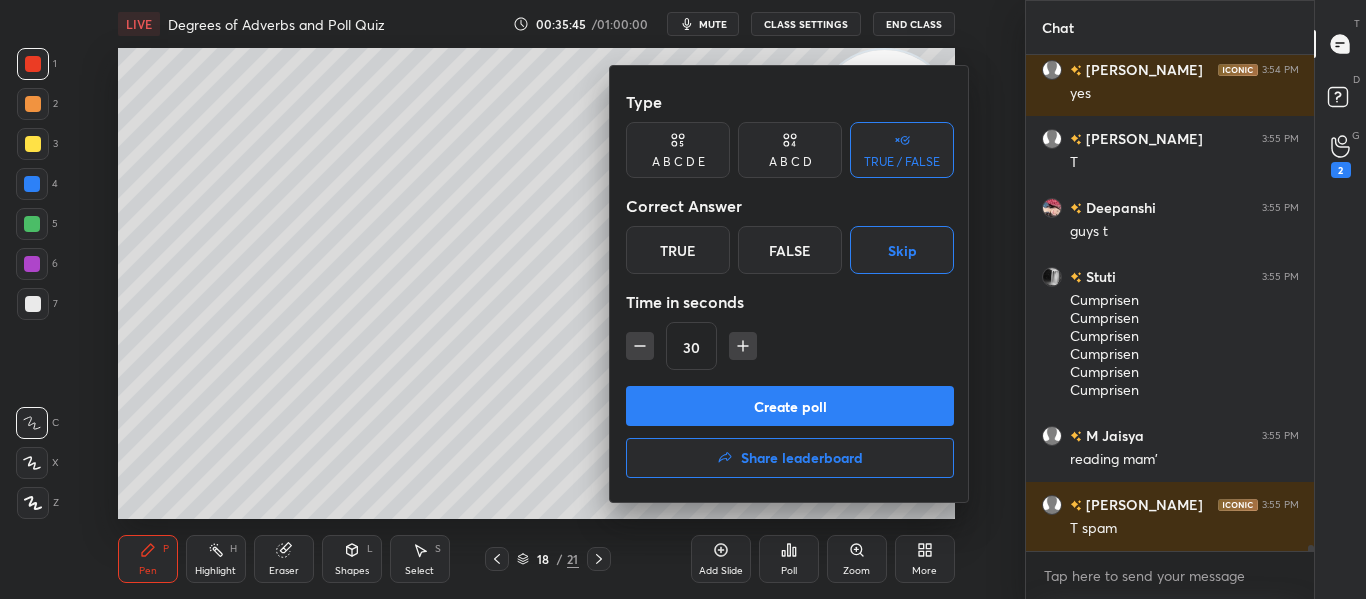 click on "Create poll" at bounding box center (790, 406) 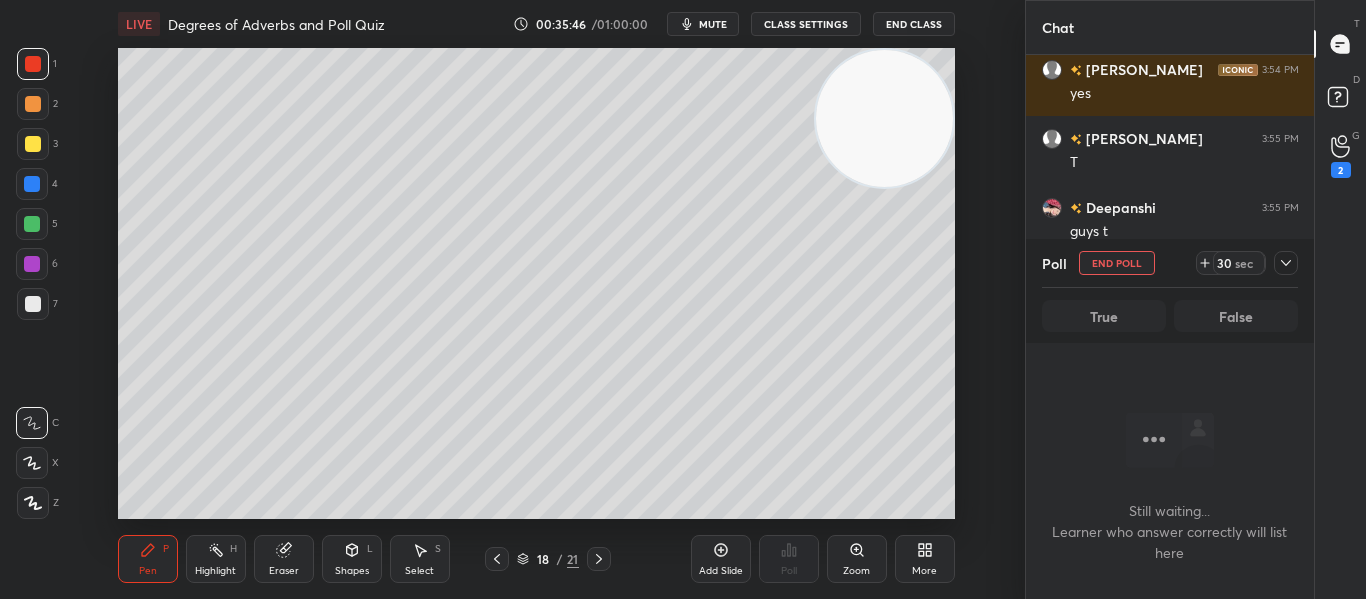 scroll, scrollTop: 39397, scrollLeft: 0, axis: vertical 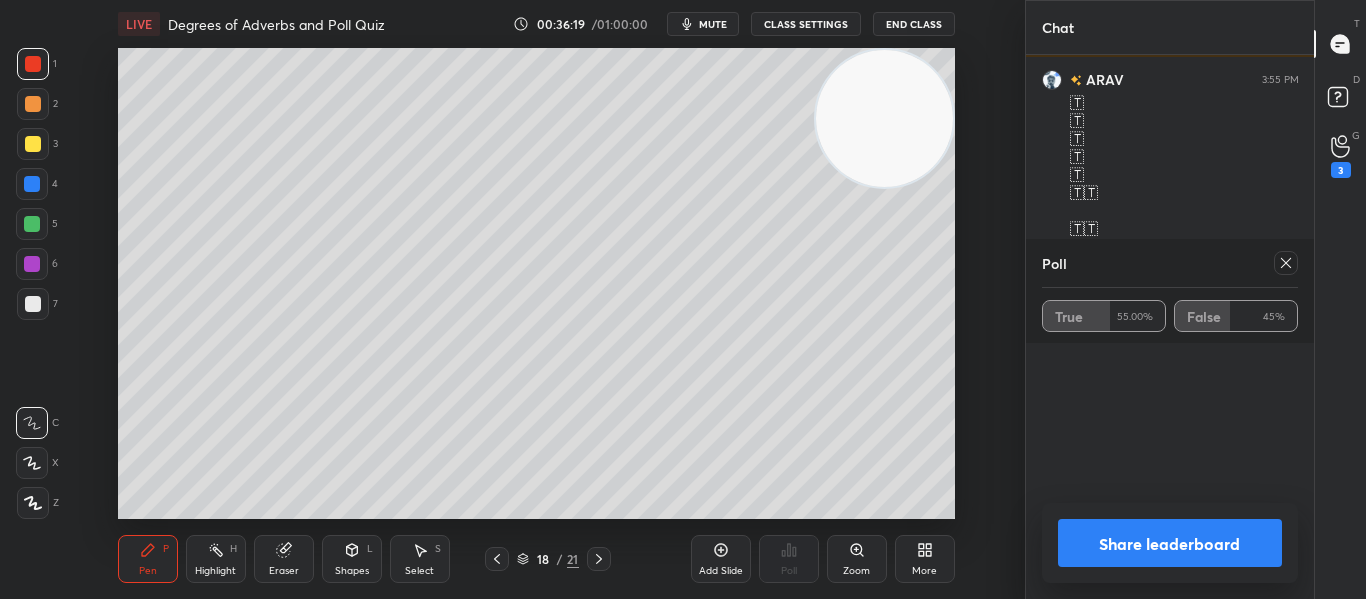click 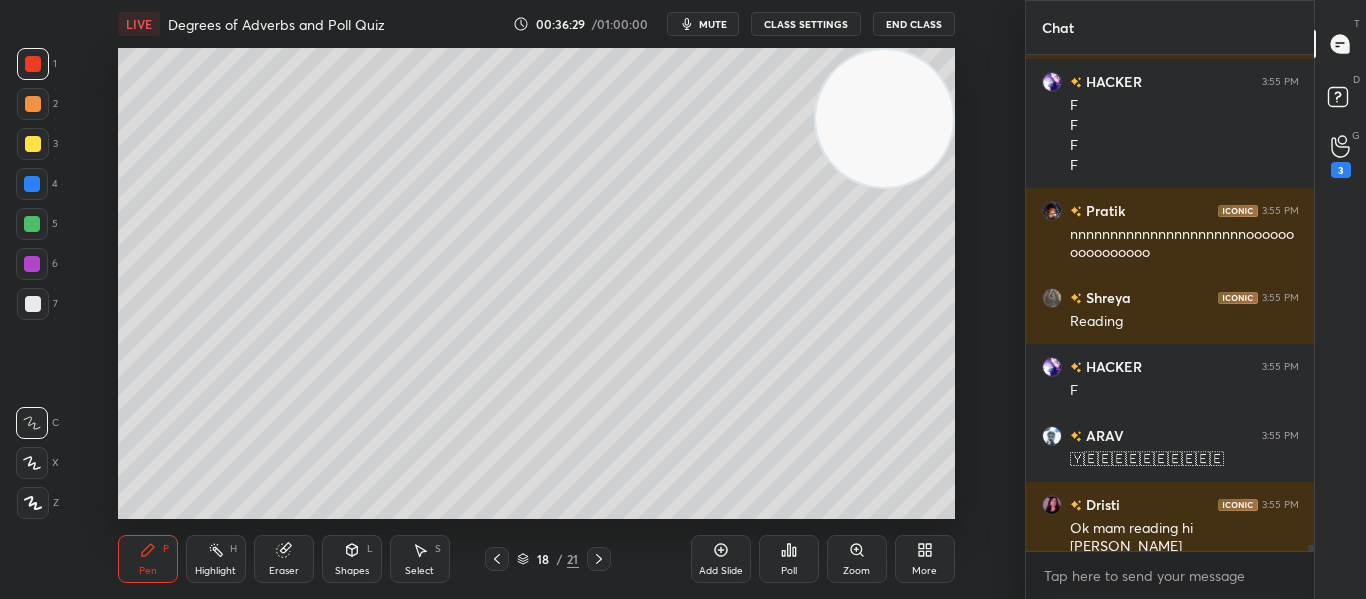 click 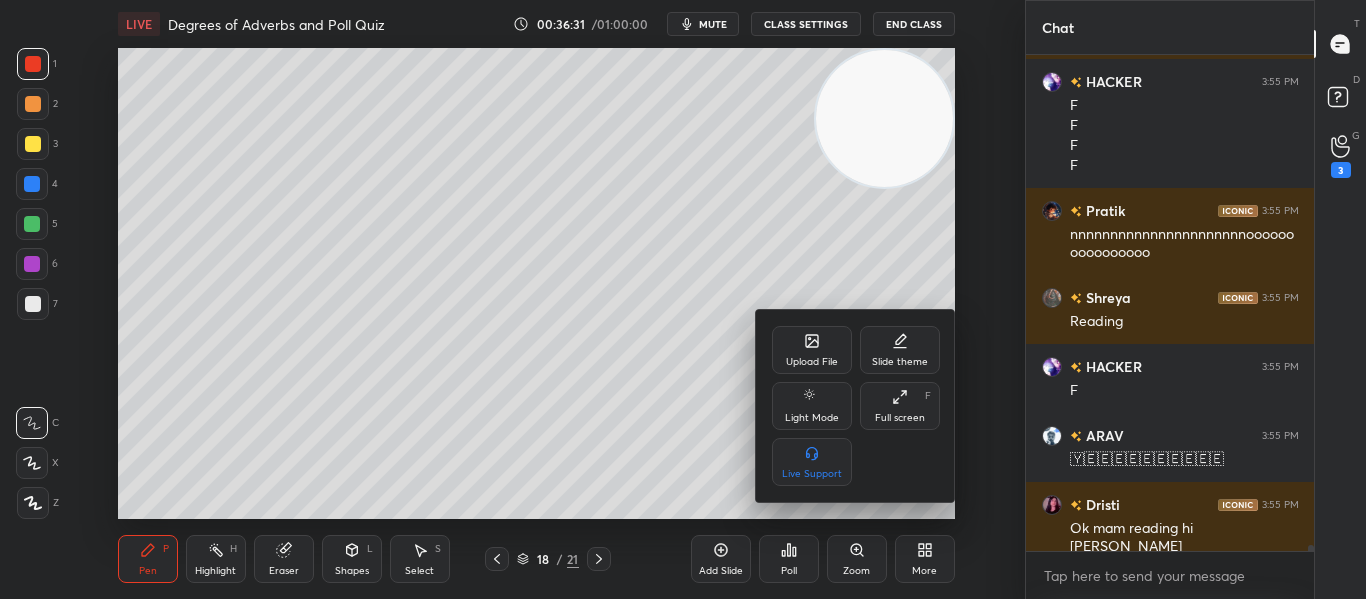 click on "Upload File" at bounding box center [812, 362] 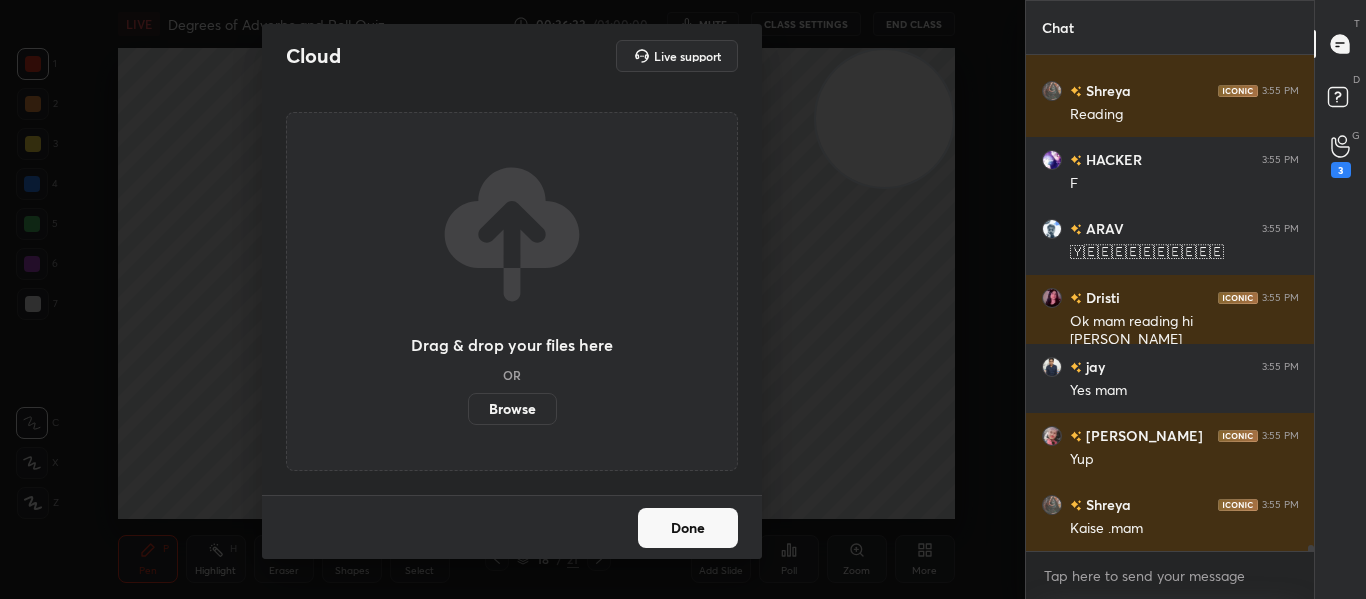 click on "Browse" at bounding box center (512, 409) 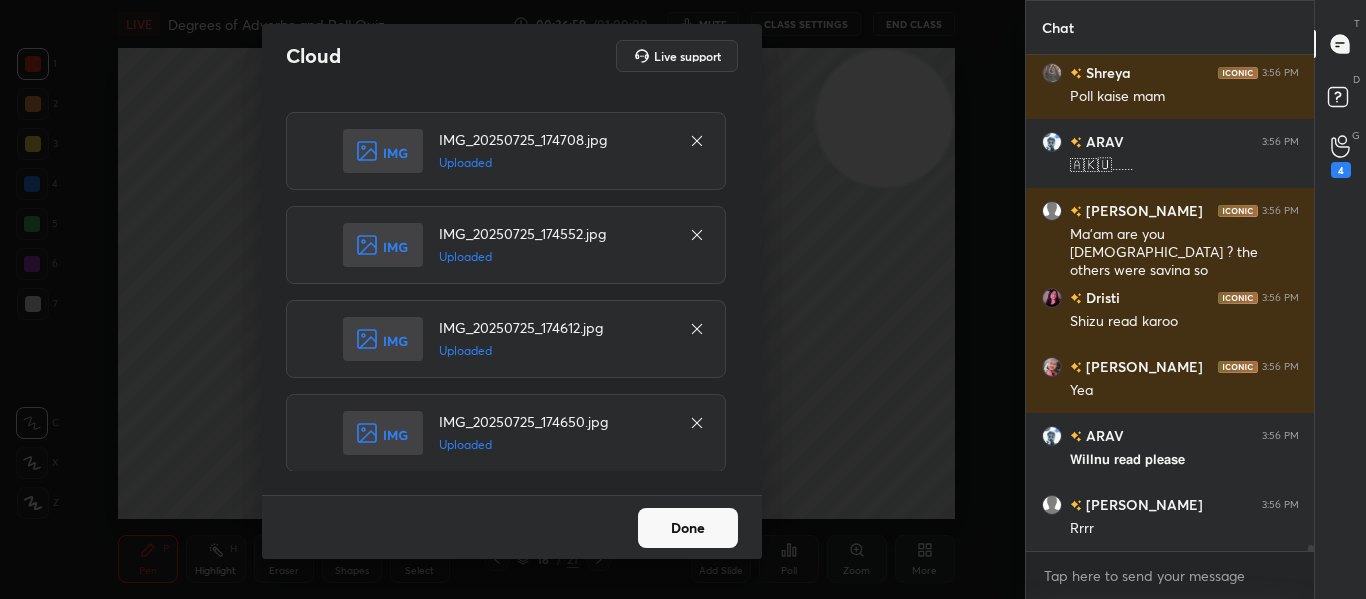 click on "Done" at bounding box center (688, 528) 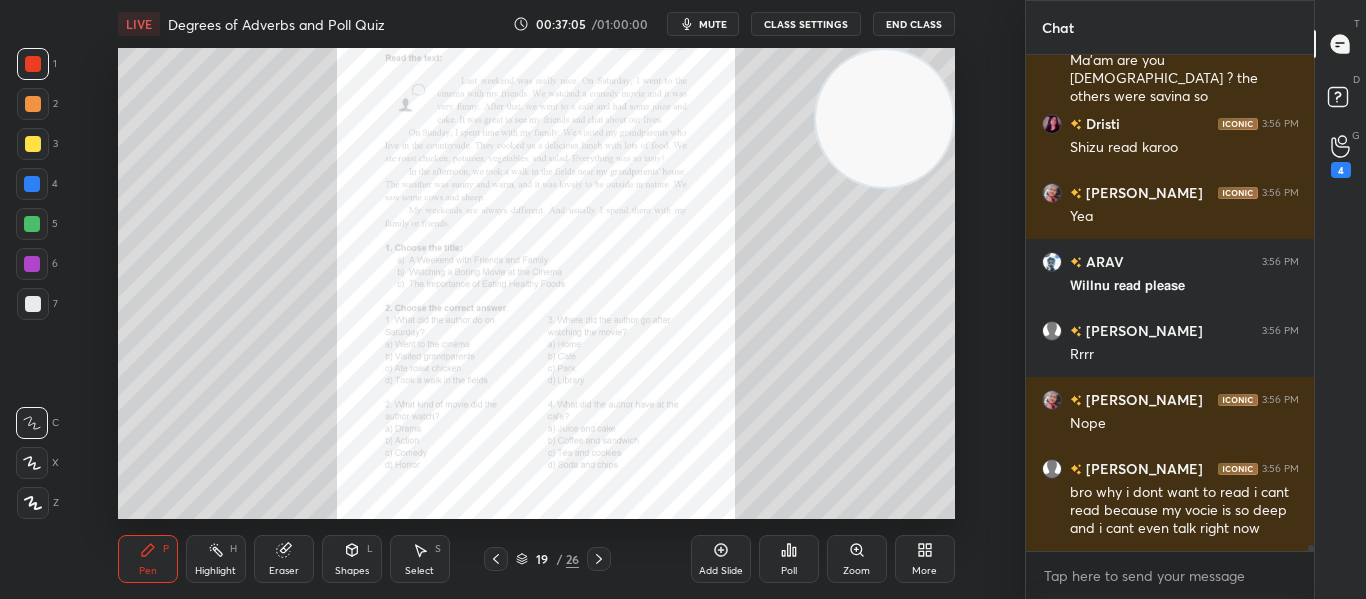 click 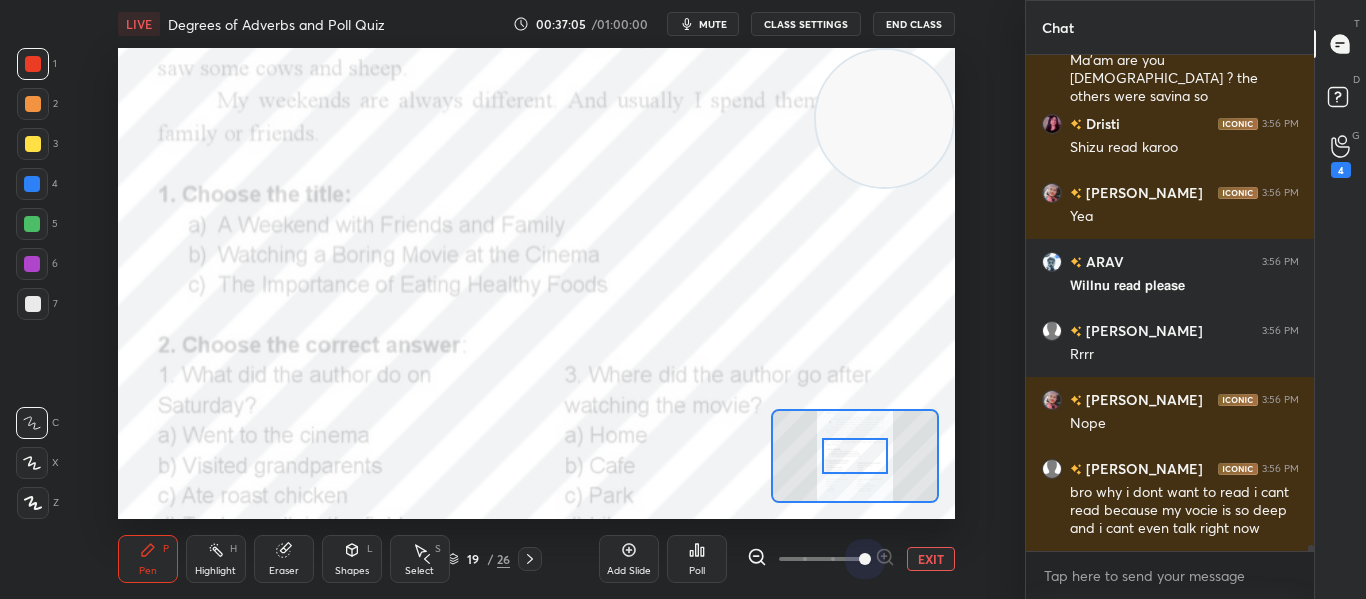 click at bounding box center [821, 559] 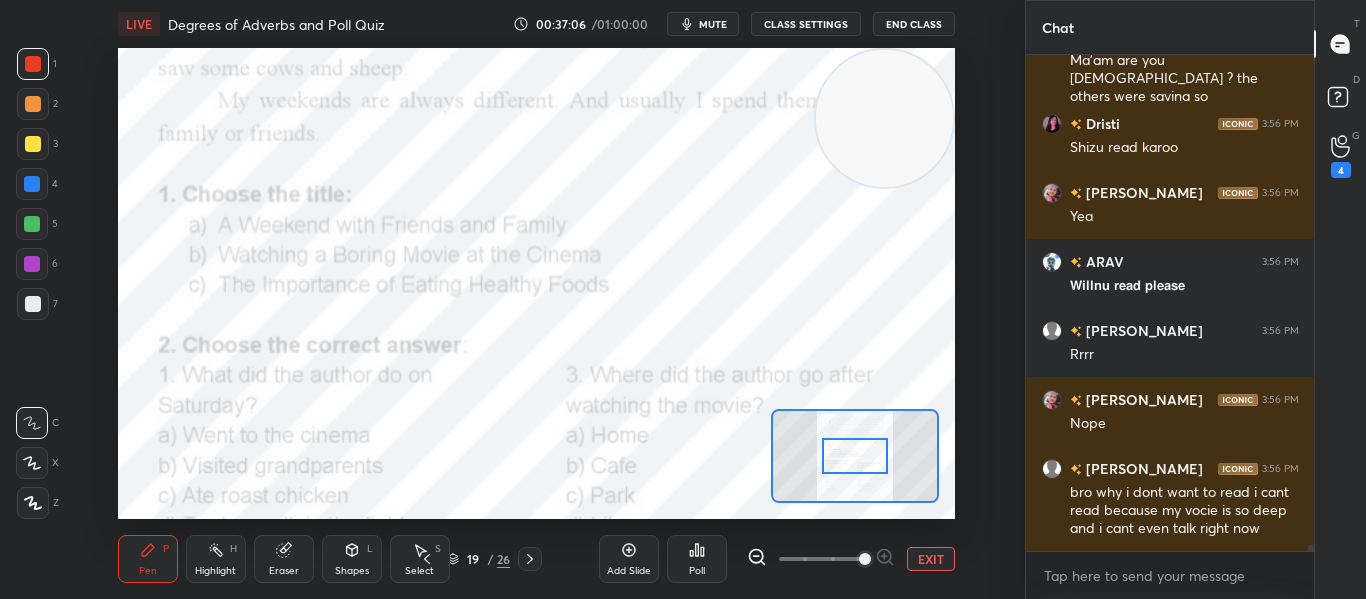 click at bounding box center [854, 456] 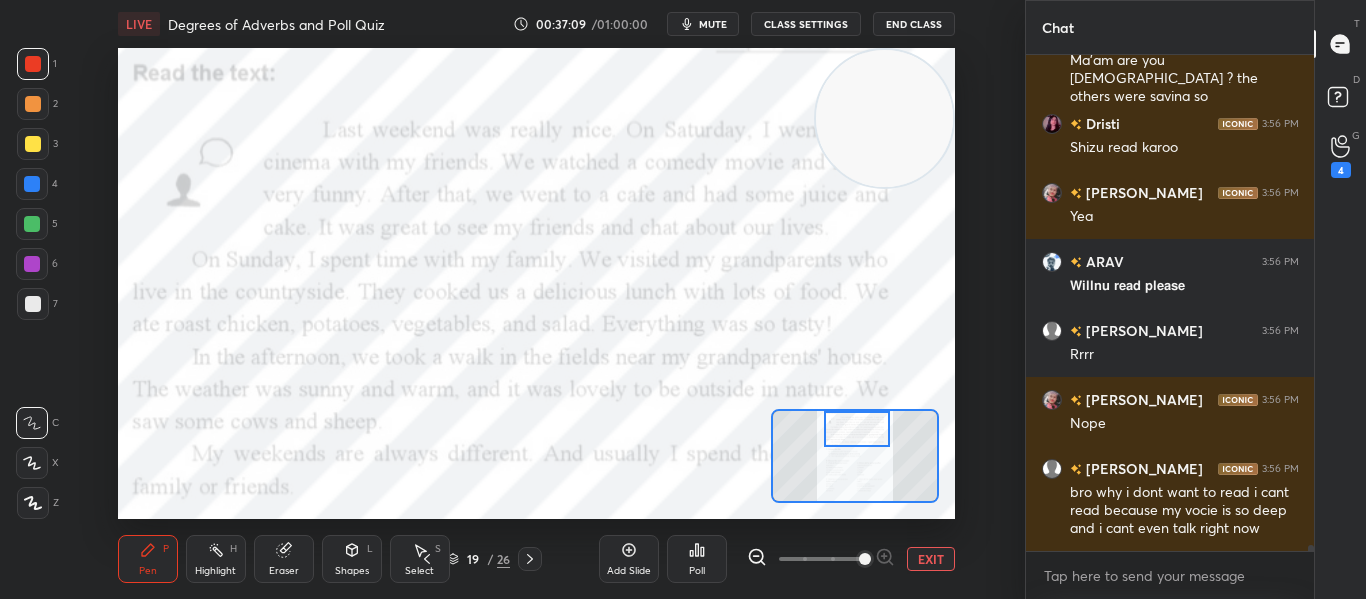 drag, startPoint x: 852, startPoint y: 465, endPoint x: 854, endPoint y: 435, distance: 30.066593 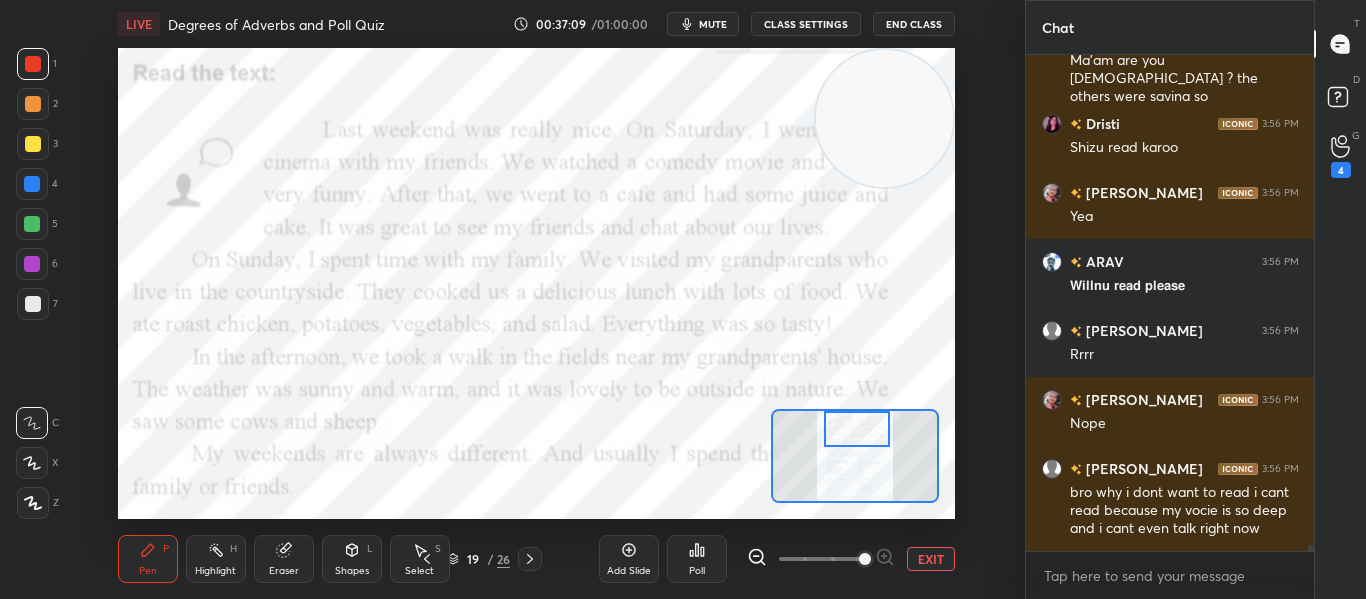 click at bounding box center [856, 429] 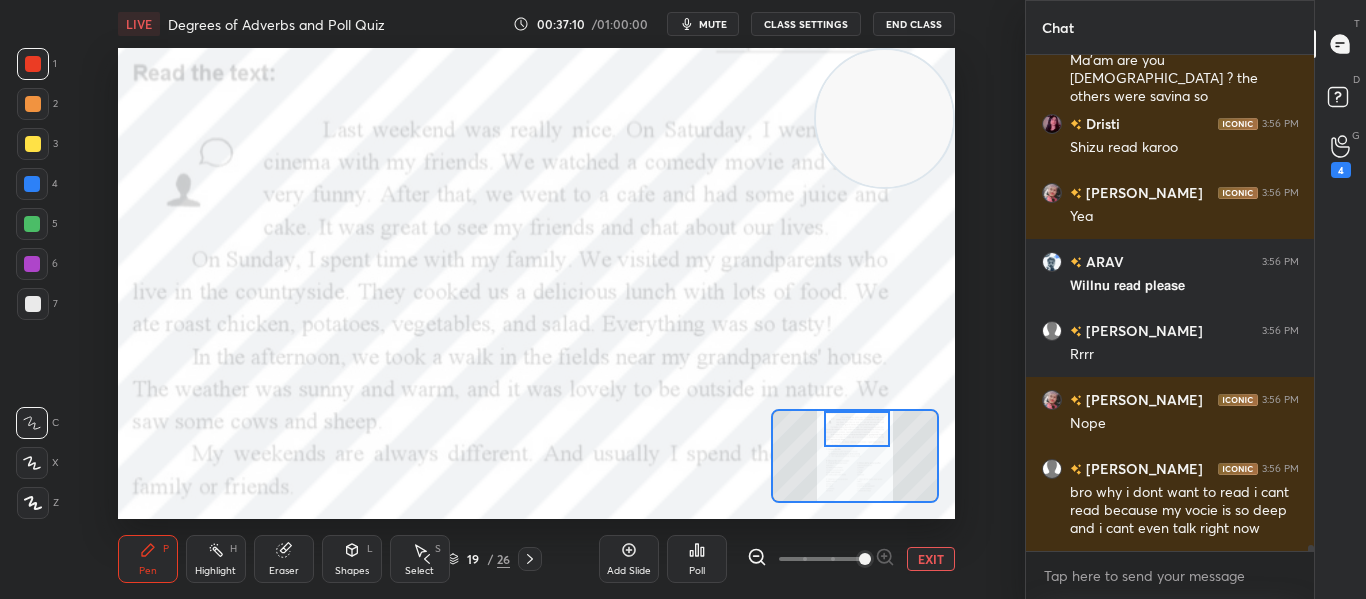 scroll, scrollTop: 44173, scrollLeft: 0, axis: vertical 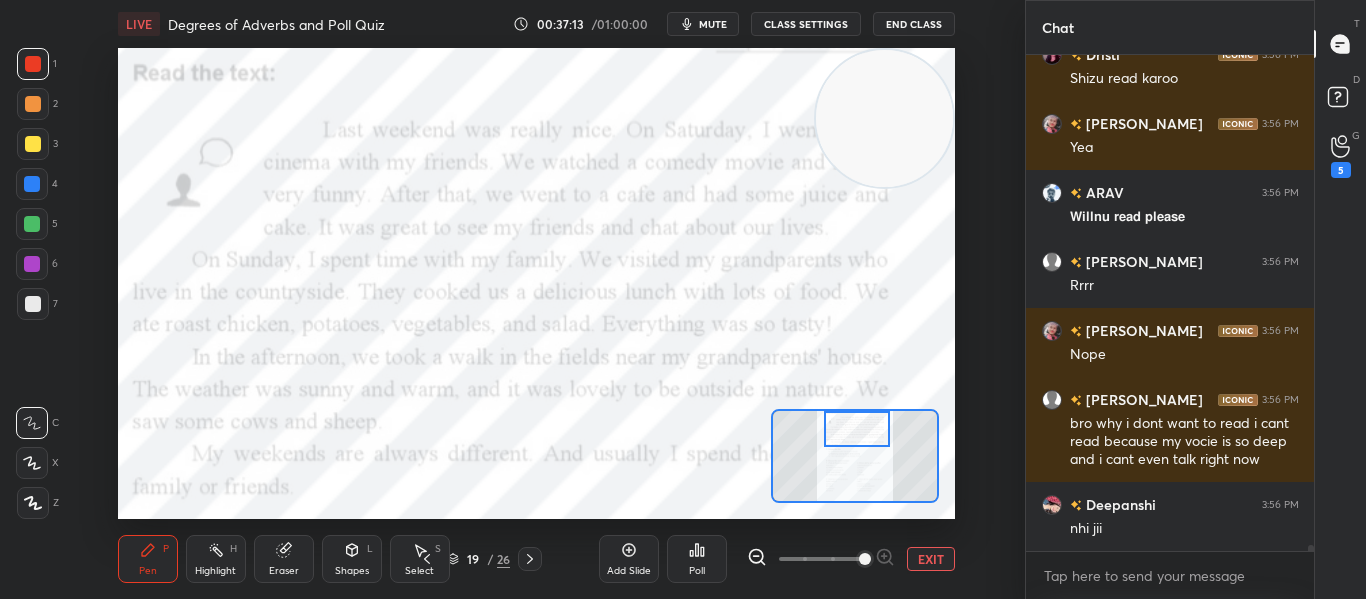 click 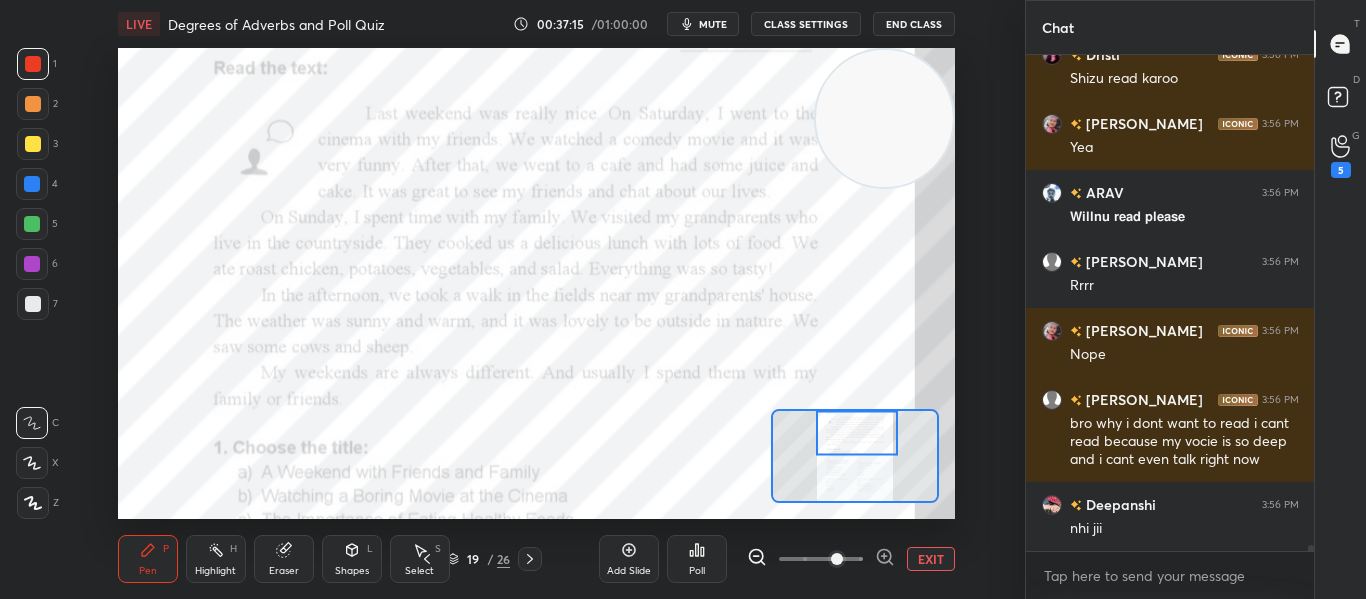 click at bounding box center (857, 433) 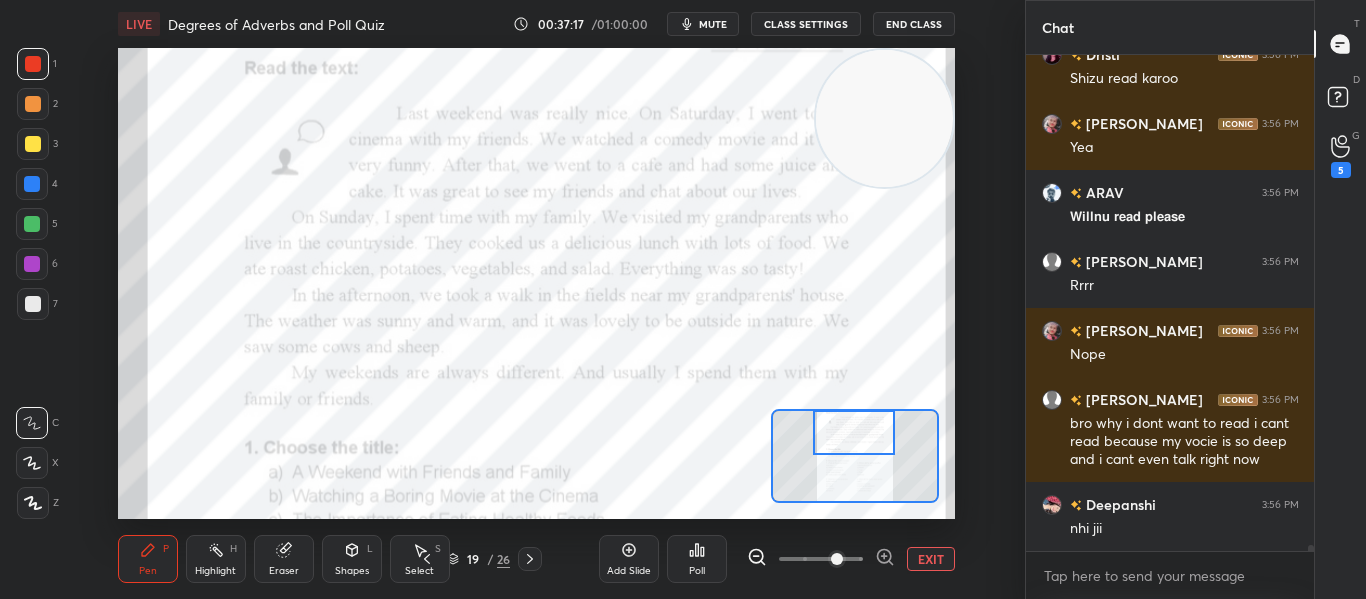 click at bounding box center (854, 432) 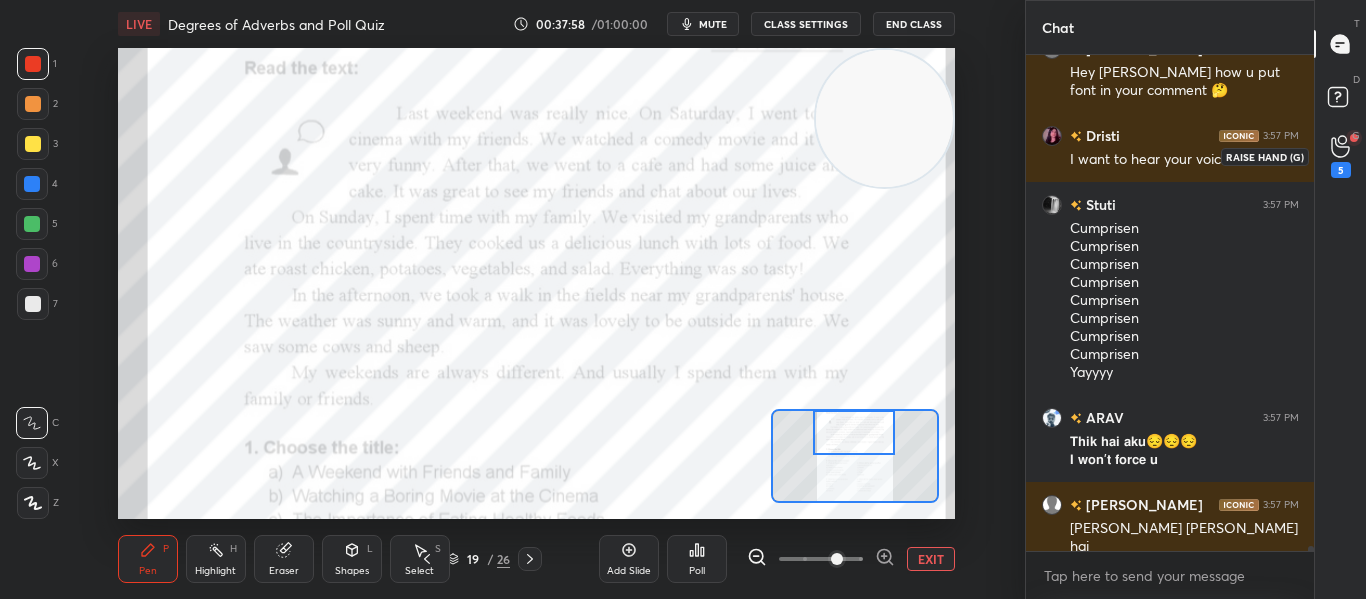scroll, scrollTop: 44905, scrollLeft: 0, axis: vertical 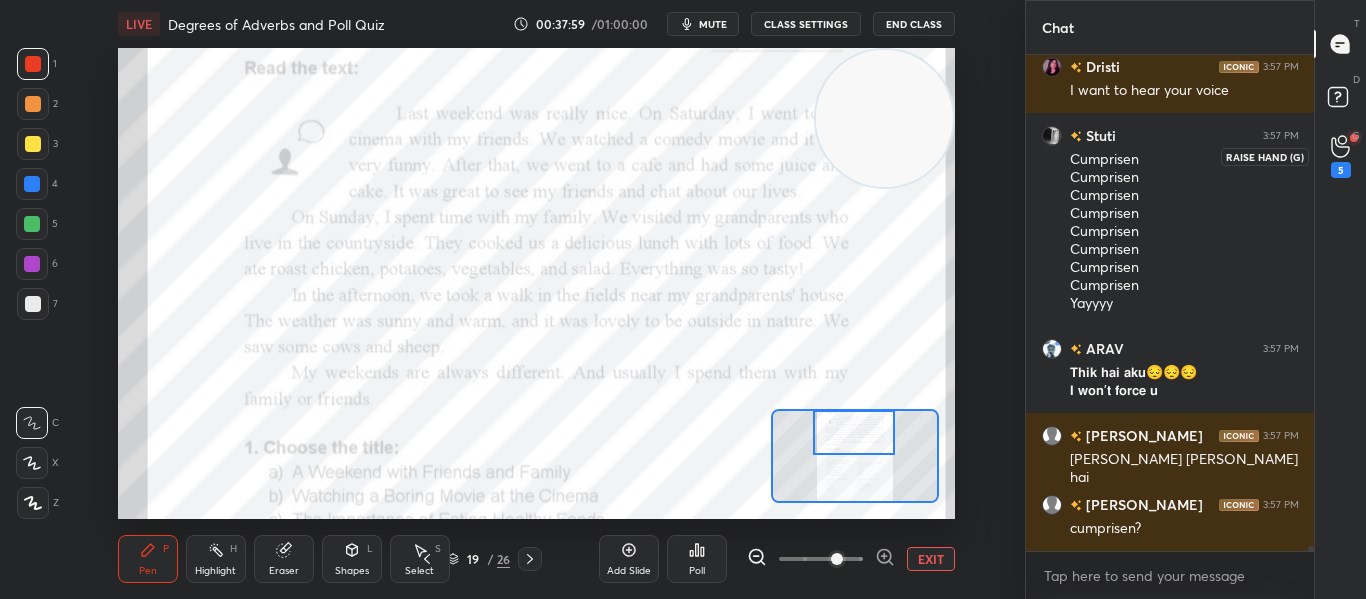 click on "5" at bounding box center [1341, 170] 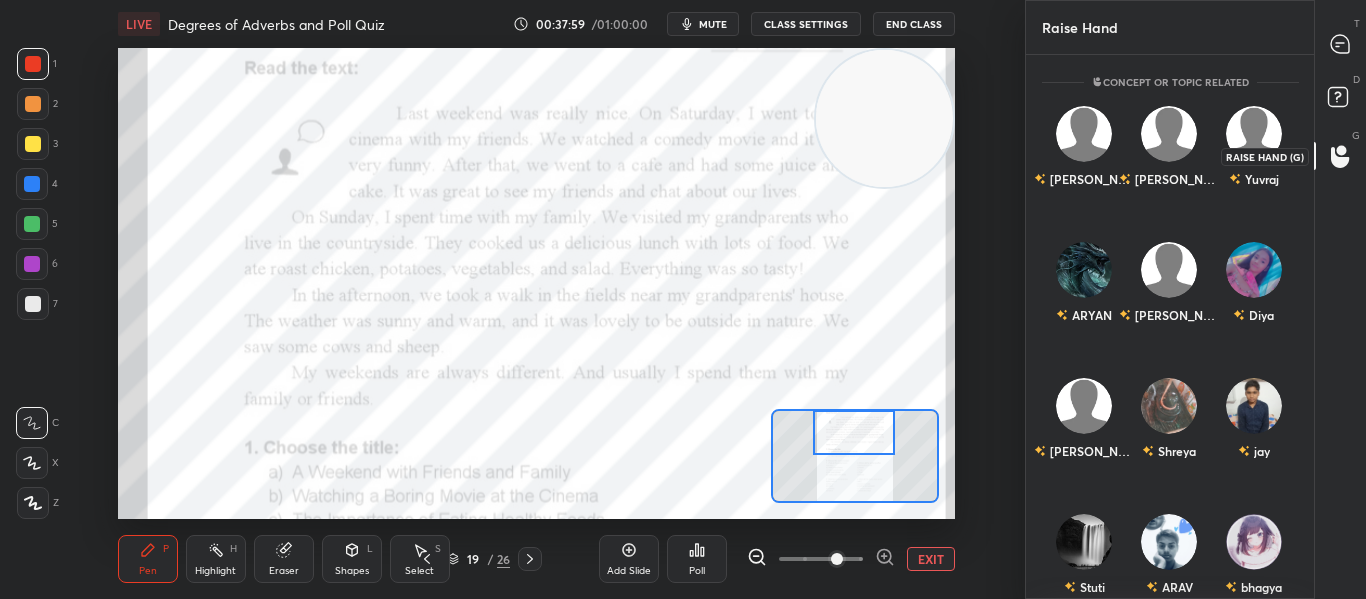 scroll, scrollTop: 7, scrollLeft: 7, axis: both 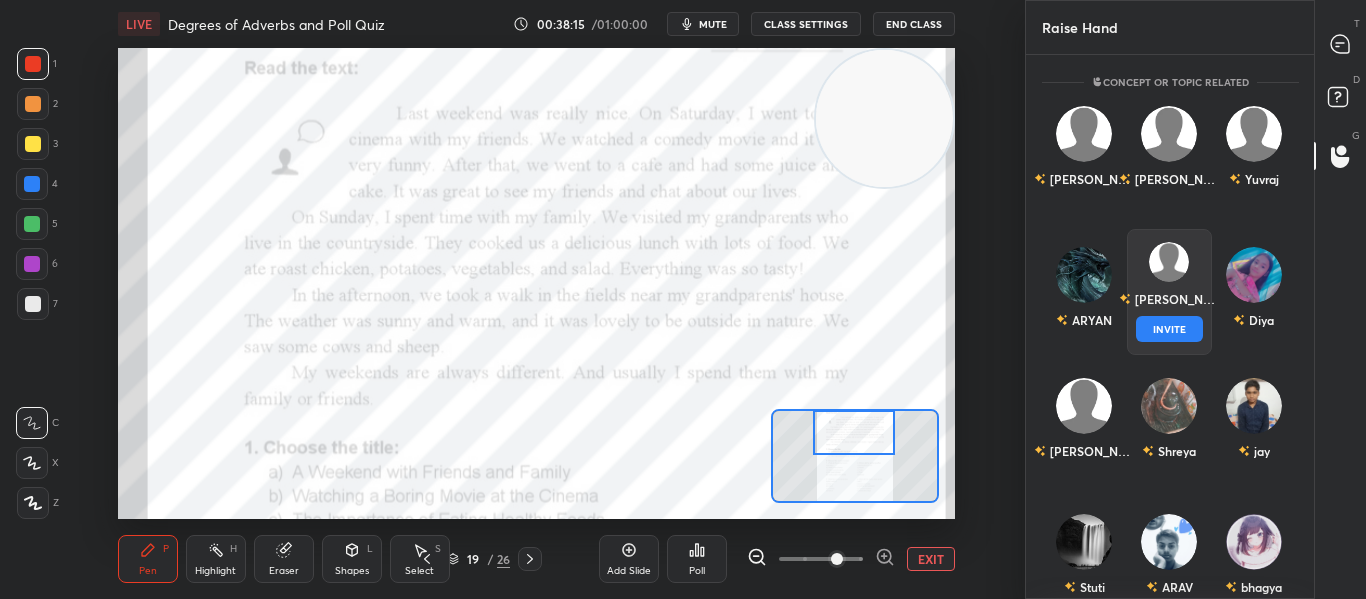 click on "jonathan" at bounding box center (1169, 299) 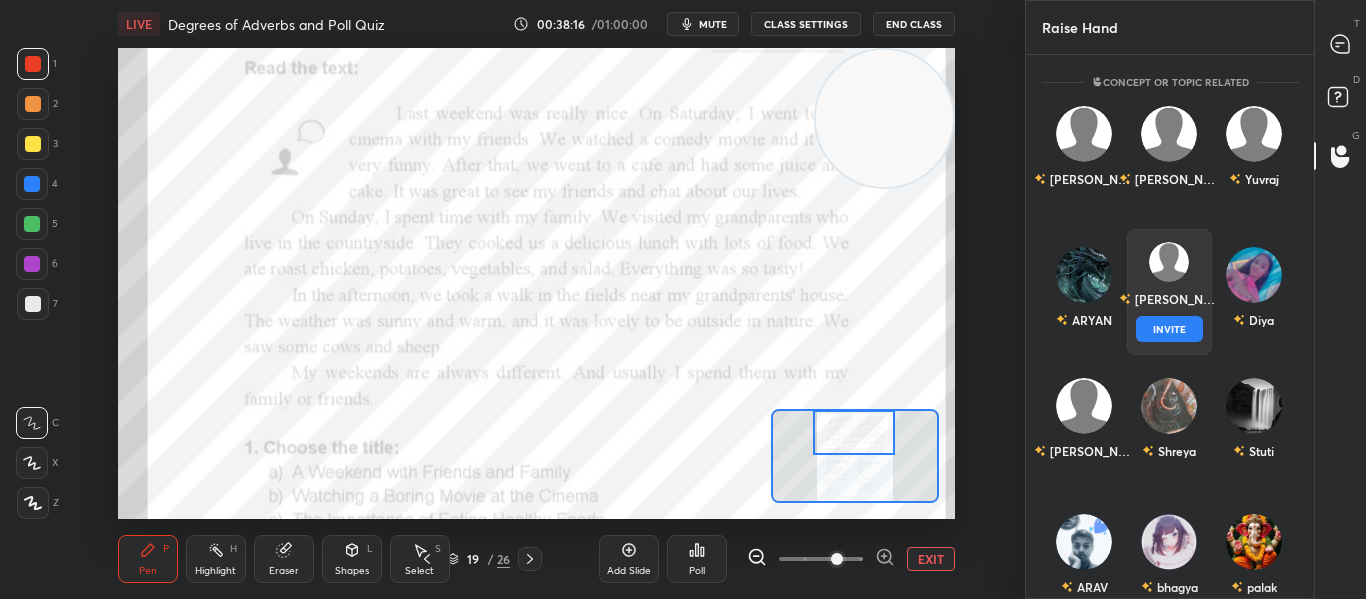 click on "INVITE" at bounding box center [1168, 329] 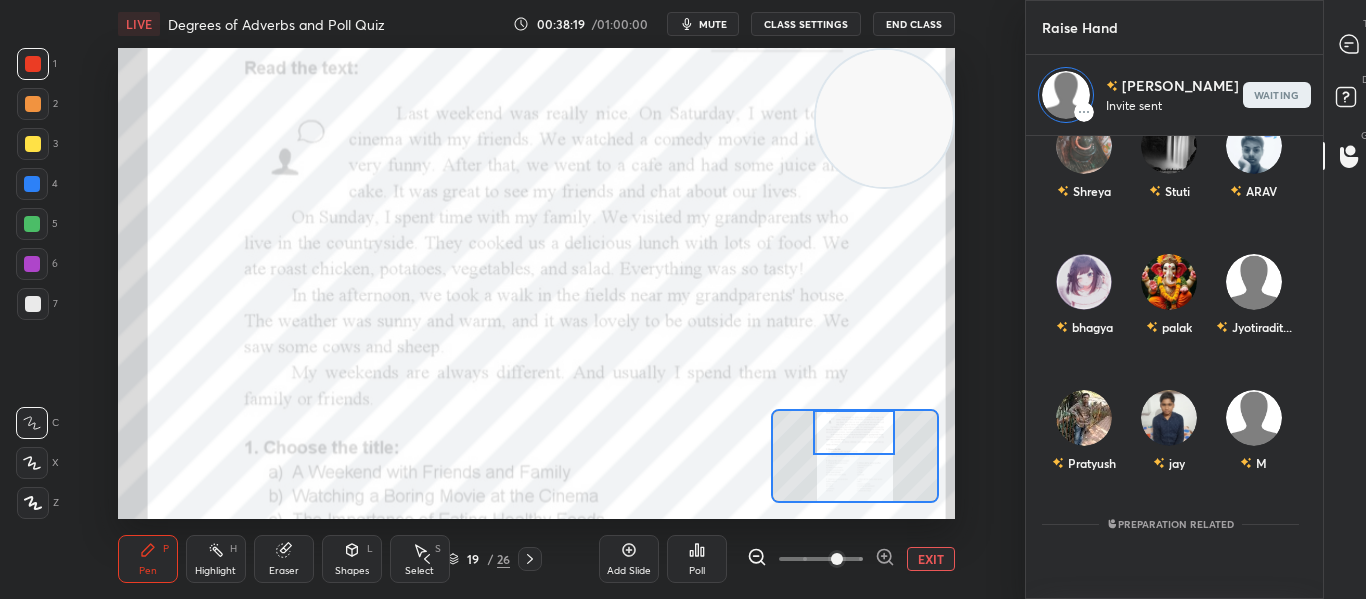 scroll, scrollTop: 383, scrollLeft: 0, axis: vertical 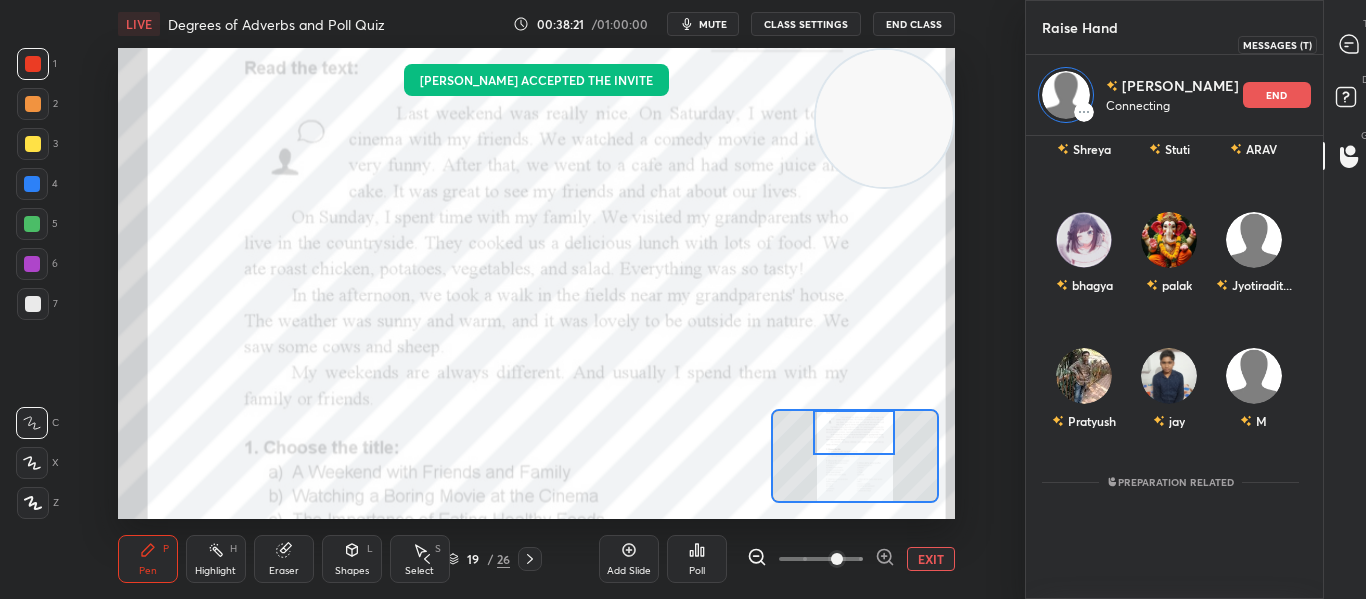 click 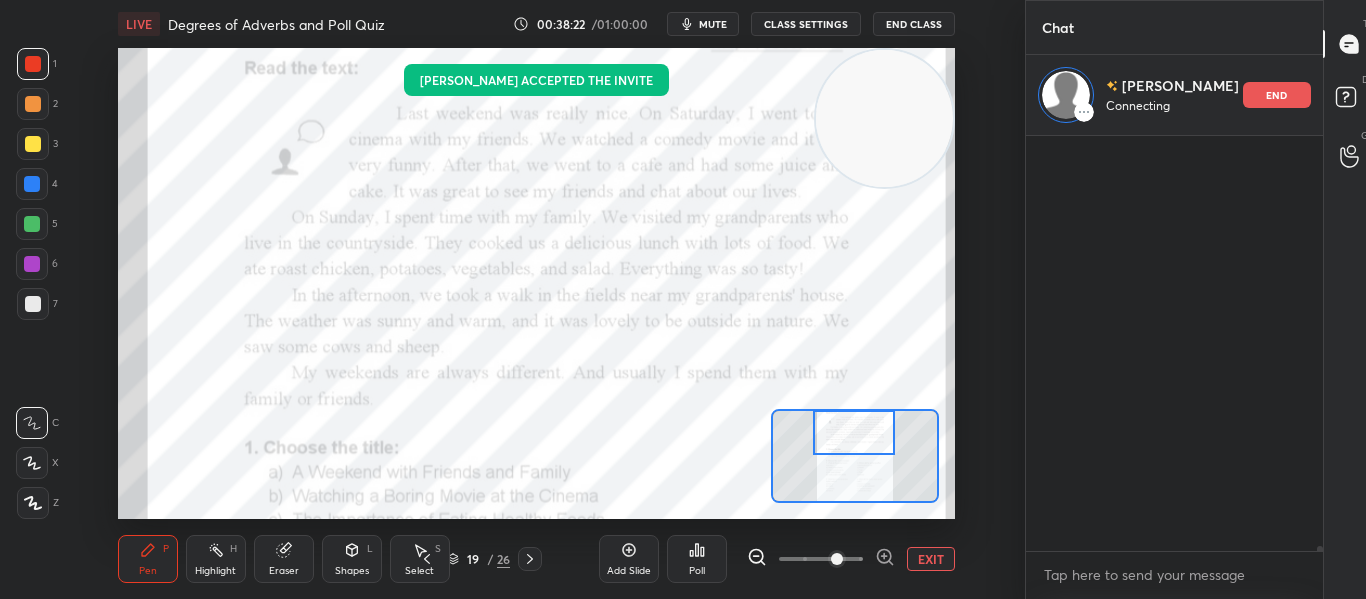 scroll, scrollTop: 45587, scrollLeft: 0, axis: vertical 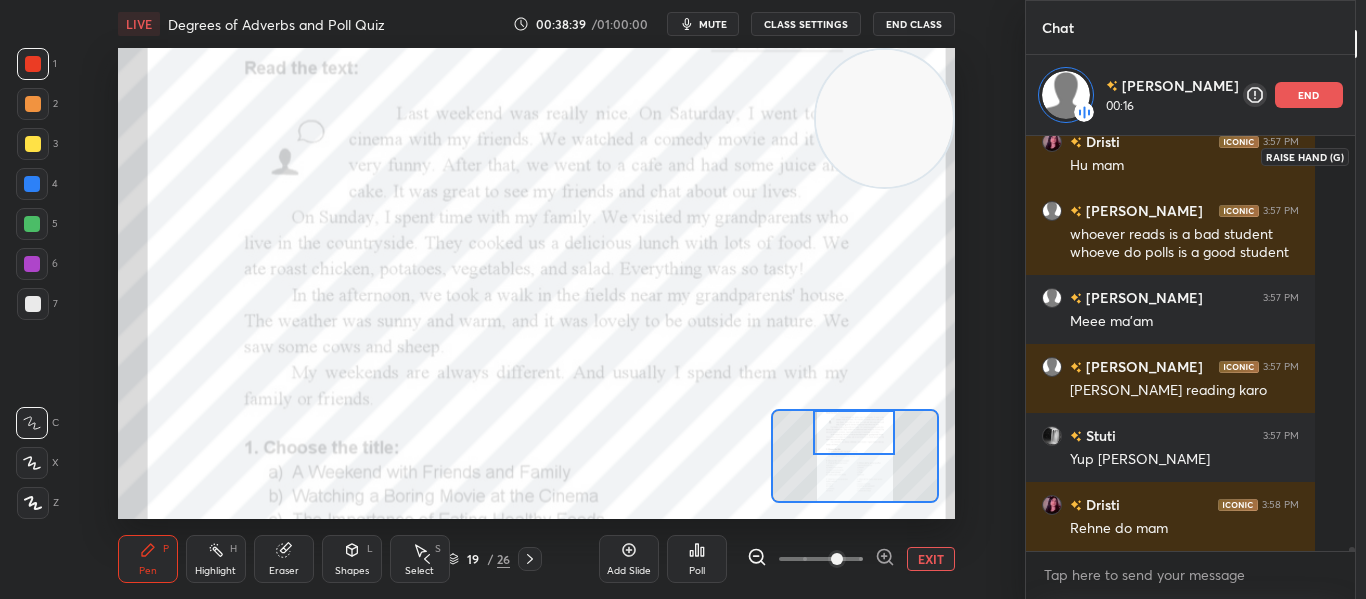 click 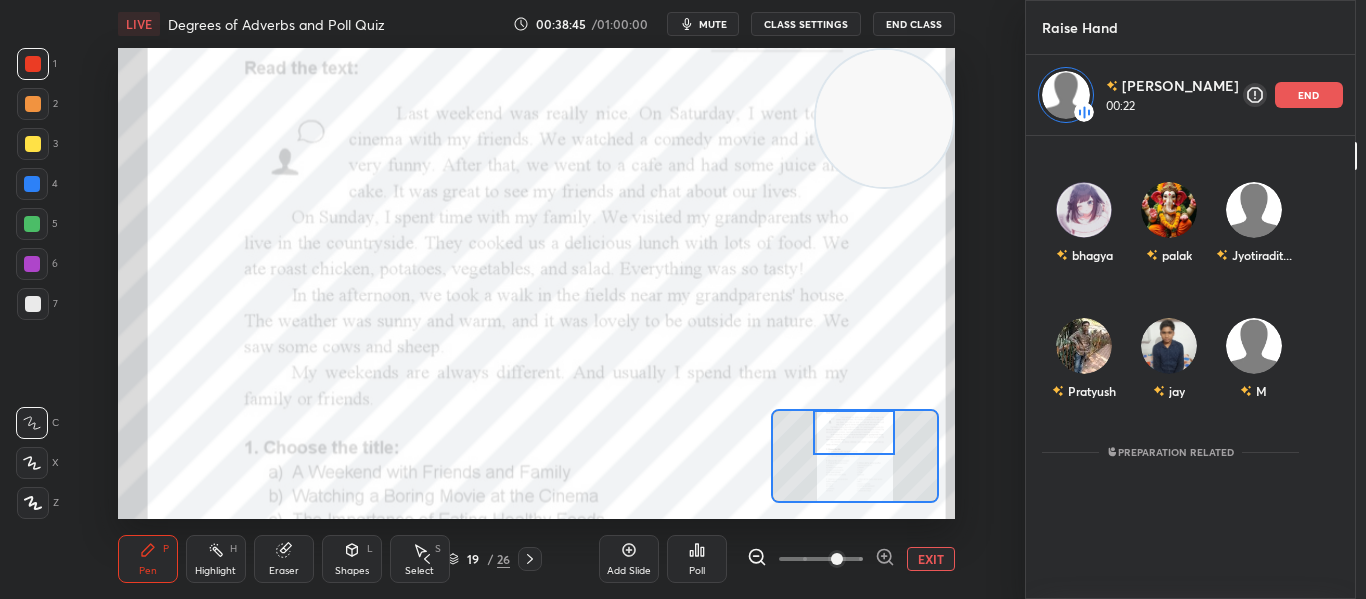 scroll, scrollTop: 0, scrollLeft: 0, axis: both 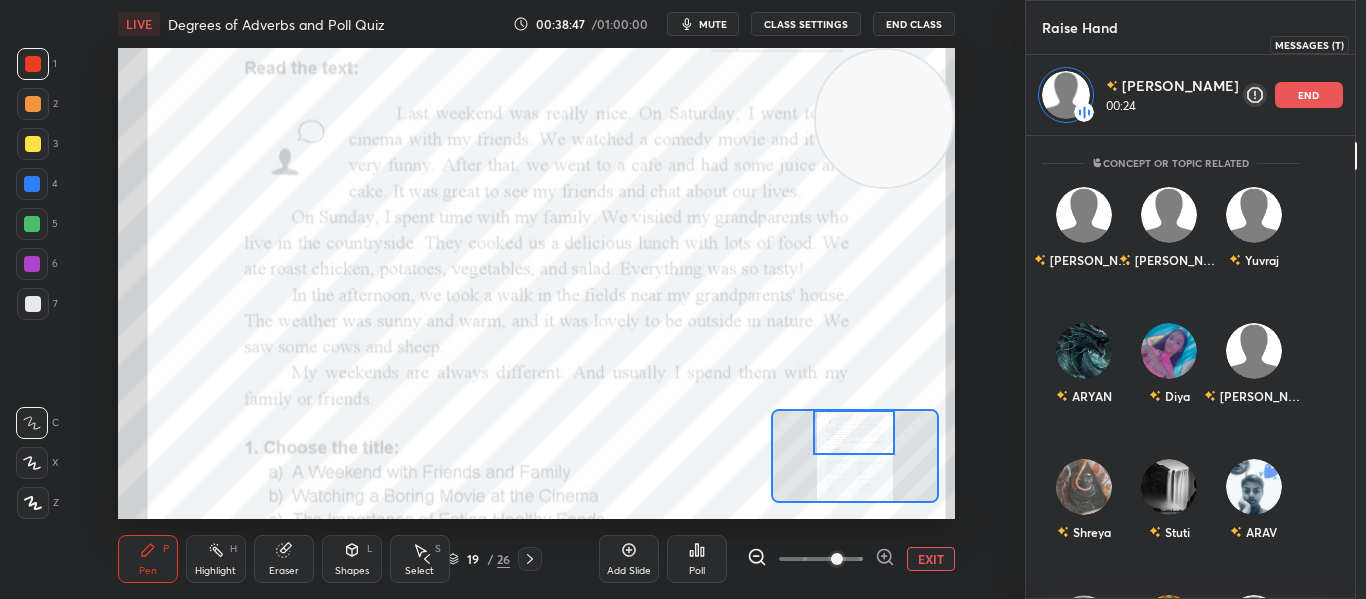 click at bounding box center (1381, 44) 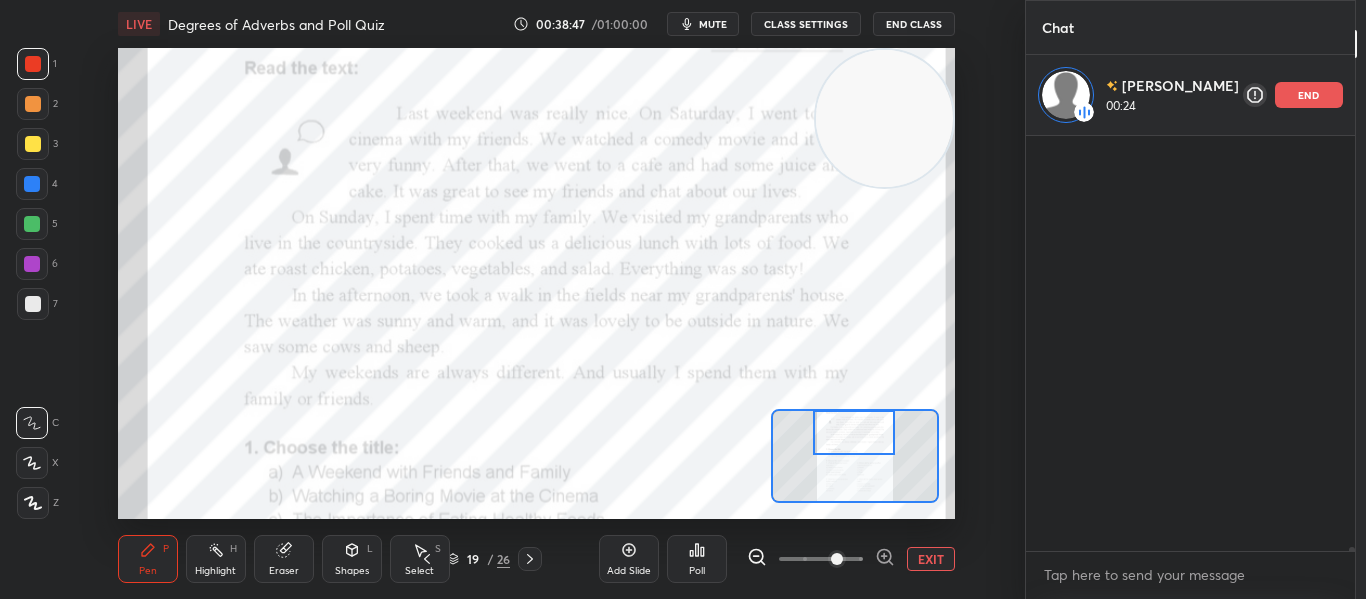 scroll, scrollTop: 46026, scrollLeft: 0, axis: vertical 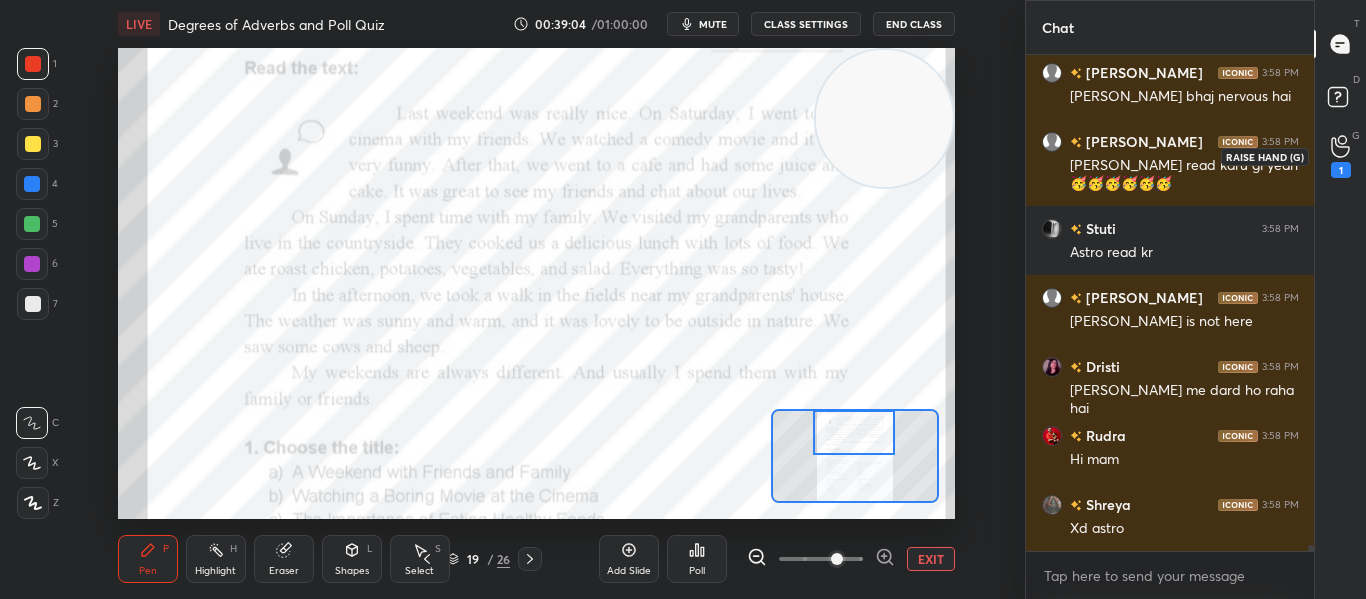 click 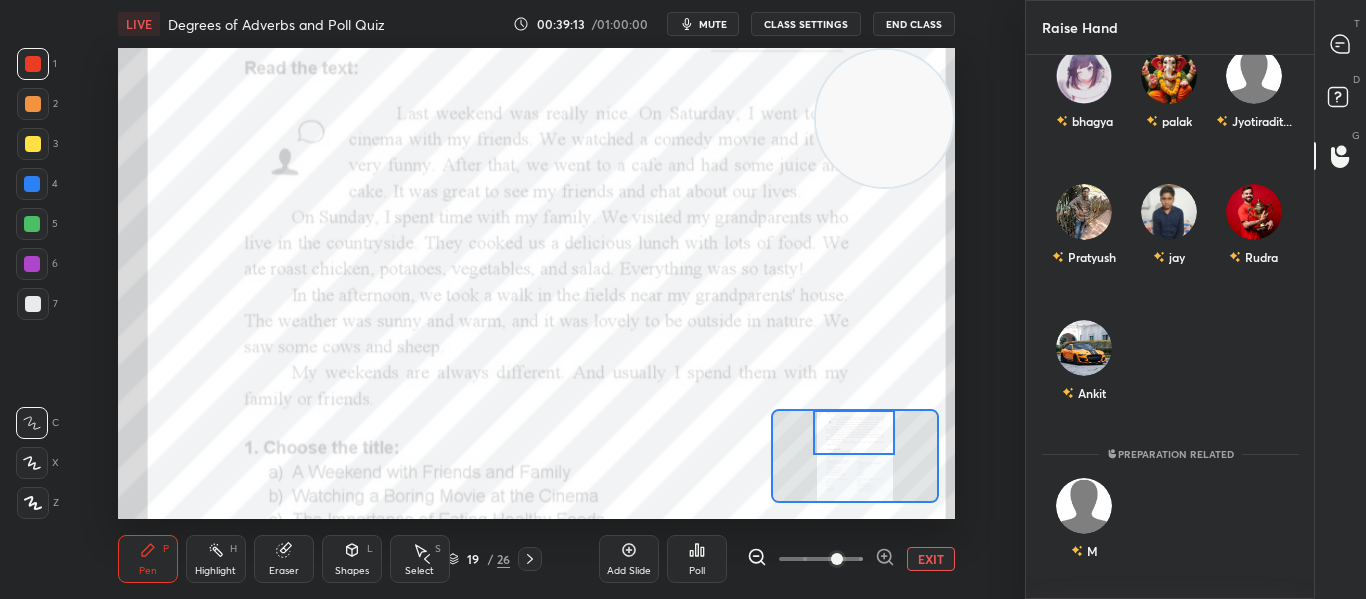 scroll, scrollTop: 468, scrollLeft: 0, axis: vertical 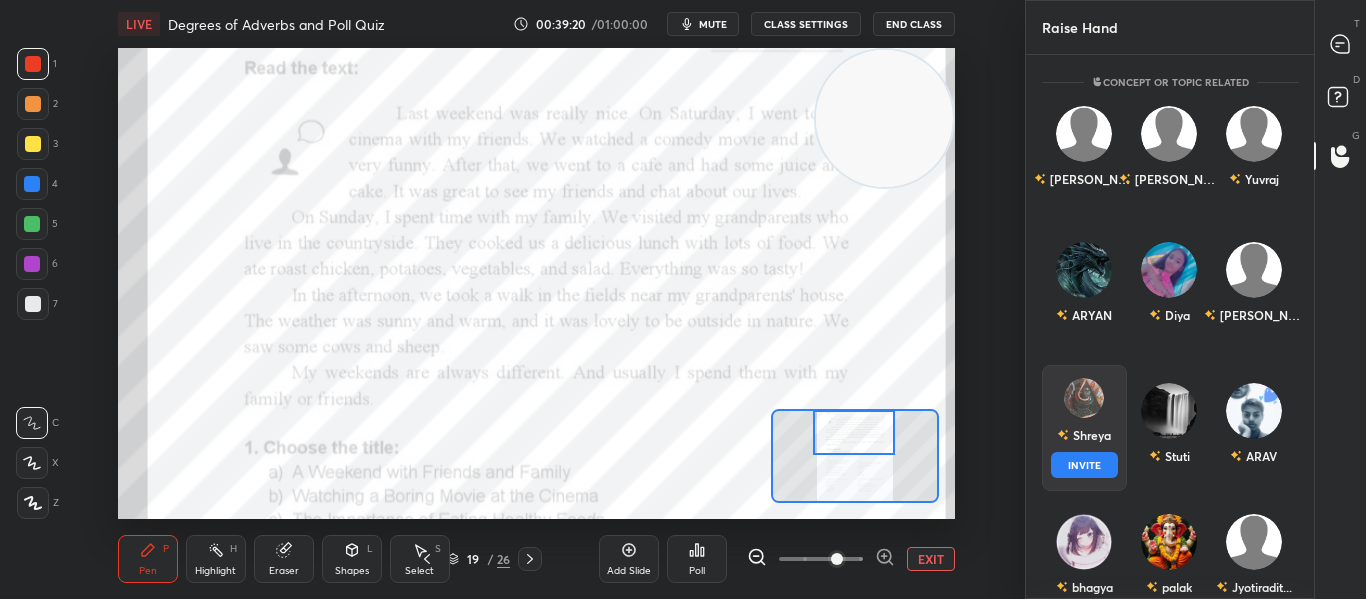 click at bounding box center (1084, 398) 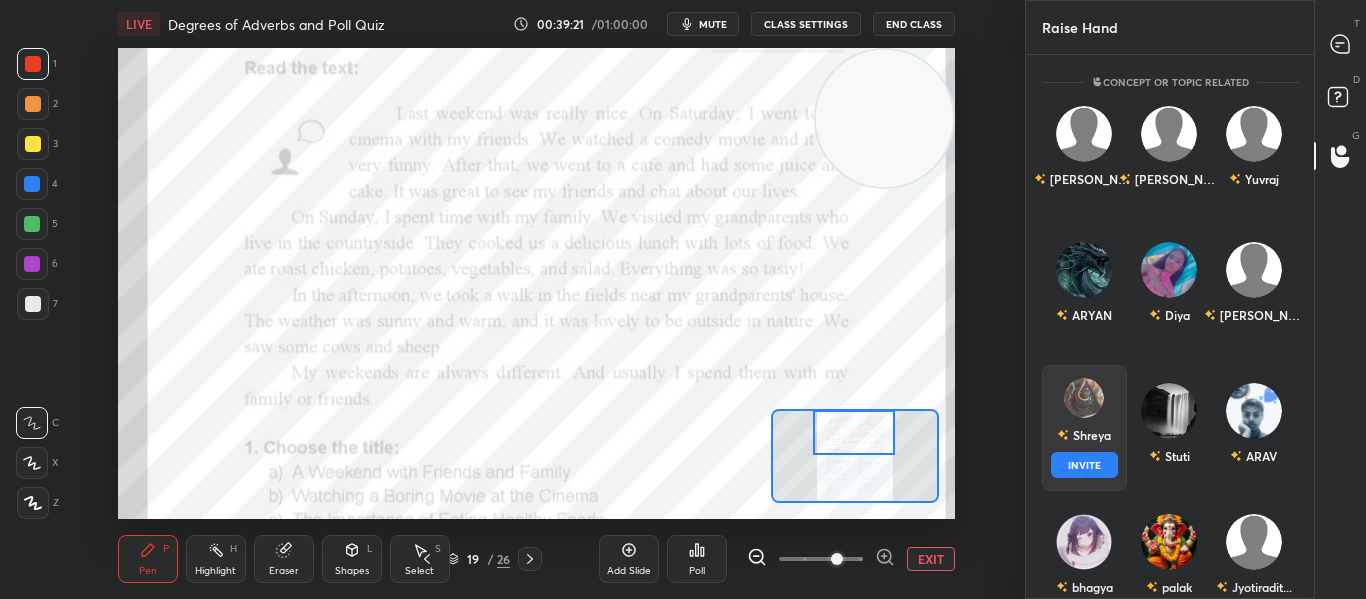 click on "INVITE" at bounding box center [1084, 465] 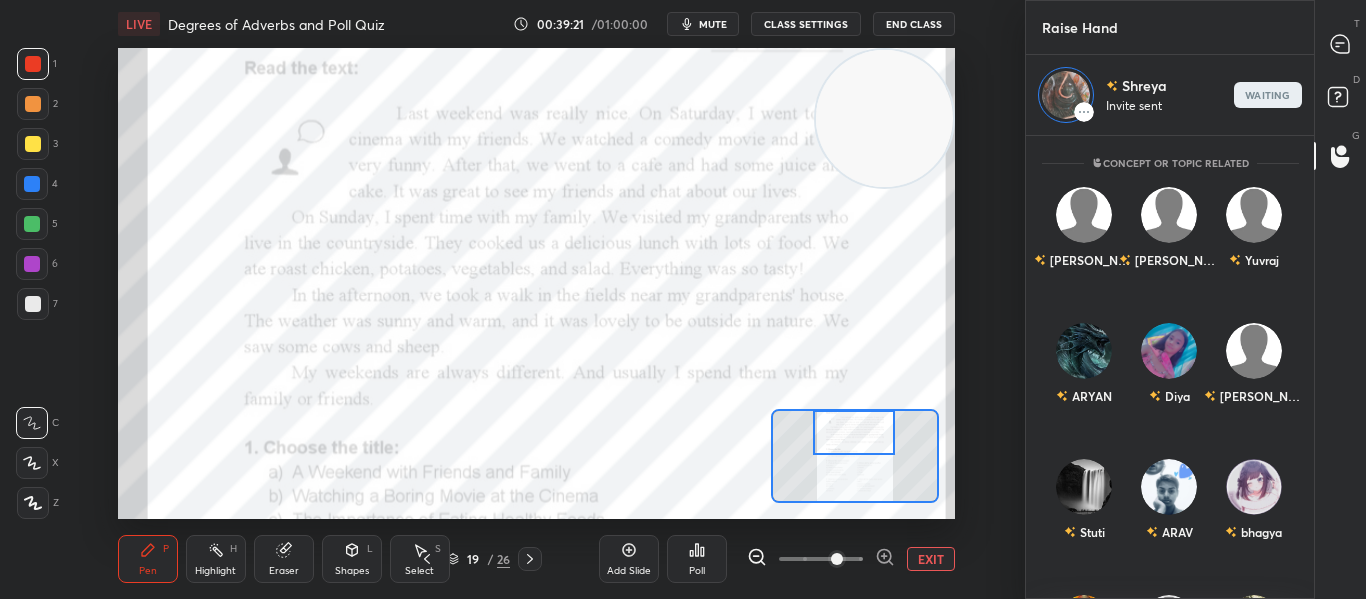 scroll, scrollTop: 457, scrollLeft: 282, axis: both 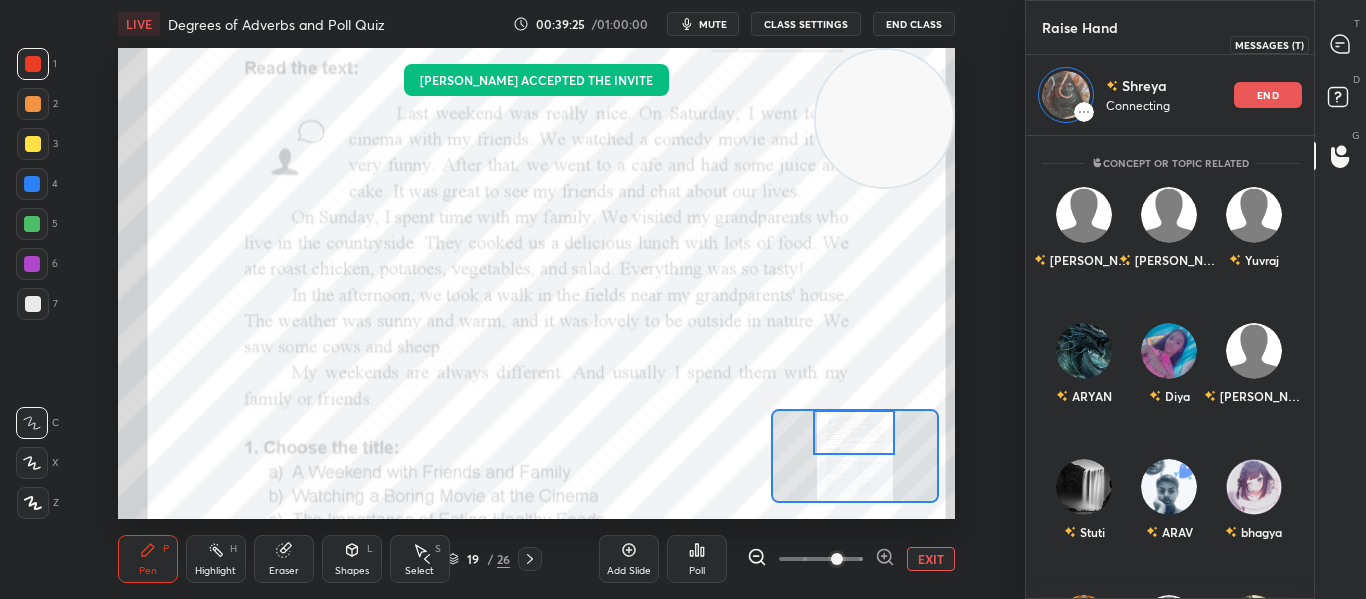 click 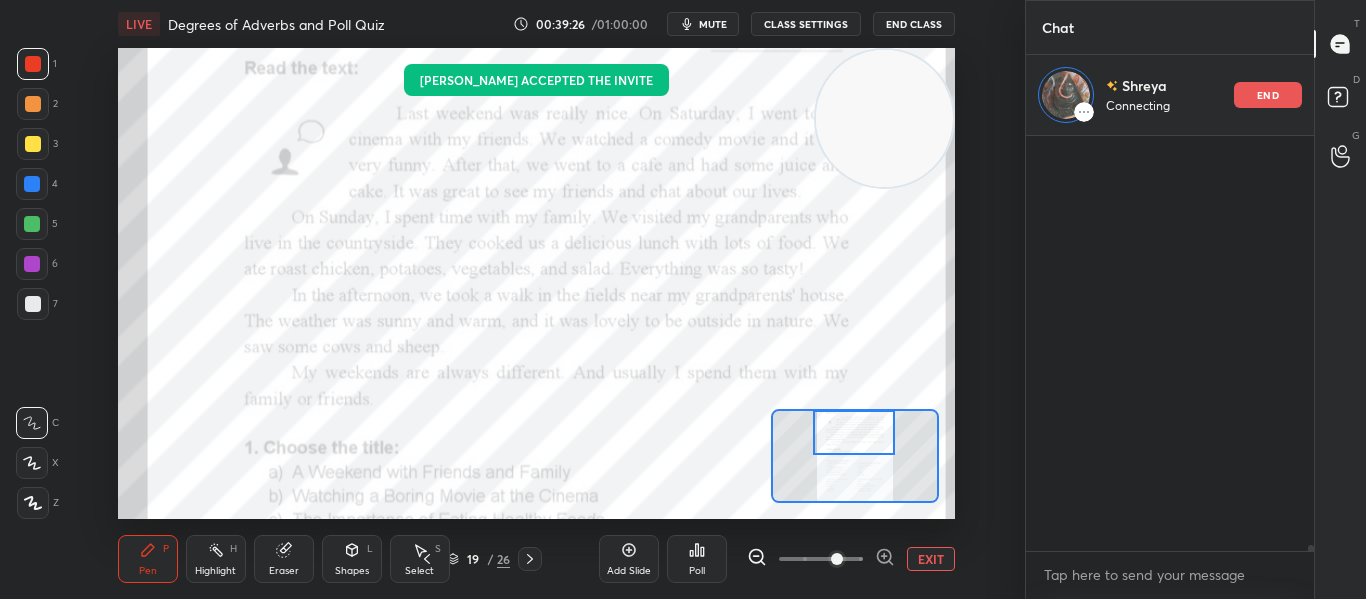 scroll, scrollTop: 458, scrollLeft: 282, axis: both 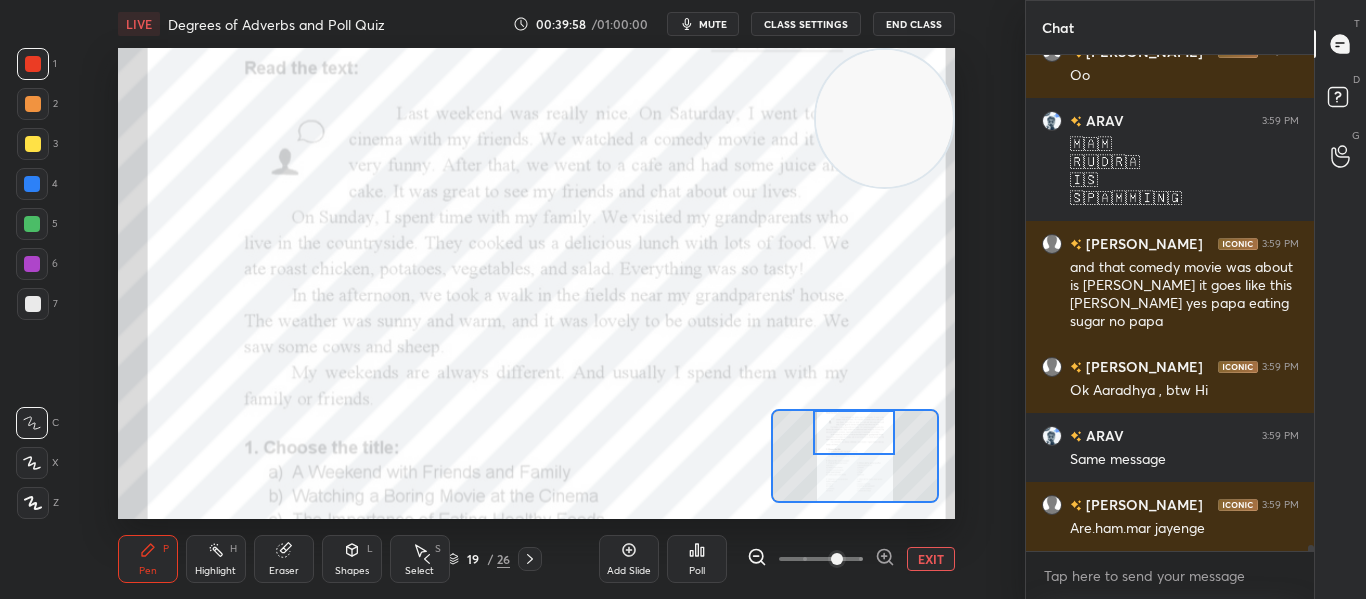 click on "ARAV 3:59 PM 🇲‌🇦‌🇲‌
🇷‌🇺‌🇩‌🇷‌🇦‌
🇮‌🇸‌
🇸‌🇵‌🇦‌🇲‌🇲‌🇮‌🇳‌🇬‌" at bounding box center [1170, 159] 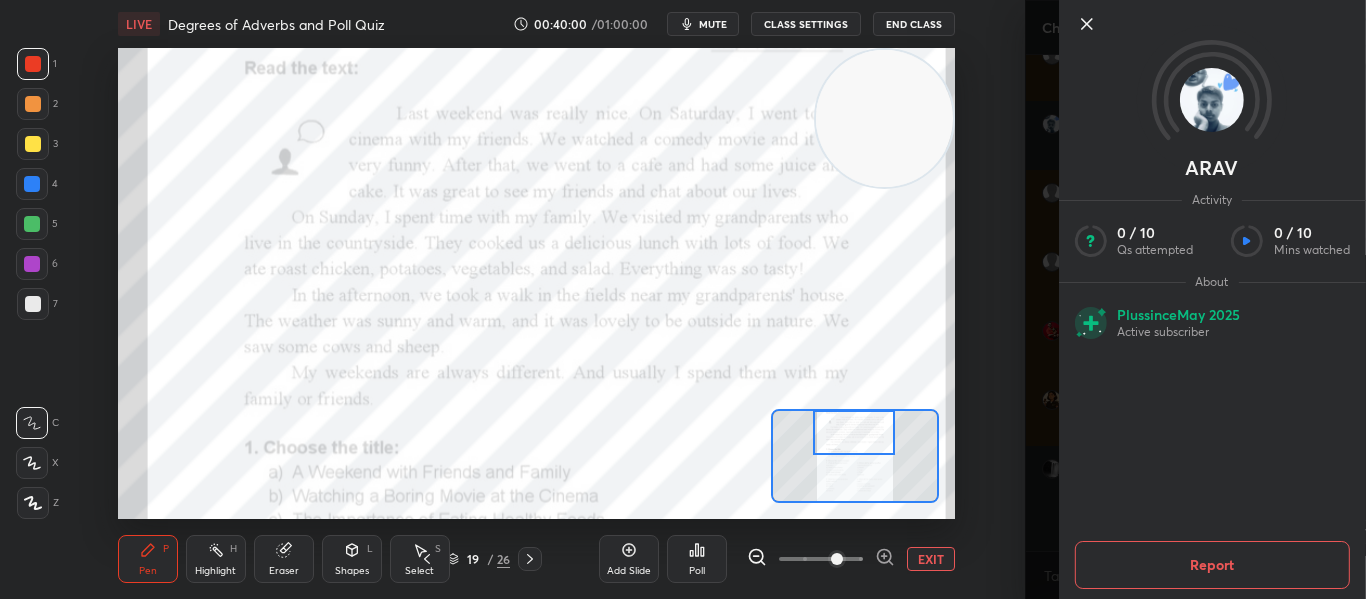 click 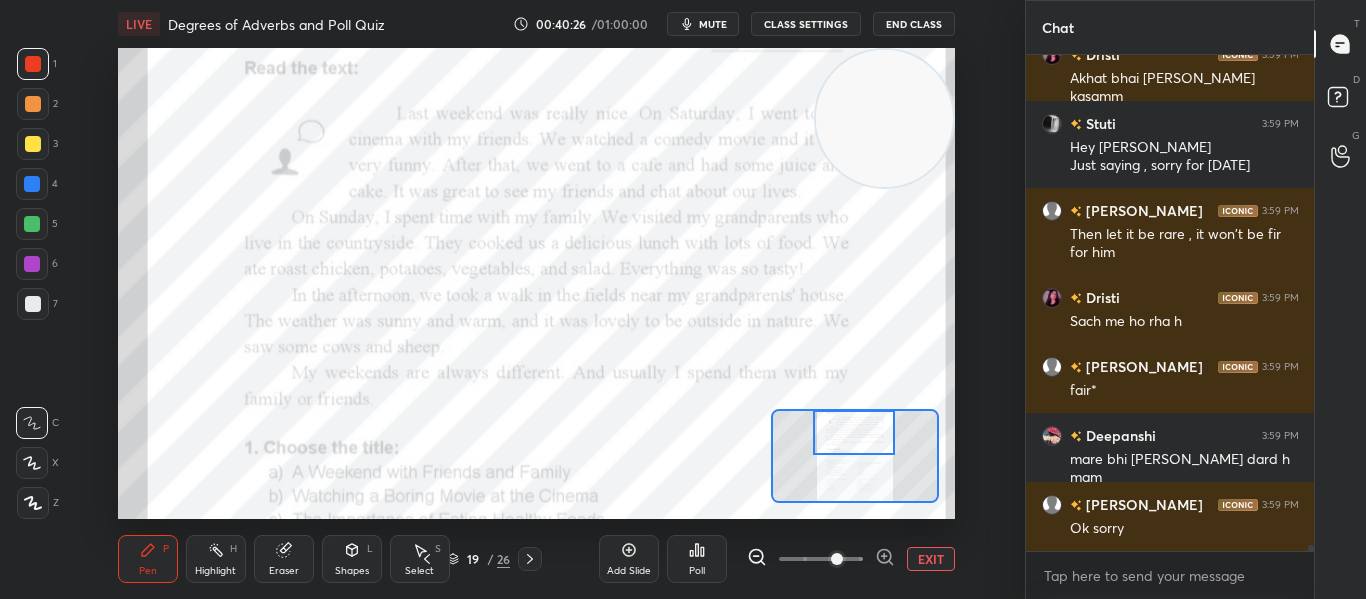 scroll, scrollTop: 40993, scrollLeft: 0, axis: vertical 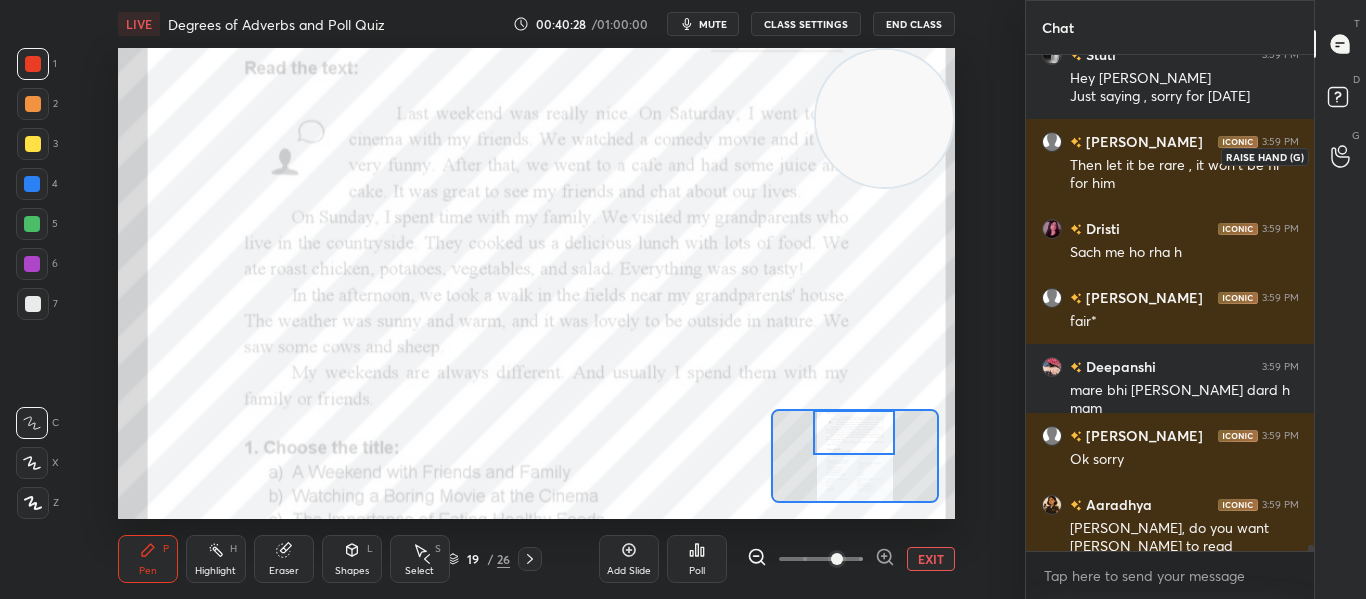 click at bounding box center [1341, 156] 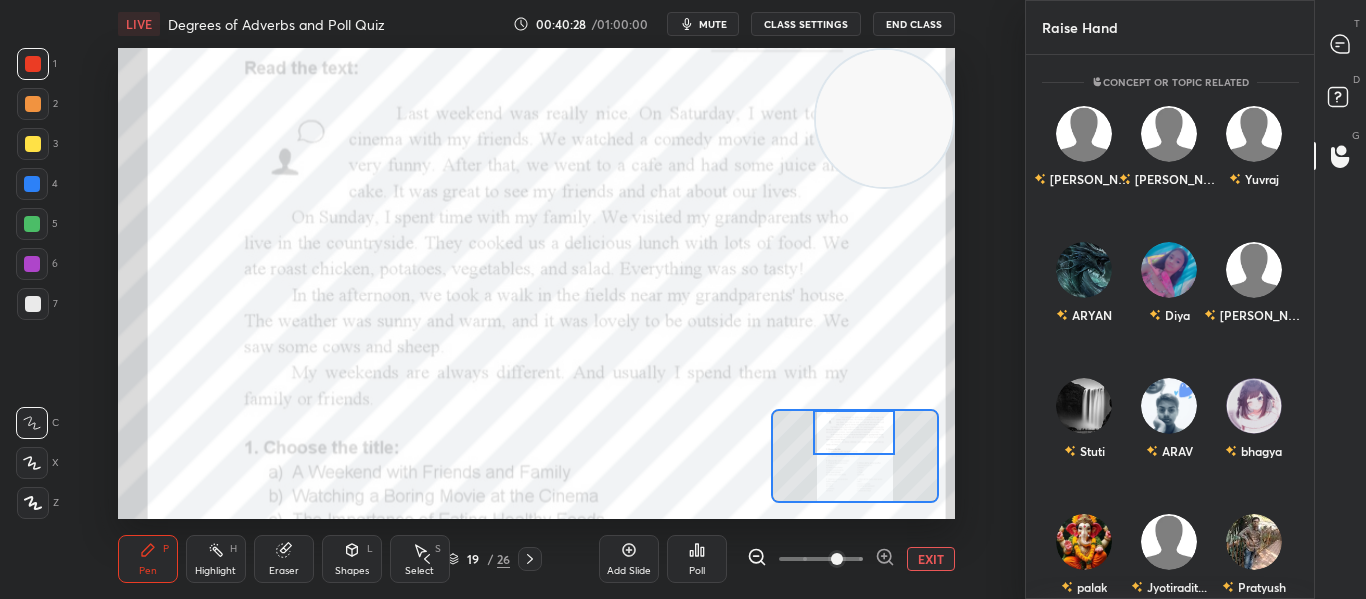 scroll, scrollTop: 7, scrollLeft: 7, axis: both 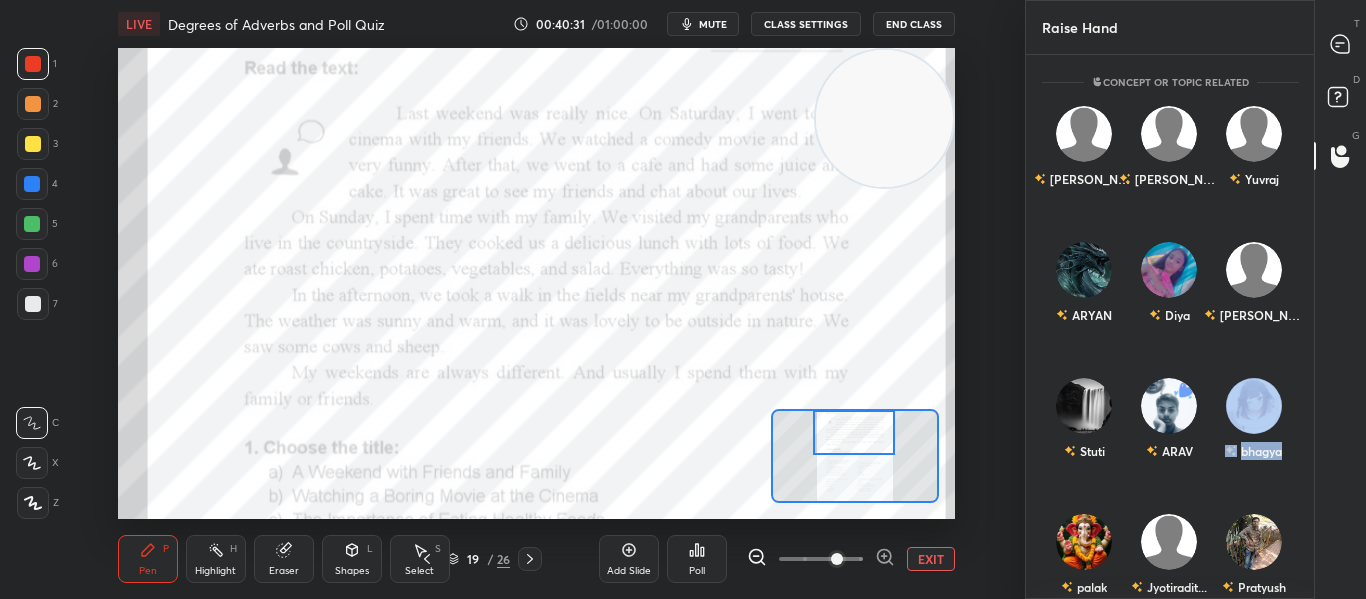 drag, startPoint x: 1308, startPoint y: 395, endPoint x: 1300, endPoint y: 499, distance: 104.307236 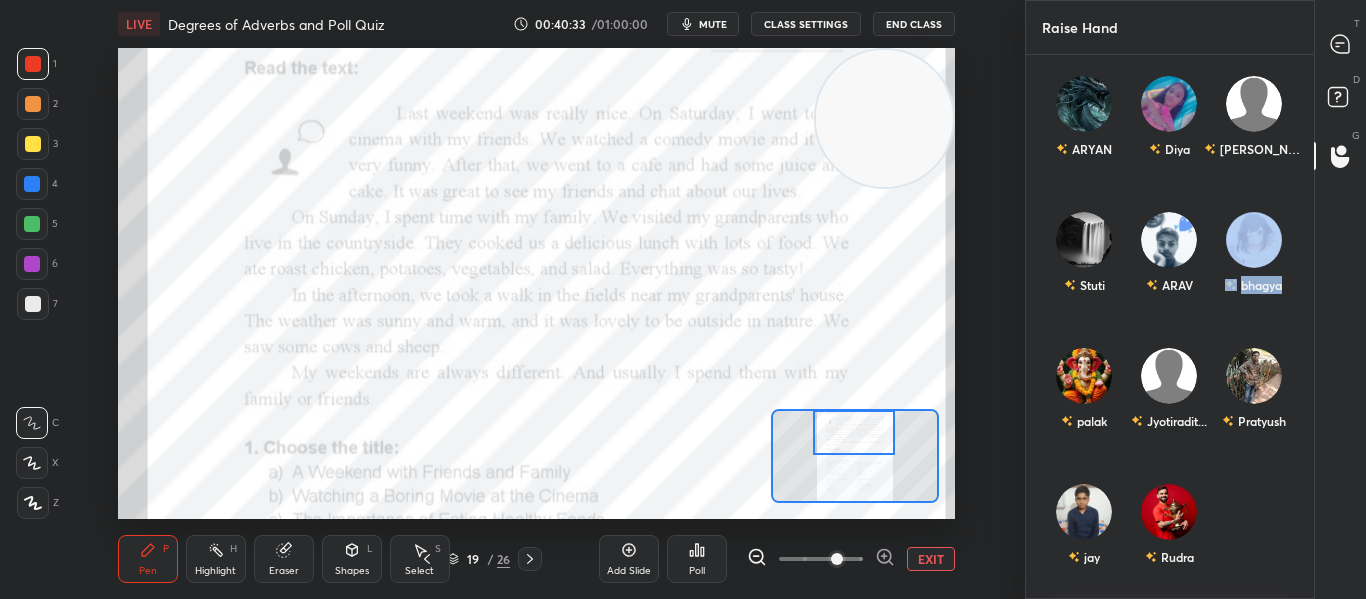 scroll, scrollTop: 175, scrollLeft: 0, axis: vertical 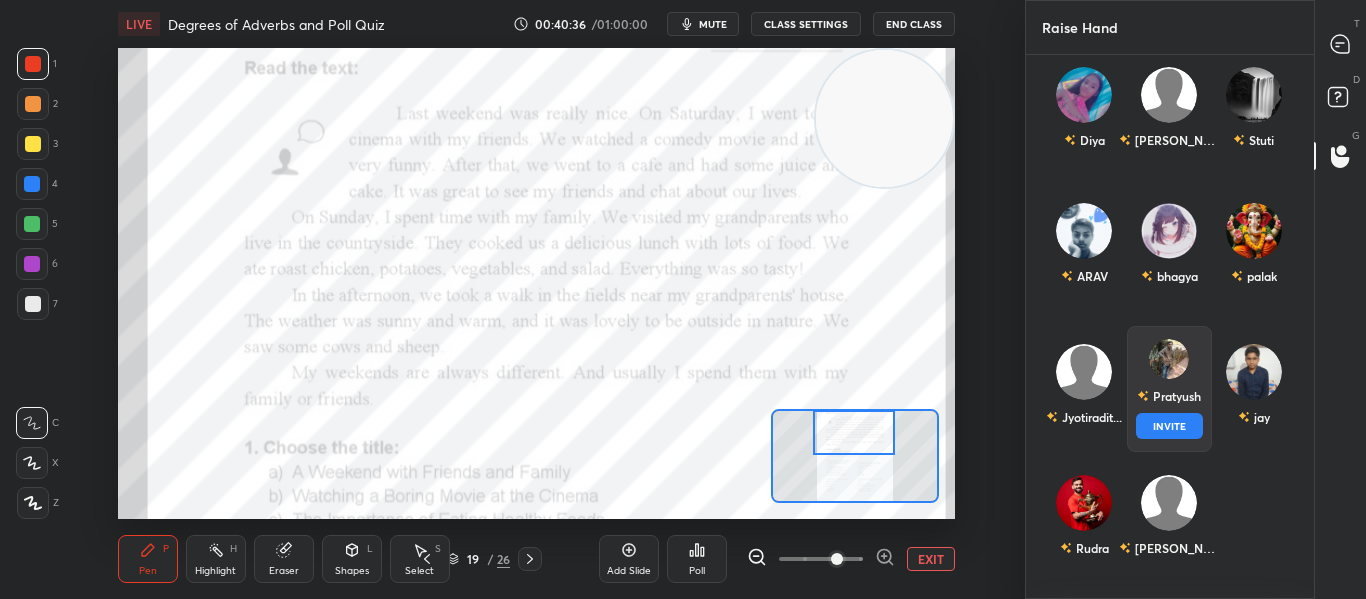 click on "Pratyush" at bounding box center (1169, 396) 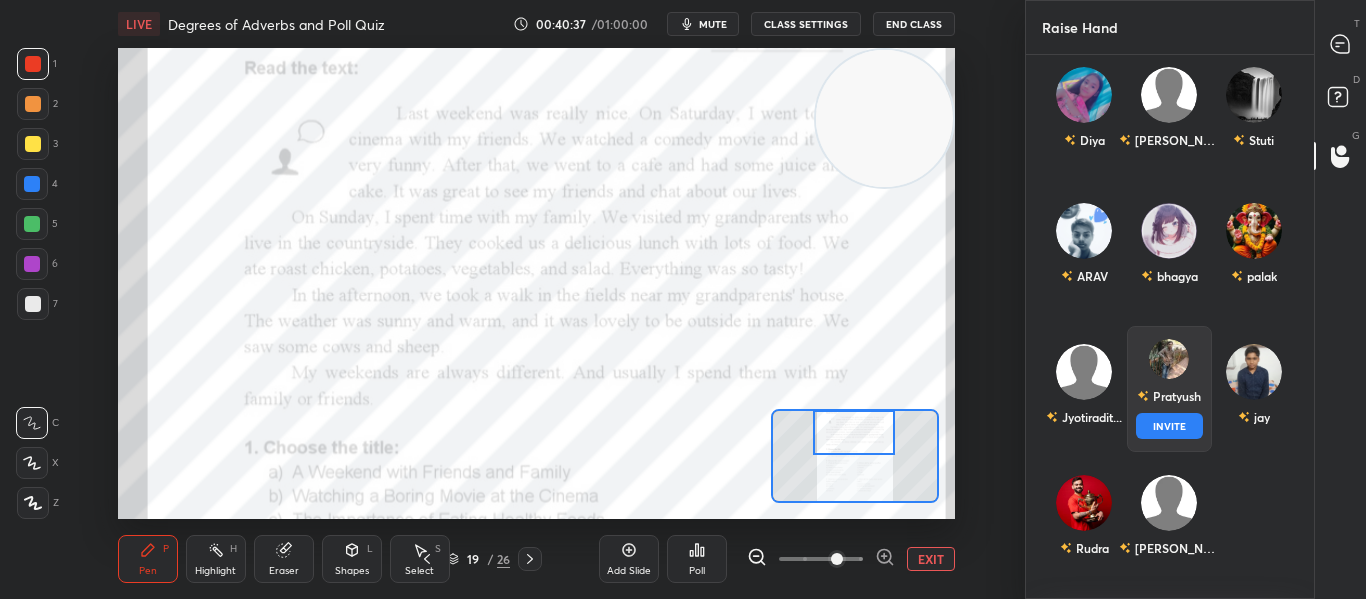 click on "INVITE" at bounding box center (1168, 426) 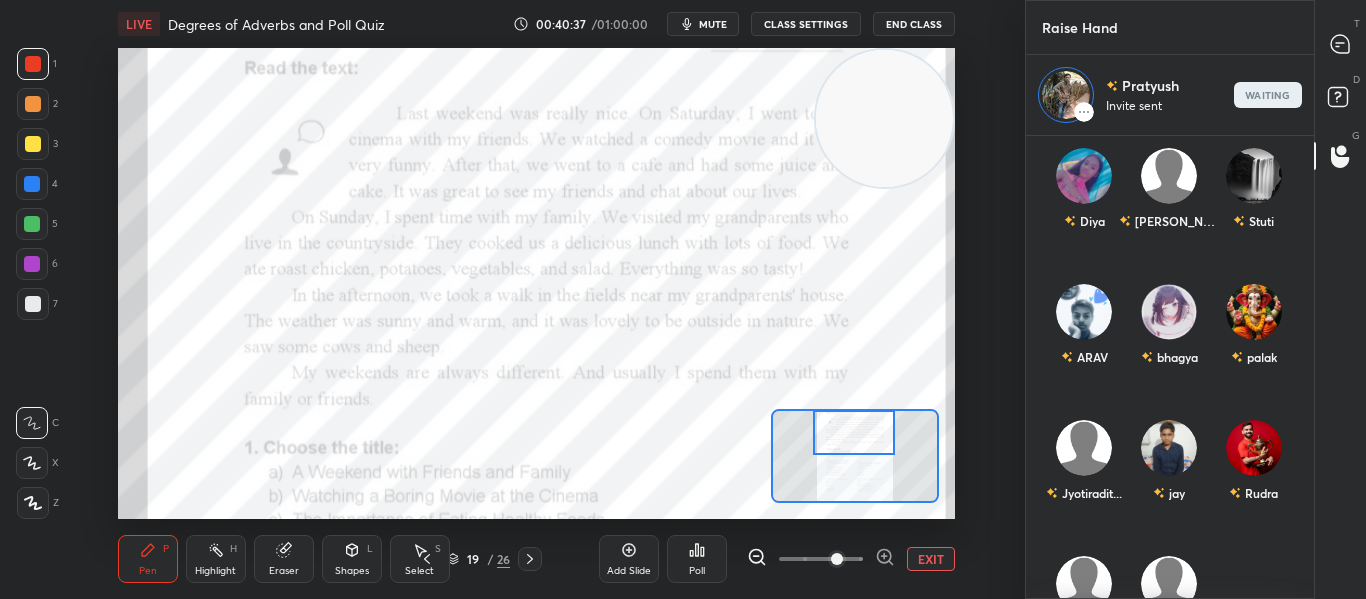 scroll, scrollTop: 457, scrollLeft: 282, axis: both 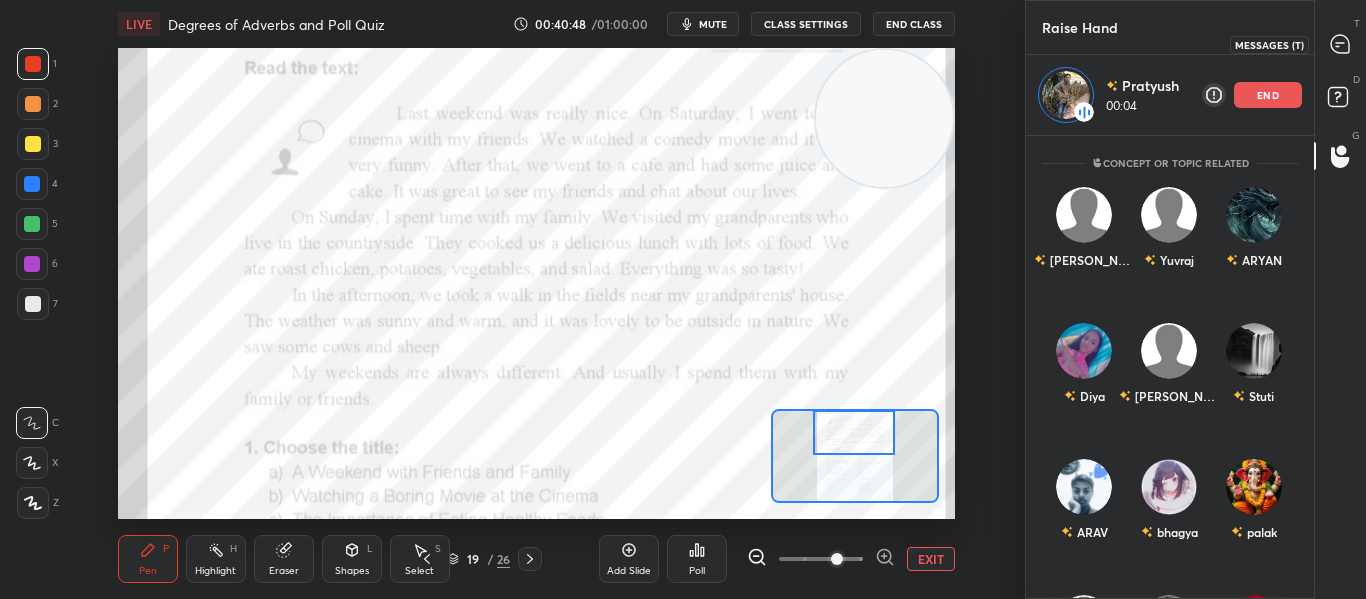 click 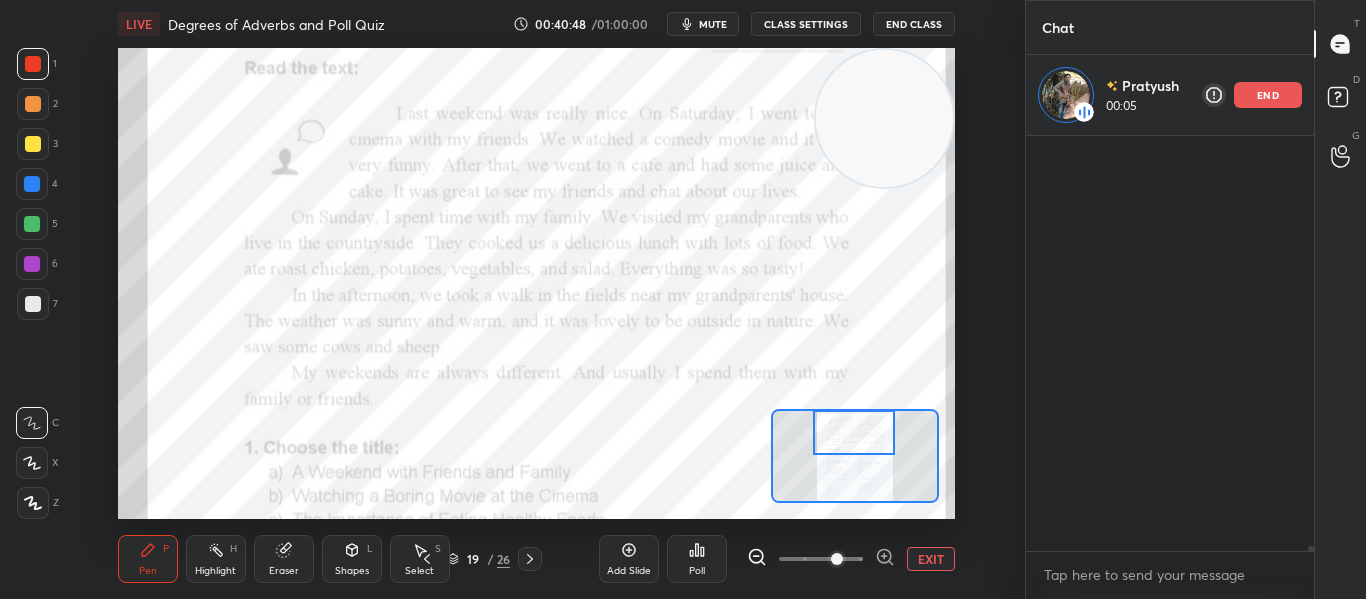 scroll, scrollTop: 458, scrollLeft: 282, axis: both 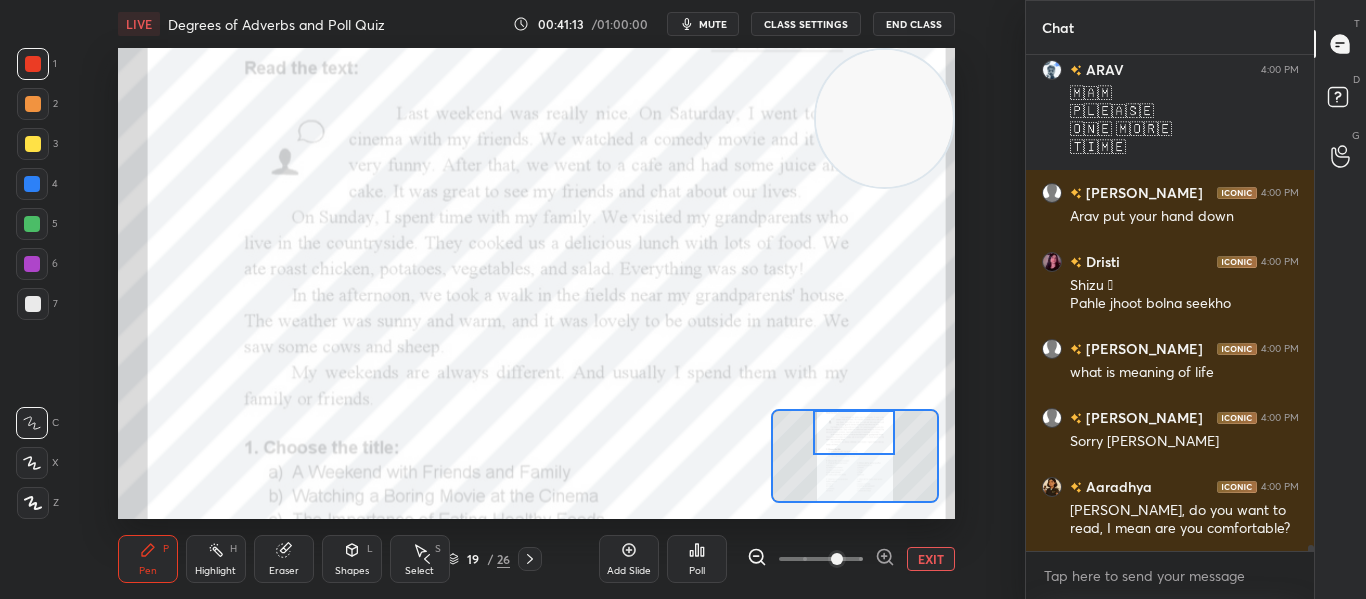 click at bounding box center (854, 432) 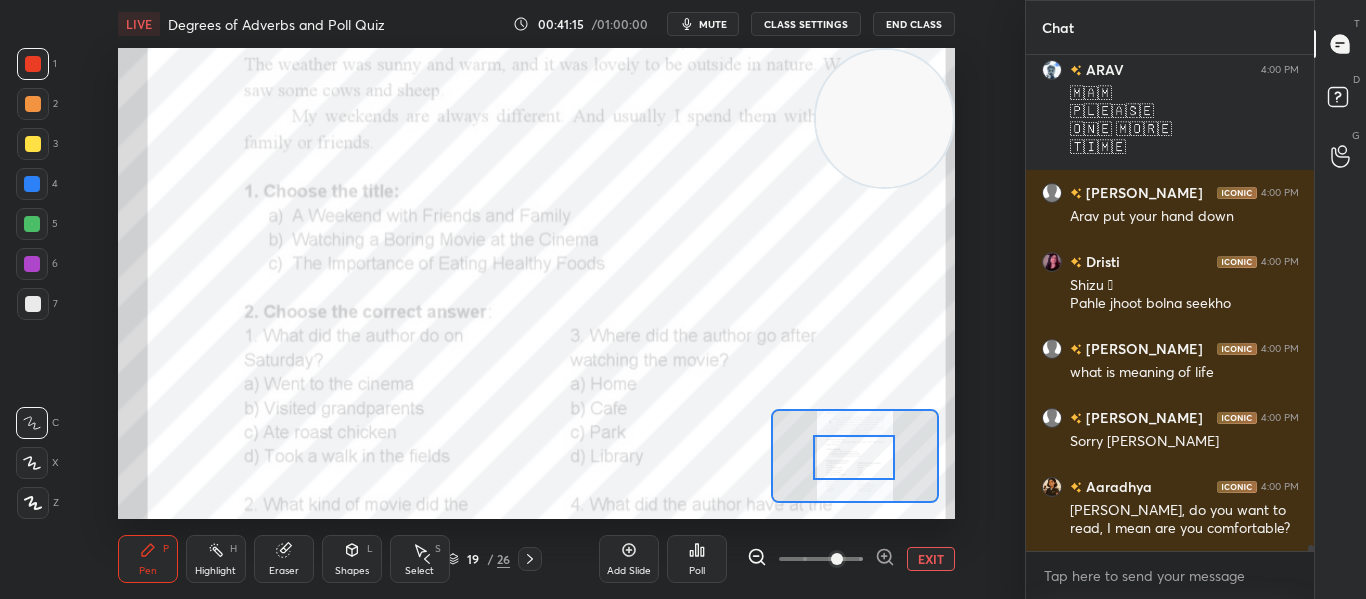 scroll, scrollTop: 41860, scrollLeft: 0, axis: vertical 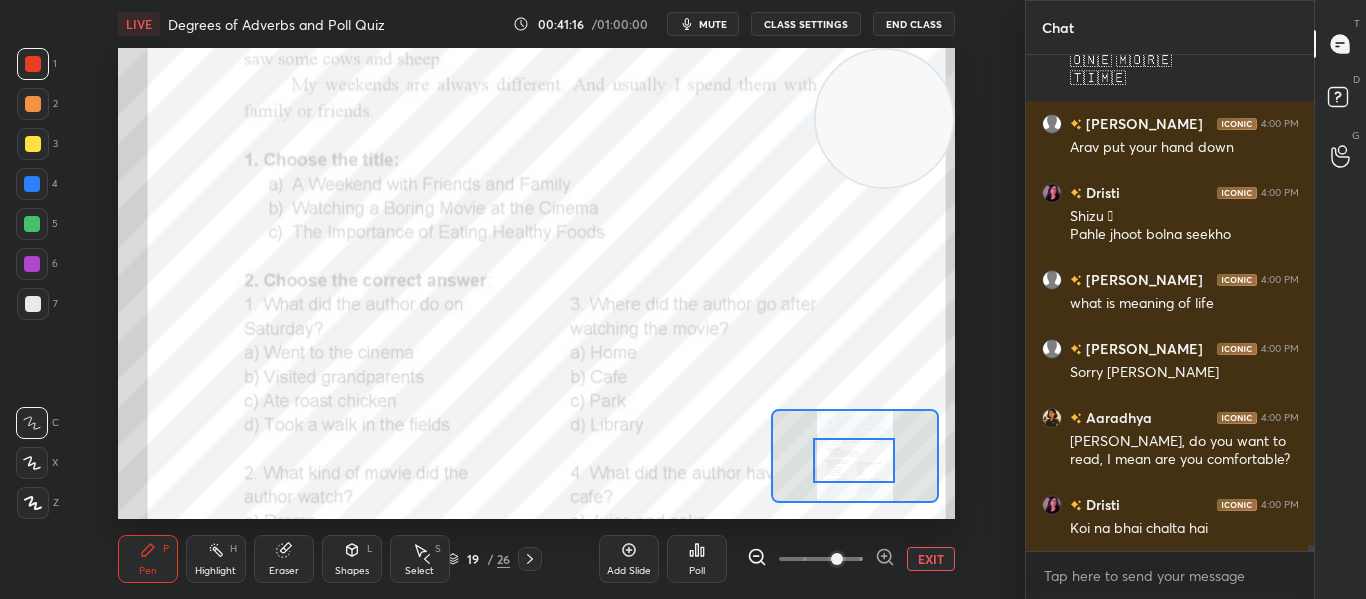 drag, startPoint x: 844, startPoint y: 448, endPoint x: 844, endPoint y: 476, distance: 28 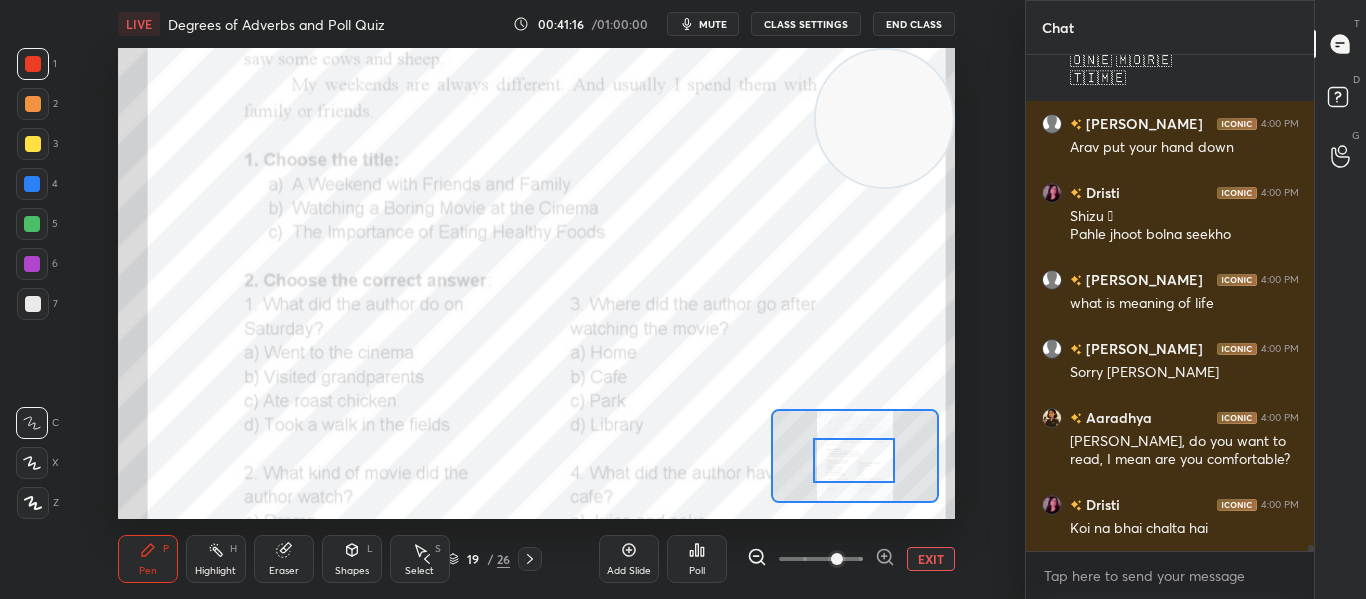 click at bounding box center [854, 460] 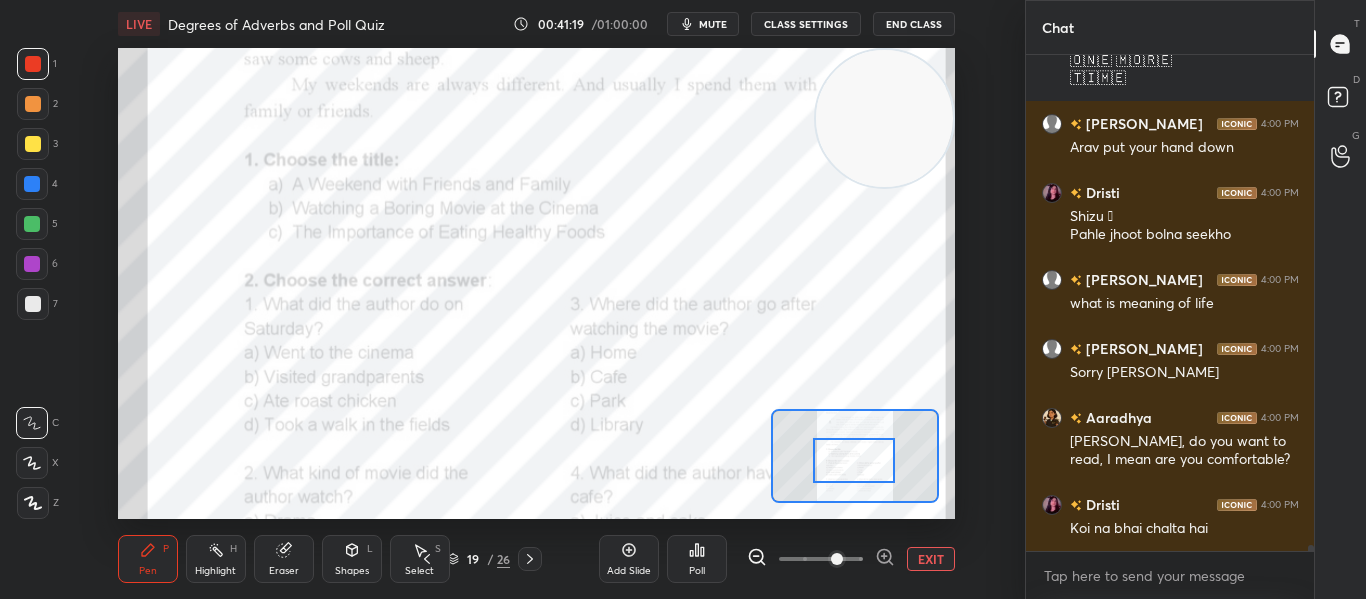 scroll, scrollTop: 41929, scrollLeft: 0, axis: vertical 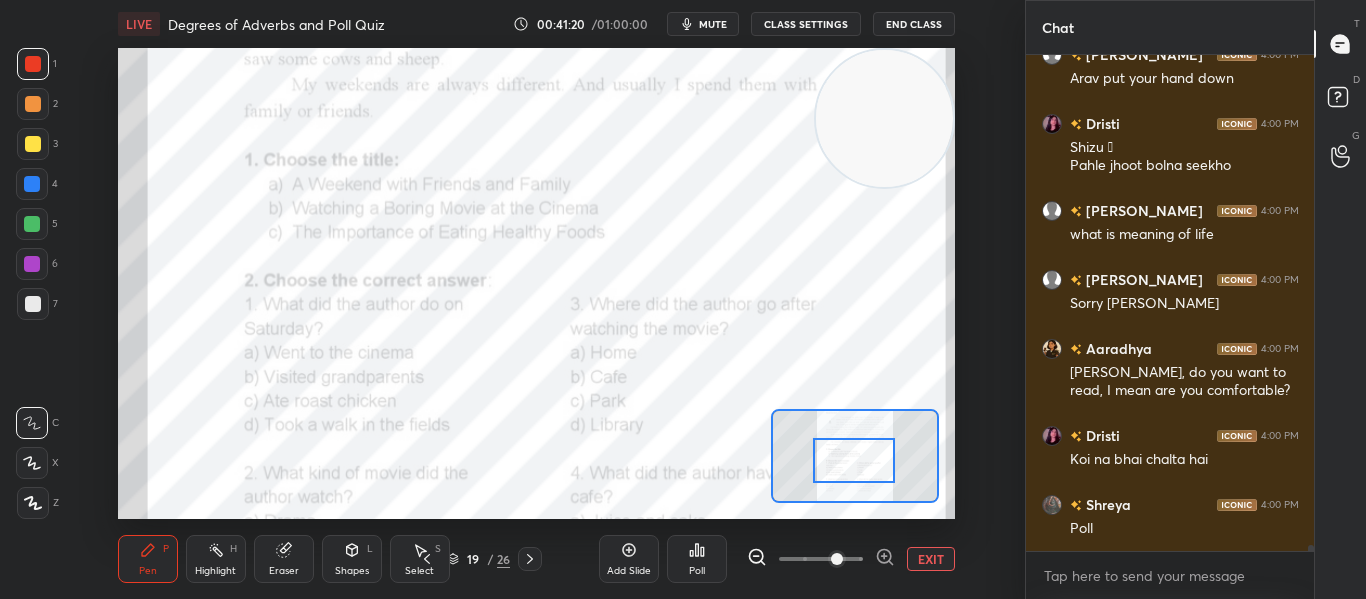 click on "Poll" at bounding box center [697, 559] 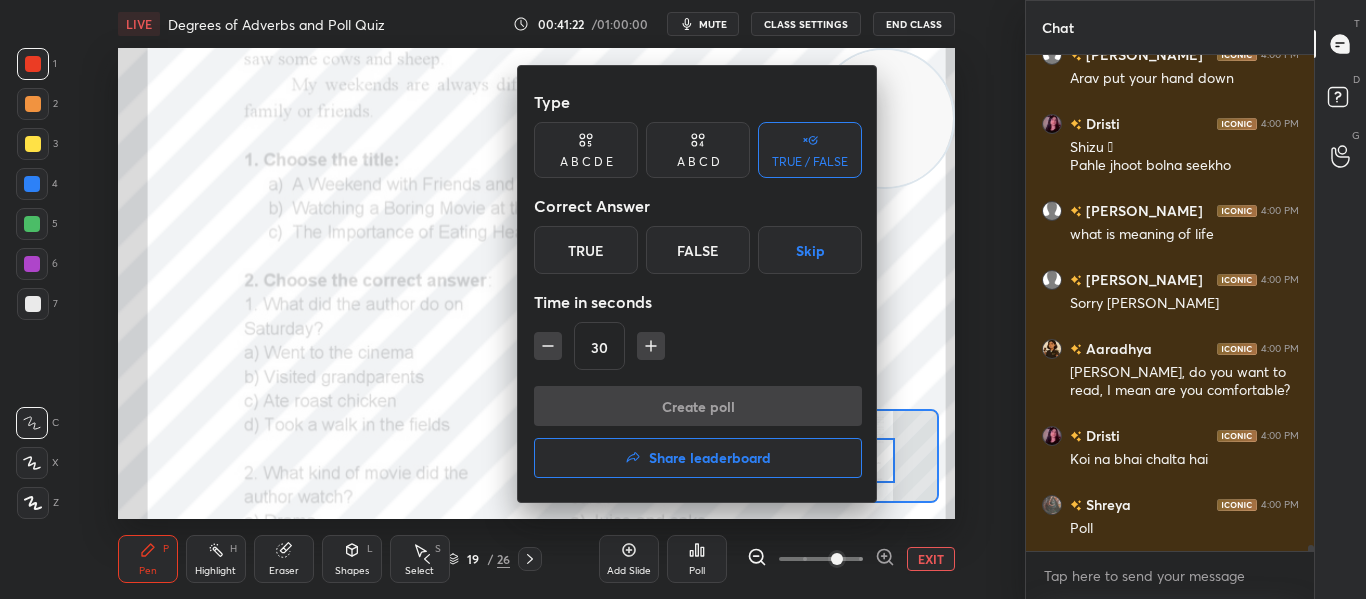 click on "A B C D" at bounding box center [698, 150] 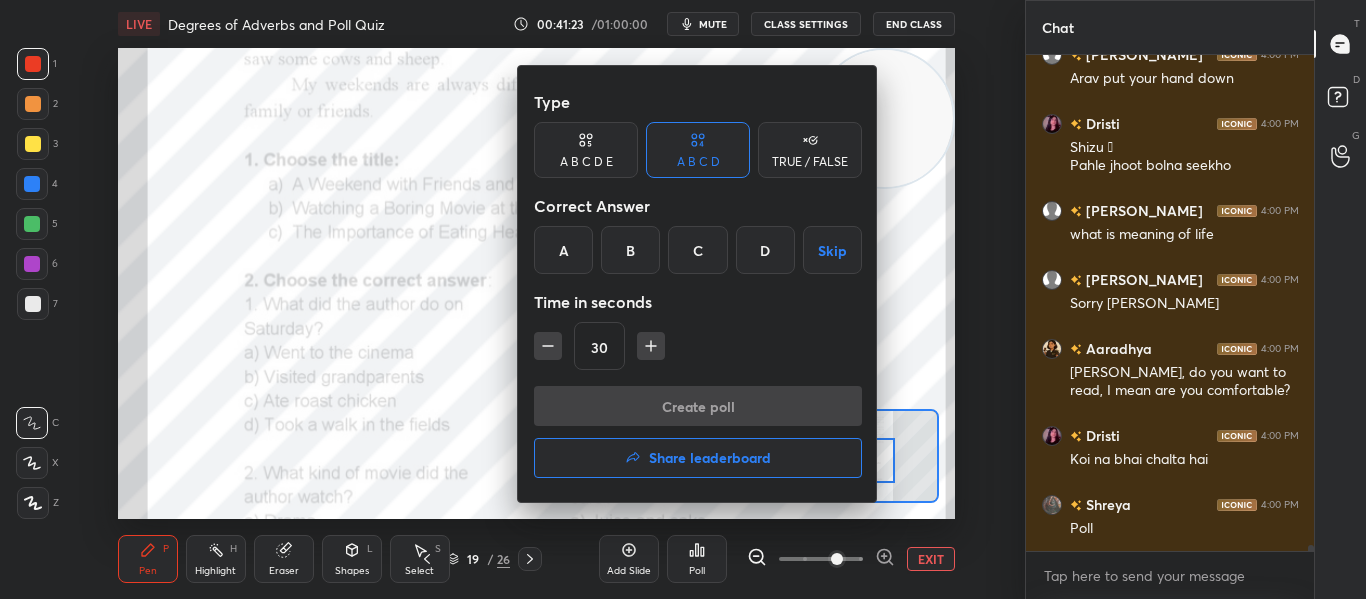 scroll, scrollTop: 41998, scrollLeft: 0, axis: vertical 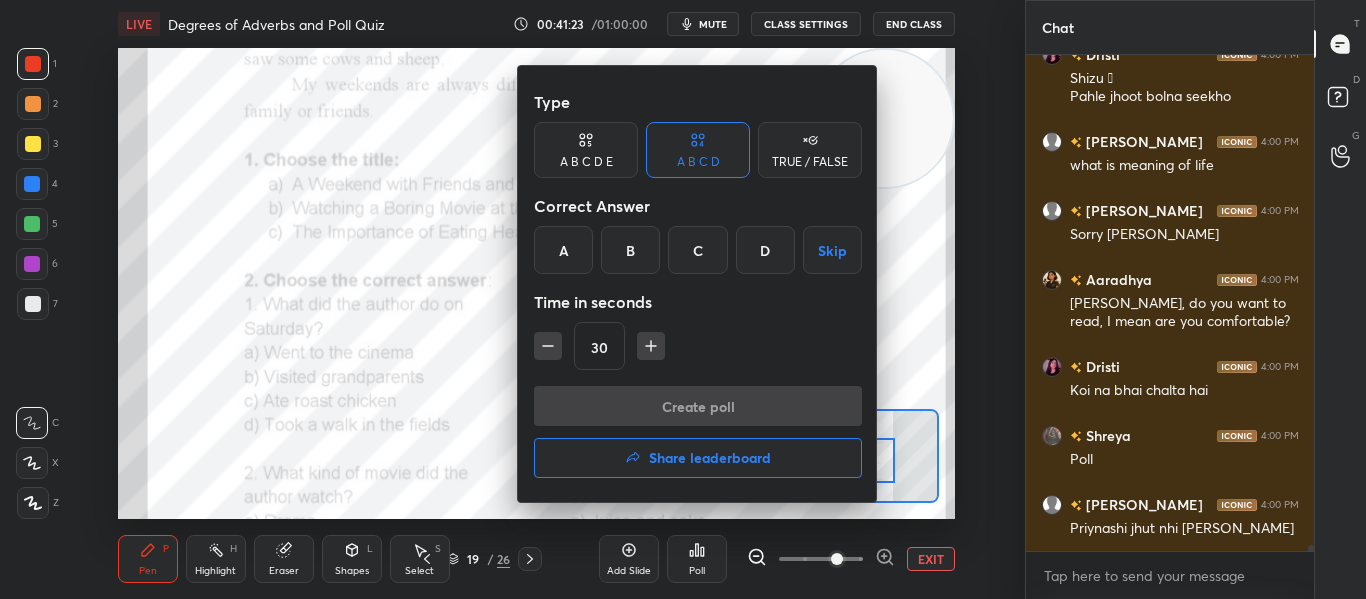 click on "A" at bounding box center (563, 250) 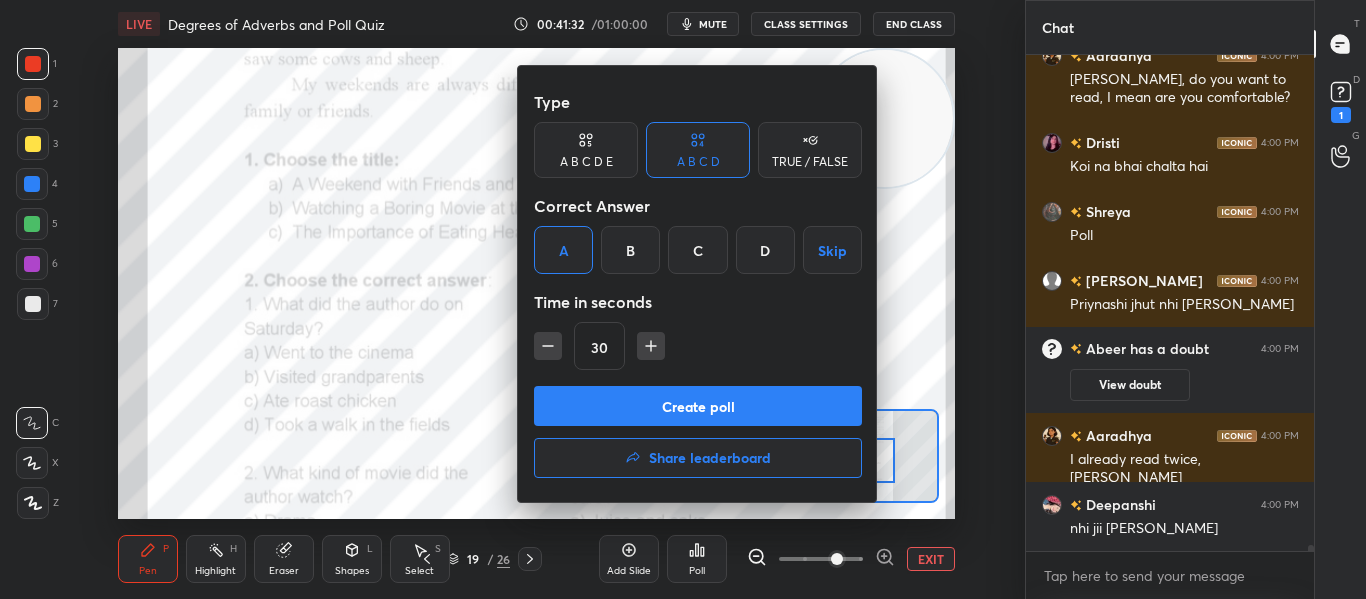 scroll, scrollTop: 40552, scrollLeft: 0, axis: vertical 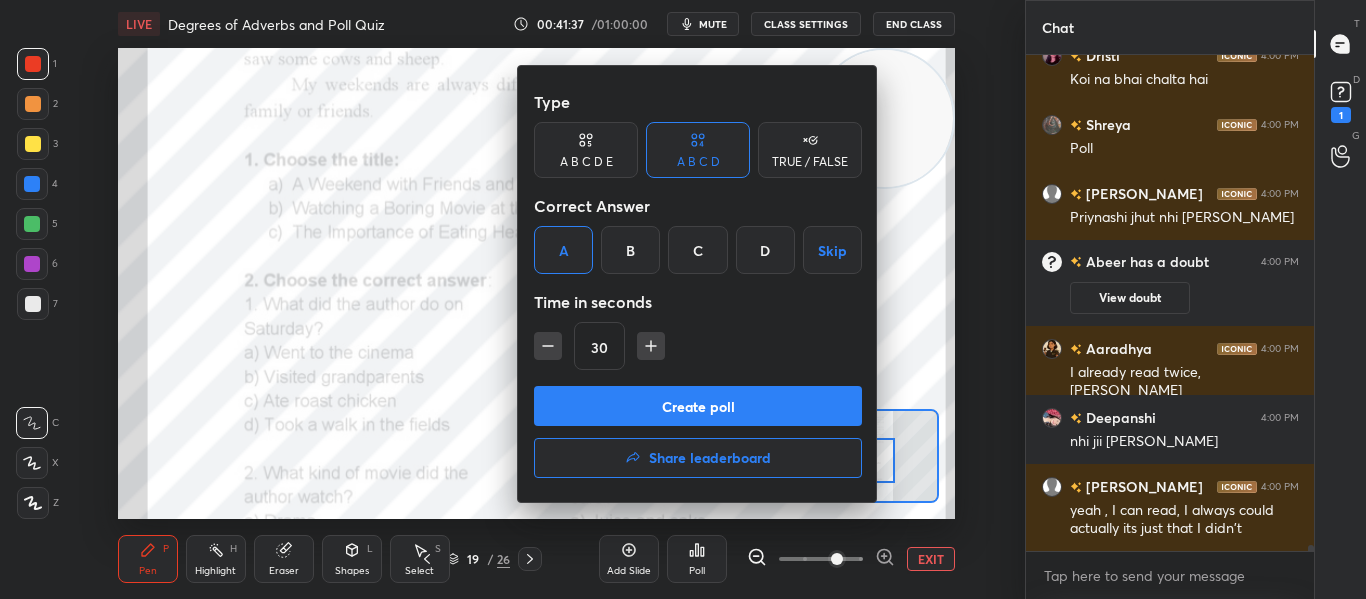 click on "Create poll" at bounding box center (698, 406) 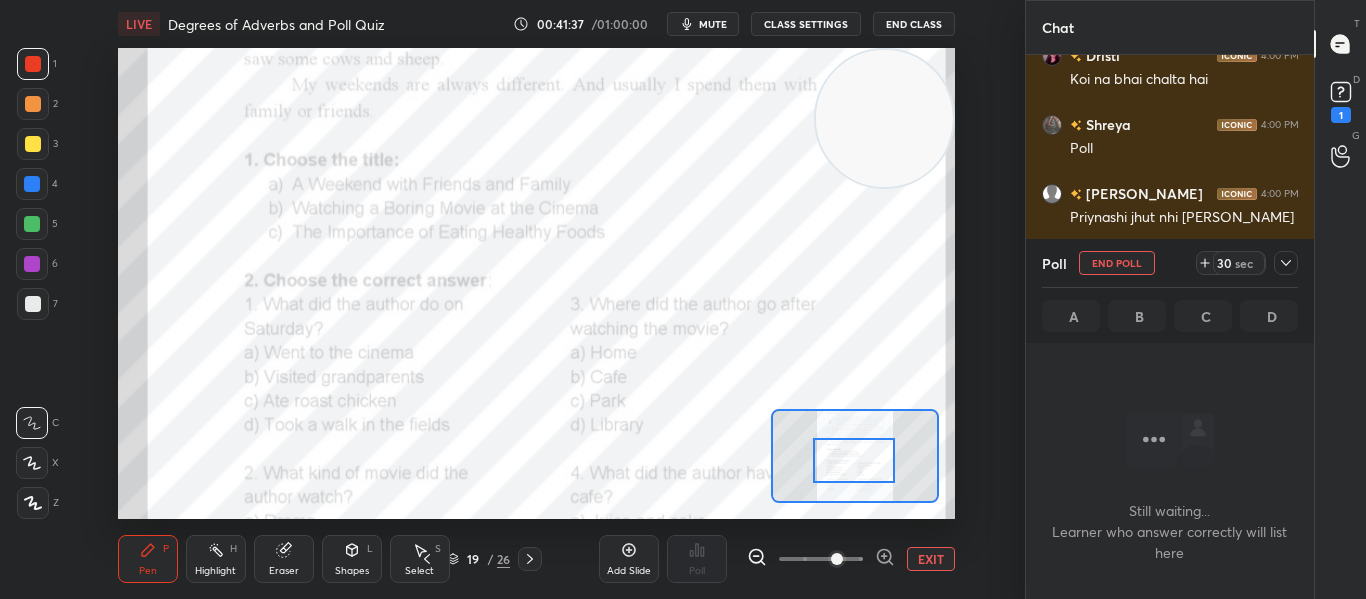 scroll, scrollTop: 392, scrollLeft: 282, axis: both 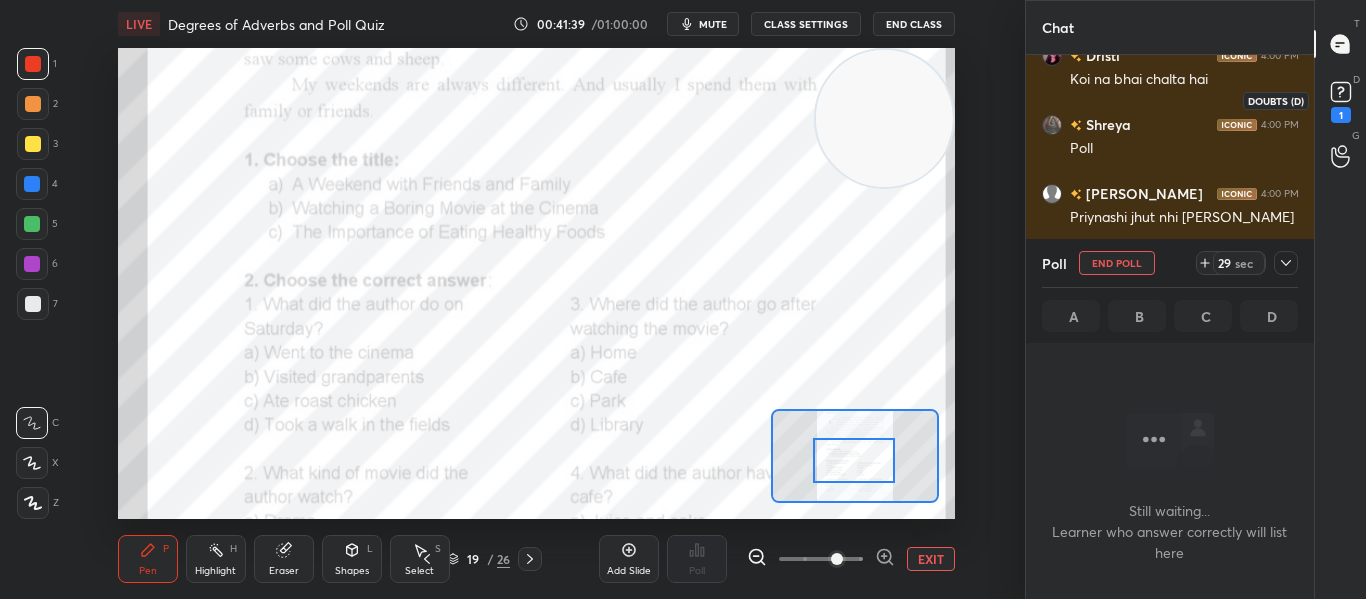click on "1" at bounding box center (1341, 115) 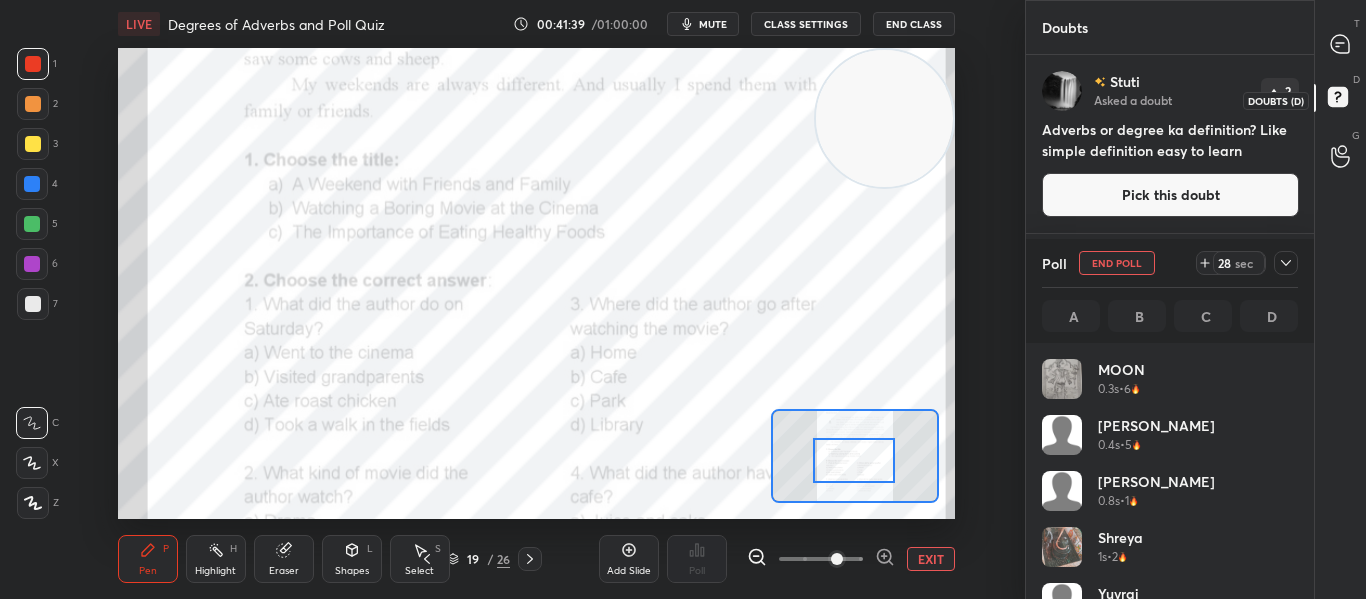 scroll, scrollTop: 7, scrollLeft: 7, axis: both 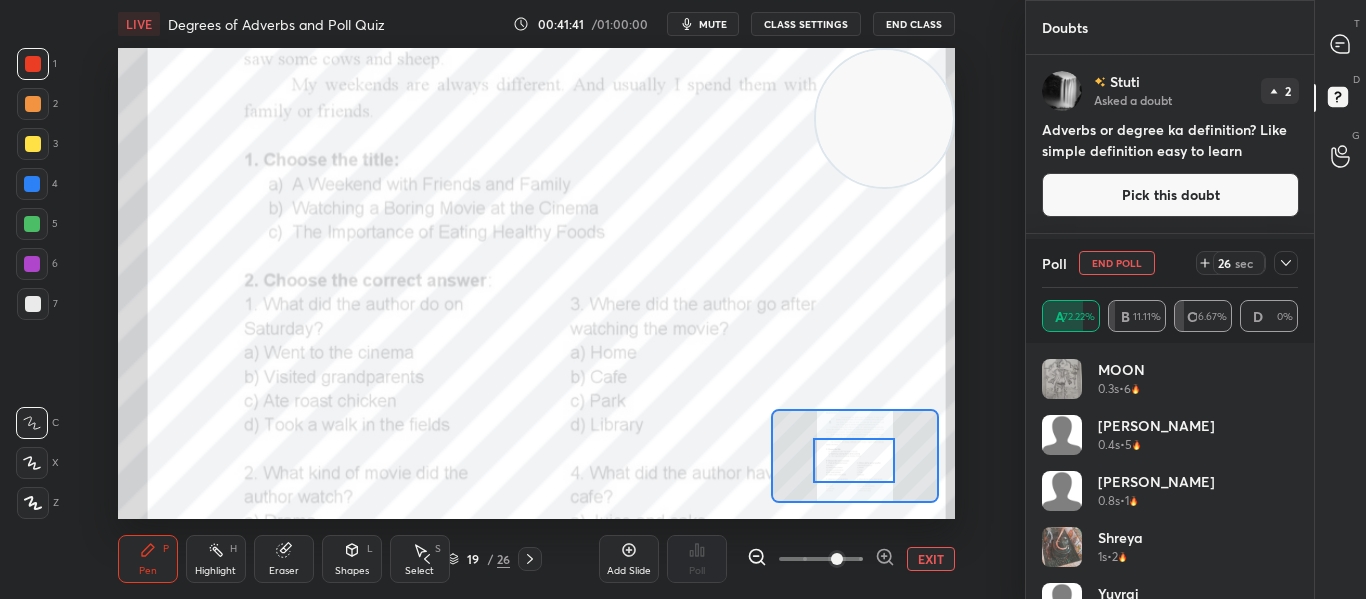 click at bounding box center [1286, 263] 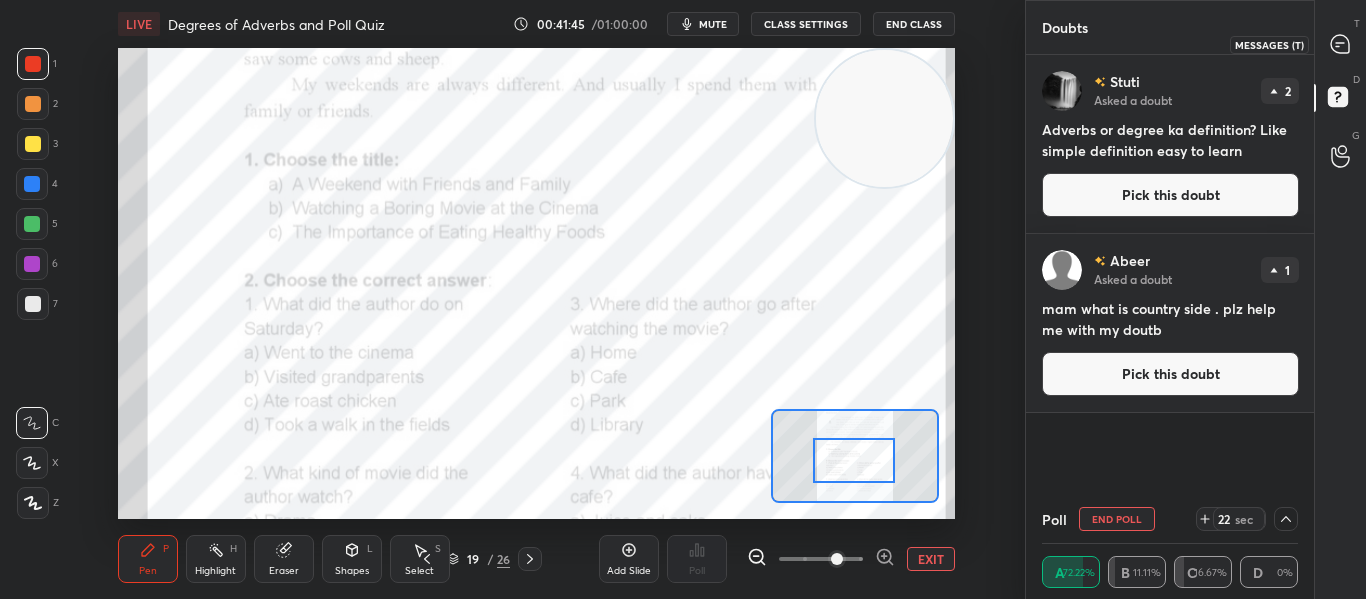 click 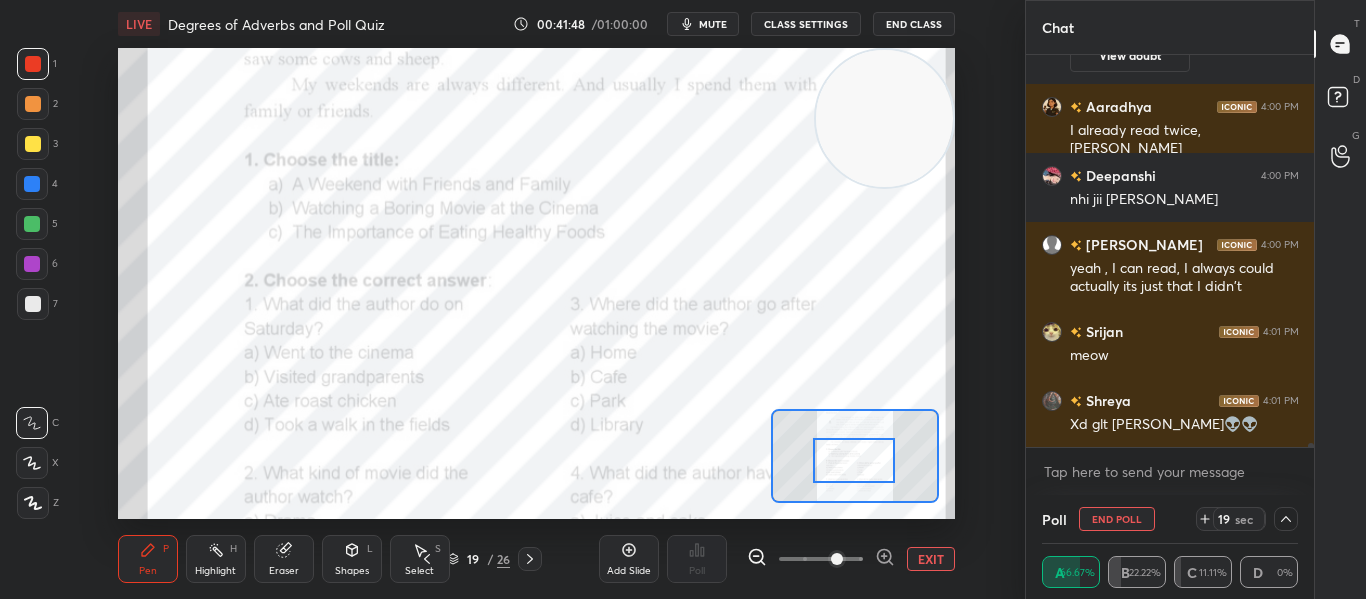 click at bounding box center [1311, 451] 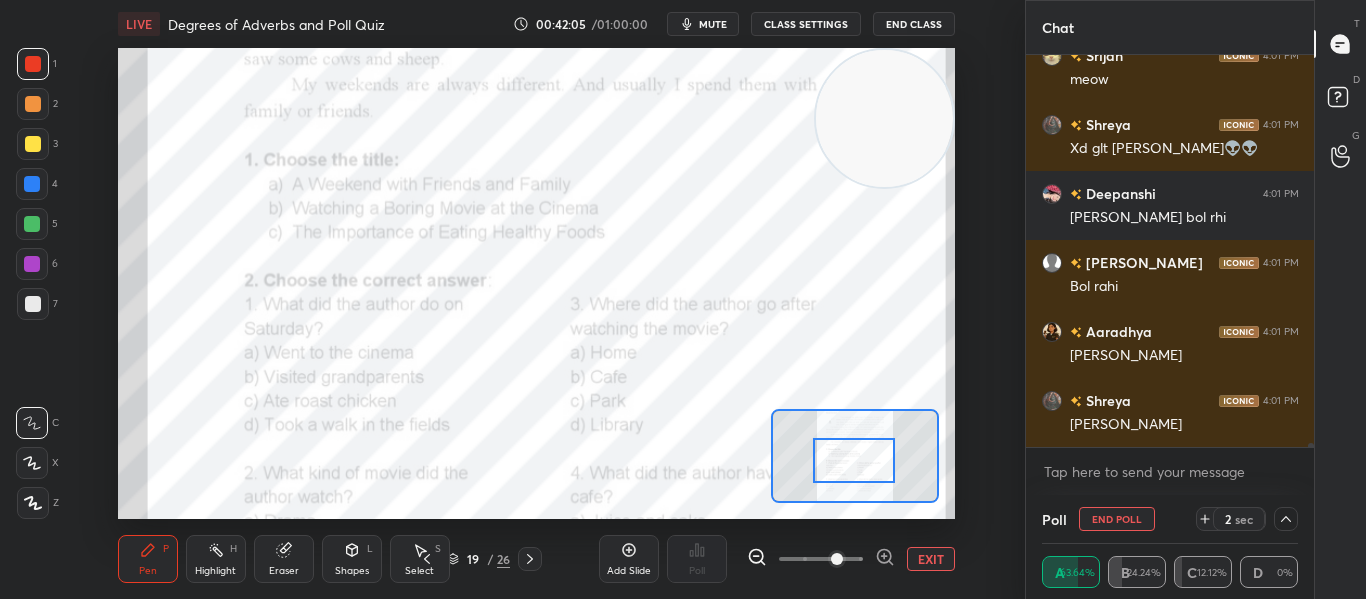 scroll, scrollTop: 41439, scrollLeft: 0, axis: vertical 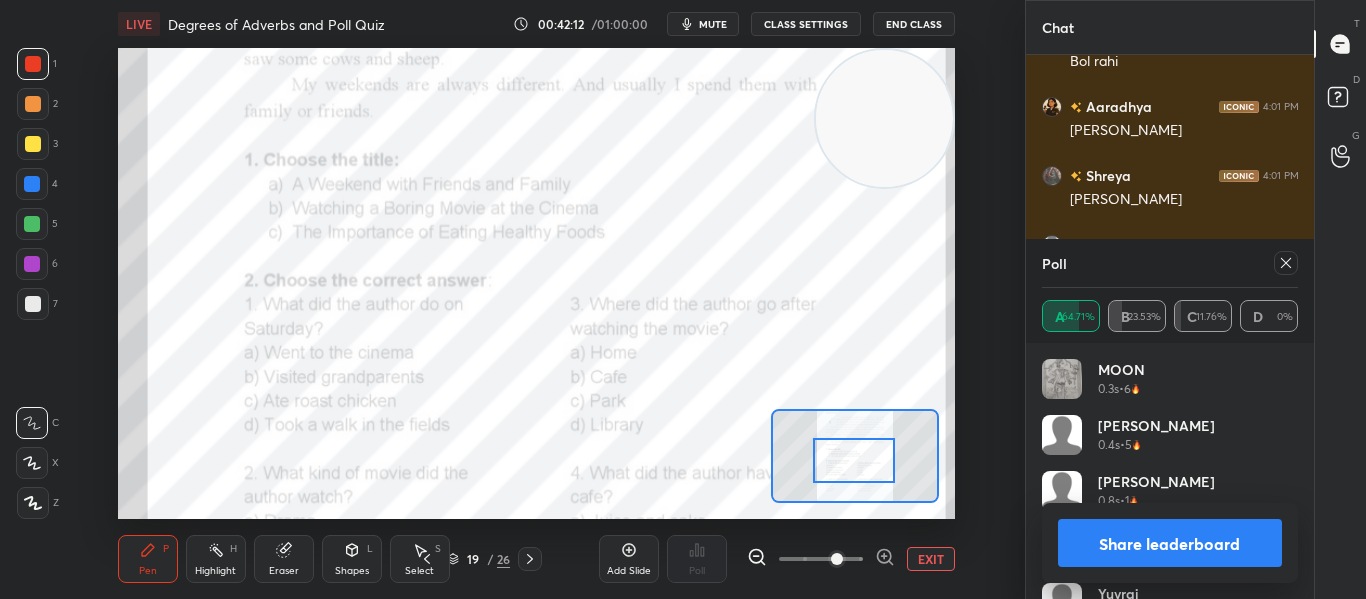 click 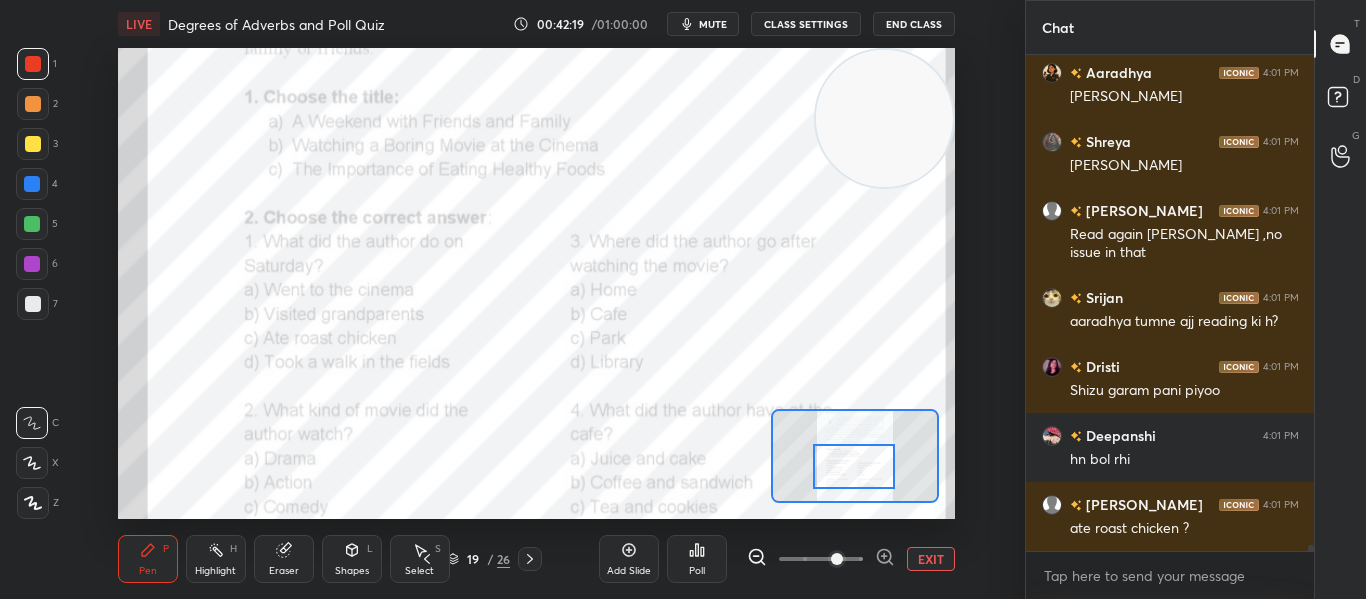 click at bounding box center (854, 466) 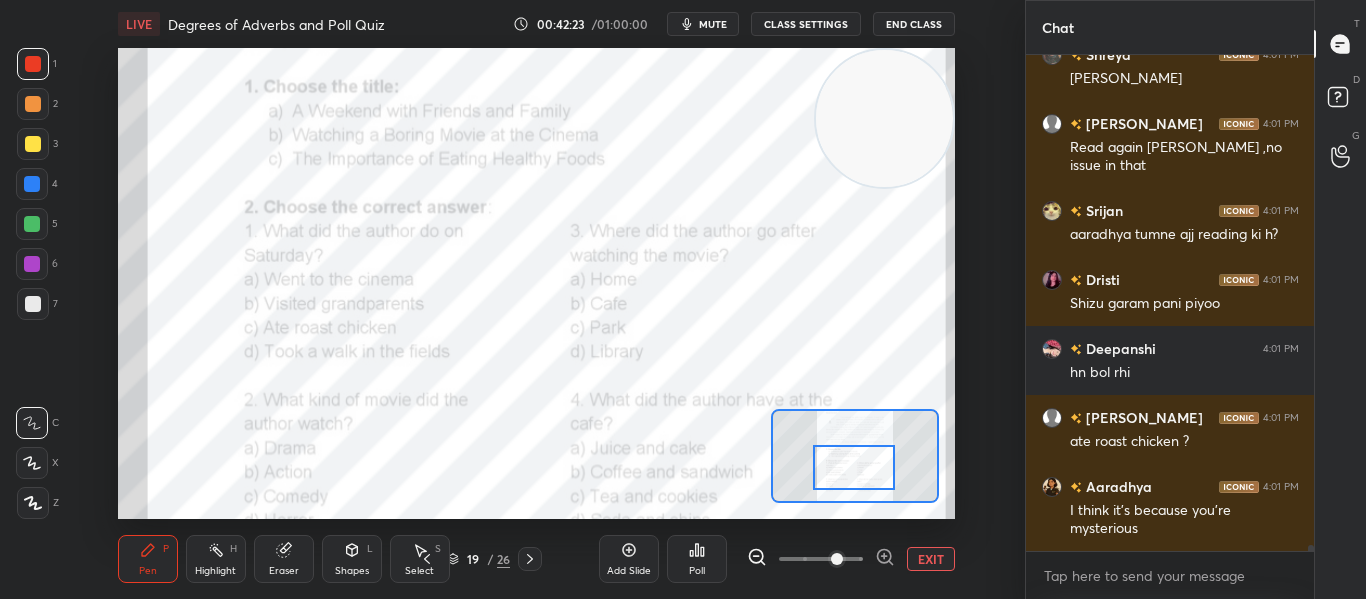 click at bounding box center (854, 467) 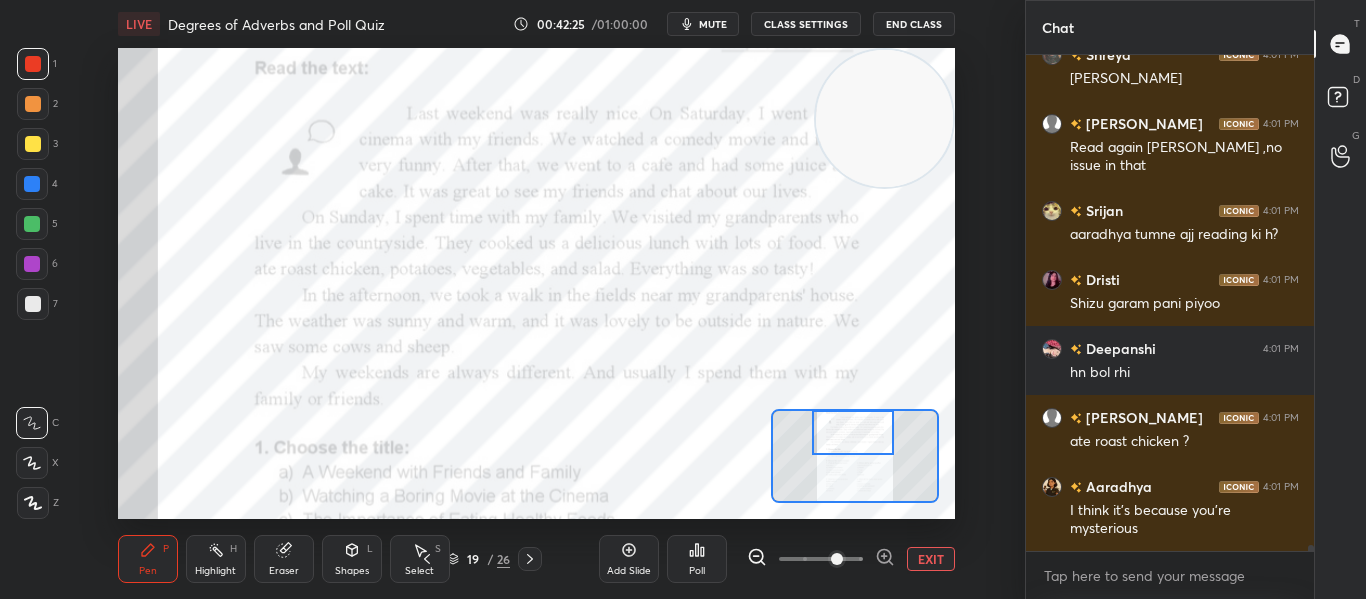 drag, startPoint x: 840, startPoint y: 464, endPoint x: 839, endPoint y: 424, distance: 40.012497 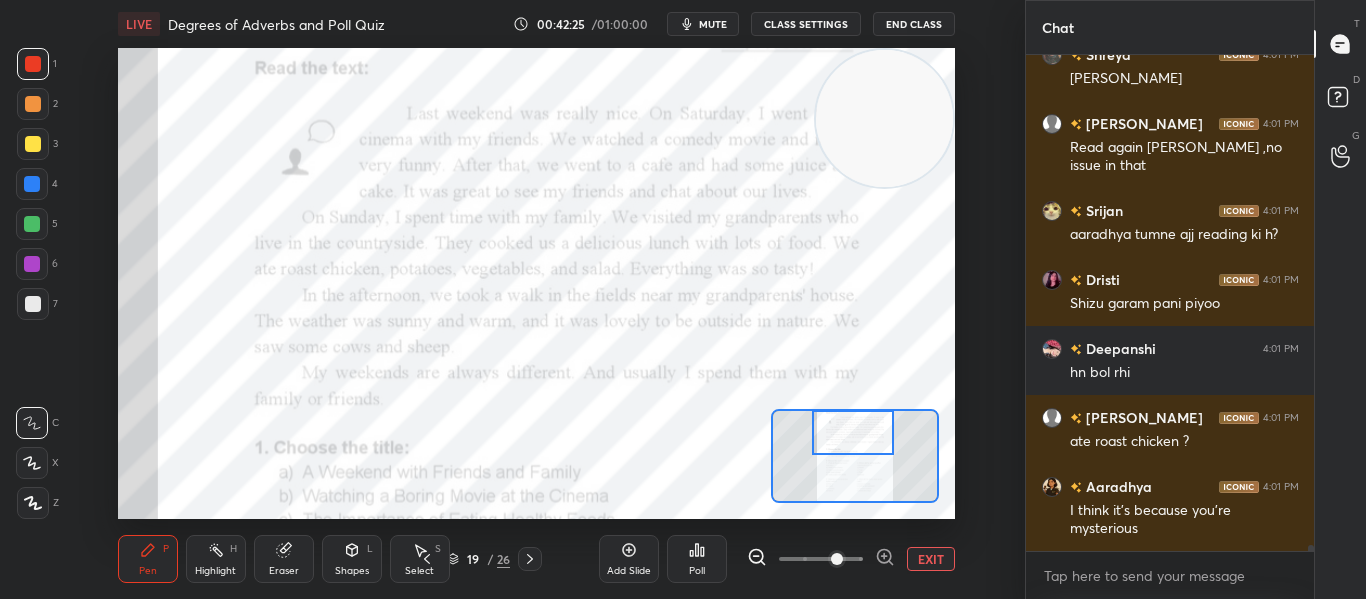 click at bounding box center [853, 432] 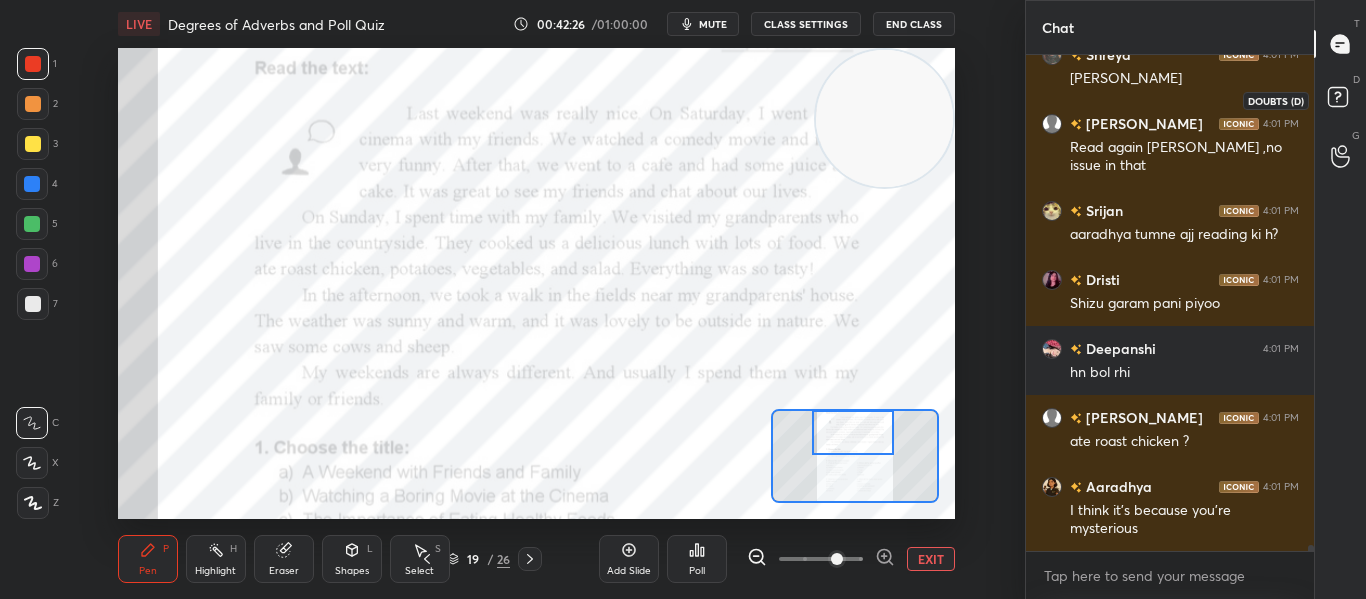 click 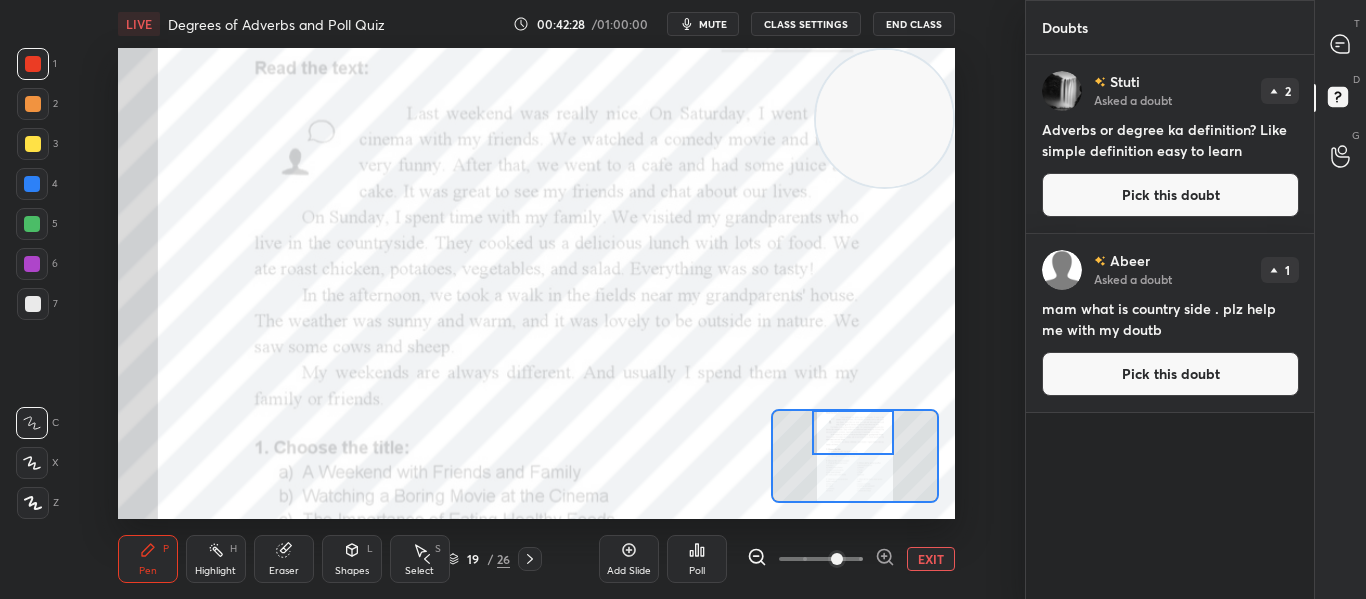 click on "Pick this doubt" at bounding box center (1170, 195) 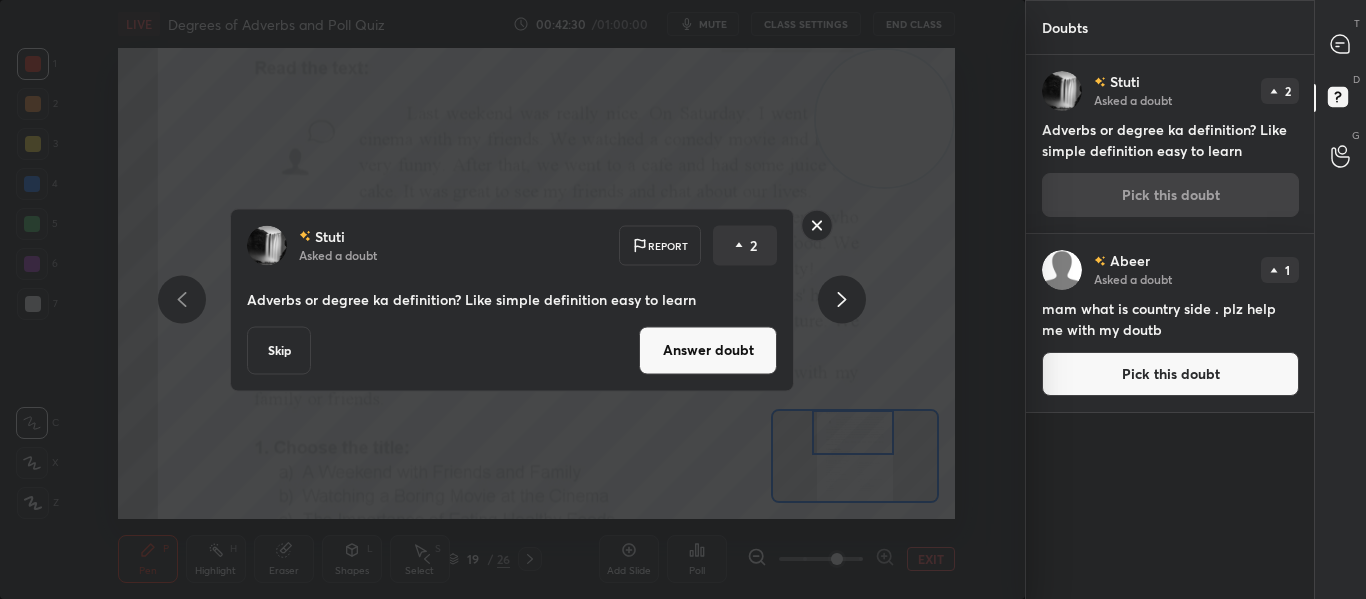 click on "Skip" at bounding box center (279, 350) 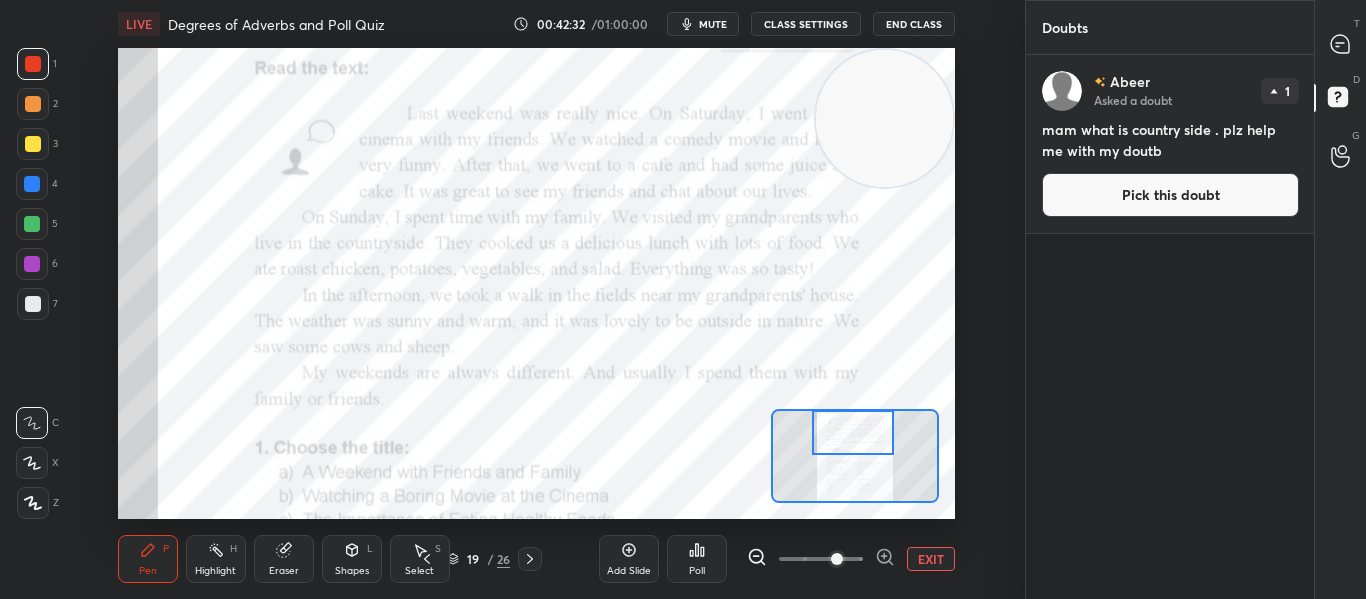 click on "Pick this doubt" at bounding box center [1170, 195] 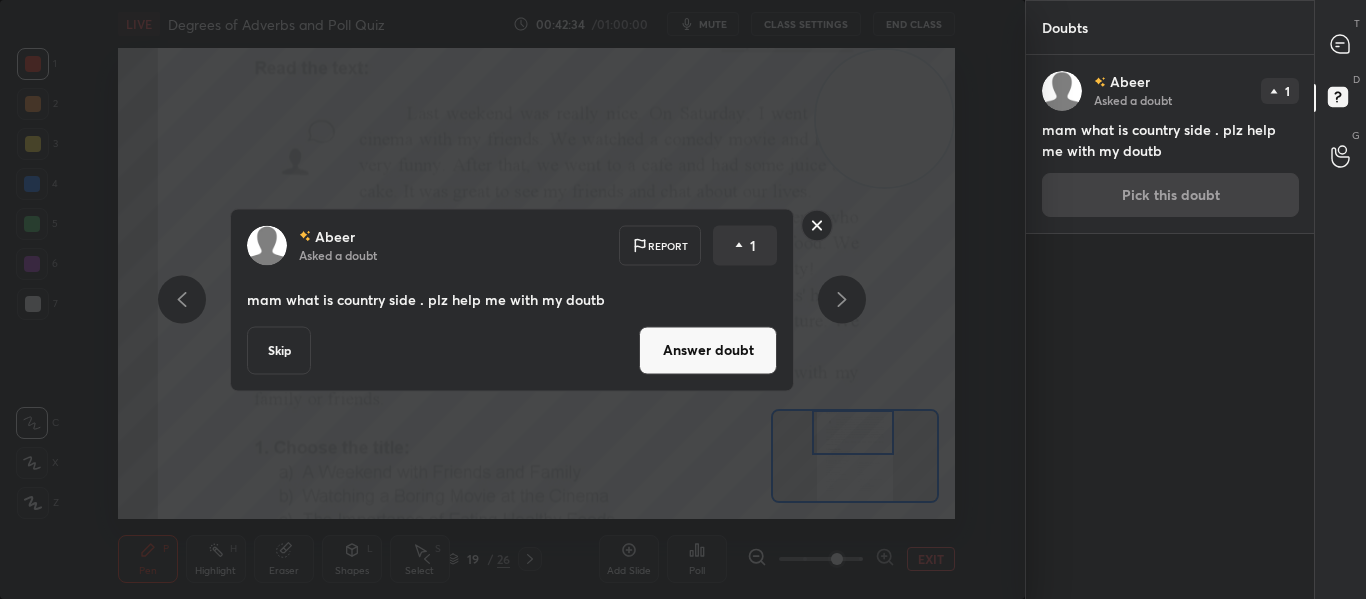 click on "Skip" at bounding box center (279, 350) 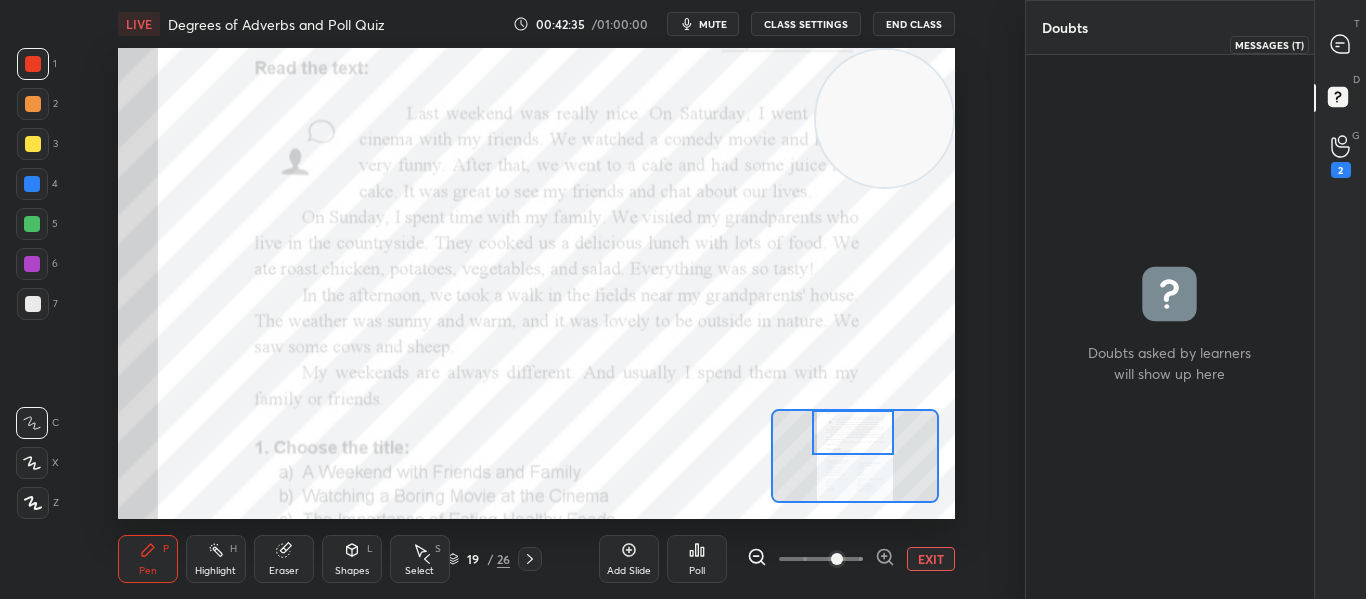 click 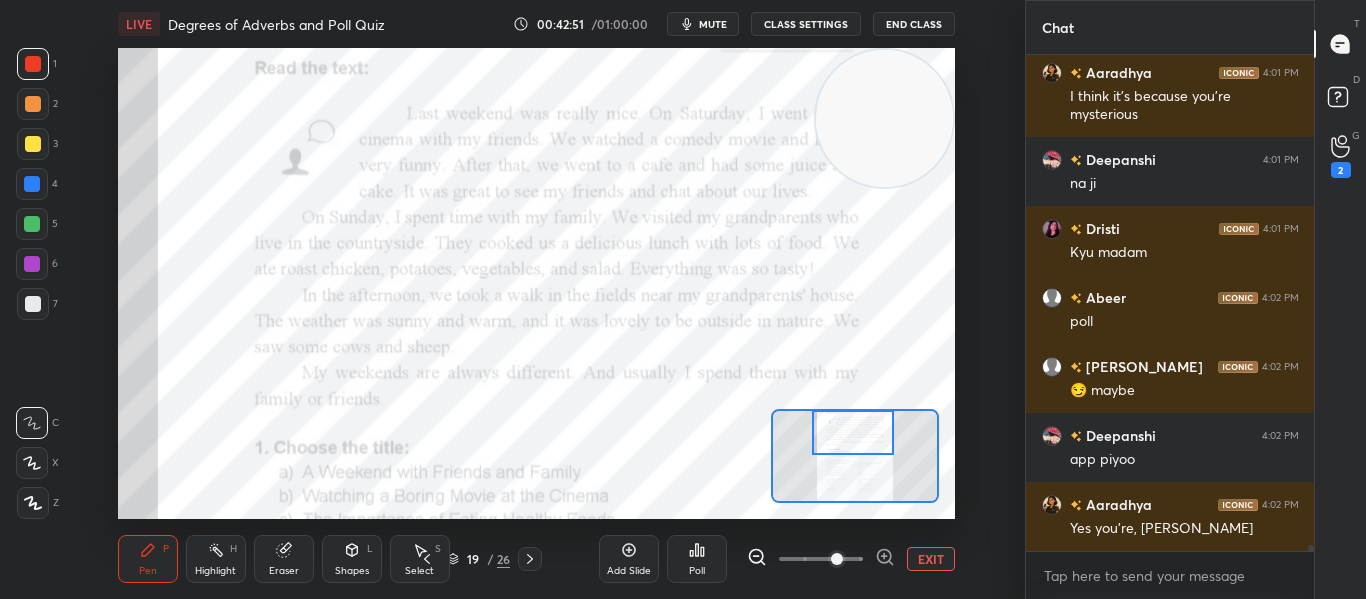 click at bounding box center [853, 432] 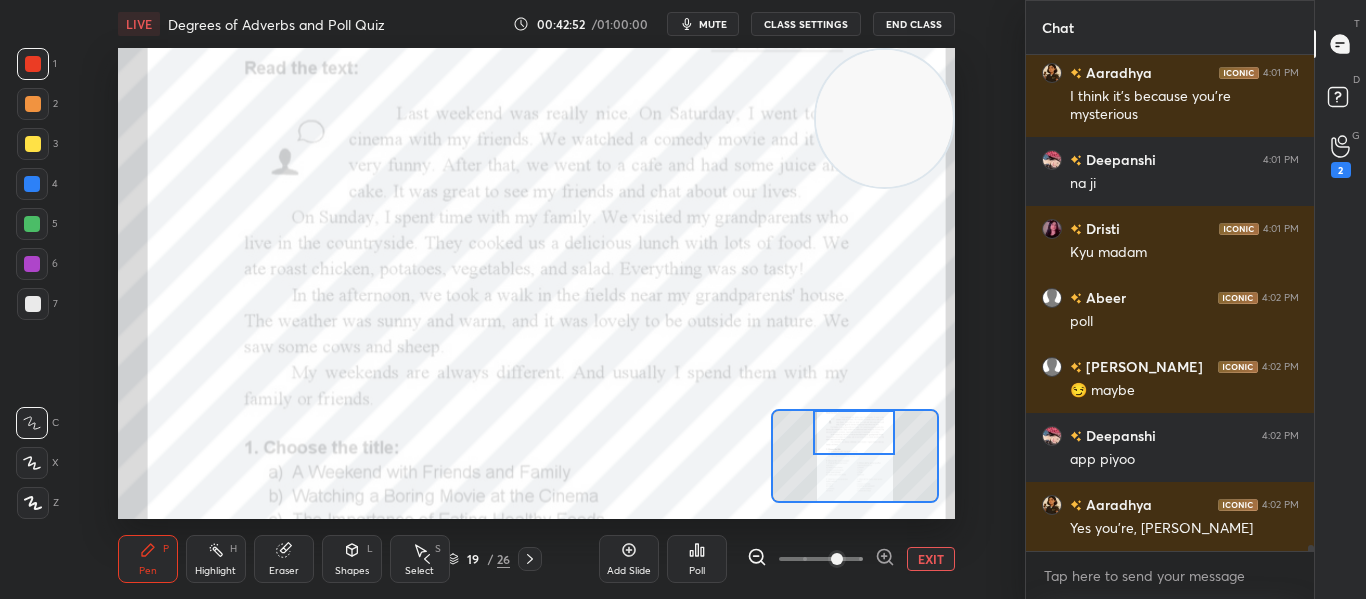 click at bounding box center (854, 432) 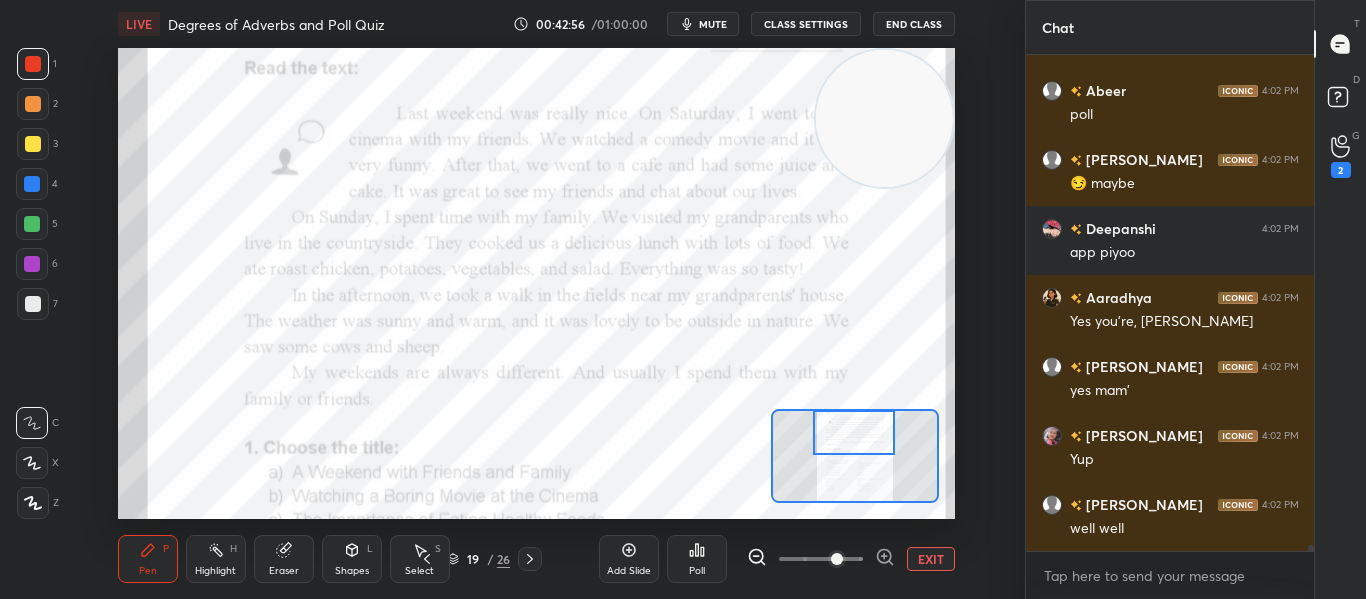 click at bounding box center [854, 432] 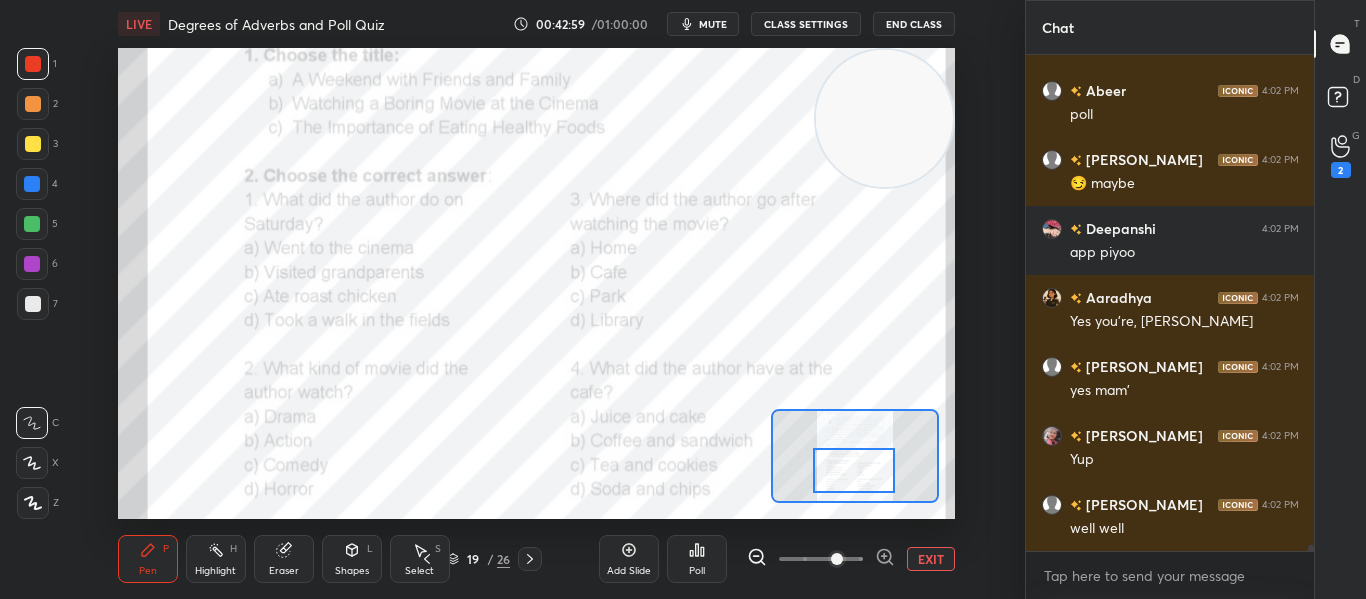 drag, startPoint x: 854, startPoint y: 441, endPoint x: 854, endPoint y: 480, distance: 39 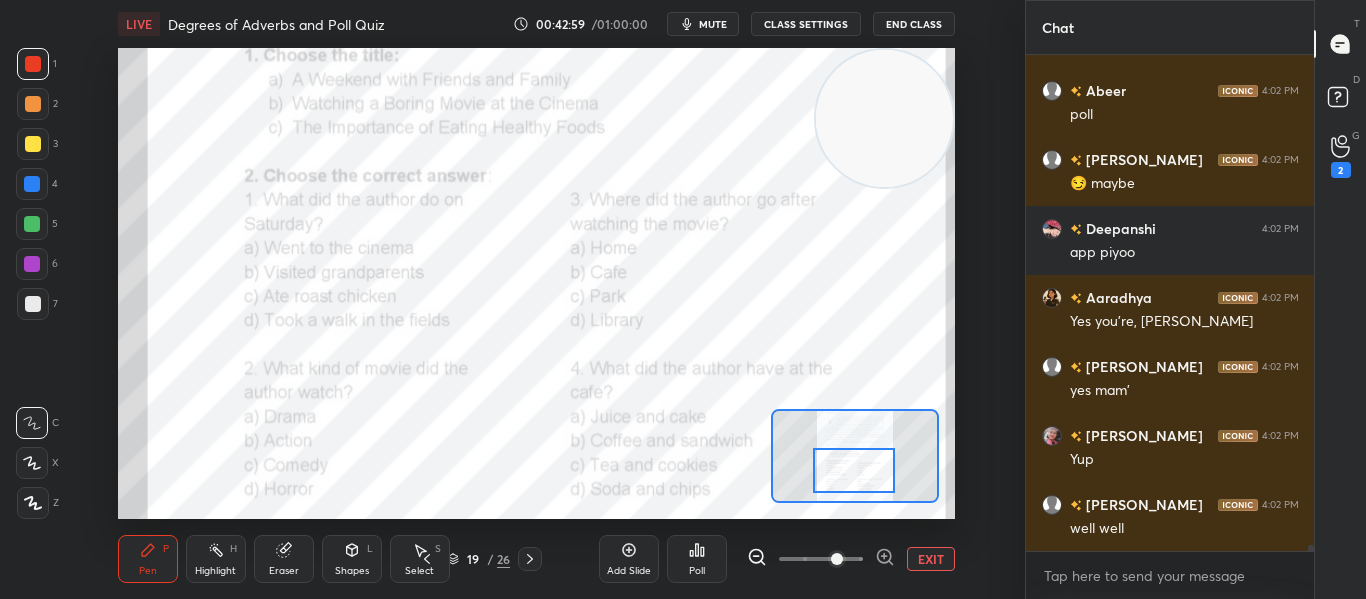 click at bounding box center [854, 470] 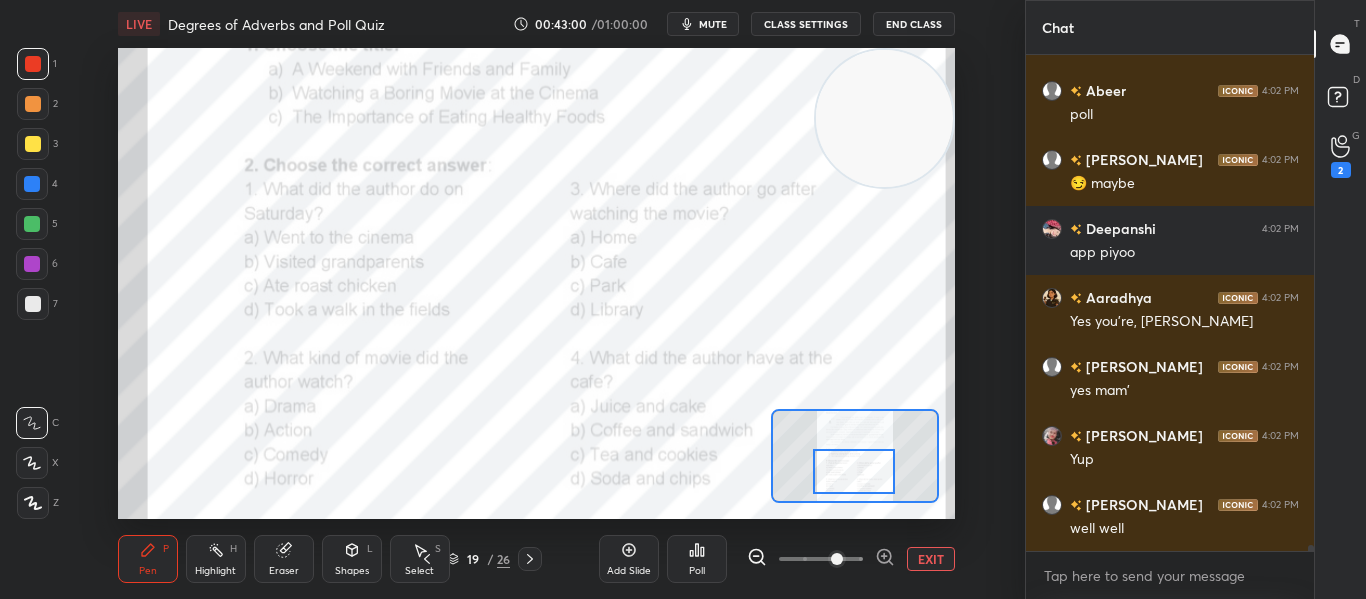click on "Poll" at bounding box center (697, 559) 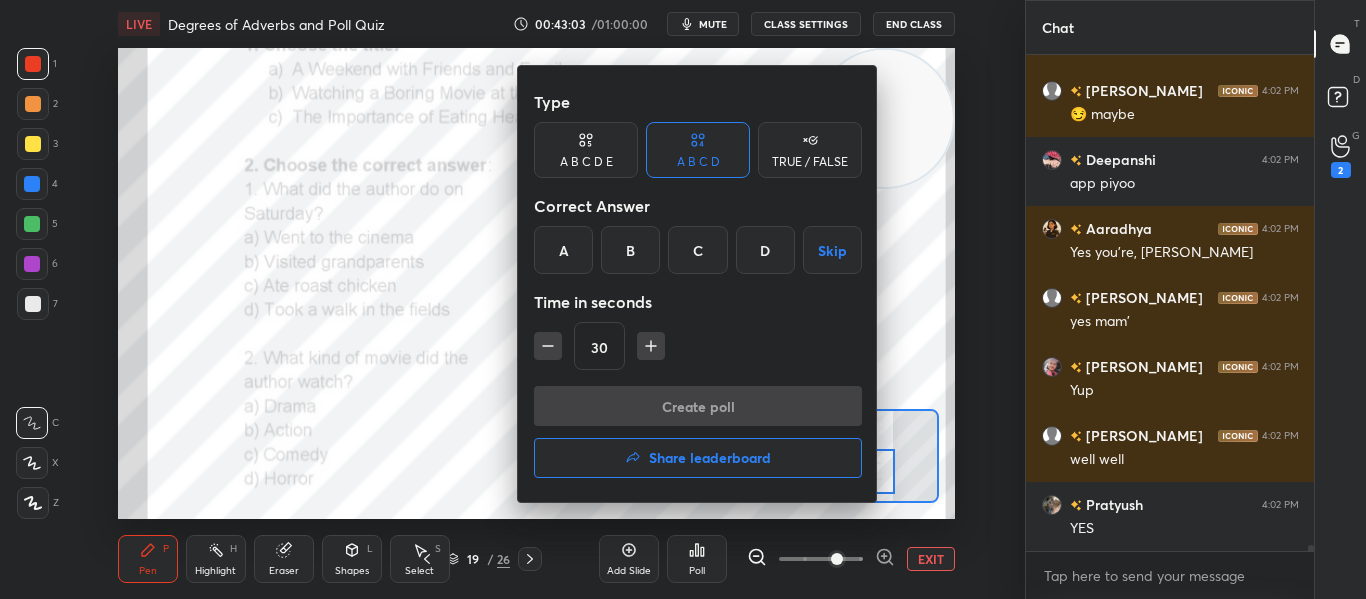 click on "A" at bounding box center [563, 250] 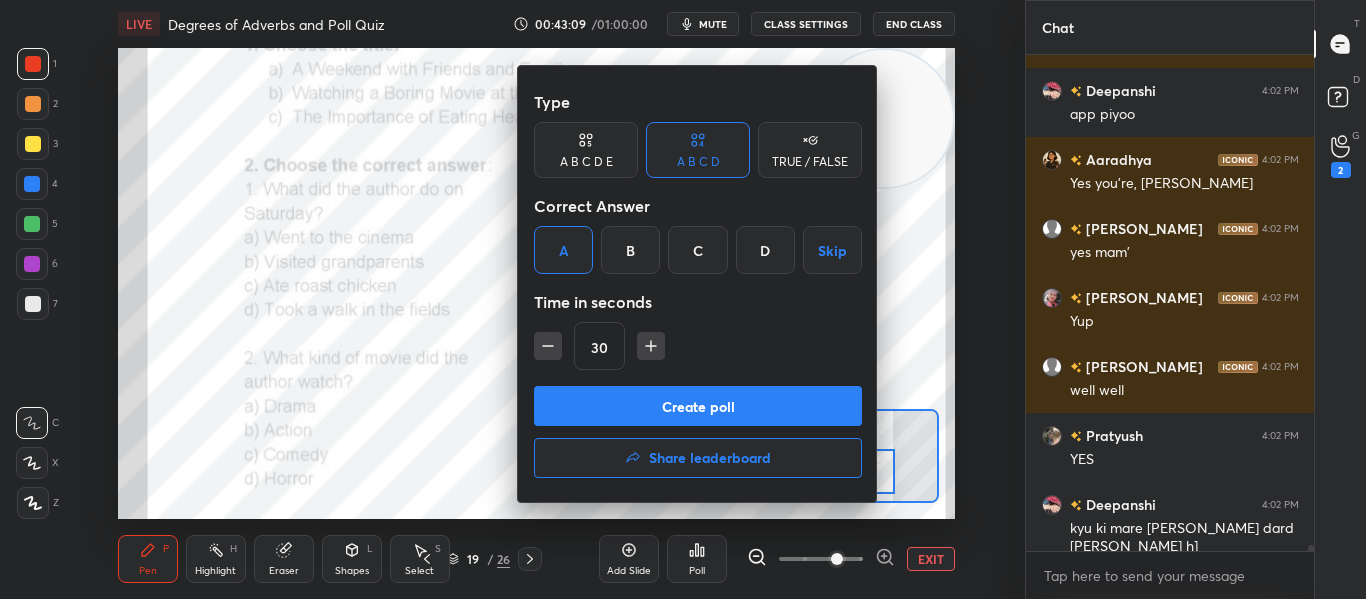 scroll, scrollTop: 42390, scrollLeft: 0, axis: vertical 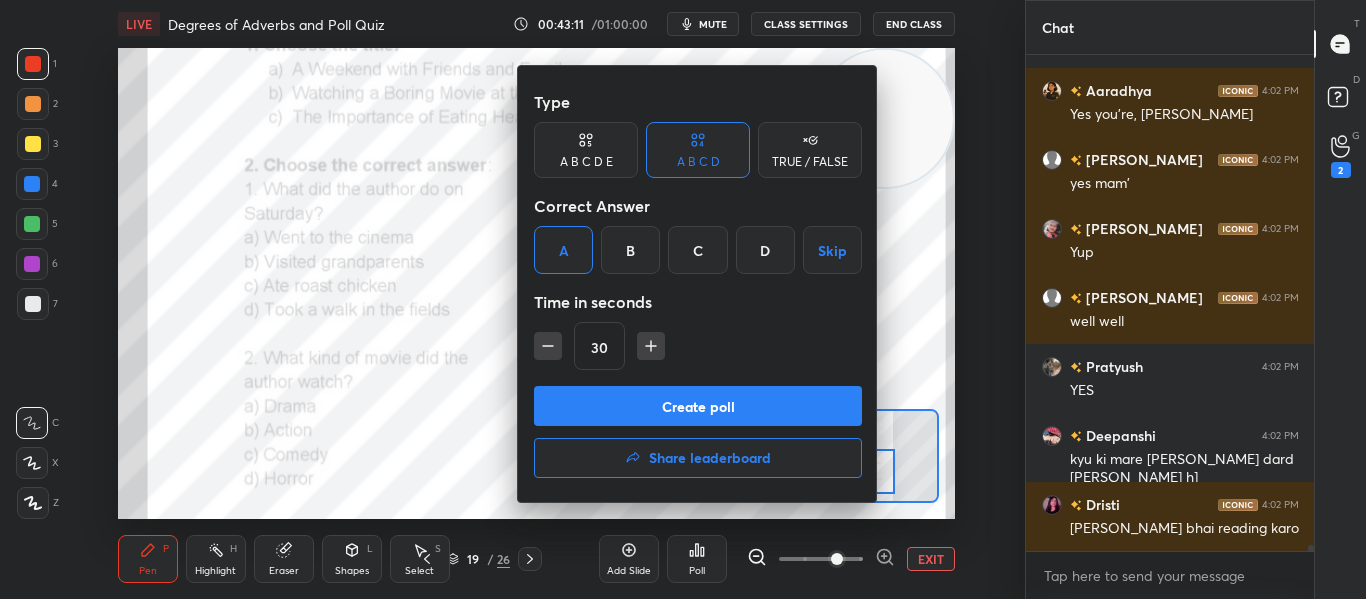 click on "Create poll" at bounding box center [698, 406] 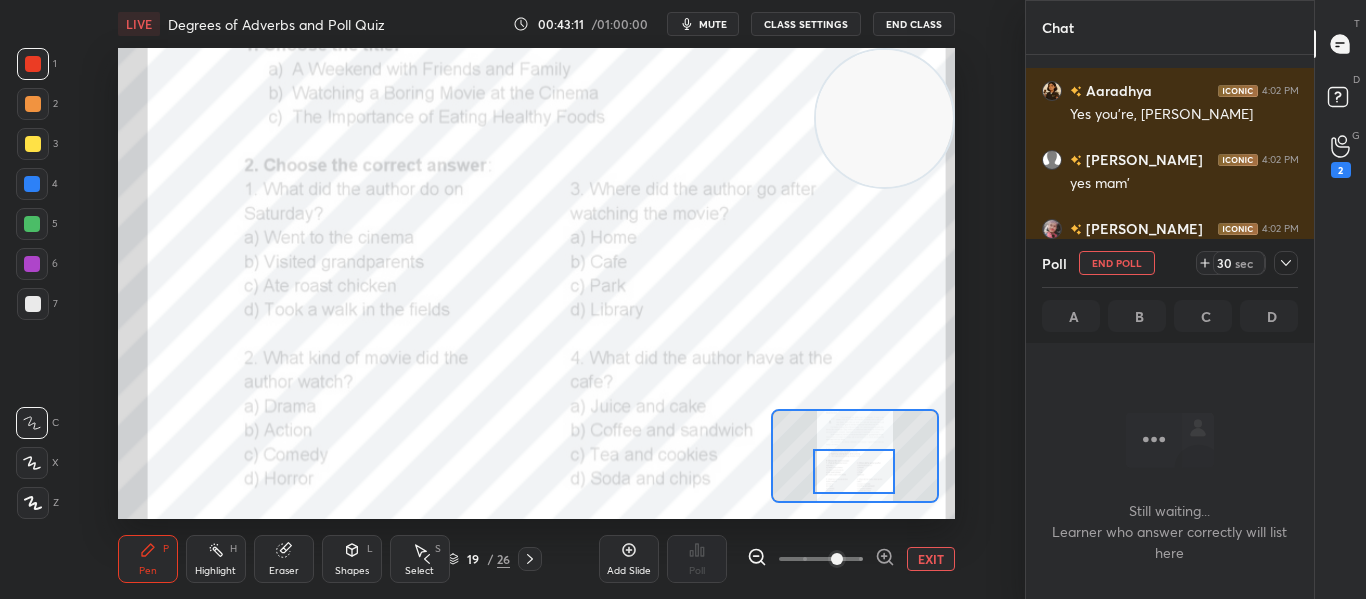 scroll, scrollTop: 392, scrollLeft: 282, axis: both 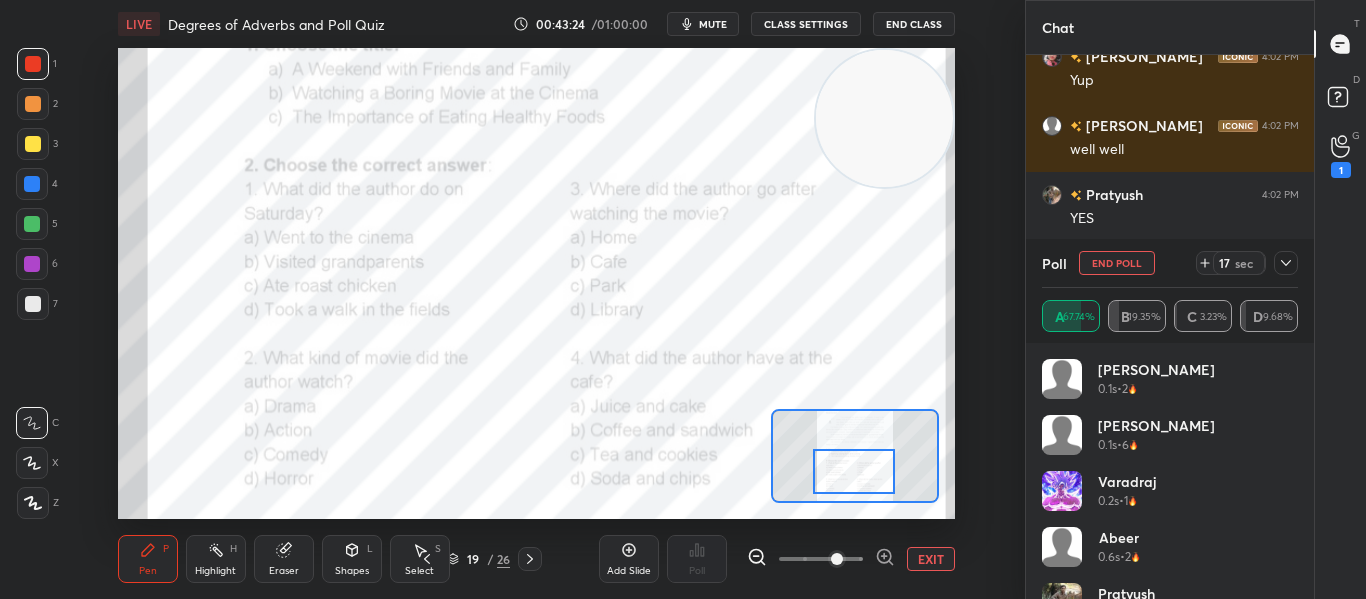 click 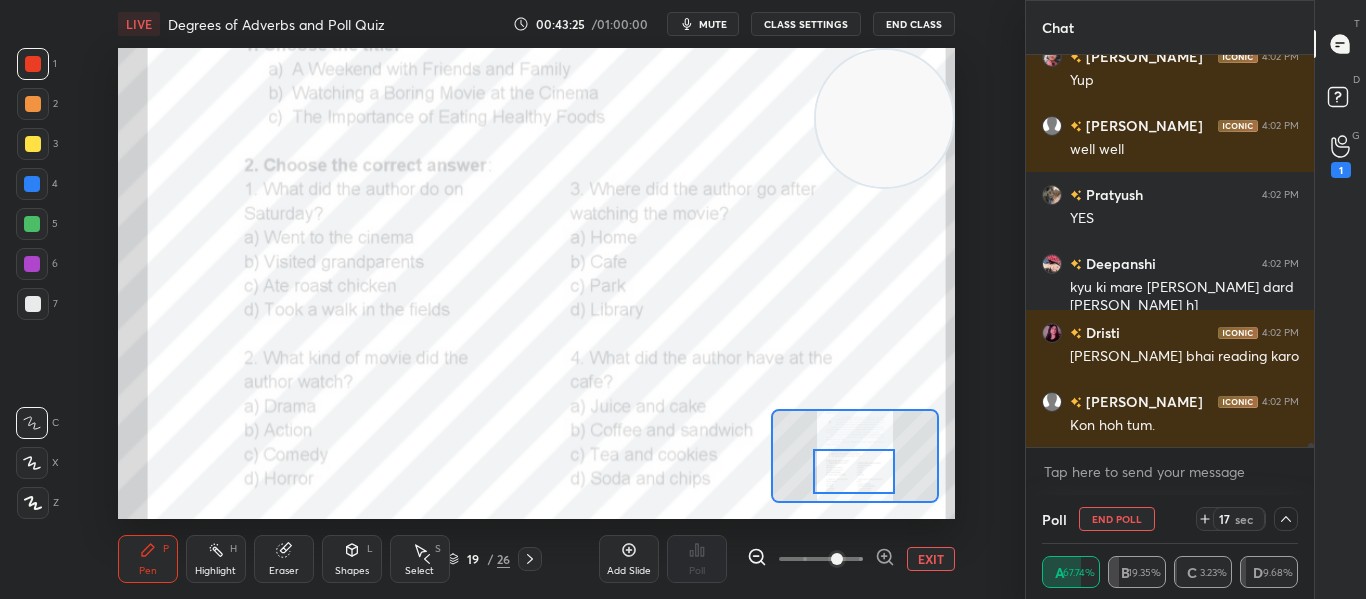 scroll, scrollTop: 0, scrollLeft: 0, axis: both 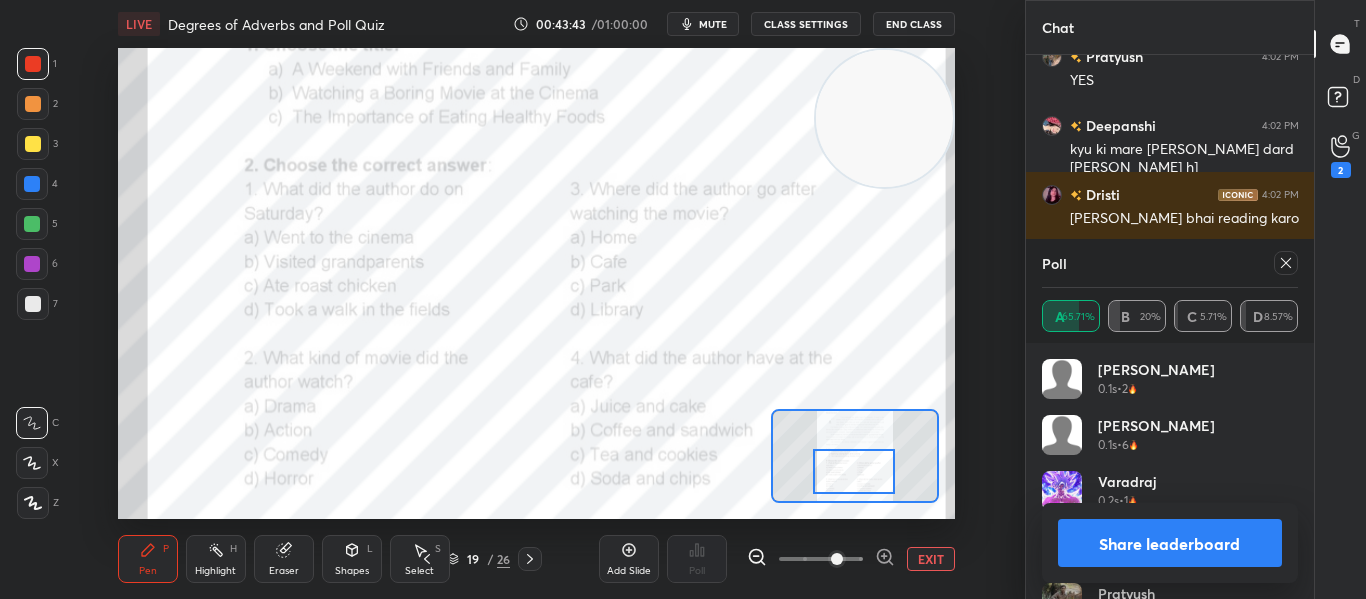 click 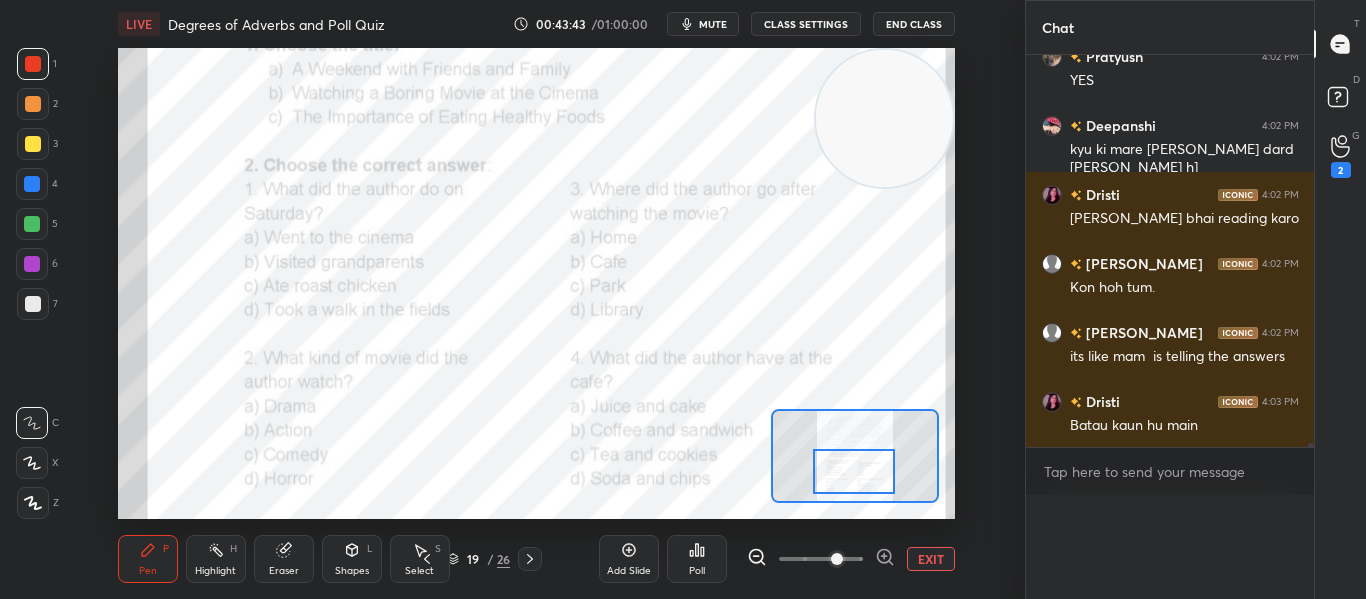 scroll, scrollTop: 0, scrollLeft: 0, axis: both 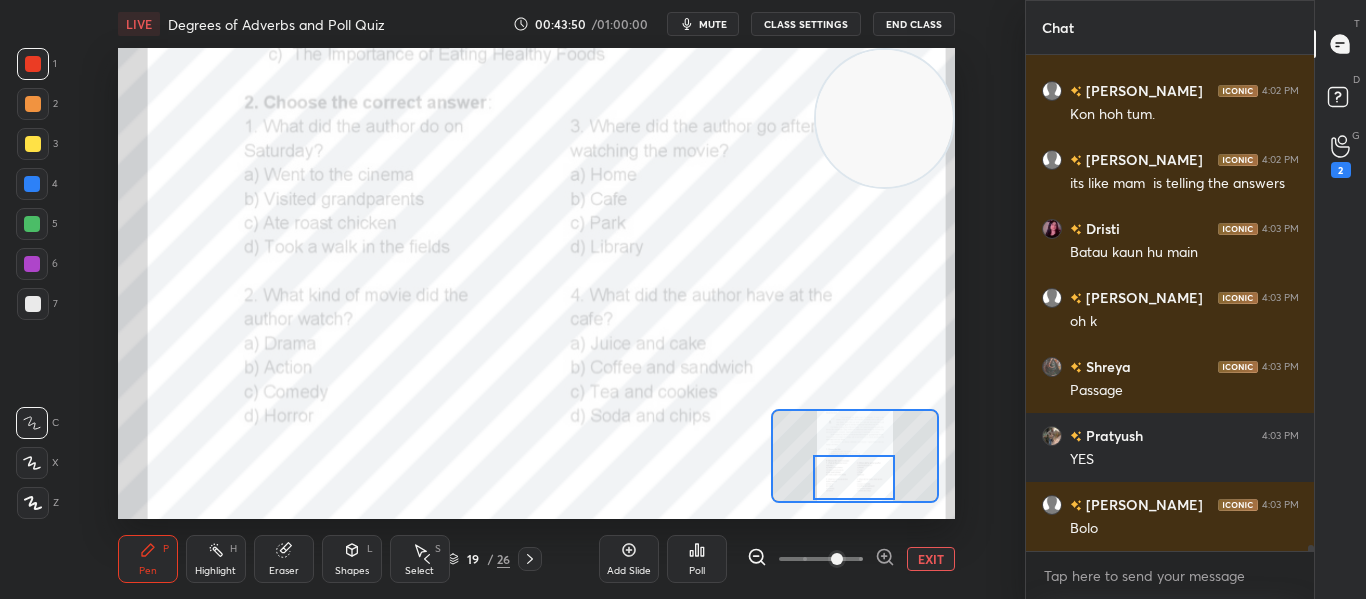 click at bounding box center [854, 477] 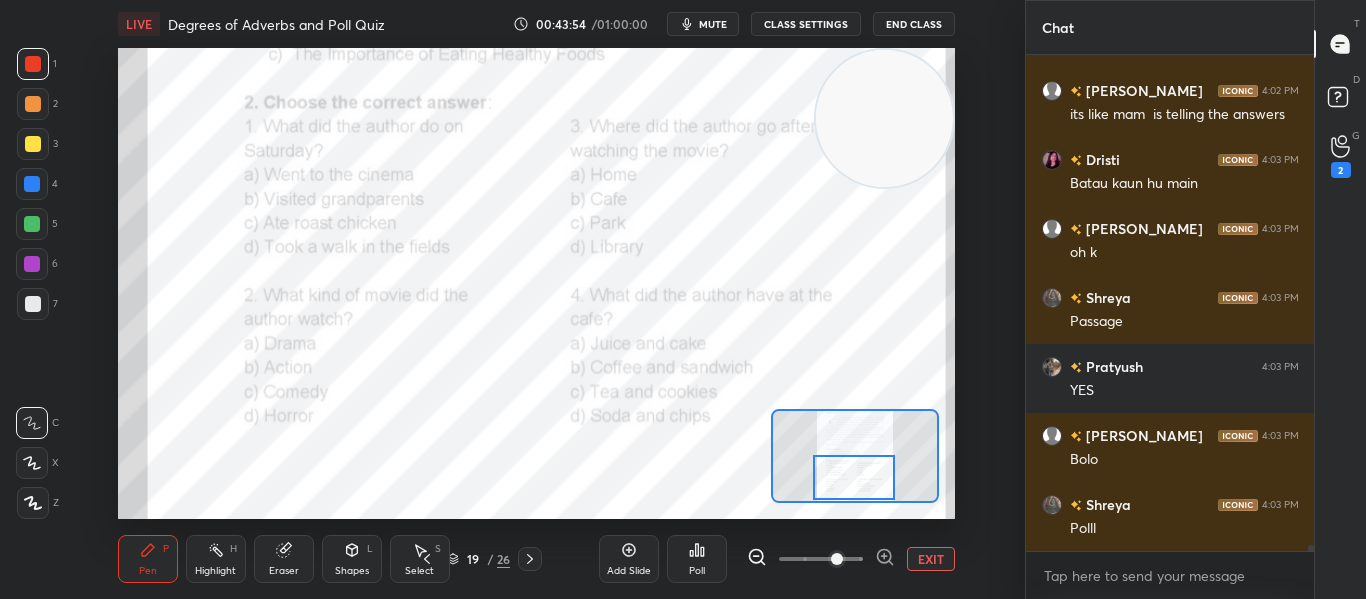 click 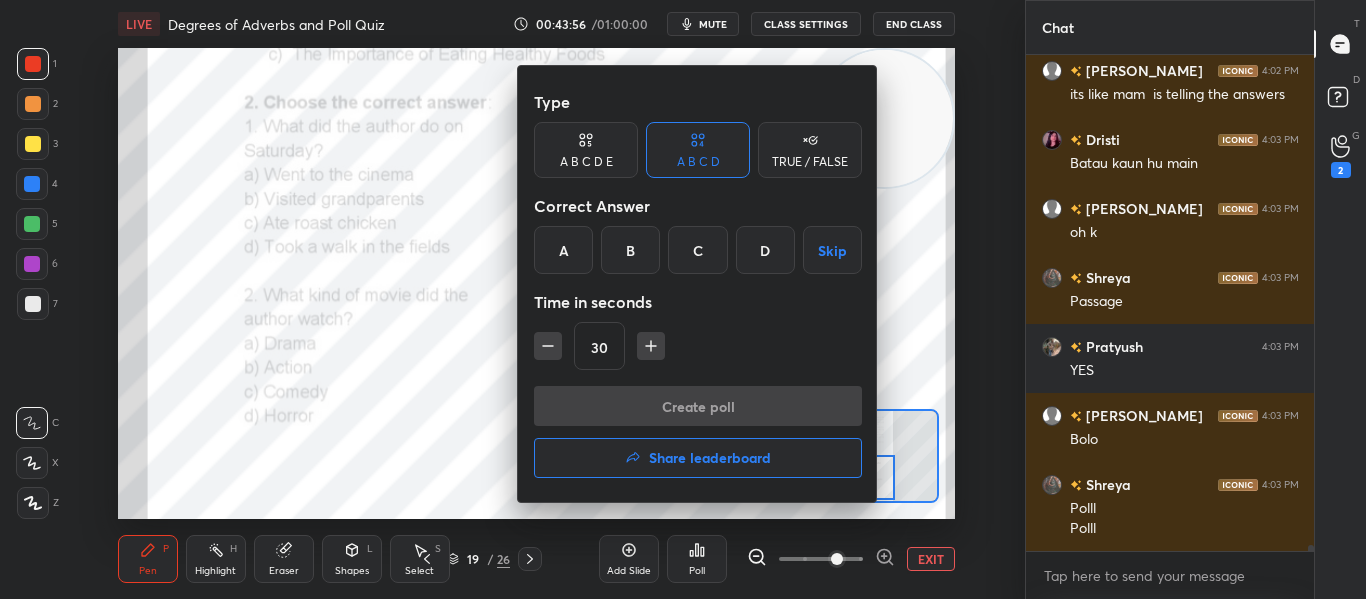 click on "C" at bounding box center [697, 250] 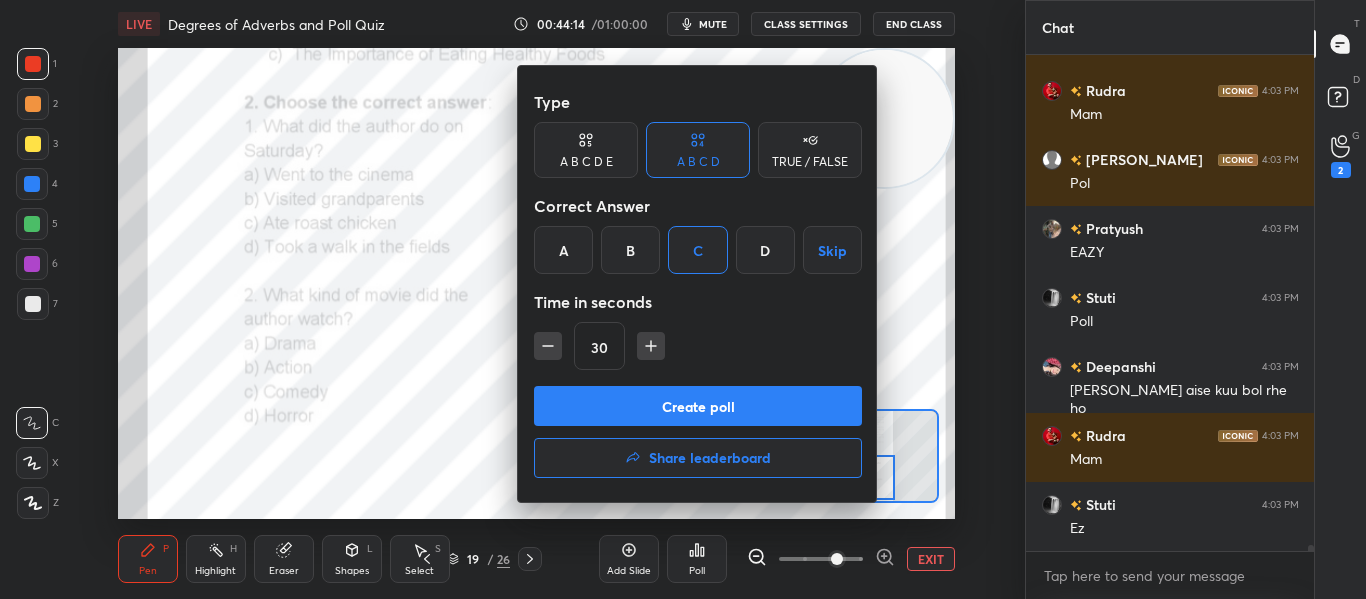 click on "Create poll" at bounding box center (698, 406) 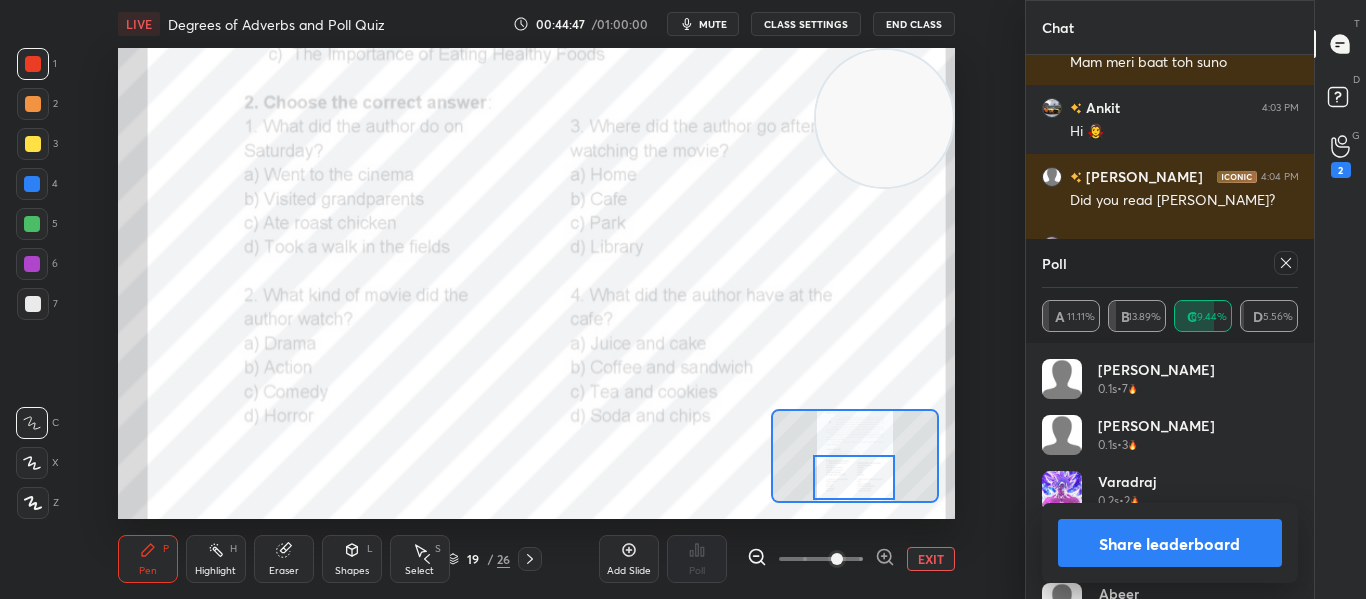 scroll, scrollTop: 44343, scrollLeft: 0, axis: vertical 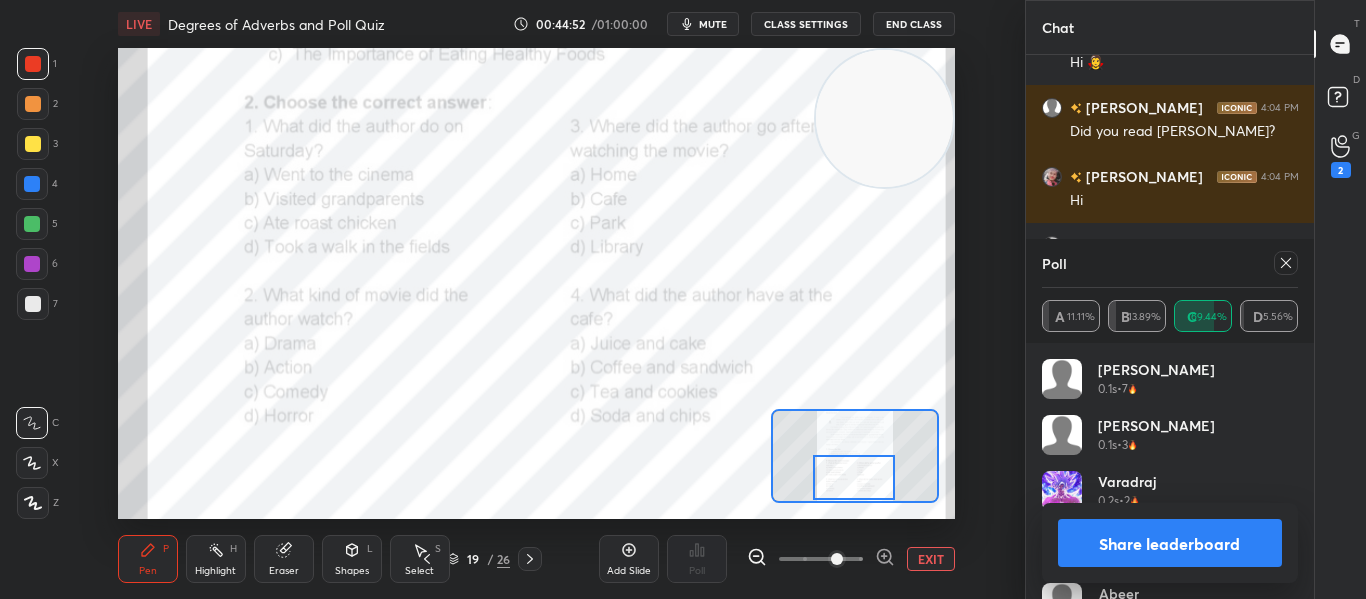 click at bounding box center (1286, 263) 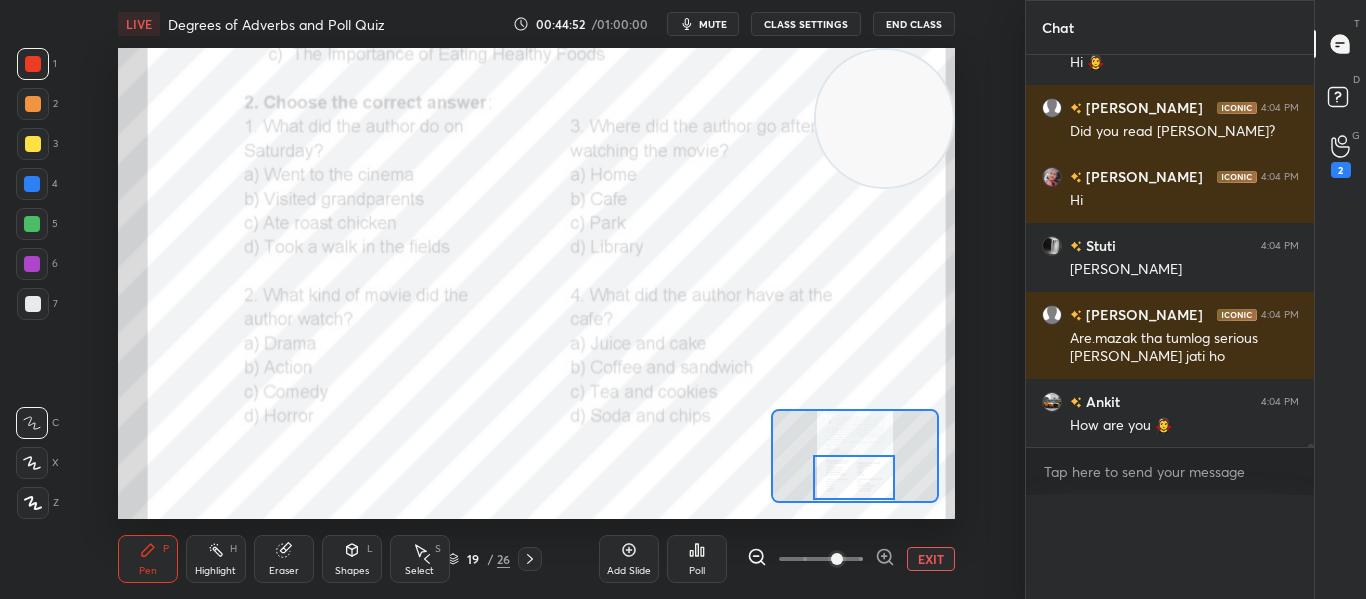 scroll, scrollTop: 44430, scrollLeft: 0, axis: vertical 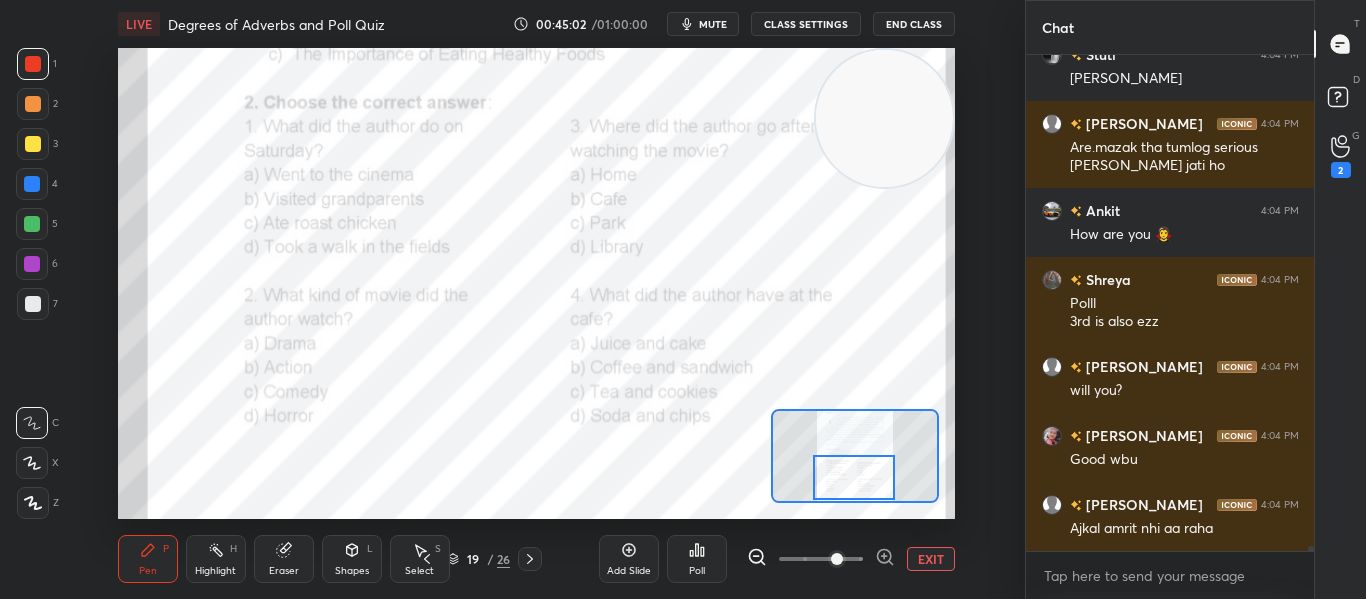click on "Poll" at bounding box center (697, 559) 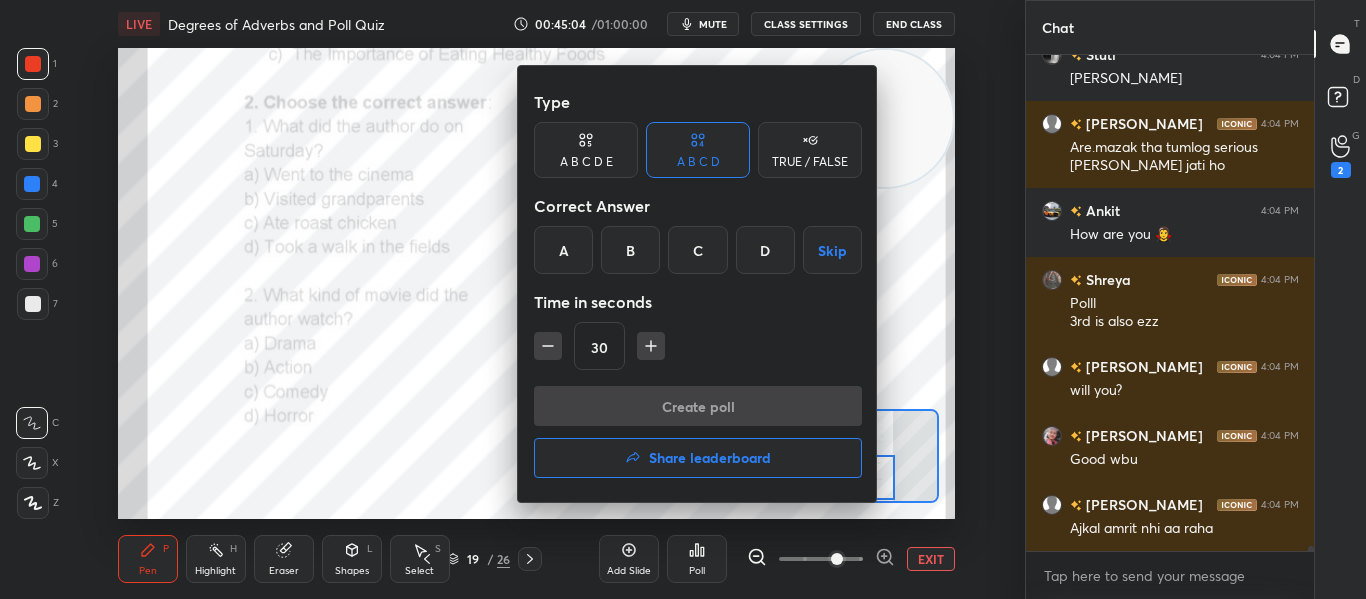 click at bounding box center (683, 299) 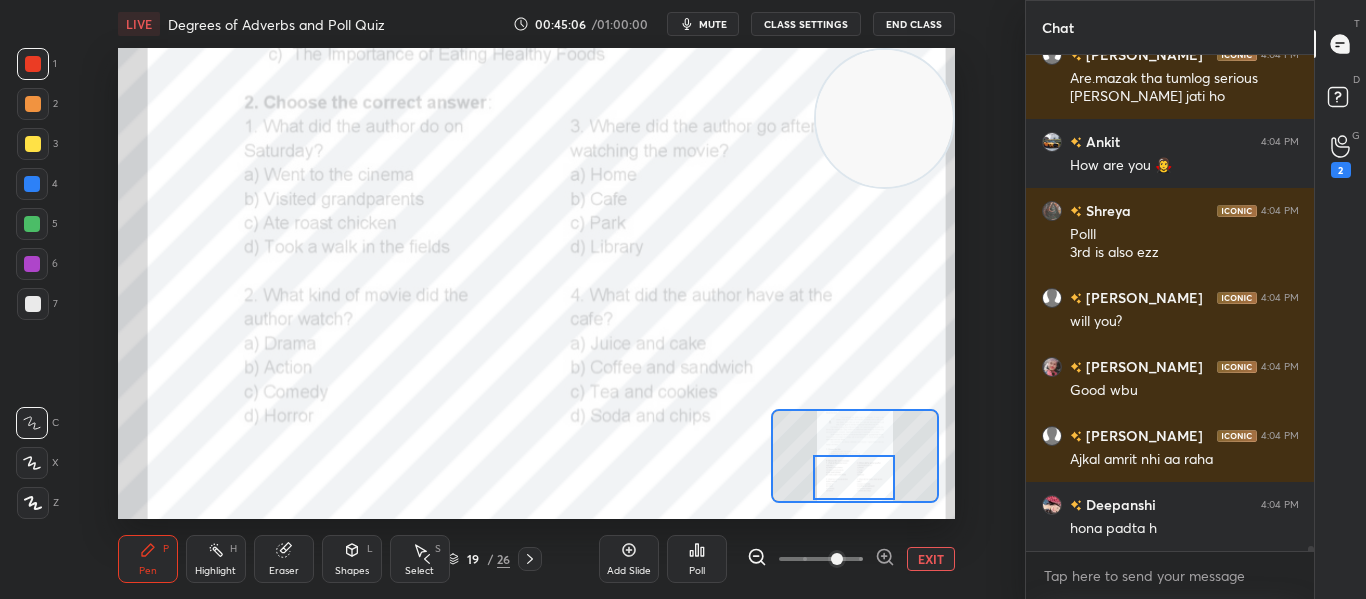 click 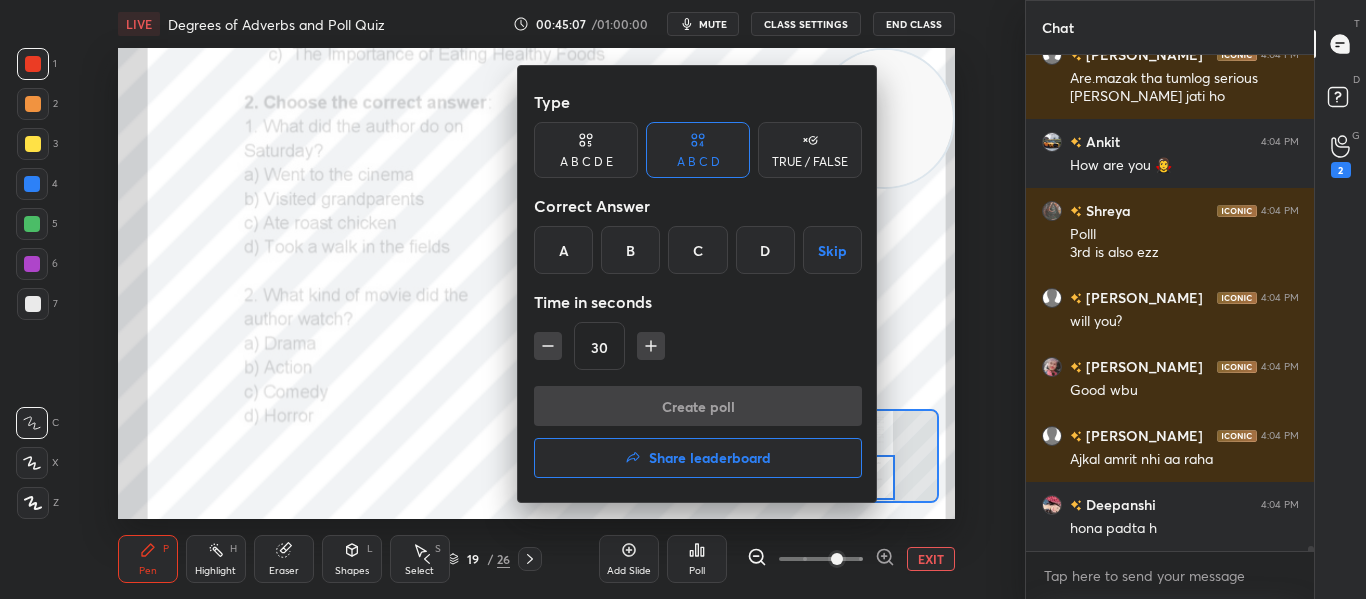 click on "B" at bounding box center (630, 250) 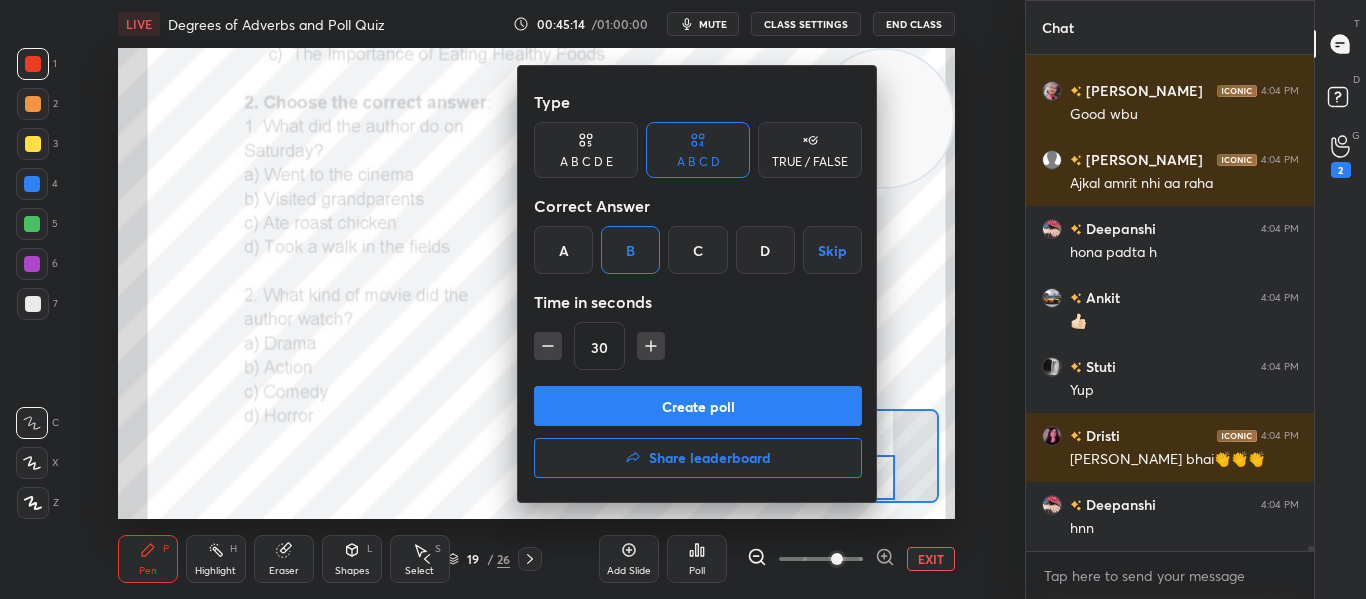 scroll, scrollTop: 44948, scrollLeft: 0, axis: vertical 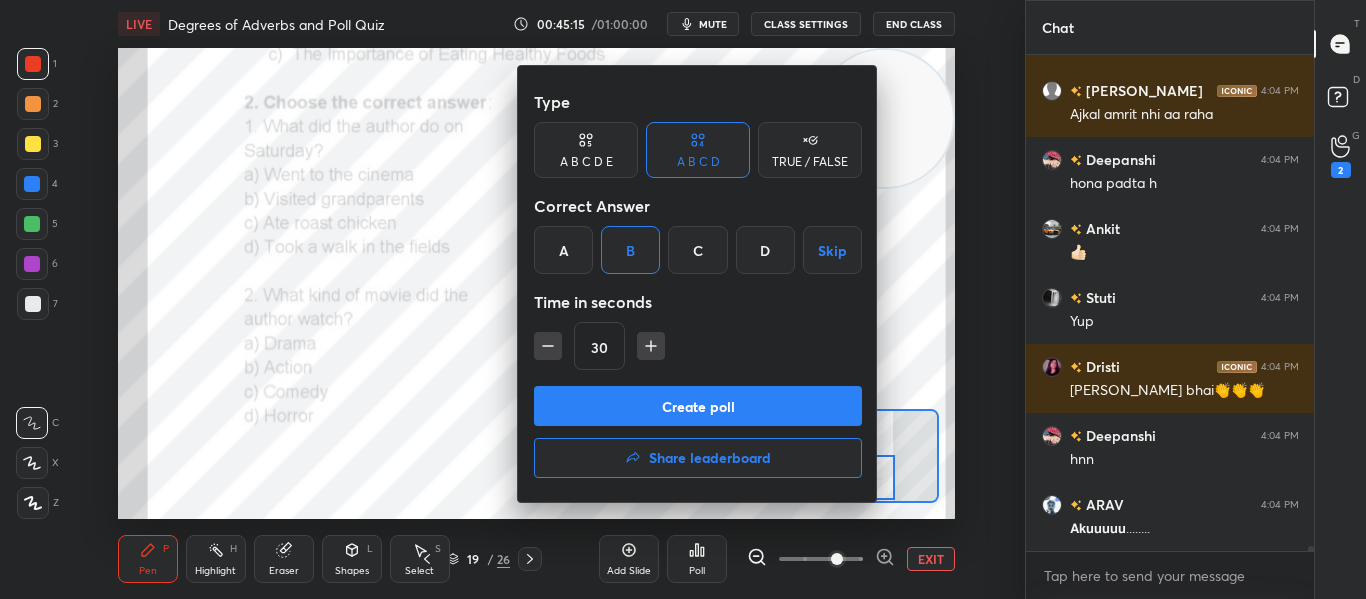click on "Create poll" at bounding box center [698, 406] 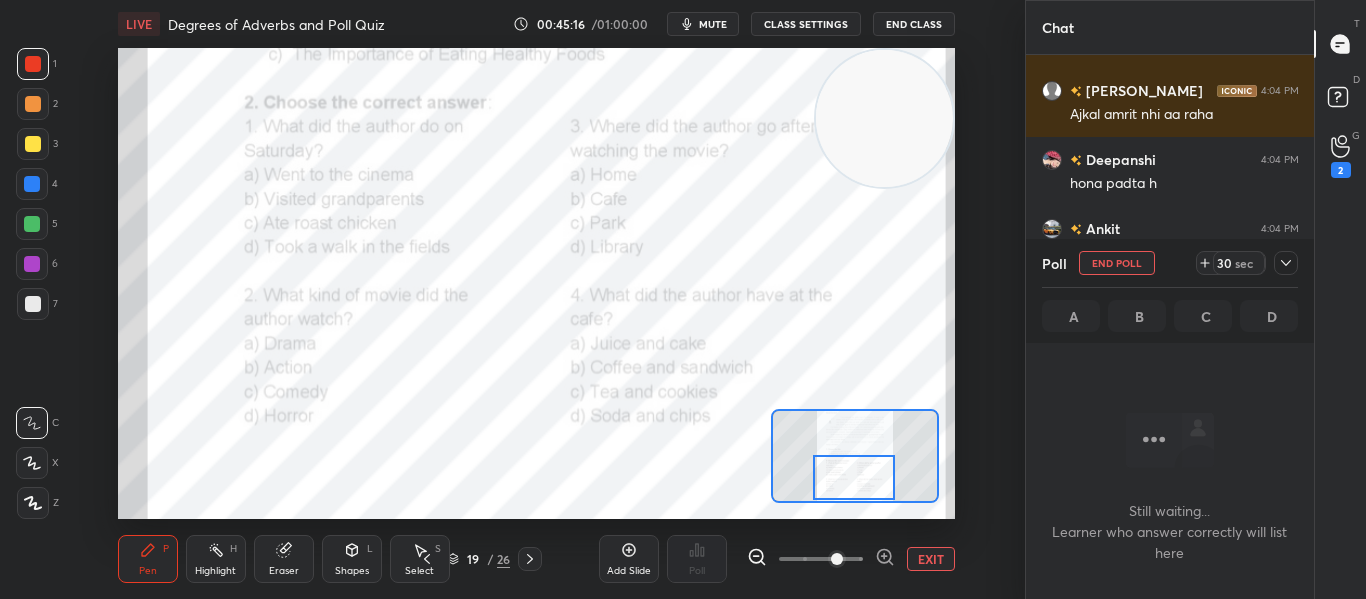 scroll, scrollTop: 386, scrollLeft: 282, axis: both 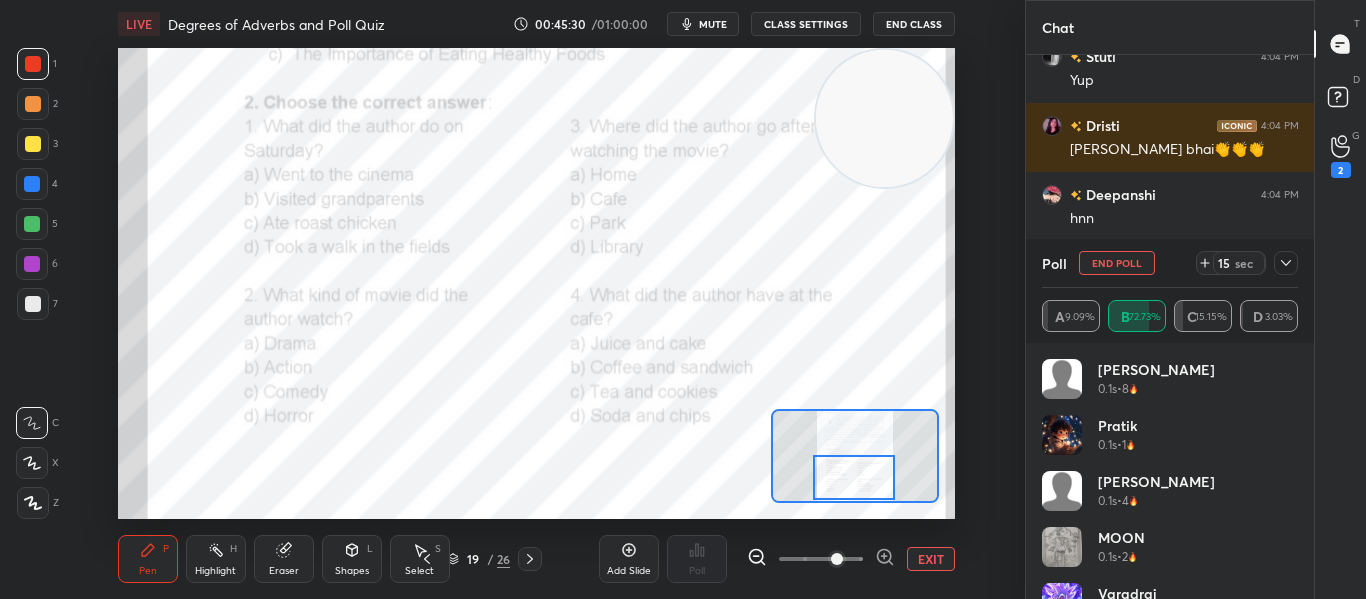 click 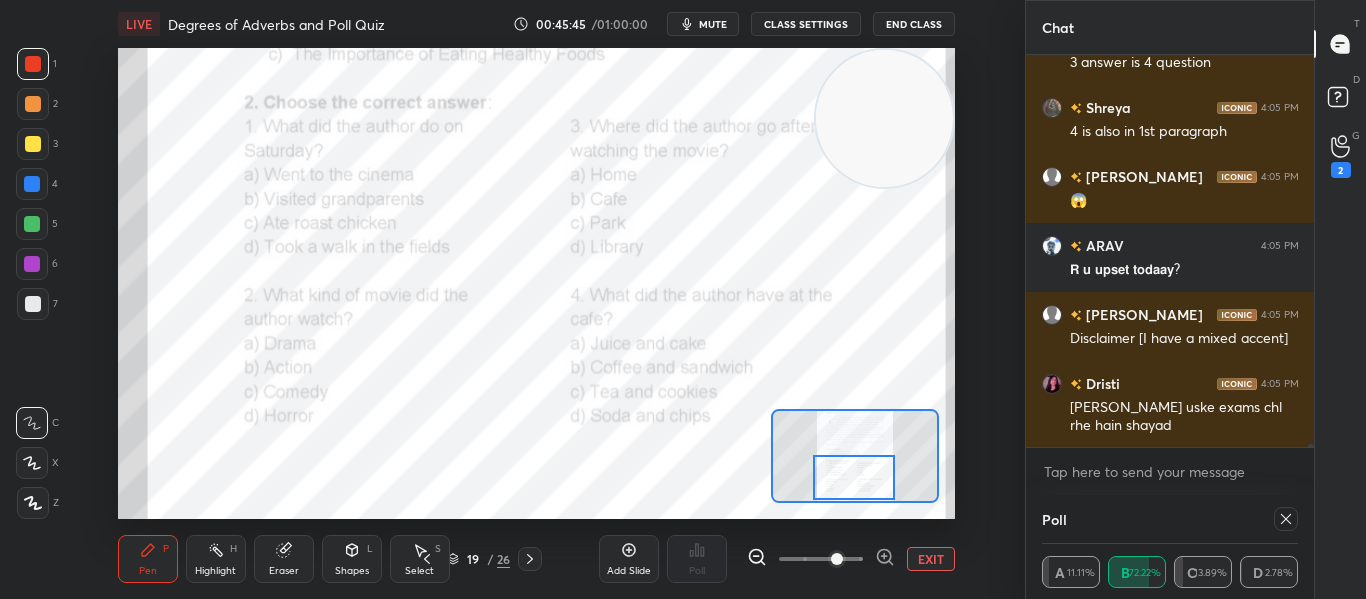 click at bounding box center (854, 477) 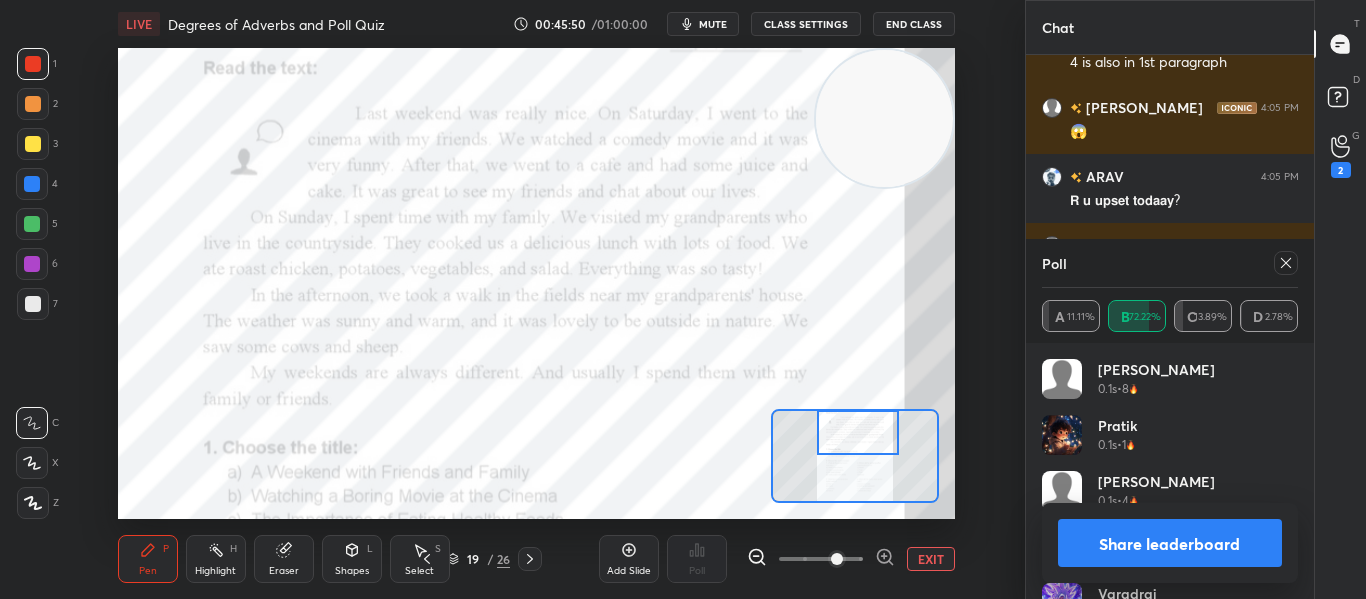 drag, startPoint x: 857, startPoint y: 486, endPoint x: 861, endPoint y: 433, distance: 53.15073 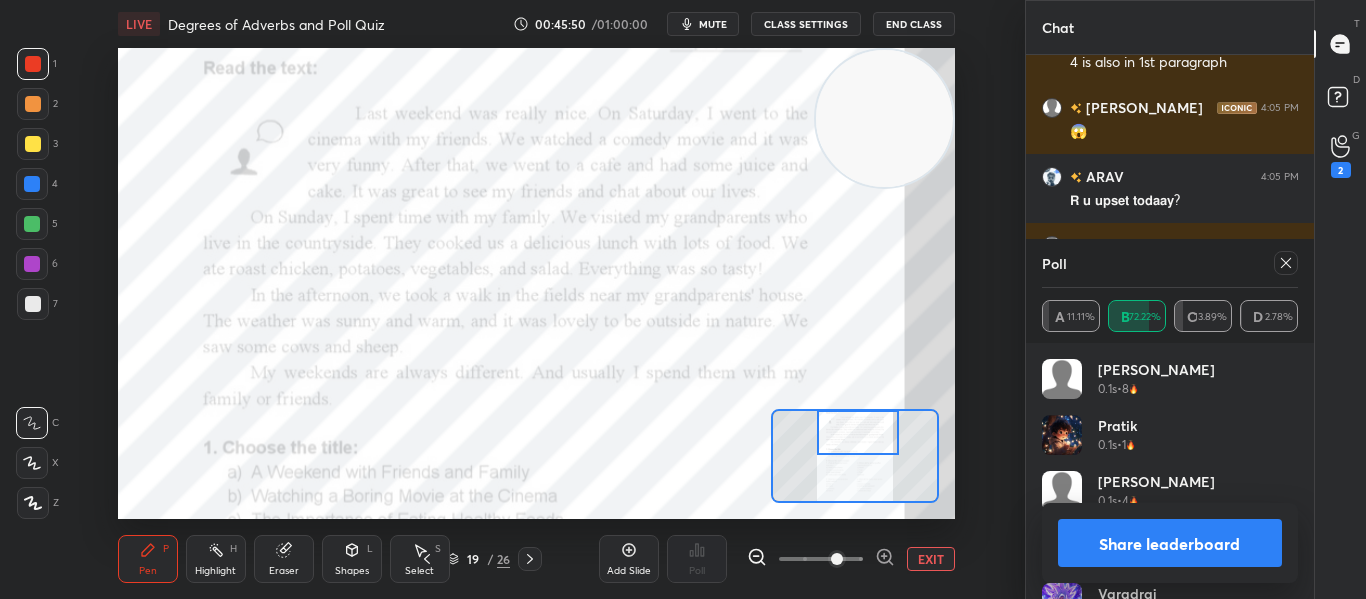 click at bounding box center [858, 432] 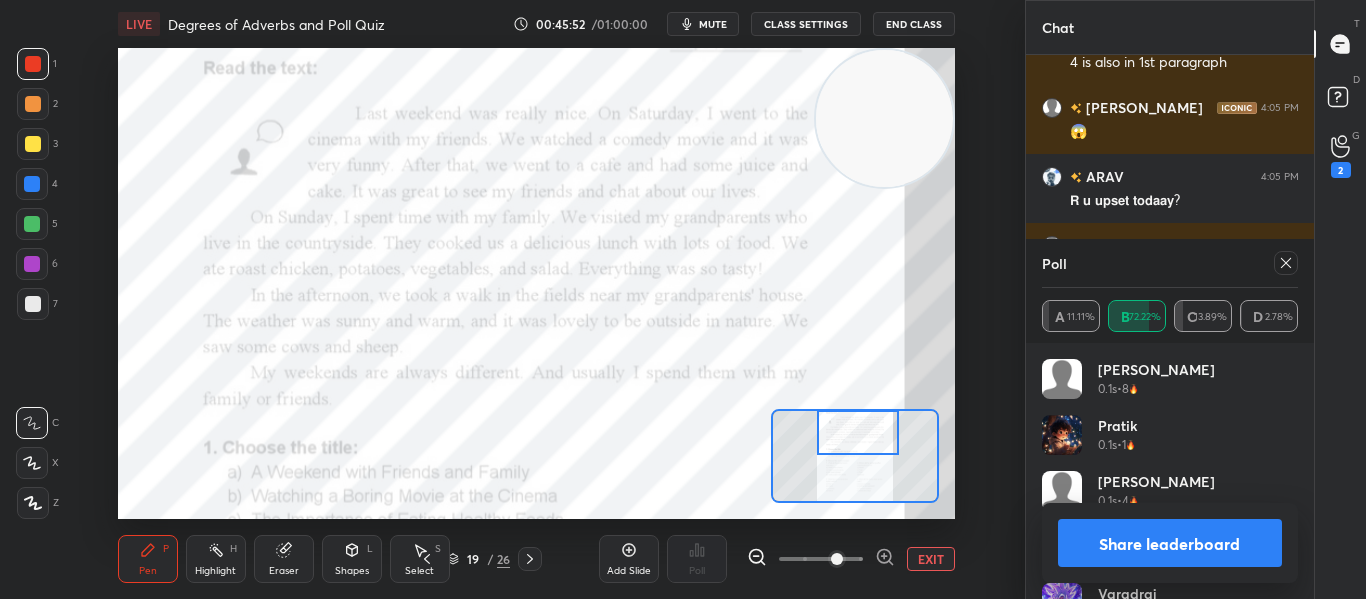 click 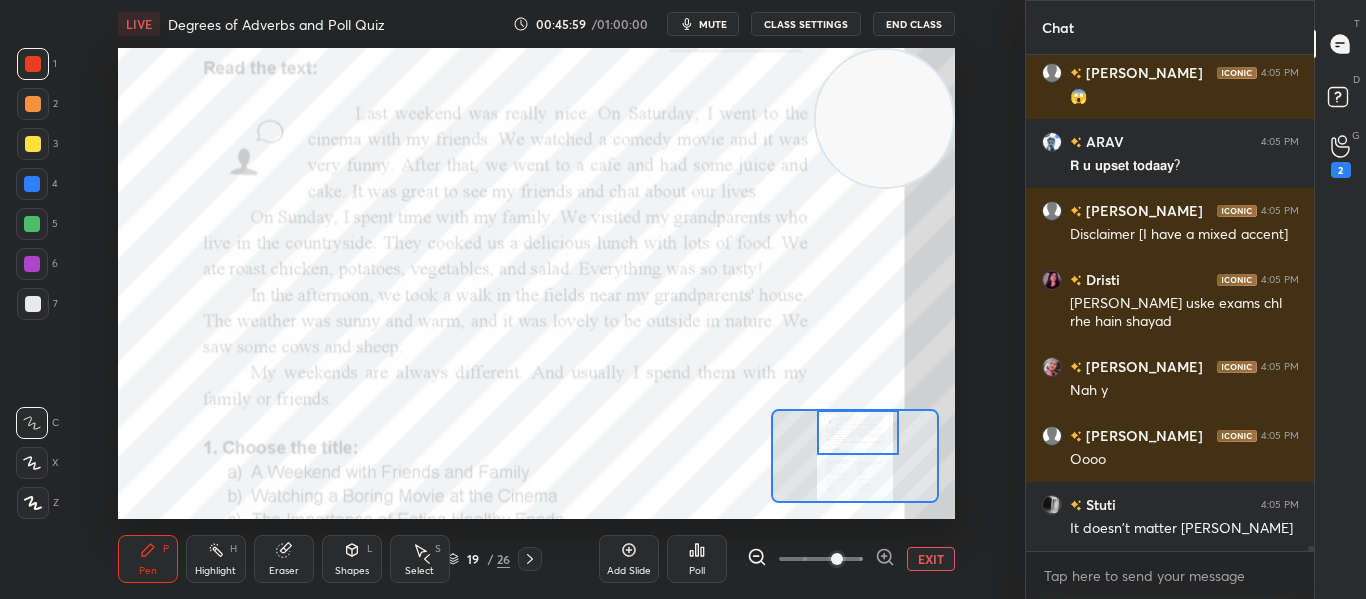 click at bounding box center (858, 432) 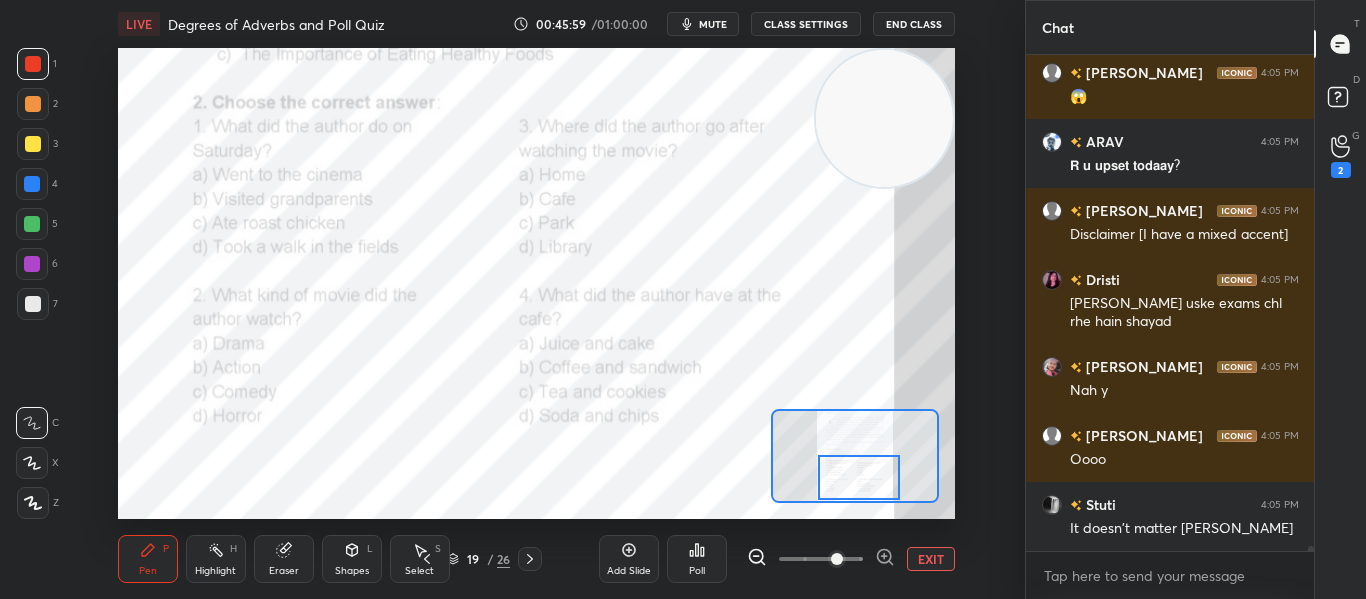 drag, startPoint x: 845, startPoint y: 436, endPoint x: 846, endPoint y: 491, distance: 55.00909 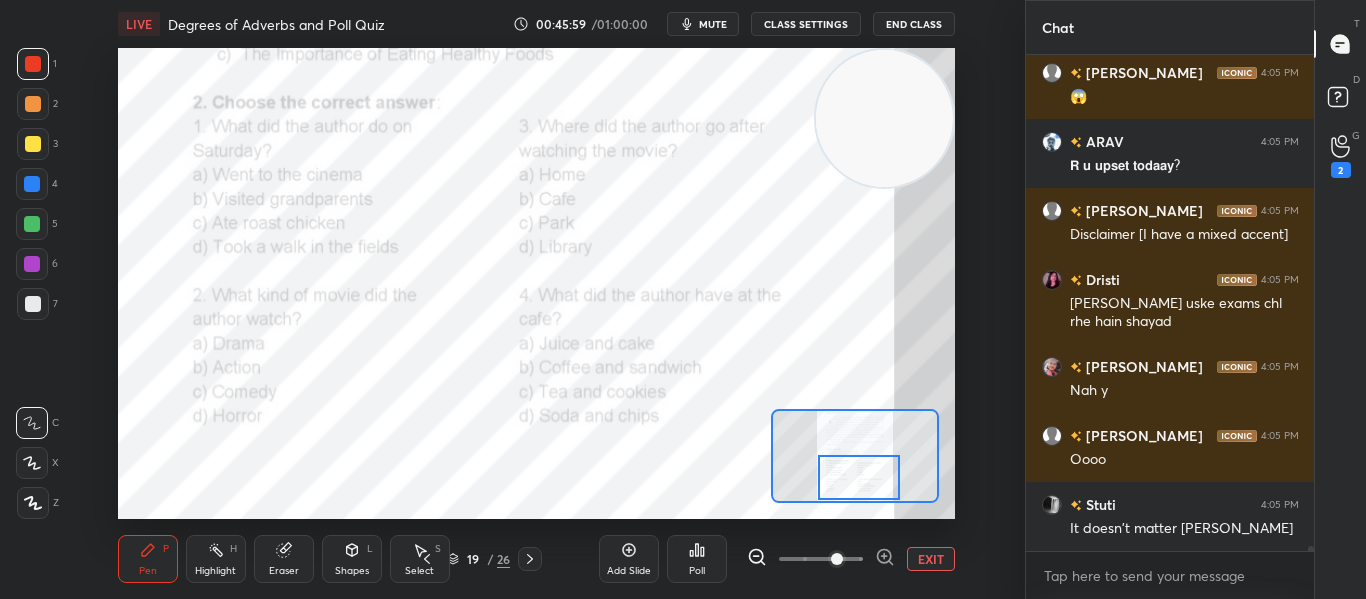 click at bounding box center (859, 477) 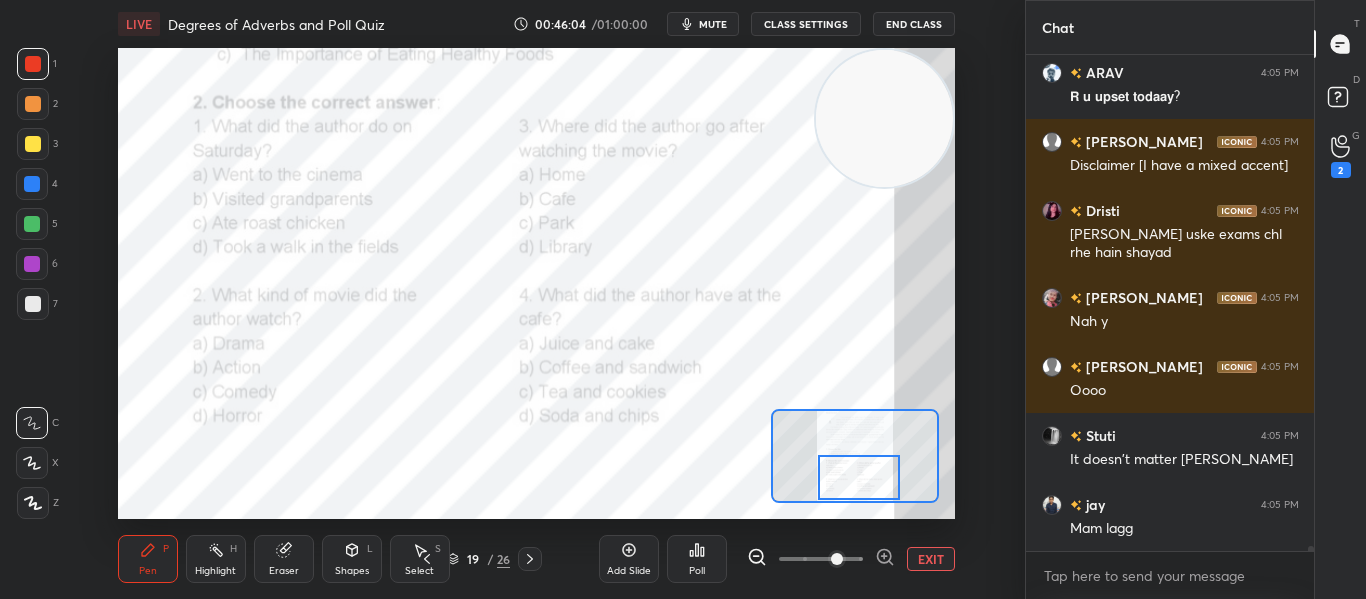 click on "Poll" at bounding box center [697, 571] 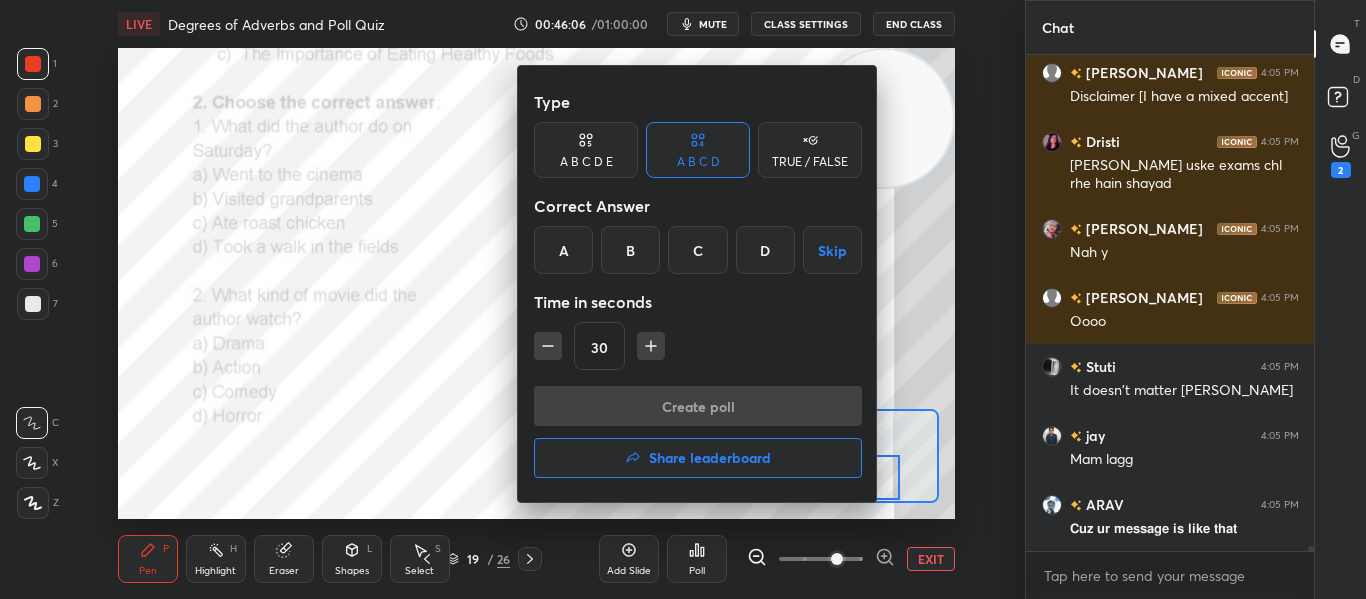 click on "A" at bounding box center (563, 250) 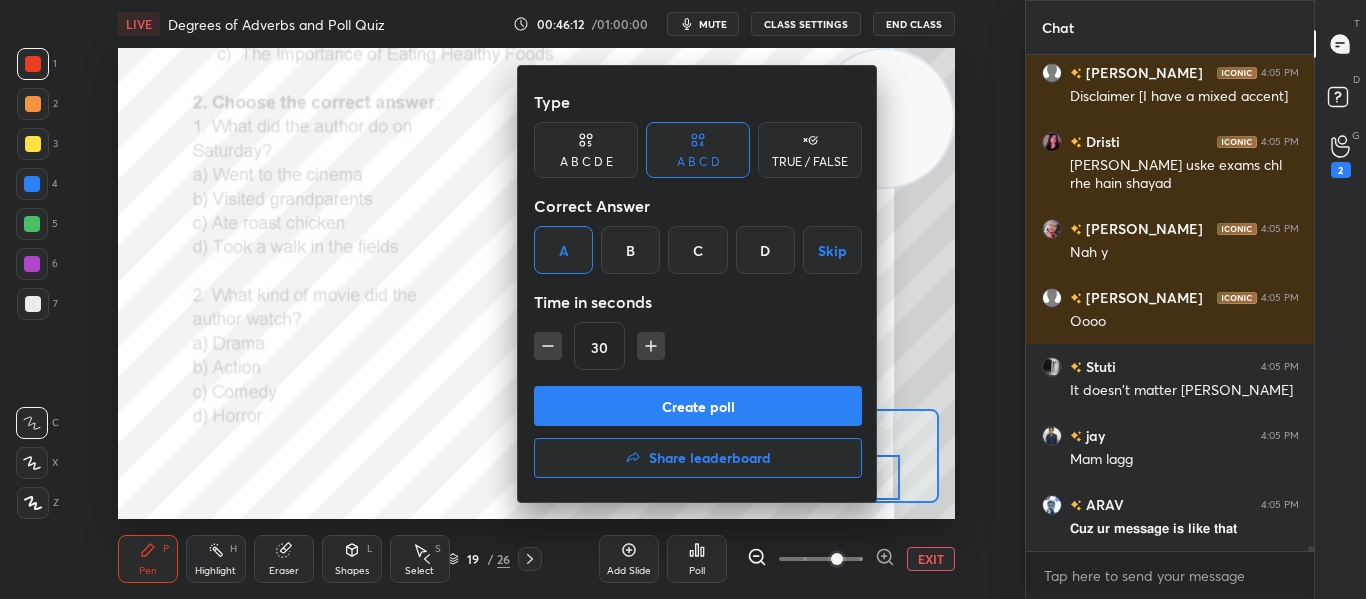 click on "Create poll" at bounding box center (698, 406) 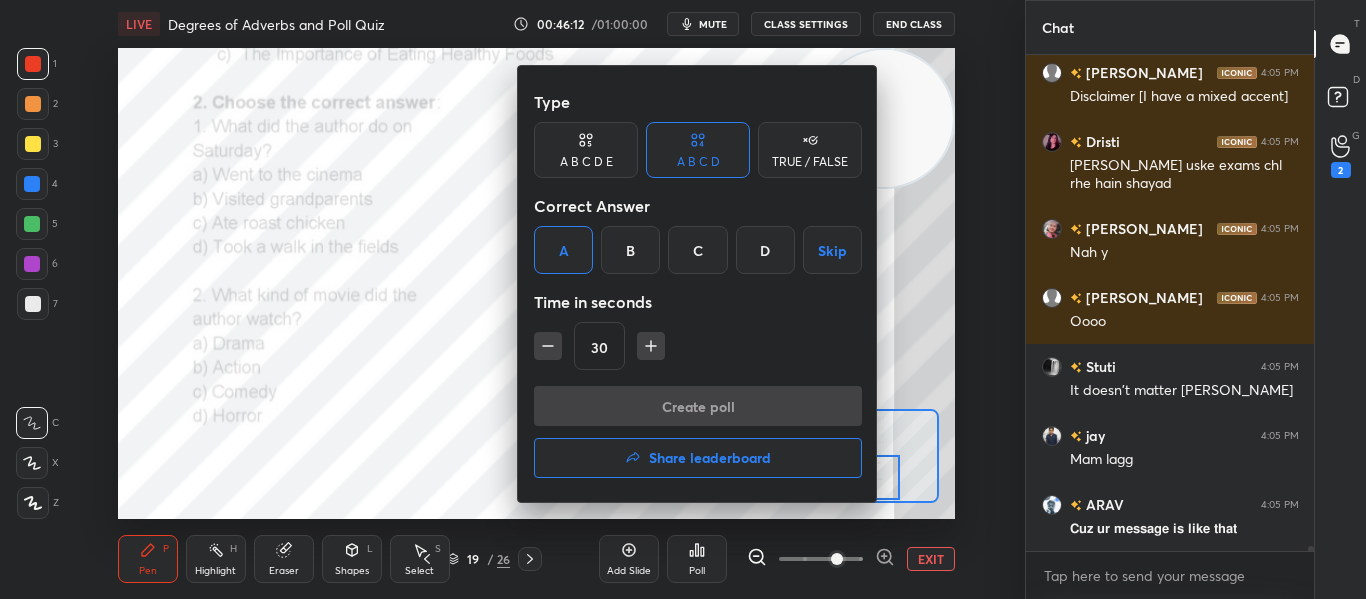type on "x" 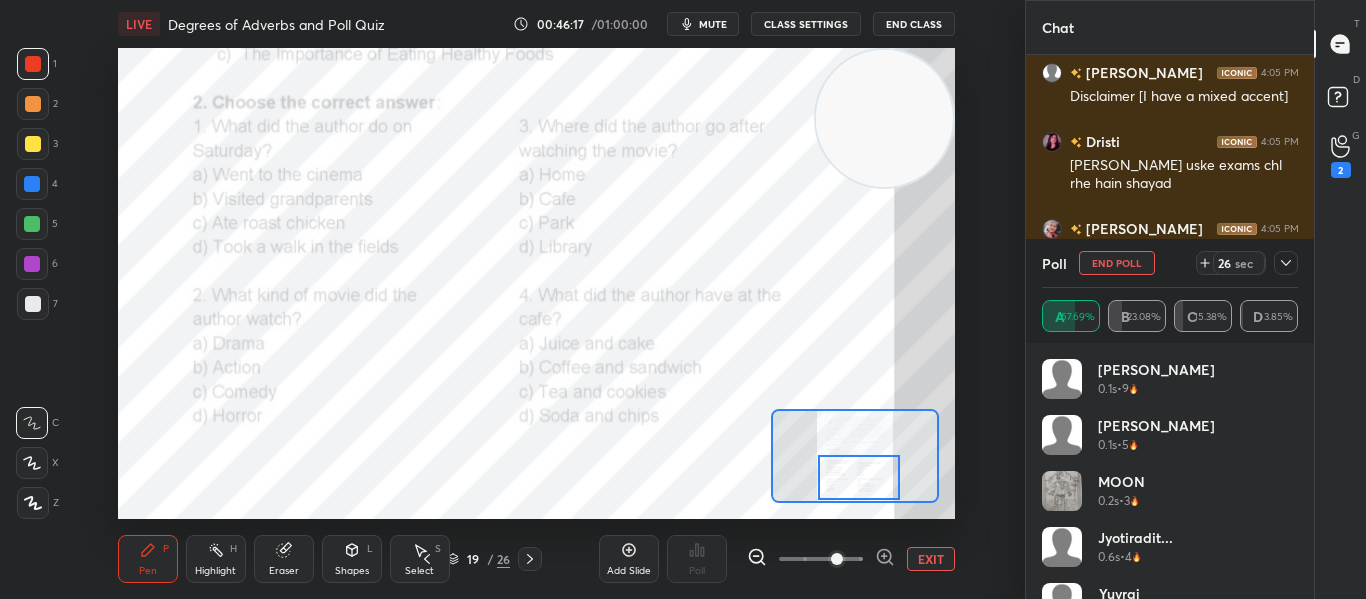 click 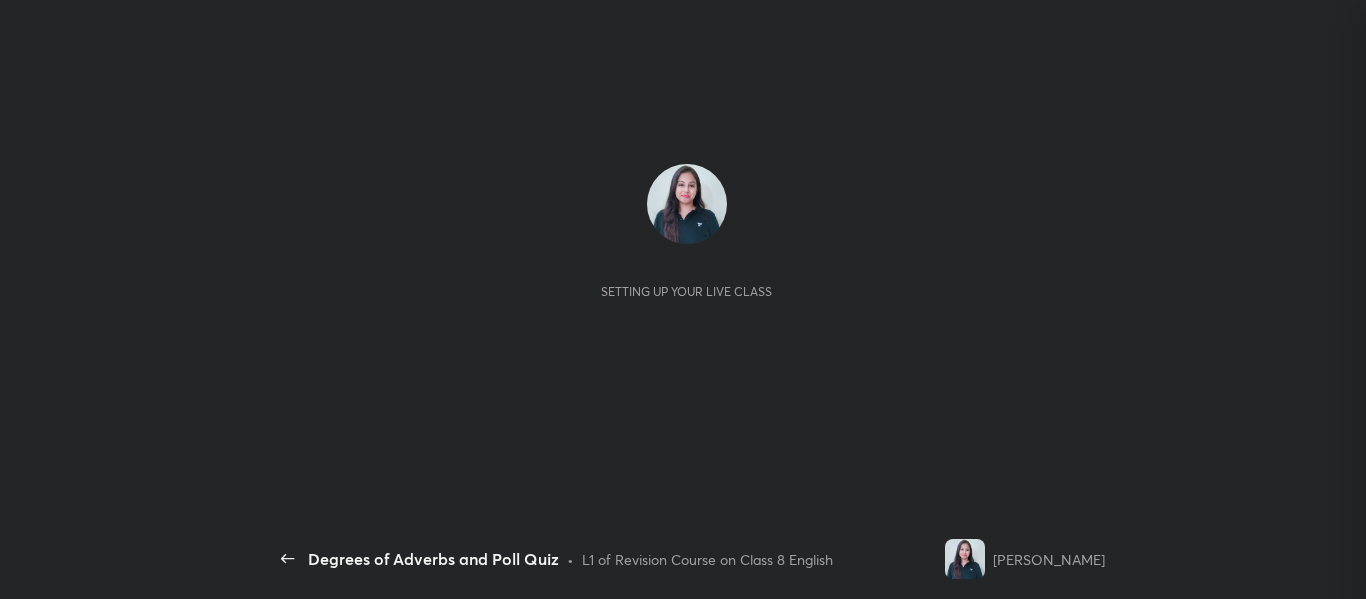 scroll, scrollTop: 0, scrollLeft: 0, axis: both 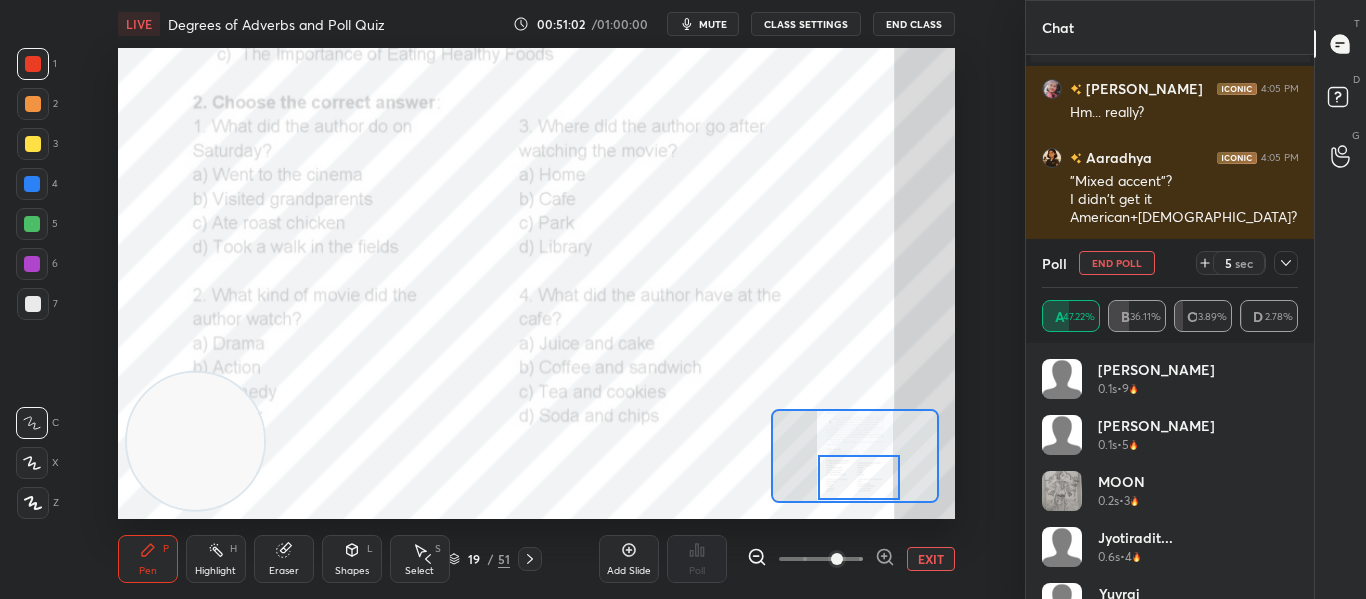 click at bounding box center [195, 441] 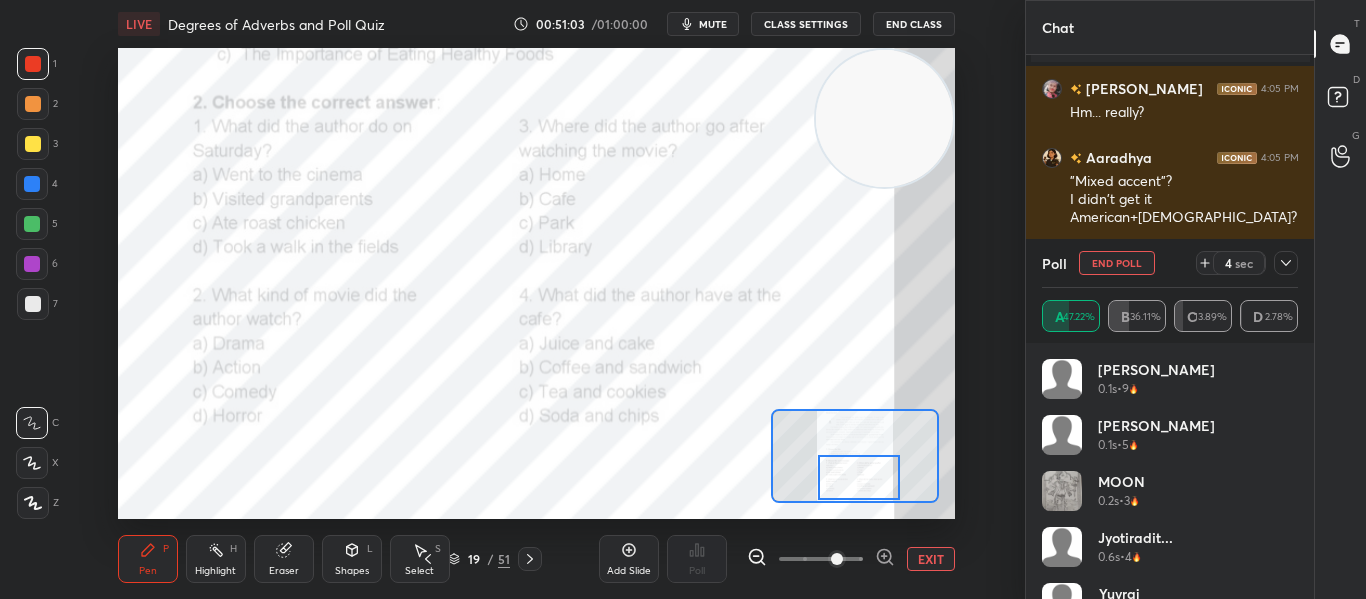 drag, startPoint x: 214, startPoint y: 415, endPoint x: 1002, endPoint y: -17, distance: 898.6479 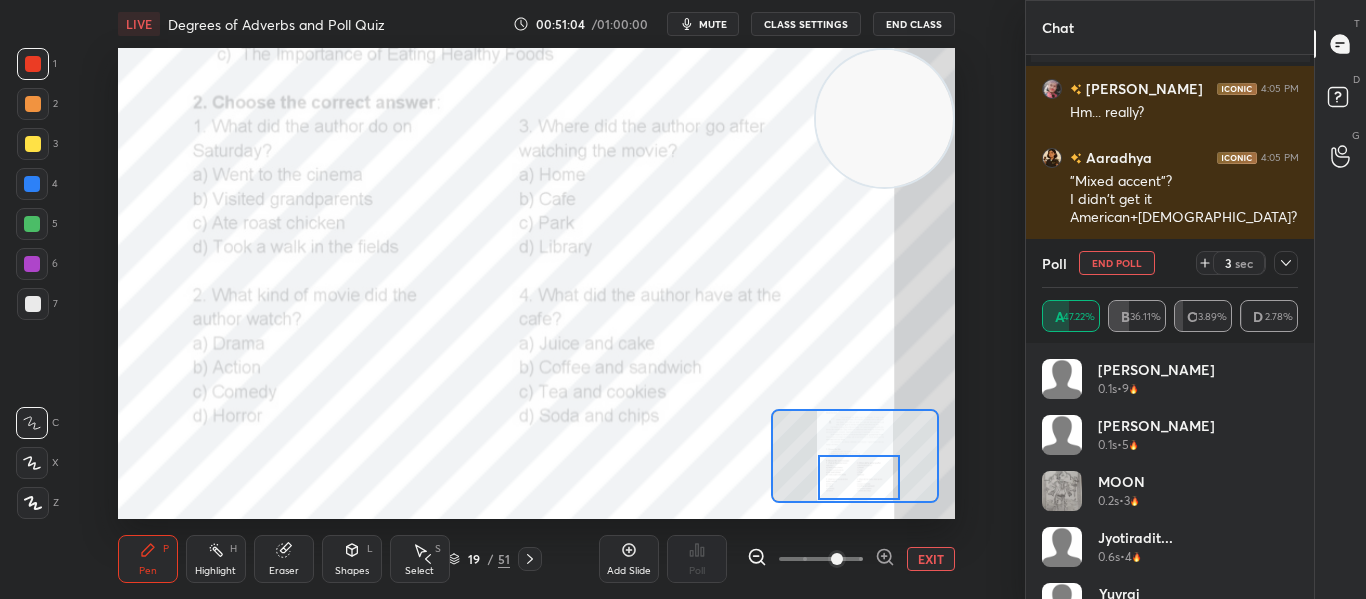 scroll, scrollTop: 2942, scrollLeft: 0, axis: vertical 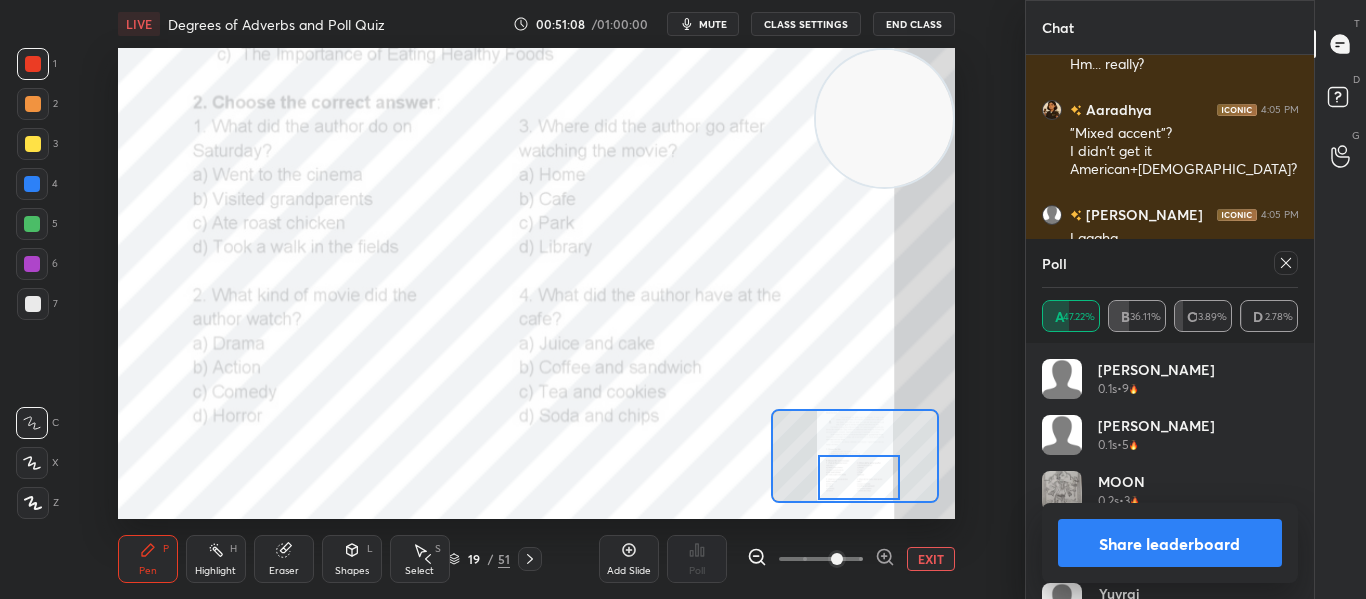 click at bounding box center (1286, 263) 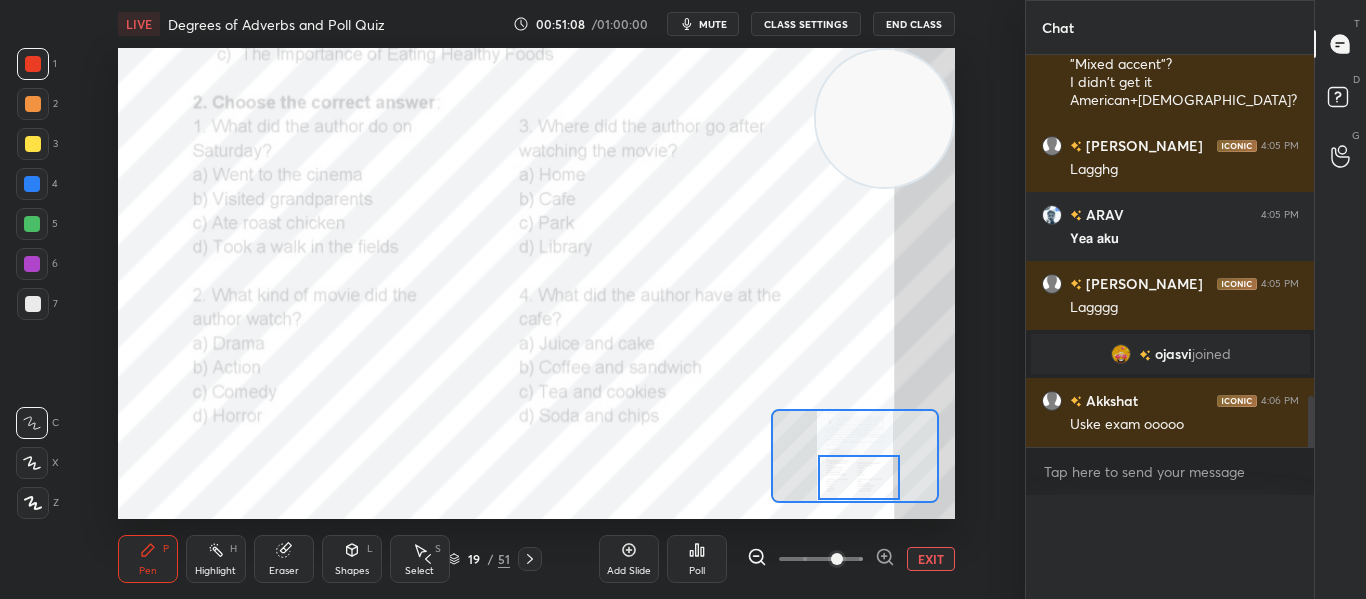 scroll, scrollTop: 0, scrollLeft: 0, axis: both 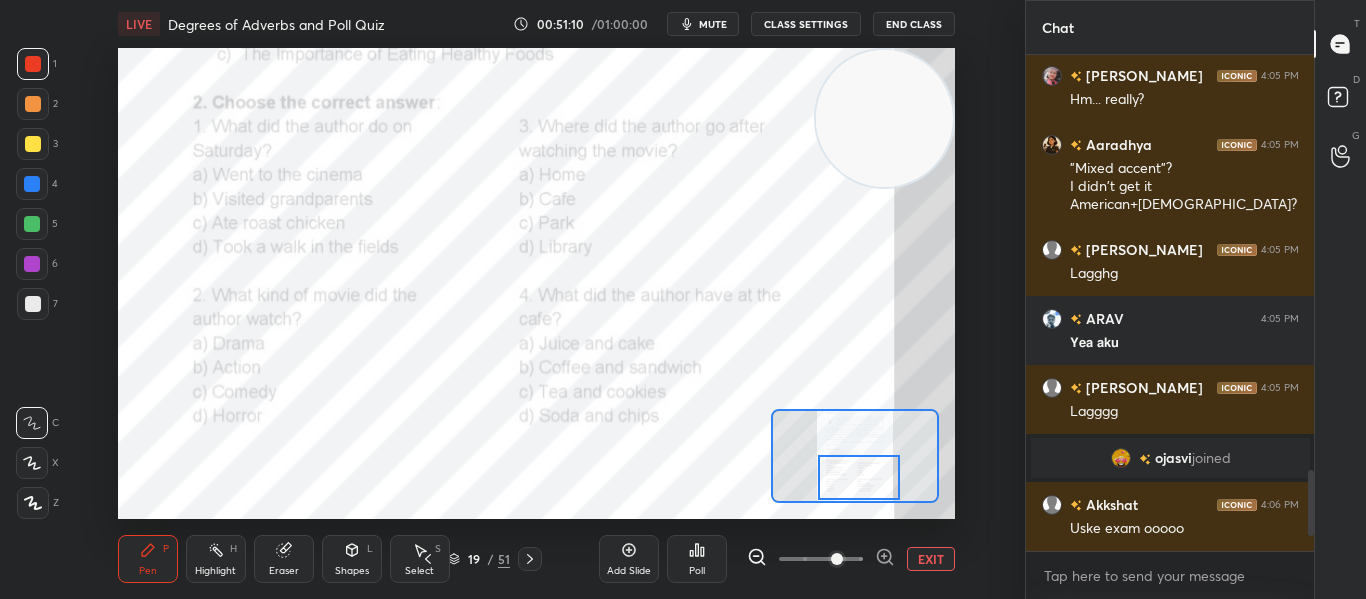 click on "EXIT" at bounding box center (931, 559) 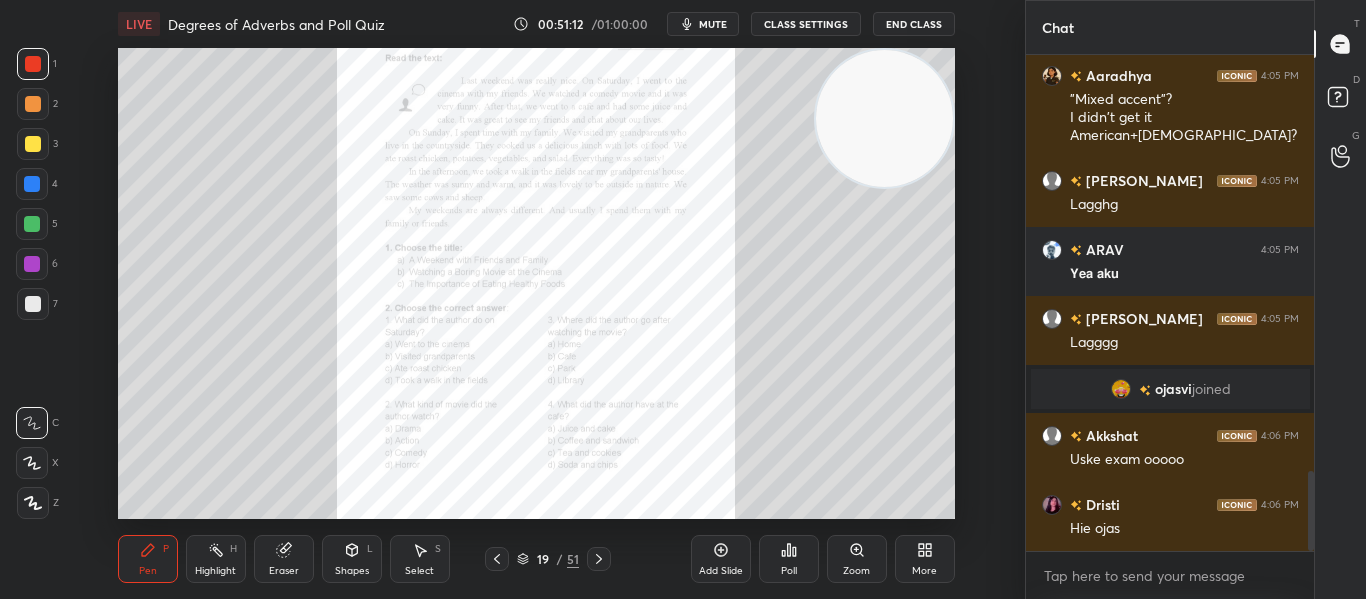 click 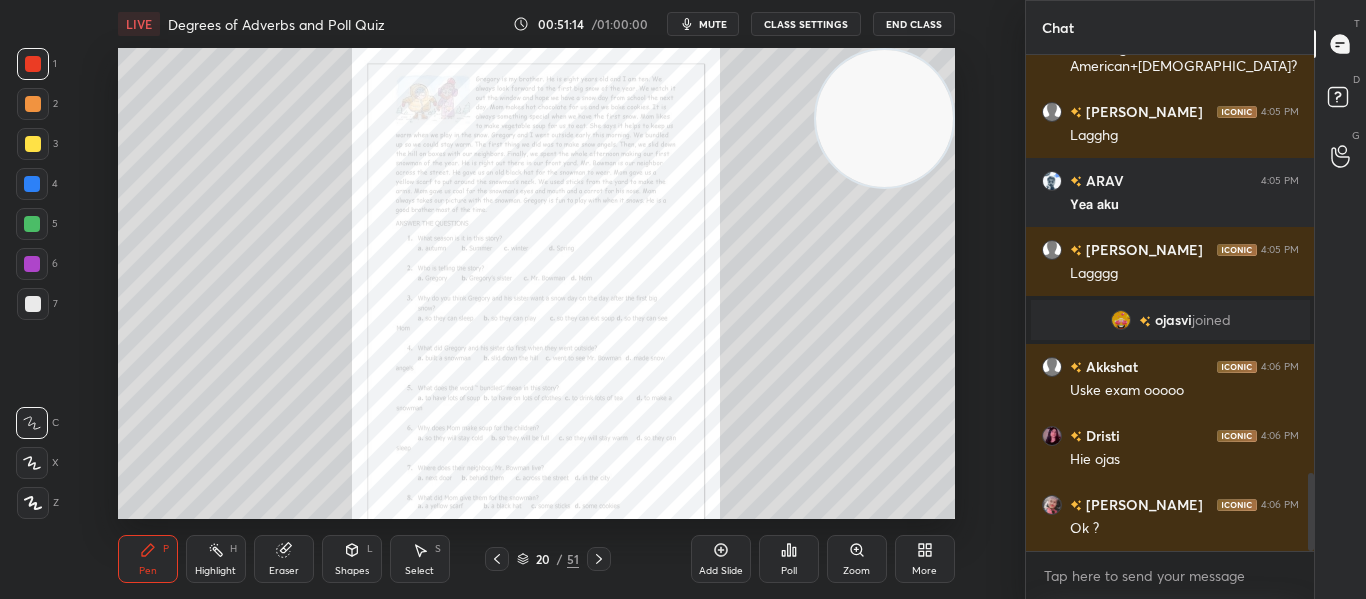 click on "Zoom" at bounding box center [856, 571] 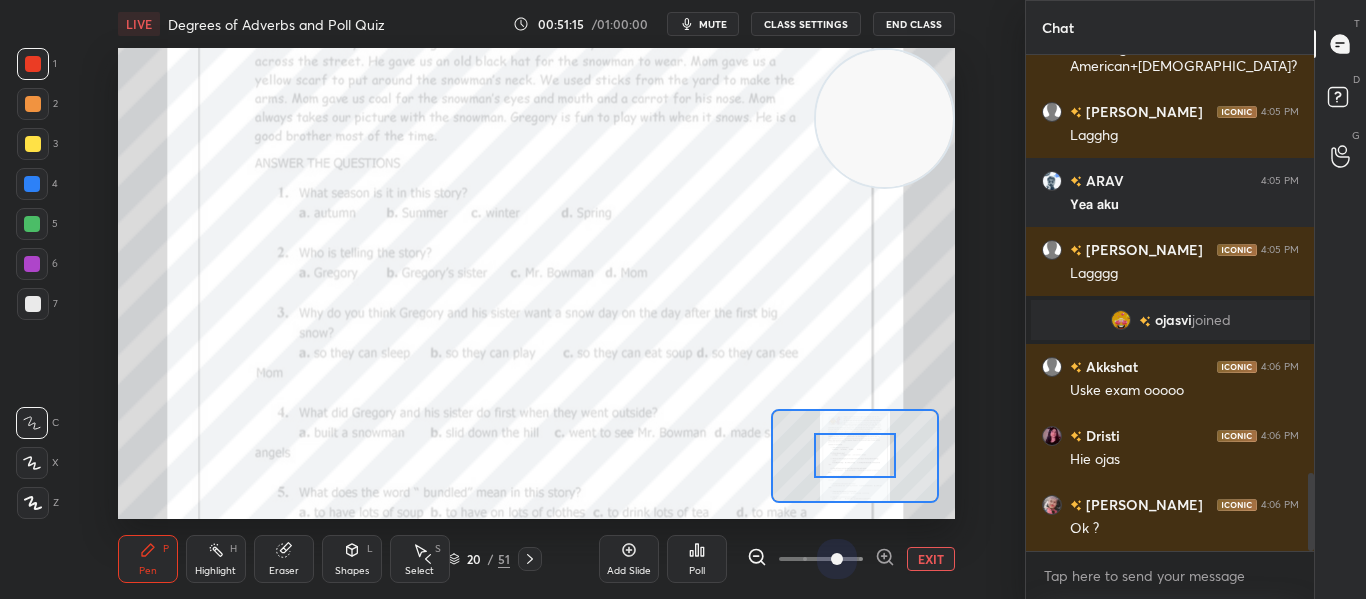 click at bounding box center [837, 559] 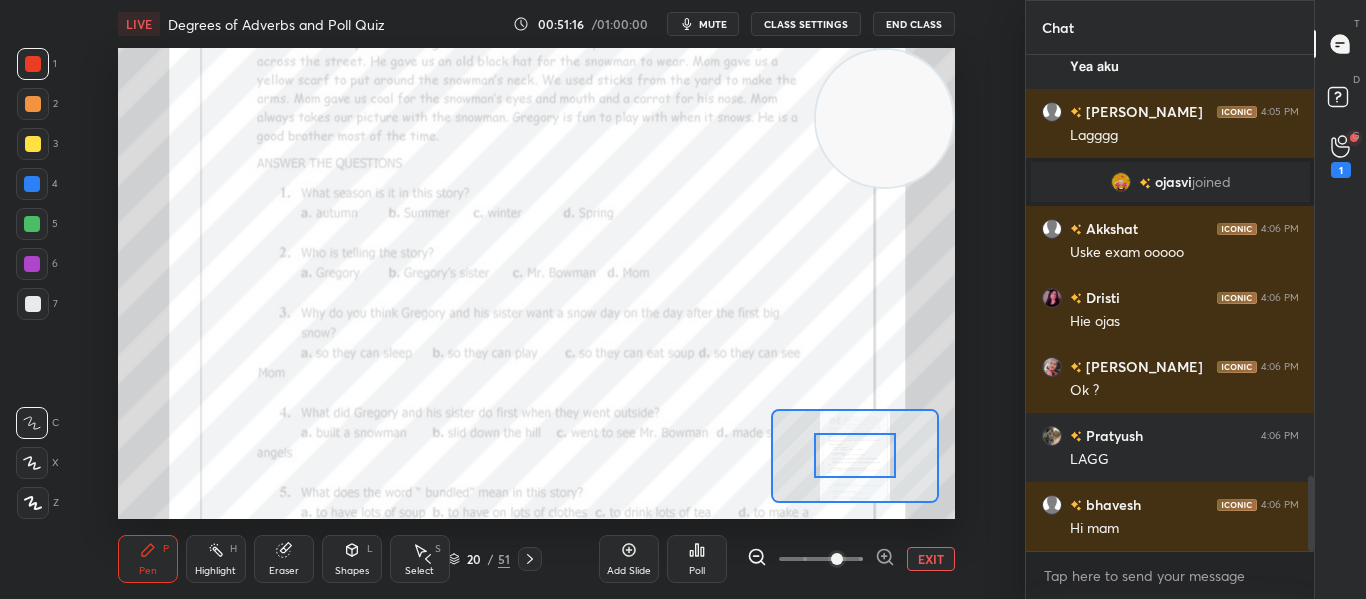 click at bounding box center [855, 455] 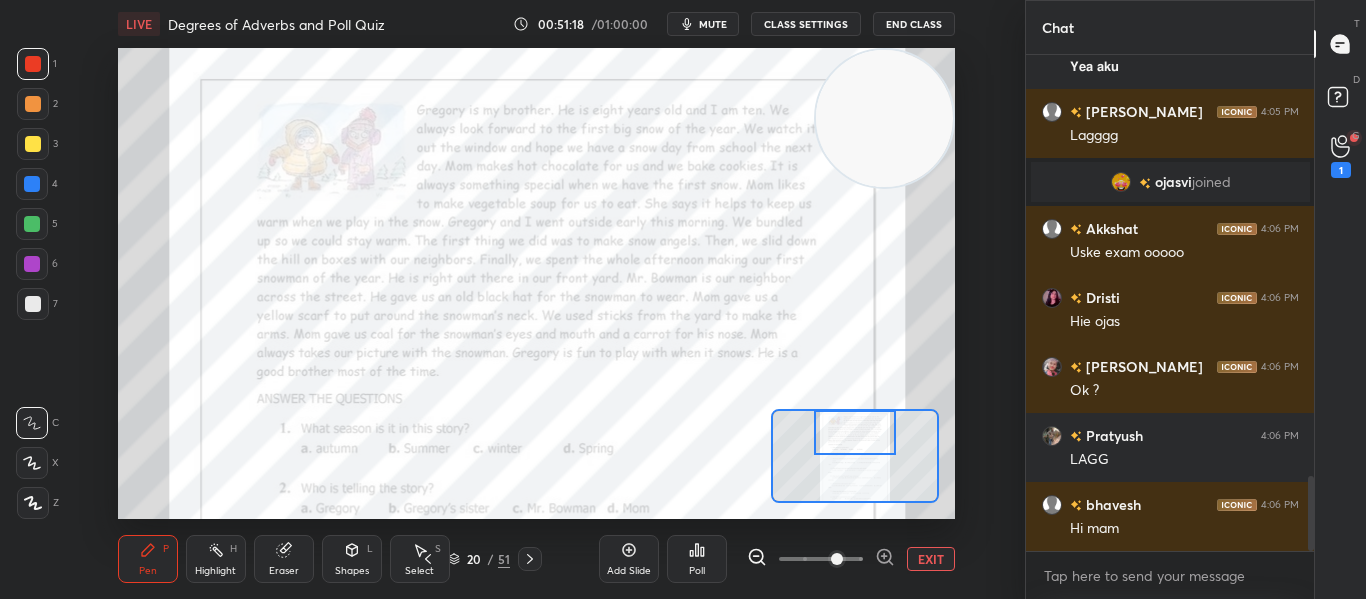 drag, startPoint x: 845, startPoint y: 446, endPoint x: 845, endPoint y: 416, distance: 30 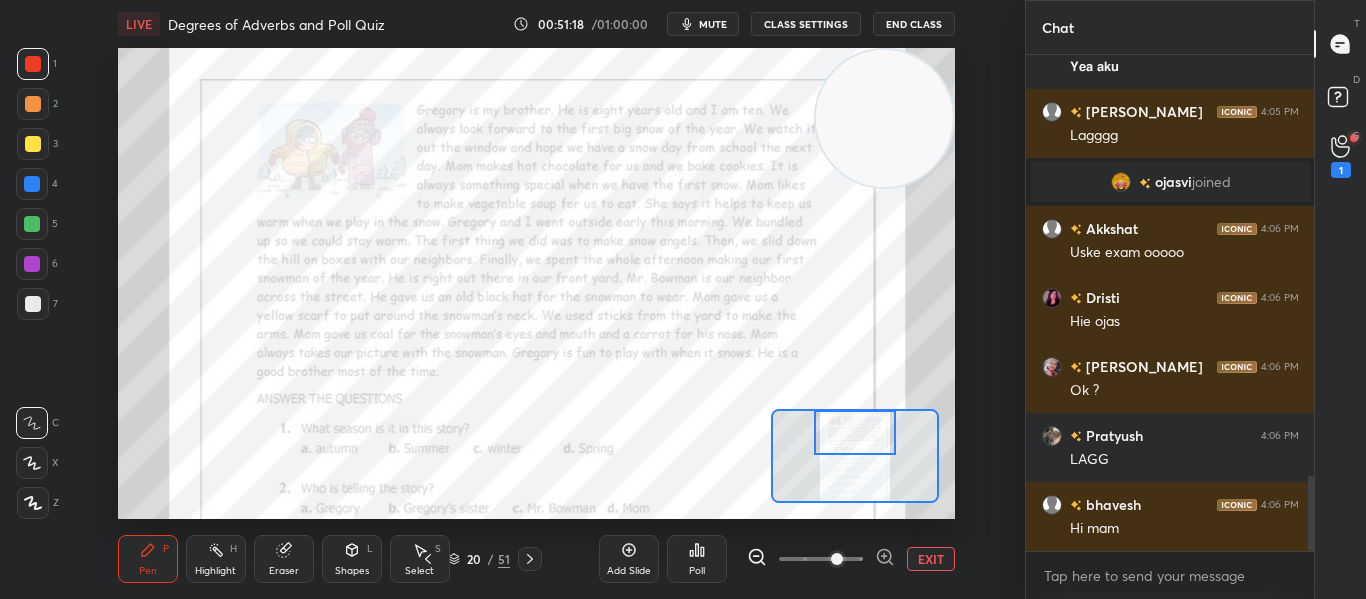 click at bounding box center (855, 432) 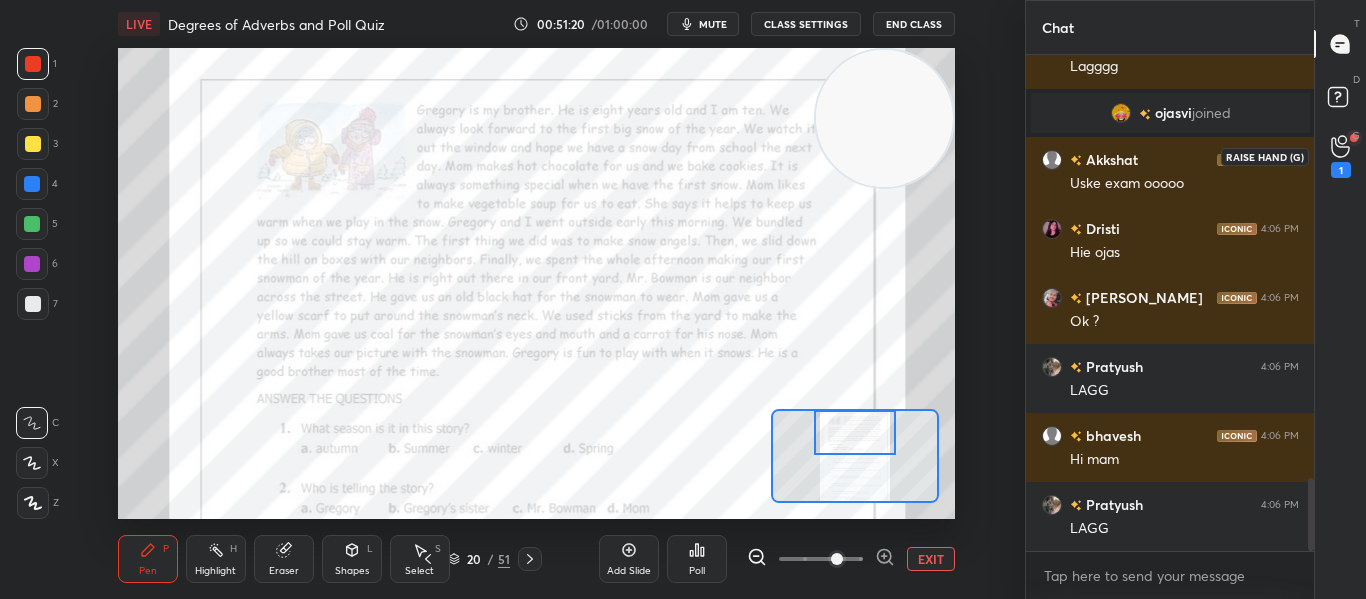 click 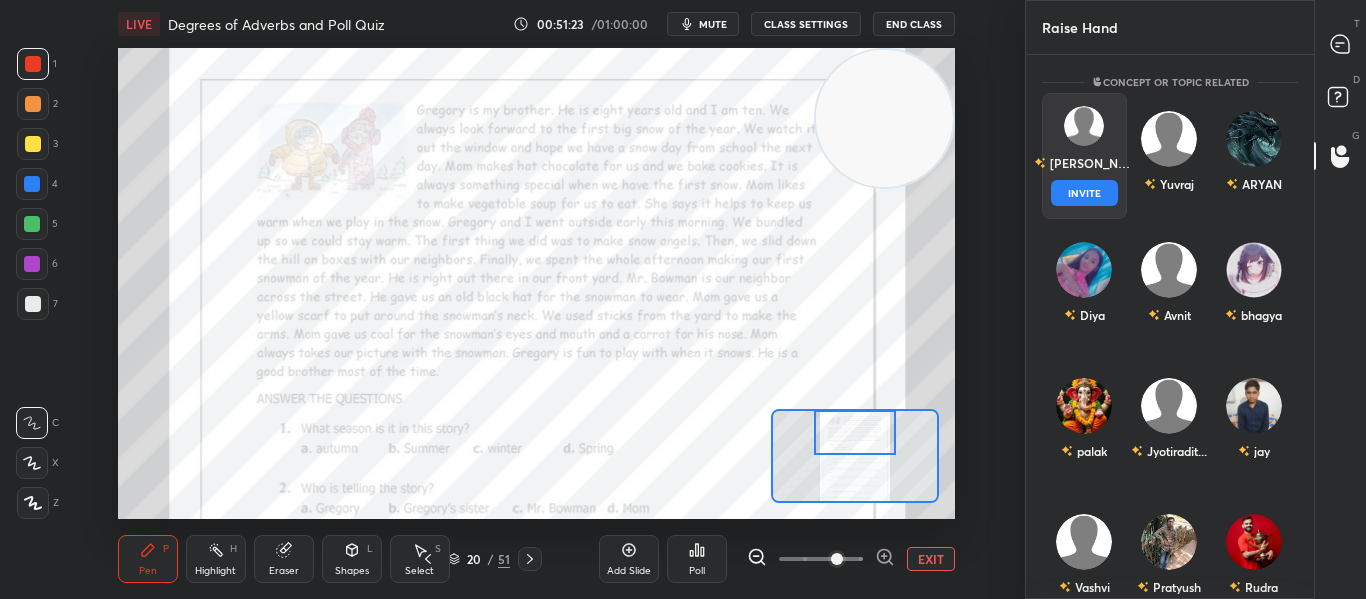 click on "[PERSON_NAME]" at bounding box center [1084, 163] 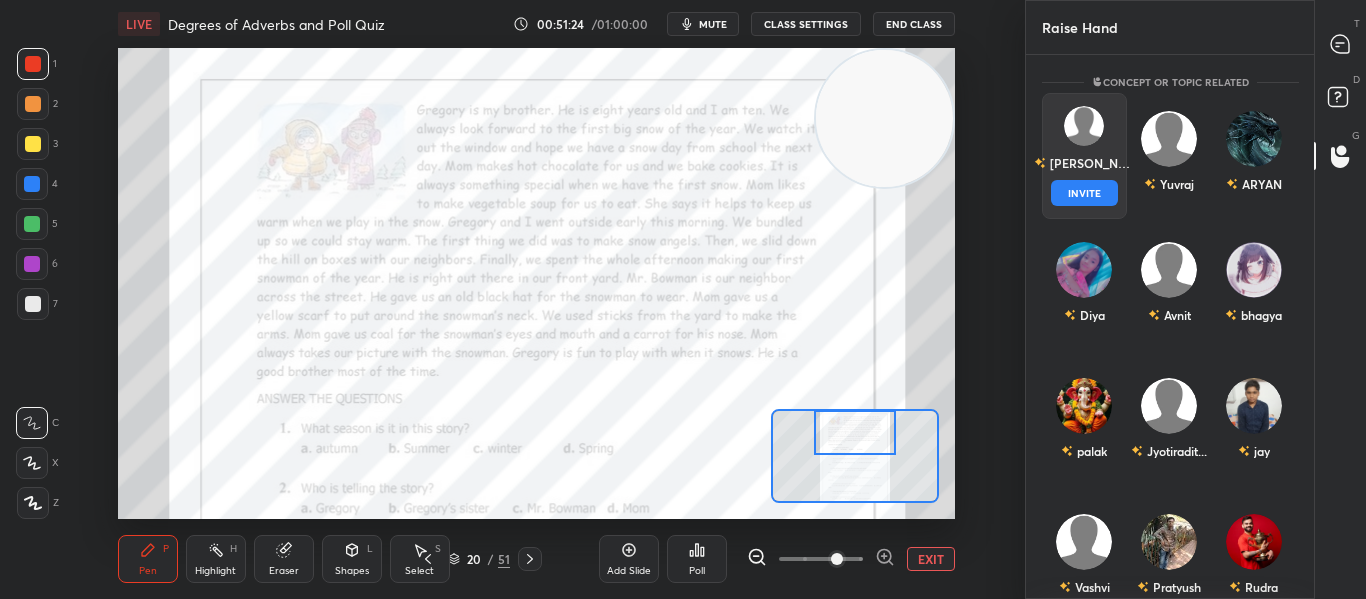 click on "INVITE" at bounding box center (1084, 193) 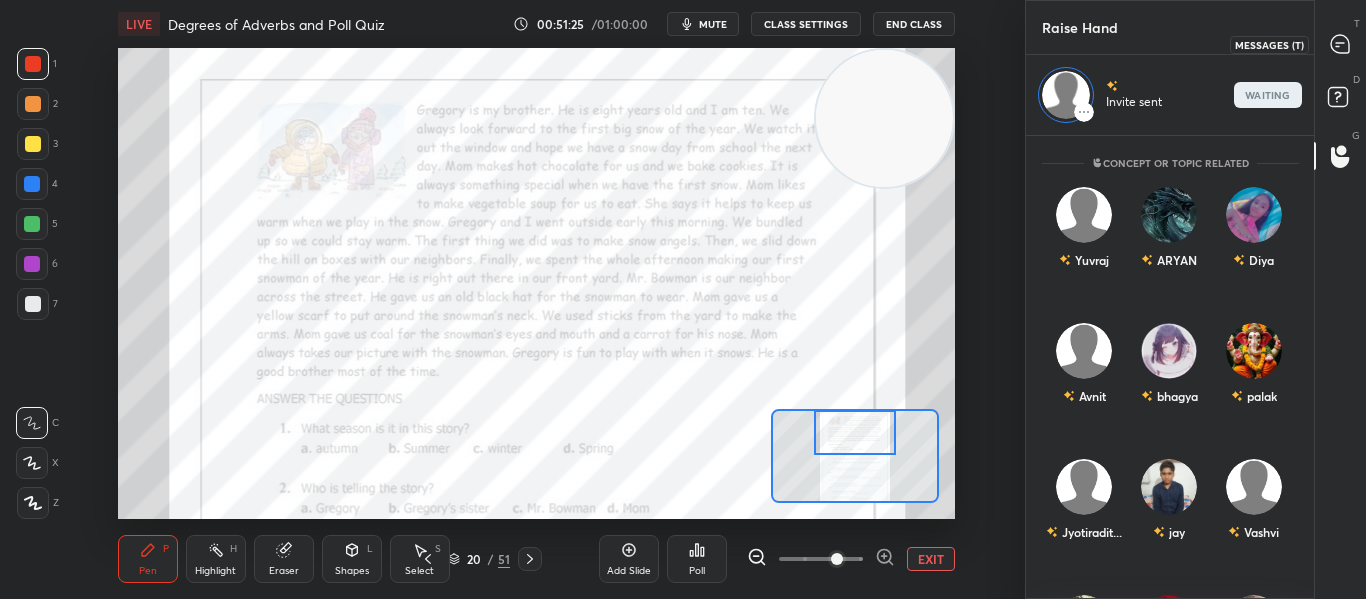 click 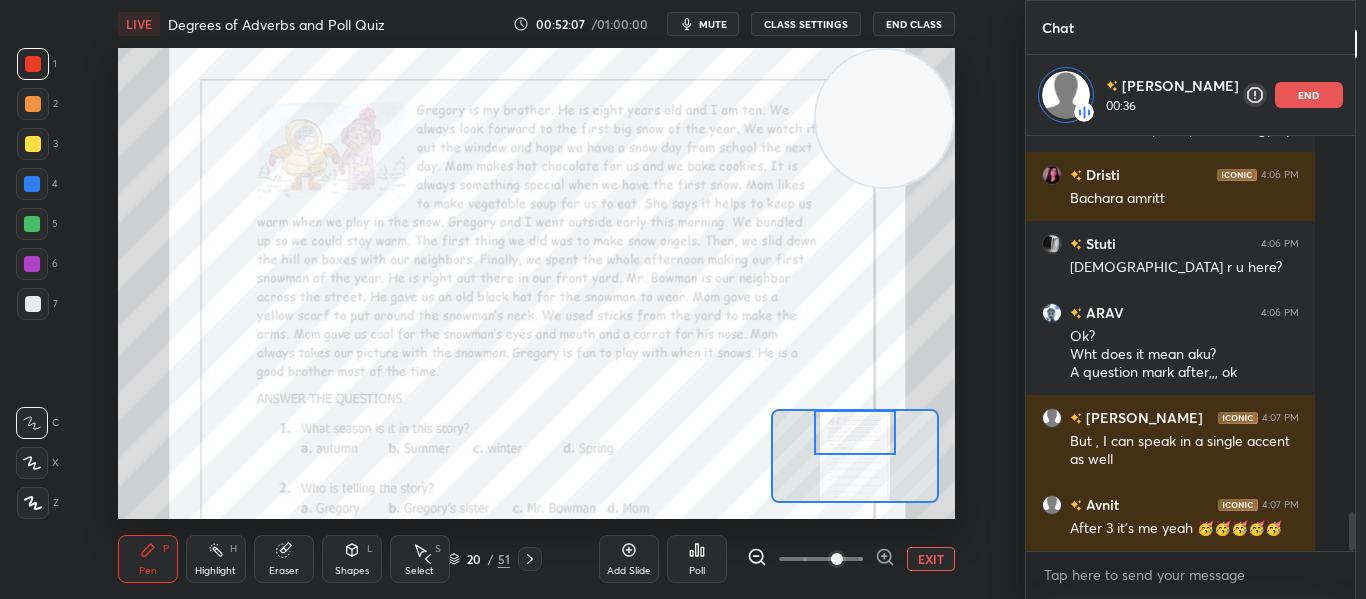 click on "end" at bounding box center [1309, 95] 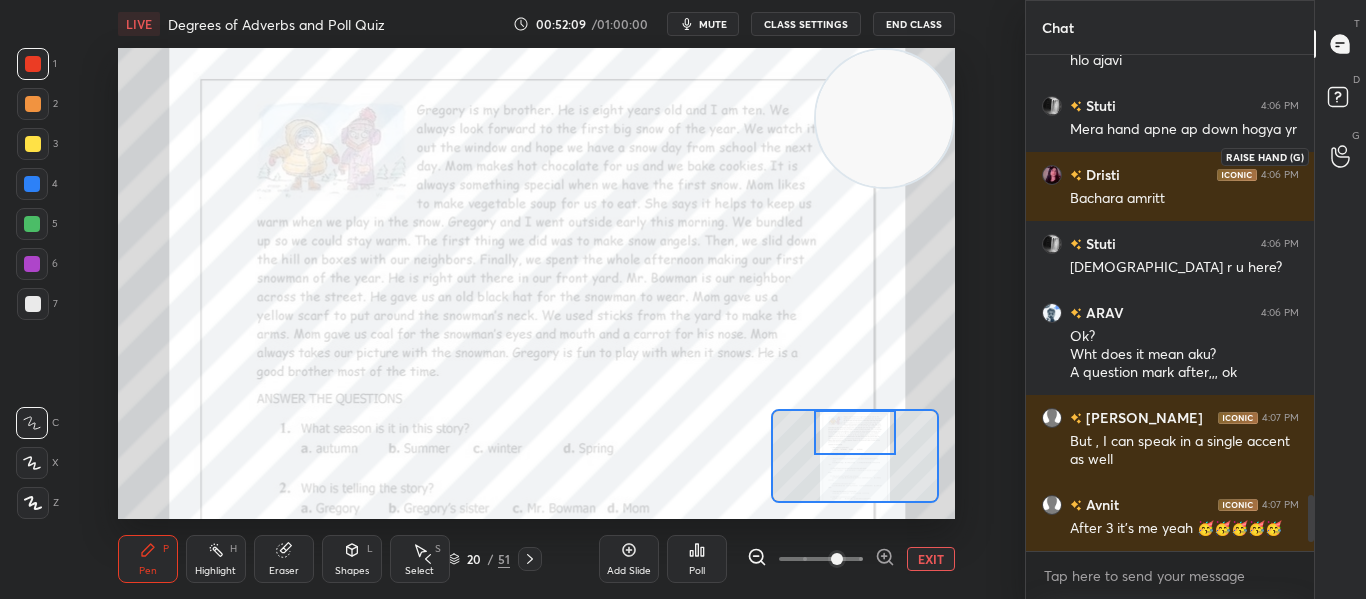 click 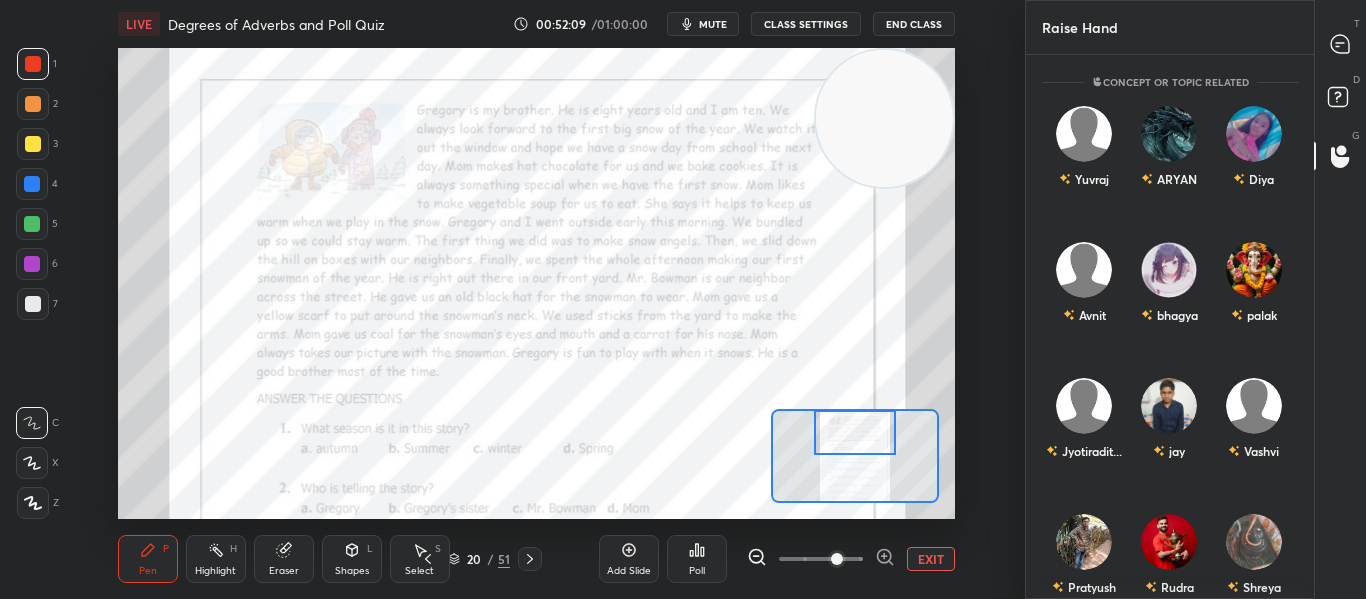 scroll, scrollTop: 7, scrollLeft: 7, axis: both 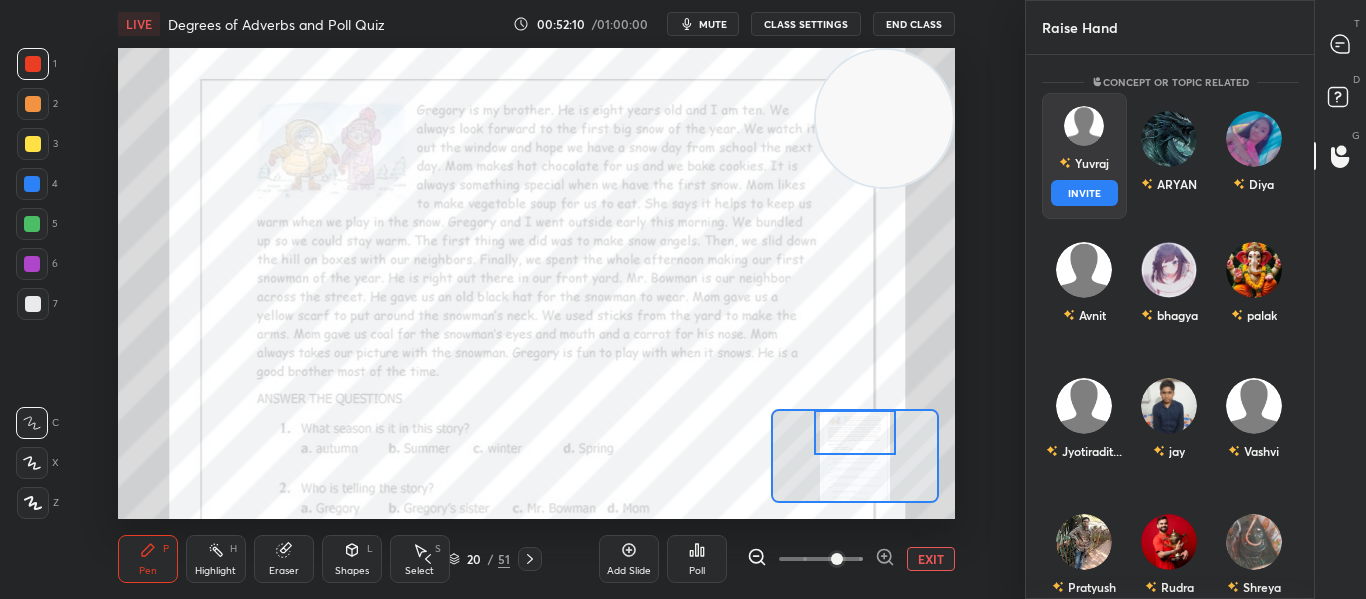 click on "Yuvraj INVITE" at bounding box center [1084, 156] 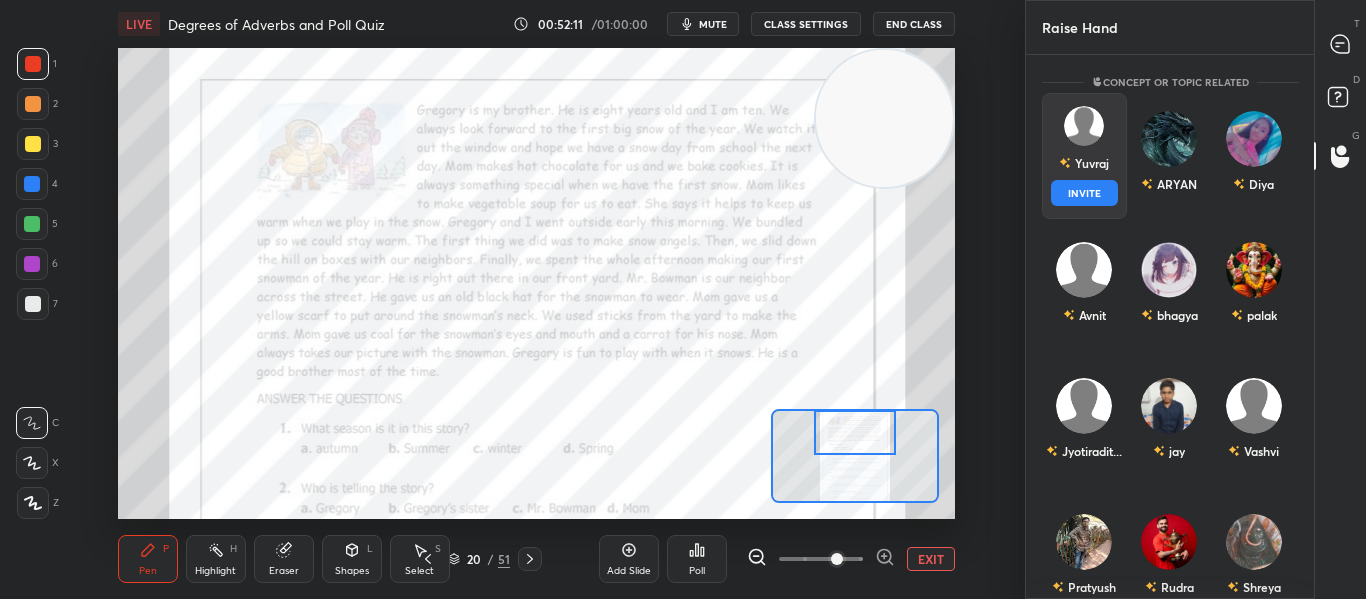 click on "INVITE" at bounding box center [1084, 193] 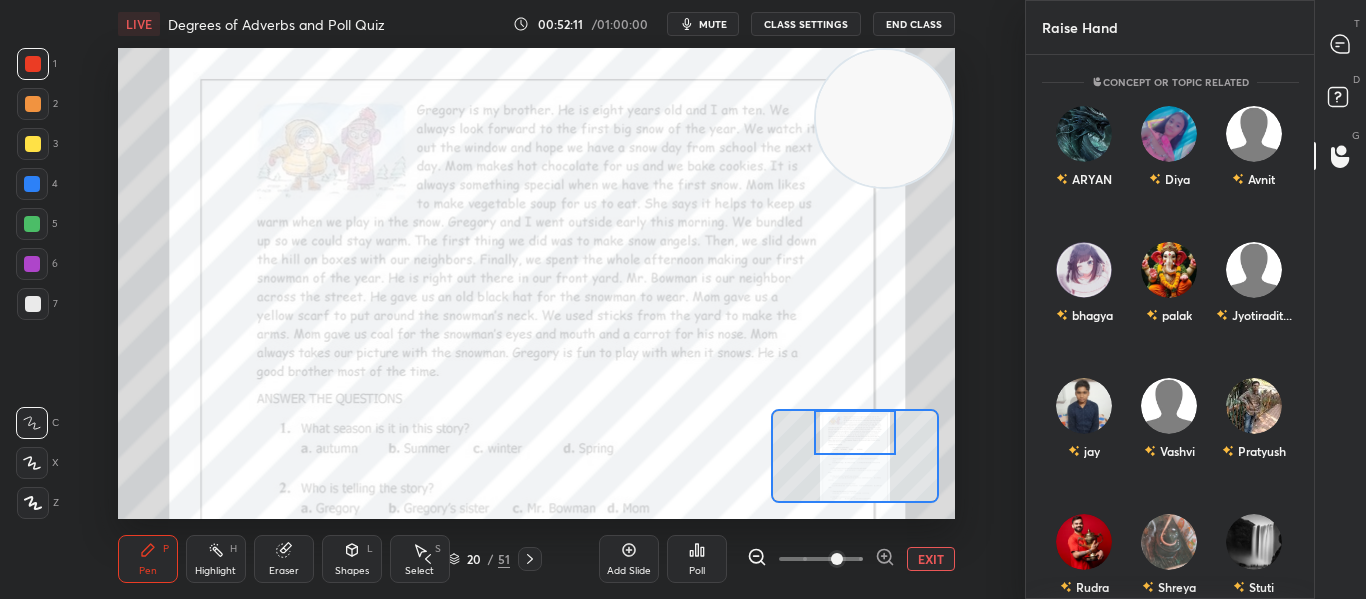 scroll, scrollTop: 457, scrollLeft: 282, axis: both 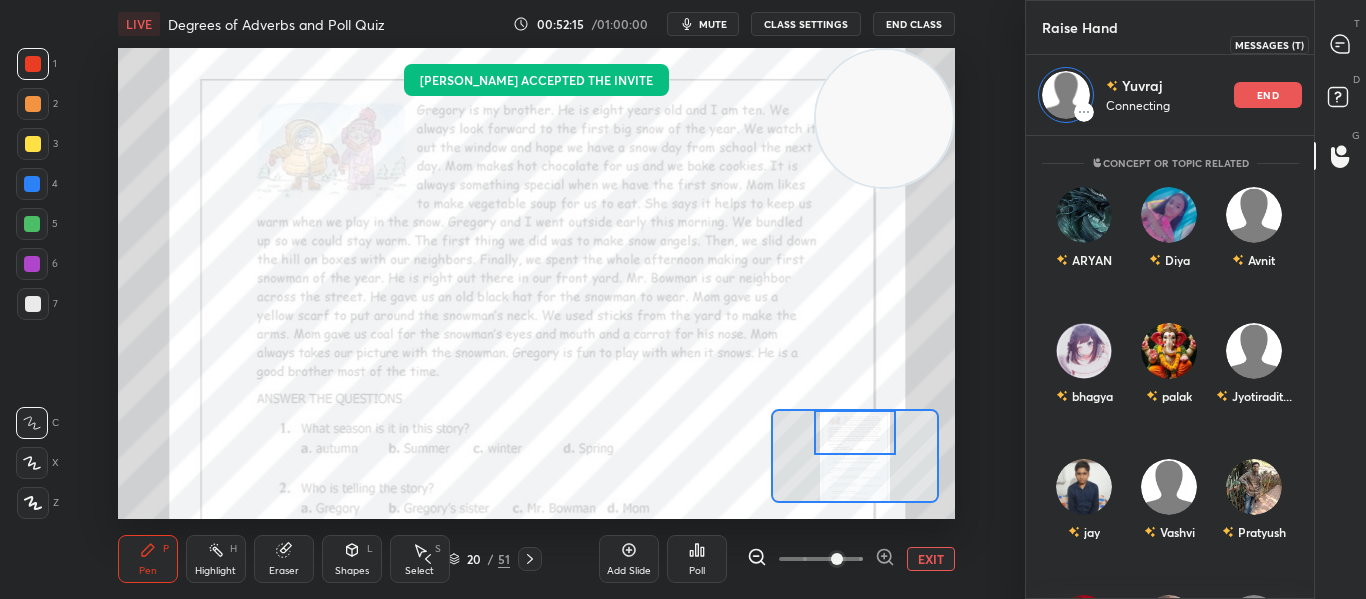 click at bounding box center (1341, 44) 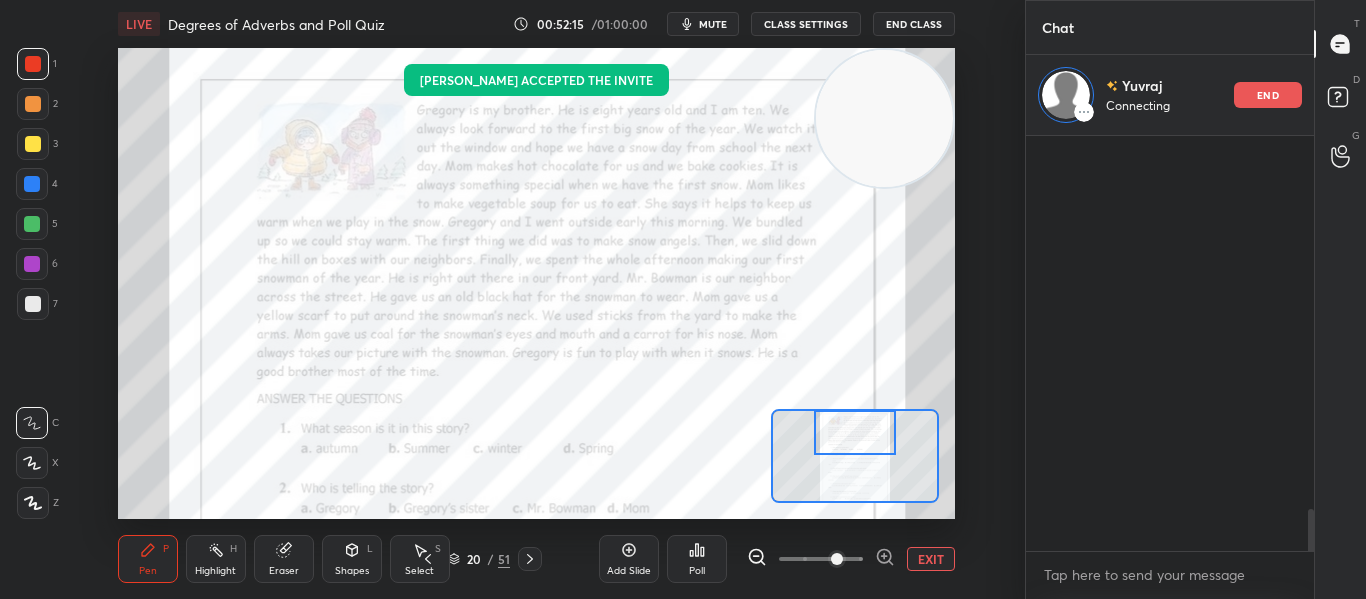 scroll, scrollTop: 458, scrollLeft: 282, axis: both 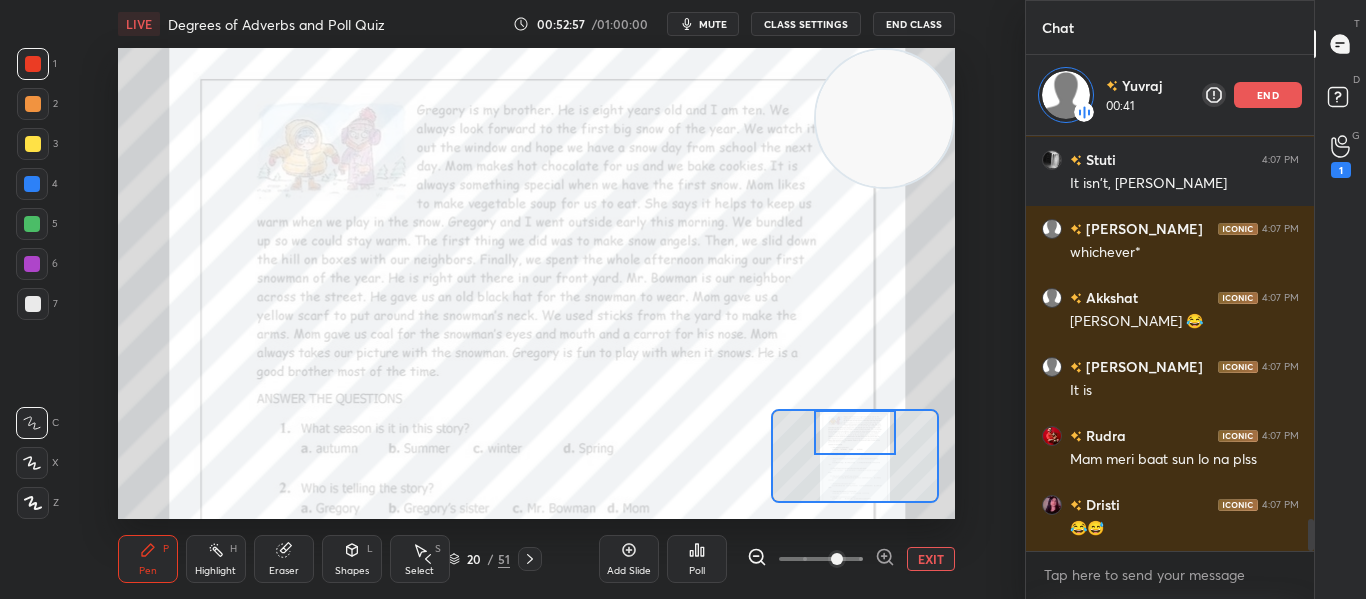 click on "end" at bounding box center [1268, 95] 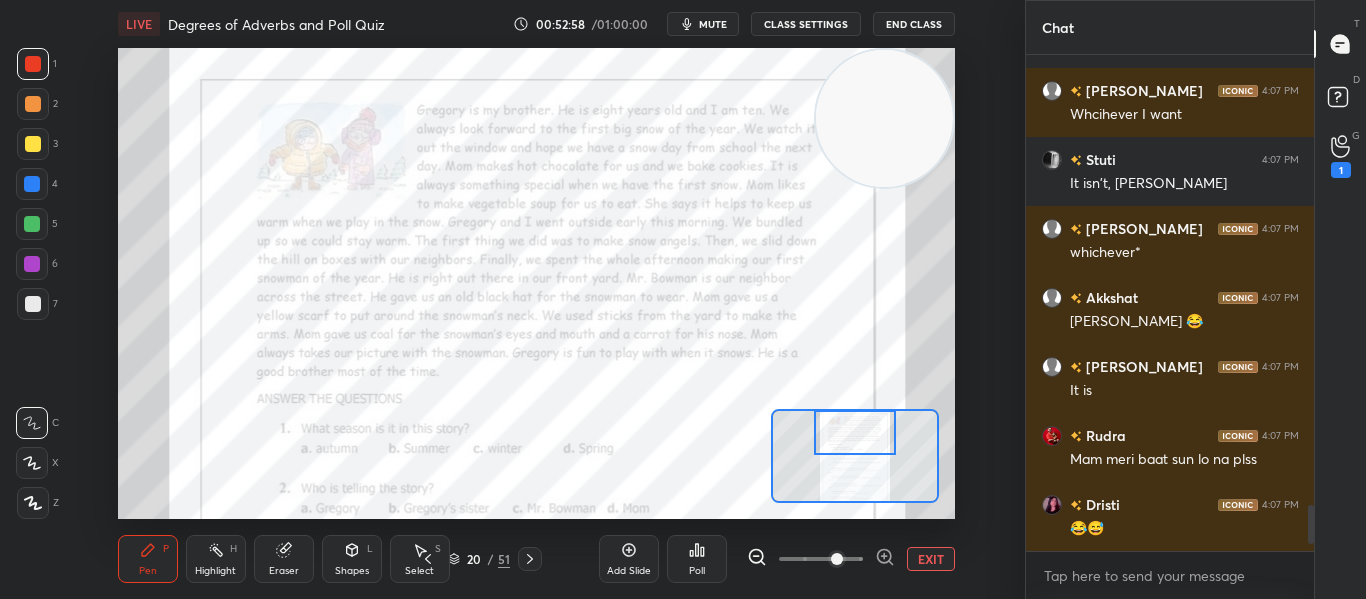 scroll, scrollTop: 7, scrollLeft: 7, axis: both 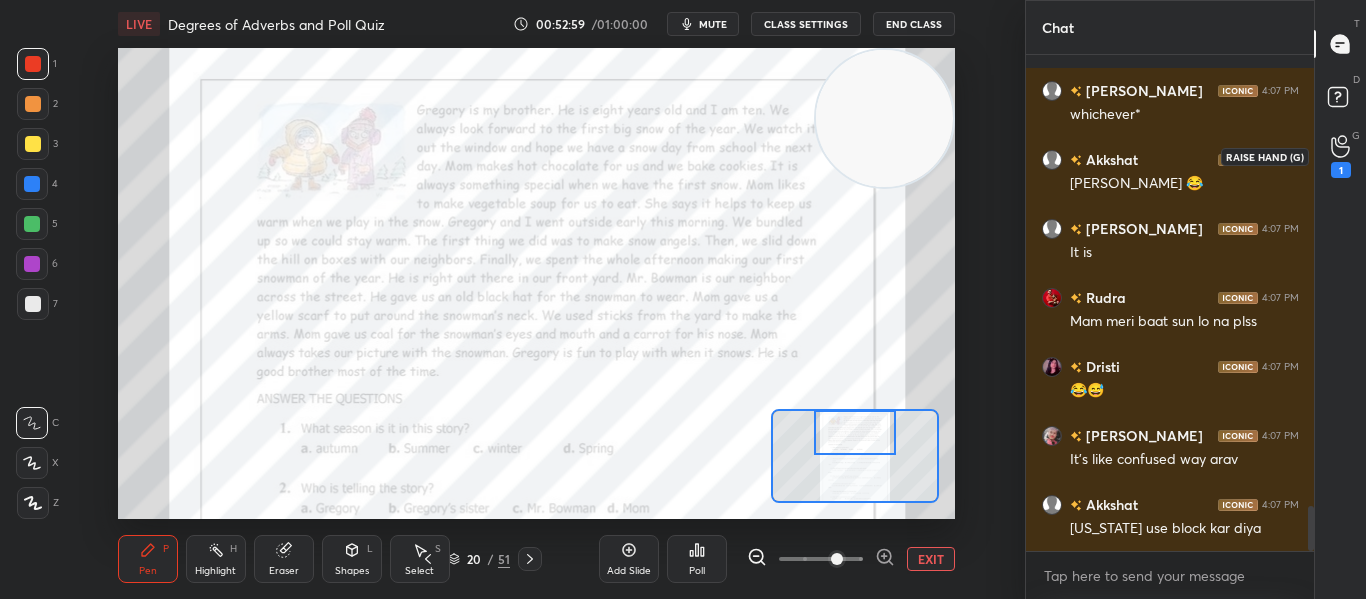 click 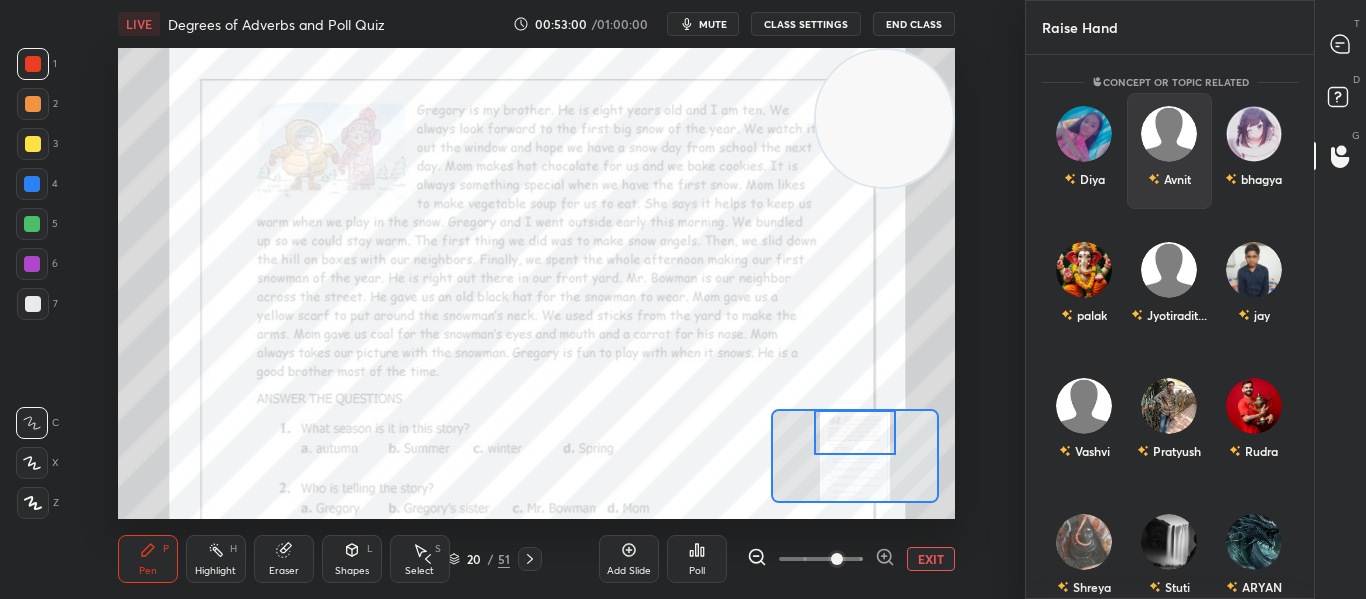 click on "[PERSON_NAME]" at bounding box center (1168, 151) 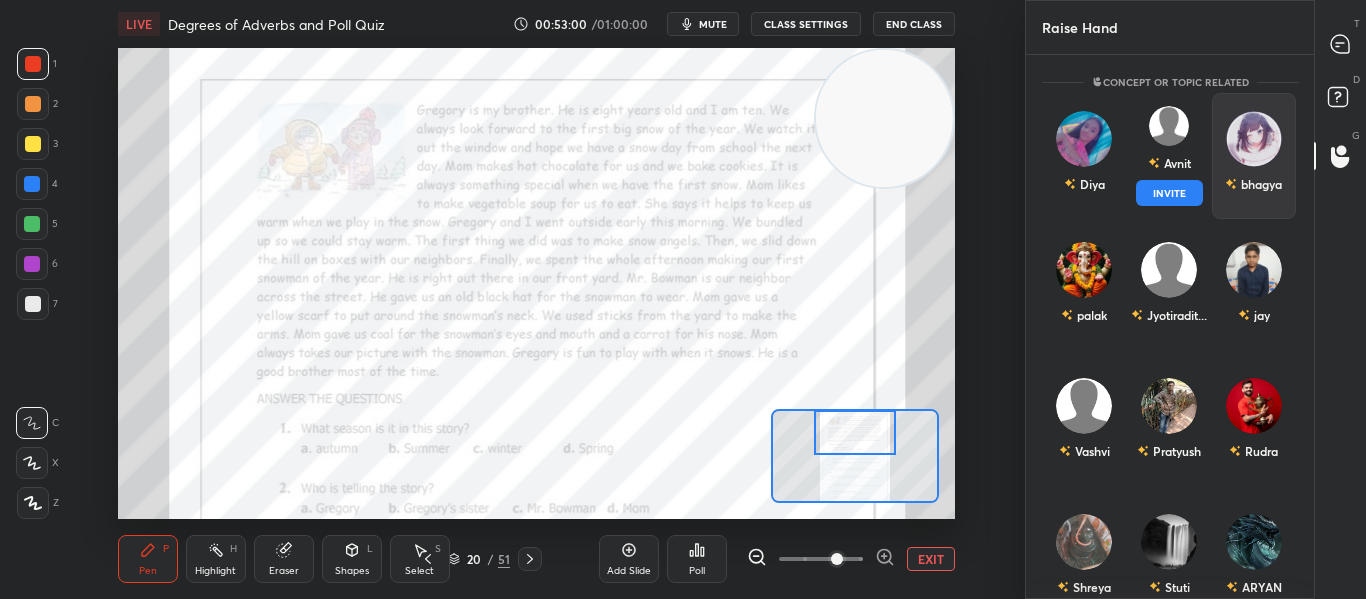 click on "INVITE" at bounding box center [1168, 193] 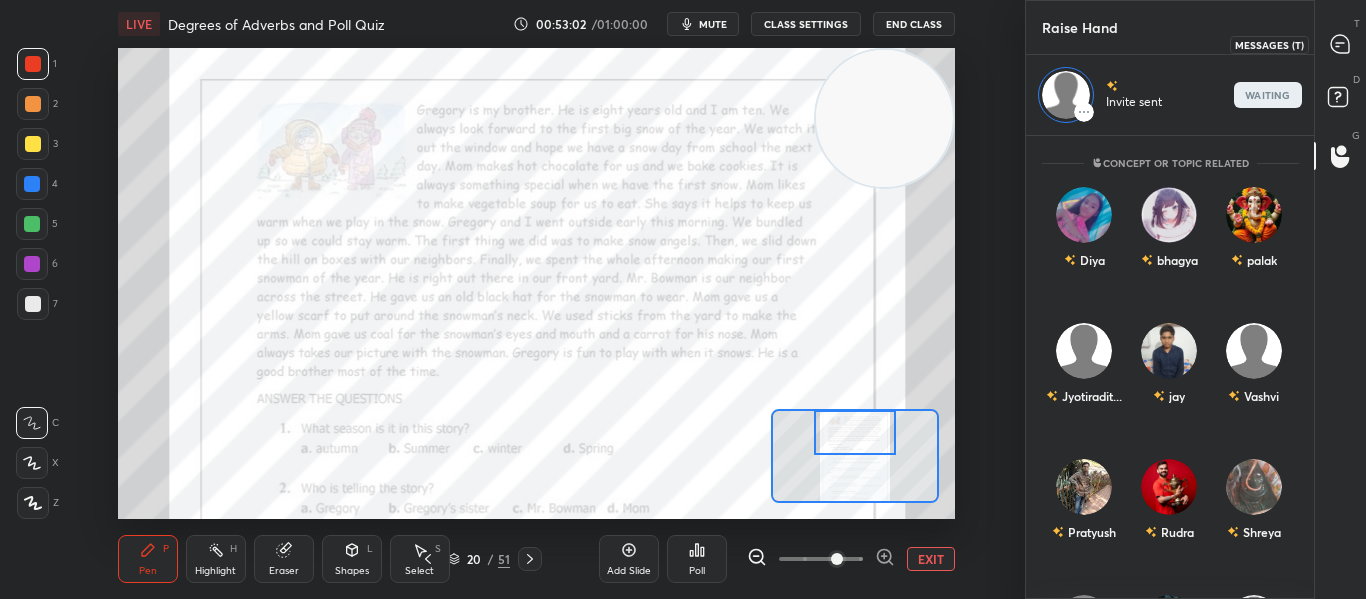 click 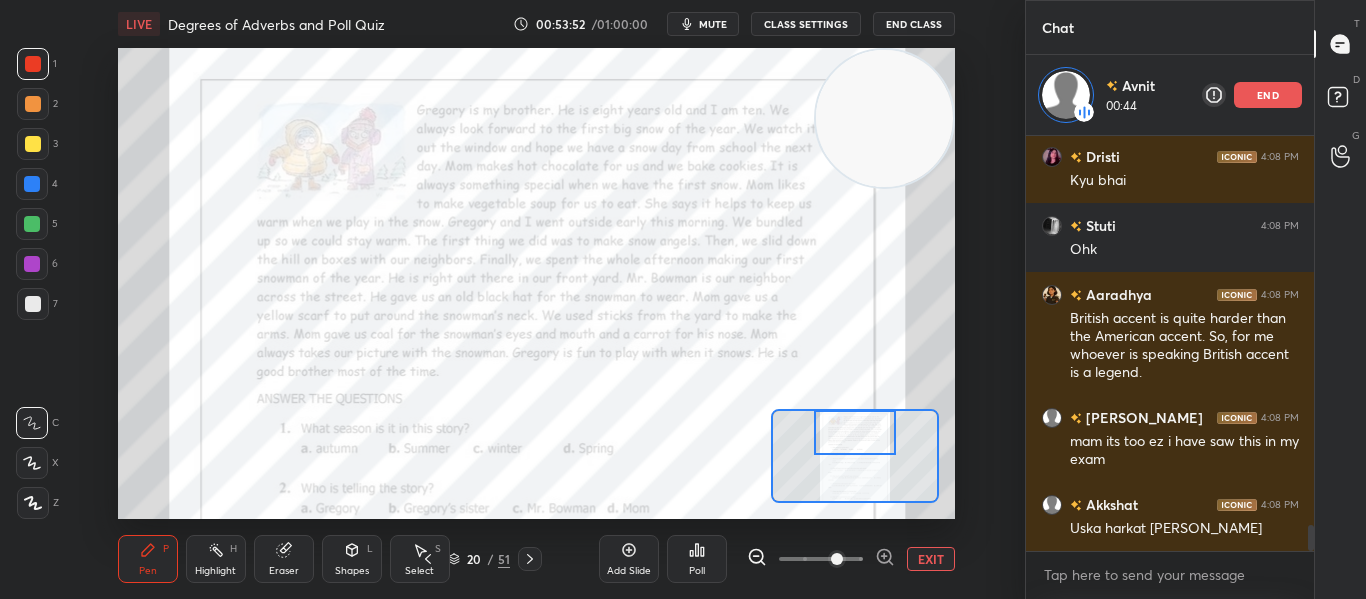 scroll, scrollTop: 6123, scrollLeft: 0, axis: vertical 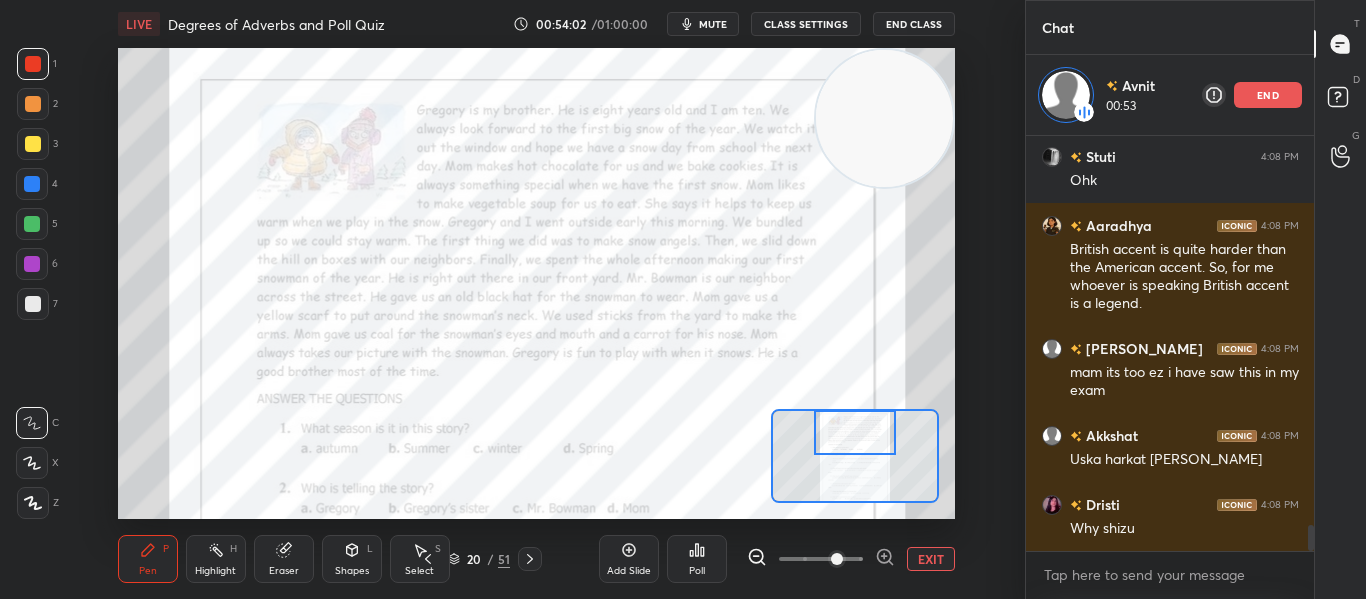 click on "end" at bounding box center [1268, 95] 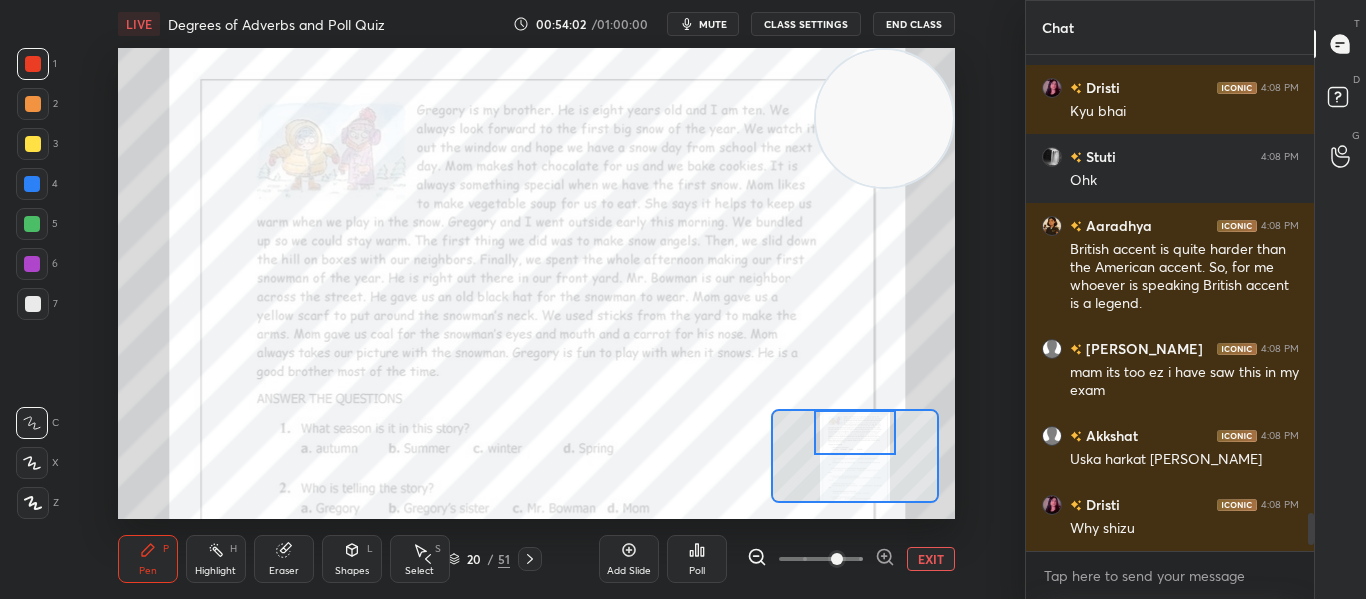 scroll, scrollTop: 7, scrollLeft: 7, axis: both 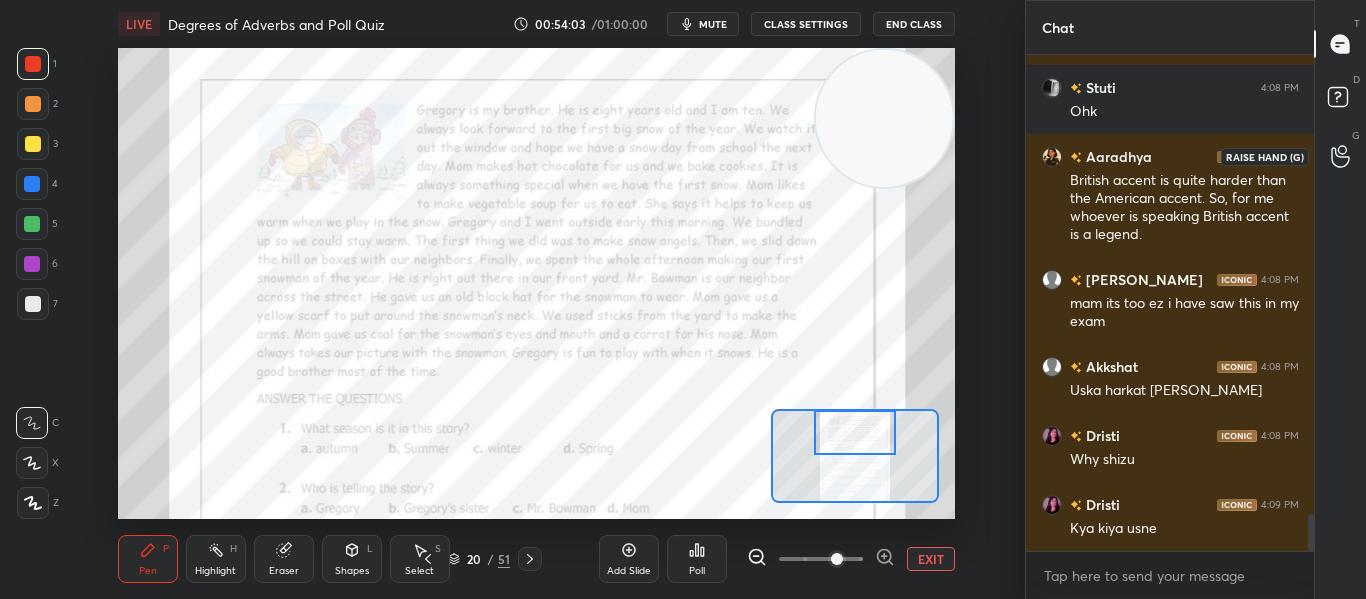 click 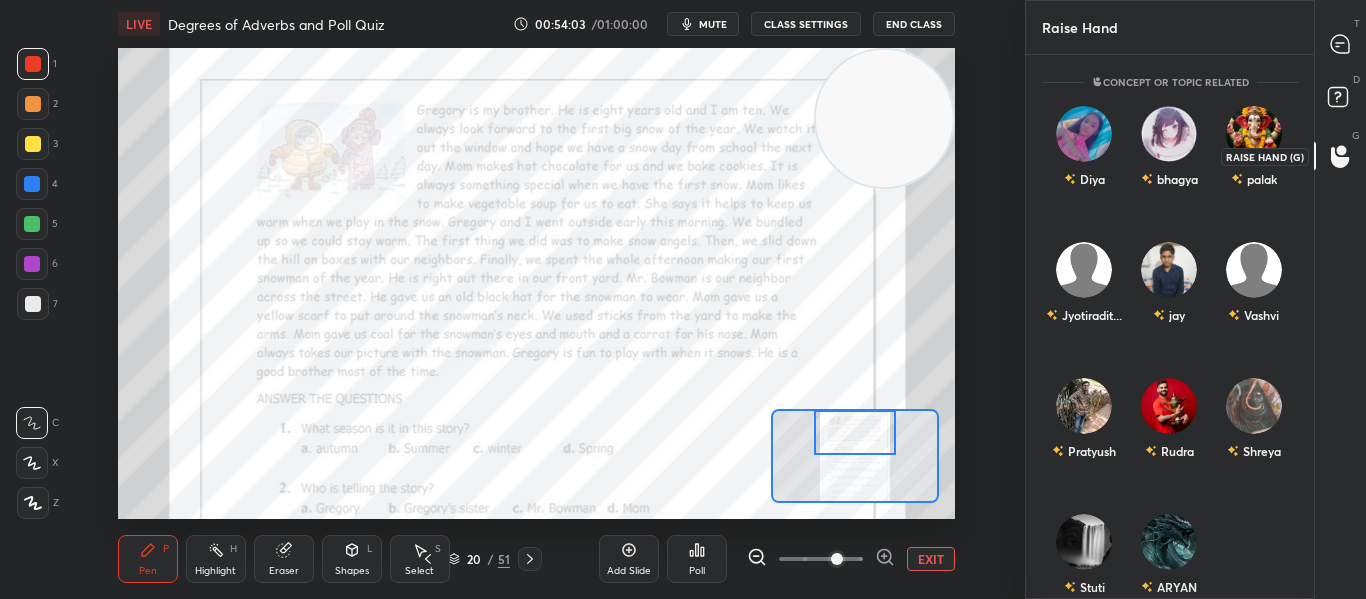 scroll, scrollTop: 7, scrollLeft: 7, axis: both 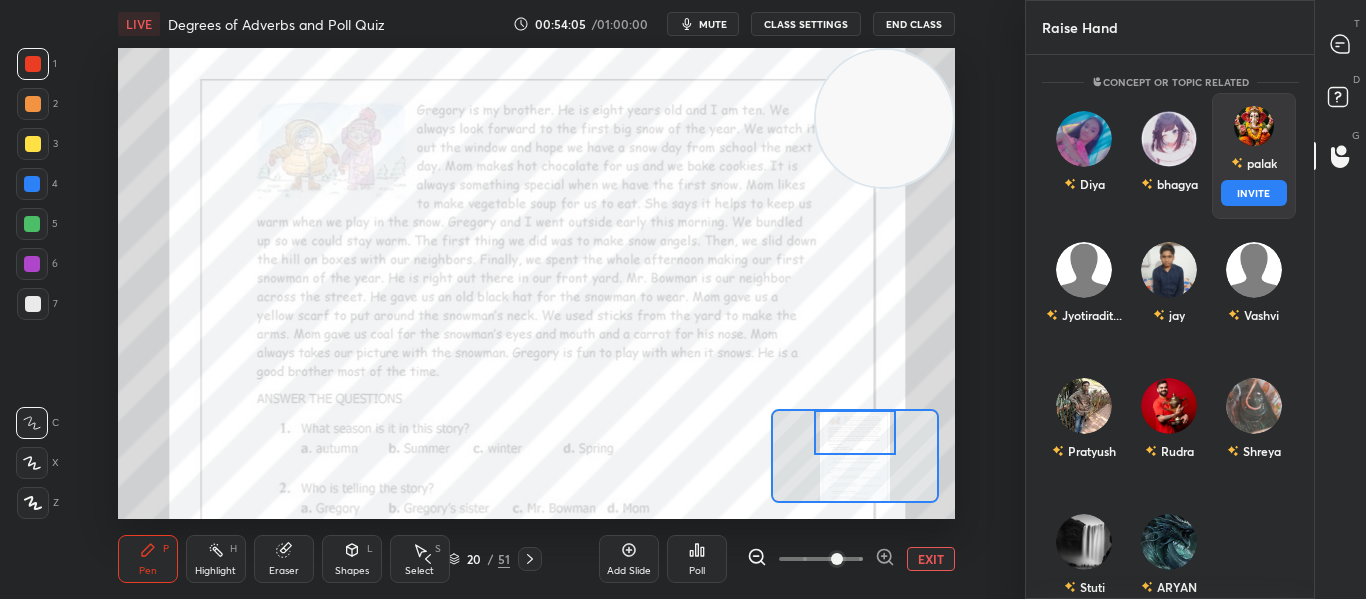 click on "palak INVITE" at bounding box center (1253, 156) 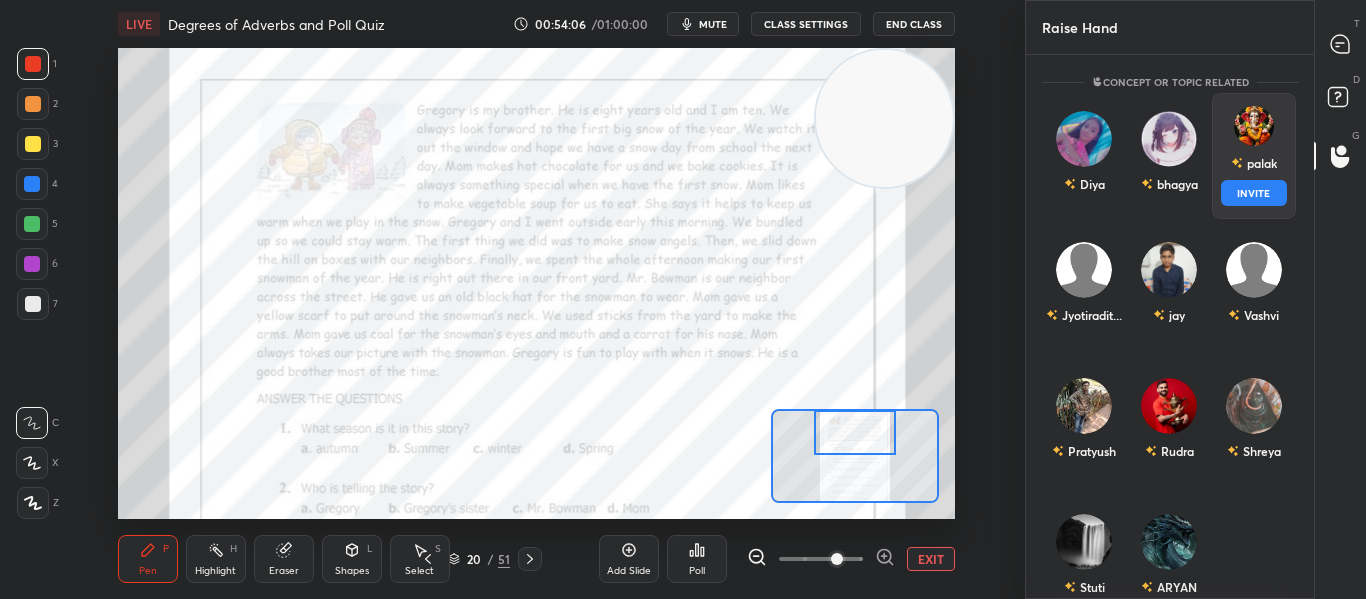 click on "INVITE" at bounding box center (1253, 193) 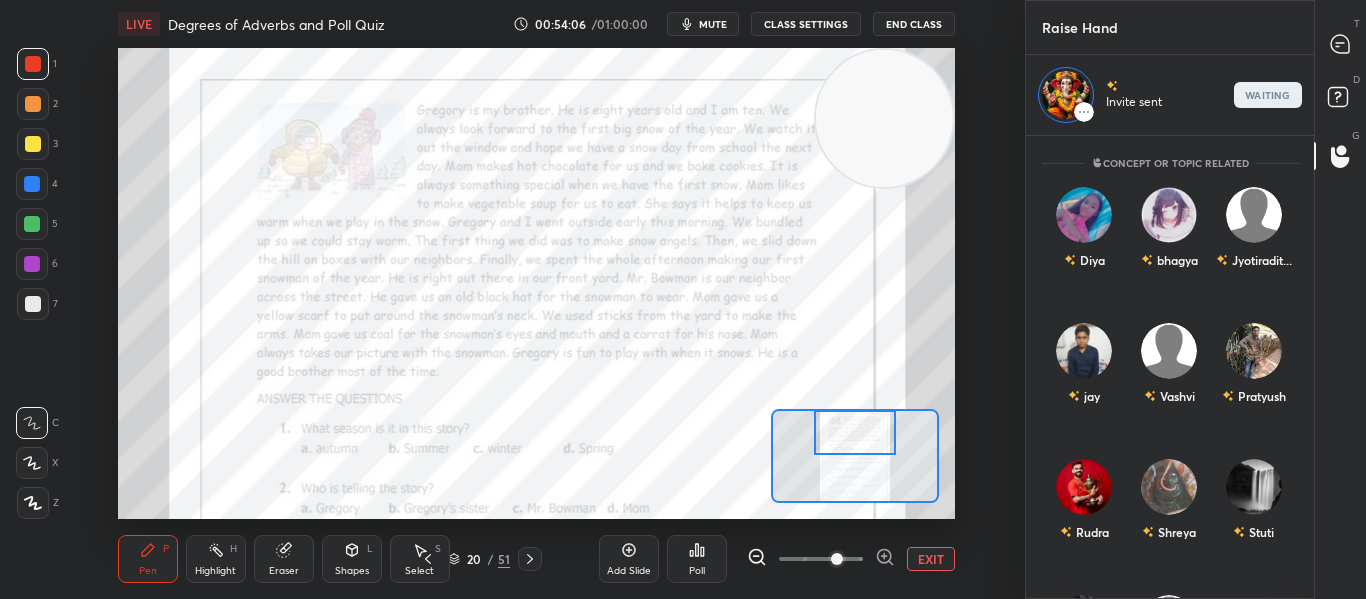 scroll, scrollTop: 457, scrollLeft: 282, axis: both 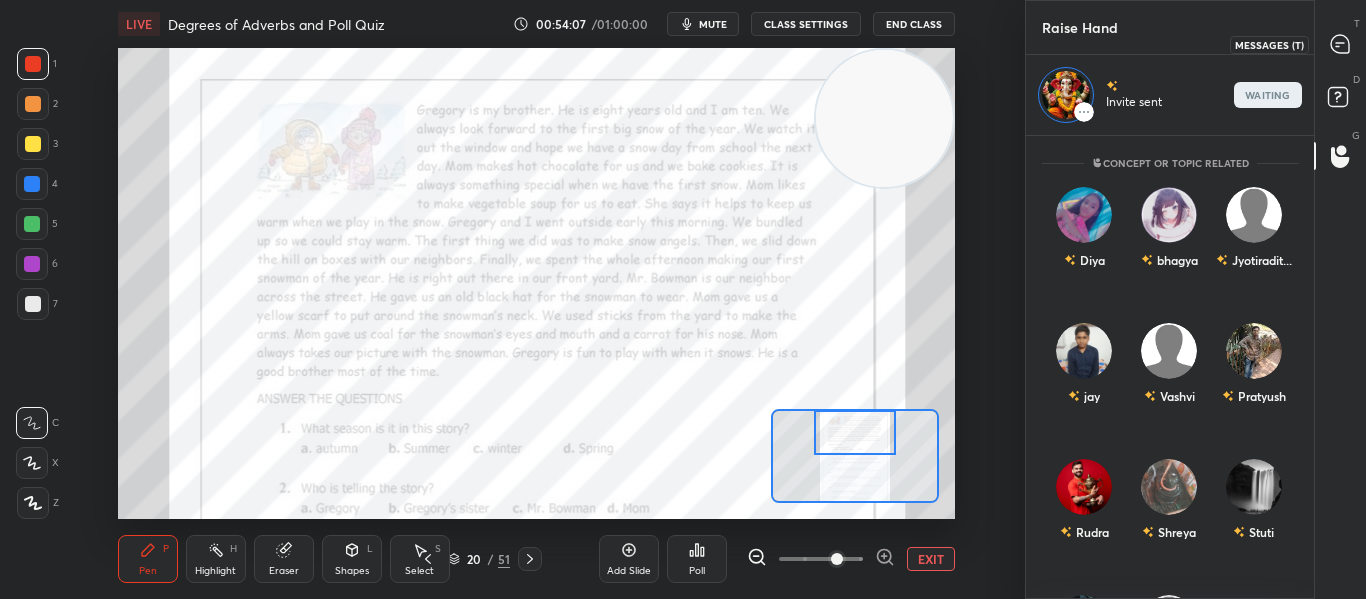 click 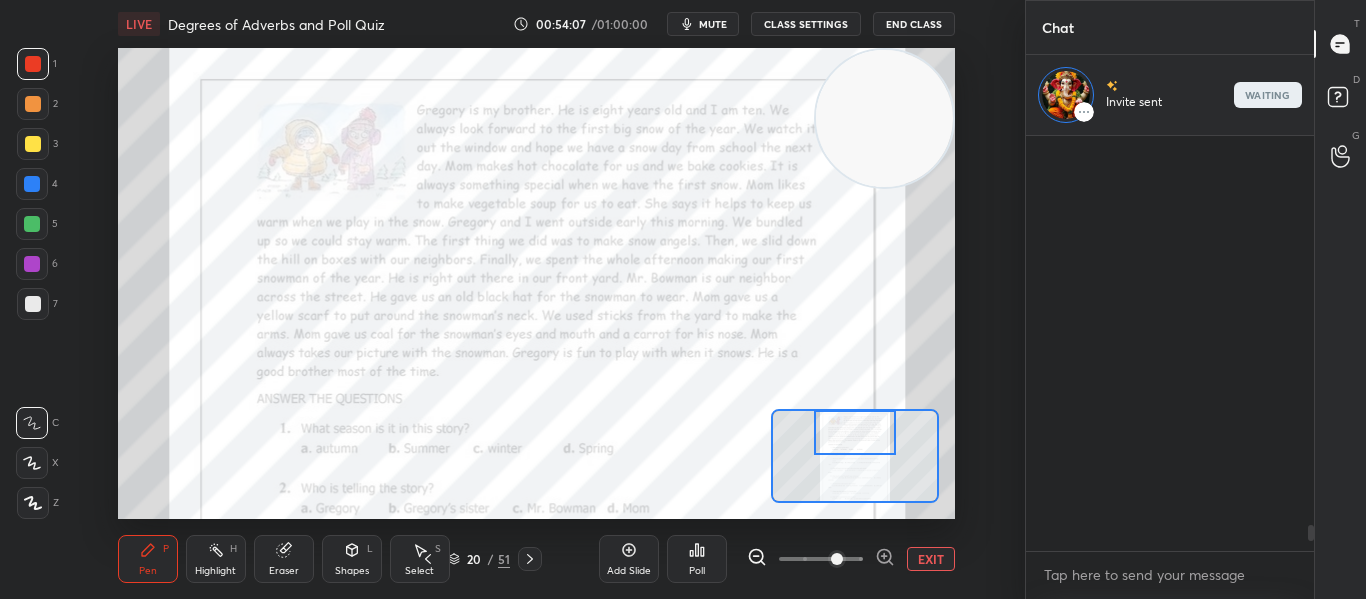 scroll, scrollTop: 458, scrollLeft: 282, axis: both 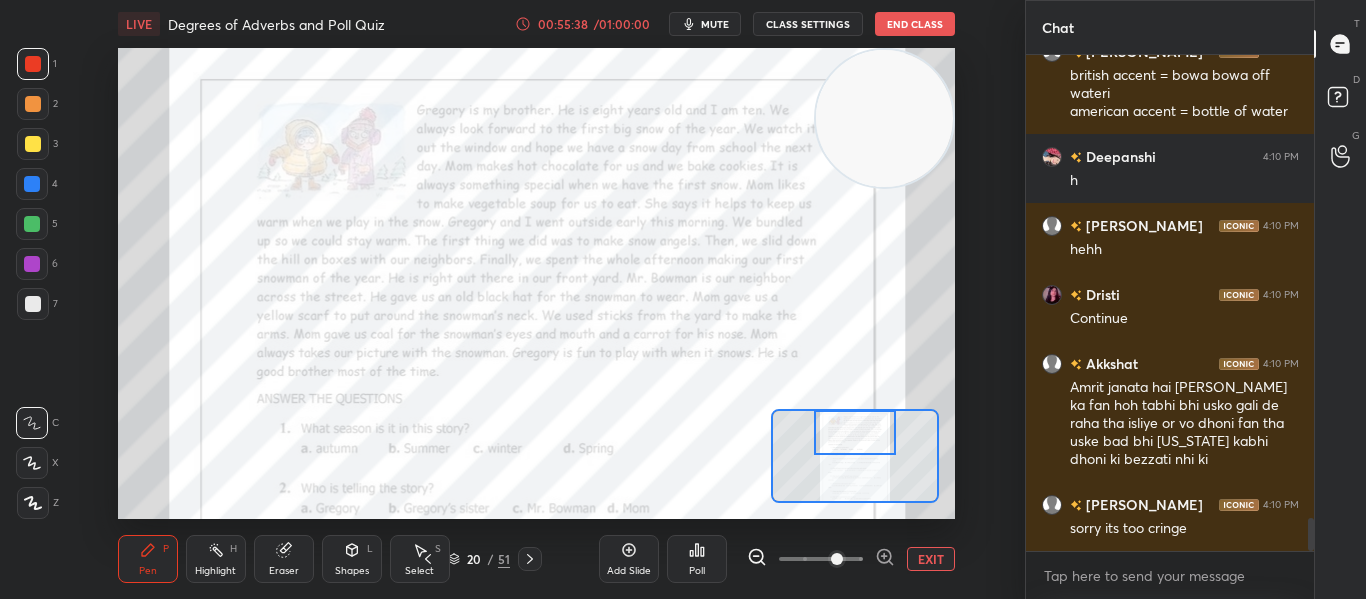 click at bounding box center [855, 432] 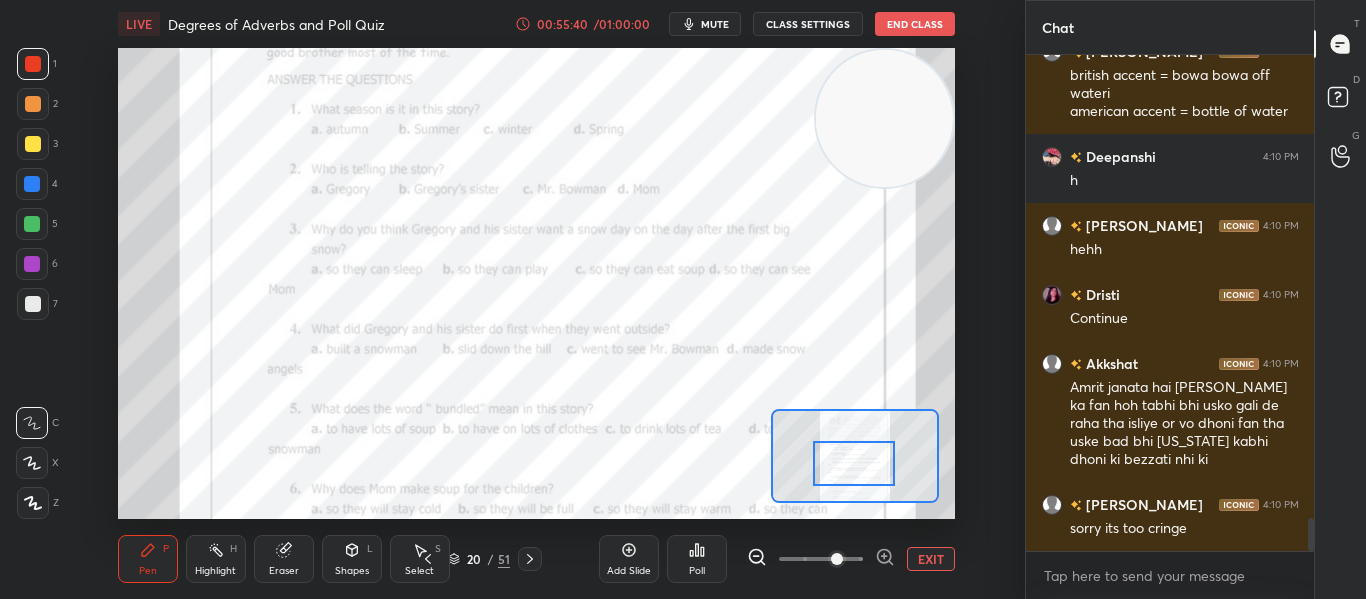 drag, startPoint x: 857, startPoint y: 433, endPoint x: 856, endPoint y: 464, distance: 31.016125 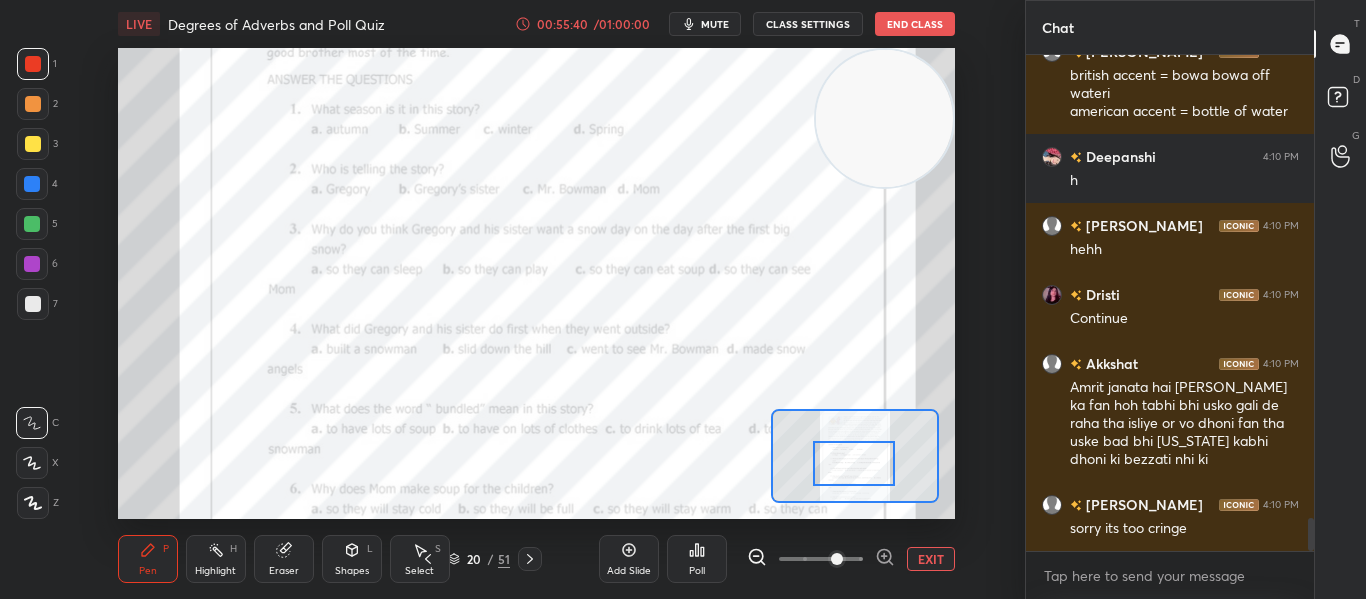 click at bounding box center [854, 463] 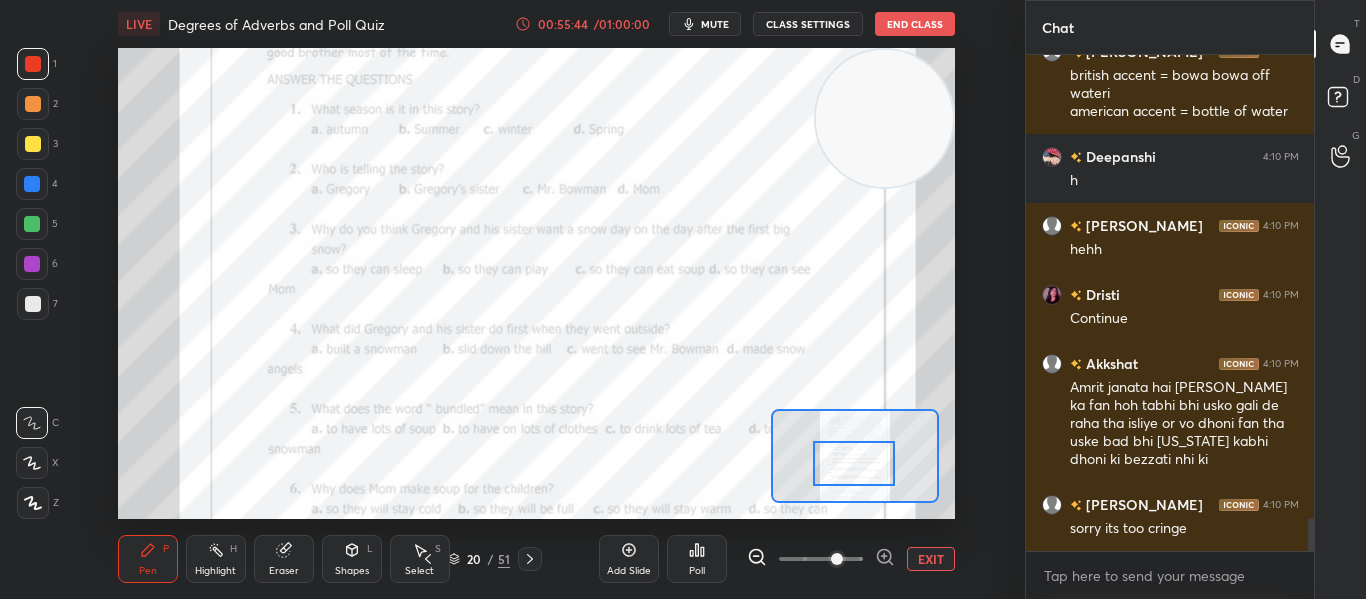 click on "Poll" at bounding box center [697, 559] 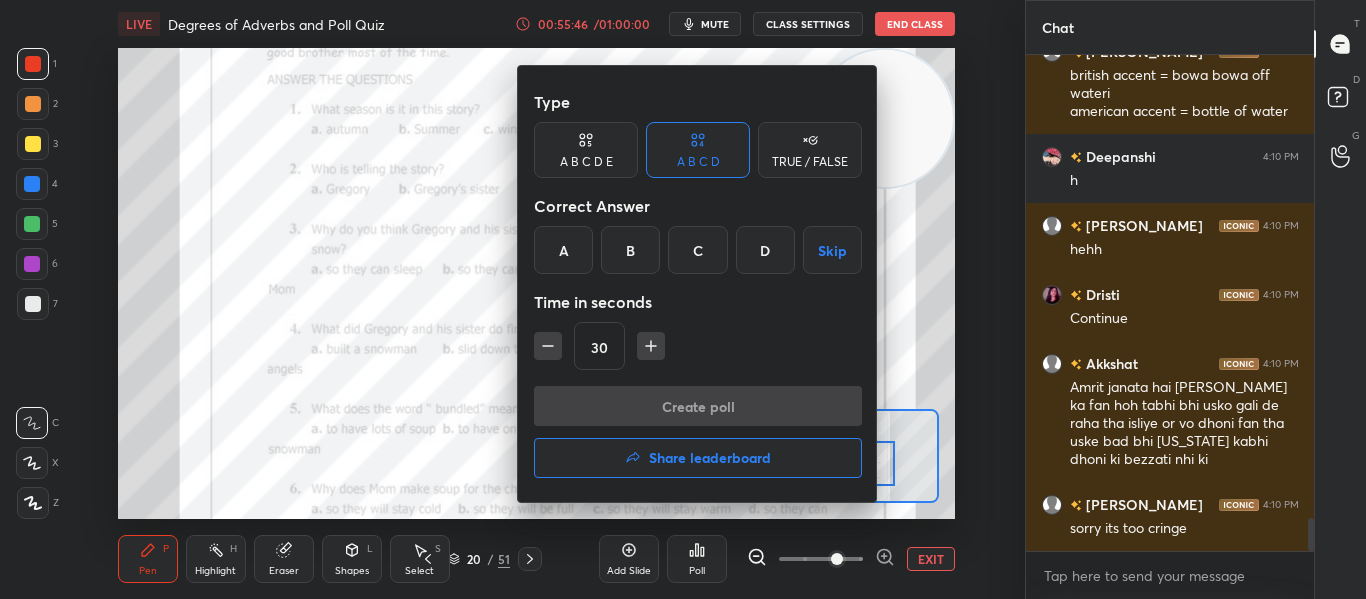 click on "C" at bounding box center [697, 250] 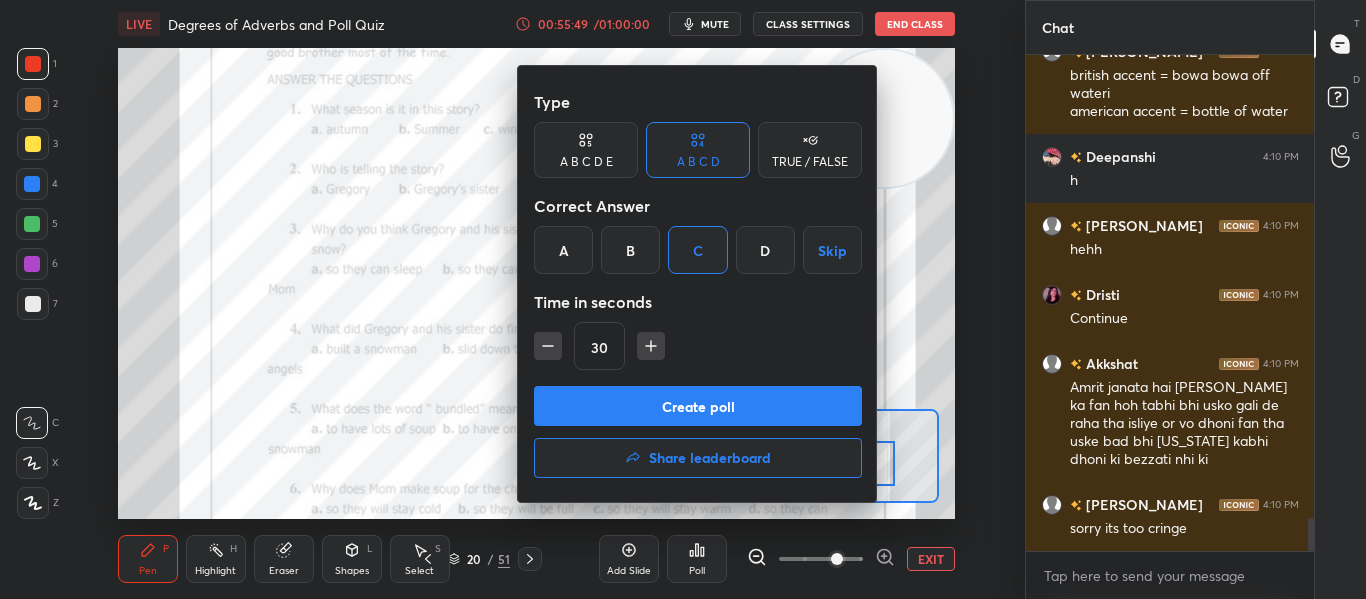 click on "Create poll" at bounding box center (698, 406) 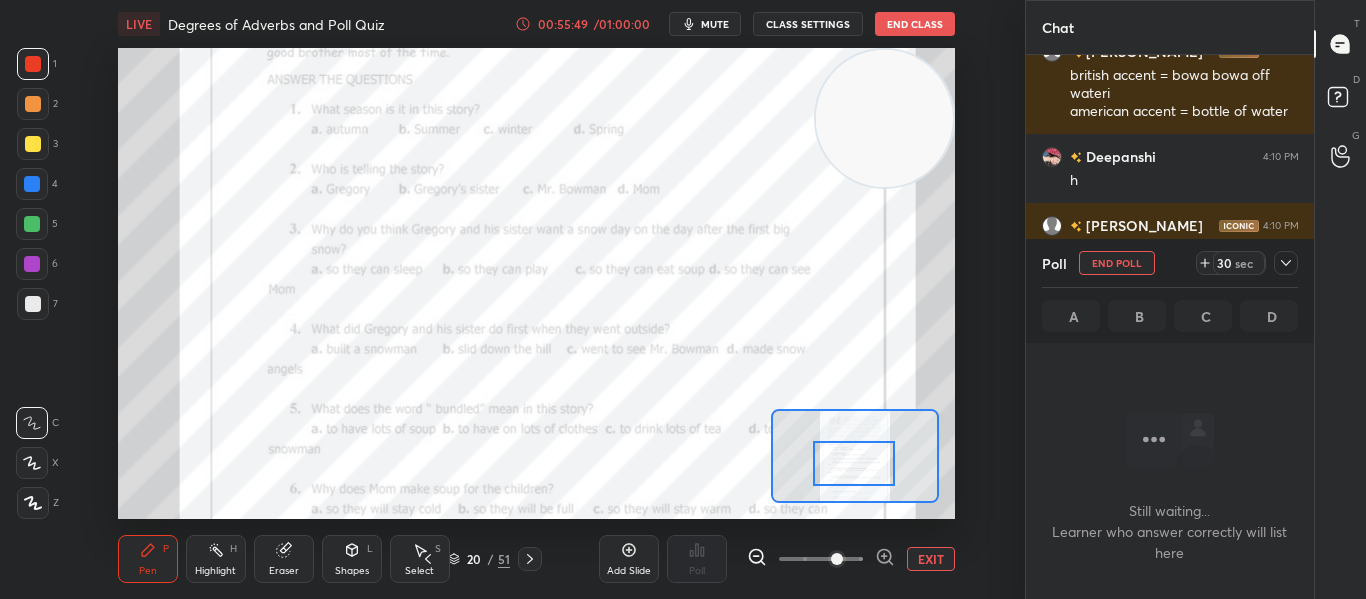 scroll, scrollTop: 392, scrollLeft: 282, axis: both 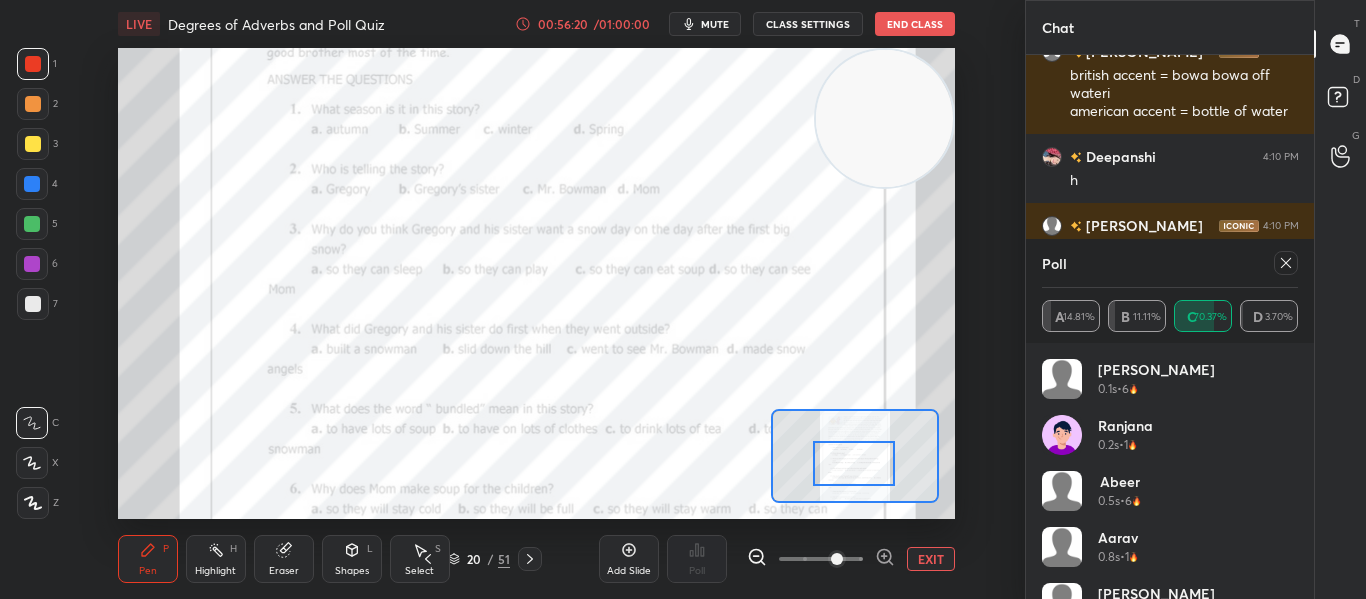 click 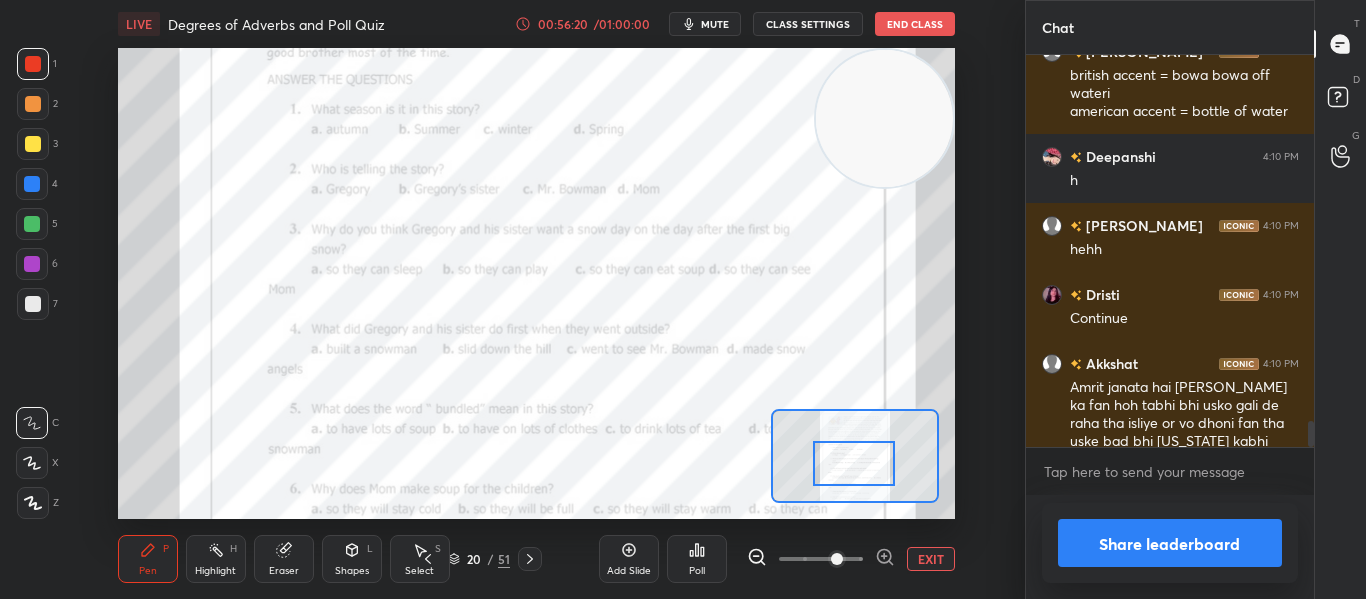 scroll, scrollTop: 0, scrollLeft: 0, axis: both 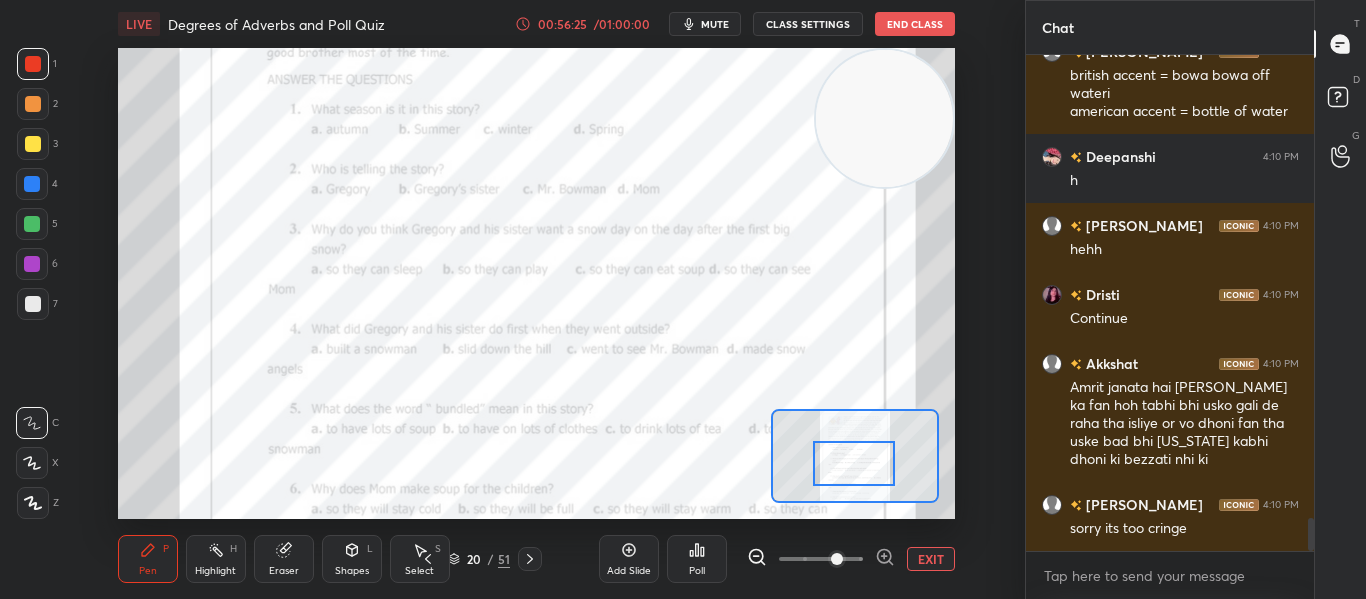 click on "Poll" at bounding box center [697, 559] 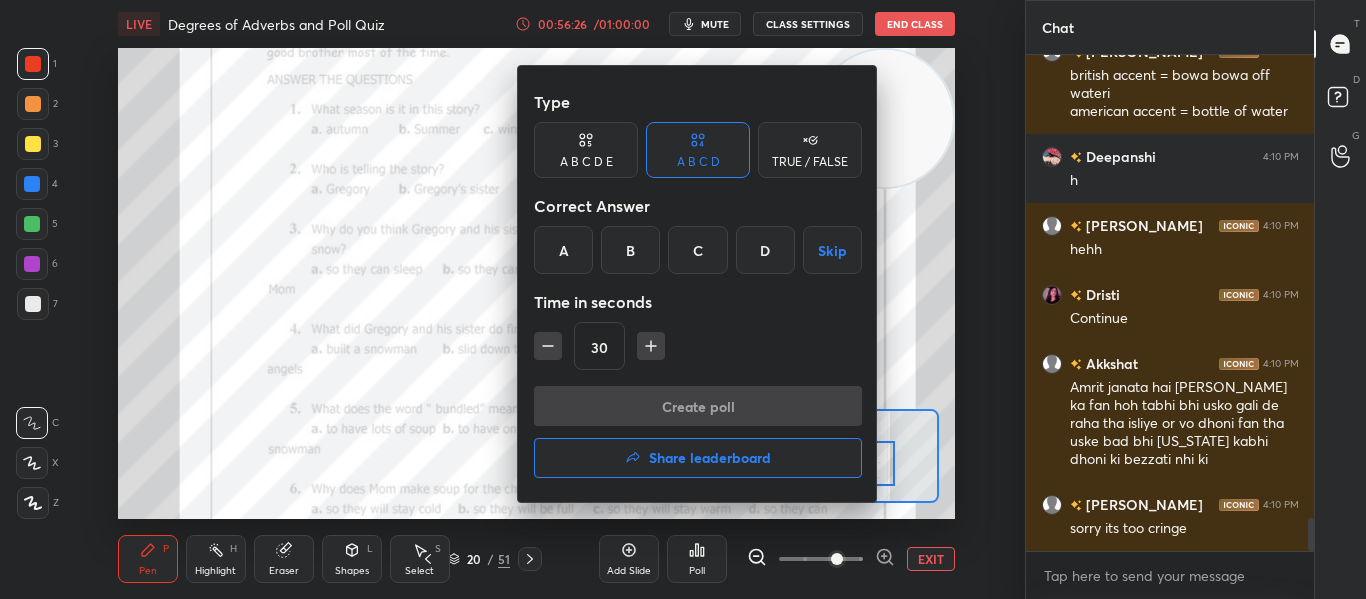 click on "B" at bounding box center [630, 250] 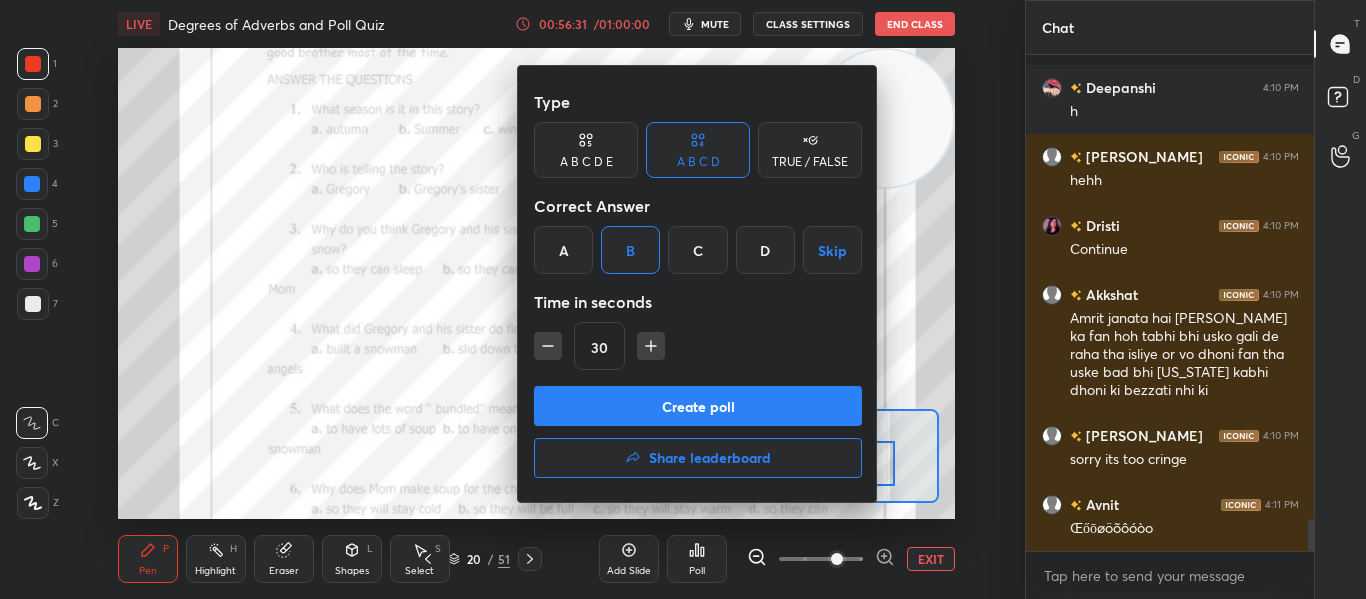 scroll, scrollTop: 7208, scrollLeft: 0, axis: vertical 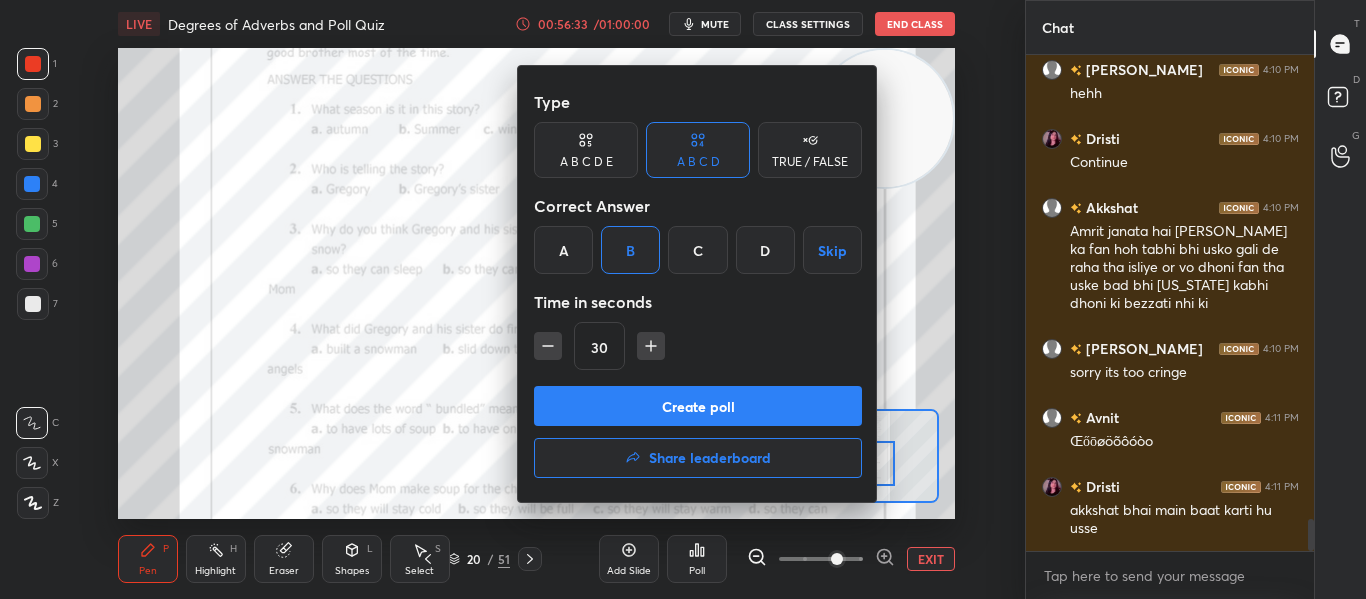 click on "Create poll" at bounding box center [698, 406] 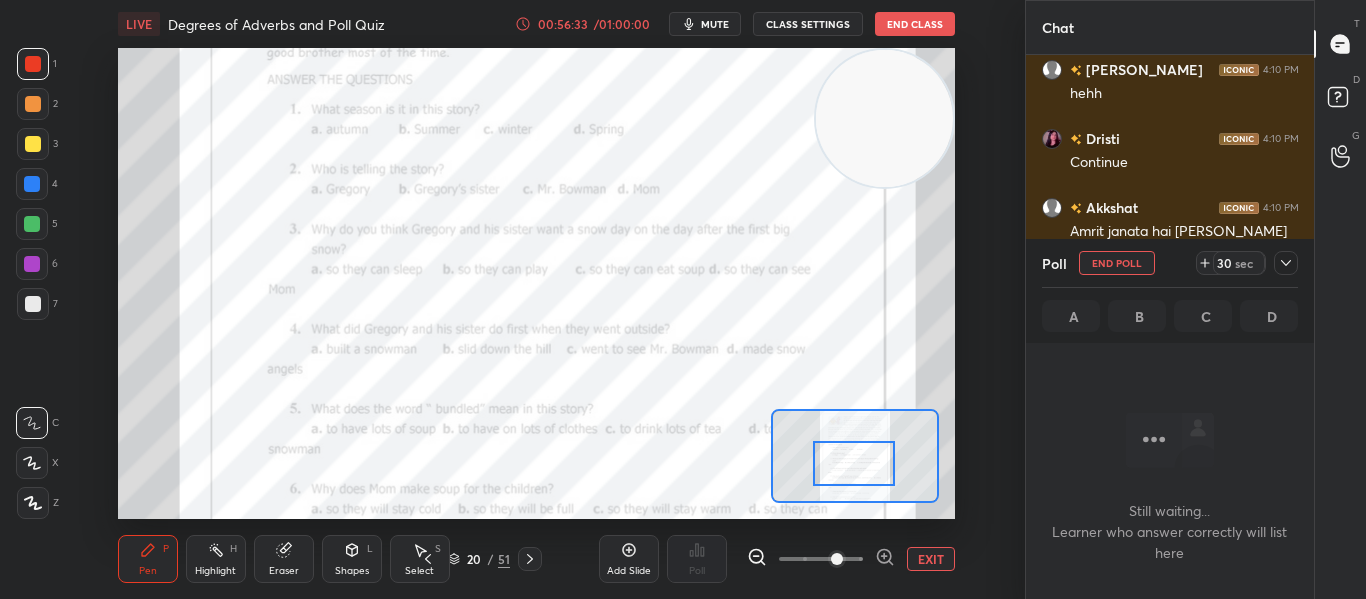 scroll, scrollTop: 392, scrollLeft: 282, axis: both 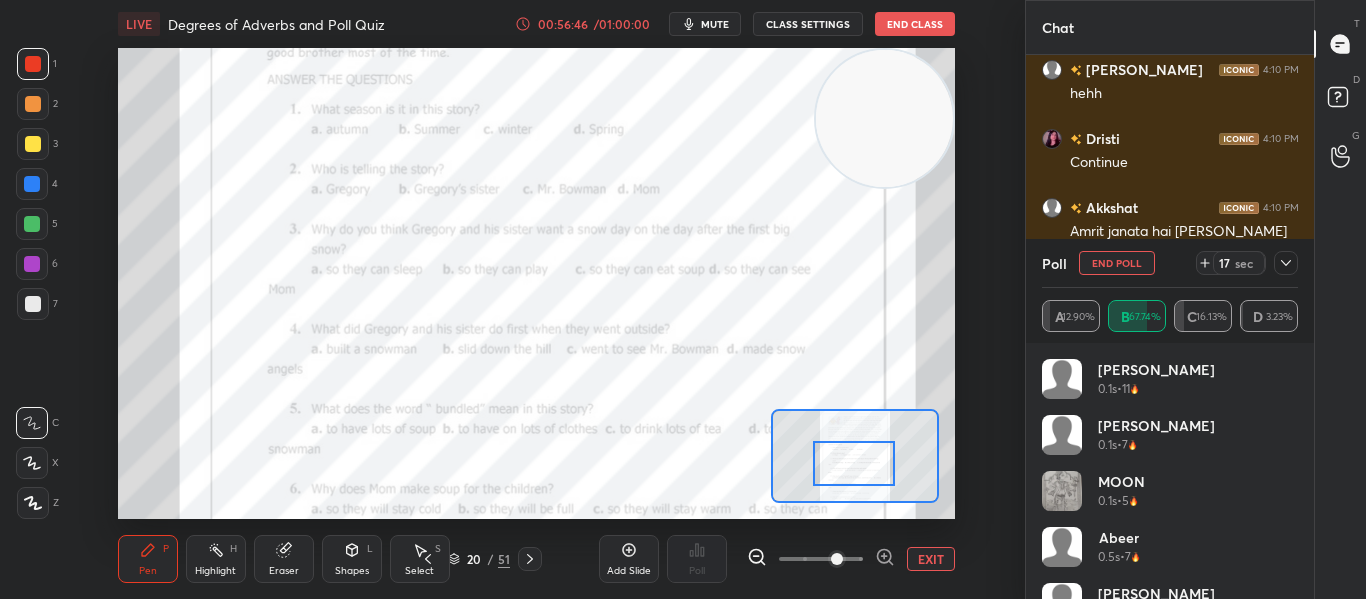 click 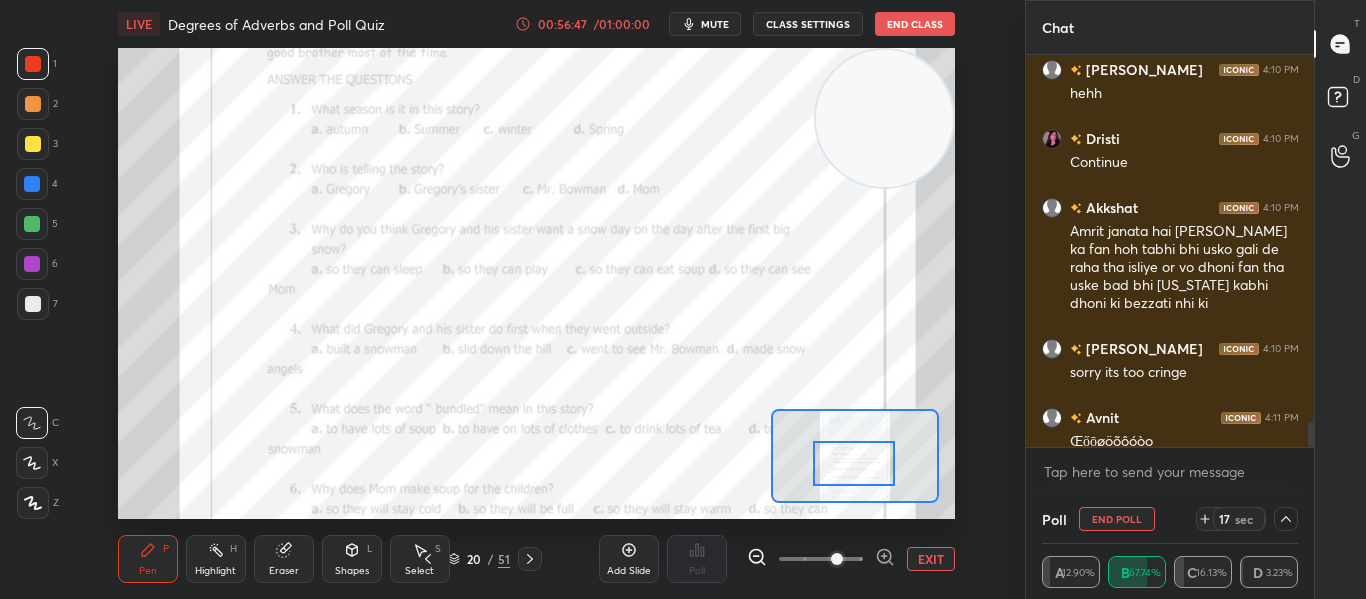 scroll, scrollTop: 0, scrollLeft: 0, axis: both 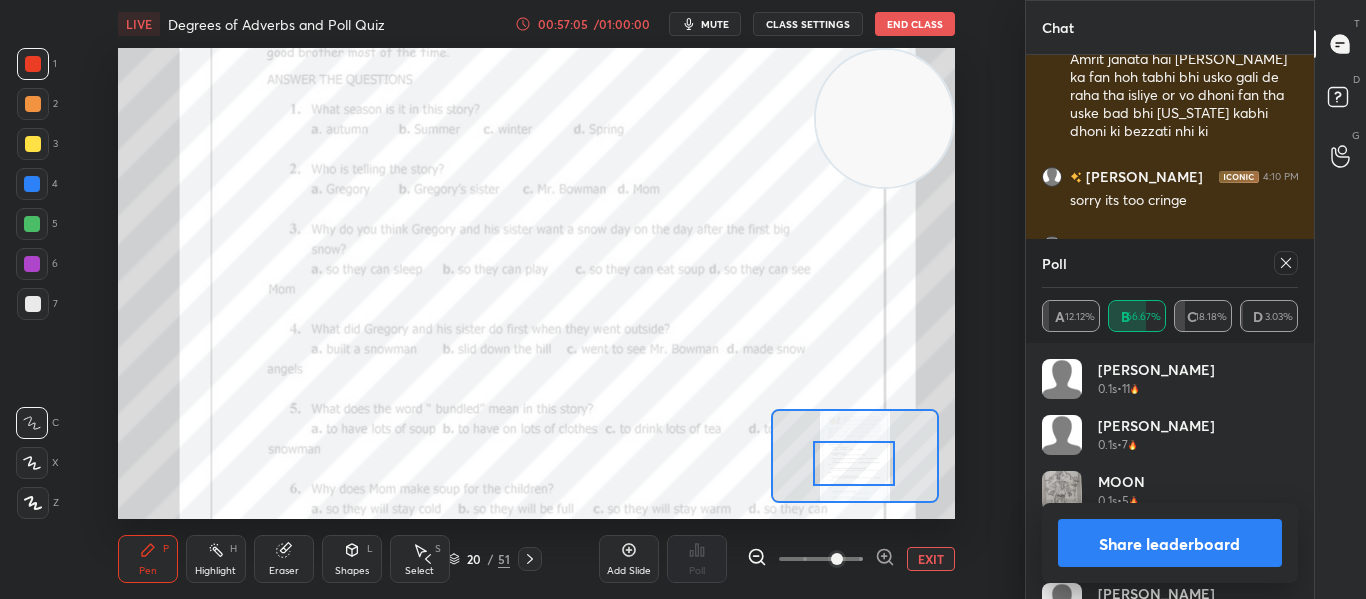 click 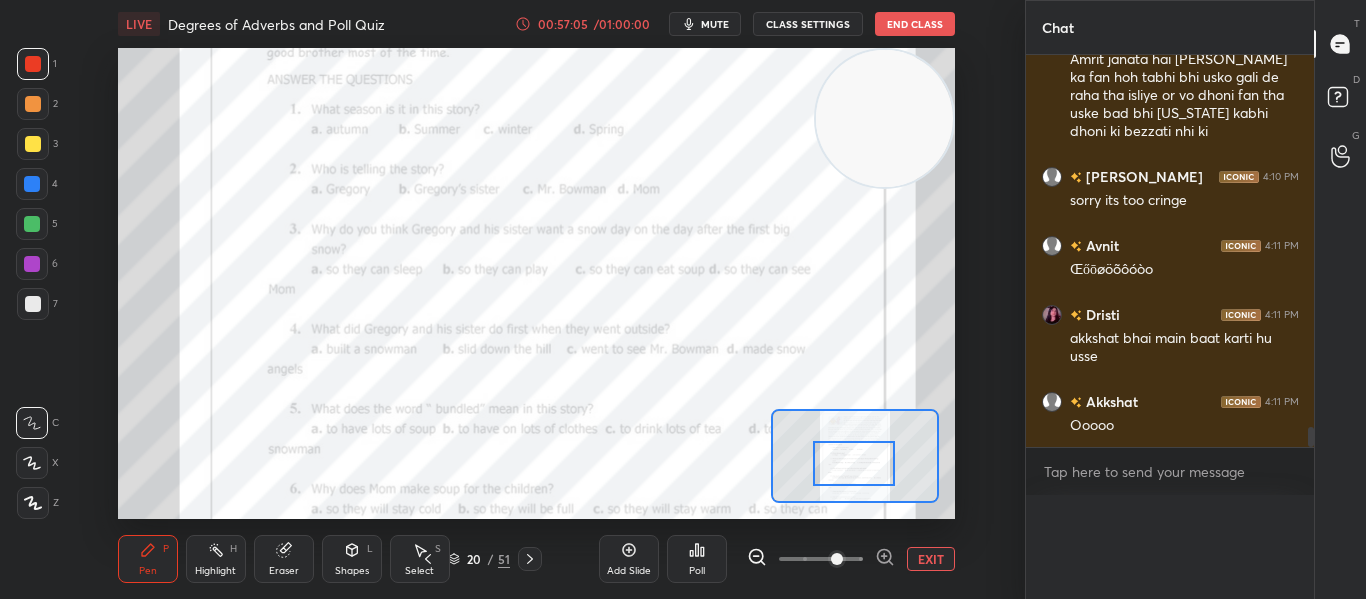 scroll, scrollTop: 0, scrollLeft: 0, axis: both 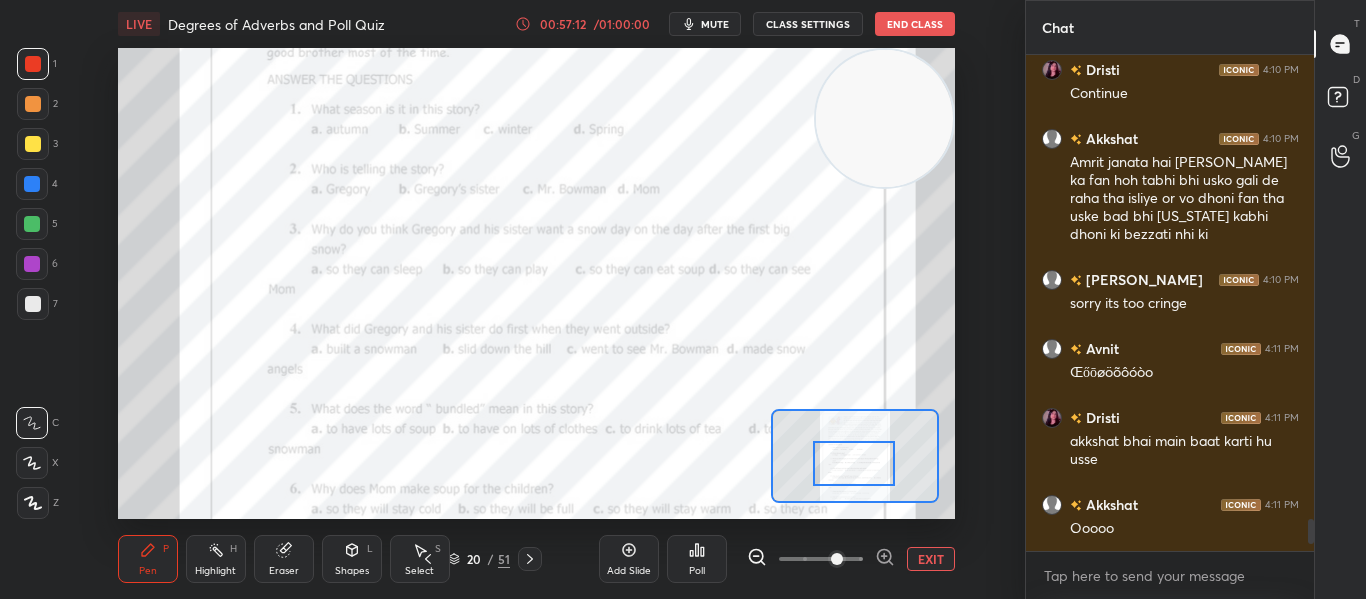 click on "Poll" at bounding box center (697, 559) 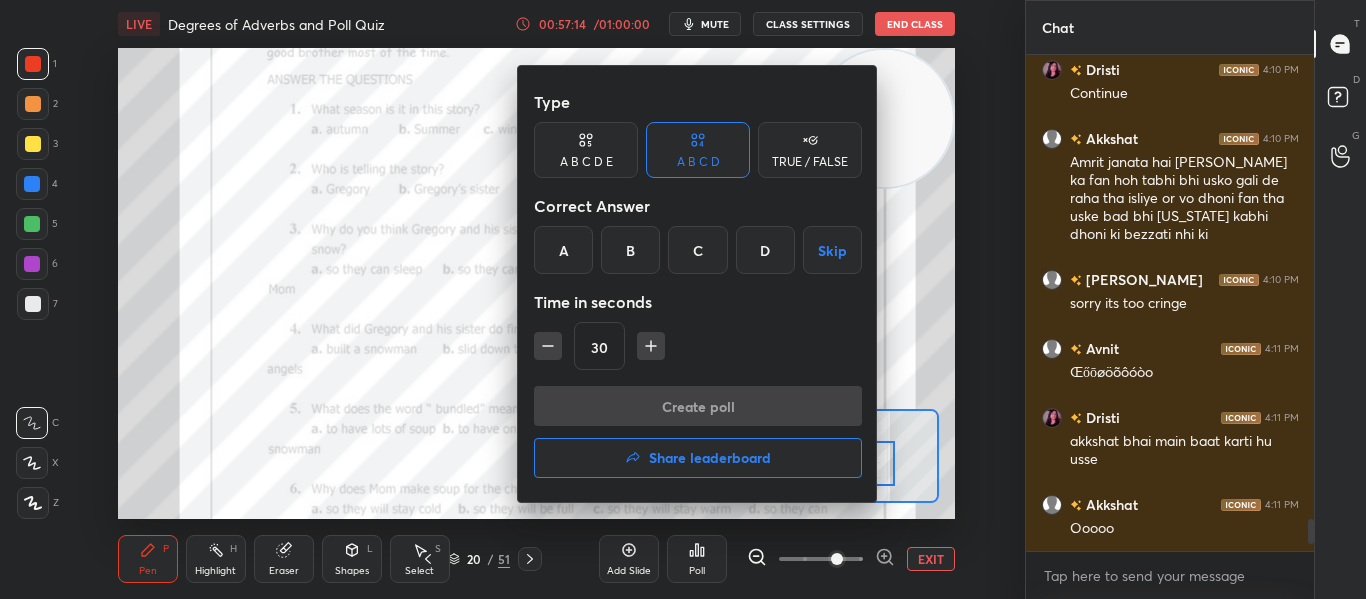 click on "B" at bounding box center (630, 250) 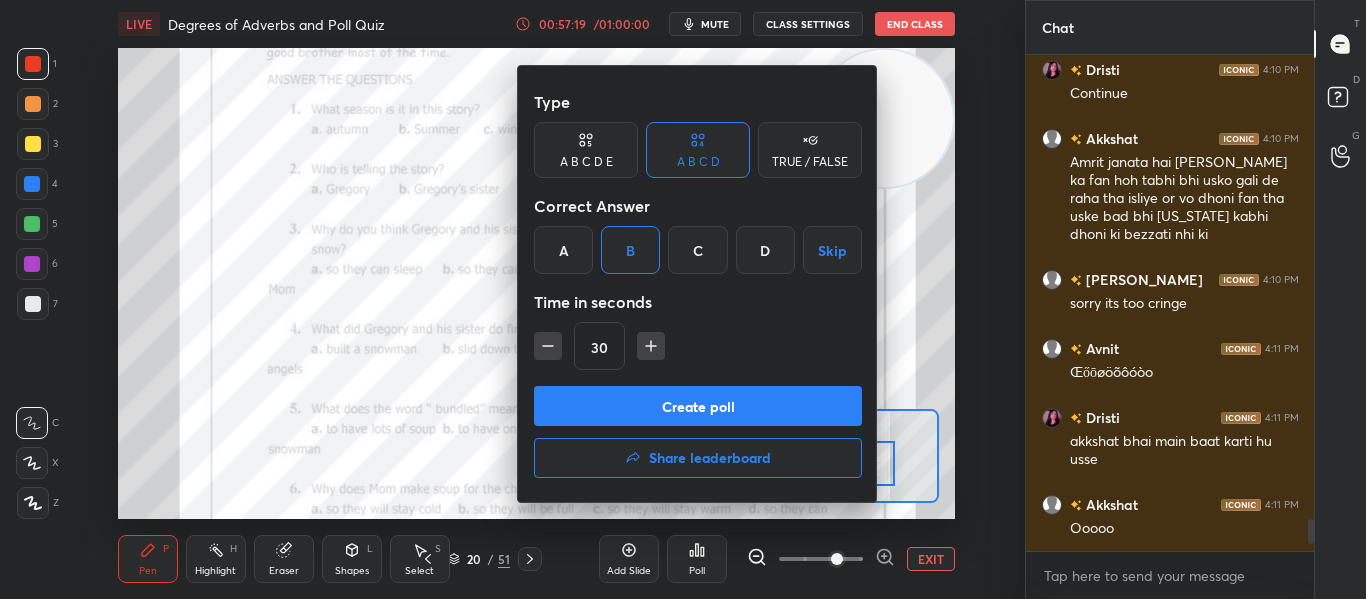 click on "Create poll" at bounding box center (698, 406) 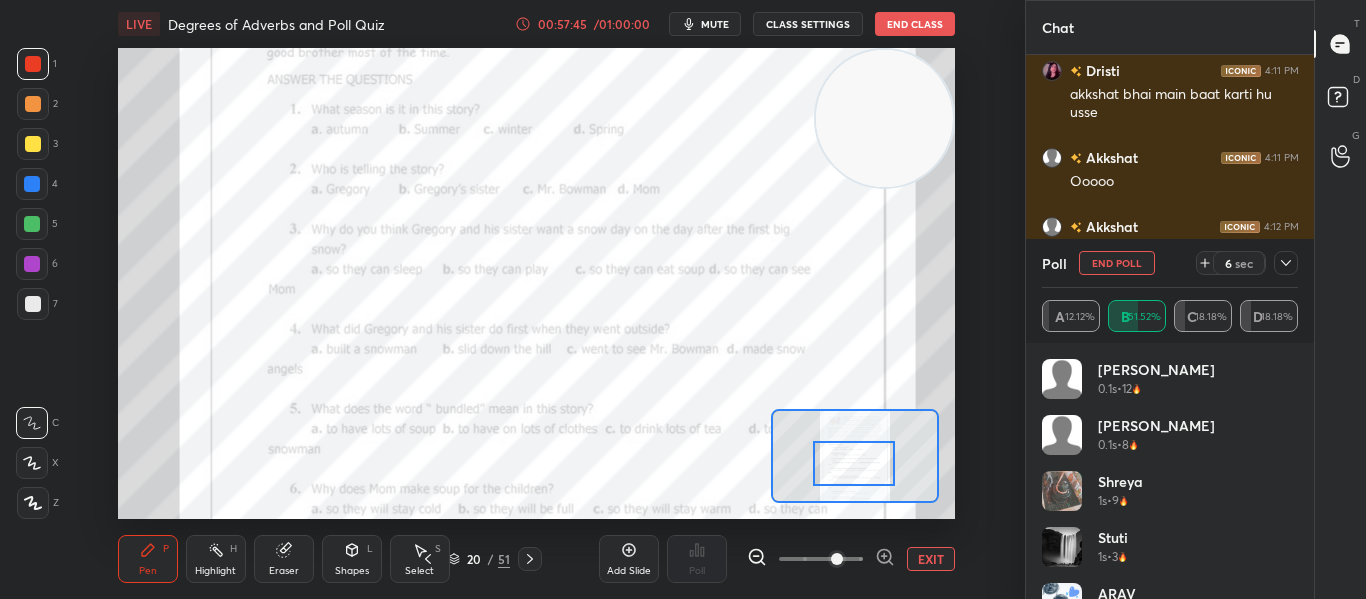 click 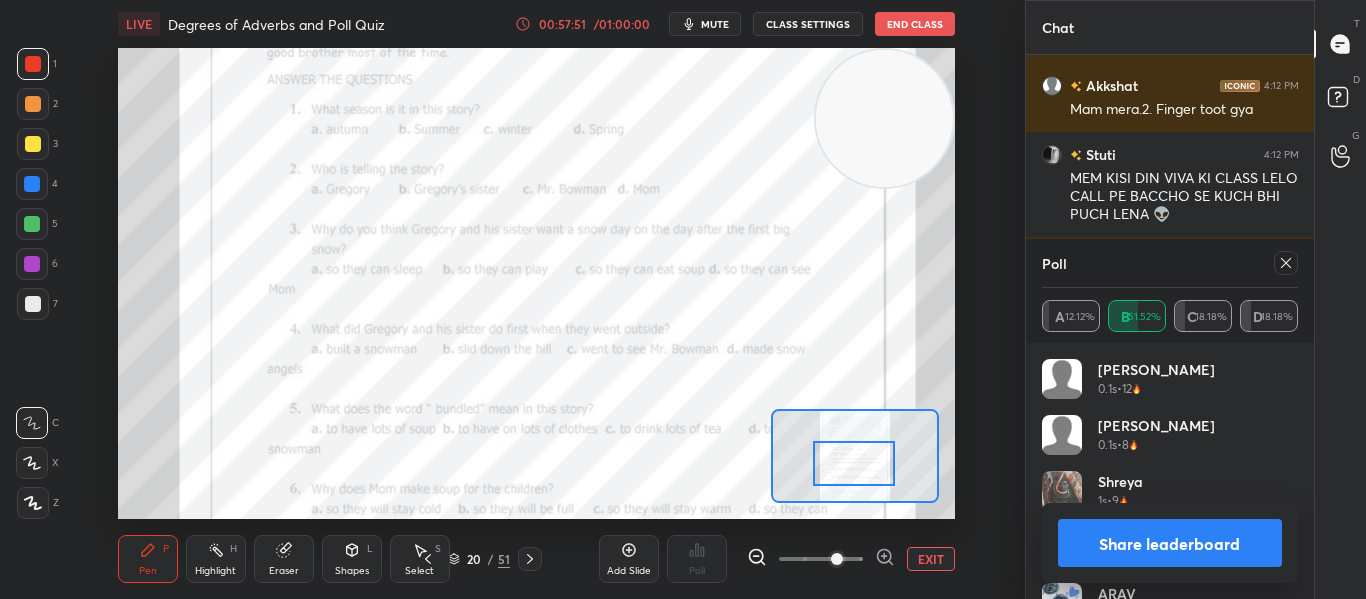 click 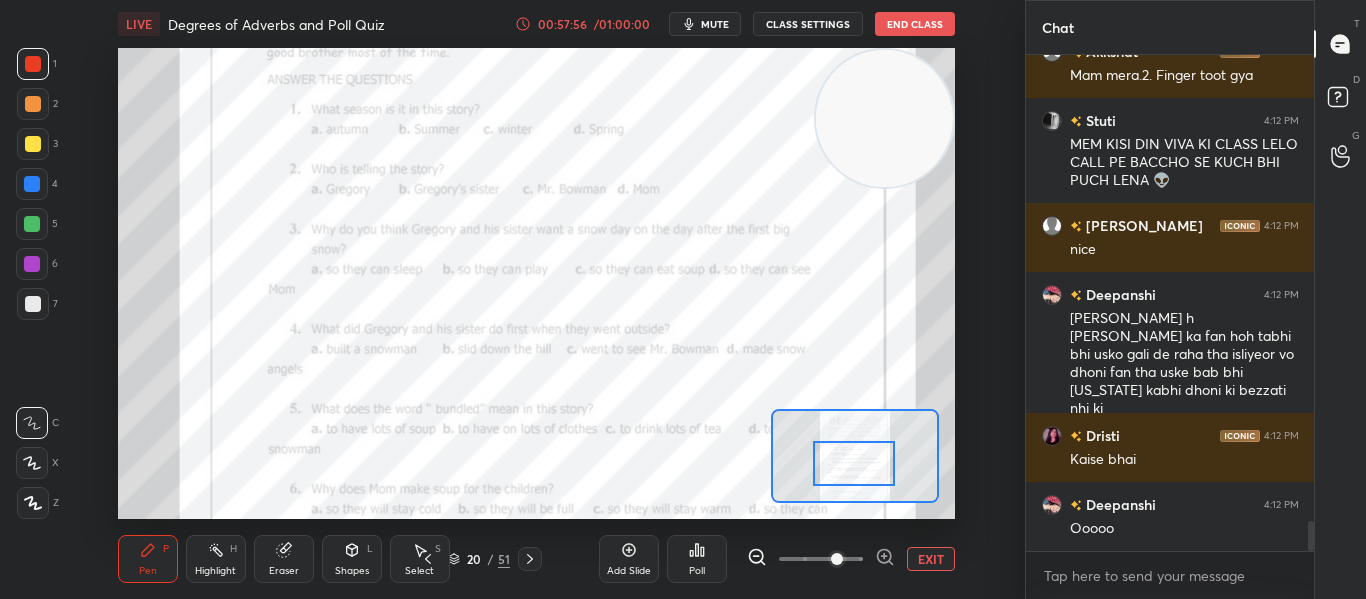 click at bounding box center (854, 463) 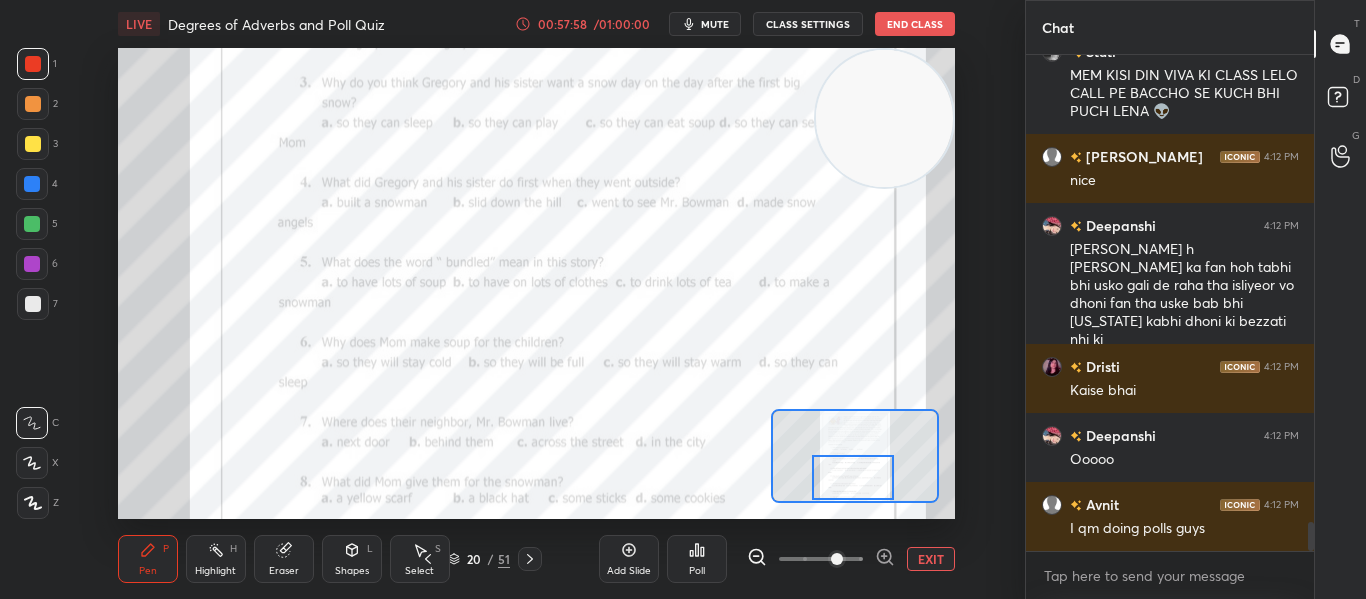 drag, startPoint x: 842, startPoint y: 469, endPoint x: 841, endPoint y: 489, distance: 20.024984 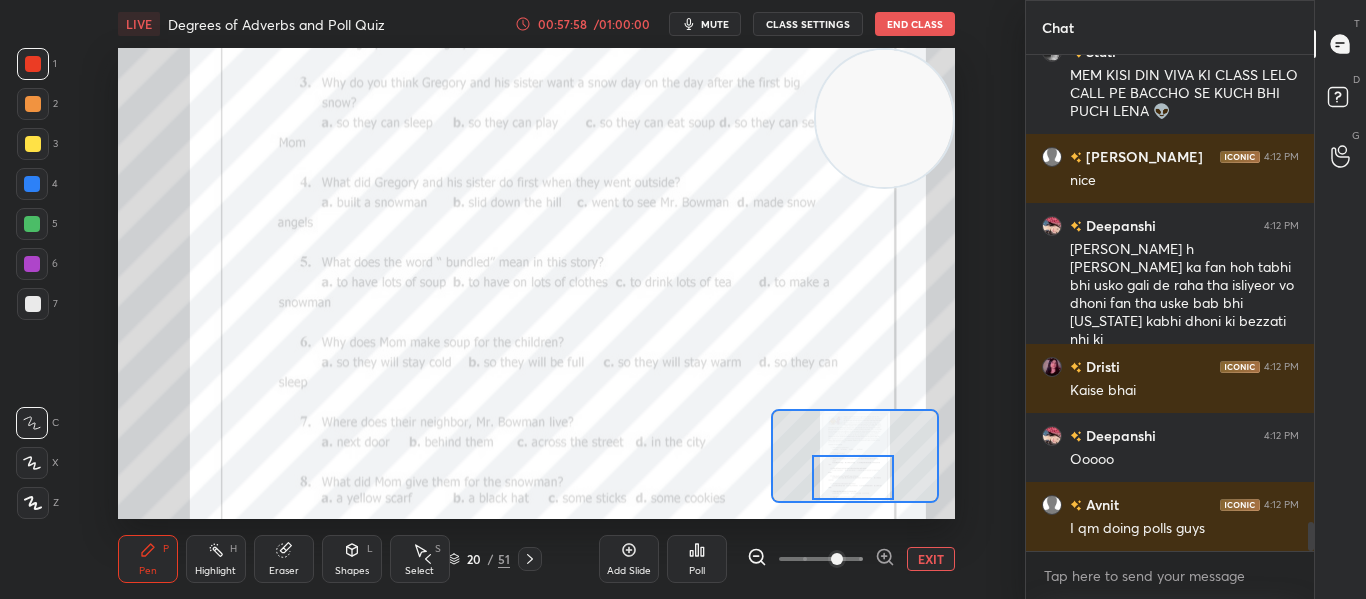 click at bounding box center (853, 477) 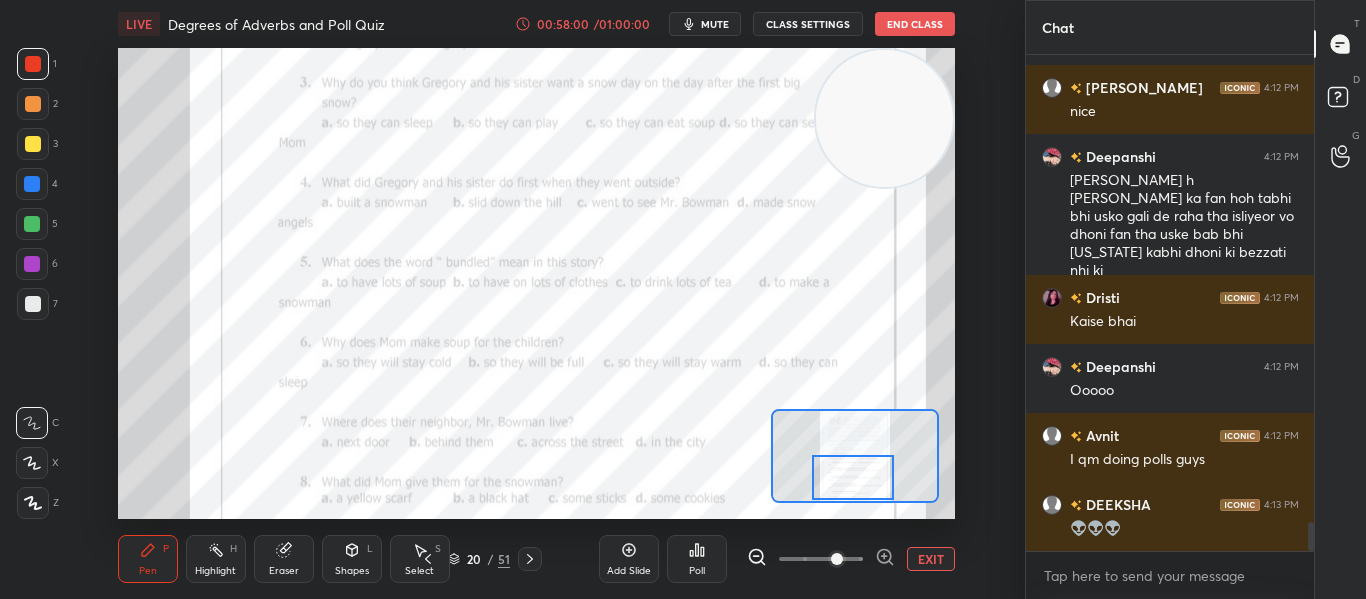 click on "Poll" at bounding box center (697, 571) 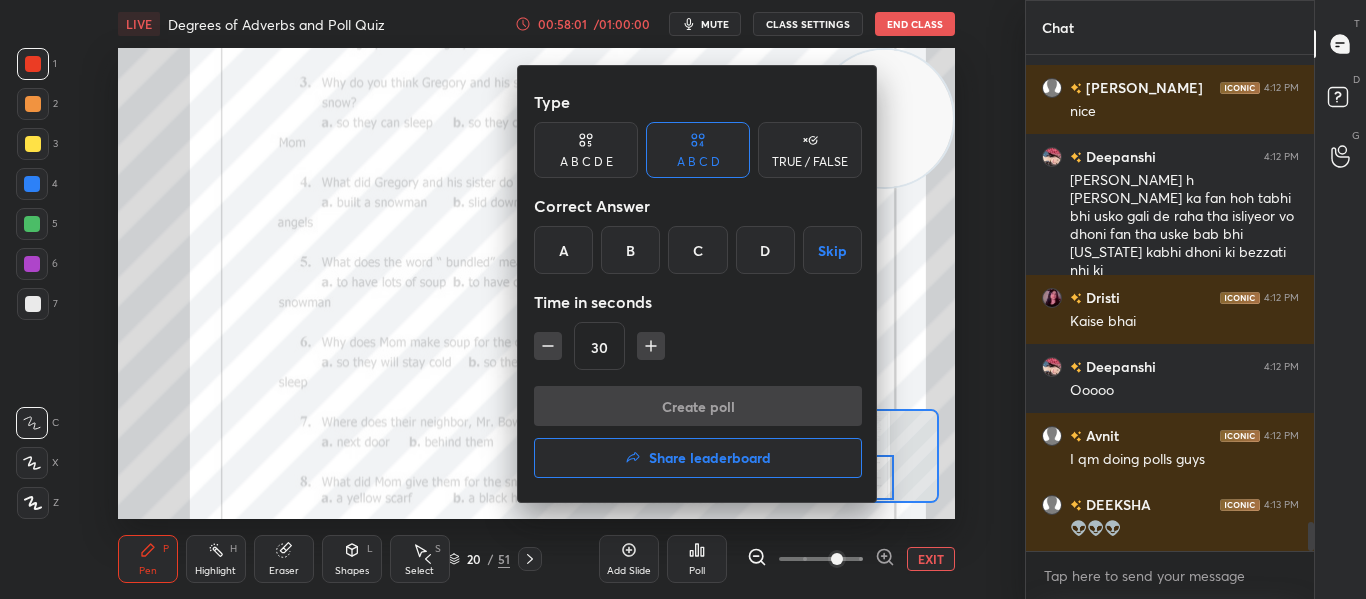 click at bounding box center (683, 299) 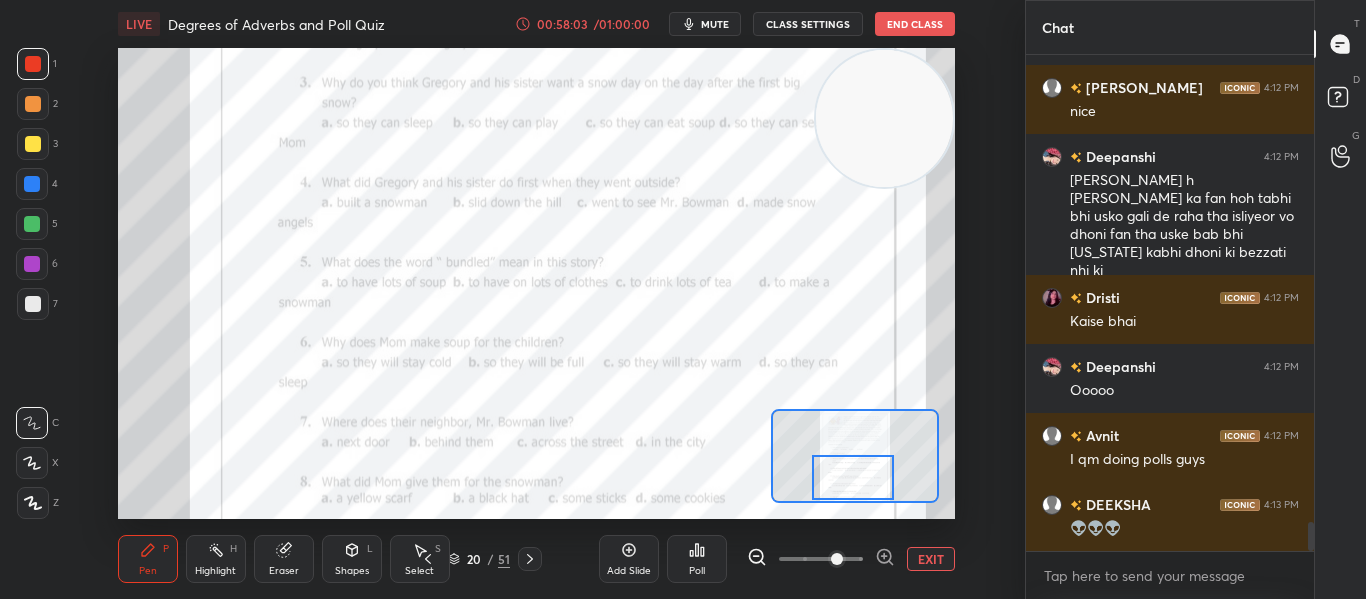 click at bounding box center [853, 477] 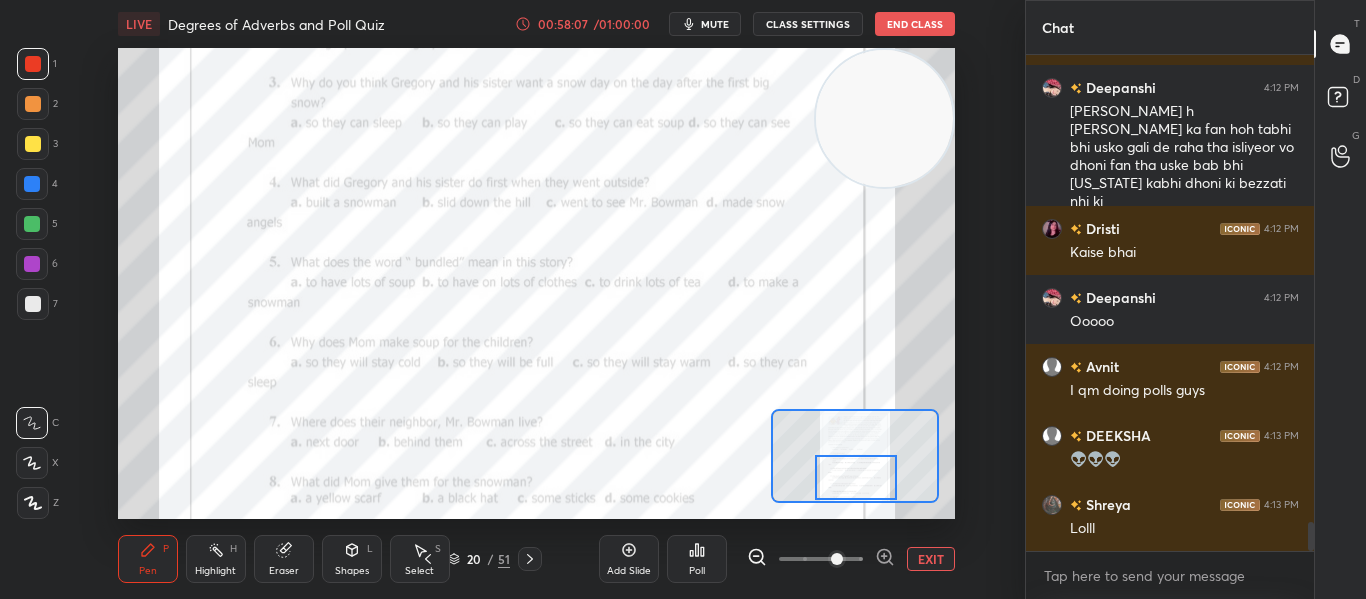 drag, startPoint x: 838, startPoint y: 477, endPoint x: 841, endPoint y: 488, distance: 11.401754 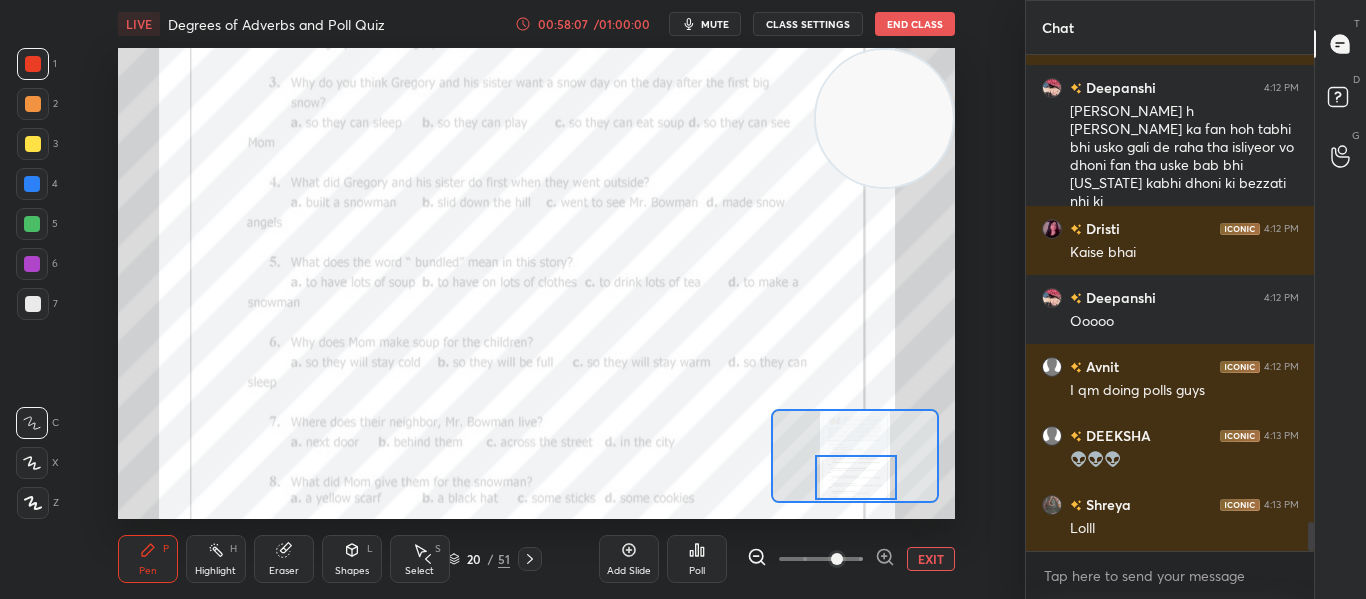 click at bounding box center [856, 477] 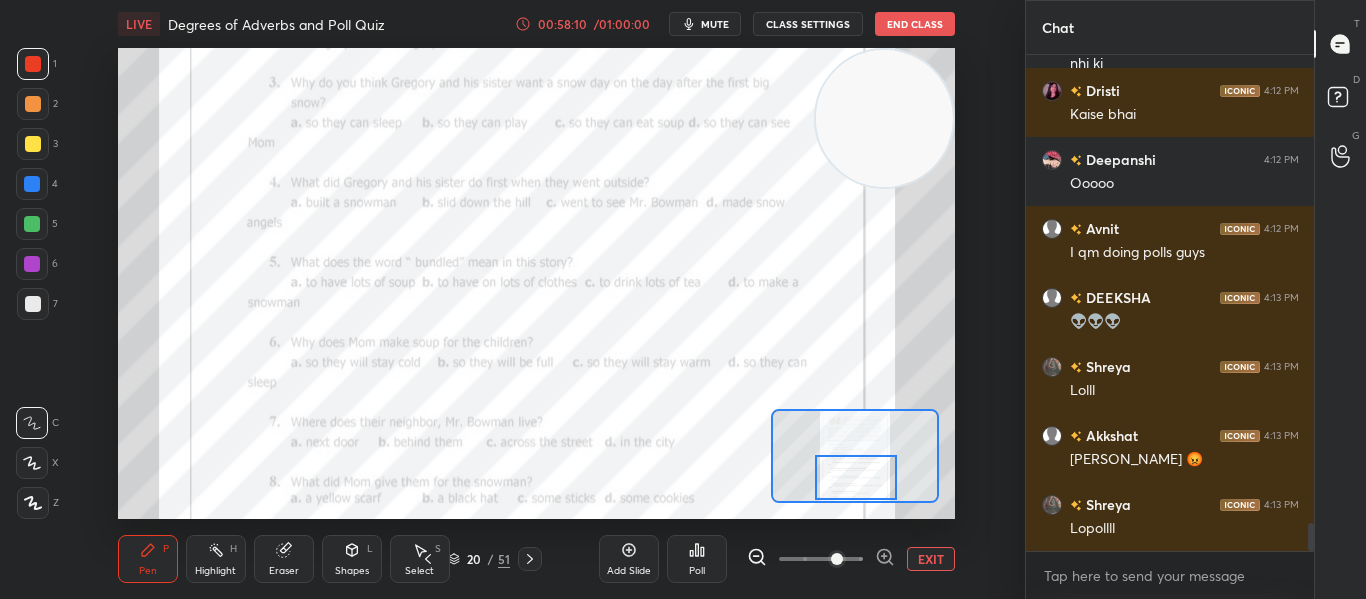 click on "Poll" at bounding box center (697, 559) 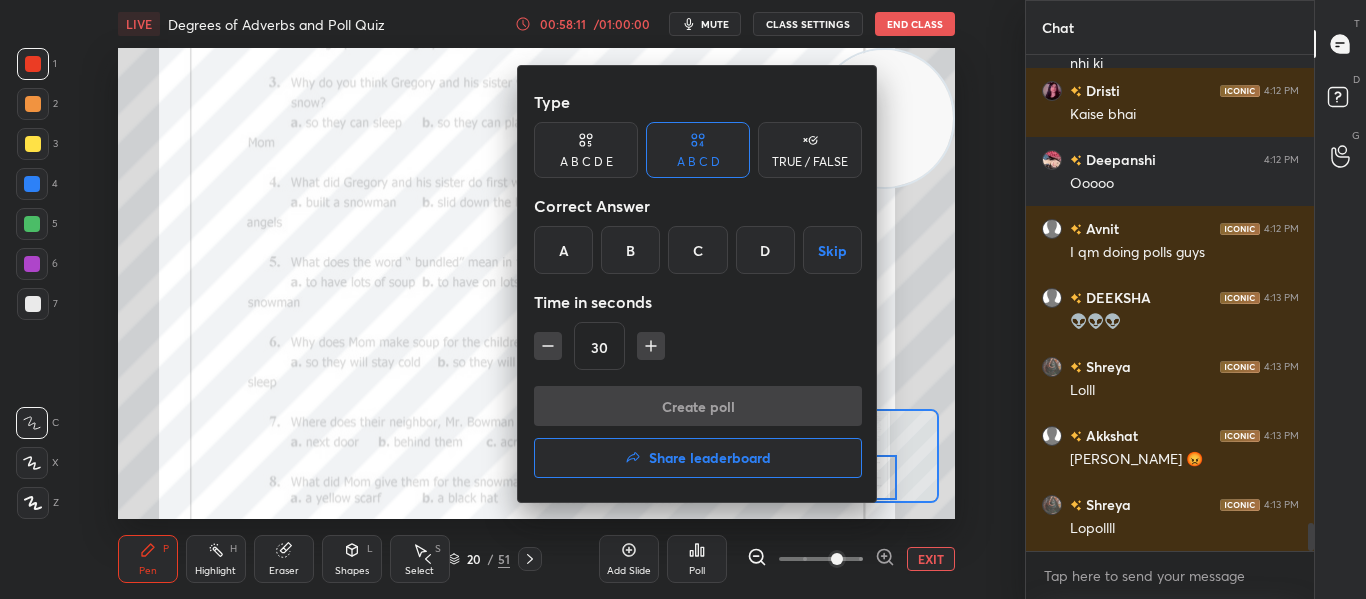 click on "D" at bounding box center [765, 250] 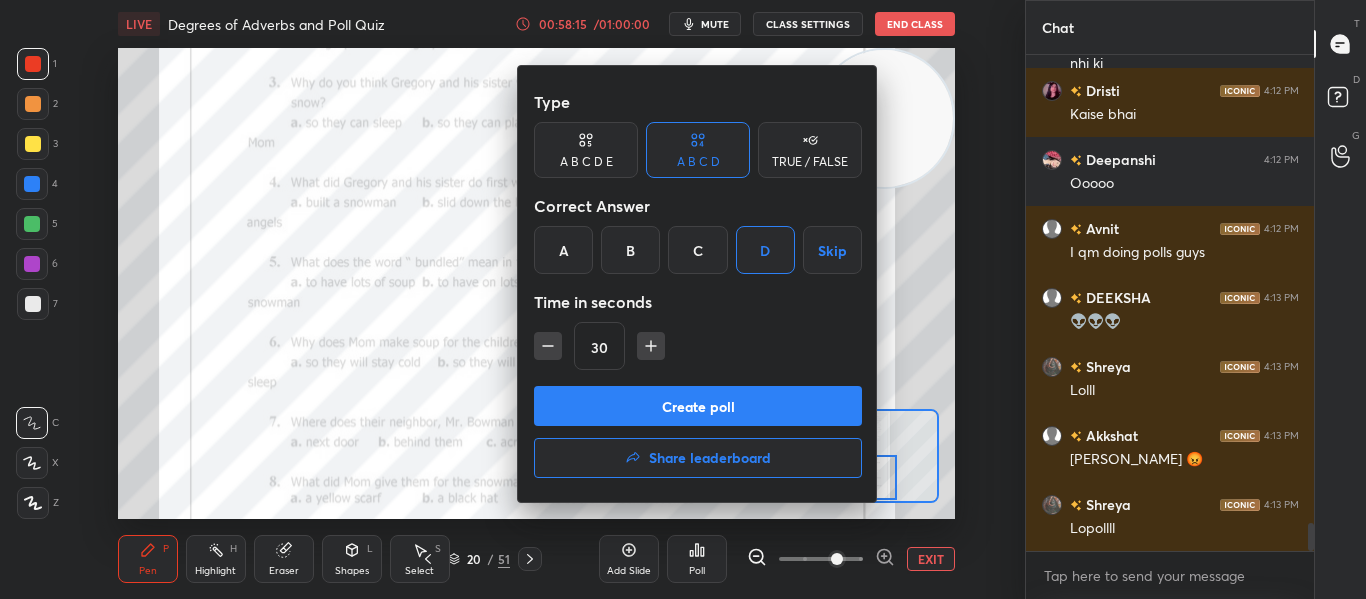 click on "Create poll" at bounding box center (698, 406) 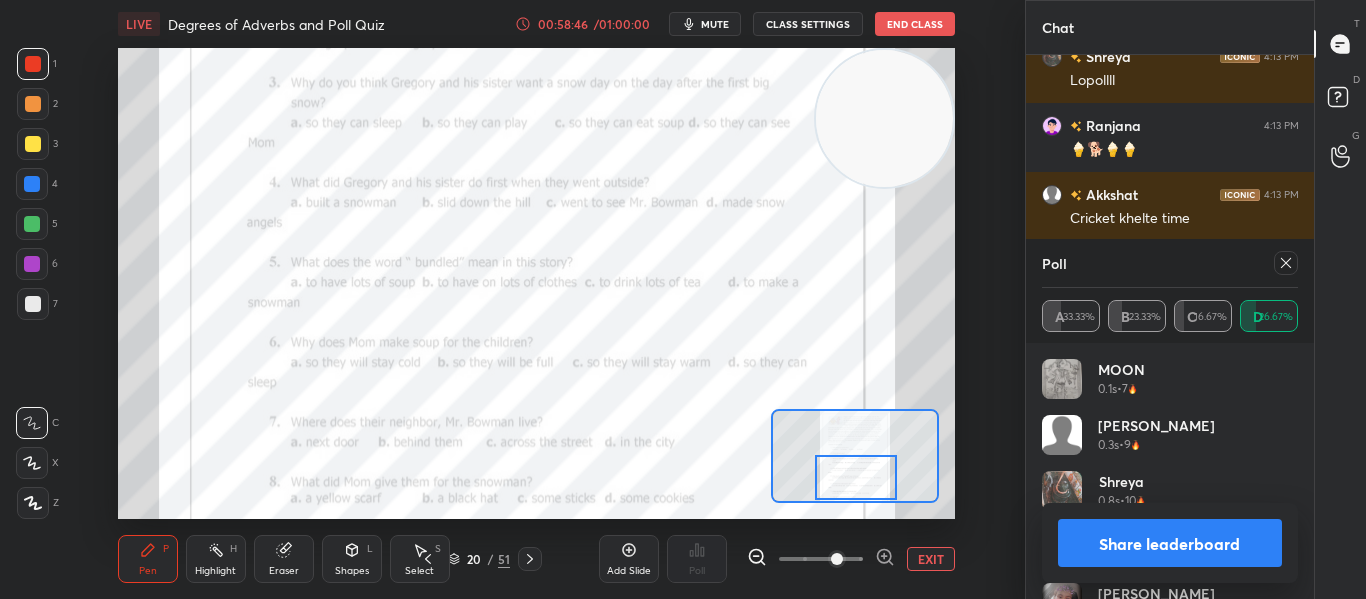 click 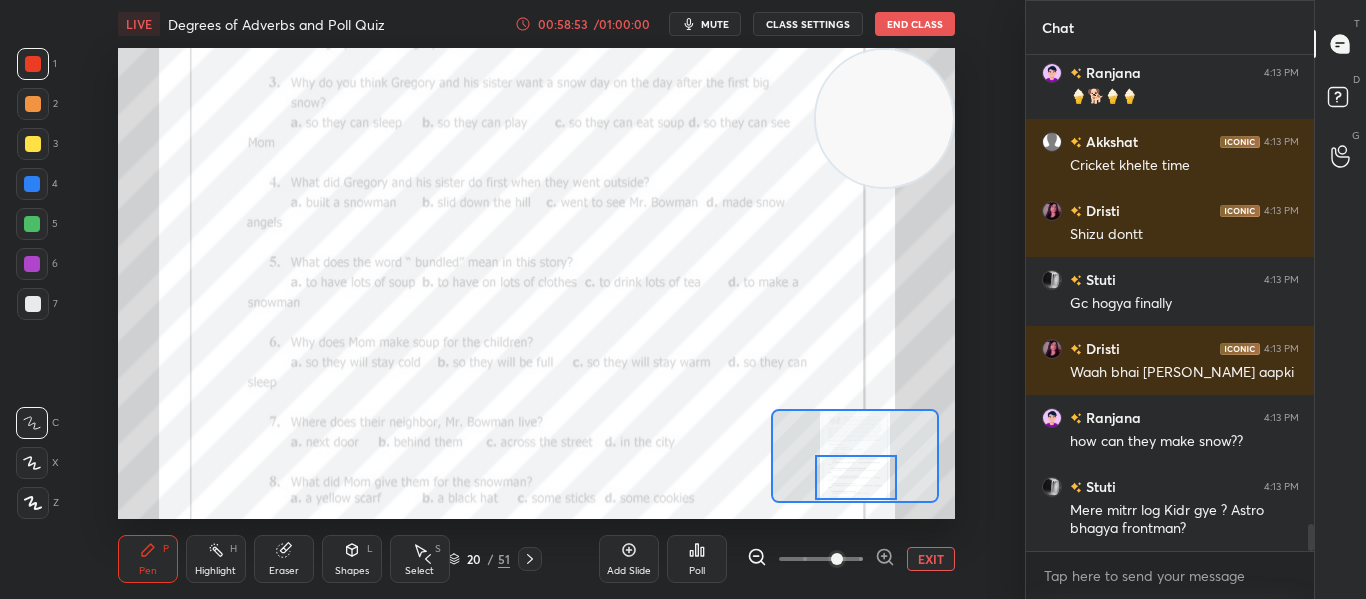 click on "Poll" at bounding box center [697, 559] 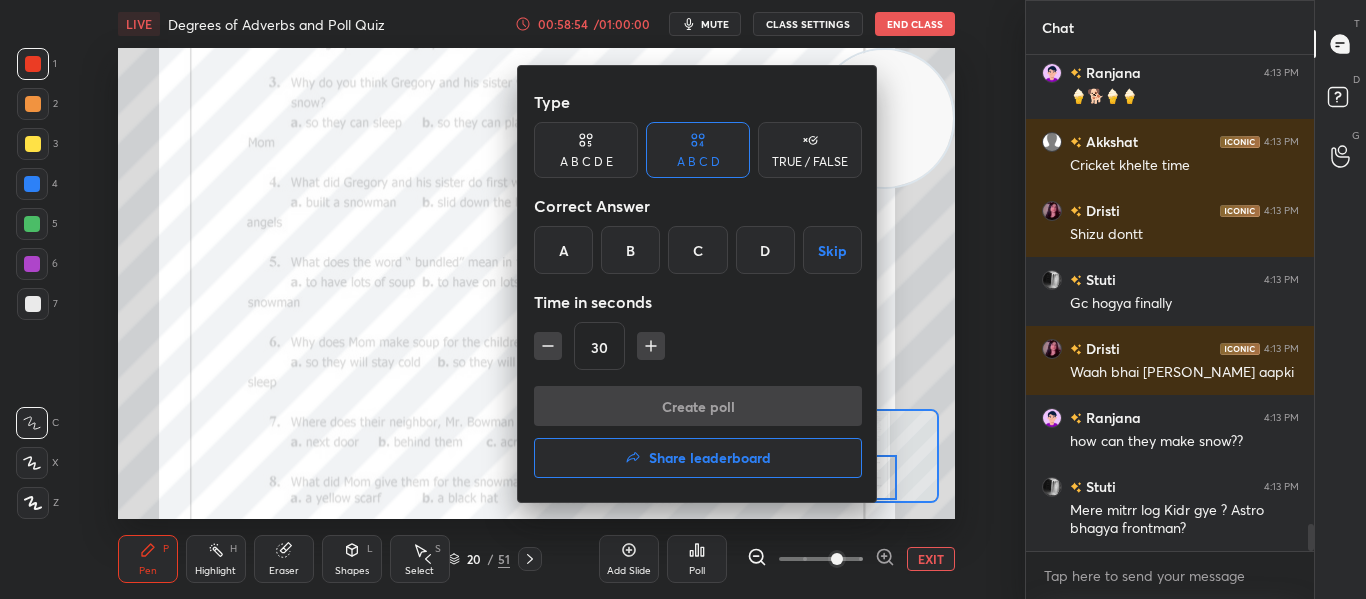 click on "B" at bounding box center (630, 250) 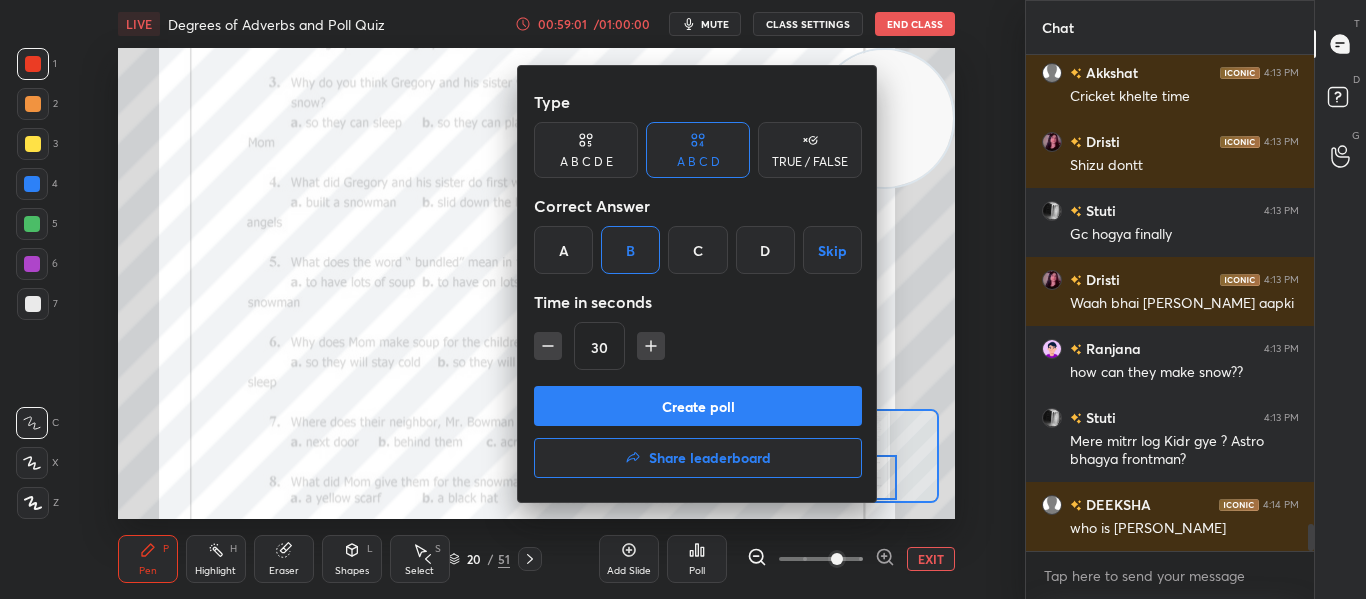 click on "Create poll" at bounding box center [698, 406] 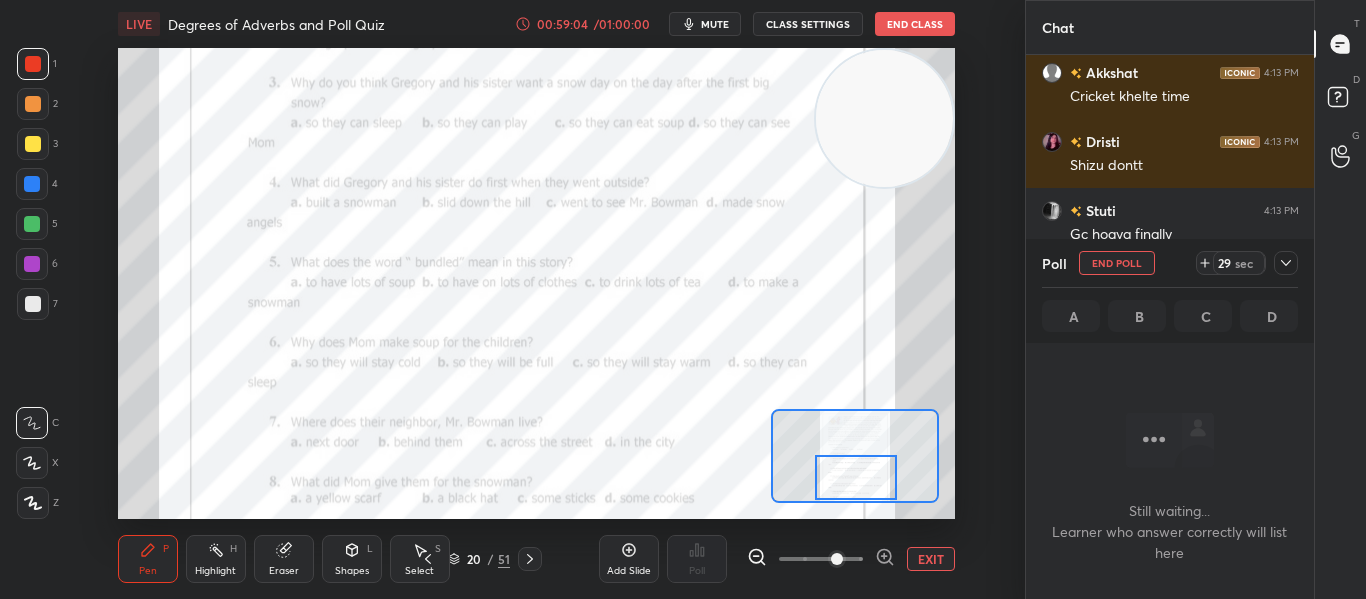 click at bounding box center [856, 477] 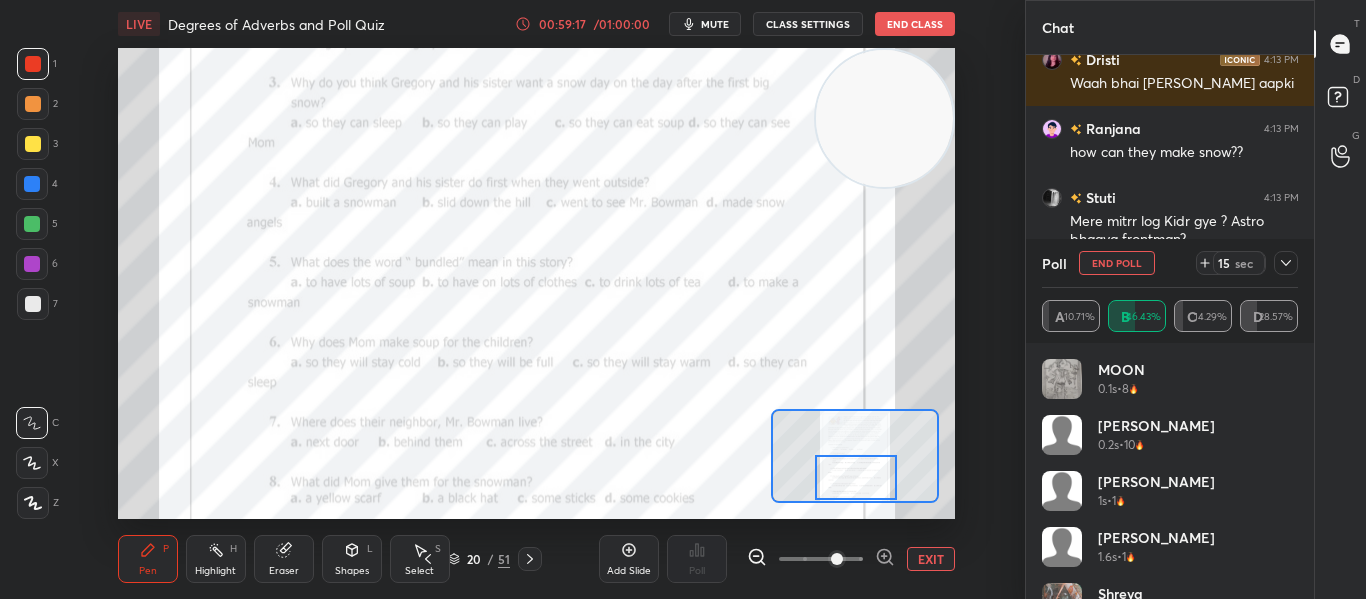 click on "End Poll" at bounding box center (1117, 263) 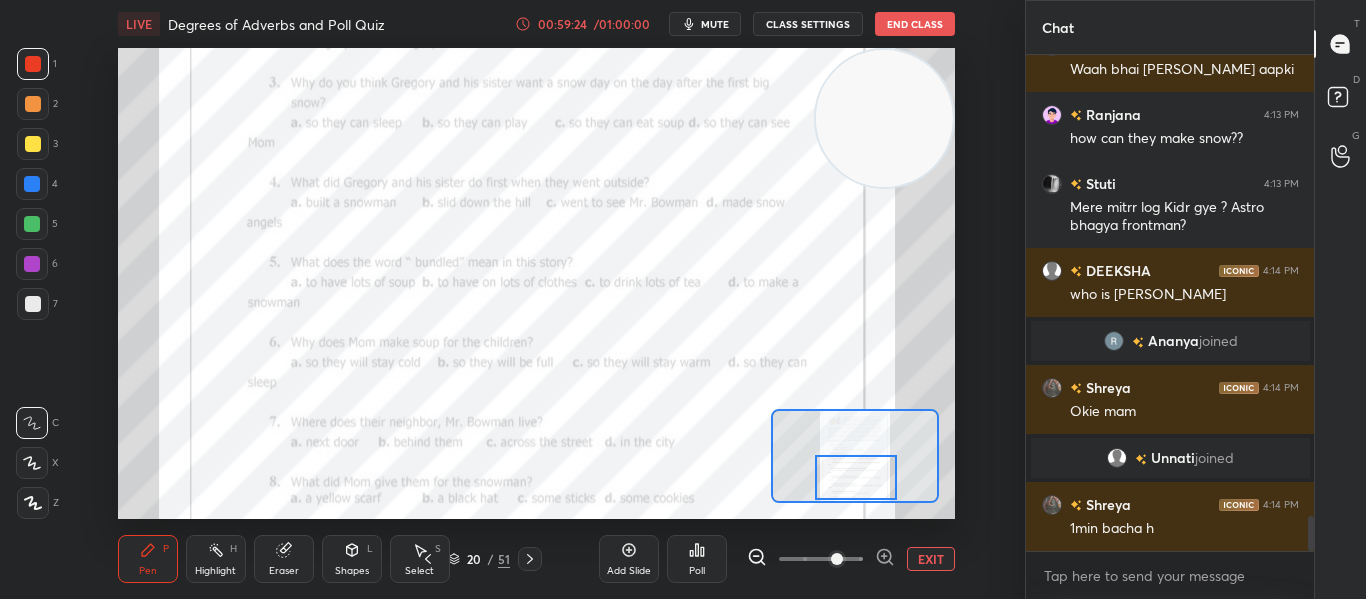 click on "Poll" at bounding box center [697, 571] 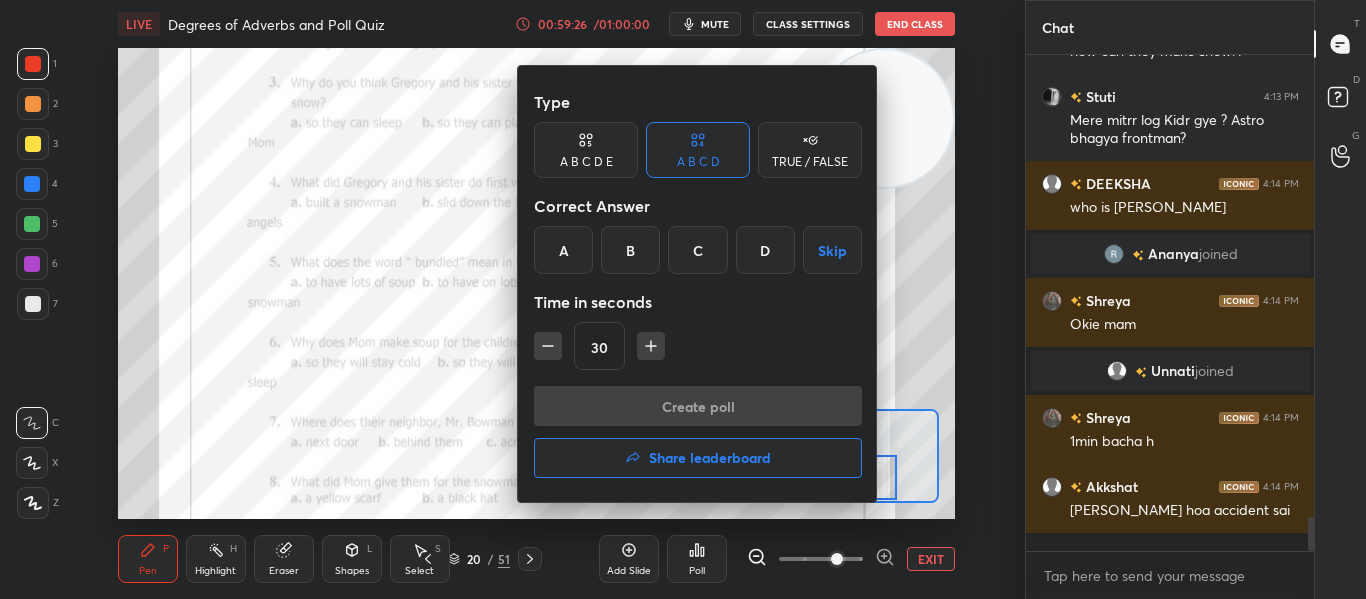 click 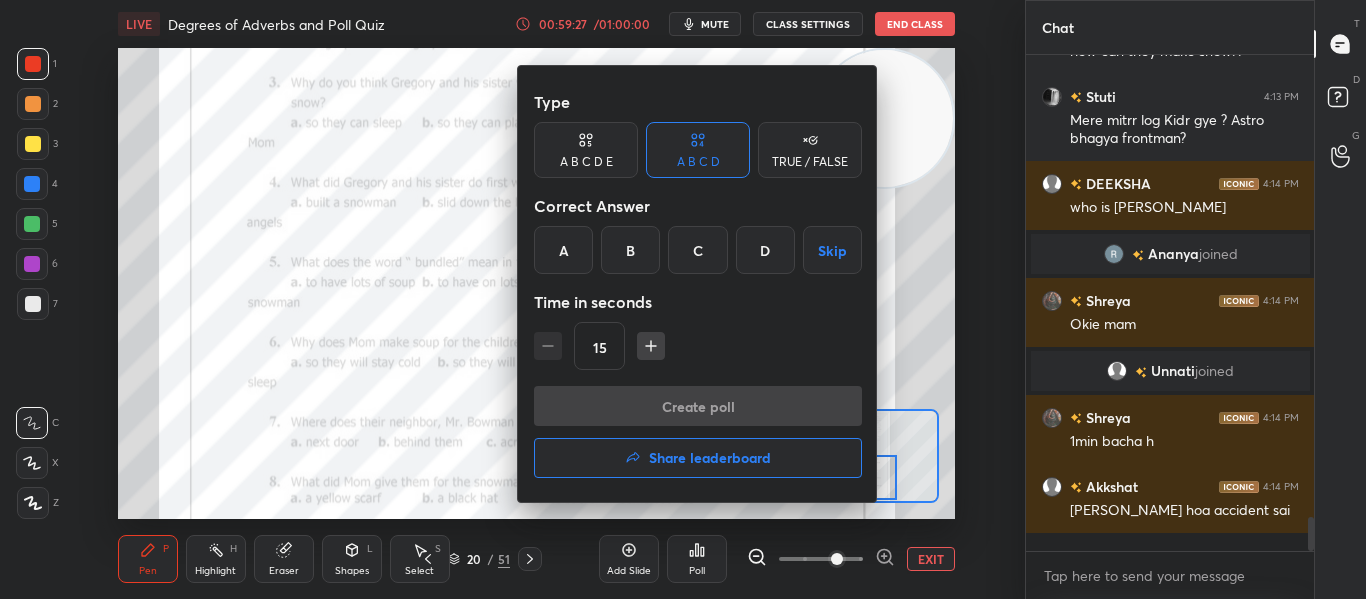 click on "C" at bounding box center [697, 250] 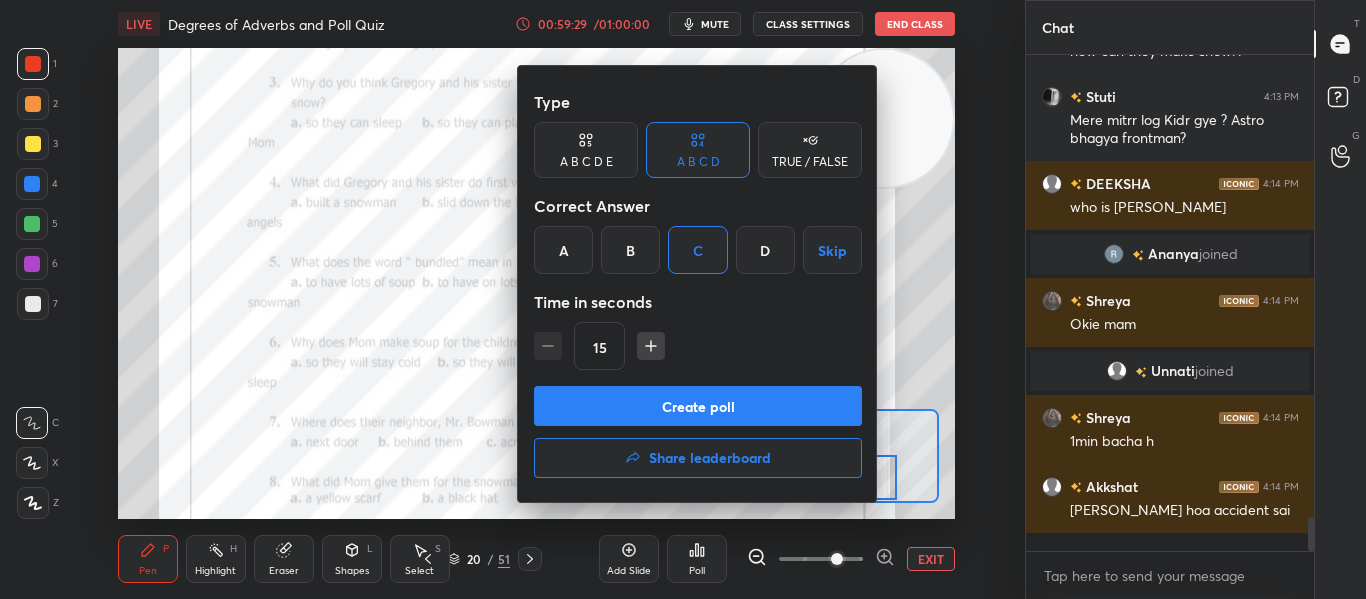 click on "Create poll" at bounding box center (698, 406) 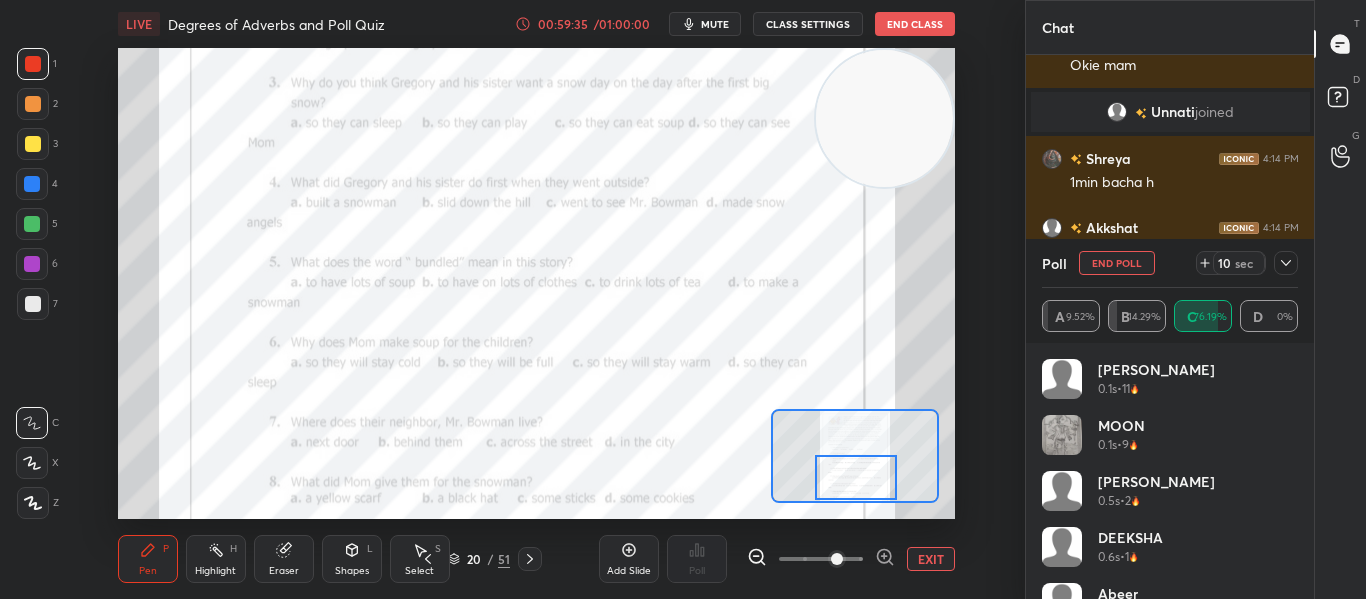 click 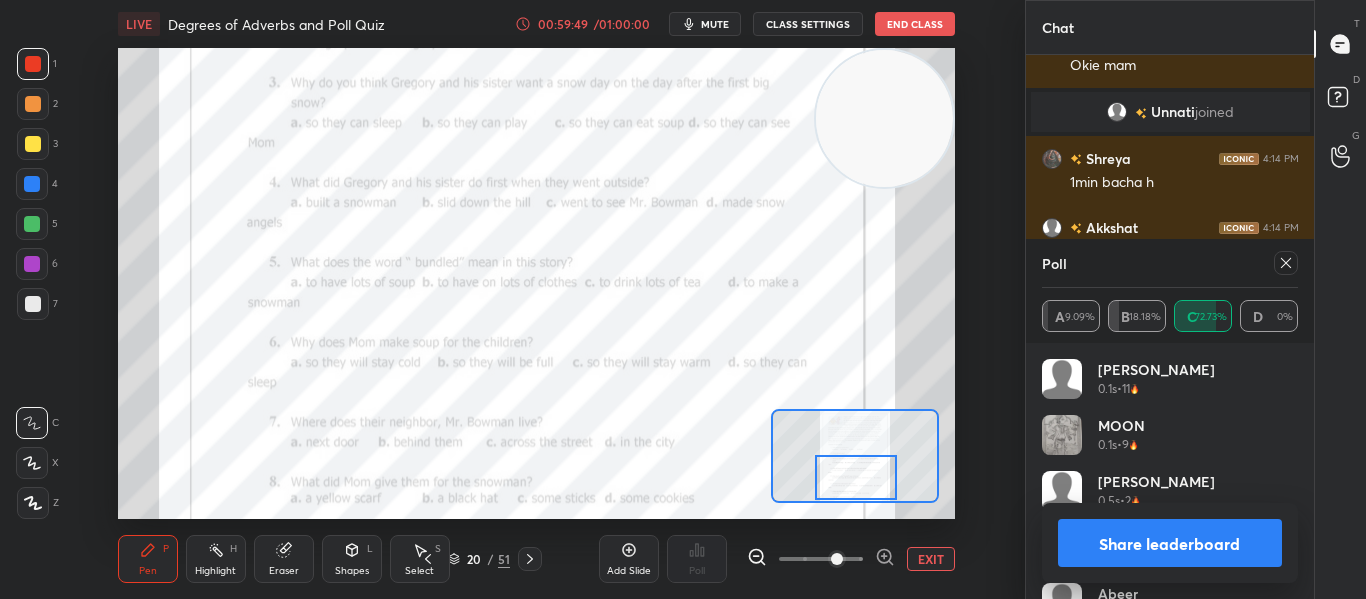 click 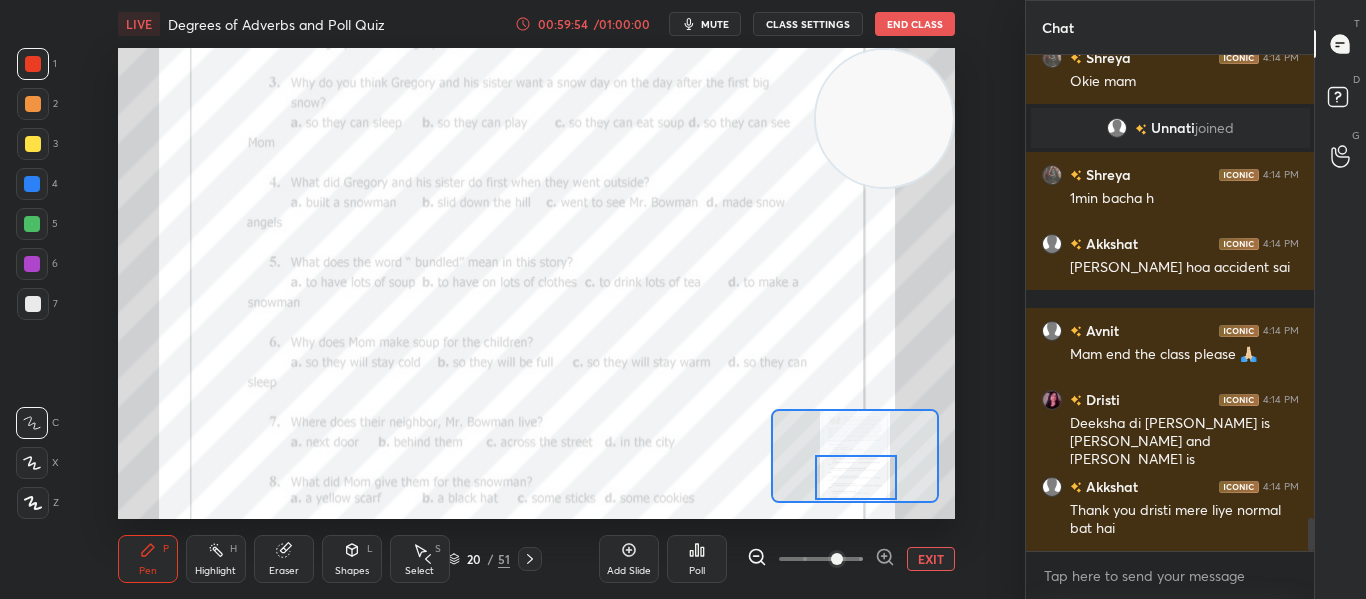 click on "Poll" at bounding box center (697, 559) 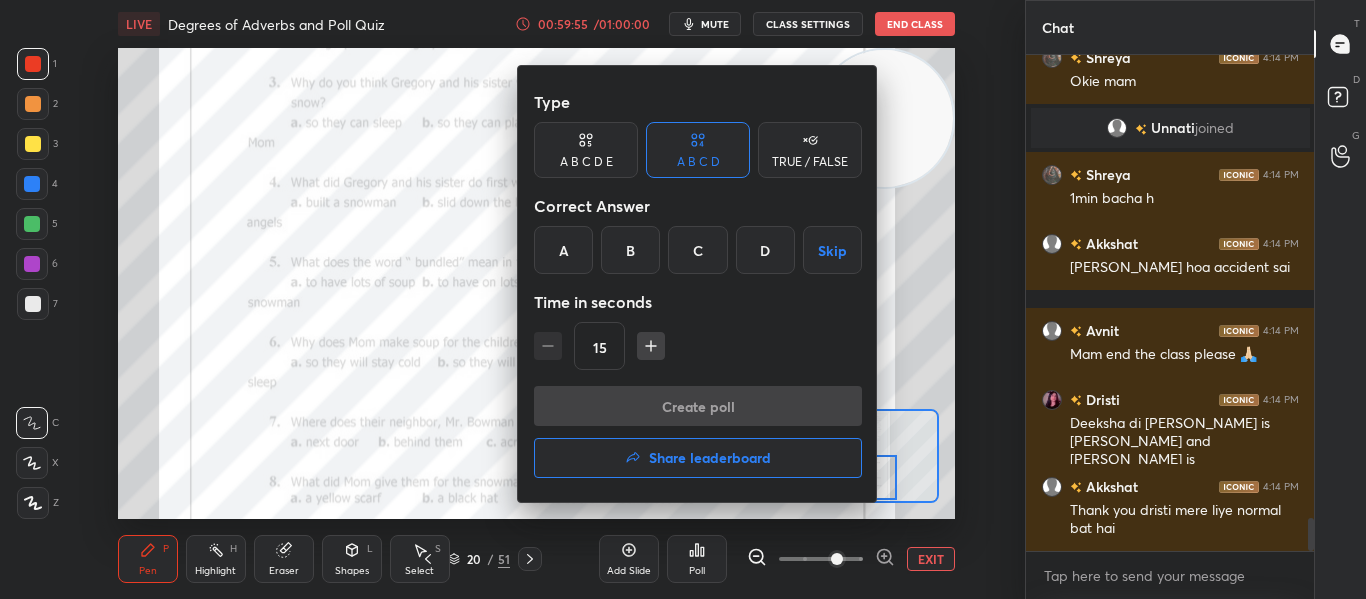 click on "C" at bounding box center (697, 250) 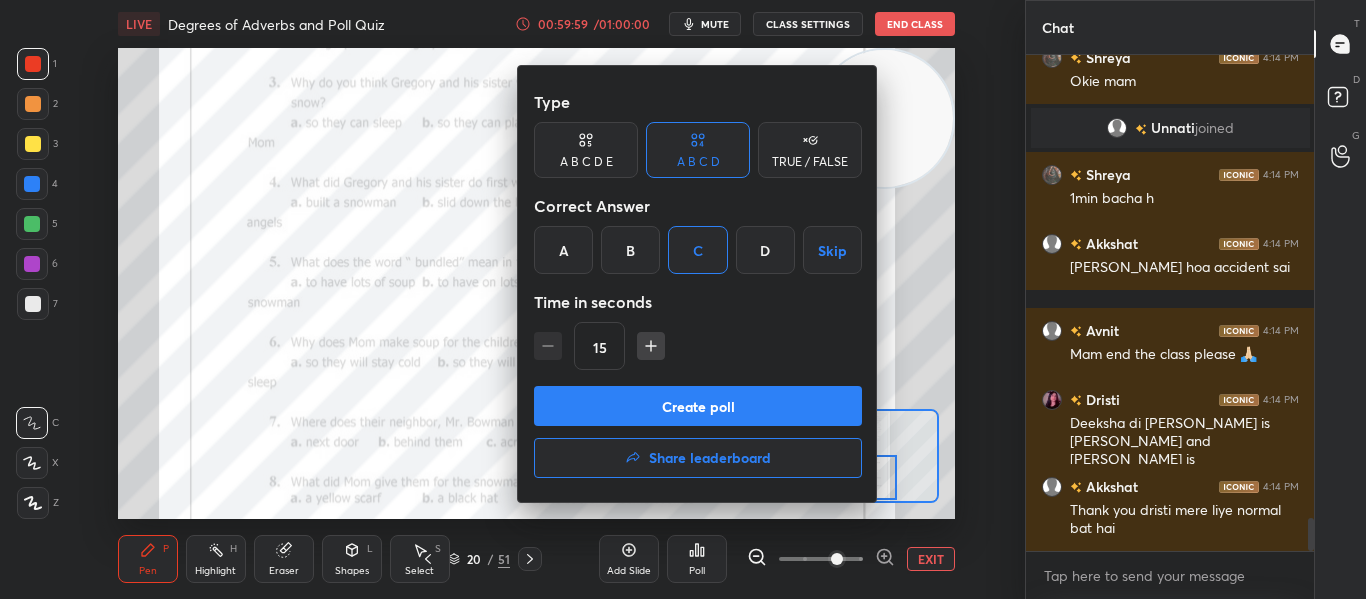 click on "Create poll" at bounding box center [698, 406] 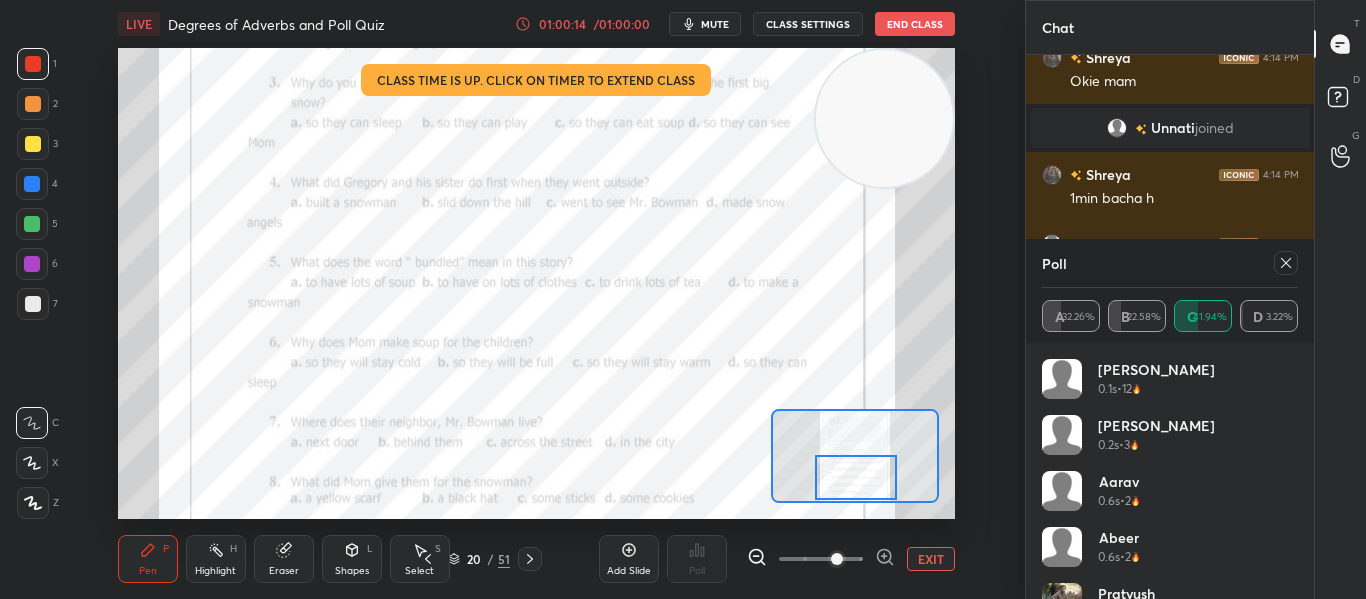 click on "Poll" at bounding box center [1170, 263] 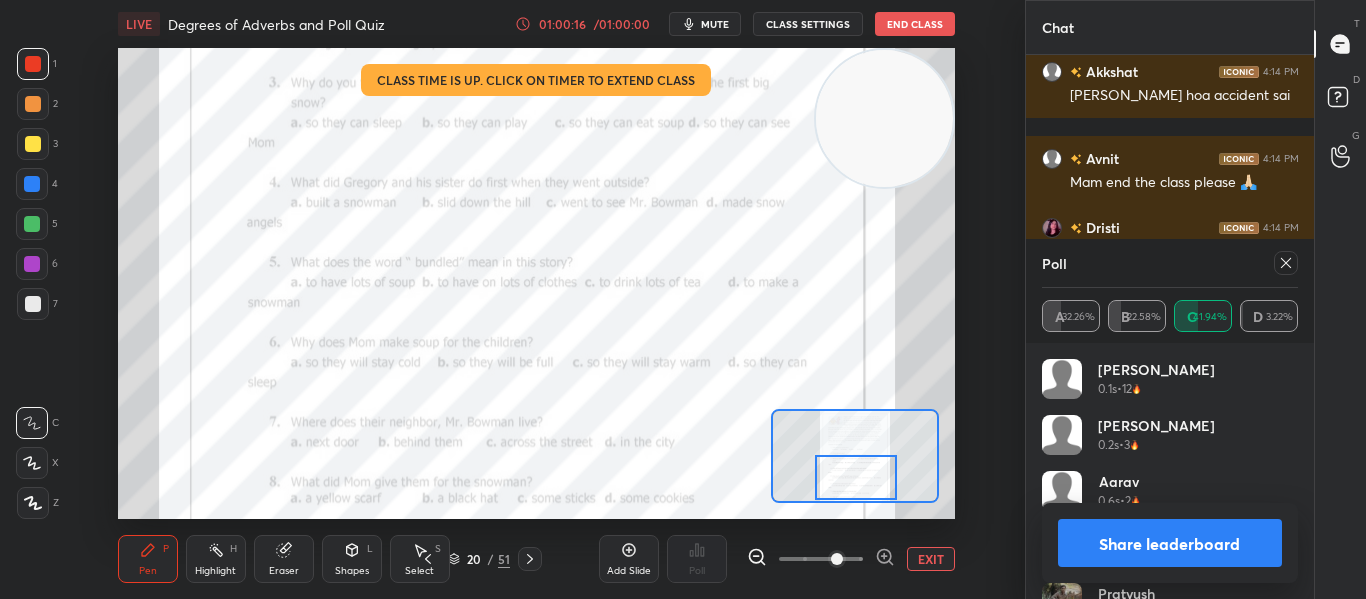 click 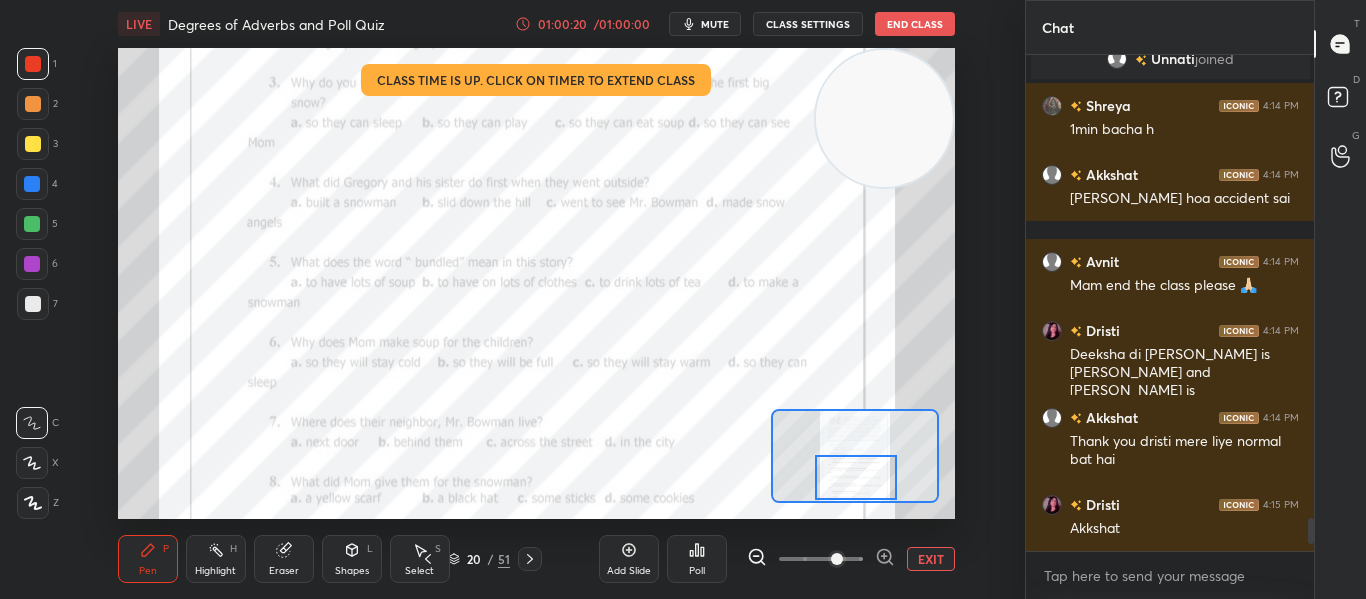 click on "Poll" at bounding box center [697, 559] 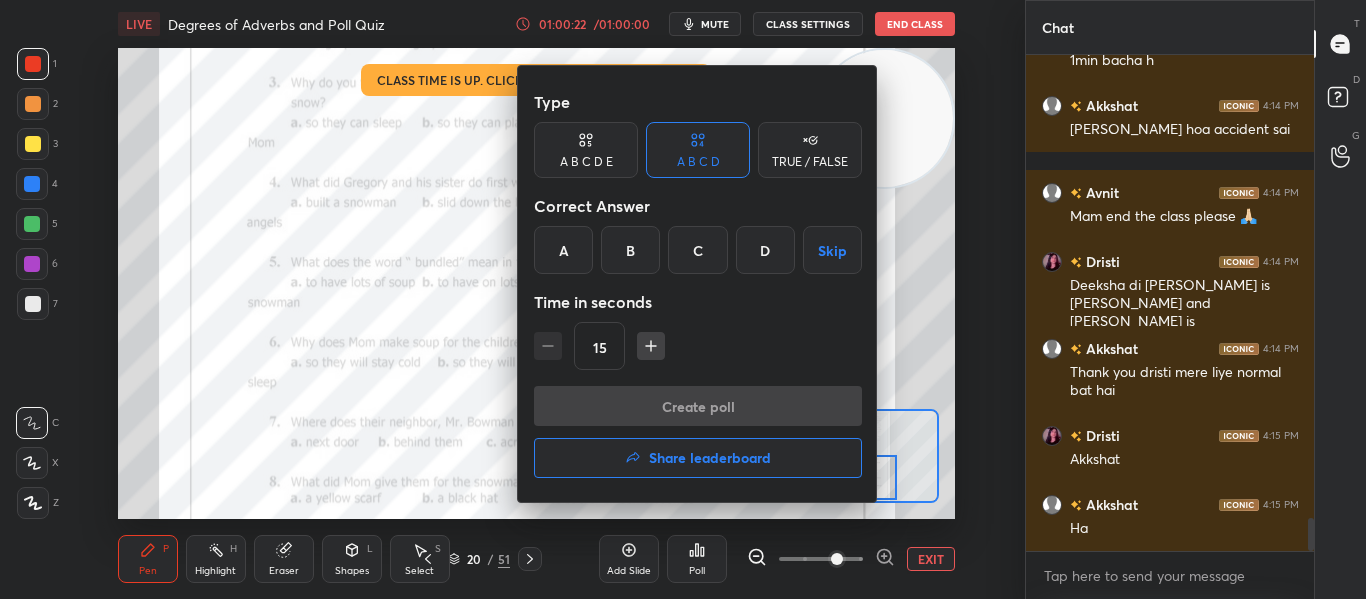 drag, startPoint x: 565, startPoint y: 277, endPoint x: 565, endPoint y: 257, distance: 20 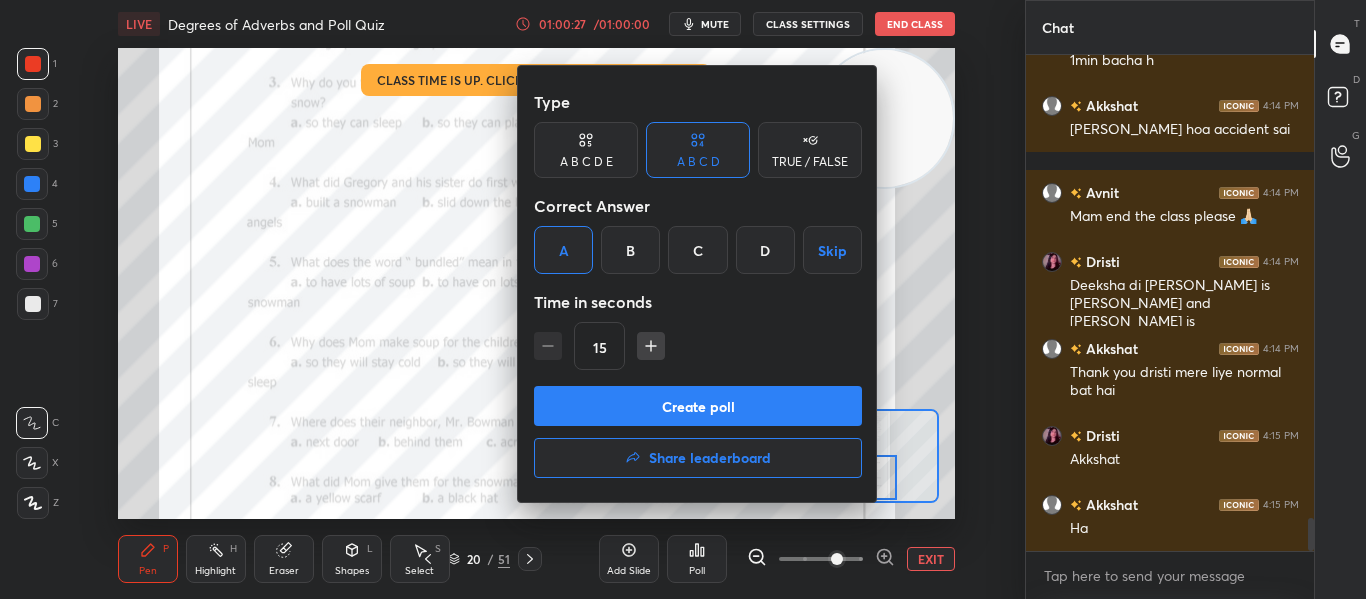 click on "Create poll" at bounding box center (698, 406) 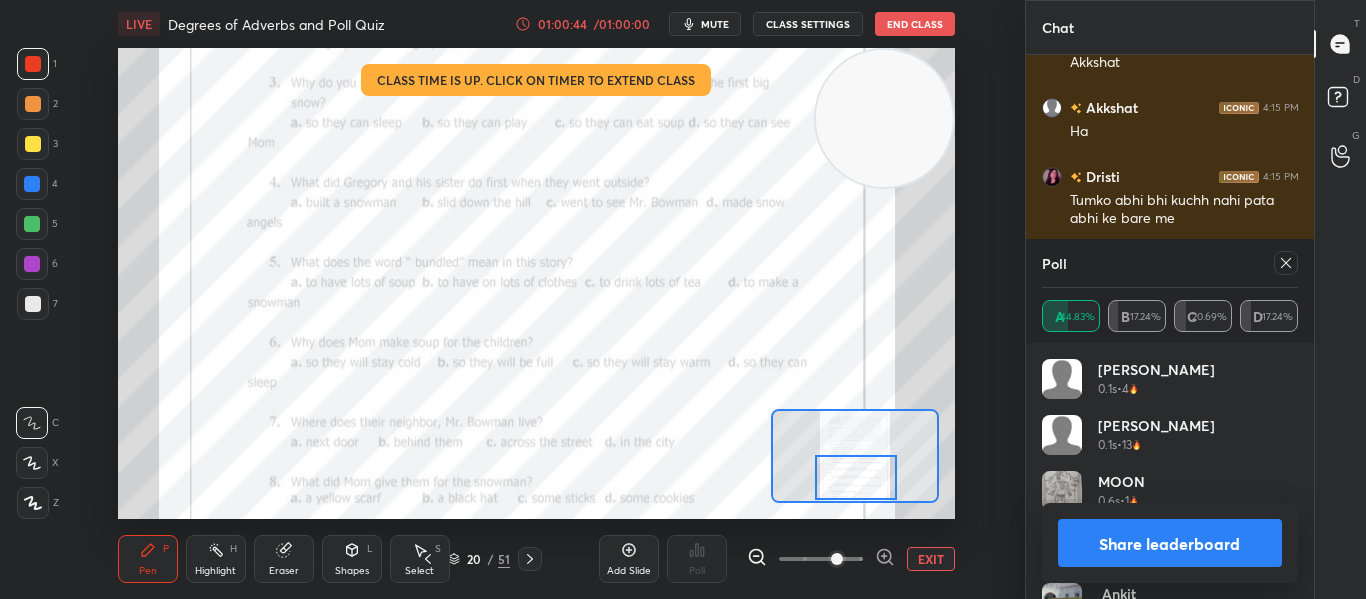 click at bounding box center (1286, 263) 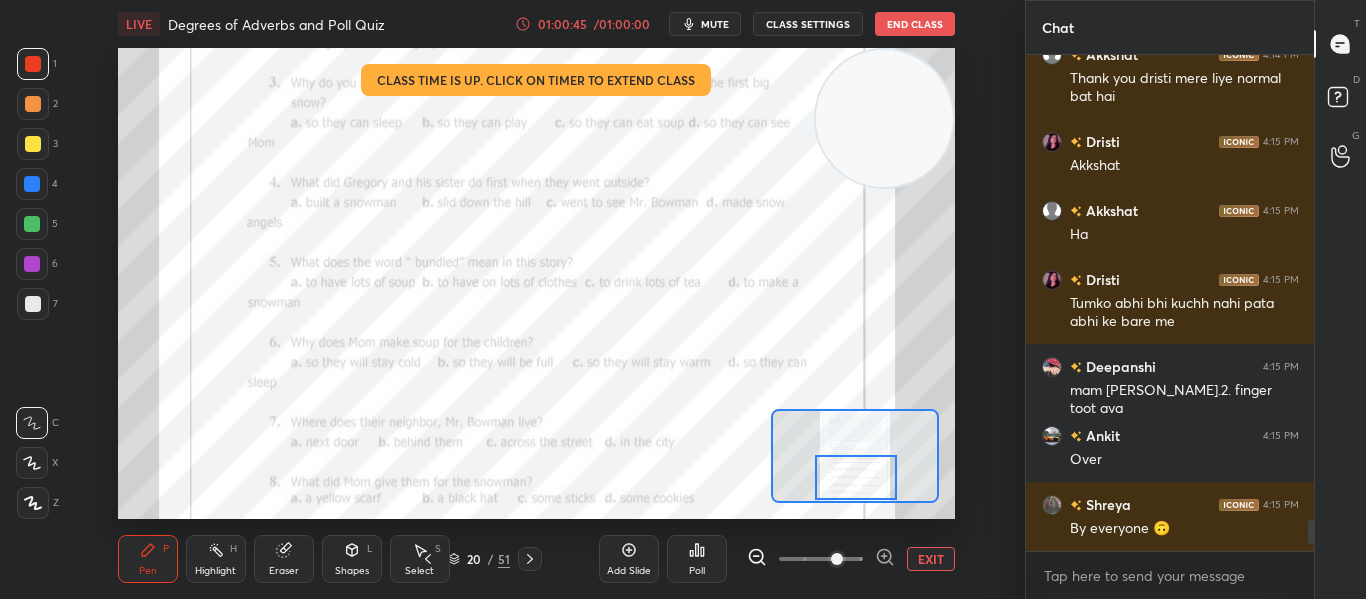 click on "Poll" at bounding box center [697, 559] 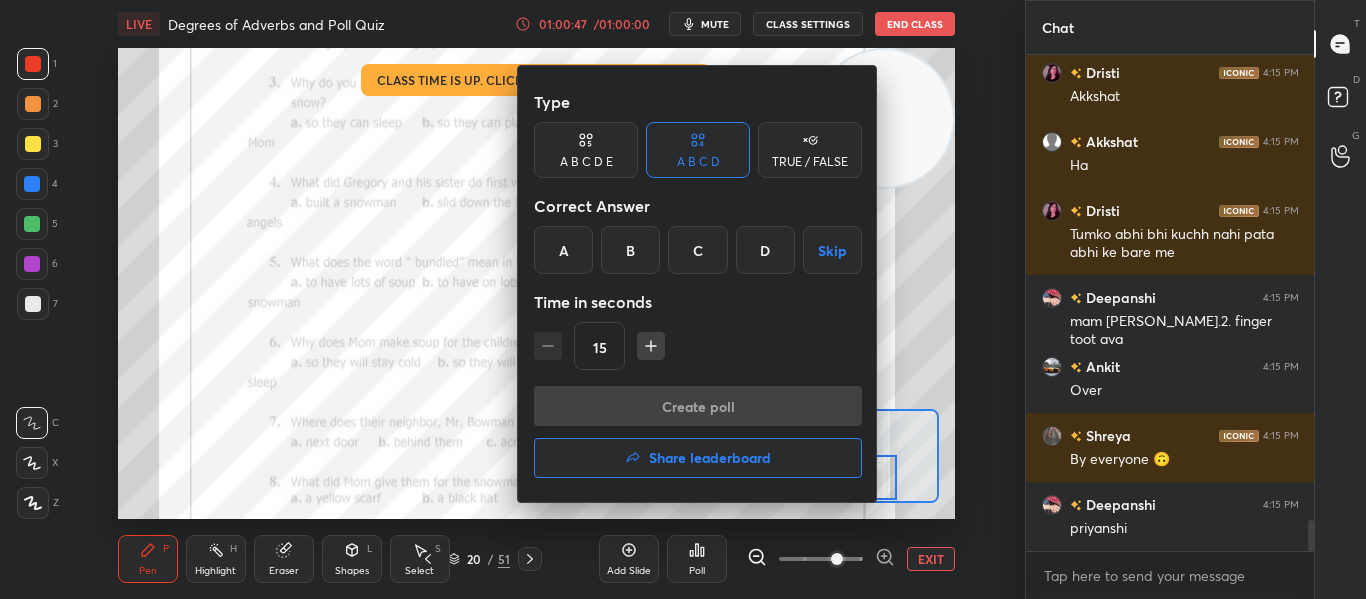click on "Share leaderboard" at bounding box center (710, 458) 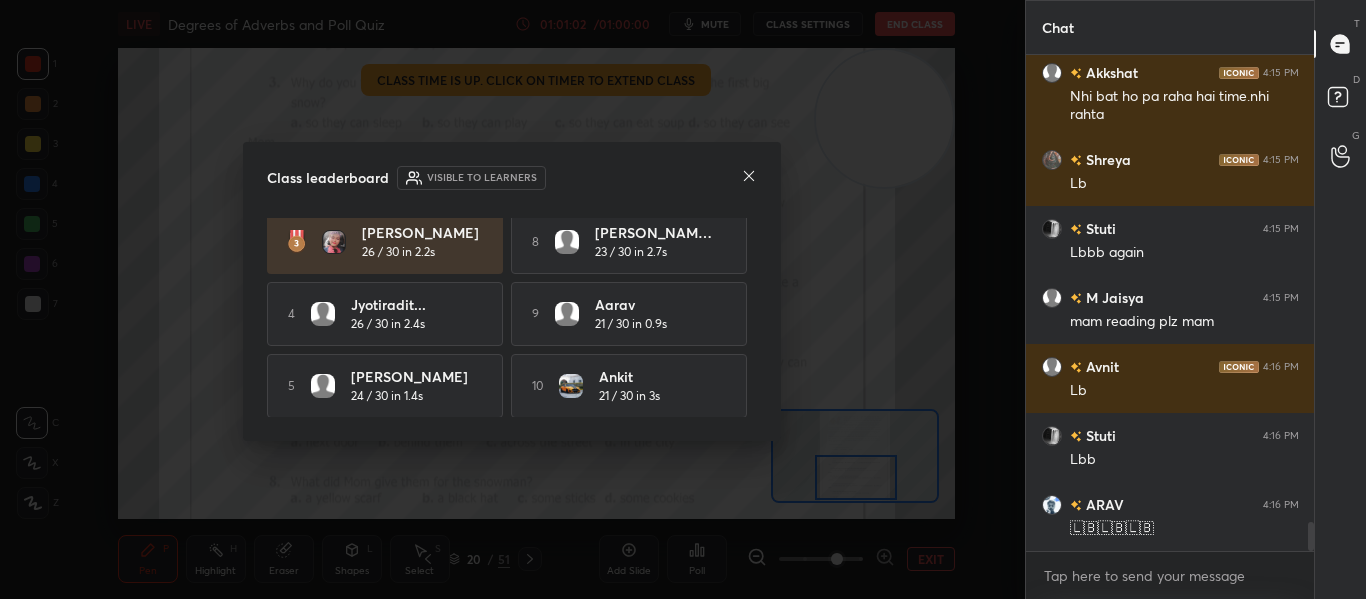 drag, startPoint x: 751, startPoint y: 163, endPoint x: 748, endPoint y: 180, distance: 17.262676 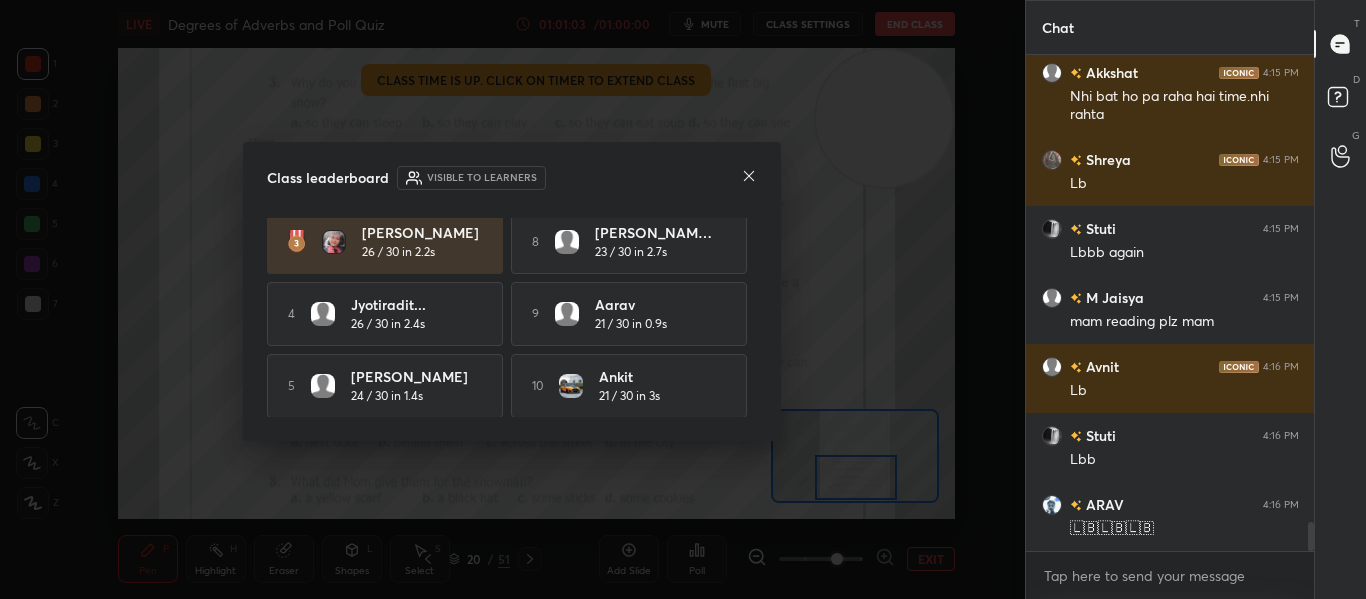 click 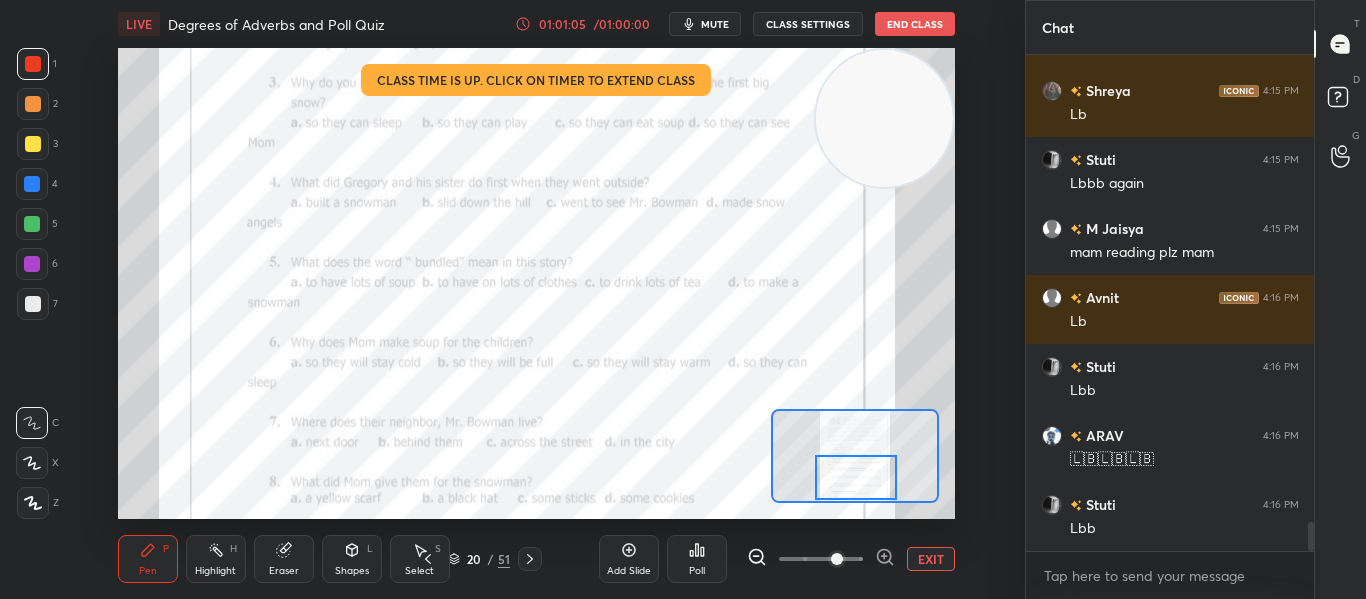 click on "Poll" at bounding box center (697, 559) 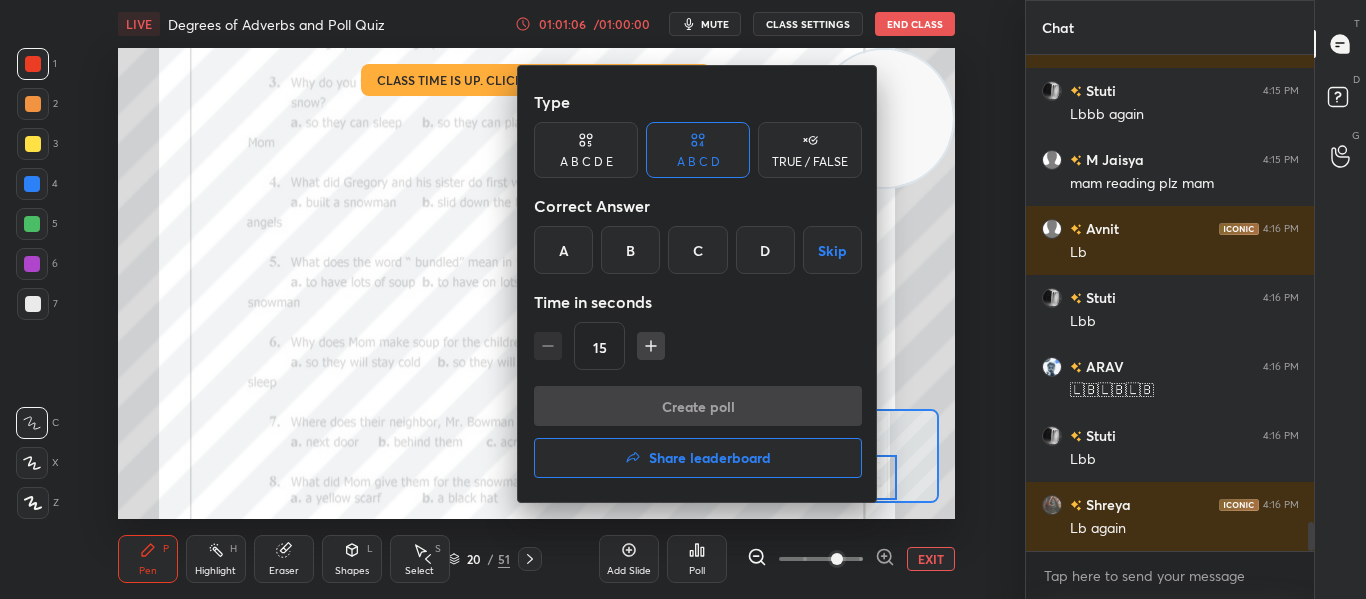 click on "Share leaderboard" at bounding box center [698, 458] 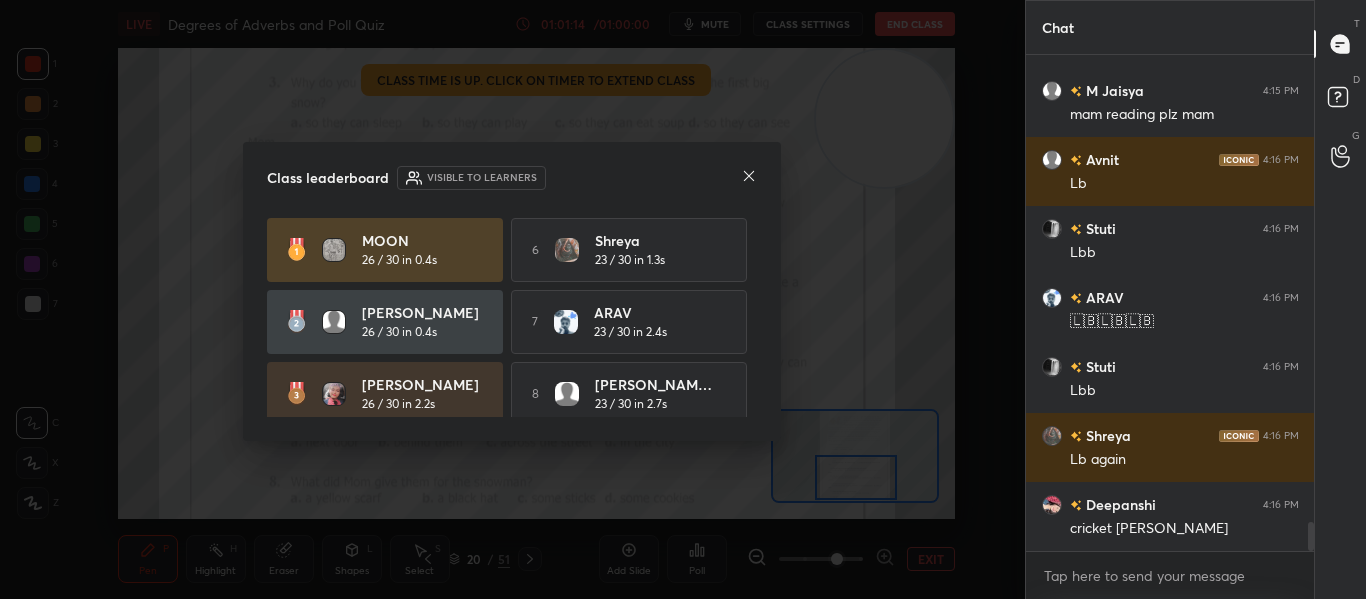 click 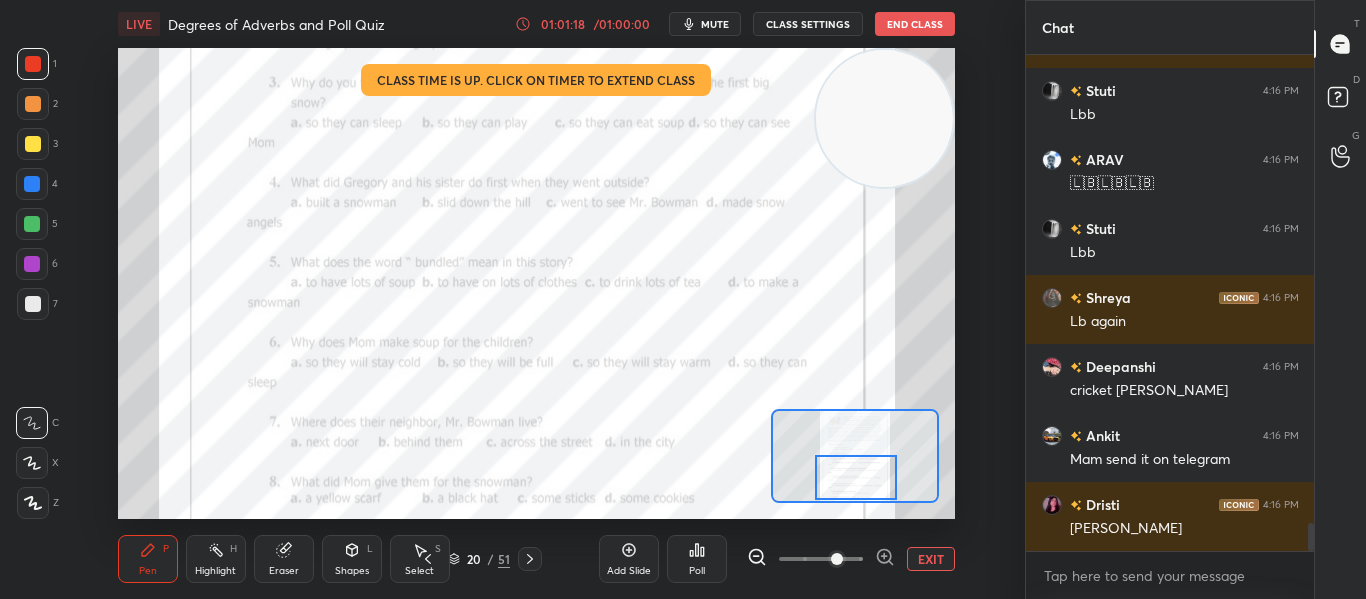 click on "End Class" at bounding box center [915, 24] 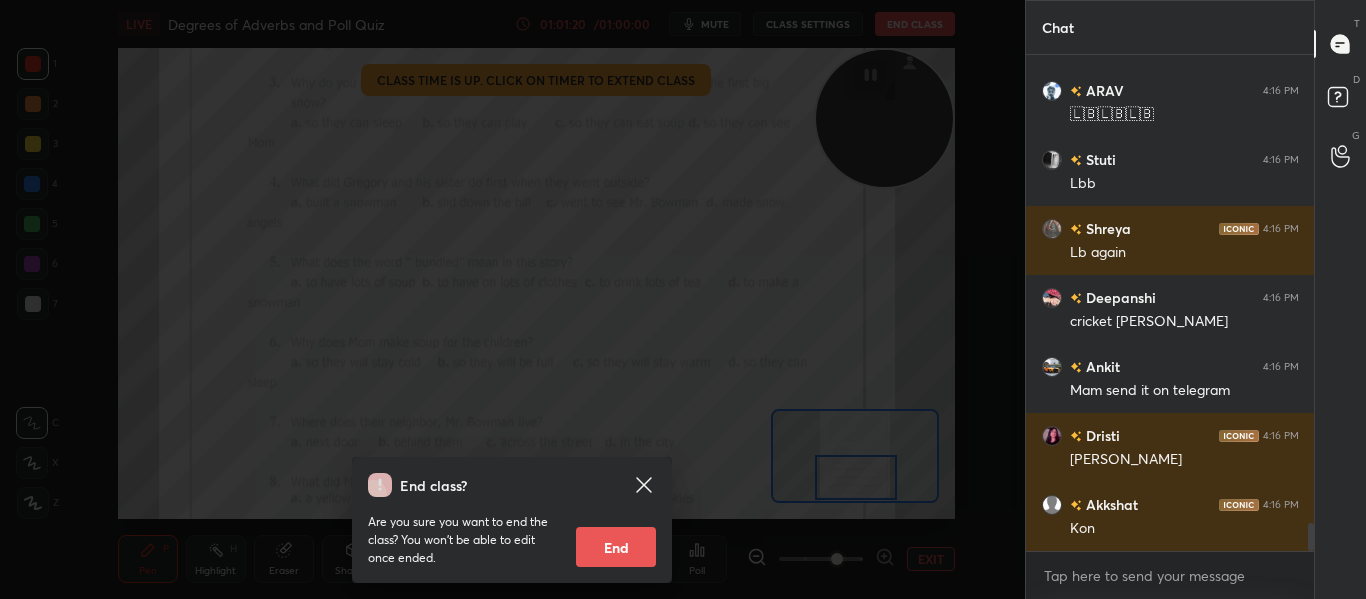 click on "End" at bounding box center [616, 547] 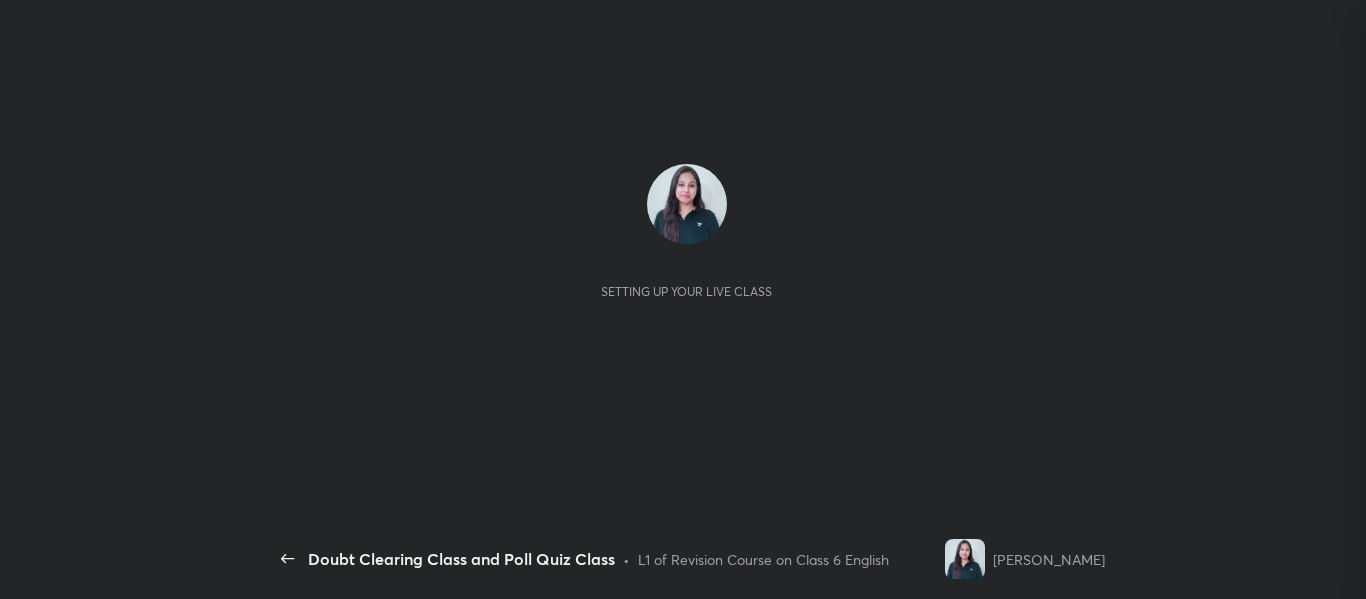 scroll, scrollTop: 0, scrollLeft: 0, axis: both 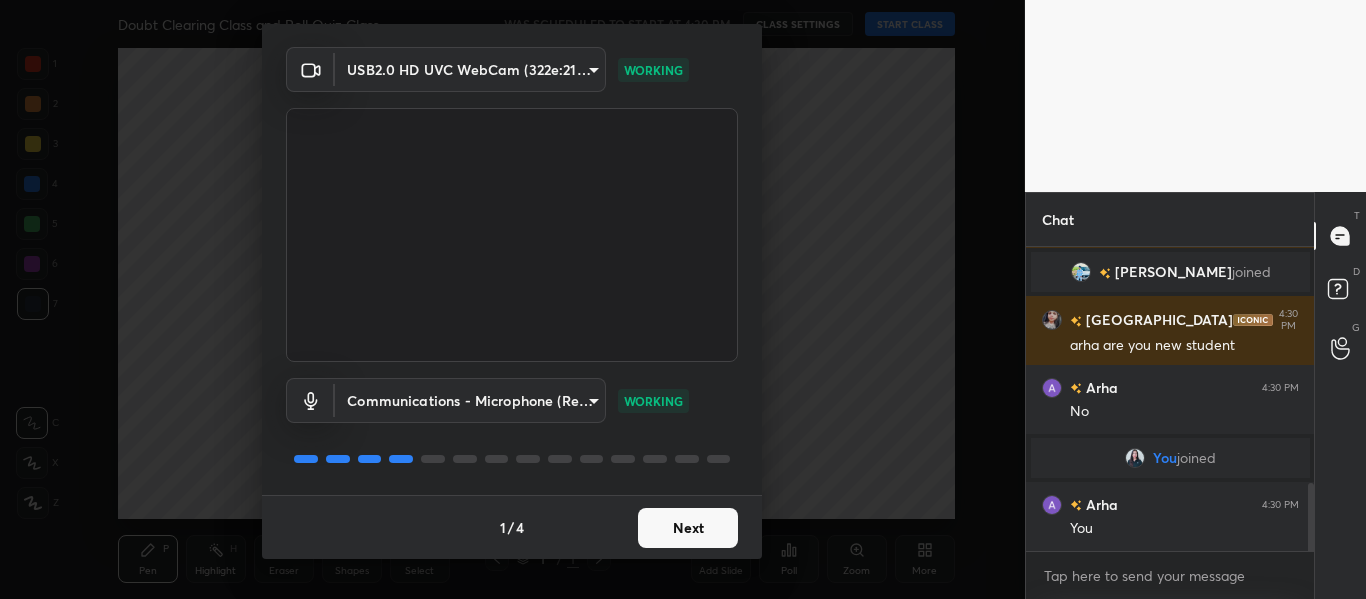 click on "Next" at bounding box center [688, 528] 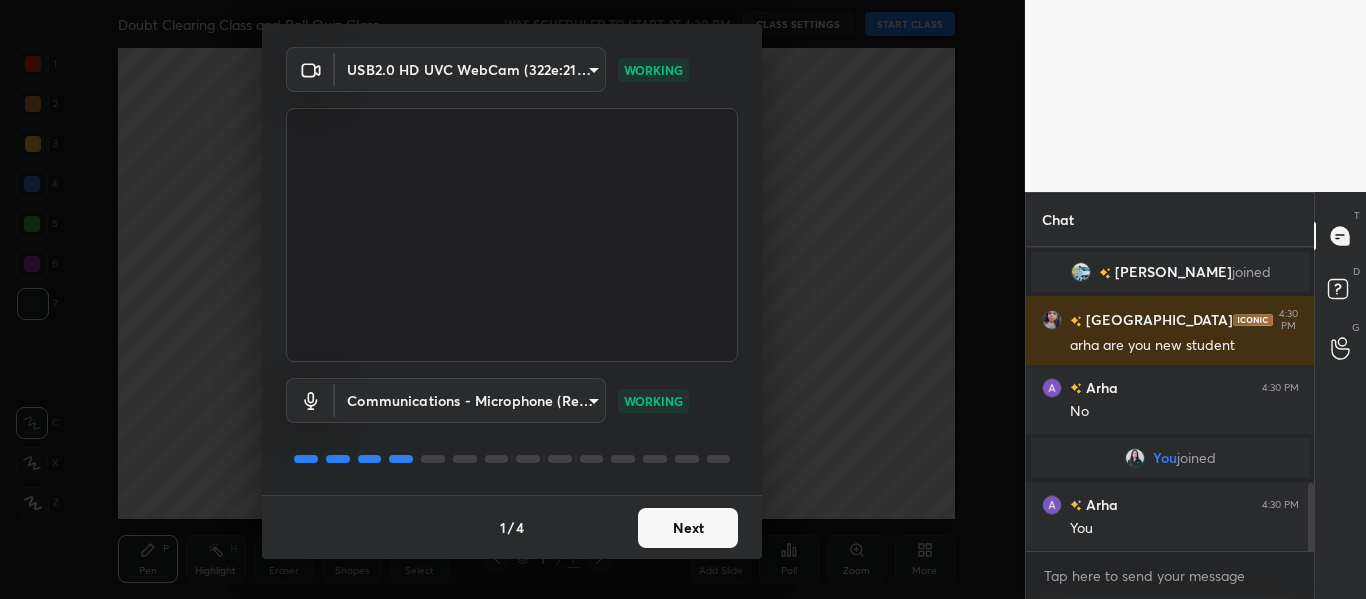 scroll, scrollTop: 0, scrollLeft: 0, axis: both 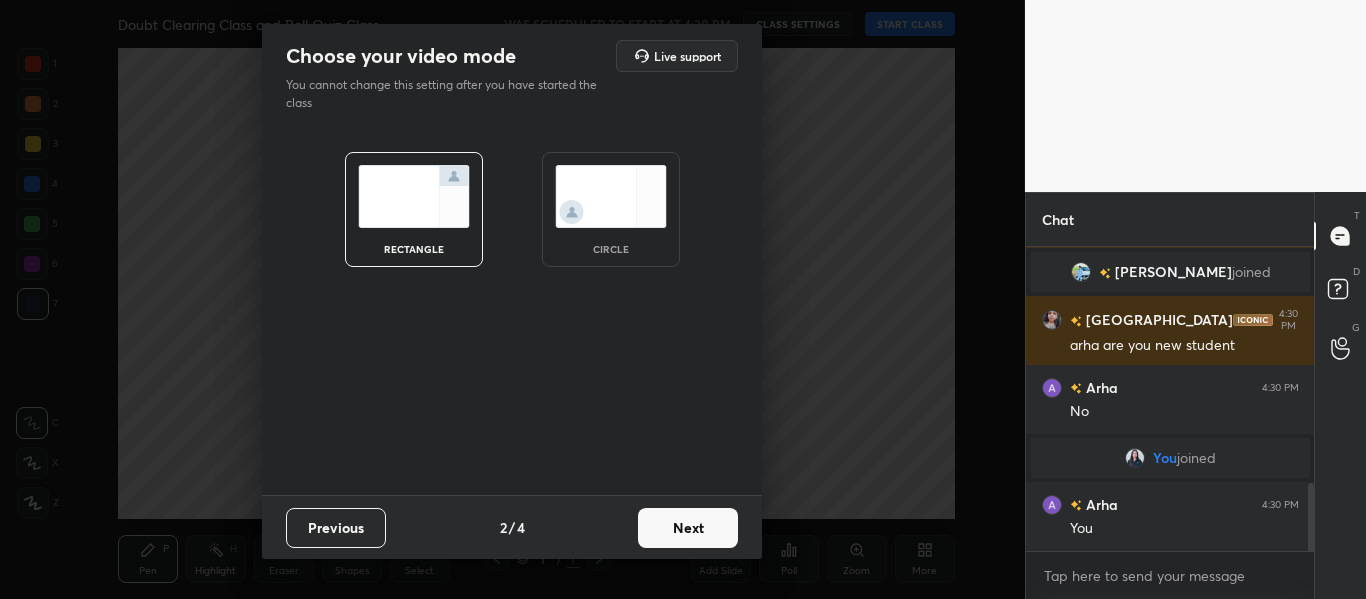 click on "circle" at bounding box center [611, 209] 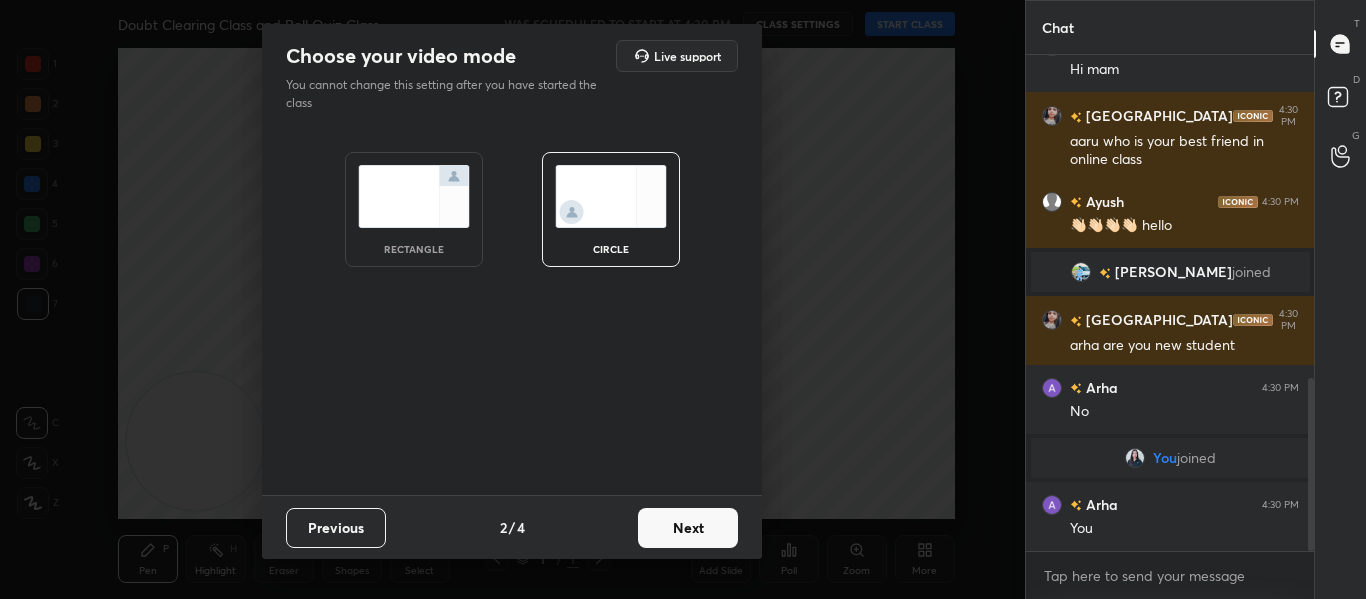 scroll, scrollTop: 929, scrollLeft: 0, axis: vertical 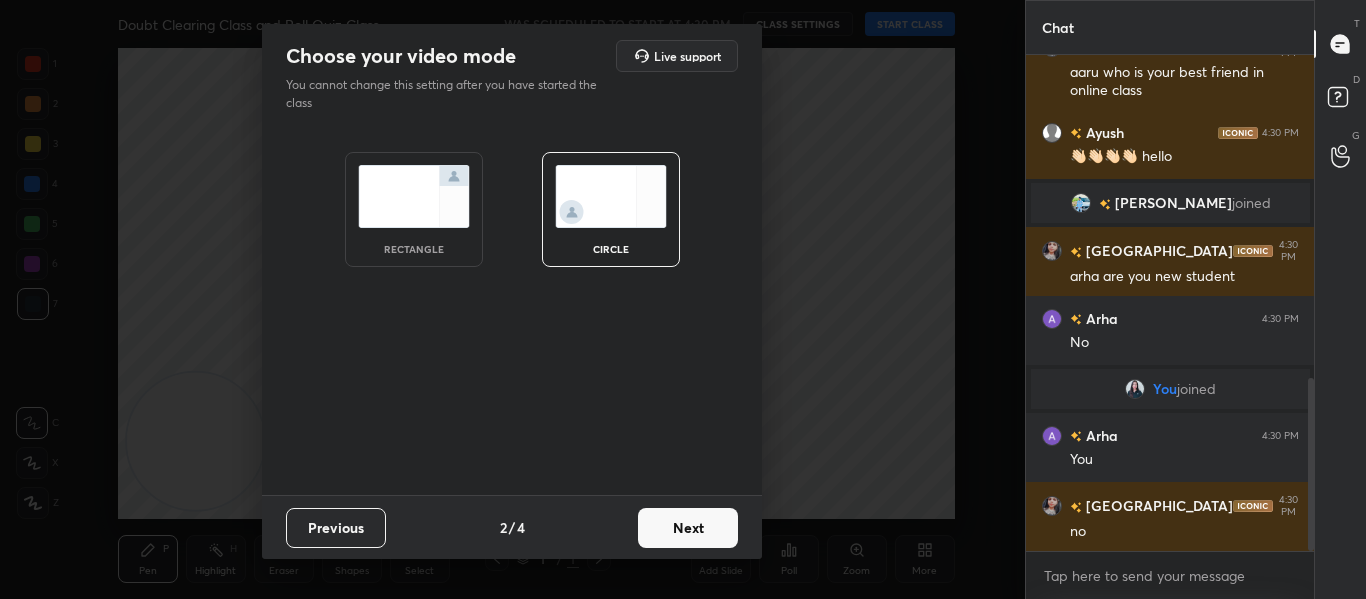 click on "Next" at bounding box center (688, 528) 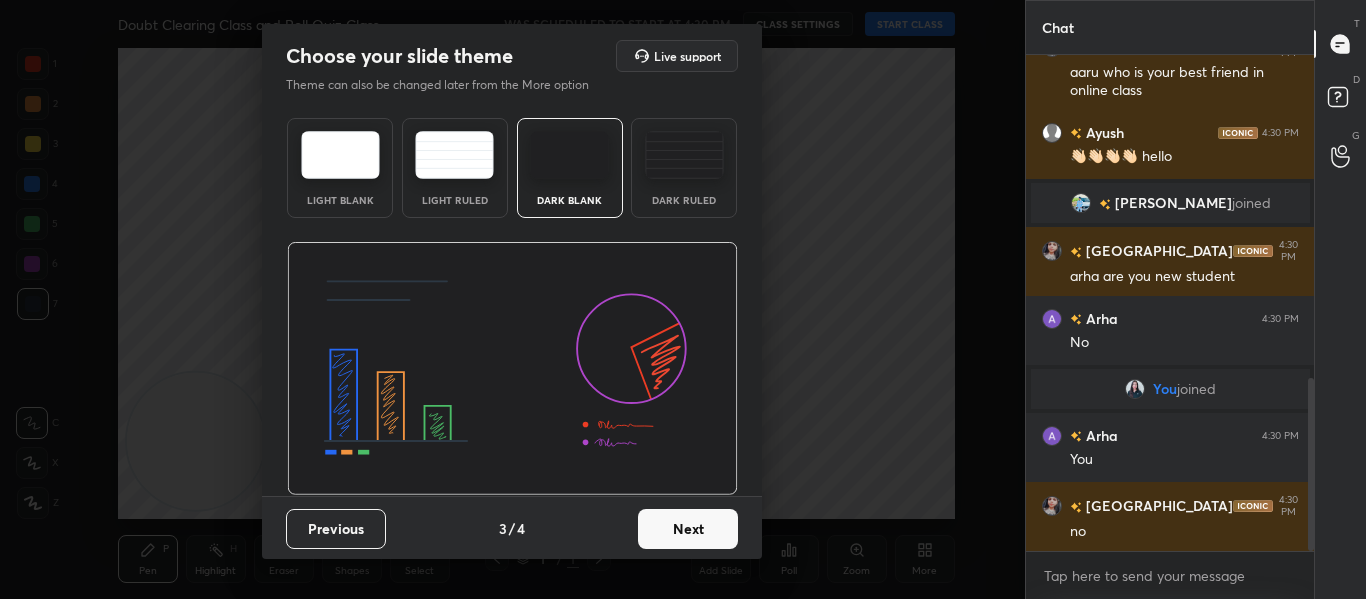 click on "Next" at bounding box center (688, 529) 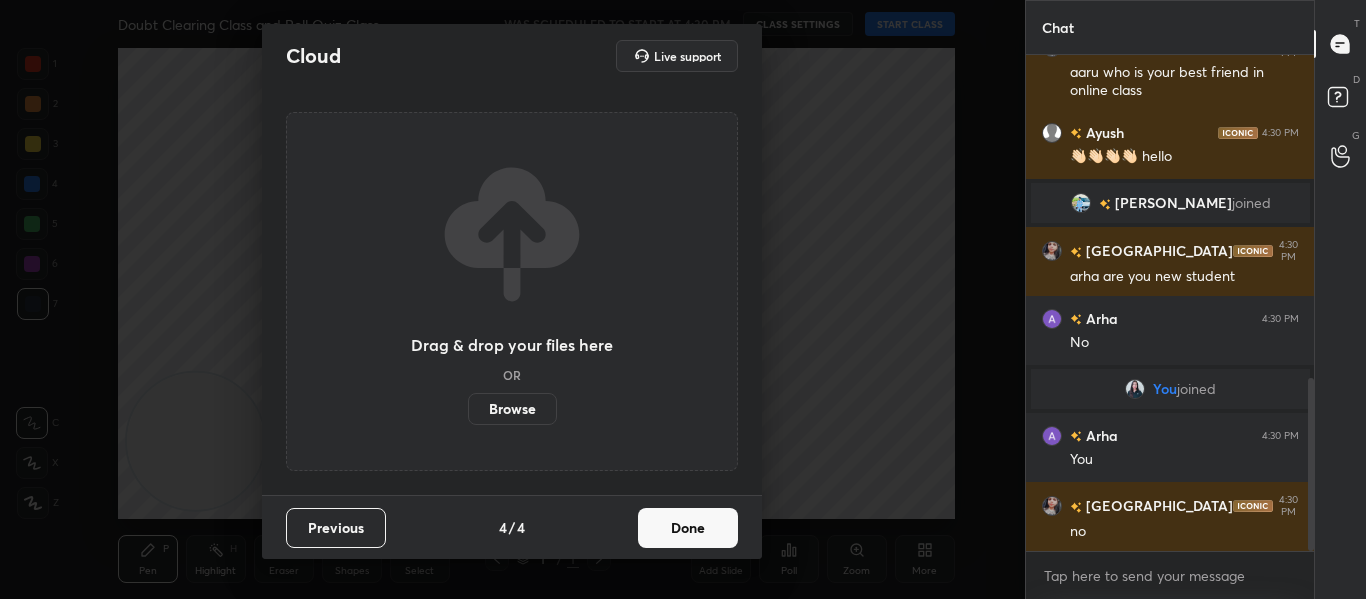 click on "Done" at bounding box center [688, 528] 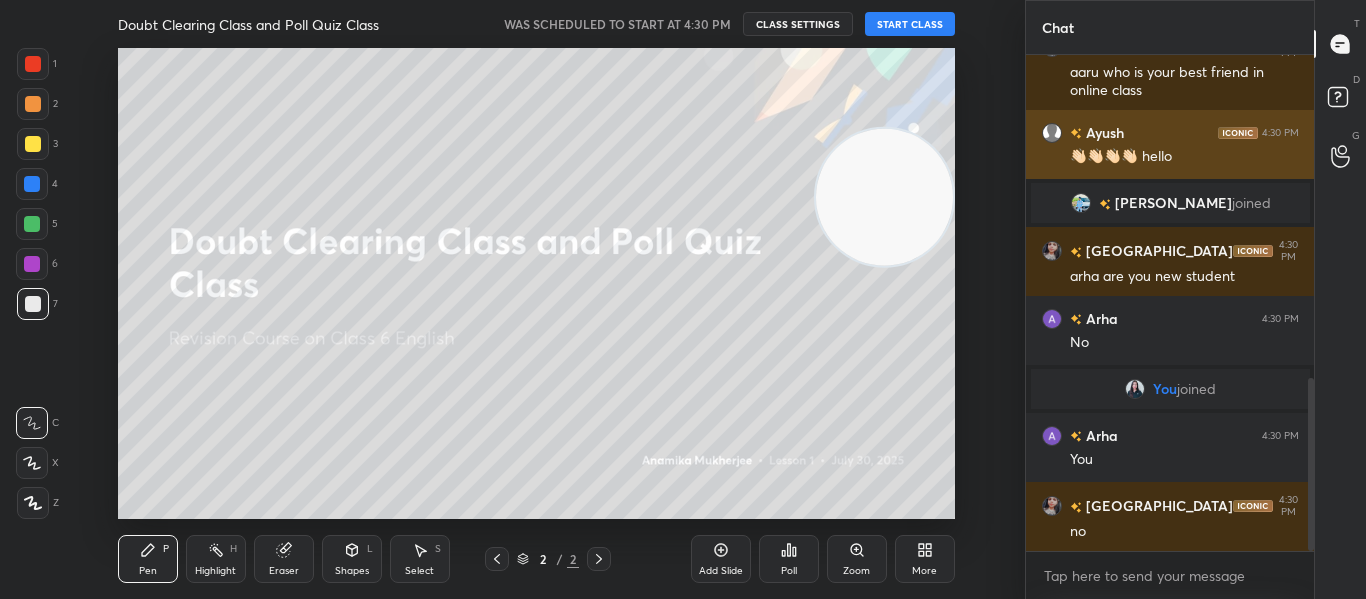 drag, startPoint x: 218, startPoint y: 444, endPoint x: 1134, endPoint y: 127, distance: 969.3013 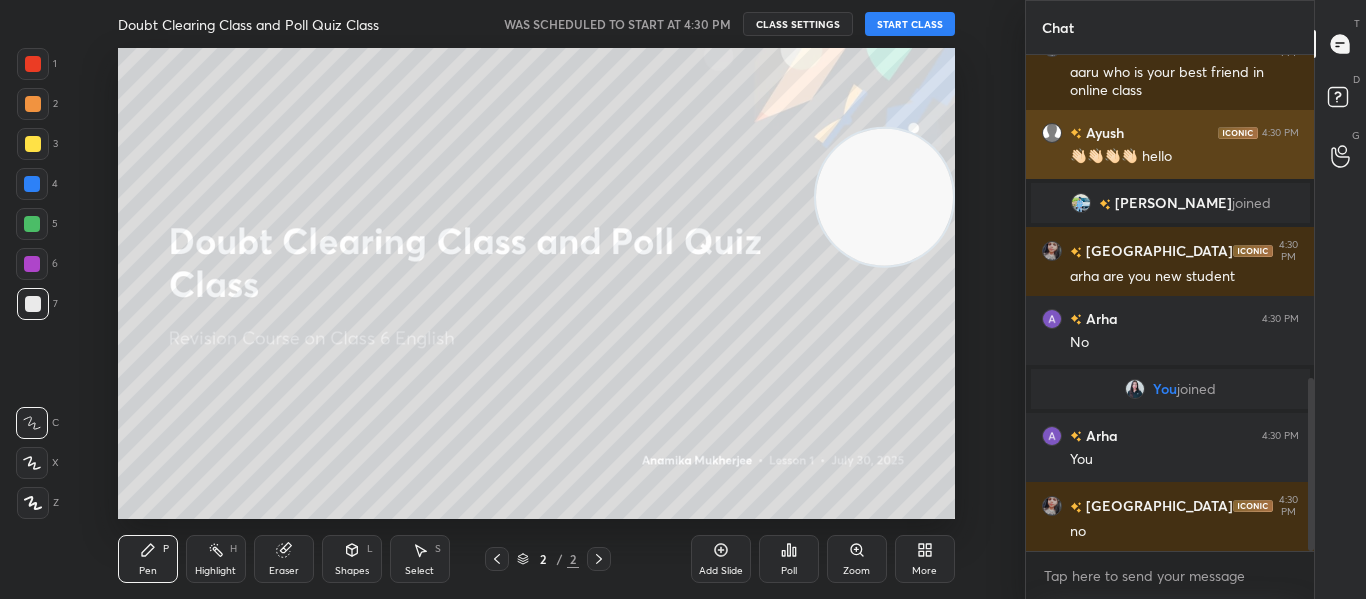 click on "1 2 3 4 5 6 7 C X Z C X Z E E Erase all   H H Doubt Clearing Class and Poll Quiz Class WAS SCHEDULED TO START AT  4:30 PM CLASS SETTINGS START CLASS Setting up your live class Back Doubt Clearing Class and Poll Quiz Class • L1 of Revision Course on Class 6 English Anamika Mukherjee Pen P Highlight H Eraser Shapes L Select S 2 / 2 Add Slide Poll Zoom More Chat Arha 4:29 PM Hi mam Pragya 4:30 PM aaru who is your best friend in online class Ayush 4:30 PM 👋🏻👋🏻👋🏻👋🏻 hello Gurjivan  joined Pragya 4:30 PM arha are you new student Arha 4:30 PM No You  joined Arha 4:30 PM You Pragya 4:30 PM no JUMP TO LATEST Enable hand raising Enable raise hand to speak to learners. Once enabled, chat will be turned off temporarily. Enable x   Doubts asked by learners will show up here Raise hand disabled You have disabled Raise hand currently. Enable it to invite learners to speak Enable Can't raise hand Looks like educator just invited you to speak. Please wait before you can raise your hand again. Got it T" at bounding box center [683, 299] 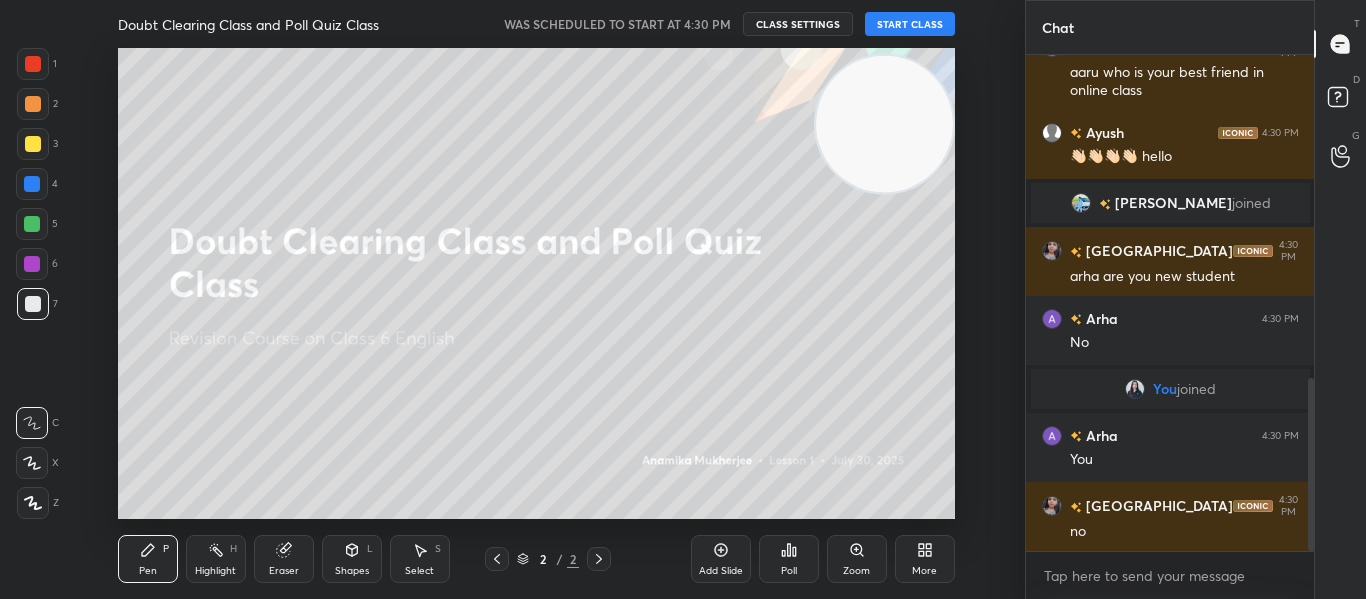 click on "START CLASS" at bounding box center [910, 24] 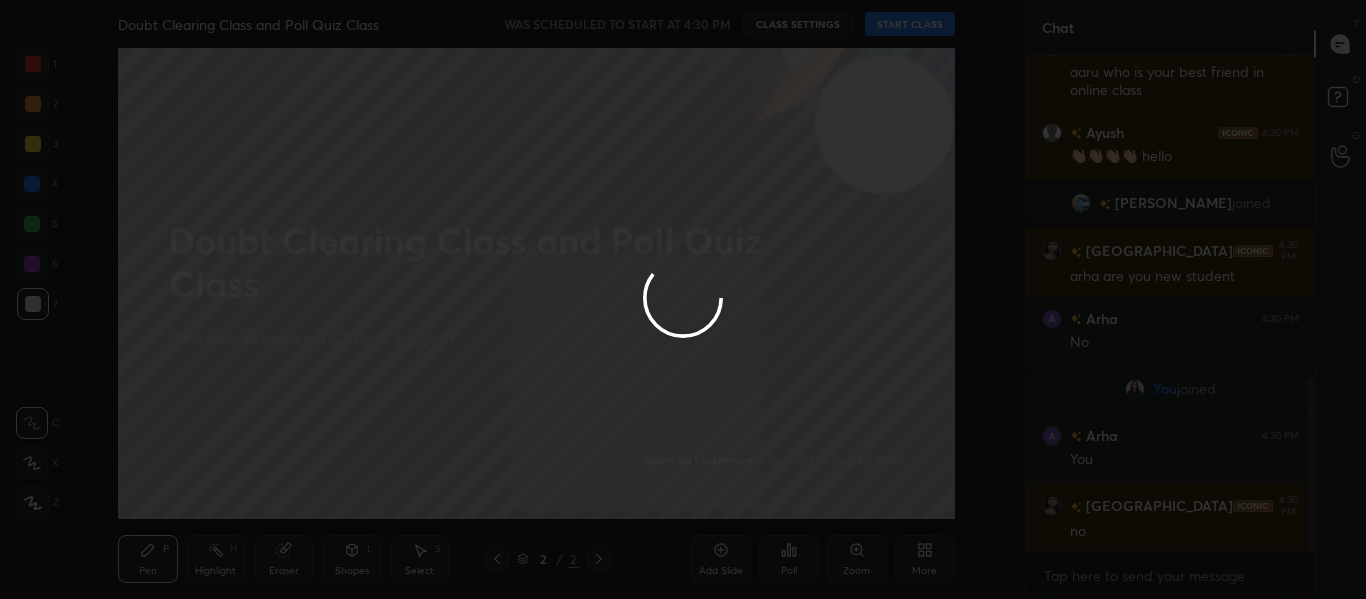 type on "x" 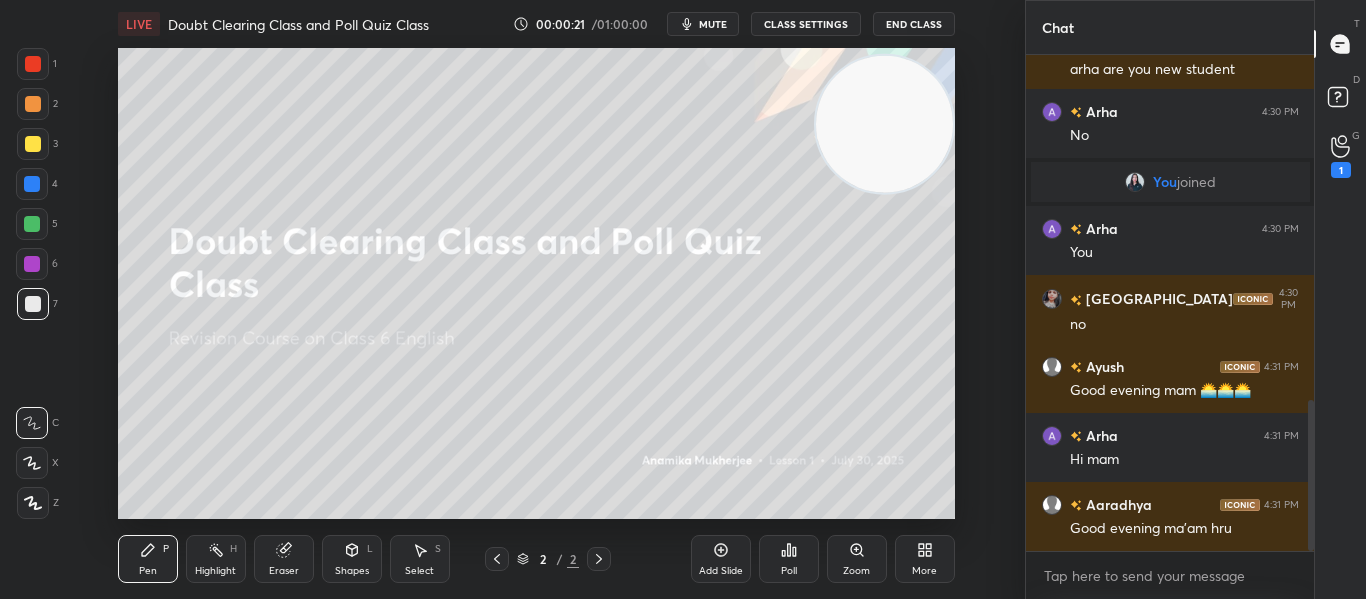 scroll, scrollTop: 1184, scrollLeft: 0, axis: vertical 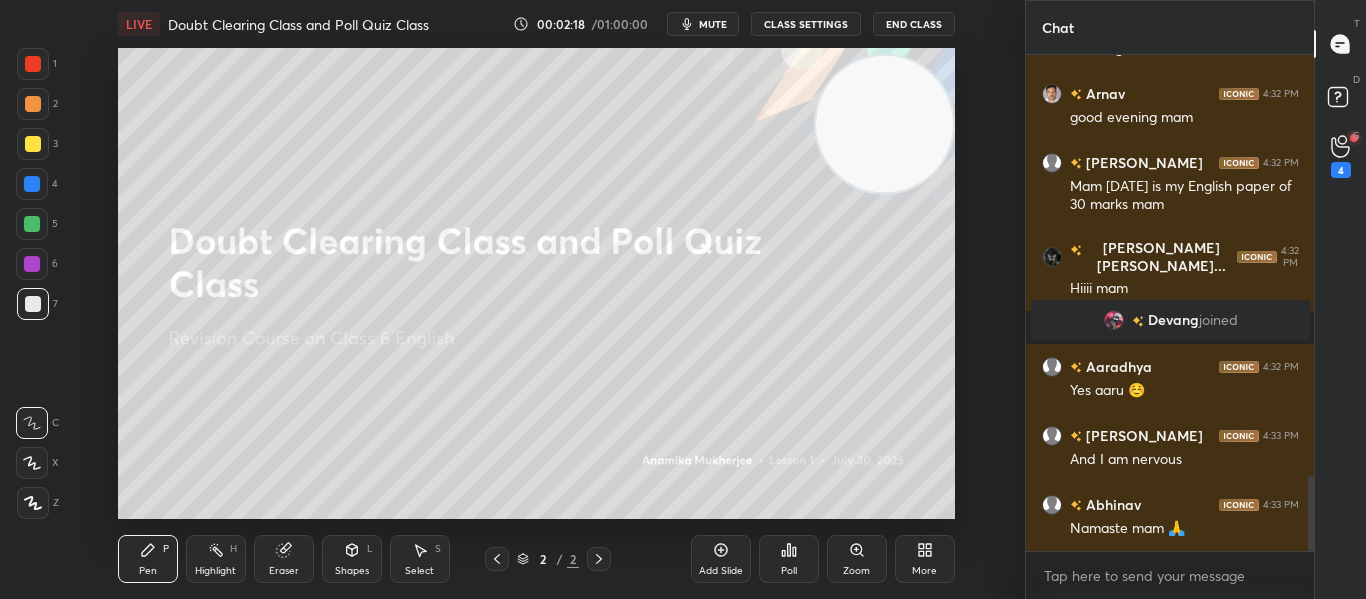 click on "1" at bounding box center [37, 68] 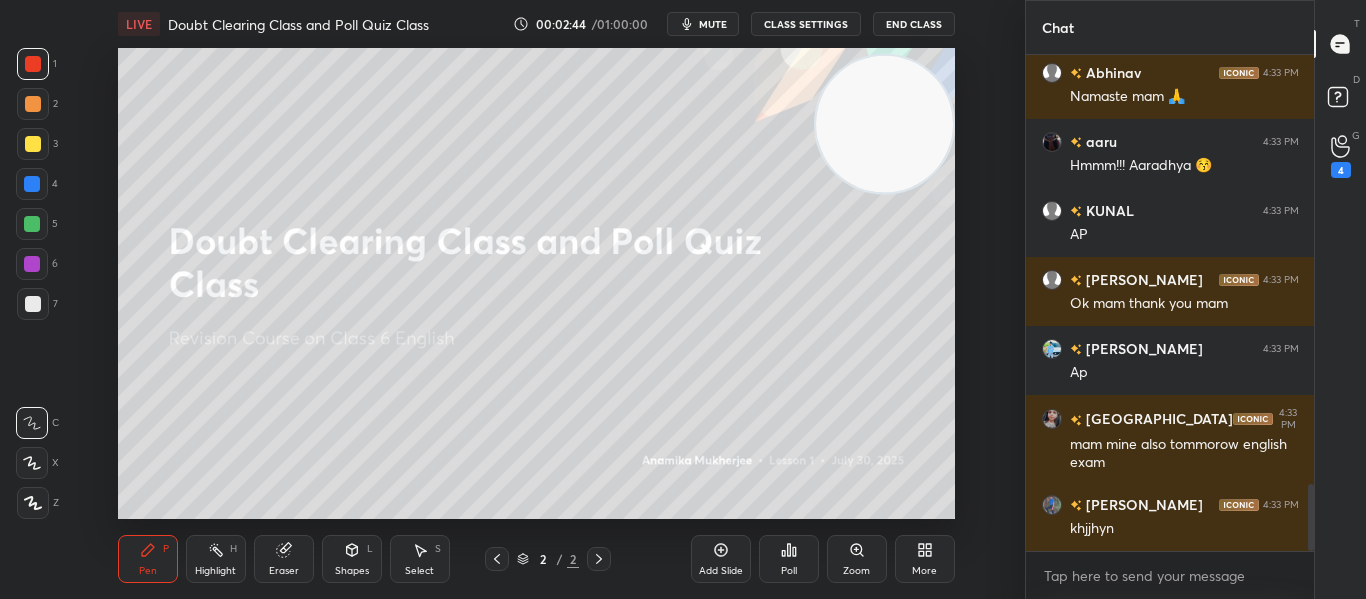 scroll, scrollTop: 3304, scrollLeft: 0, axis: vertical 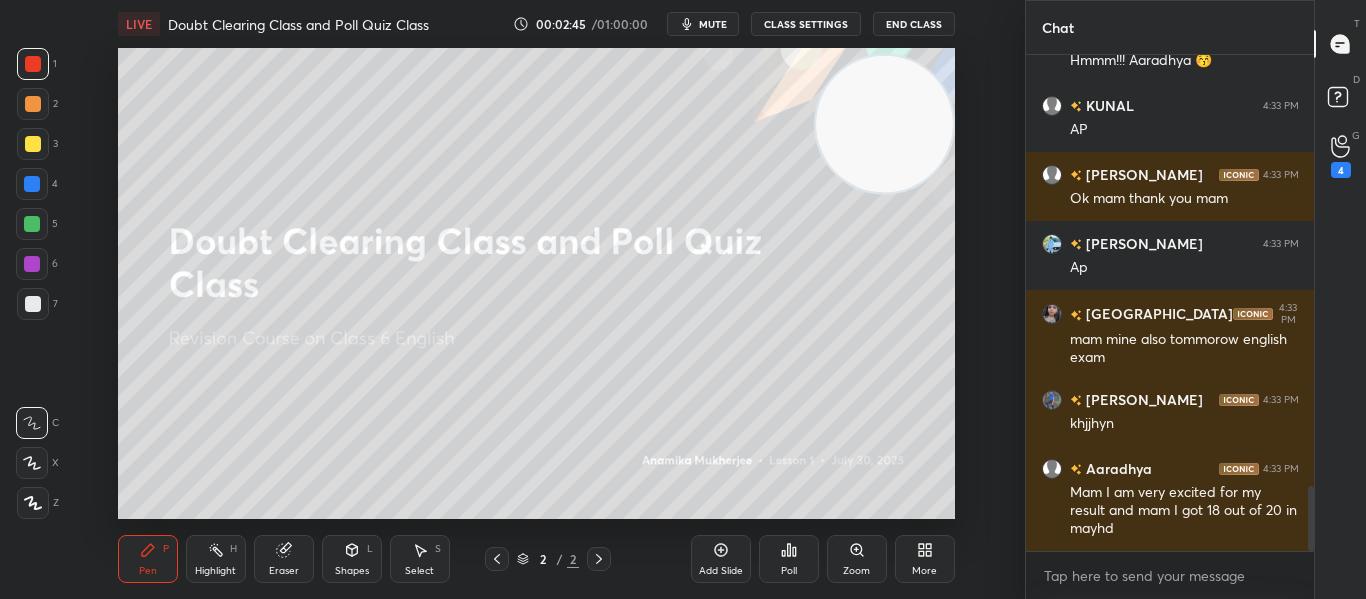 click on "Poll" at bounding box center [789, 559] 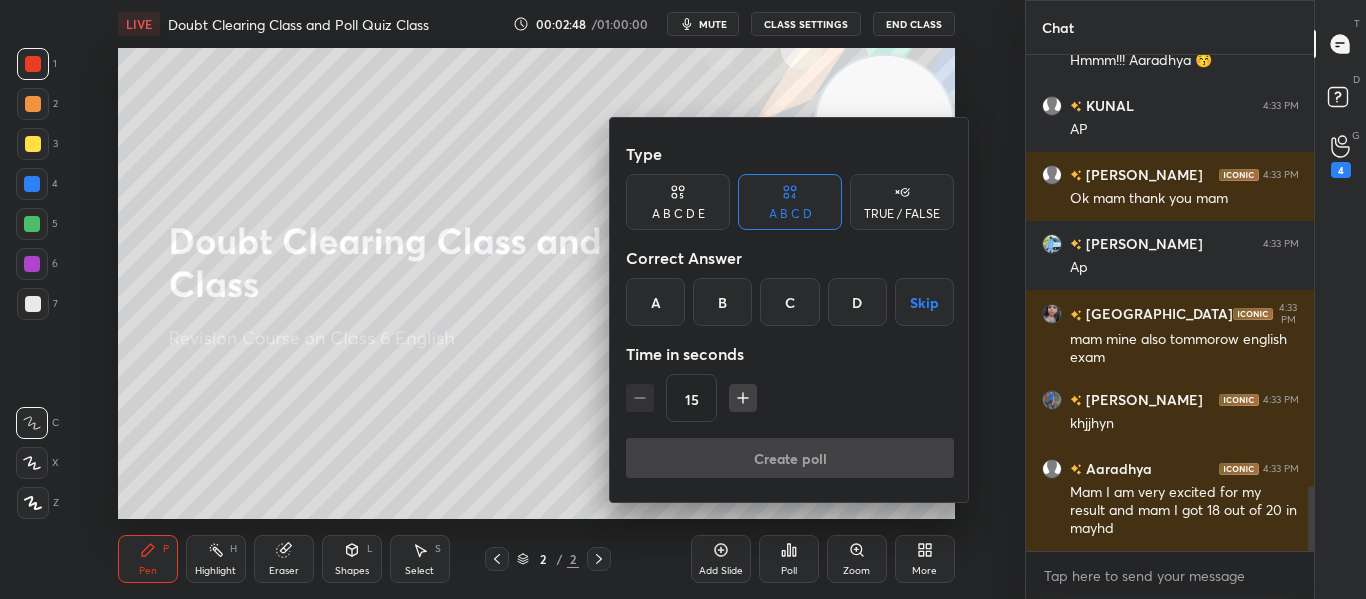 scroll, scrollTop: 3373, scrollLeft: 0, axis: vertical 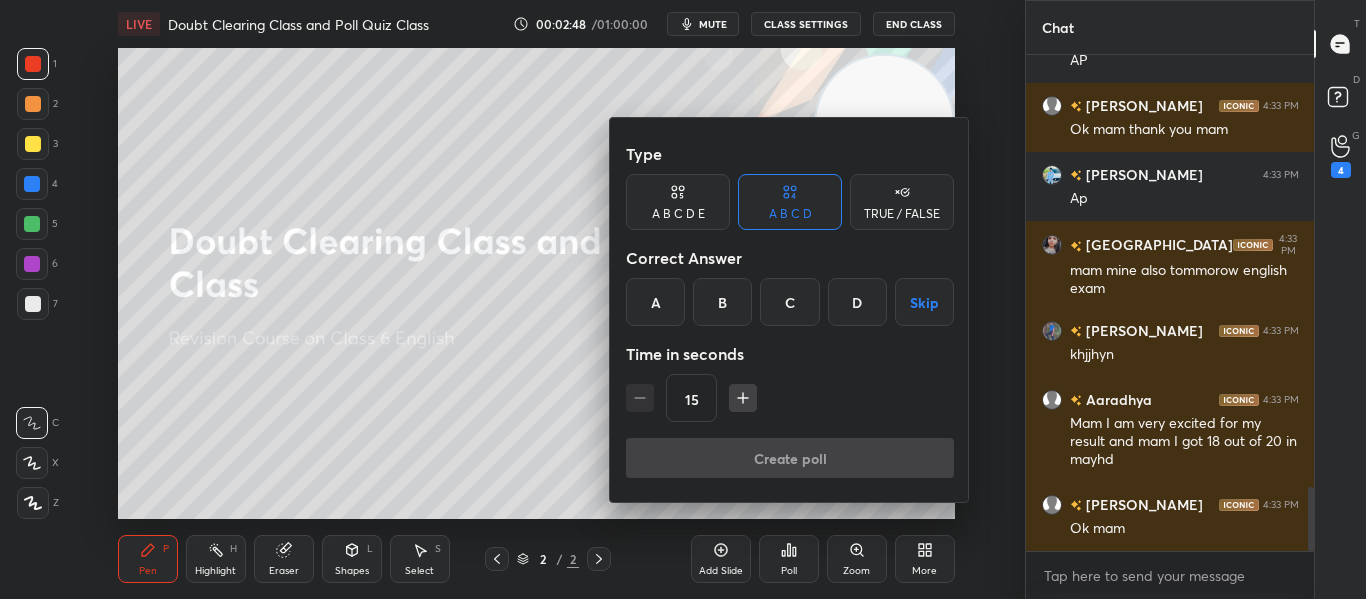 click on "TRUE / FALSE" at bounding box center (902, 202) 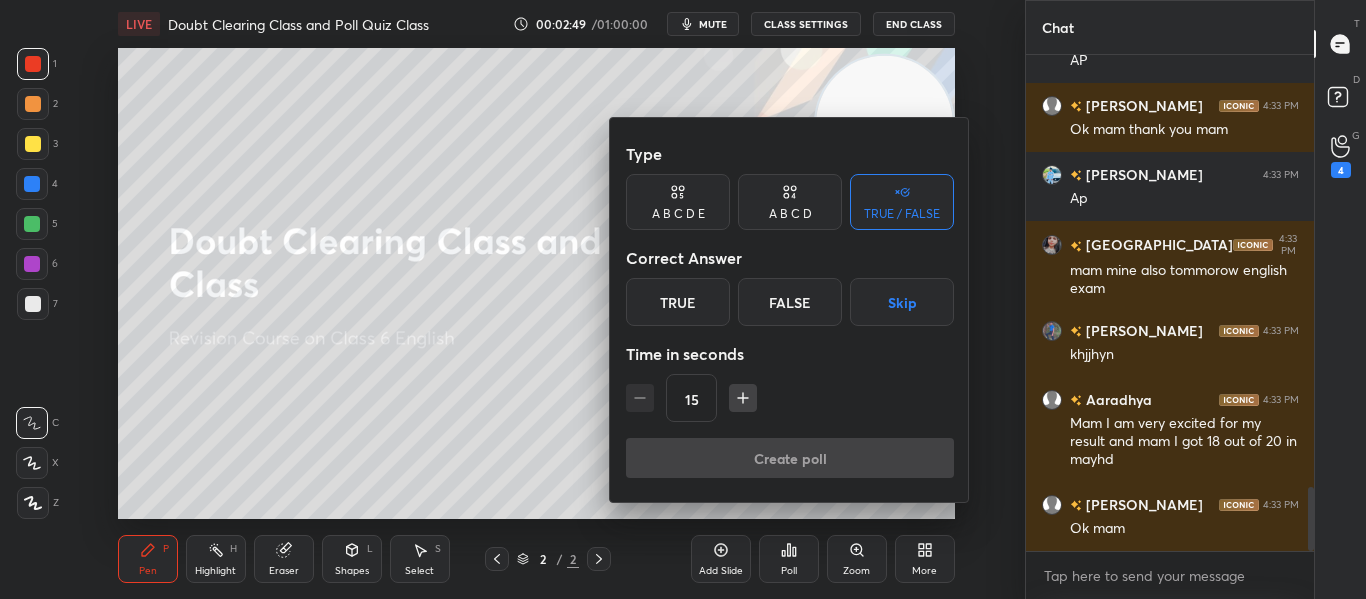 scroll, scrollTop: 3490, scrollLeft: 0, axis: vertical 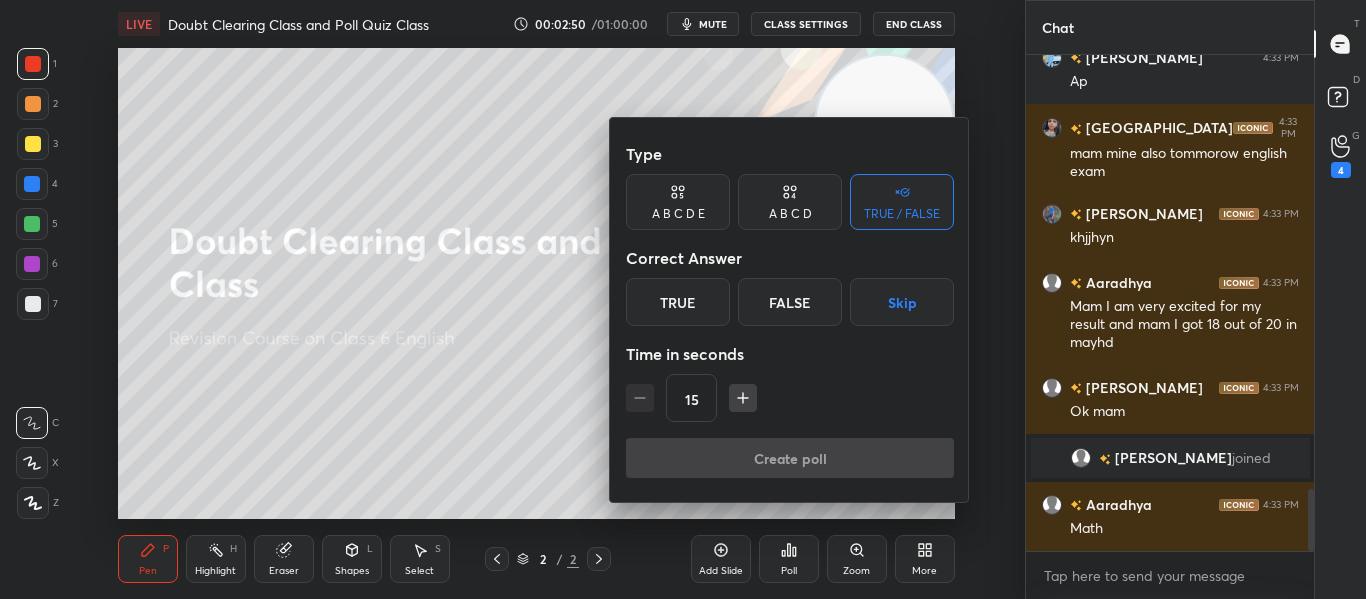 click on "True" at bounding box center (678, 302) 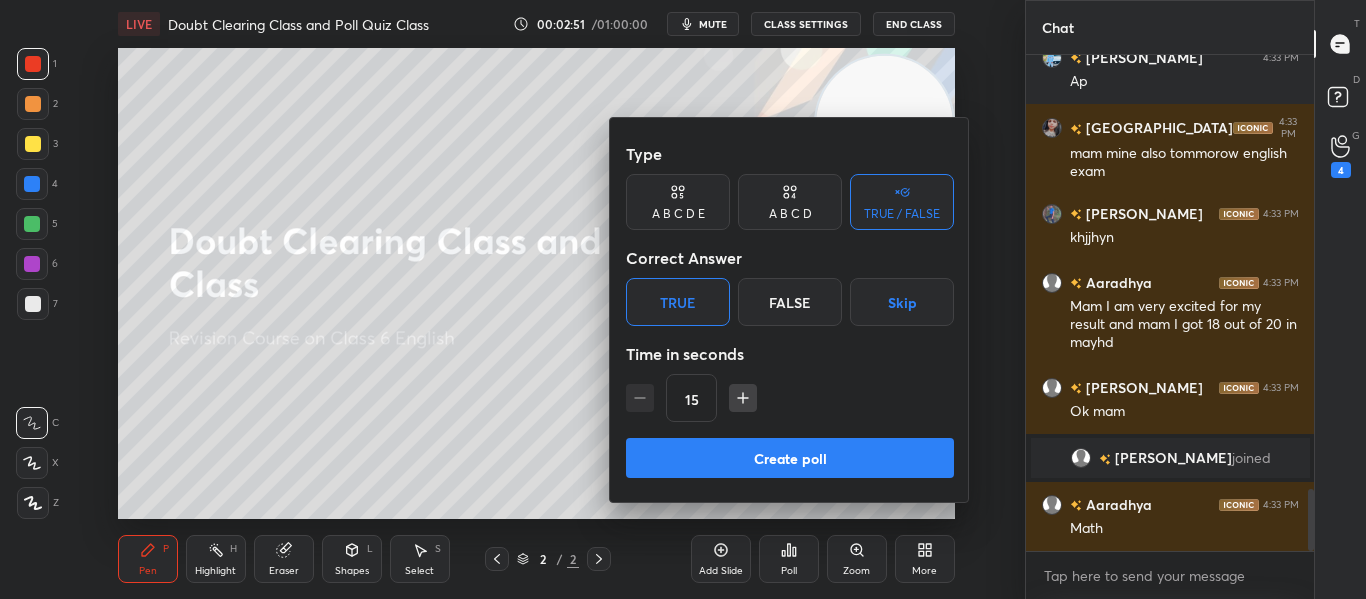 click 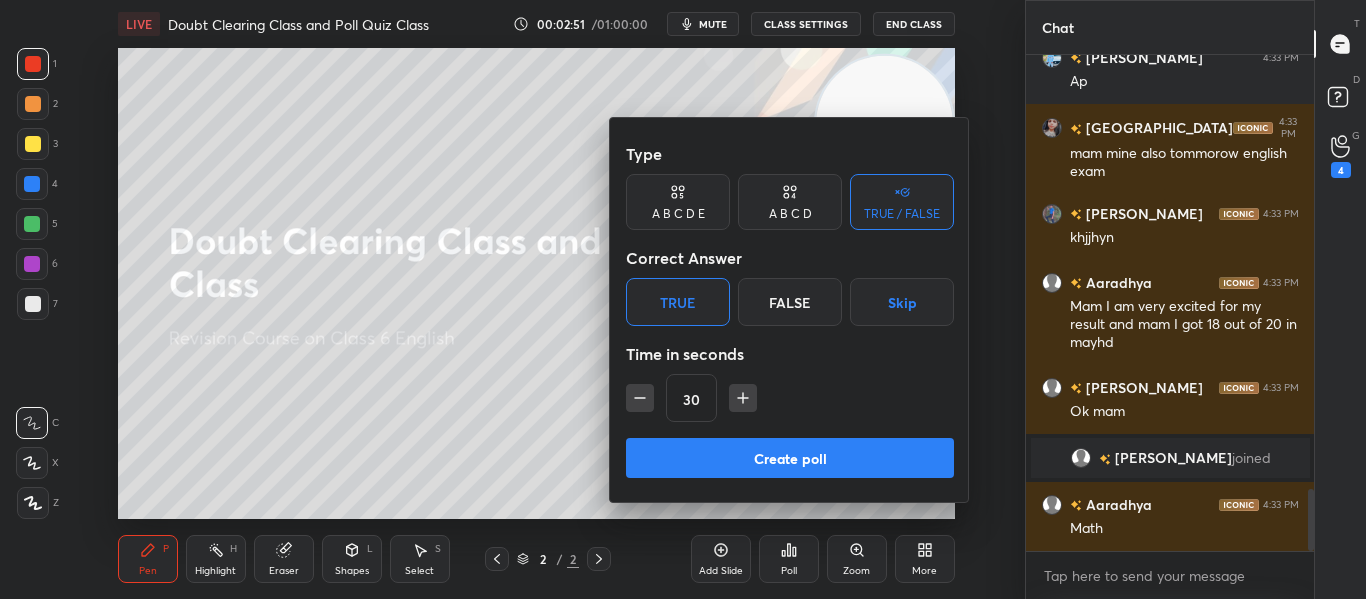 click 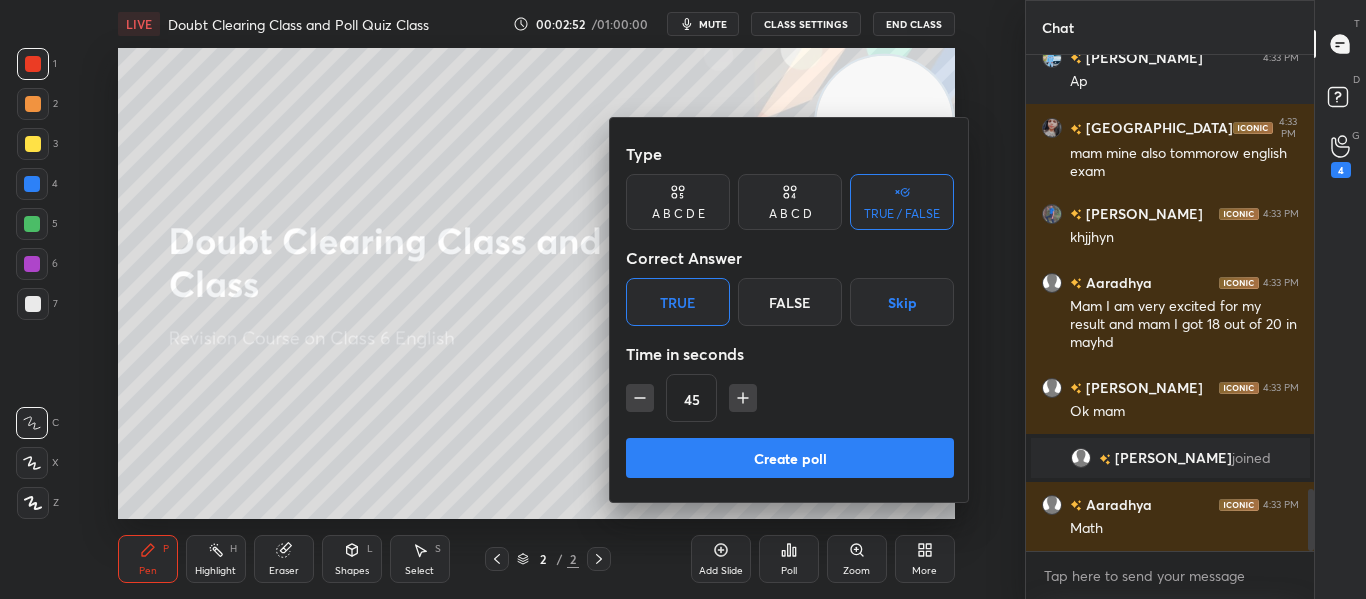 click 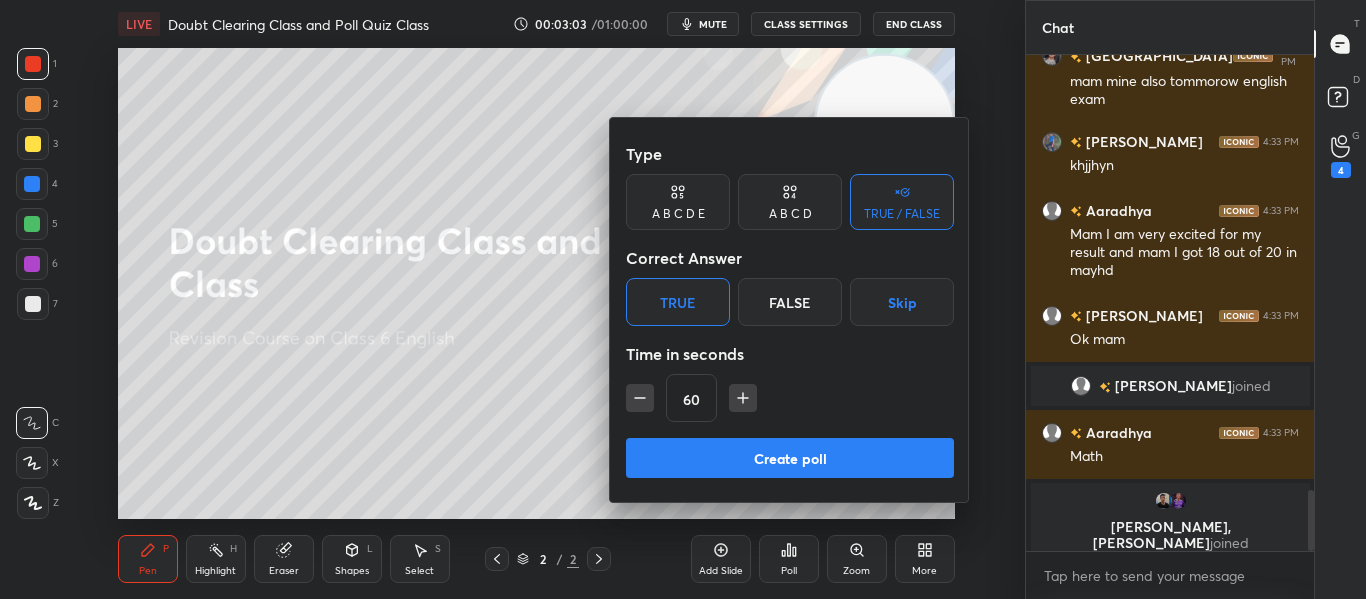 scroll, scrollTop: 3367, scrollLeft: 0, axis: vertical 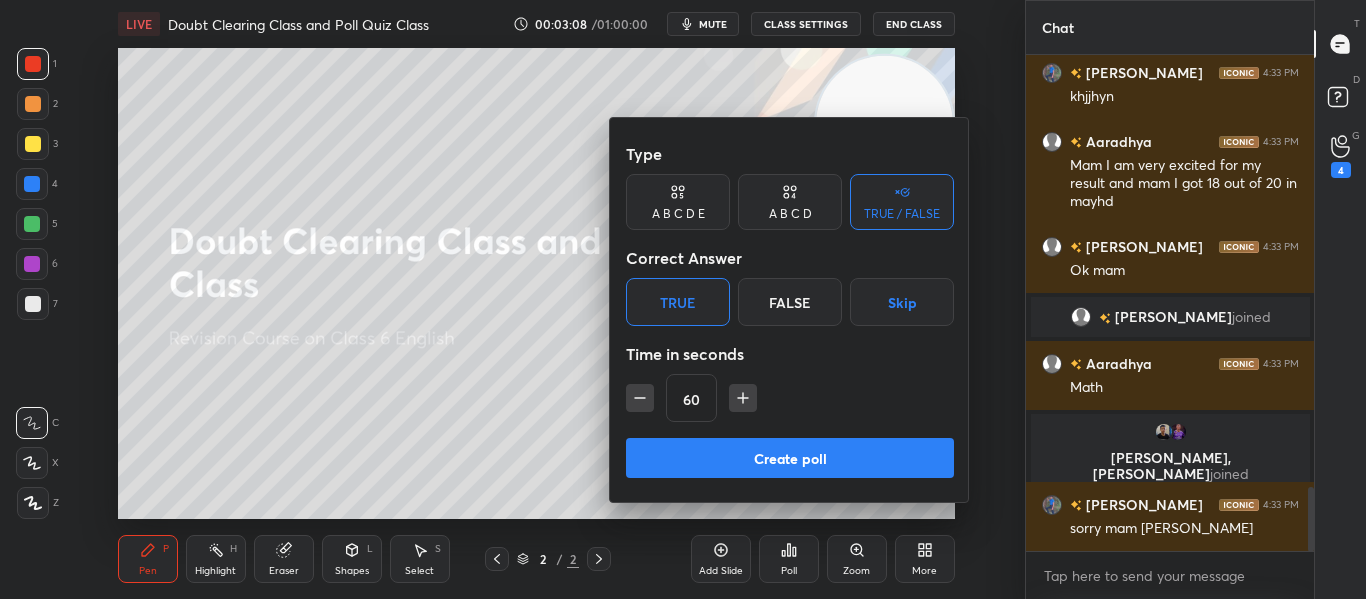 click on "Create poll" at bounding box center (790, 458) 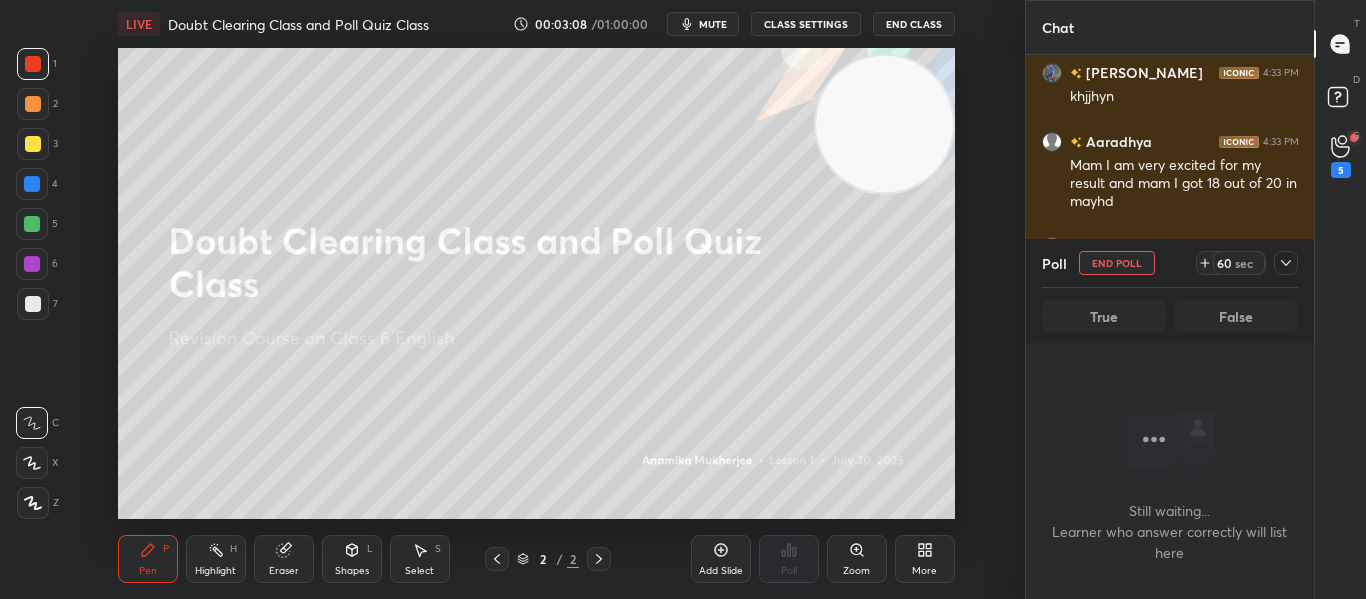scroll, scrollTop: 3454, scrollLeft: 0, axis: vertical 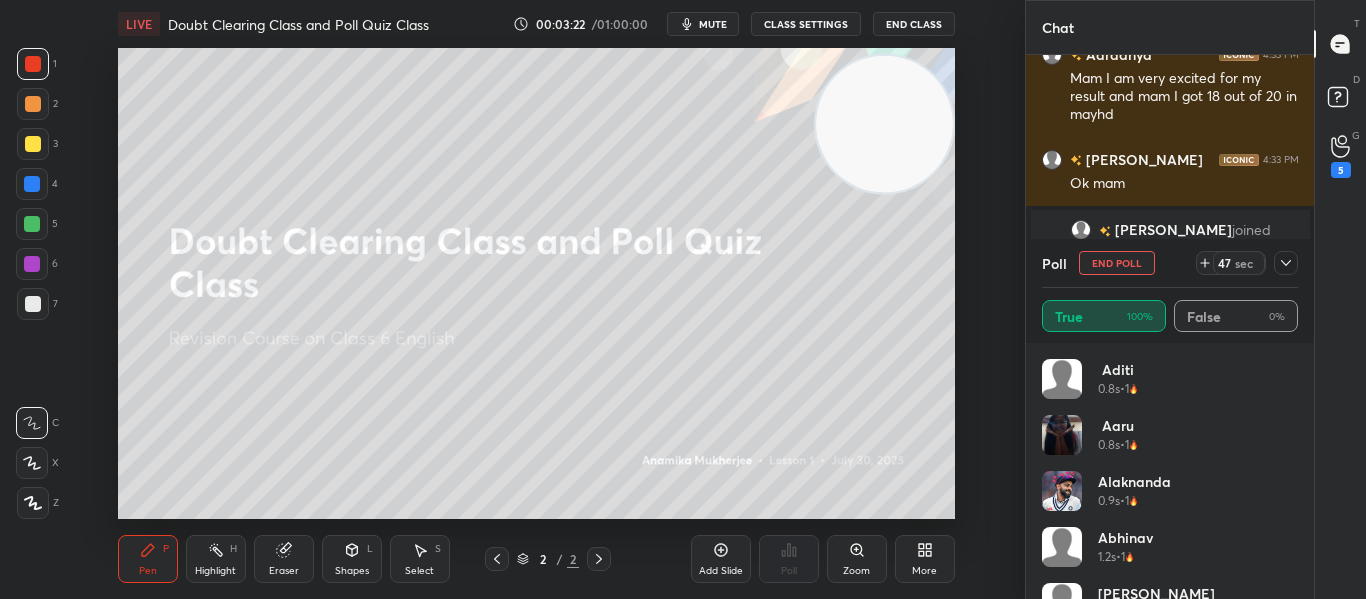 click 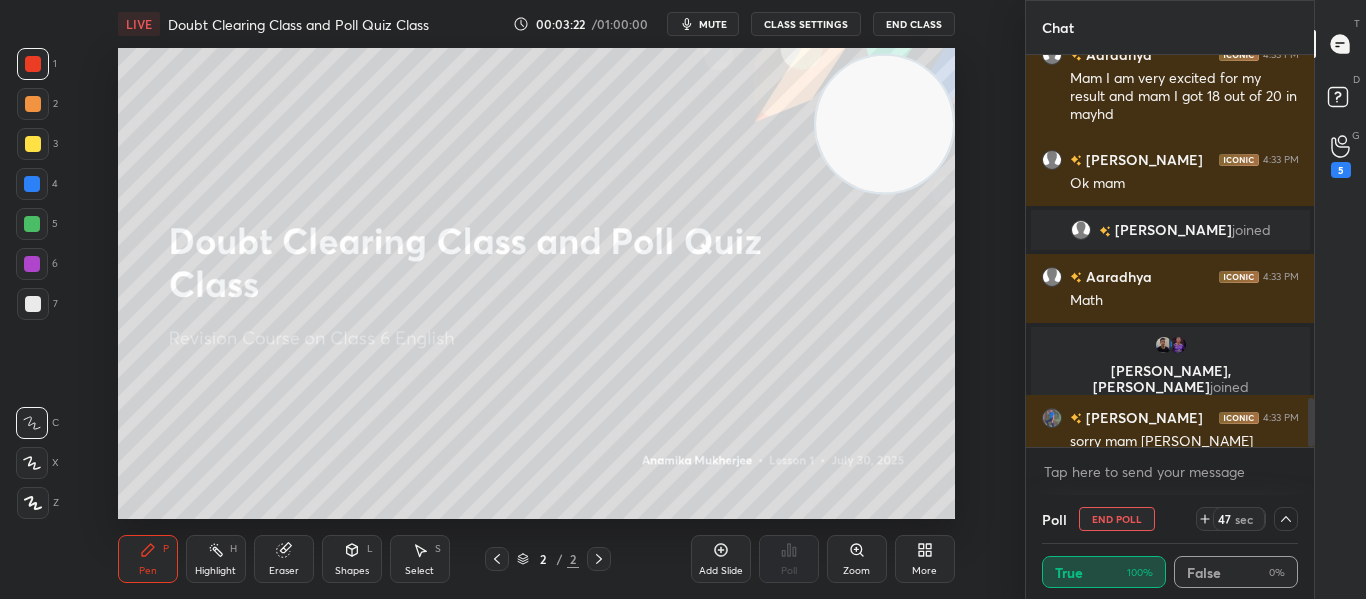 scroll, scrollTop: 0, scrollLeft: 0, axis: both 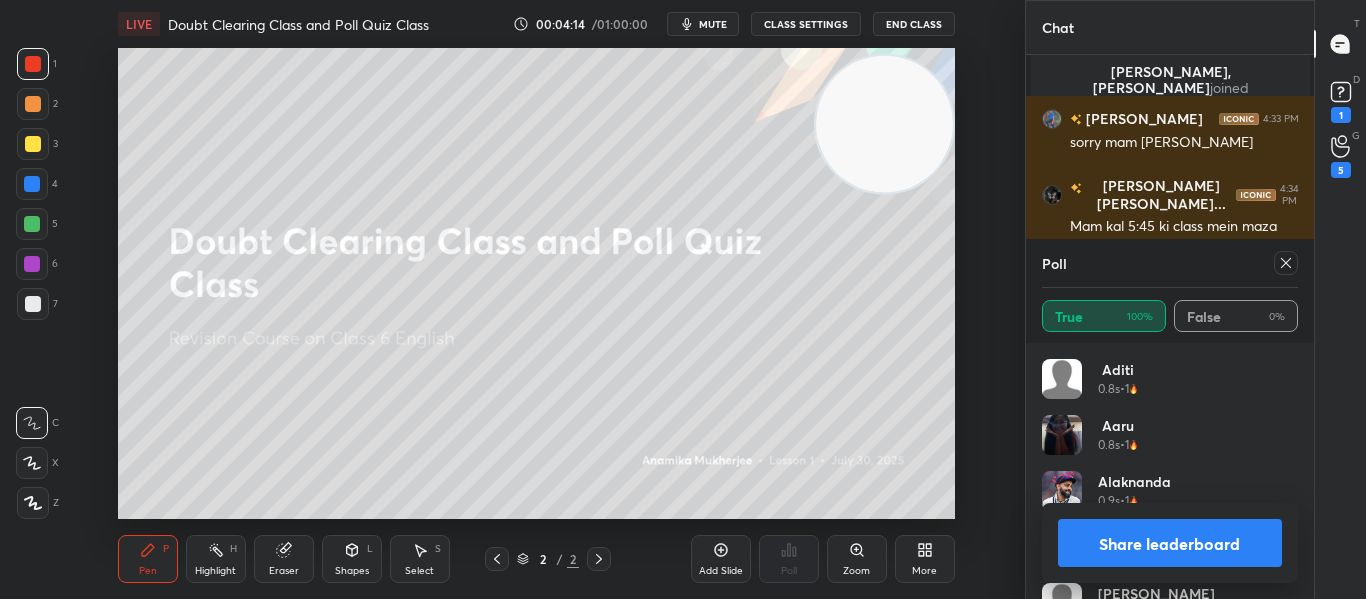 click at bounding box center [1286, 263] 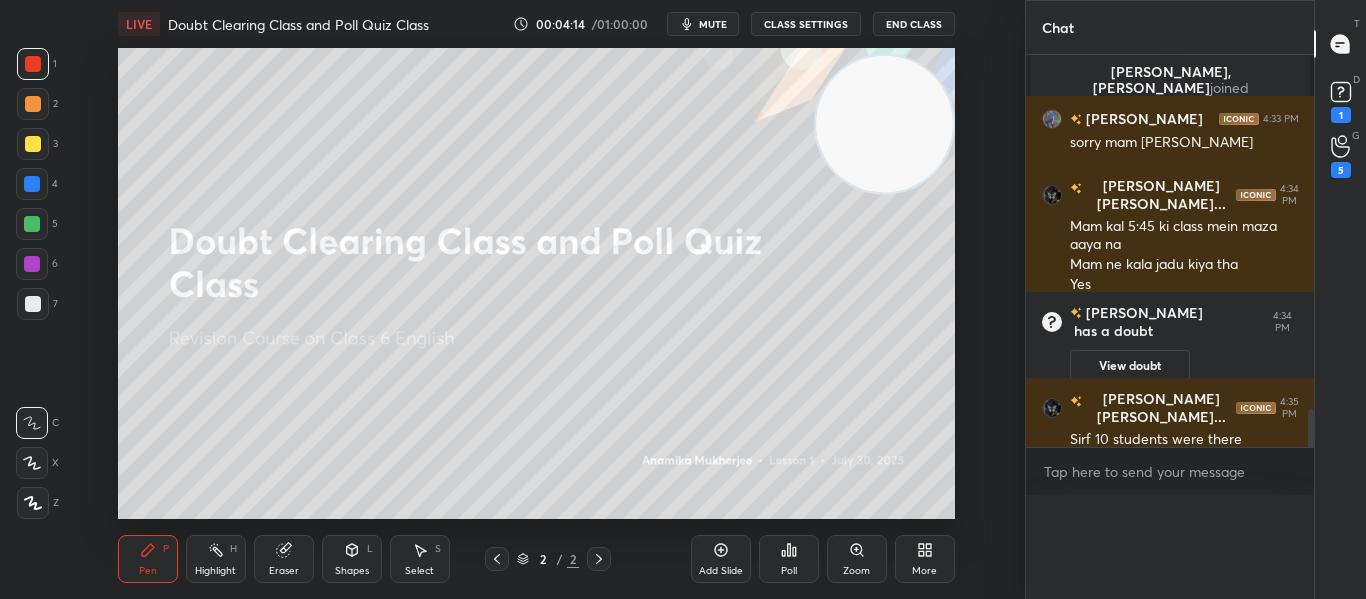 scroll, scrollTop: 0, scrollLeft: 0, axis: both 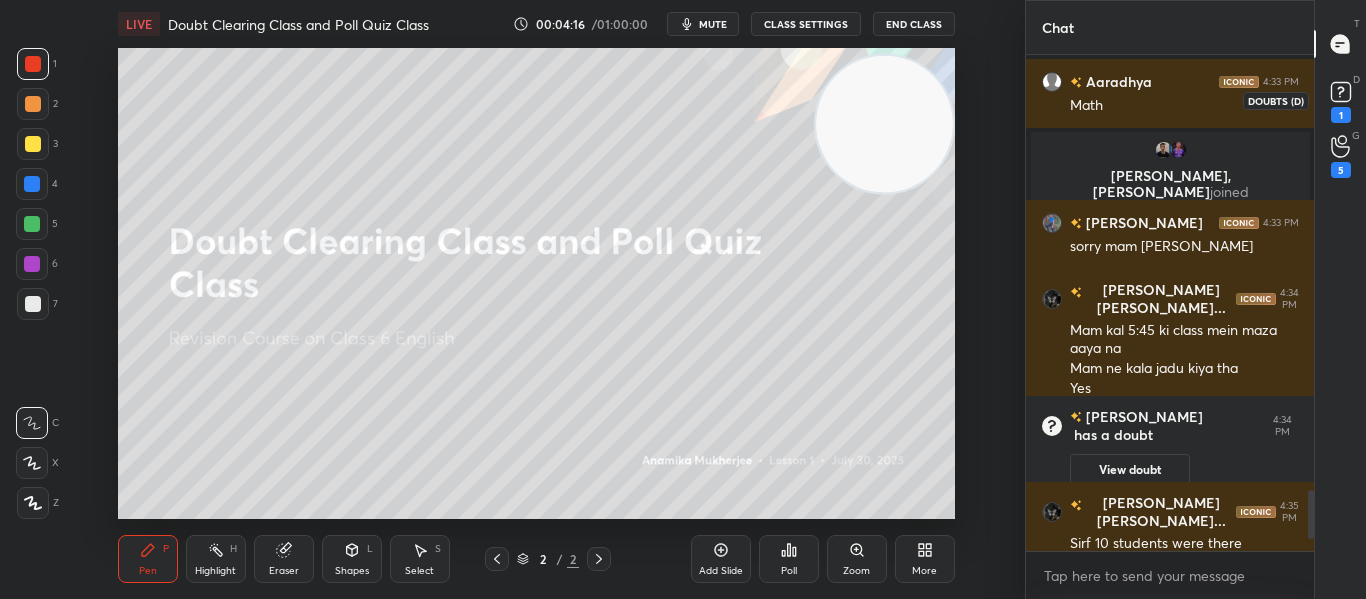 click 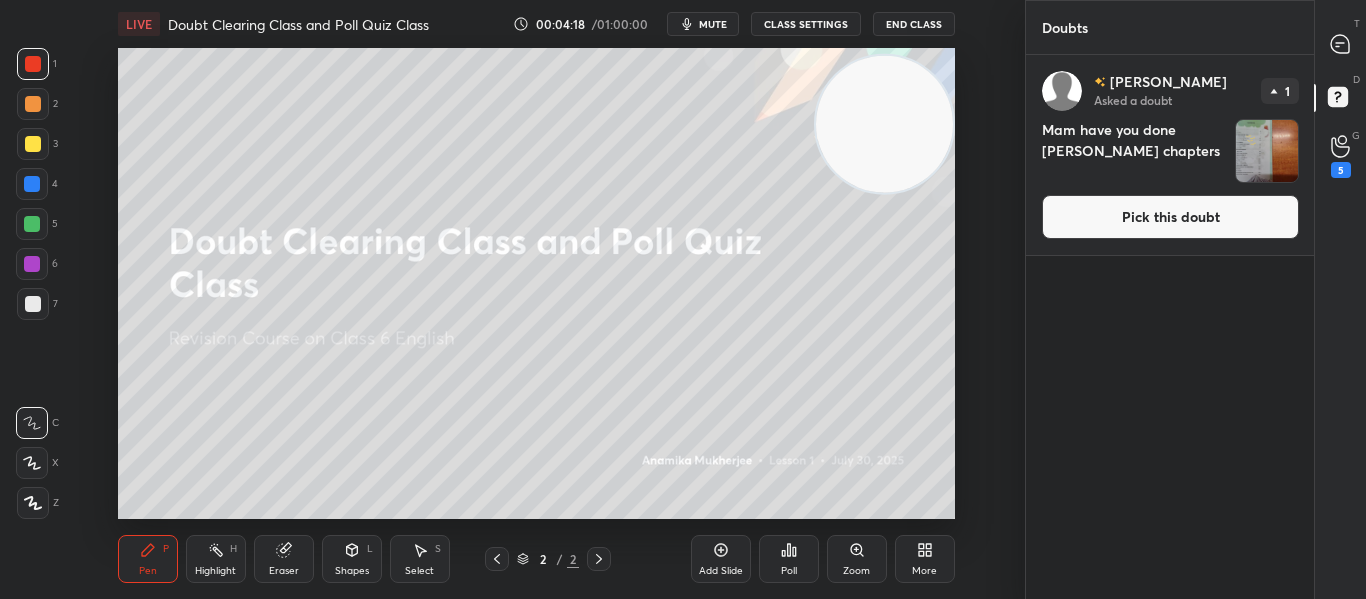 click on "Ishwari Asked a doubt 1 Mam have you done poorvi chapters Pick this doubt" at bounding box center (1170, 155) 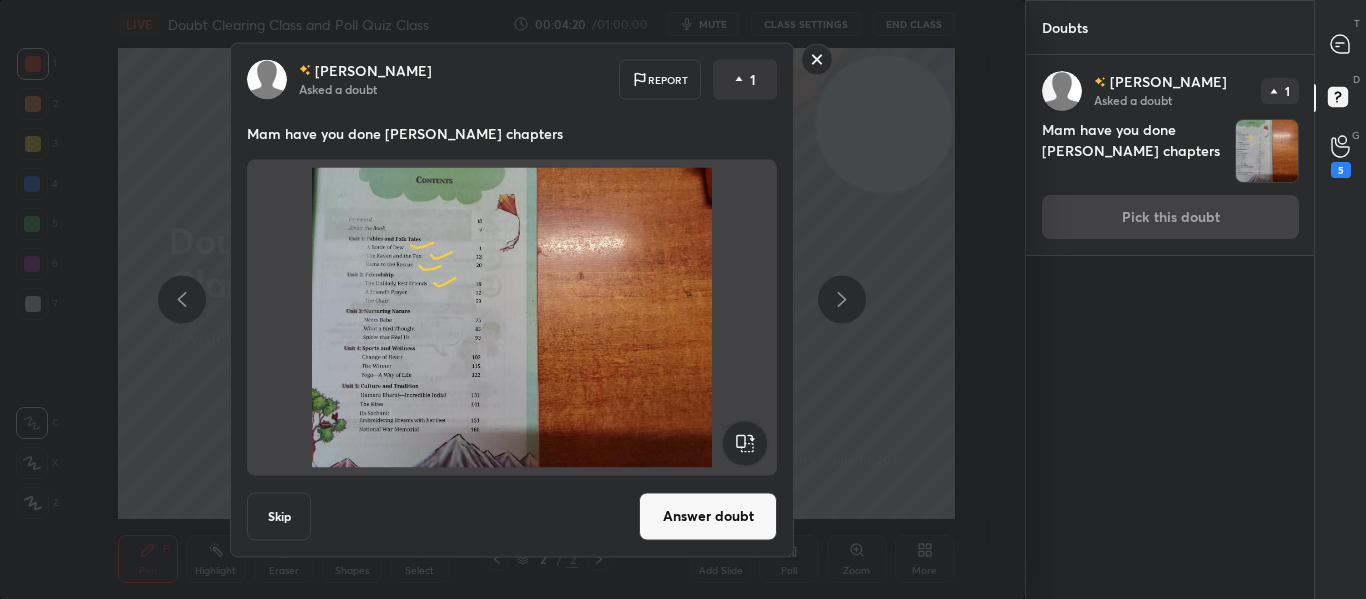 click on "Answer doubt" at bounding box center (708, 516) 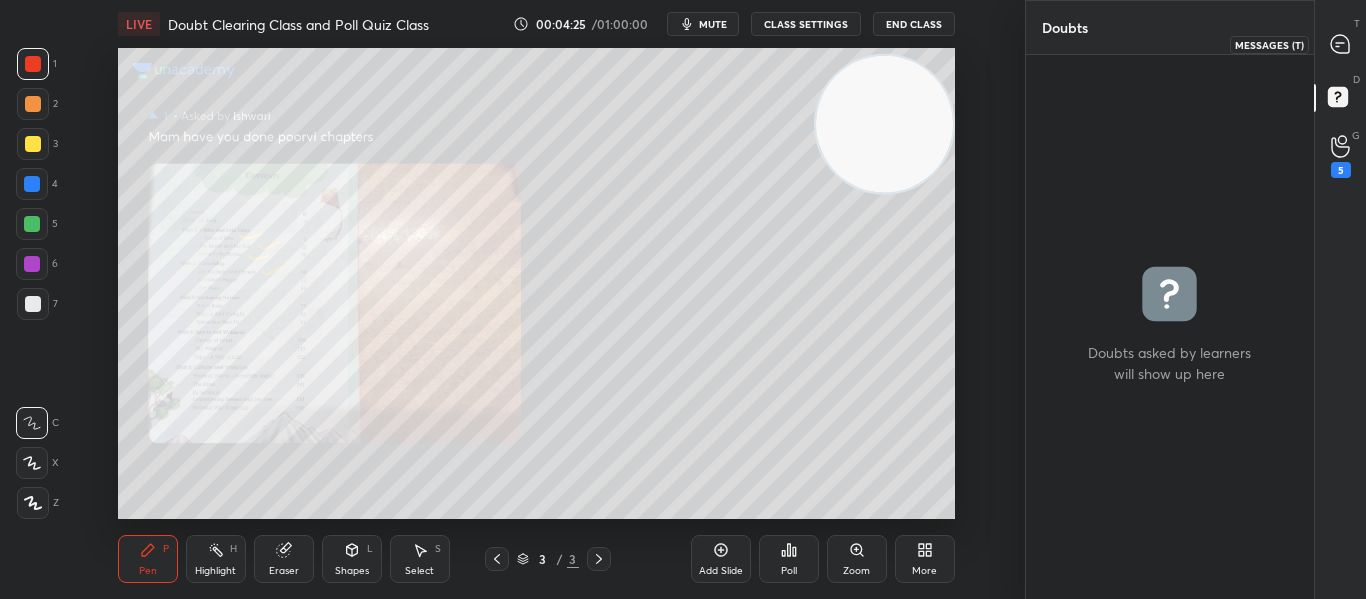 click 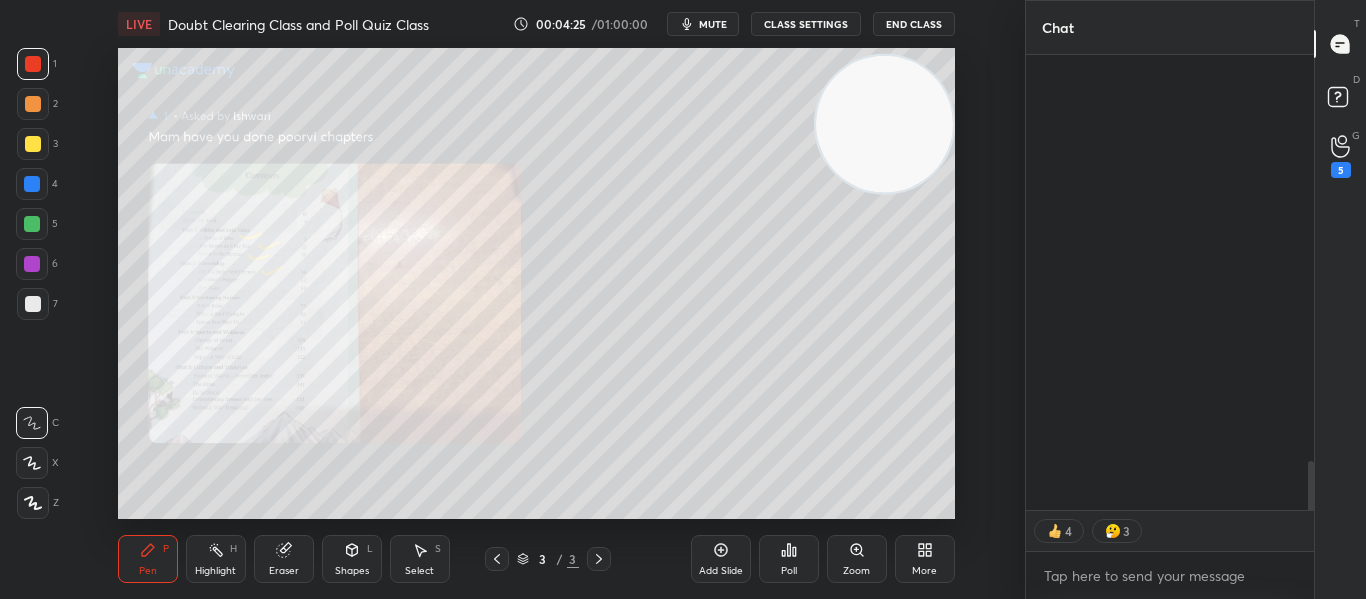 scroll, scrollTop: 3912, scrollLeft: 0, axis: vertical 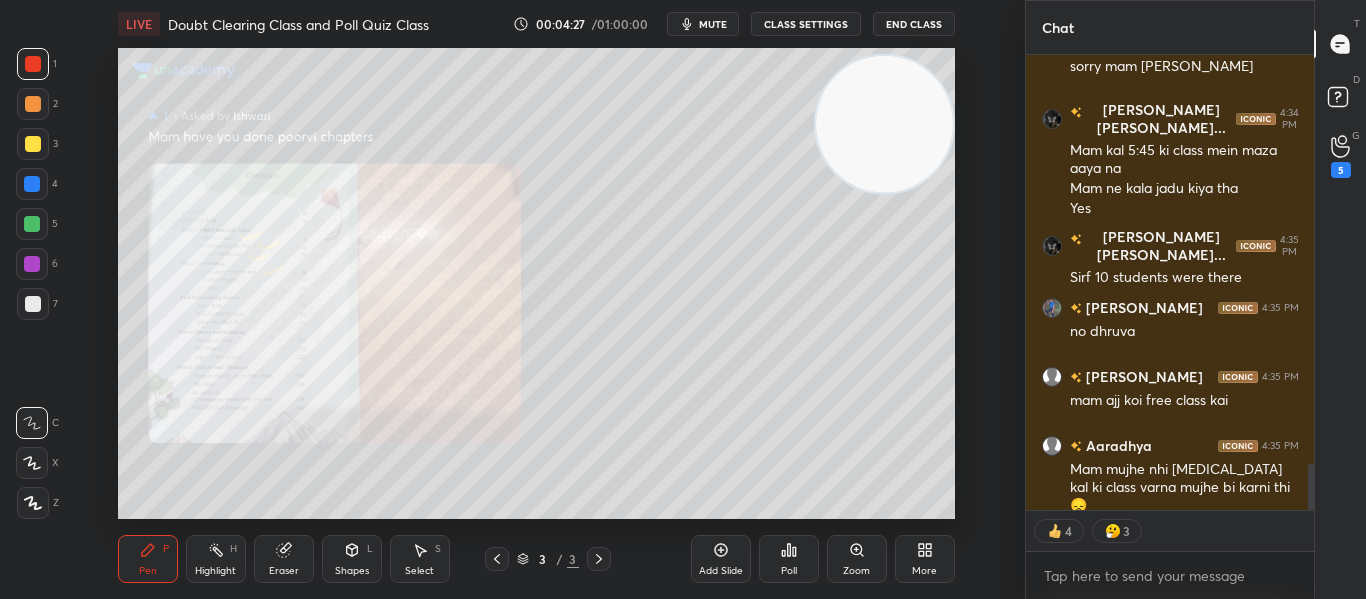 click on "Zoom" at bounding box center (857, 559) 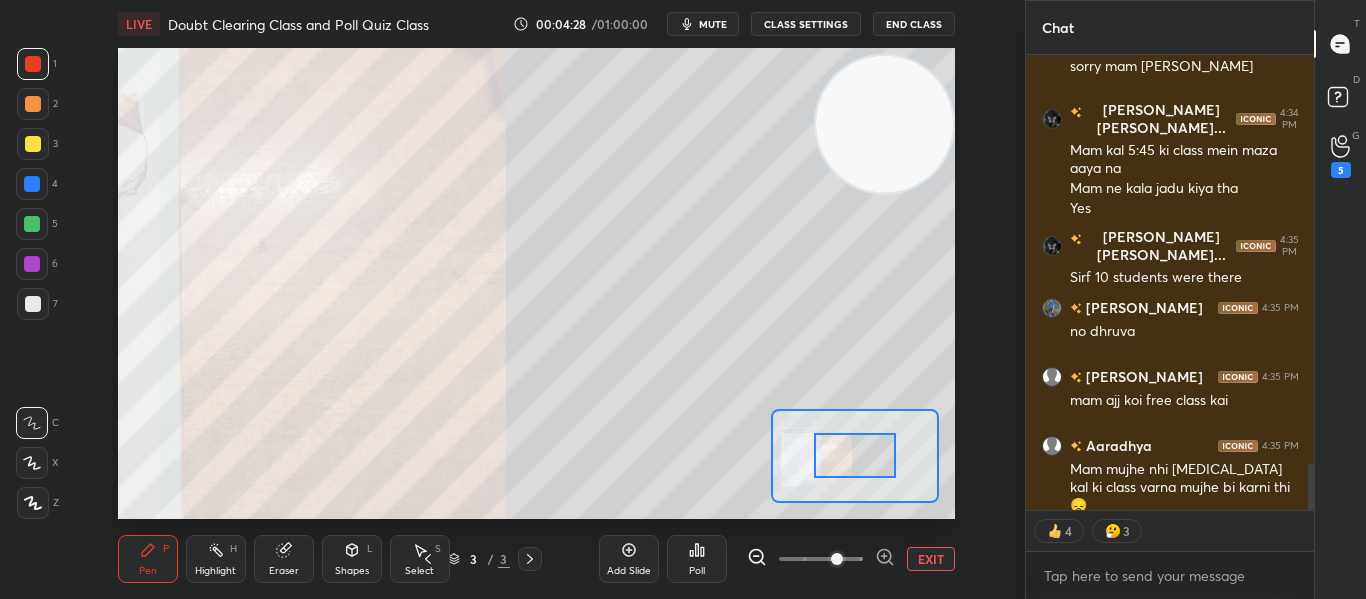 click at bounding box center [837, 559] 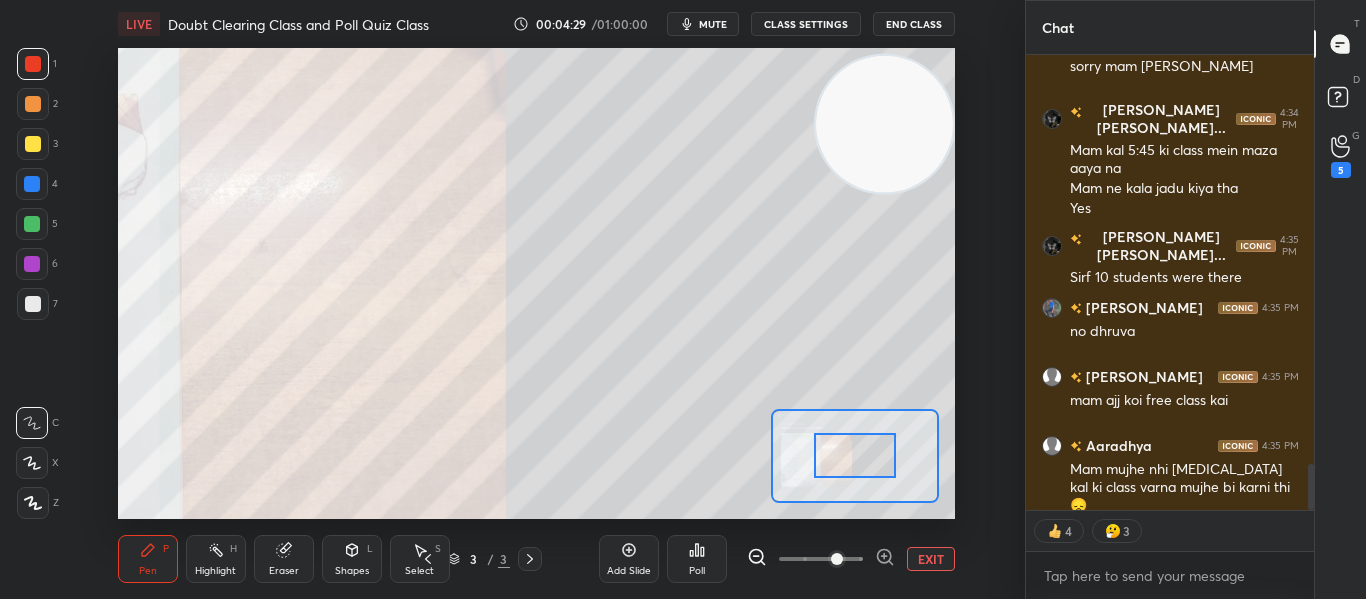 click at bounding box center [855, 455] 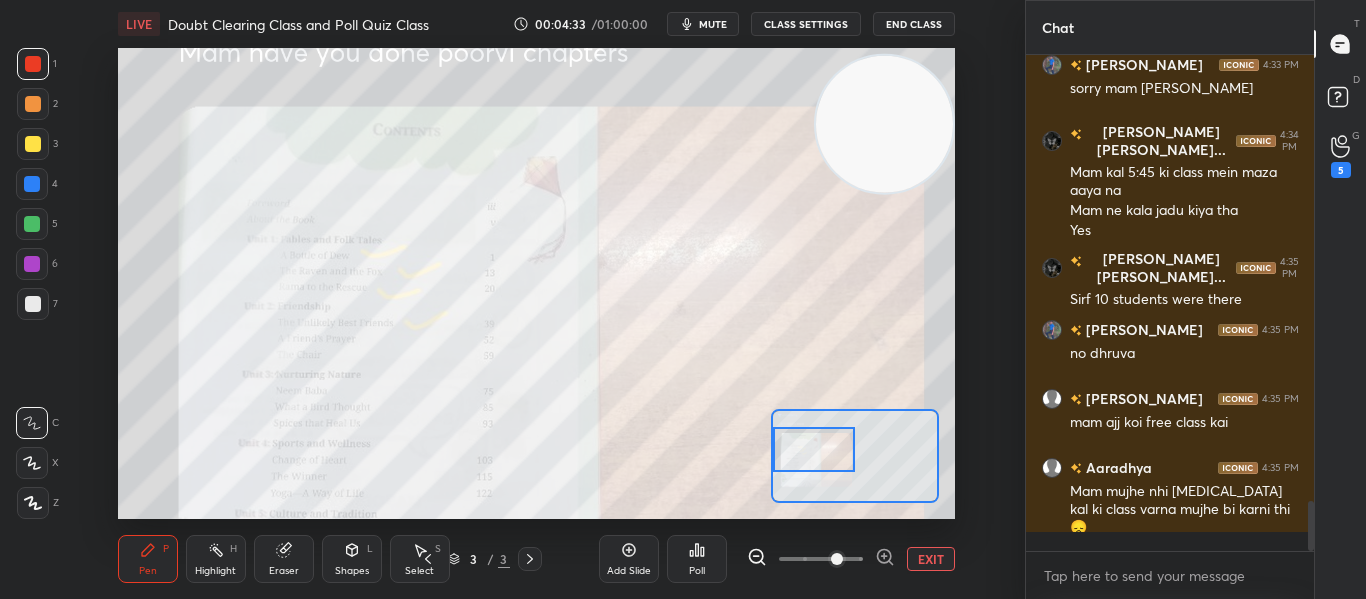 scroll, scrollTop: 7, scrollLeft: 7, axis: both 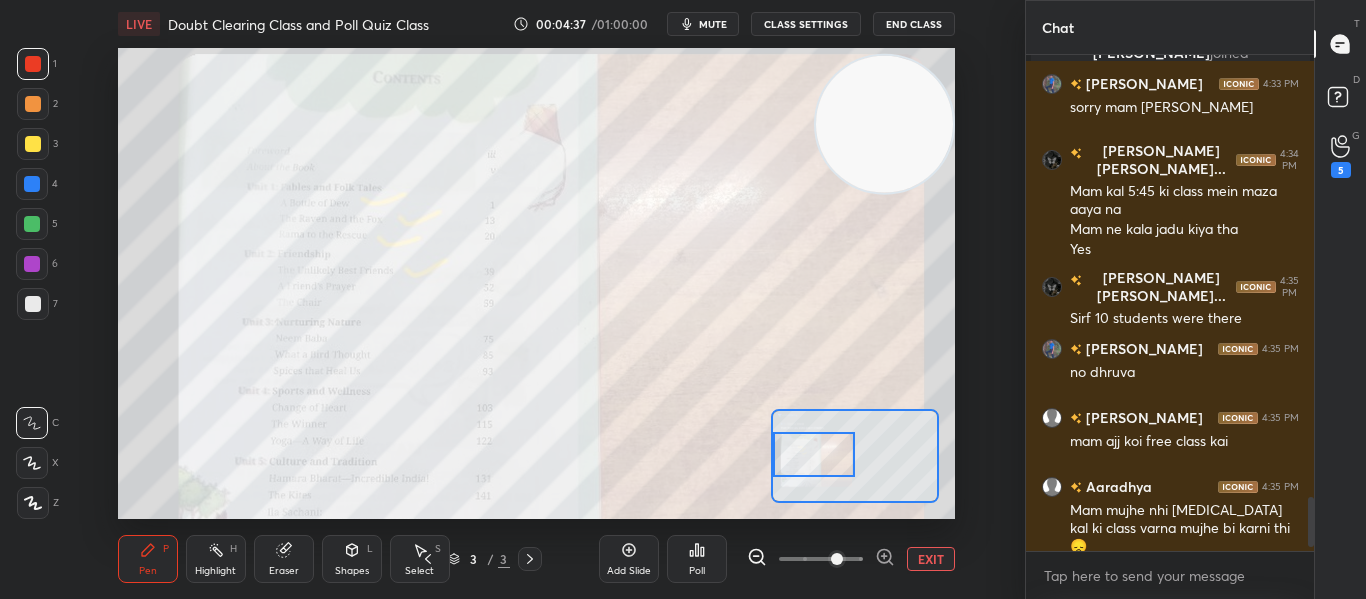 drag, startPoint x: 850, startPoint y: 453, endPoint x: 799, endPoint y: 452, distance: 51.009804 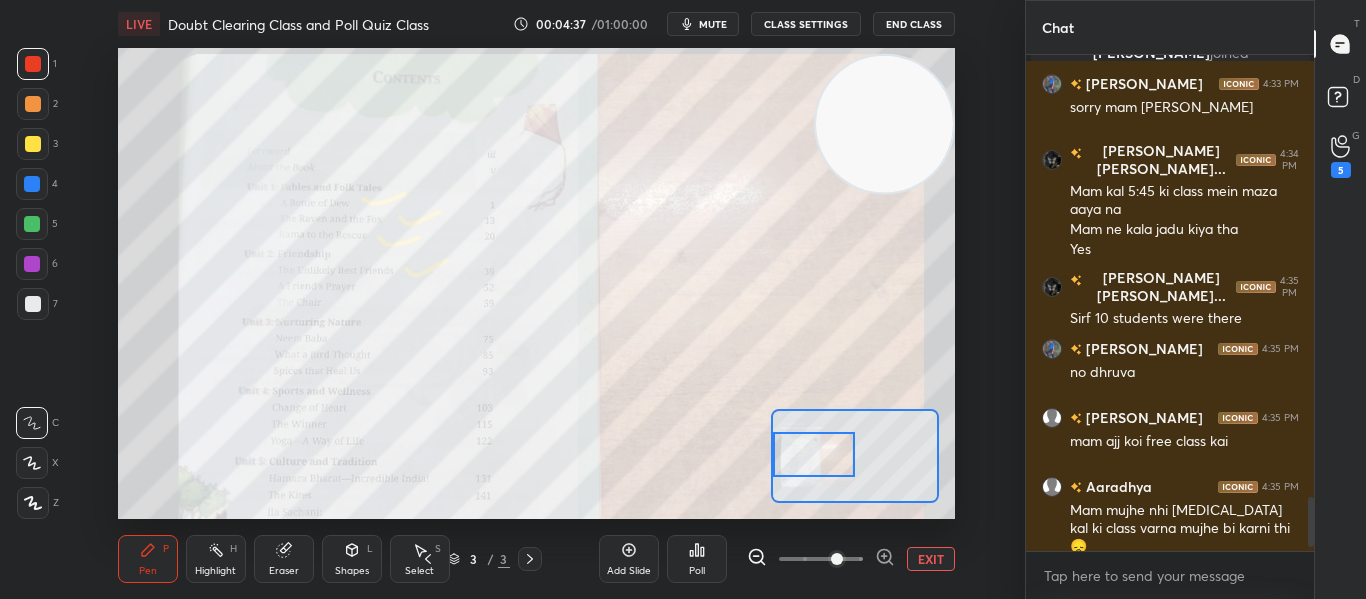 click at bounding box center (814, 454) 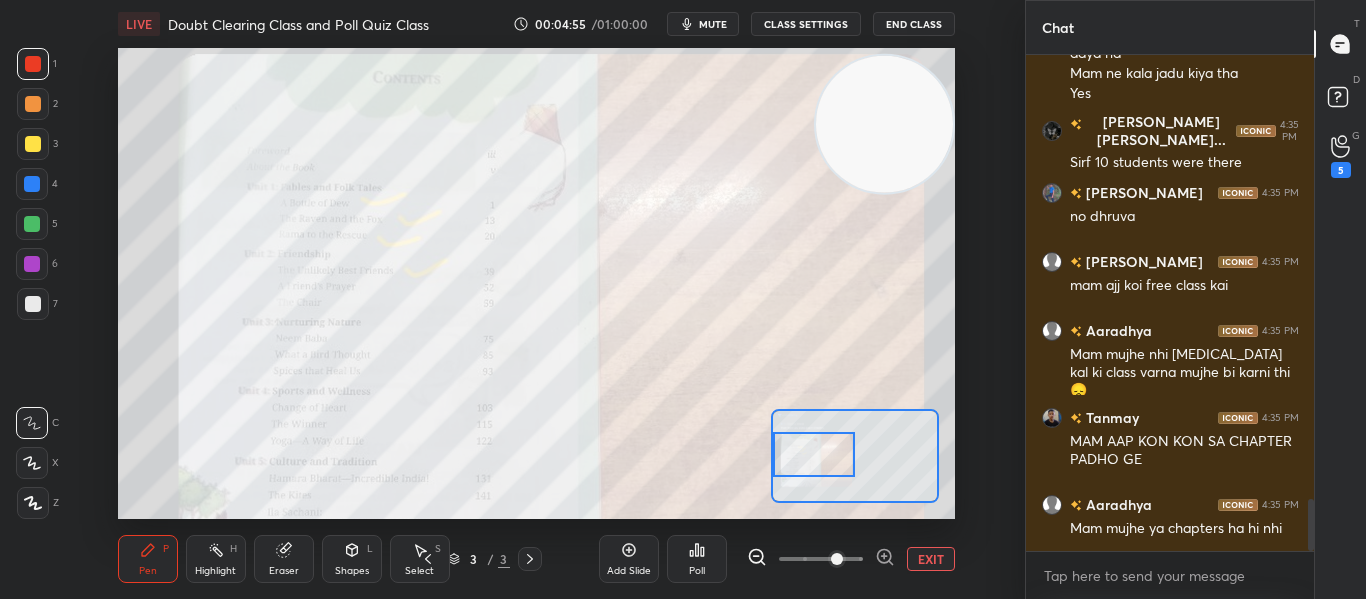 scroll, scrollTop: 4271, scrollLeft: 0, axis: vertical 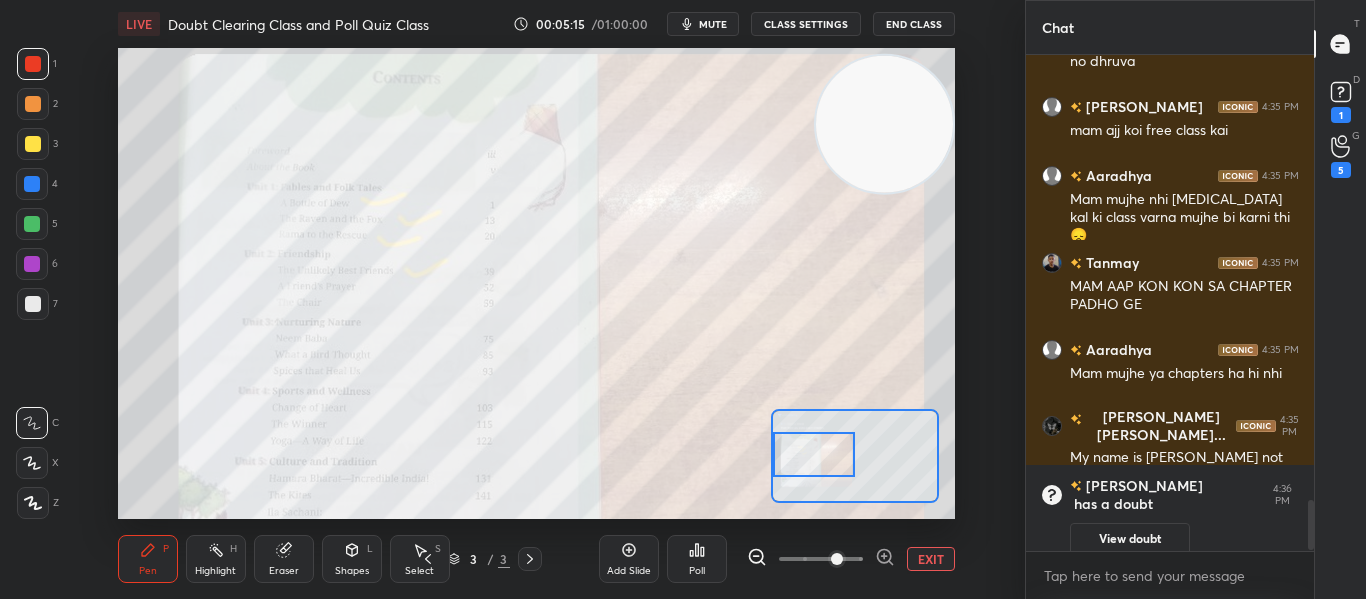 click at bounding box center [814, 454] 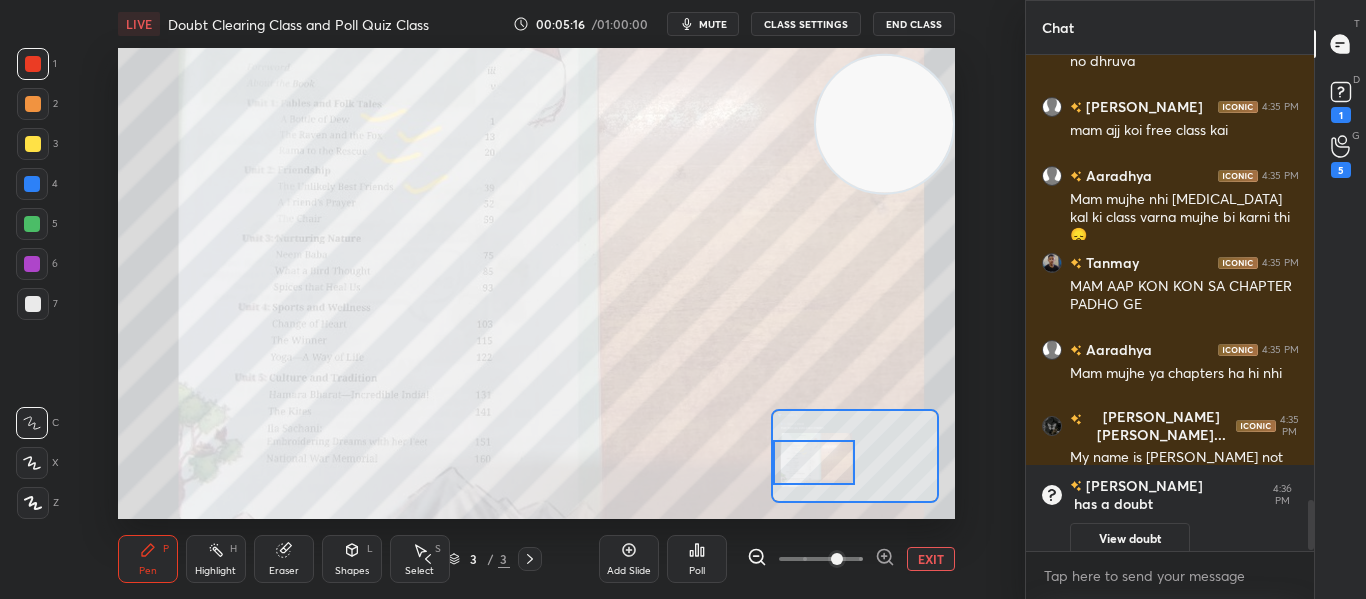 click at bounding box center [814, 462] 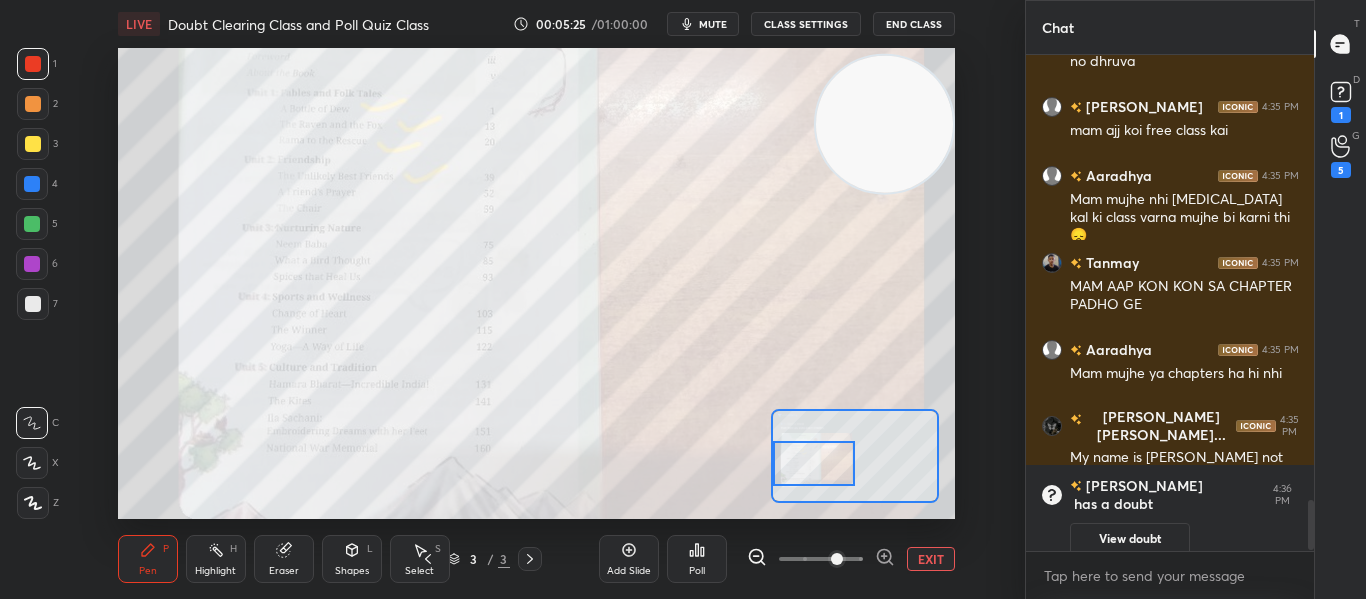 click 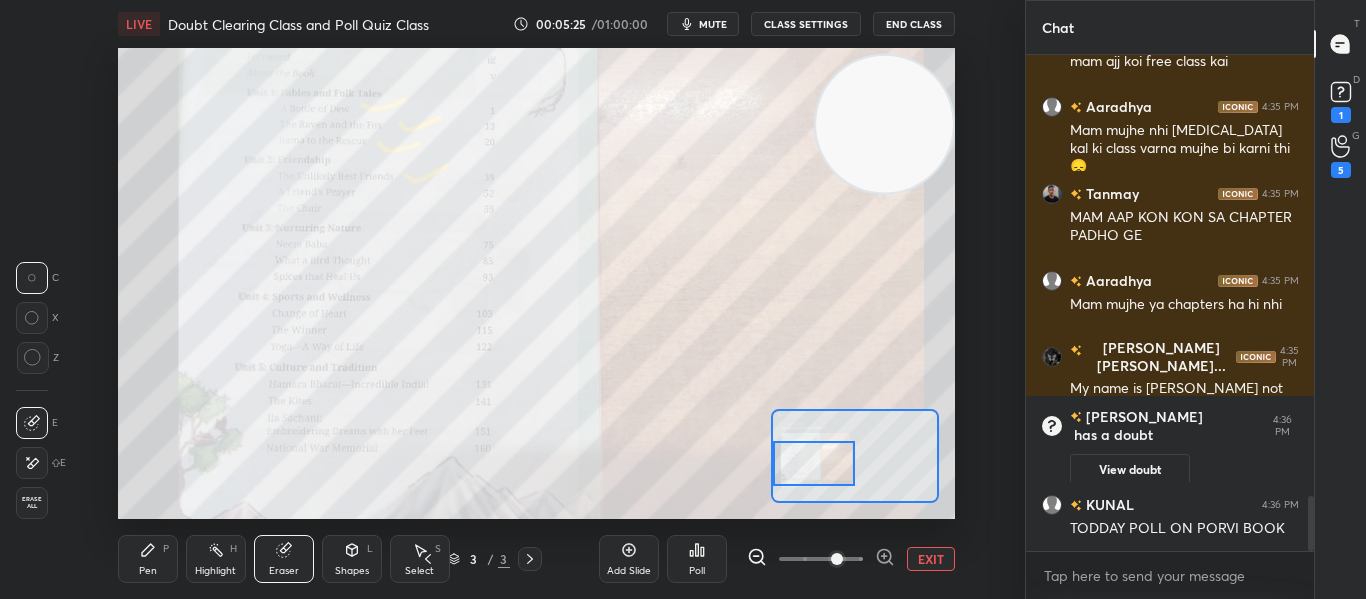 scroll, scrollTop: 3943, scrollLeft: 0, axis: vertical 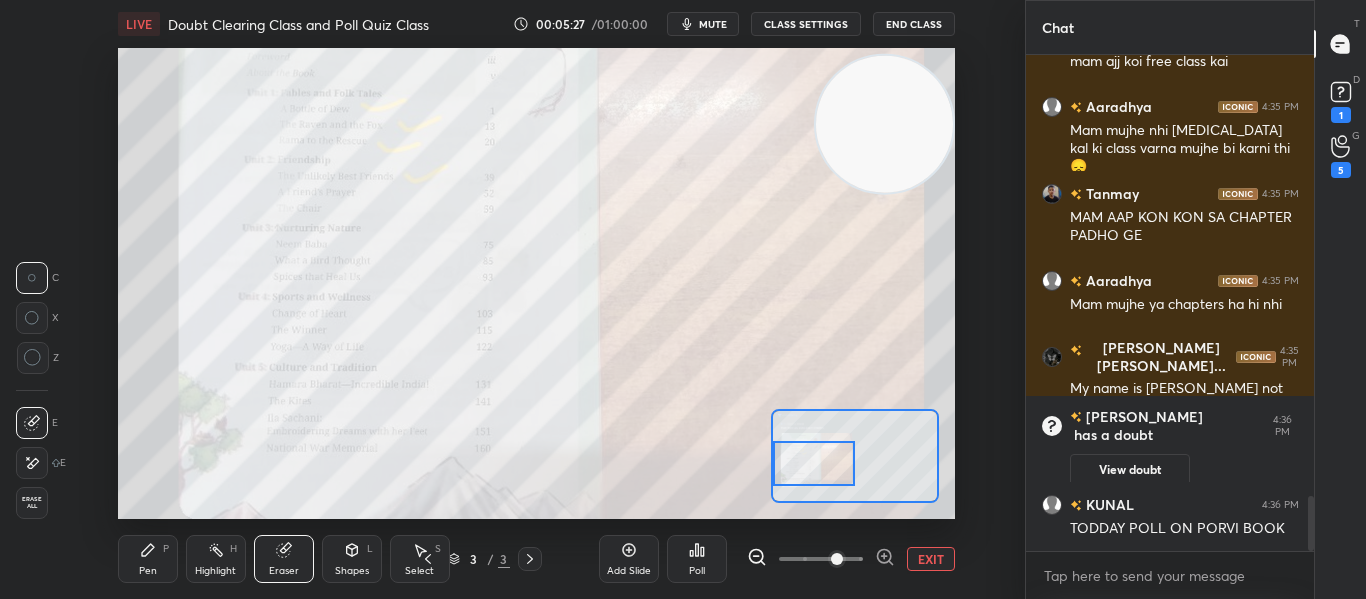 click 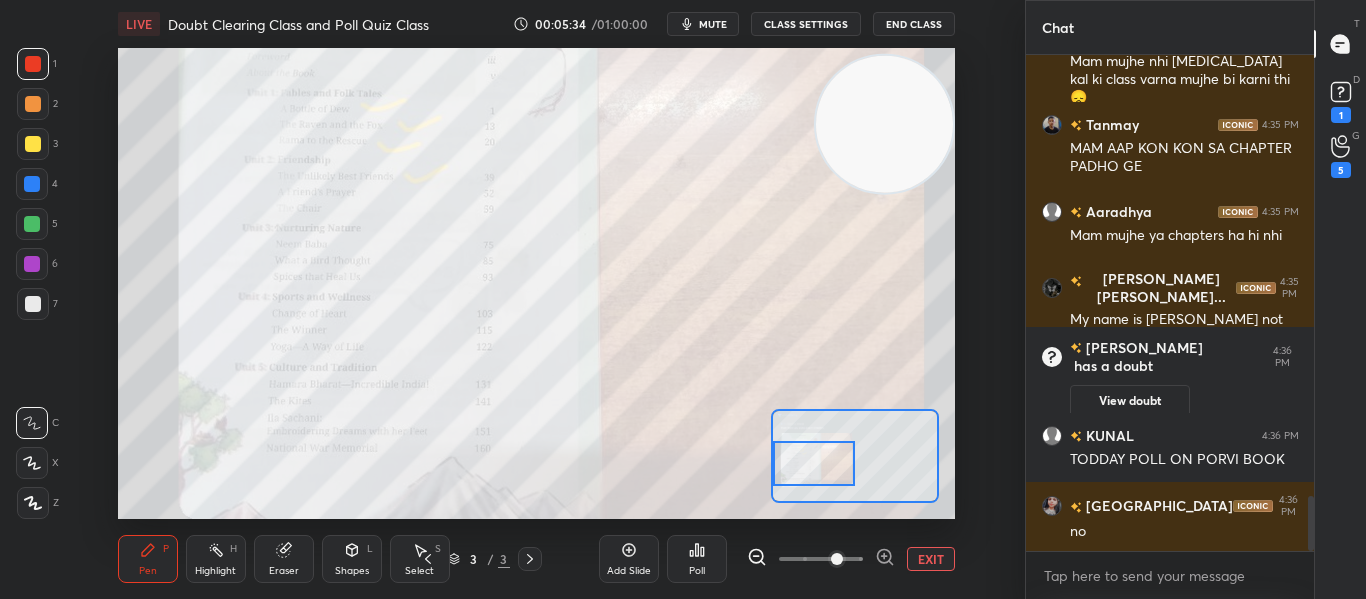 scroll, scrollTop: 4081, scrollLeft: 0, axis: vertical 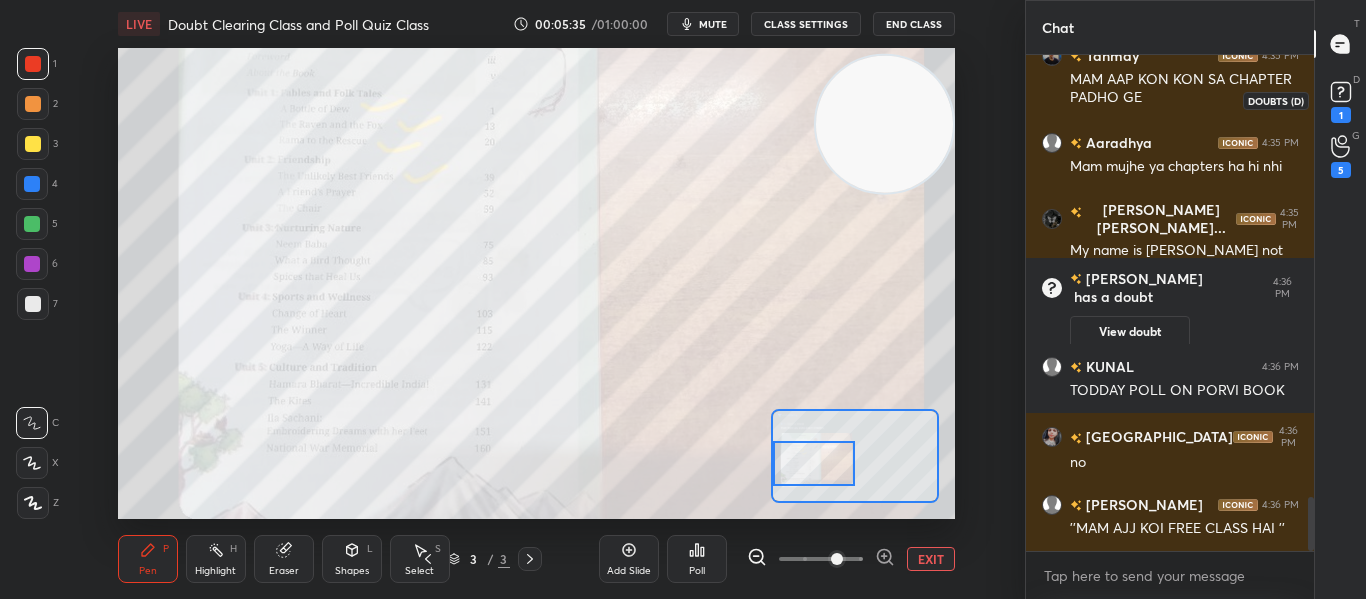 click 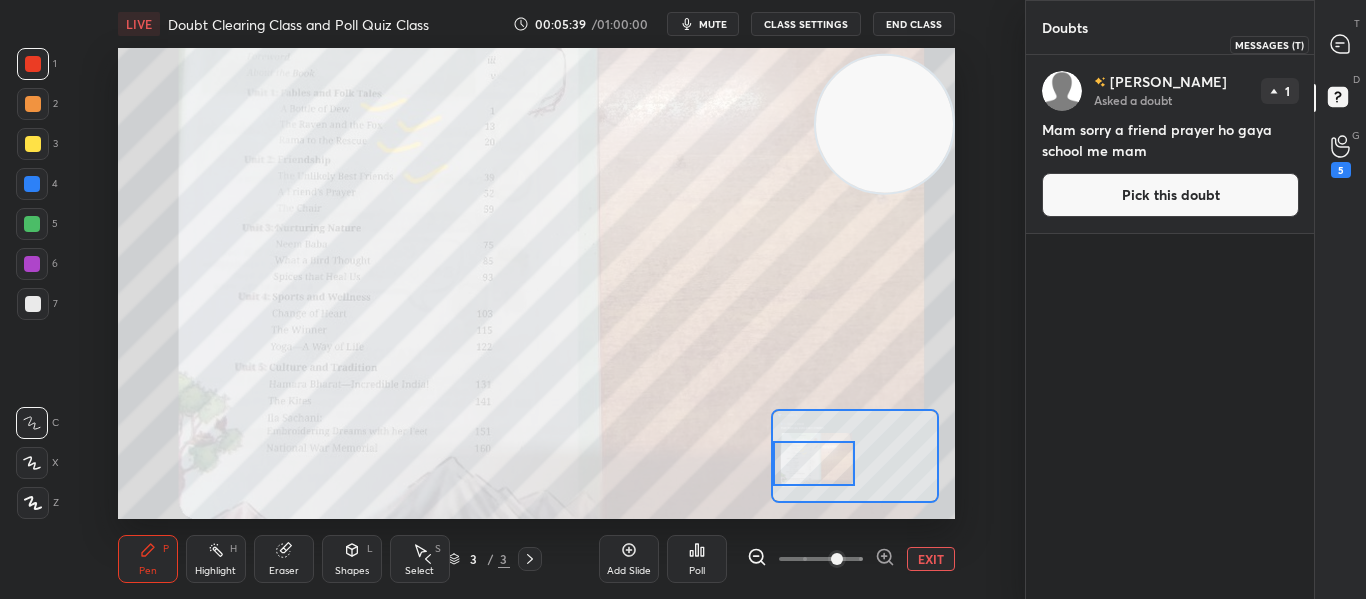 click at bounding box center [1341, 44] 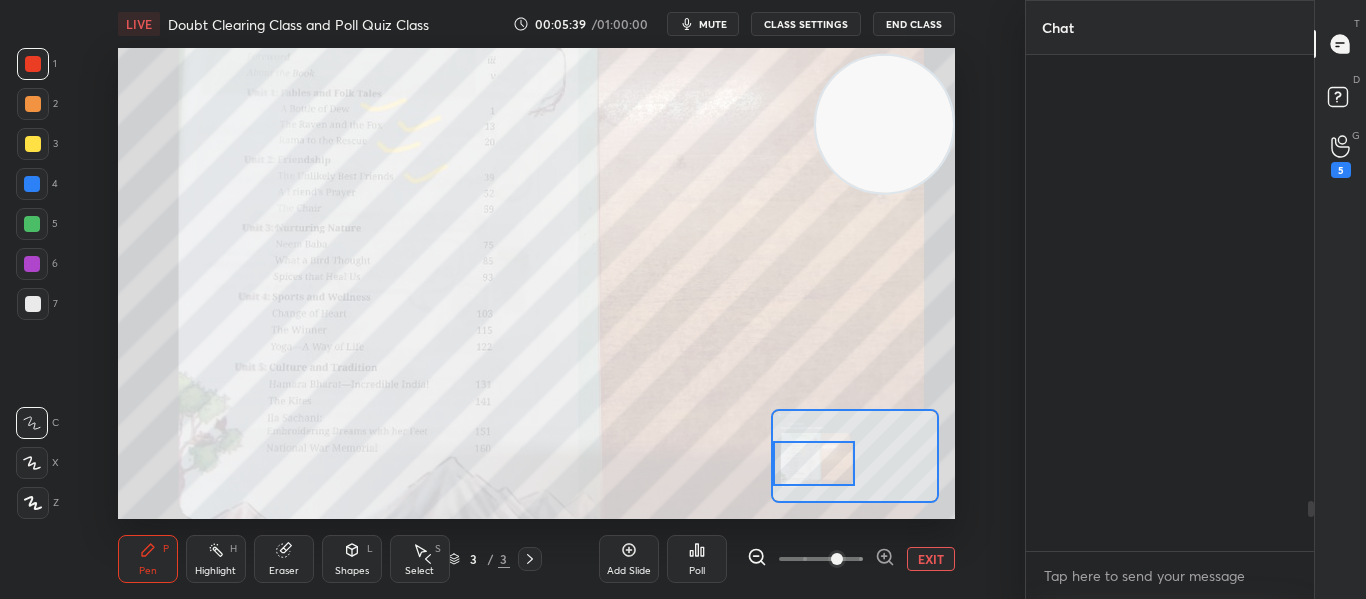 scroll, scrollTop: 4431, scrollLeft: 0, axis: vertical 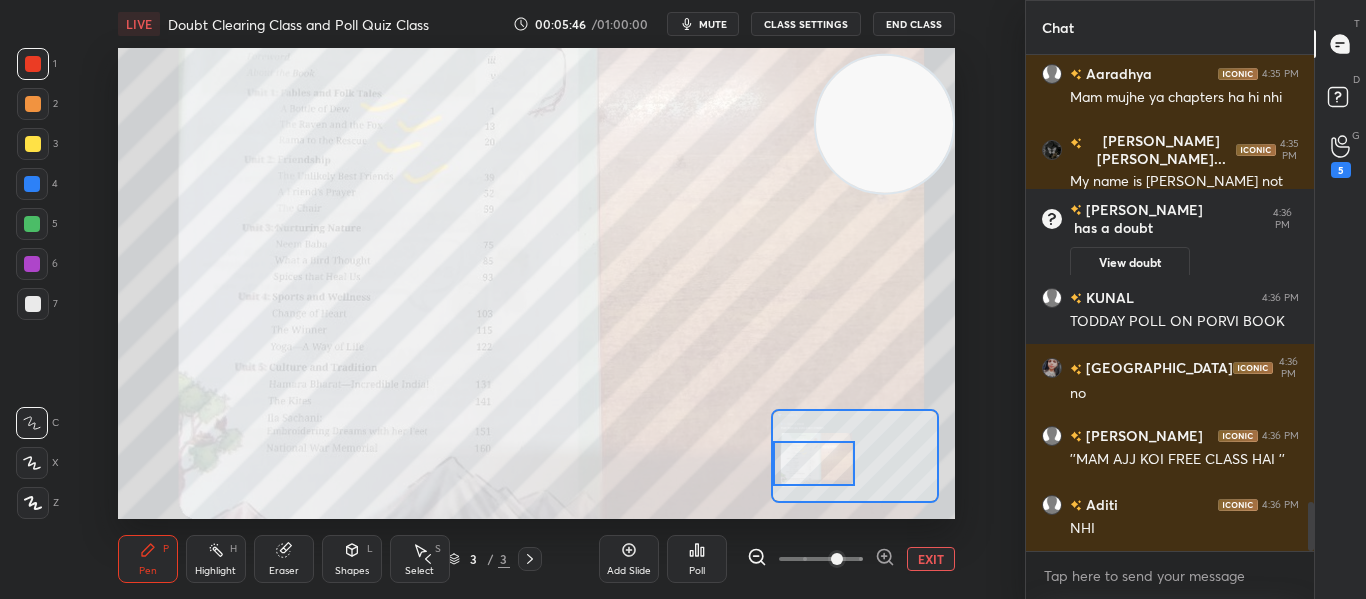 click on "EXIT" at bounding box center [931, 559] 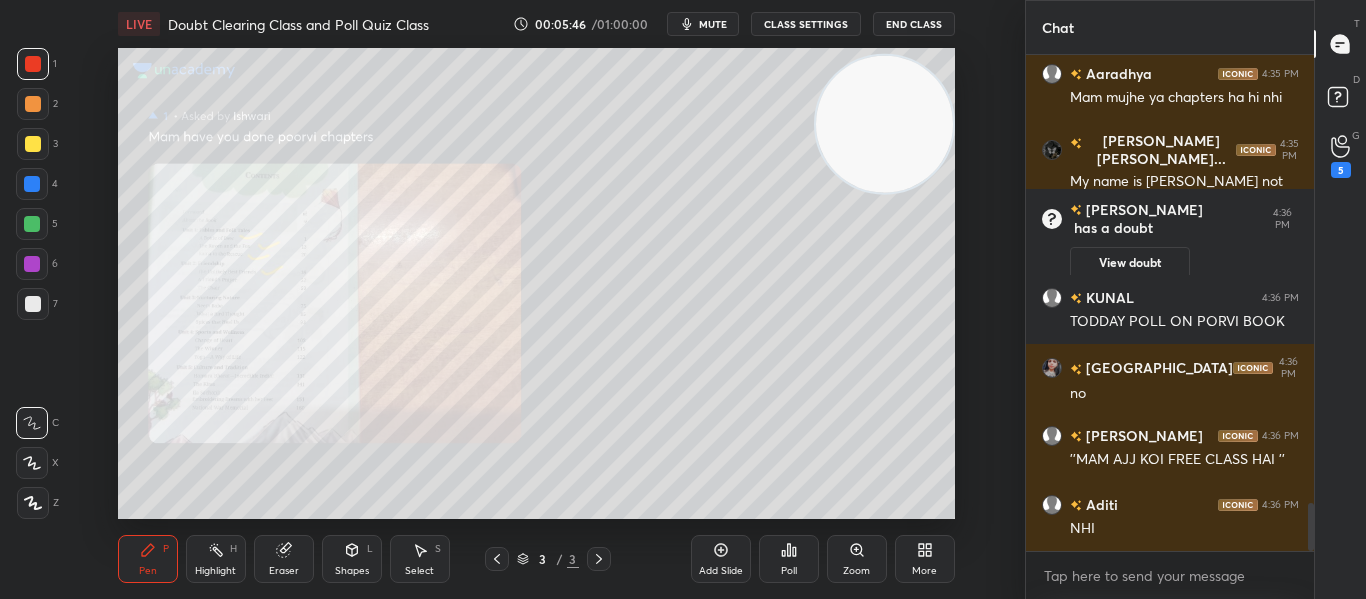 scroll, scrollTop: 4587, scrollLeft: 0, axis: vertical 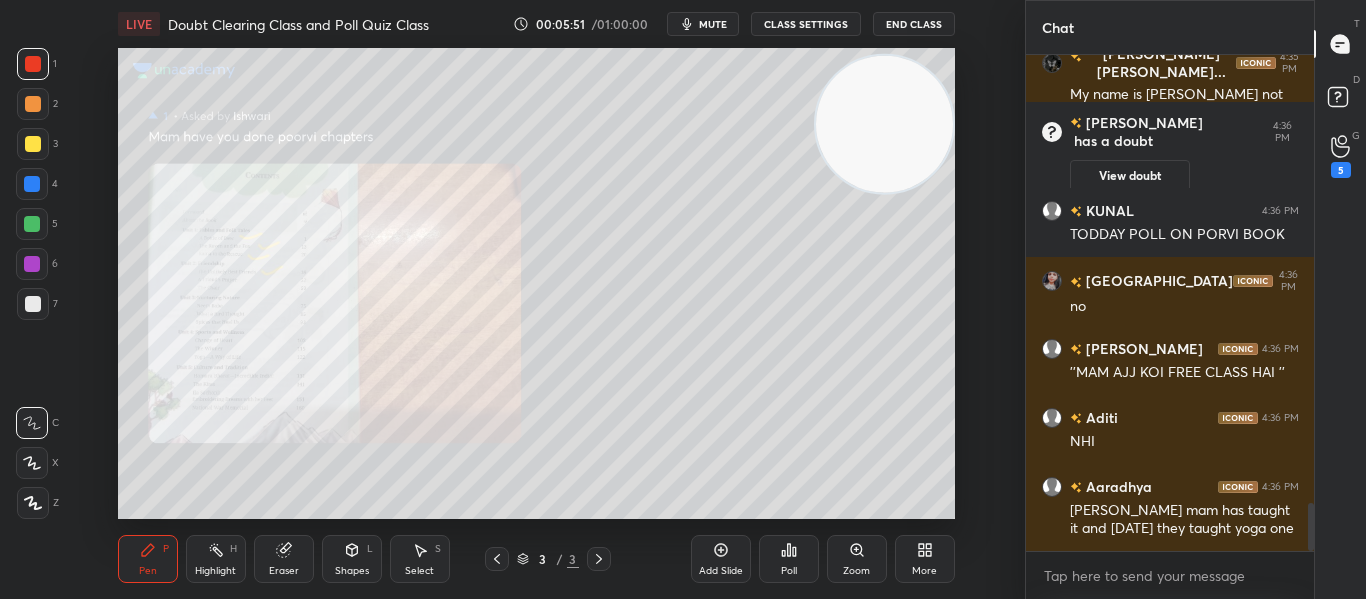 click on "More" at bounding box center [925, 559] 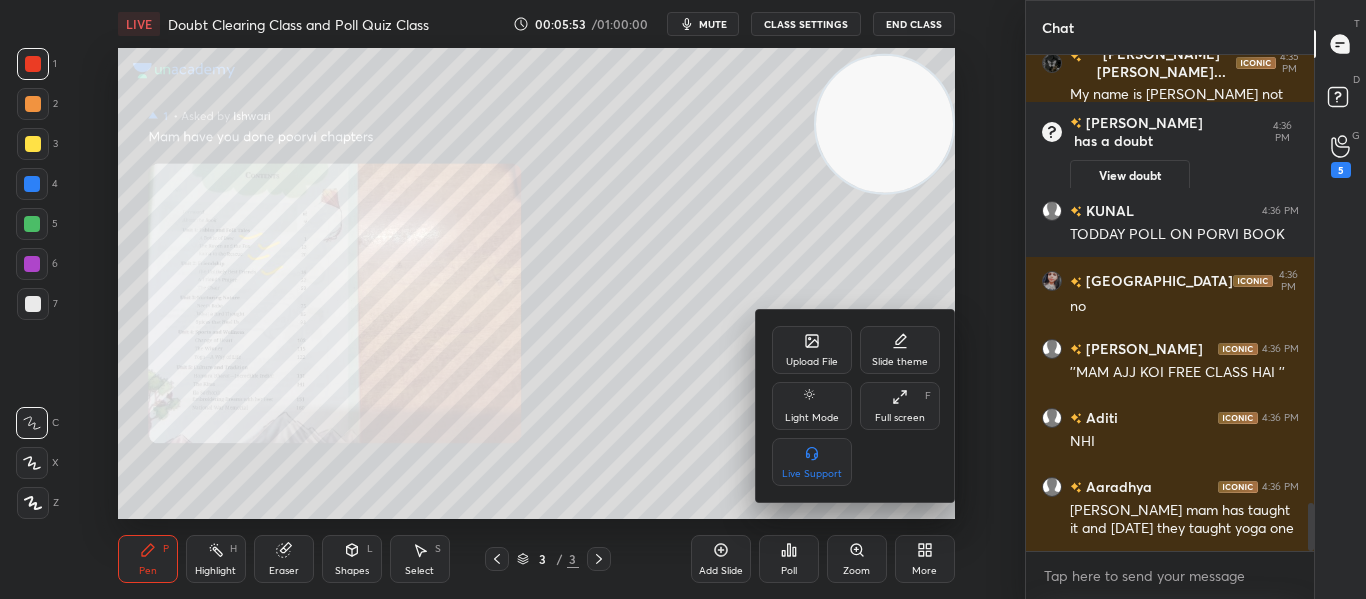 click at bounding box center [683, 299] 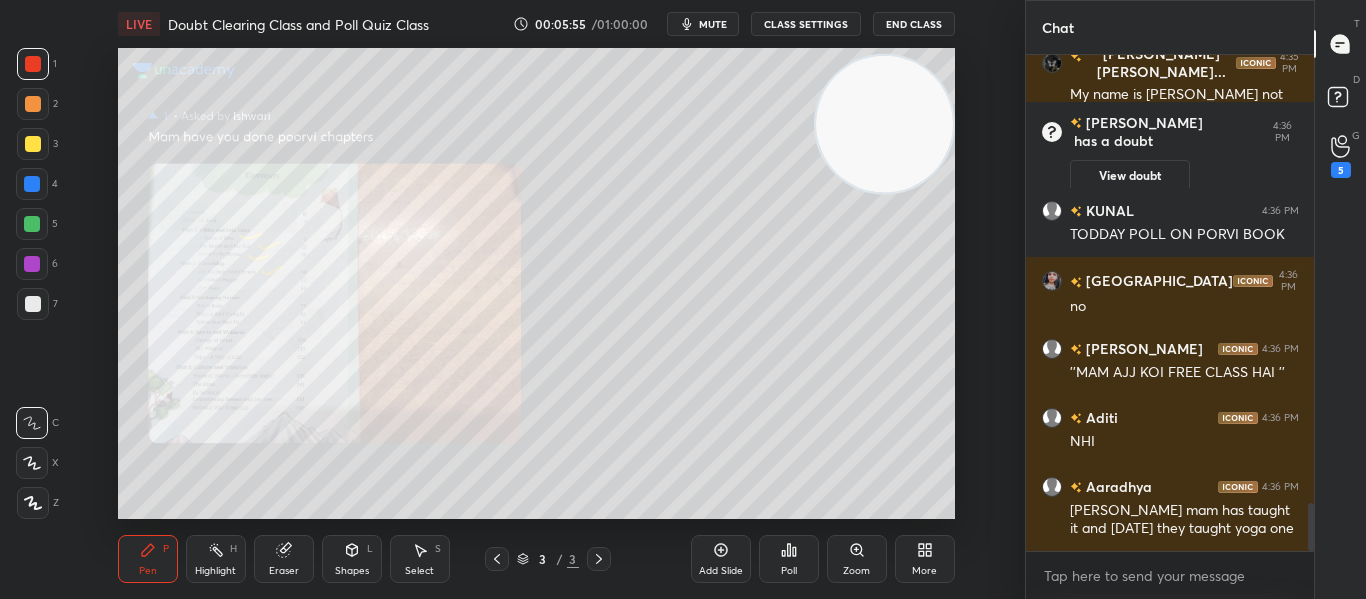 click 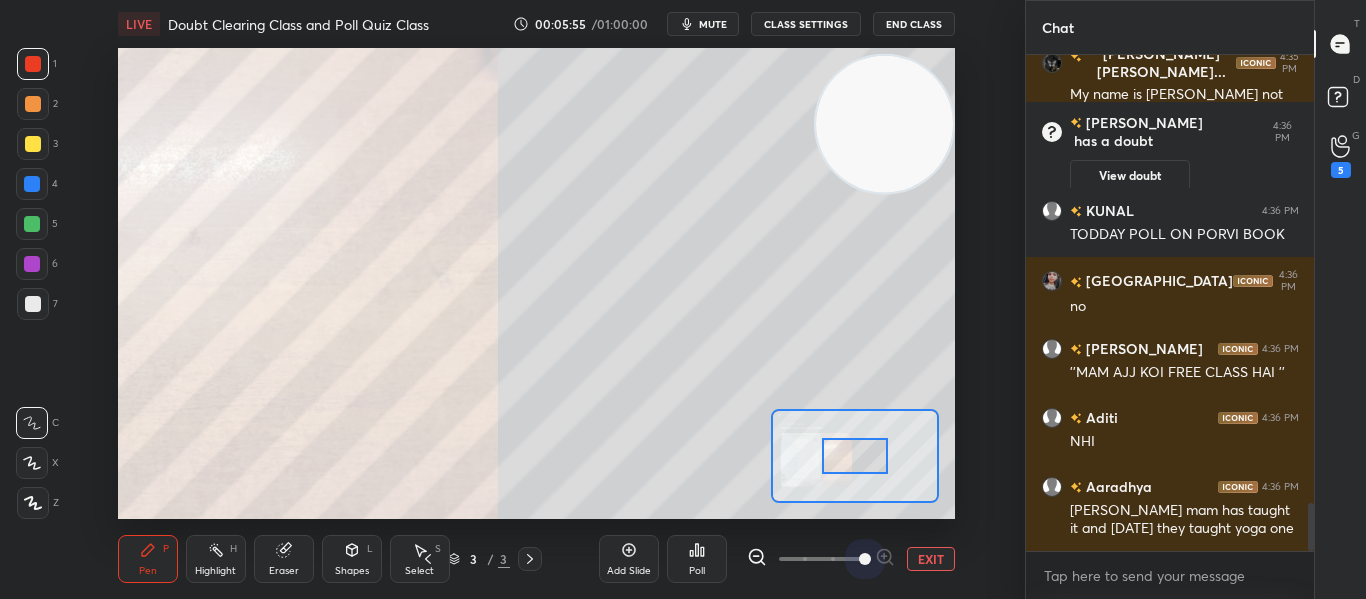 click at bounding box center [865, 559] 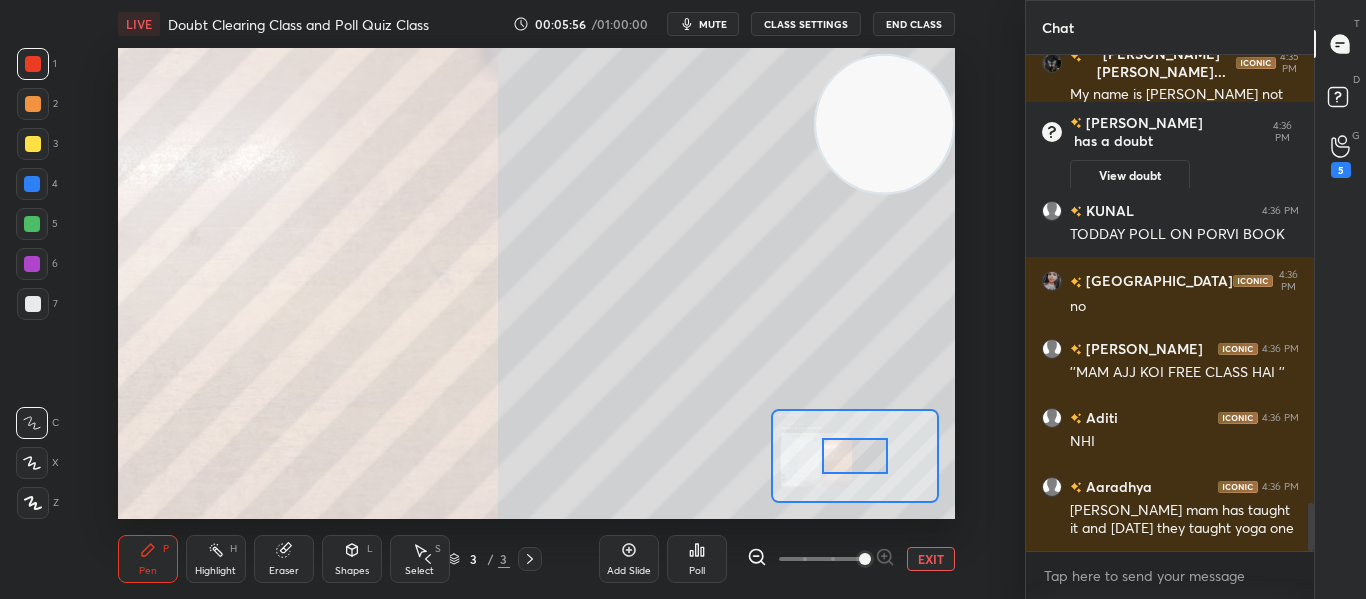 click at bounding box center [854, 456] 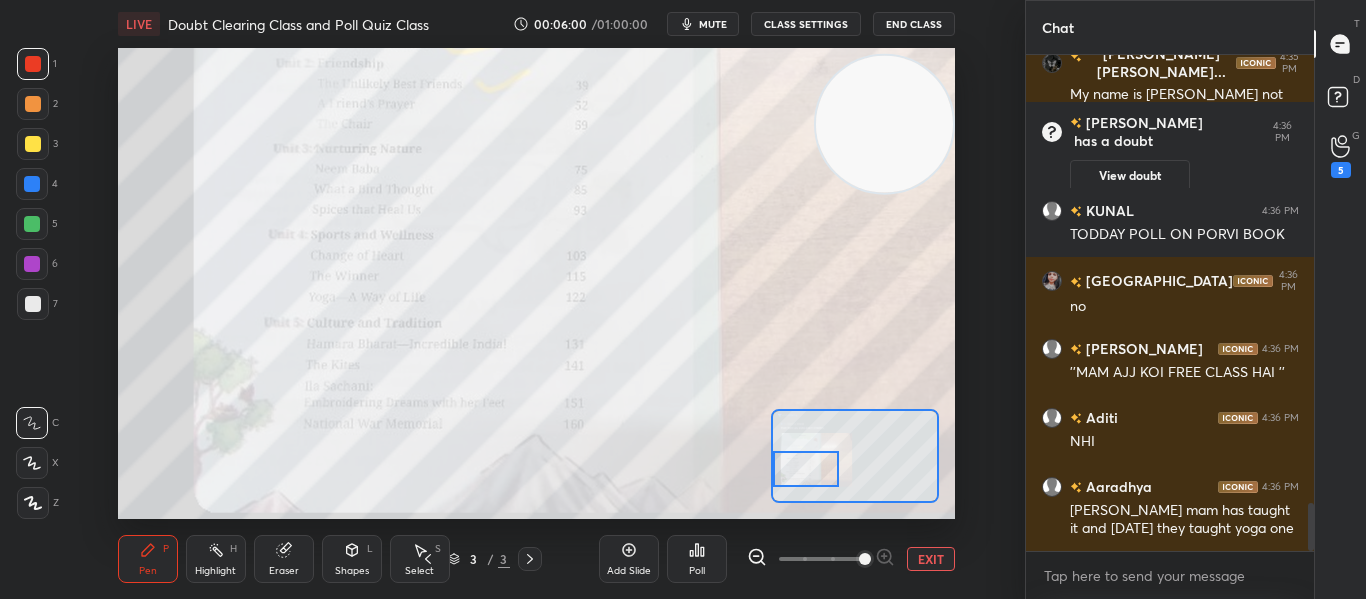 drag, startPoint x: 848, startPoint y: 464, endPoint x: 793, endPoint y: 478, distance: 56.753853 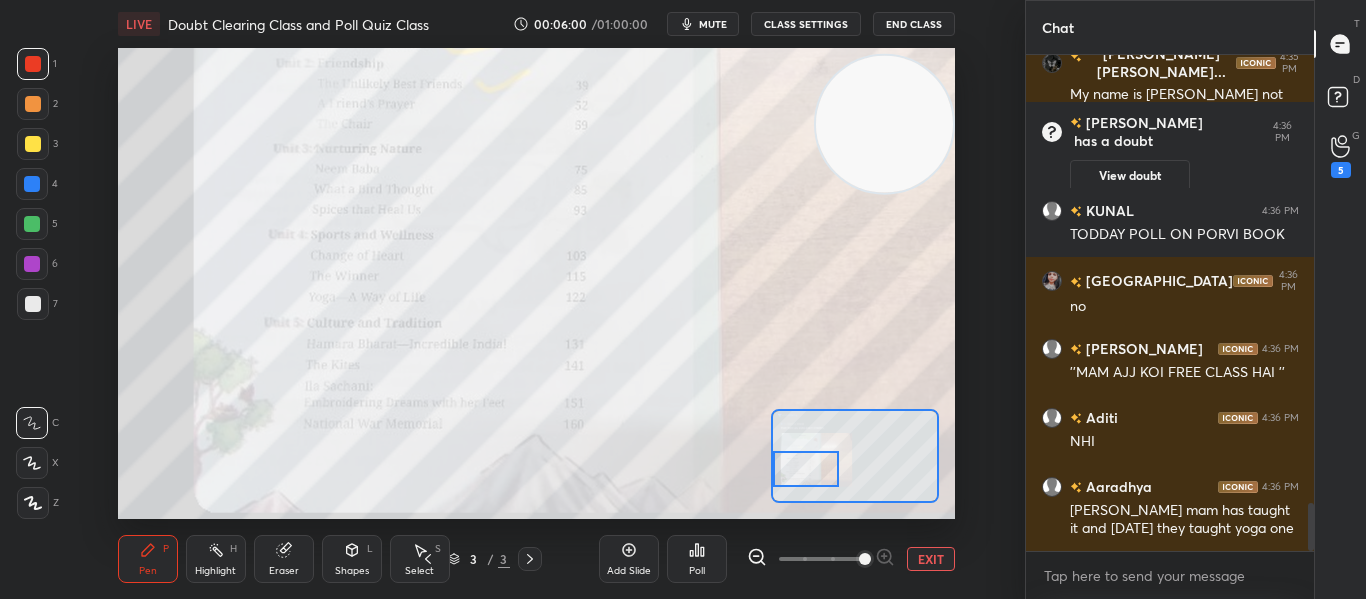 click at bounding box center [805, 469] 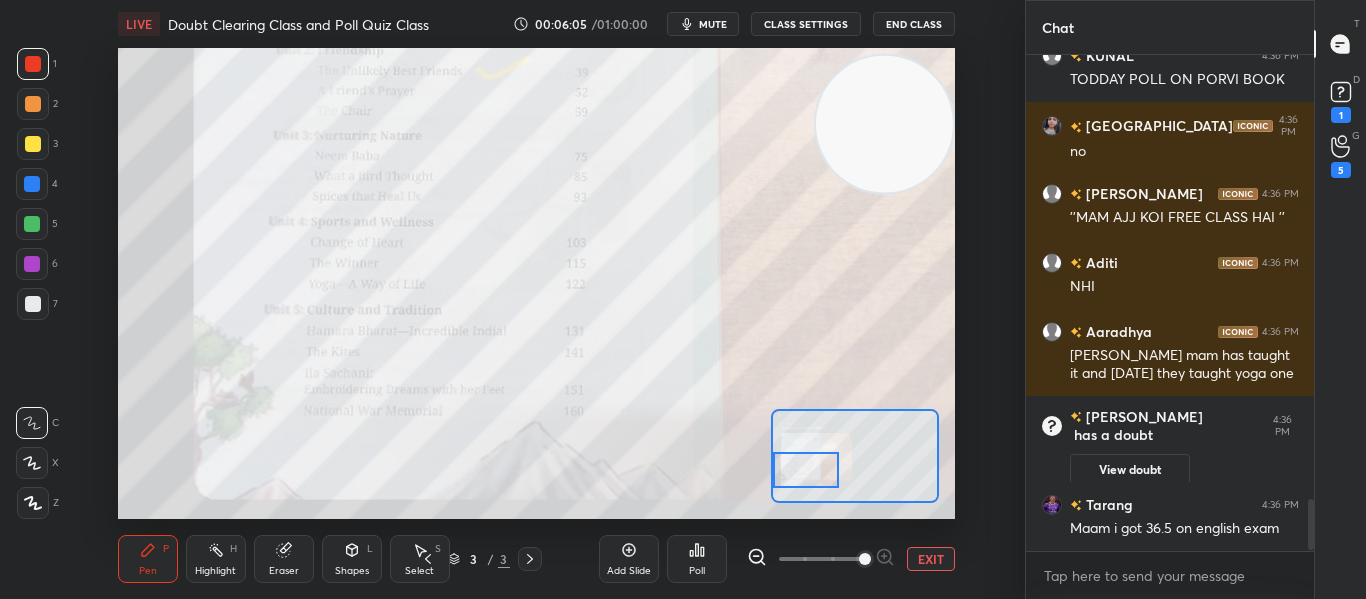 scroll, scrollTop: 4350, scrollLeft: 0, axis: vertical 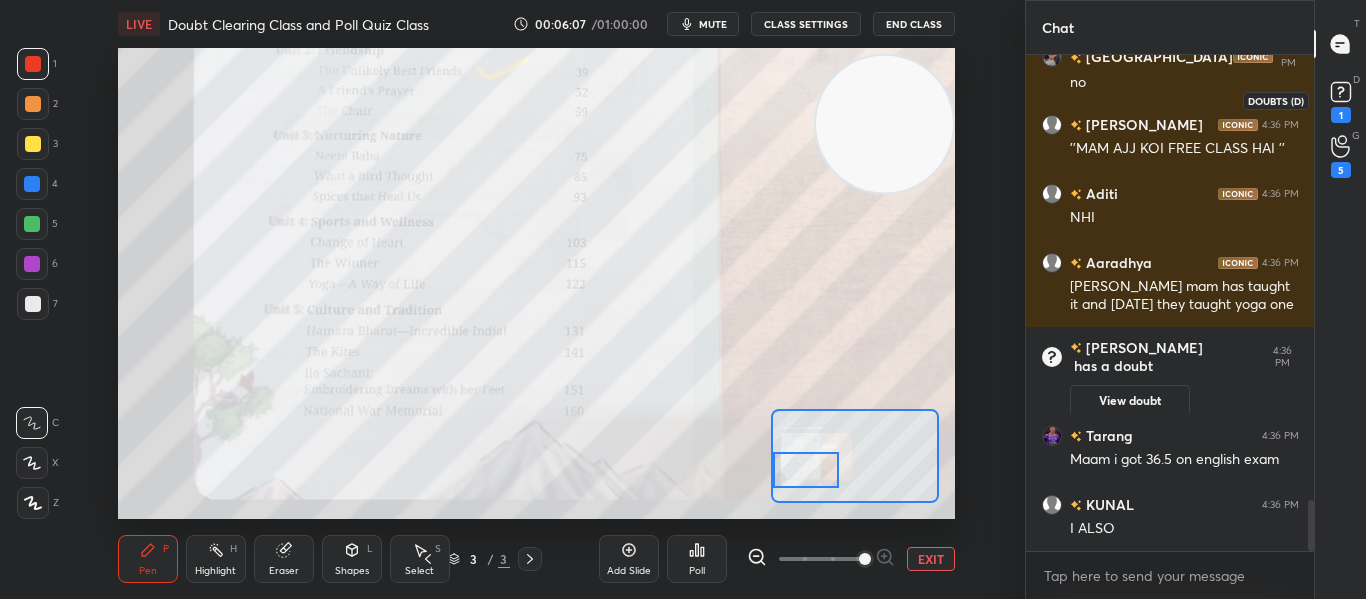 click on "1" at bounding box center (1341, 115) 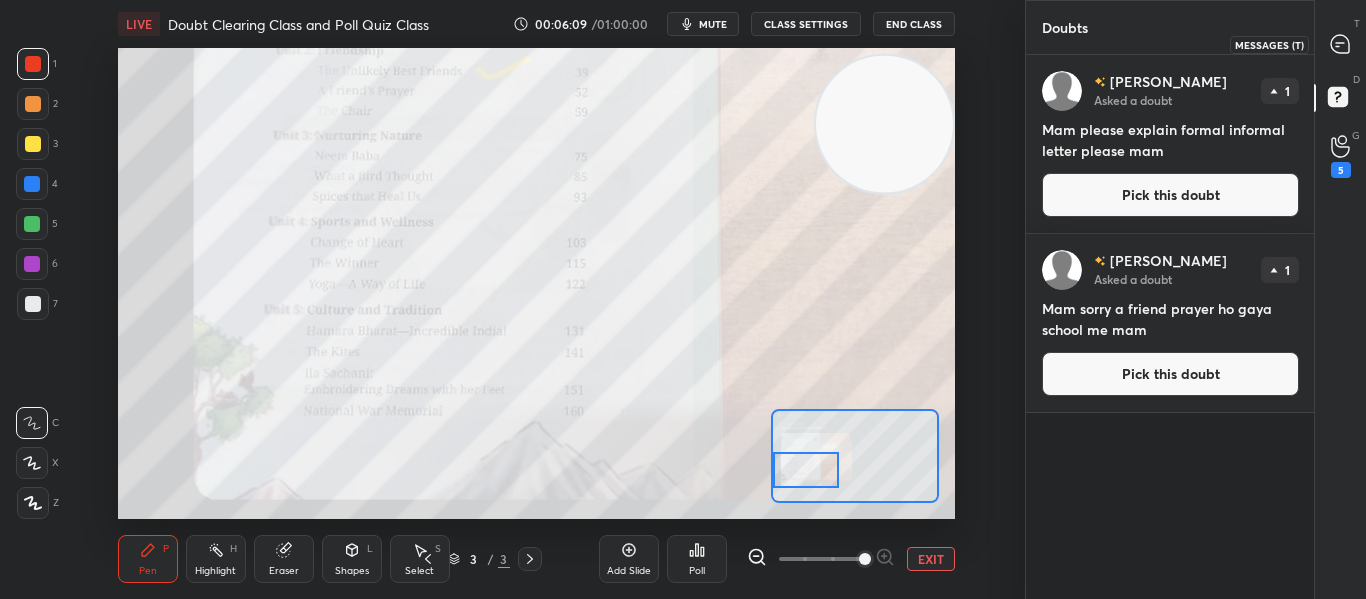 click 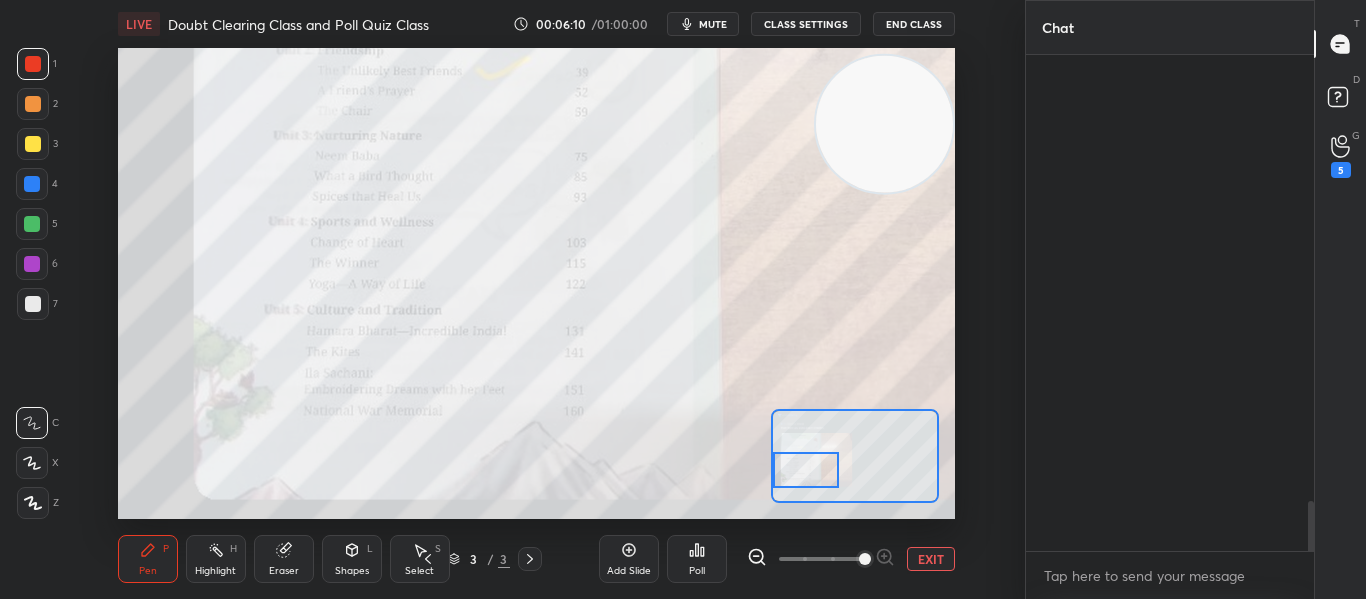 scroll, scrollTop: 4750, scrollLeft: 0, axis: vertical 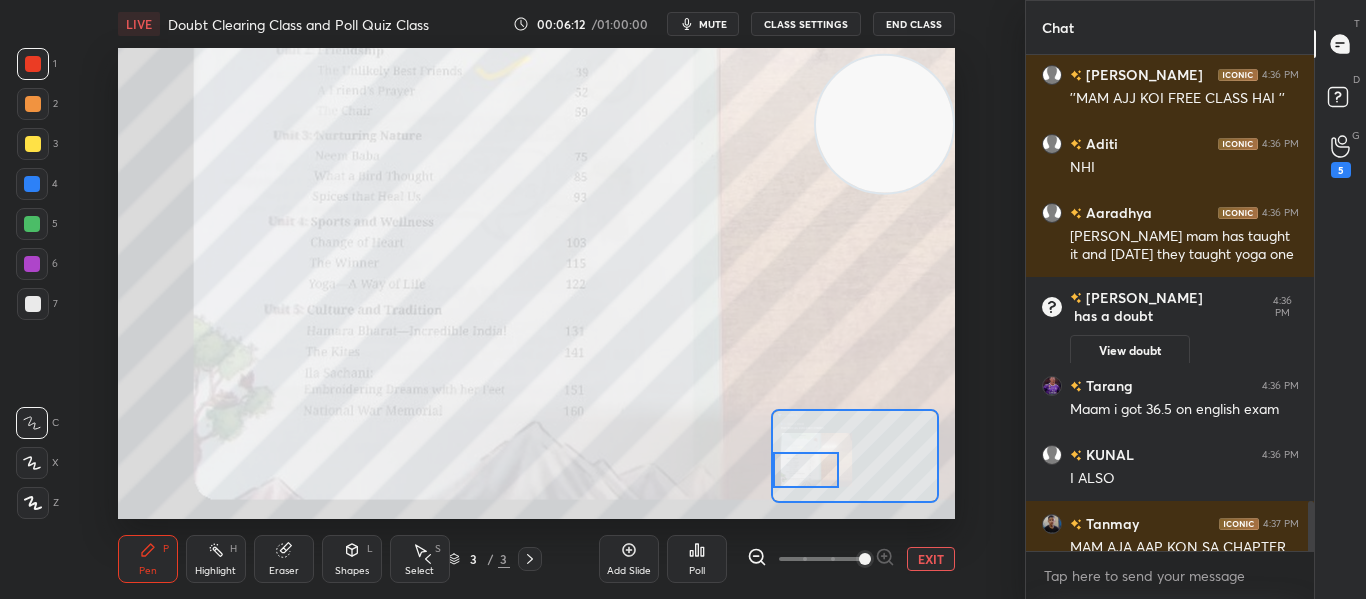 click at bounding box center (1311, 538) 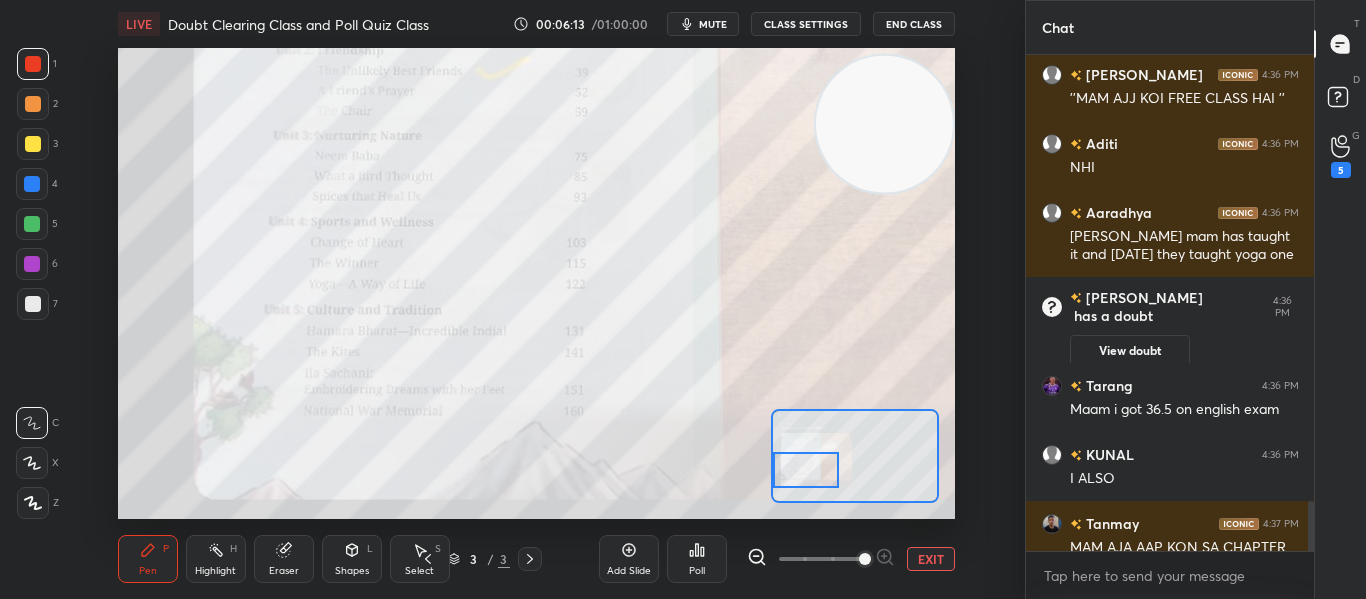 scroll, scrollTop: 4787, scrollLeft: 0, axis: vertical 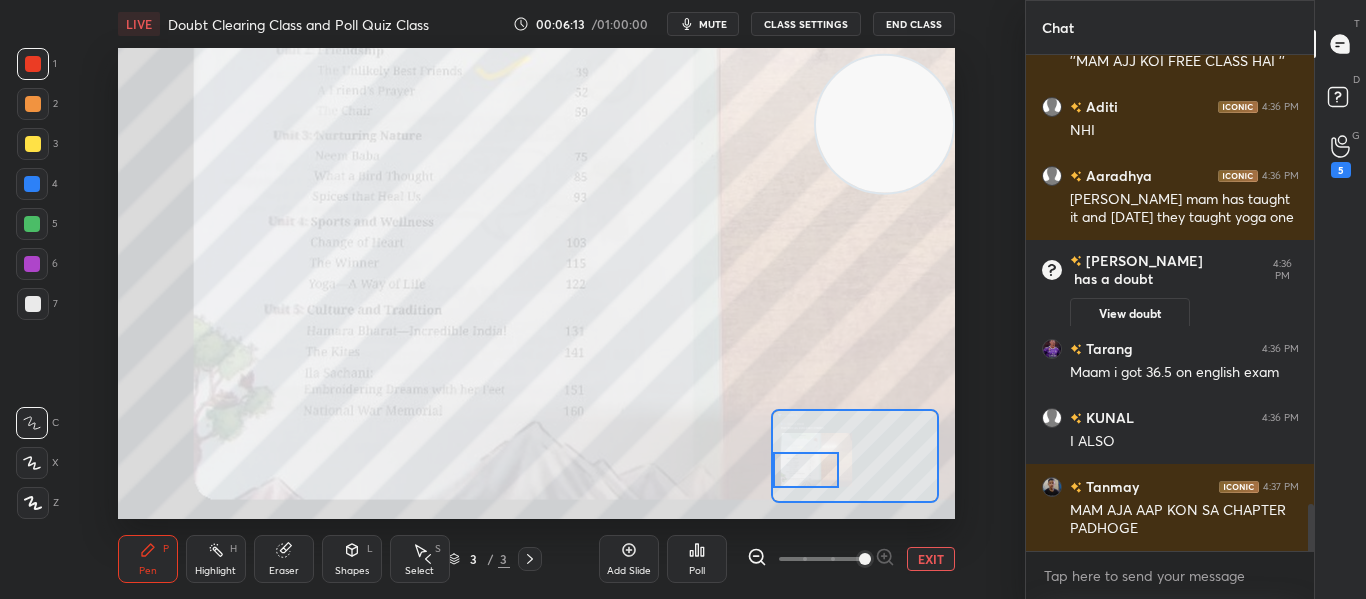 drag, startPoint x: 1313, startPoint y: 509, endPoint x: 1312, endPoint y: 557, distance: 48.010414 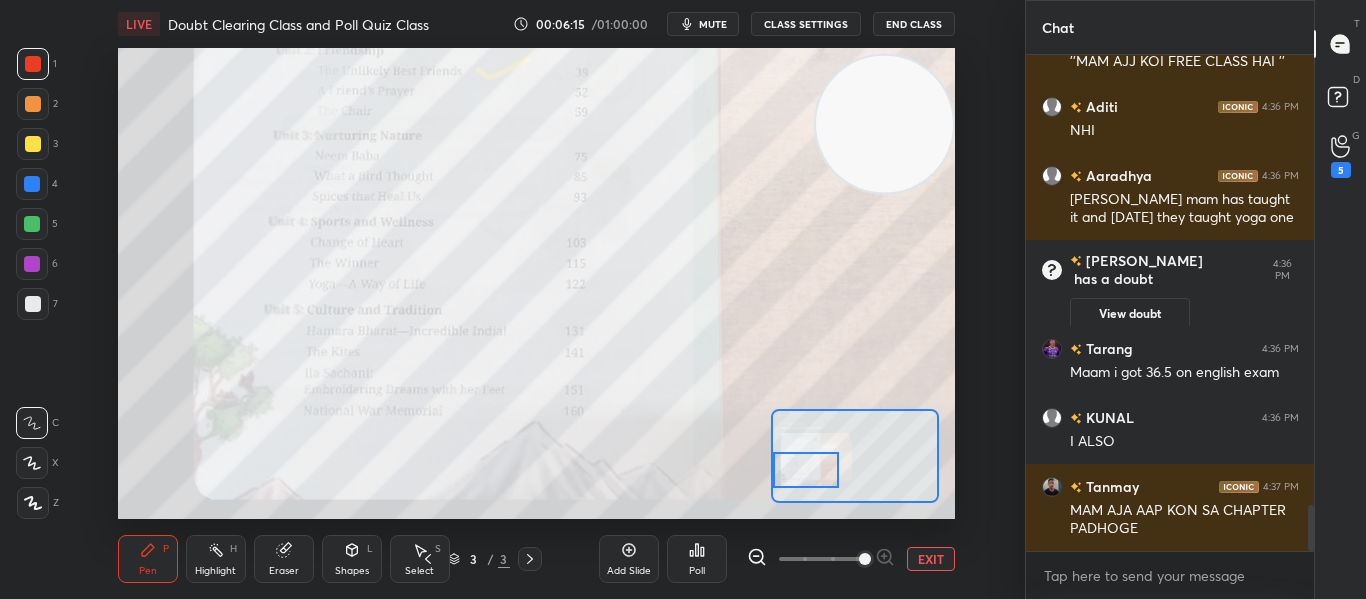 scroll, scrollTop: 4874, scrollLeft: 0, axis: vertical 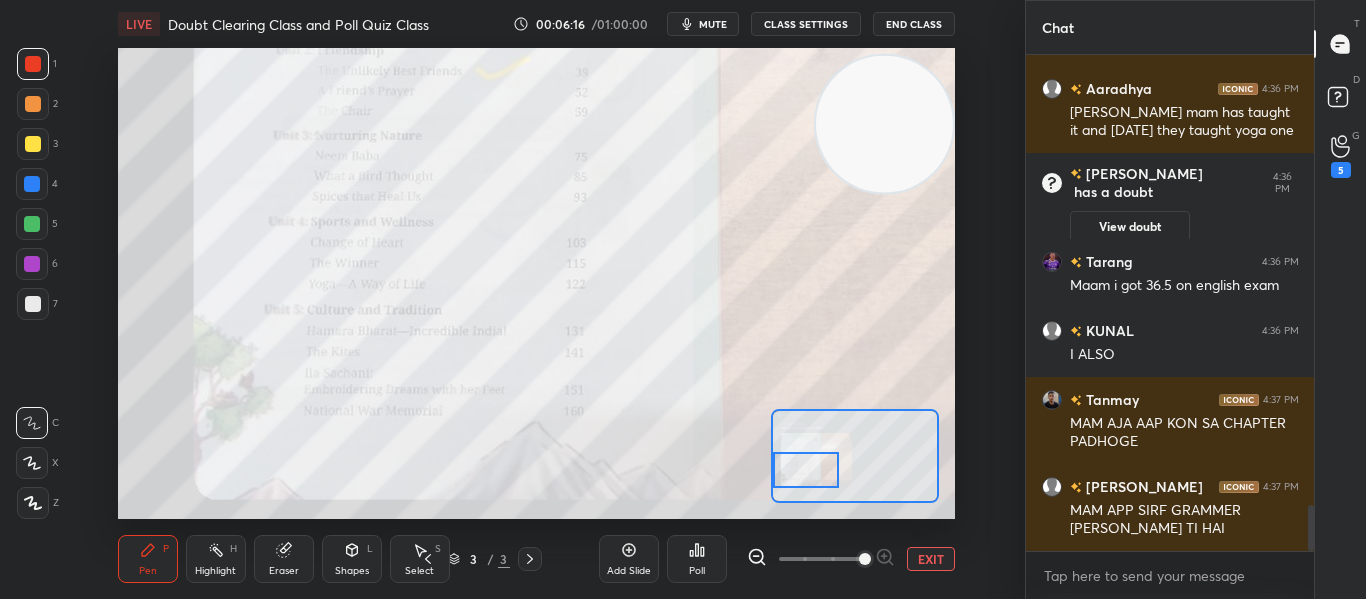 click on "EXIT" at bounding box center (931, 559) 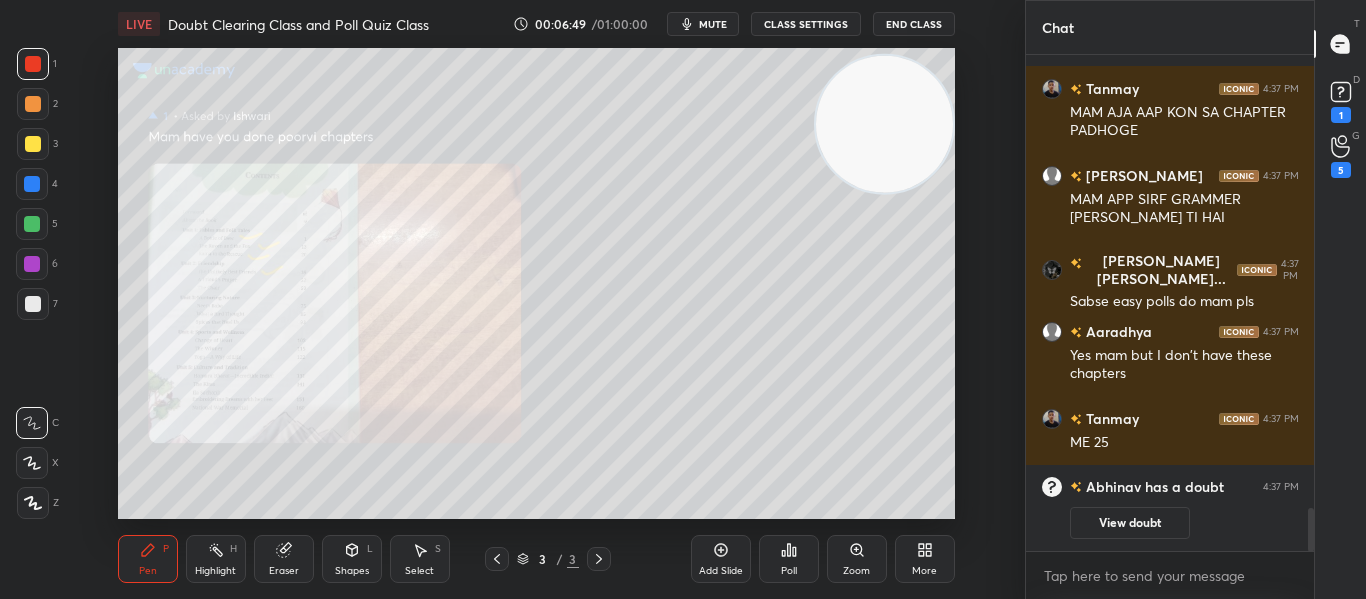 scroll, scrollTop: 4693, scrollLeft: 0, axis: vertical 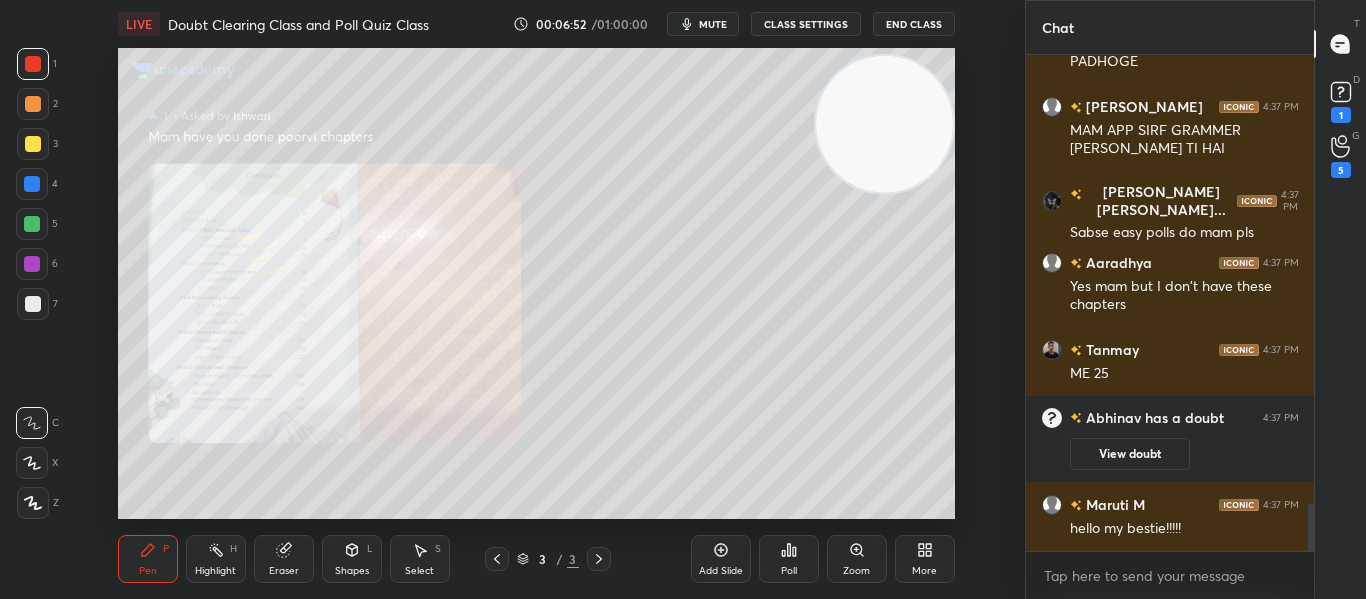 click 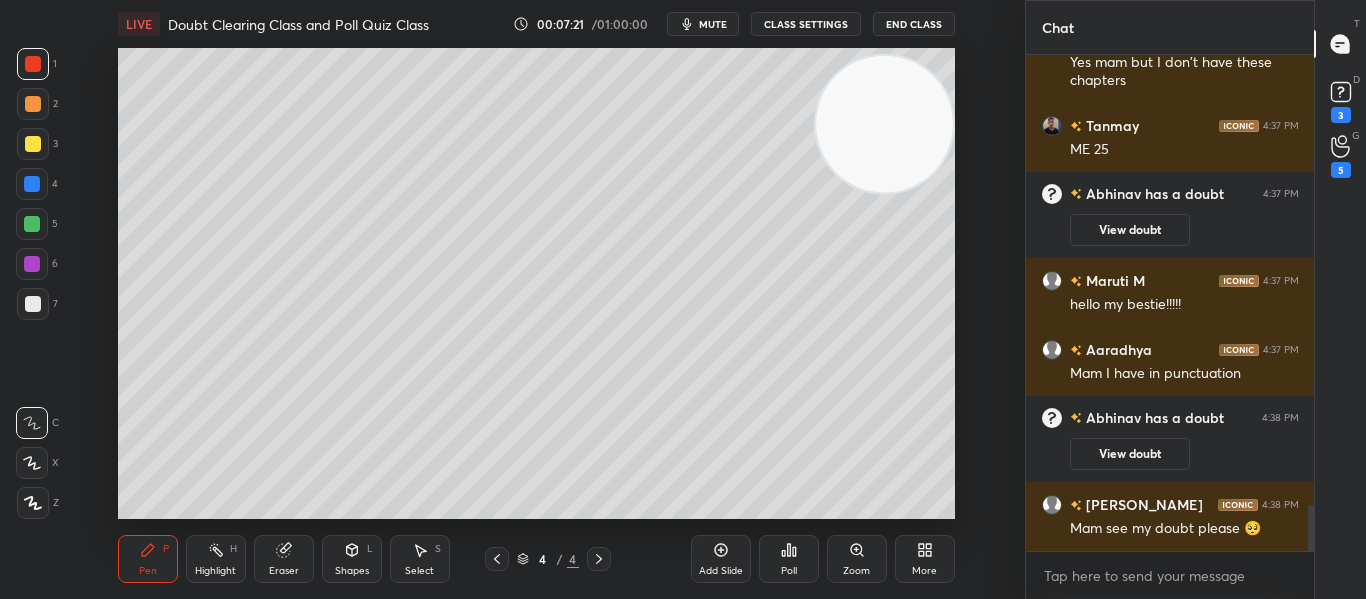 scroll, scrollTop: 4910, scrollLeft: 0, axis: vertical 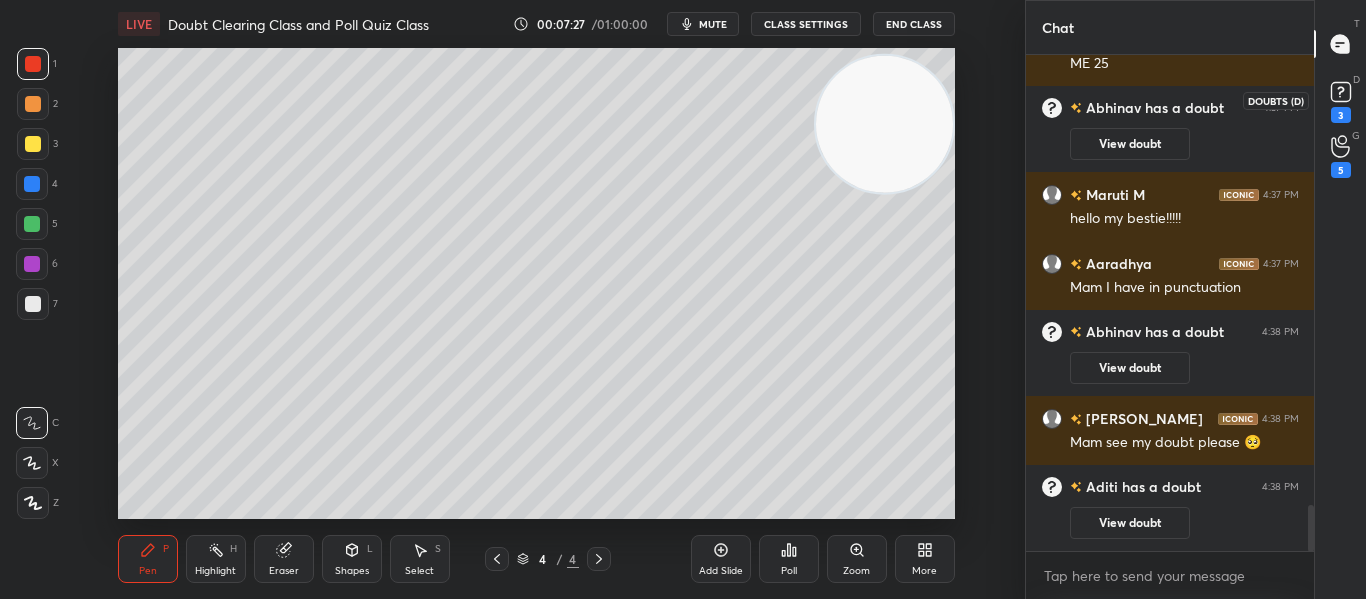 click on "3" at bounding box center (1341, 115) 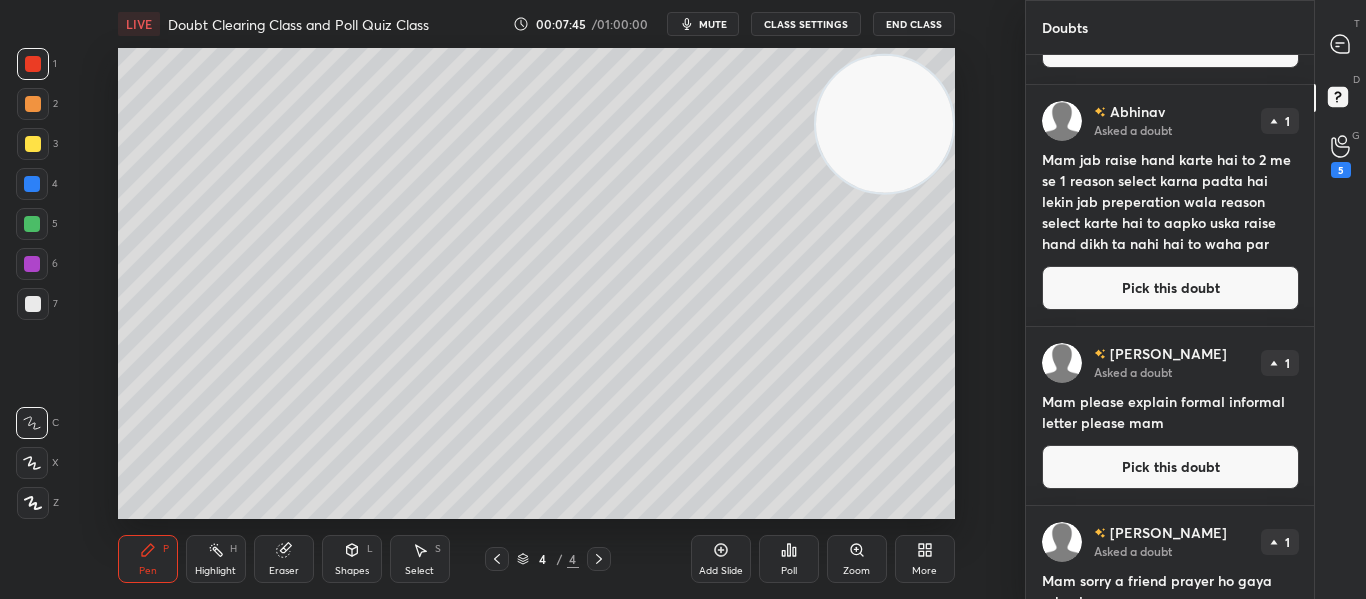scroll, scrollTop: 393, scrollLeft: 0, axis: vertical 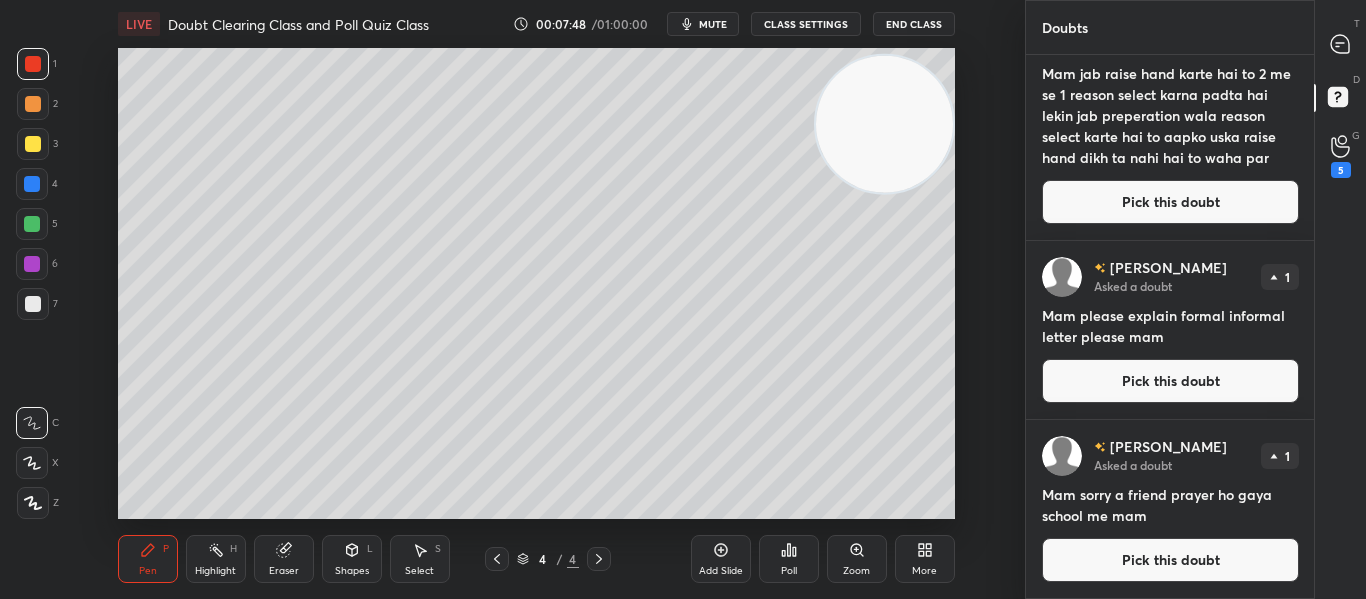 click on "Pick this doubt" at bounding box center [1170, 560] 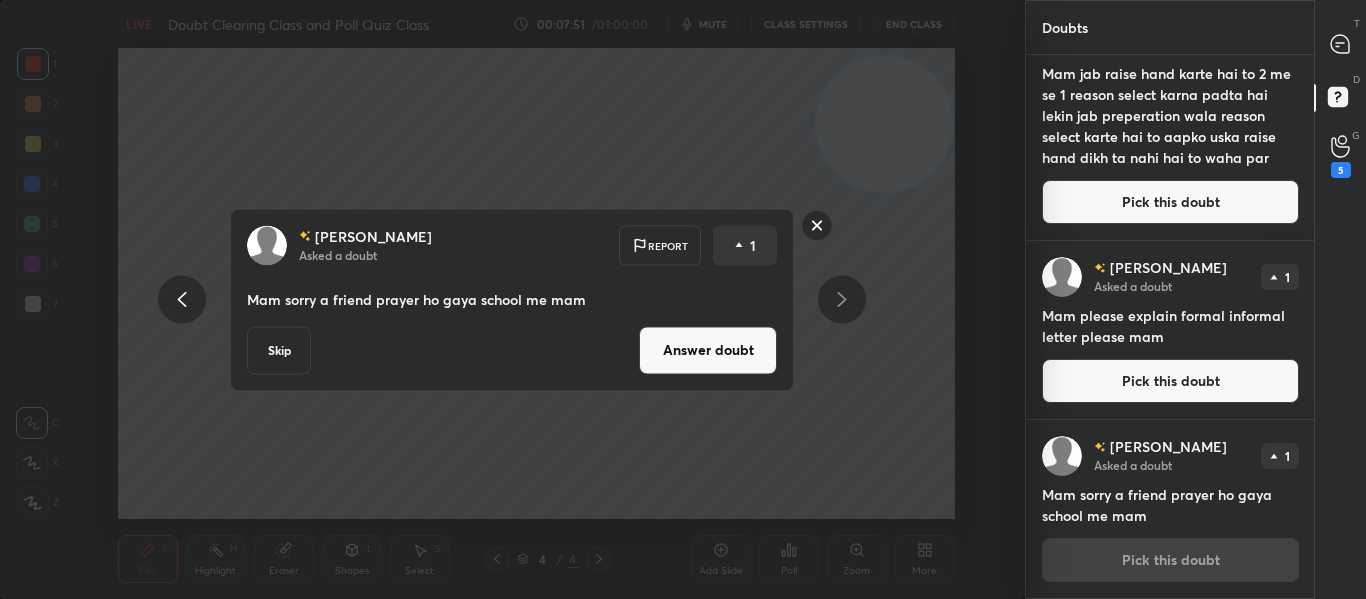 click on "Skip" at bounding box center [279, 350] 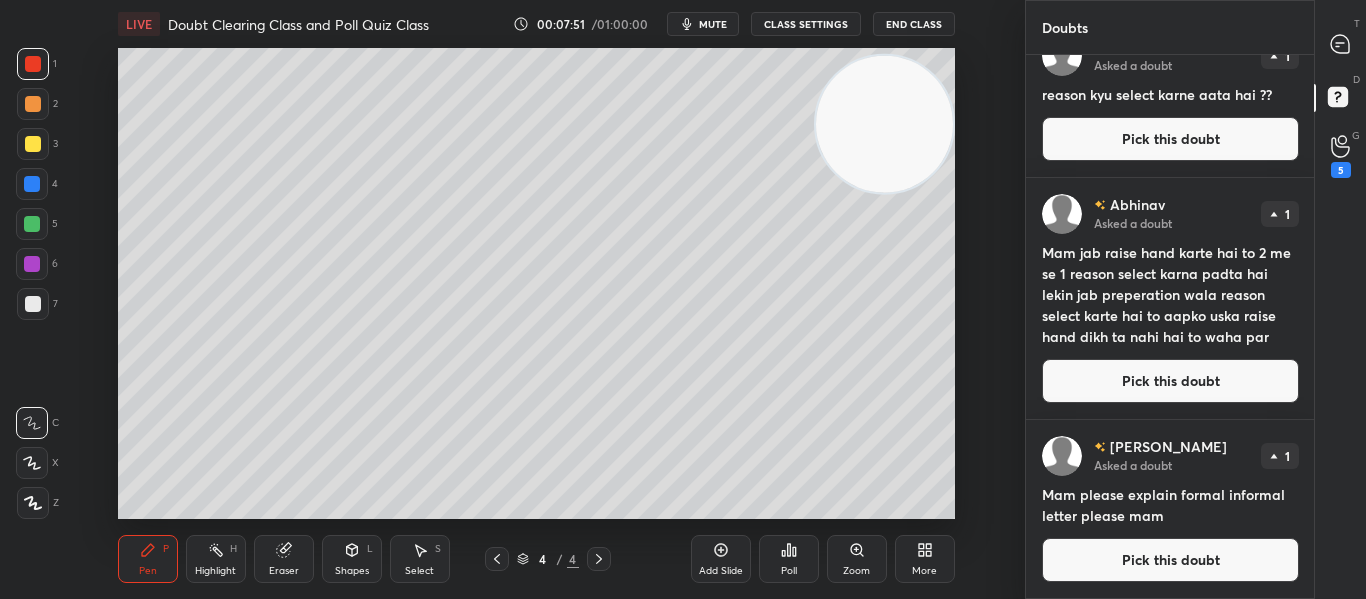 scroll, scrollTop: 0, scrollLeft: 0, axis: both 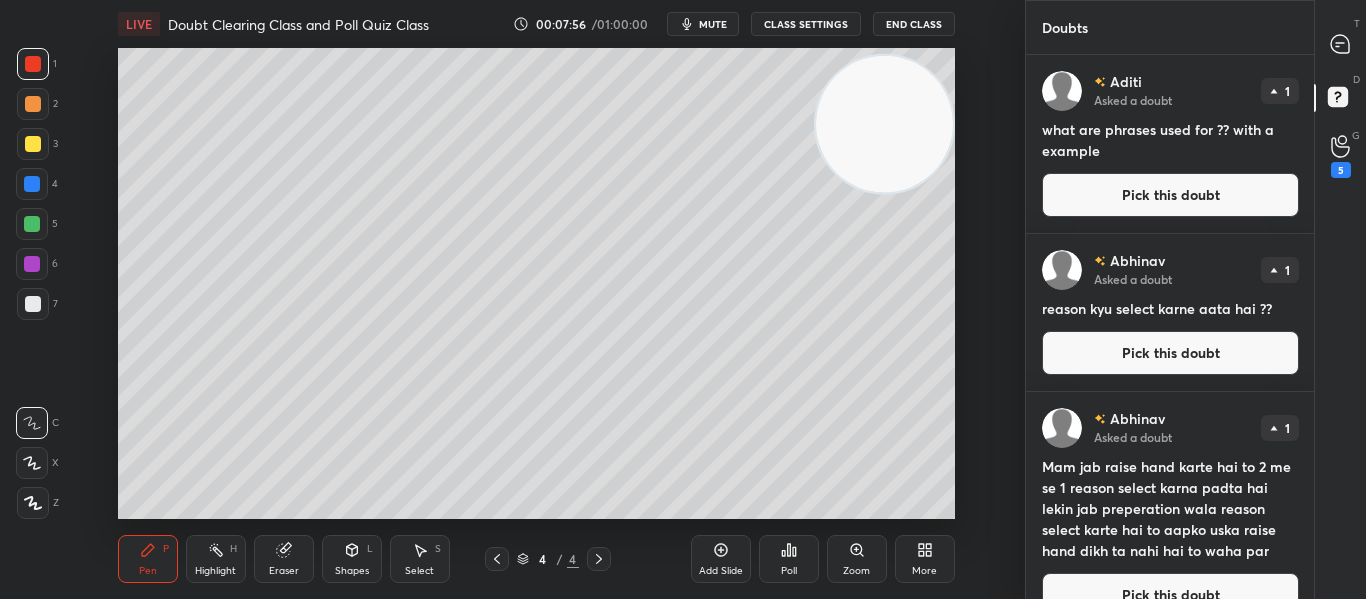 click on "Pick this doubt" at bounding box center (1170, 595) 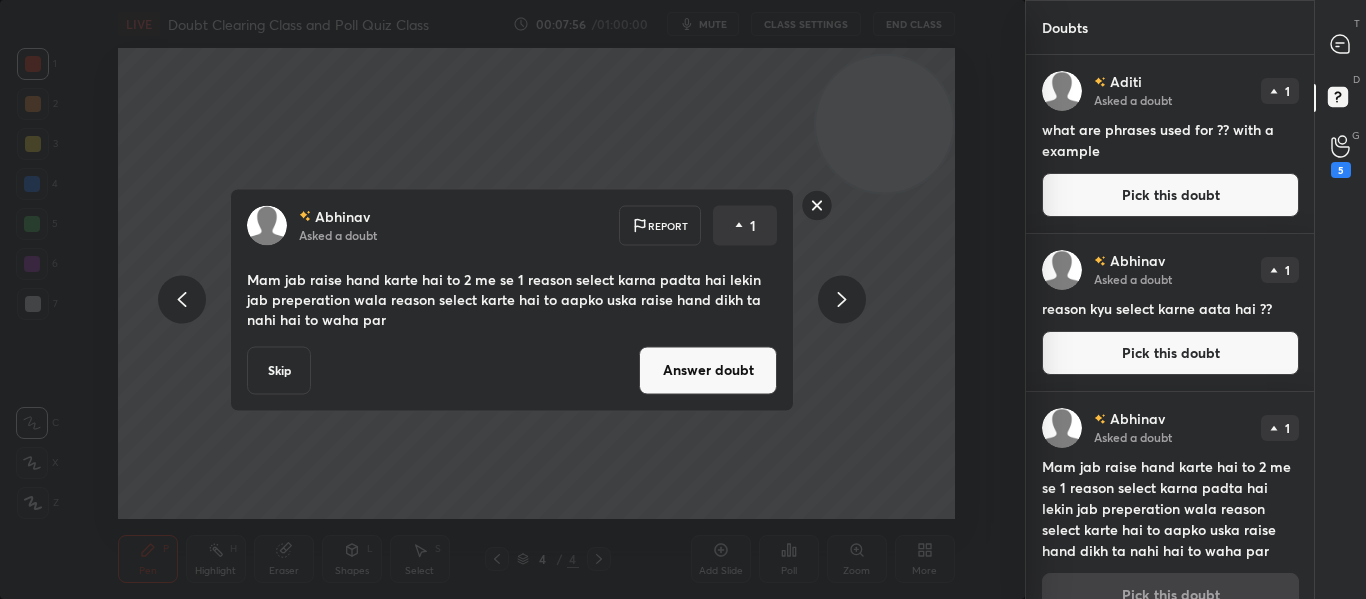 scroll, scrollTop: 35, scrollLeft: 0, axis: vertical 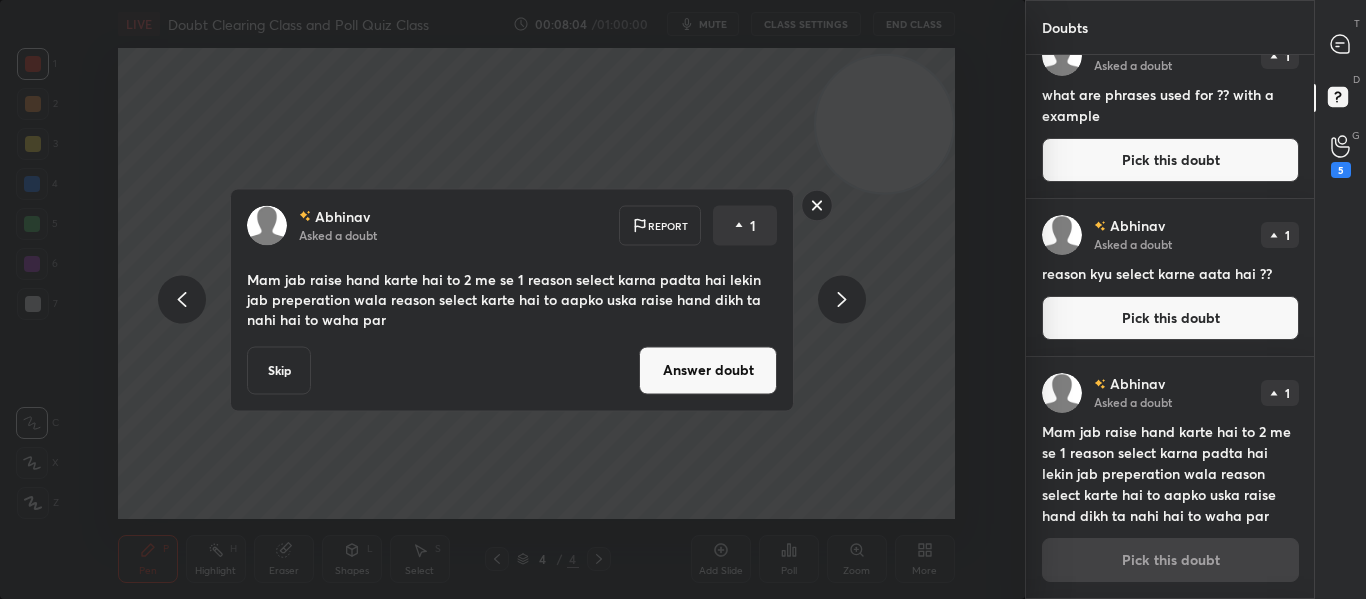 click on "Answer doubt" at bounding box center (708, 370) 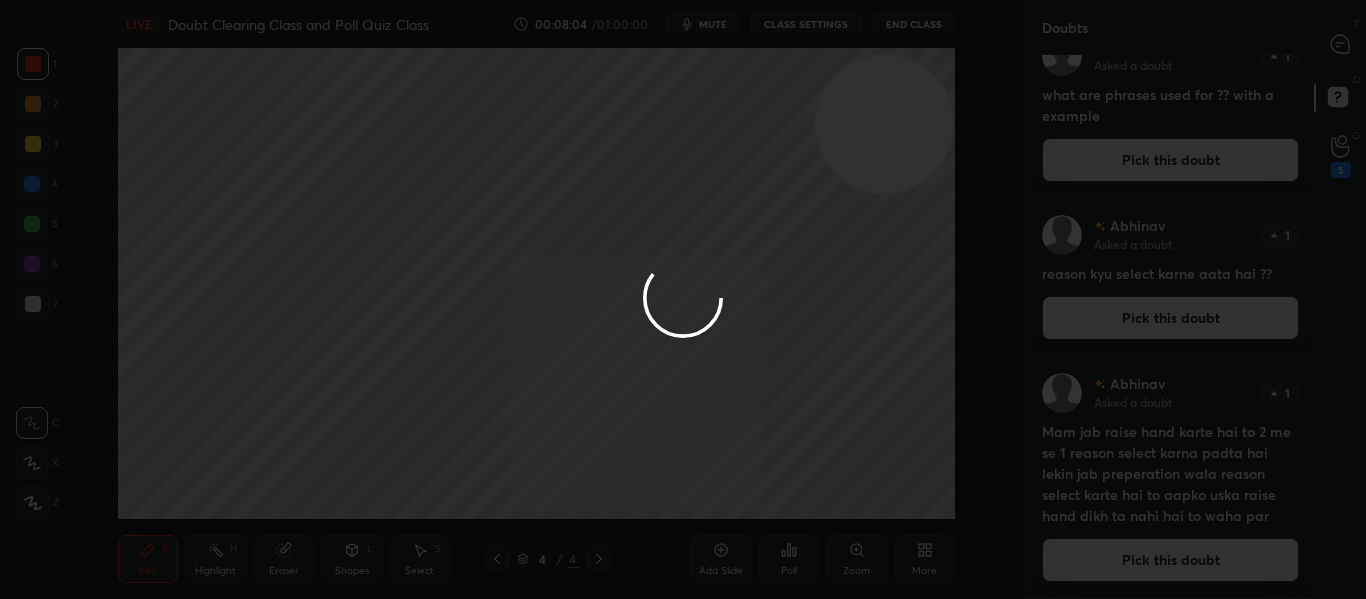 scroll, scrollTop: 0, scrollLeft: 0, axis: both 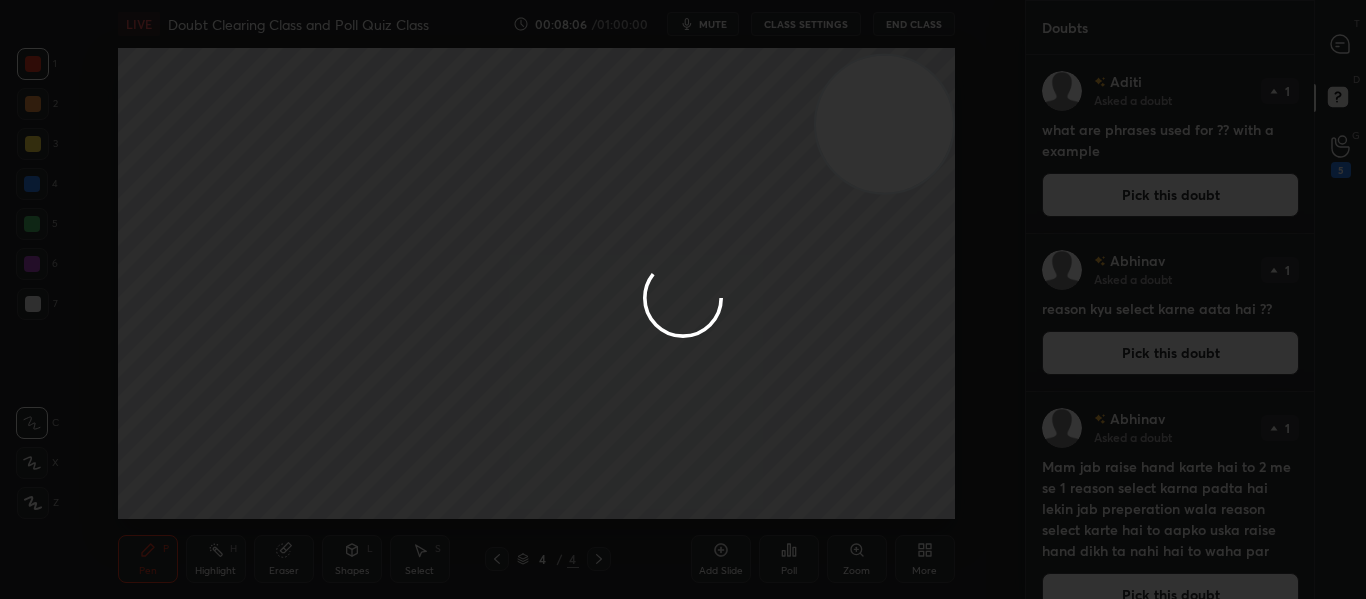 click at bounding box center (683, 299) 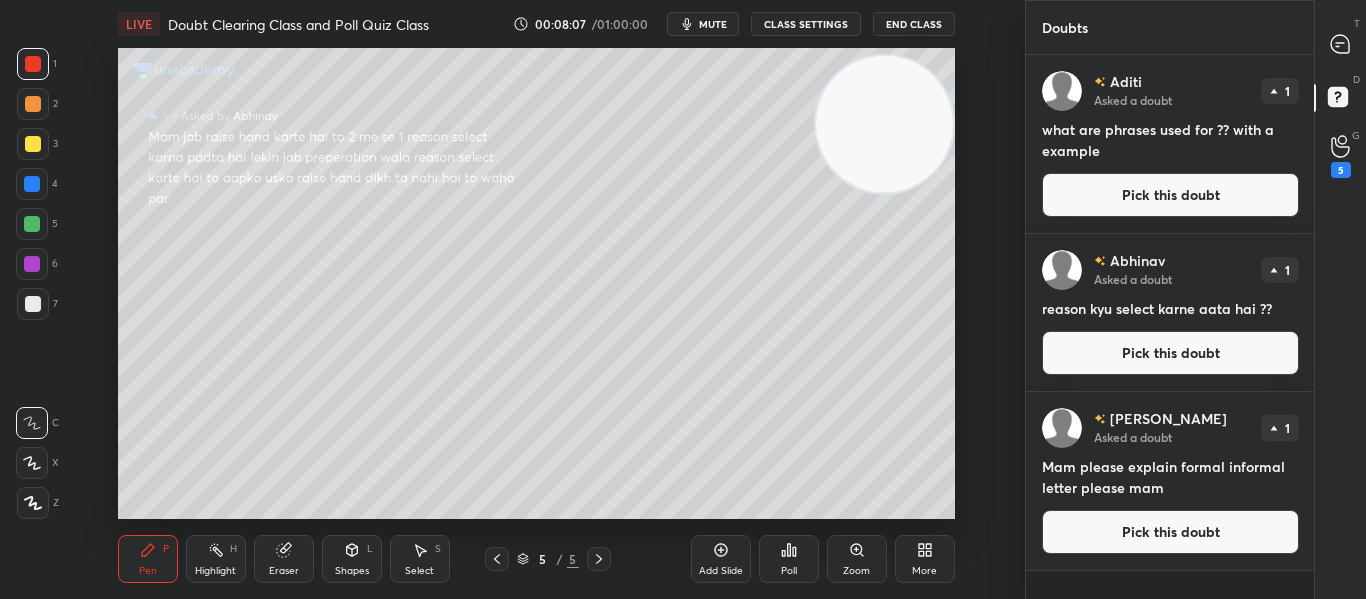 click on "Pick this doubt" at bounding box center (1170, 353) 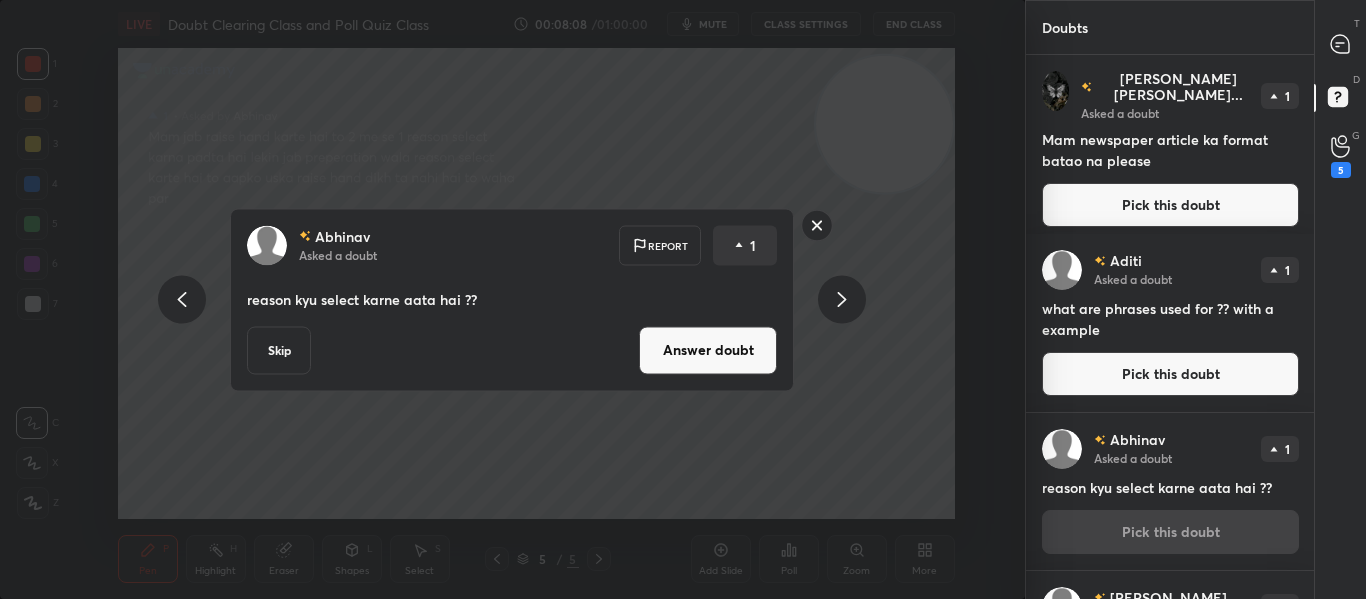 click on "Skip" at bounding box center (279, 350) 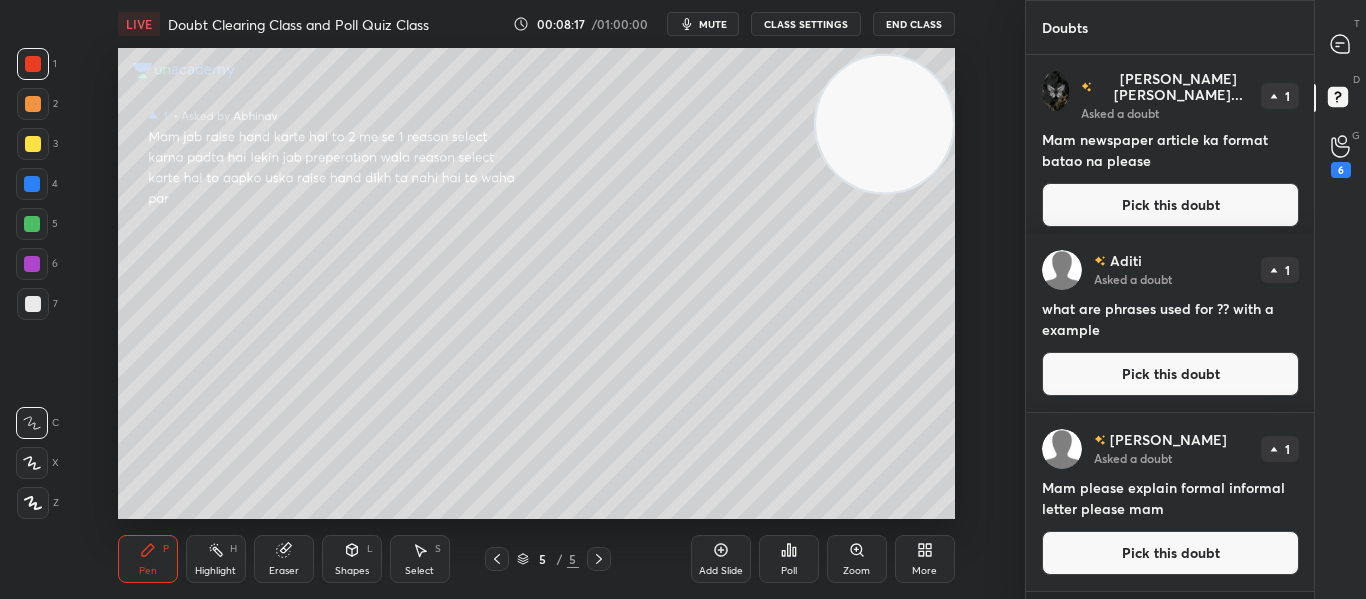 click on "Pick this doubt" at bounding box center (1170, 553) 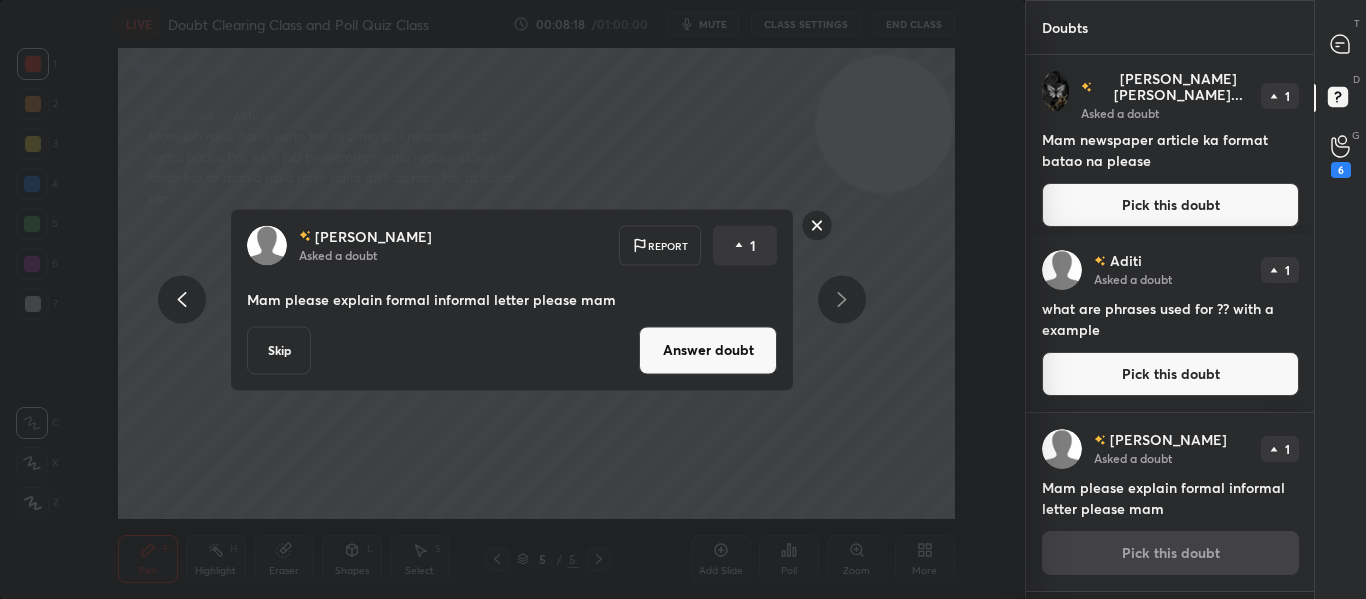 click on "Answer doubt" at bounding box center (708, 350) 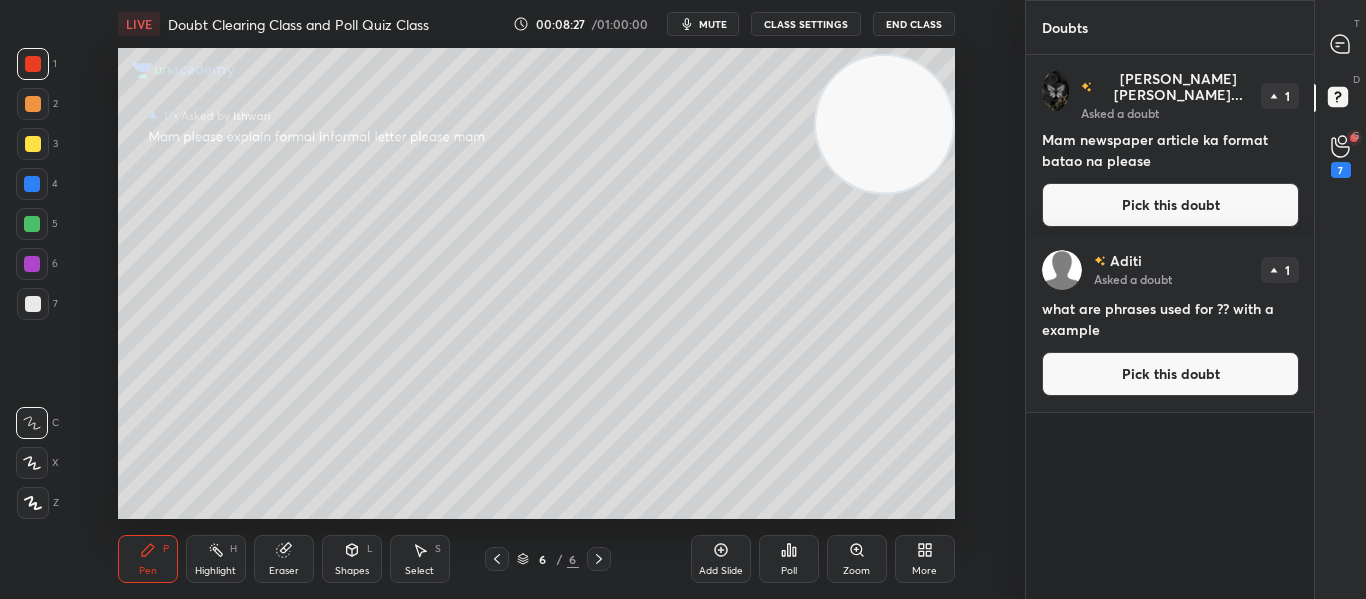 click on "Pick this doubt" at bounding box center [1170, 205] 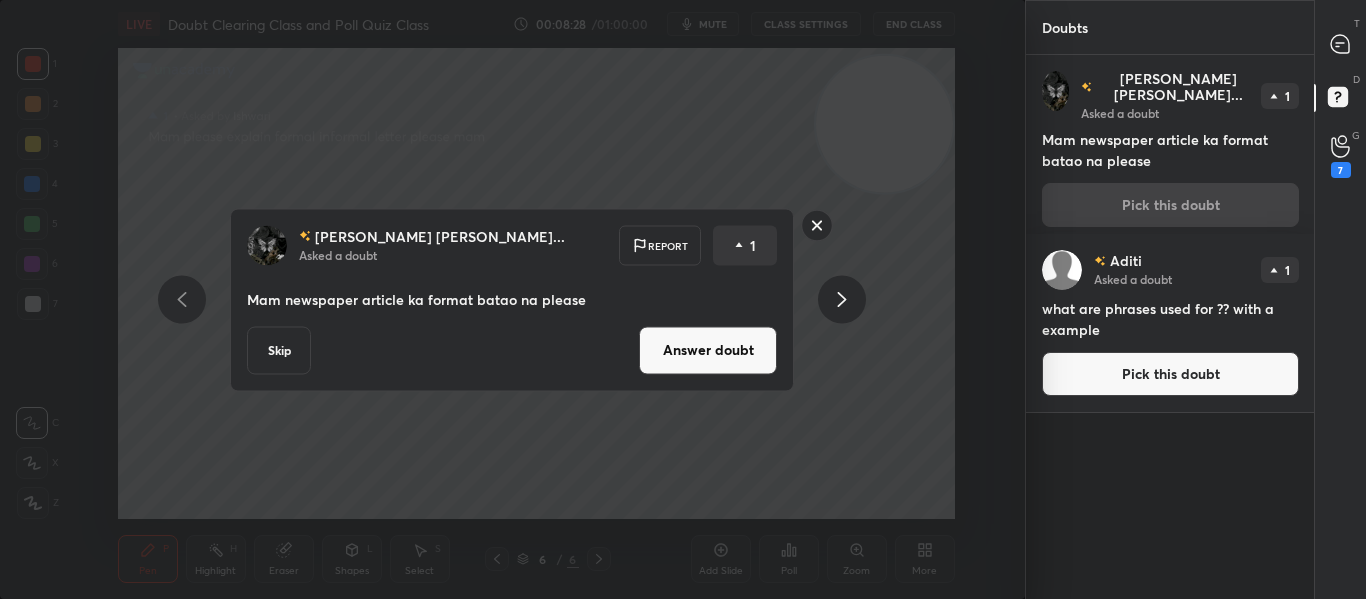click on "Answer doubt" at bounding box center [708, 350] 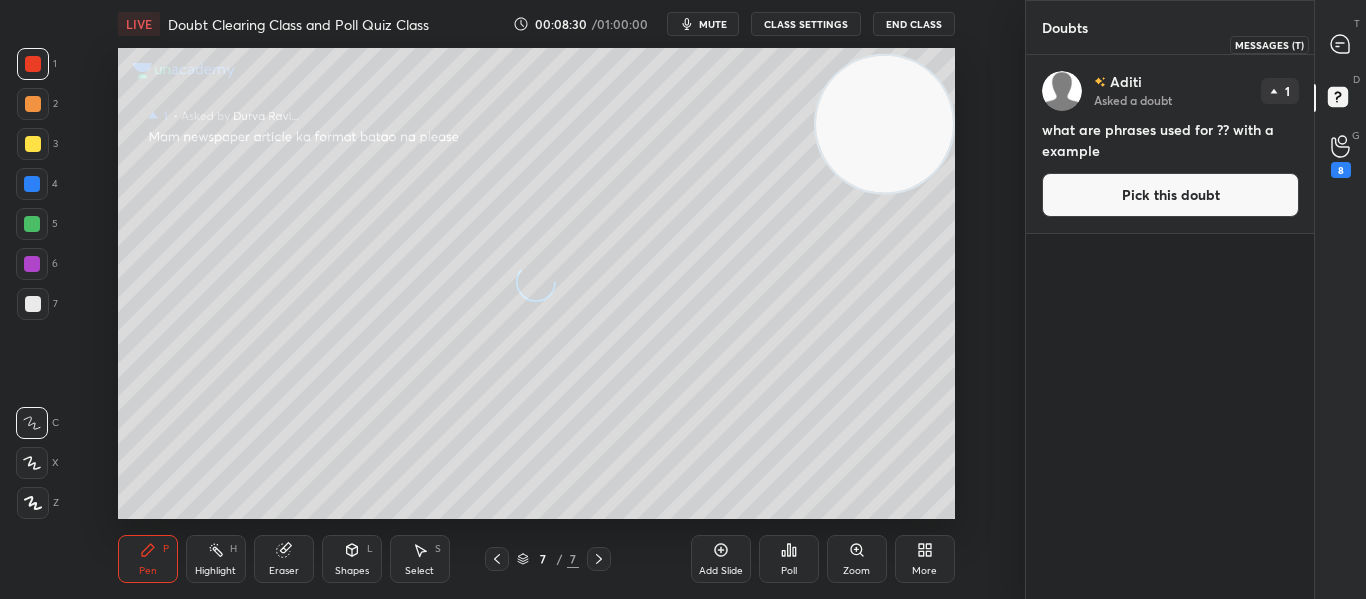 click 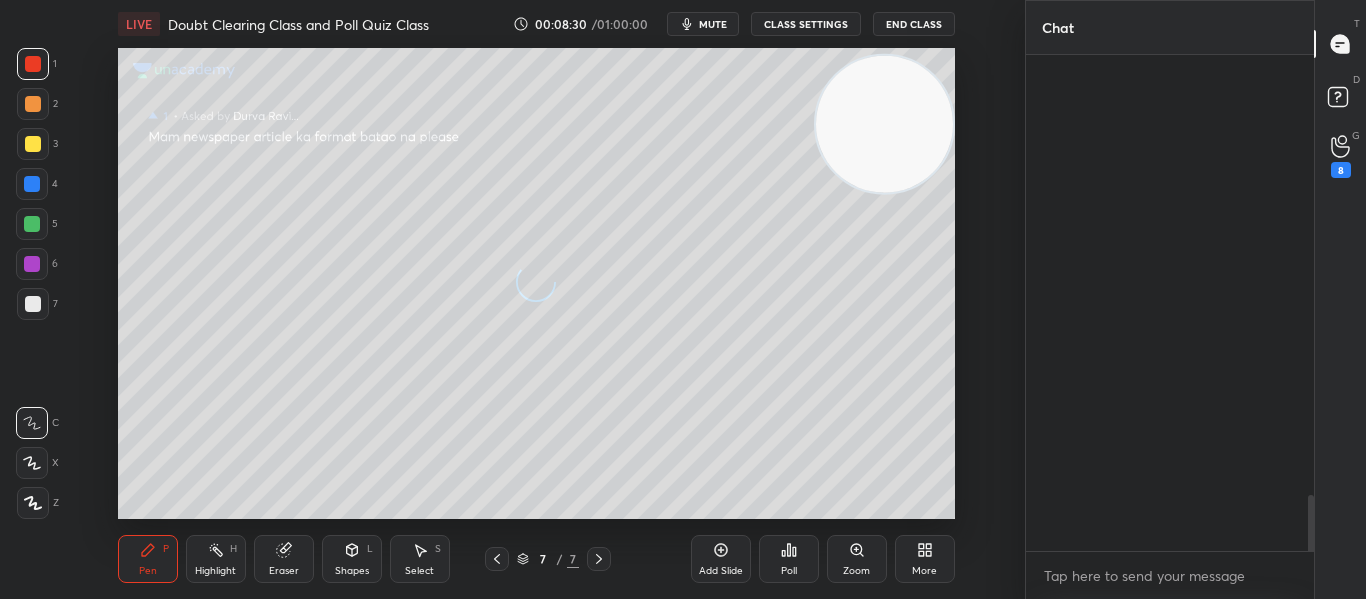 scroll, scrollTop: 5022, scrollLeft: 0, axis: vertical 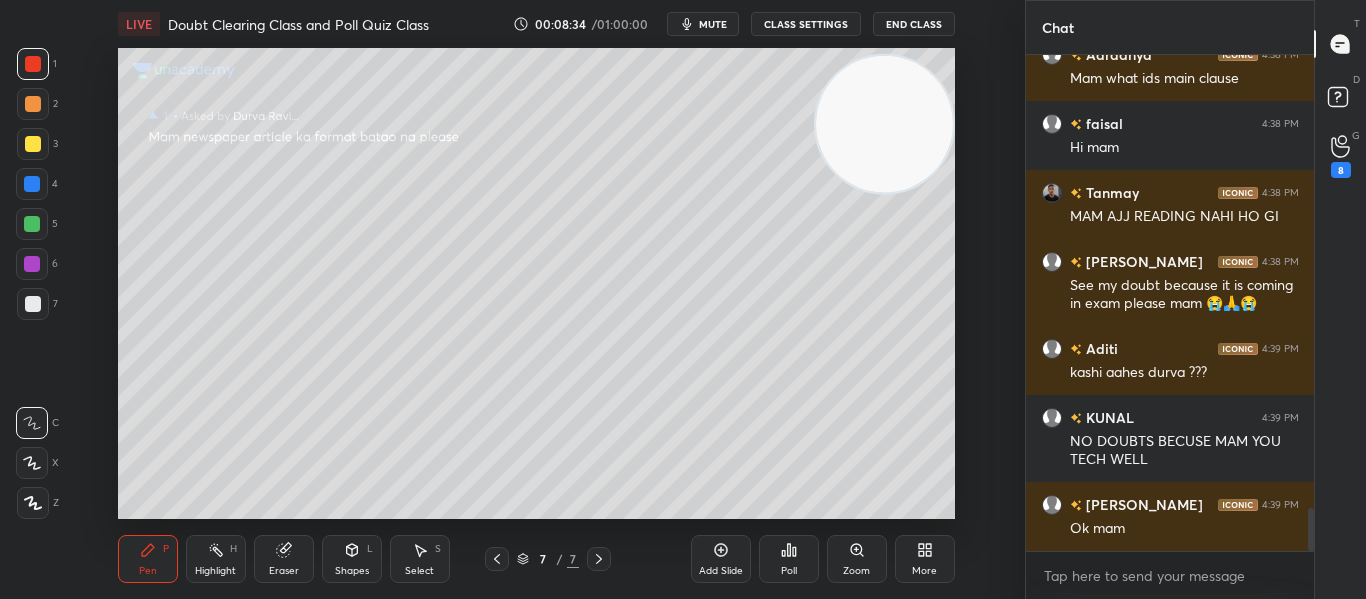 click on "More" at bounding box center (924, 571) 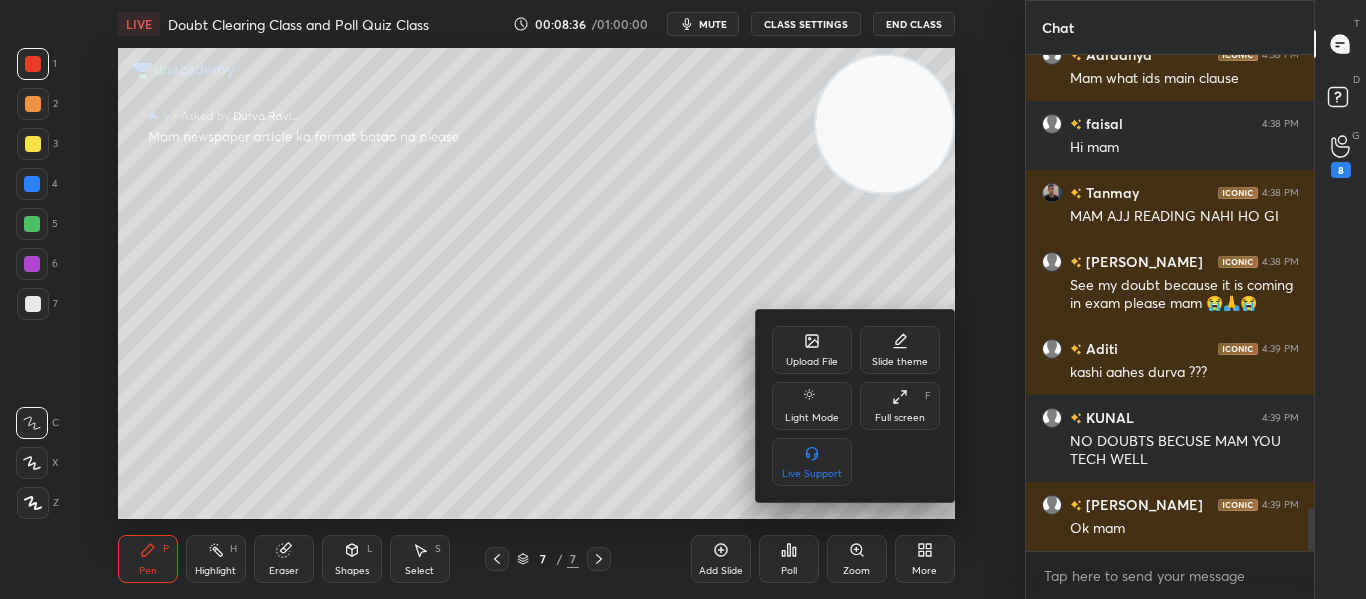click 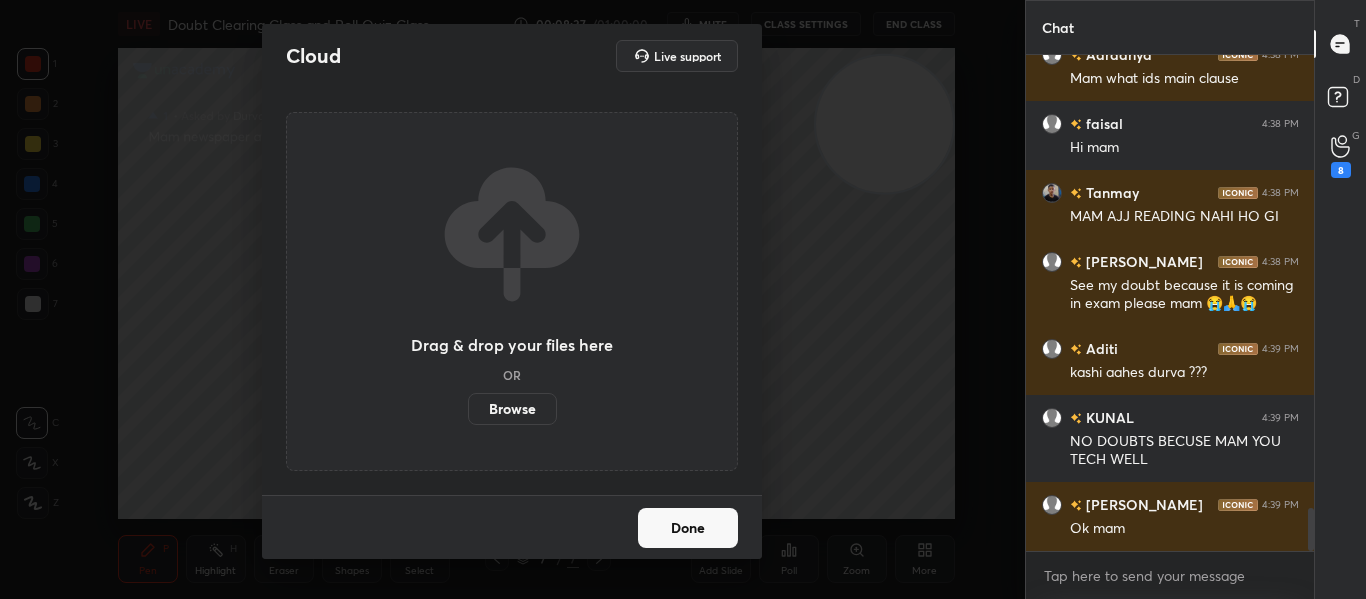 click on "Cloud Live support Drag & drop your files here OR Browse Done" at bounding box center [512, 299] 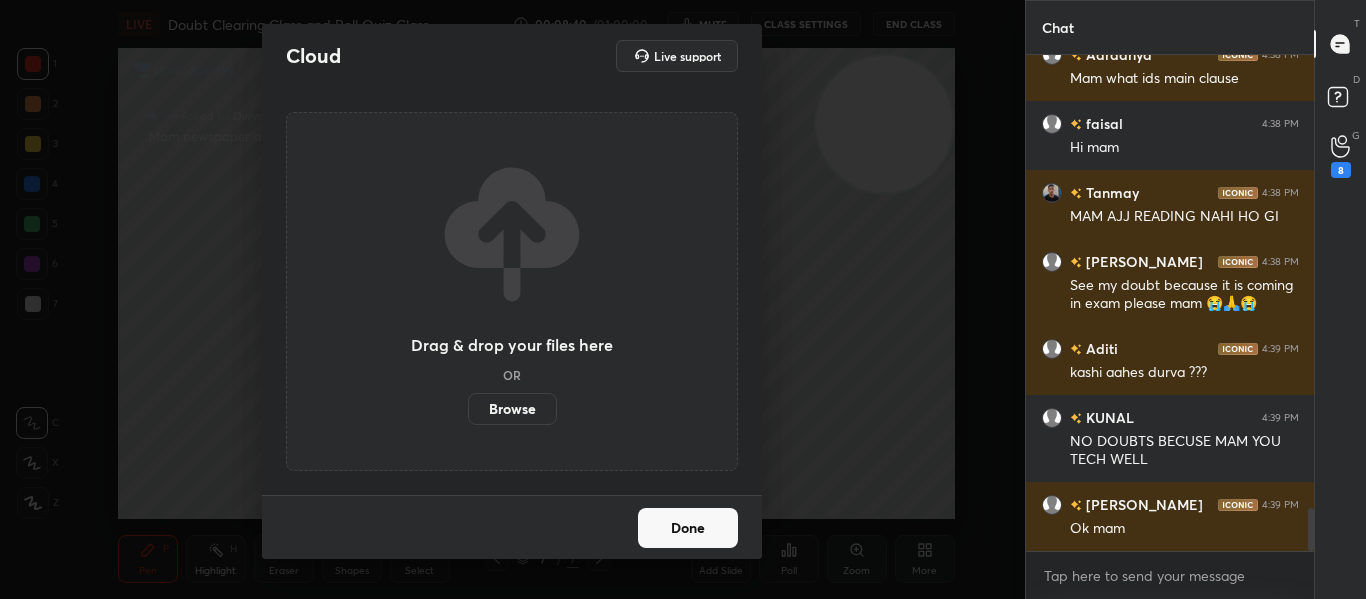 click on "Done" at bounding box center (688, 528) 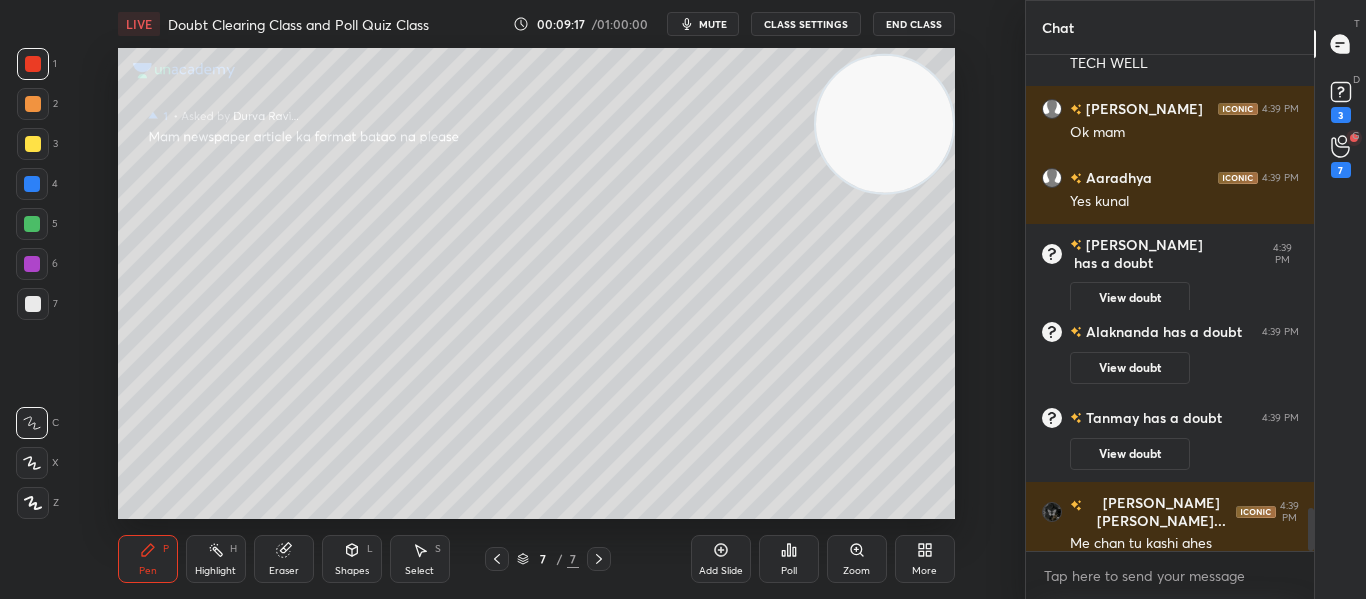 scroll, scrollTop: 5314, scrollLeft: 0, axis: vertical 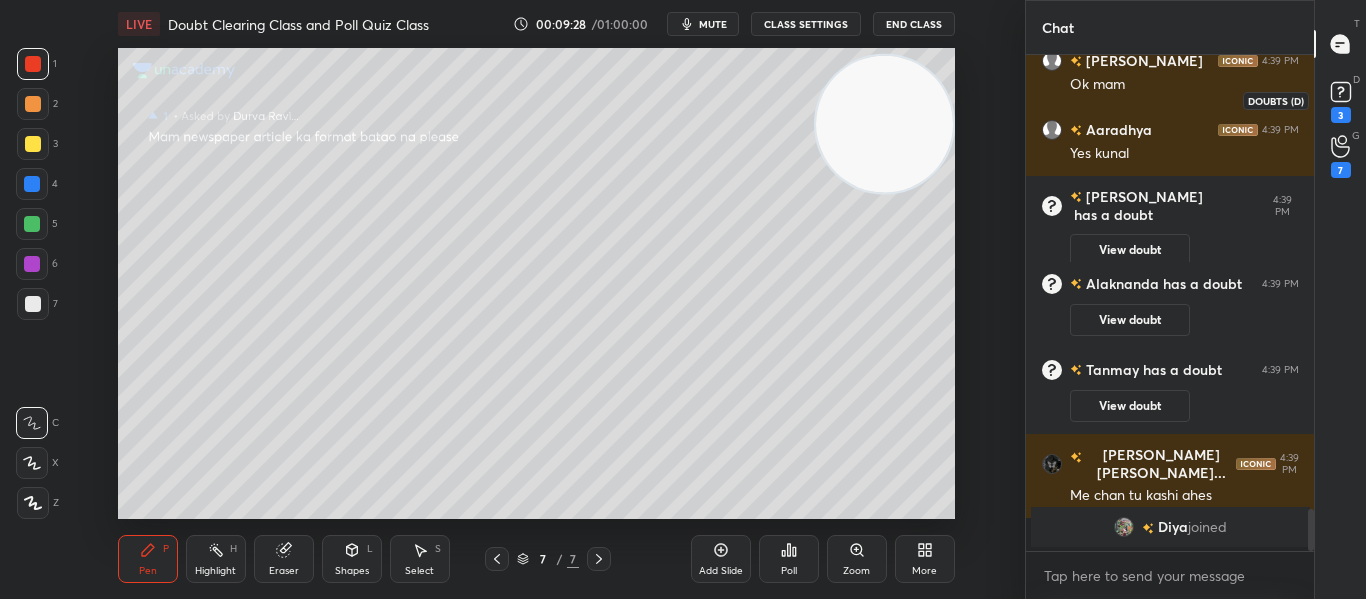click 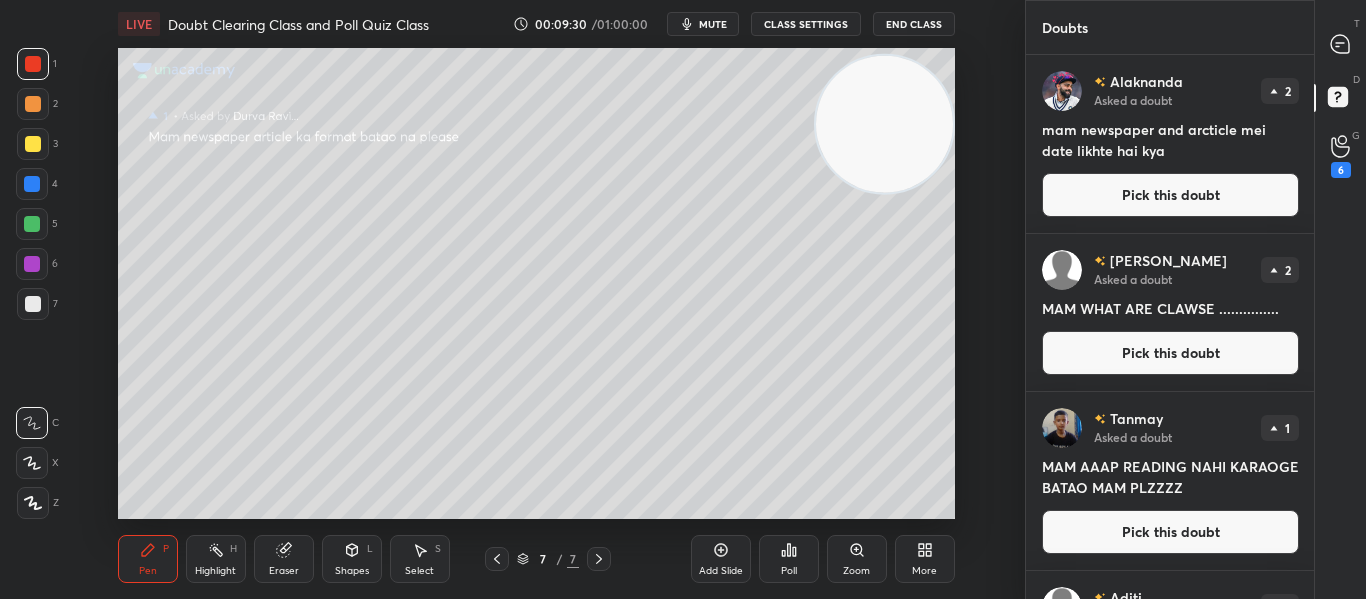 click on "Pick this doubt" at bounding box center (1170, 195) 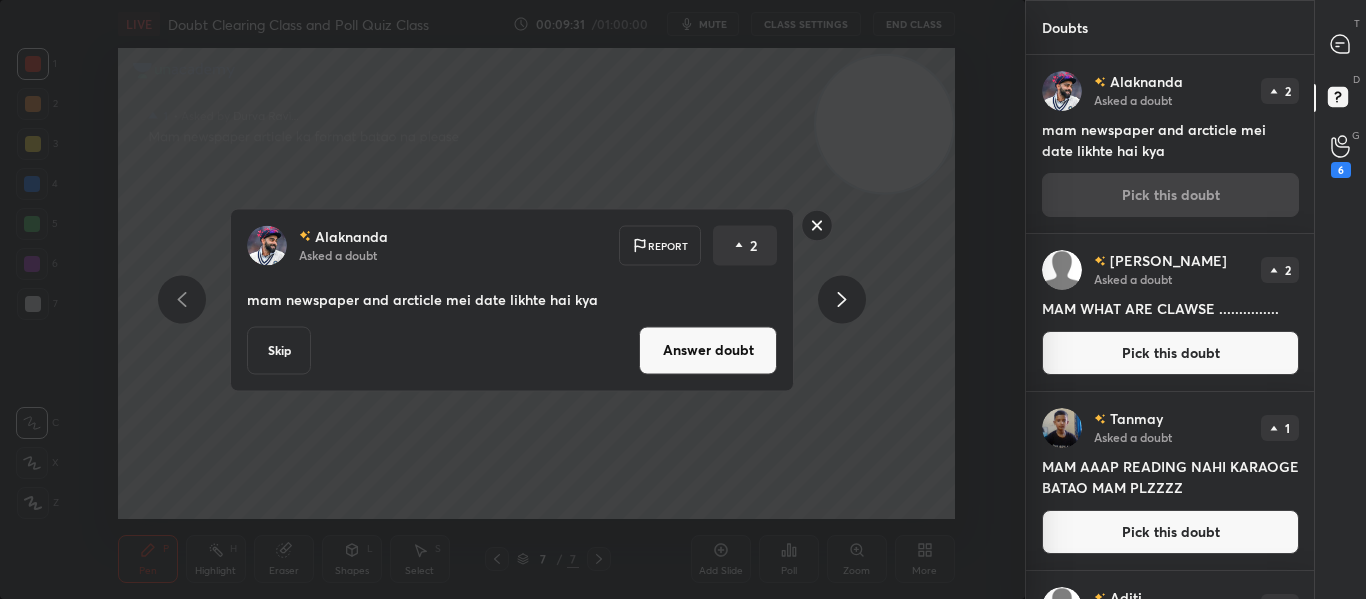 click on "Answer doubt" at bounding box center (708, 350) 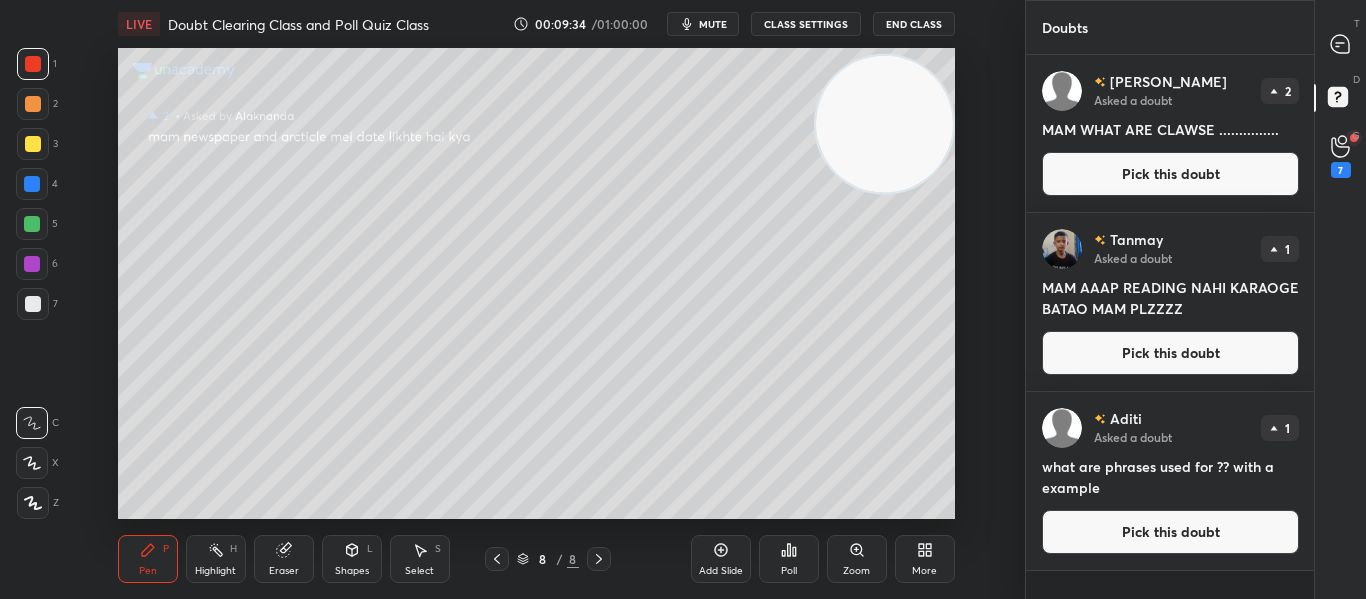 click on "Pick this doubt" at bounding box center (1170, 174) 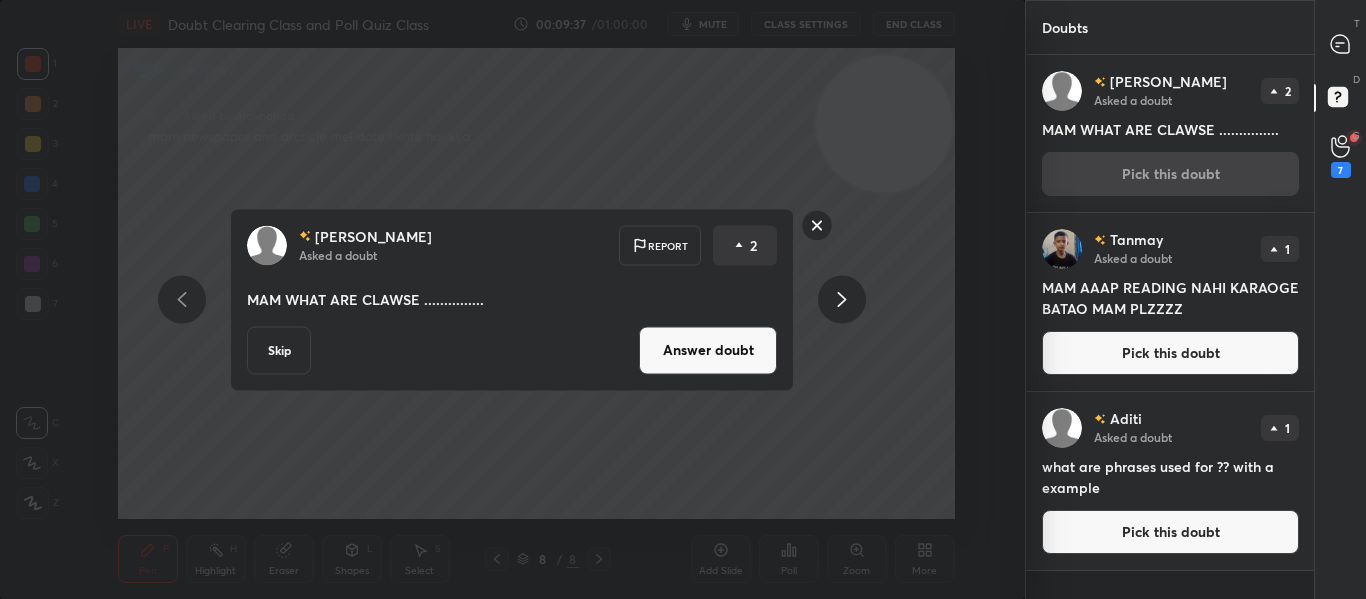 click on "Answer doubt" at bounding box center (708, 350) 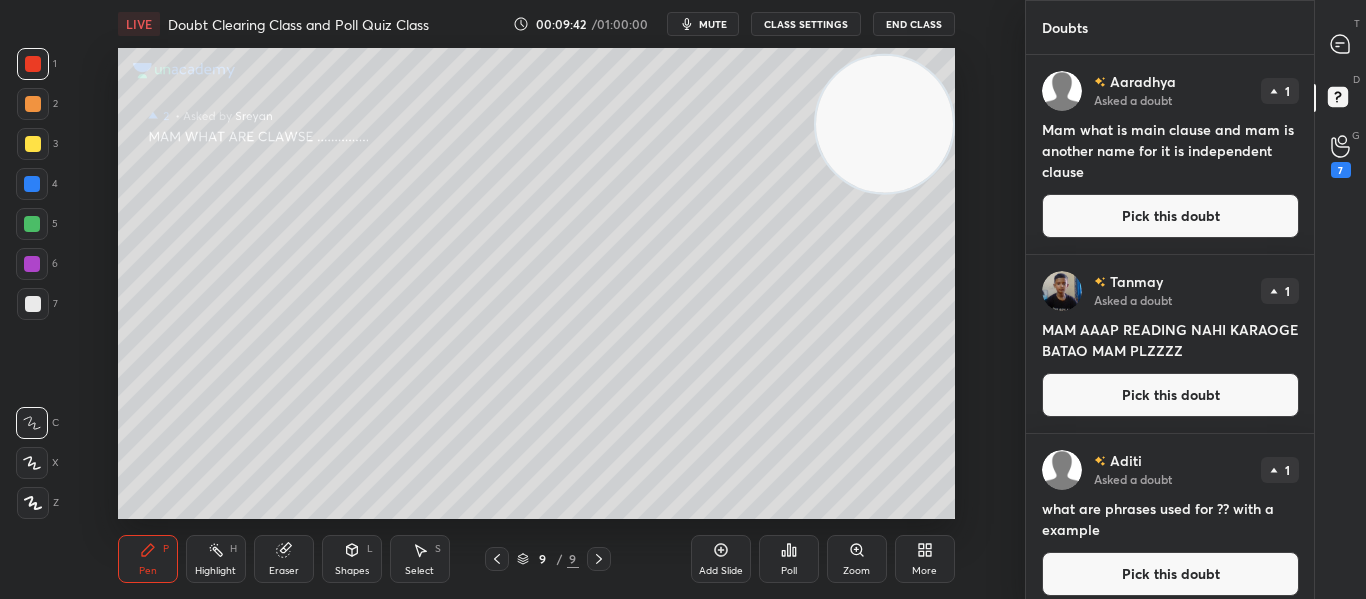 click on "Pick this doubt" at bounding box center (1170, 216) 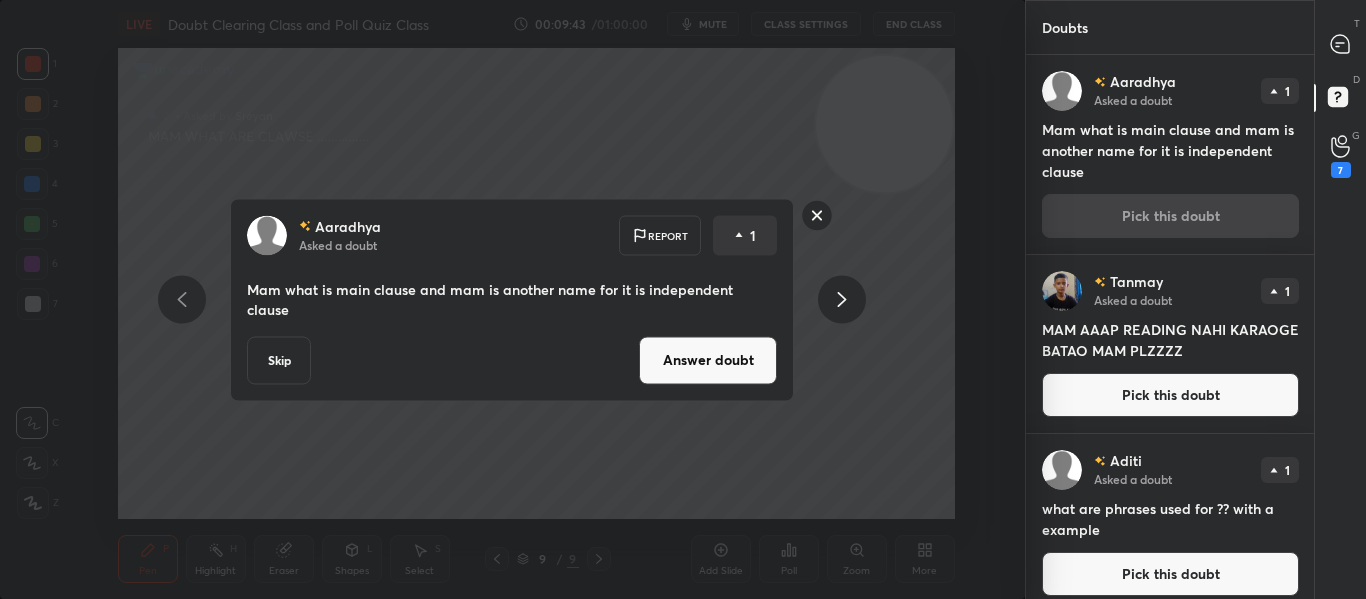 click on "Answer doubt" at bounding box center [708, 360] 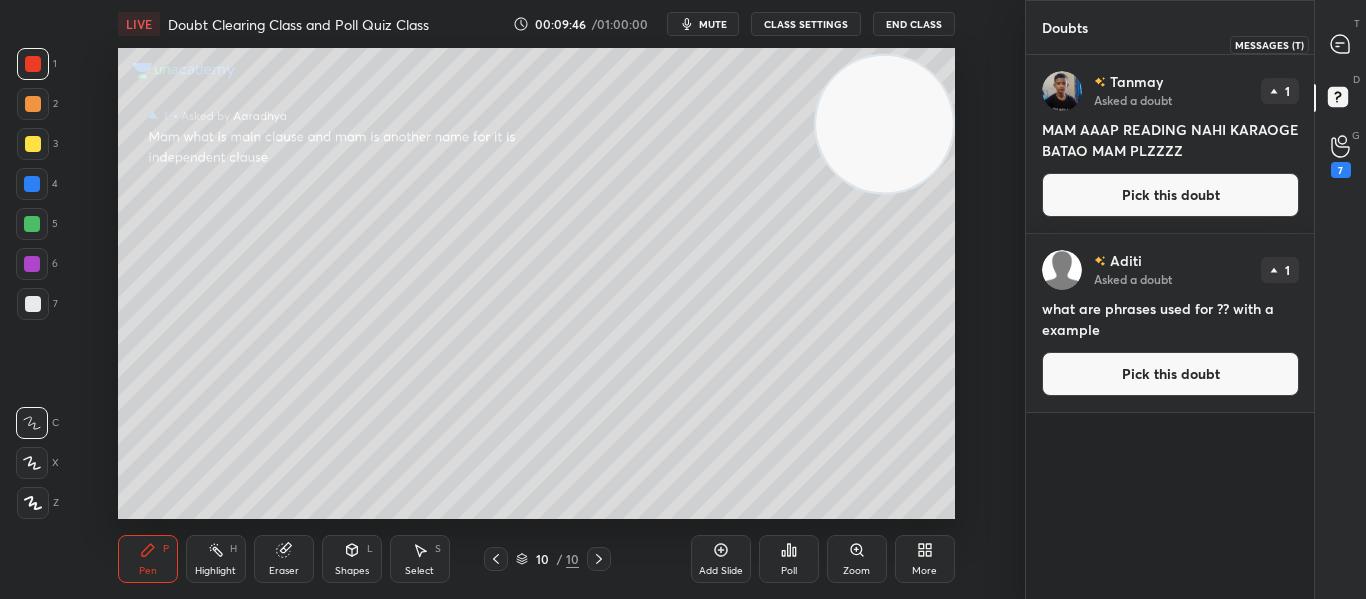click at bounding box center [1341, 44] 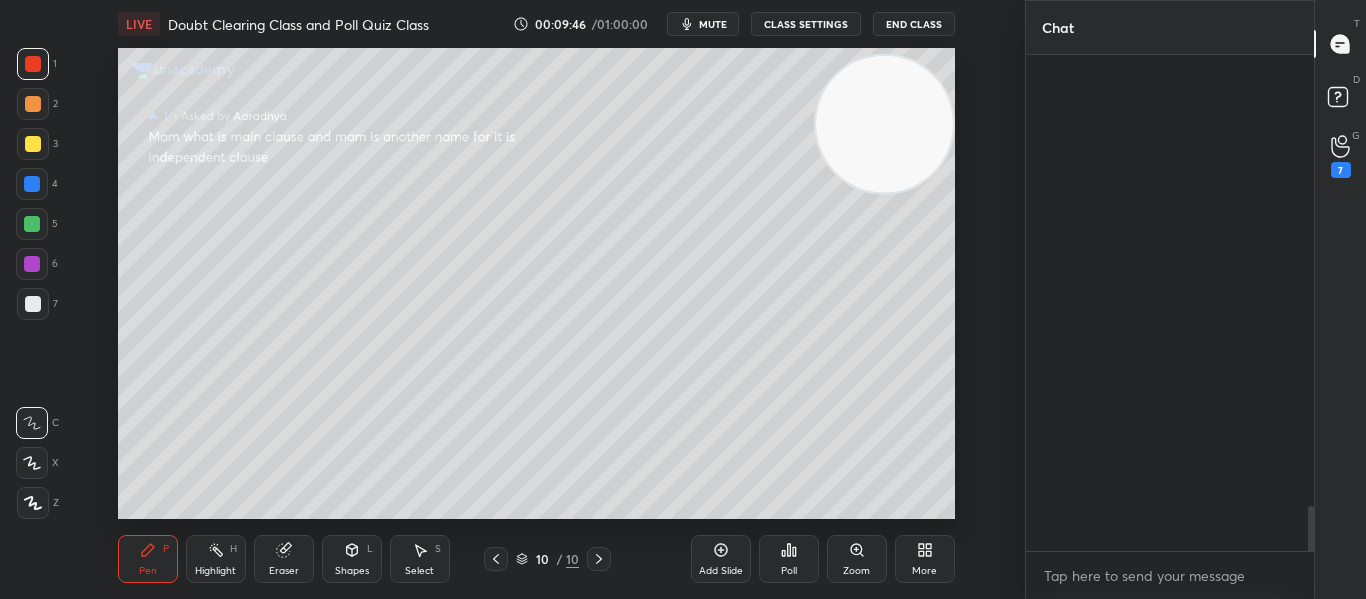 scroll, scrollTop: 5332, scrollLeft: 0, axis: vertical 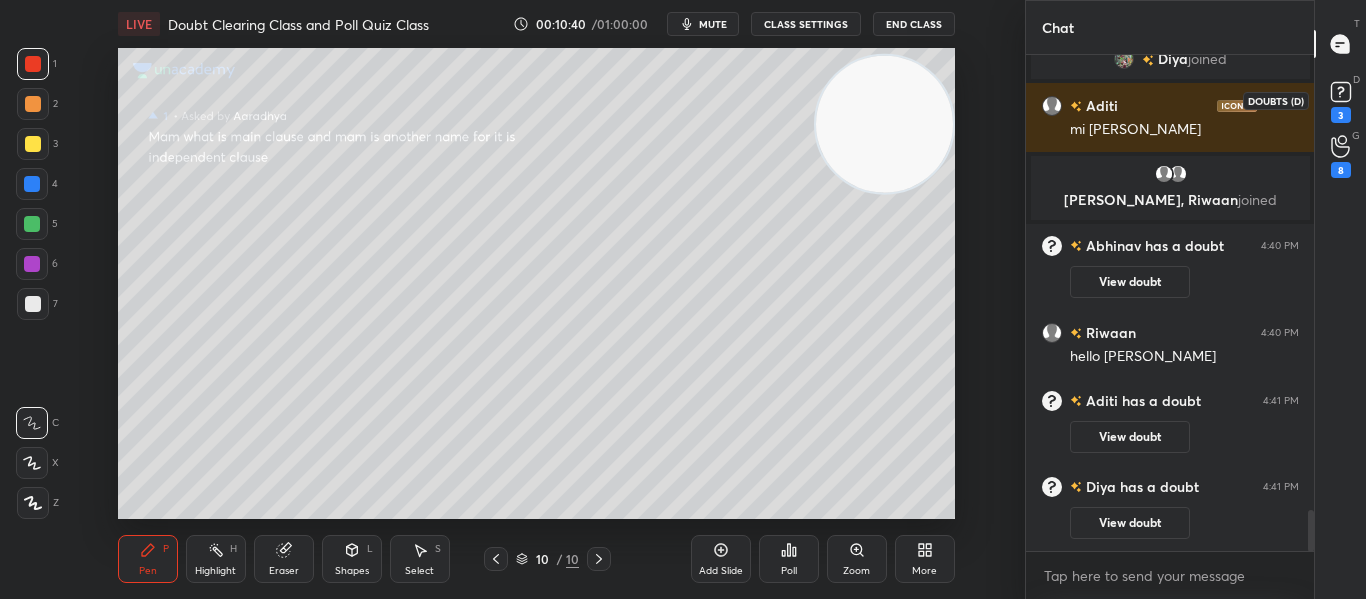 click 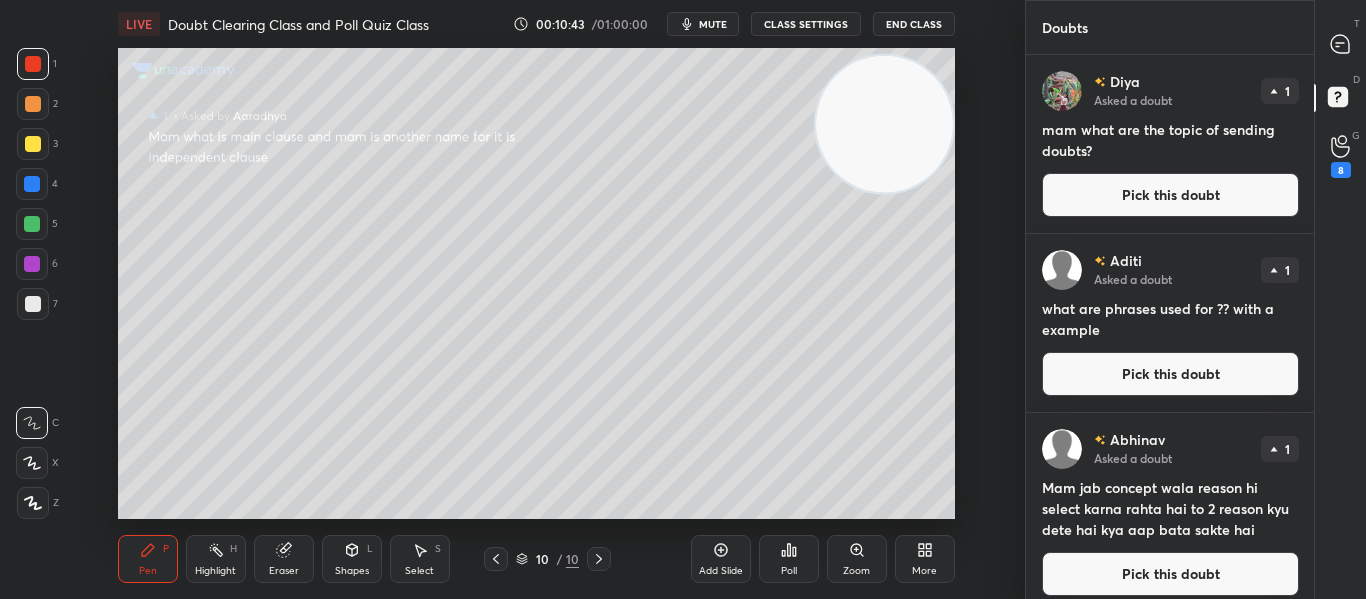 click on "Pick this doubt" at bounding box center (1170, 195) 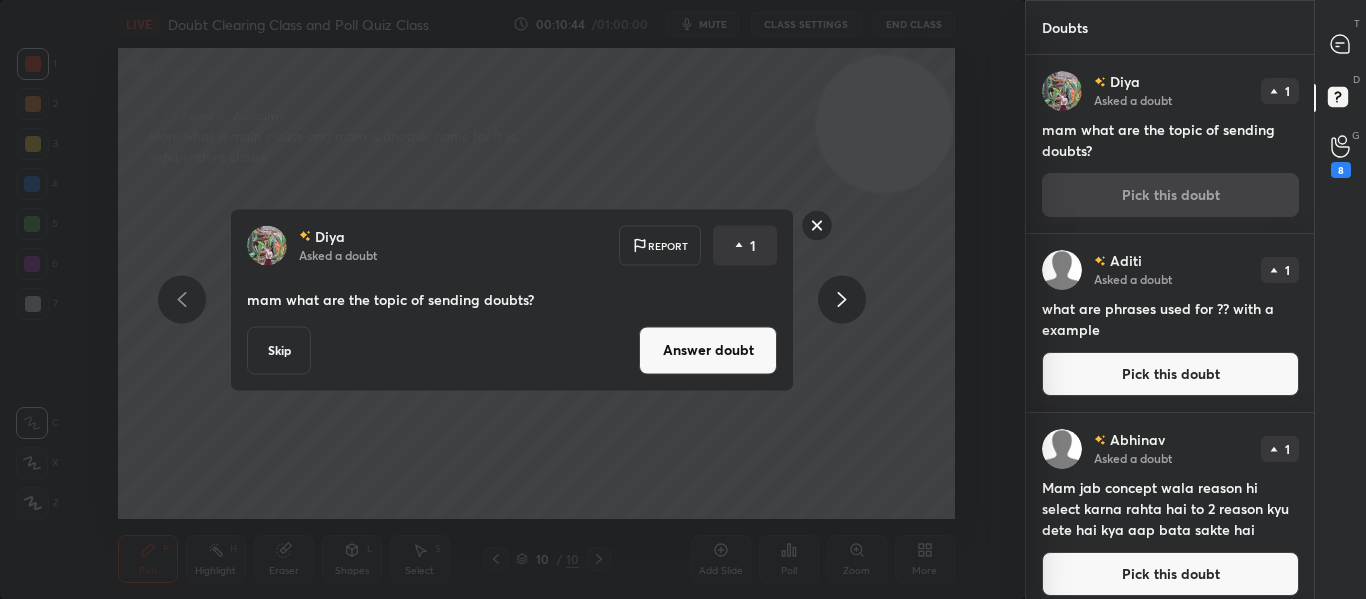 click on "Answer doubt" at bounding box center [708, 350] 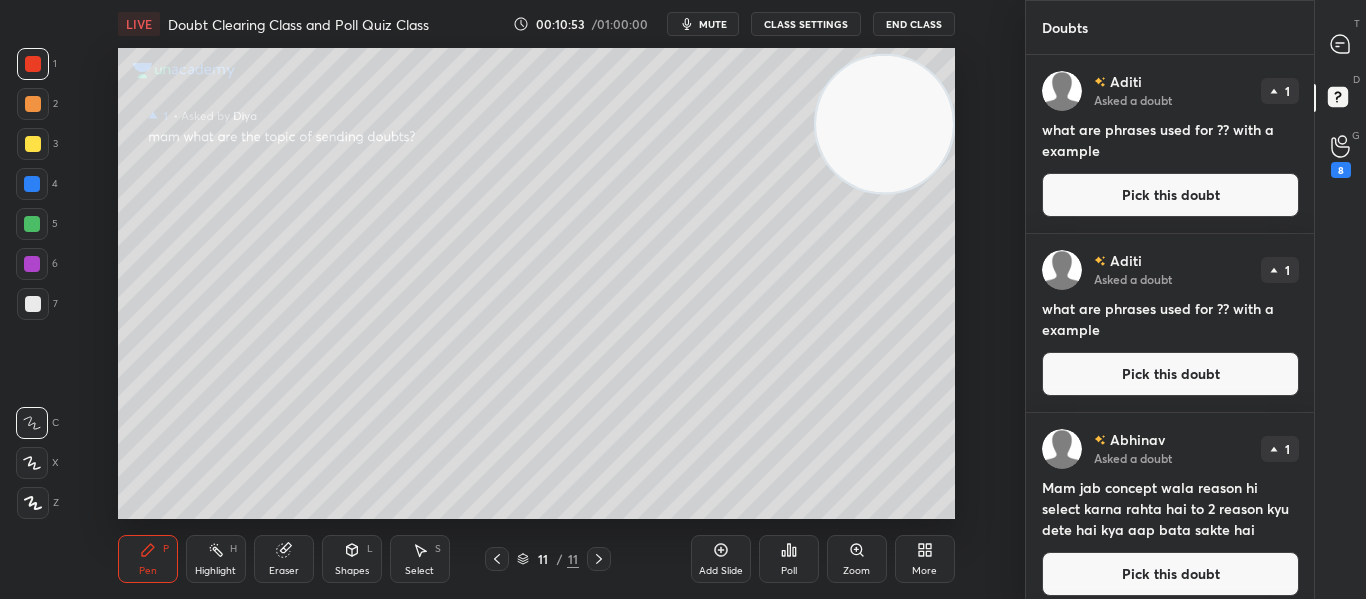 click on "T Messages (T) D Doubts (D) G Raise Hand (G) 8" at bounding box center [1340, 299] 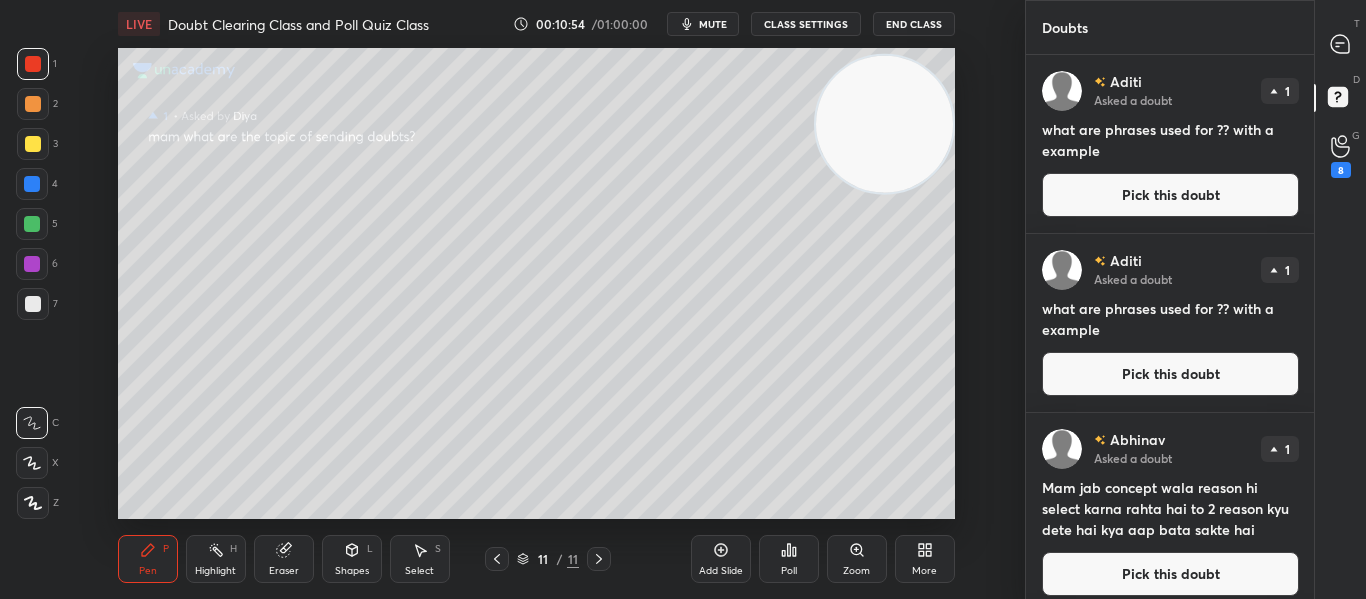 click on "T Messages (T) D Doubts (D) G Raise Hand (G) 8" at bounding box center [1340, 299] 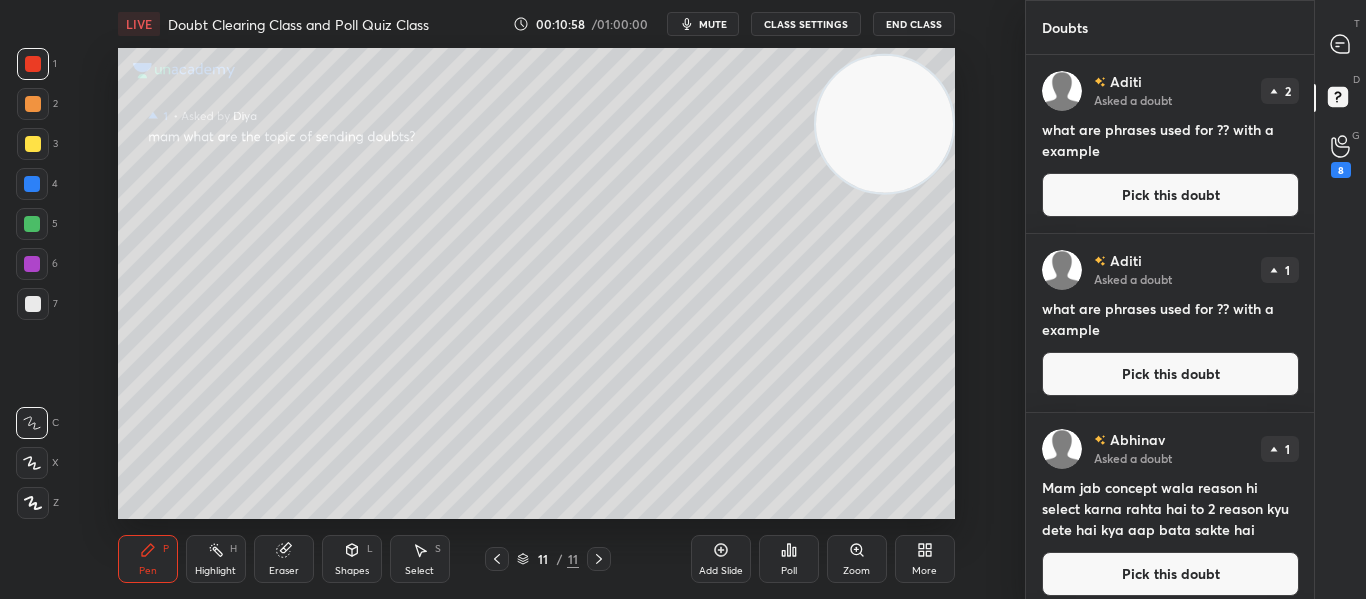 click on "Pick this doubt" at bounding box center (1170, 374) 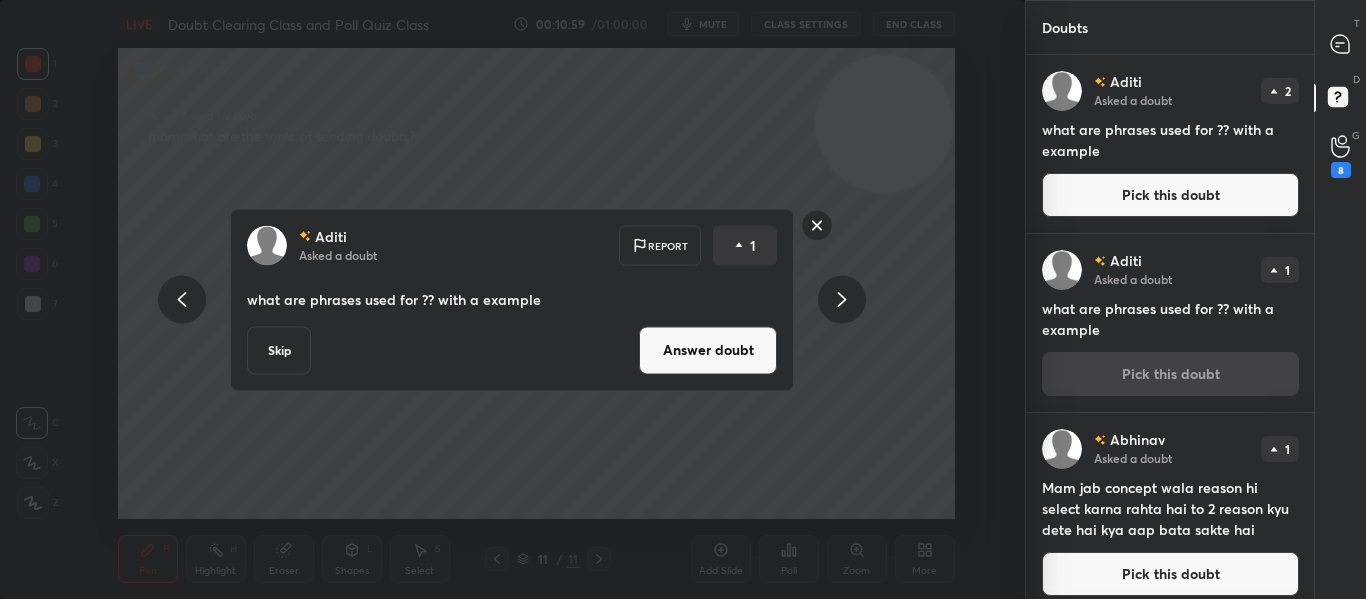 click on "Skip" at bounding box center (279, 350) 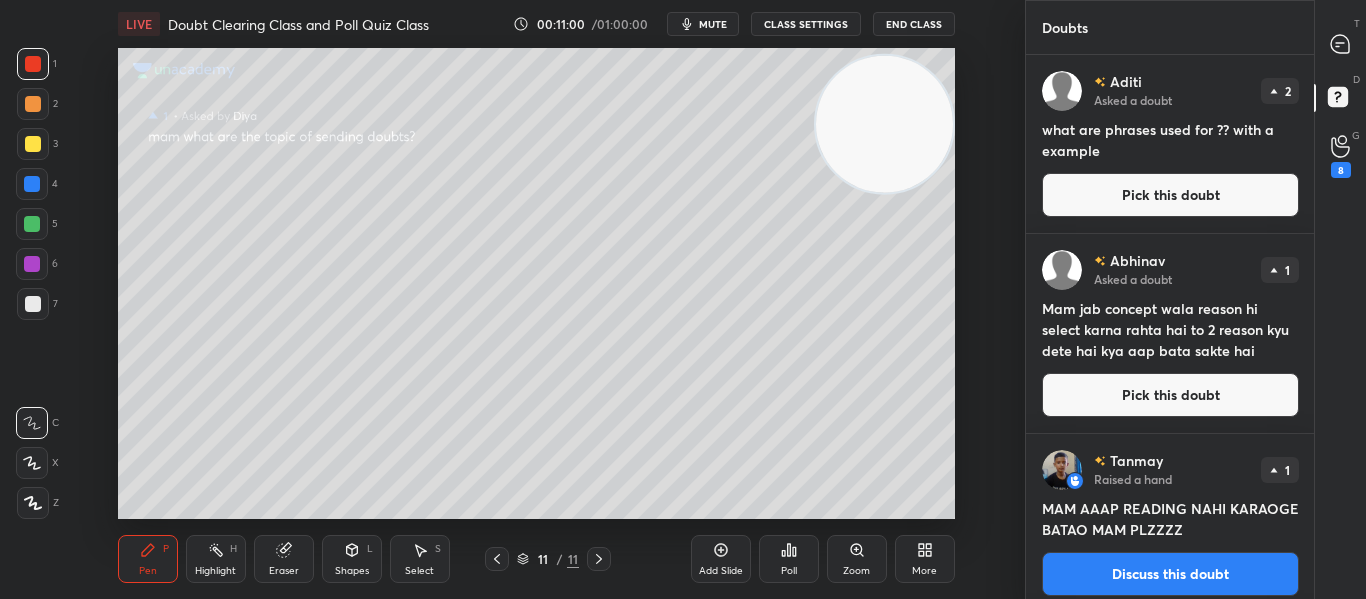 click on "Pick this doubt" at bounding box center (1170, 195) 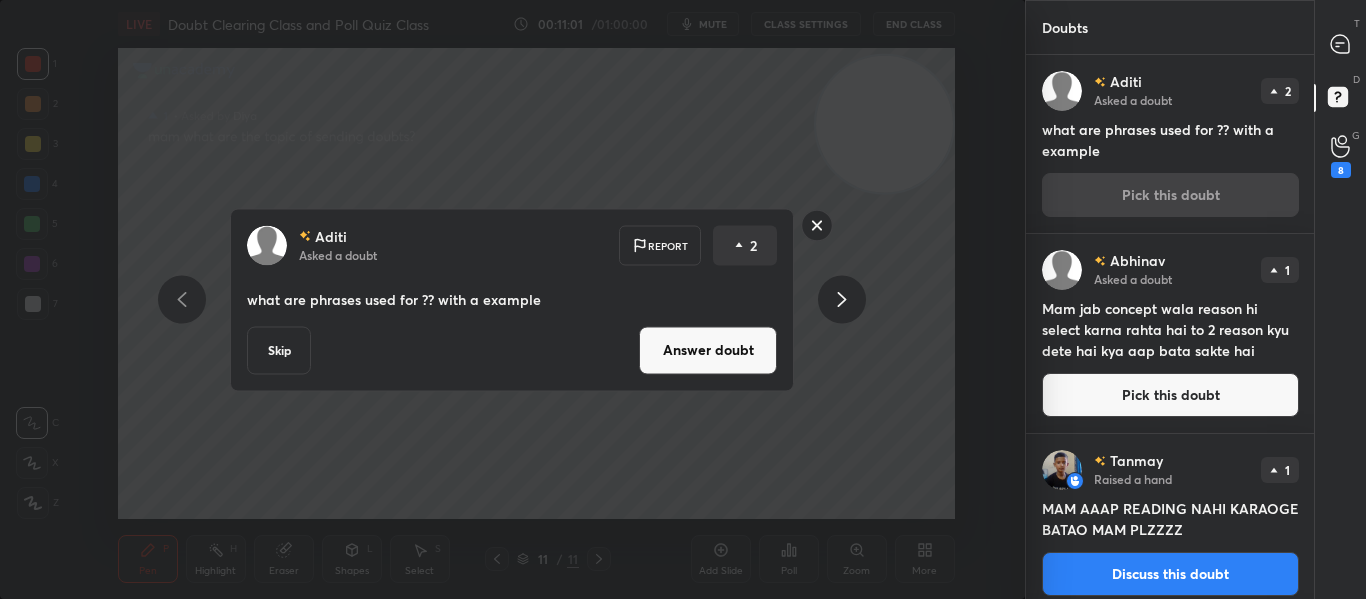 click on "Answer doubt" at bounding box center (708, 350) 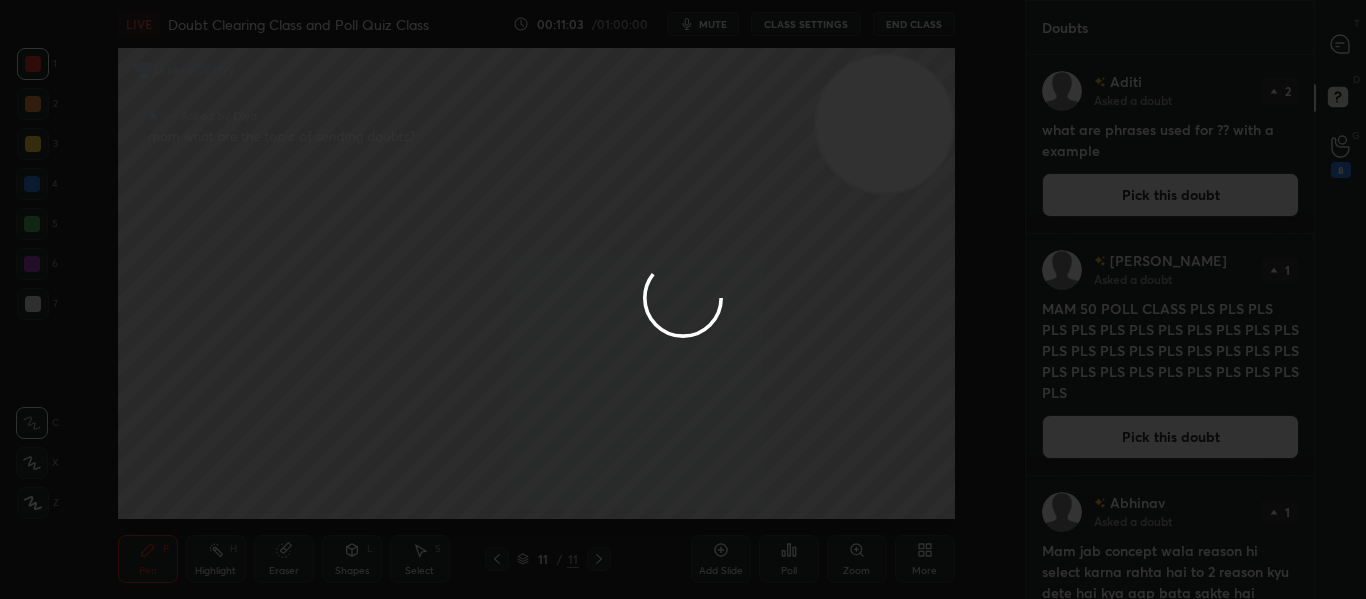 click 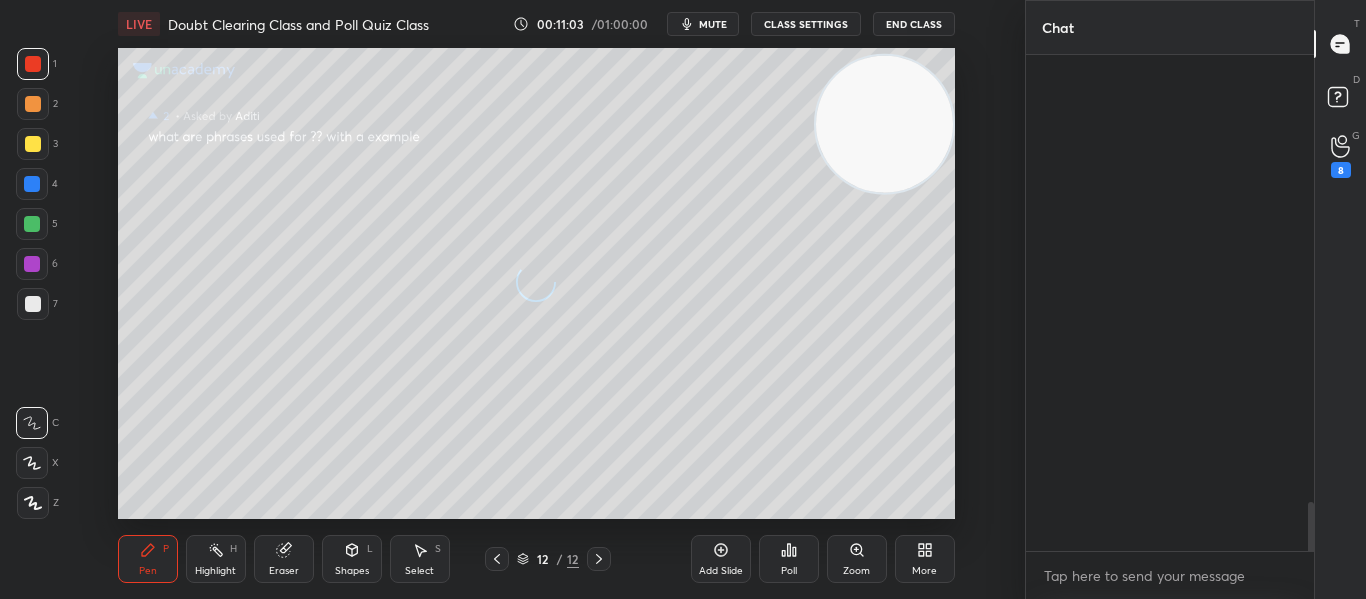 scroll, scrollTop: 5703, scrollLeft: 0, axis: vertical 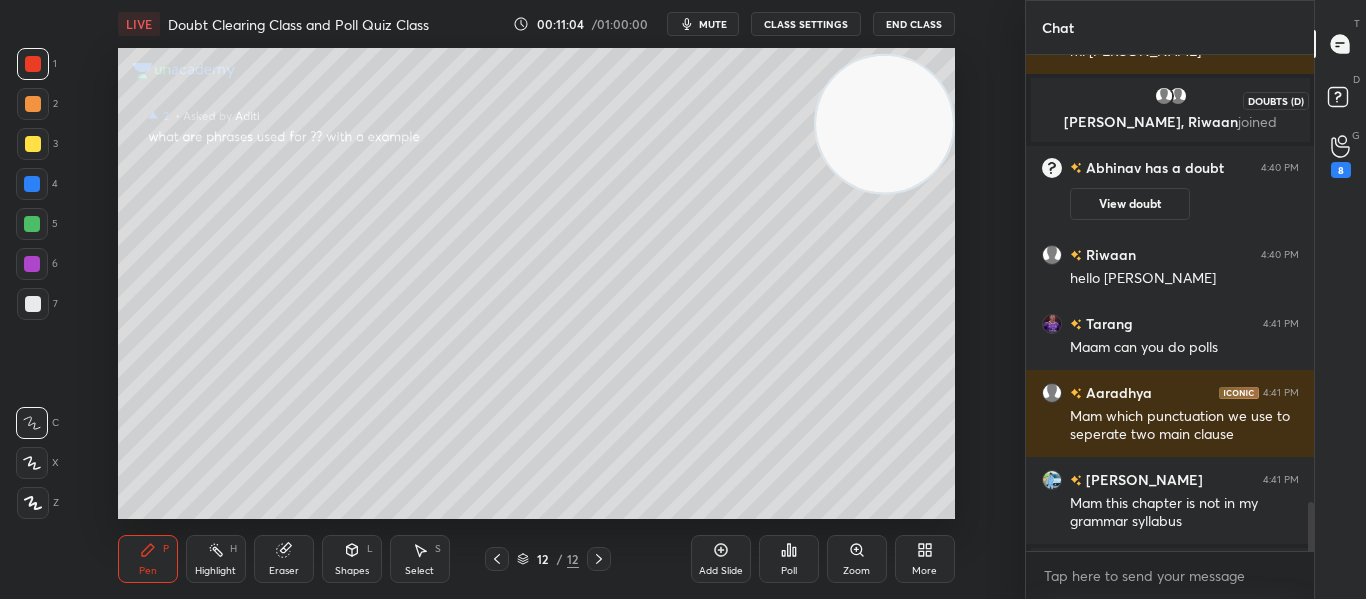 click 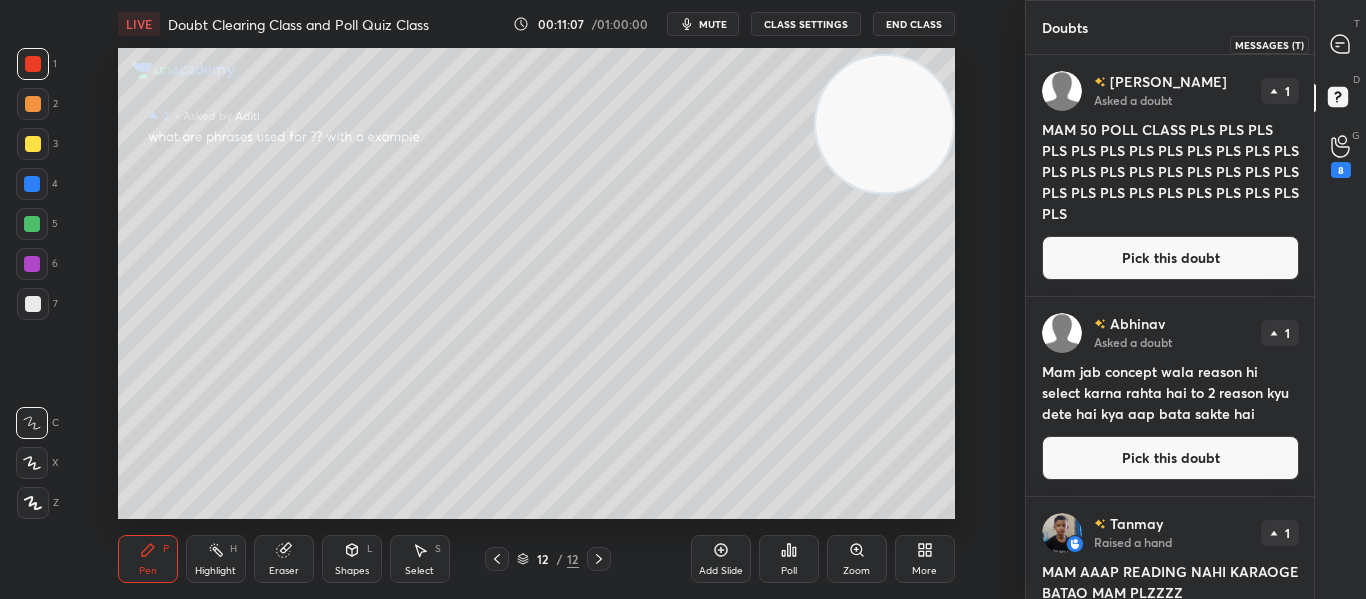 click at bounding box center [1341, 44] 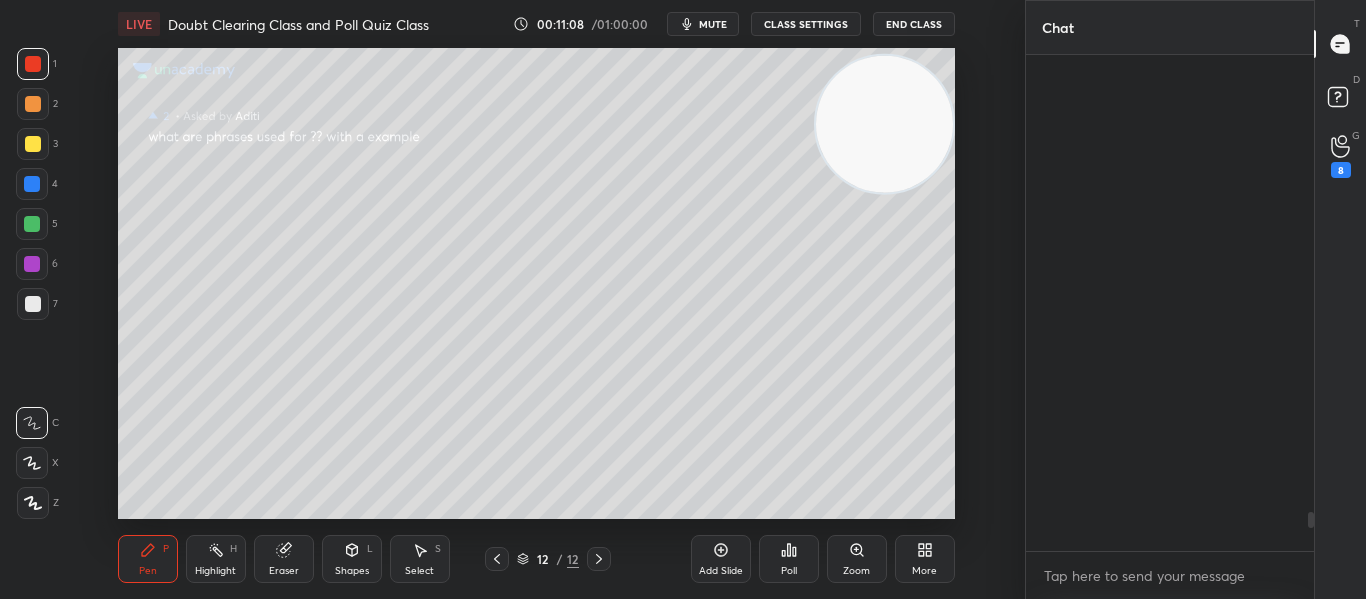 scroll, scrollTop: 5830, scrollLeft: 0, axis: vertical 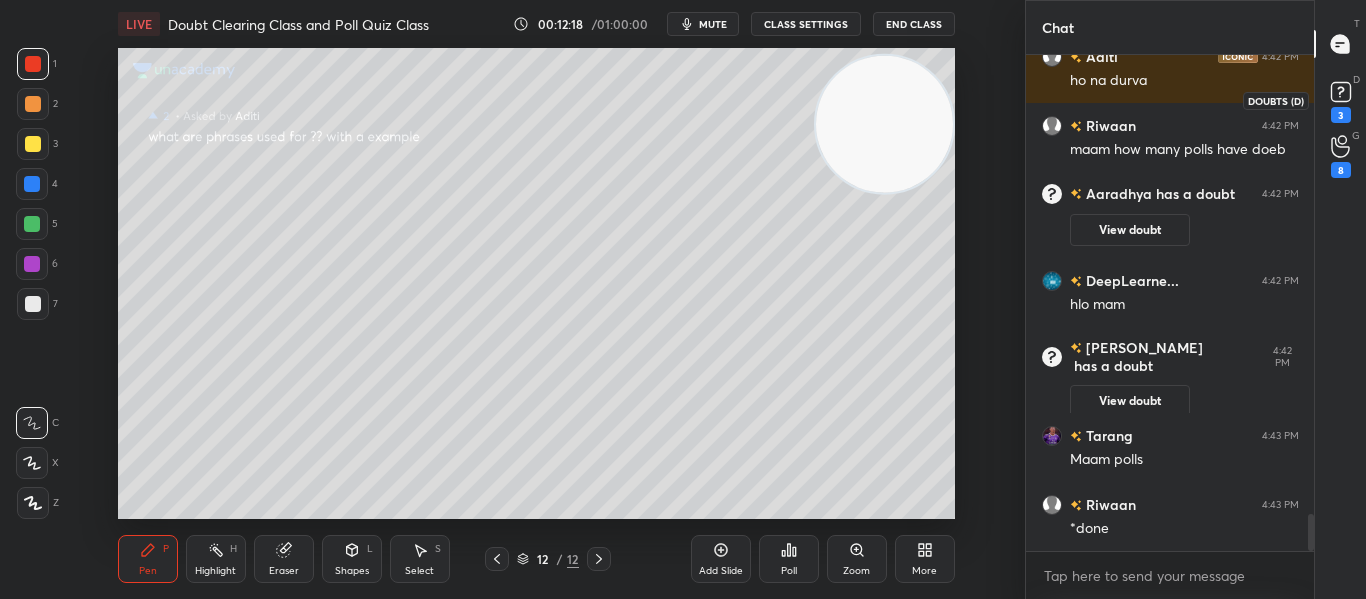 click 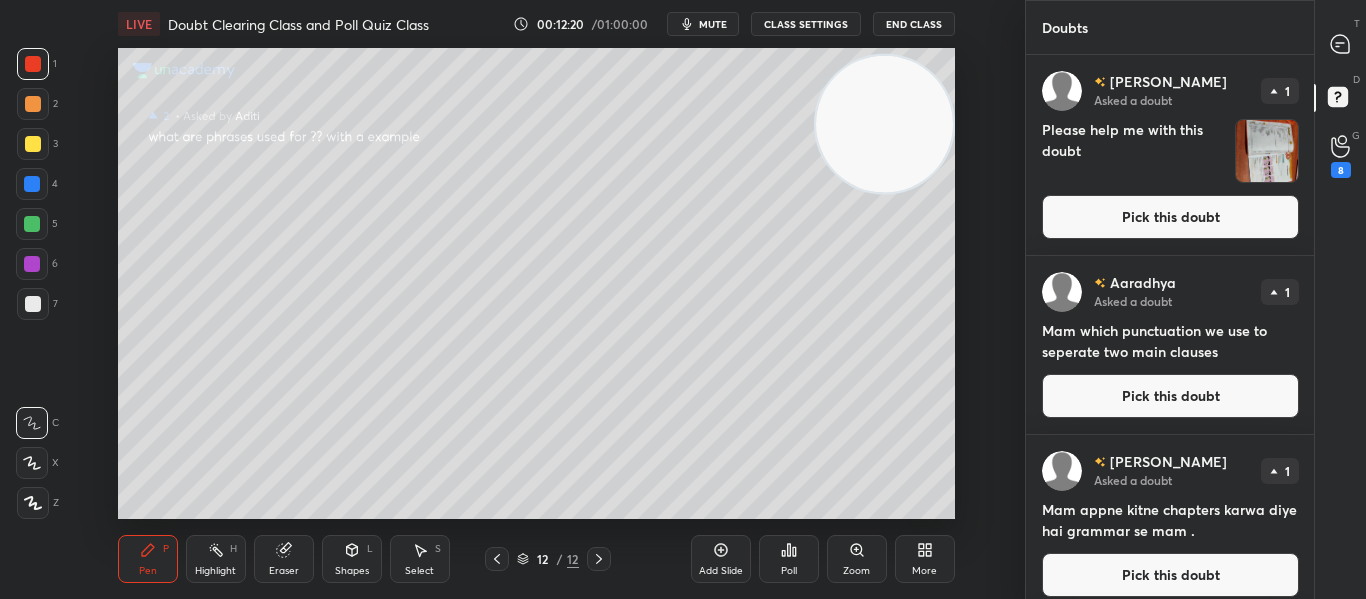 click on "Pick this doubt" at bounding box center (1170, 217) 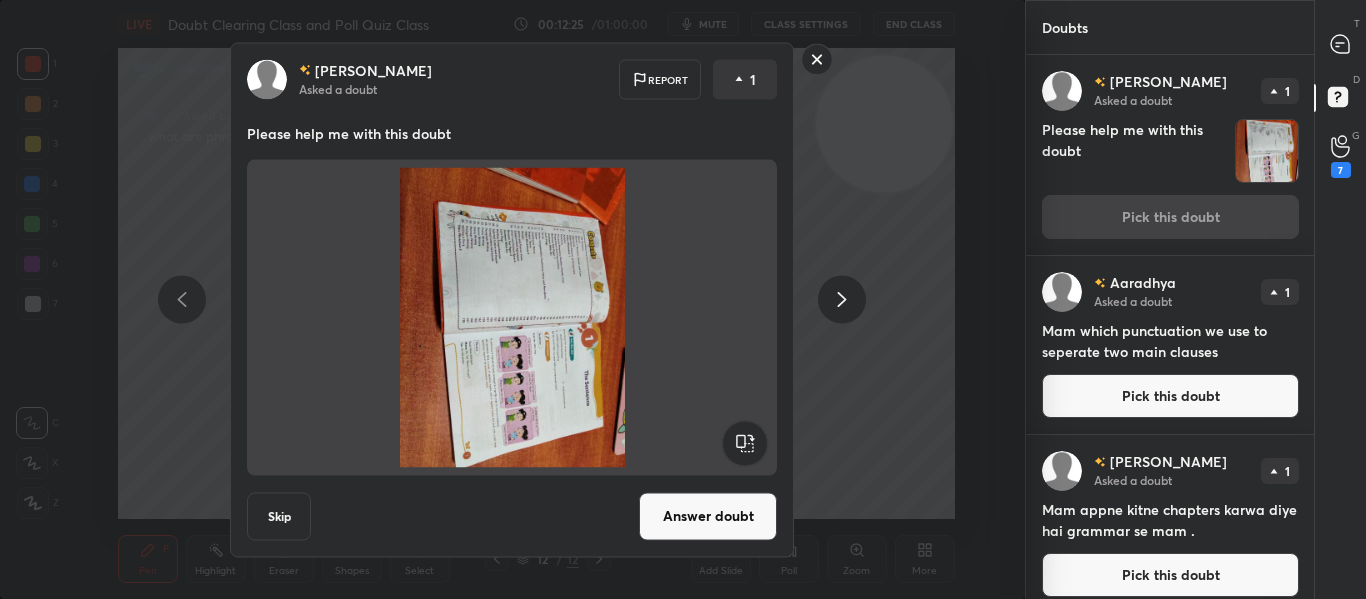 click 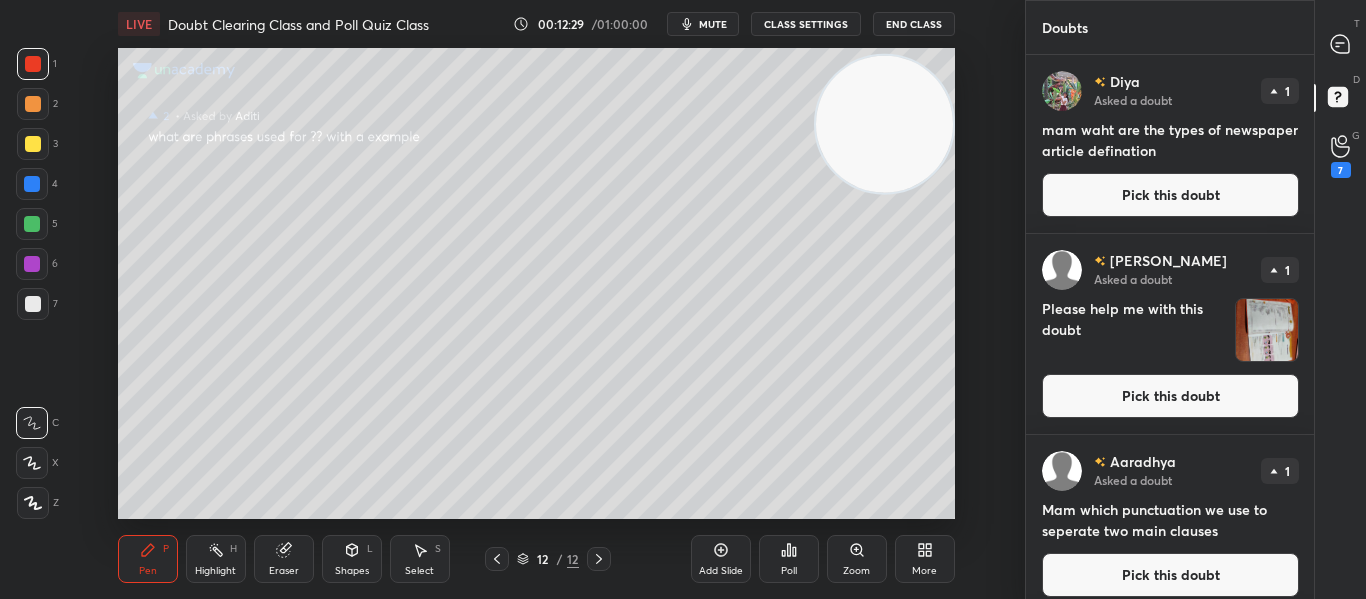 click on "Pick this doubt" at bounding box center (1170, 396) 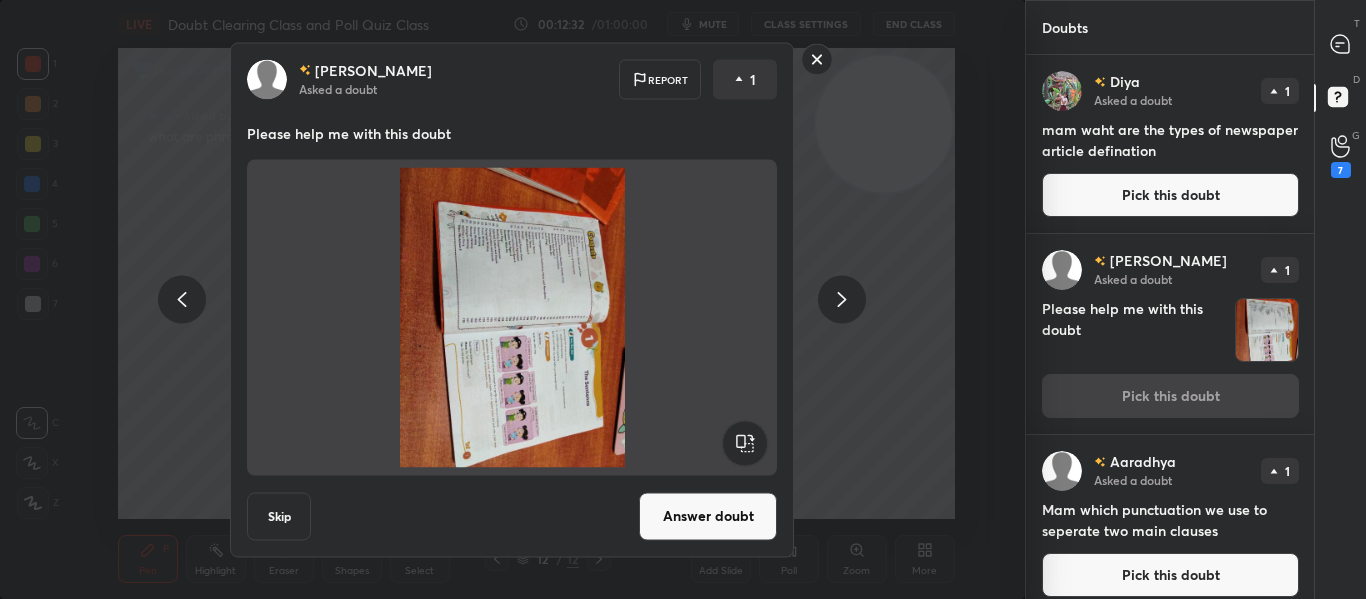 click 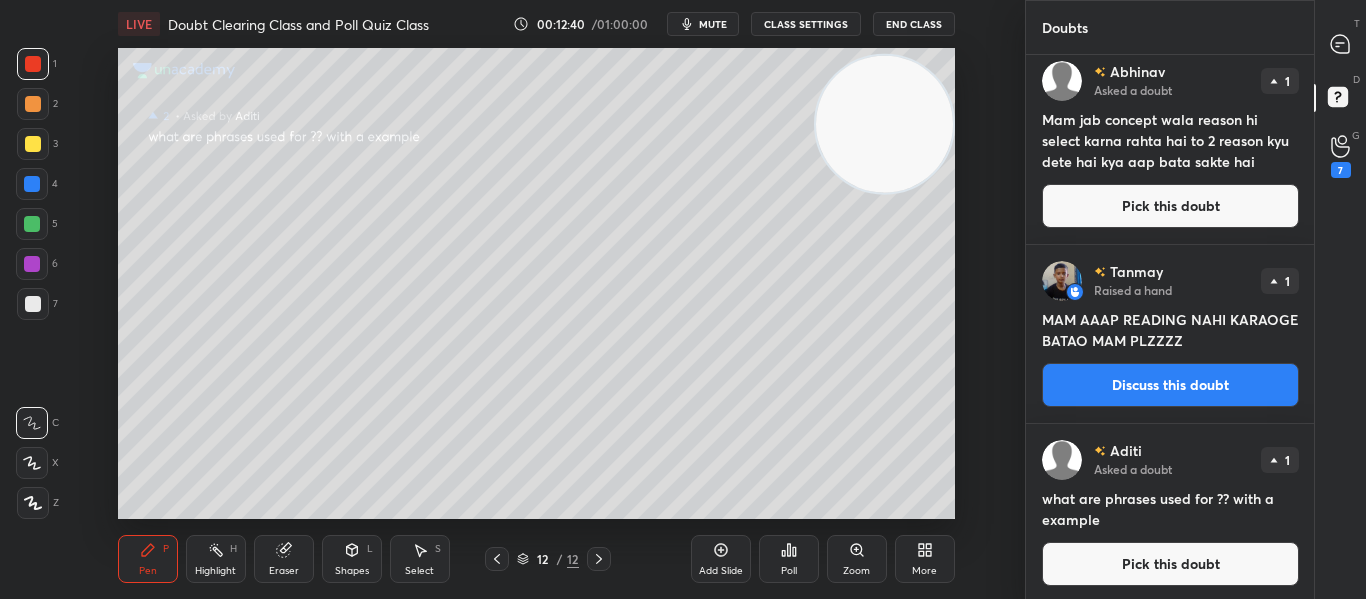 scroll, scrollTop: 1170, scrollLeft: 0, axis: vertical 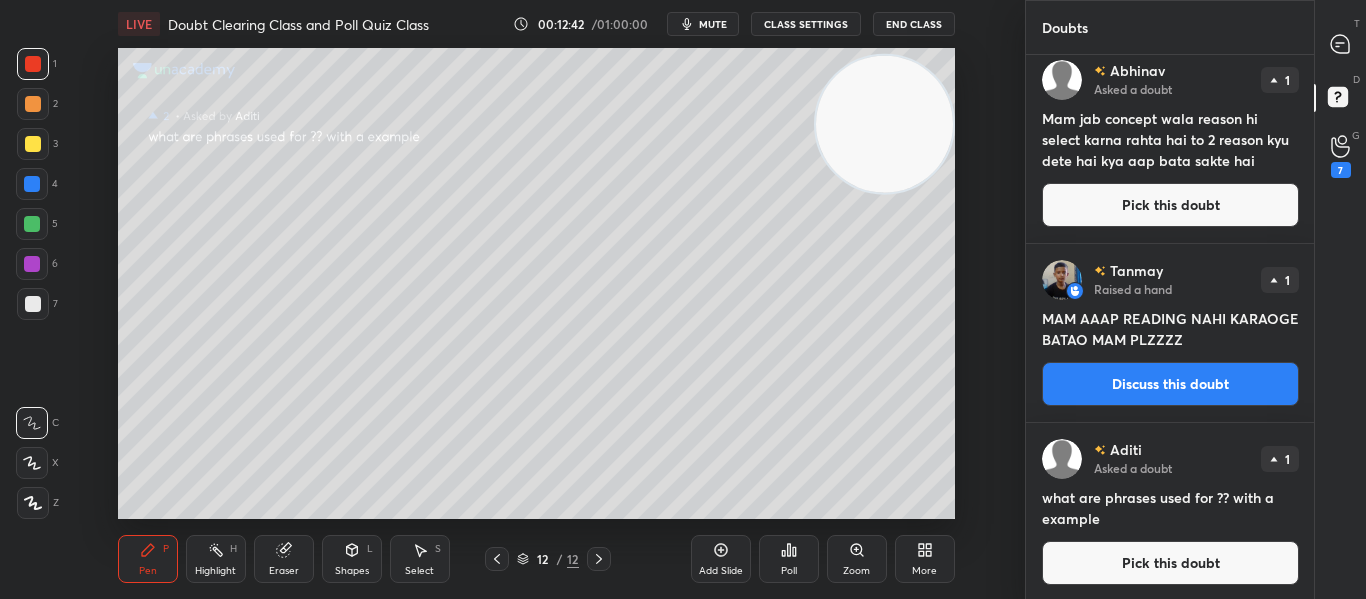 click on "Pick this doubt" at bounding box center [1170, 563] 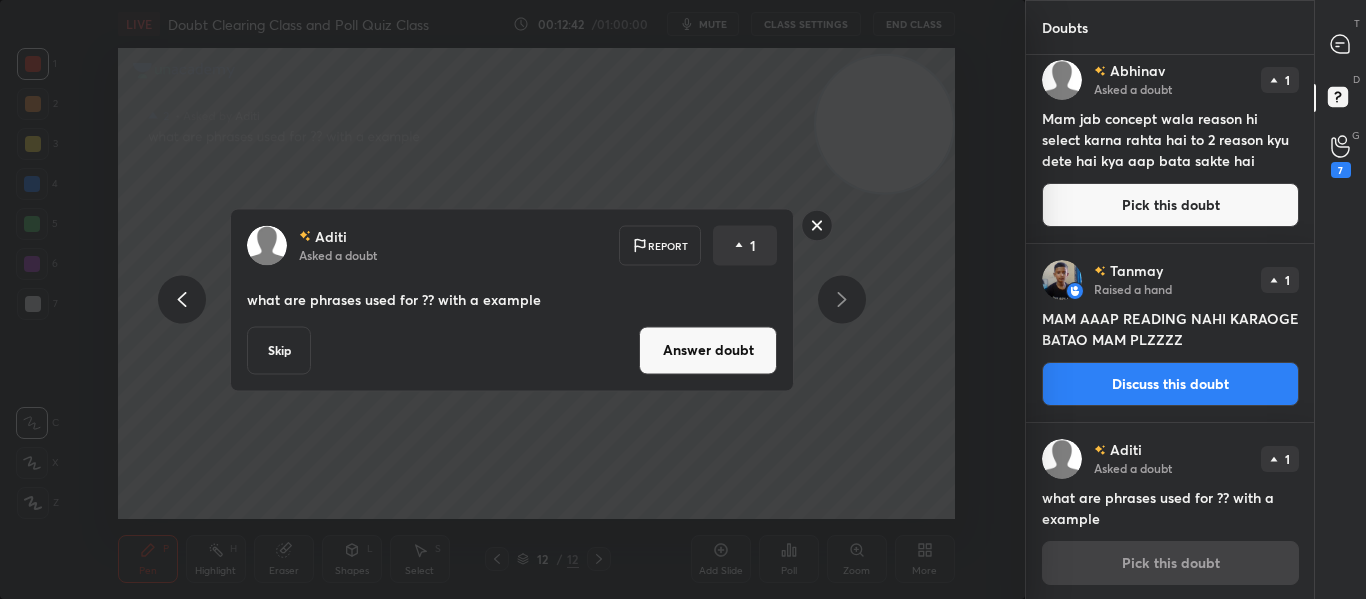 scroll, scrollTop: 1173, scrollLeft: 0, axis: vertical 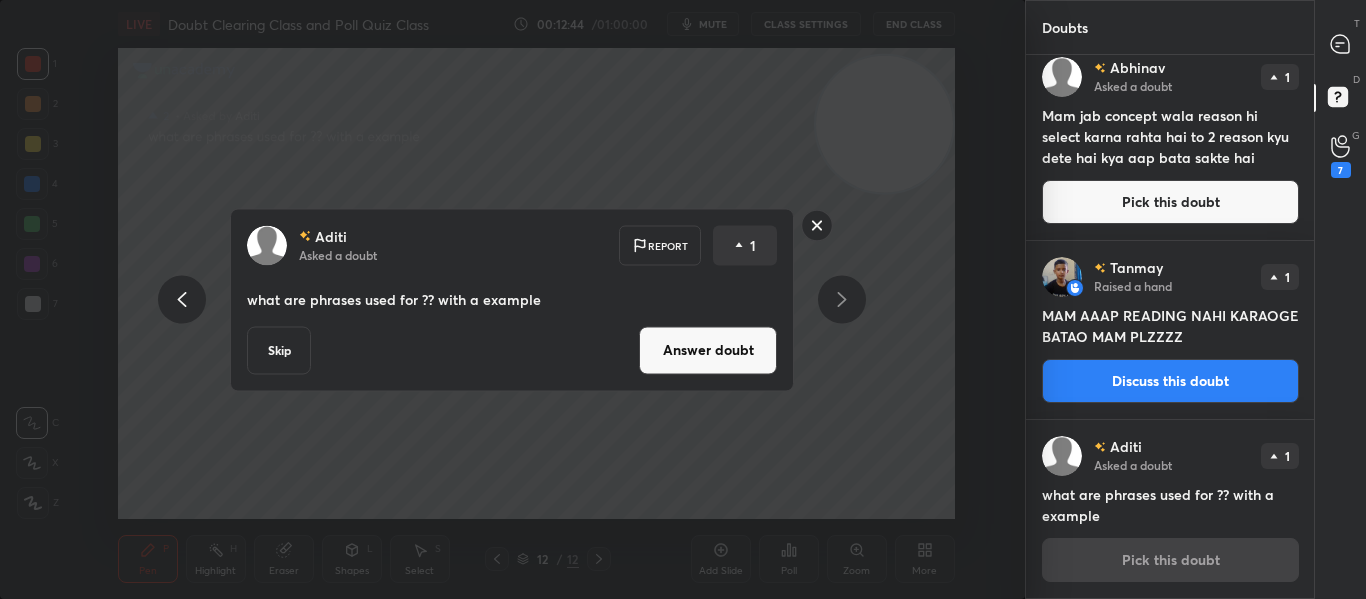 click on "Skip" at bounding box center (279, 350) 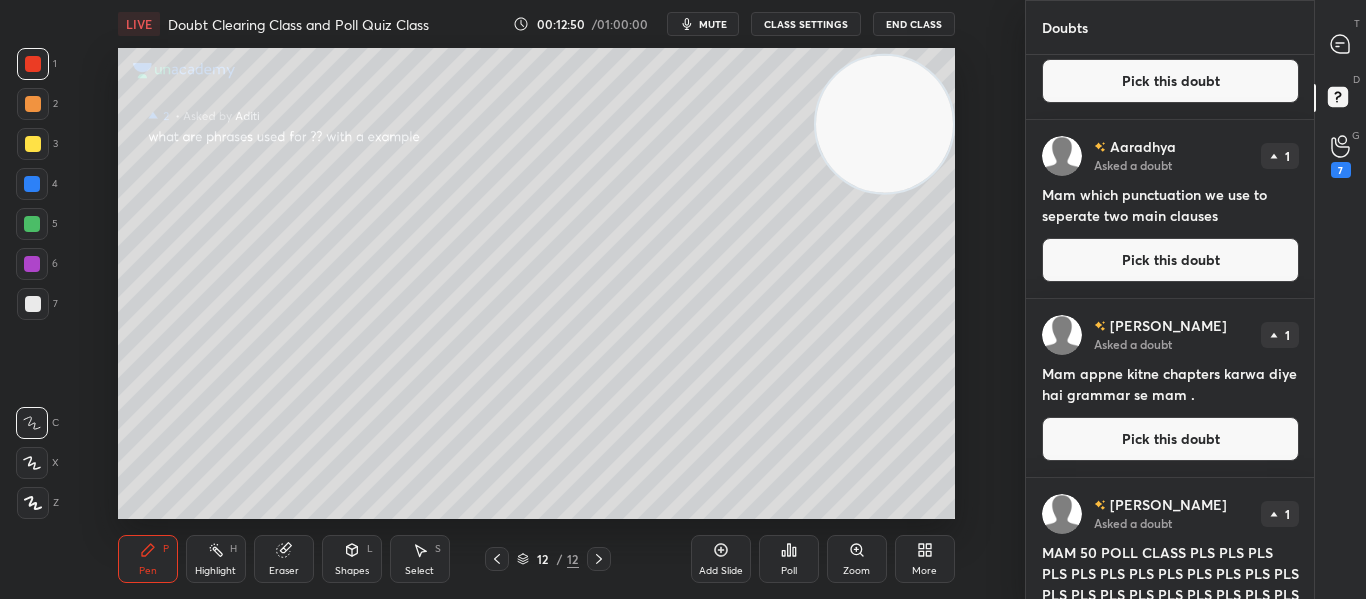 scroll, scrollTop: 675, scrollLeft: 0, axis: vertical 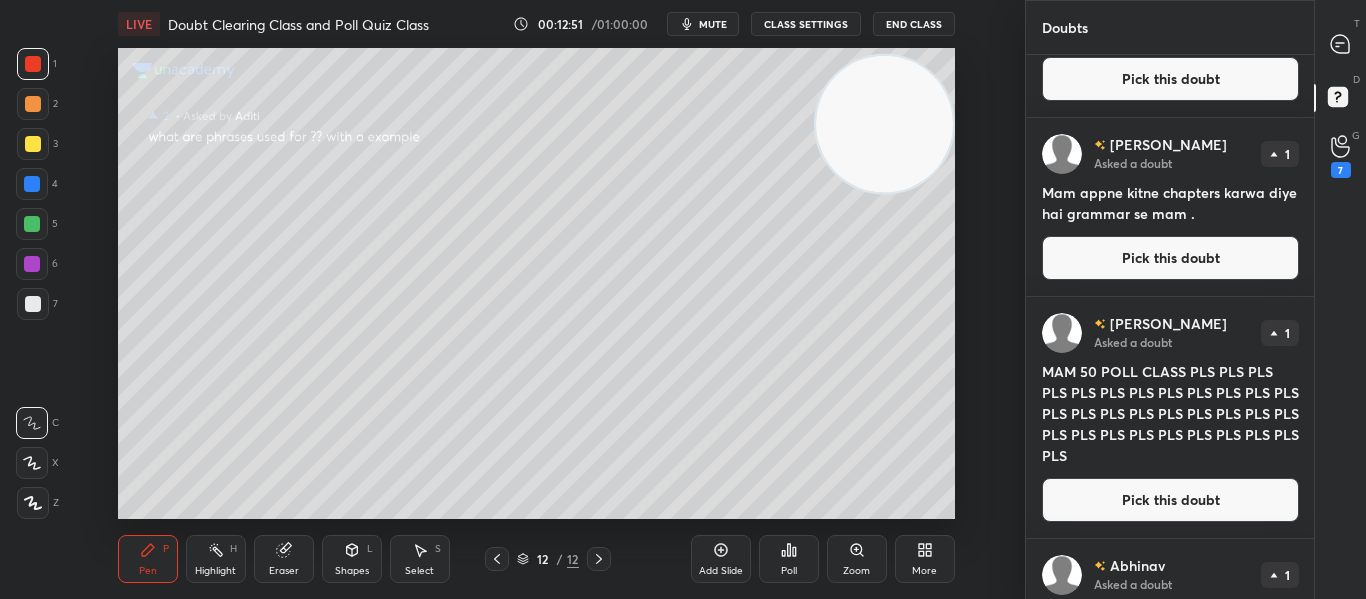 click on "Pick this doubt" at bounding box center [1170, 500] 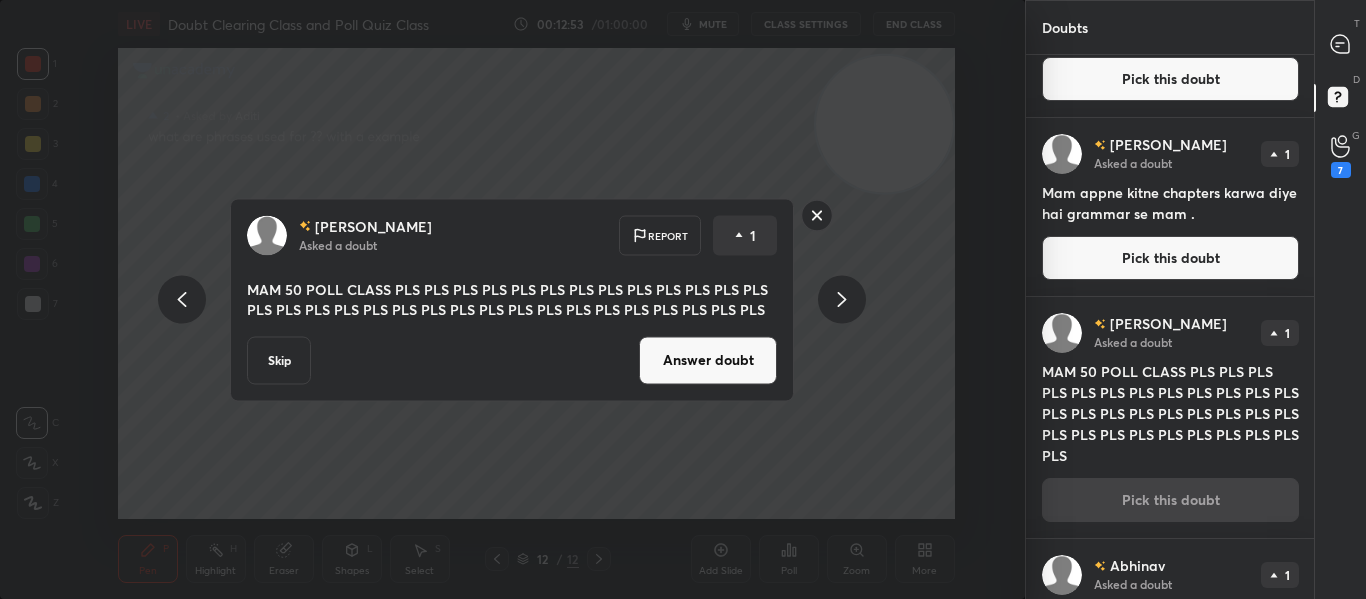 click on "Skip" at bounding box center (279, 360) 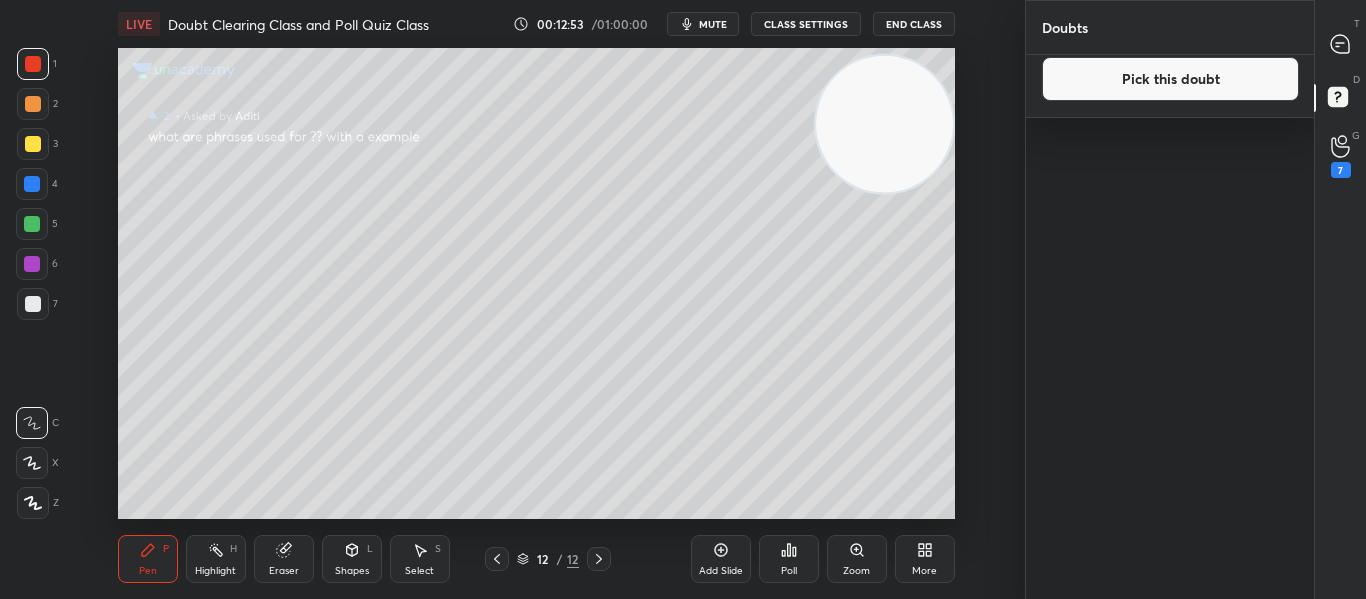 scroll, scrollTop: 0, scrollLeft: 0, axis: both 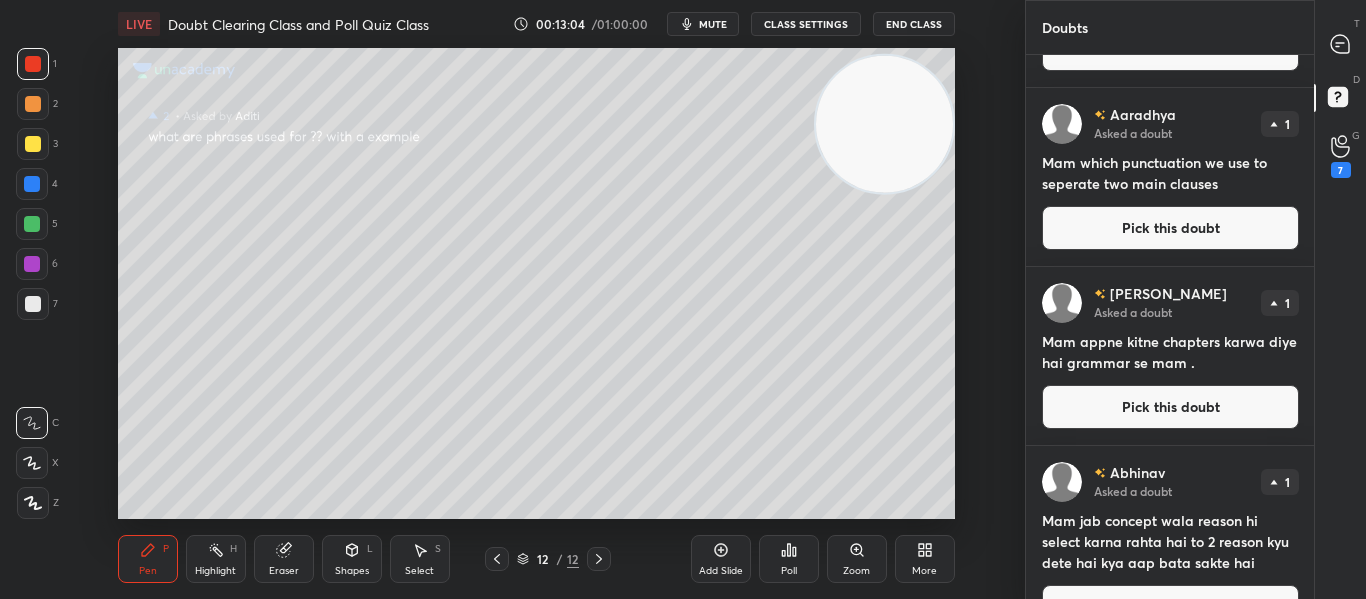 click on "Pick this doubt" at bounding box center [1170, 407] 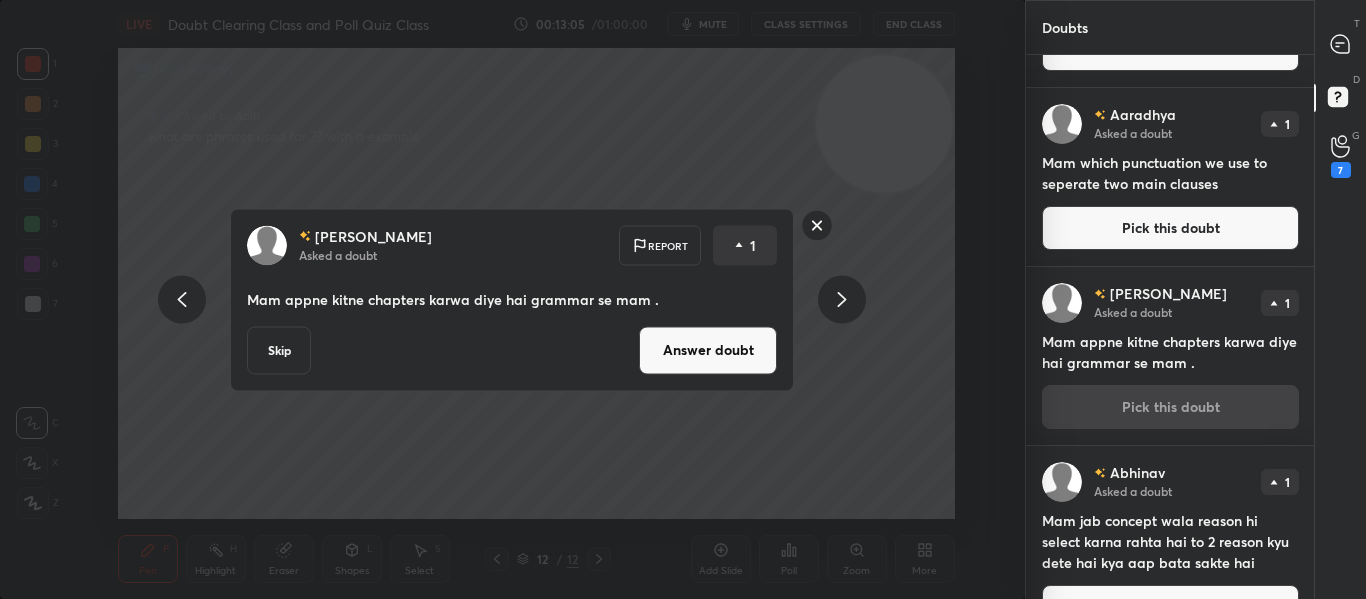 click on "Answer doubt" at bounding box center (708, 350) 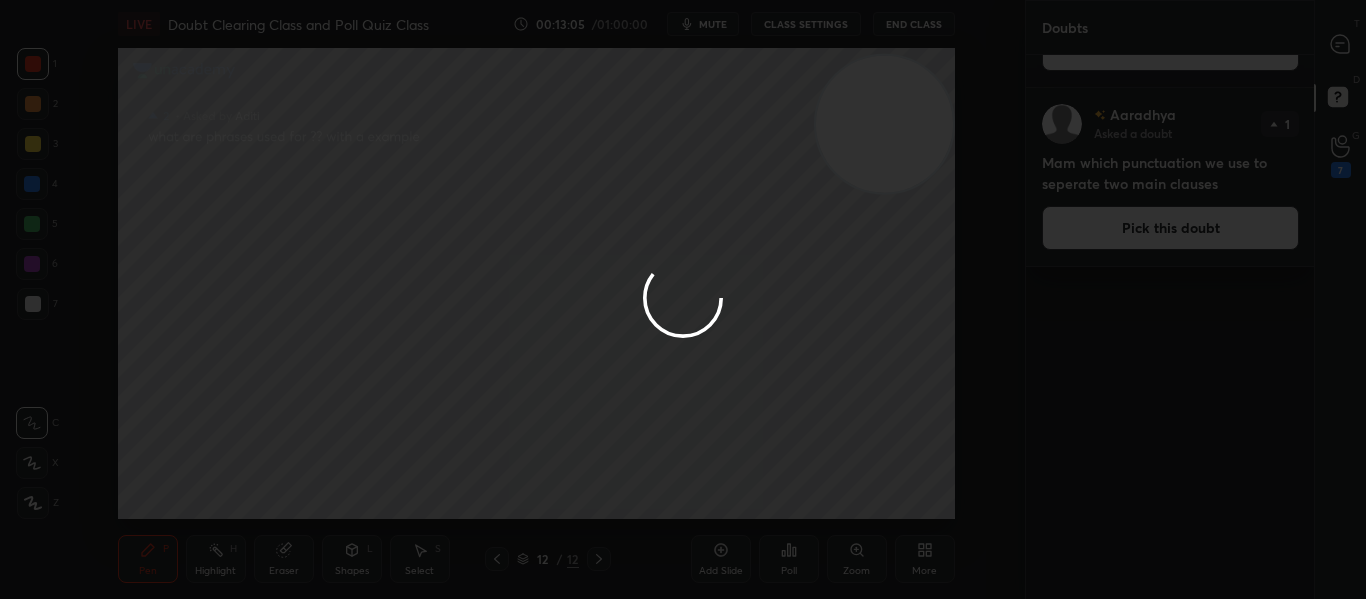 scroll, scrollTop: 0, scrollLeft: 0, axis: both 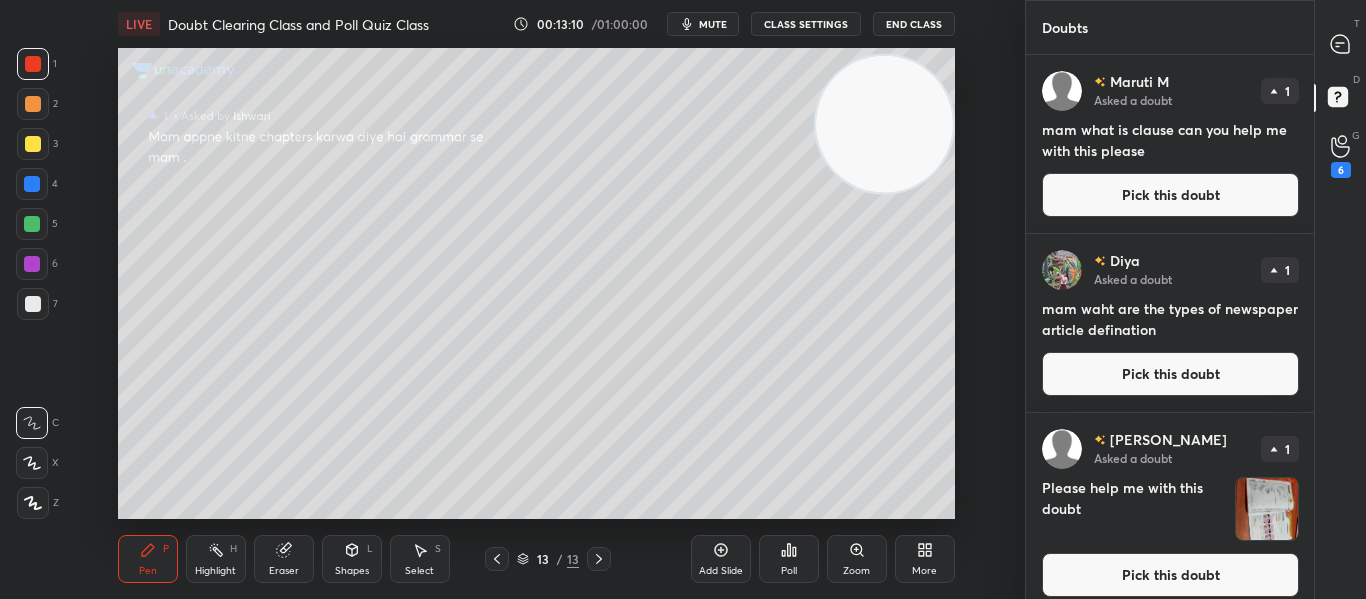 click on "Pick this doubt" at bounding box center [1170, 575] 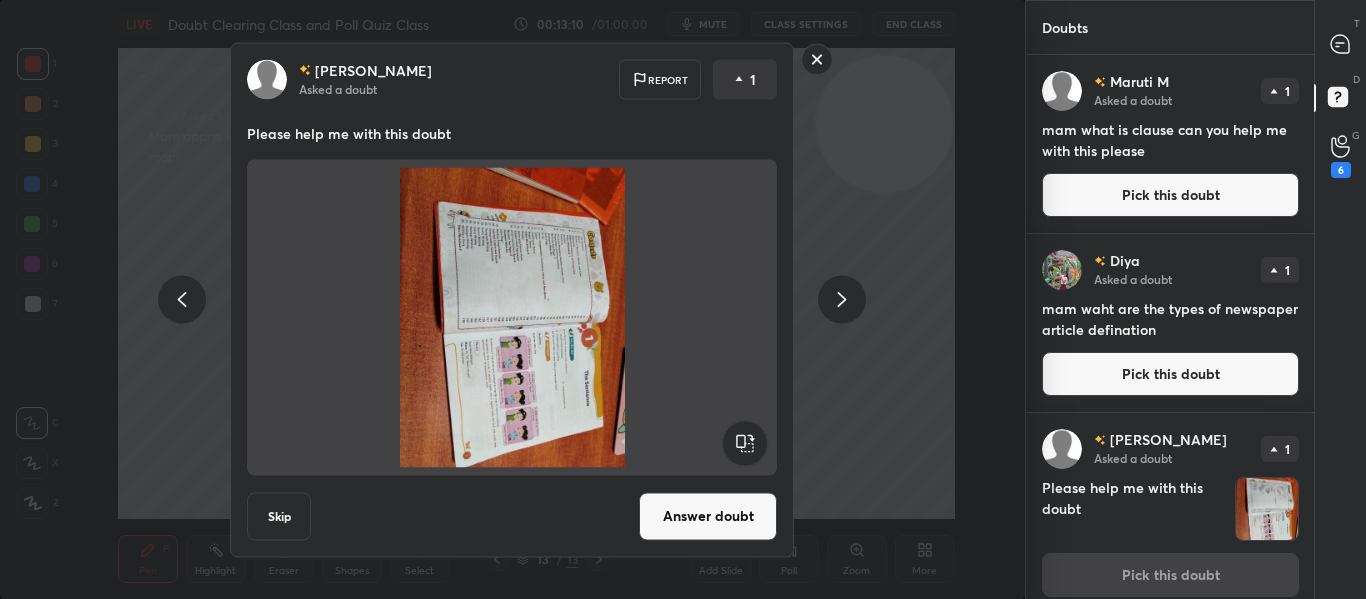 scroll, scrollTop: 15, scrollLeft: 0, axis: vertical 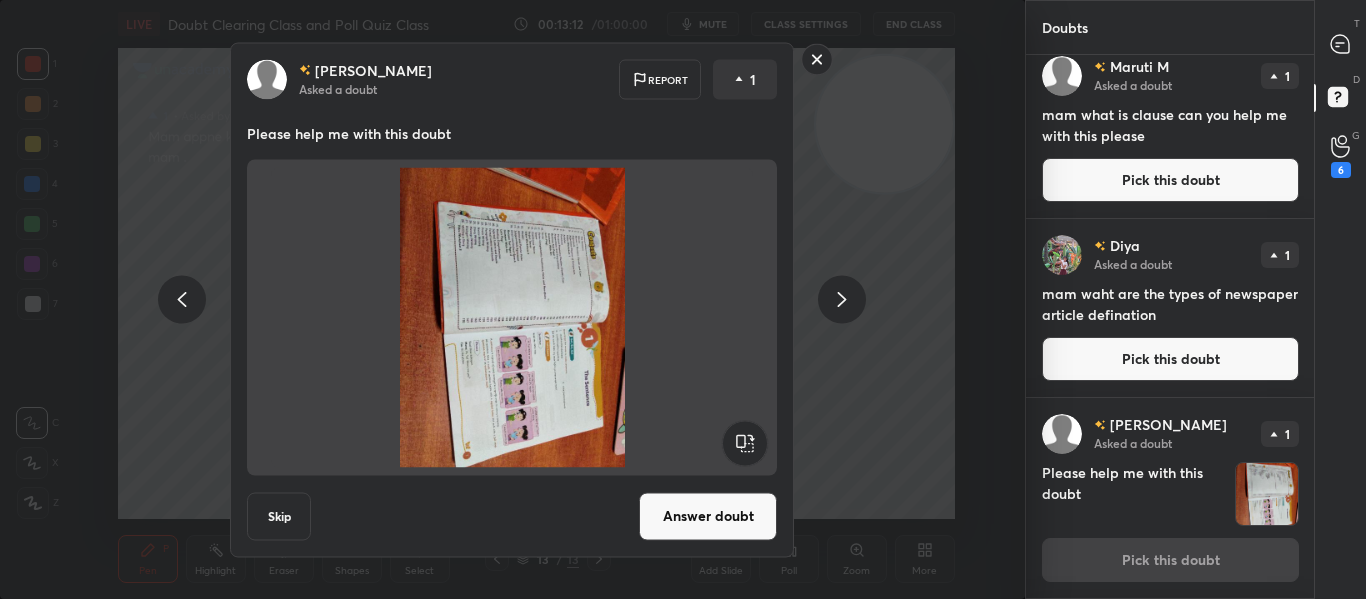 click 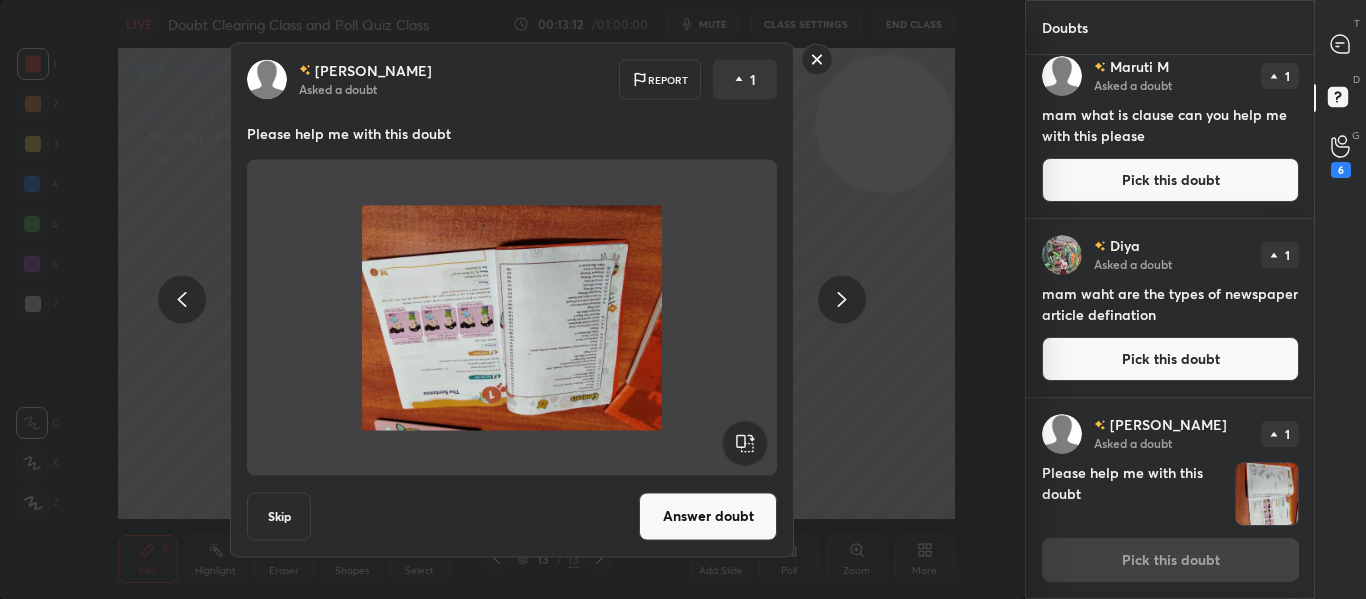 click 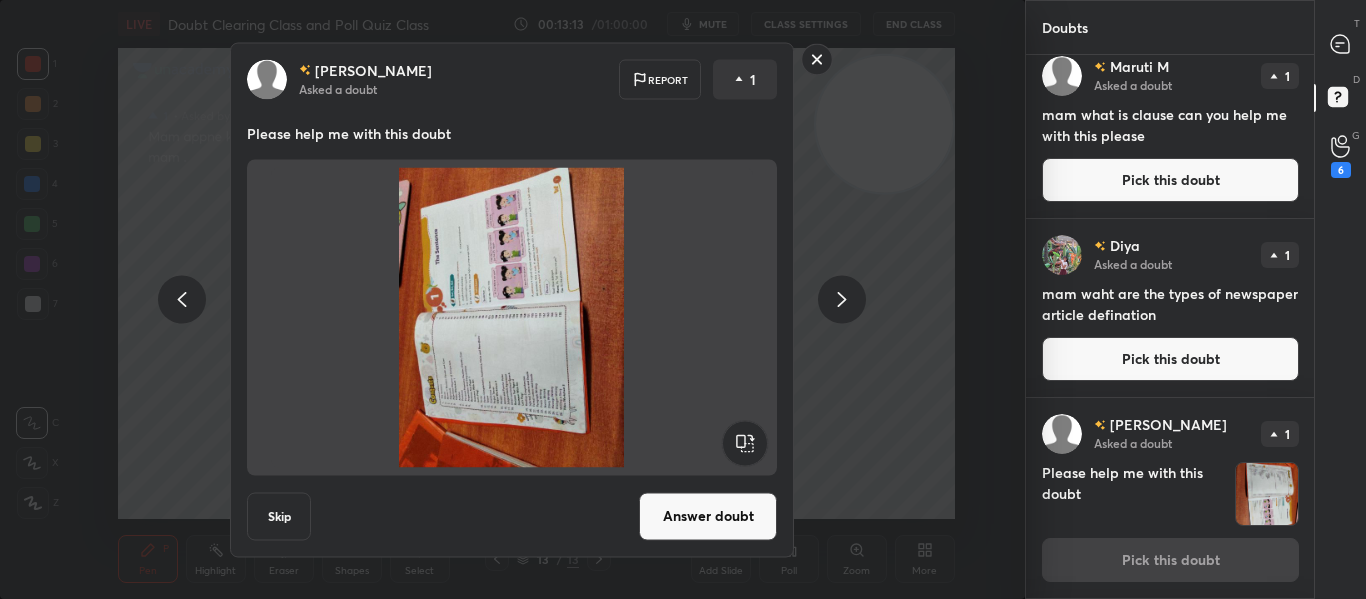 click 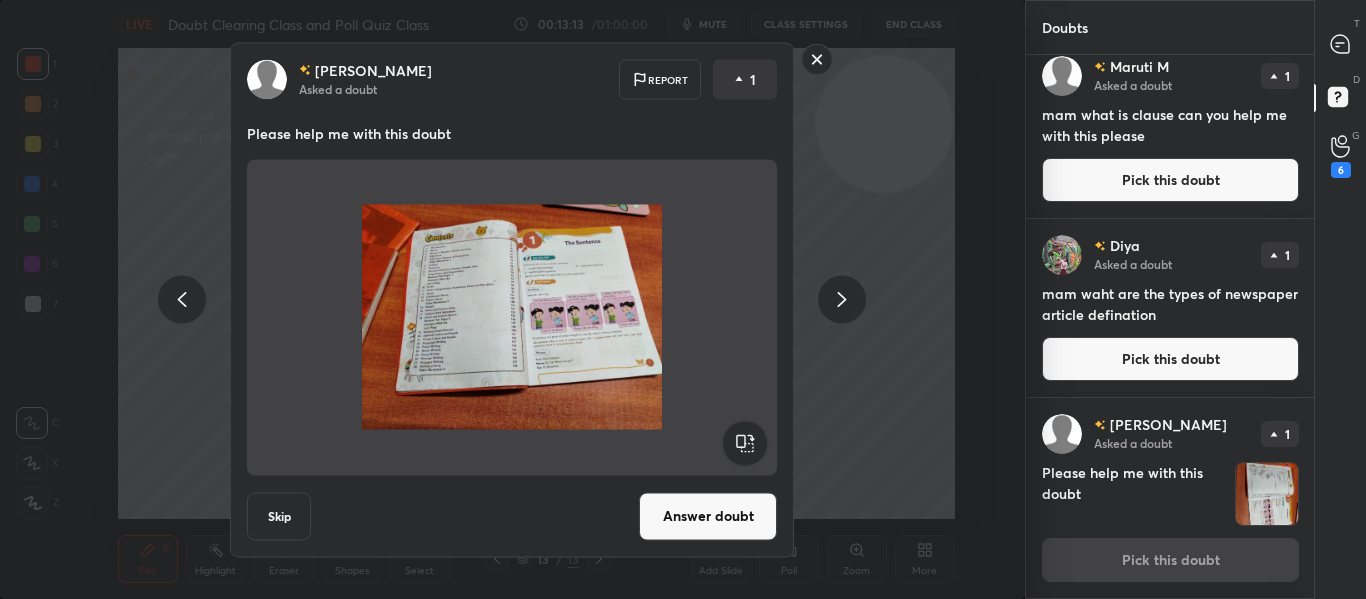click 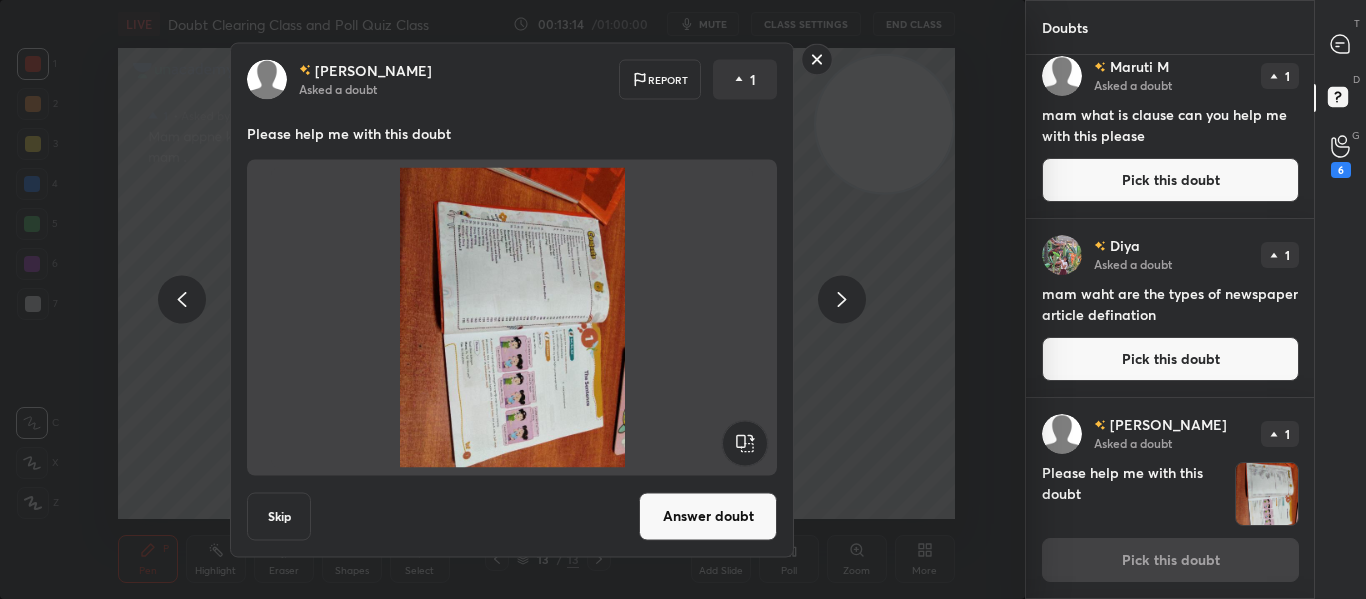 click 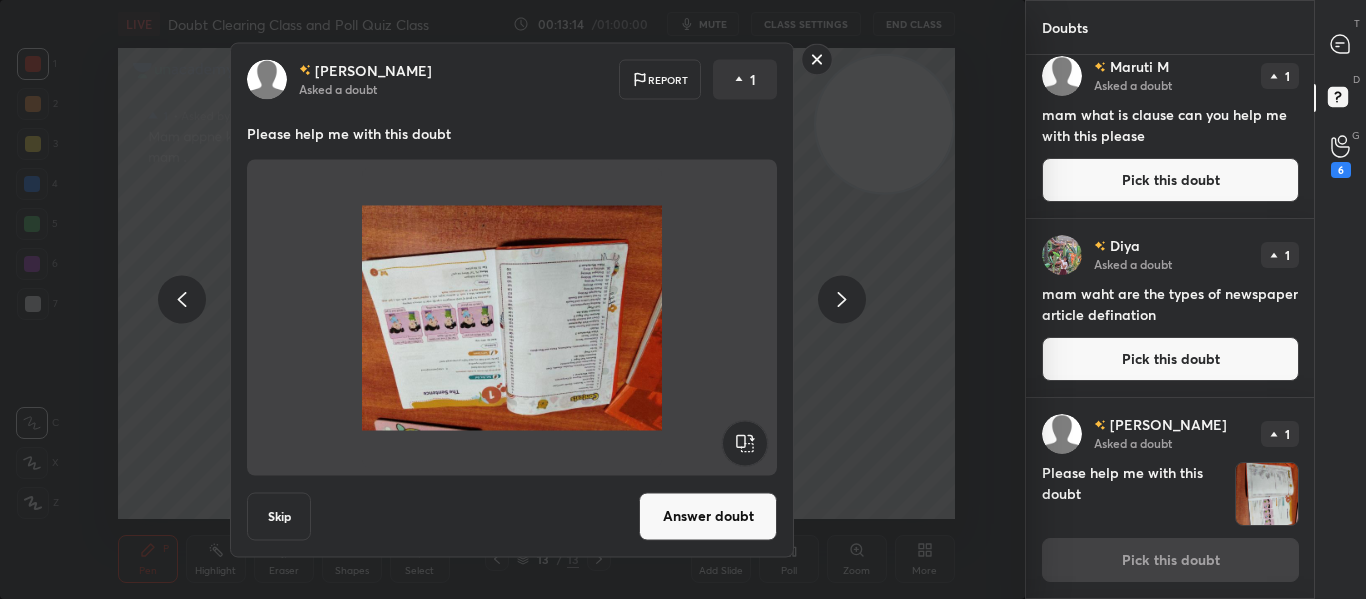 click 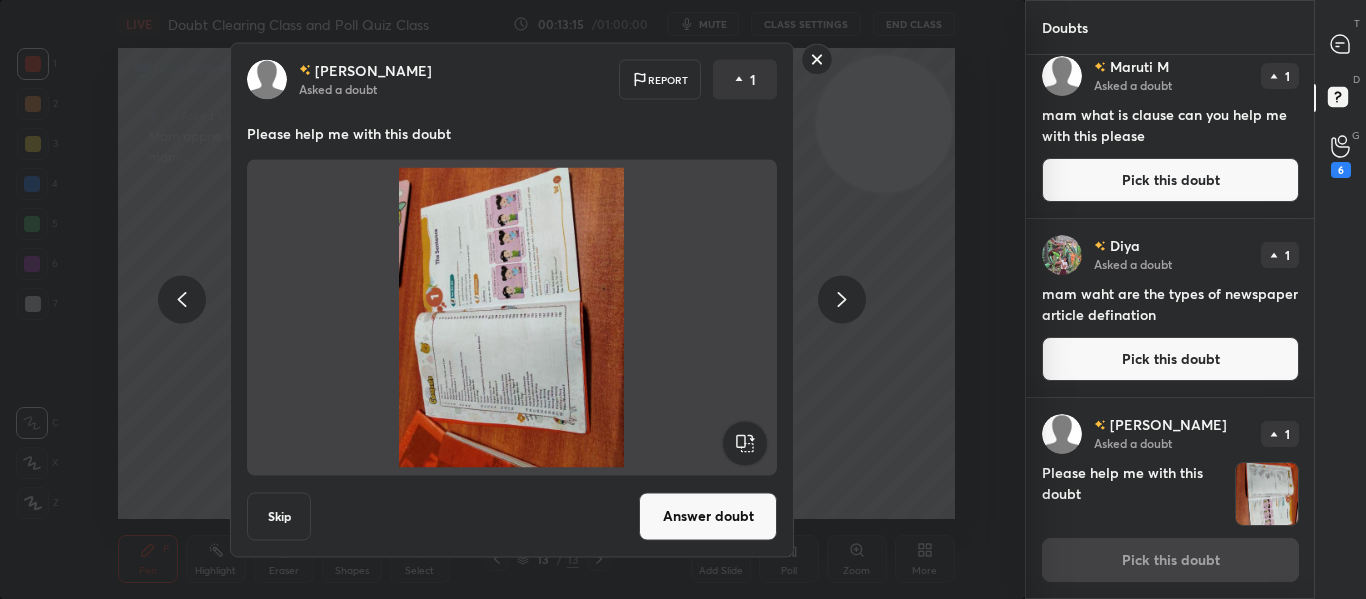 click 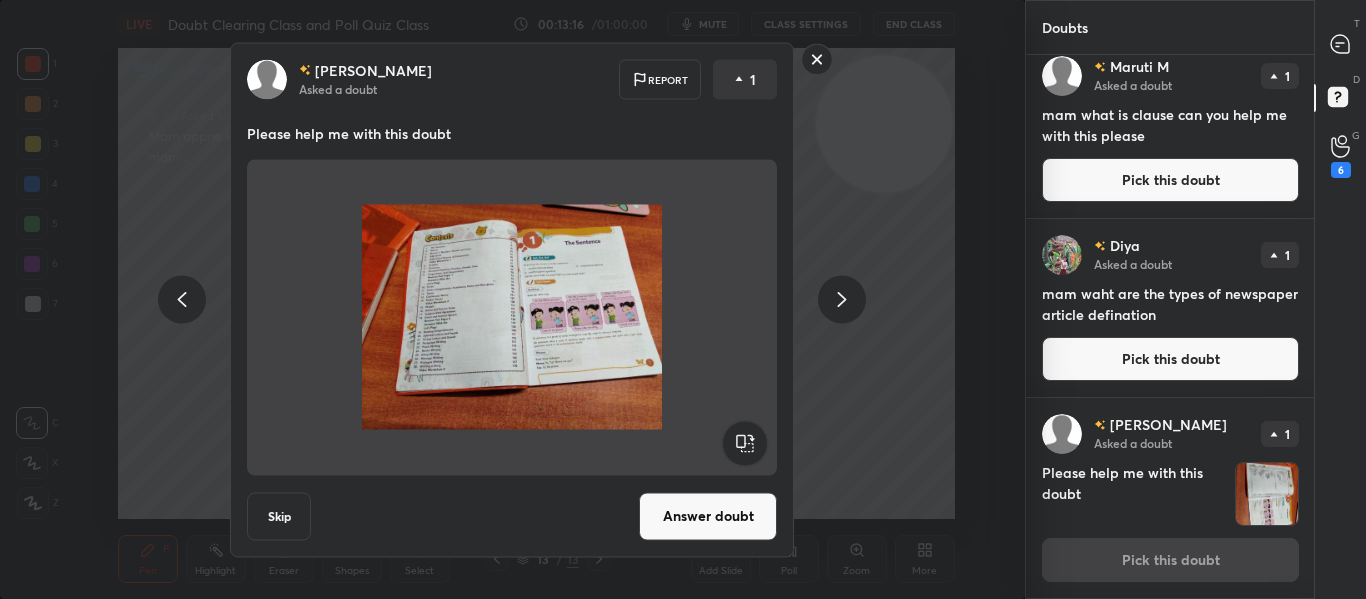 click on "Answer doubt" at bounding box center [708, 516] 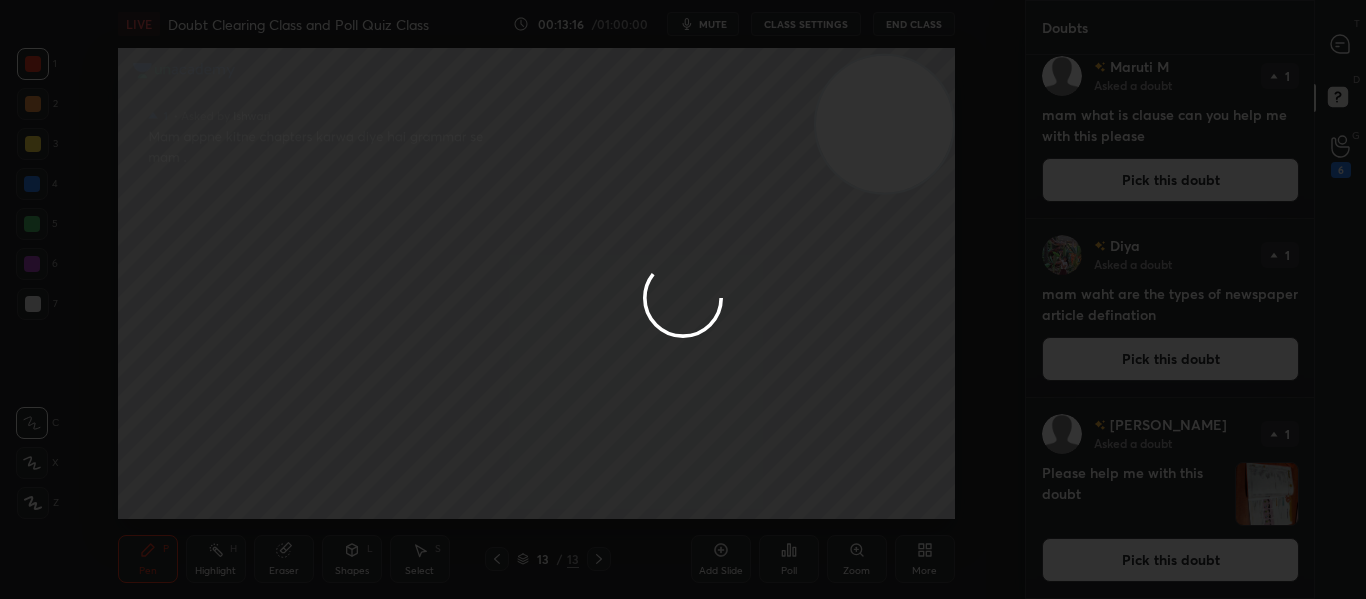 scroll, scrollTop: 0, scrollLeft: 0, axis: both 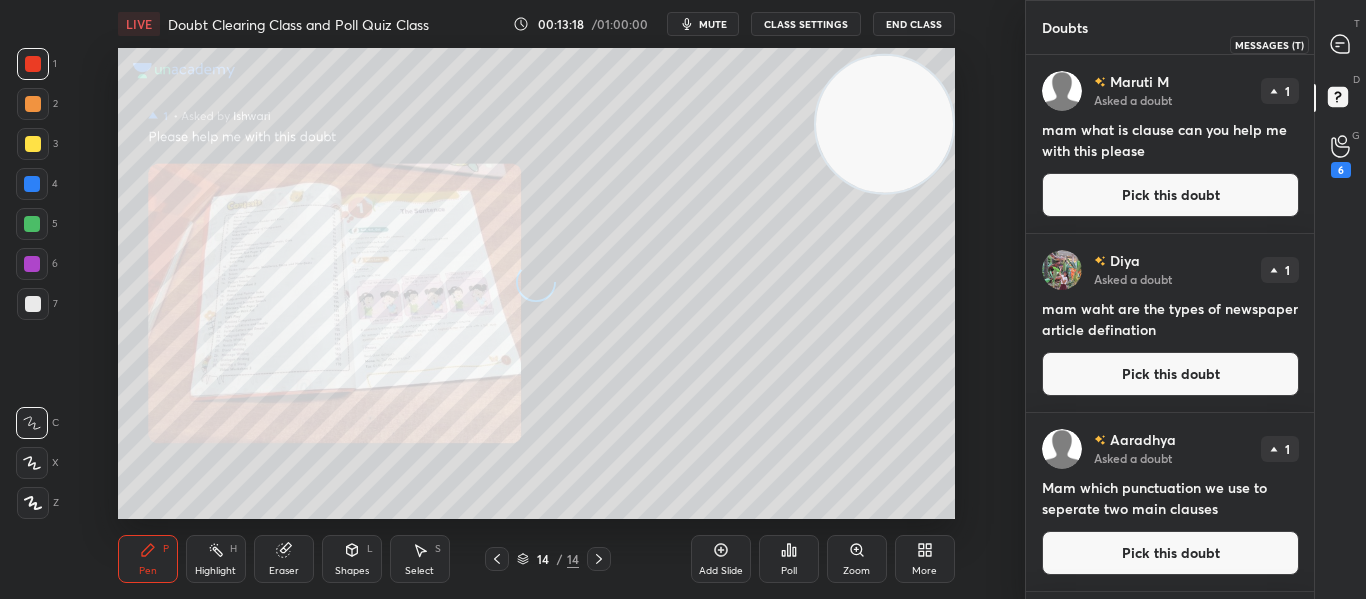 click 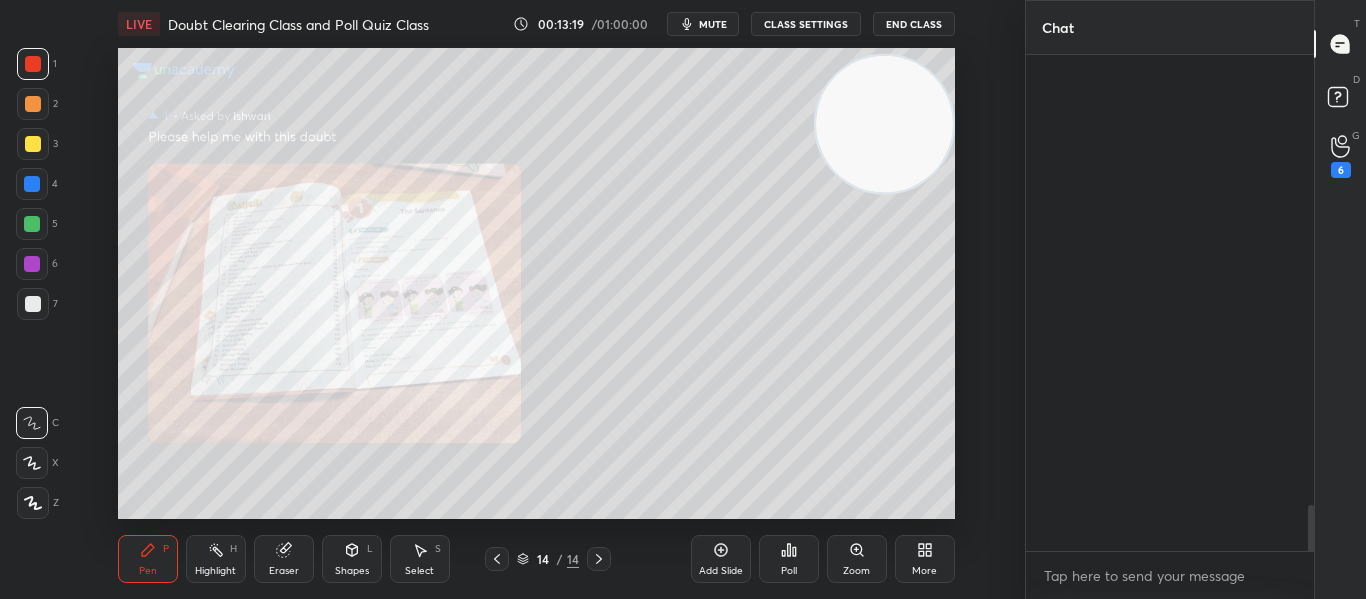 scroll, scrollTop: 6646, scrollLeft: 0, axis: vertical 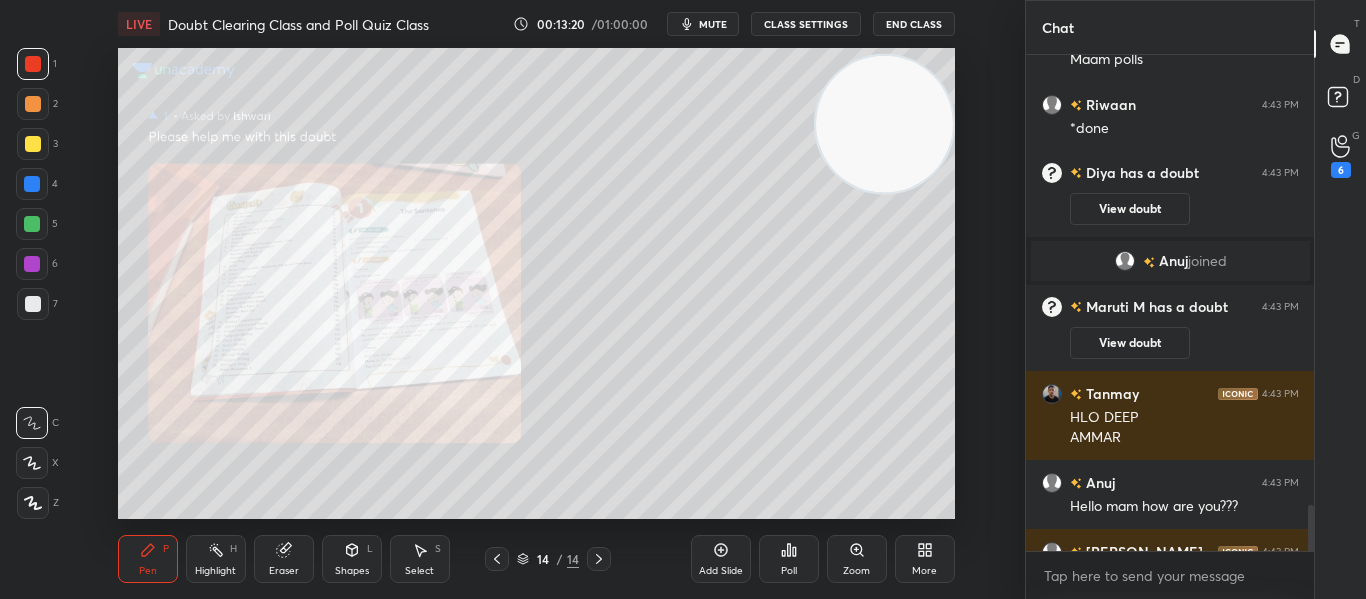 click 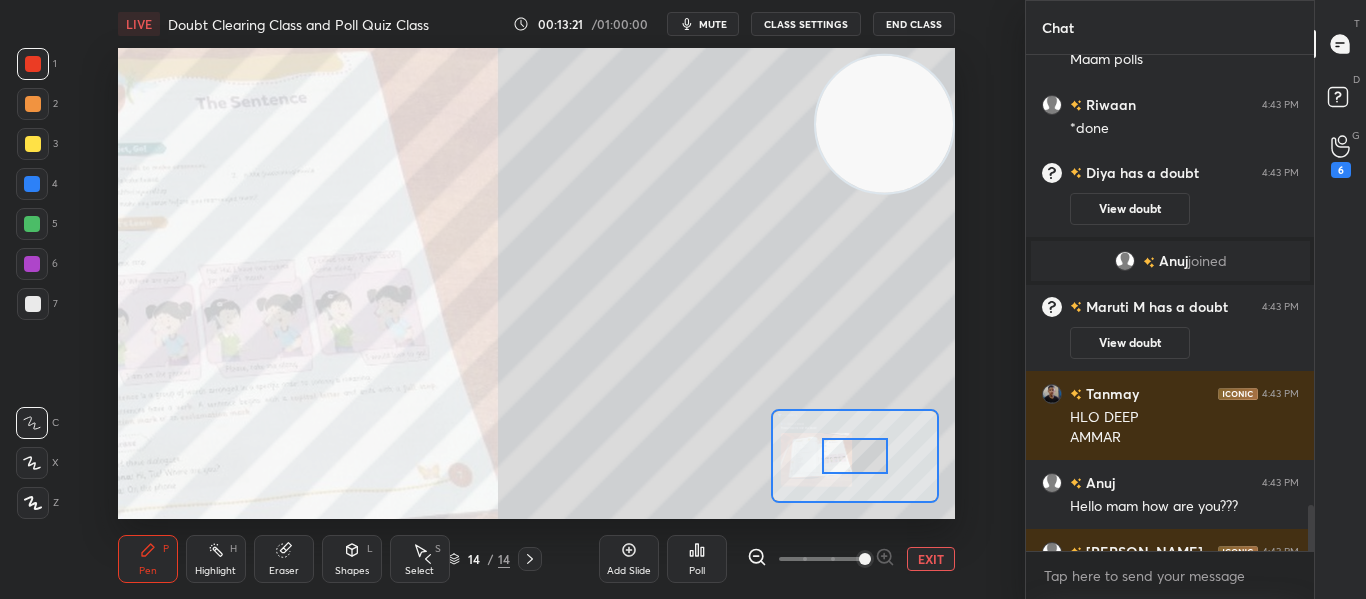 click at bounding box center (865, 559) 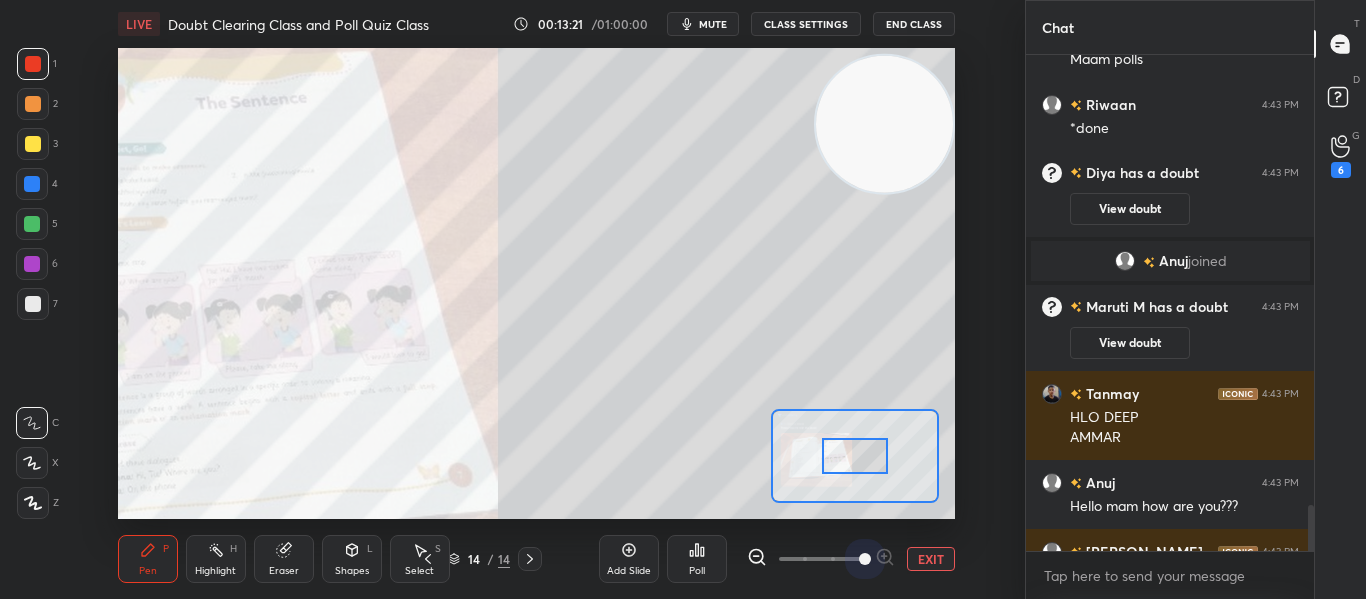 click at bounding box center (865, 559) 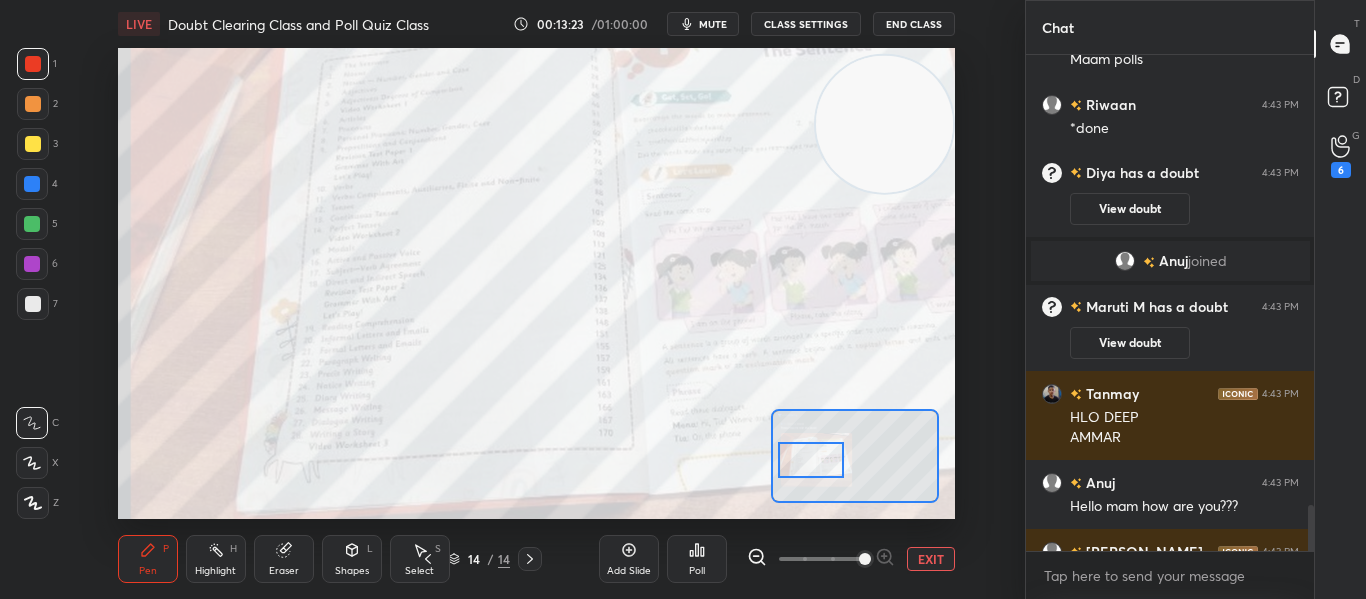 drag, startPoint x: 861, startPoint y: 464, endPoint x: 815, endPoint y: 468, distance: 46.173584 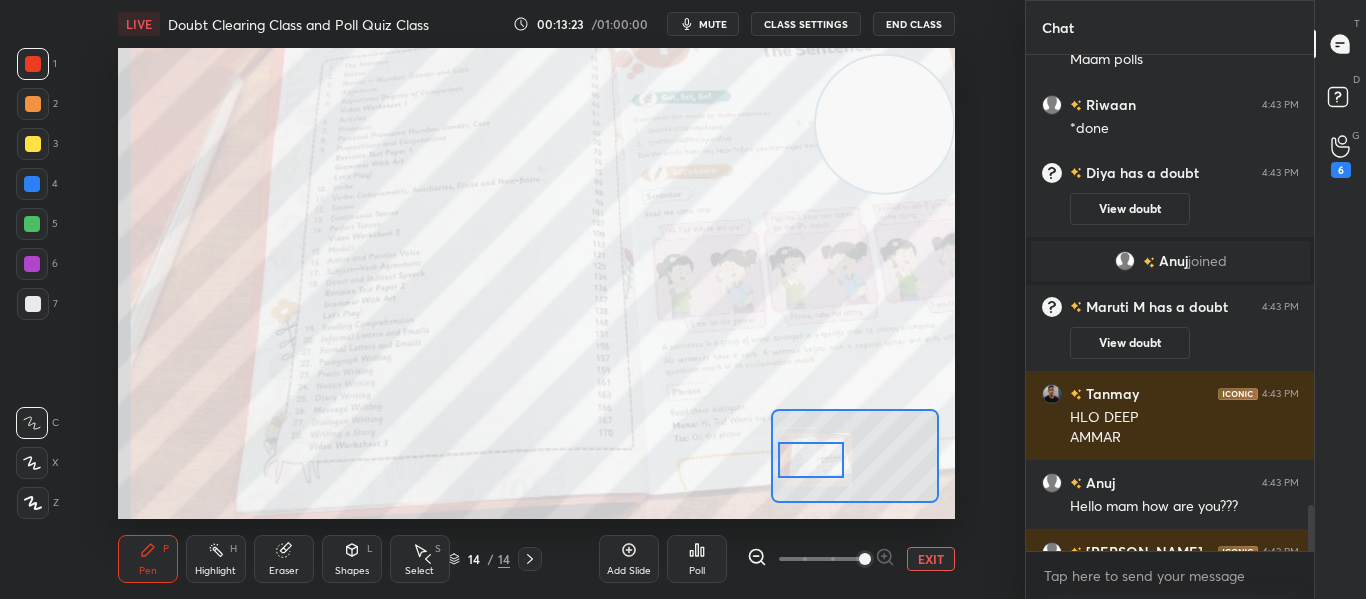 click at bounding box center (810, 460) 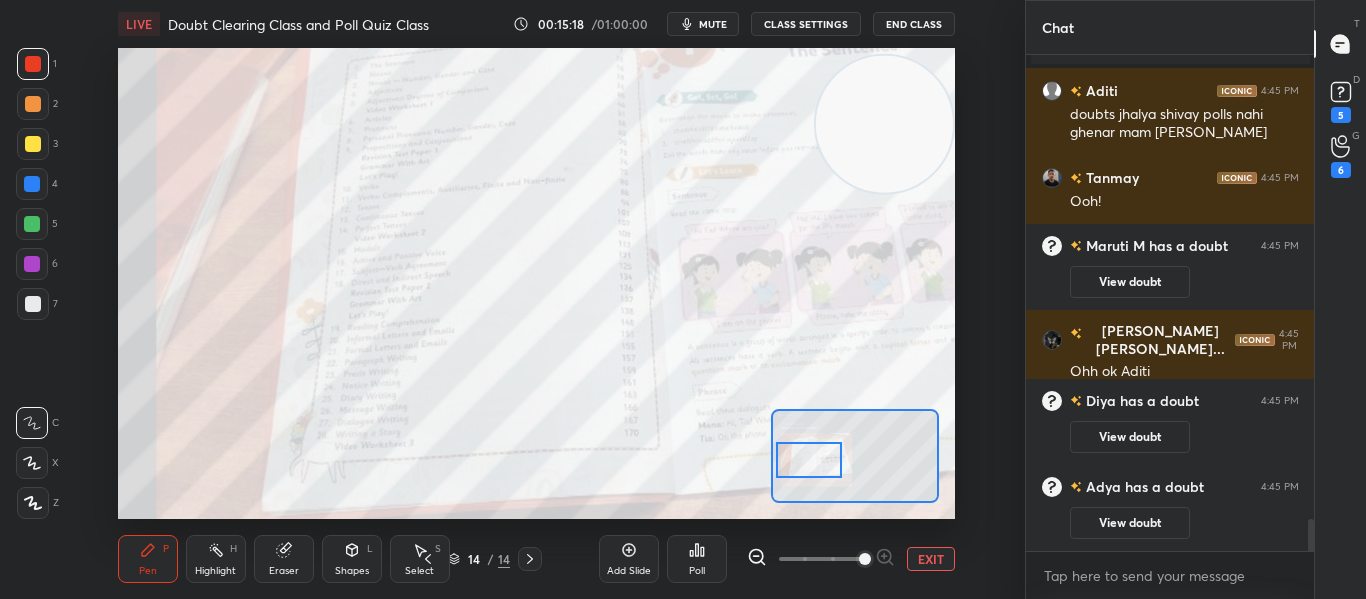 scroll, scrollTop: 7270, scrollLeft: 0, axis: vertical 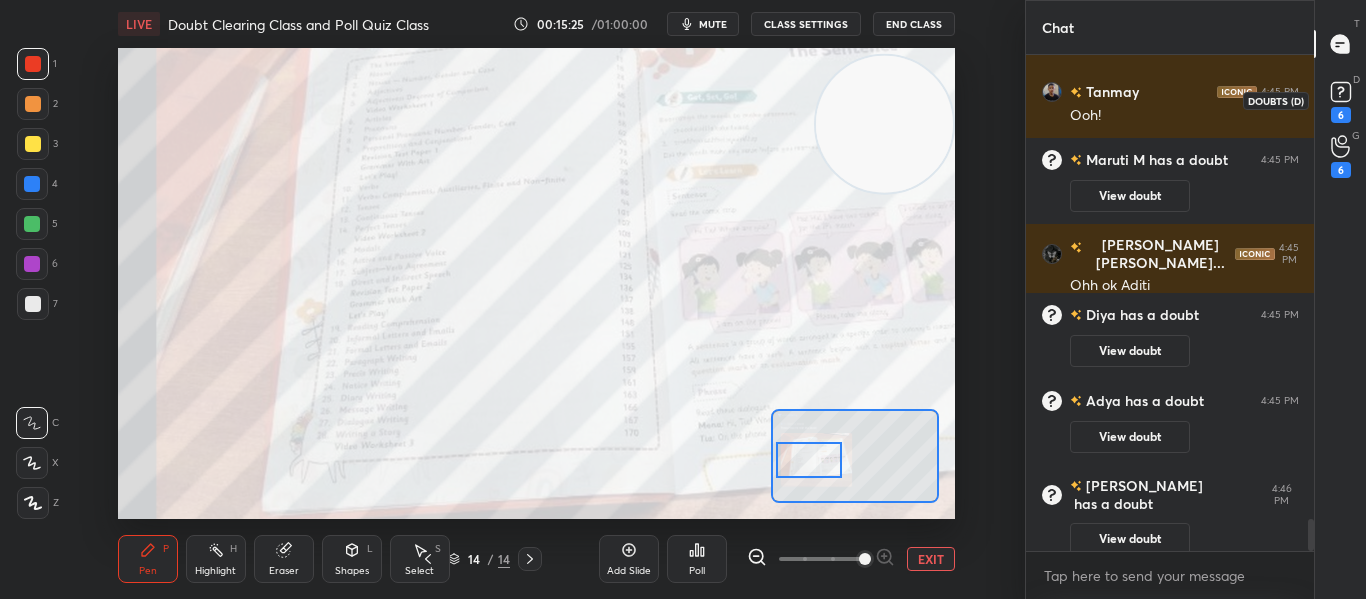 click 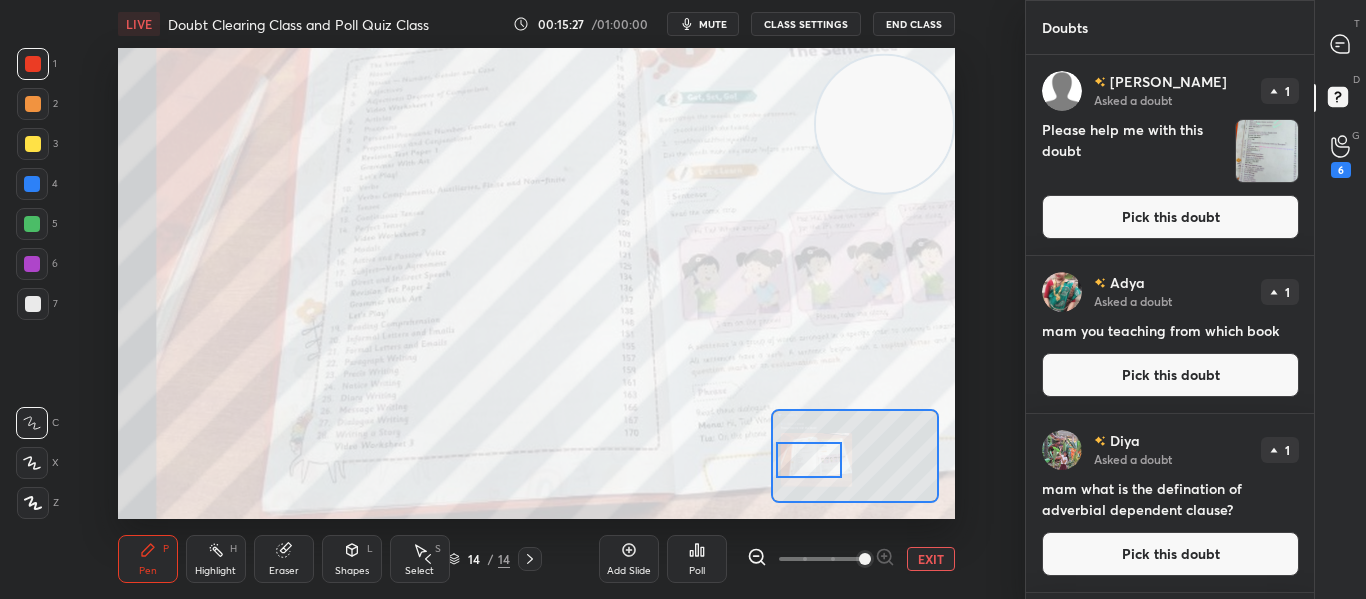 click on "Pick this doubt" at bounding box center (1170, 217) 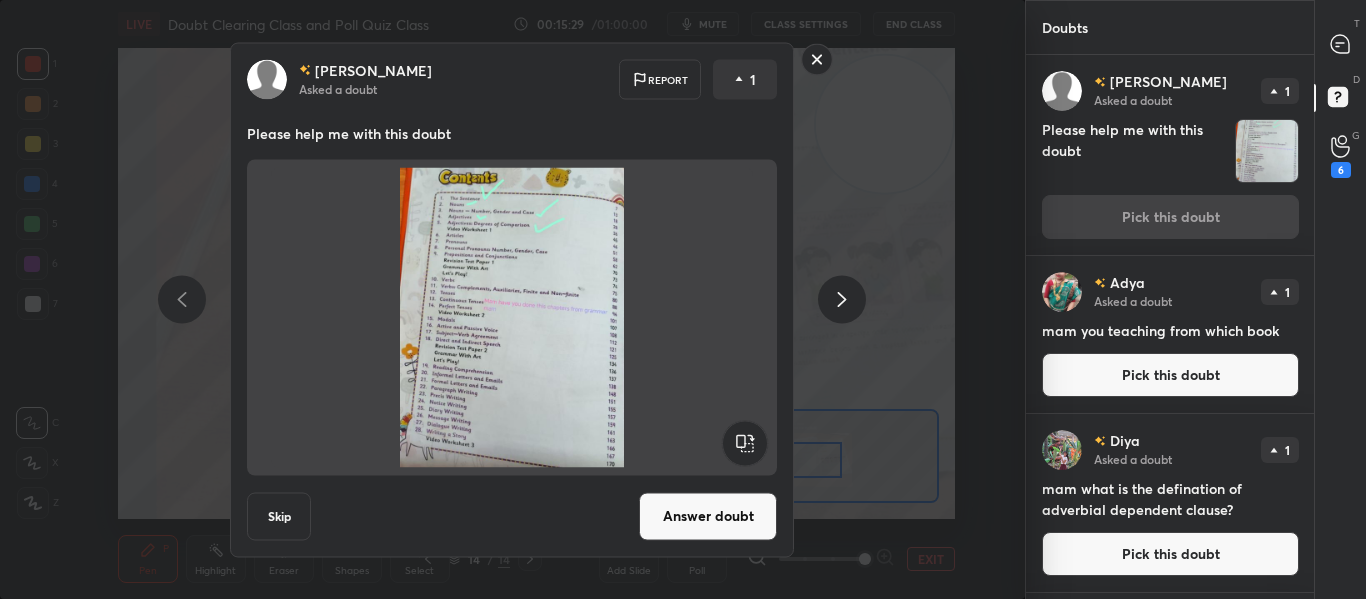 click on "Answer doubt" at bounding box center [708, 516] 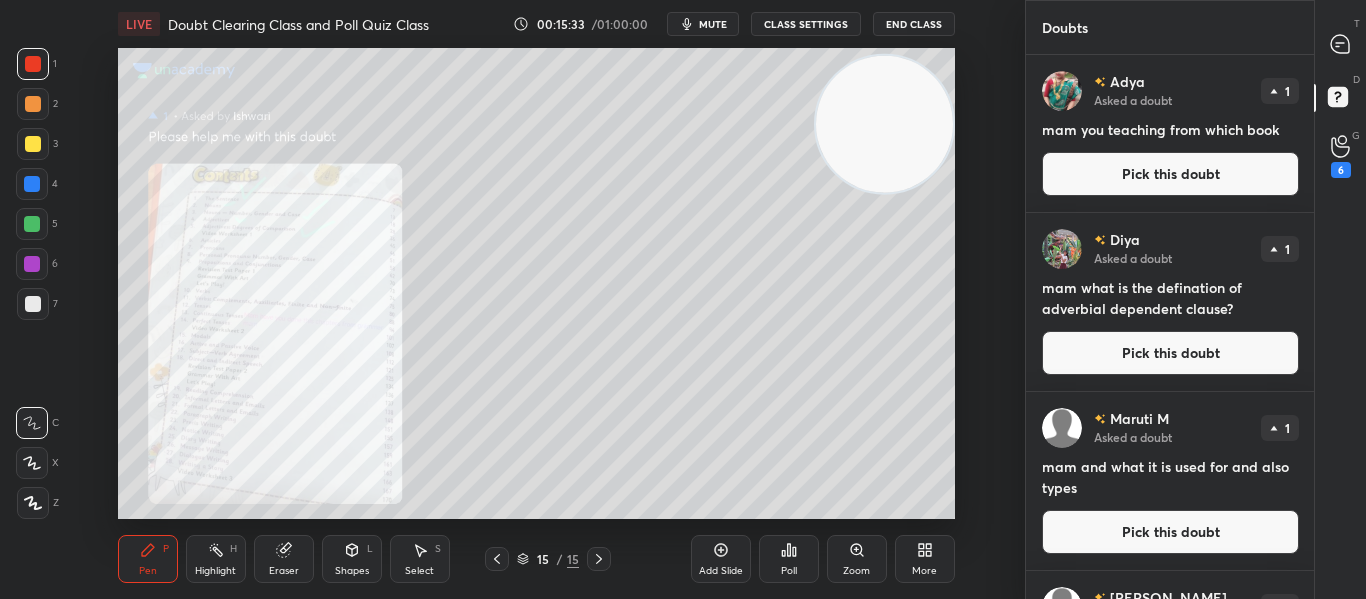 click on "Pick this doubt" at bounding box center (1170, 174) 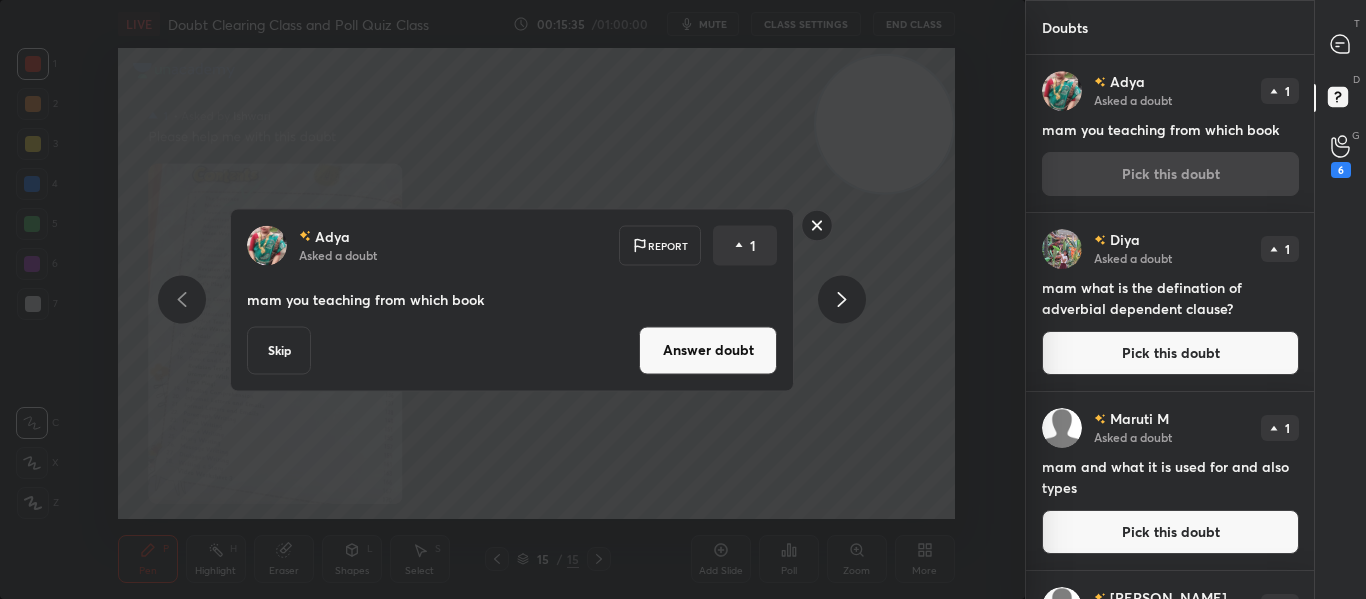 click on "Skip" at bounding box center (279, 350) 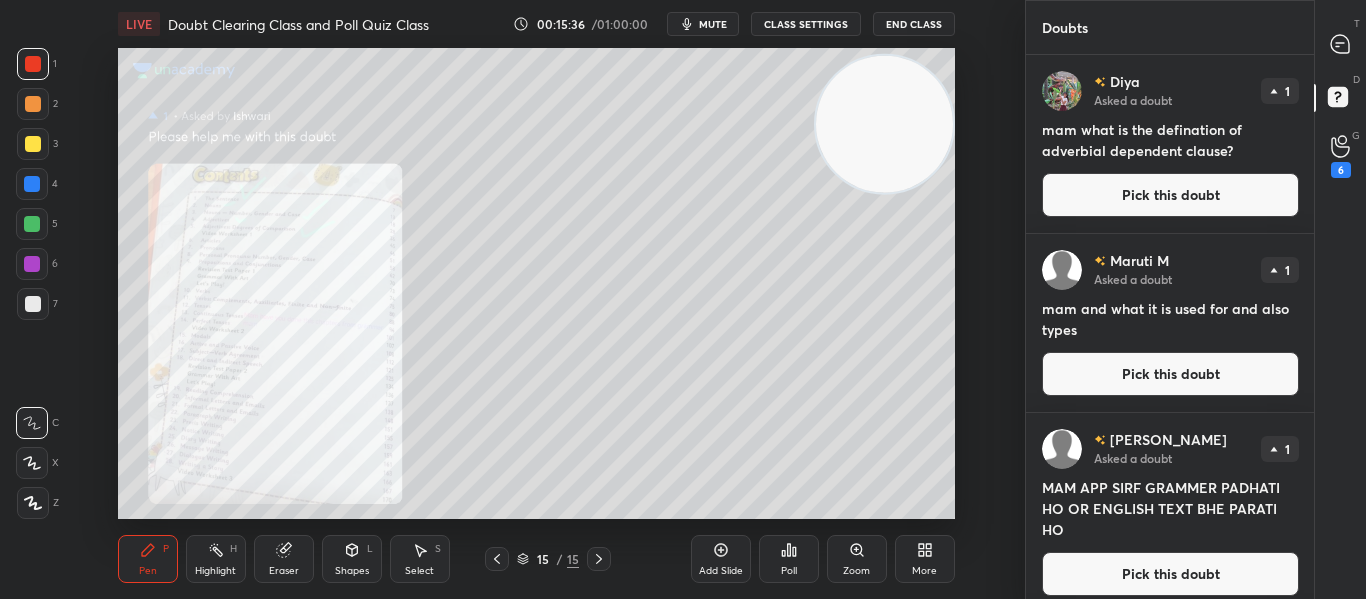 click on "Pick this doubt" at bounding box center [1170, 195] 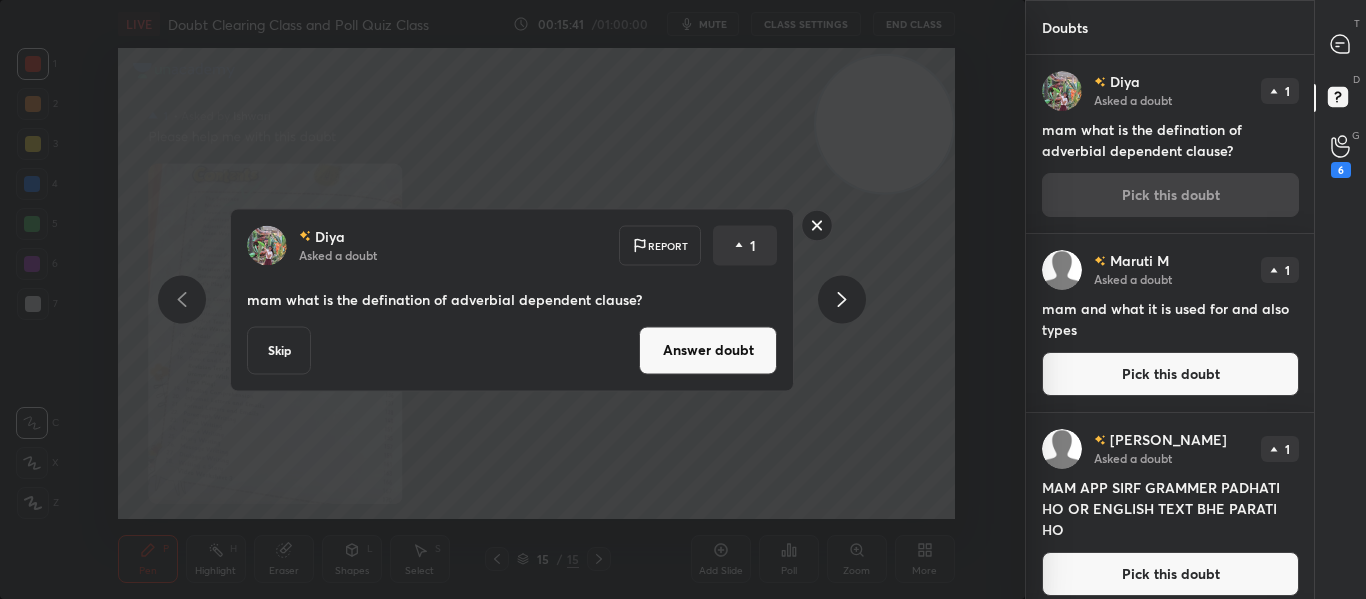click 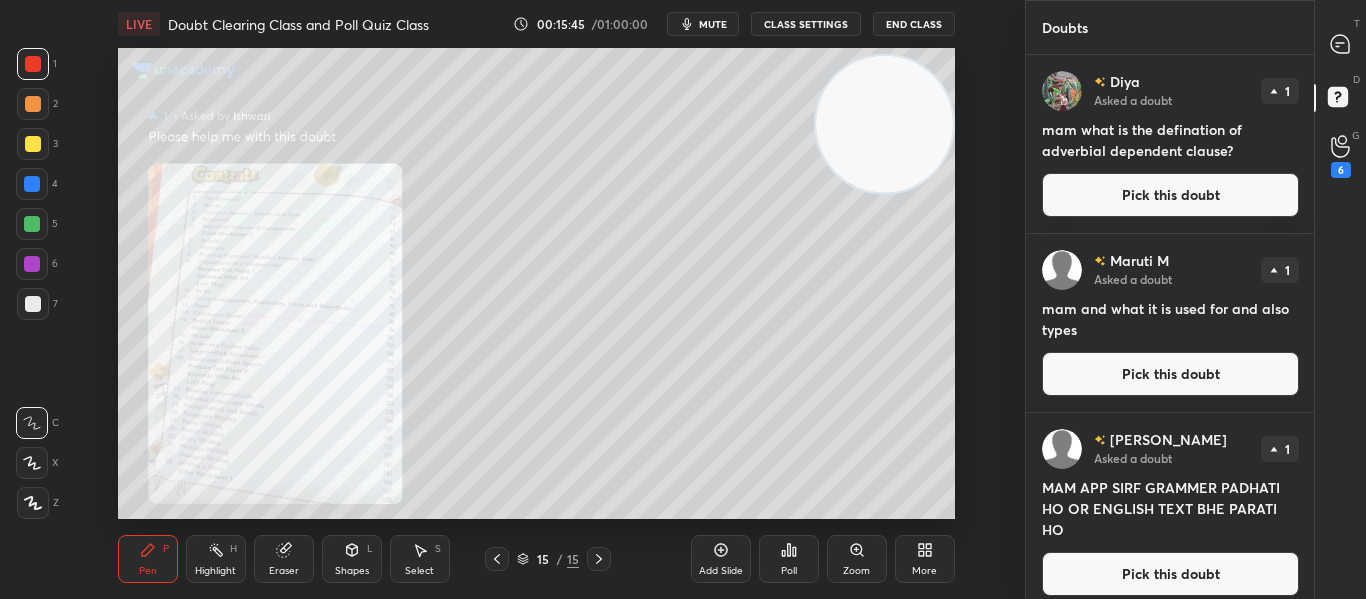click on "Pick this doubt" at bounding box center [1170, 374] 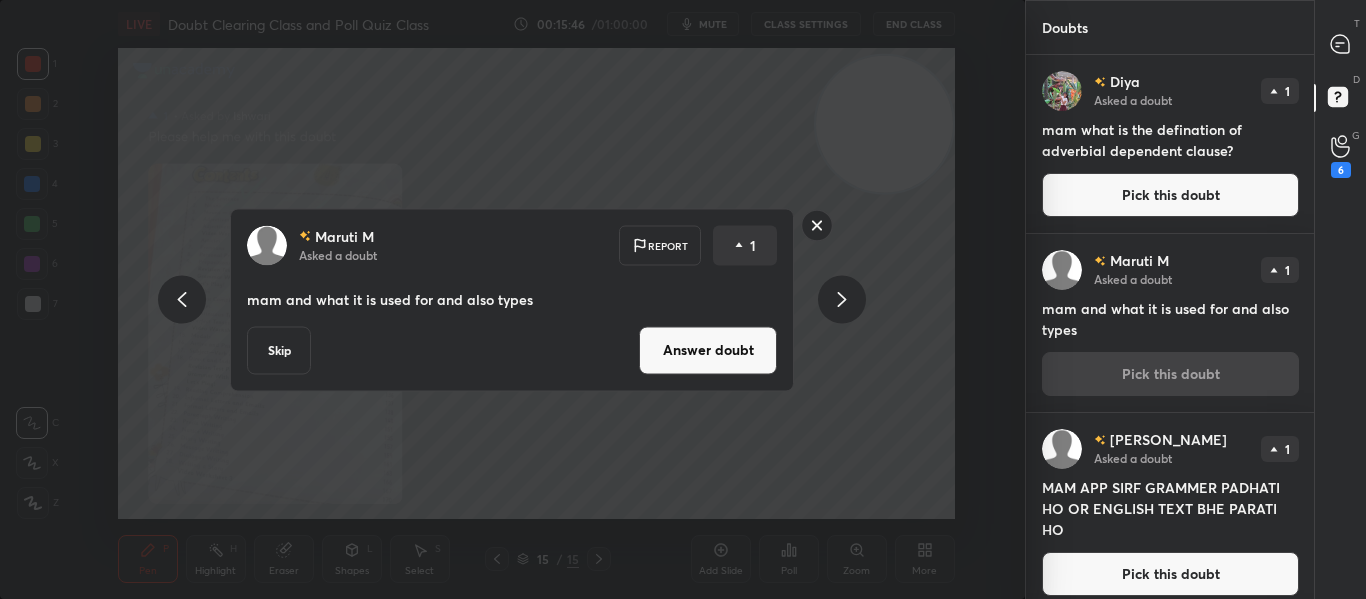 click on "Answer doubt" at bounding box center [708, 350] 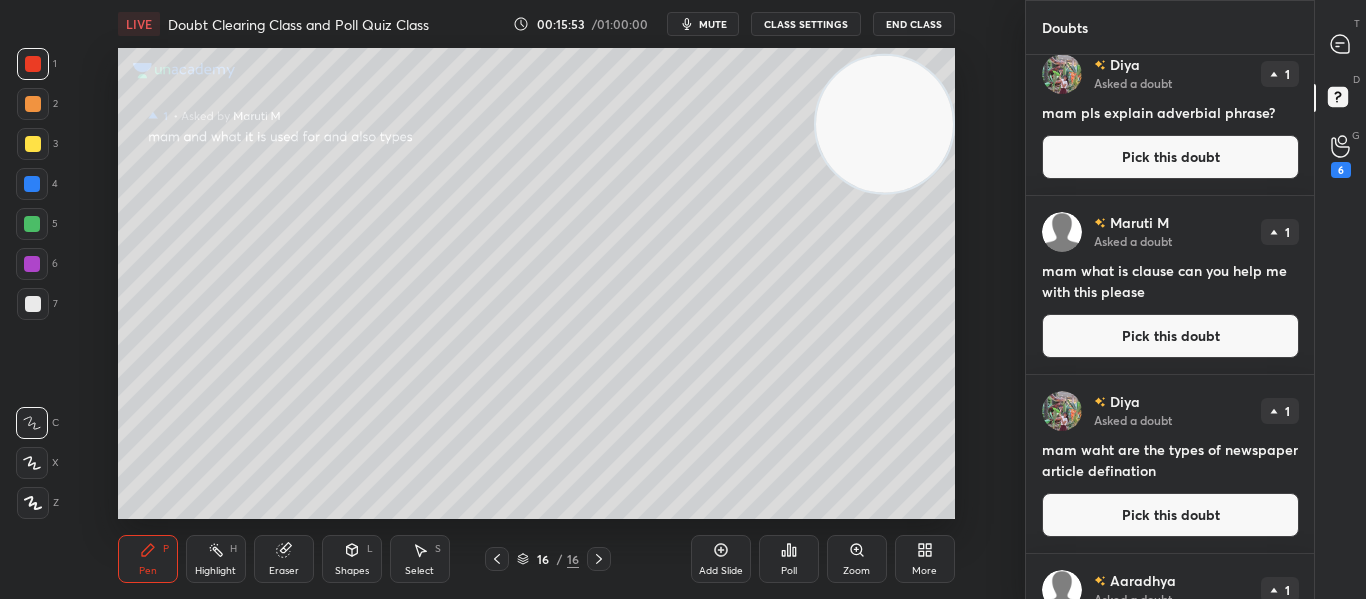 scroll, scrollTop: 431, scrollLeft: 0, axis: vertical 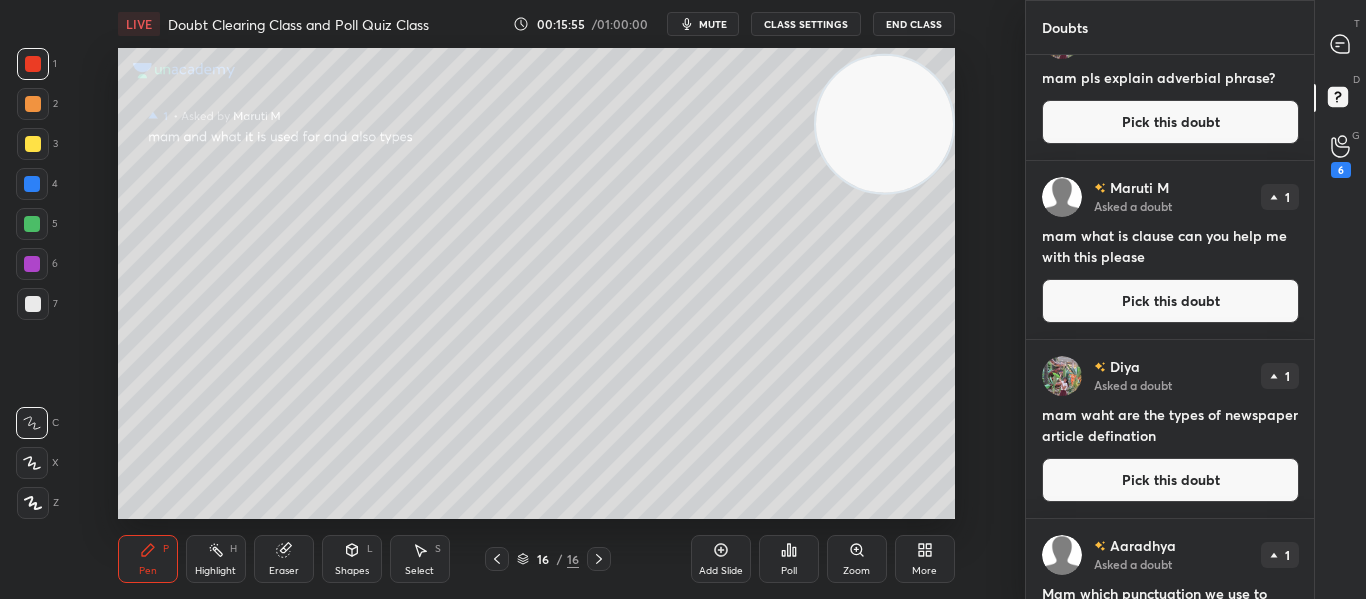 click on "Pick this doubt" at bounding box center (1170, 301) 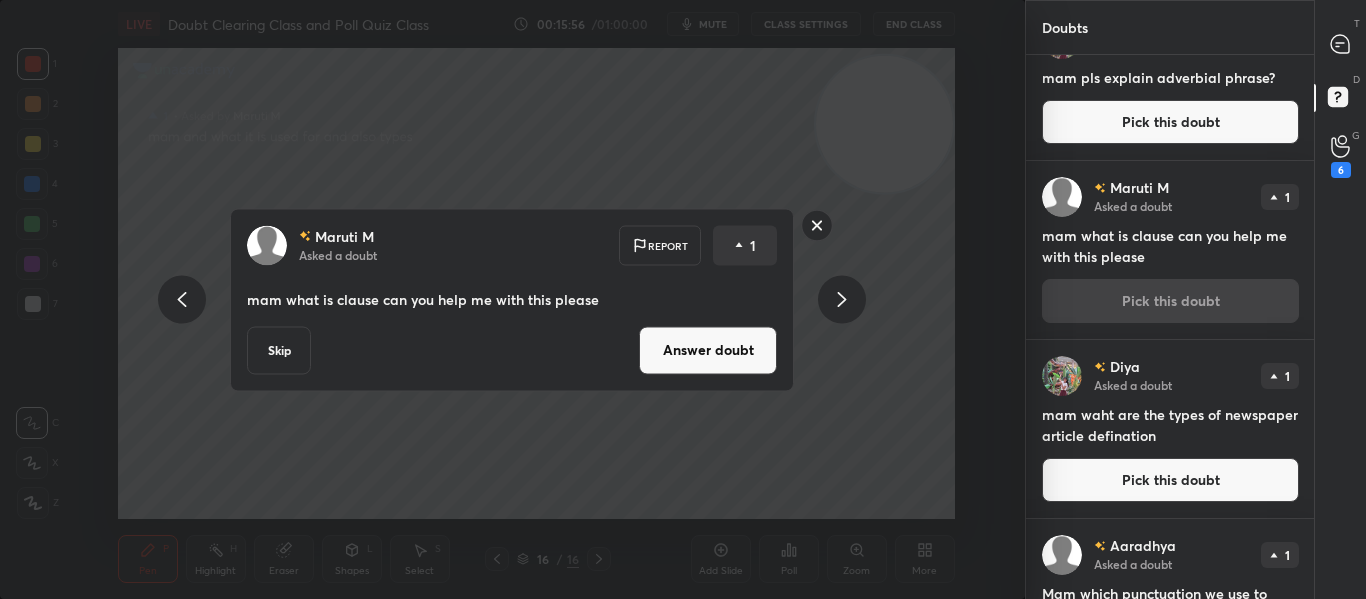 click on "Answer doubt" at bounding box center (708, 350) 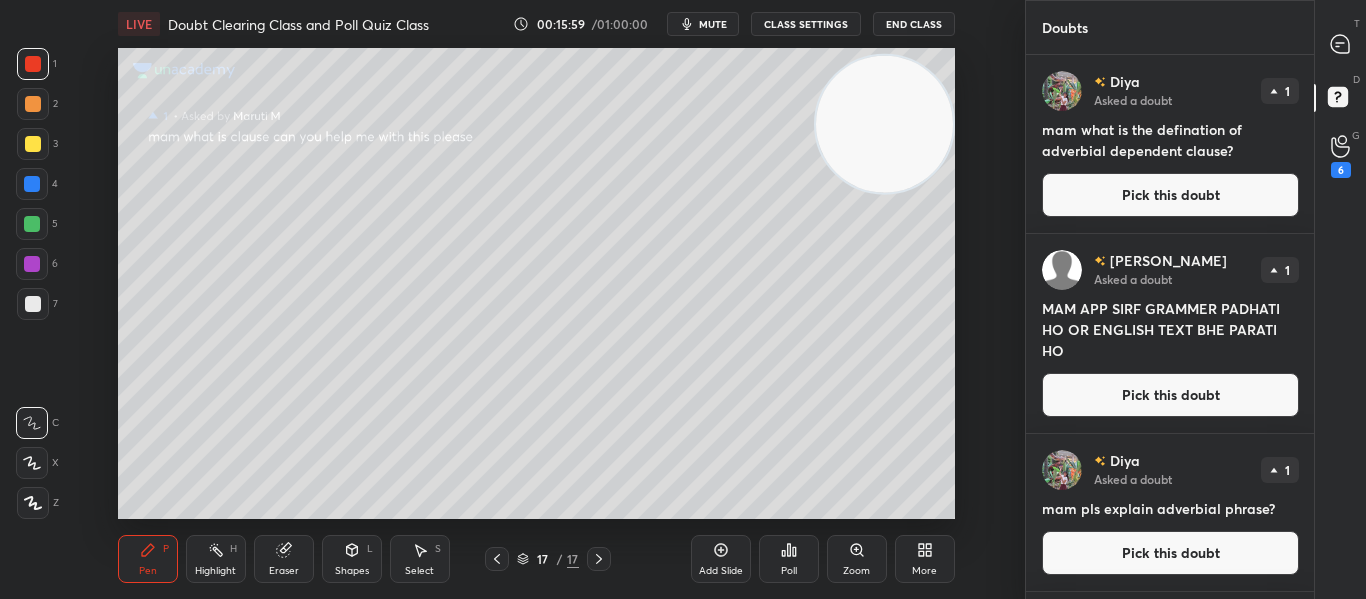 click on "Pick this doubt" at bounding box center [1170, 395] 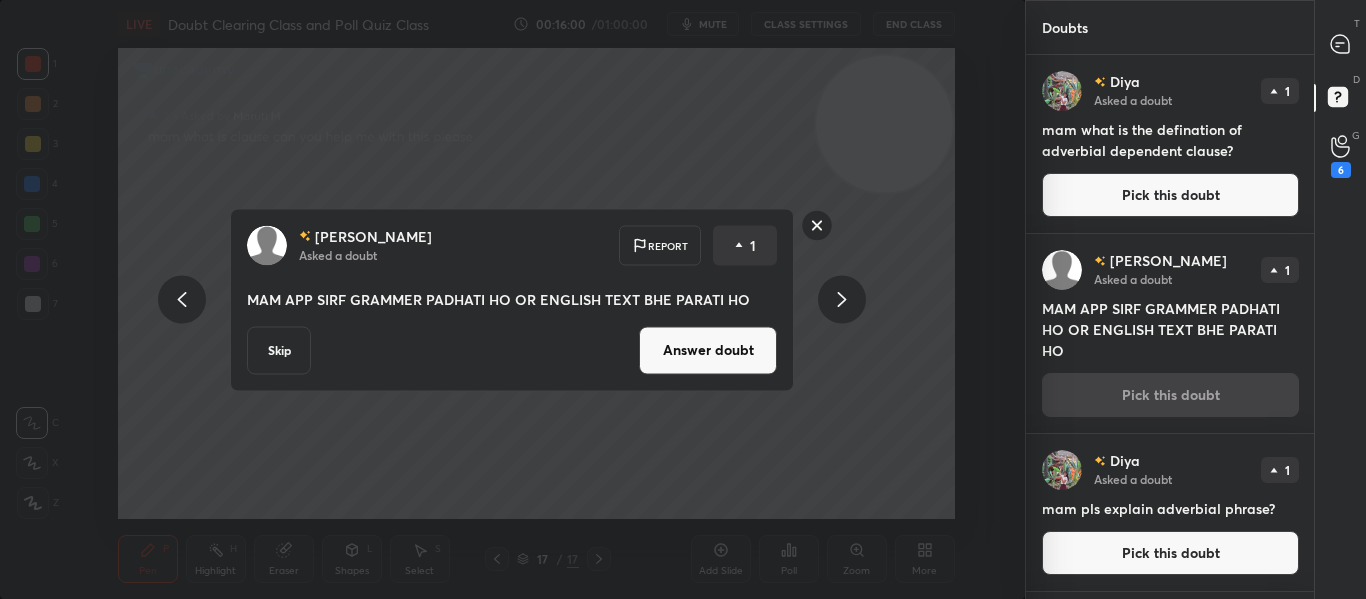 click on "Answer doubt" at bounding box center (708, 350) 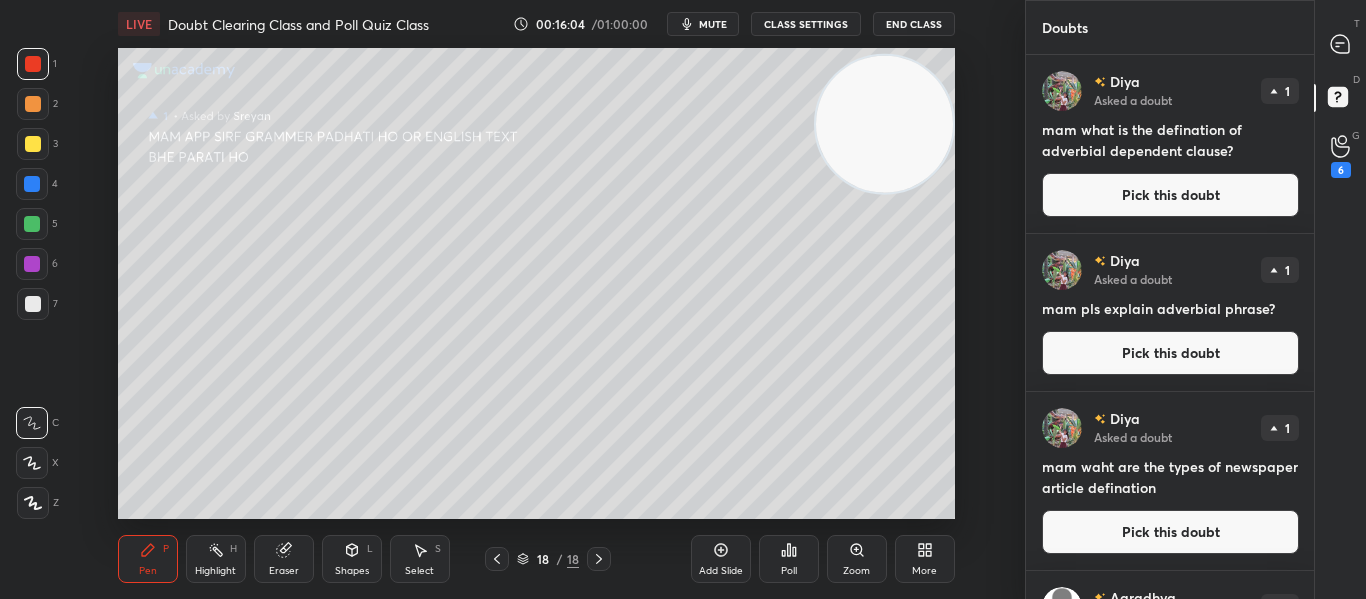click on "Pick this doubt" at bounding box center (1170, 353) 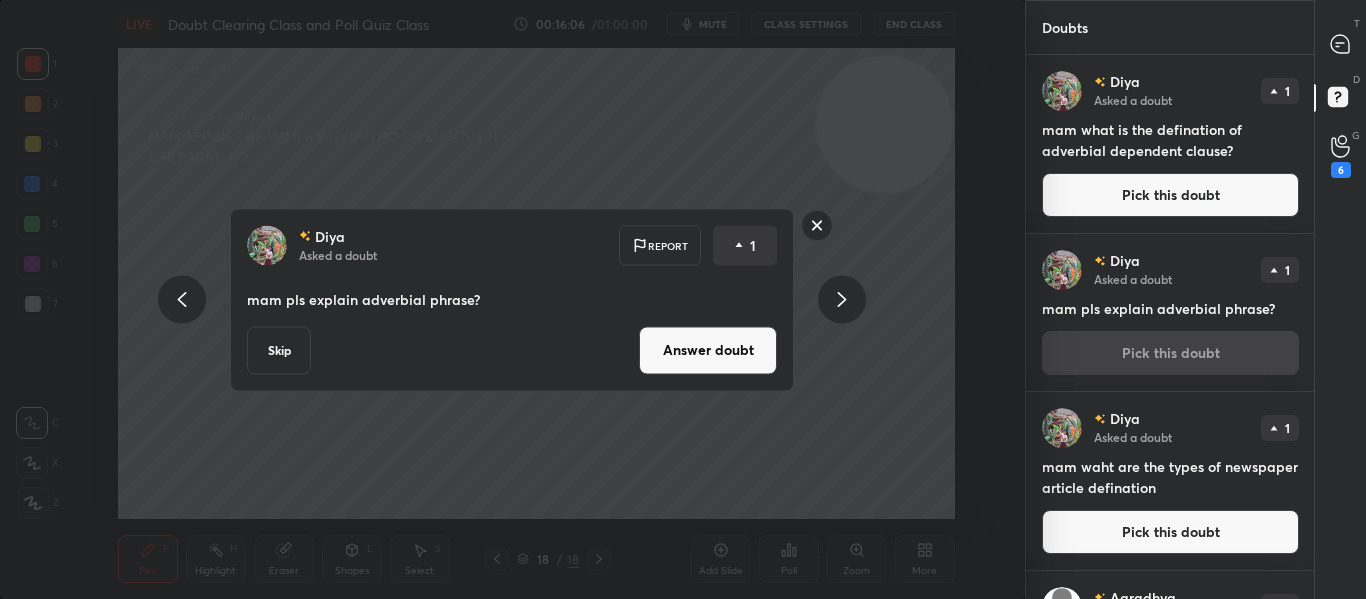 click on "Answer doubt" at bounding box center (708, 350) 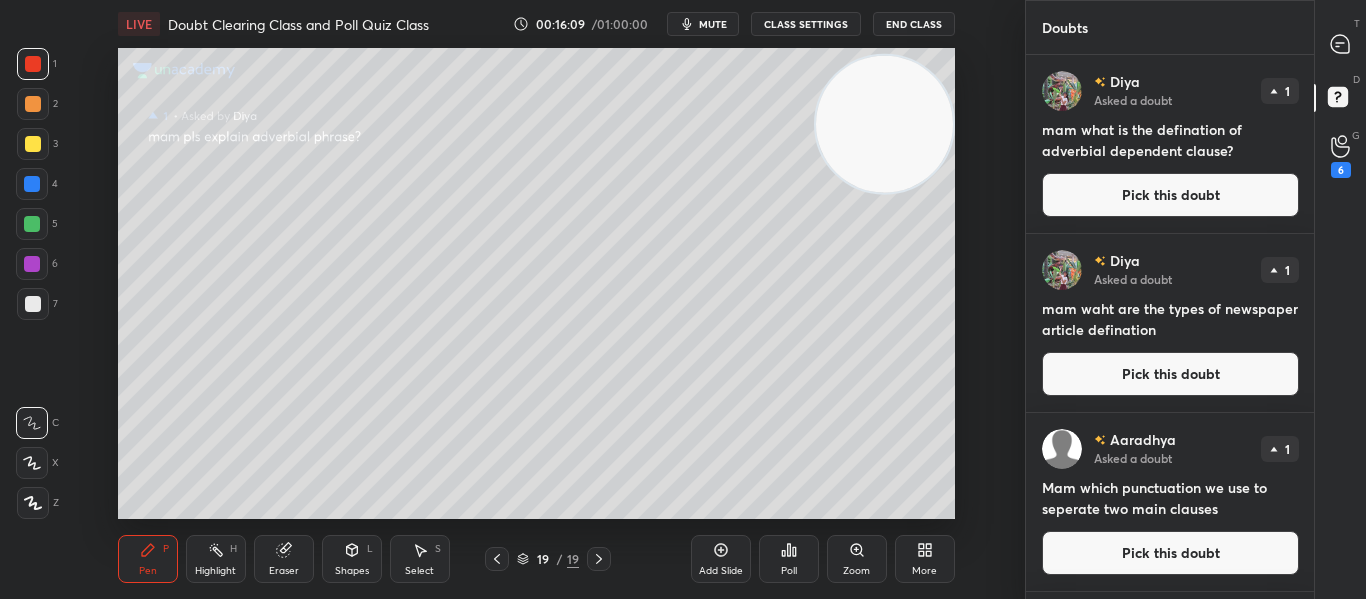 click on "Pick this doubt" at bounding box center (1170, 195) 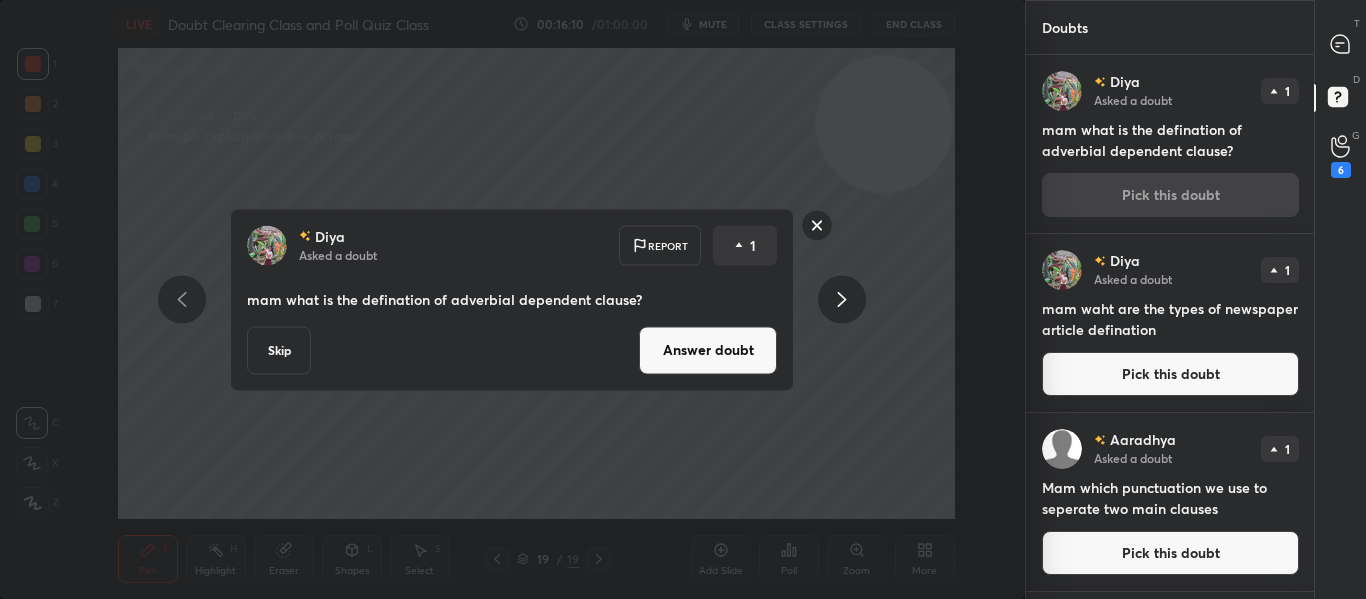 click on "Answer doubt" at bounding box center (708, 350) 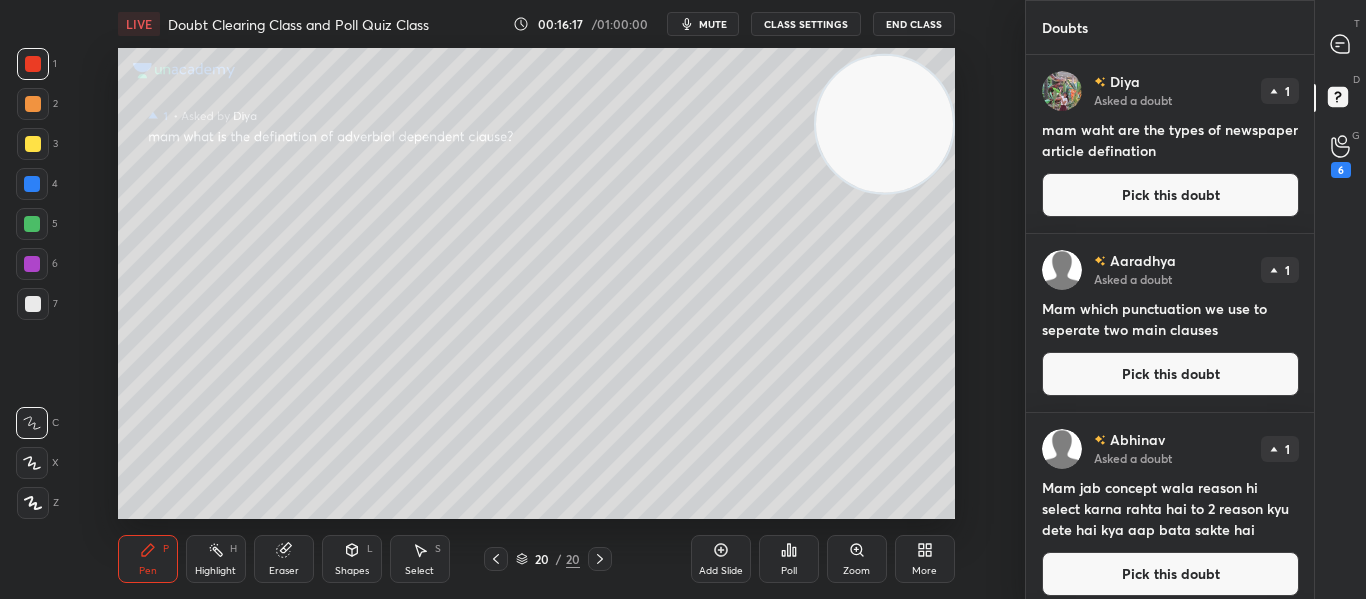 click on "Pick this doubt" at bounding box center [1170, 195] 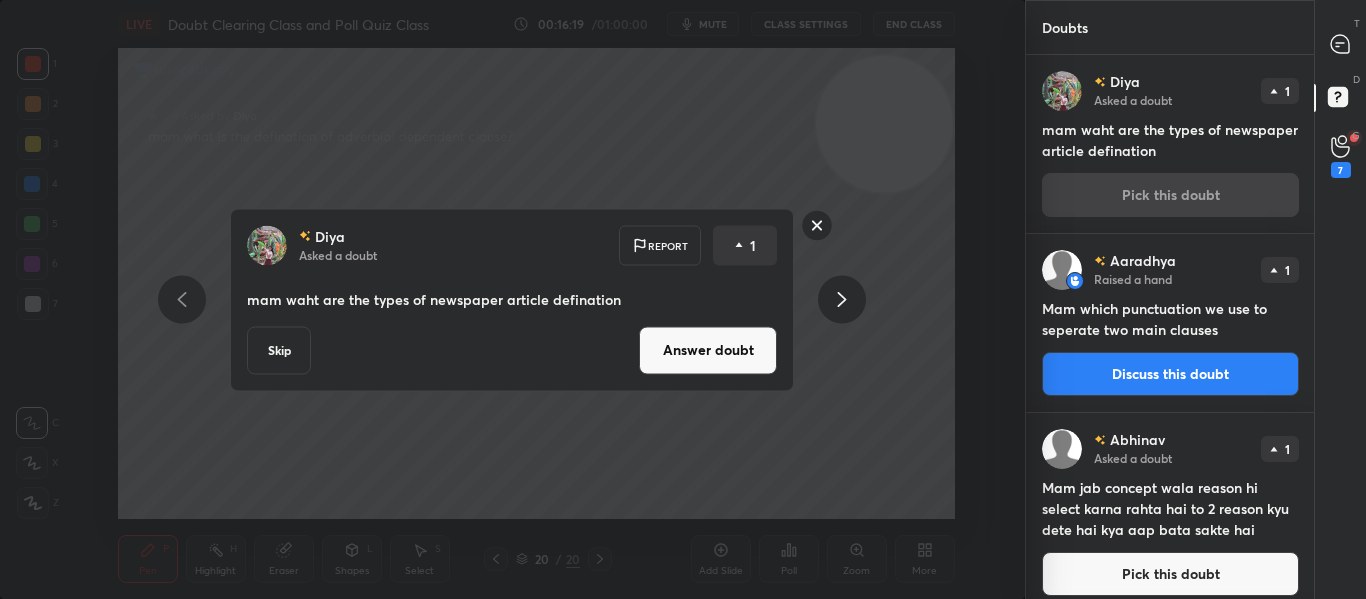 click on "Answer doubt" at bounding box center [708, 350] 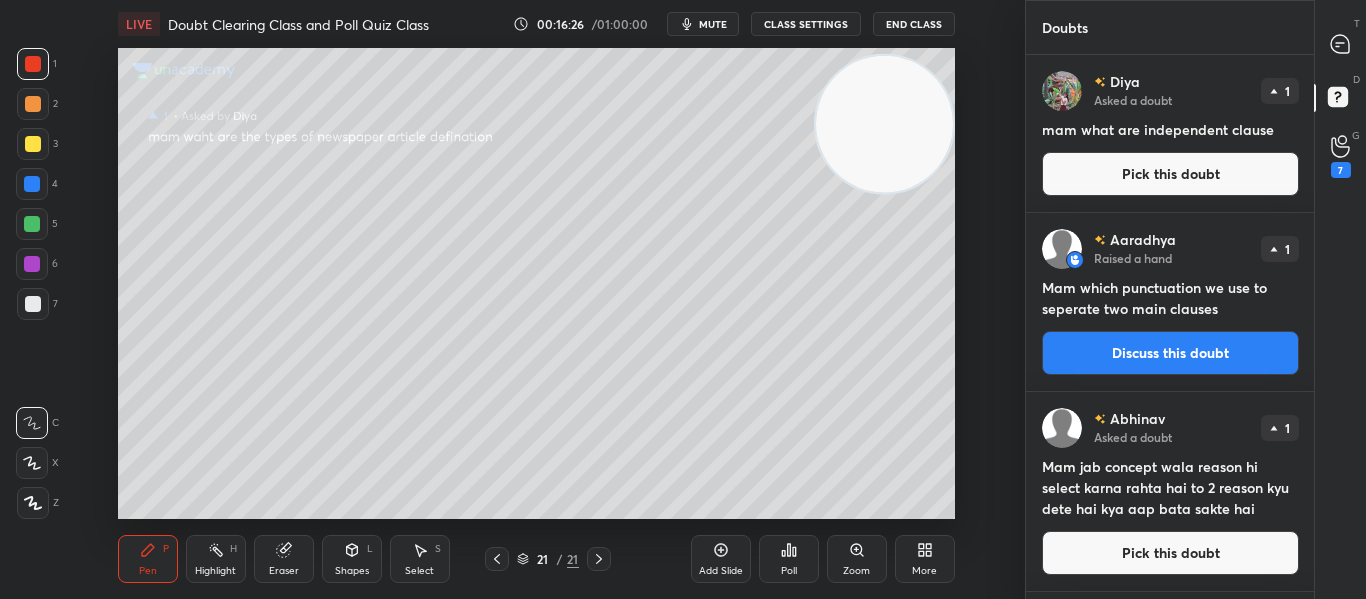 click on "Pick this doubt" at bounding box center (1170, 174) 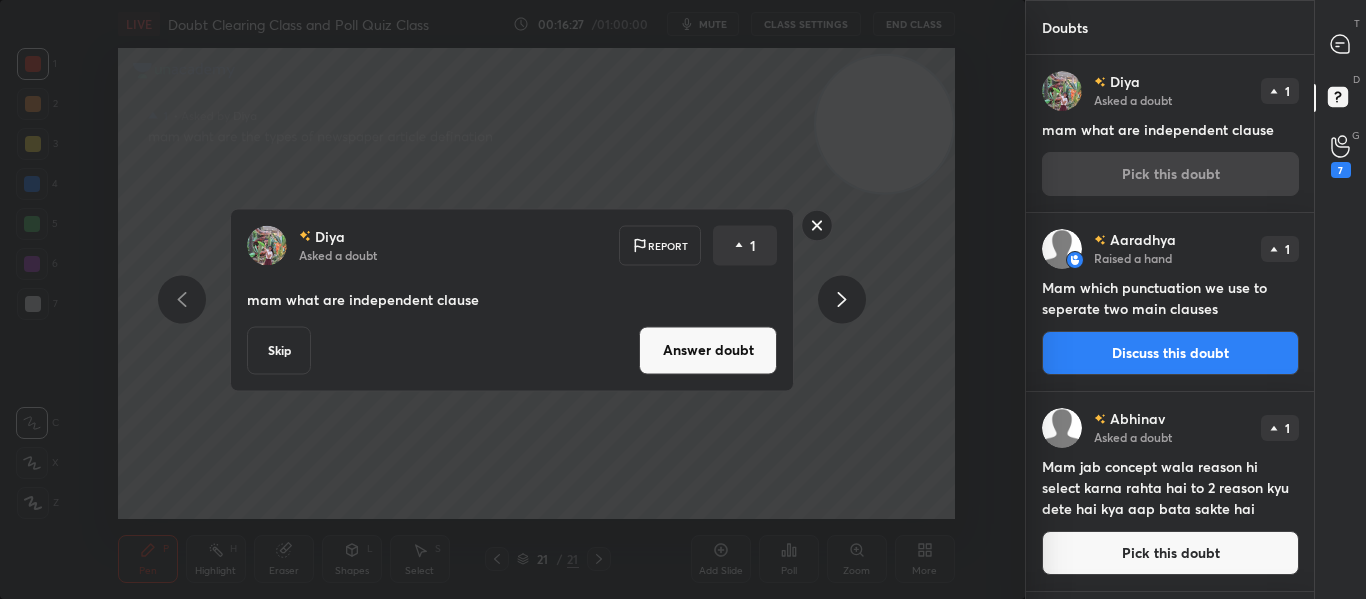 click on "Answer doubt" at bounding box center (708, 350) 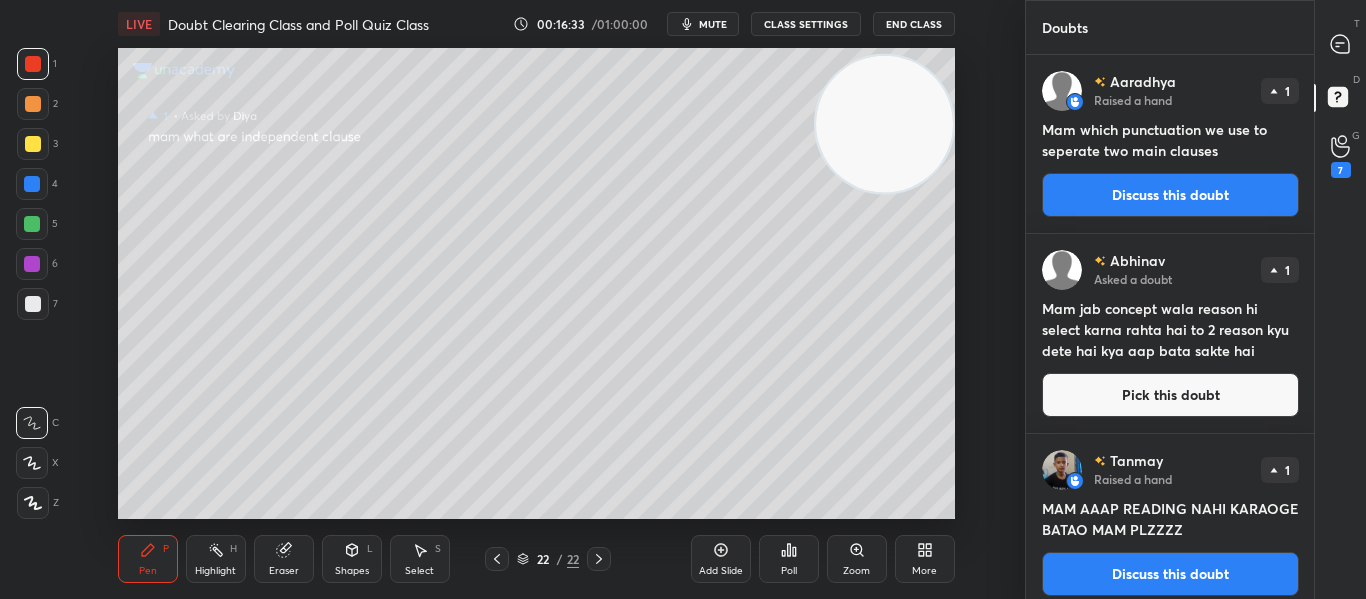 click on "Discuss this doubt" at bounding box center [1170, 195] 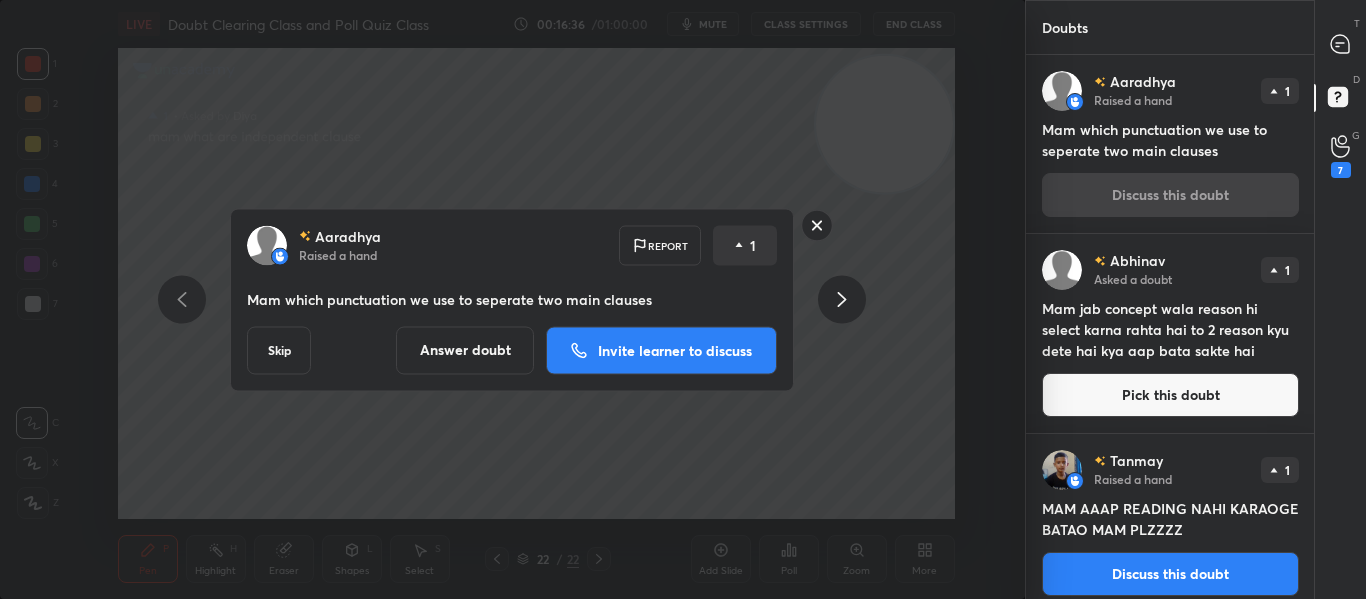 click 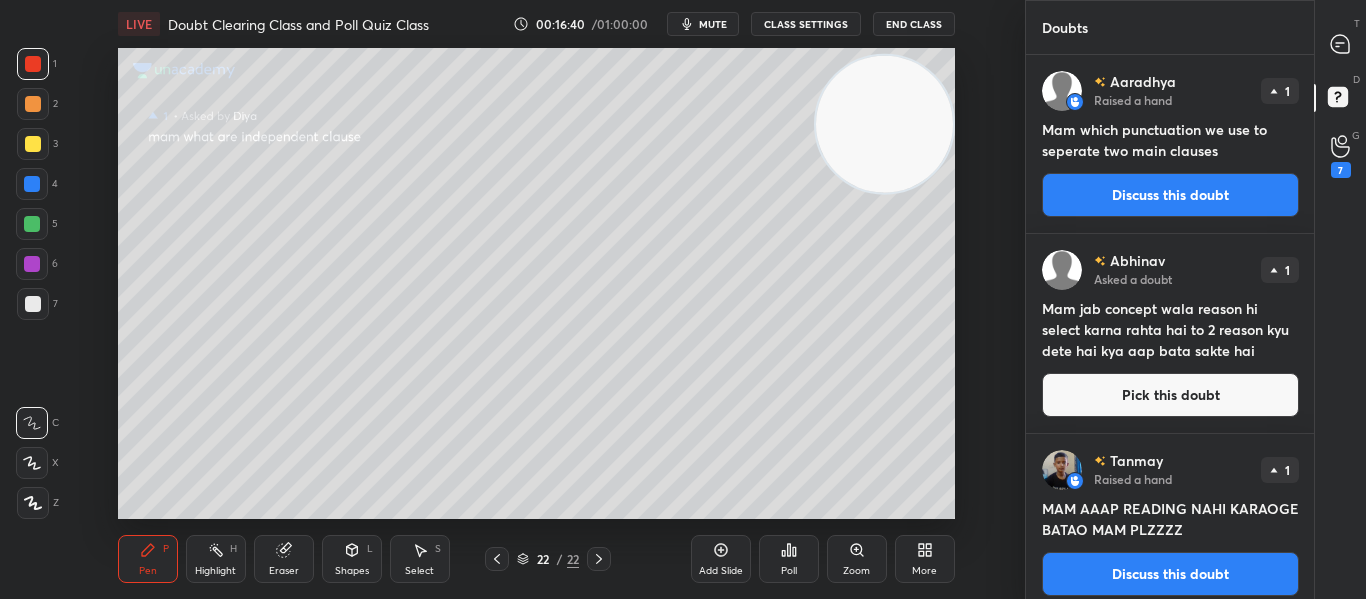 click on "Pick this doubt" at bounding box center [1170, 395] 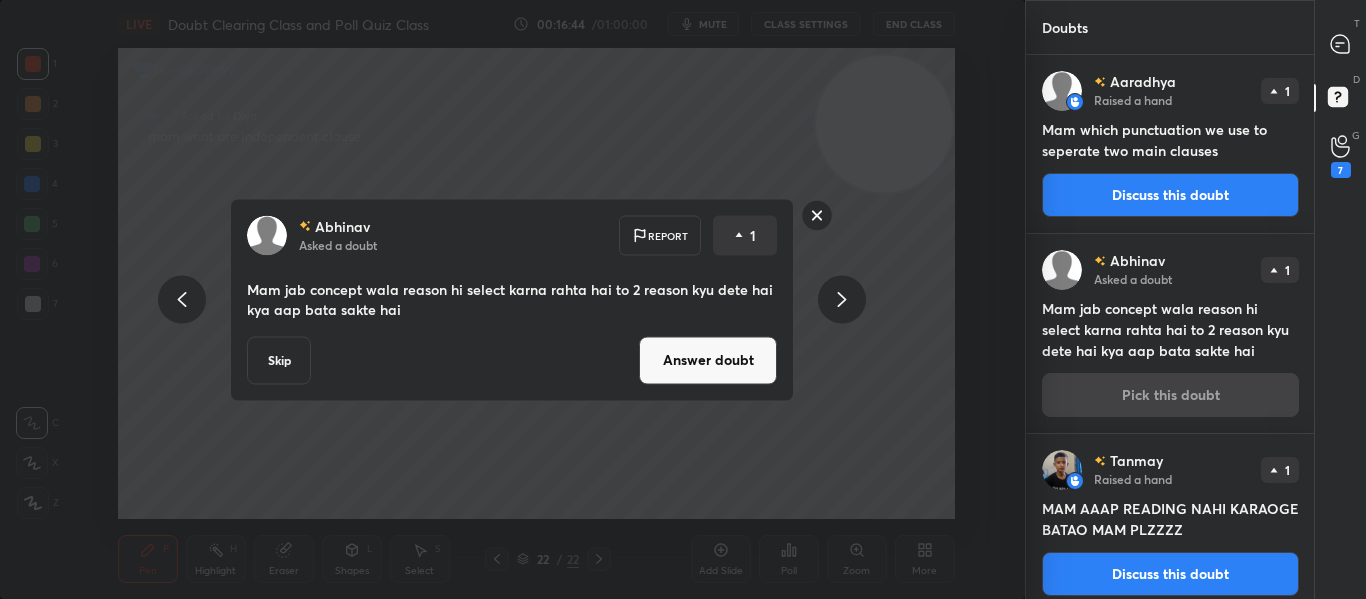 click on "Skip" at bounding box center (279, 360) 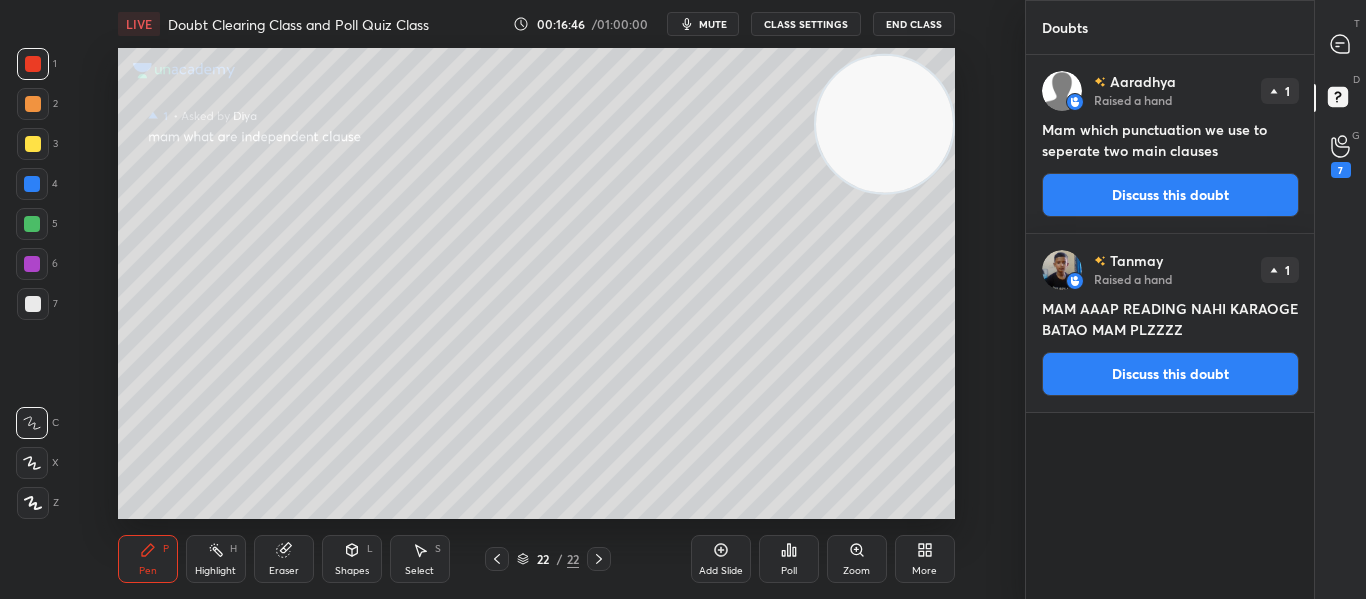 click on "Discuss this doubt" at bounding box center (1170, 374) 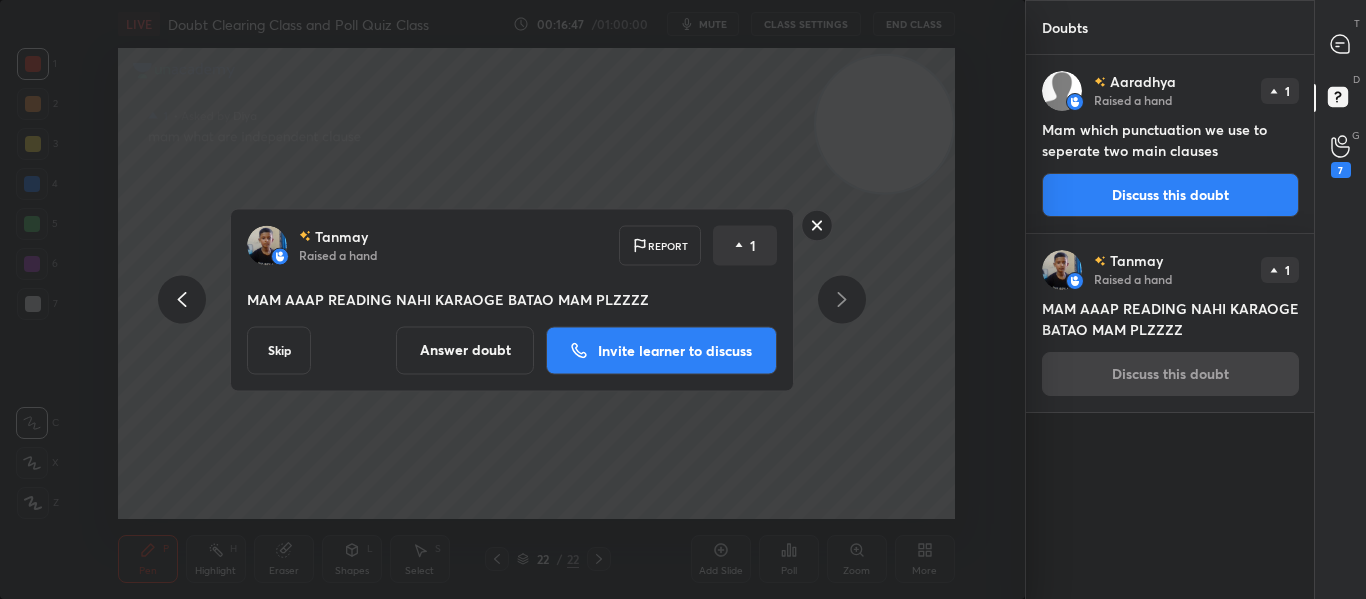 click on "Skip" at bounding box center [279, 350] 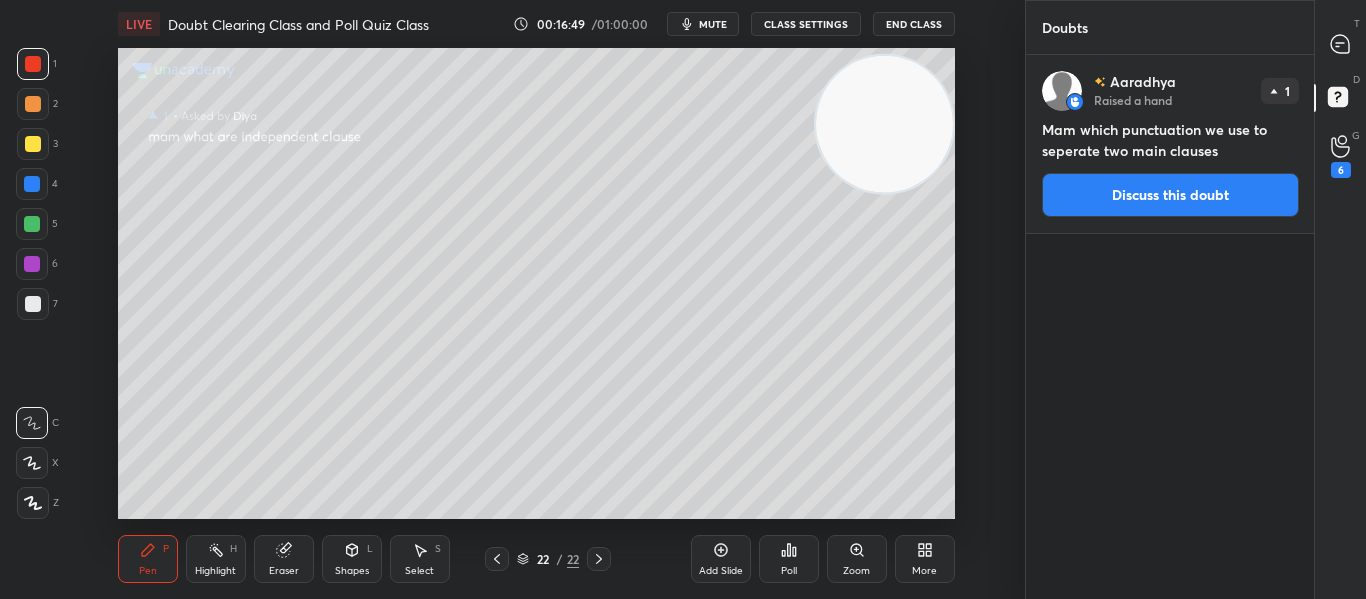 click on "Discuss this doubt" at bounding box center [1170, 195] 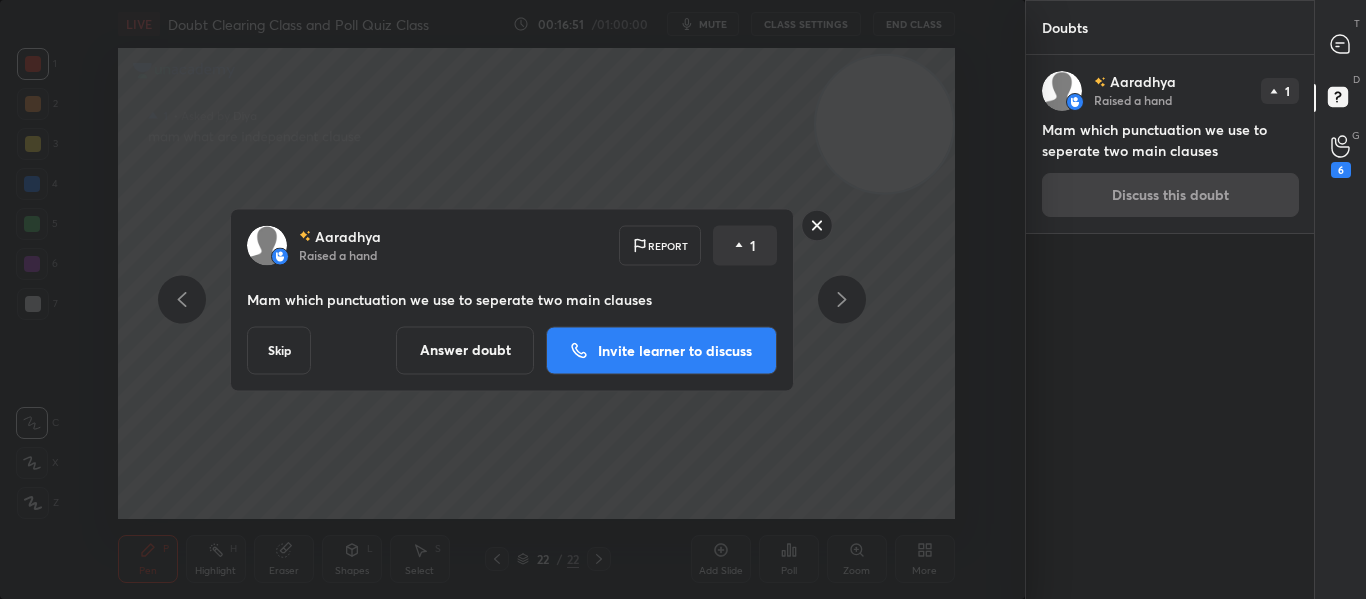 click on "Answer doubt" at bounding box center (465, 350) 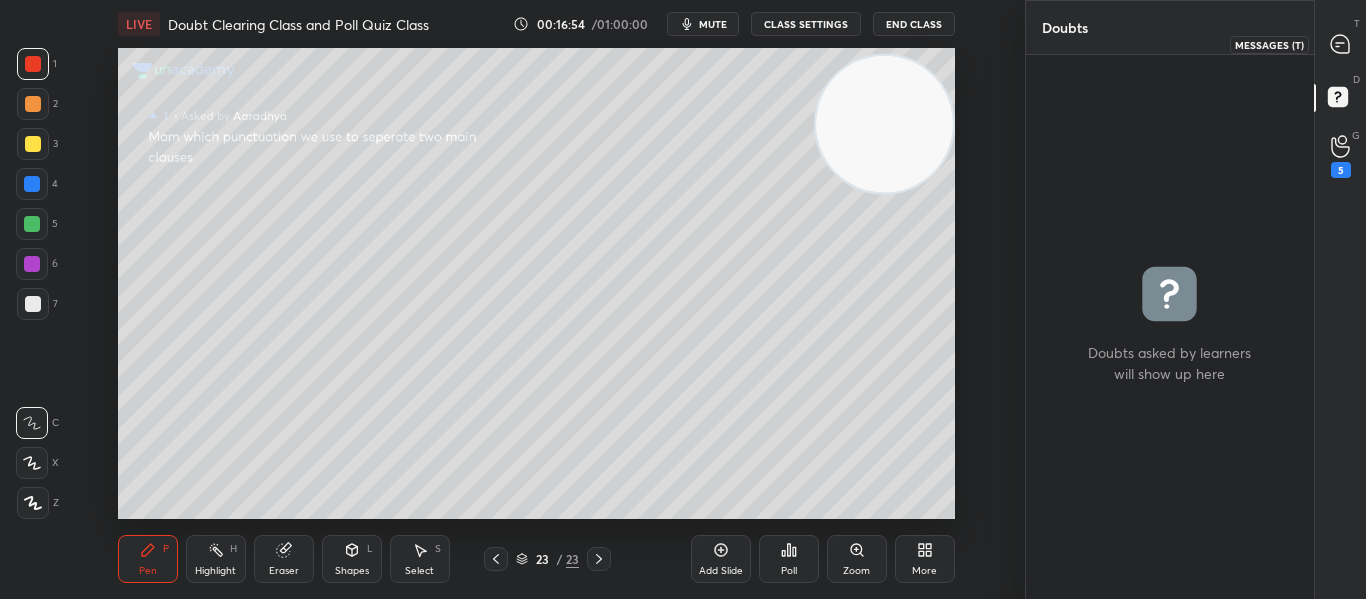 click 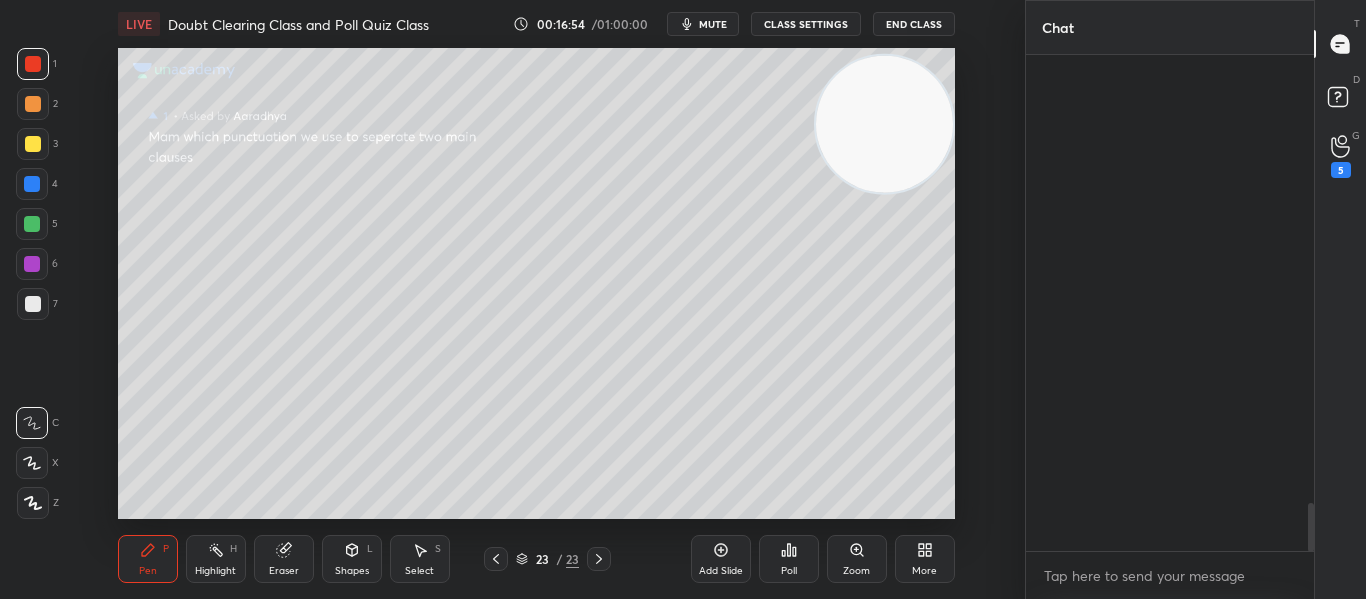 scroll, scrollTop: 7148, scrollLeft: 0, axis: vertical 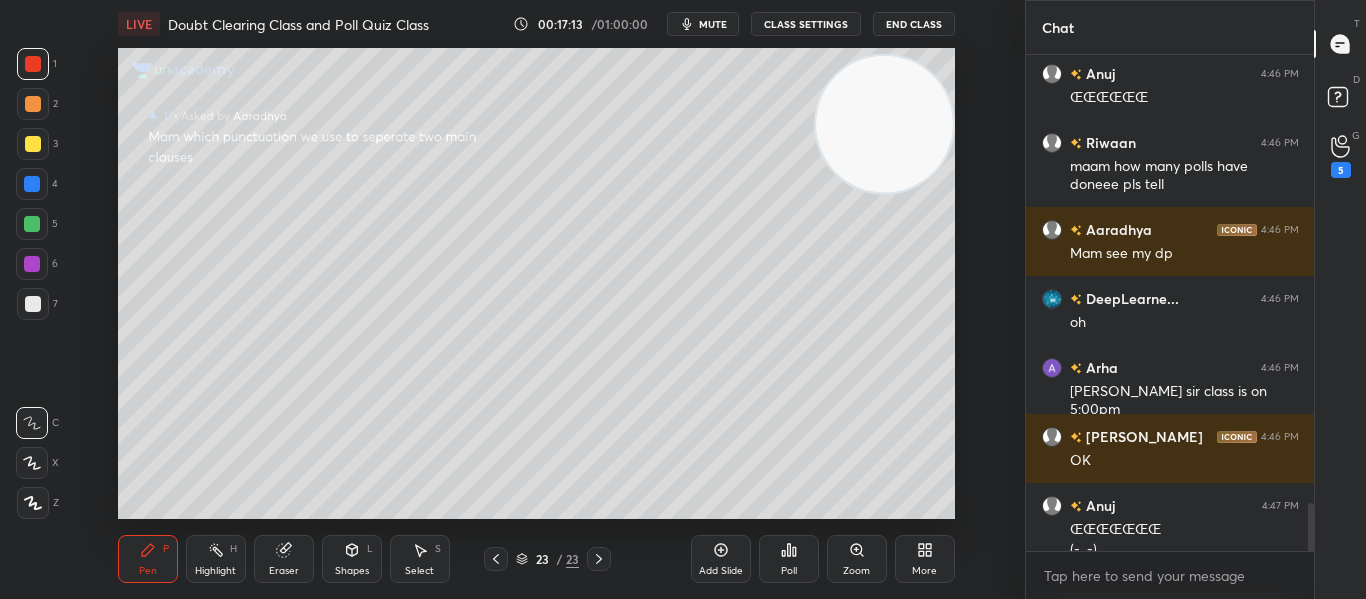 click 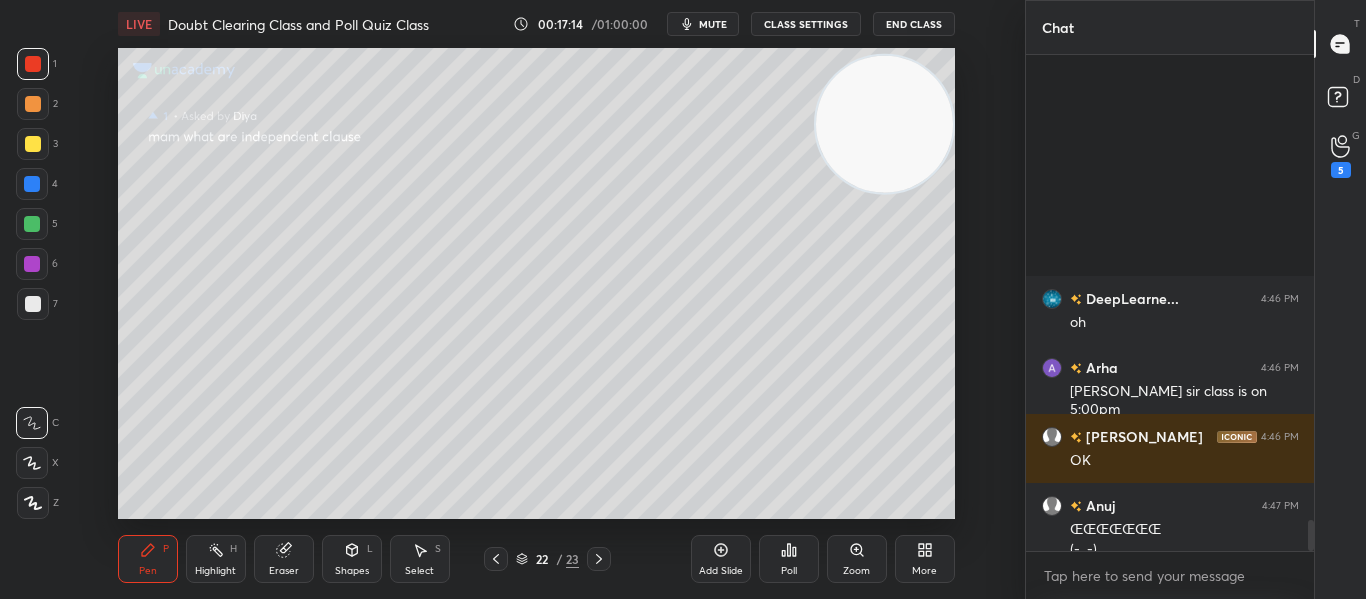 scroll, scrollTop: 7481, scrollLeft: 0, axis: vertical 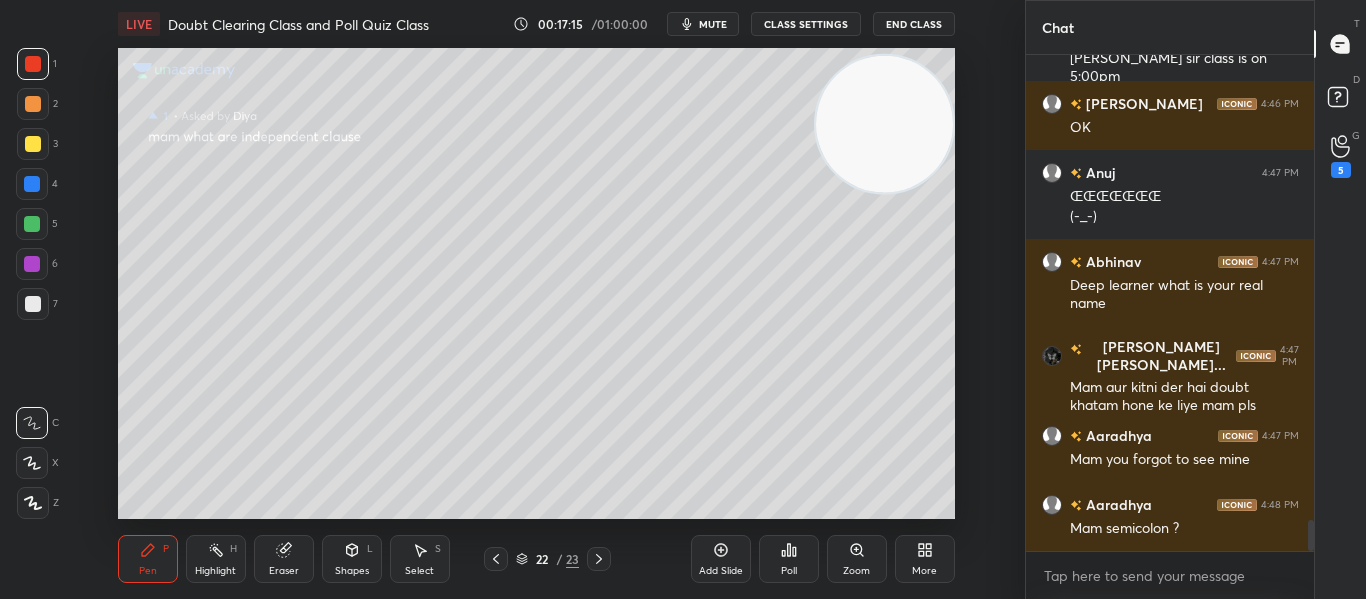 click 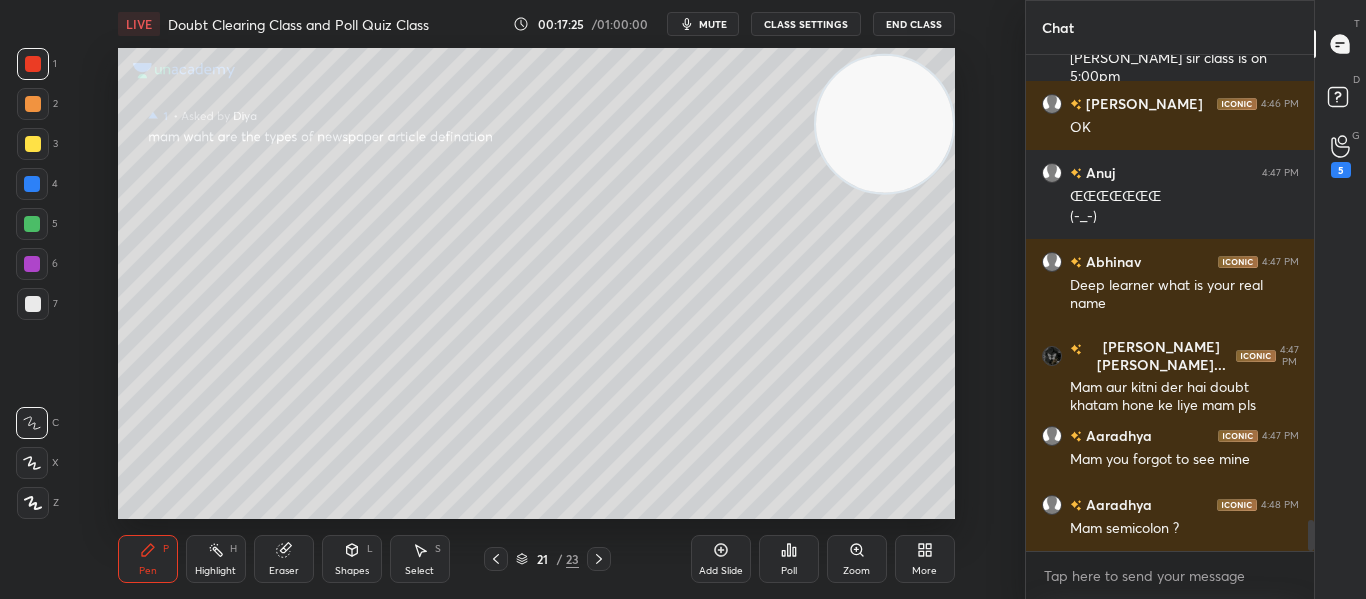 click 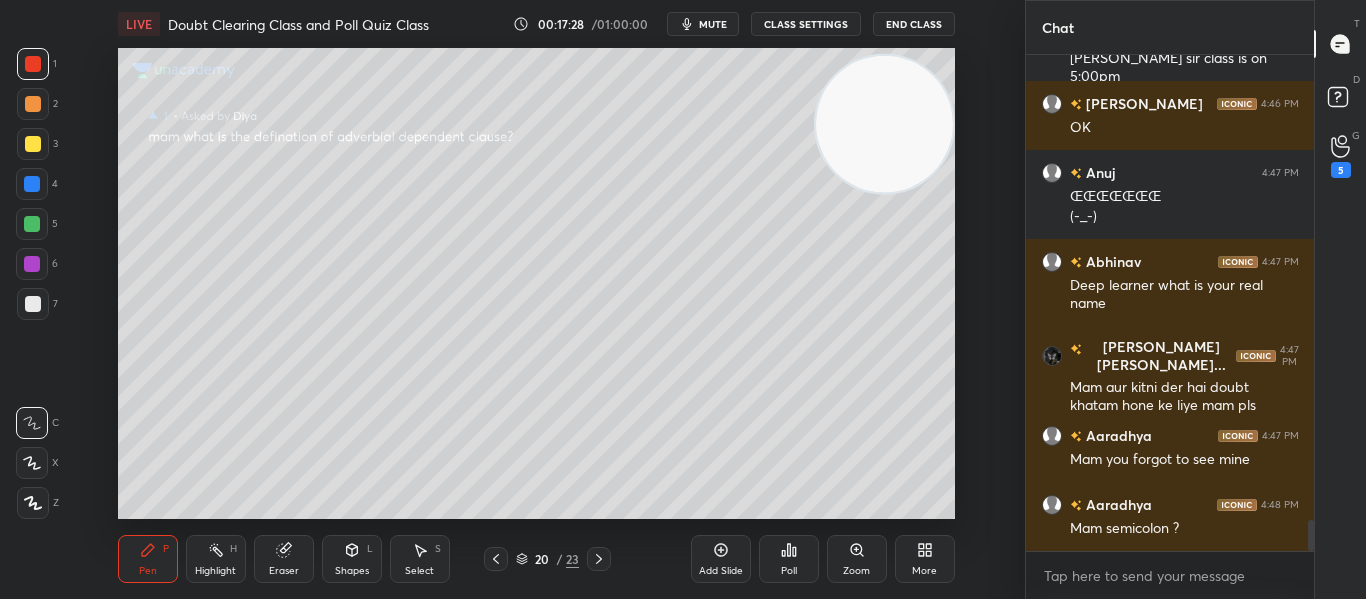 click 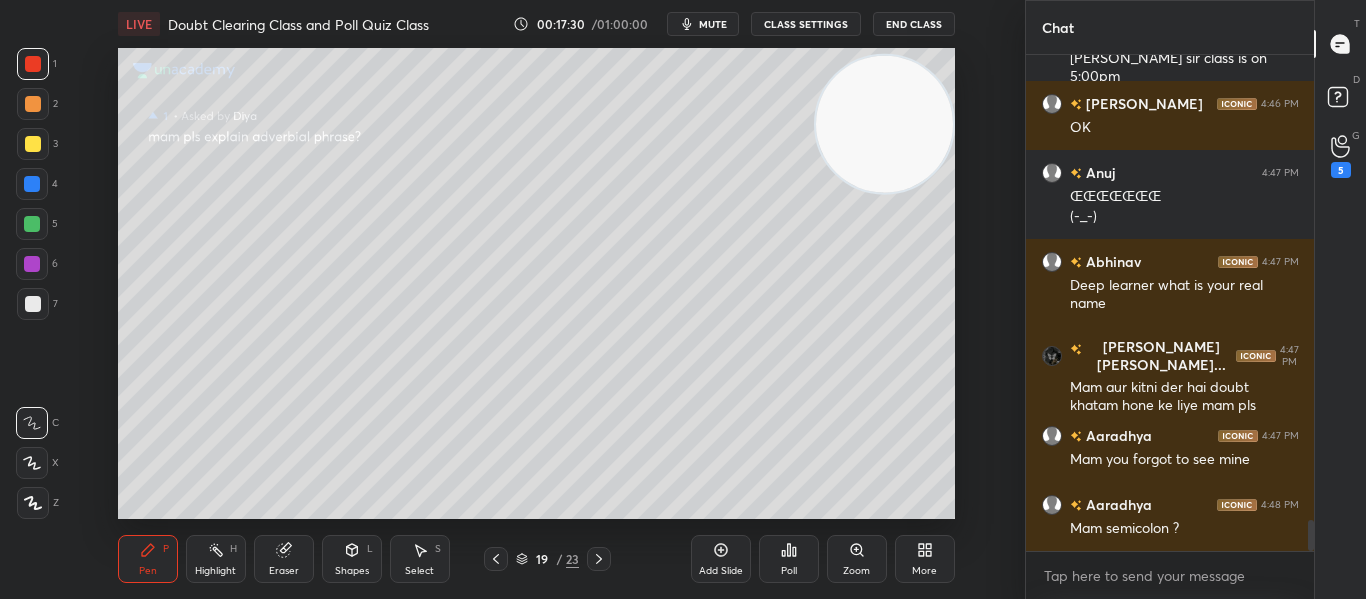 click 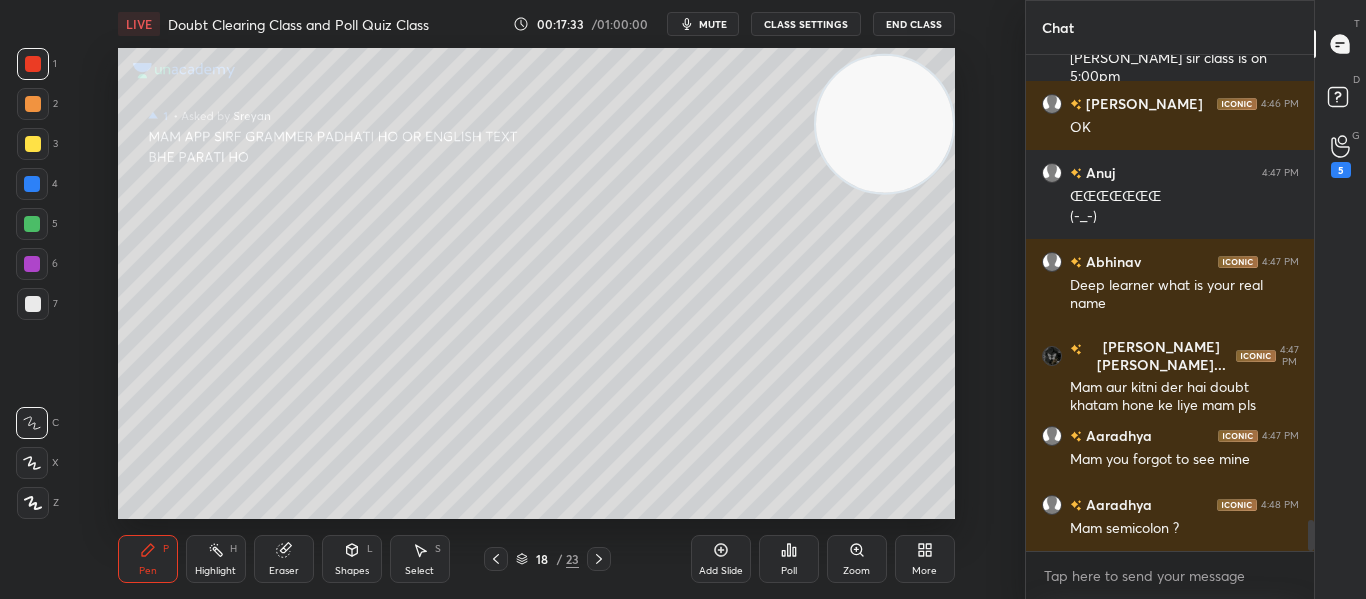 click on "More" at bounding box center (924, 571) 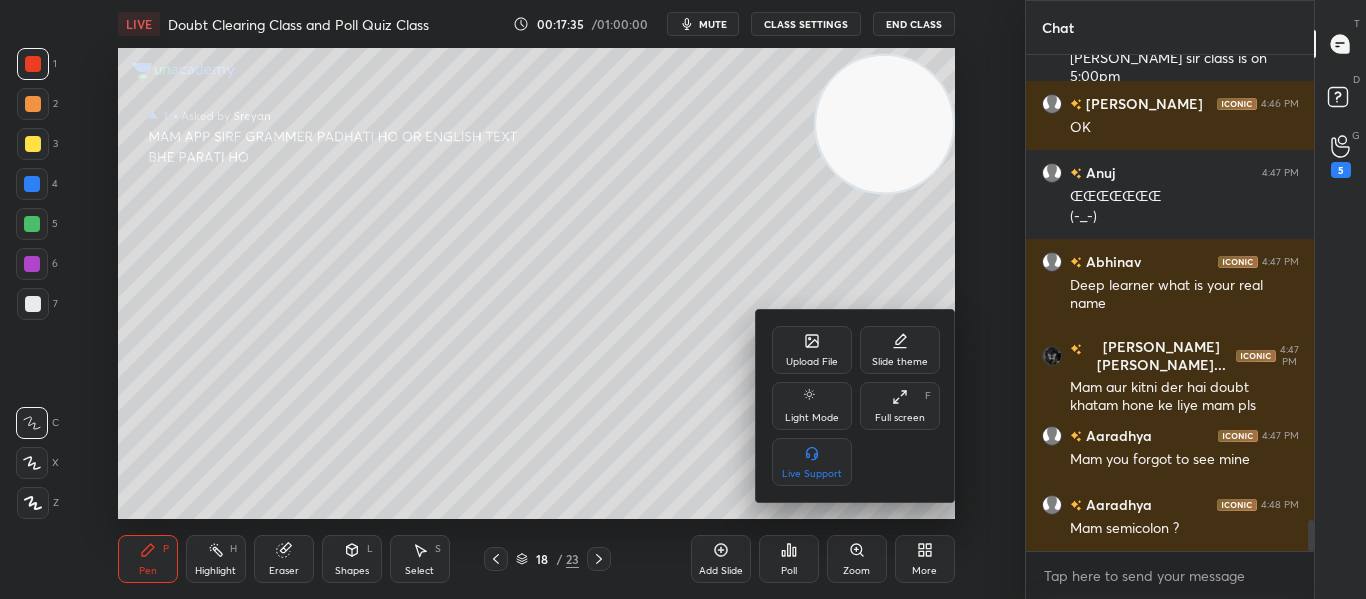 click on "Upload File" at bounding box center (812, 362) 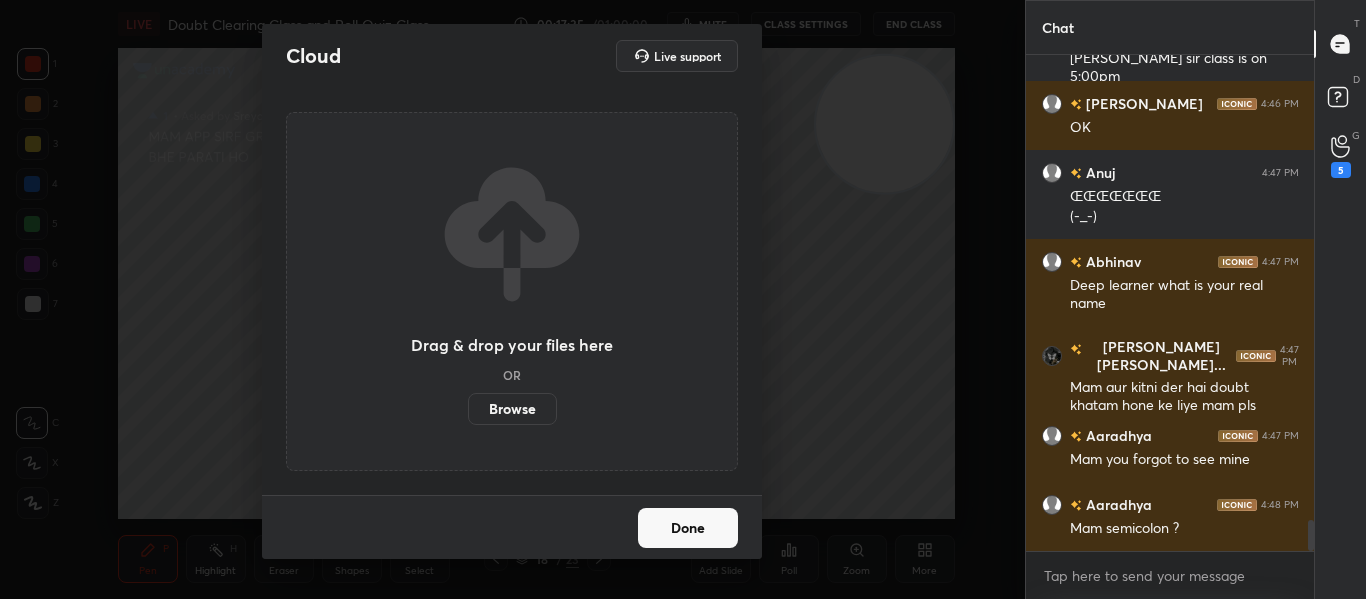 scroll, scrollTop: 7567, scrollLeft: 0, axis: vertical 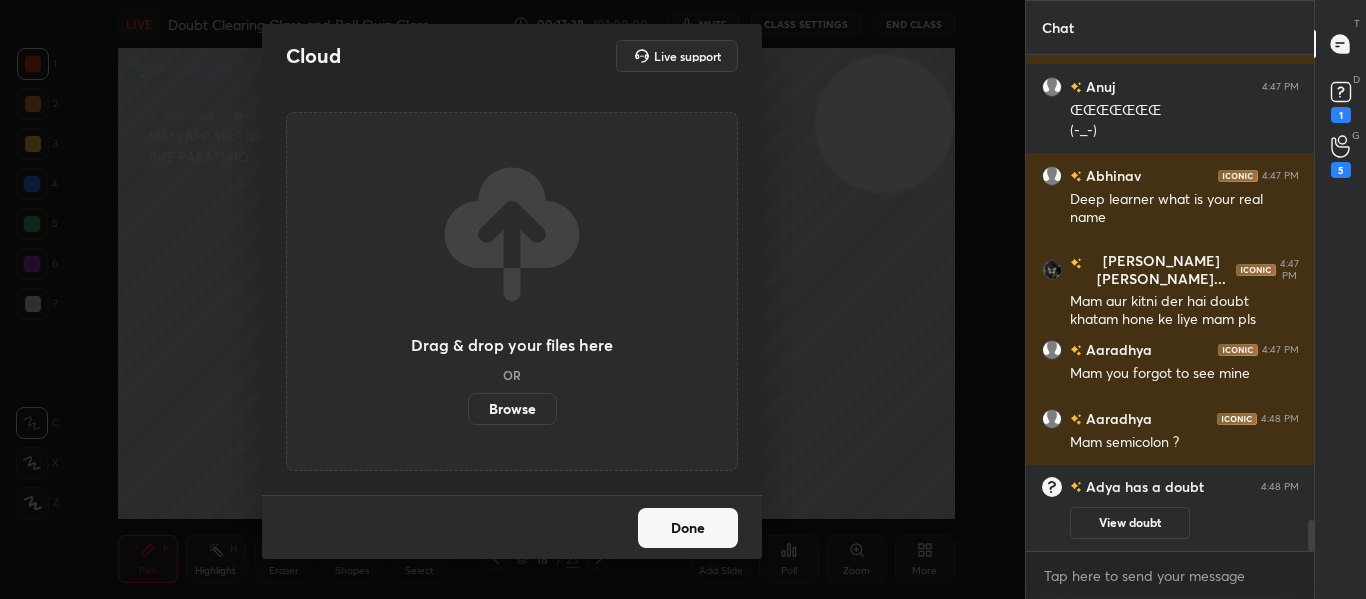 click on "Browse" at bounding box center (512, 409) 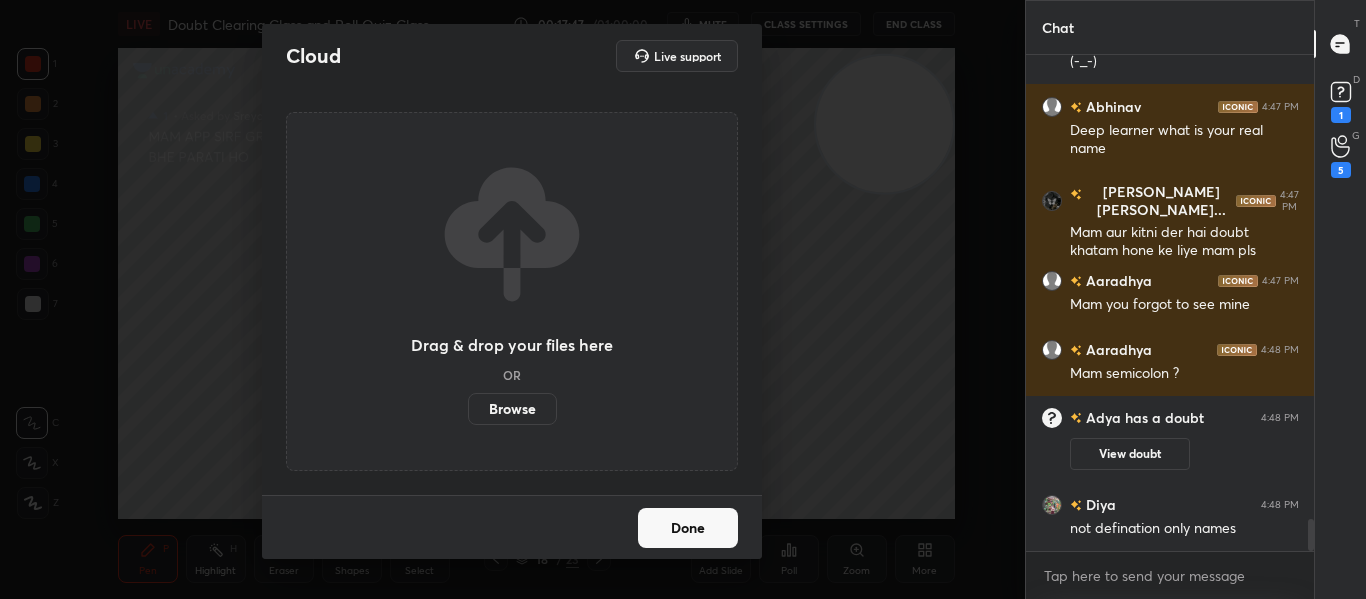 scroll, scrollTop: 7323, scrollLeft: 0, axis: vertical 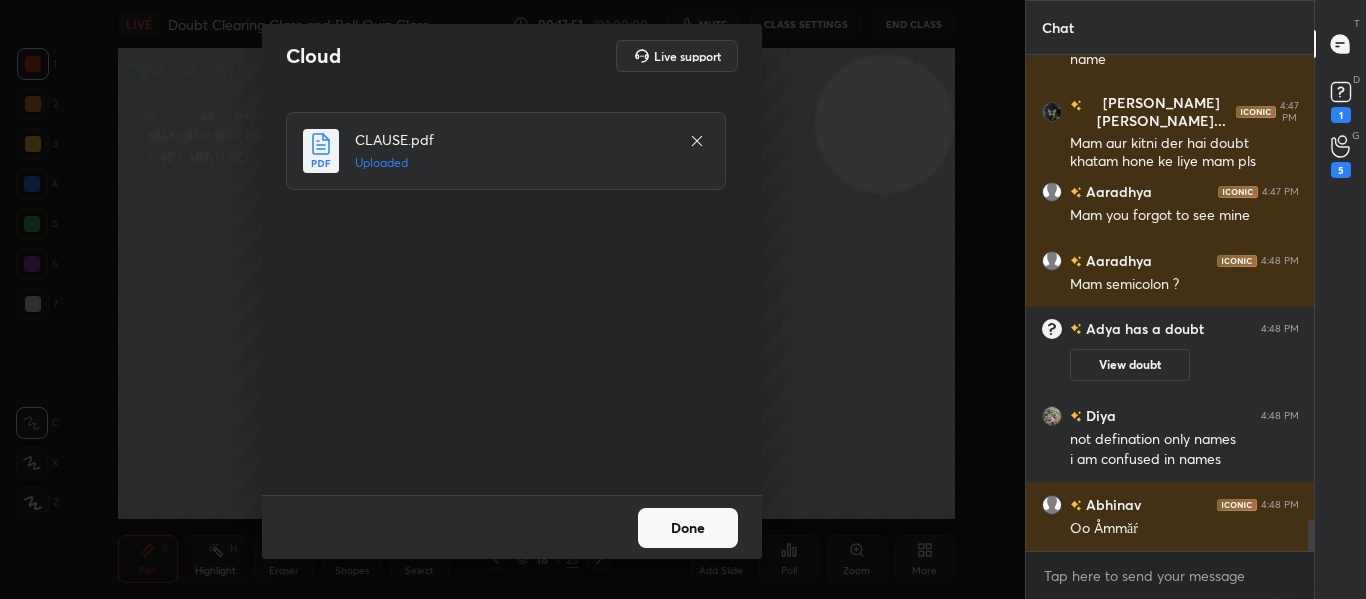 click on "Done" at bounding box center [688, 528] 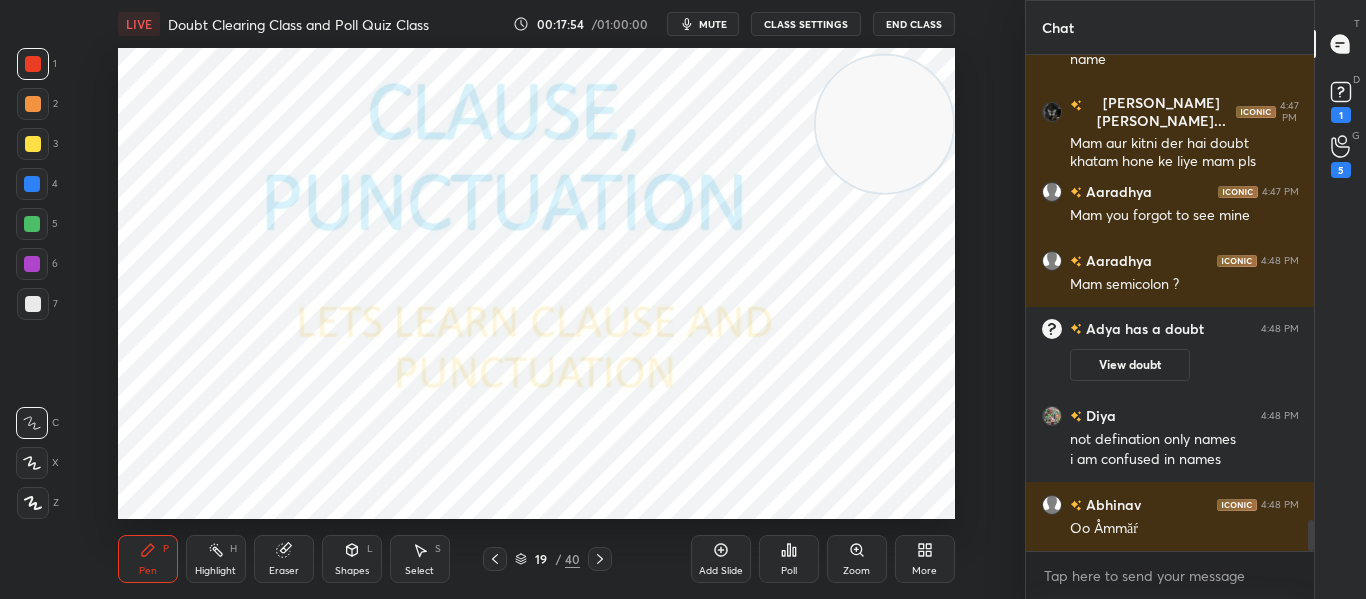click 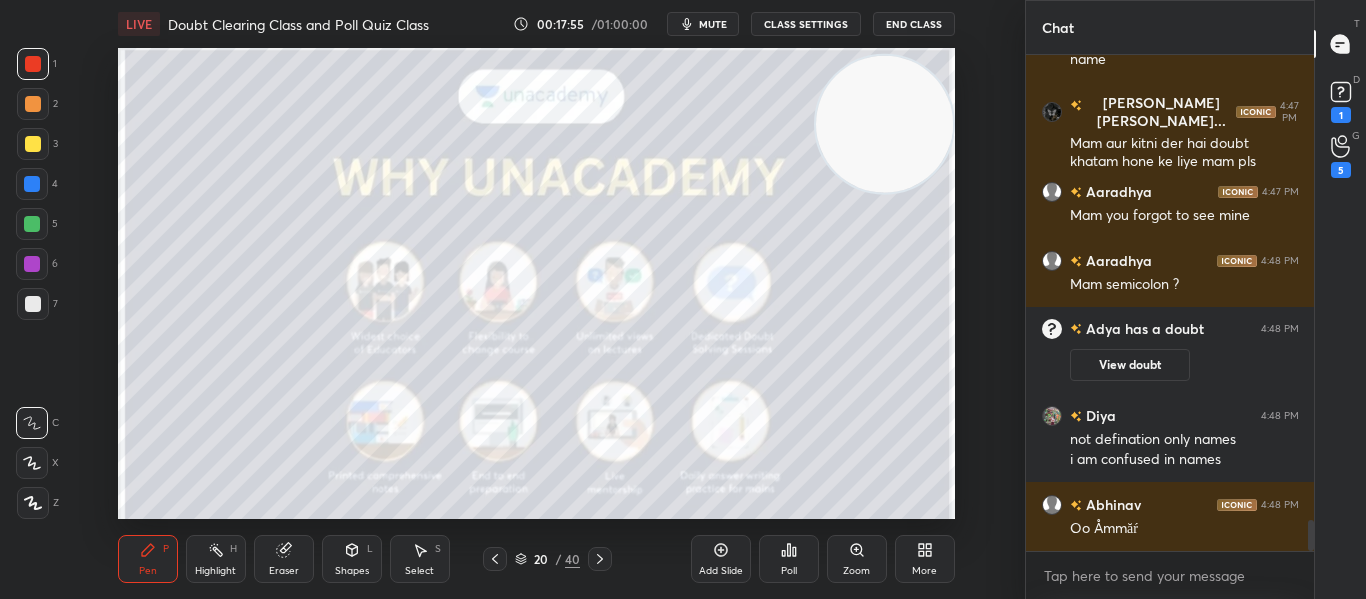 click 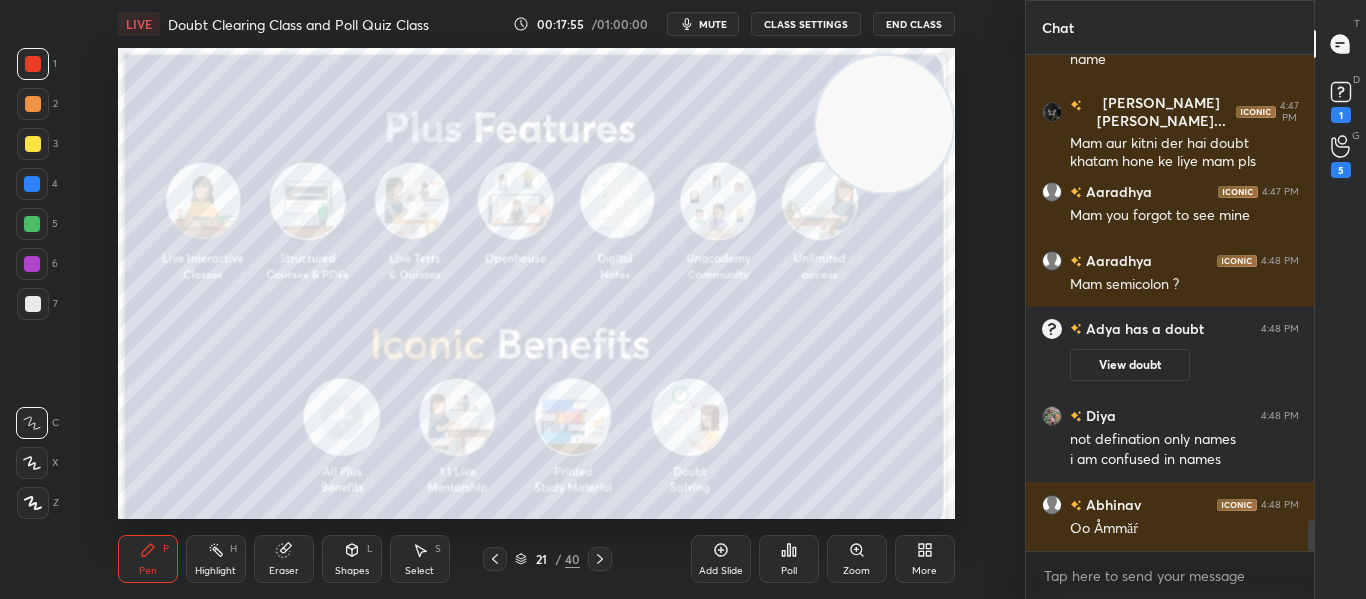 click 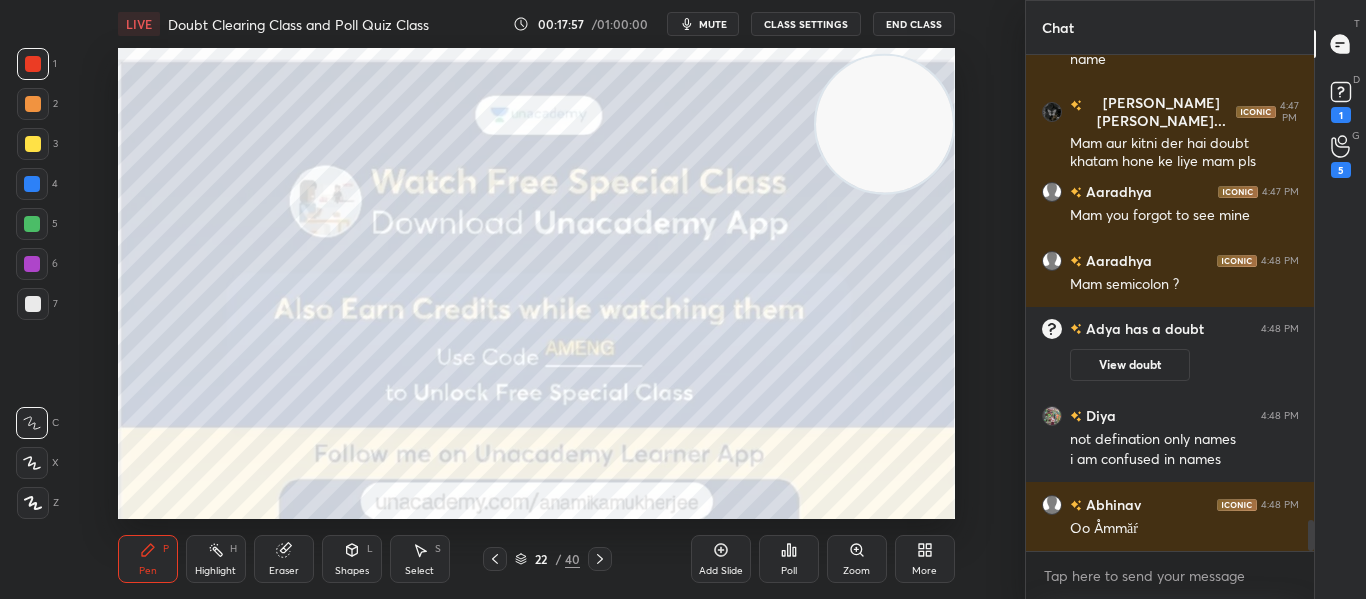 click 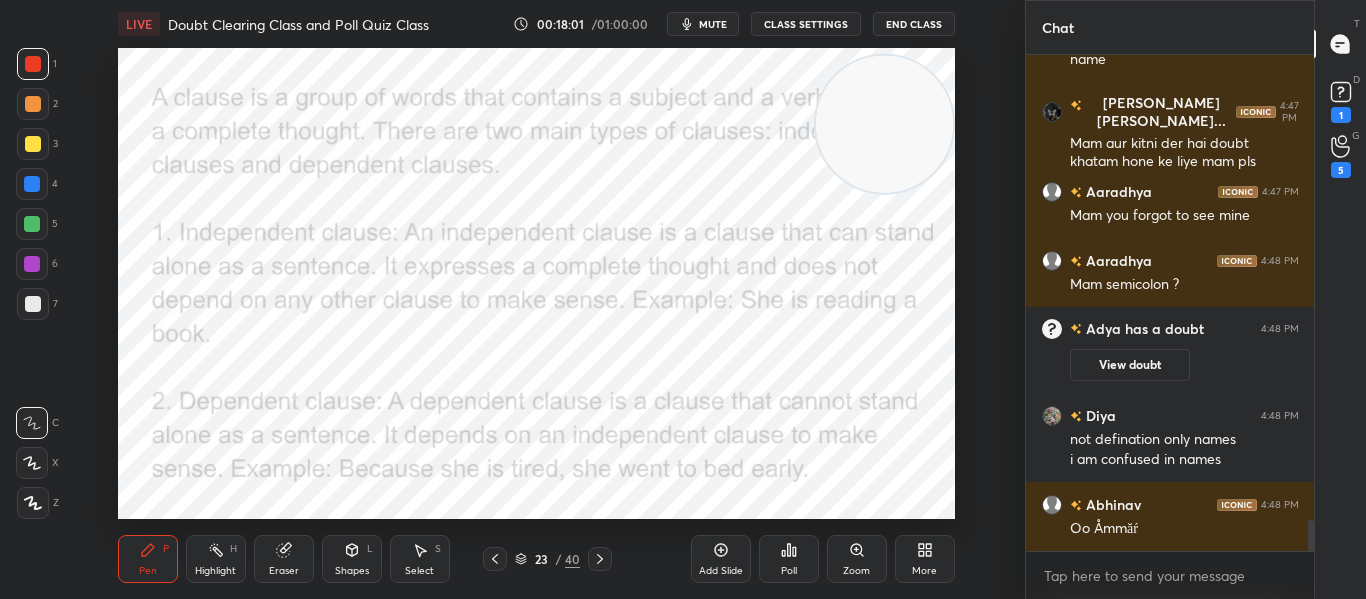 click at bounding box center [600, 559] 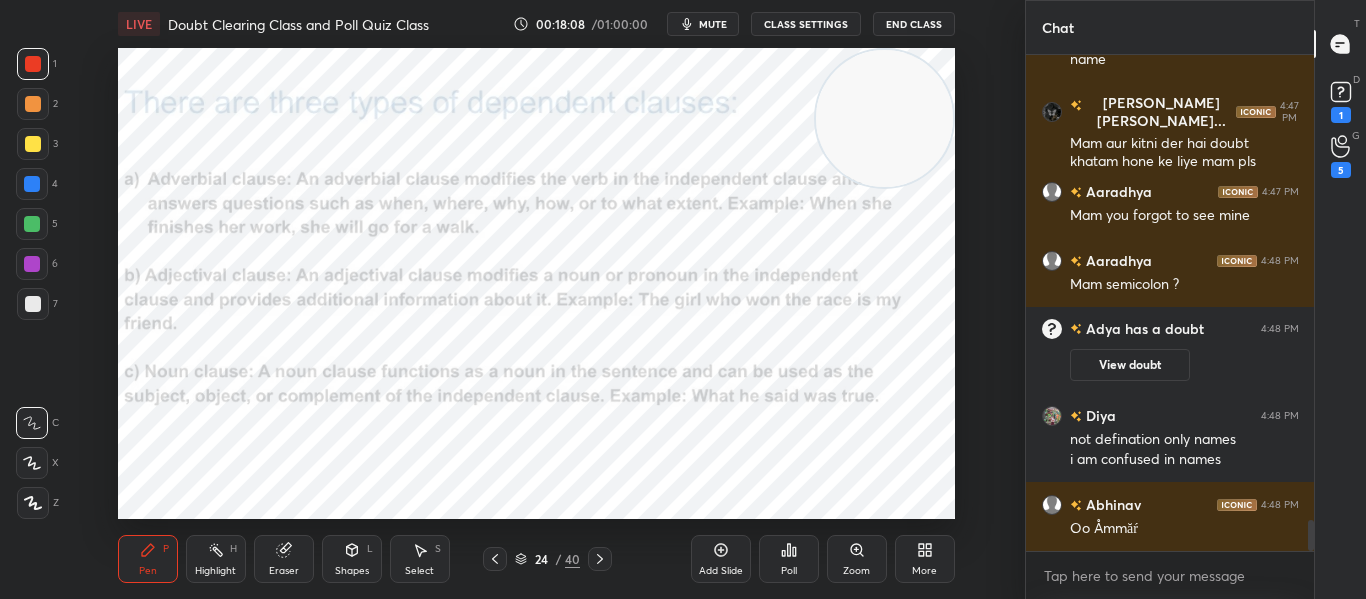 scroll, scrollTop: 7461, scrollLeft: 0, axis: vertical 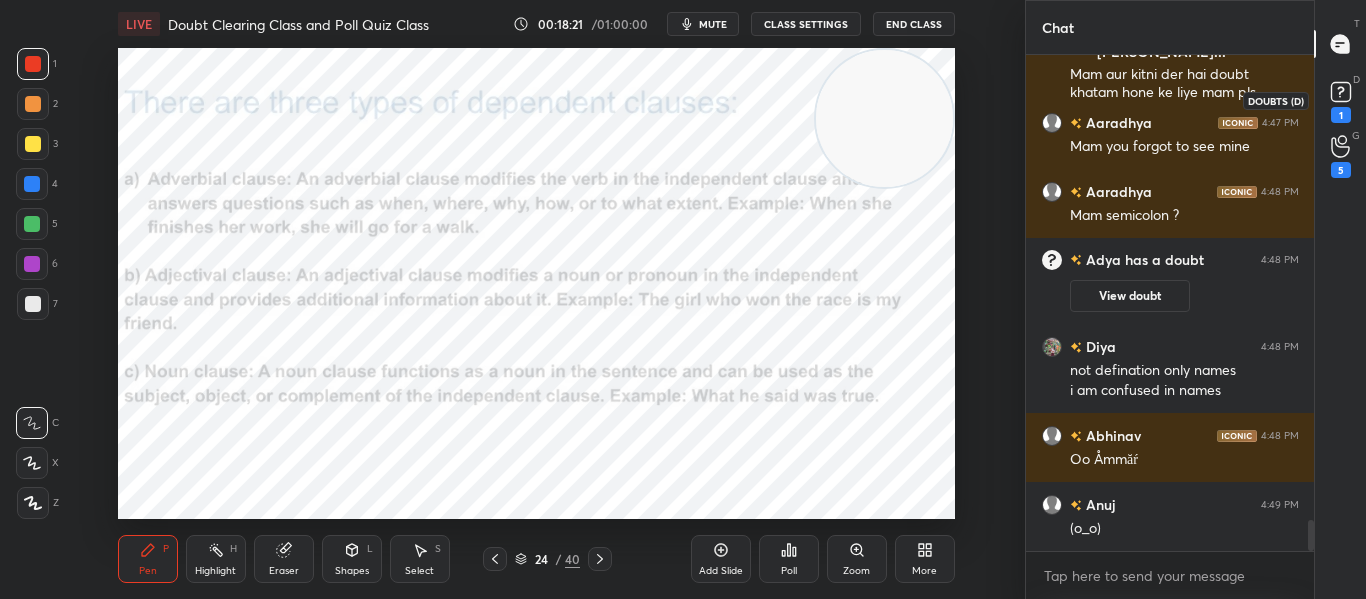 click 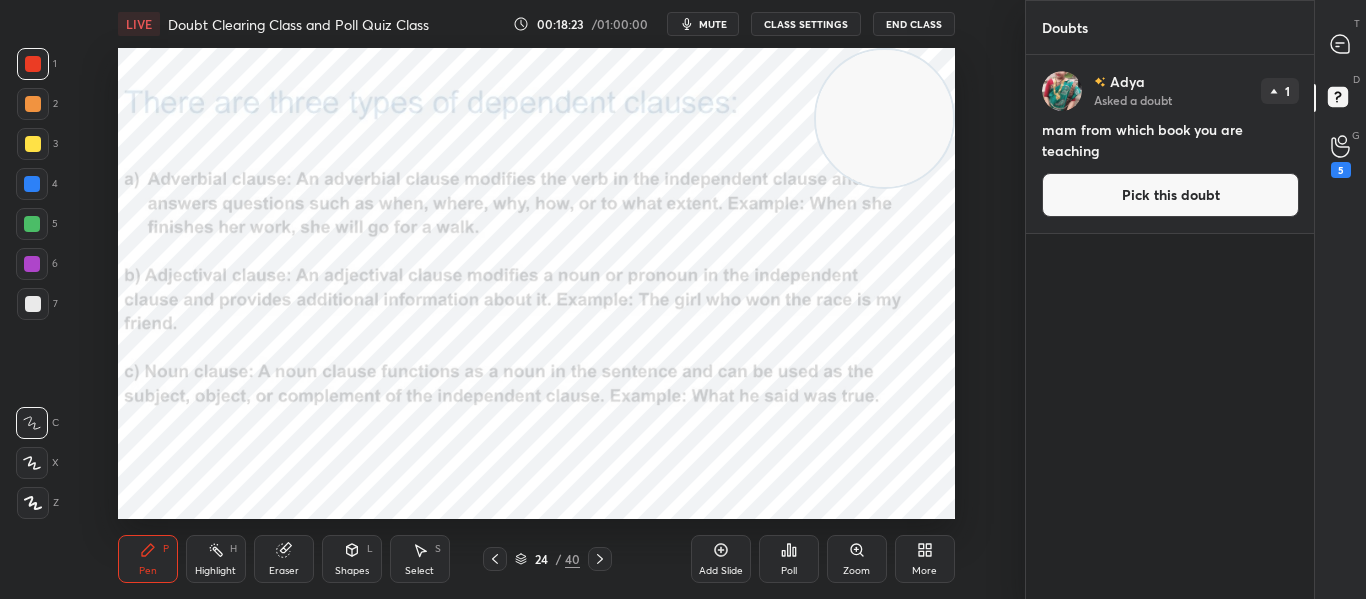 click on "Pick this doubt" at bounding box center (1170, 195) 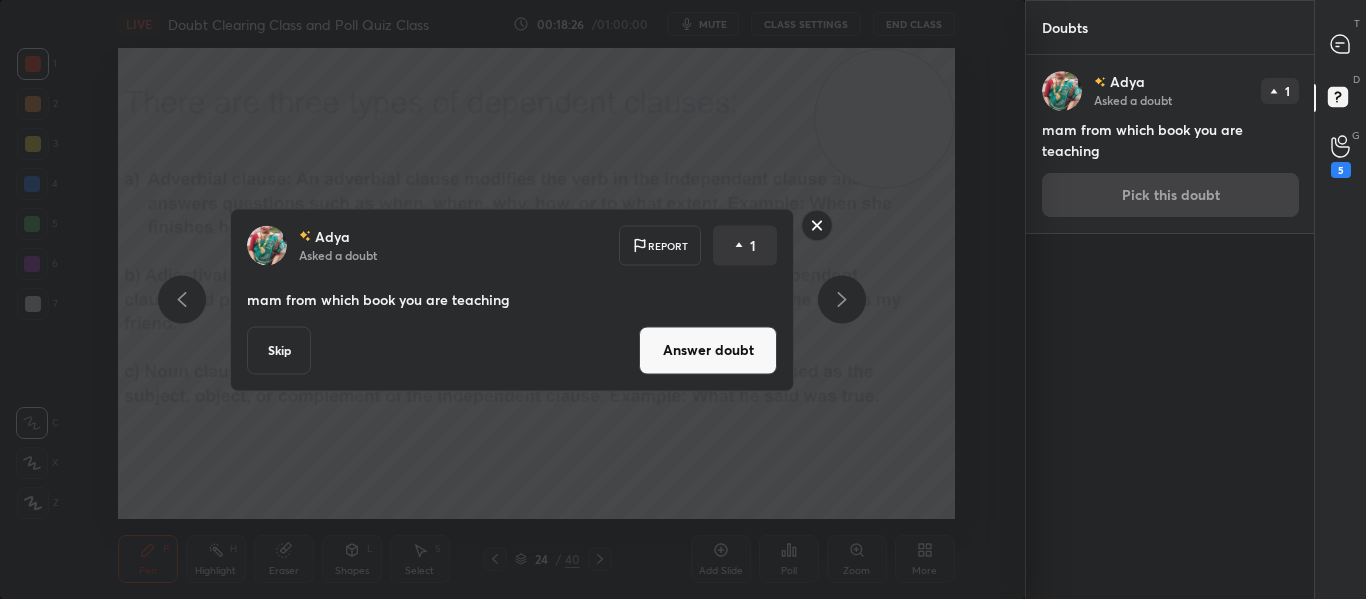 click on "Skip" at bounding box center (279, 350) 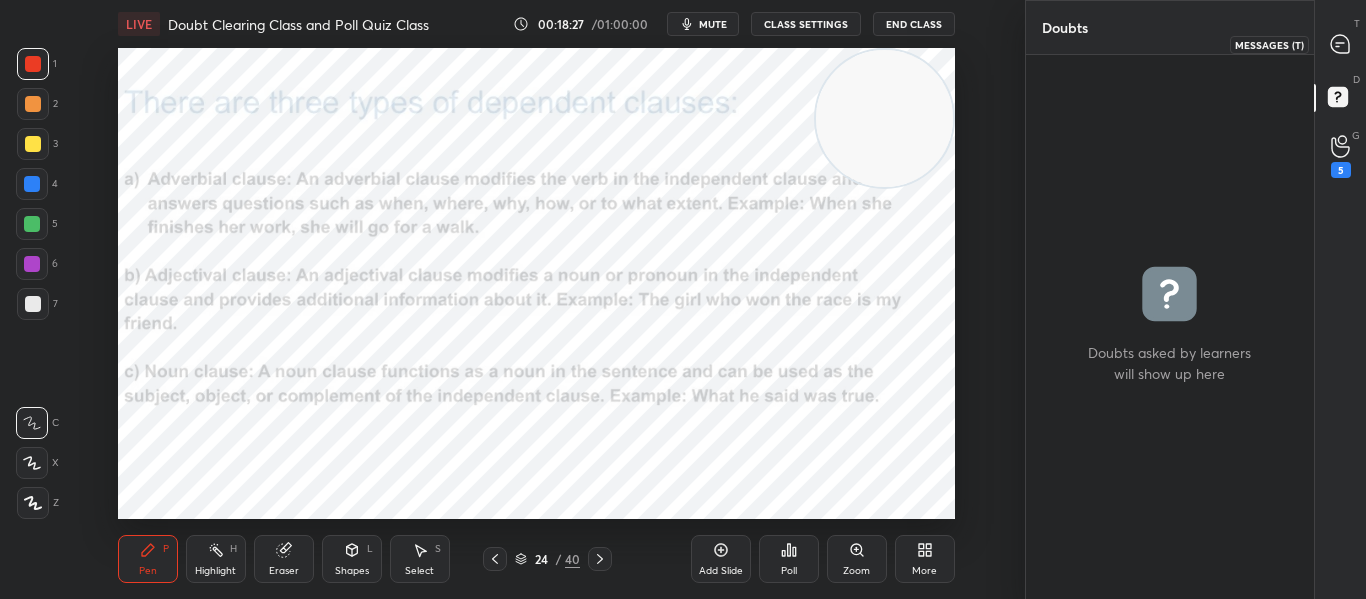 click 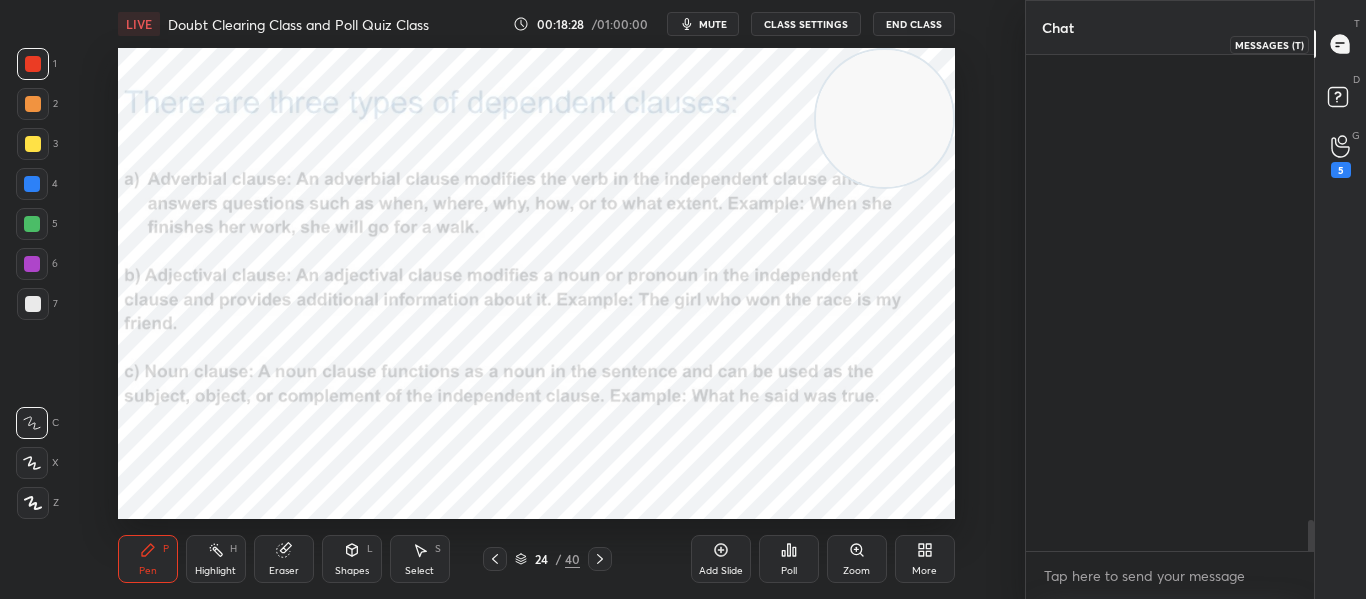 scroll, scrollTop: 7775, scrollLeft: 0, axis: vertical 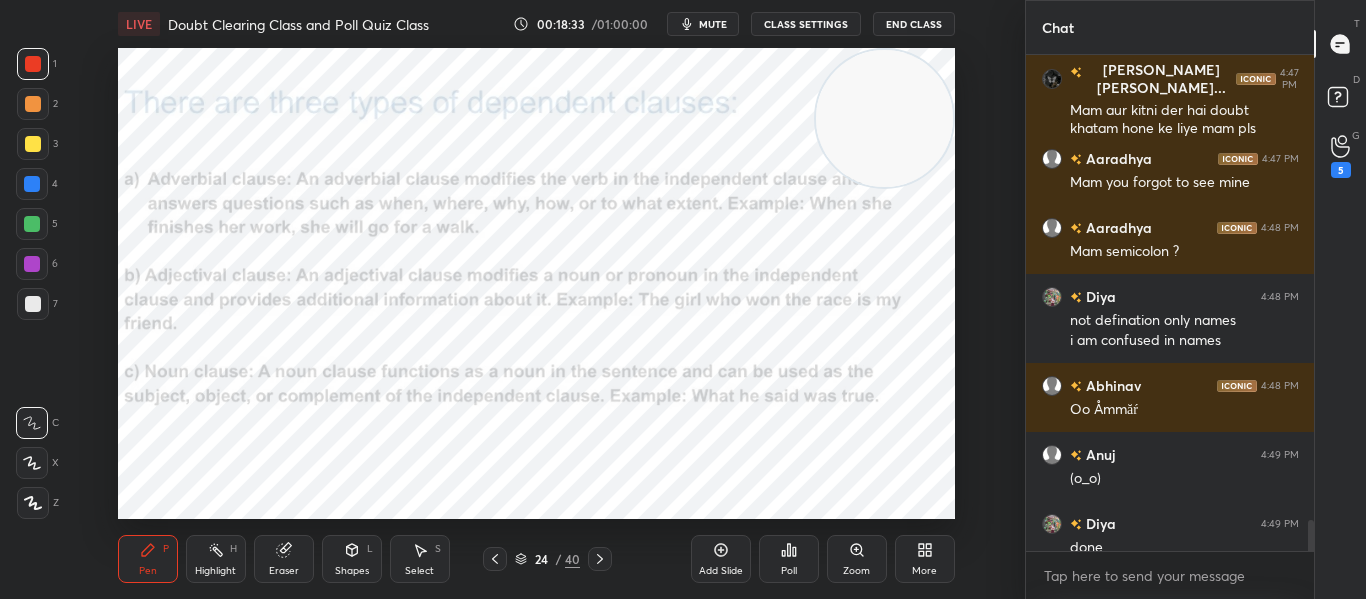 click 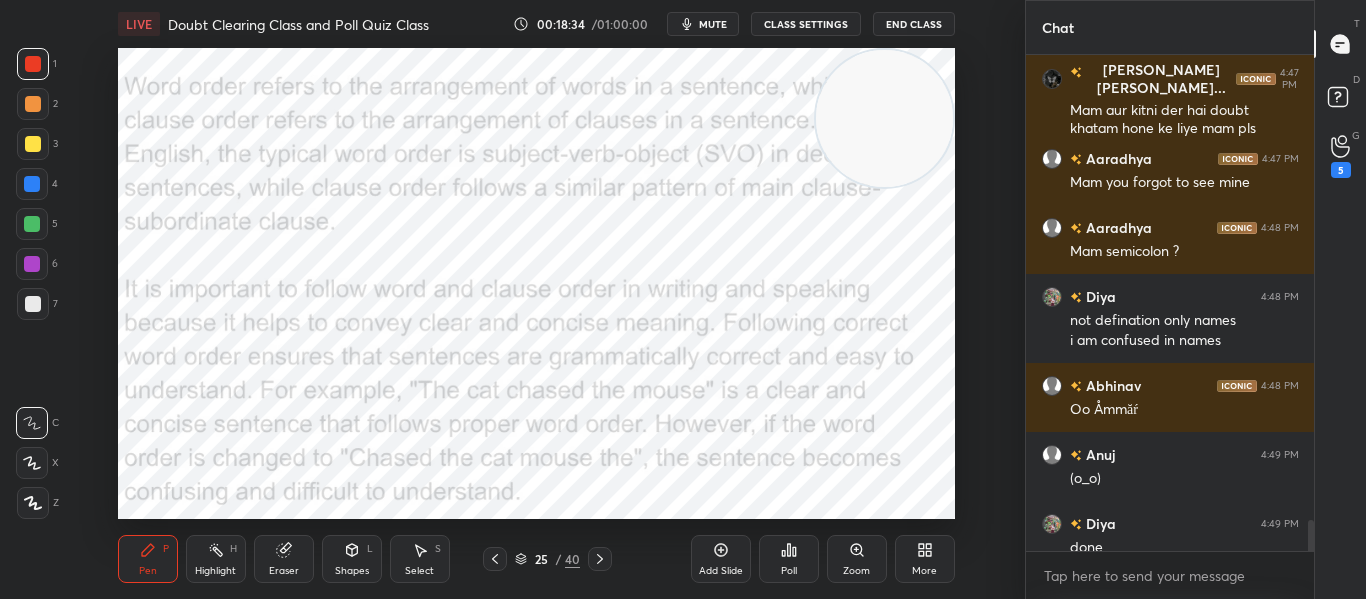 click 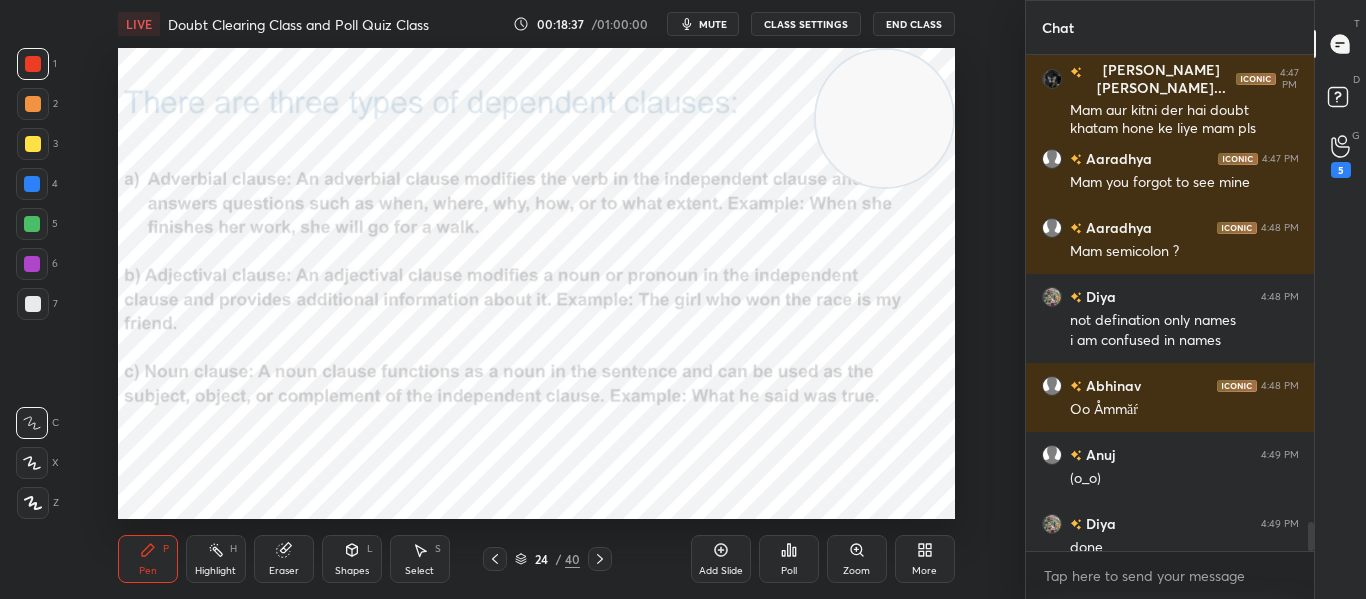 scroll, scrollTop: 7863, scrollLeft: 0, axis: vertical 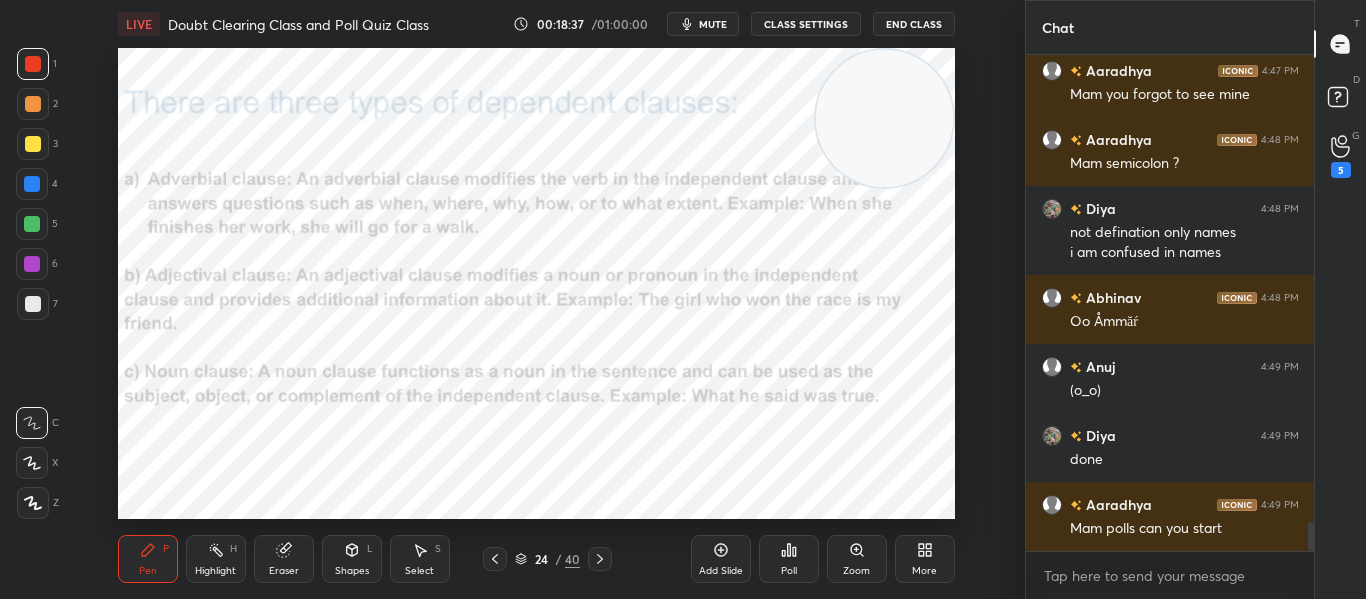 click 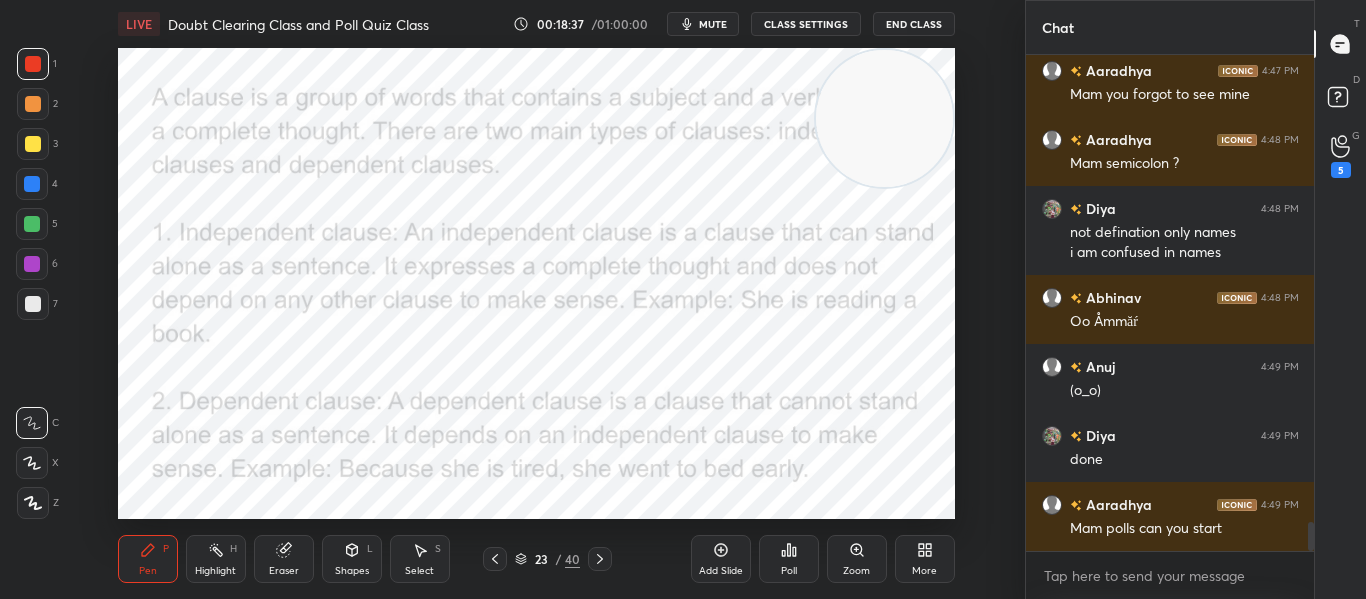click 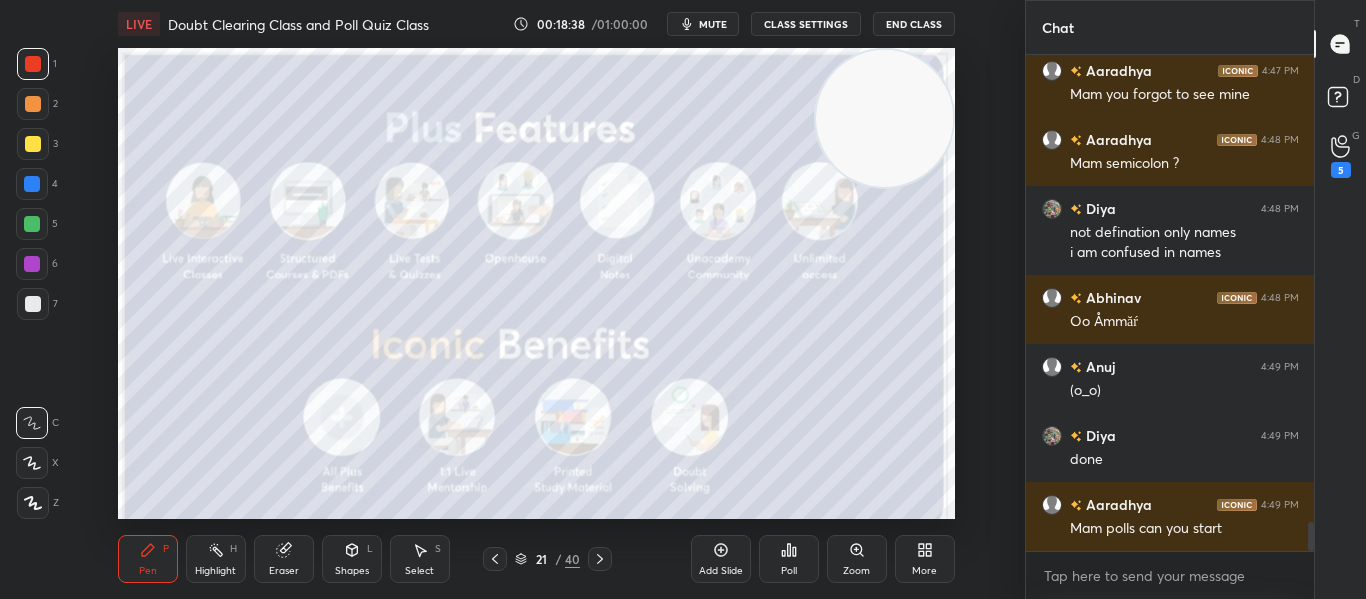 click 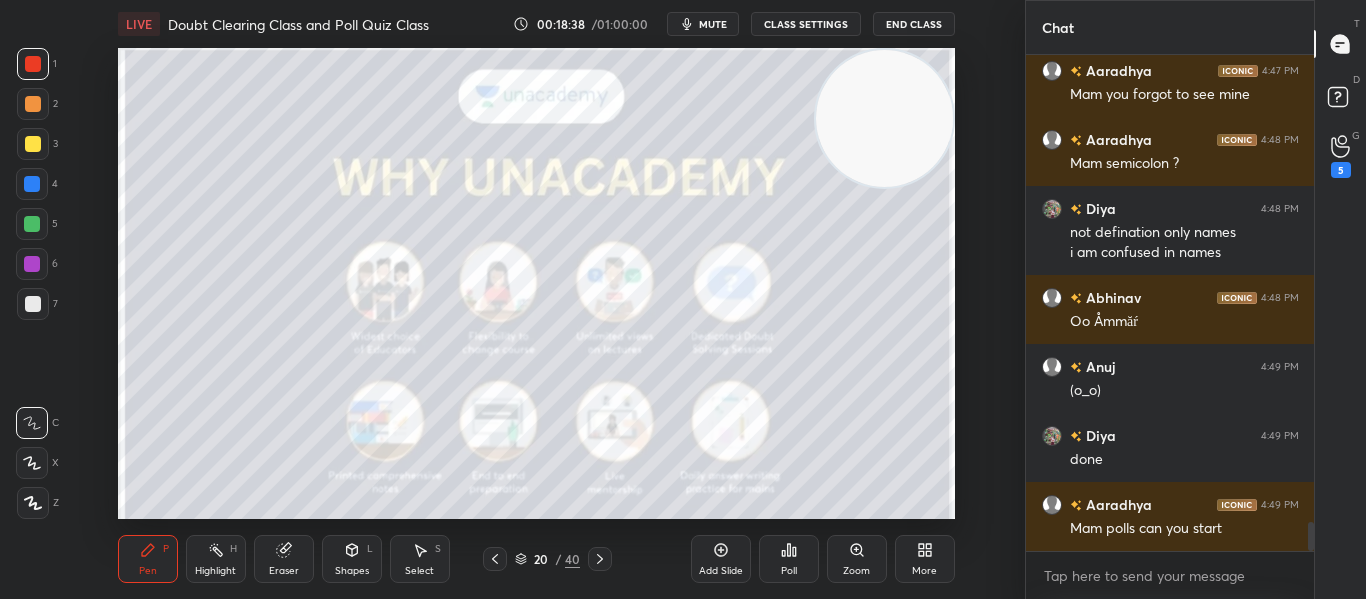 click 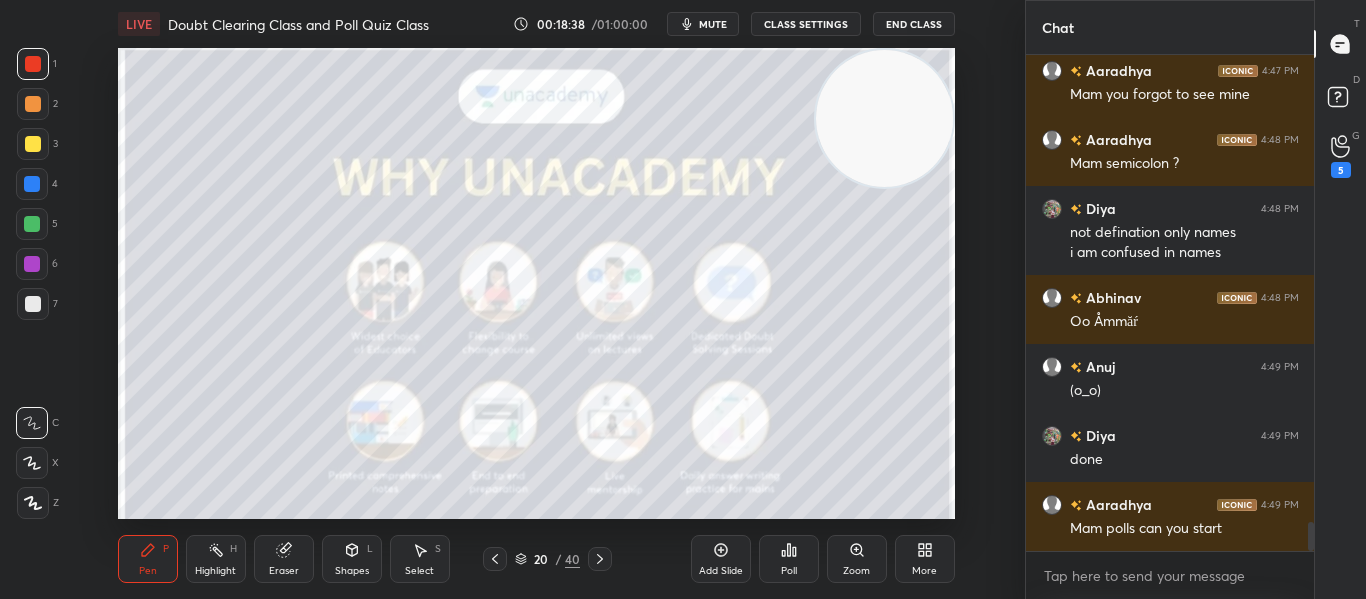 click 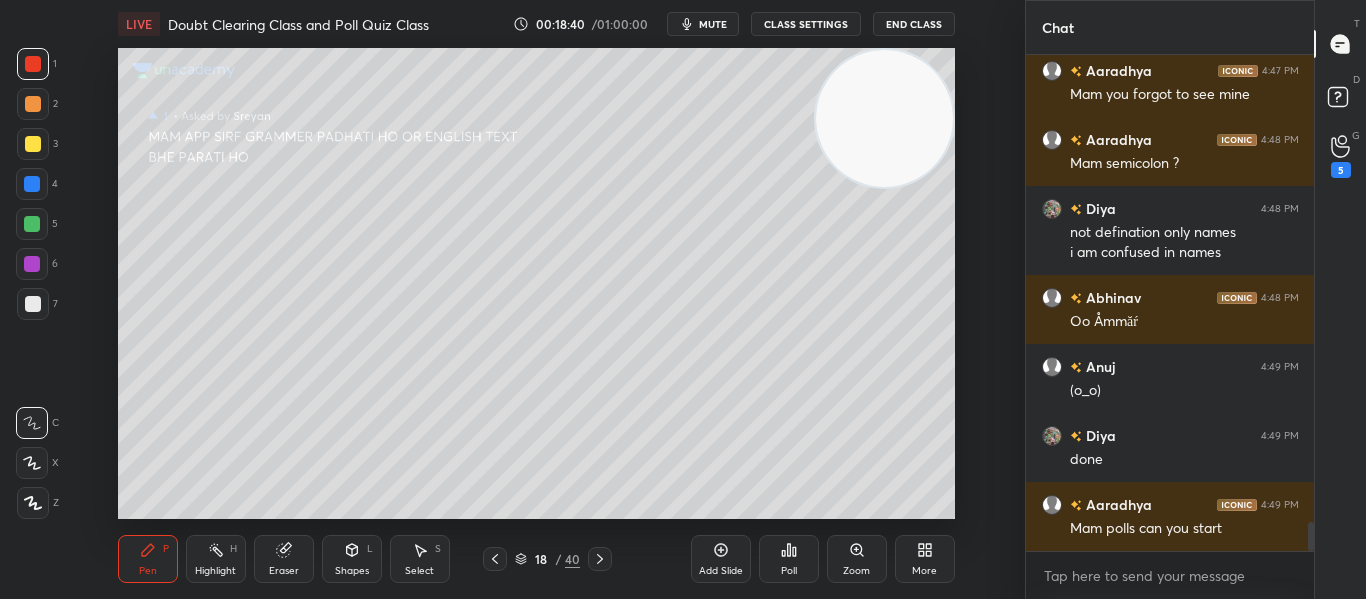 click 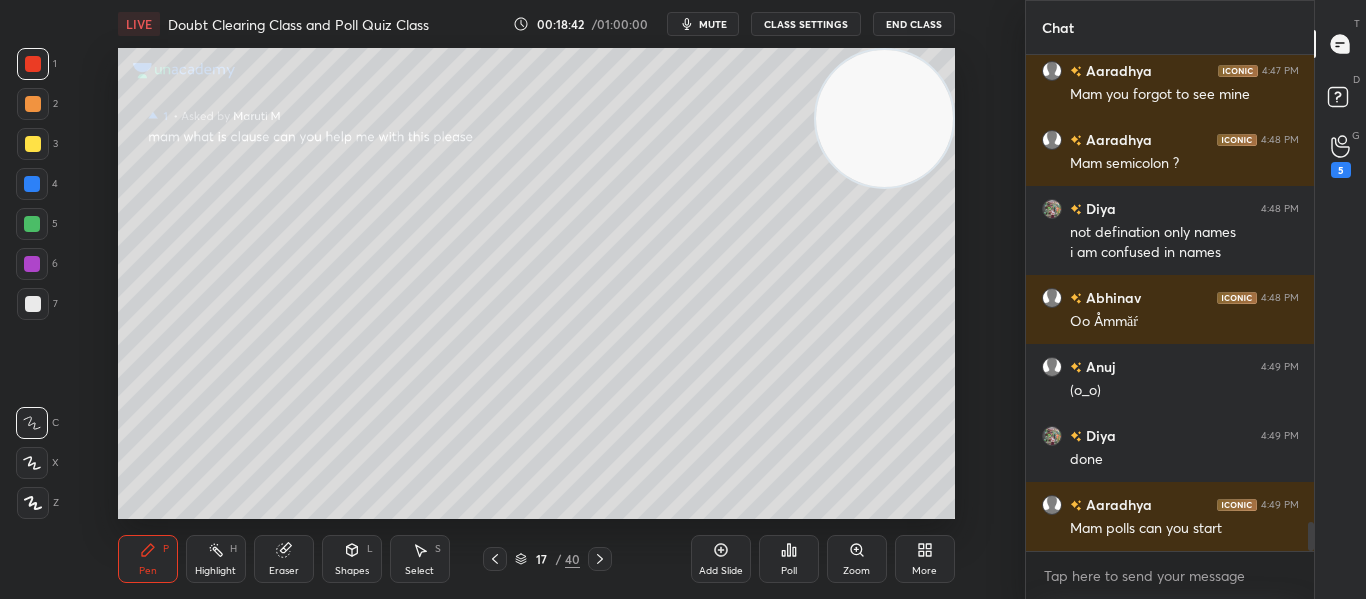 click 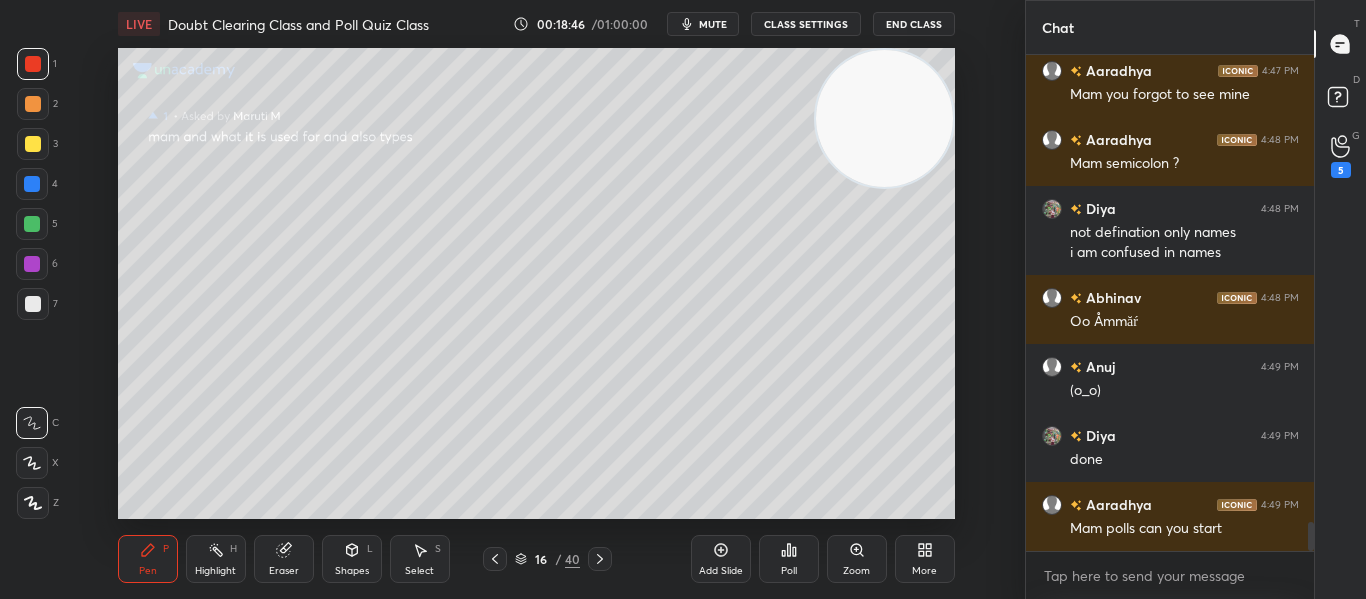 click 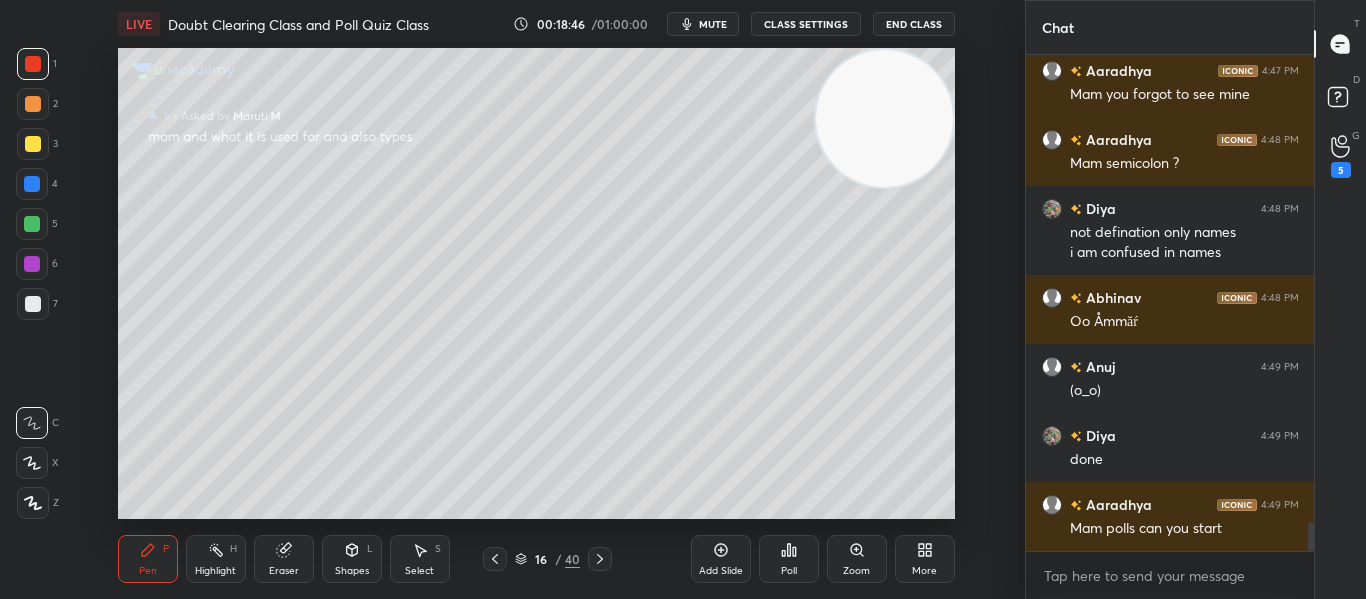 click 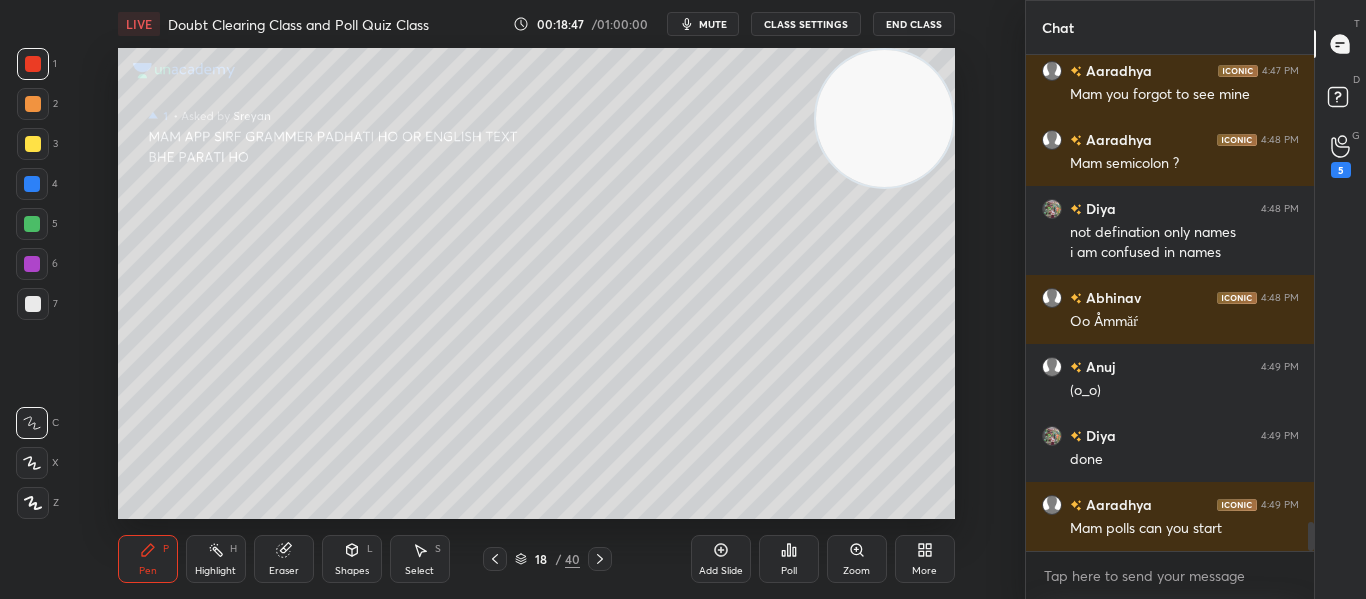 click 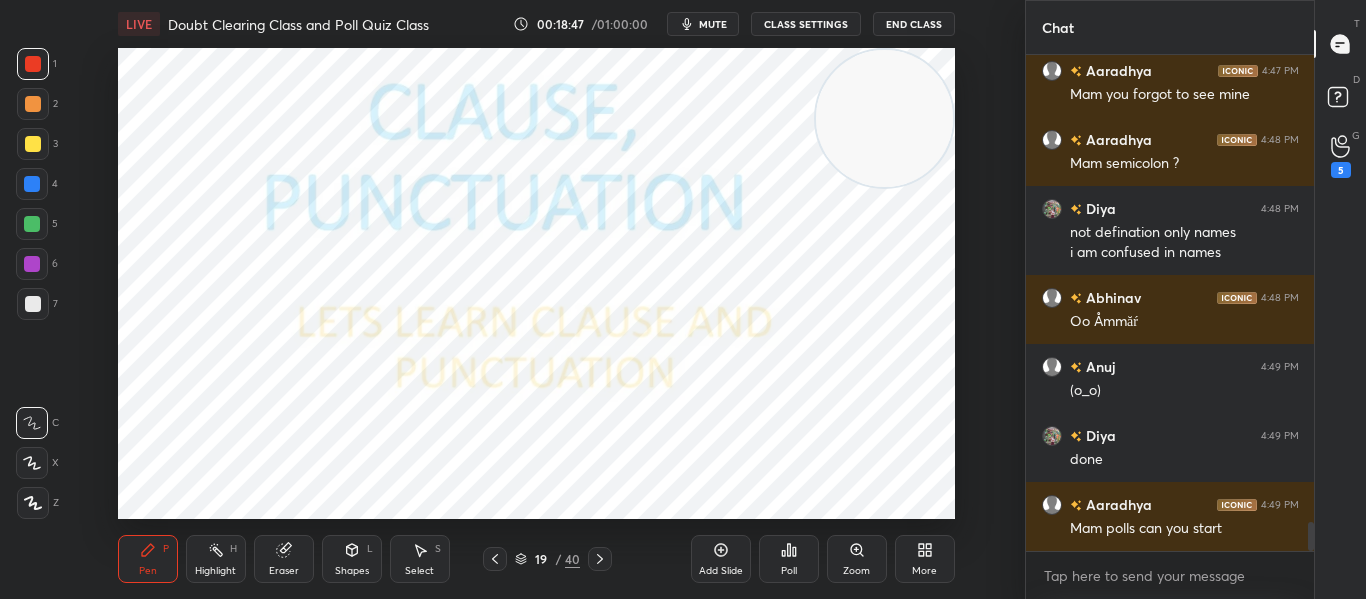 click 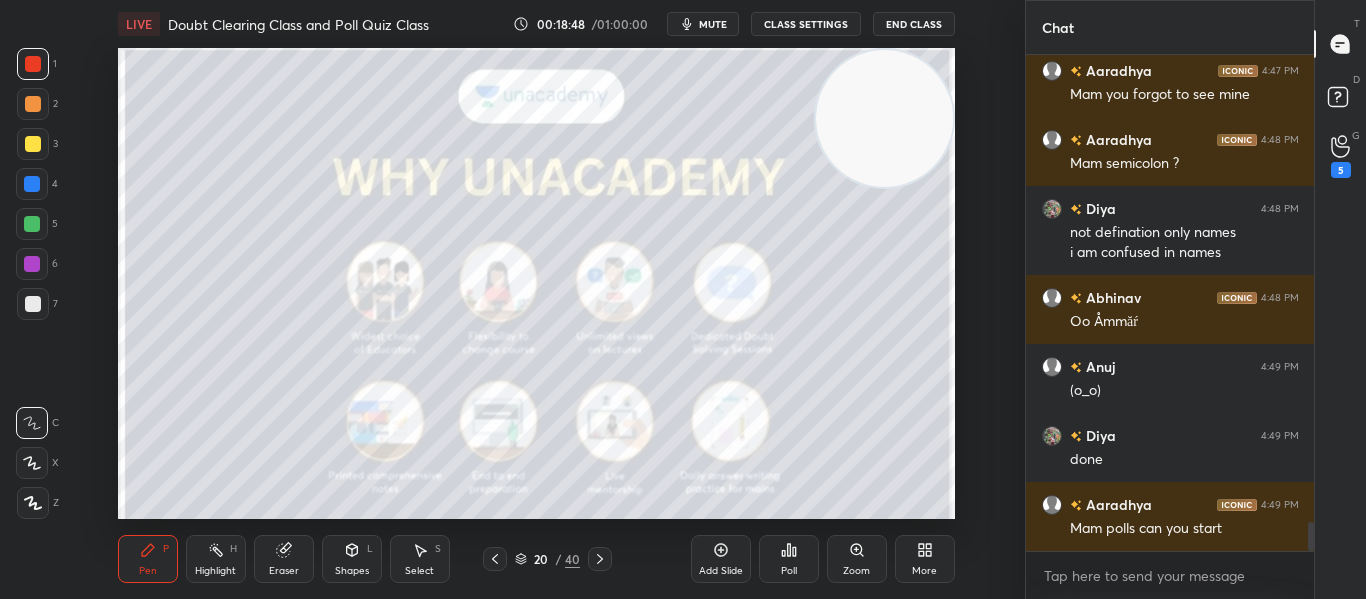 click 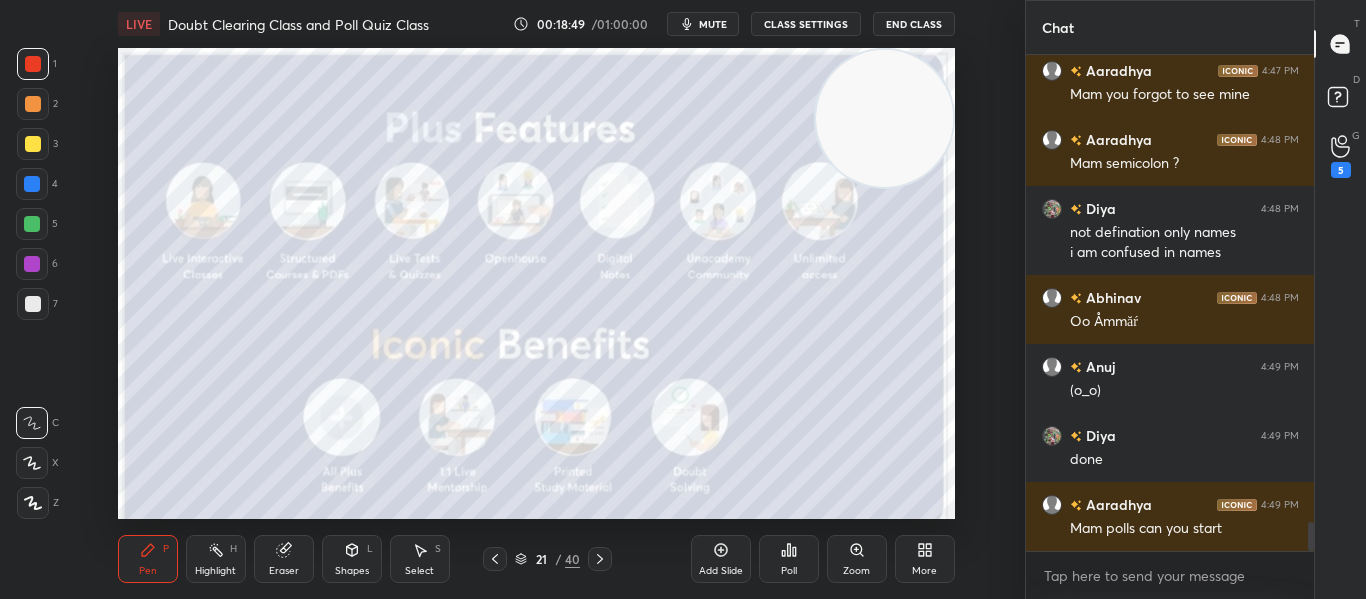 click 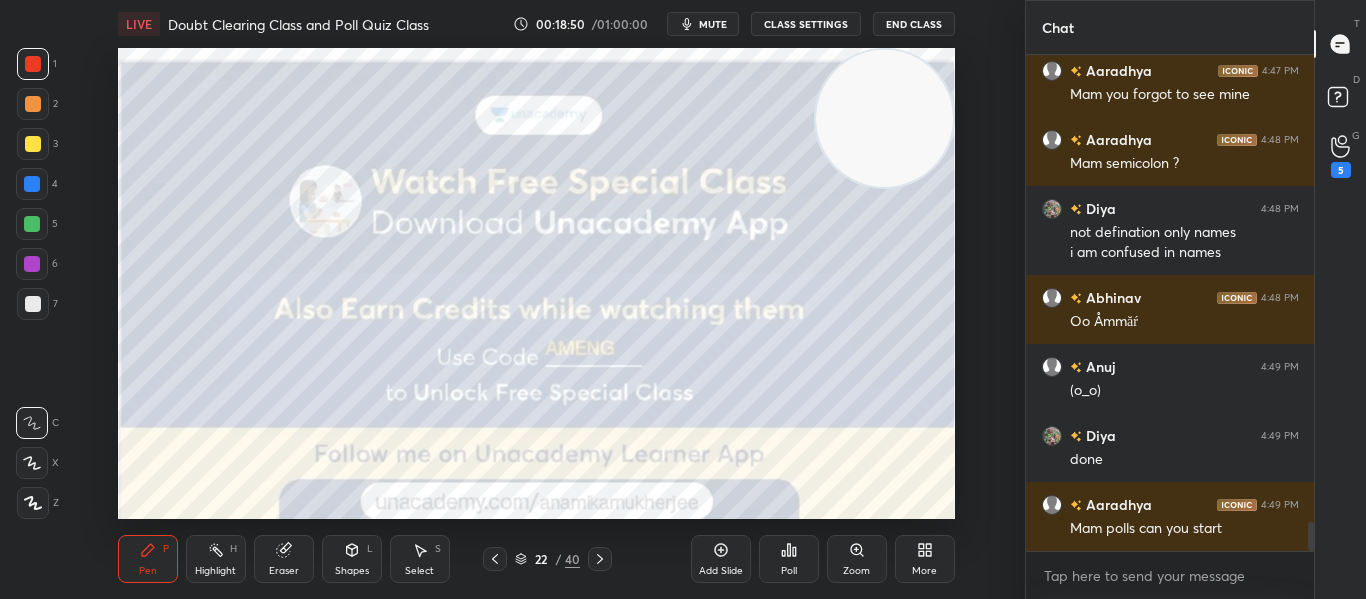 click 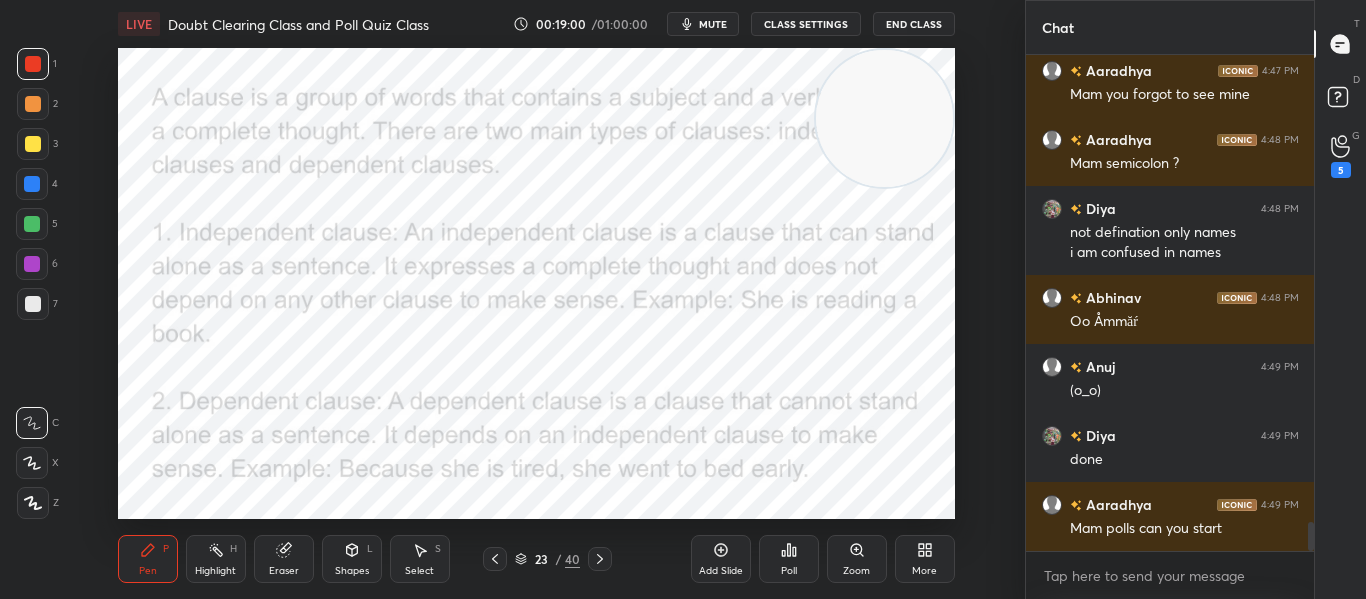 scroll, scrollTop: 7949, scrollLeft: 0, axis: vertical 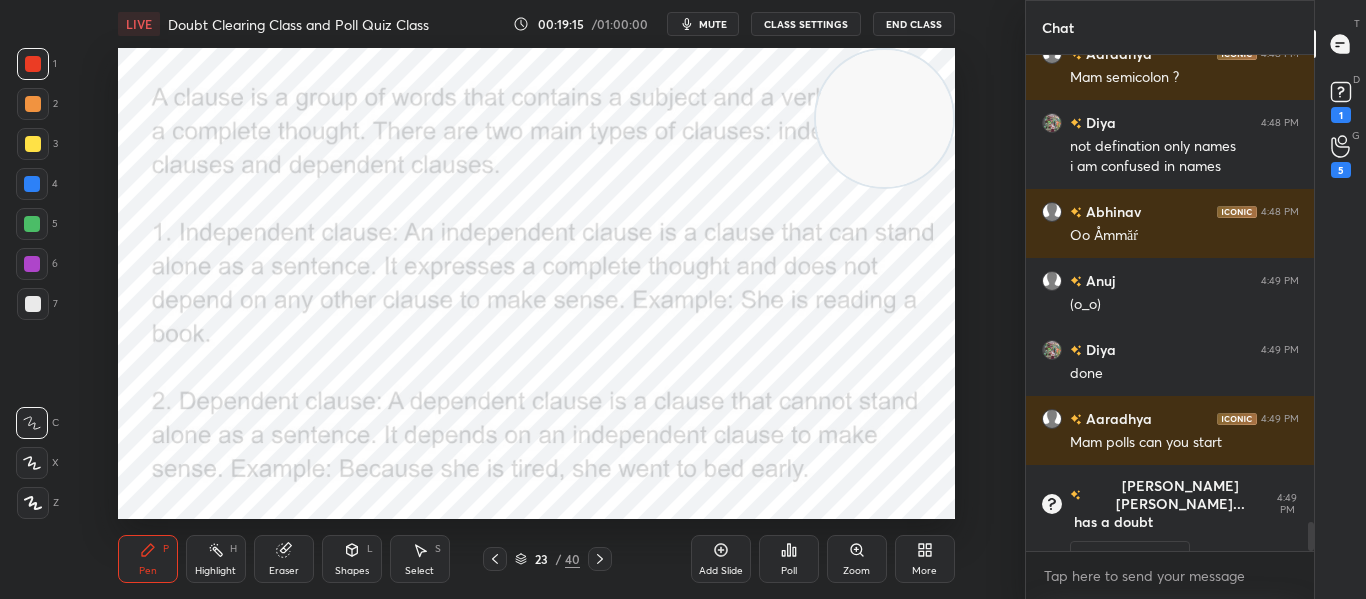 click 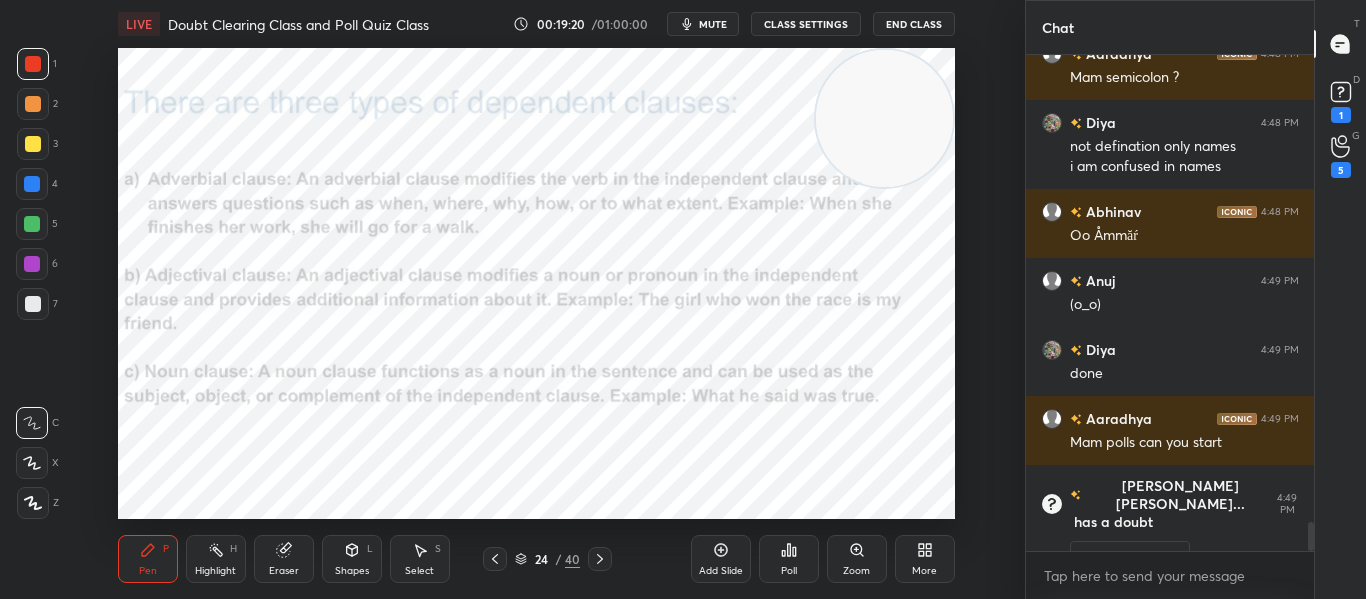 scroll, scrollTop: 7650, scrollLeft: 0, axis: vertical 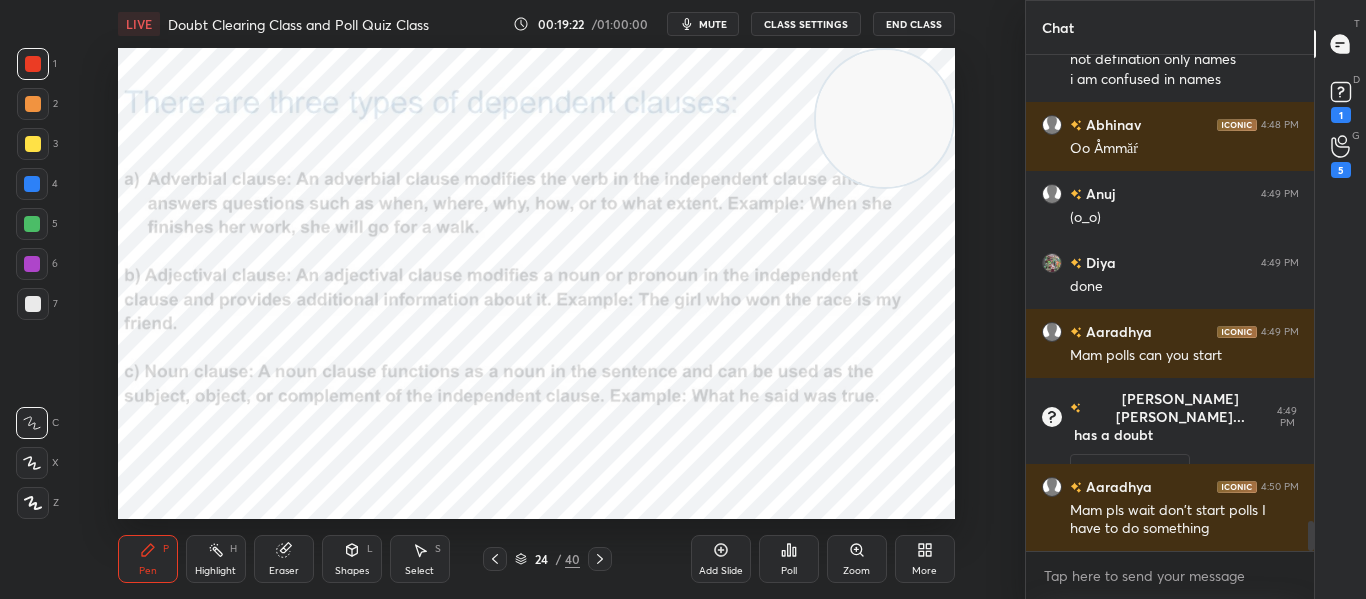 click 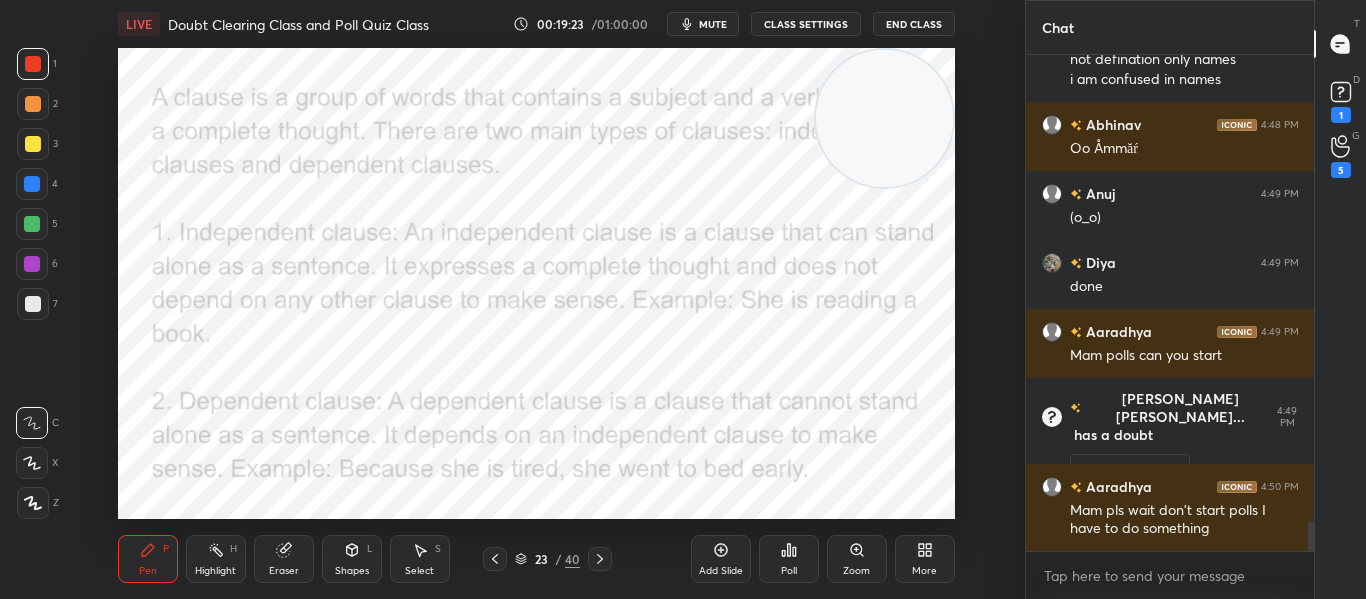 scroll, scrollTop: 7682, scrollLeft: 0, axis: vertical 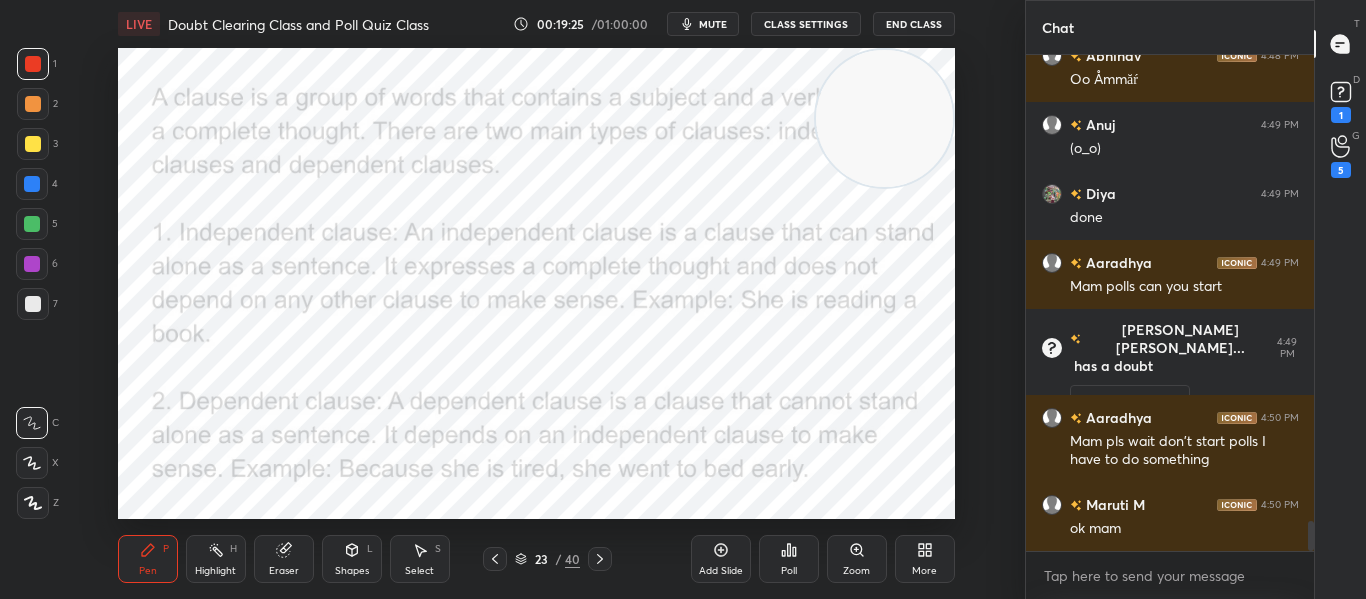 click 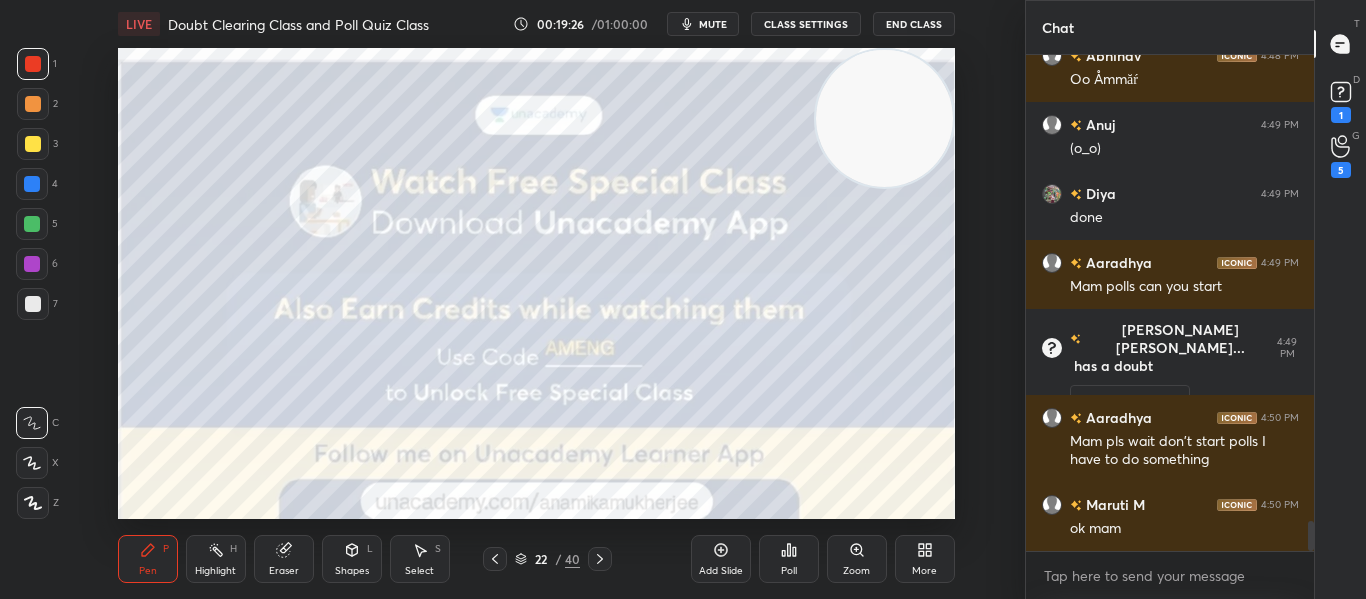 click 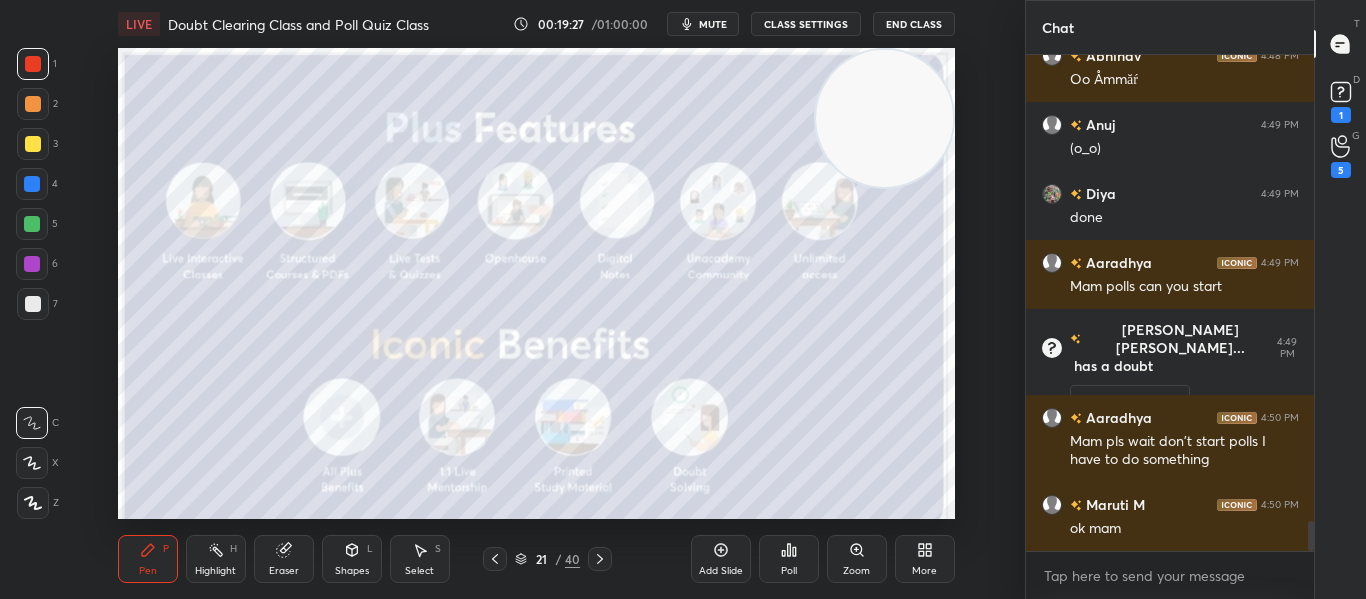 click 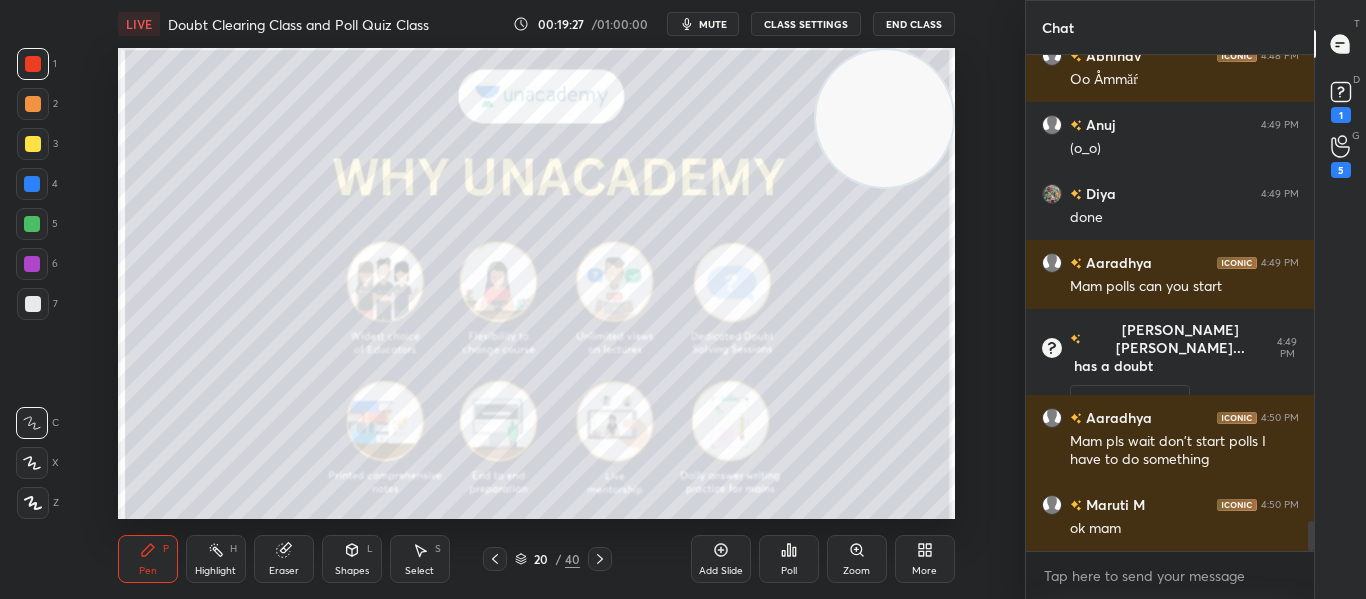 click 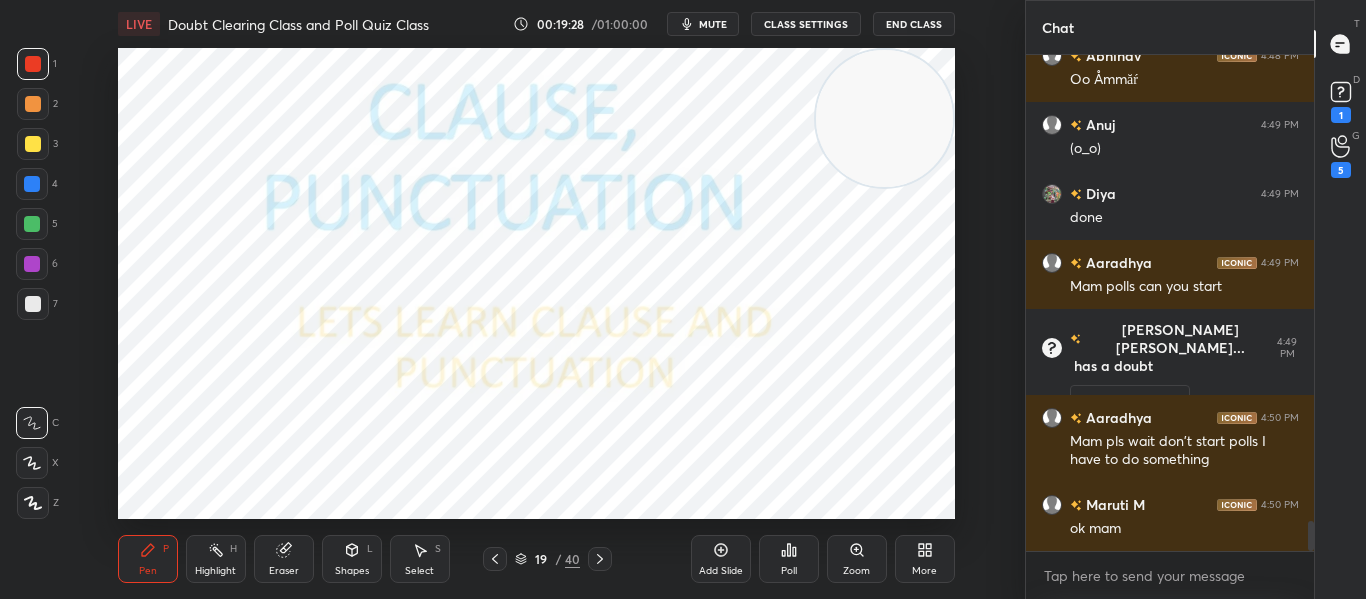 click 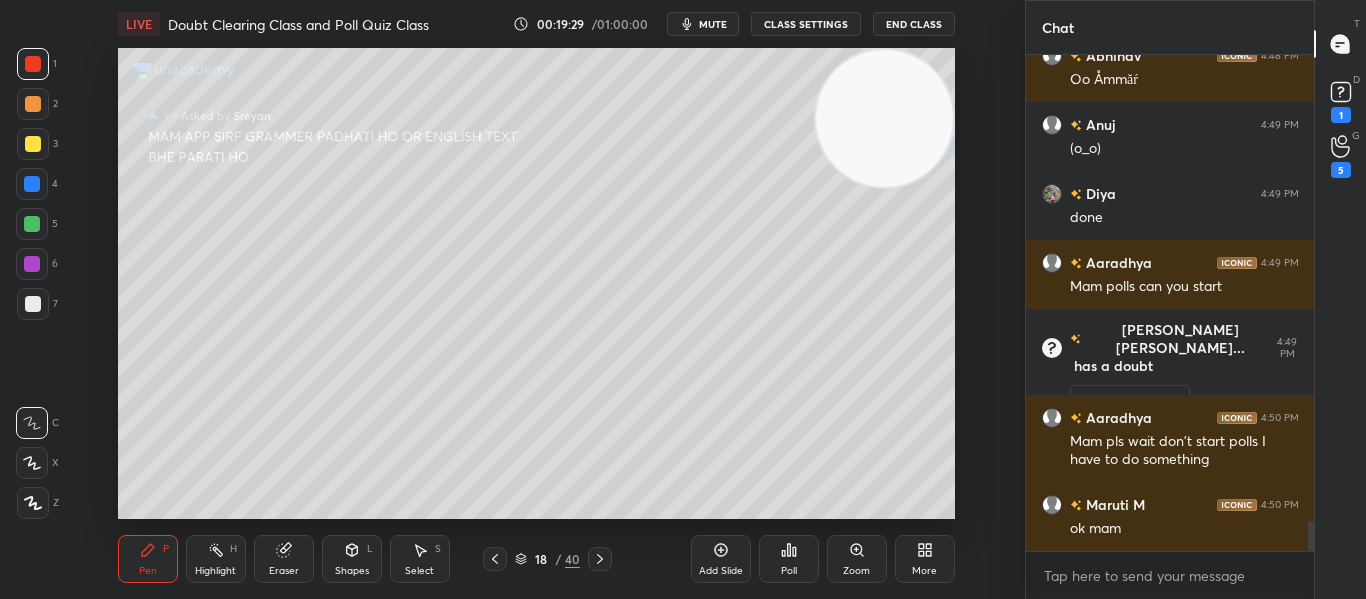 click 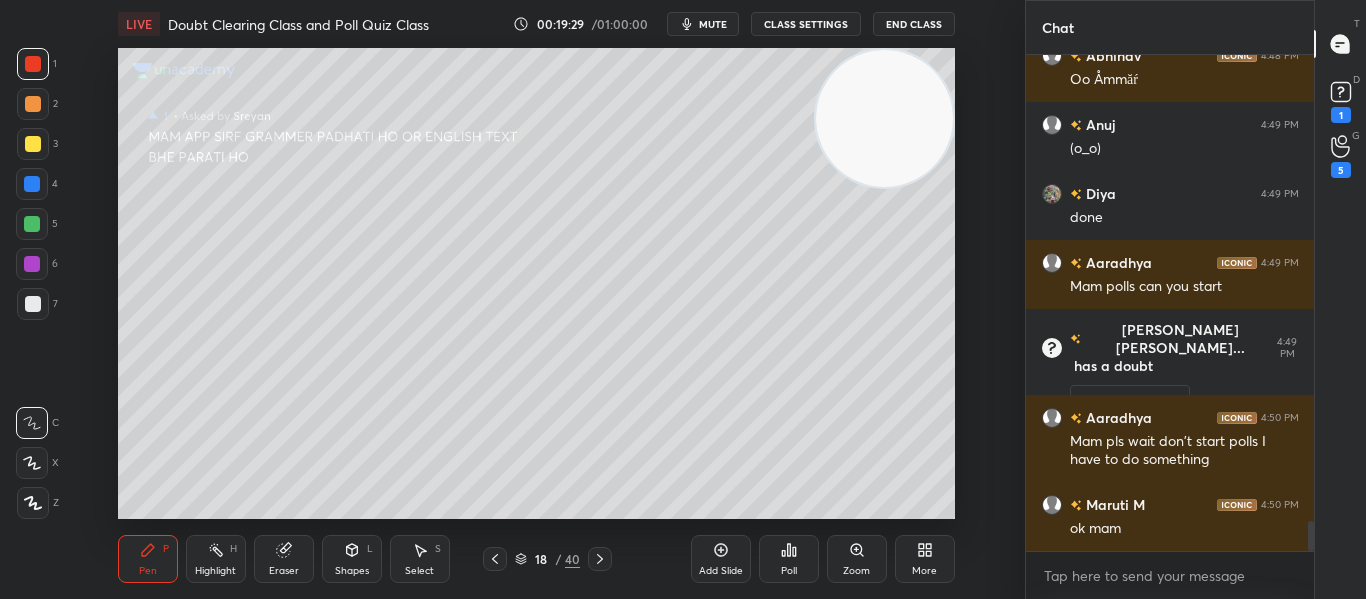 scroll, scrollTop: 7732, scrollLeft: 0, axis: vertical 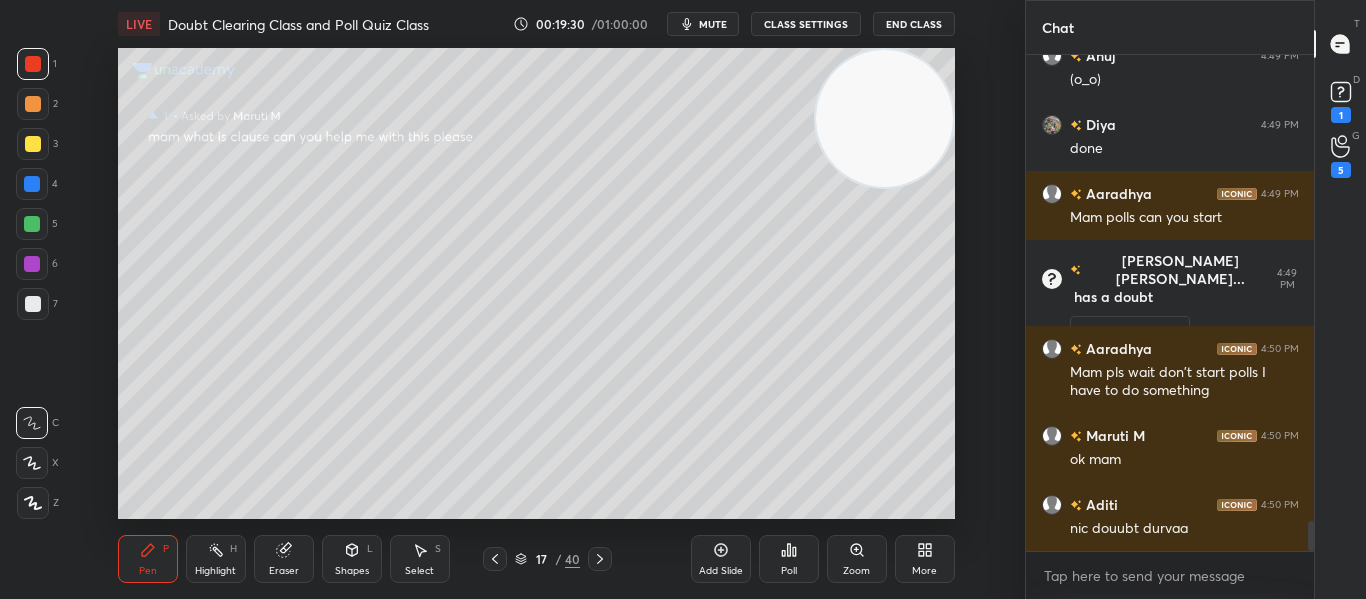 click 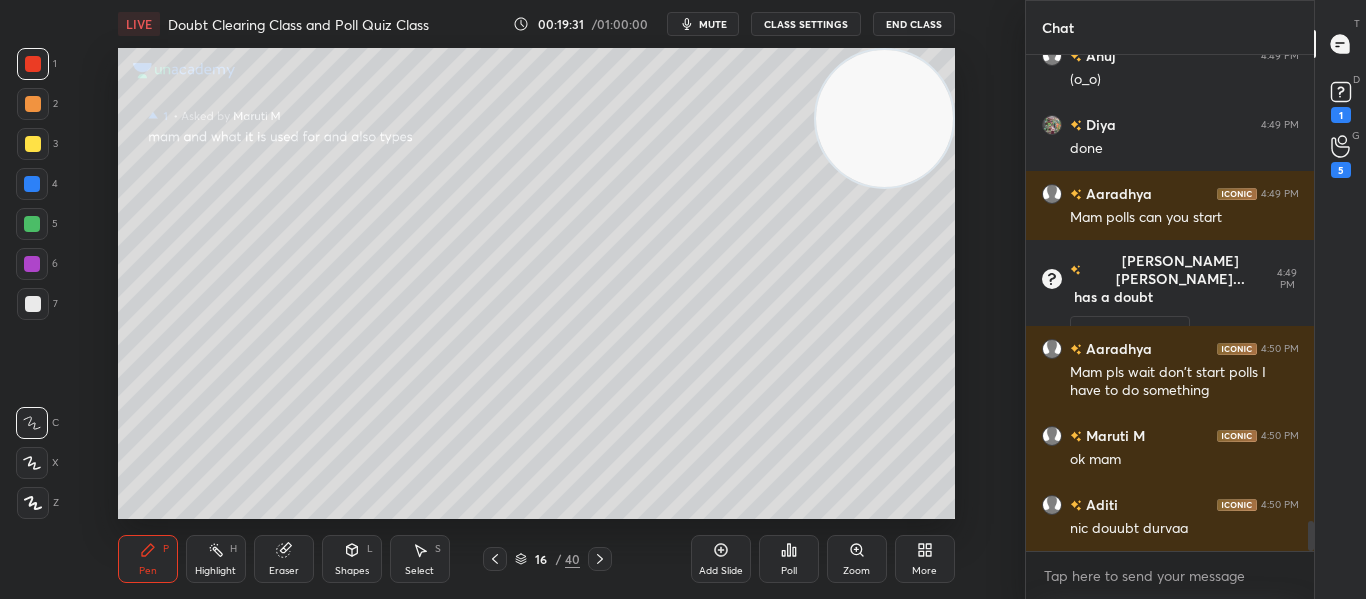 click 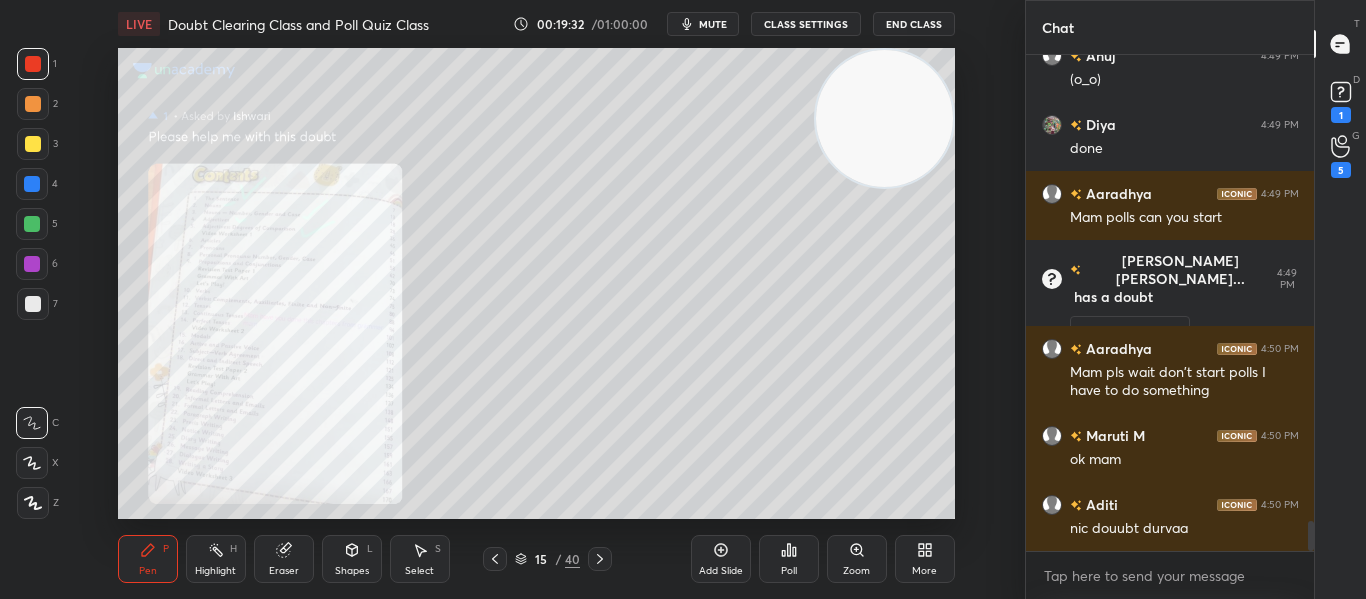click 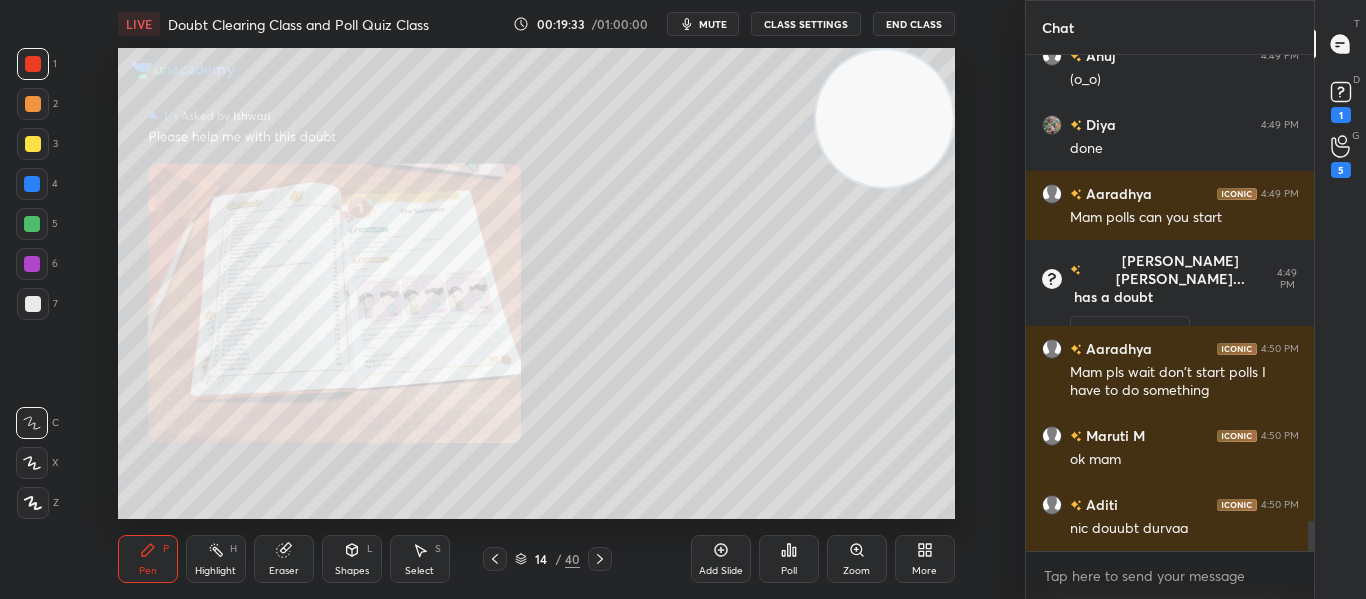 click 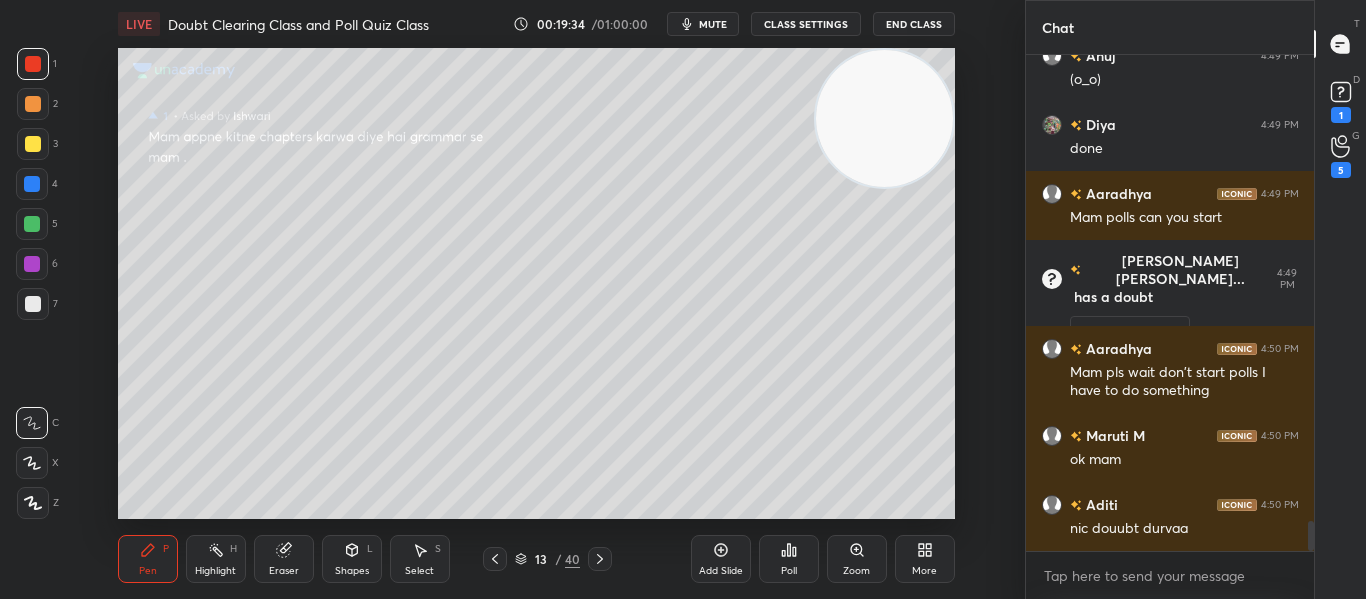click 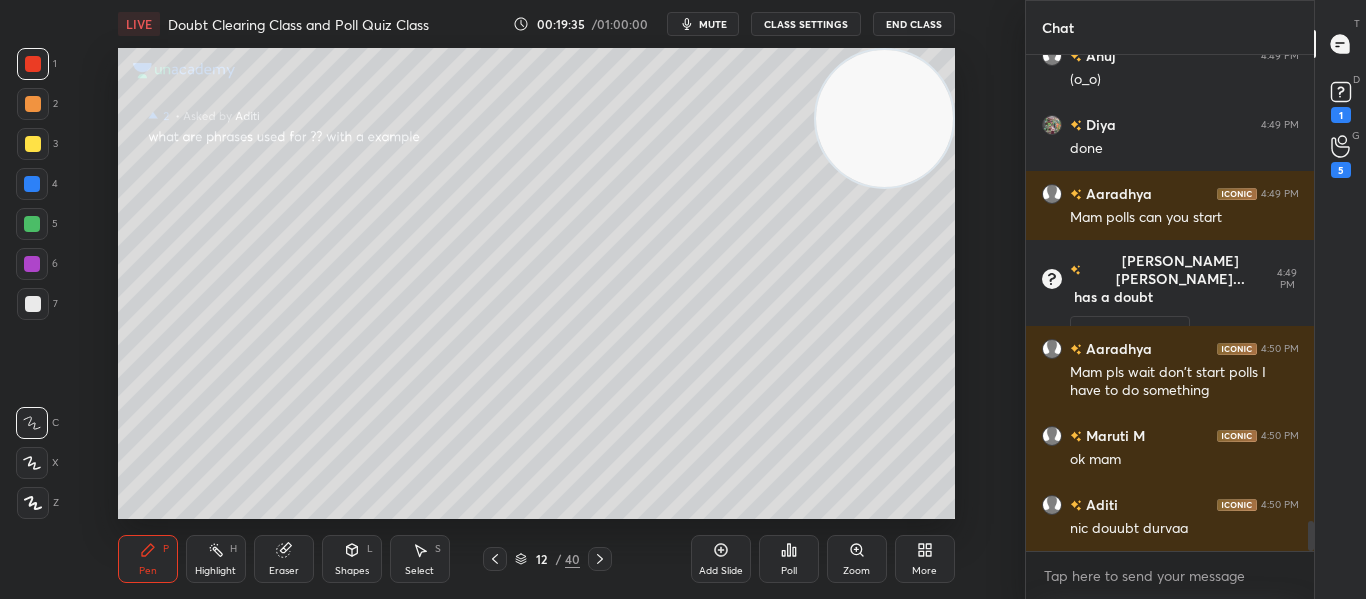 click 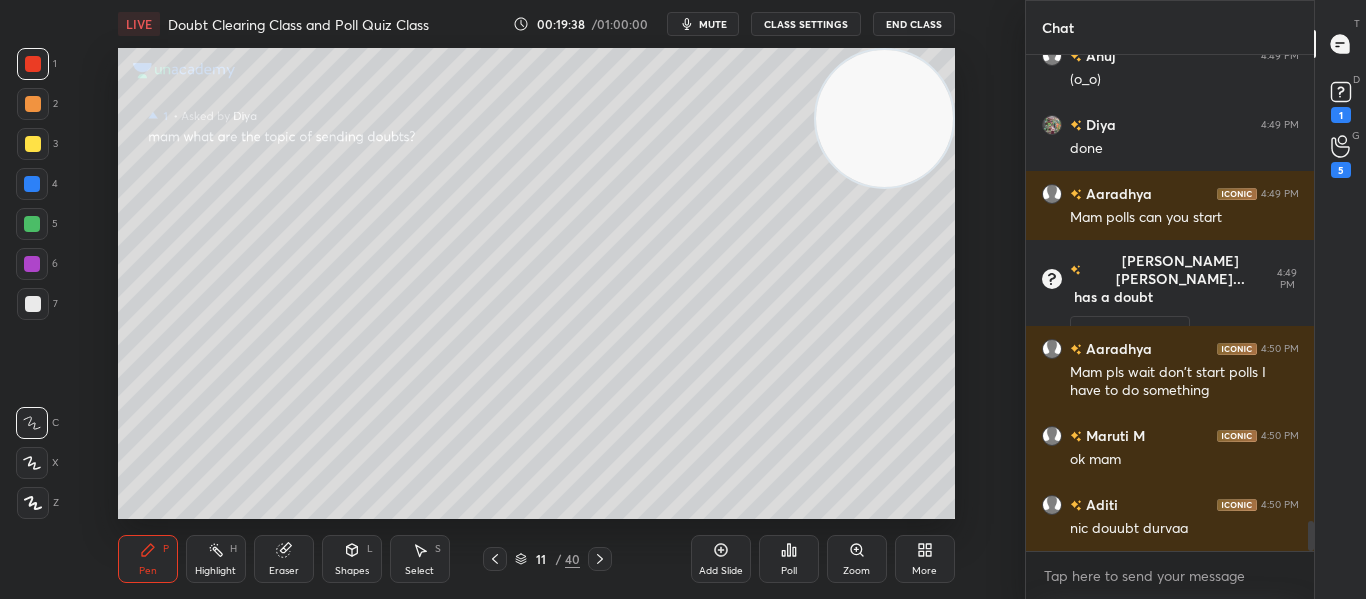click 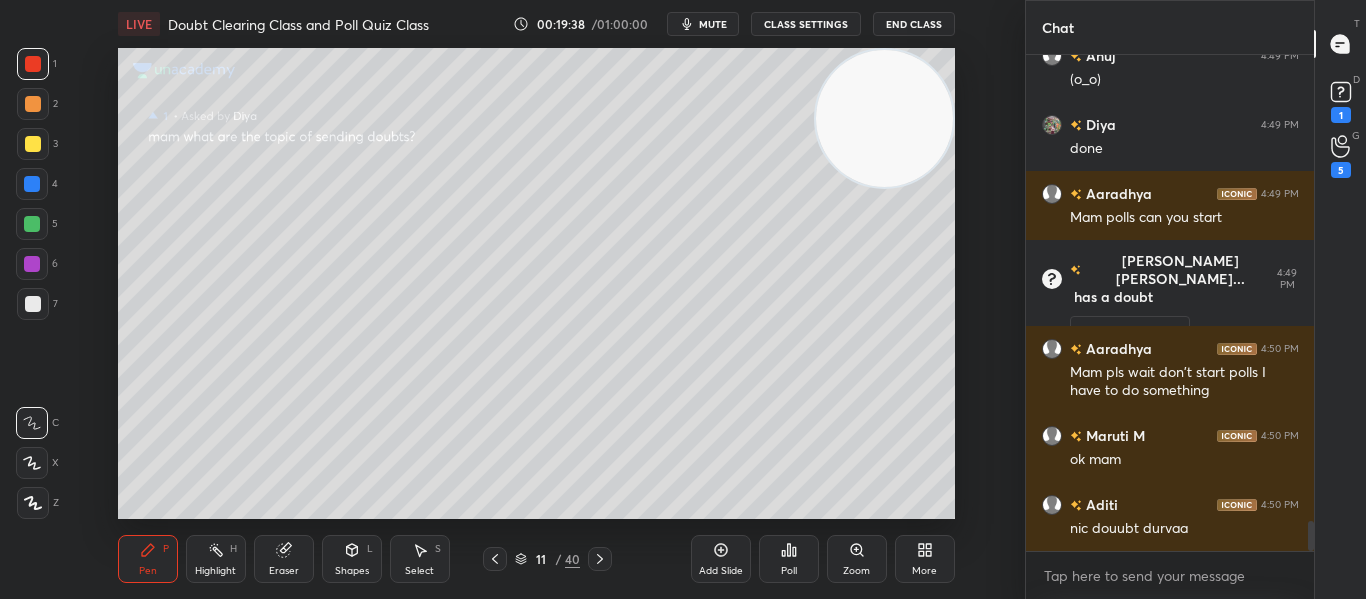 click 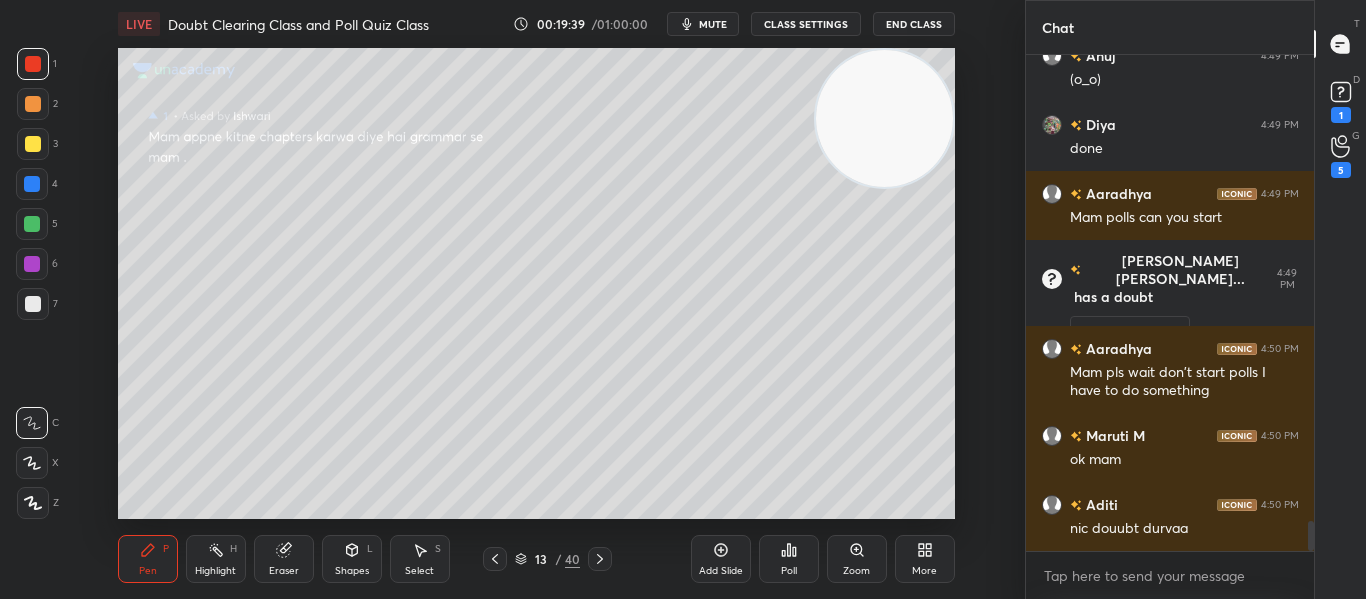click 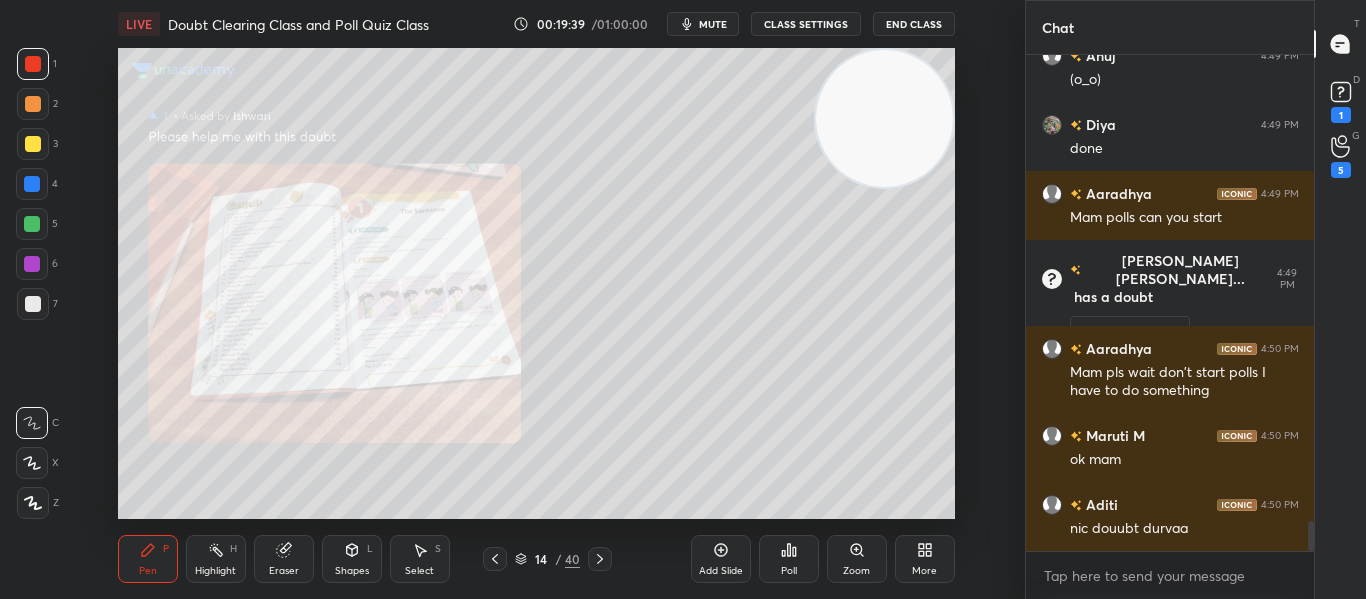 click 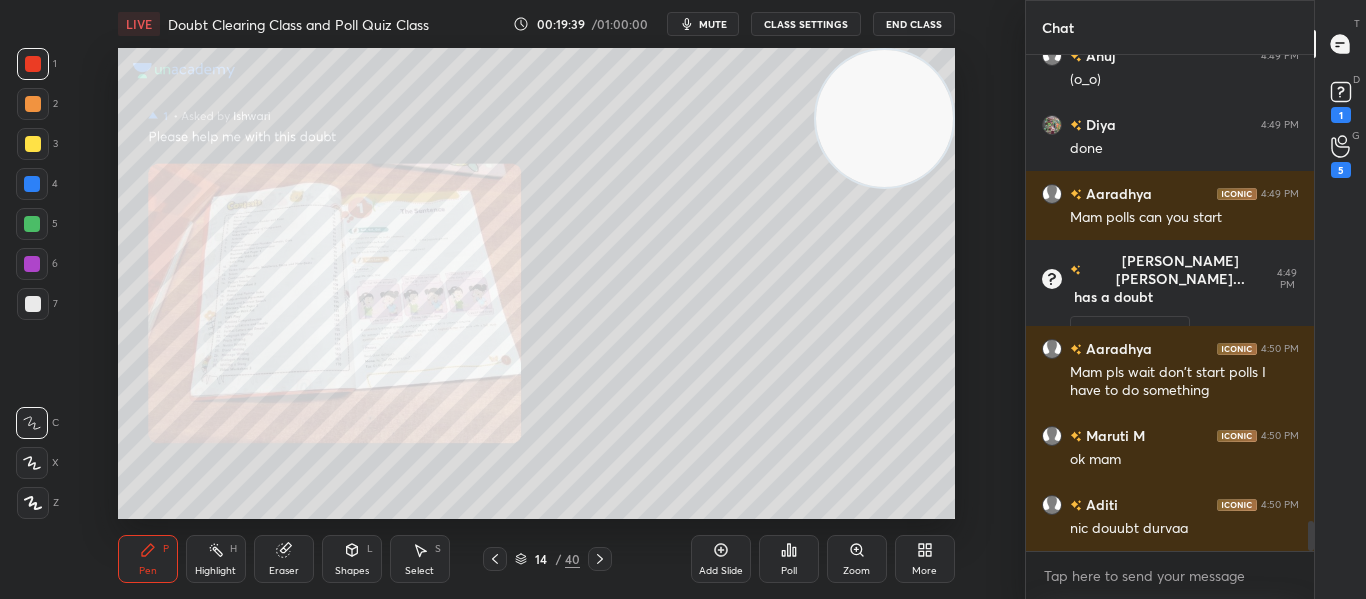 click 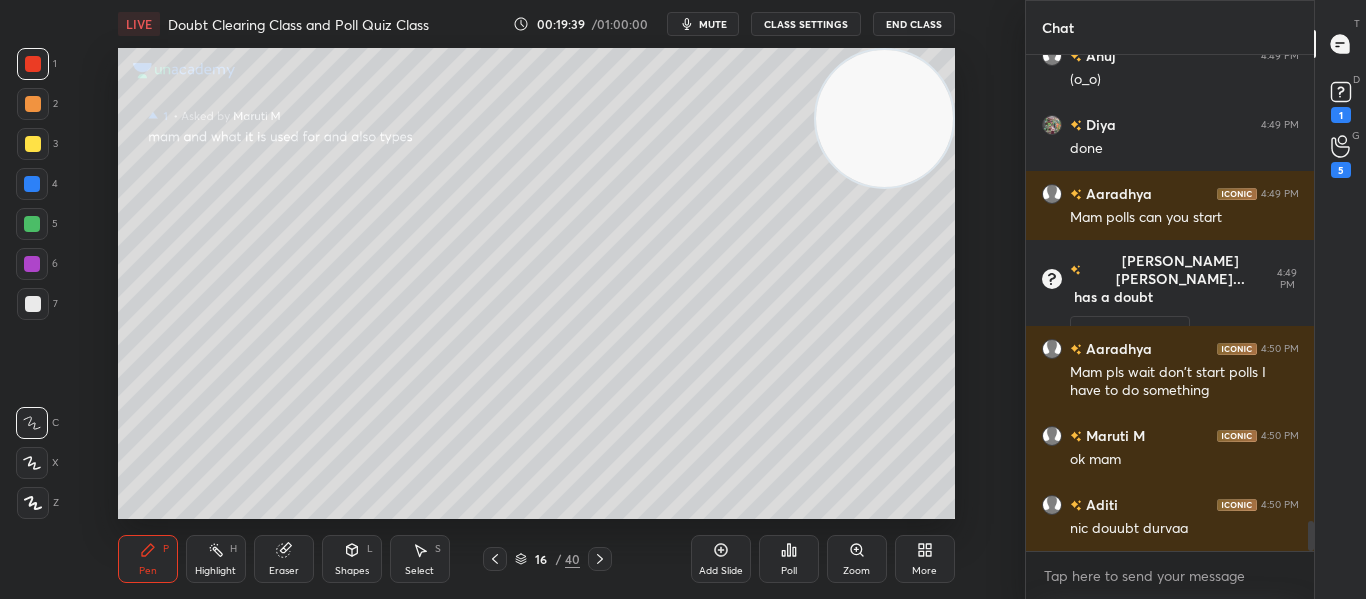 click 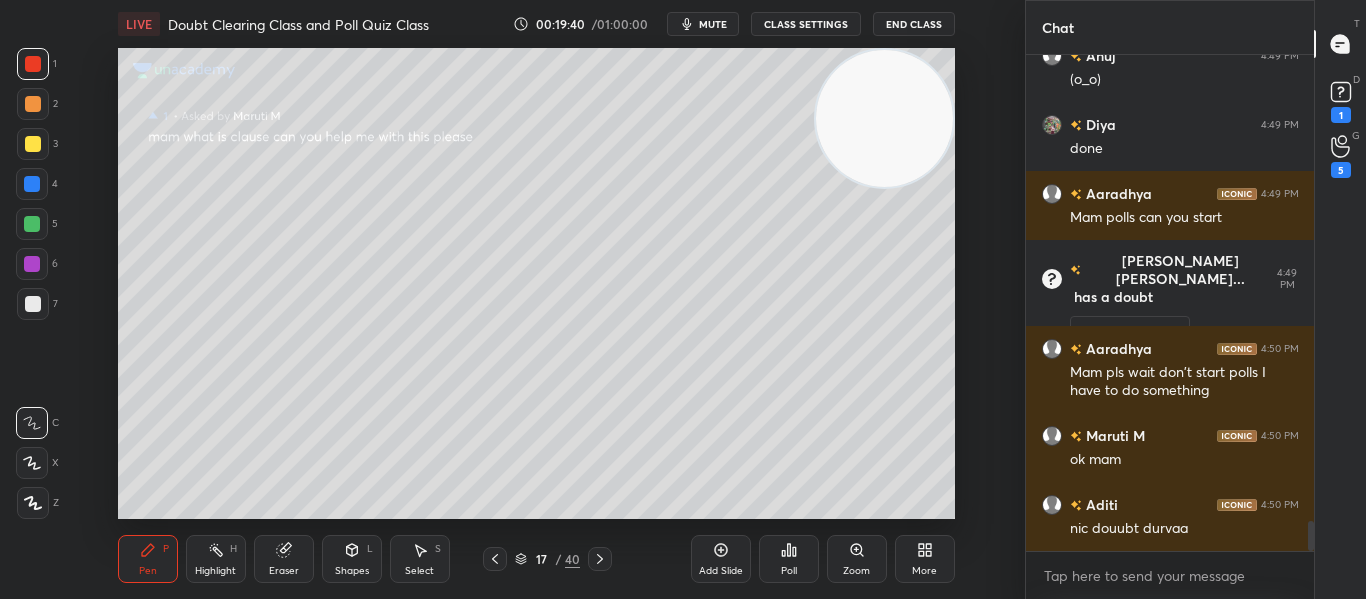 click 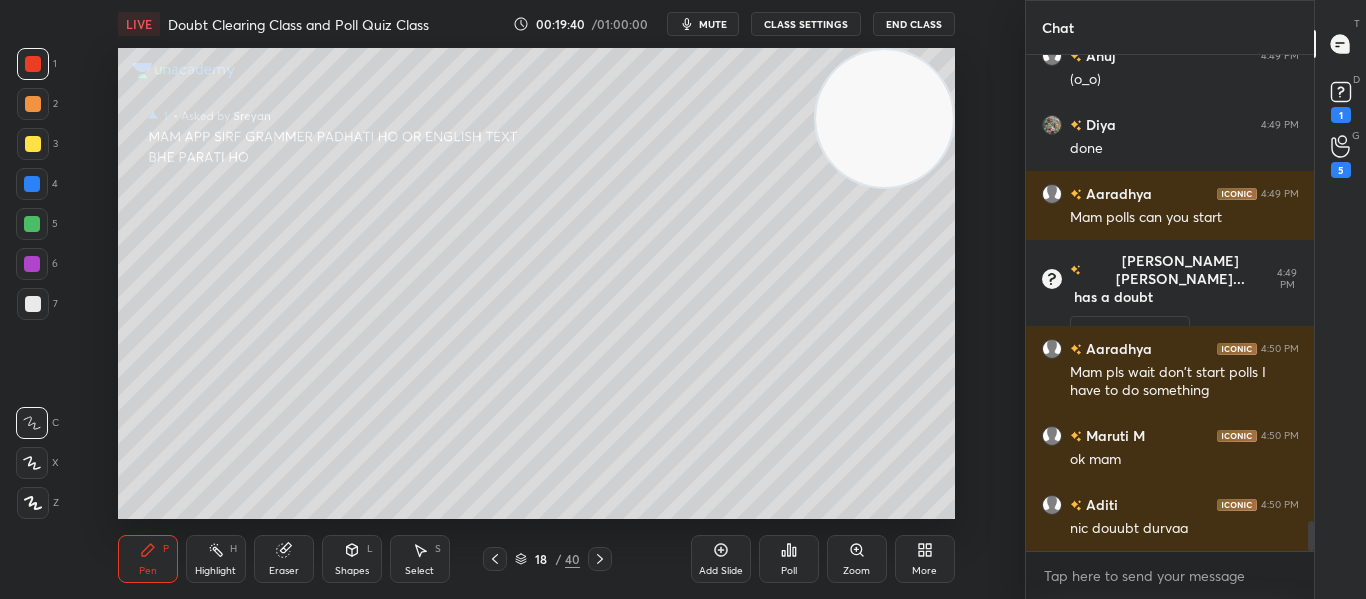 click 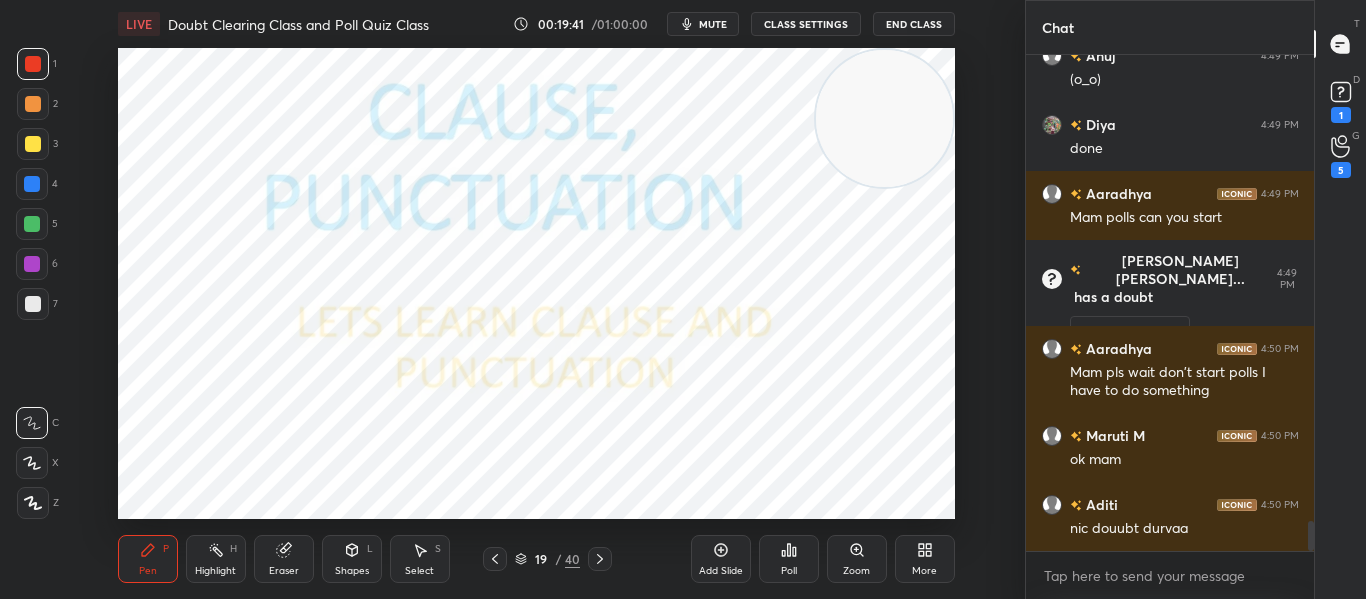 click 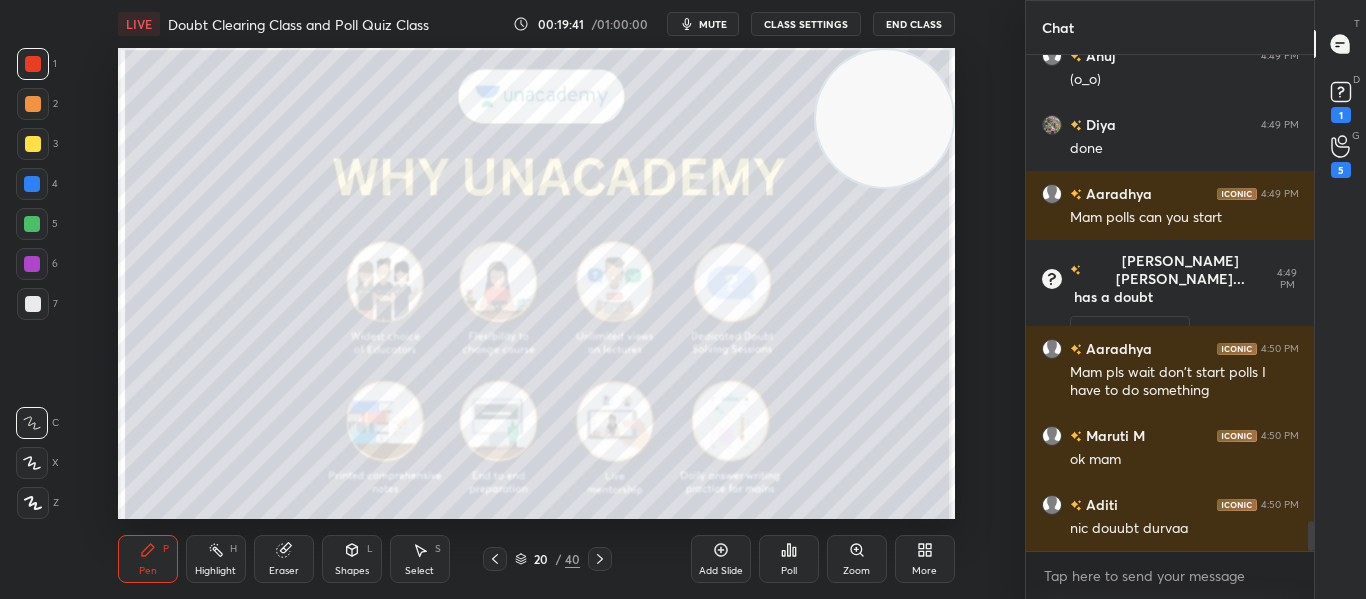 click 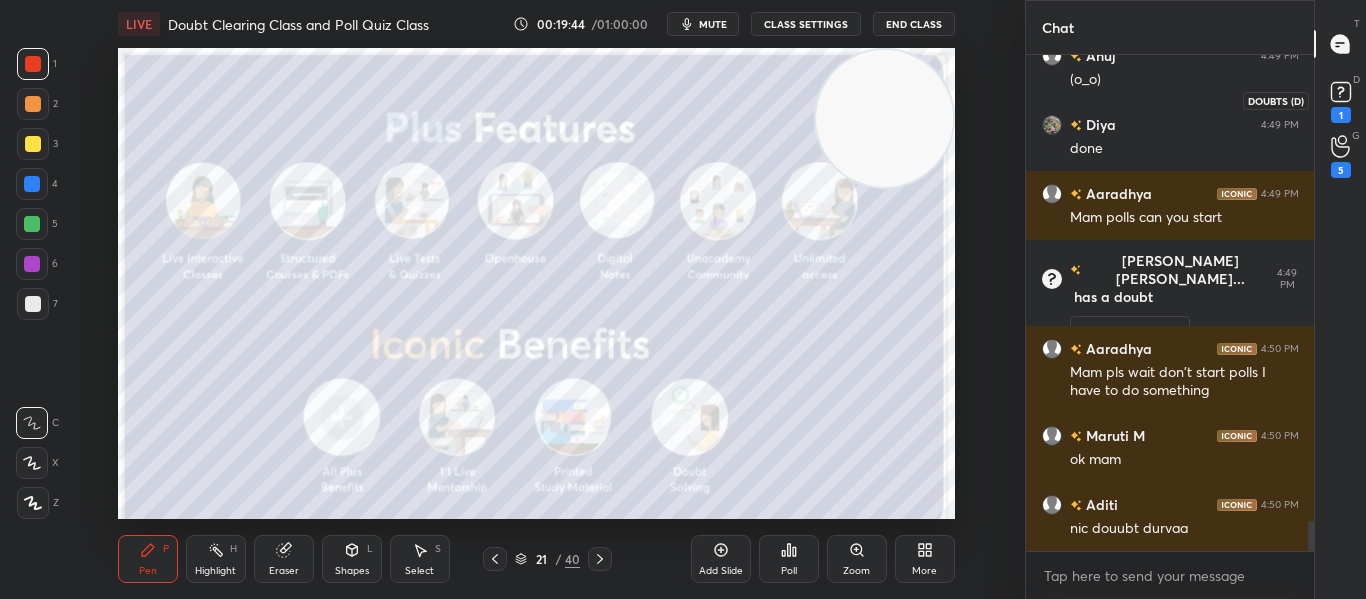 click on "1" at bounding box center (1341, 115) 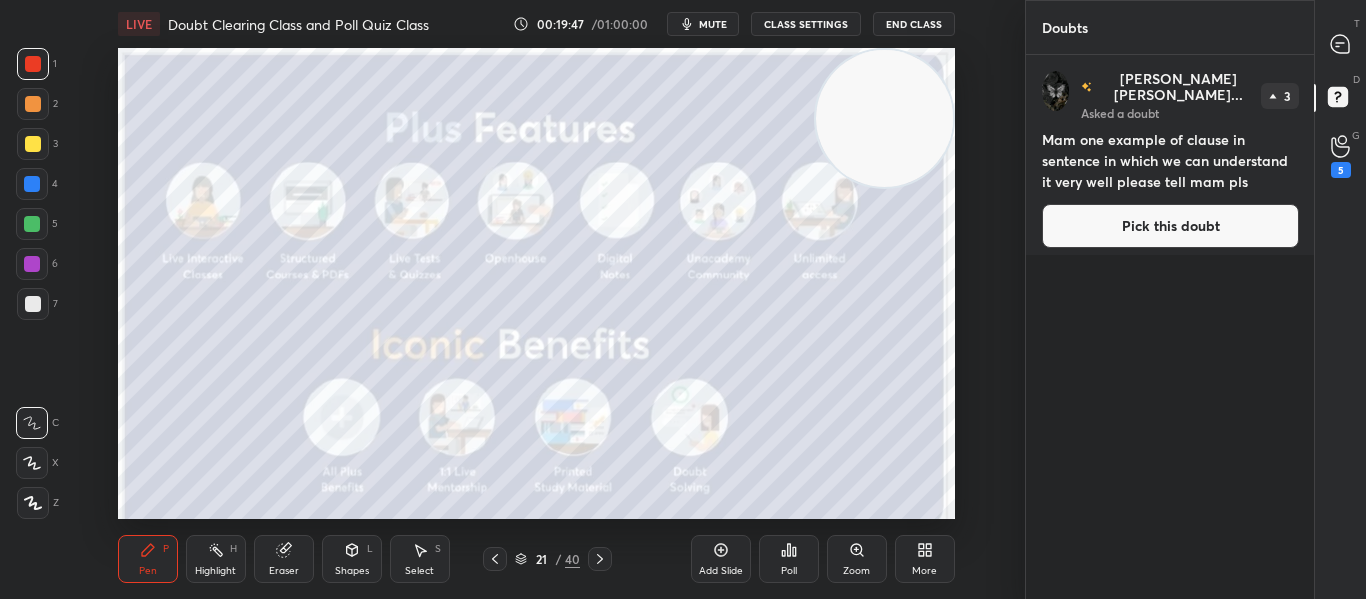 click on "Pick this doubt" at bounding box center [1170, 226] 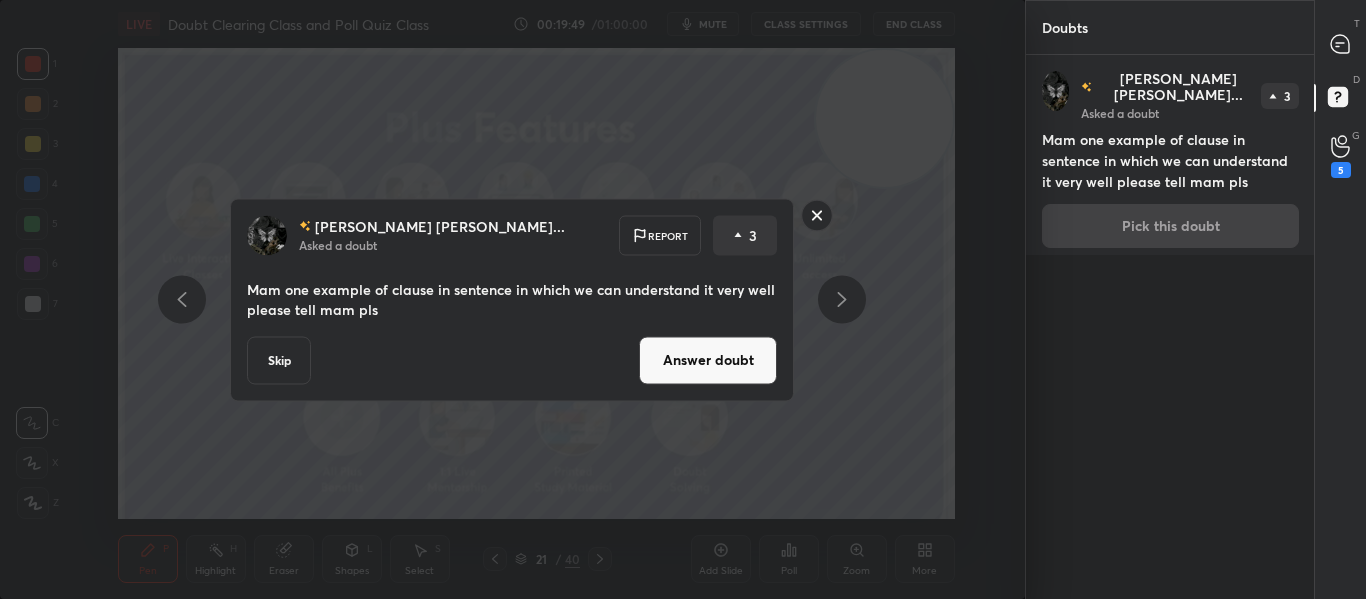 click on "Answer doubt" at bounding box center [708, 360] 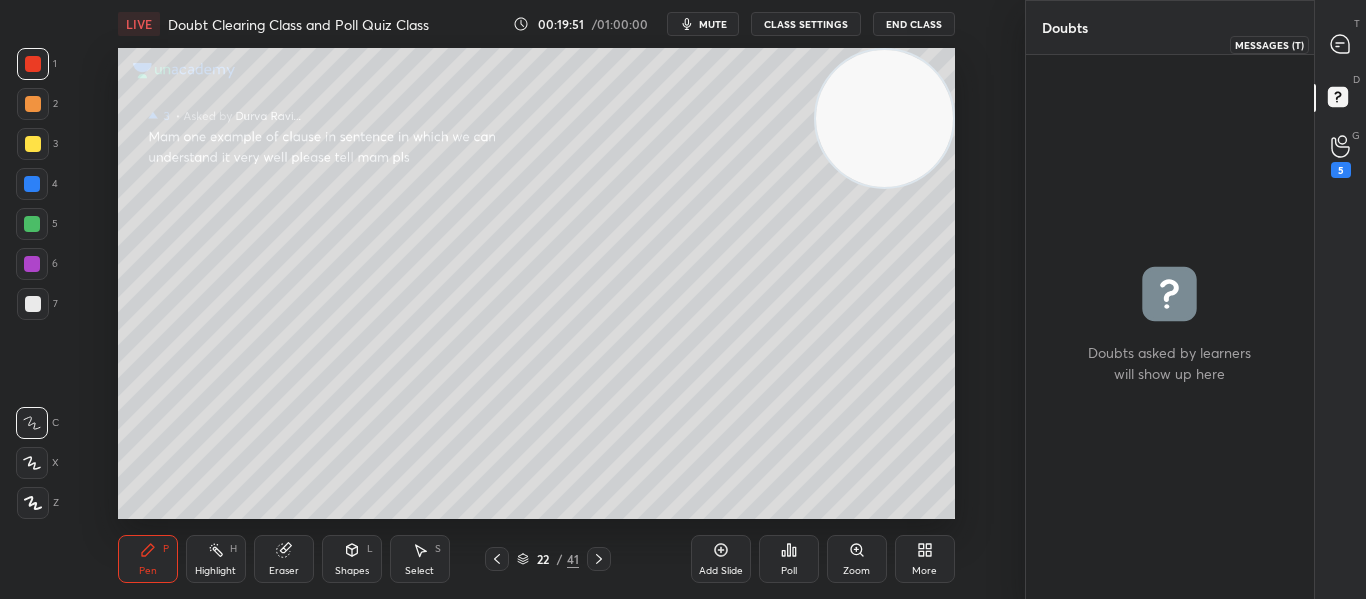 click 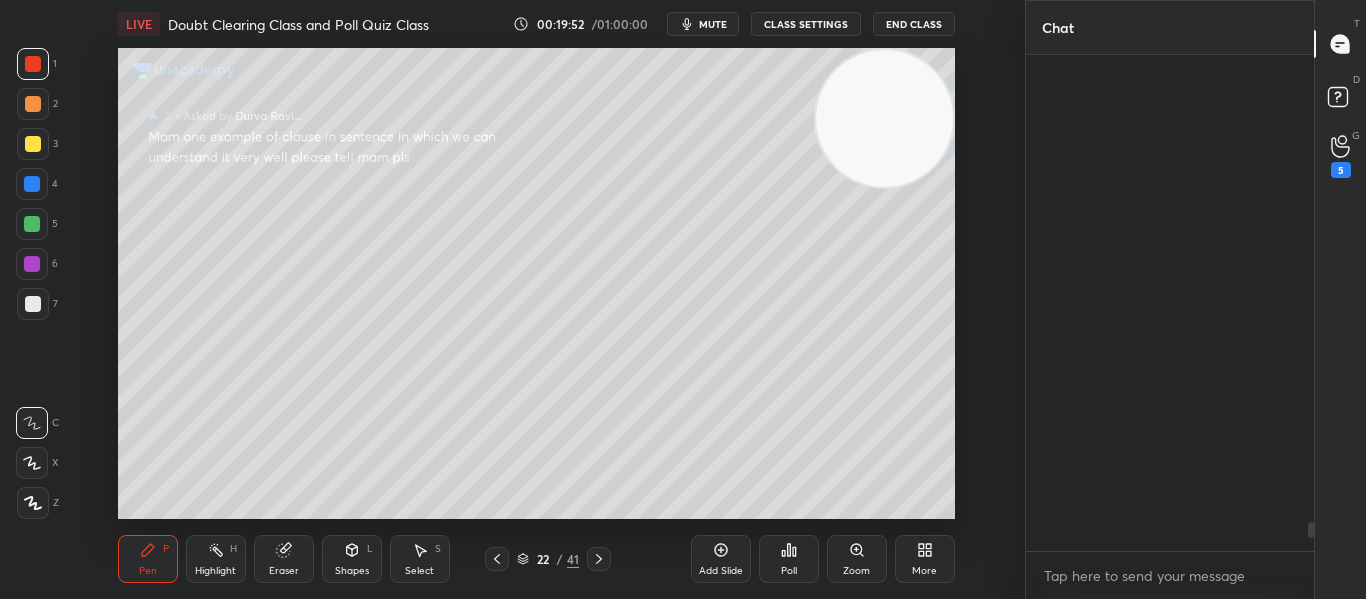 scroll, scrollTop: 7996, scrollLeft: 0, axis: vertical 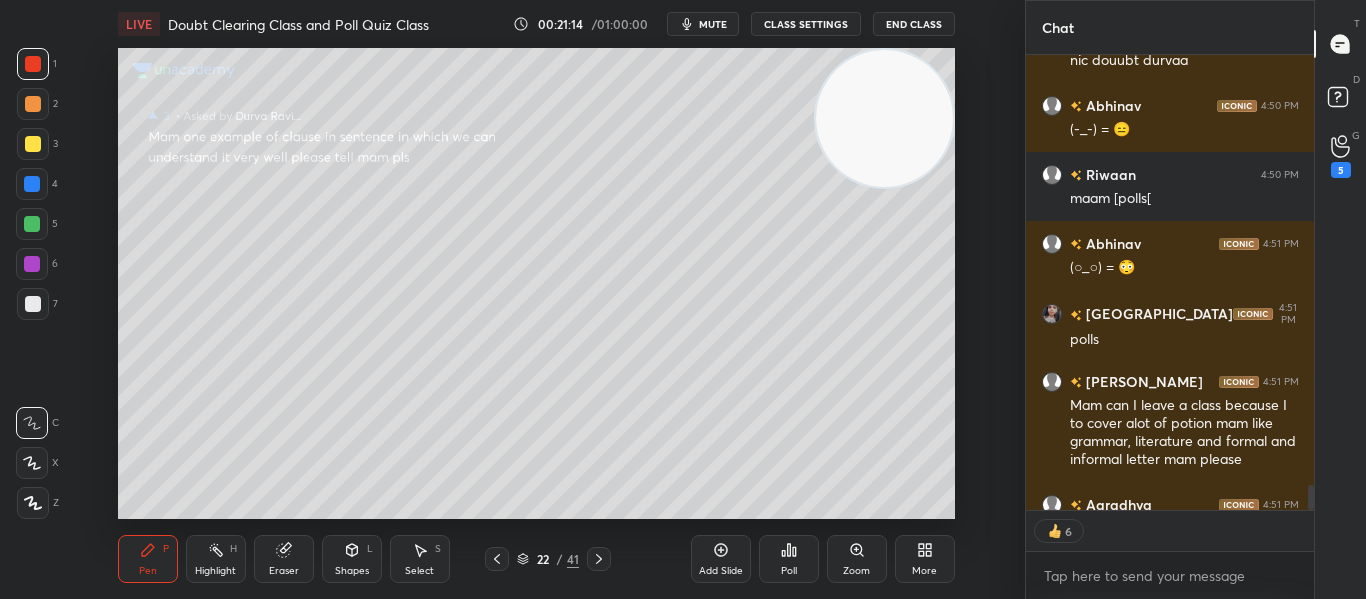 click at bounding box center (1308, 282) 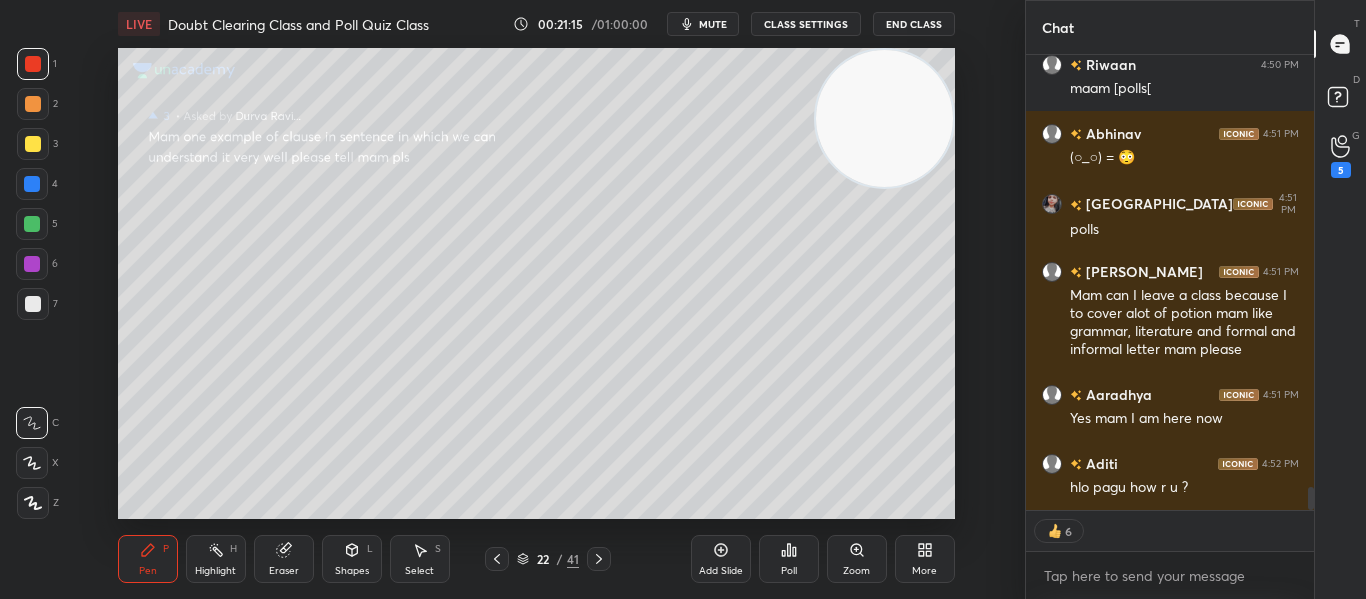 scroll, scrollTop: 7, scrollLeft: 7, axis: both 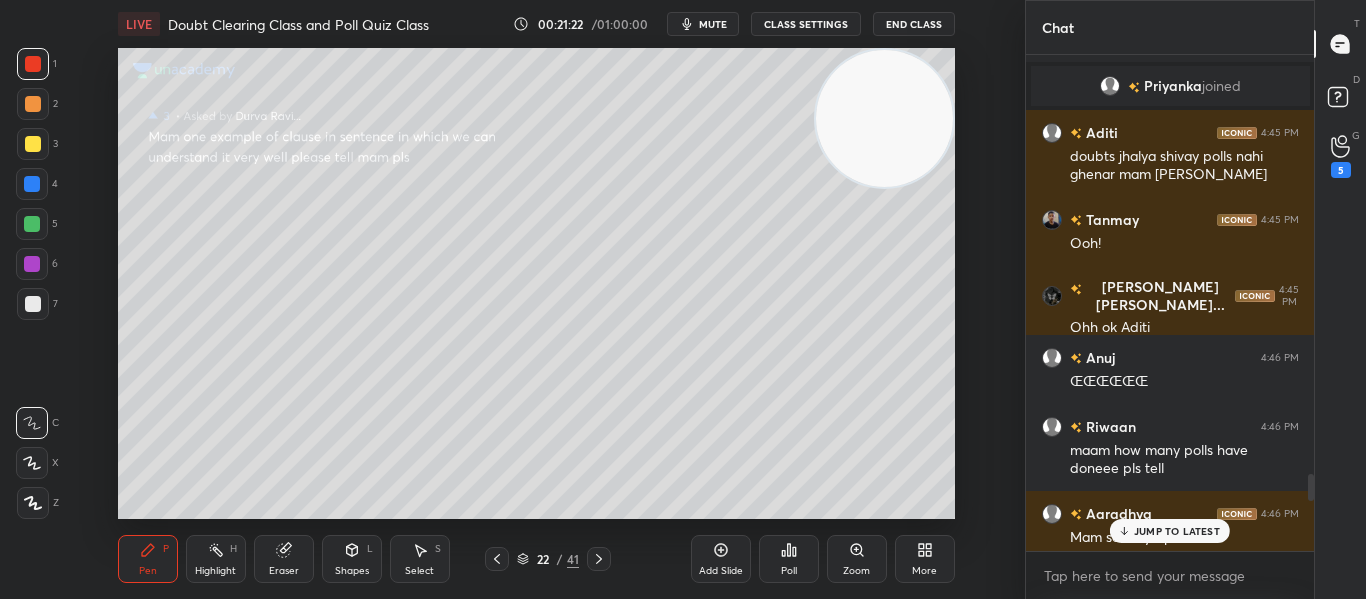 click on "JUMP TO LATEST" at bounding box center [1177, 531] 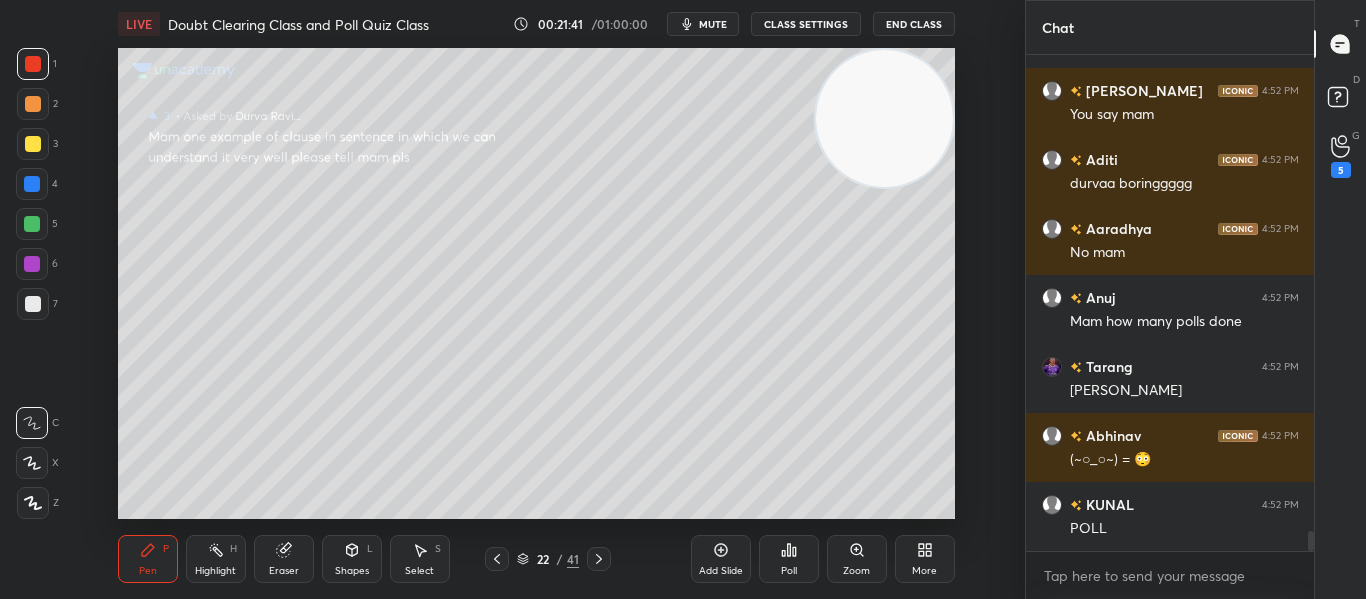 scroll, scrollTop: 11756, scrollLeft: 0, axis: vertical 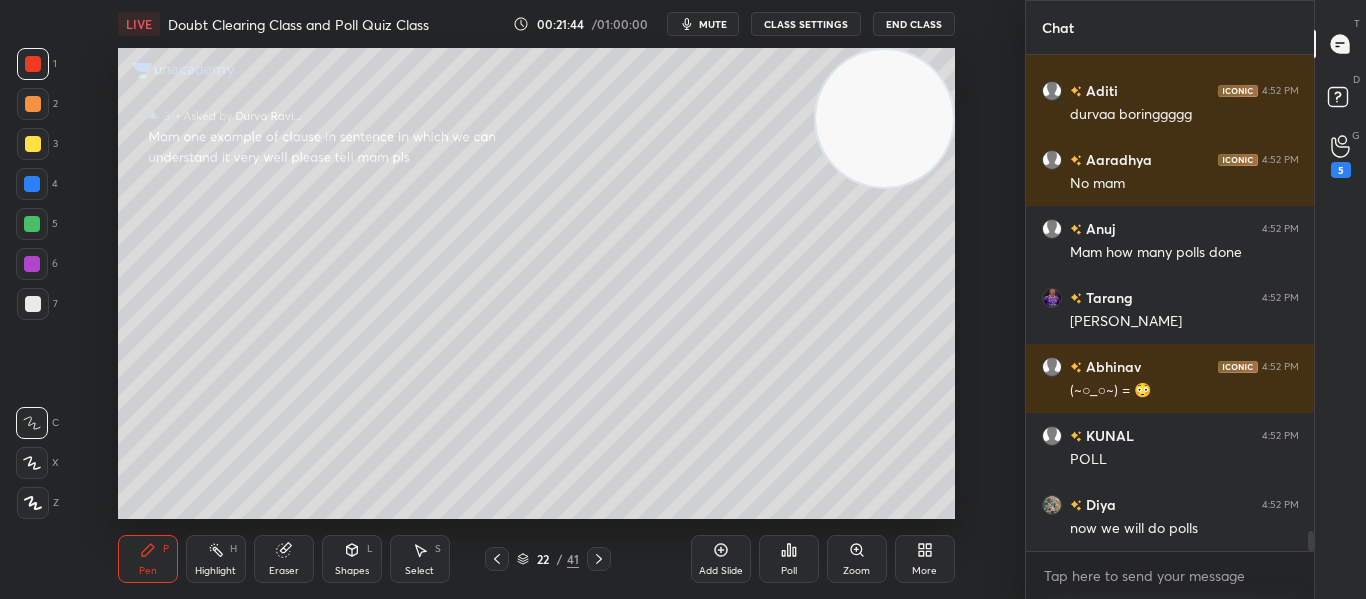 click 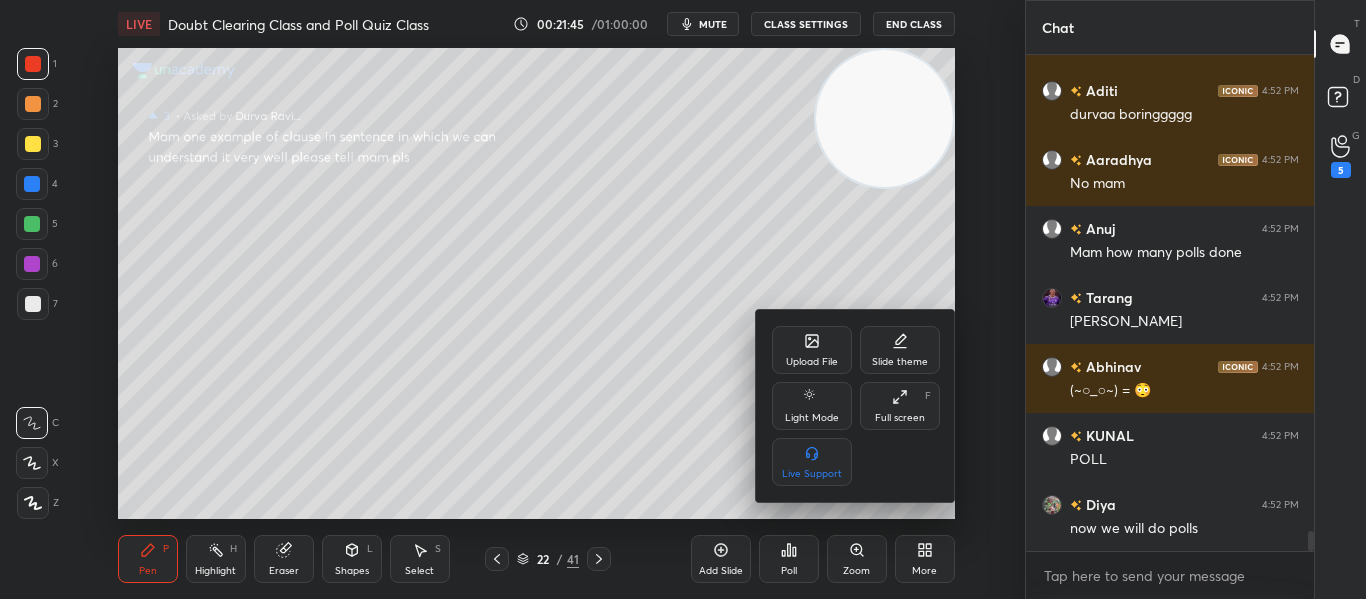 click on "Upload File" at bounding box center [812, 362] 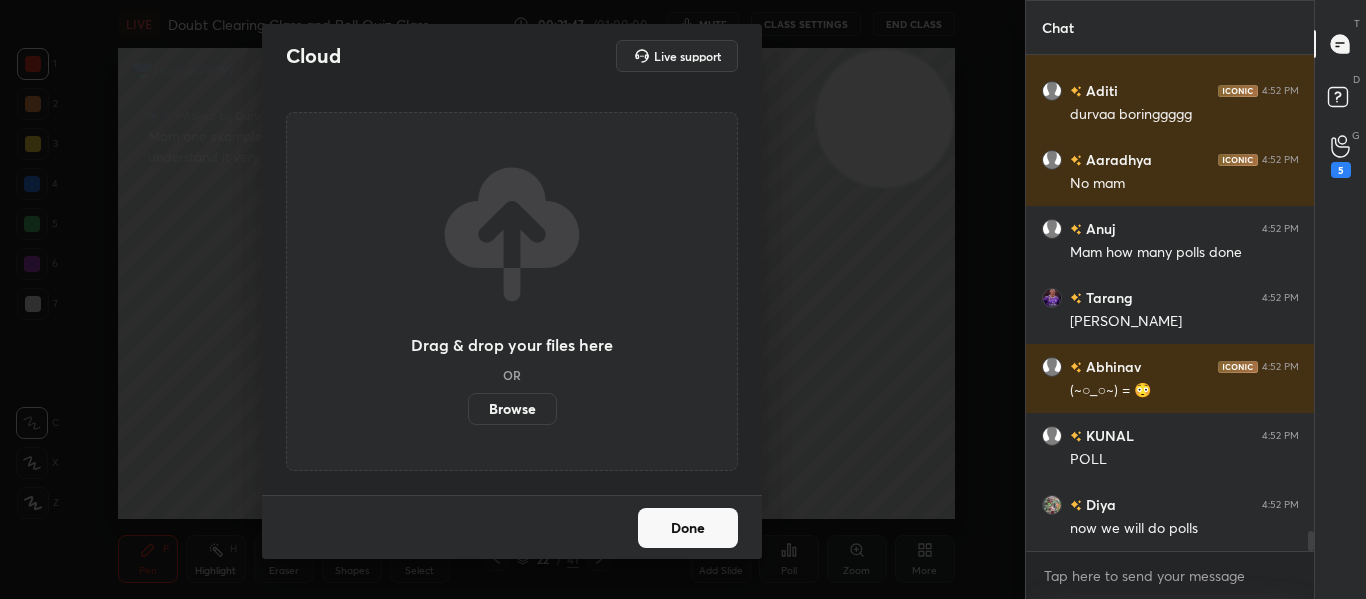 click on "Browse" at bounding box center (512, 409) 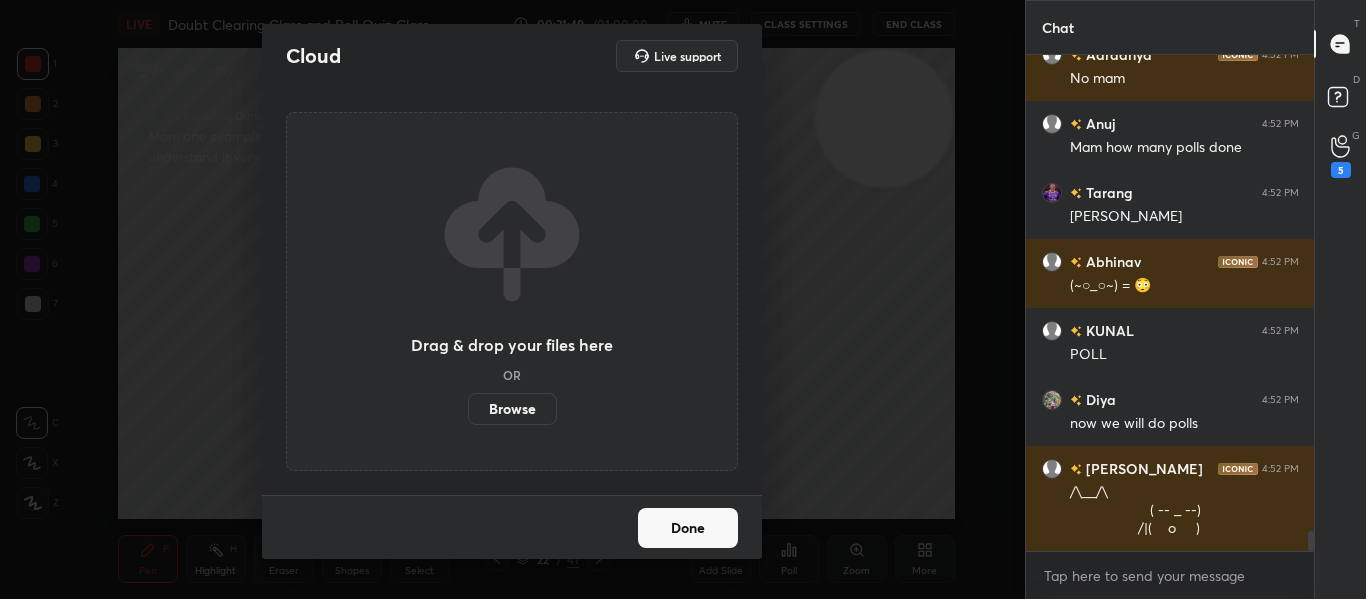 scroll, scrollTop: 11930, scrollLeft: 0, axis: vertical 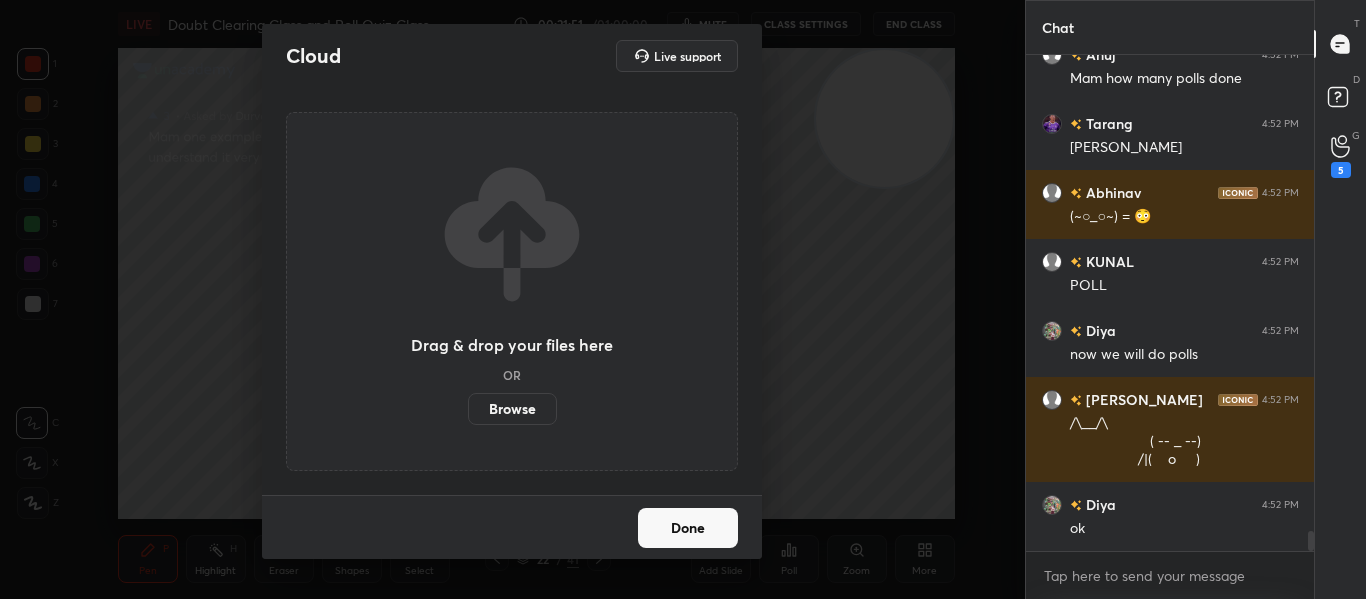 click on "Done" at bounding box center (688, 528) 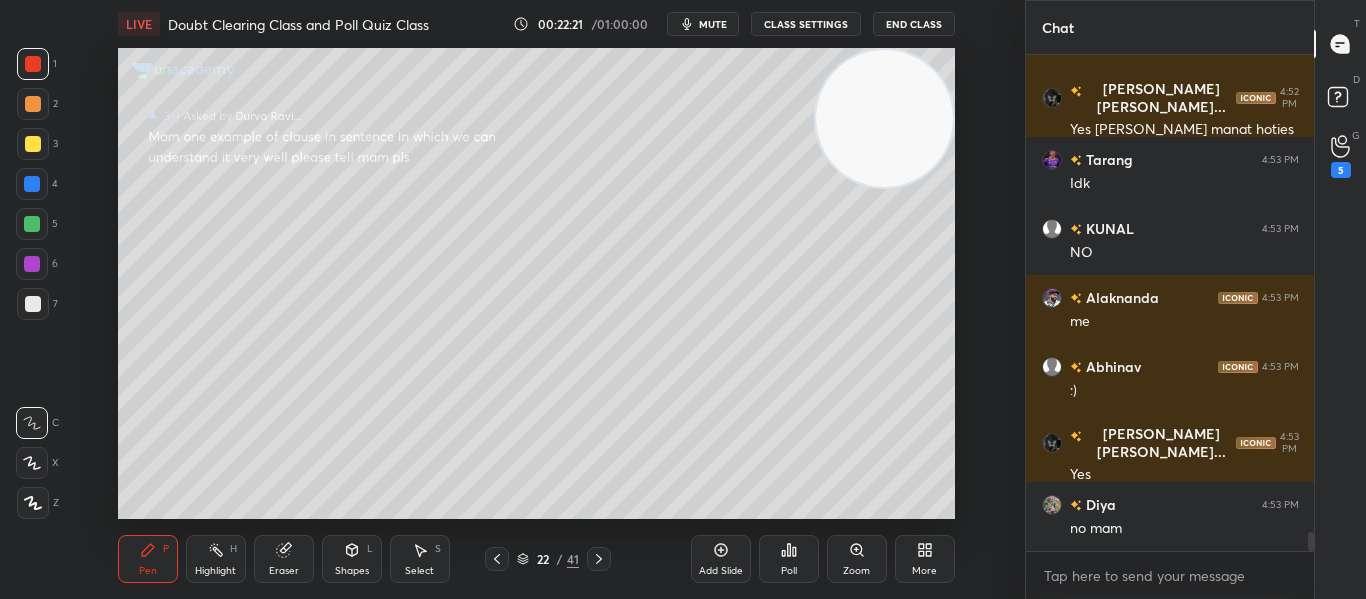 scroll, scrollTop: 12778, scrollLeft: 0, axis: vertical 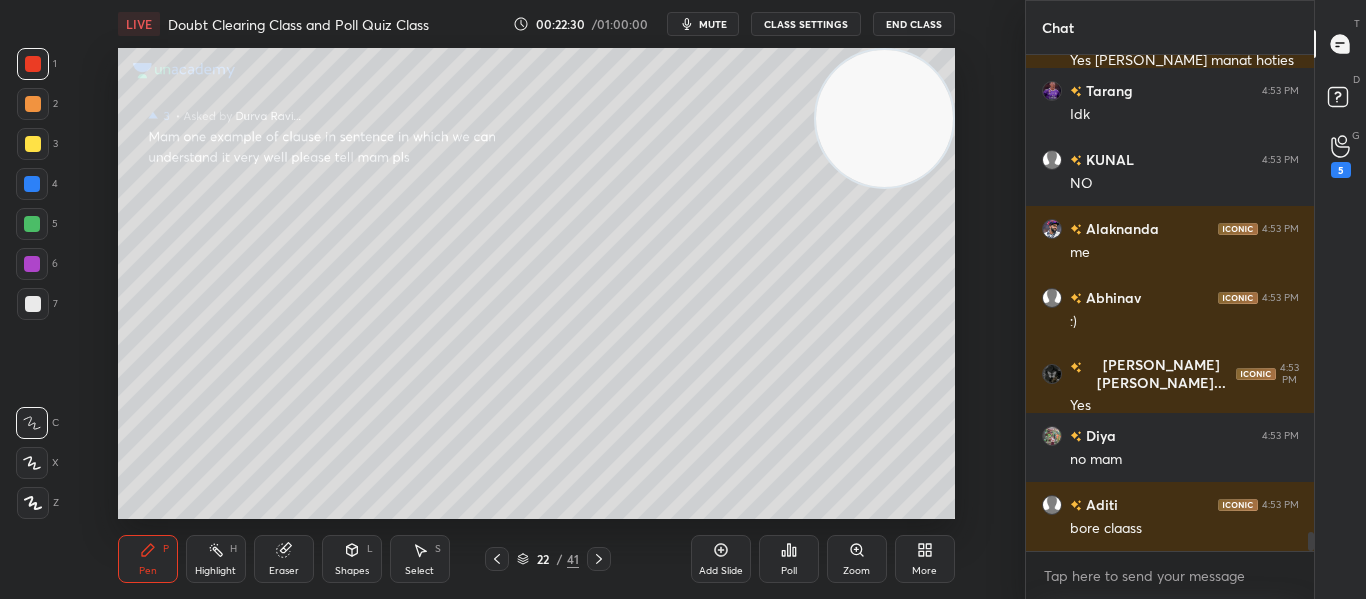 click on "More" at bounding box center (925, 559) 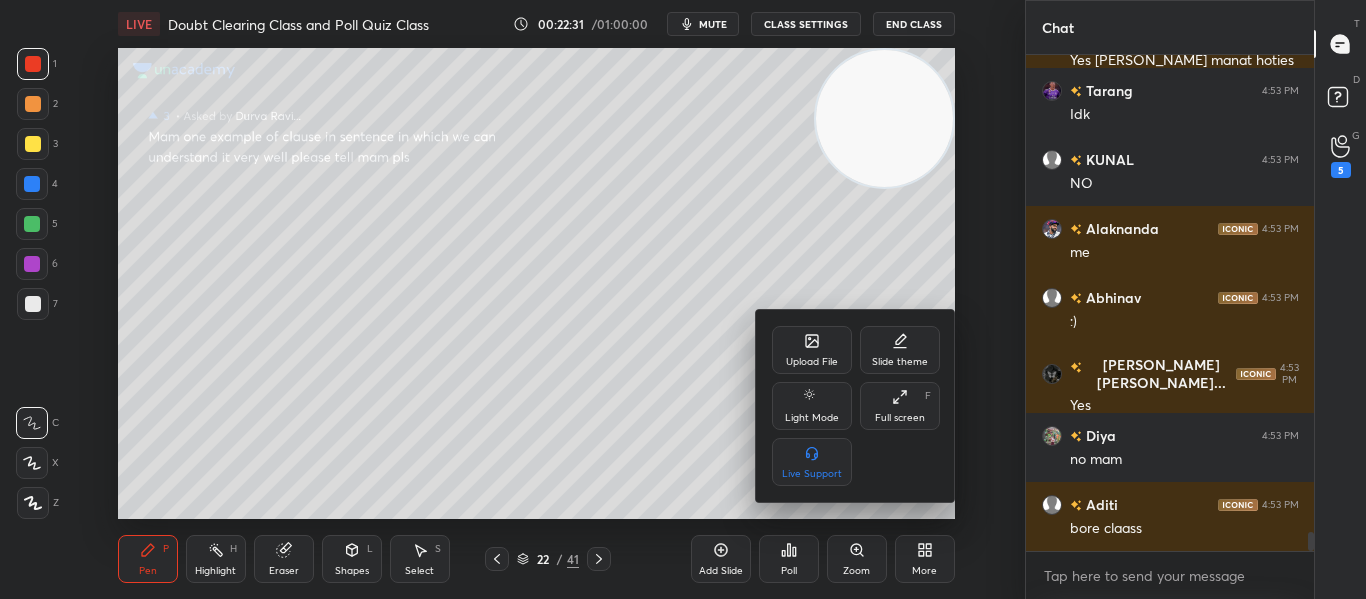 click at bounding box center [683, 299] 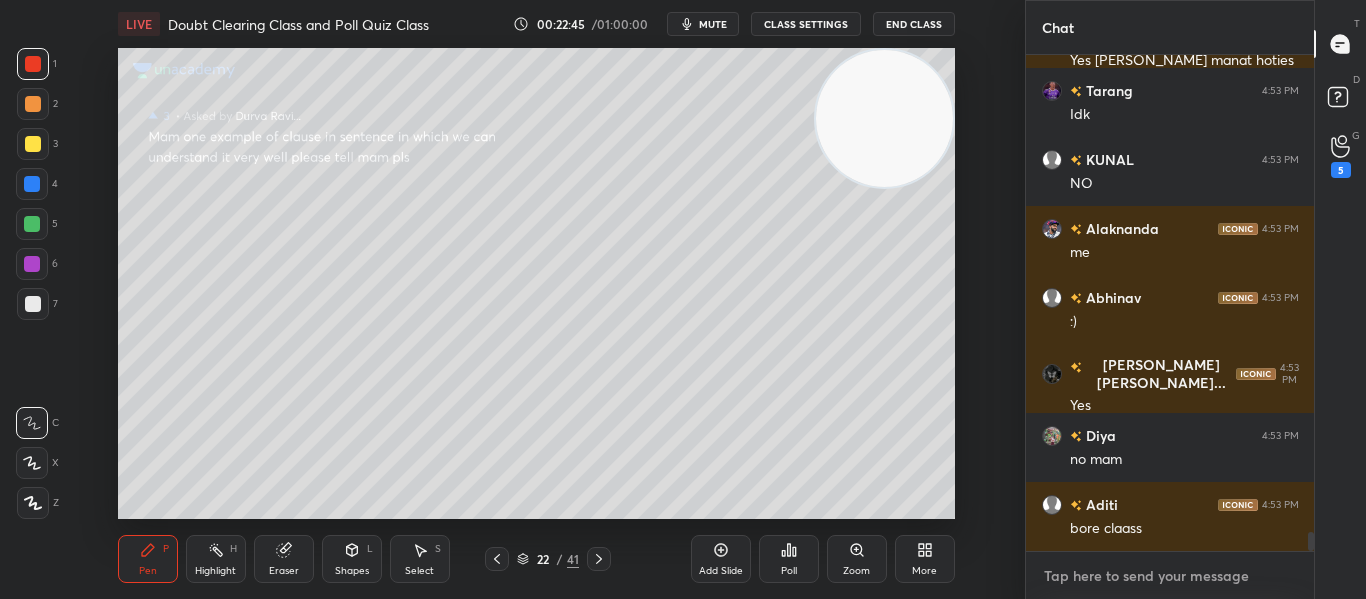 type on "x" 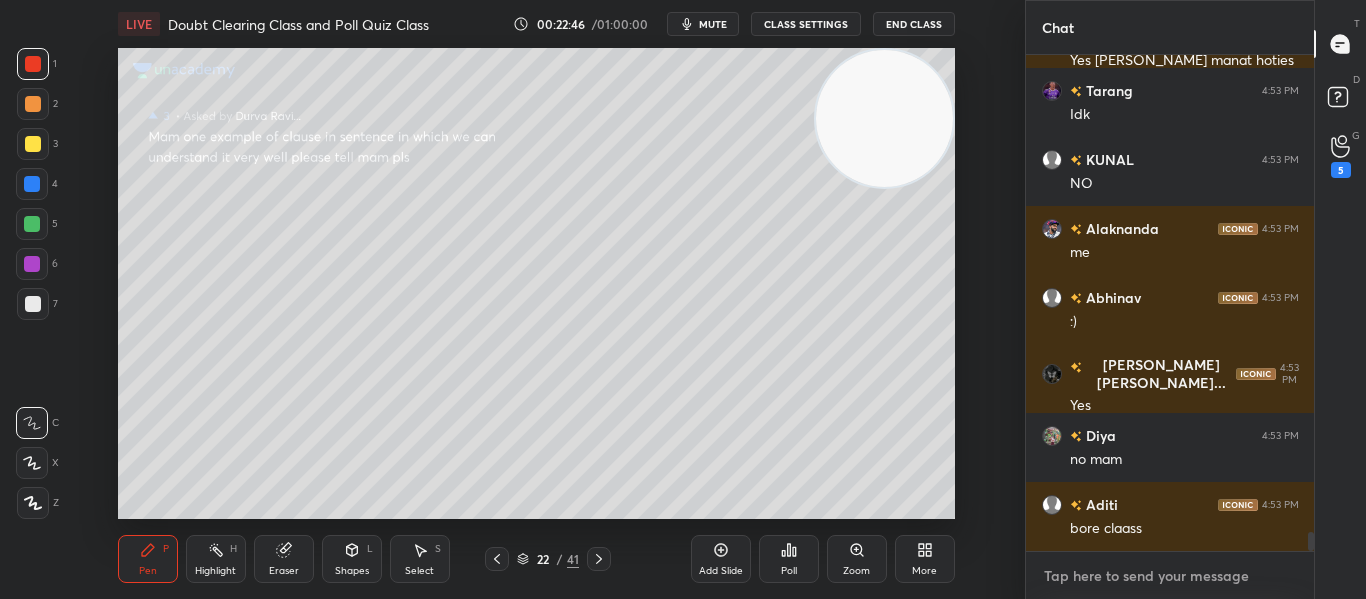 click at bounding box center [1170, 576] 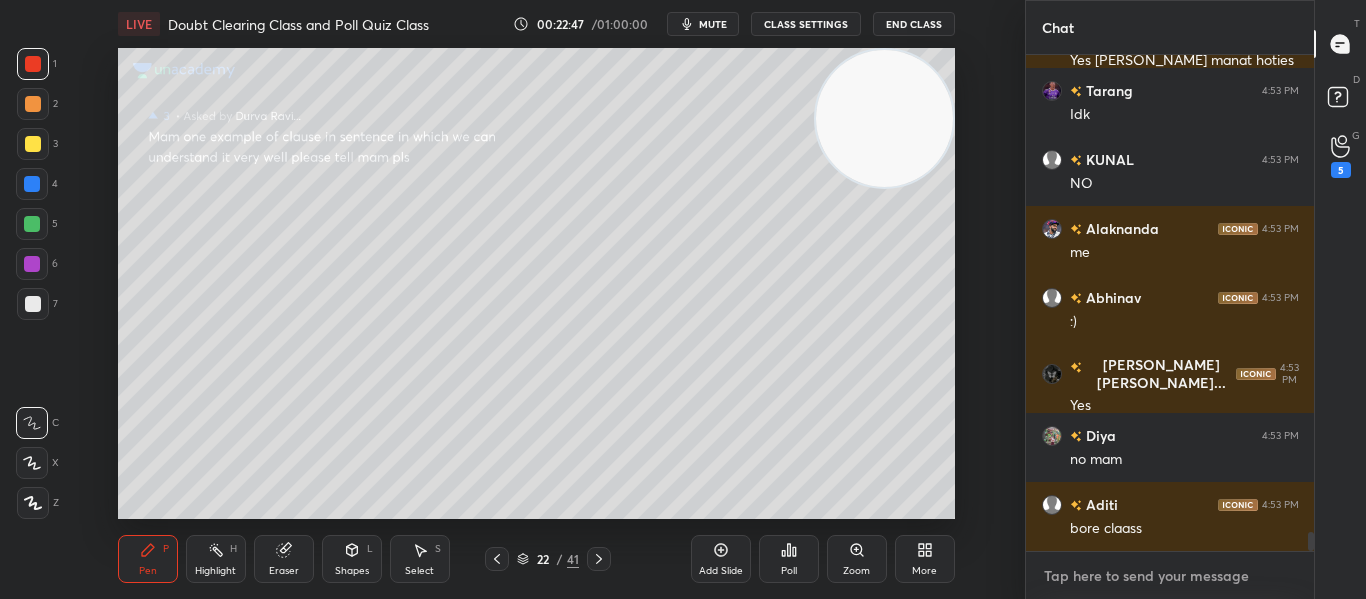 paste on "[URL][DOMAIN_NAME]" 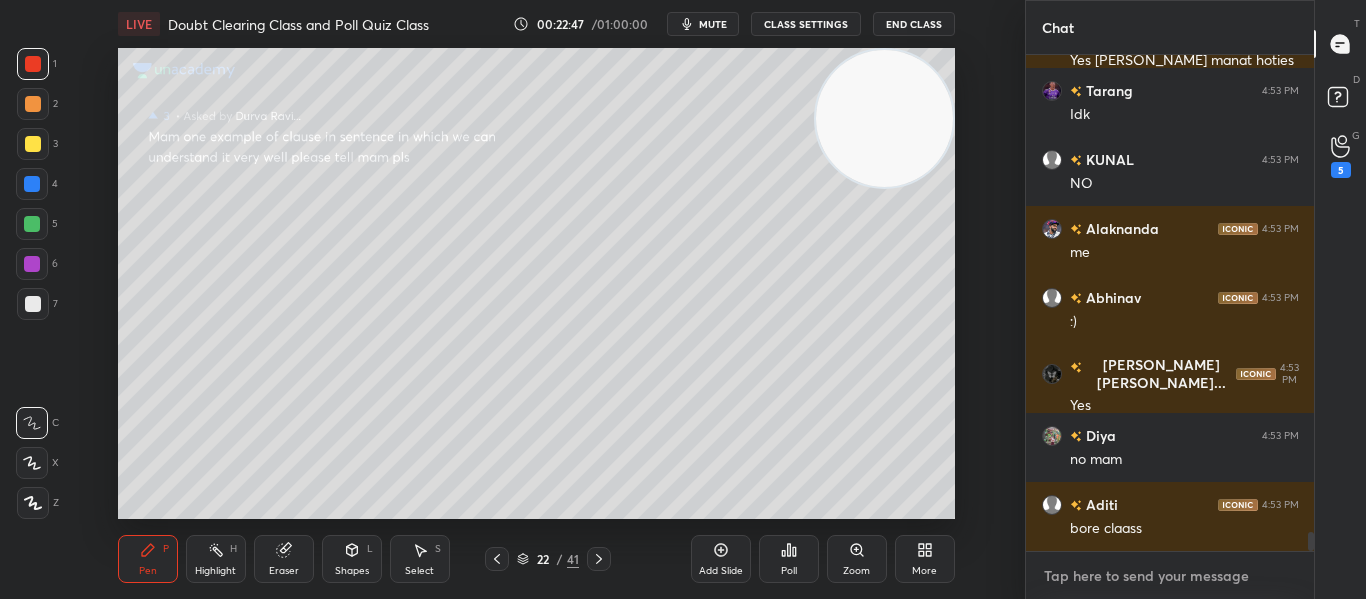 type on "[URL][DOMAIN_NAME]" 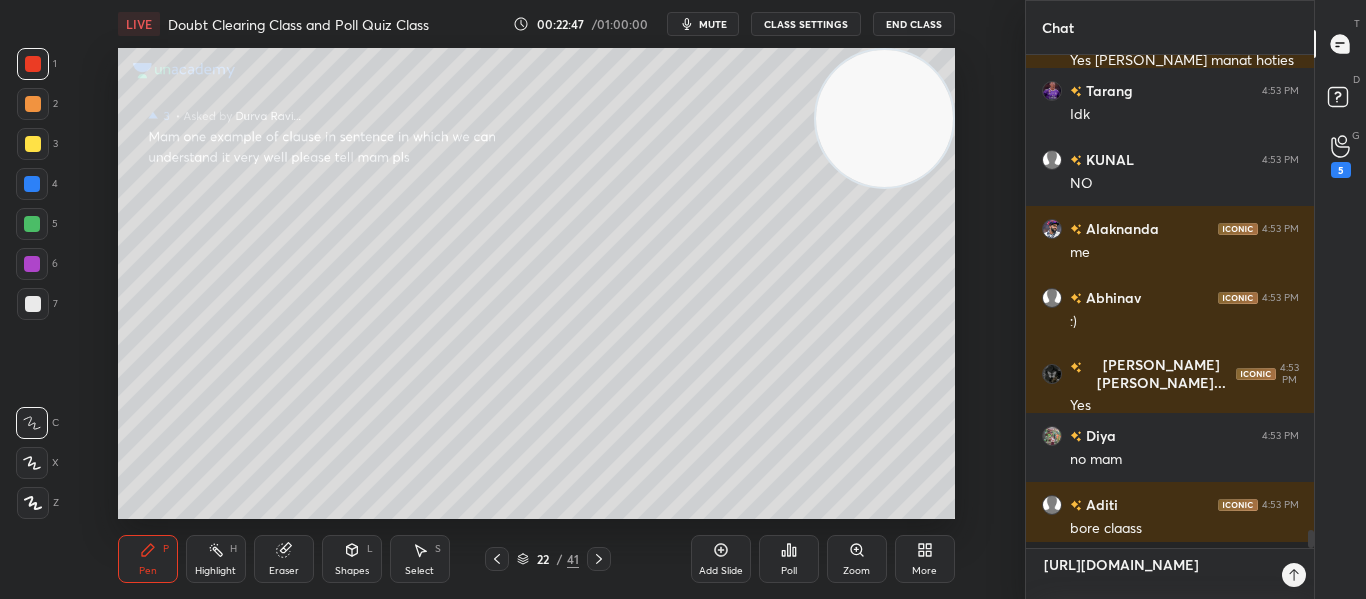 scroll, scrollTop: 0, scrollLeft: 0, axis: both 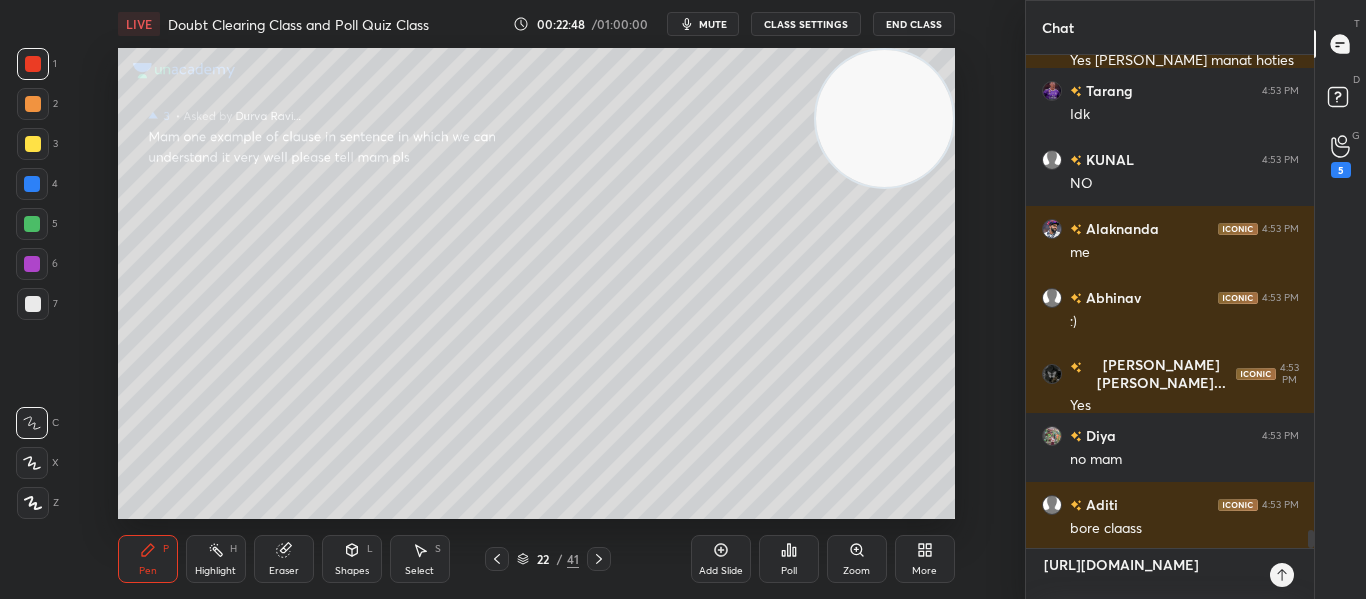 type 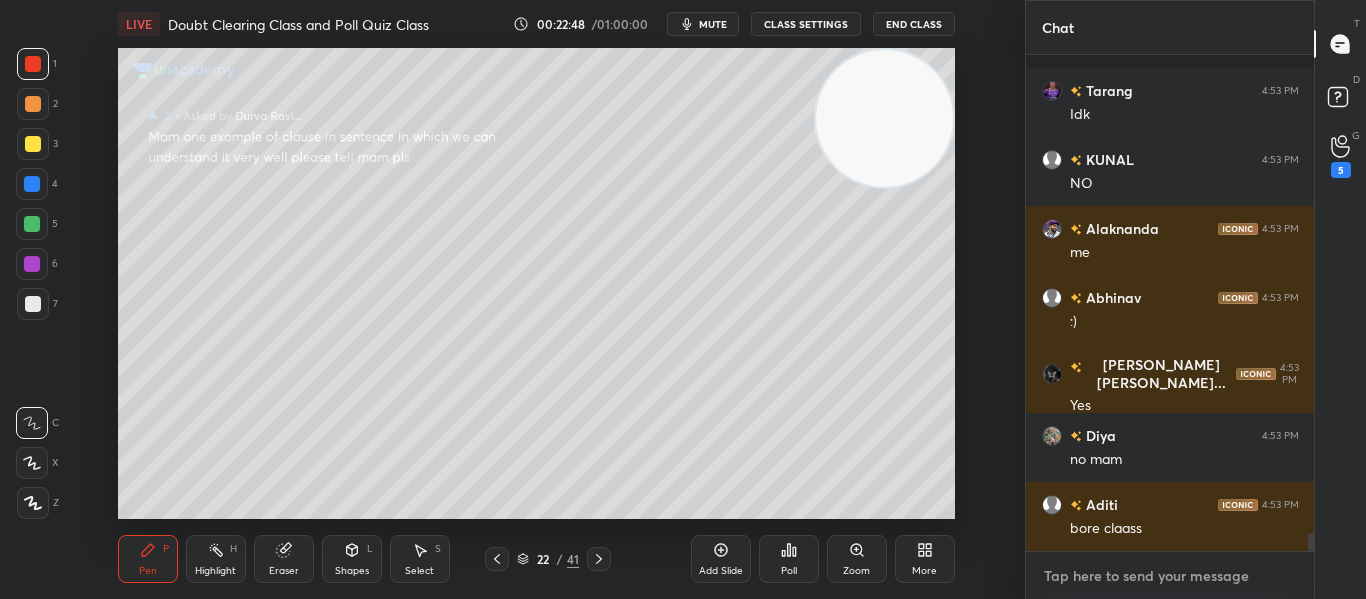 scroll, scrollTop: 7, scrollLeft: 7, axis: both 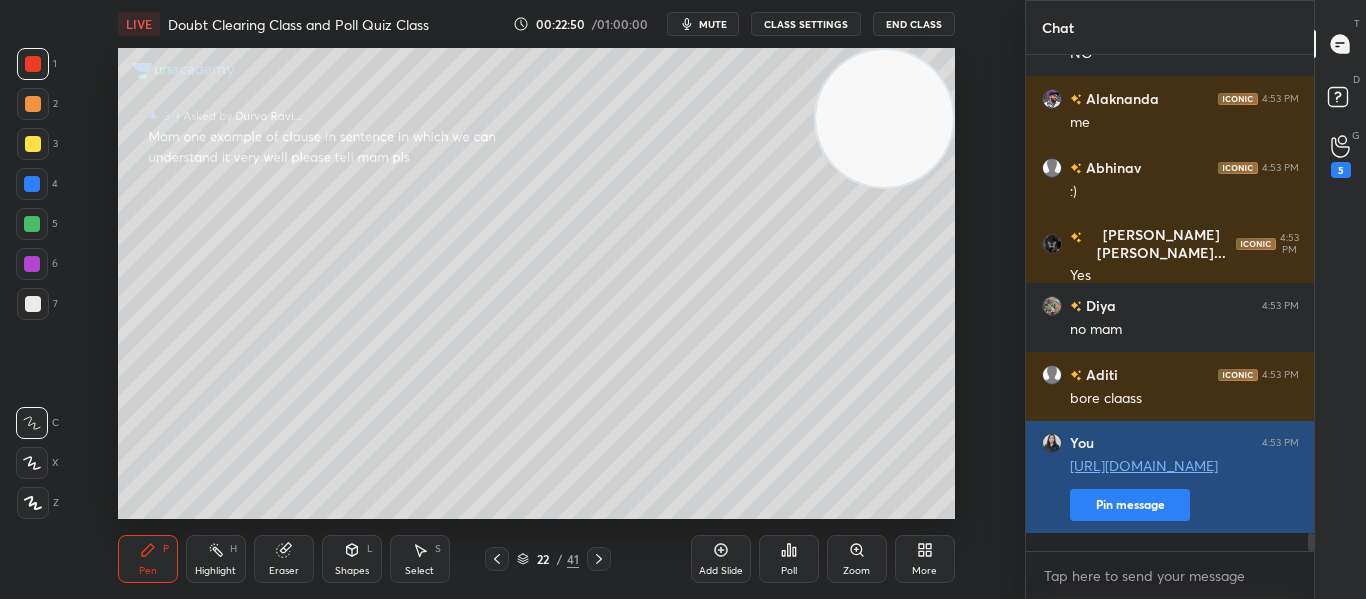 click on "Pin message" at bounding box center (1130, 505) 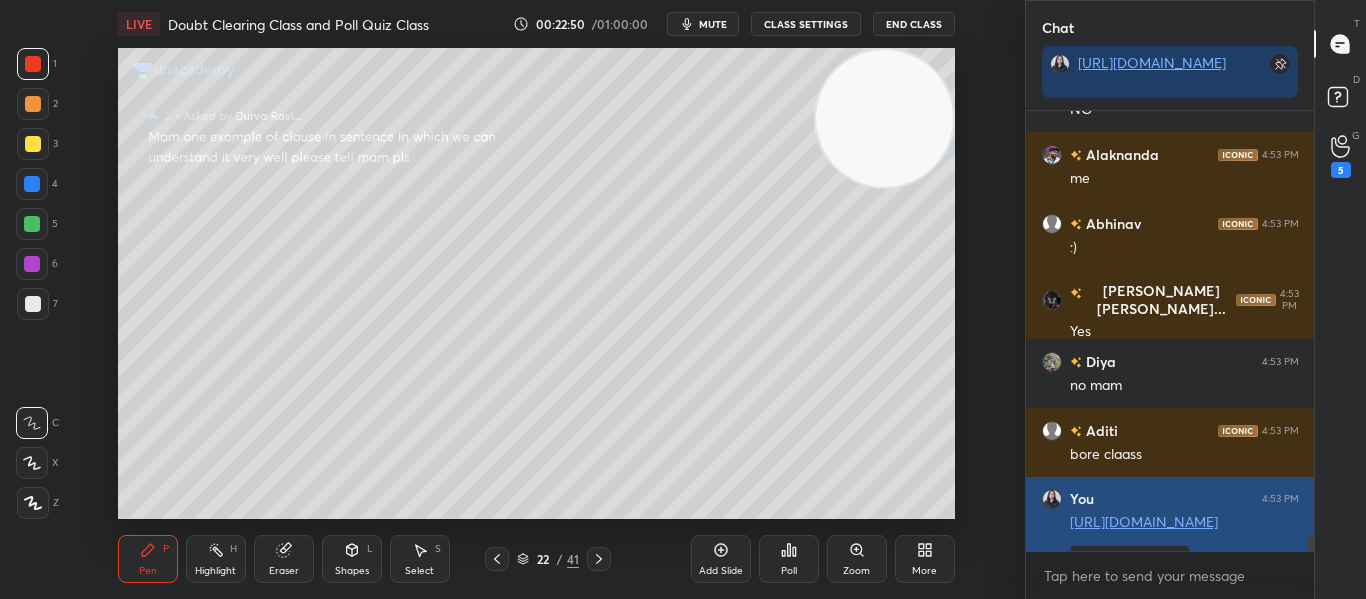 scroll, scrollTop: 434, scrollLeft: 282, axis: both 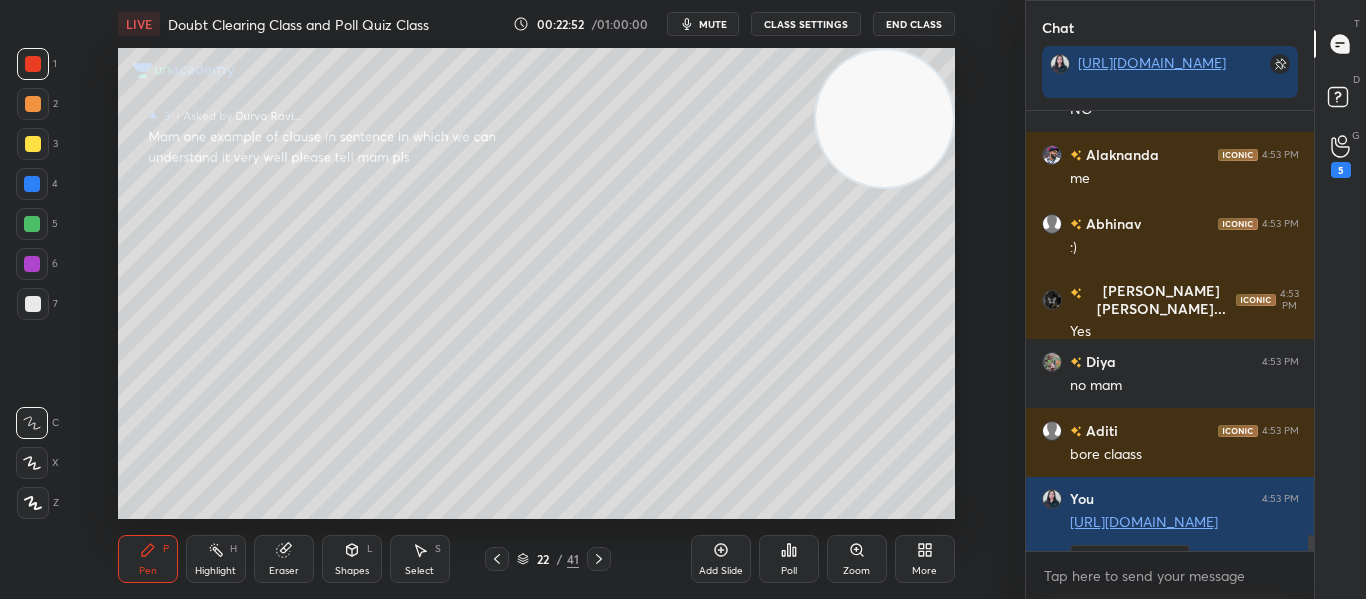click 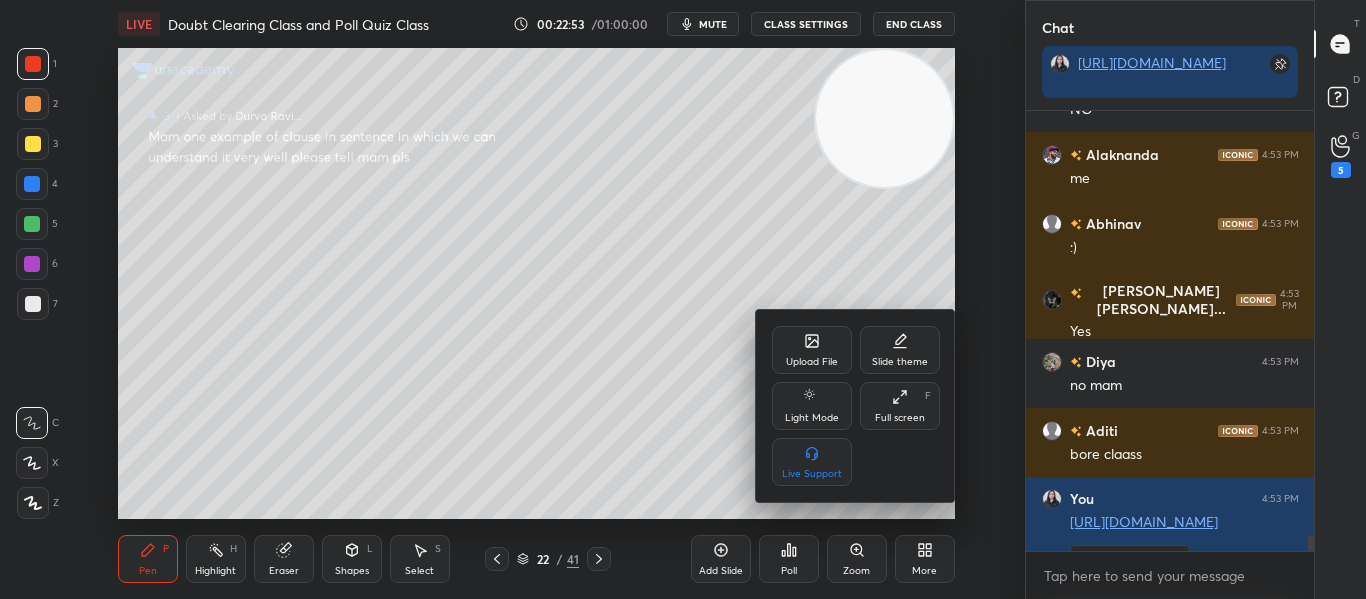 click on "Upload File" at bounding box center (812, 362) 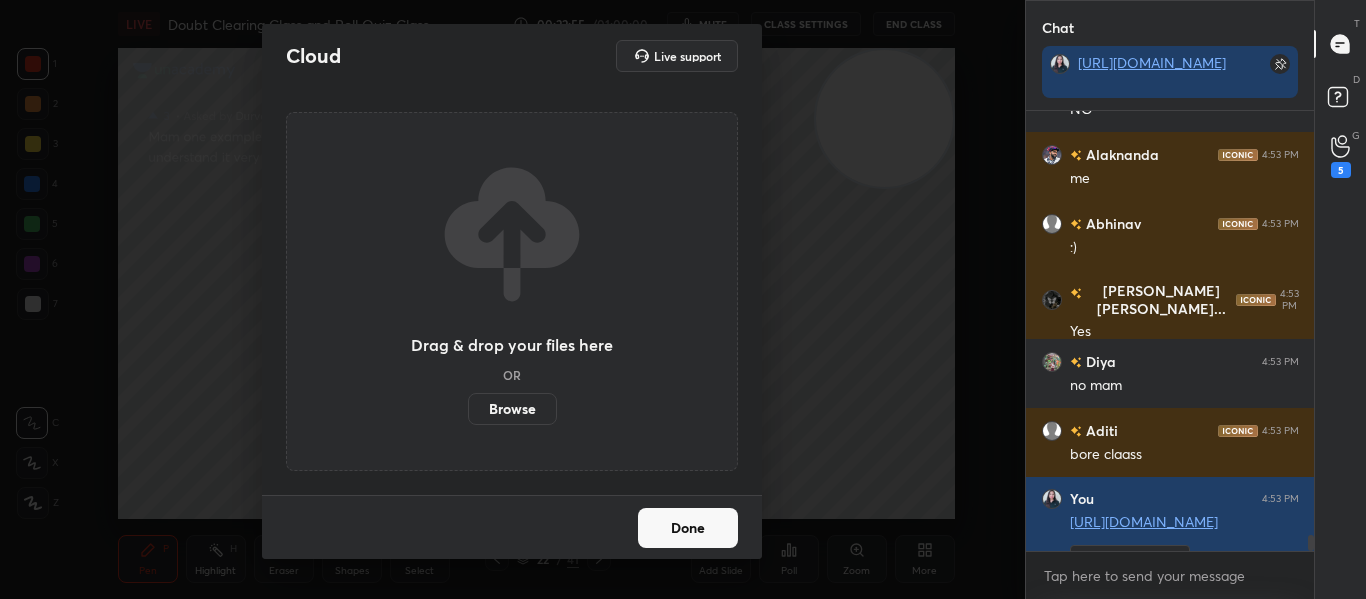 click on "Browse" at bounding box center (512, 409) 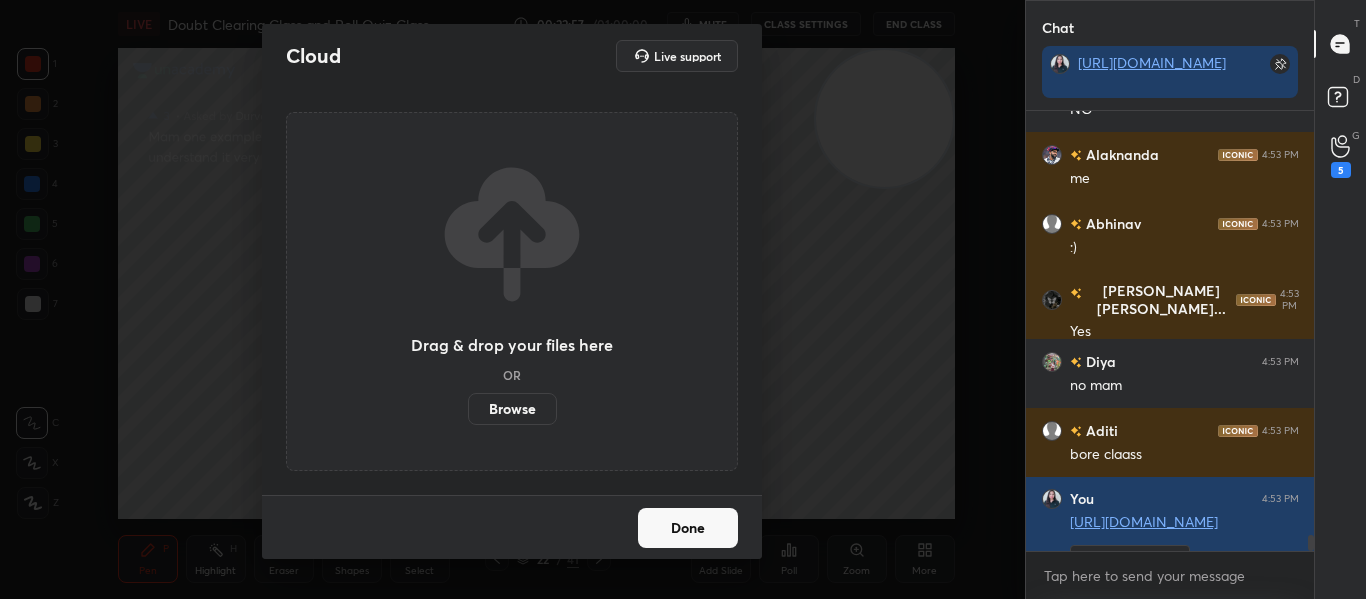 scroll, scrollTop: 393, scrollLeft: 282, axis: both 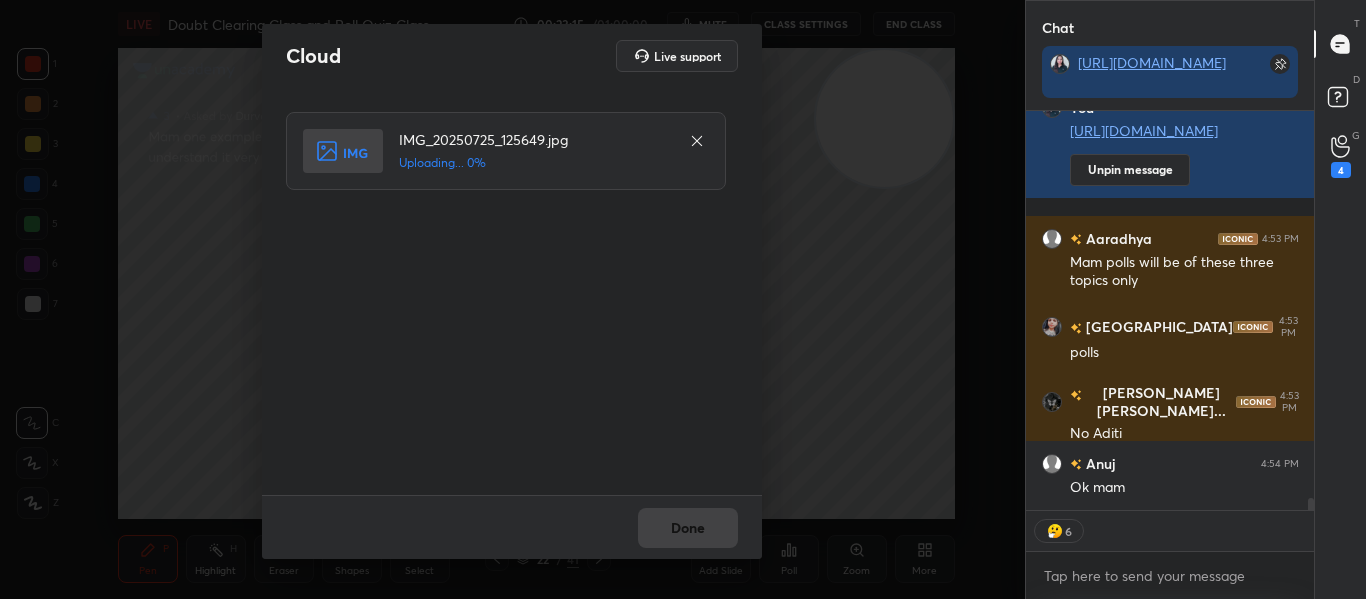 type on "x" 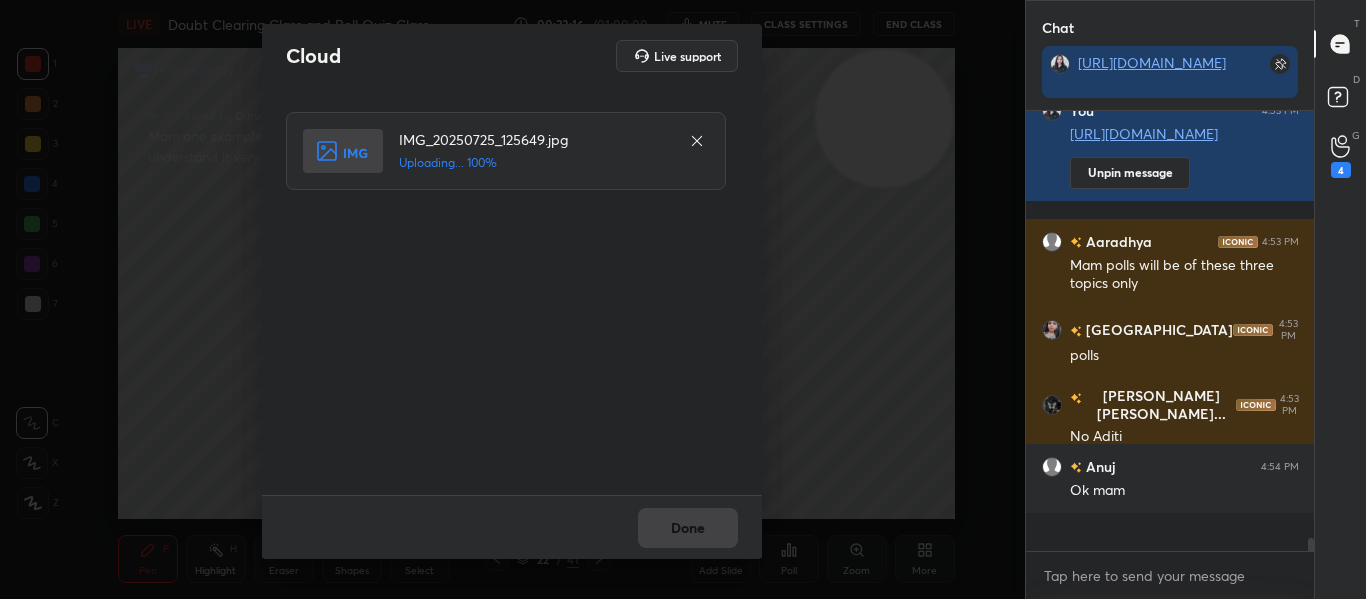 scroll, scrollTop: 7, scrollLeft: 7, axis: both 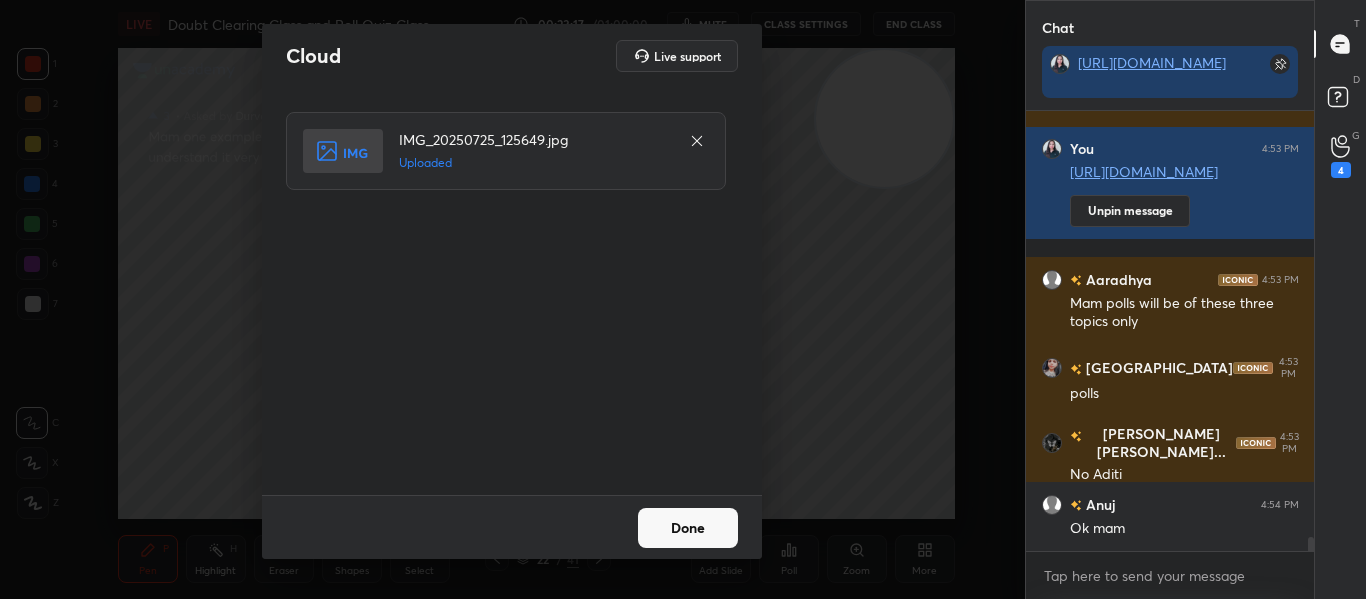 click on "Done" at bounding box center (688, 528) 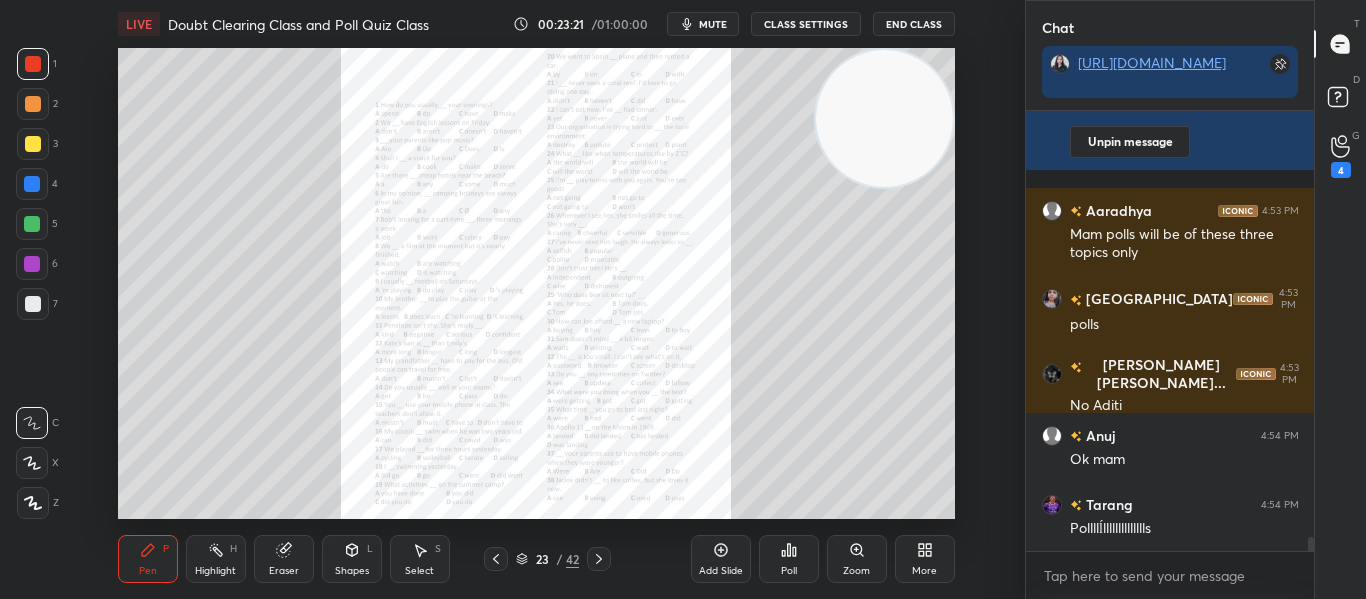 scroll, scrollTop: 13396, scrollLeft: 0, axis: vertical 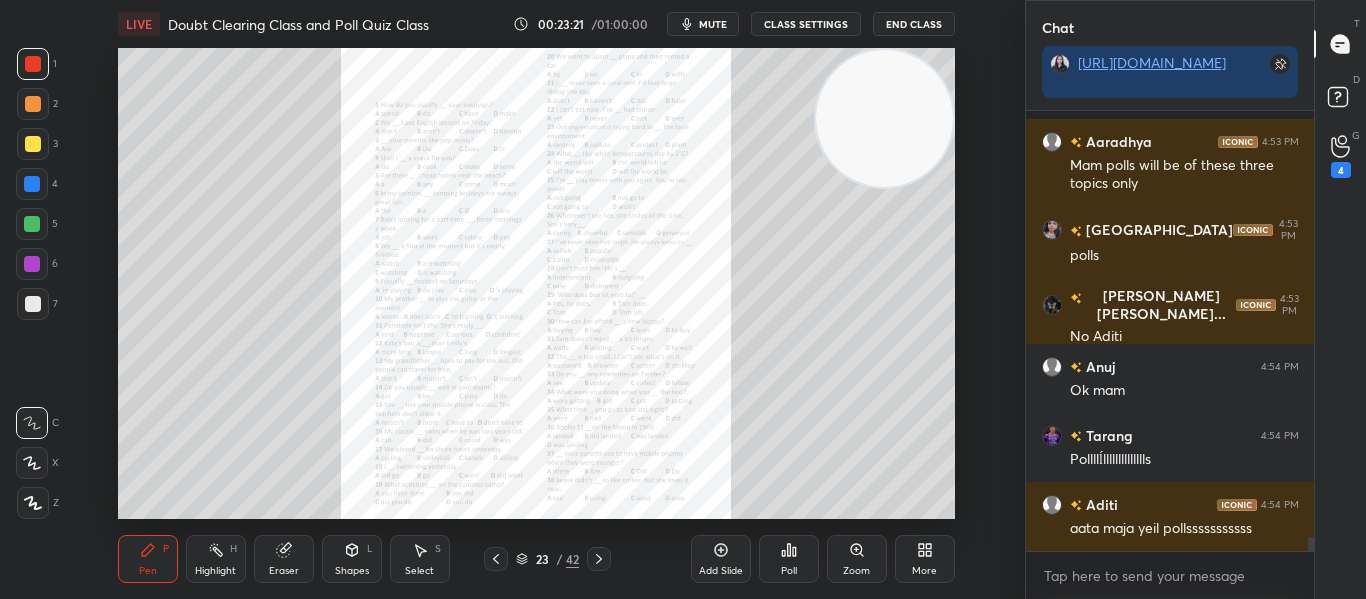 click on "Zoom" at bounding box center [857, 559] 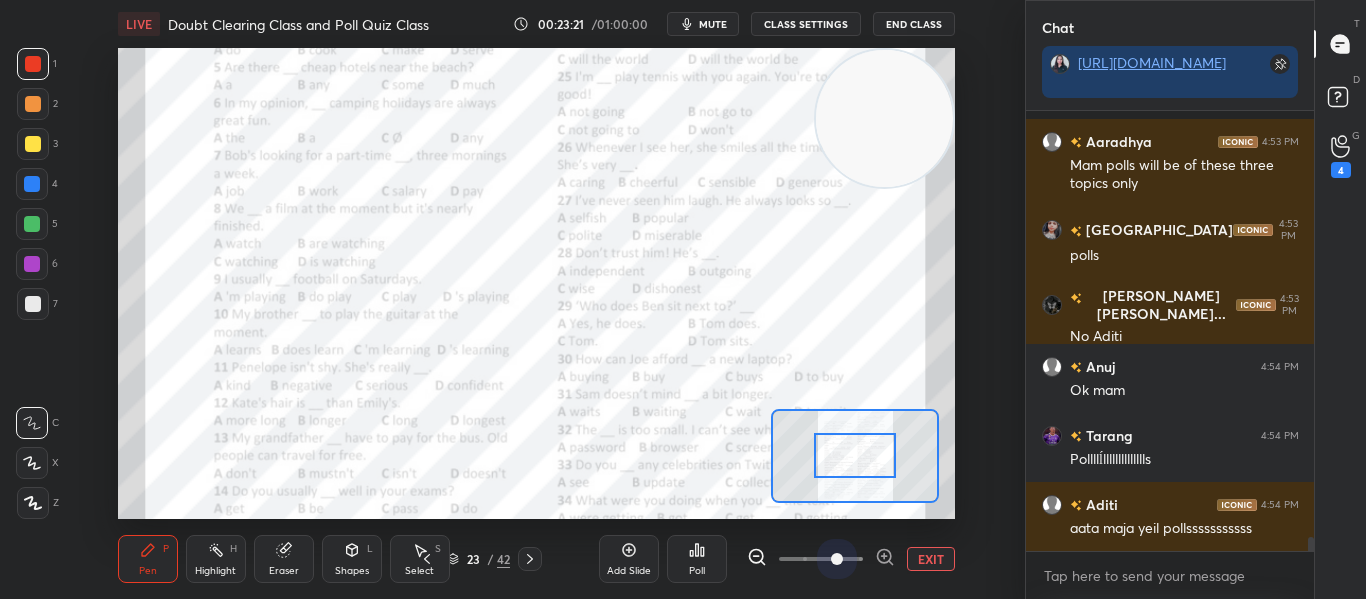 click at bounding box center [821, 559] 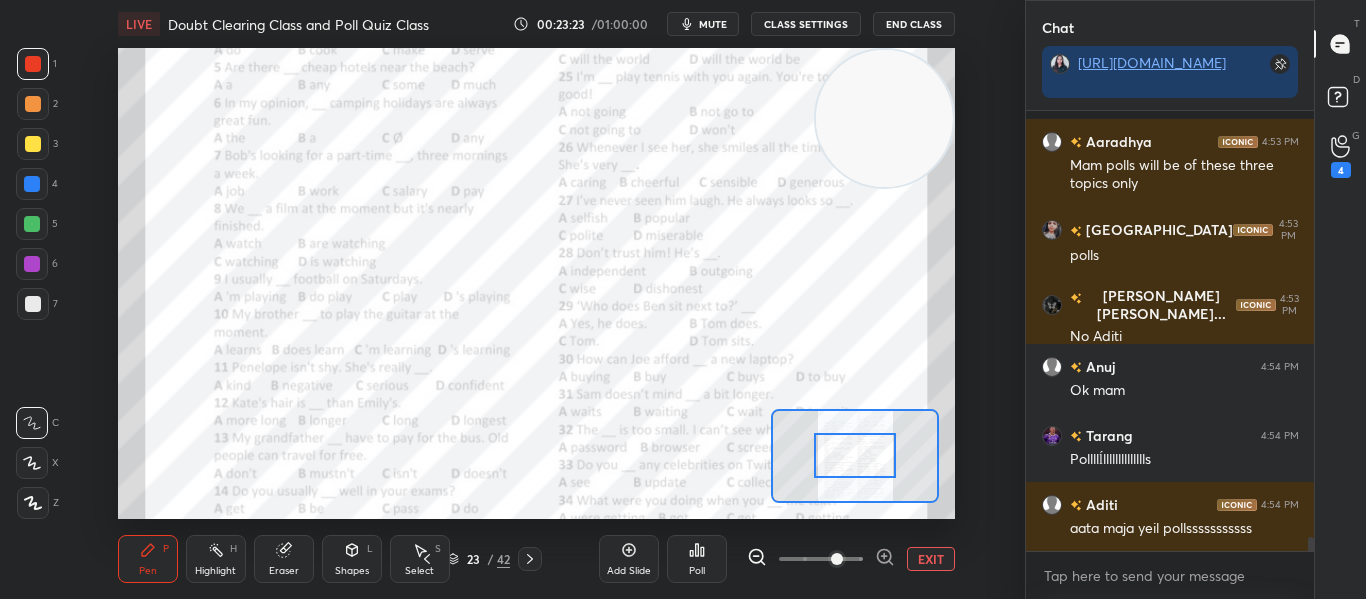 click 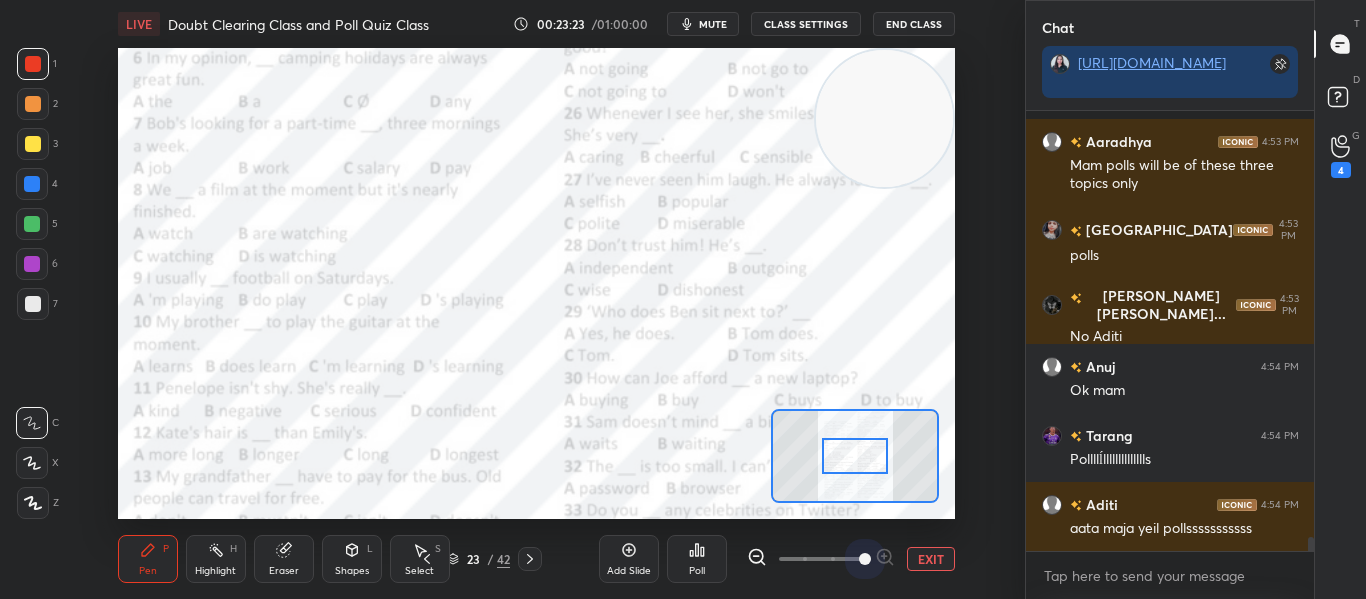 click at bounding box center (865, 559) 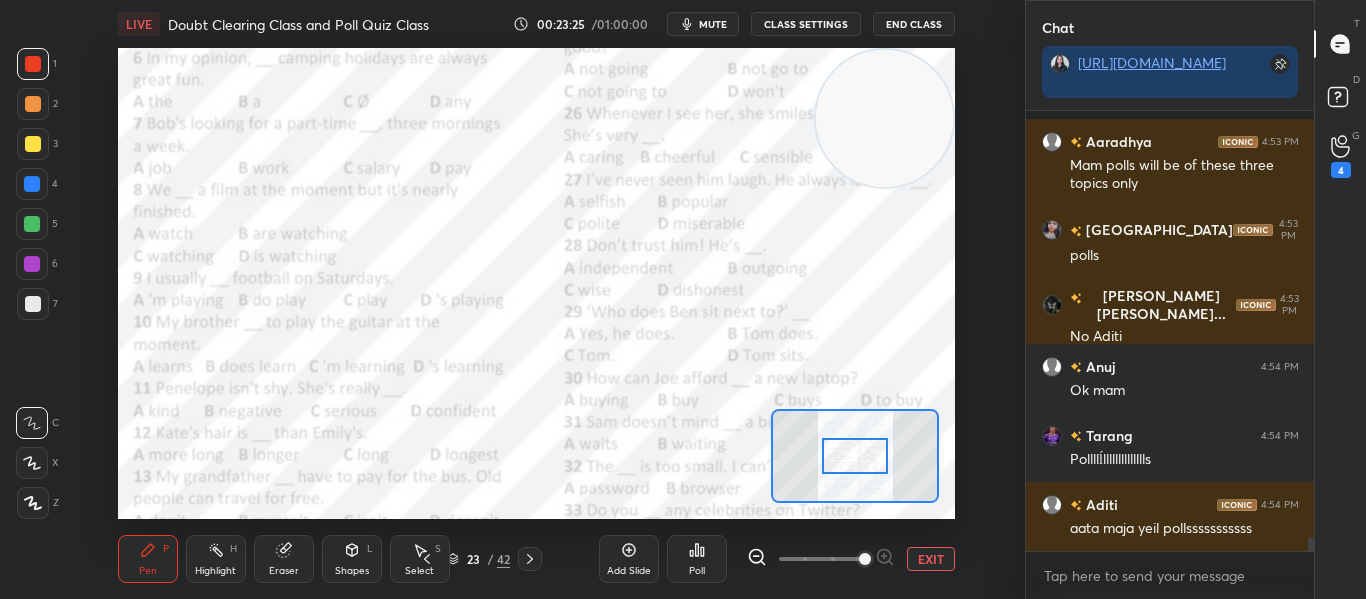 click at bounding box center [854, 456] 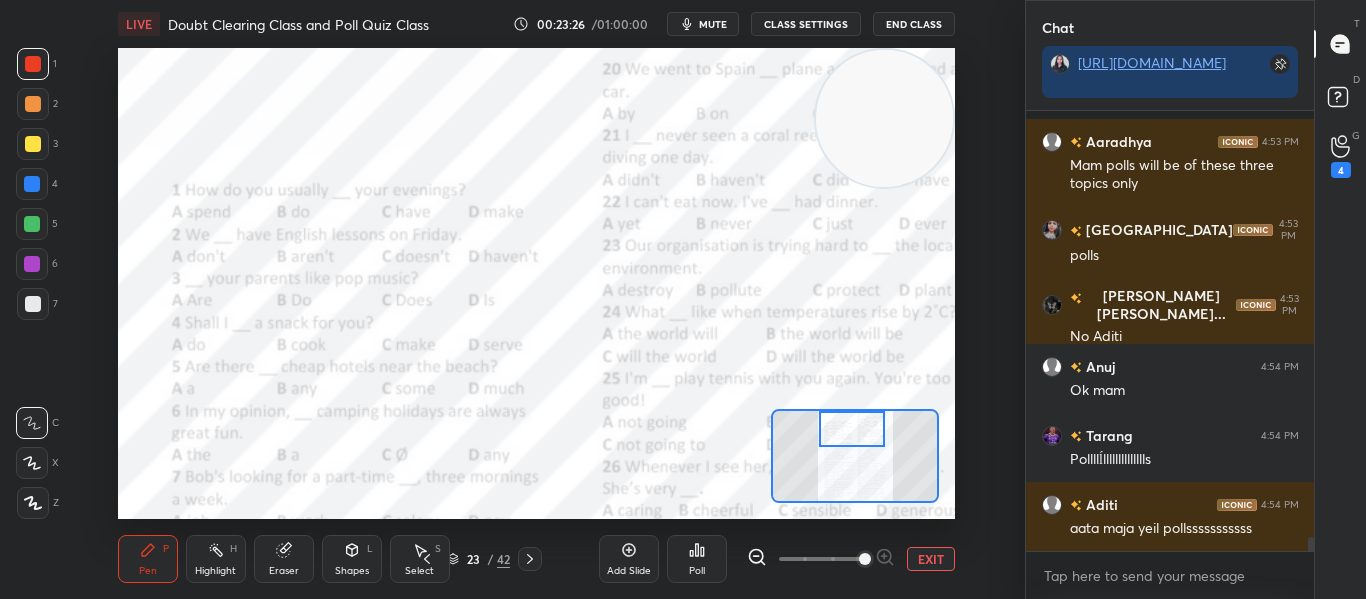 drag, startPoint x: 845, startPoint y: 467, endPoint x: 842, endPoint y: 431, distance: 36.124783 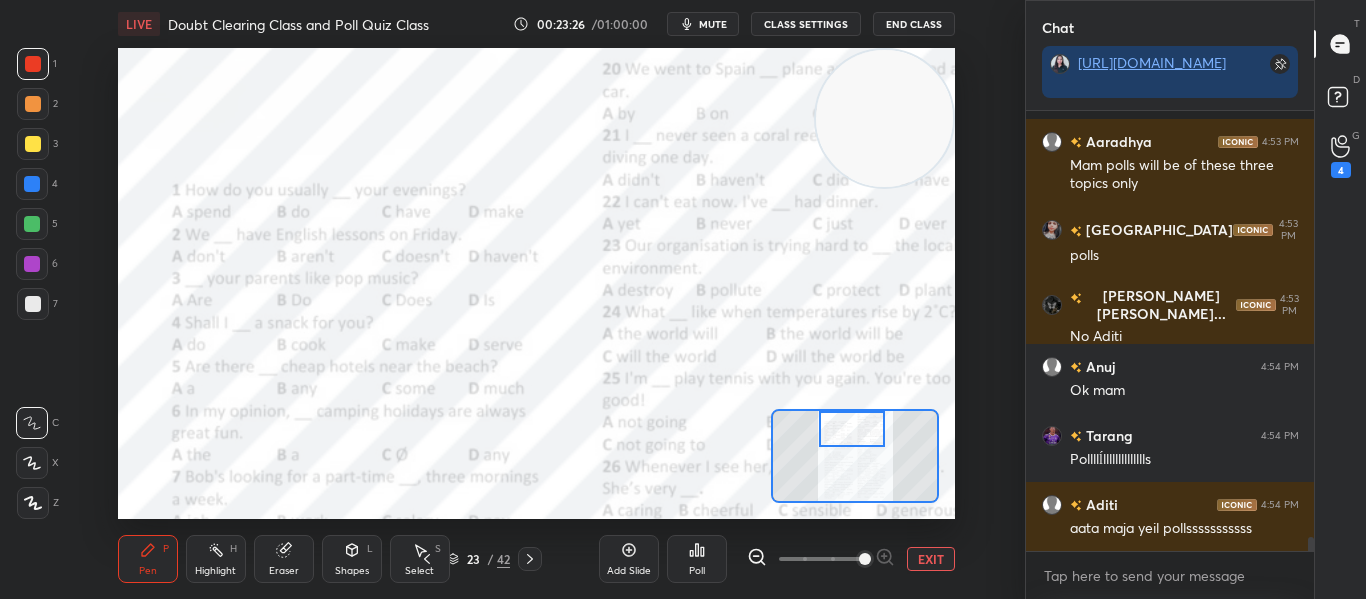 click at bounding box center [851, 429] 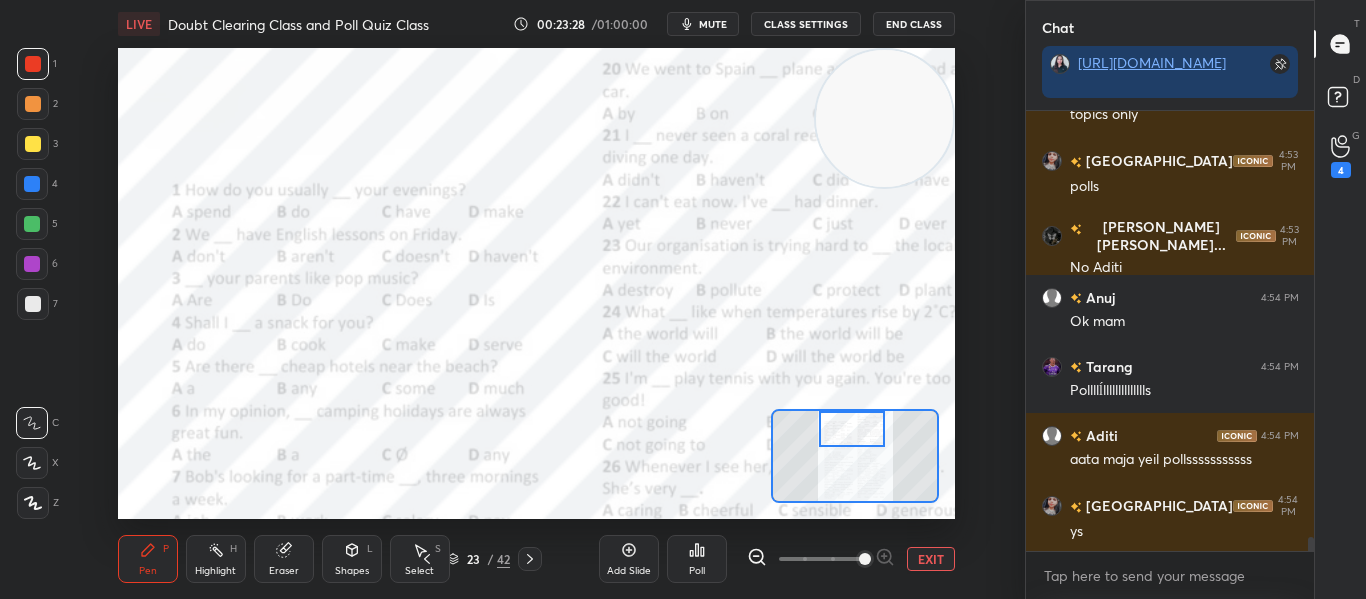 scroll, scrollTop: 13603, scrollLeft: 0, axis: vertical 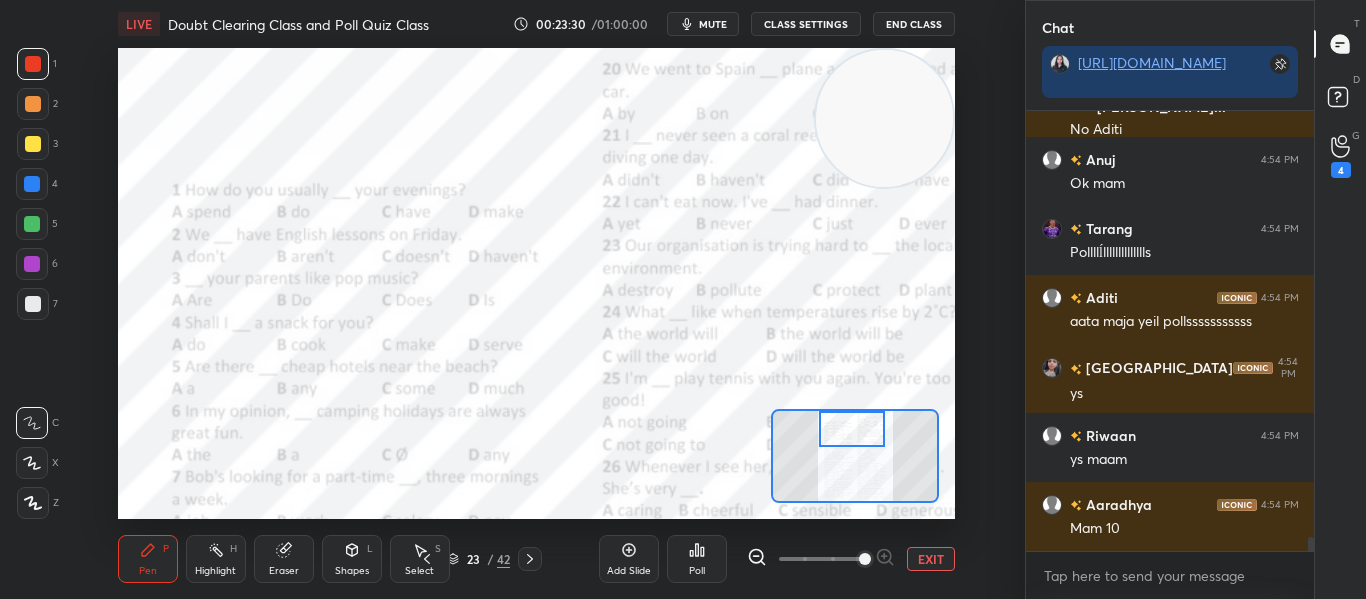 click at bounding box center (851, 429) 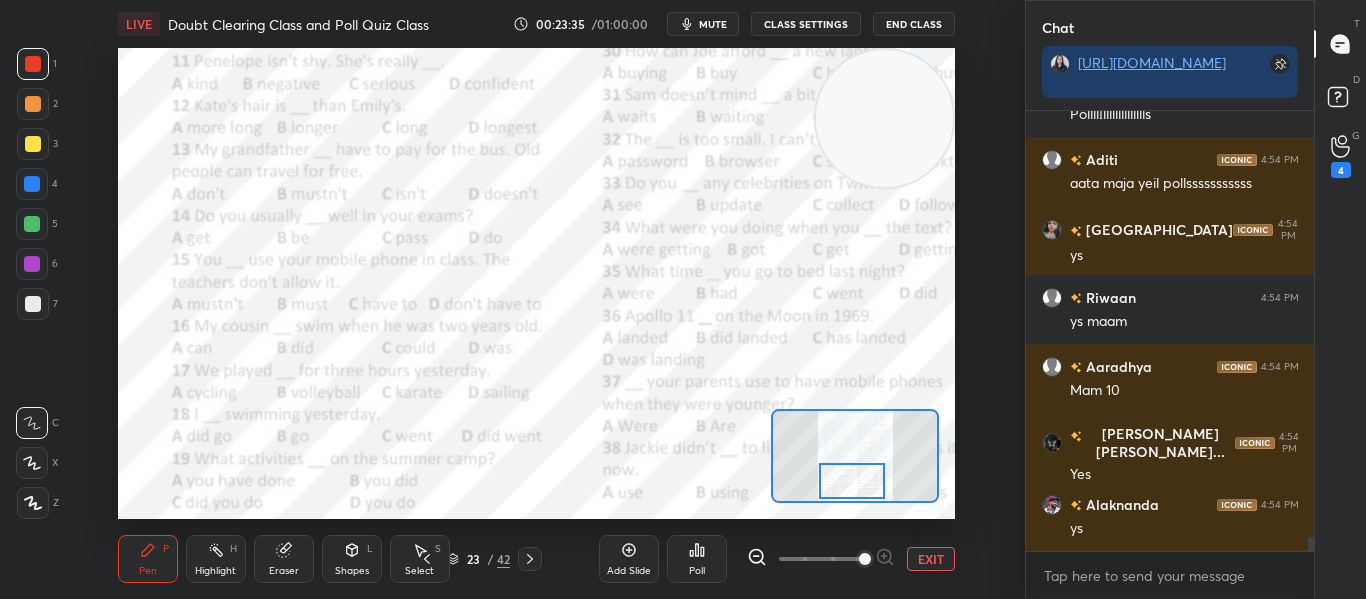 scroll, scrollTop: 13810, scrollLeft: 0, axis: vertical 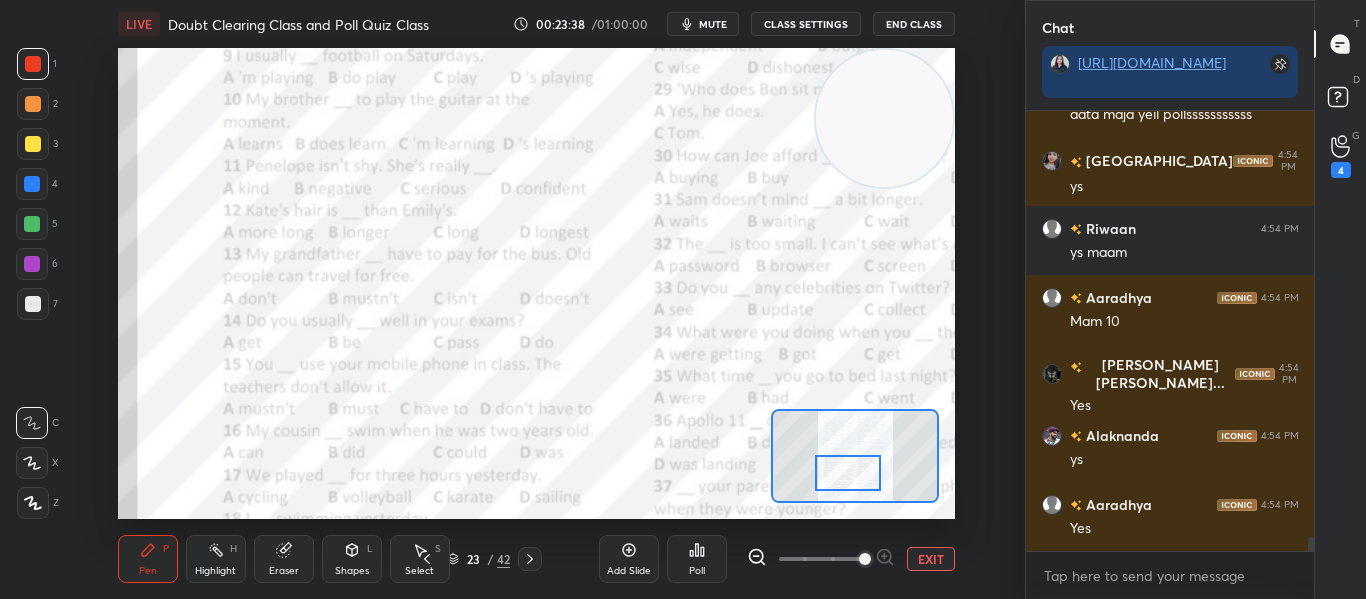 drag, startPoint x: 843, startPoint y: 434, endPoint x: 839, endPoint y: 478, distance: 44.181442 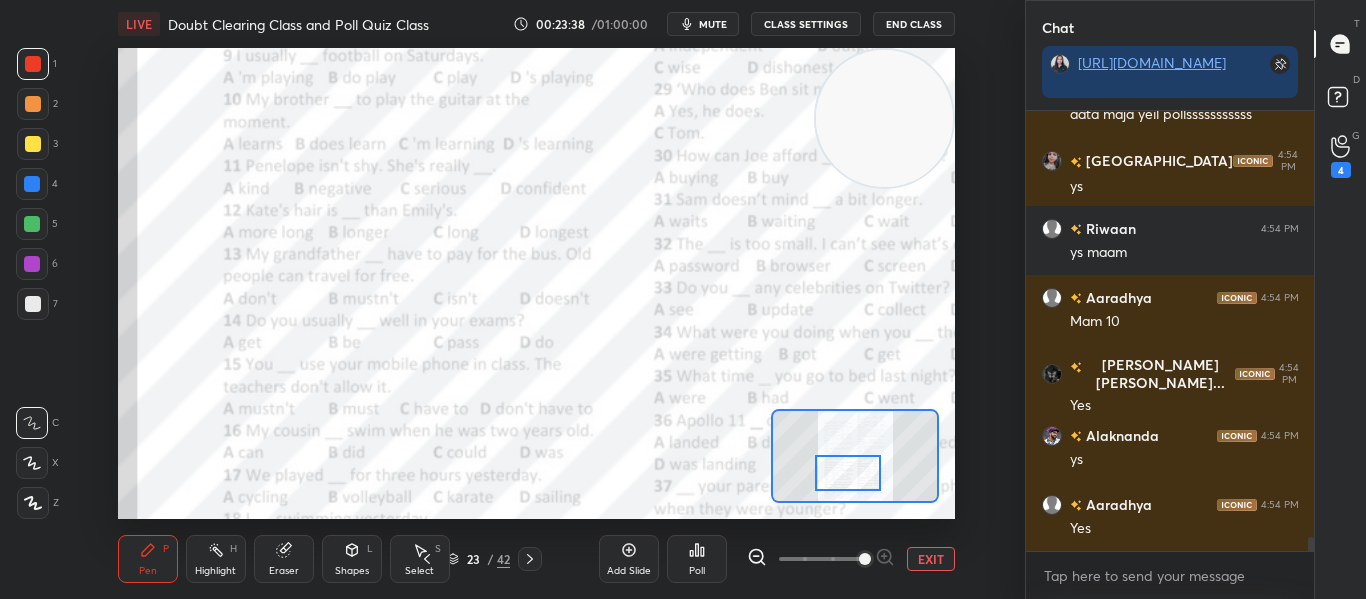 click at bounding box center [847, 473] 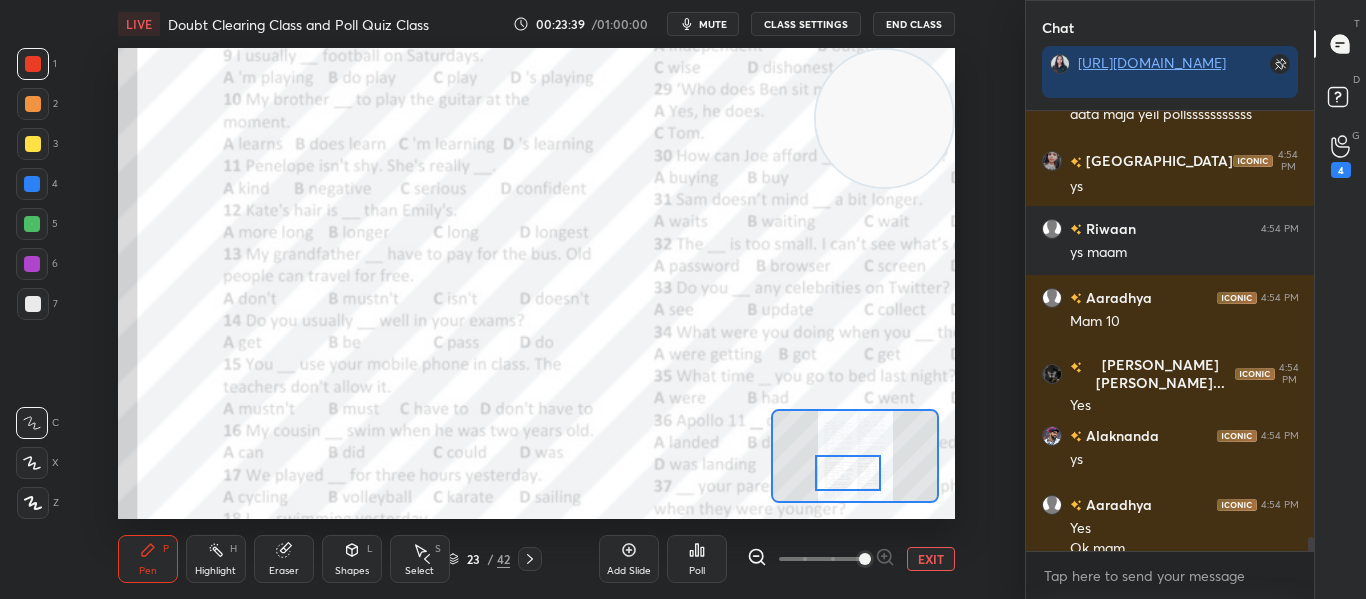 scroll, scrollTop: 13830, scrollLeft: 0, axis: vertical 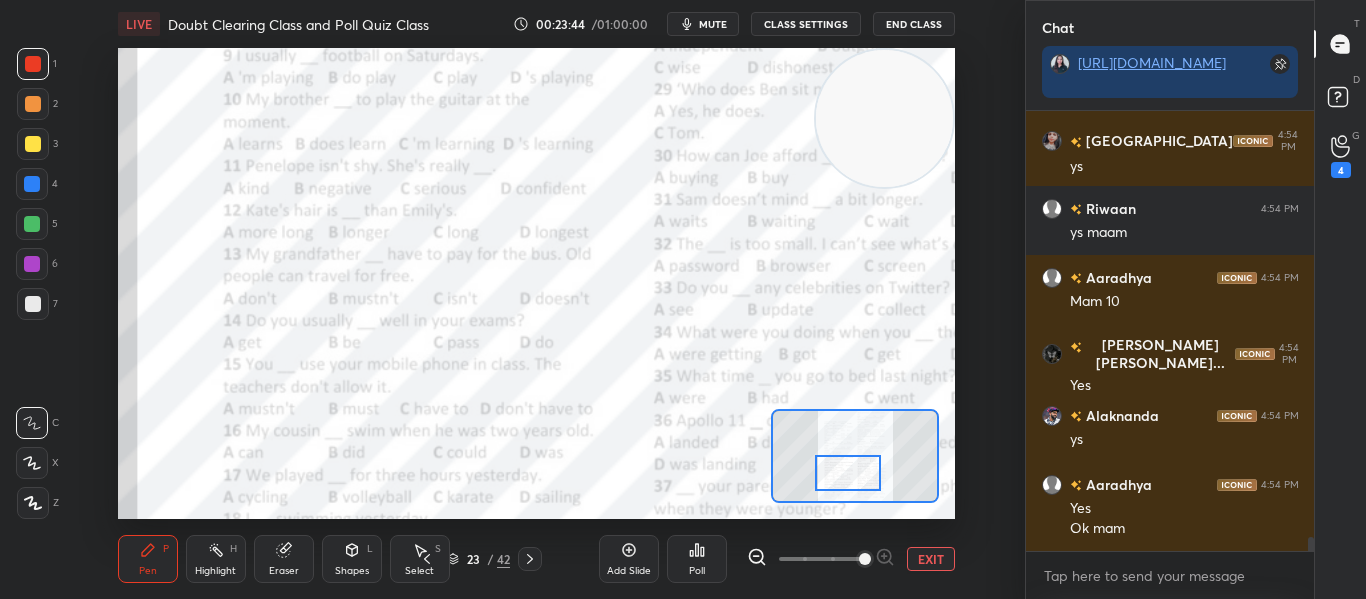click on "Poll" at bounding box center (697, 559) 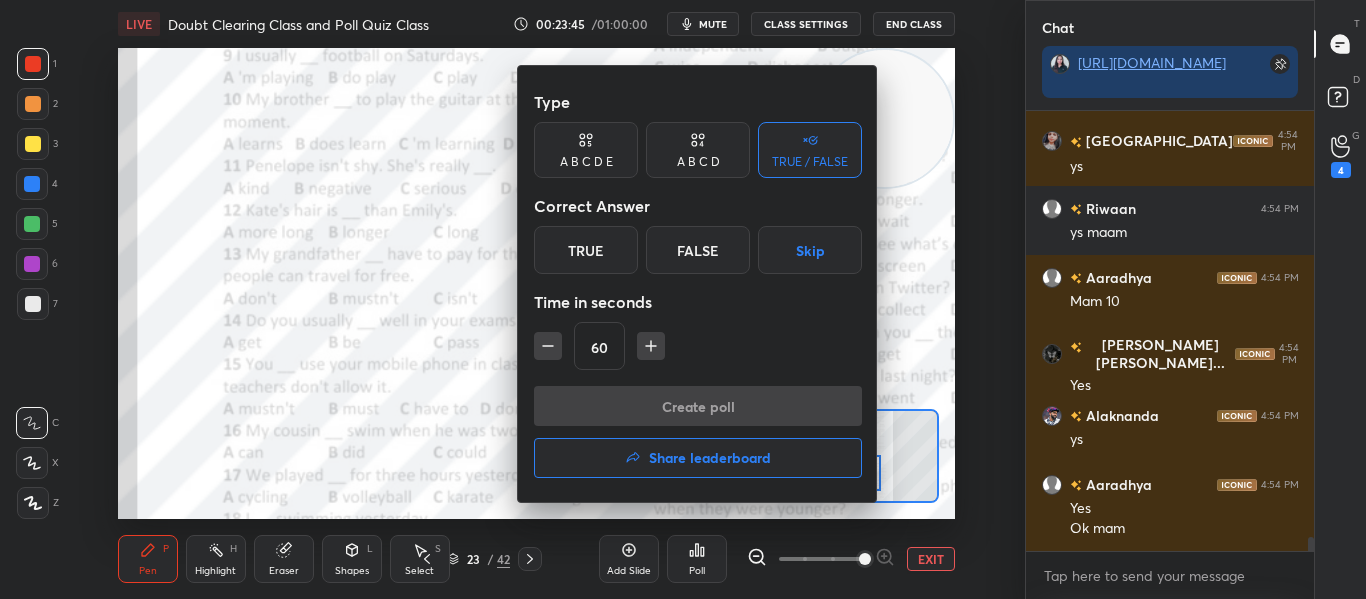 click on "A B C D" at bounding box center (698, 162) 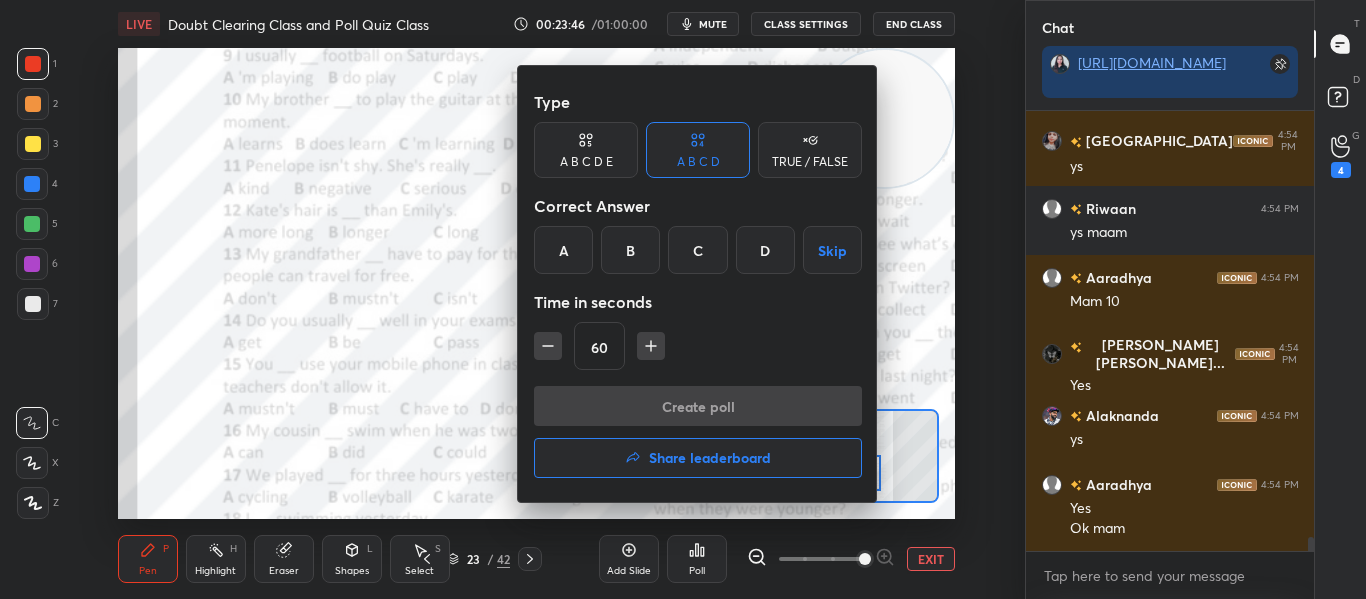 click 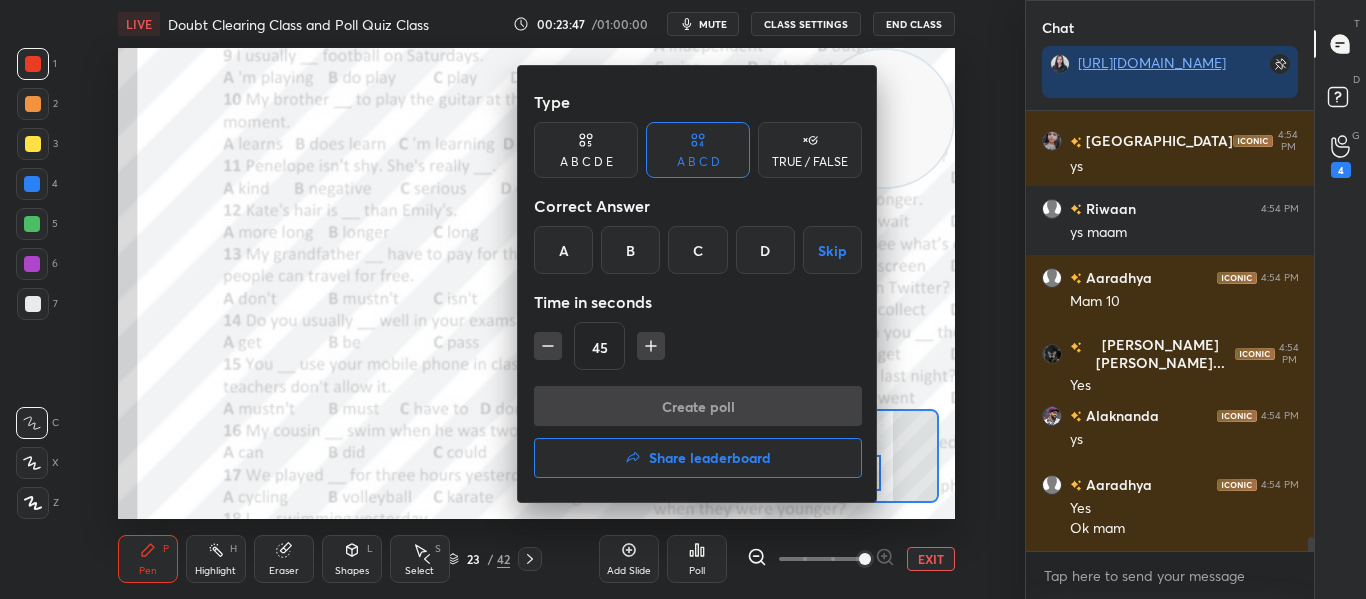 click 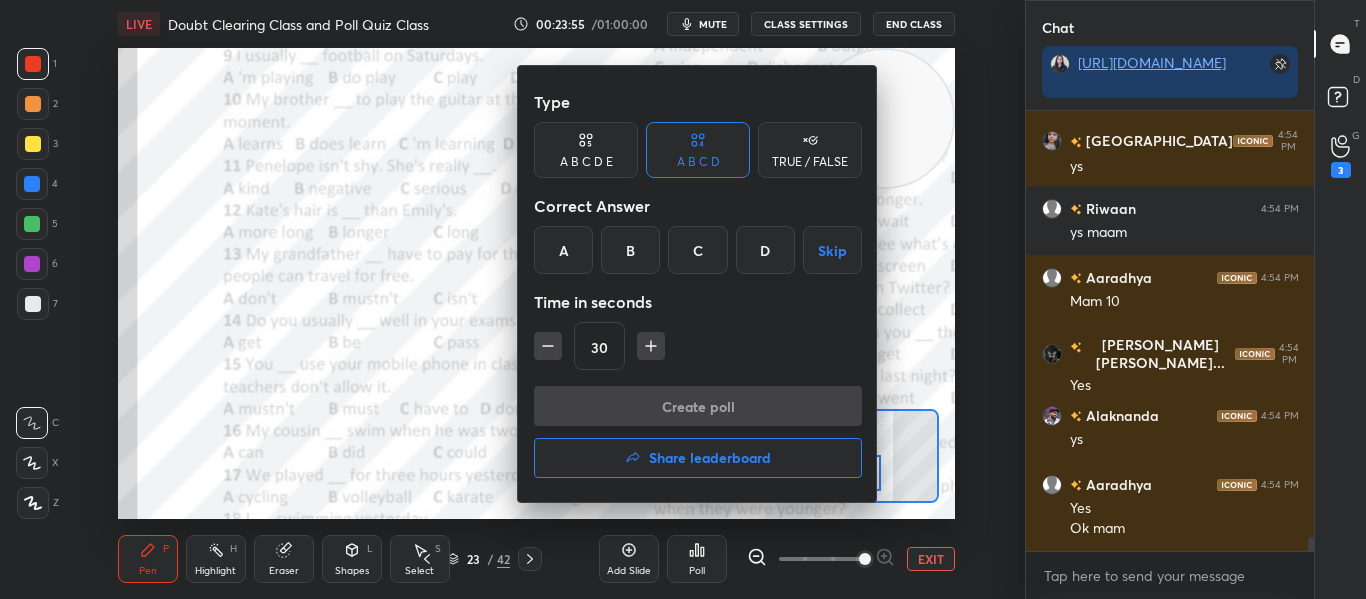 click on "D" at bounding box center [765, 250] 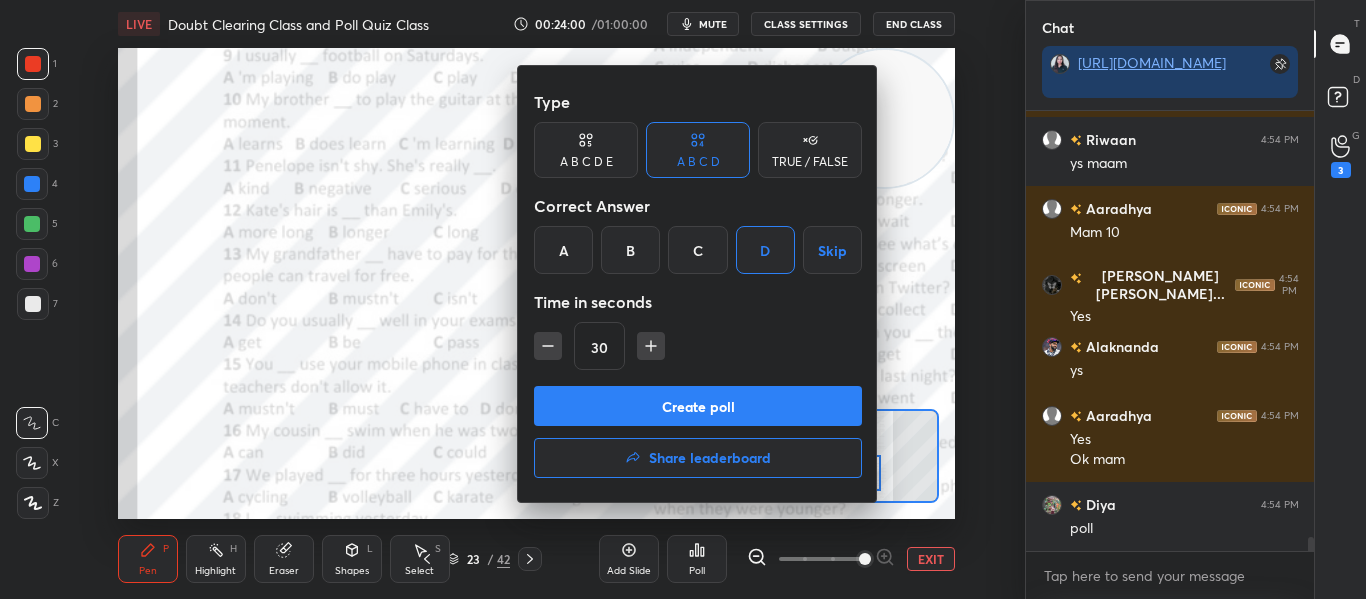 scroll, scrollTop: 13968, scrollLeft: 0, axis: vertical 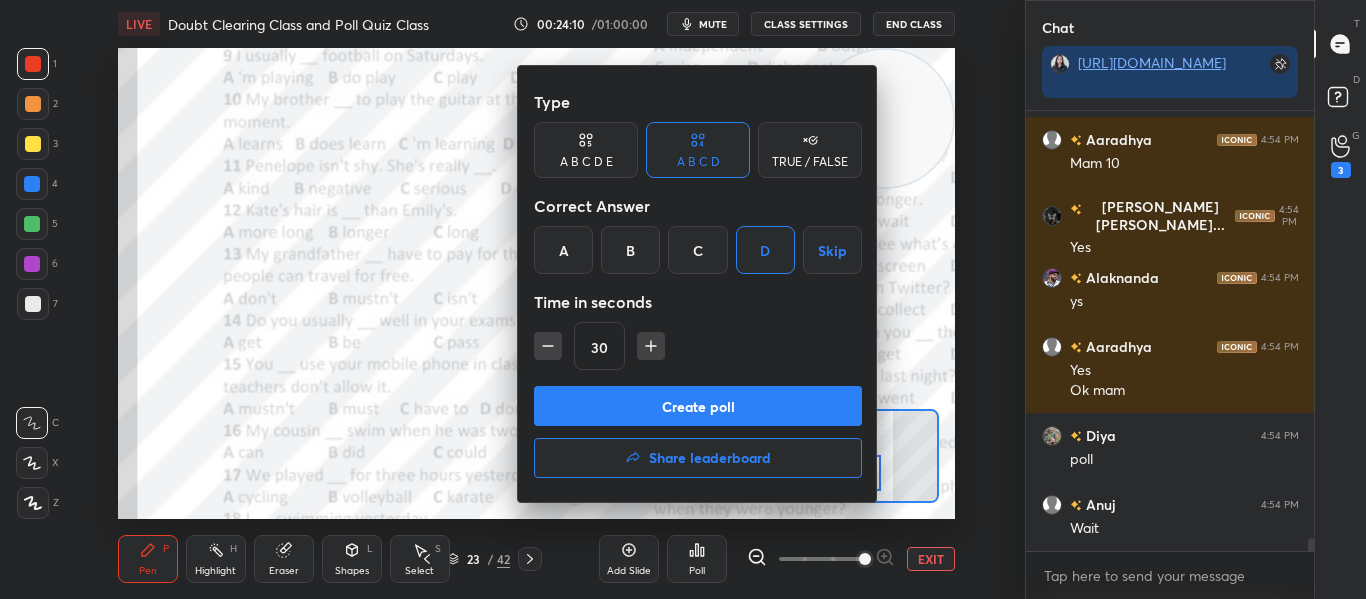 click on "Create poll" at bounding box center (698, 406) 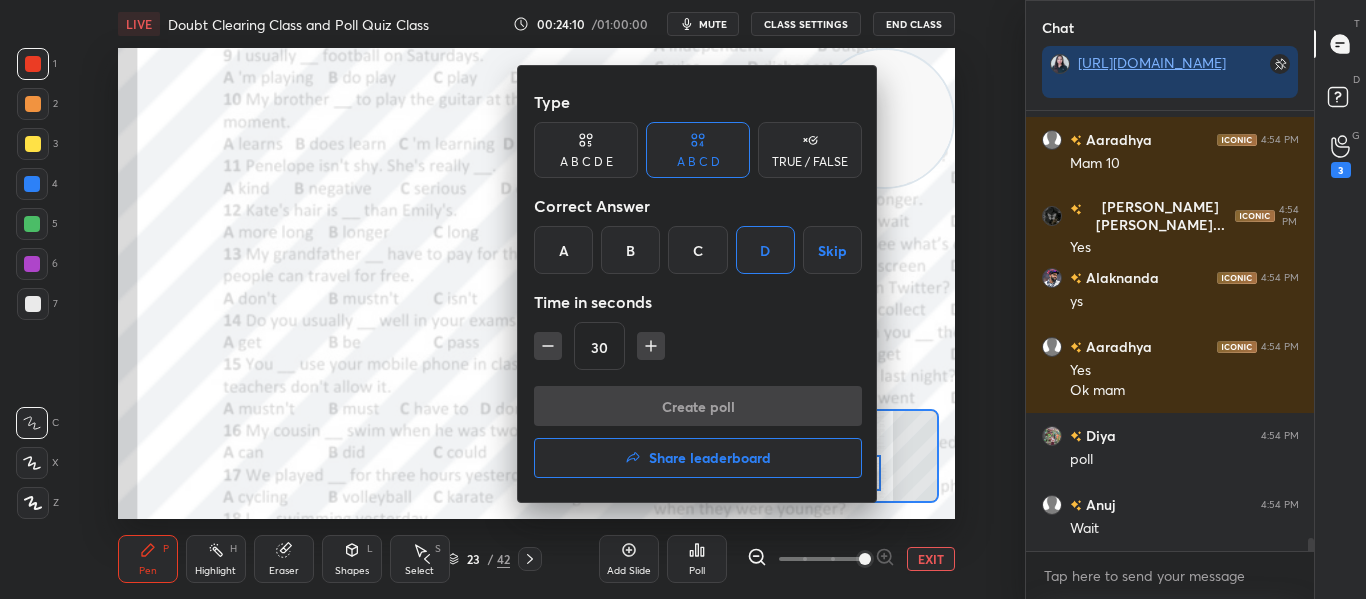 scroll, scrollTop: 392, scrollLeft: 282, axis: both 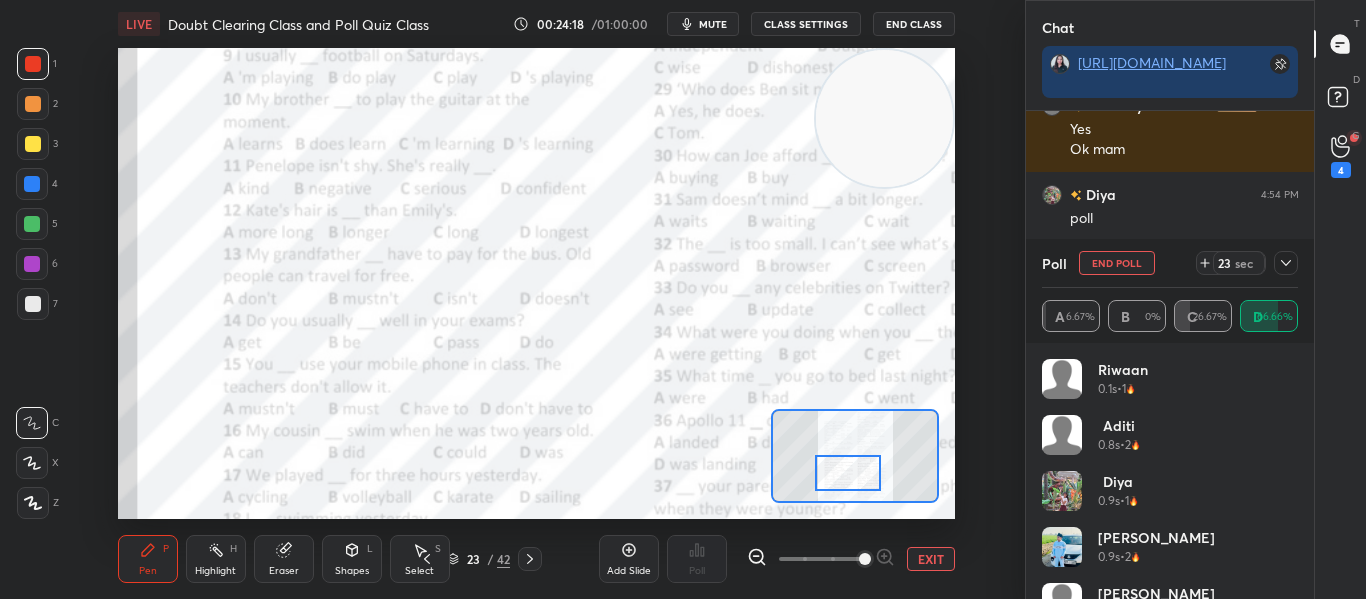 click at bounding box center [1286, 263] 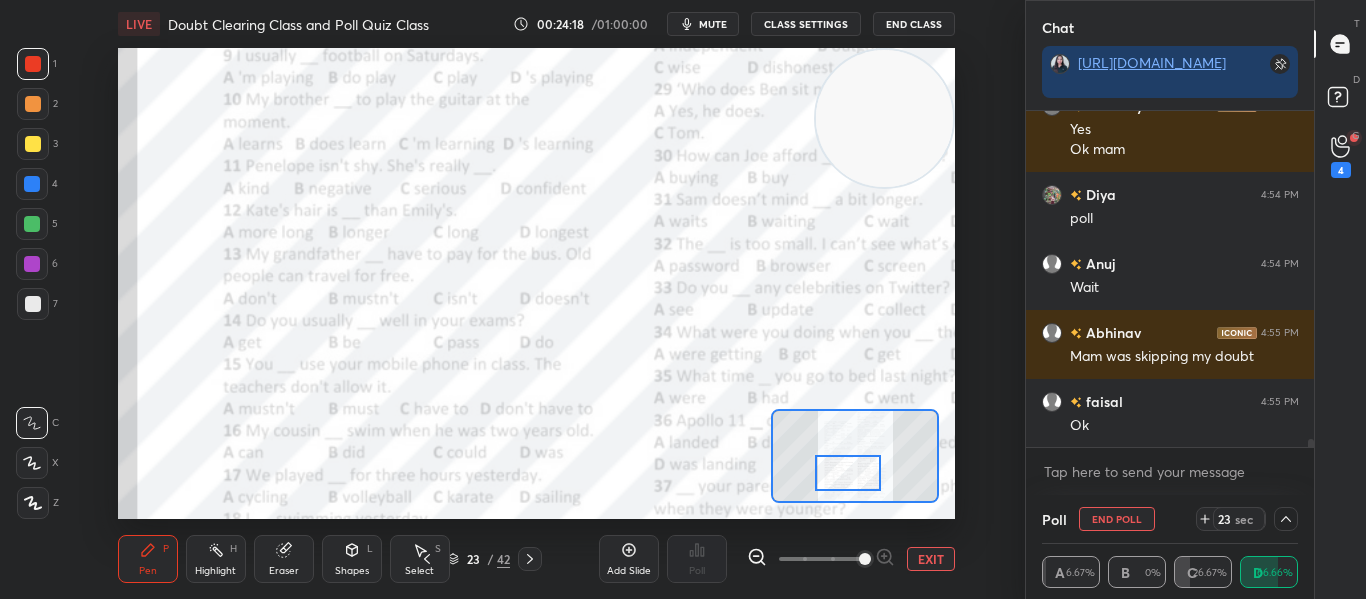 scroll, scrollTop: 0, scrollLeft: 0, axis: both 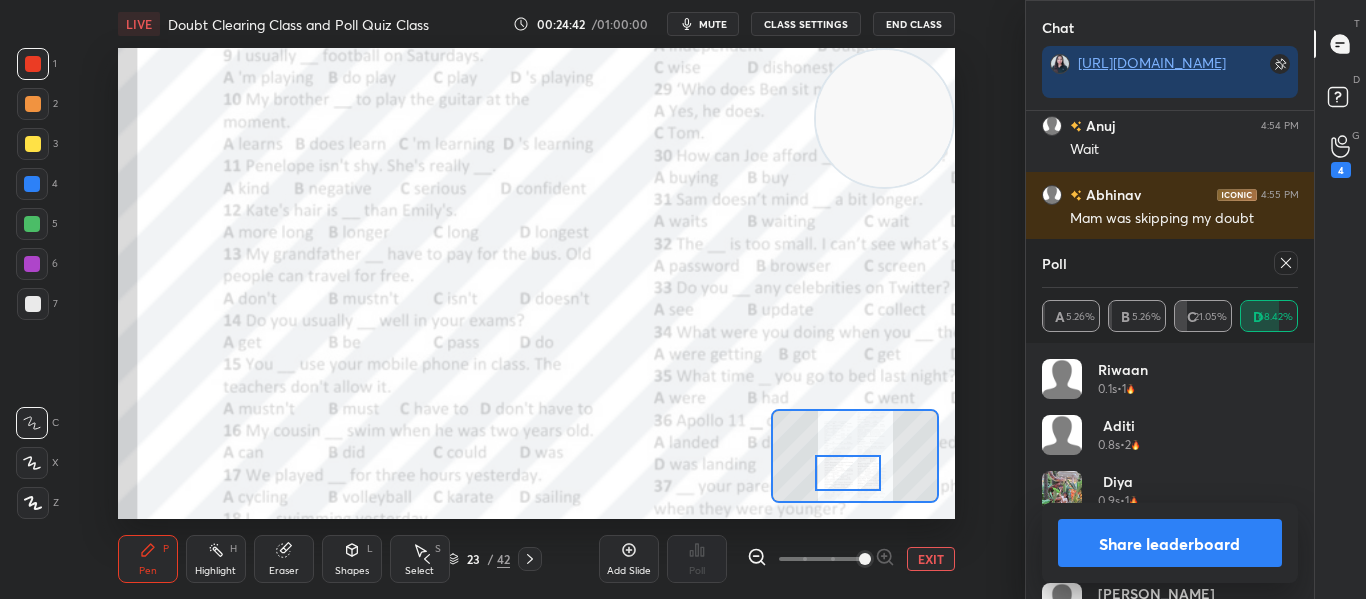click at bounding box center [1286, 263] 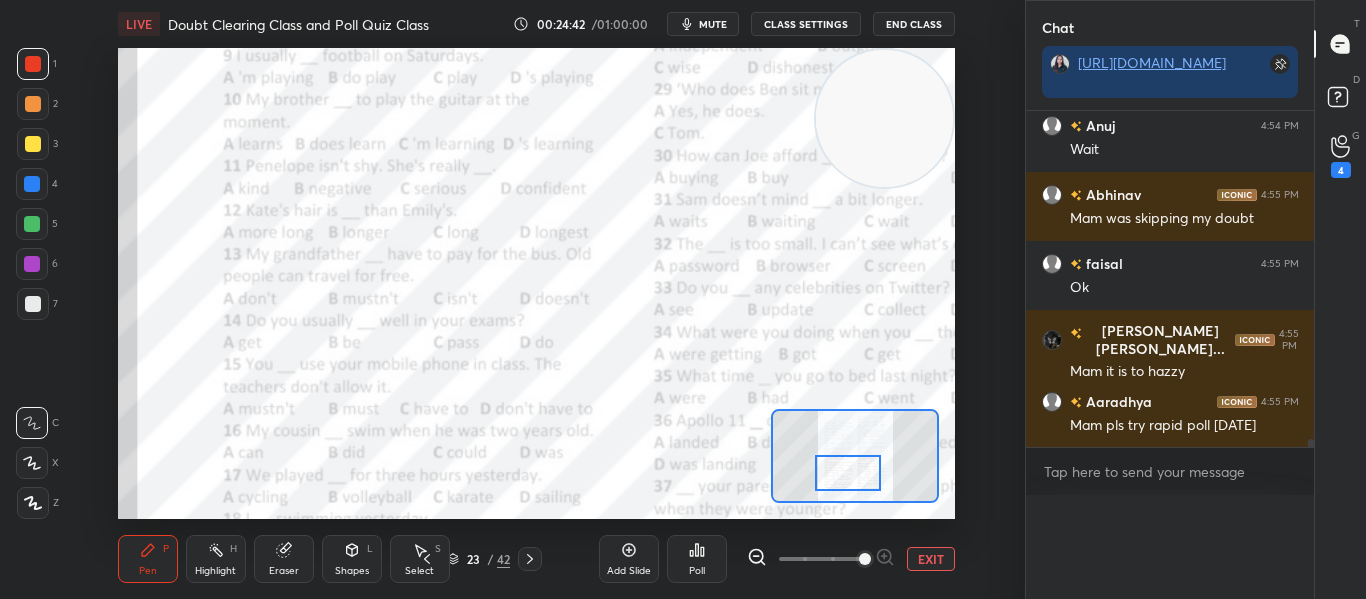 scroll, scrollTop: 0, scrollLeft: 0, axis: both 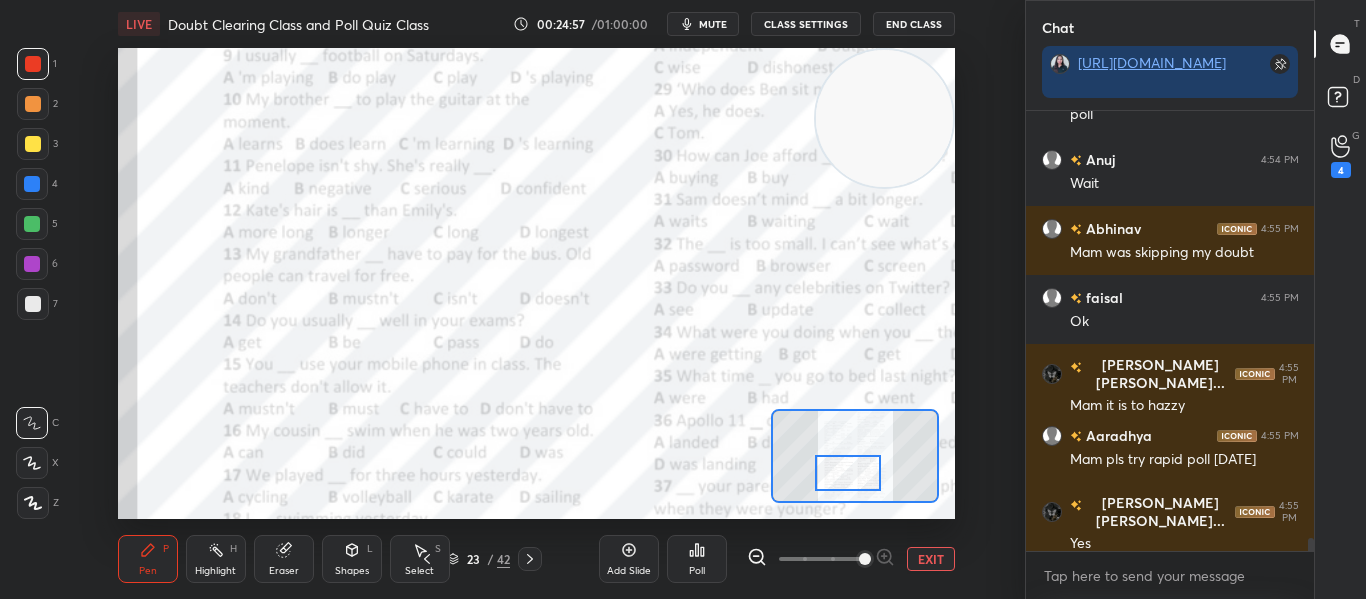 click on "mute" at bounding box center [713, 24] 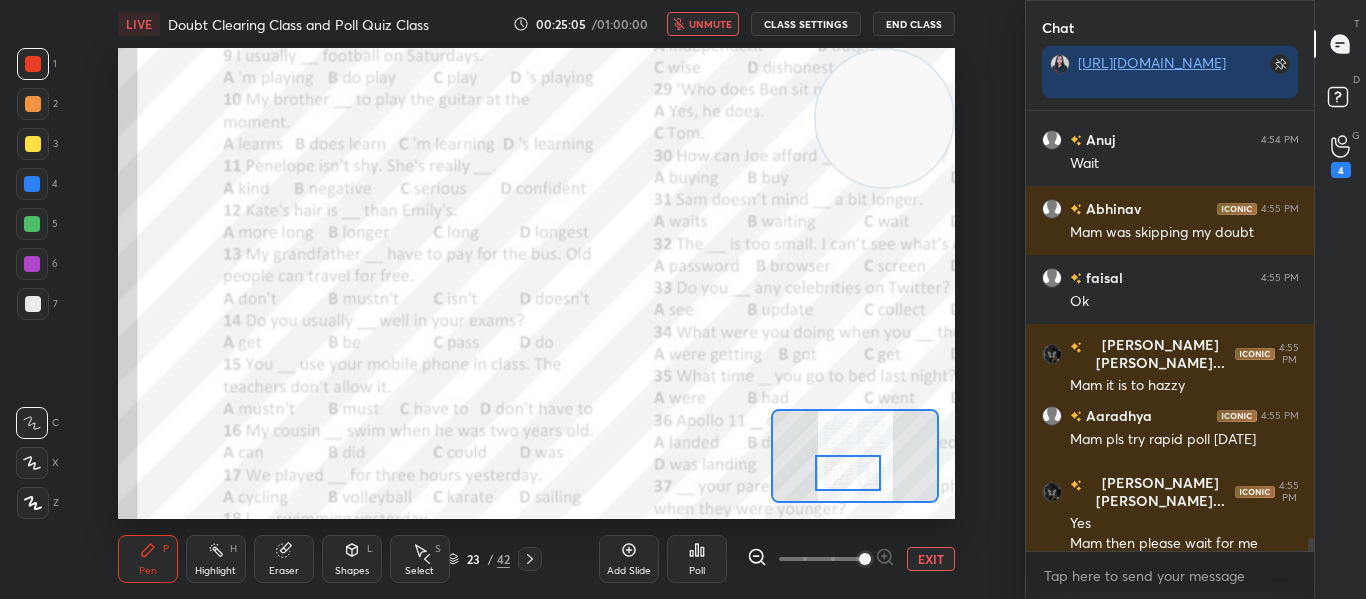 click on "unmute" at bounding box center [703, 24] 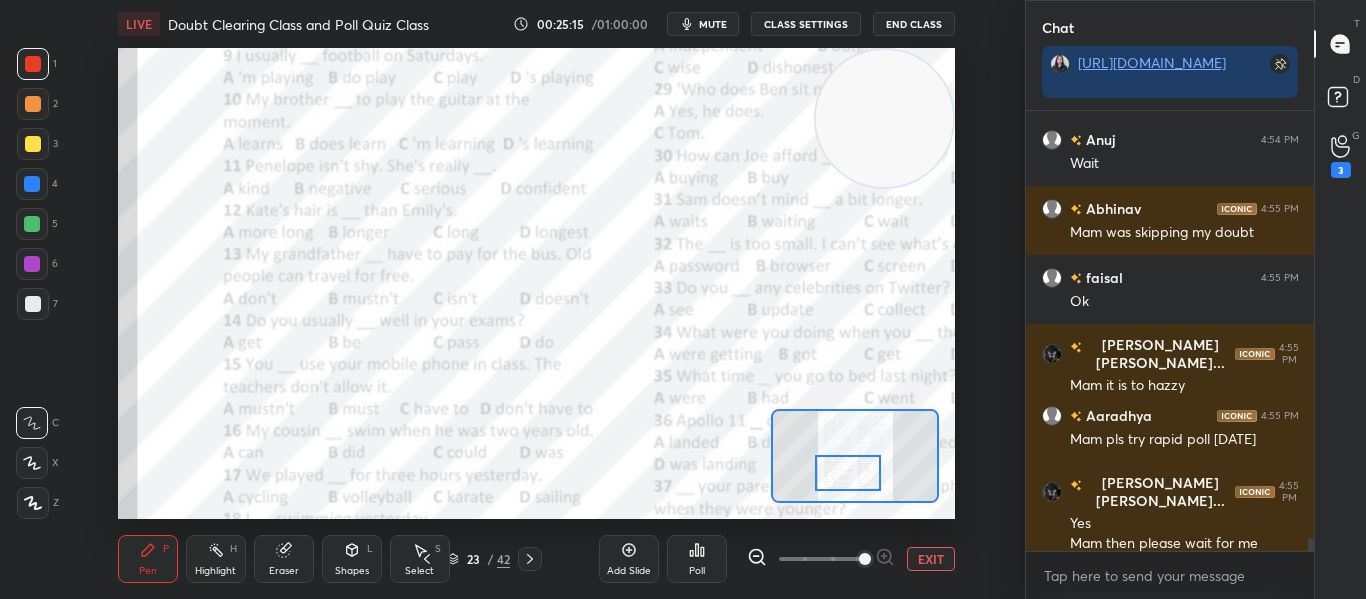 scroll, scrollTop: 14402, scrollLeft: 0, axis: vertical 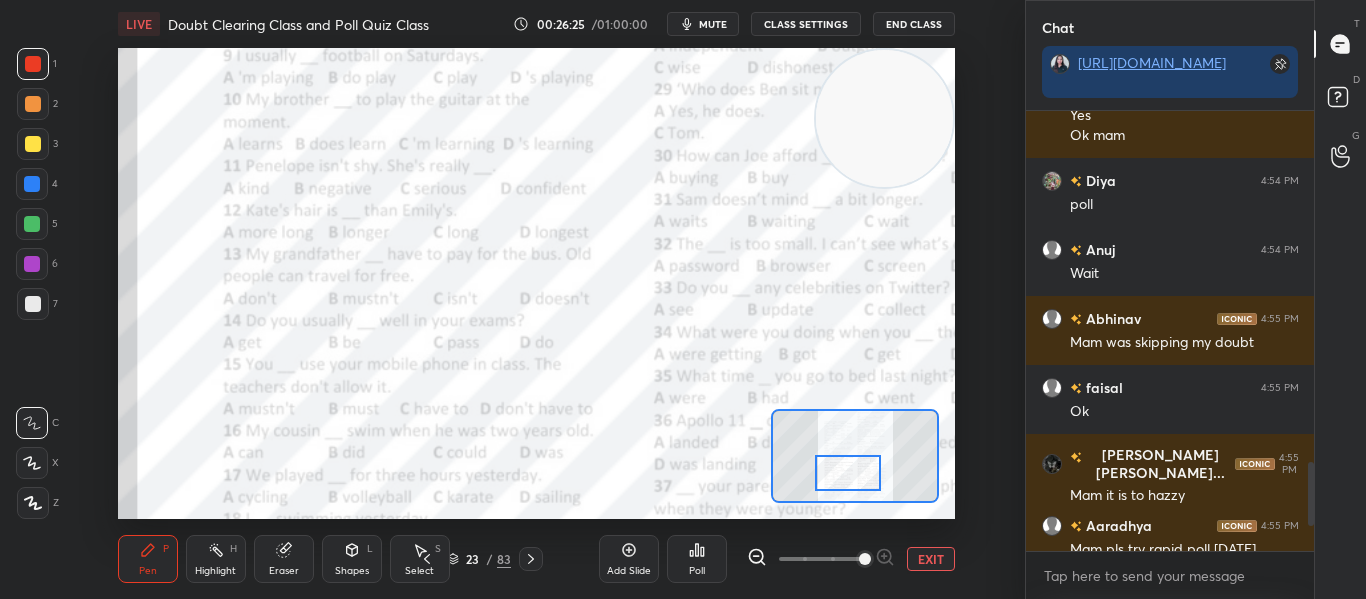 drag, startPoint x: 178, startPoint y: 439, endPoint x: 1008, endPoint y: 42, distance: 920.05927 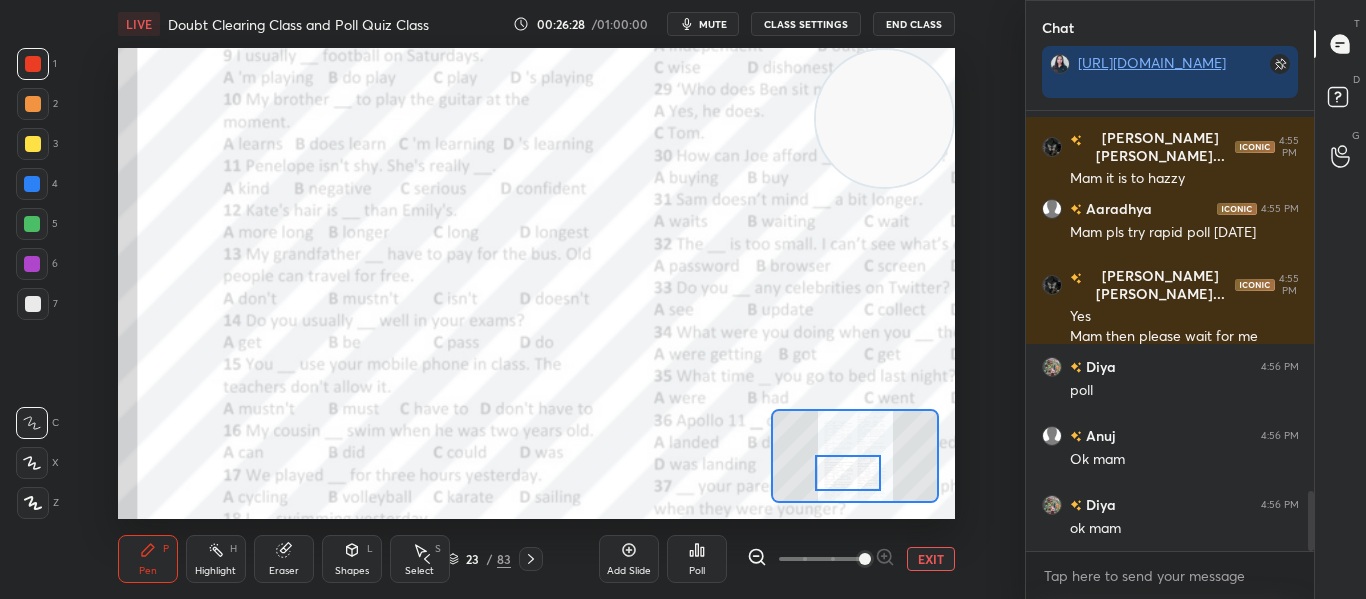 scroll, scrollTop: 2777, scrollLeft: 0, axis: vertical 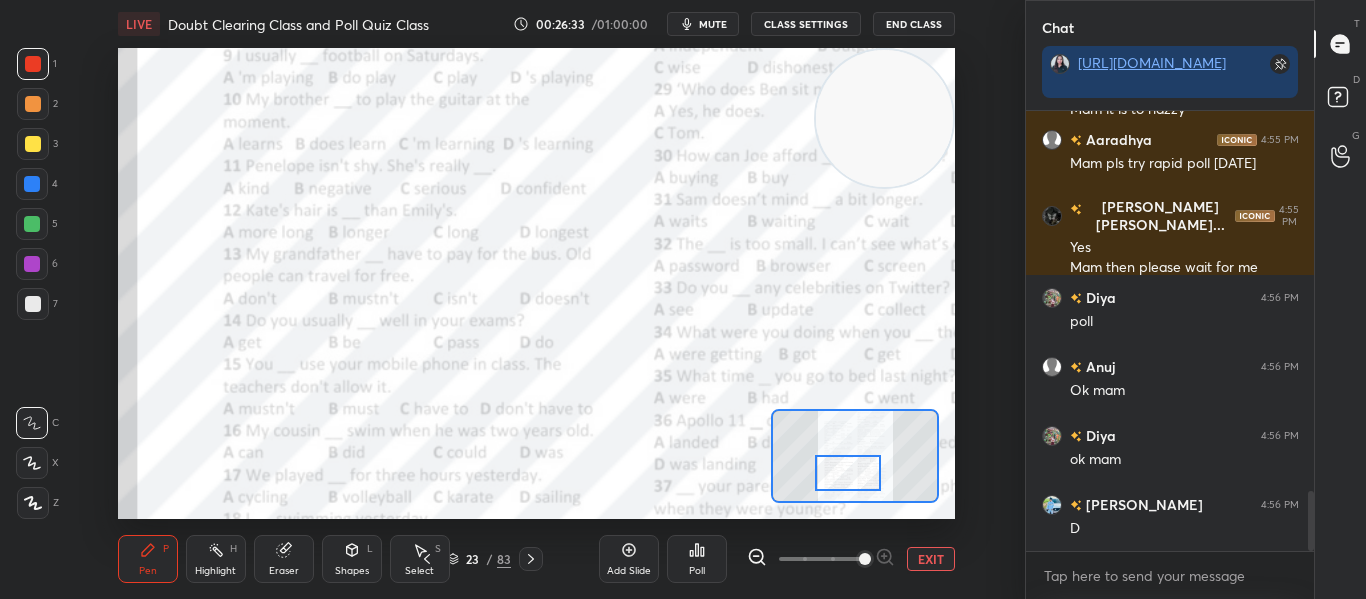 drag, startPoint x: 1308, startPoint y: 515, endPoint x: 1305, endPoint y: 530, distance: 15.297058 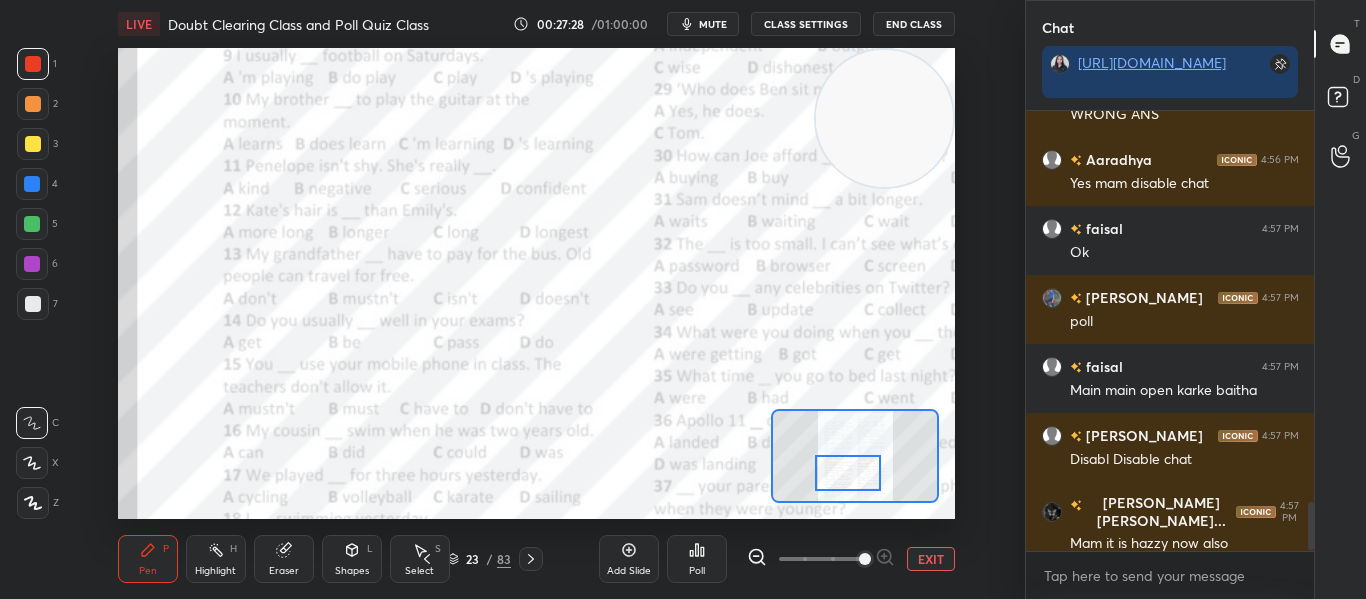 scroll, scrollTop: 3574, scrollLeft: 0, axis: vertical 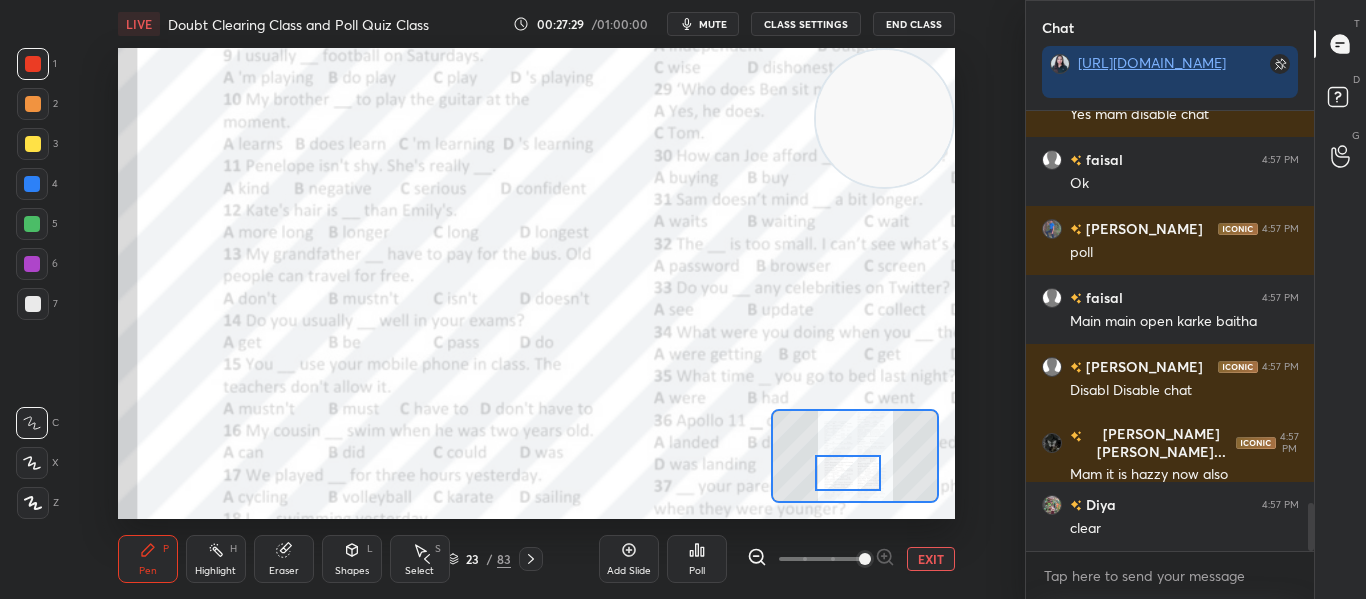 click on "LIVE Doubt Clearing Class and Poll Quiz Class 00:27:29 /  01:00:00 mute CLASS SETTINGS End Class" at bounding box center [536, 24] 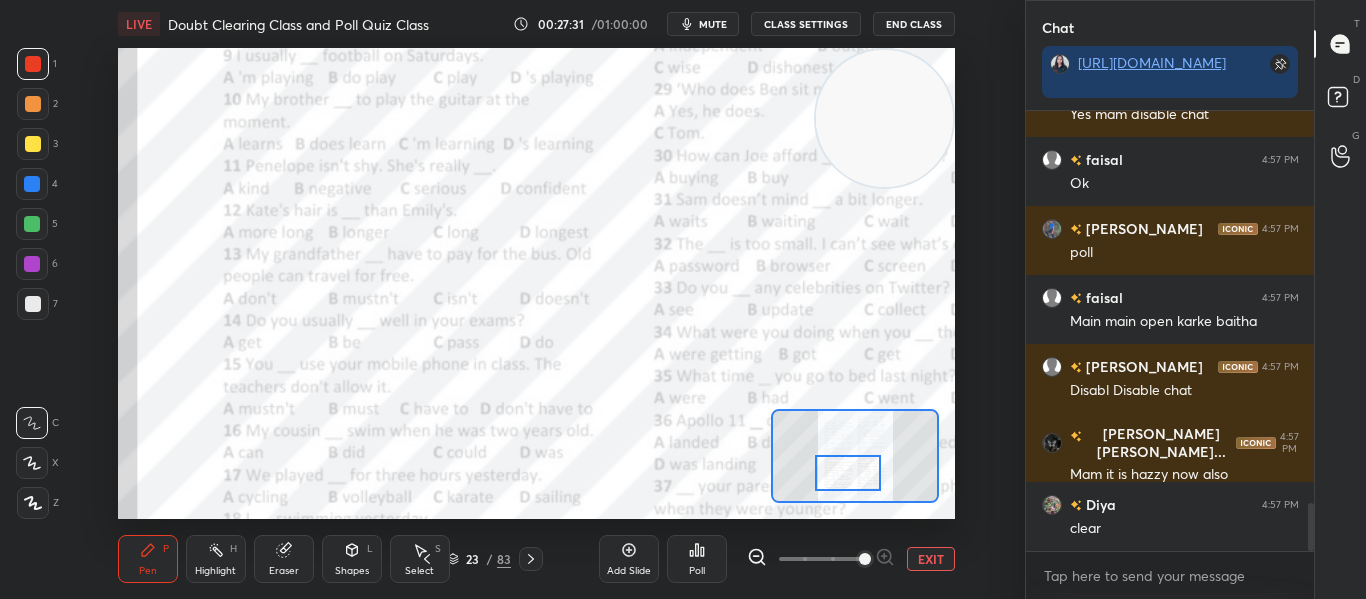 click on "CLASS SETTINGS" at bounding box center [806, 24] 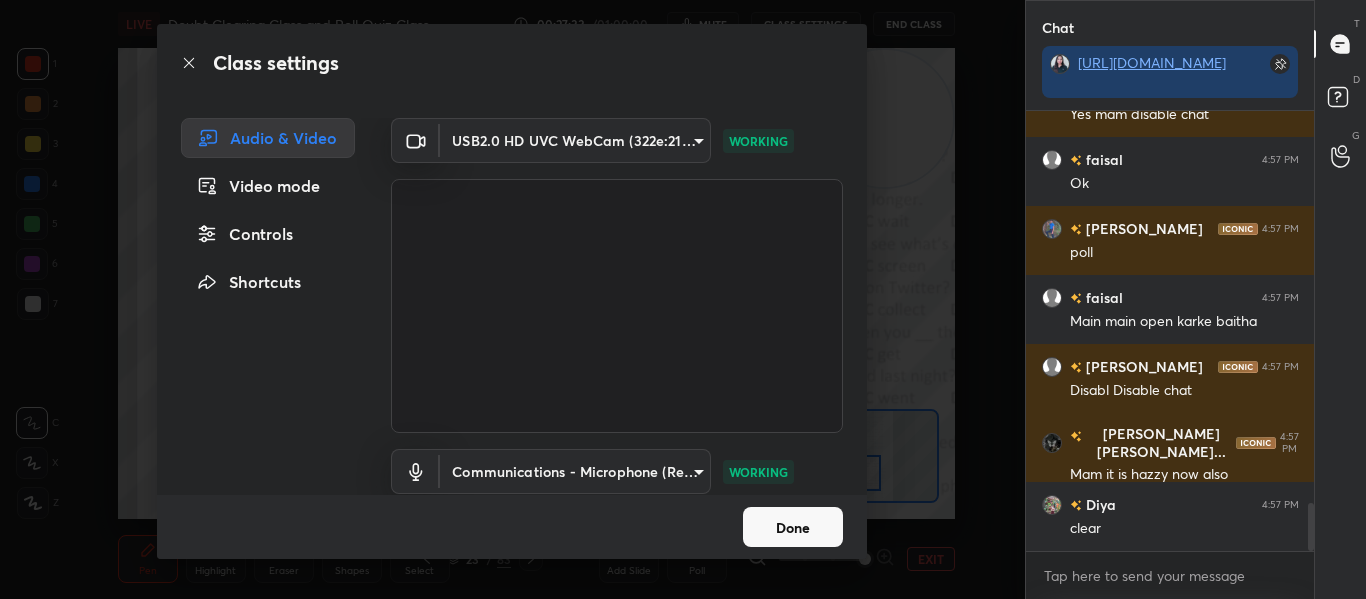 click on "Controls" at bounding box center (268, 234) 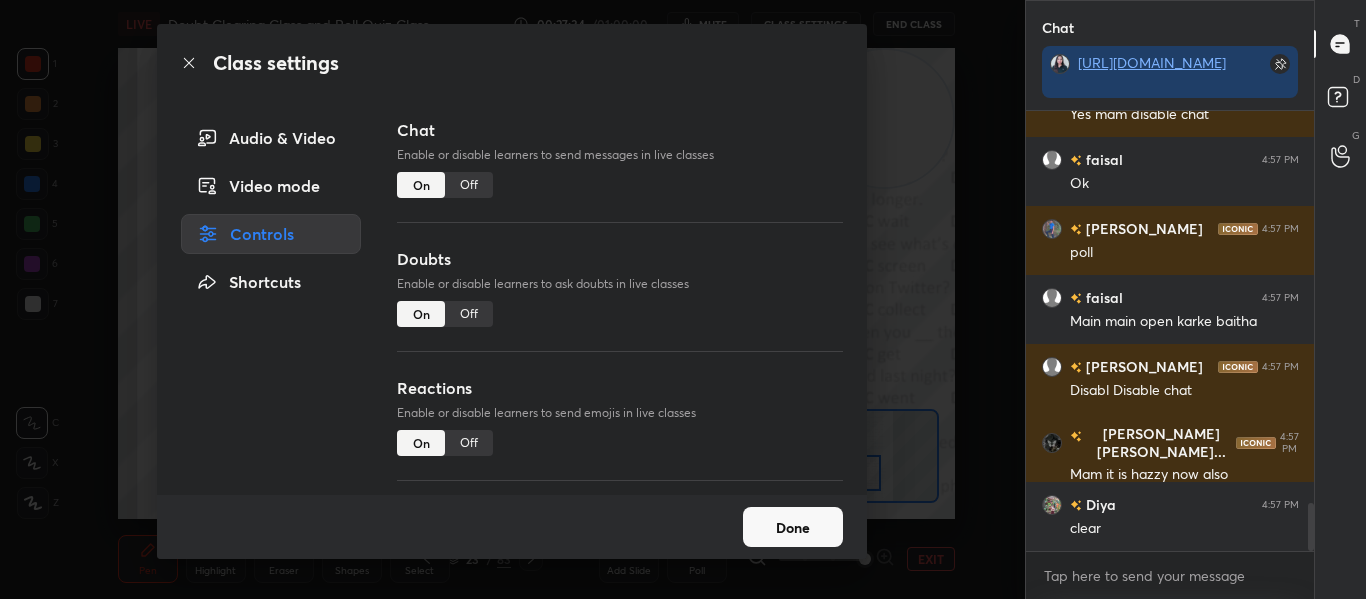 scroll, scrollTop: 3643, scrollLeft: 0, axis: vertical 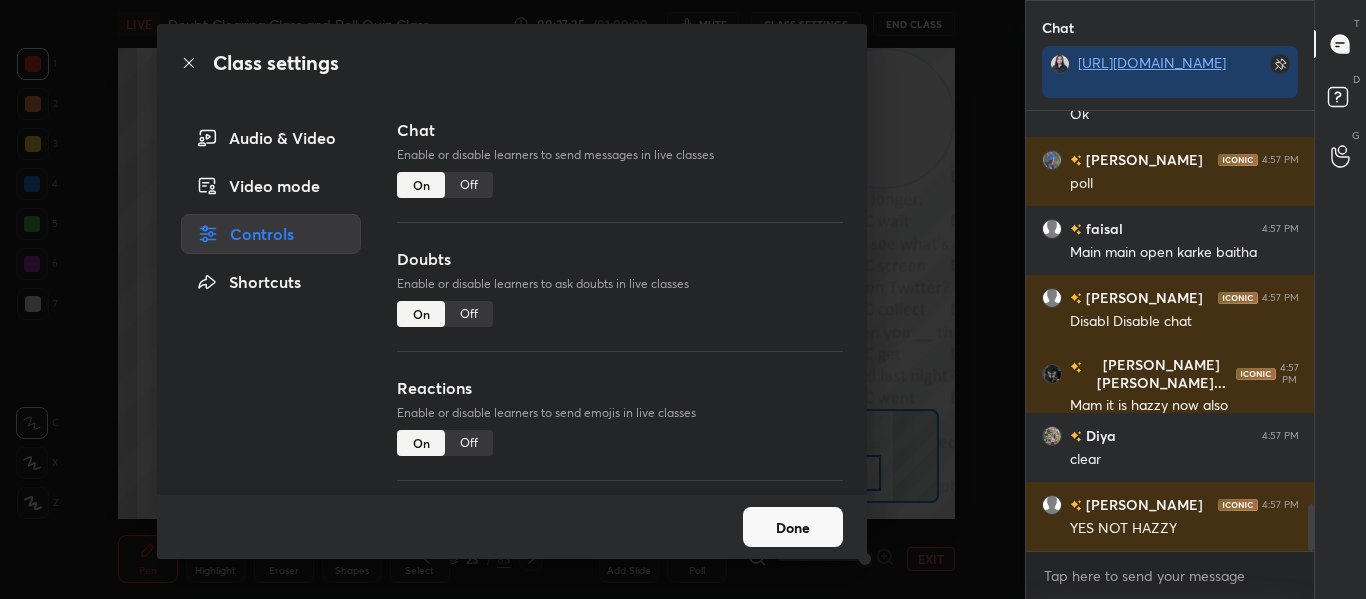 click on "Off" at bounding box center (469, 314) 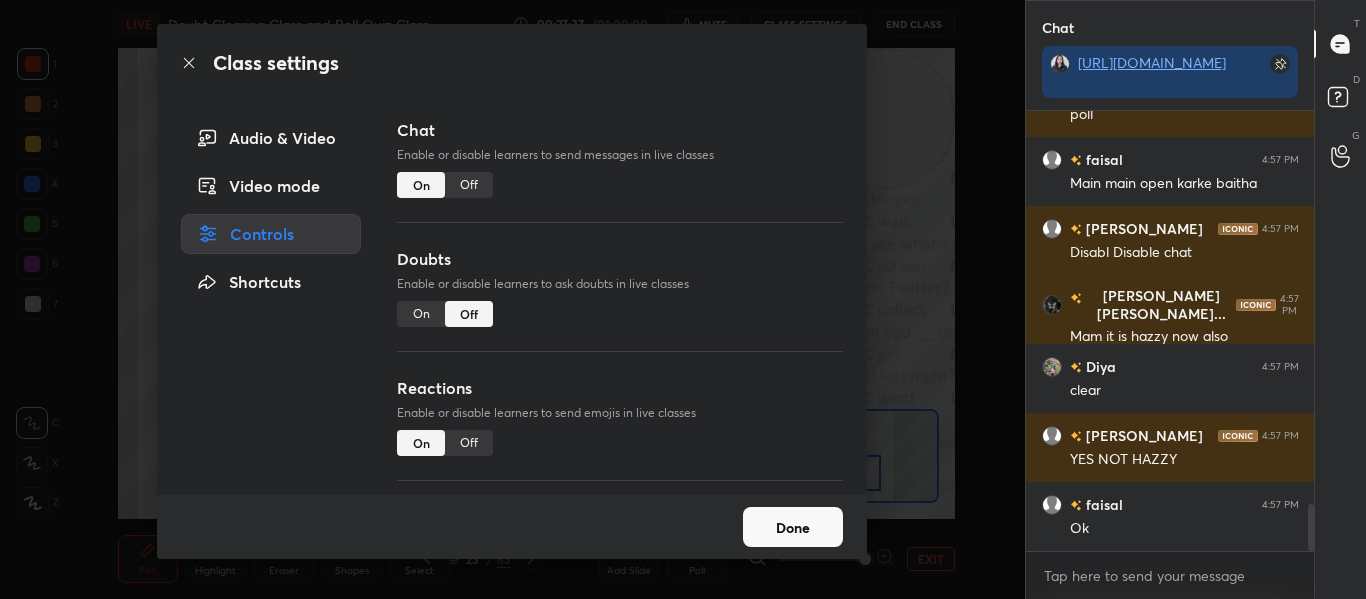 type on "x" 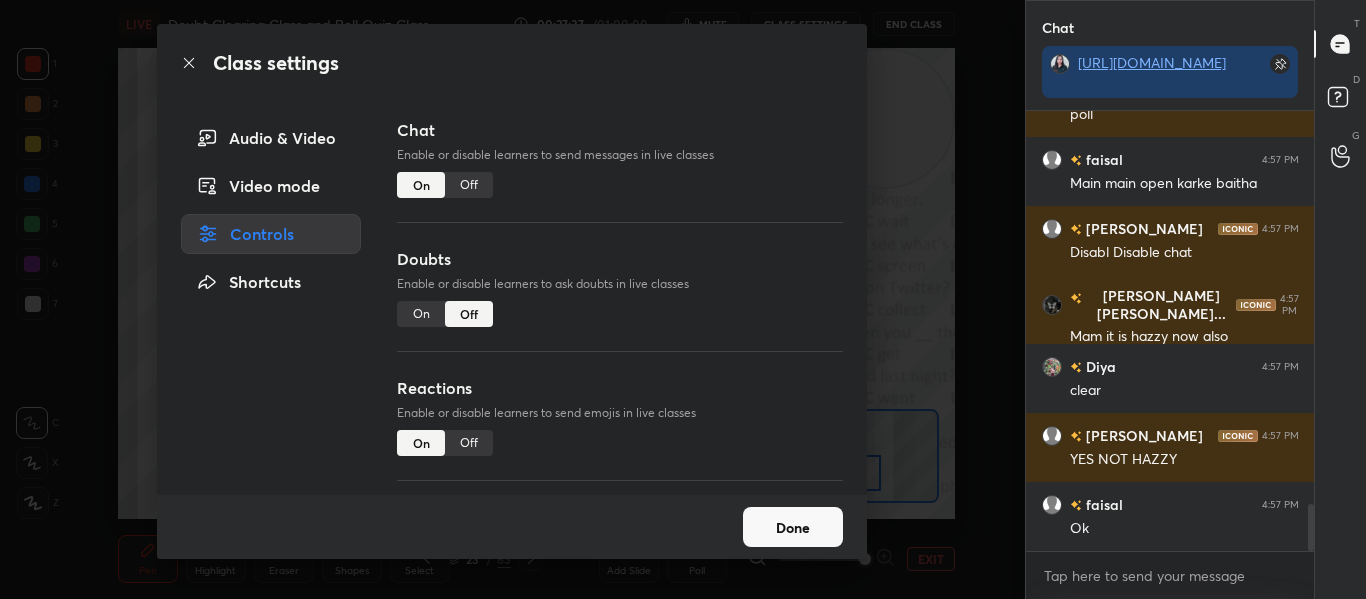 scroll, scrollTop: 3781, scrollLeft: 0, axis: vertical 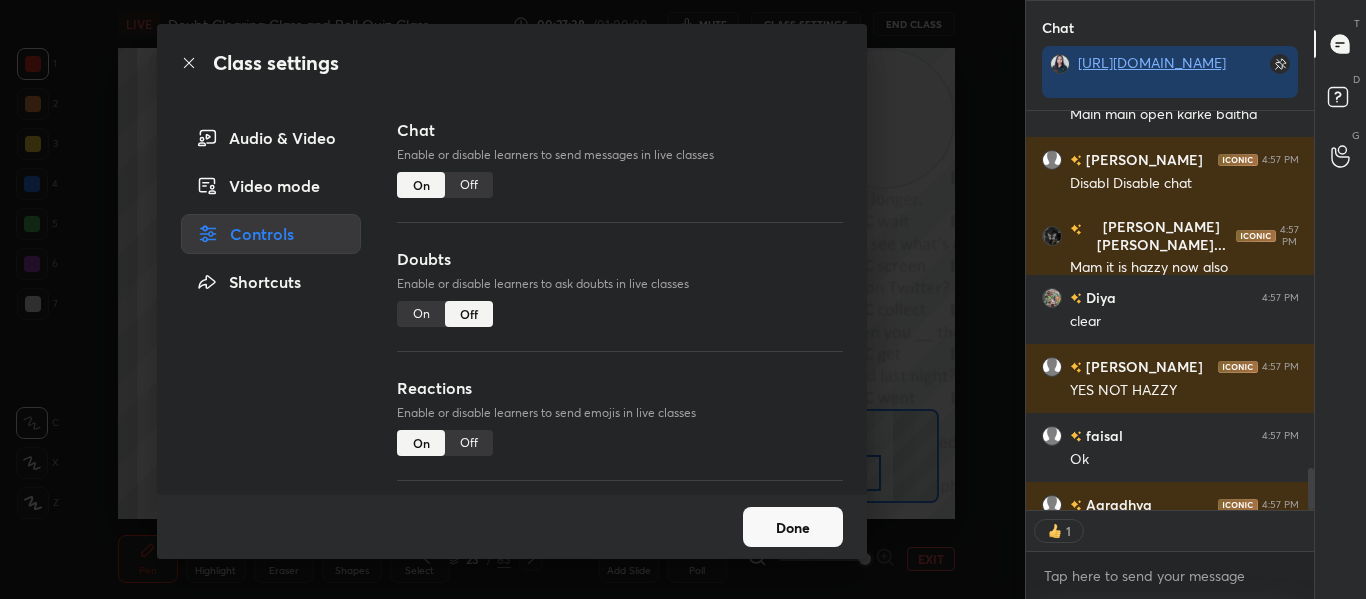 click on "Off" at bounding box center (469, 185) 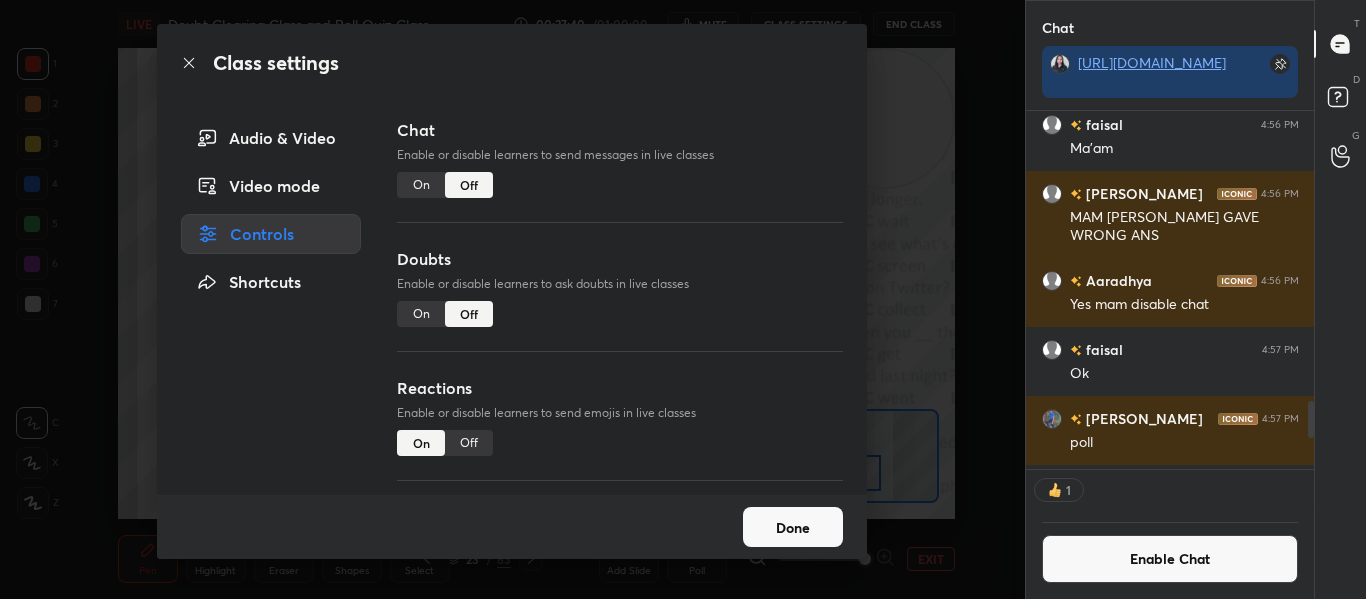 click on "Done" at bounding box center (793, 527) 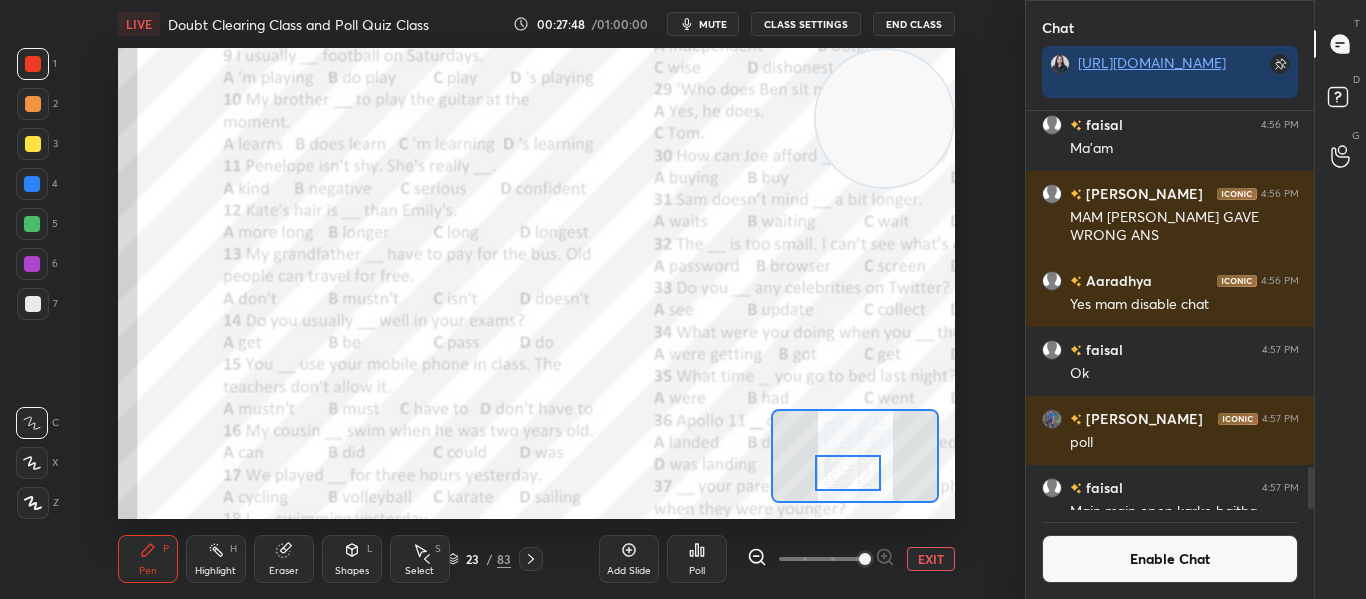 scroll, scrollTop: 7, scrollLeft: 7, axis: both 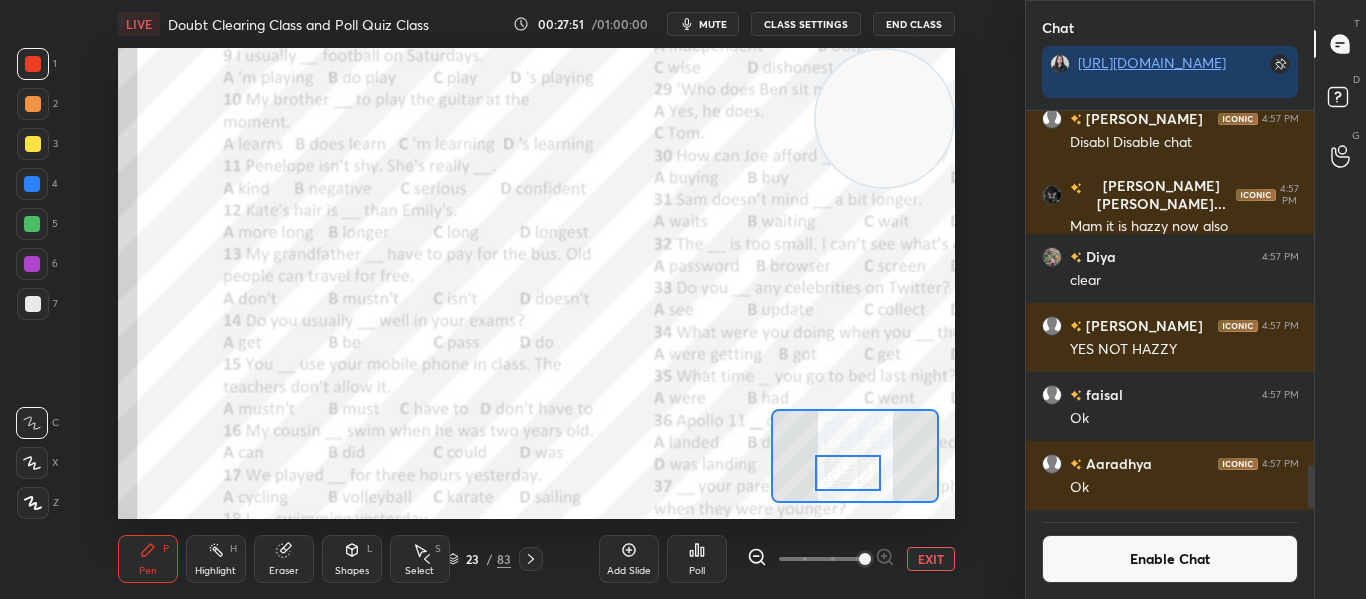 click 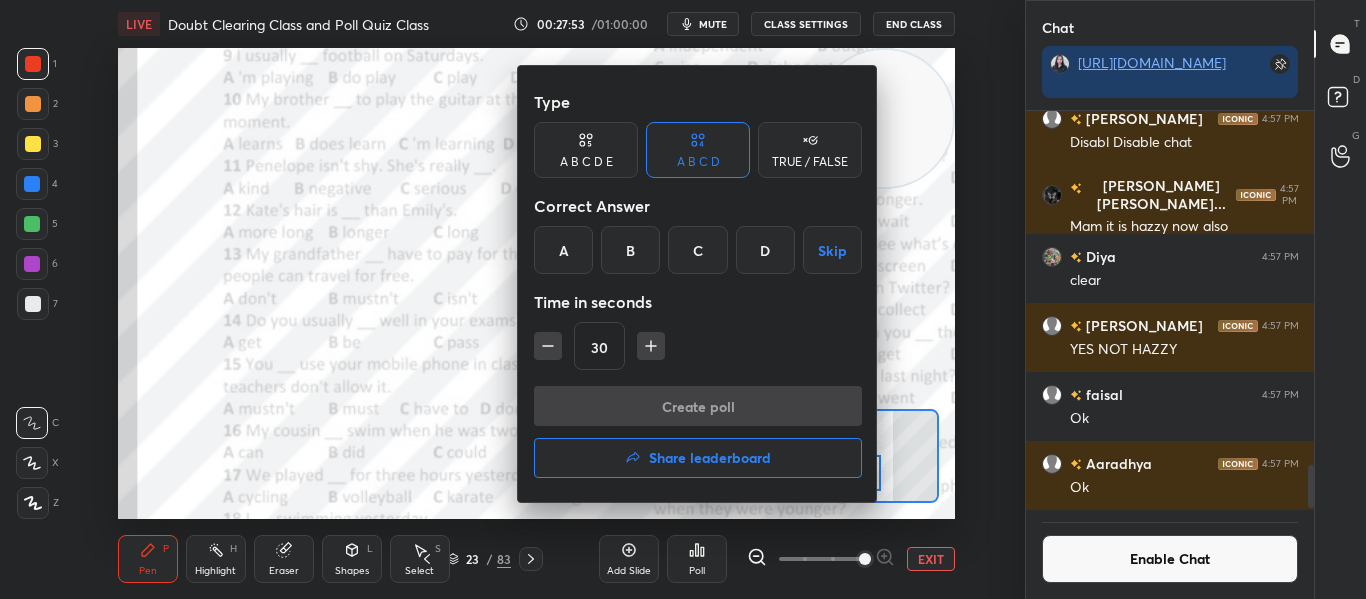 click on "B" at bounding box center [630, 250] 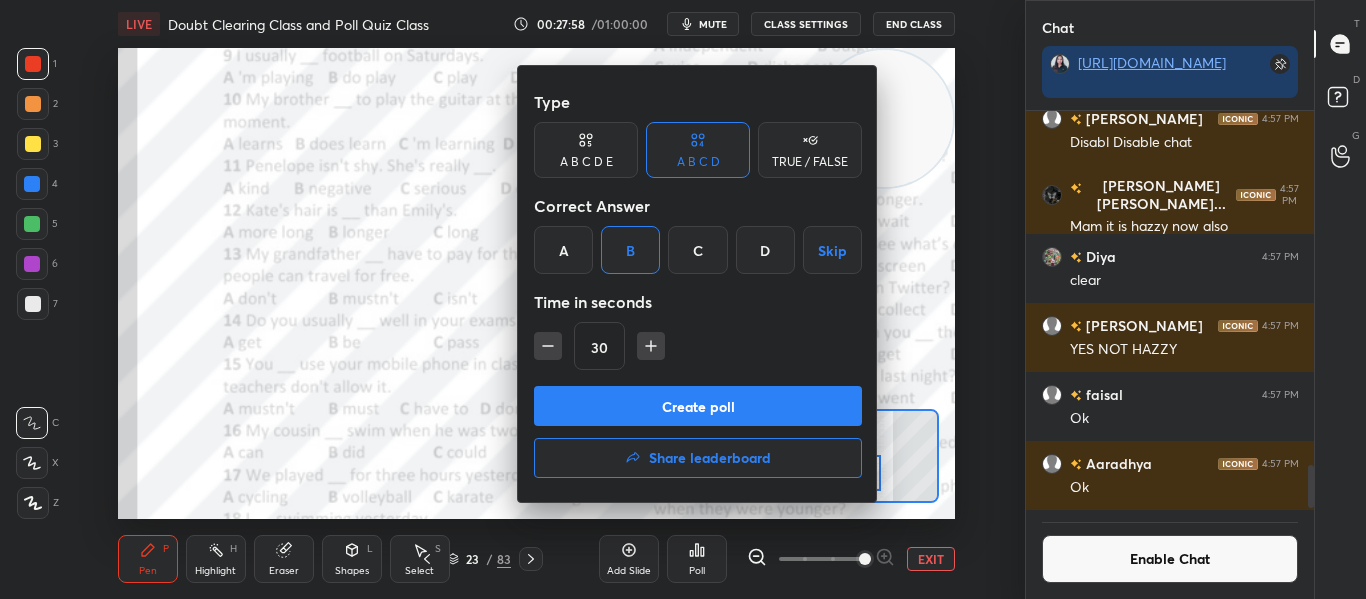 click on "Create poll" at bounding box center [698, 406] 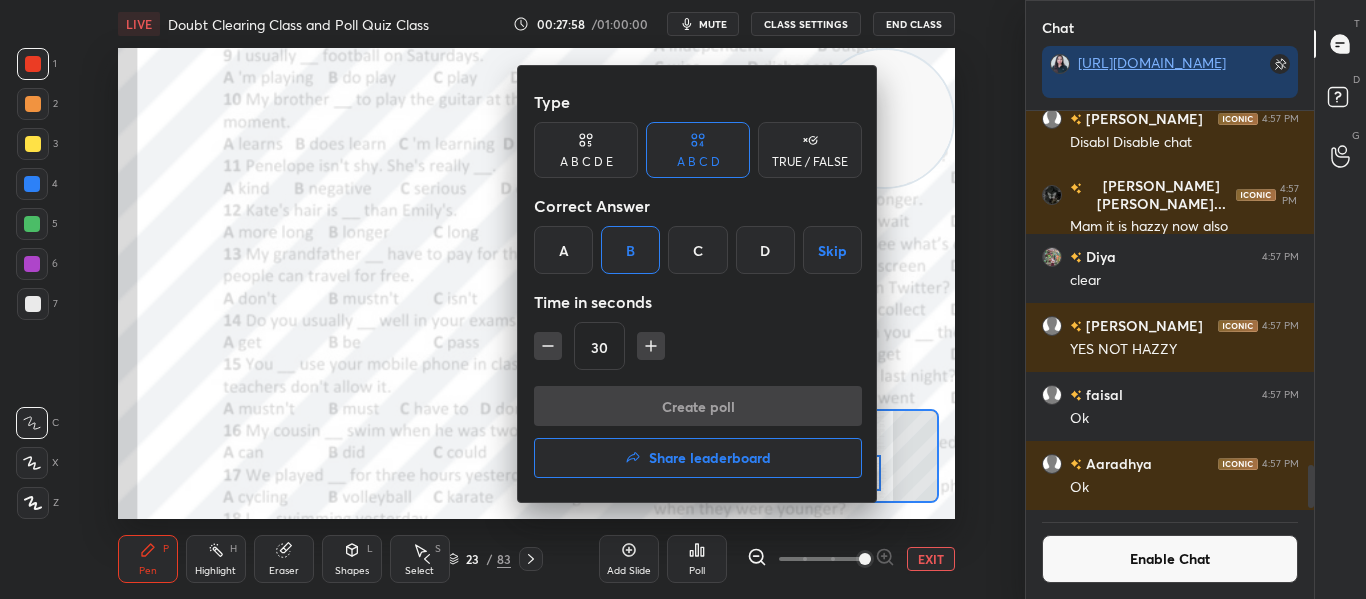 scroll, scrollTop: 351, scrollLeft: 282, axis: both 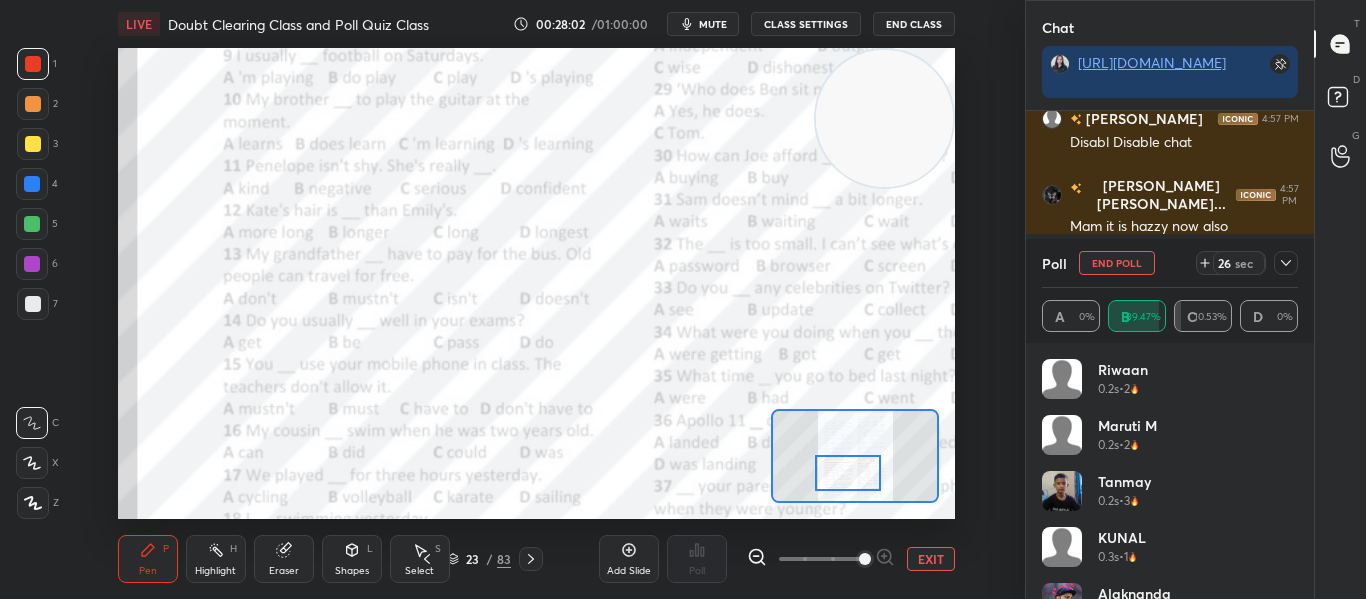 click on "mute" at bounding box center (713, 24) 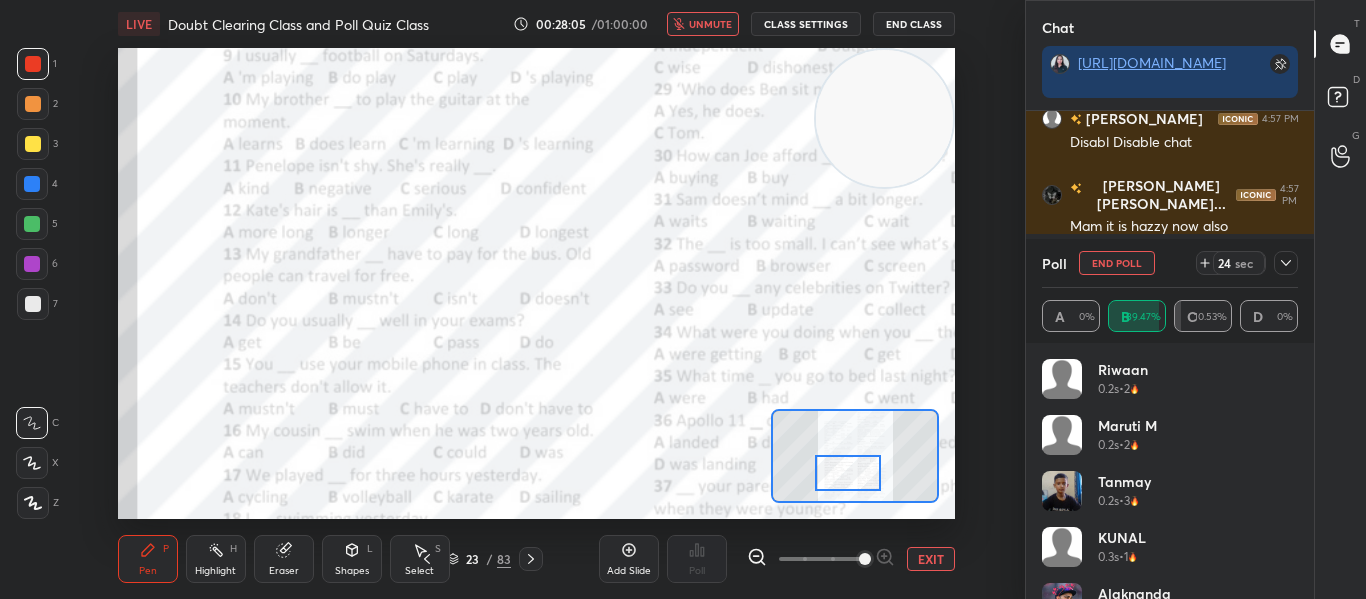 click 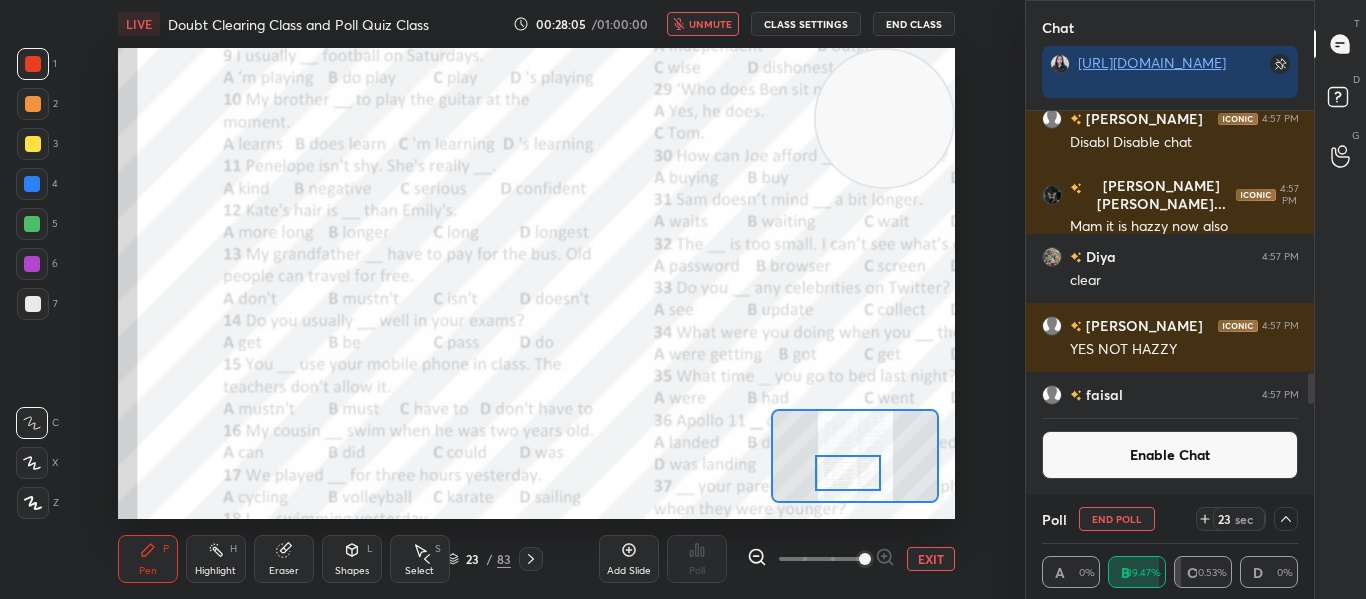 scroll, scrollTop: 0, scrollLeft: 0, axis: both 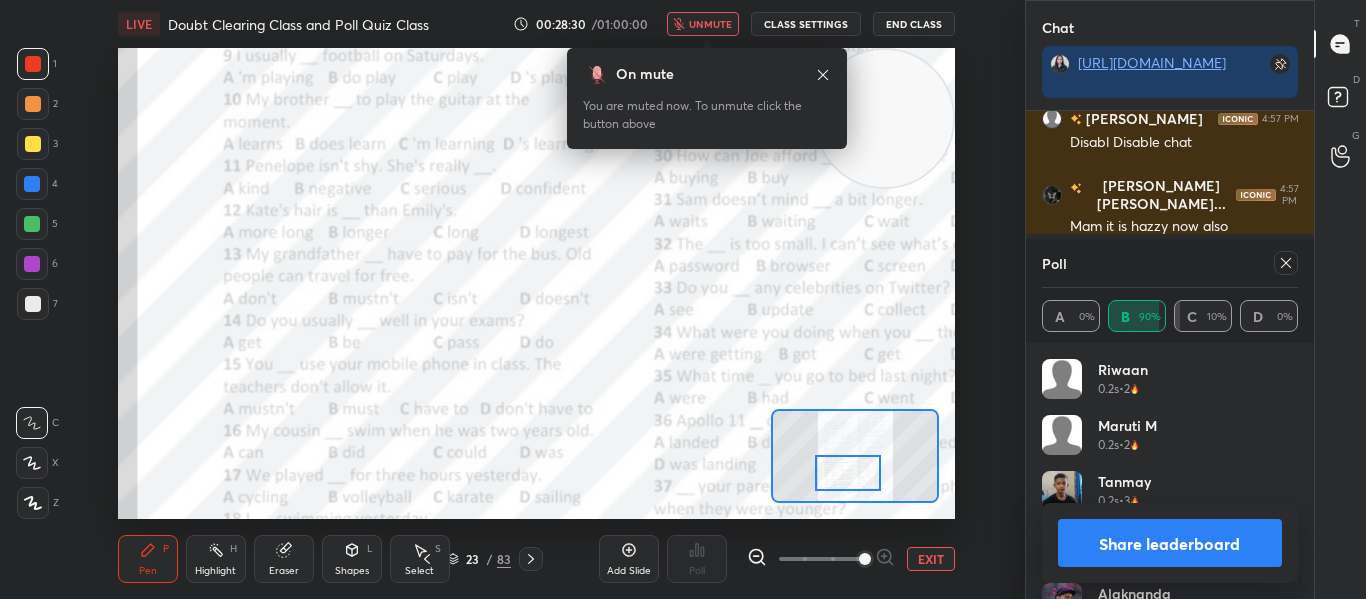 click 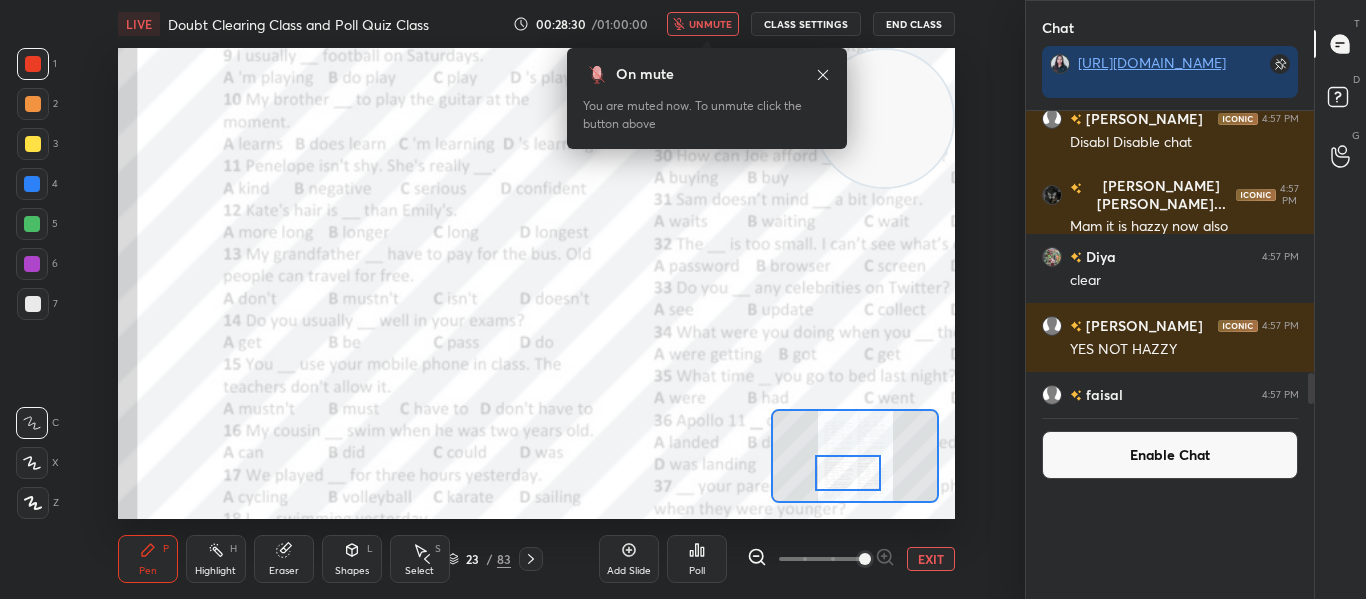 scroll, scrollTop: 0, scrollLeft: 0, axis: both 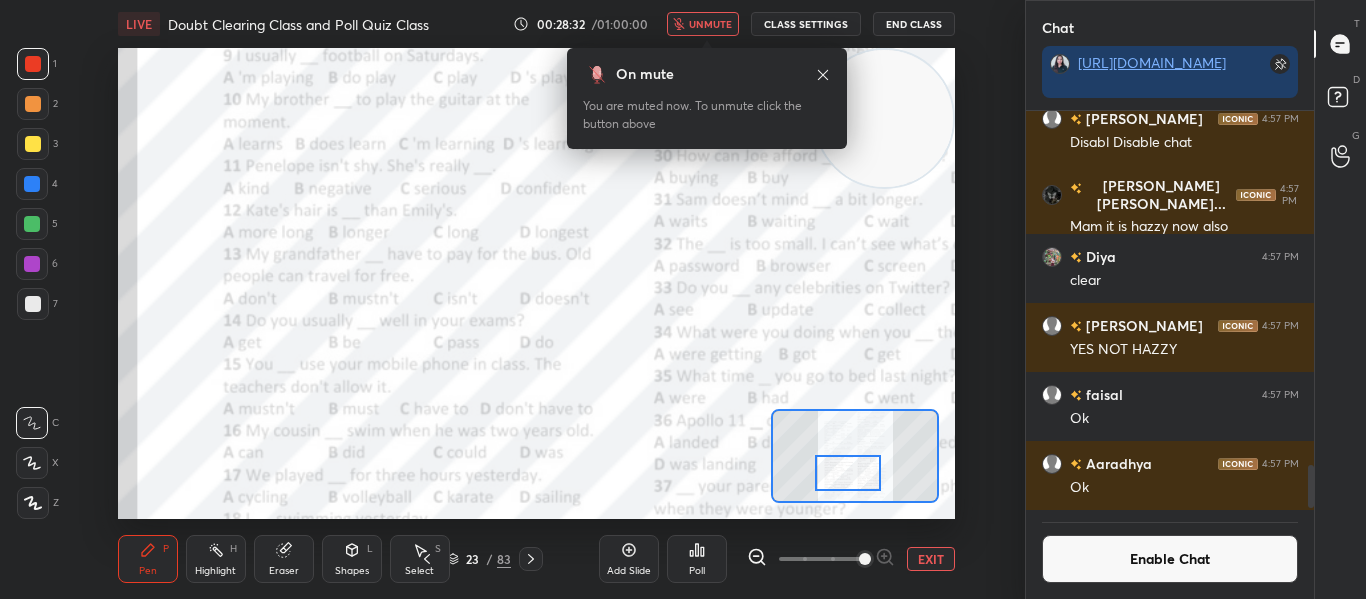 click on "unmute" at bounding box center [710, 24] 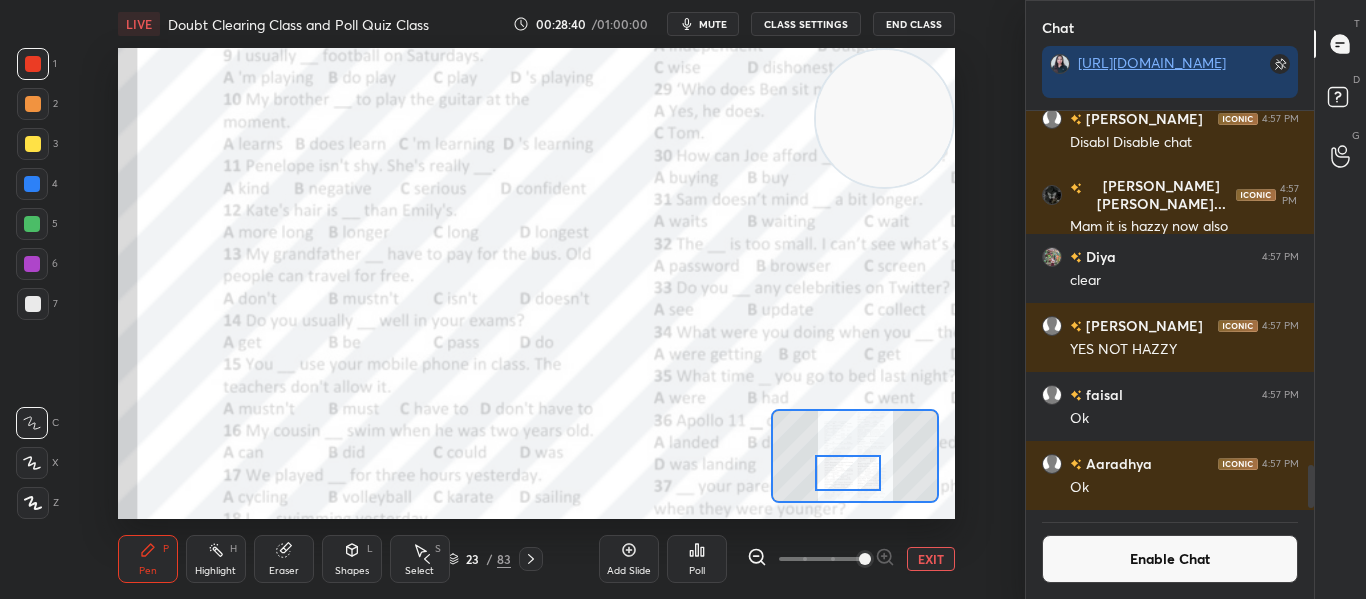 click on "Poll" at bounding box center [697, 559] 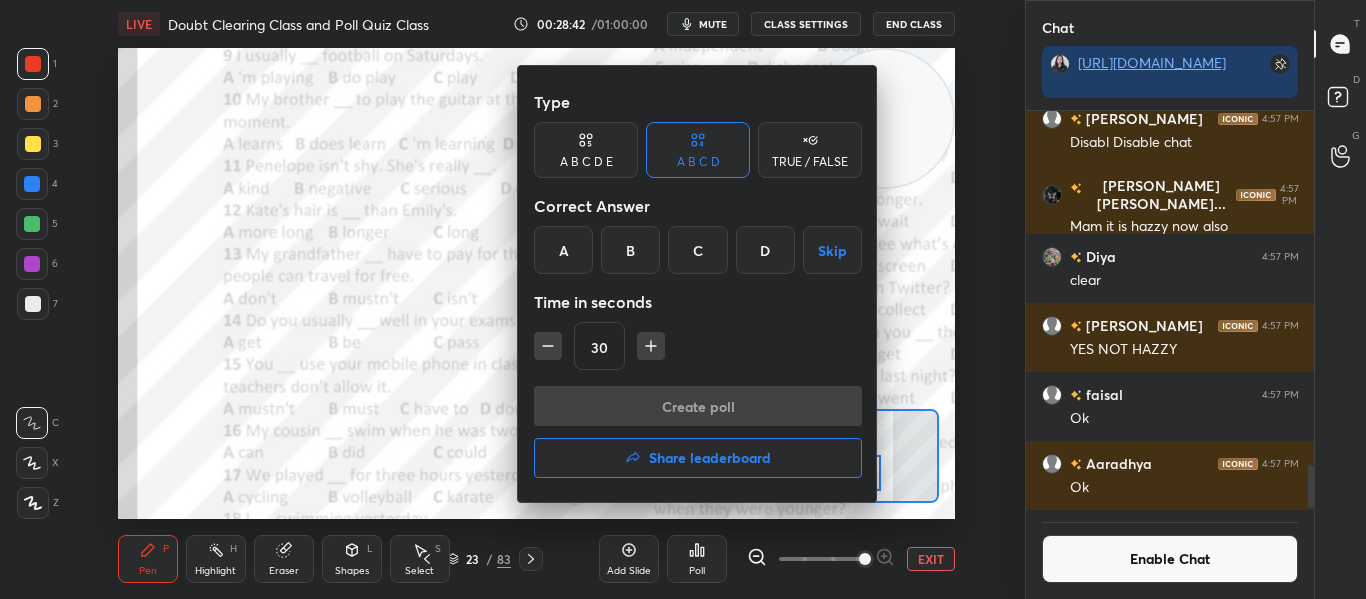 click on "D" at bounding box center (765, 250) 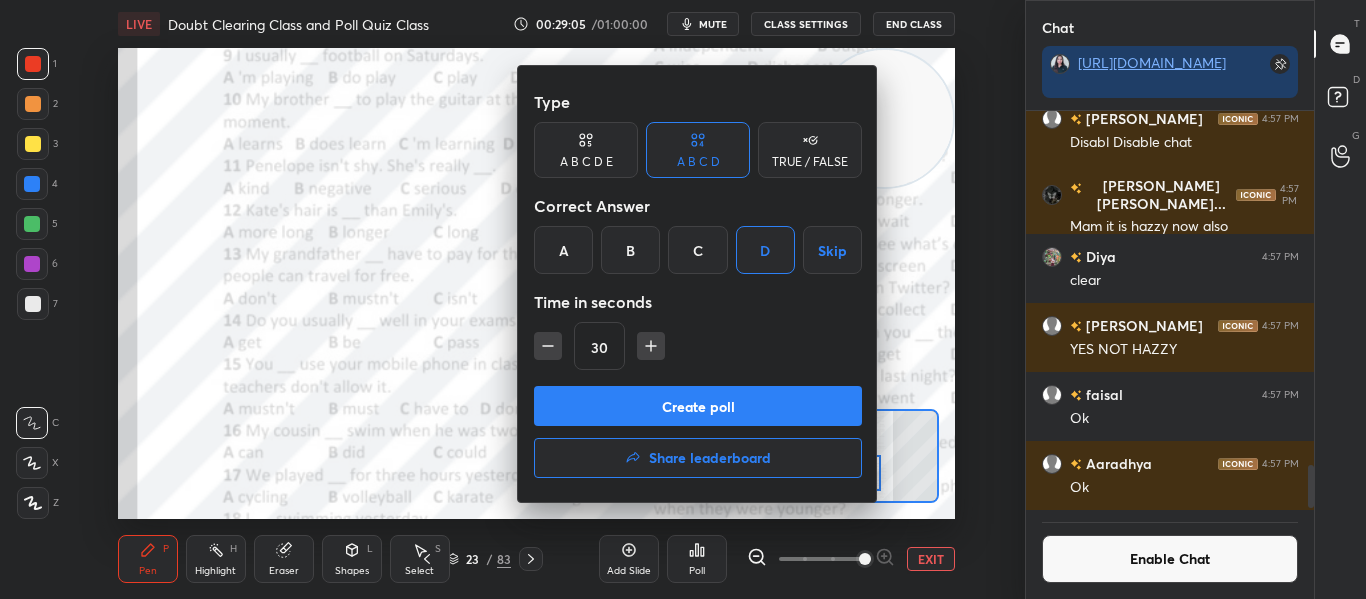 scroll, scrollTop: 352, scrollLeft: 282, axis: both 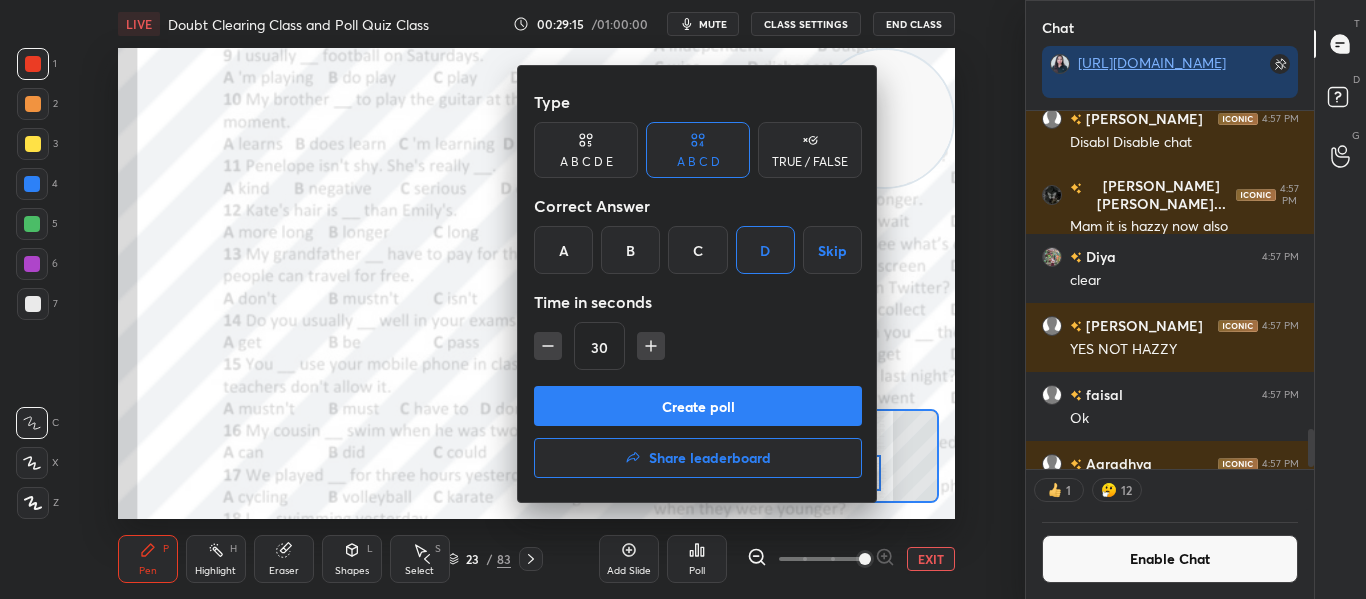click on "Create poll" at bounding box center [698, 406] 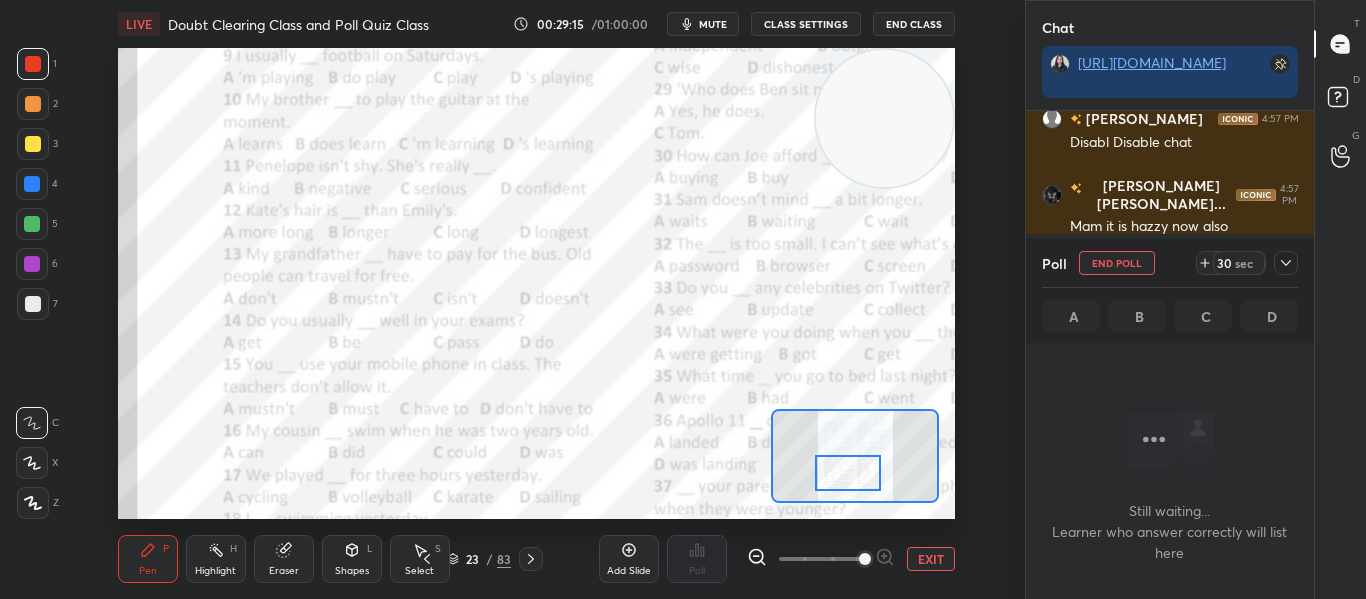 scroll, scrollTop: 254, scrollLeft: 282, axis: both 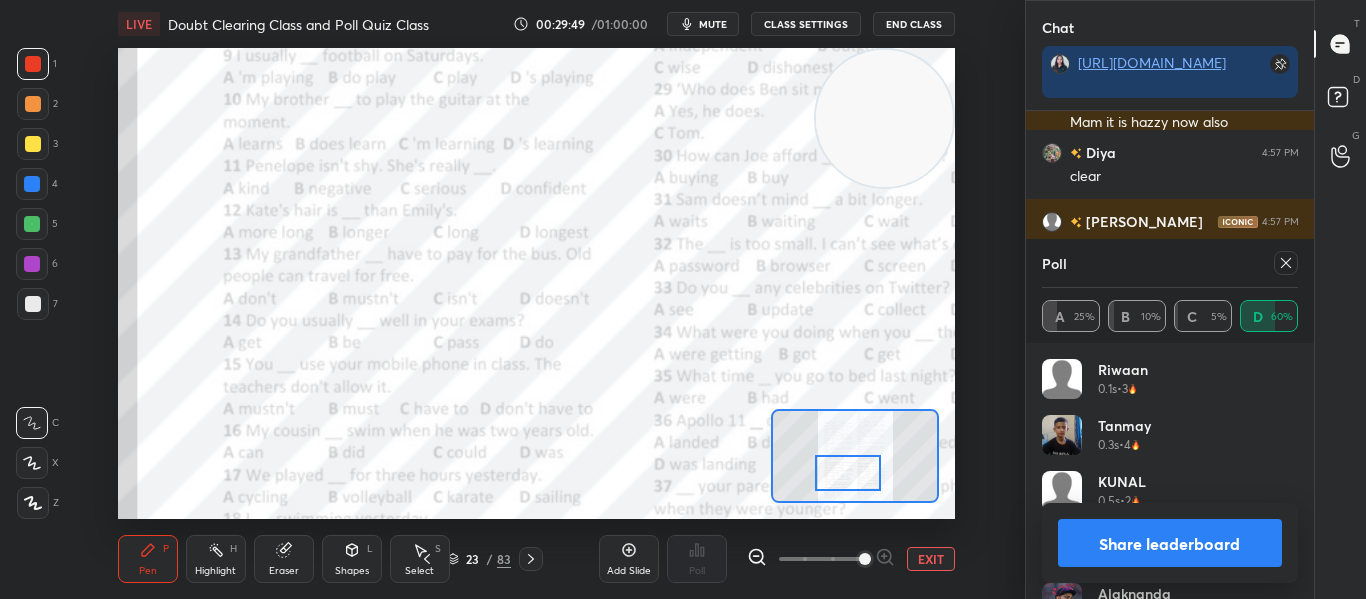 click 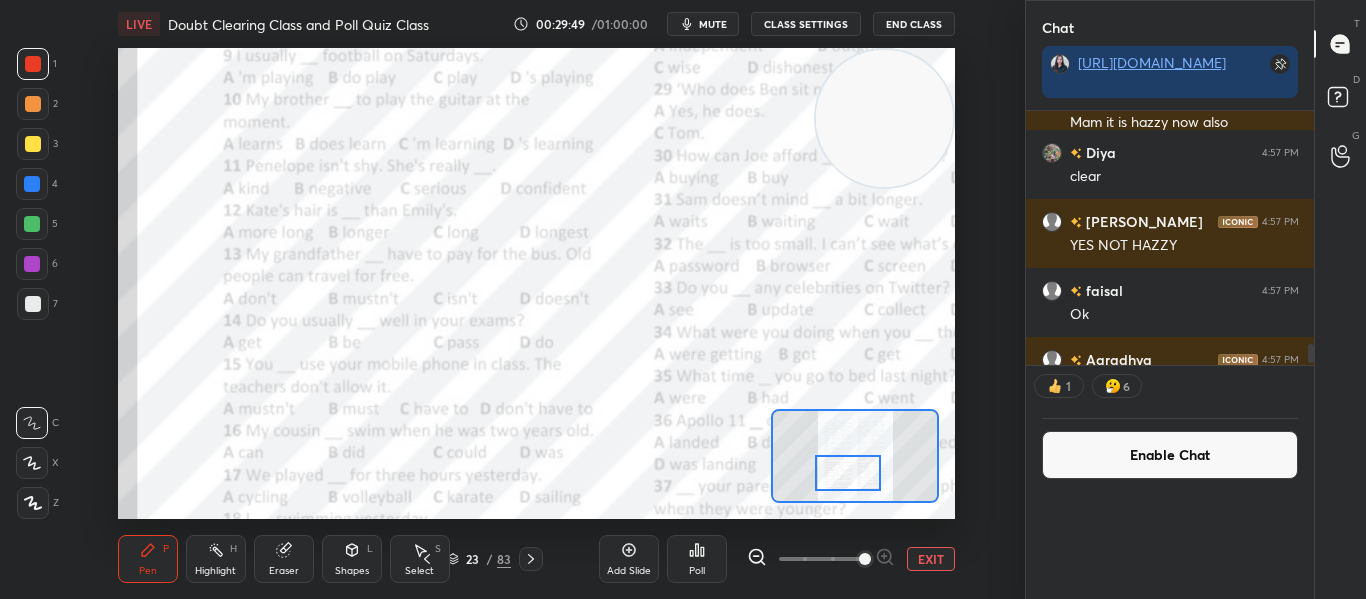 scroll, scrollTop: 0, scrollLeft: 0, axis: both 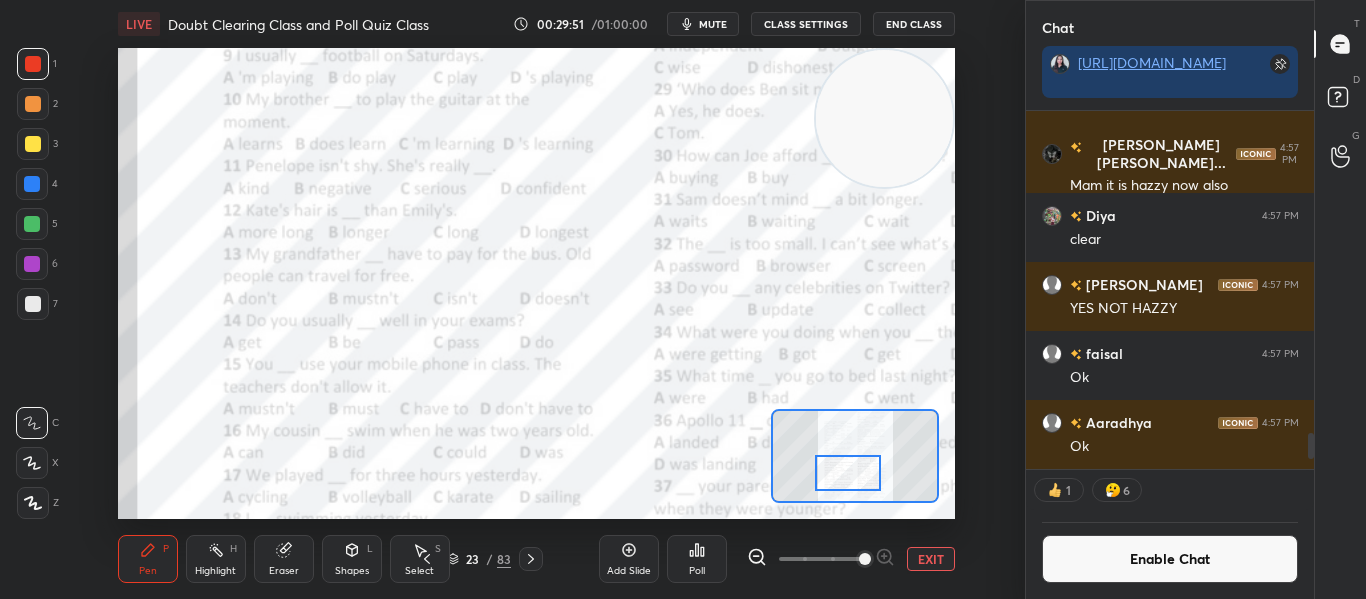 click on "mute" at bounding box center [713, 24] 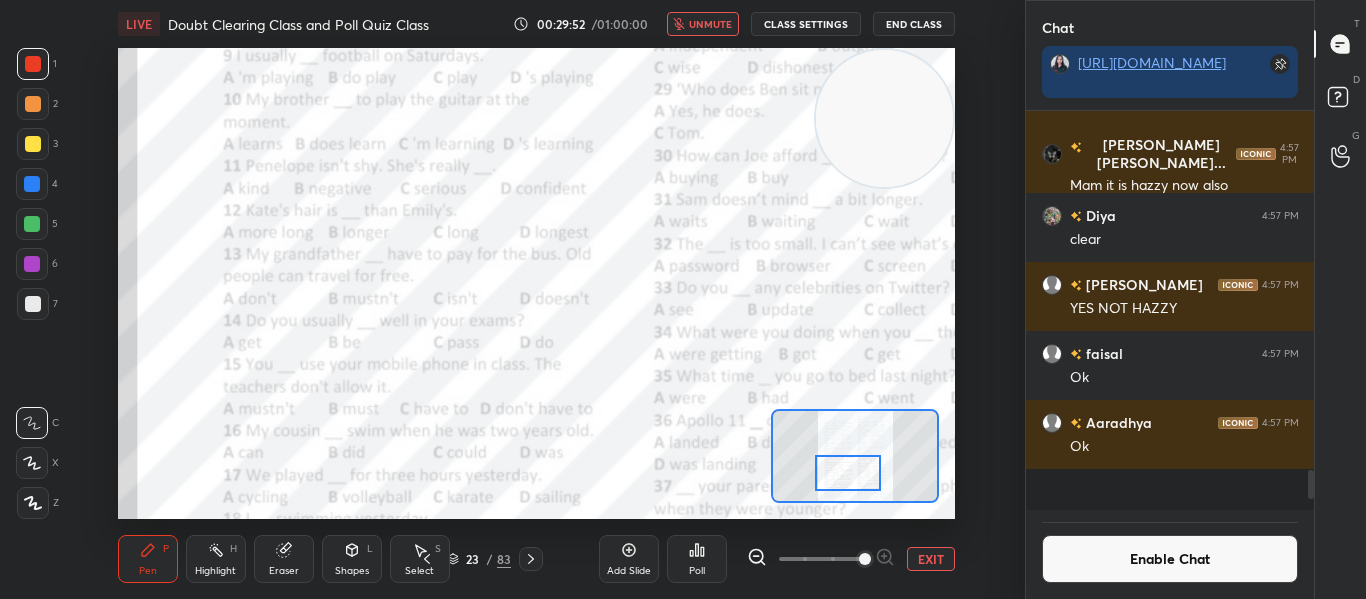 scroll, scrollTop: 7, scrollLeft: 7, axis: both 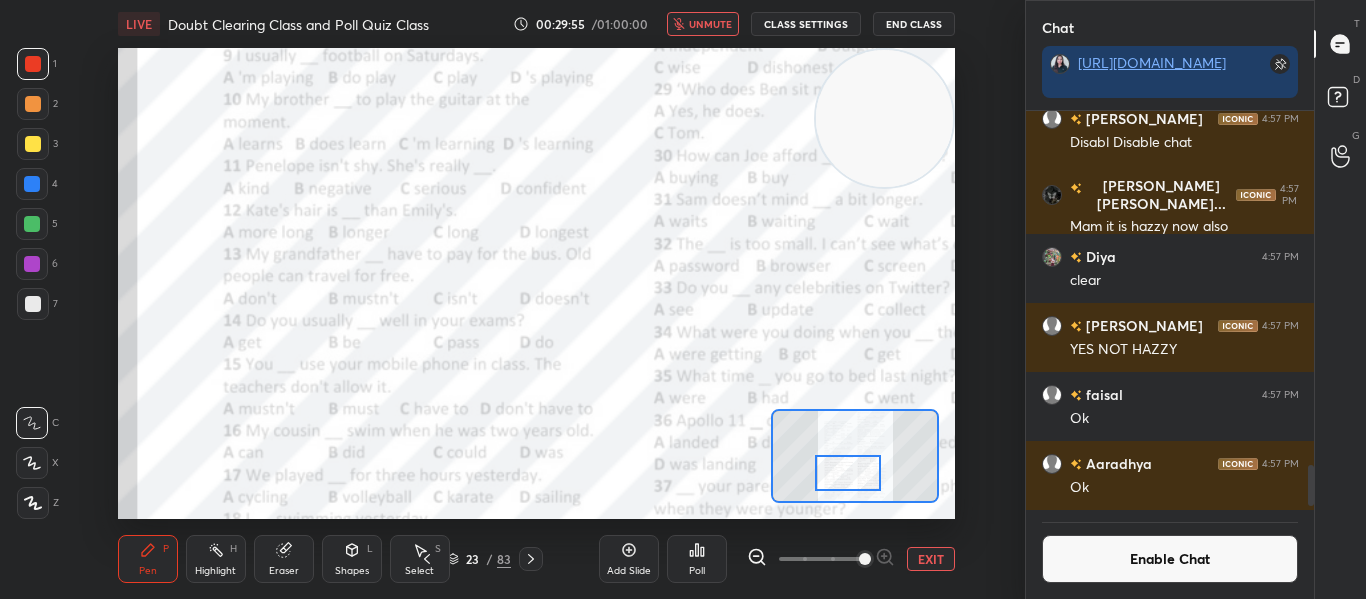 click on "unmute" at bounding box center [710, 24] 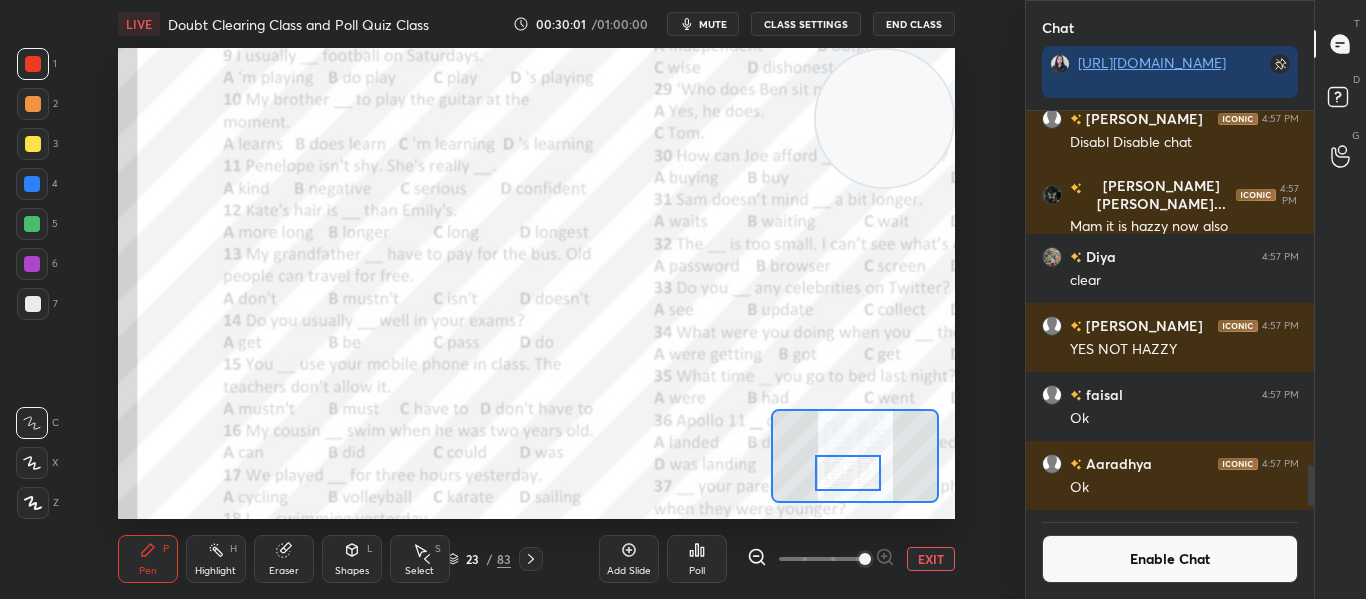 click at bounding box center [847, 473] 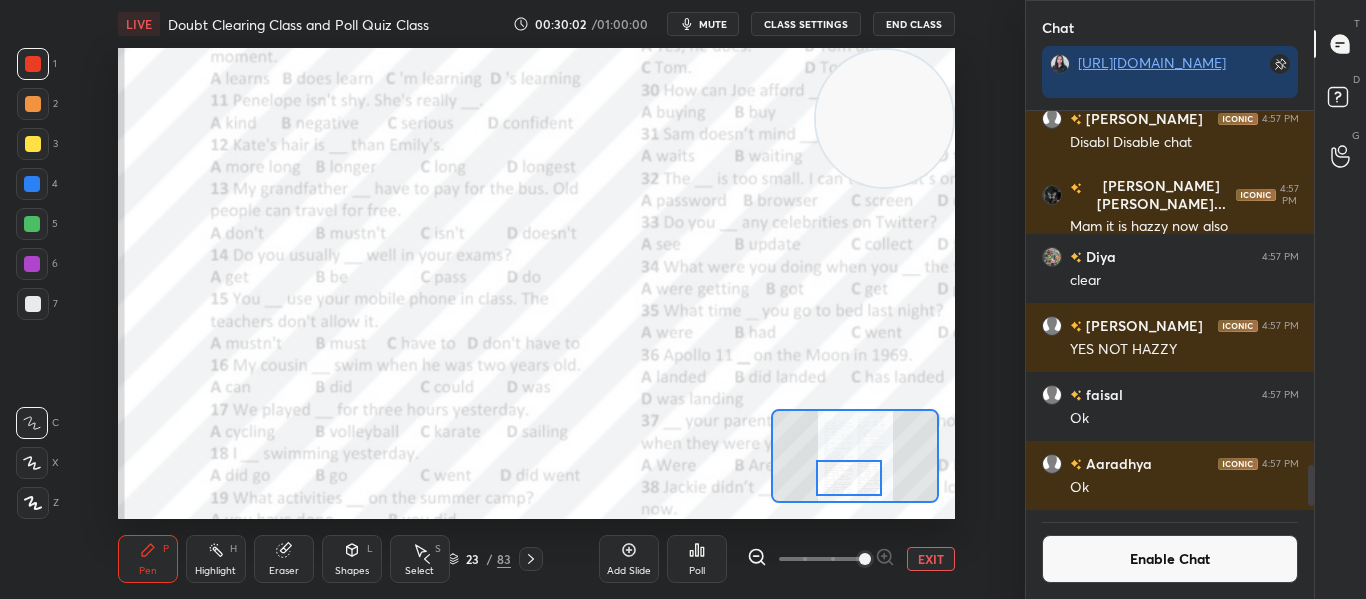 click at bounding box center [848, 478] 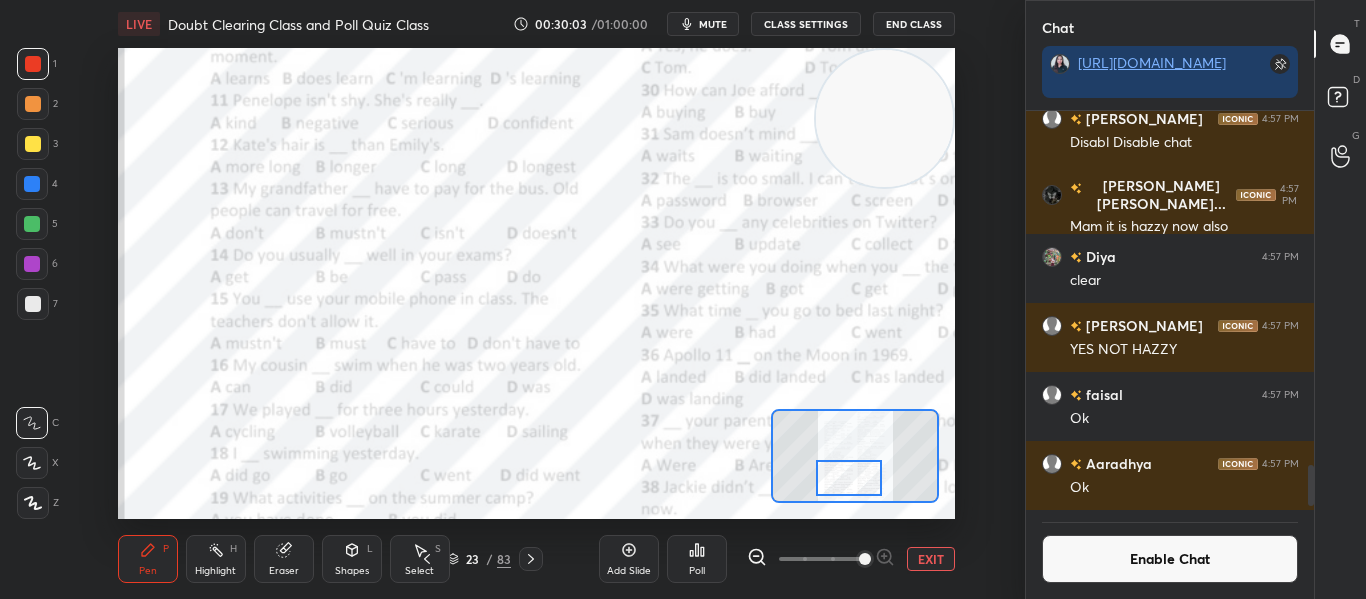click on "Poll" at bounding box center (697, 559) 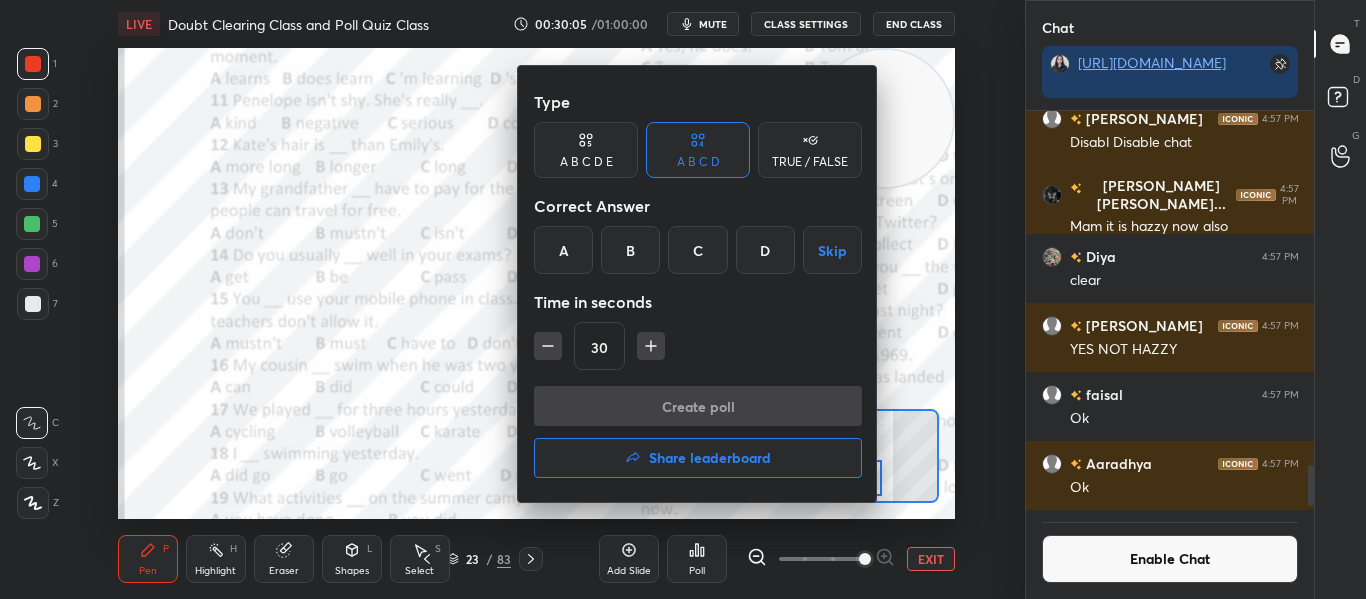 click on "D" at bounding box center [765, 250] 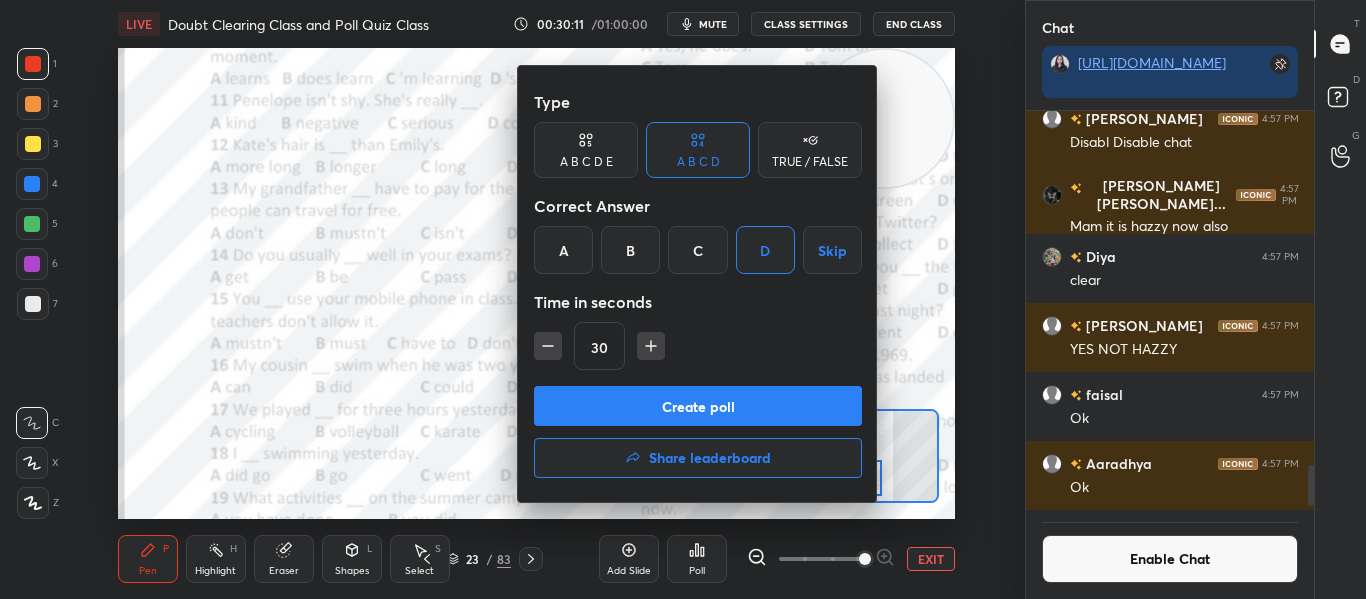 click on "Create poll" at bounding box center (698, 406) 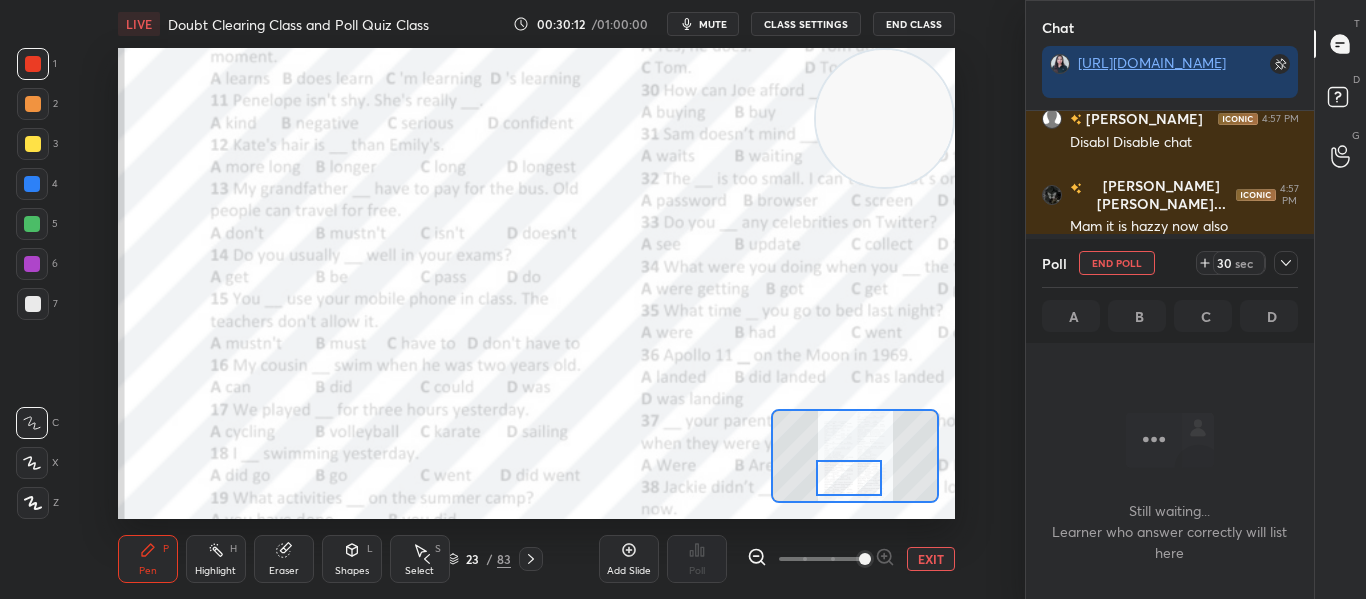 scroll, scrollTop: 295, scrollLeft: 282, axis: both 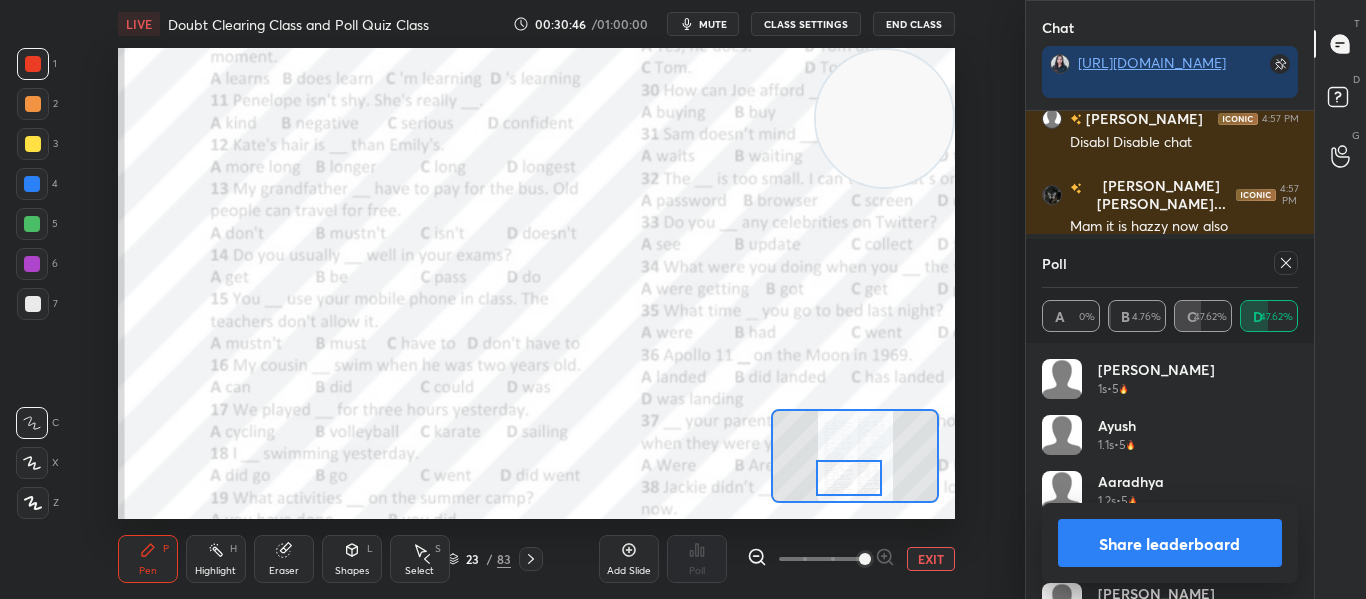 click 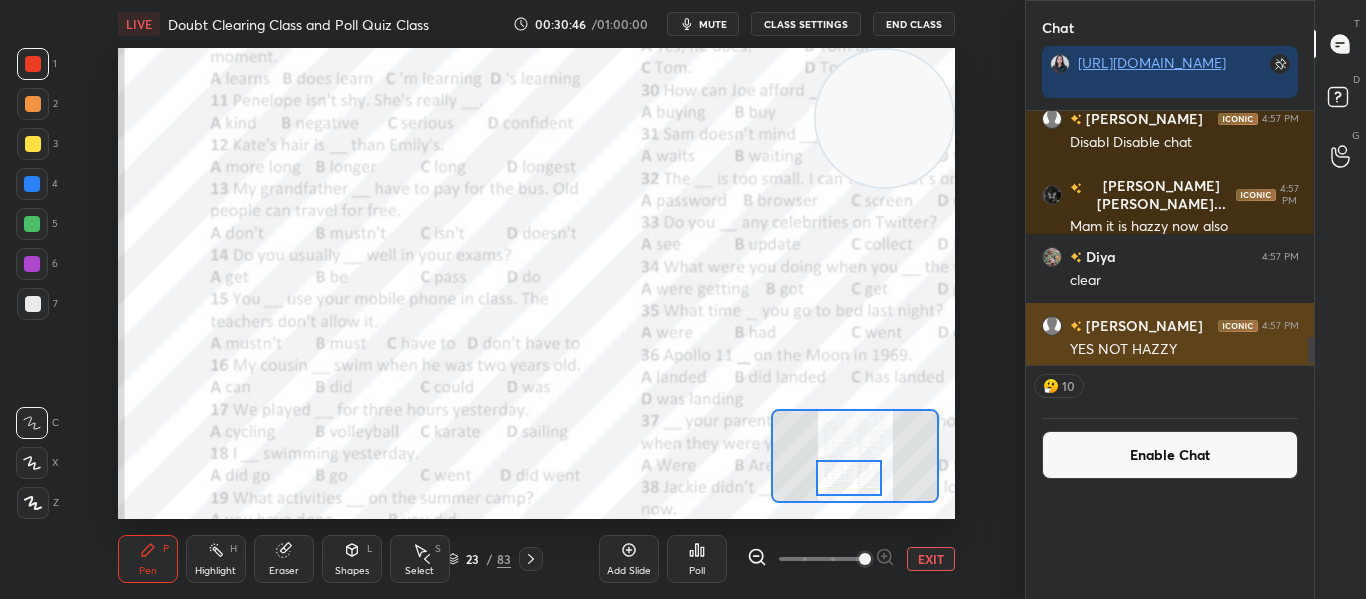 scroll, scrollTop: 0, scrollLeft: 0, axis: both 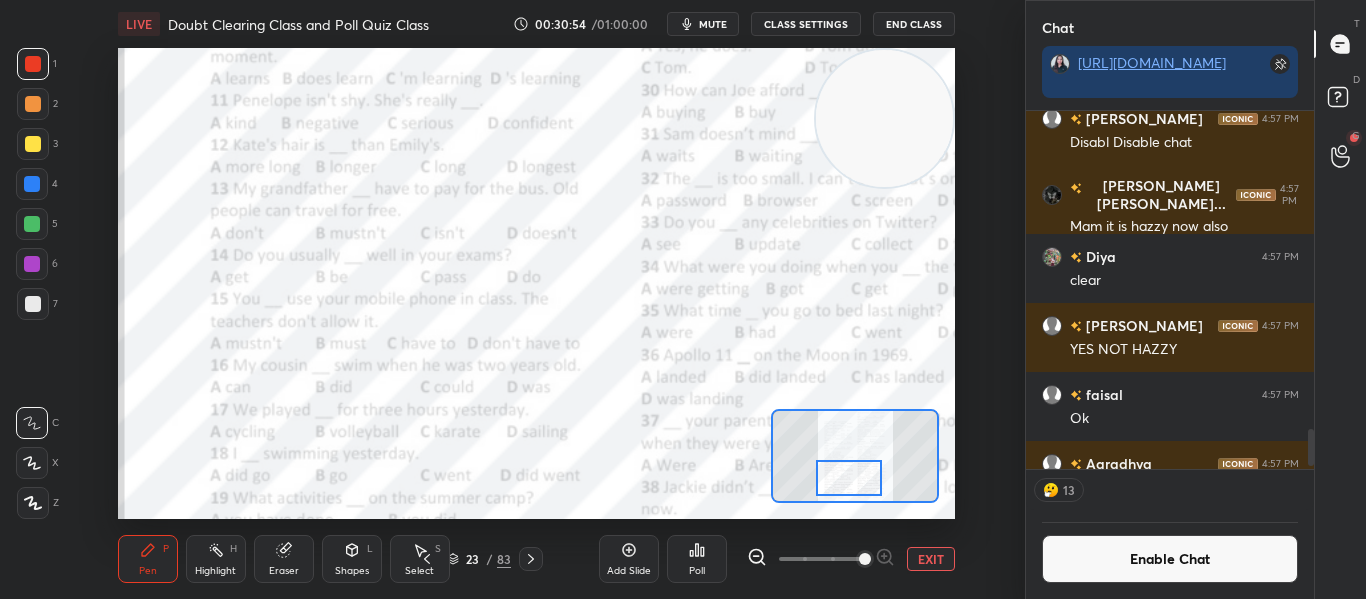click on "Poll" at bounding box center (697, 559) 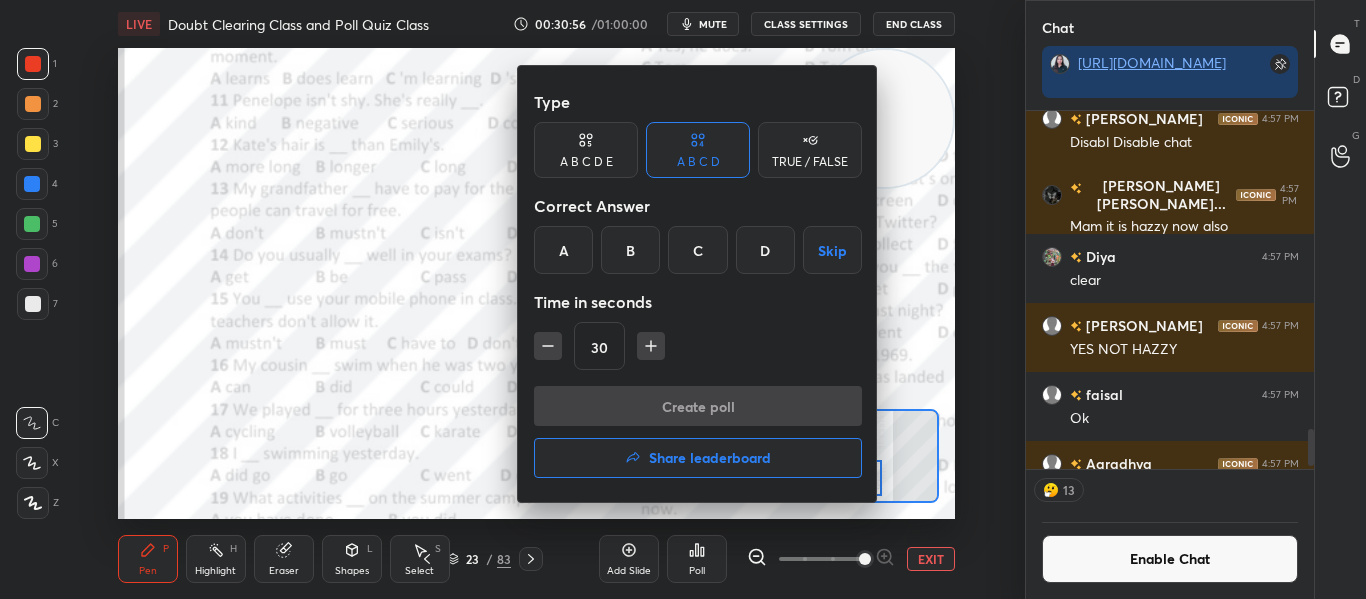 click on "A" at bounding box center [563, 250] 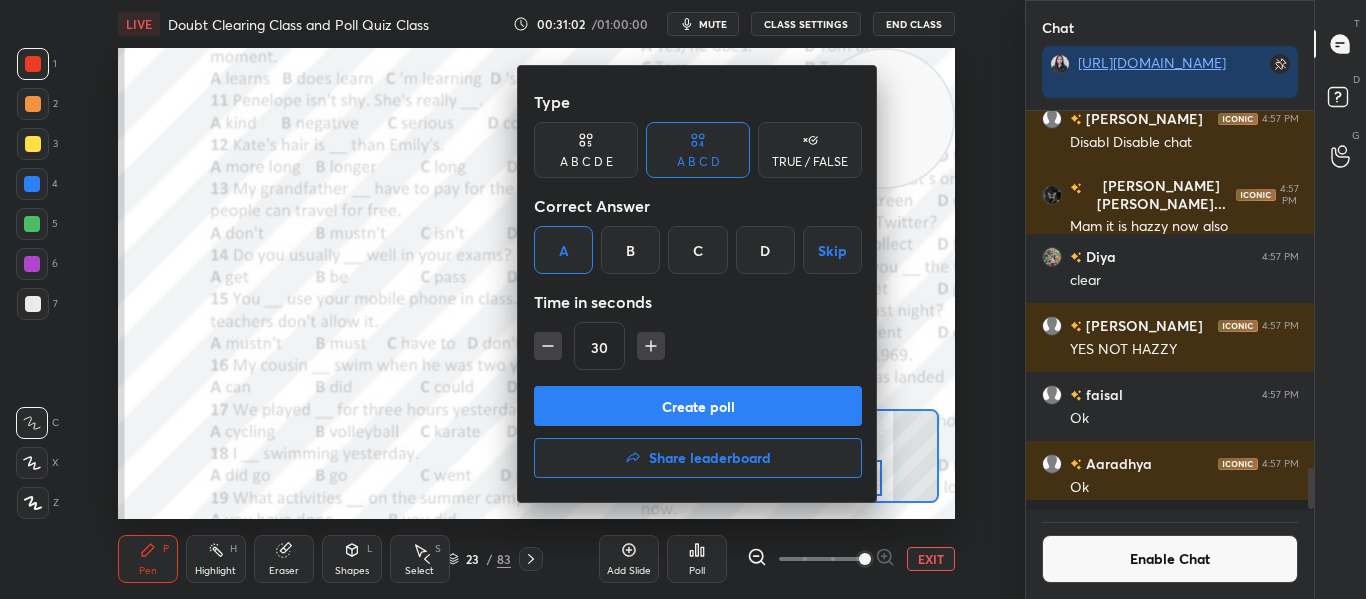 scroll, scrollTop: 7, scrollLeft: 7, axis: both 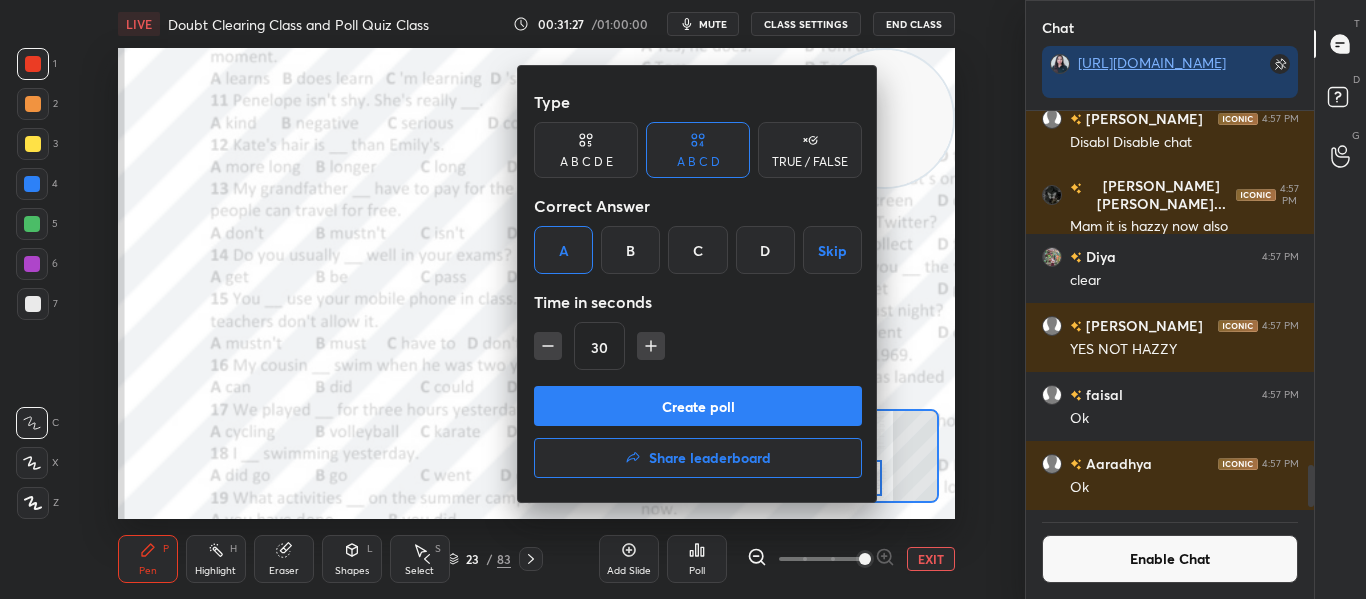 click on "Create poll" at bounding box center (698, 406) 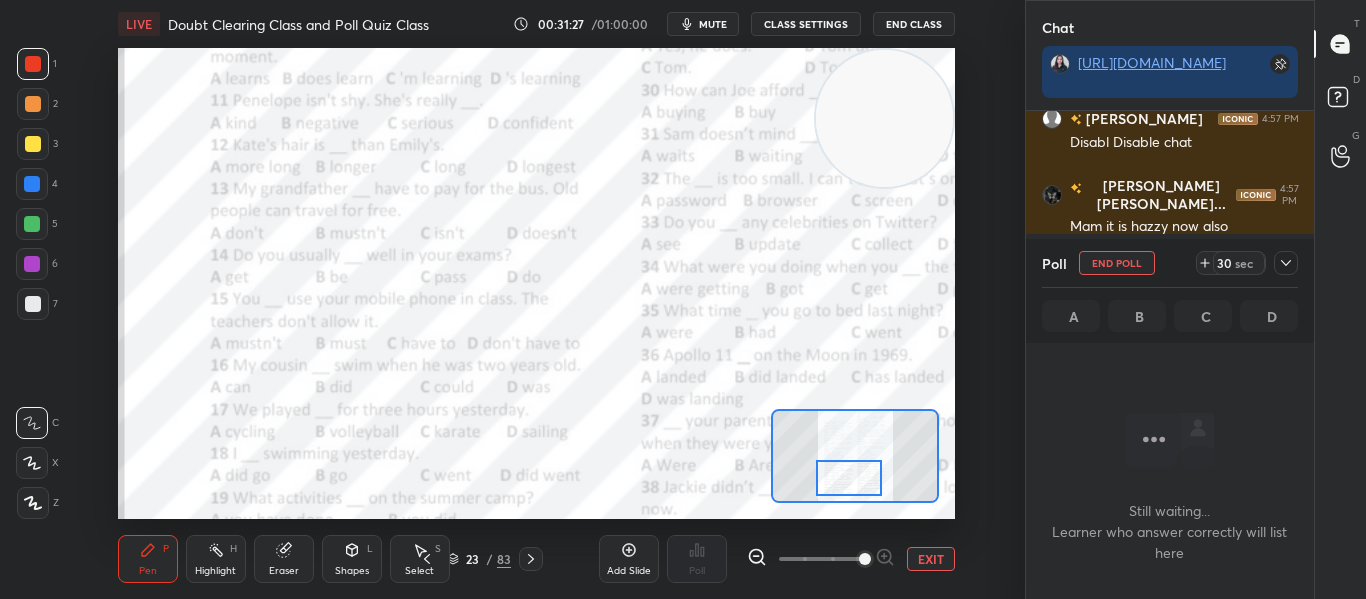 scroll, scrollTop: 295, scrollLeft: 282, axis: both 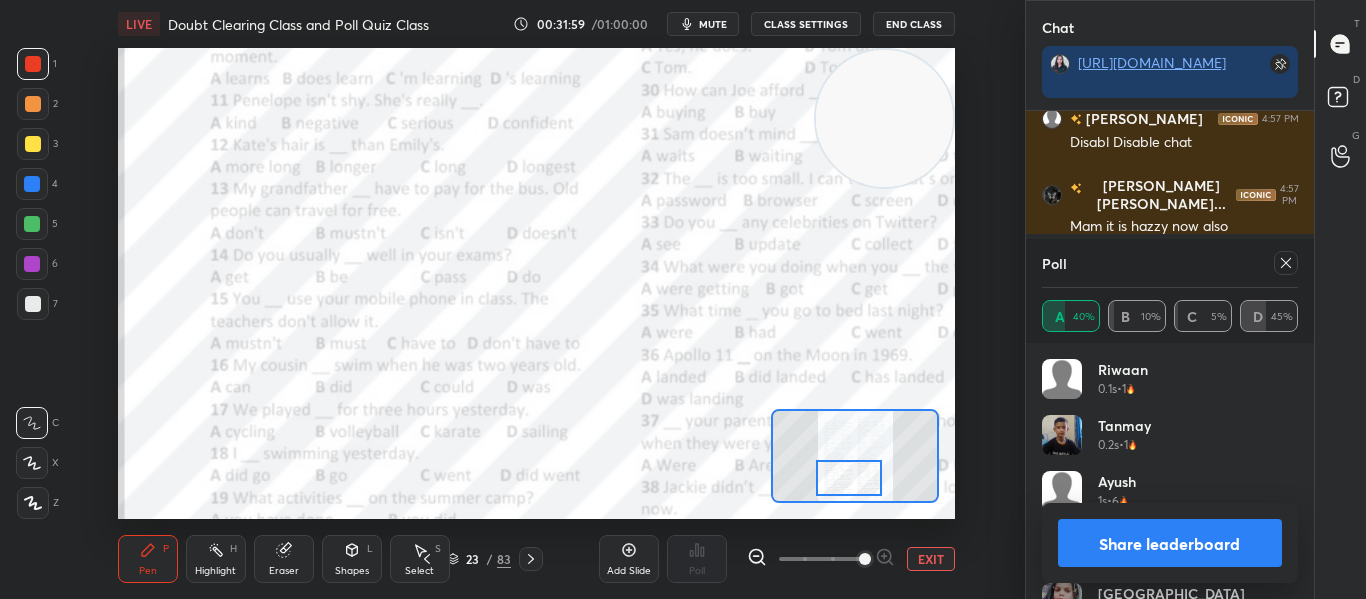 click 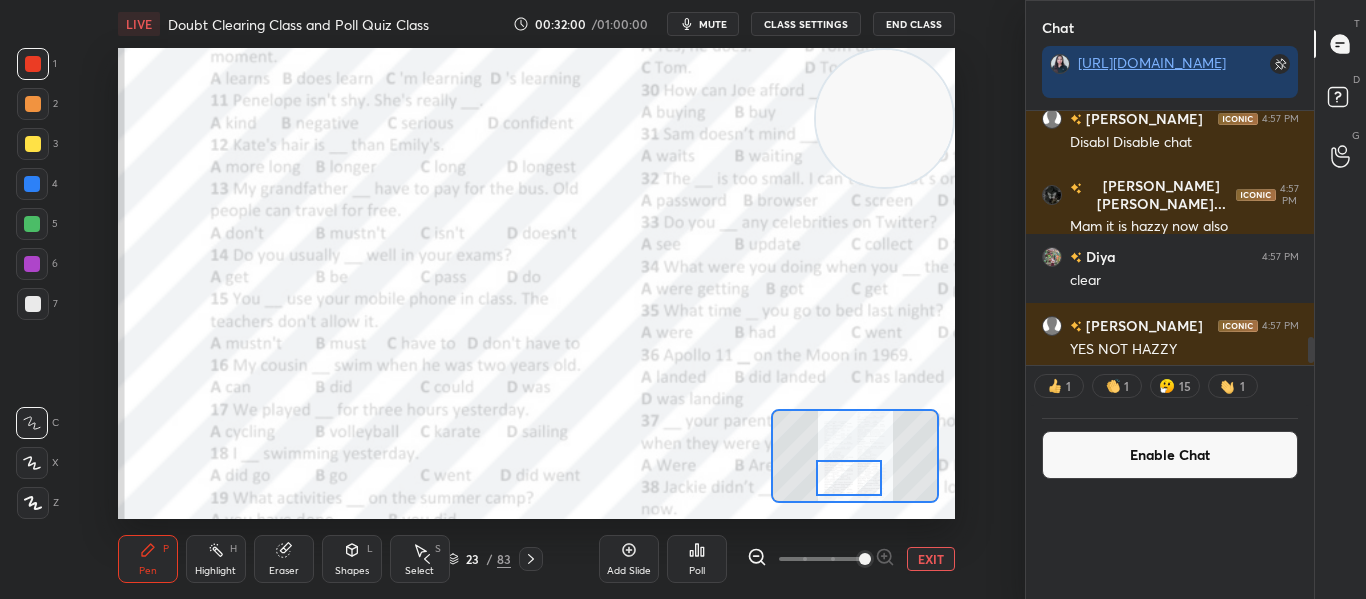 scroll, scrollTop: 0, scrollLeft: 0, axis: both 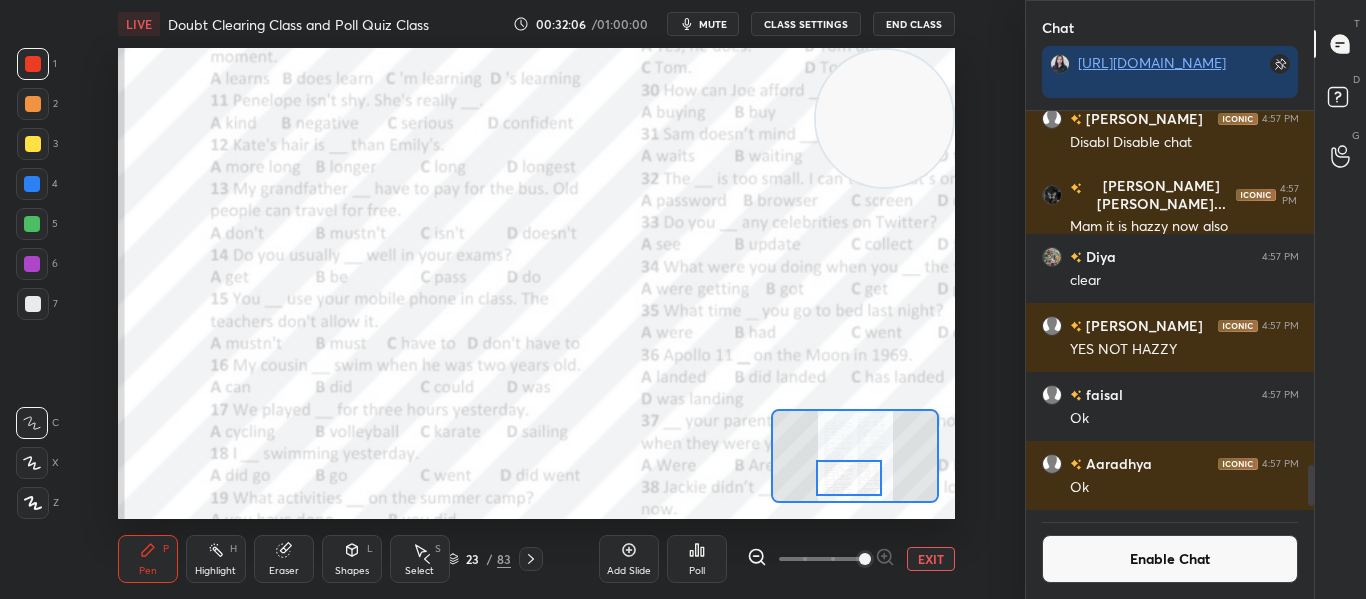 click on "Poll" at bounding box center (697, 559) 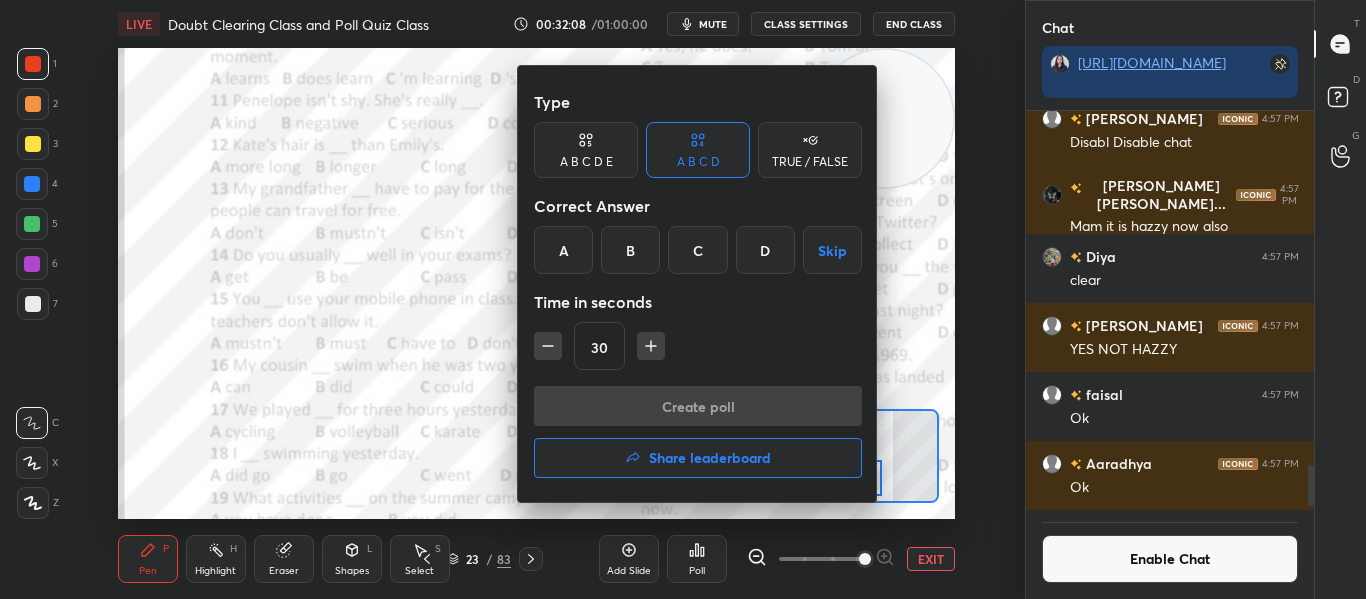 click on "C" at bounding box center (697, 250) 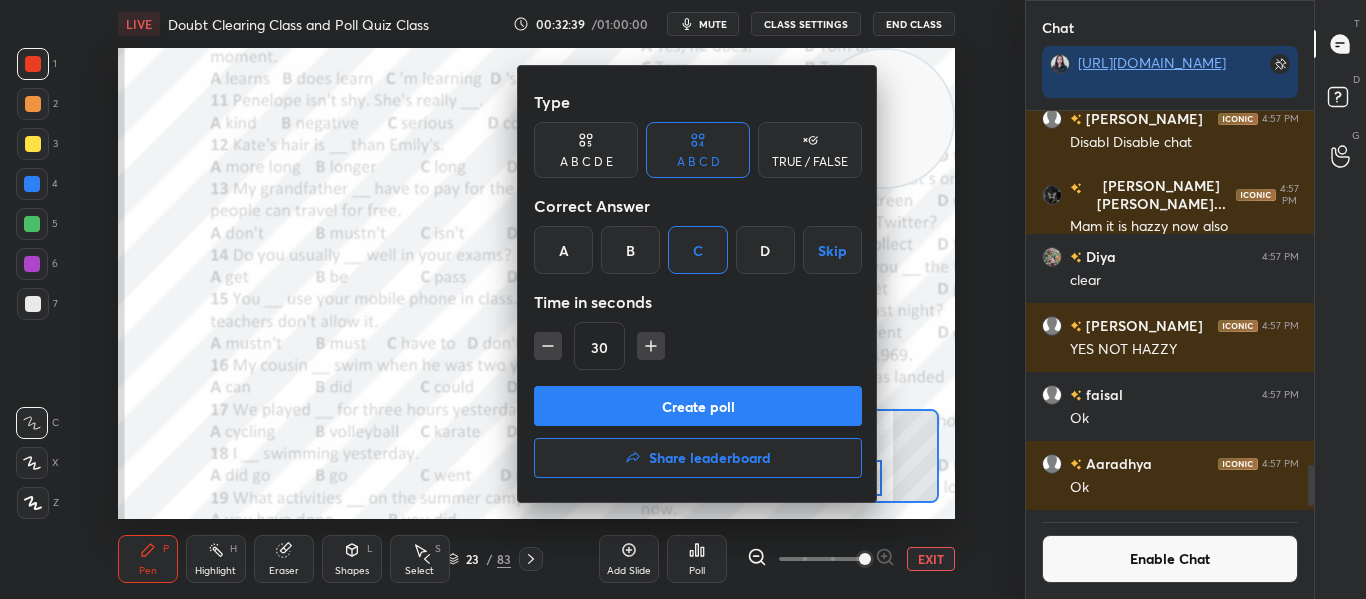 click on "Create poll" at bounding box center (698, 406) 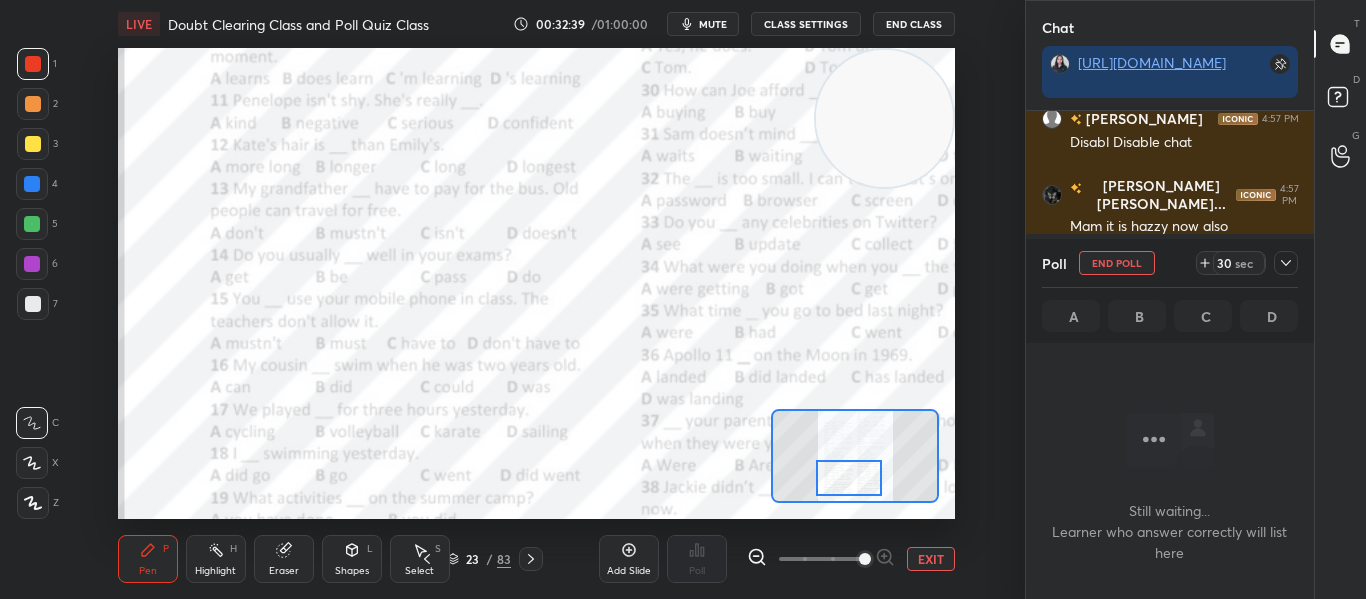 scroll, scrollTop: 295, scrollLeft: 282, axis: both 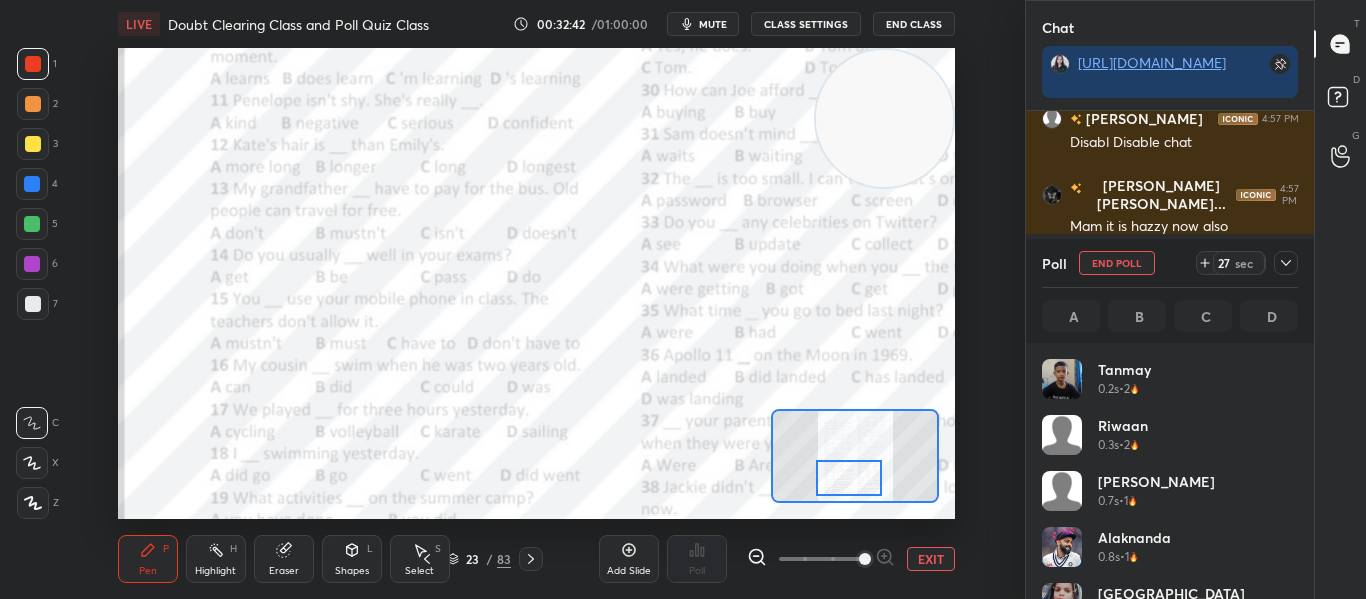 click at bounding box center (848, 478) 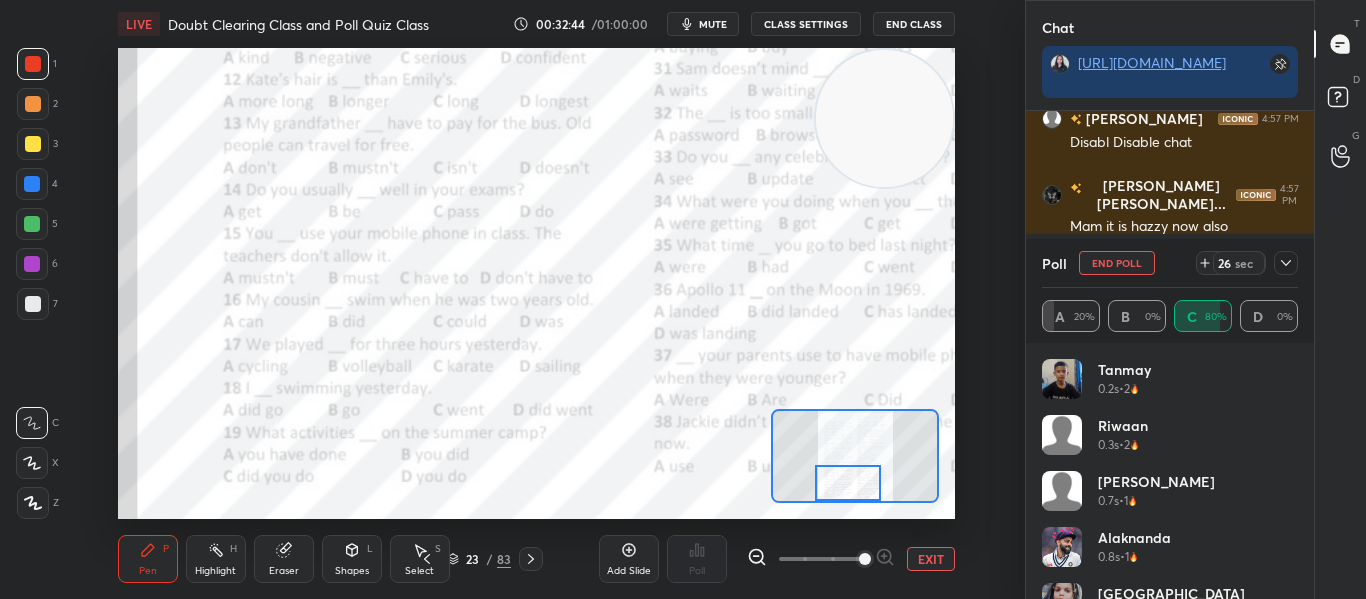 click at bounding box center (847, 483) 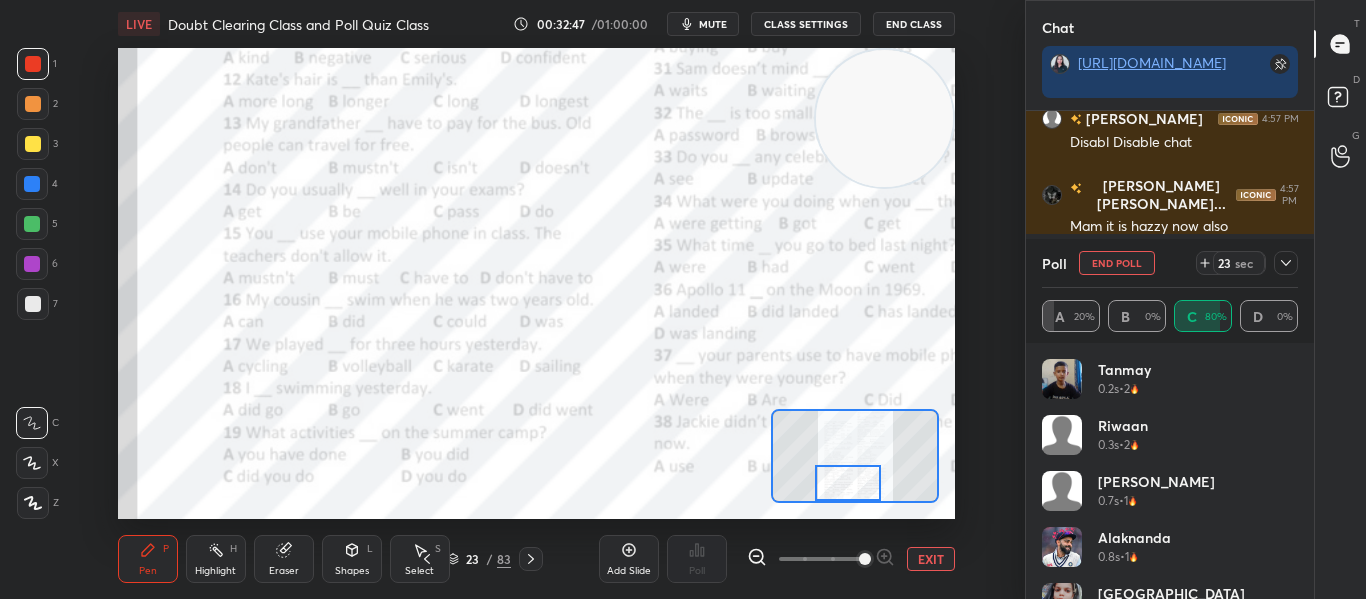 click 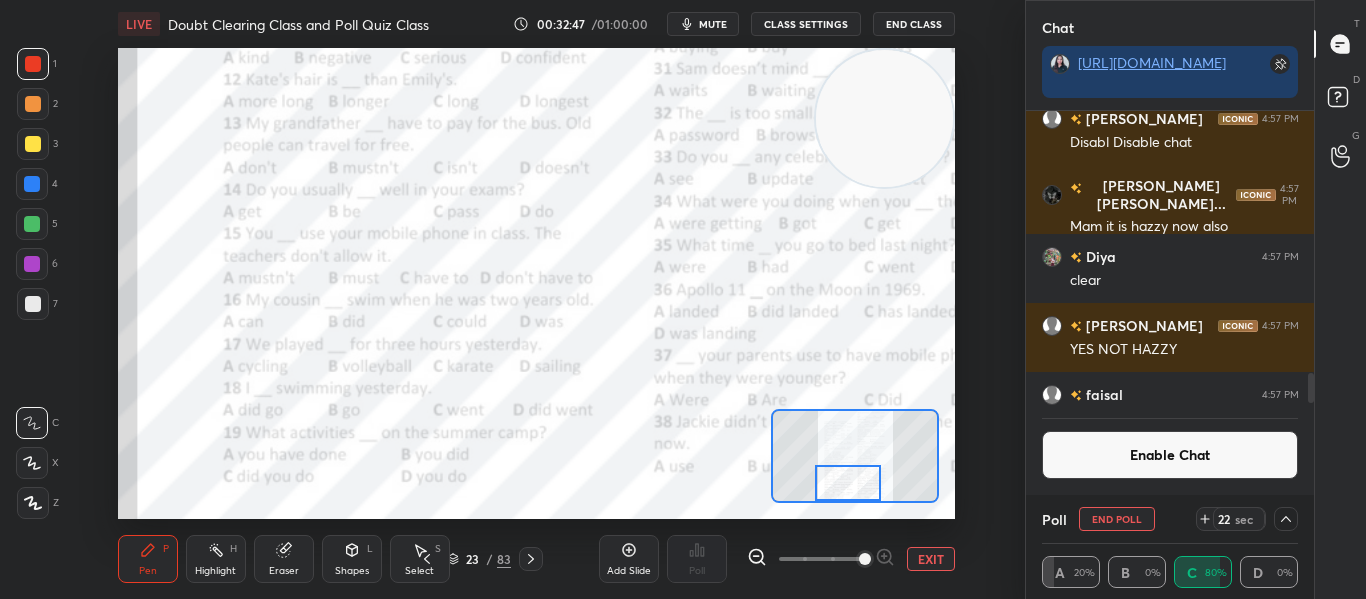 scroll, scrollTop: 0, scrollLeft: 0, axis: both 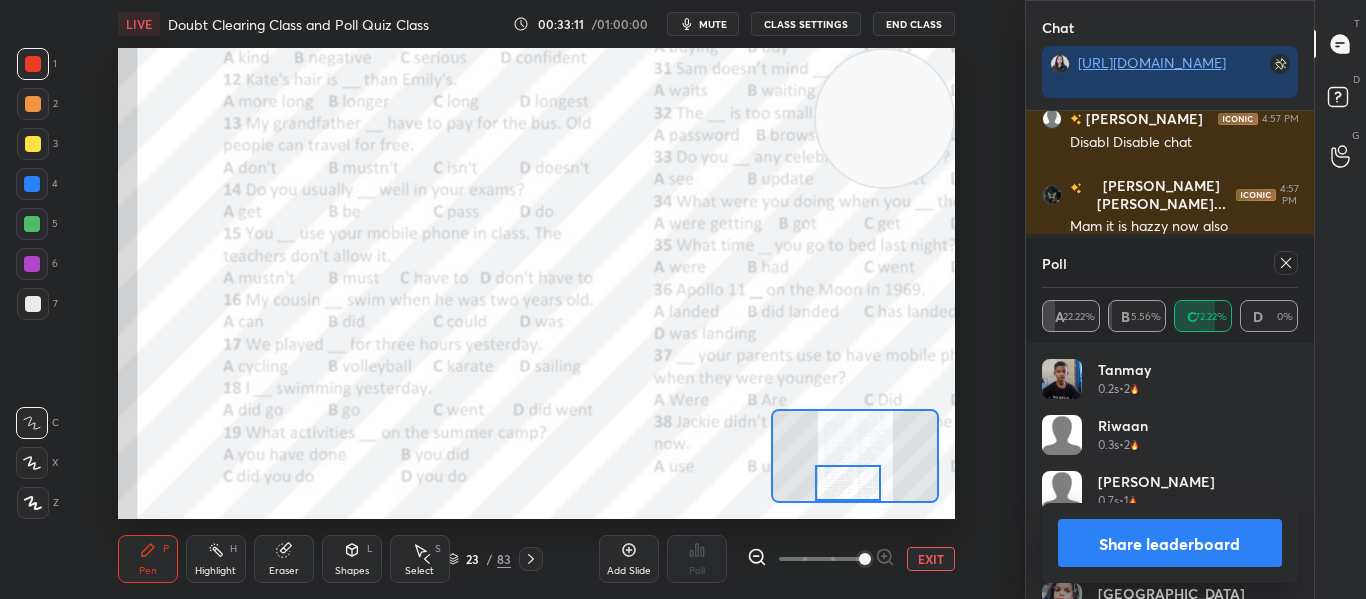 click 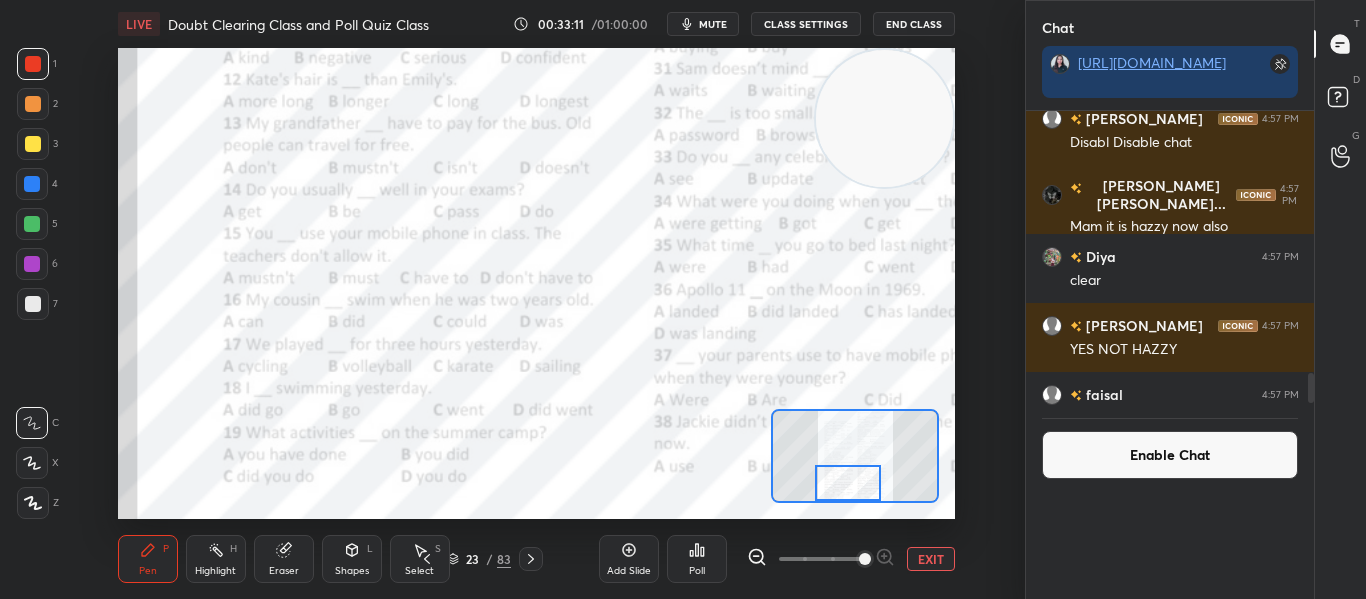 scroll, scrollTop: 0, scrollLeft: 0, axis: both 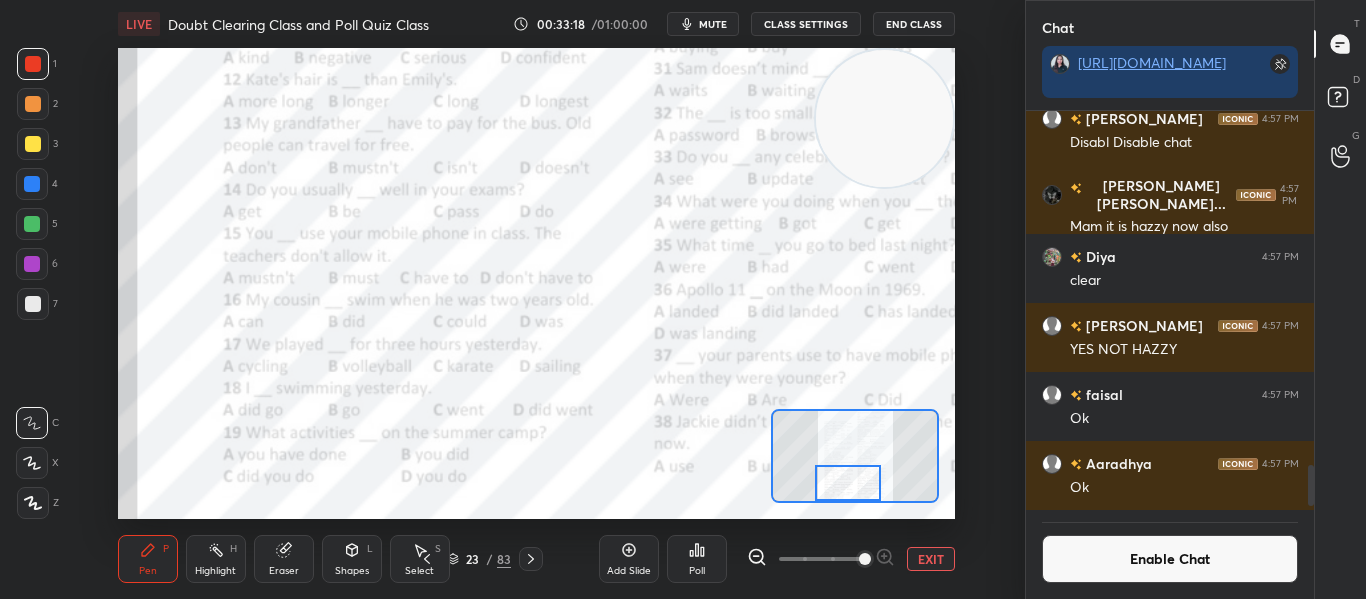 click on "Poll" at bounding box center (697, 559) 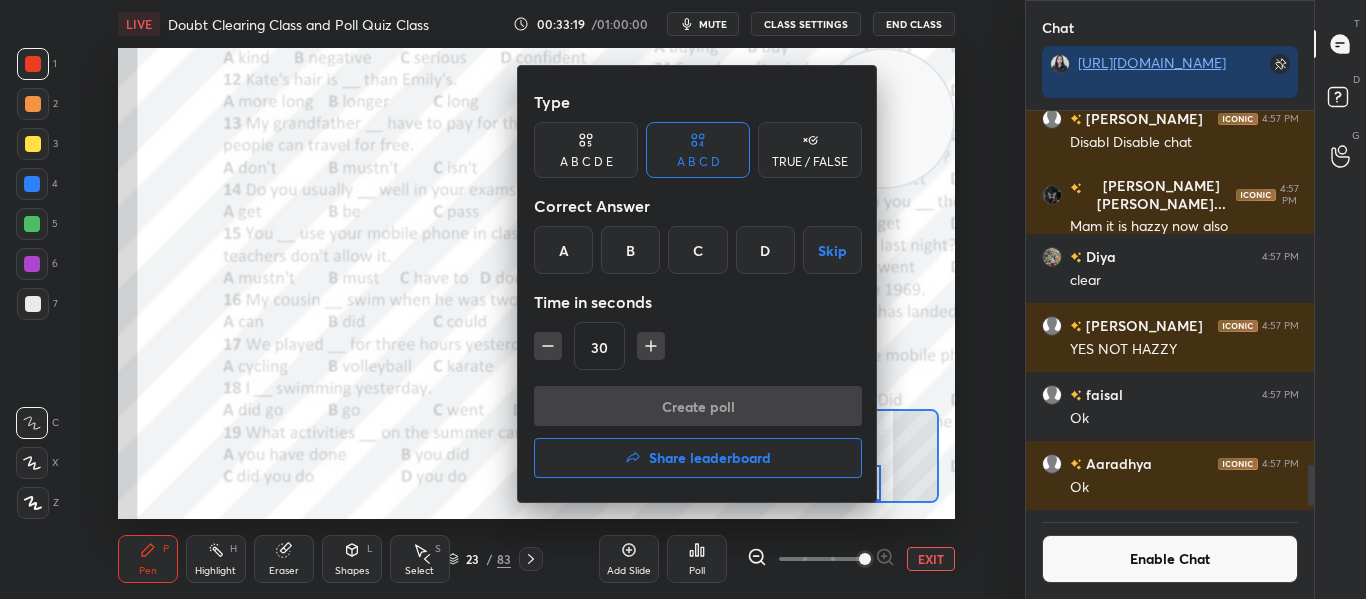 click on "B" at bounding box center [630, 250] 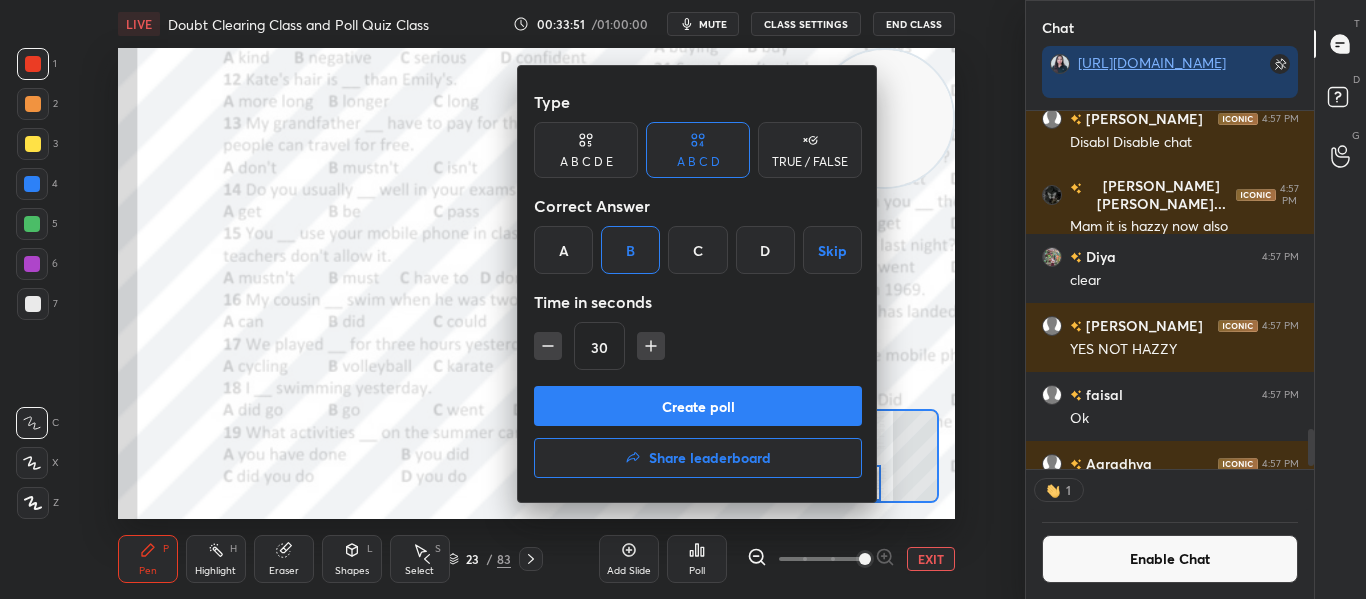 scroll, scrollTop: 352, scrollLeft: 282, axis: both 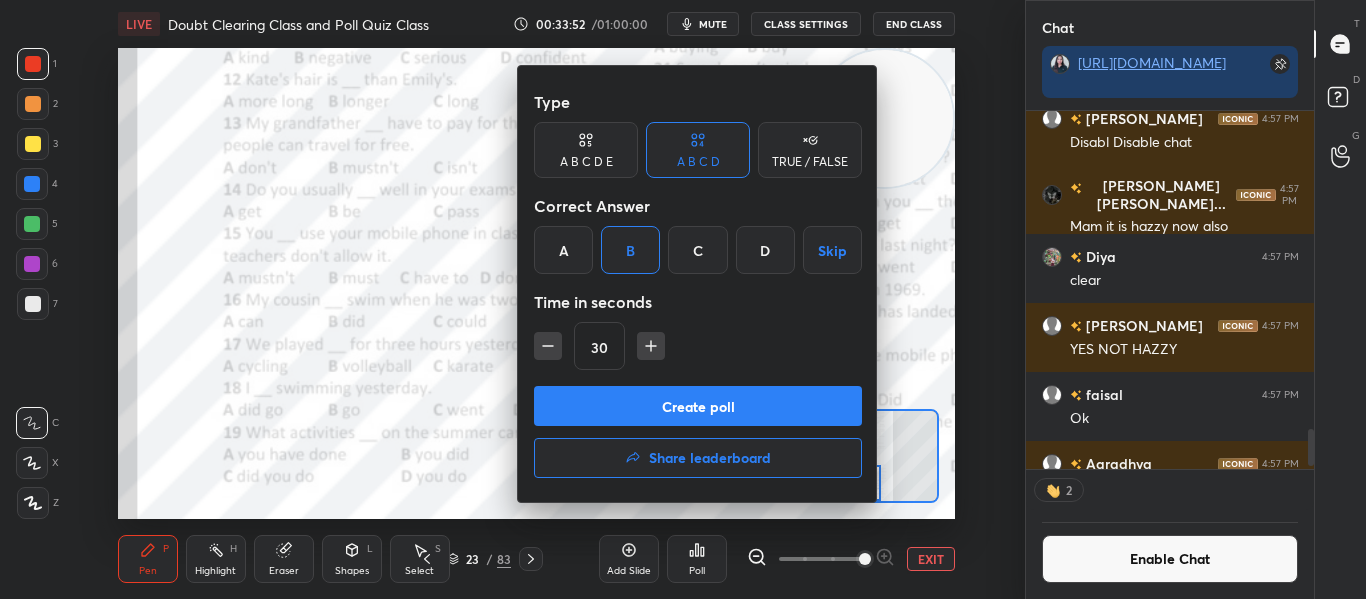 click on "Create poll" at bounding box center (698, 406) 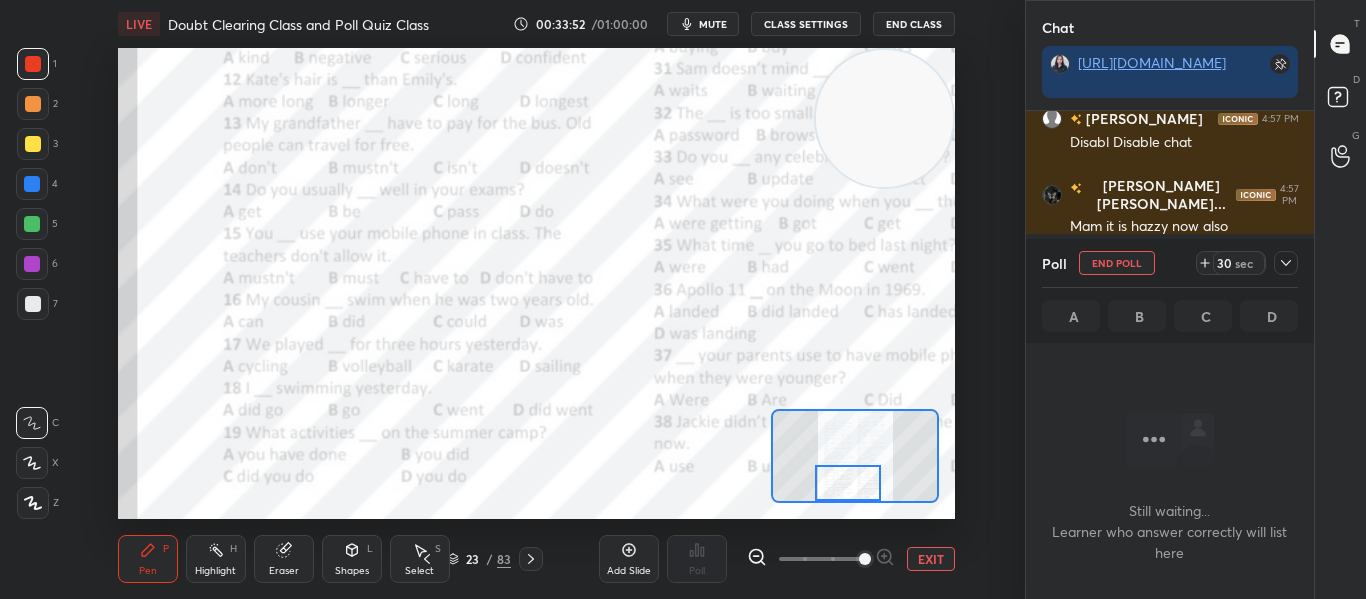scroll, scrollTop: 310, scrollLeft: 282, axis: both 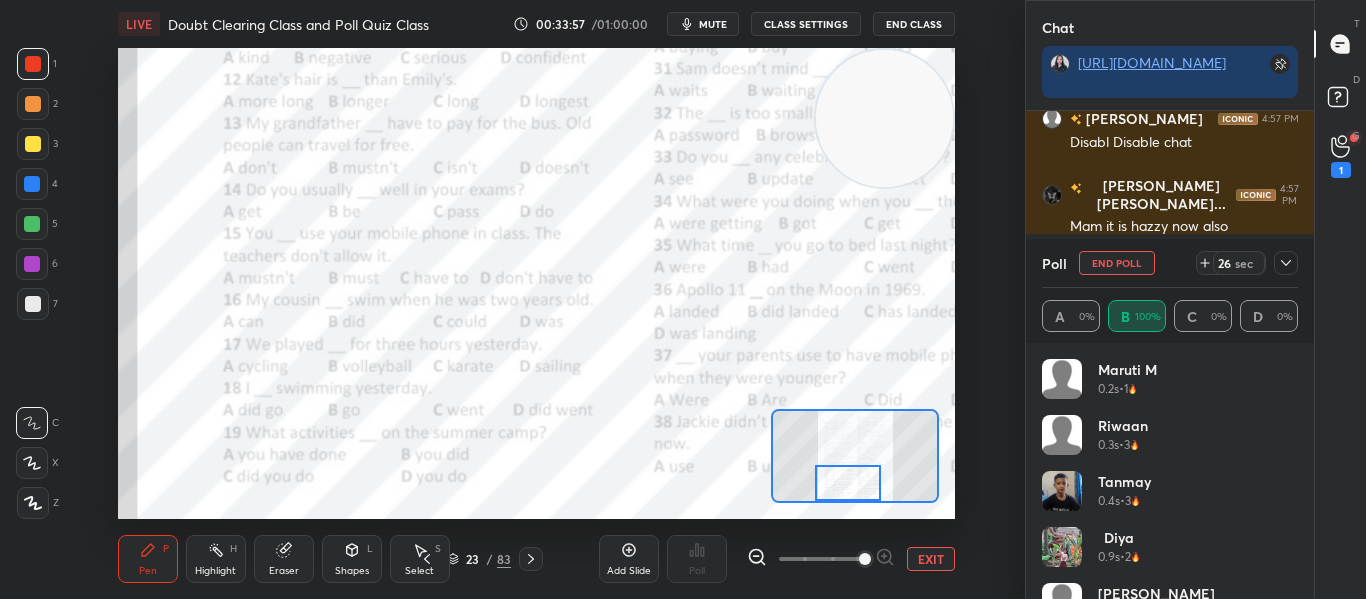 click 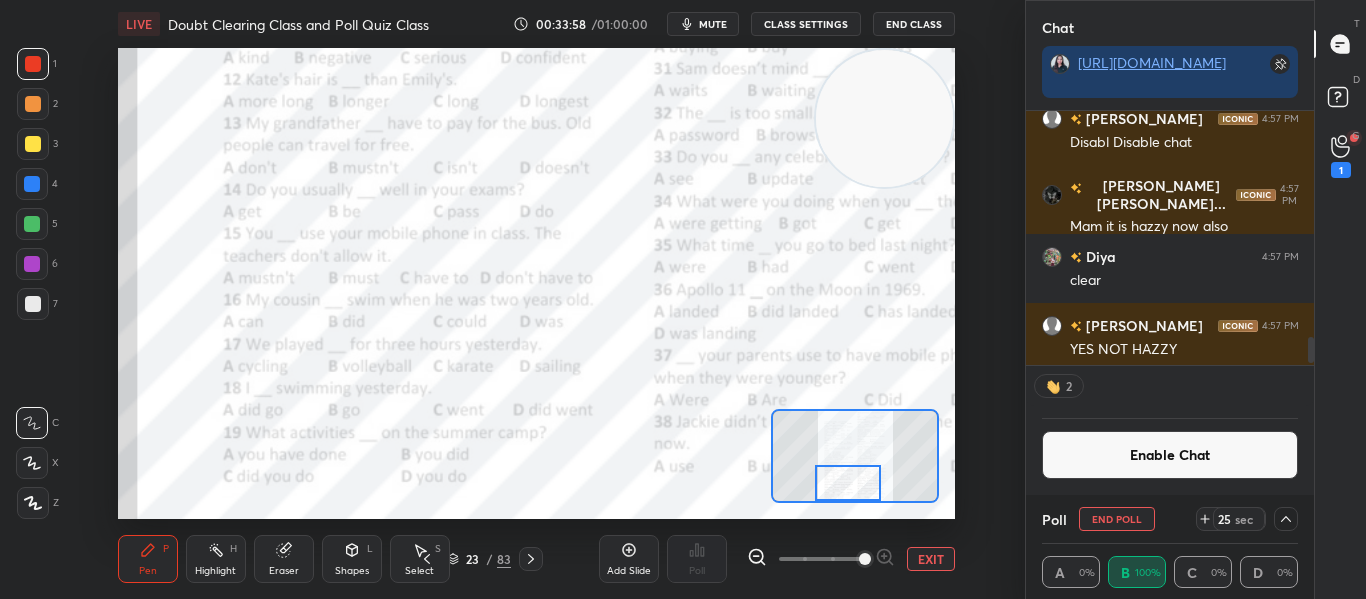 scroll, scrollTop: 0, scrollLeft: 0, axis: both 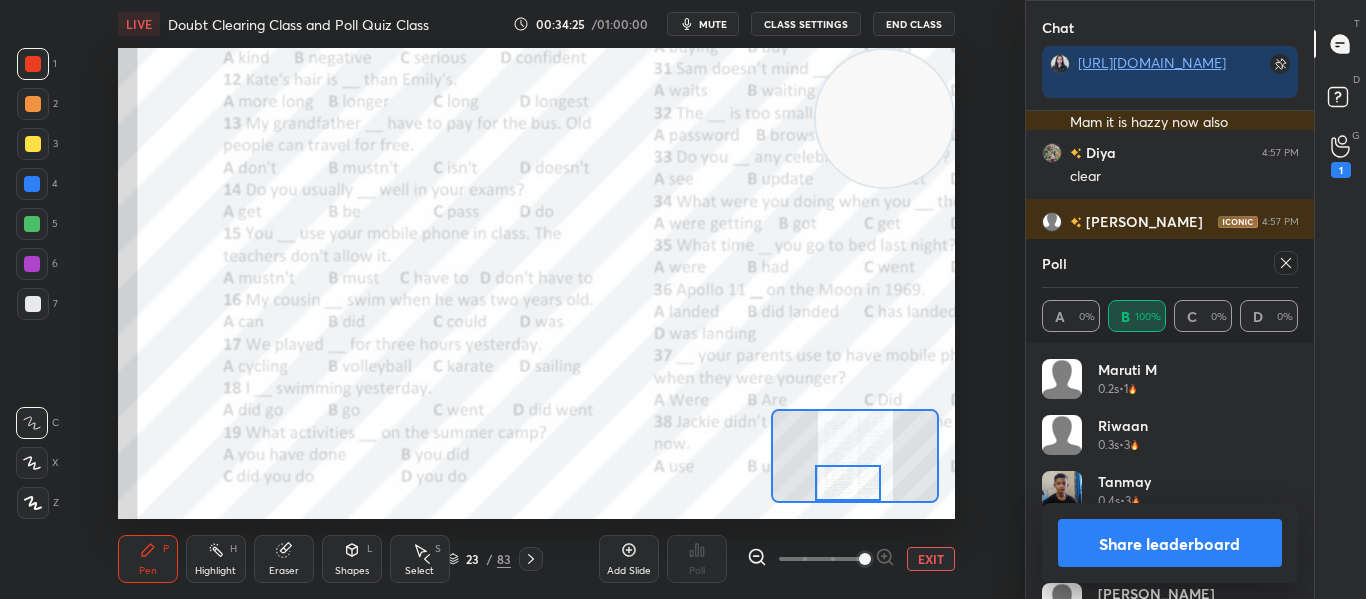 click 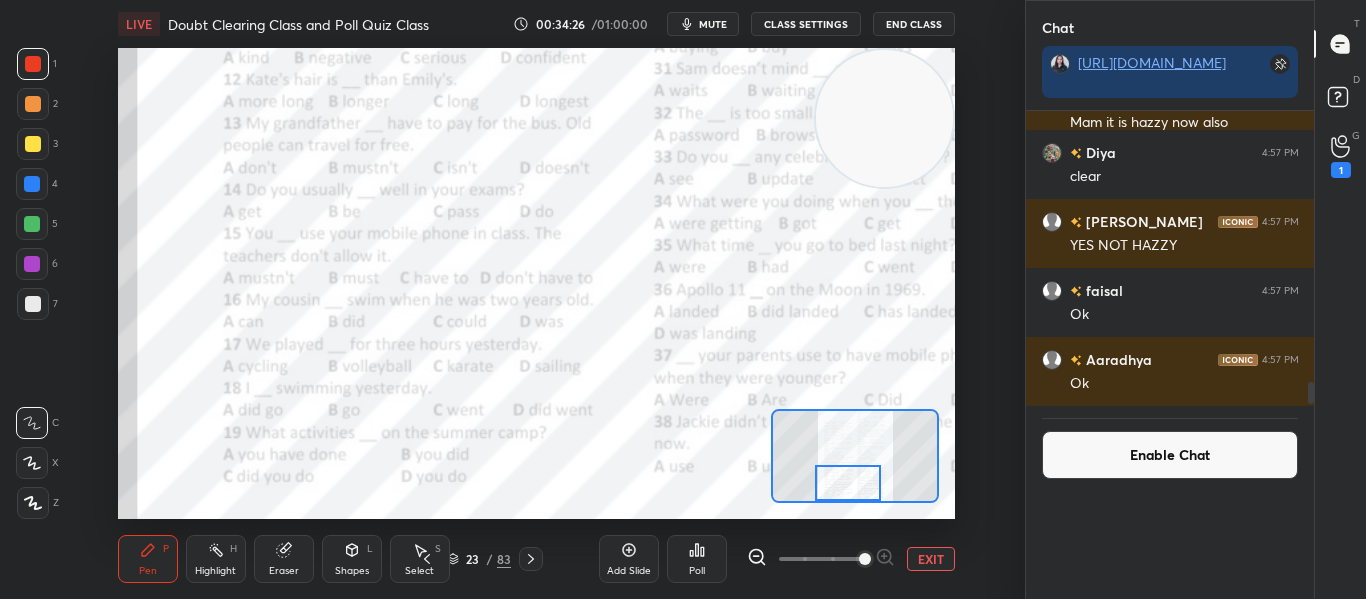 scroll, scrollTop: 0, scrollLeft: 0, axis: both 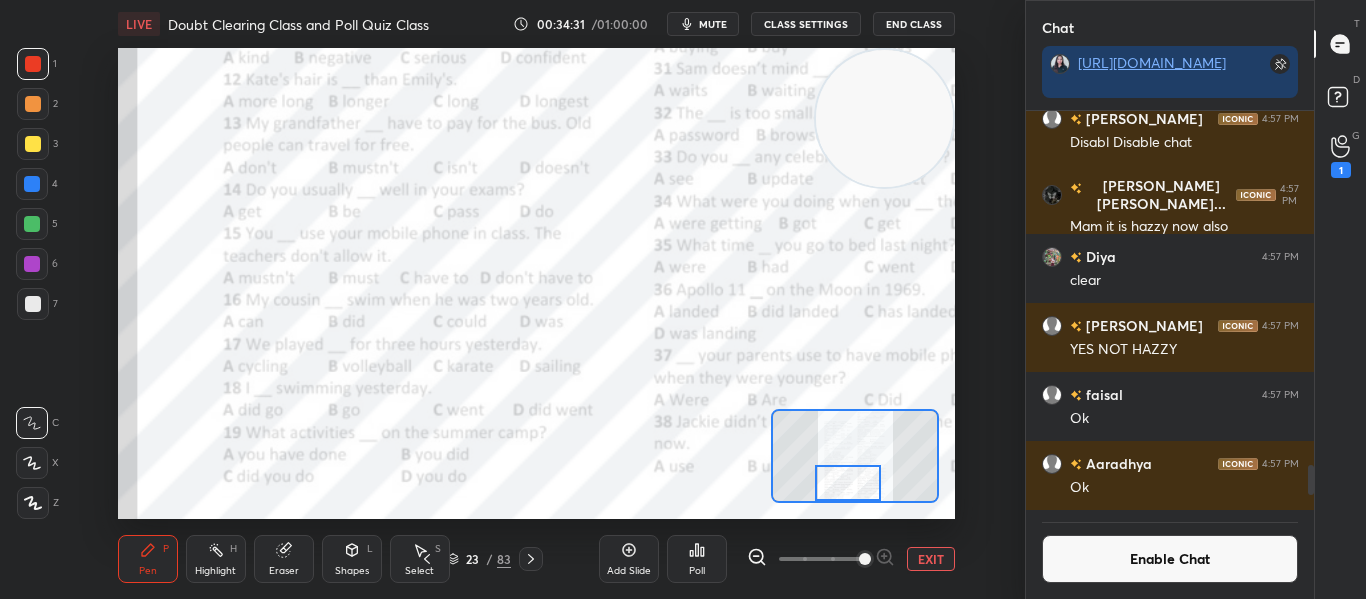 click 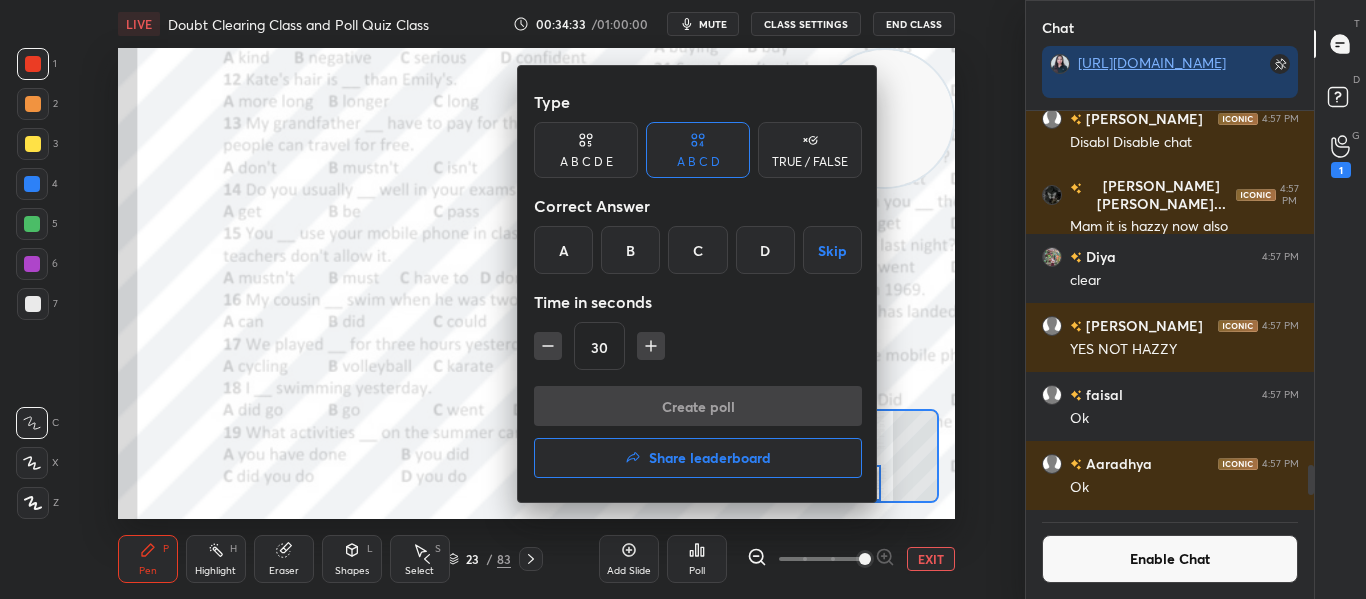 click on "C" at bounding box center [697, 250] 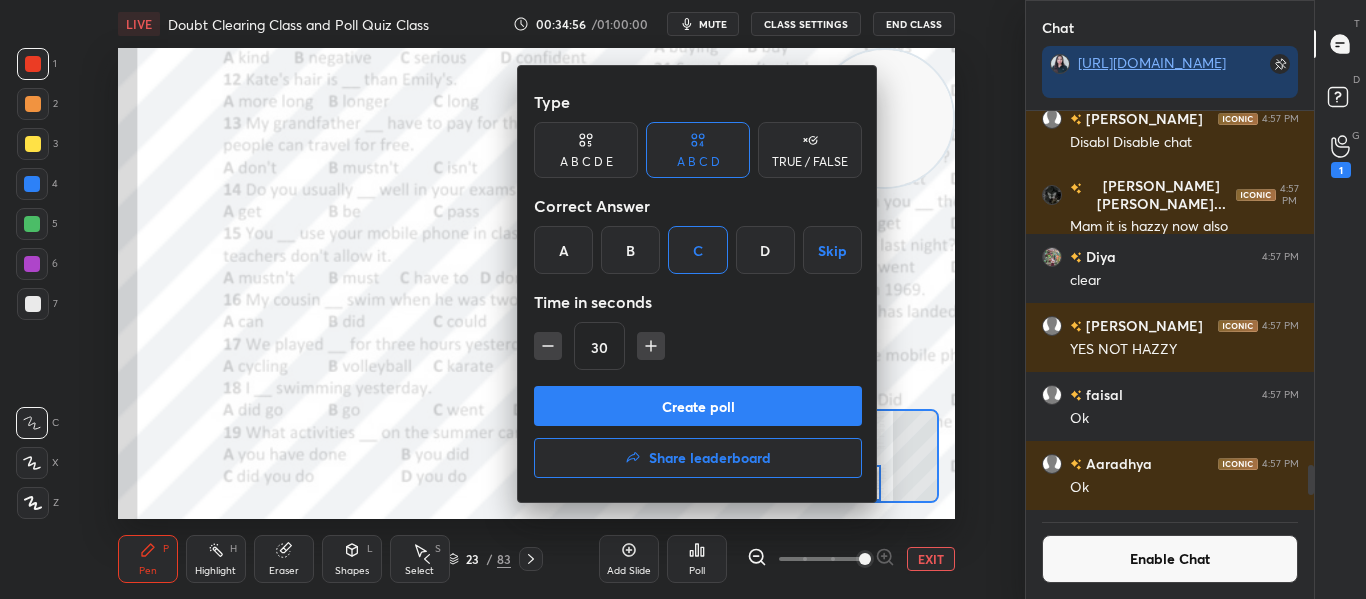 scroll, scrollTop: 352, scrollLeft: 282, axis: both 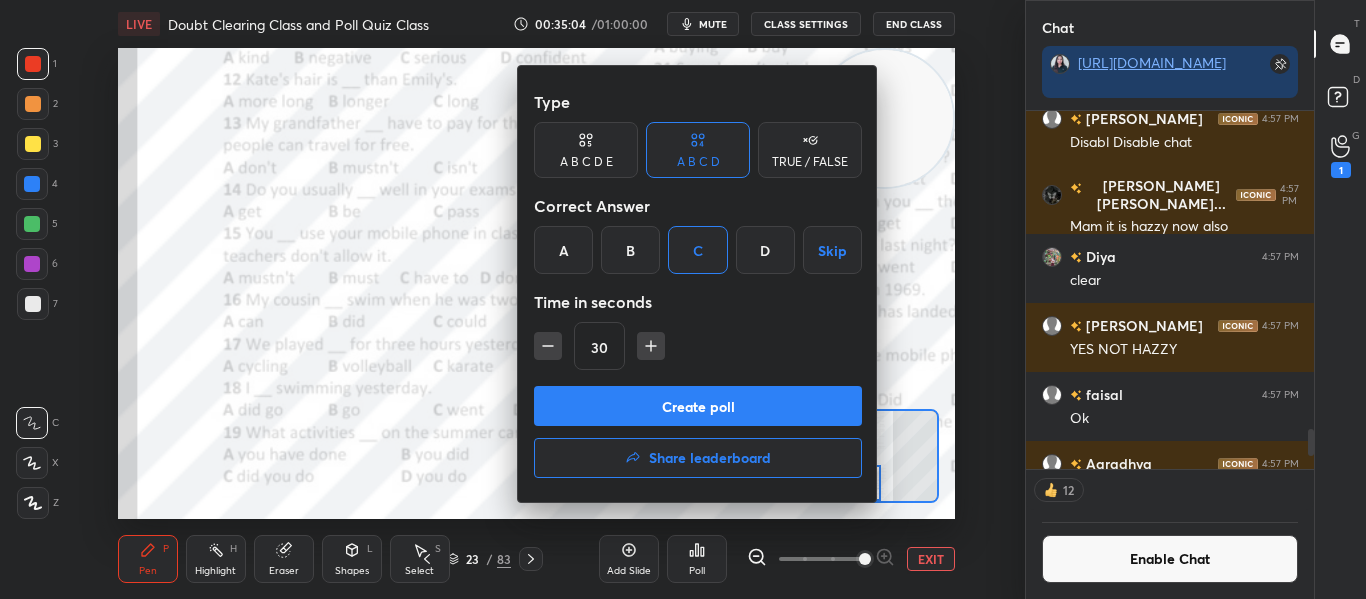 click on "Create poll" at bounding box center (698, 406) 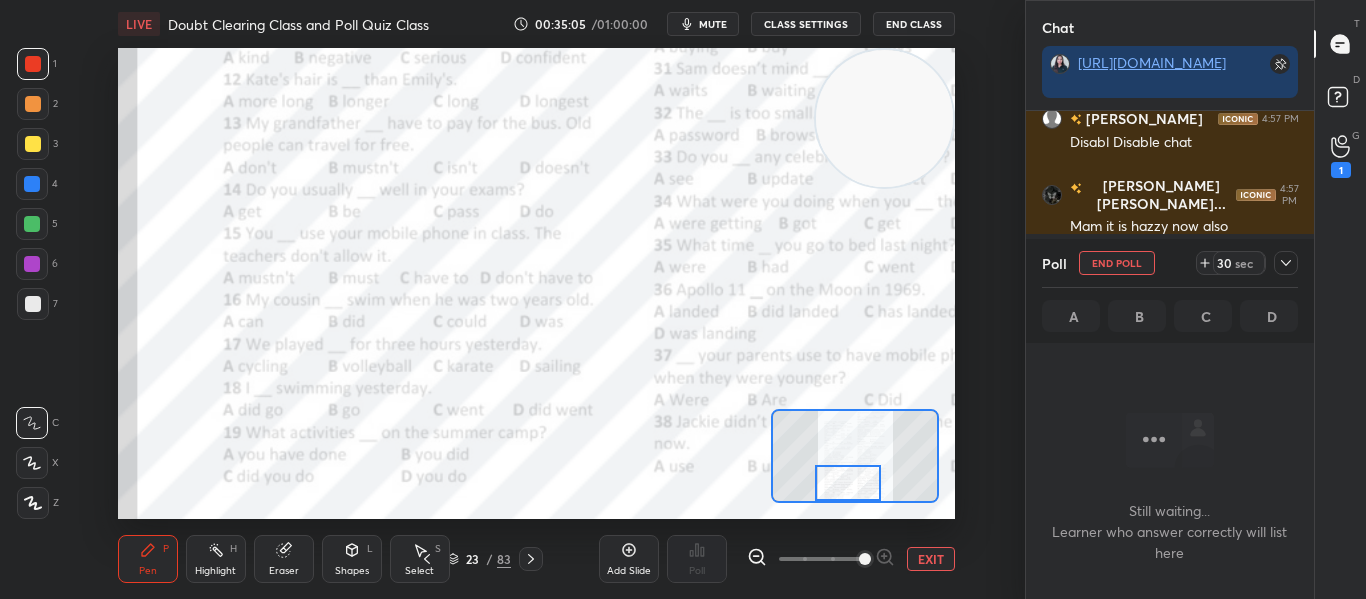 scroll, scrollTop: 254, scrollLeft: 282, axis: both 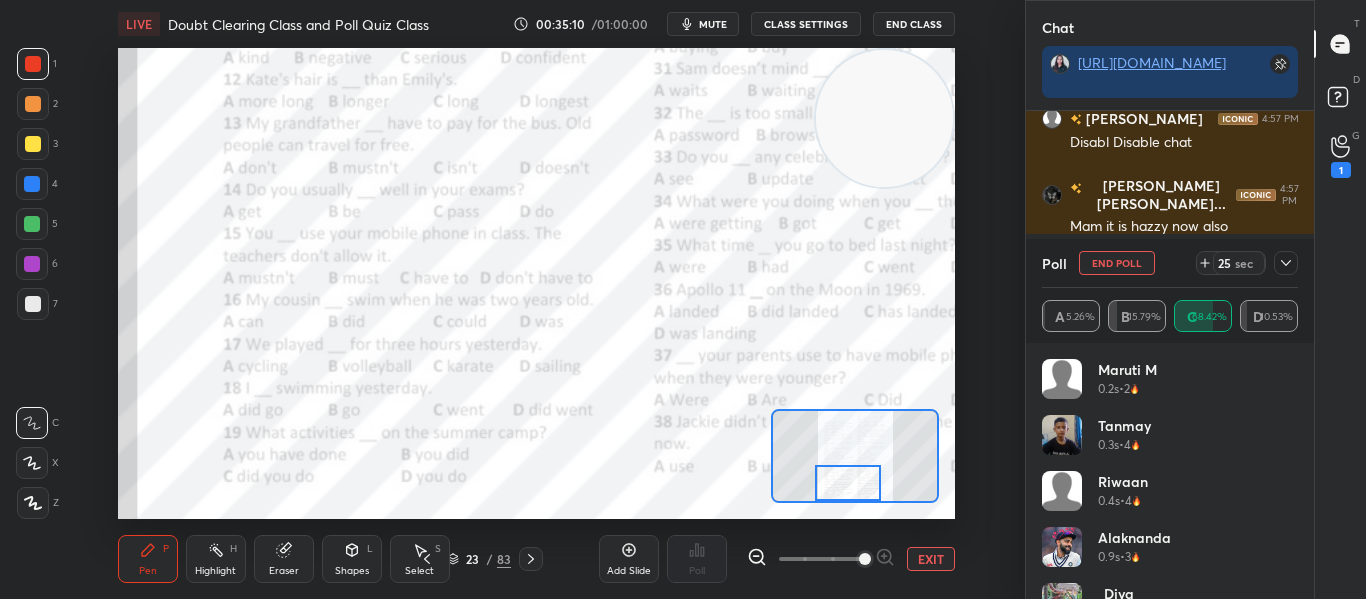 click at bounding box center (1286, 263) 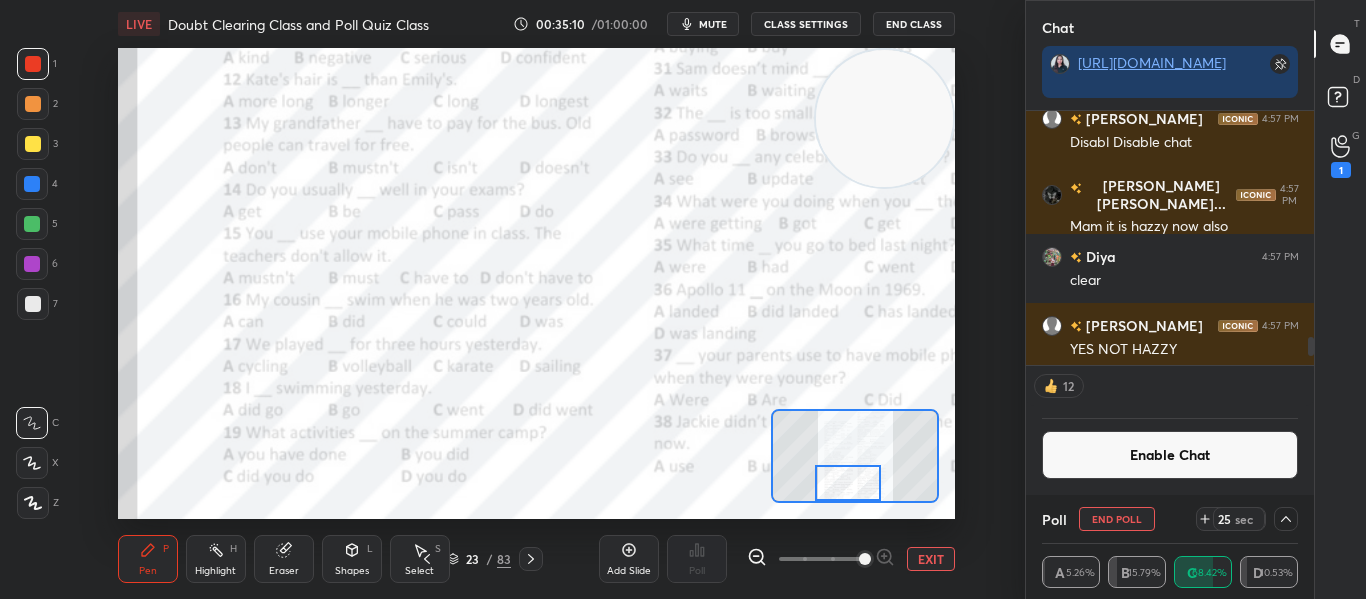 scroll, scrollTop: 0, scrollLeft: 0, axis: both 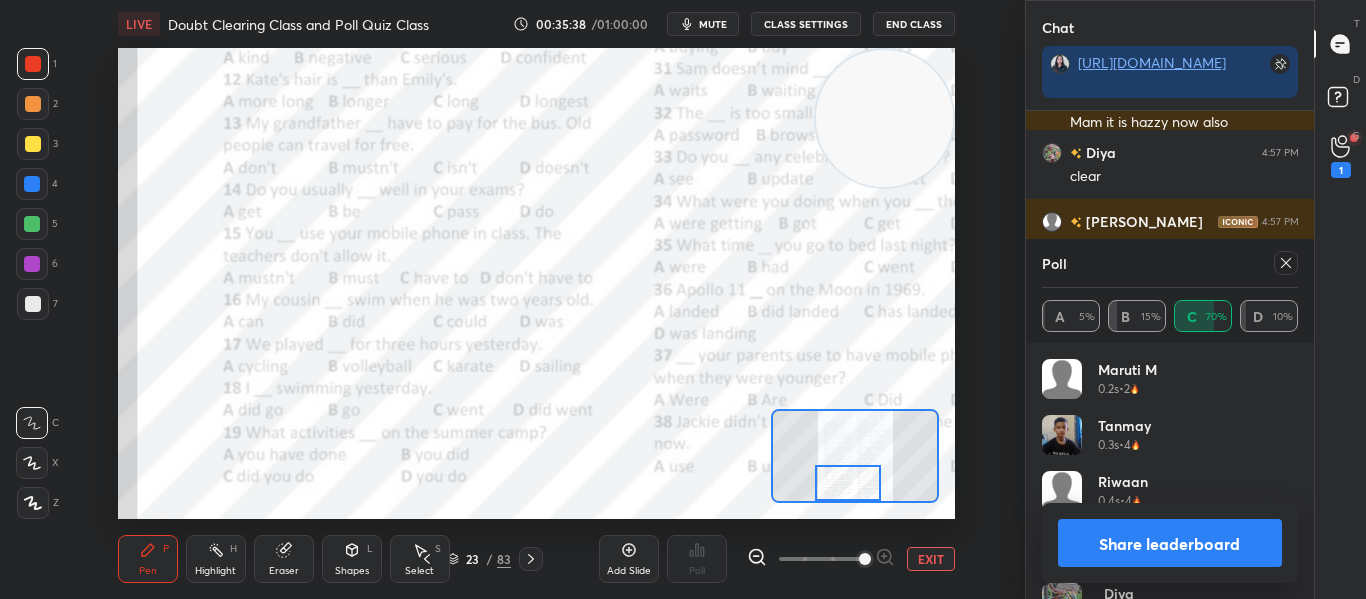 click 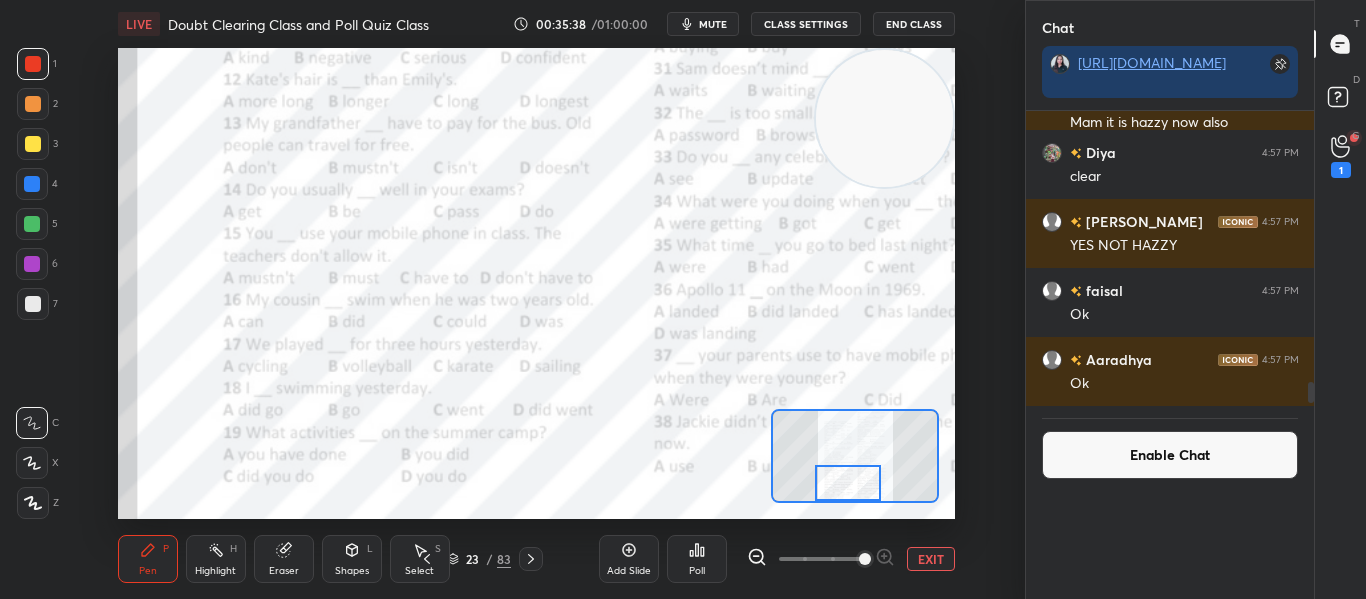 scroll, scrollTop: 0, scrollLeft: 0, axis: both 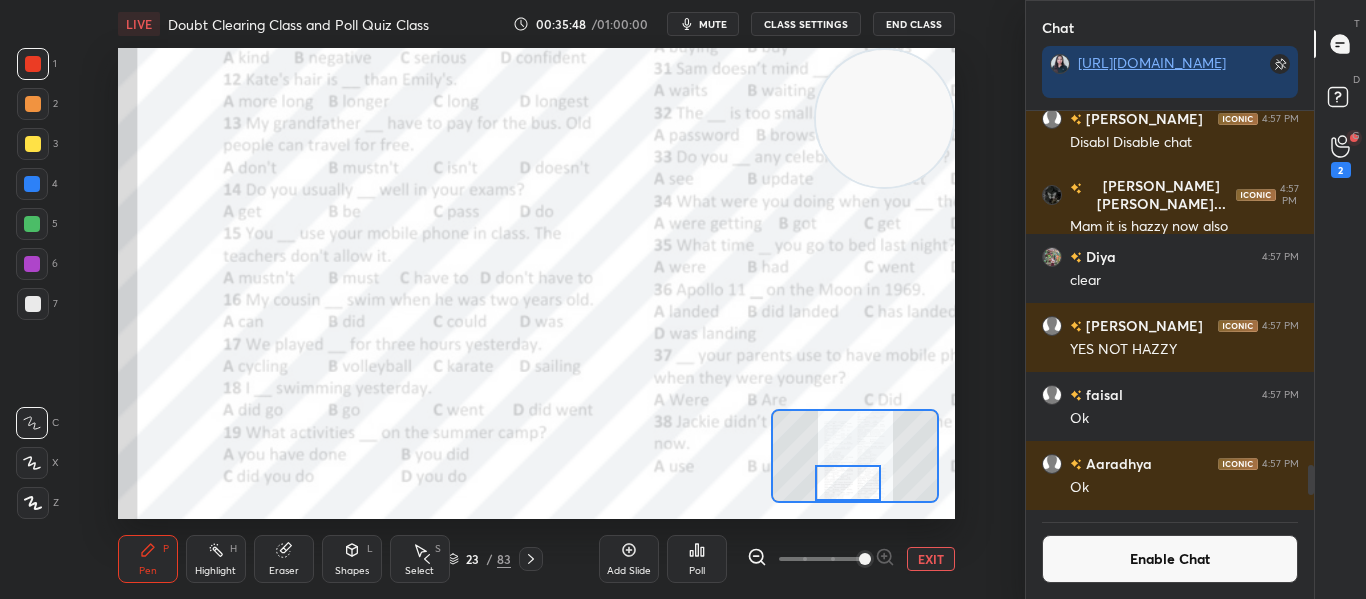 click on "Poll" at bounding box center (697, 559) 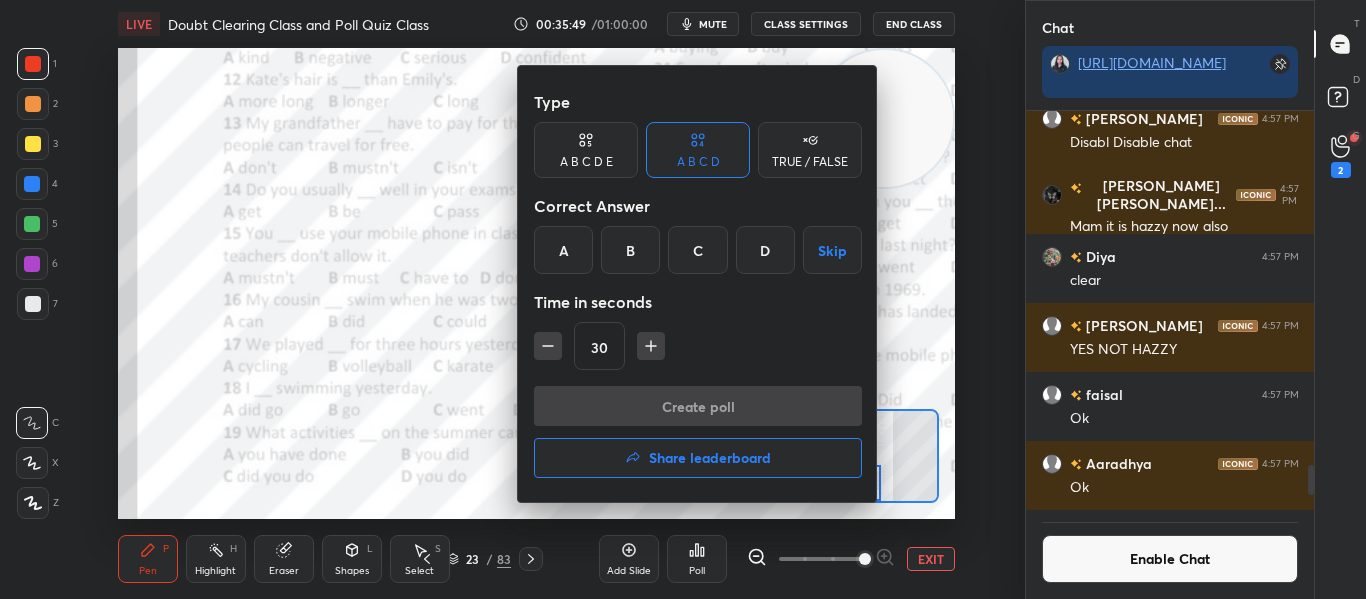 click on "A" at bounding box center (563, 250) 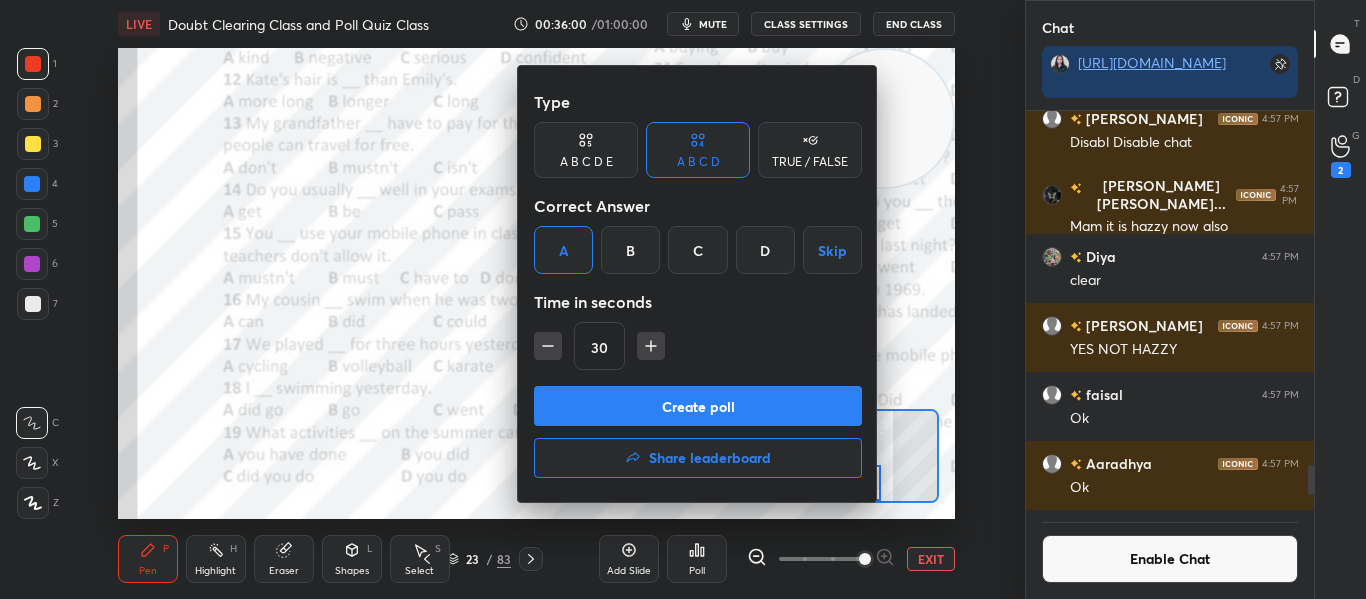 click at bounding box center (683, 299) 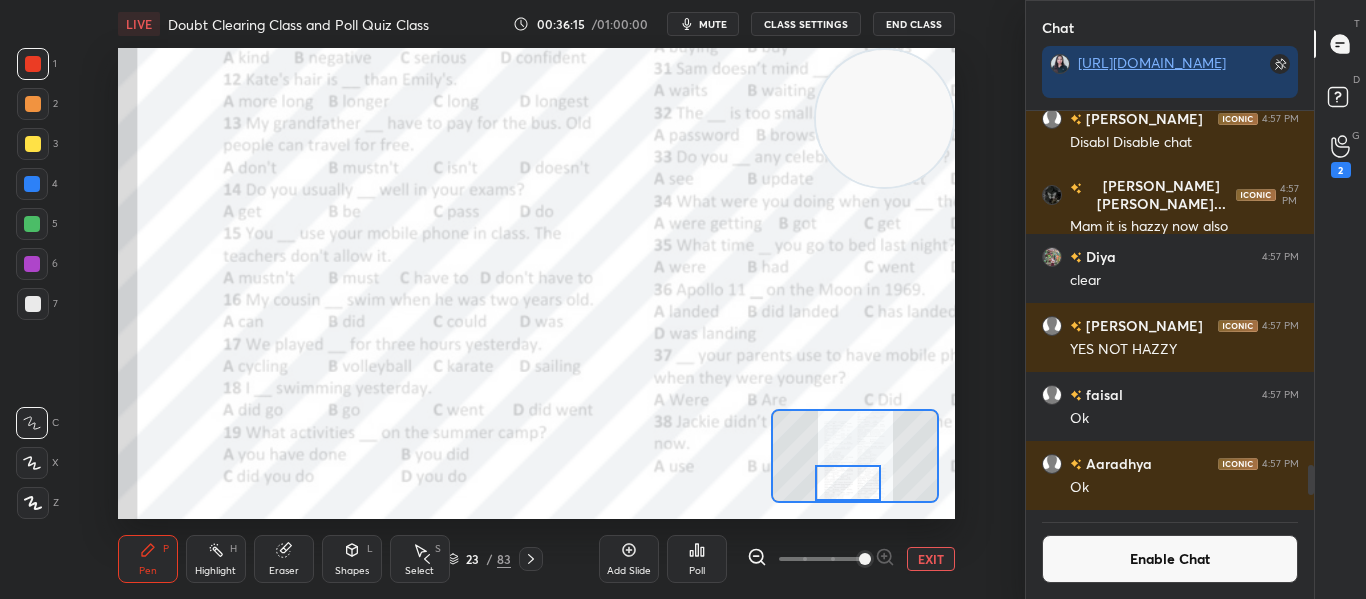 scroll, scrollTop: 352, scrollLeft: 282, axis: both 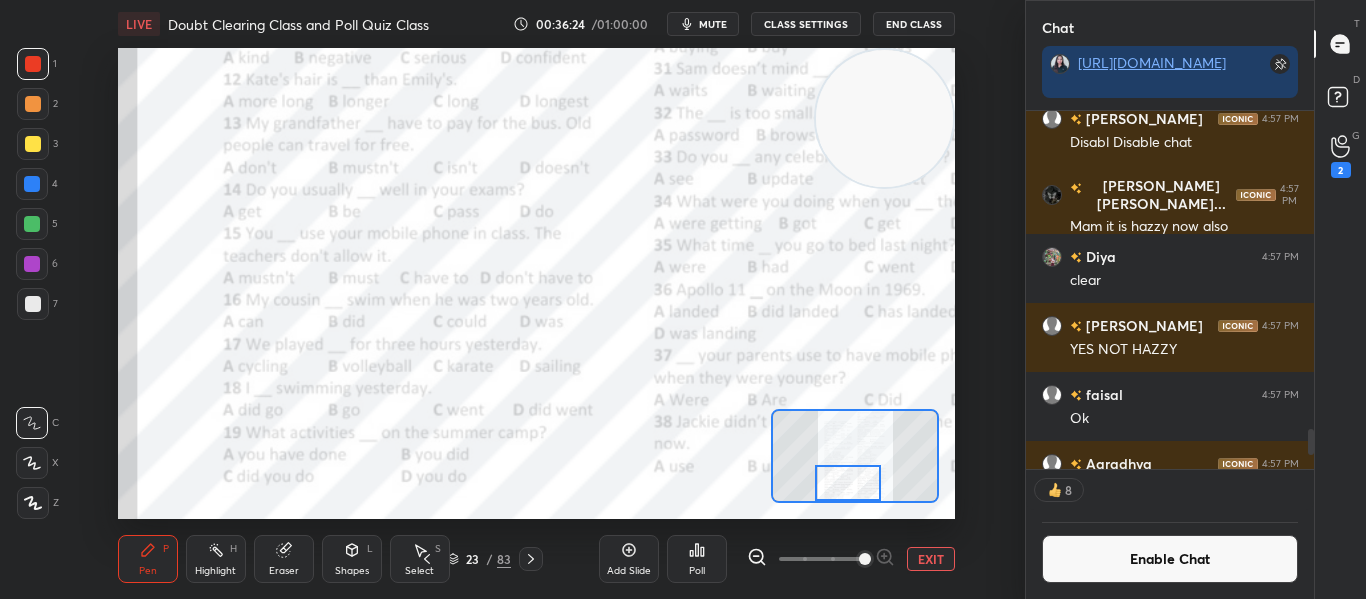 click 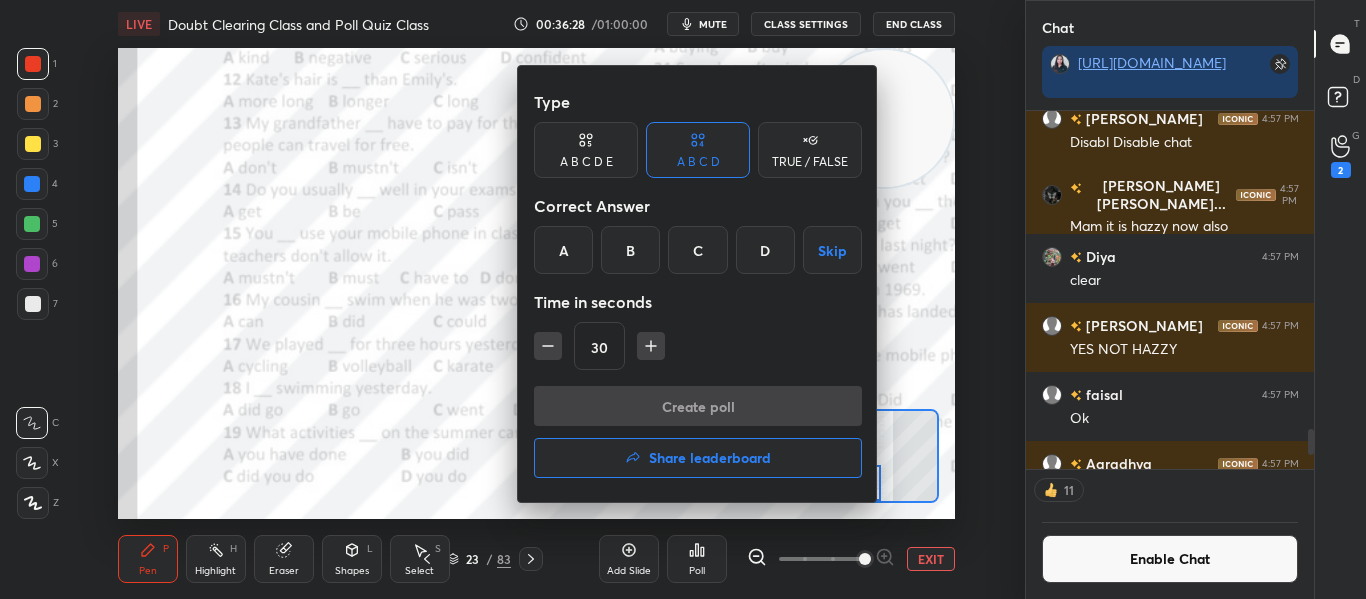 click on "A" at bounding box center (563, 250) 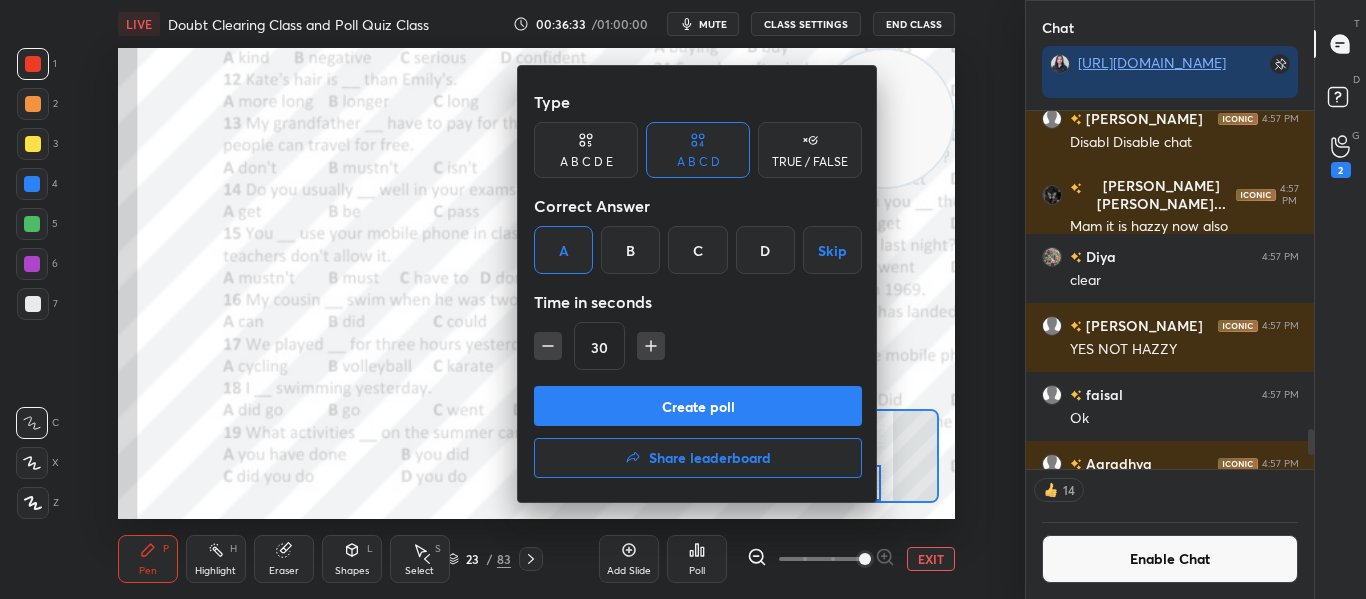 click on "Create poll" at bounding box center (698, 406) 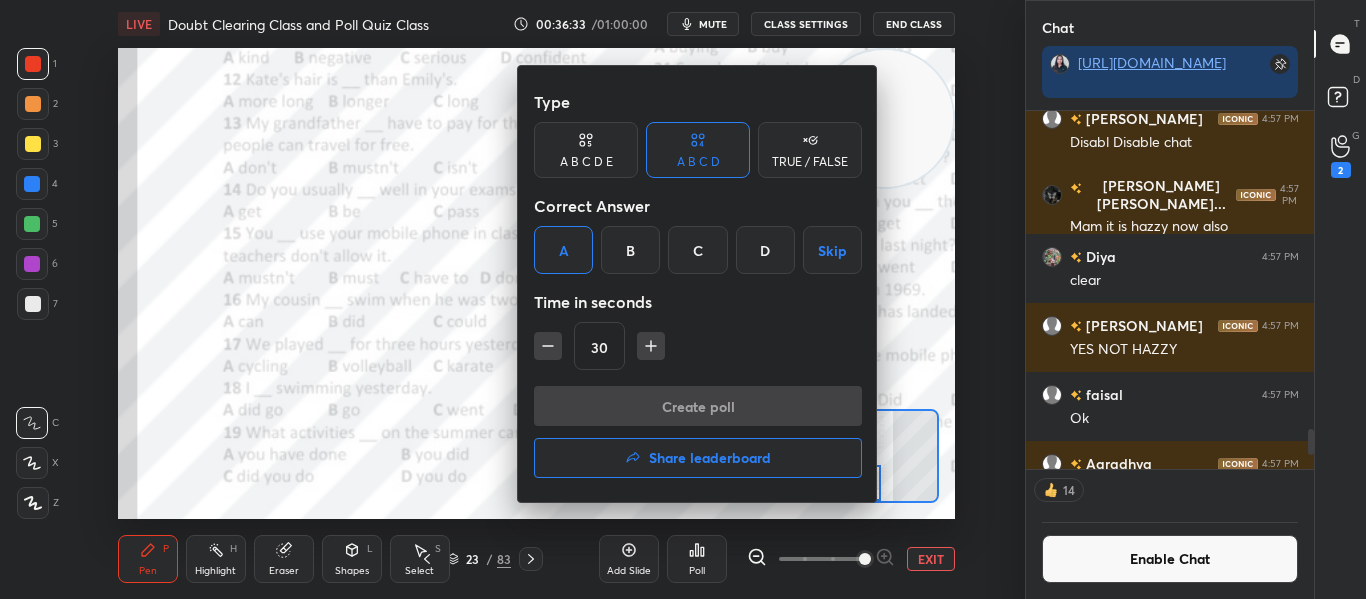 scroll, scrollTop: 310, scrollLeft: 282, axis: both 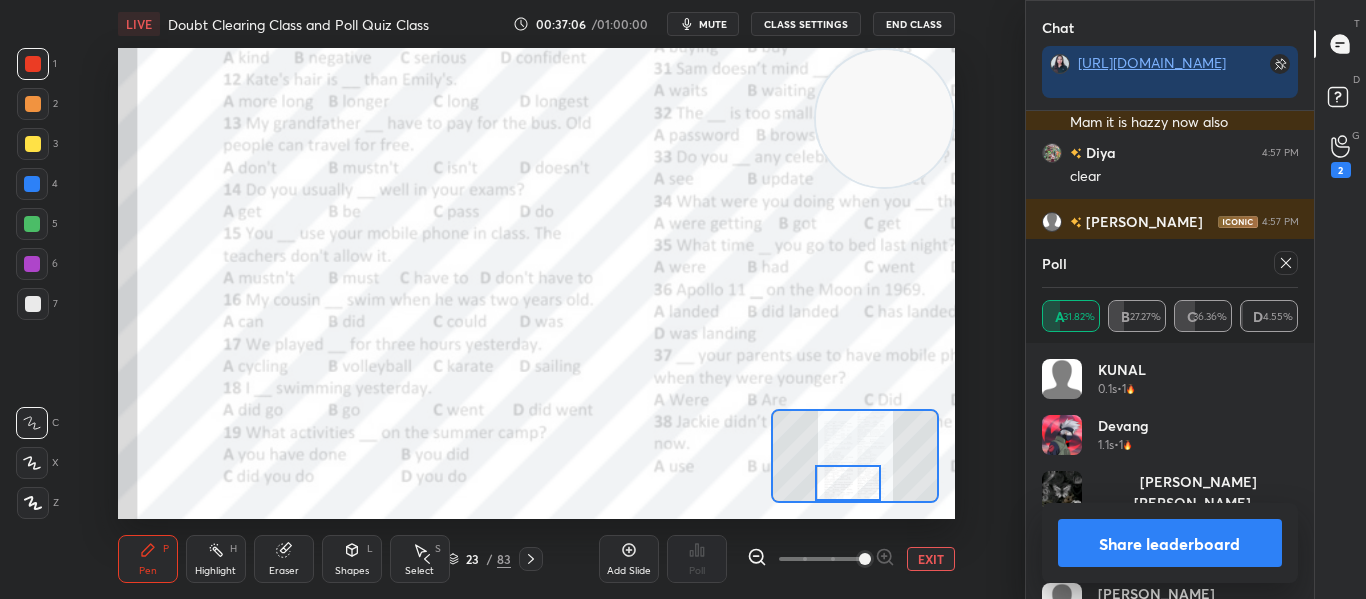 click 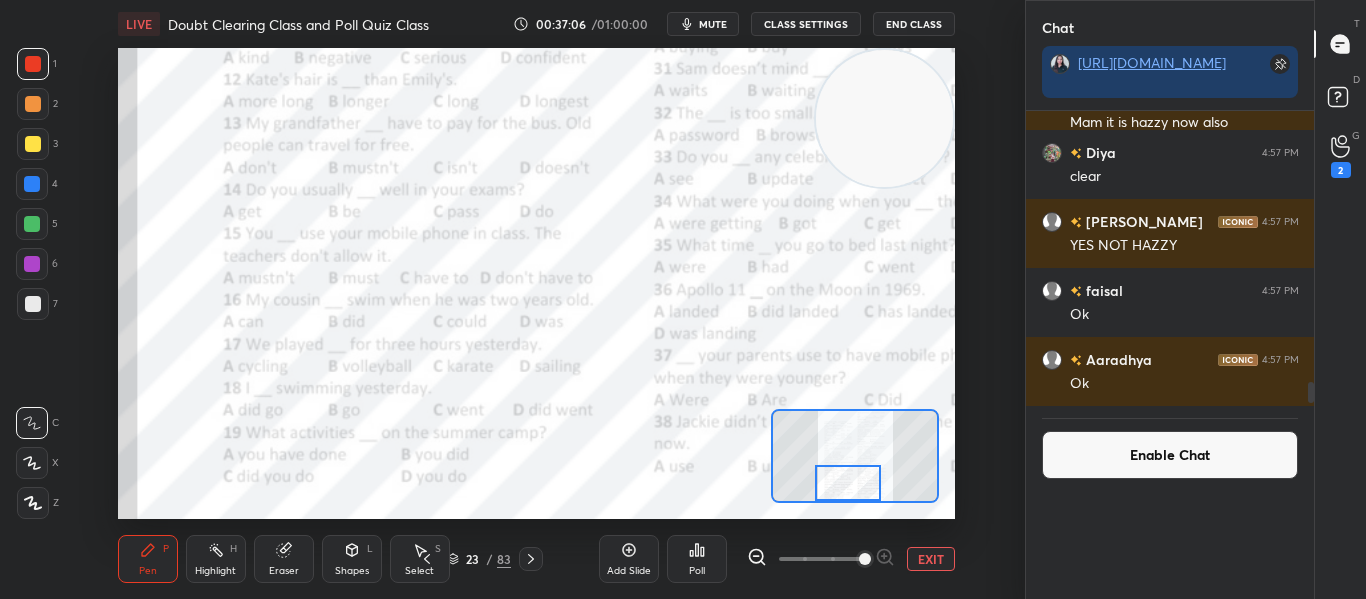 scroll, scrollTop: 0, scrollLeft: 0, axis: both 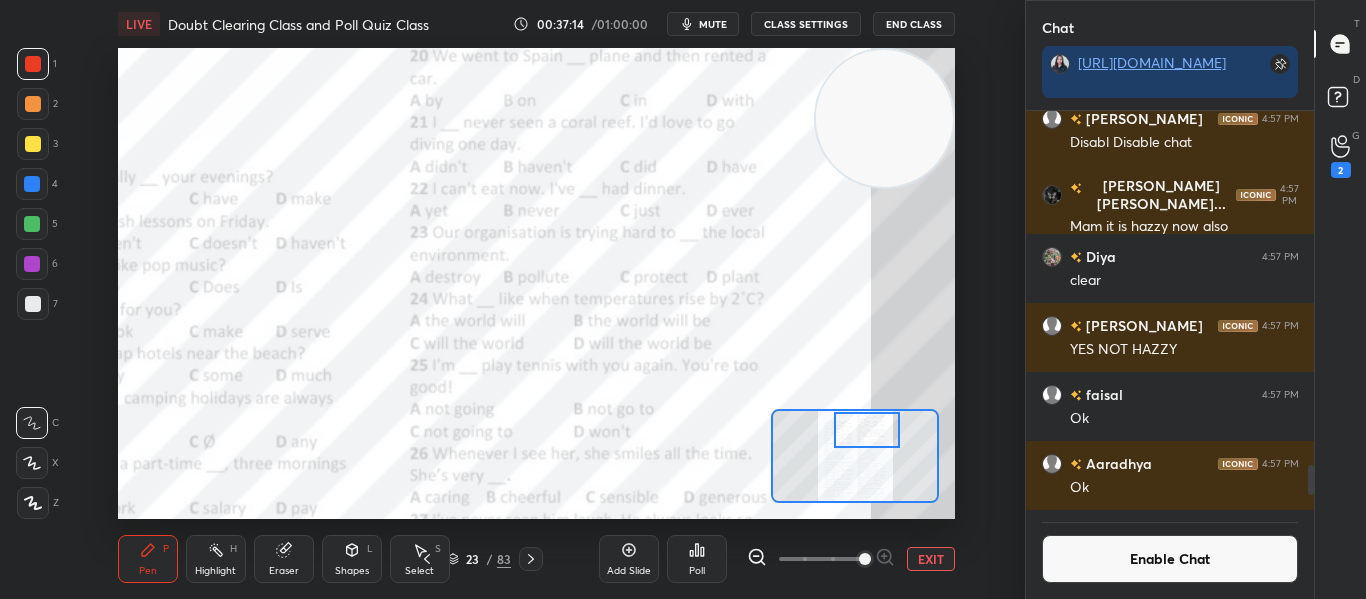 drag, startPoint x: 843, startPoint y: 488, endPoint x: 862, endPoint y: 435, distance: 56.302753 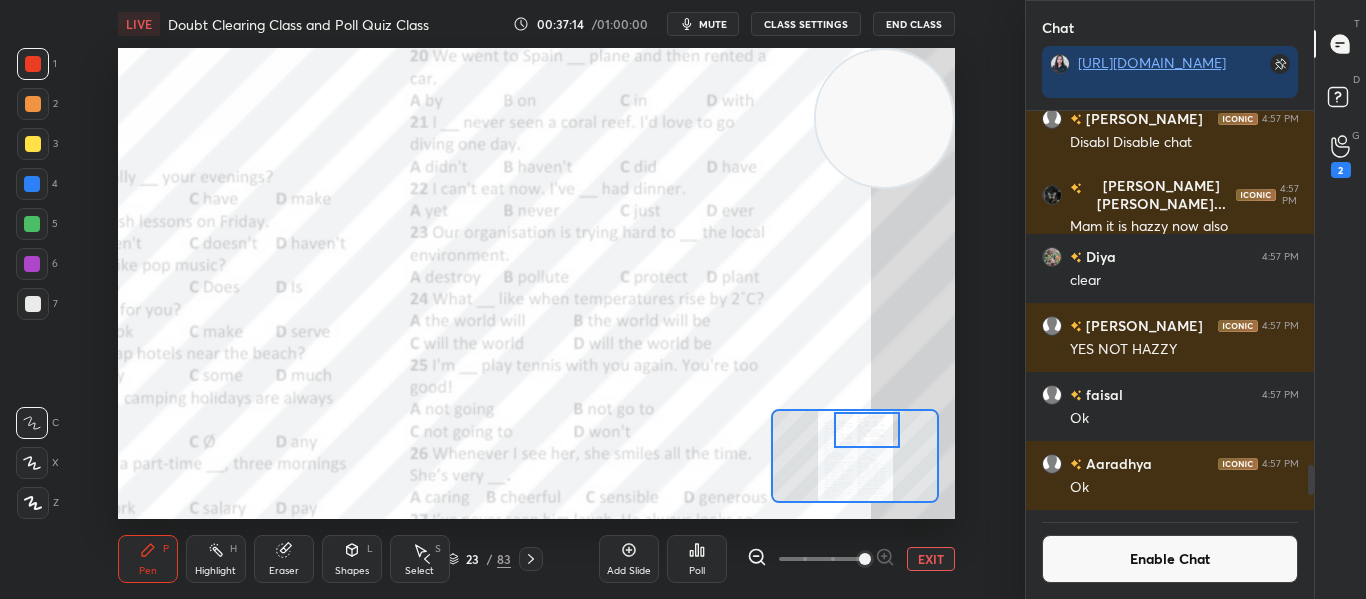 click at bounding box center [866, 430] 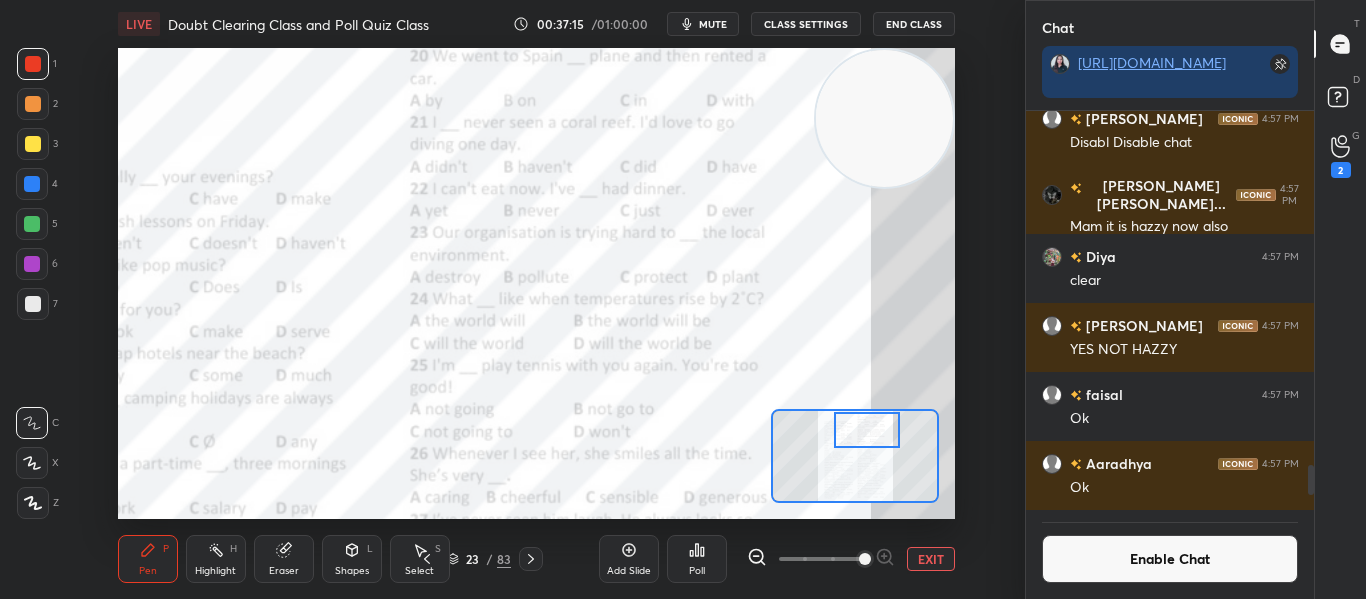 click at bounding box center [866, 430] 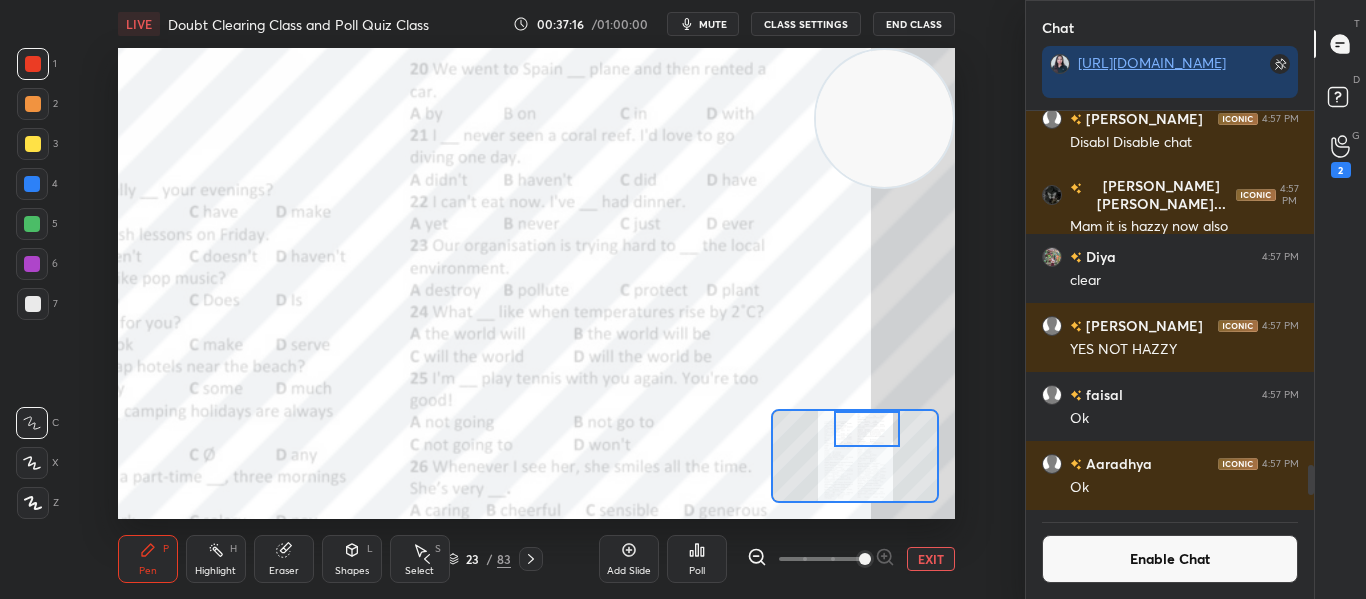 drag, startPoint x: 862, startPoint y: 435, endPoint x: 861, endPoint y: 420, distance: 15.033297 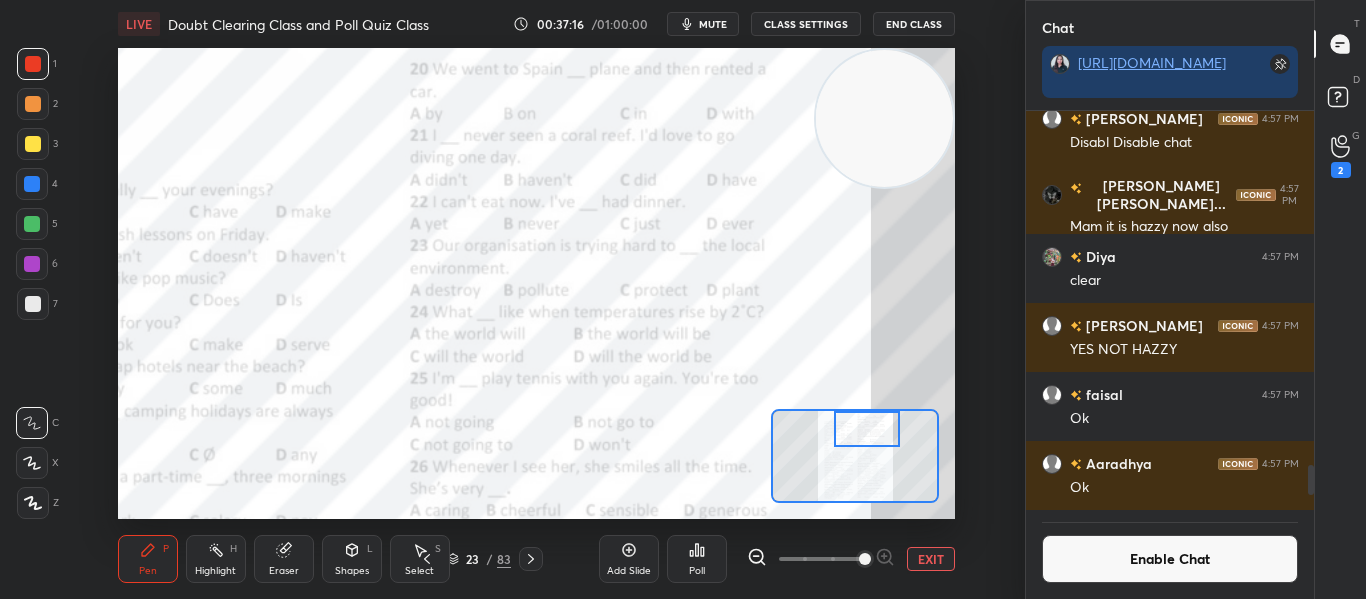 click at bounding box center [866, 429] 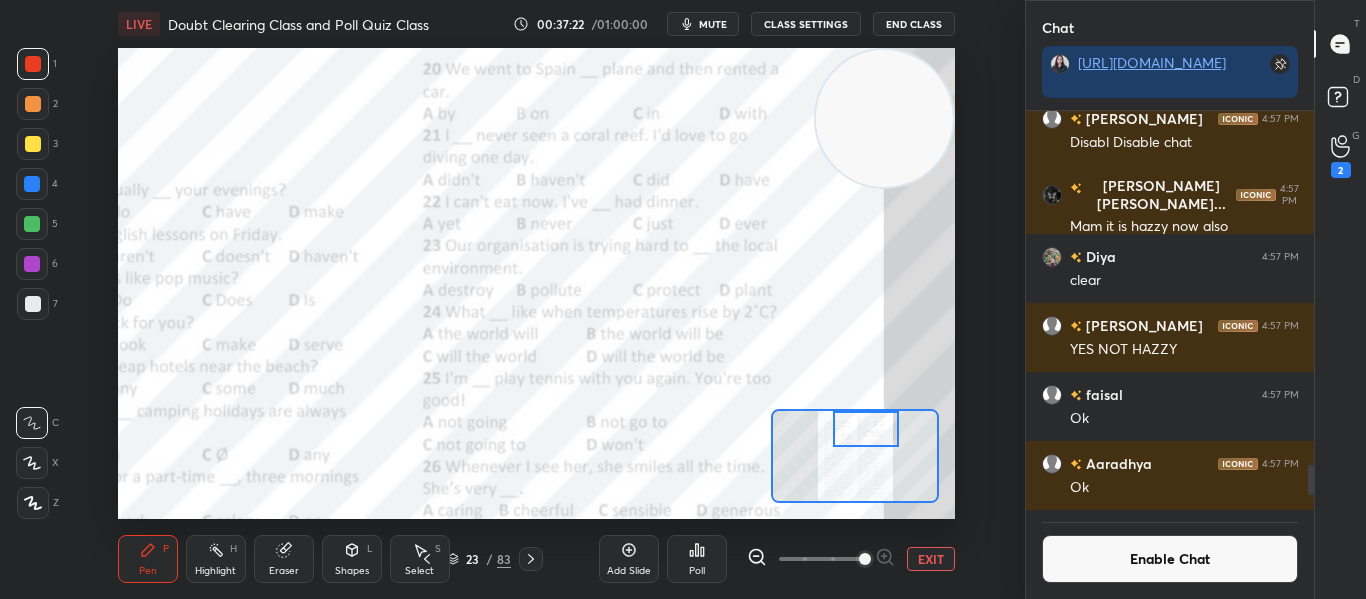 click 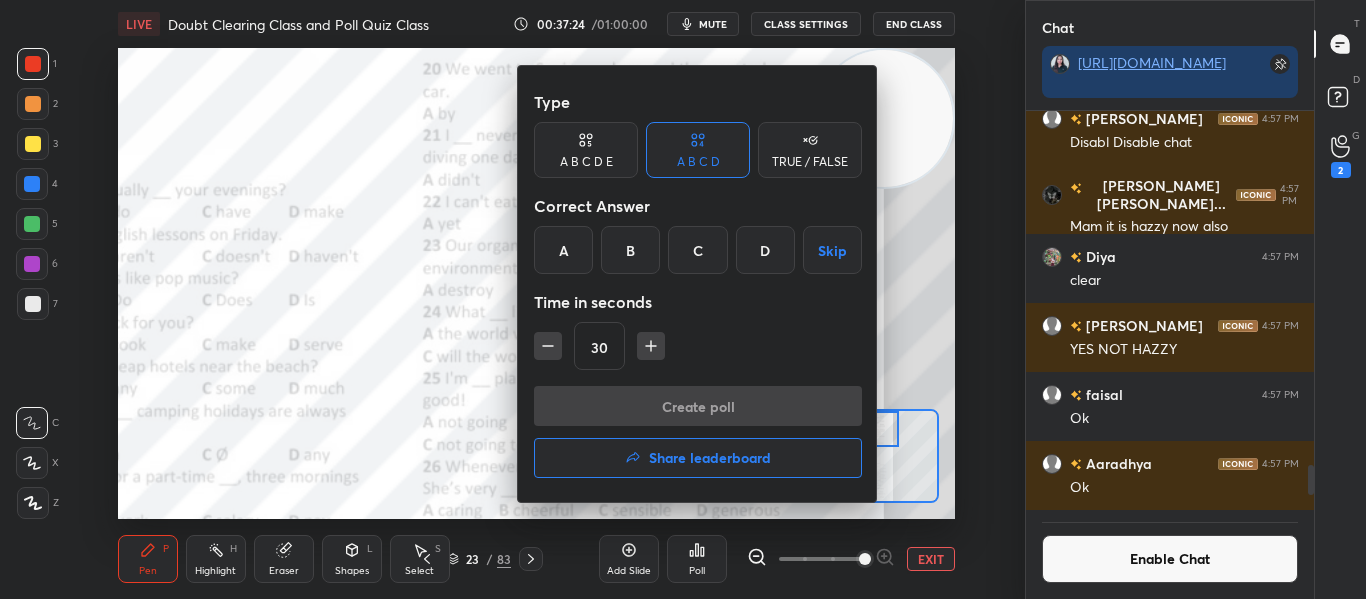 click on "A" at bounding box center (563, 250) 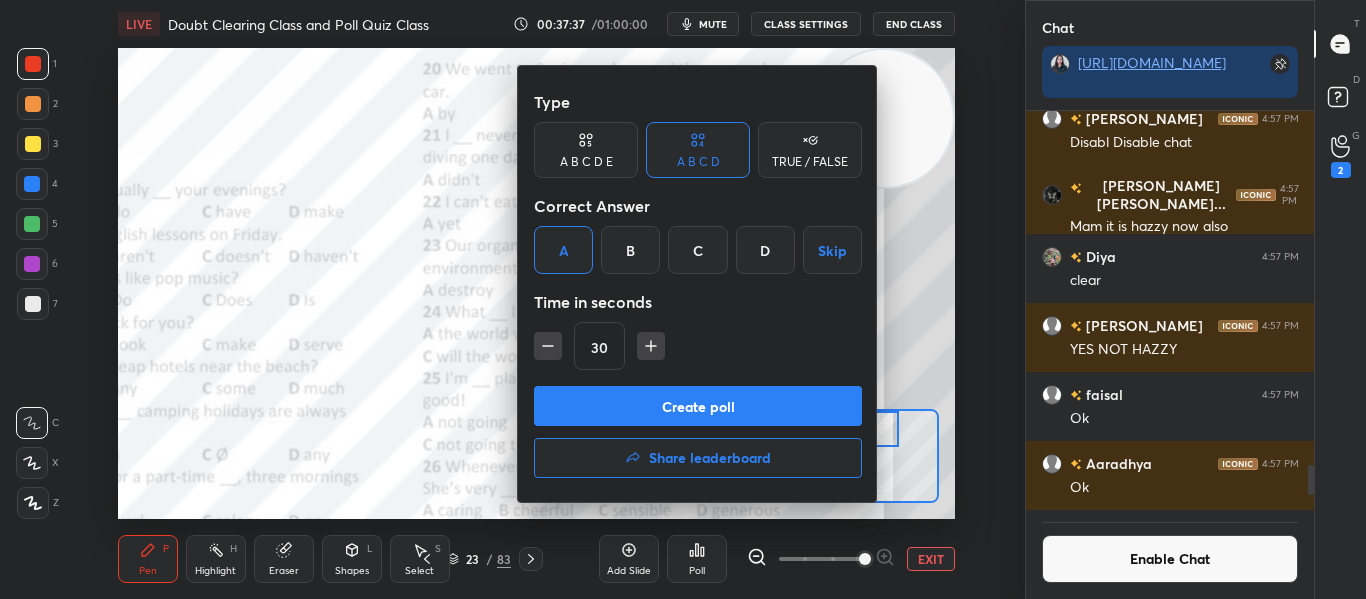 click on "Create poll" at bounding box center (698, 406) 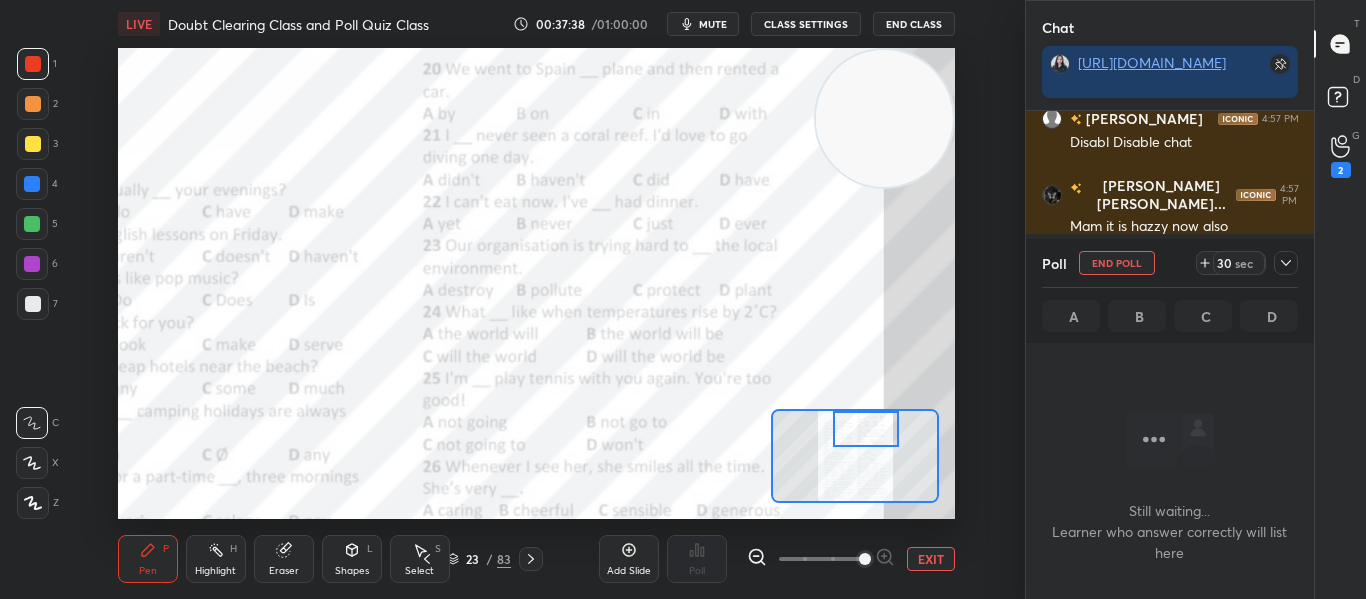 scroll, scrollTop: 305, scrollLeft: 282, axis: both 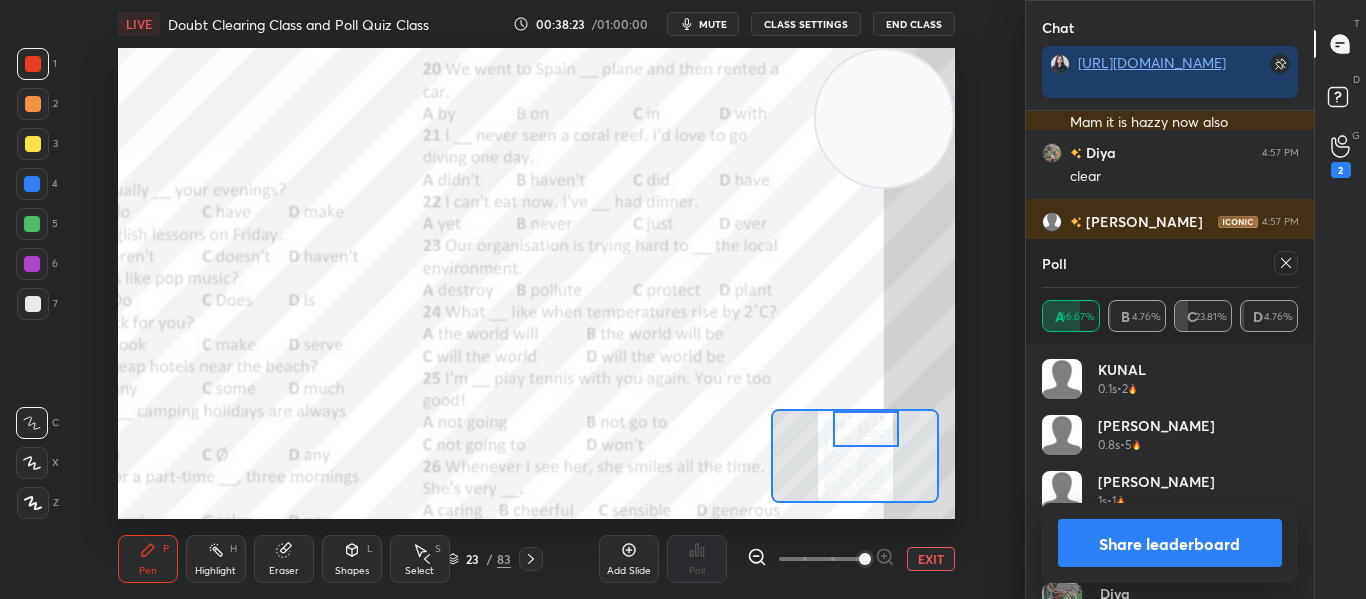 click 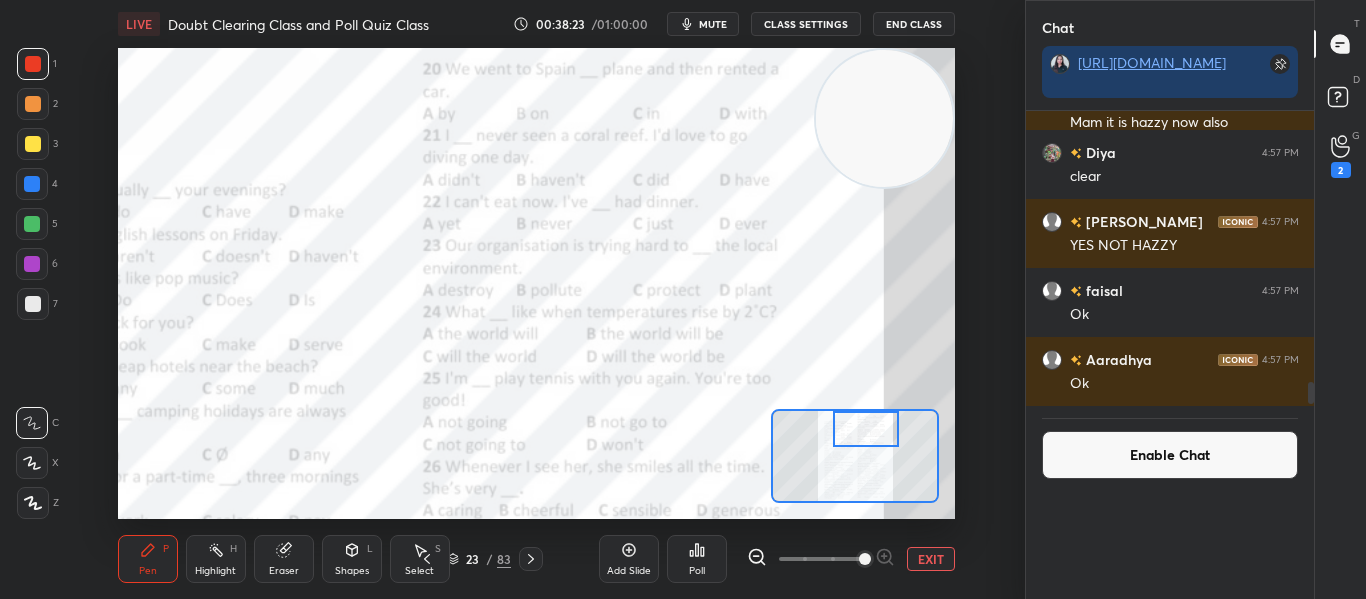 scroll, scrollTop: 0, scrollLeft: 0, axis: both 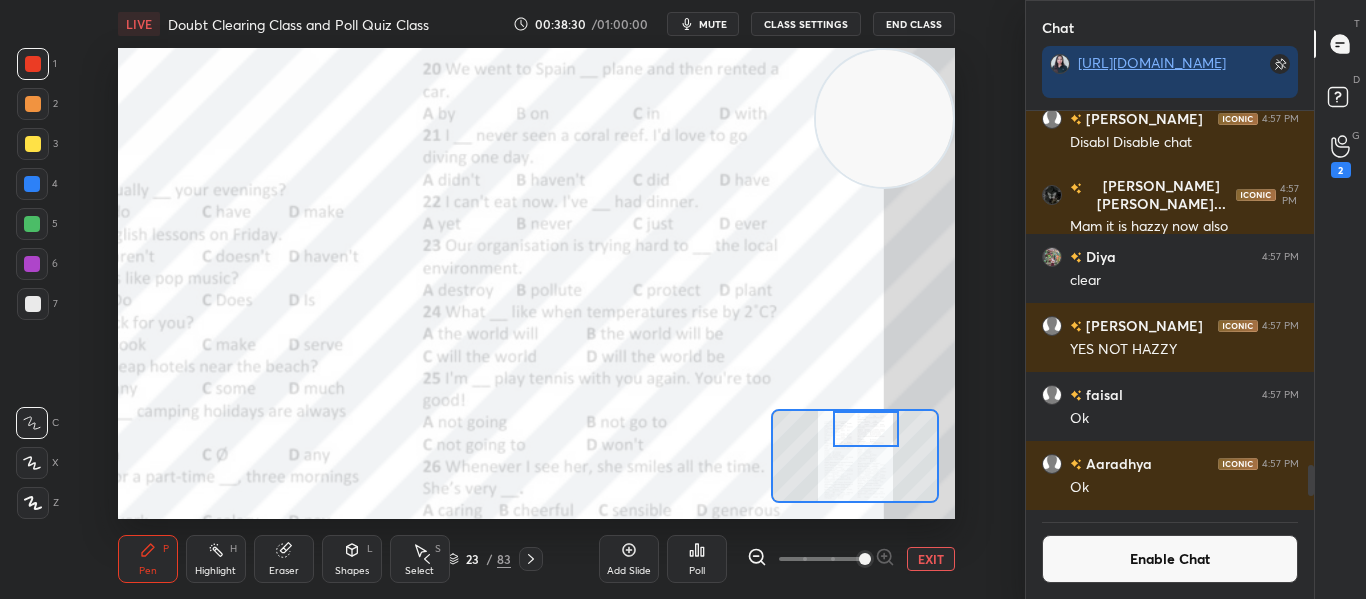 click on "Poll" at bounding box center (697, 559) 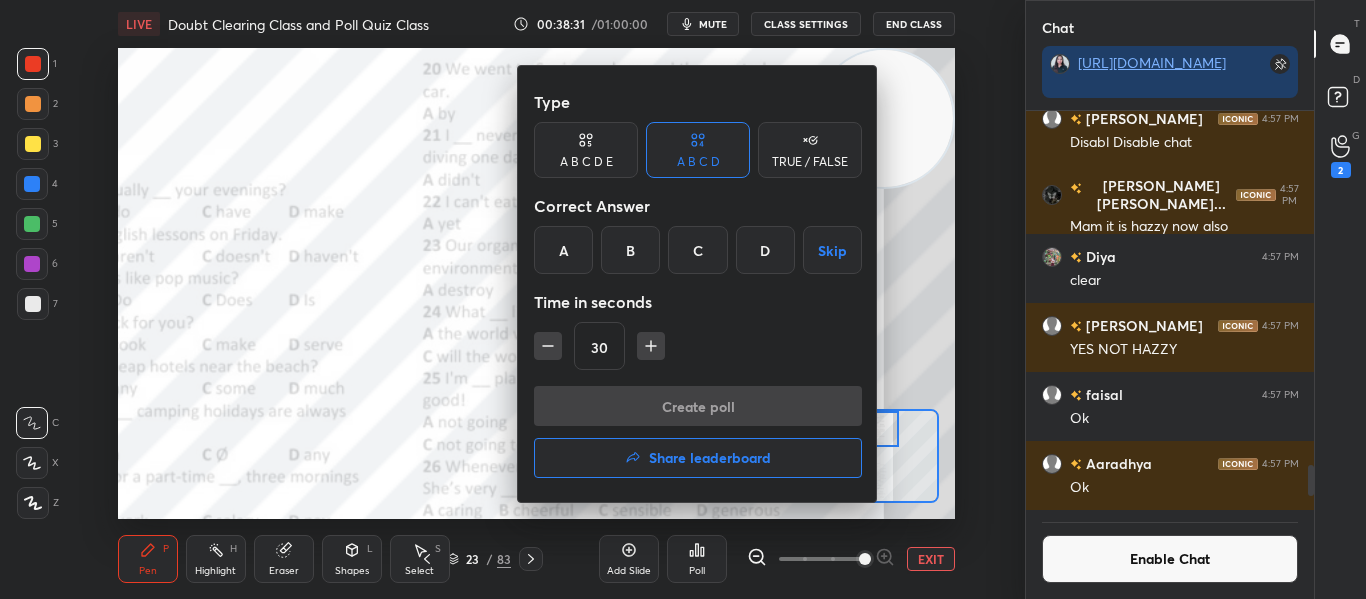 click on "Share leaderboard" at bounding box center (710, 458) 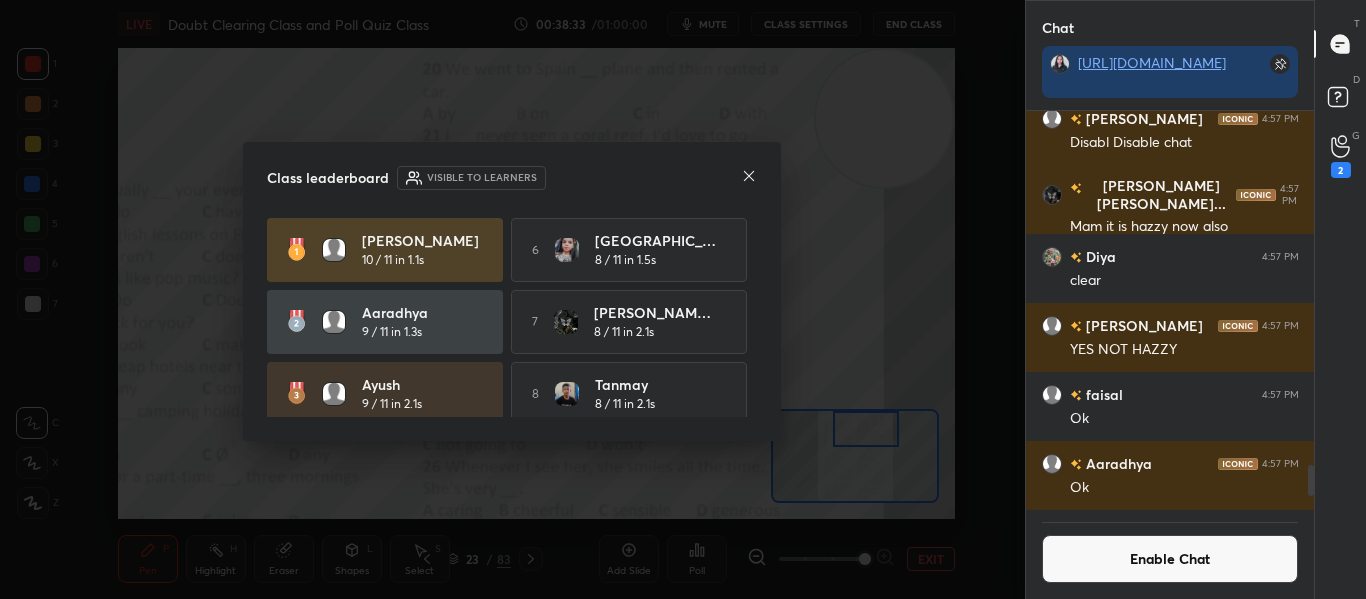 click on "Enable Chat" at bounding box center [1170, 559] 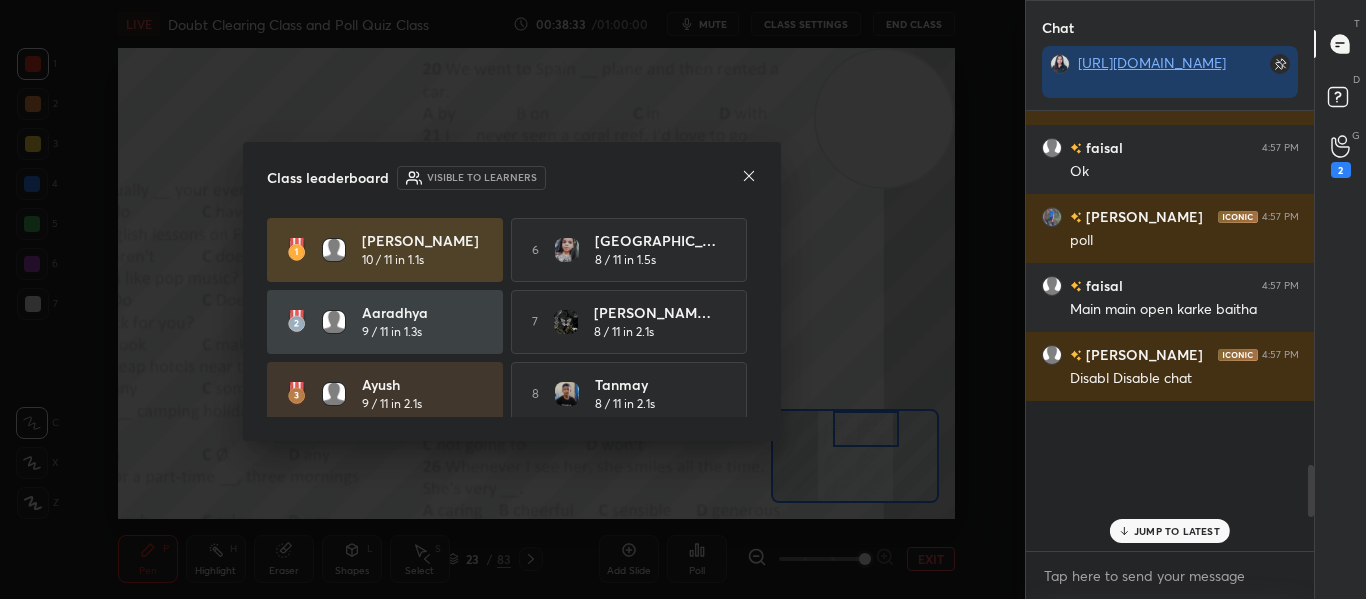 scroll, scrollTop: 7, scrollLeft: 7, axis: both 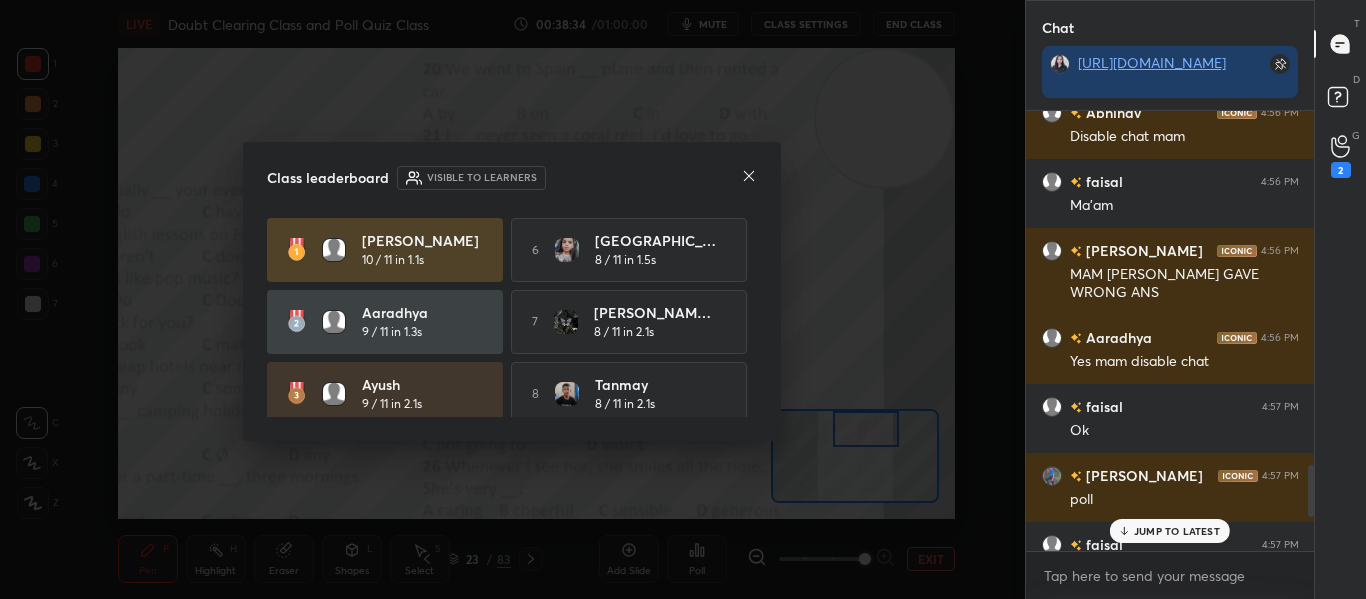 click 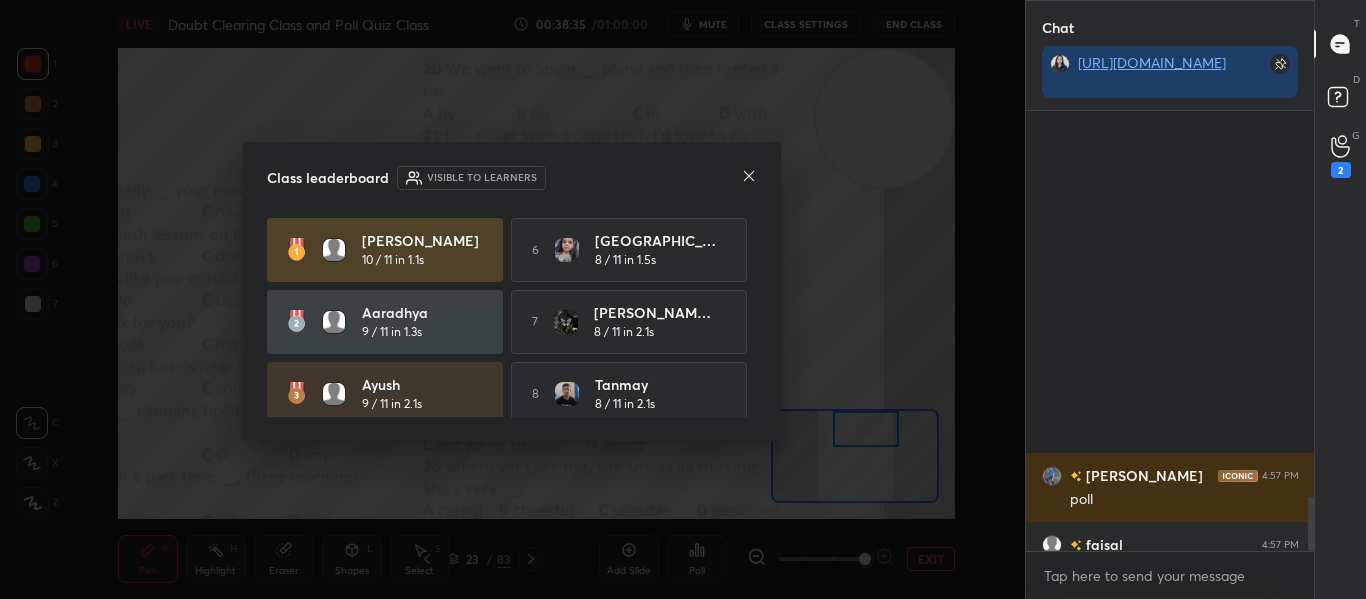 scroll, scrollTop: 3155, scrollLeft: 0, axis: vertical 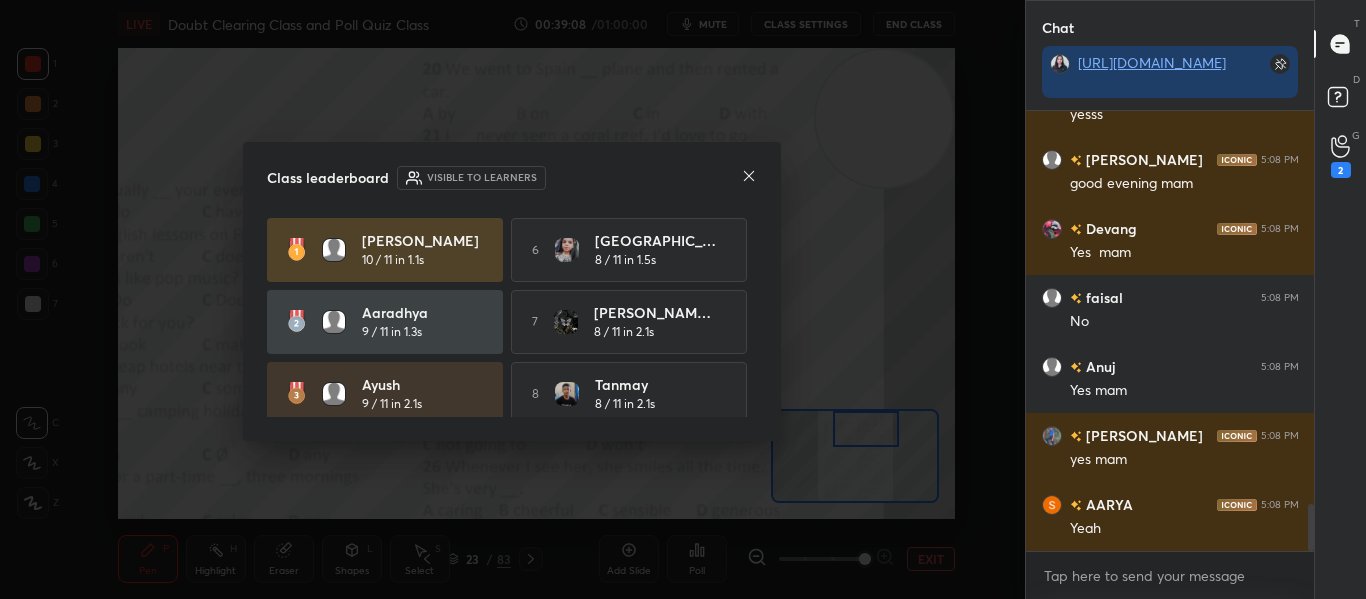 click 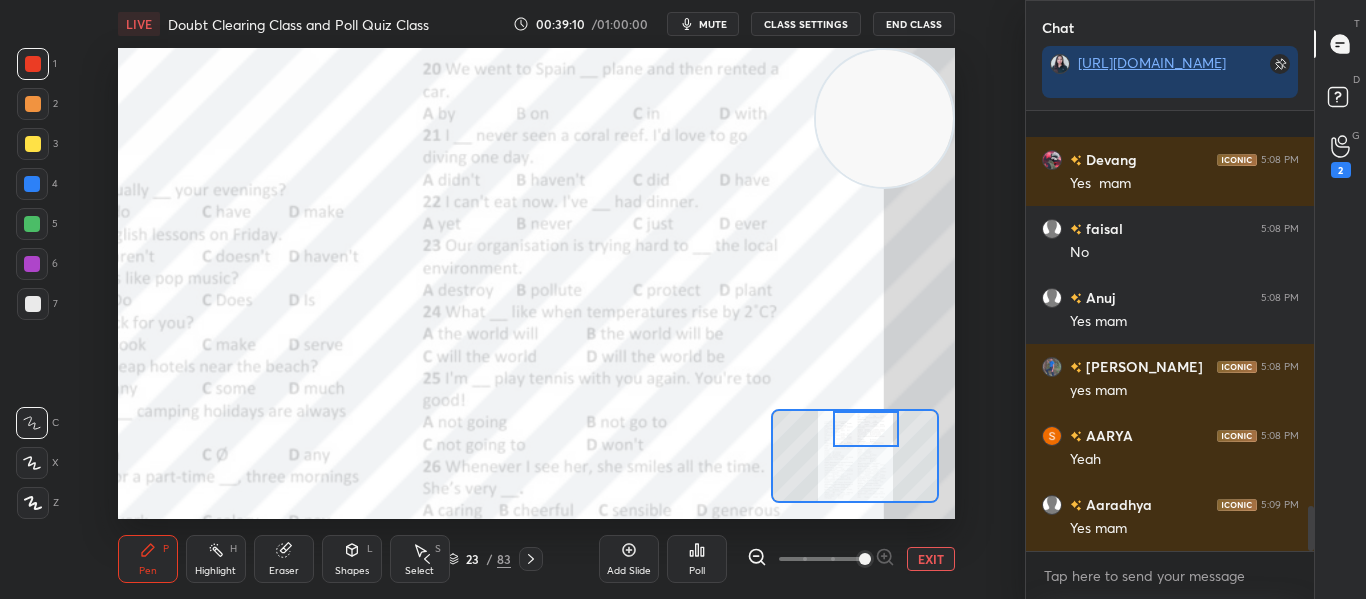 scroll, scrollTop: 3881, scrollLeft: 0, axis: vertical 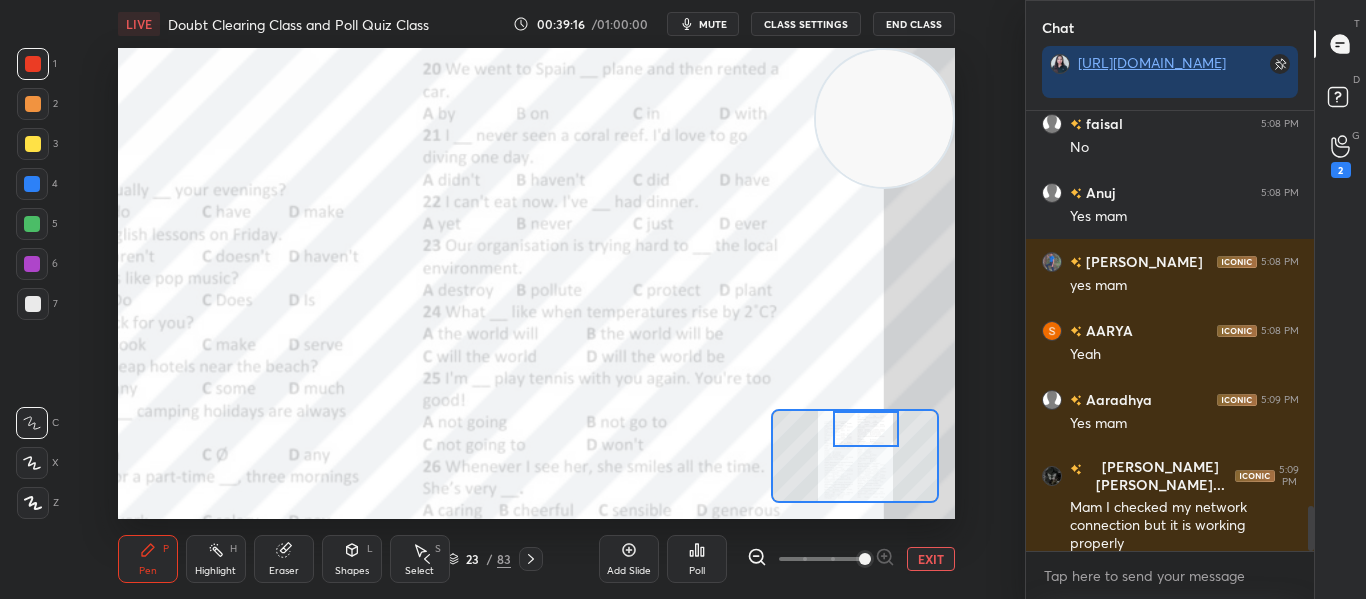 click on "Poll" at bounding box center (697, 559) 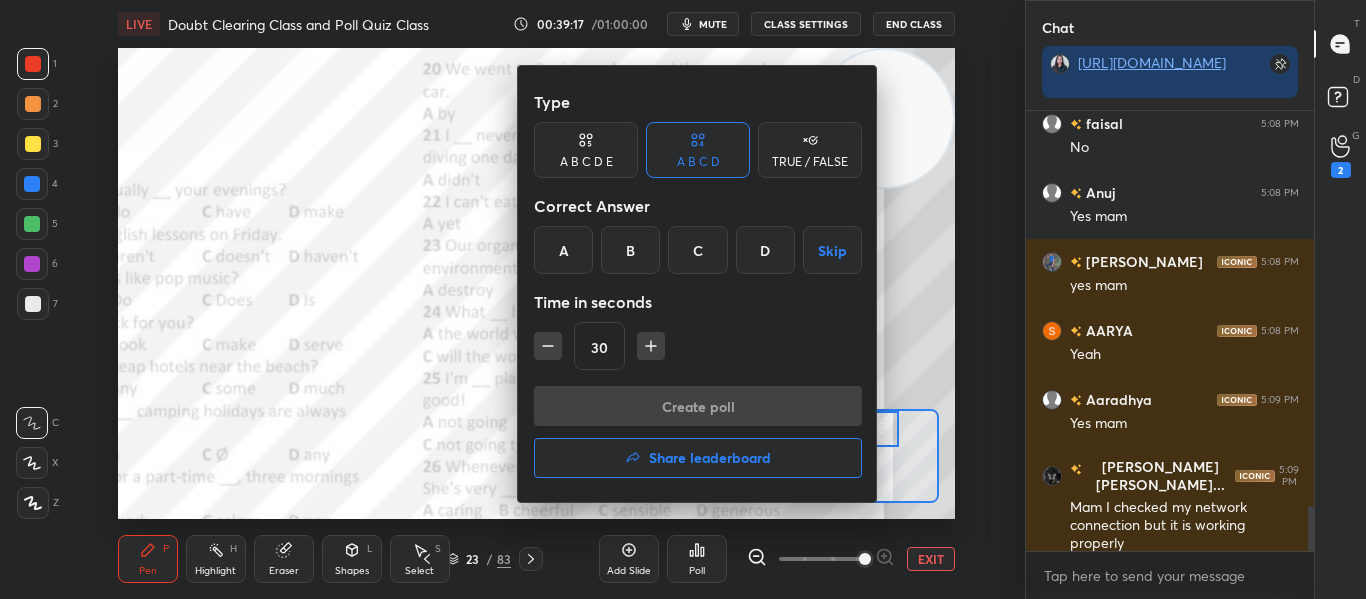 click on "D" at bounding box center (765, 250) 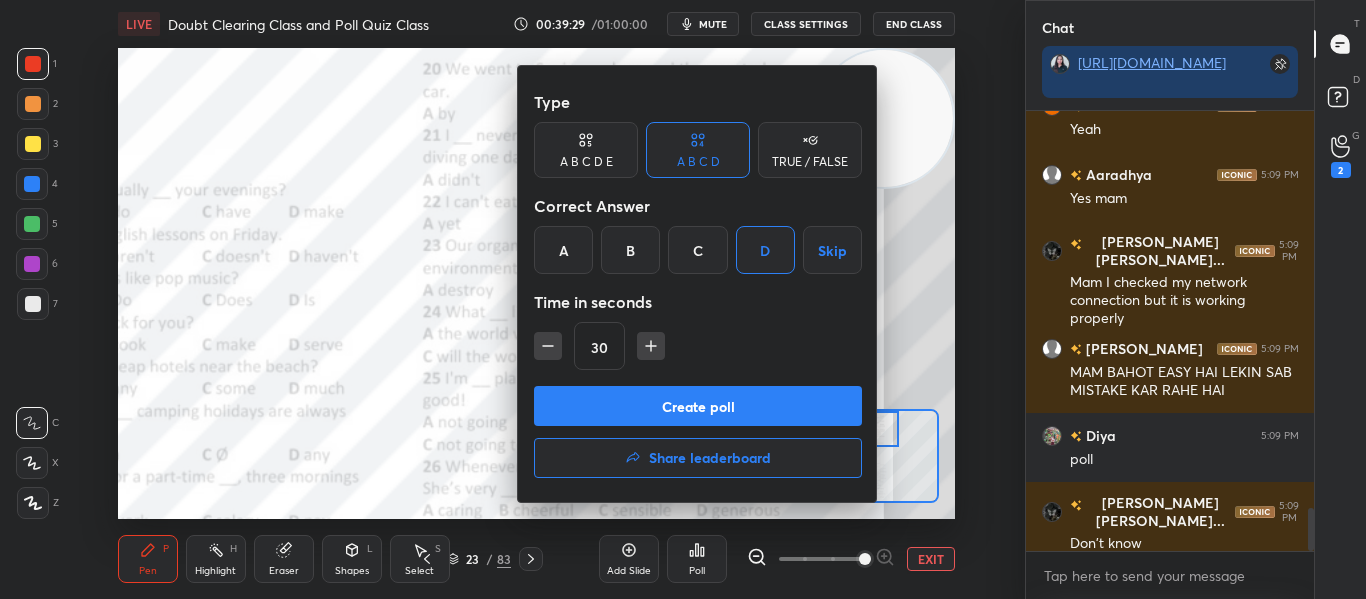 scroll, scrollTop: 4175, scrollLeft: 0, axis: vertical 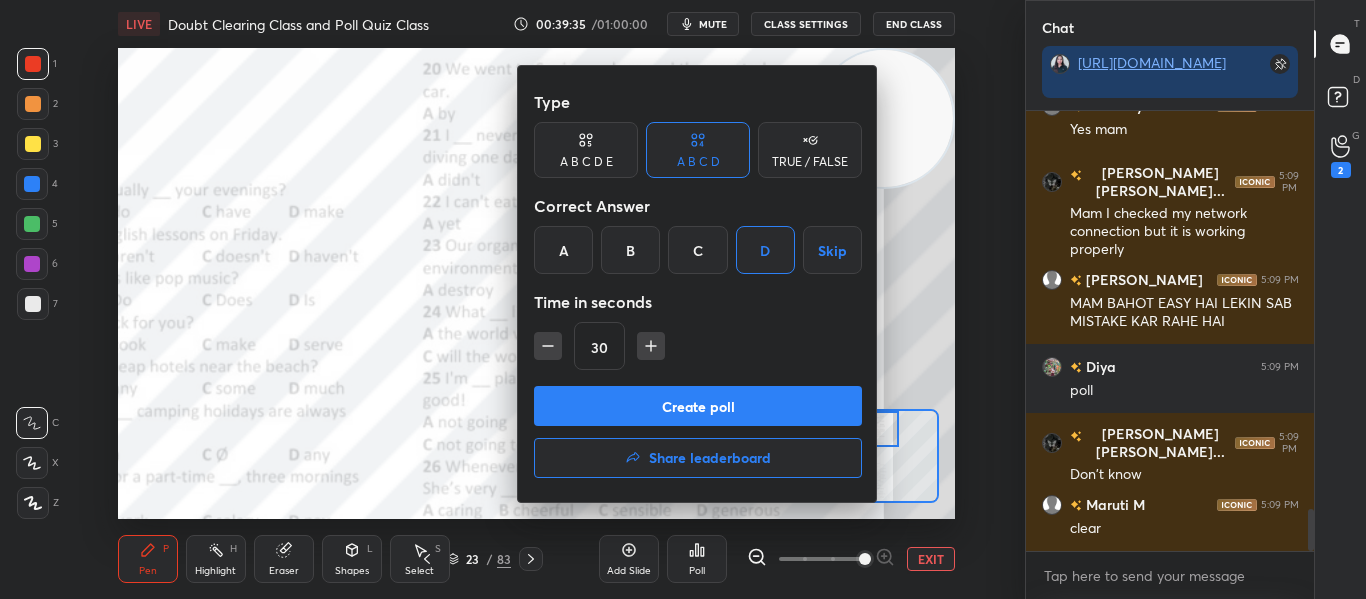 click on "Create poll" at bounding box center [698, 406] 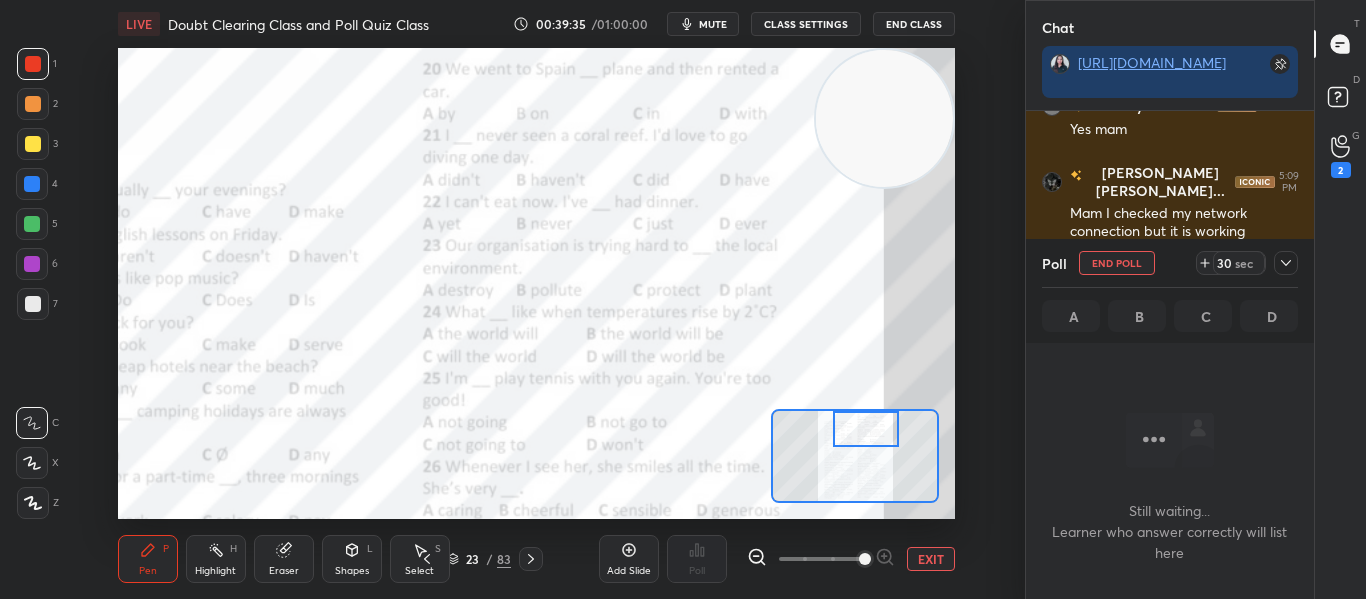 scroll, scrollTop: 336, scrollLeft: 282, axis: both 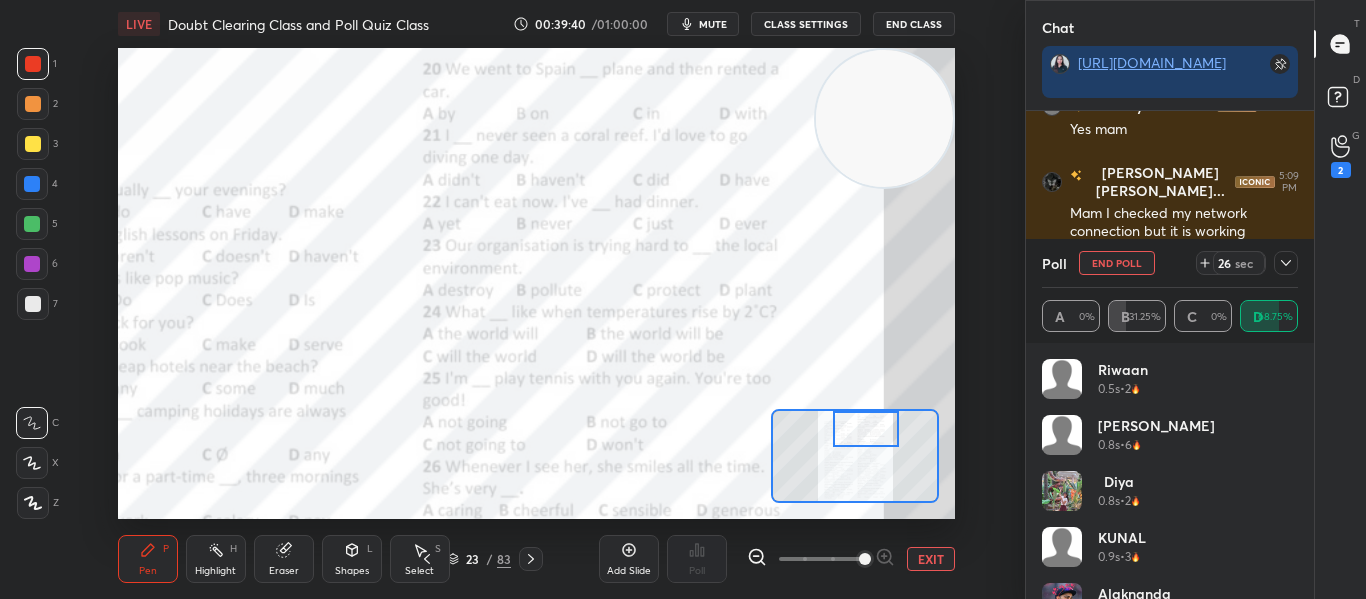 click at bounding box center (1286, 263) 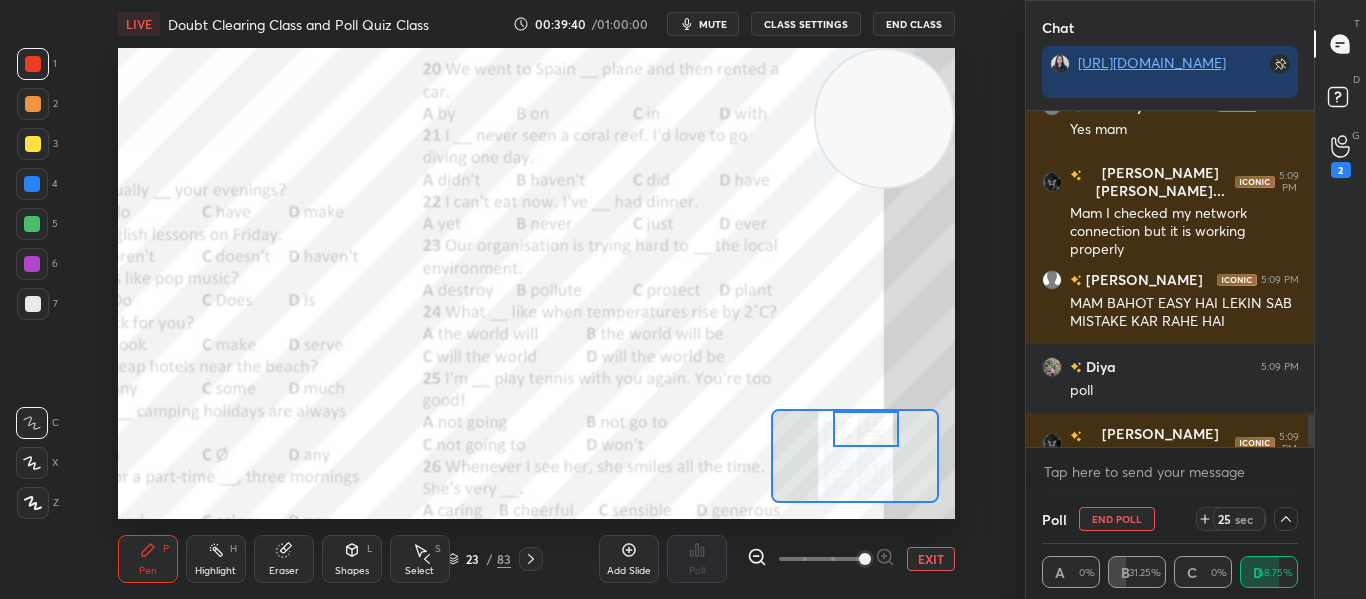 scroll, scrollTop: 0, scrollLeft: 0, axis: both 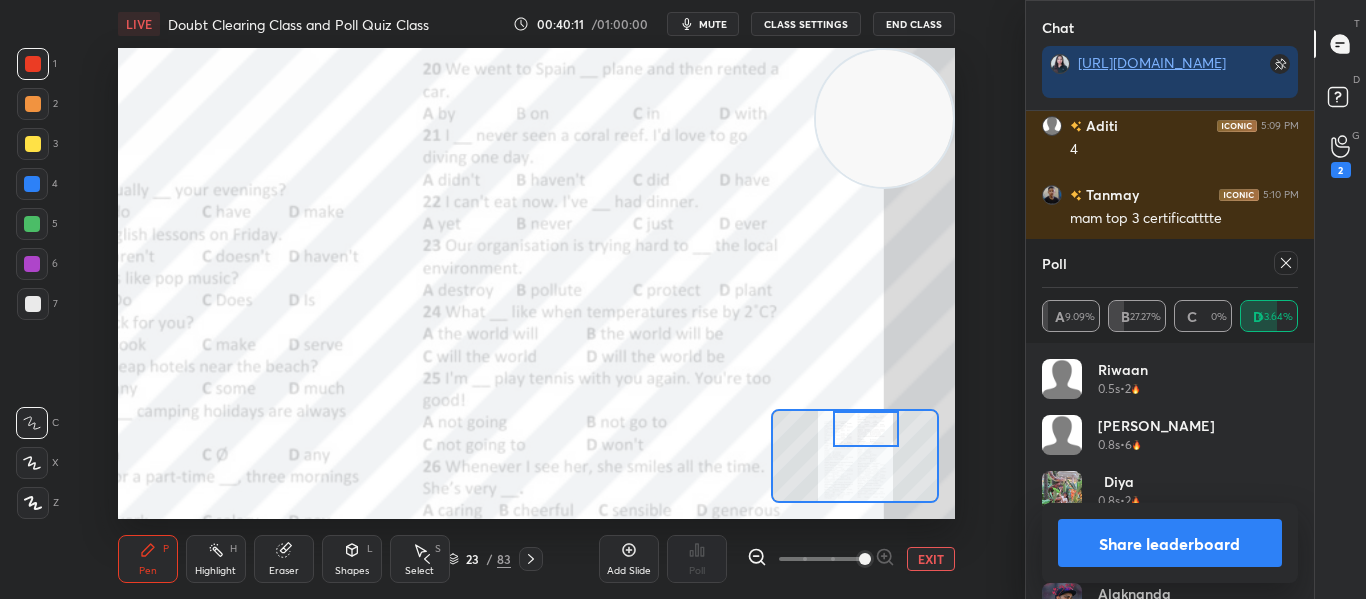 click 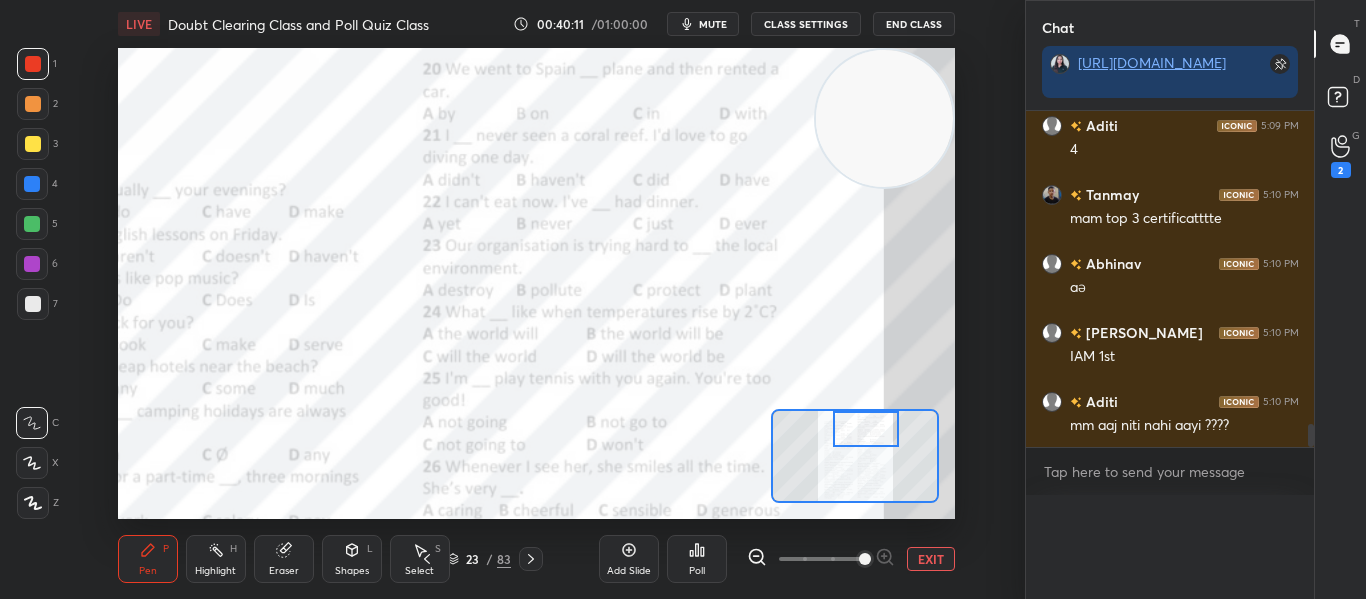 scroll, scrollTop: 0, scrollLeft: 0, axis: both 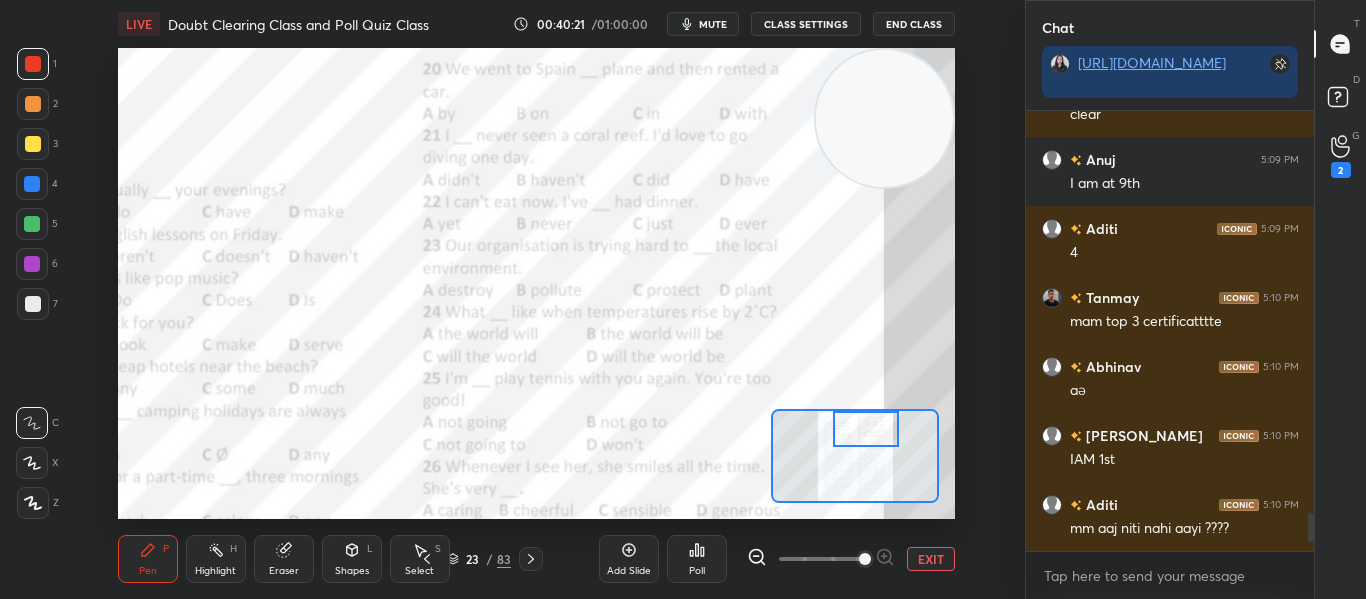 click on "Poll" at bounding box center [697, 559] 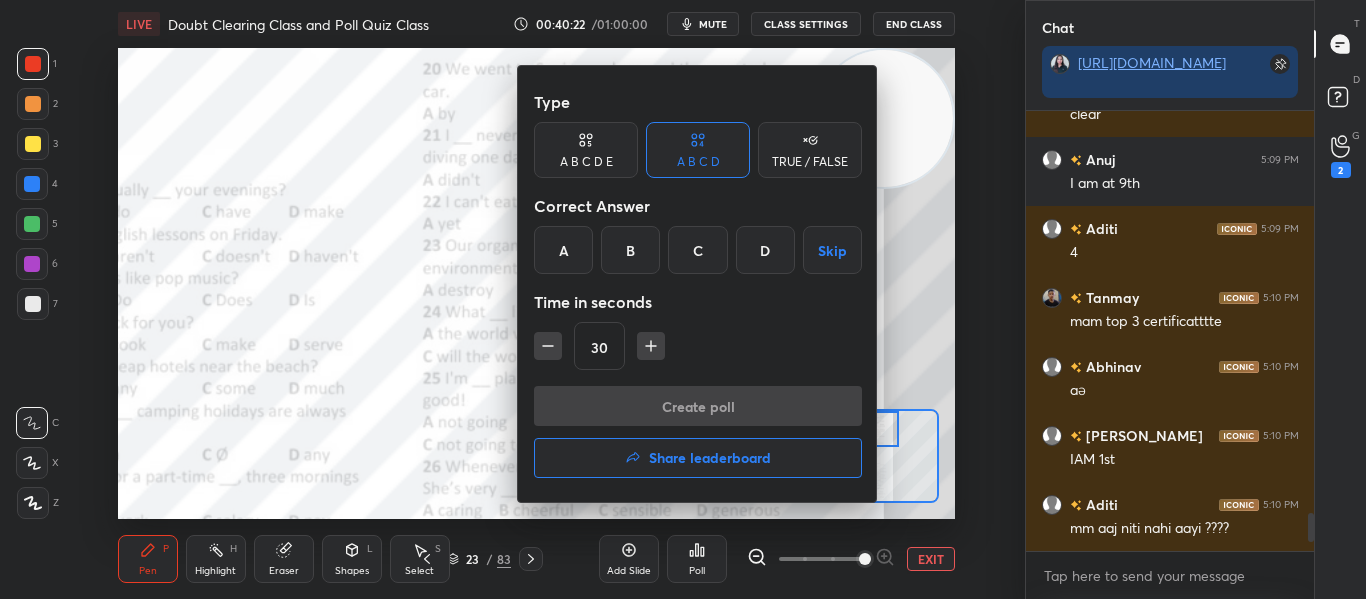 click on "C" at bounding box center [697, 250] 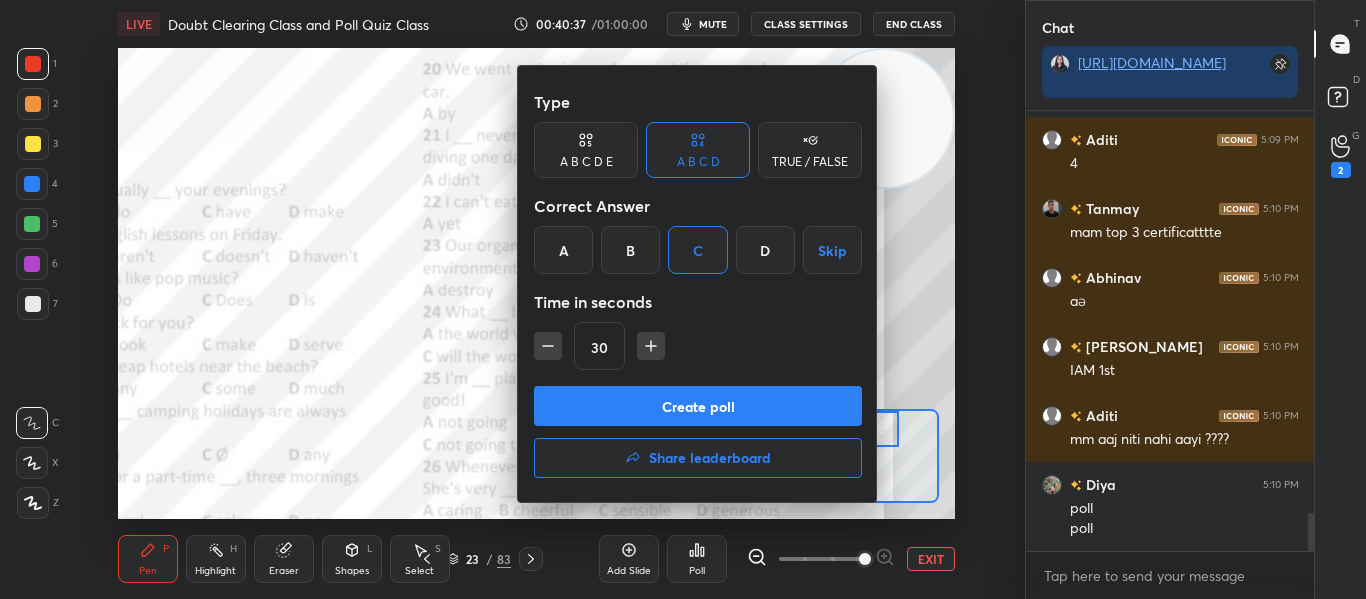 click on "Create poll" at bounding box center (698, 406) 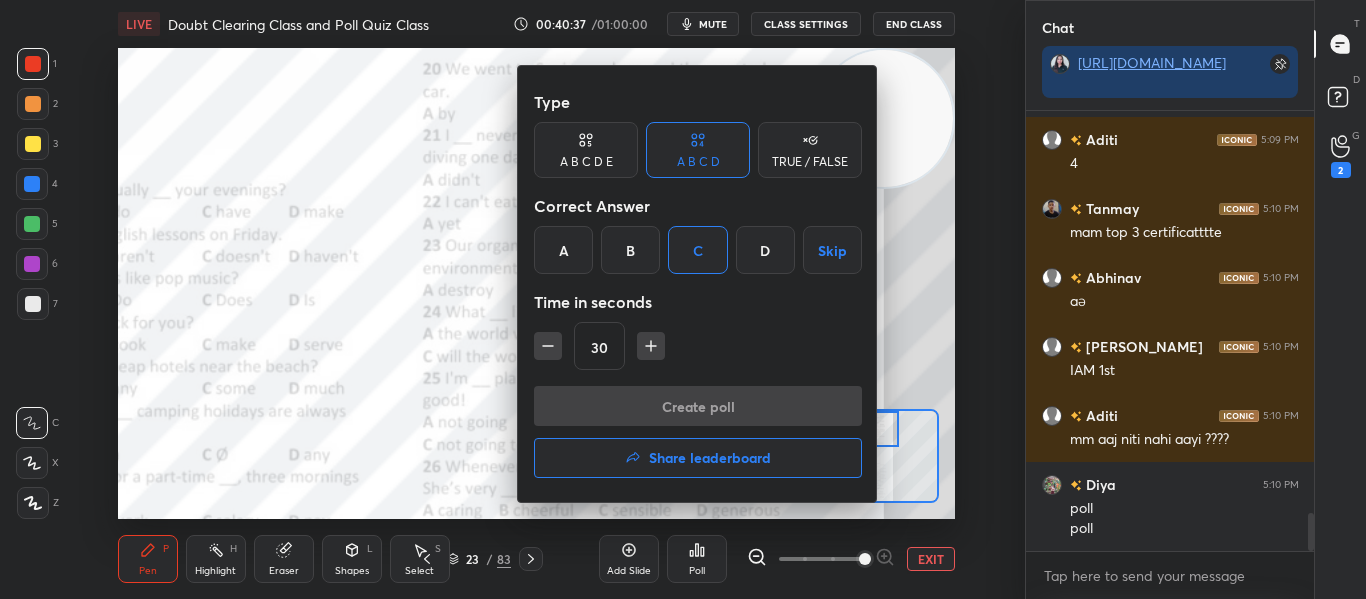 scroll, scrollTop: 382, scrollLeft: 282, axis: both 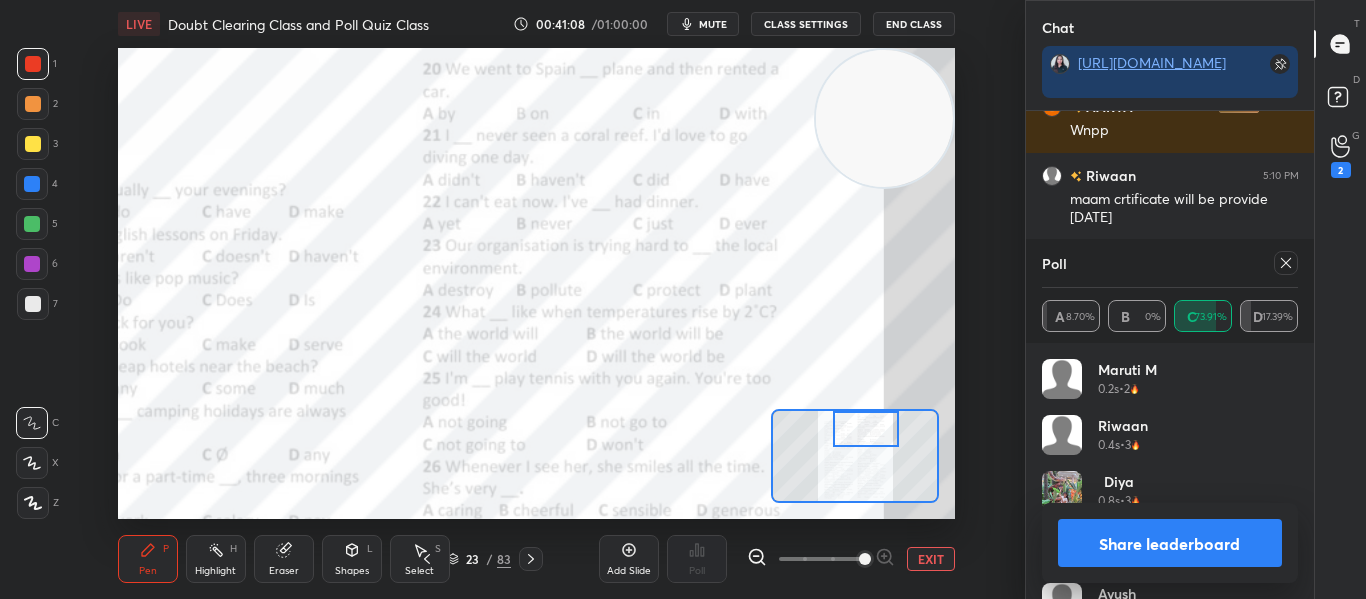 click 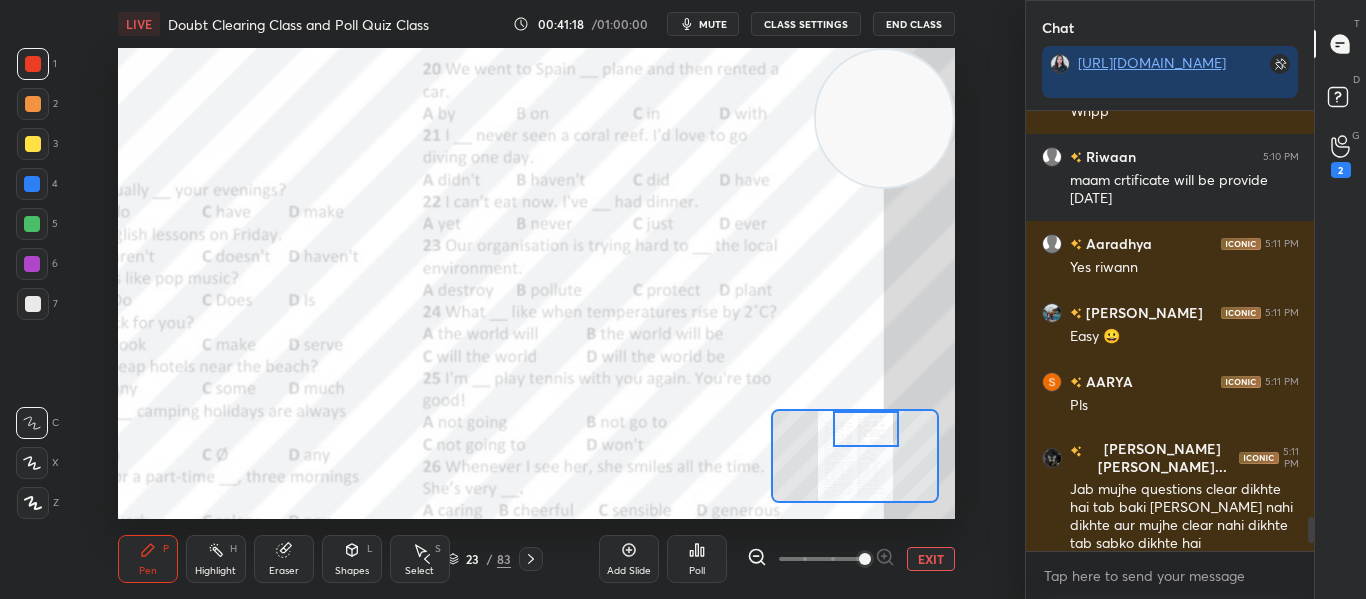 click 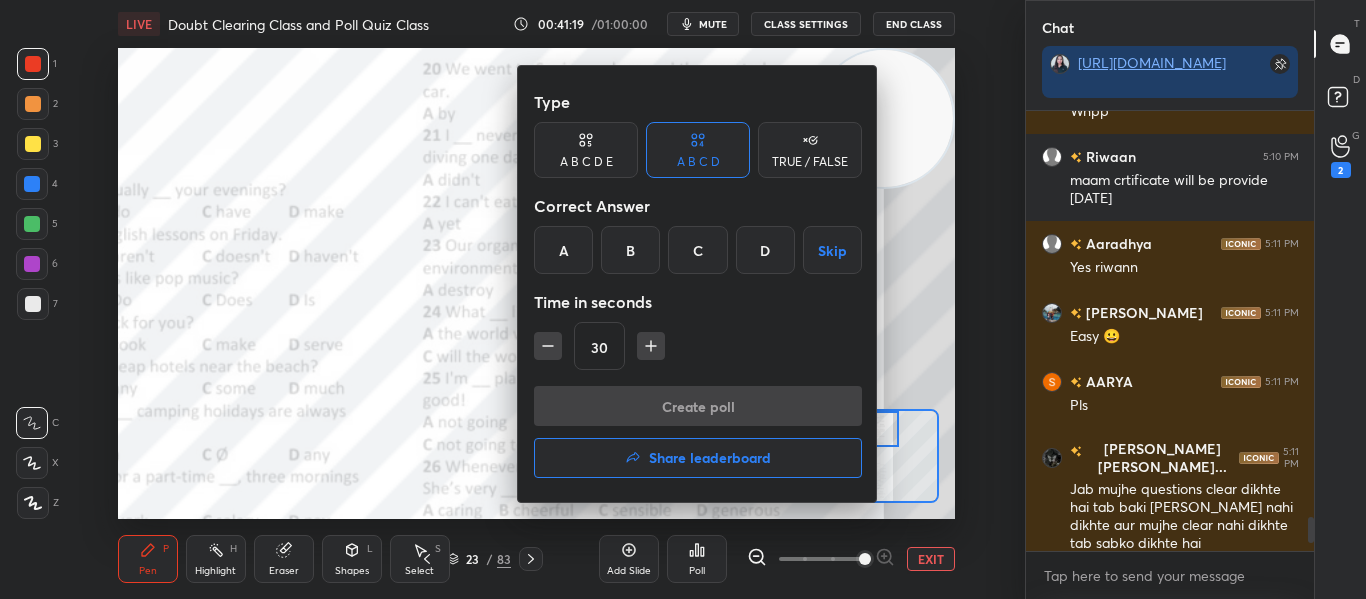 click on "C" at bounding box center (697, 250) 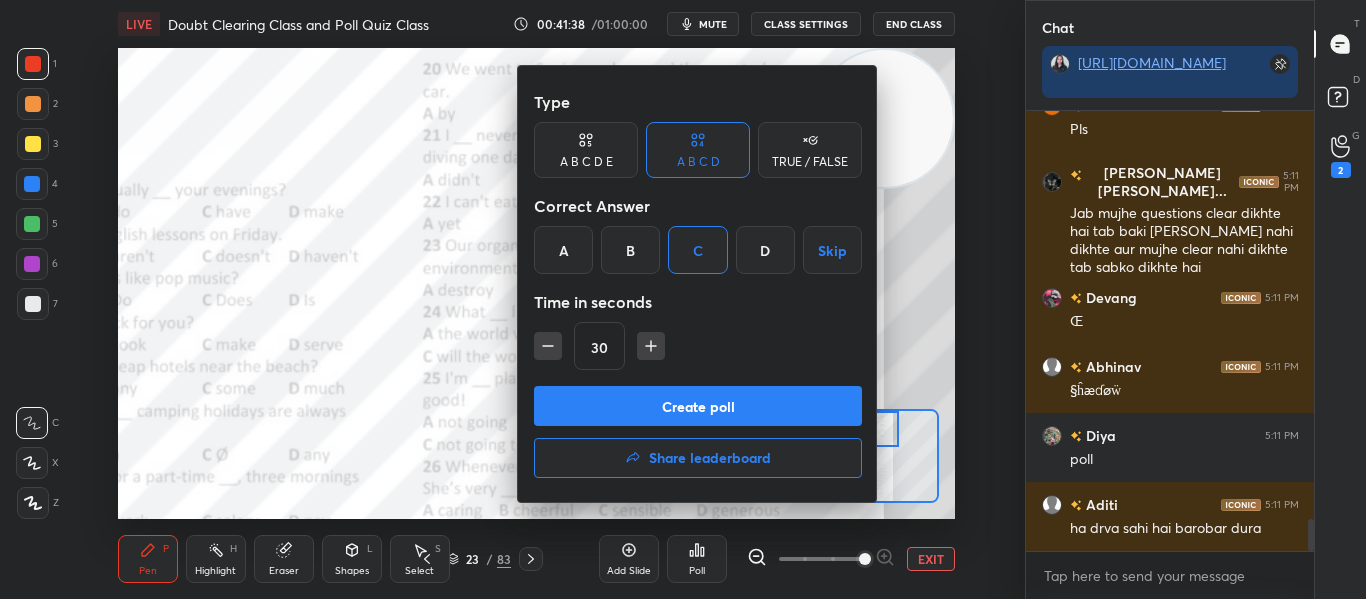 scroll, scrollTop: 5647, scrollLeft: 0, axis: vertical 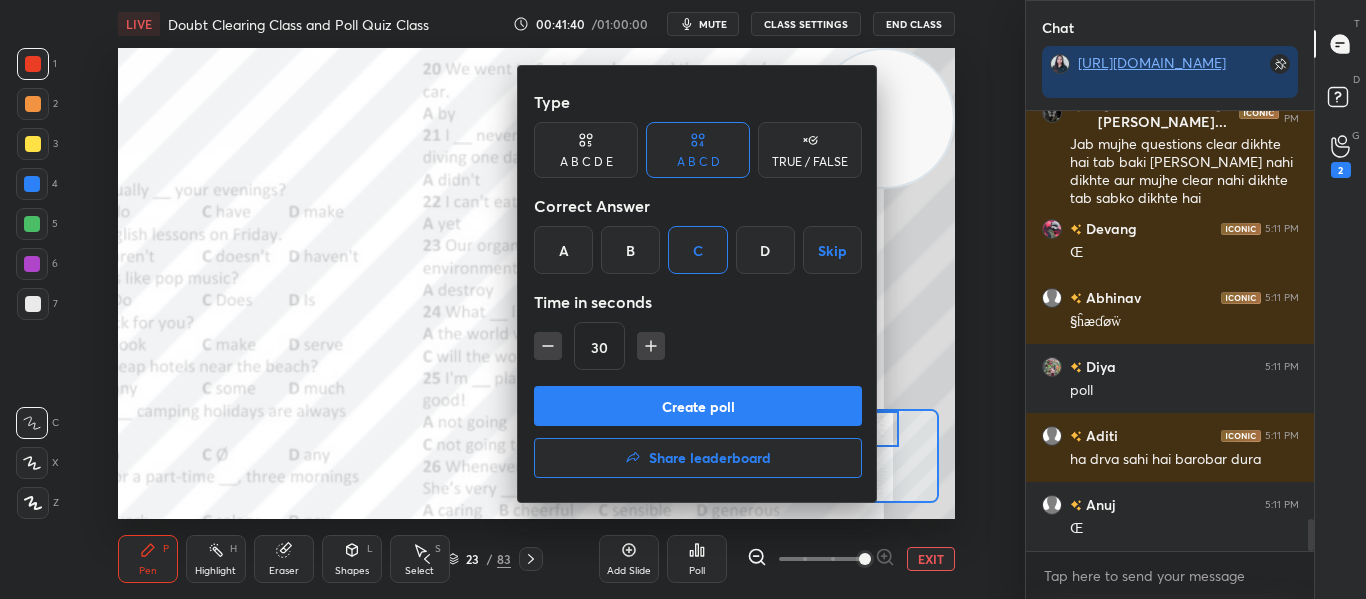 click on "Create poll" at bounding box center (698, 406) 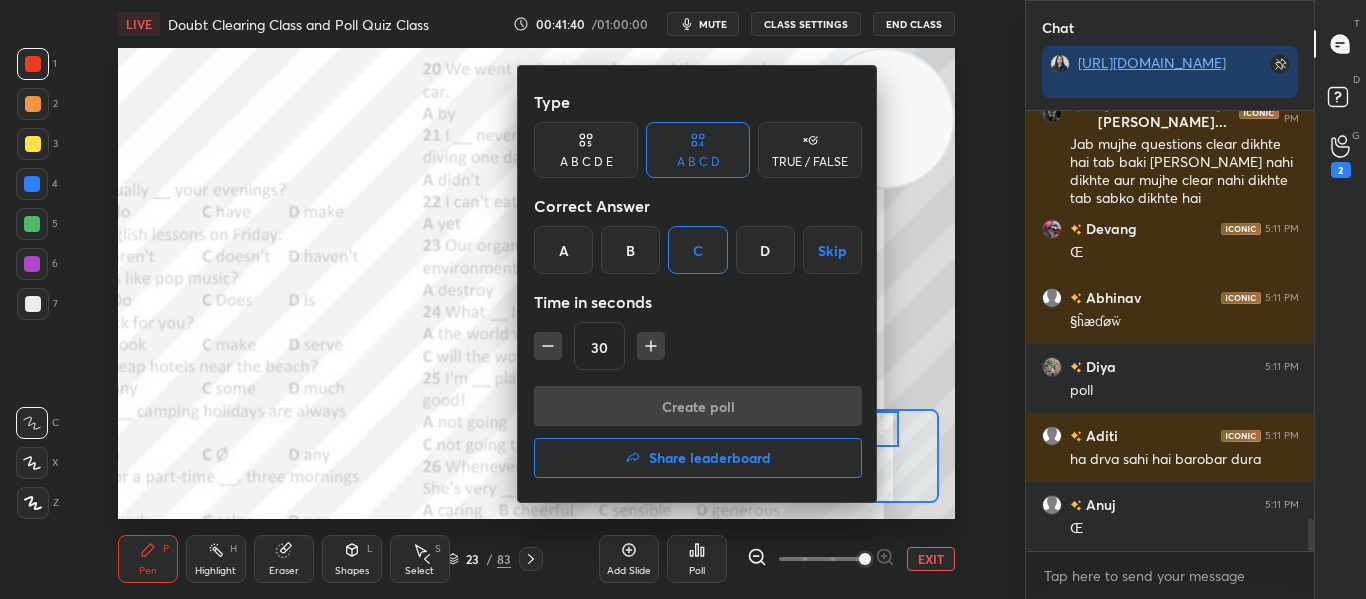 scroll, scrollTop: 392, scrollLeft: 282, axis: both 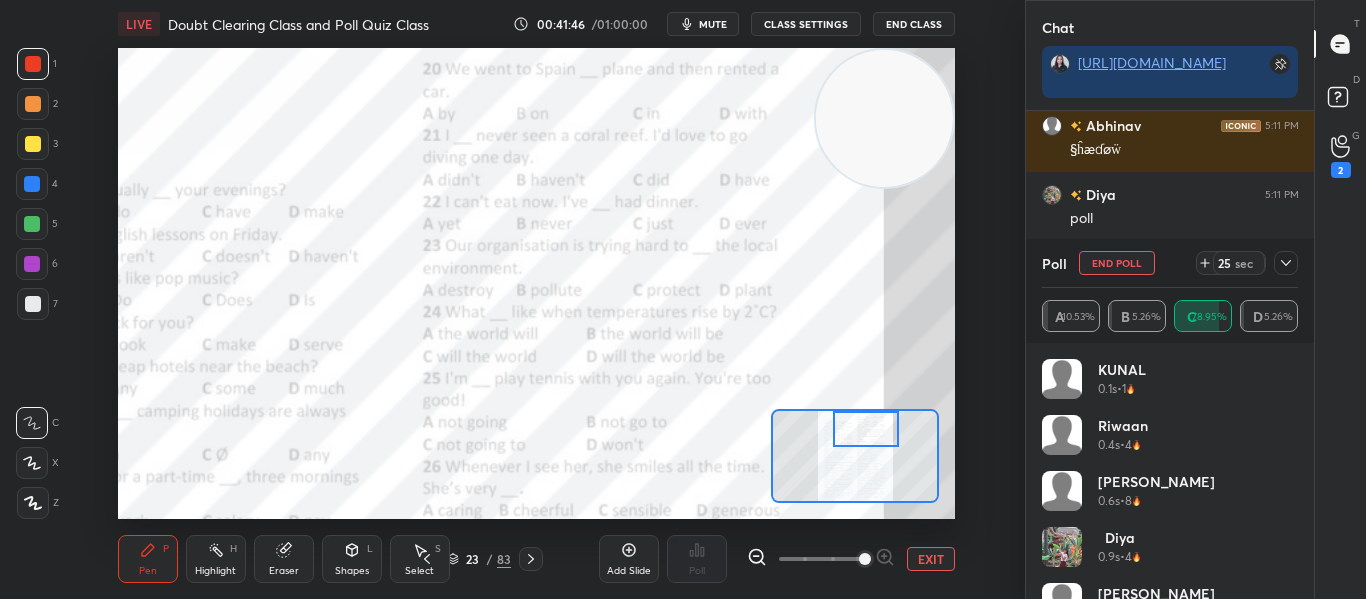 click 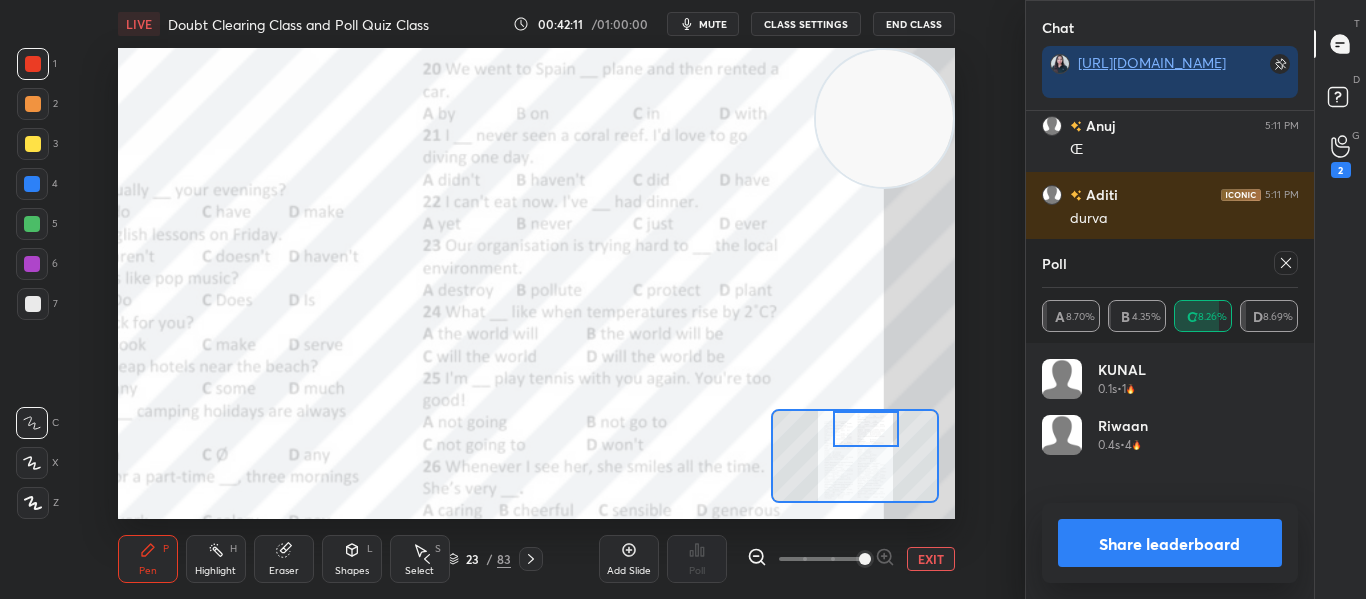 scroll, scrollTop: 7, scrollLeft: 7, axis: both 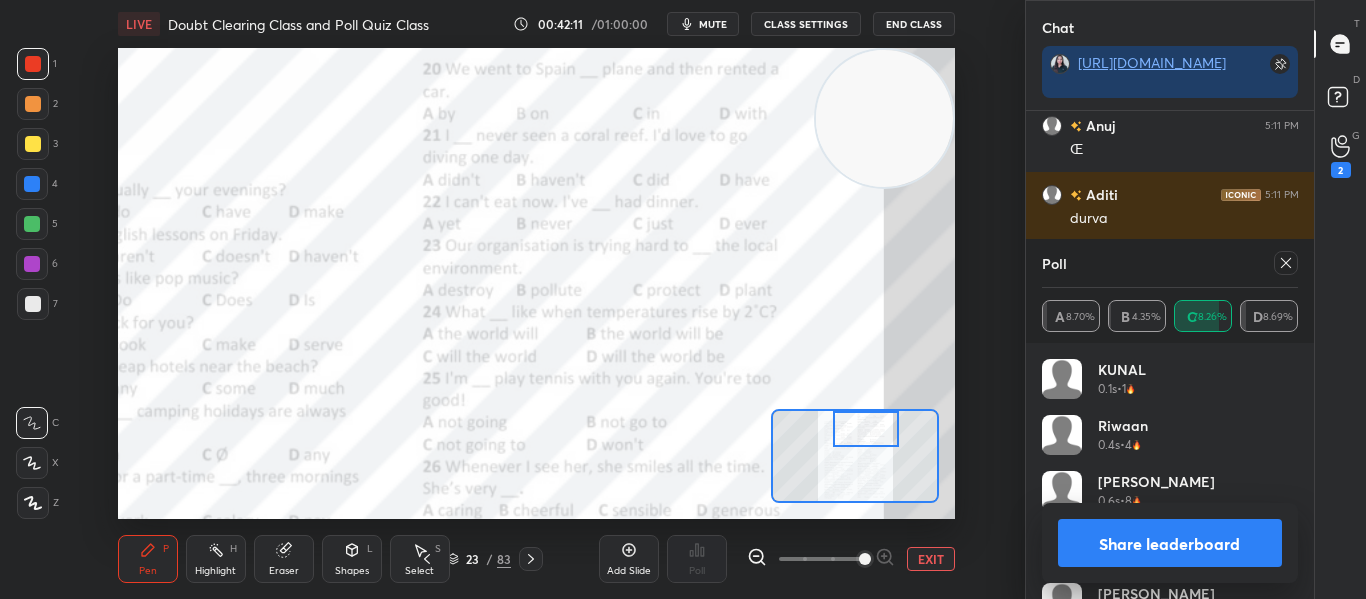 click 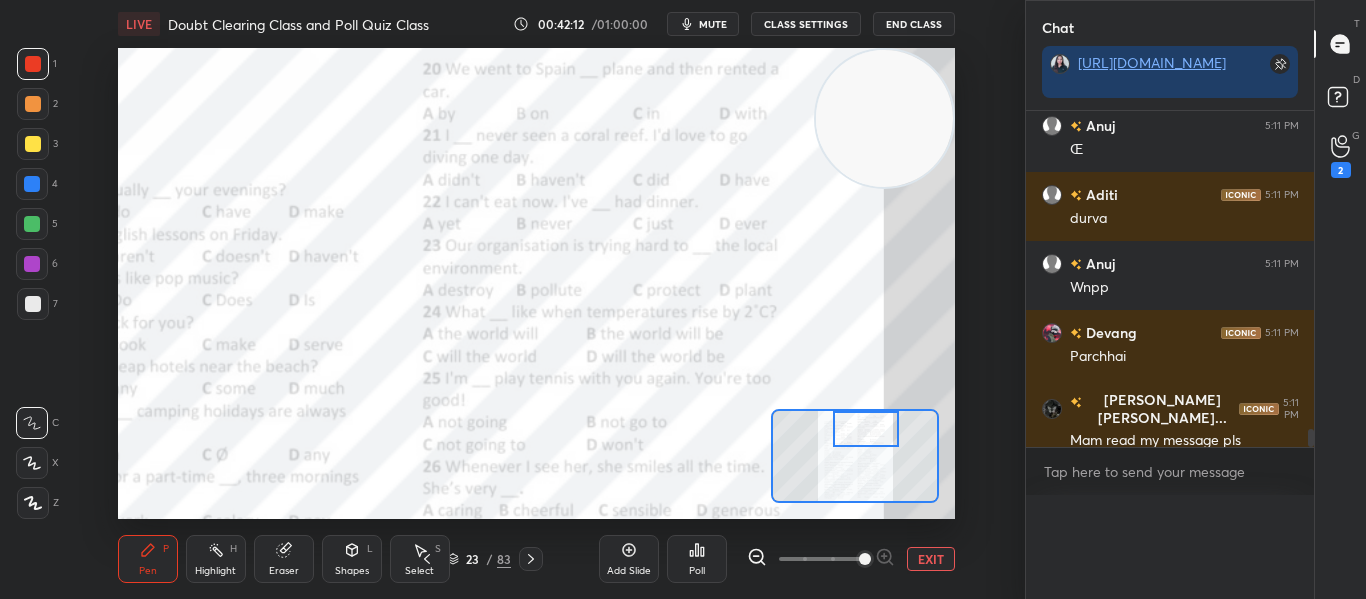 scroll, scrollTop: 0, scrollLeft: 0, axis: both 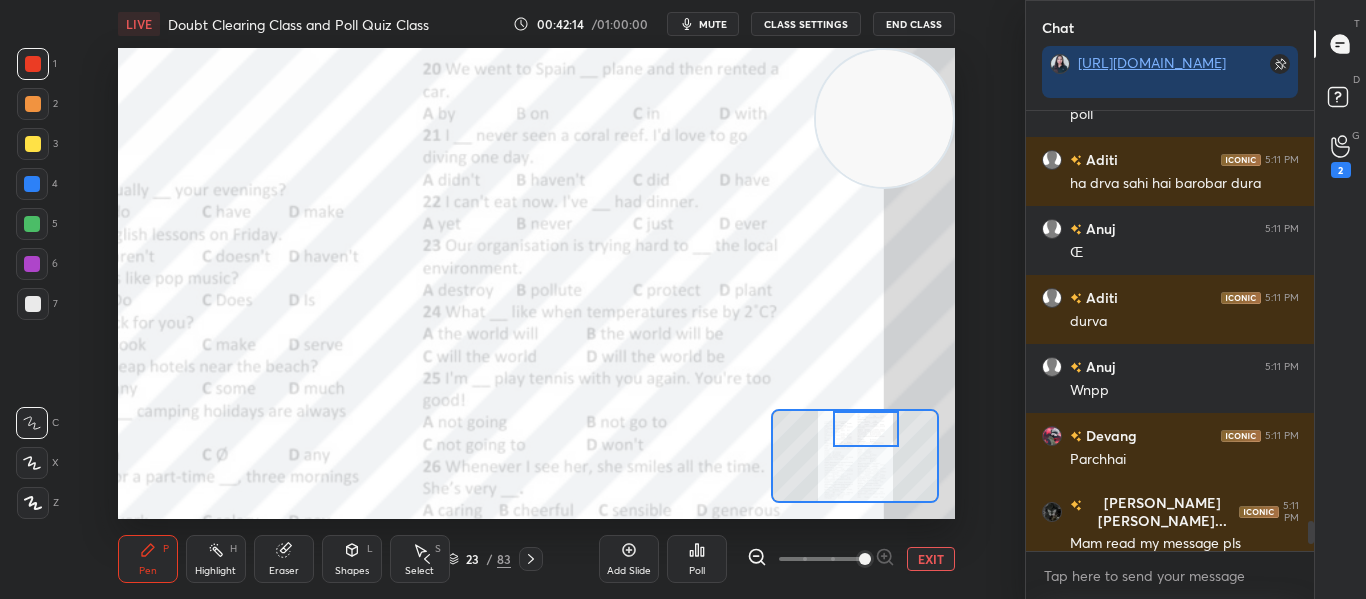 click at bounding box center [865, 429] 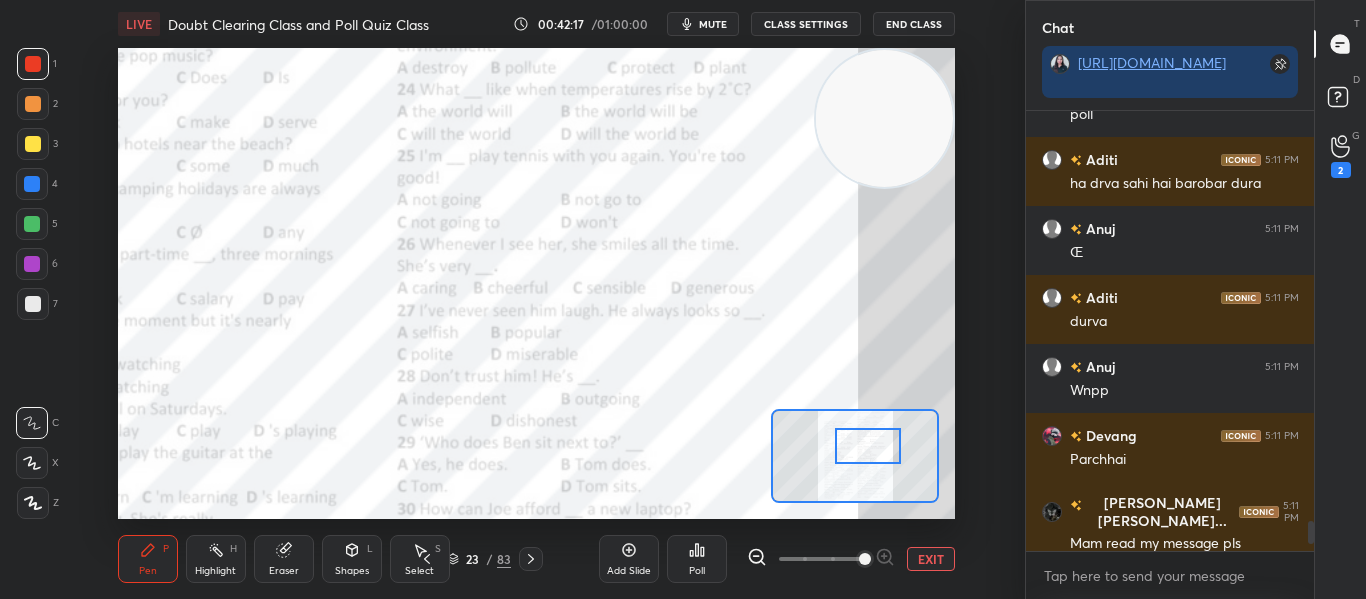 drag, startPoint x: 856, startPoint y: 429, endPoint x: 858, endPoint y: 446, distance: 17.117243 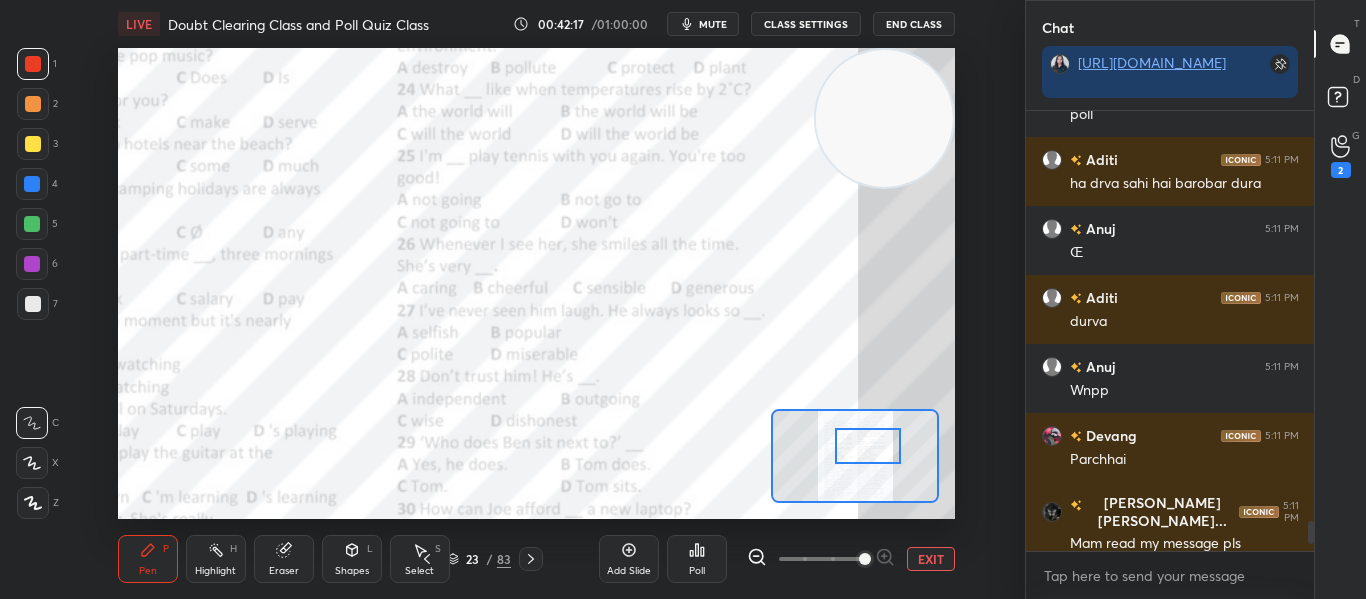 click at bounding box center (867, 446) 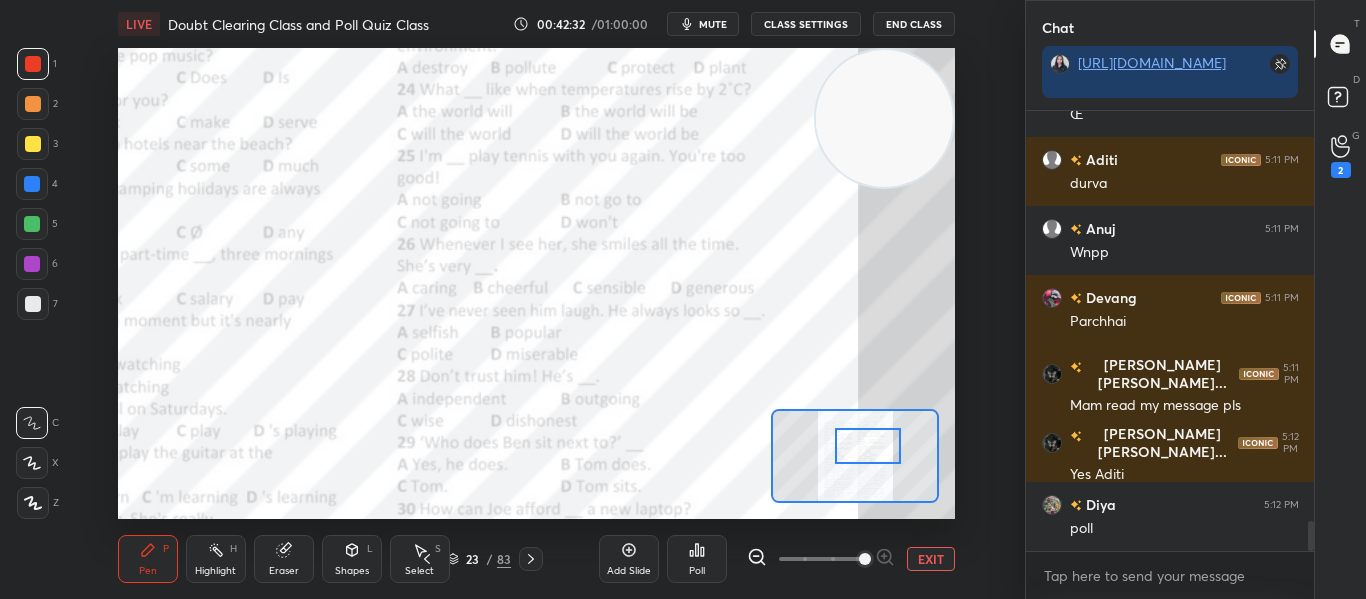 click on "Poll" at bounding box center [697, 559] 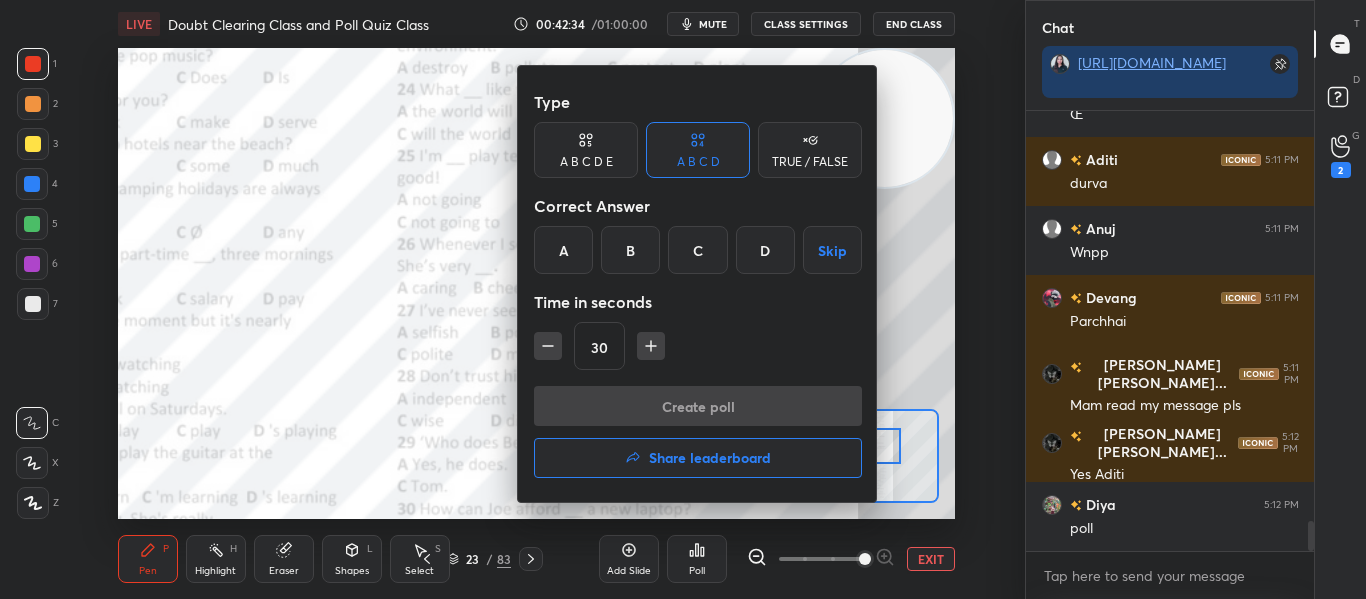 click on "D" at bounding box center [765, 250] 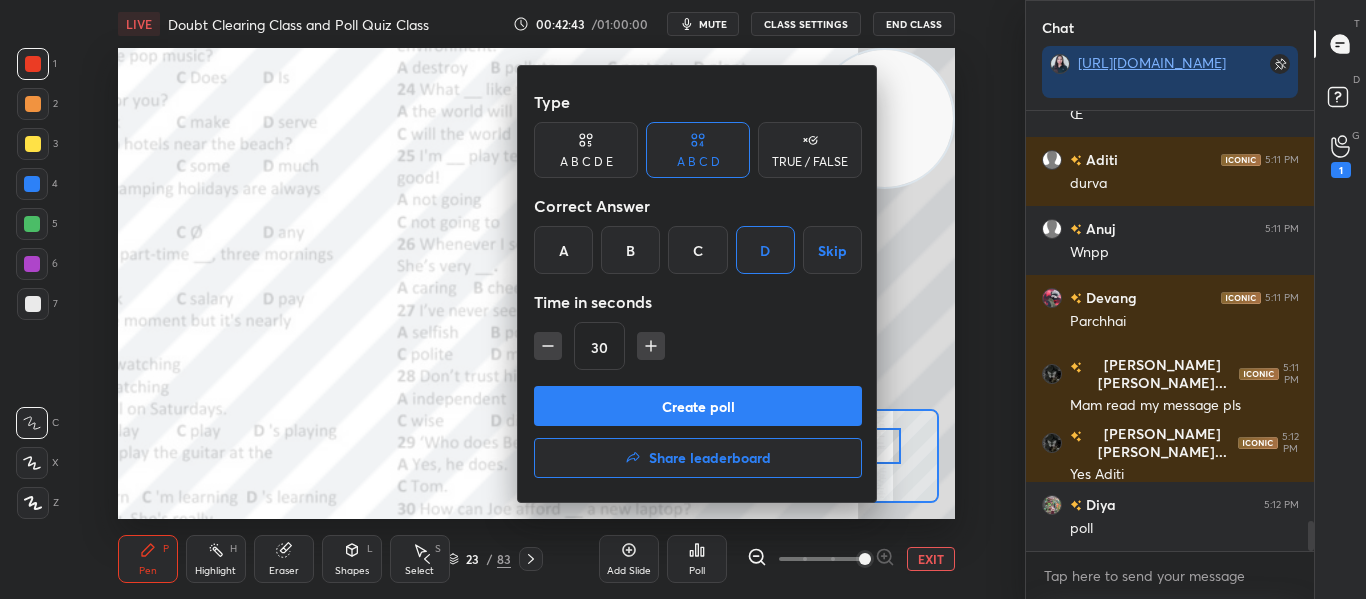 scroll, scrollTop: 6130, scrollLeft: 0, axis: vertical 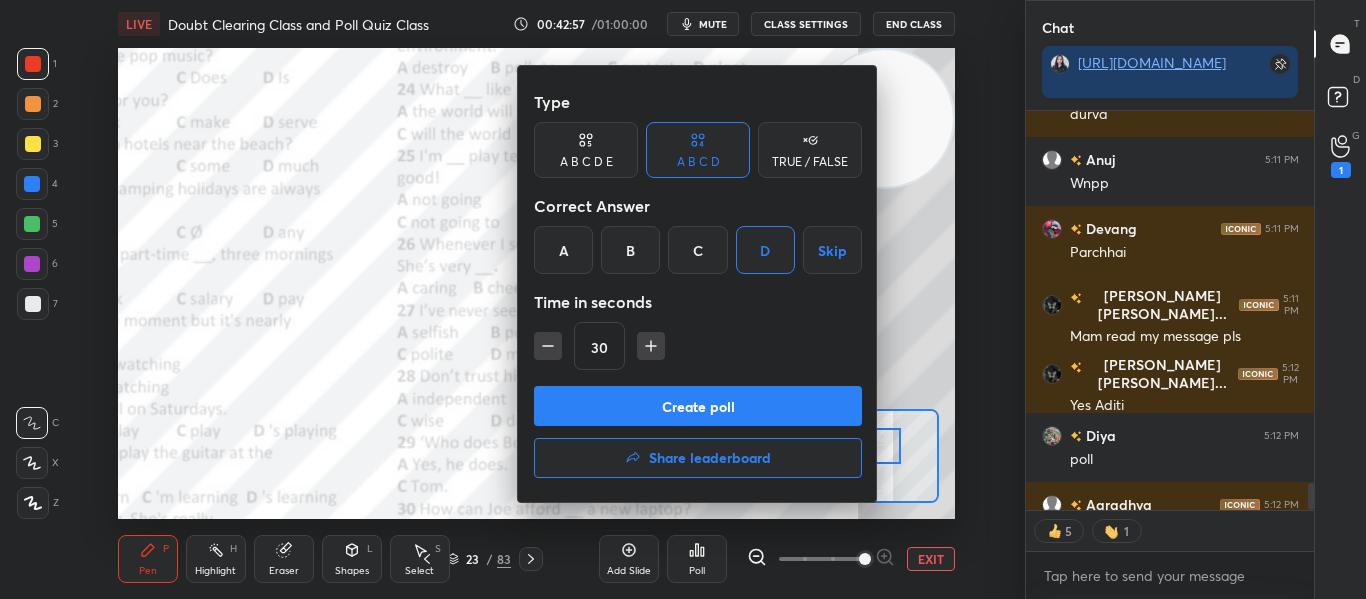 click on "Create poll" at bounding box center (698, 406) 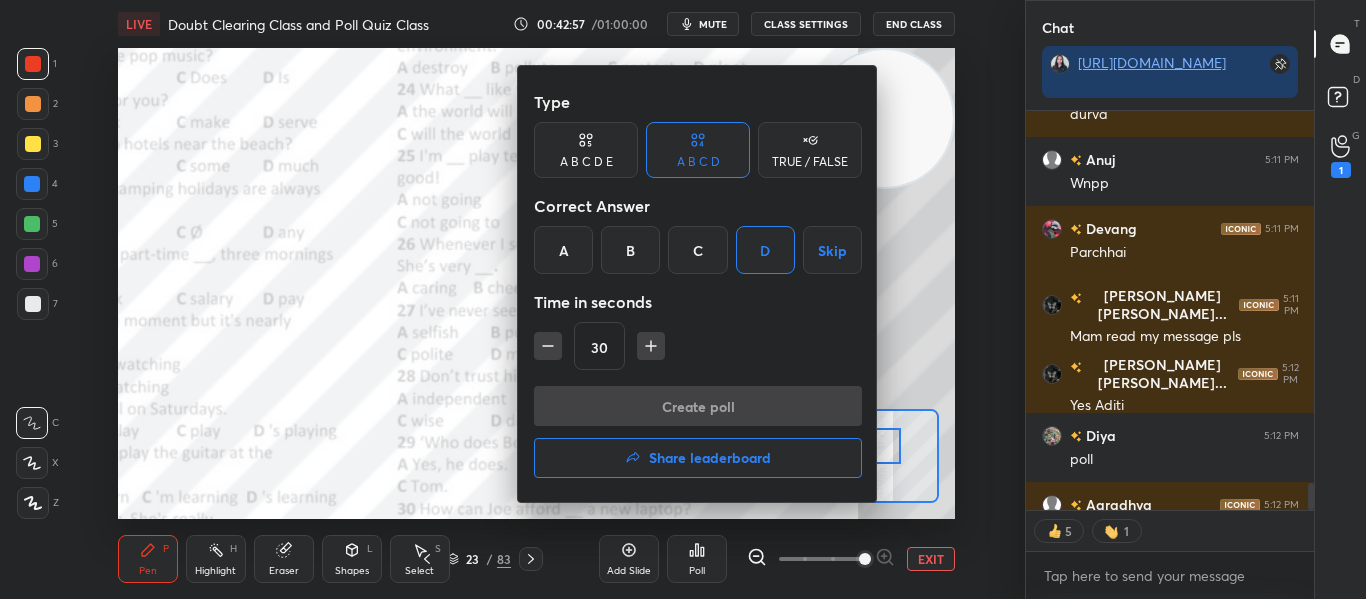scroll, scrollTop: 341, scrollLeft: 282, axis: both 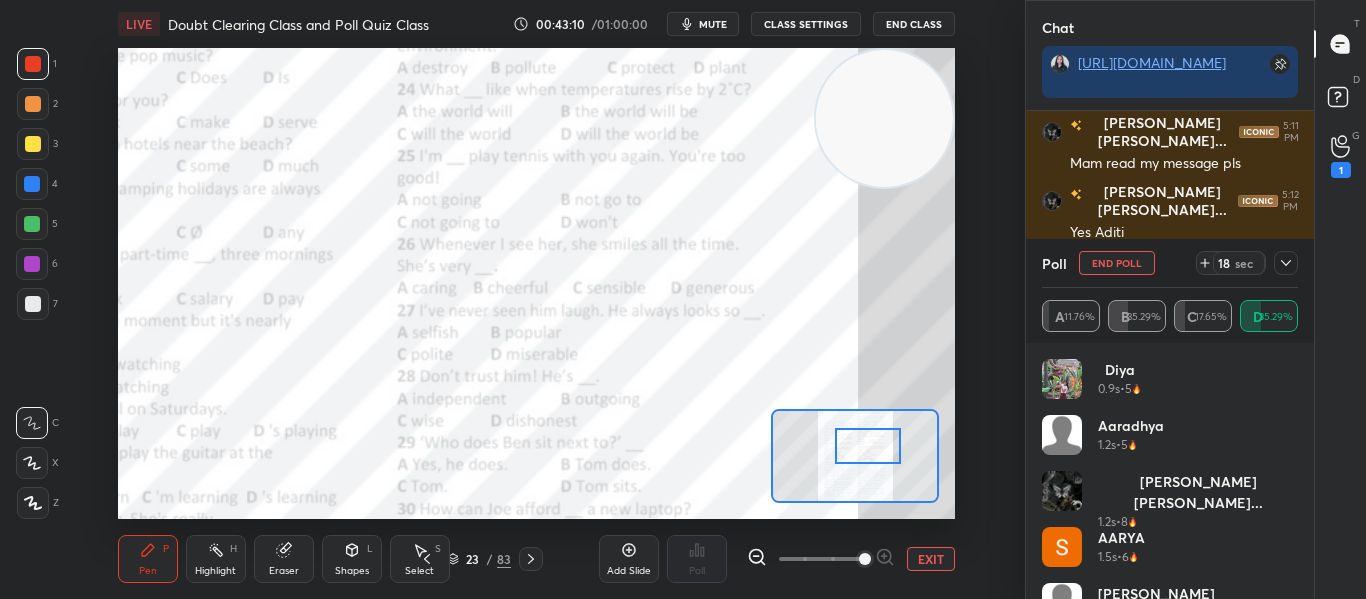 click 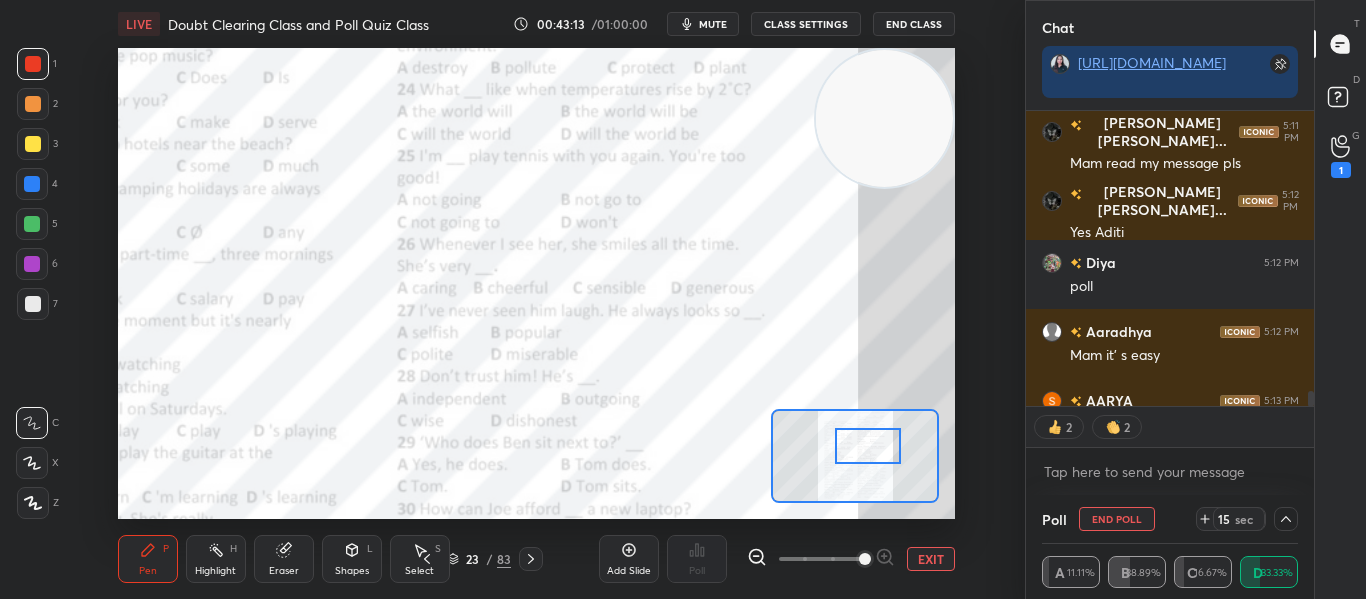 click 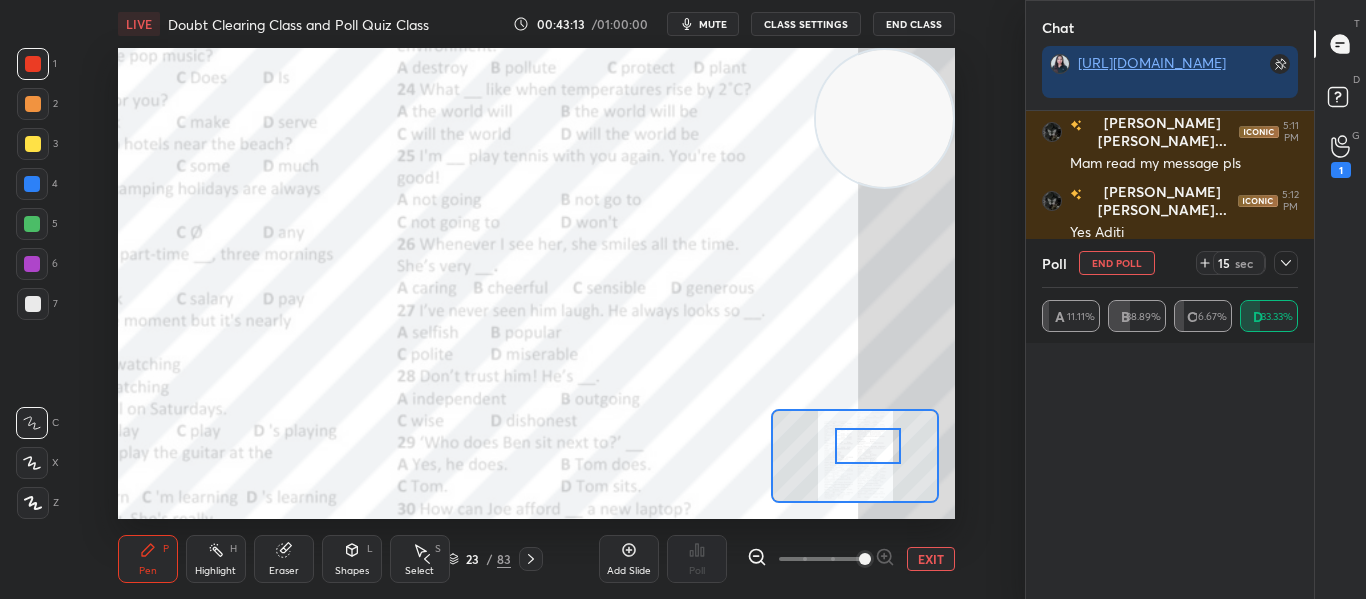 scroll, scrollTop: 7, scrollLeft: 7, axis: both 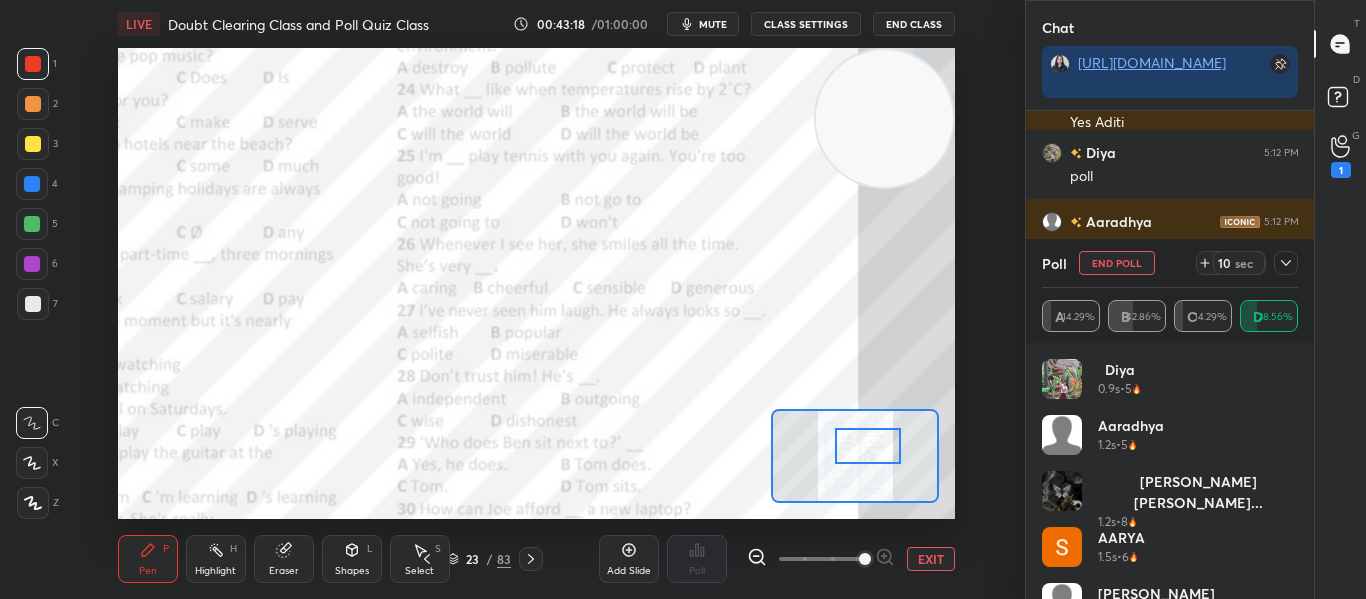 click at bounding box center [1286, 263] 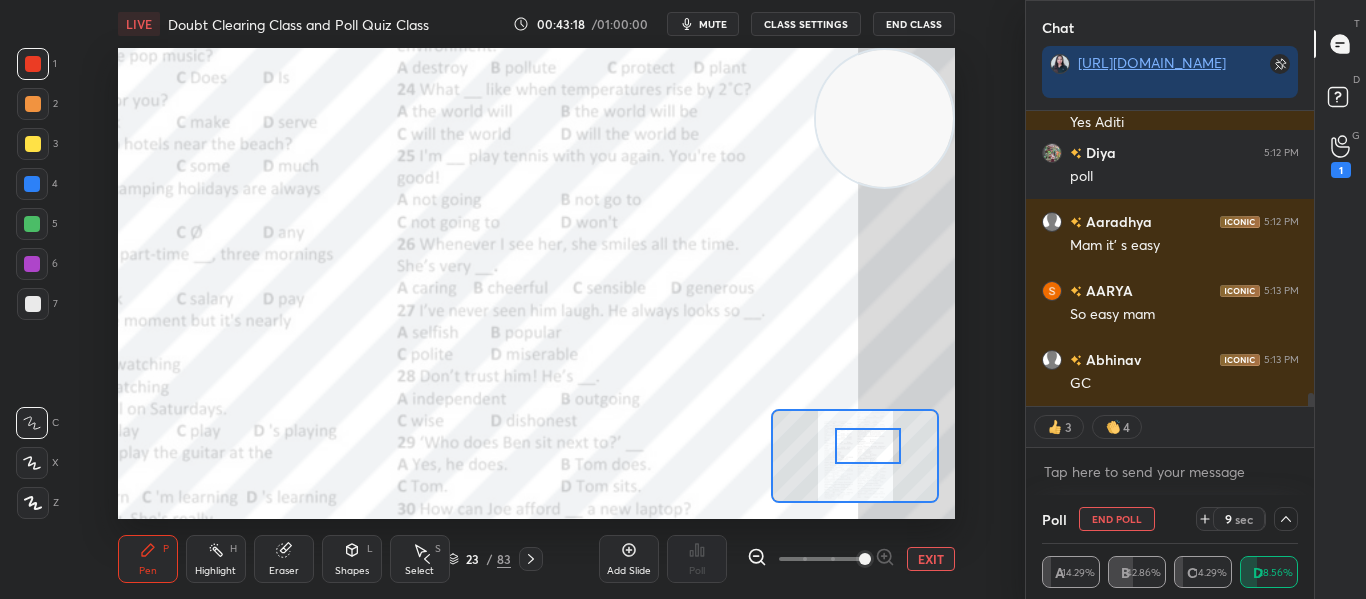 scroll, scrollTop: 0, scrollLeft: 0, axis: both 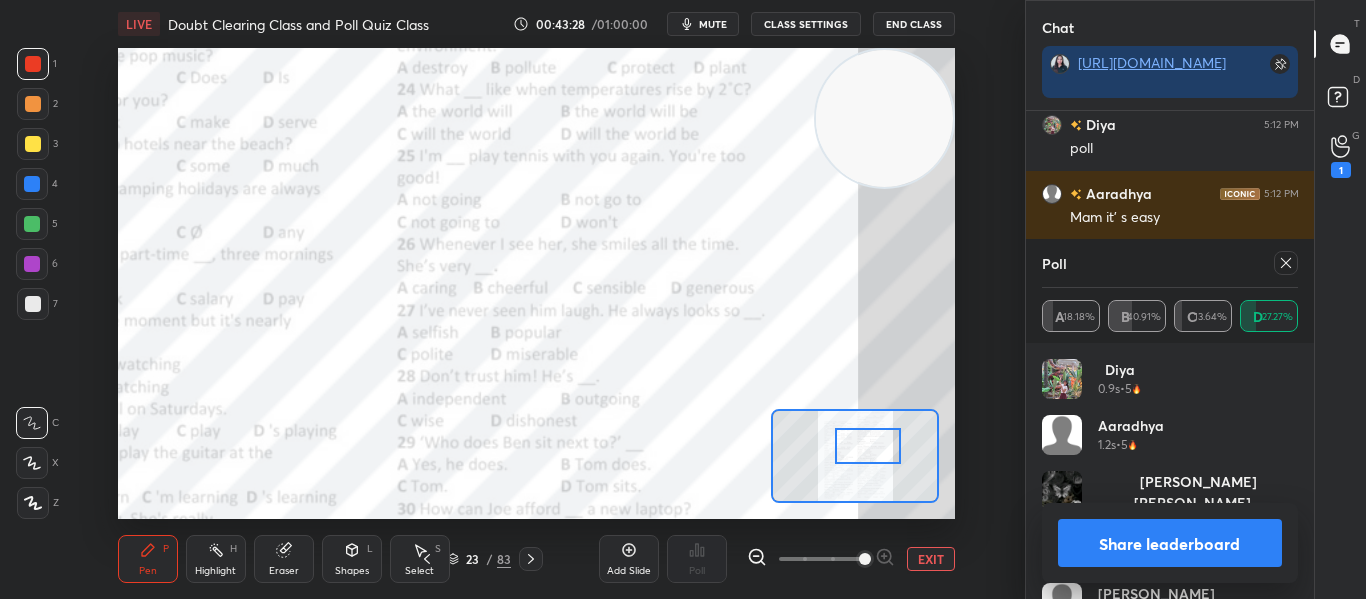 click 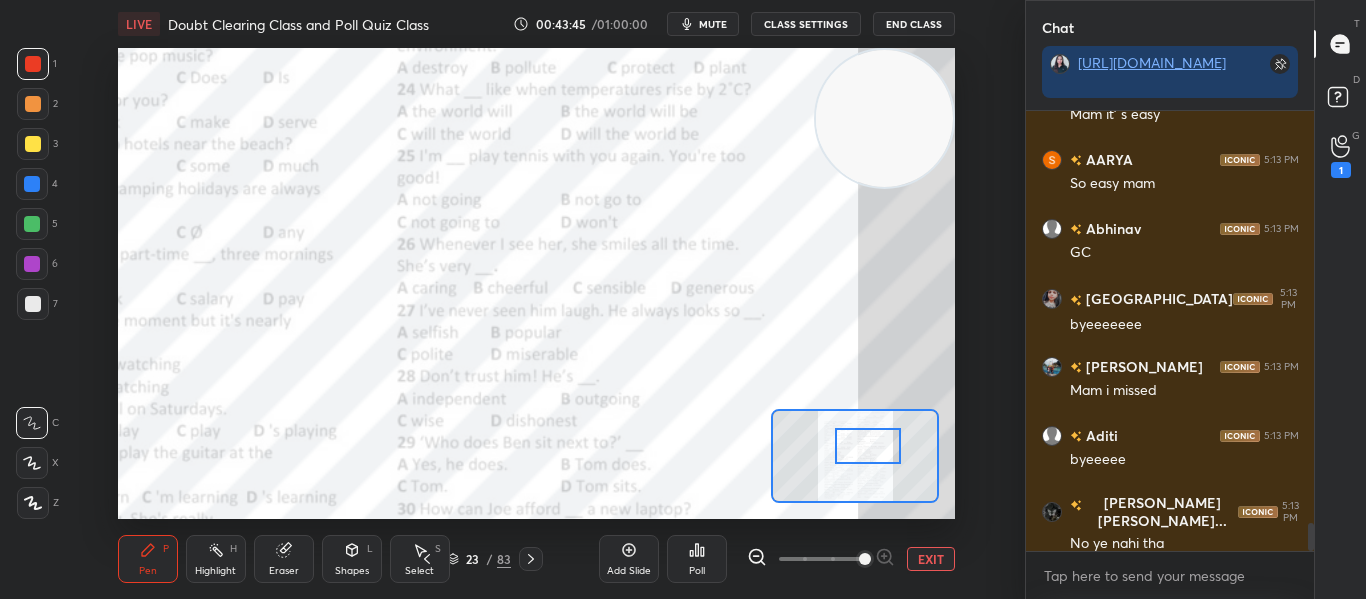click 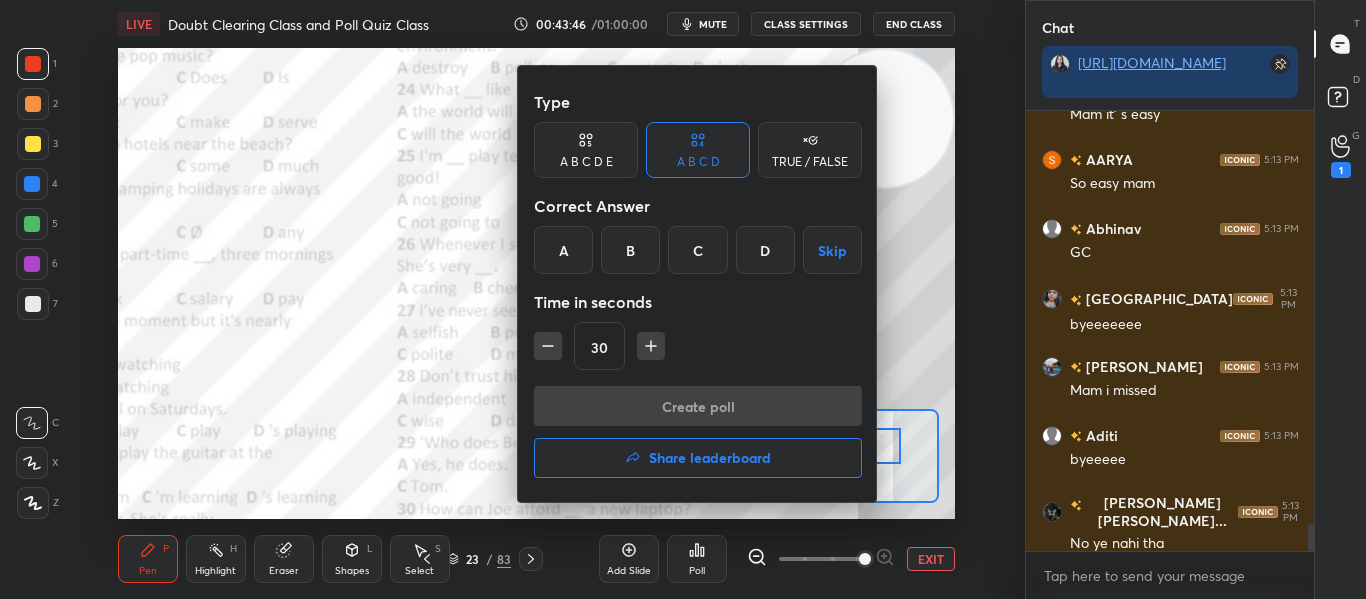 click on "C" at bounding box center [697, 250] 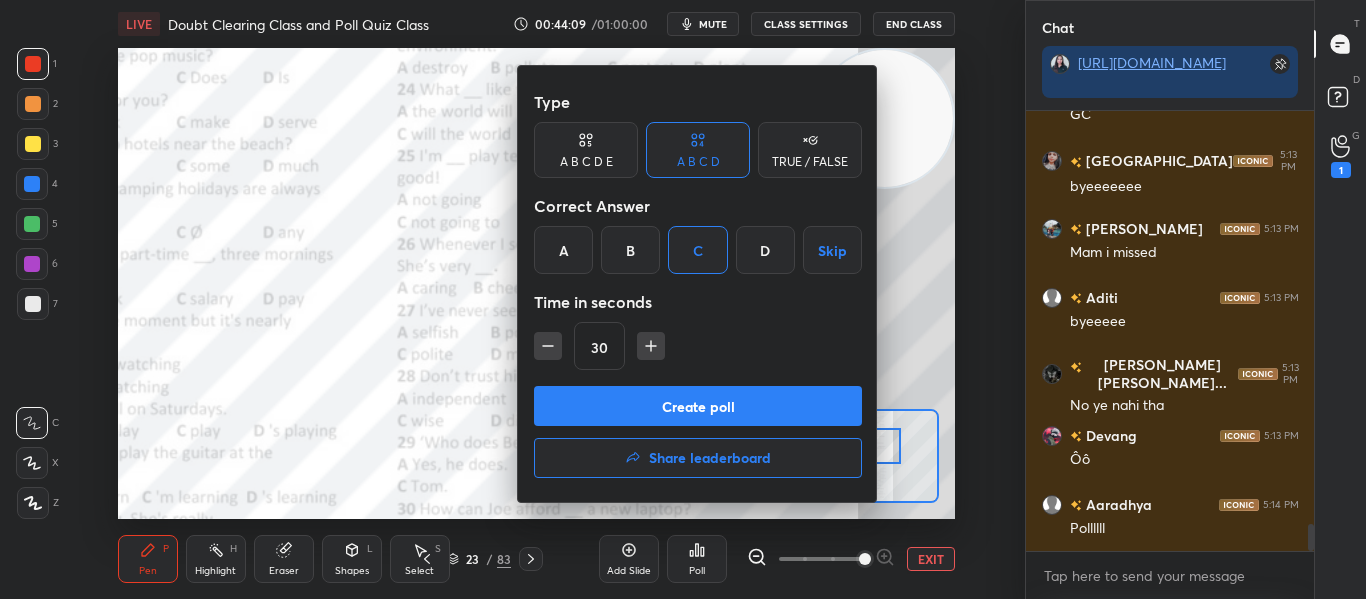 click on "Create poll" at bounding box center (698, 406) 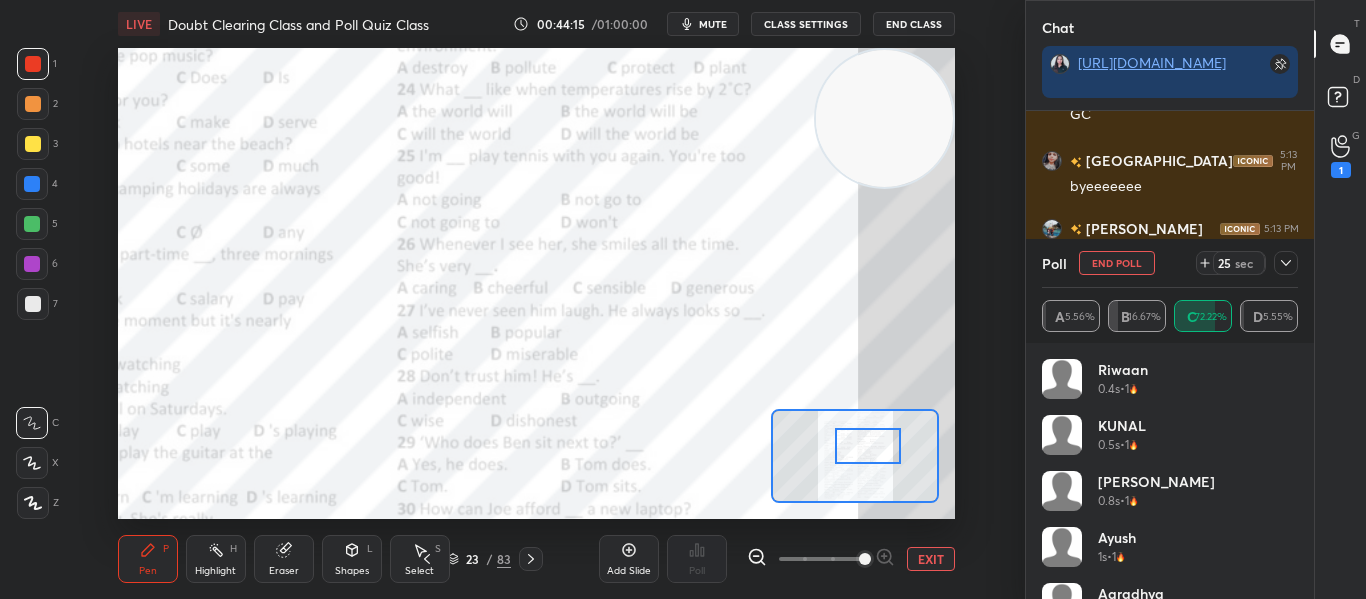 click 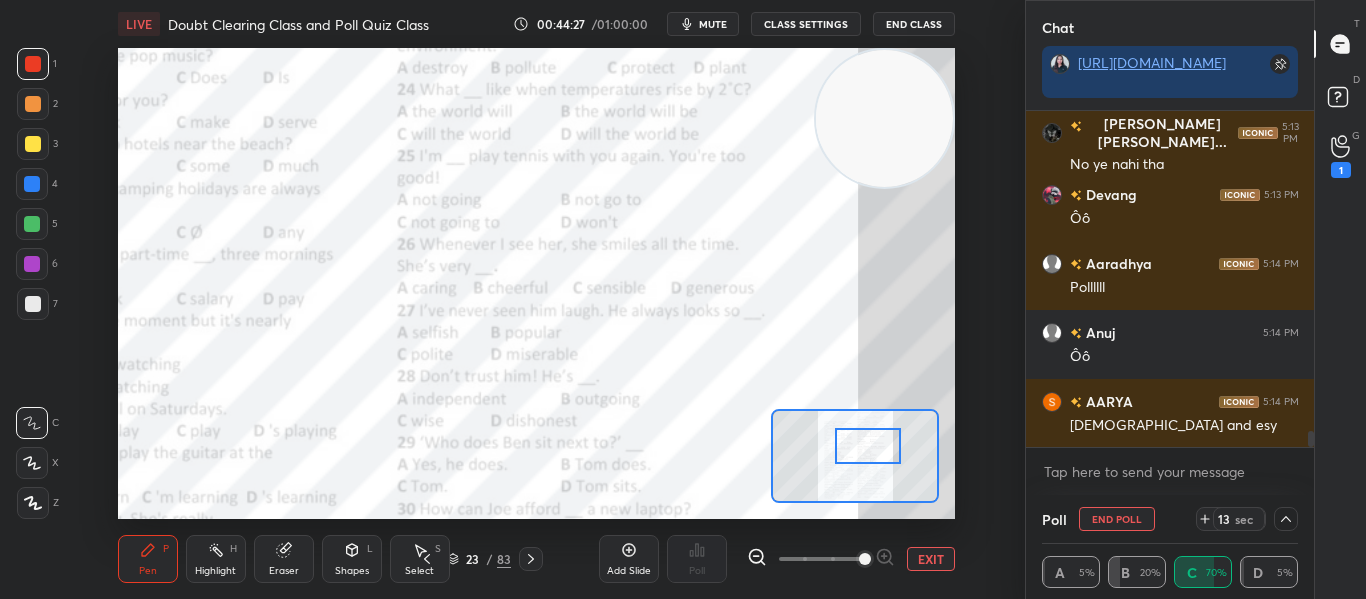 scroll, scrollTop: 6992, scrollLeft: 0, axis: vertical 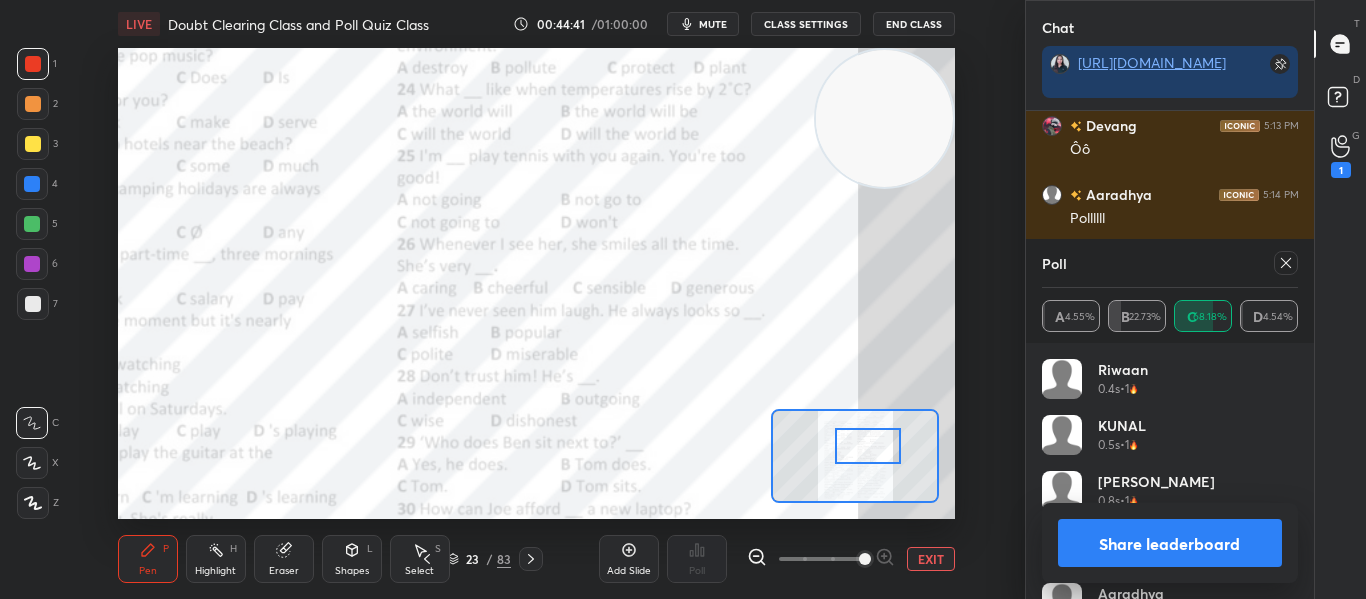 click 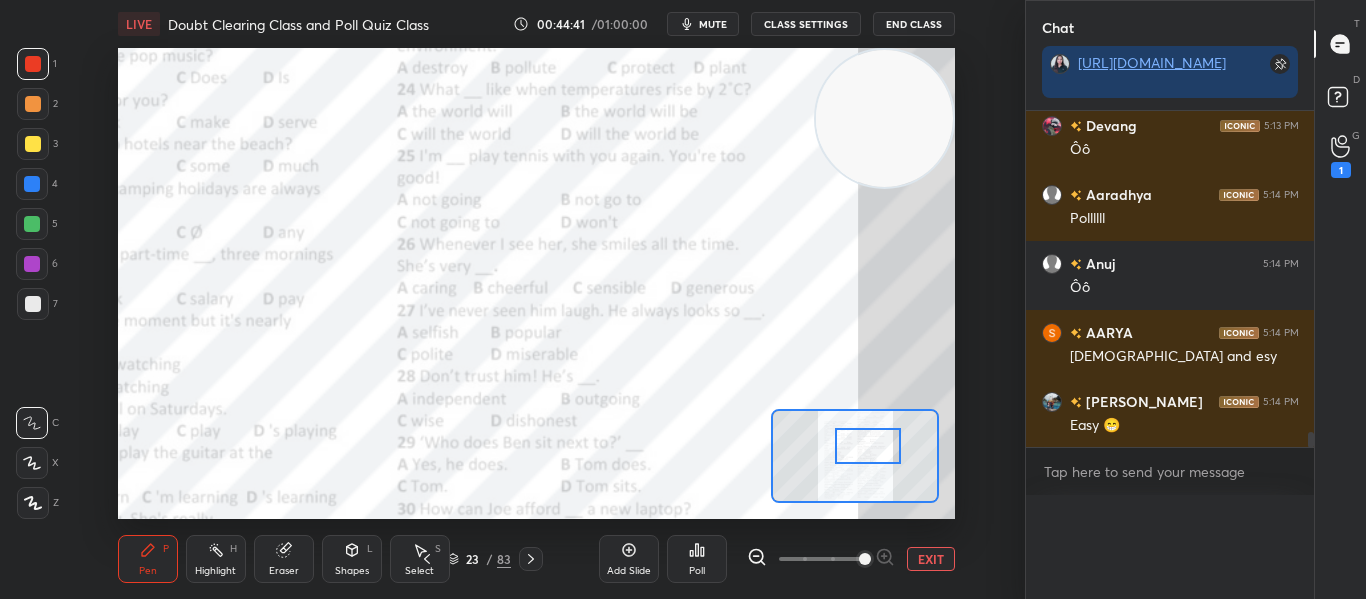 scroll, scrollTop: 0, scrollLeft: 0, axis: both 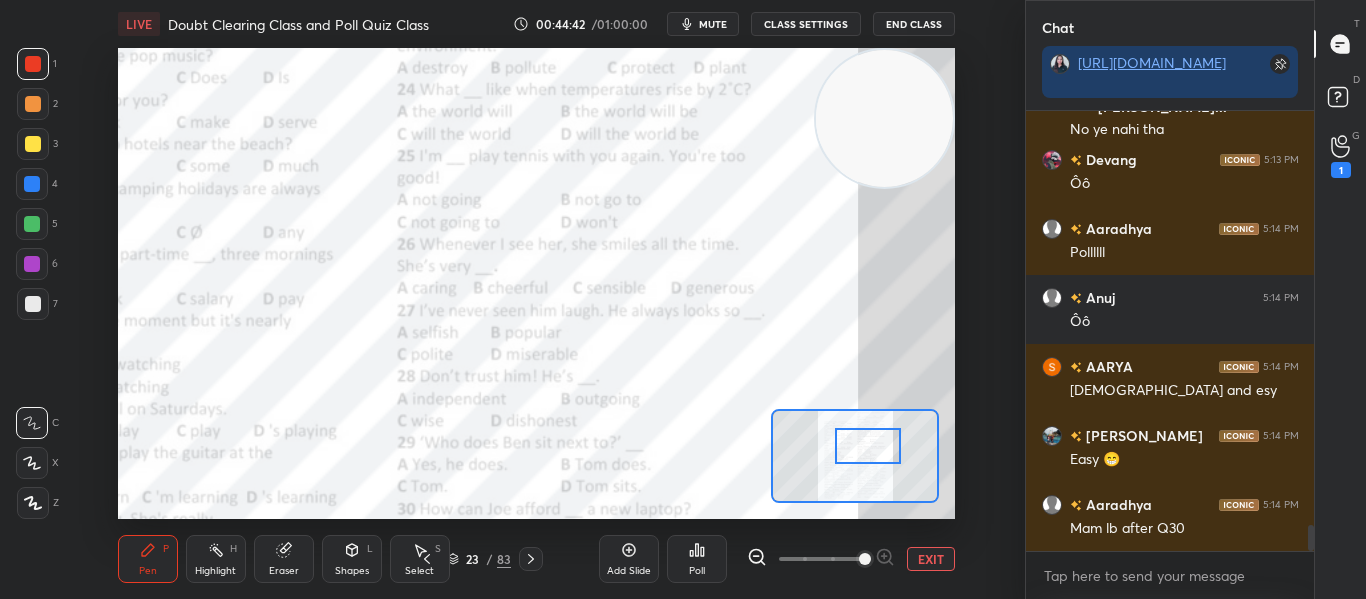 click at bounding box center (867, 446) 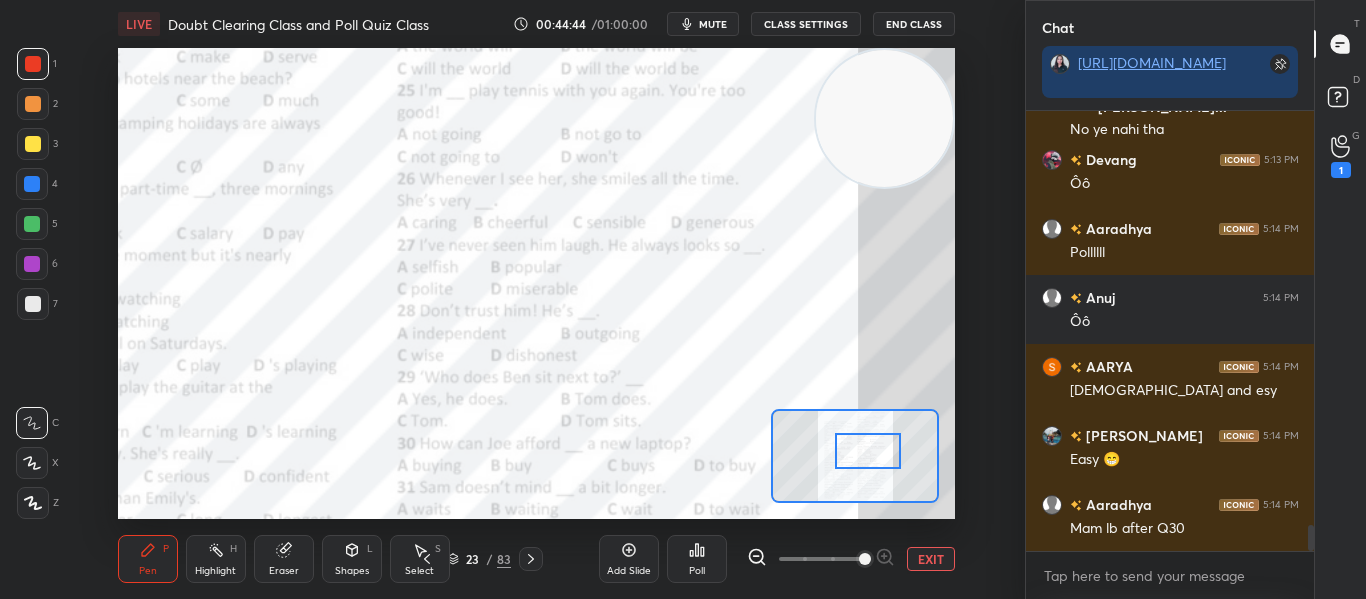 click at bounding box center (867, 451) 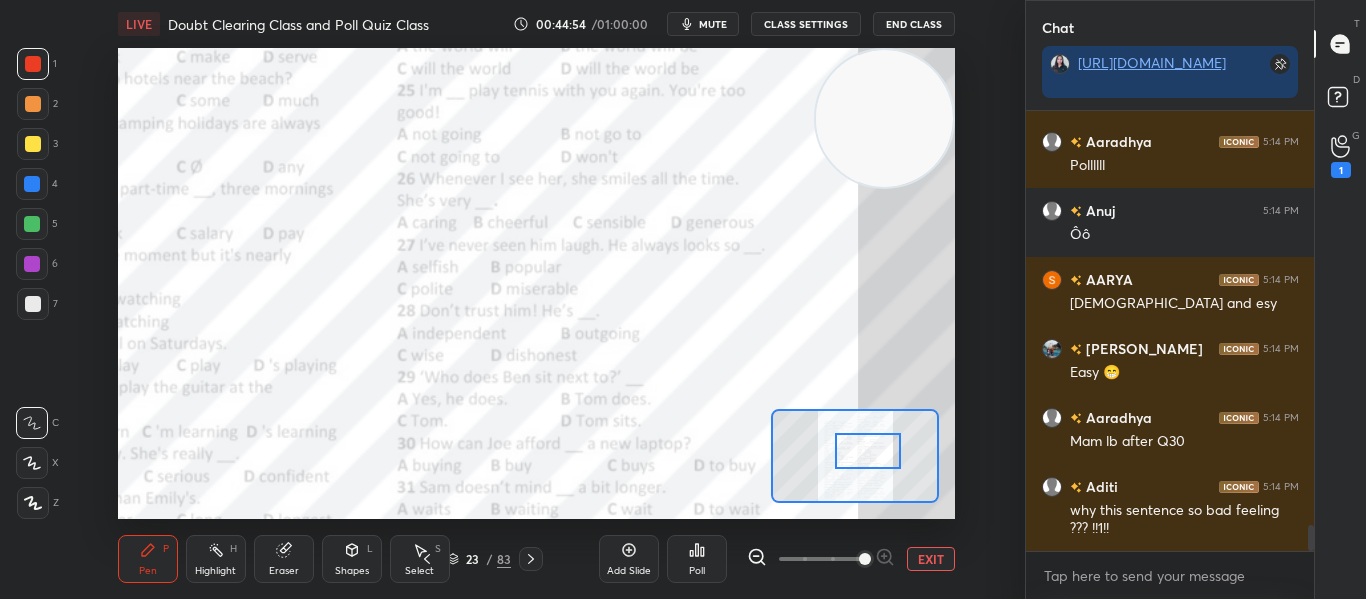 click on "Poll" at bounding box center [697, 559] 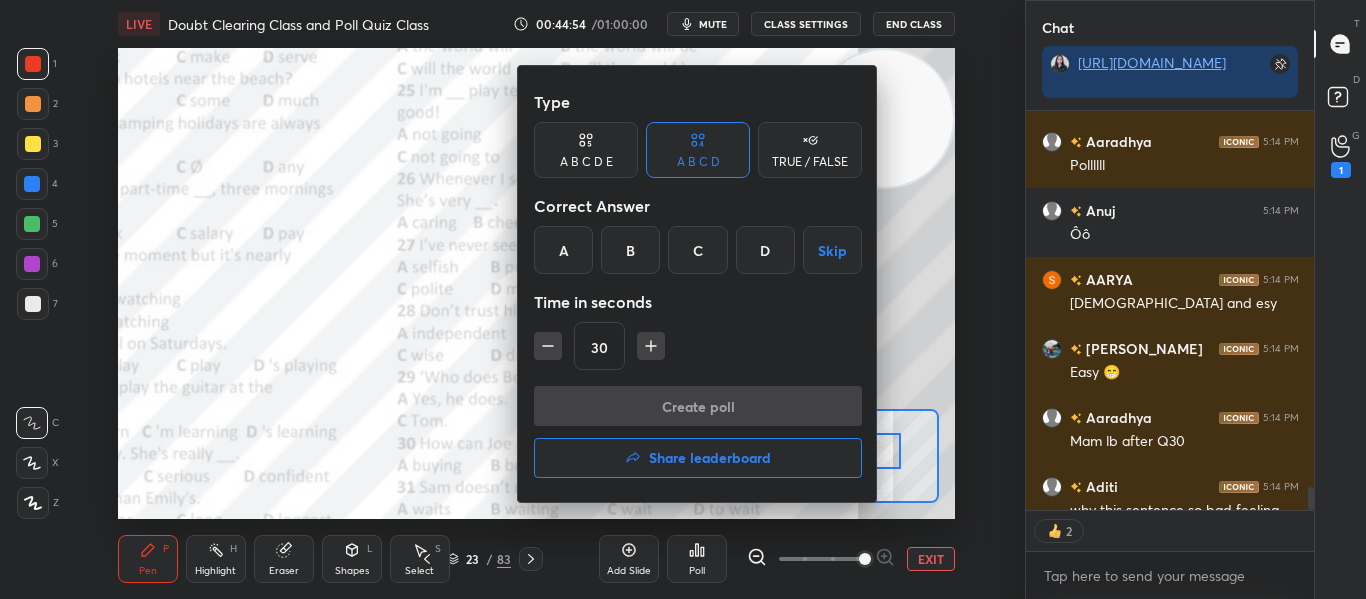 scroll, scrollTop: 393, scrollLeft: 282, axis: both 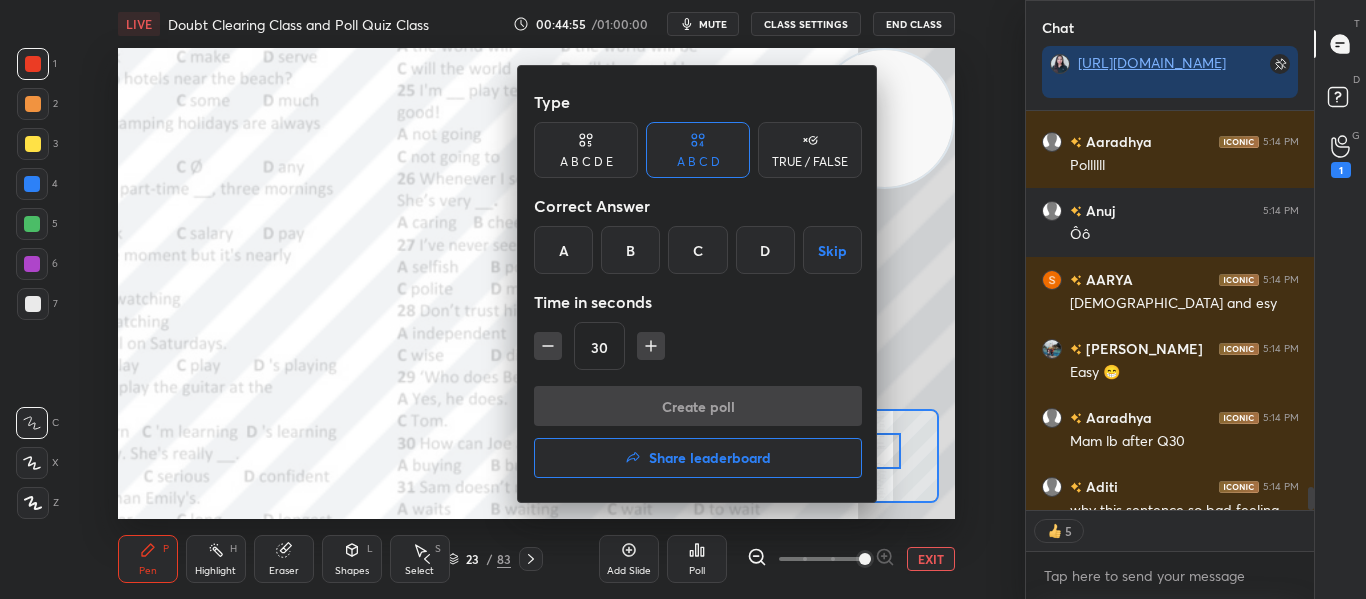 click on "B" at bounding box center [630, 250] 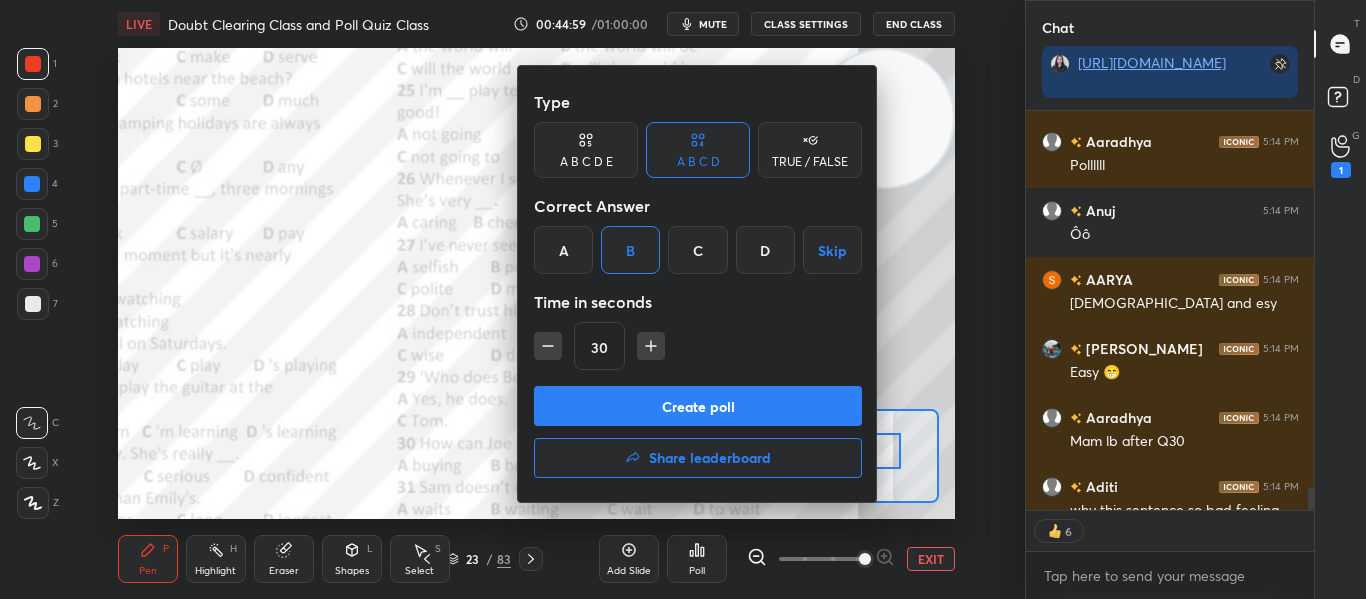 scroll, scrollTop: 7155, scrollLeft: 0, axis: vertical 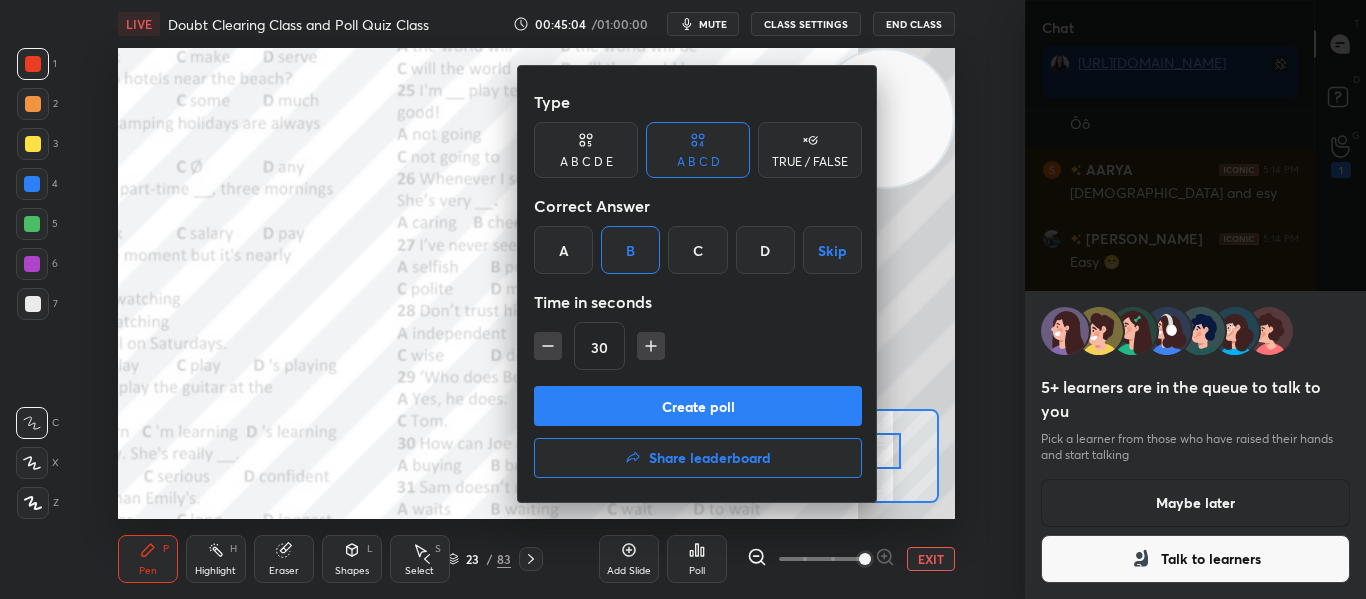 click at bounding box center [683, 299] 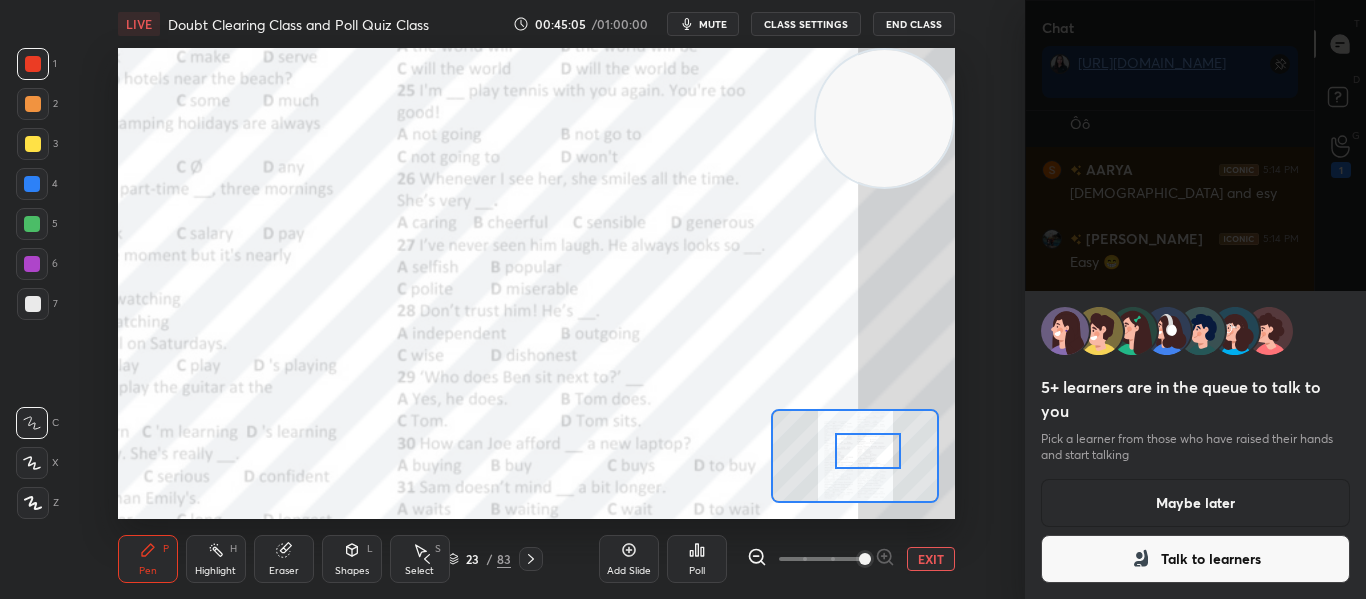 scroll, scrollTop: 7, scrollLeft: 7, axis: both 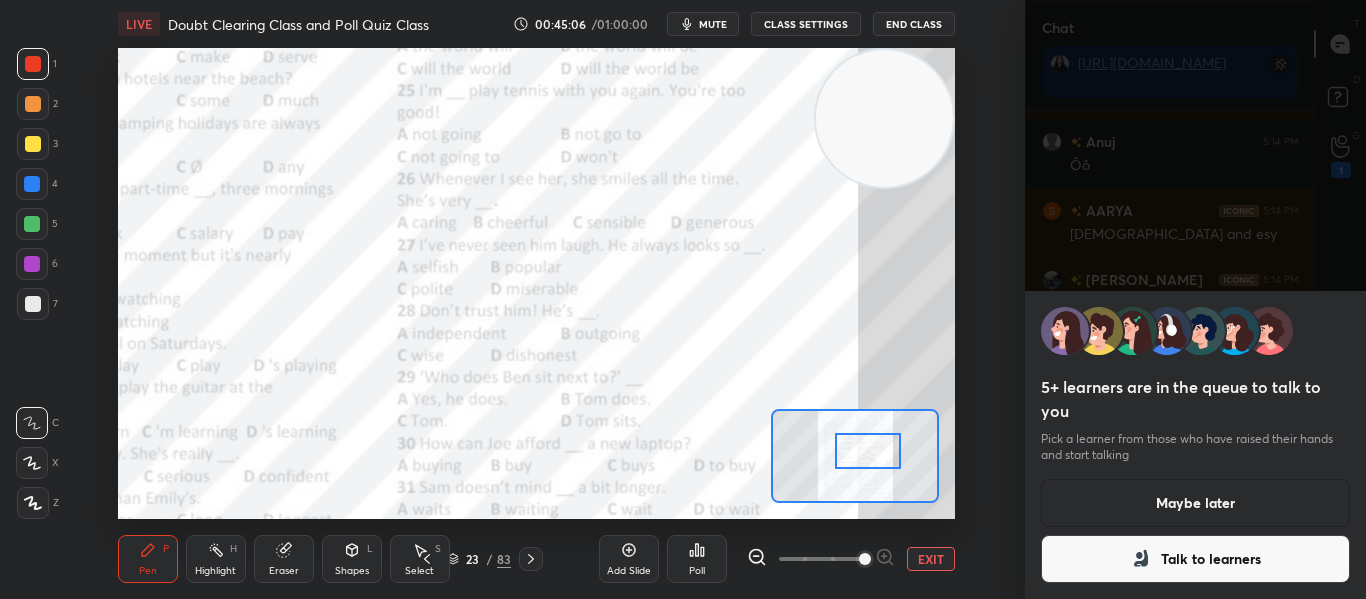 click on "Maybe later" at bounding box center [1196, 503] 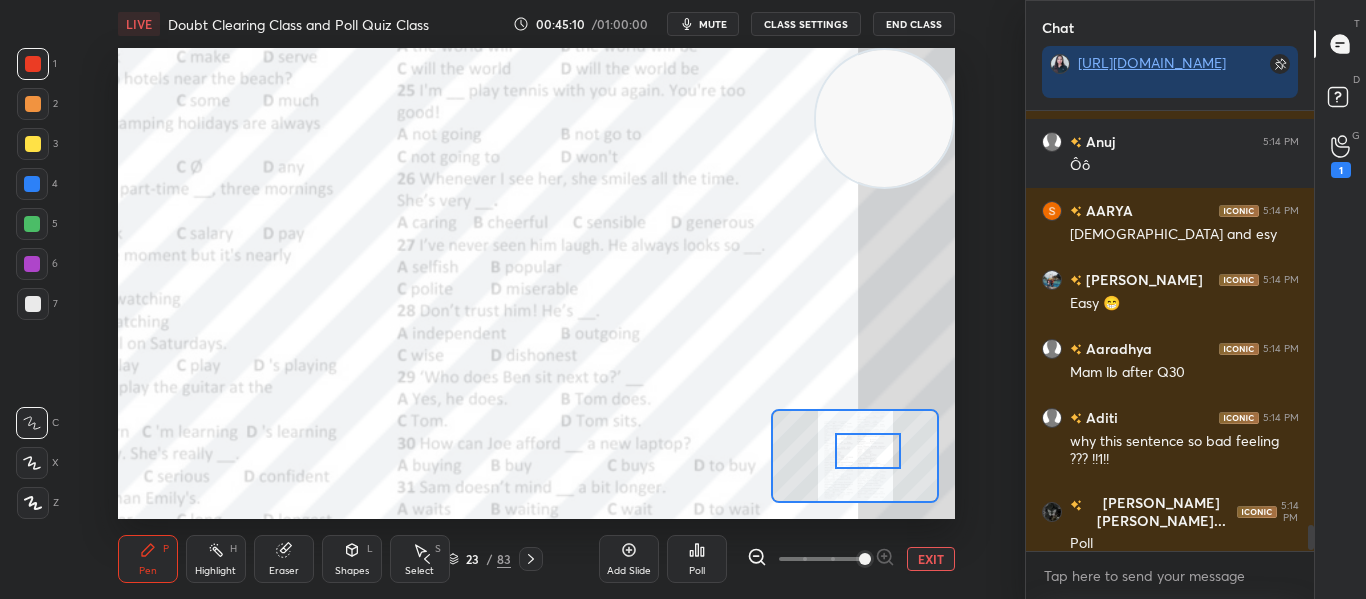 click on "Poll" at bounding box center (697, 571) 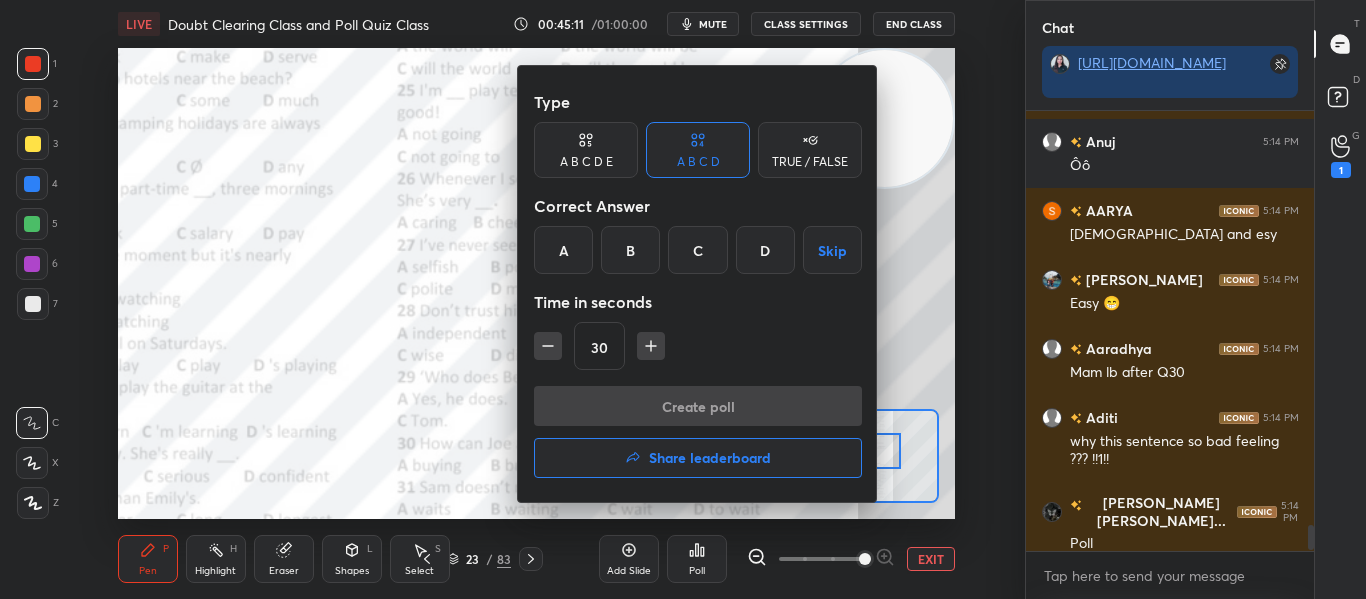 click on "B" at bounding box center [630, 250] 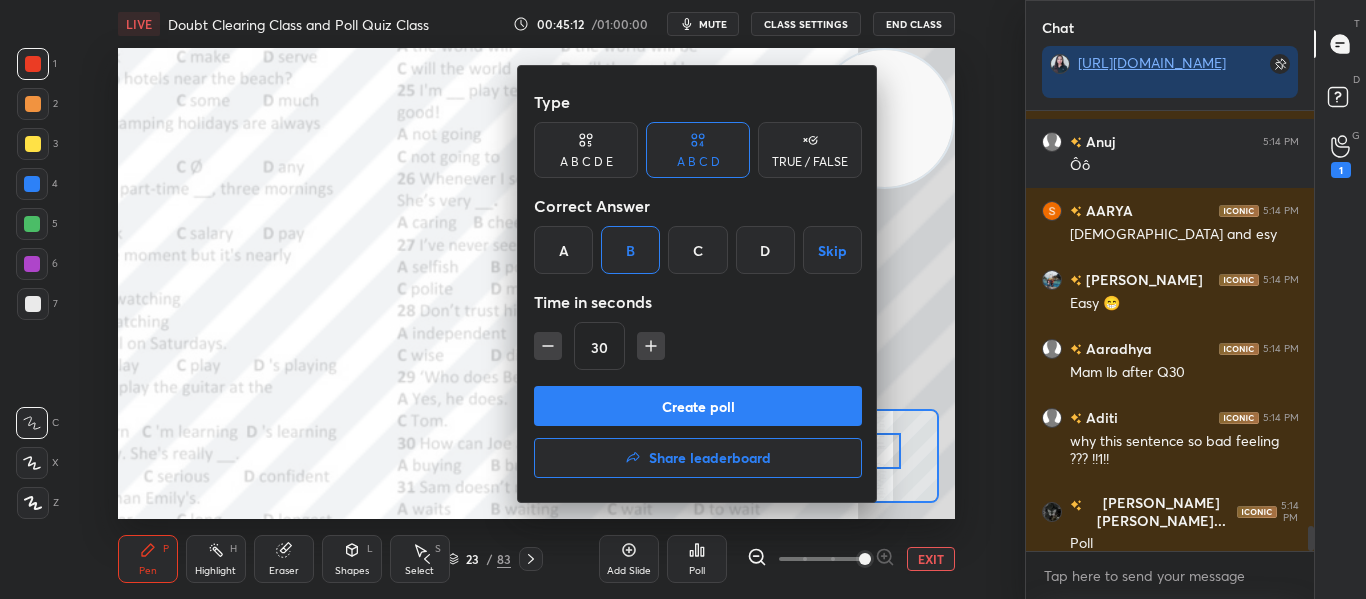 scroll, scrollTop: 7183, scrollLeft: 0, axis: vertical 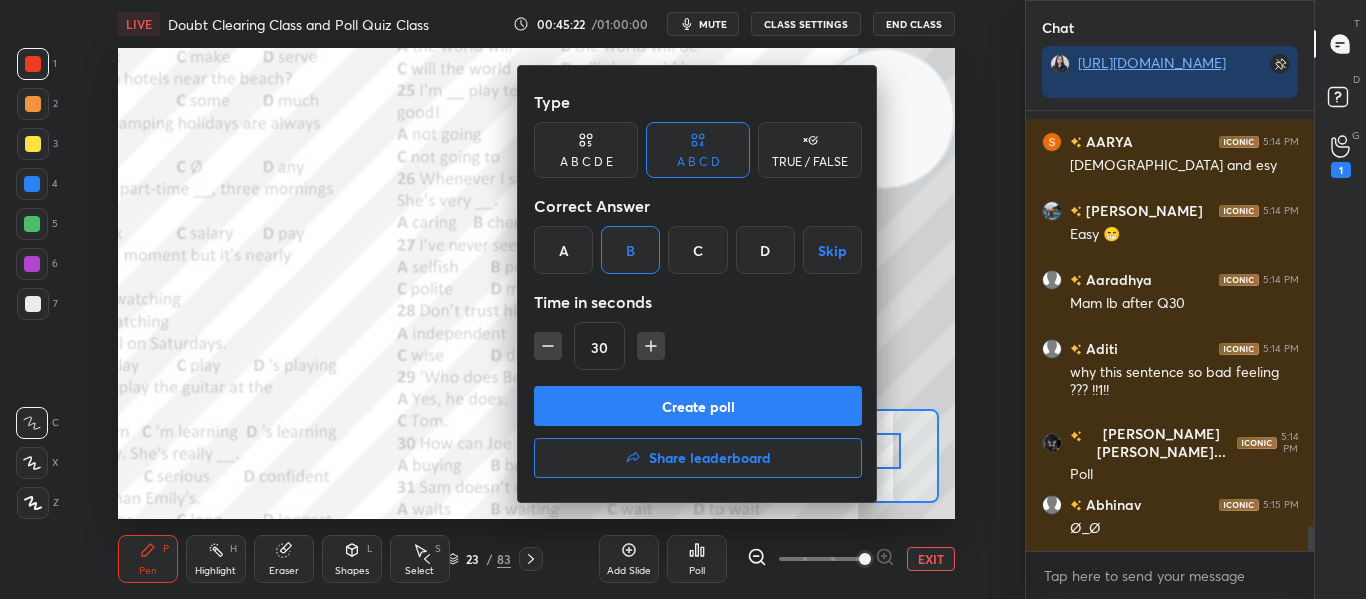 click on "Create poll" at bounding box center (698, 406) 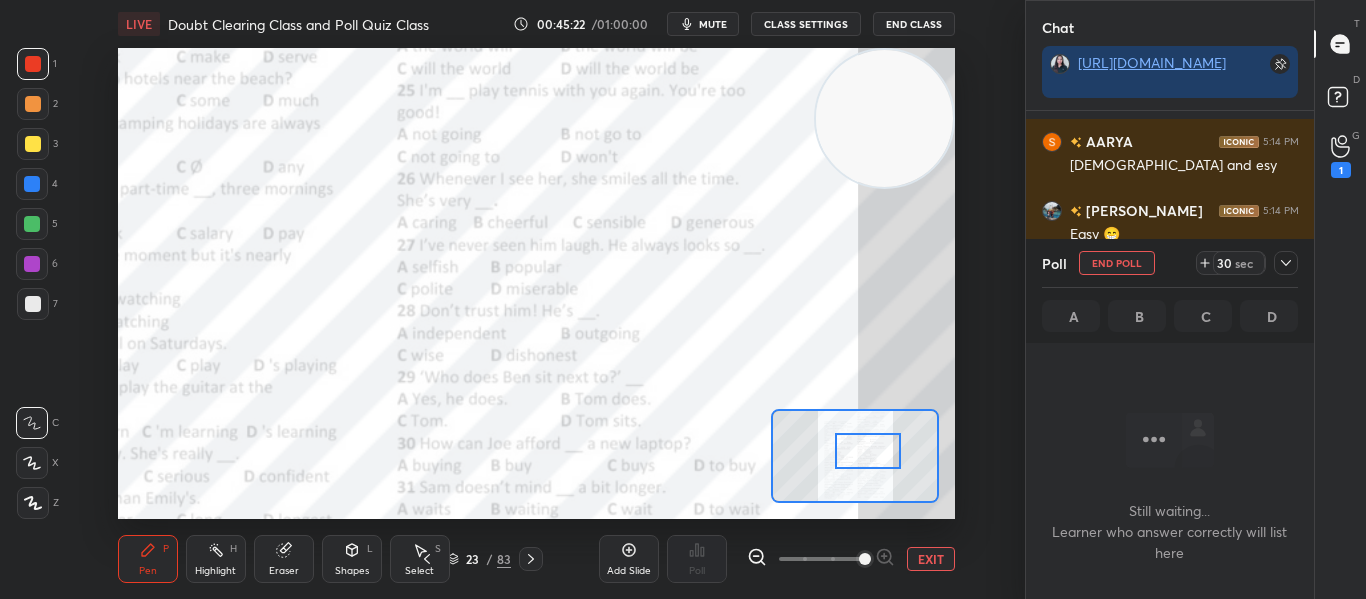 scroll, scrollTop: 336, scrollLeft: 282, axis: both 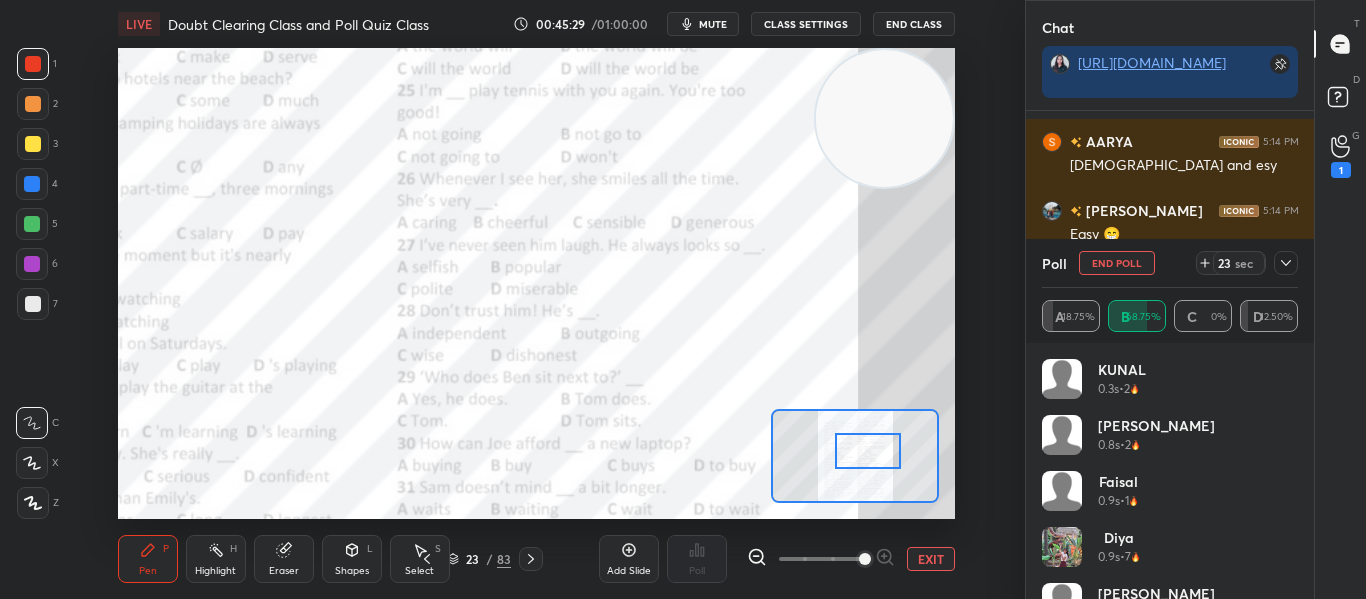 click at bounding box center (1286, 263) 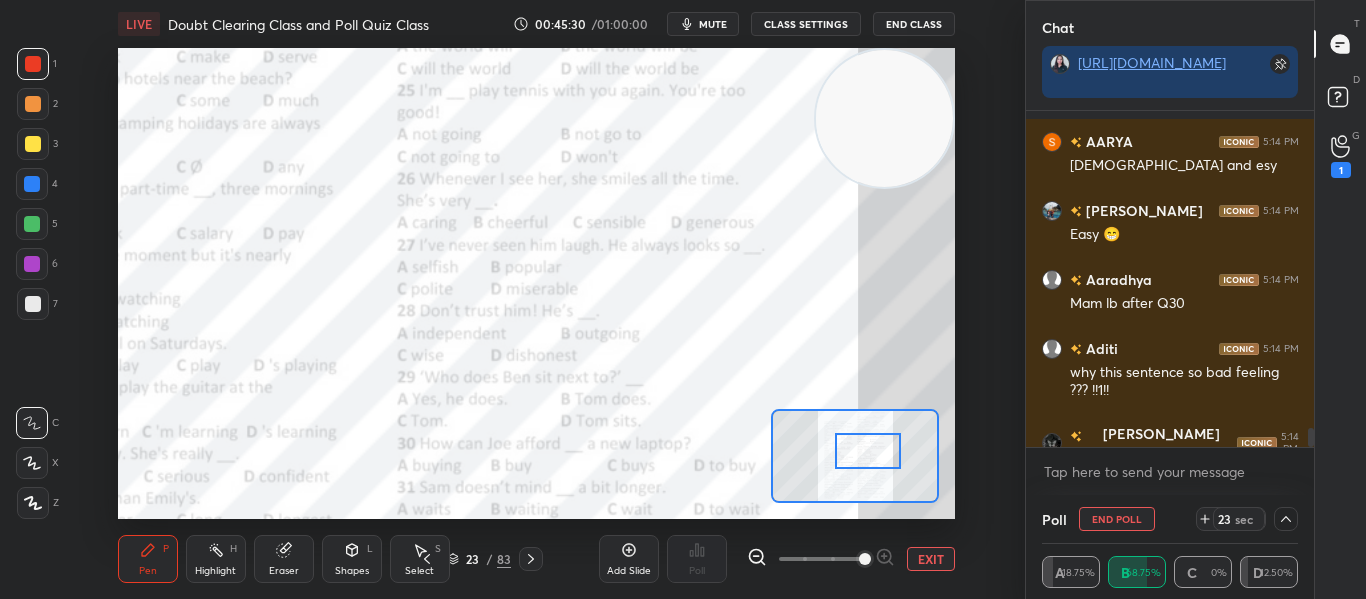 scroll, scrollTop: 0, scrollLeft: 0, axis: both 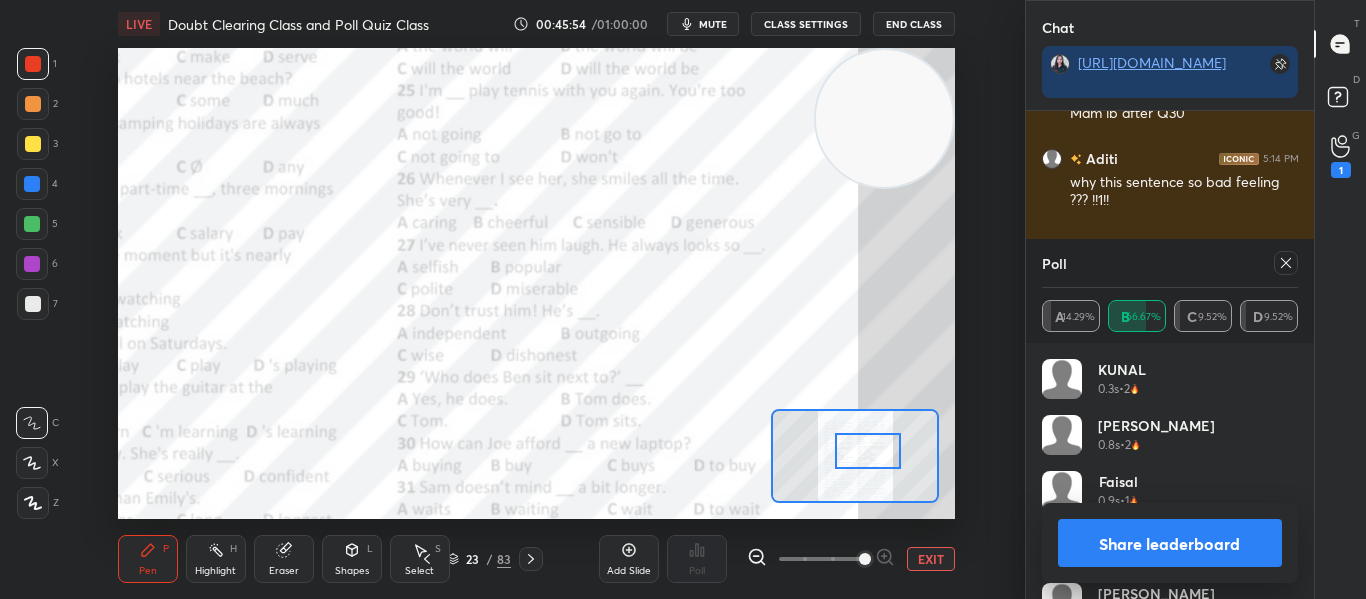 click at bounding box center (1286, 263) 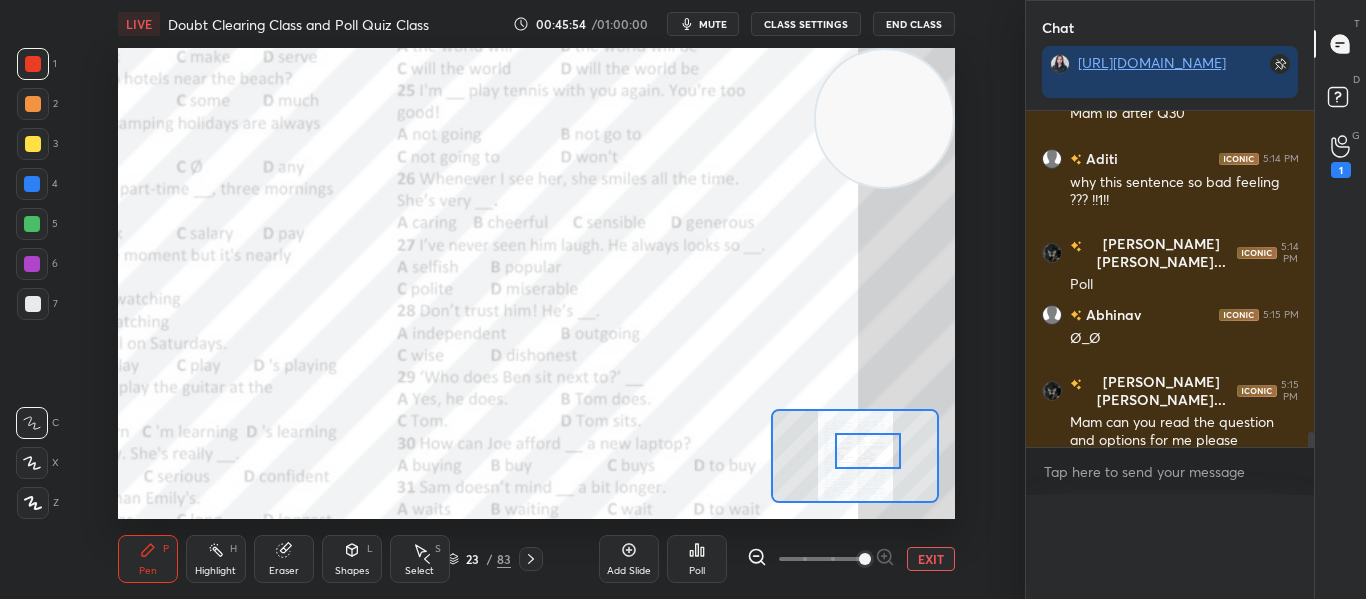 scroll, scrollTop: 0, scrollLeft: 0, axis: both 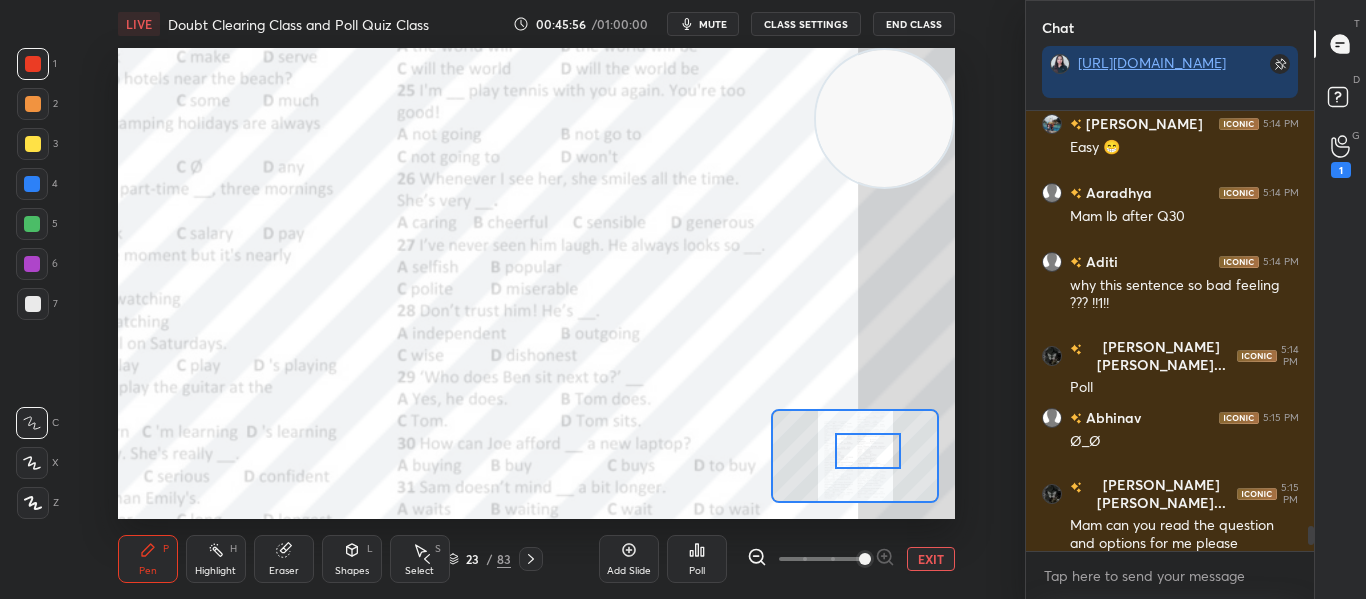 click on "CLASS SETTINGS" at bounding box center (806, 24) 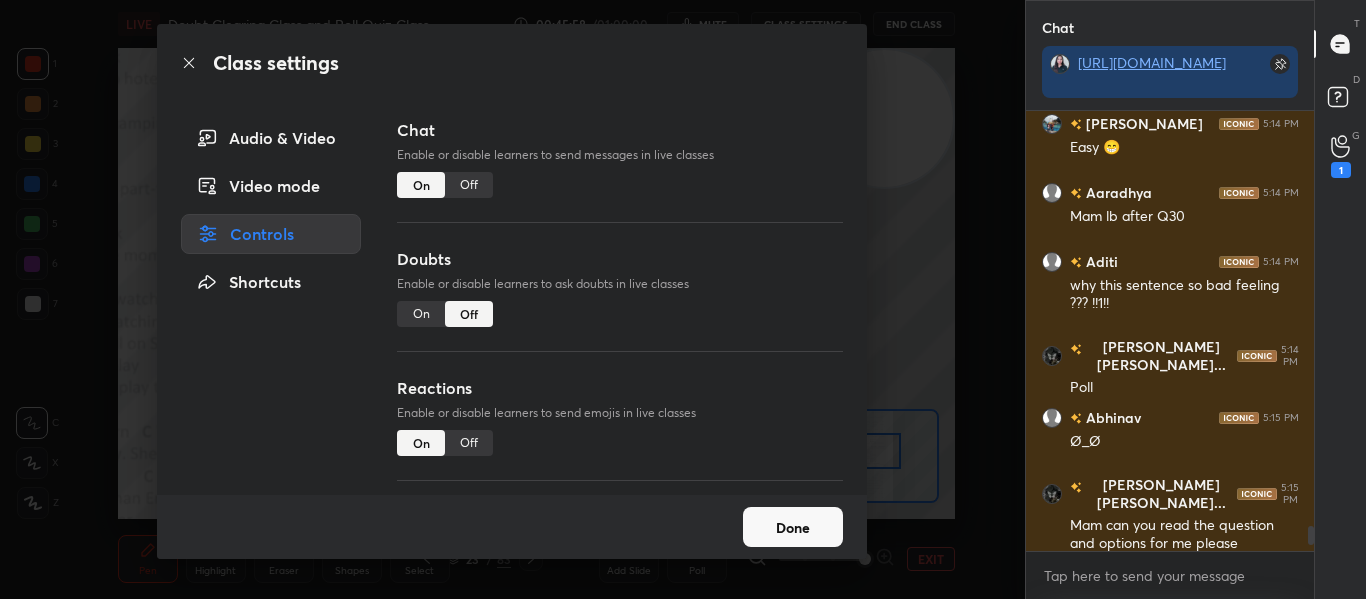 click on "Off" at bounding box center [469, 185] 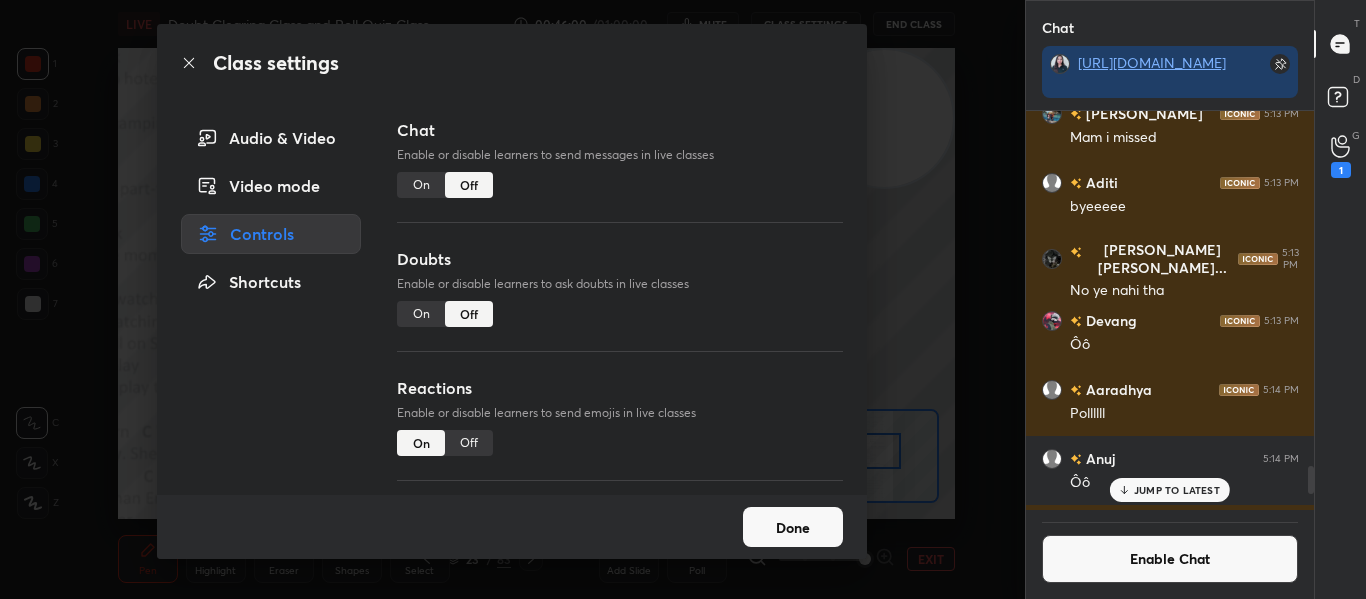 click on "Done" at bounding box center [793, 527] 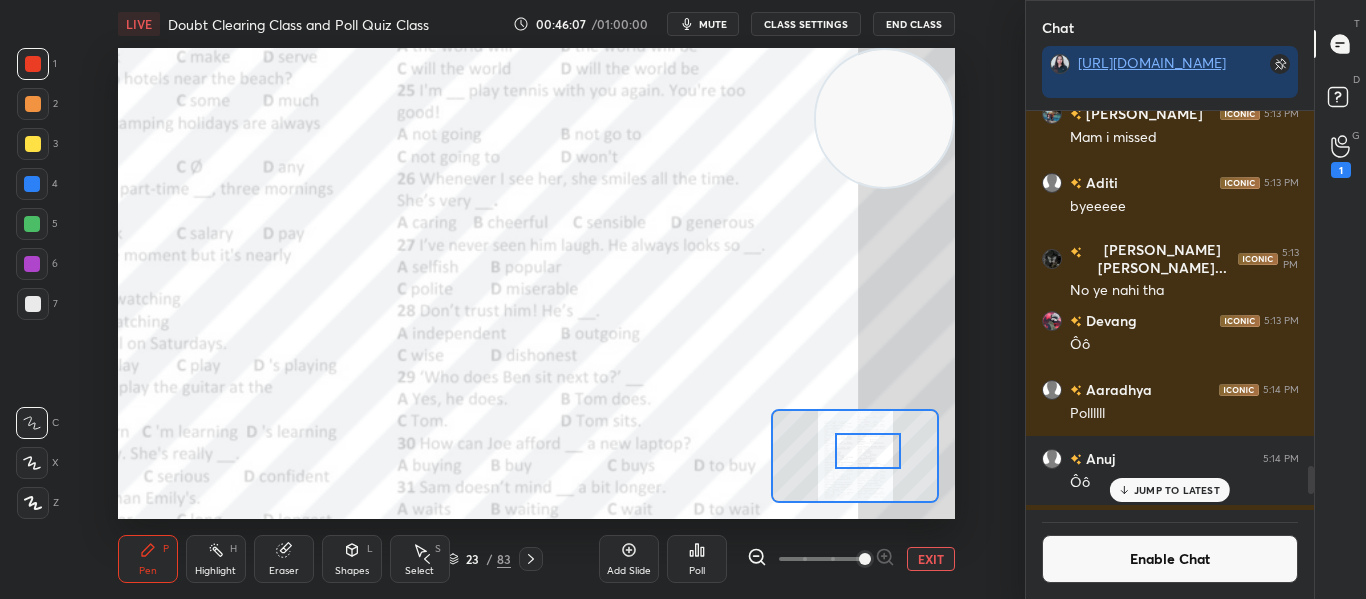 click at bounding box center (867, 451) 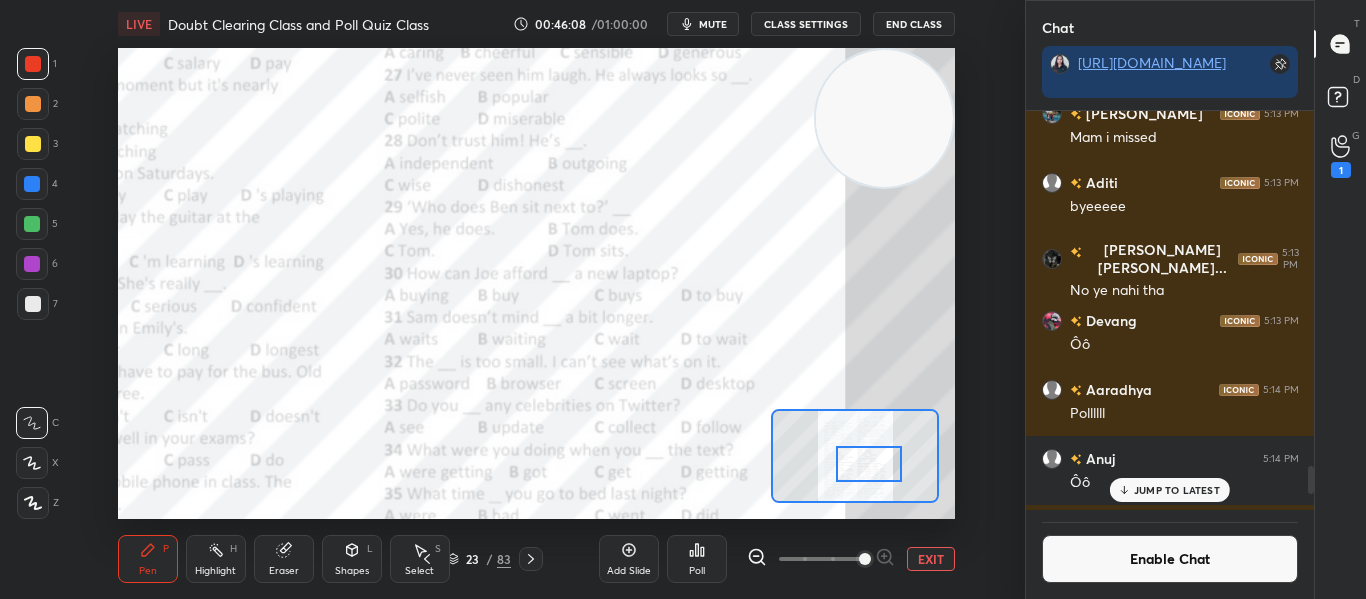 drag, startPoint x: 859, startPoint y: 442, endPoint x: 860, endPoint y: 455, distance: 13.038404 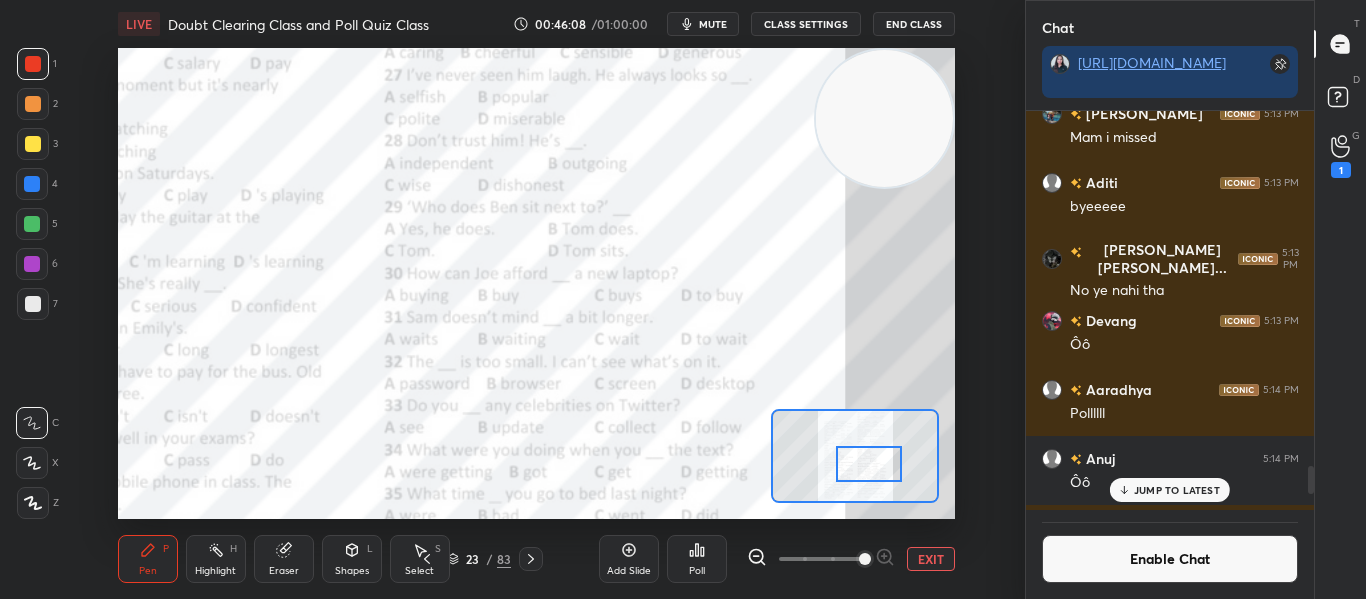 click at bounding box center (868, 464) 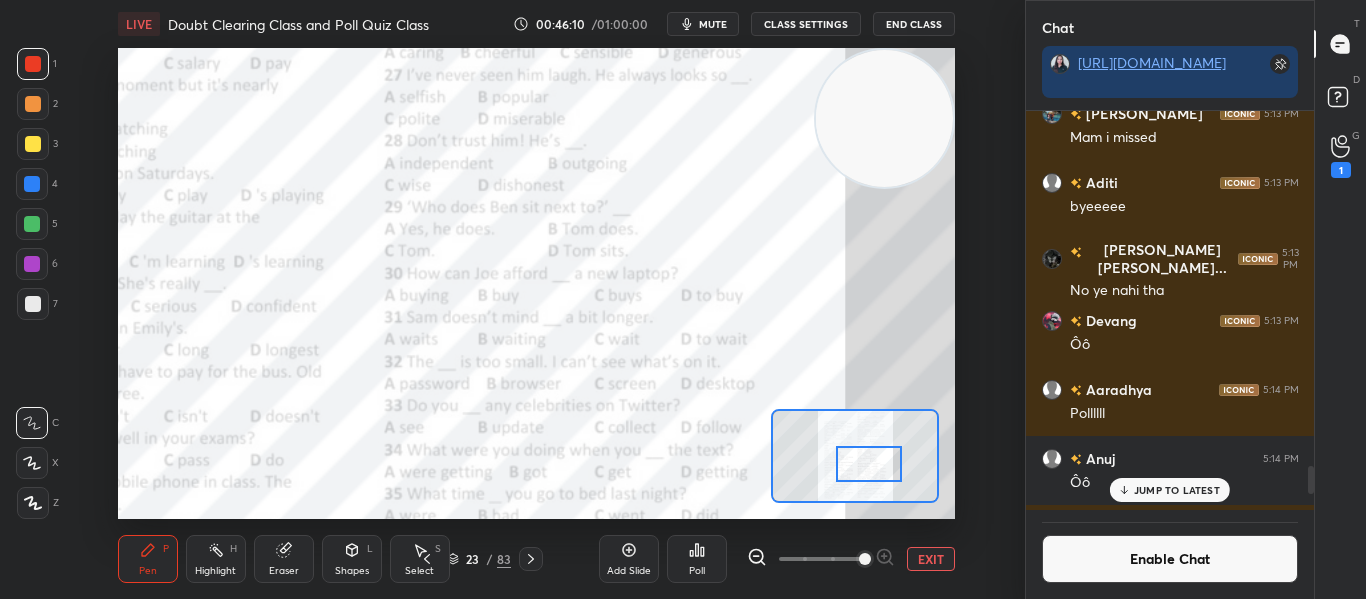 click on "Poll" at bounding box center (697, 559) 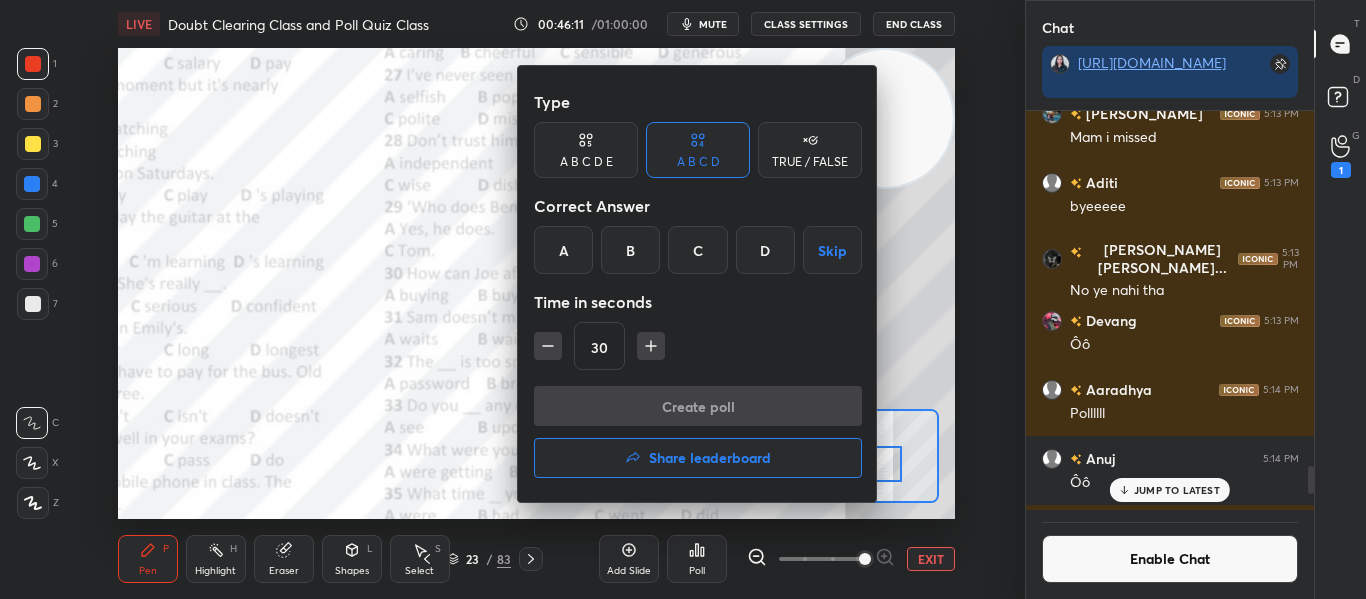 click on "D" at bounding box center [765, 250] 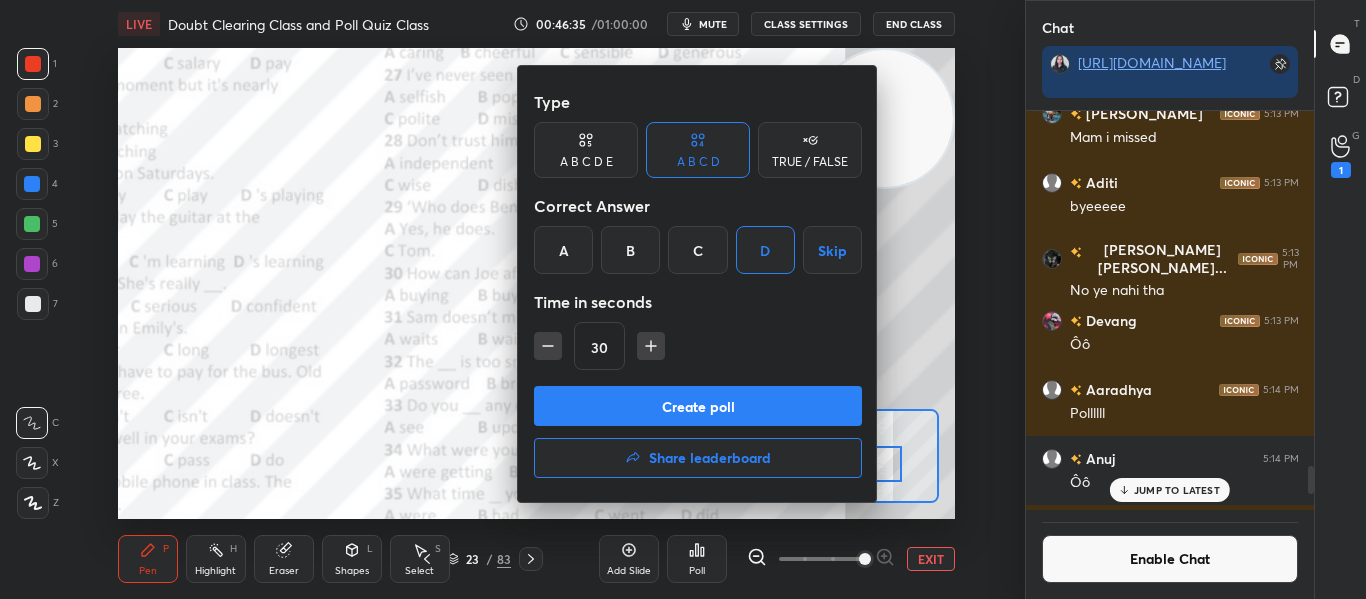 click on "Create poll" at bounding box center (698, 406) 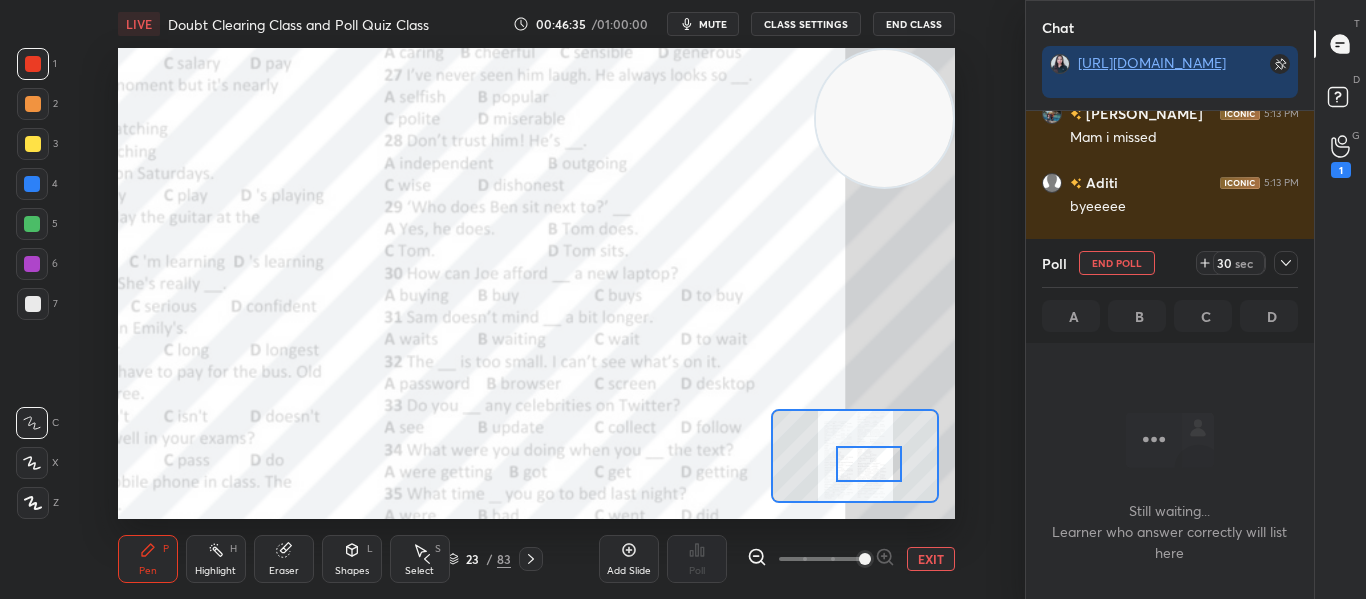 scroll, scrollTop: 295, scrollLeft: 282, axis: both 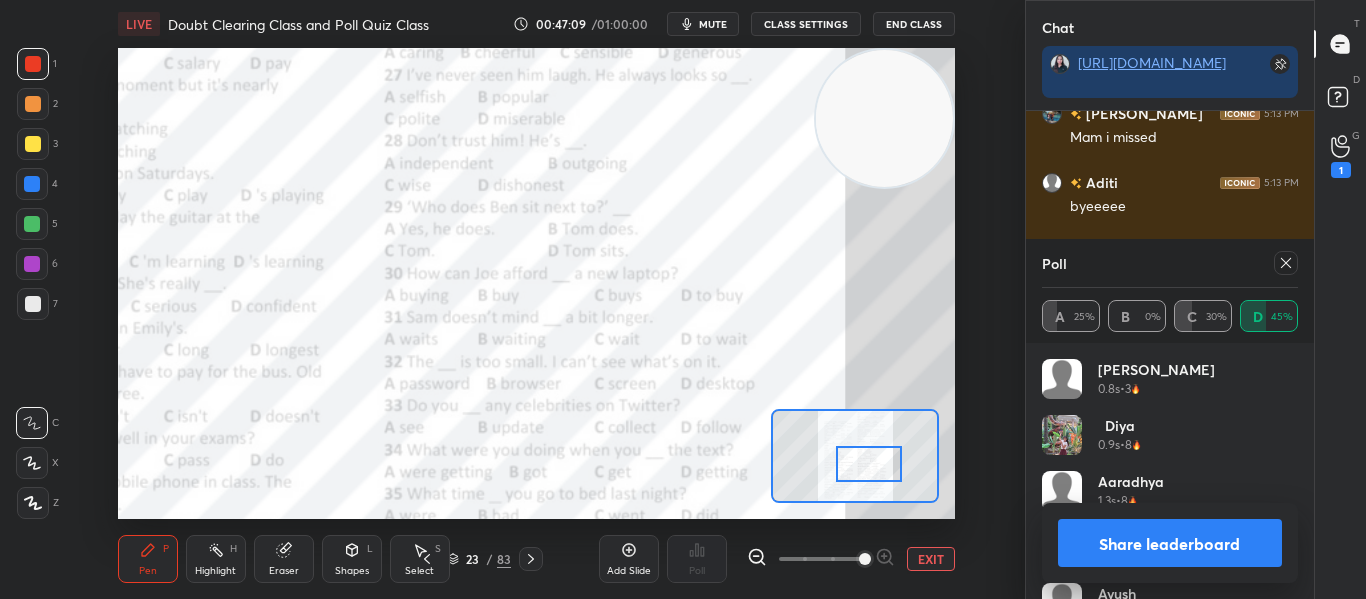 click 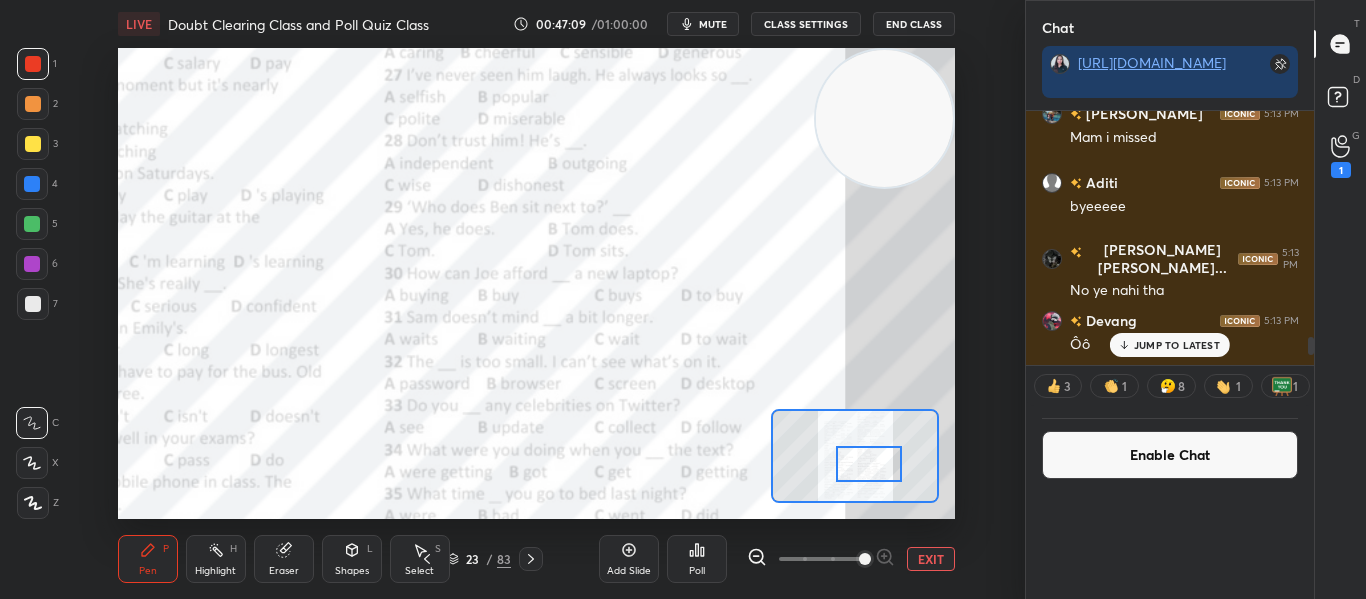 scroll, scrollTop: 0, scrollLeft: 0, axis: both 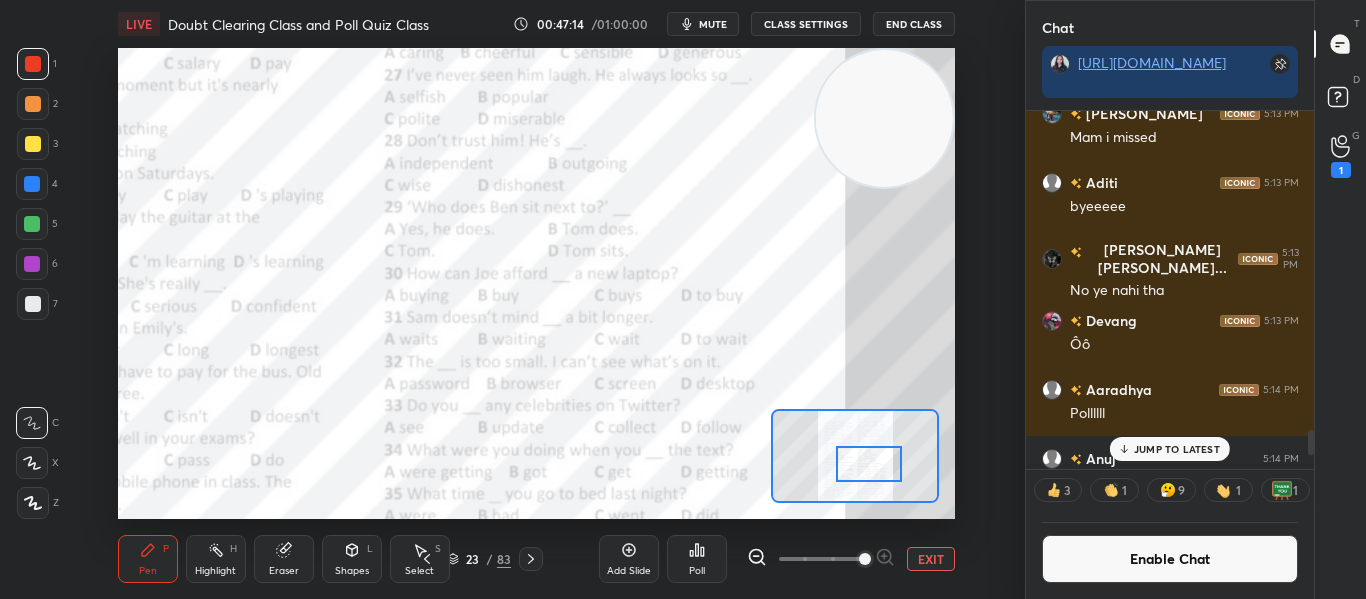 click 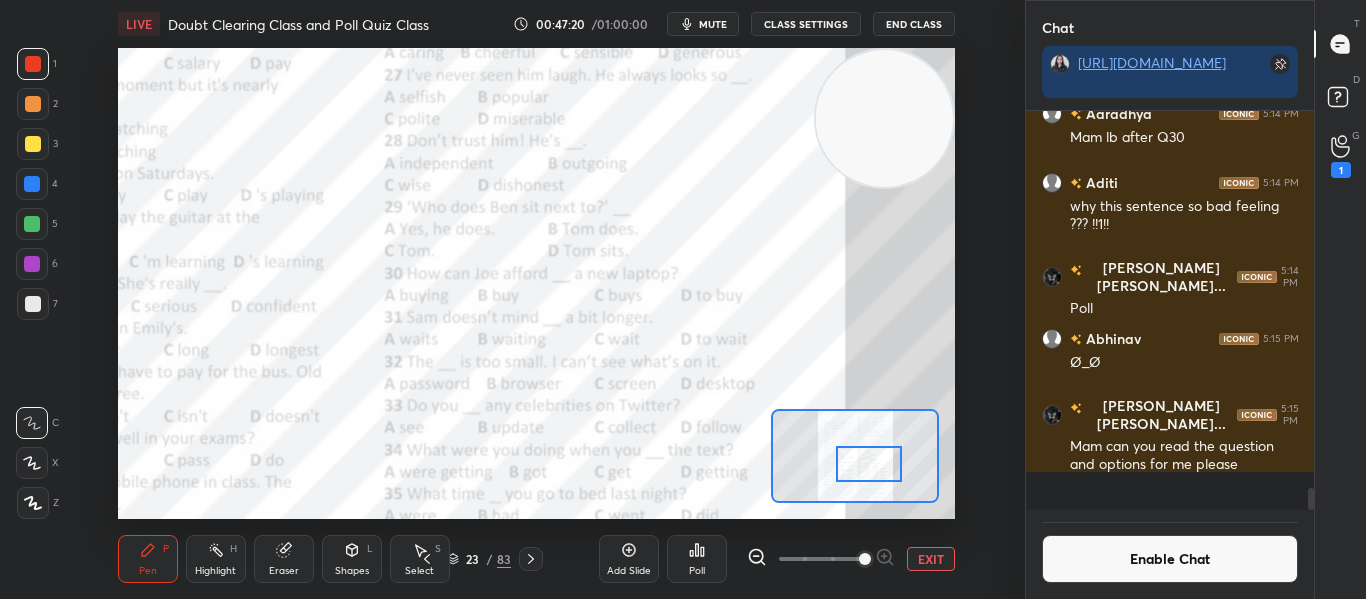 scroll, scrollTop: 7, scrollLeft: 7, axis: both 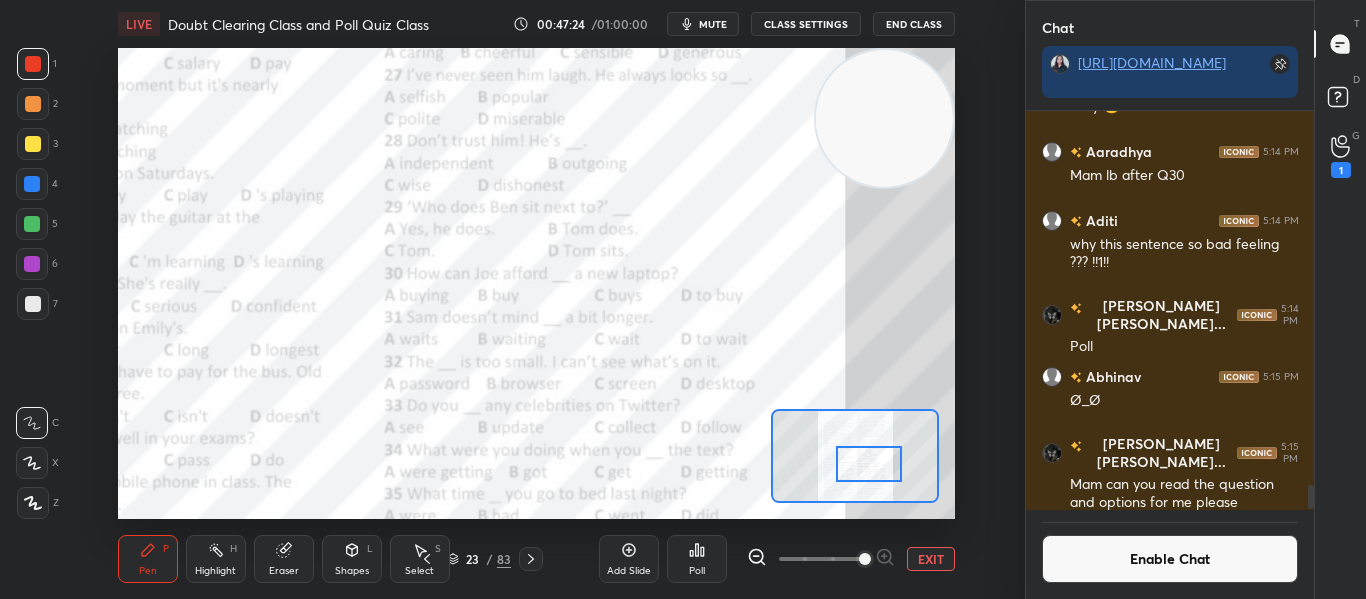 click on "Poll" at bounding box center [697, 559] 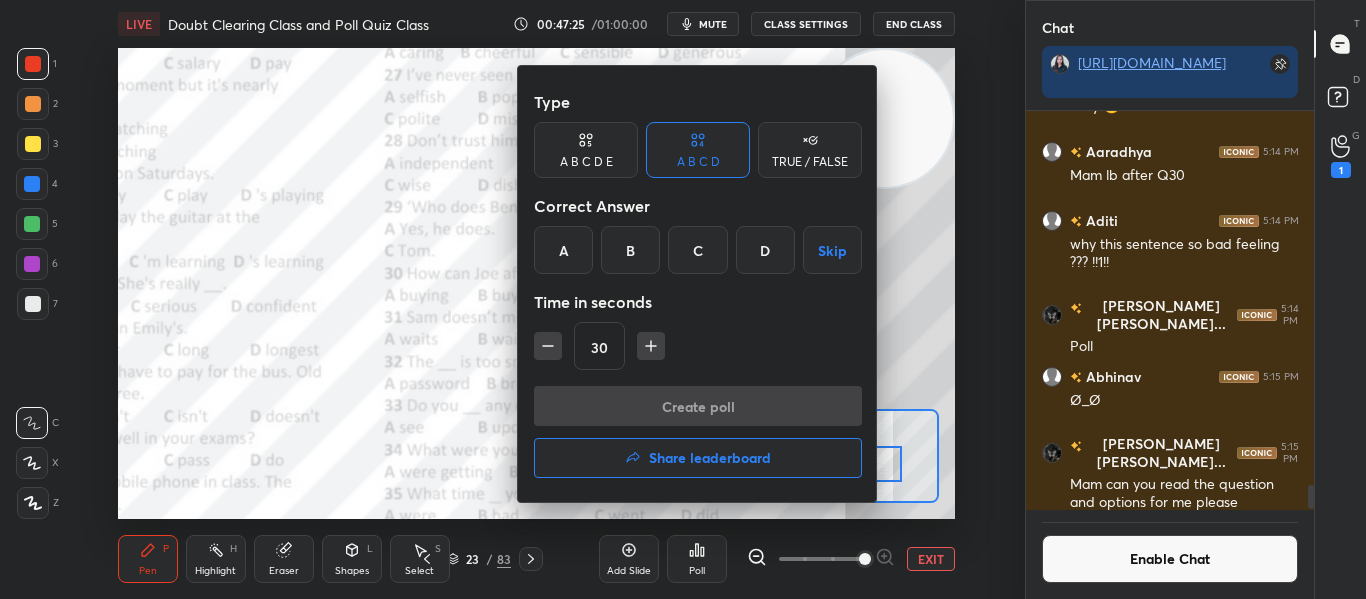 click on "D" at bounding box center (765, 250) 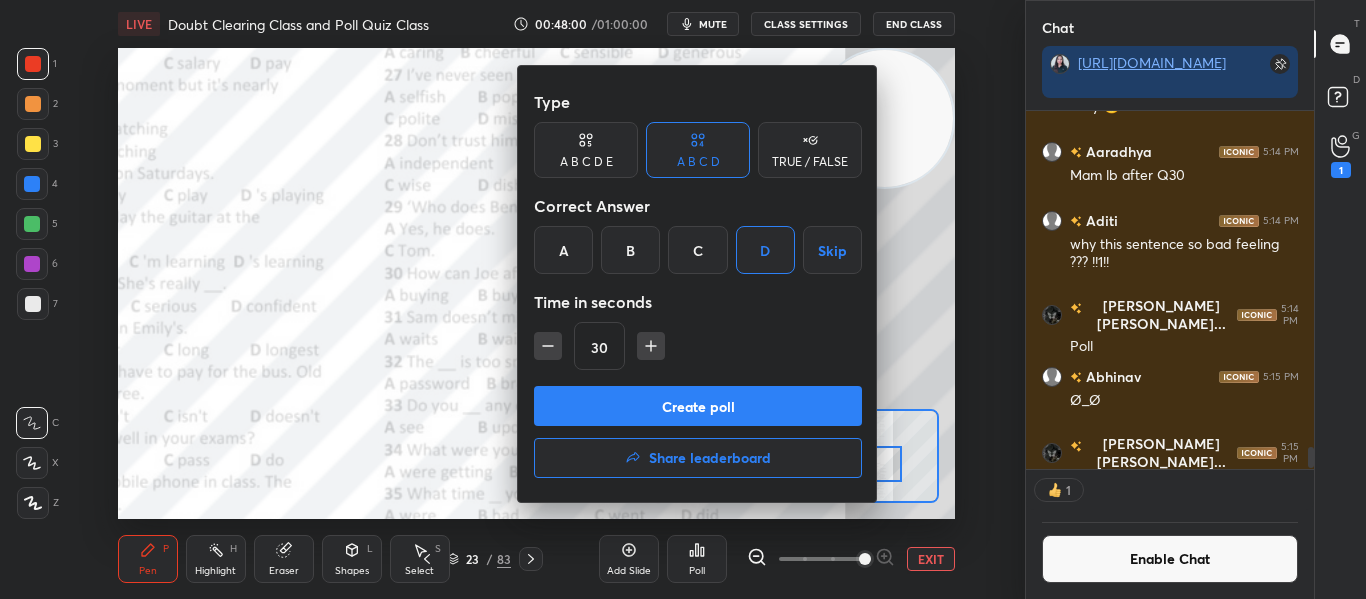 scroll, scrollTop: 352, scrollLeft: 282, axis: both 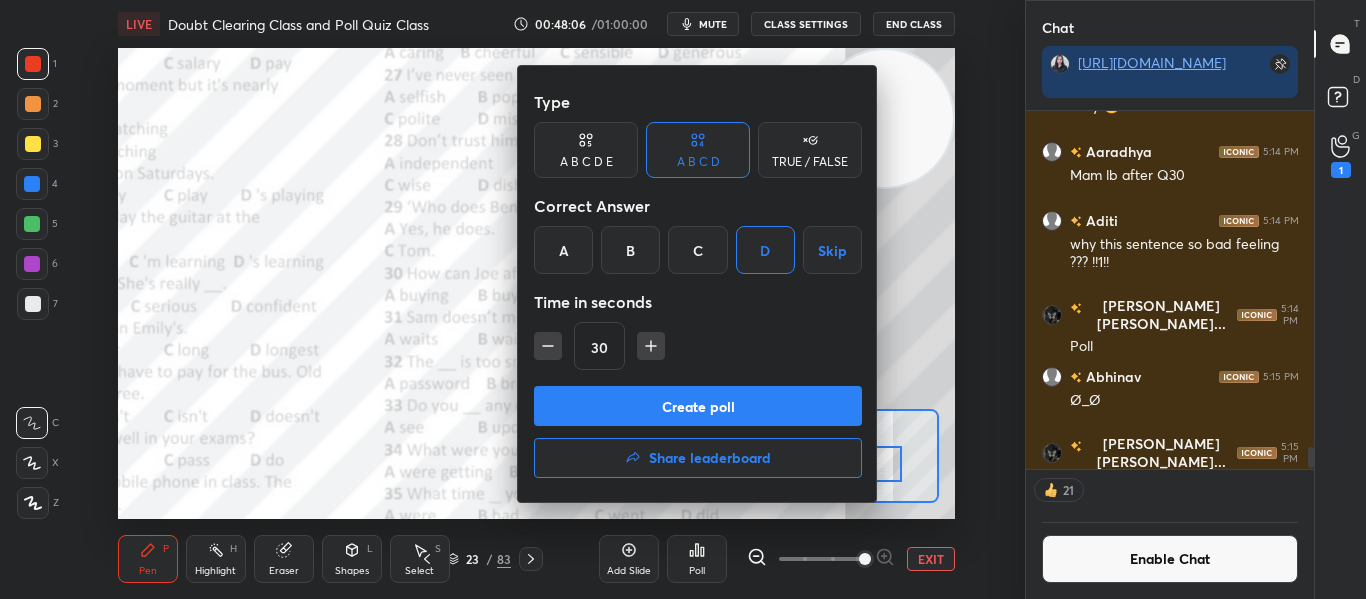 click on "Create poll" at bounding box center (698, 406) 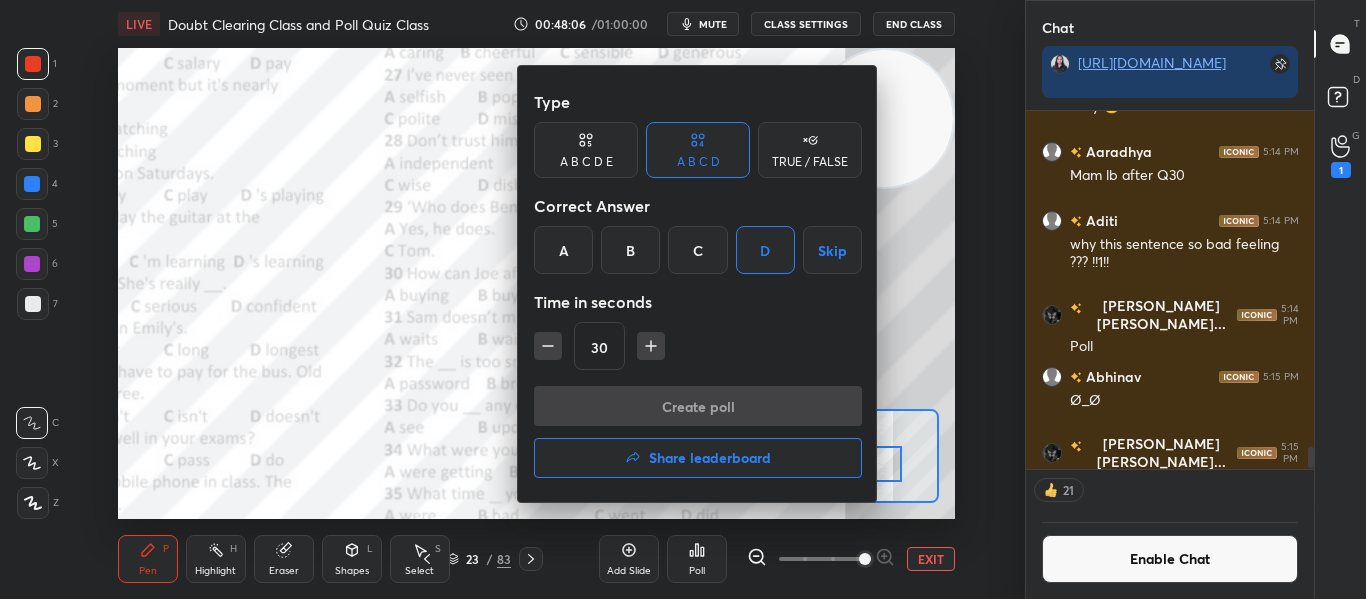 scroll, scrollTop: 310, scrollLeft: 282, axis: both 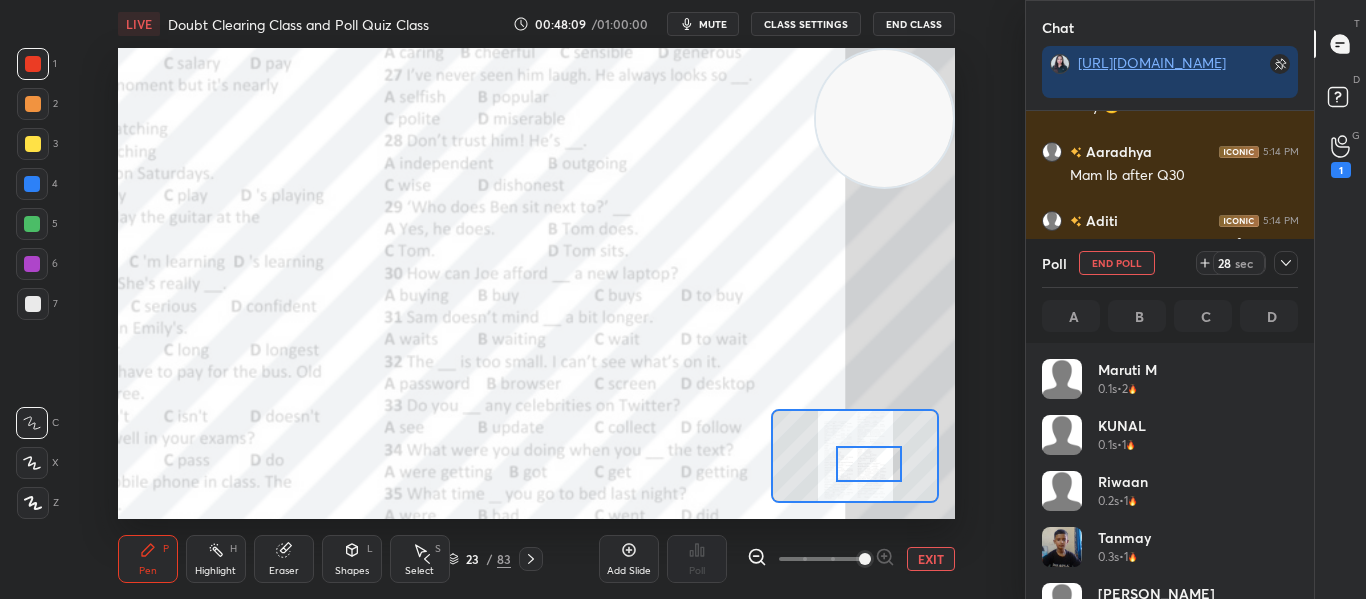 click at bounding box center (868, 464) 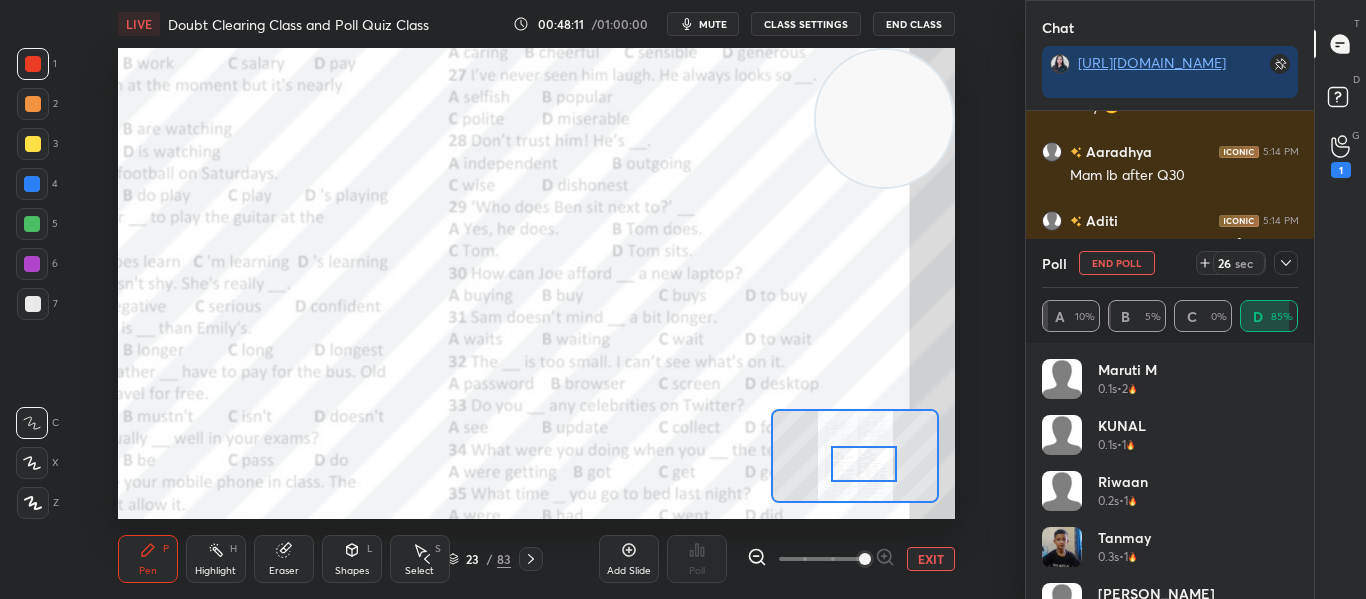 click at bounding box center [863, 464] 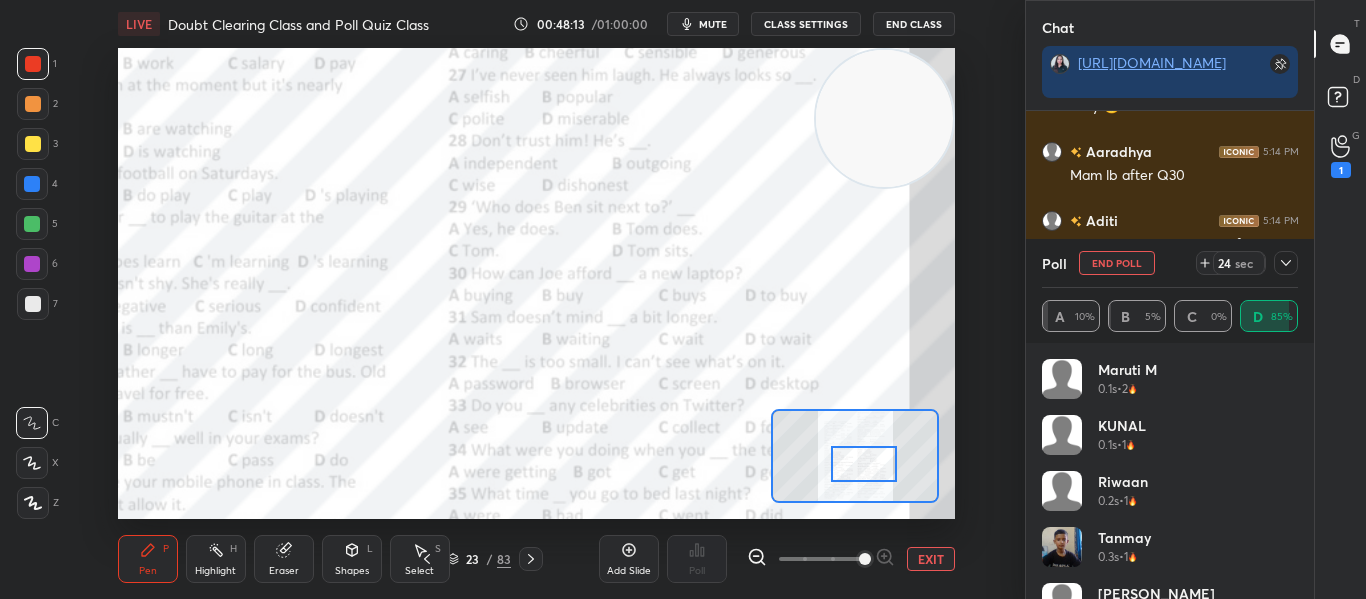 click 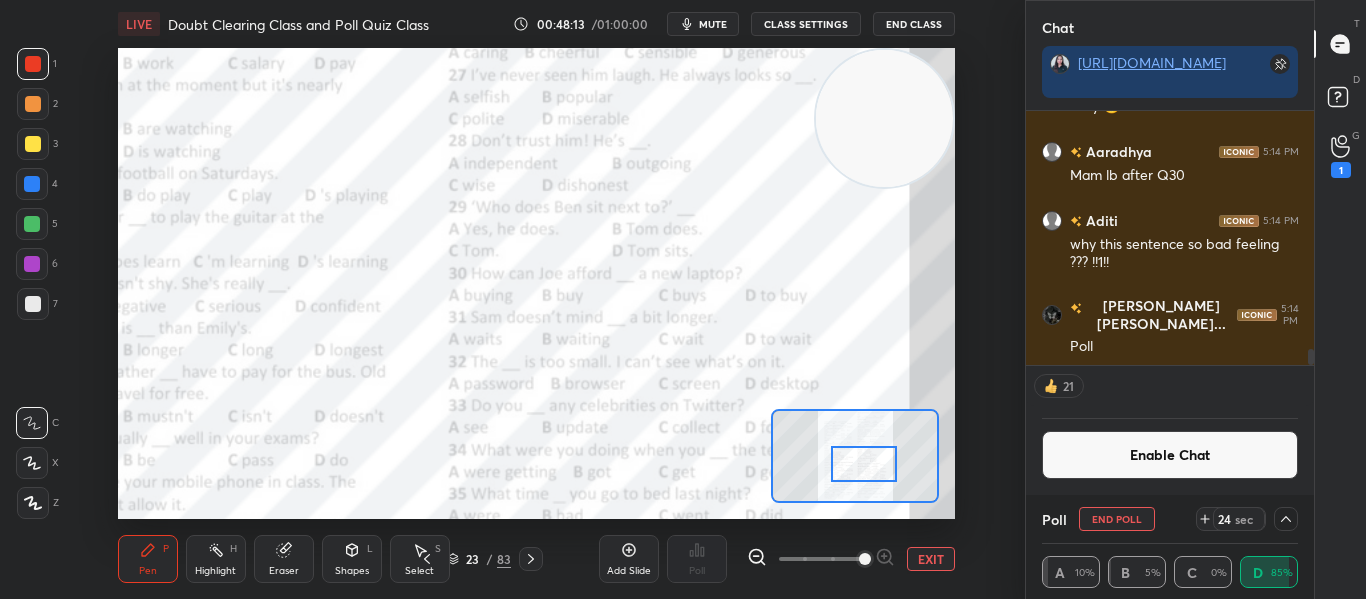 scroll, scrollTop: 0, scrollLeft: 0, axis: both 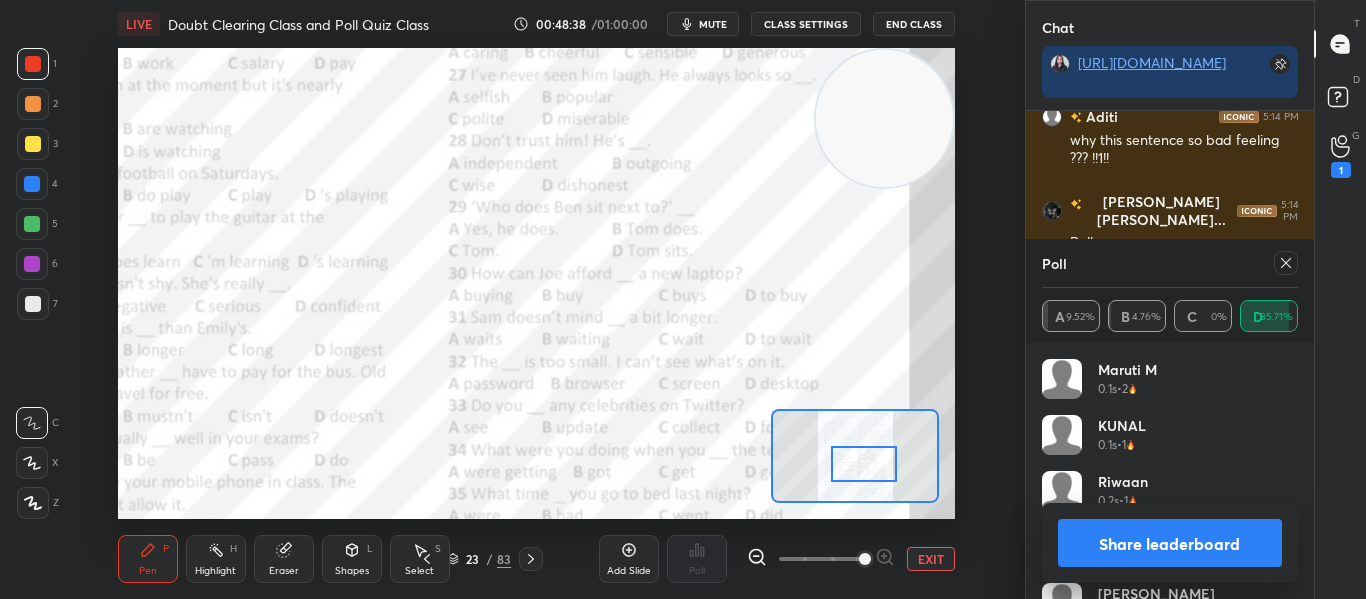 click 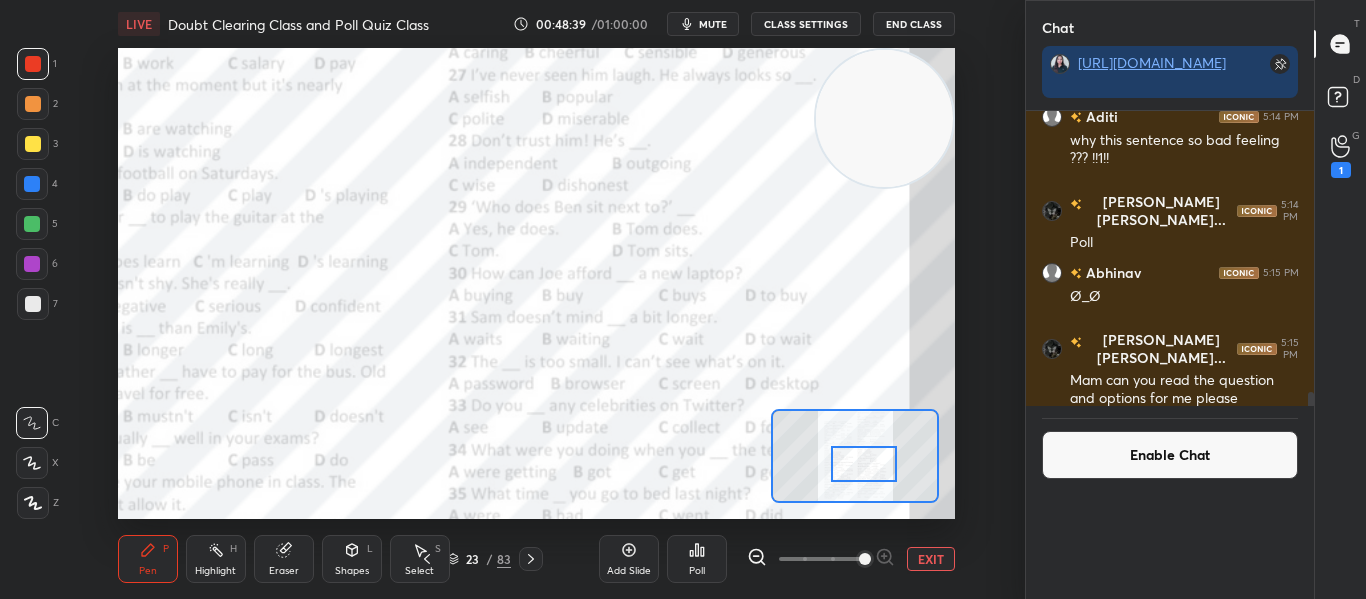 scroll, scrollTop: 0, scrollLeft: 0, axis: both 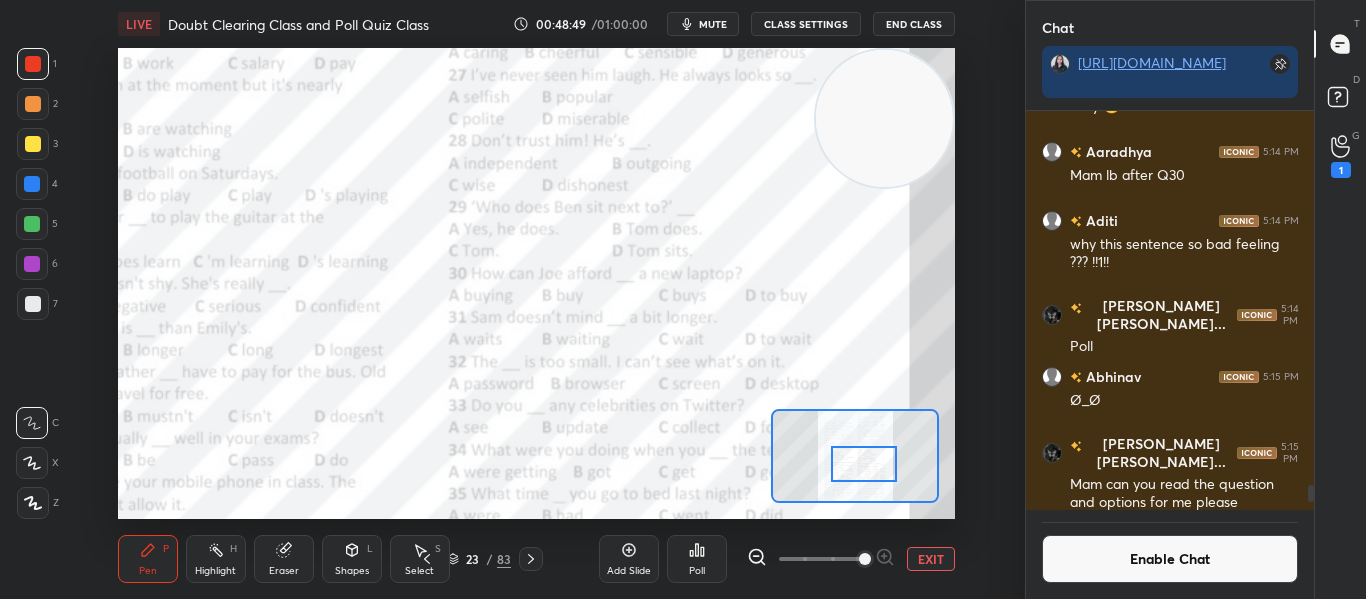 click on "Poll" at bounding box center (697, 559) 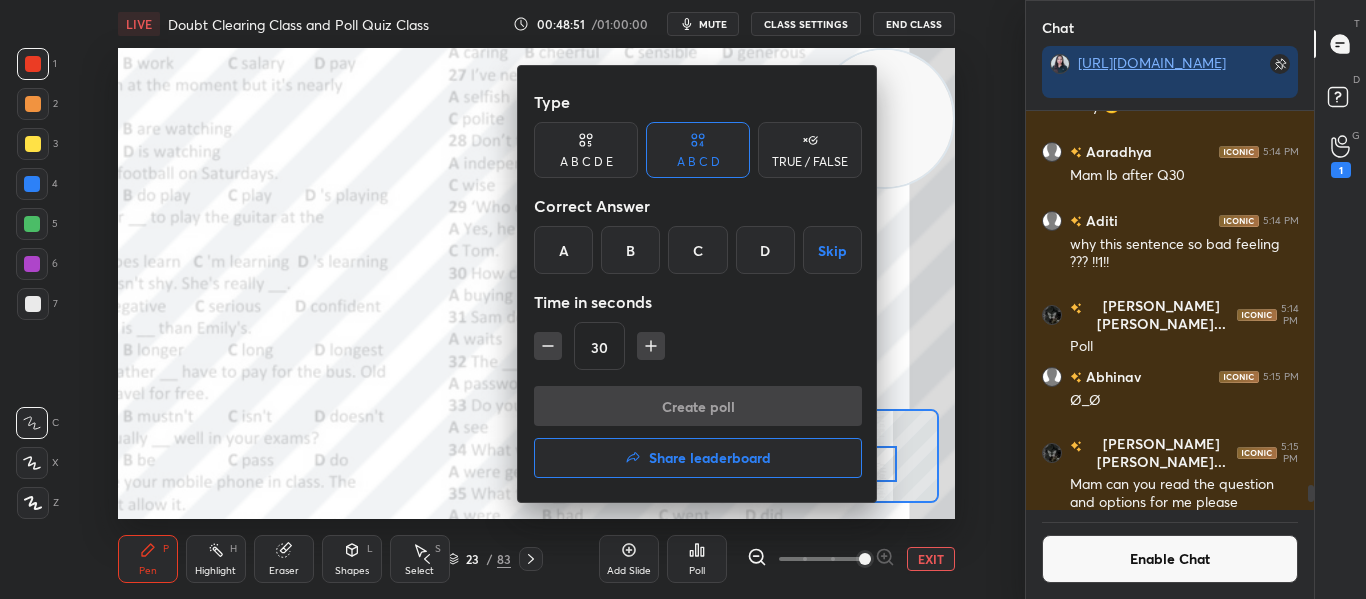 click on "C" at bounding box center (697, 250) 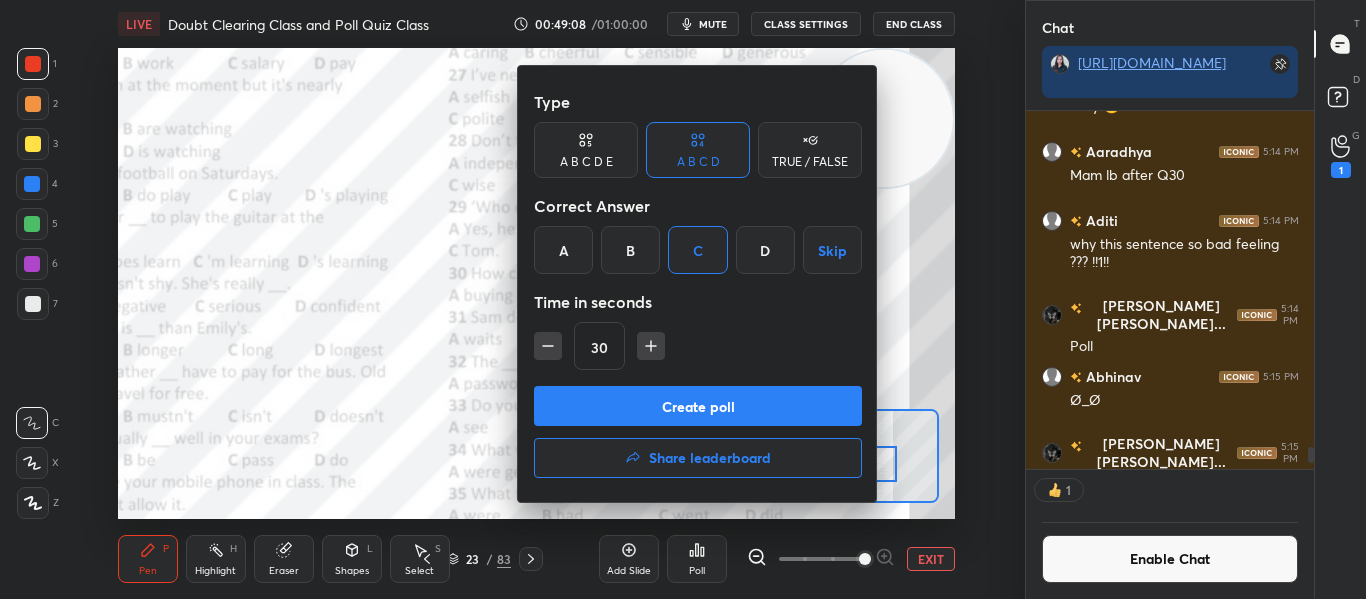 scroll, scrollTop: 352, scrollLeft: 282, axis: both 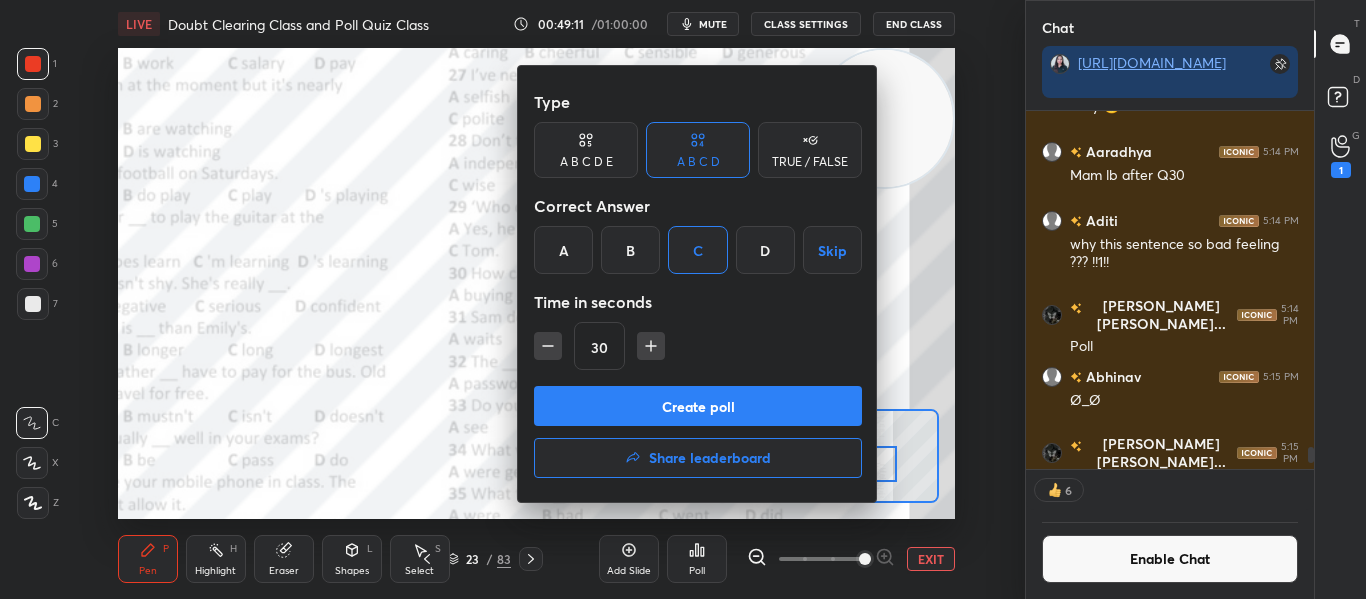 click on "Create poll" at bounding box center [698, 406] 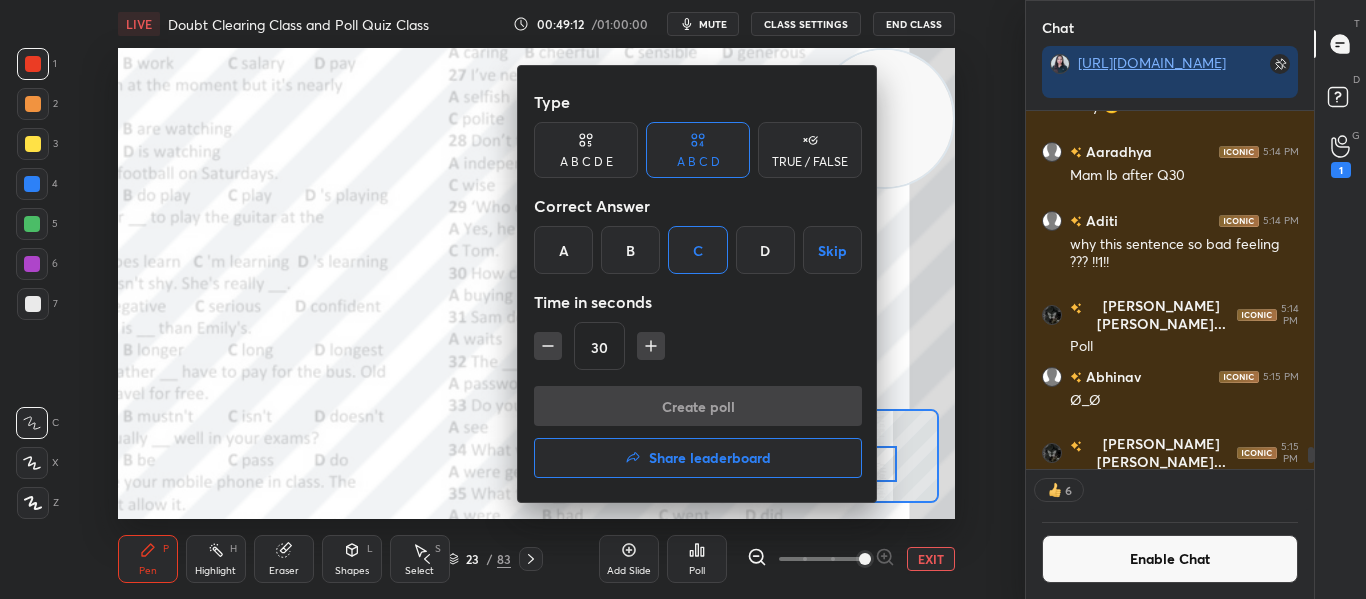 scroll, scrollTop: 310, scrollLeft: 282, axis: both 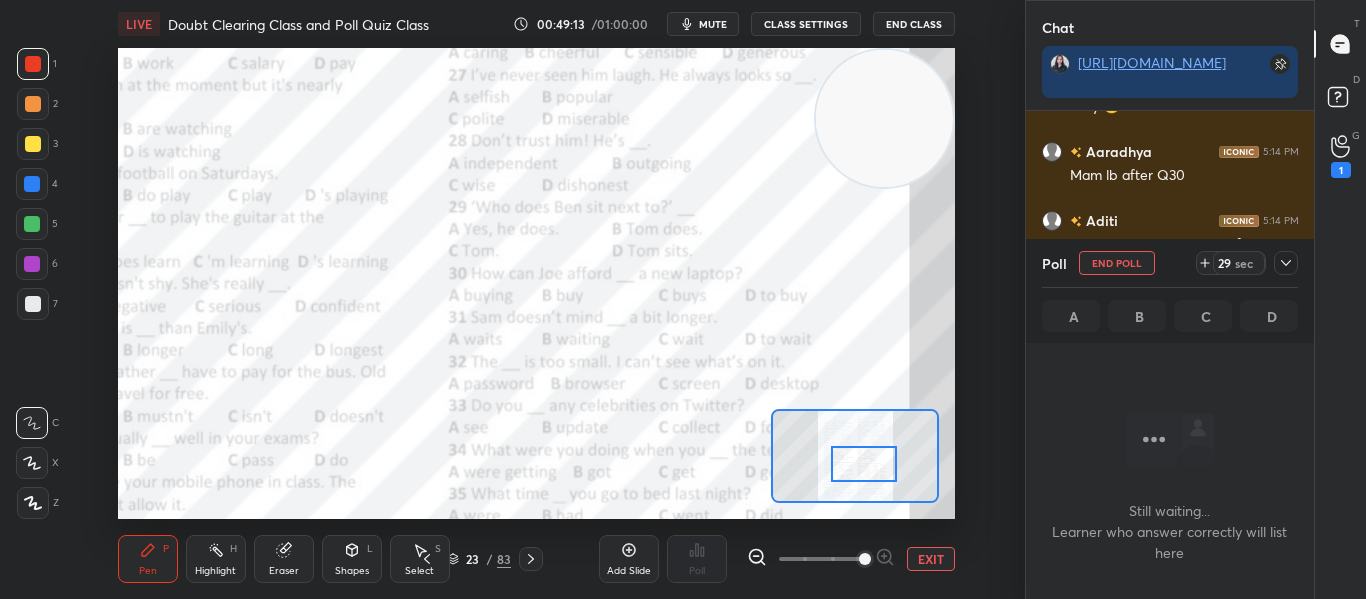 click on "mute" at bounding box center (703, 24) 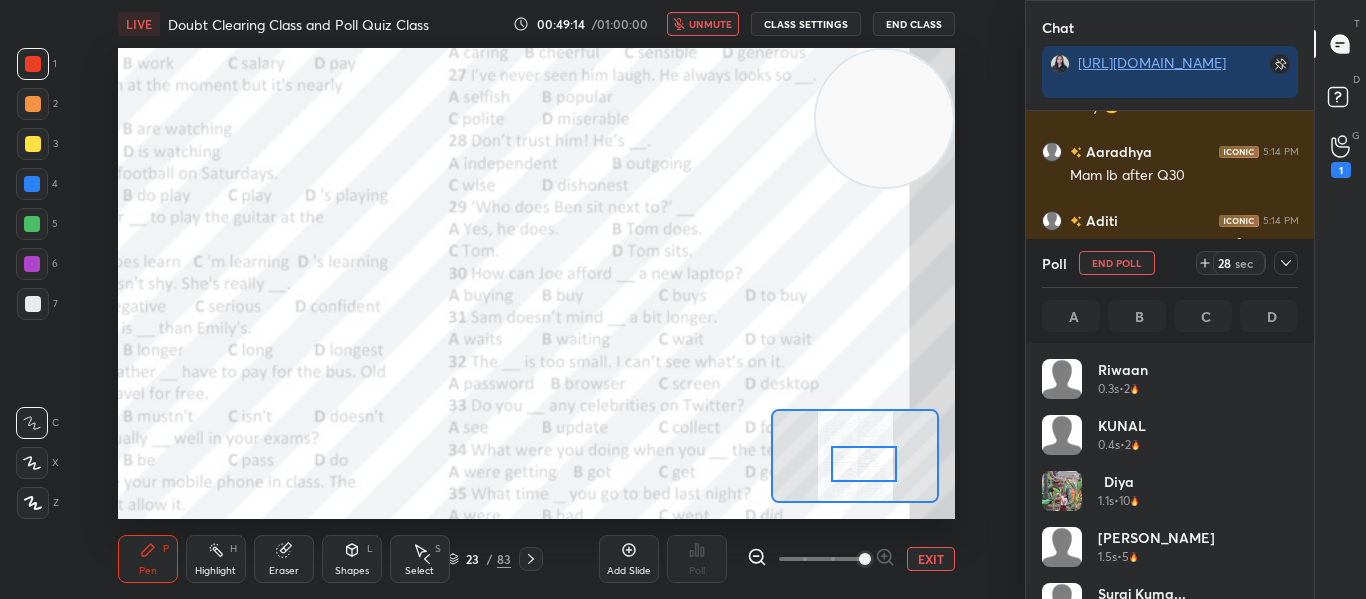 scroll, scrollTop: 7, scrollLeft: 7, axis: both 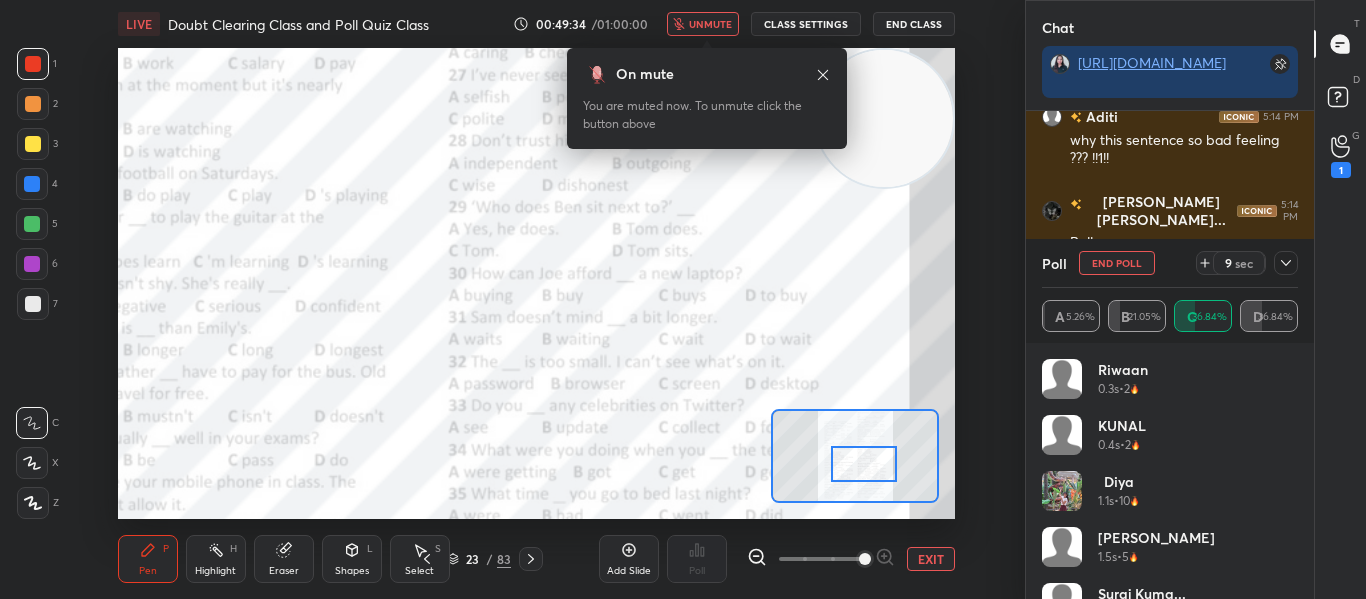 click 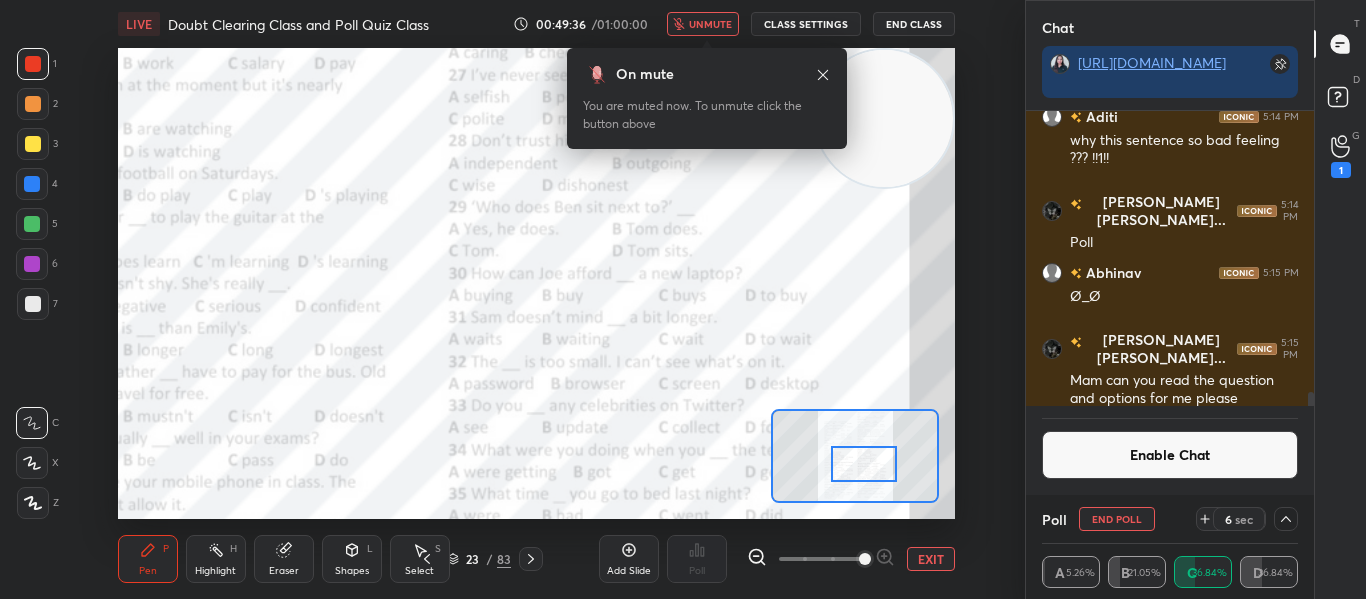 click on "unmute" at bounding box center (703, 24) 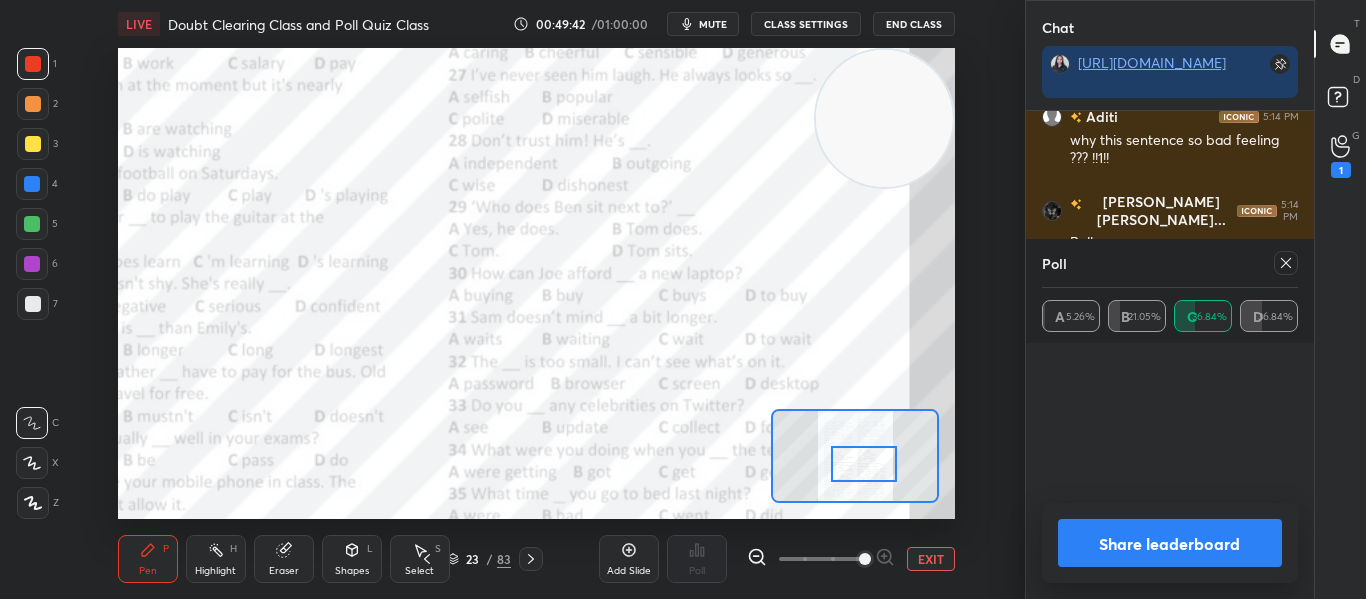 scroll, scrollTop: 7, scrollLeft: 7, axis: both 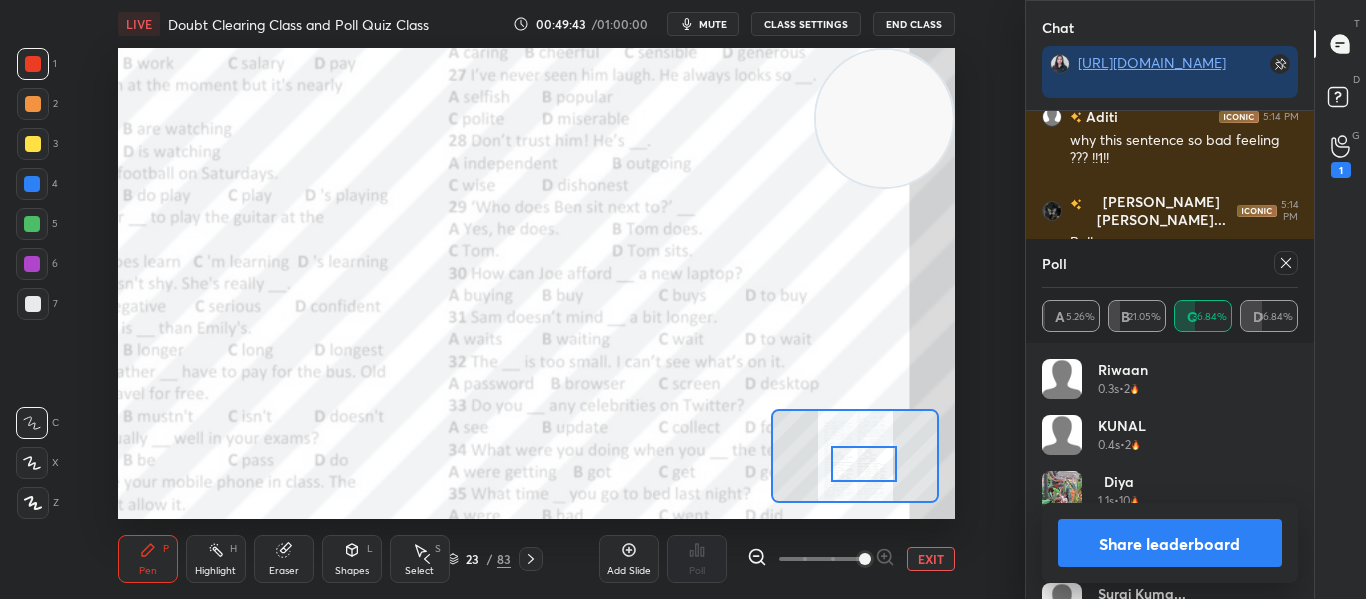 click 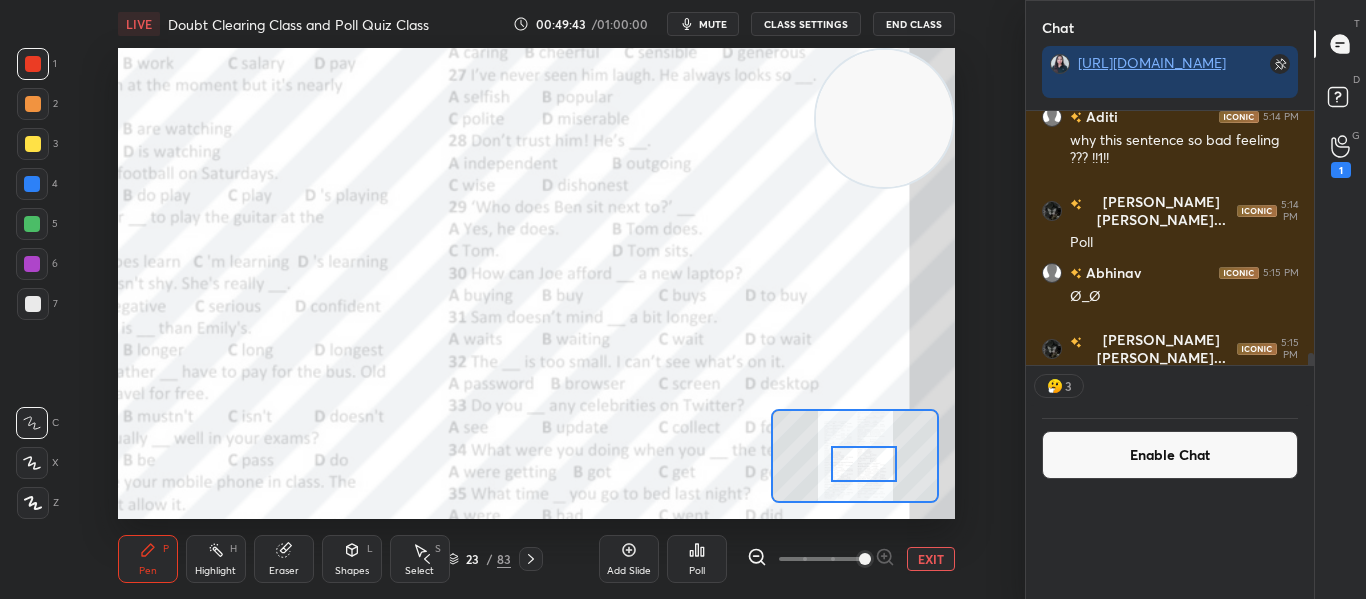 scroll, scrollTop: 0, scrollLeft: 0, axis: both 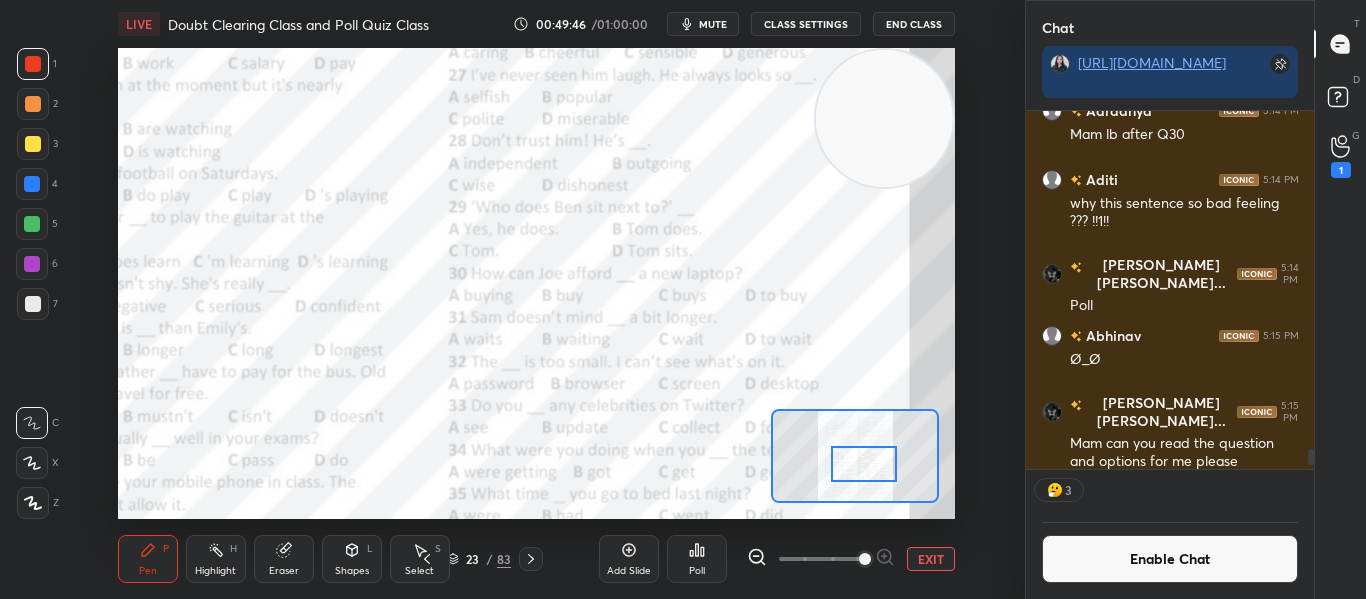 click at bounding box center [863, 464] 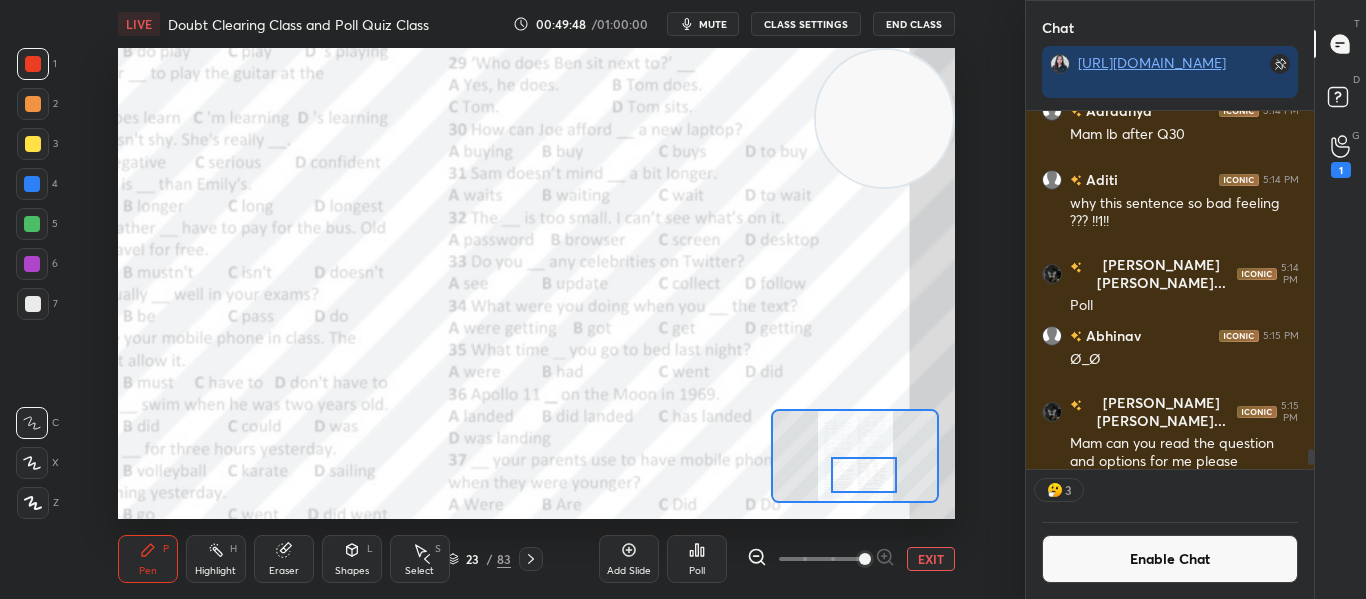 drag, startPoint x: 866, startPoint y: 465, endPoint x: 866, endPoint y: 476, distance: 11 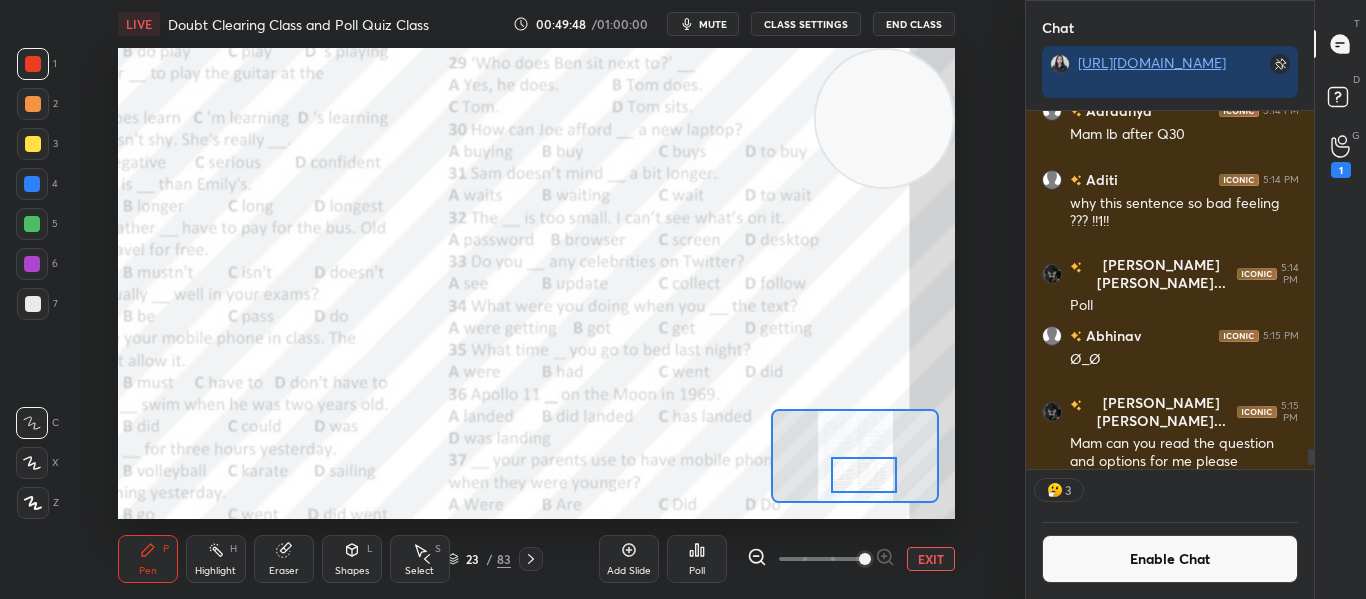 click at bounding box center [863, 475] 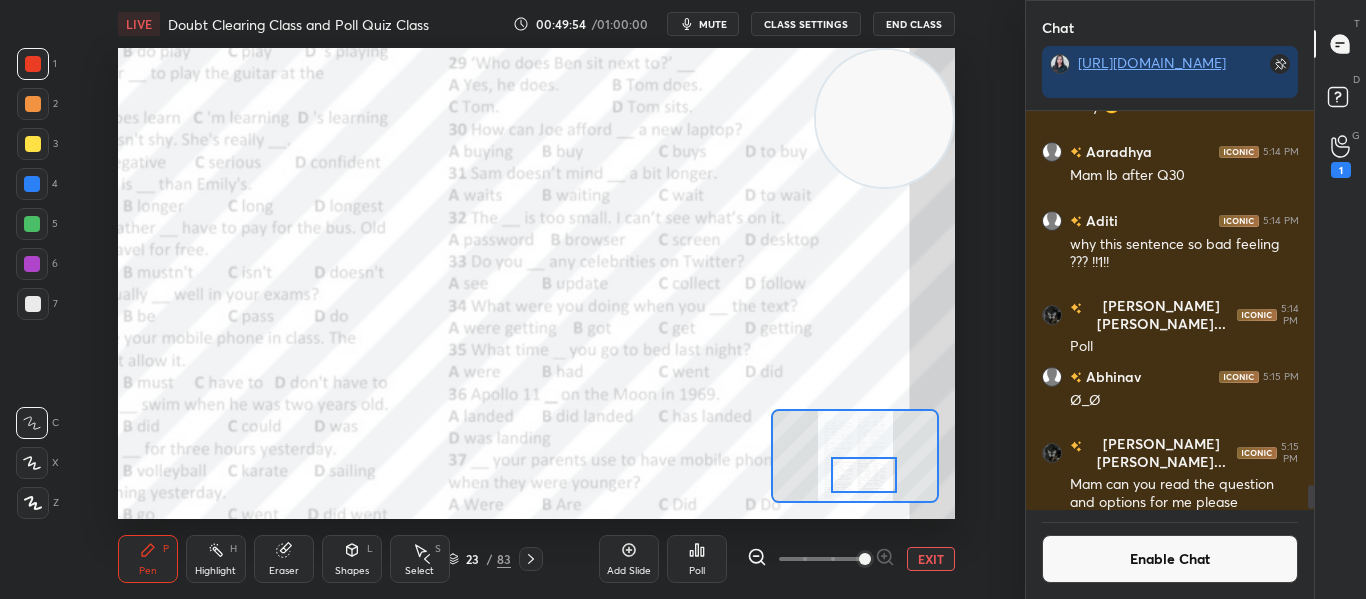 click on "Poll" at bounding box center [697, 559] 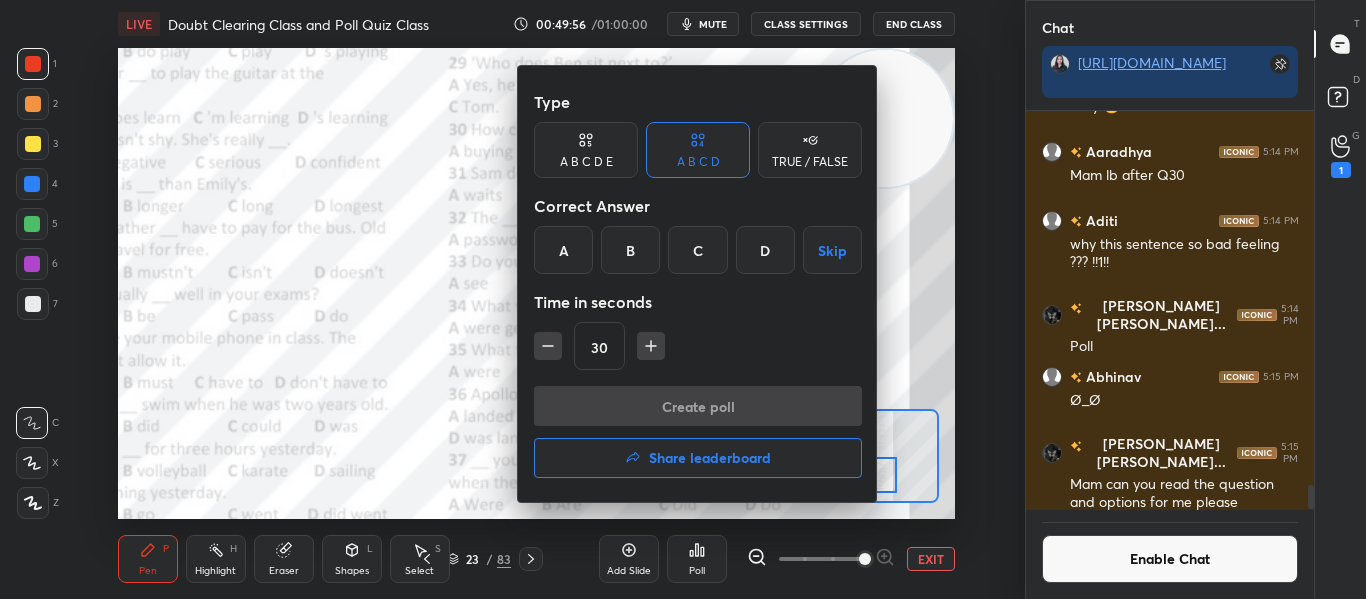 click on "D" at bounding box center (765, 250) 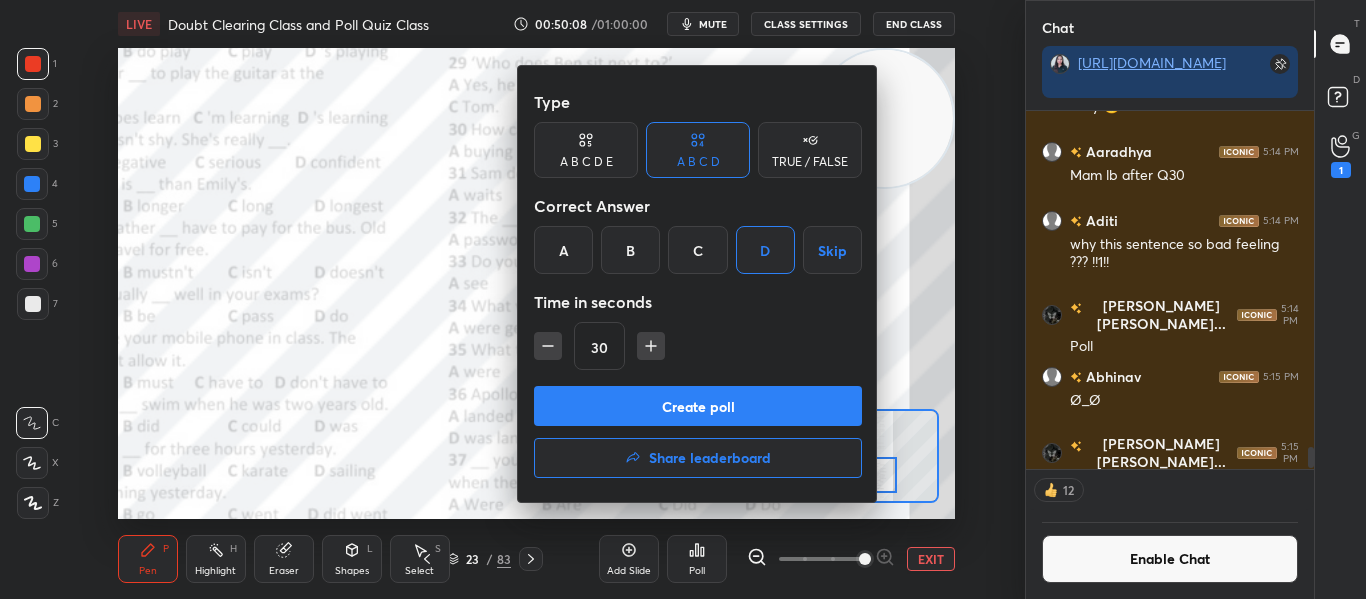 click on "Create poll" at bounding box center (698, 406) 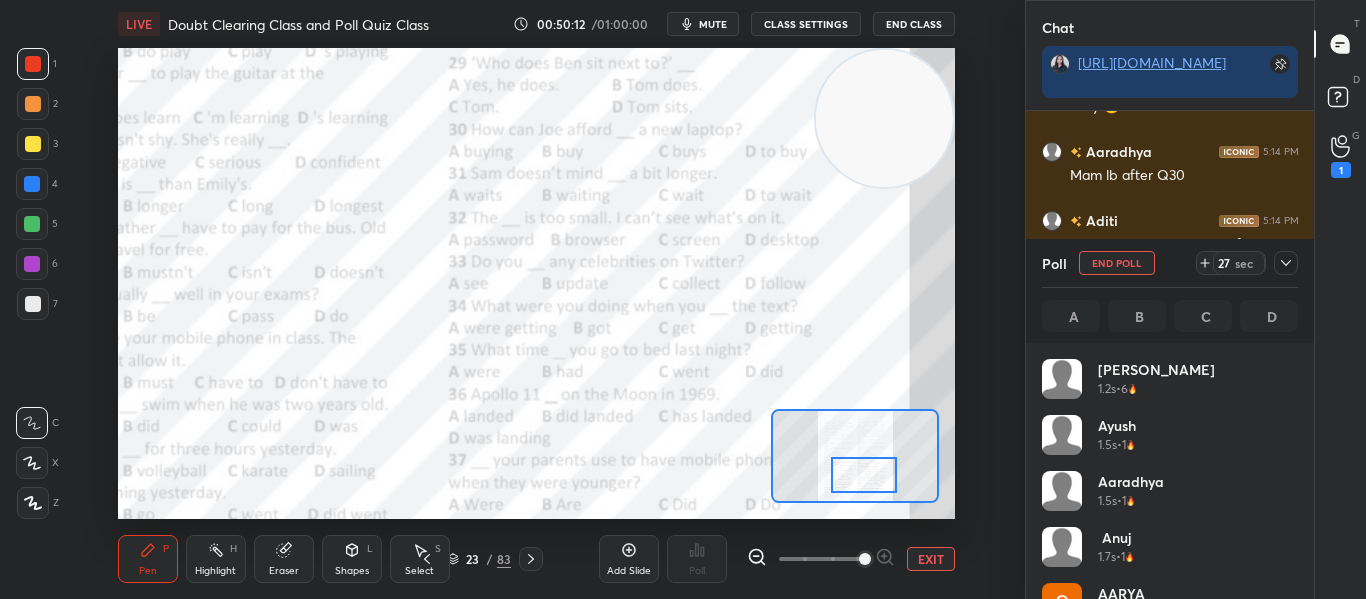 click at bounding box center (863, 475) 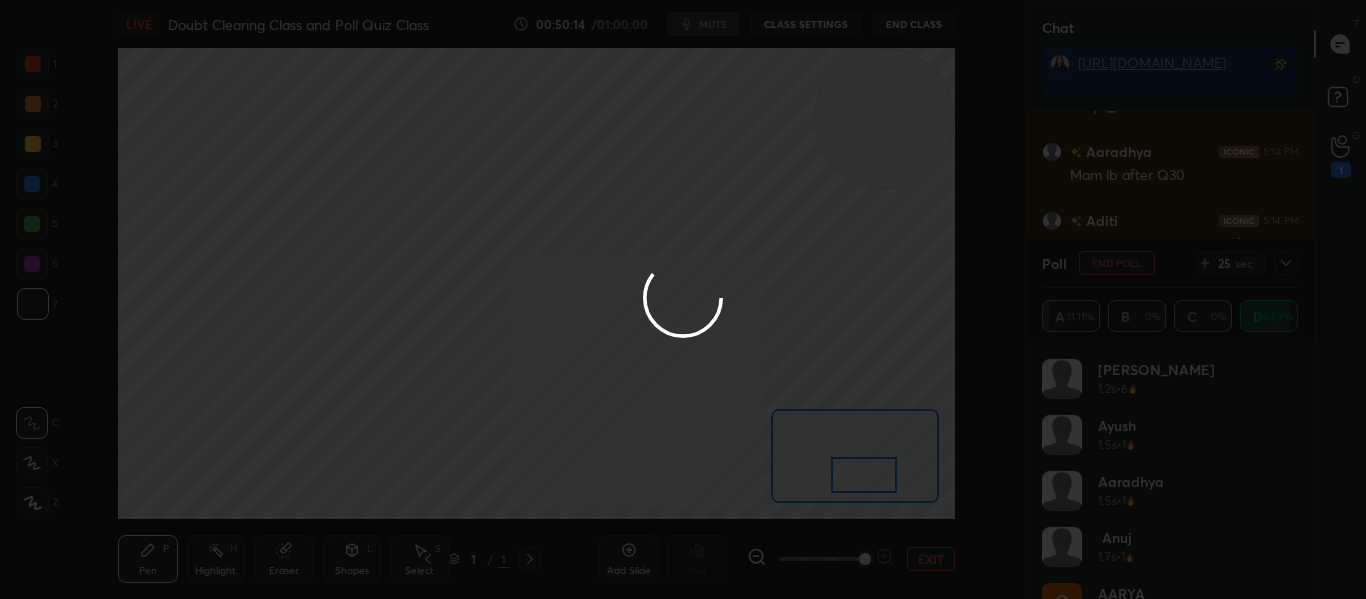 click on "1 2 3 4 5 6 7 C X Z C X Z E E Erase all   H H LIVE Doubt Clearing Class and Poll Quiz Class 00:50:14 /  01:00:00 mute CLASS SETTINGS End Class Setting up your live class Poll for   secs No correct answer Start poll Back Doubt Clearing Class and Poll Quiz Class • L1 of Revision Course on Class 6 English Anamika Mukherjee Pen P Highlight H Eraser Shapes L Select S 1 / 1 Add Slide Poll EXIT Chat https://t.me/AnamikasChampsofUnacademy AARYA 5:13 PM So easy mam Abhinav 5:13 PM GC Pragya 5:13 PM byeeeeeee MANAVI 5:13 PM Mam i missed Aditi 5:13 PM byeeeee Durva Ravi... 5:13 PM No ye nahi tha Devang 5:13 PM Ôô Aaradhya 5:14 PM Pollllll Anuj 5:14 PM Ôô AARYA 5:14 PM Esy and esy MANAVI 5:14 PM Easy 😁 Aaradhya 5:14 PM Mam lb after Q30 Aditi 5:14 PM why this sentence so bad feeling ??? !!1!! Durva Ravi... 5:14 PM Poll Abhinav 5:15 PM Ø_Ø Durva Ravi... 5:15 PM Mam can you read the question and options for me please JUMP TO LATEST 14 Enable Chat Doubts asked by learners will show up here Can't raise hand Got it" at bounding box center [683, 299] 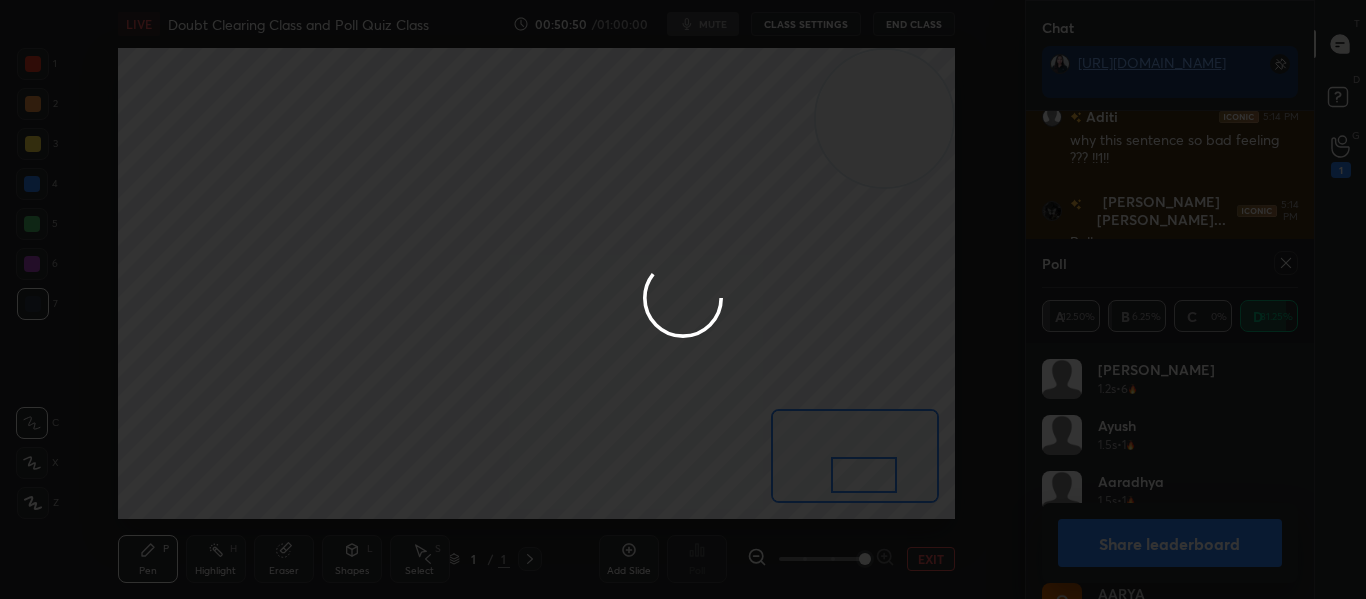 scroll, scrollTop: 248, scrollLeft: 282, axis: both 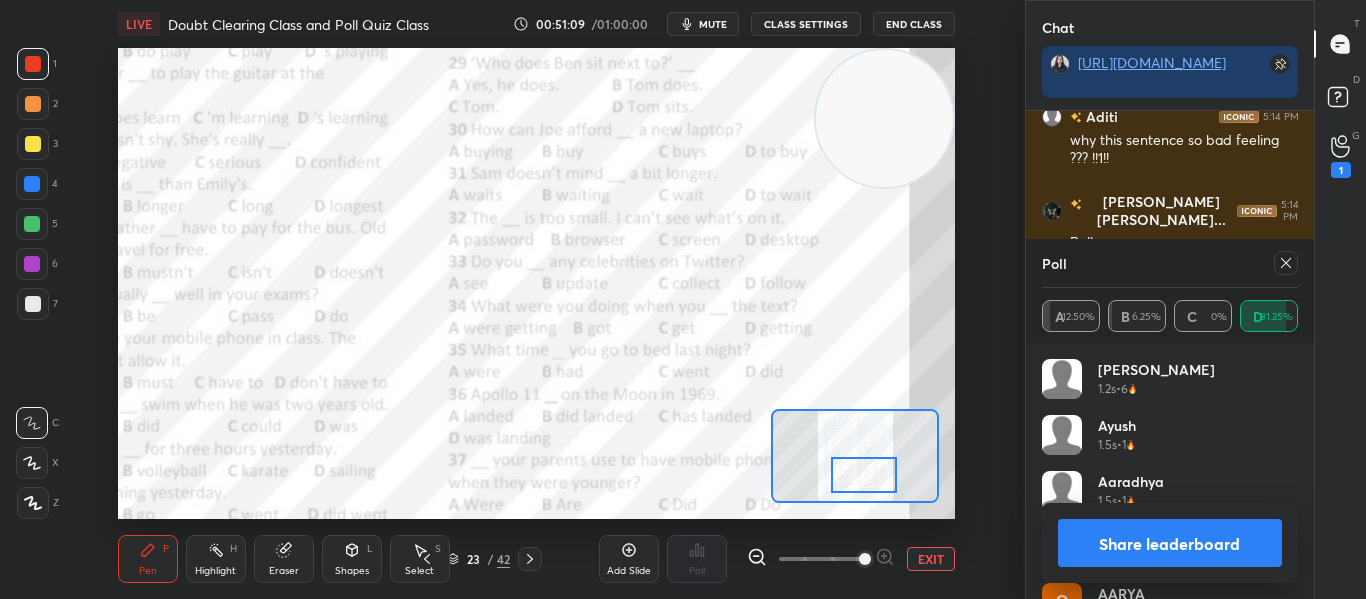 click at bounding box center (1282, 263) 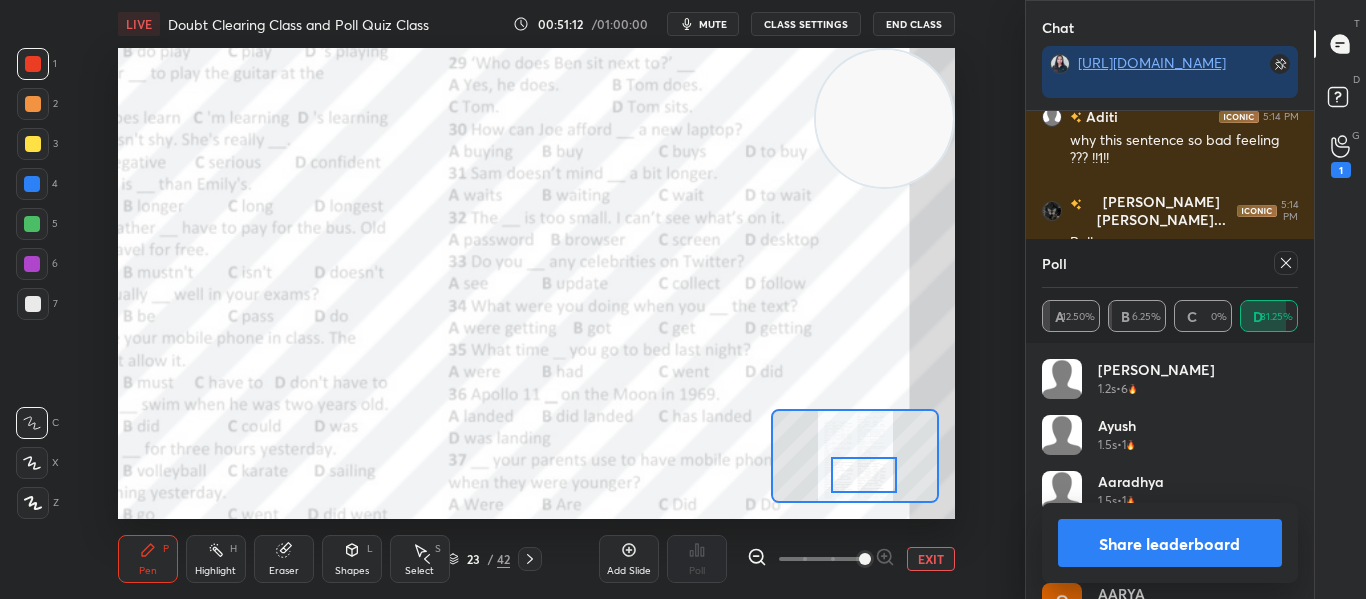 click 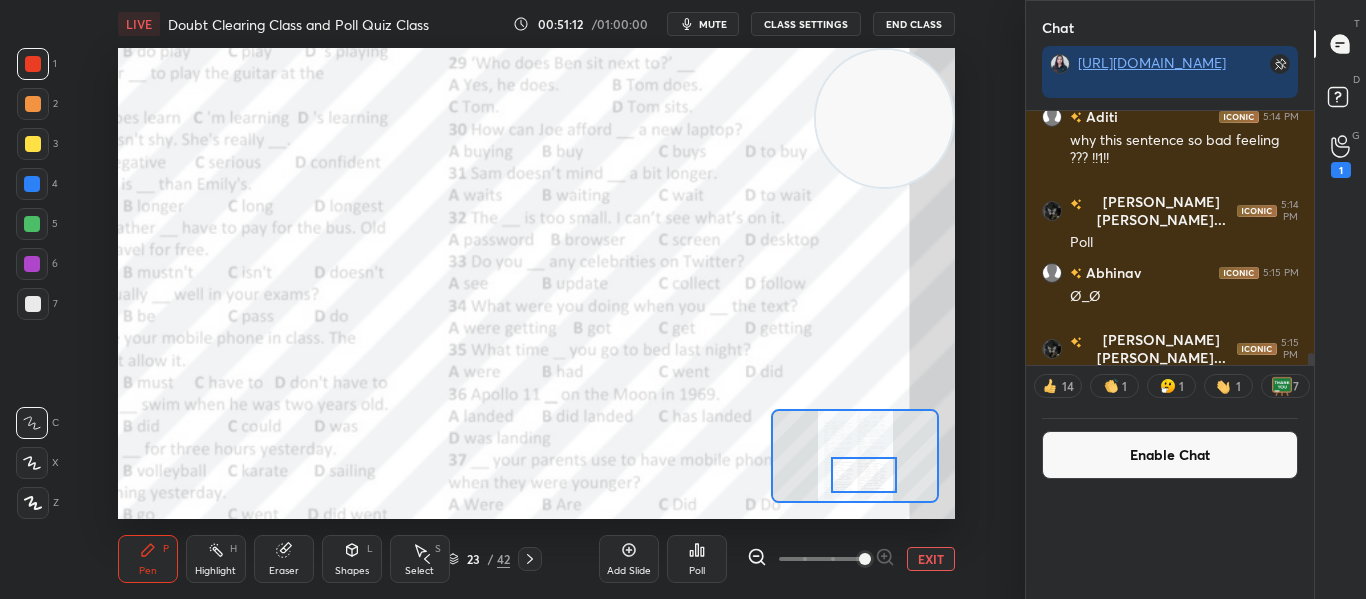 scroll, scrollTop: 0, scrollLeft: 0, axis: both 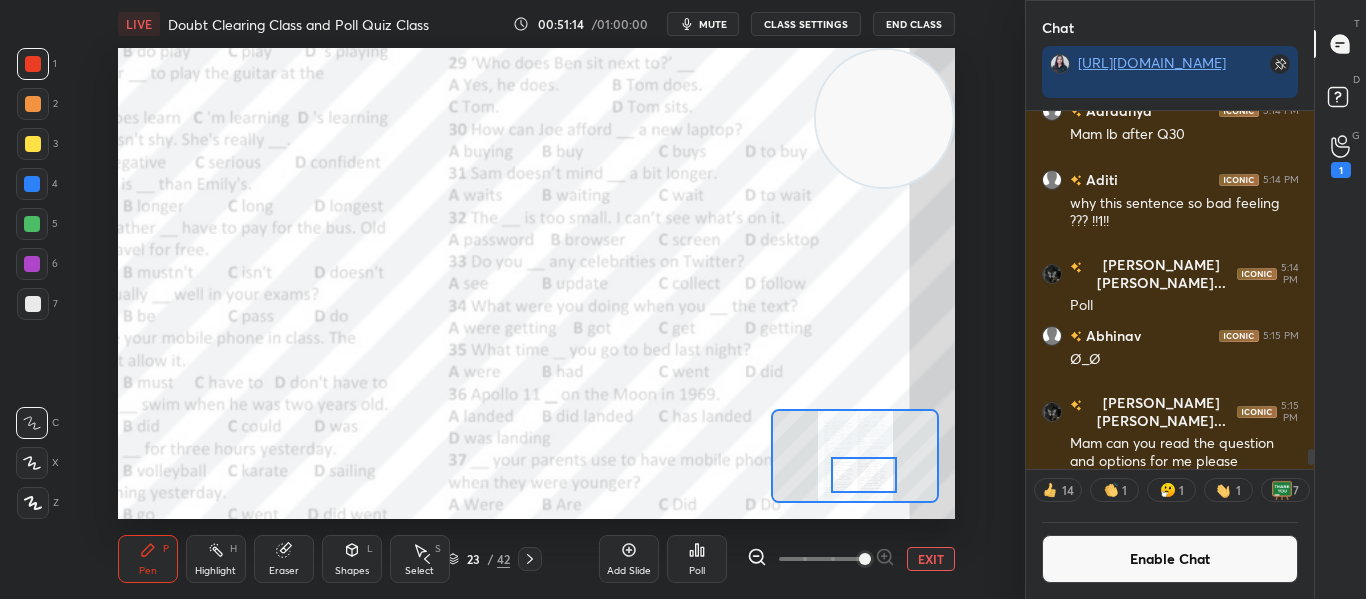 click at bounding box center (863, 475) 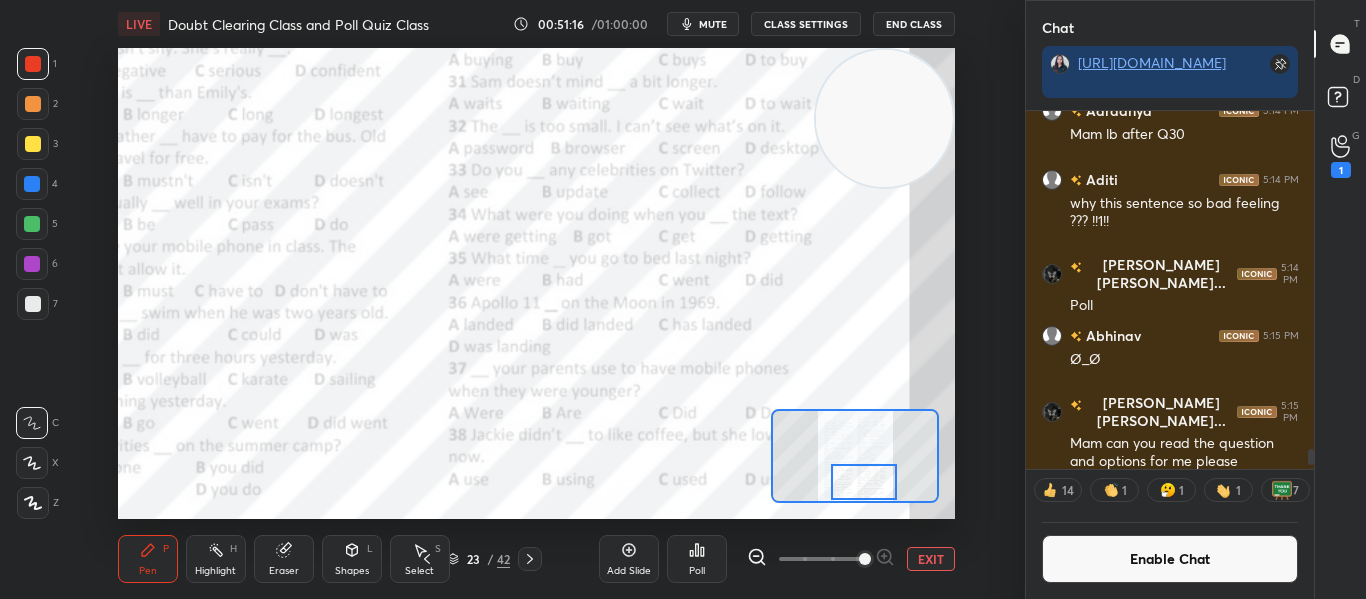 click at bounding box center (863, 482) 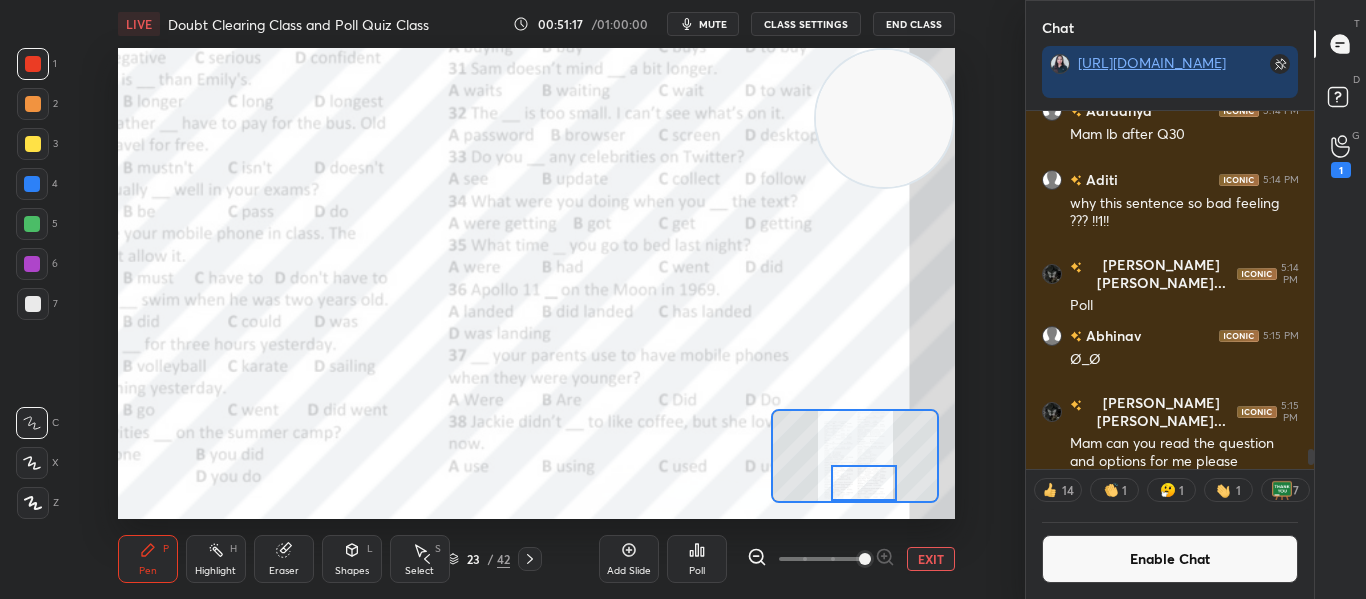 scroll, scrollTop: 7, scrollLeft: 7, axis: both 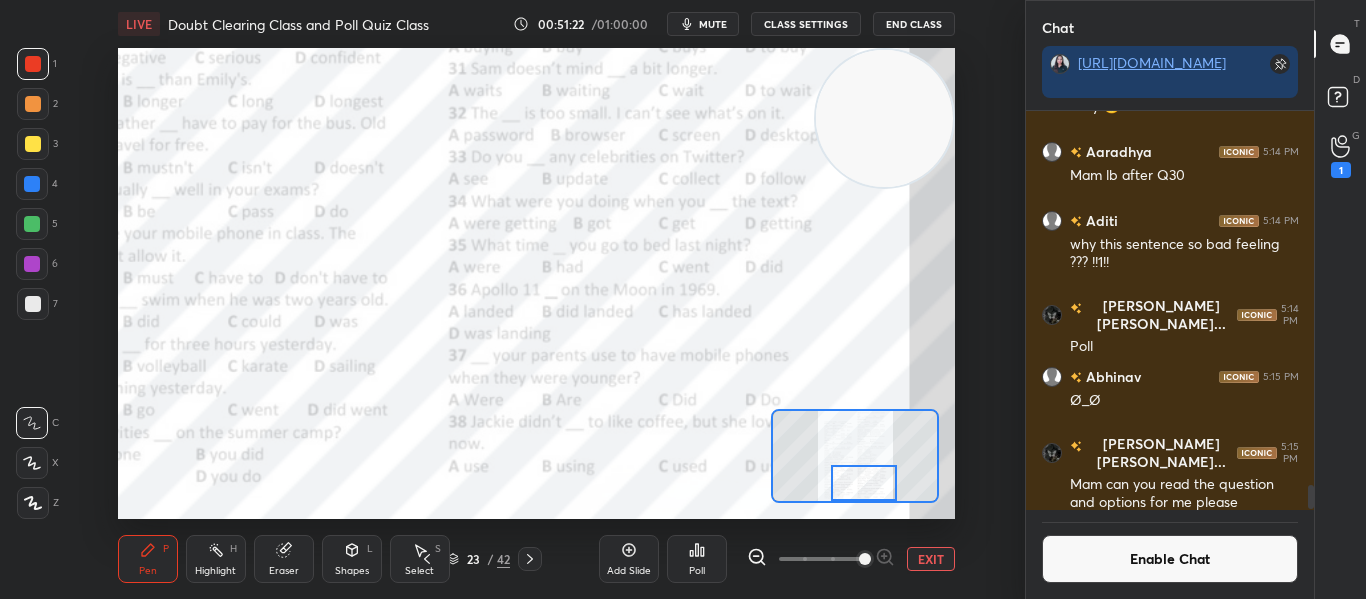click on "Poll" at bounding box center [697, 559] 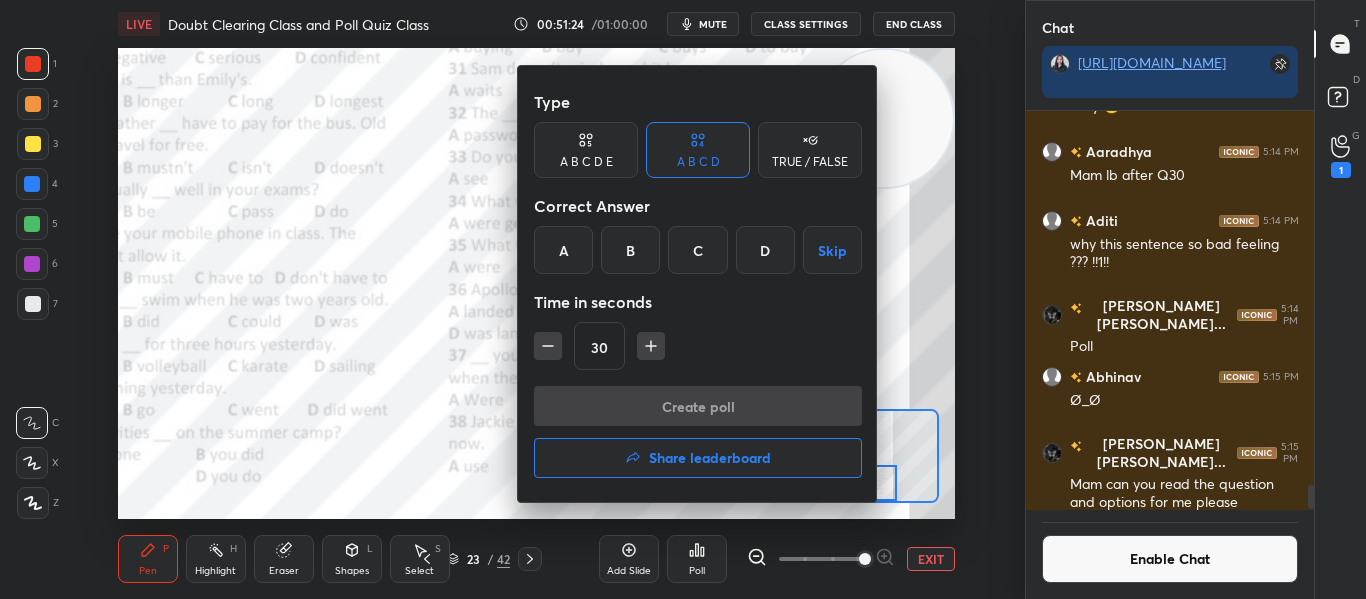 click on "D" at bounding box center [765, 250] 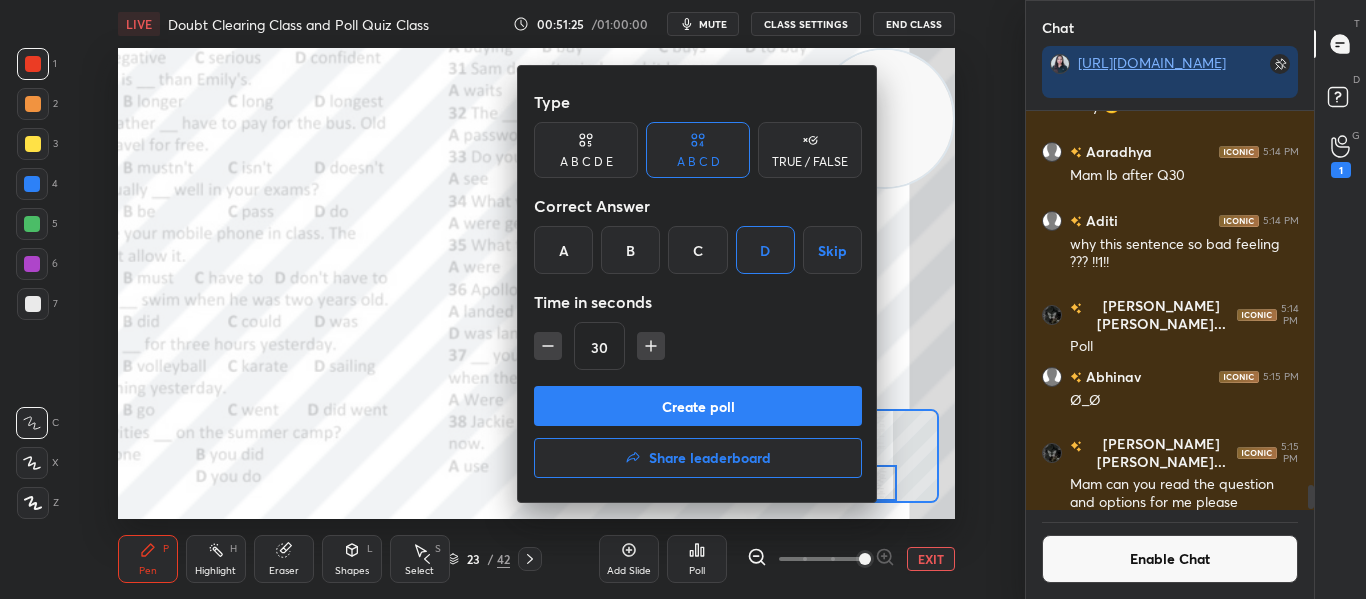 click 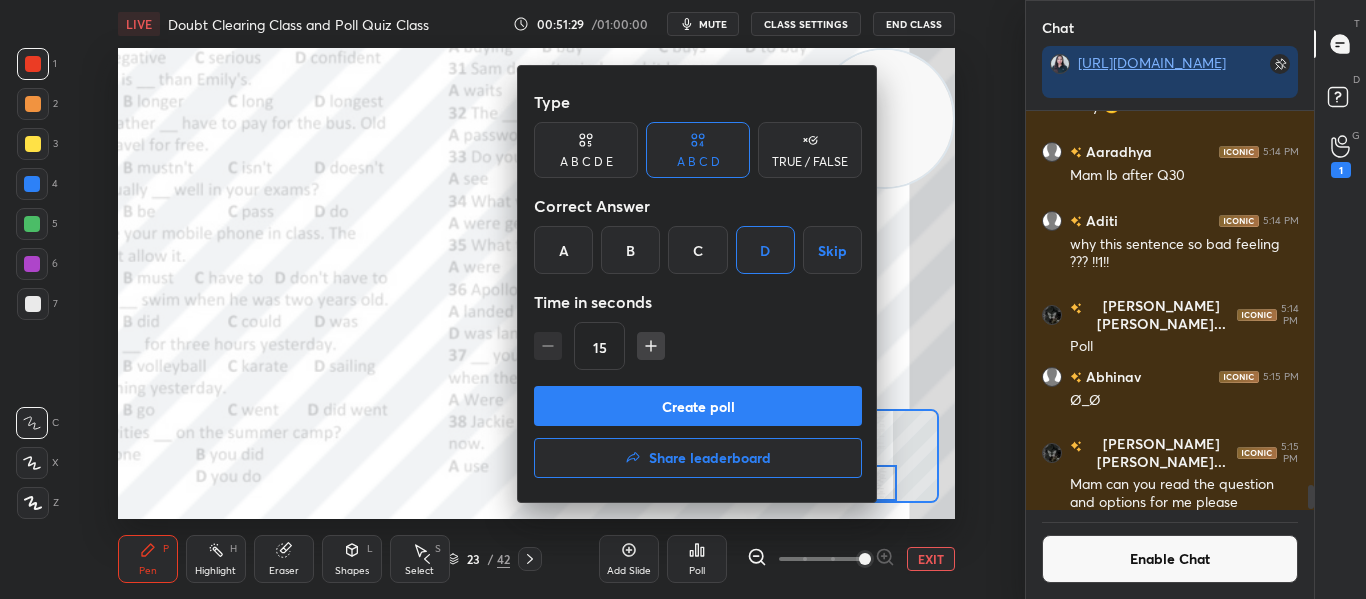 click on "Create poll" at bounding box center (698, 406) 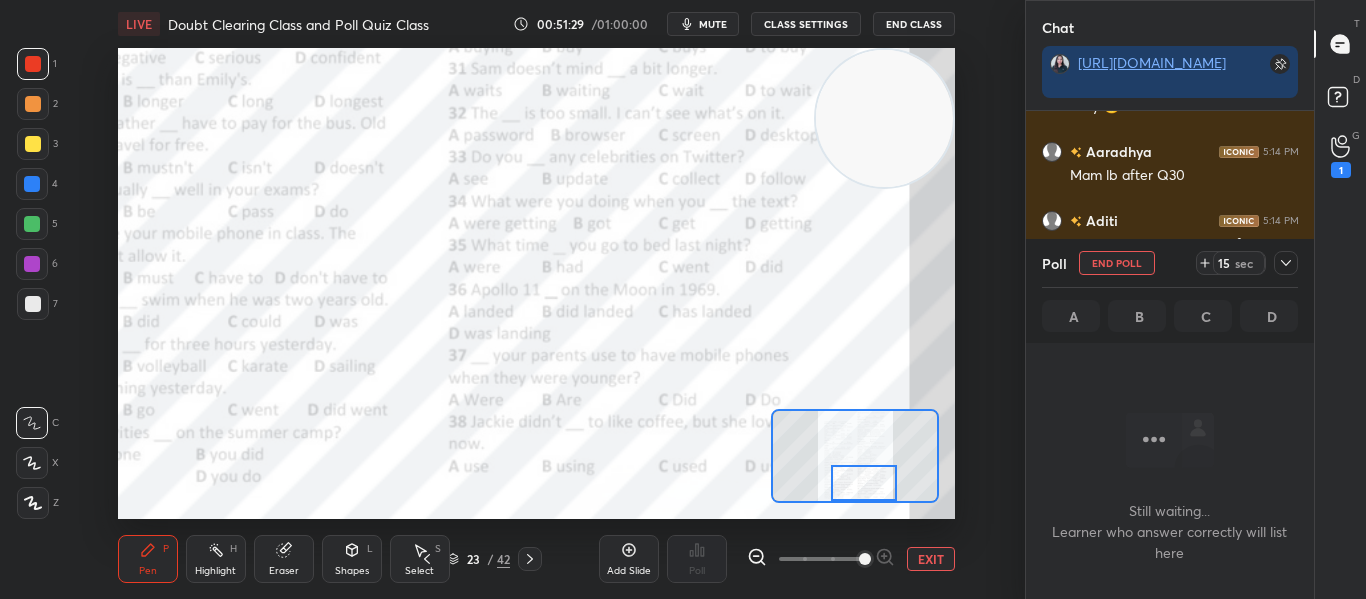 scroll, scrollTop: 305, scrollLeft: 282, axis: both 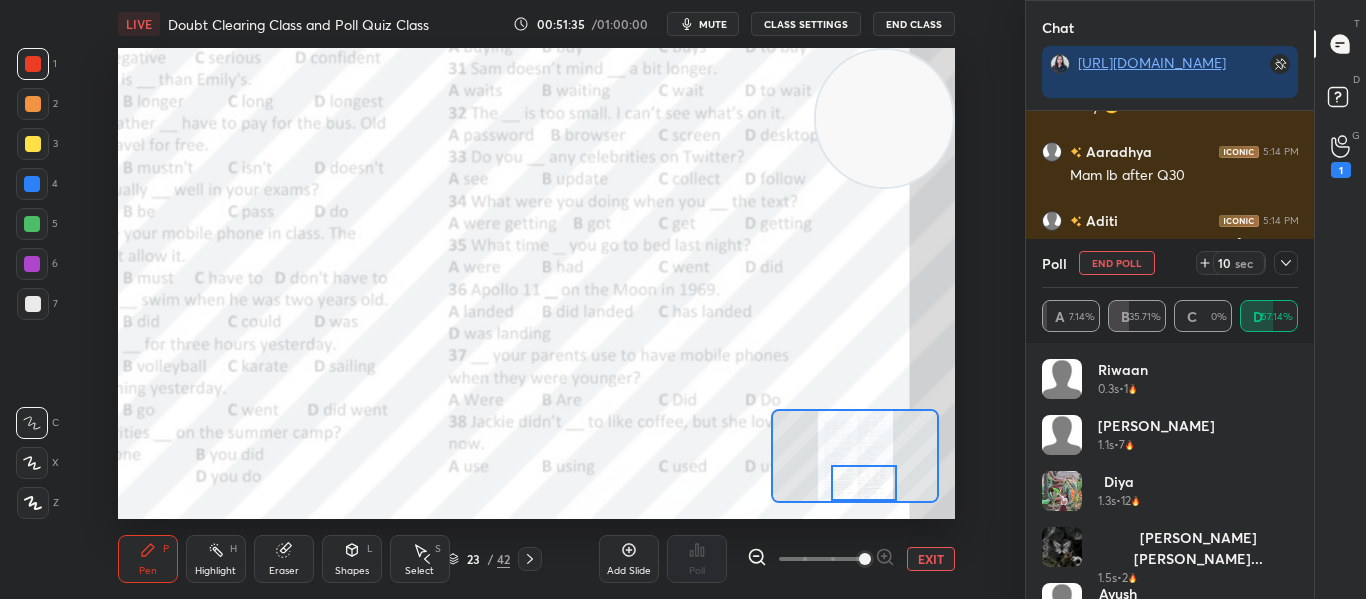 click 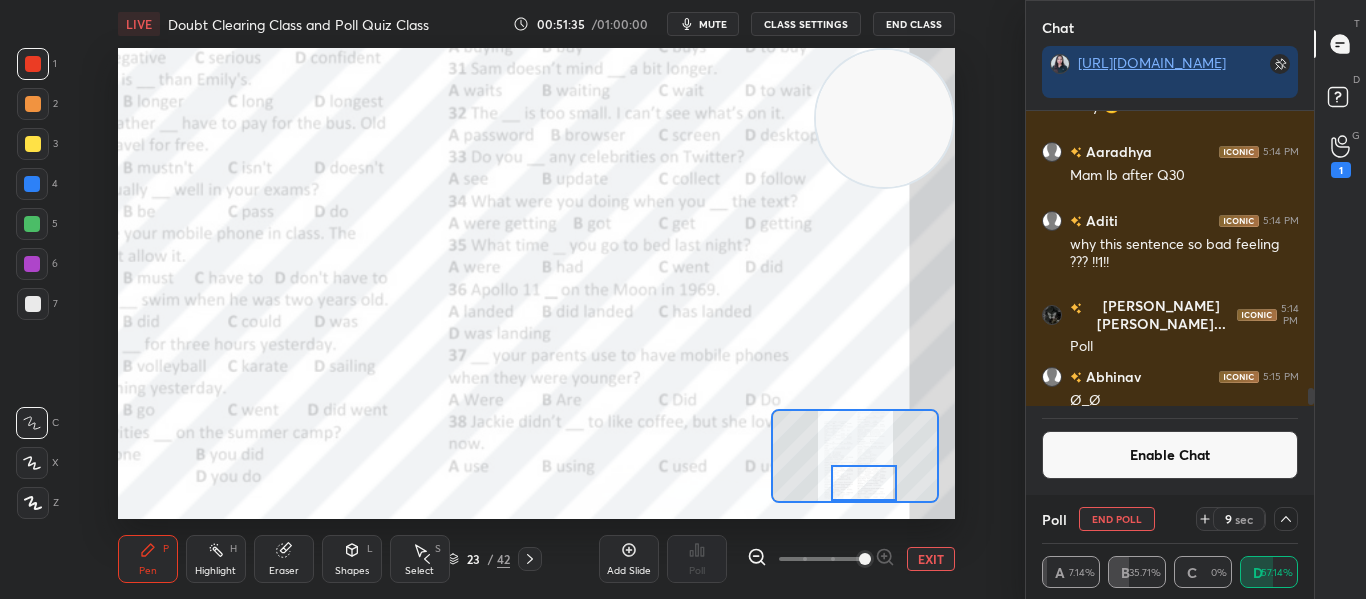 scroll, scrollTop: 0, scrollLeft: 0, axis: both 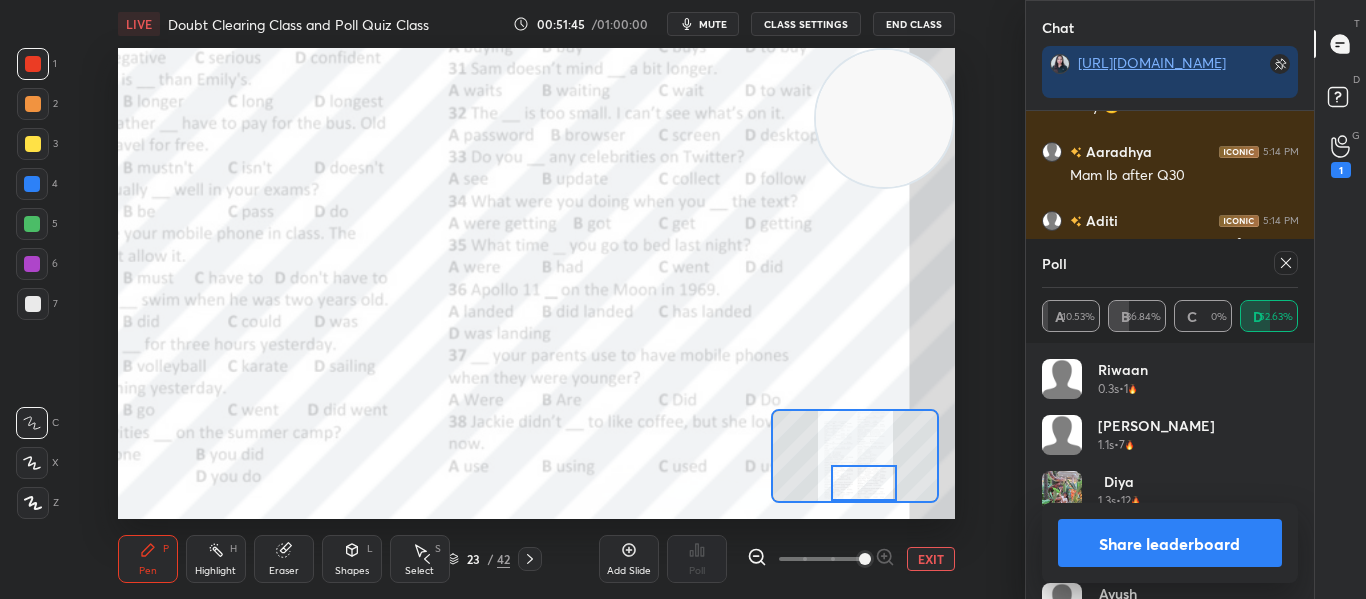click 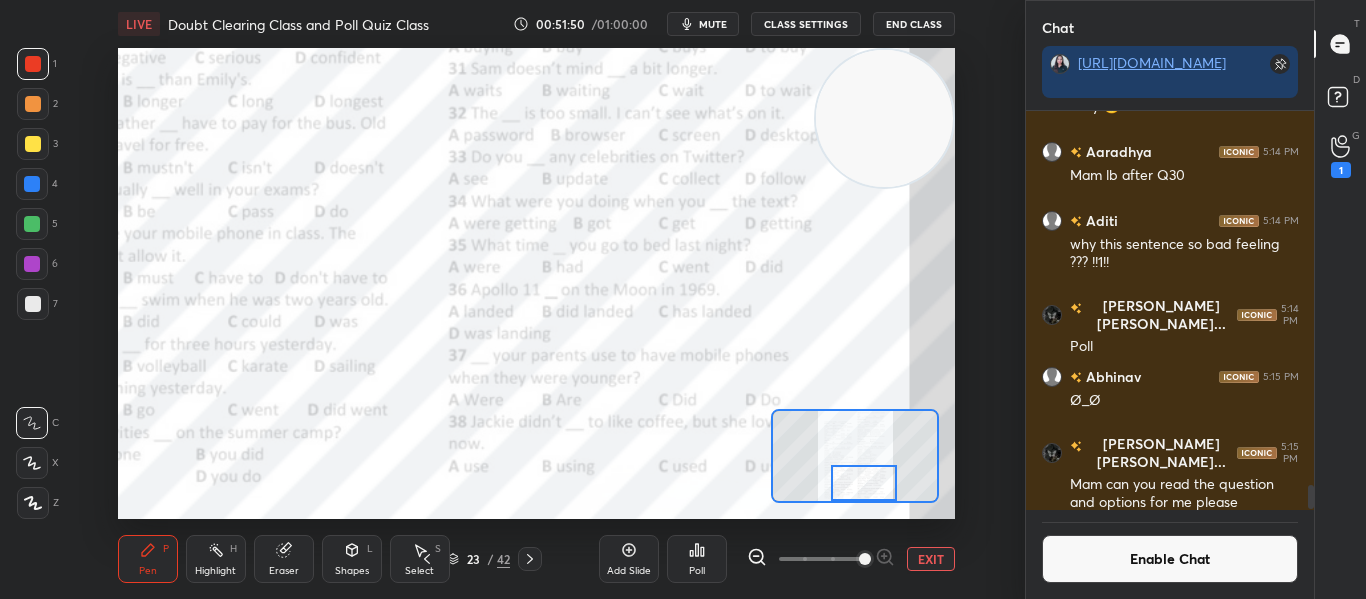 click on "Poll" at bounding box center (697, 559) 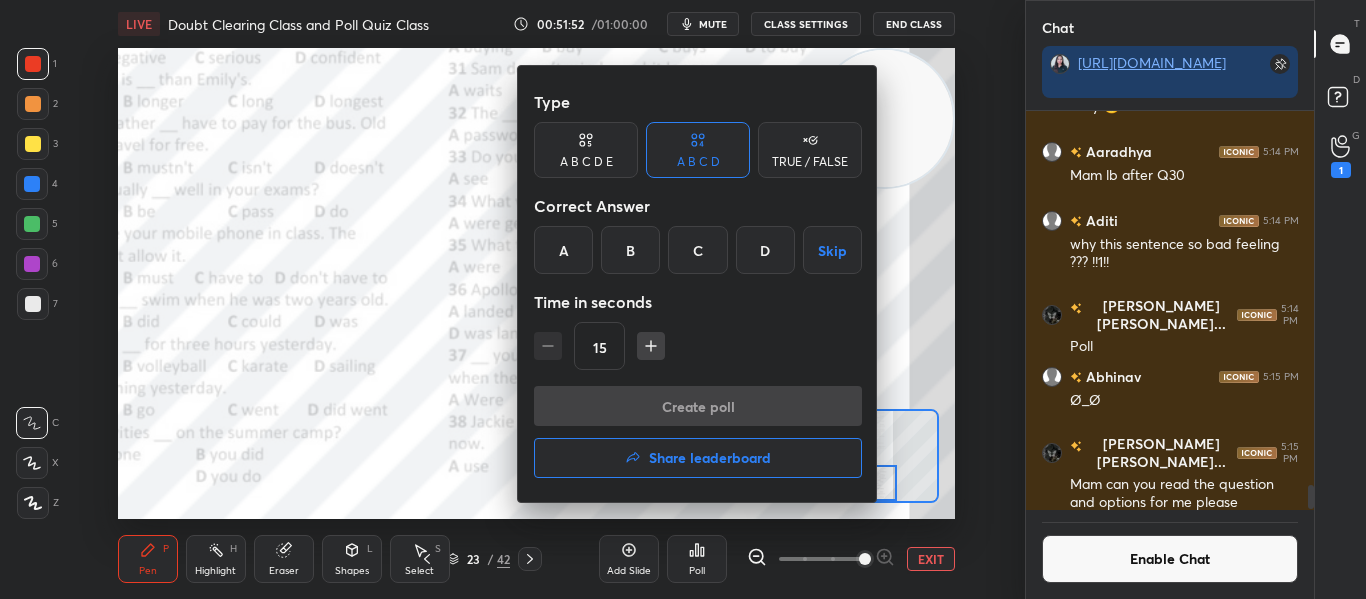 click on "C" at bounding box center (697, 250) 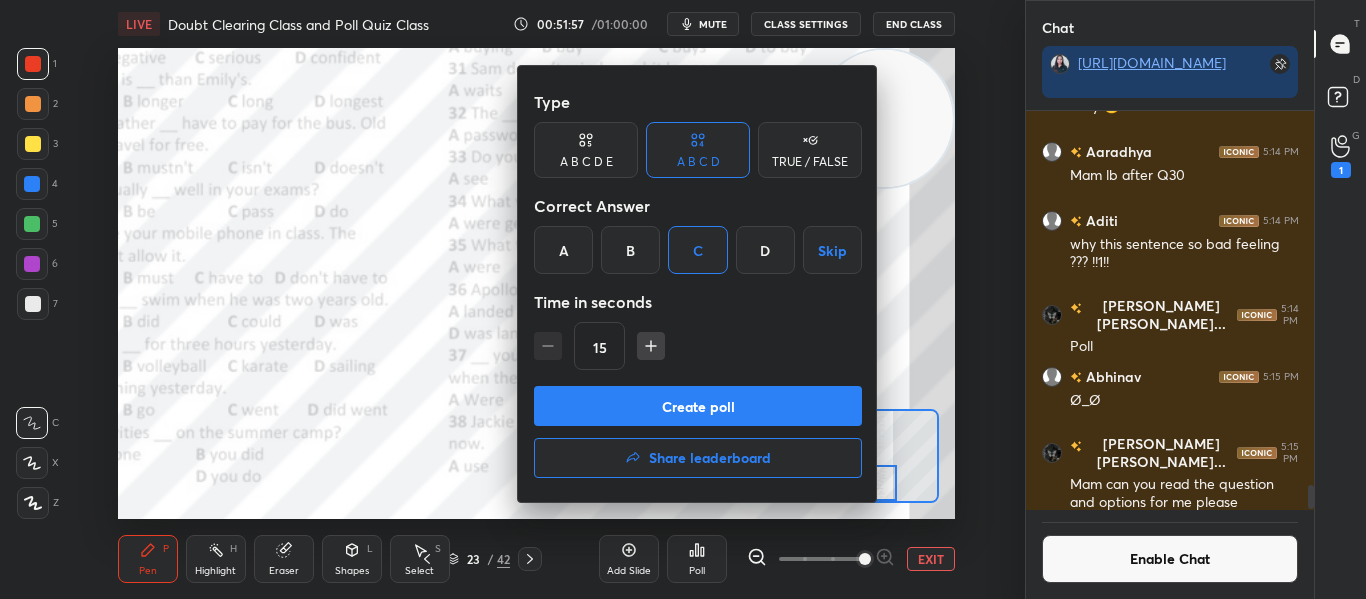 click on "Create poll" at bounding box center [698, 406] 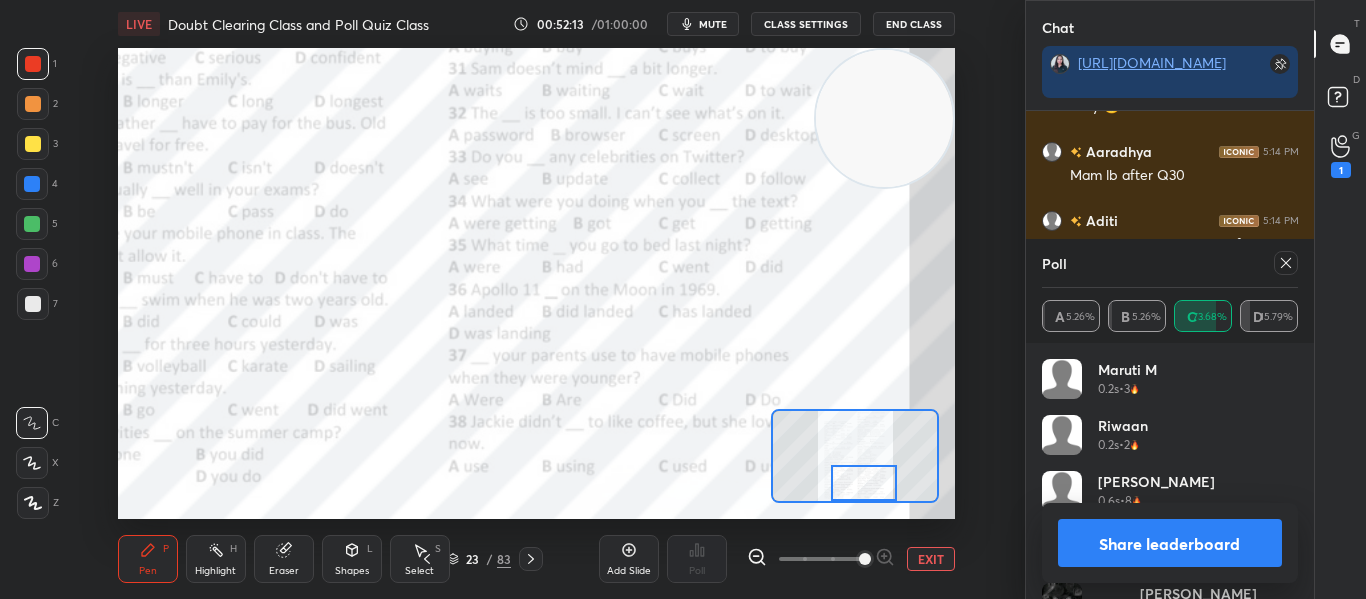 click at bounding box center (1286, 263) 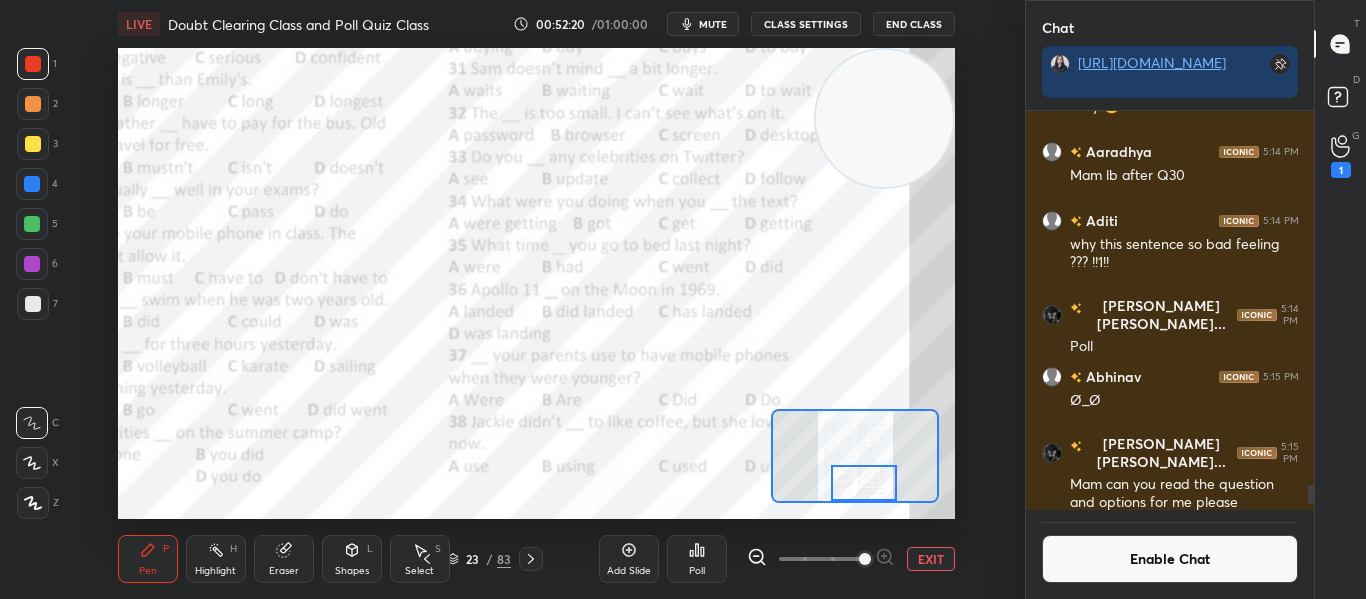click on "Poll" at bounding box center (697, 559) 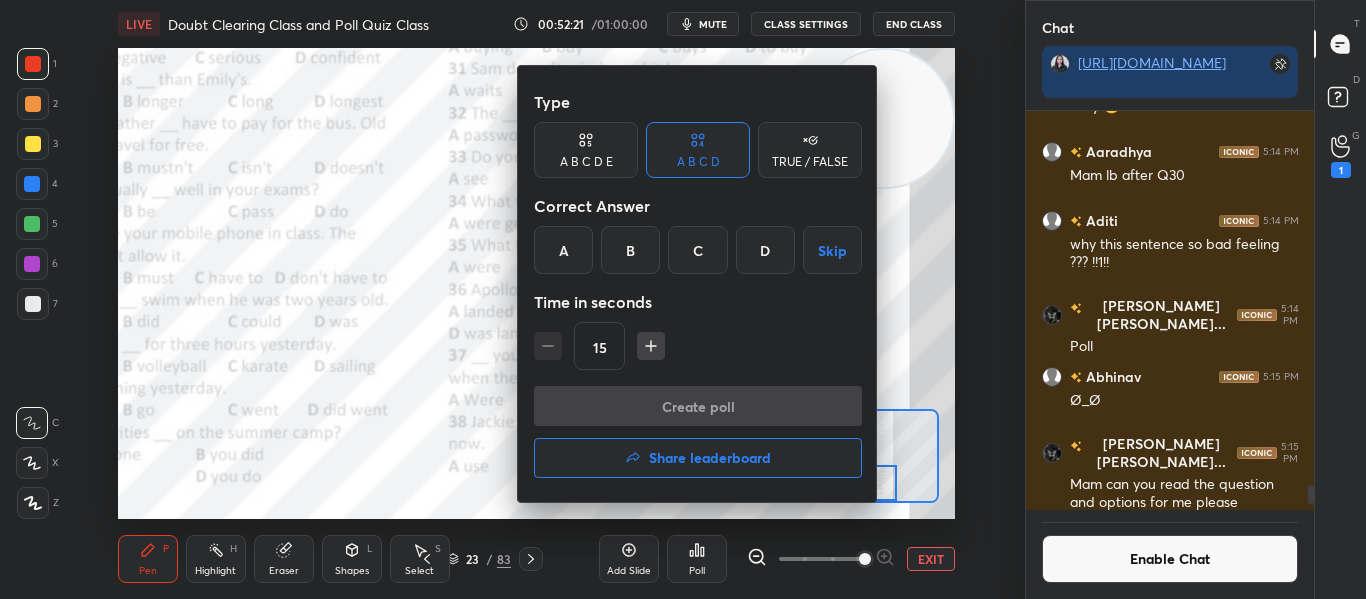 click on "D" at bounding box center [765, 250] 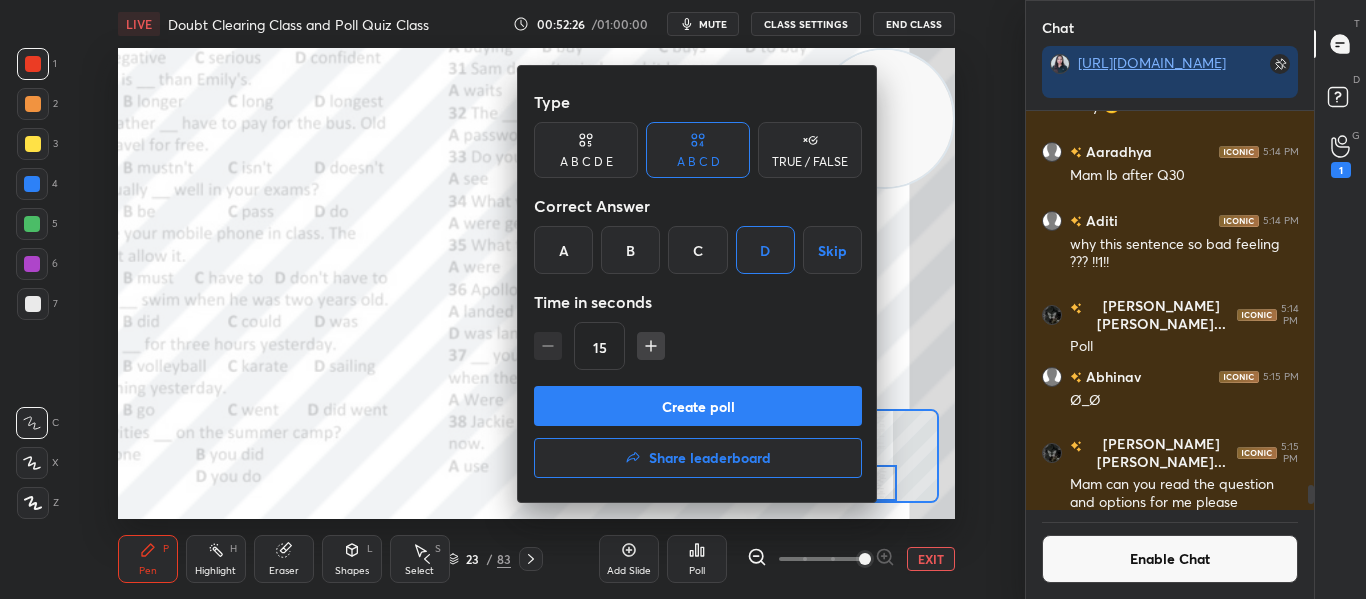 click on "Create poll" at bounding box center (698, 406) 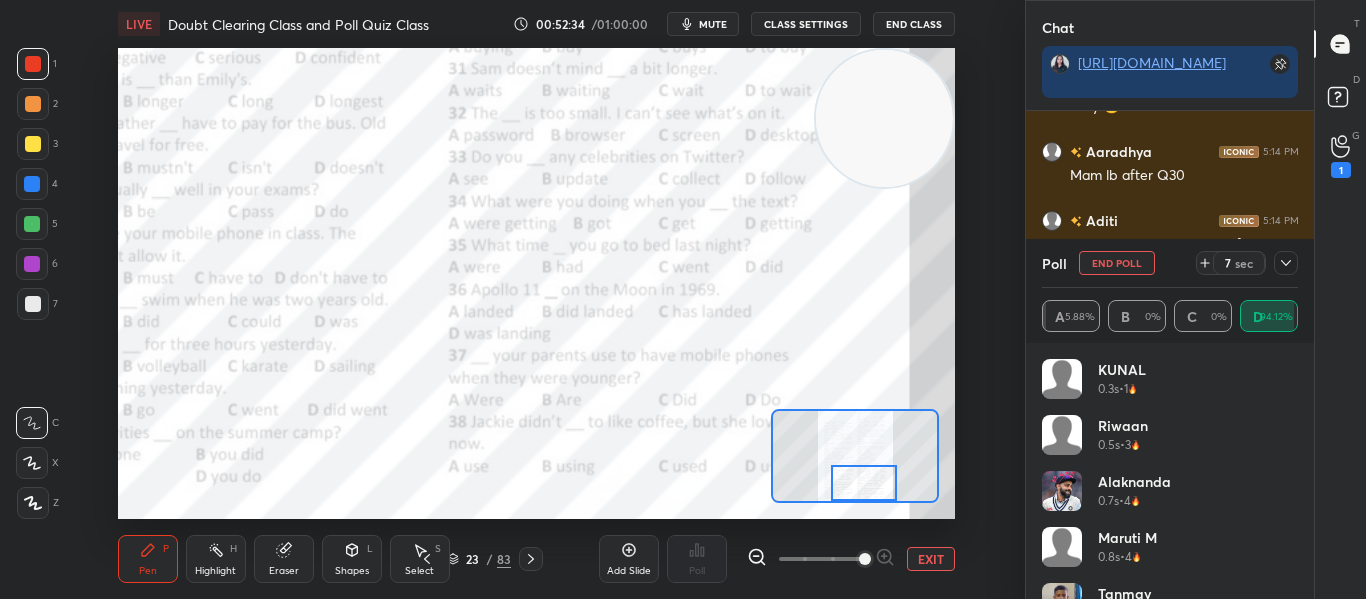 click 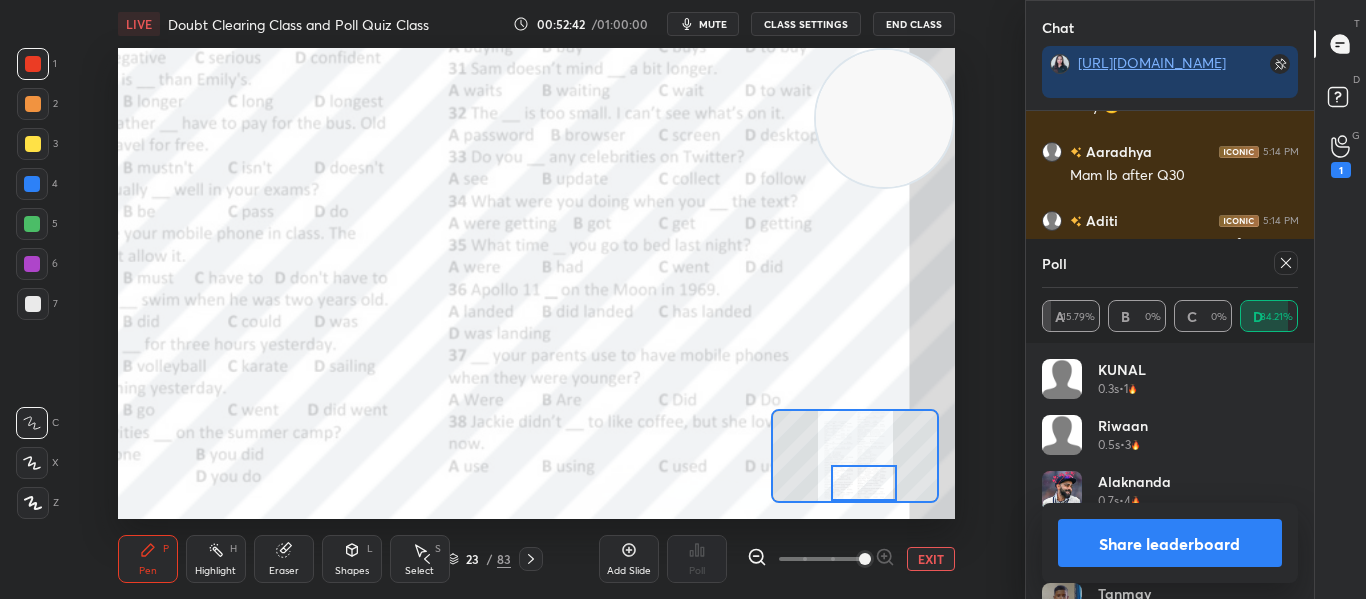 click 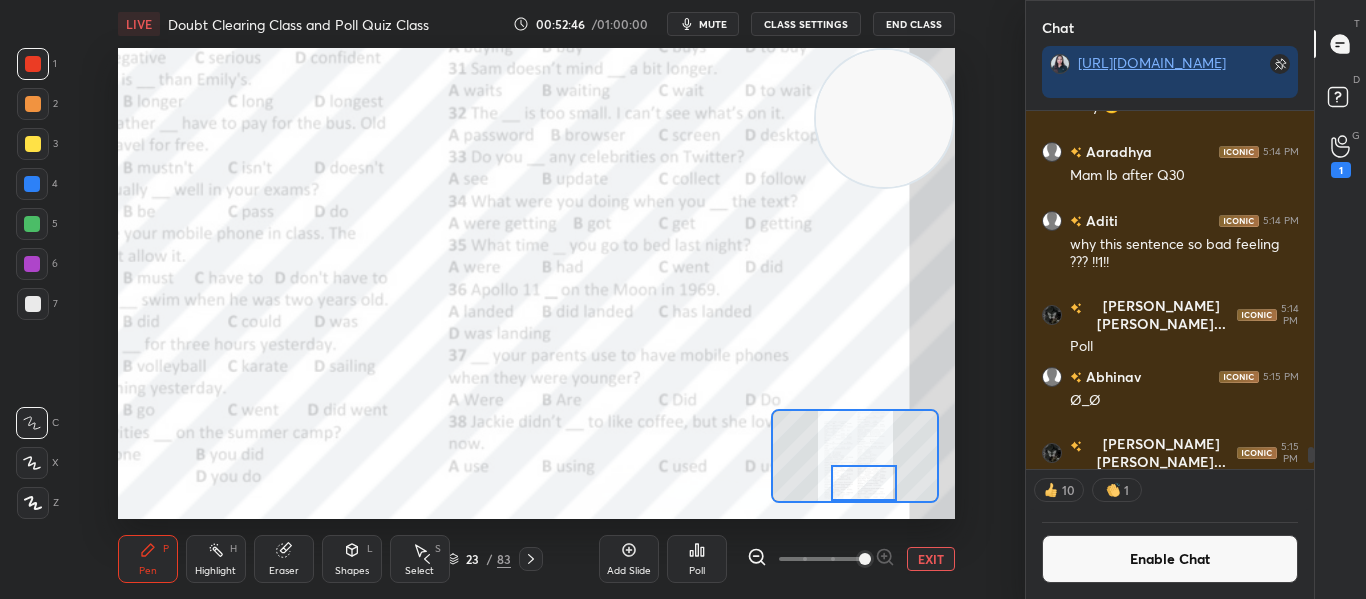 click on "Poll" at bounding box center [697, 559] 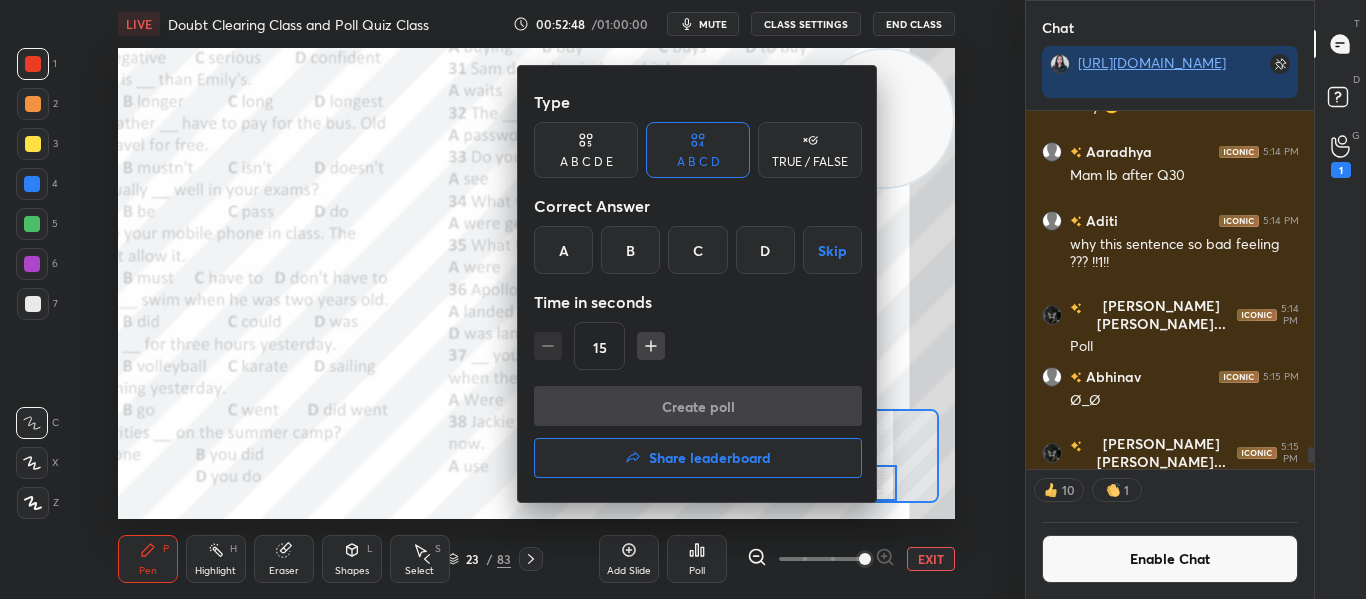click on "B" at bounding box center [630, 250] 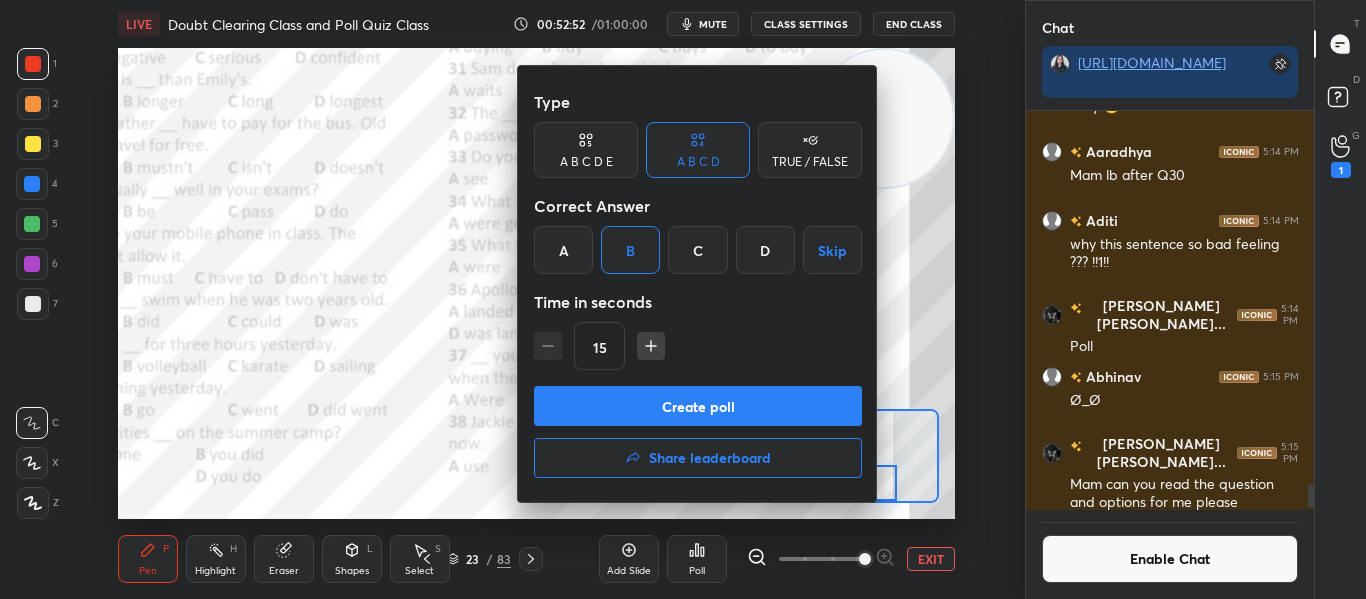 click on "Create poll" at bounding box center (698, 406) 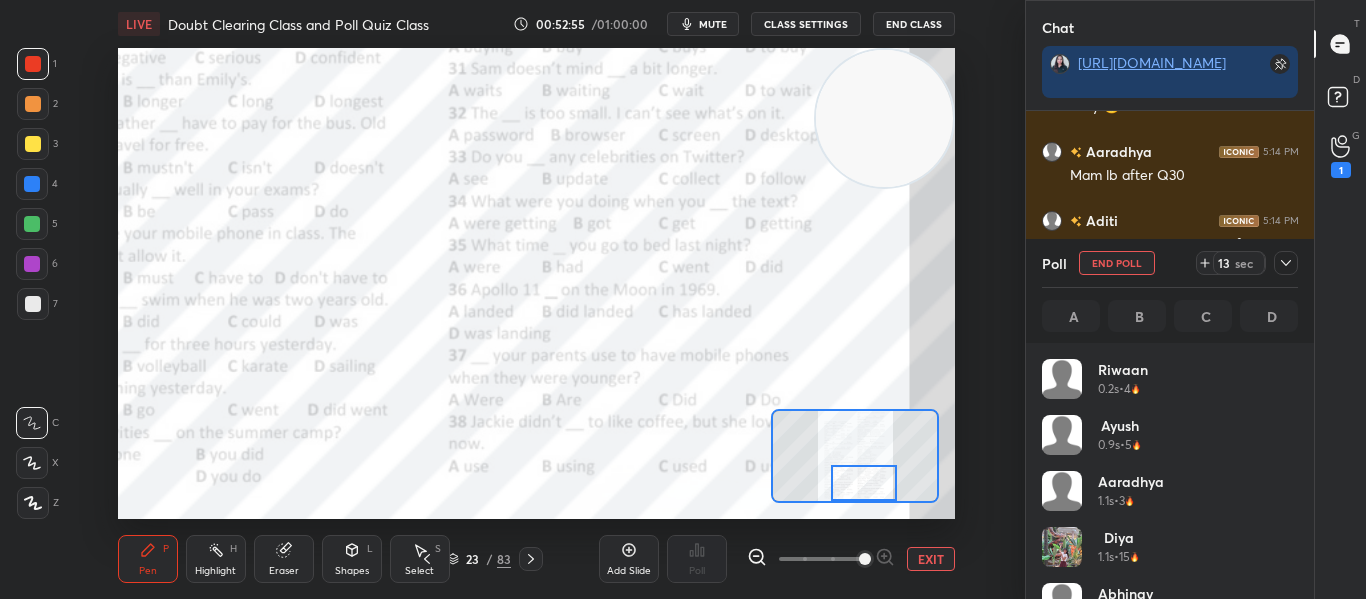 click on "Poll End Poll 13  sec" at bounding box center [1170, 263] 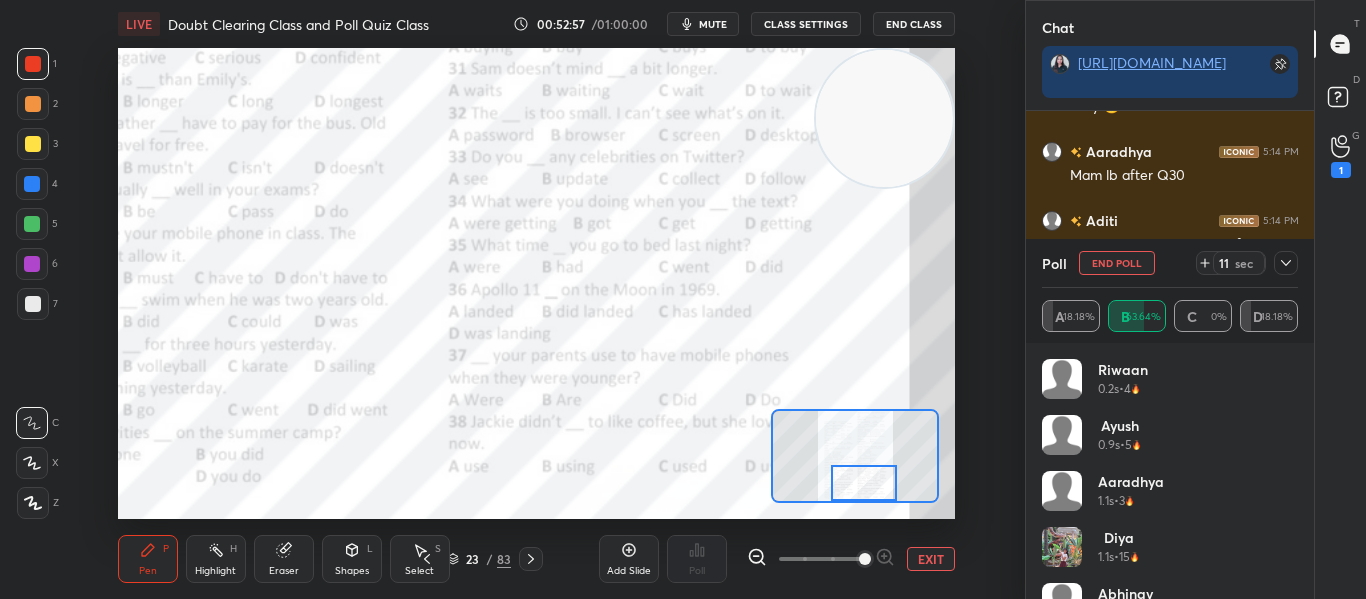 click 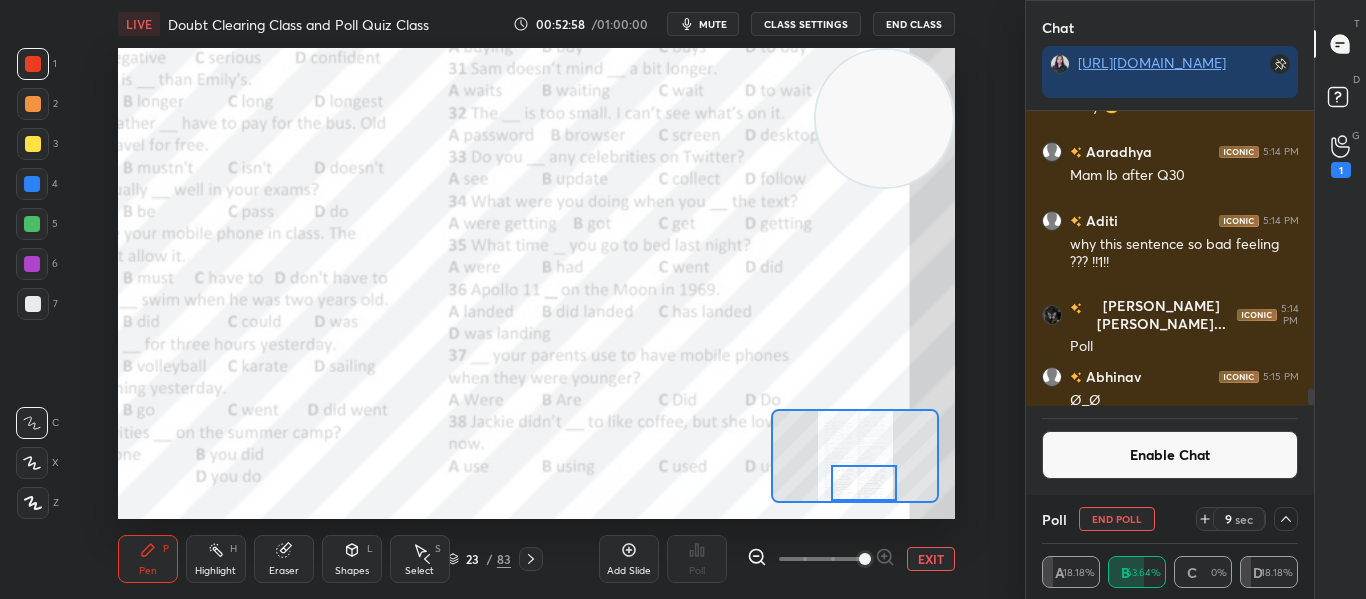 click on "Enable Chat" at bounding box center [1170, 455] 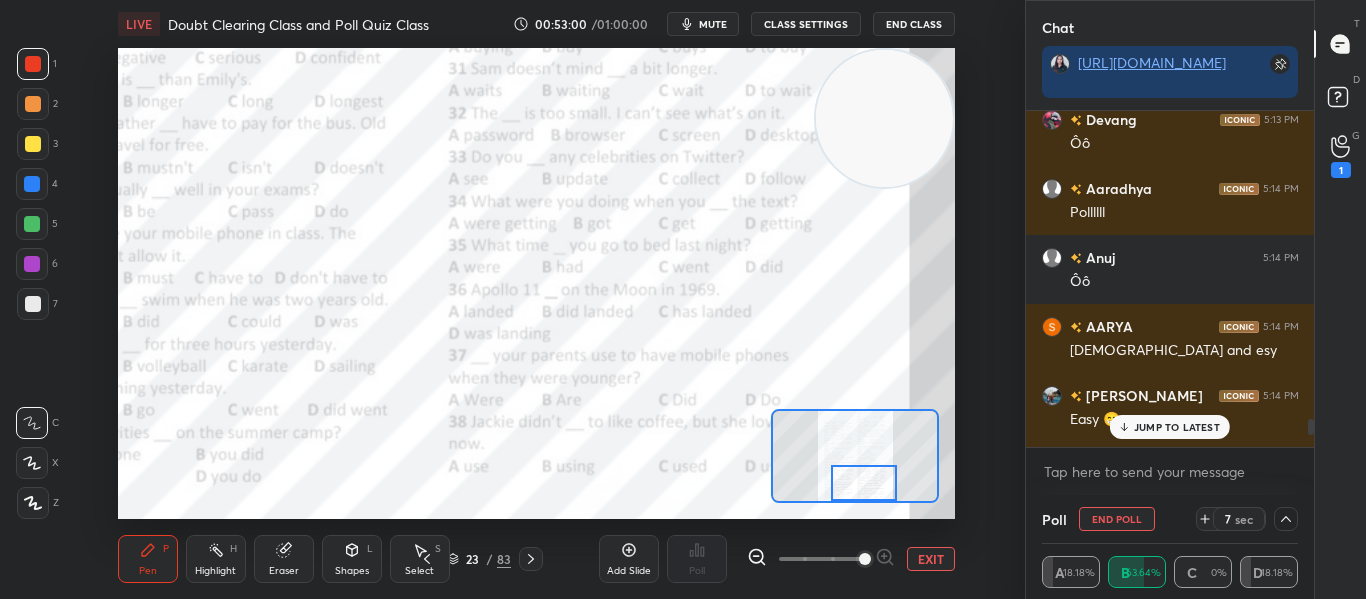 click on "JUMP TO LATEST" at bounding box center [1170, 427] 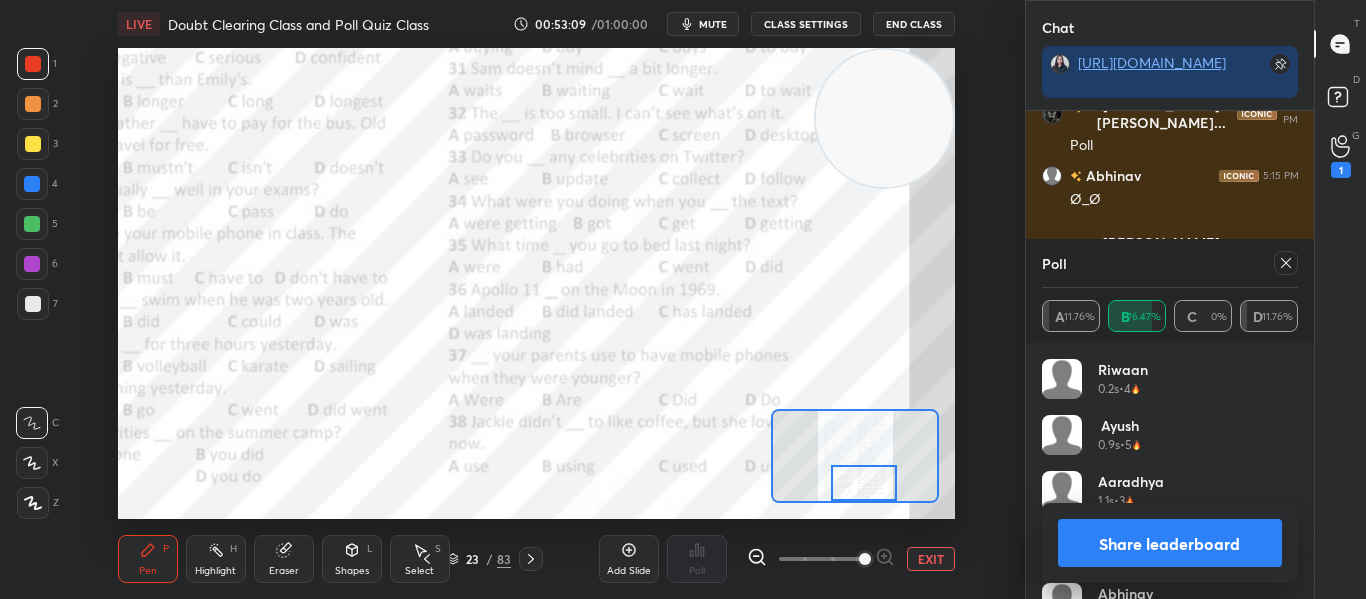 click 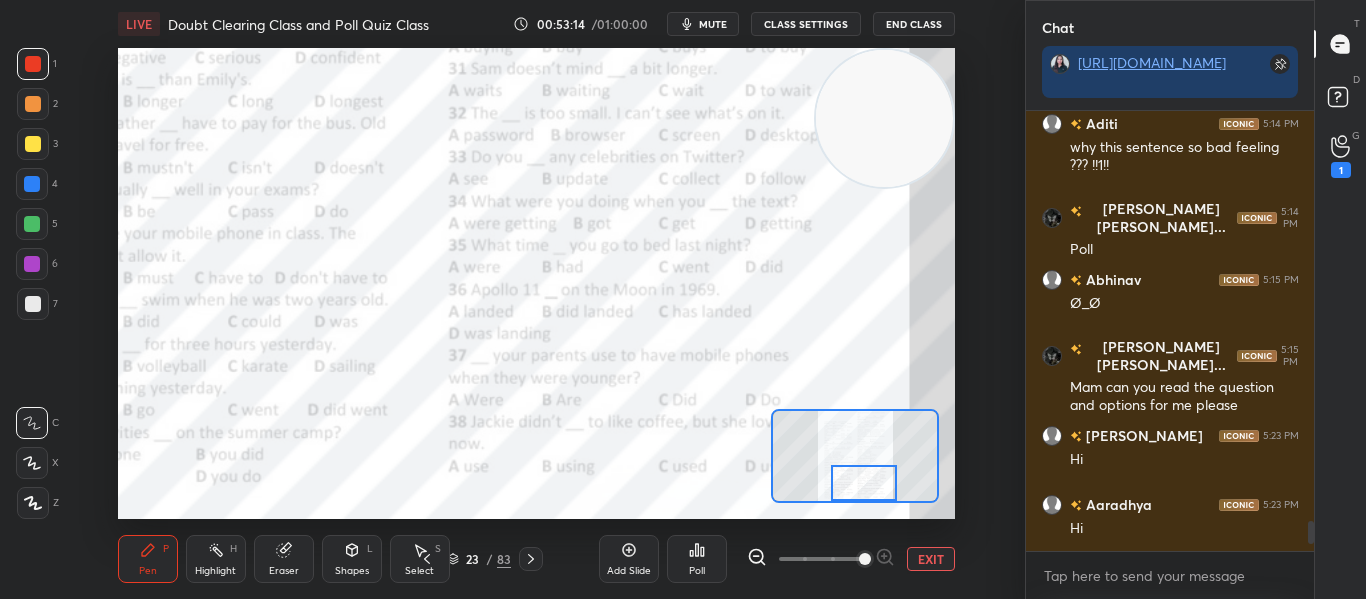 click on "Add Slide Poll EXIT" at bounding box center [777, 559] 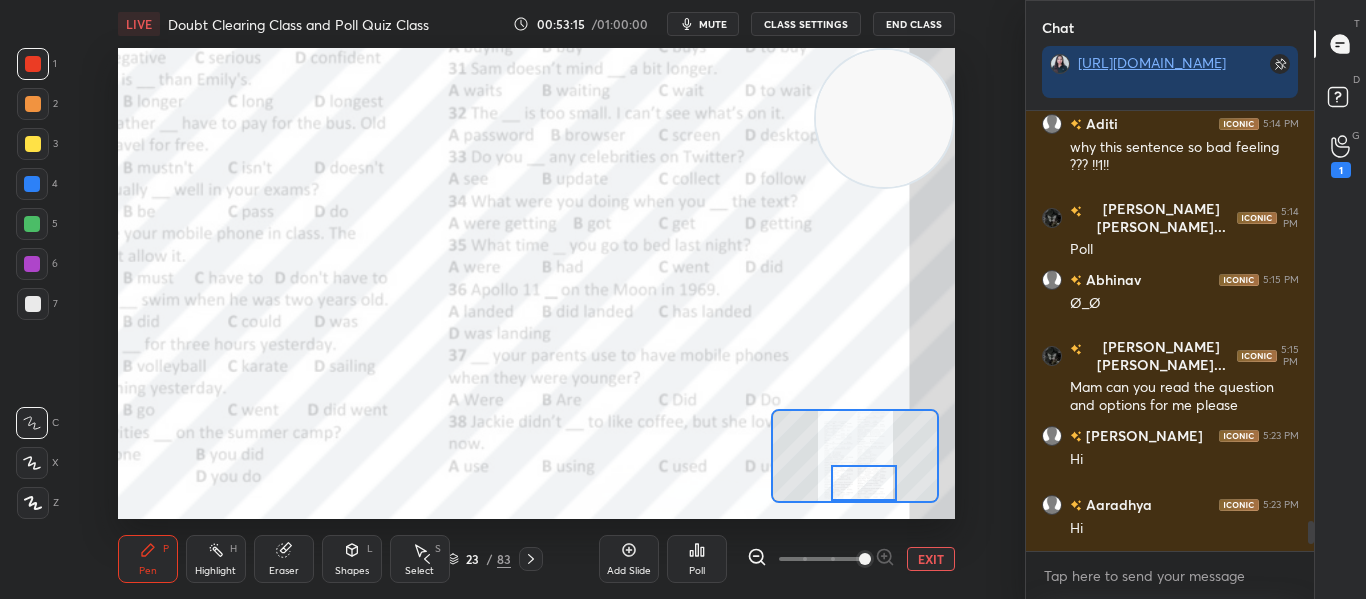 click on "Poll" at bounding box center [697, 559] 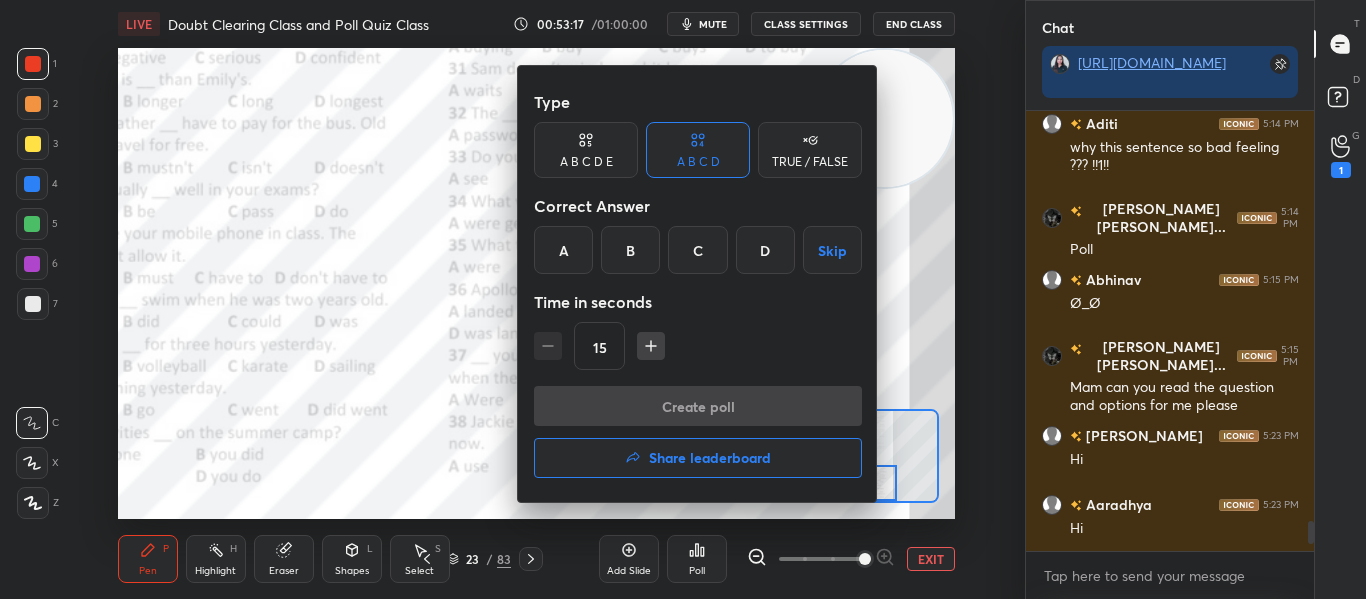 click on "D" at bounding box center (765, 250) 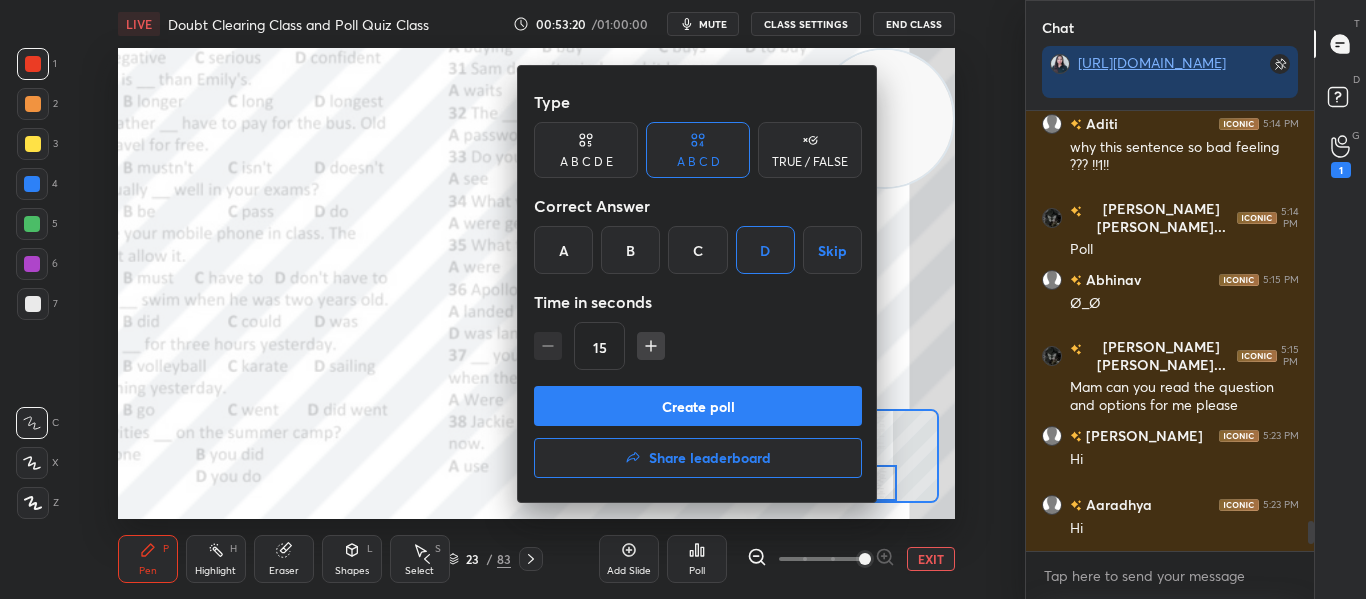 click on "Create poll" at bounding box center (698, 406) 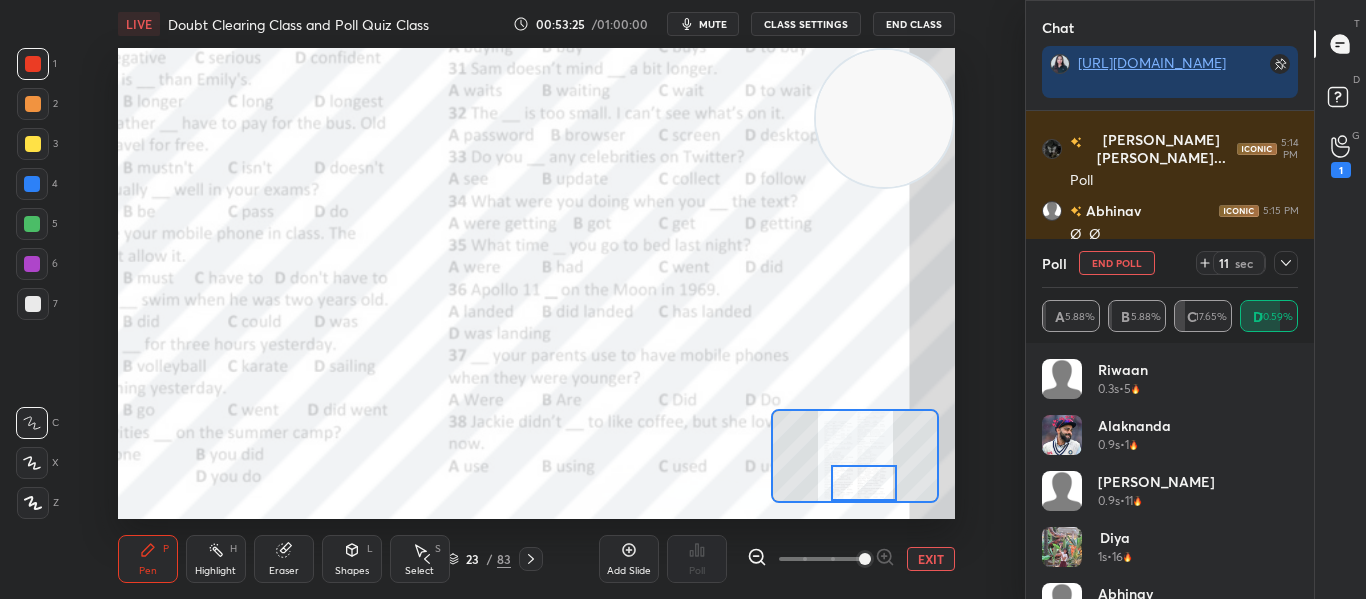 click 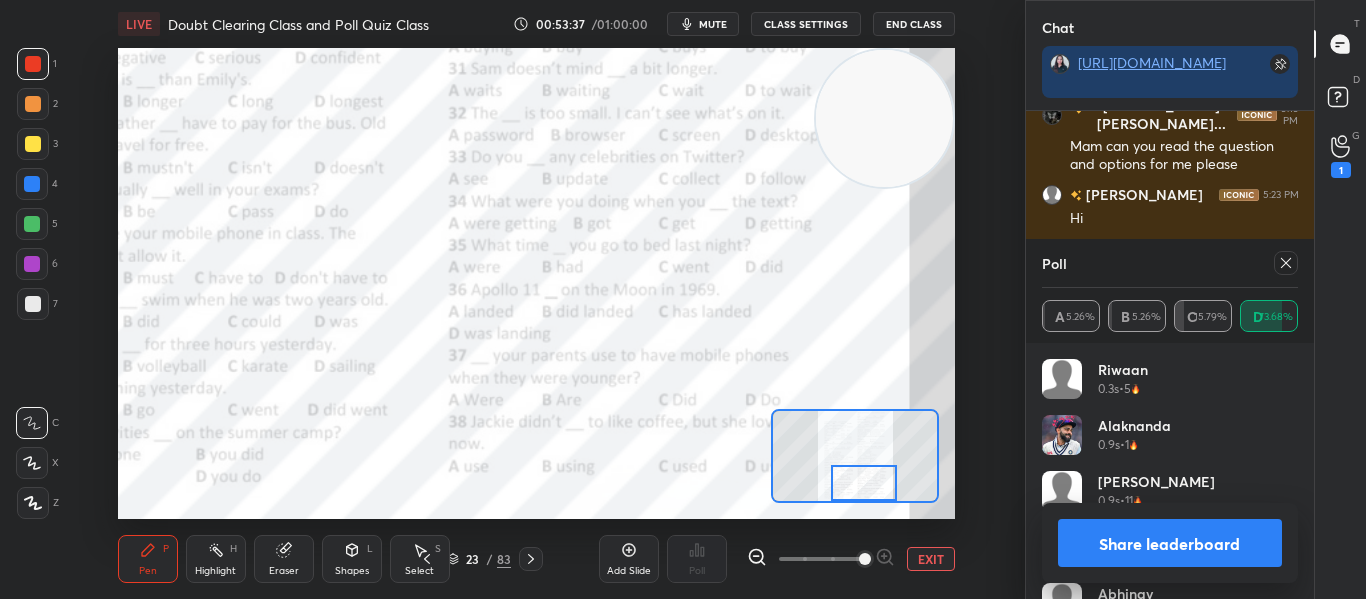 click 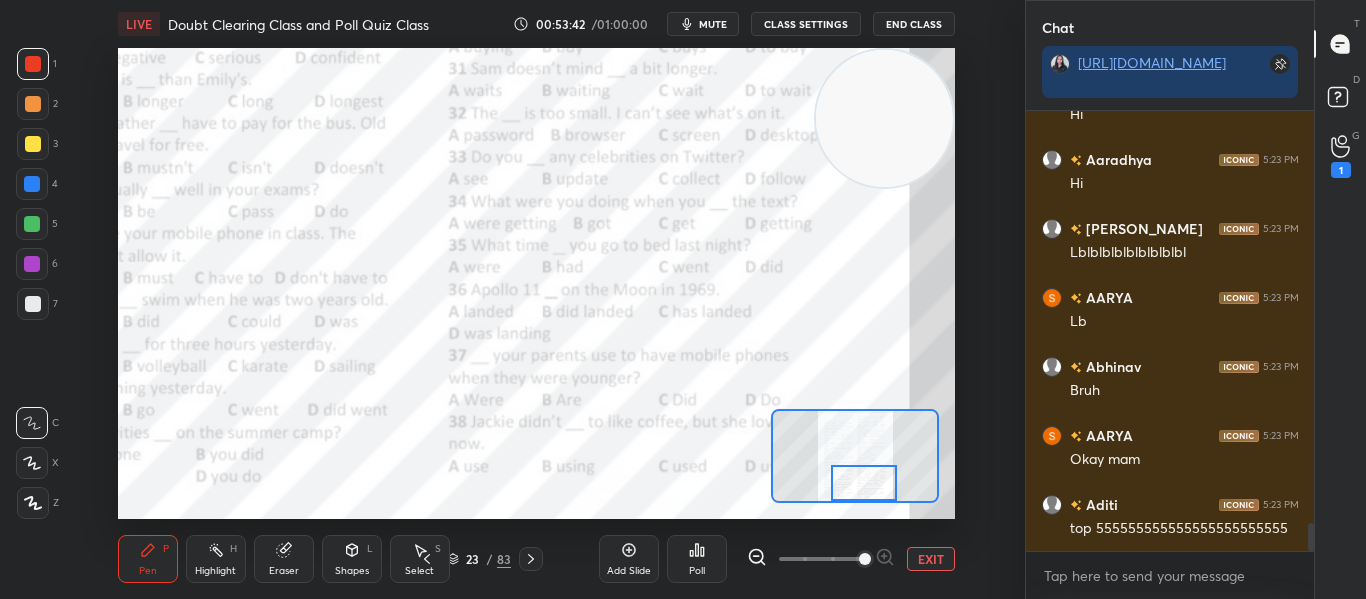 click 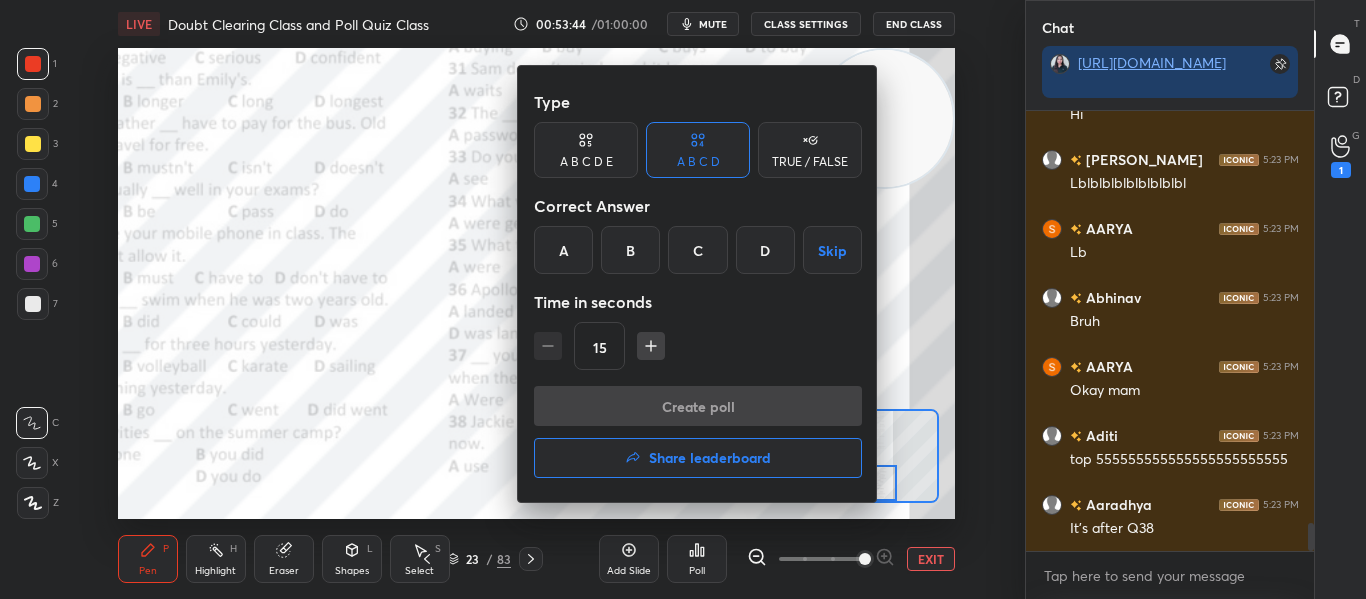 click on "A" at bounding box center [563, 250] 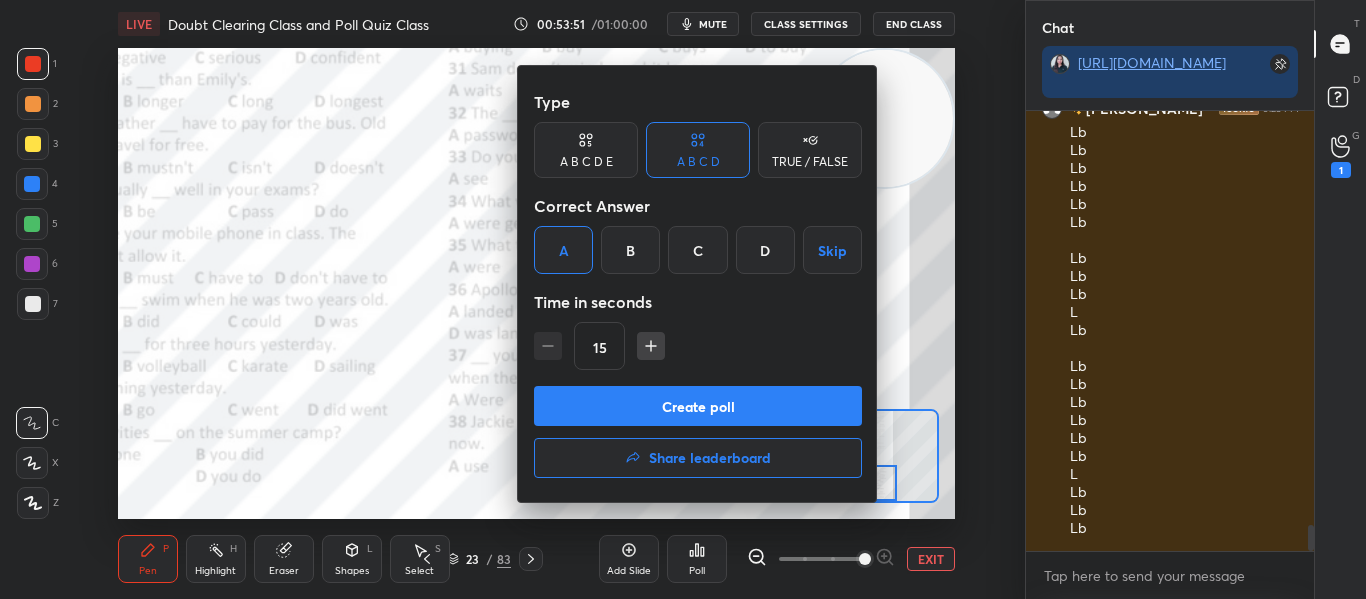 click on "Create poll" at bounding box center (698, 406) 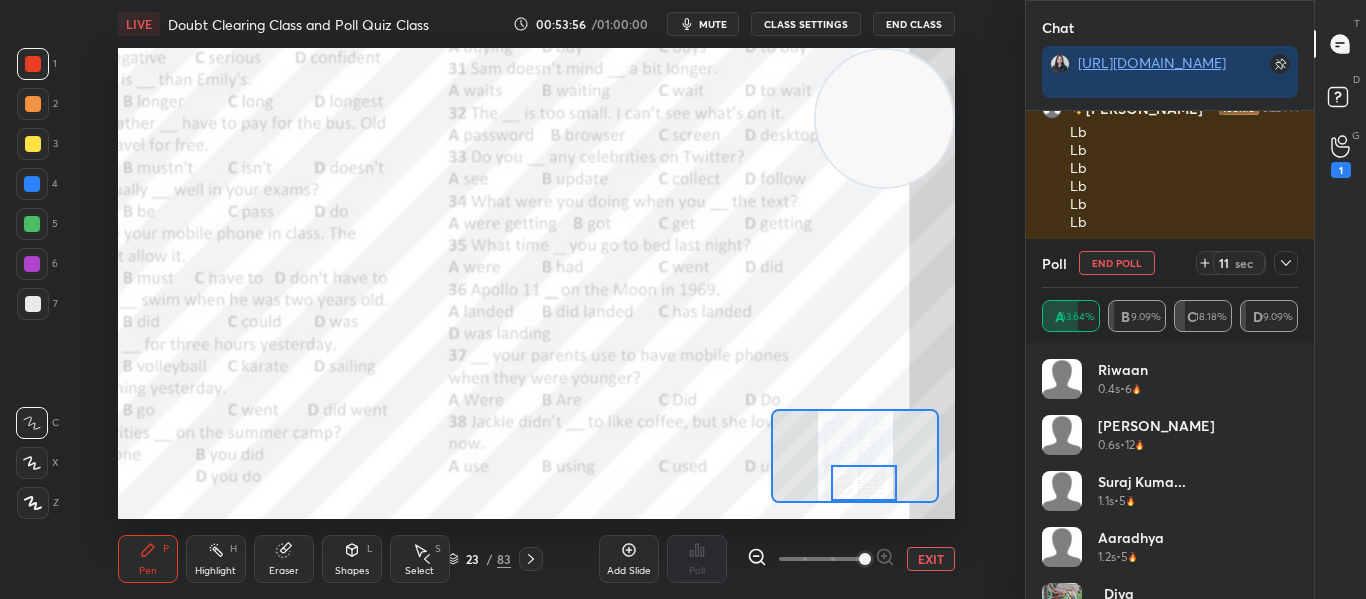click 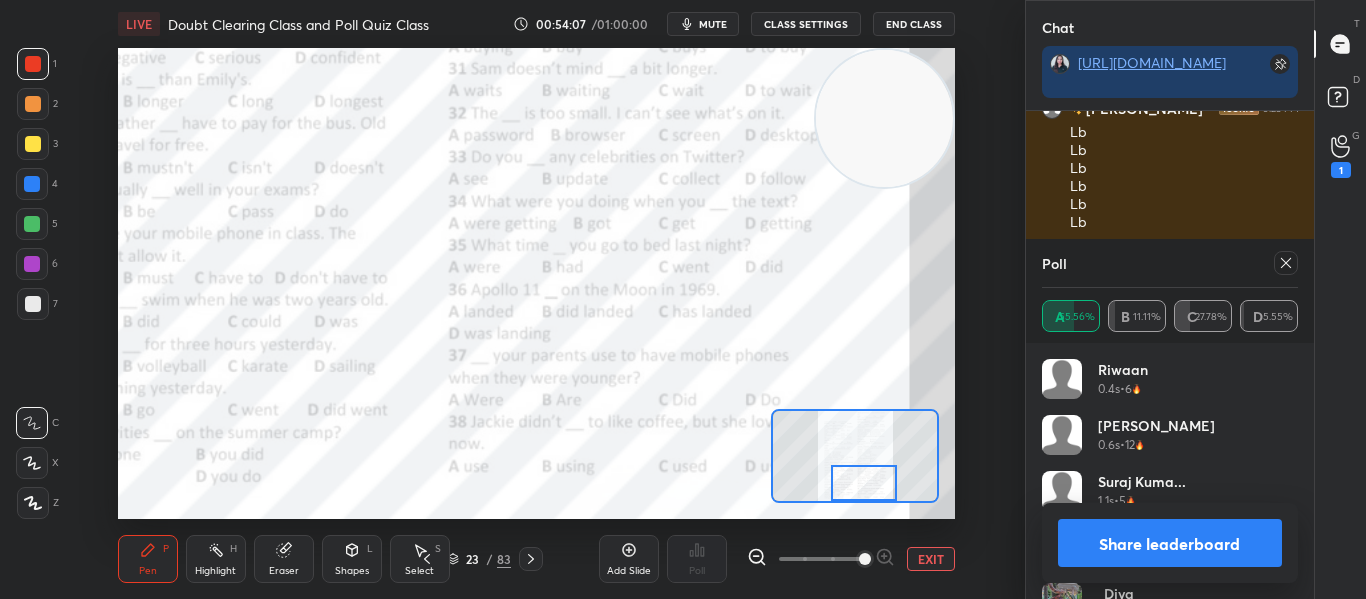 click 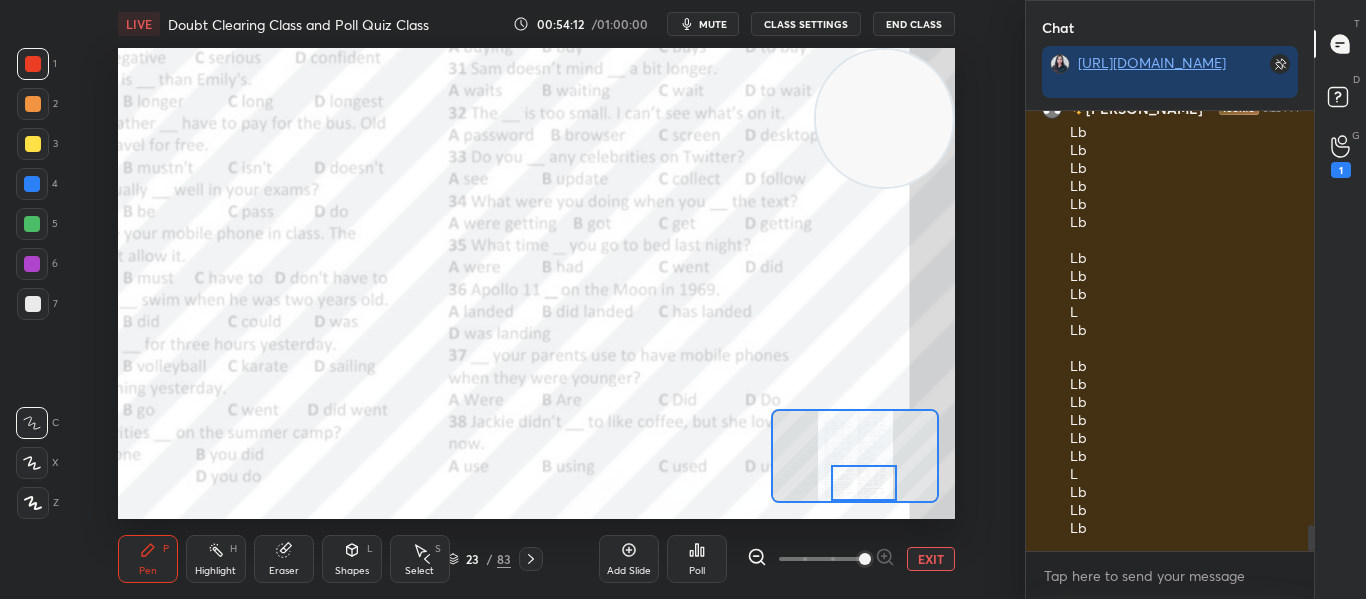 click 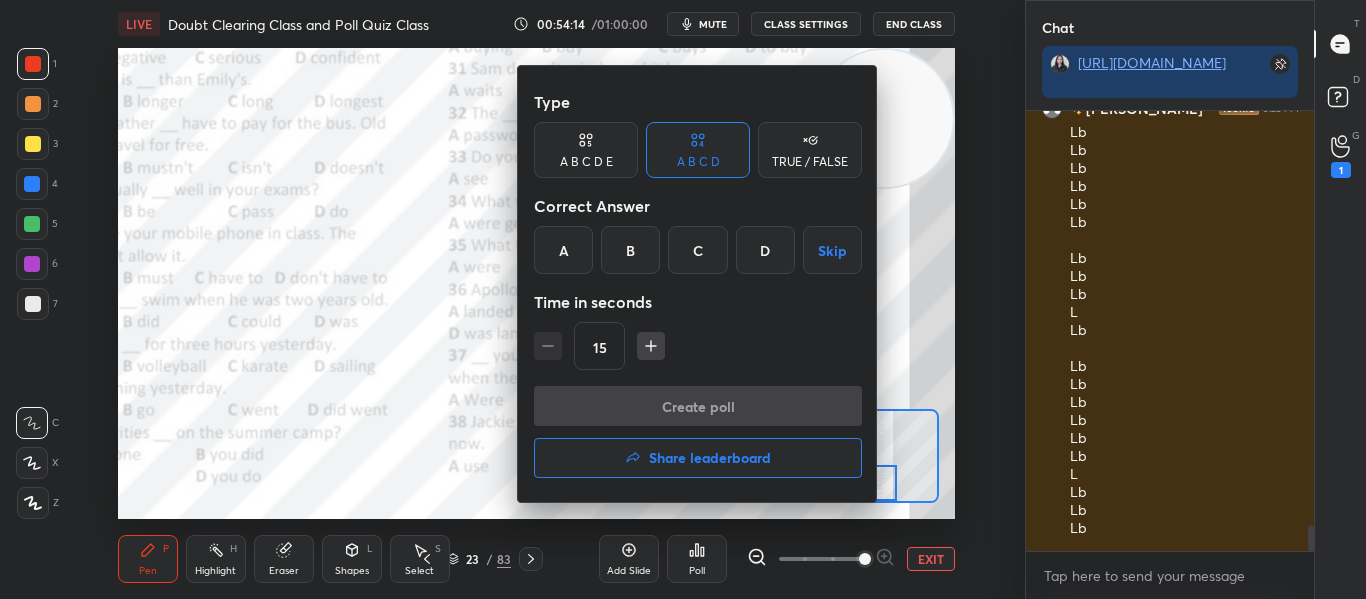 click on "D" at bounding box center [765, 250] 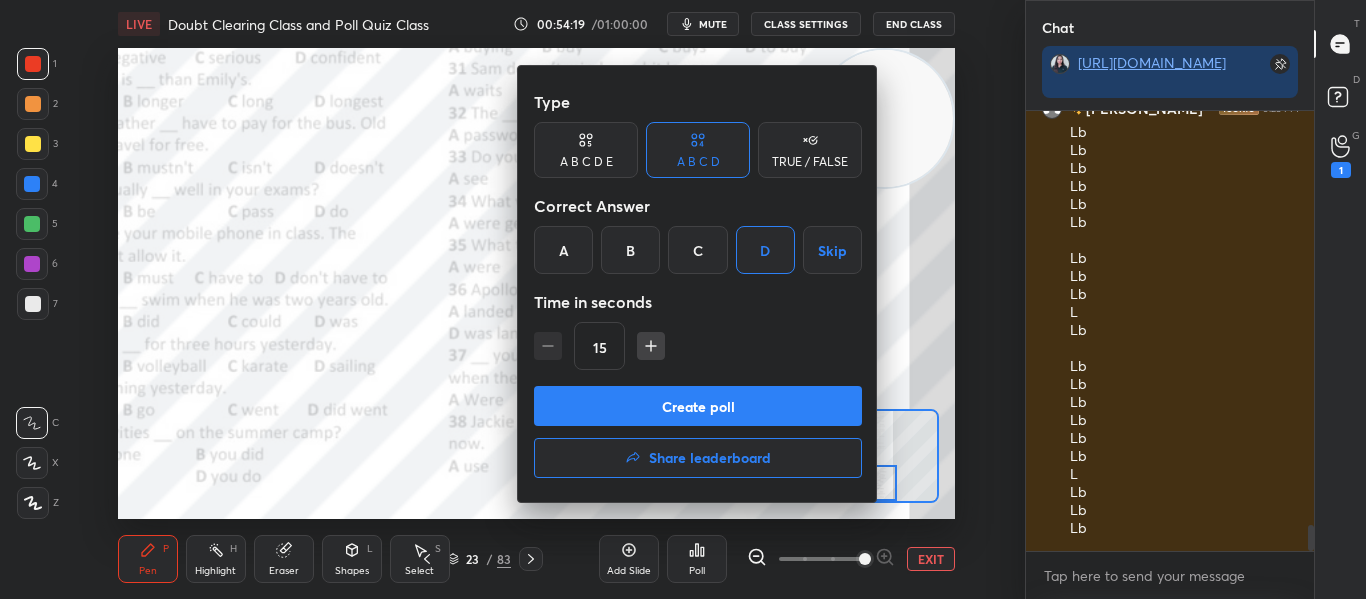 click on "Create poll" at bounding box center [698, 406] 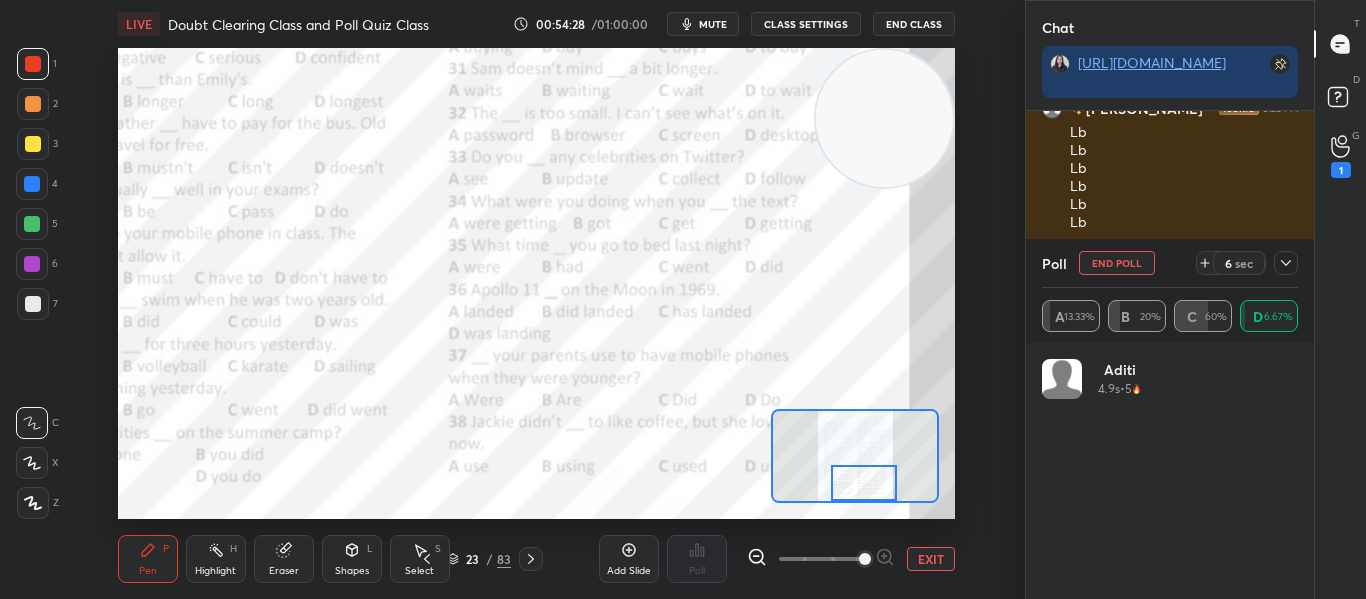 click on "End Poll" at bounding box center [1117, 263] 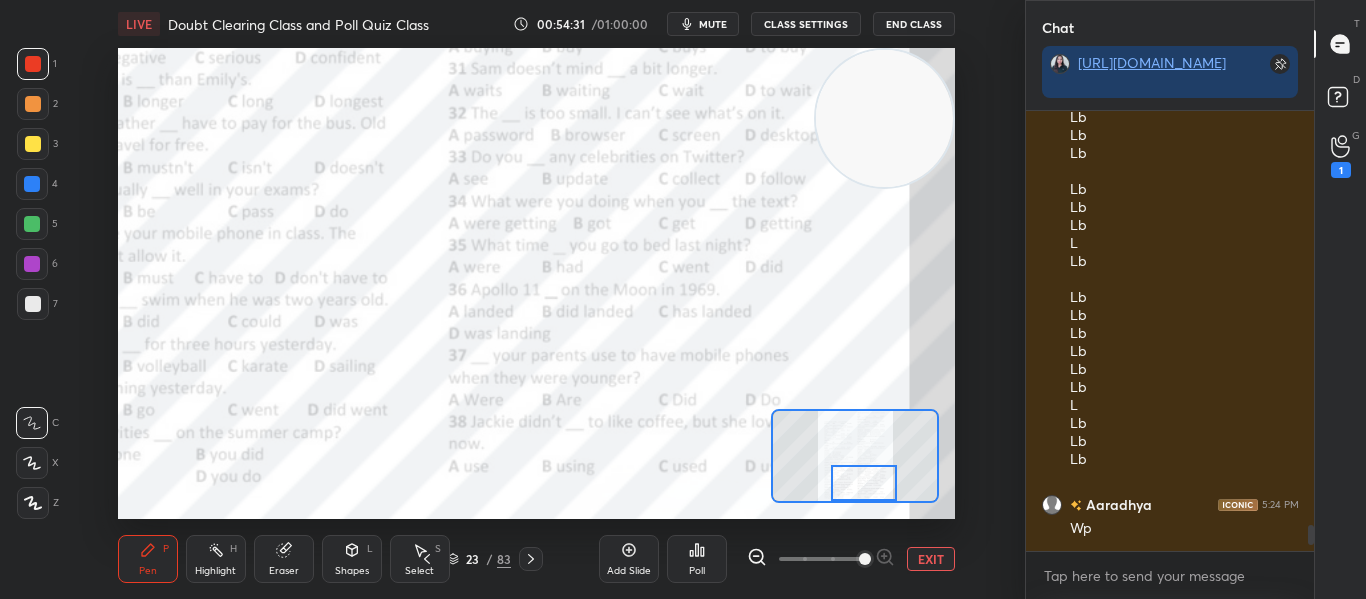 click on "Poll" at bounding box center [697, 559] 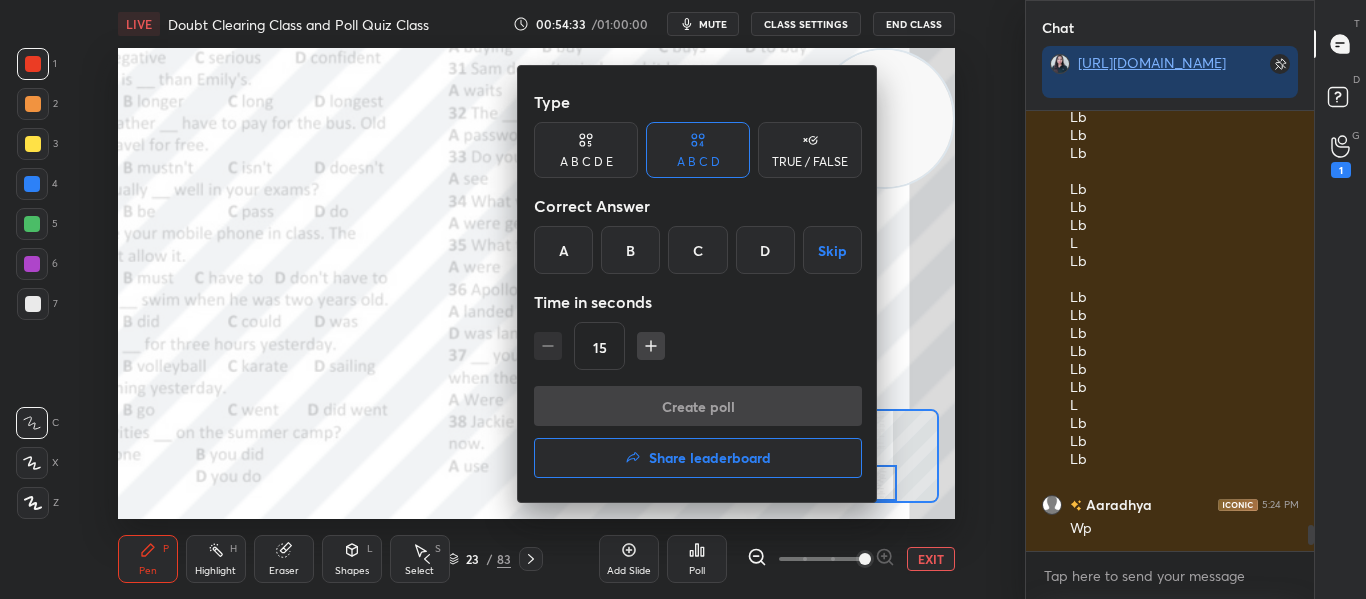 click at bounding box center (683, 299) 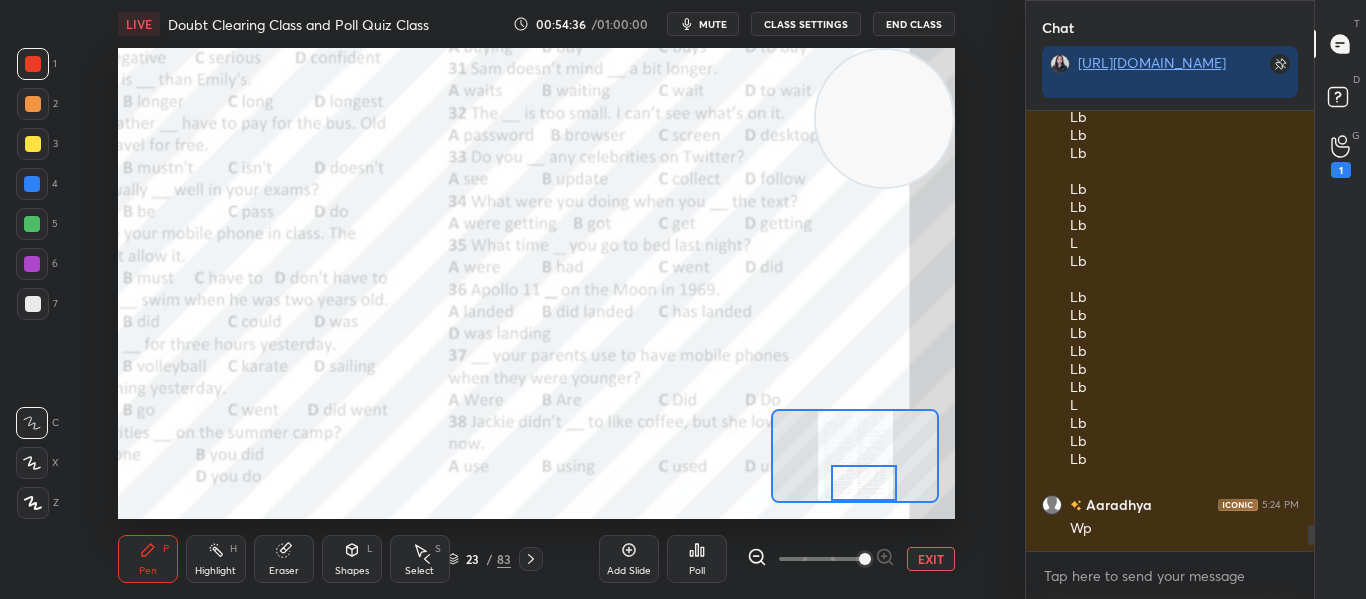 click on "Poll" at bounding box center [697, 559] 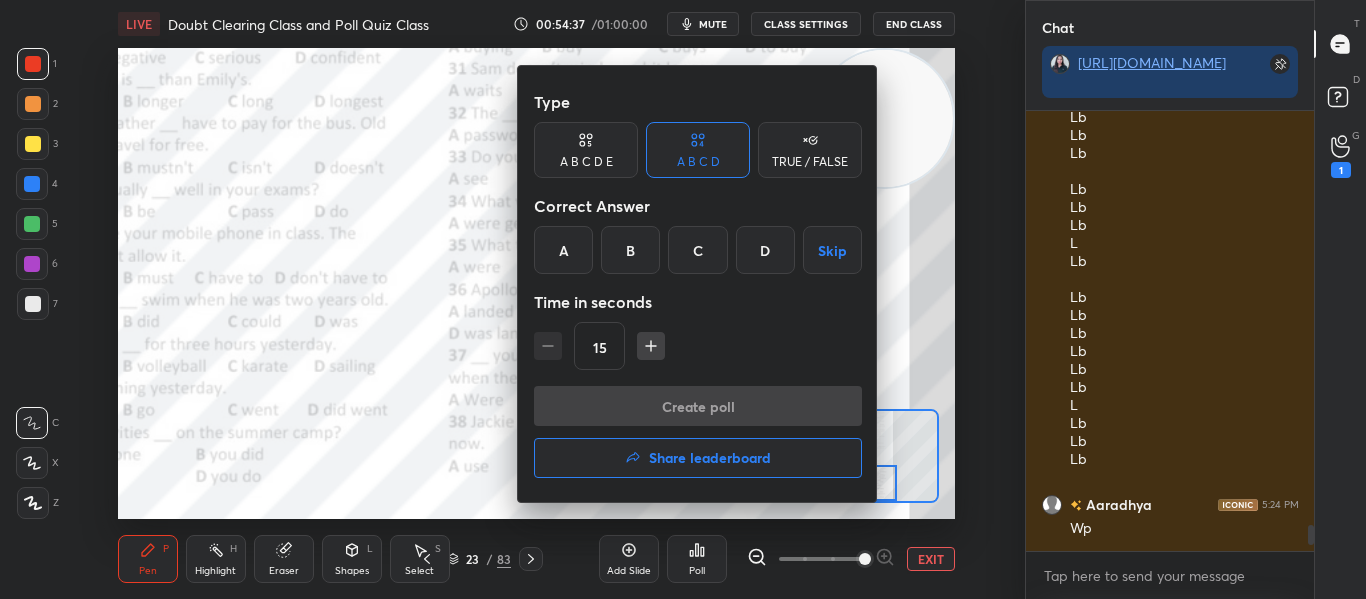 click on "C" at bounding box center (697, 250) 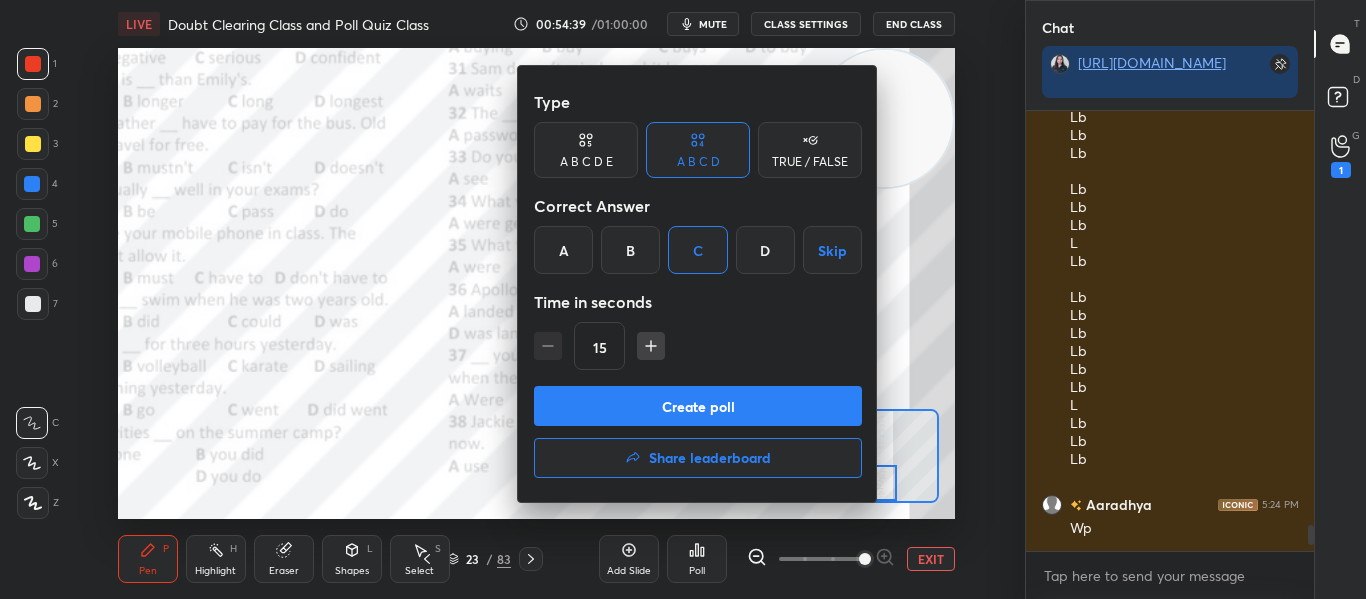 click on "Create poll" at bounding box center [698, 406] 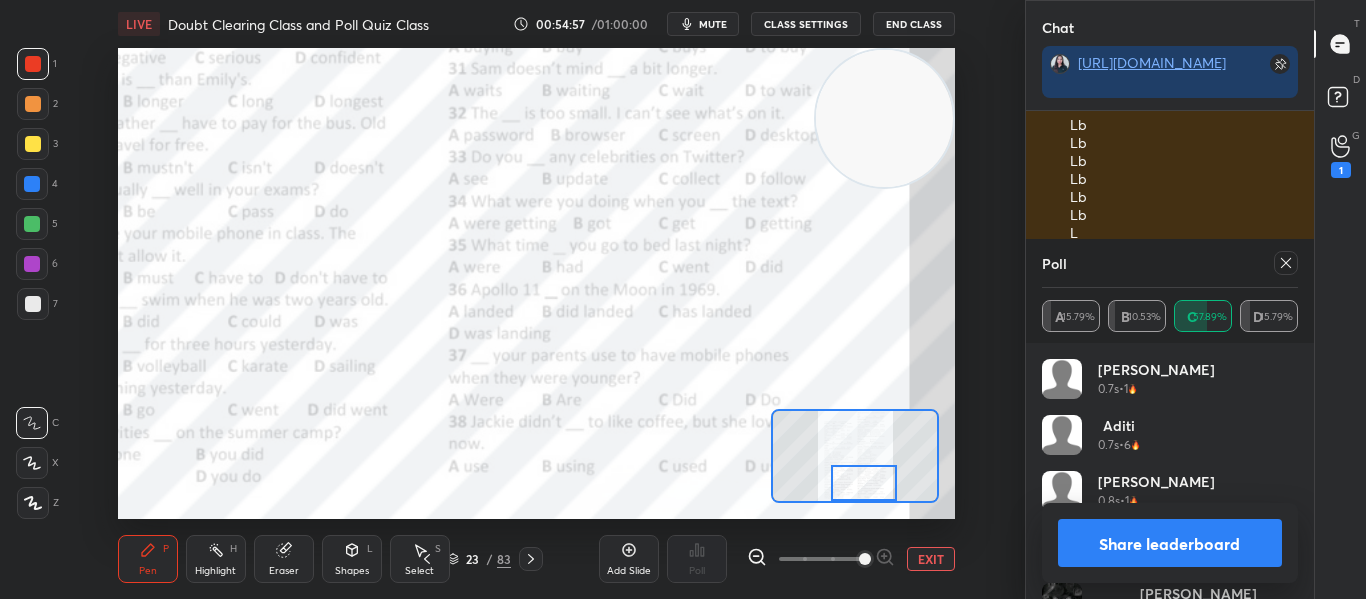 click 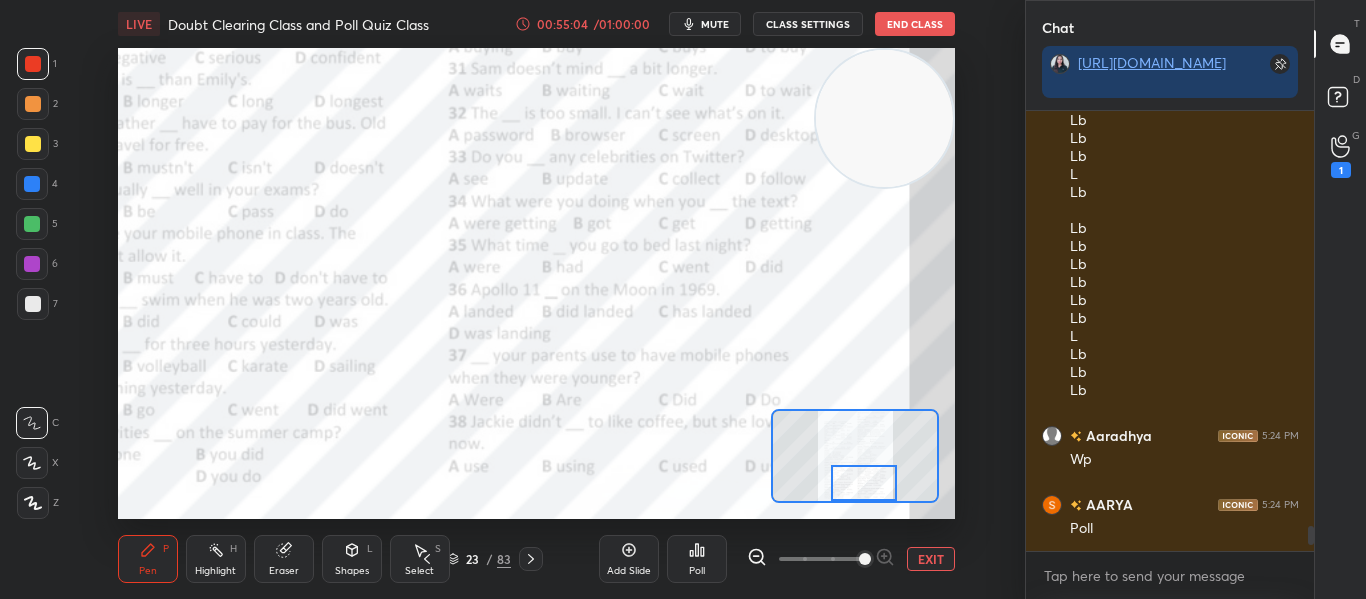click at bounding box center [863, 483] 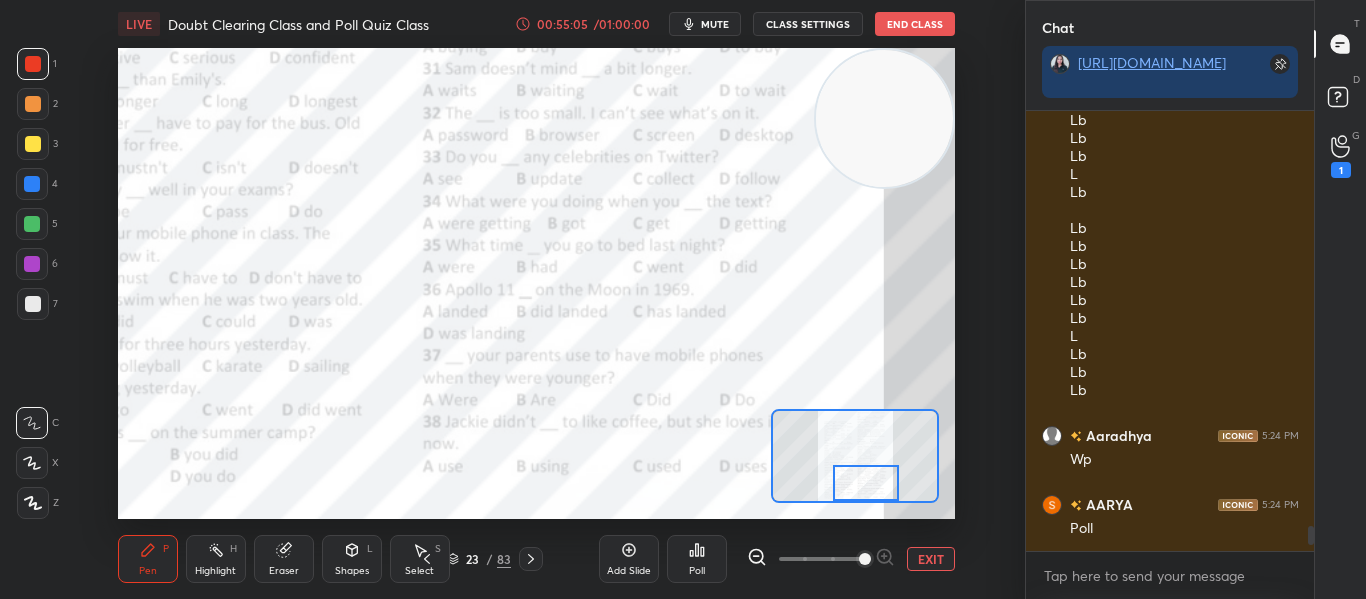 click at bounding box center (865, 483) 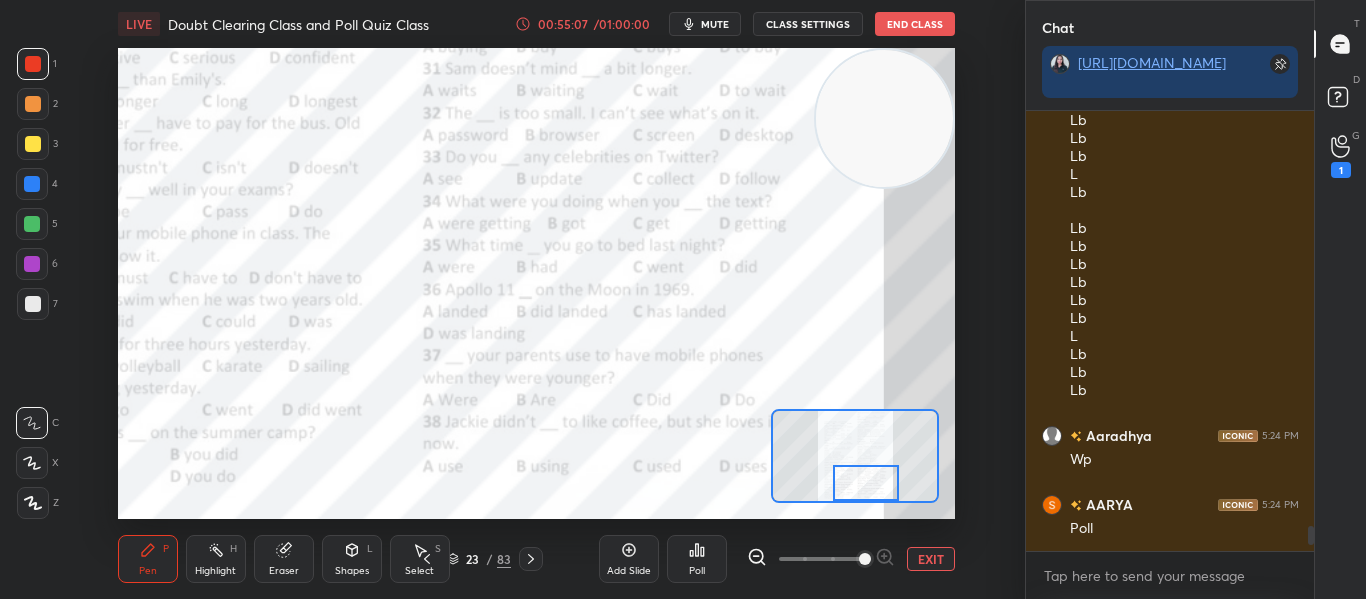 click 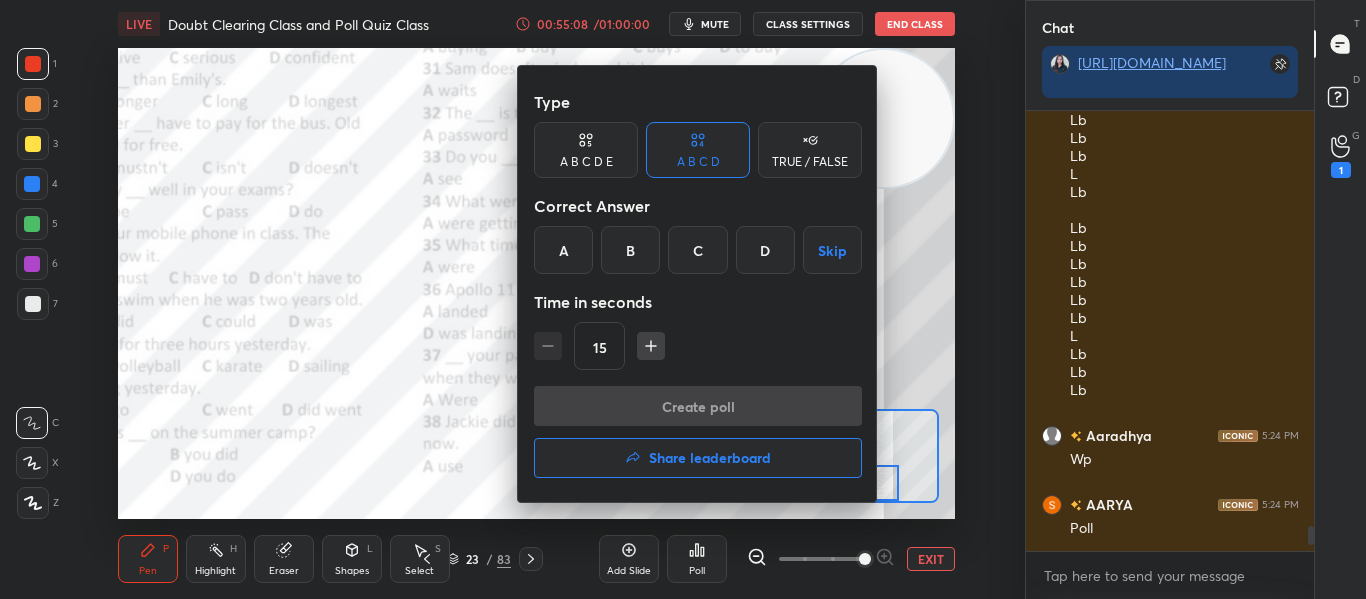 click on "C" at bounding box center [697, 250] 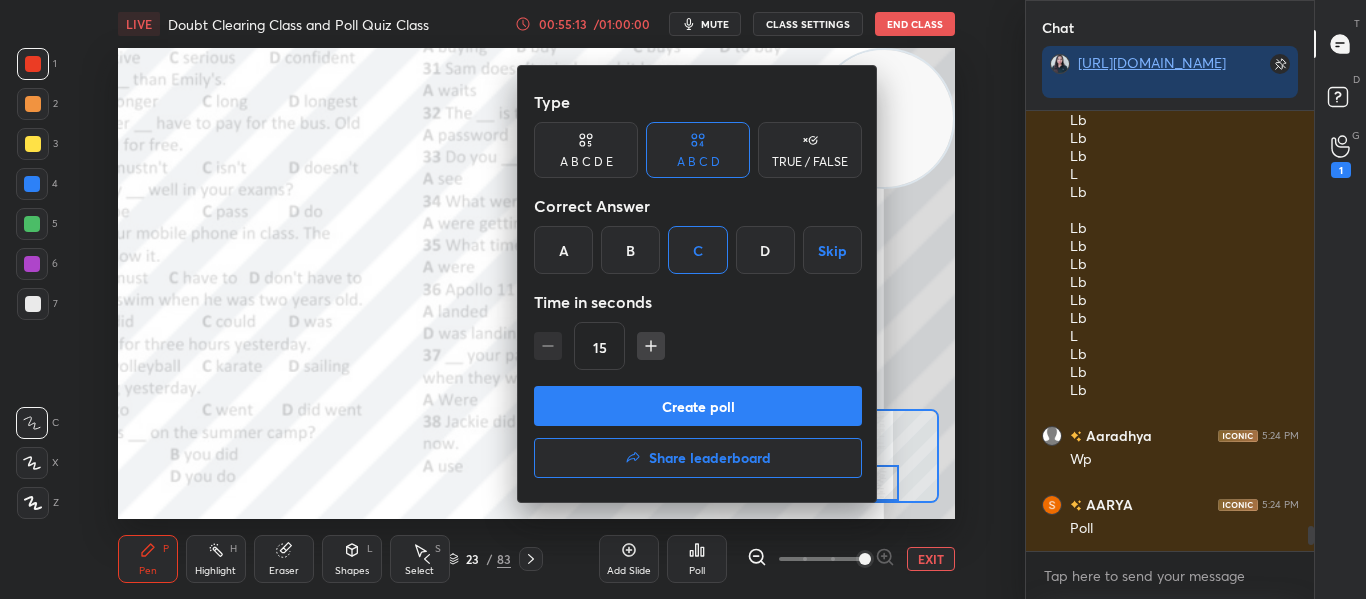 click on "Create poll" at bounding box center [698, 406] 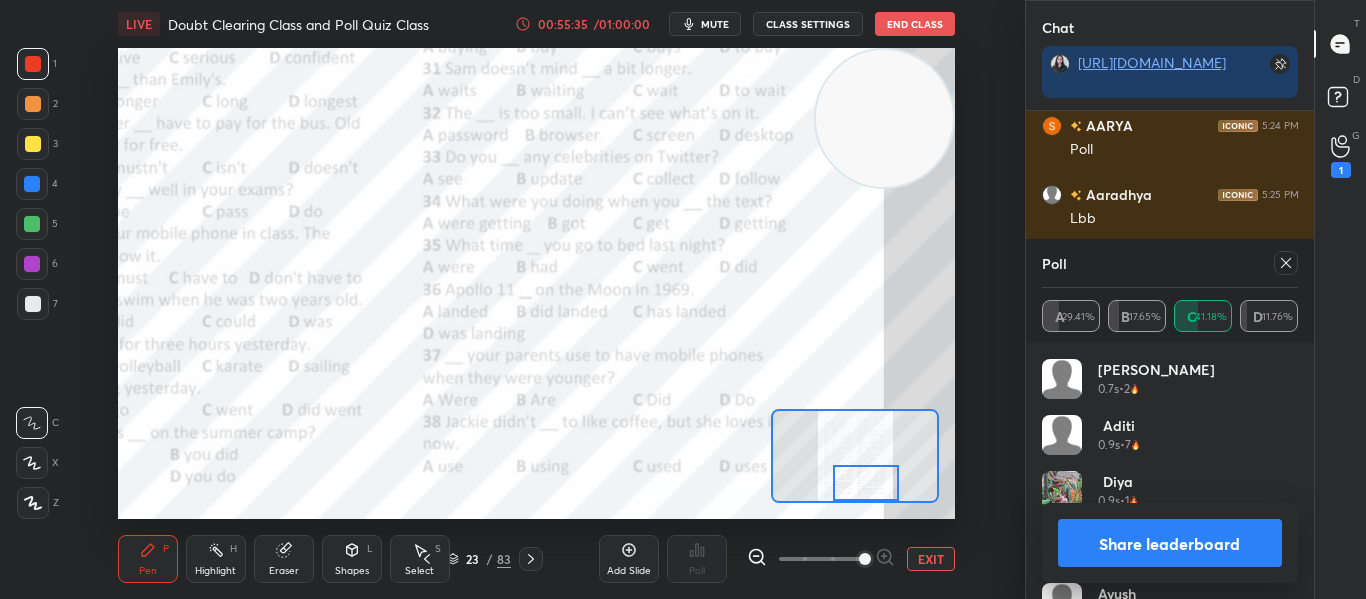 click 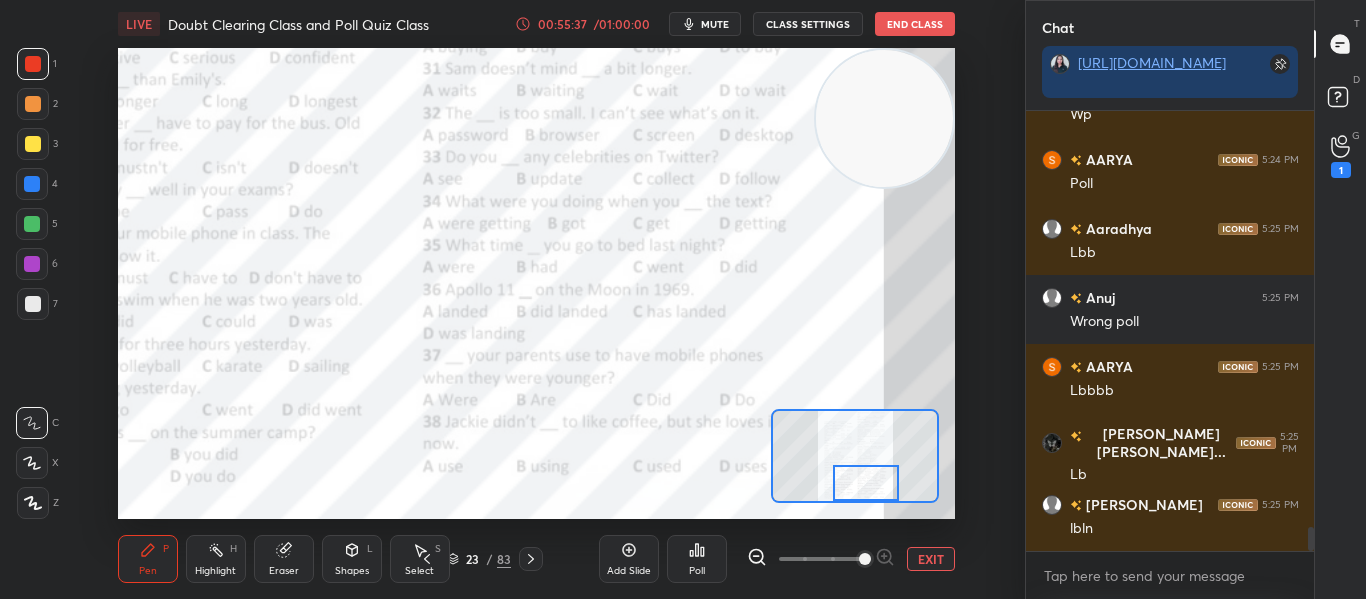 click on "EXIT" at bounding box center (931, 559) 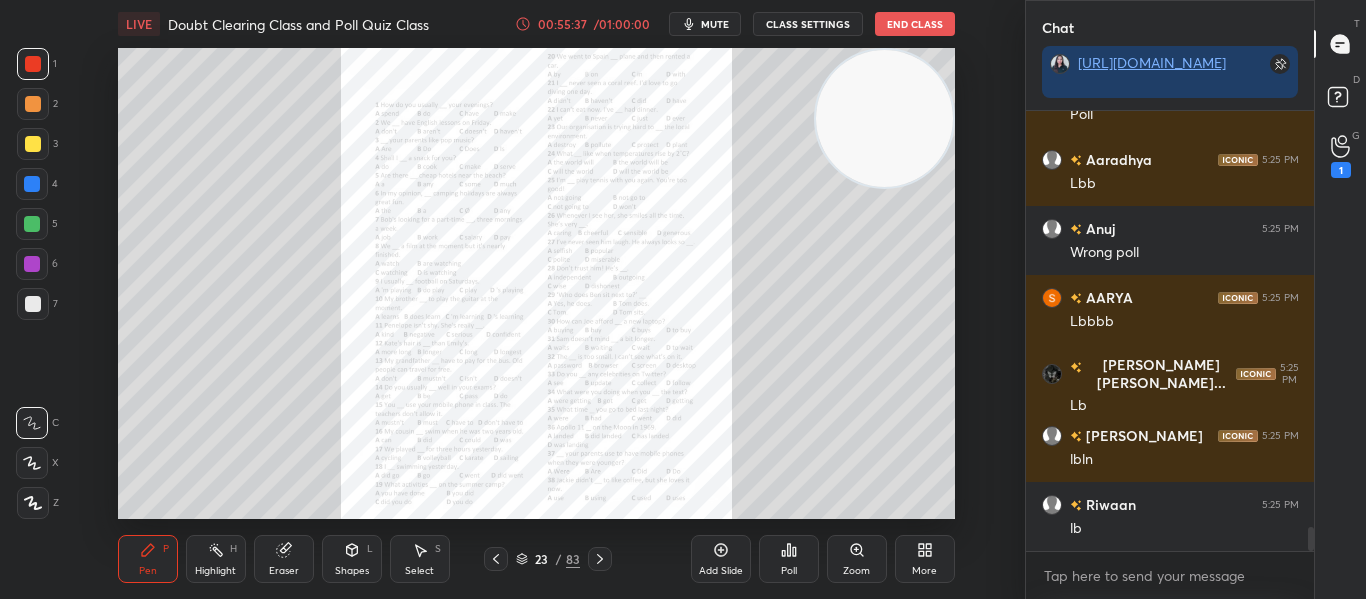 click on "More" at bounding box center [925, 559] 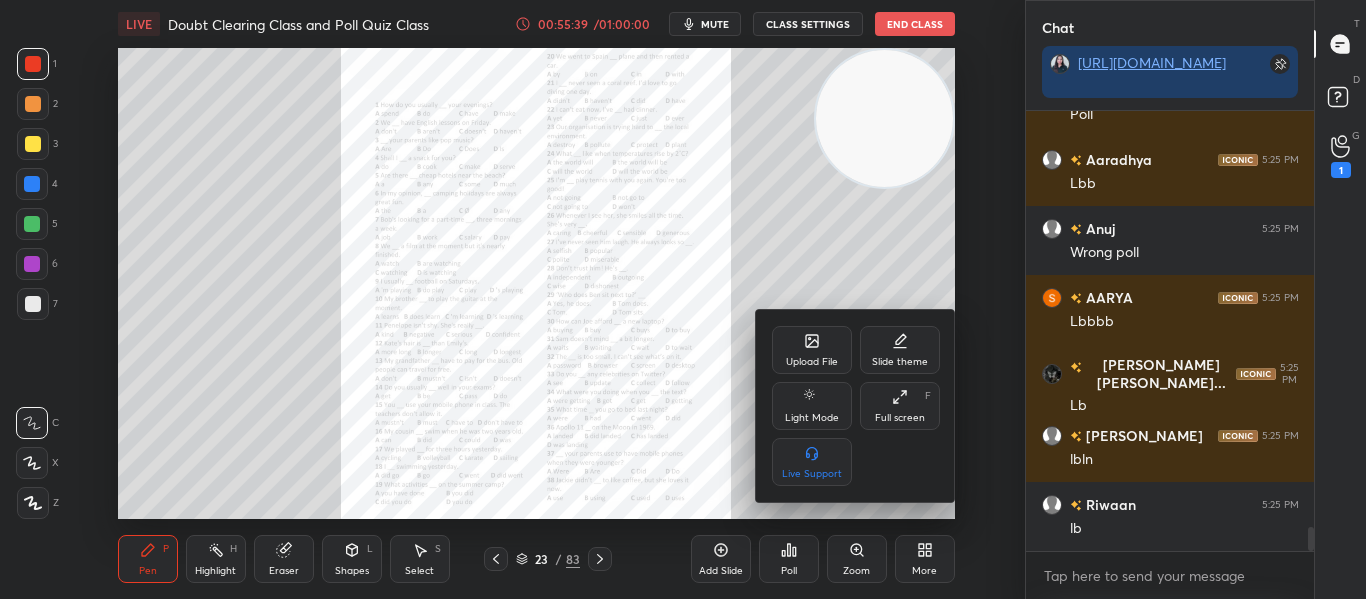 click on "Upload File" at bounding box center [812, 362] 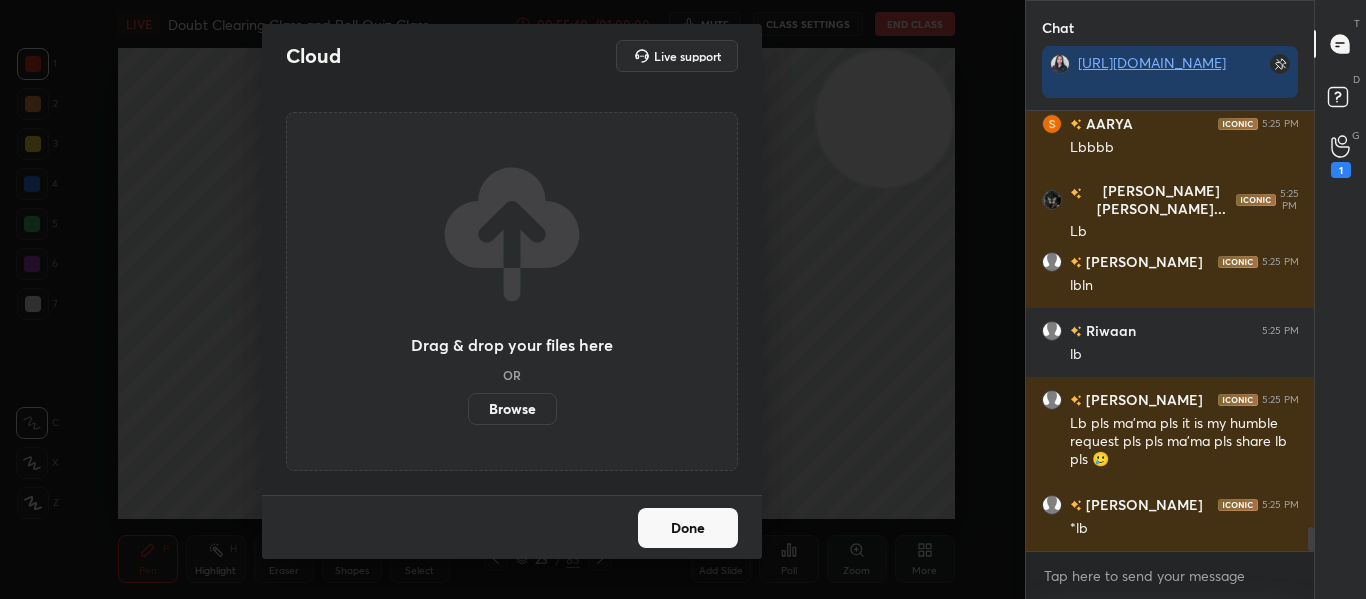 click on "Browse" at bounding box center [512, 409] 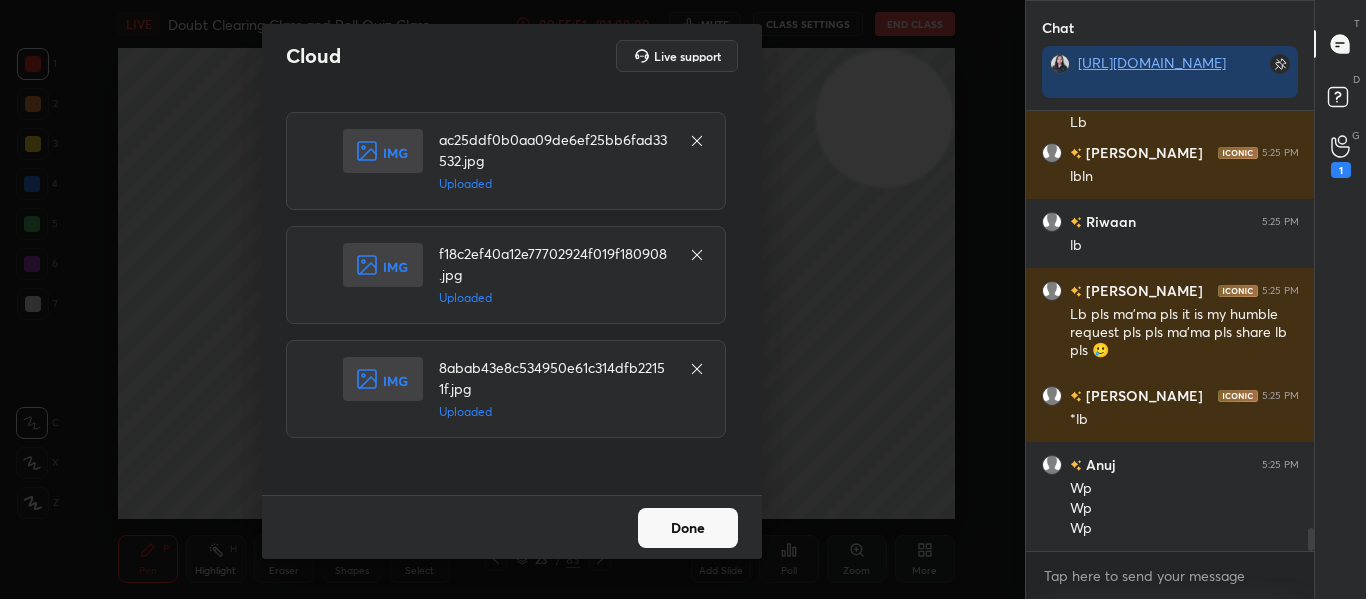 click on "Done" at bounding box center (688, 528) 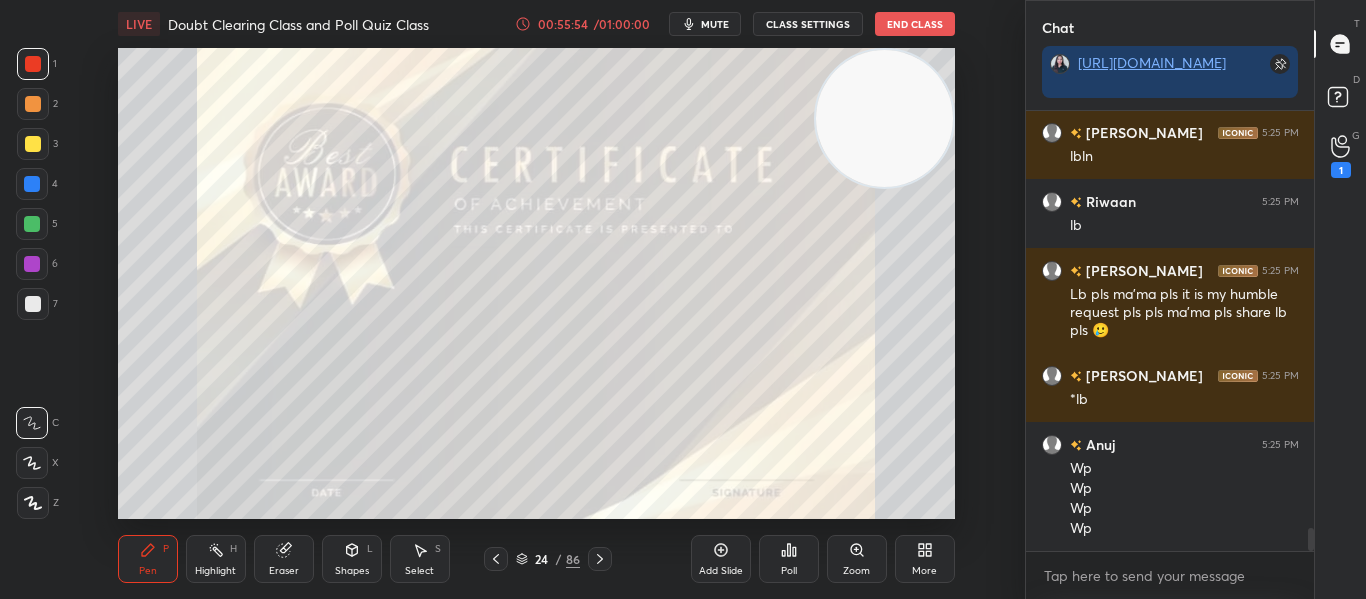 click on "Poll" at bounding box center (789, 559) 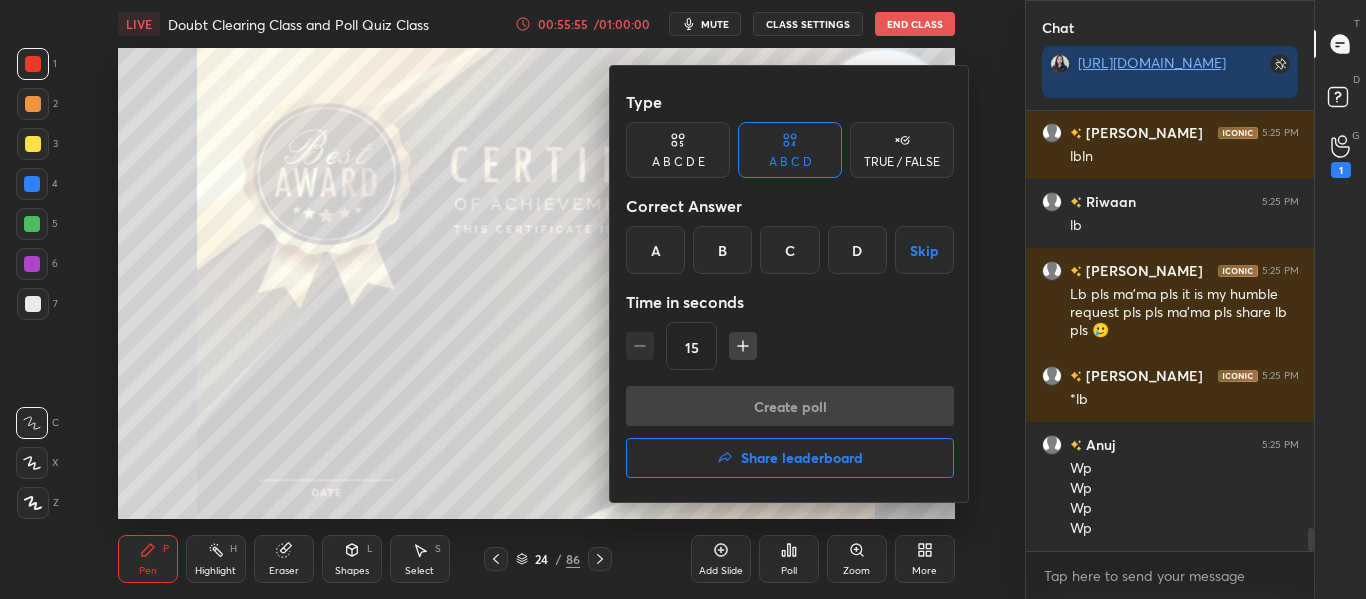 click on "Share leaderboard" at bounding box center [790, 458] 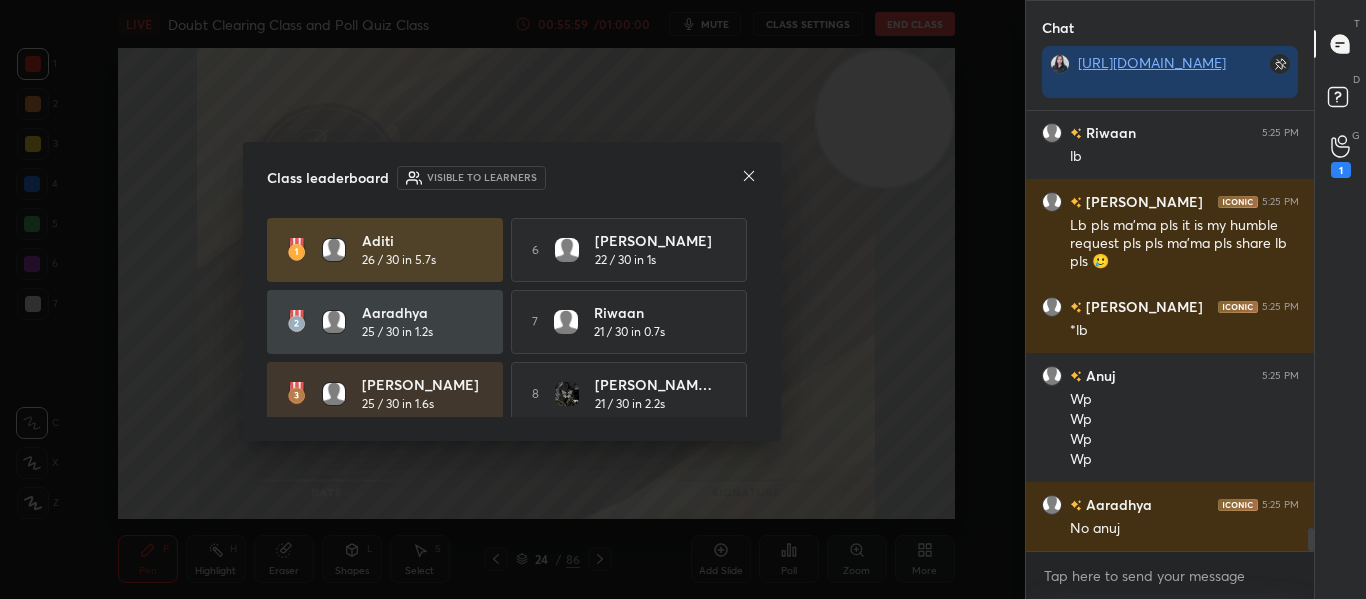 click on "Aditi 26 / 30 in 5.7s 6 Shourya 22 / 30 in 1s Aaradhya 25 / 30 in 1.2s 7 Riwaan 21 / 30 in 0.7s Sreyan 25 / 30 in 1.6s 8 Durva Ravi... 21 / 30 in 2.2s 4 Diya 24 / 30 in 1.3s 9 Suraj kuma... 20 / 30 in 1.6s 5 Ayush 23 / 30 in 1.5s 10 Maruti M 20 / 30 in 6.3s" at bounding box center (512, 318) 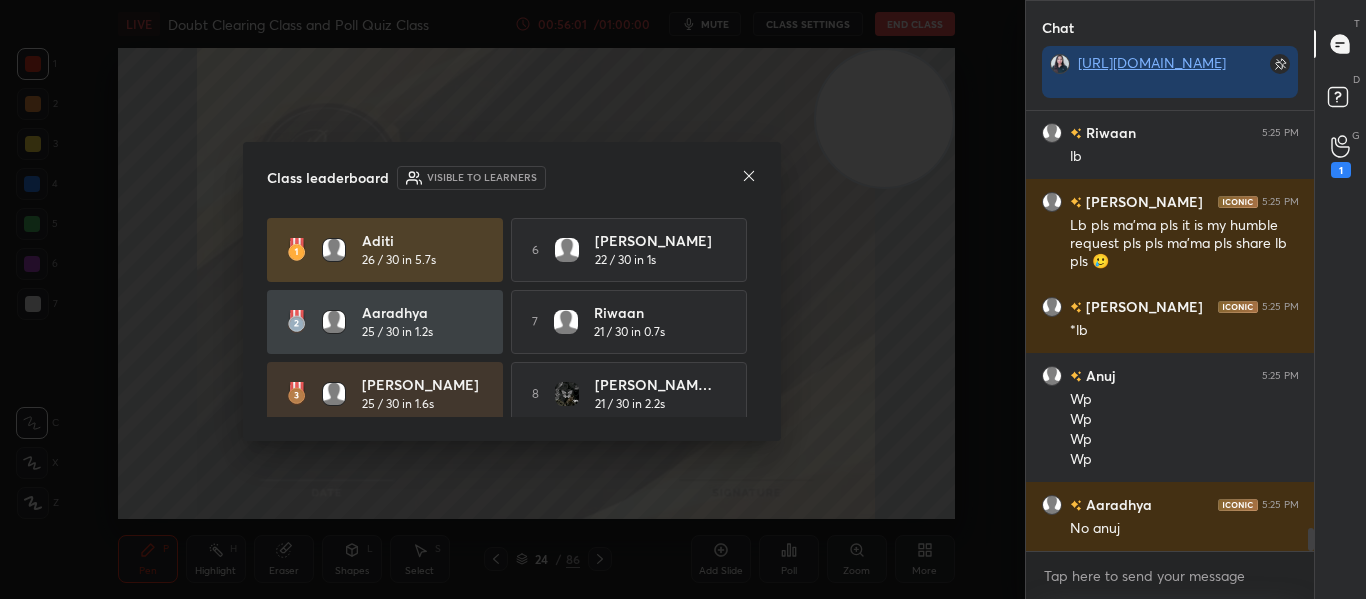 drag, startPoint x: 757, startPoint y: 290, endPoint x: 748, endPoint y: 320, distance: 31.320919 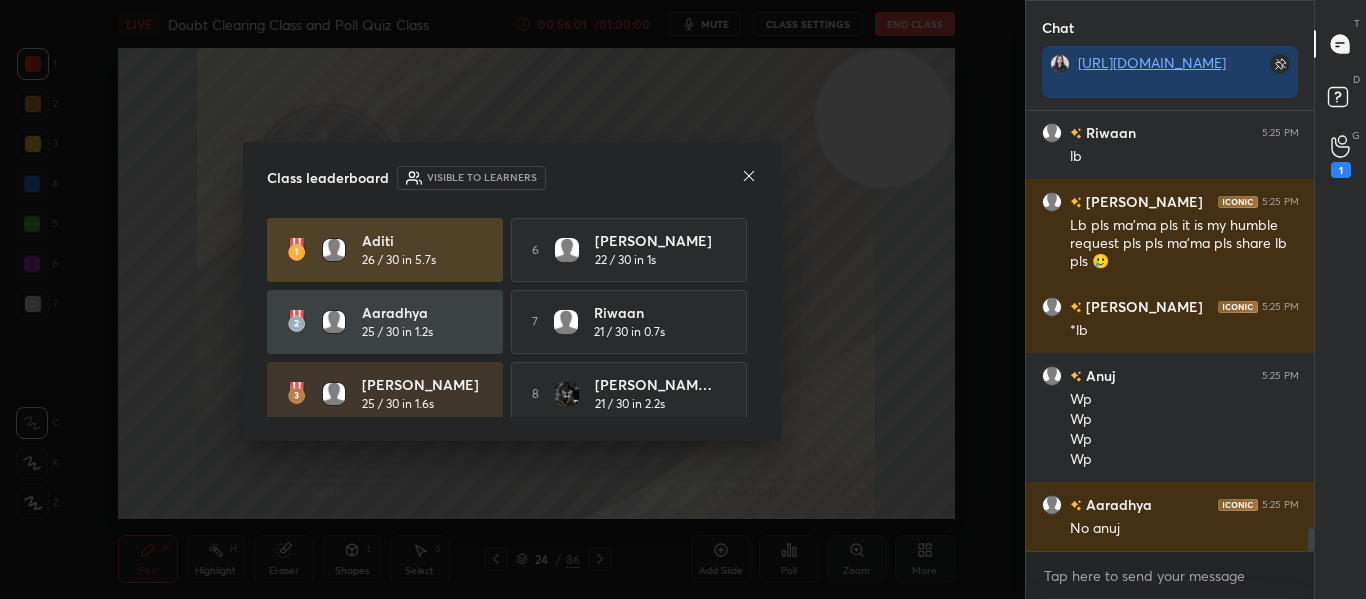 click on "Aditi 26 / 30 in 5.7s 6 Shourya 22 / 30 in 1s Aaradhya 25 / 30 in 1.2s 7 Riwaan 21 / 30 in 0.7s Sreyan 25 / 30 in 1.6s 8 Durva Ravi... 21 / 30 in 2.2s 4 Diya 24 / 30 in 1.3s 9 Suraj kuma... 20 / 30 in 1.6s 5 Ayush 23 / 30 in 1.5s 10 Maruti M 20 / 30 in 6.3s" at bounding box center [512, 318] 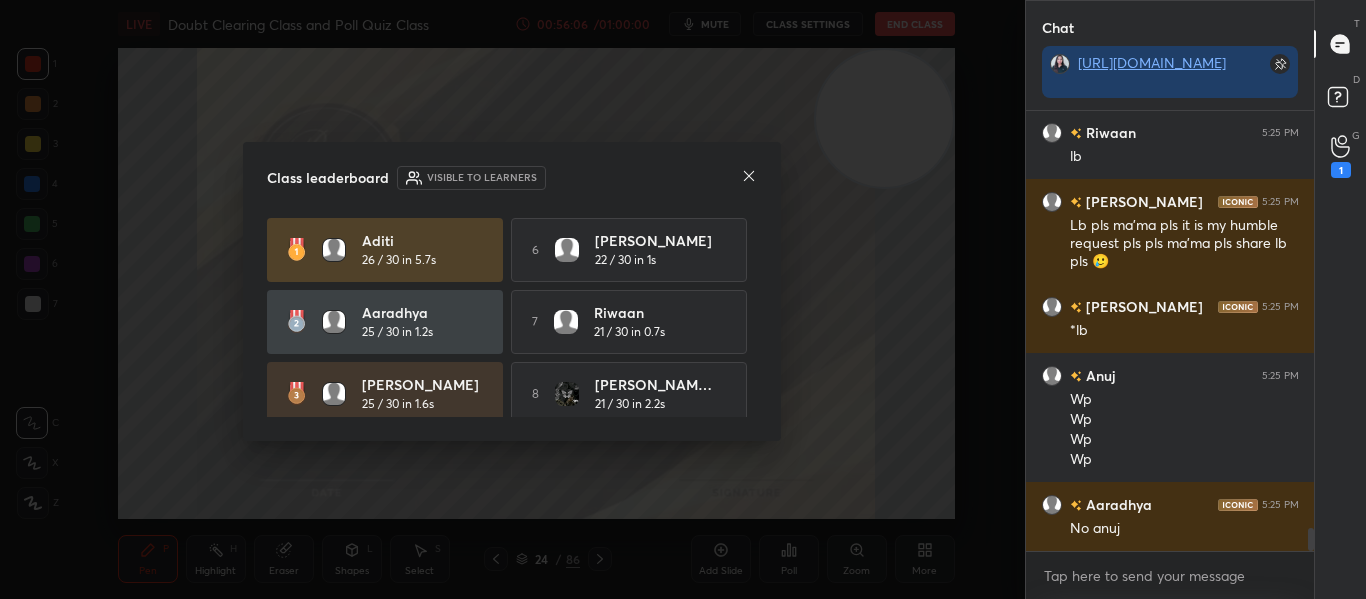 click on "Aditi 26 / 30 in 5.7s 6 Shourya 22 / 30 in 1s Aaradhya 25 / 30 in 1.2s 7 Riwaan 21 / 30 in 0.7s Sreyan 25 / 30 in 1.6s 8 Durva Ravi... 21 / 30 in 2.2s 4 Diya 24 / 30 in 1.3s 9 Suraj kuma... 20 / 30 in 1.6s 5 Ayush 23 / 30 in 1.5s 10 Maruti M 20 / 30 in 6.3s" at bounding box center [512, 394] 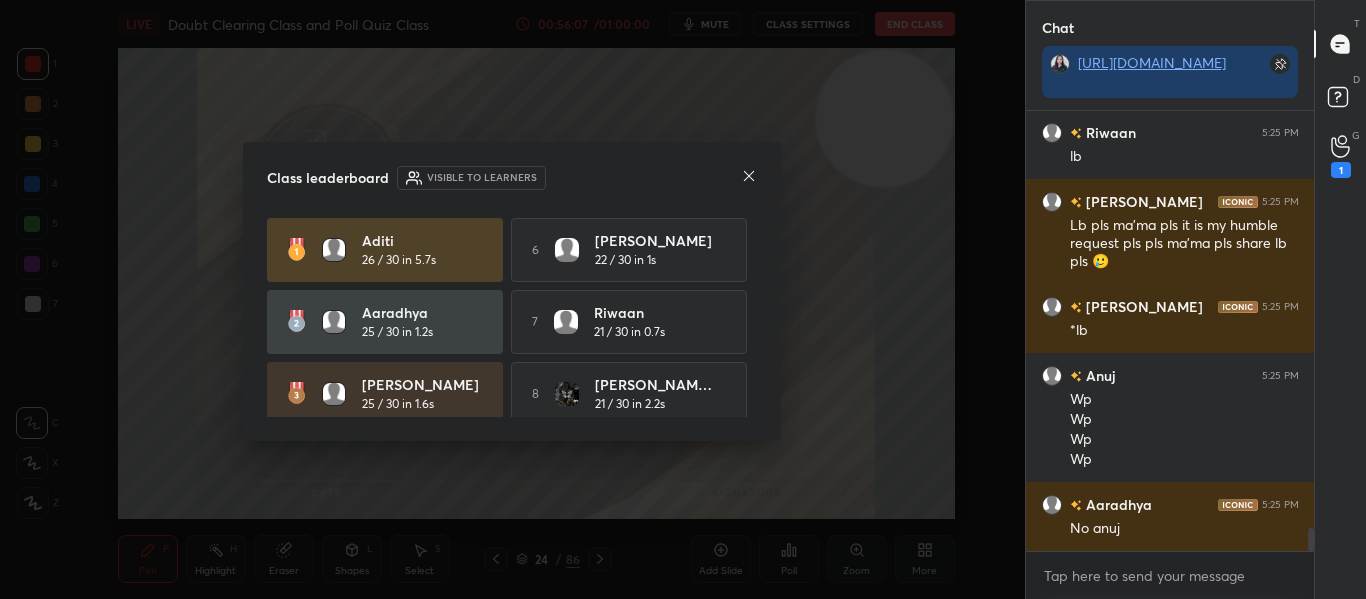 drag, startPoint x: 750, startPoint y: 301, endPoint x: 750, endPoint y: 327, distance: 26 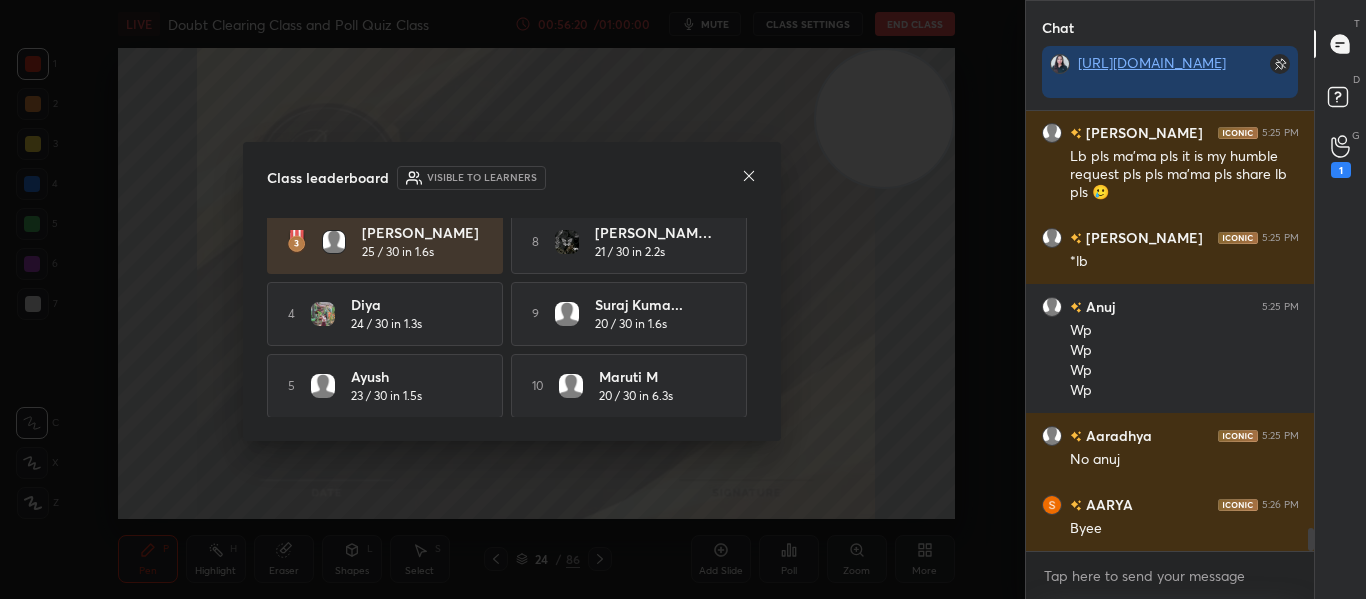 scroll, scrollTop: 0, scrollLeft: 0, axis: both 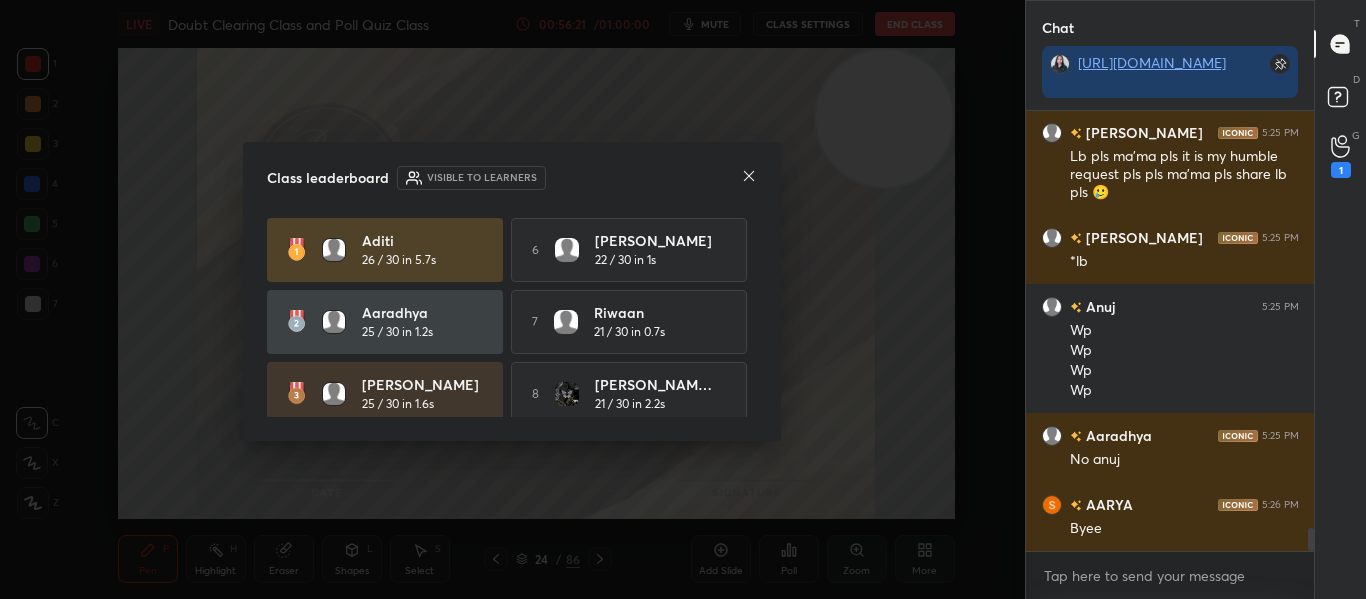 click 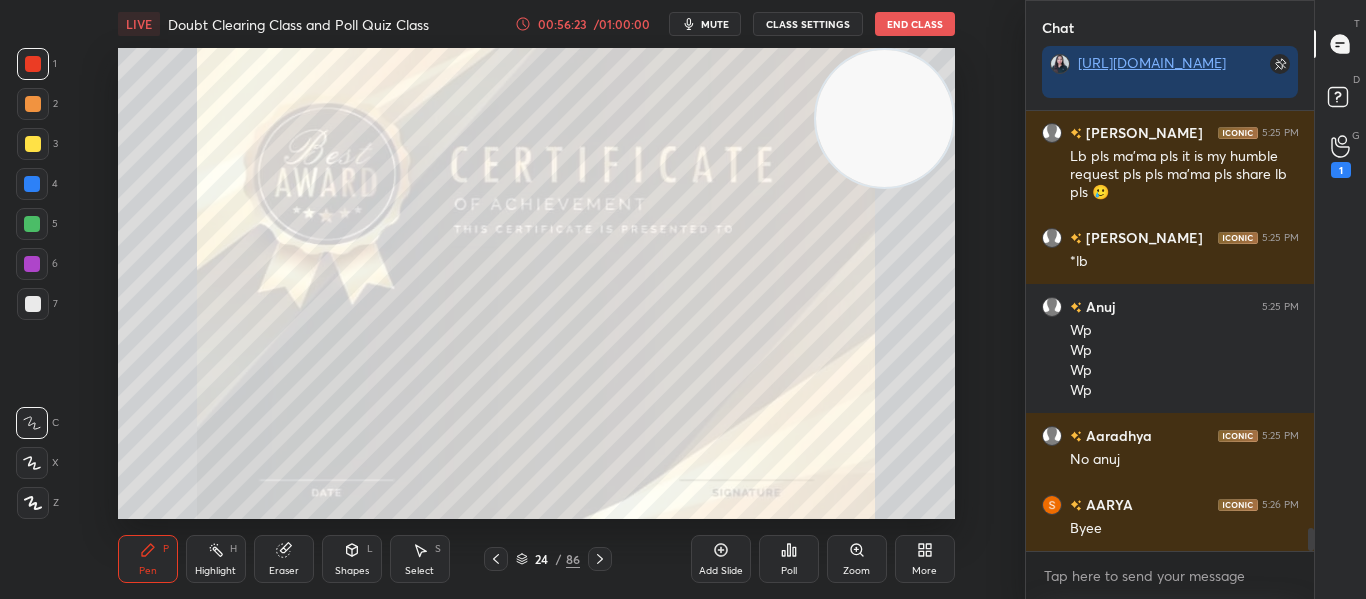 click 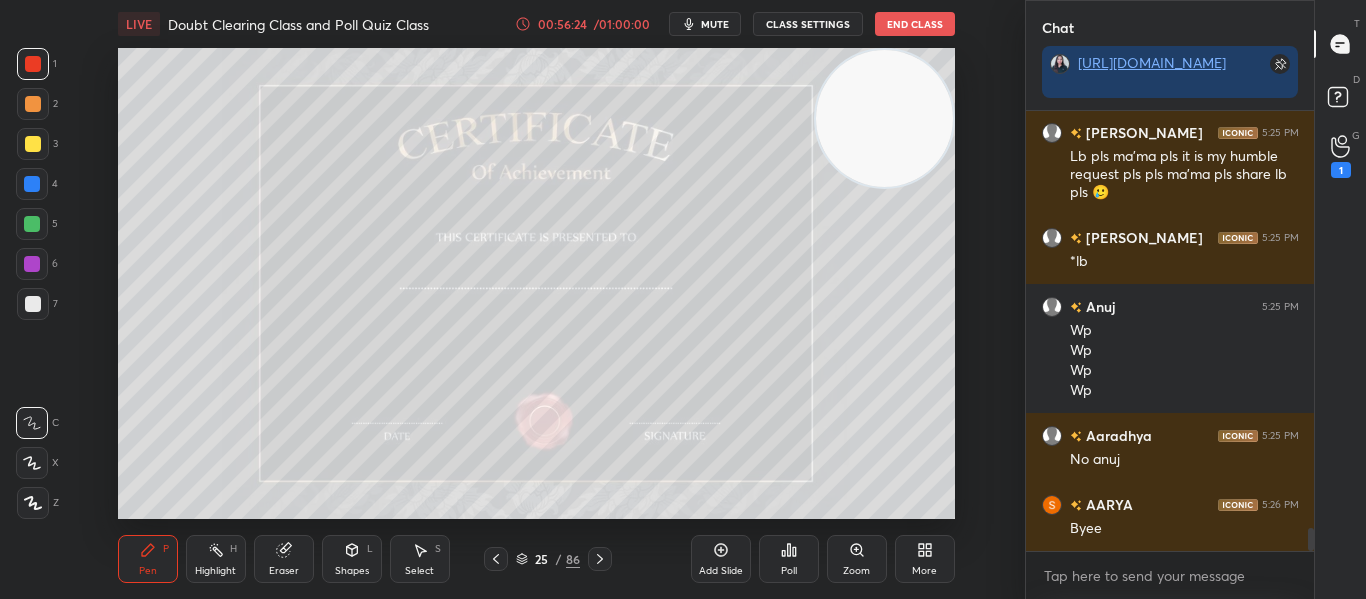 click 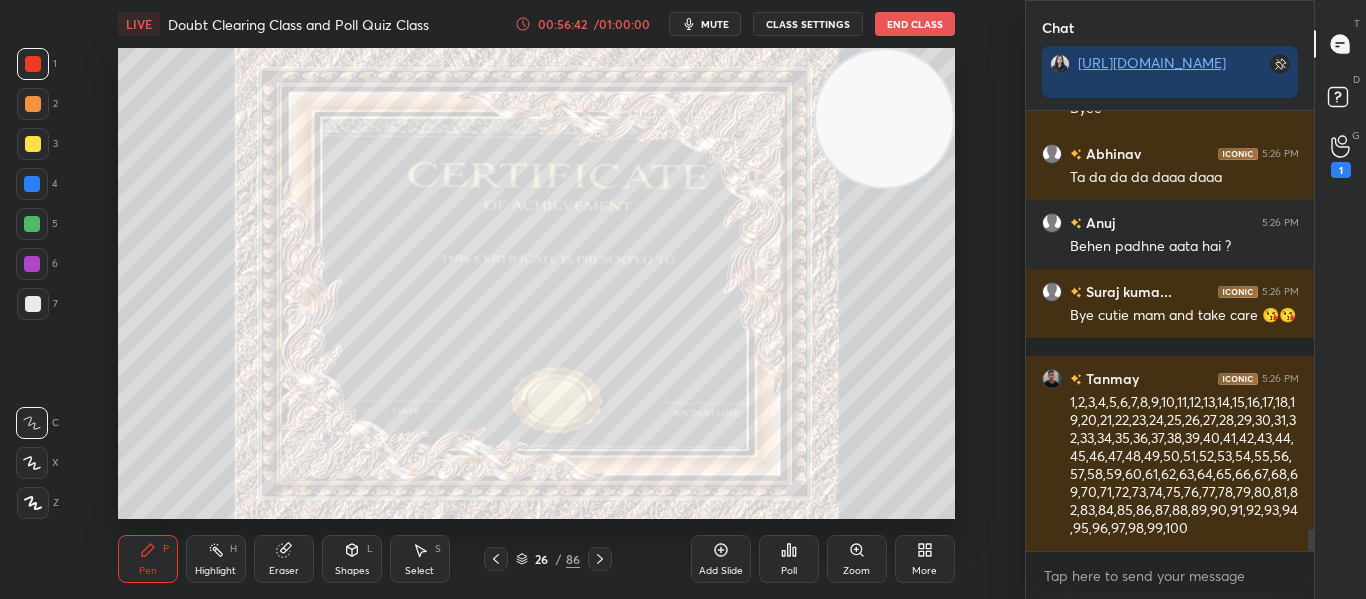 scroll, scrollTop: 8512, scrollLeft: 0, axis: vertical 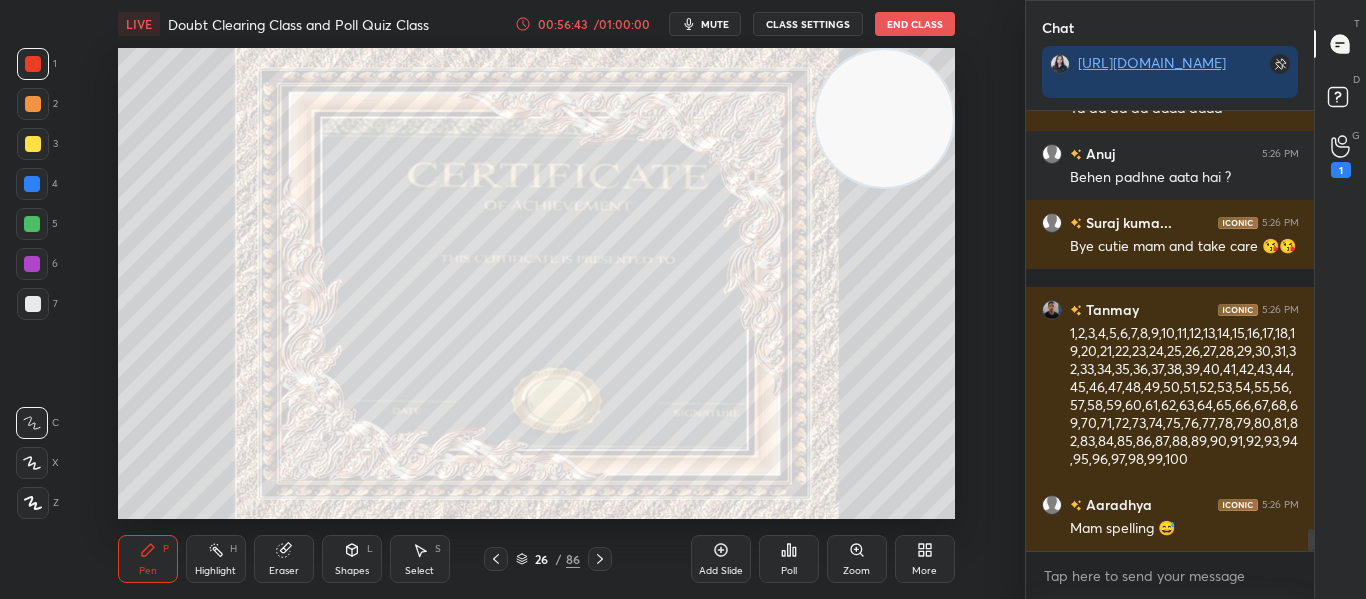 click 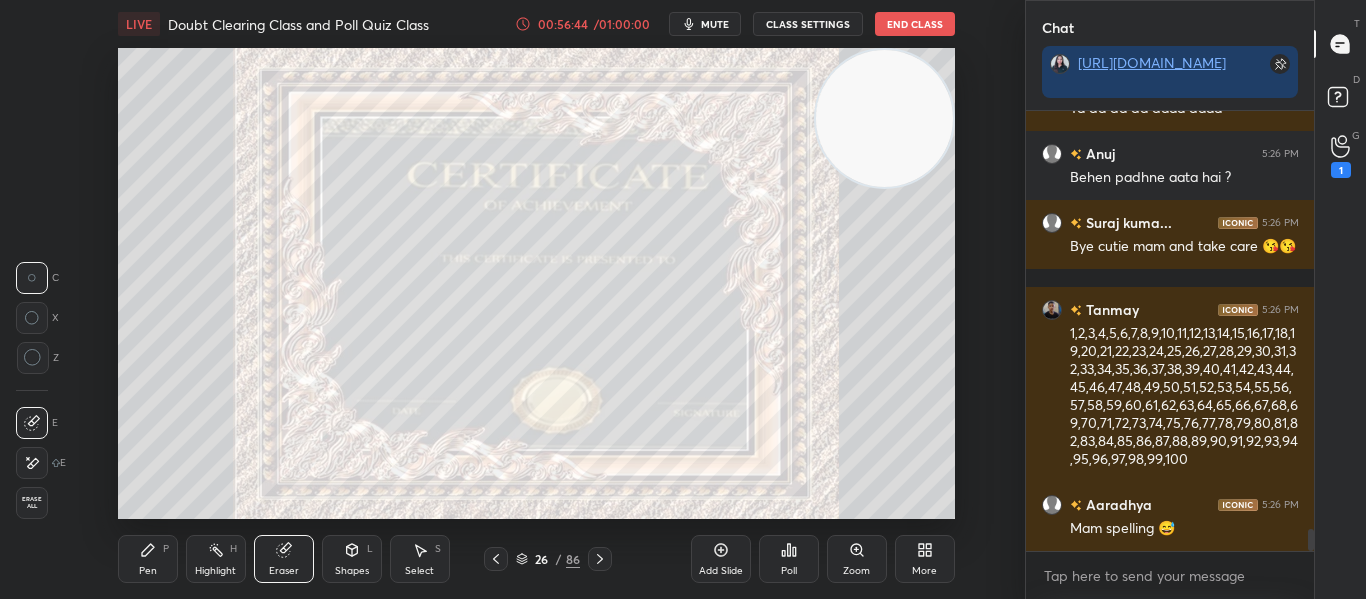 click on "Pen P" at bounding box center [148, 559] 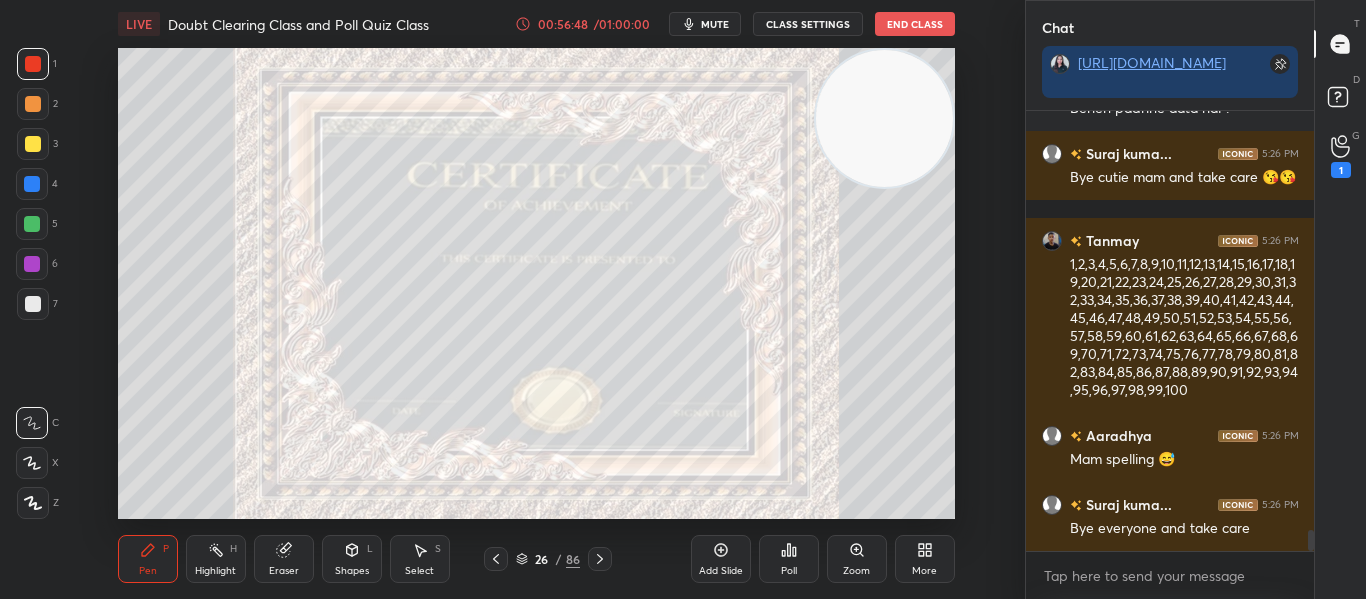 scroll, scrollTop: 8650, scrollLeft: 0, axis: vertical 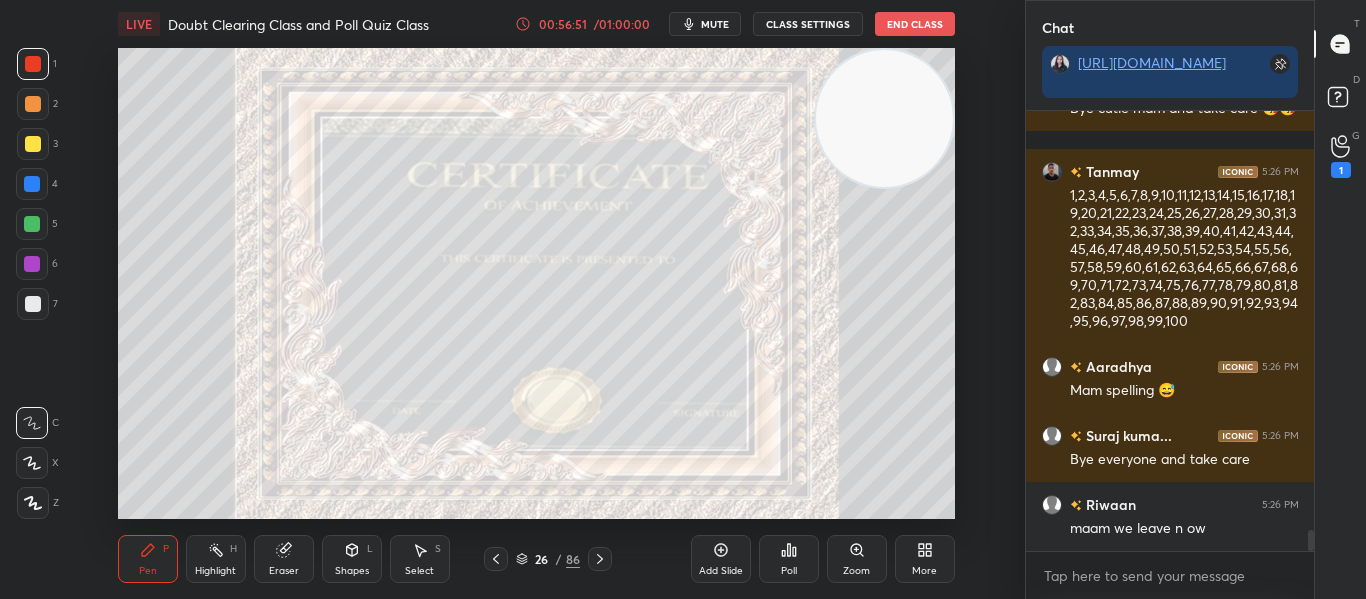 click 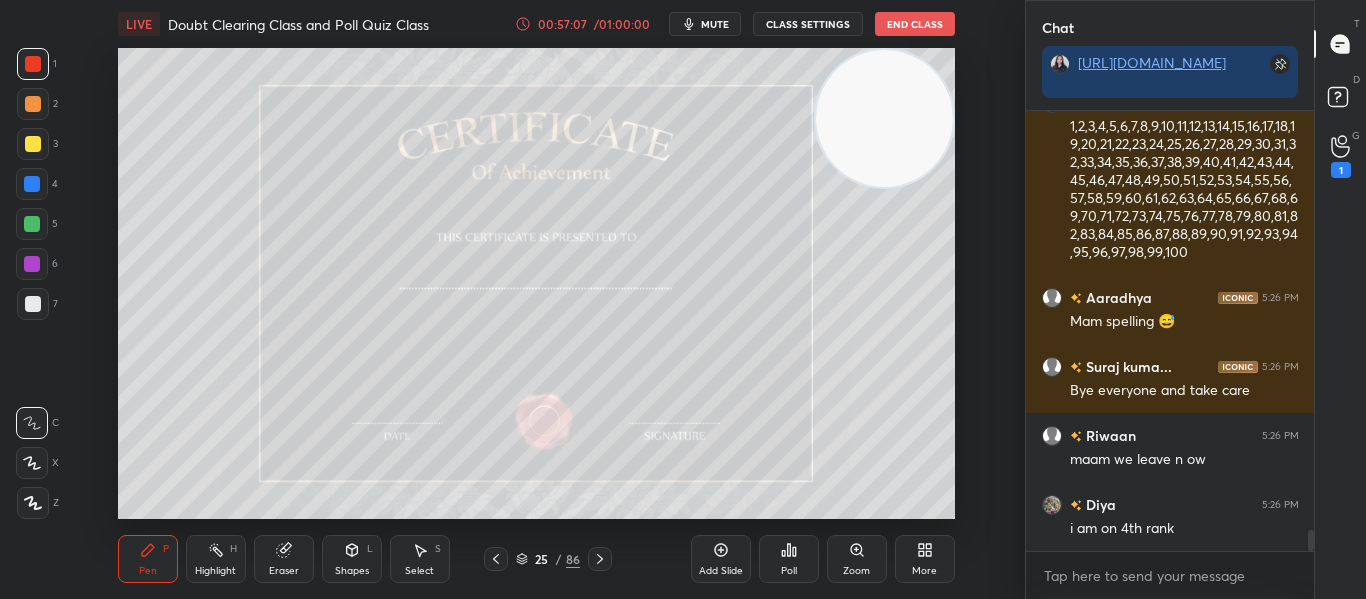 scroll, scrollTop: 8806, scrollLeft: 0, axis: vertical 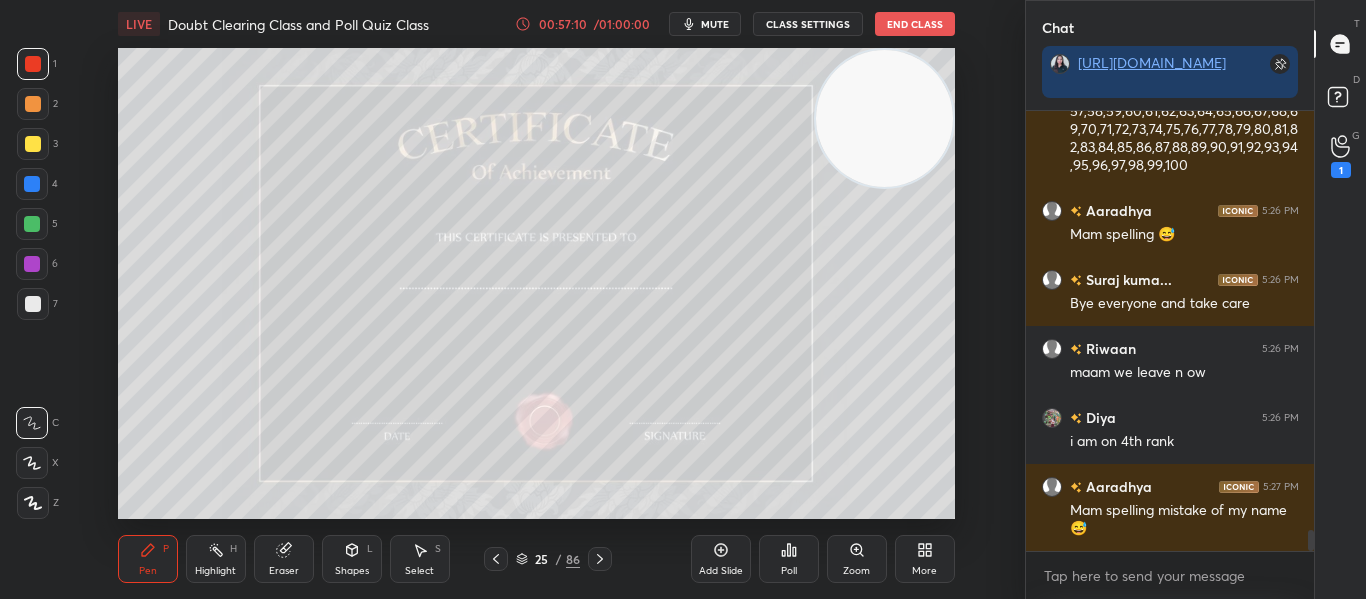 click 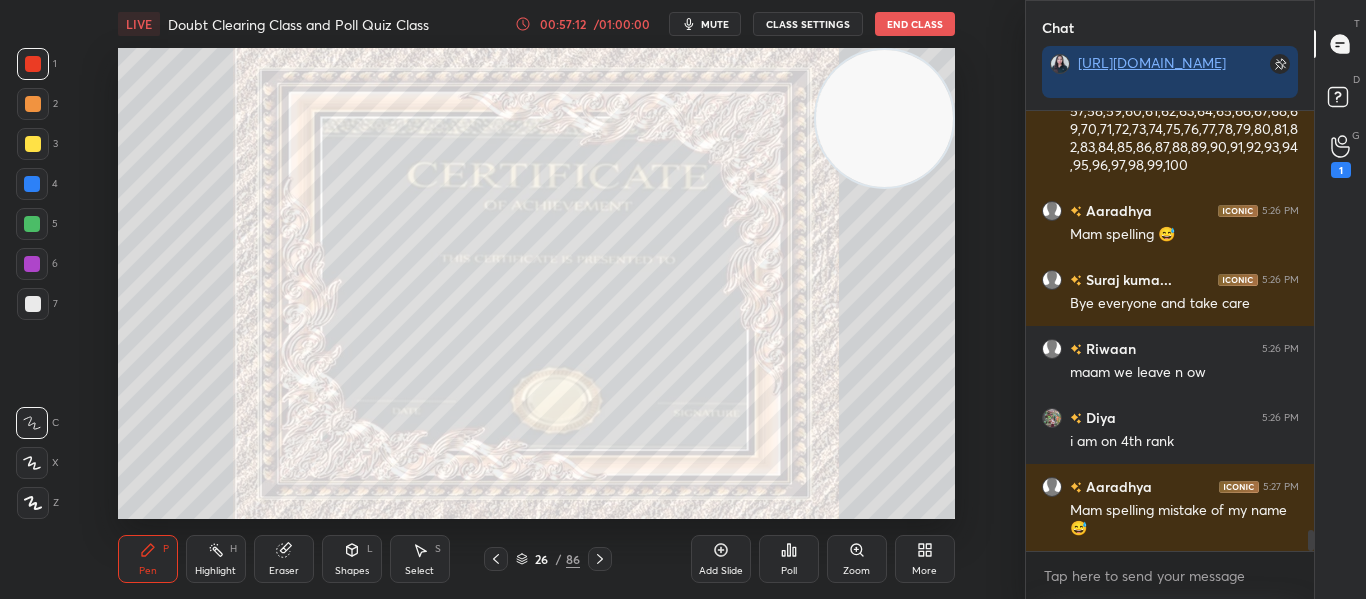 click 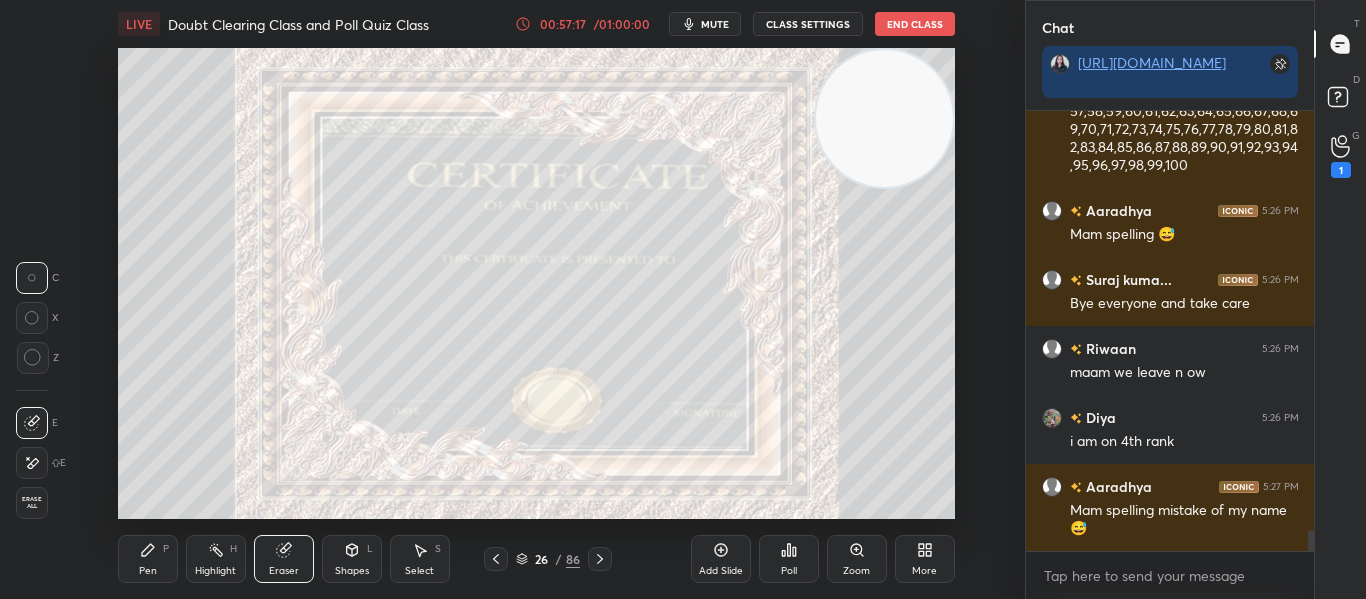 click on "Pen P" at bounding box center (148, 559) 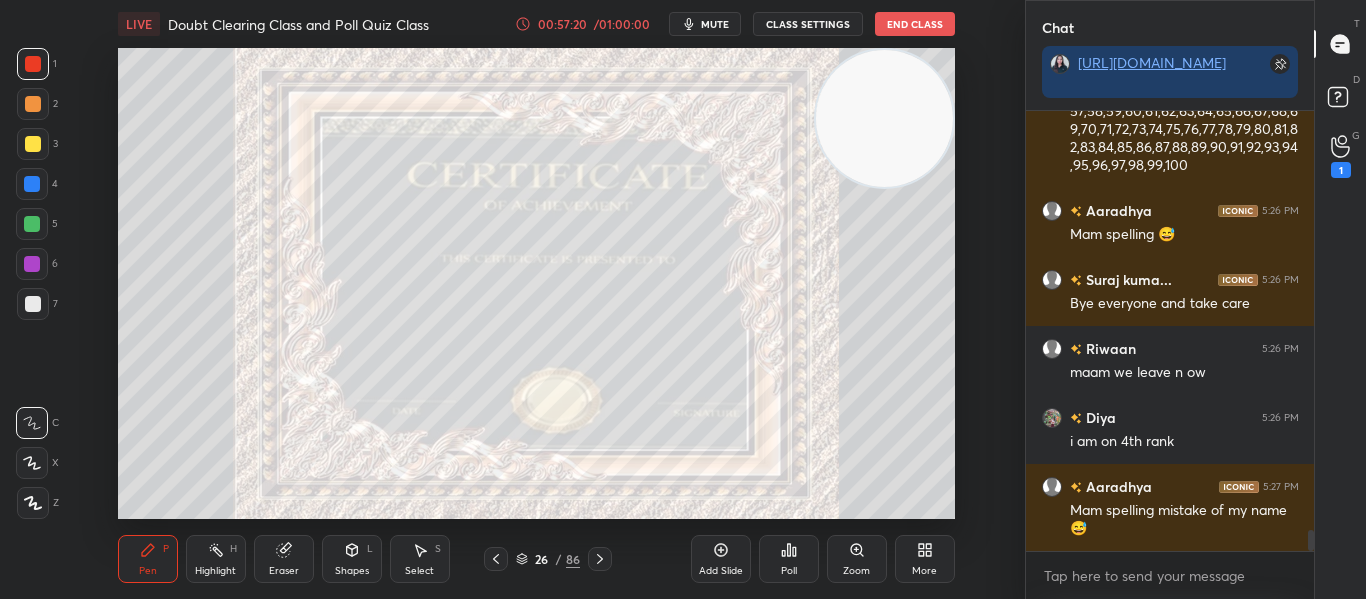 click on "Eraser" at bounding box center [284, 559] 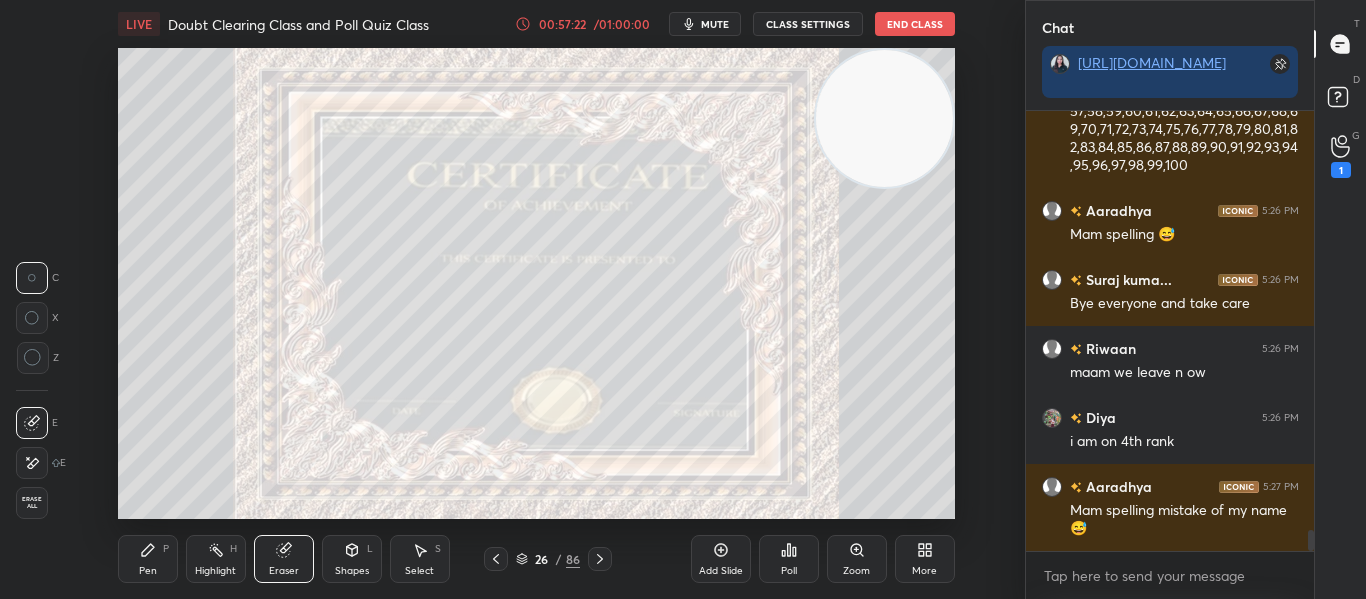 click at bounding box center [32, 463] 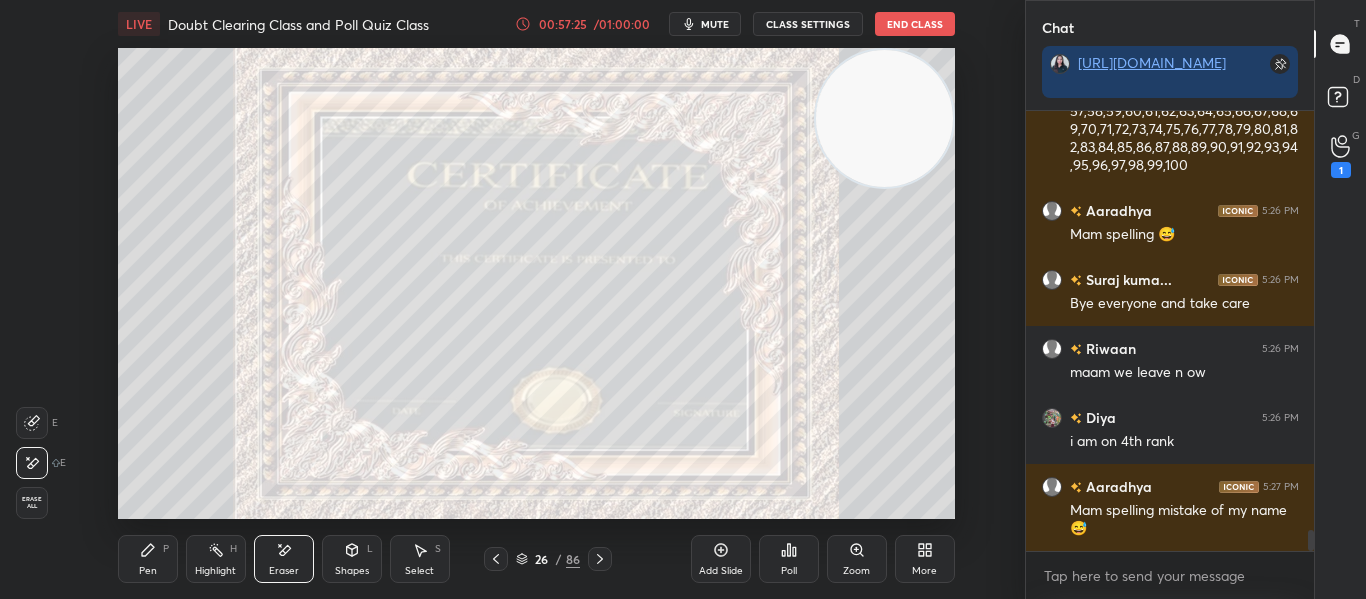 click 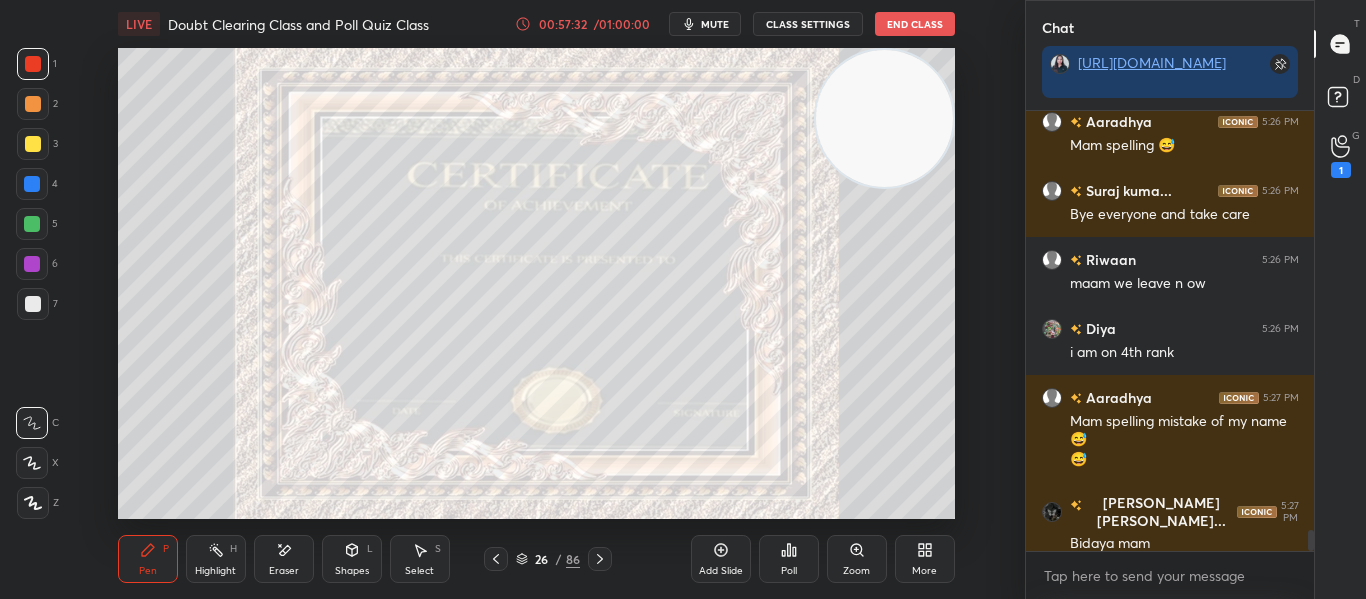 scroll, scrollTop: 8964, scrollLeft: 0, axis: vertical 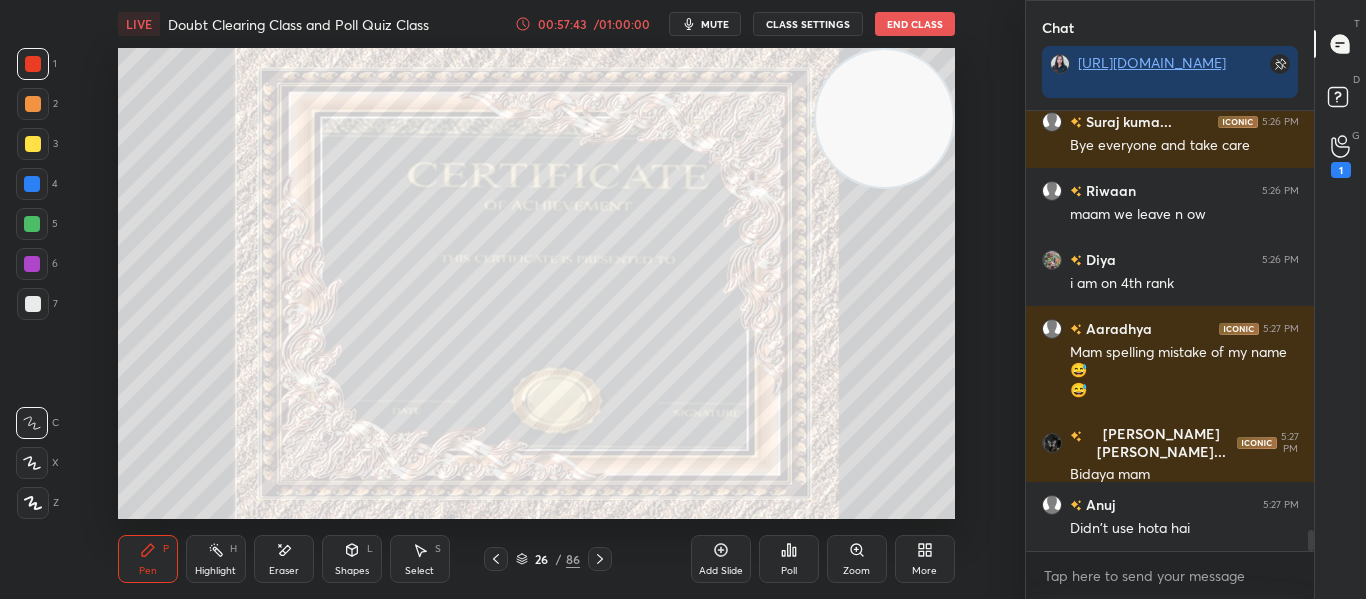 click 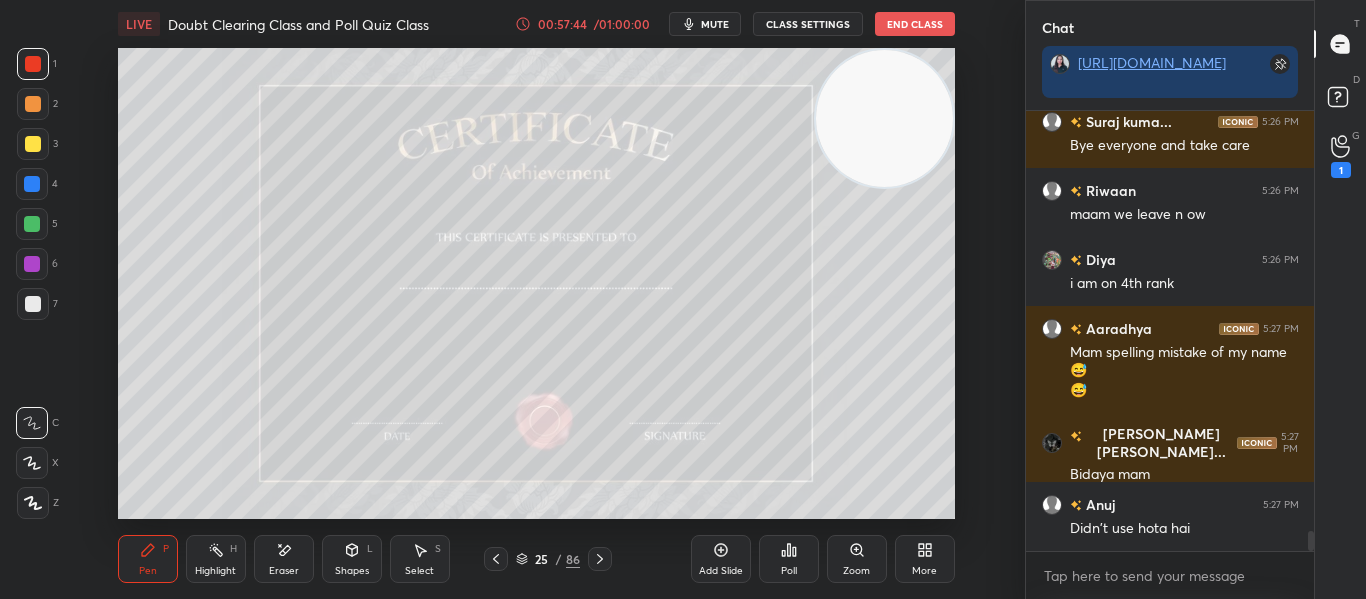 scroll, scrollTop: 9033, scrollLeft: 0, axis: vertical 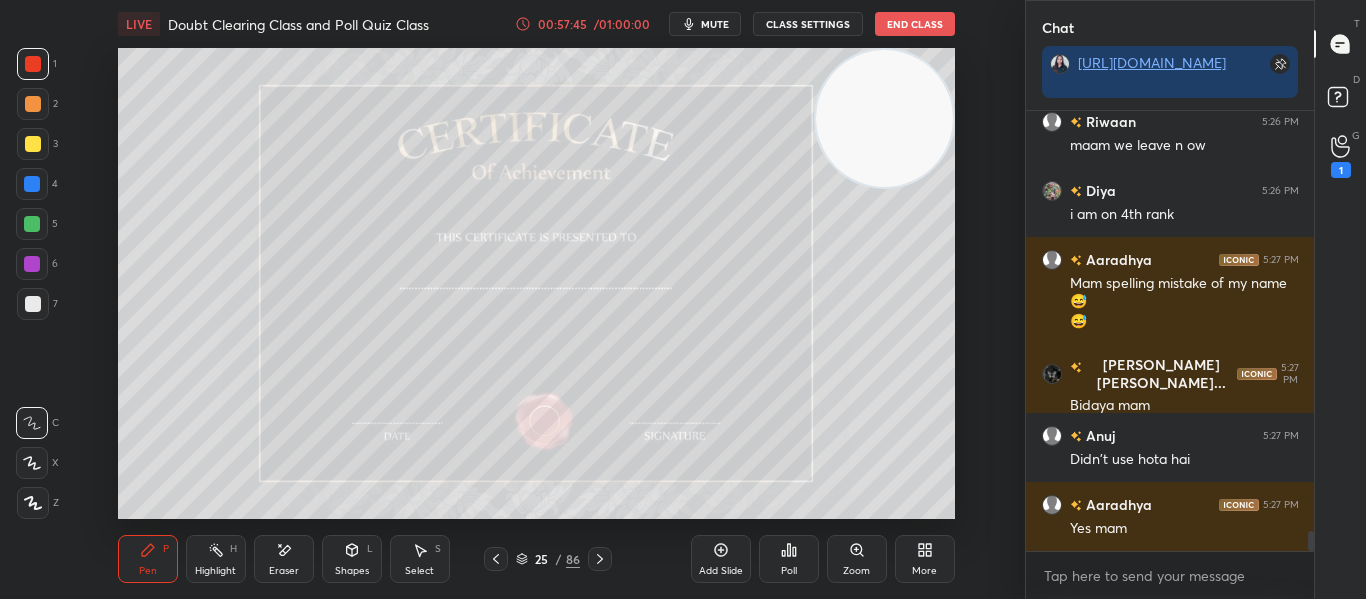 click 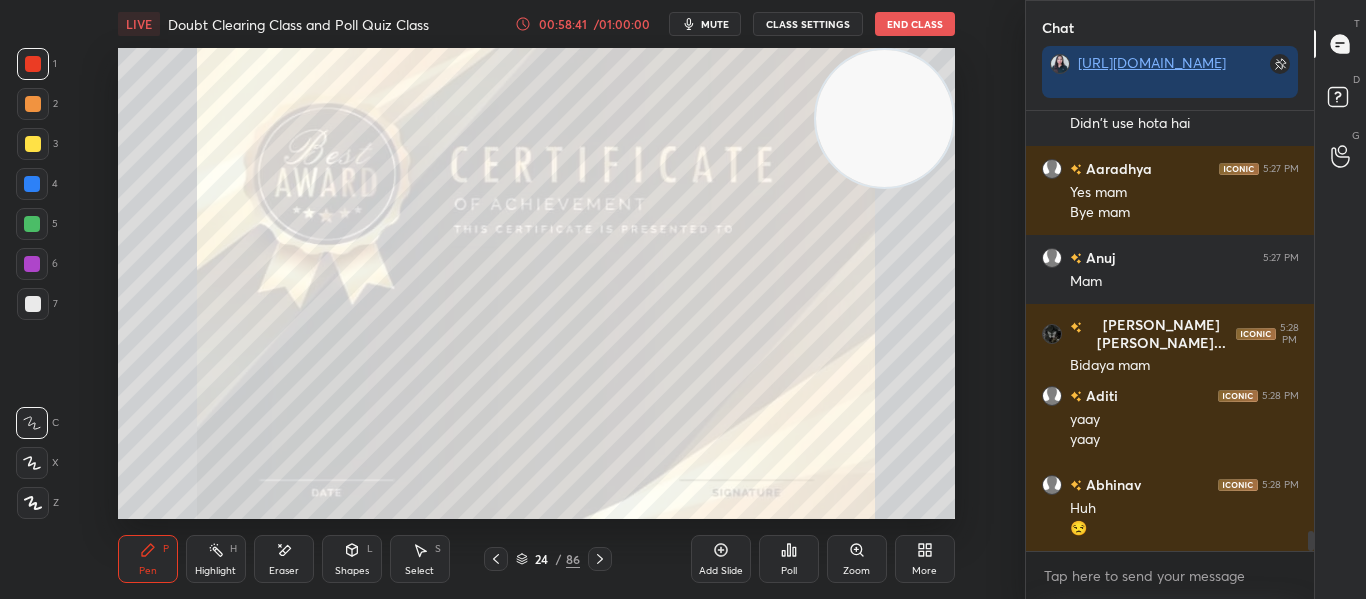 scroll, scrollTop: 9438, scrollLeft: 0, axis: vertical 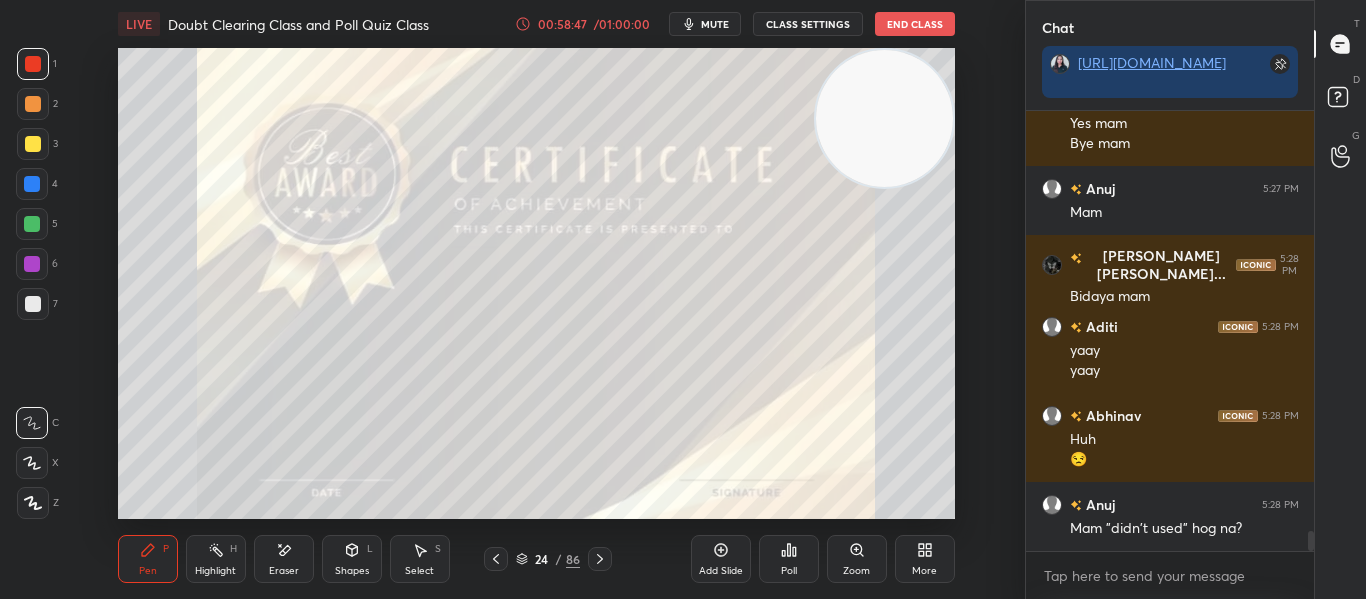 click 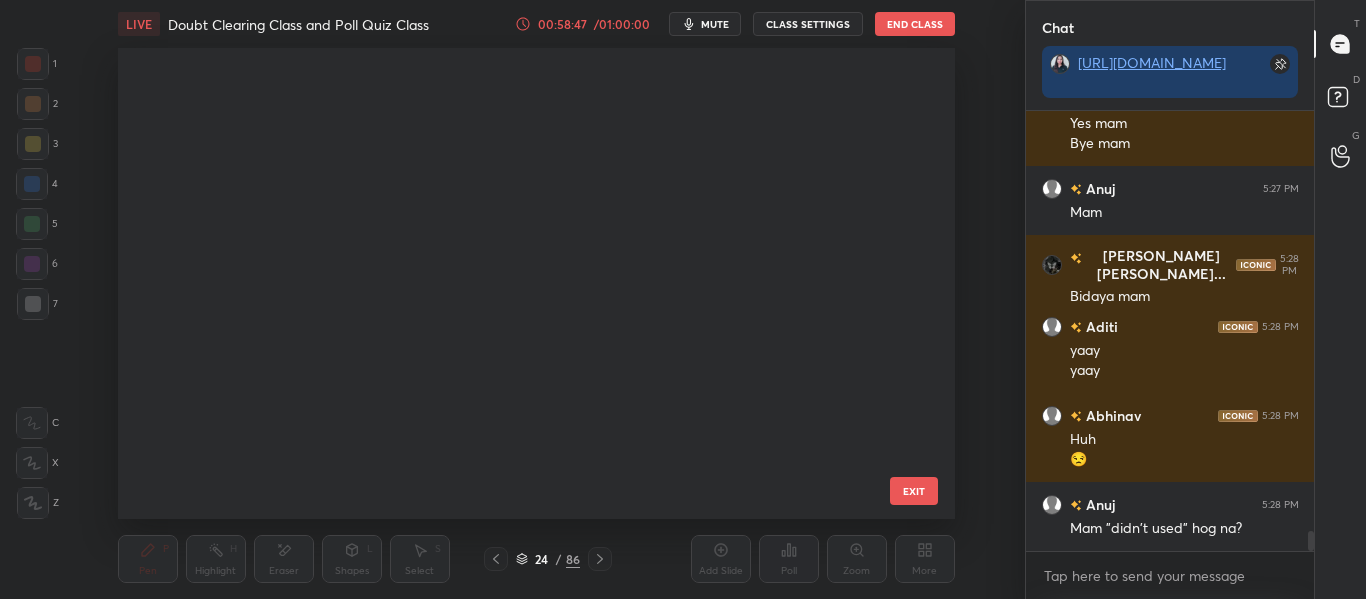 scroll, scrollTop: 665, scrollLeft: 0, axis: vertical 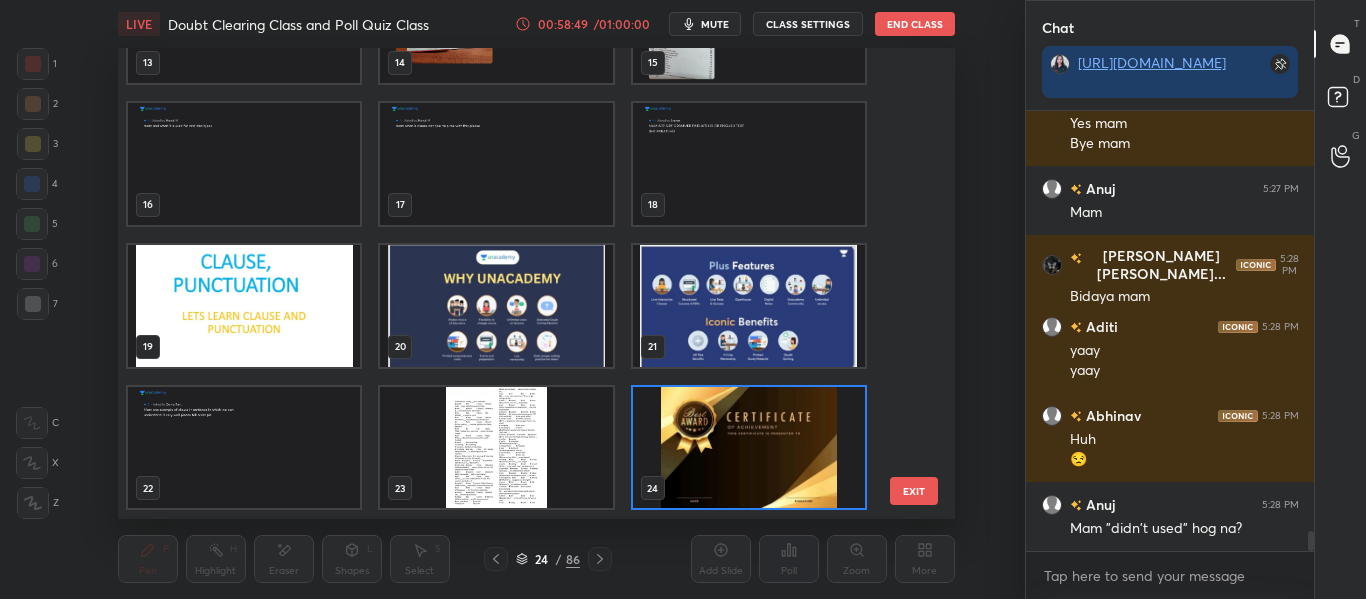 click at bounding box center (496, 448) 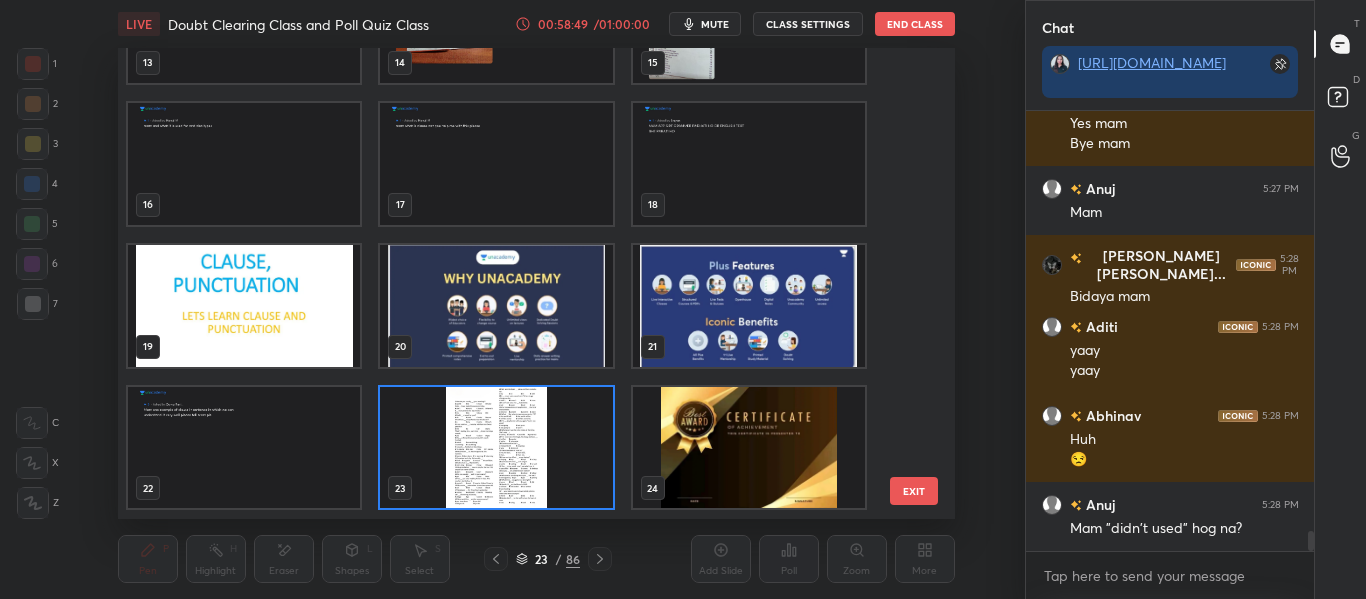 click at bounding box center [496, 448] 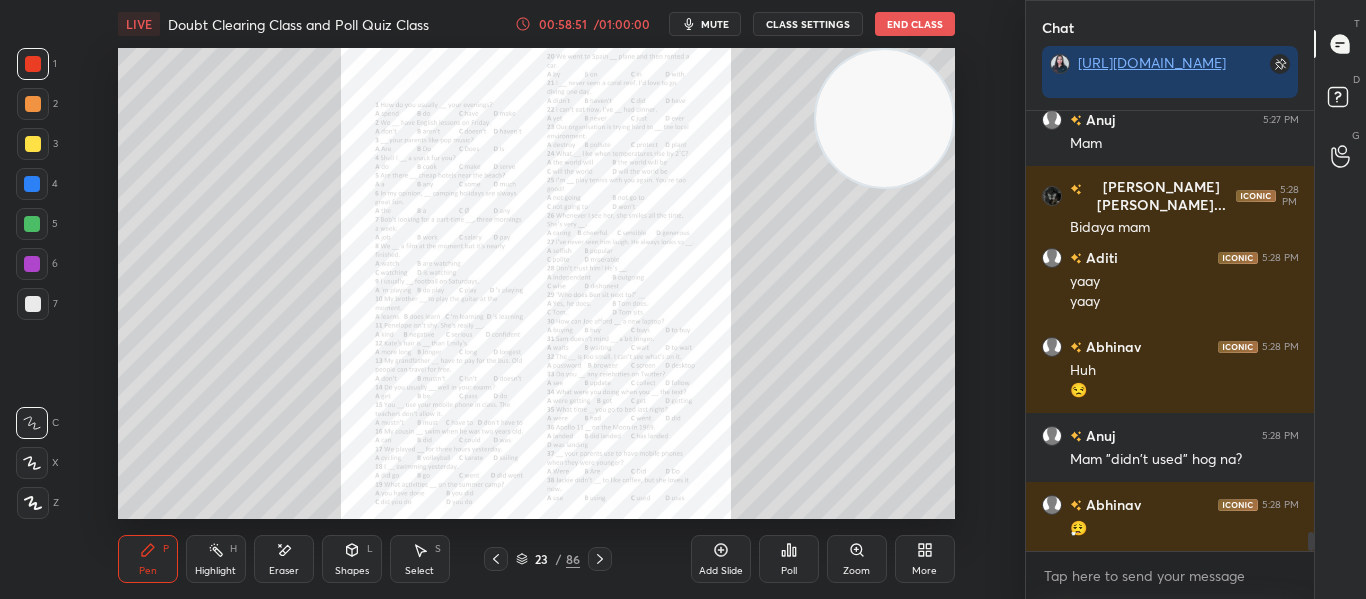 click on "Zoom" at bounding box center [857, 559] 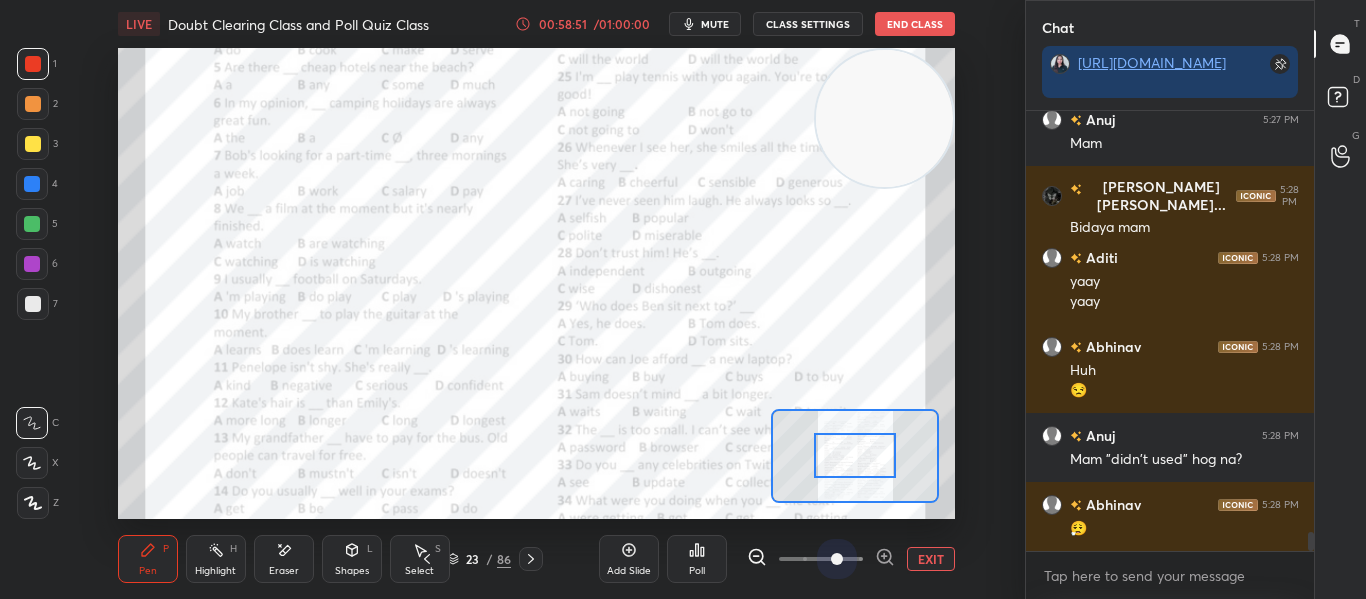 click at bounding box center (821, 559) 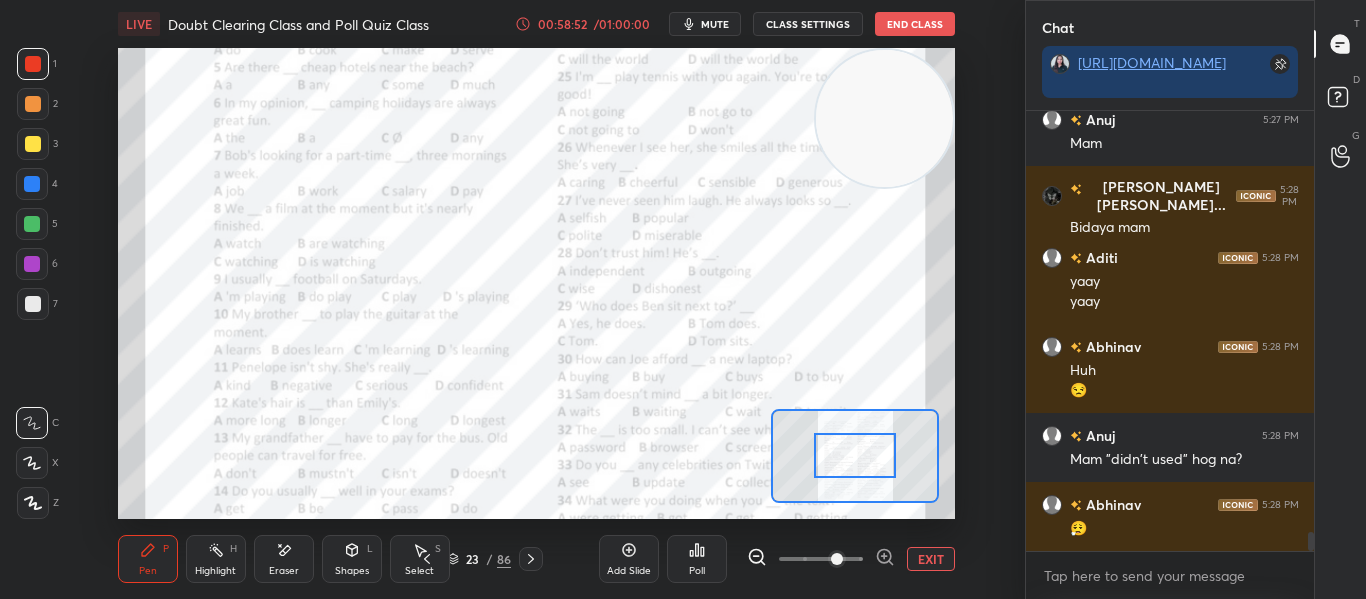 click at bounding box center (855, 455) 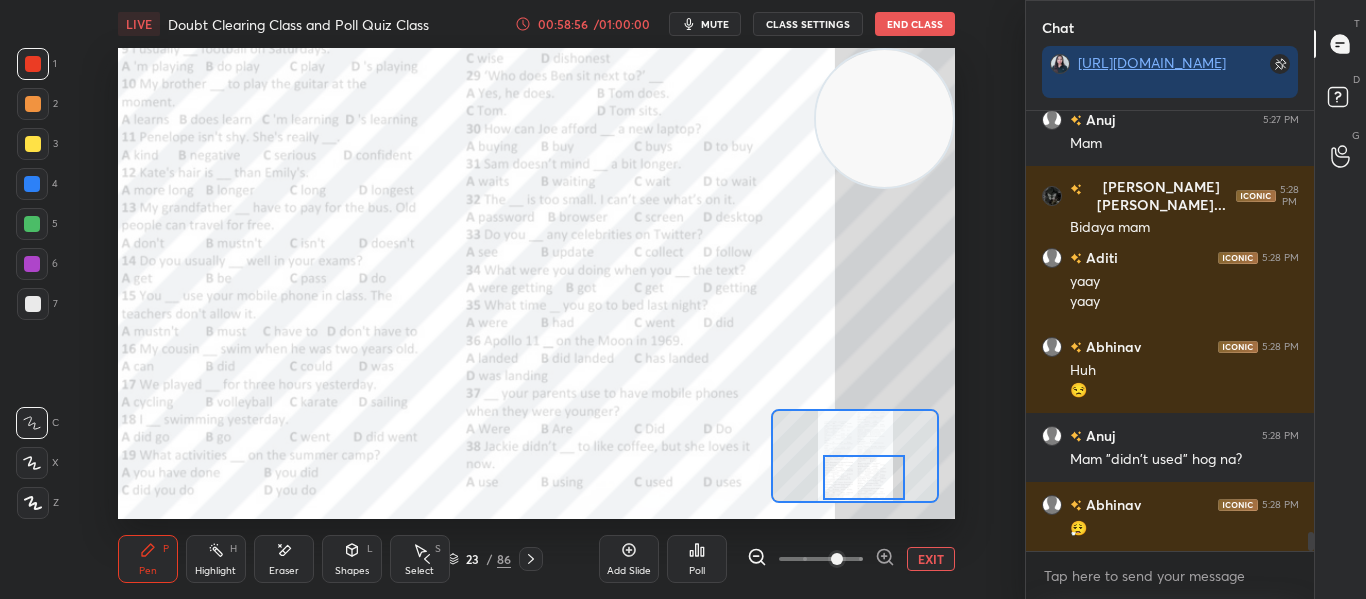 scroll, scrollTop: 9576, scrollLeft: 0, axis: vertical 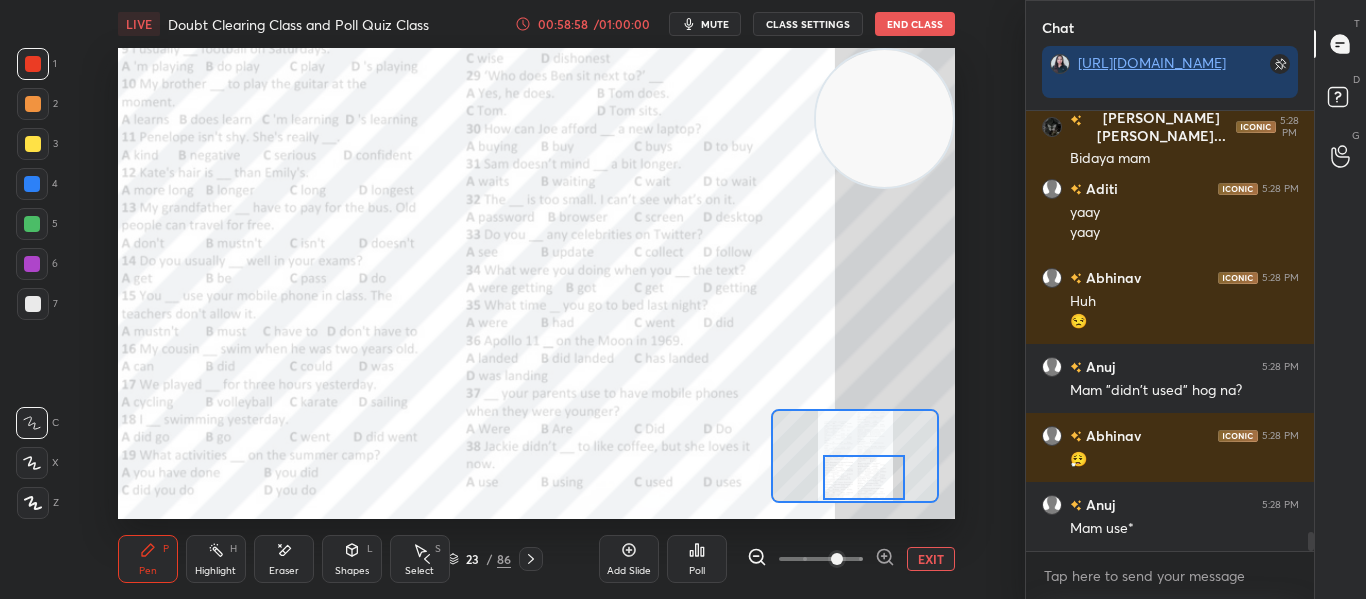drag, startPoint x: 878, startPoint y: 467, endPoint x: 887, endPoint y: 496, distance: 30.364452 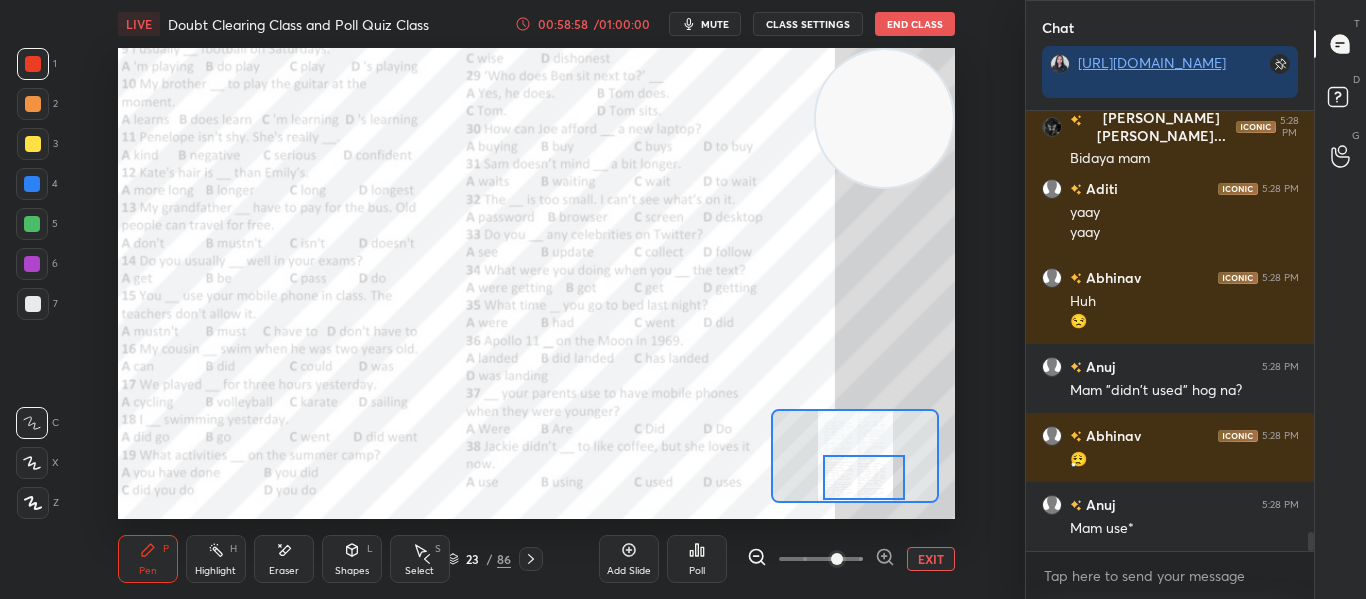 click at bounding box center (864, 477) 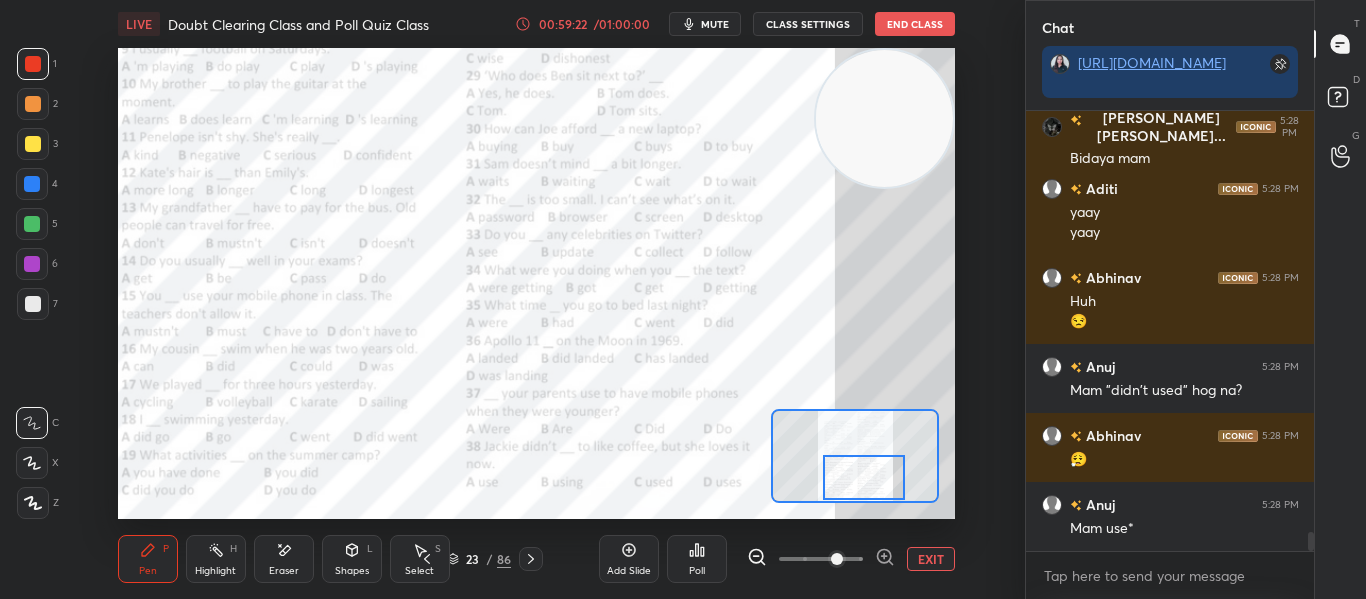 click on "Add Slide Poll EXIT" at bounding box center (777, 559) 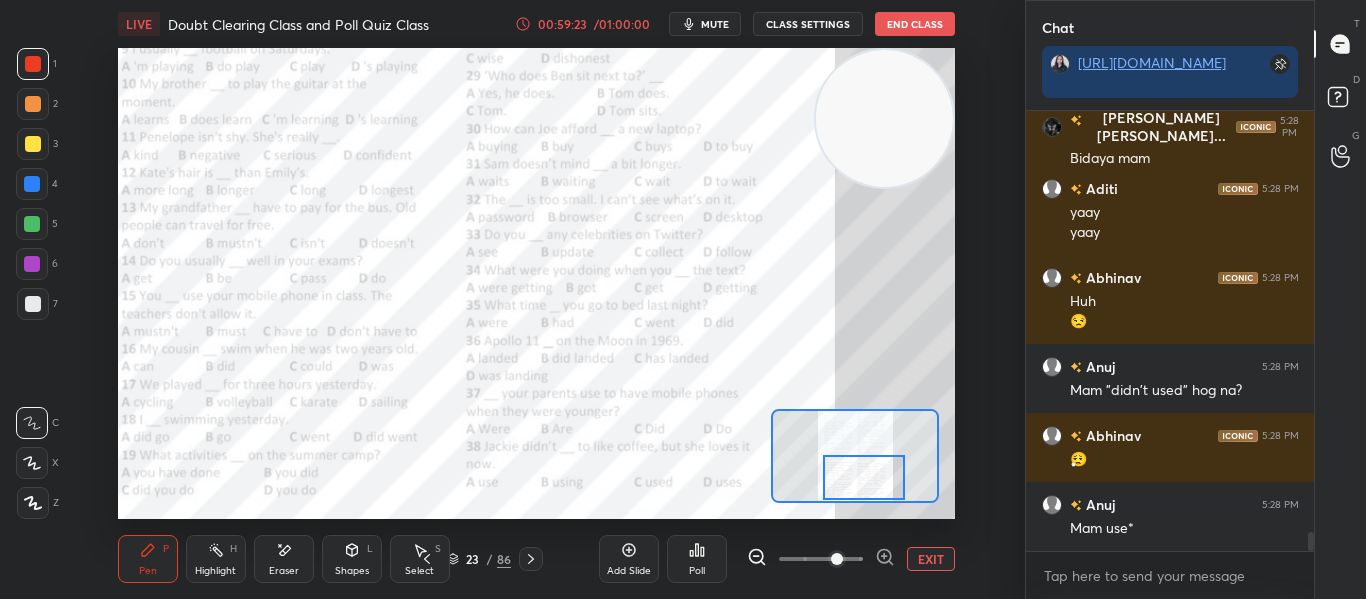 click on "EXIT" at bounding box center [931, 559] 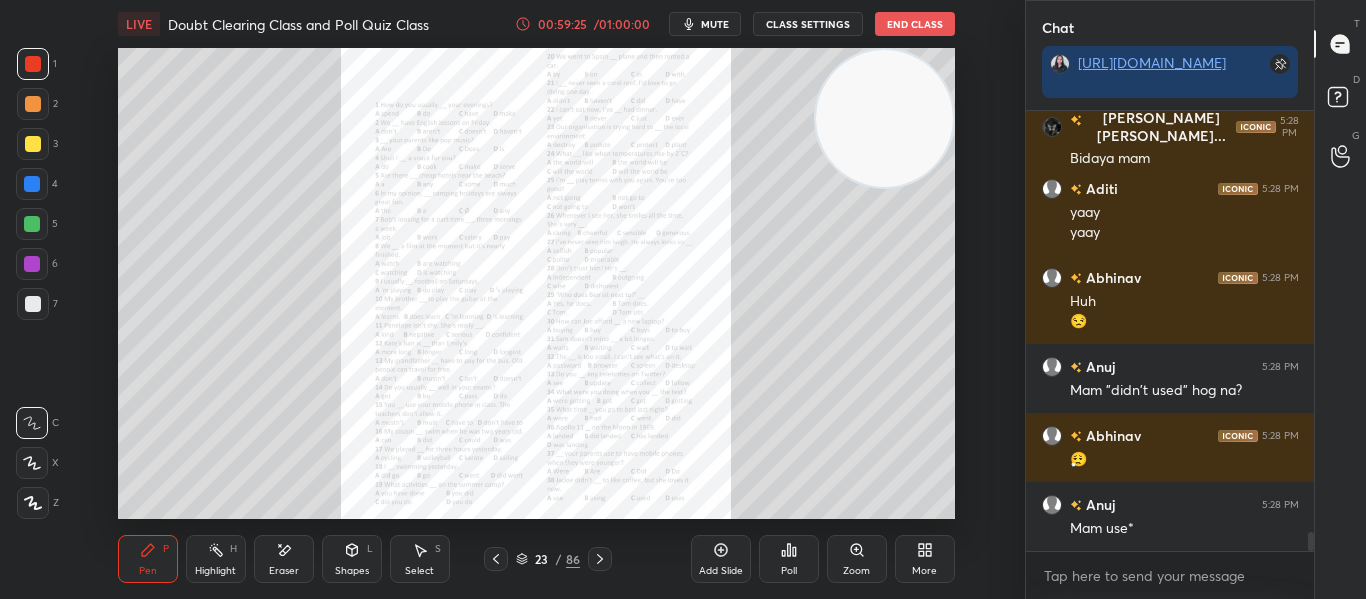 scroll, scrollTop: 9645, scrollLeft: 0, axis: vertical 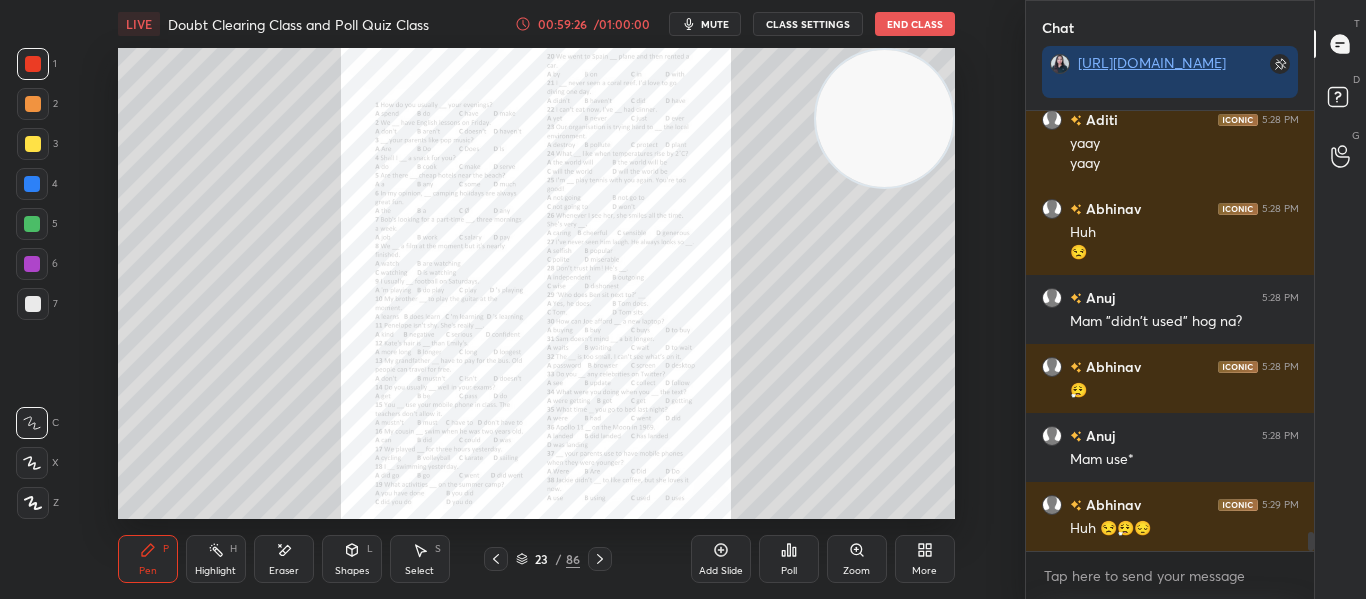 click 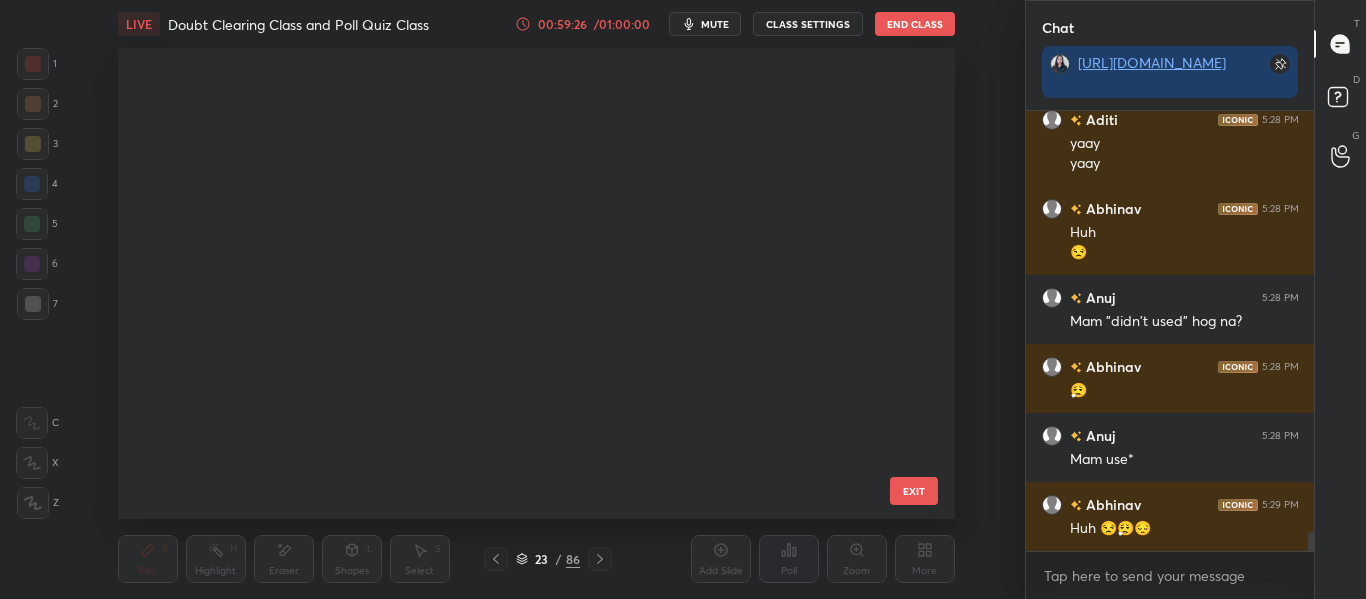 scroll, scrollTop: 665, scrollLeft: 0, axis: vertical 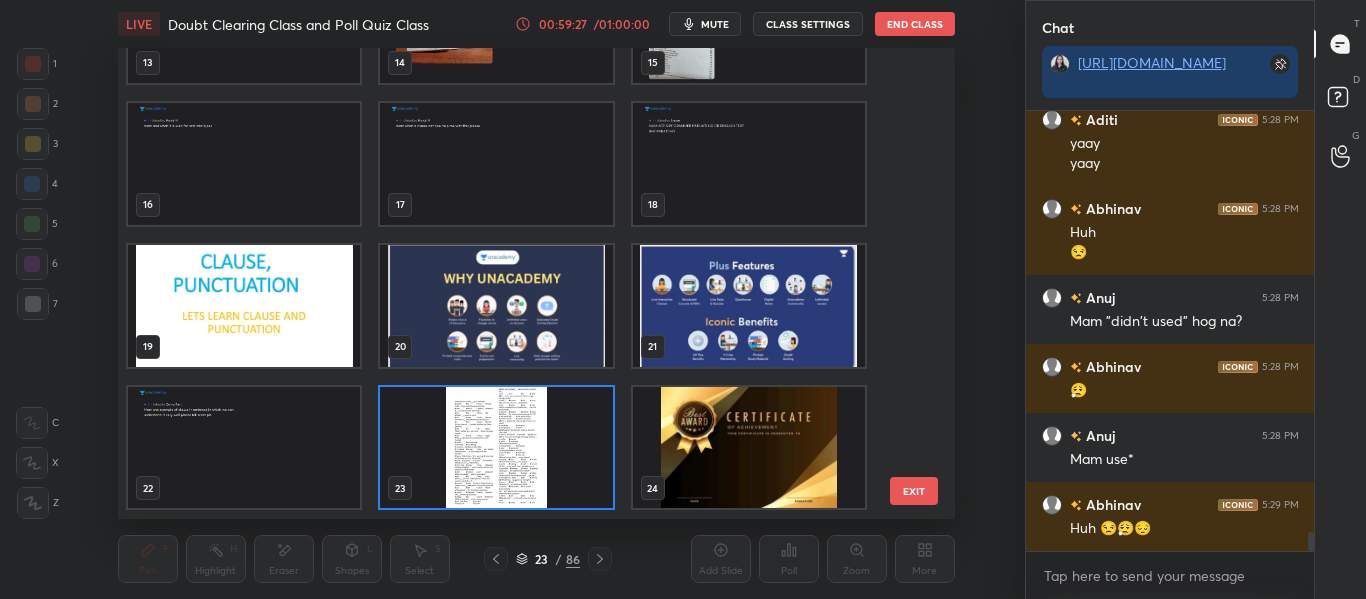 click at bounding box center [748, 448] 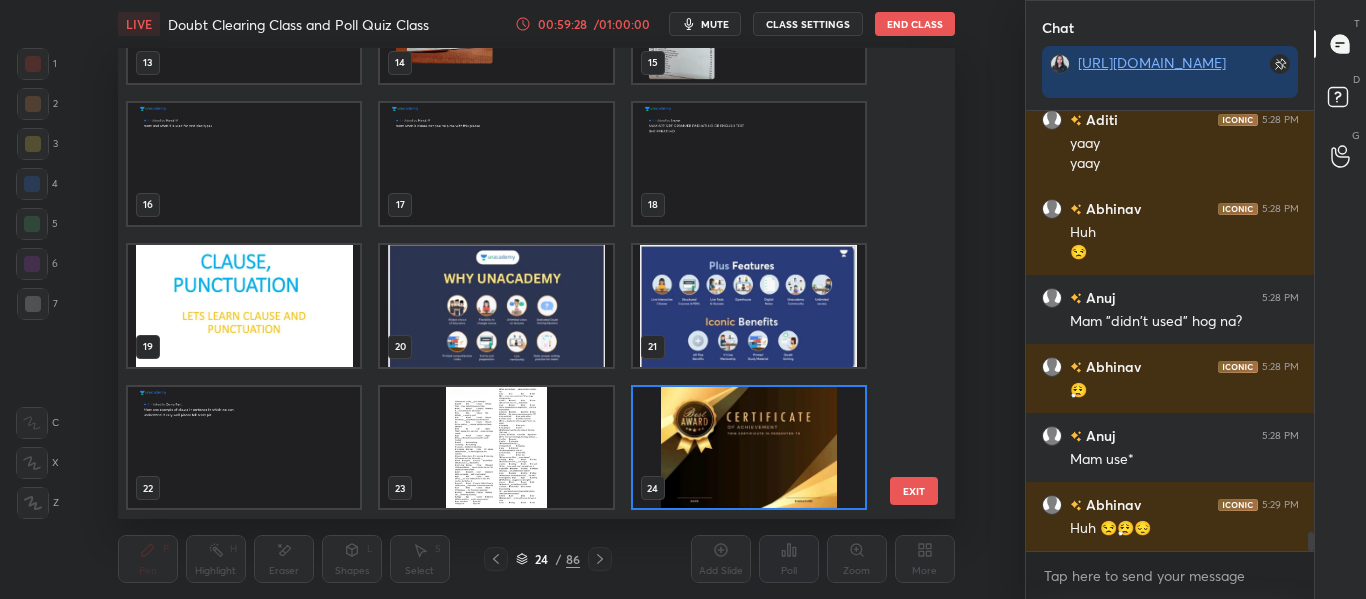 click at bounding box center (748, 448) 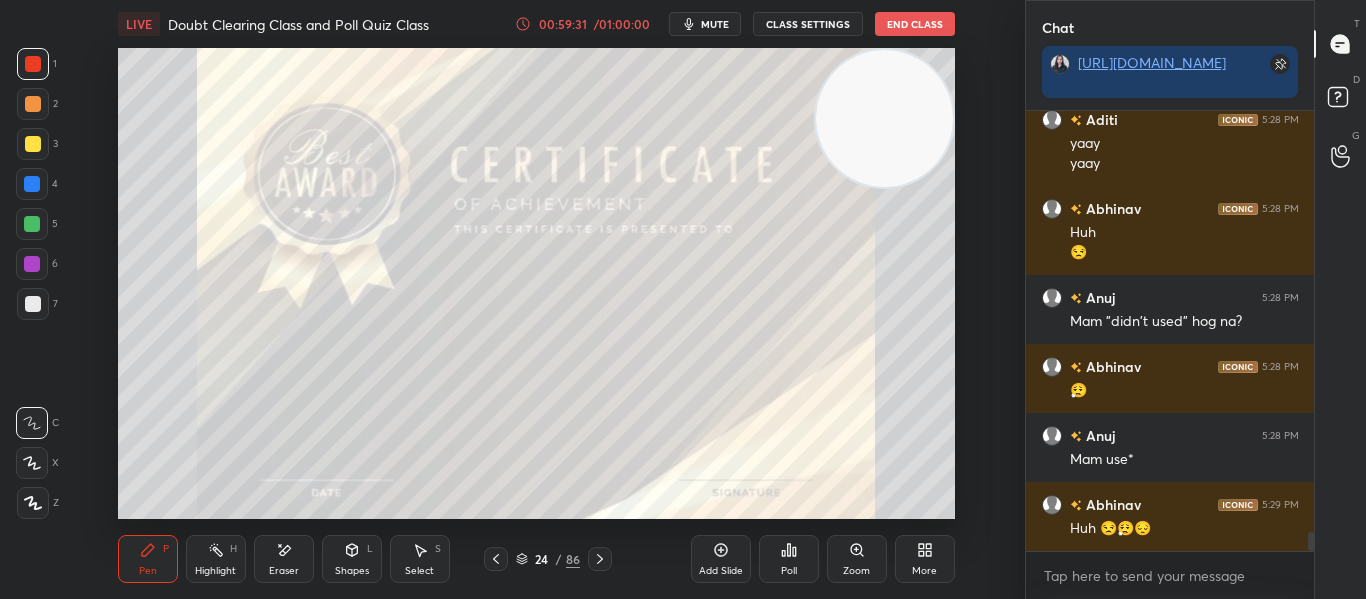 click 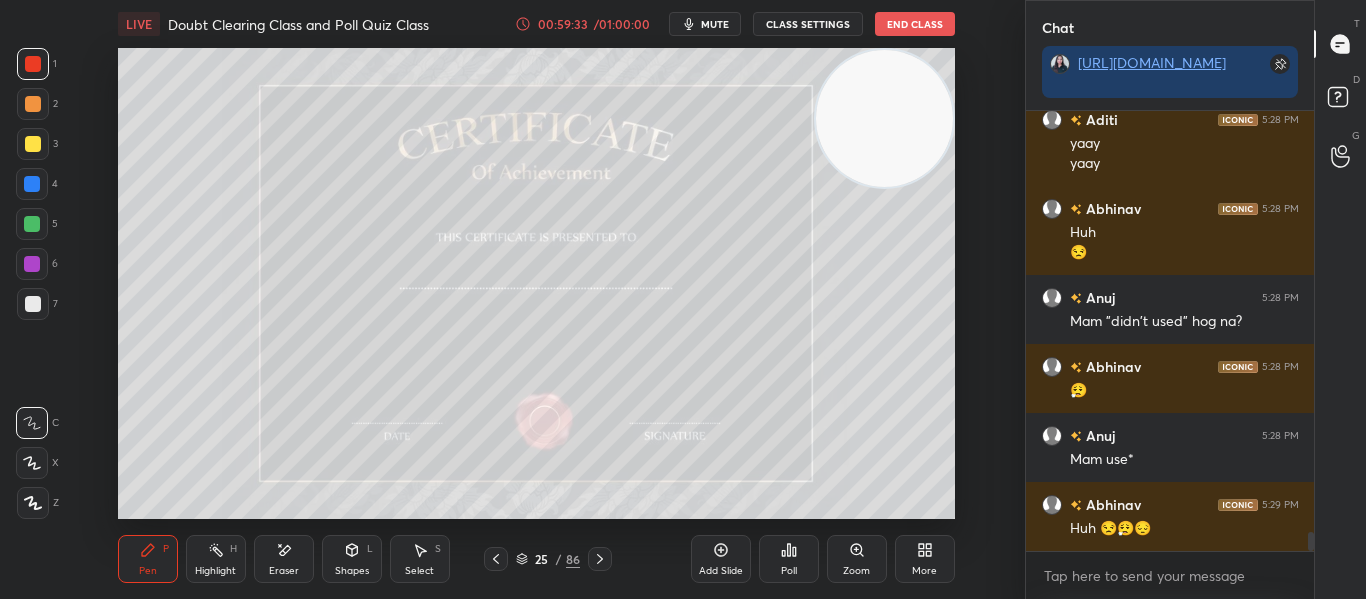 click 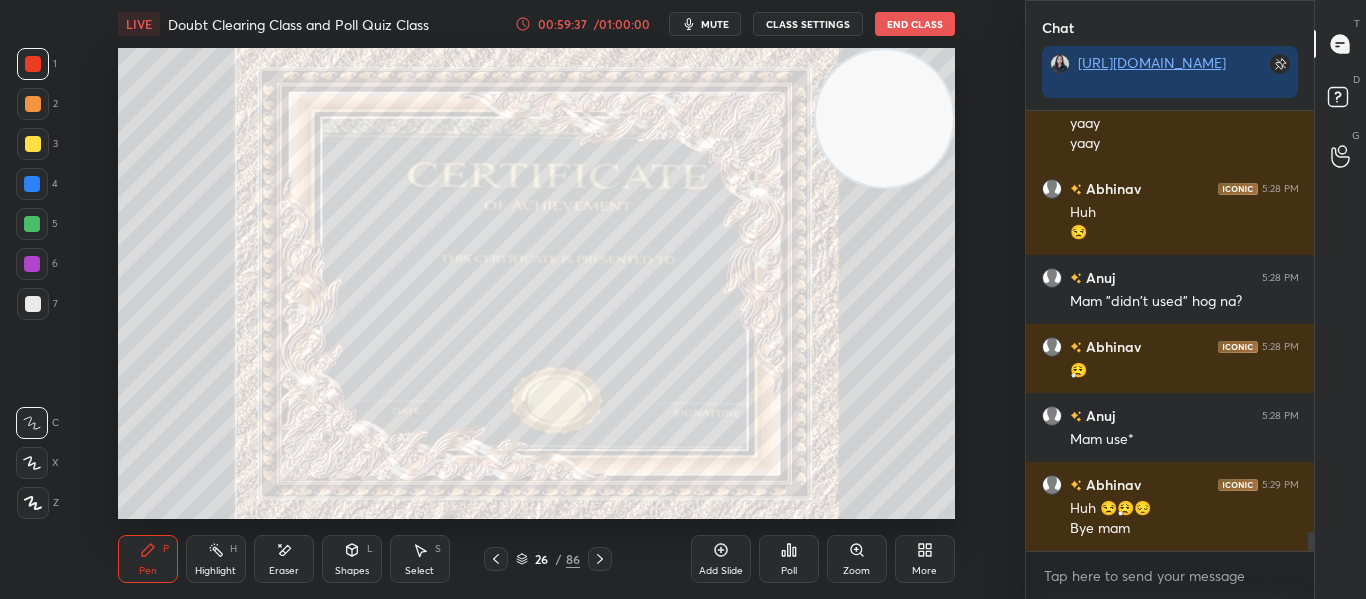 scroll, scrollTop: 9734, scrollLeft: 0, axis: vertical 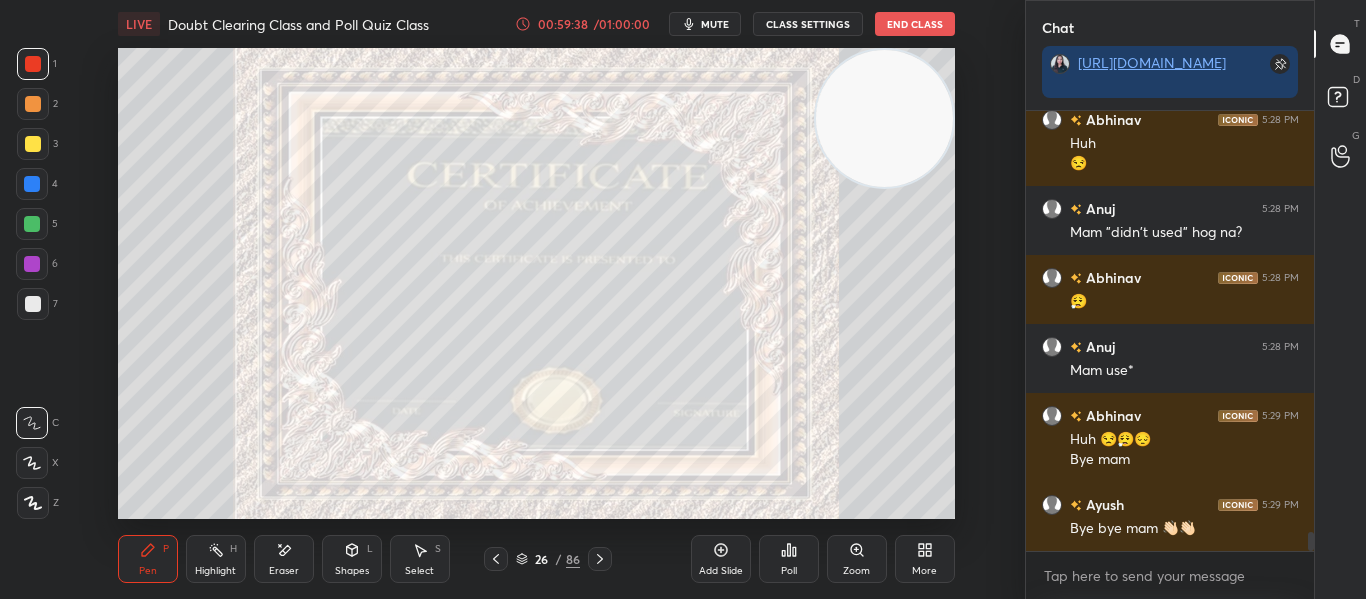 click on "End Class" at bounding box center [915, 24] 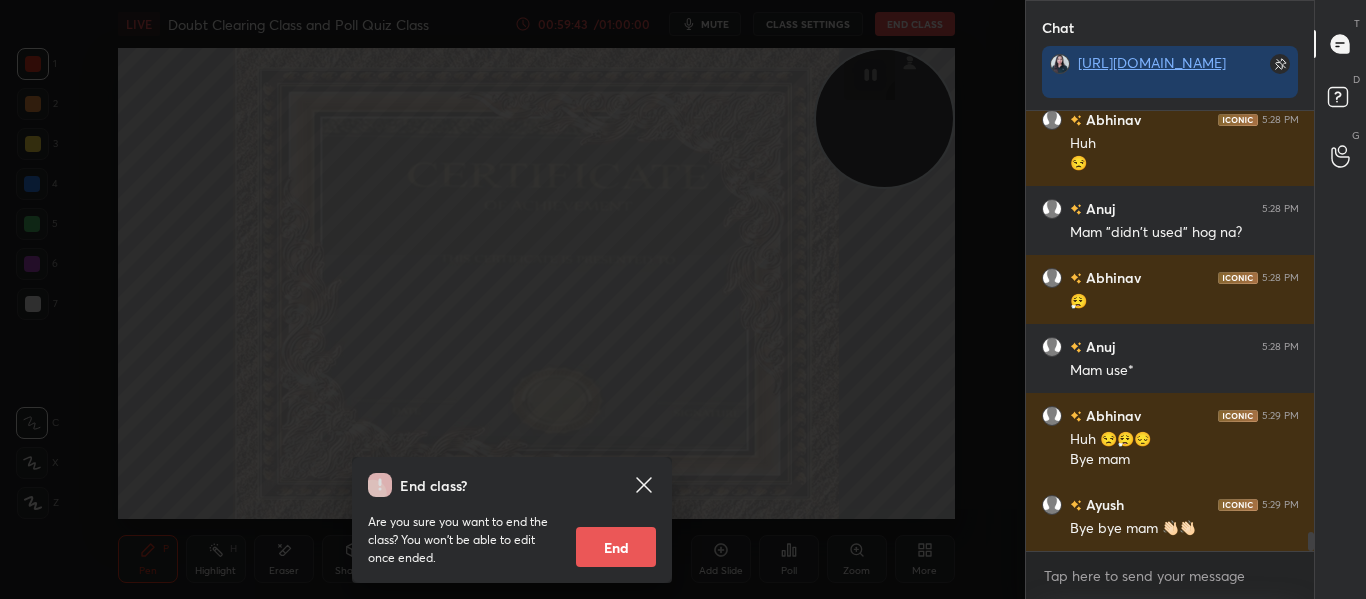 scroll, scrollTop: 9803, scrollLeft: 0, axis: vertical 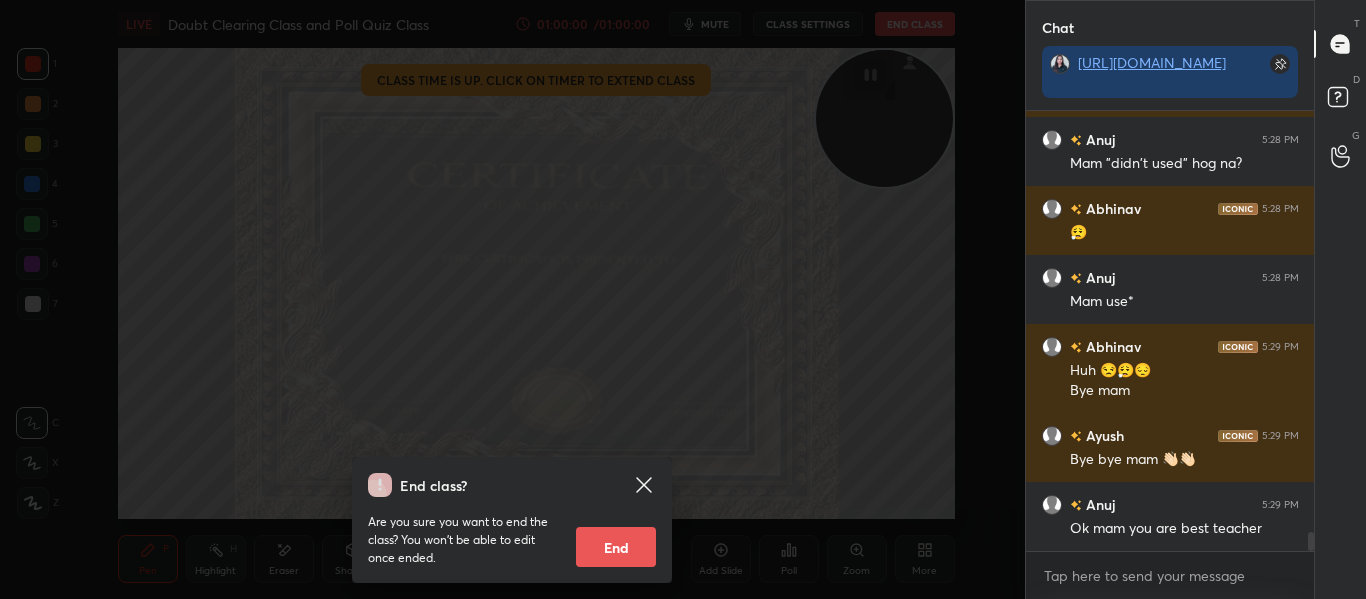 click on "End" at bounding box center (616, 547) 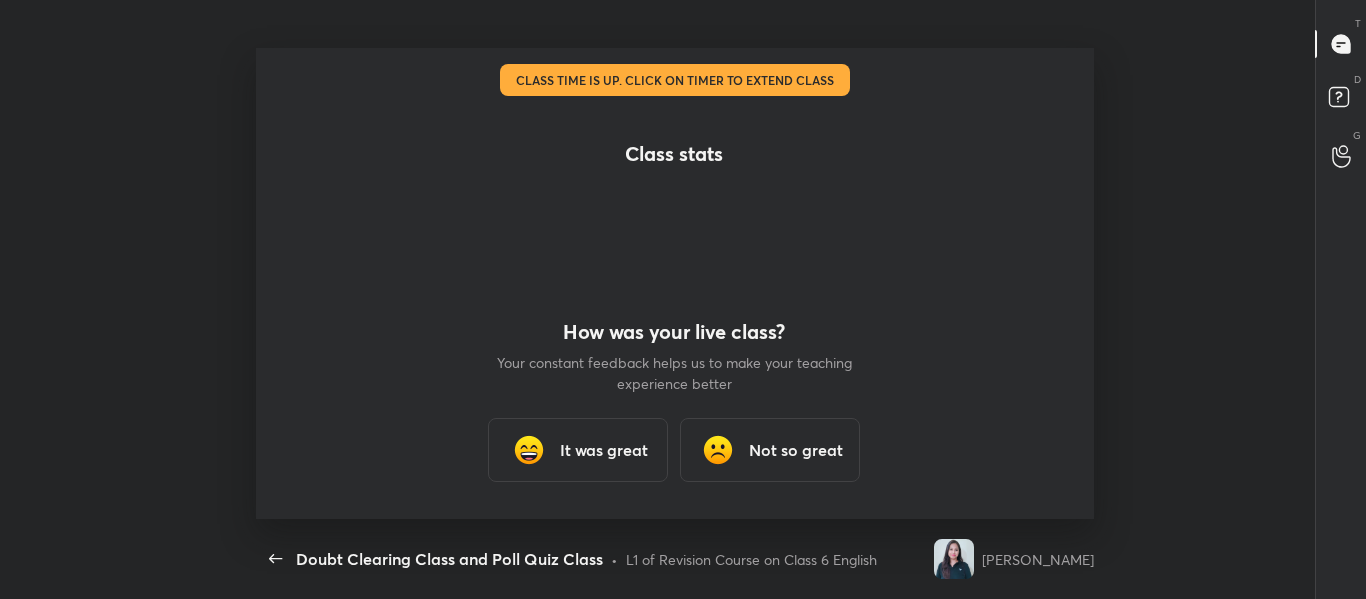 scroll, scrollTop: 99529, scrollLeft: 98989, axis: both 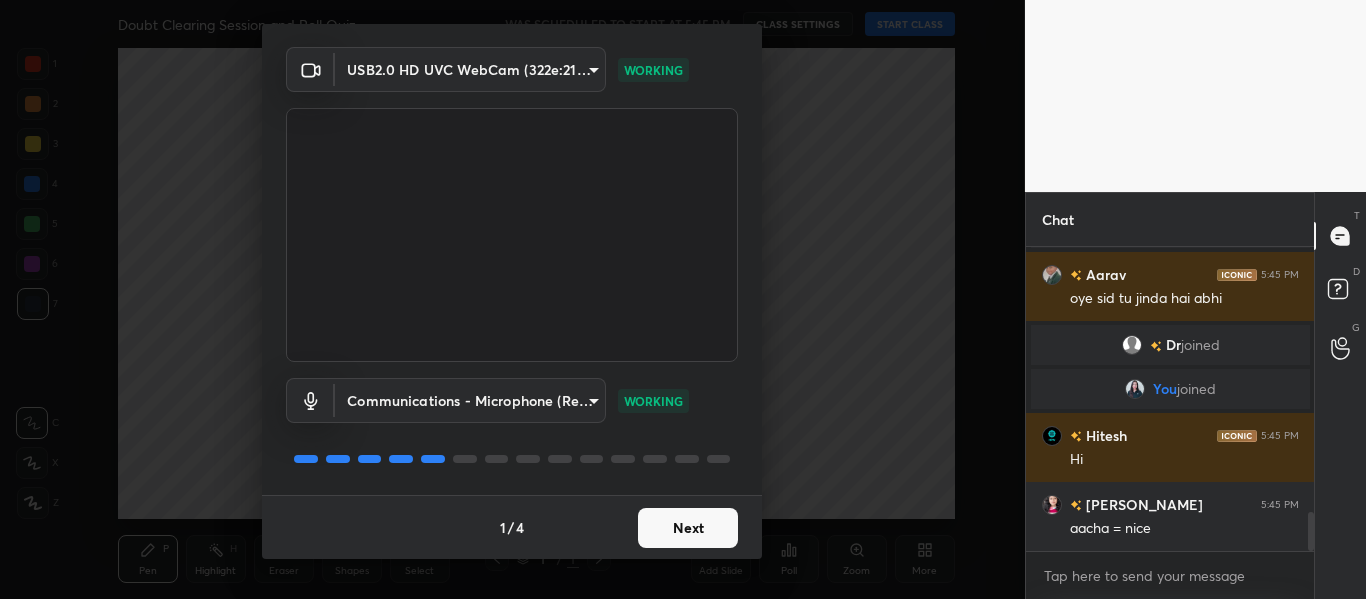 click on "Next" at bounding box center [688, 528] 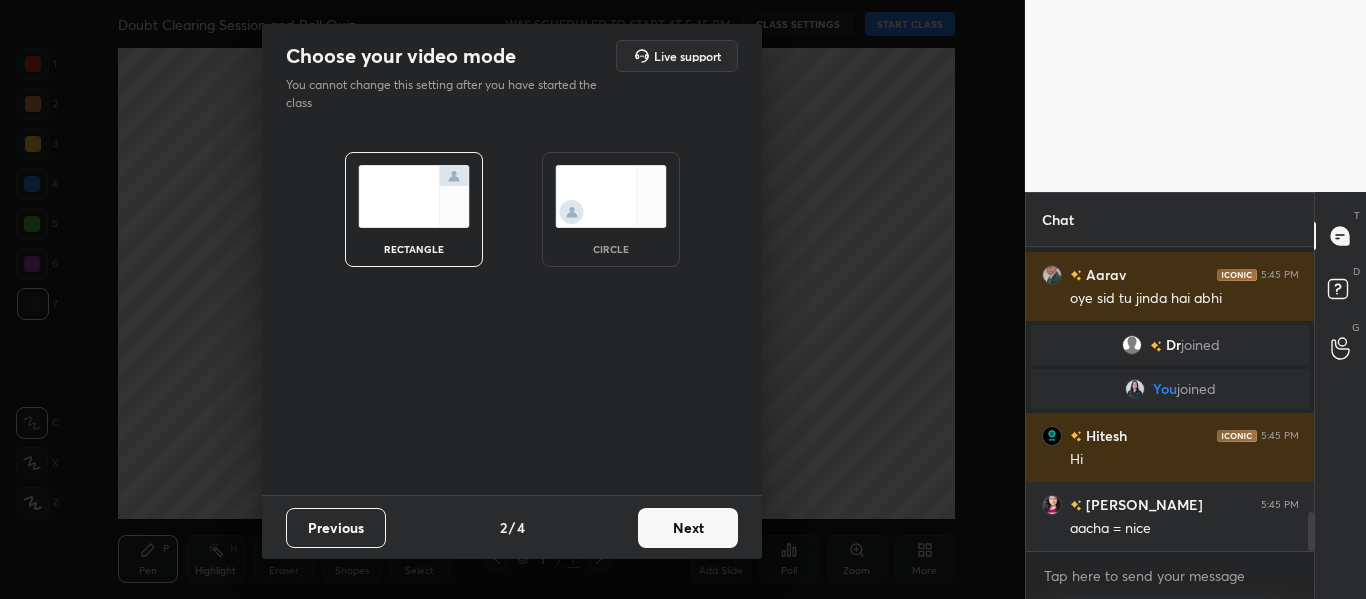 scroll, scrollTop: 0, scrollLeft: 0, axis: both 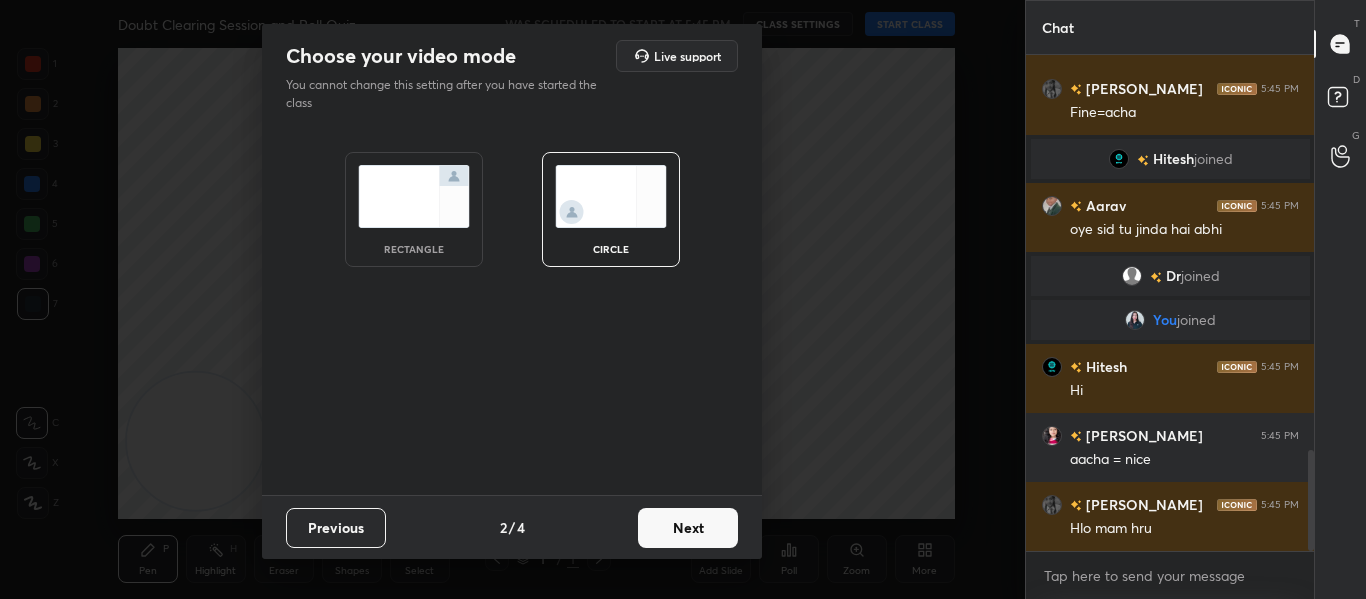 click on "Next" at bounding box center [688, 528] 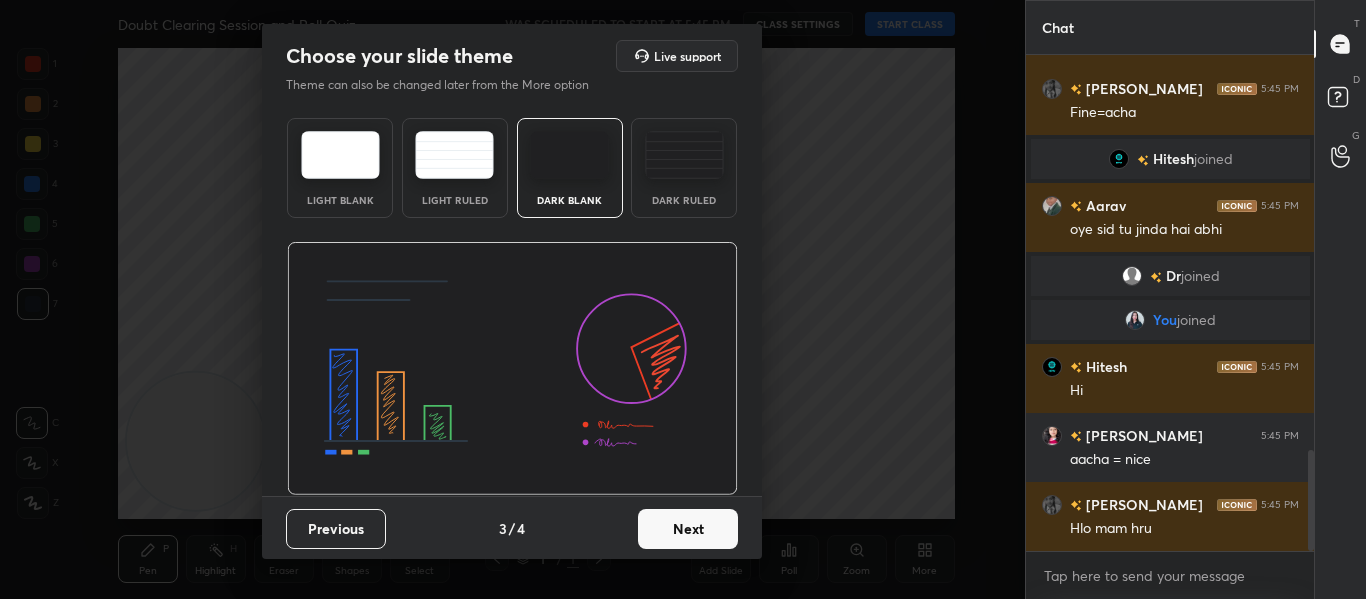 click on "Next" at bounding box center (688, 529) 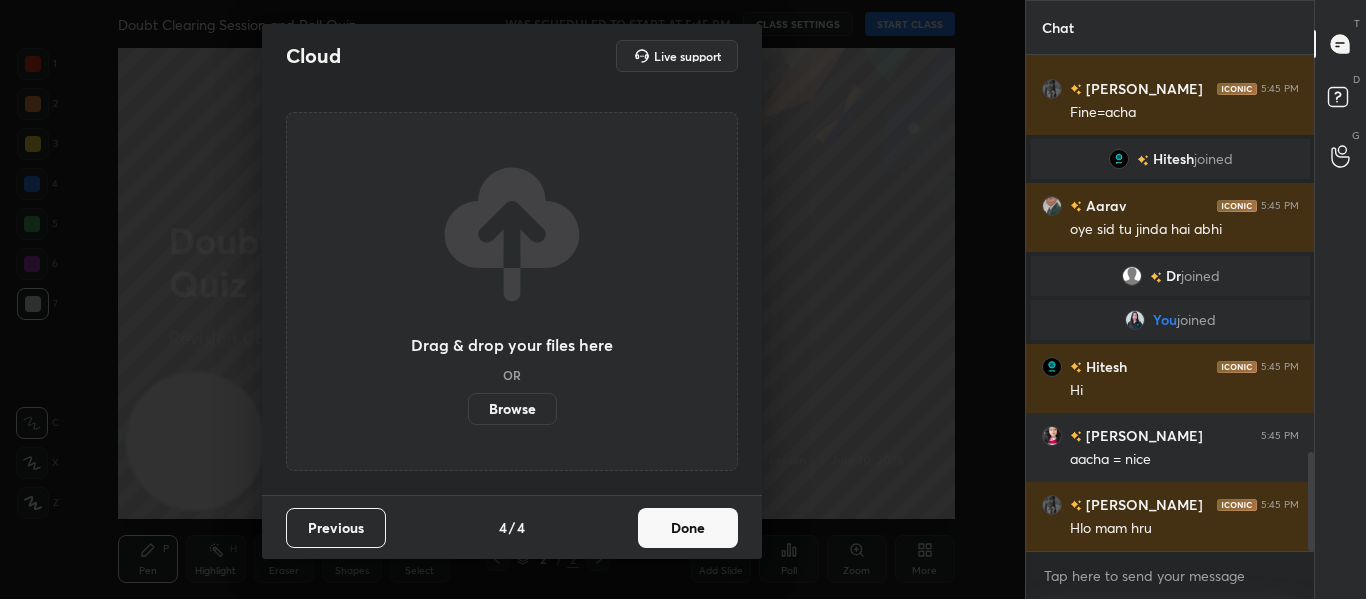 scroll, scrollTop: 2001, scrollLeft: 0, axis: vertical 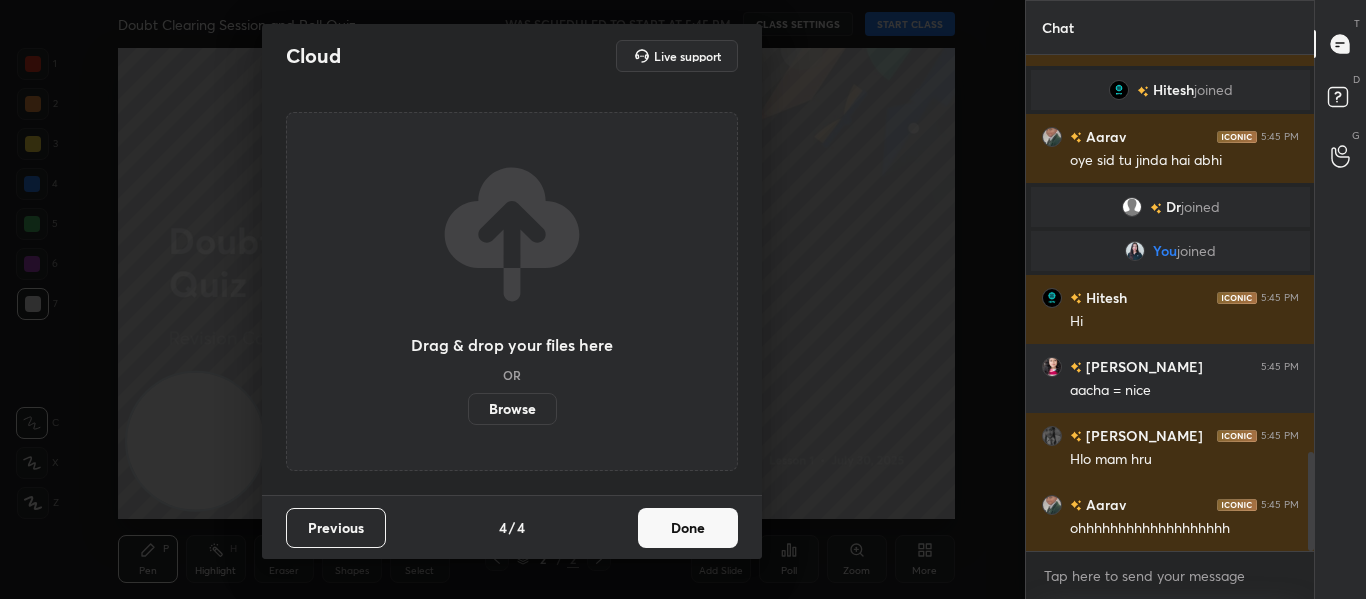 click on "Done" at bounding box center [688, 528] 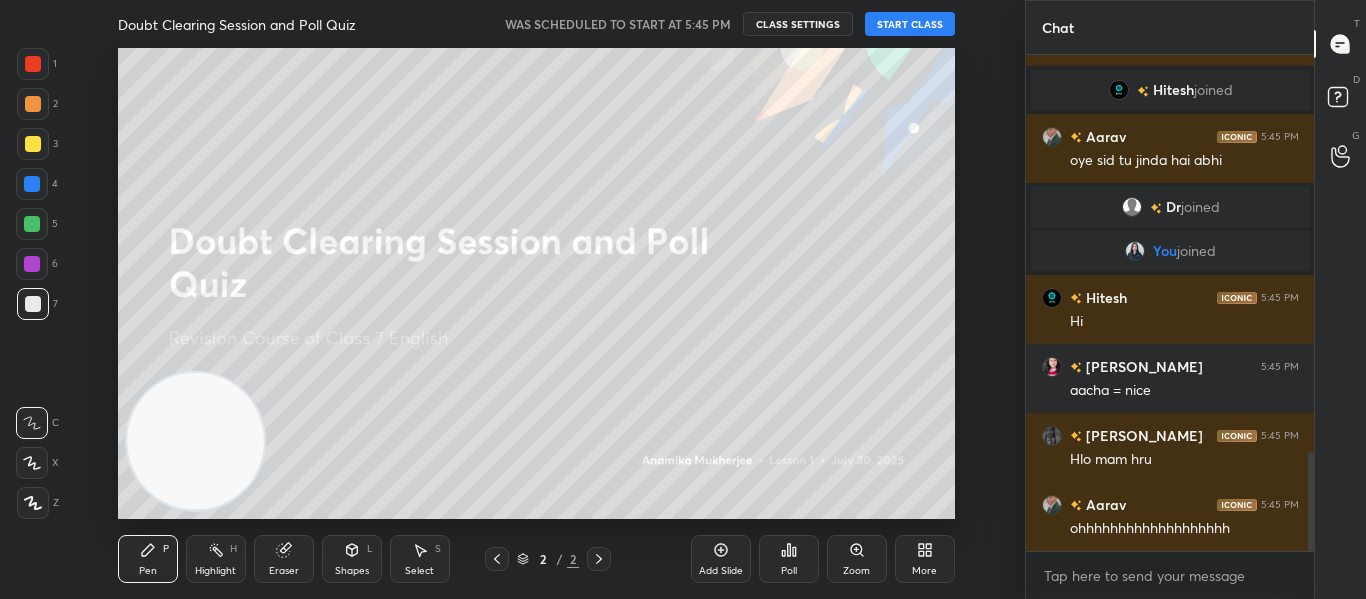click at bounding box center [195, 441] 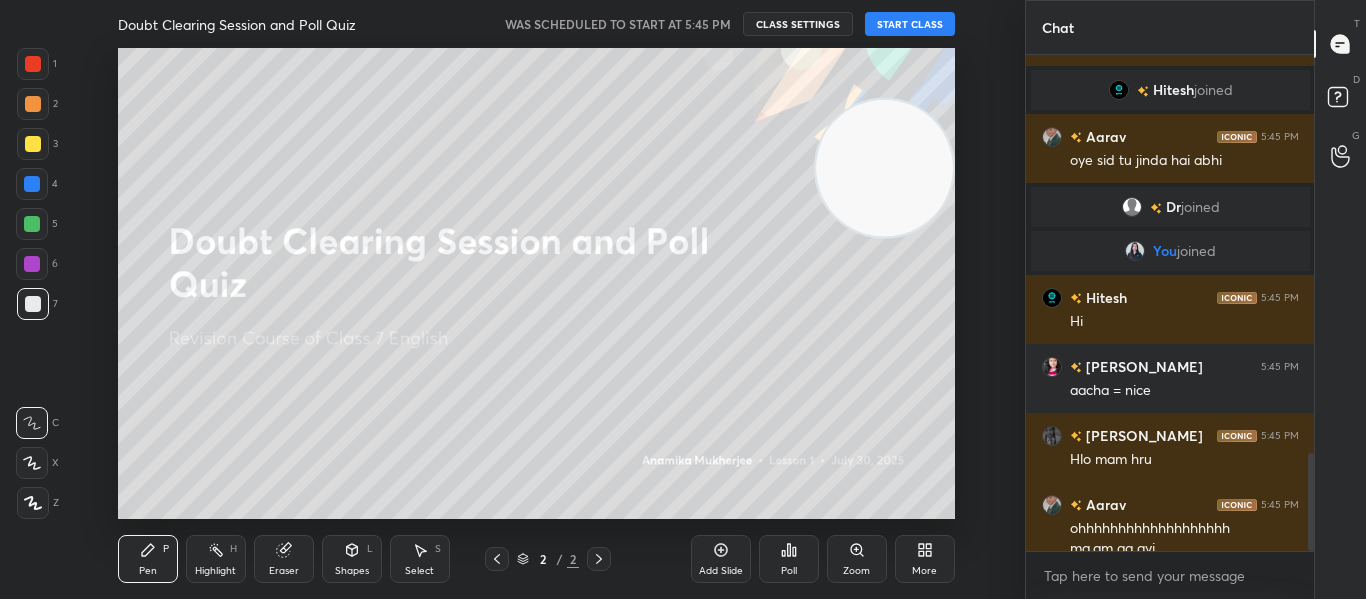 scroll, scrollTop: 2021, scrollLeft: 0, axis: vertical 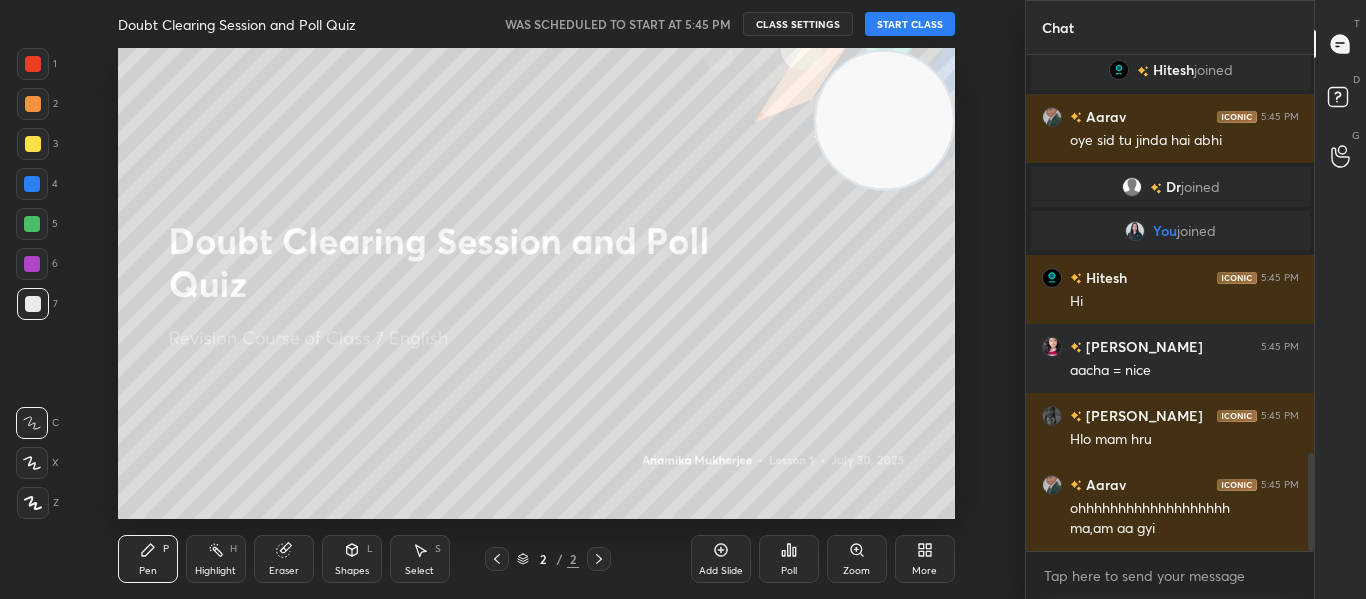 drag, startPoint x: 156, startPoint y: 447, endPoint x: 973, endPoint y: 118, distance: 880.7554 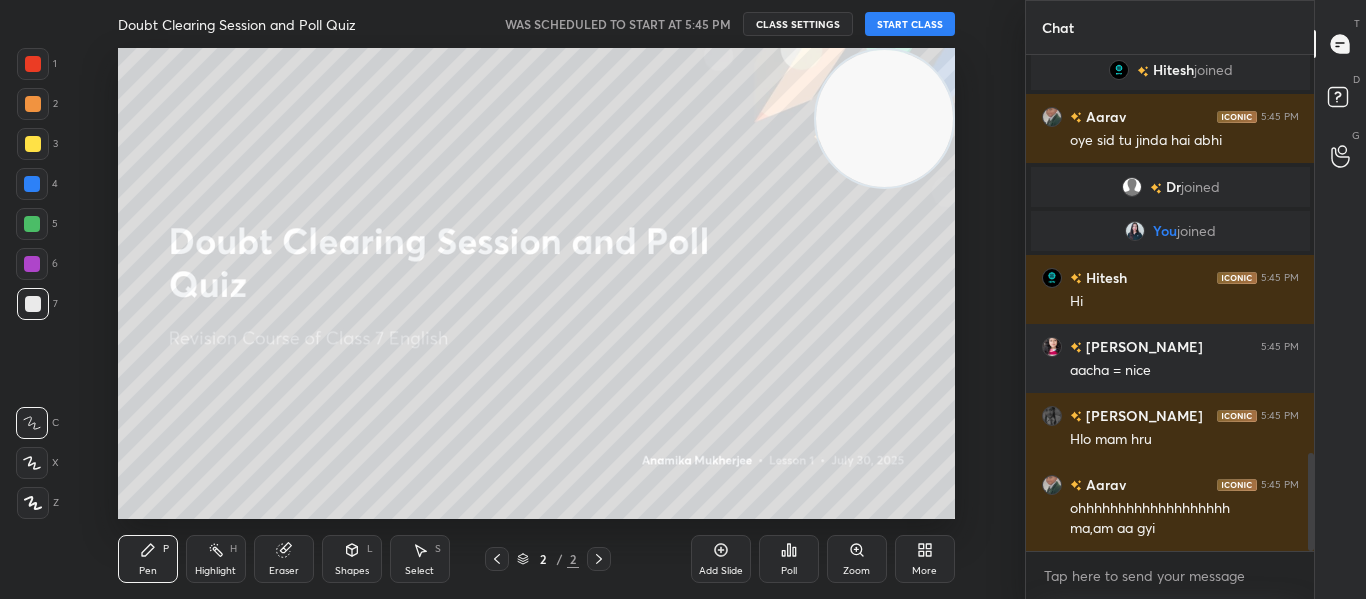 click on "START CLASS" at bounding box center [910, 24] 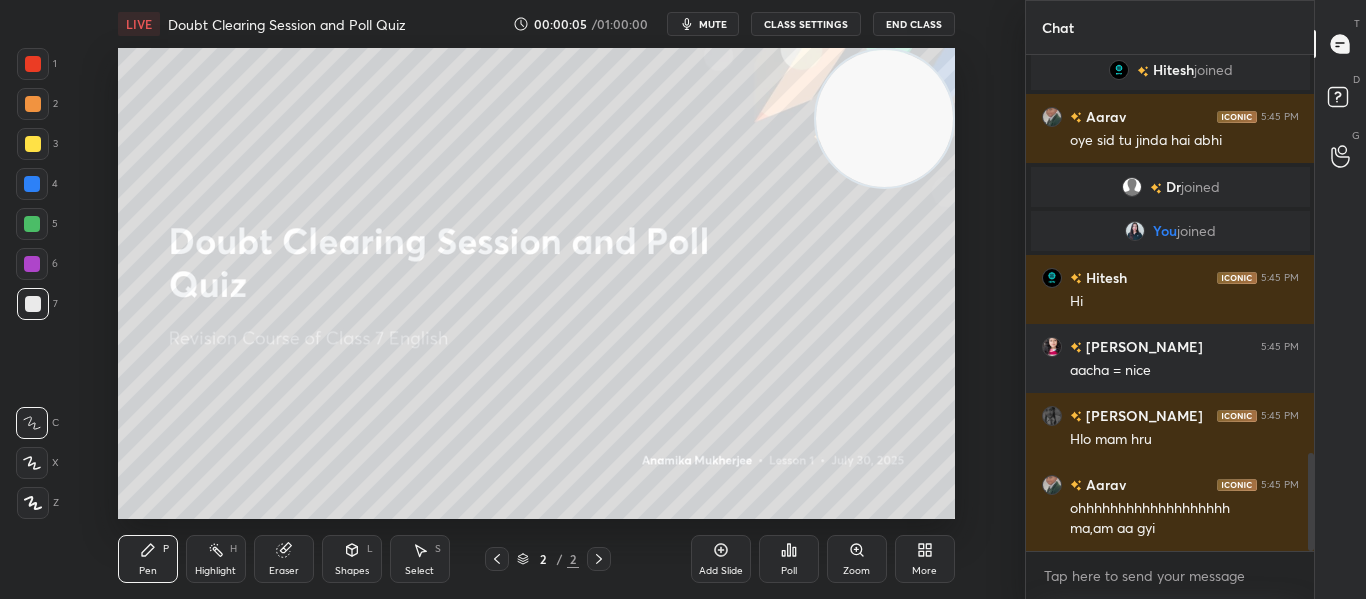 scroll, scrollTop: 2090, scrollLeft: 0, axis: vertical 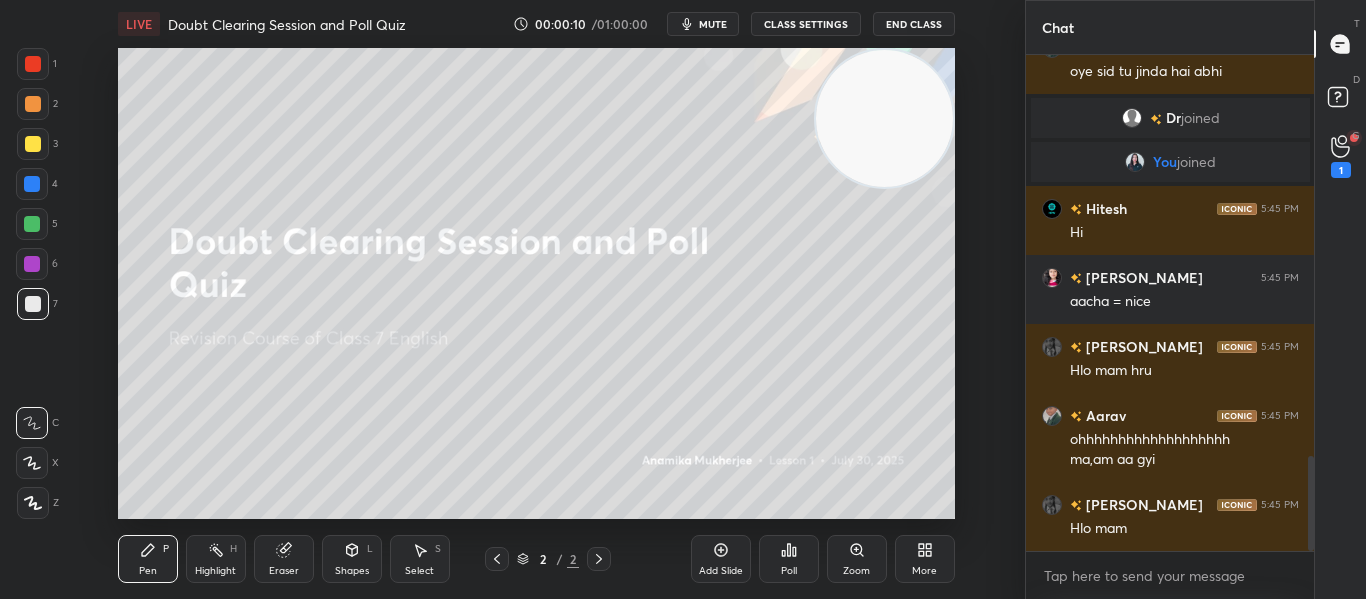 click at bounding box center [33, 64] 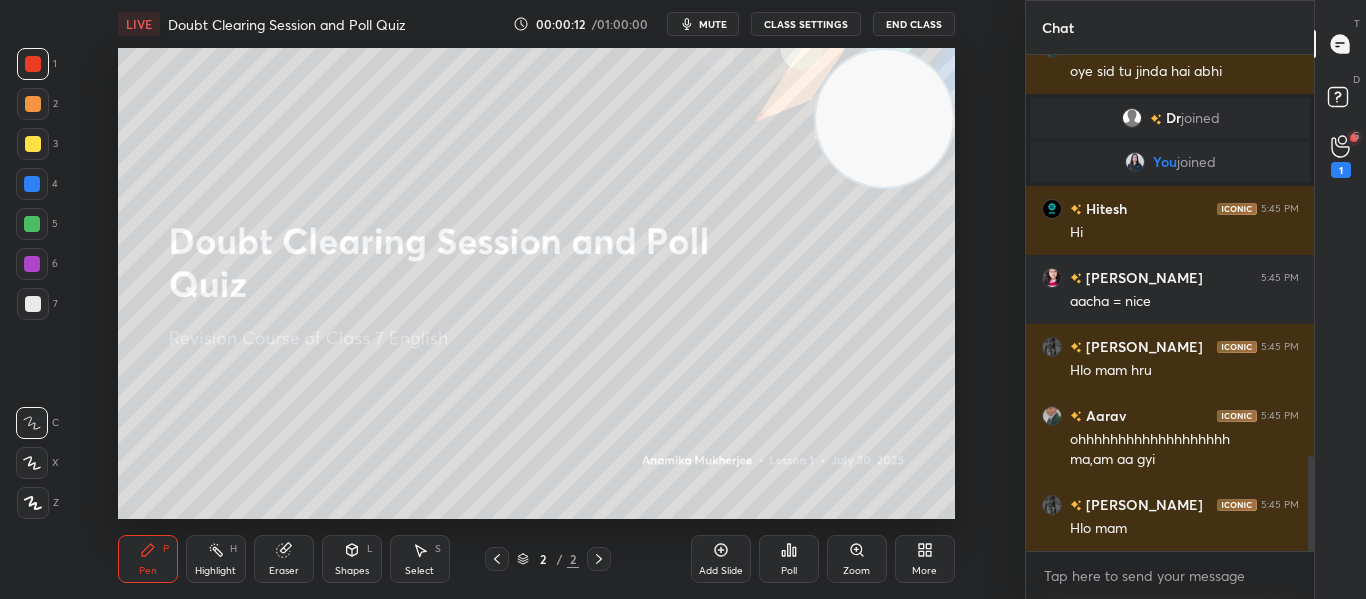 scroll, scrollTop: 2159, scrollLeft: 0, axis: vertical 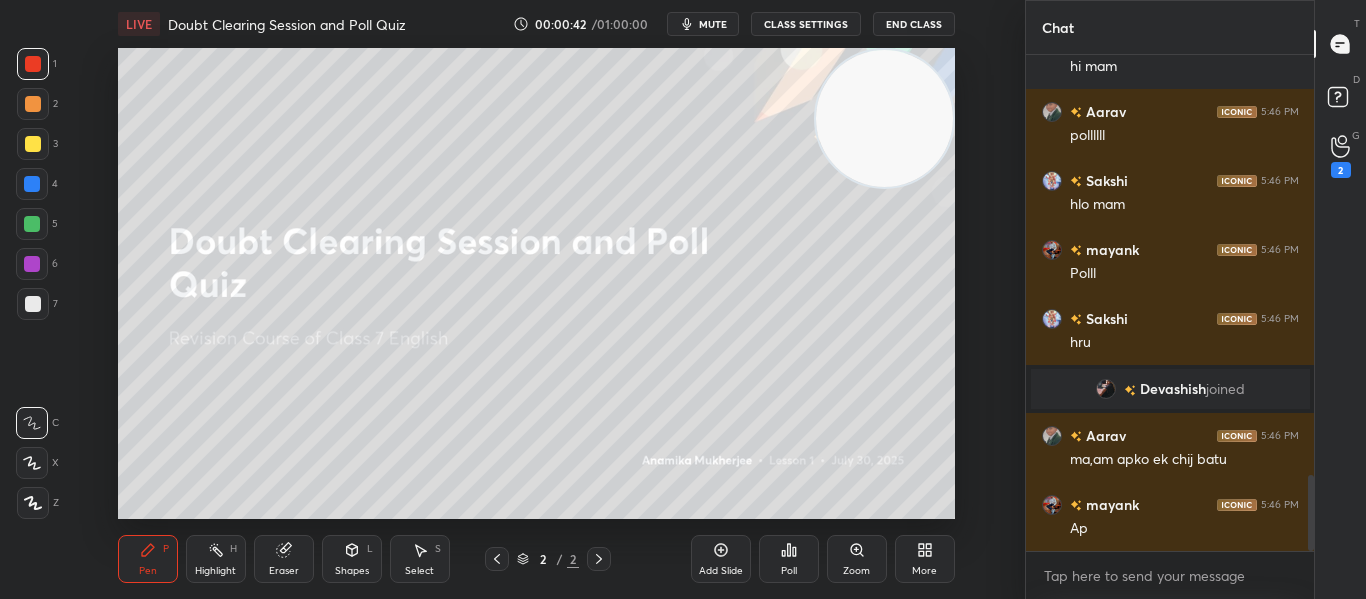 click on "Add Slide" at bounding box center (721, 559) 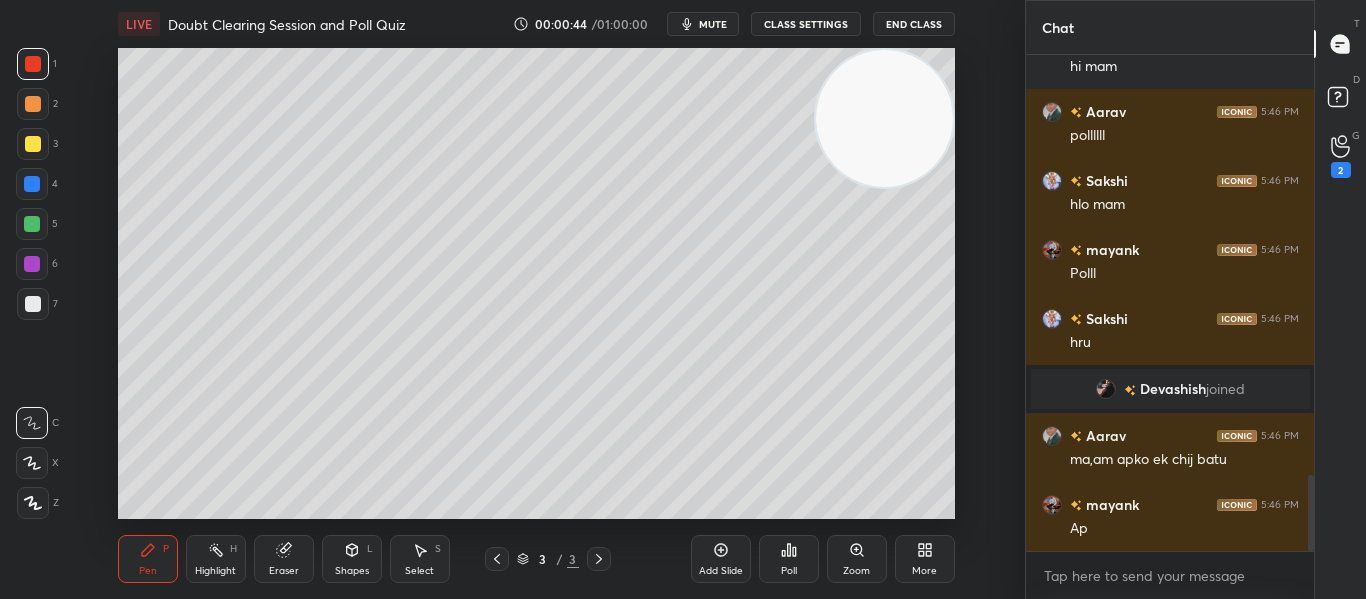 scroll, scrollTop: 2802, scrollLeft: 0, axis: vertical 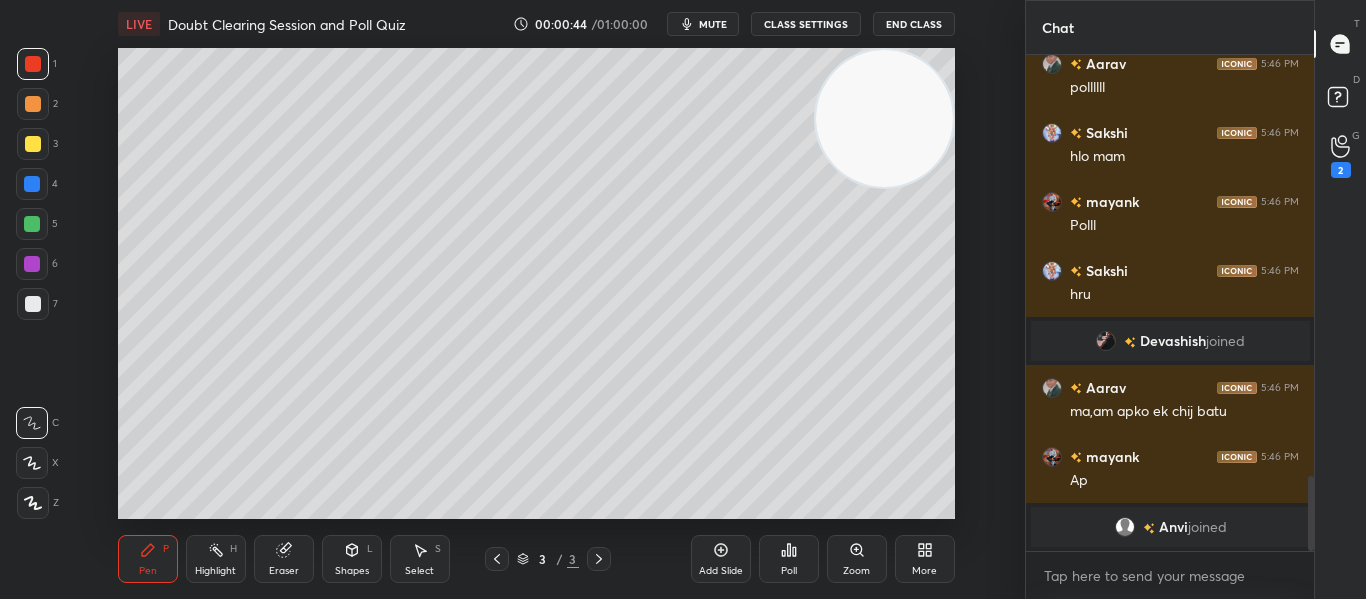 click on "Shapes L" at bounding box center [352, 559] 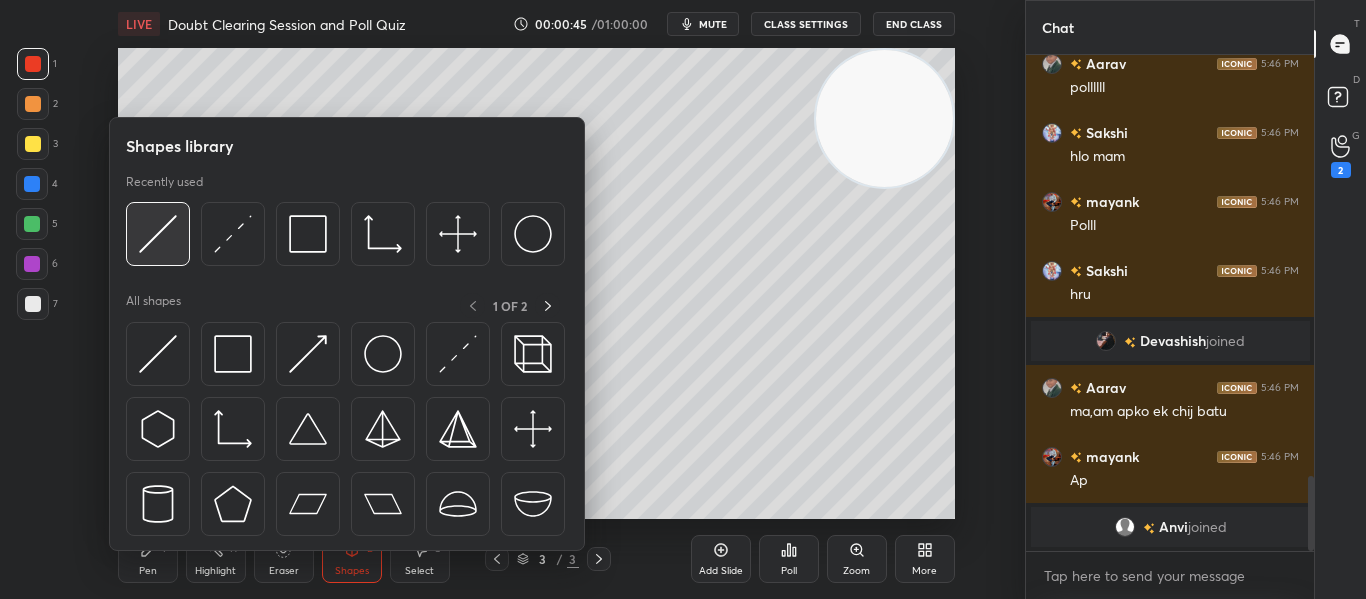 scroll, scrollTop: 2826, scrollLeft: 0, axis: vertical 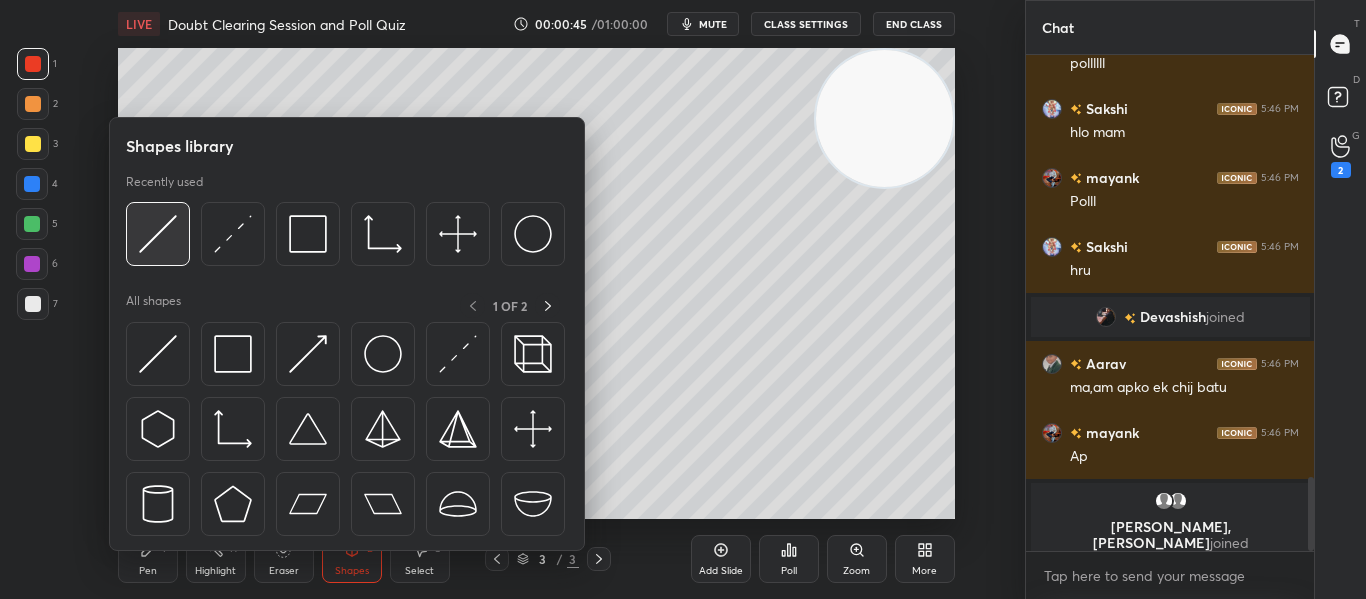 click at bounding box center (158, 234) 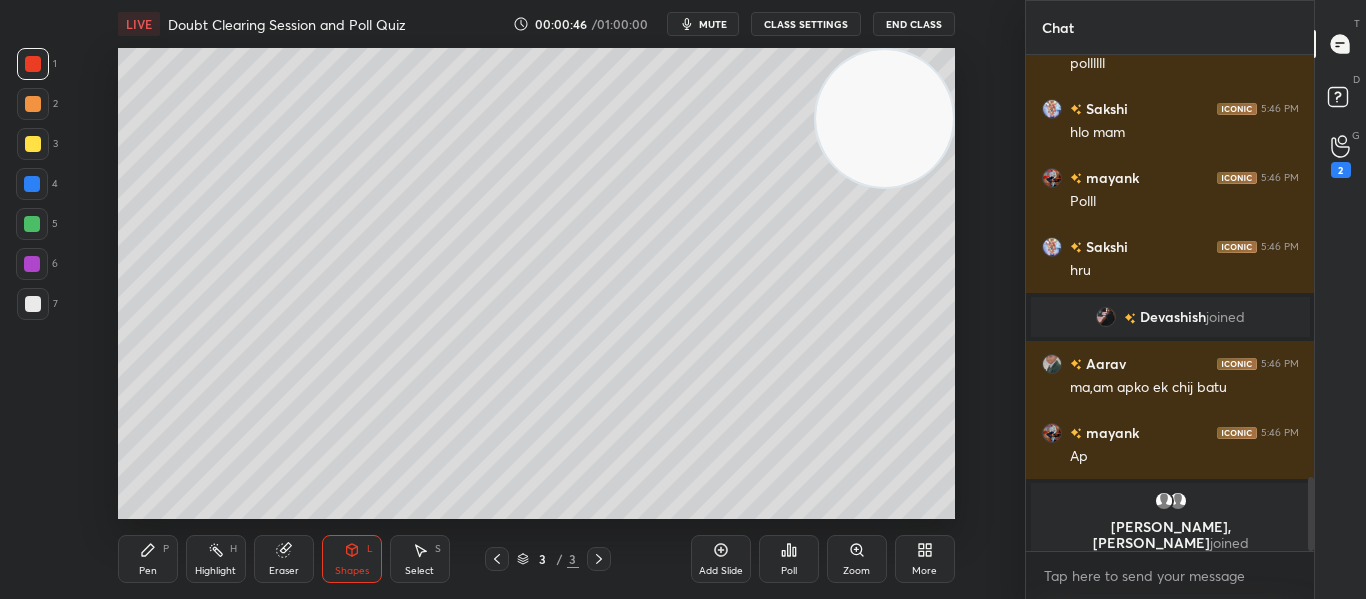 click at bounding box center (33, 144) 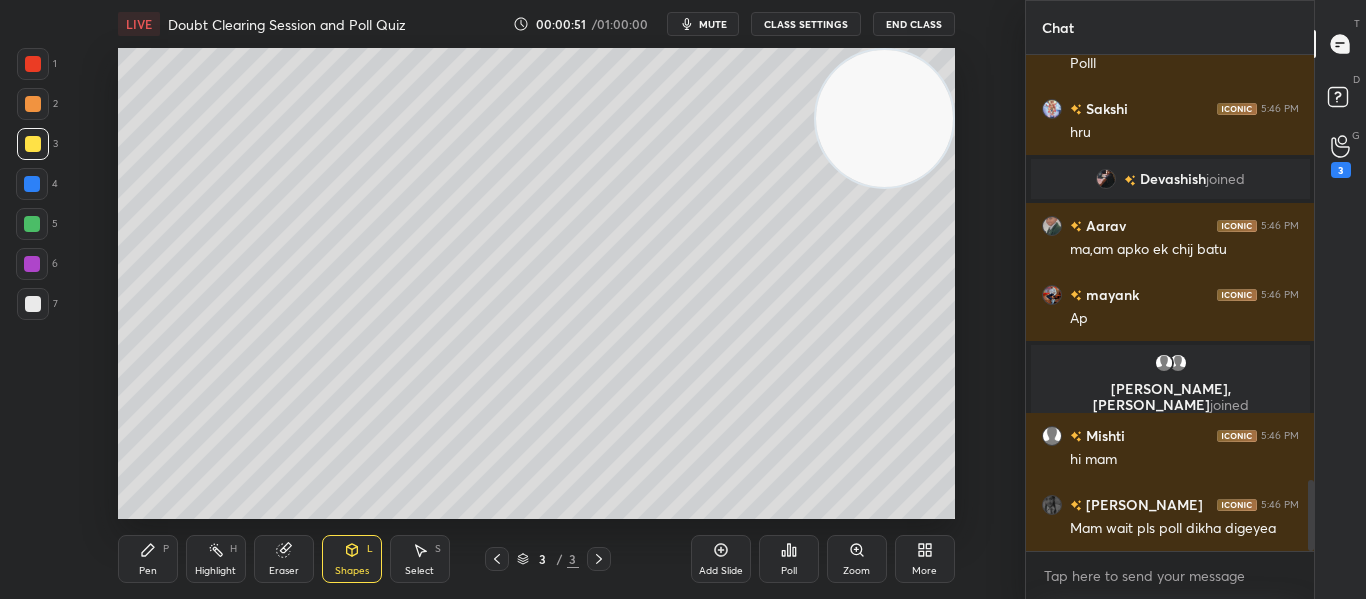 scroll, scrollTop: 3040, scrollLeft: 0, axis: vertical 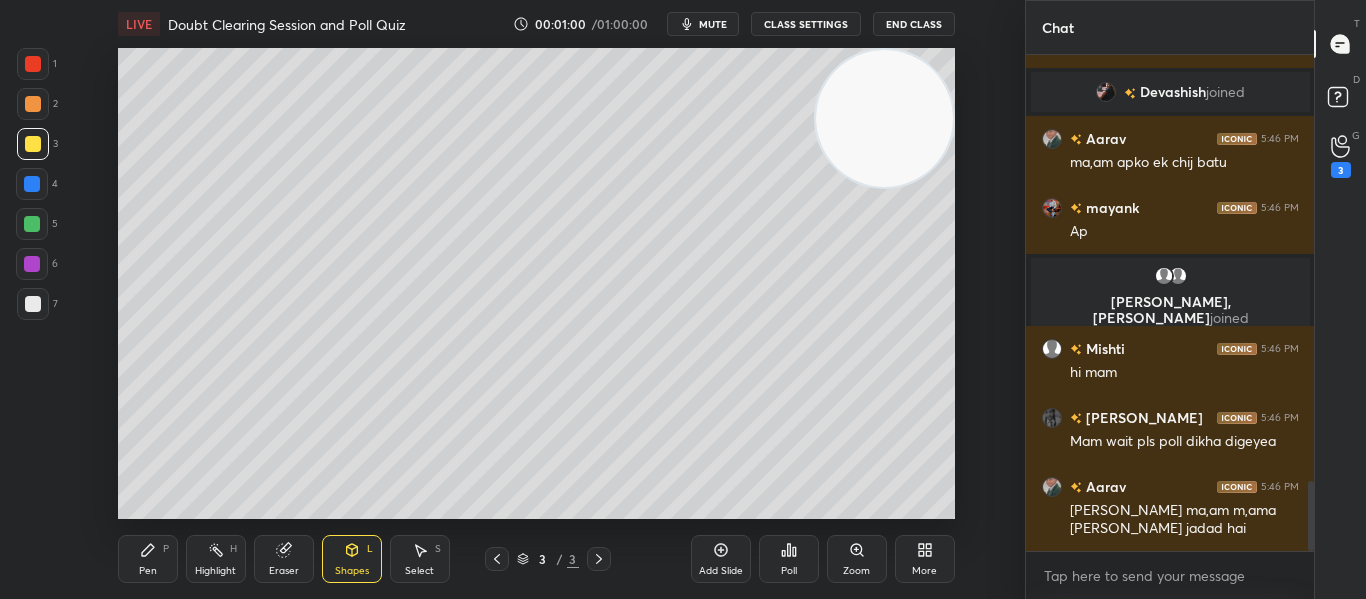 click on "Shapes" at bounding box center [352, 571] 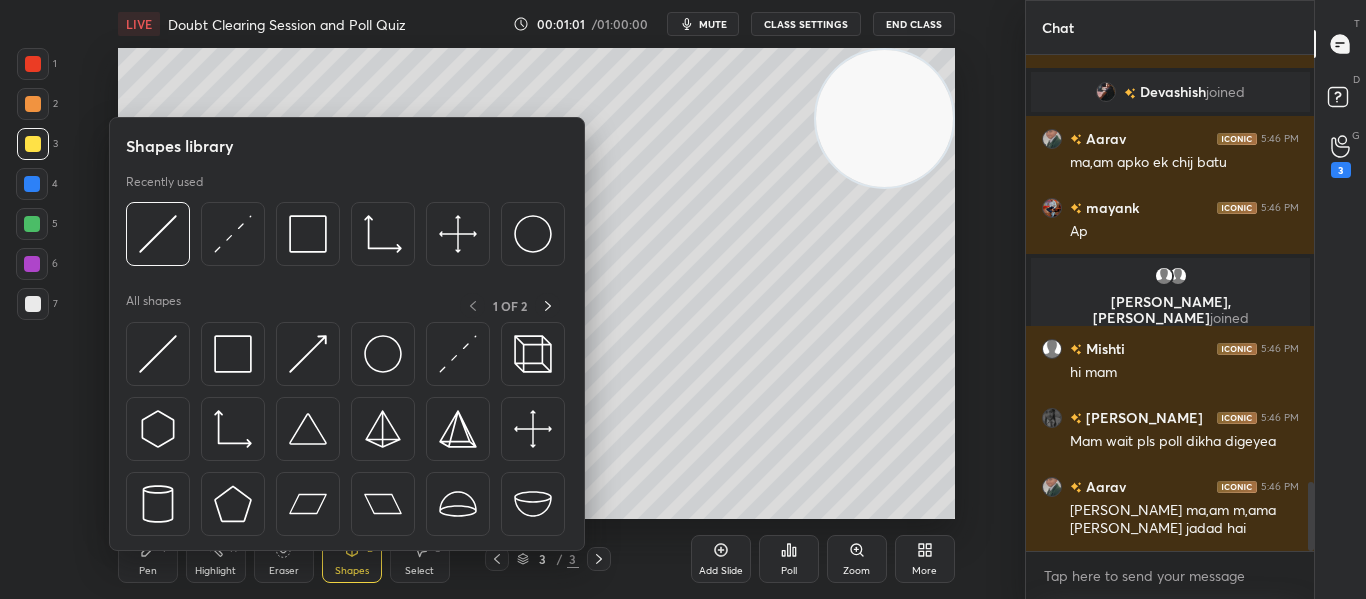 scroll, scrollTop: 3088, scrollLeft: 0, axis: vertical 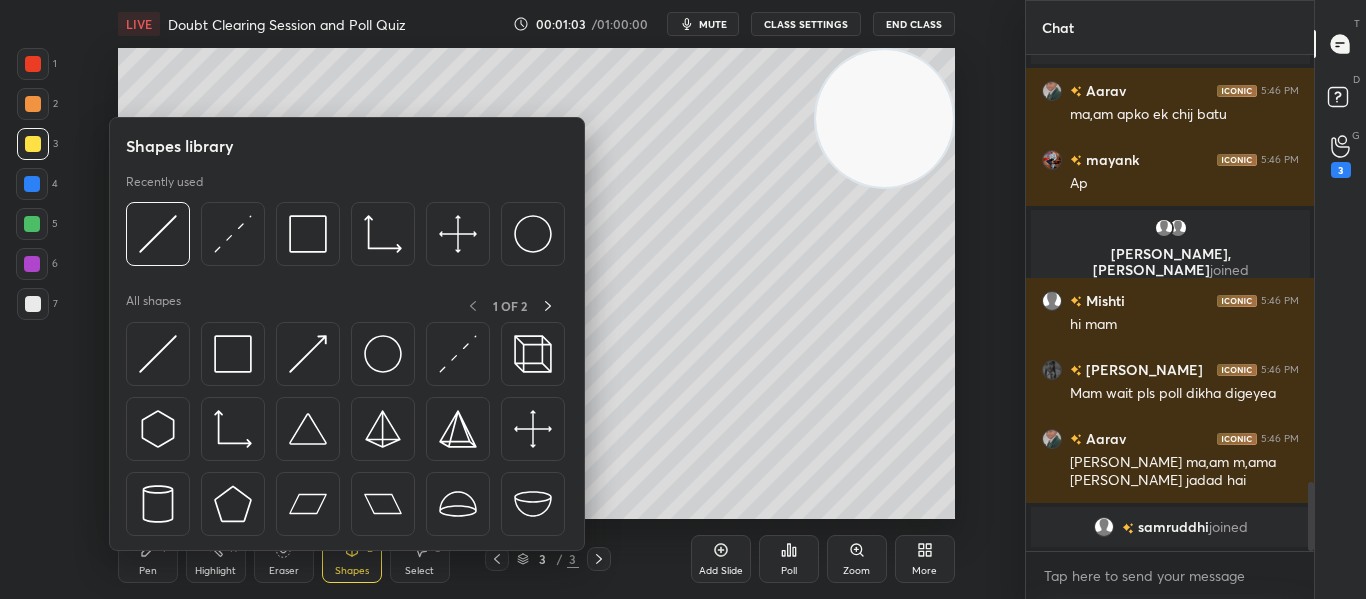 click at bounding box center [233, 354] 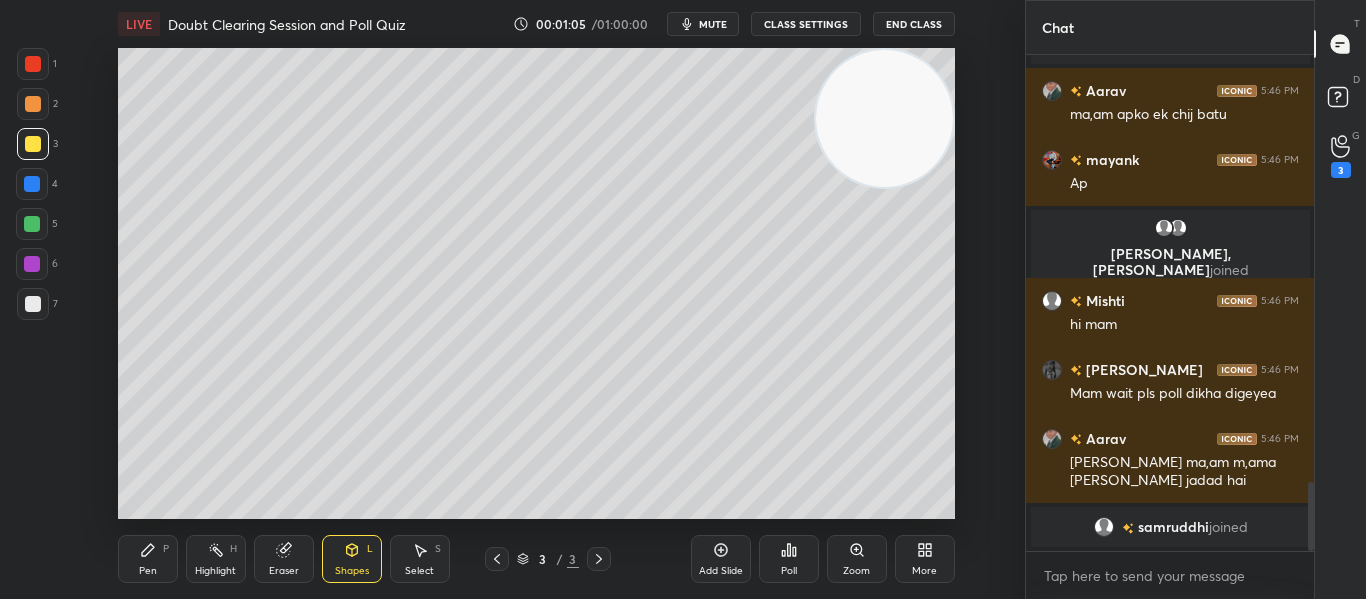 click on "Eraser" at bounding box center (284, 559) 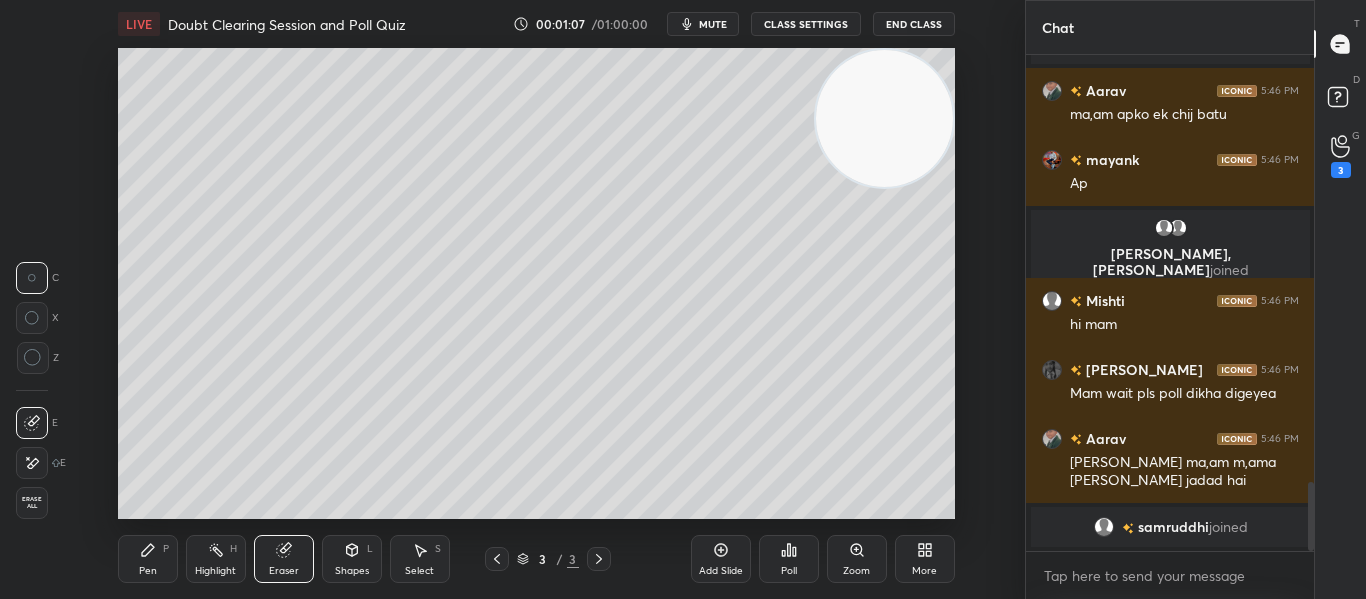 scroll, scrollTop: 3112, scrollLeft: 0, axis: vertical 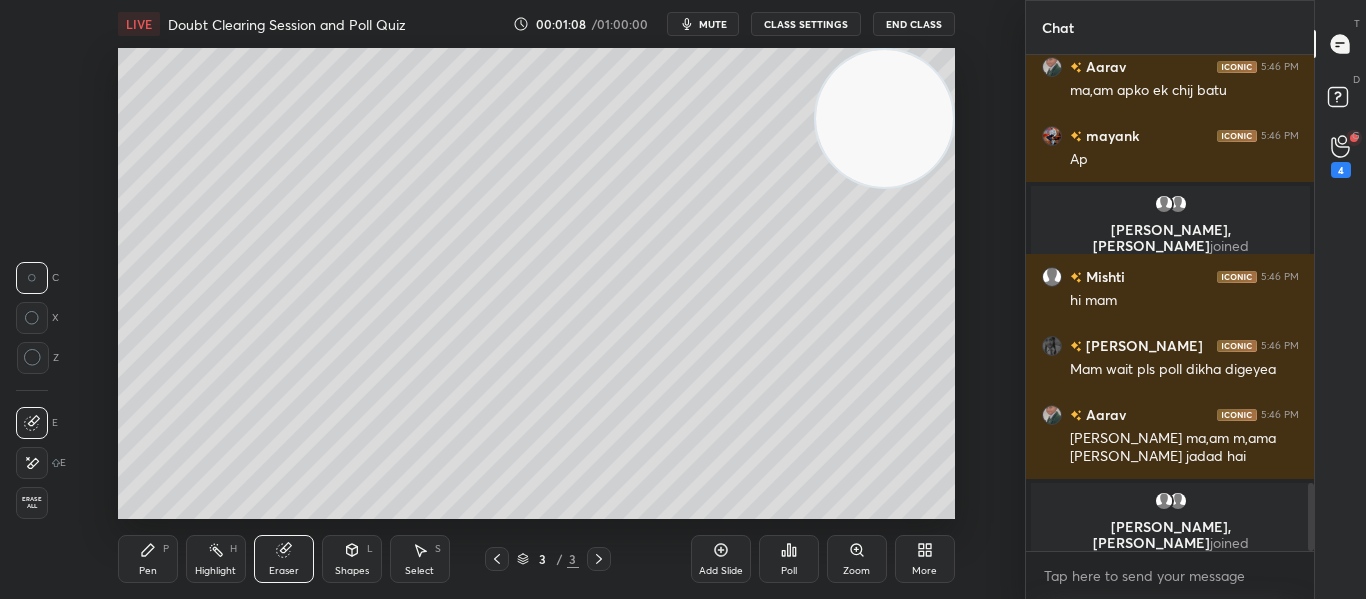 click on "Pen P" at bounding box center [148, 559] 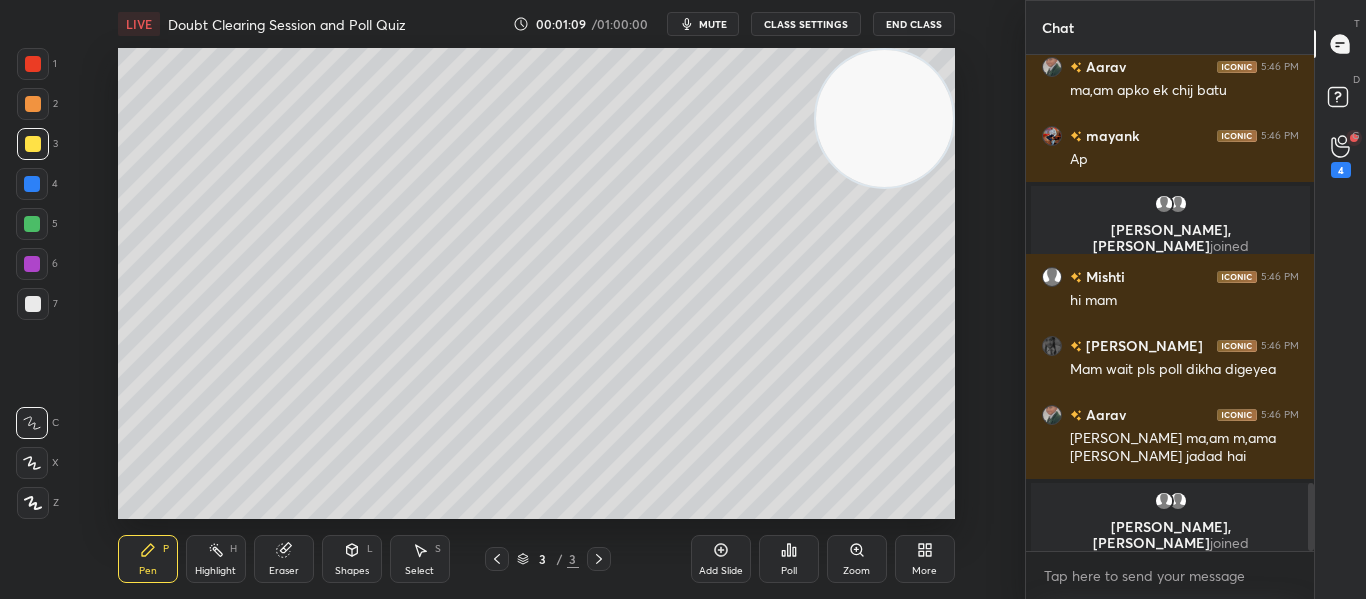 click 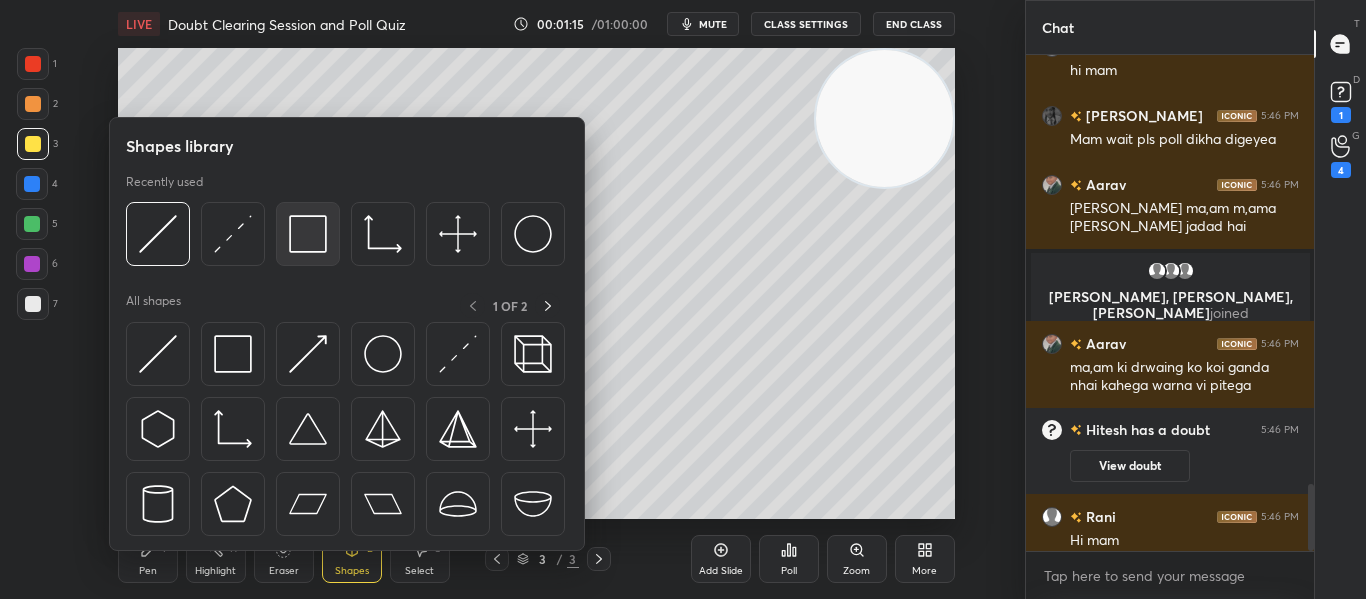 scroll, scrollTop: 3182, scrollLeft: 0, axis: vertical 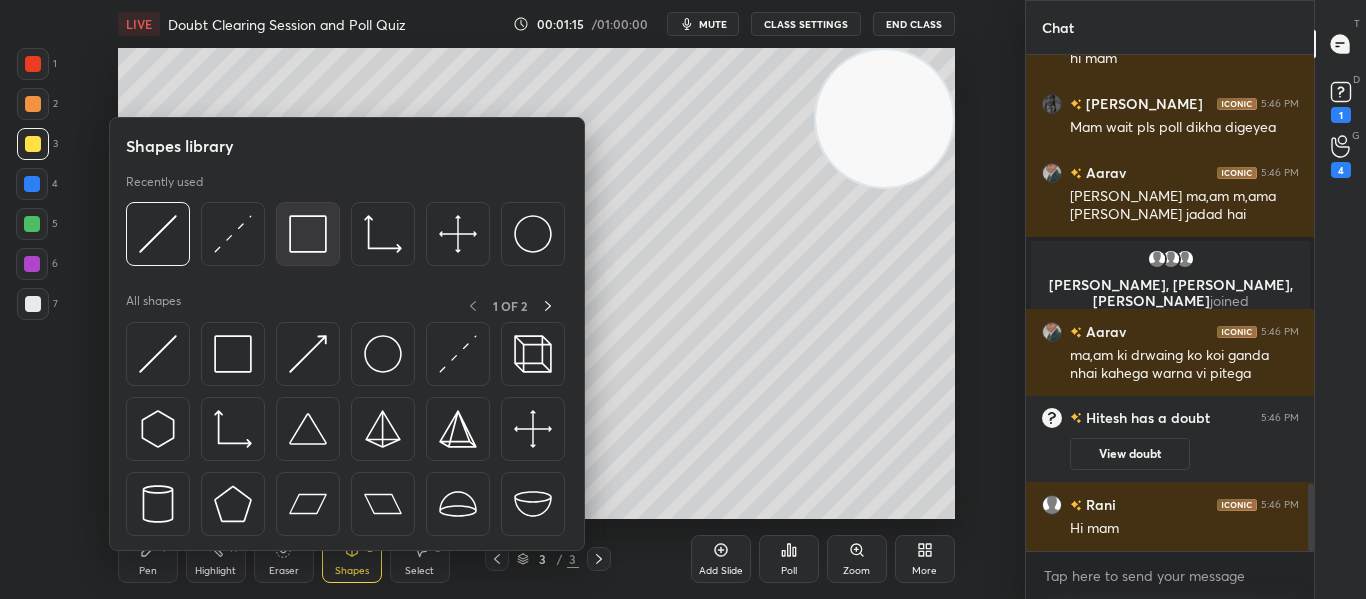 click at bounding box center [308, 234] 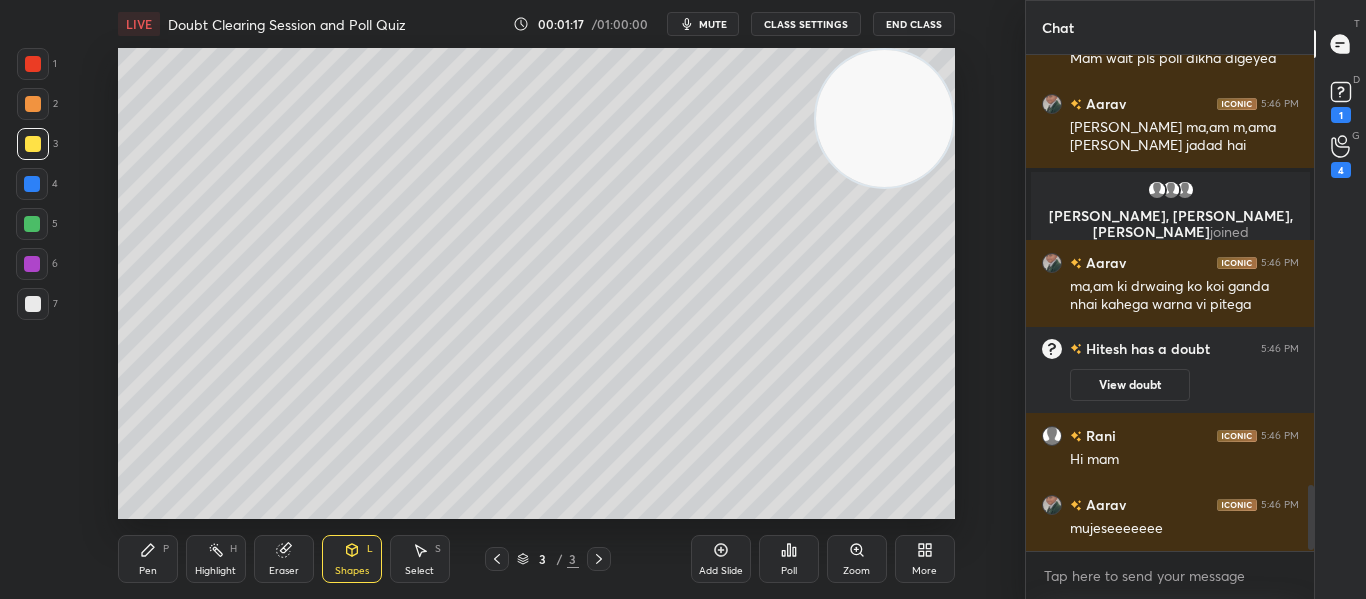 scroll, scrollTop: 3299, scrollLeft: 0, axis: vertical 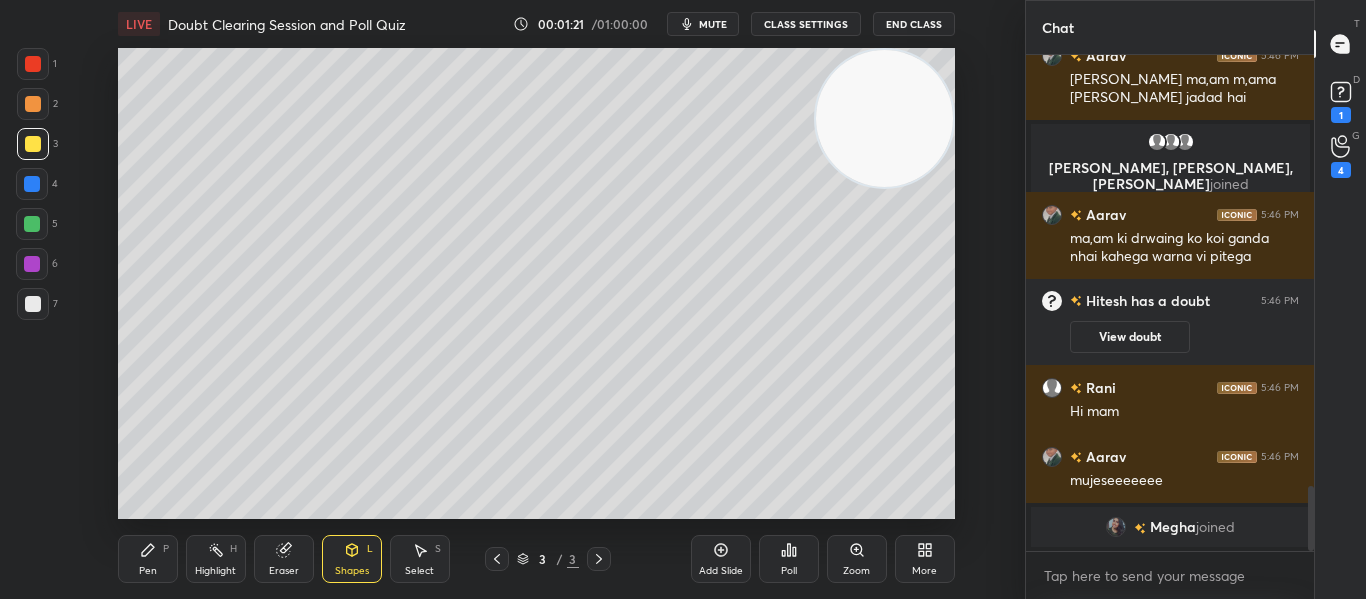 click 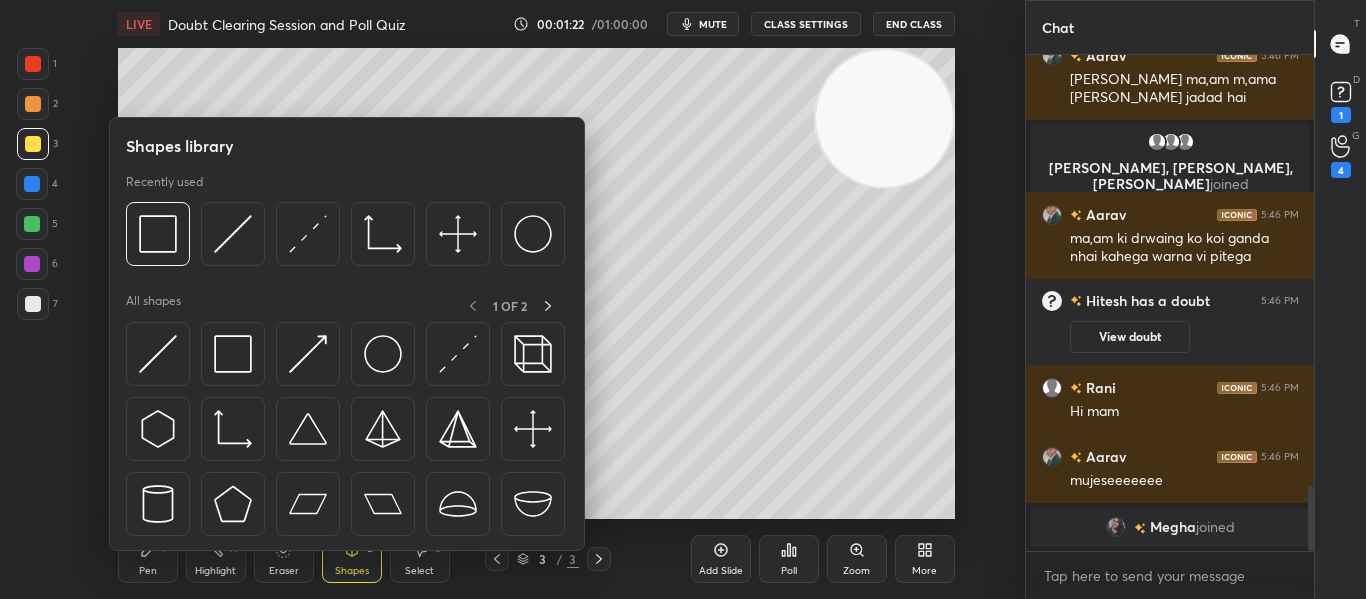 click at bounding box center (233, 234) 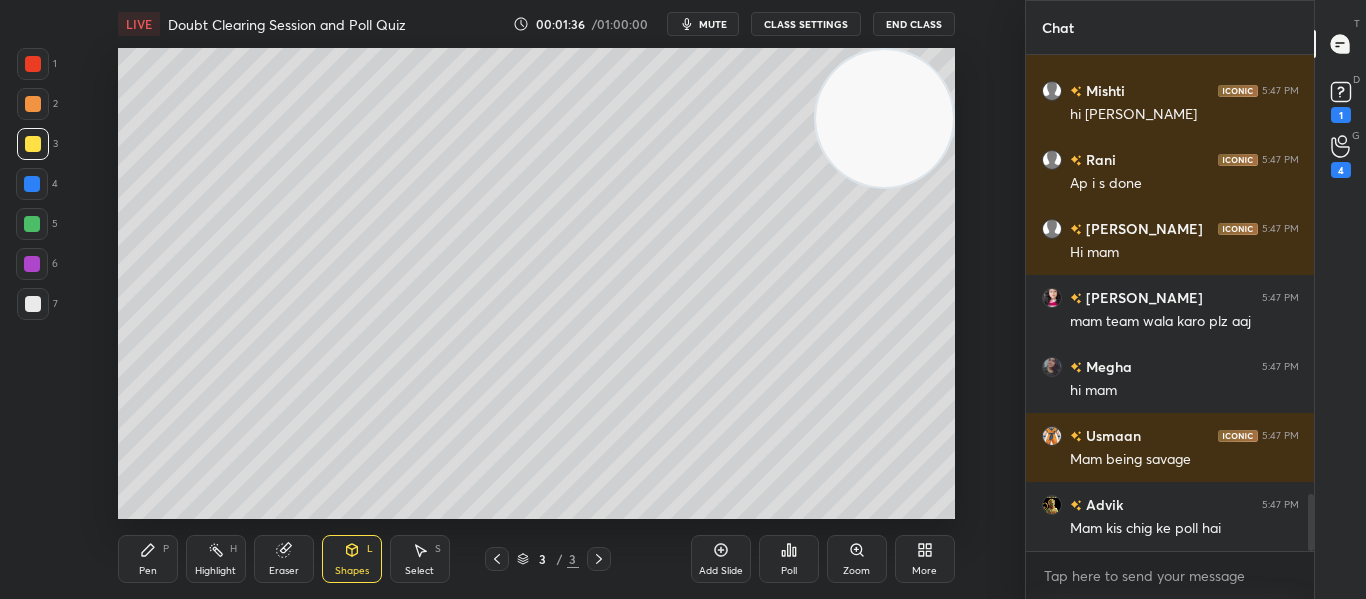 scroll, scrollTop: 3884, scrollLeft: 0, axis: vertical 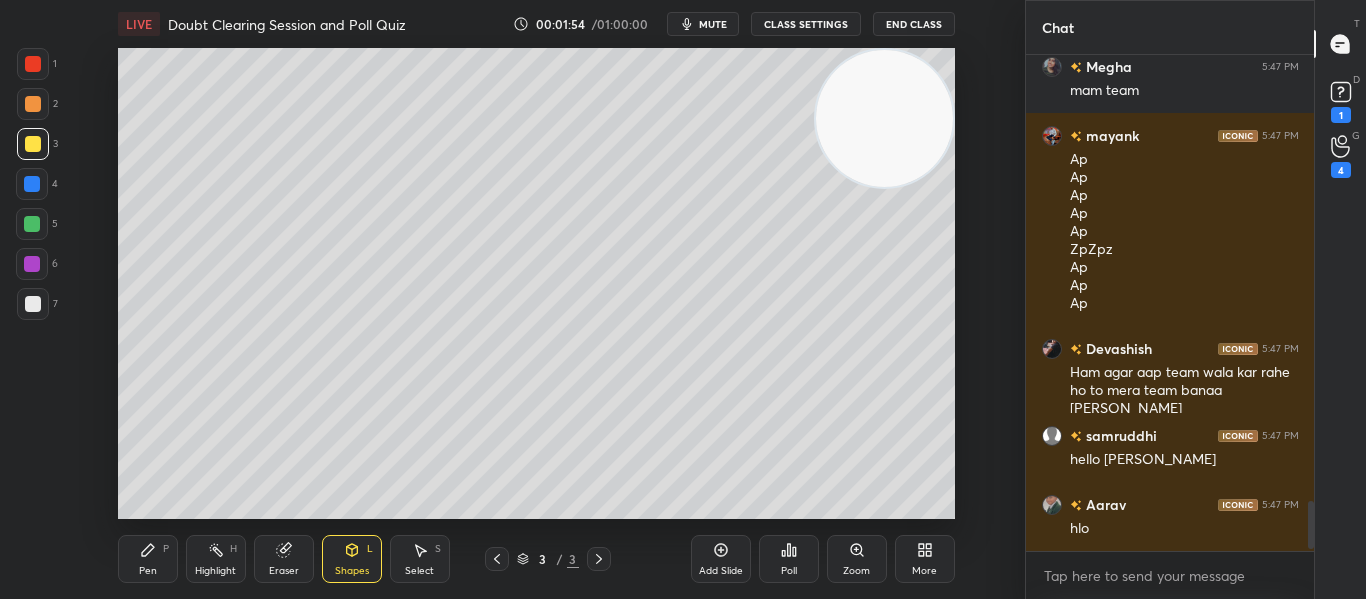 click 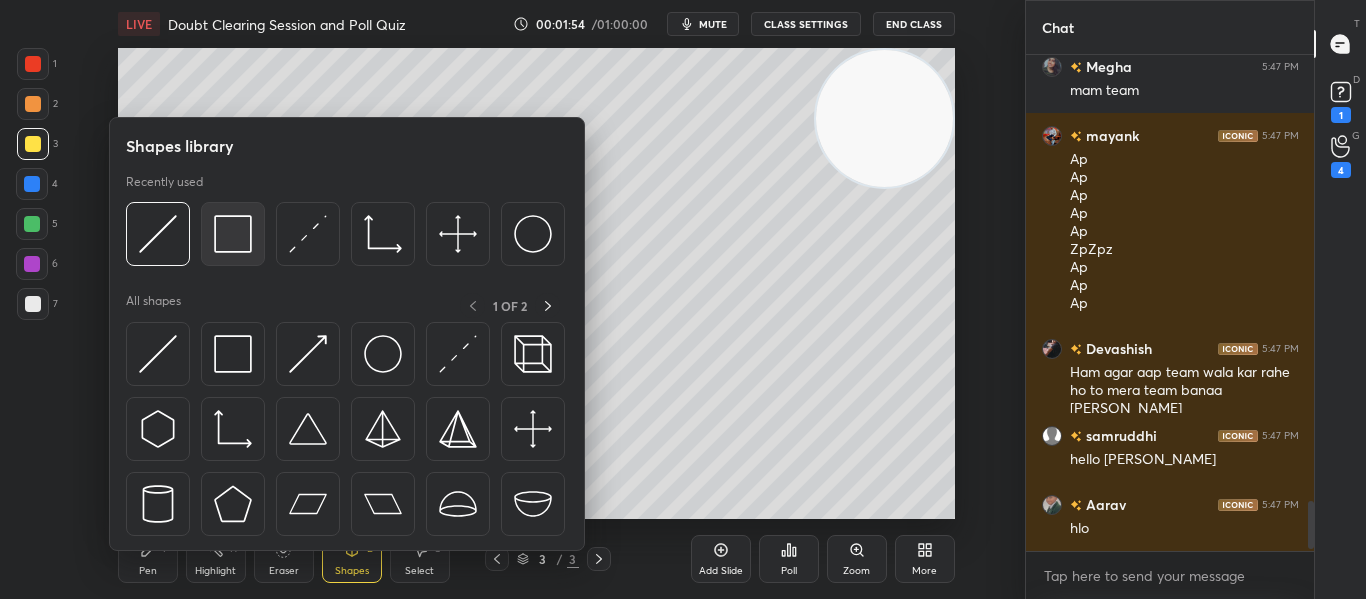 scroll, scrollTop: 4529, scrollLeft: 0, axis: vertical 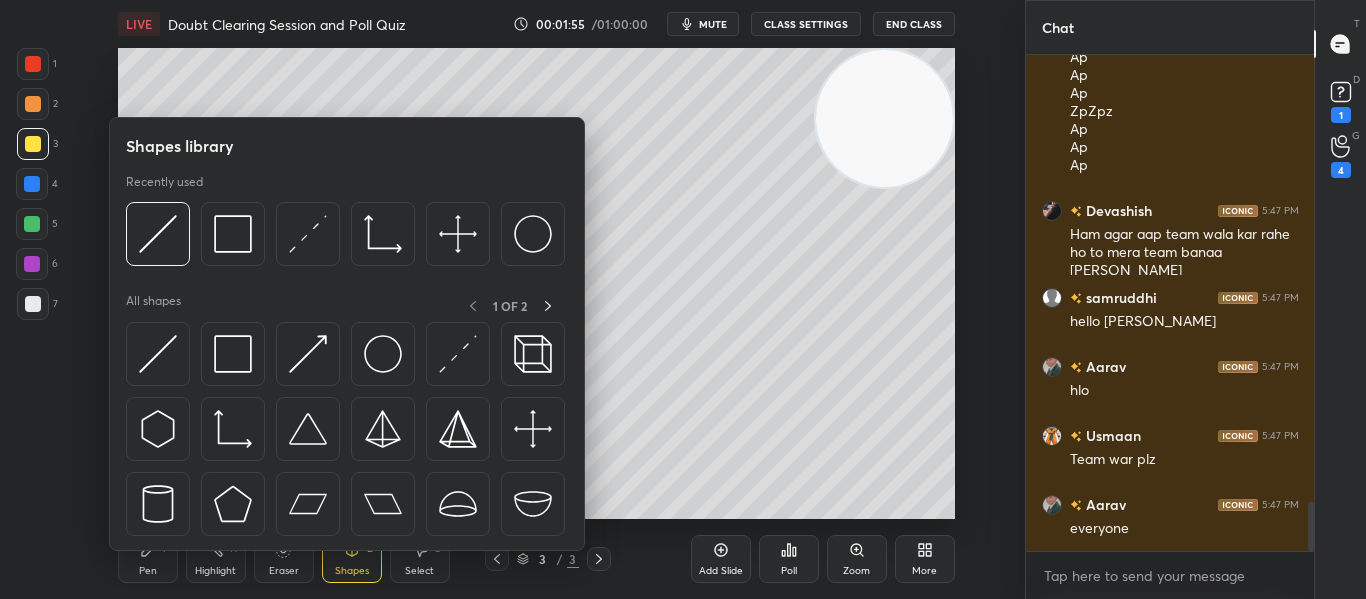 click at bounding box center [233, 234] 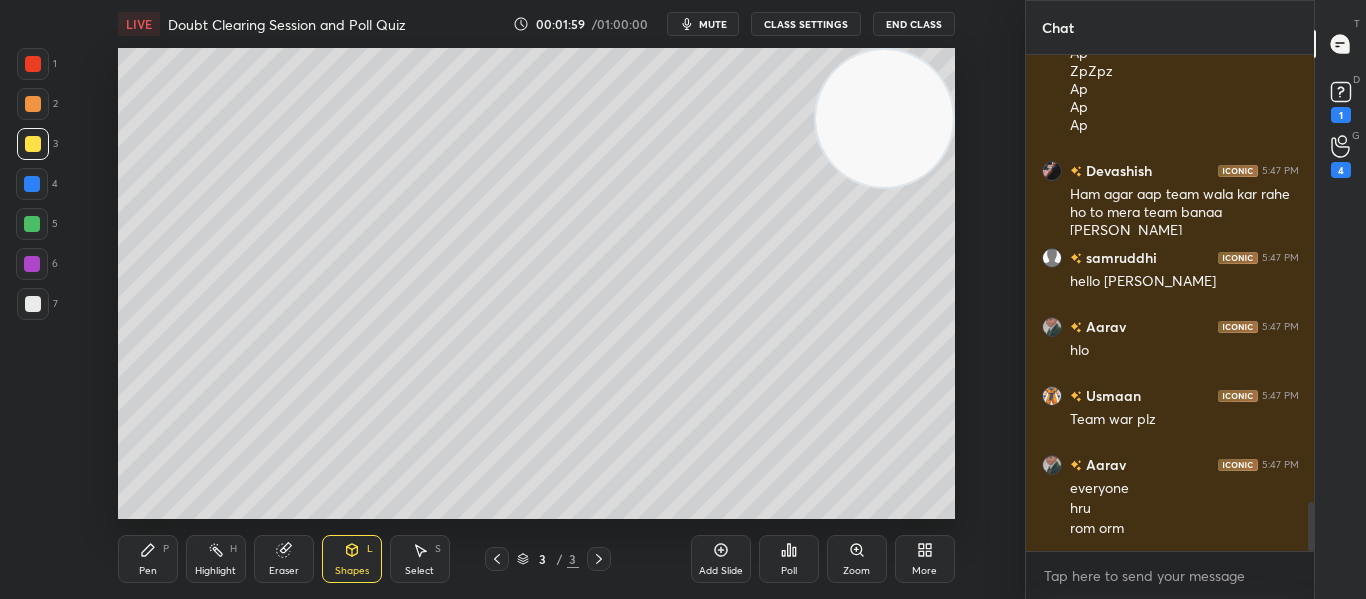 scroll, scrollTop: 4617, scrollLeft: 0, axis: vertical 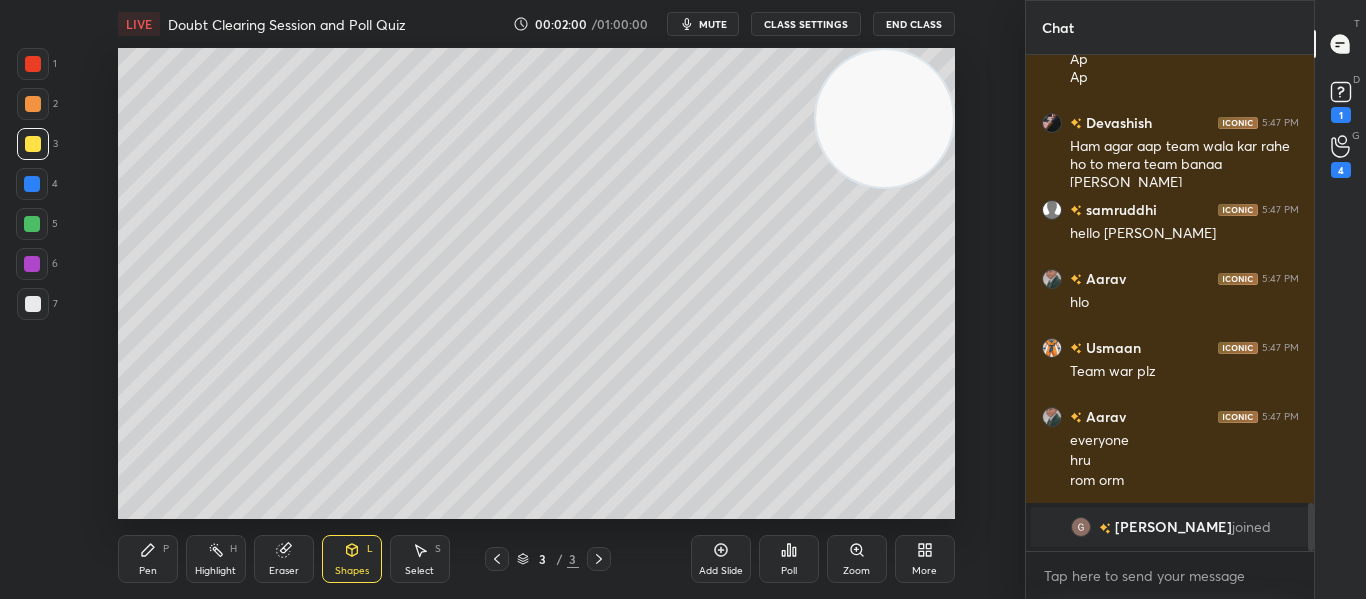 click on "Shapes L" at bounding box center [352, 559] 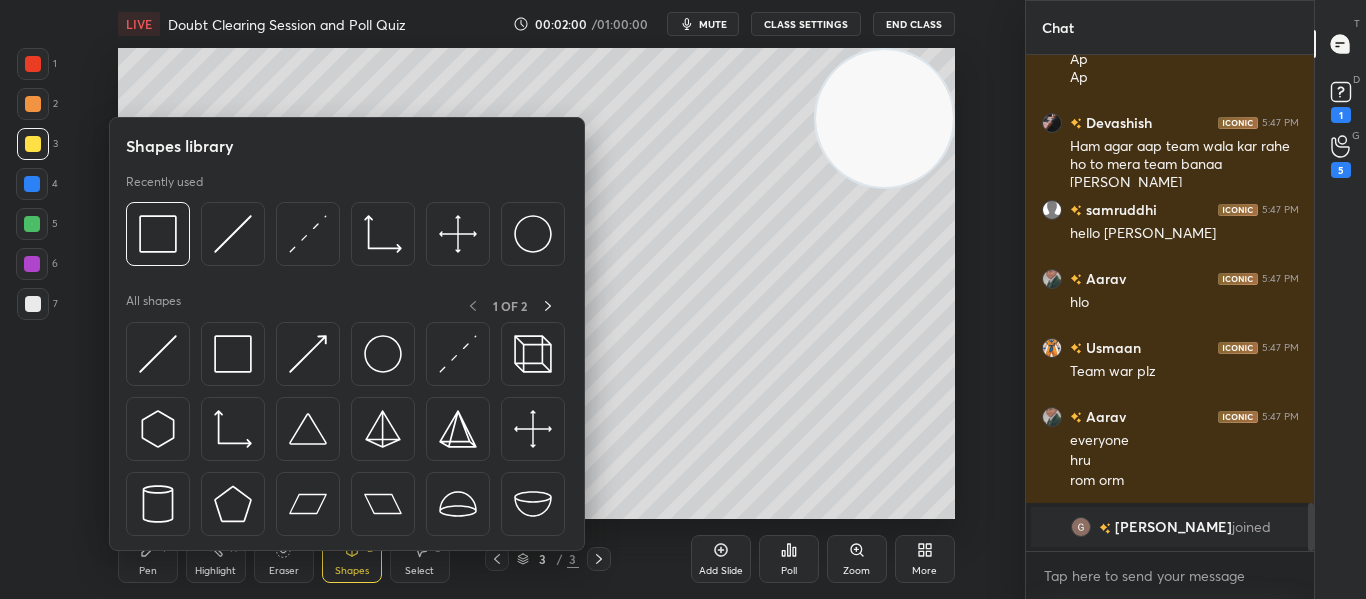 click at bounding box center (233, 234) 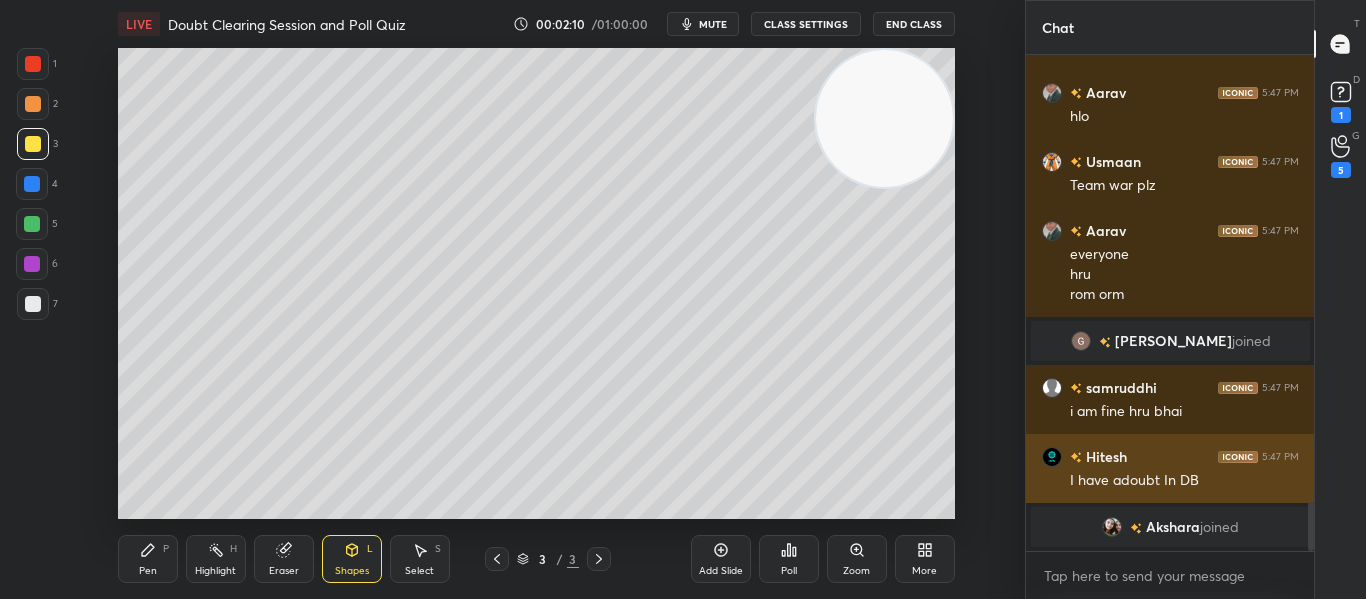 scroll, scrollTop: 4513, scrollLeft: 0, axis: vertical 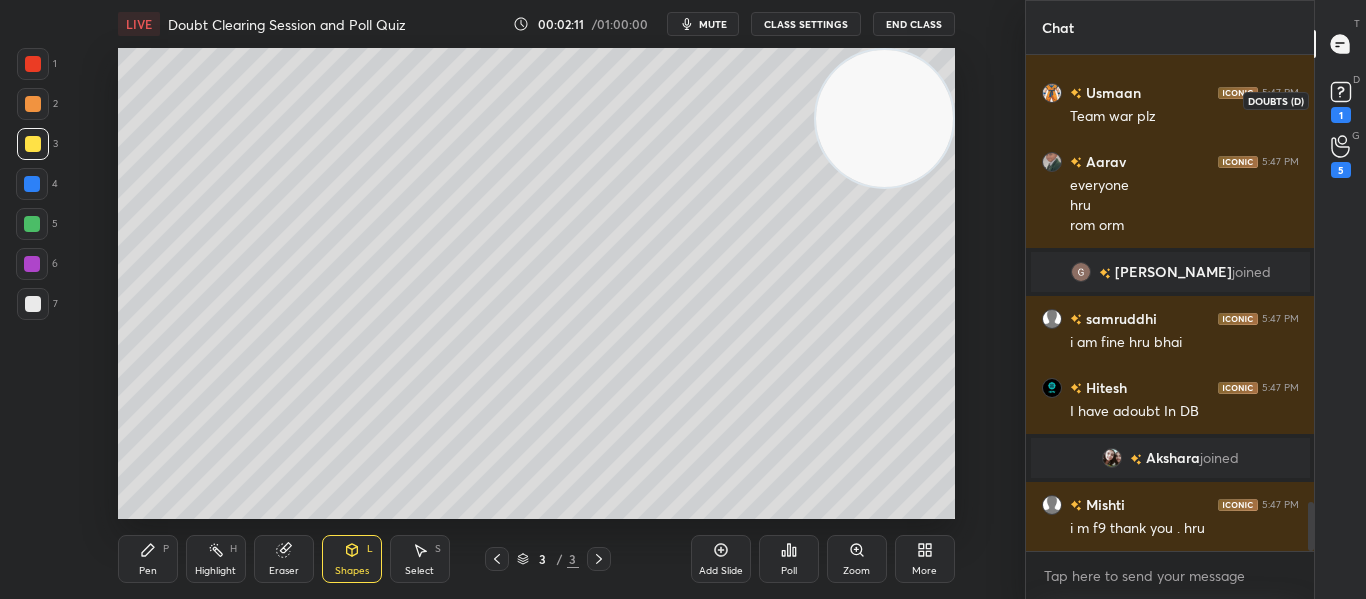 click 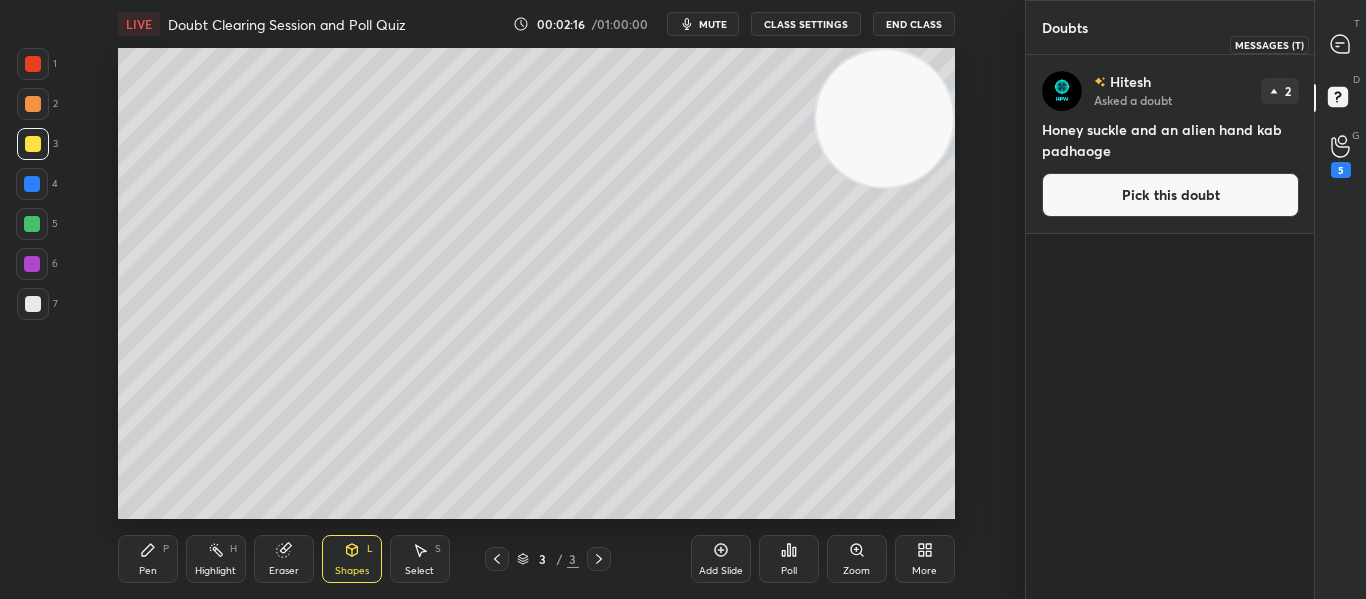 click 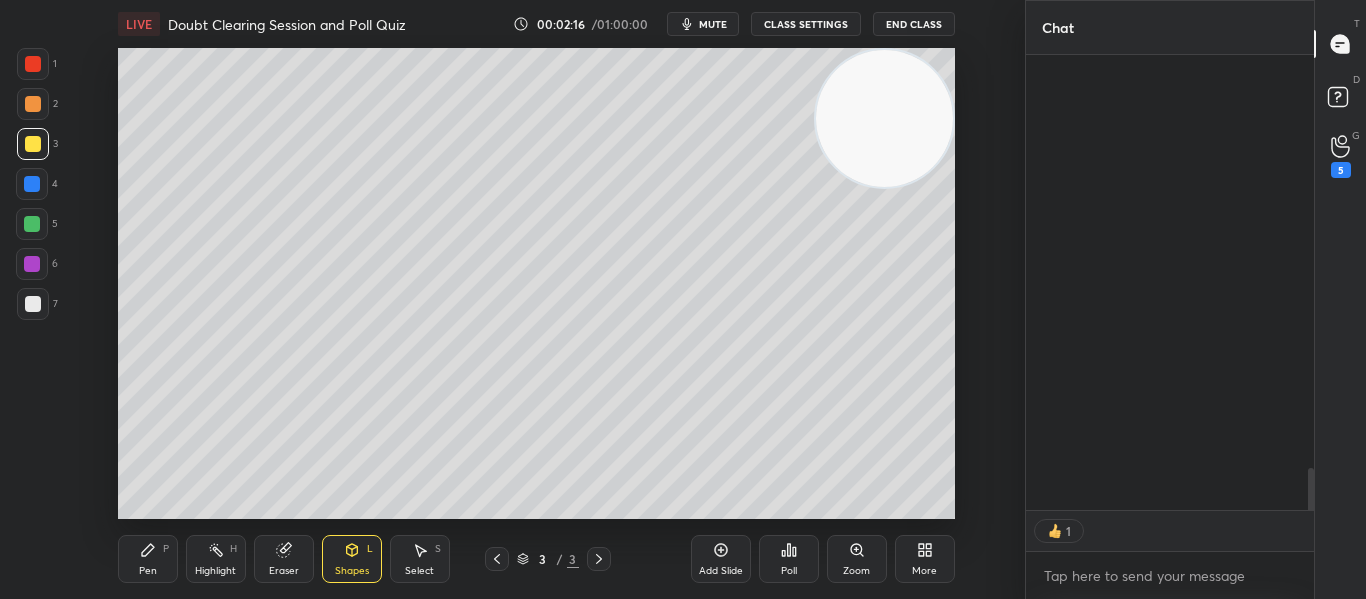 scroll, scrollTop: 5211, scrollLeft: 0, axis: vertical 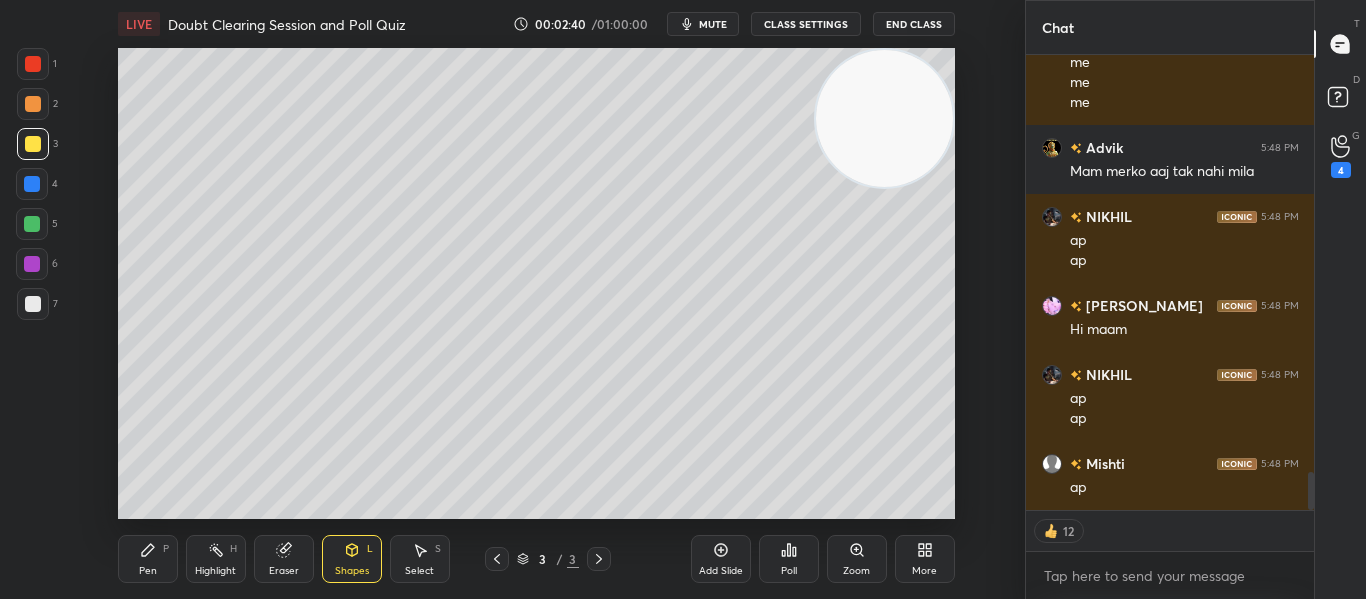 click on "Add Slide" at bounding box center [721, 571] 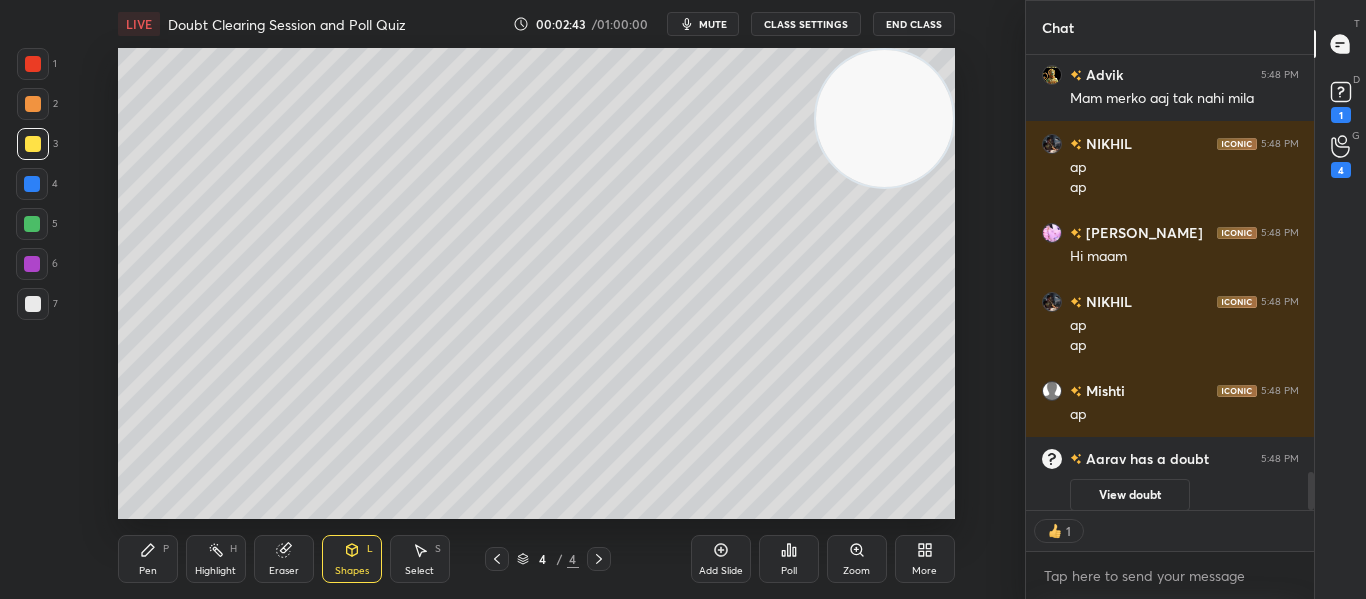 click on "Pen P" at bounding box center (148, 559) 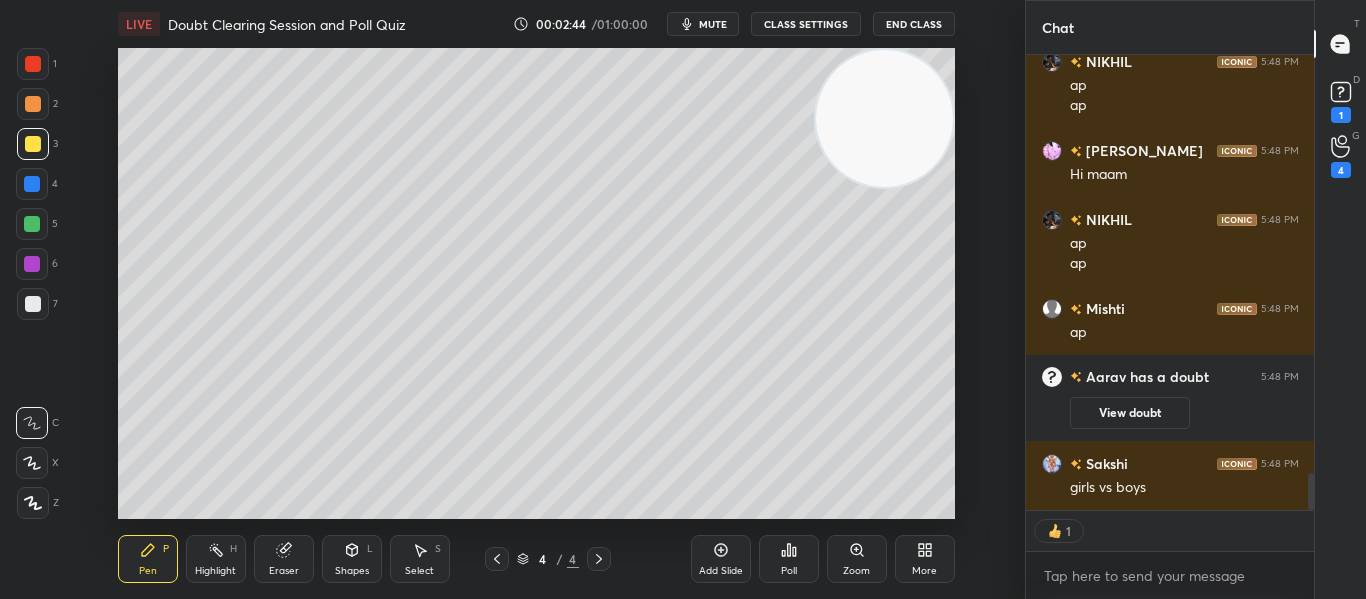 click at bounding box center [33, 64] 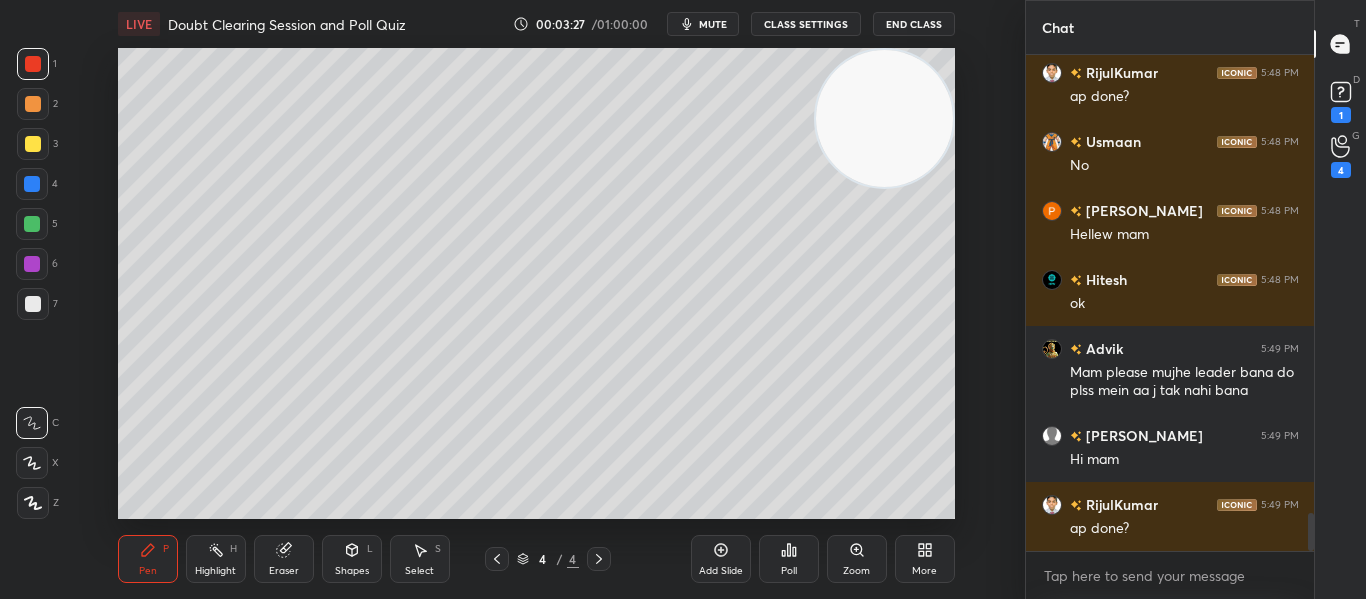 scroll, scrollTop: 6039, scrollLeft: 0, axis: vertical 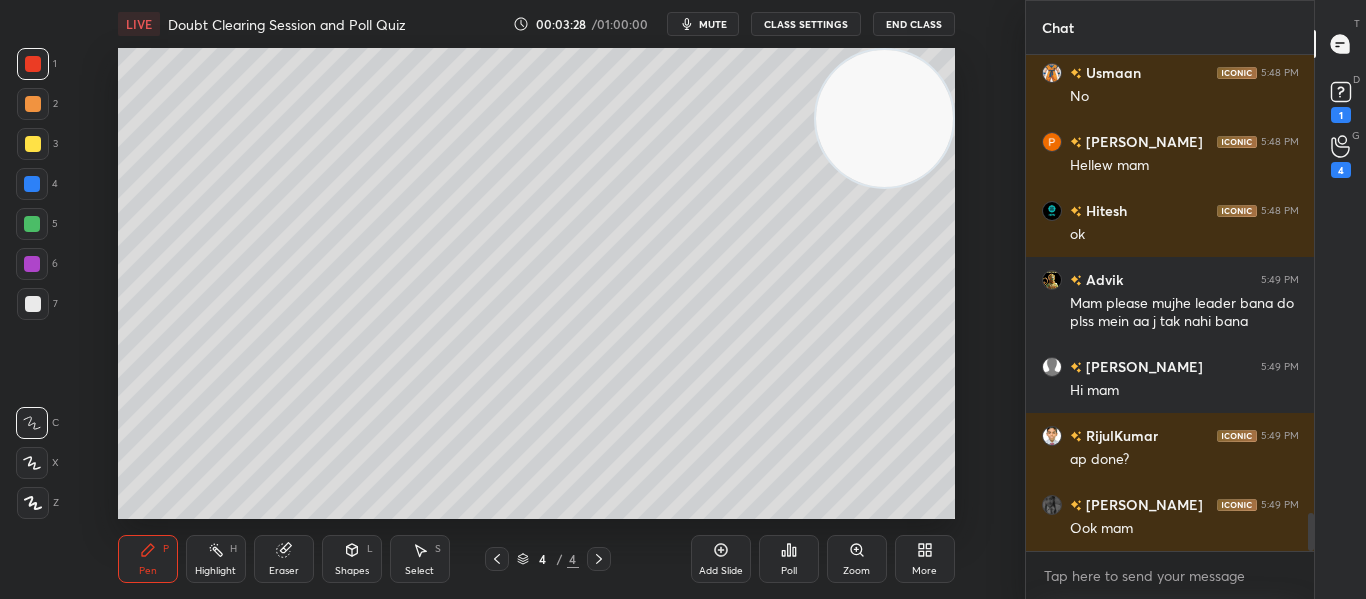 click 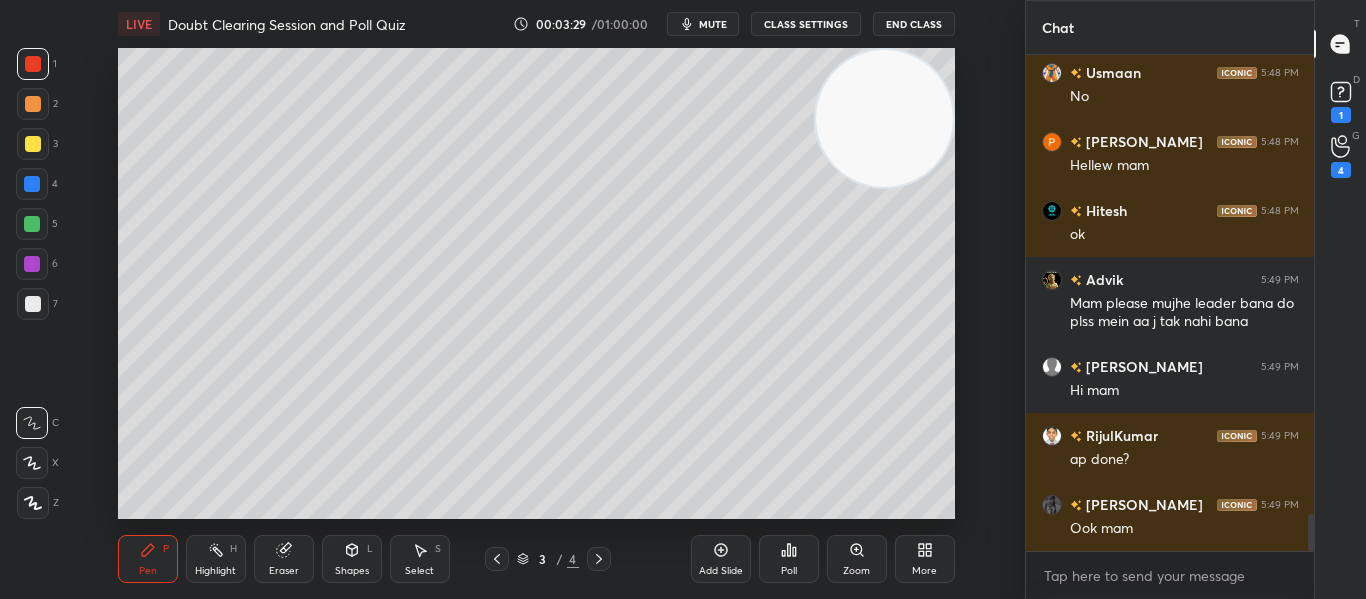 scroll, scrollTop: 6108, scrollLeft: 0, axis: vertical 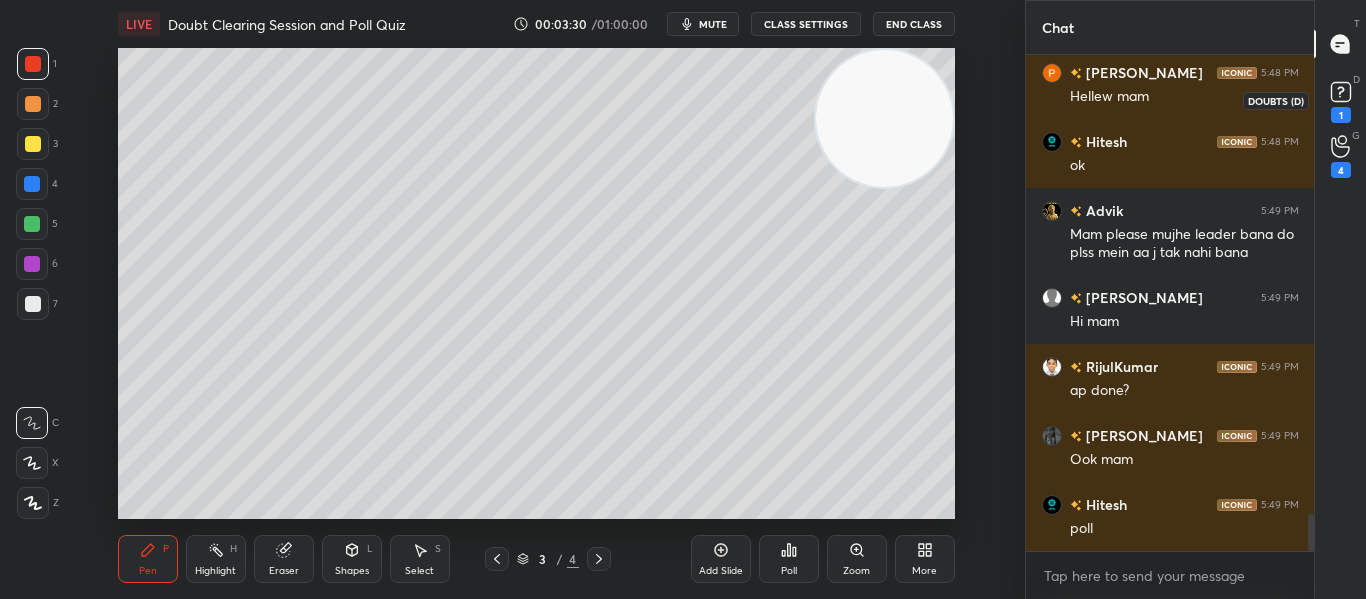 click 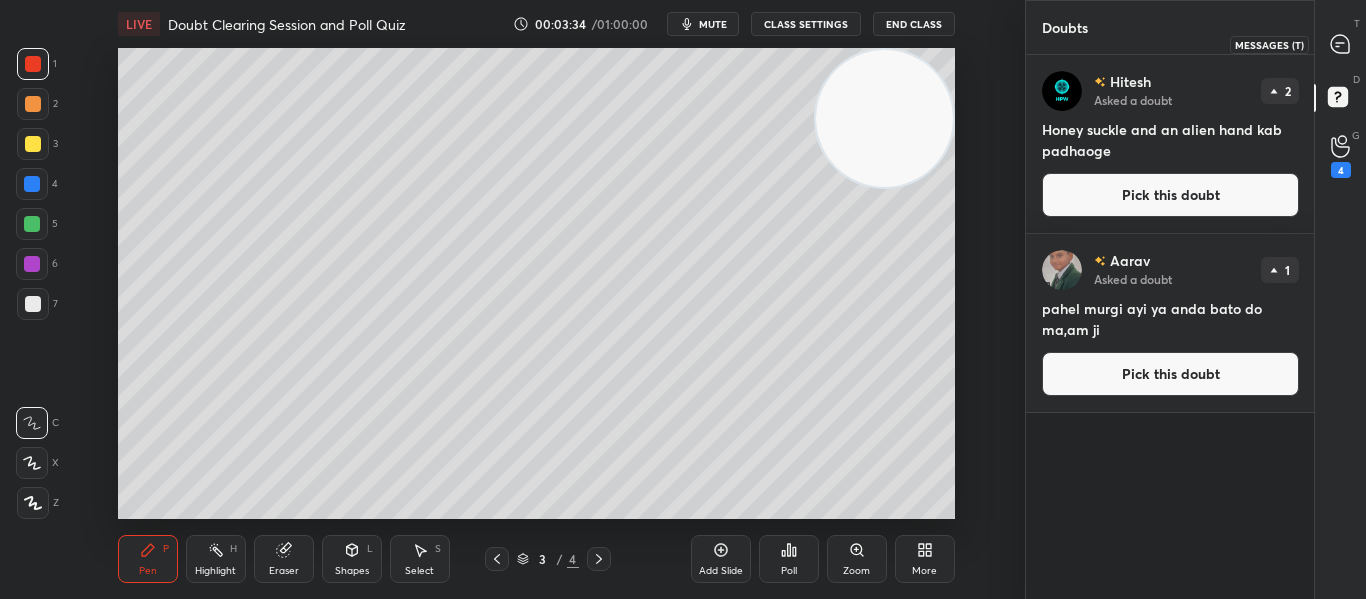 click 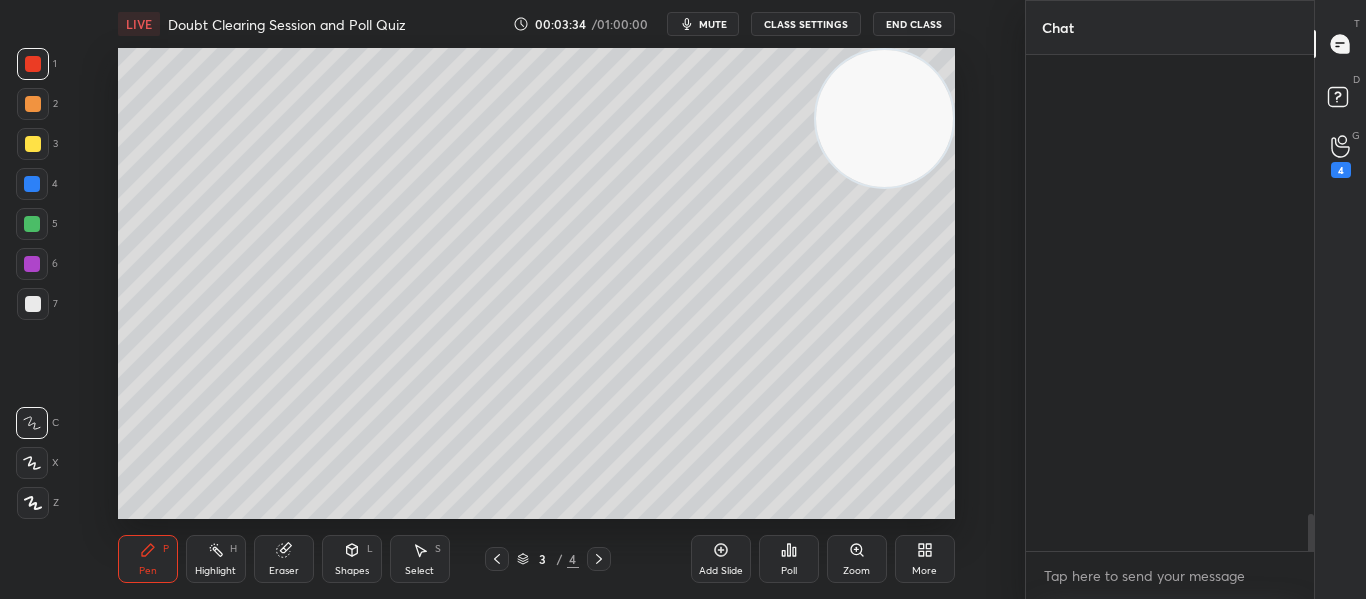 scroll, scrollTop: 6842, scrollLeft: 0, axis: vertical 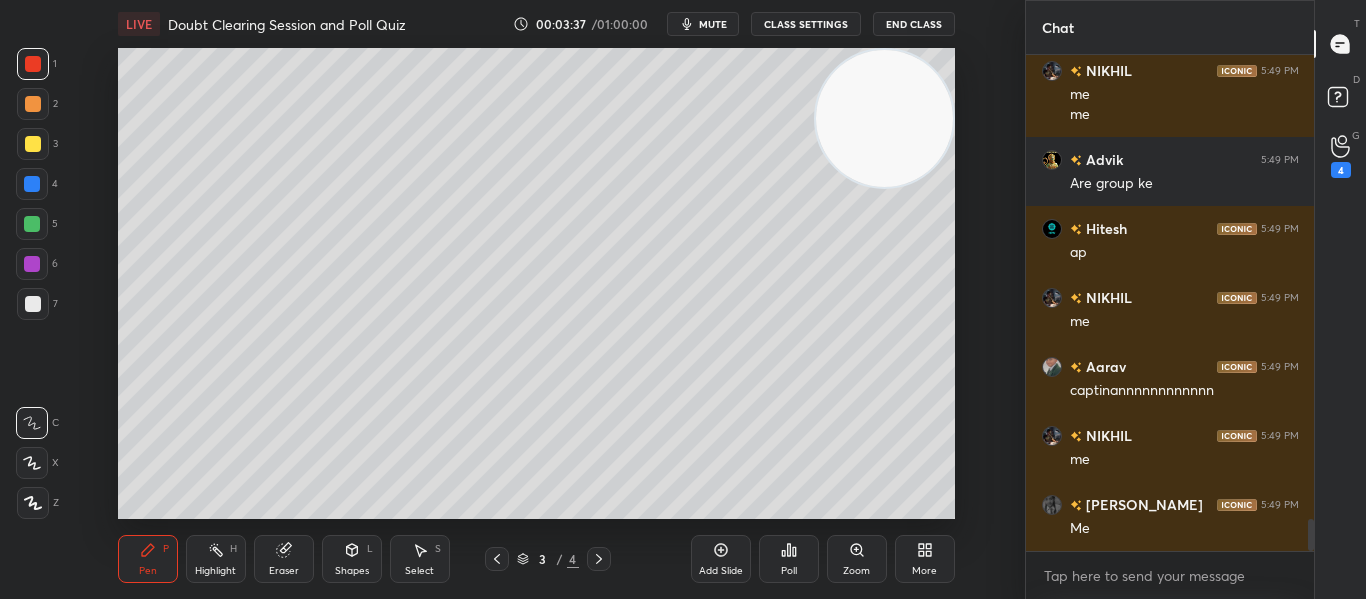 click on "mute" at bounding box center [703, 24] 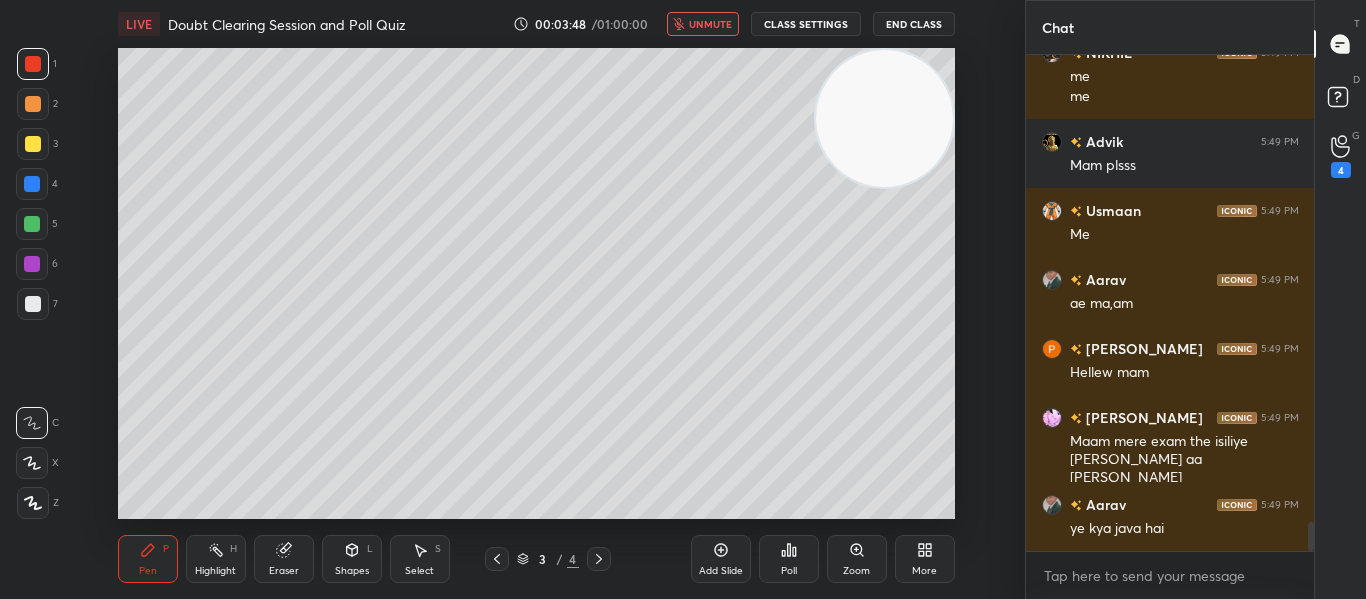 scroll, scrollTop: 8024, scrollLeft: 0, axis: vertical 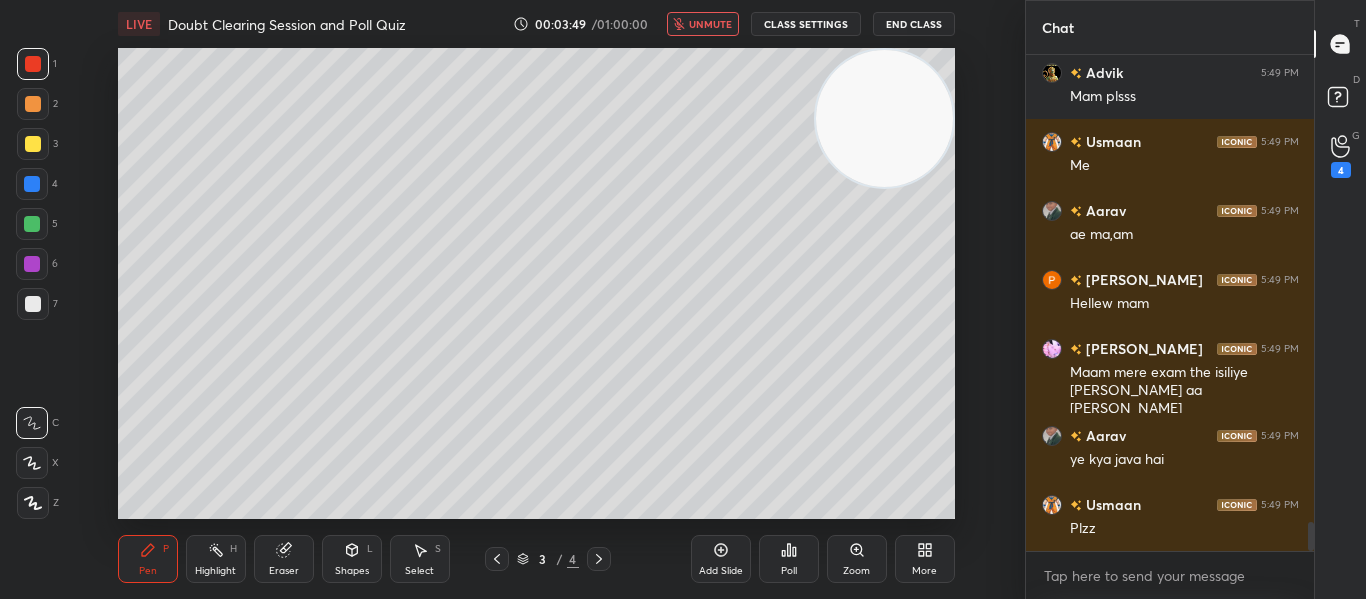 click on "unmute" at bounding box center (703, 24) 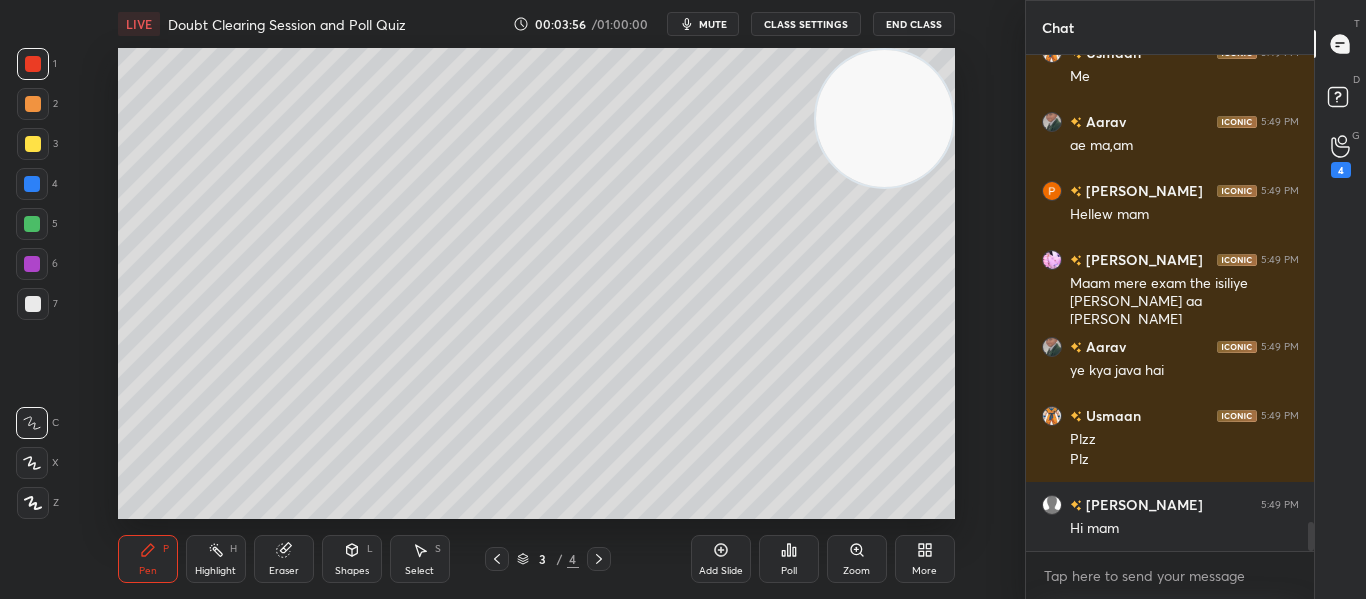 scroll, scrollTop: 8182, scrollLeft: 0, axis: vertical 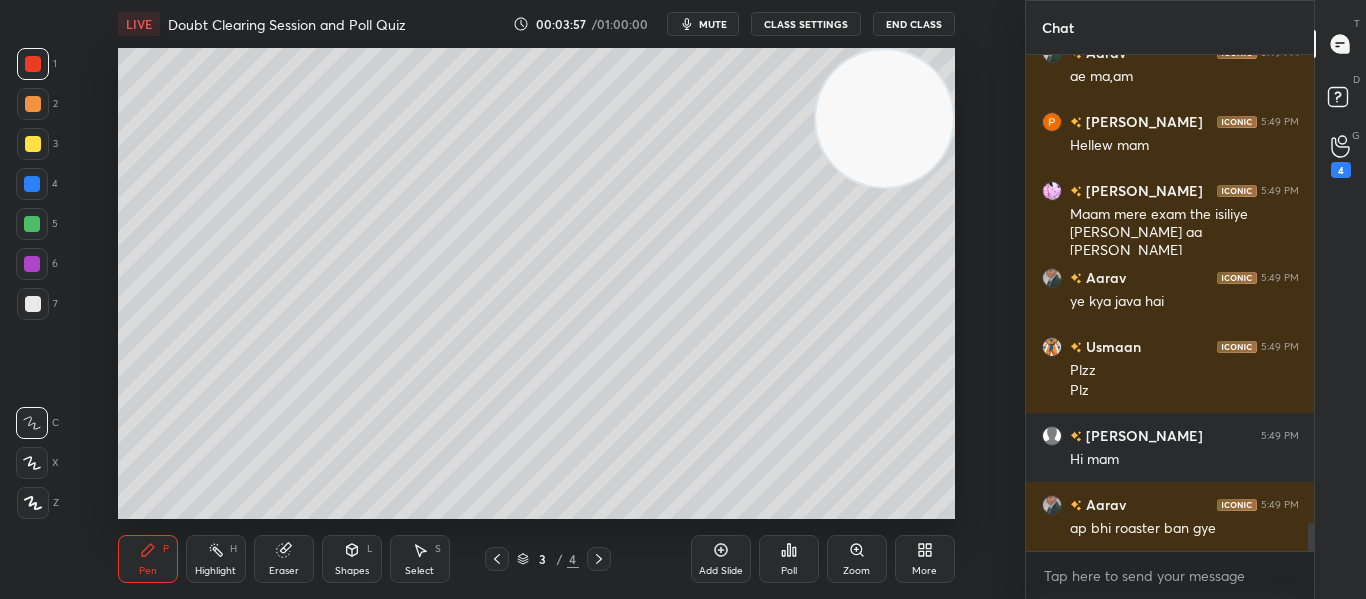click on "Poll" at bounding box center (789, 559) 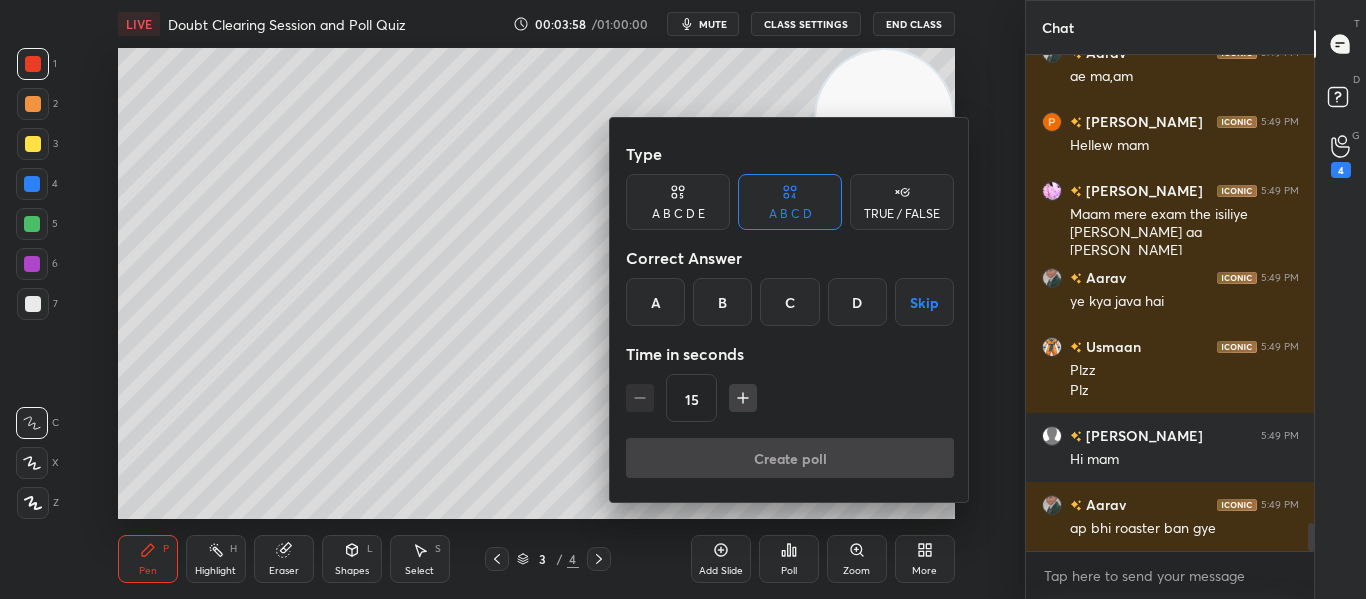 scroll, scrollTop: 8230, scrollLeft: 0, axis: vertical 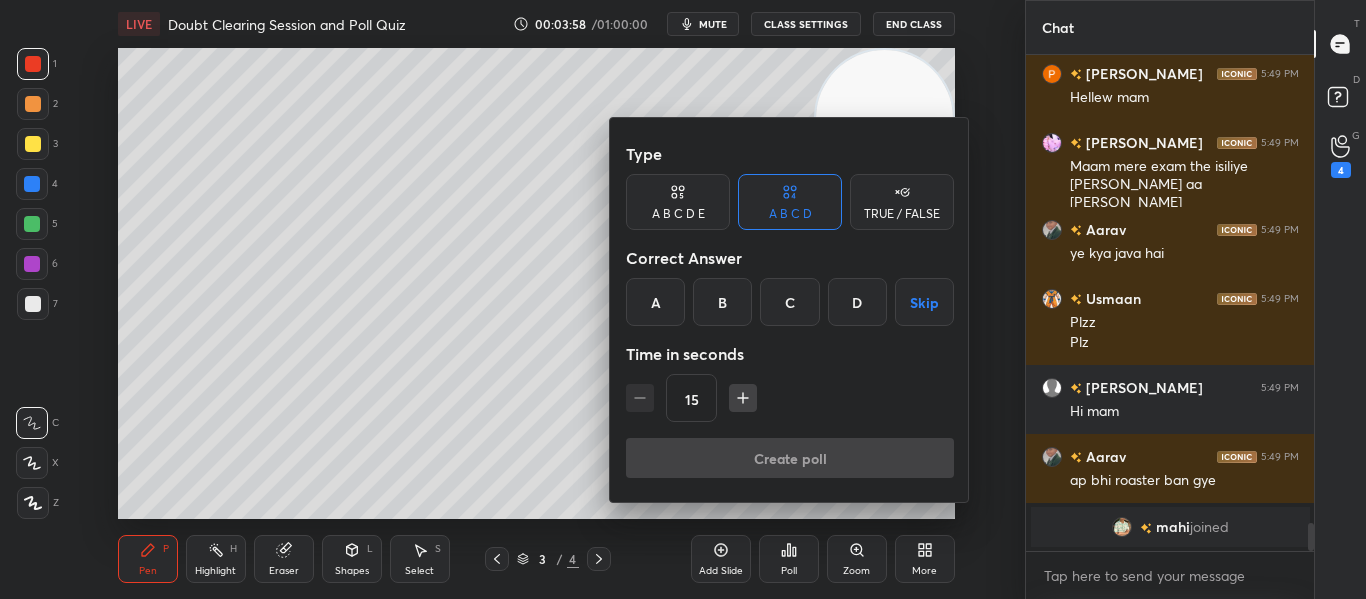 click on "Type" at bounding box center [790, 154] 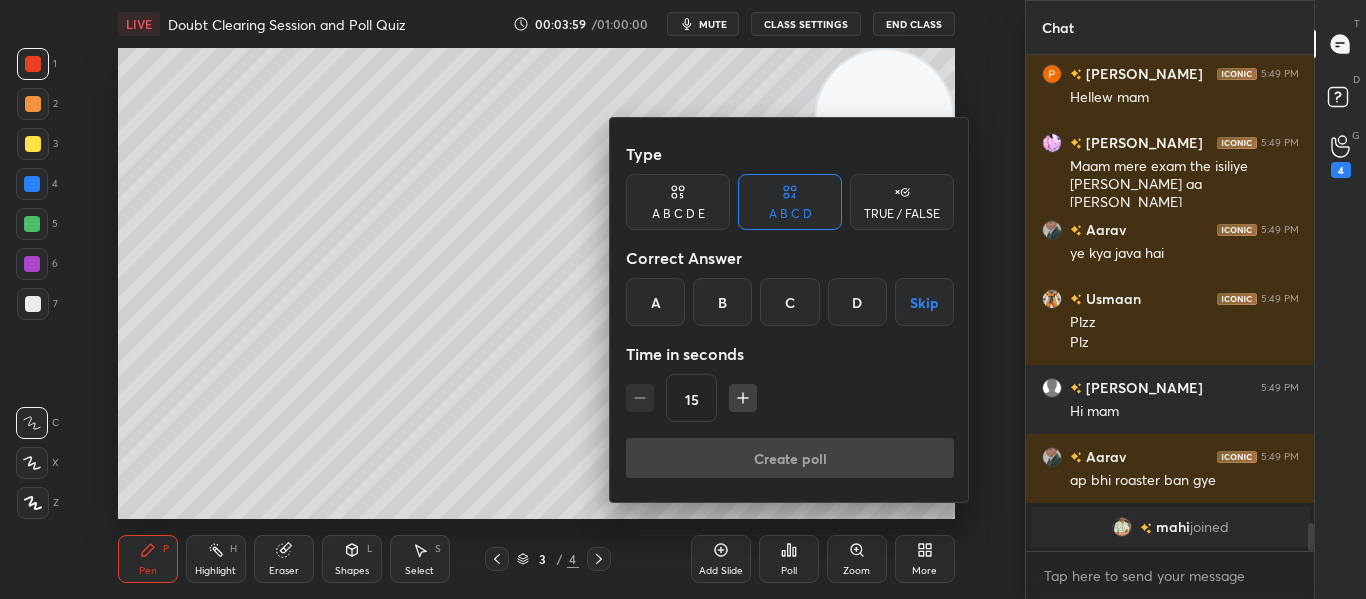 scroll, scrollTop: 7098, scrollLeft: 0, axis: vertical 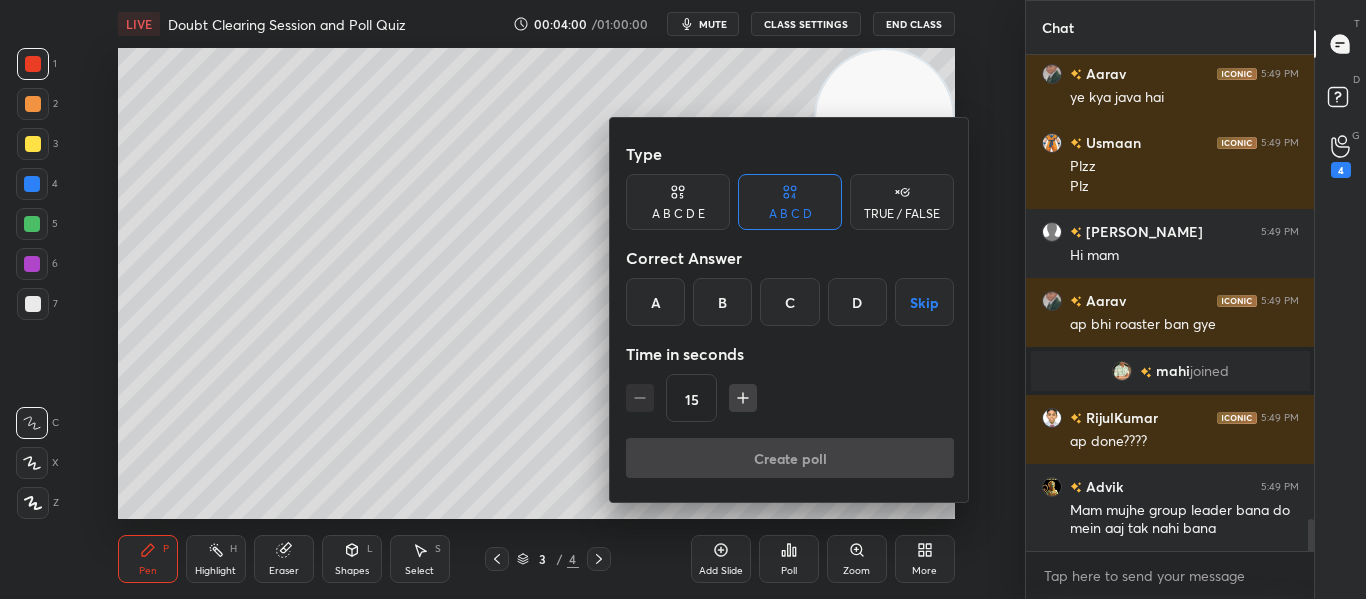 click 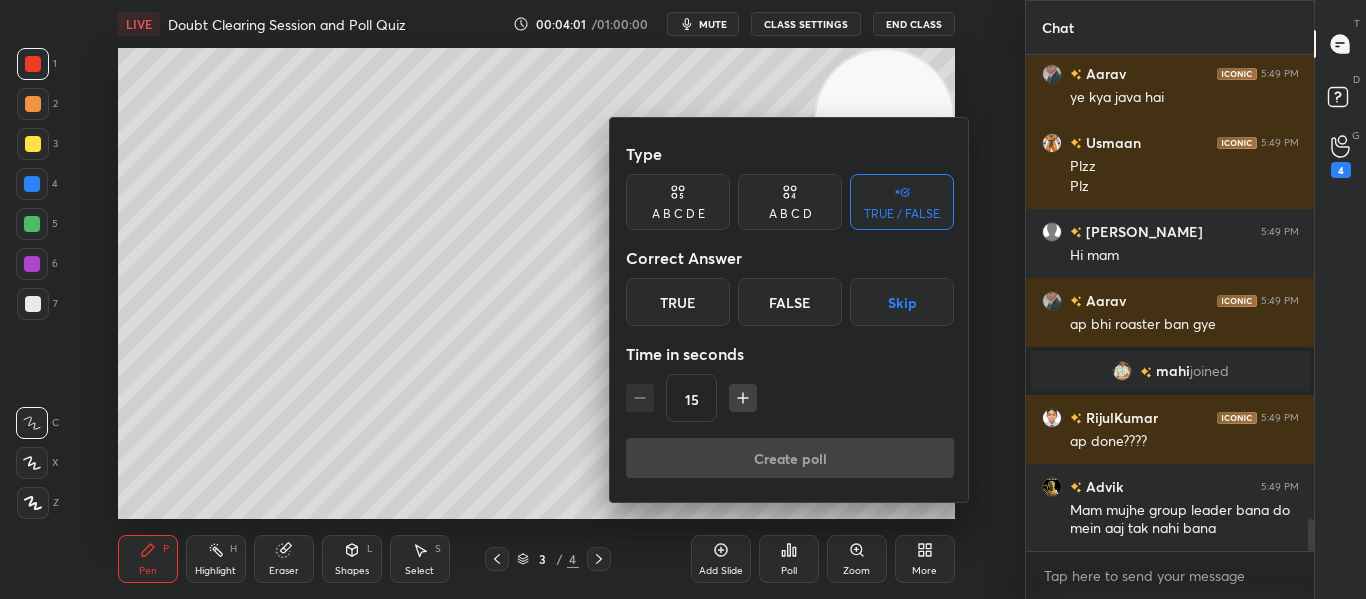 scroll, scrollTop: 7167, scrollLeft: 0, axis: vertical 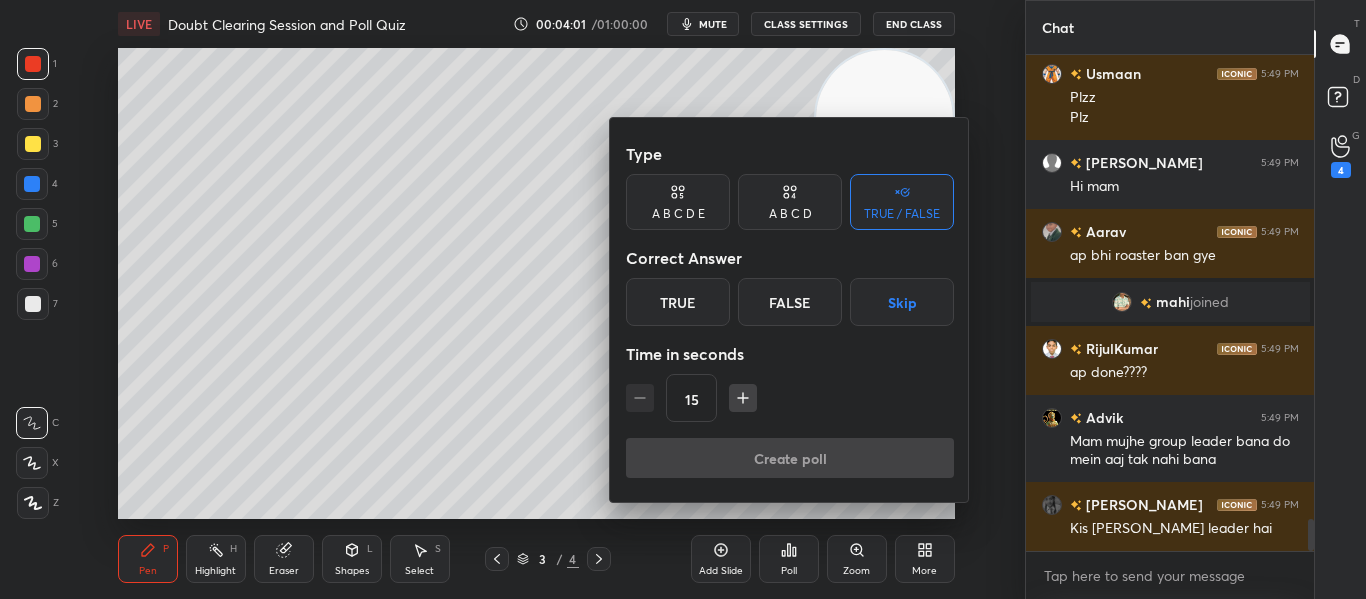 click on "True" at bounding box center (678, 302) 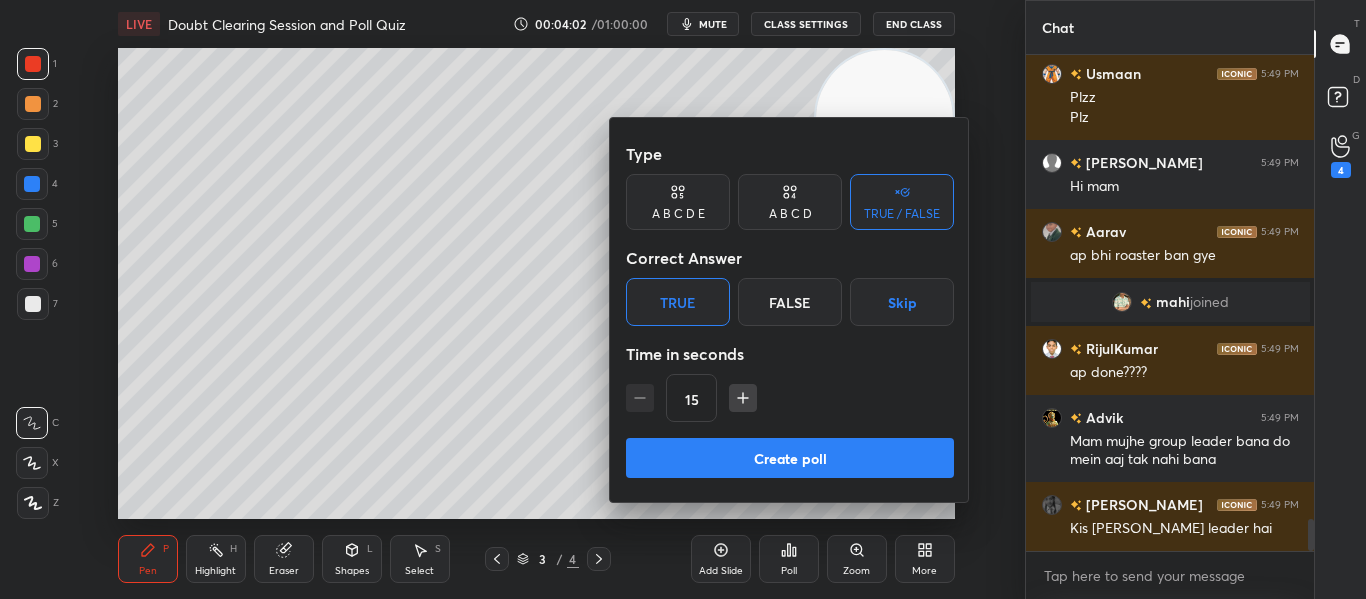 scroll, scrollTop: 7236, scrollLeft: 0, axis: vertical 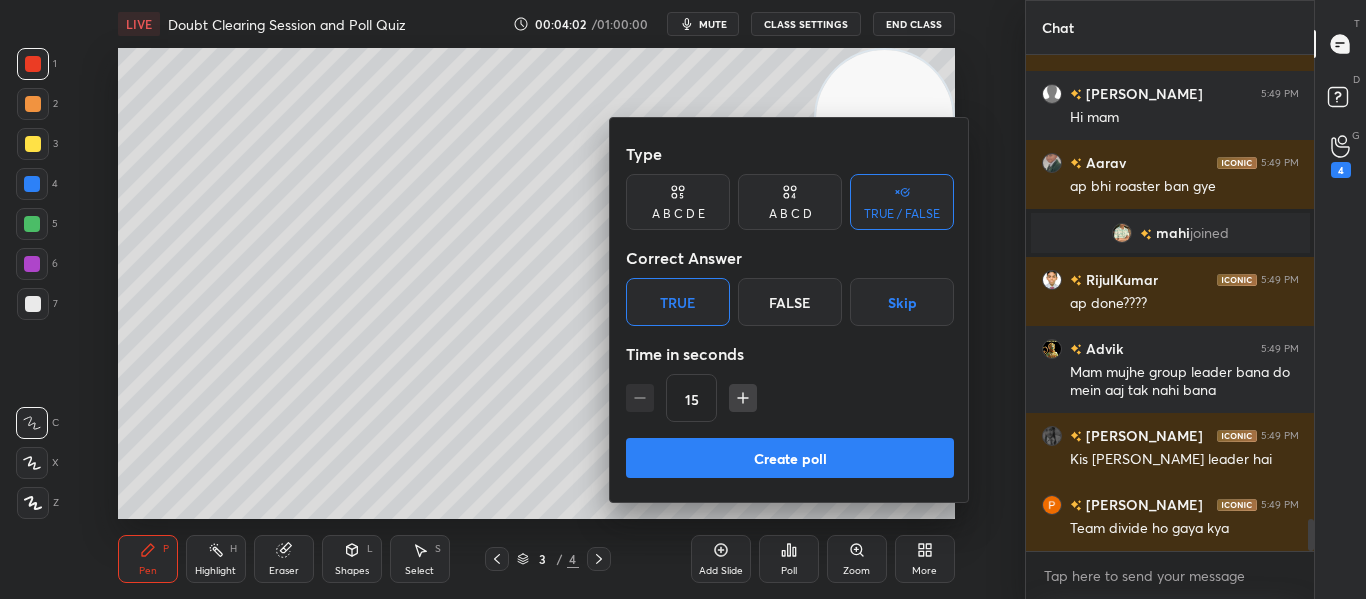 click 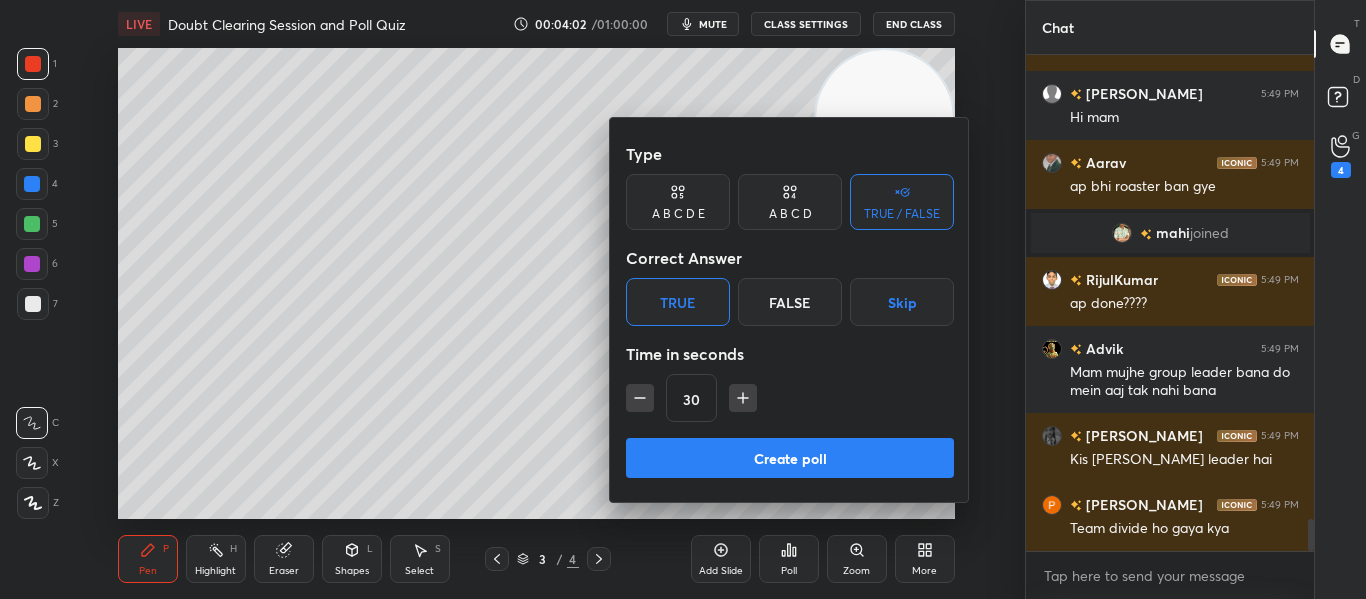 click 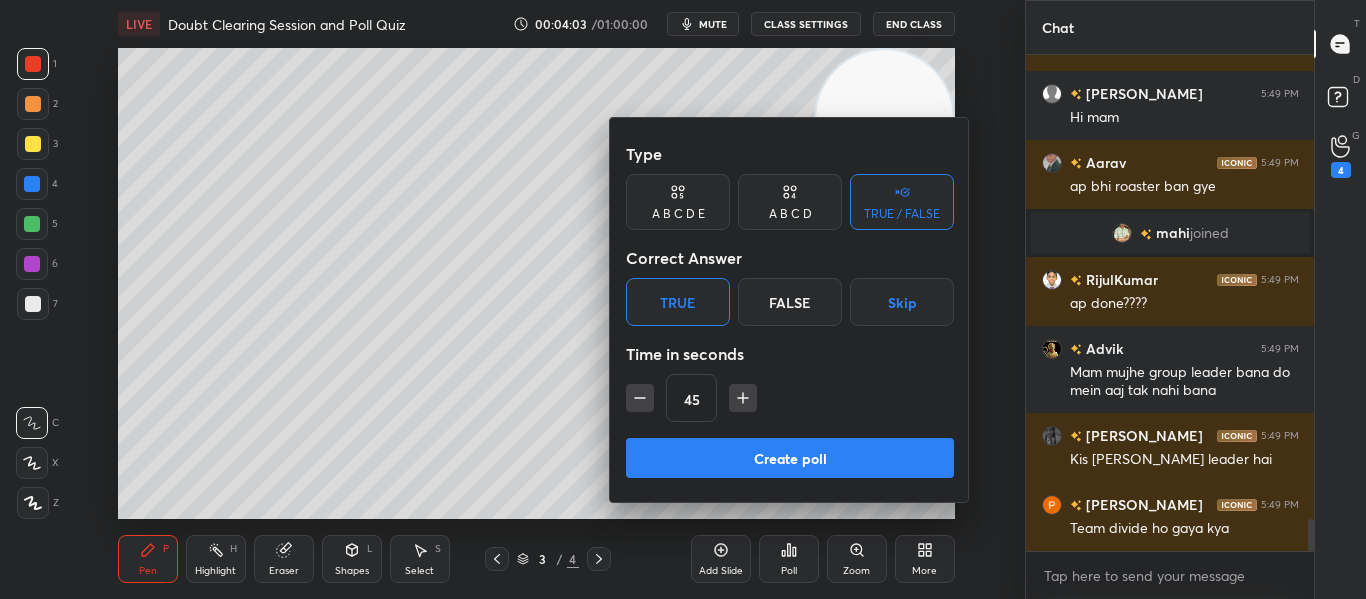 click 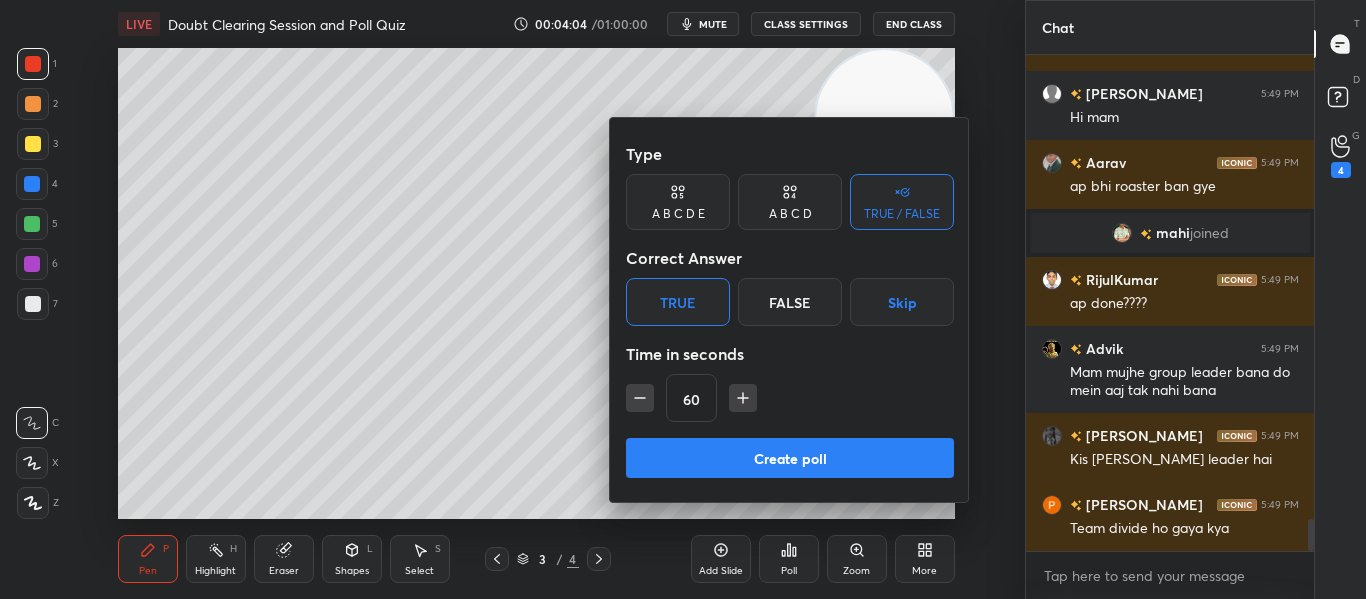 click 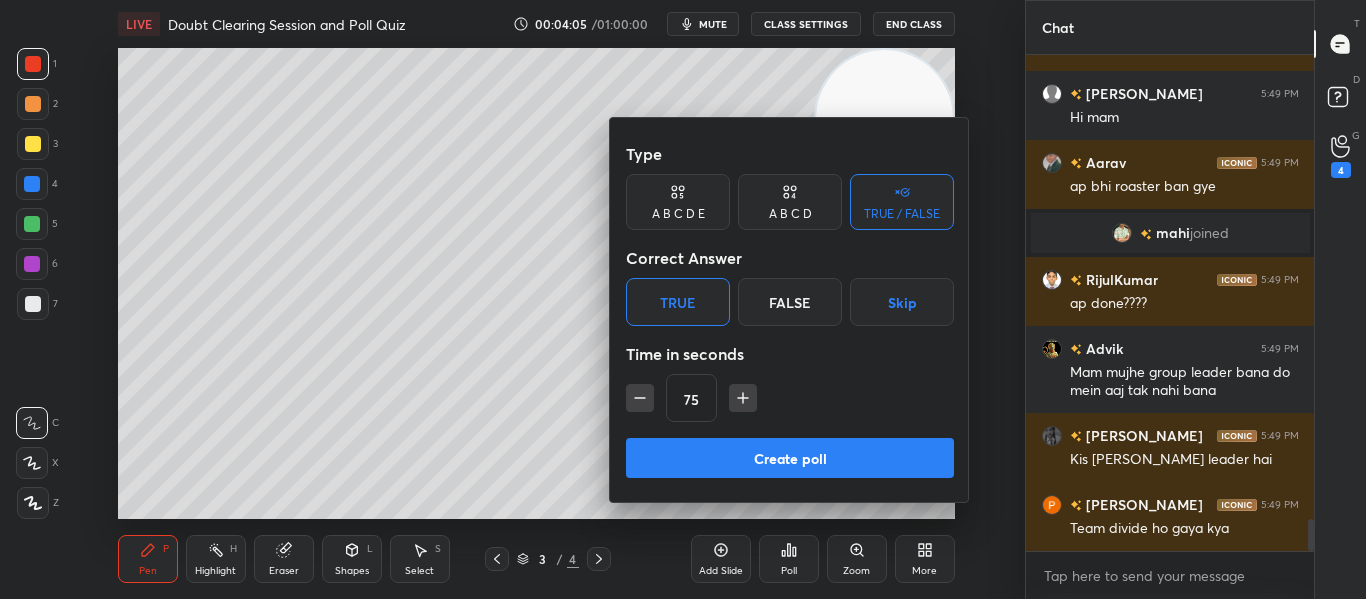 click 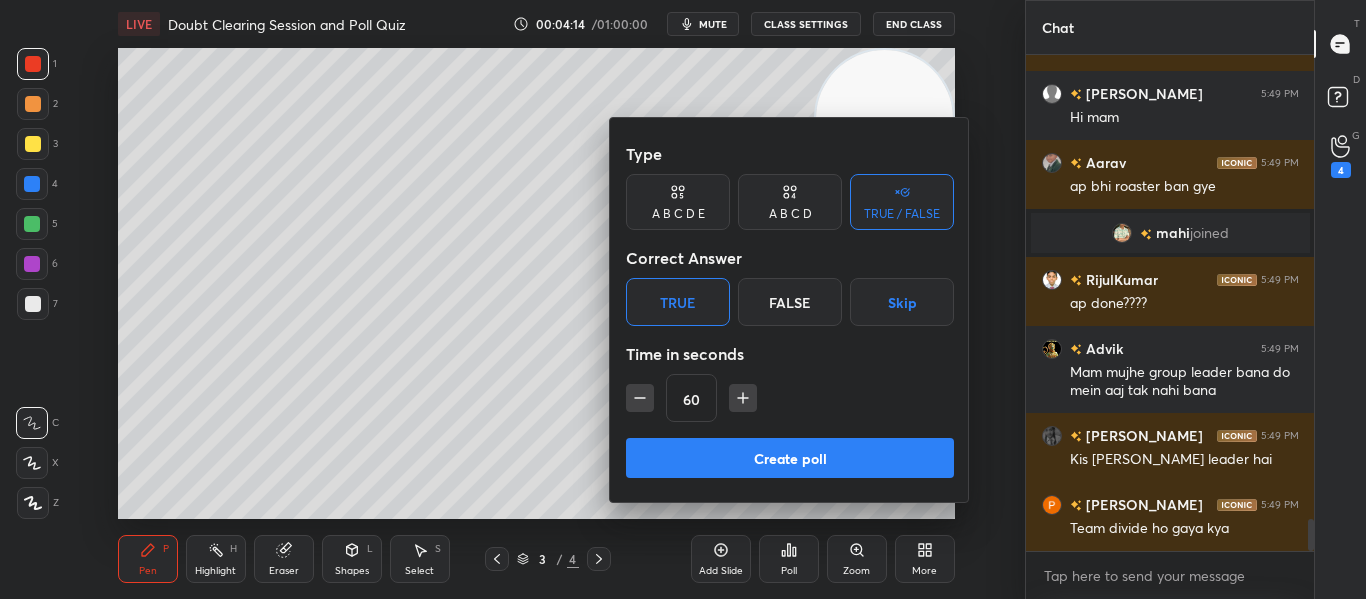 click on "Create poll" at bounding box center (790, 458) 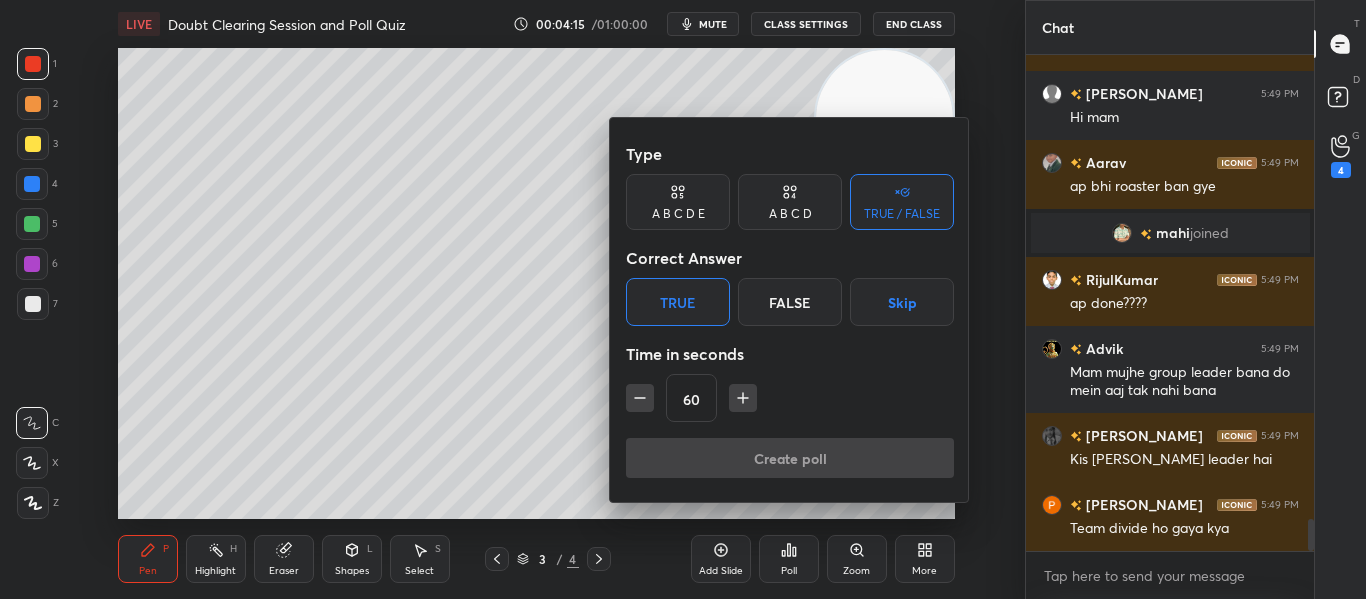 scroll, scrollTop: 7305, scrollLeft: 0, axis: vertical 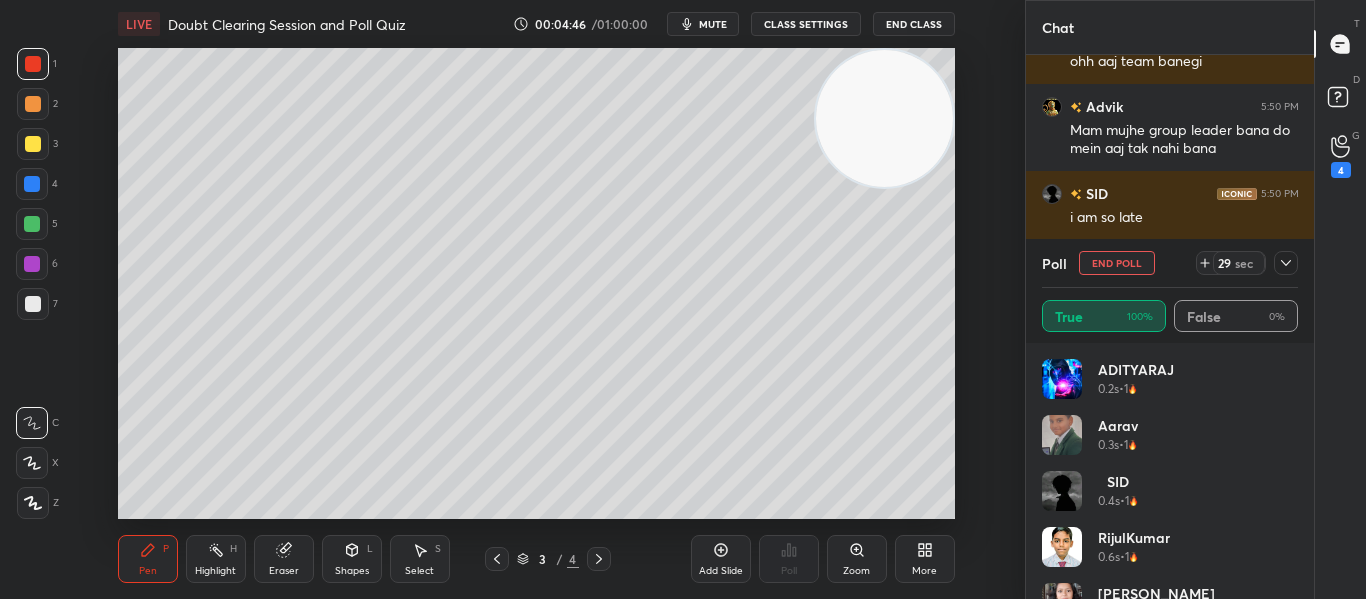 click 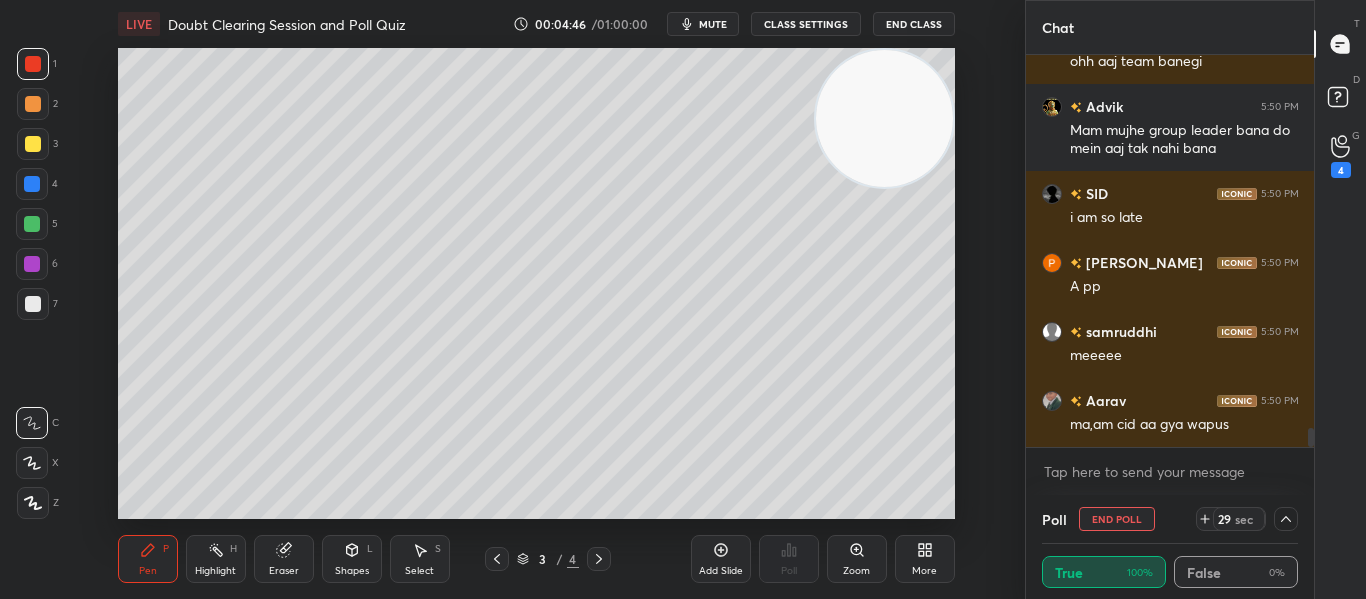 scroll, scrollTop: 0, scrollLeft: 0, axis: both 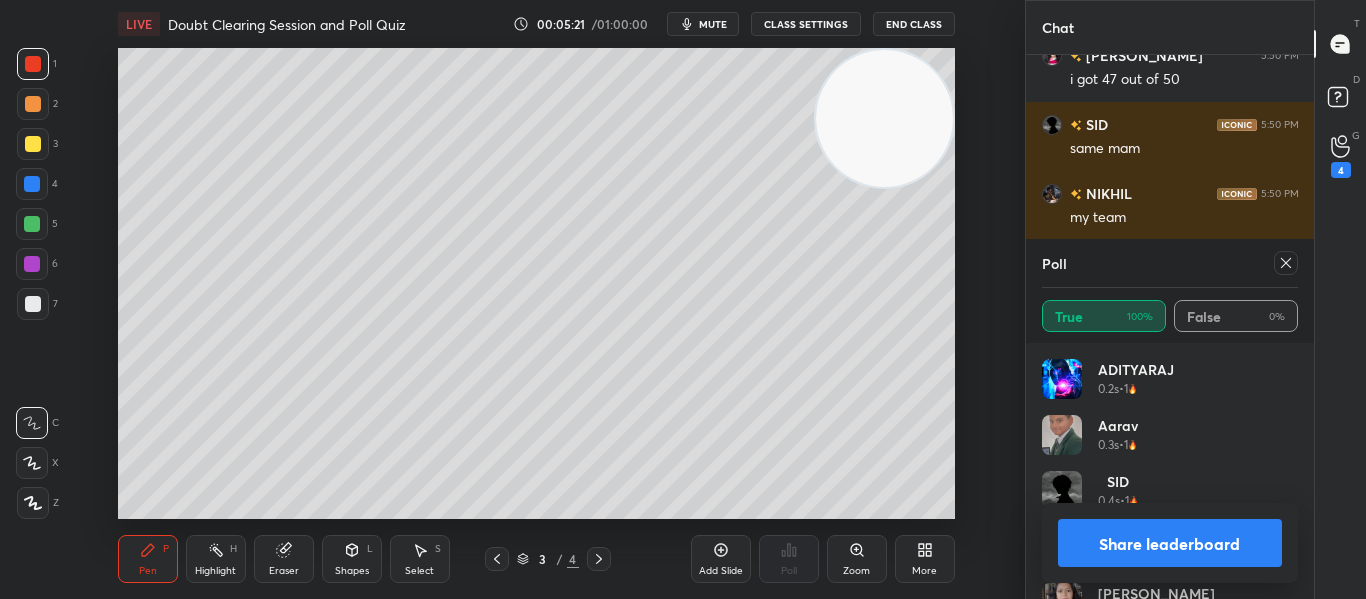 click 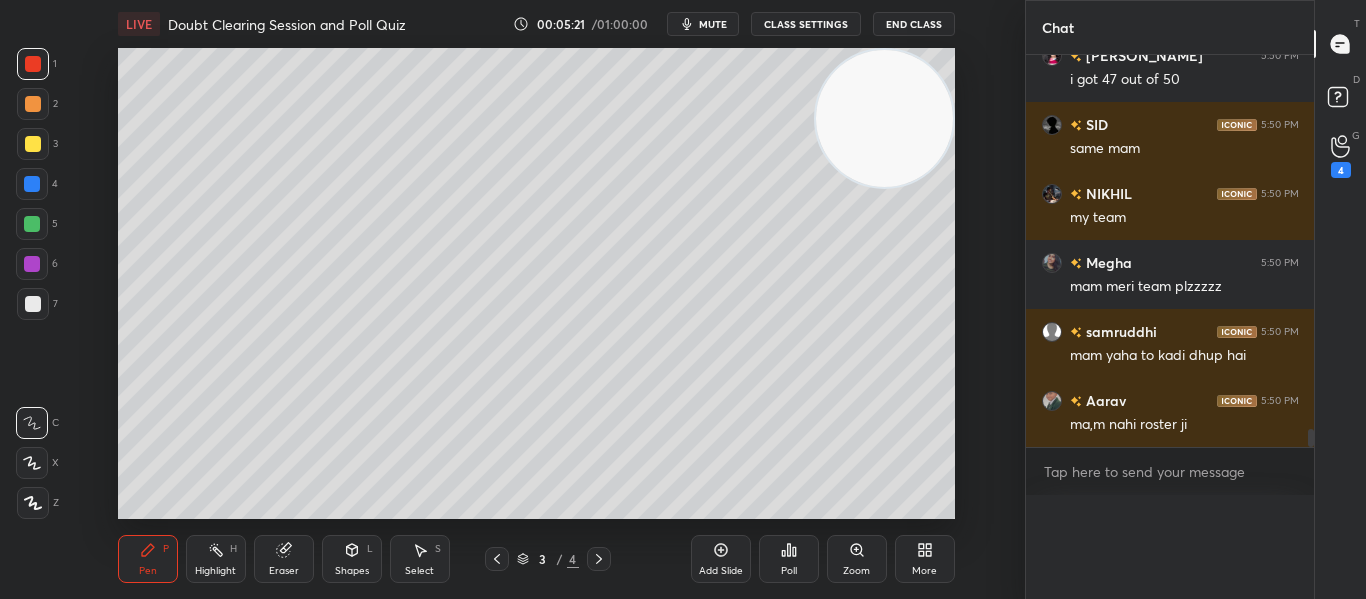 scroll, scrollTop: 0, scrollLeft: 0, axis: both 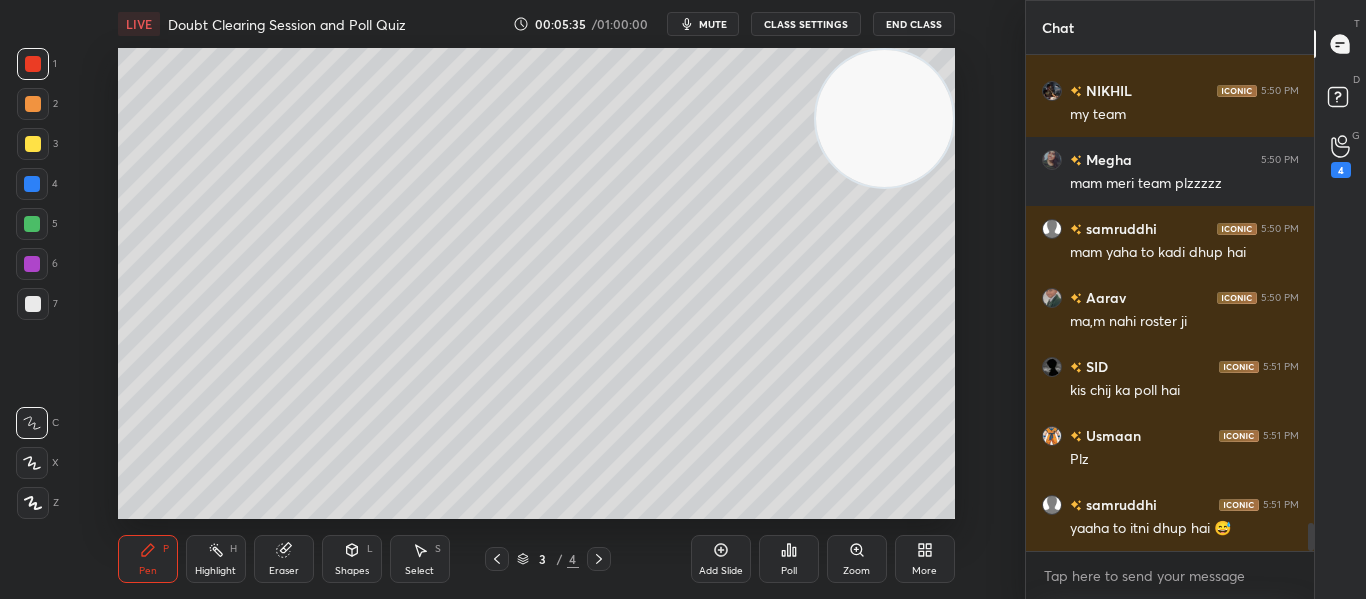 click at bounding box center [32, 184] 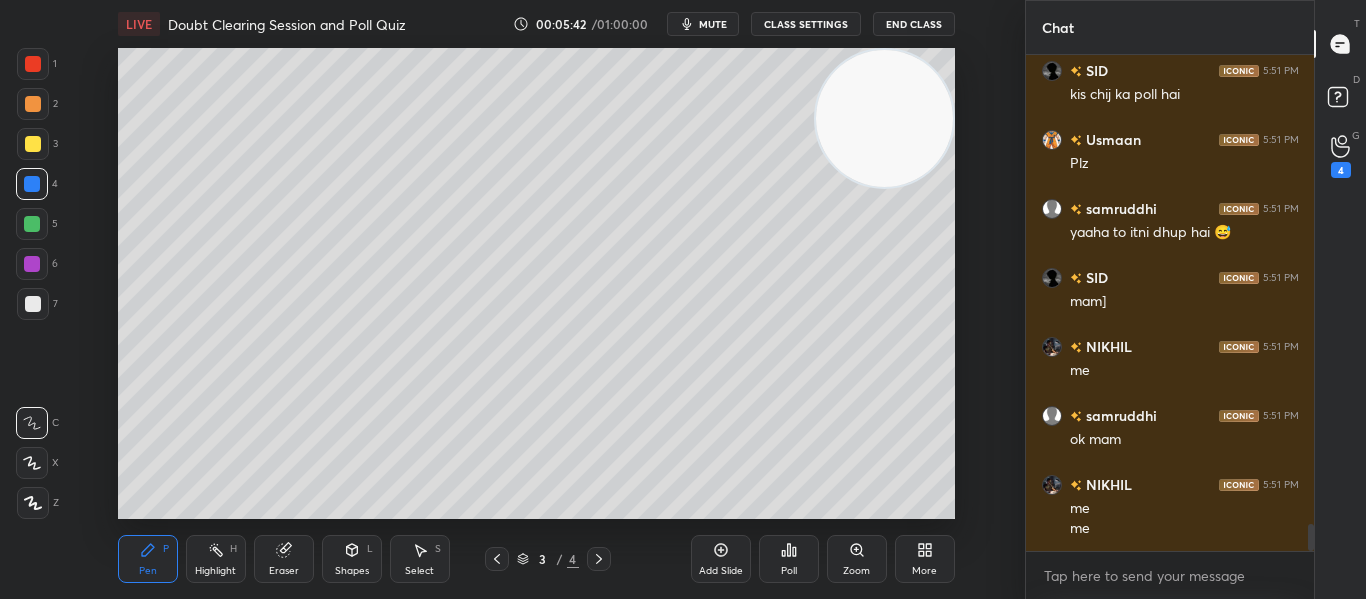 click at bounding box center [32, 264] 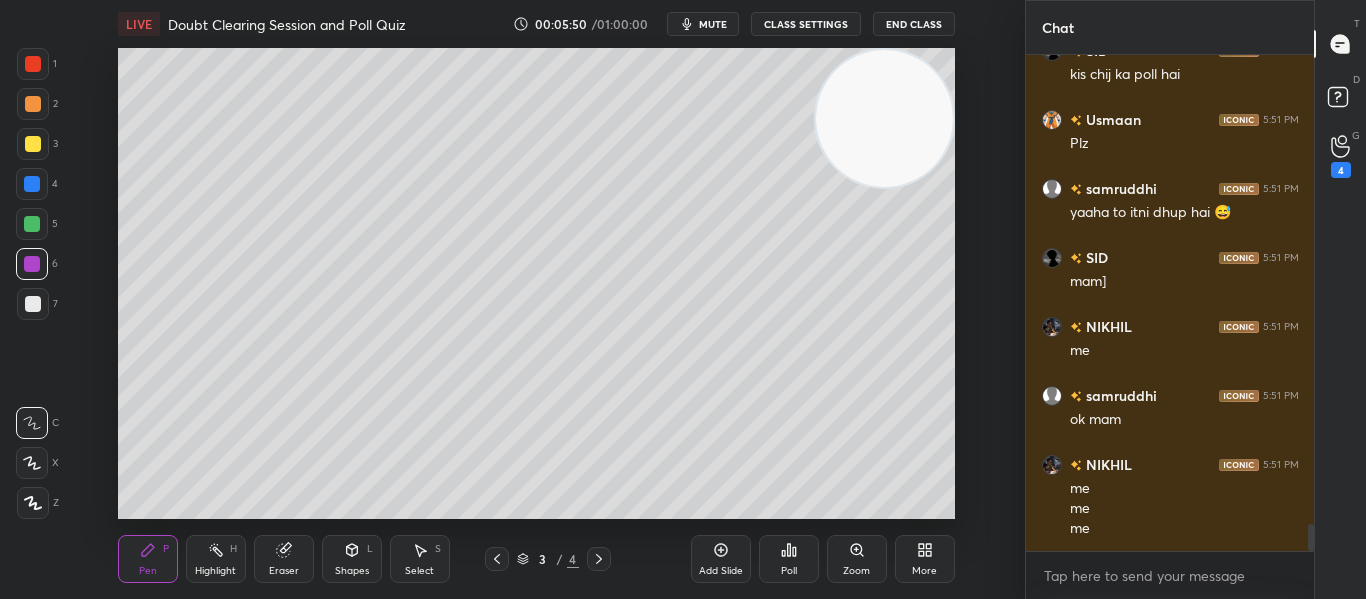 scroll, scrollTop: 8774, scrollLeft: 0, axis: vertical 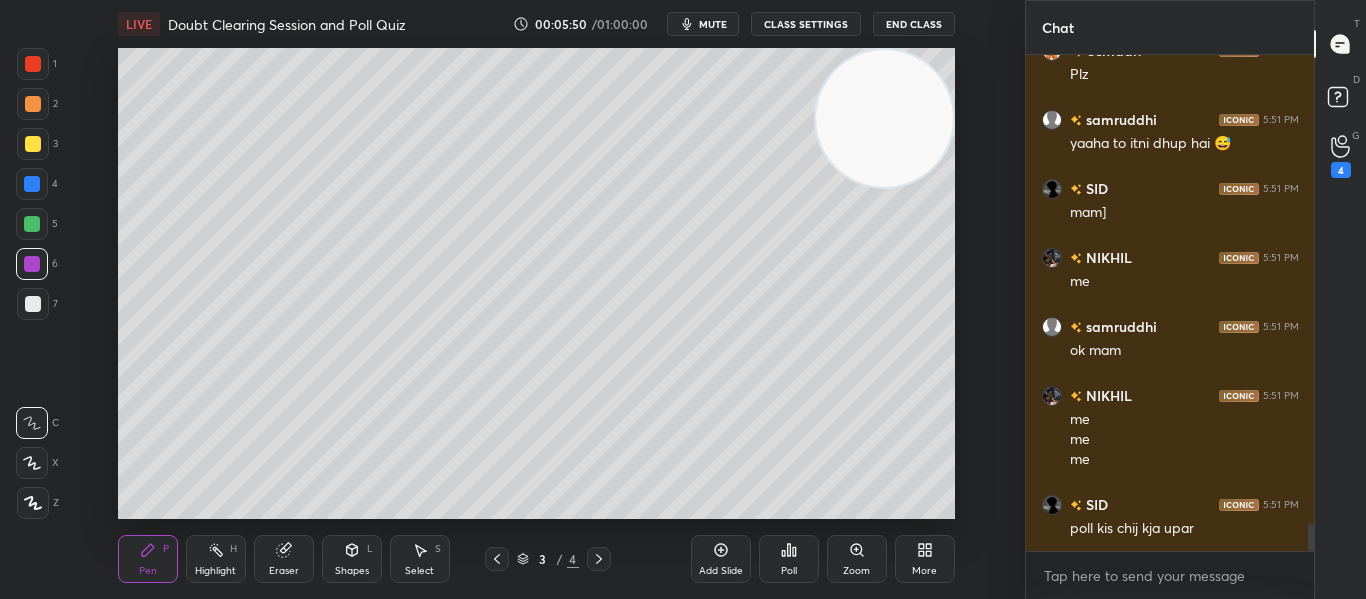 click at bounding box center (33, 64) 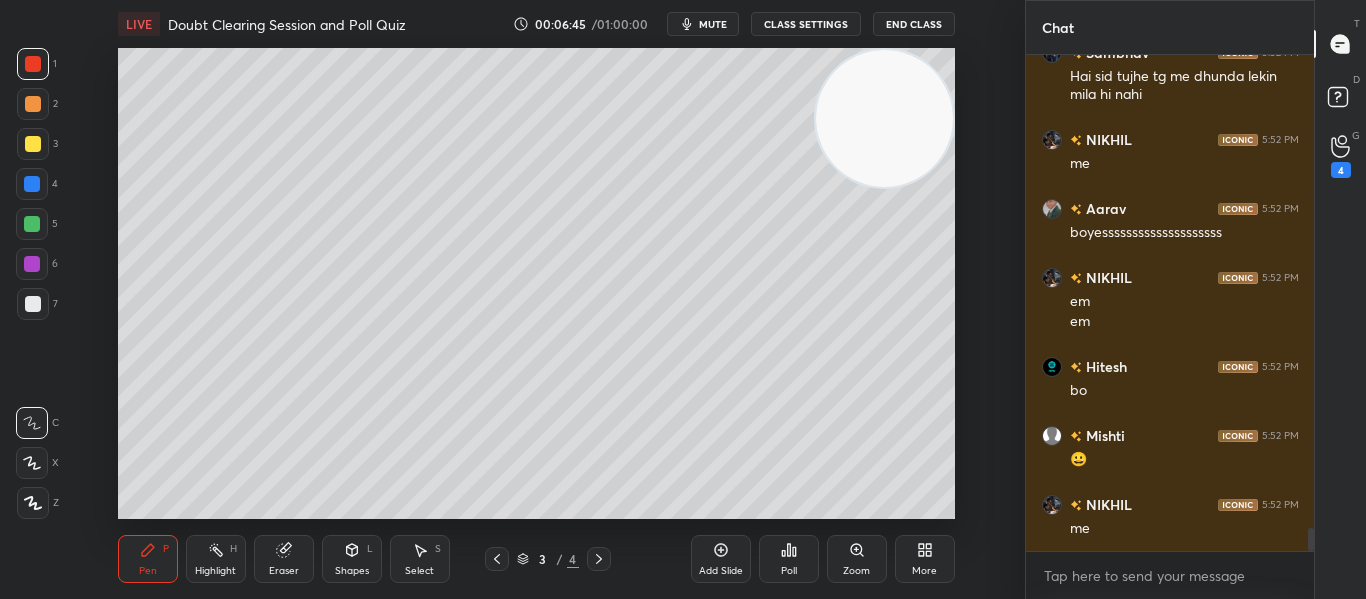 scroll, scrollTop: 10360, scrollLeft: 0, axis: vertical 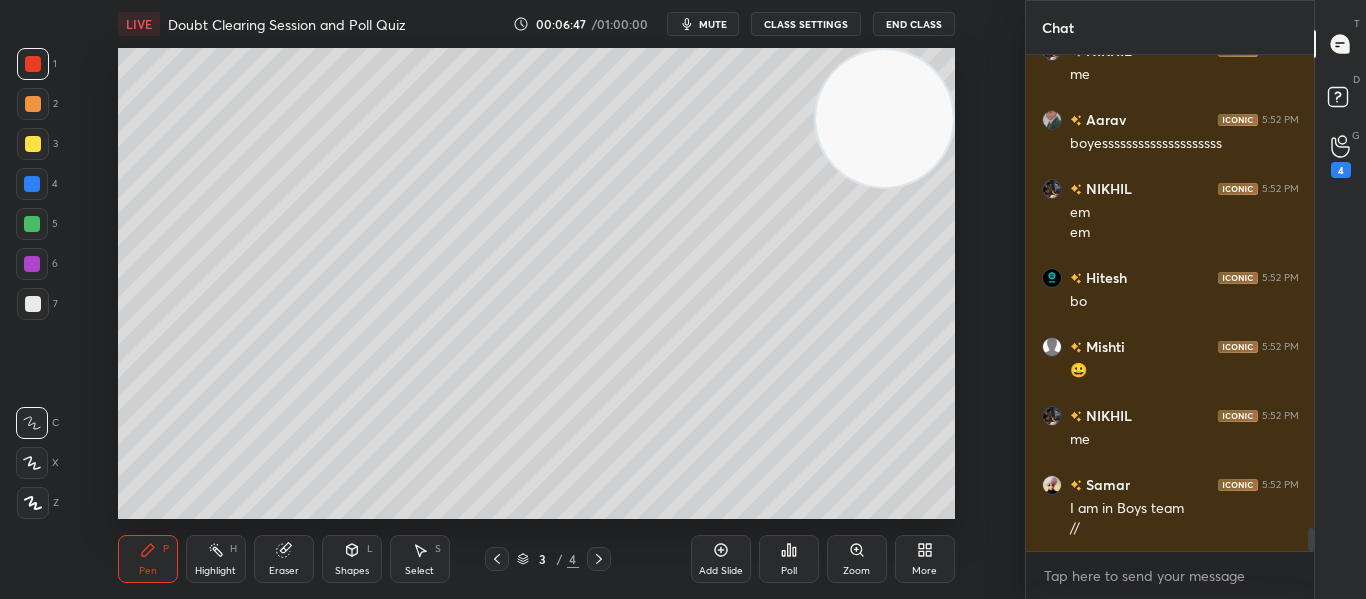 click on "More" at bounding box center [925, 559] 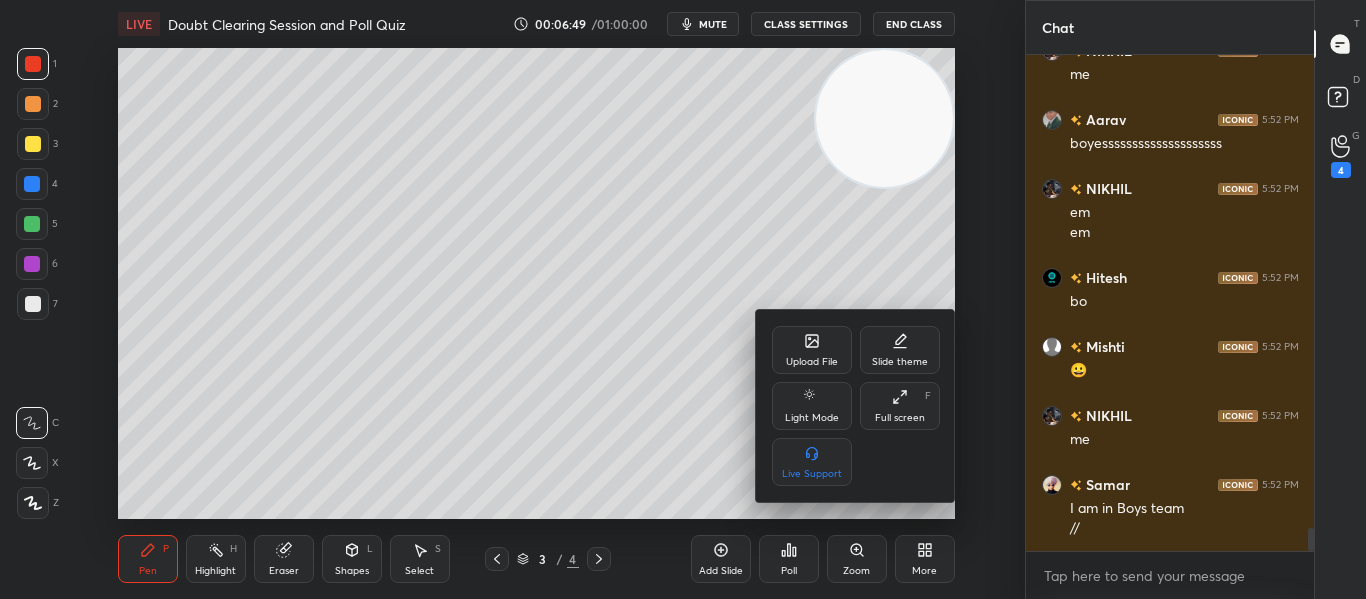 click at bounding box center (683, 299) 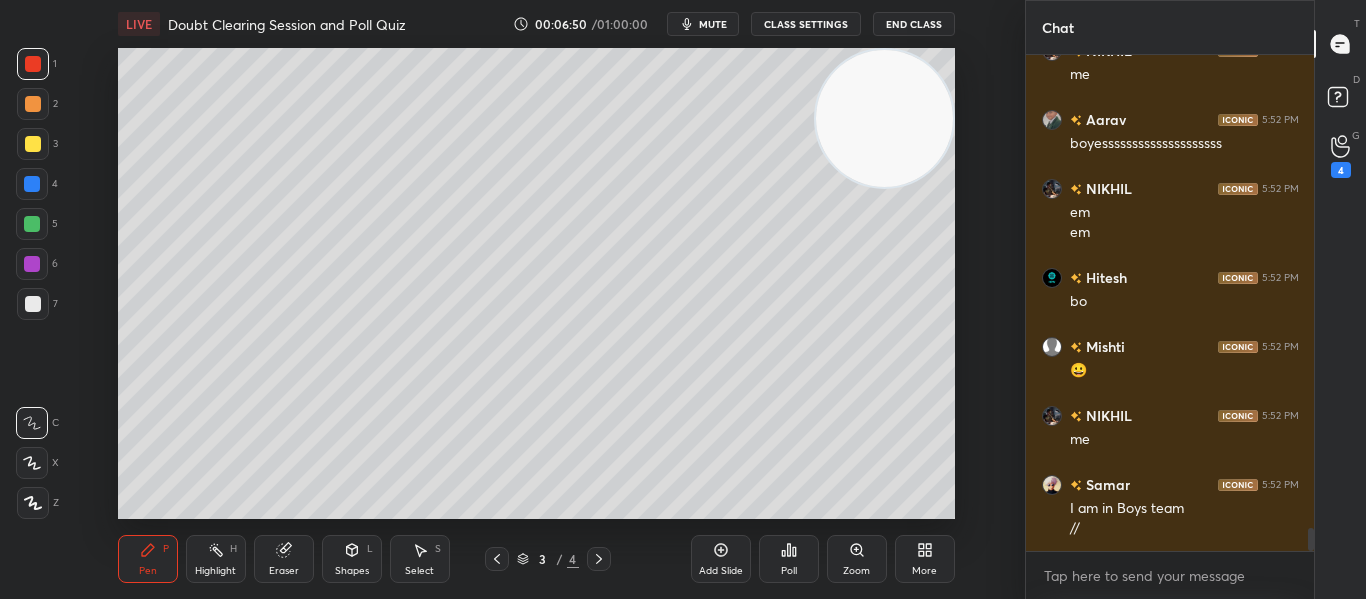 click on "Add Slide" at bounding box center [721, 571] 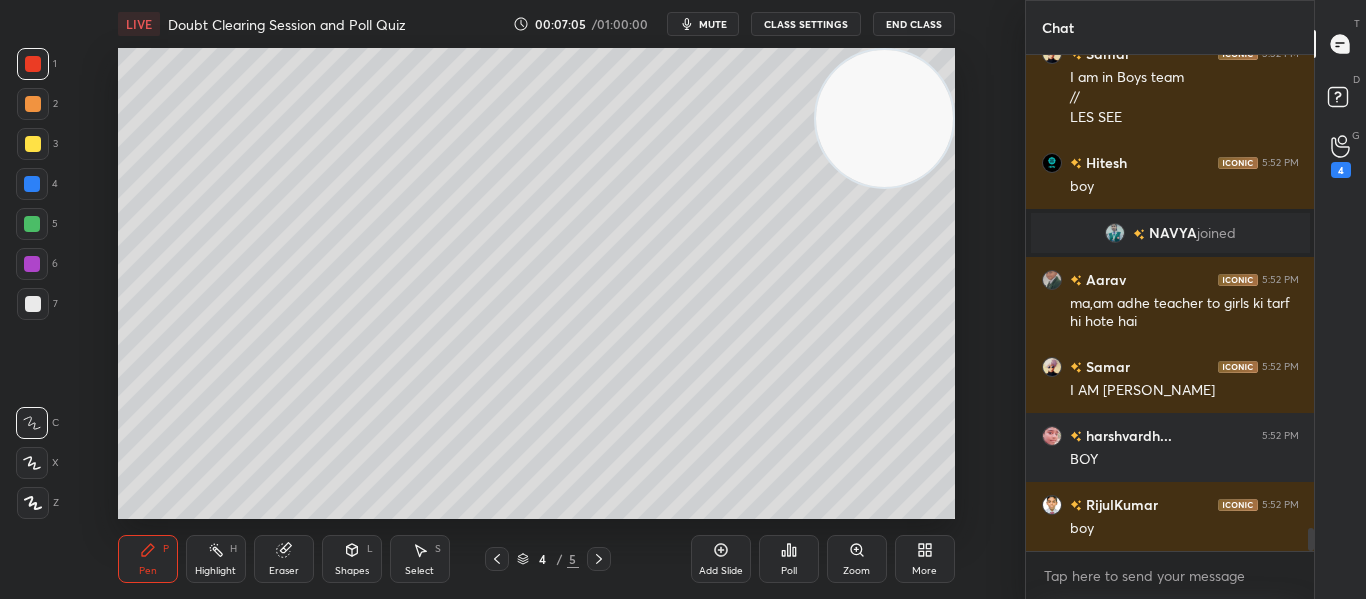 scroll, scrollTop: 10363, scrollLeft: 0, axis: vertical 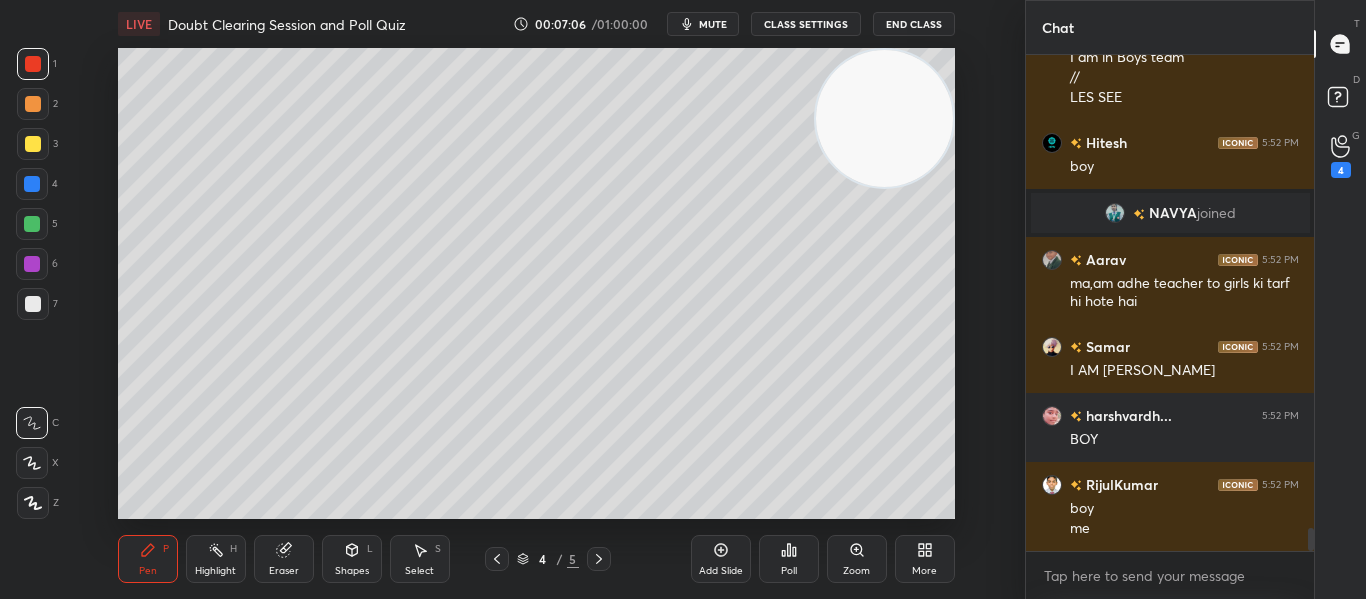 click on "Poll" at bounding box center [789, 559] 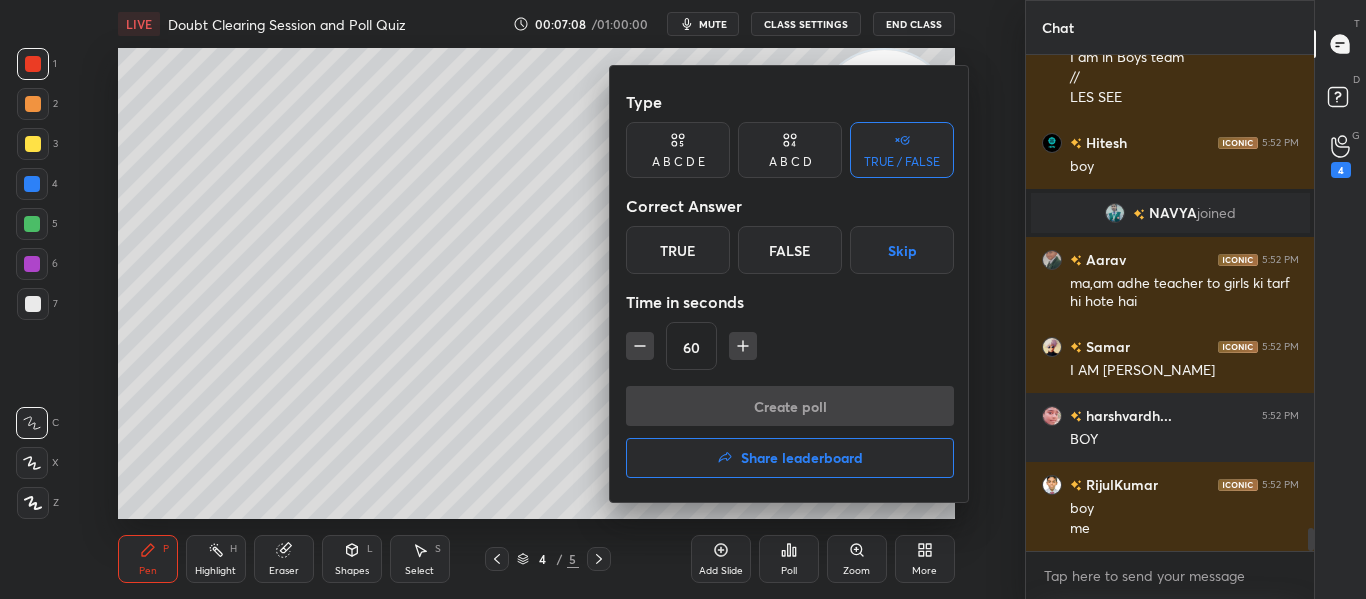 click on "Skip" at bounding box center (902, 250) 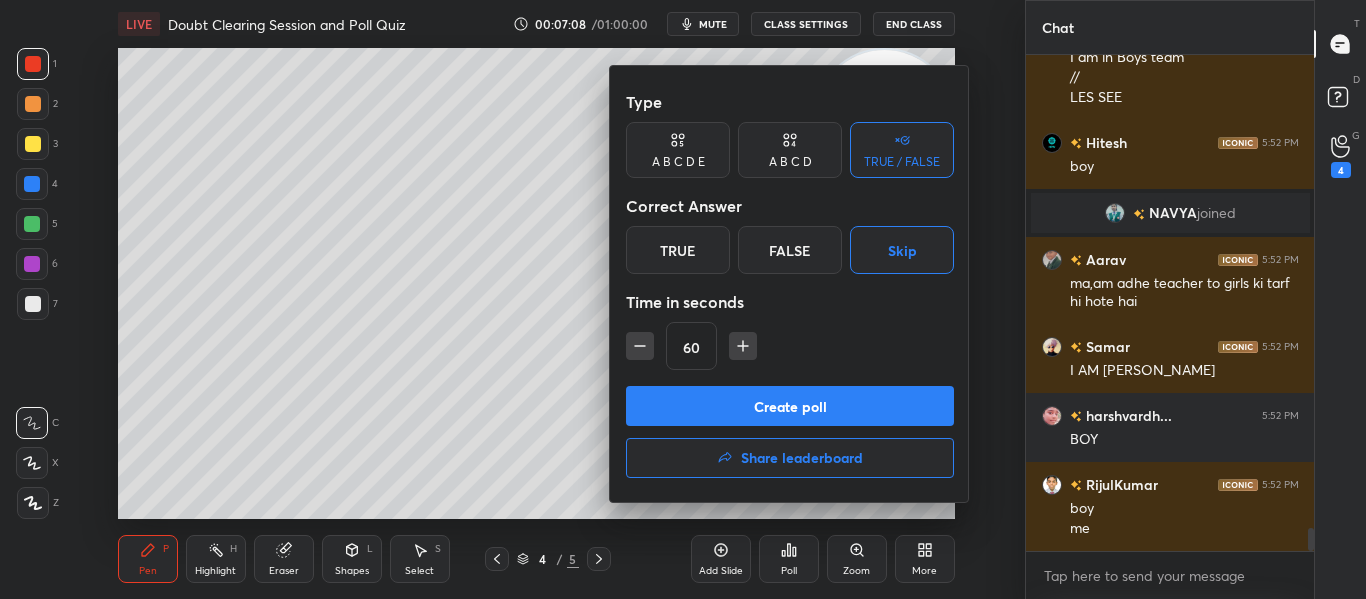scroll, scrollTop: 10432, scrollLeft: 0, axis: vertical 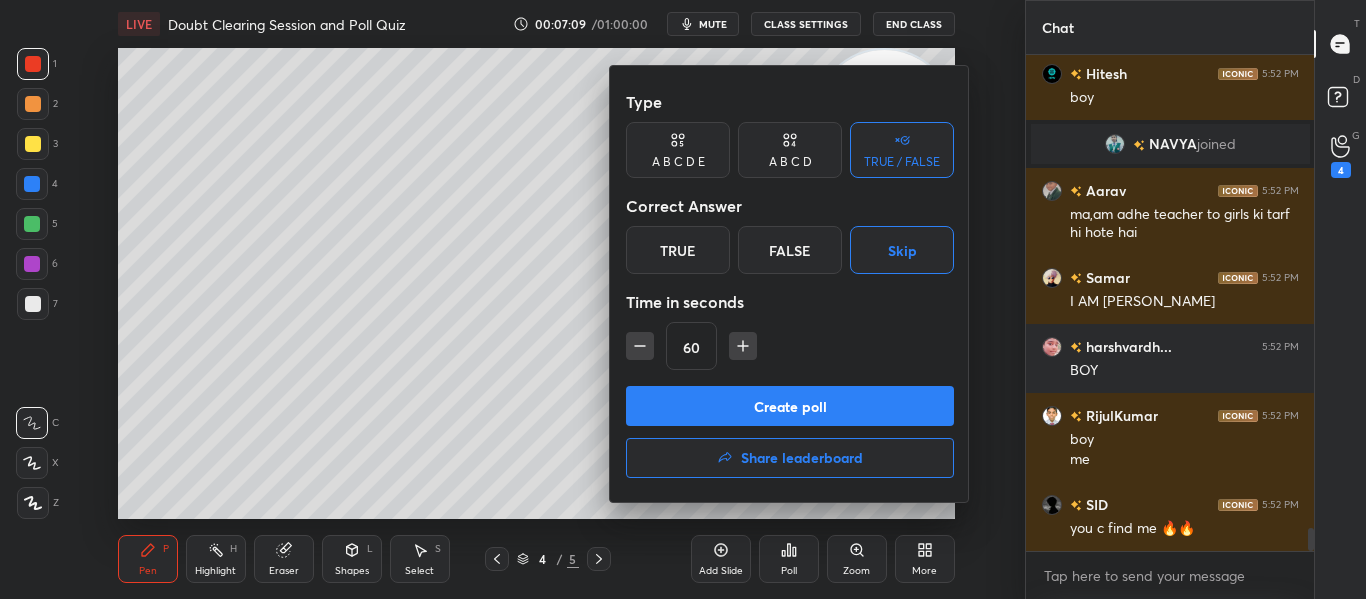 click at bounding box center [640, 346] 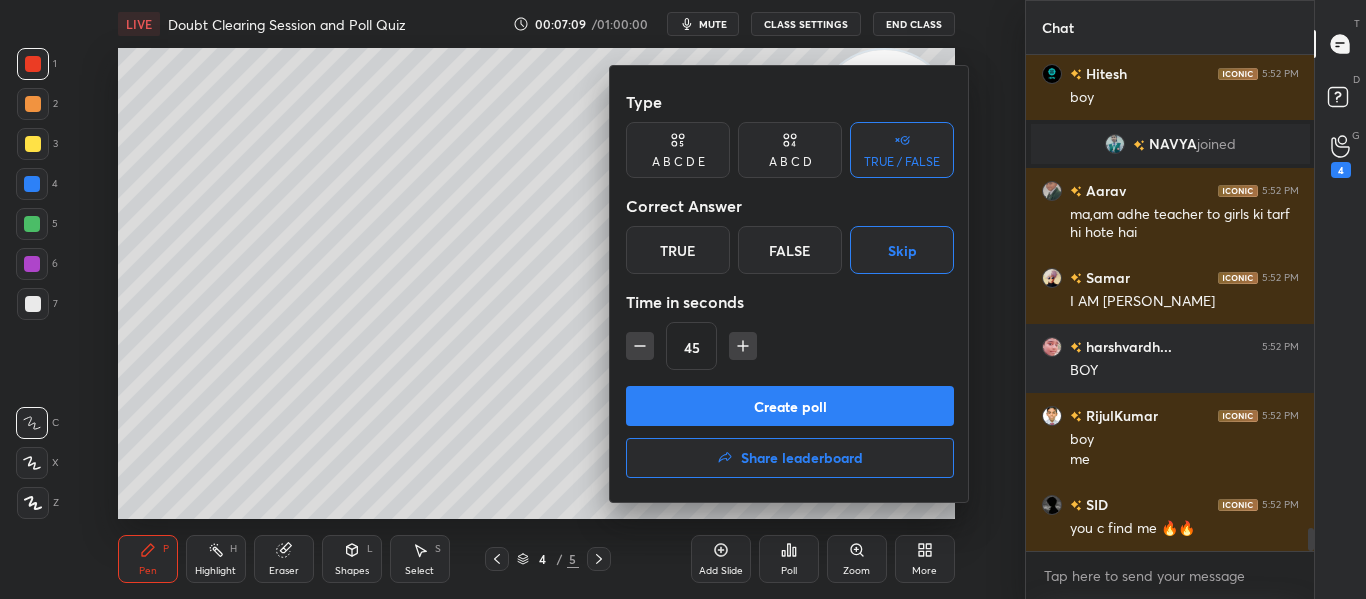 click at bounding box center [640, 346] 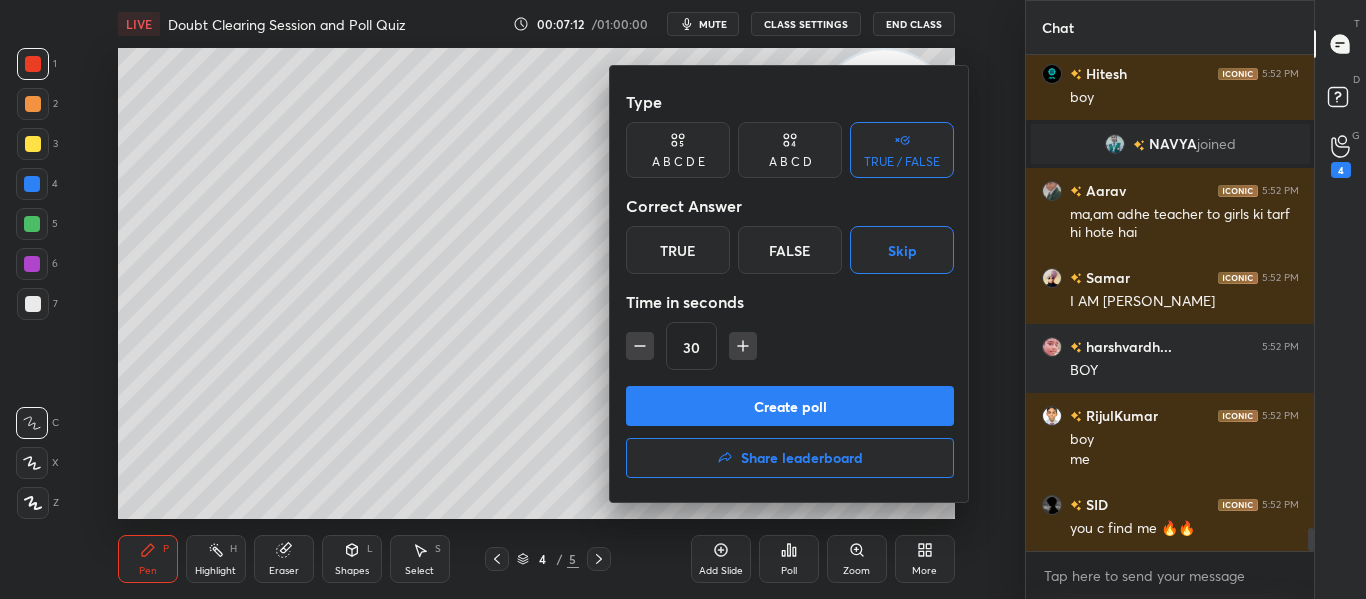 click on "Create poll" at bounding box center [790, 406] 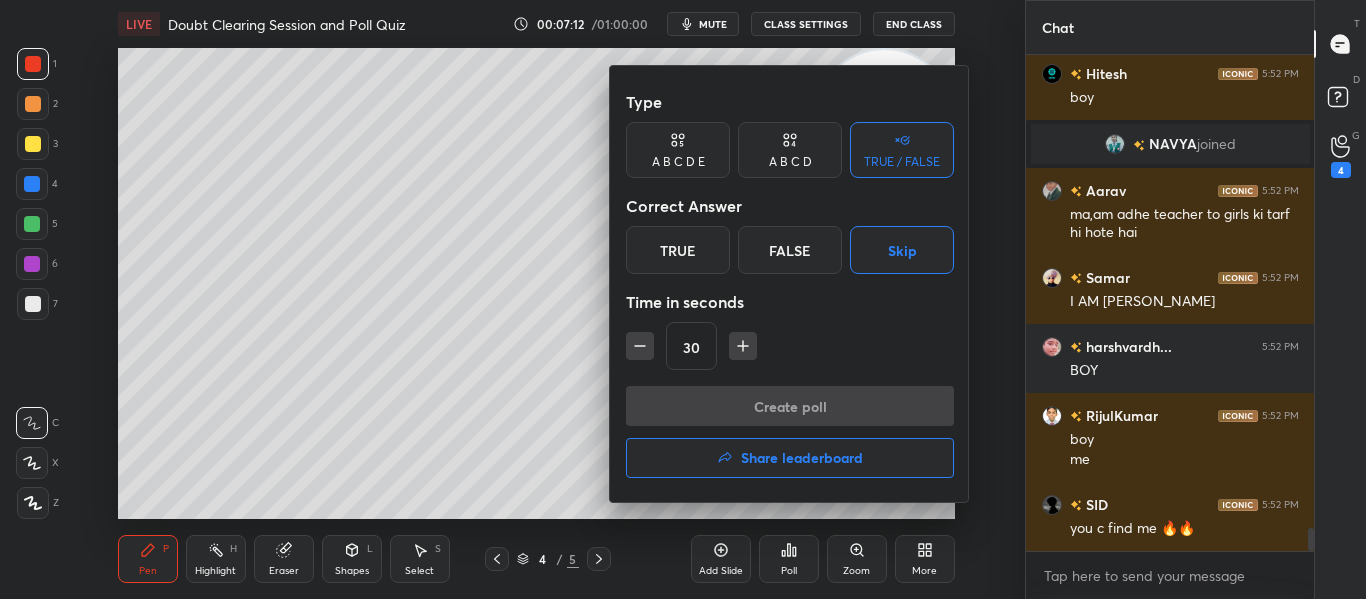 scroll, scrollTop: 448, scrollLeft: 282, axis: both 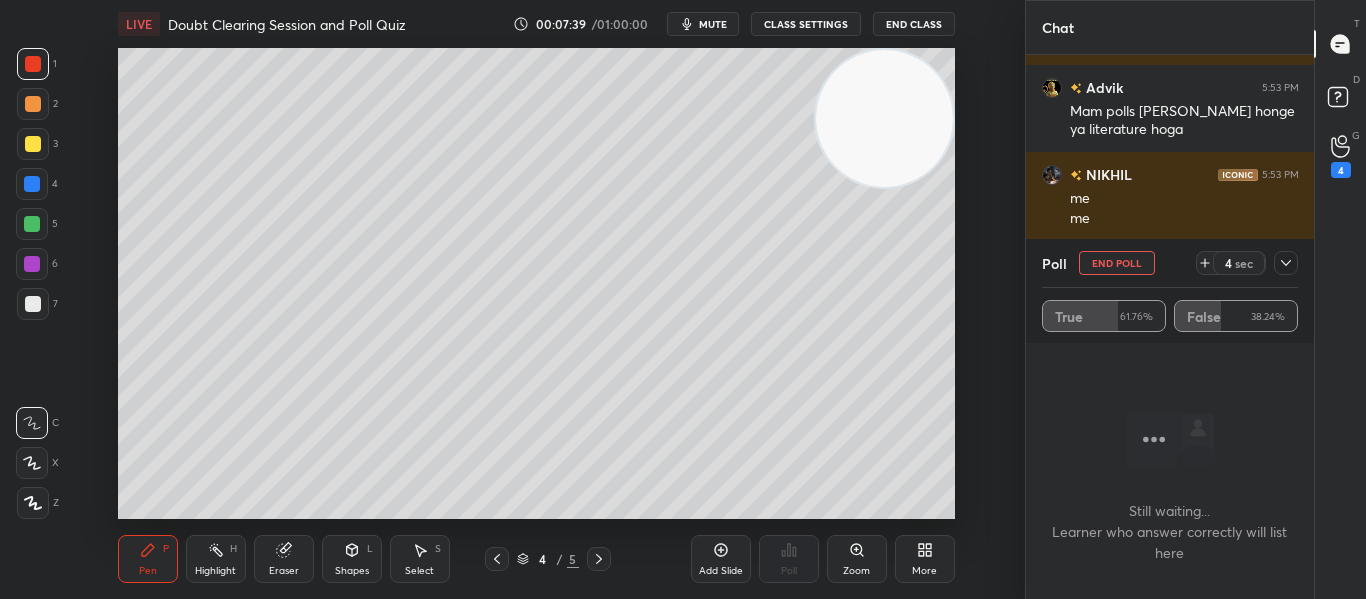 click 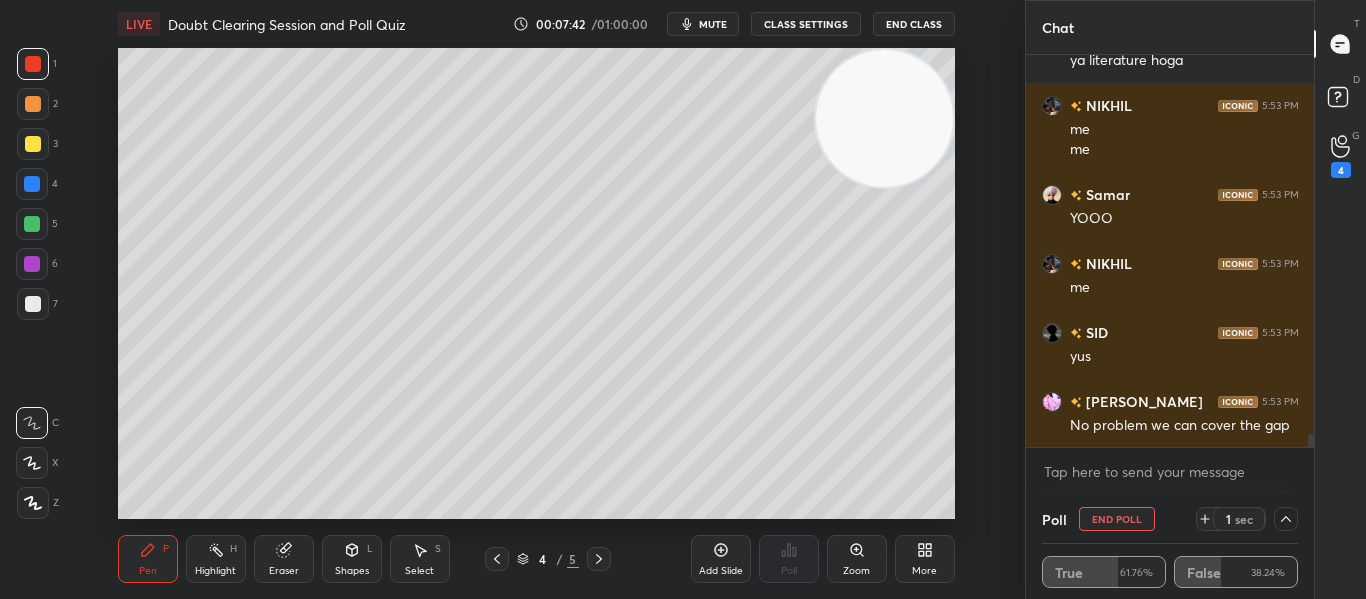 scroll, scrollTop: 11482, scrollLeft: 0, axis: vertical 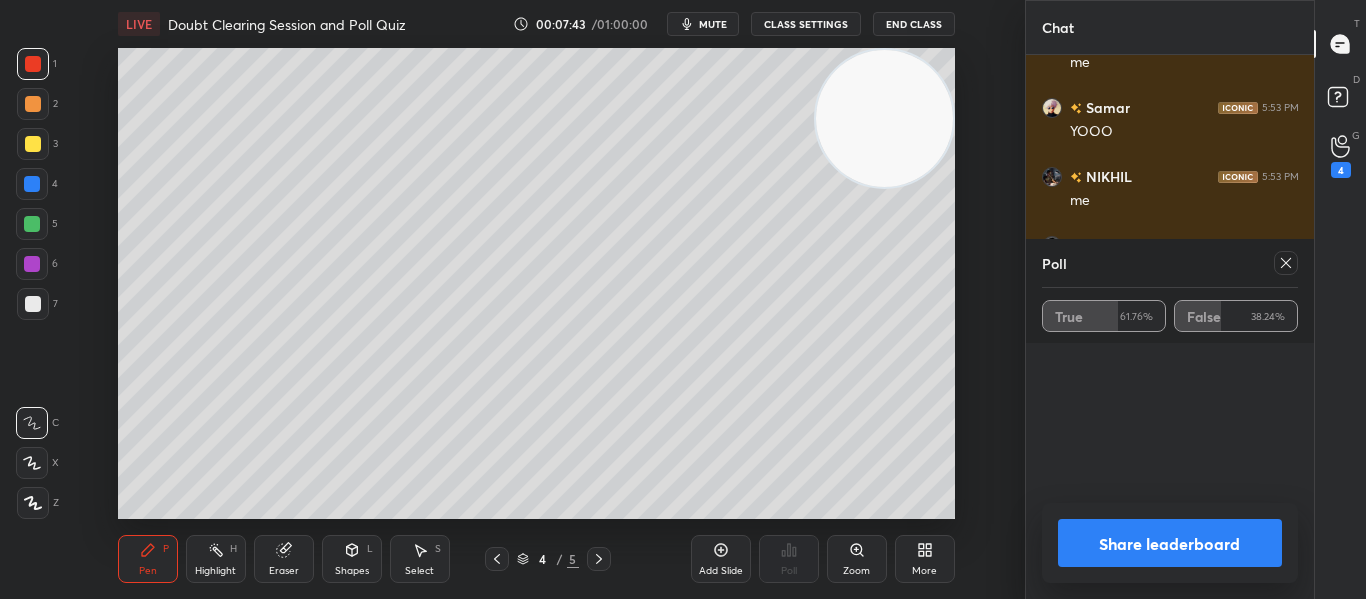 click 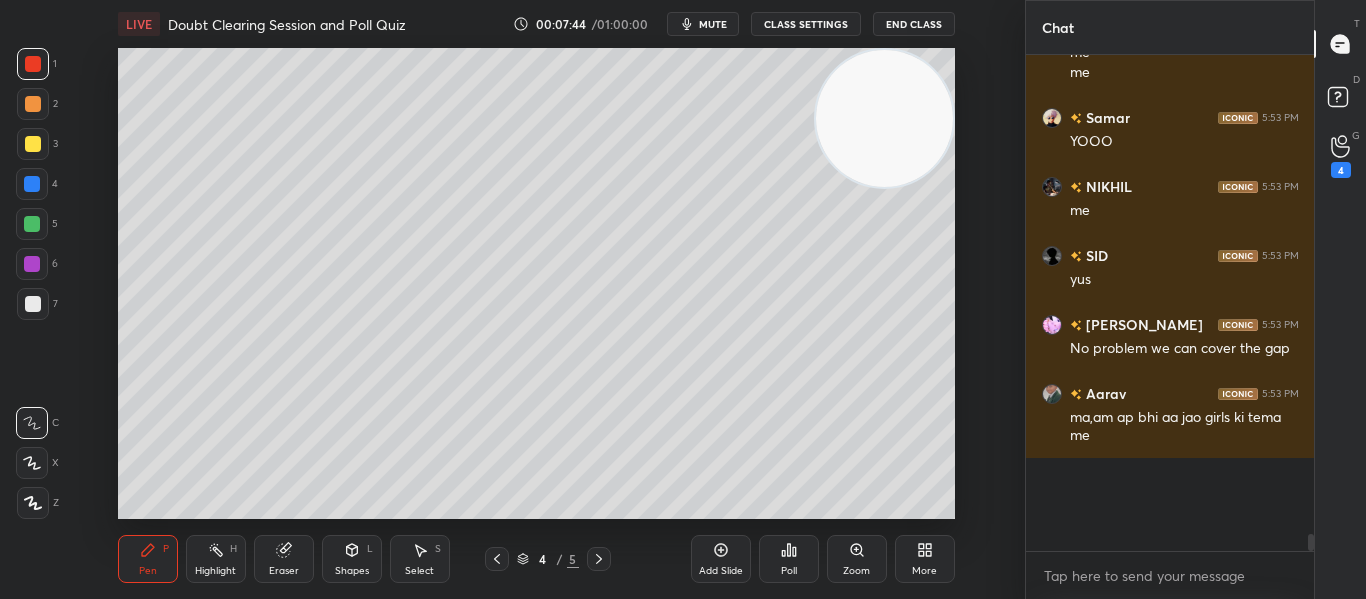 scroll, scrollTop: 7, scrollLeft: 7, axis: both 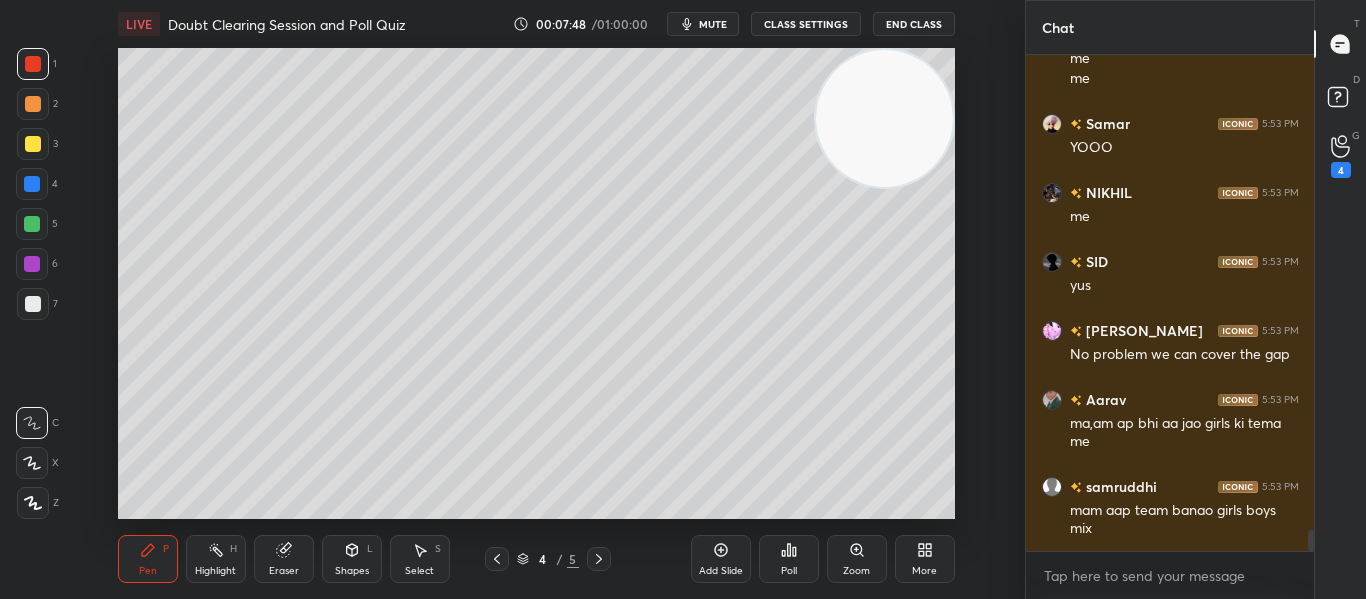 click 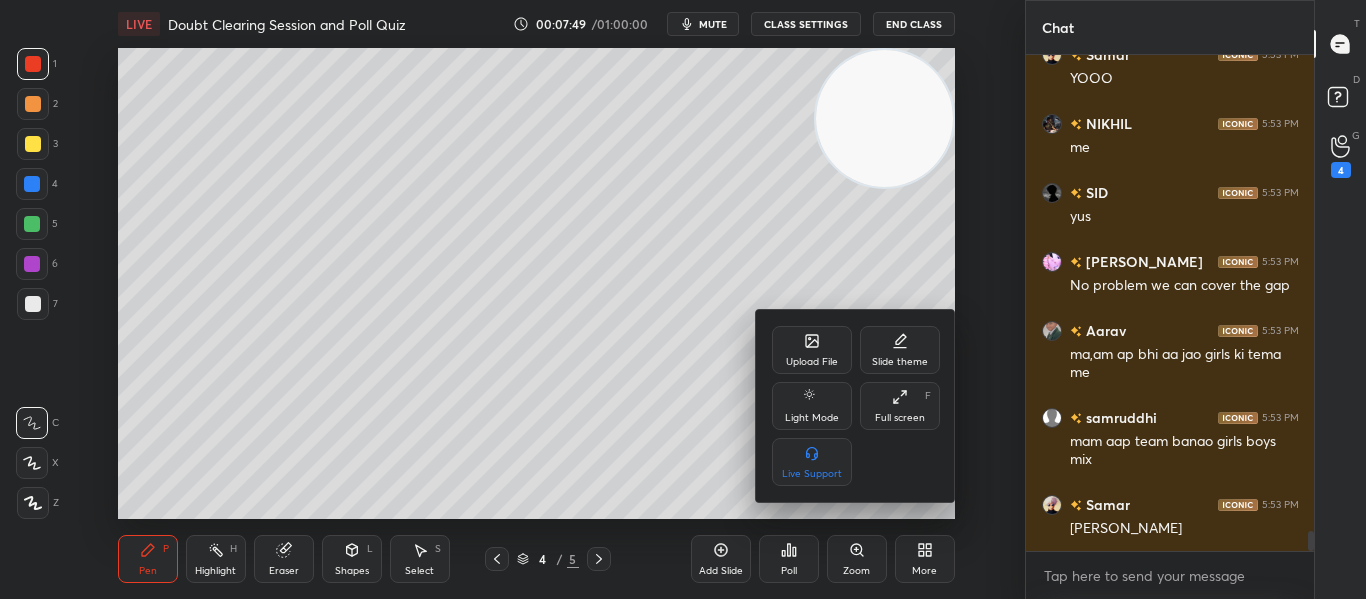 click 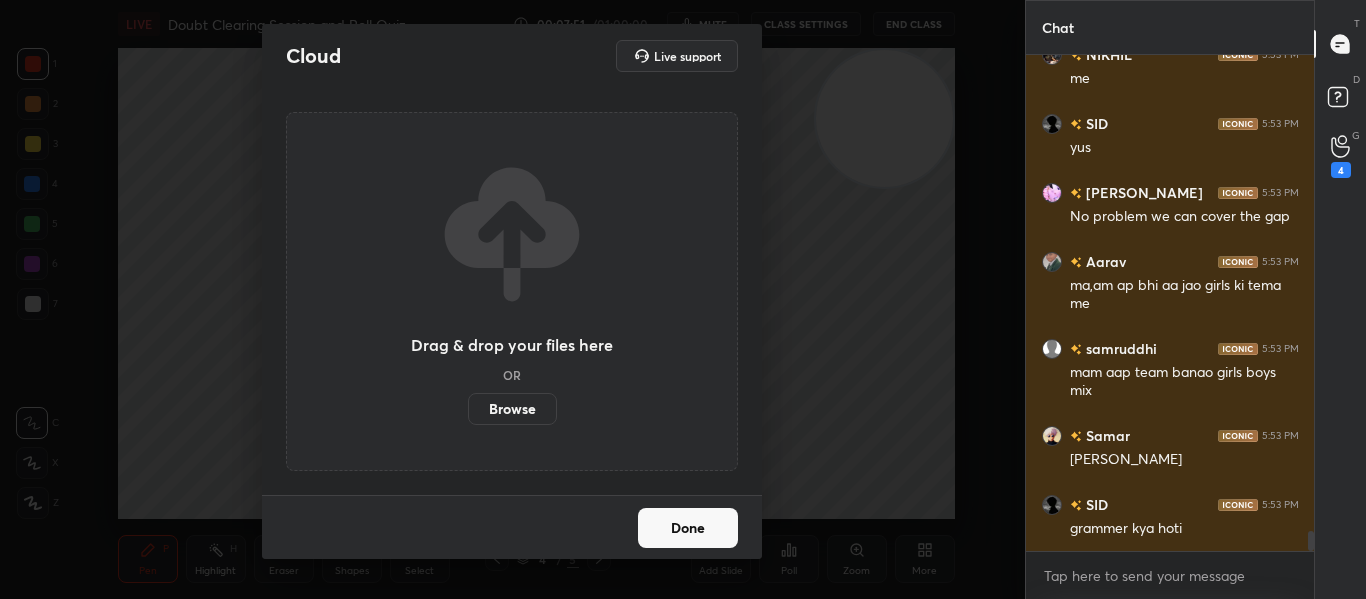 click on "Browse" at bounding box center (512, 409) 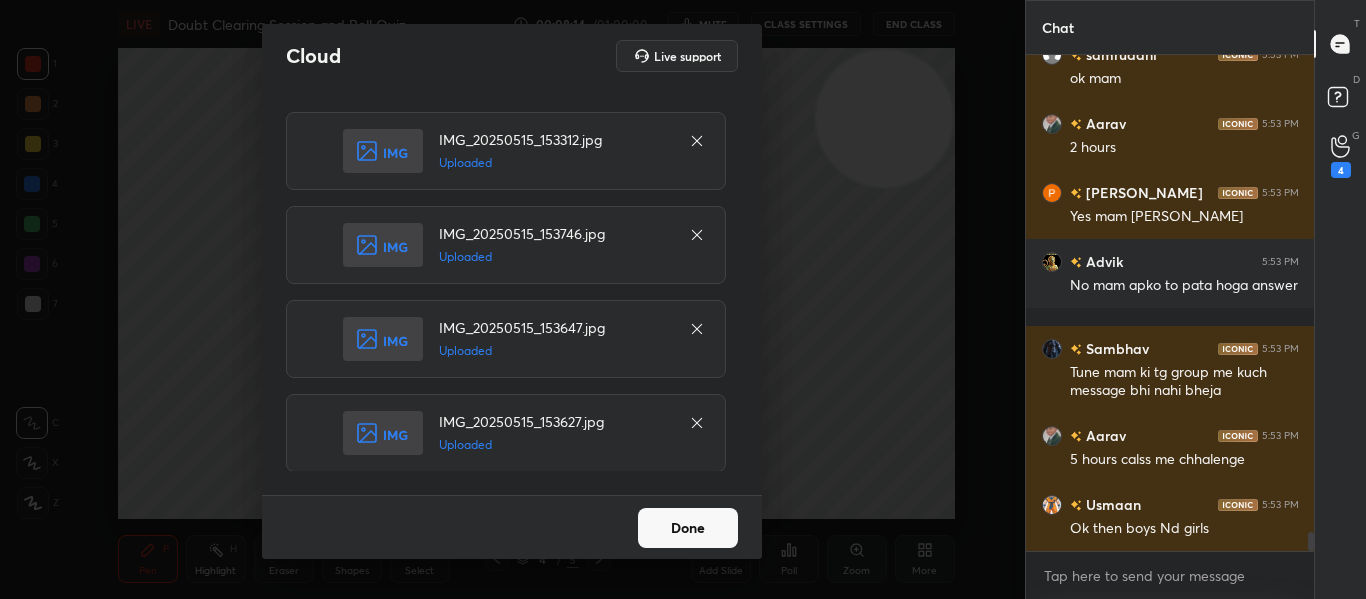 click on "Done" at bounding box center [688, 528] 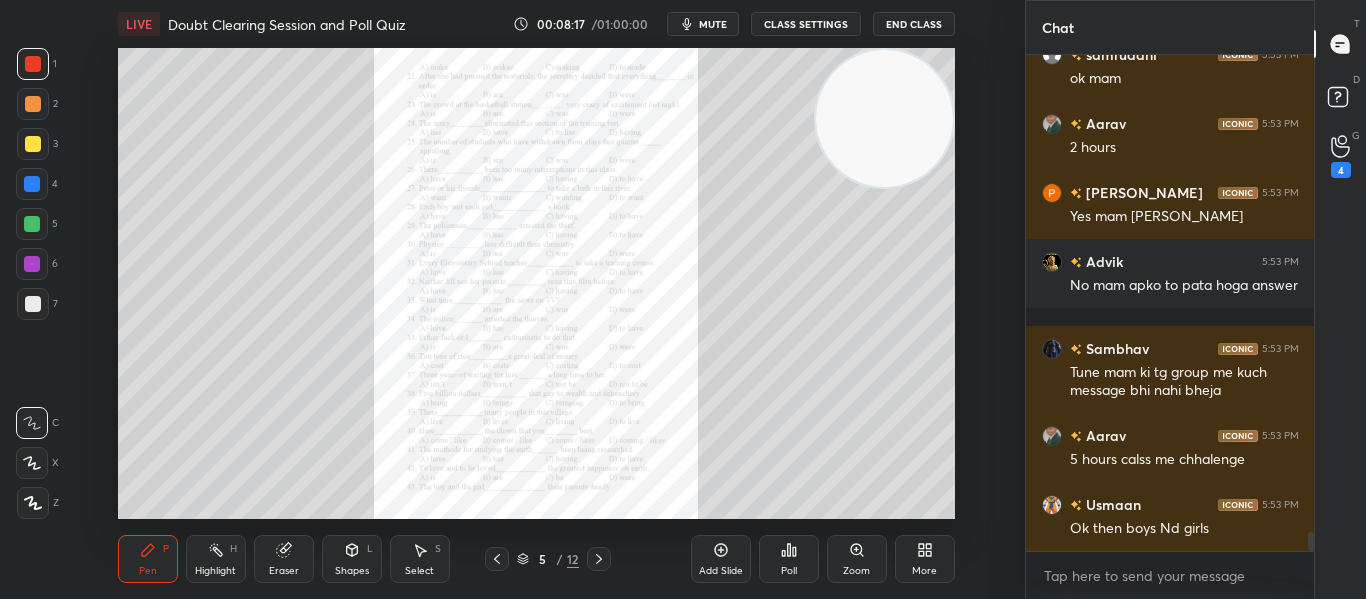 click 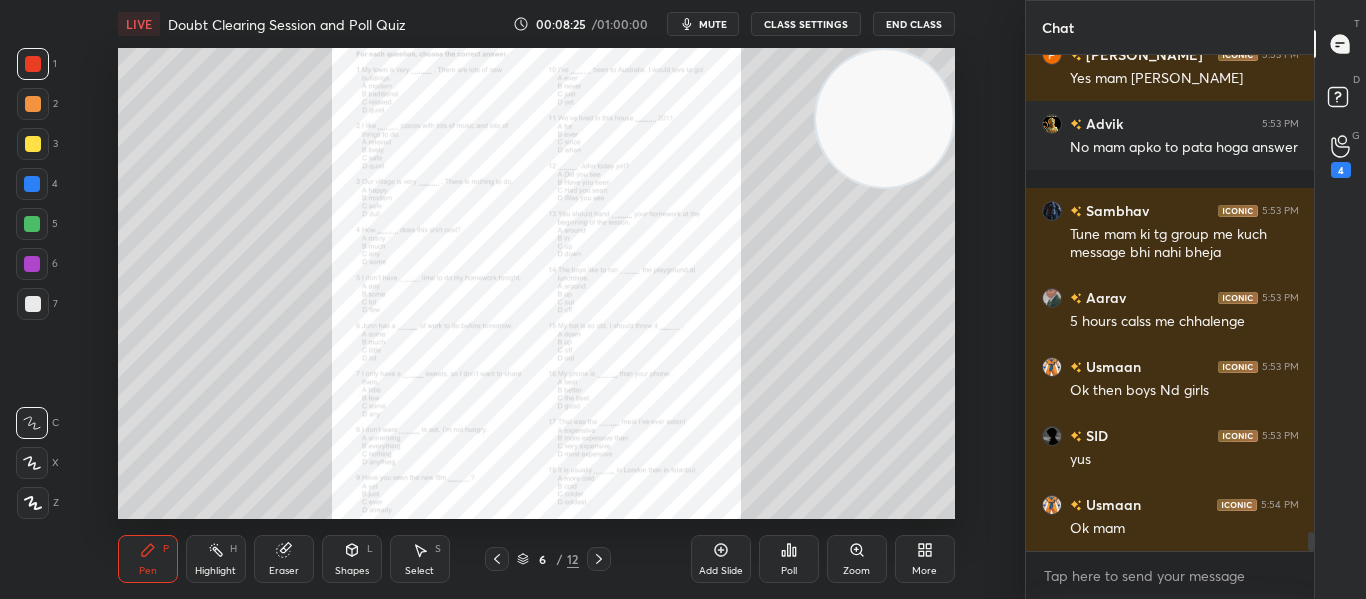 click 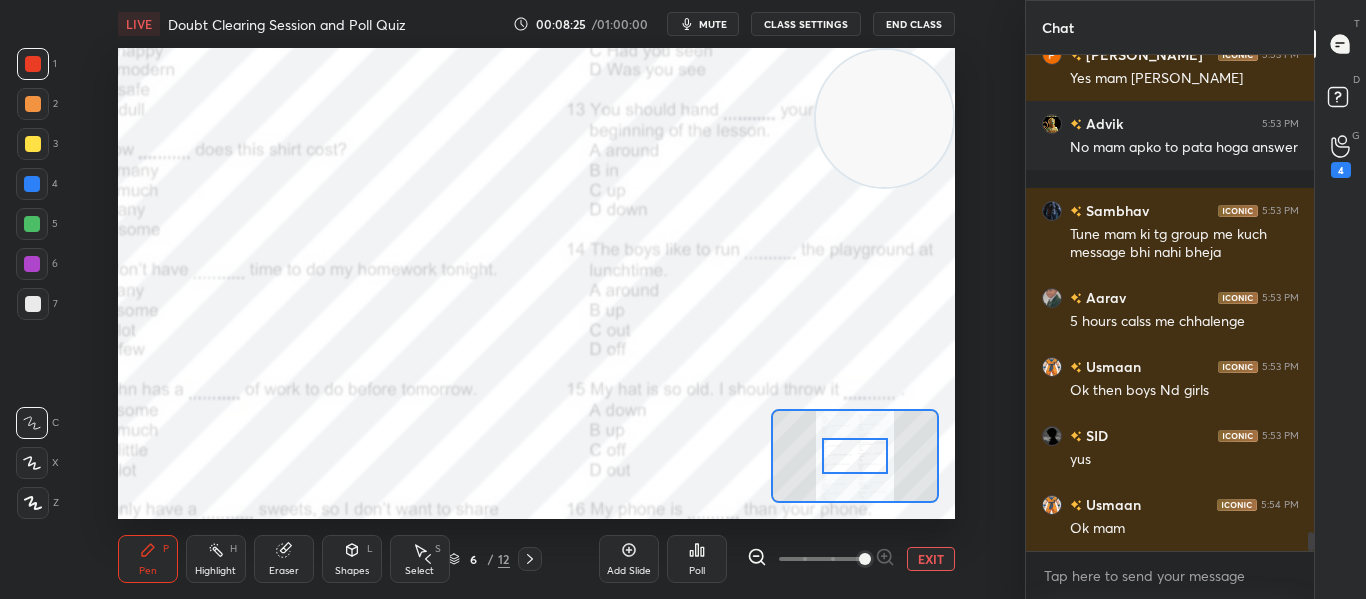 click at bounding box center (865, 559) 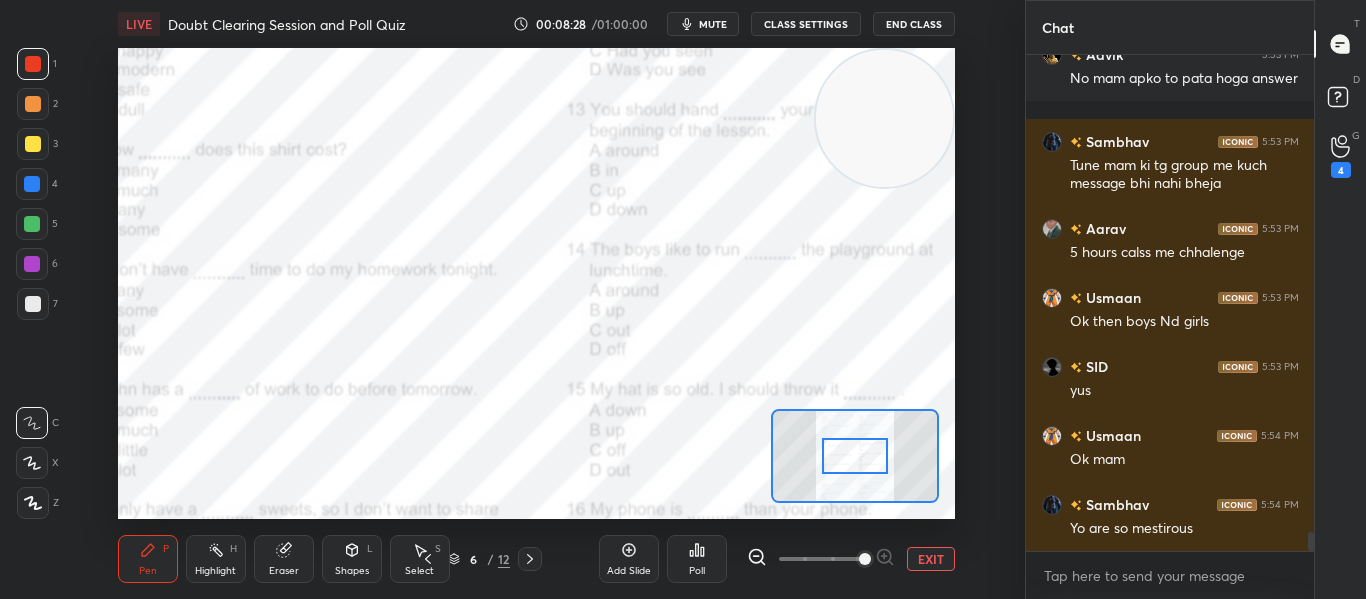 click at bounding box center (854, 456) 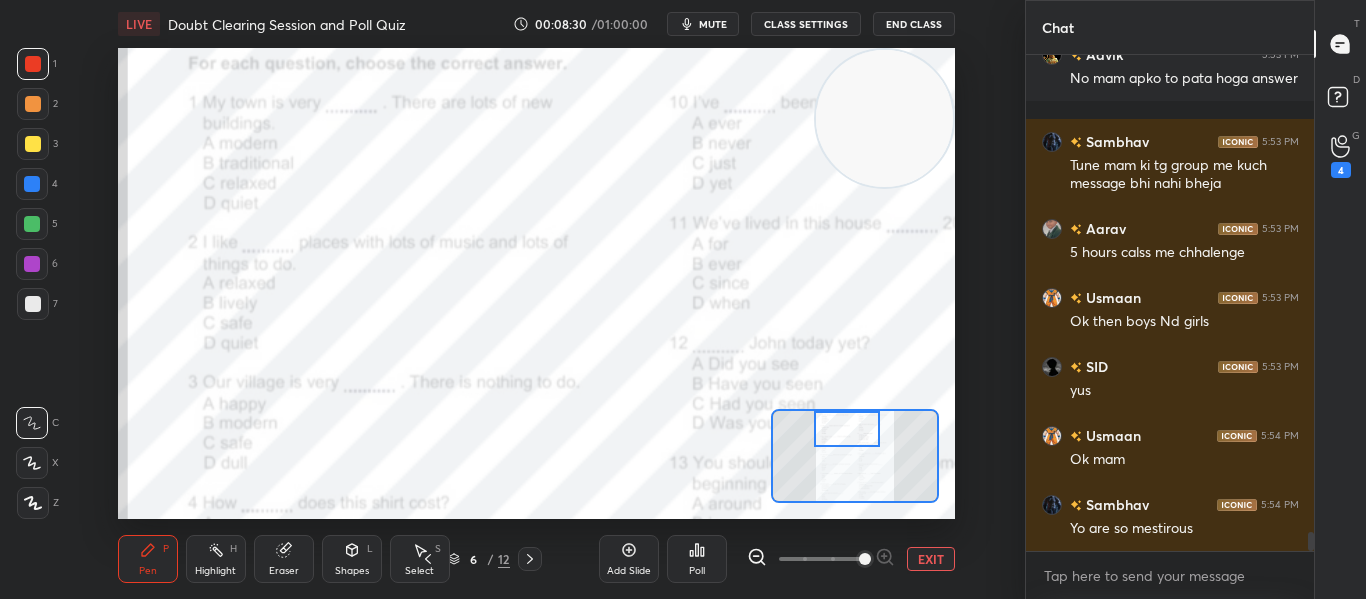 drag, startPoint x: 834, startPoint y: 463, endPoint x: 826, endPoint y: 426, distance: 37.85499 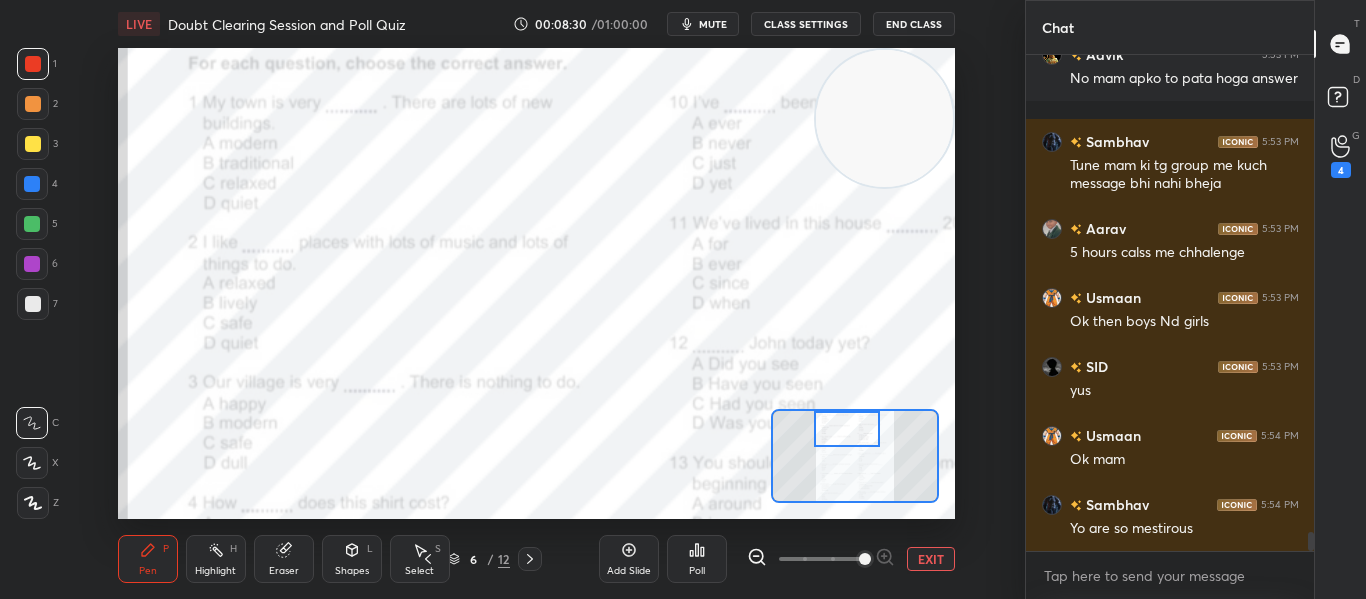 click at bounding box center [846, 429] 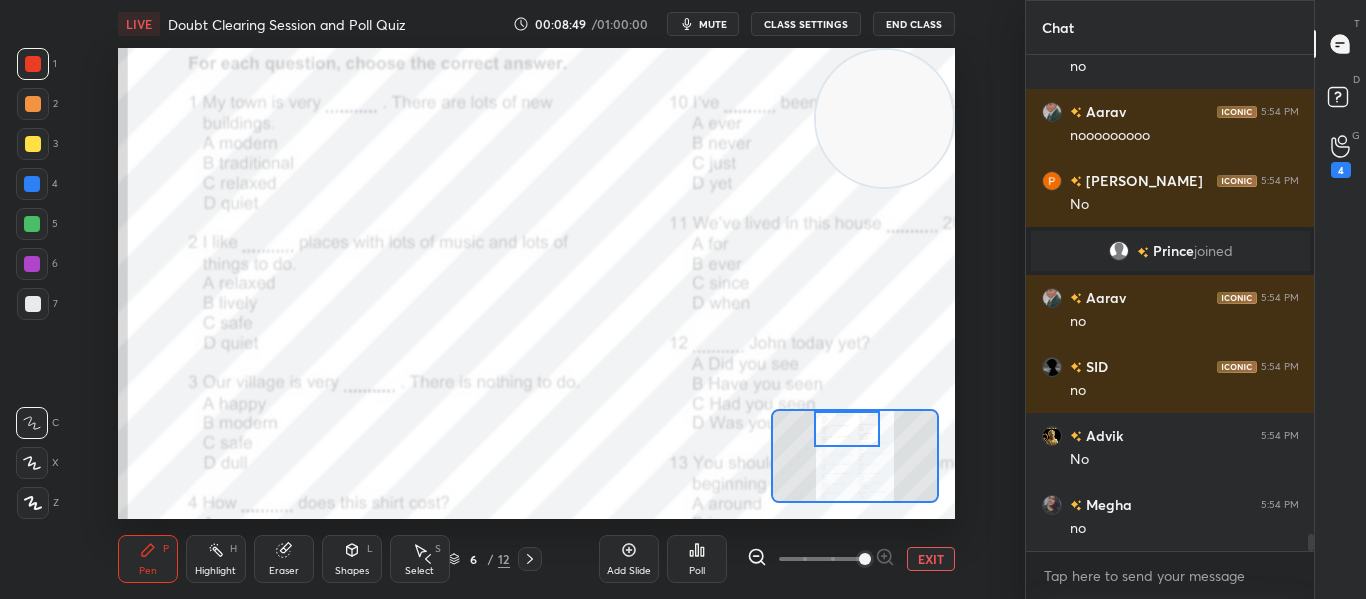 scroll, scrollTop: 13751, scrollLeft: 0, axis: vertical 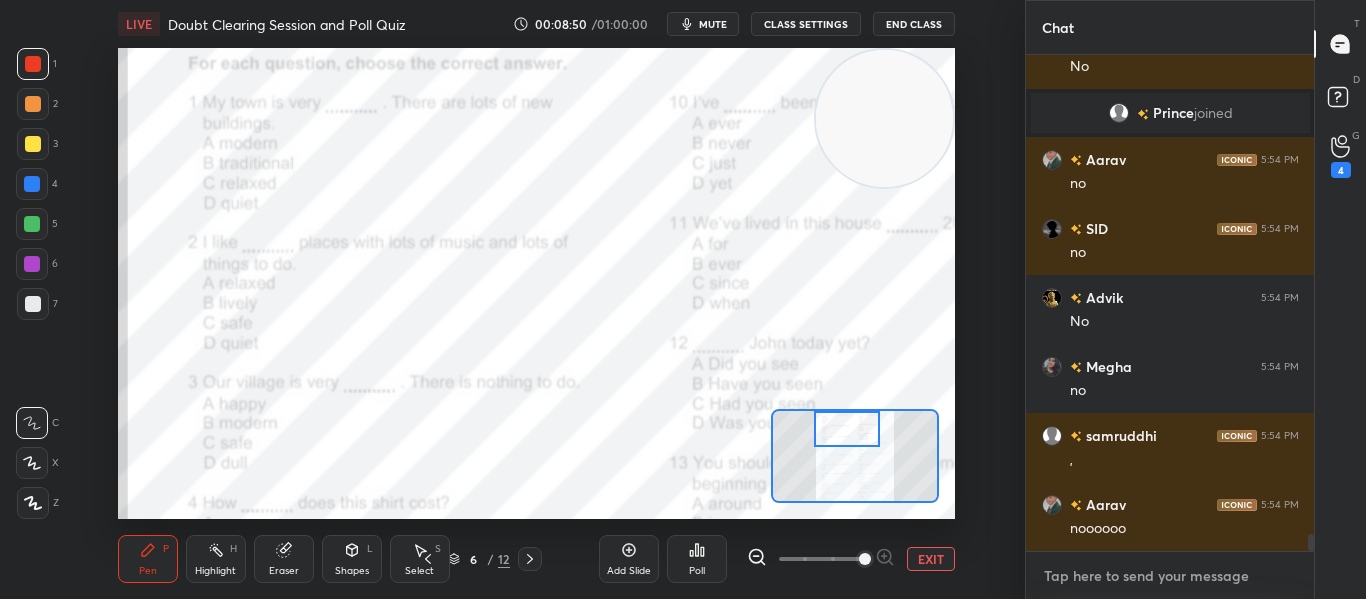 type on "x" 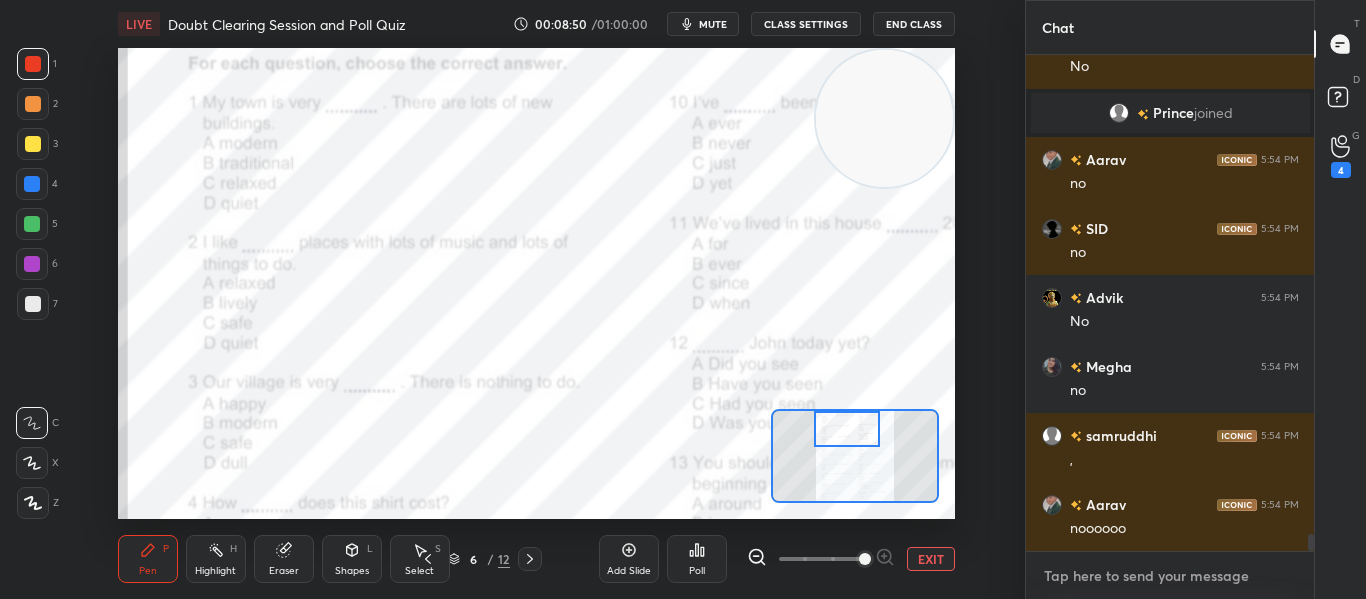 click at bounding box center [1170, 576] 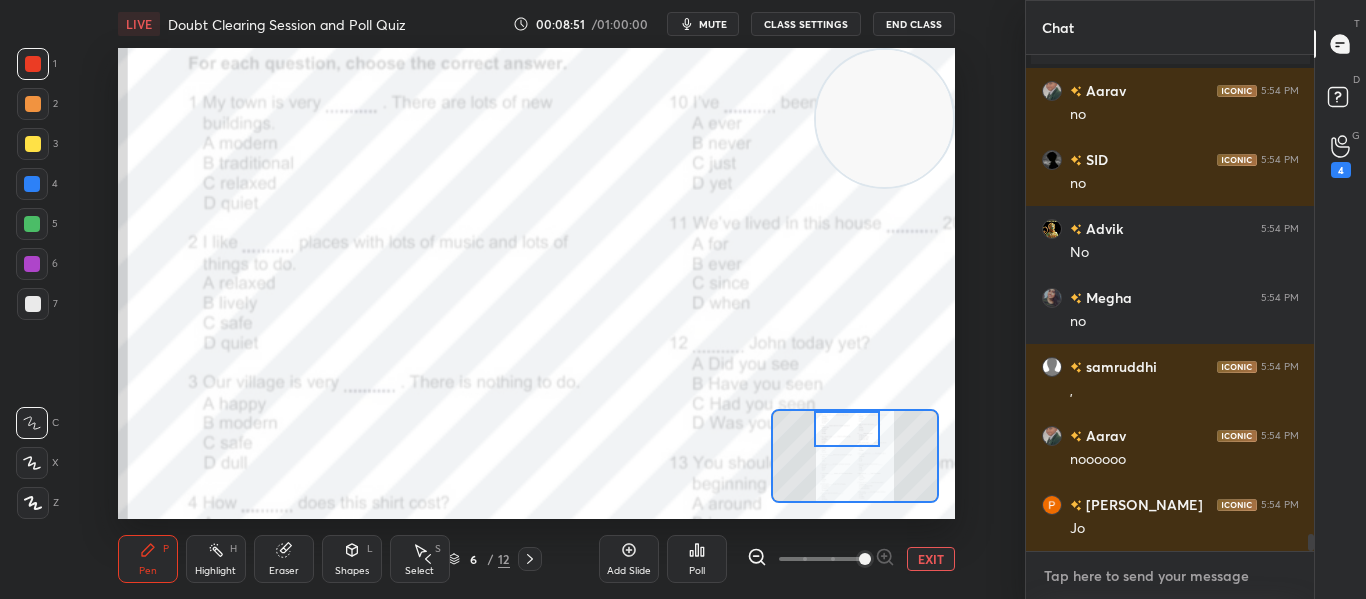 paste on "[URL][DOMAIN_NAME]" 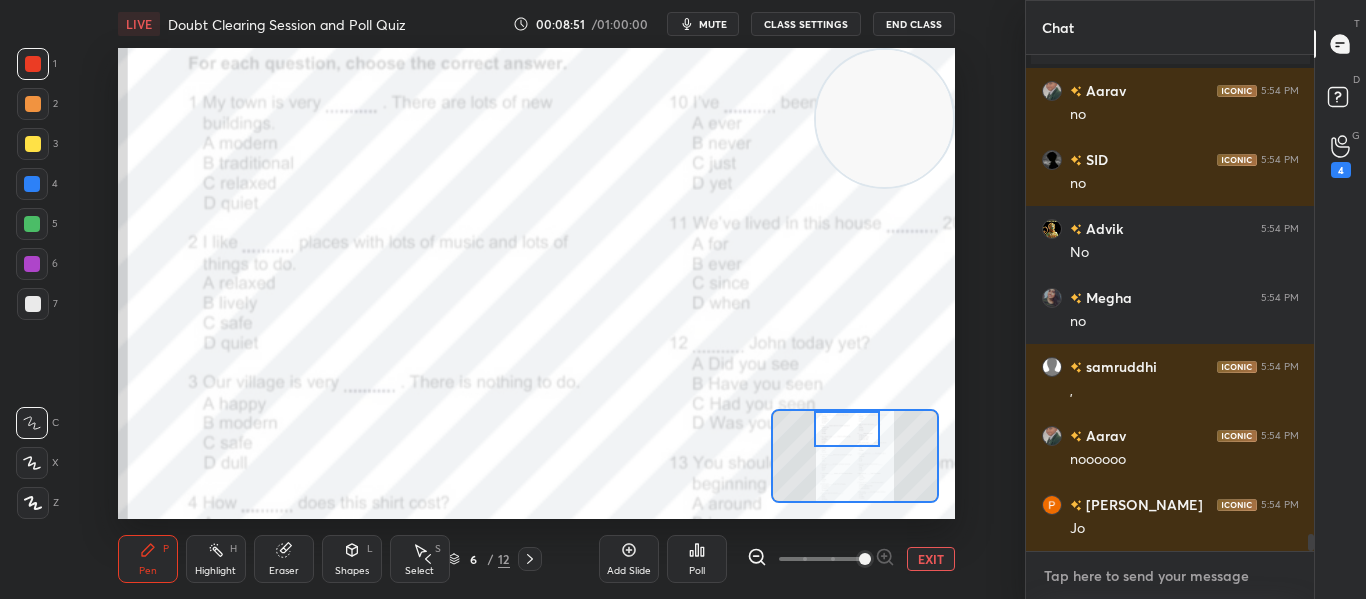 type on "[URL][DOMAIN_NAME]" 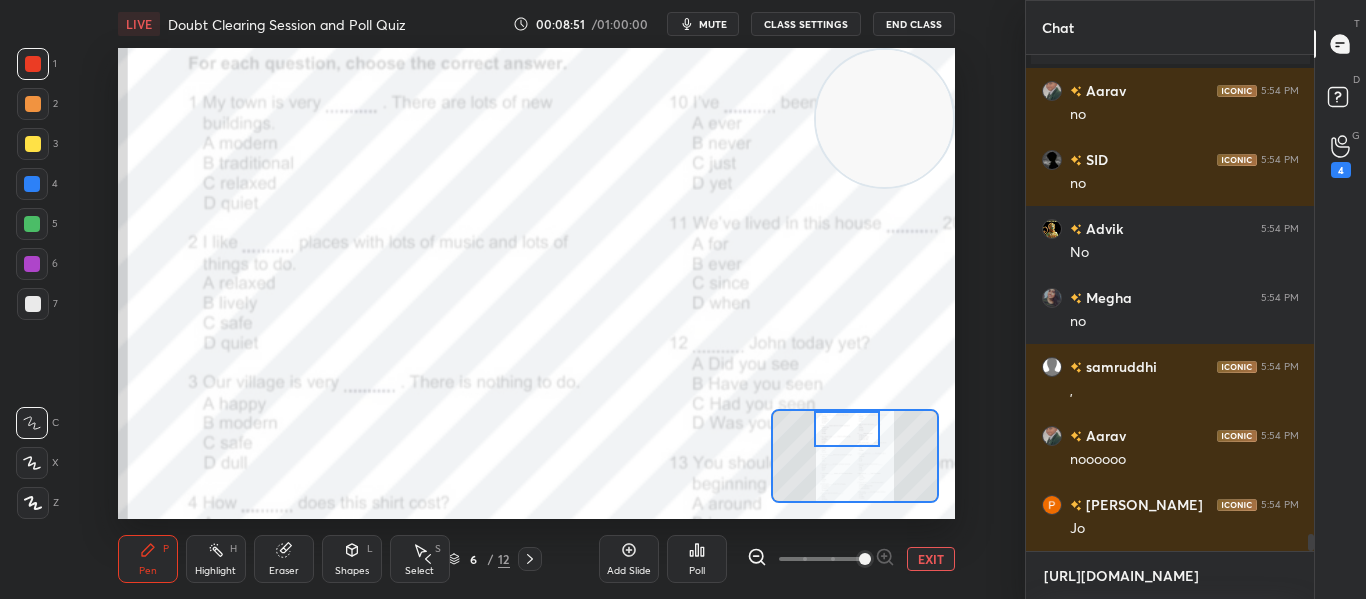 type on "x" 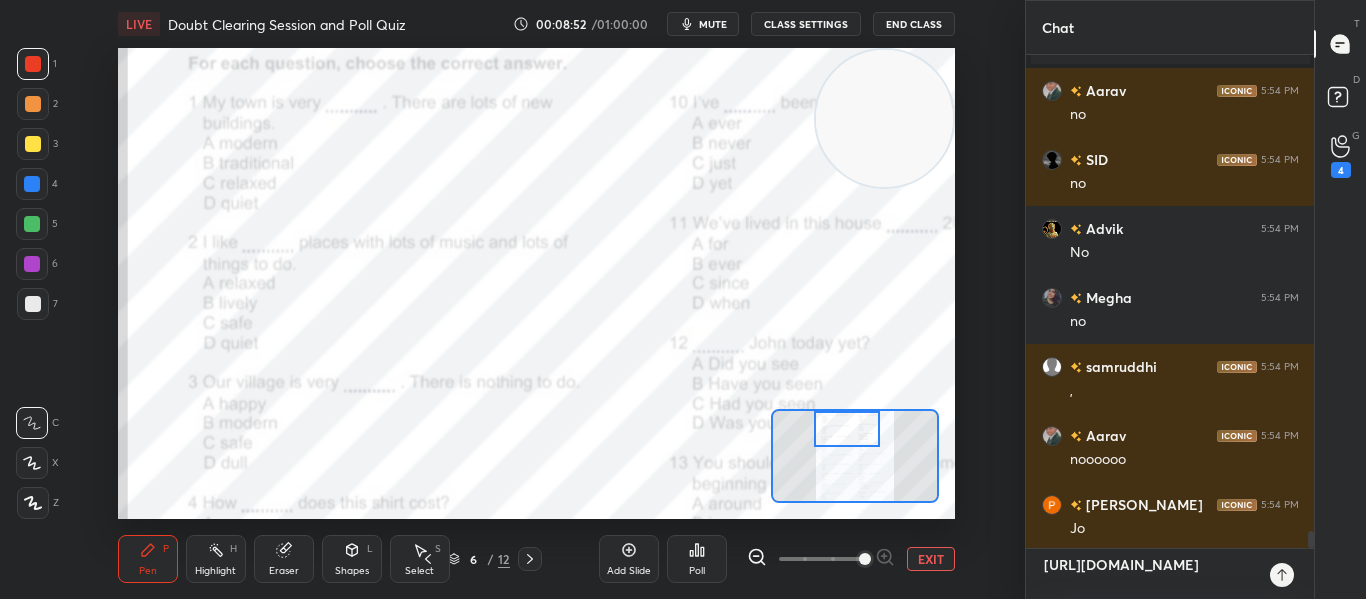 type 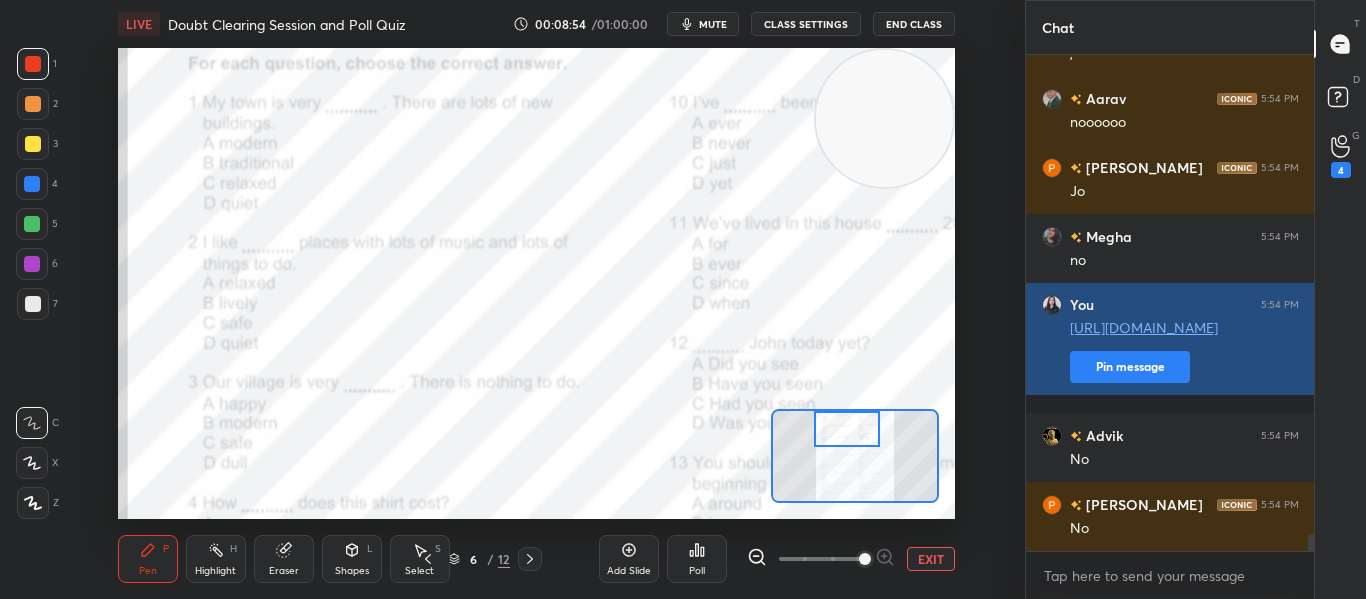 type on "x" 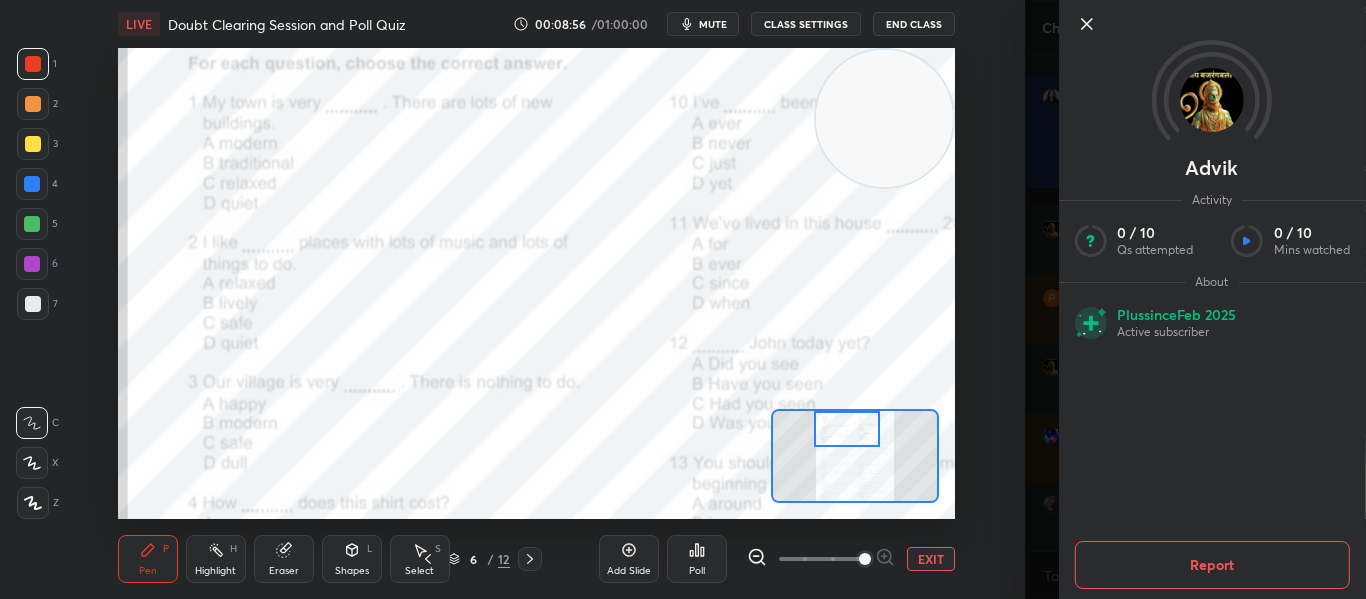 click 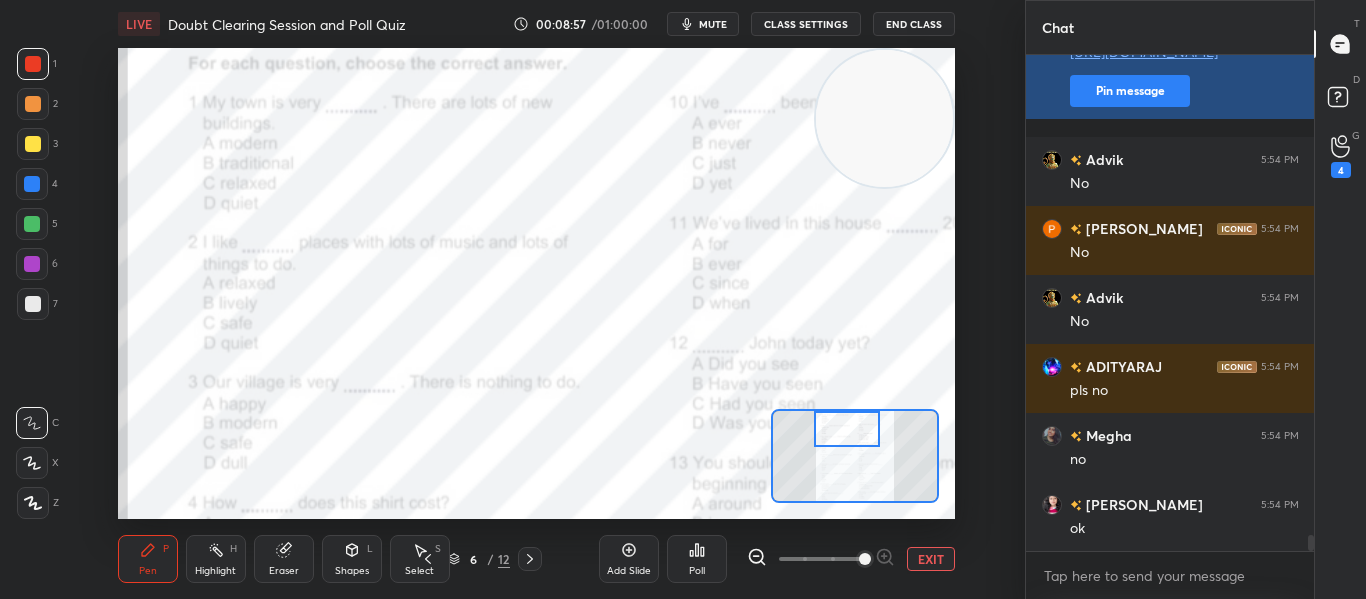 click on "[URL][DOMAIN_NAME] Pin message" at bounding box center [1184, 73] 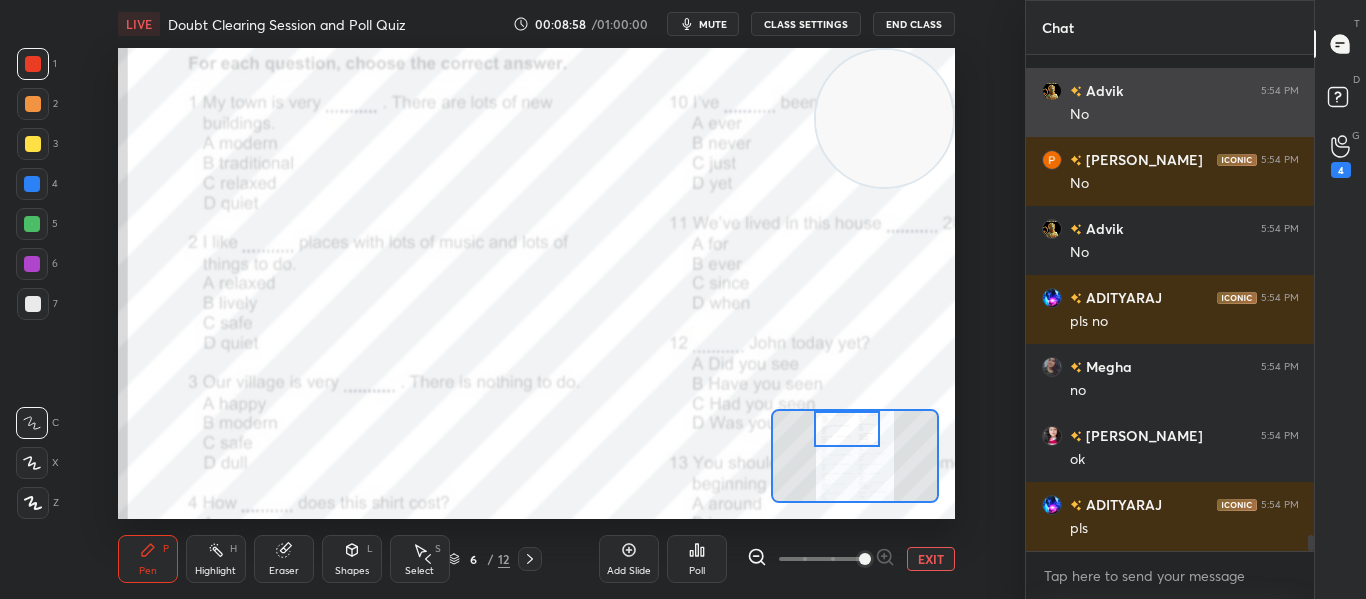 click on "No" at bounding box center (1184, 115) 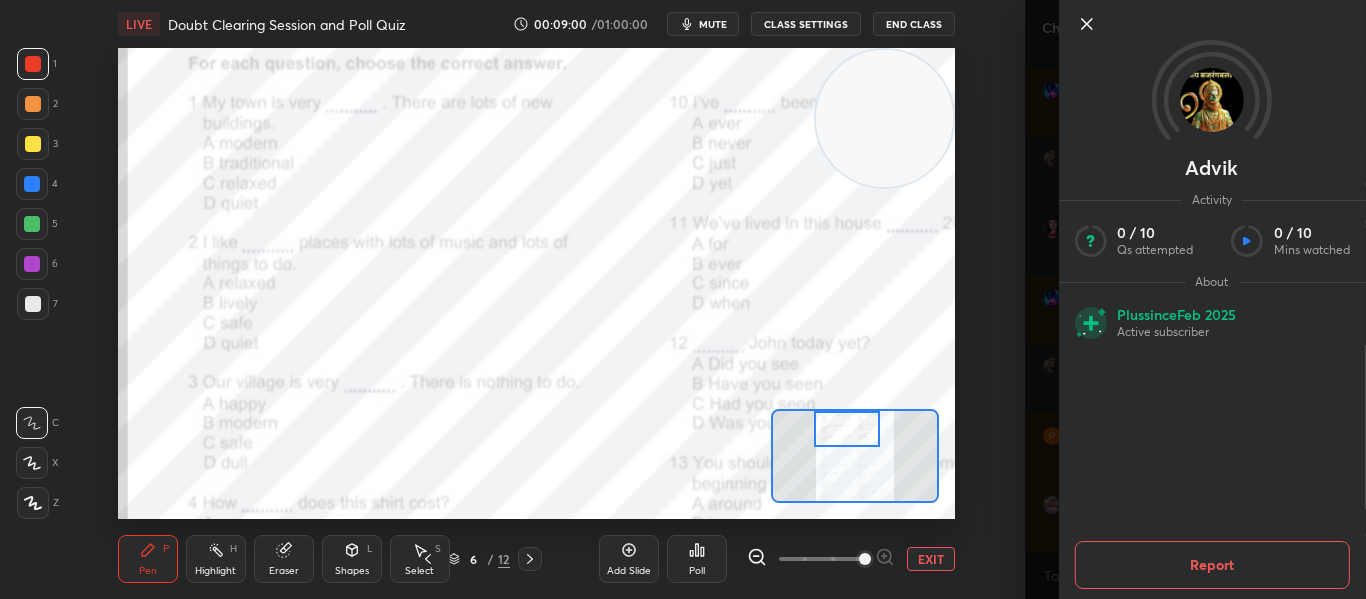 click 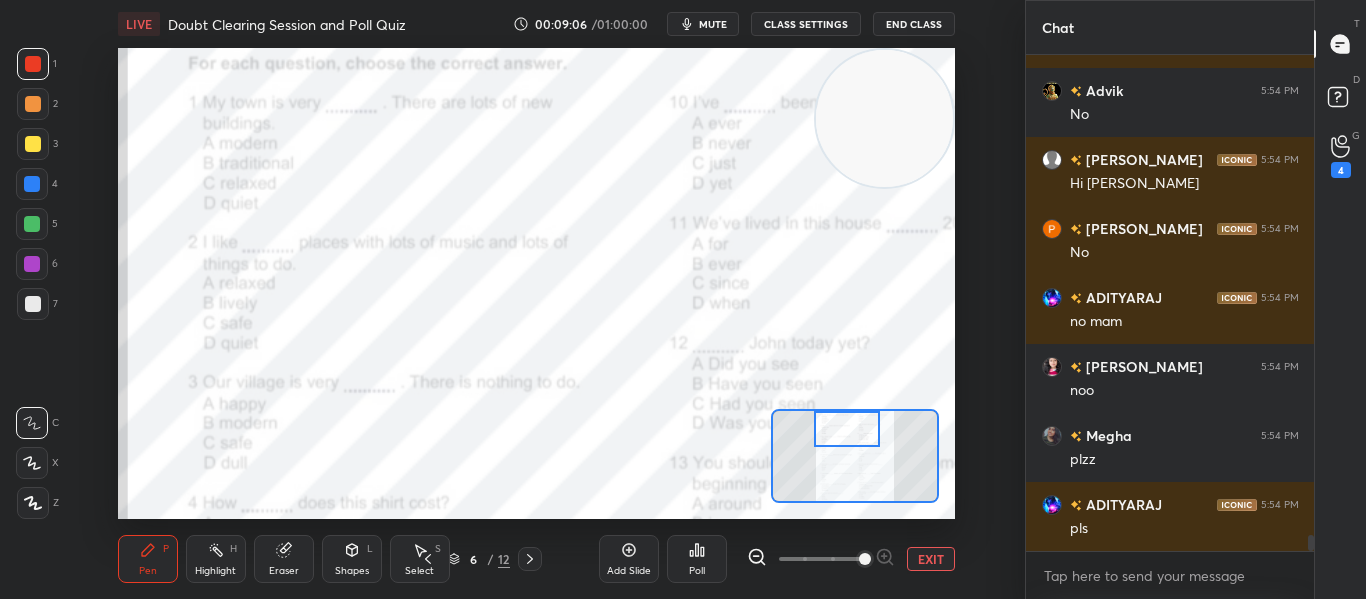click at bounding box center (1311, 543) 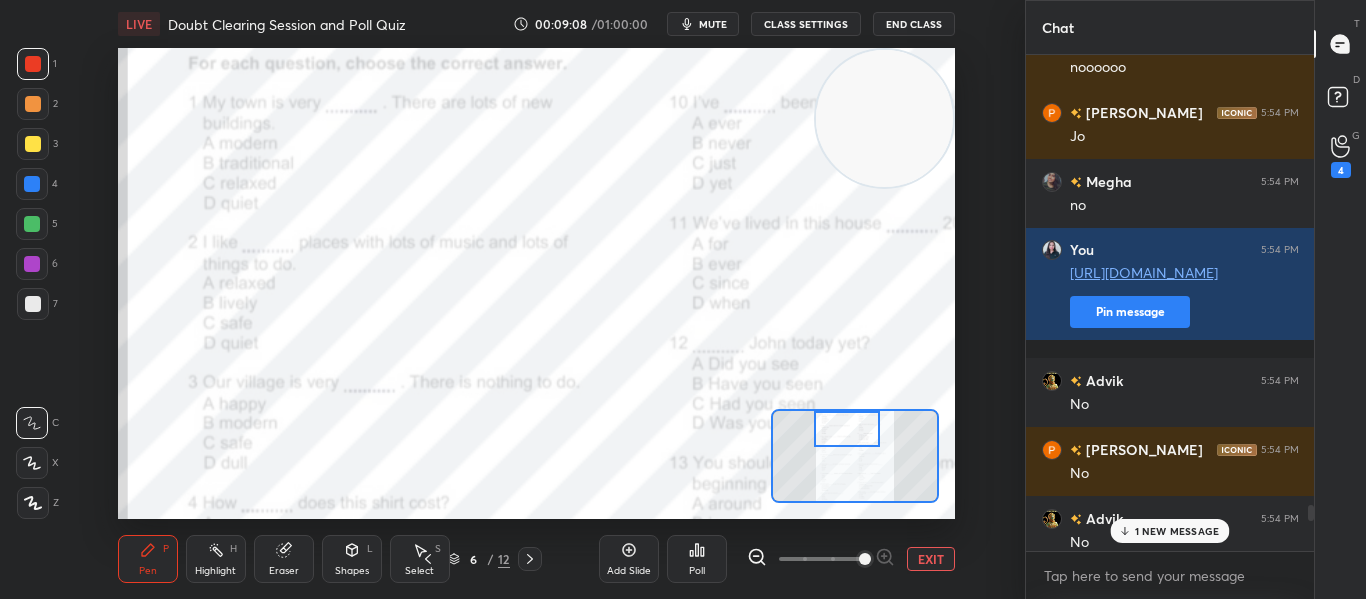 drag, startPoint x: 1308, startPoint y: 540, endPoint x: 1308, endPoint y: 506, distance: 34 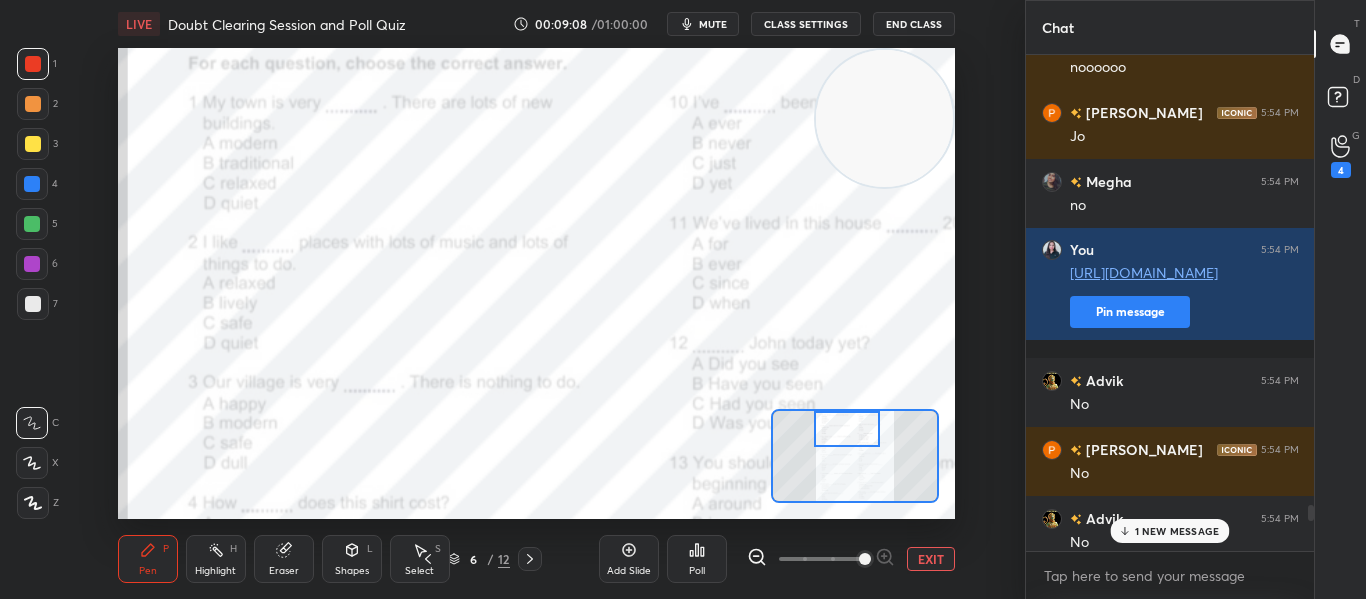 click at bounding box center (1311, 513) 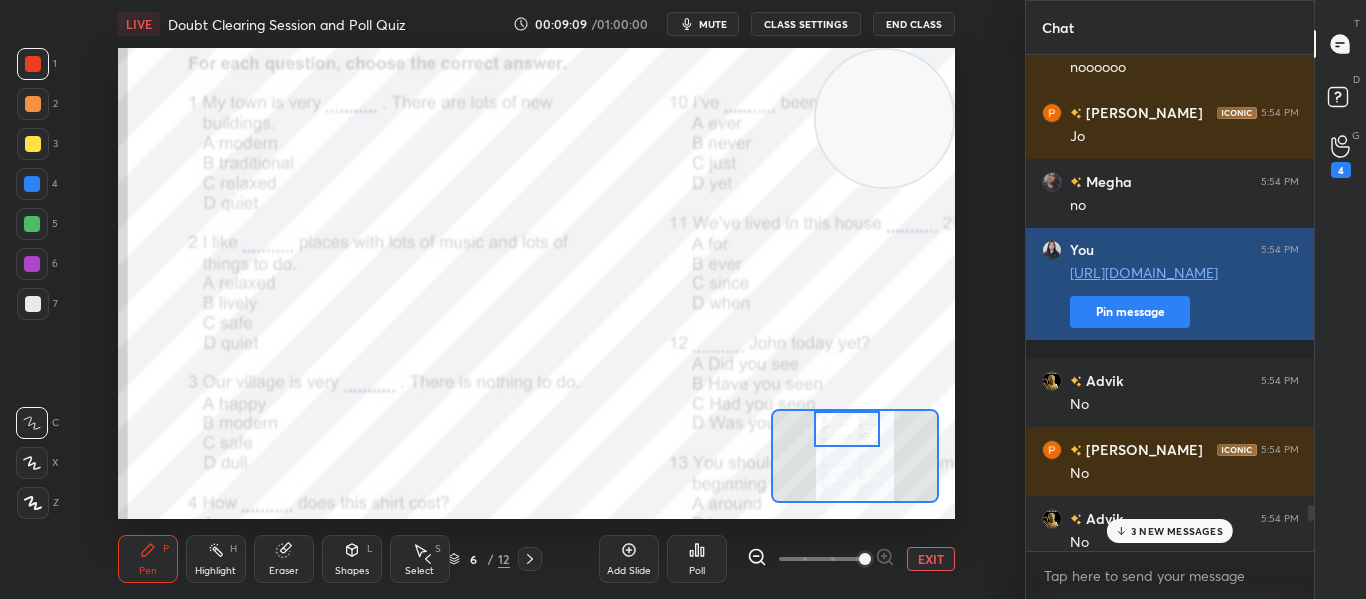 click on "Pin message" at bounding box center [1130, 312] 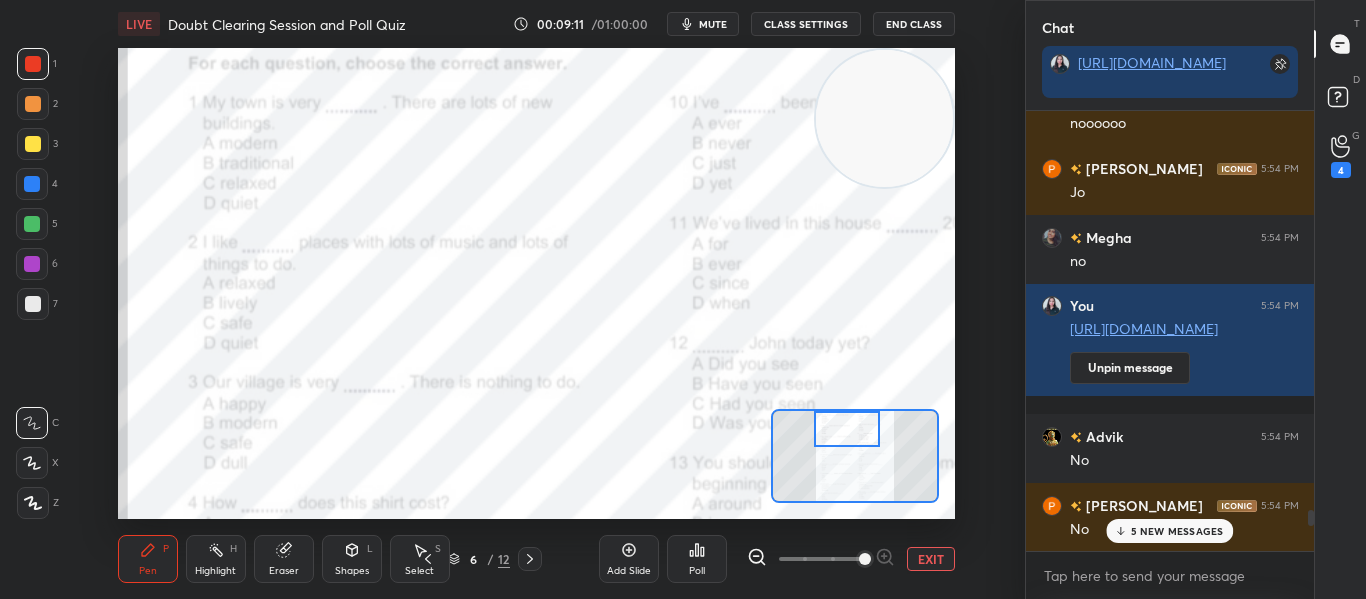 click on "5 NEW MESSAGES" at bounding box center [1177, 531] 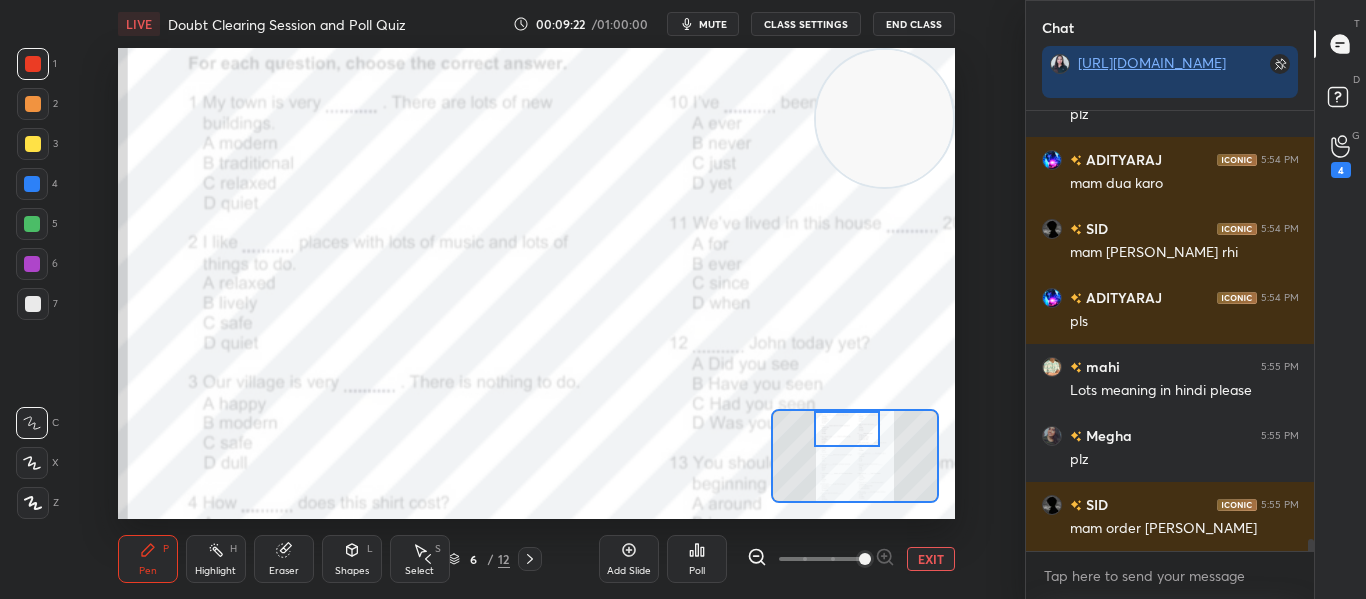 click on "CLASS SETTINGS" at bounding box center (806, 24) 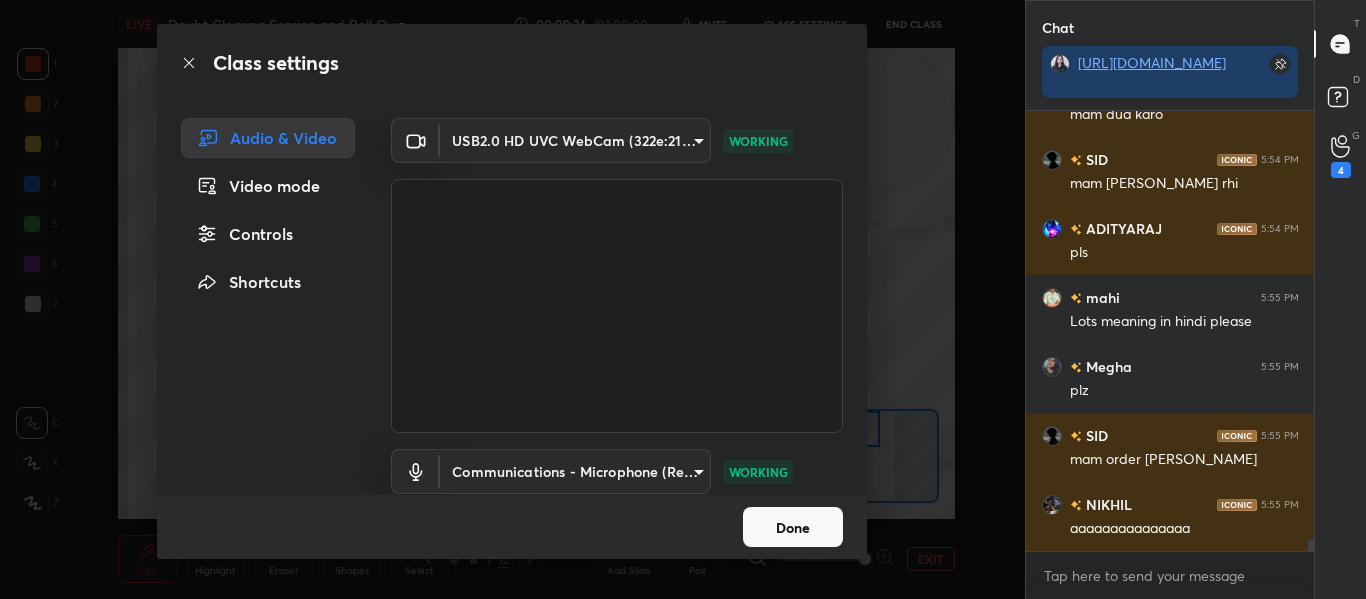click on "Controls" at bounding box center [268, 234] 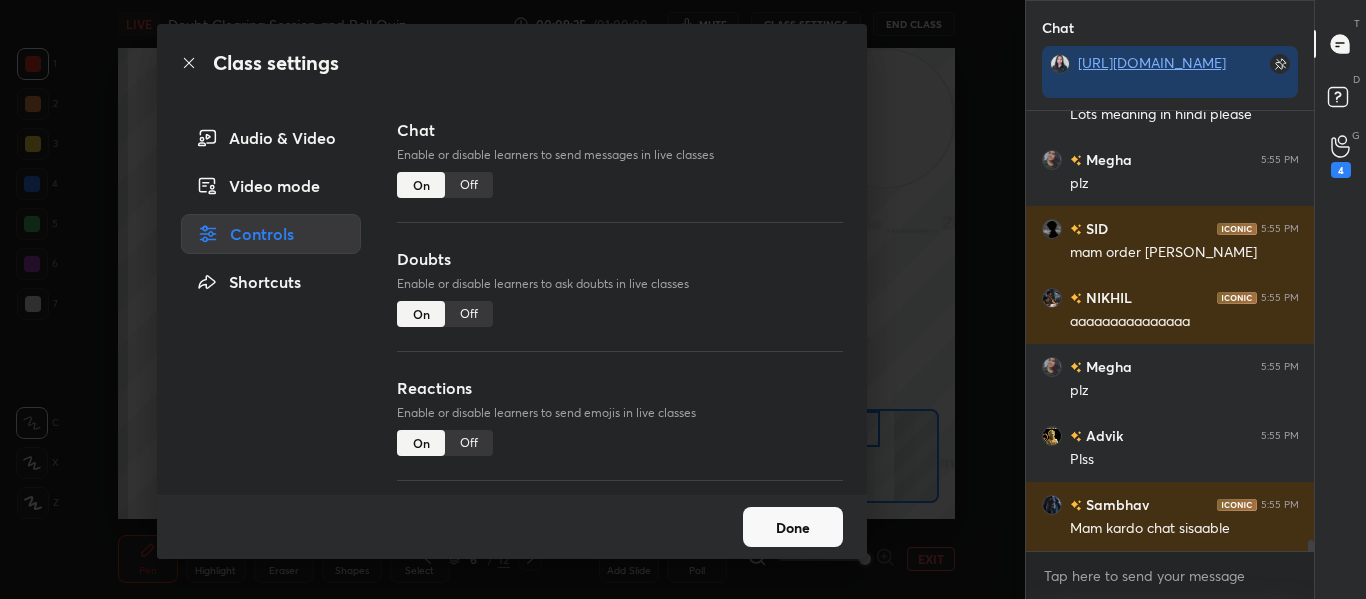 click on "Off" at bounding box center (469, 185) 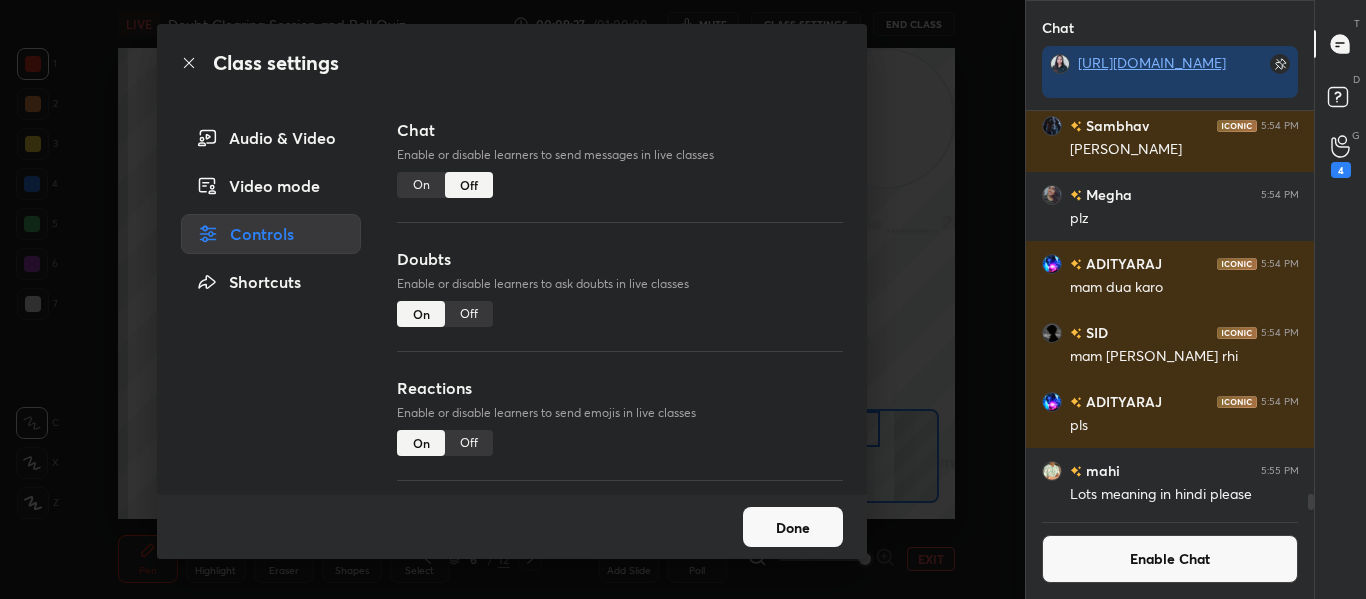 click on "Off" at bounding box center (469, 314) 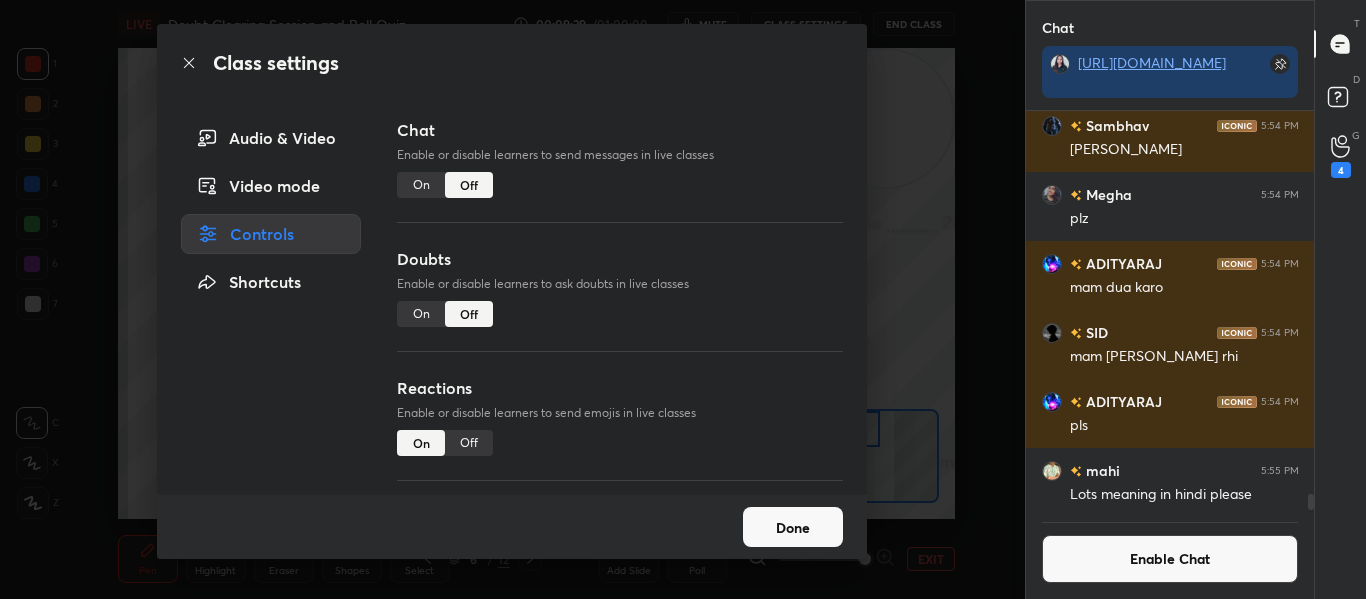 click on "Done" at bounding box center [793, 527] 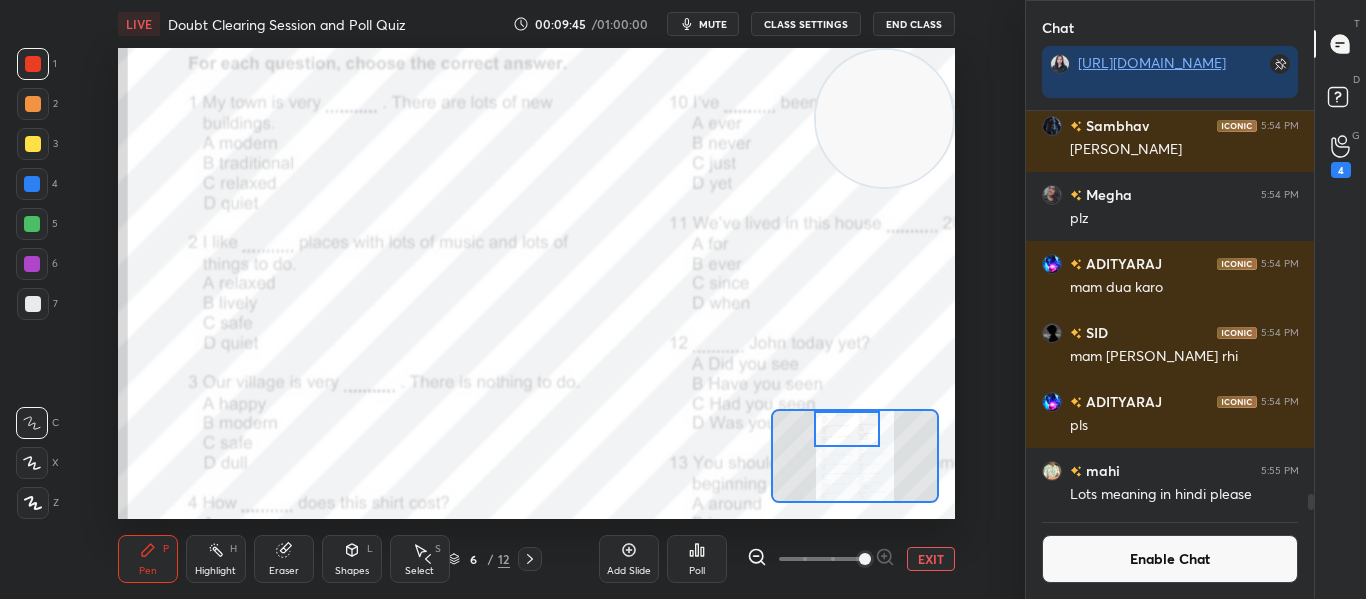 click on "mute" at bounding box center (713, 24) 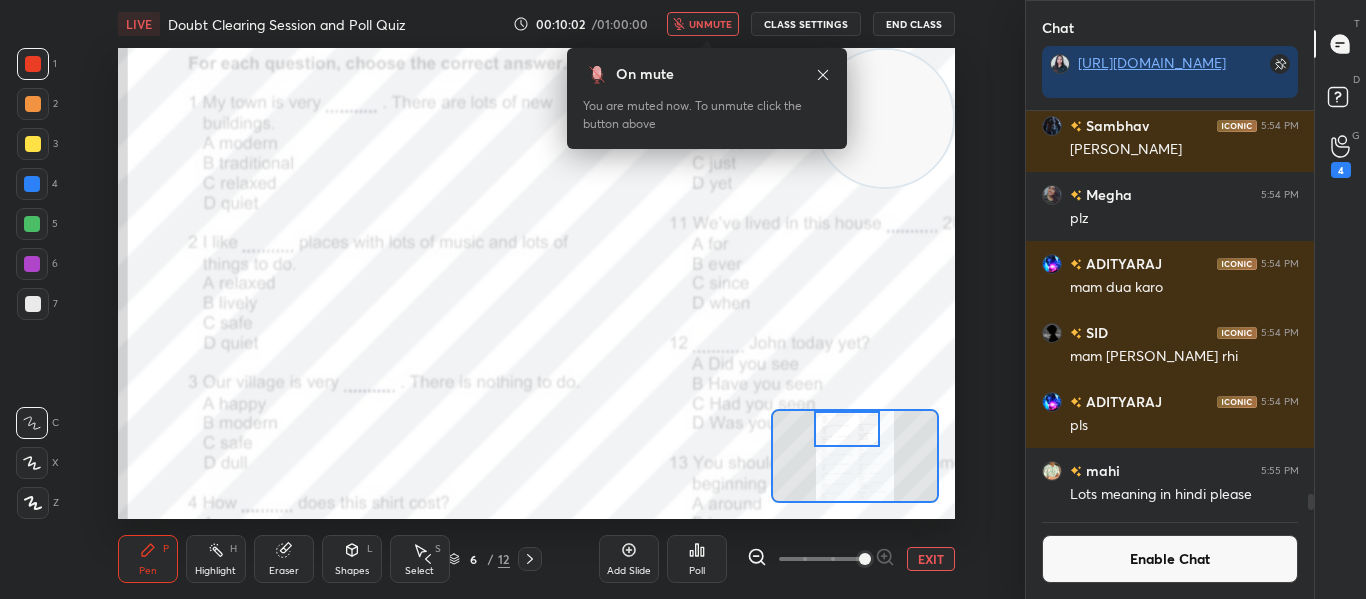 click on "unmute" at bounding box center (710, 24) 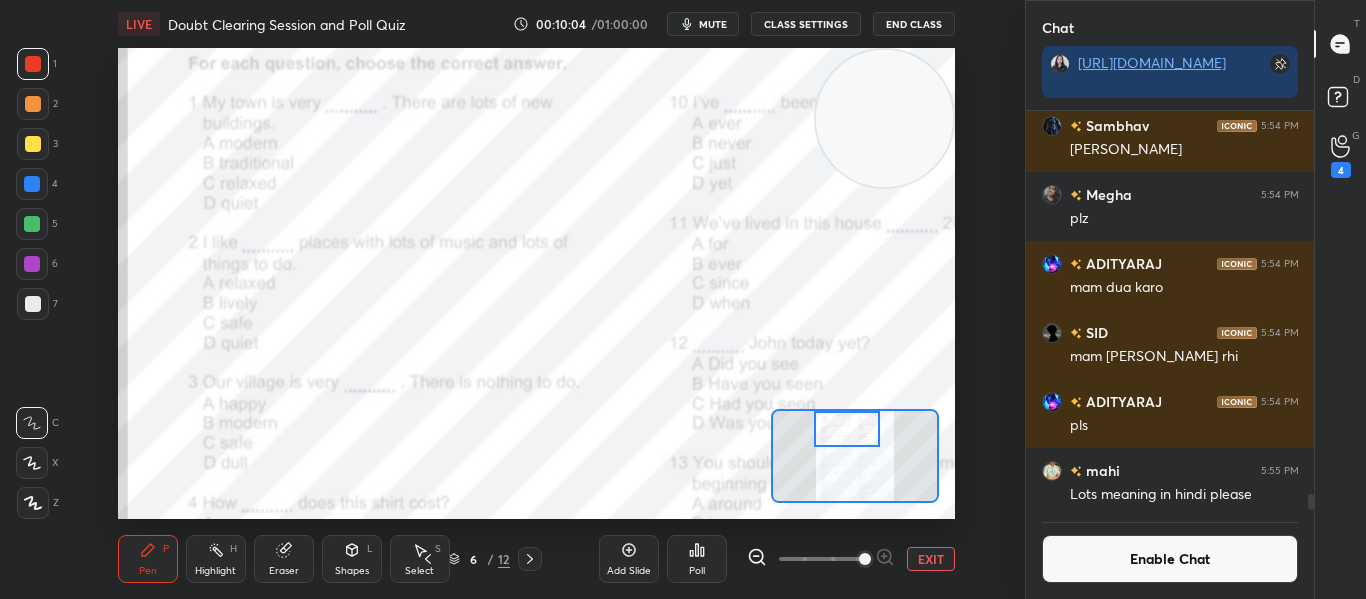 click 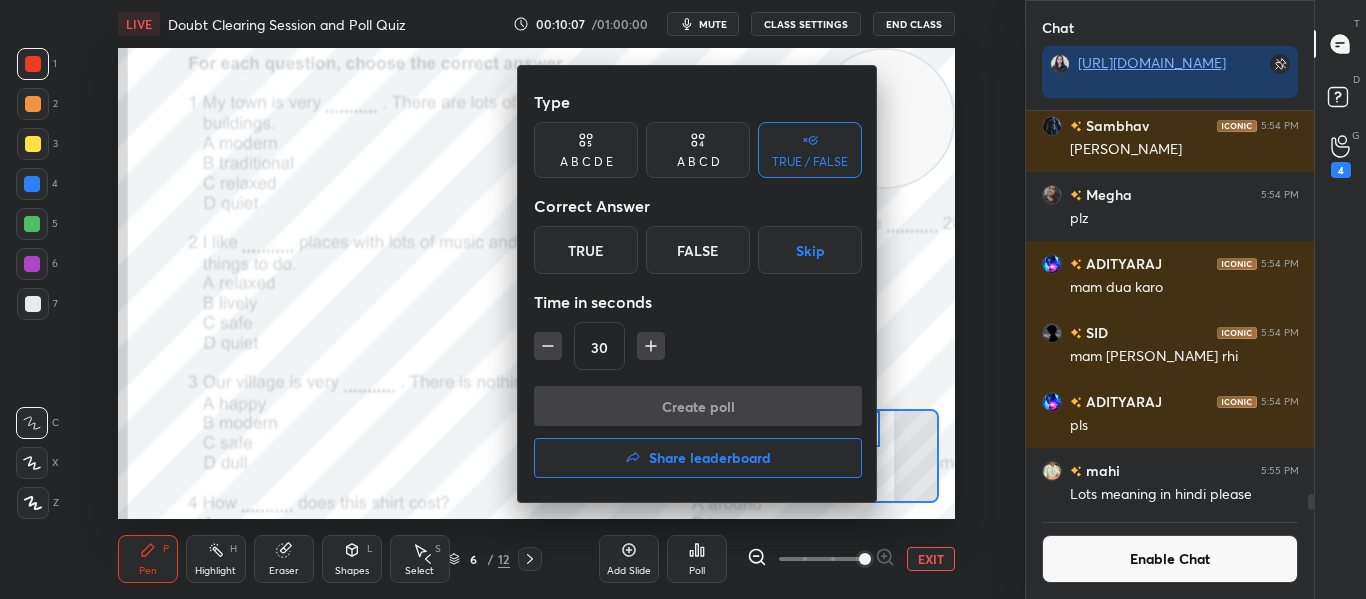 click on "A B C D" at bounding box center (698, 150) 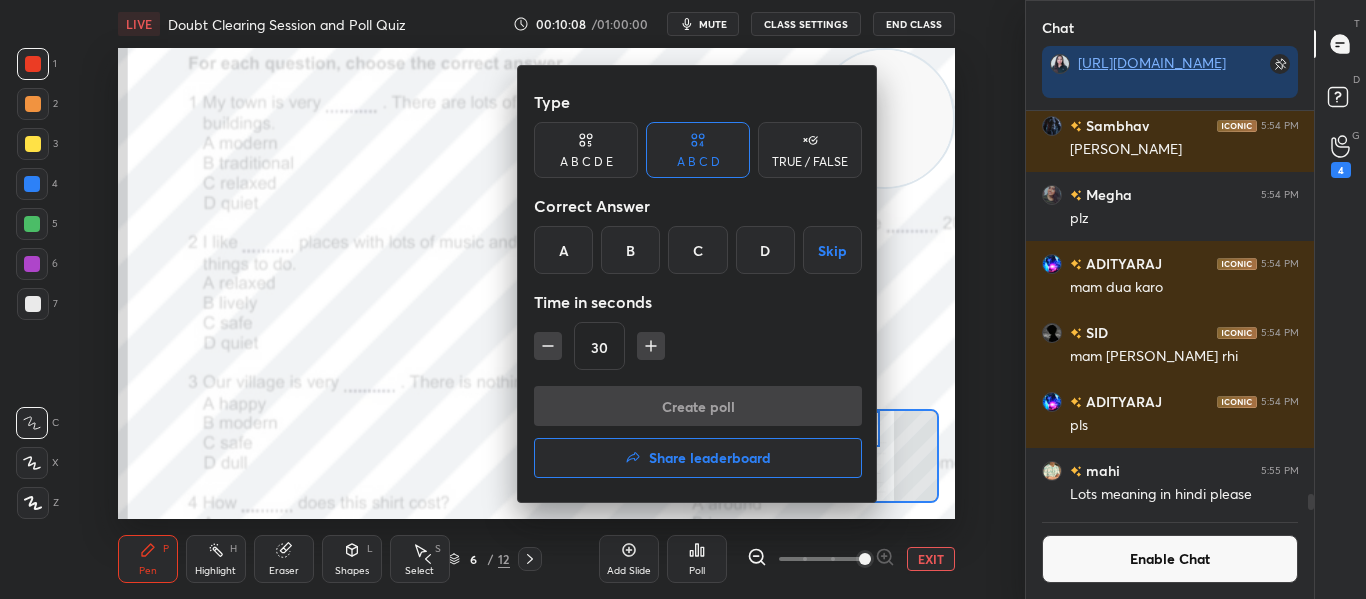 click on "A" at bounding box center [563, 250] 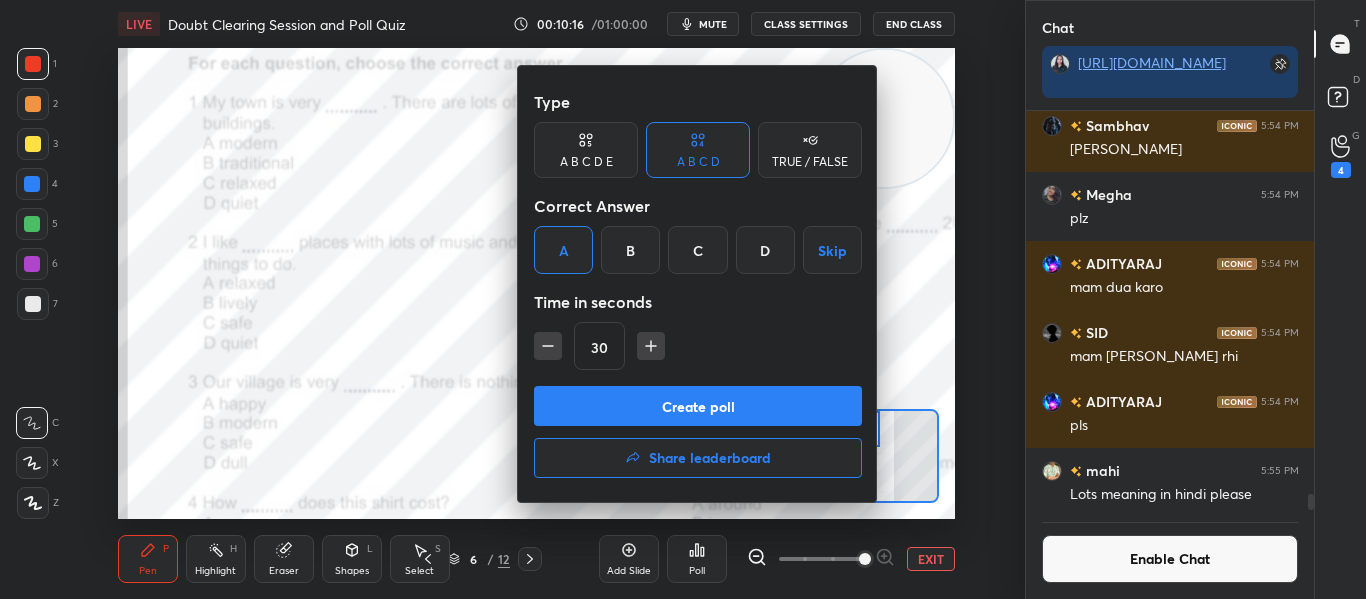 scroll, scrollTop: 352, scrollLeft: 282, axis: both 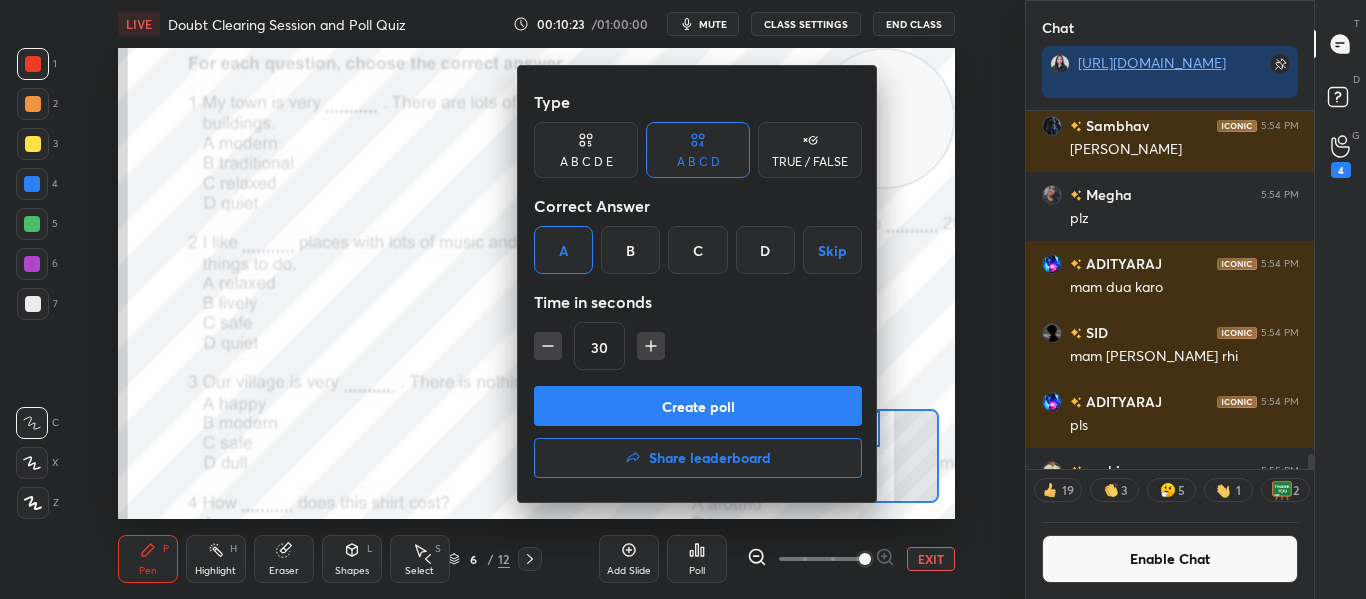 click on "Create poll" at bounding box center [698, 406] 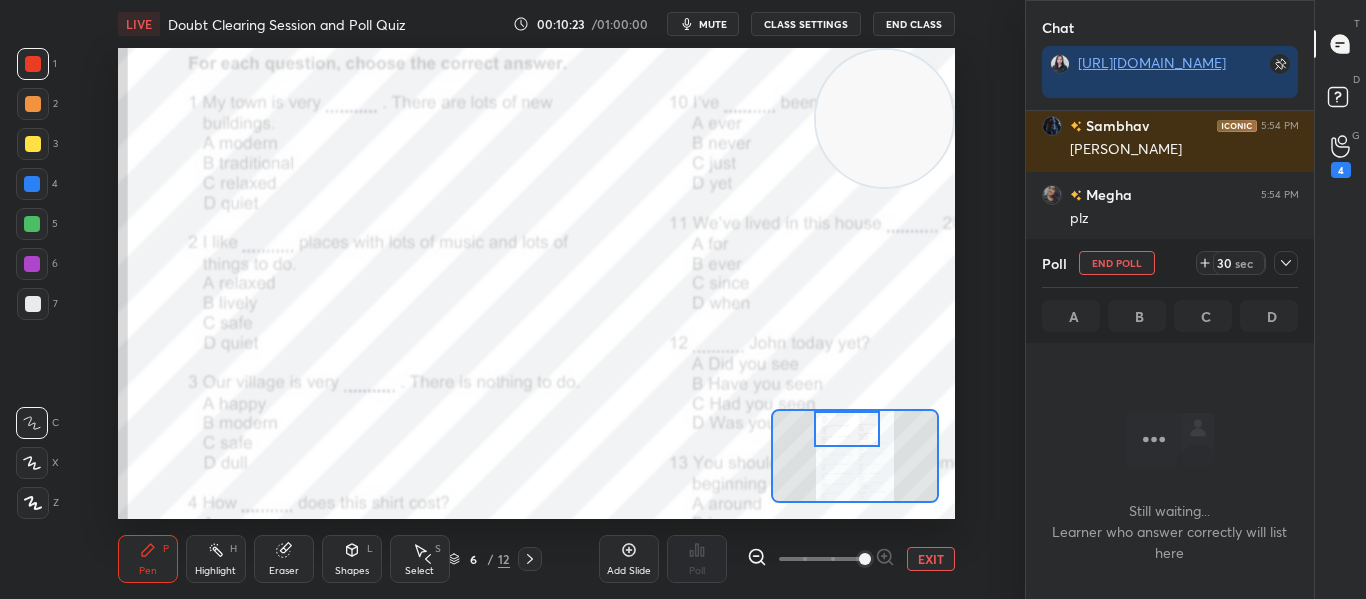 scroll, scrollTop: 264, scrollLeft: 282, axis: both 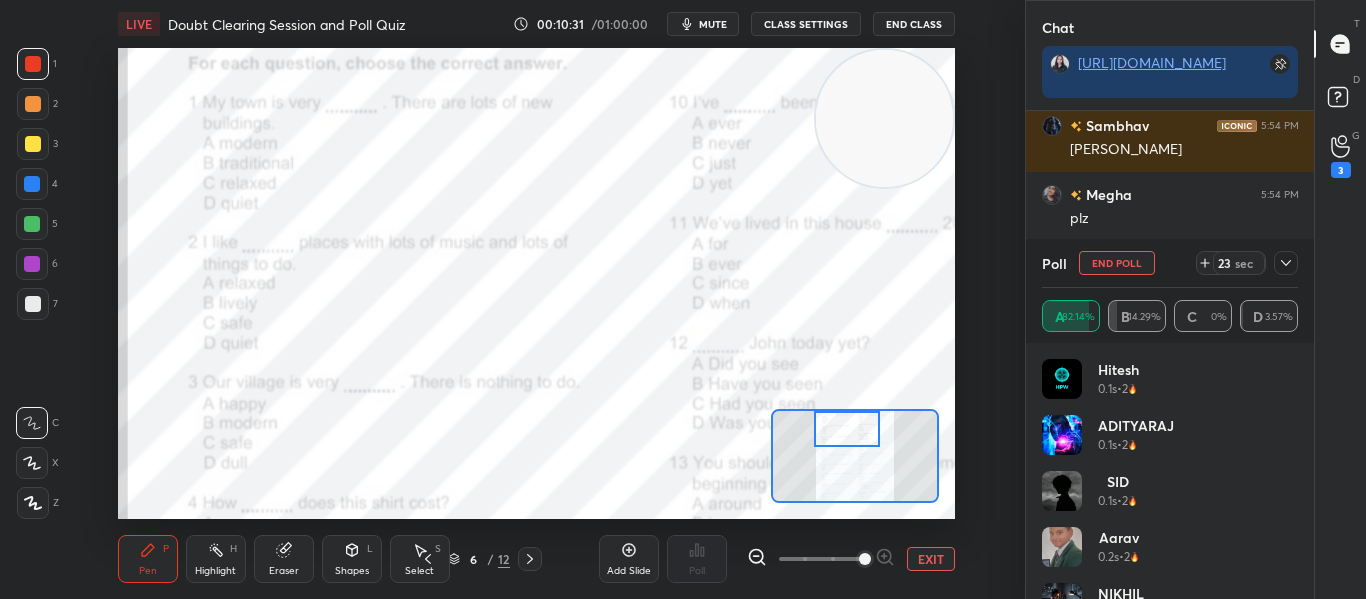 click 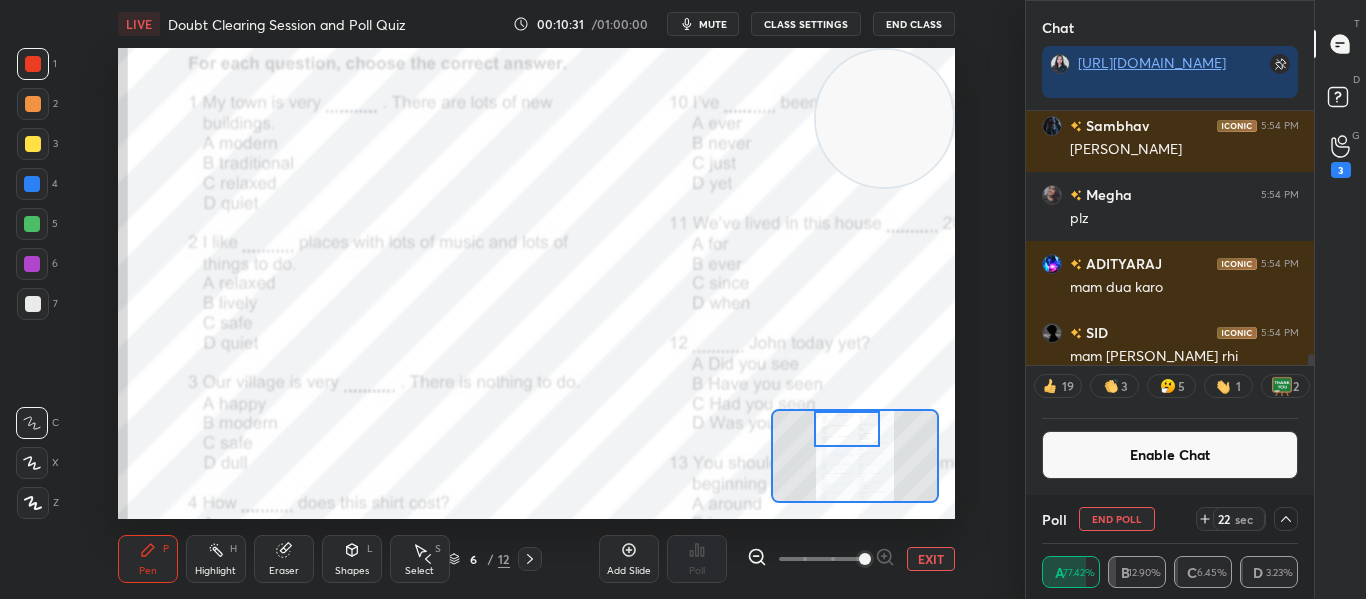 scroll, scrollTop: 0, scrollLeft: 0, axis: both 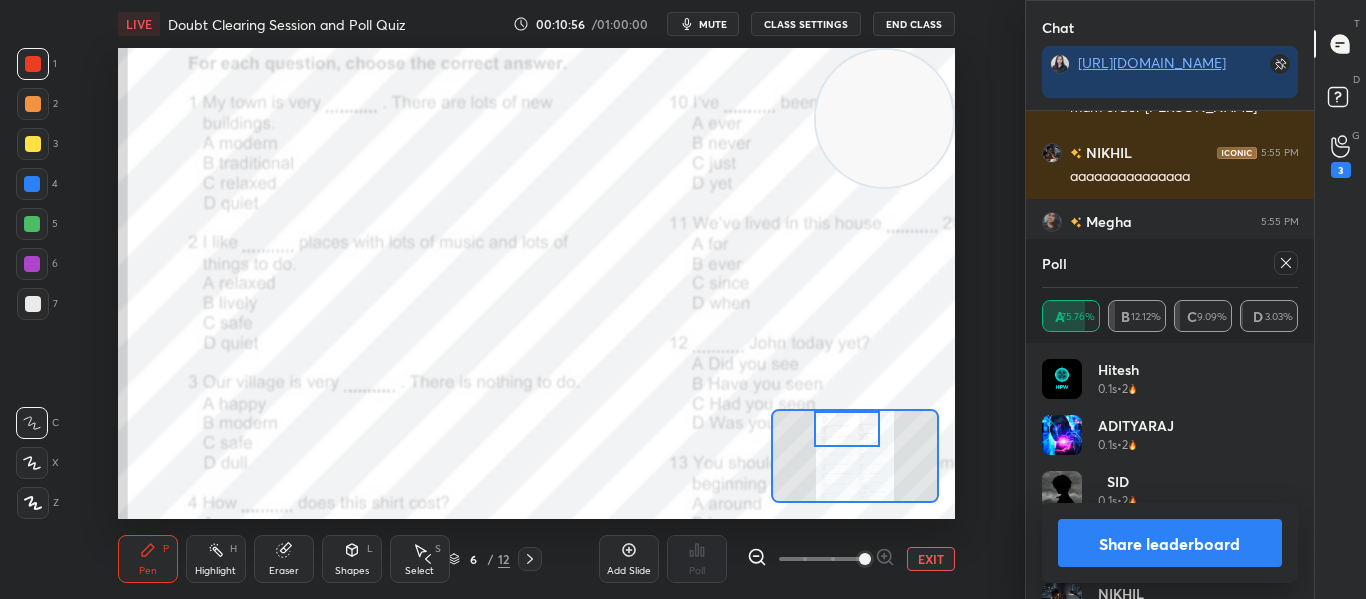 click 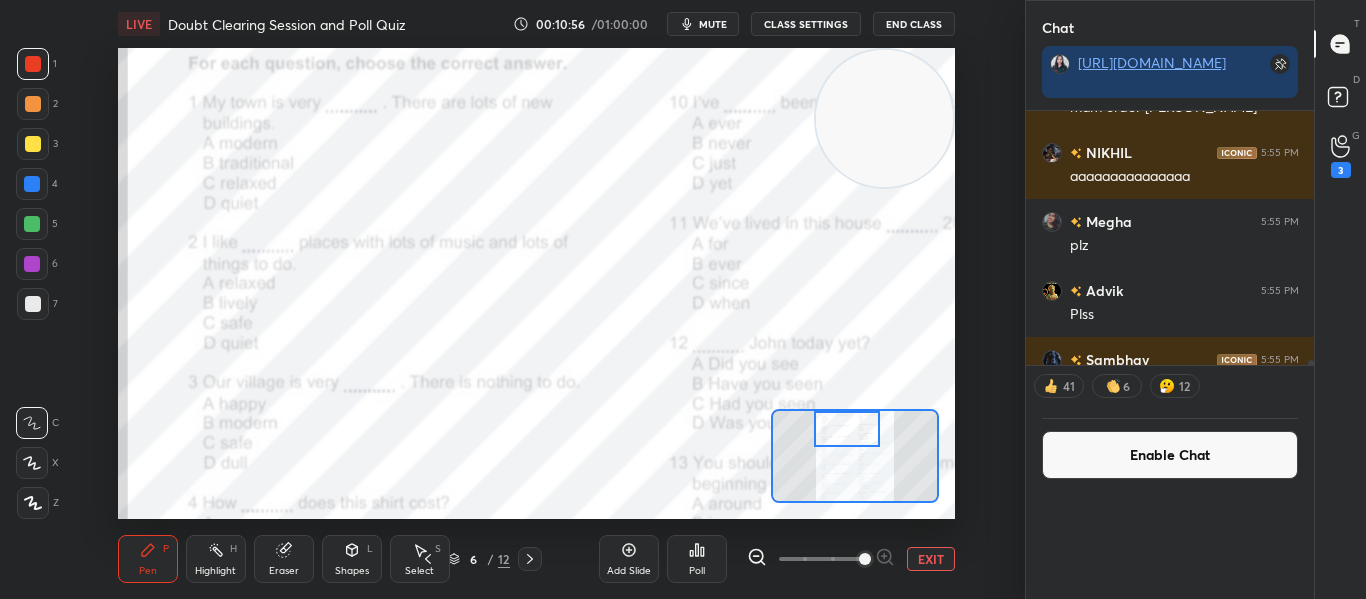 scroll, scrollTop: 0, scrollLeft: 0, axis: both 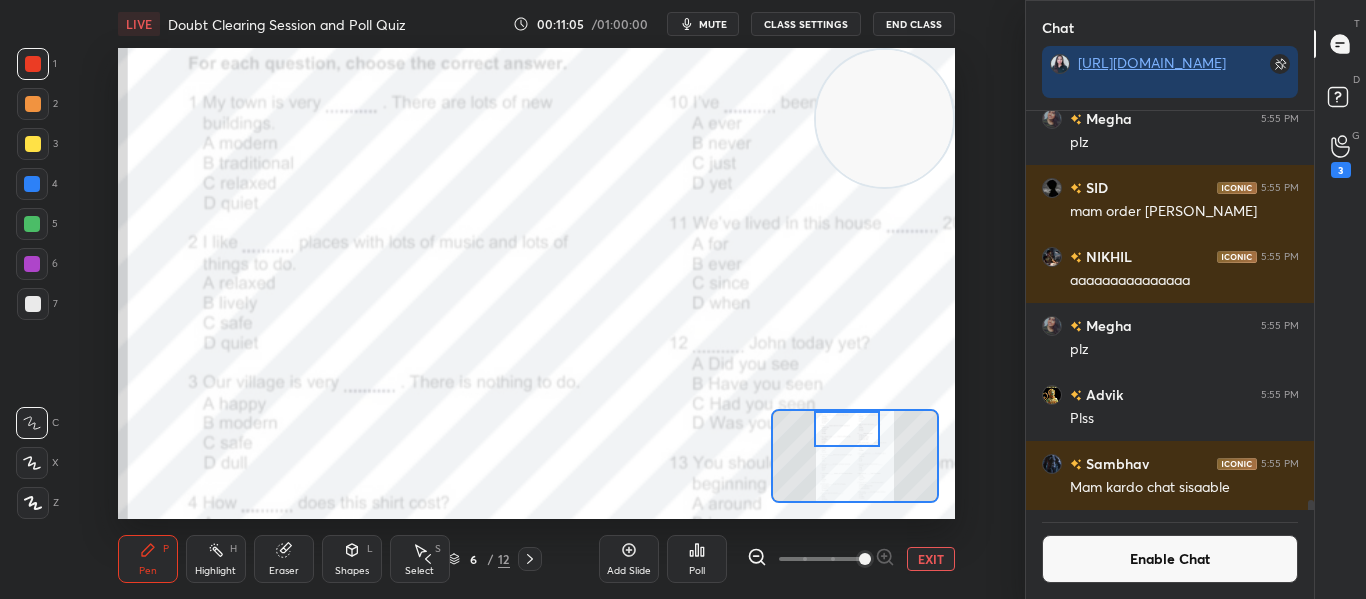 click on "Poll" at bounding box center [697, 559] 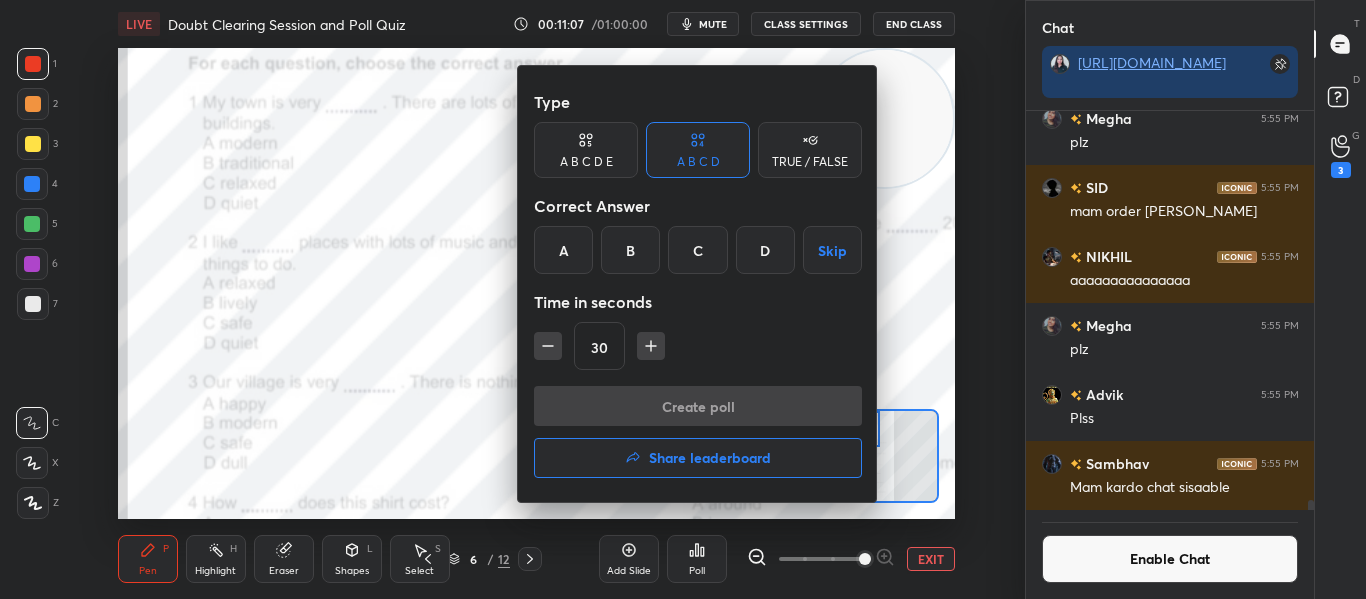 click on "D" at bounding box center (765, 250) 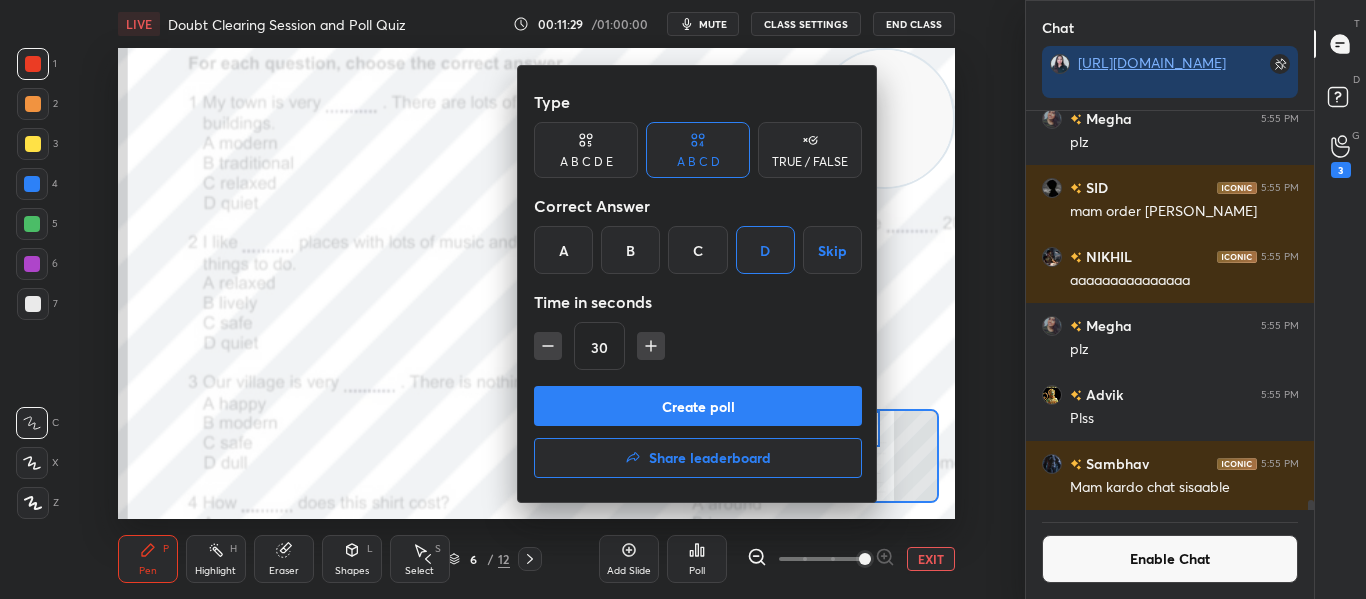 click on "Create poll" at bounding box center (698, 406) 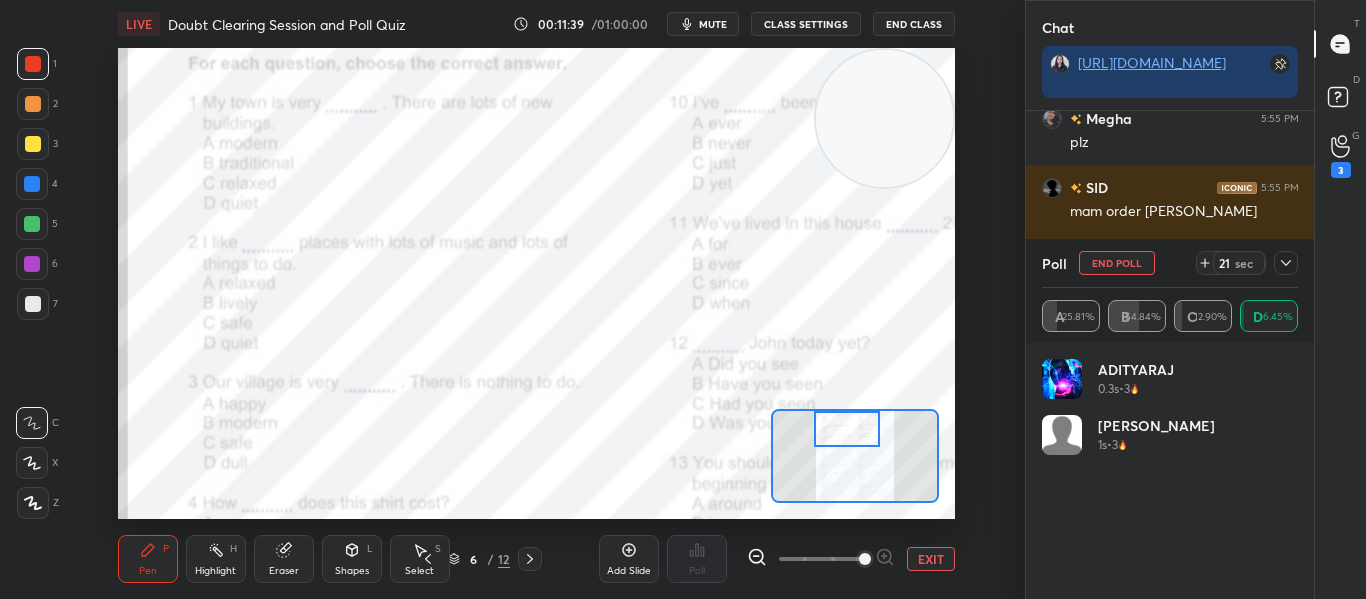 click on "End Poll" at bounding box center [1117, 263] 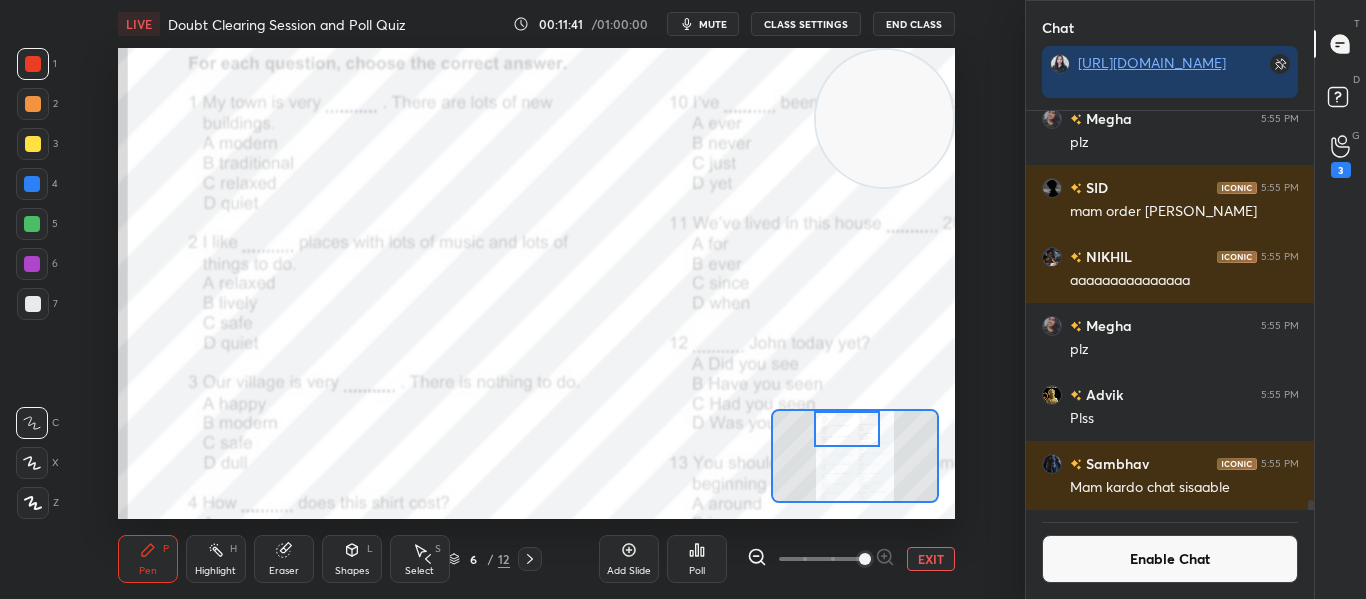 click on "Poll" at bounding box center (697, 559) 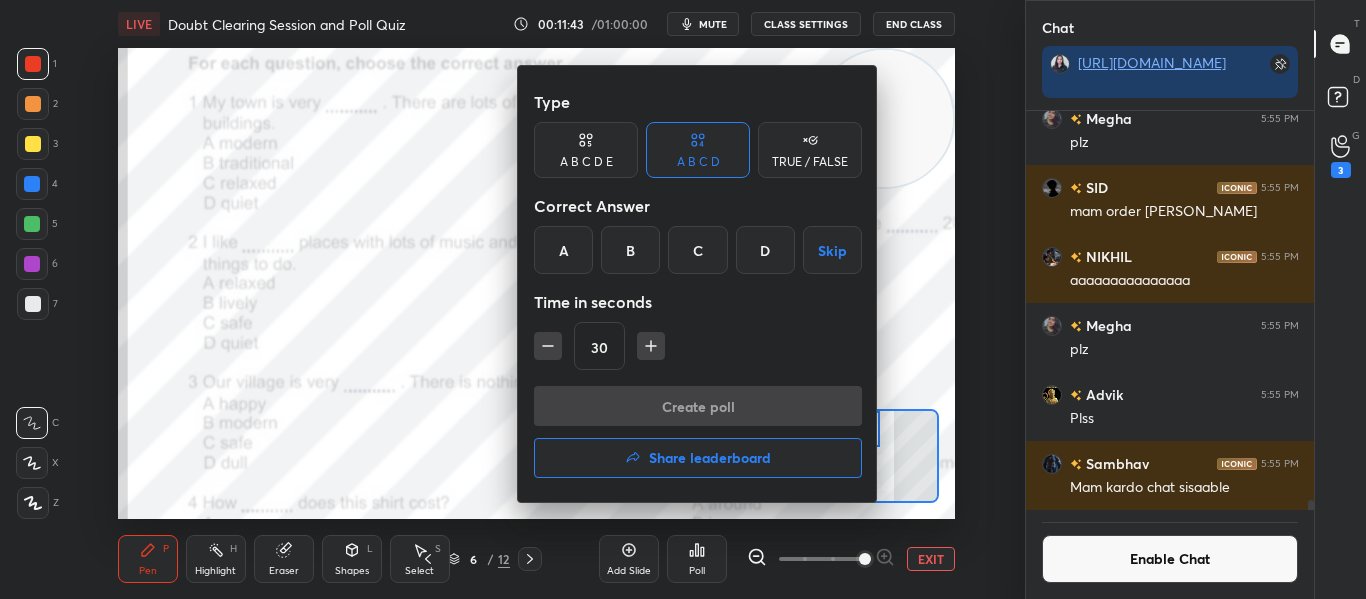 click on "B" at bounding box center (630, 250) 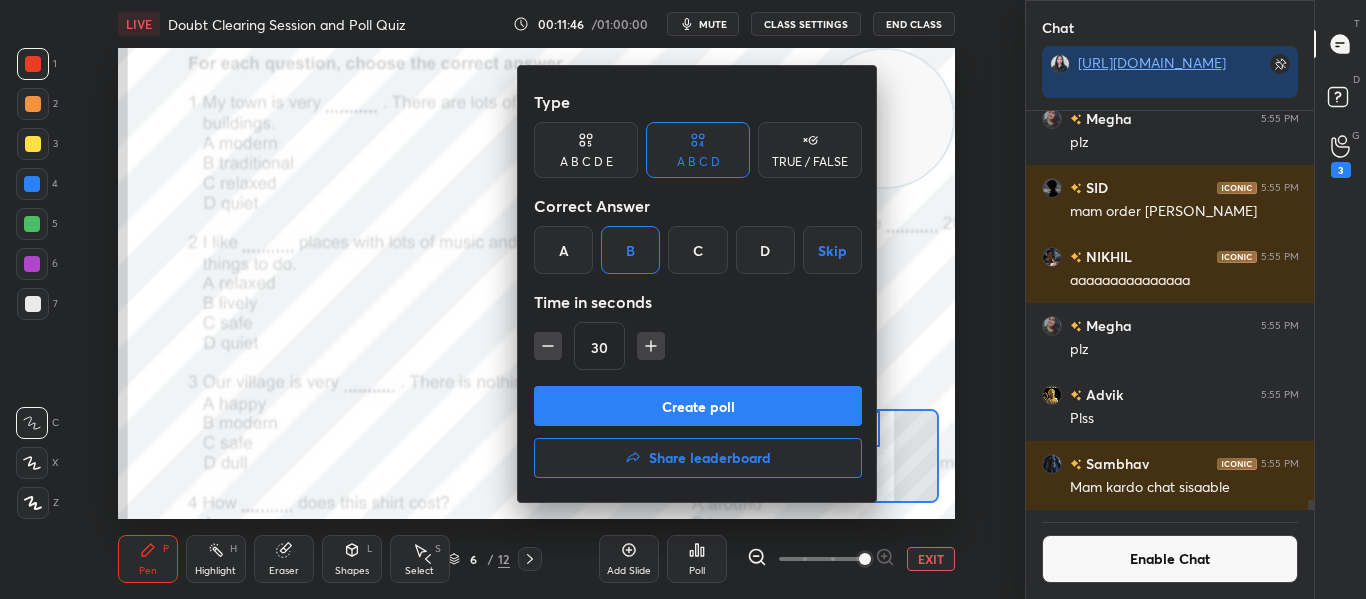 click on "Create poll" at bounding box center [698, 406] 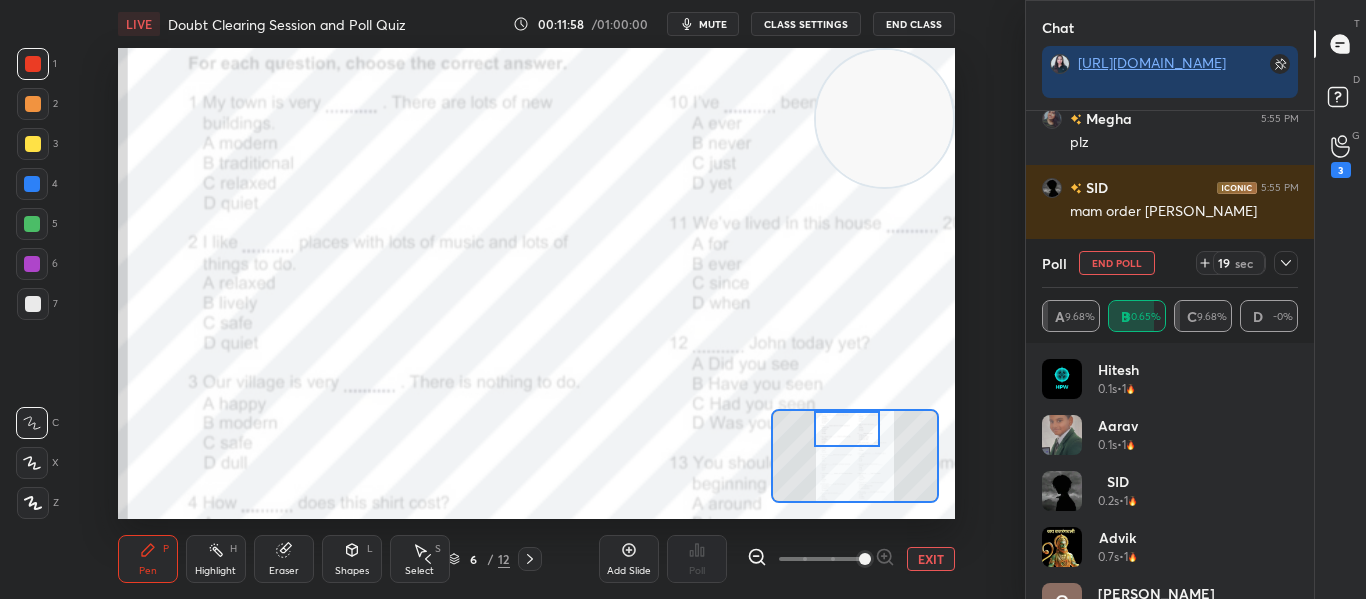 click 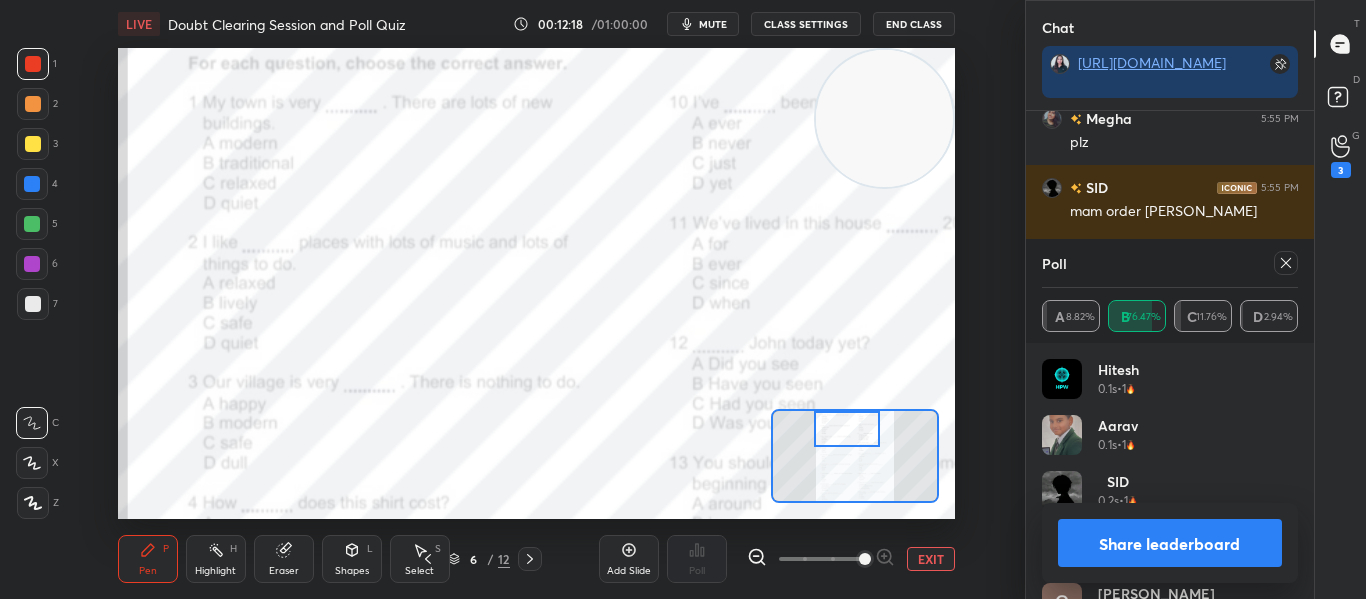 click 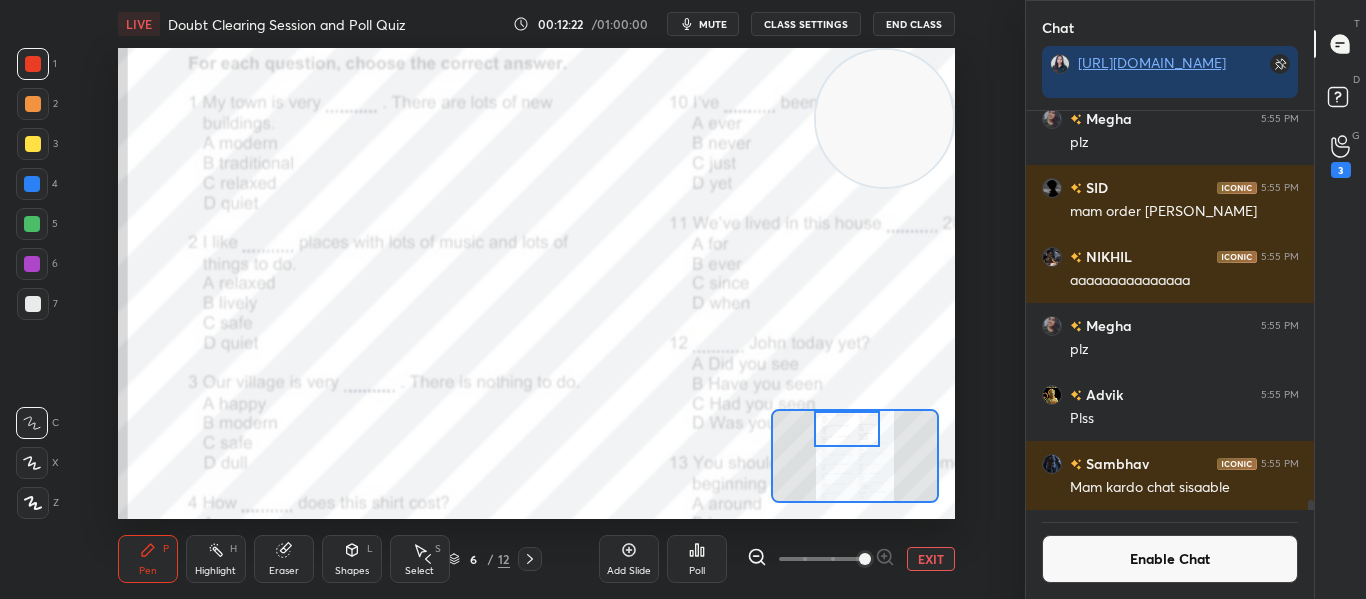 click at bounding box center (846, 429) 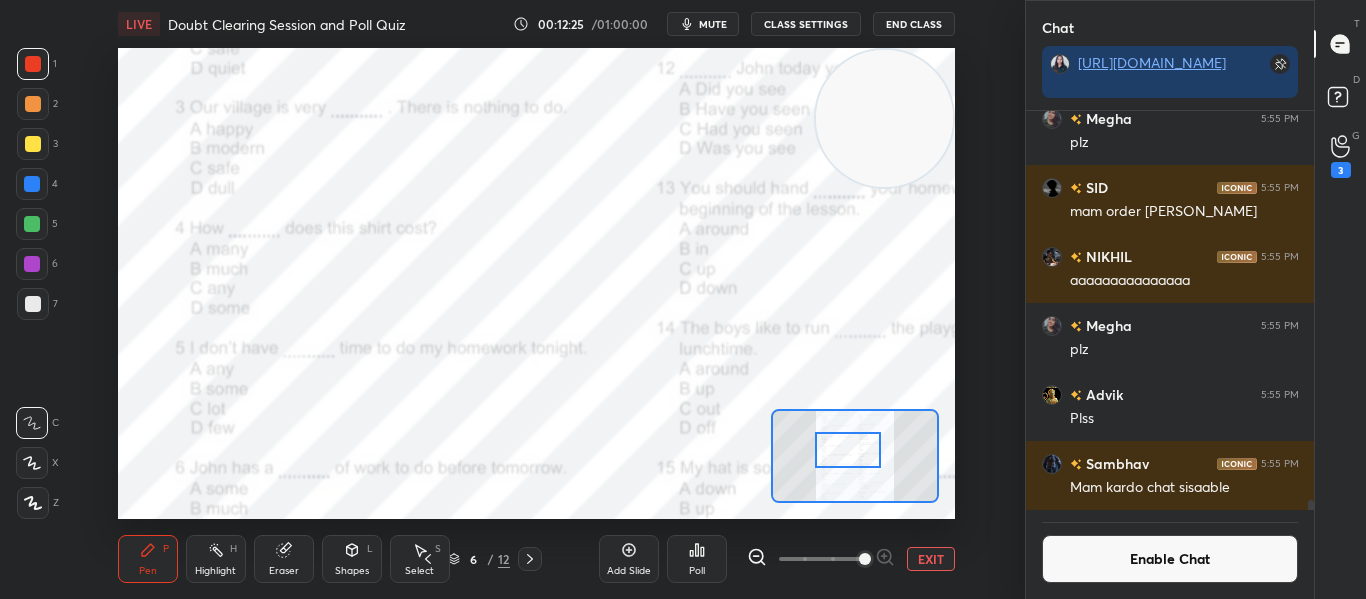 drag, startPoint x: 836, startPoint y: 435, endPoint x: 837, endPoint y: 456, distance: 21.023796 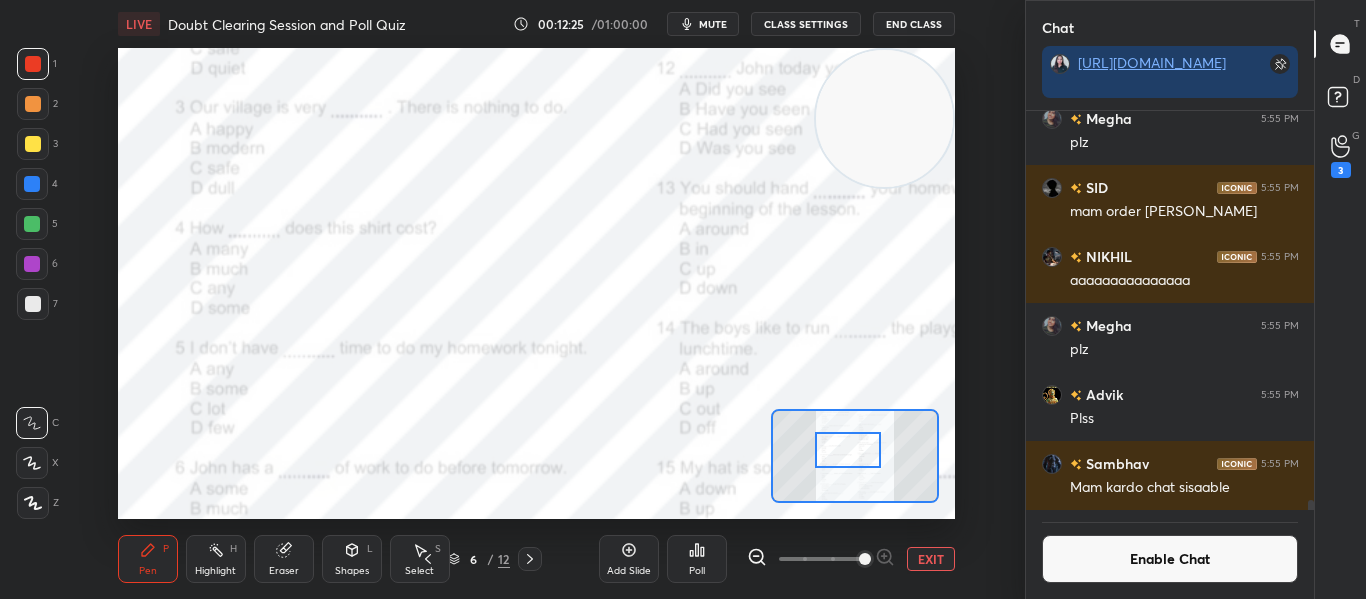click at bounding box center [847, 450] 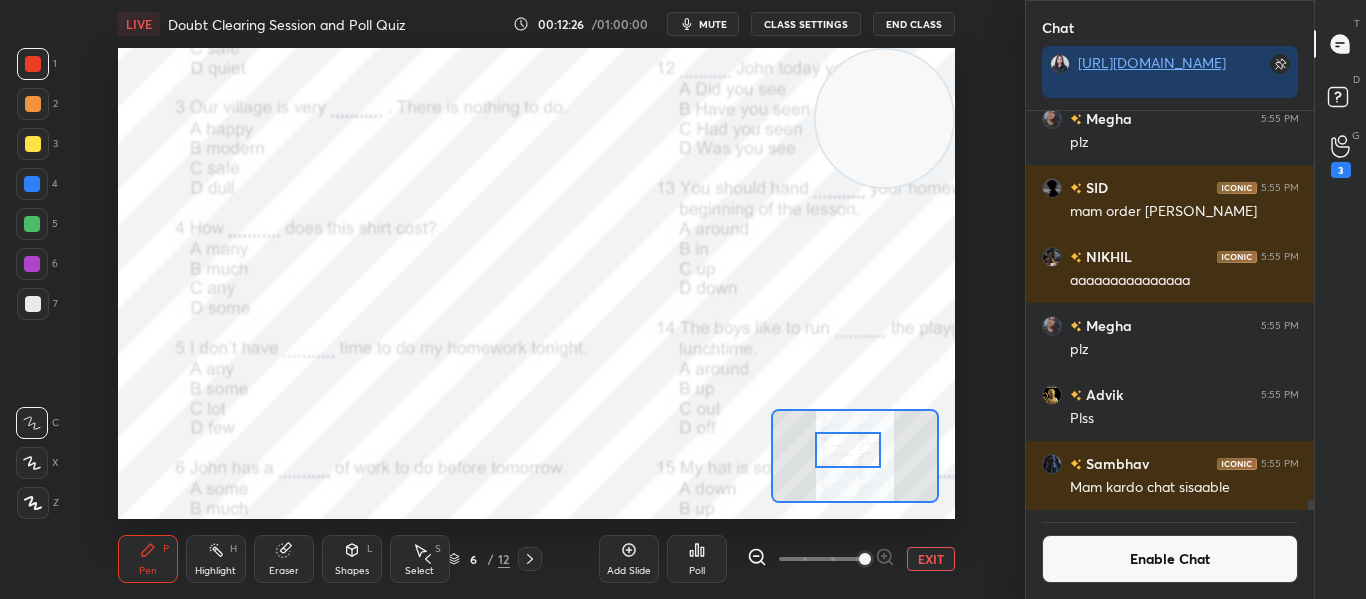 click on "Poll" at bounding box center (697, 571) 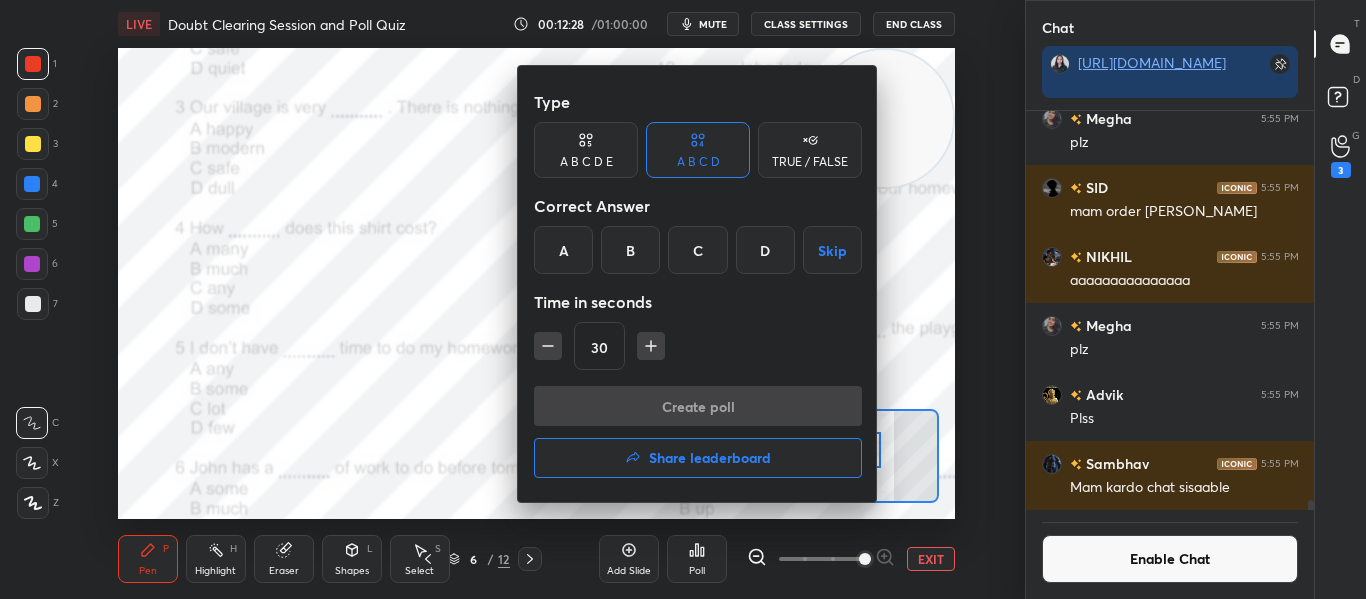 click on "D" at bounding box center [765, 250] 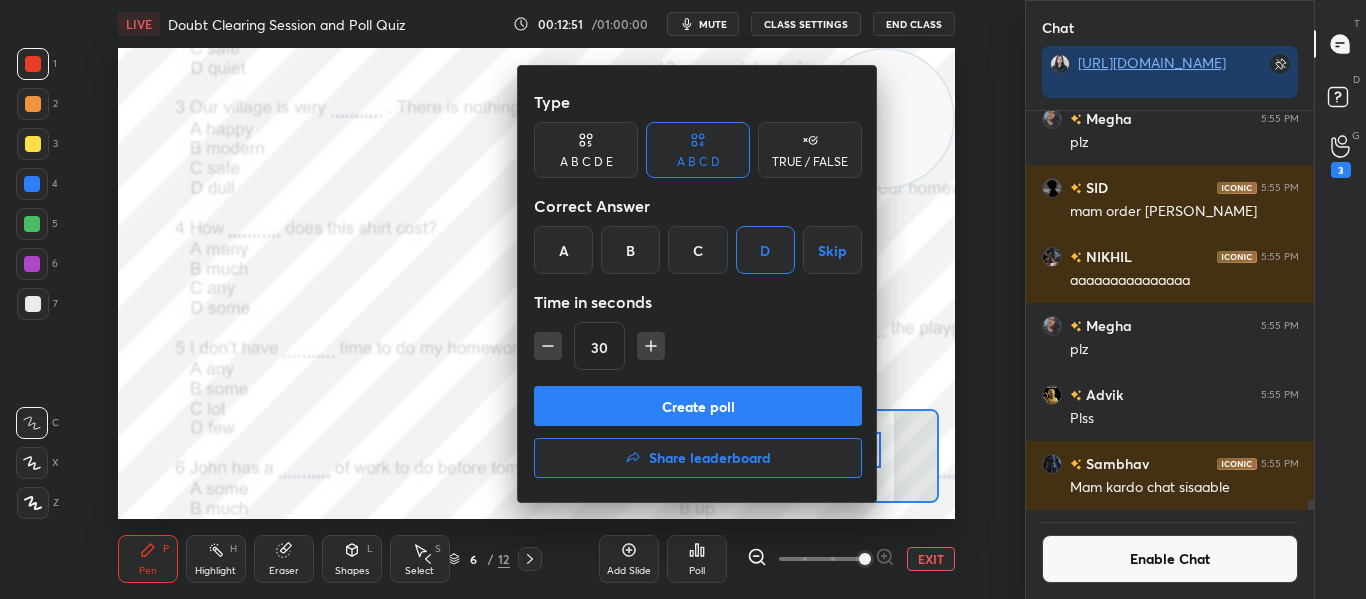 click on "Create poll" at bounding box center [698, 406] 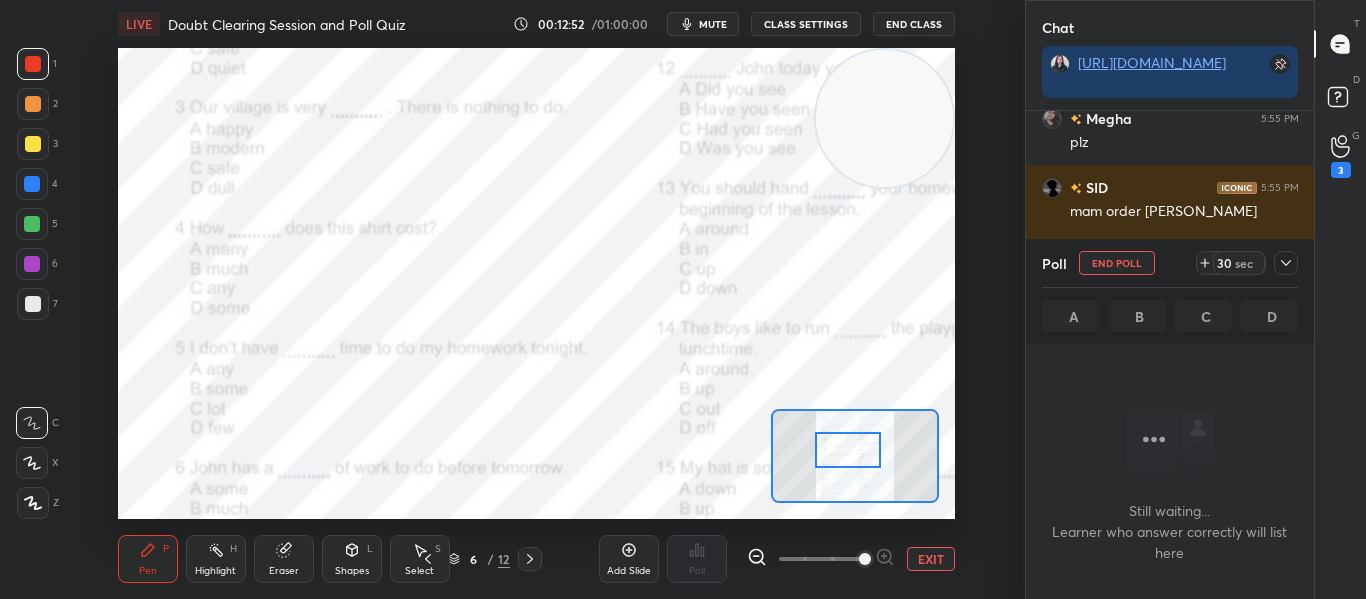 scroll, scrollTop: 295, scrollLeft: 282, axis: both 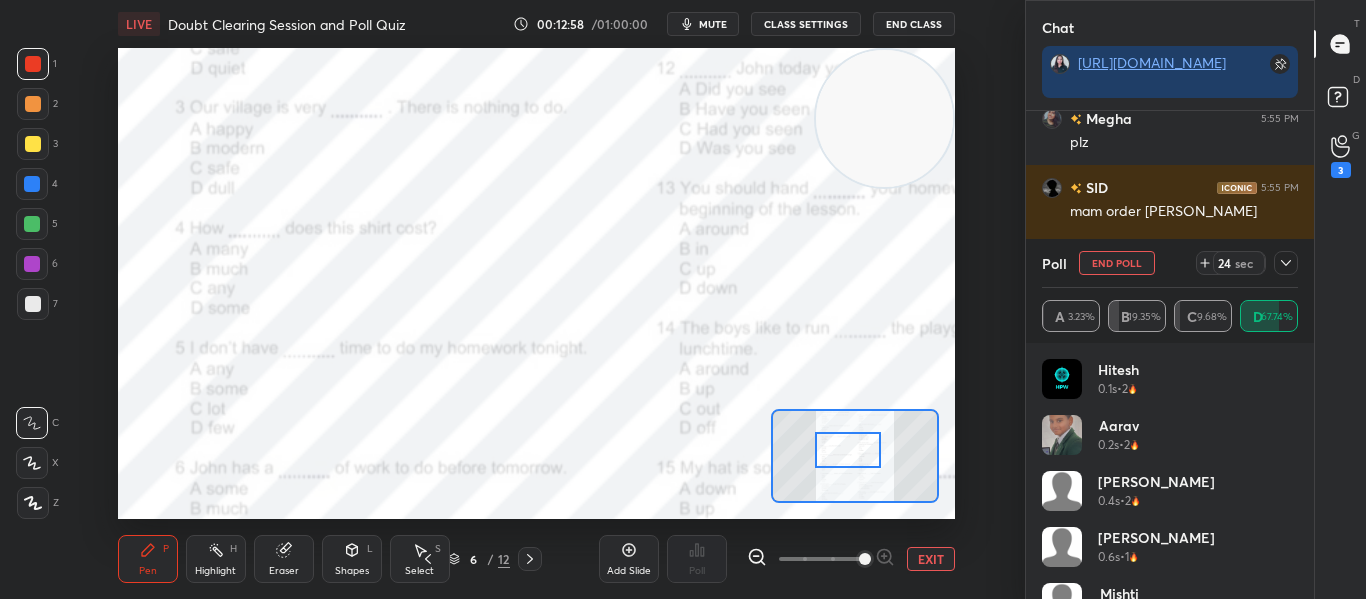 click at bounding box center (1286, 263) 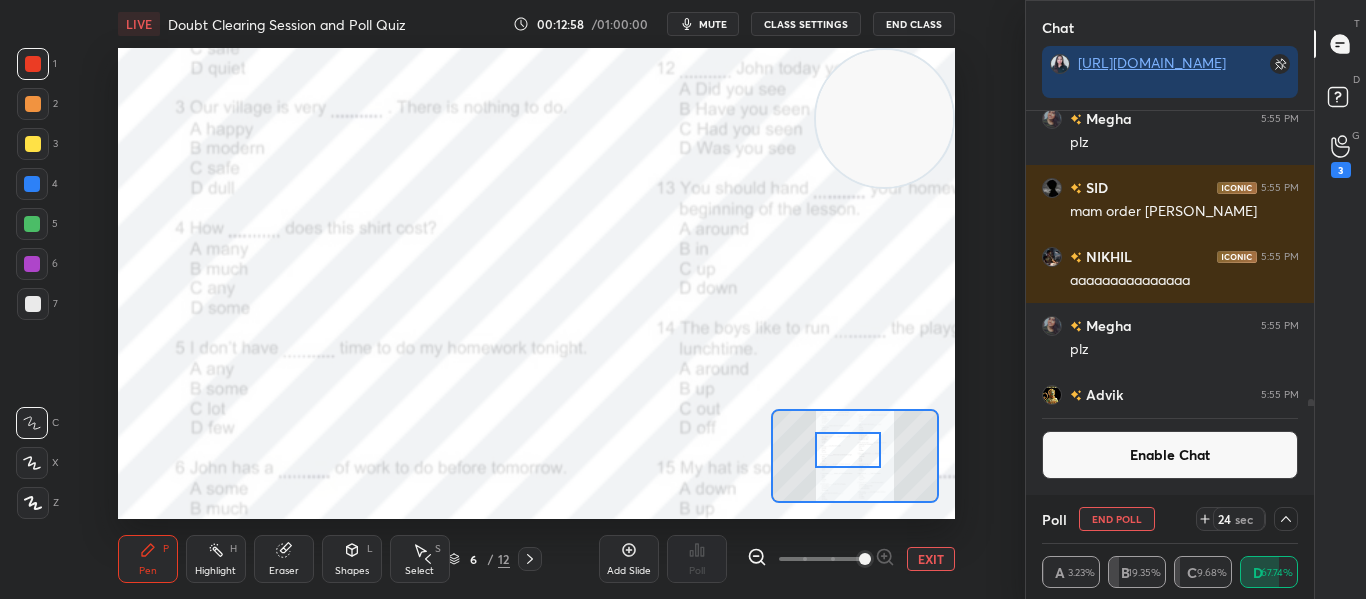scroll, scrollTop: 0, scrollLeft: 0, axis: both 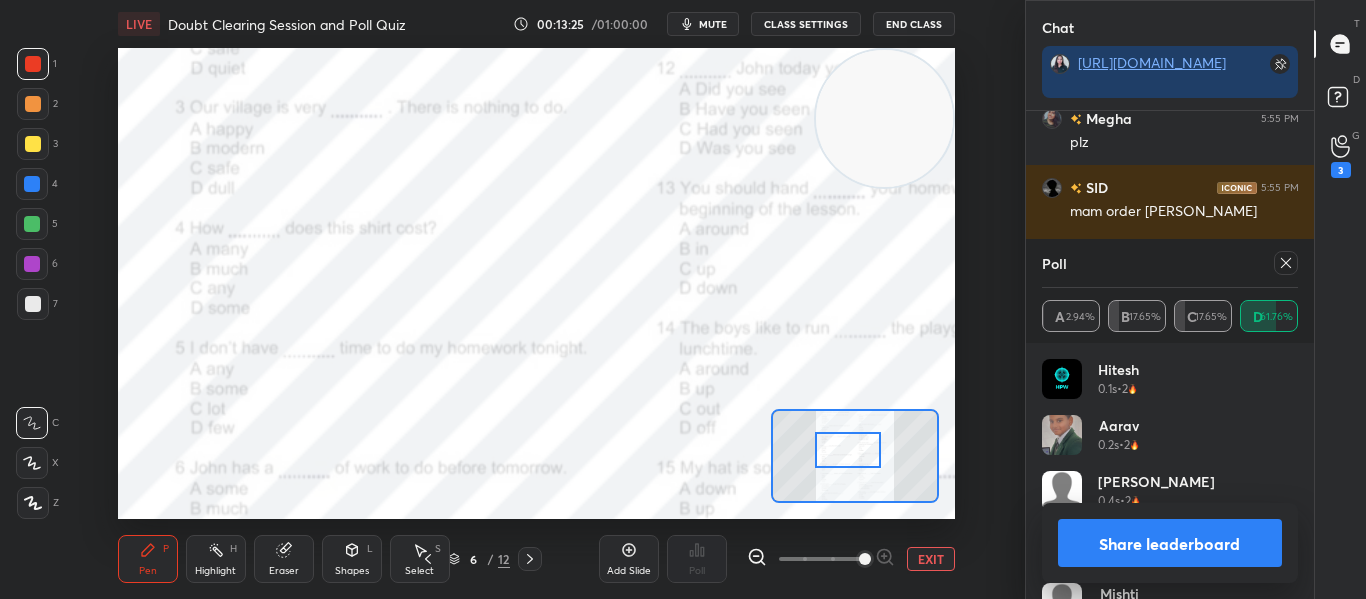 click at bounding box center [1286, 263] 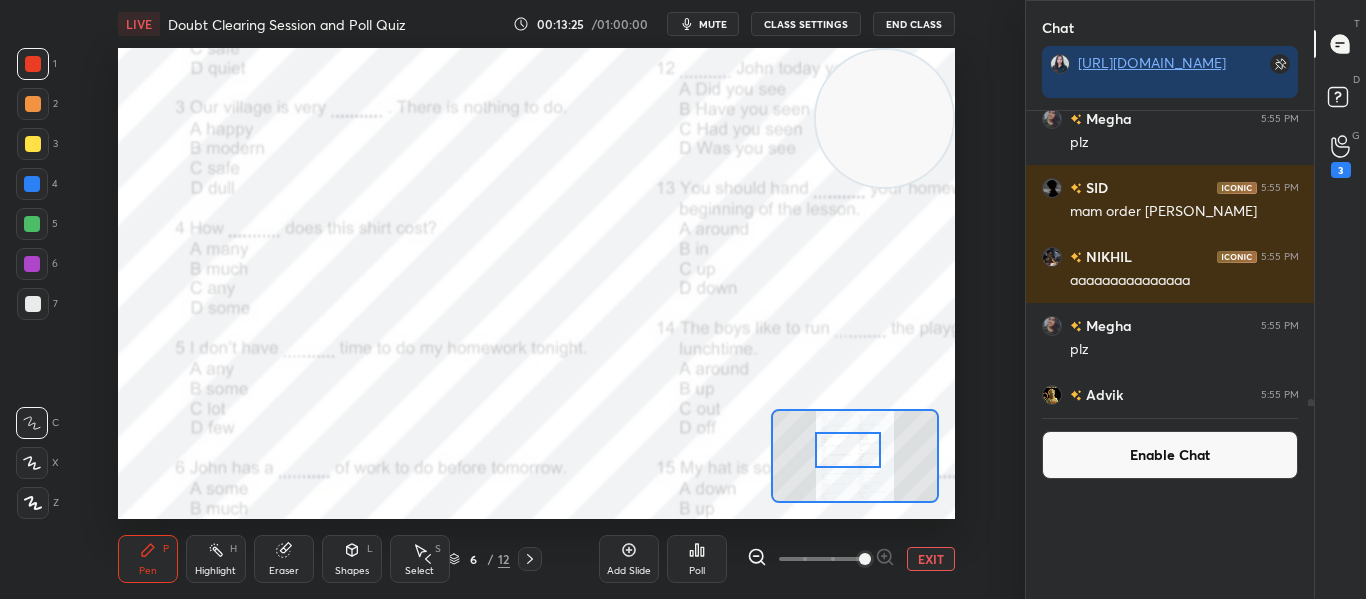 scroll, scrollTop: 0, scrollLeft: 0, axis: both 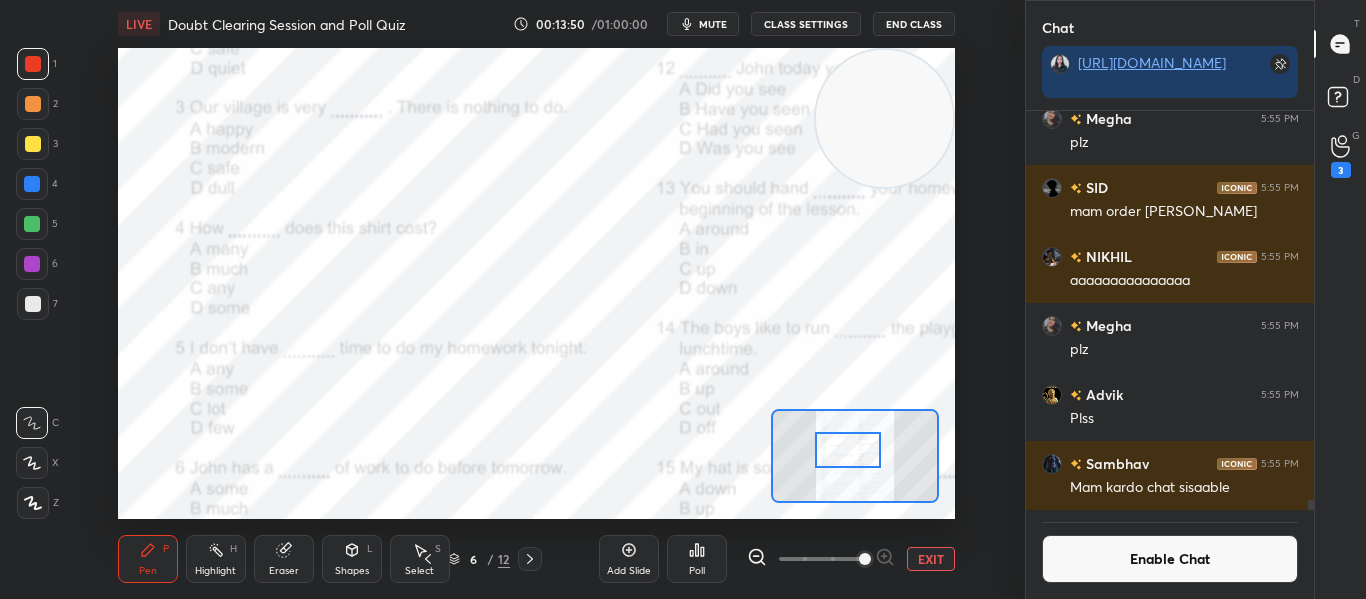 click on "Poll" at bounding box center (697, 559) 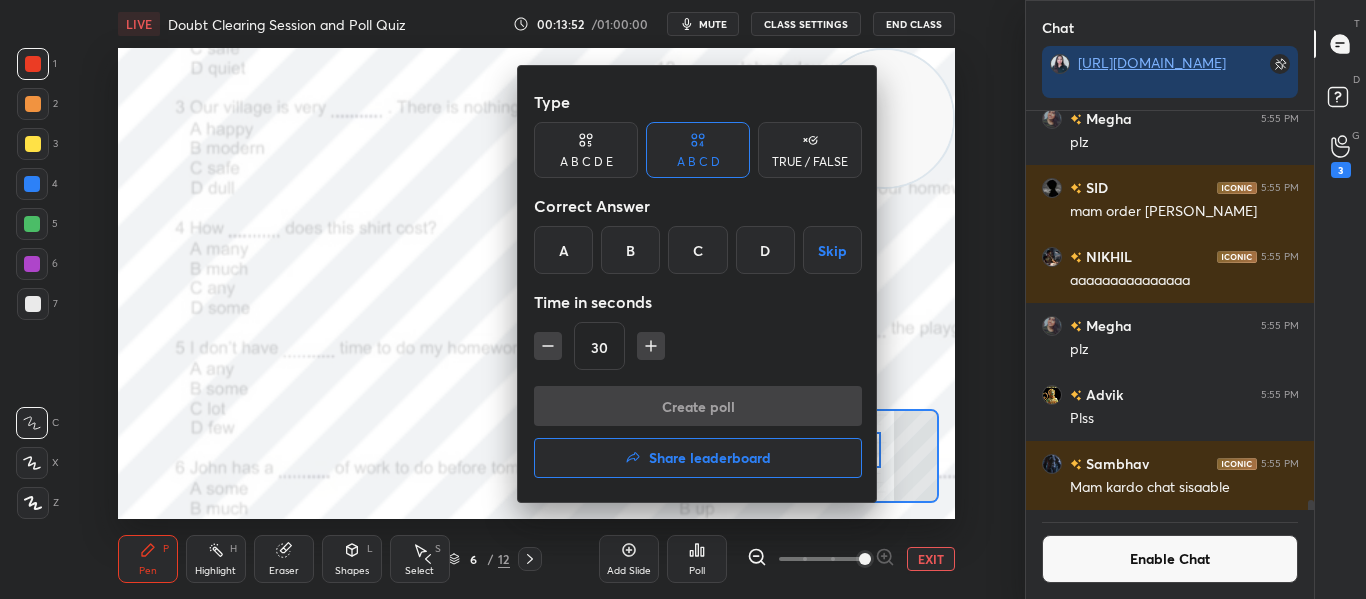 click on "B" at bounding box center (630, 250) 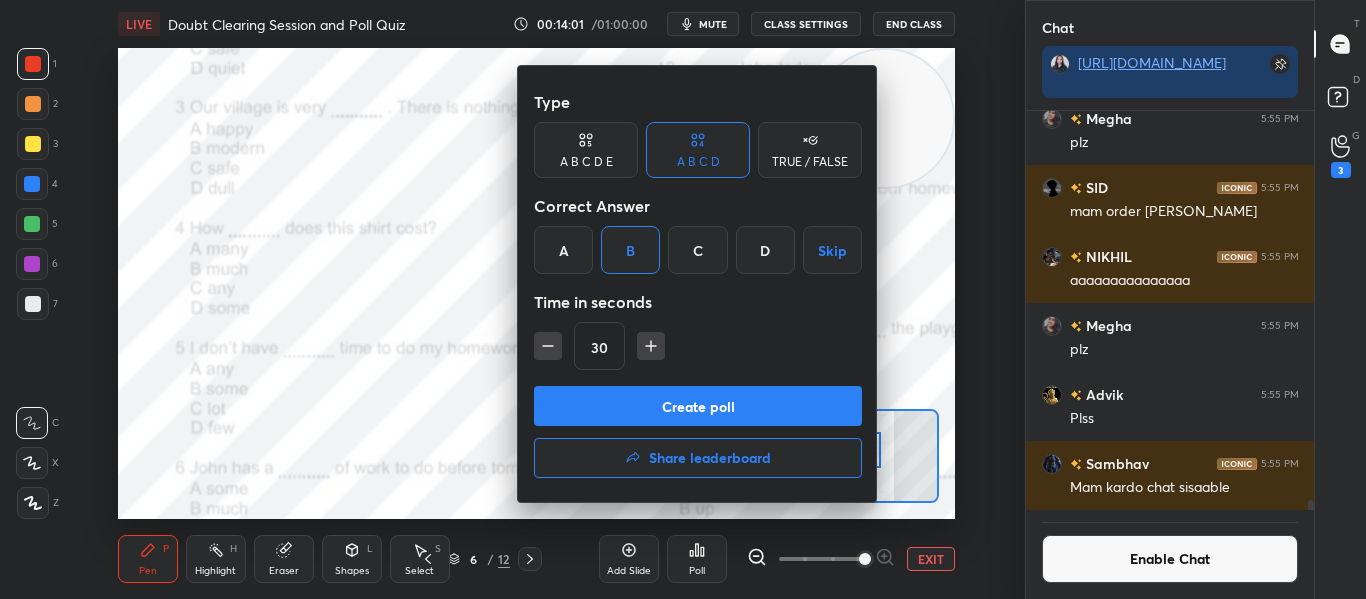 scroll, scrollTop: 352, scrollLeft: 282, axis: both 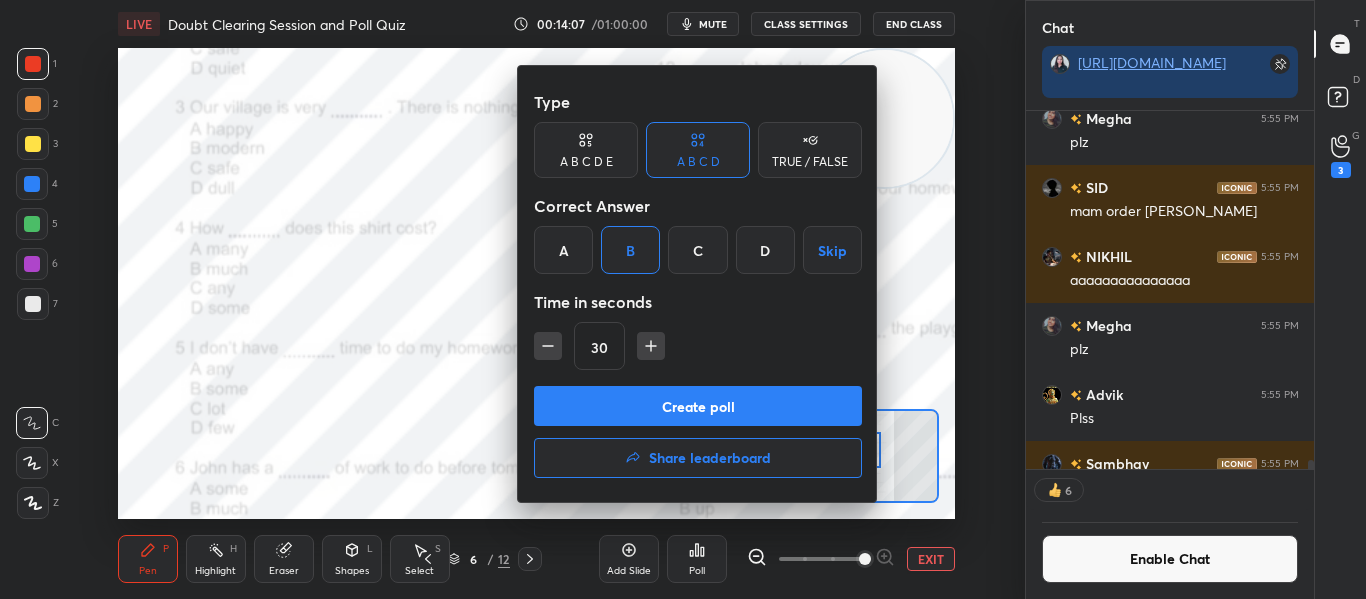 click on "Create poll" at bounding box center [698, 406] 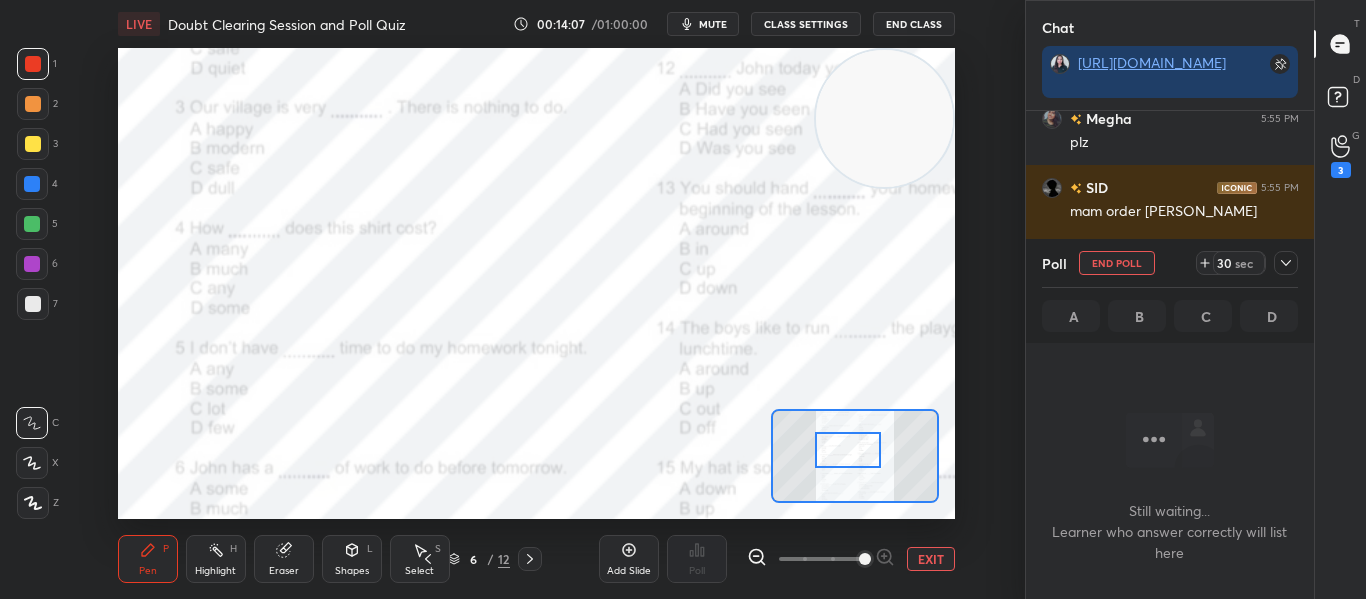 scroll, scrollTop: 254, scrollLeft: 282, axis: both 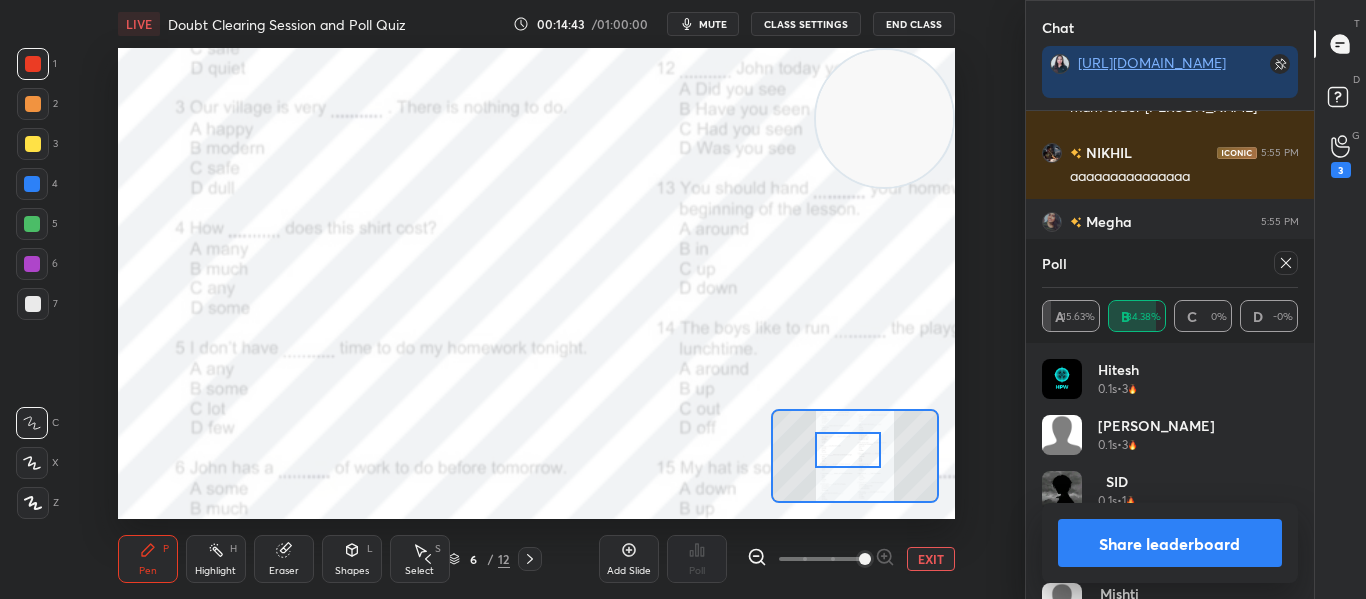 click at bounding box center (1282, 263) 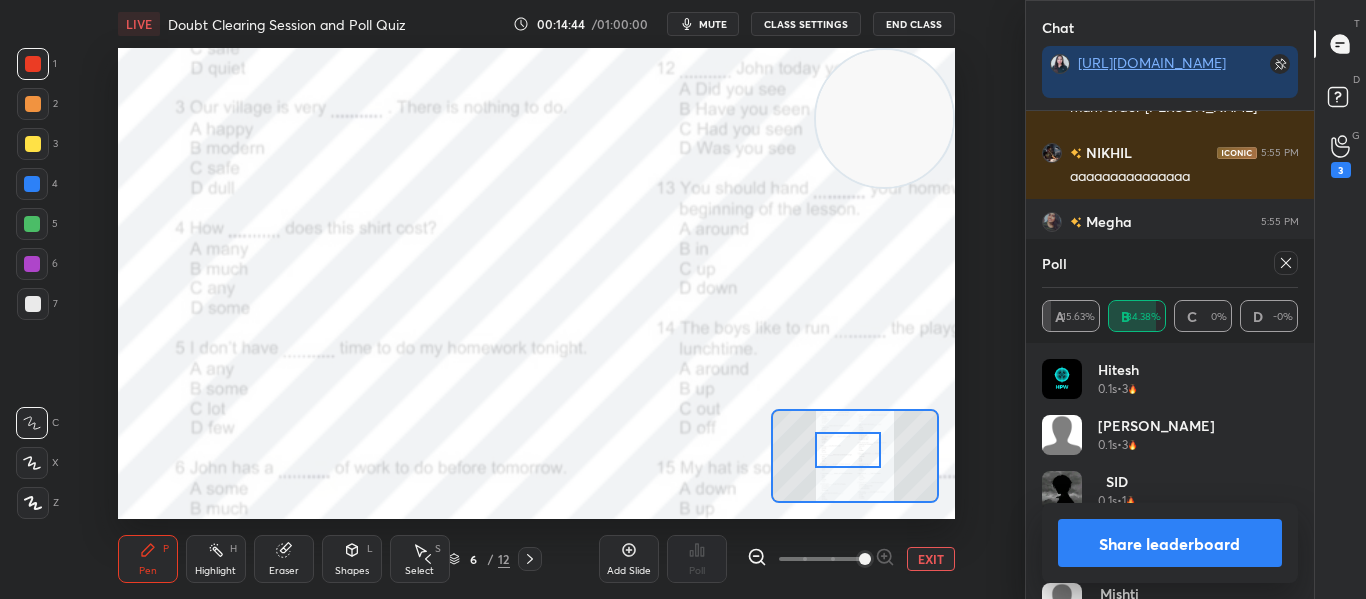 click 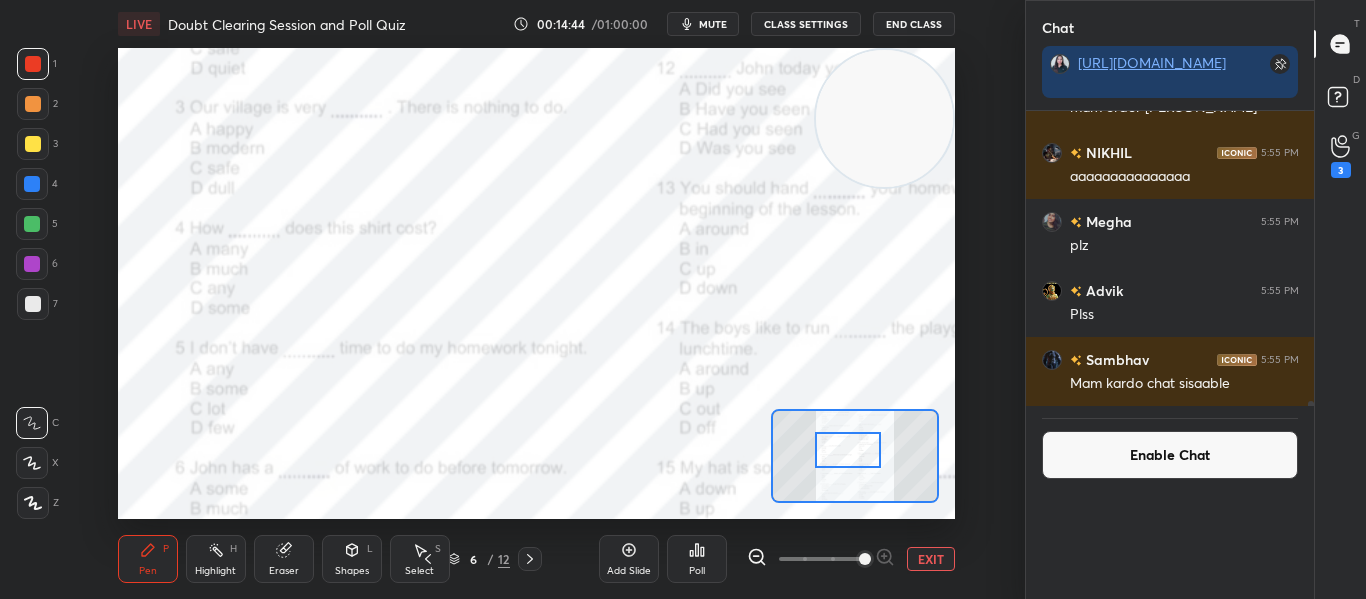 scroll, scrollTop: 0, scrollLeft: 0, axis: both 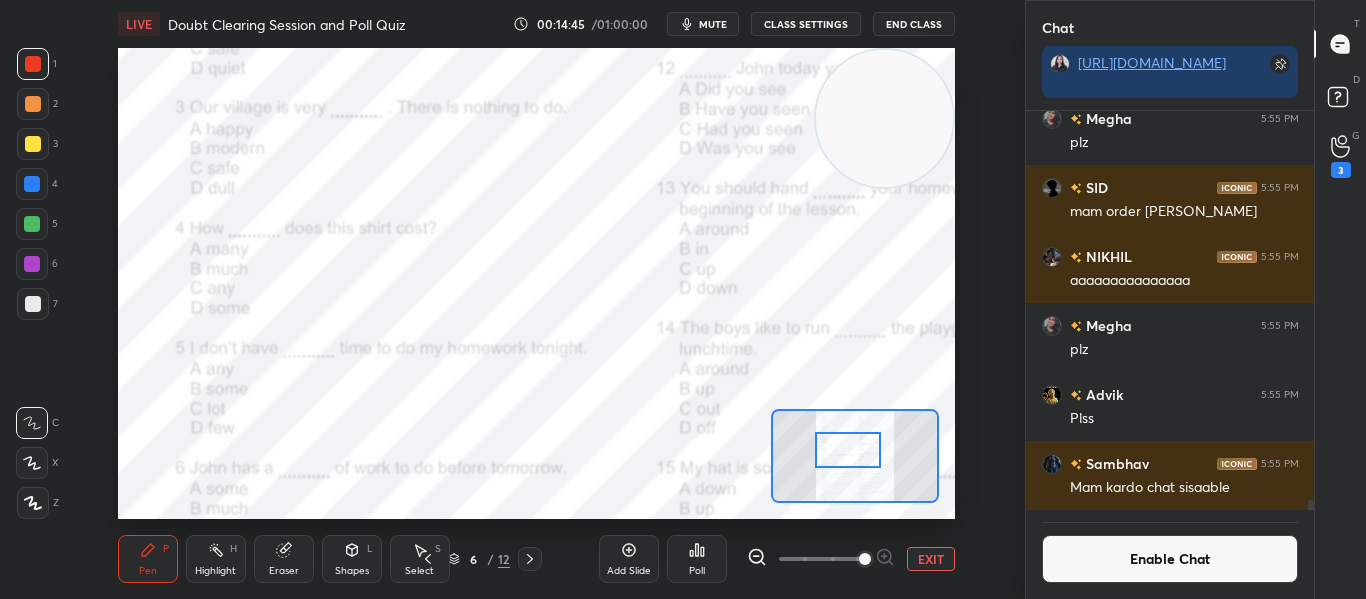 click at bounding box center (847, 450) 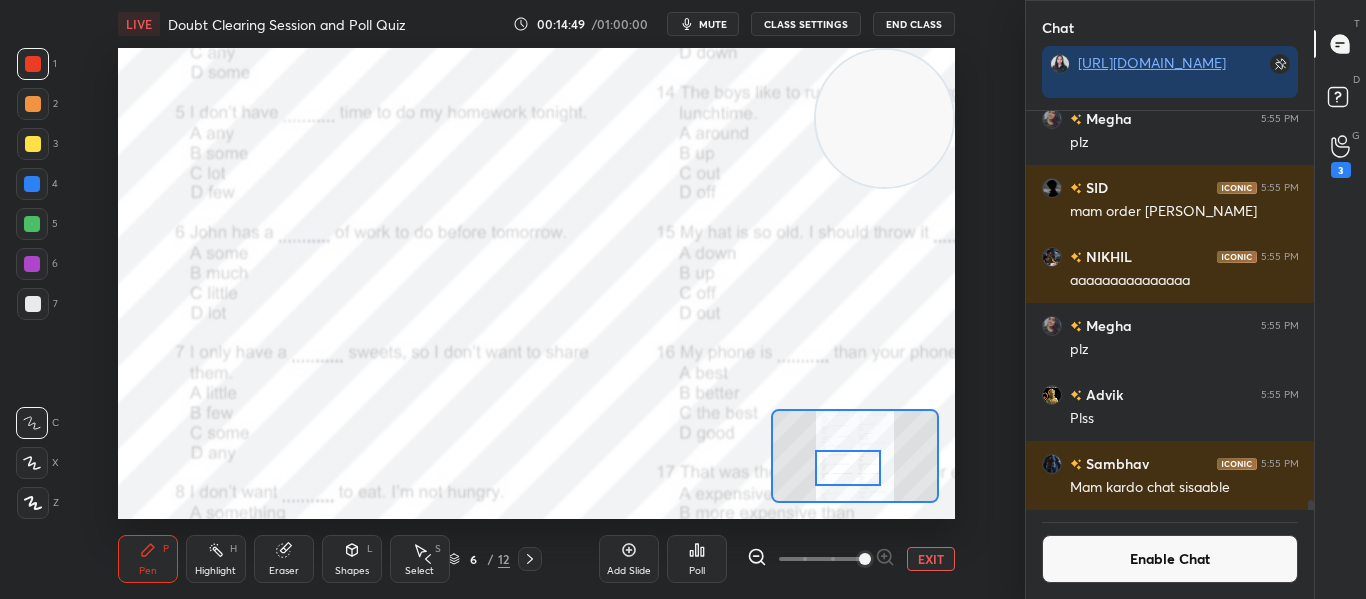 drag, startPoint x: 849, startPoint y: 441, endPoint x: 849, endPoint y: 459, distance: 18 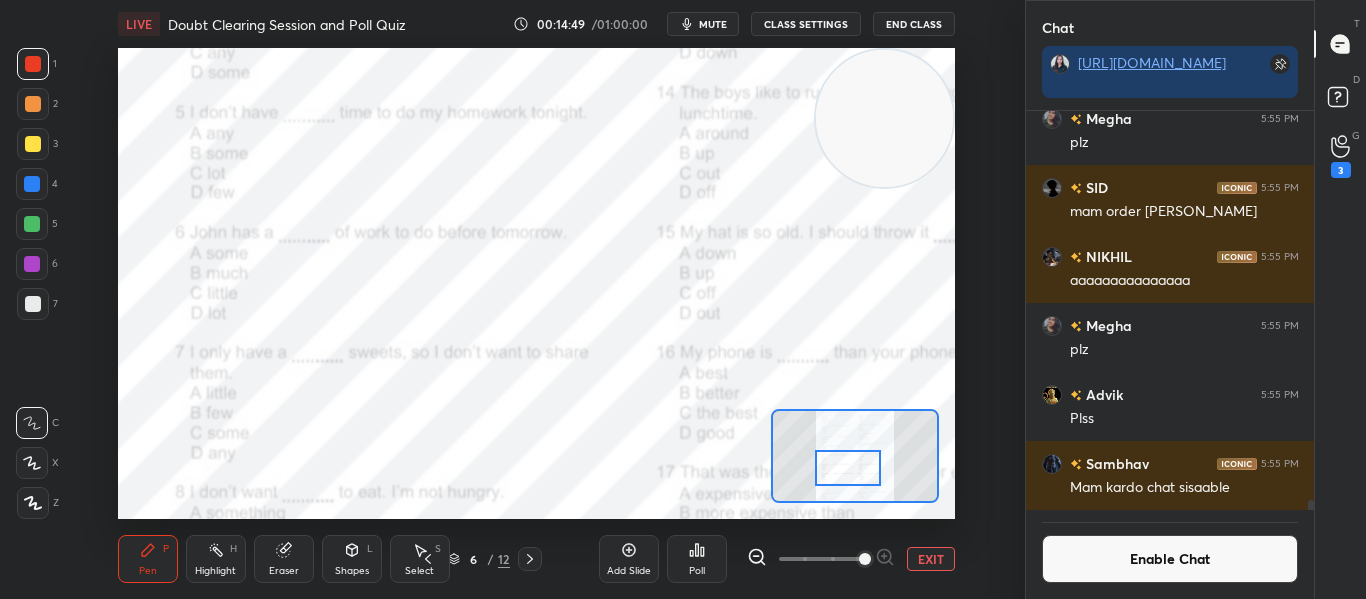click at bounding box center (847, 468) 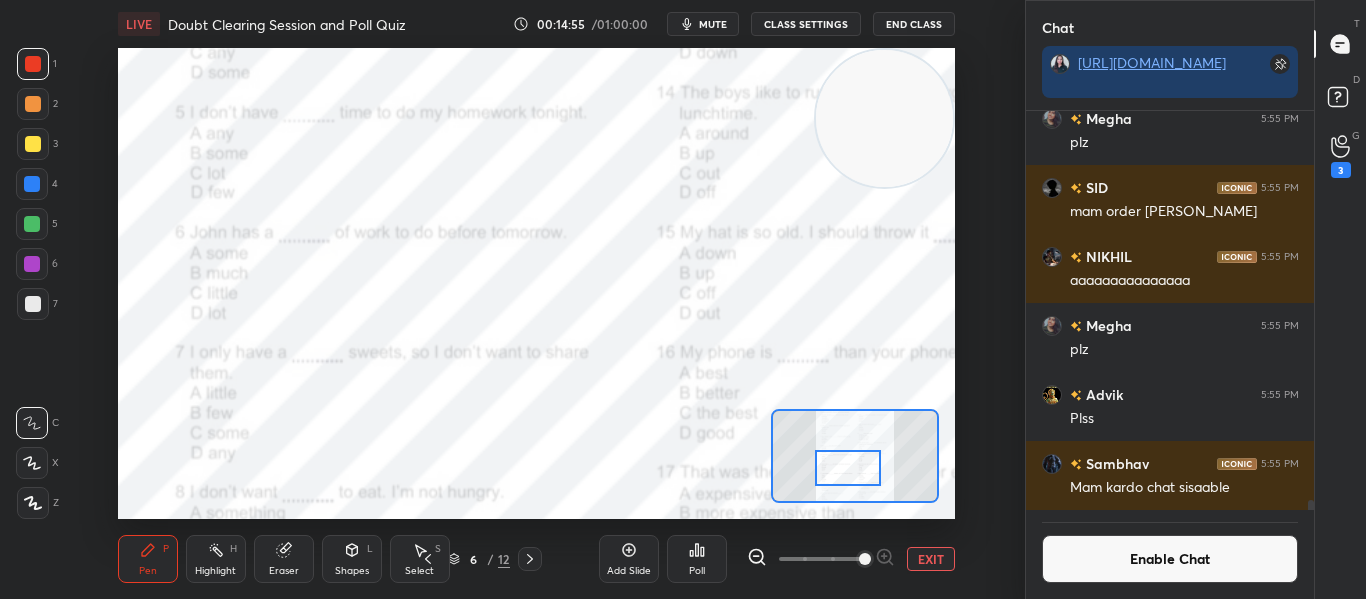 click on "Poll" at bounding box center (697, 559) 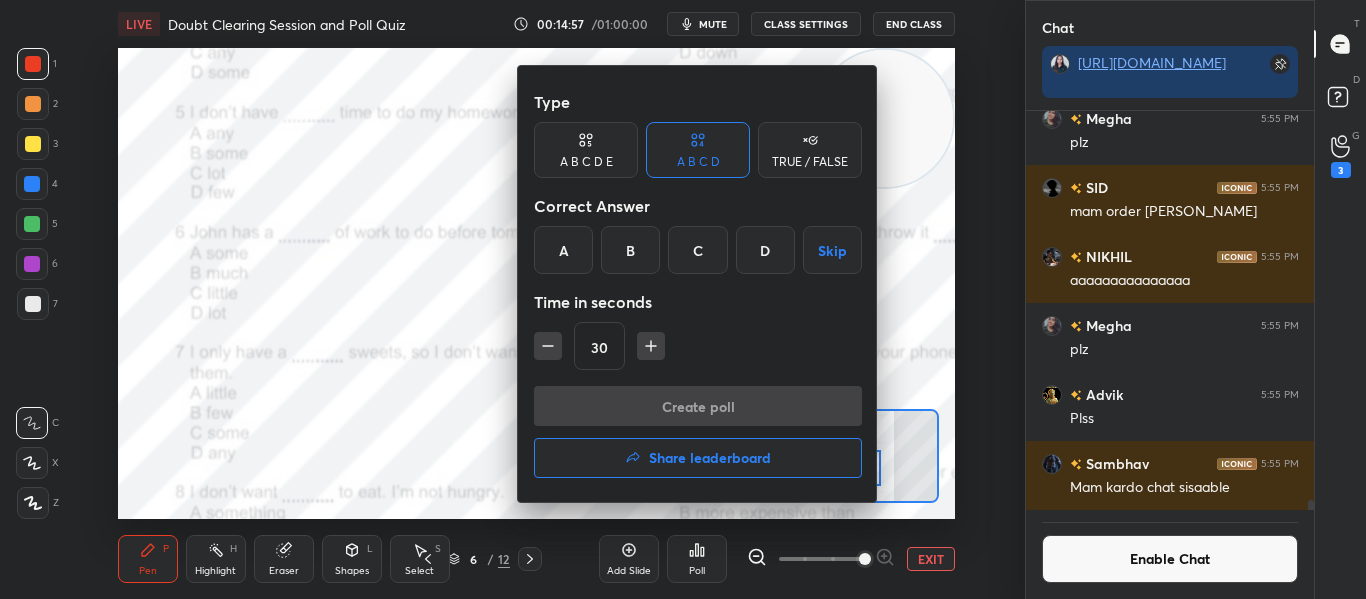 click on "A" at bounding box center (563, 250) 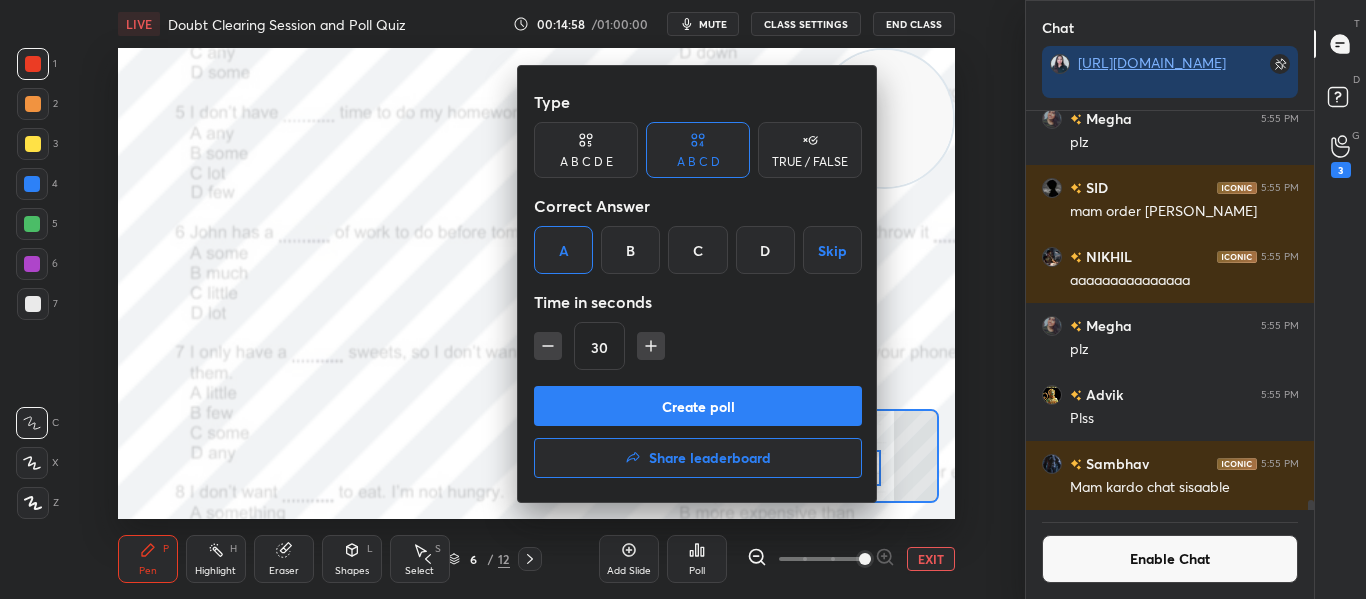scroll, scrollTop: 352, scrollLeft: 282, axis: both 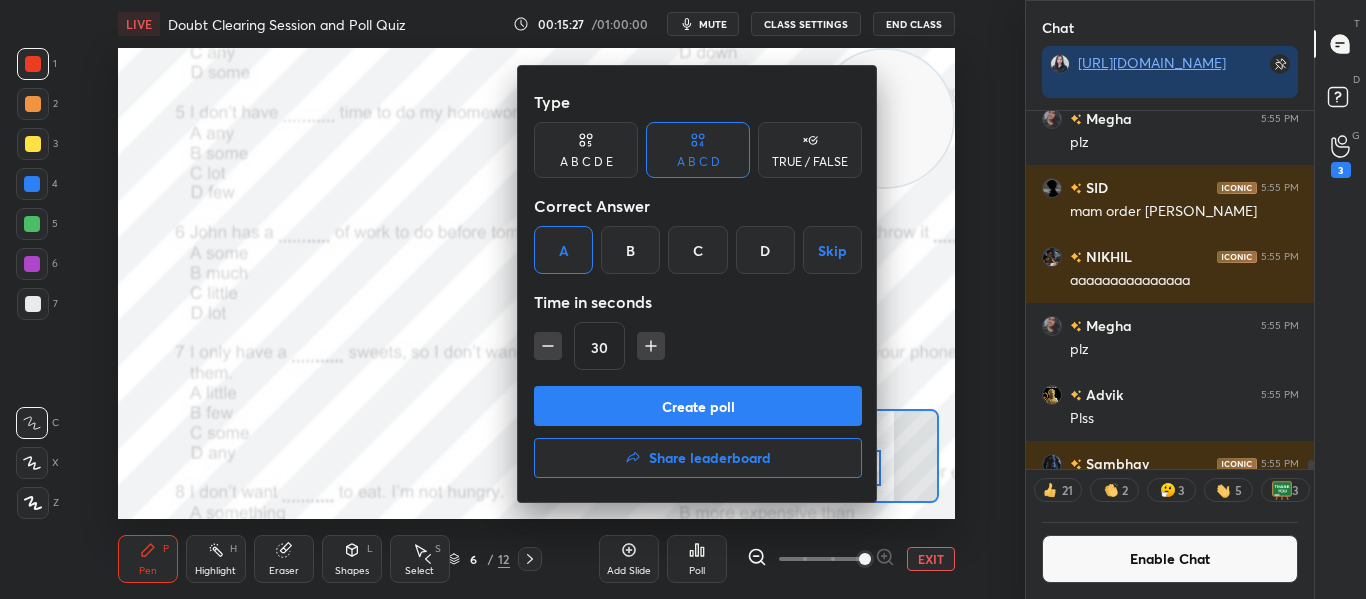 click on "Create poll" at bounding box center [698, 406] 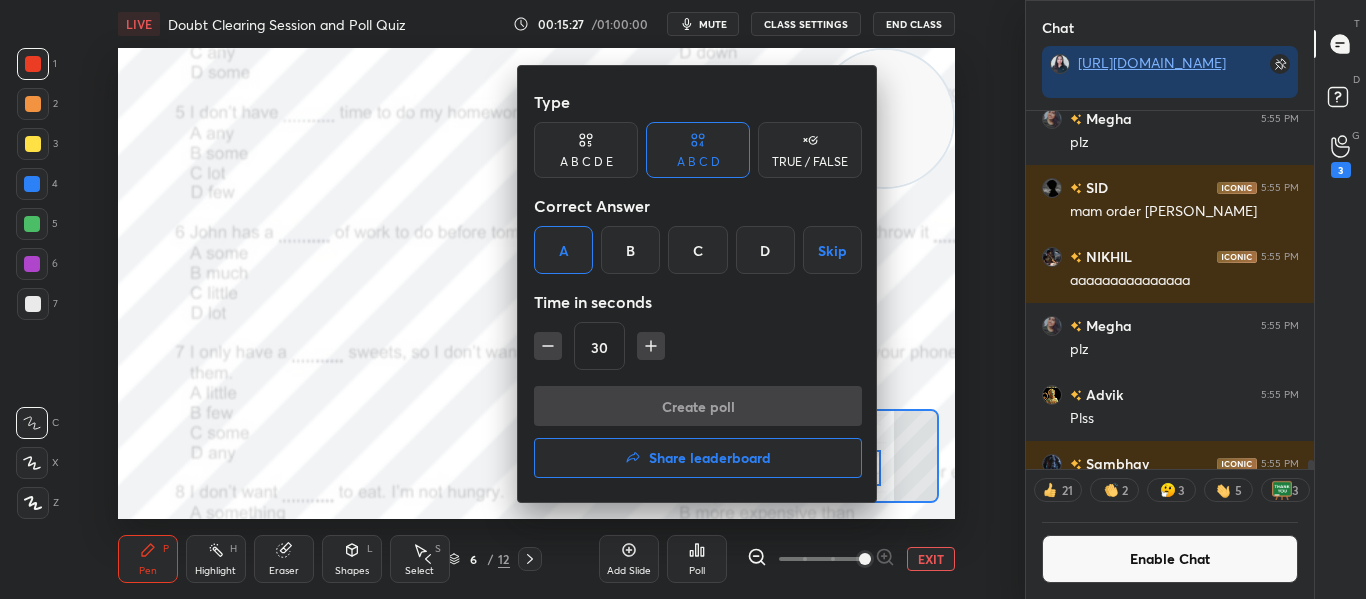 scroll, scrollTop: 310, scrollLeft: 282, axis: both 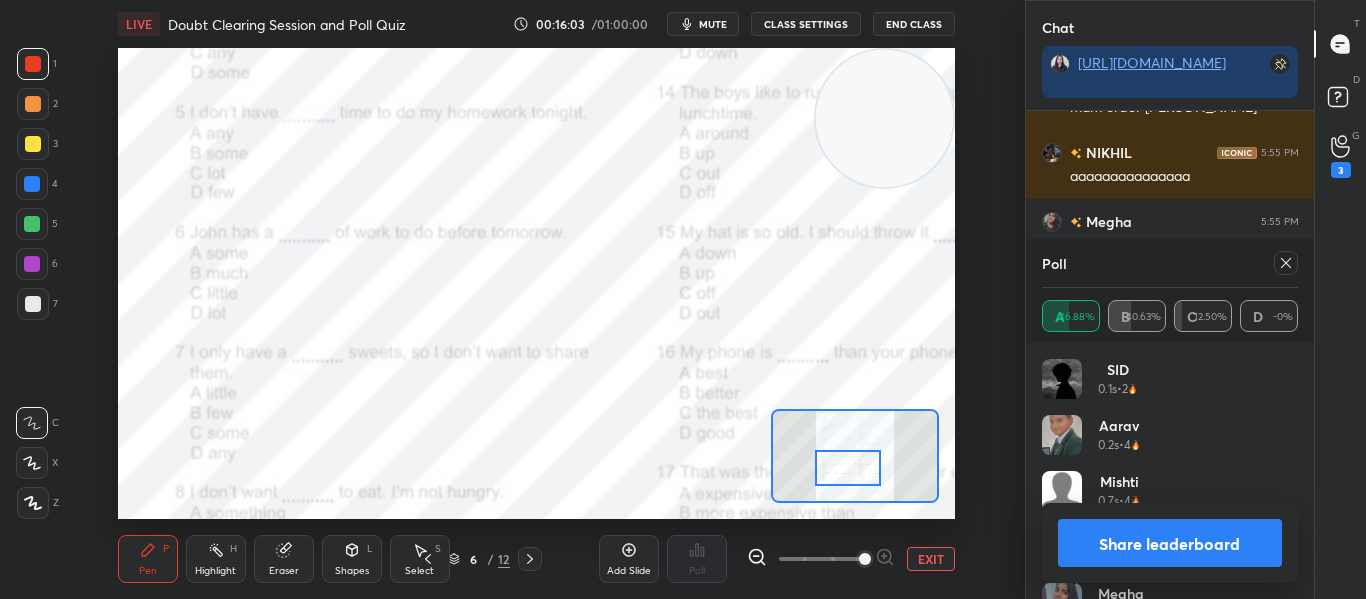 click at bounding box center (1286, 263) 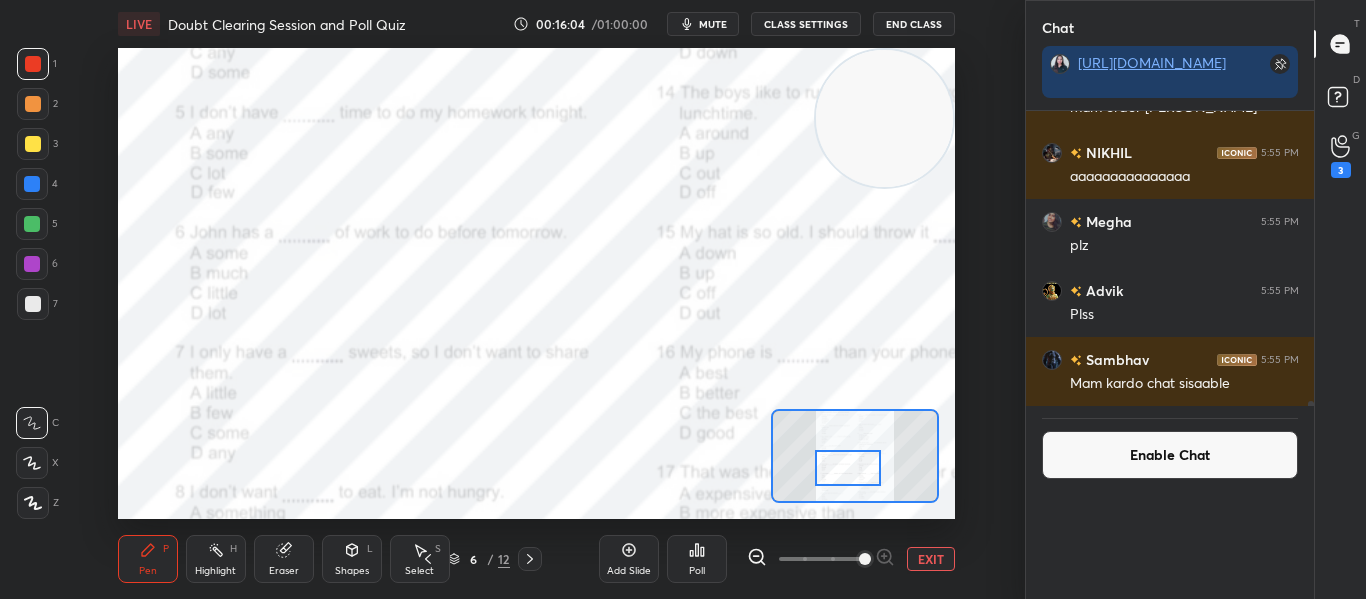scroll, scrollTop: 0, scrollLeft: 0, axis: both 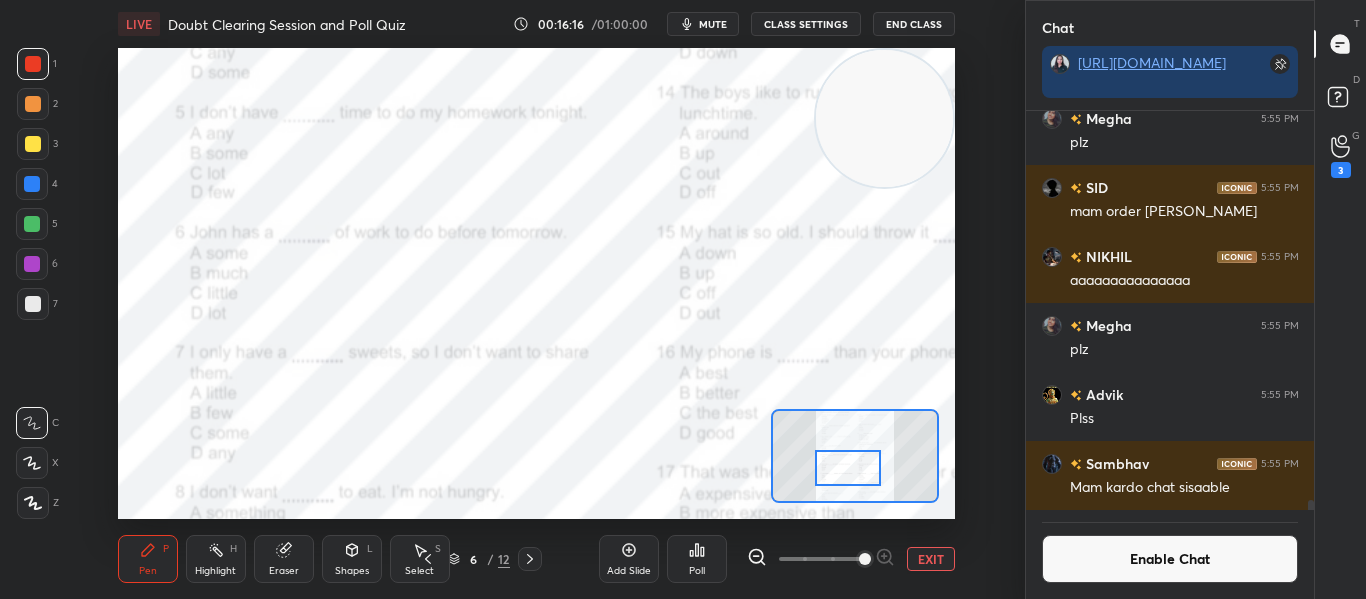 click 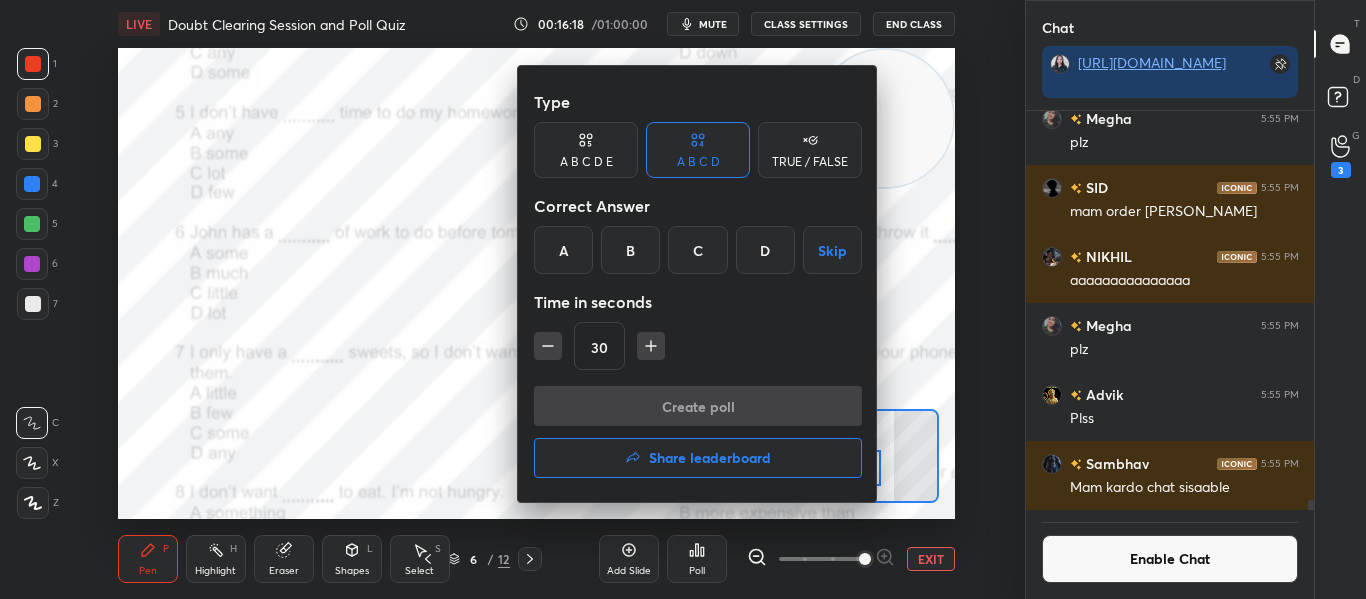 click on "D" at bounding box center (765, 250) 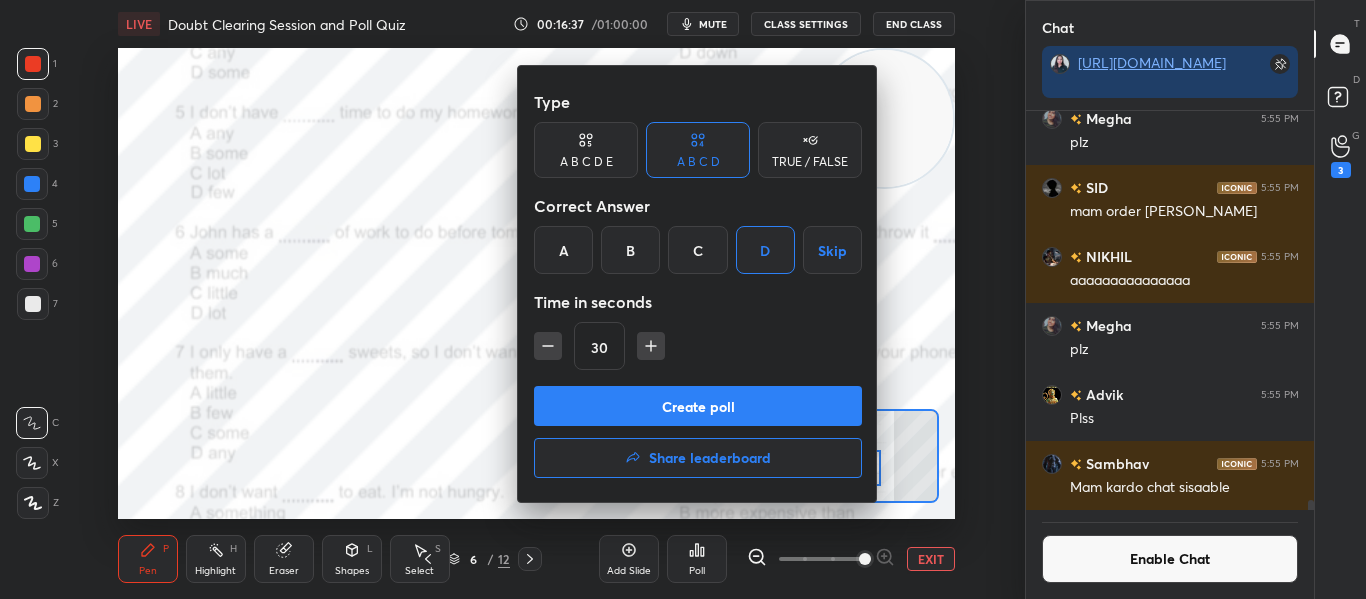 click on "Create poll" at bounding box center (698, 406) 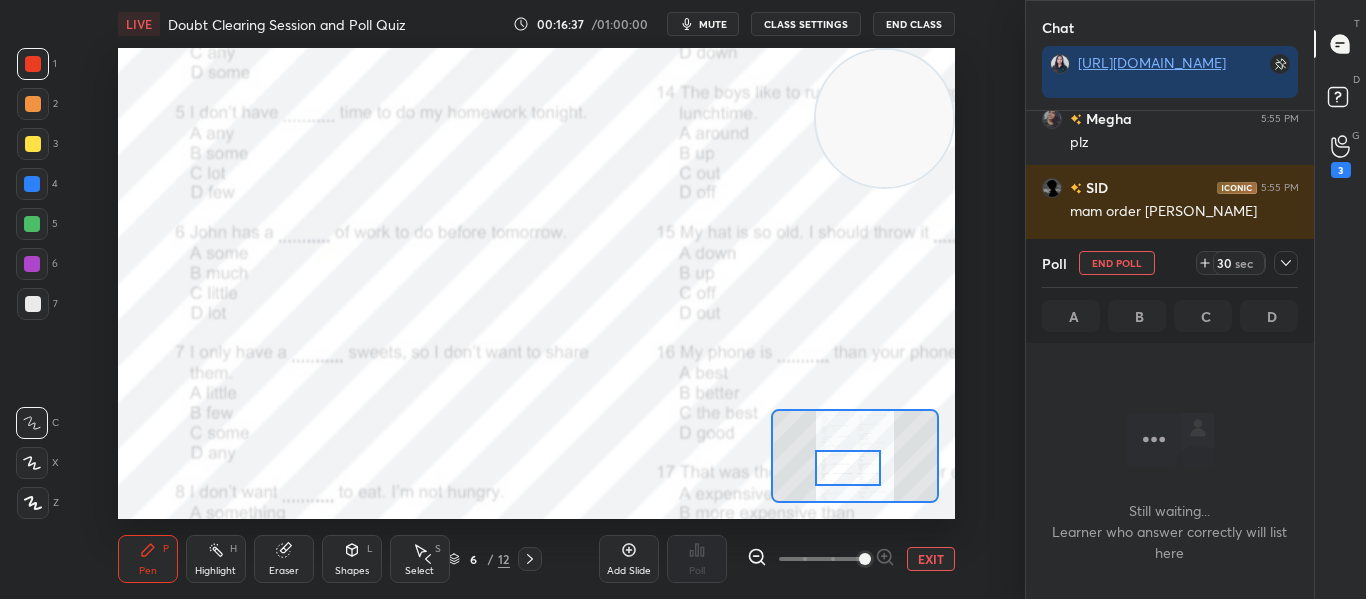 scroll, scrollTop: 295, scrollLeft: 282, axis: both 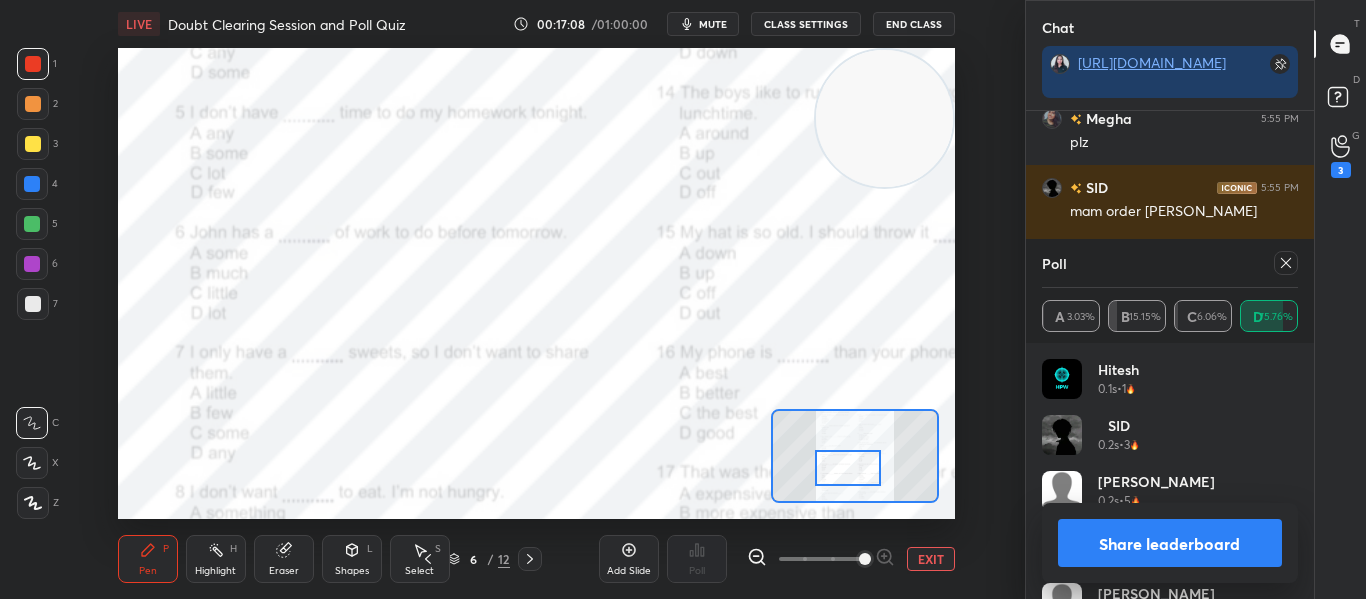 click 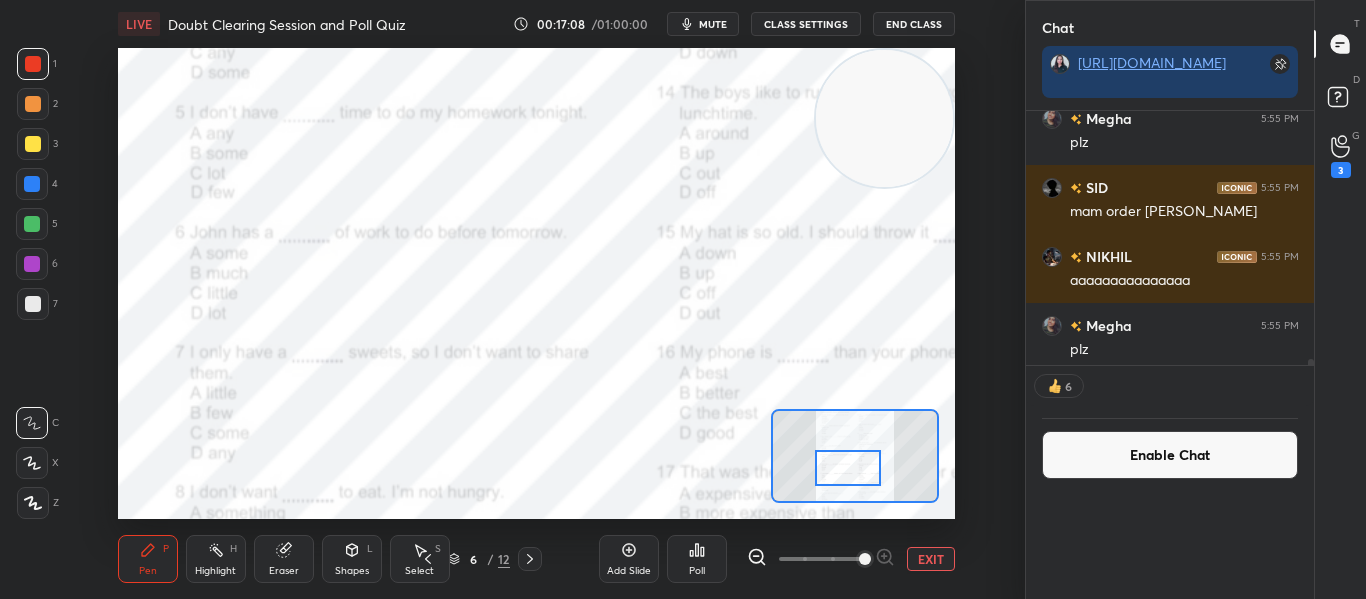 scroll, scrollTop: 0, scrollLeft: 0, axis: both 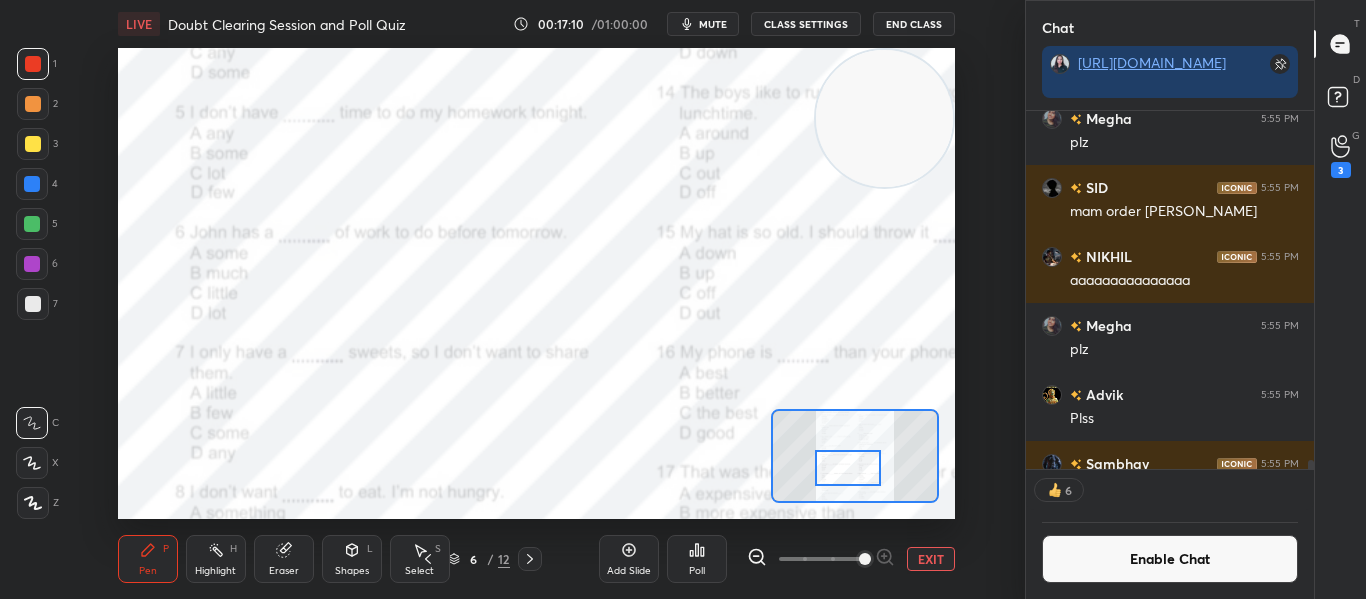 click at bounding box center [847, 468] 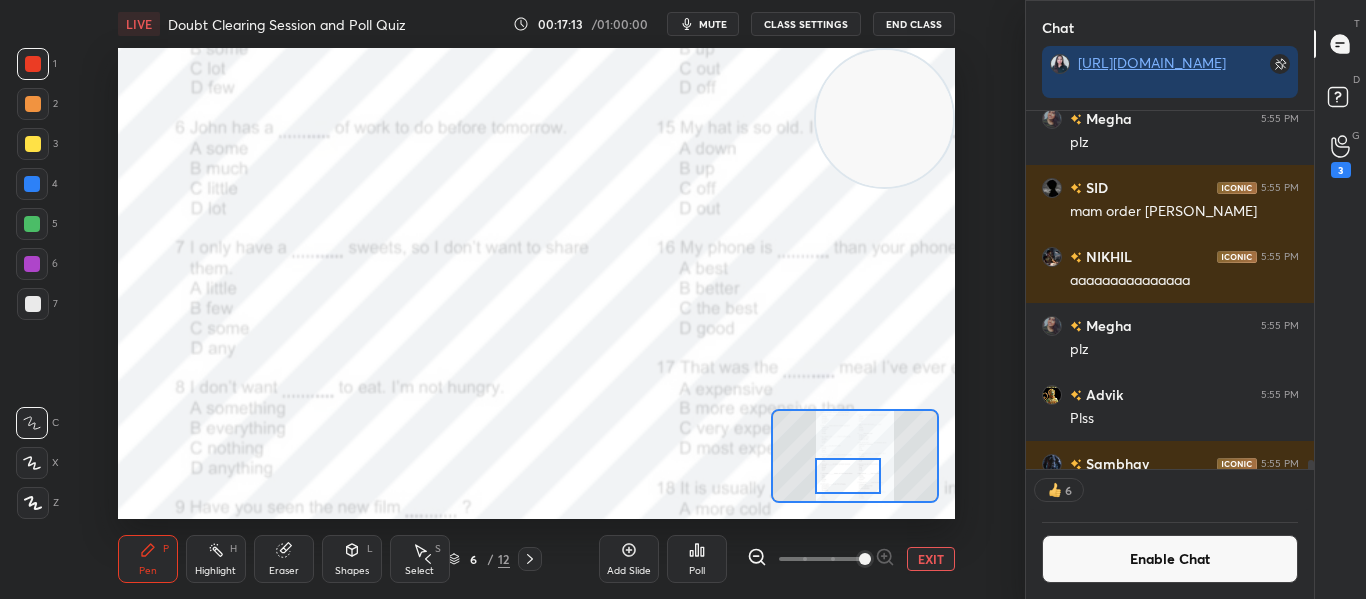 click at bounding box center [847, 476] 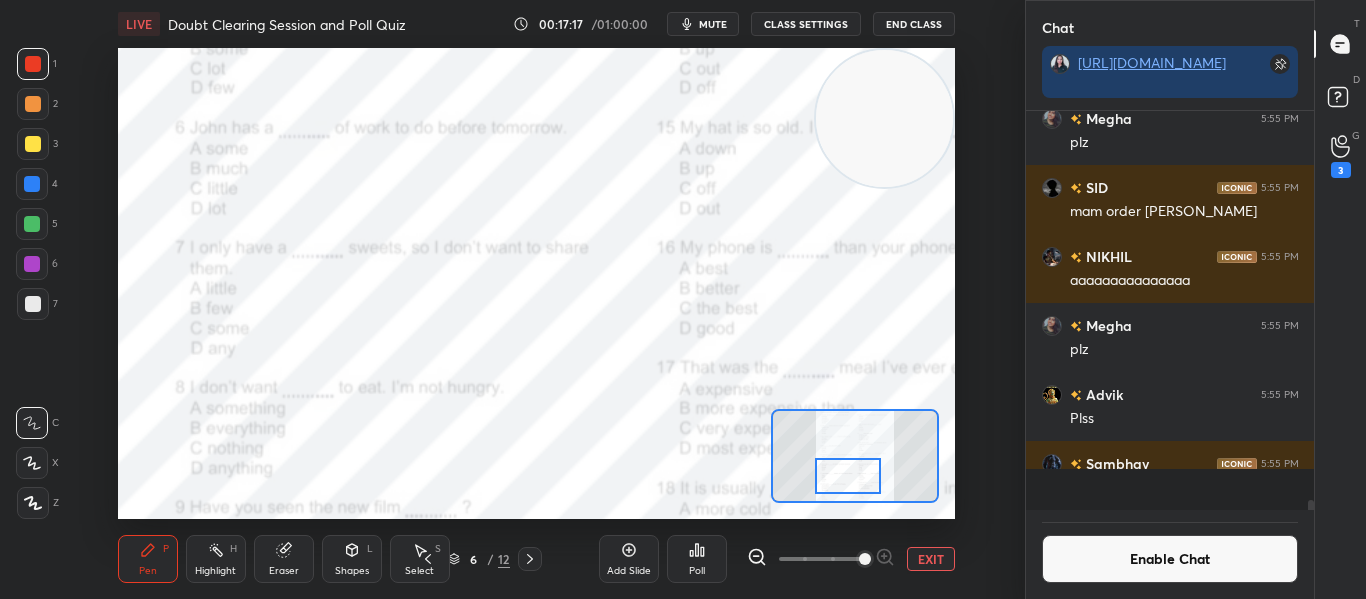 scroll, scrollTop: 7, scrollLeft: 7, axis: both 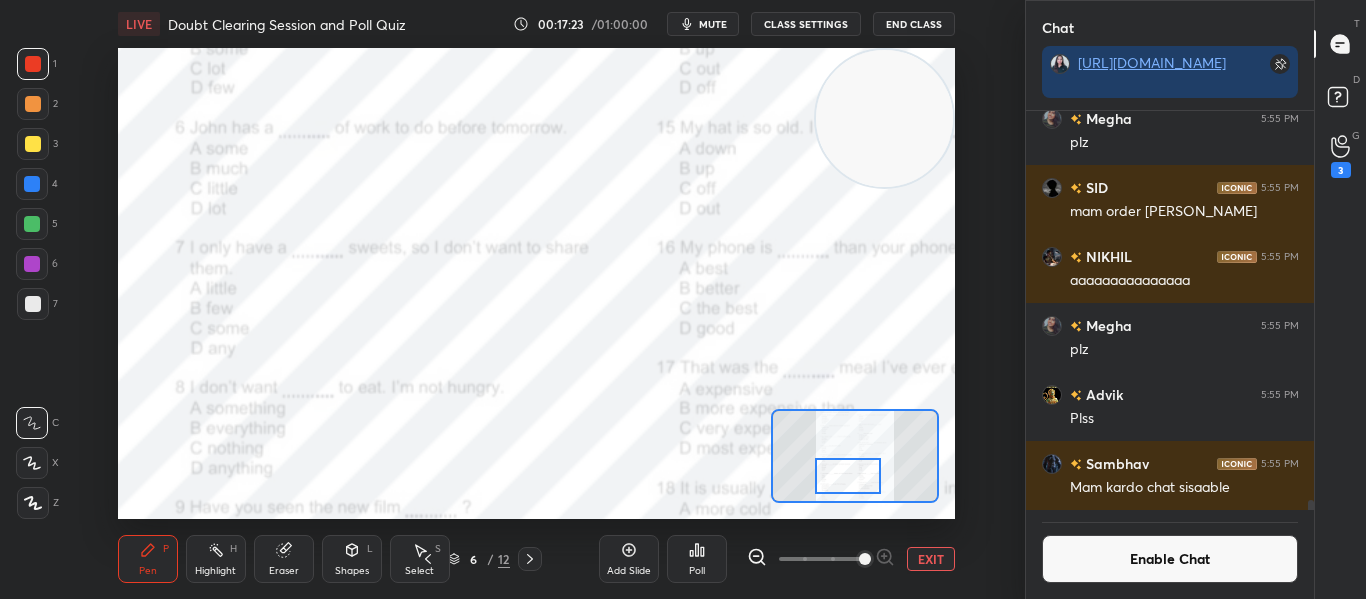 click 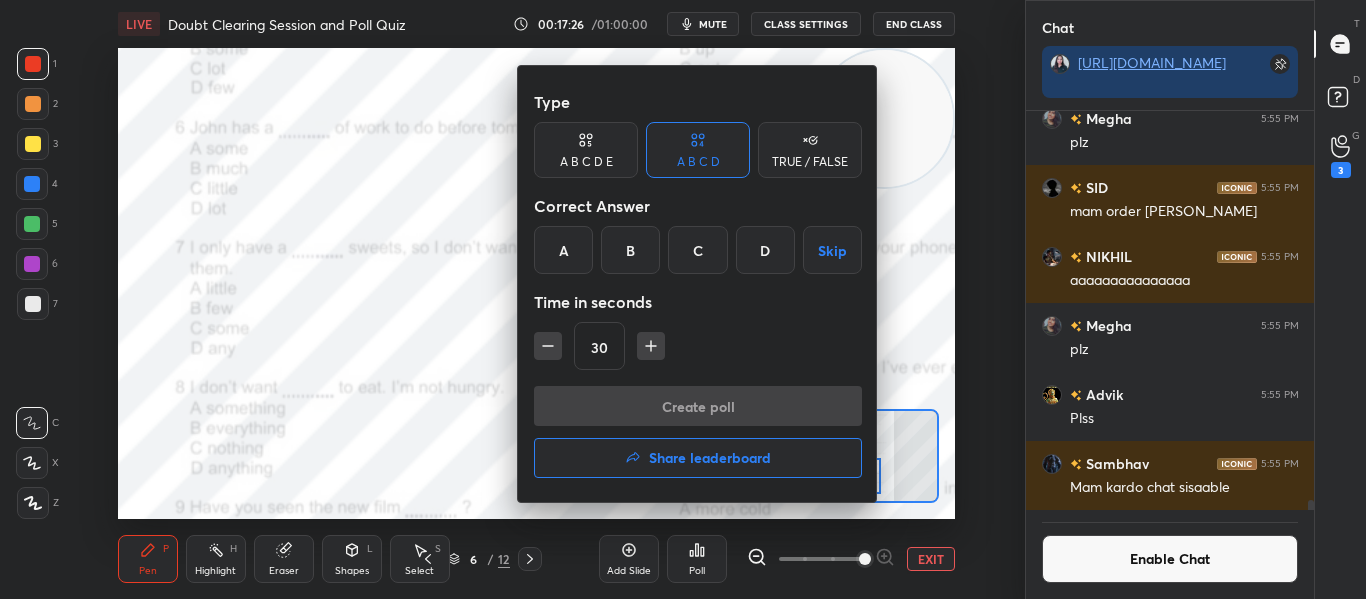 click on "B" at bounding box center [630, 250] 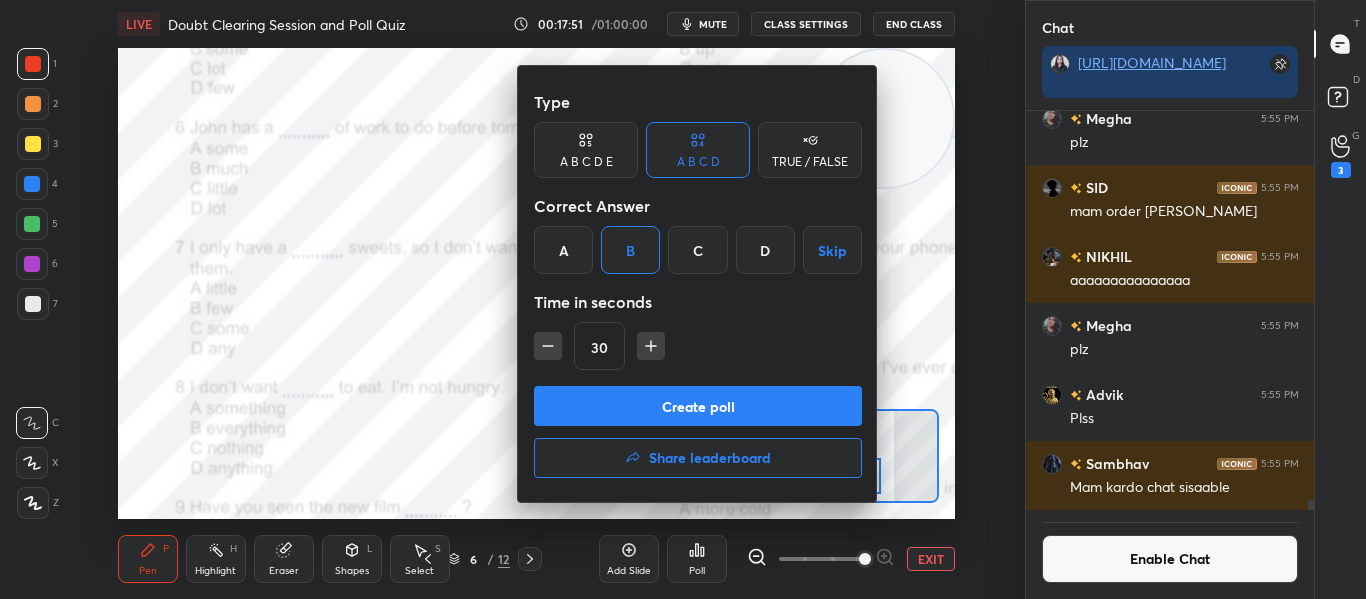 click on "Create poll" at bounding box center (698, 406) 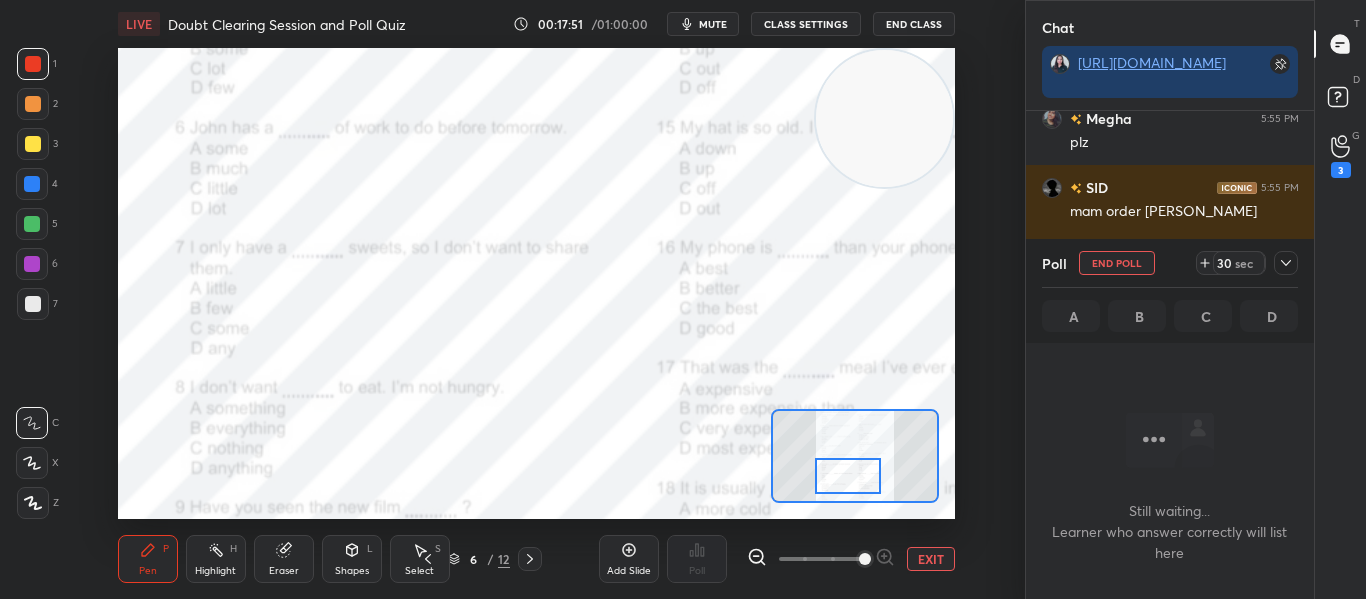 scroll, scrollTop: 291, scrollLeft: 282, axis: both 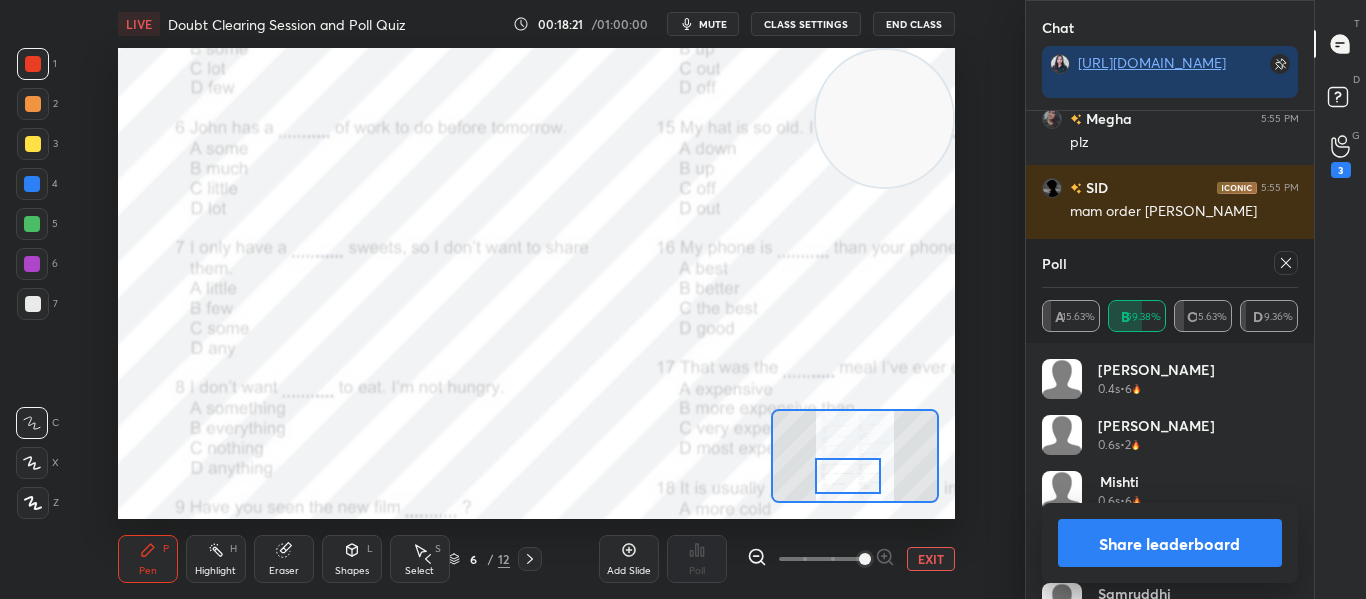 click 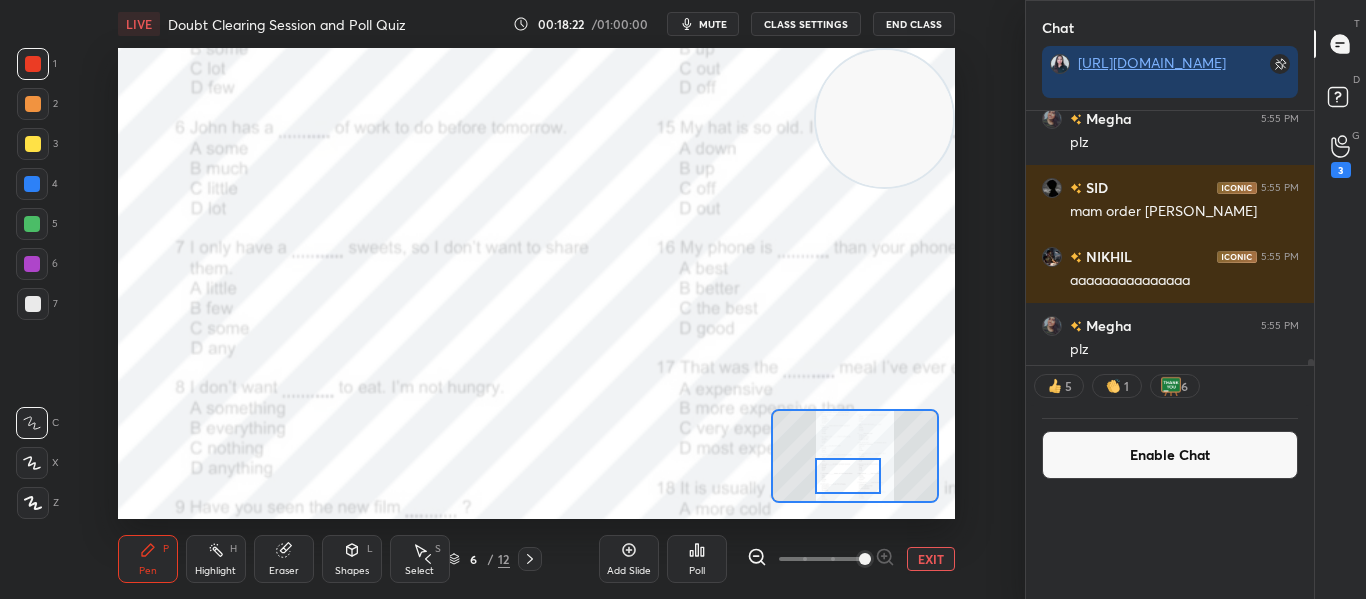 scroll, scrollTop: 0, scrollLeft: 0, axis: both 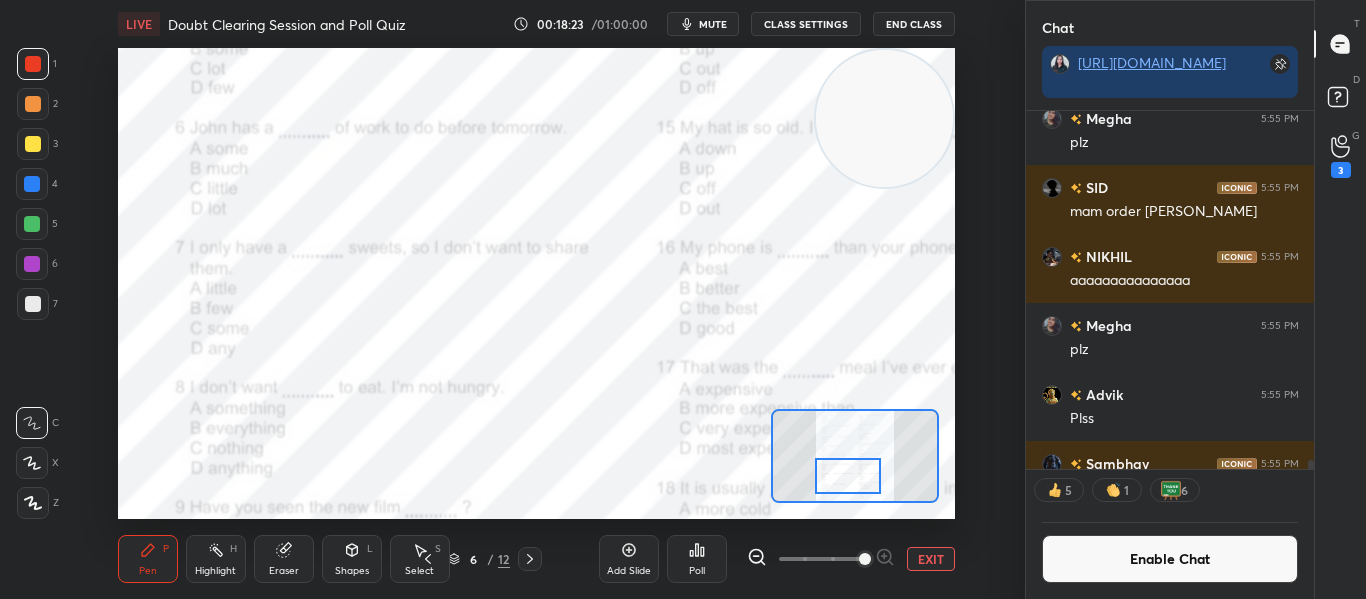 click at bounding box center [847, 476] 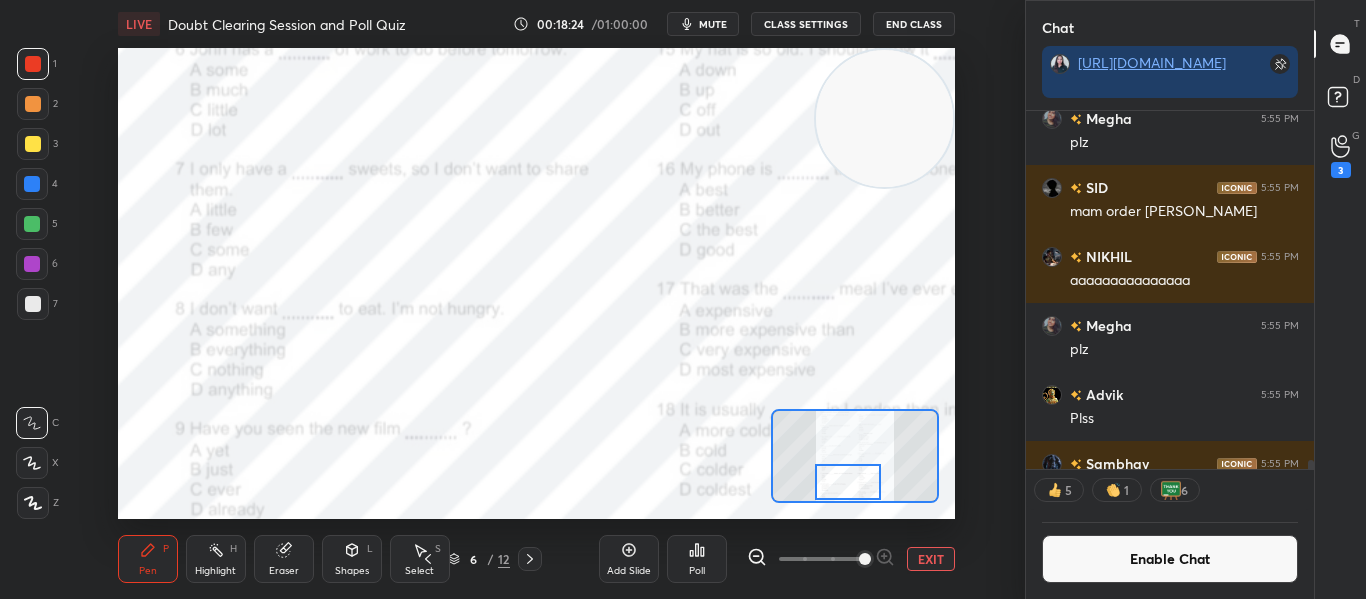 click at bounding box center [847, 482] 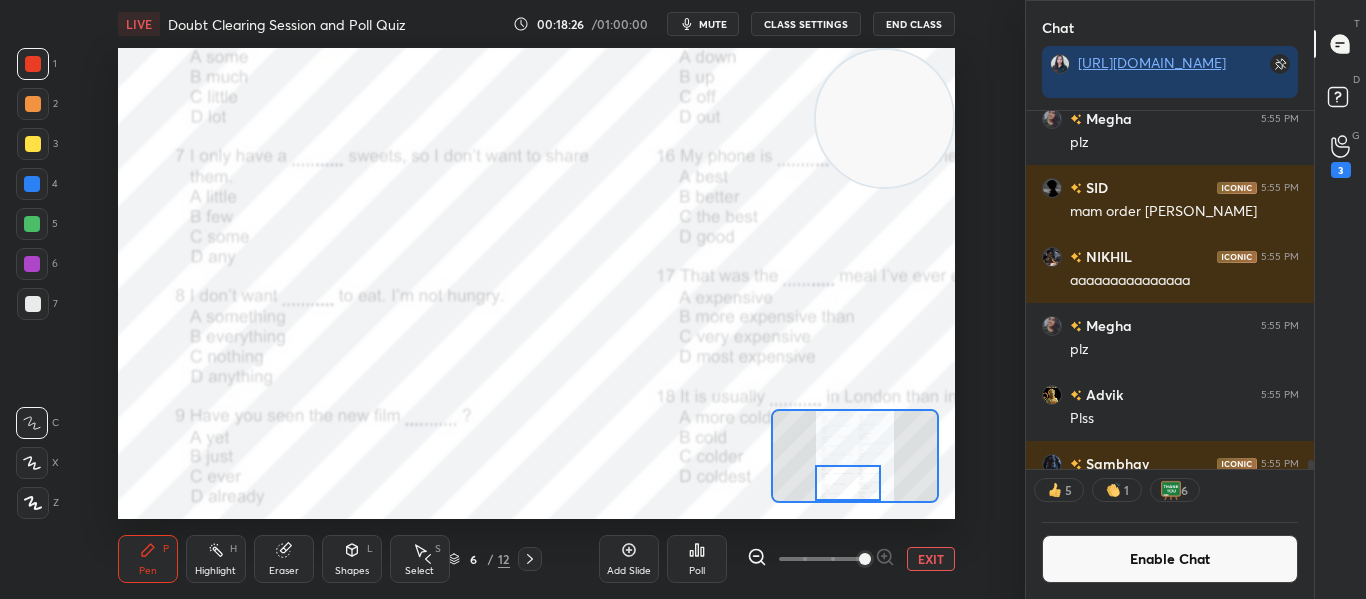 scroll, scrollTop: 7, scrollLeft: 7, axis: both 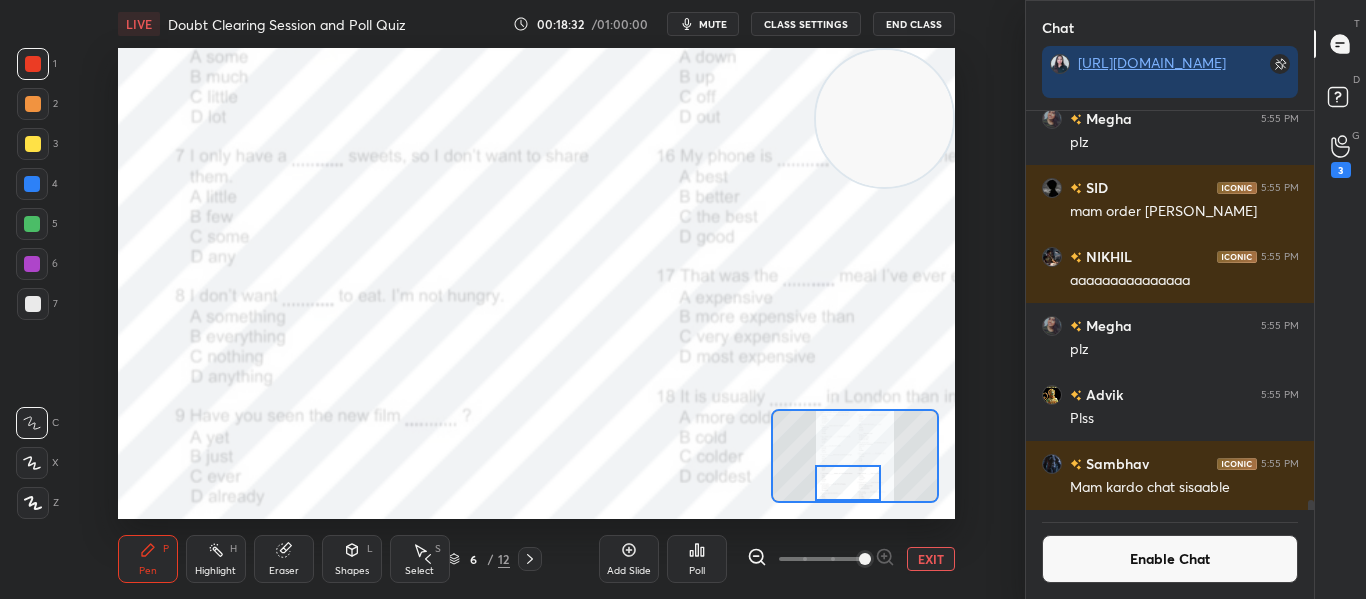 click on "Poll" at bounding box center (697, 559) 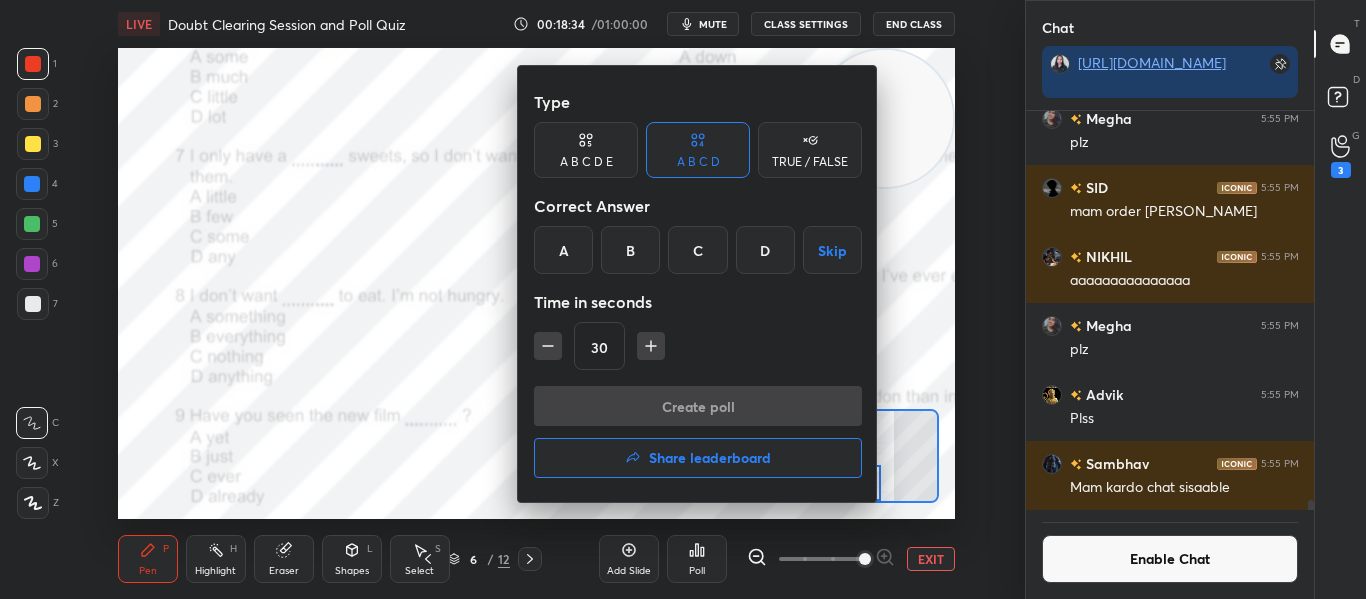 click on "D" at bounding box center [765, 250] 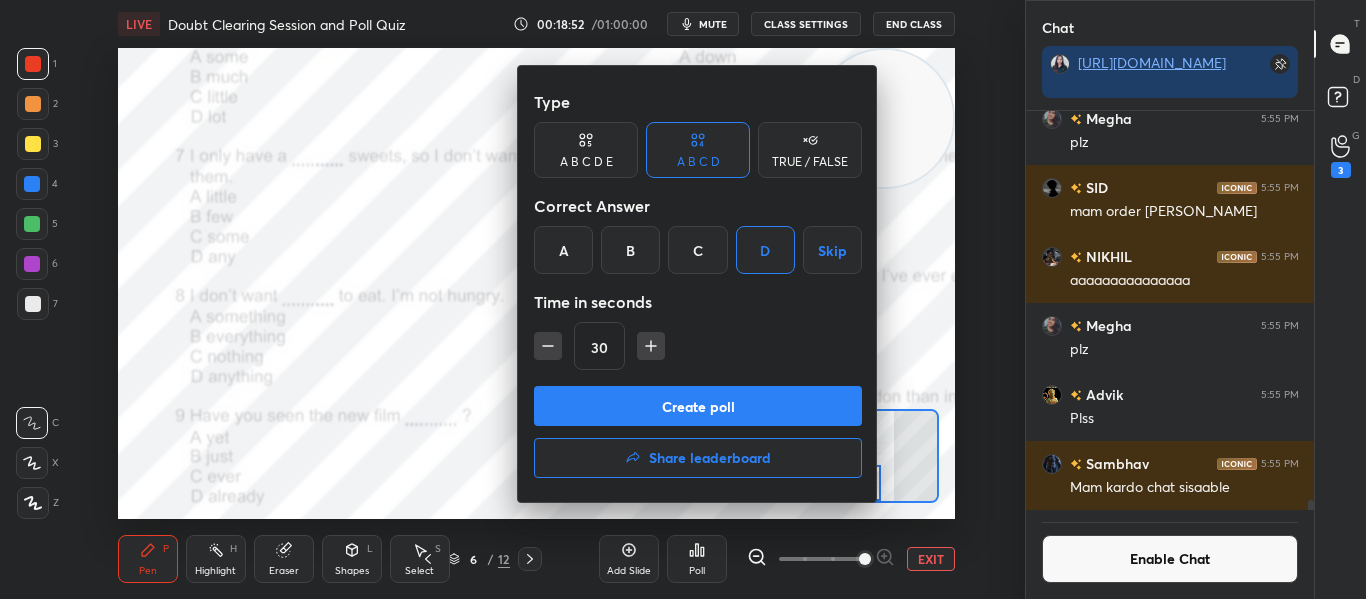 click on "Create poll" at bounding box center (698, 406) 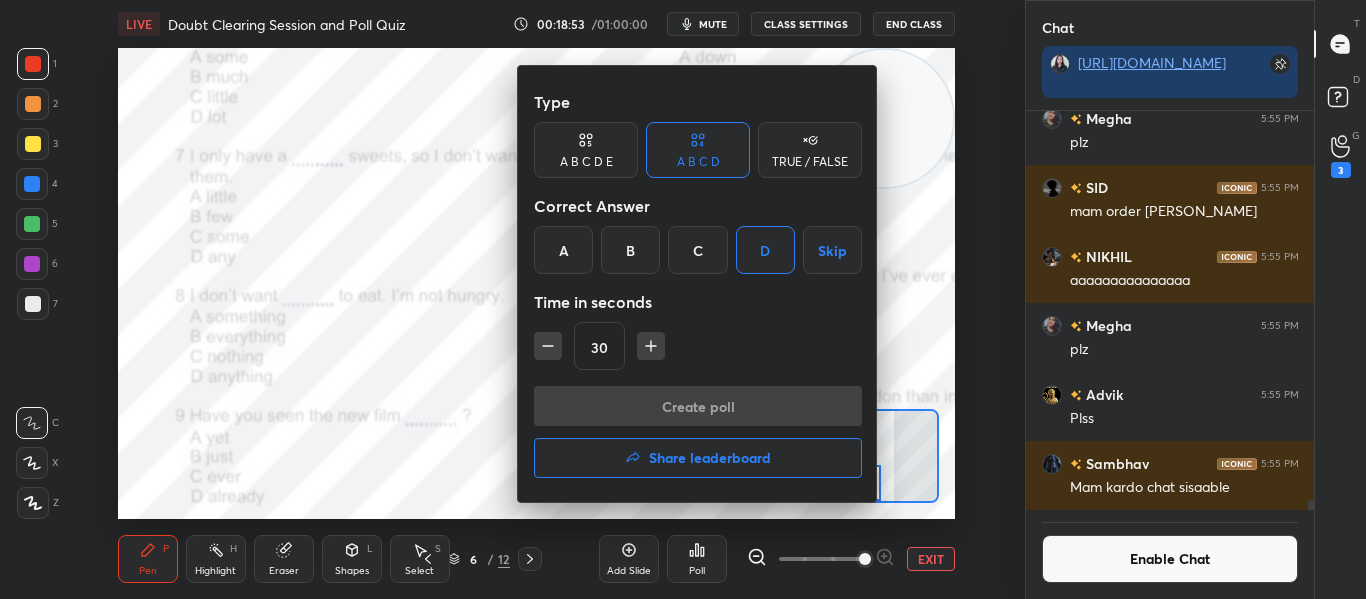 scroll, scrollTop: 351, scrollLeft: 282, axis: both 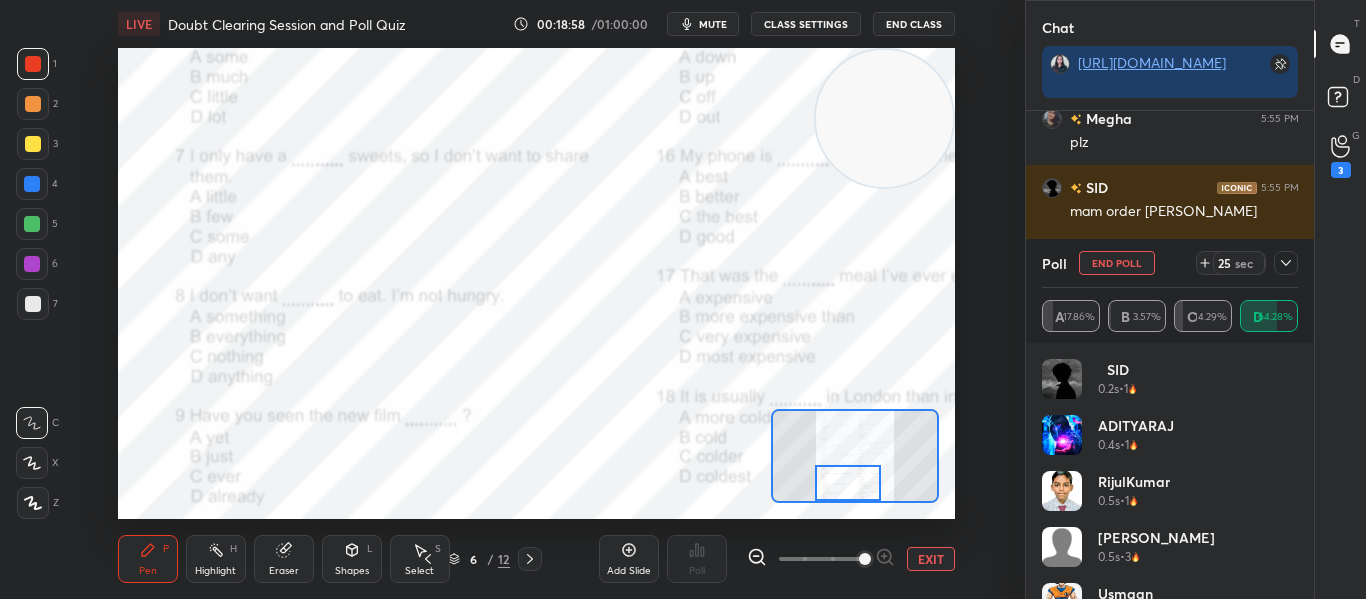 click 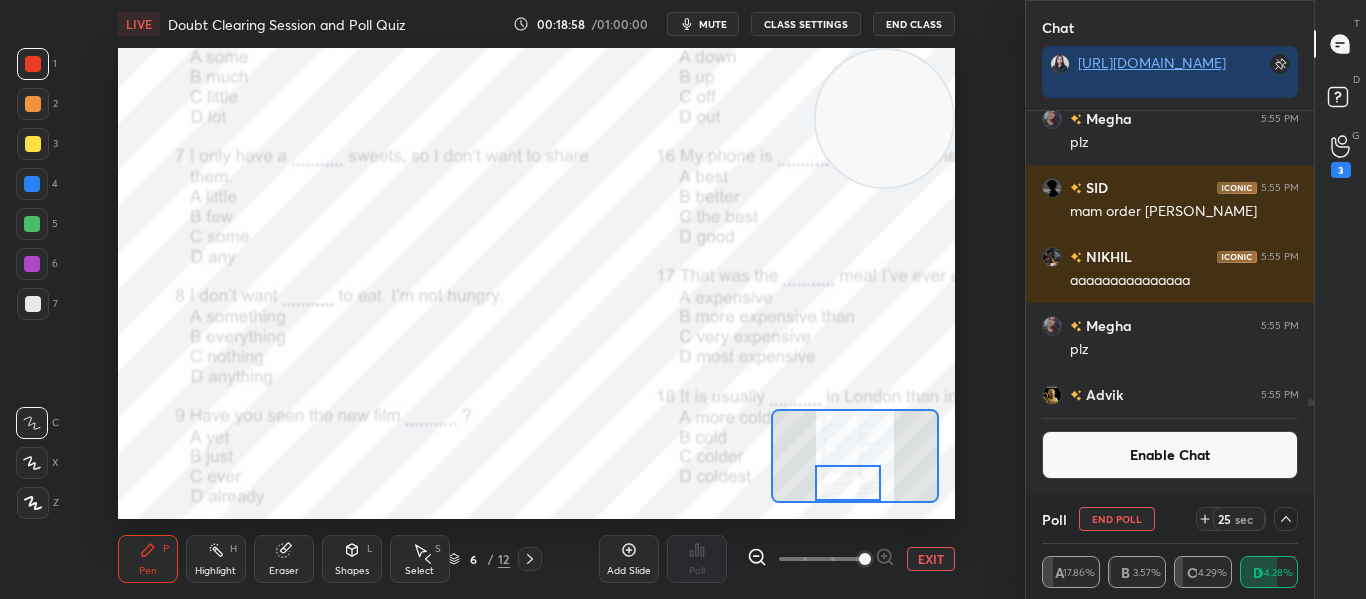 scroll, scrollTop: 0, scrollLeft: 0, axis: both 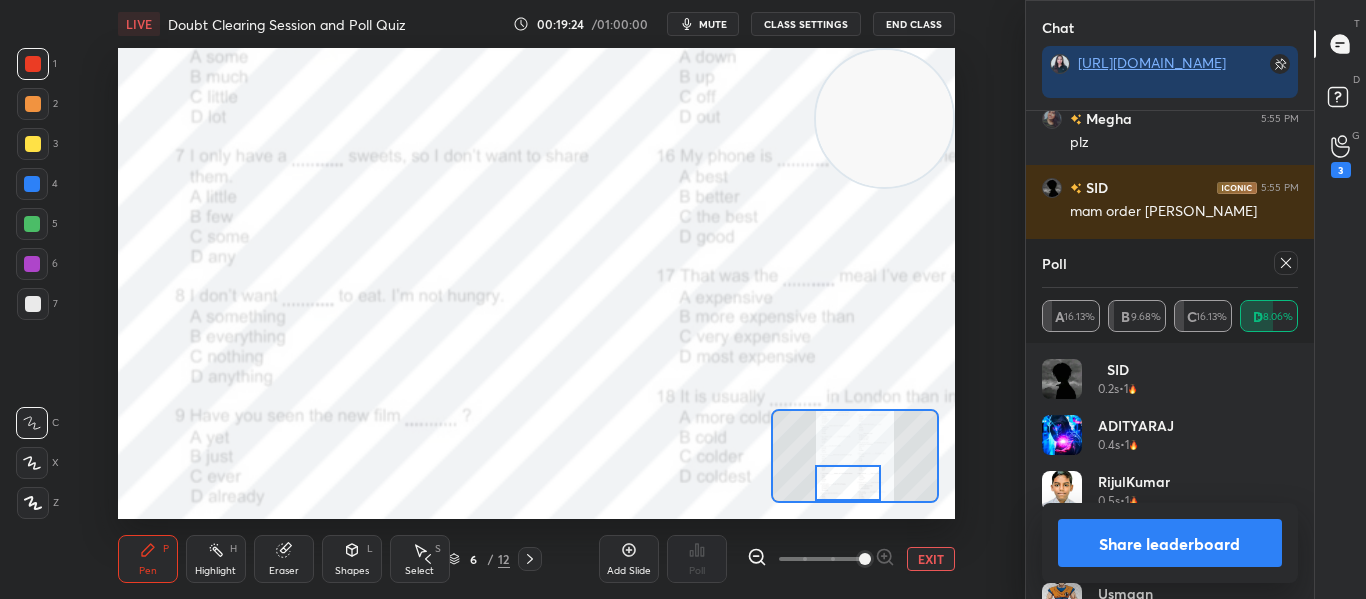 click 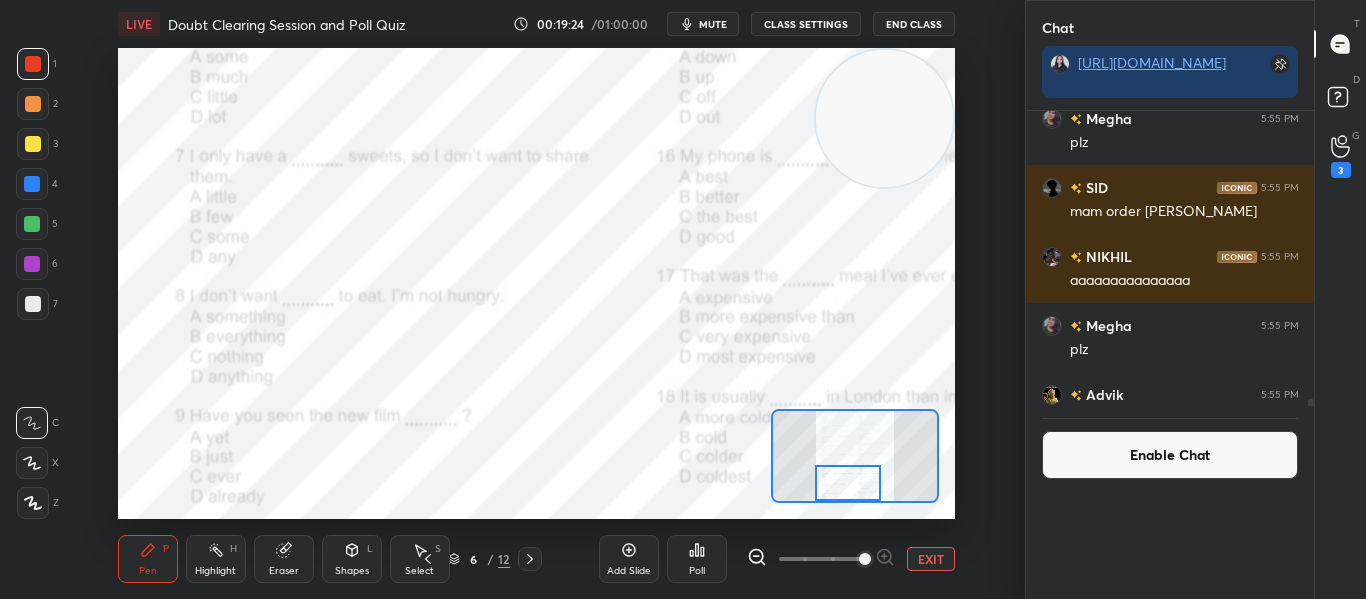 scroll, scrollTop: 0, scrollLeft: 0, axis: both 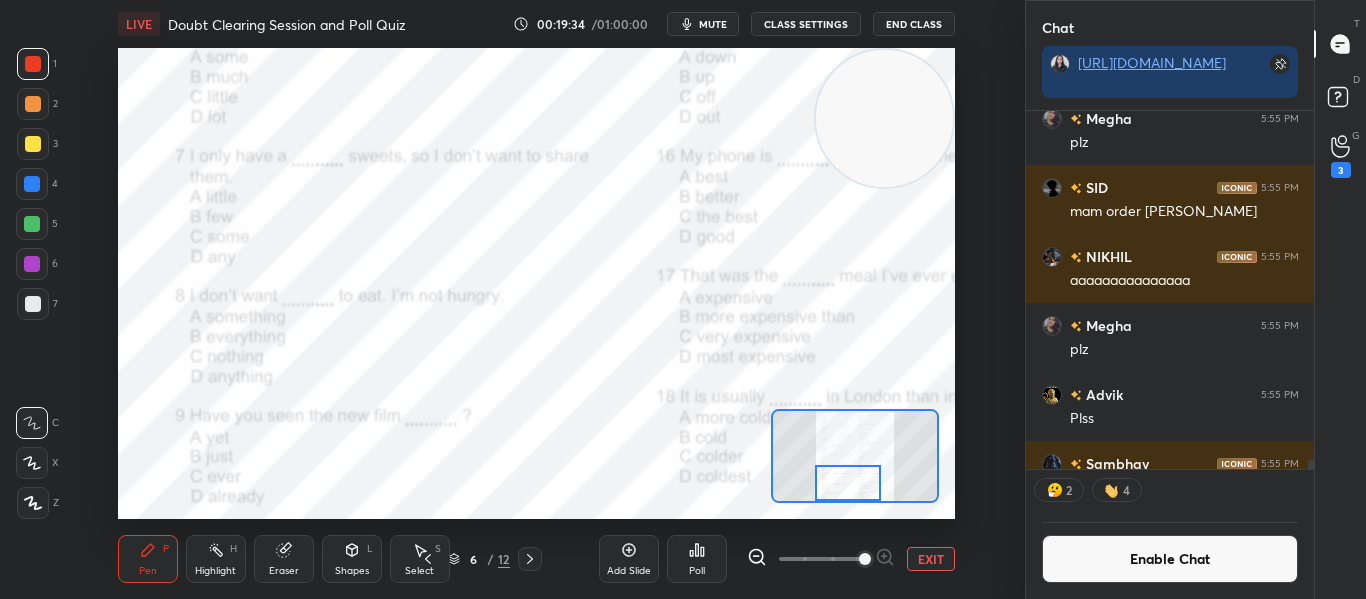 click on "Poll" at bounding box center [697, 559] 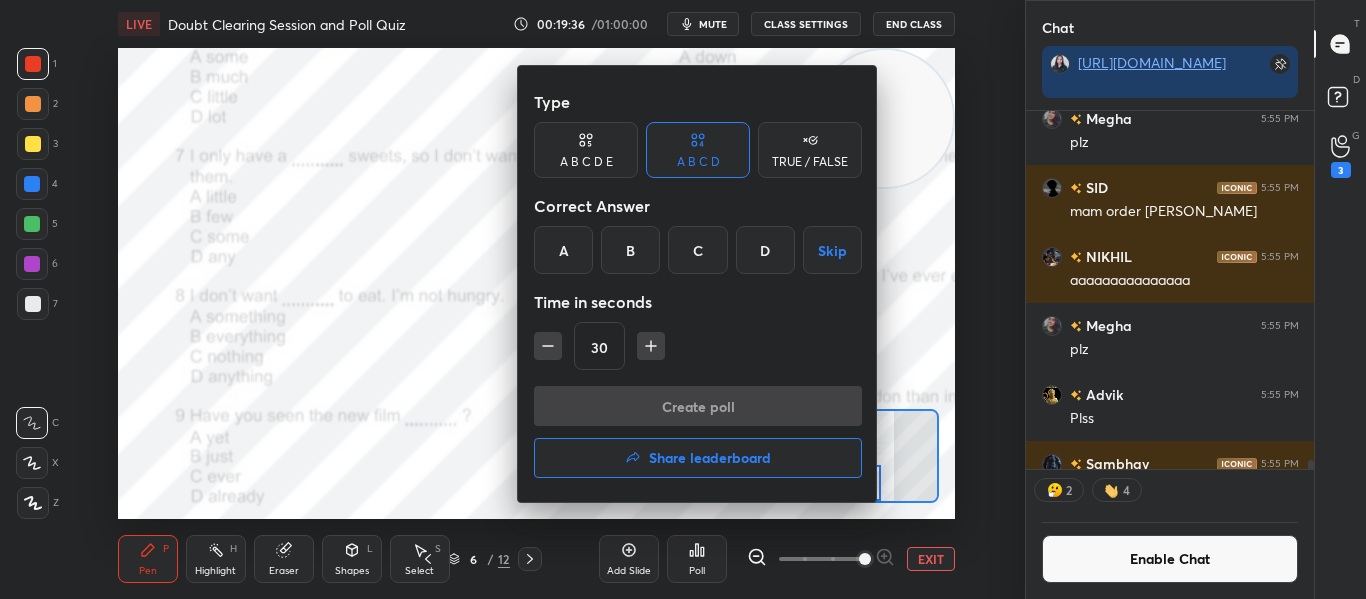 click on "A" at bounding box center [563, 250] 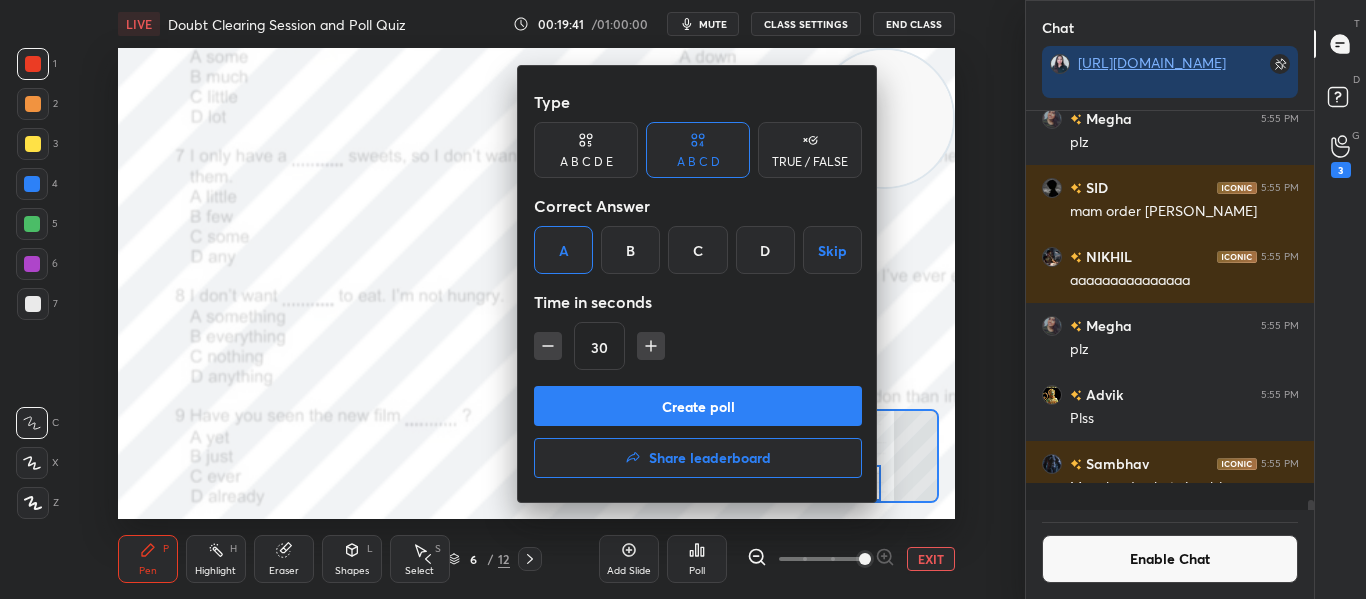 scroll, scrollTop: 7, scrollLeft: 7, axis: both 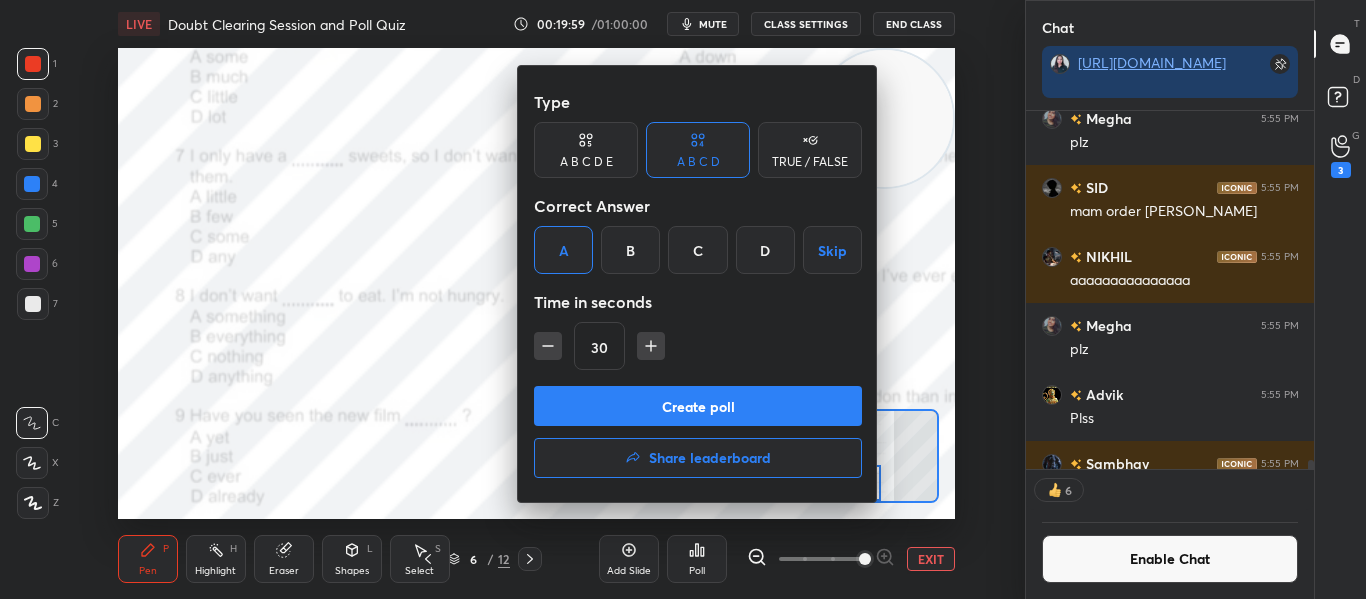 click on "Create poll" at bounding box center (698, 406) 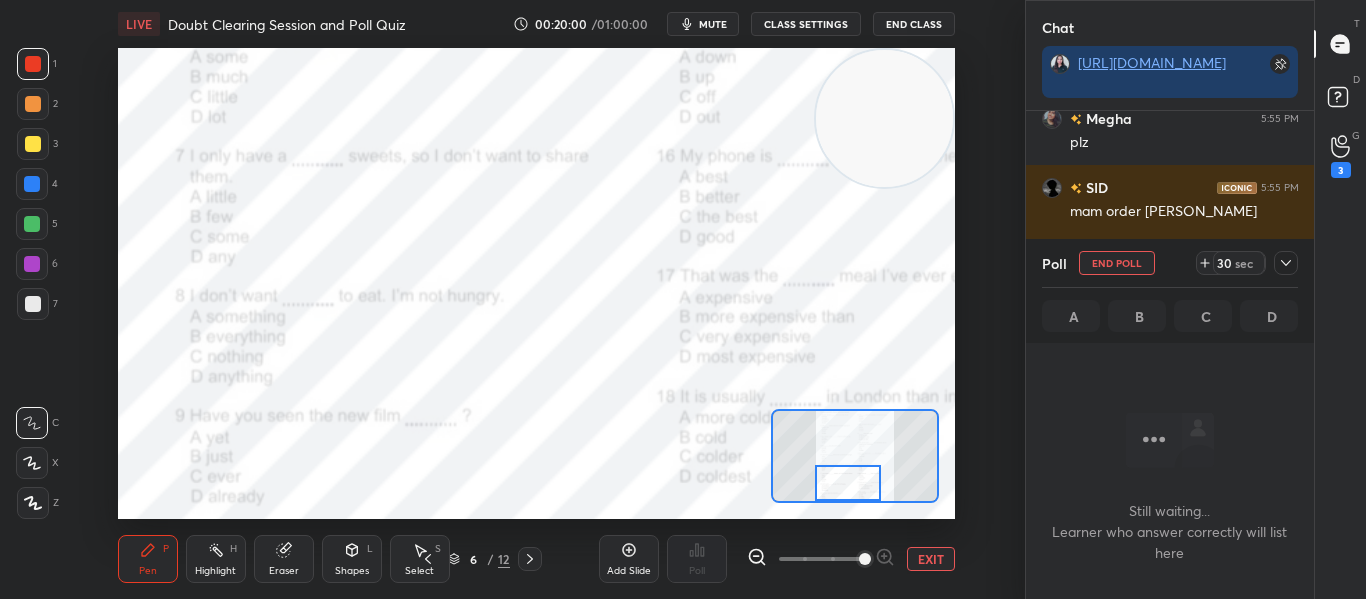 scroll, scrollTop: 264, scrollLeft: 282, axis: both 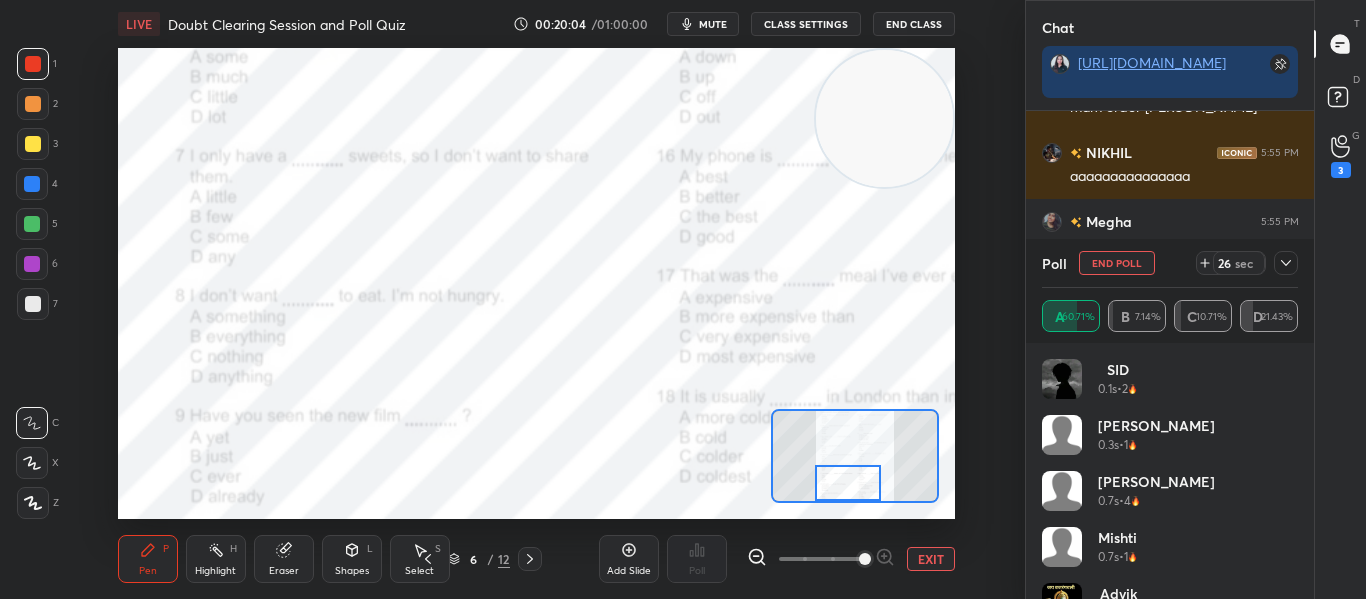 click 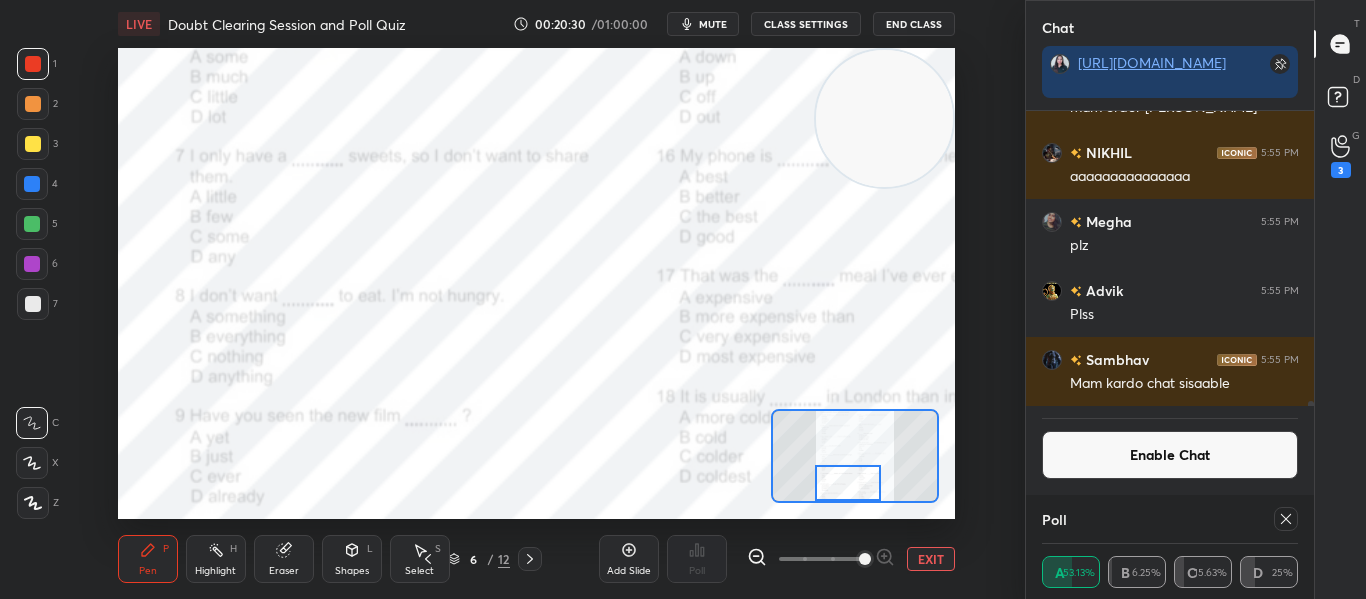 scroll, scrollTop: 7, scrollLeft: 7, axis: both 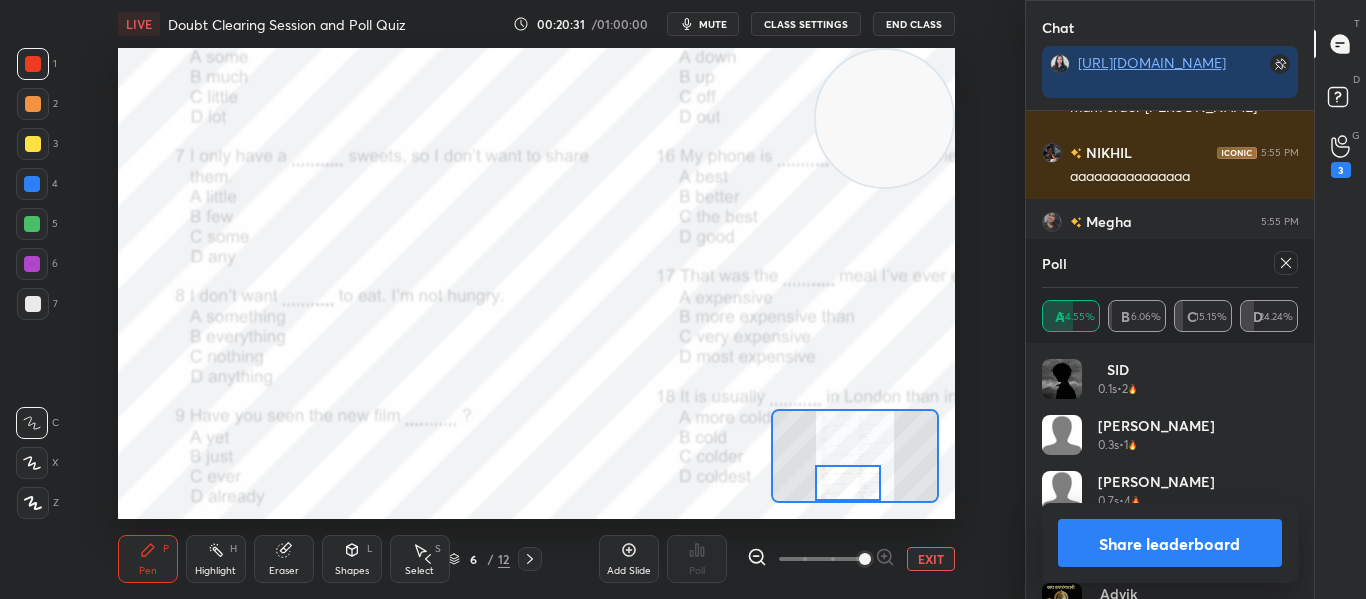 click 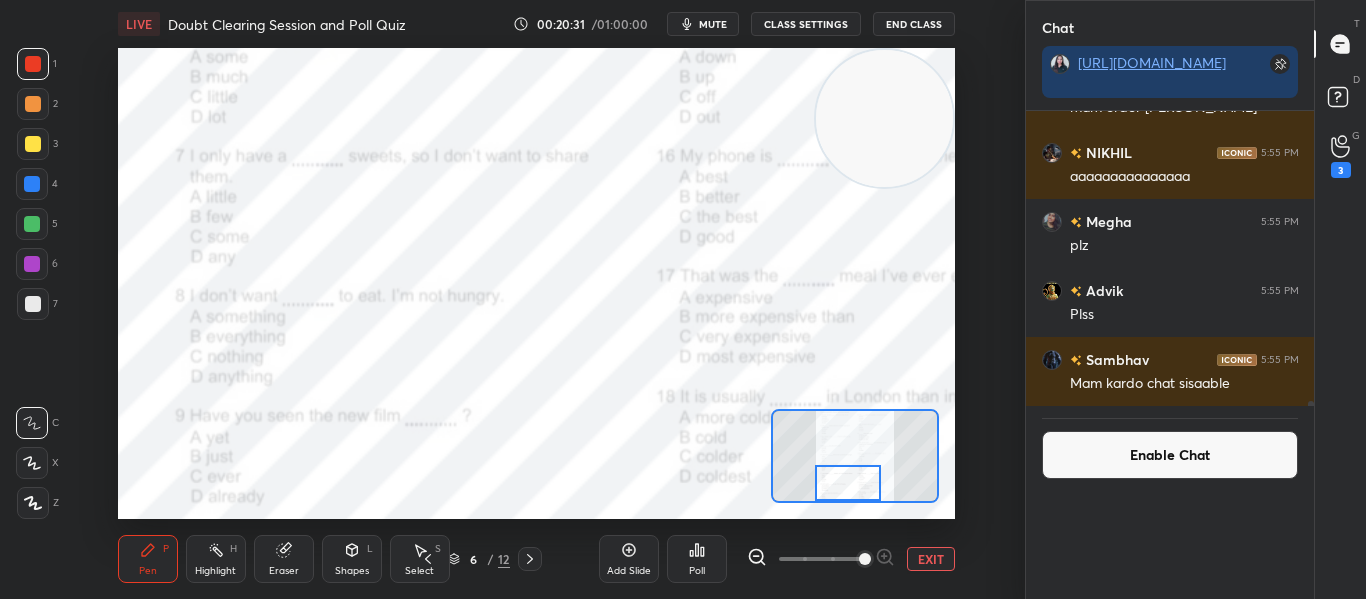 scroll, scrollTop: 0, scrollLeft: 0, axis: both 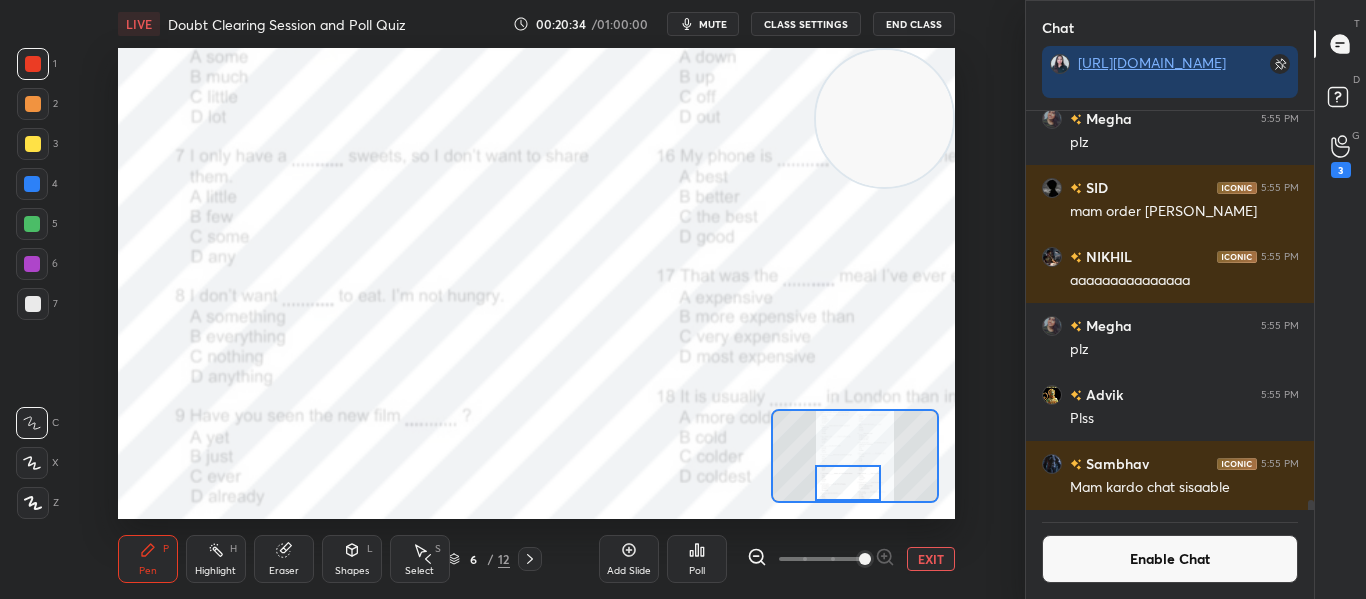 click at bounding box center [847, 483] 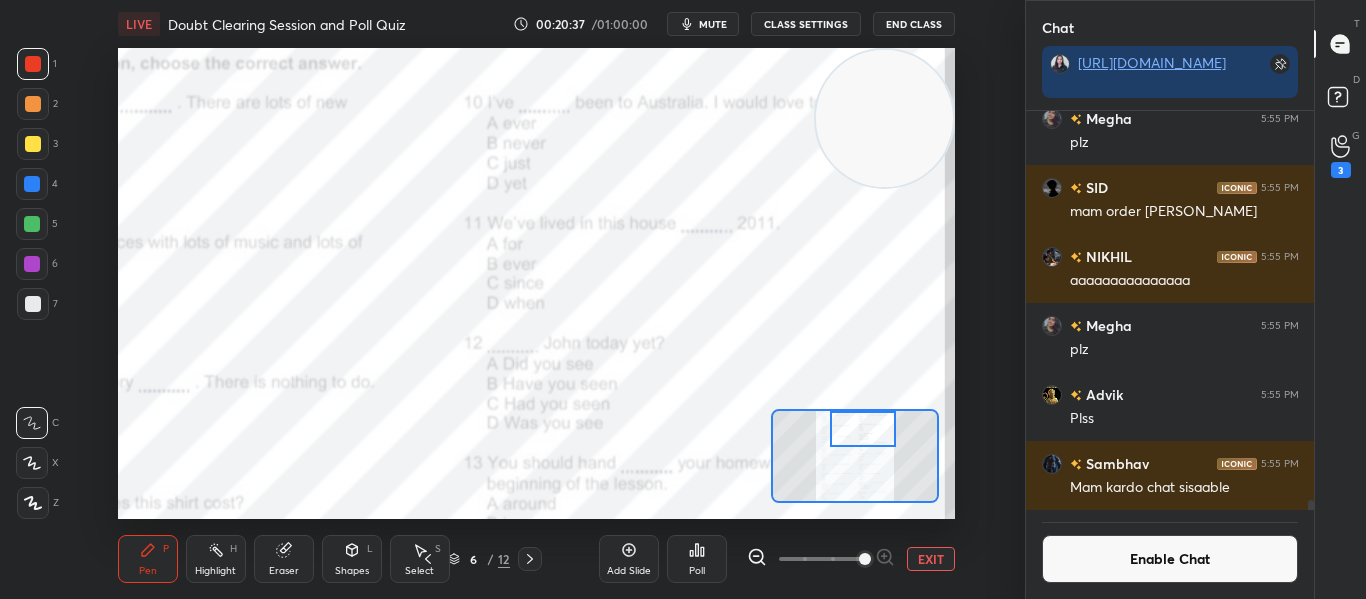 drag, startPoint x: 857, startPoint y: 470, endPoint x: 872, endPoint y: 408, distance: 63.788715 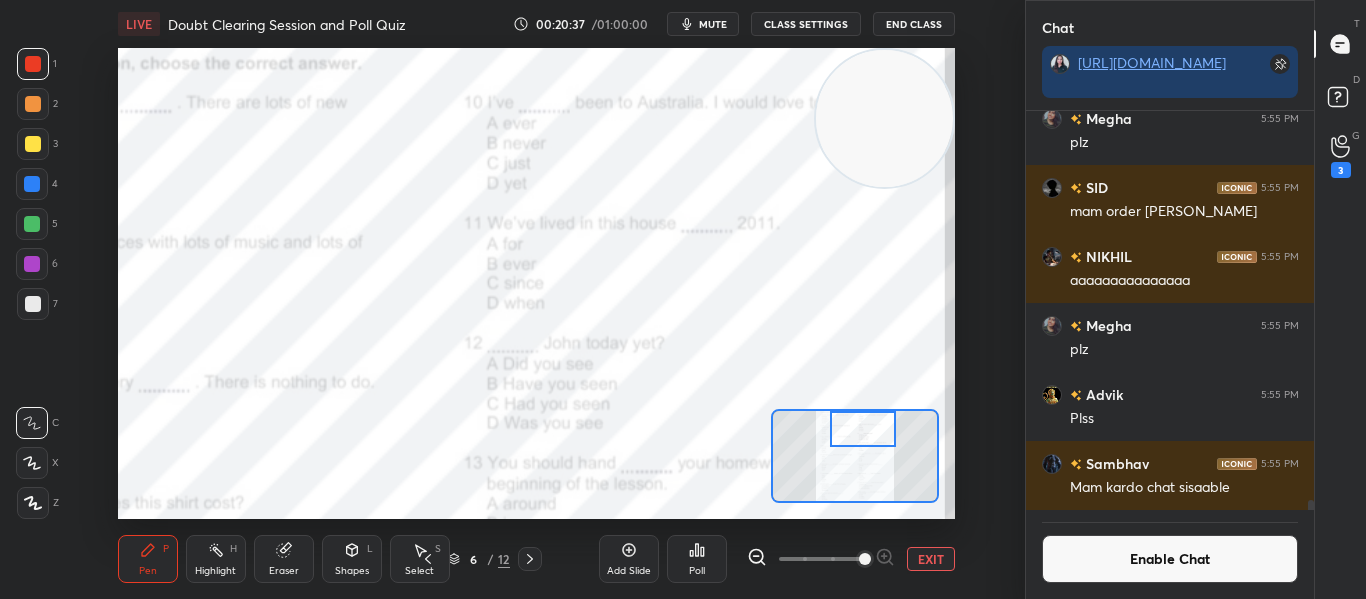 click at bounding box center (854, 456) 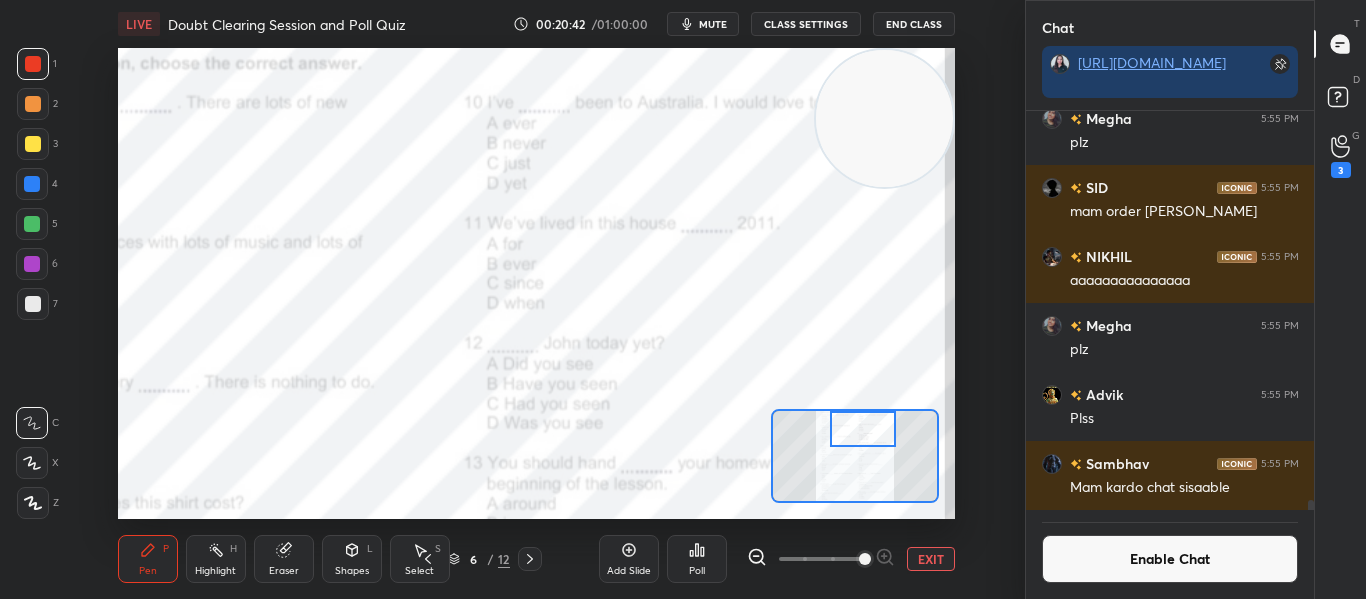 click on "Poll" at bounding box center [697, 559] 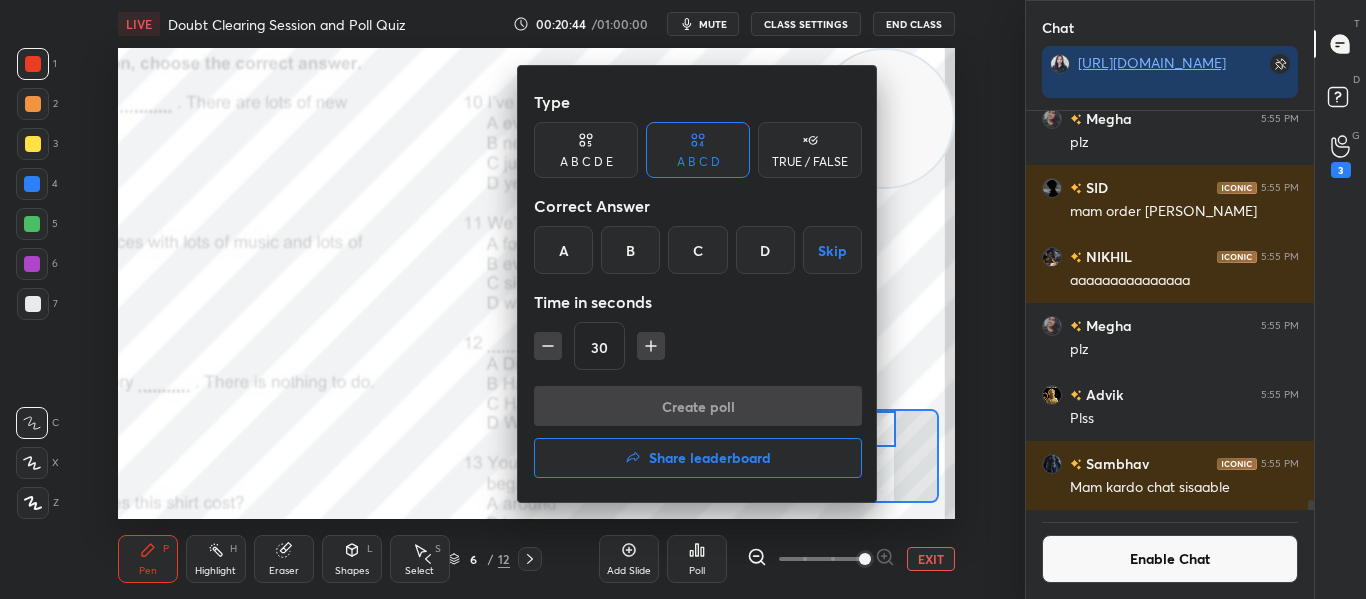 click on "B" at bounding box center (630, 250) 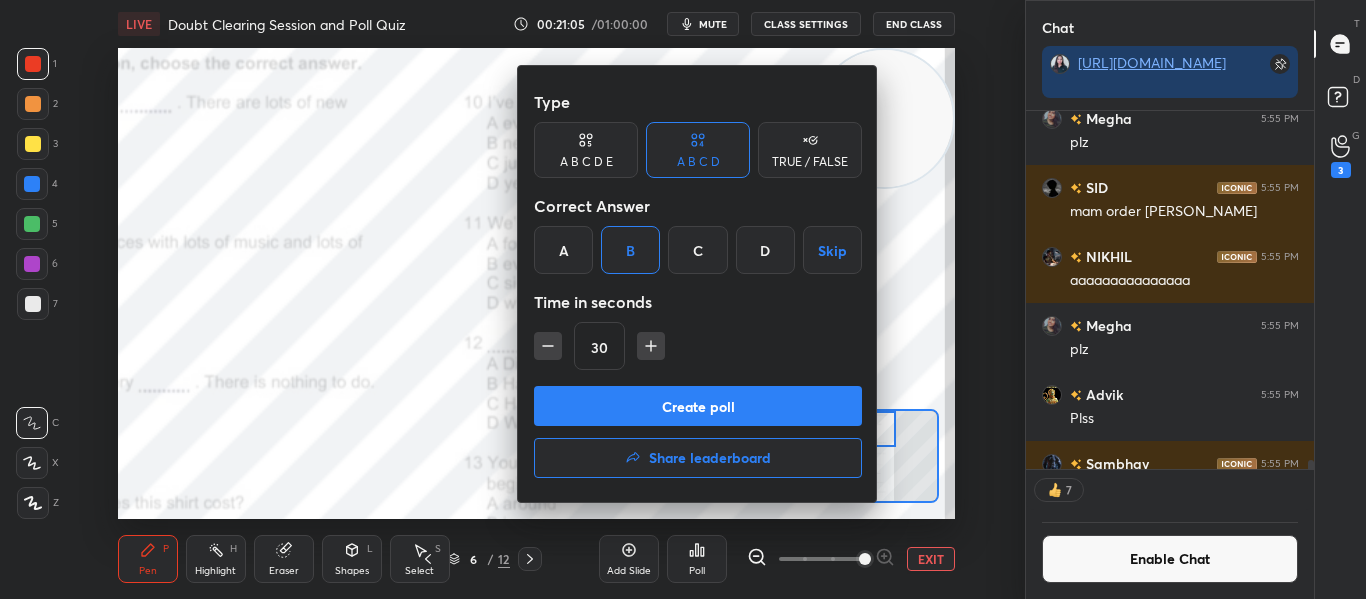 click on "Create poll" at bounding box center [698, 406] 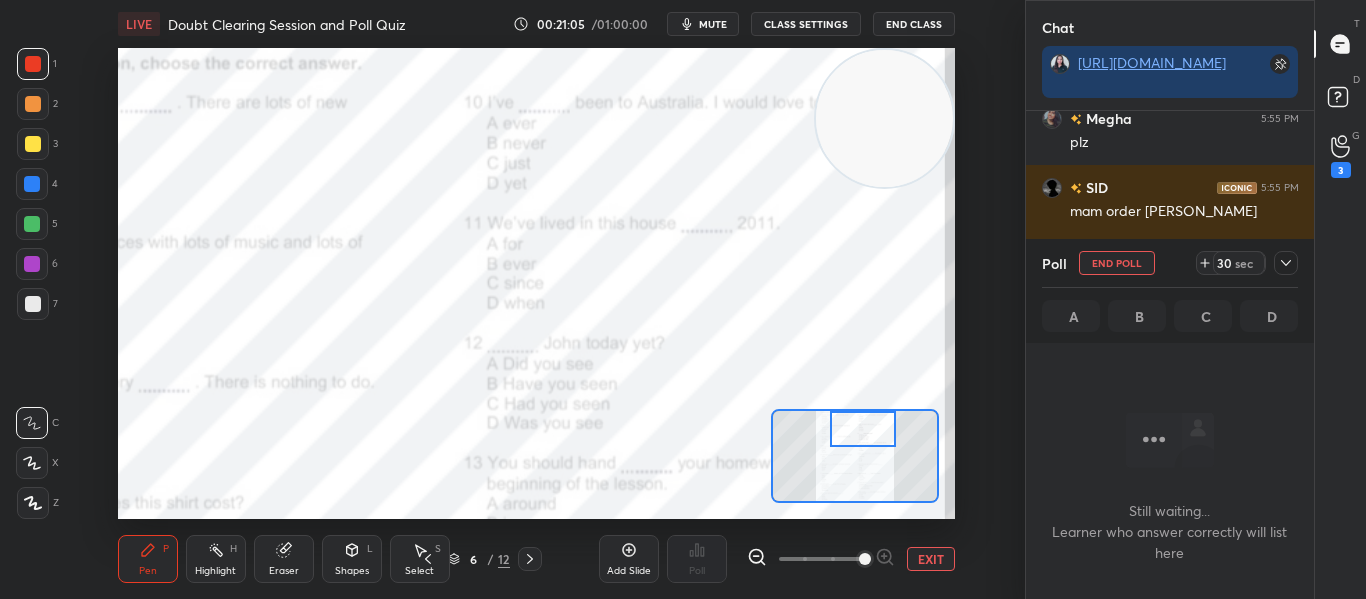 scroll, scrollTop: 264, scrollLeft: 282, axis: both 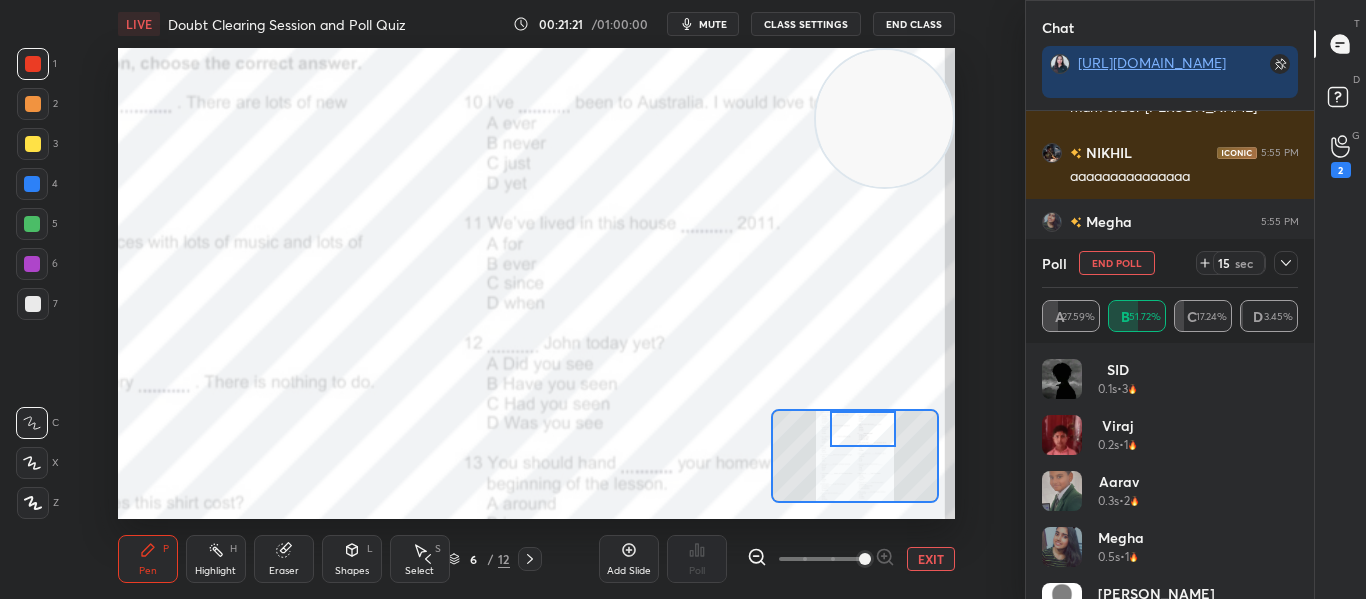 click 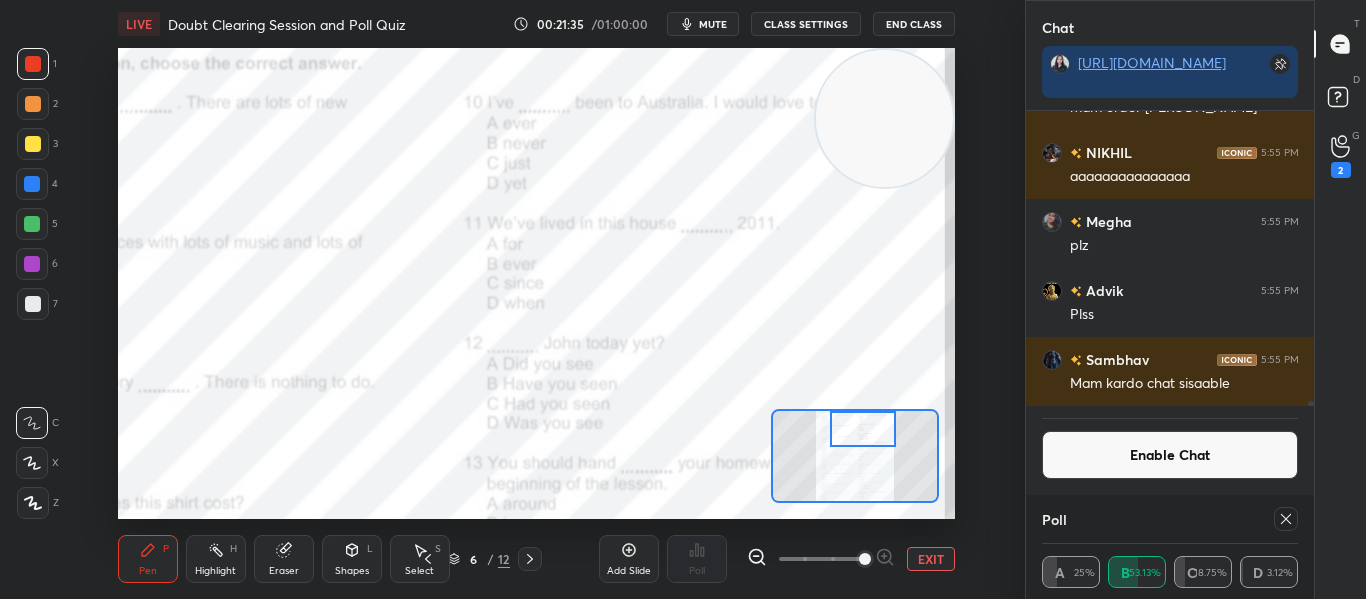 scroll, scrollTop: 7, scrollLeft: 7, axis: both 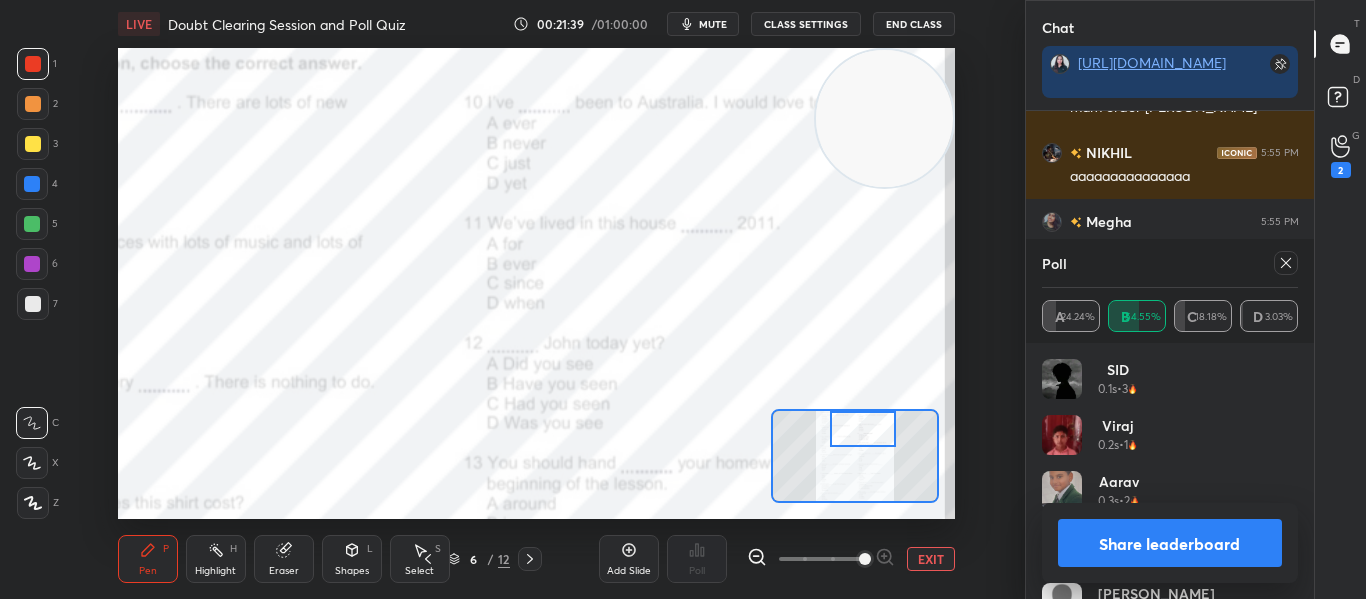 click 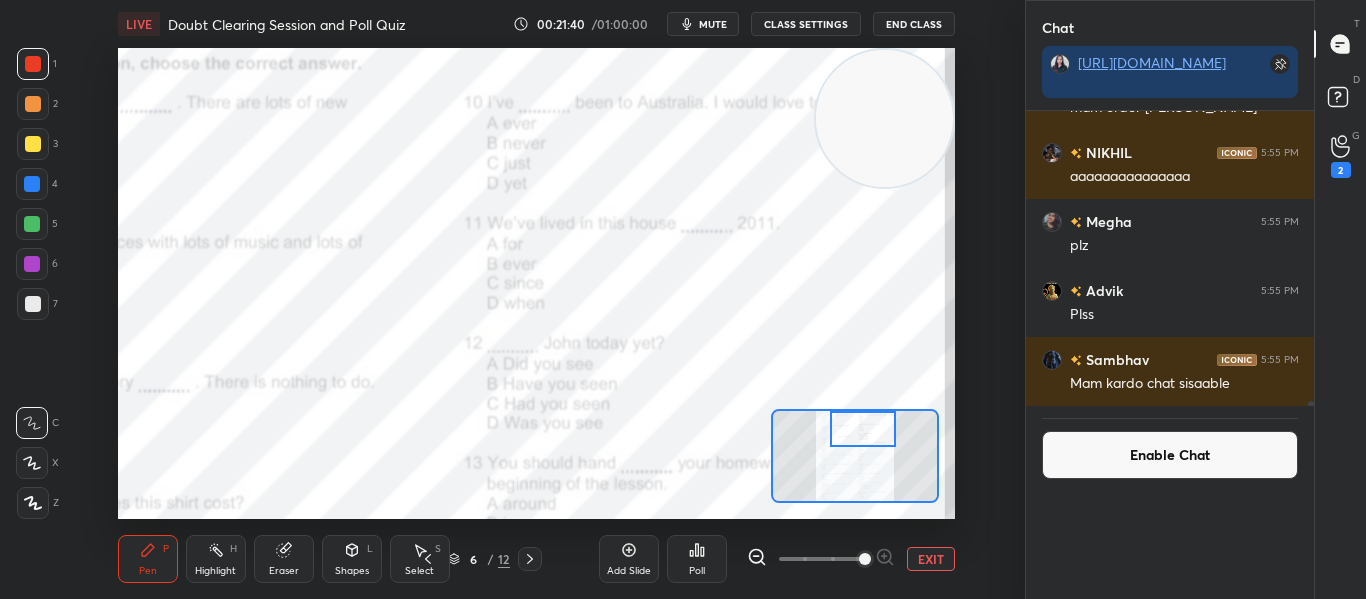 scroll, scrollTop: 0, scrollLeft: 0, axis: both 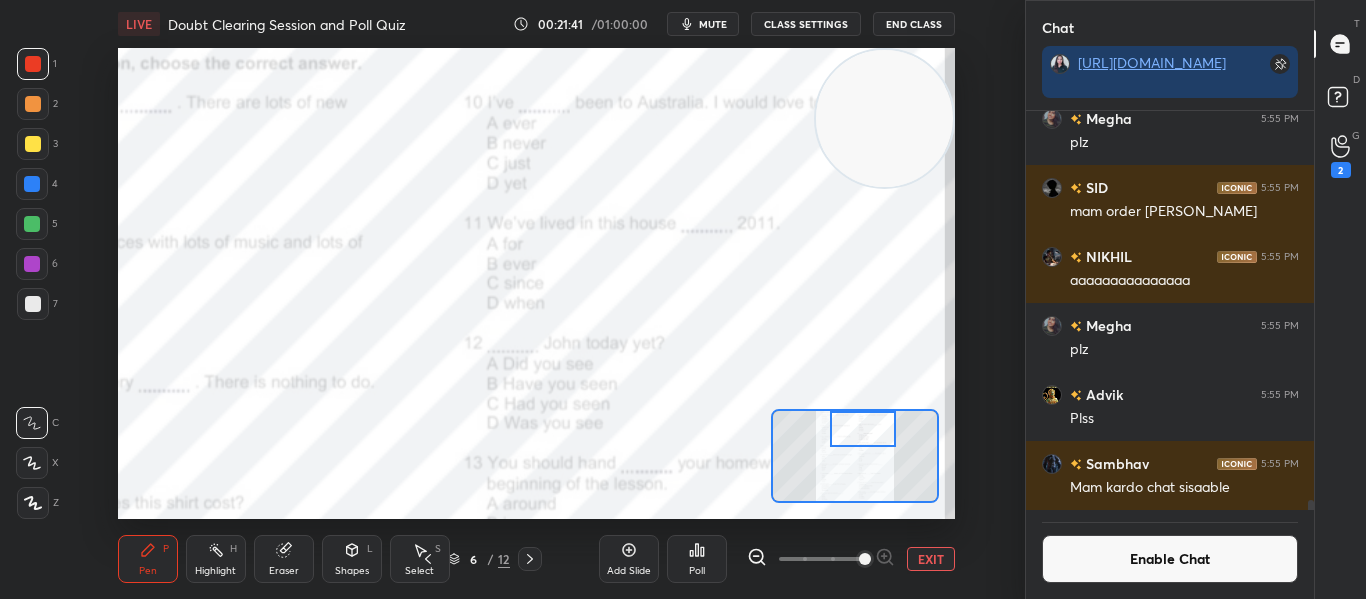 click on "Enable Chat" at bounding box center (1170, 559) 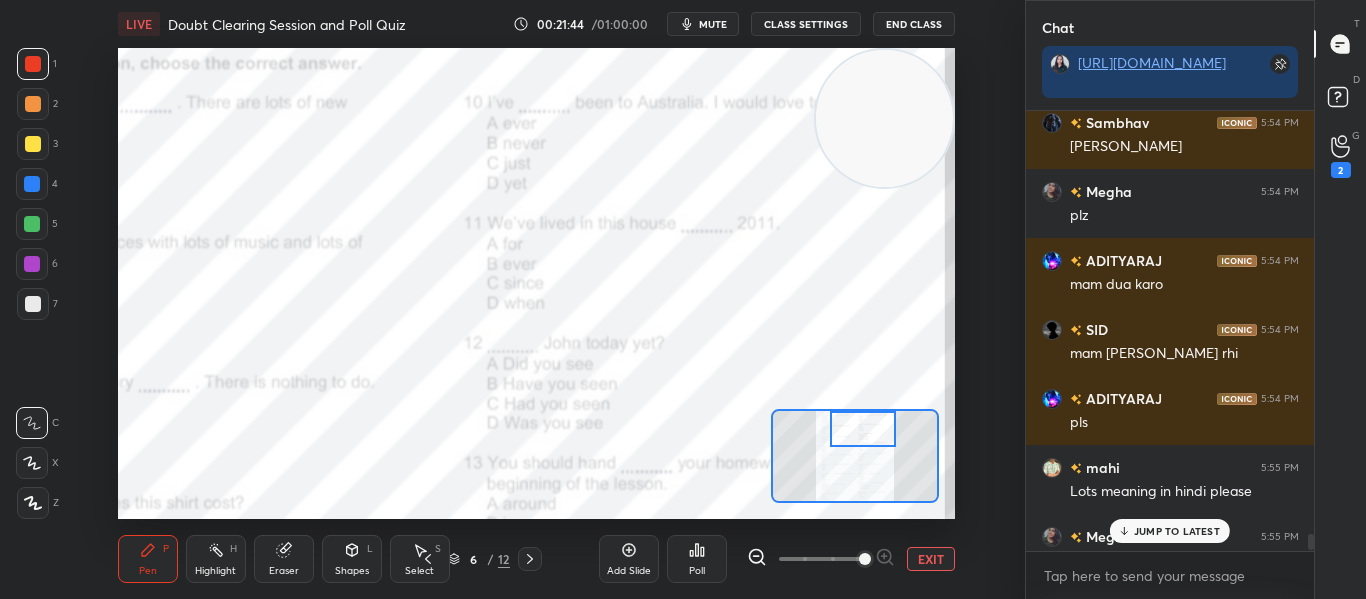 click 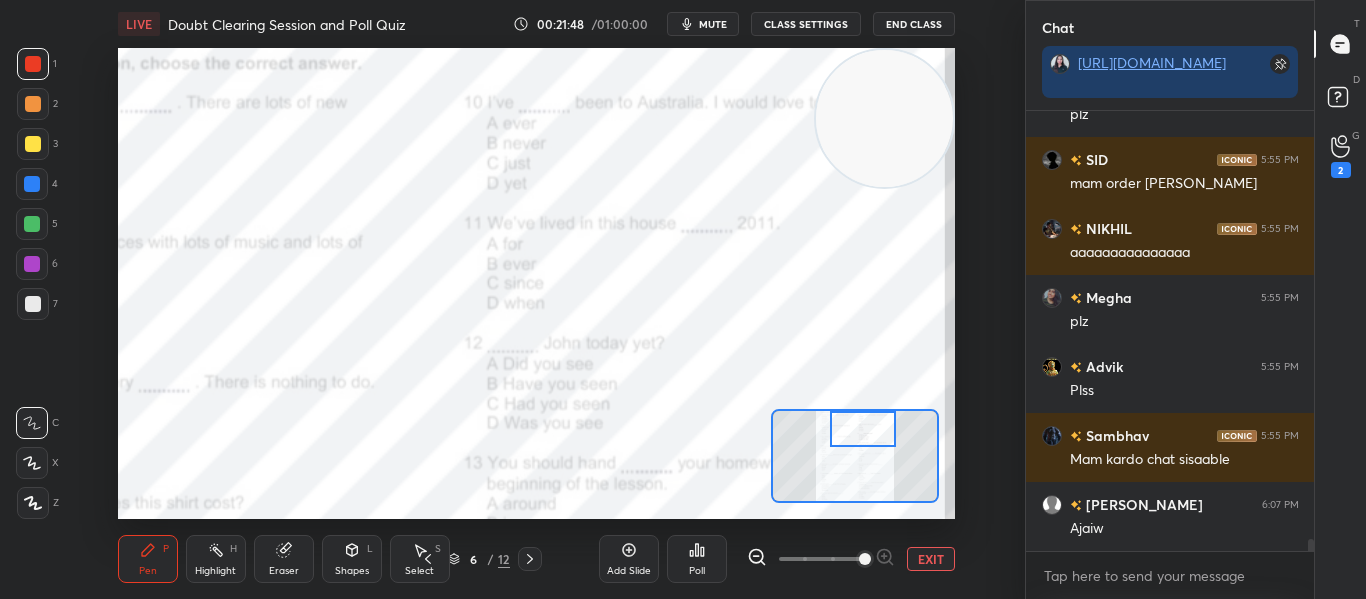 click on "Poll" at bounding box center [697, 559] 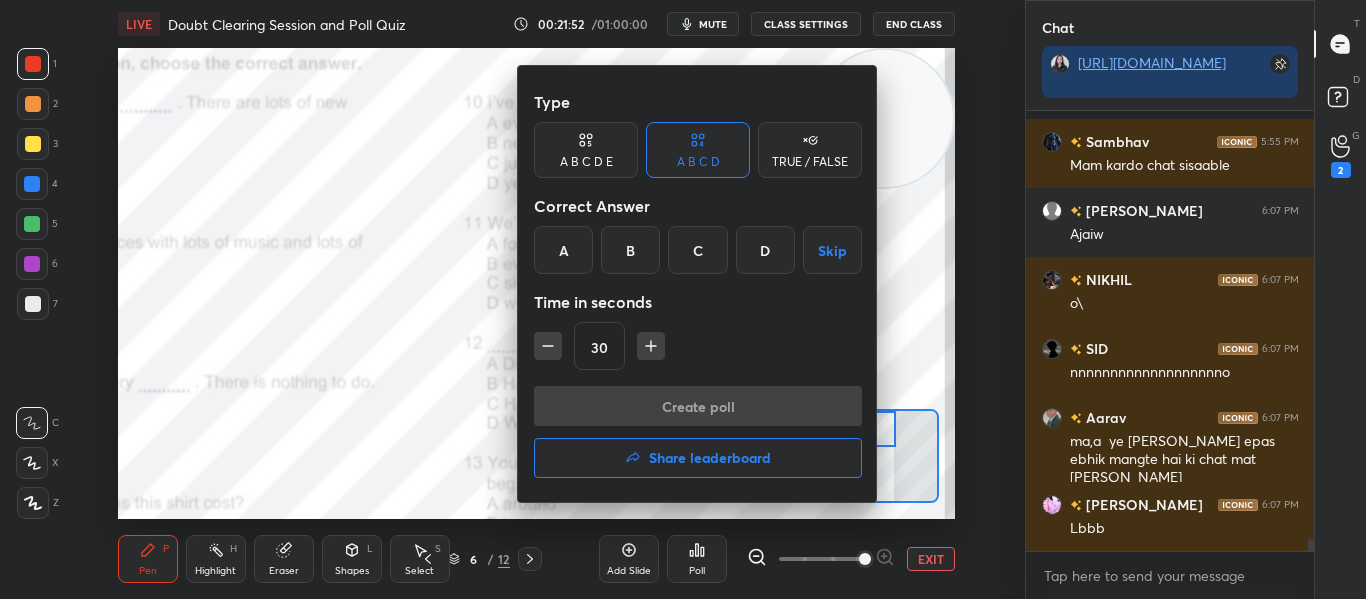 click on "Share leaderboard" at bounding box center (710, 458) 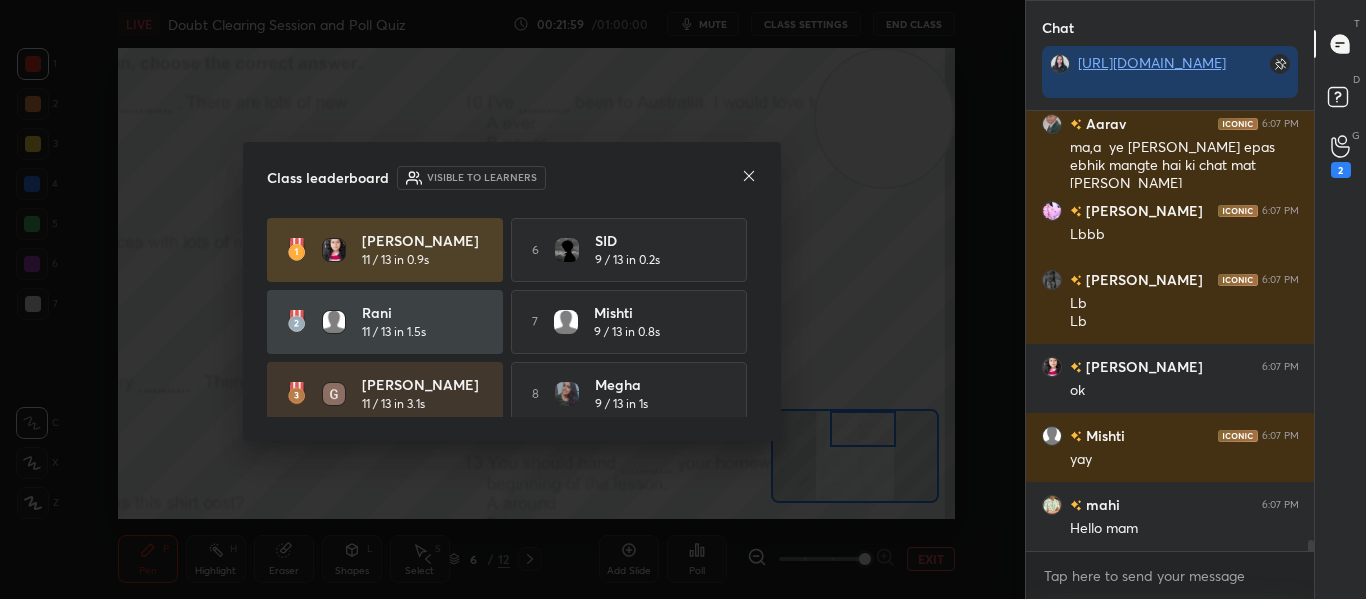 click on "Falguni 11 / 13 in 0.9s 6 SID 9 / 13 in 0.2s Rani 11 / 13 in 1.5s 7 Mishti 9 / 13 in 0.8s Ishani 11 / 13 in 3.1s 8 Megha 9 / 13 in 1s 4 Aarav 10 / 13 in 0.6s 9 samruddhi 9 / 13 in 1.3s 5 PRAGYA 10 / 13 in 1.4s 10 RijulKumar 9 / 13 in 1.8s" at bounding box center [512, 394] 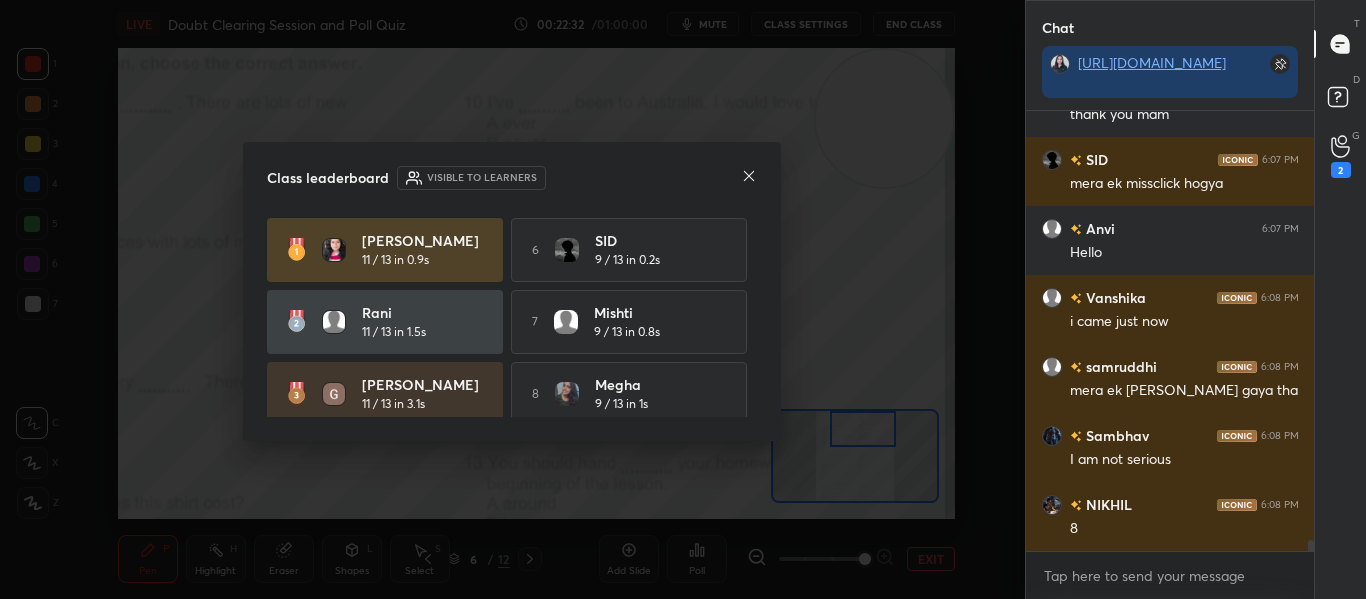 click 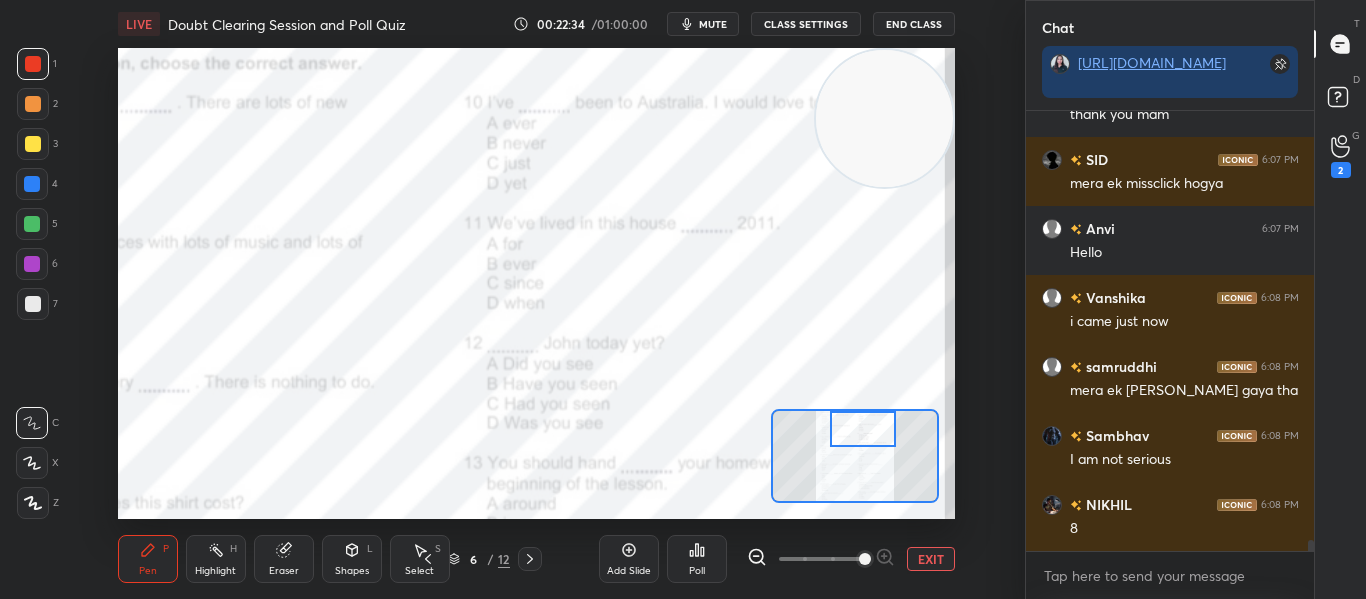 click at bounding box center (862, 429) 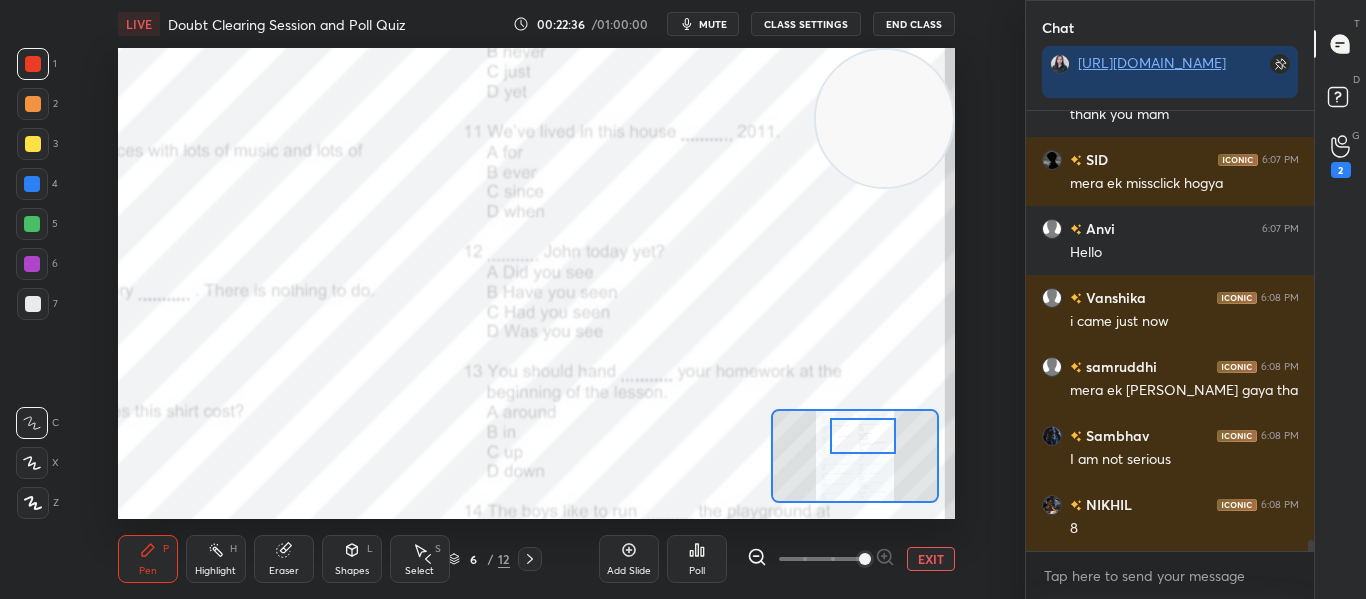 click at bounding box center (862, 436) 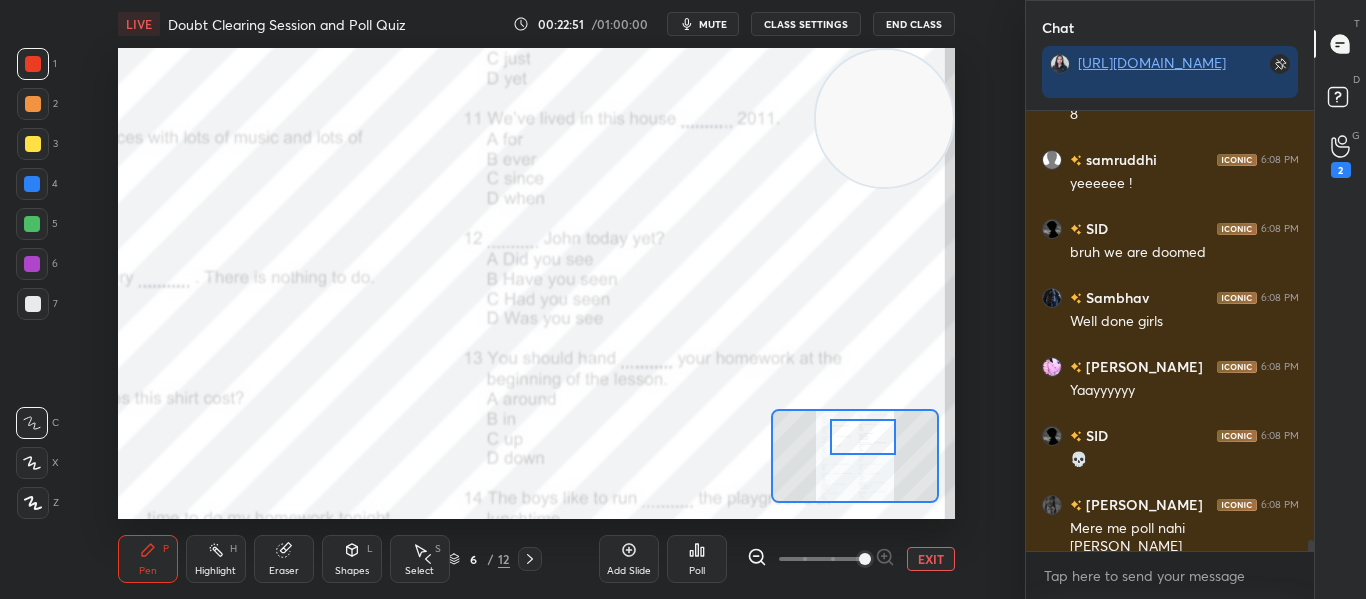 scroll, scrollTop: 17524, scrollLeft: 0, axis: vertical 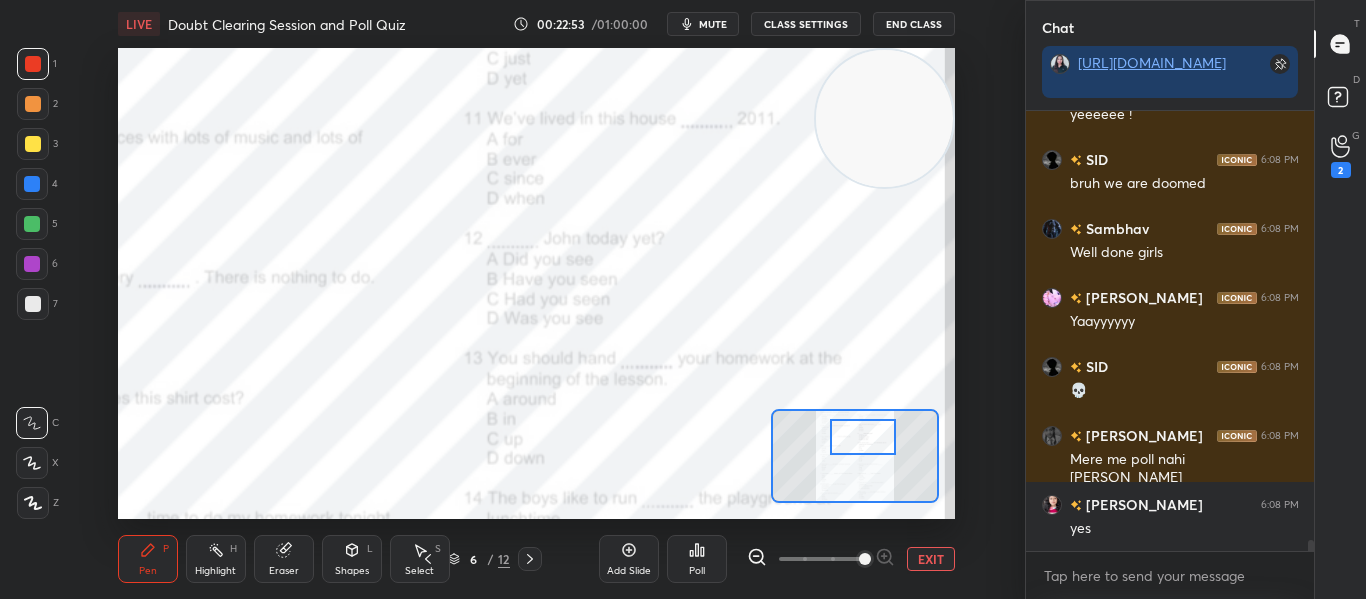 click on "Poll" at bounding box center [697, 571] 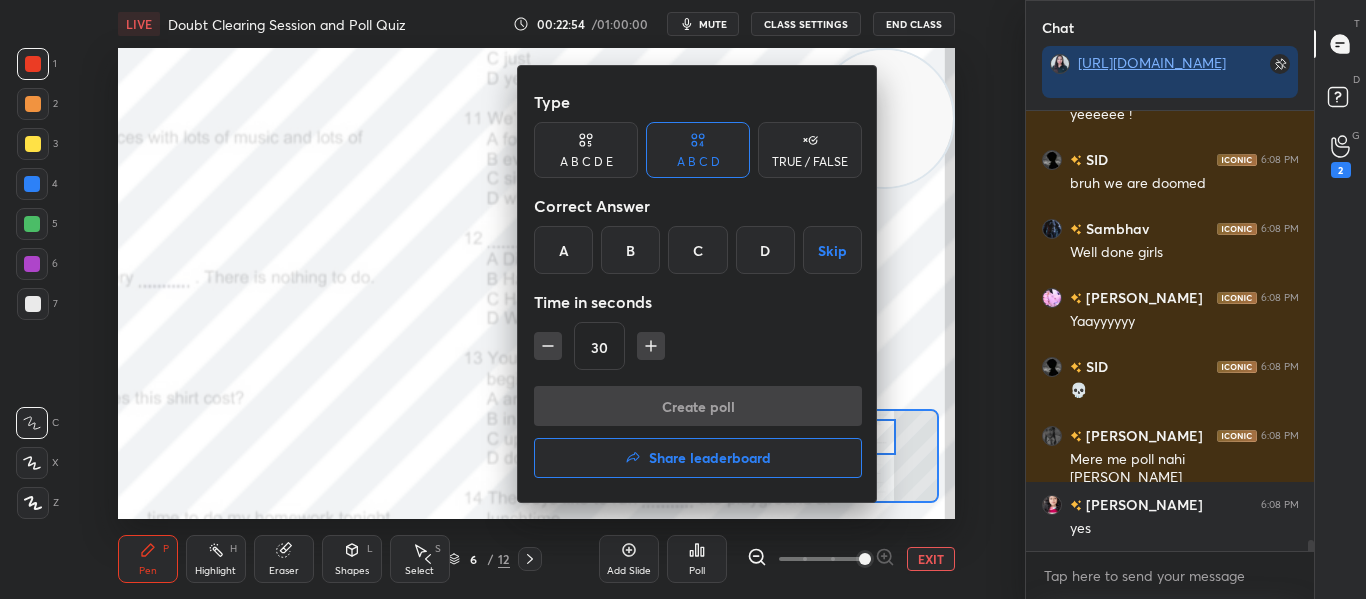 click on "C" at bounding box center [697, 250] 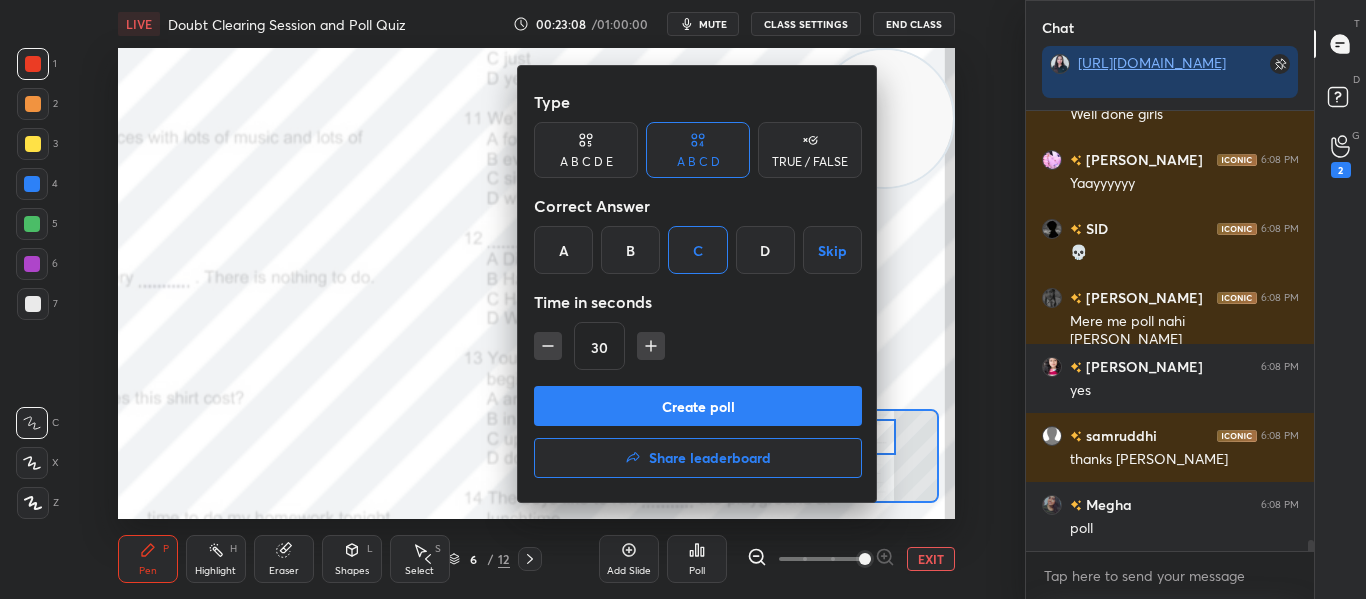 scroll, scrollTop: 17731, scrollLeft: 0, axis: vertical 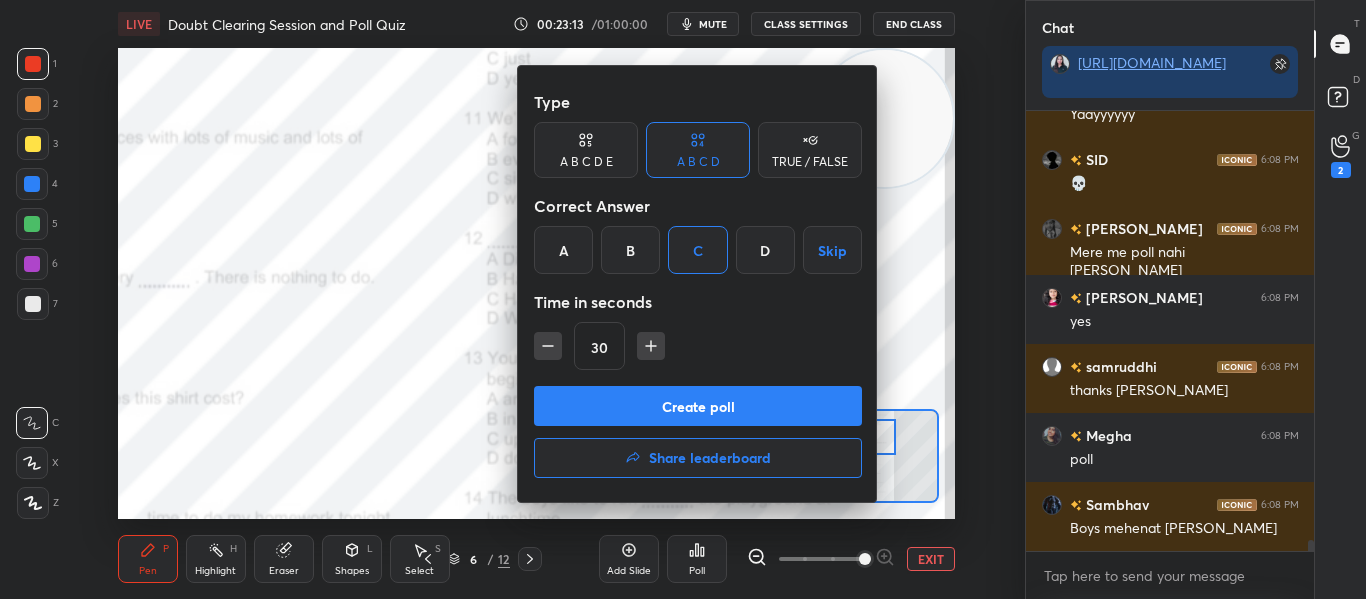 click on "Create poll" at bounding box center [698, 406] 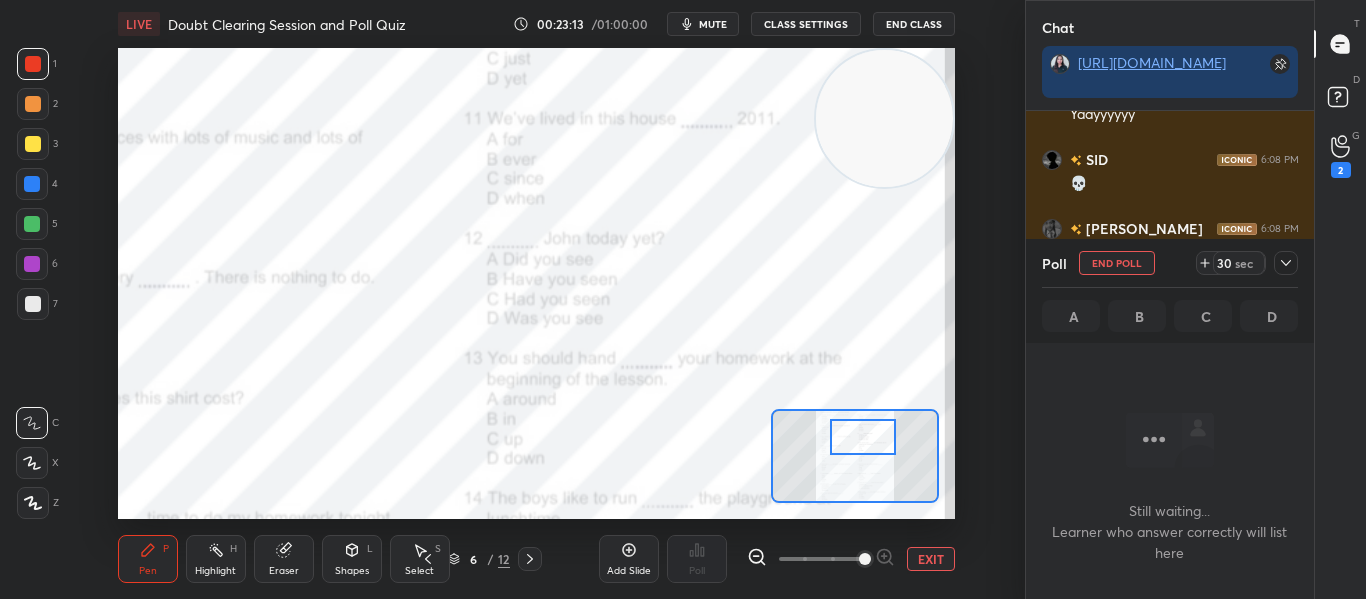 scroll, scrollTop: 392, scrollLeft: 282, axis: both 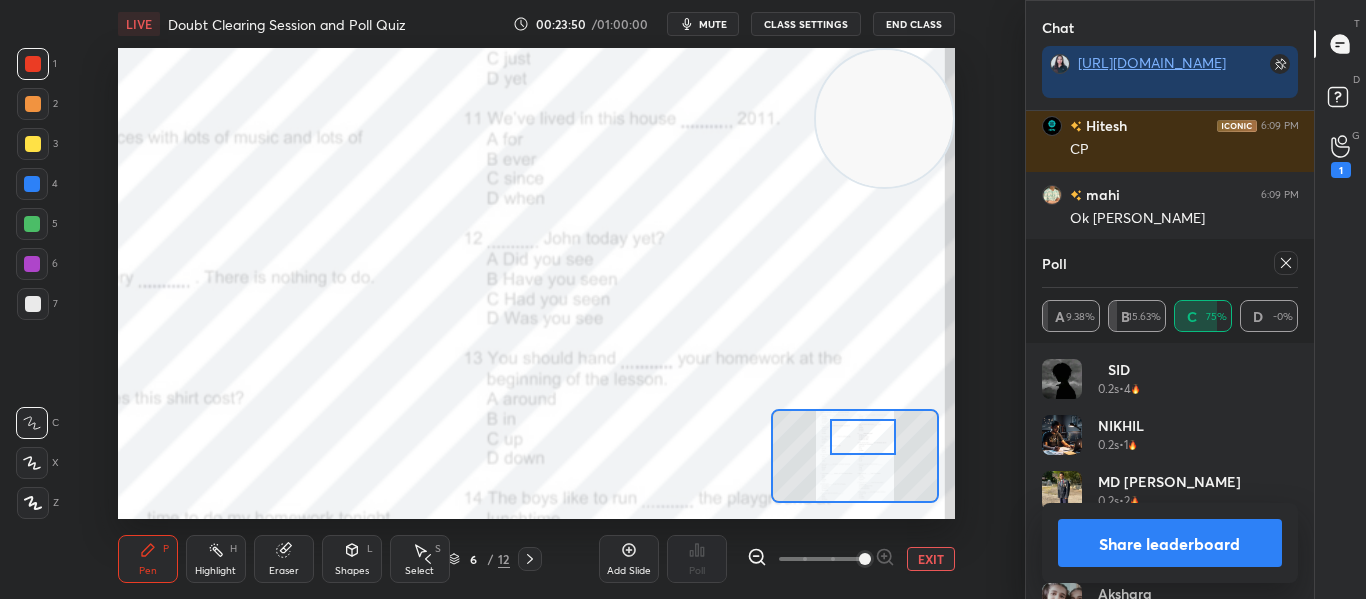 click at bounding box center [1282, 263] 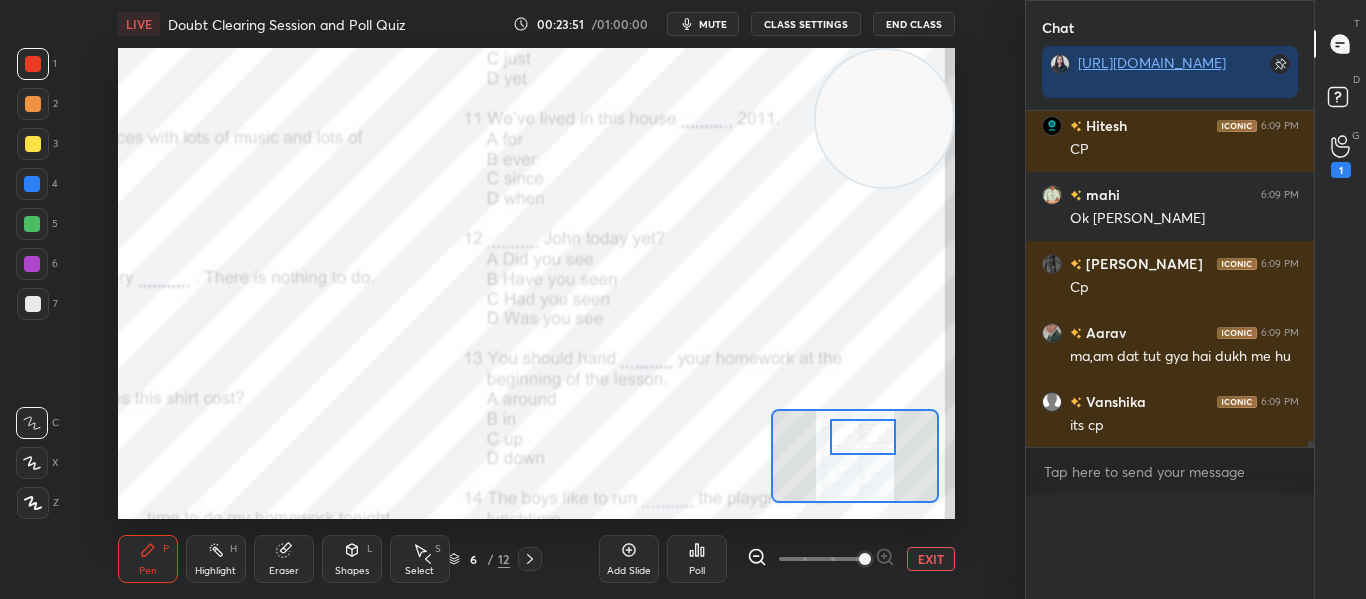 scroll, scrollTop: 0, scrollLeft: 0, axis: both 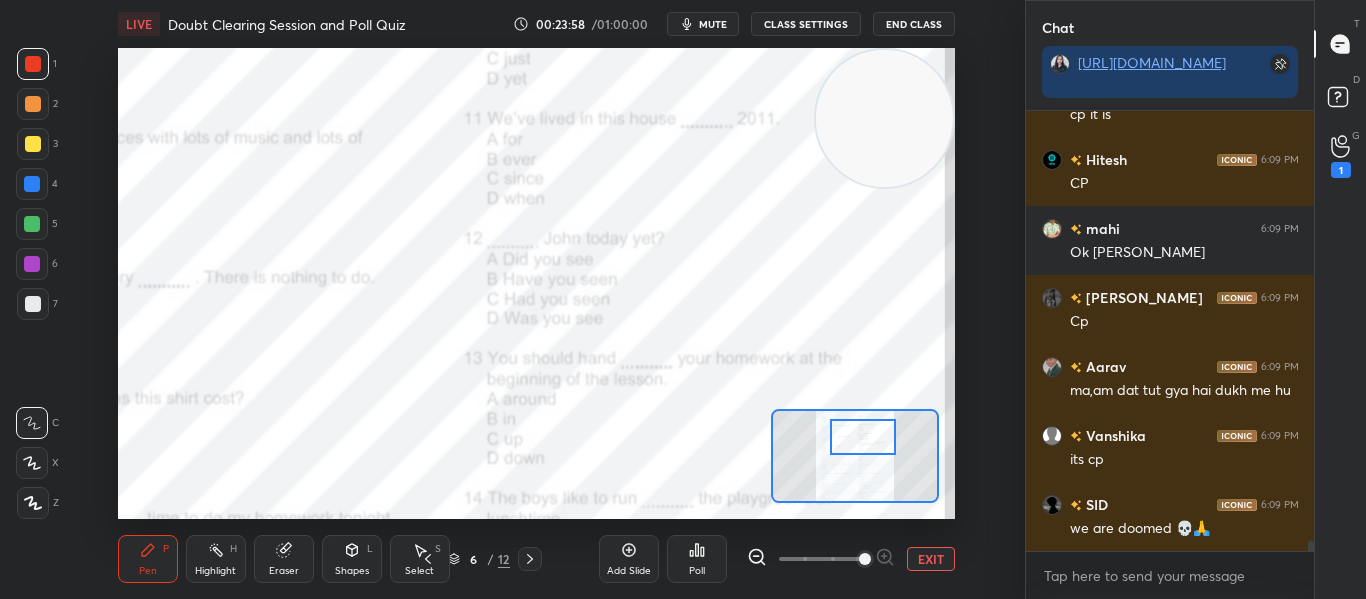 click at bounding box center [862, 437] 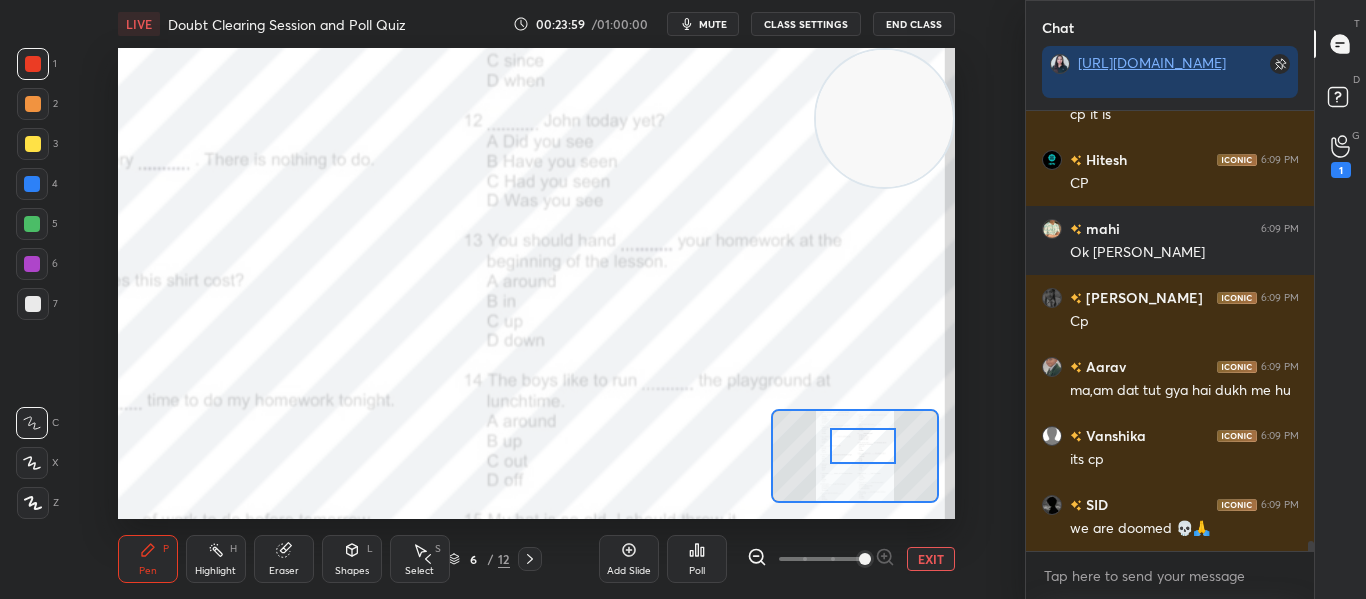 click at bounding box center [862, 446] 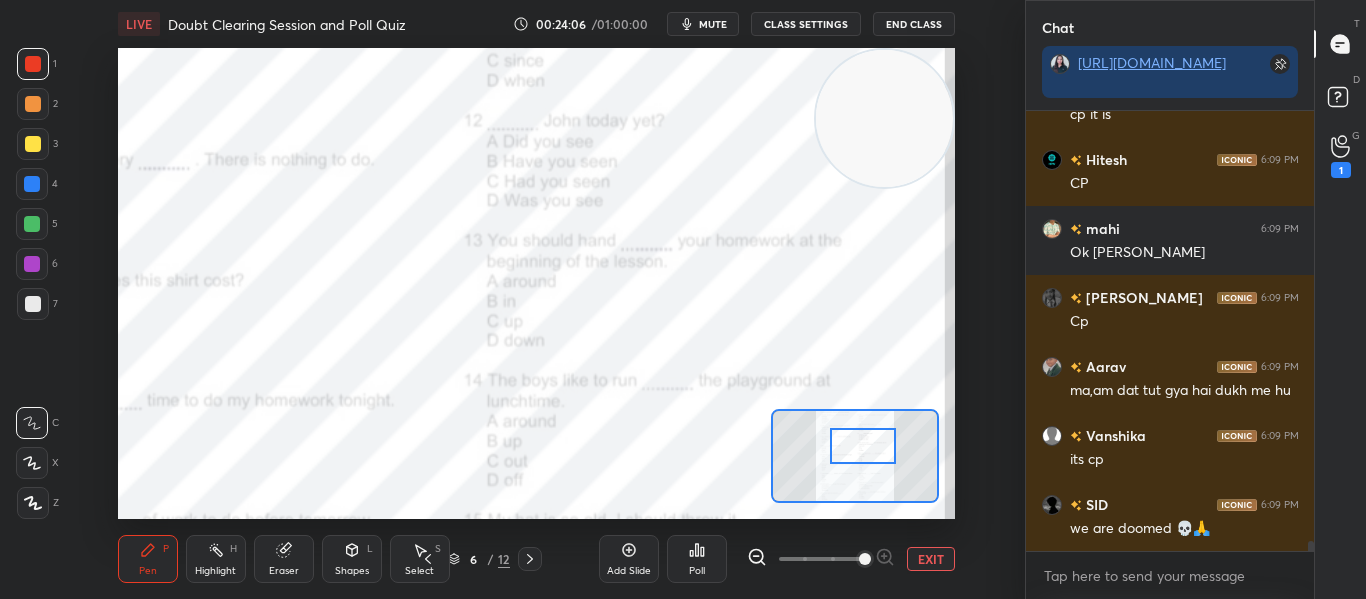 click 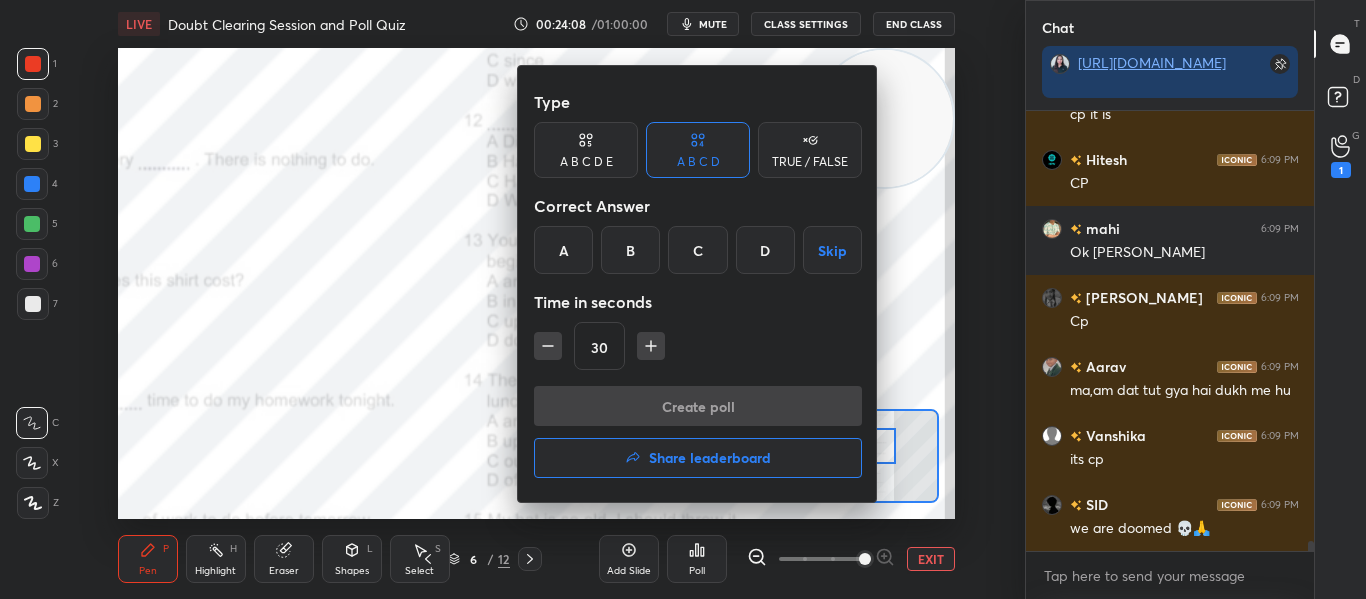 click on "B" at bounding box center (630, 250) 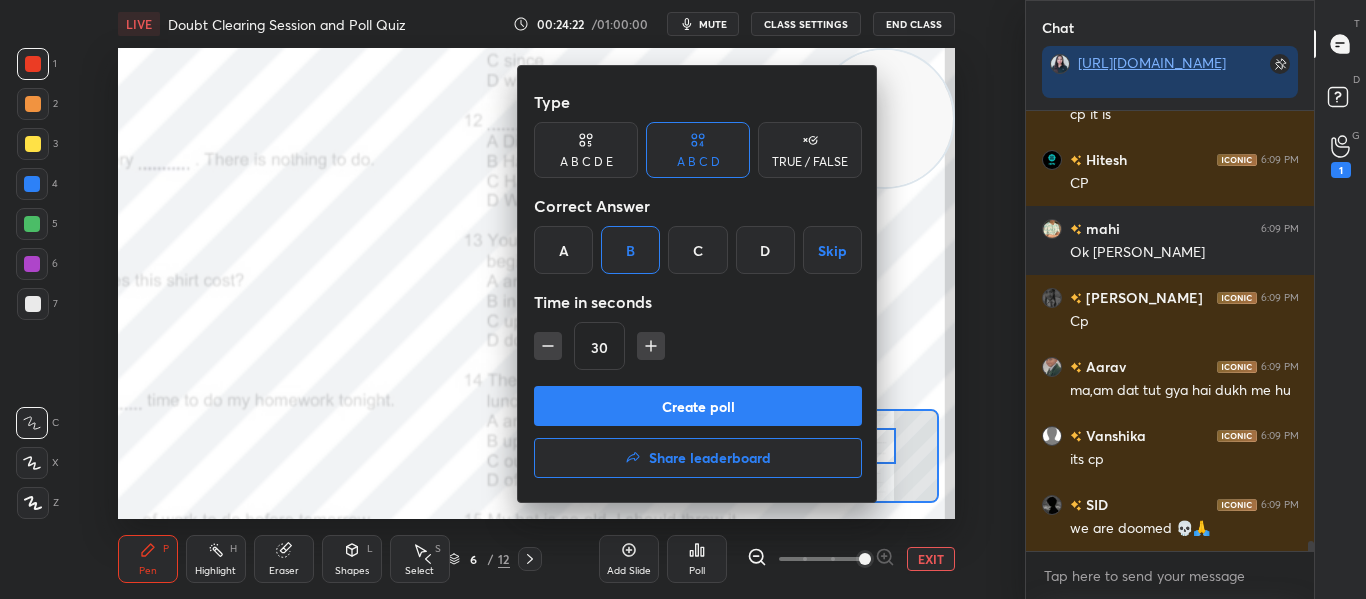 scroll, scrollTop: 18823, scrollLeft: 0, axis: vertical 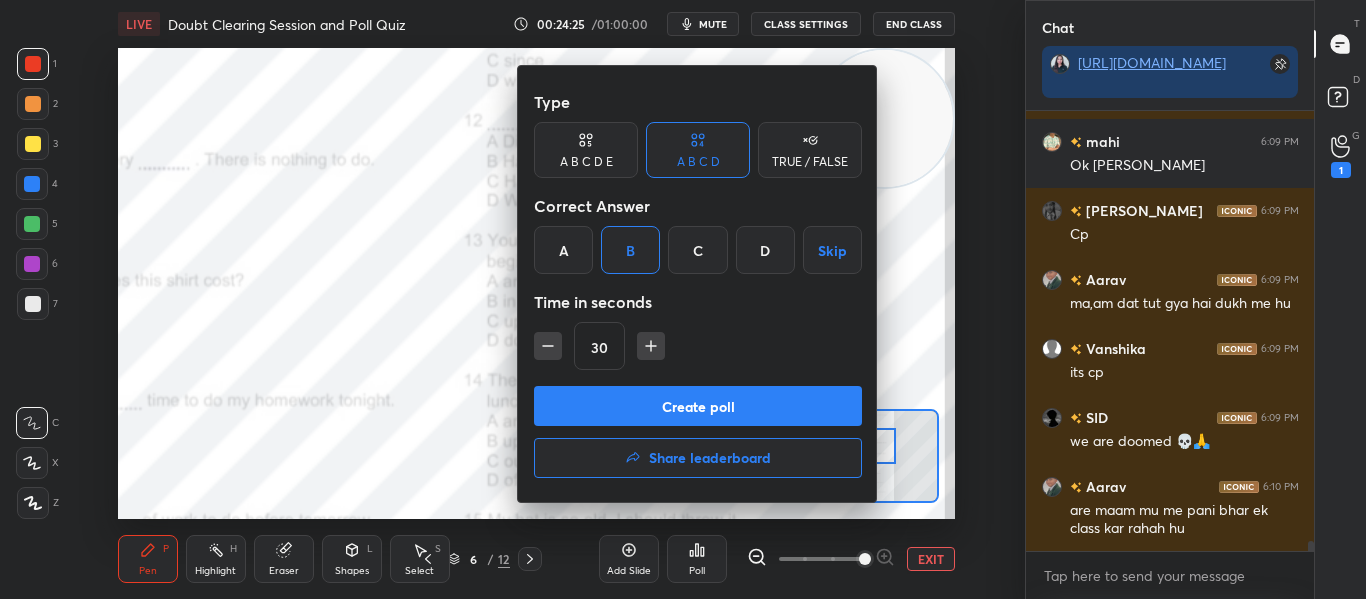 click on "Create poll" at bounding box center [698, 406] 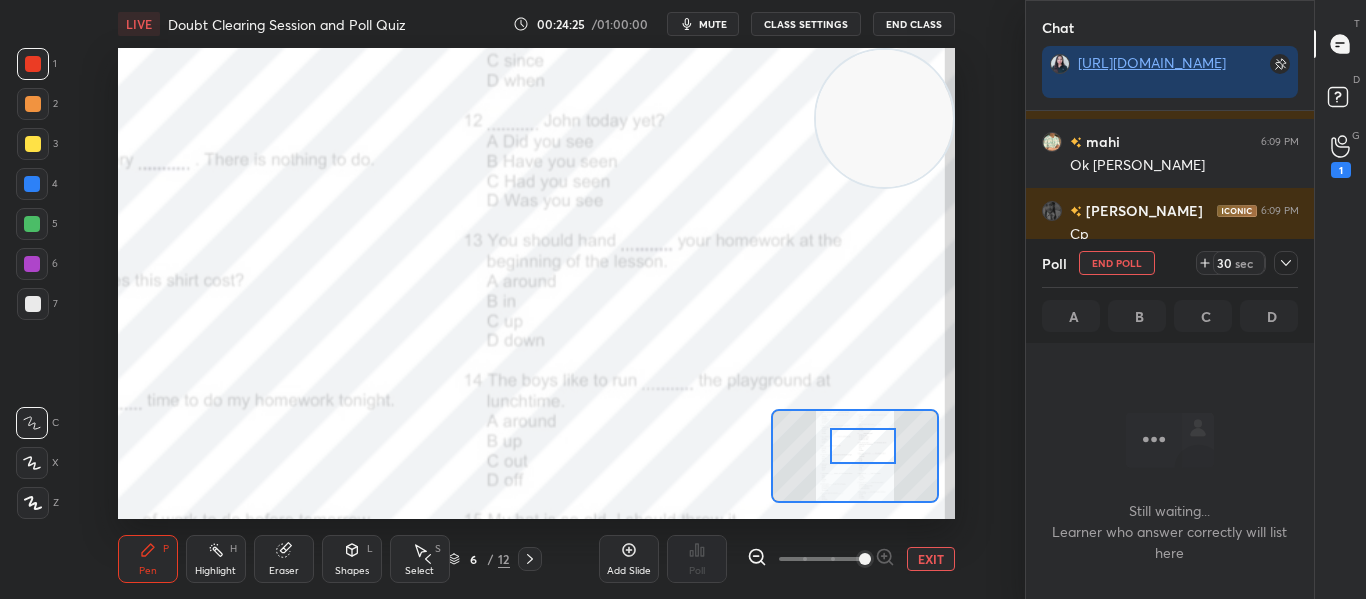 scroll, scrollTop: 336, scrollLeft: 282, axis: both 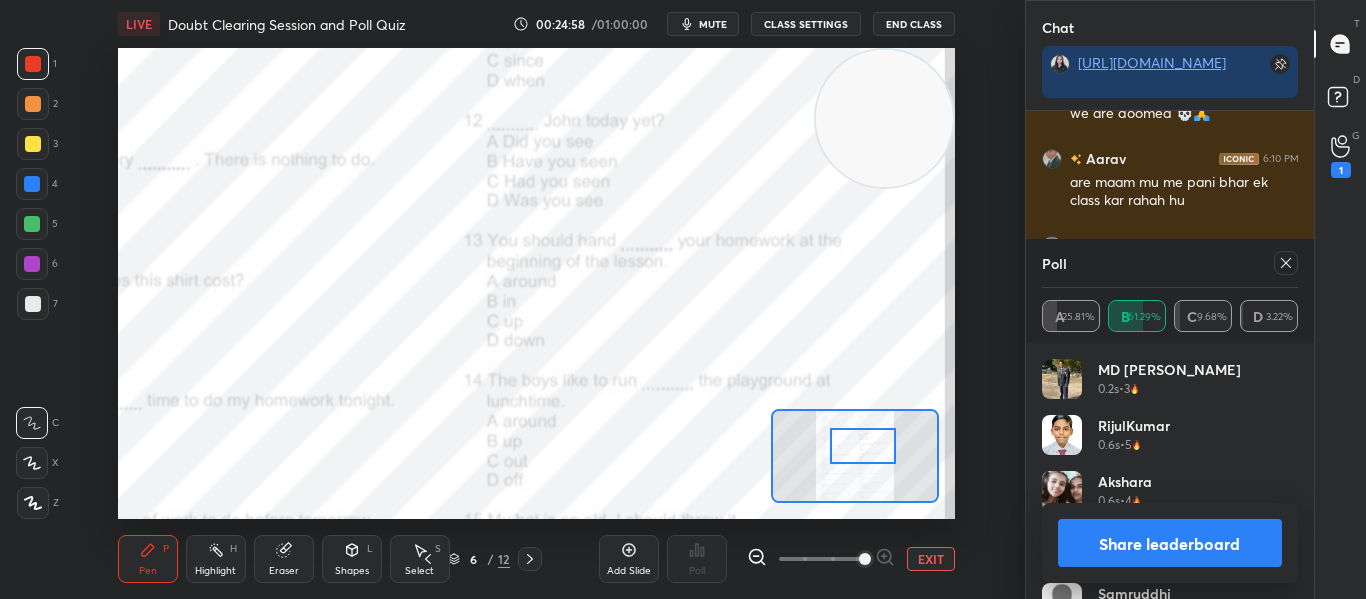click at bounding box center (1286, 263) 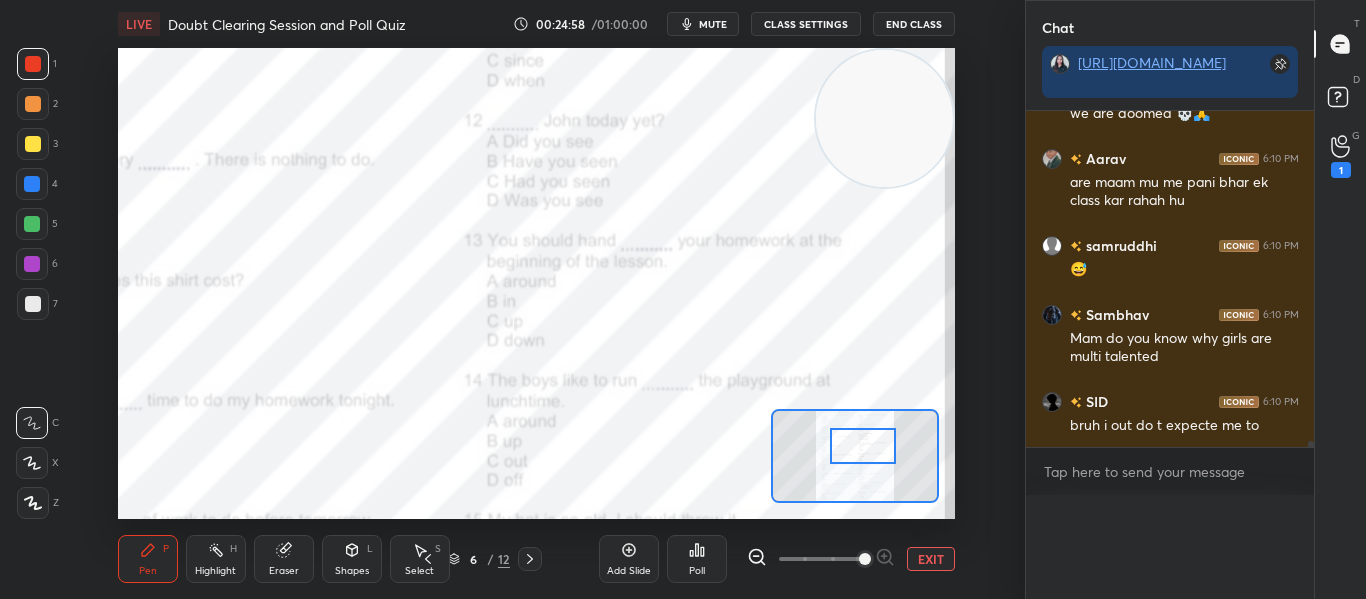 scroll, scrollTop: 0, scrollLeft: 0, axis: both 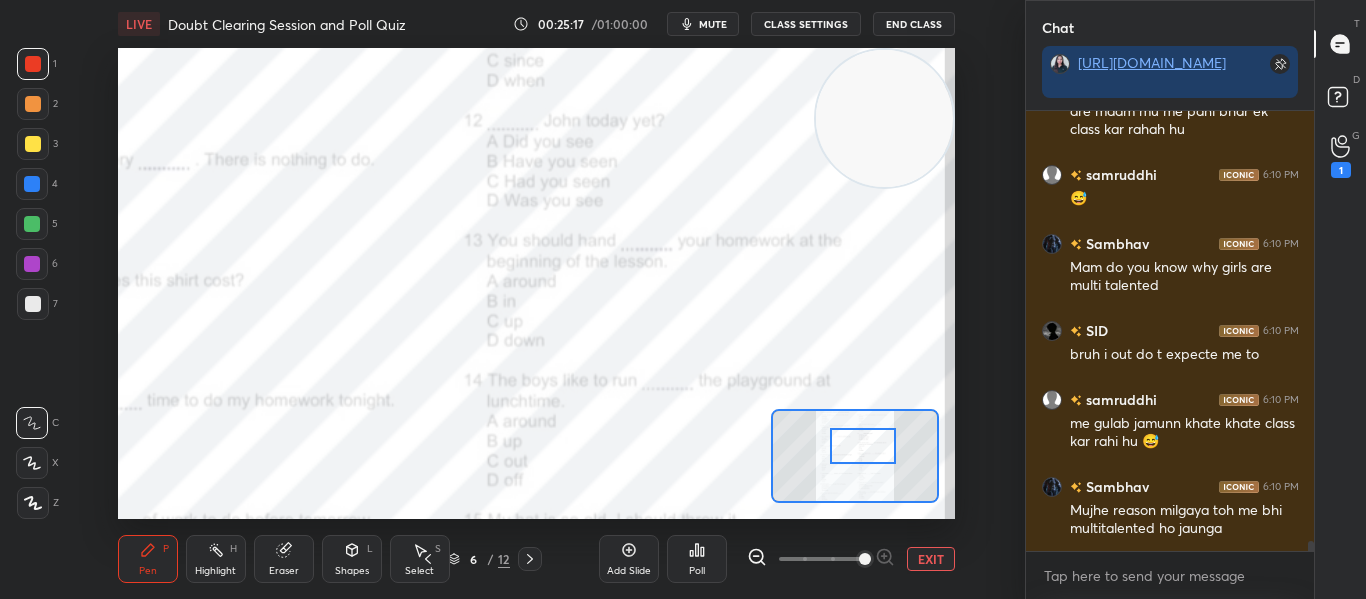 click 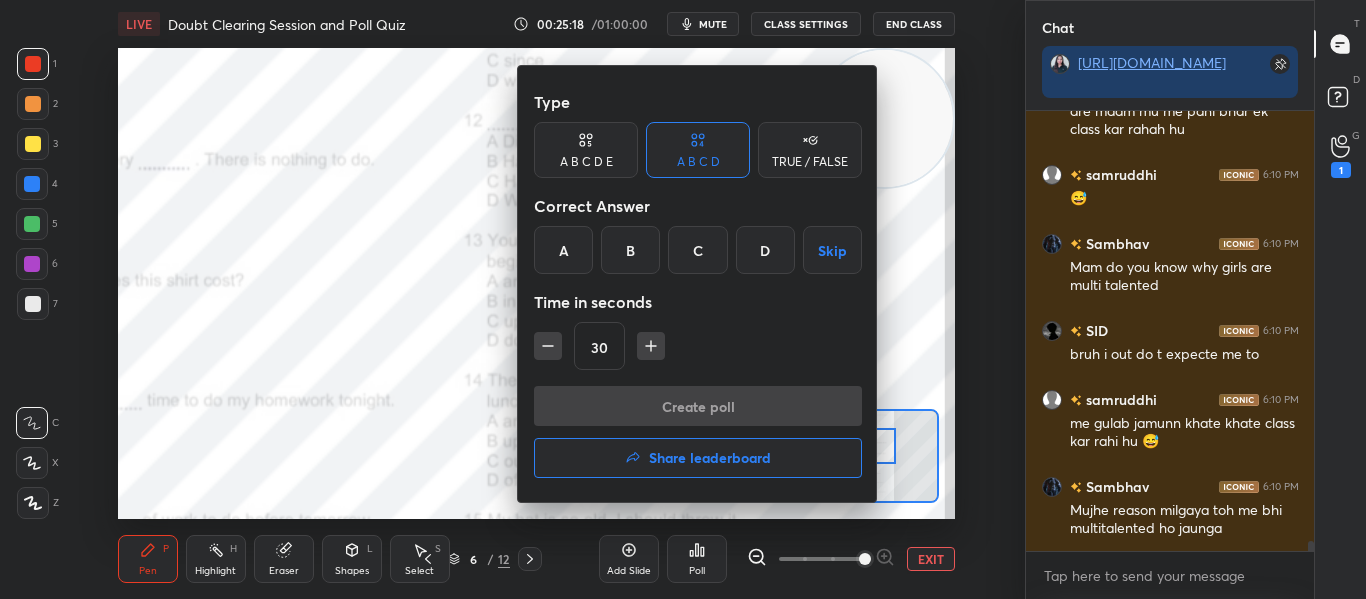 scroll, scrollTop: 19291, scrollLeft: 0, axis: vertical 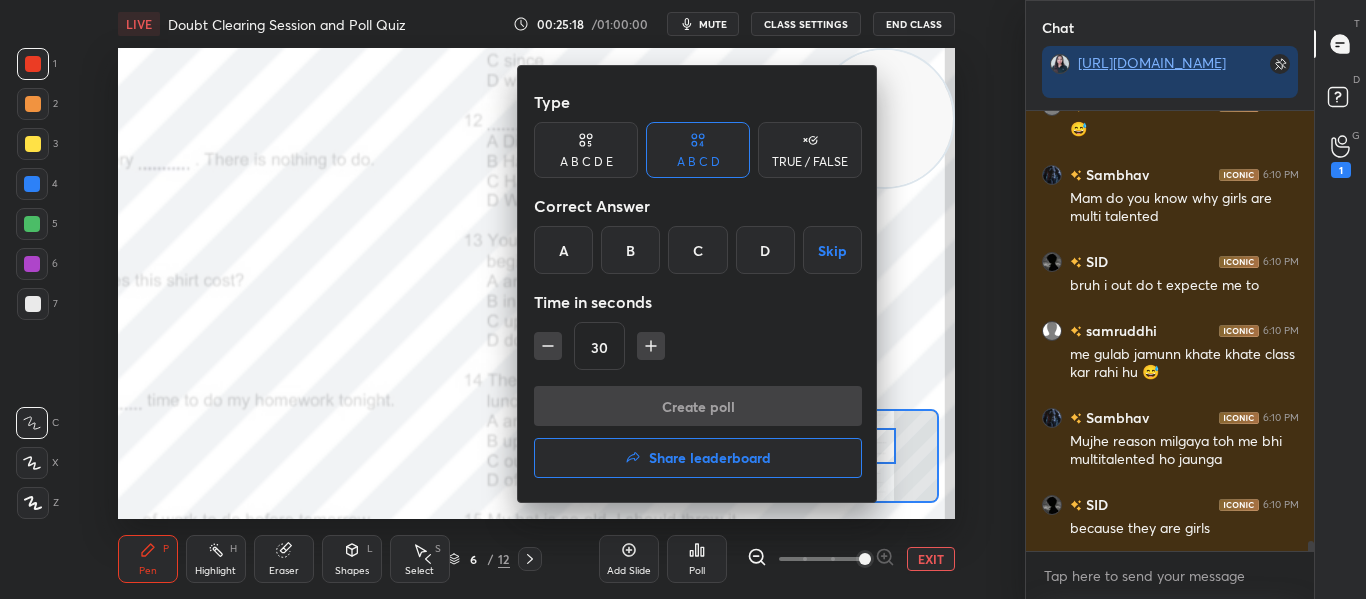 click on "D" at bounding box center [765, 250] 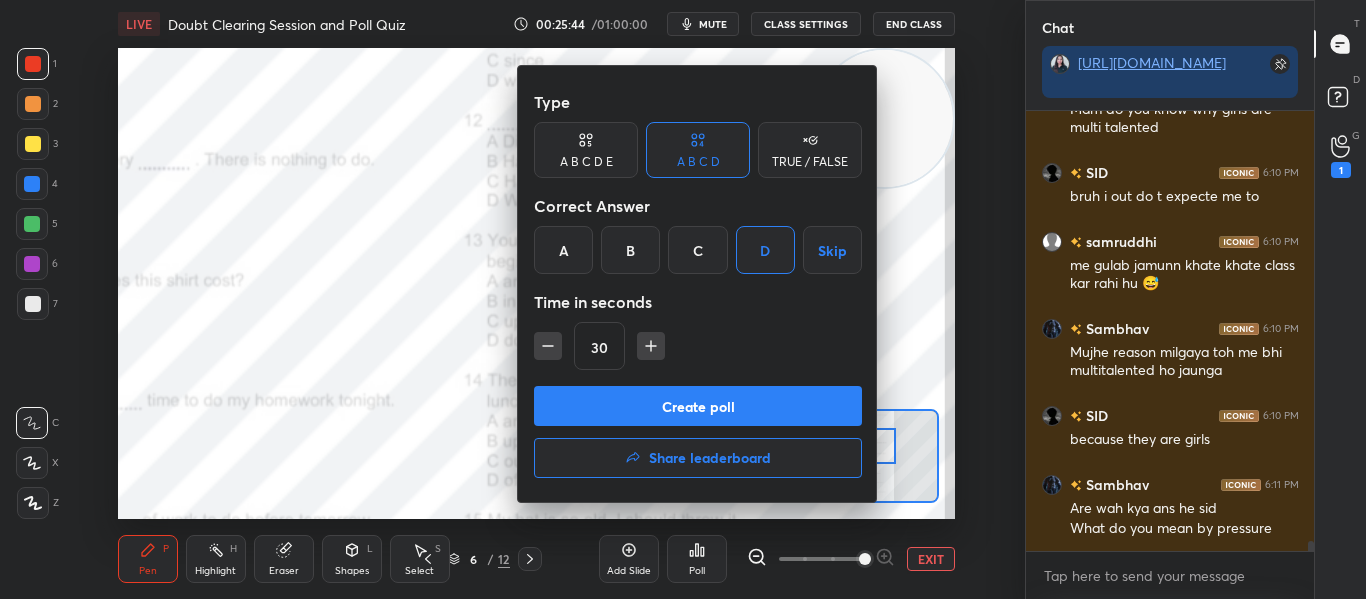 scroll, scrollTop: 19449, scrollLeft: 0, axis: vertical 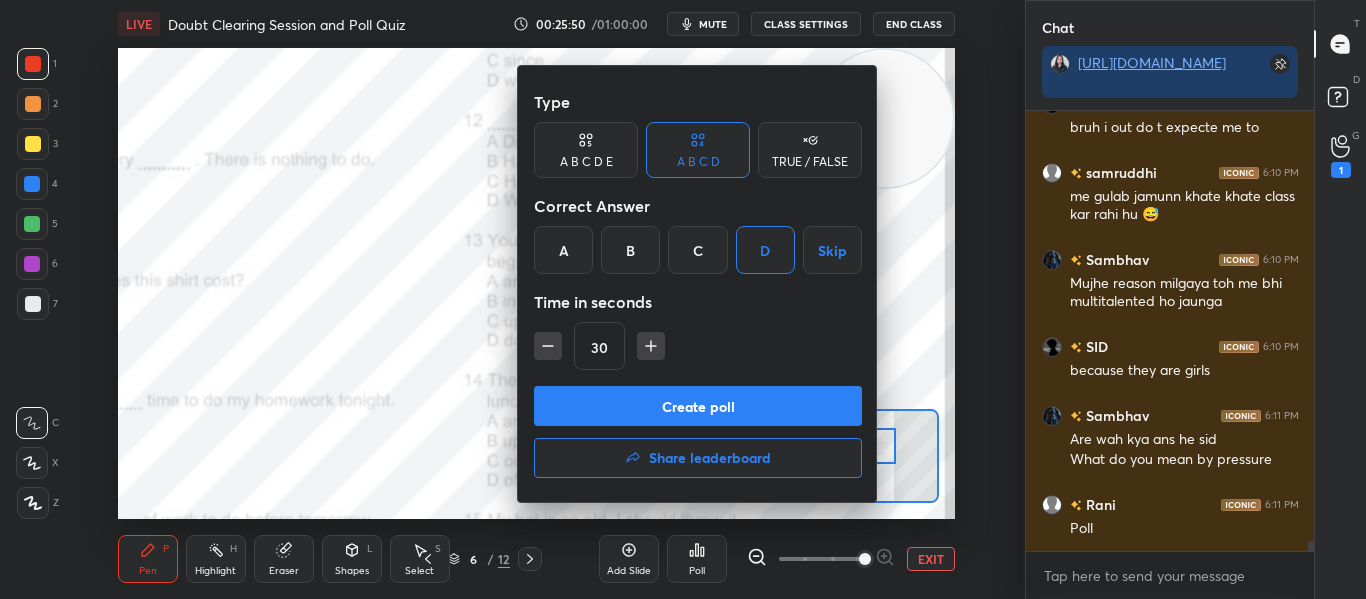 click on "Create poll" at bounding box center [698, 406] 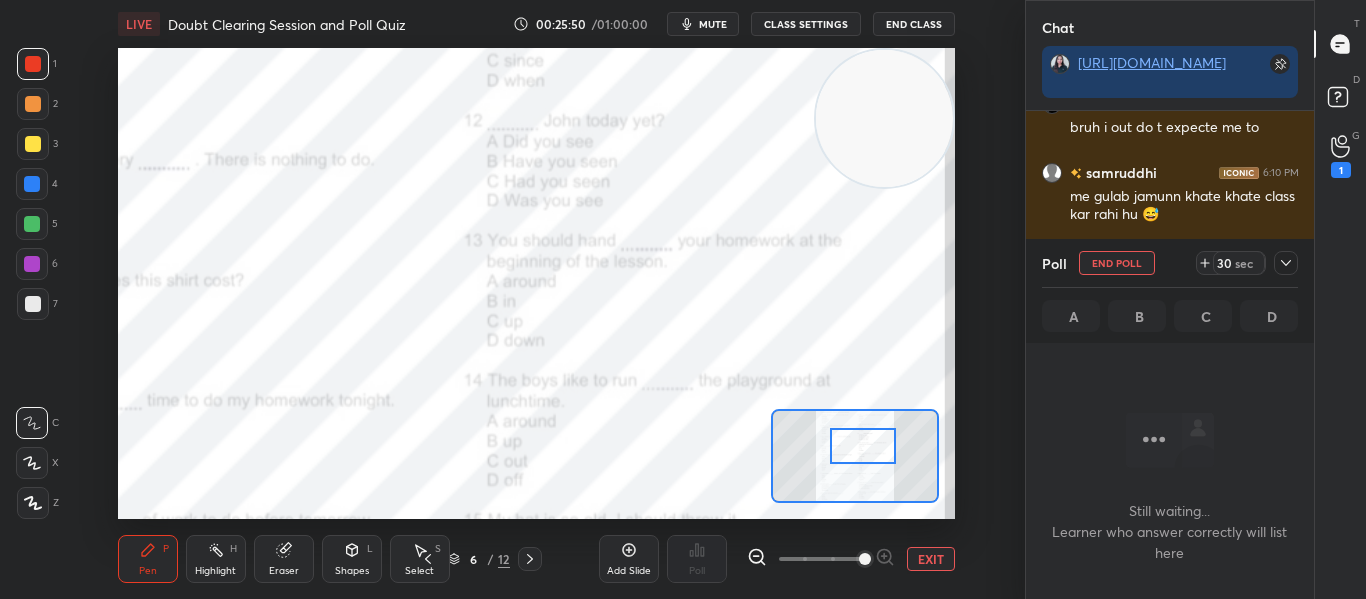 scroll, scrollTop: 346, scrollLeft: 282, axis: both 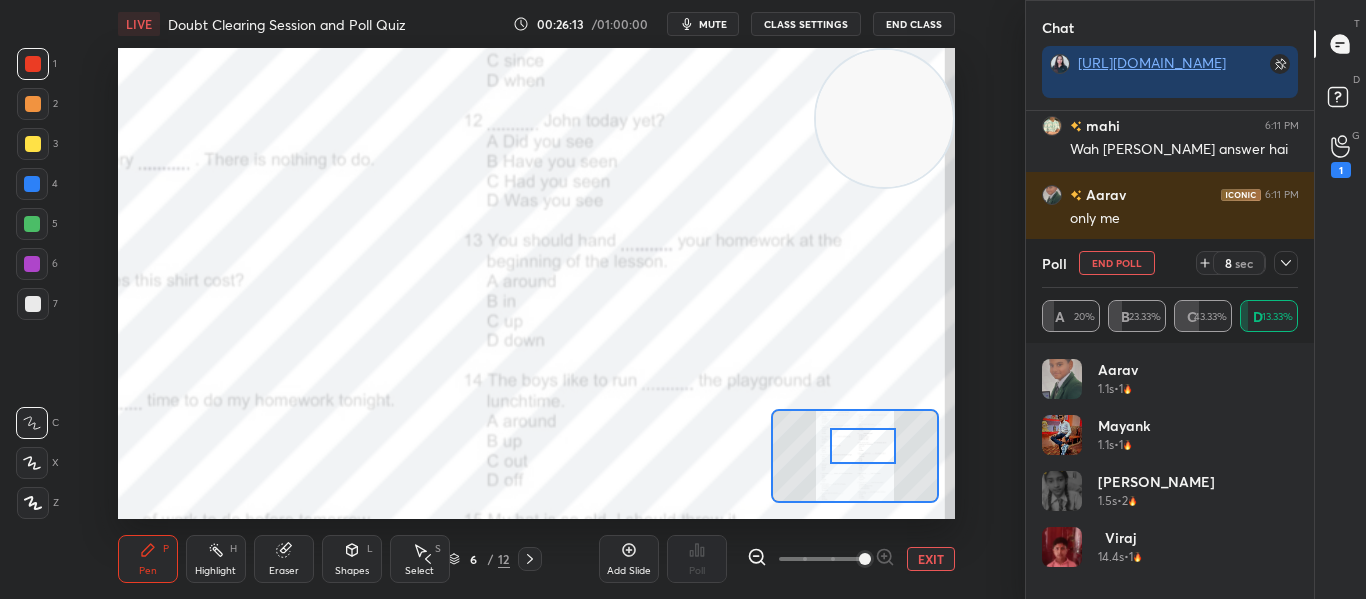 click 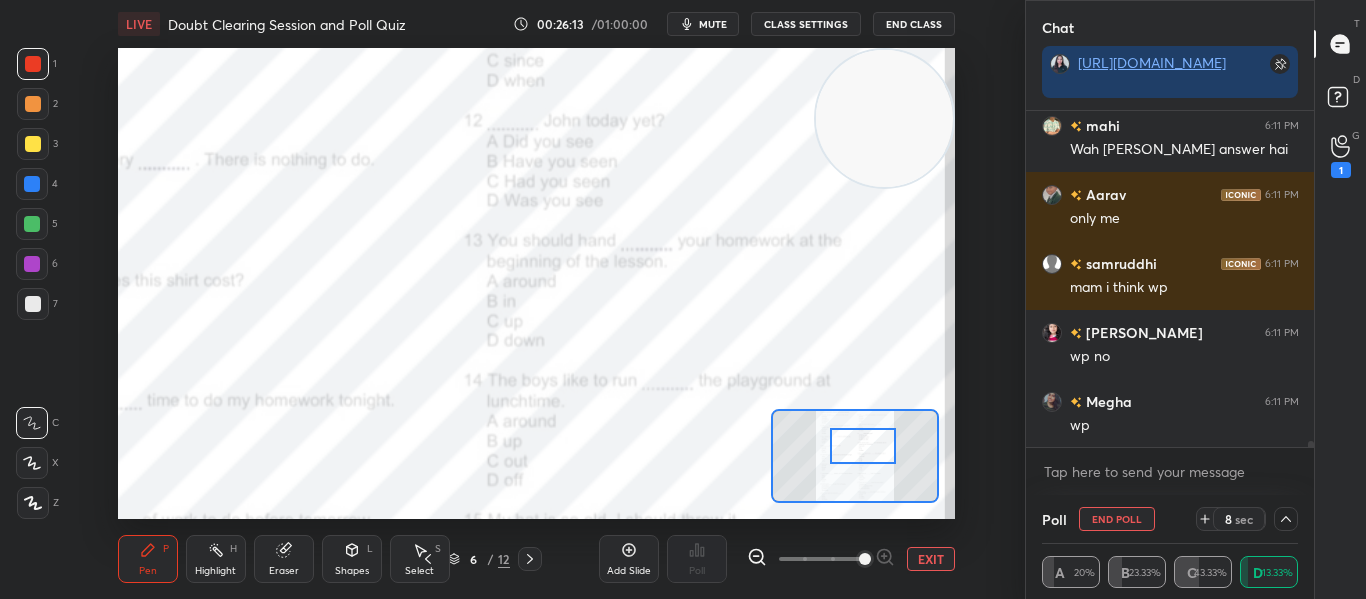 scroll, scrollTop: 0, scrollLeft: 0, axis: both 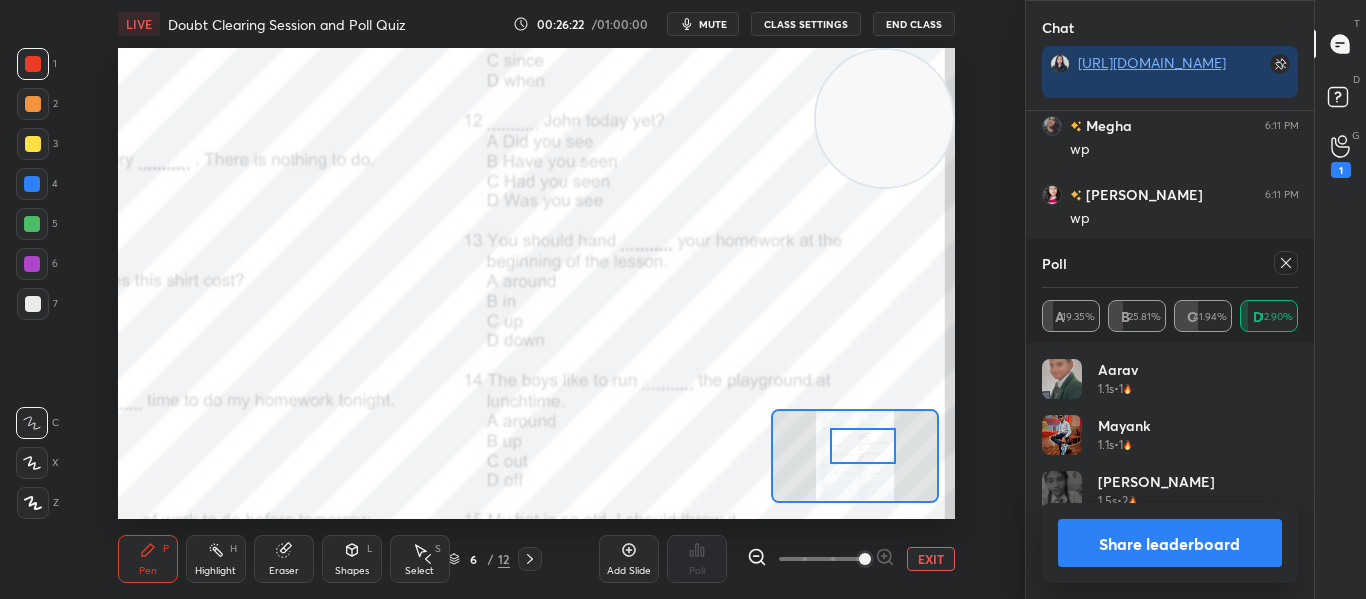 click 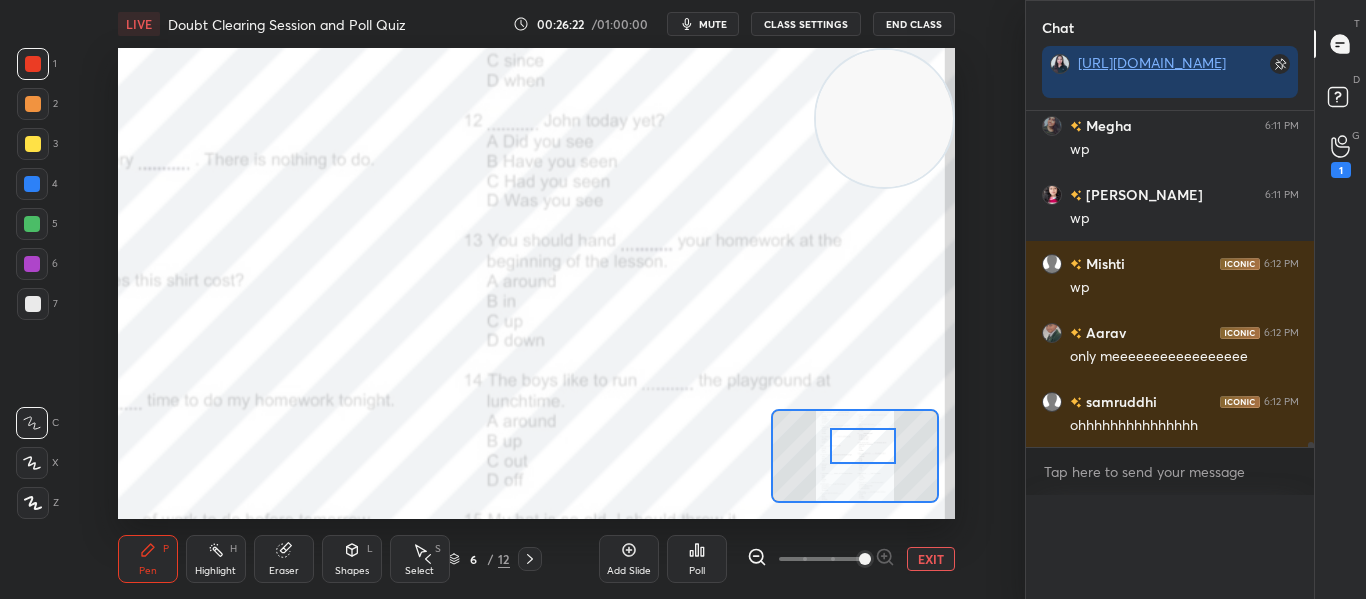 scroll, scrollTop: 0, scrollLeft: 0, axis: both 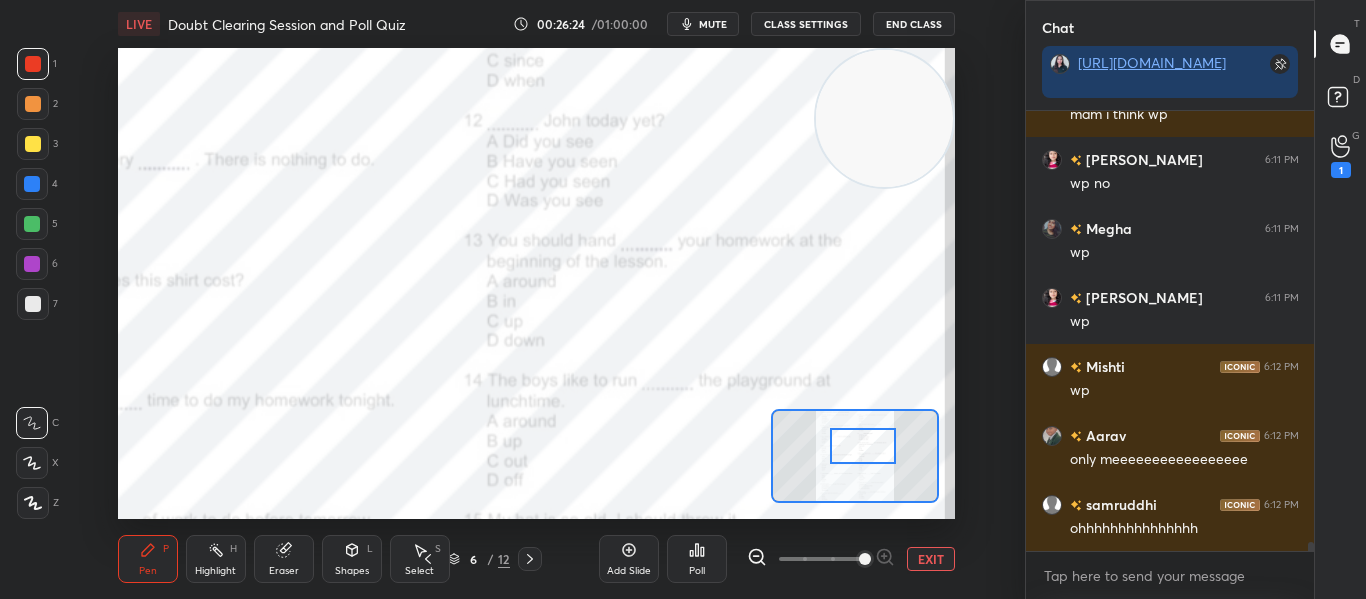 click at bounding box center (862, 446) 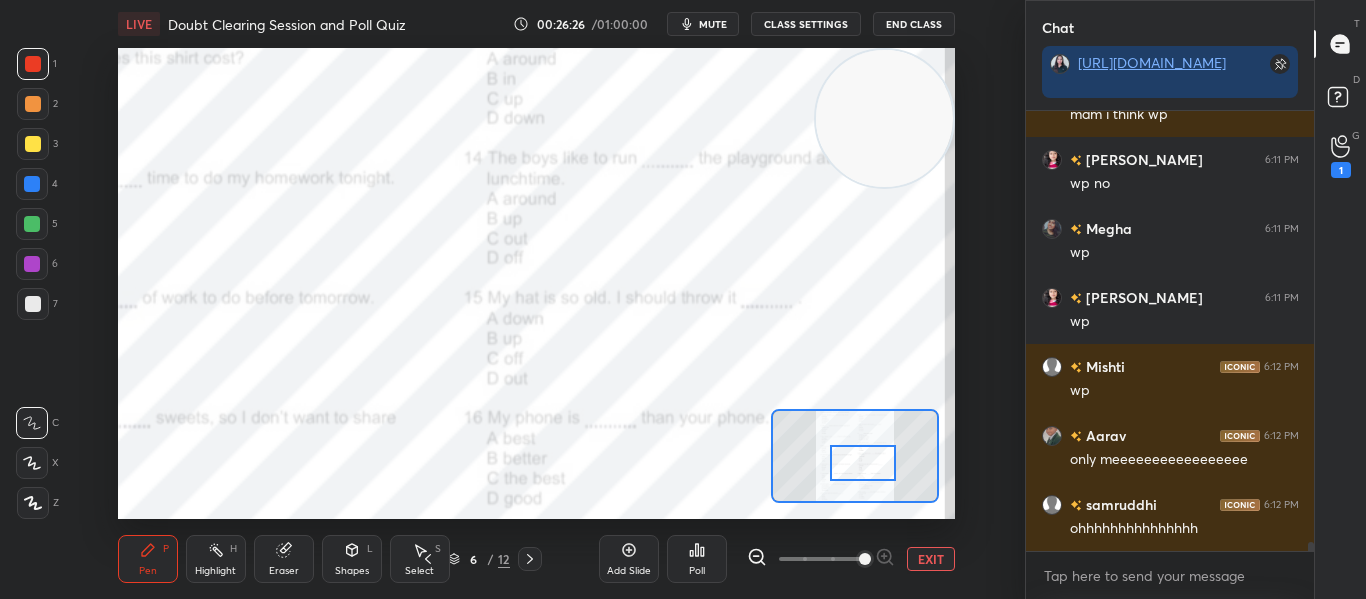 drag, startPoint x: 854, startPoint y: 449, endPoint x: 854, endPoint y: 466, distance: 17 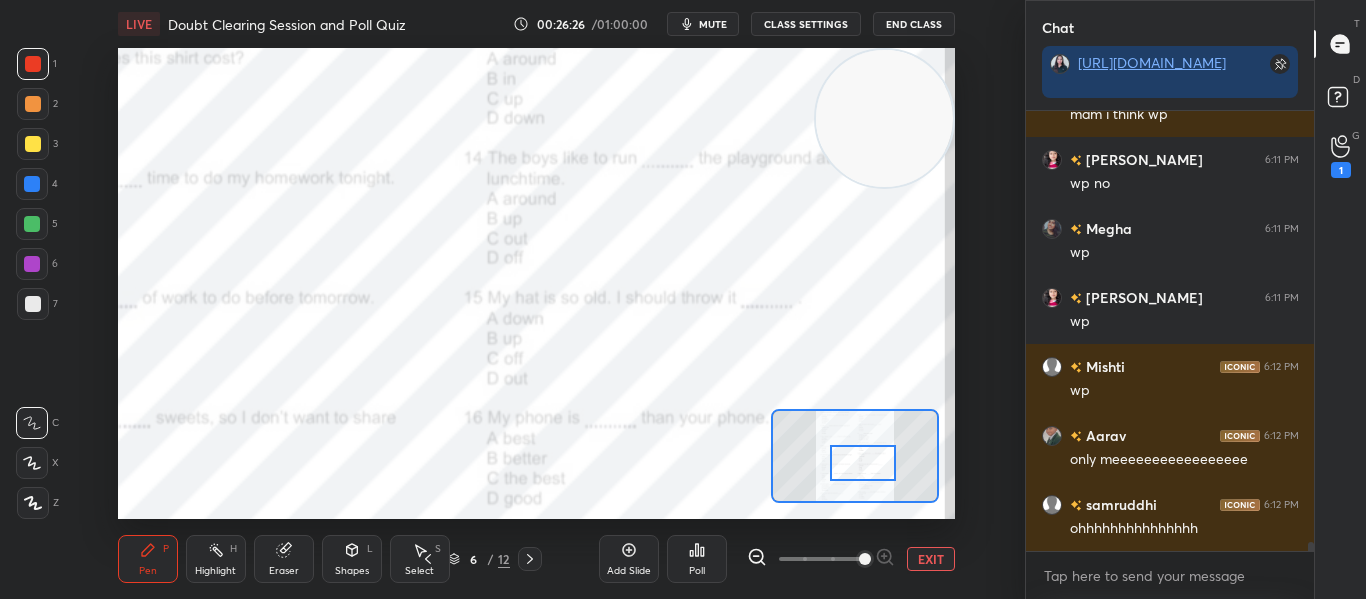 click at bounding box center [862, 463] 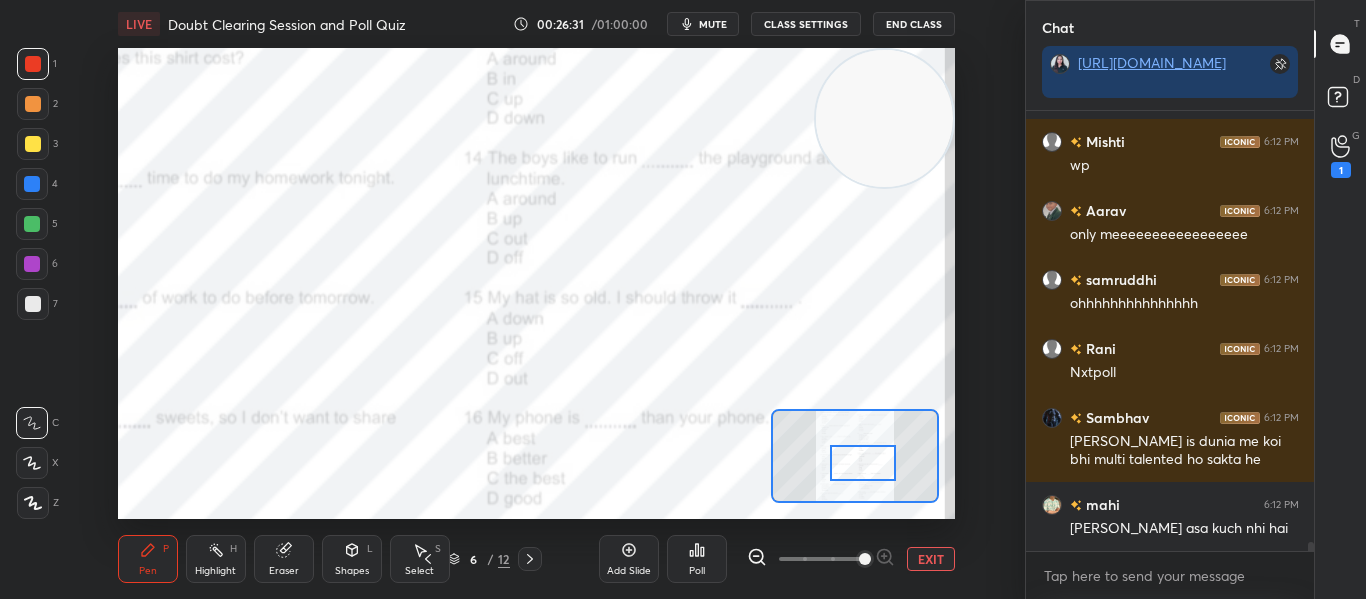 click 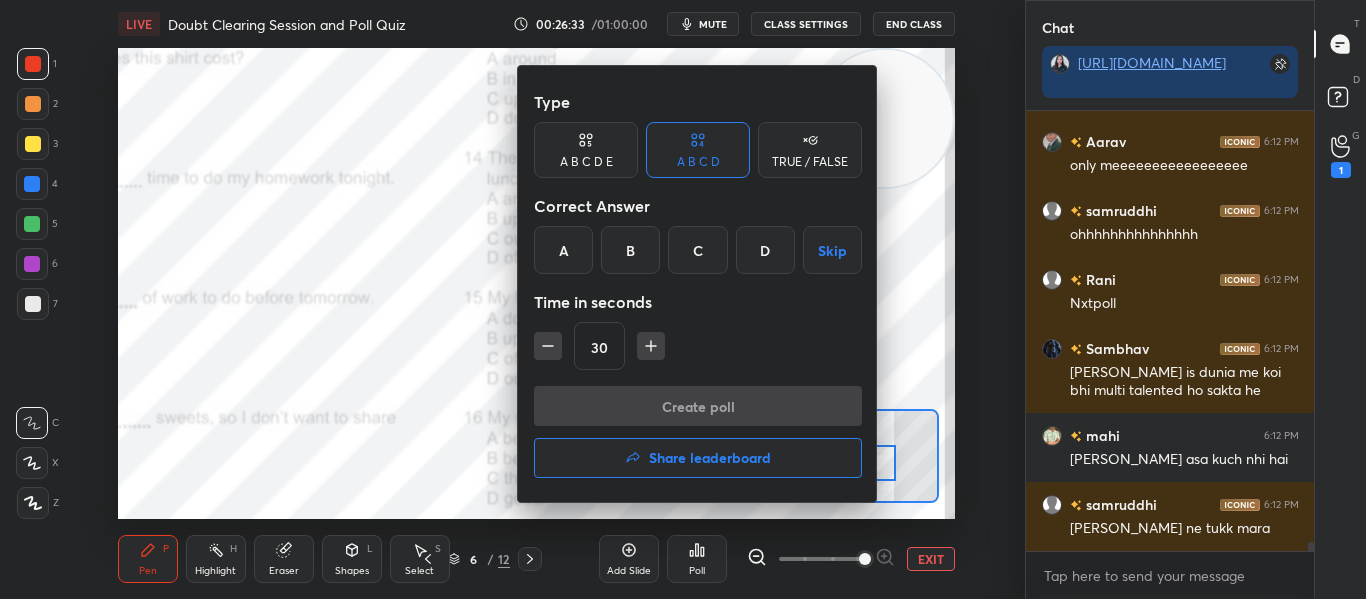 click on "A" at bounding box center [563, 250] 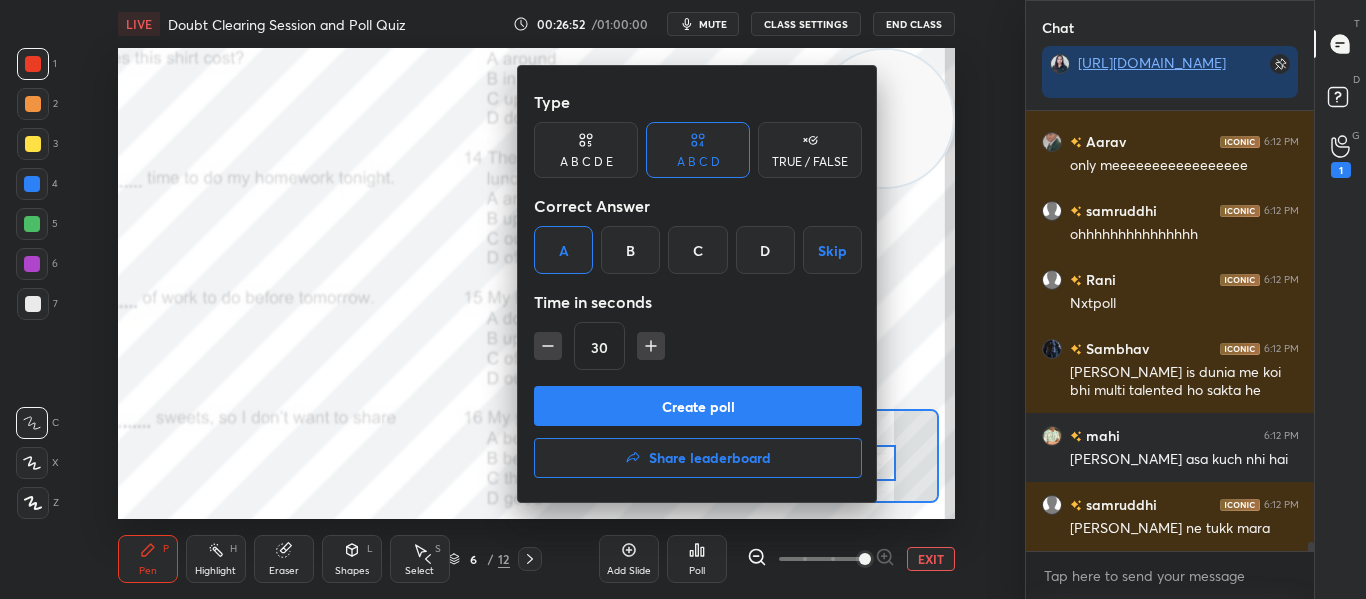 click on "Create poll" at bounding box center (698, 406) 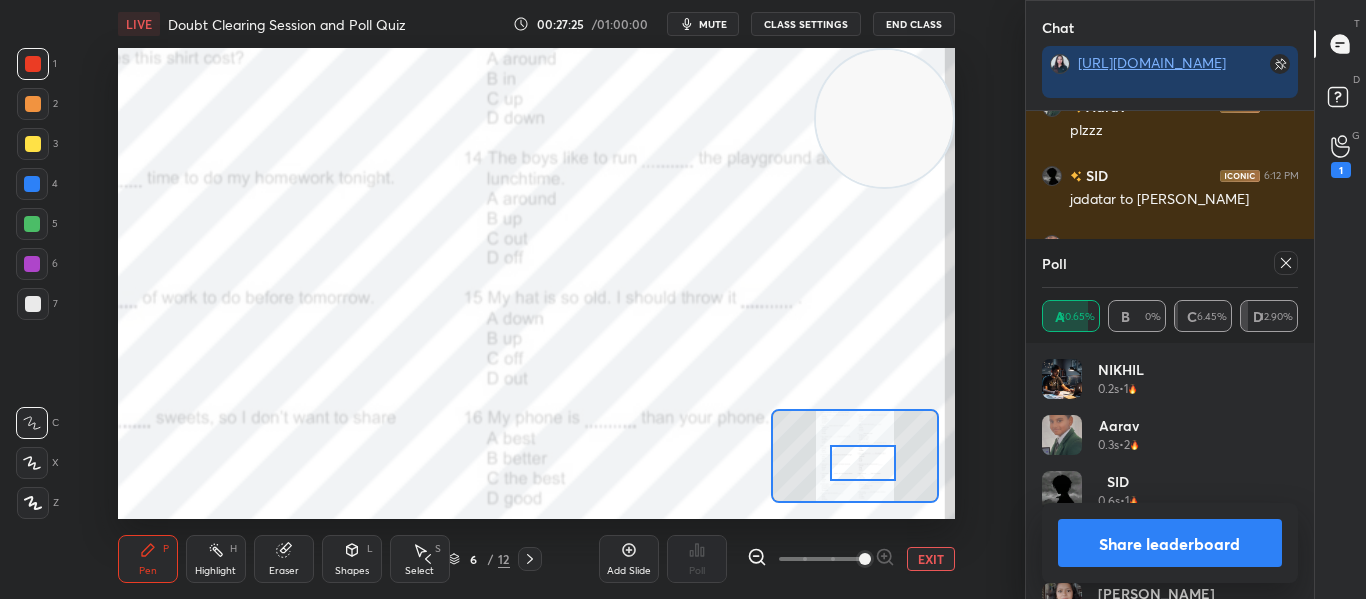 click 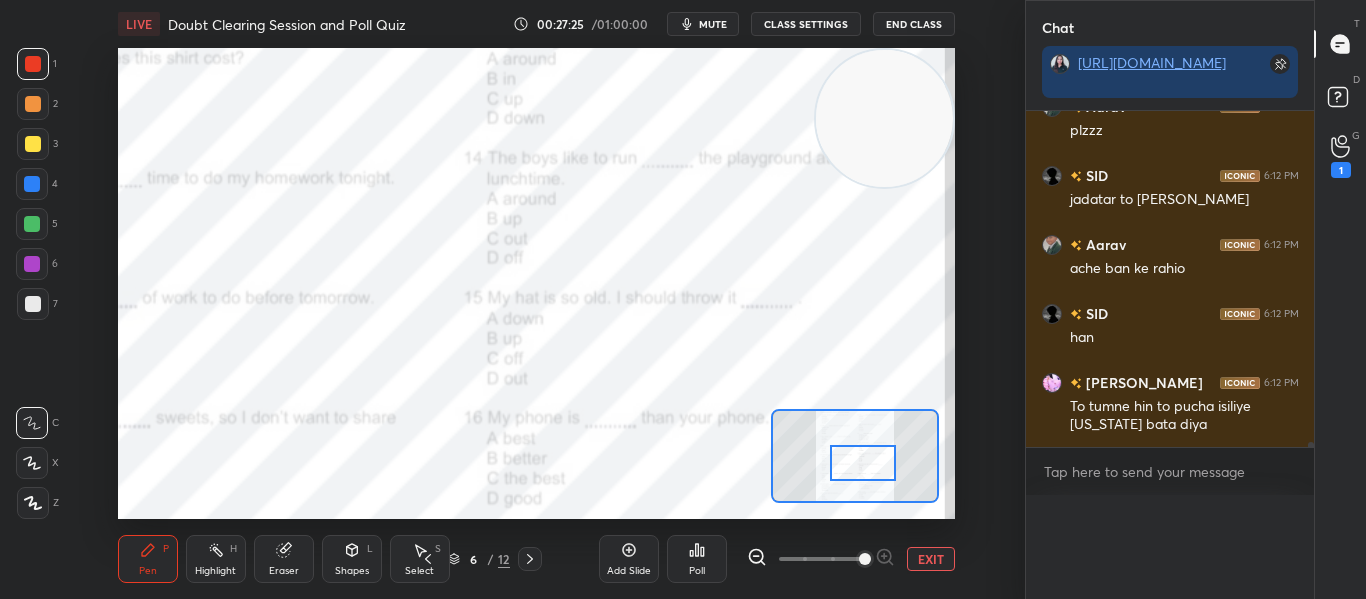scroll, scrollTop: 0, scrollLeft: 0, axis: both 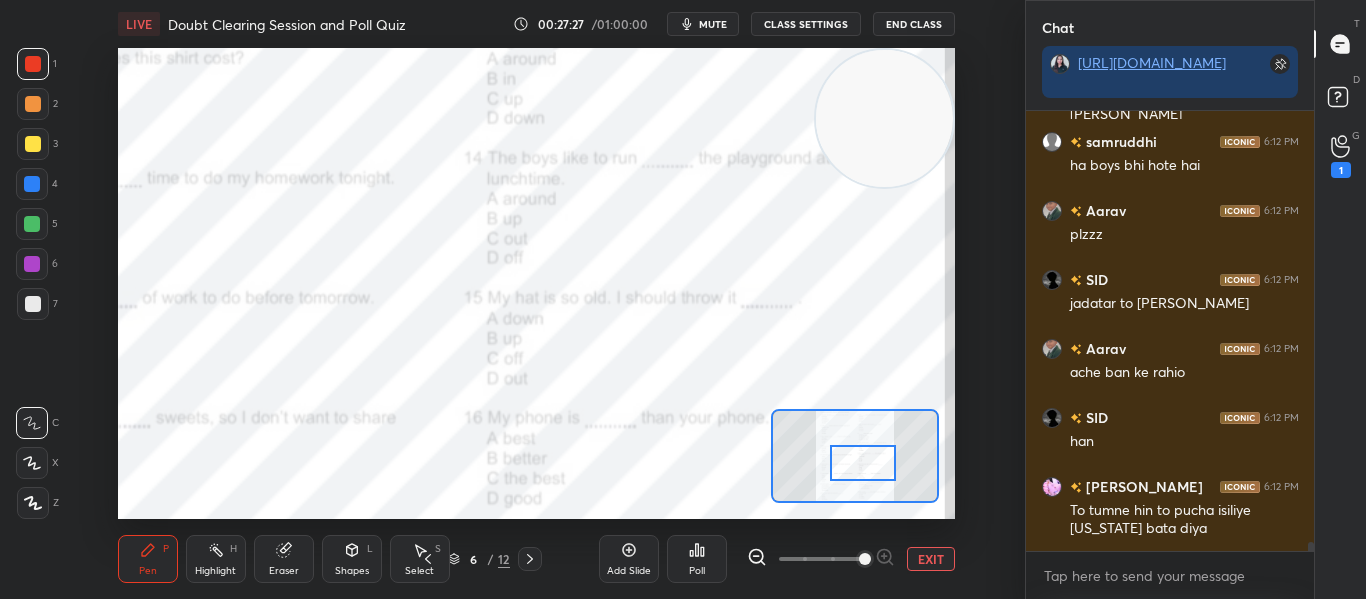 click at bounding box center (862, 463) 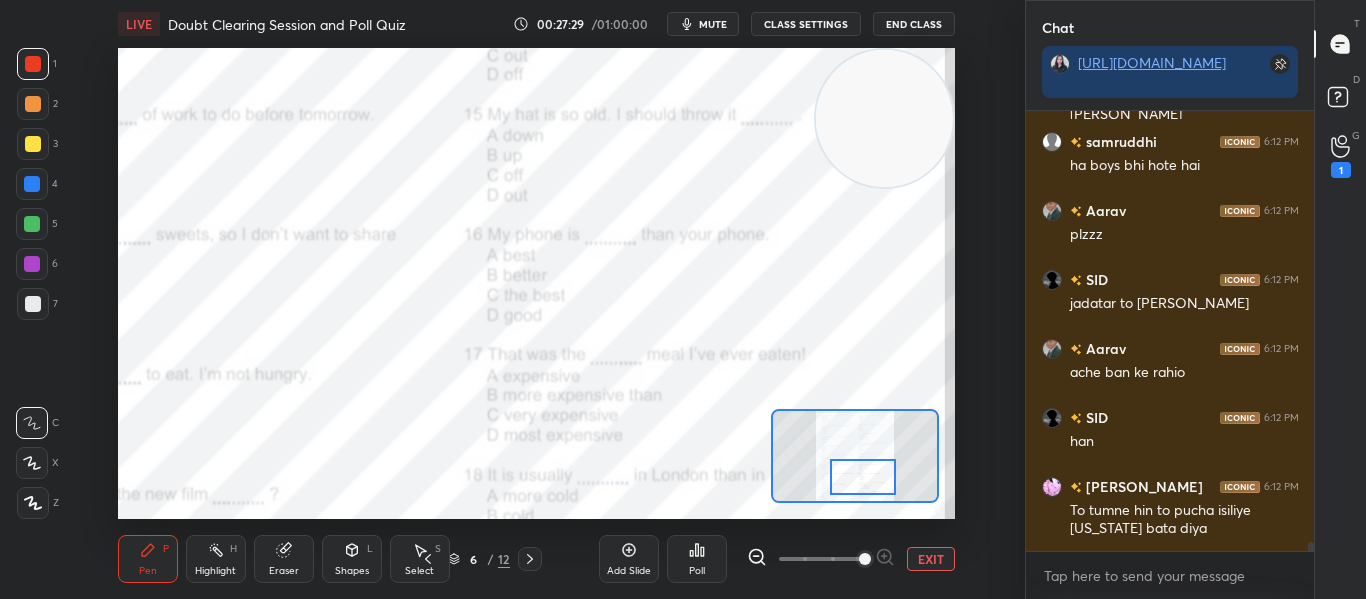 drag, startPoint x: 876, startPoint y: 451, endPoint x: 876, endPoint y: 465, distance: 14 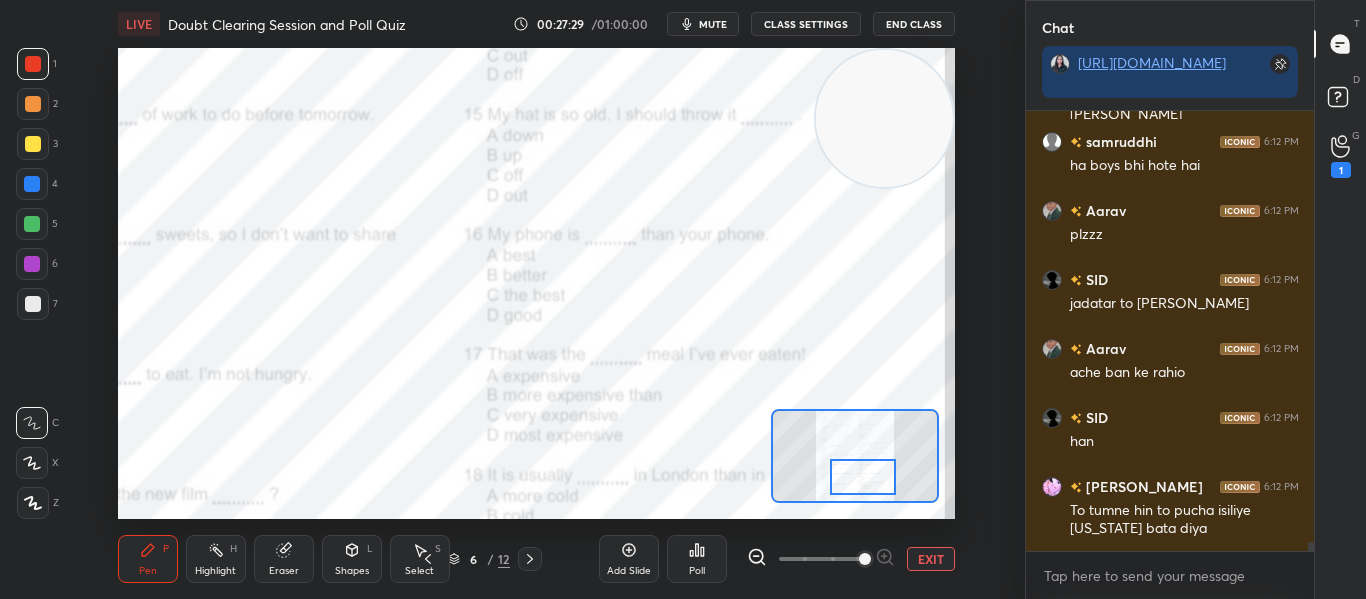 click at bounding box center (862, 477) 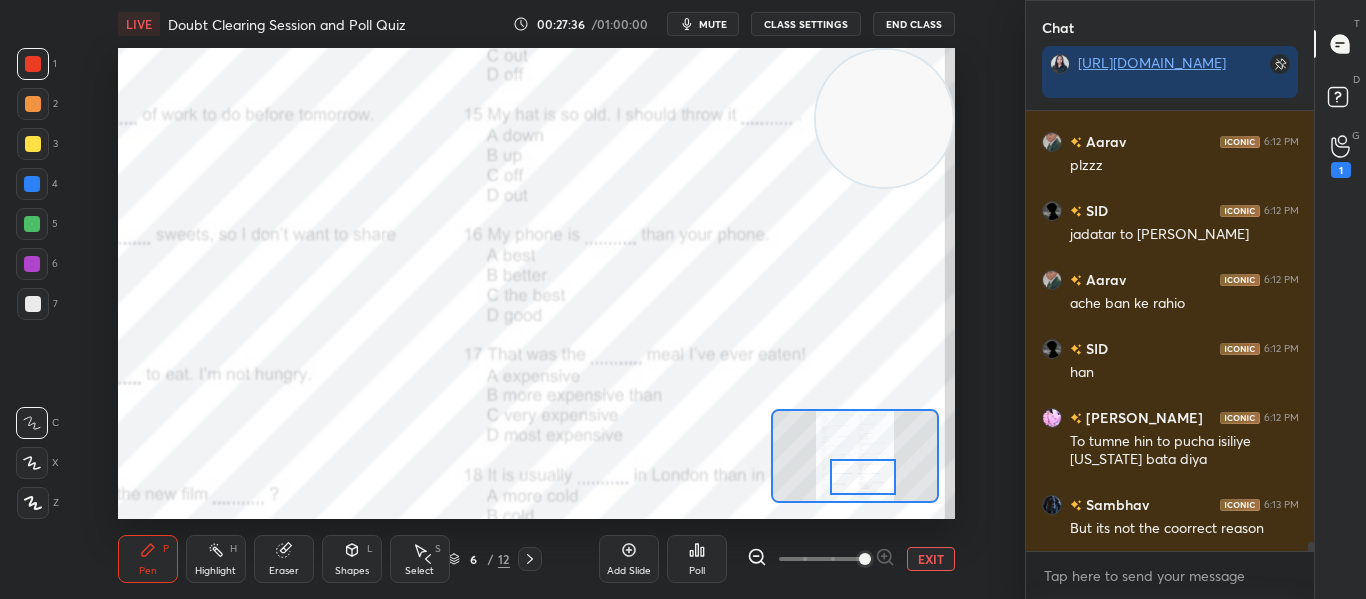 click on "Poll" at bounding box center [697, 559] 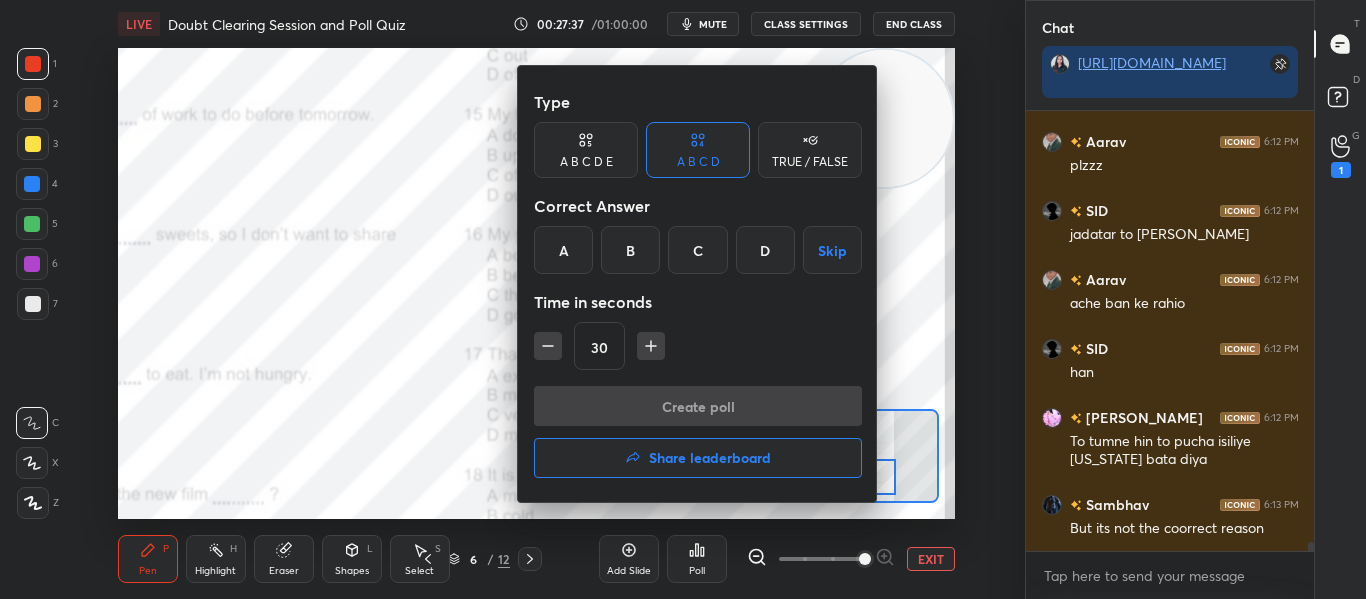 click on "D" at bounding box center [765, 250] 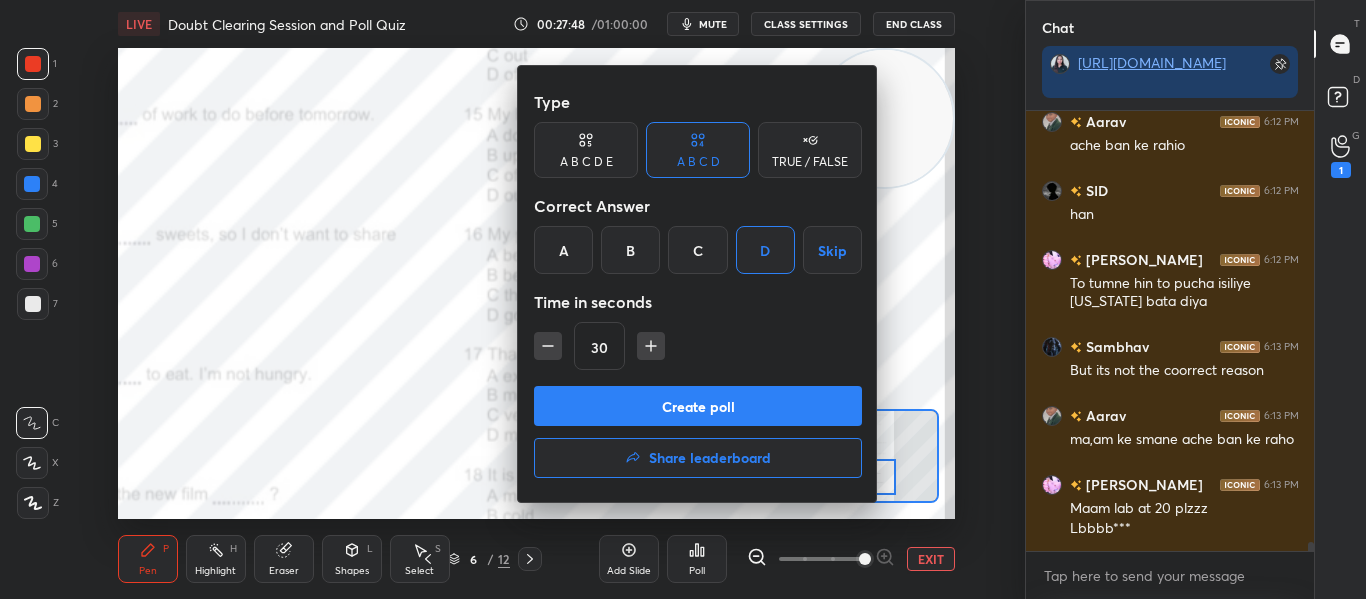 click on "Create poll" at bounding box center [698, 406] 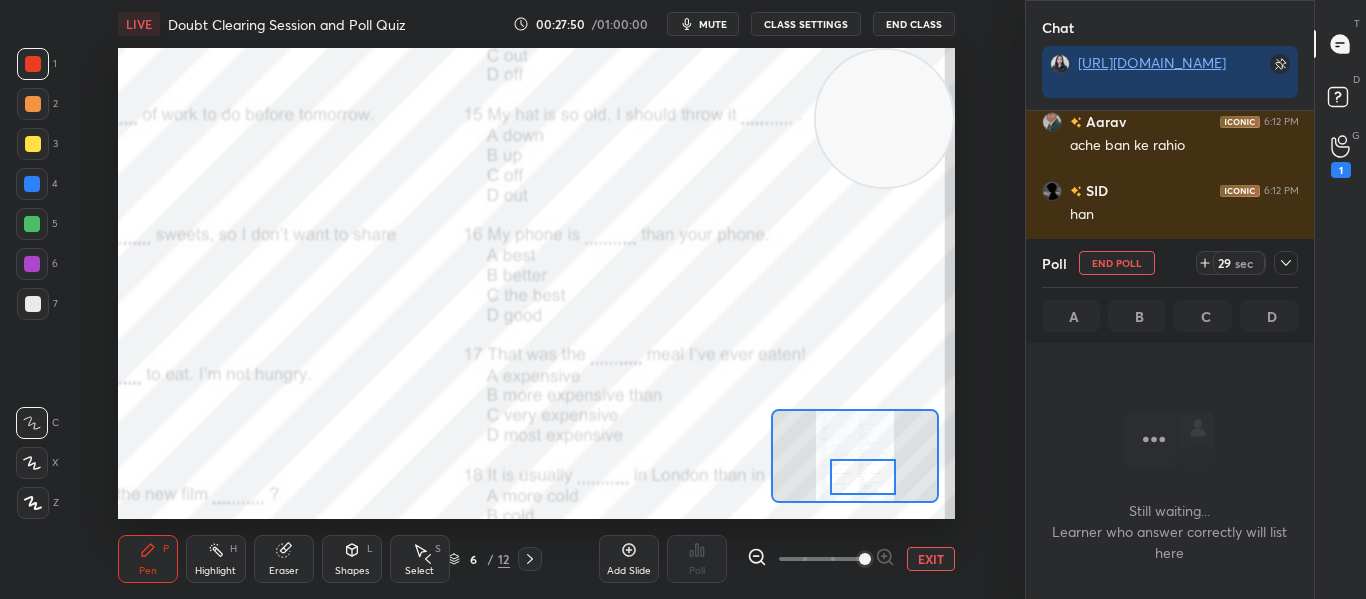 click at bounding box center [862, 477] 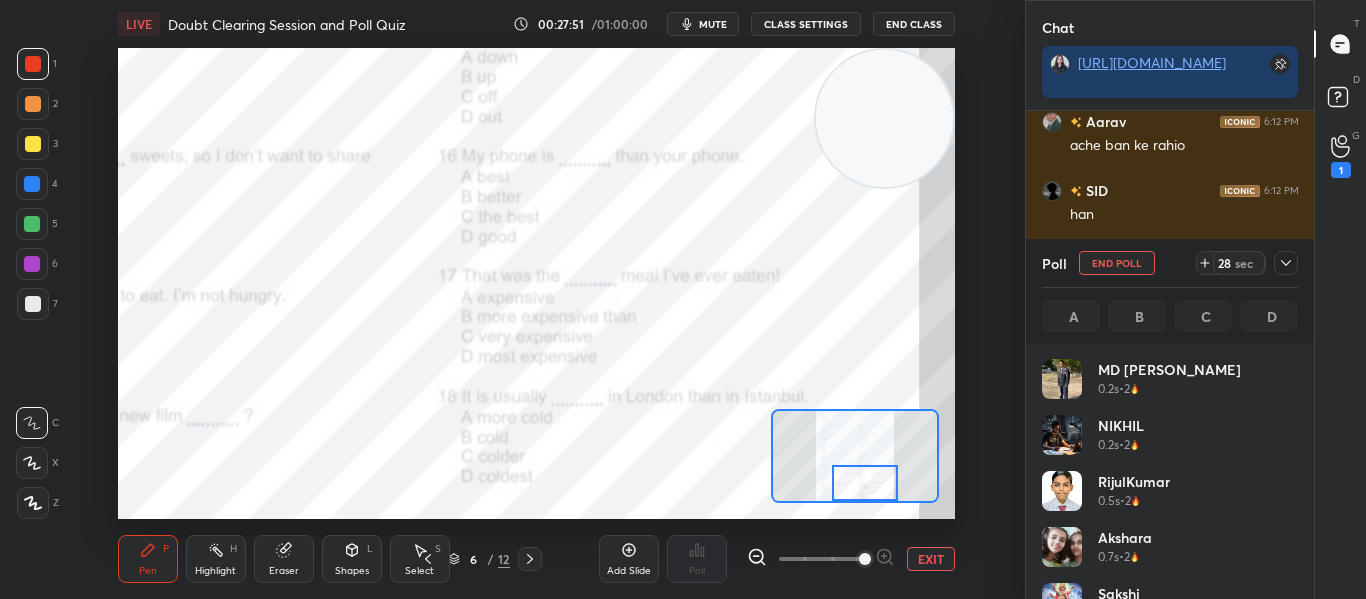 drag, startPoint x: 849, startPoint y: 472, endPoint x: 851, endPoint y: 493, distance: 21.095022 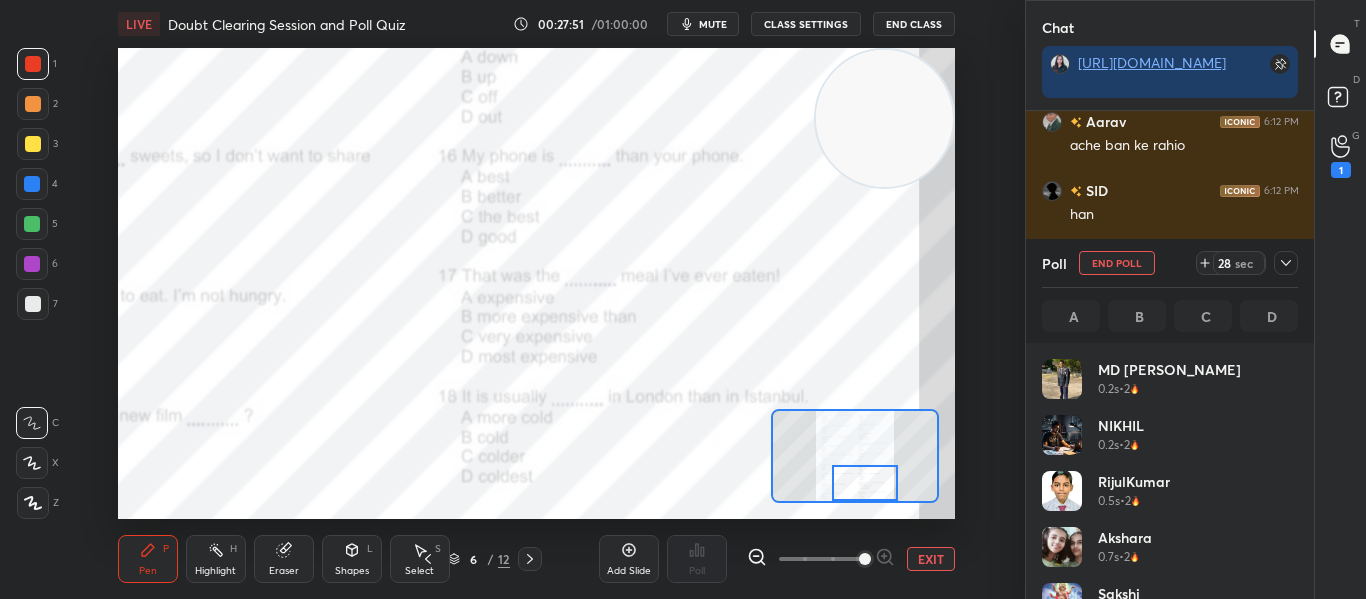 click at bounding box center [864, 483] 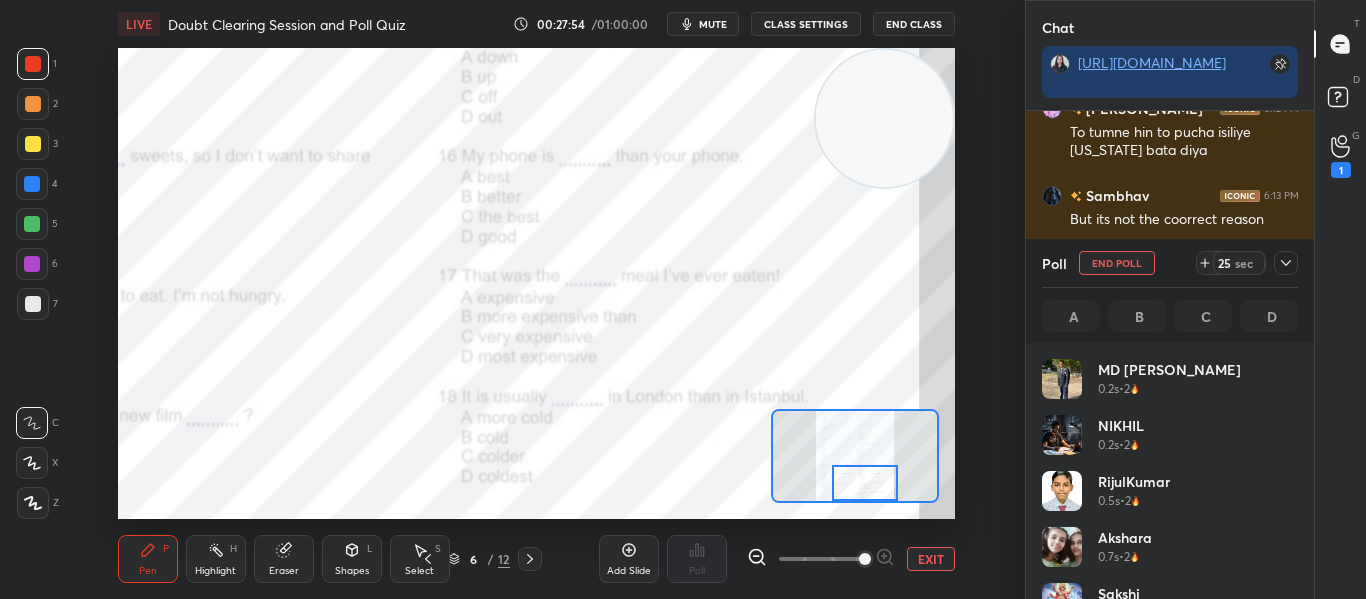 click 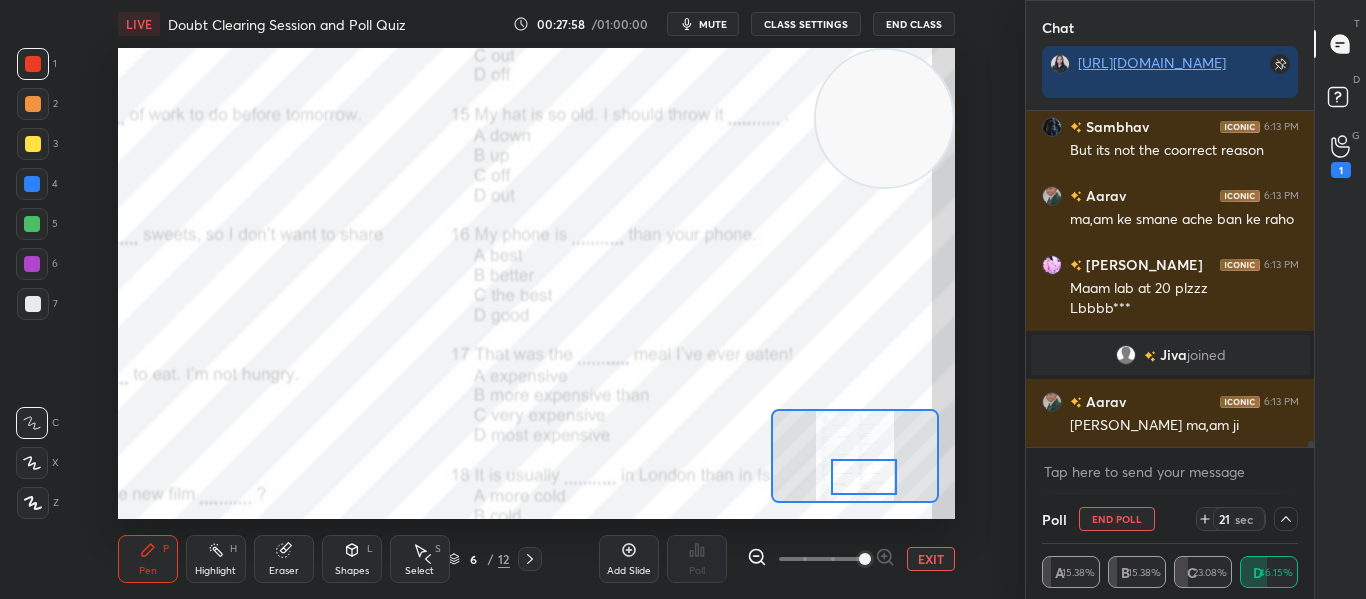 click at bounding box center (863, 477) 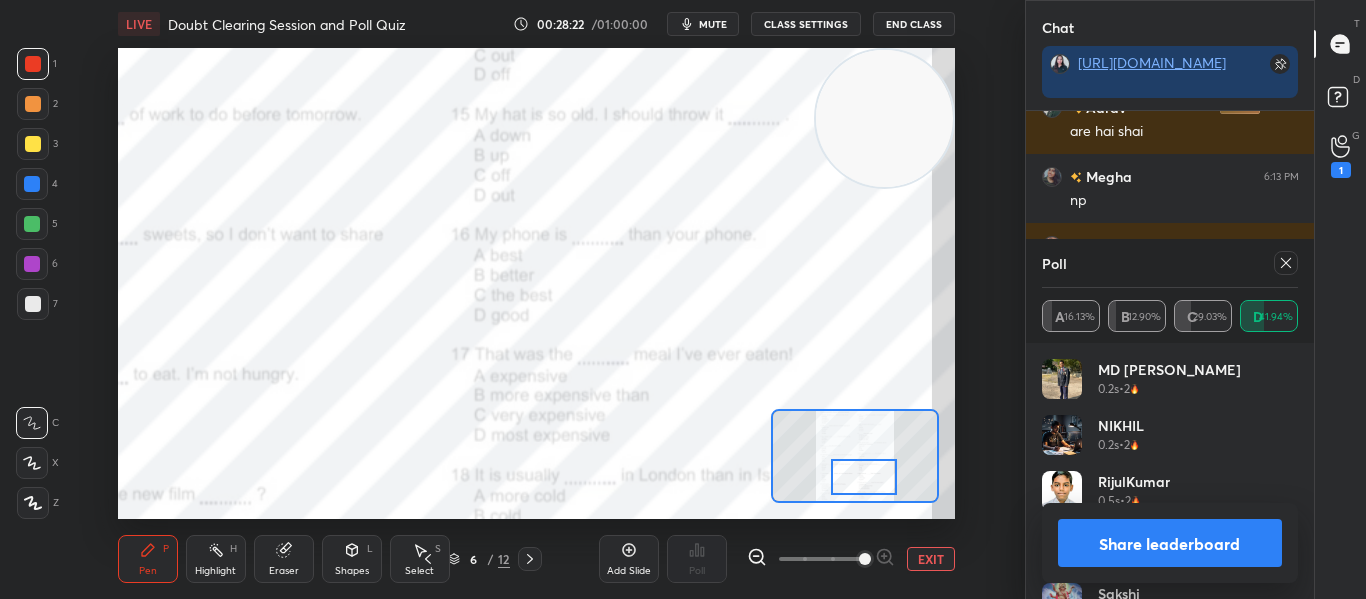 click 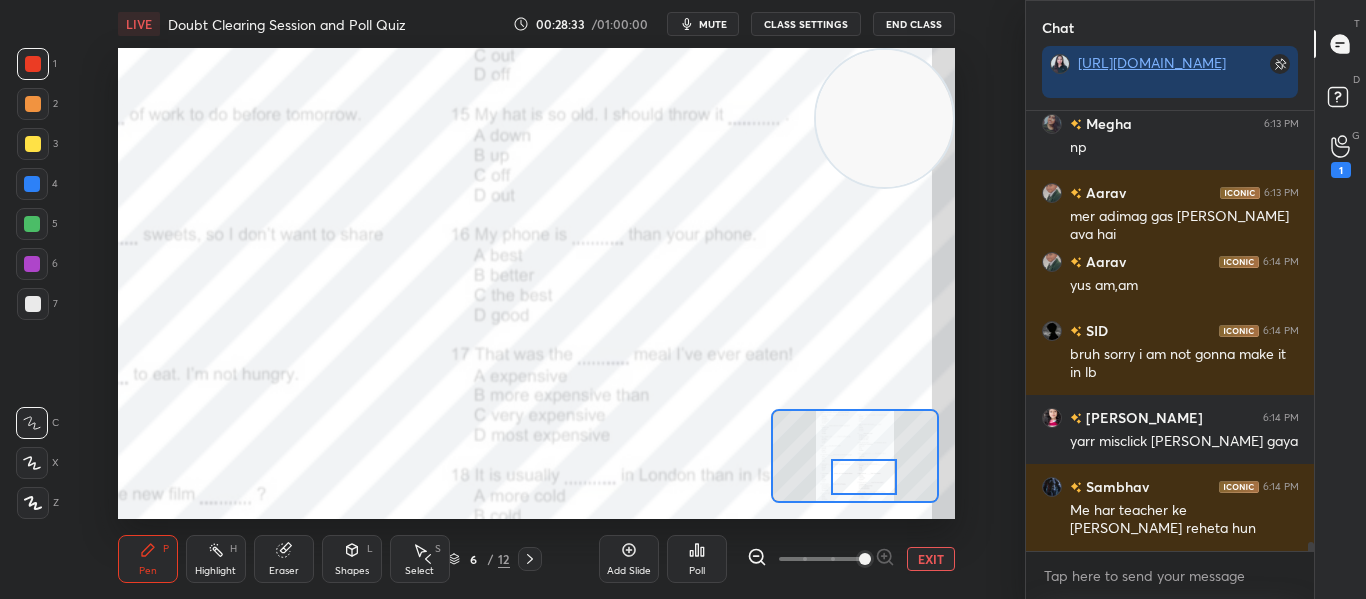 click at bounding box center (863, 477) 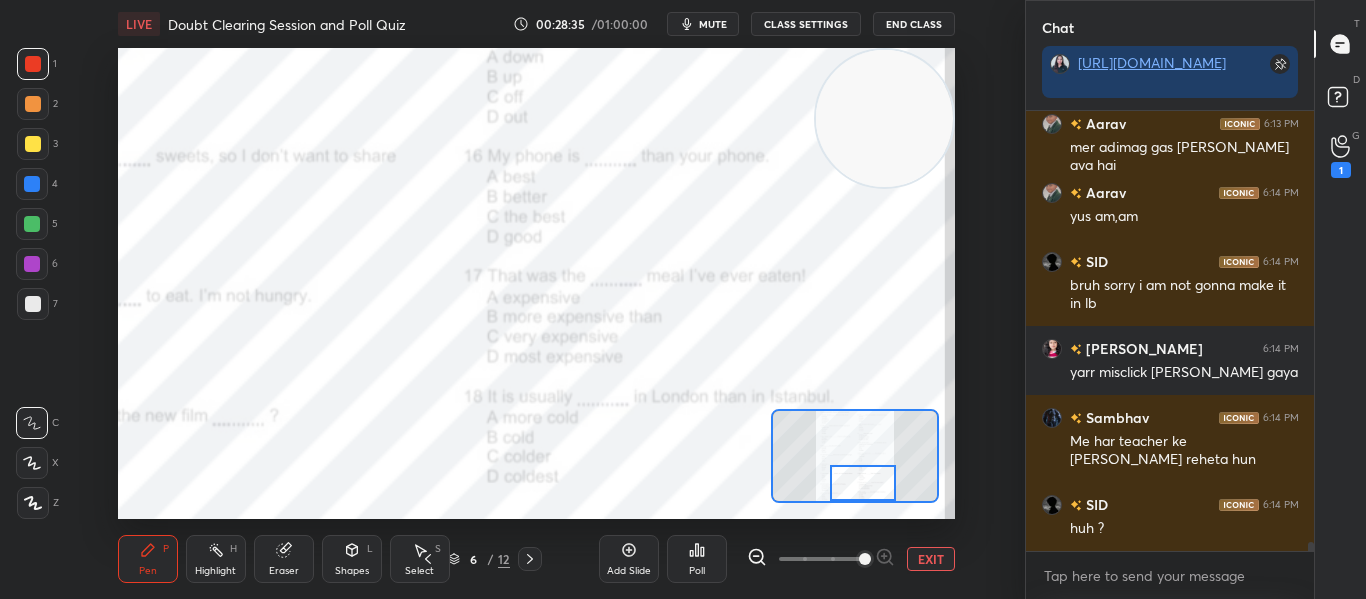 click at bounding box center (862, 483) 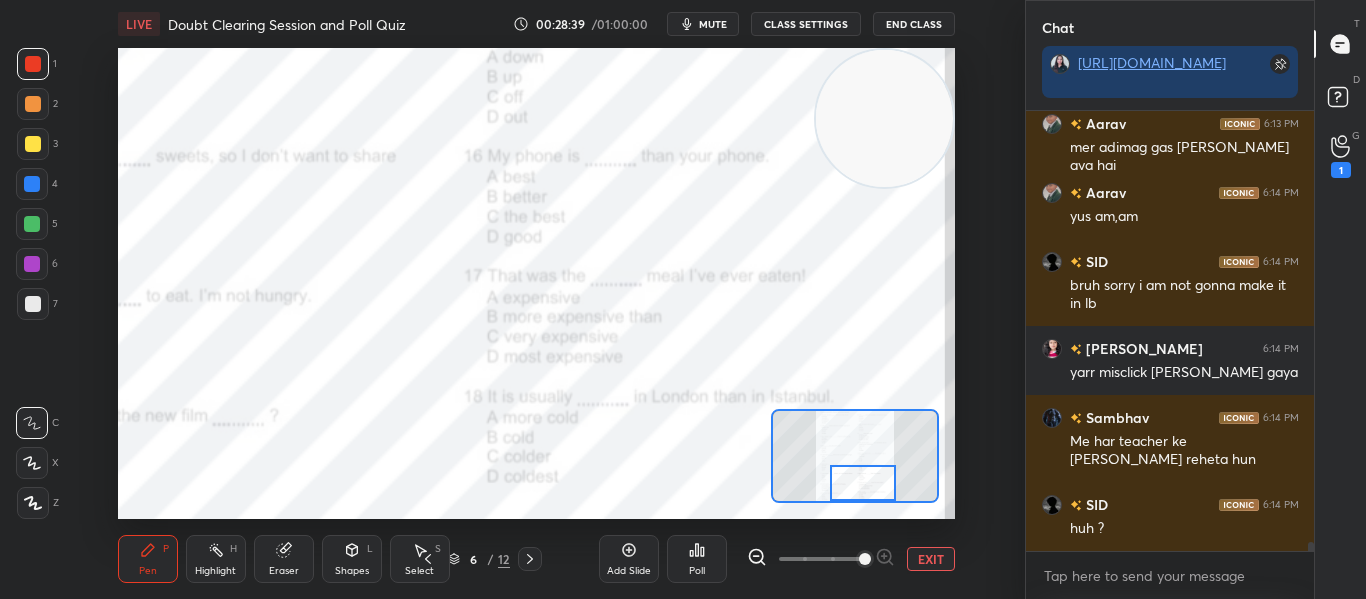 click on "Poll" at bounding box center (697, 571) 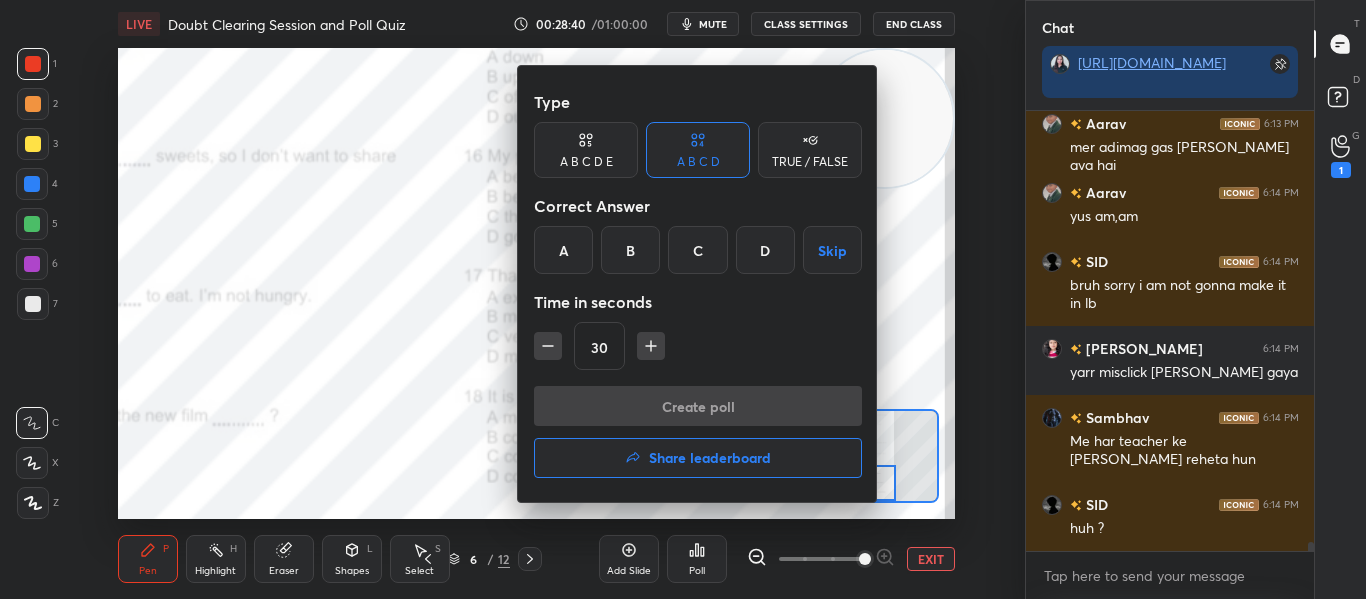click on "B" at bounding box center [630, 250] 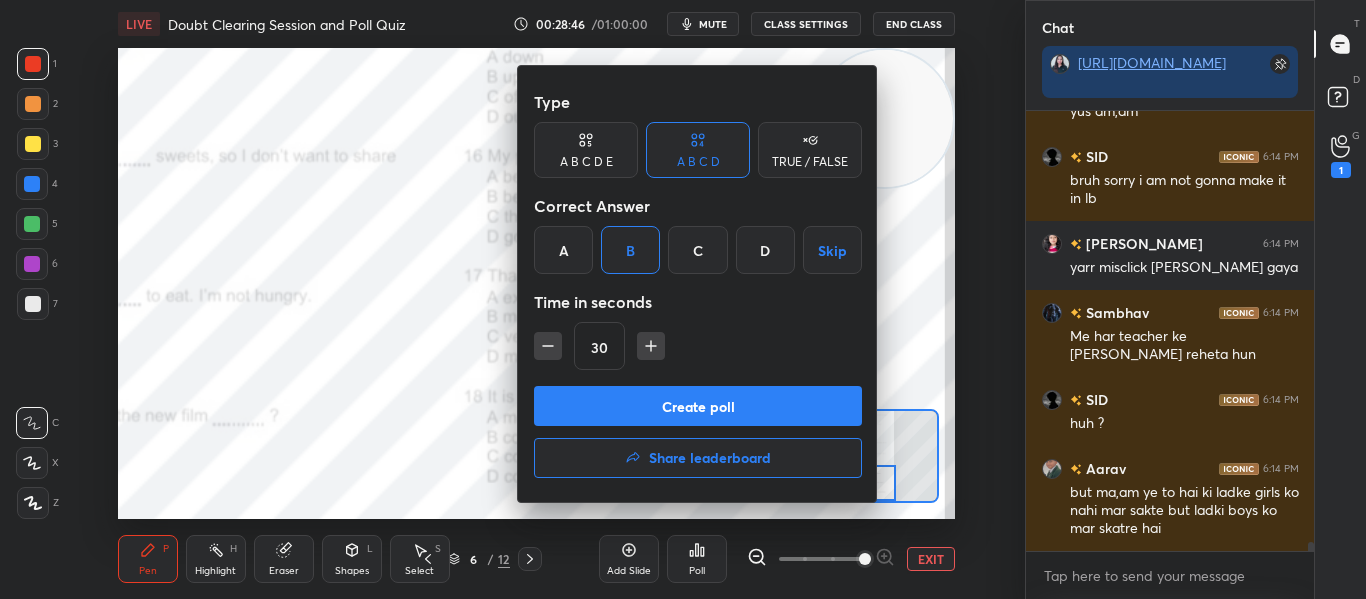 click on "Create poll" at bounding box center (698, 406) 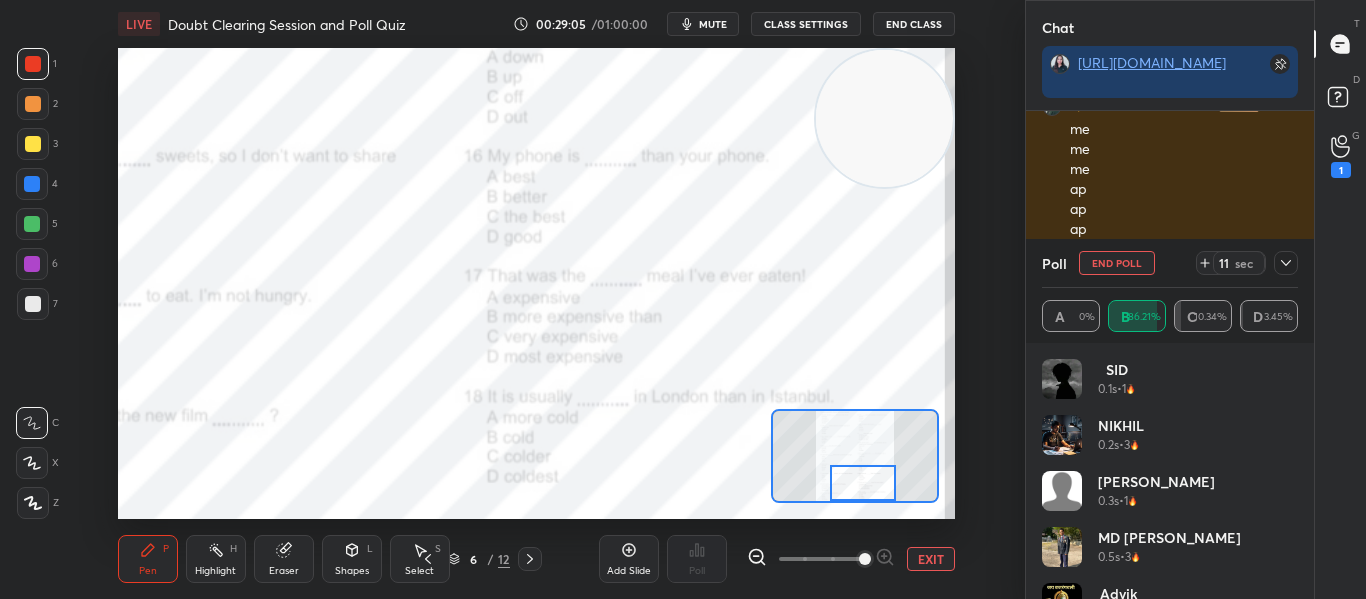 click on "11  sec" at bounding box center (1247, 263) 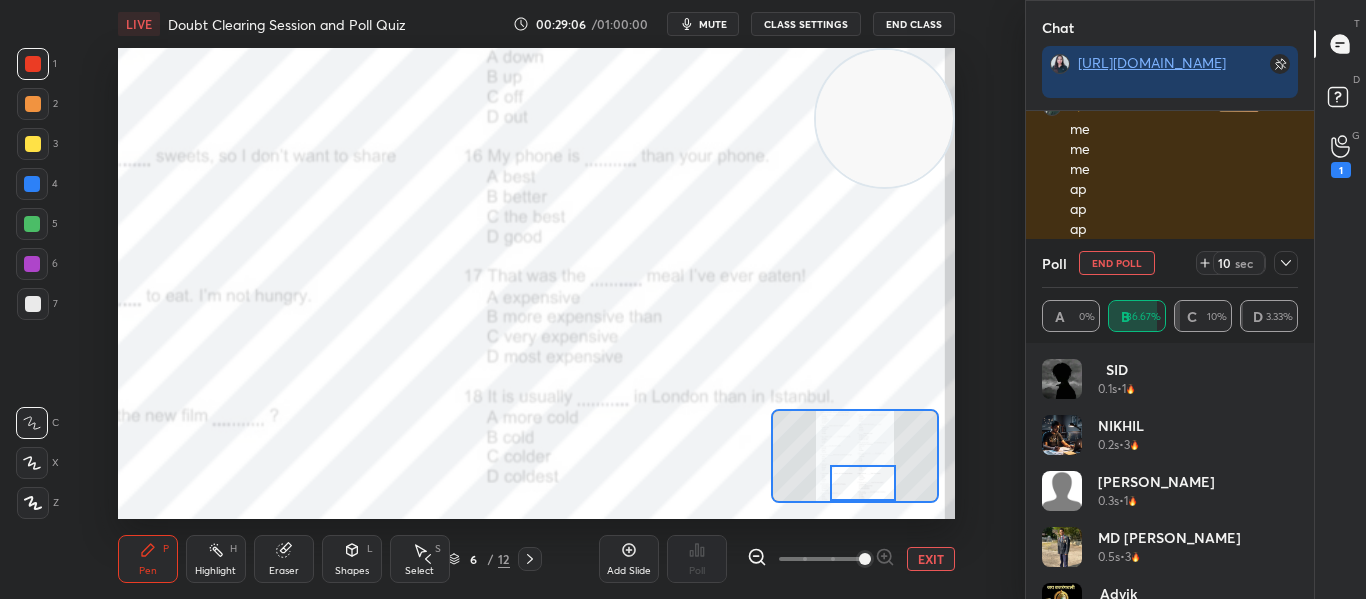 click 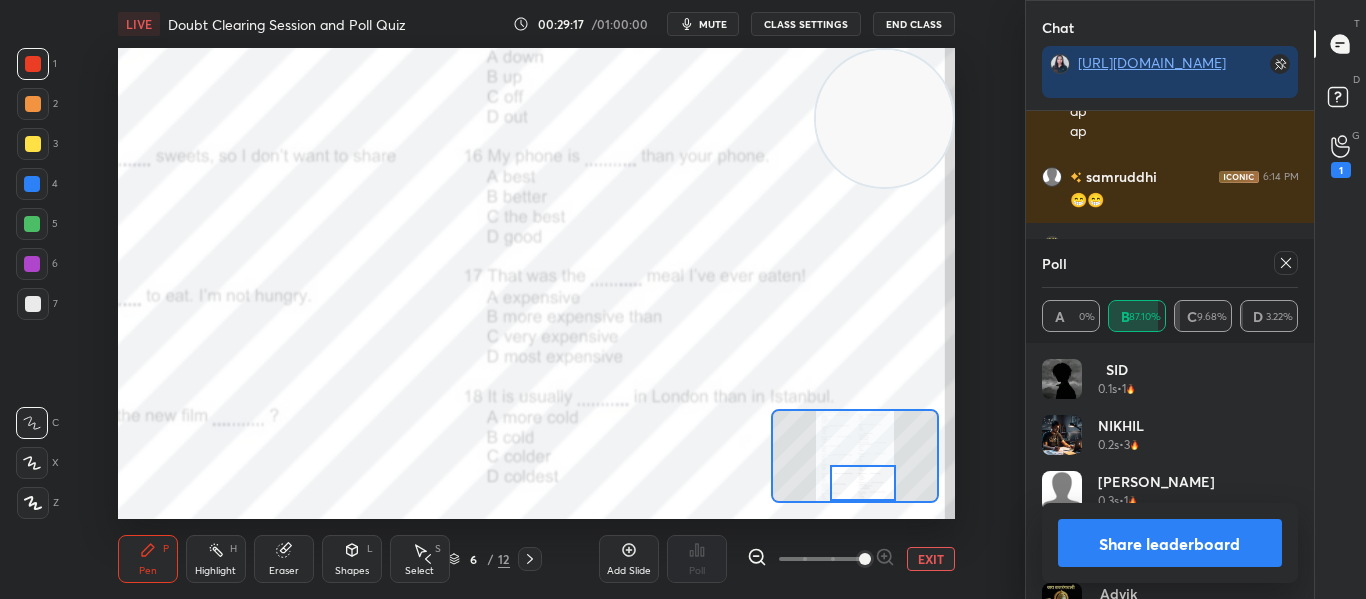 click 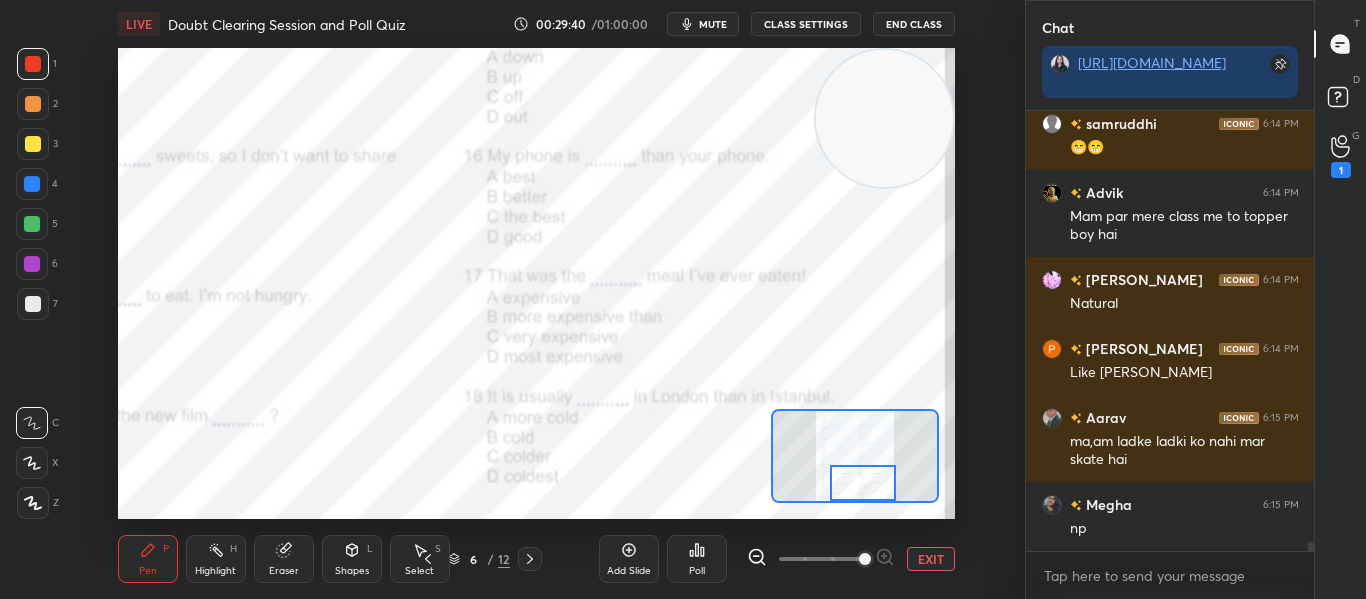 click on "Poll" at bounding box center (697, 559) 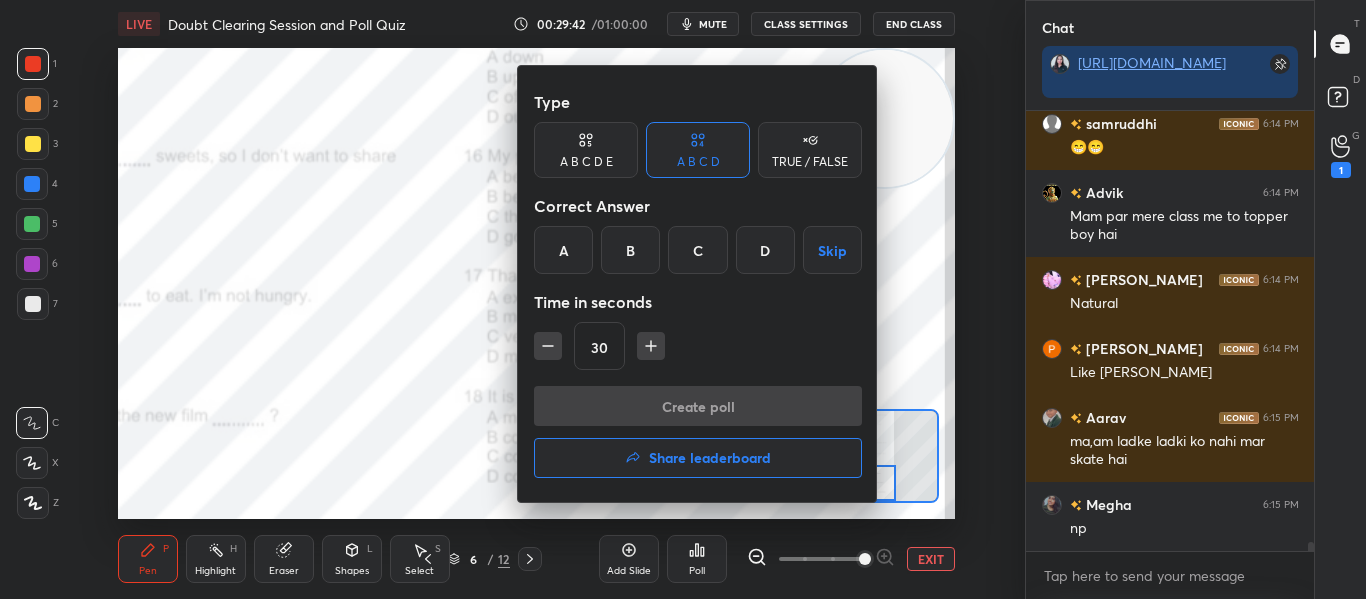 click on "D" at bounding box center [765, 250] 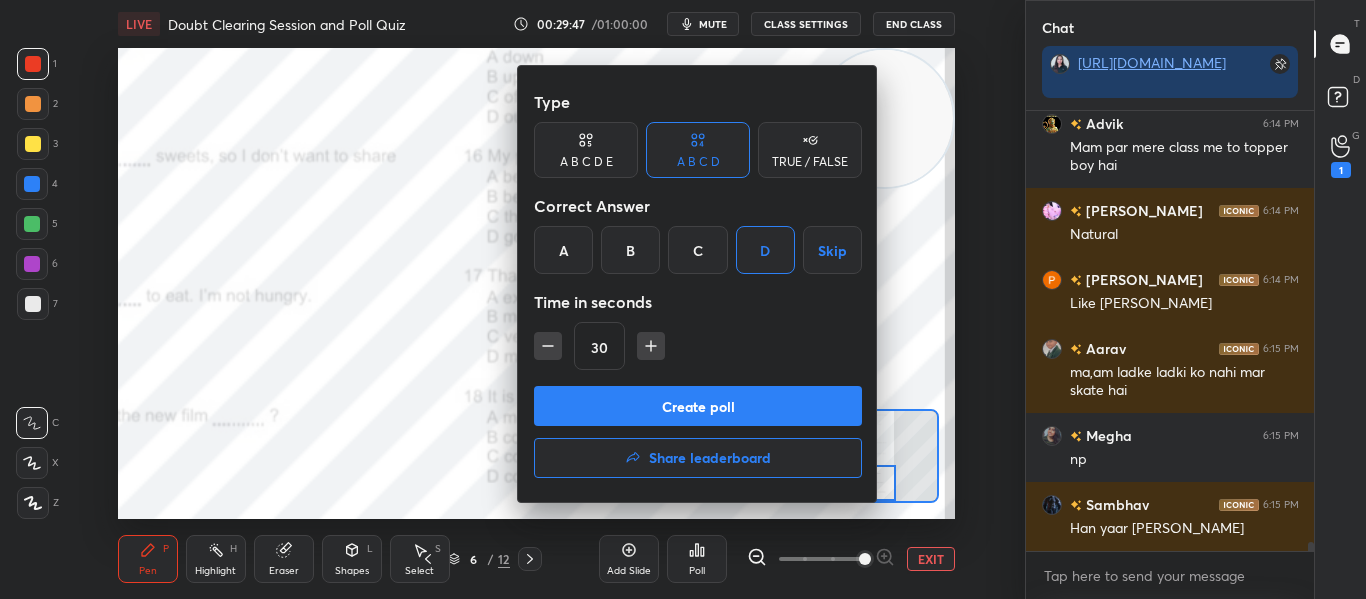 click on "Create poll" at bounding box center [698, 406] 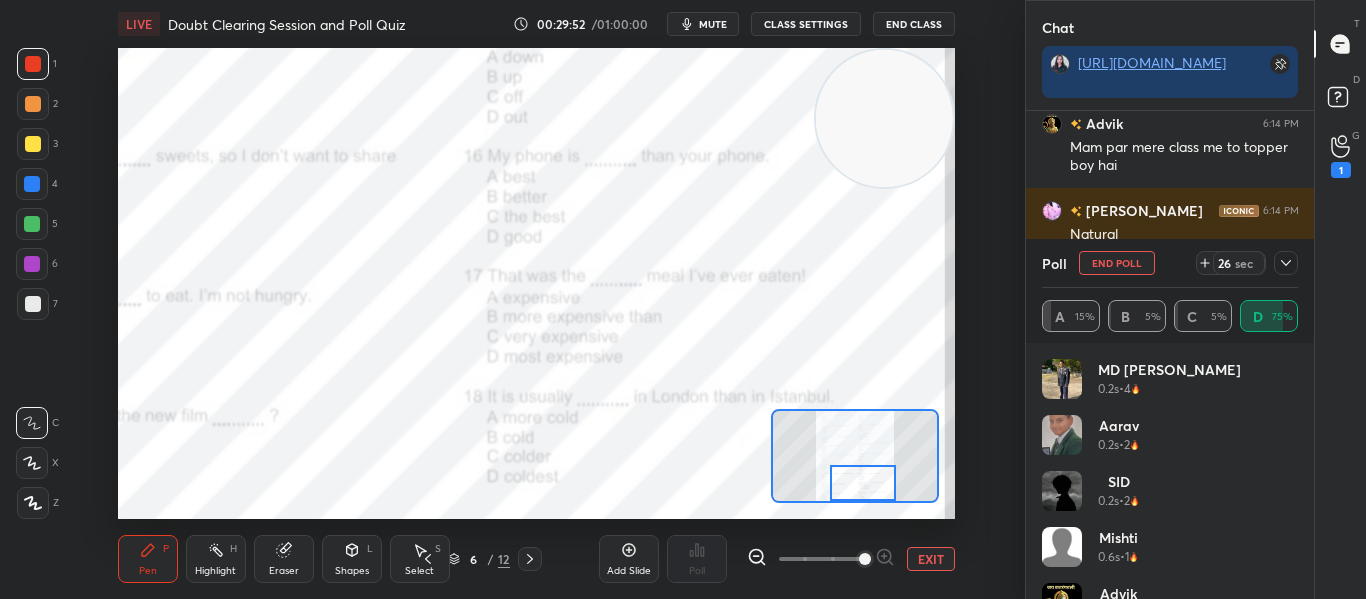 click 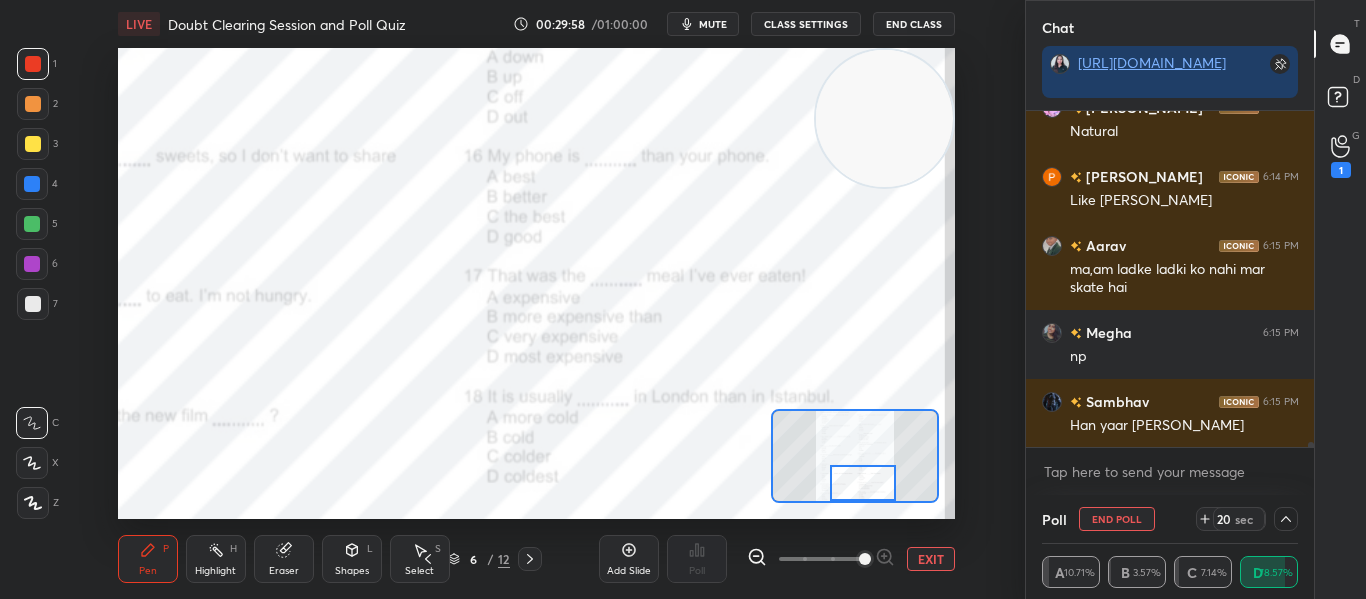 drag, startPoint x: 1309, startPoint y: 446, endPoint x: 1313, endPoint y: 471, distance: 25.317978 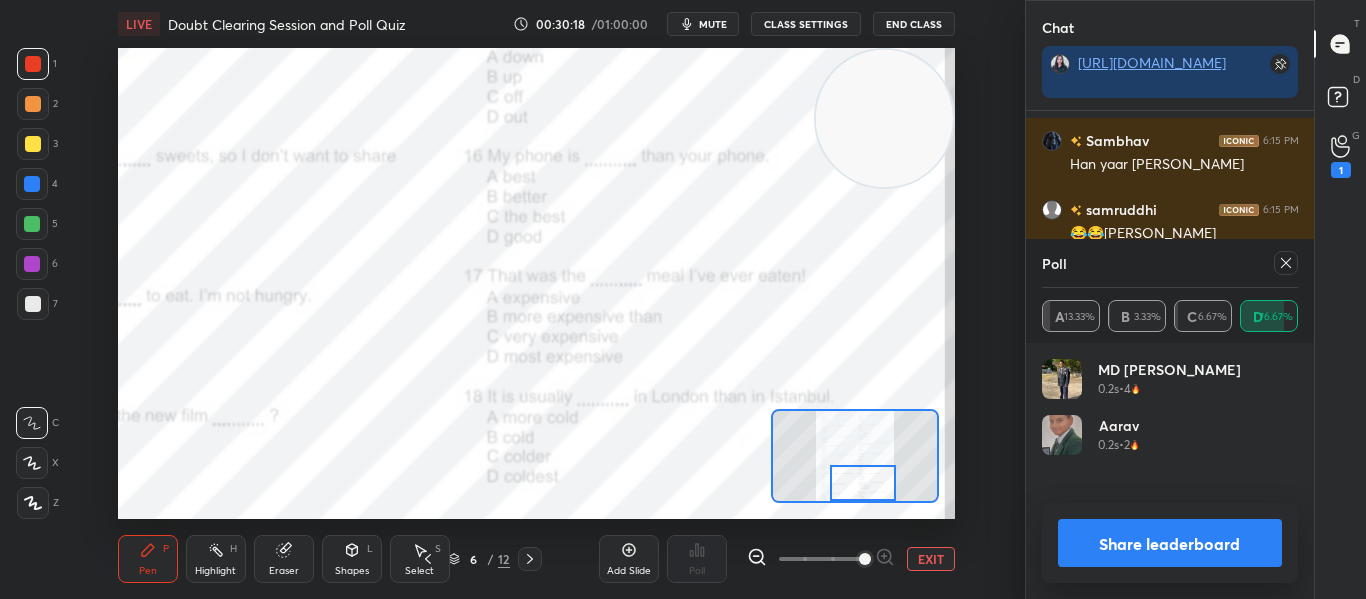 scroll, scrollTop: 7, scrollLeft: 7, axis: both 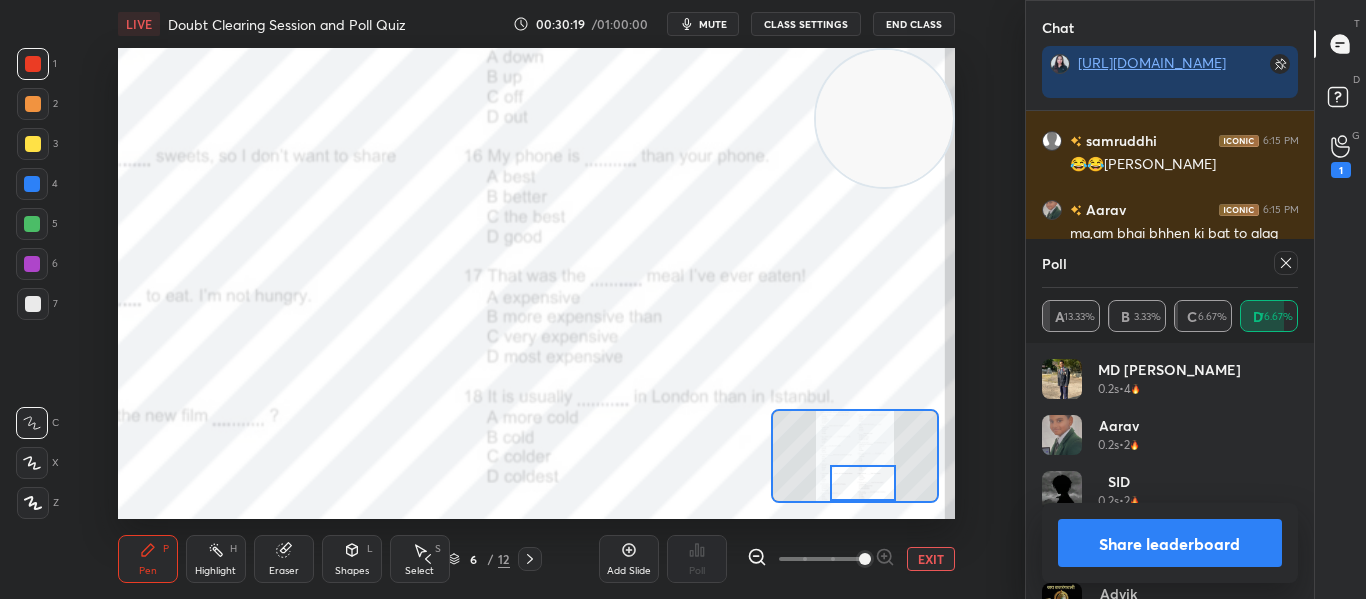 click at bounding box center (1286, 263) 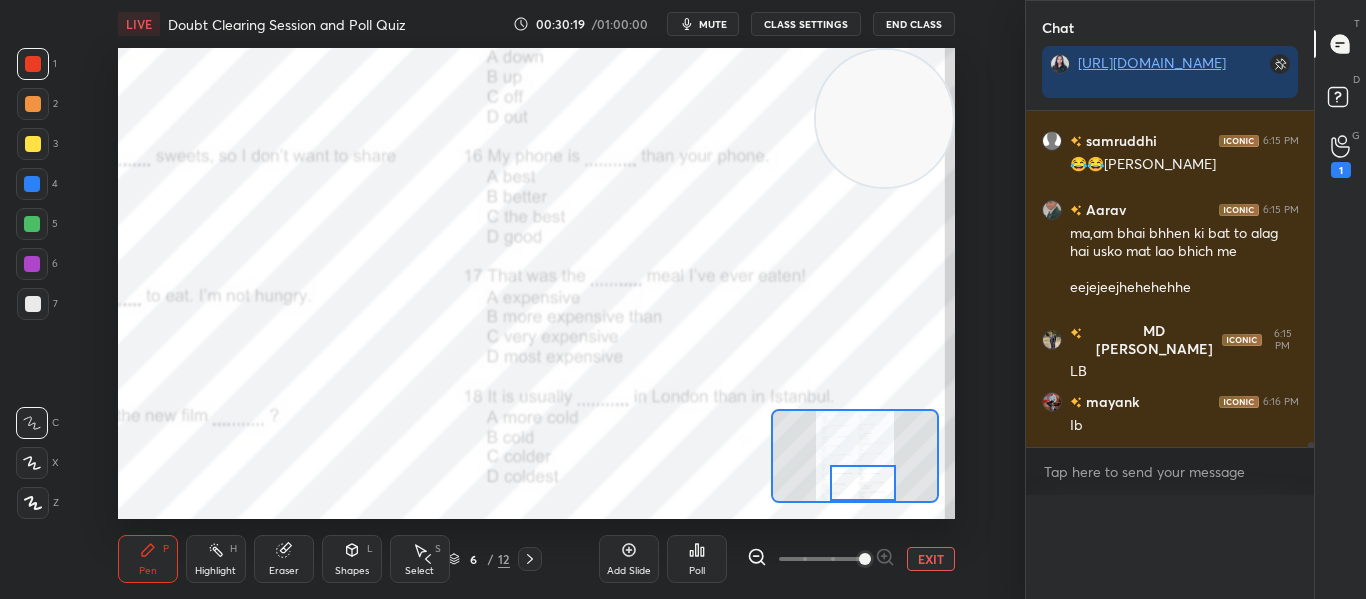 scroll, scrollTop: 0, scrollLeft: 0, axis: both 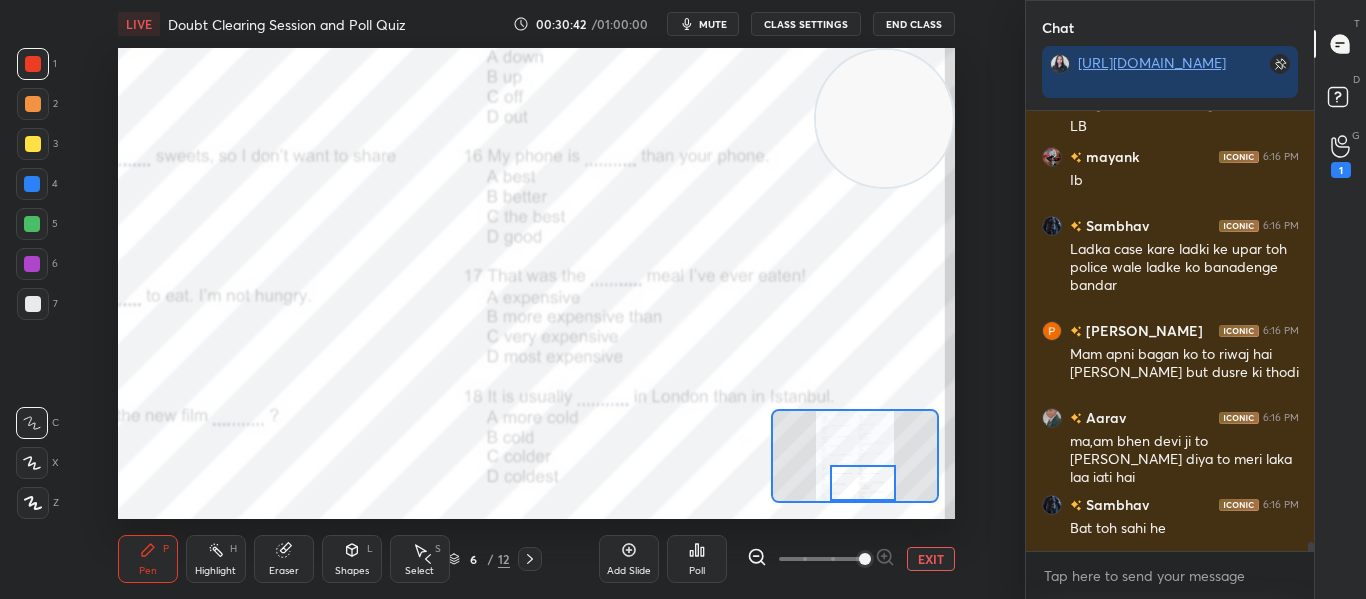 click 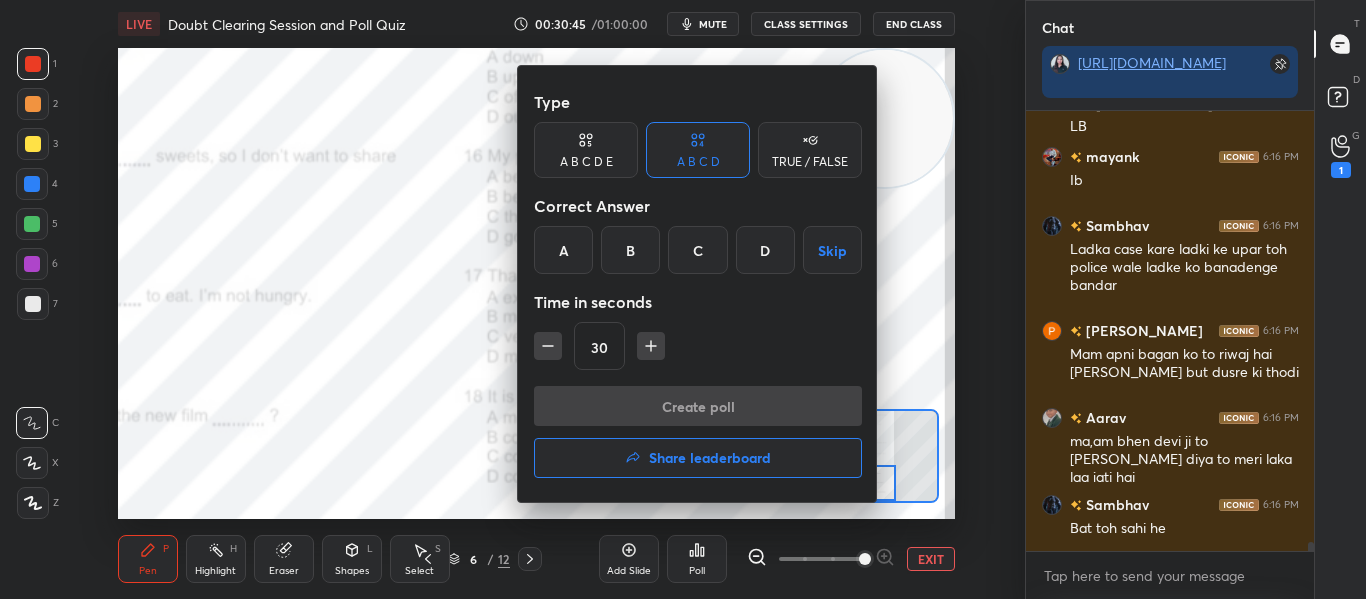 click on "C" at bounding box center (697, 250) 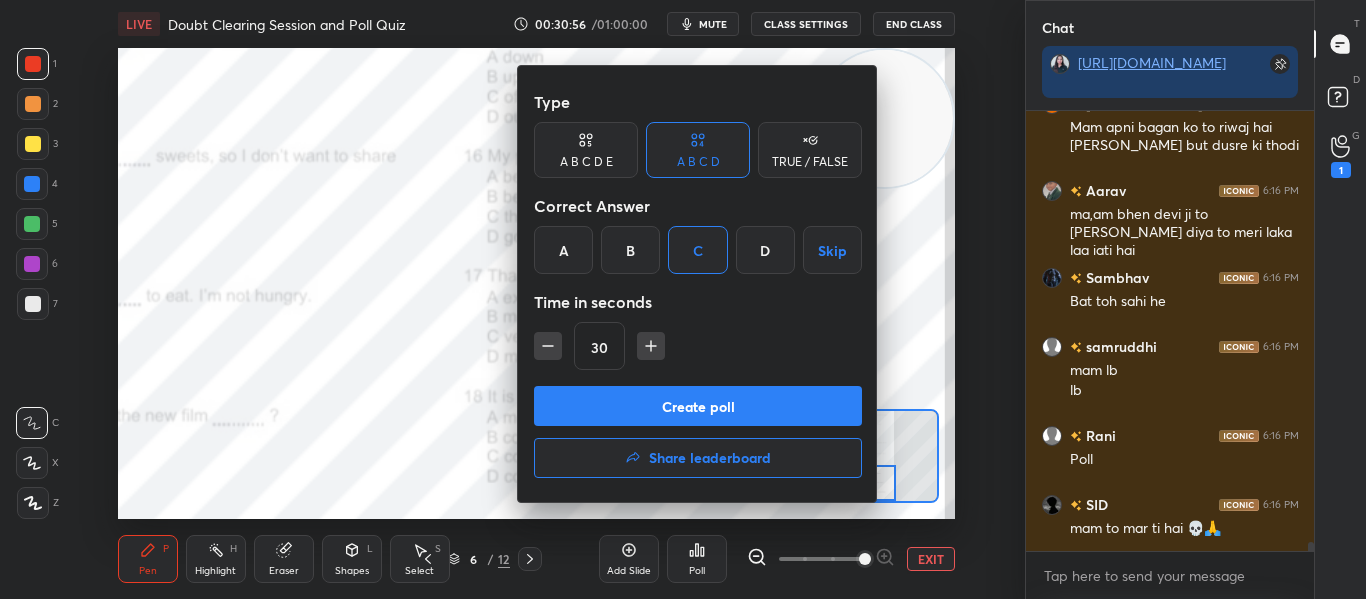 click on "Create poll" at bounding box center [698, 406] 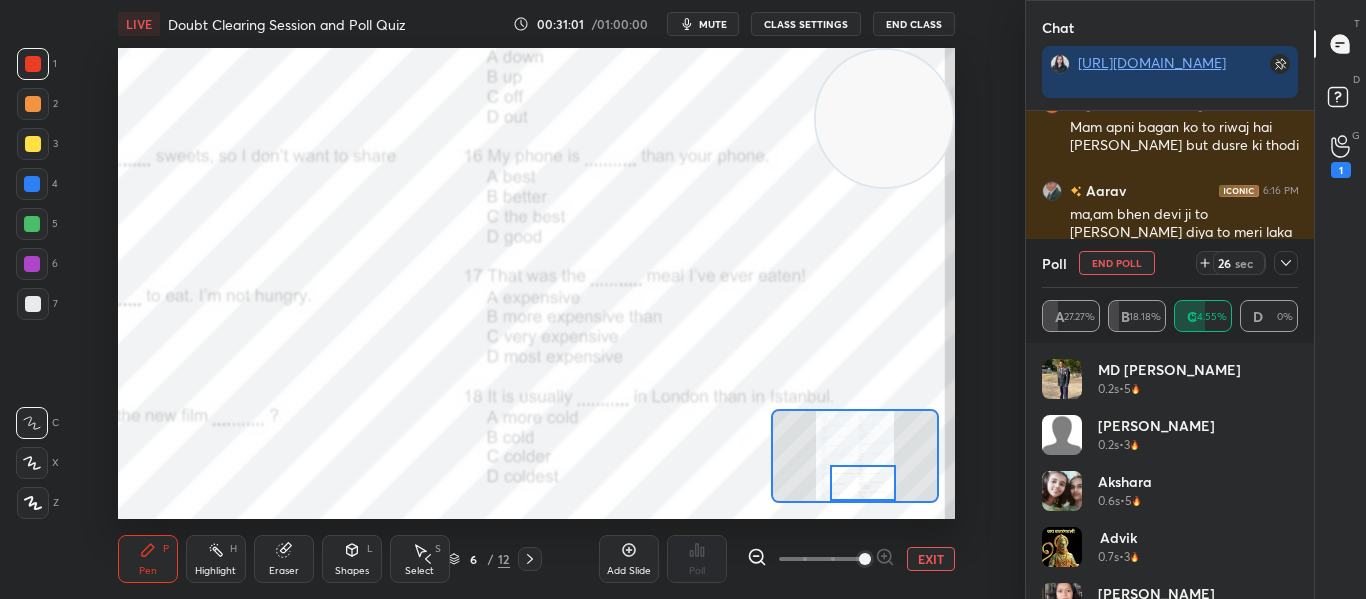 click at bounding box center [1286, 263] 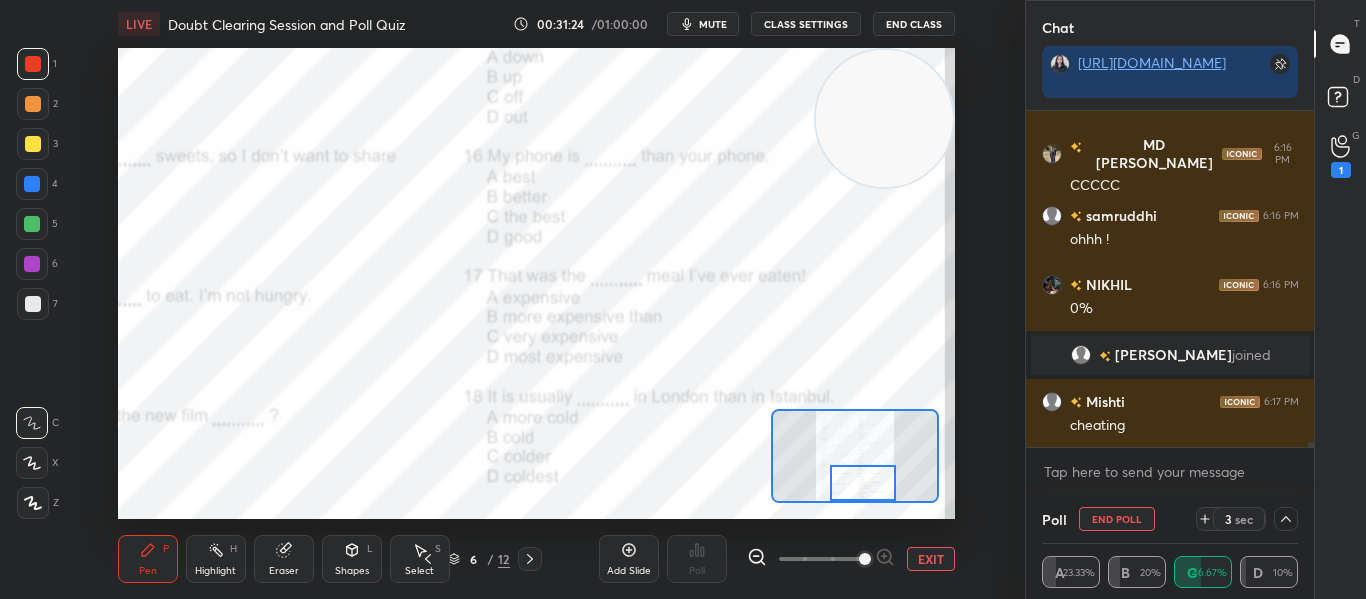 scroll, scrollTop: 21674, scrollLeft: 0, axis: vertical 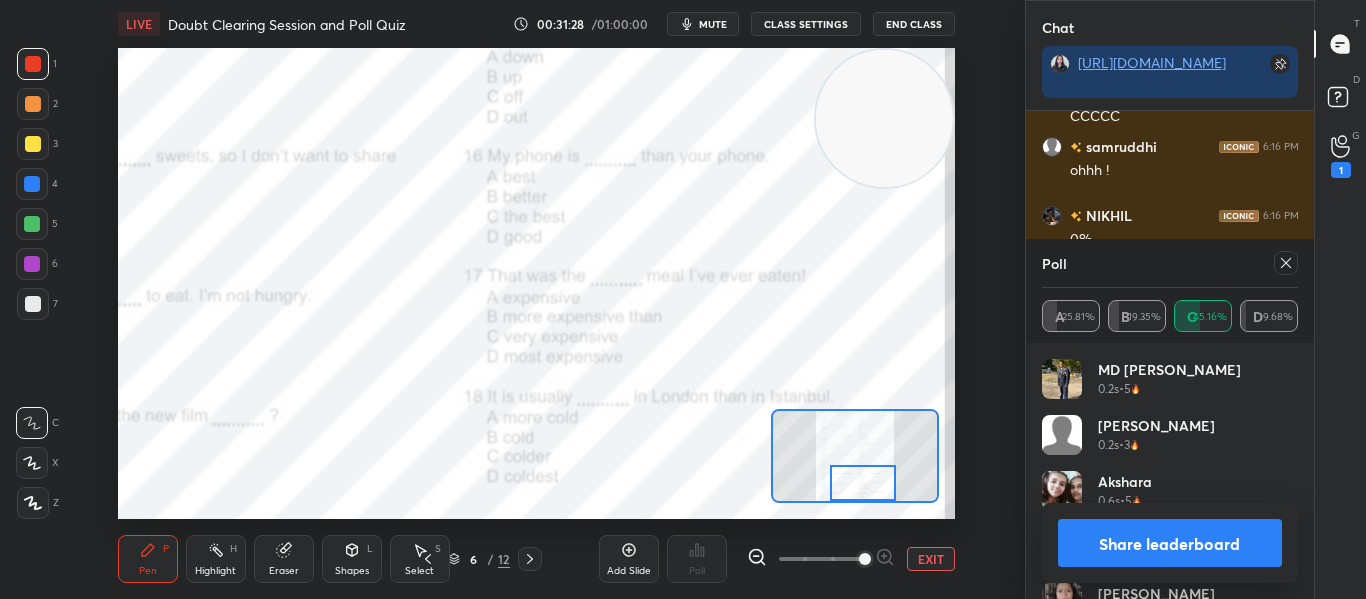 click at bounding box center [1286, 263] 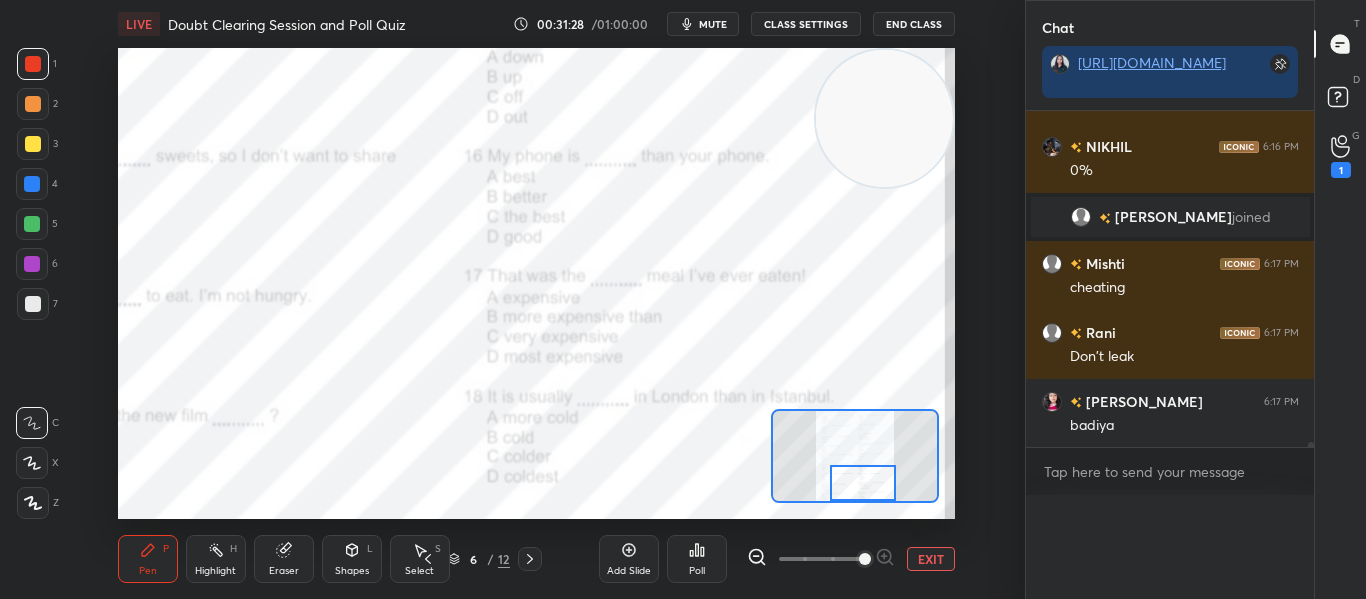 scroll, scrollTop: 0, scrollLeft: 0, axis: both 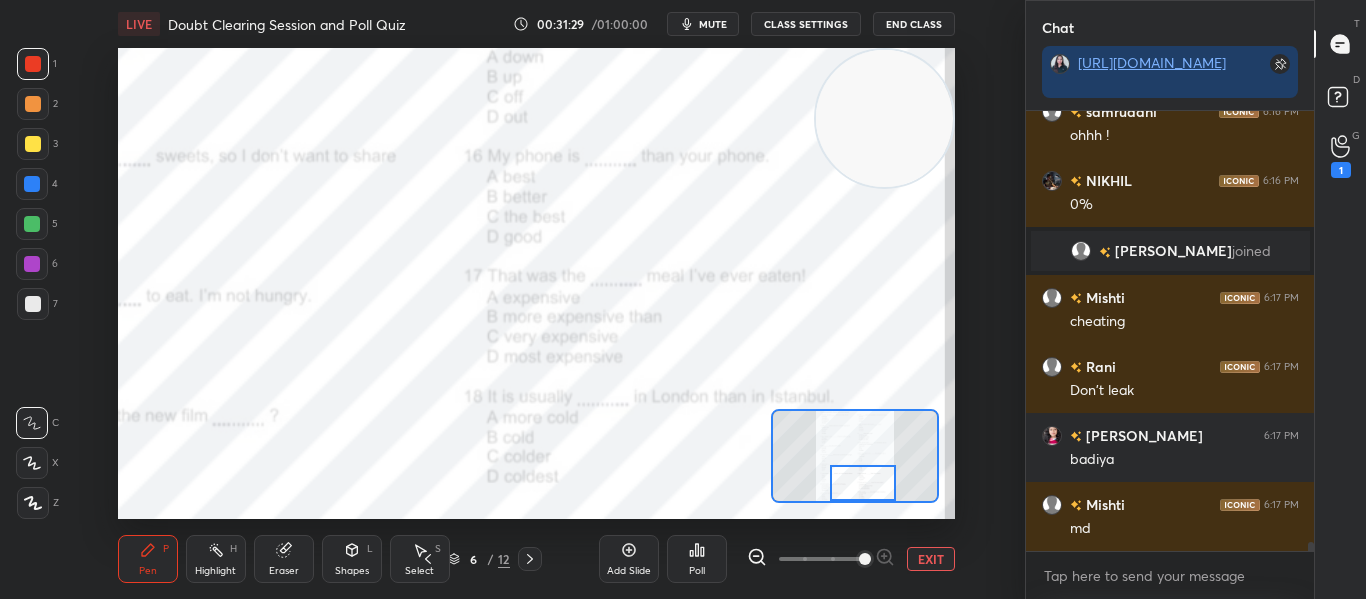 click on "EXIT" at bounding box center (931, 559) 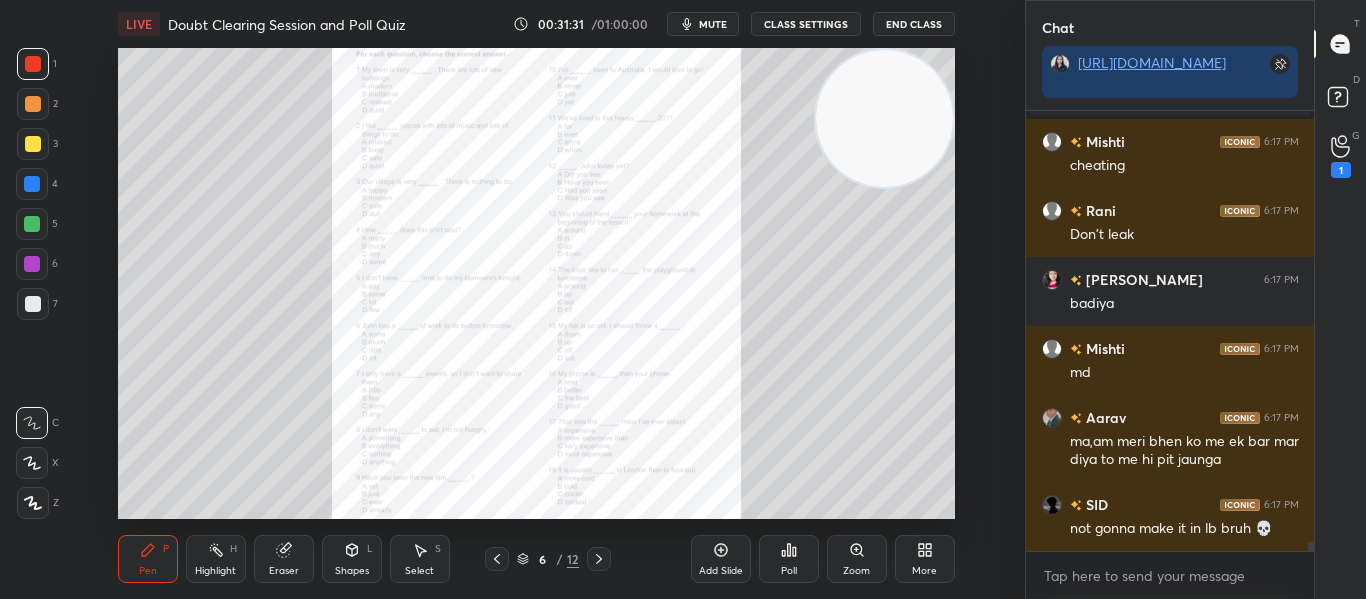 click 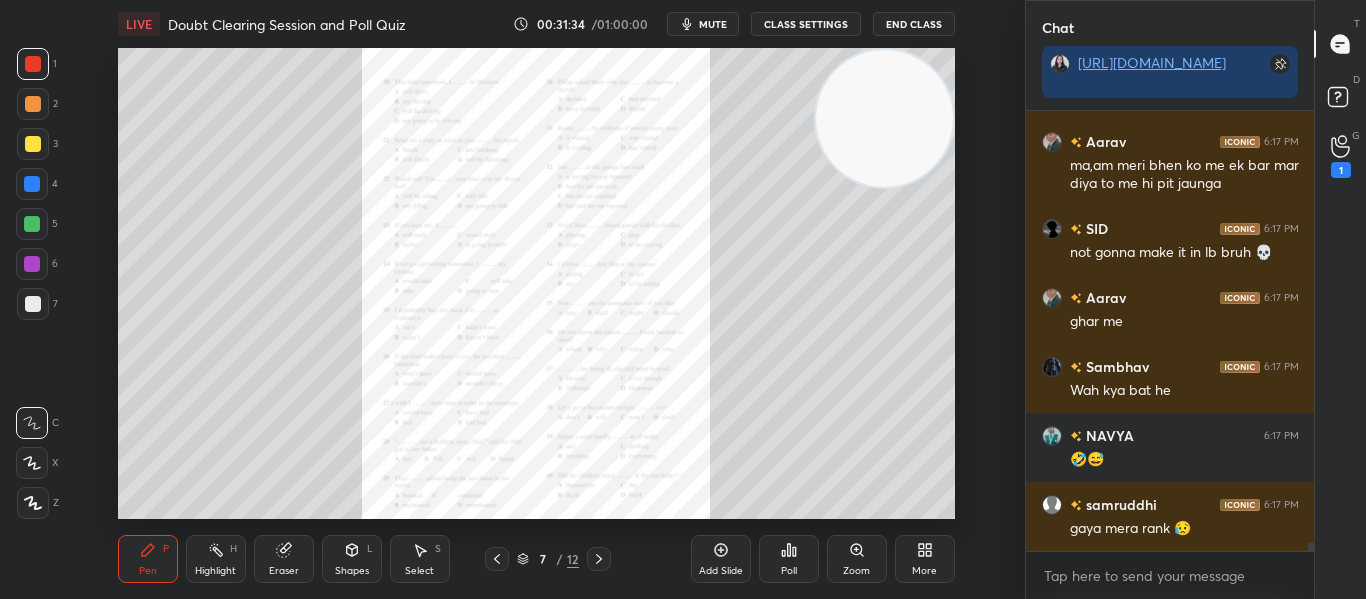 click 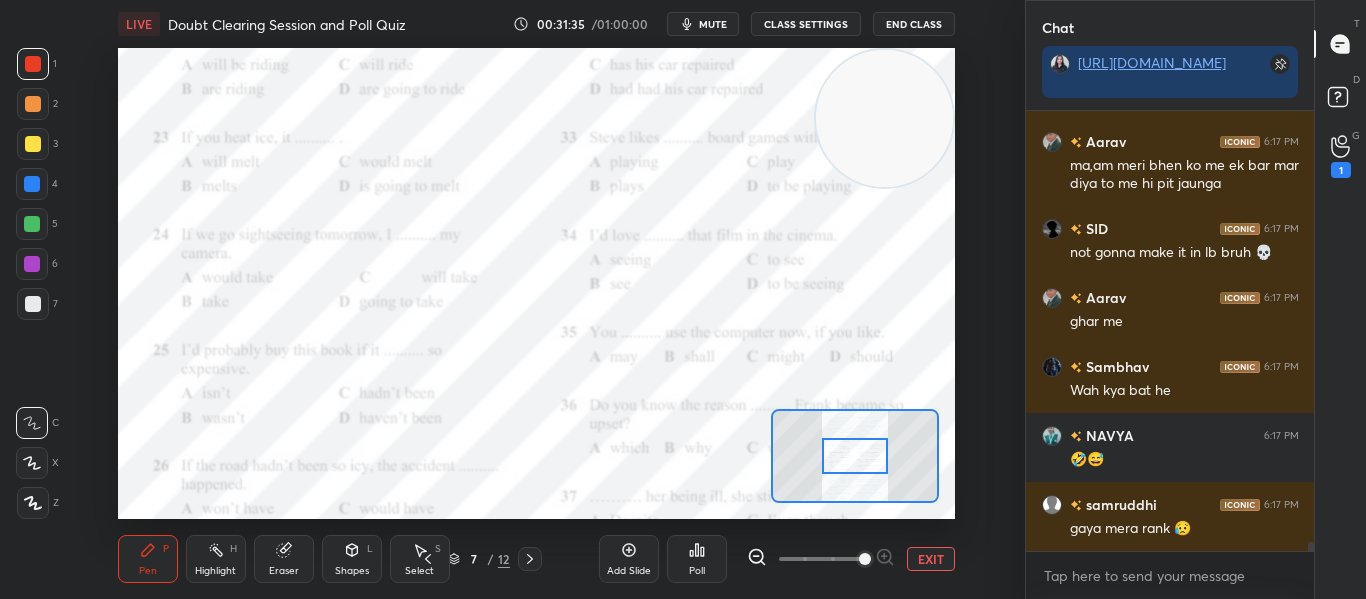click at bounding box center [865, 559] 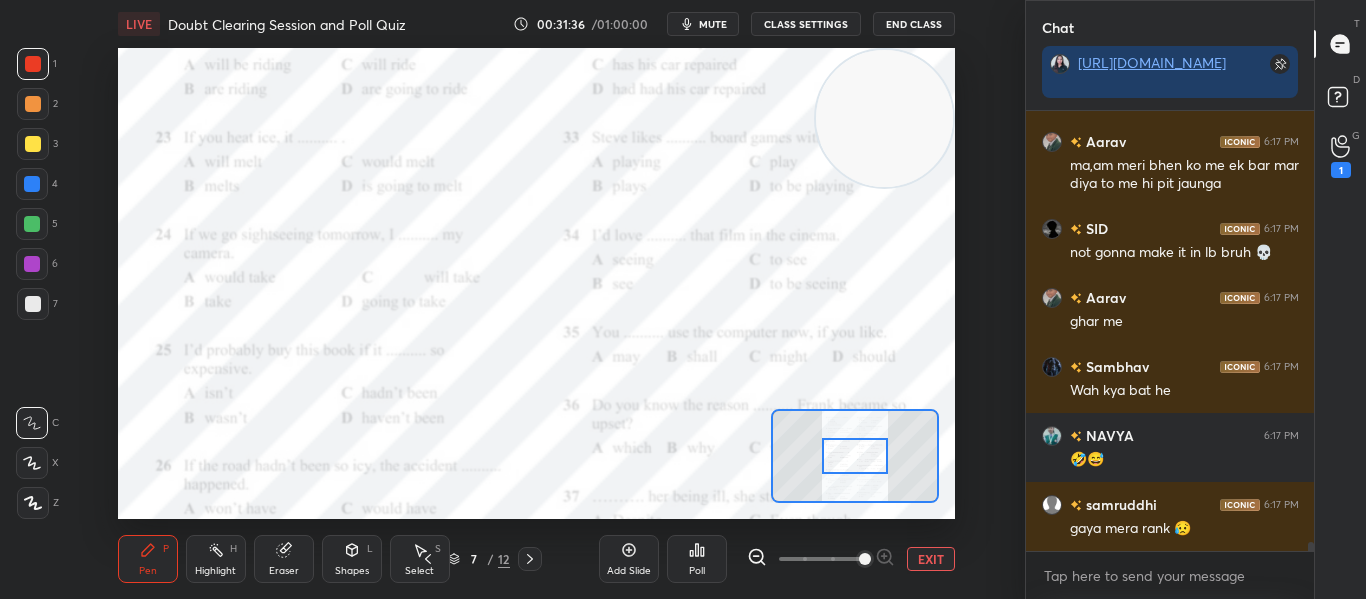 click at bounding box center [854, 456] 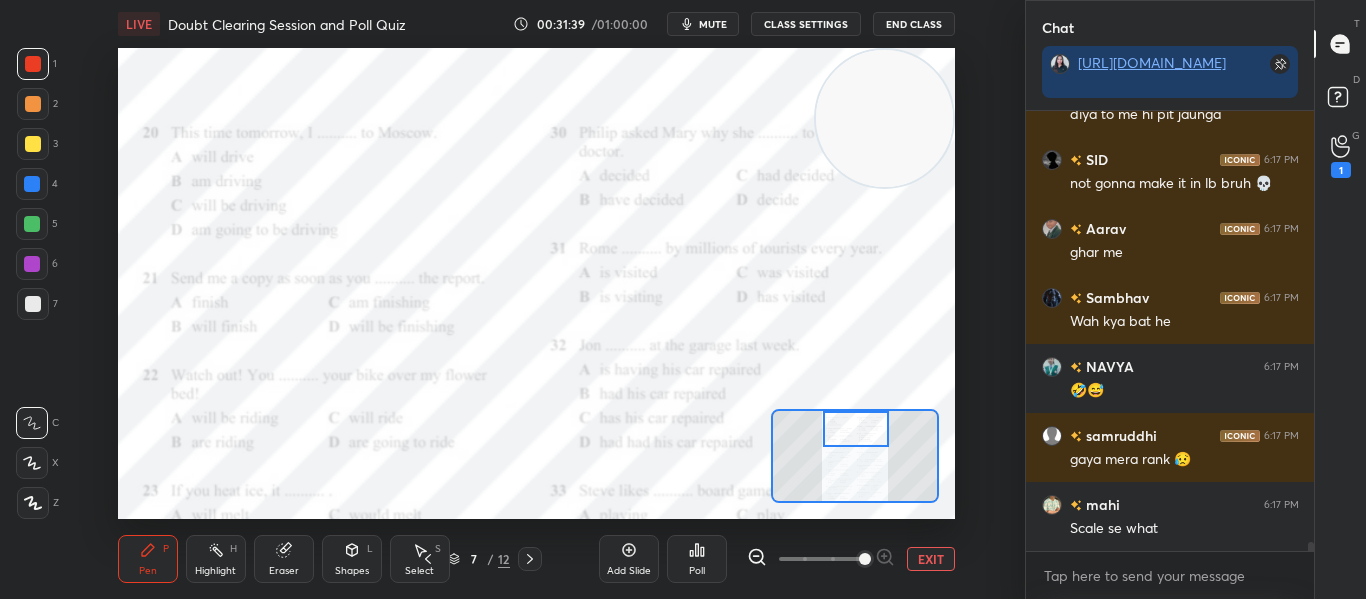 drag, startPoint x: 845, startPoint y: 452, endPoint x: 846, endPoint y: 416, distance: 36.013885 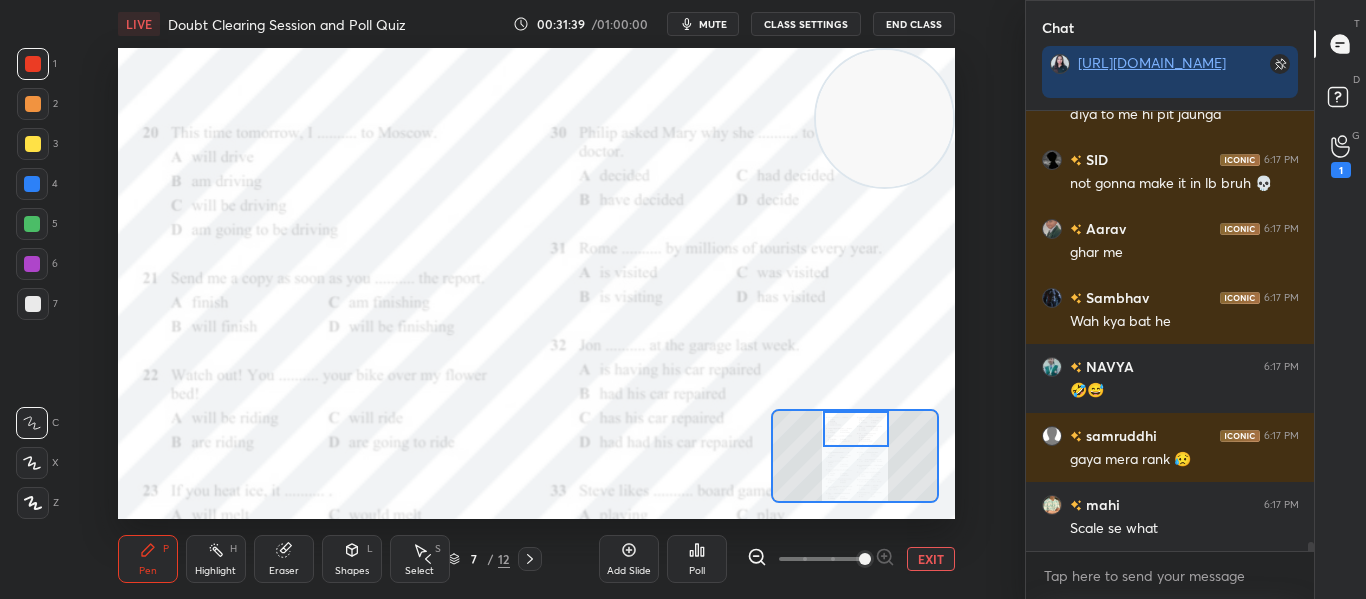 click at bounding box center (855, 429) 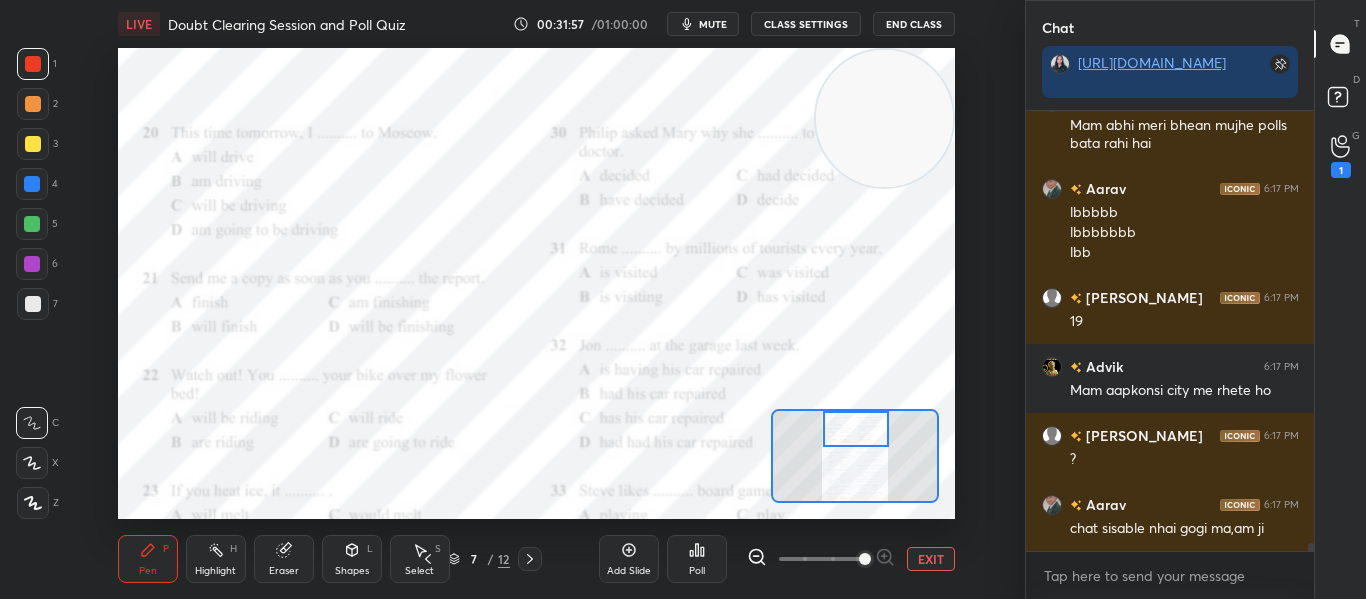 click on "Poll" at bounding box center (697, 559) 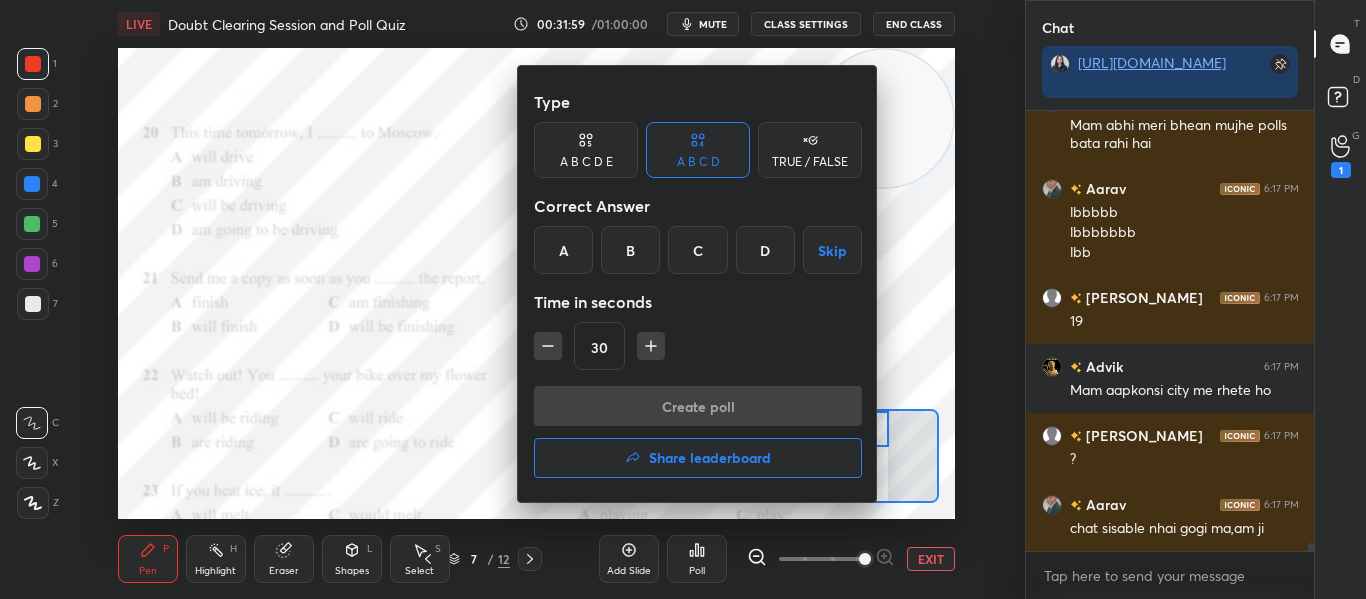 click on "C" at bounding box center [697, 250] 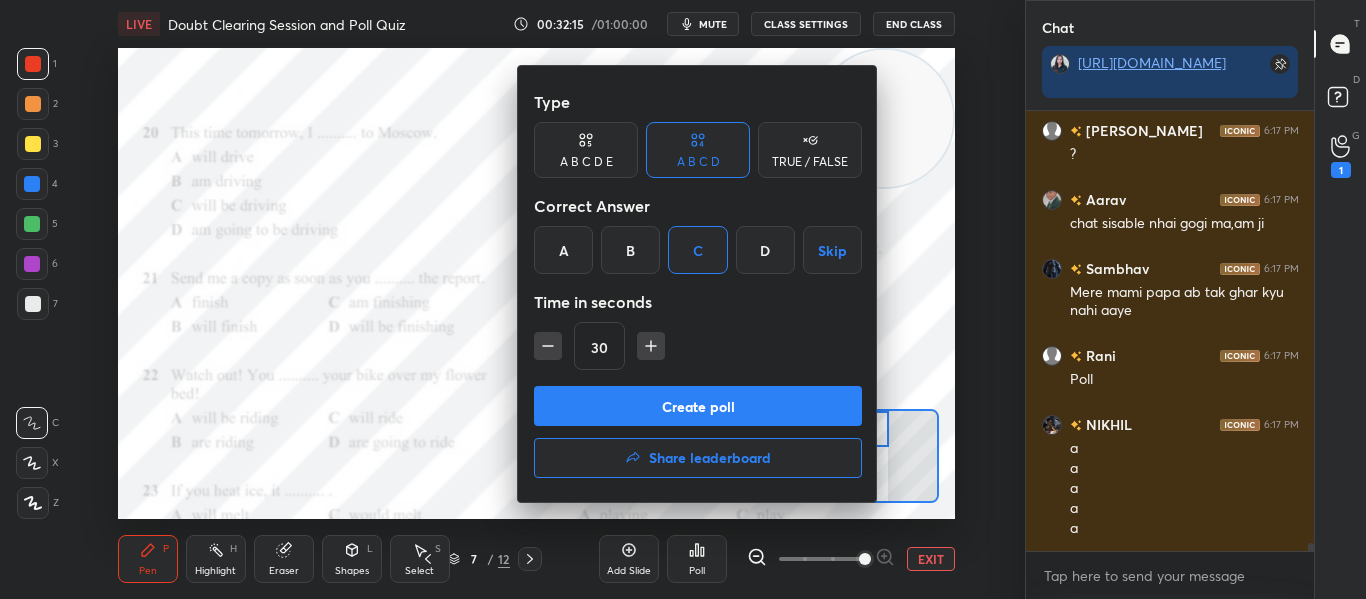 click on "Create poll" at bounding box center [698, 406] 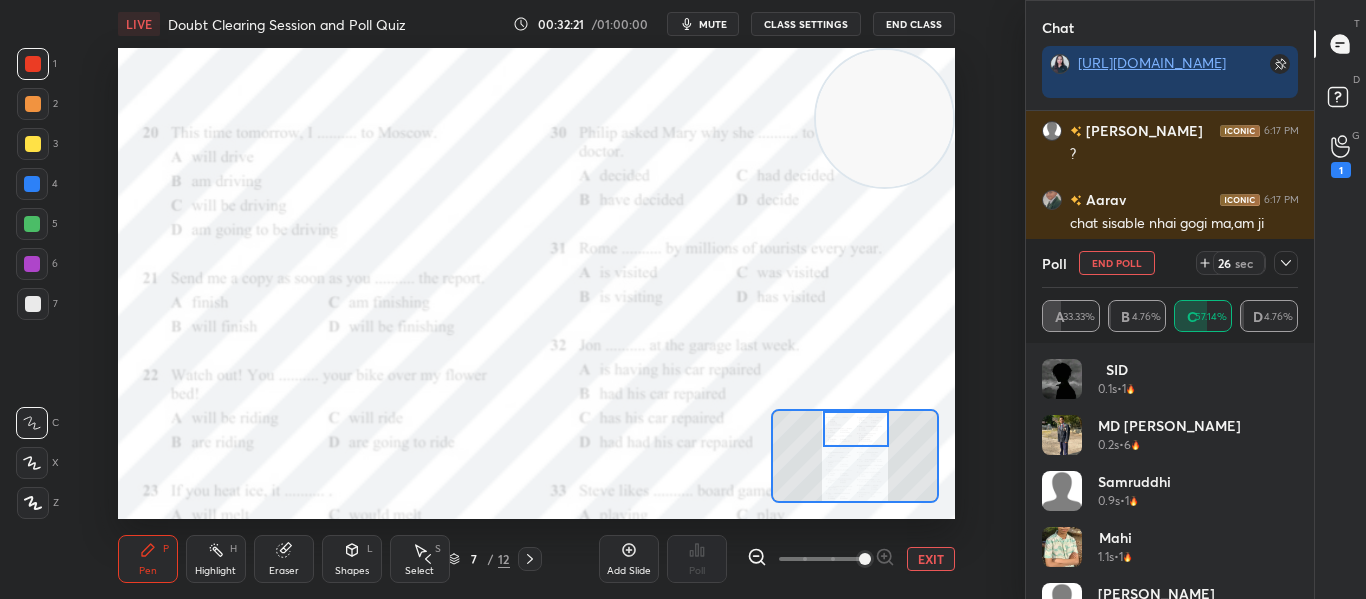 click at bounding box center [1286, 263] 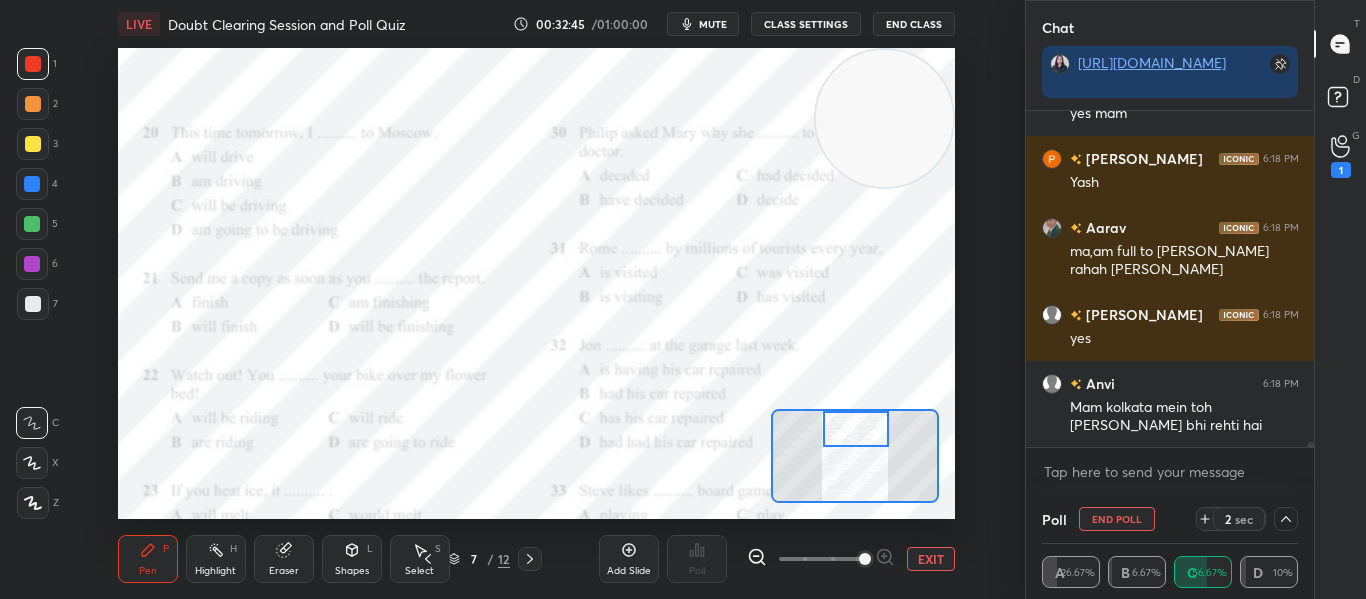 scroll, scrollTop: 24034, scrollLeft: 0, axis: vertical 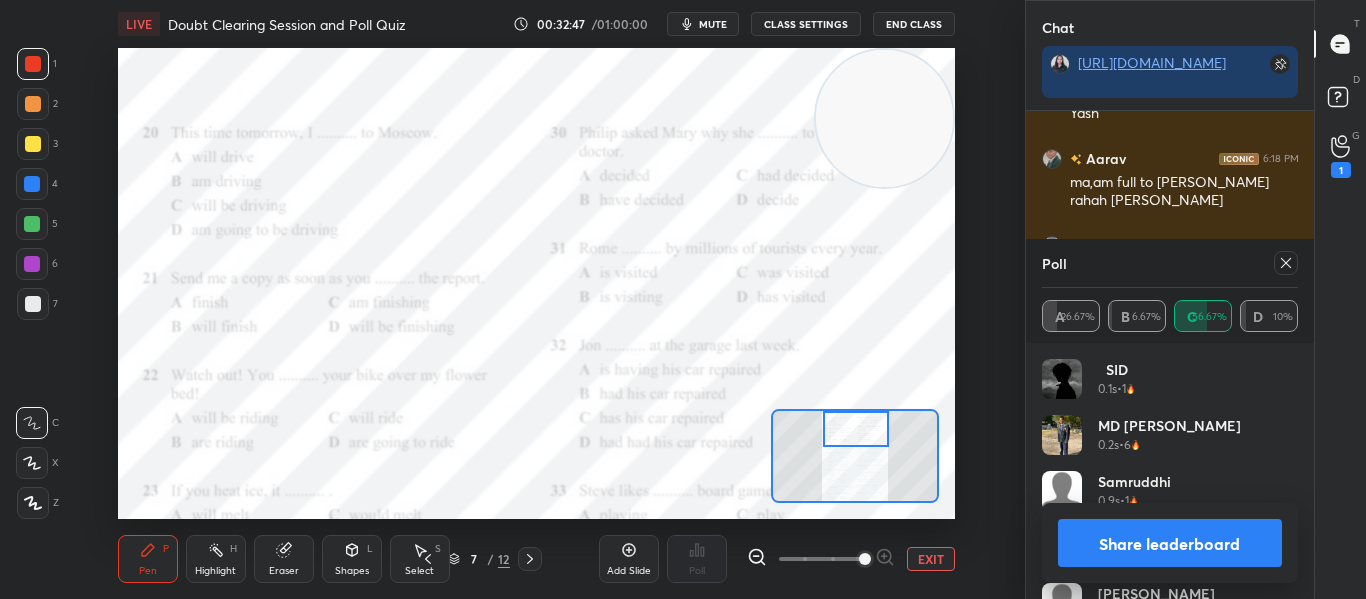 click 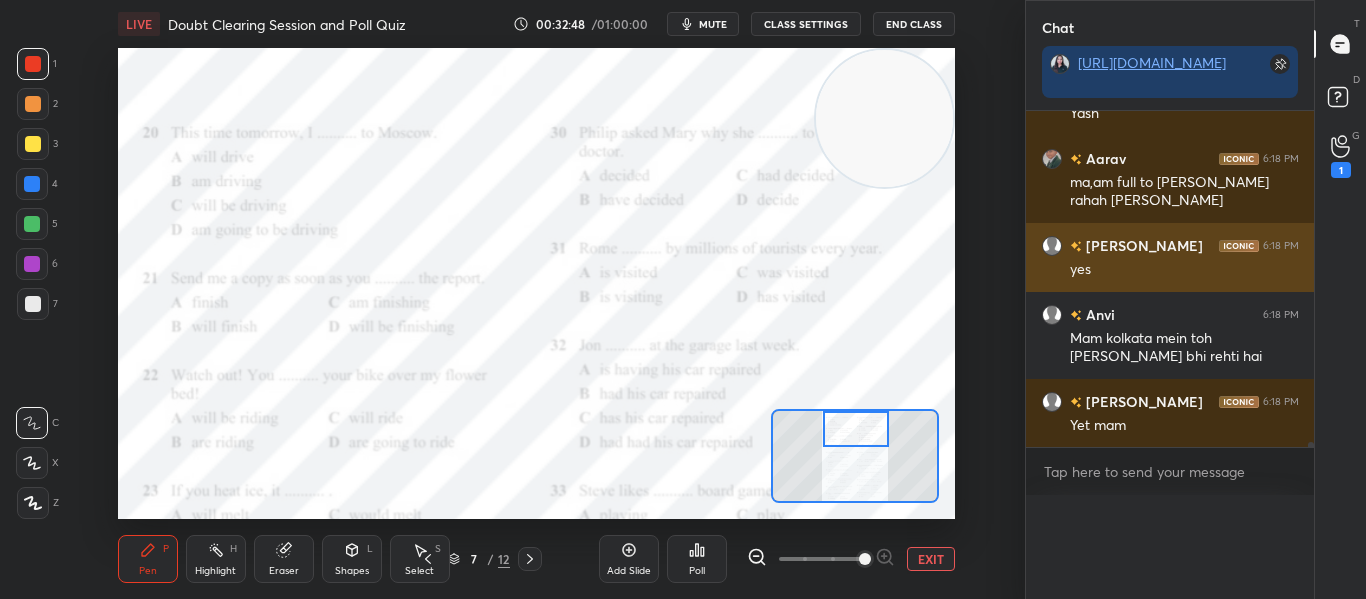 scroll, scrollTop: 0, scrollLeft: 0, axis: both 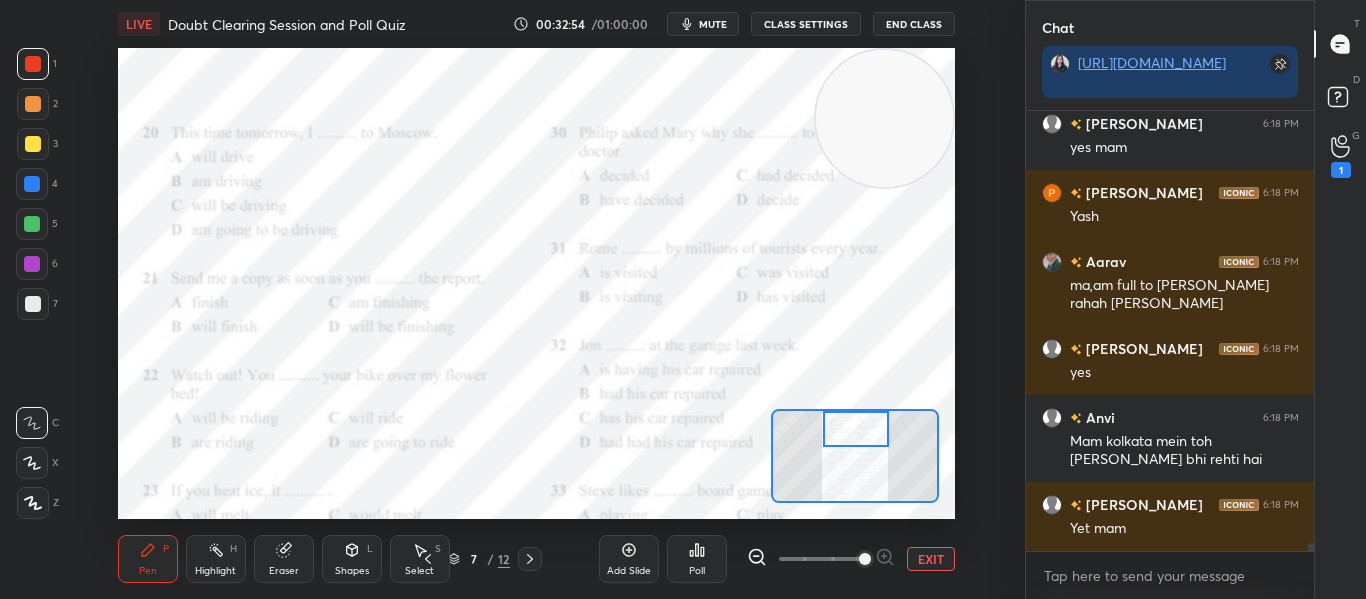 click on "Poll" at bounding box center (697, 559) 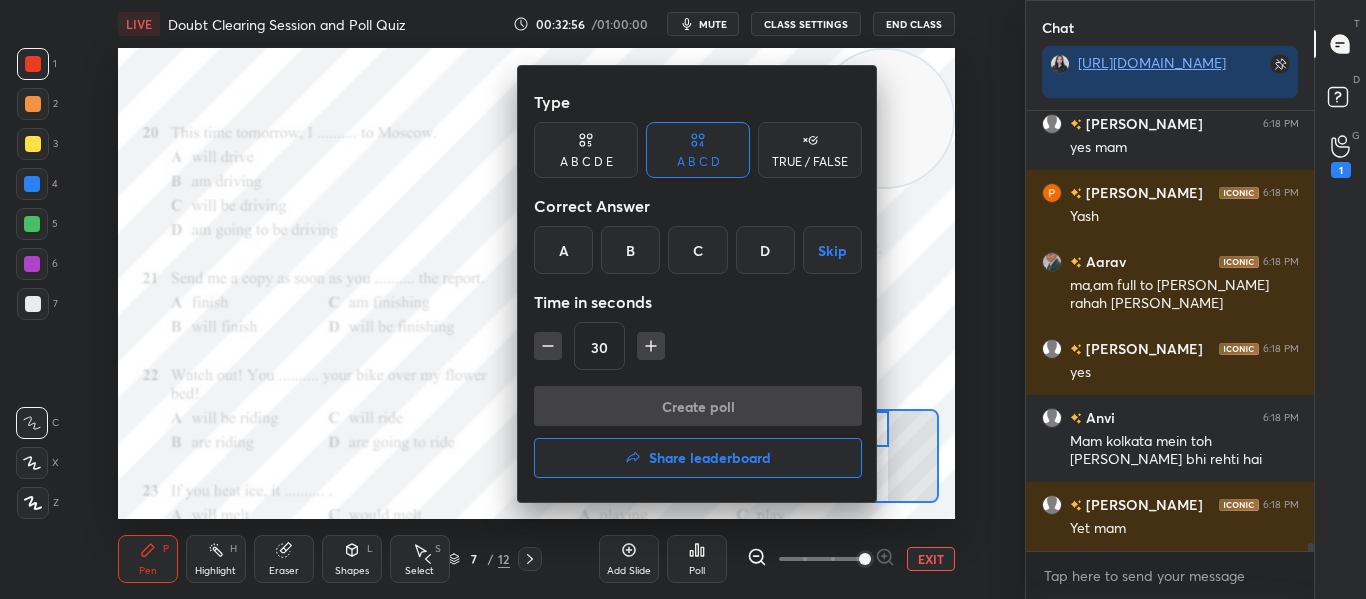 click on "A" at bounding box center (563, 250) 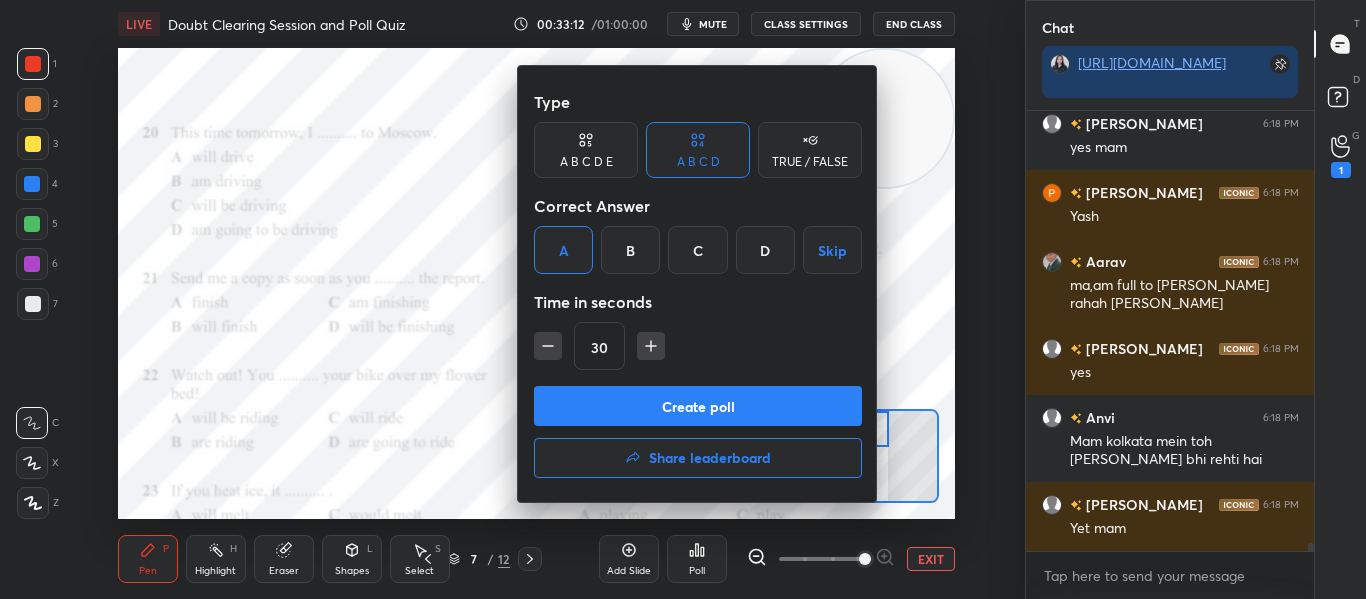 click on "Create poll" at bounding box center [698, 406] 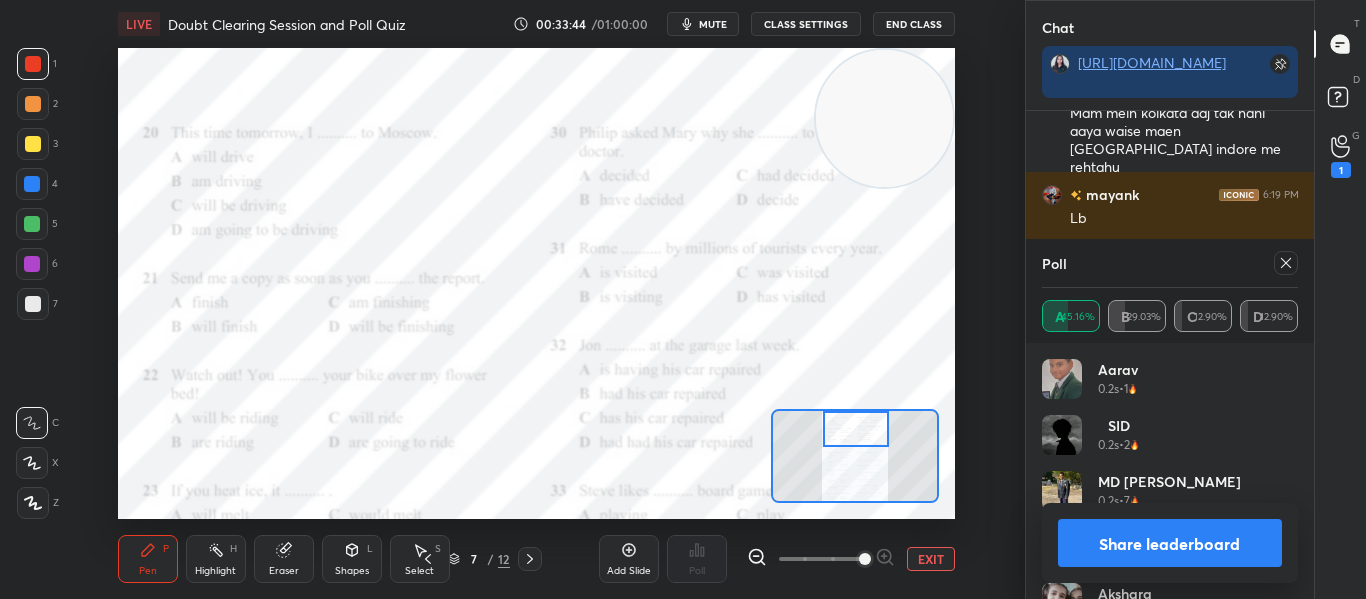 click at bounding box center (1286, 263) 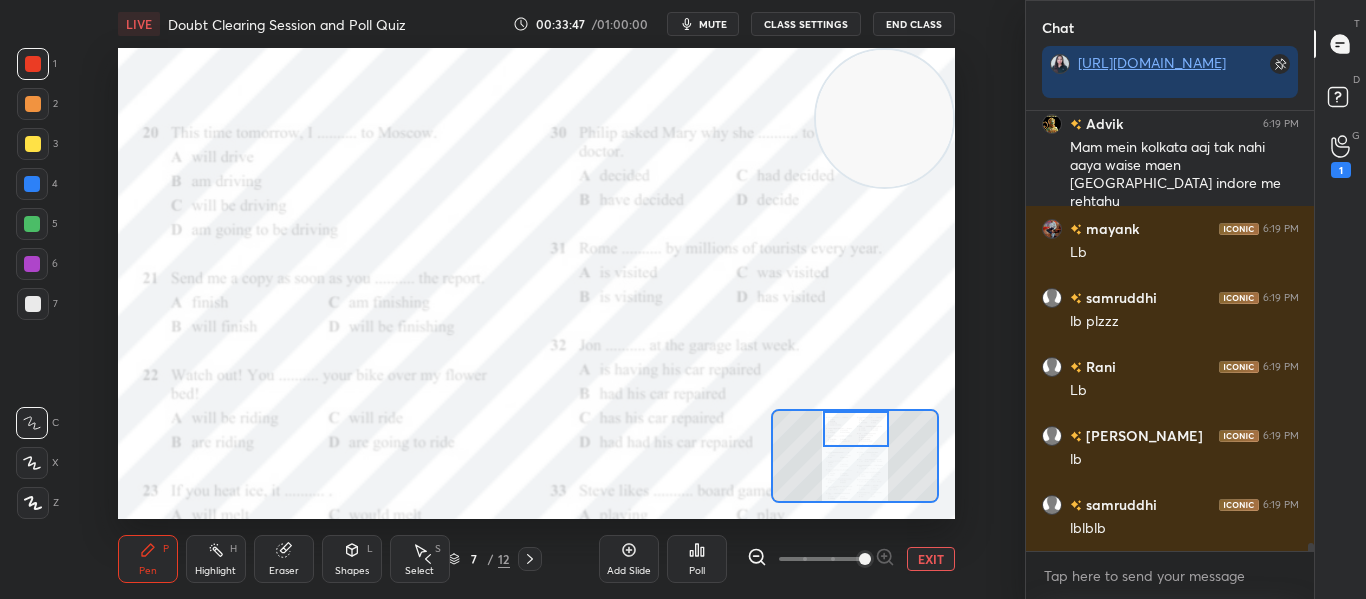 click on "Poll" at bounding box center [697, 571] 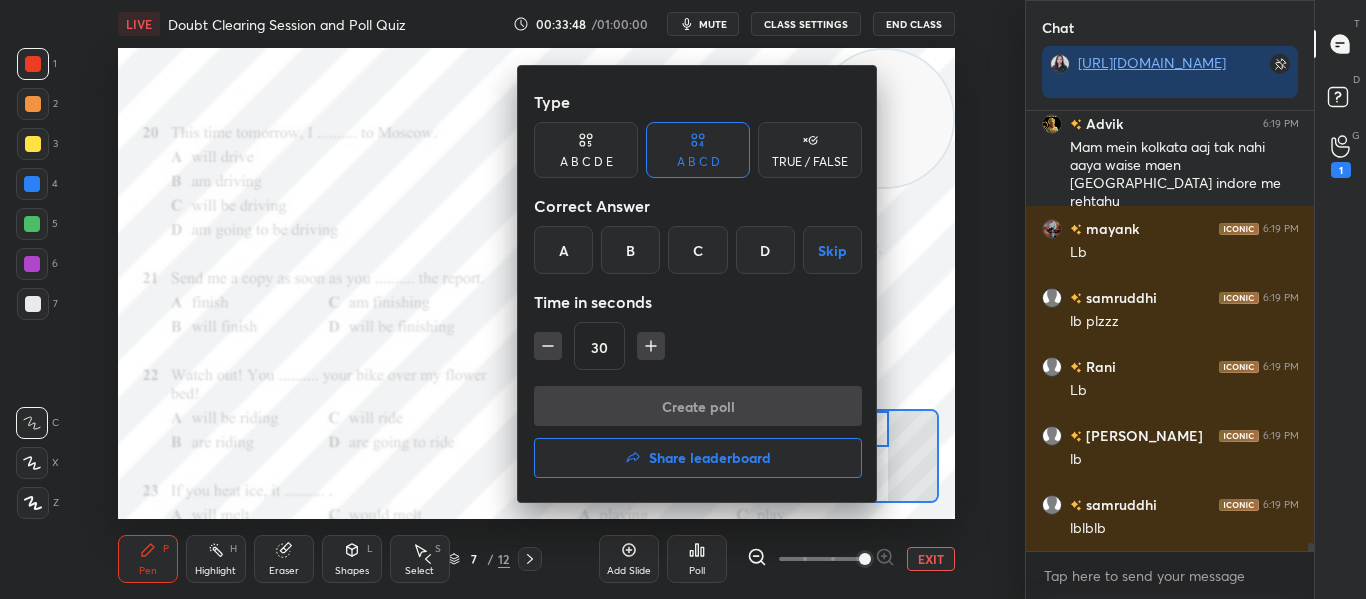 scroll, scrollTop: 24657, scrollLeft: 0, axis: vertical 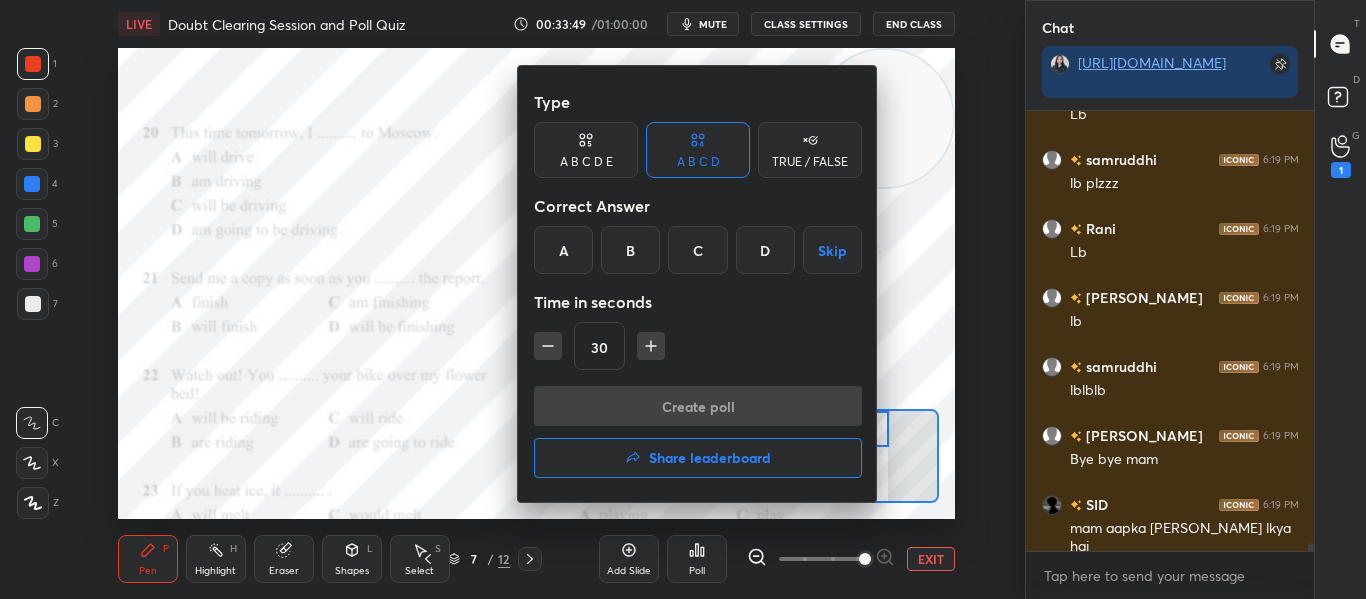 click on "Share leaderboard" at bounding box center (698, 458) 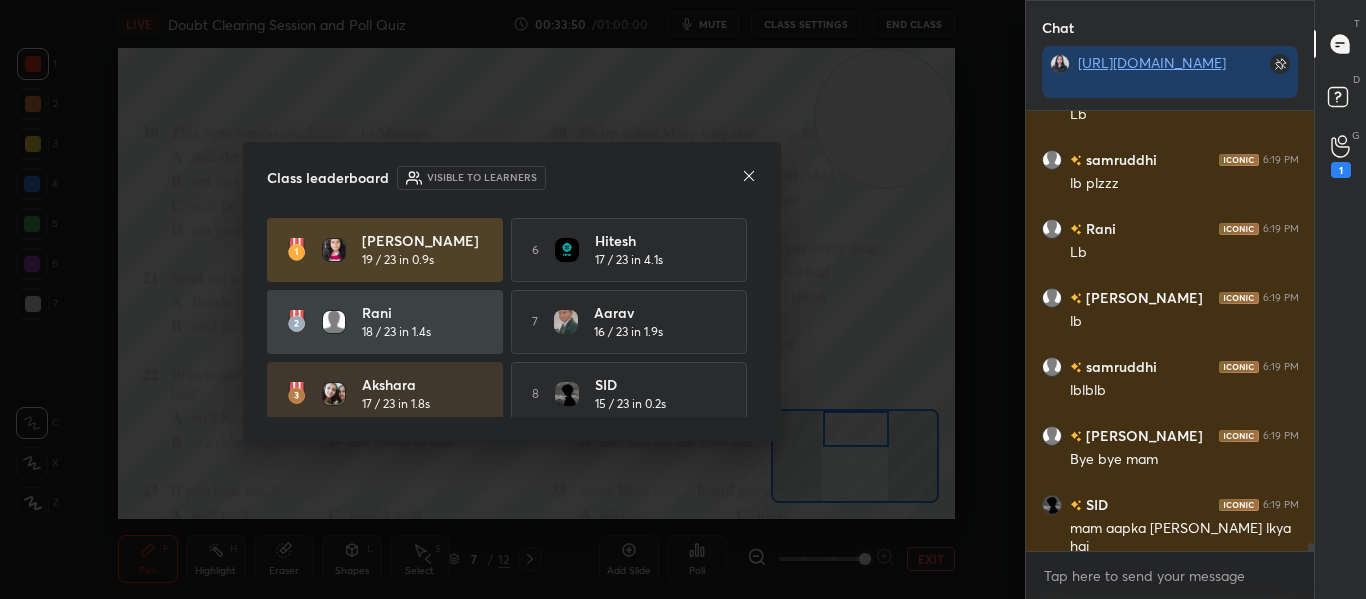 scroll, scrollTop: 24831, scrollLeft: 0, axis: vertical 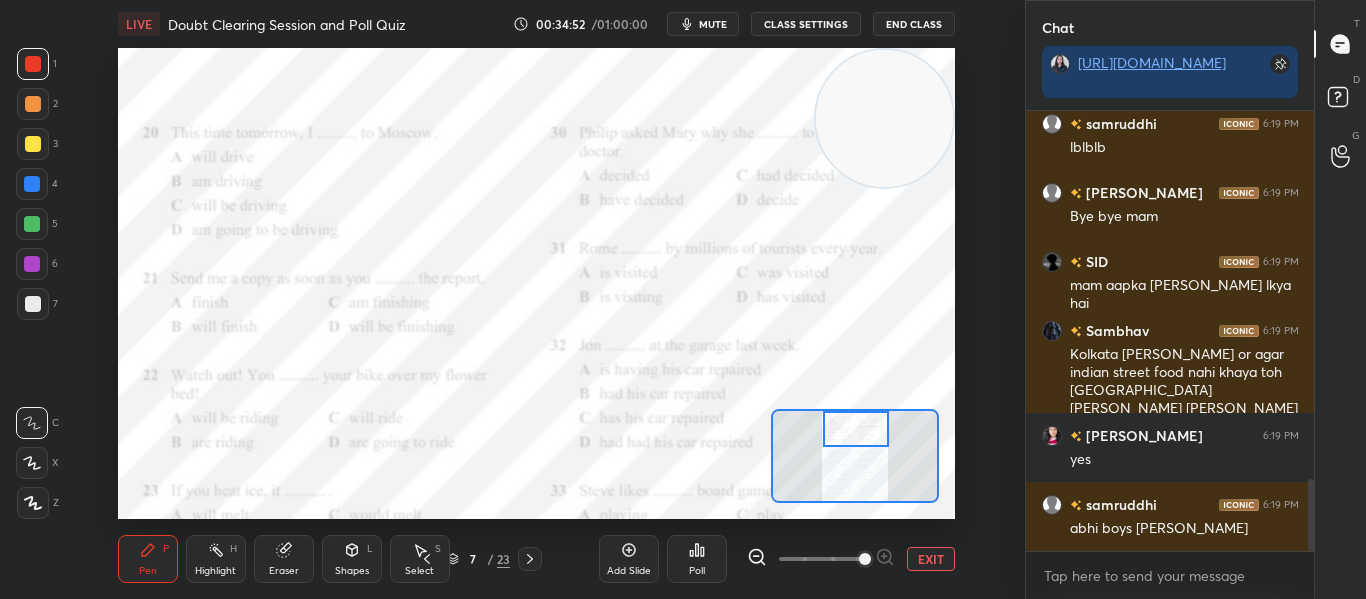 drag, startPoint x: 199, startPoint y: 430, endPoint x: 1073, endPoint y: -33, distance: 989.0627 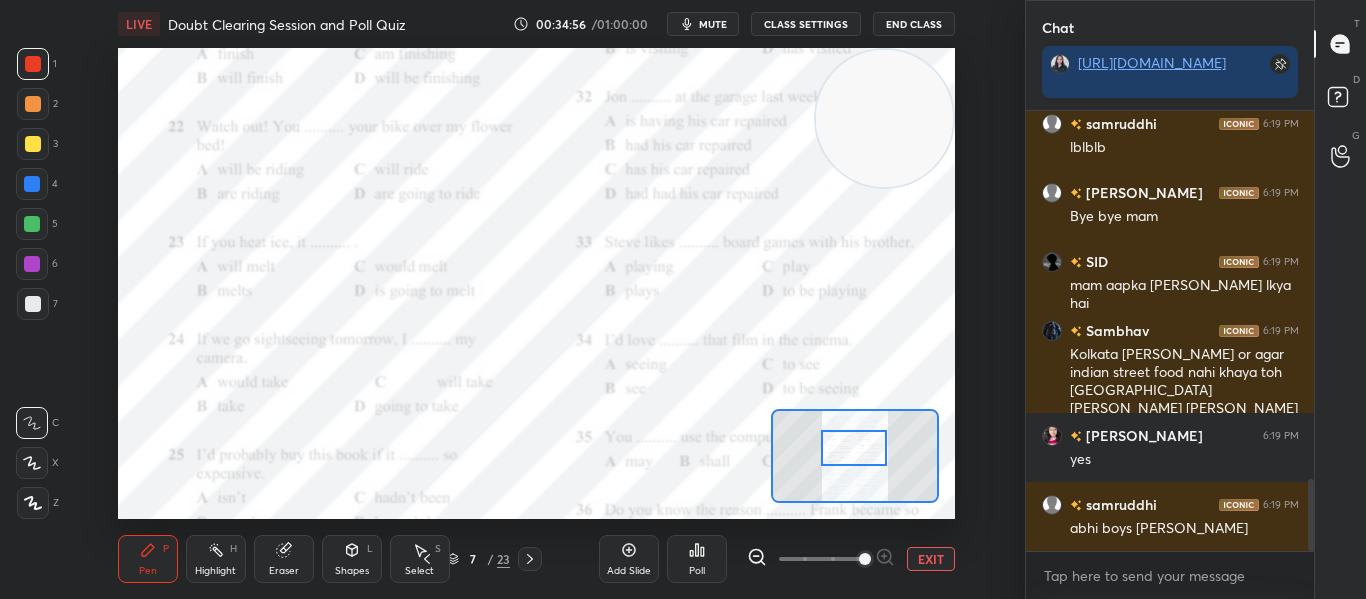 drag, startPoint x: 840, startPoint y: 428, endPoint x: 838, endPoint y: 447, distance: 19.104973 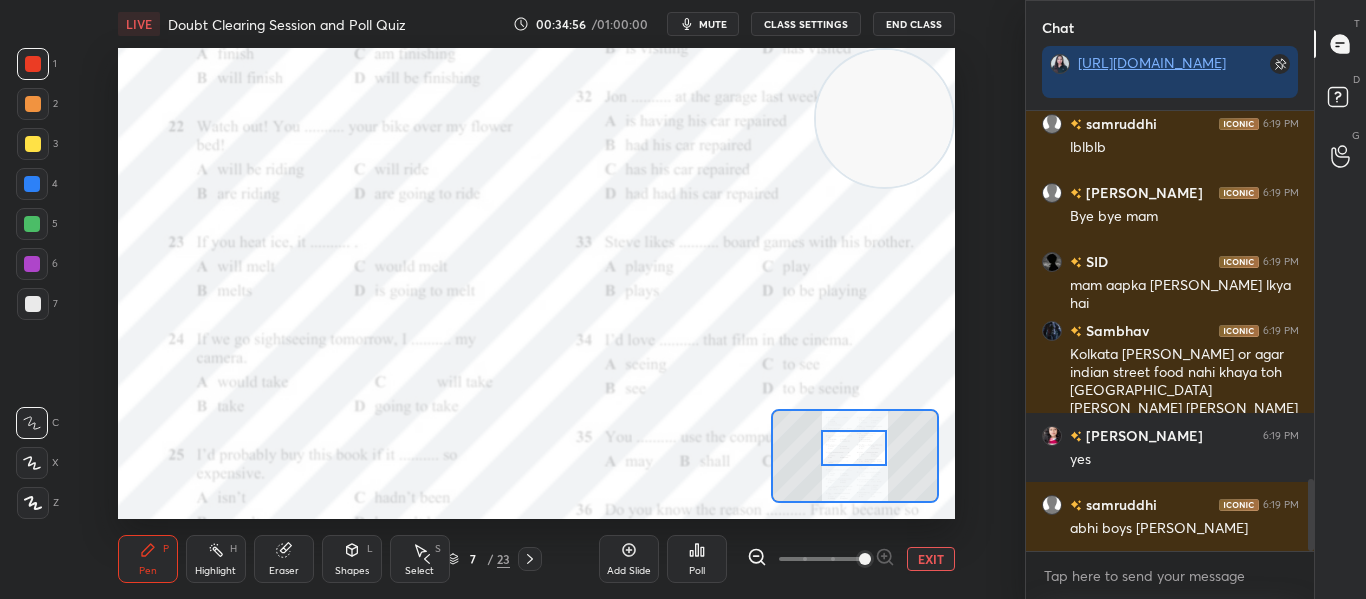 click at bounding box center (853, 448) 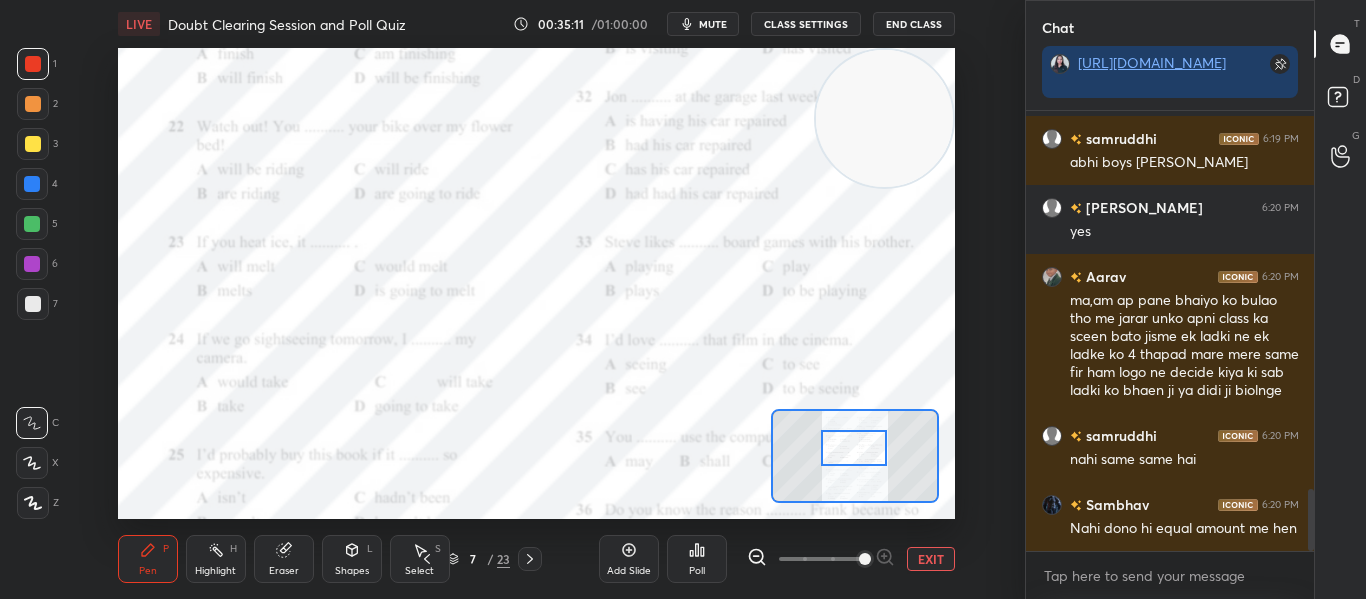 scroll, scrollTop: 2702, scrollLeft: 0, axis: vertical 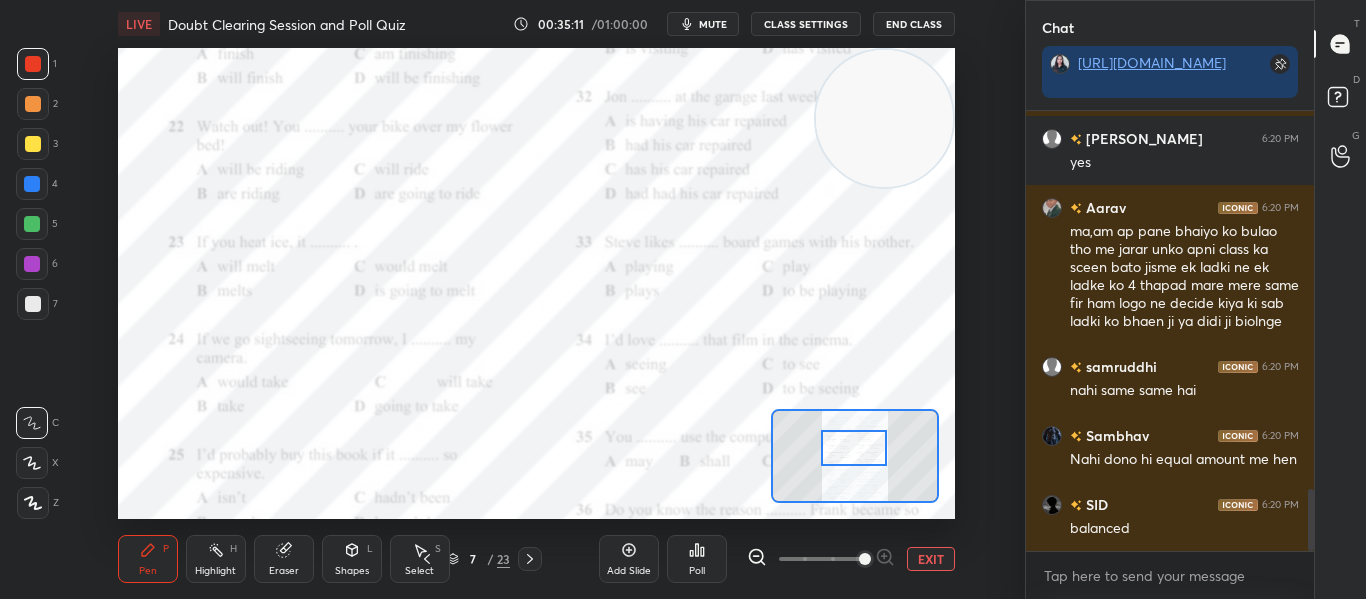 click on "Poll" at bounding box center [697, 559] 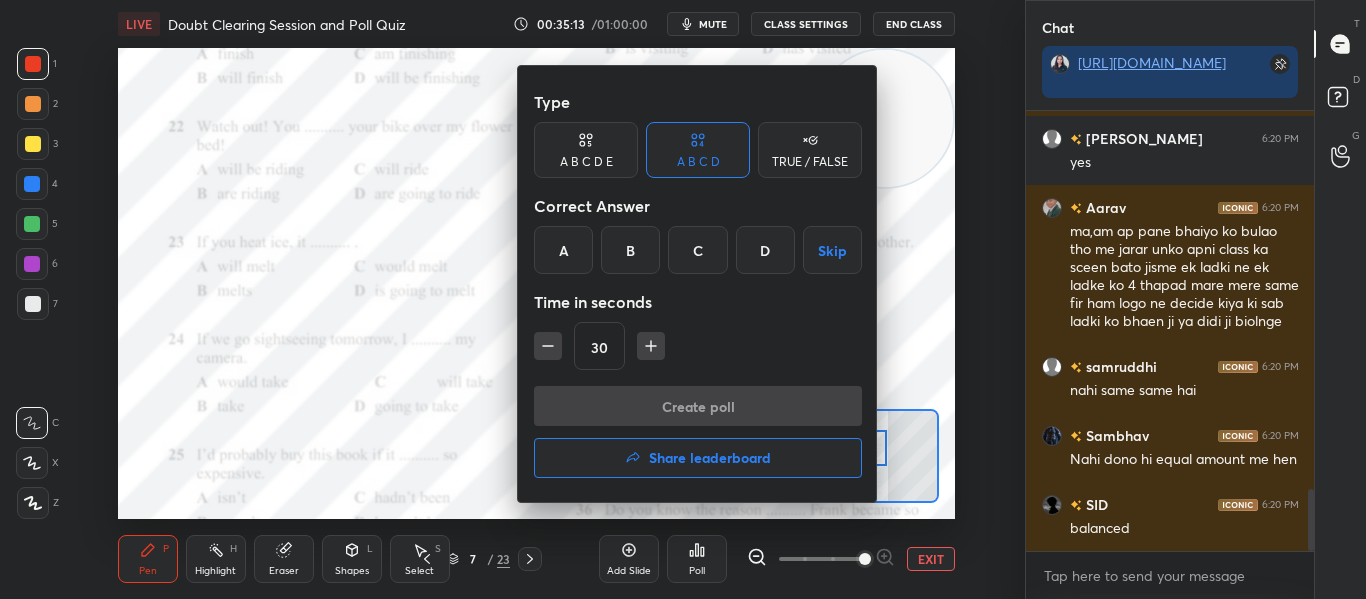 click on "D" at bounding box center [765, 250] 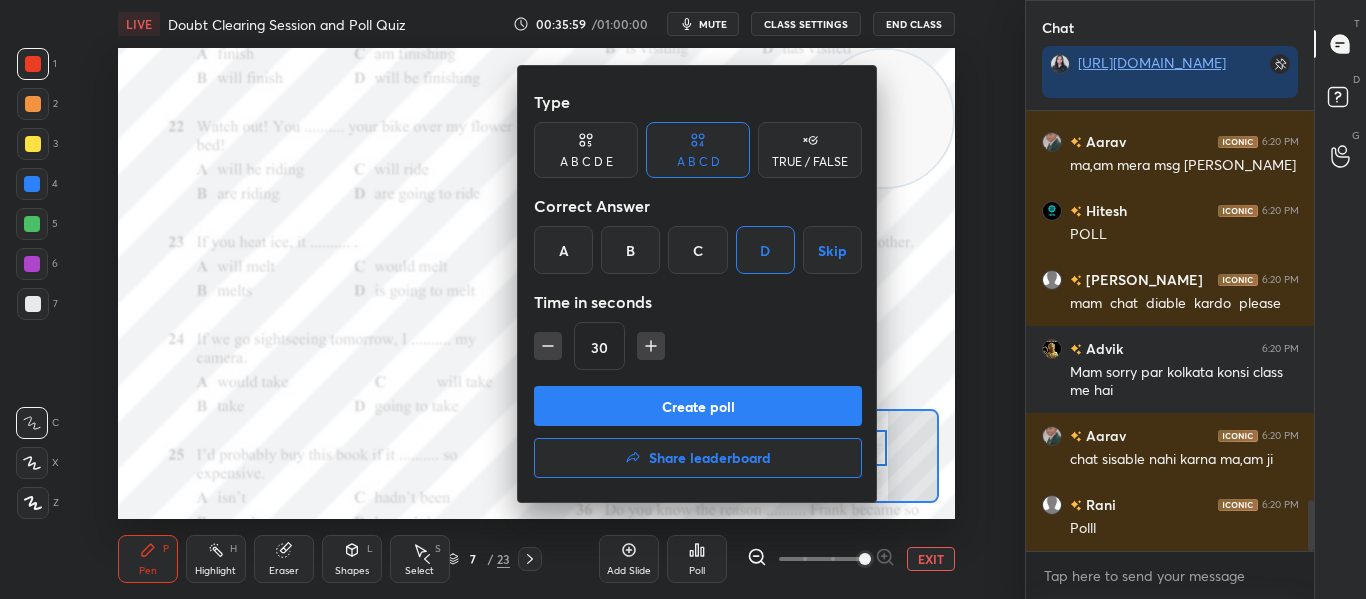 scroll, scrollTop: 3410, scrollLeft: 0, axis: vertical 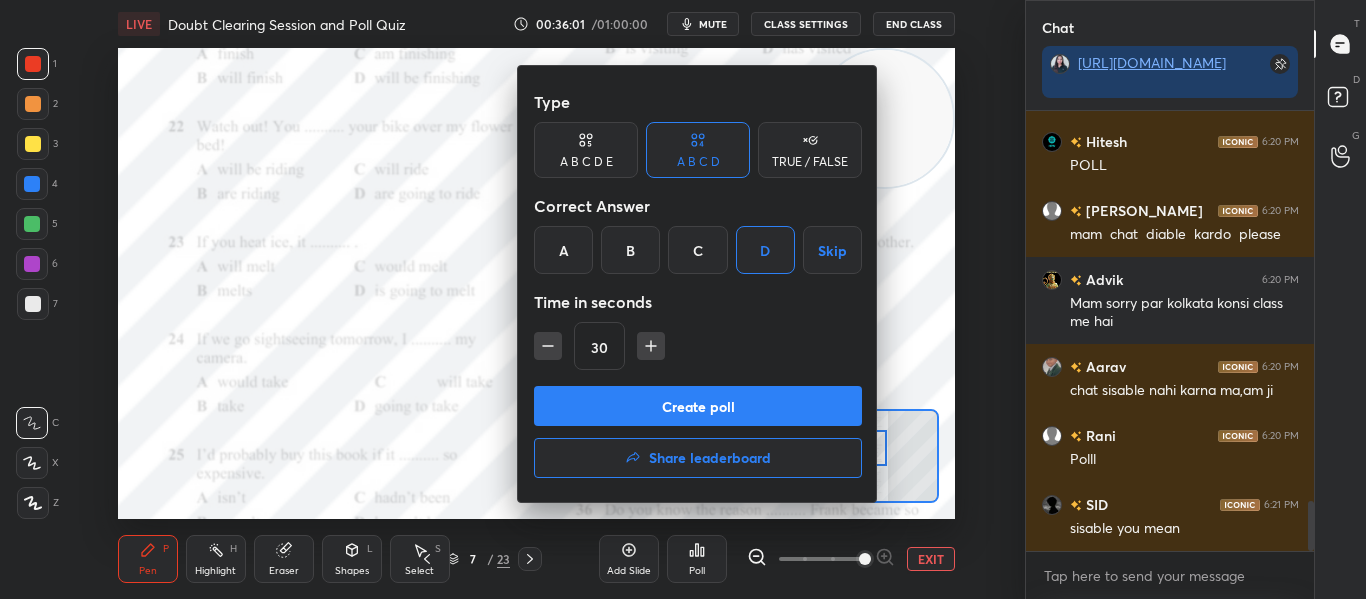 click on "Create poll" at bounding box center [698, 406] 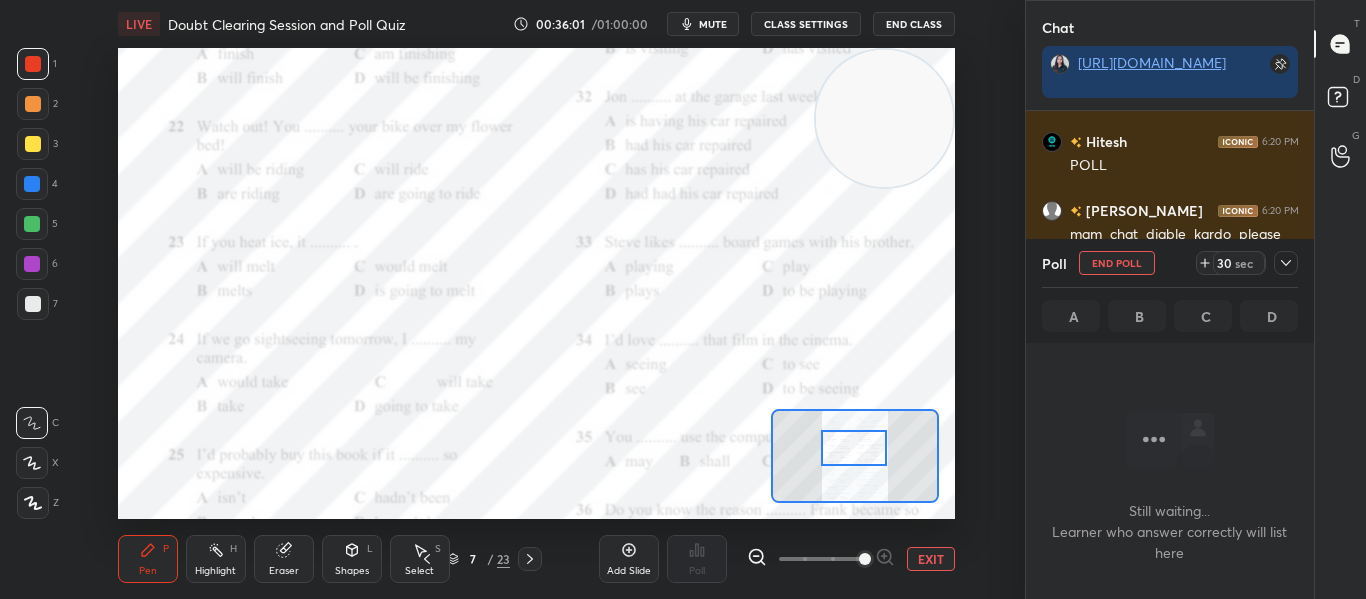 scroll, scrollTop: 336, scrollLeft: 282, axis: both 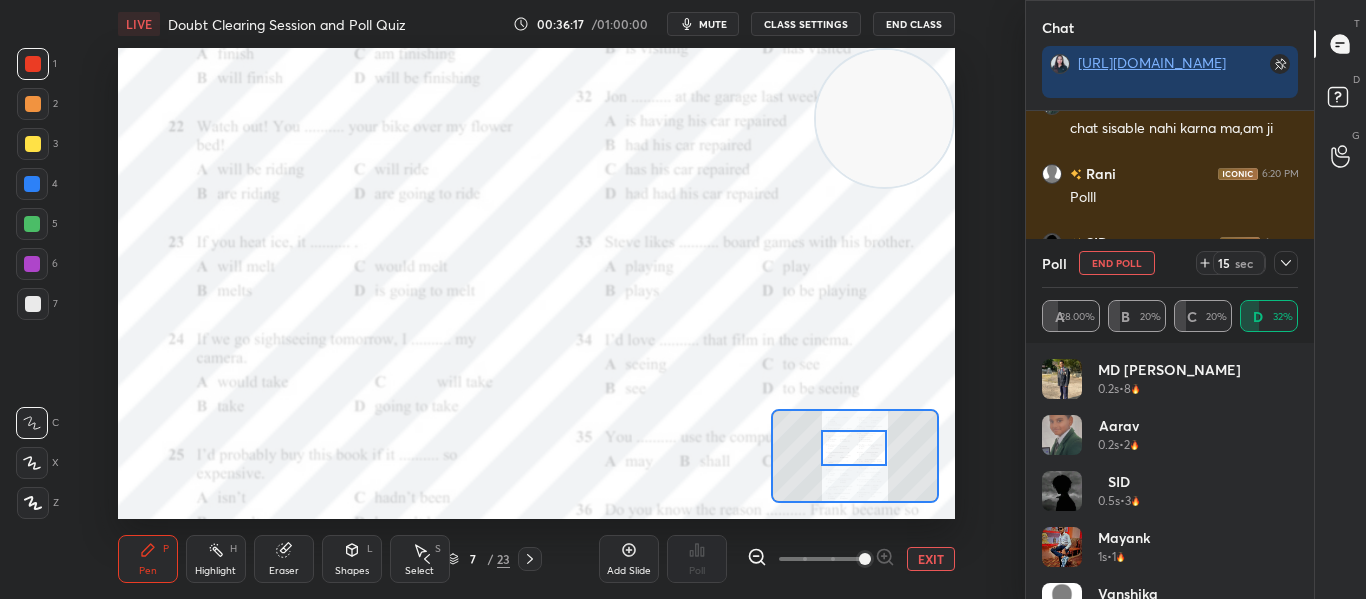 click 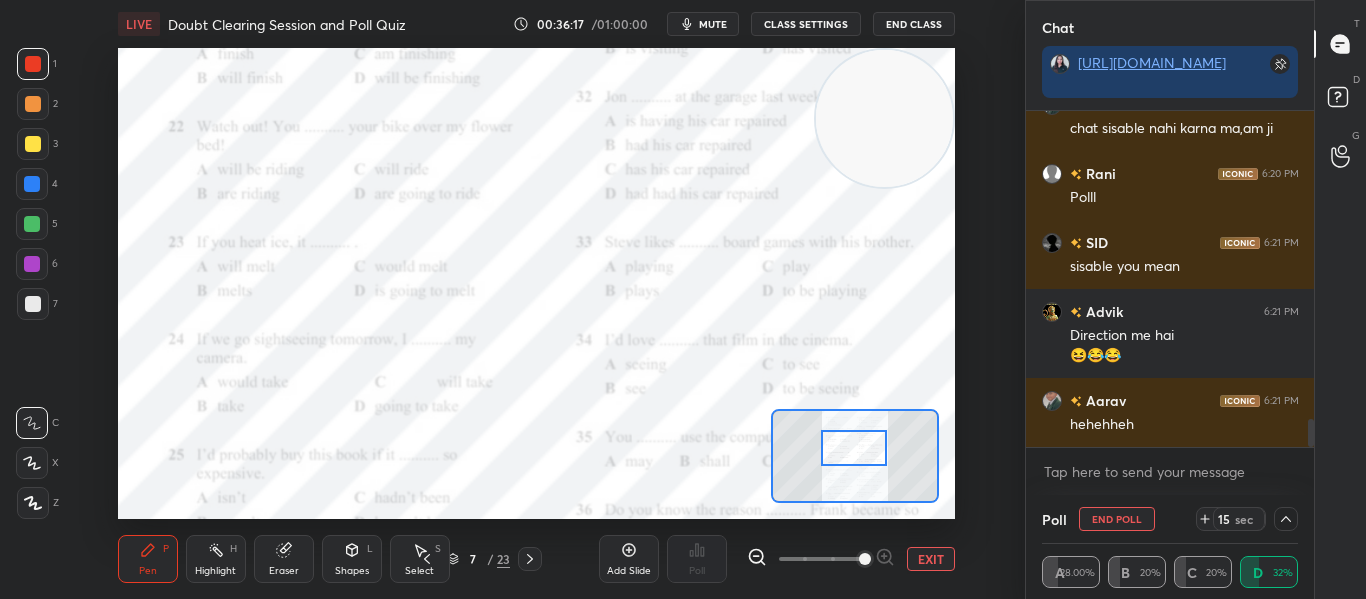 scroll, scrollTop: 4, scrollLeft: 250, axis: both 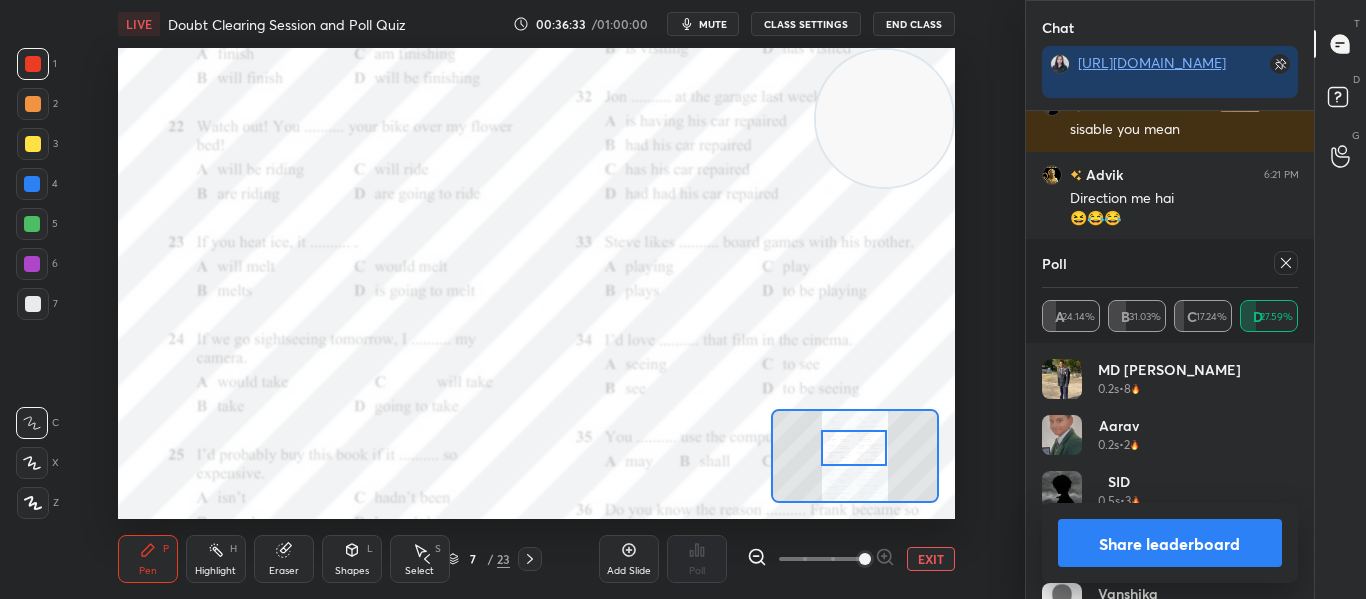 click 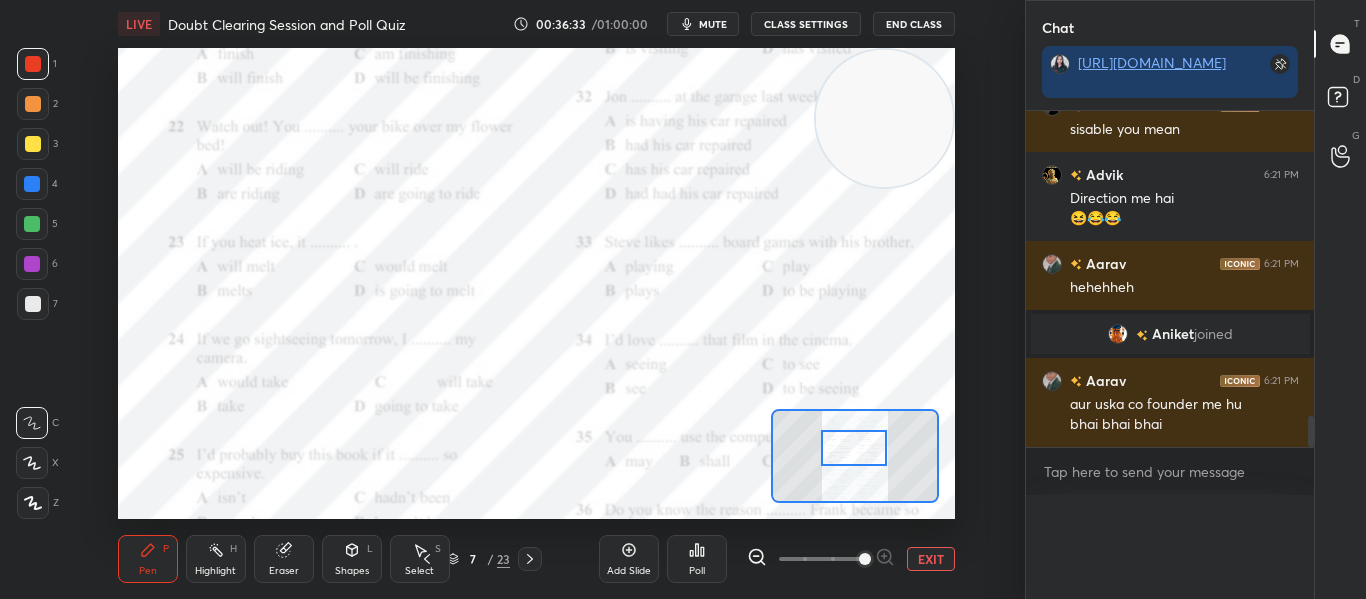 scroll, scrollTop: 0, scrollLeft: 0, axis: both 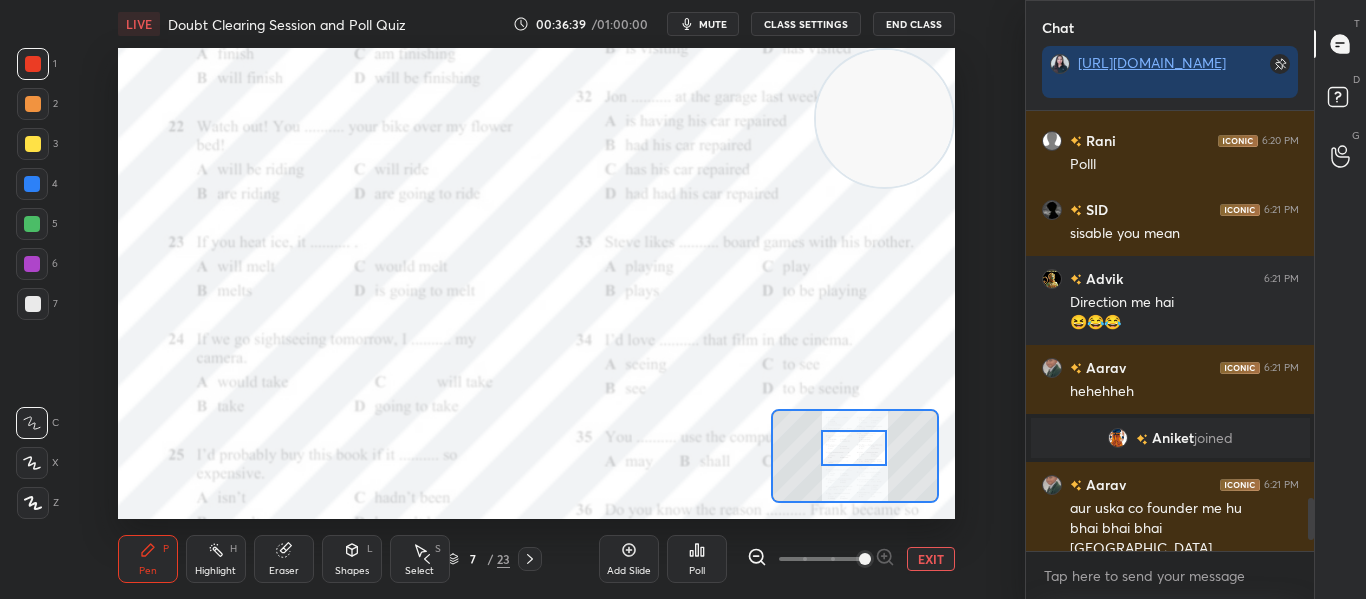 click at bounding box center (853, 448) 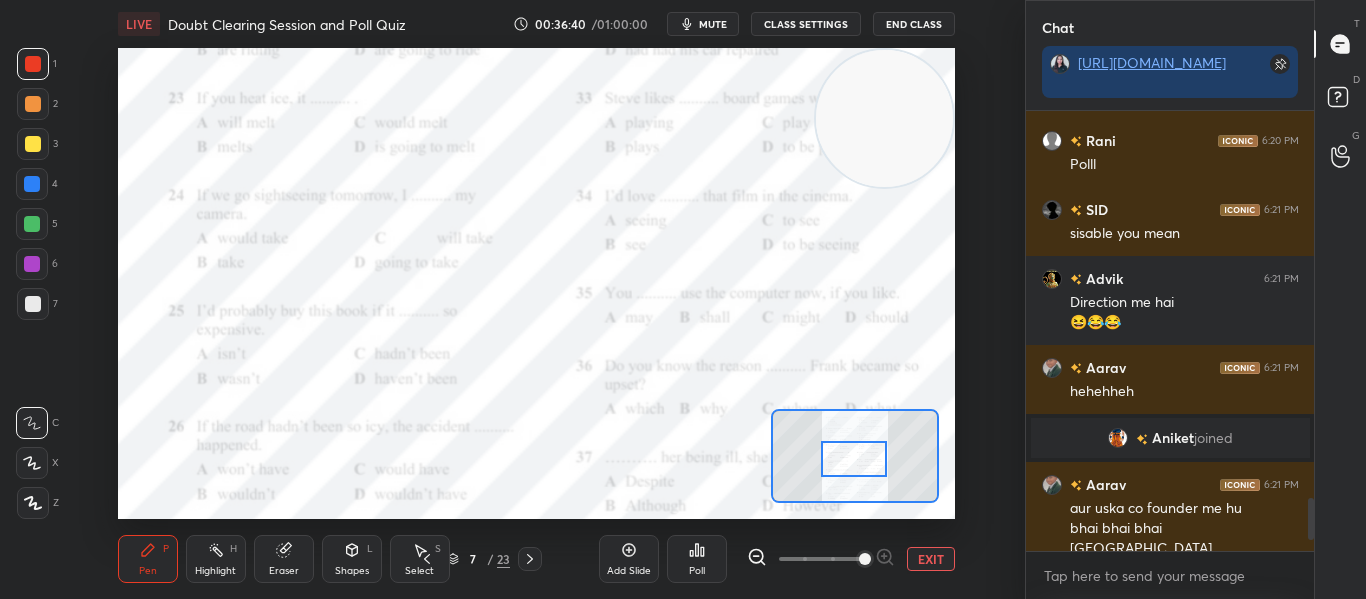 drag, startPoint x: 849, startPoint y: 452, endPoint x: 849, endPoint y: 463, distance: 11 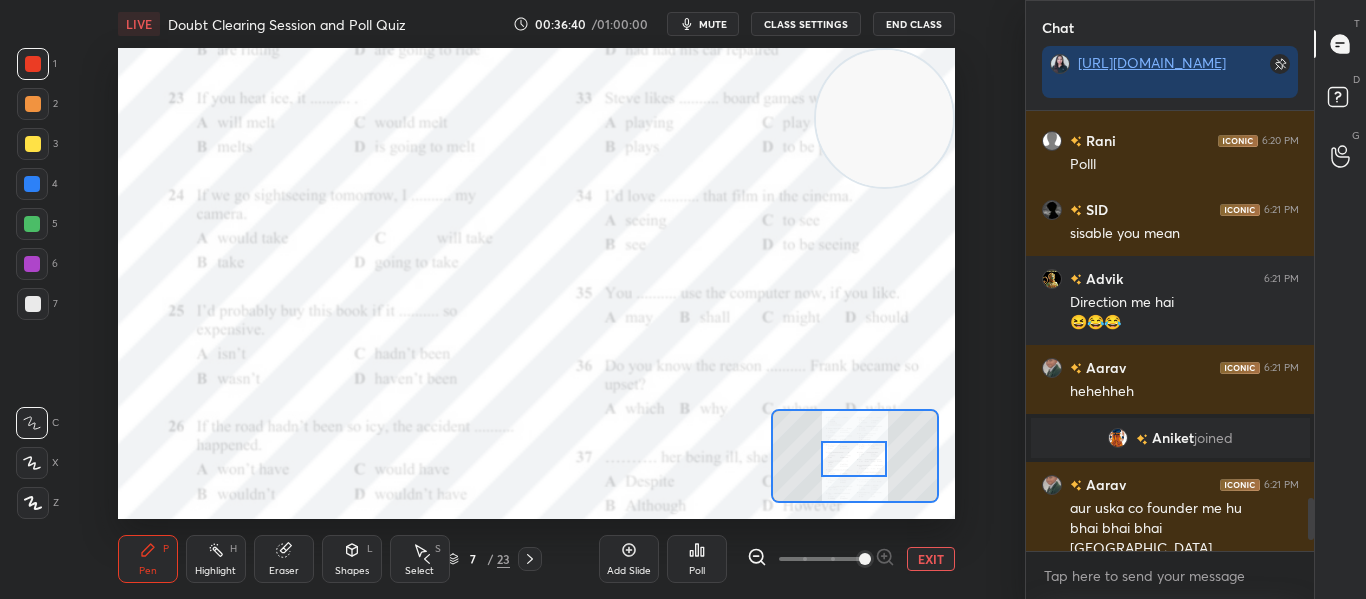click at bounding box center [853, 459] 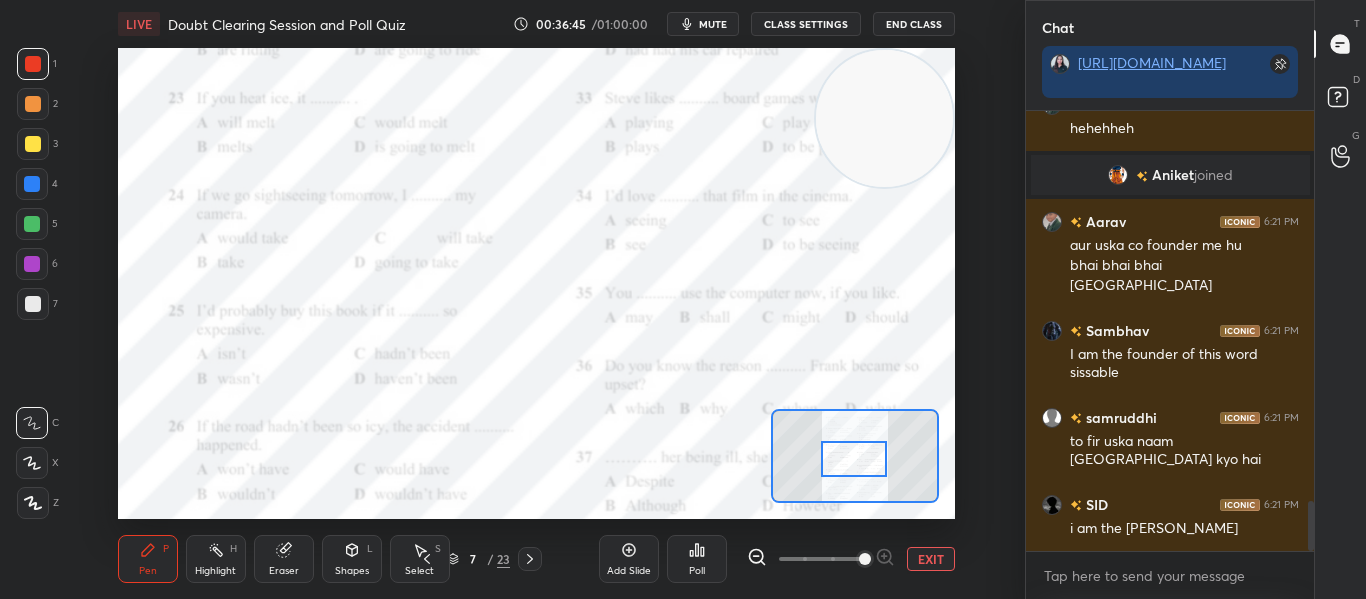 click 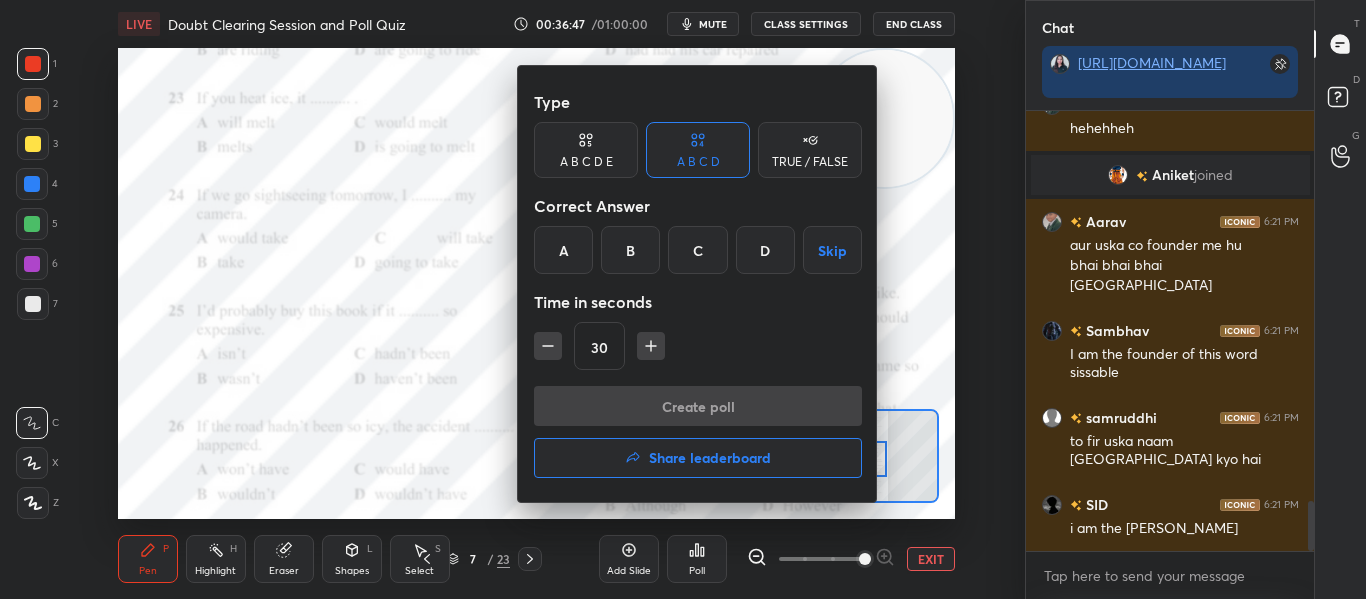 click on "C" at bounding box center (697, 250) 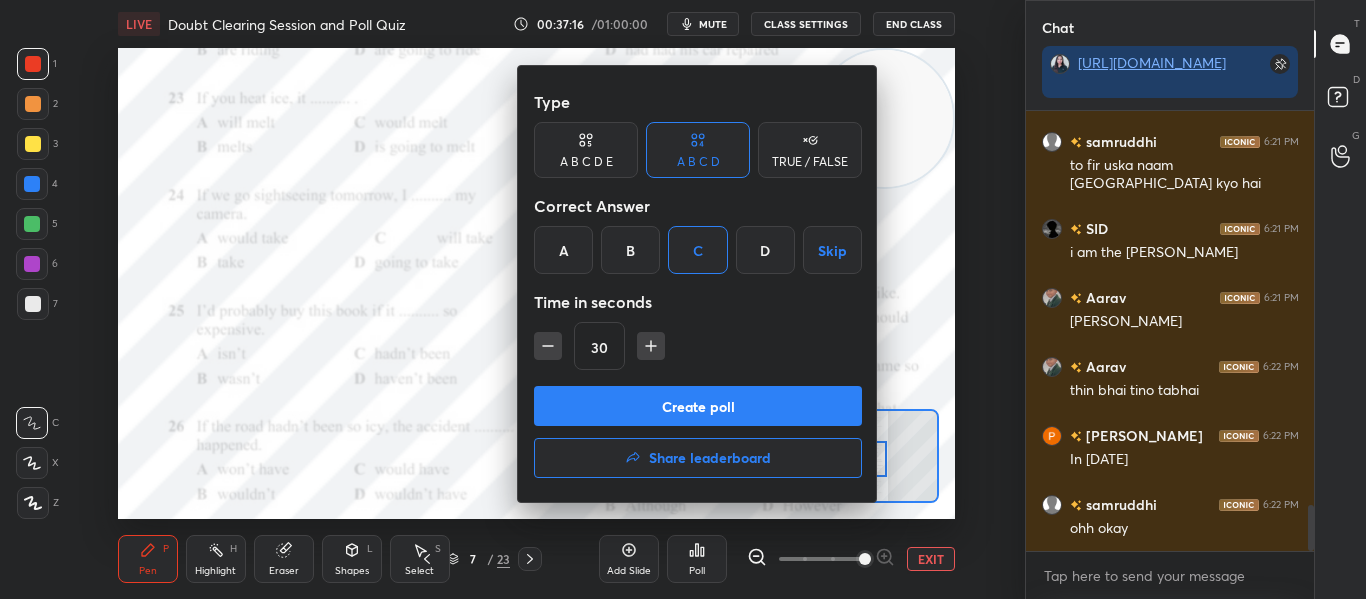 scroll, scrollTop: 3824, scrollLeft: 0, axis: vertical 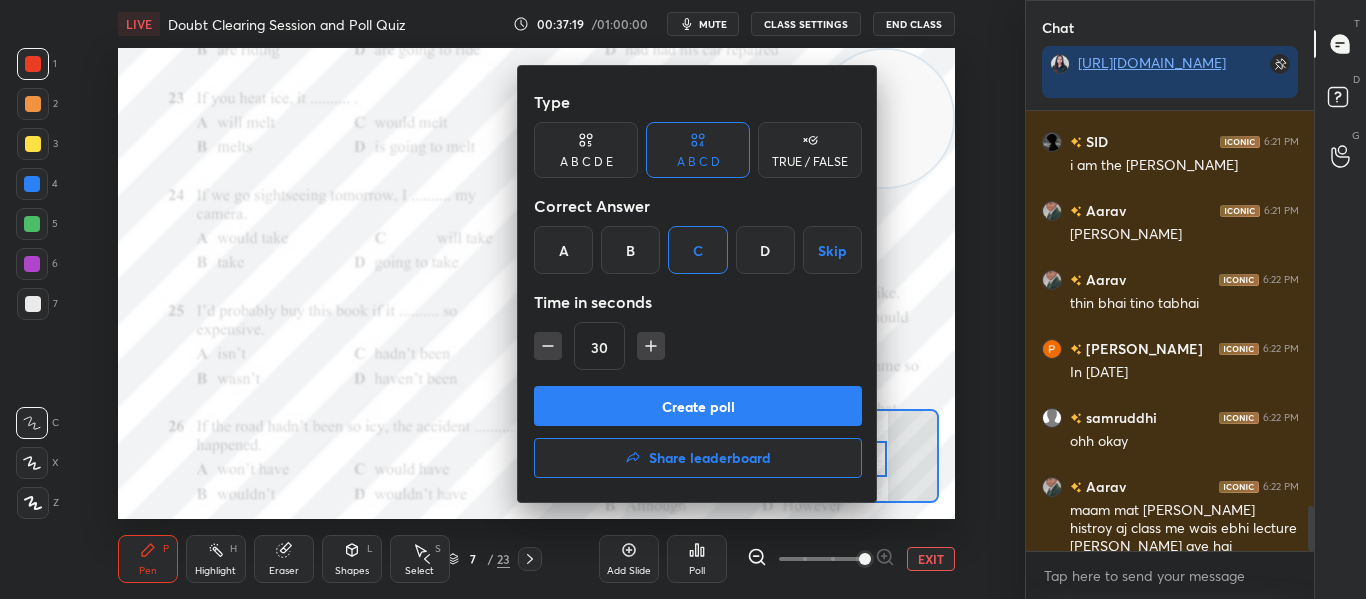click on "Create poll" at bounding box center [698, 406] 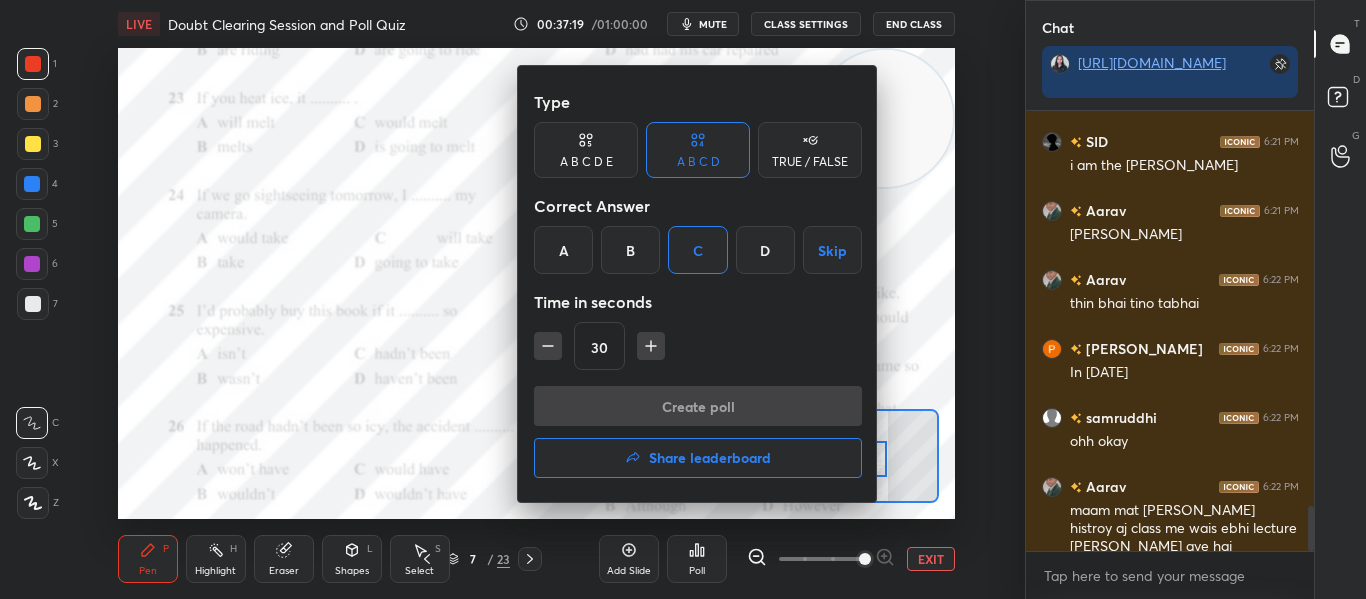 scroll, scrollTop: 392, scrollLeft: 282, axis: both 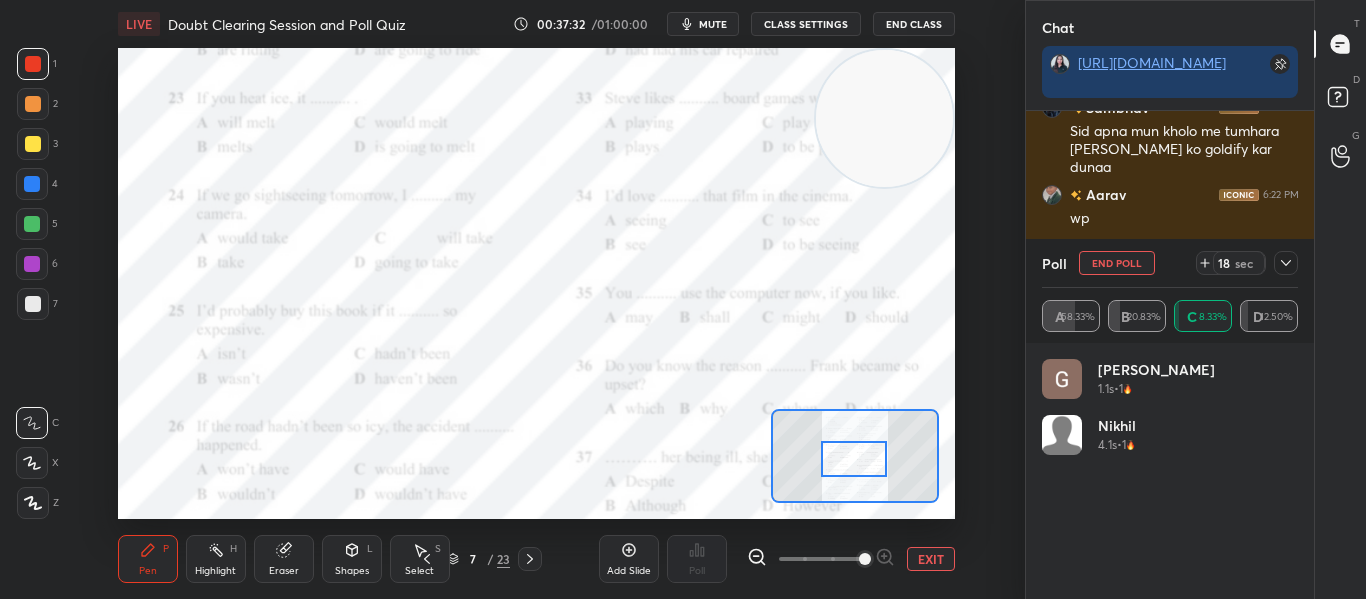 click 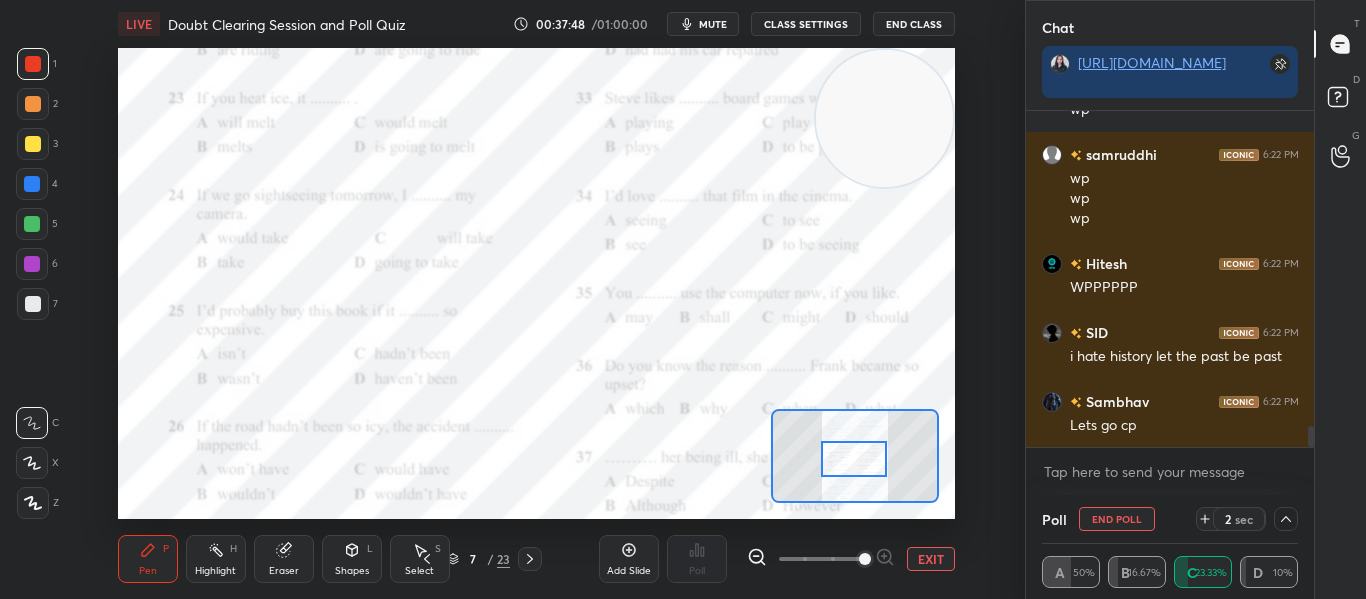 scroll, scrollTop: 4971, scrollLeft: 0, axis: vertical 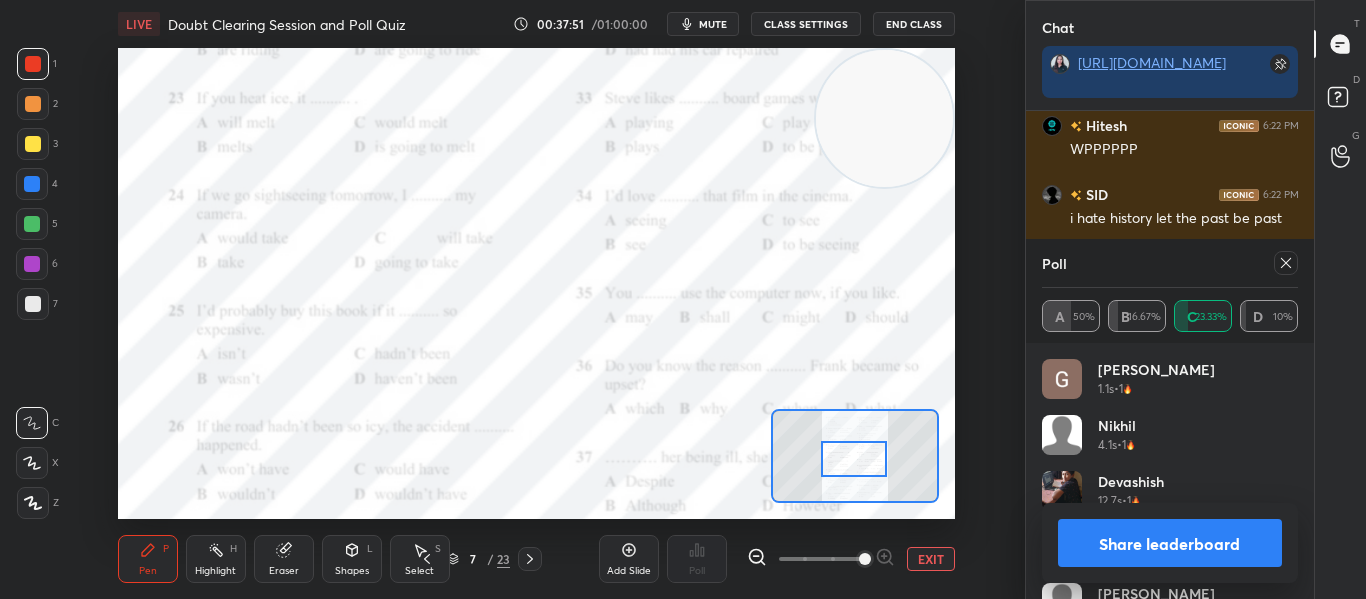click 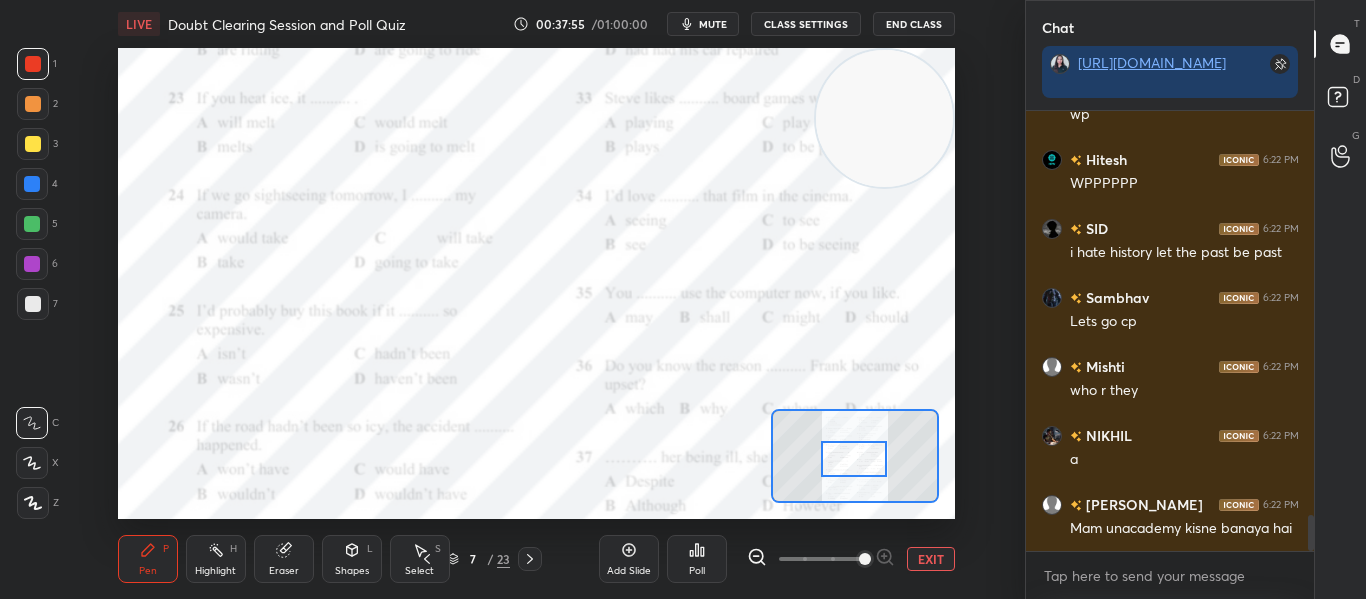 click at bounding box center (853, 459) 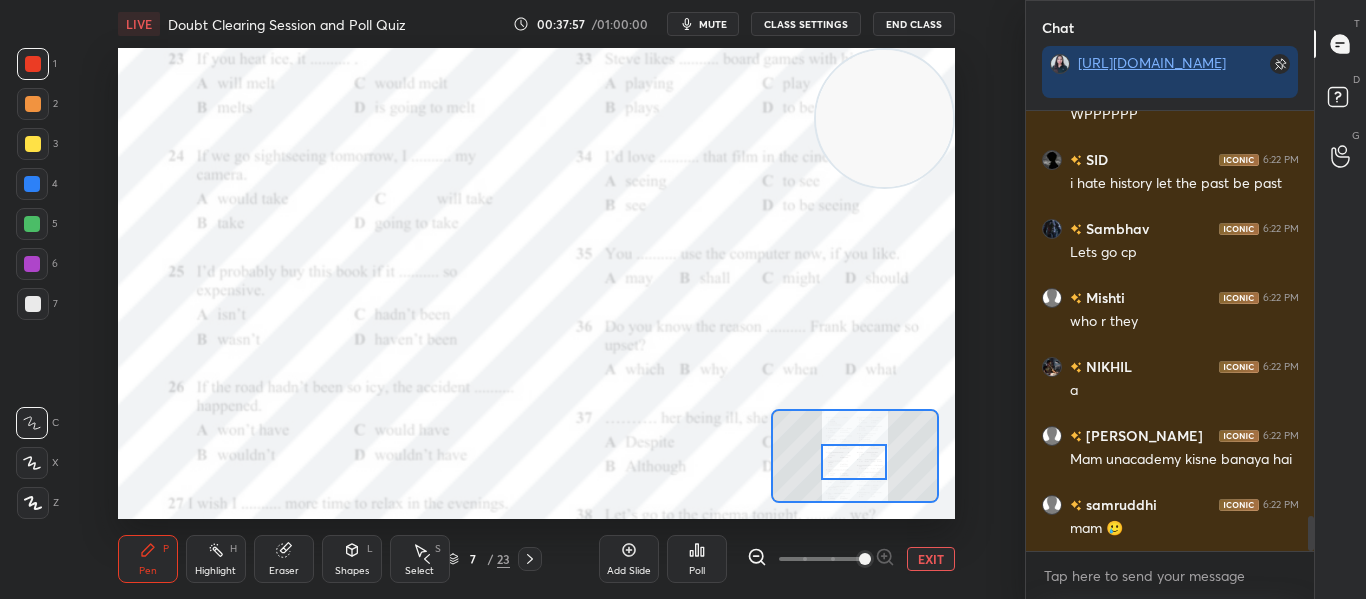 click at bounding box center [853, 462] 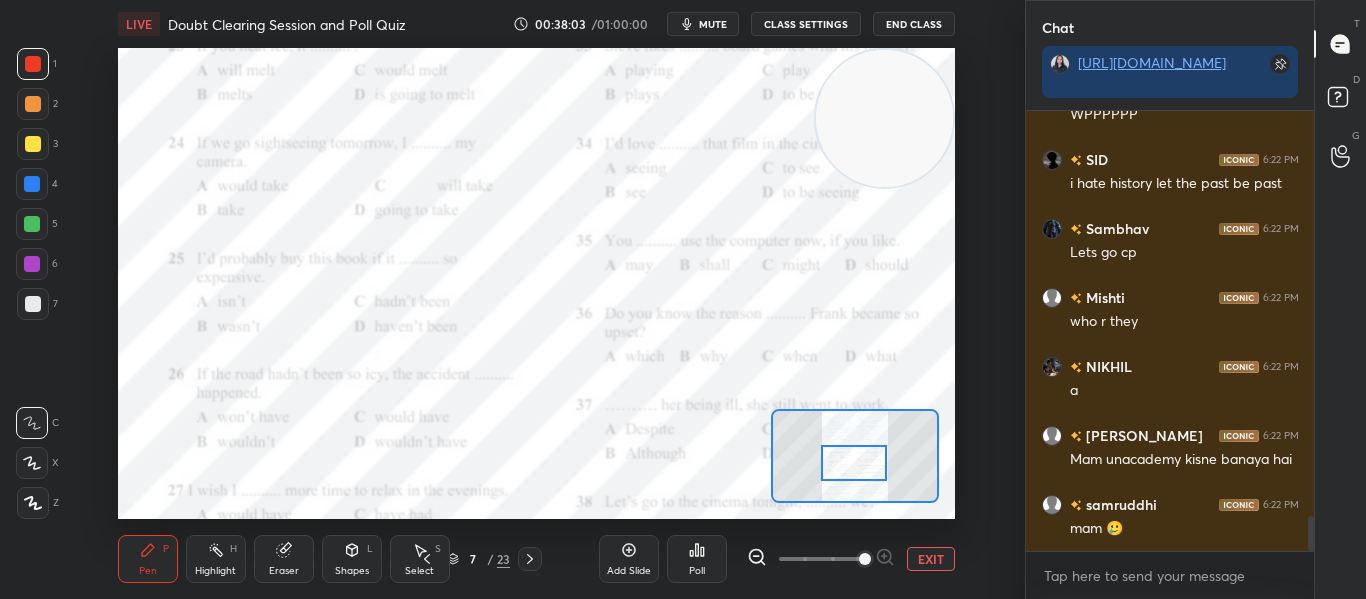 click on "Poll" at bounding box center (697, 559) 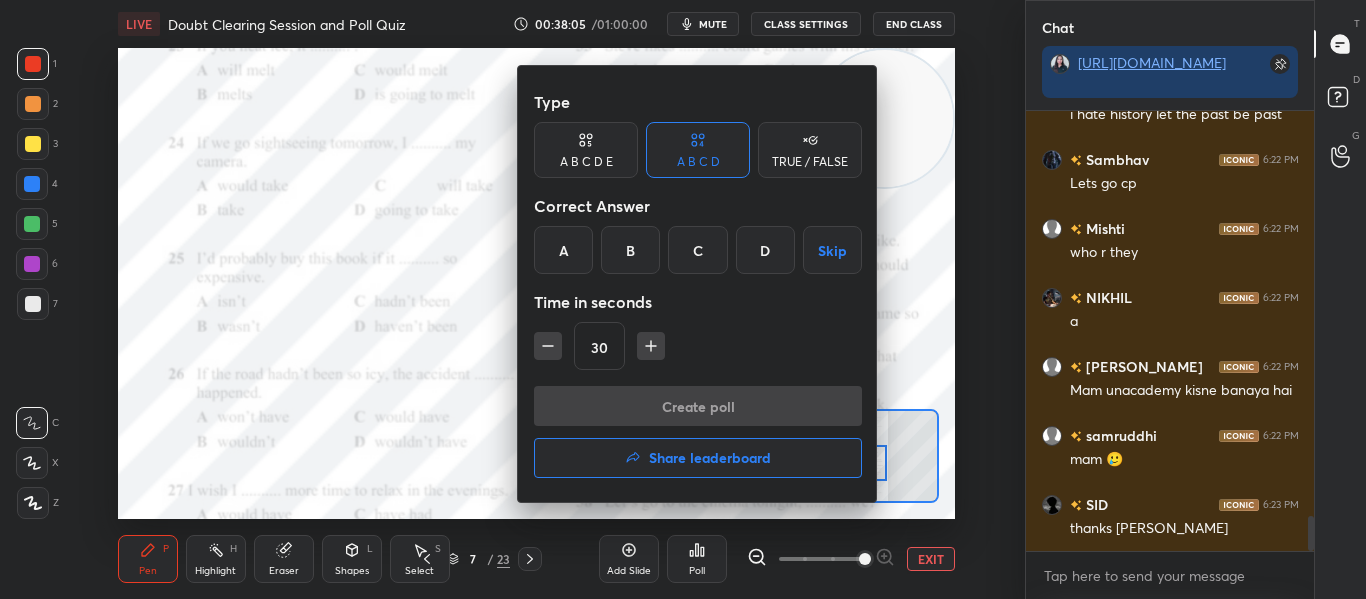 click on "A" at bounding box center [563, 250] 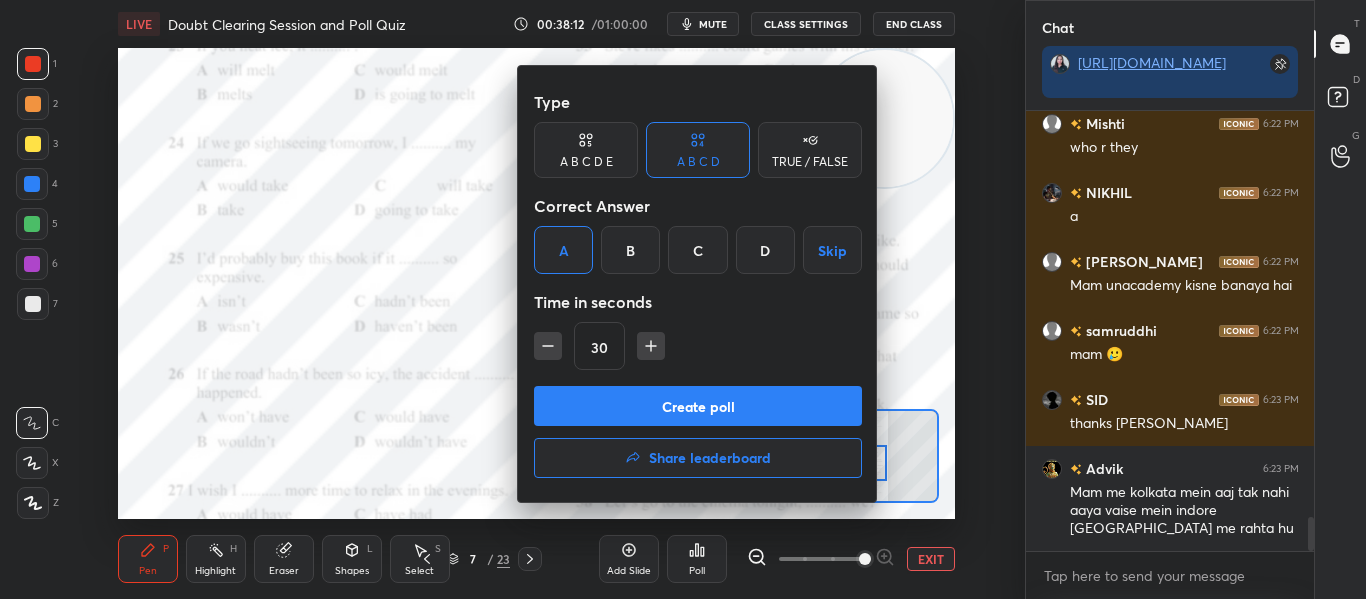 click on "Create poll" at bounding box center (698, 406) 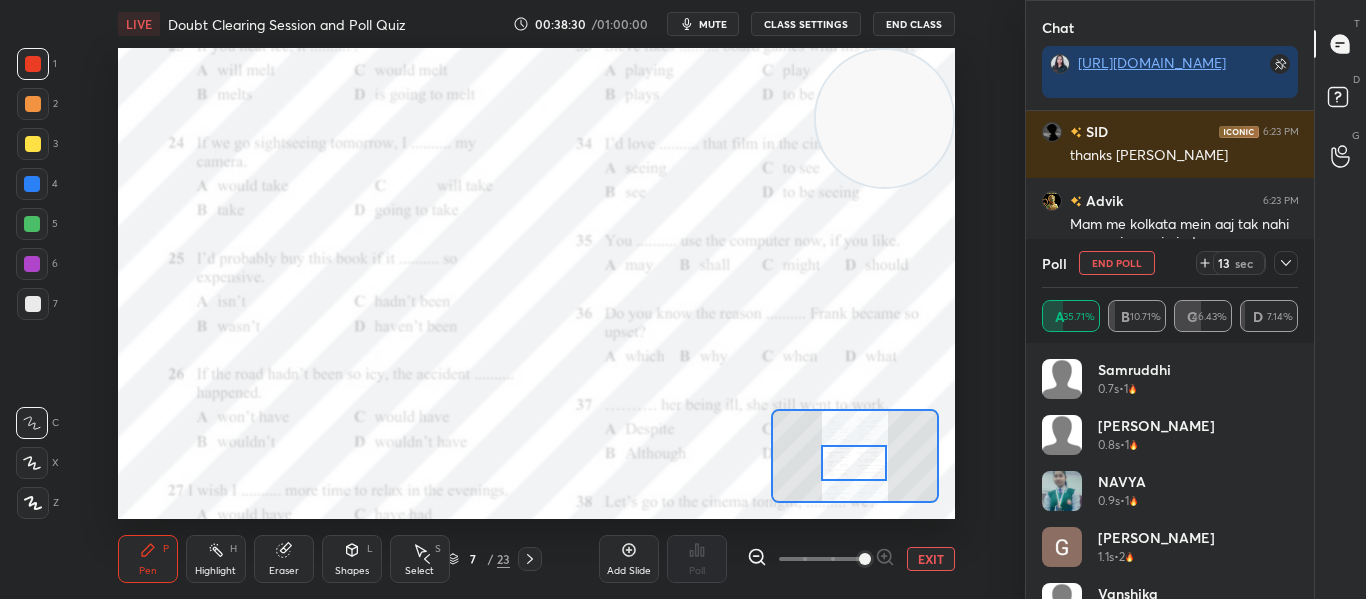 click 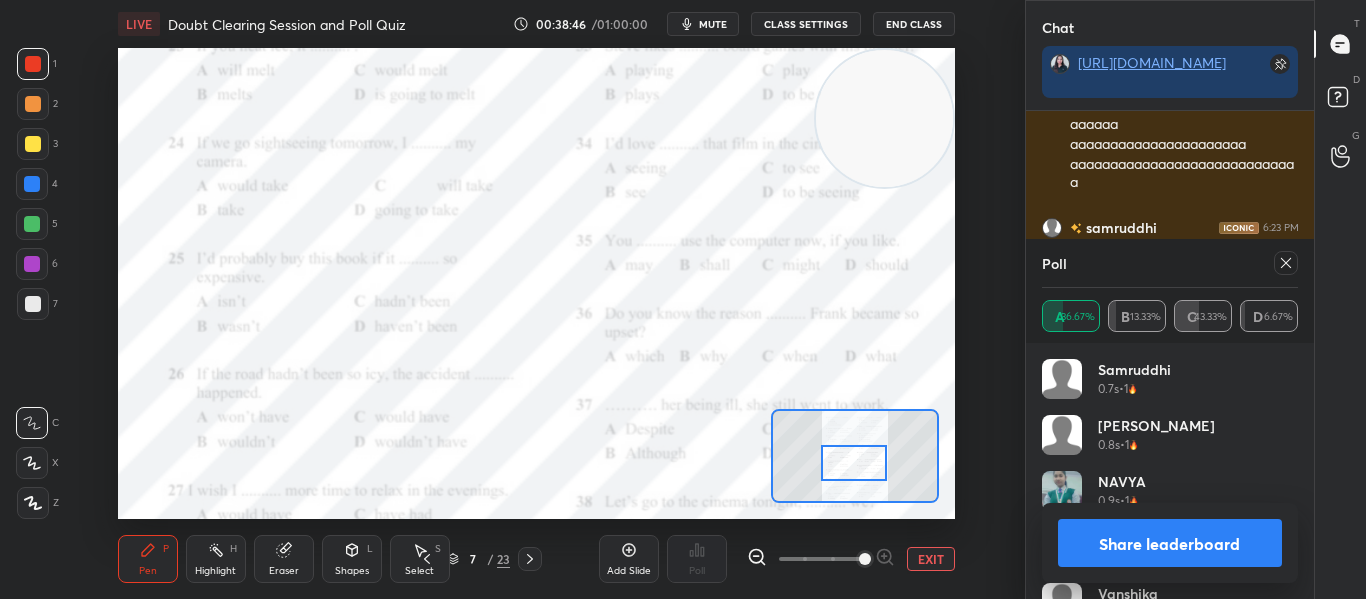 click 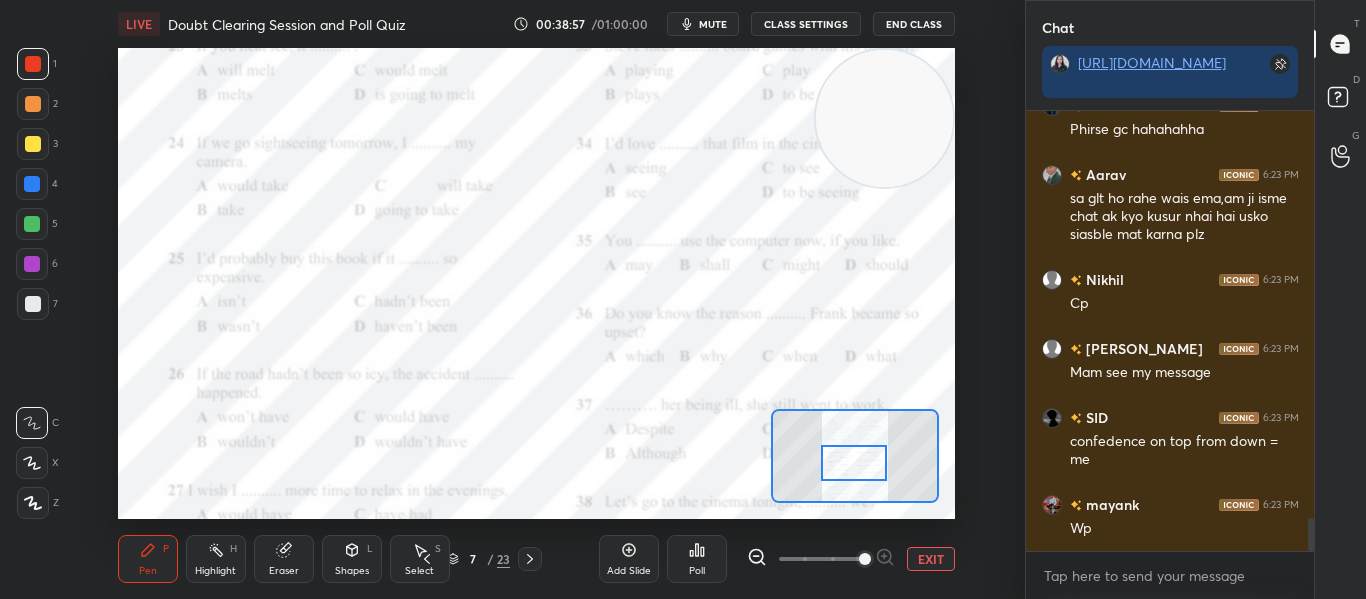 click at bounding box center (853, 463) 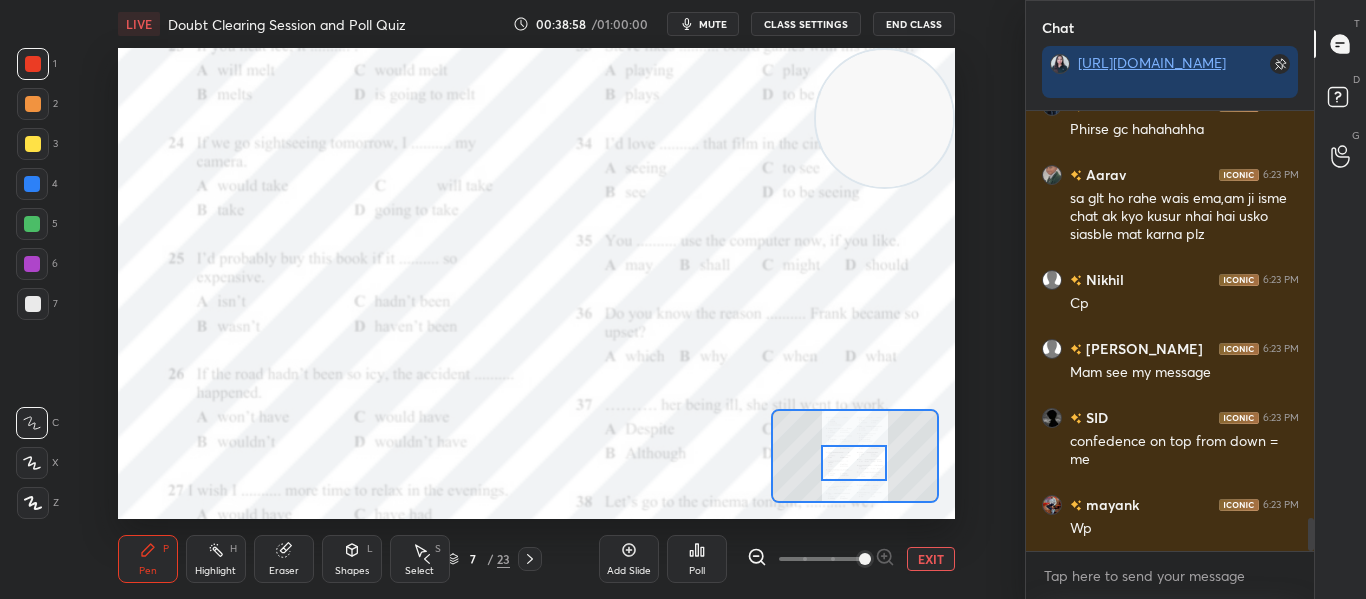 click at bounding box center (853, 463) 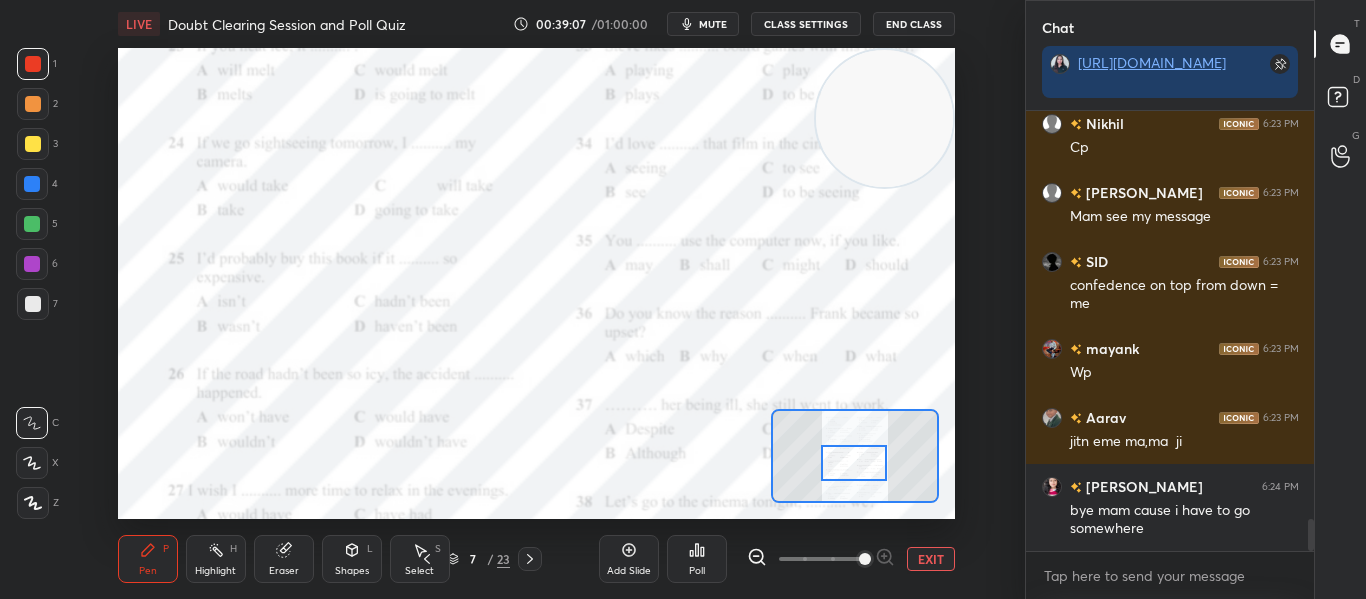 click at bounding box center [853, 463] 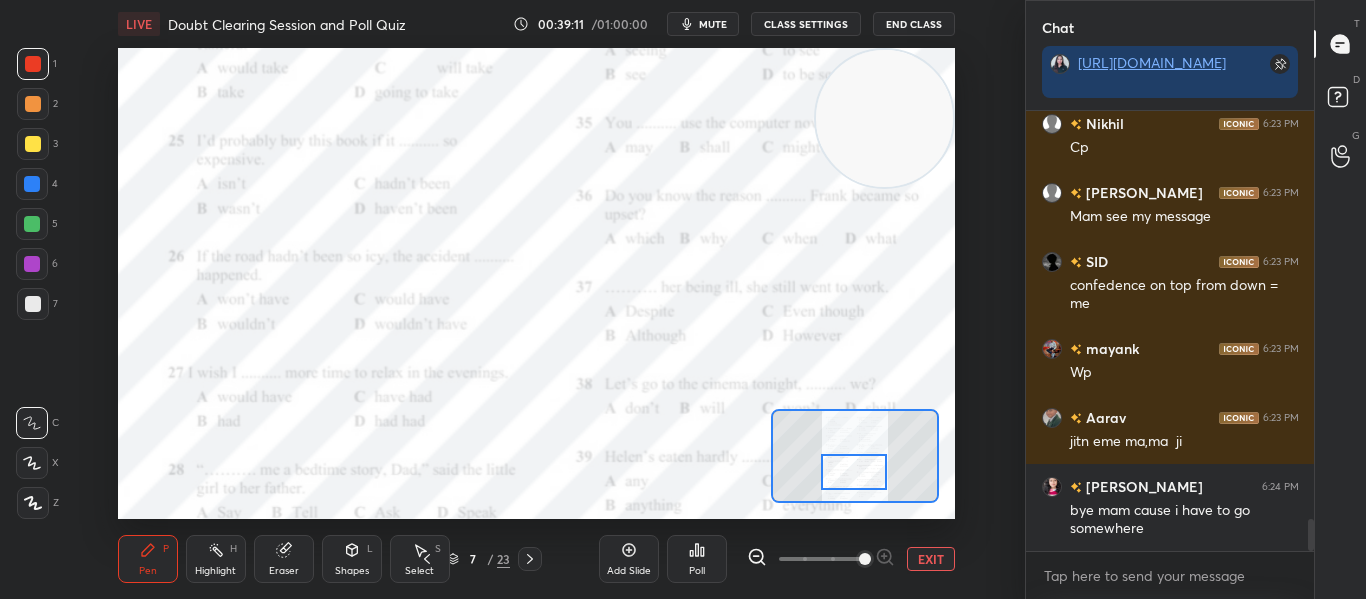 click at bounding box center [853, 472] 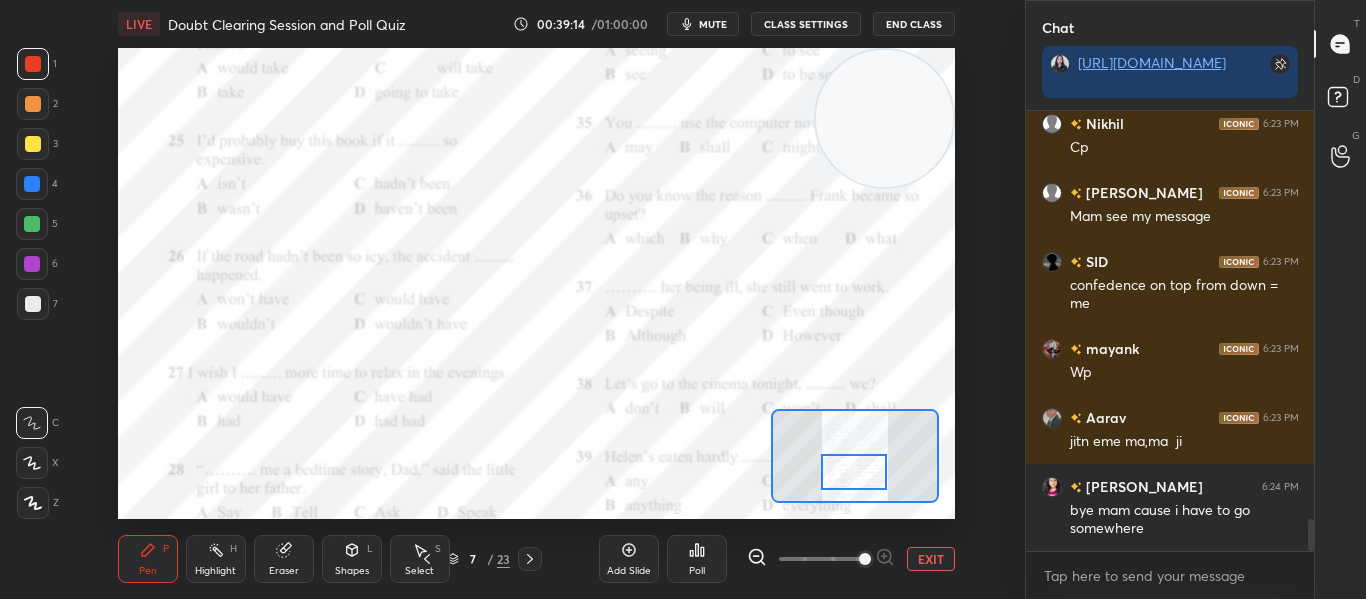 click on "Poll" at bounding box center [697, 559] 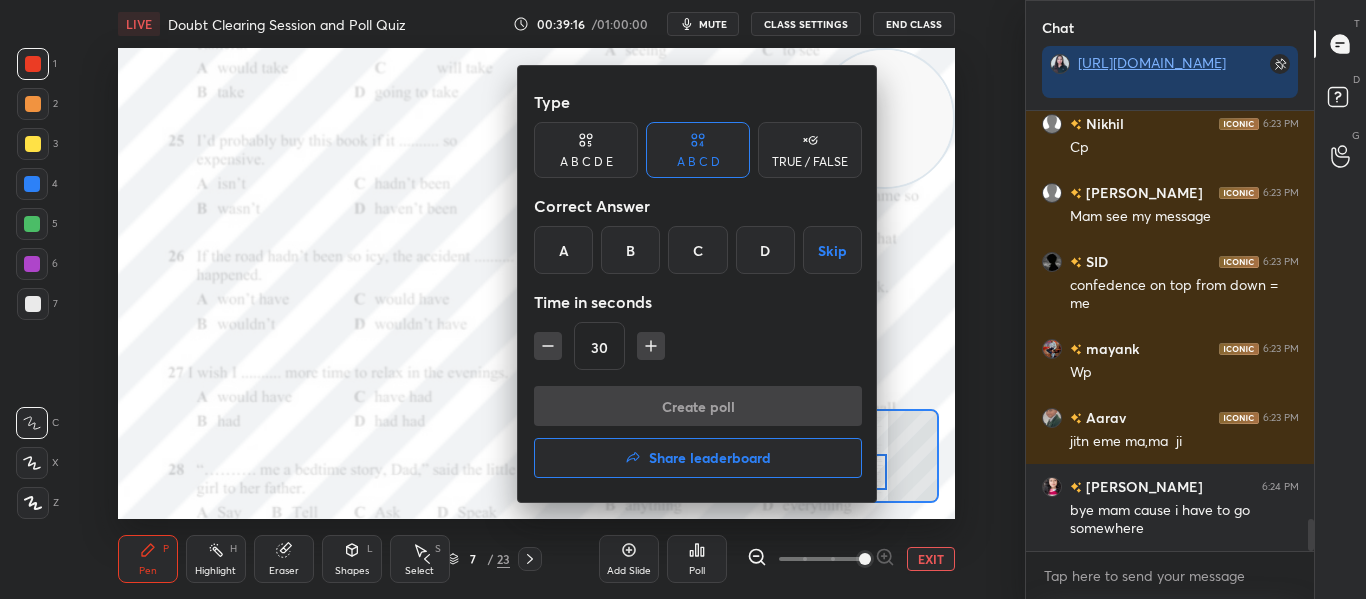 click on "B" at bounding box center [630, 250] 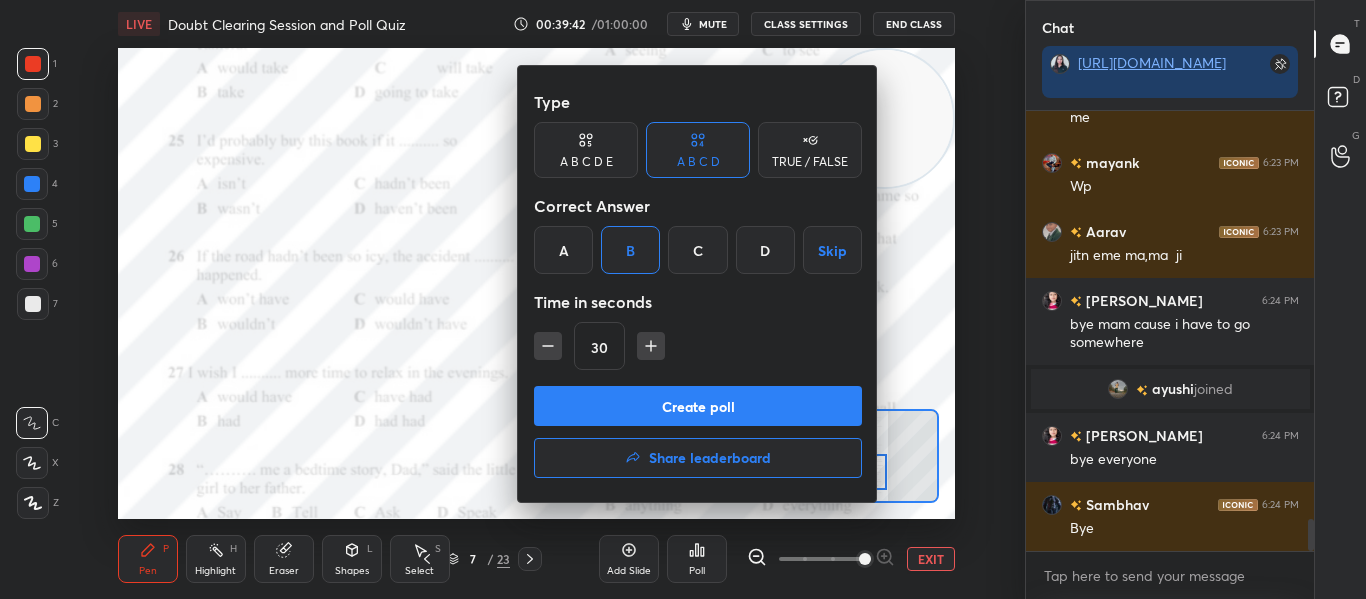 scroll, scrollTop: 5578, scrollLeft: 0, axis: vertical 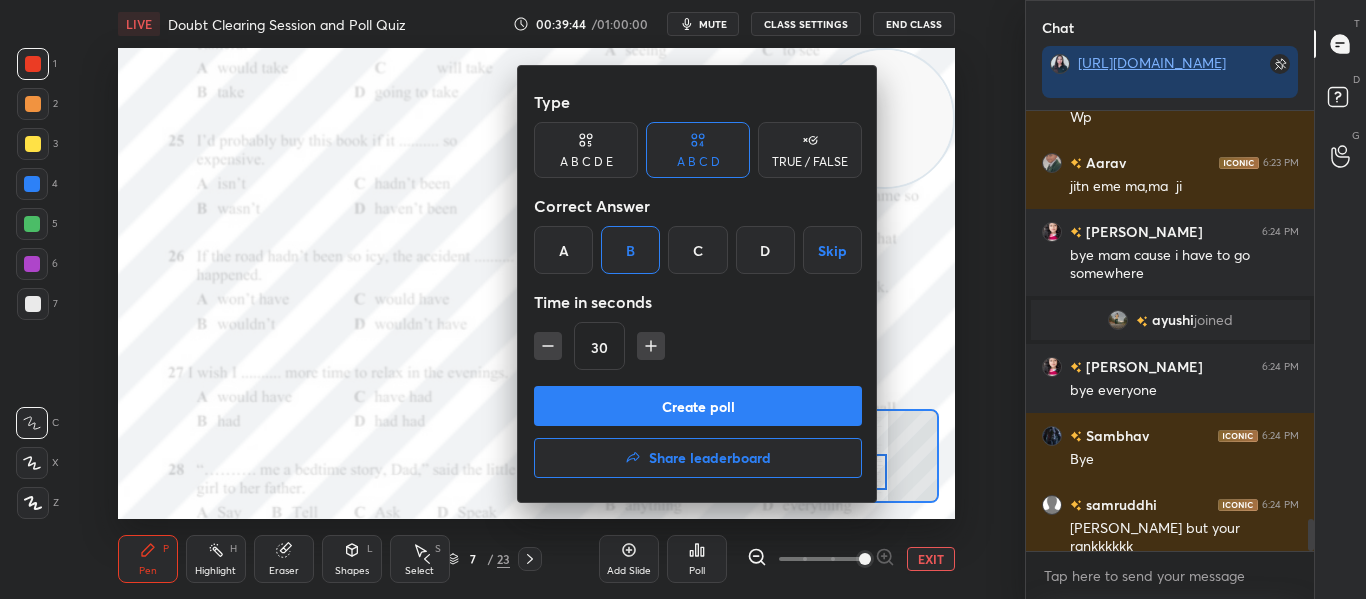 click on "Create poll" at bounding box center (698, 406) 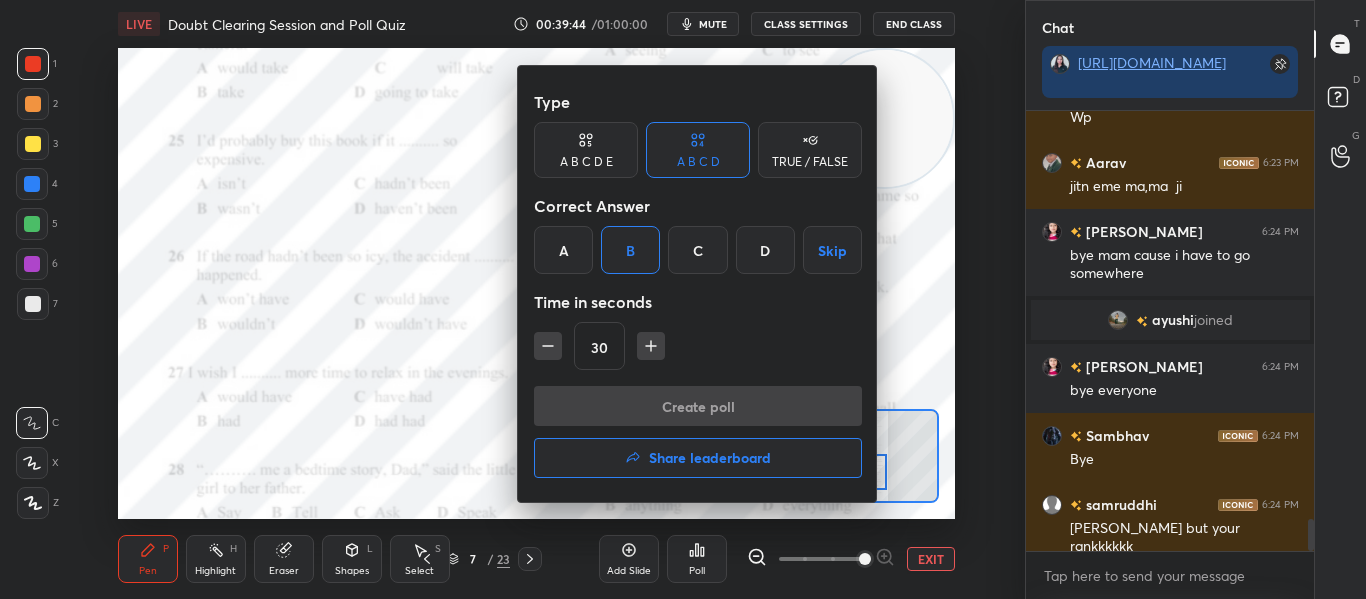 scroll, scrollTop: 391, scrollLeft: 282, axis: both 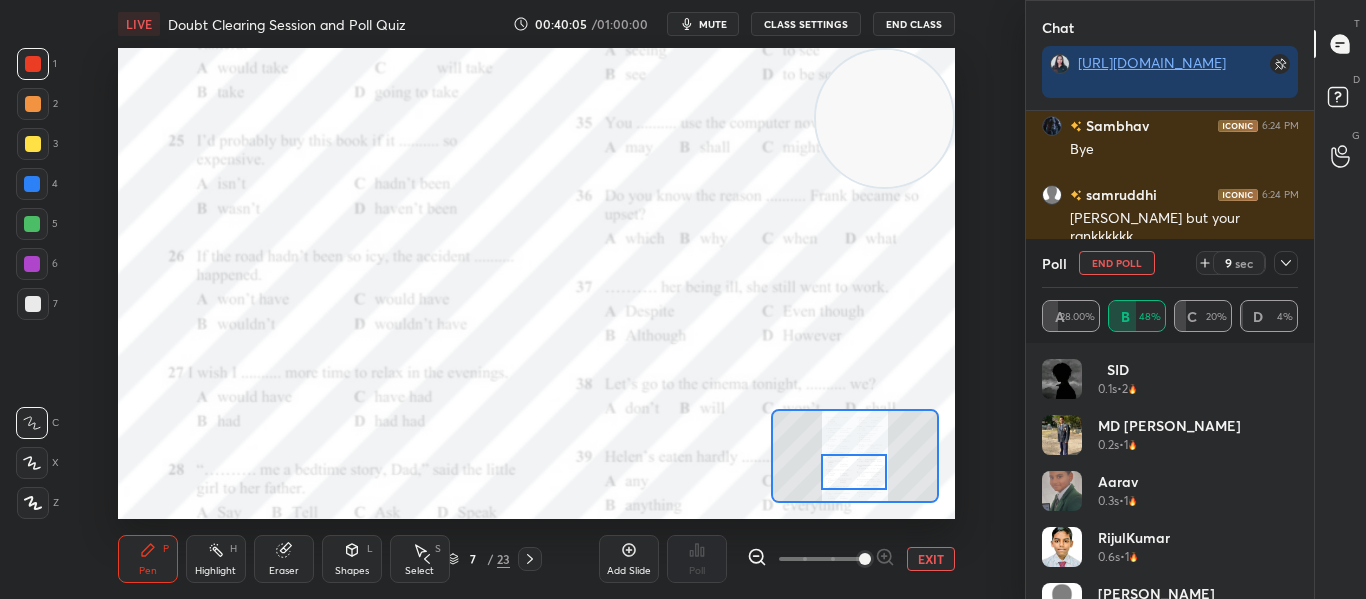 click 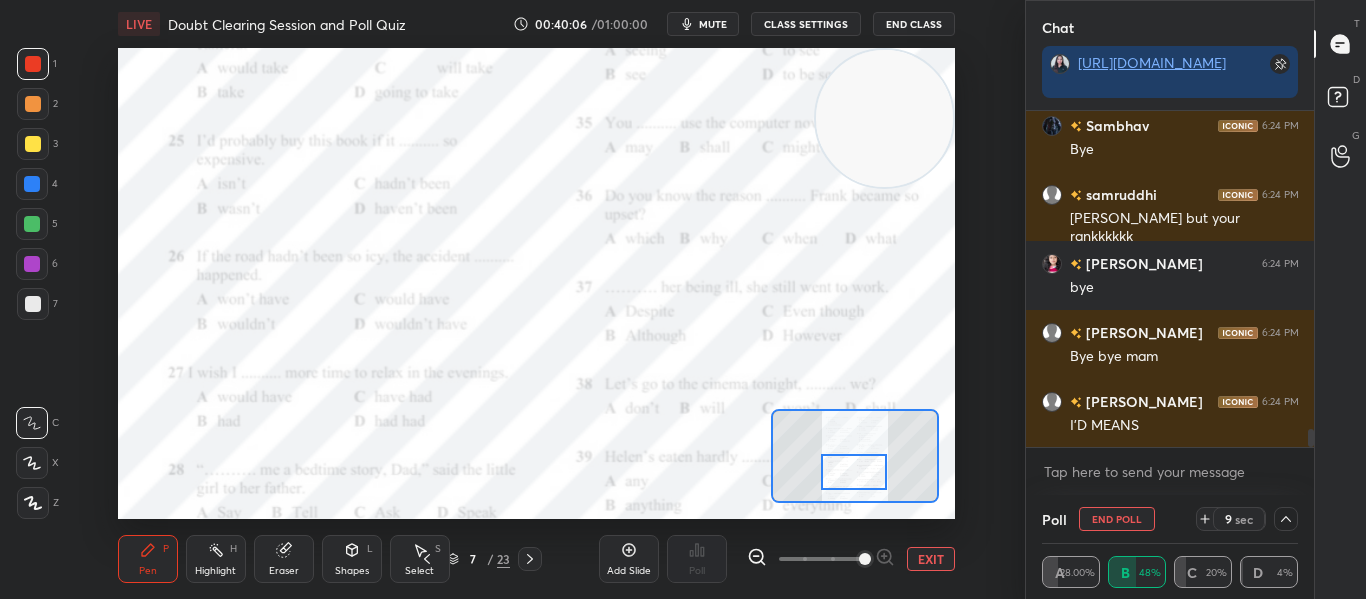 scroll, scrollTop: 0, scrollLeft: 0, axis: both 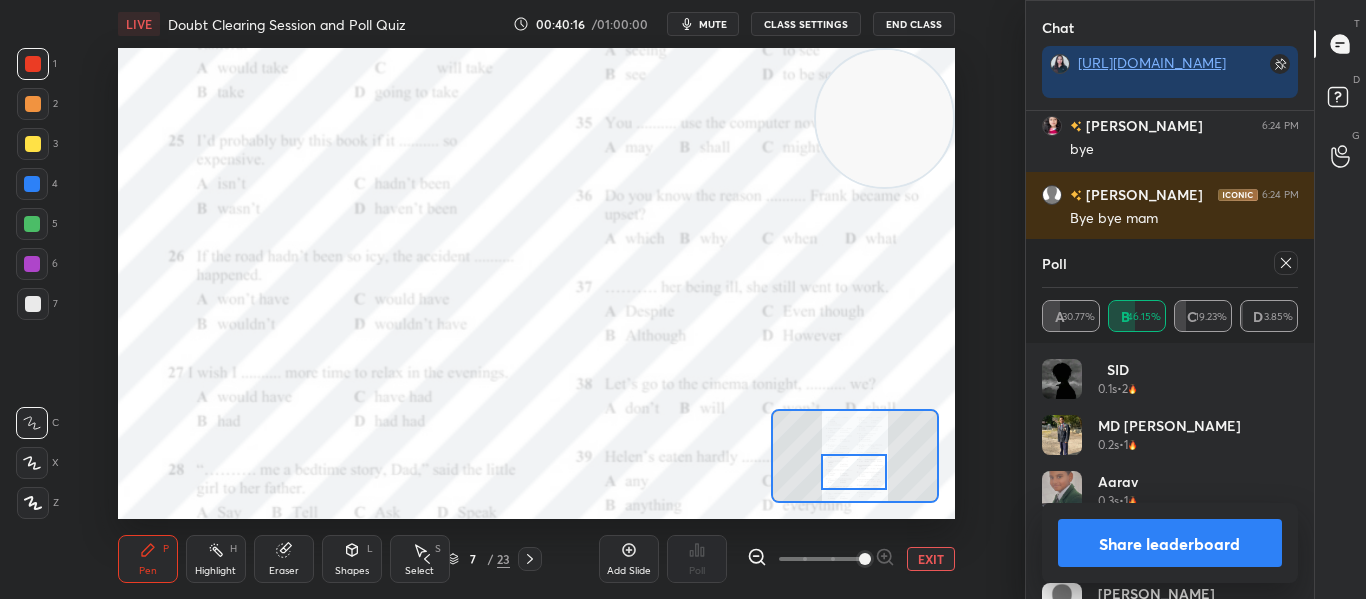 click 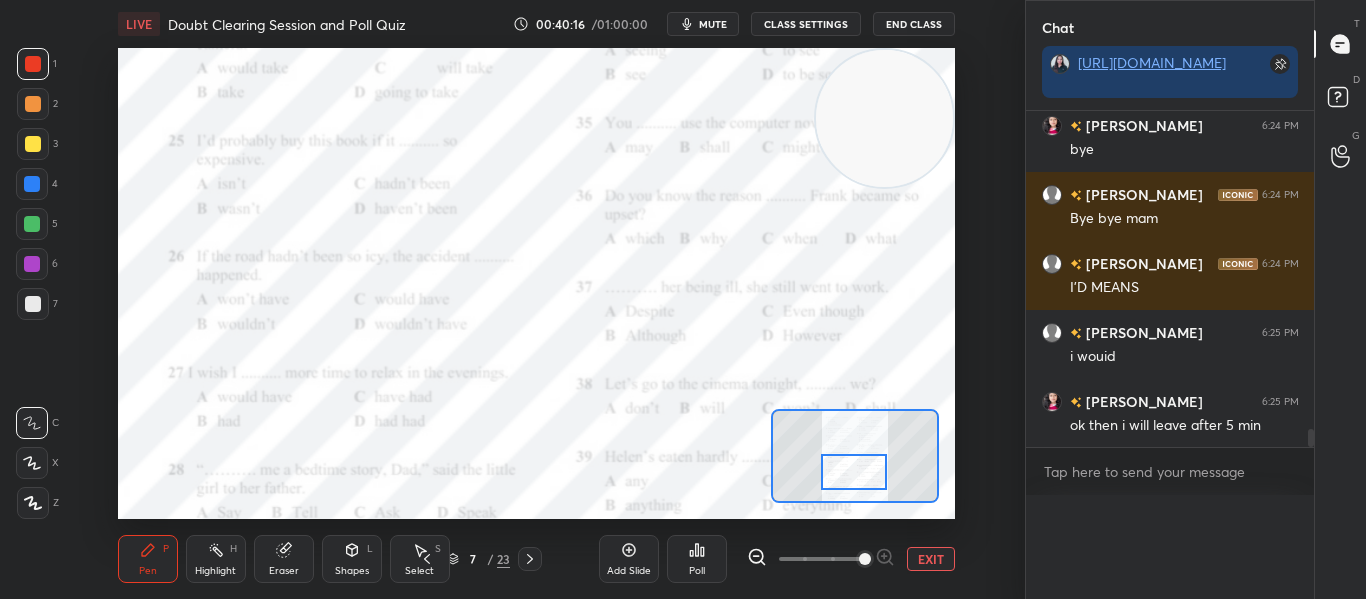 scroll, scrollTop: 0, scrollLeft: 0, axis: both 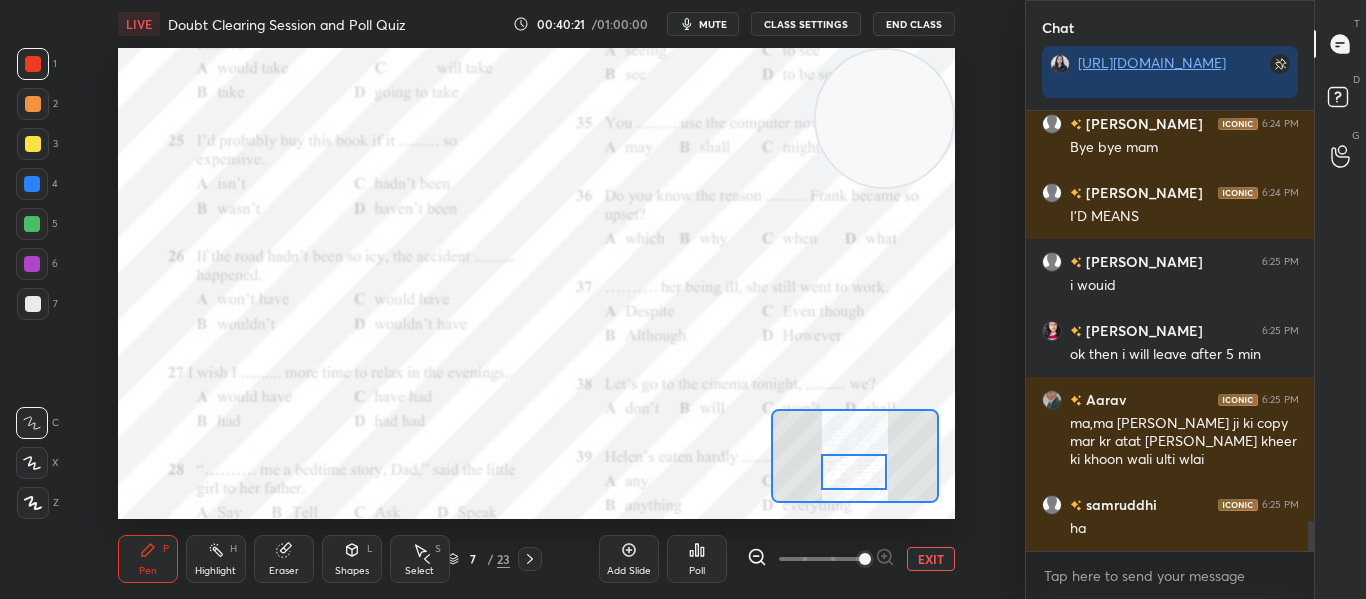 click at bounding box center (853, 472) 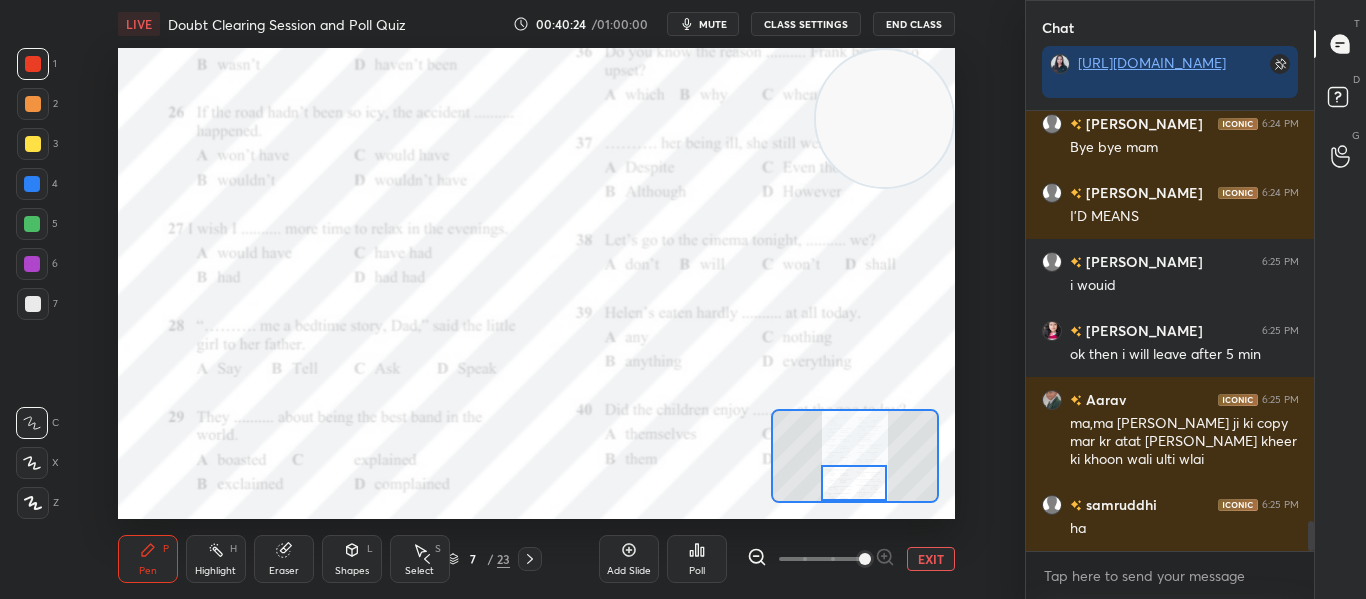drag, startPoint x: 839, startPoint y: 480, endPoint x: 839, endPoint y: 492, distance: 12 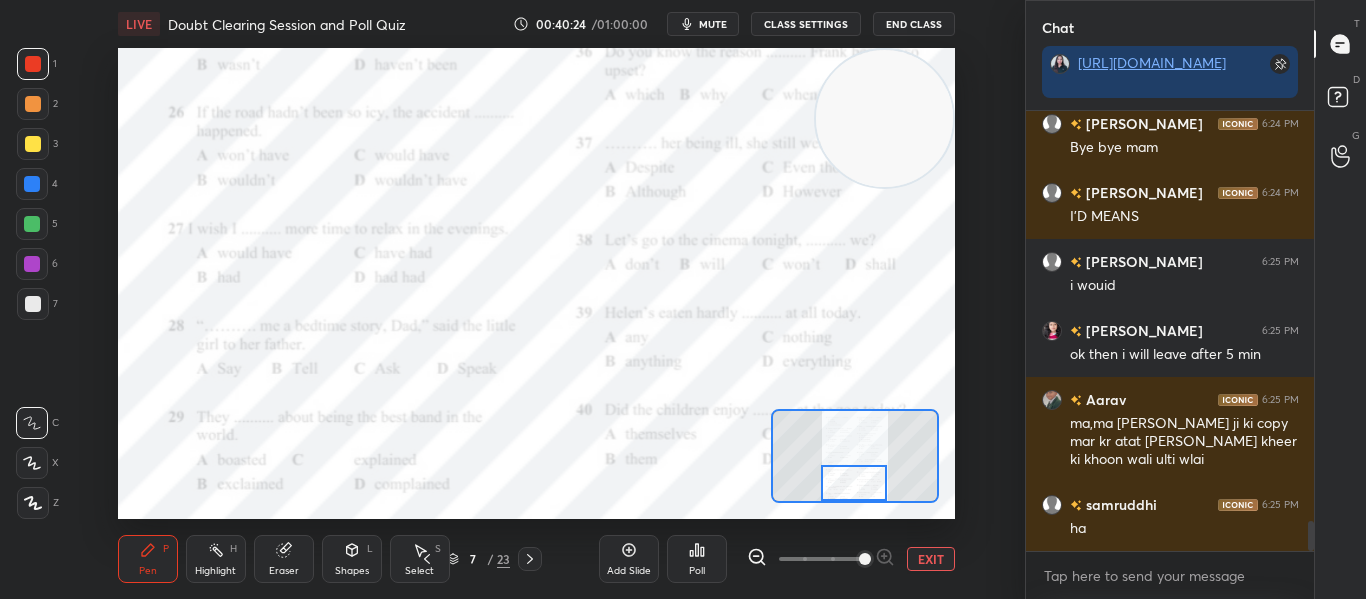 click at bounding box center (853, 483) 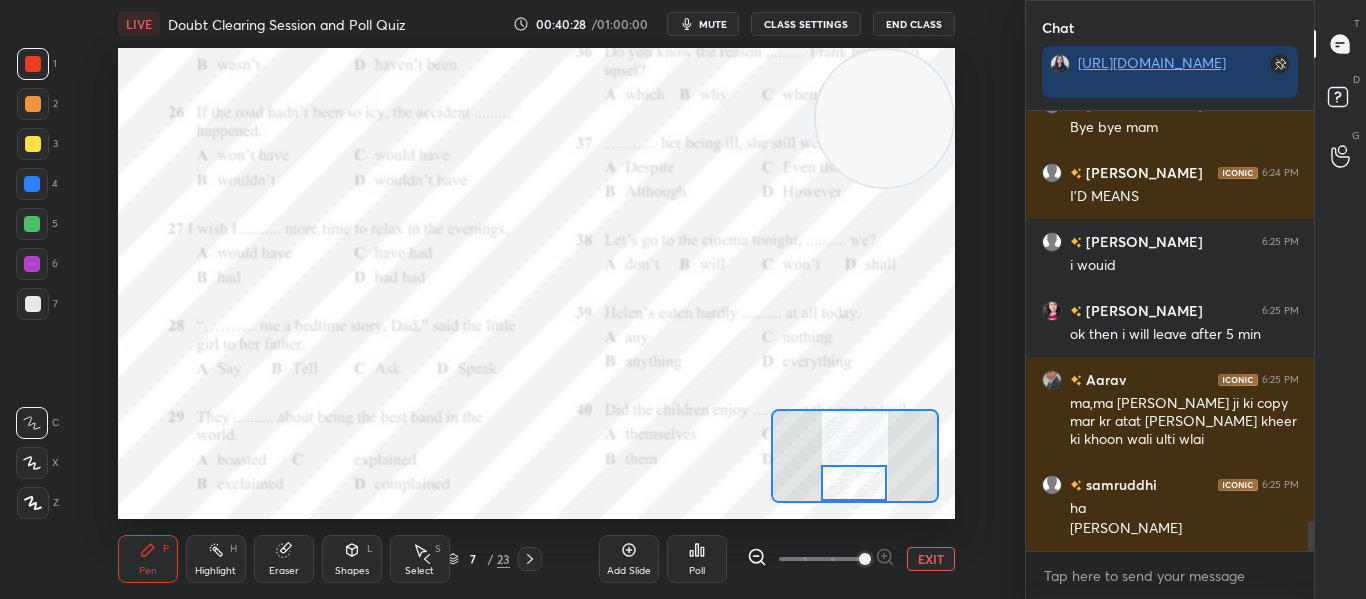 click on "Poll" at bounding box center (697, 559) 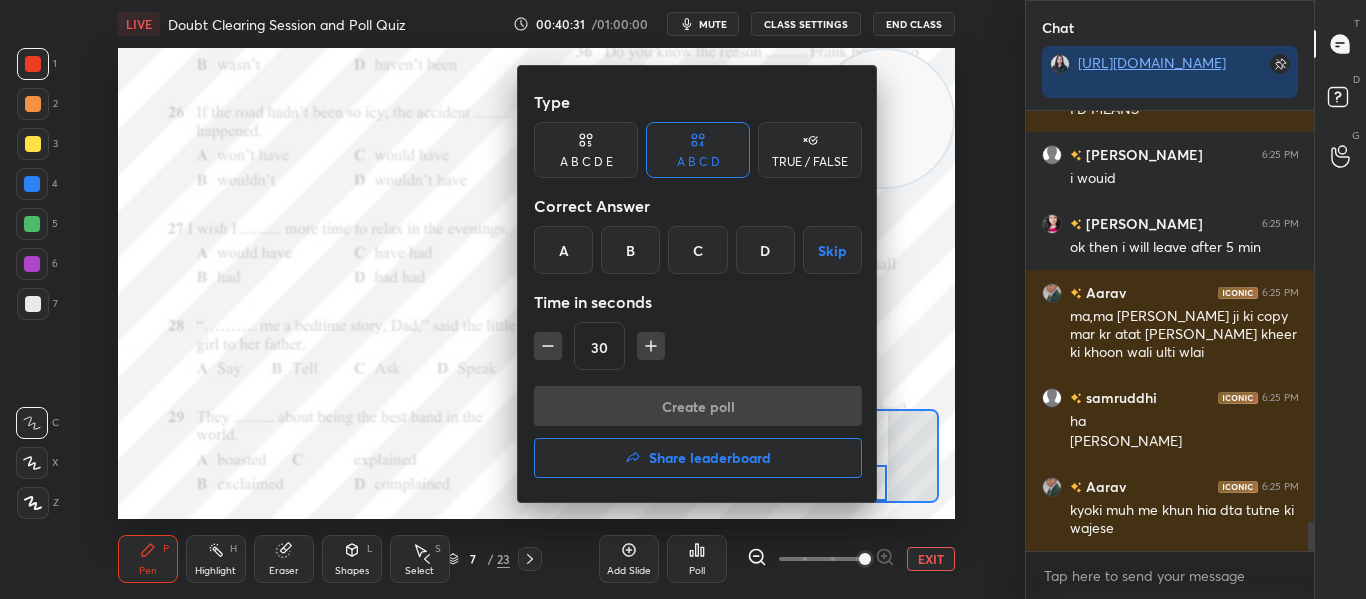 click on "D" at bounding box center (765, 250) 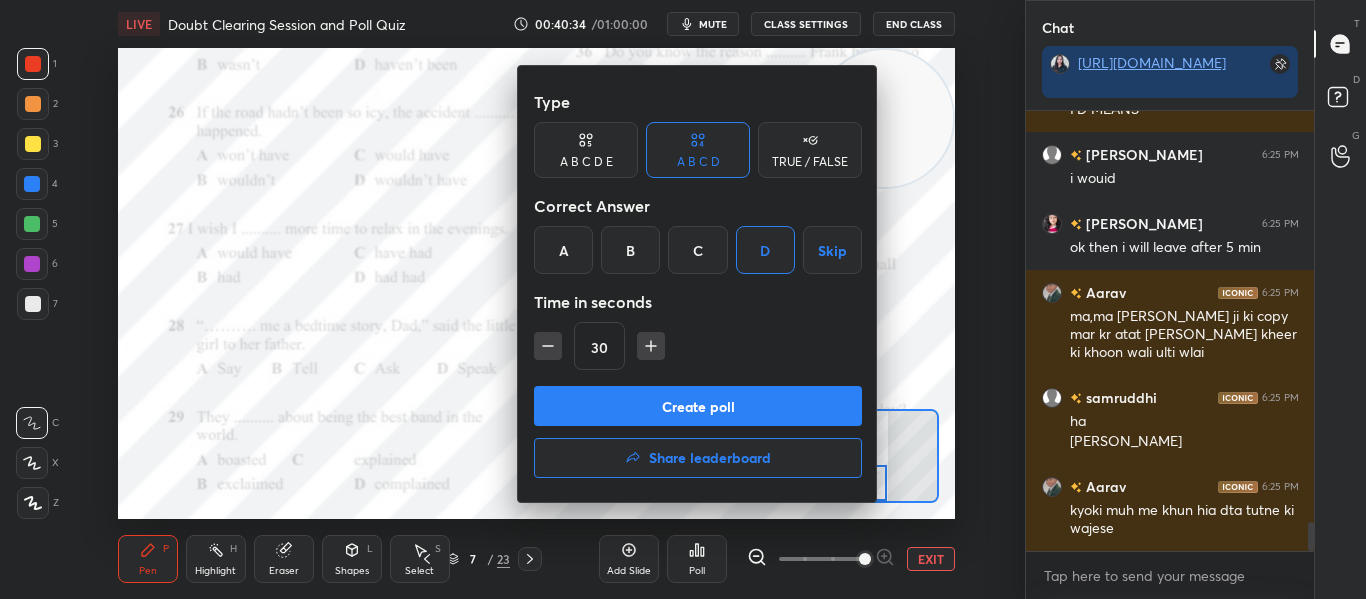 click on "C" at bounding box center [697, 250] 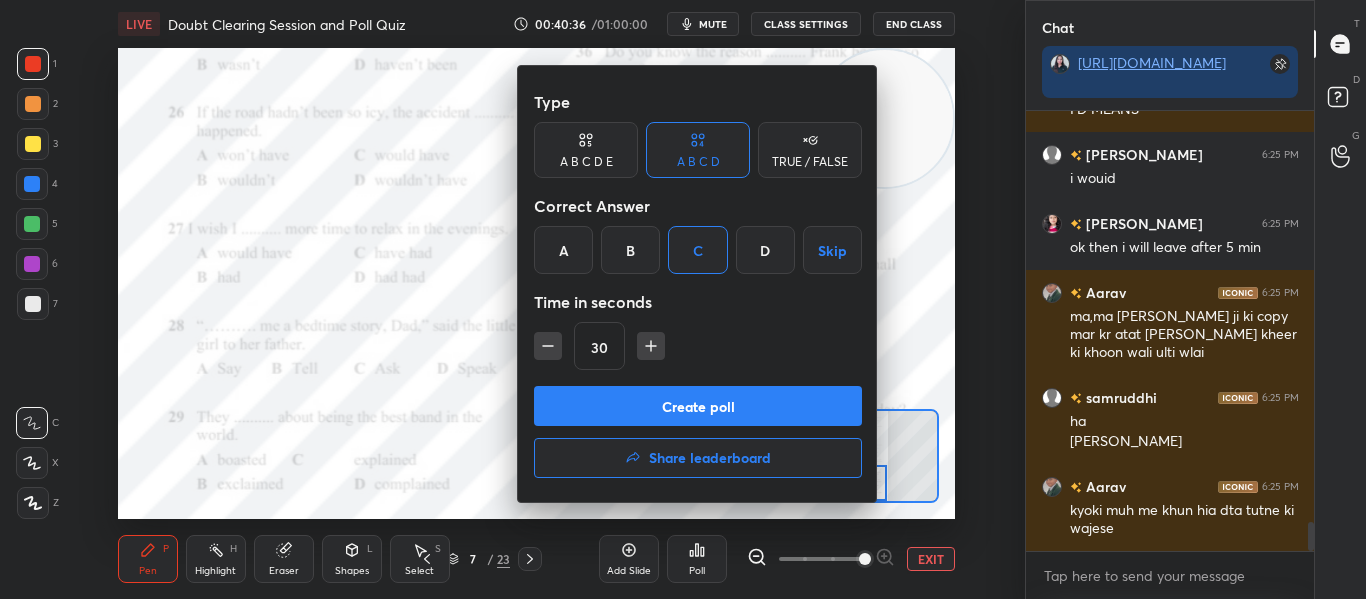 click on "B" at bounding box center (630, 250) 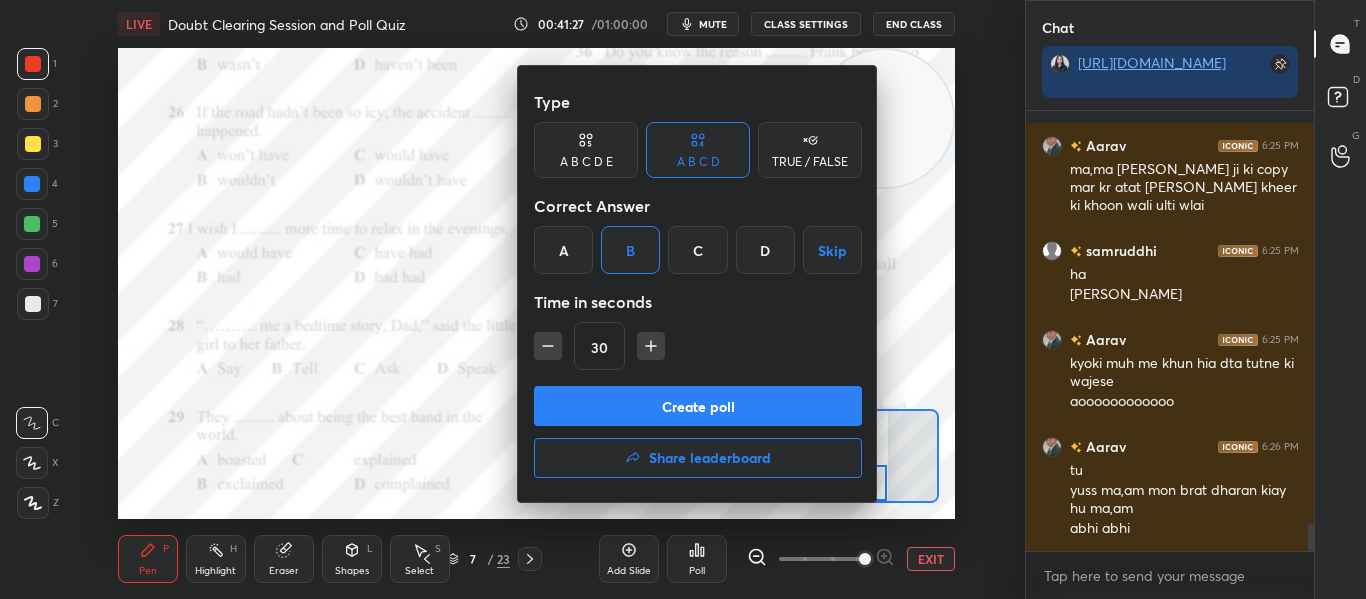 scroll, scrollTop: 6420, scrollLeft: 0, axis: vertical 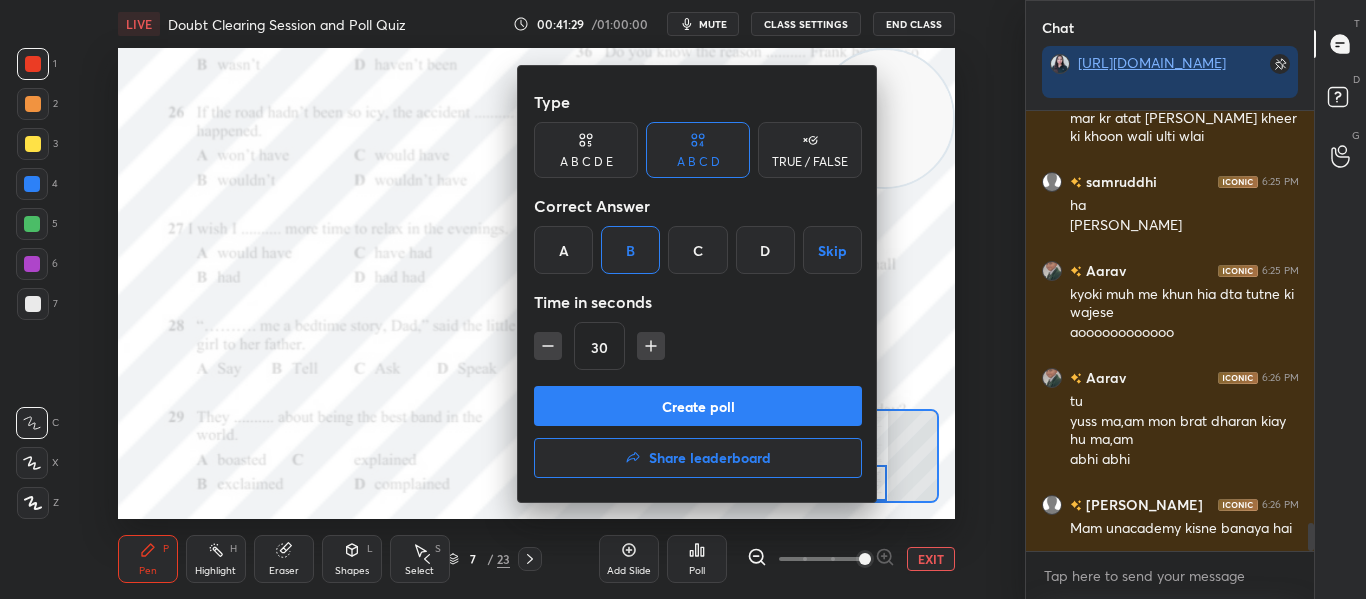 click on "Create poll" at bounding box center (698, 406) 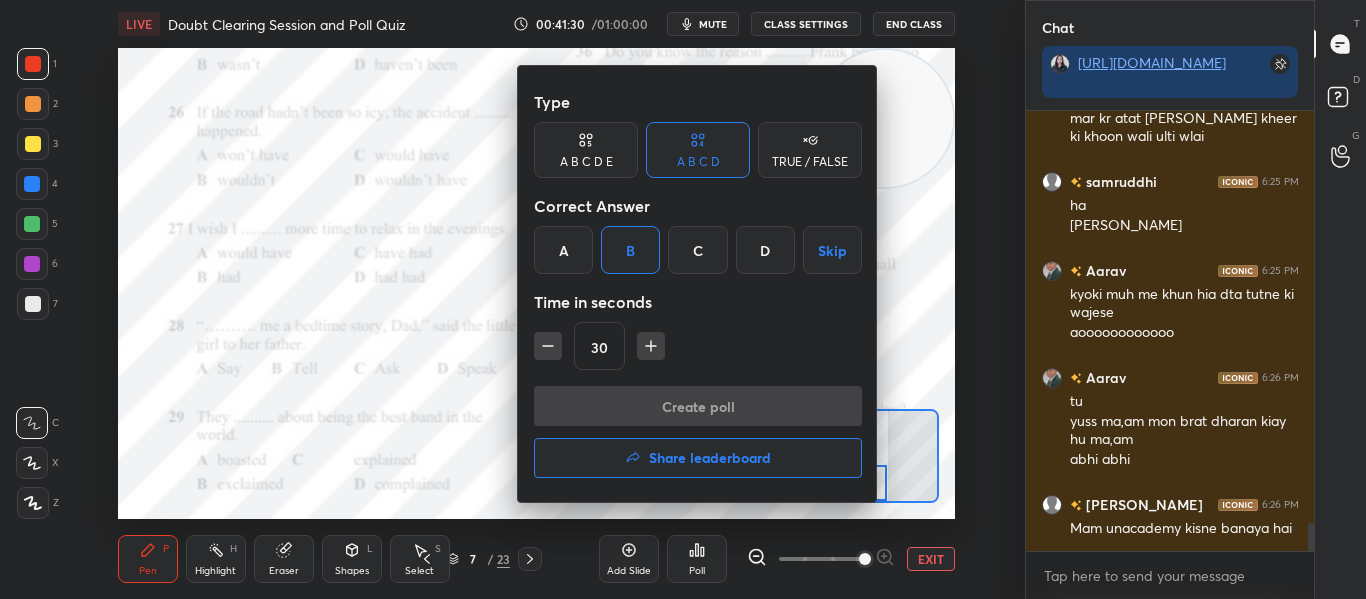 scroll, scrollTop: 392, scrollLeft: 282, axis: both 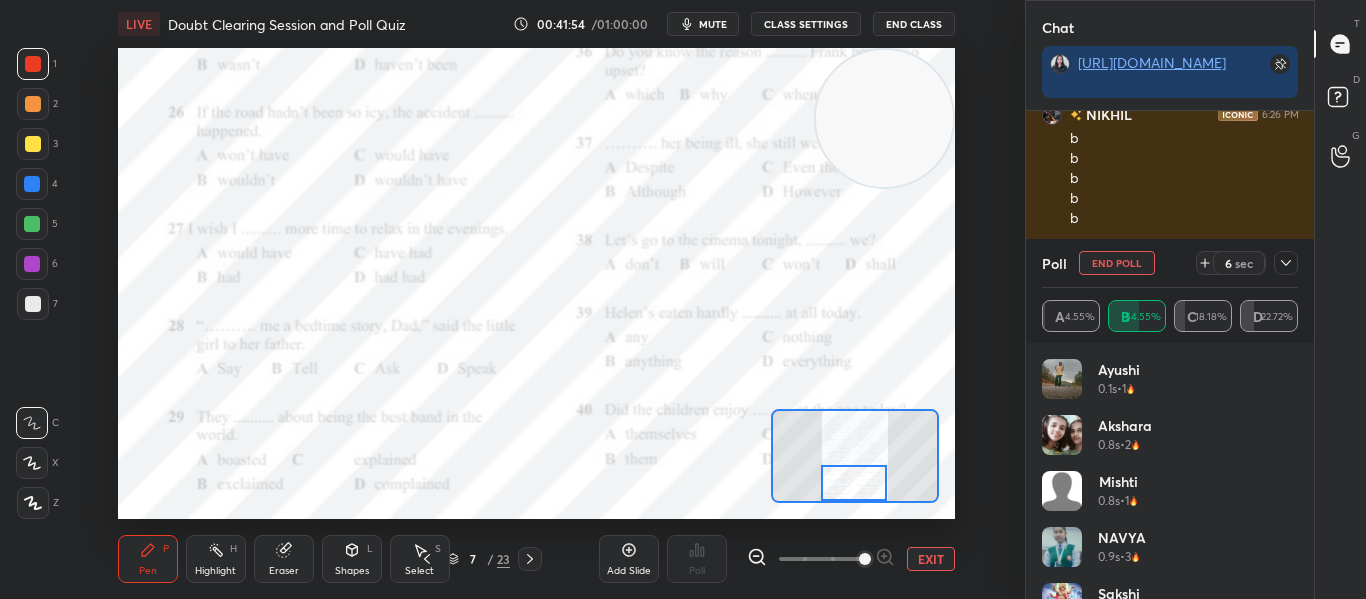 click 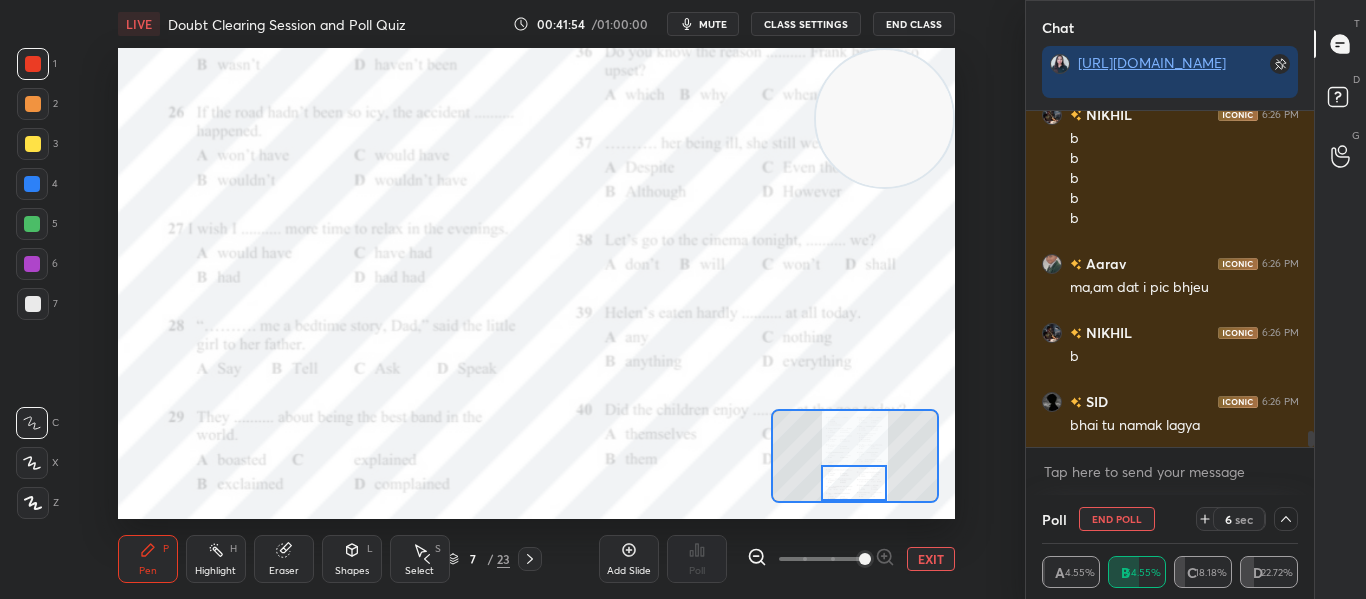 scroll, scrollTop: 0, scrollLeft: 0, axis: both 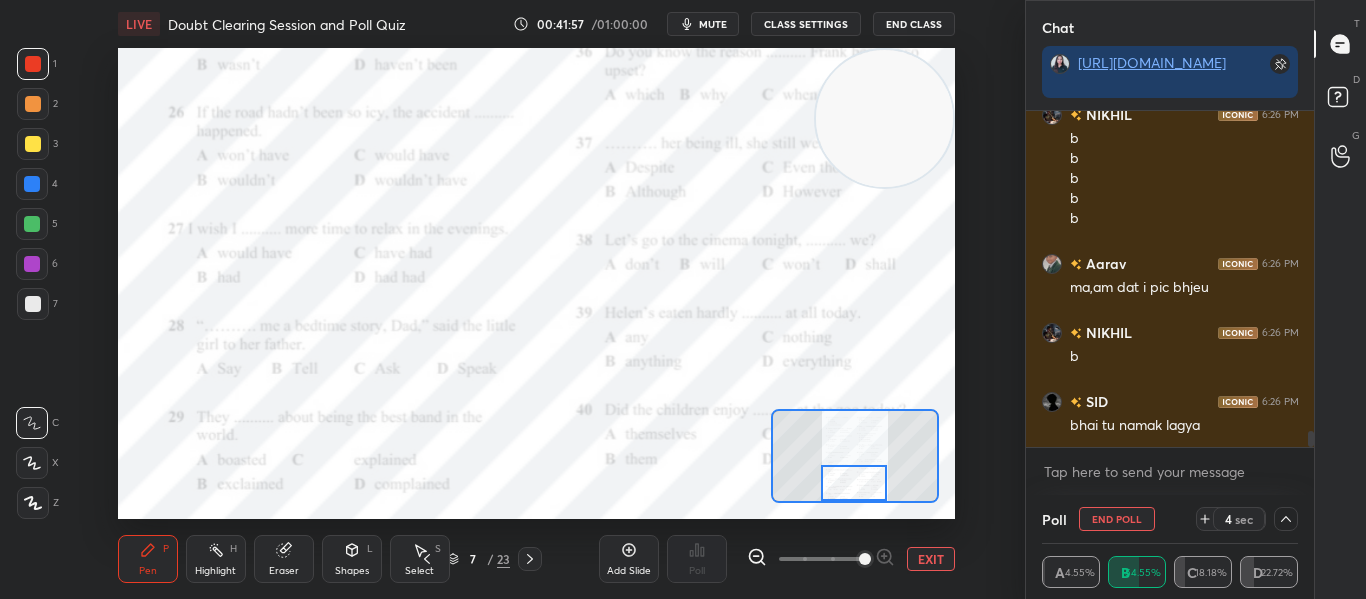 click at bounding box center [1311, 439] 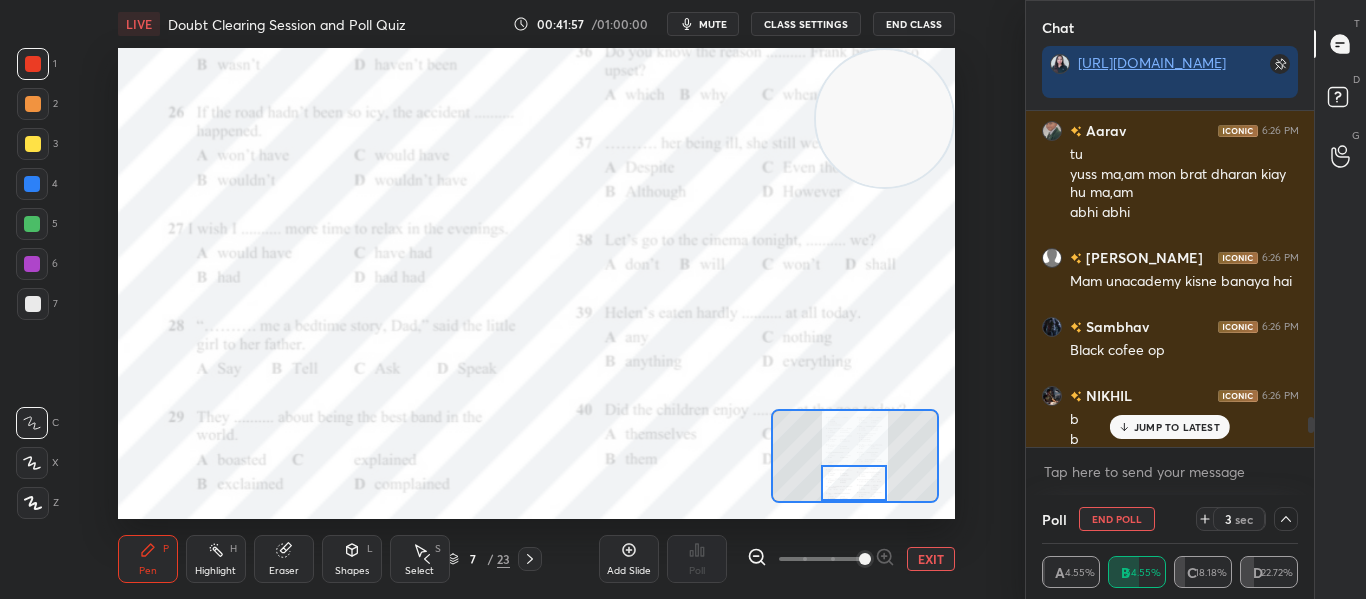 scroll, scrollTop: 6645, scrollLeft: 0, axis: vertical 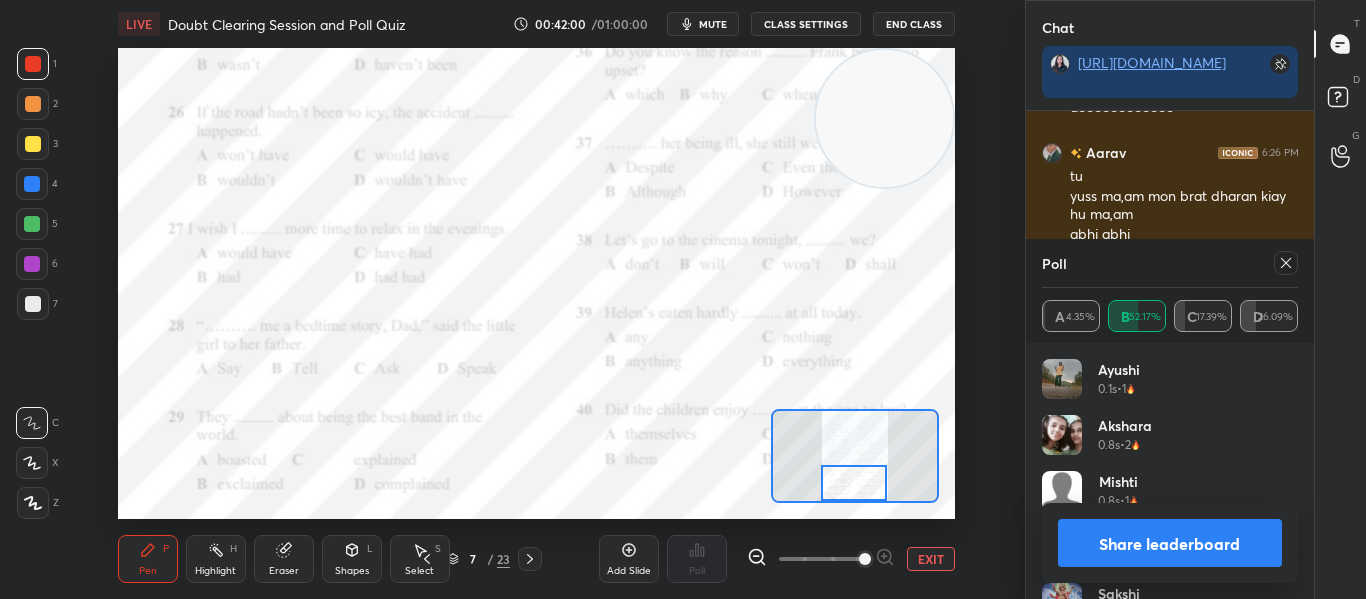 drag, startPoint x: 1308, startPoint y: 442, endPoint x: 1310, endPoint y: 428, distance: 14.142136 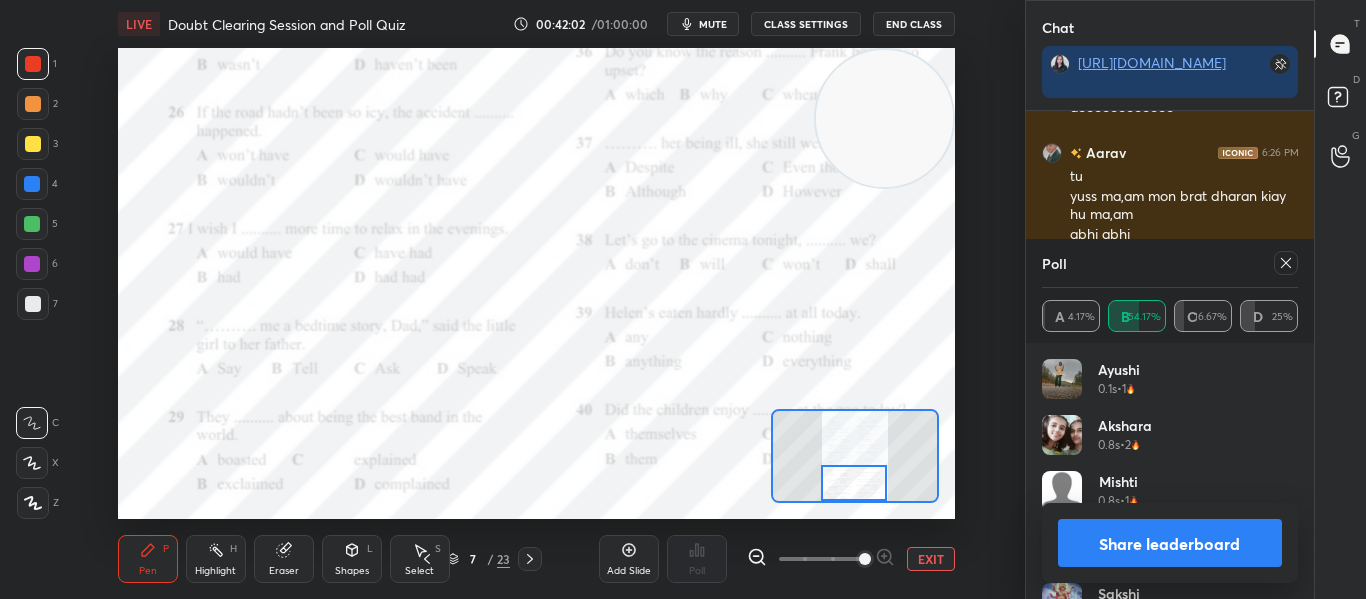 click at bounding box center [1286, 263] 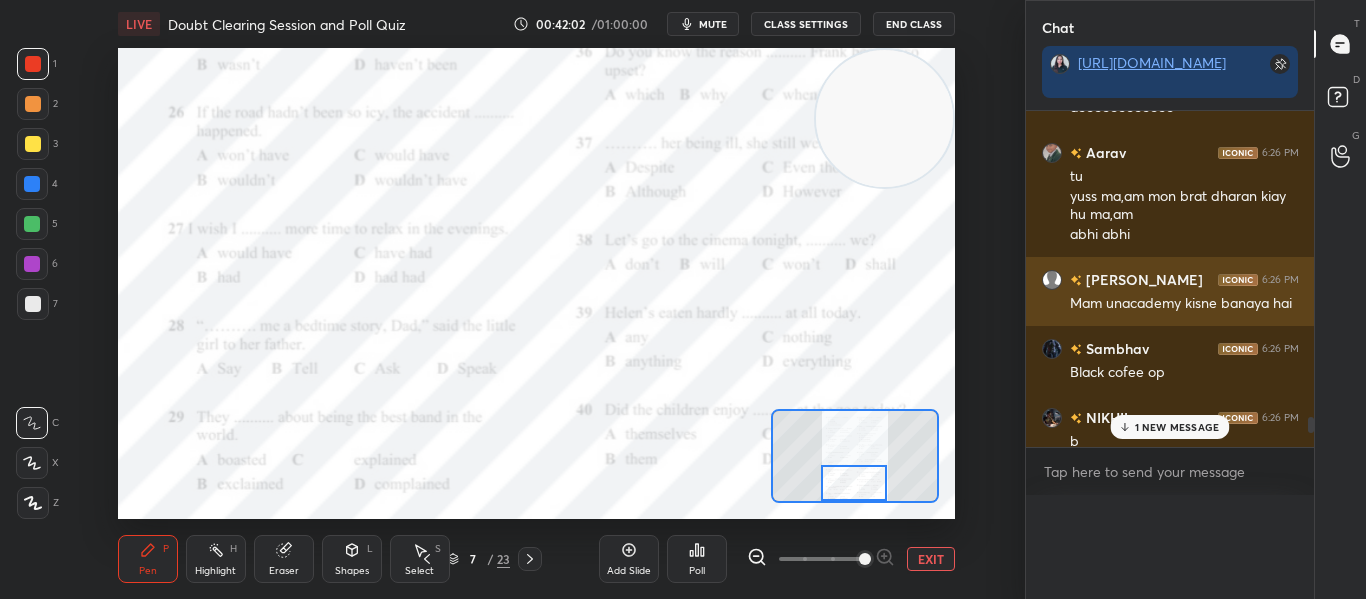 scroll, scrollTop: 0, scrollLeft: 0, axis: both 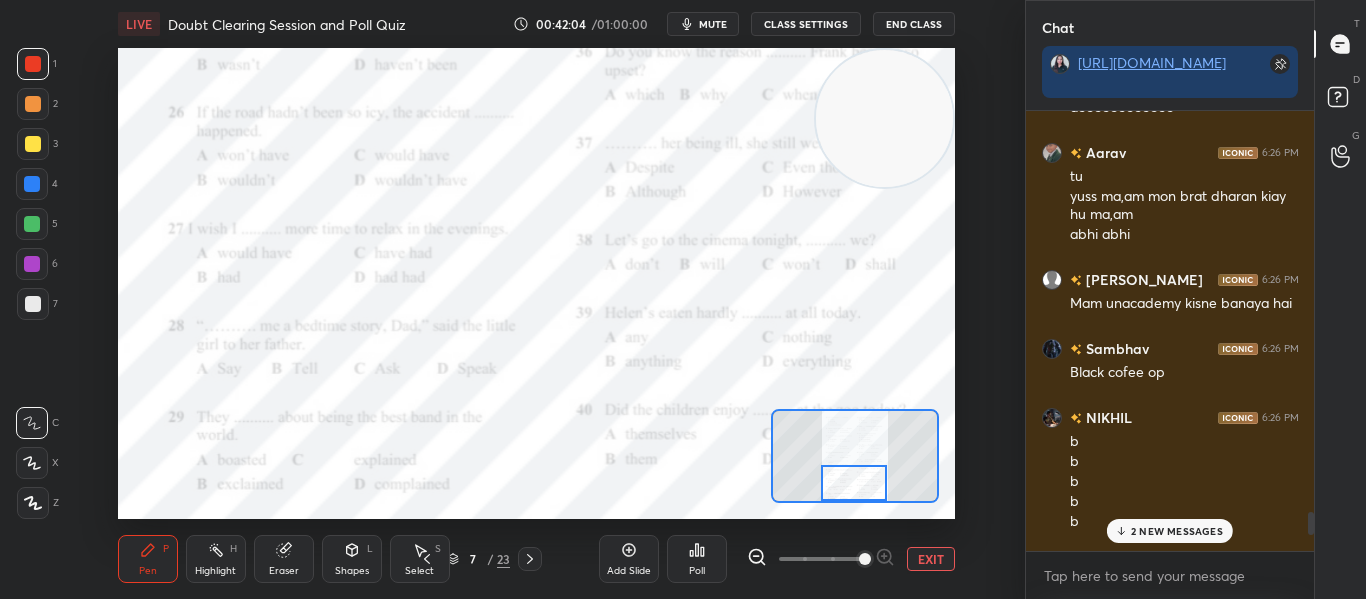 click on "2 NEW MESSAGES" at bounding box center (1177, 531) 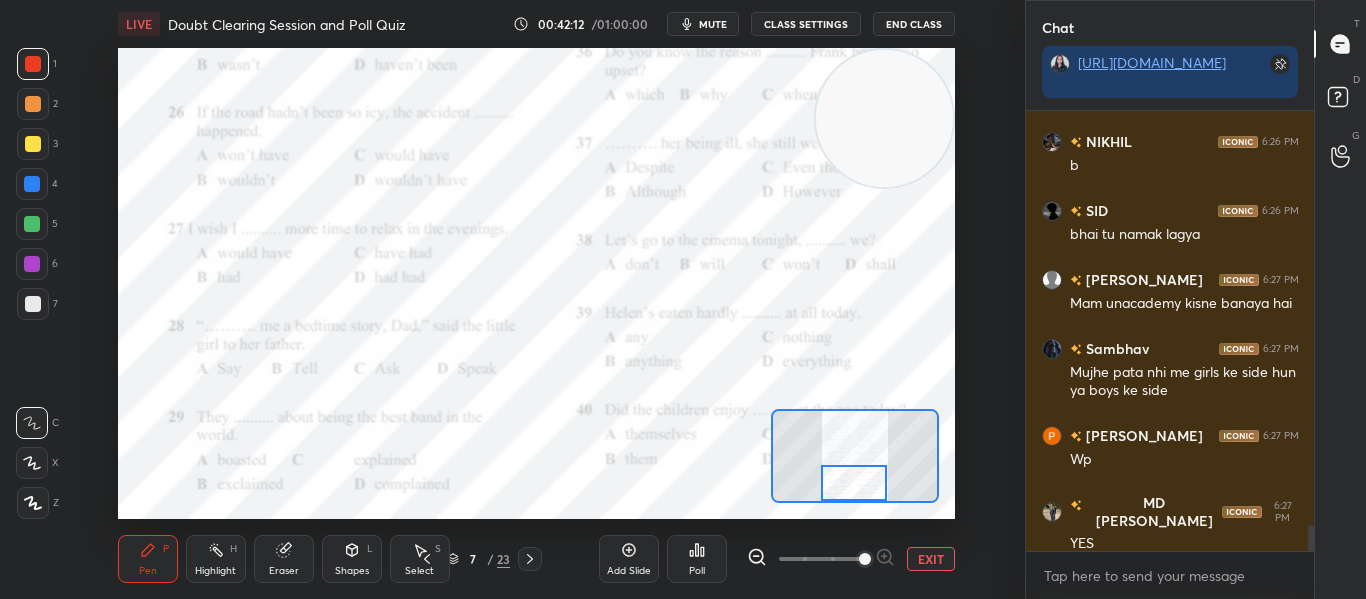 click at bounding box center [853, 483] 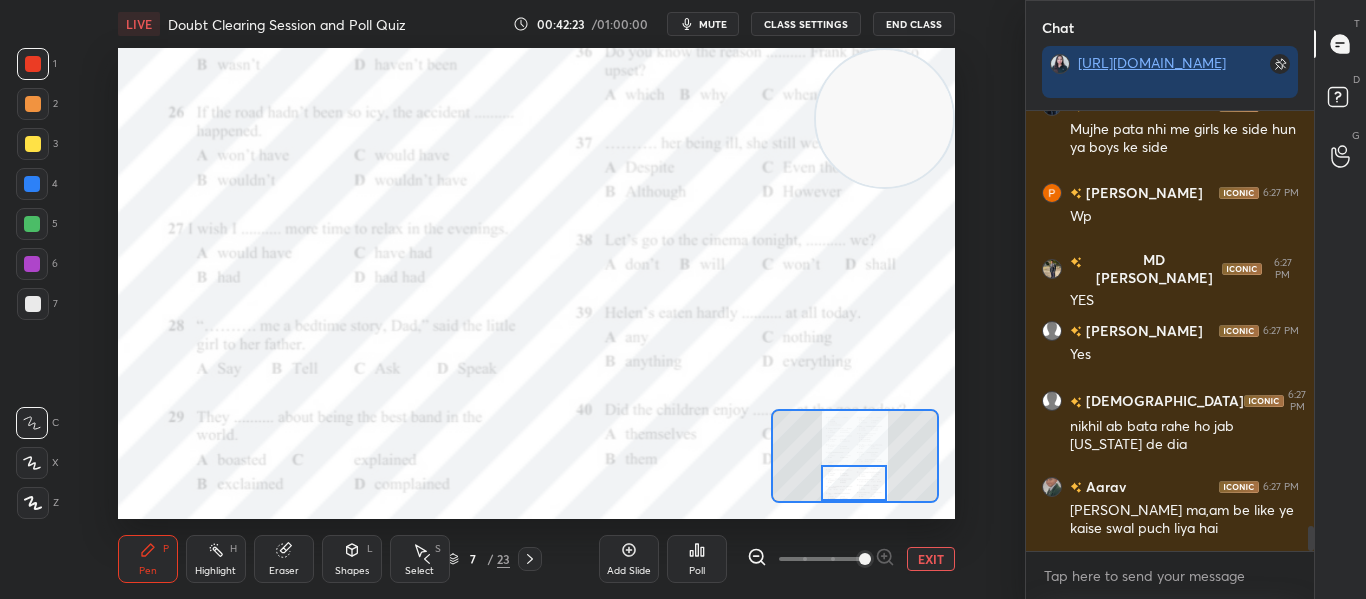 click at bounding box center (853, 483) 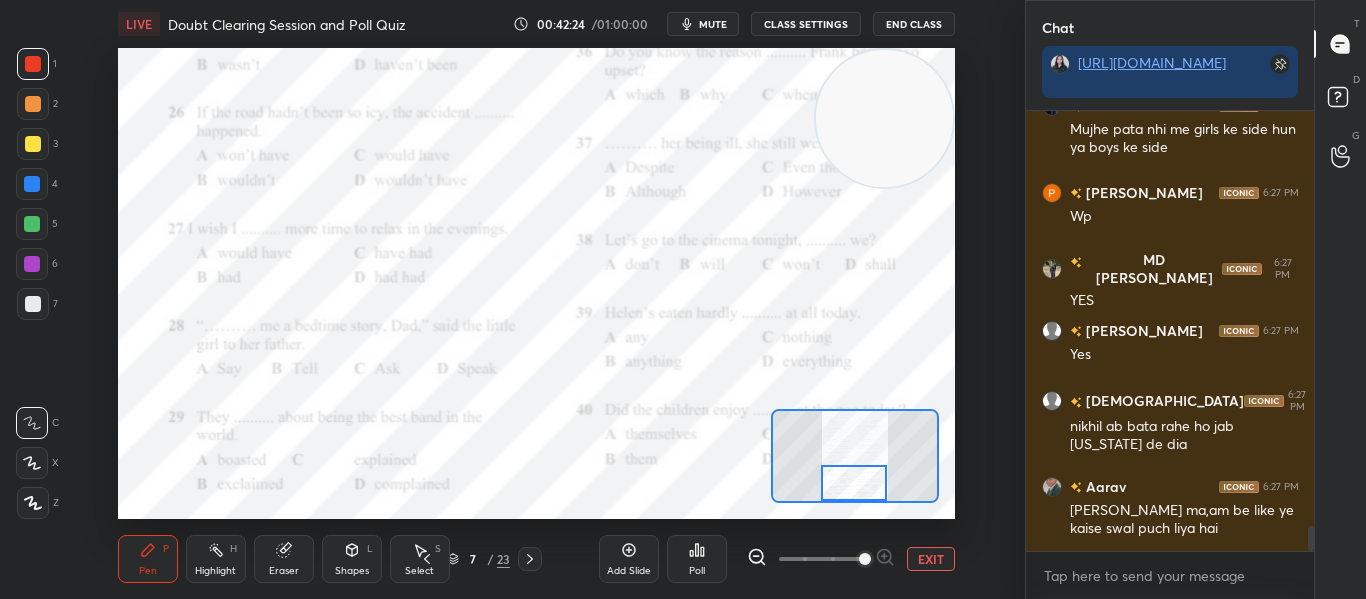 click at bounding box center [853, 483] 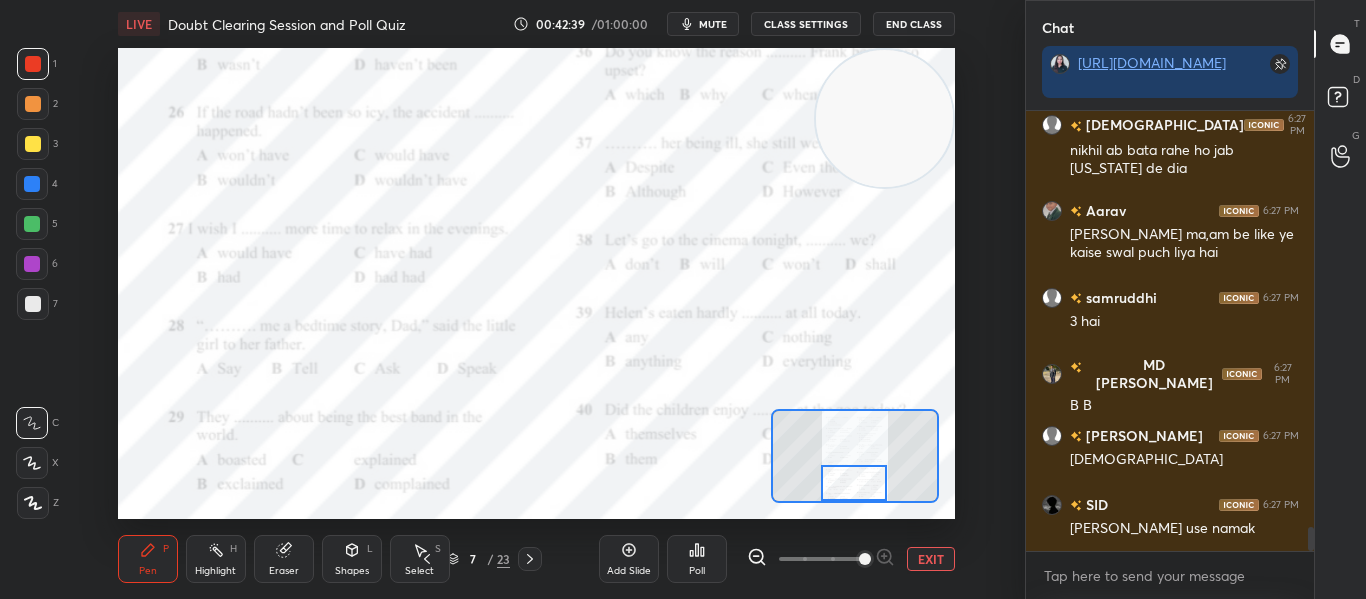 click on "Poll" at bounding box center [697, 571] 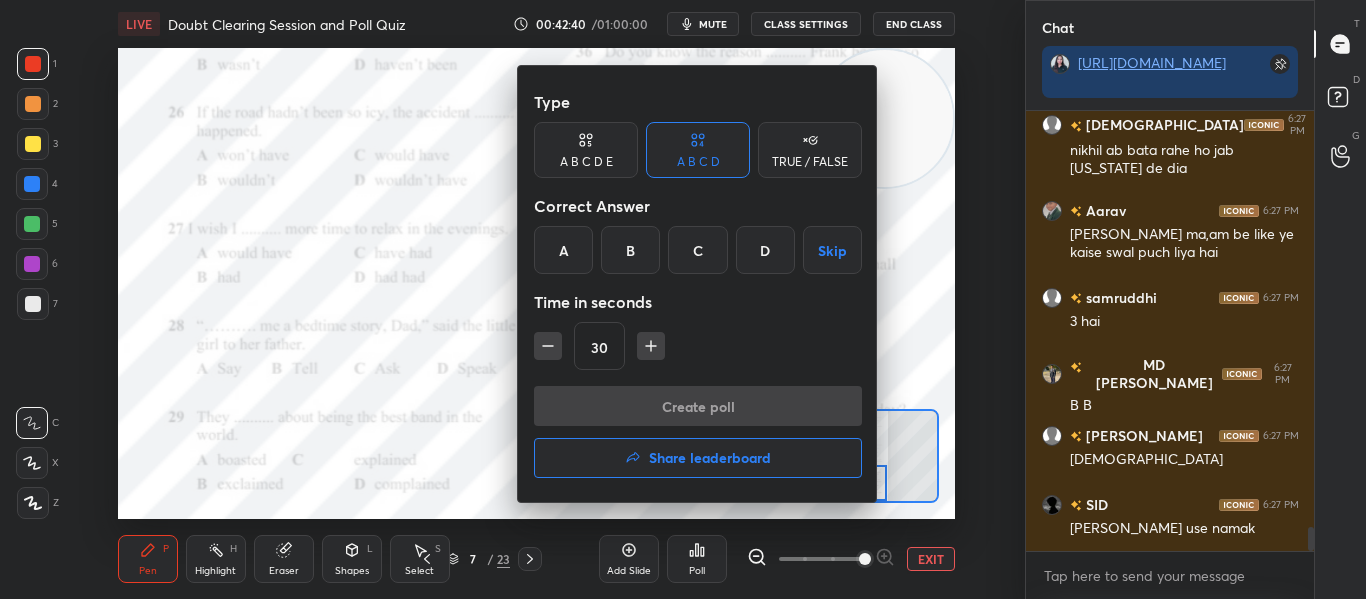 click on "B" at bounding box center [630, 250] 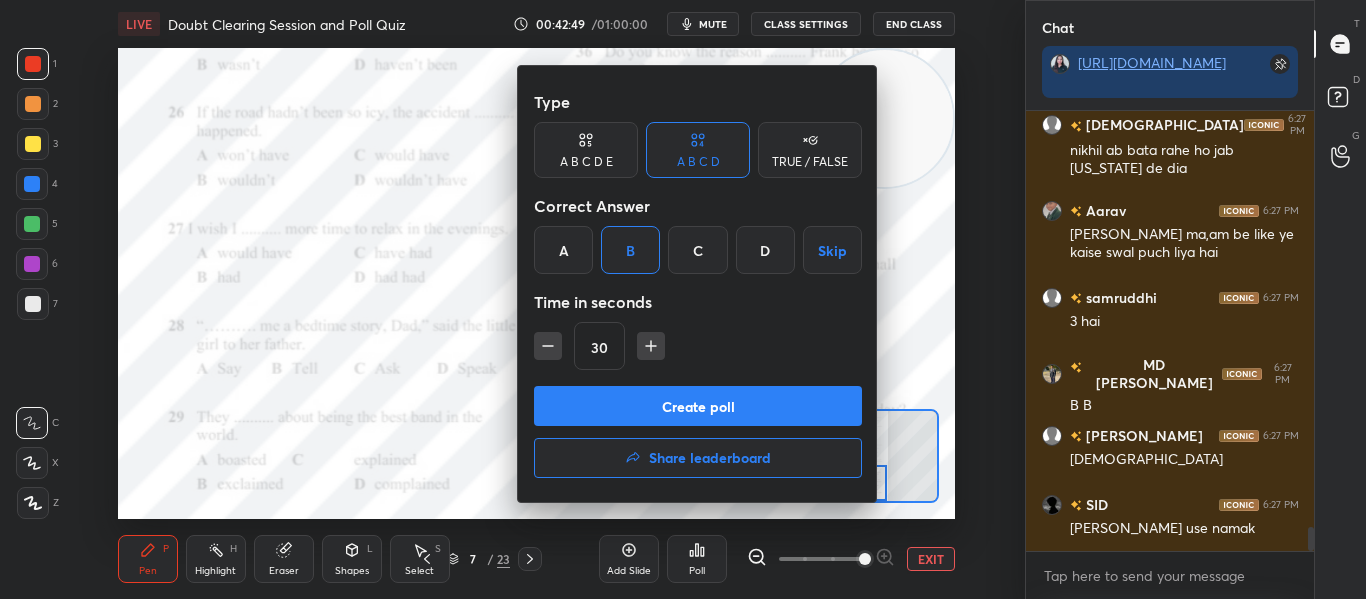click on "Create poll" at bounding box center [698, 406] 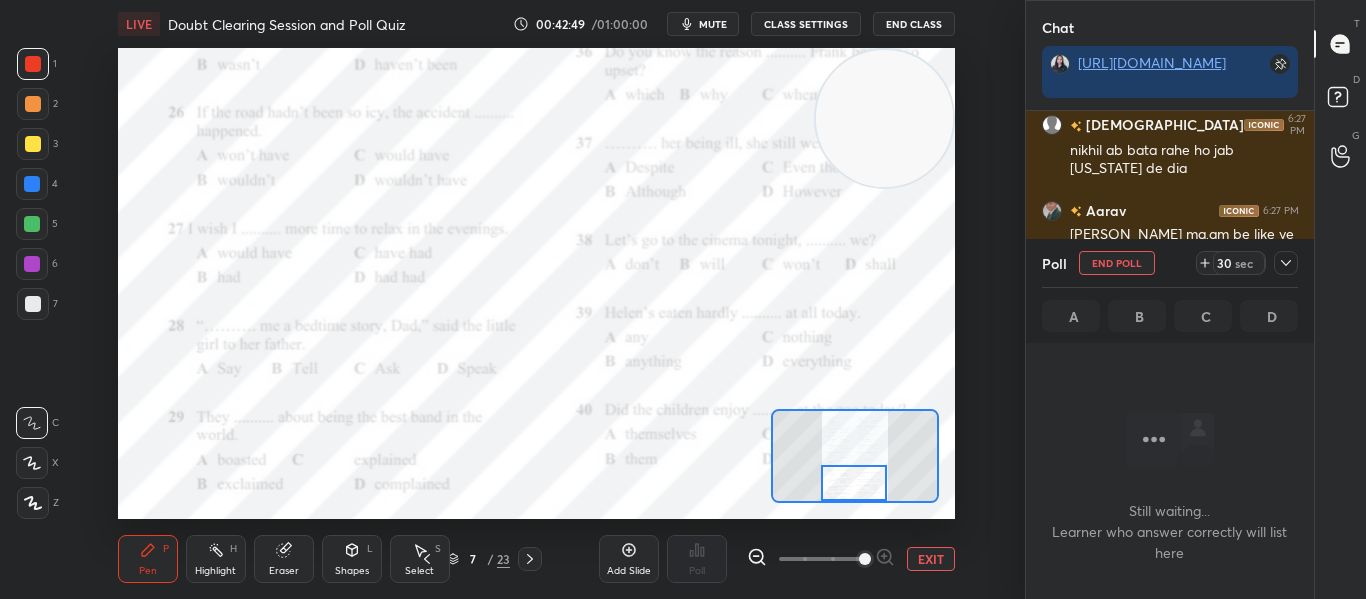 scroll, scrollTop: 336, scrollLeft: 282, axis: both 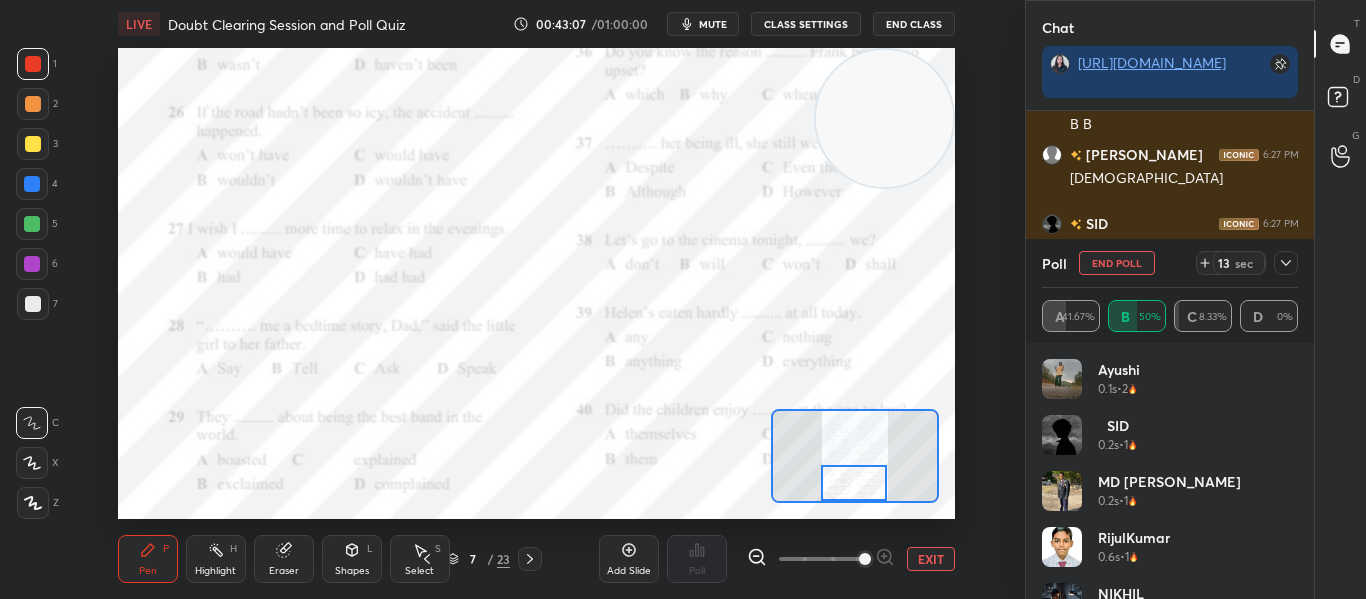 click 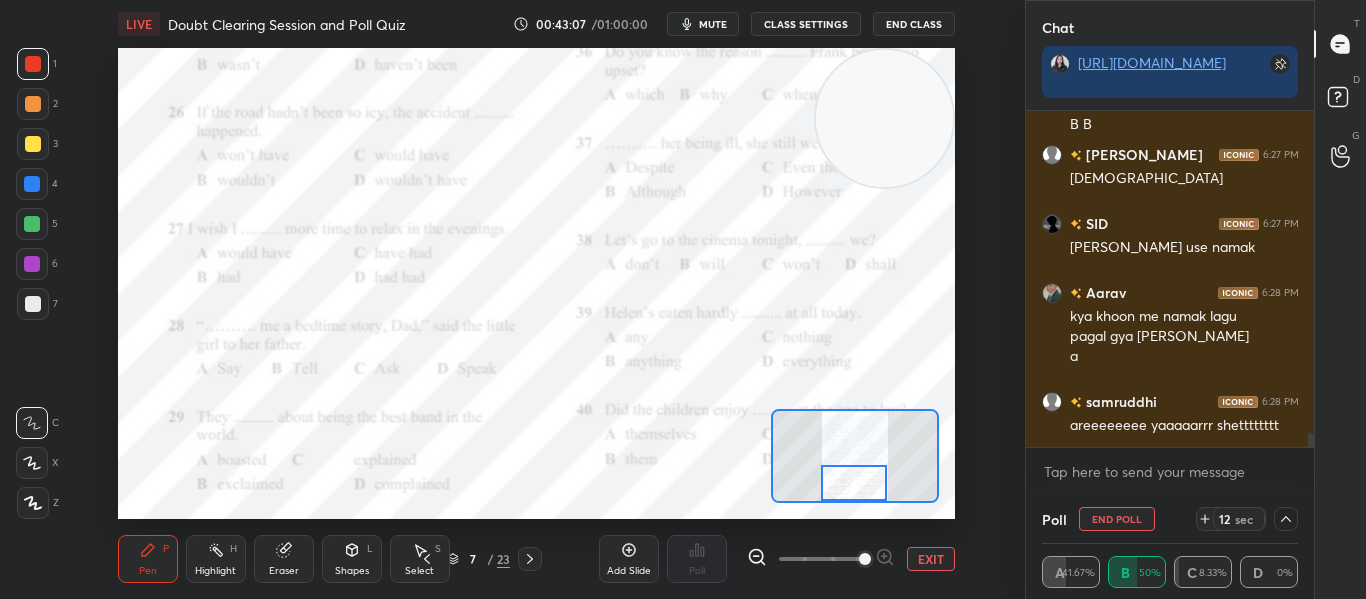 scroll, scrollTop: 0, scrollLeft: 0, axis: both 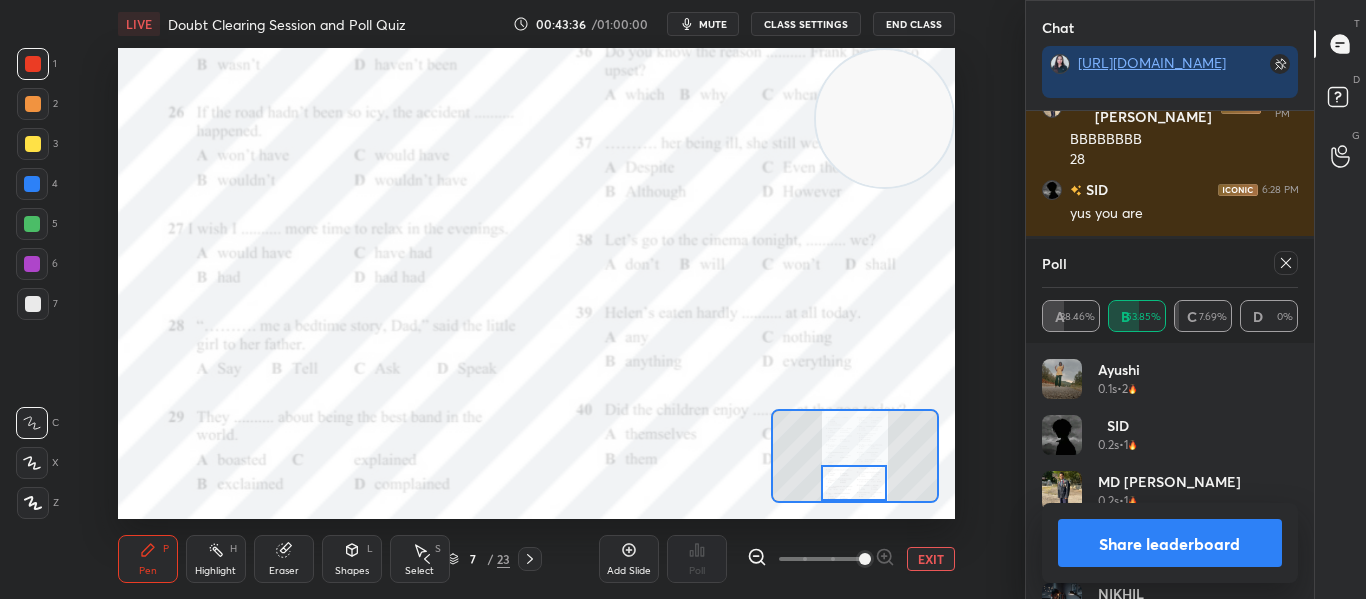 click 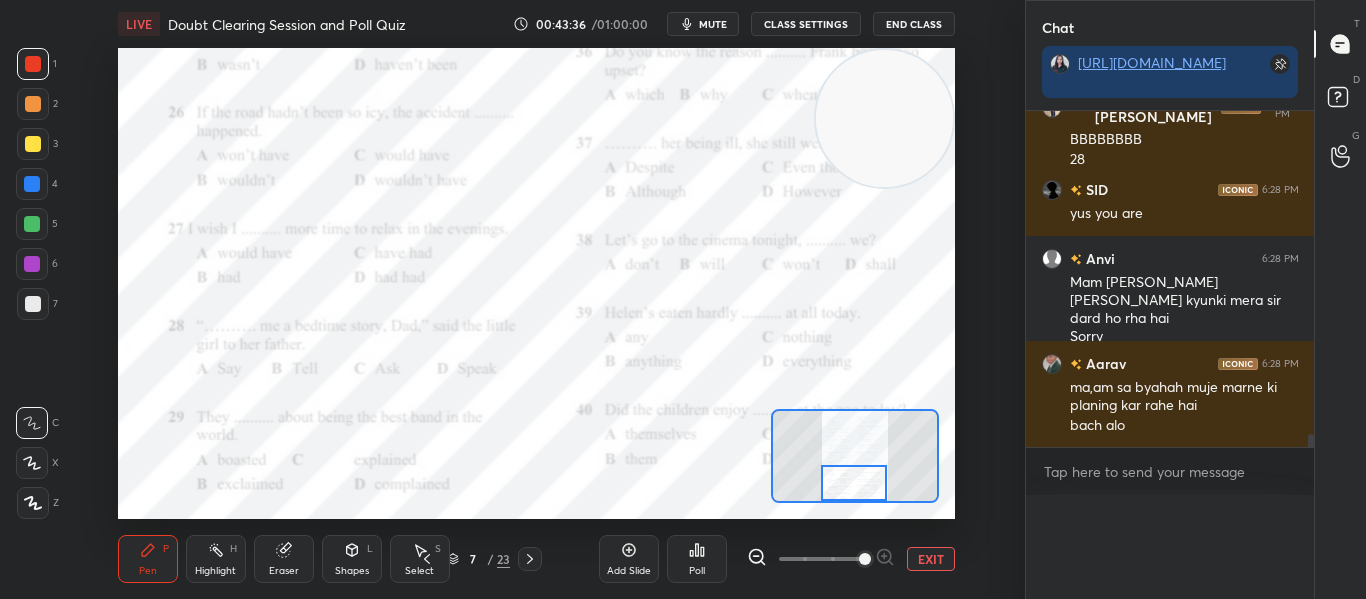 scroll, scrollTop: 0, scrollLeft: 0, axis: both 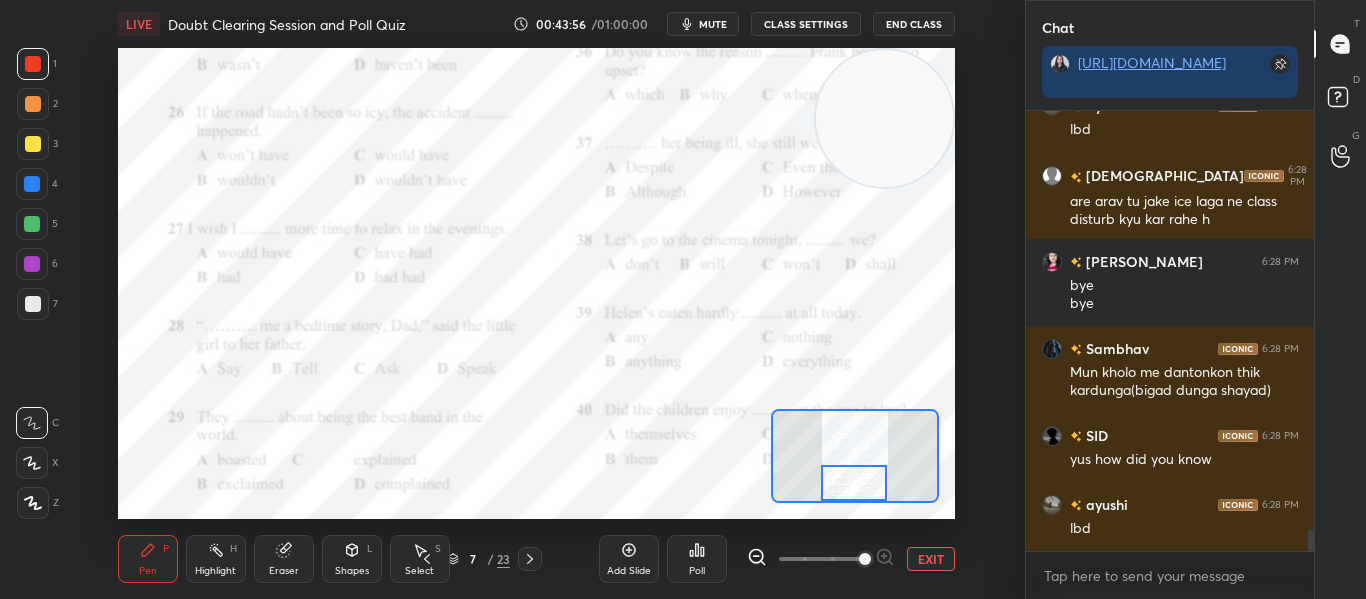 click 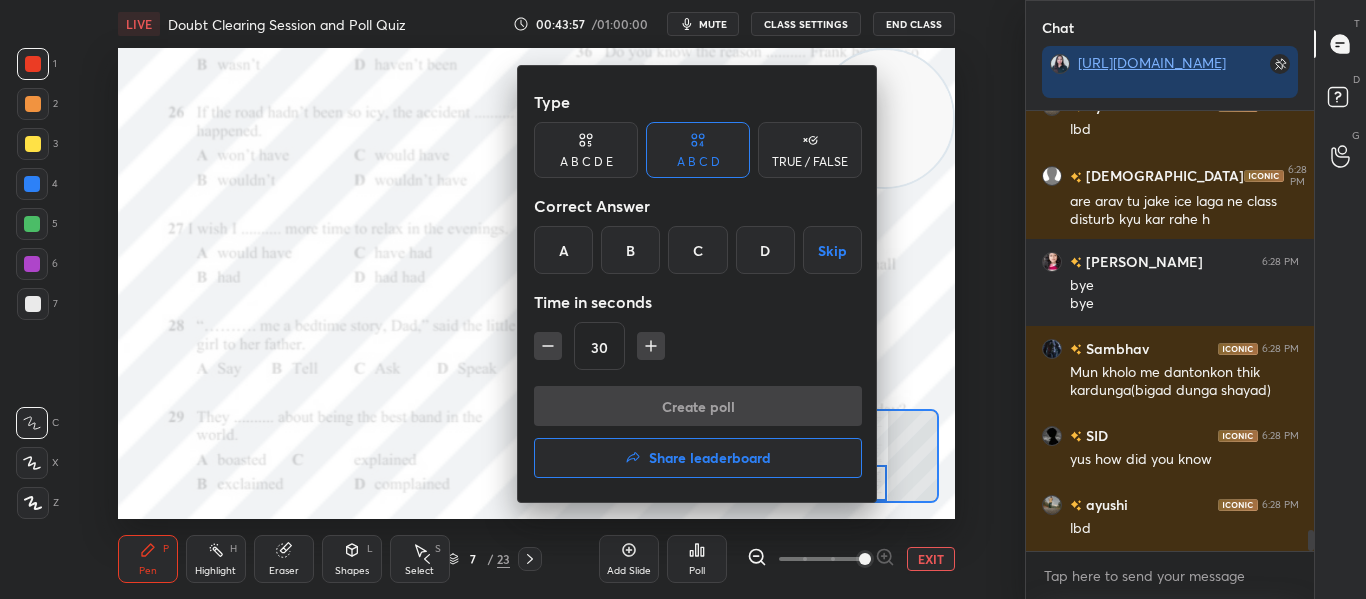 click on "B" at bounding box center [630, 250] 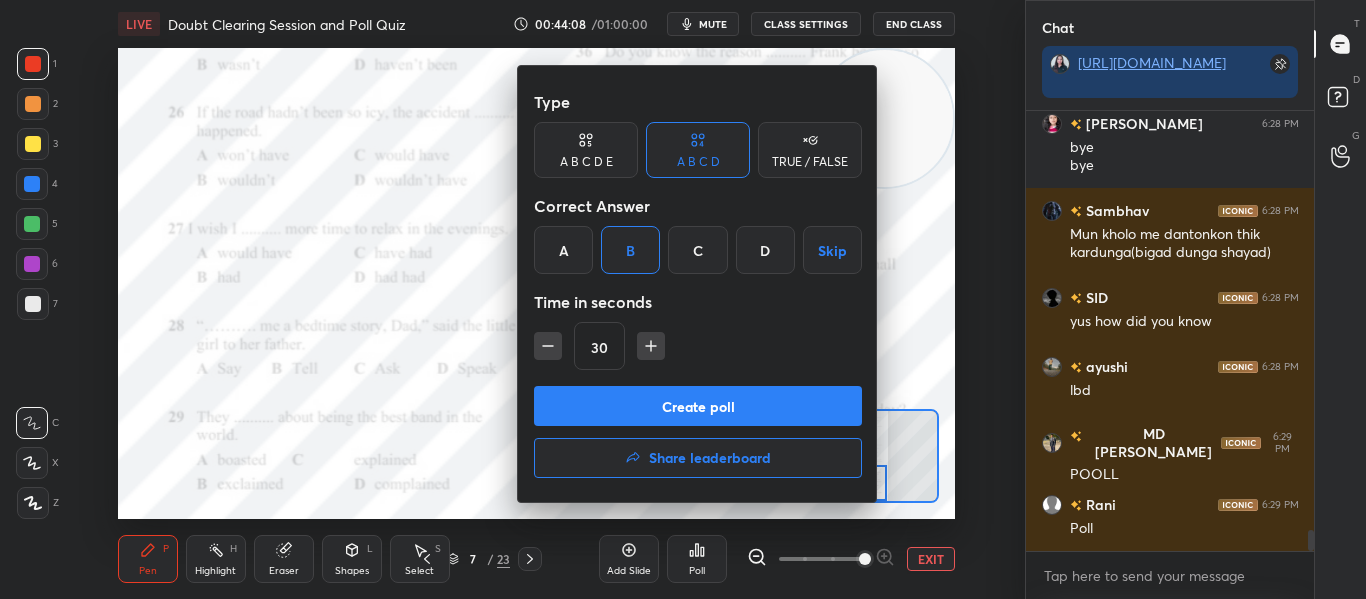 click on "Create poll" at bounding box center (698, 406) 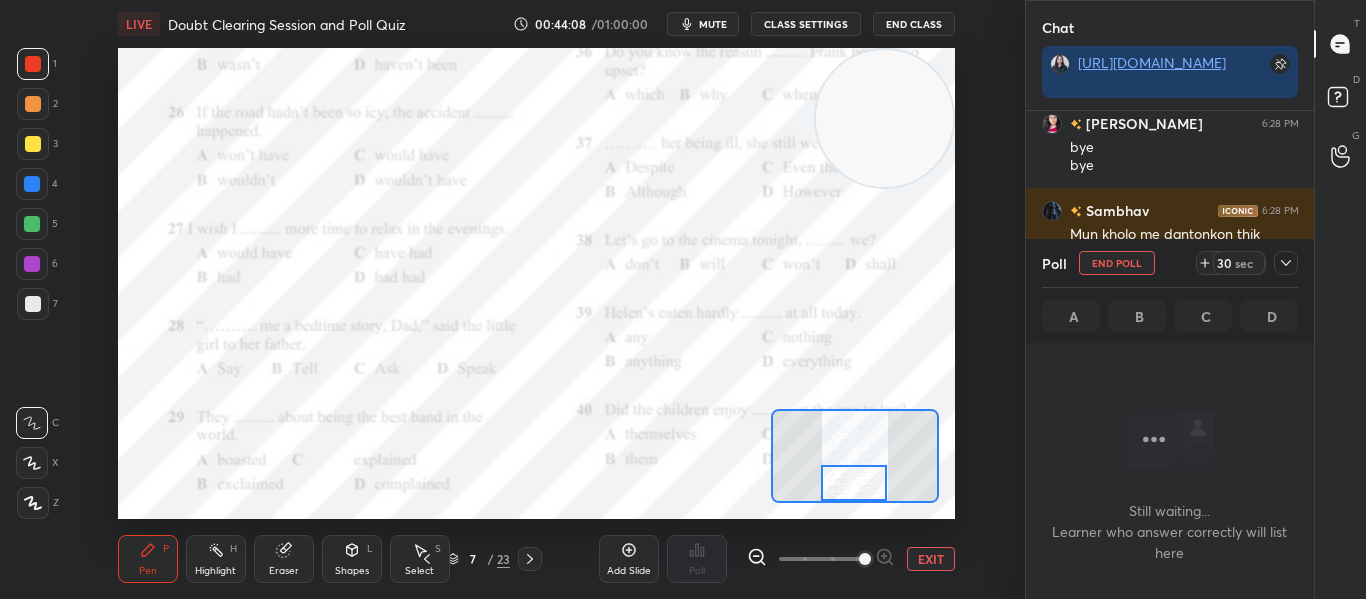 scroll, scrollTop: 340, scrollLeft: 282, axis: both 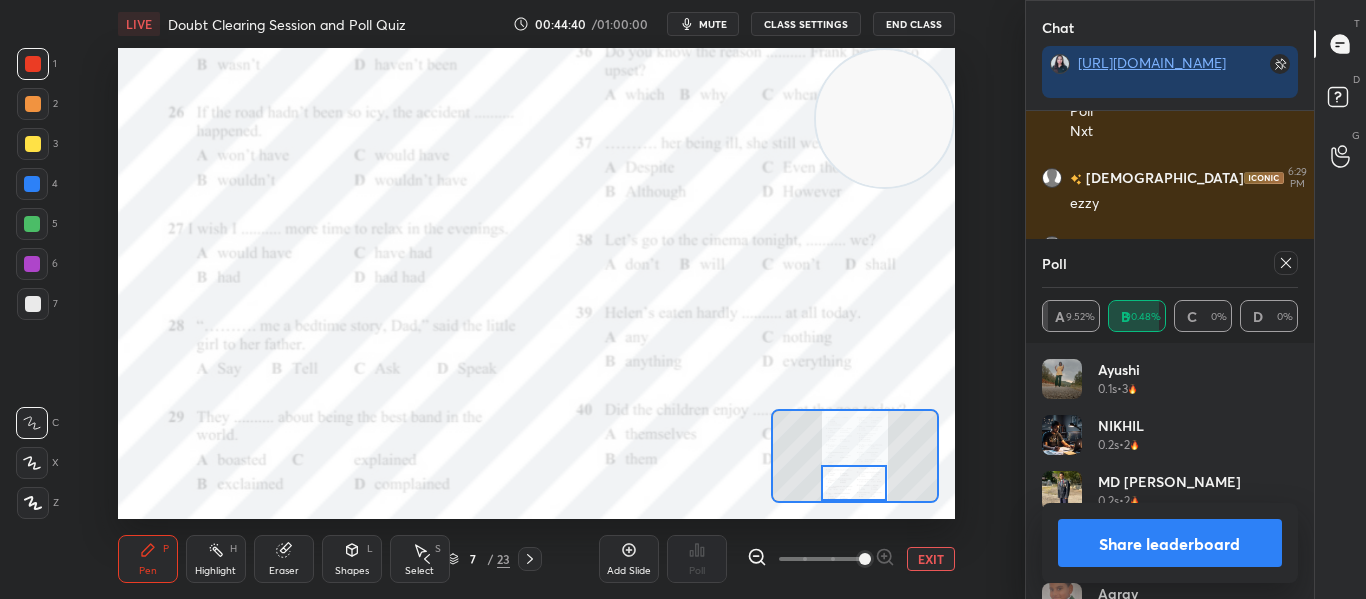 click 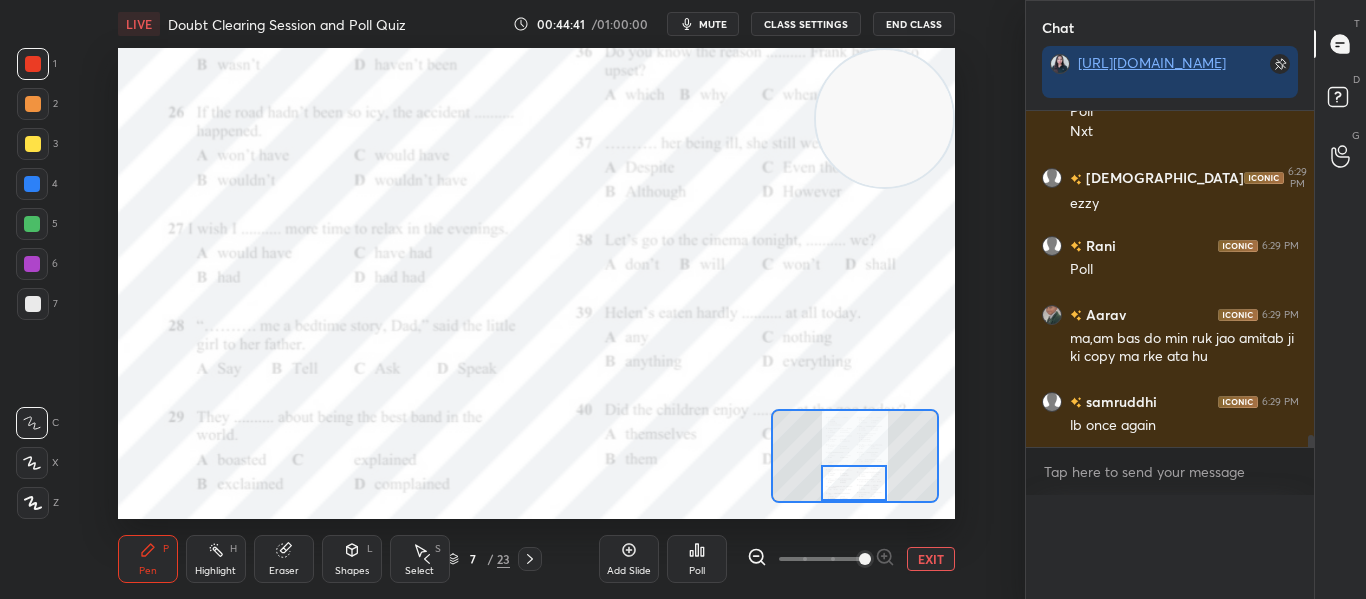 scroll, scrollTop: 0, scrollLeft: 0, axis: both 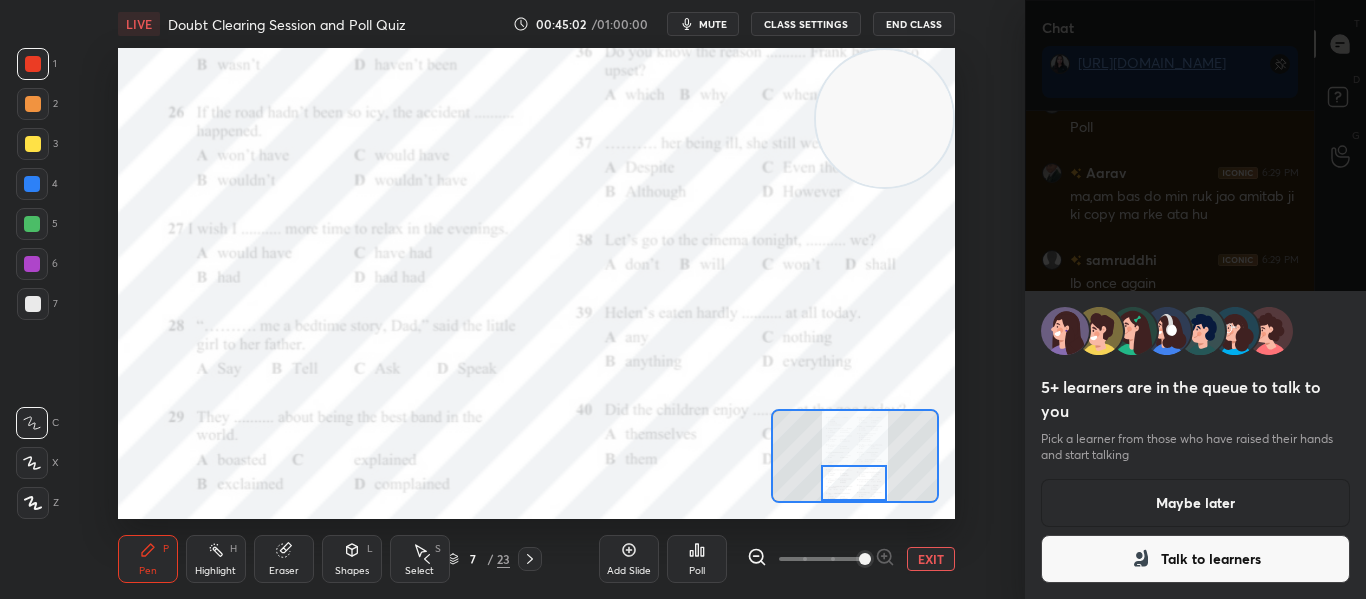 click on "Maybe later" at bounding box center (1196, 503) 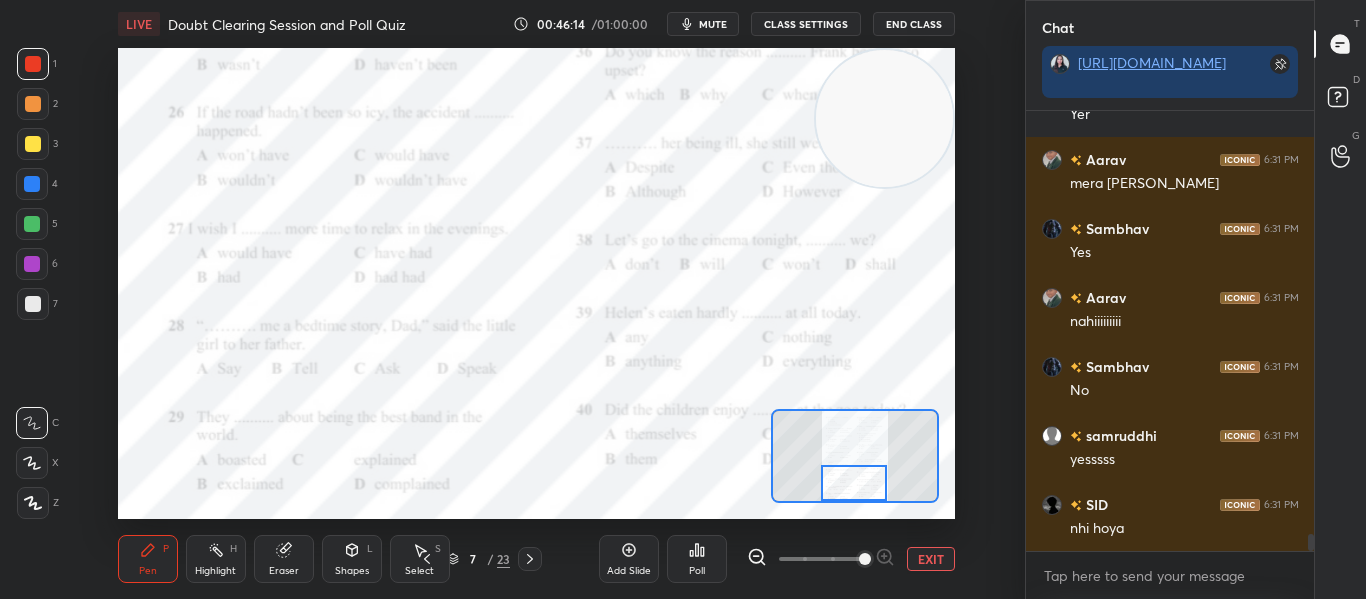 scroll, scrollTop: 11153, scrollLeft: 0, axis: vertical 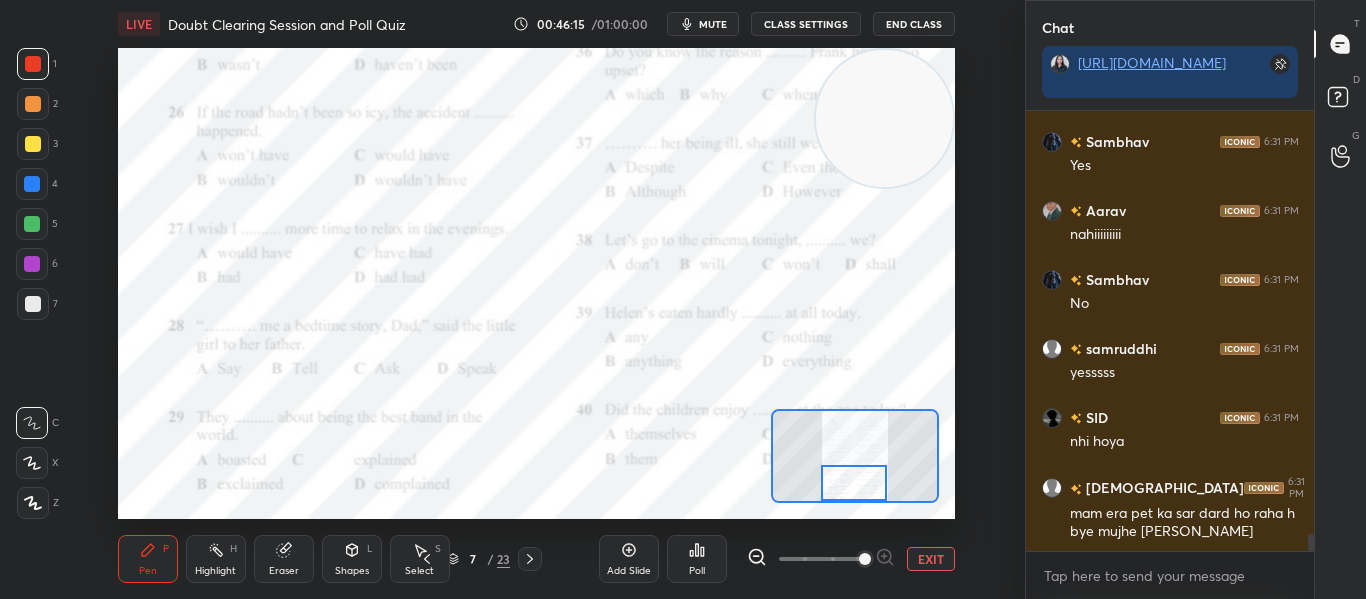 click on "Eraser" at bounding box center [284, 559] 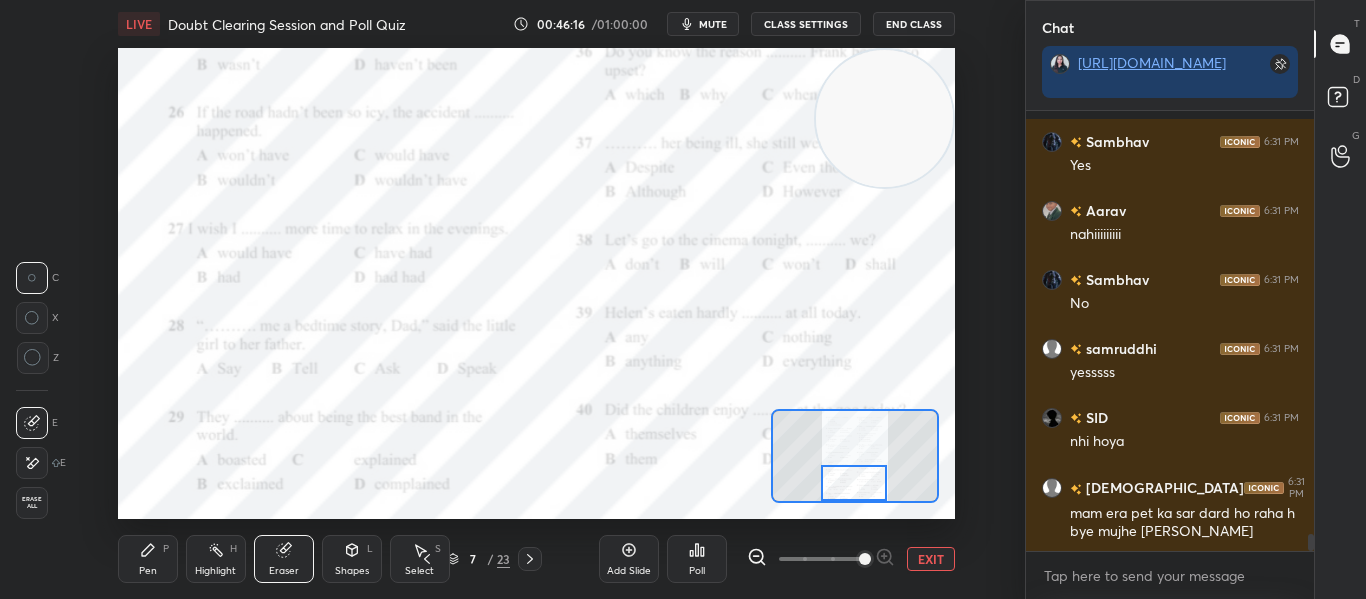scroll, scrollTop: 11240, scrollLeft: 0, axis: vertical 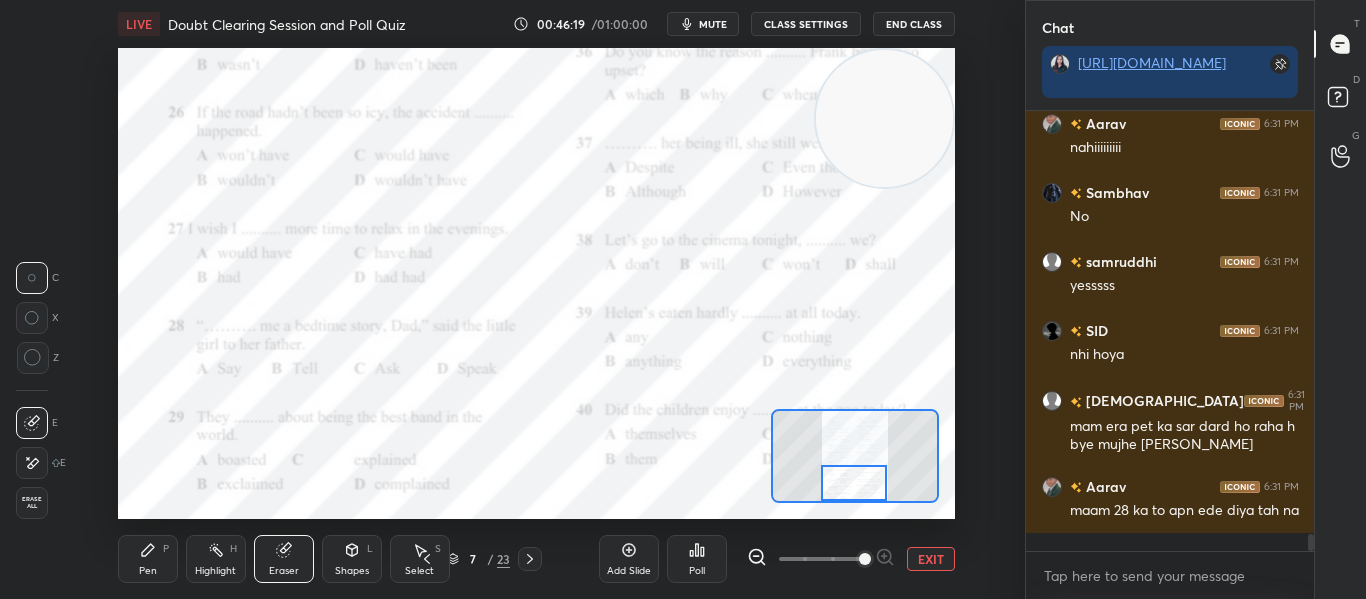 click on "Pen P" at bounding box center (148, 559) 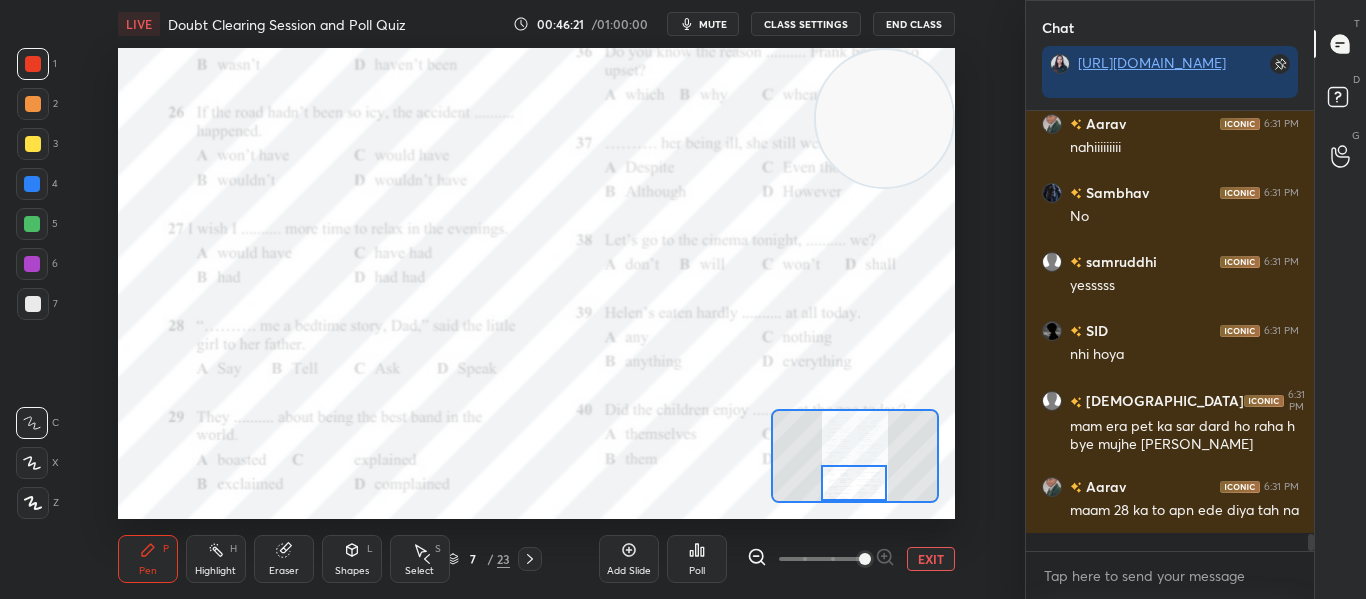 click on "Poll" at bounding box center [697, 559] 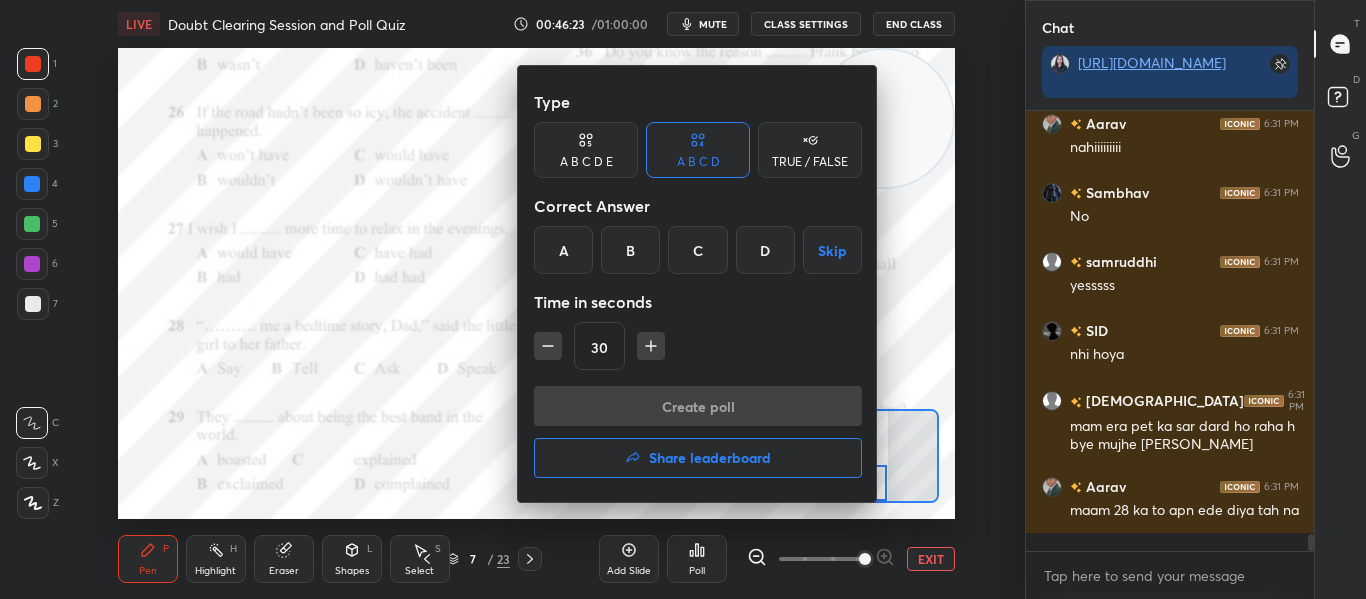 click on "B" at bounding box center [630, 250] 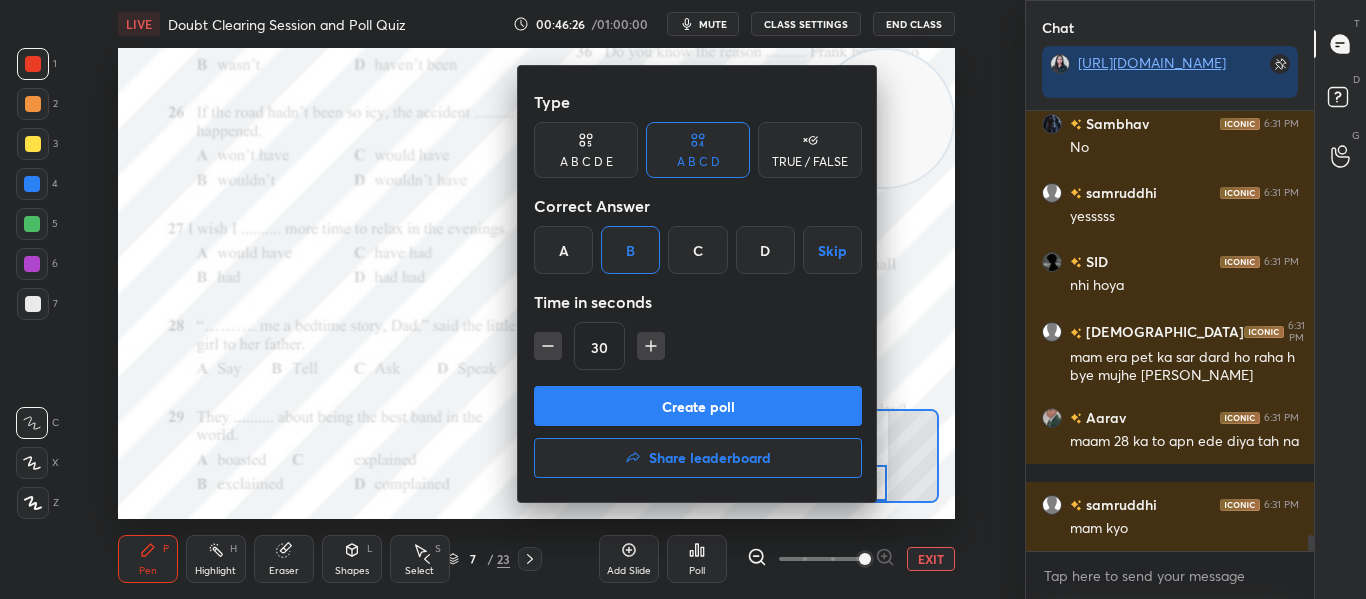 scroll, scrollTop: 11378, scrollLeft: 0, axis: vertical 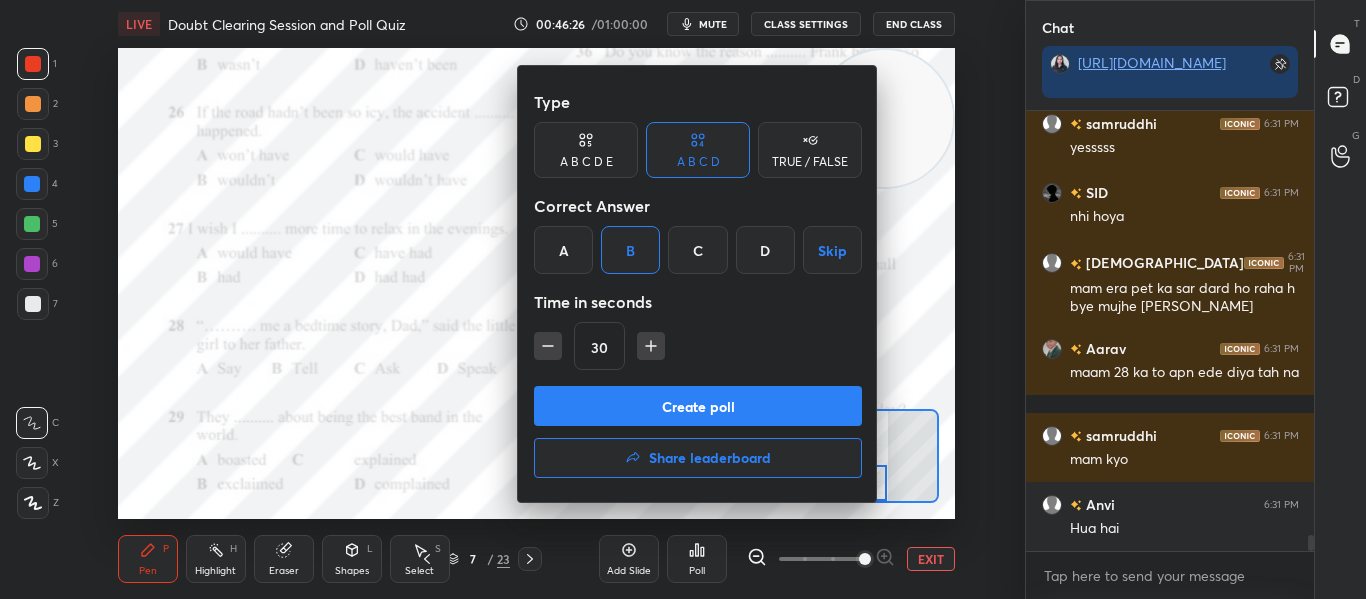 click on "Create poll" at bounding box center [698, 406] 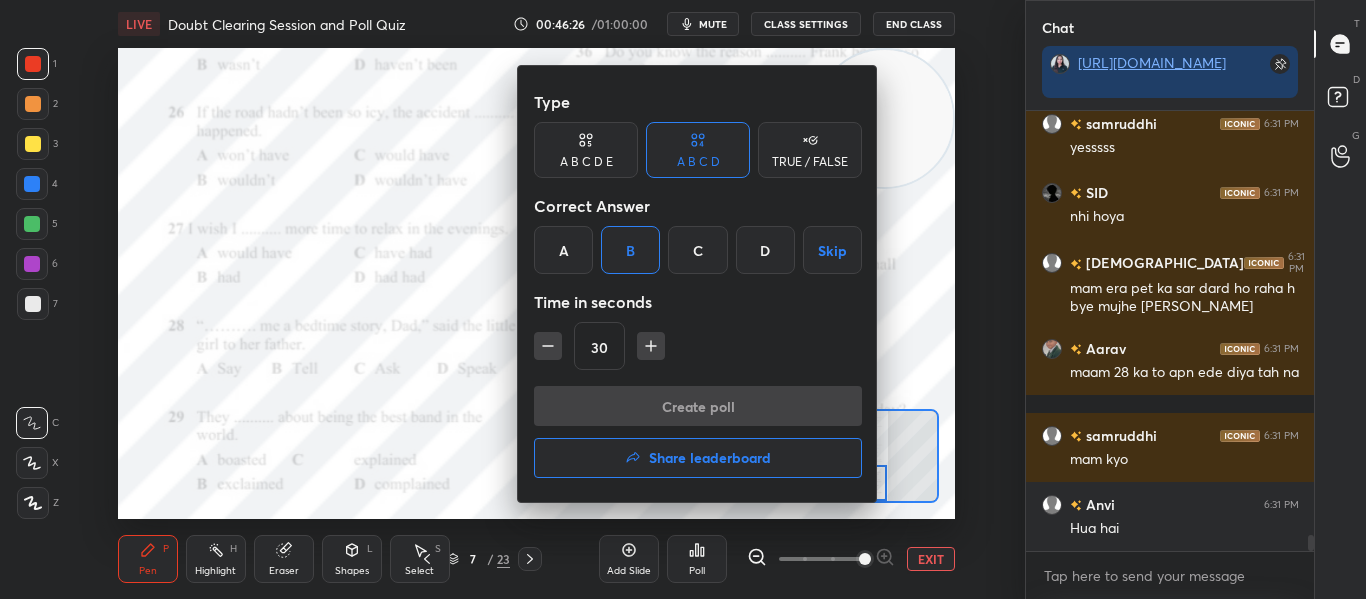 scroll, scrollTop: 392, scrollLeft: 282, axis: both 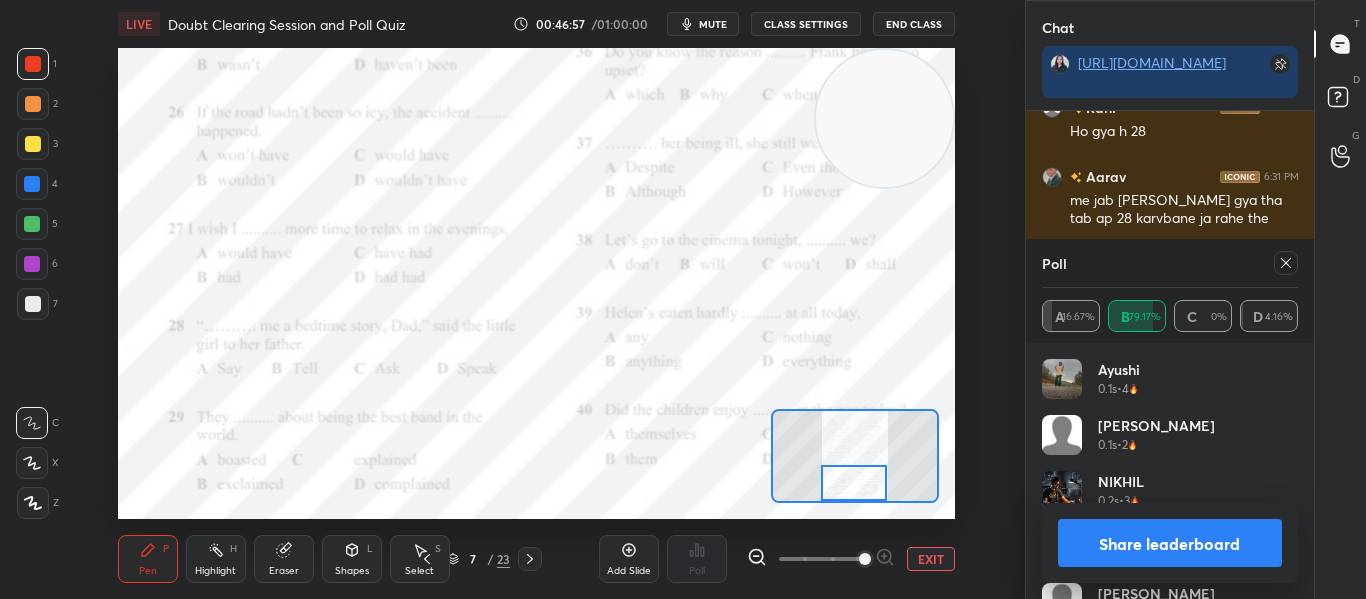 click 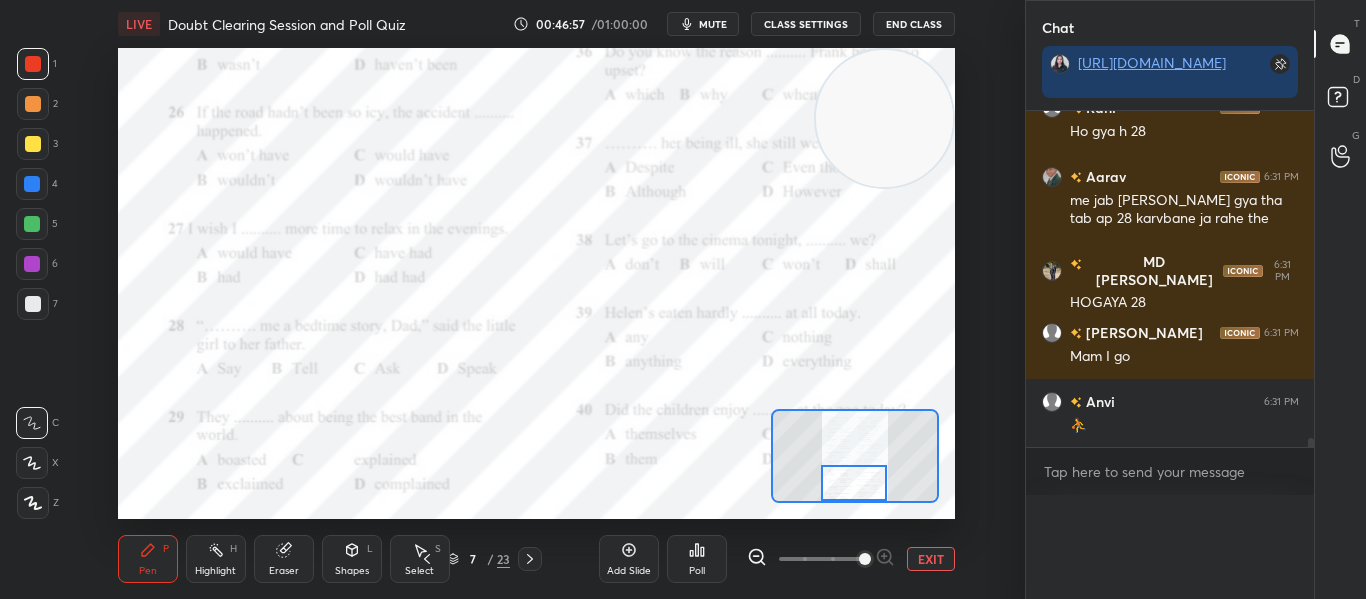 scroll, scrollTop: 0, scrollLeft: 0, axis: both 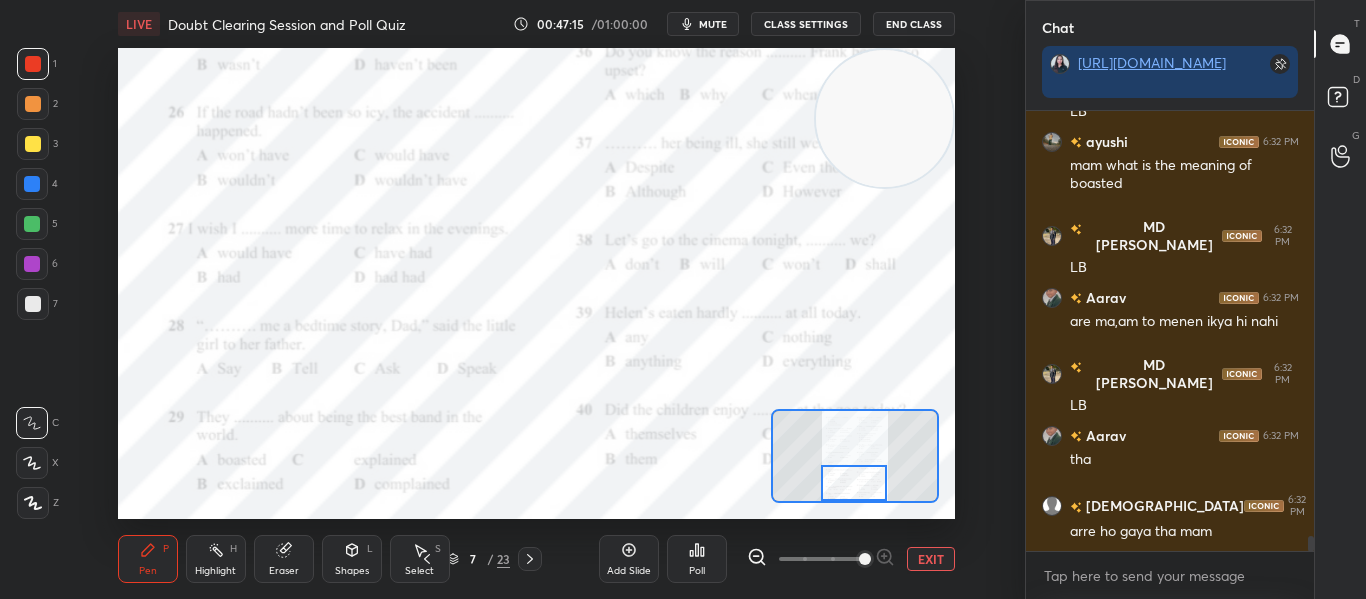 click on "Poll" at bounding box center [697, 559] 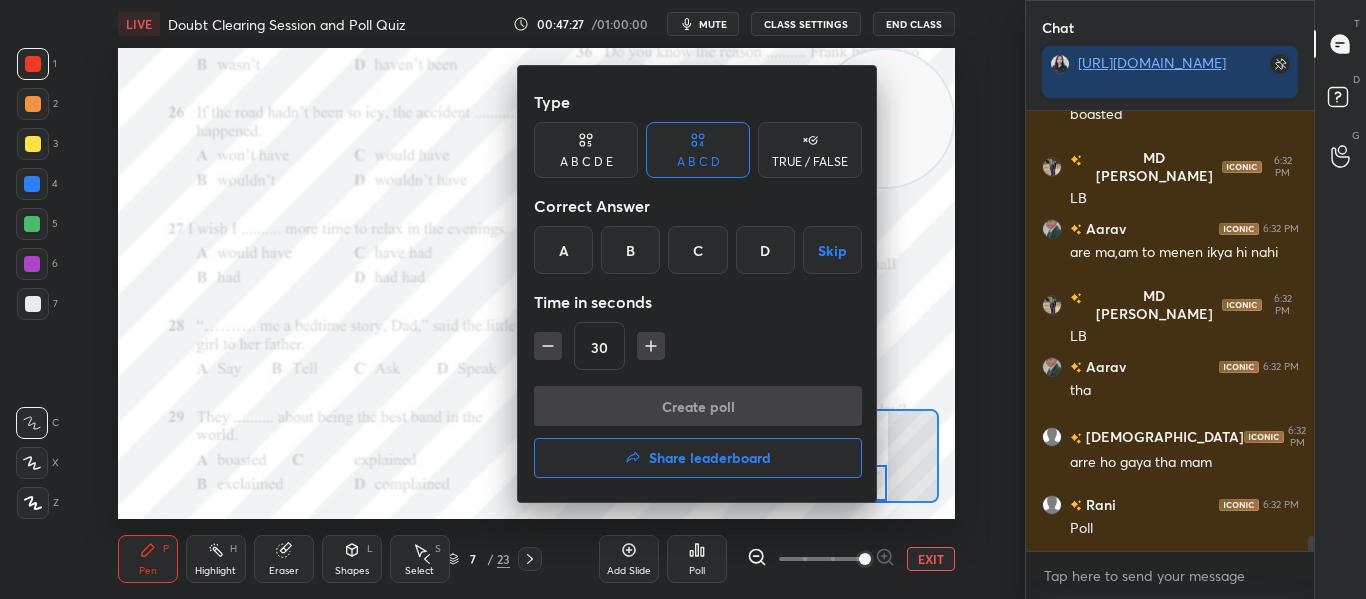click on "A" at bounding box center (563, 250) 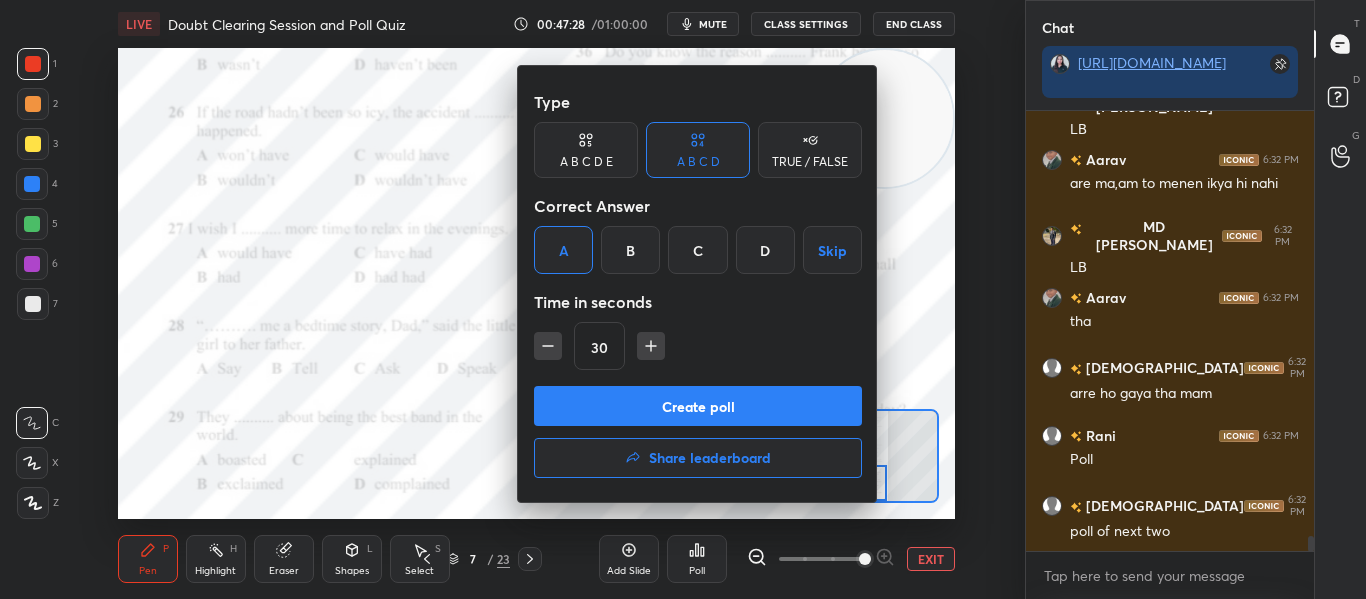 scroll, scrollTop: 12863, scrollLeft: 0, axis: vertical 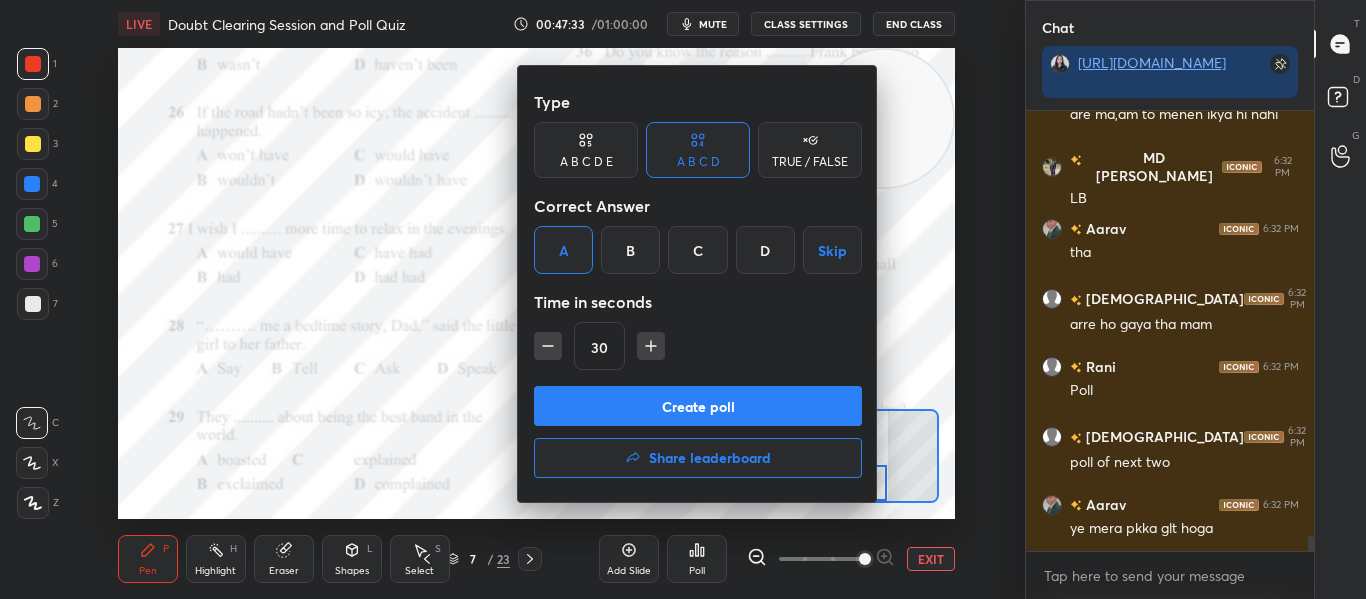 click on "Create poll" at bounding box center [698, 406] 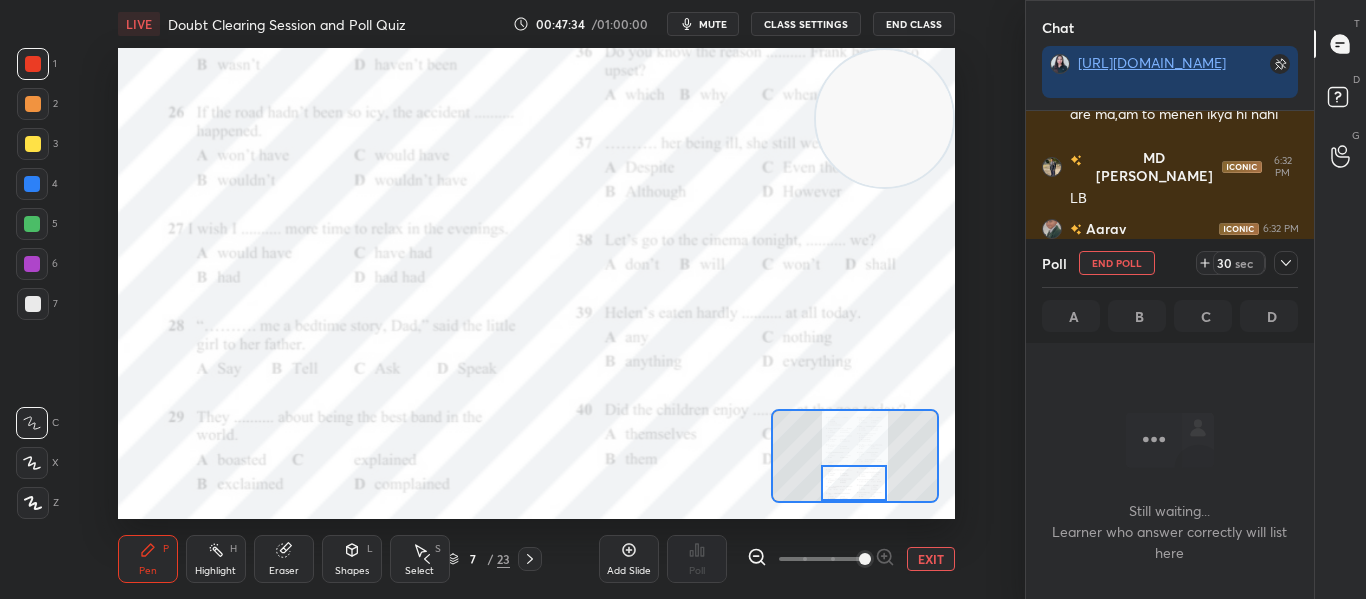 scroll, scrollTop: 332, scrollLeft: 282, axis: both 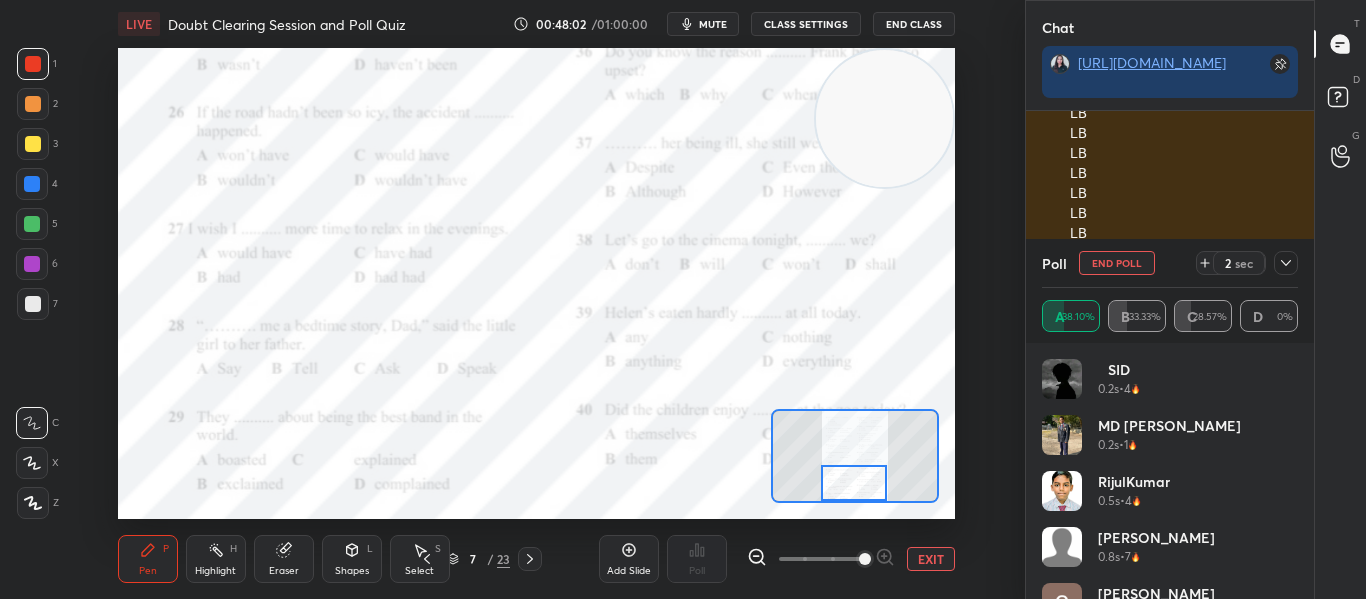 click at bounding box center [1286, 263] 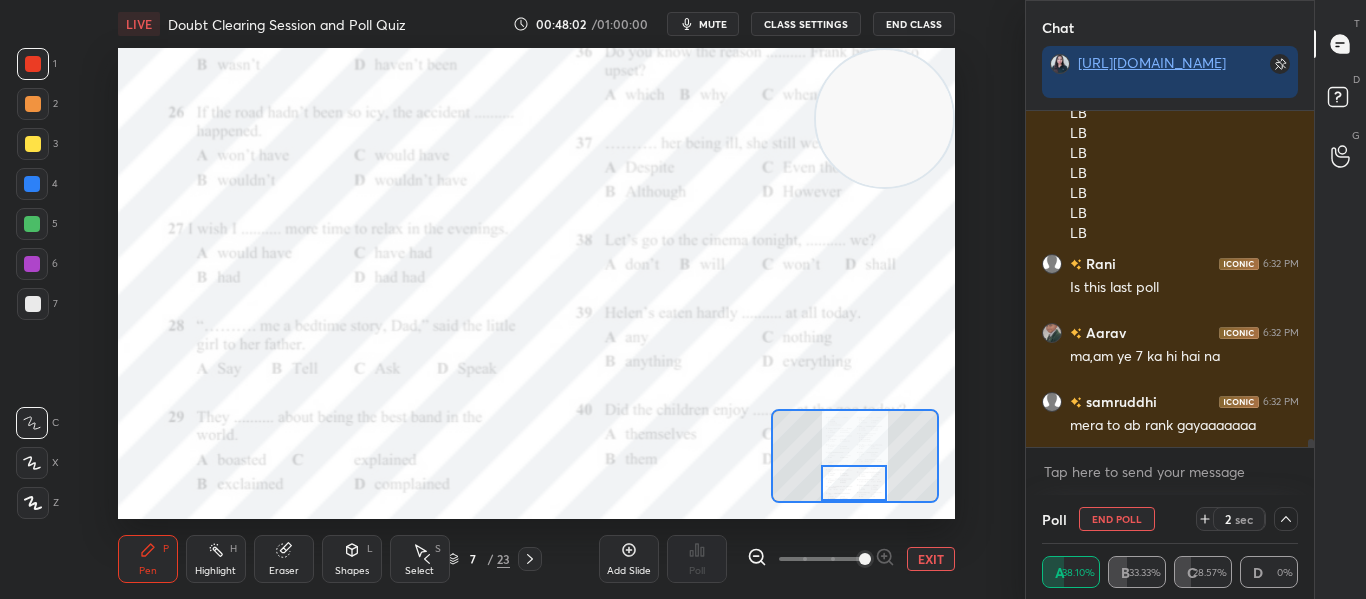 scroll, scrollTop: 0, scrollLeft: 0, axis: both 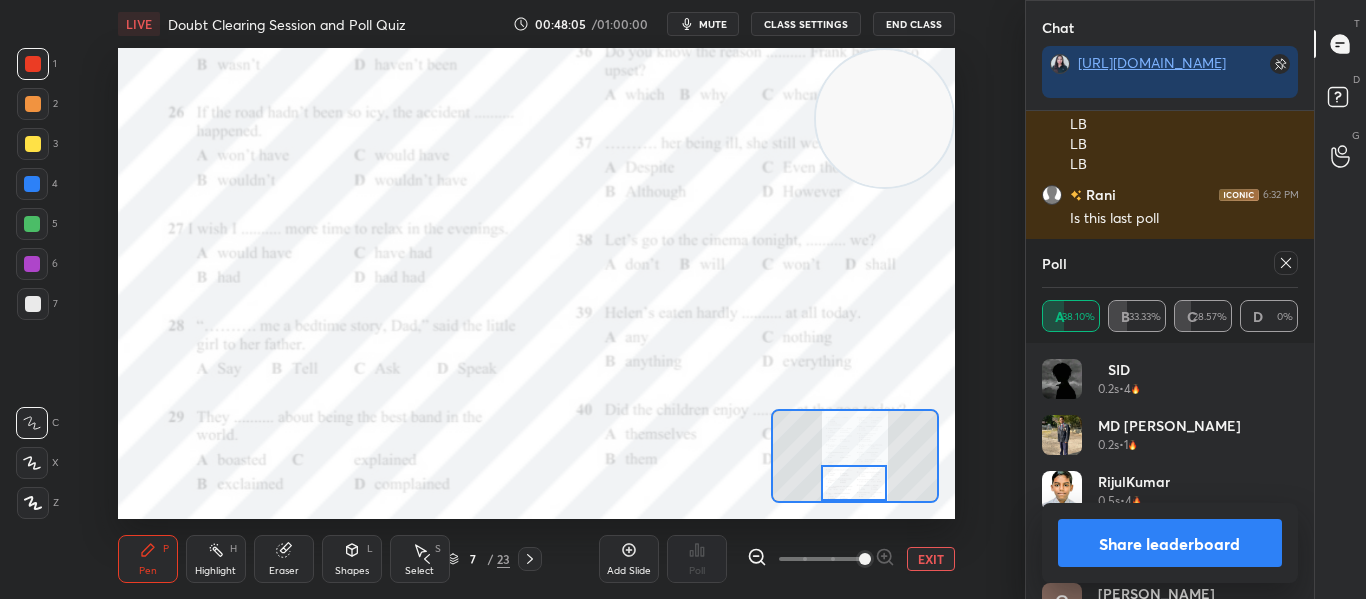 click at bounding box center [1286, 263] 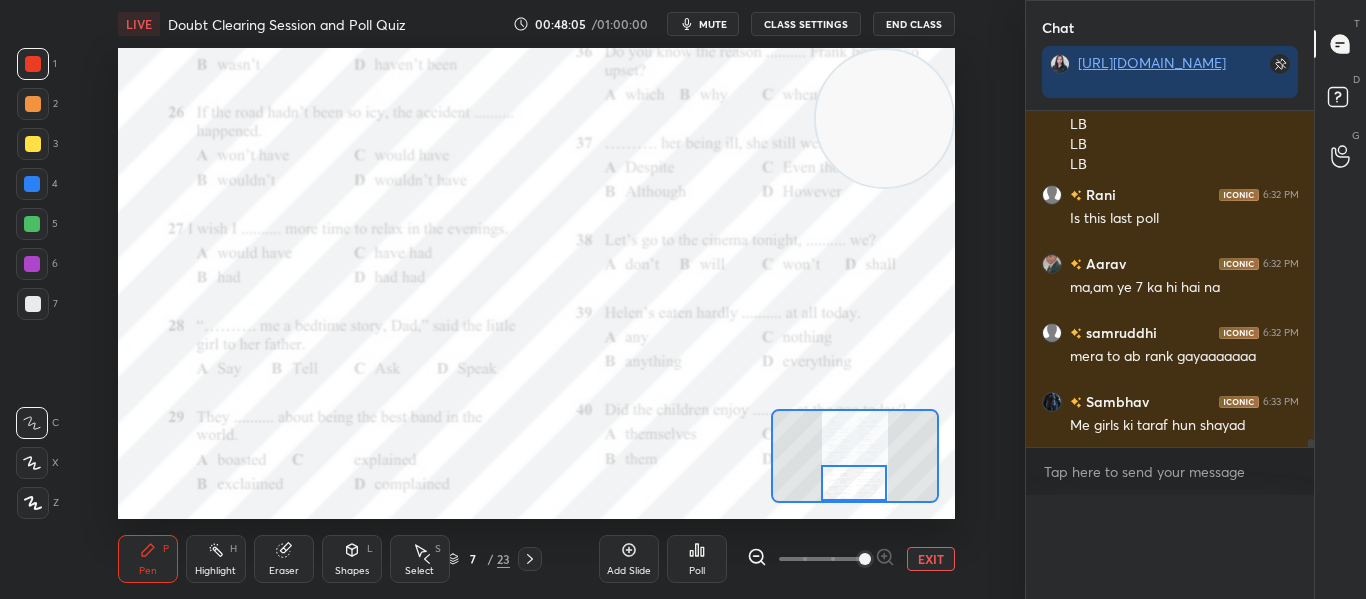 scroll, scrollTop: 0, scrollLeft: 0, axis: both 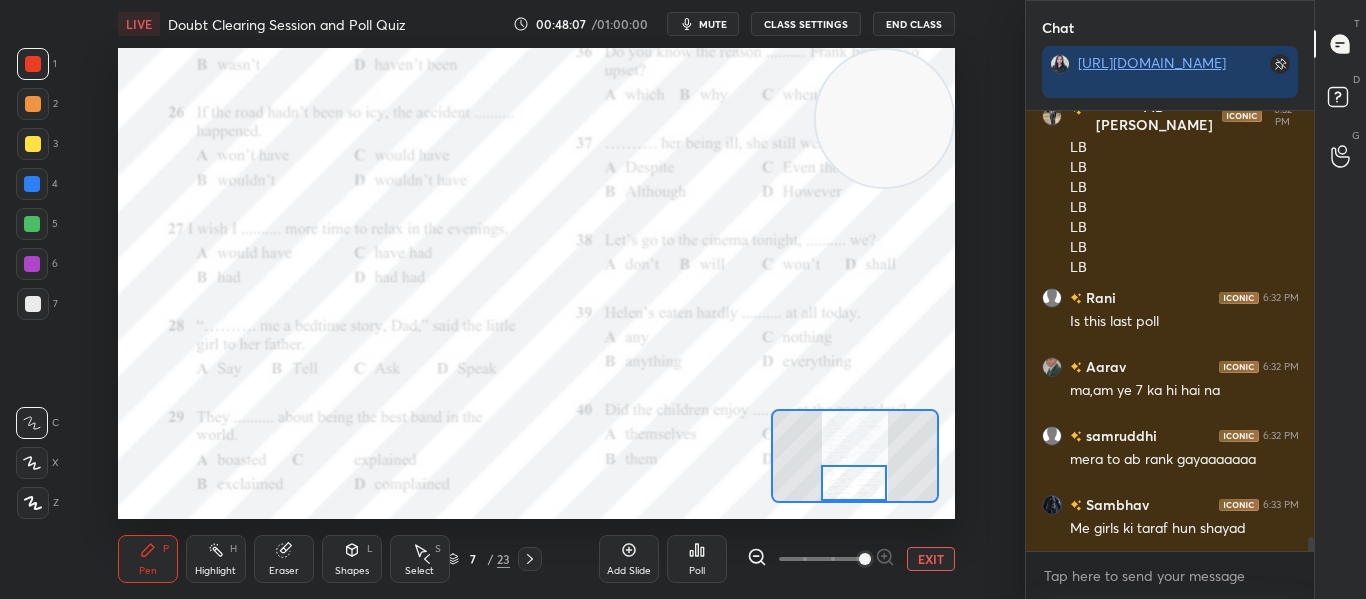 click at bounding box center (853, 483) 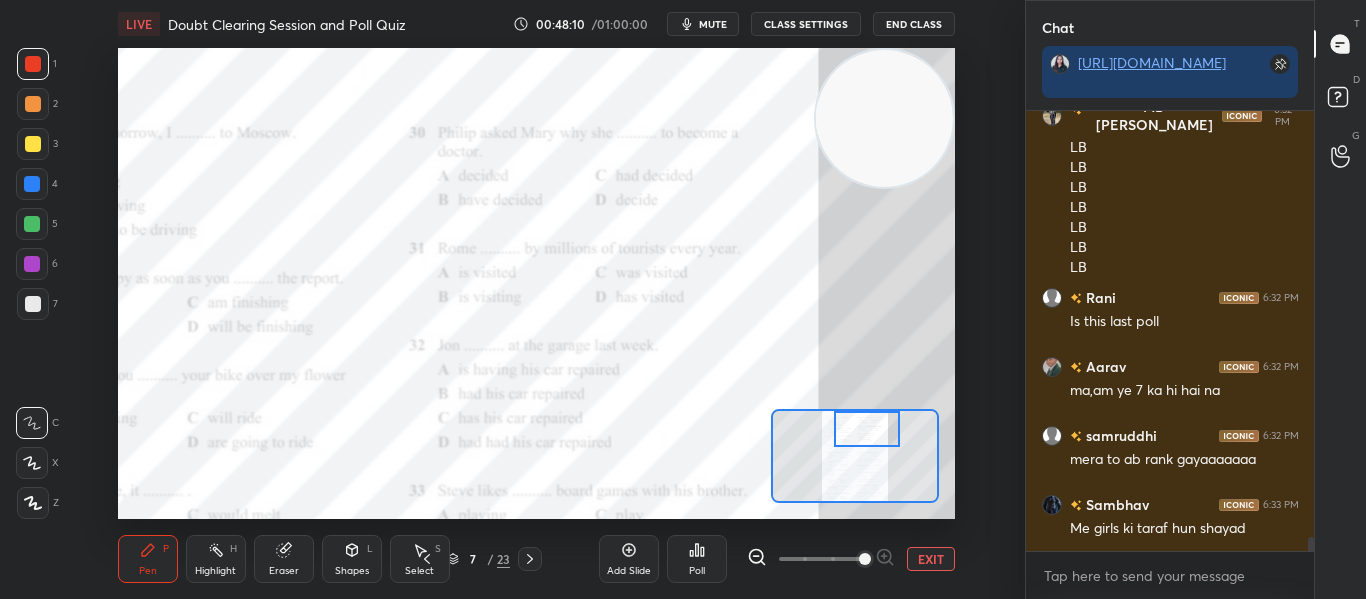 drag, startPoint x: 845, startPoint y: 474, endPoint x: 859, endPoint y: 415, distance: 60.63827 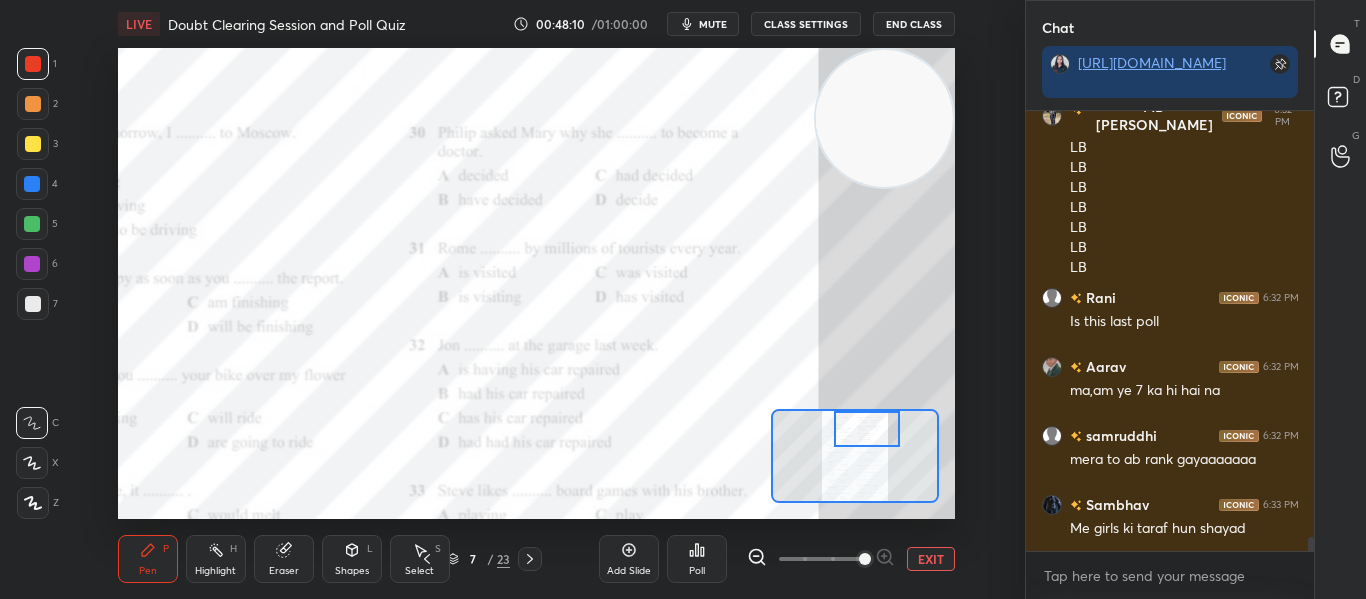 click at bounding box center (866, 429) 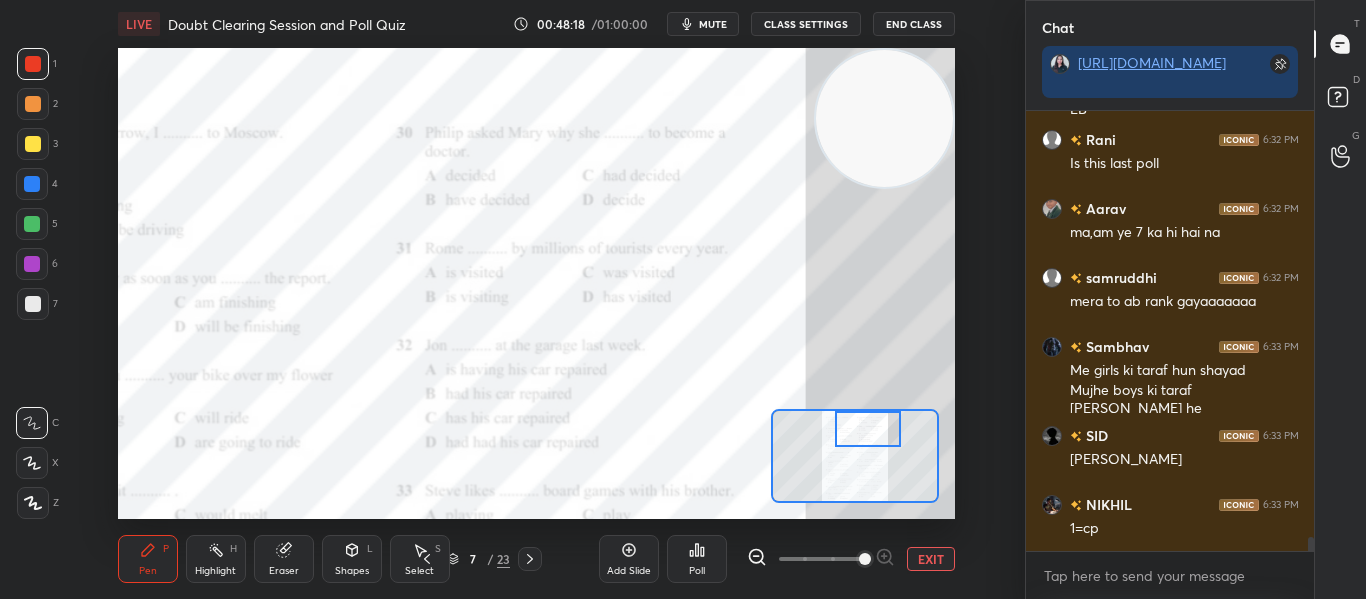 click 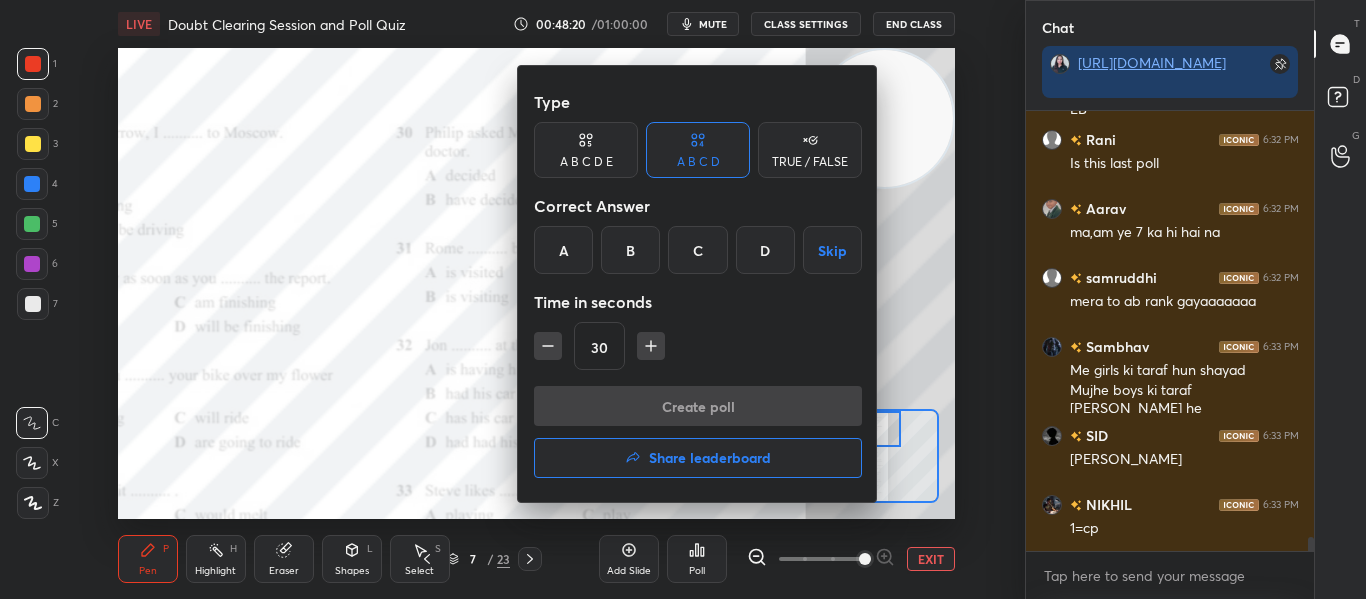 click on "C" at bounding box center (697, 250) 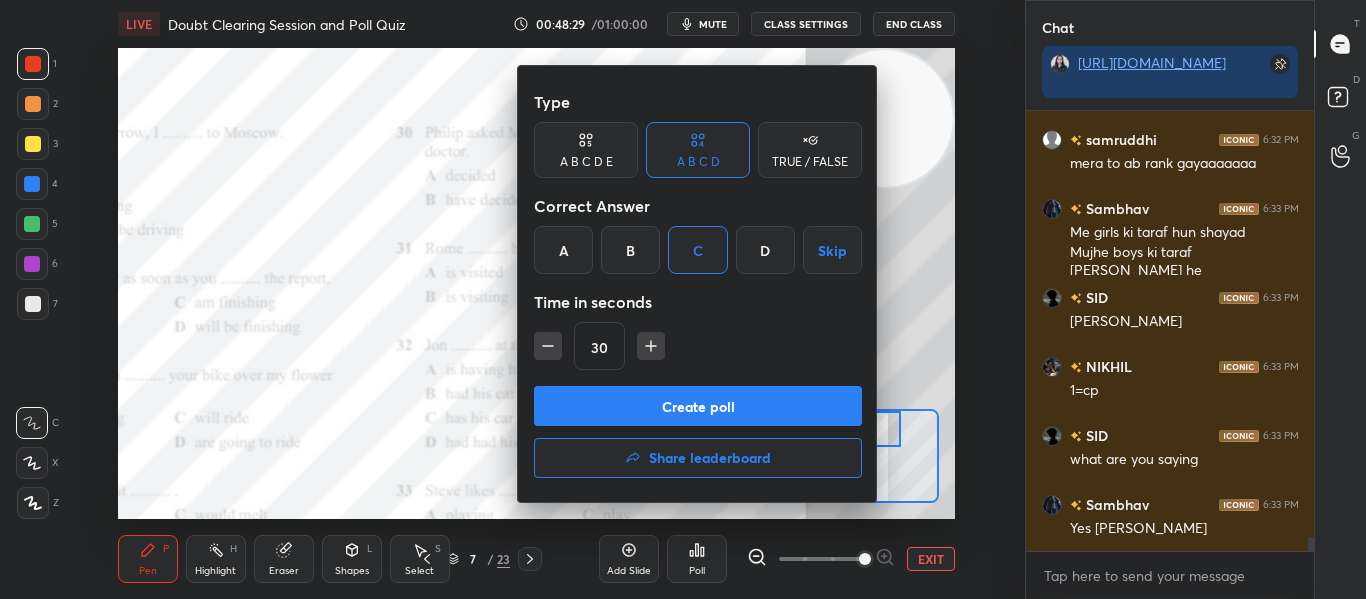 click on "Create poll" at bounding box center (698, 406) 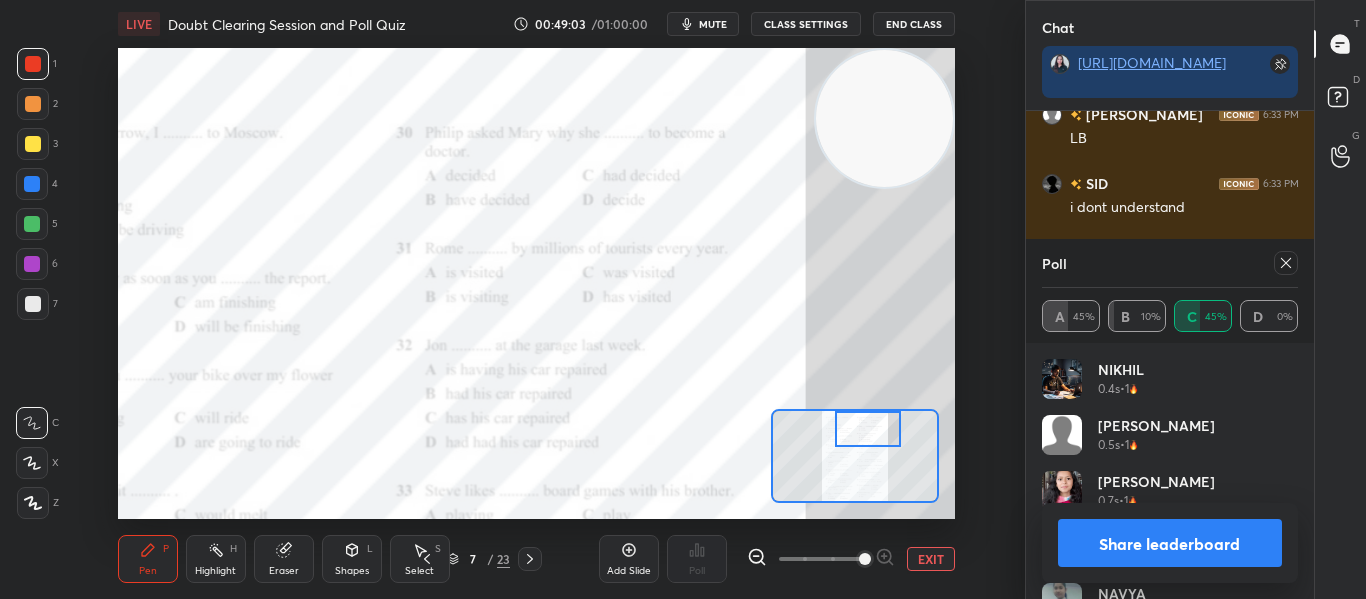 click at bounding box center [1286, 263] 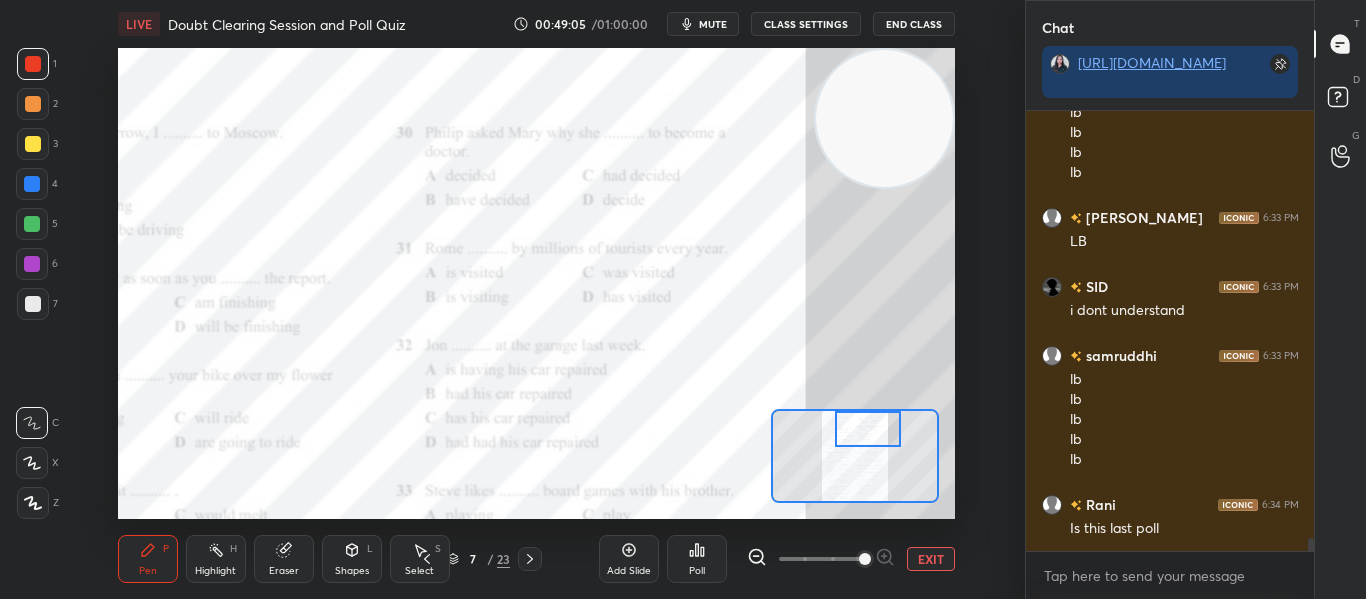 click on "Poll" at bounding box center (697, 559) 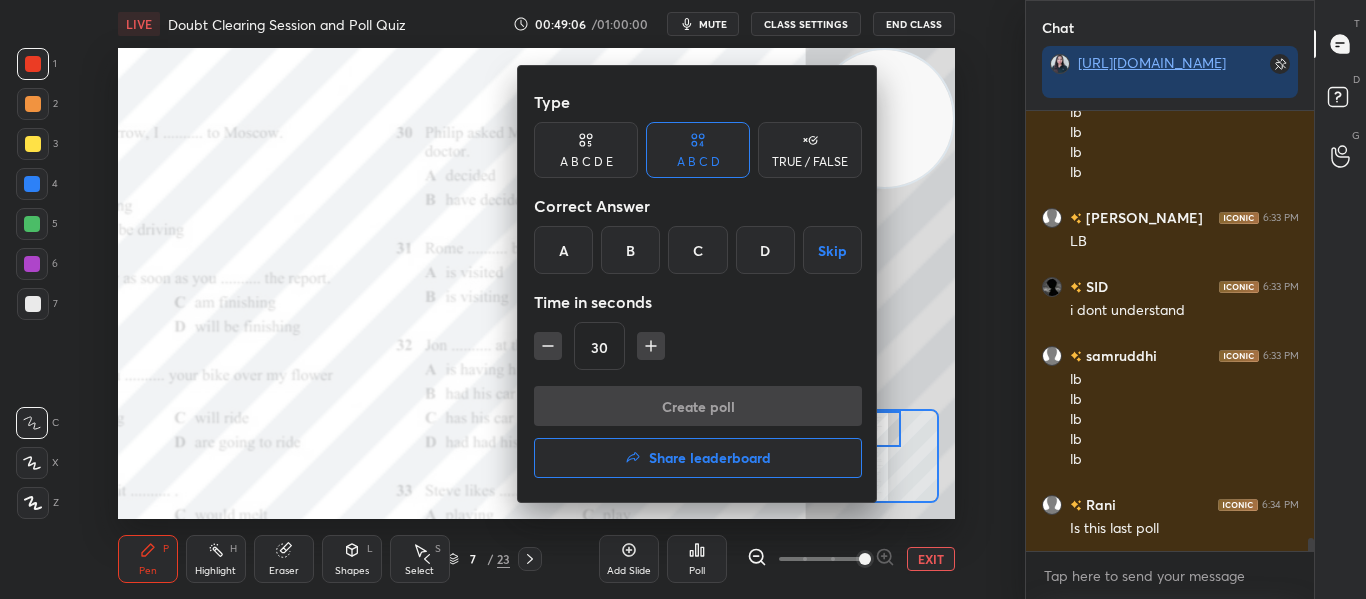 click on "Share leaderboard" at bounding box center [710, 458] 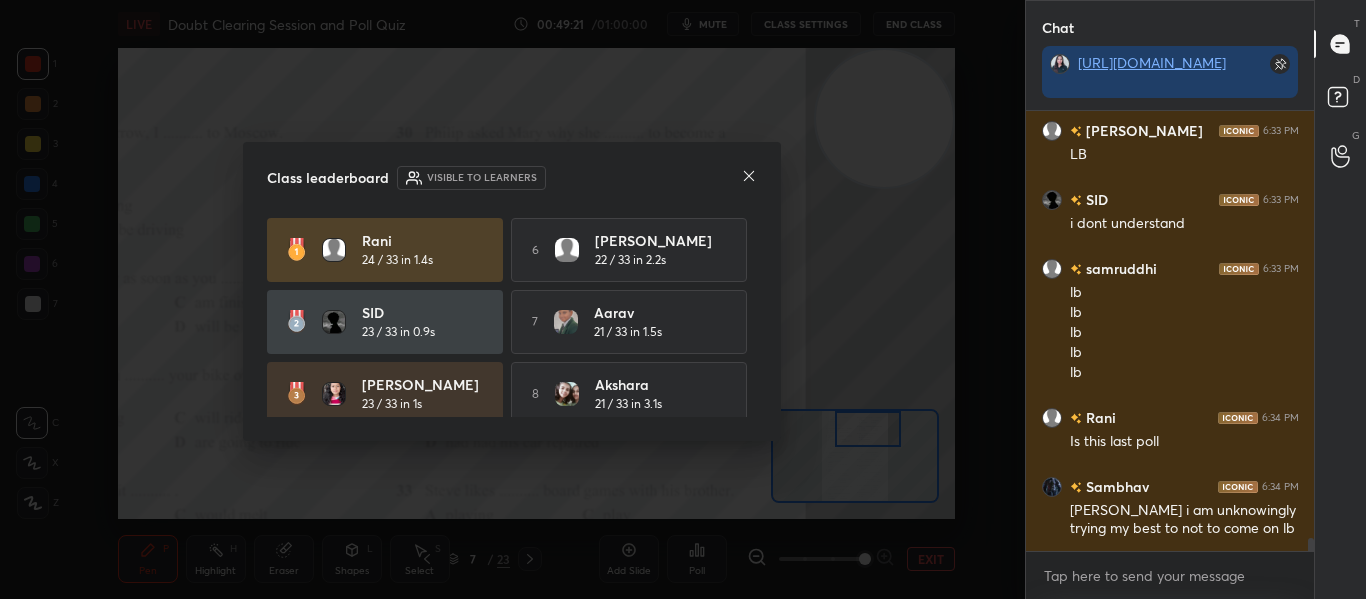 click 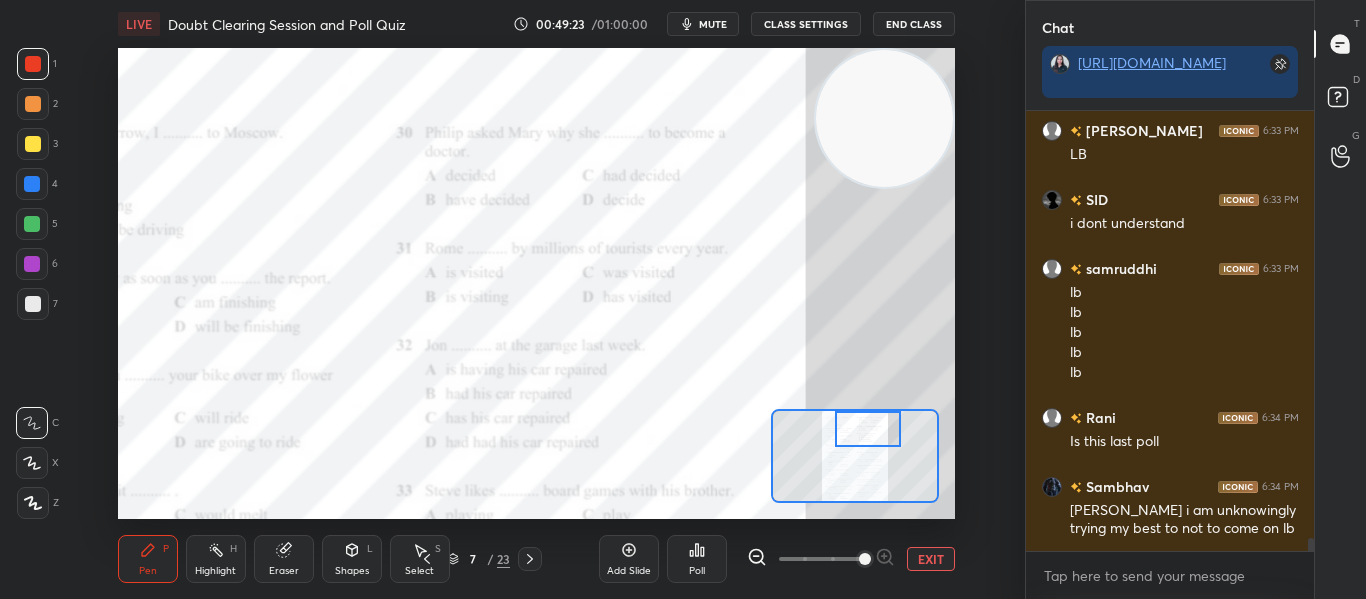 click at bounding box center [867, 429] 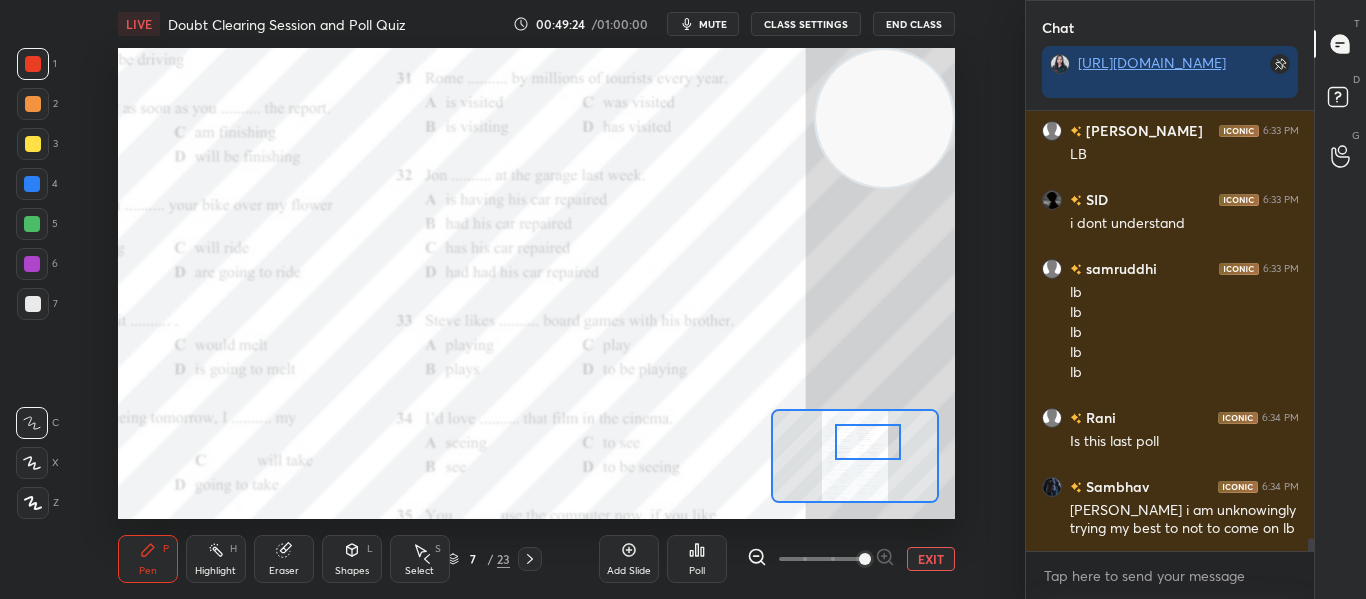 drag, startPoint x: 857, startPoint y: 412, endPoint x: 857, endPoint y: 425, distance: 13 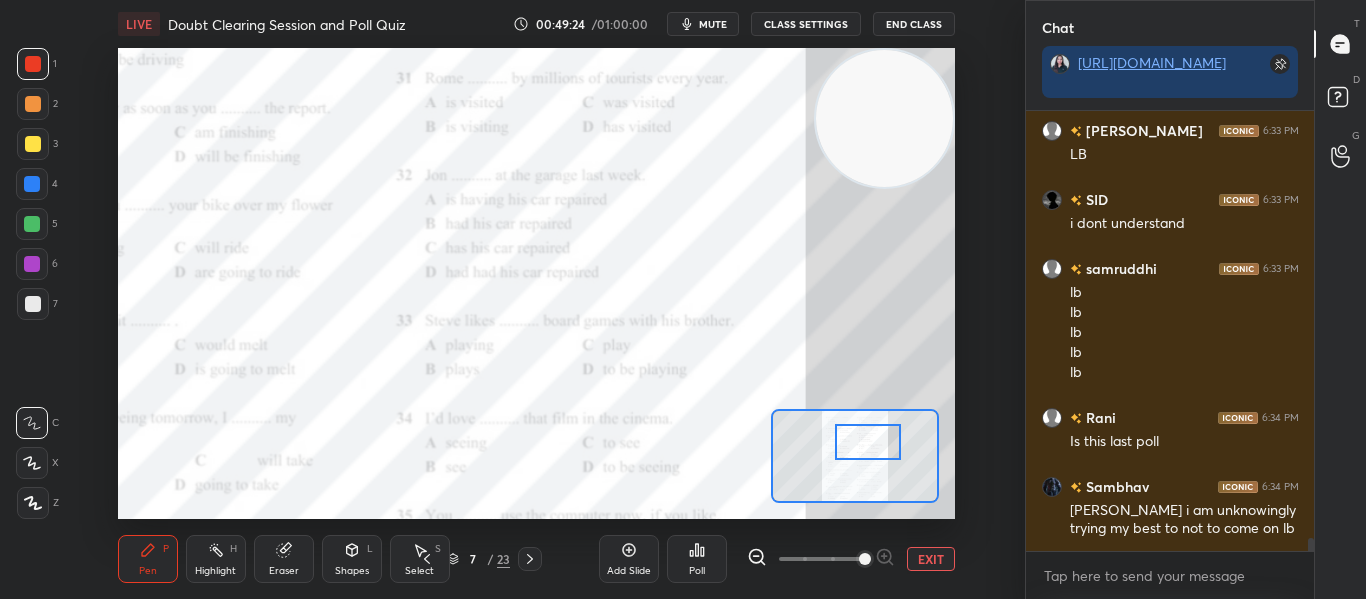 click at bounding box center (867, 442) 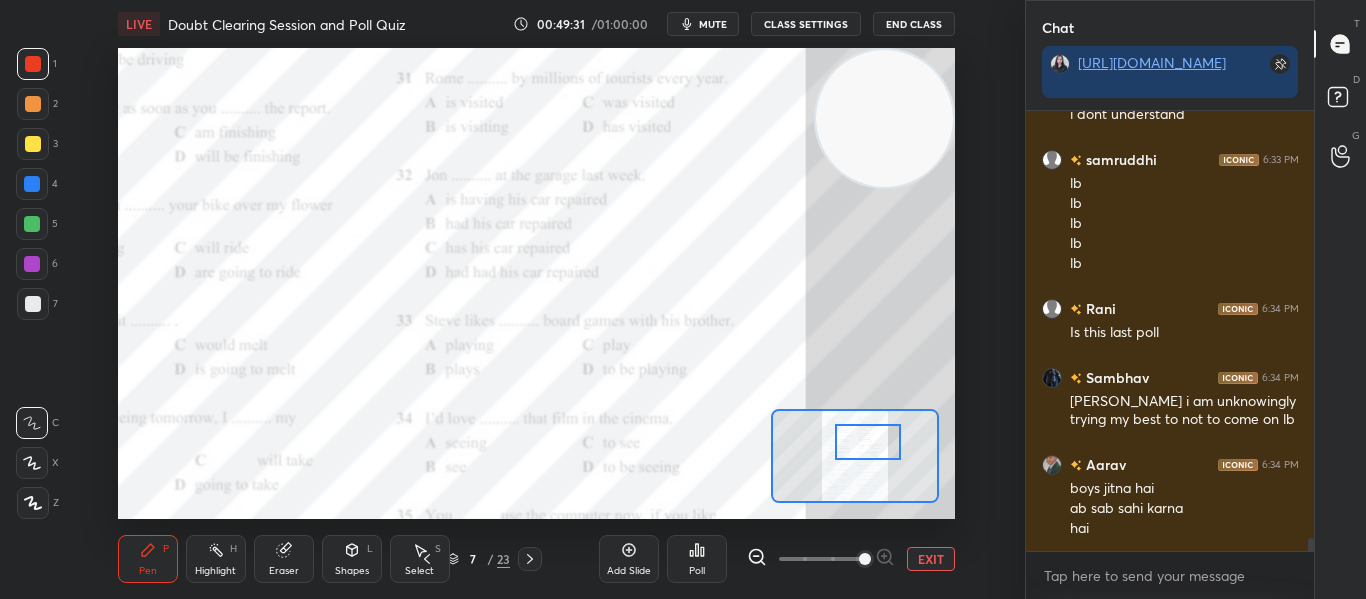 scroll, scrollTop: 14650, scrollLeft: 0, axis: vertical 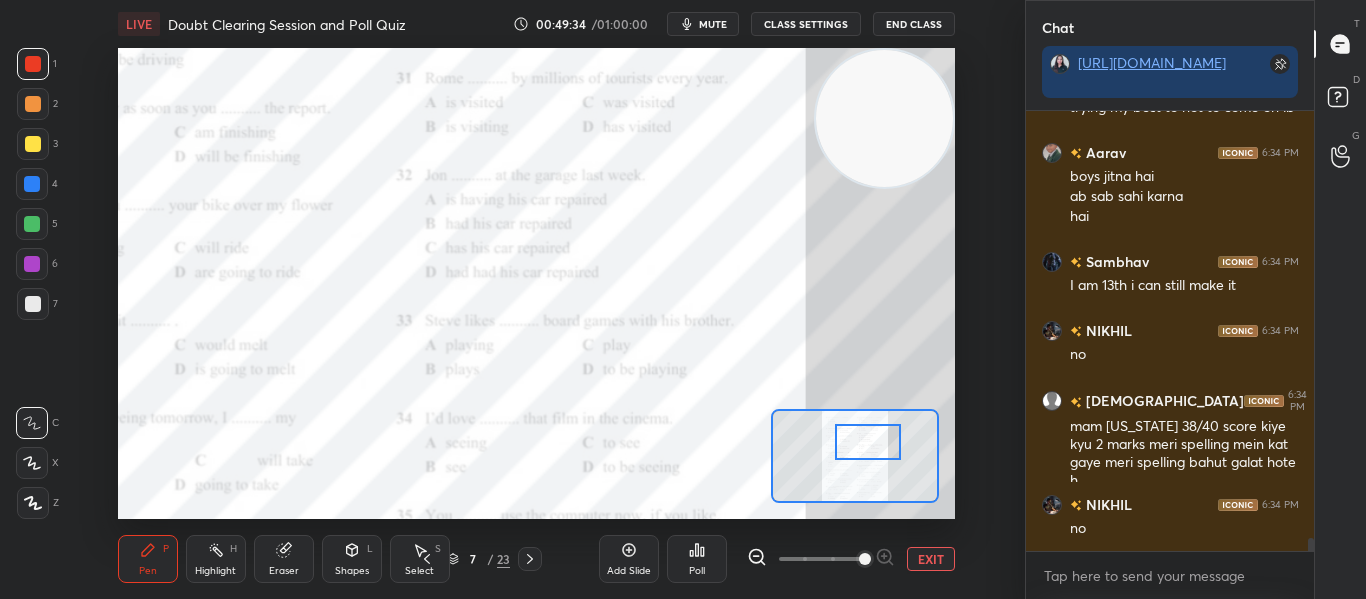 click on "Poll" at bounding box center (697, 559) 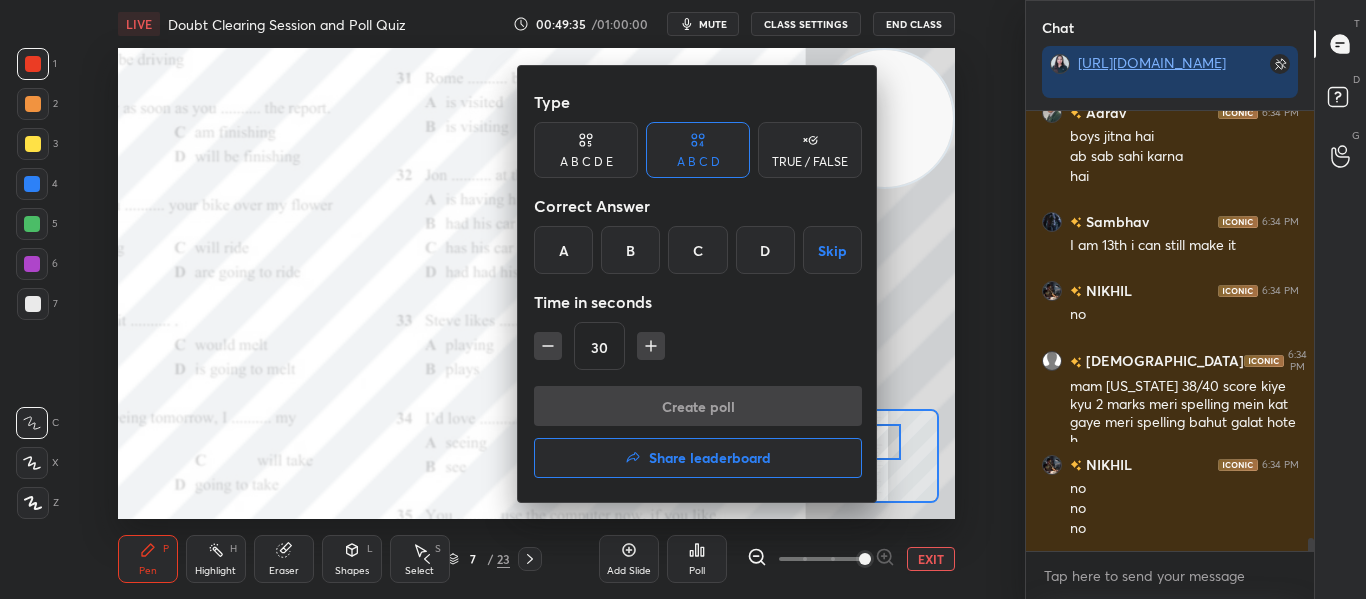 click on "A" at bounding box center [563, 250] 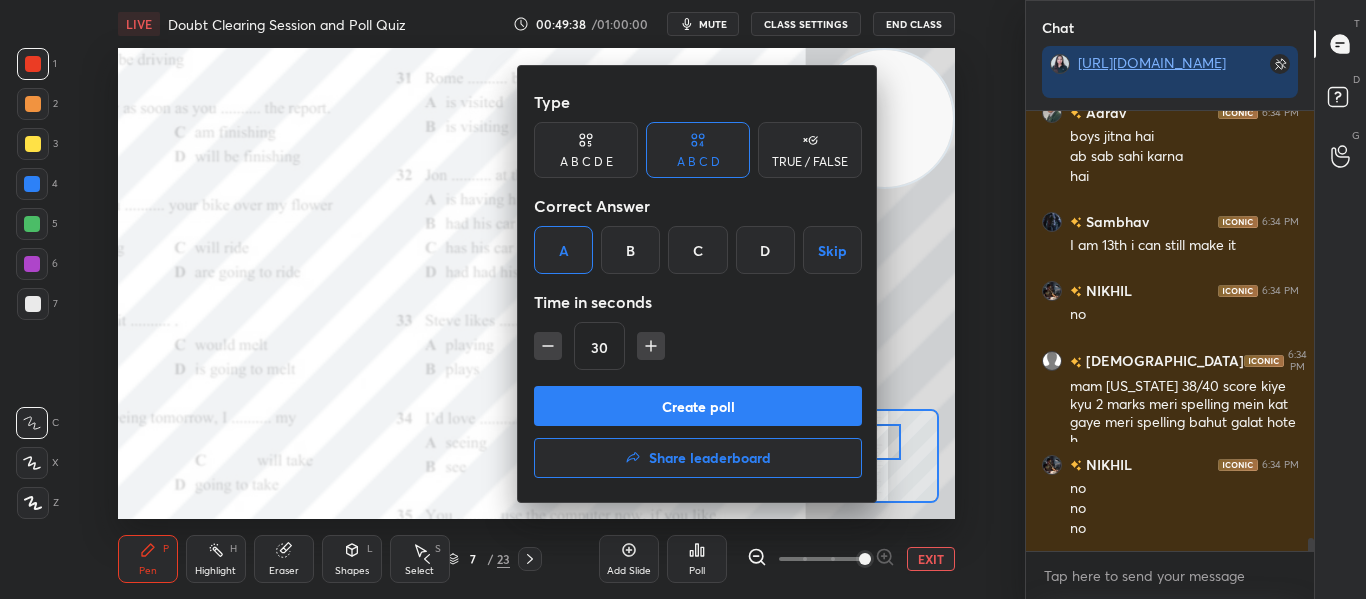 click on "Create poll" at bounding box center (698, 406) 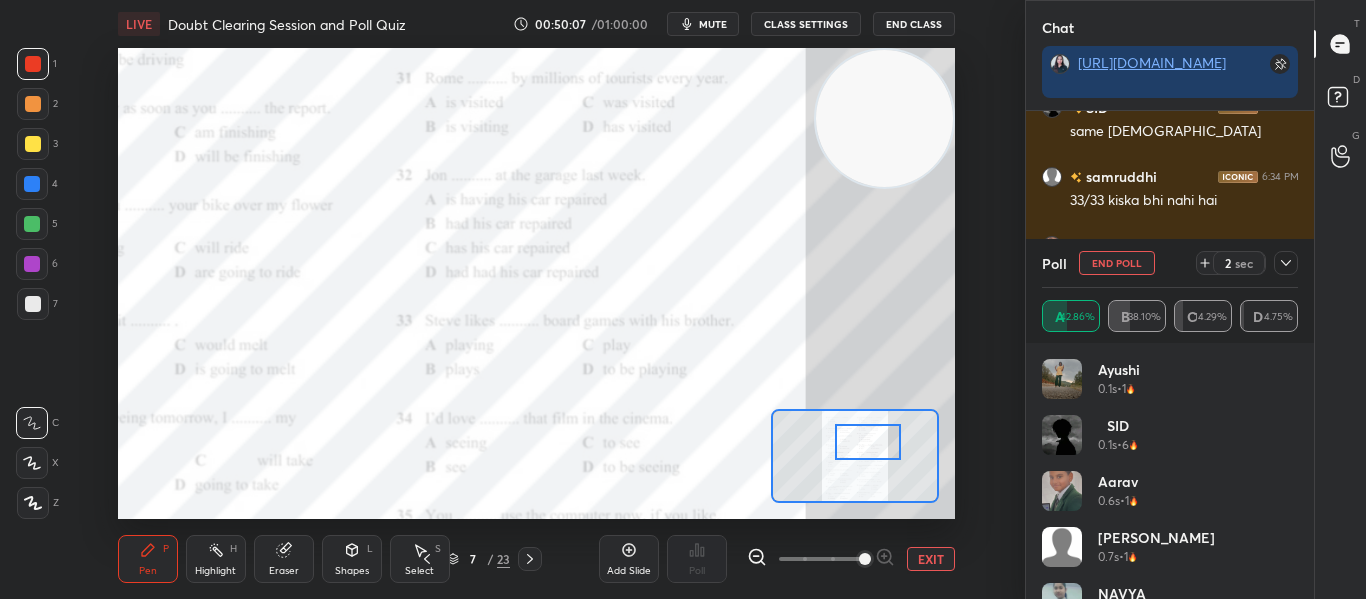 scroll, scrollTop: 15468, scrollLeft: 0, axis: vertical 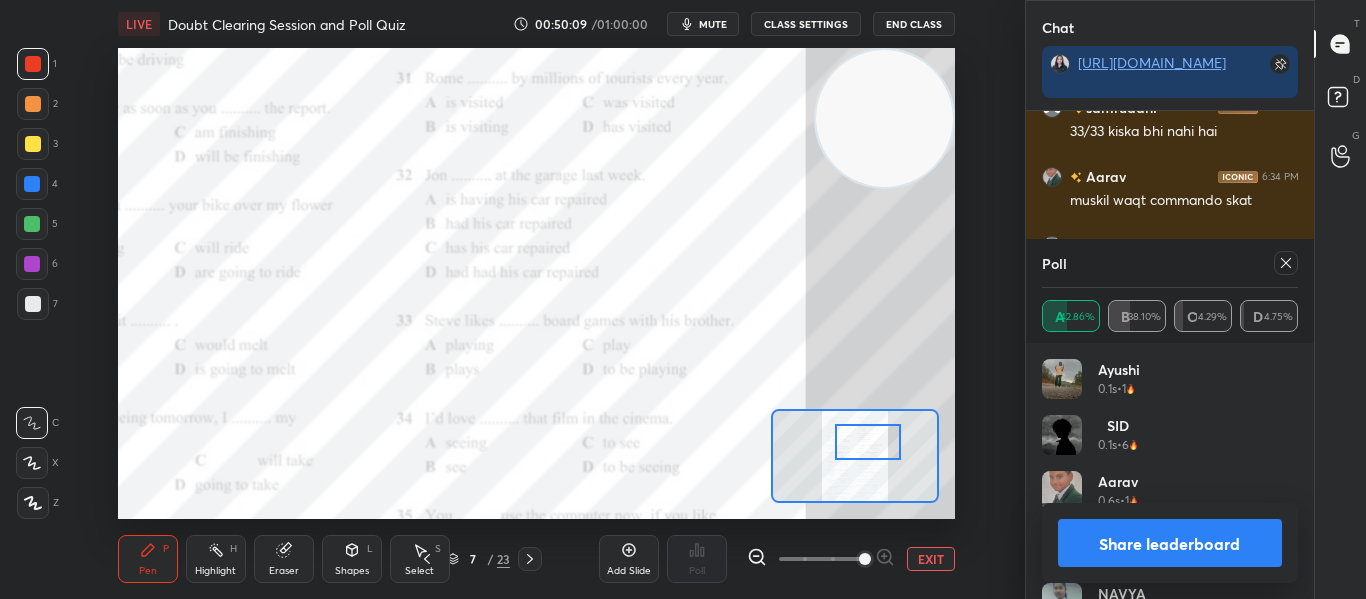 click at bounding box center [1286, 263] 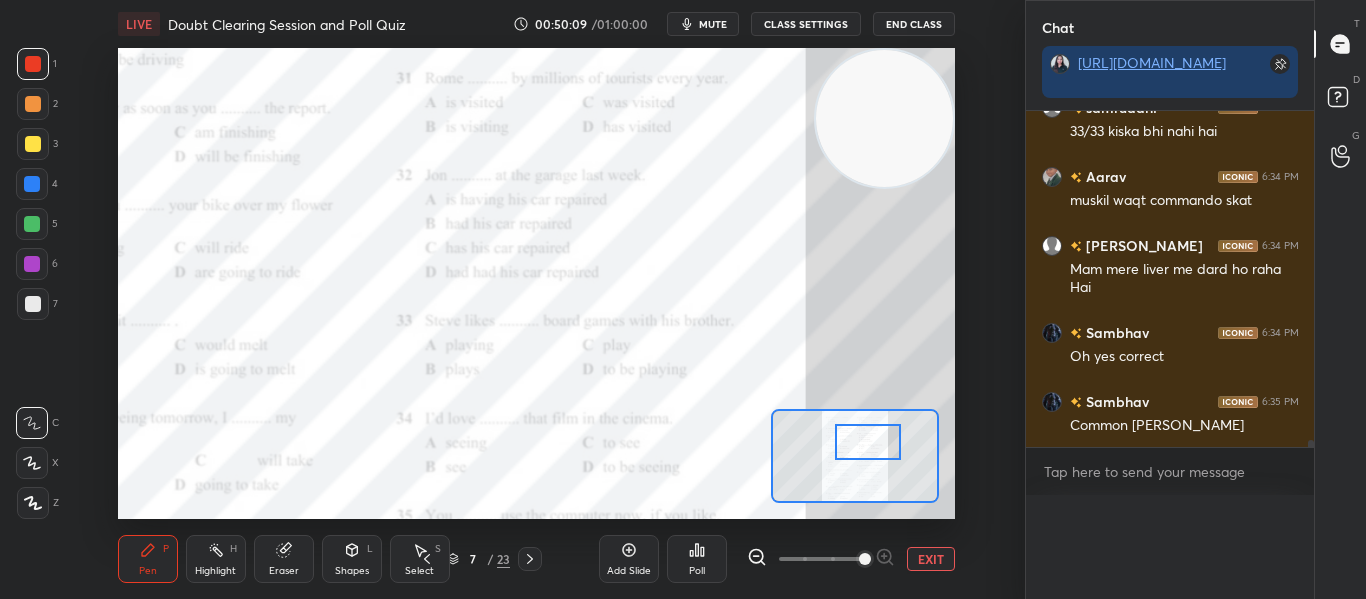 scroll, scrollTop: 0, scrollLeft: 0, axis: both 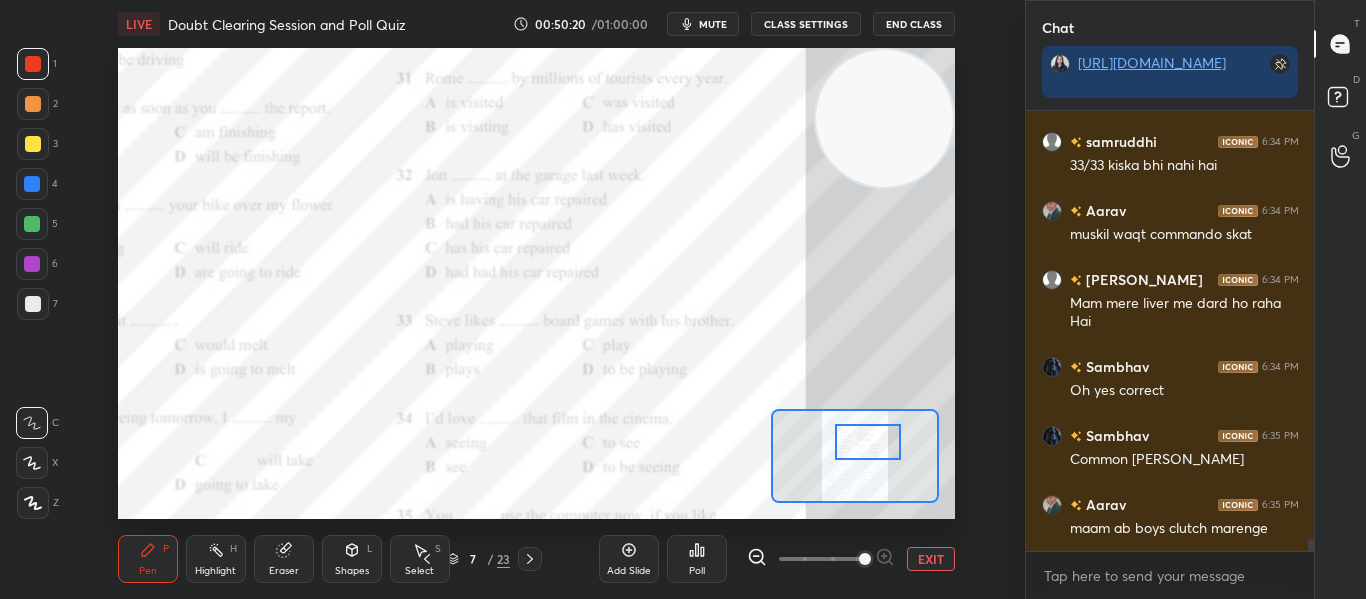 click 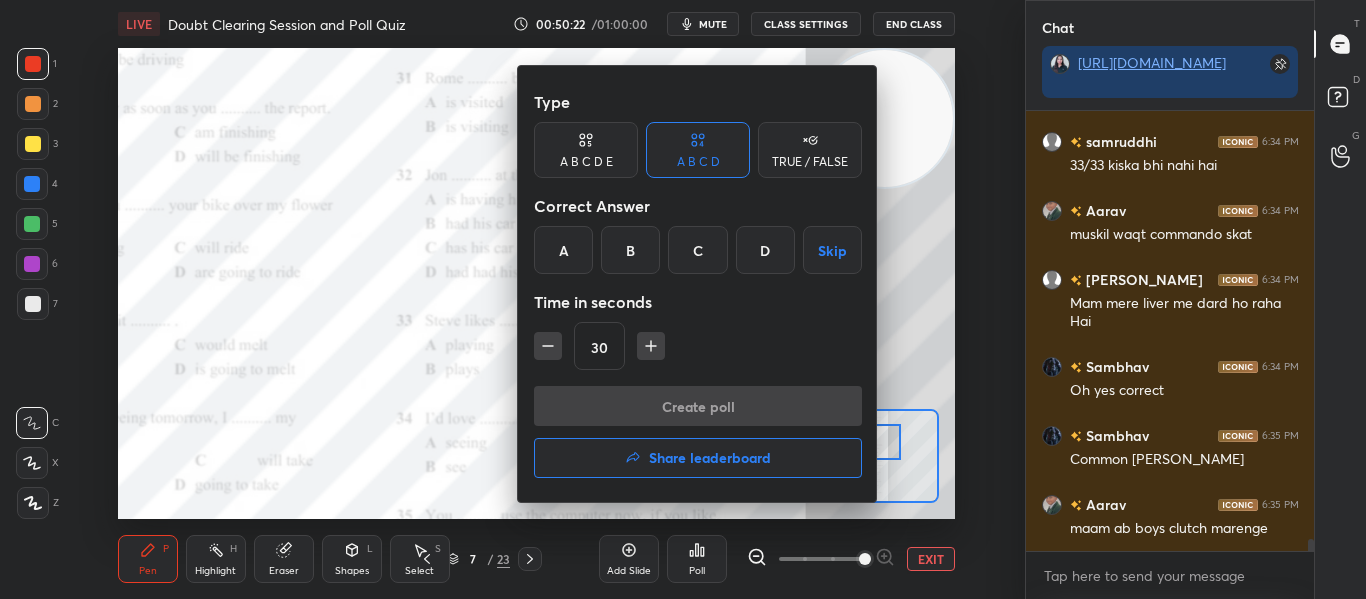 click on "B" at bounding box center [630, 250] 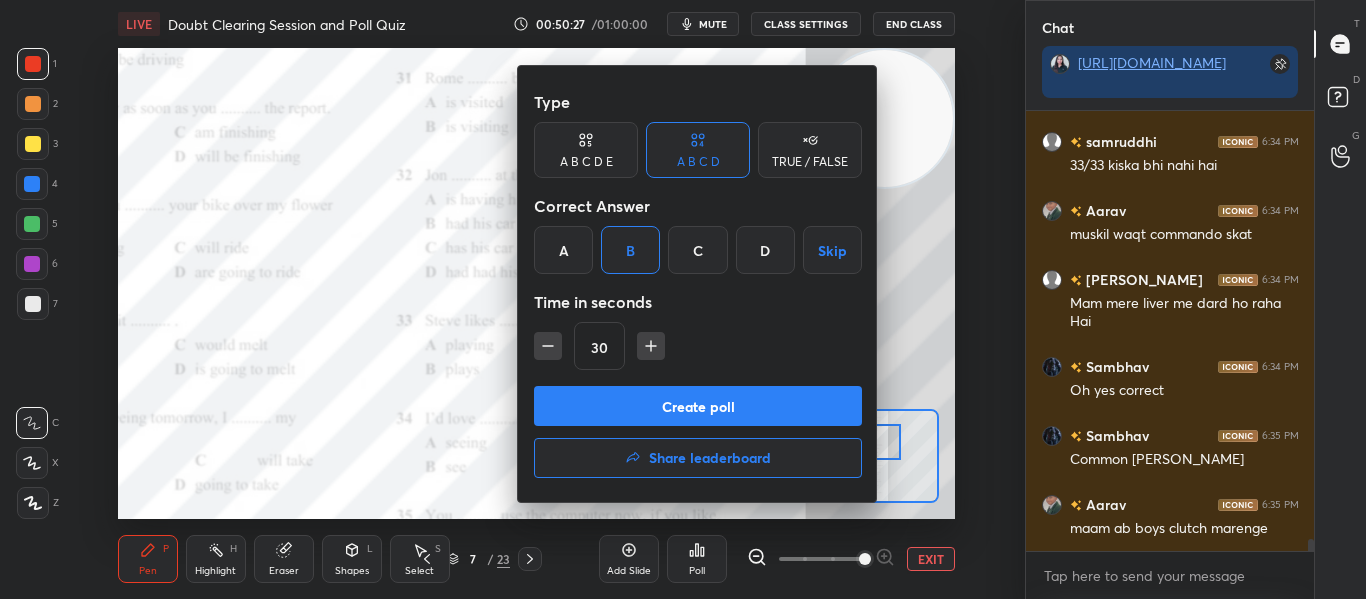 click on "Create poll" at bounding box center [698, 406] 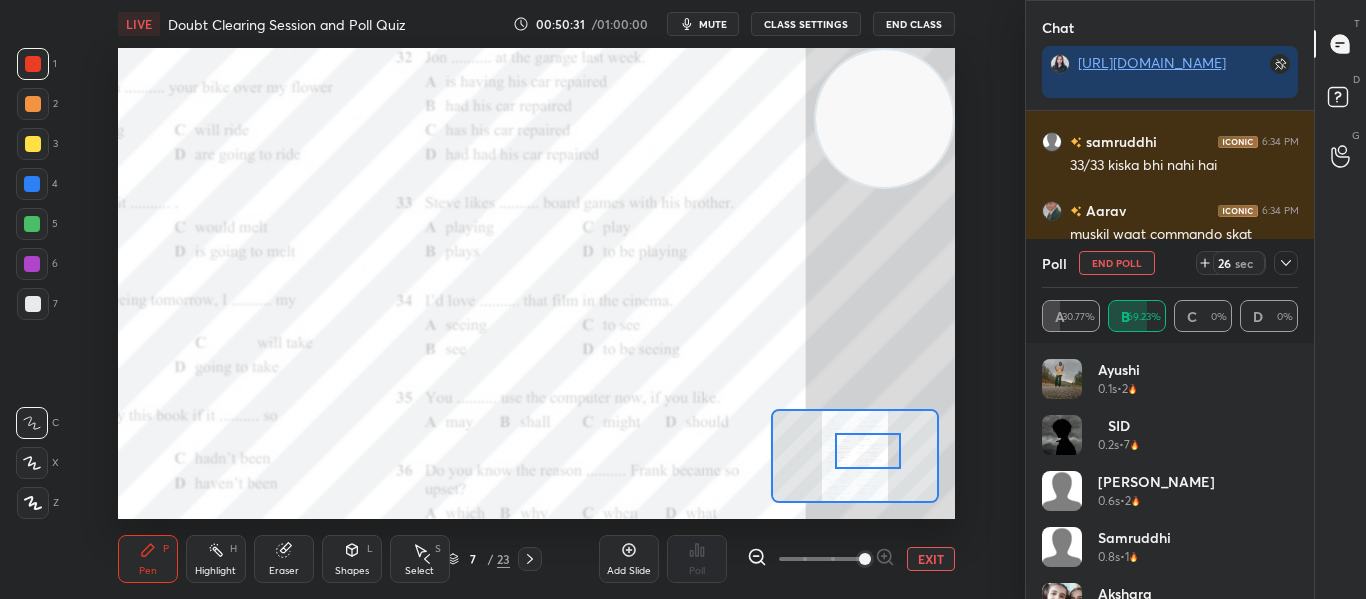 click at bounding box center (867, 451) 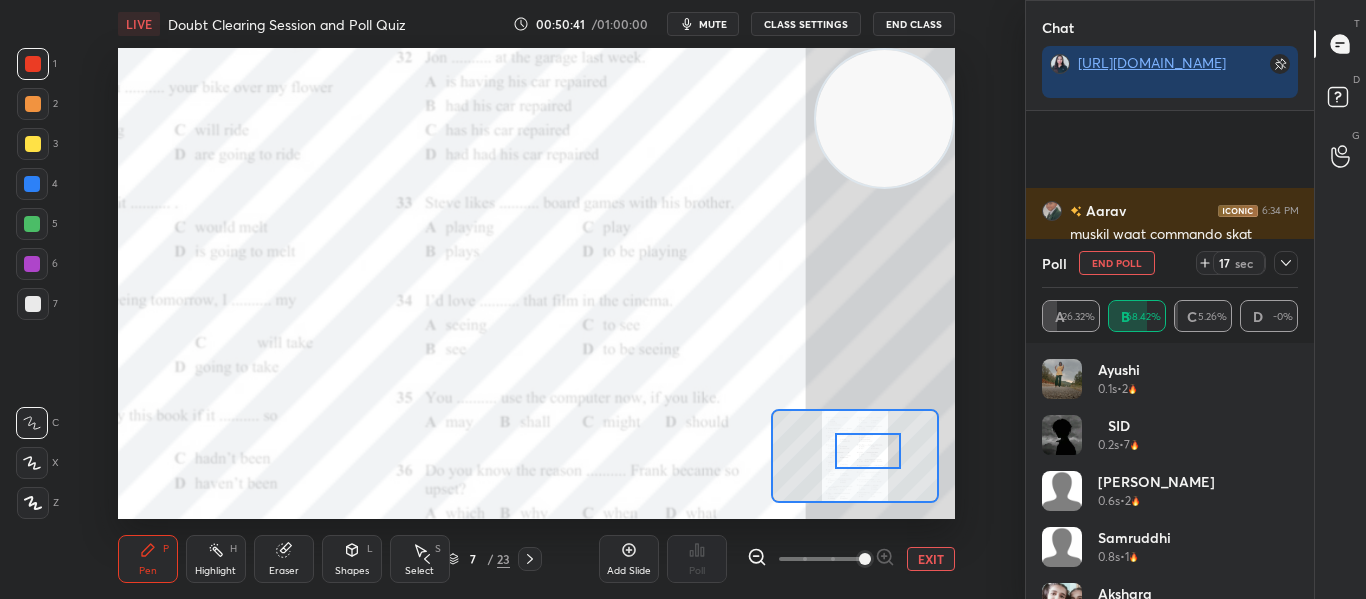 scroll, scrollTop: 15606, scrollLeft: 0, axis: vertical 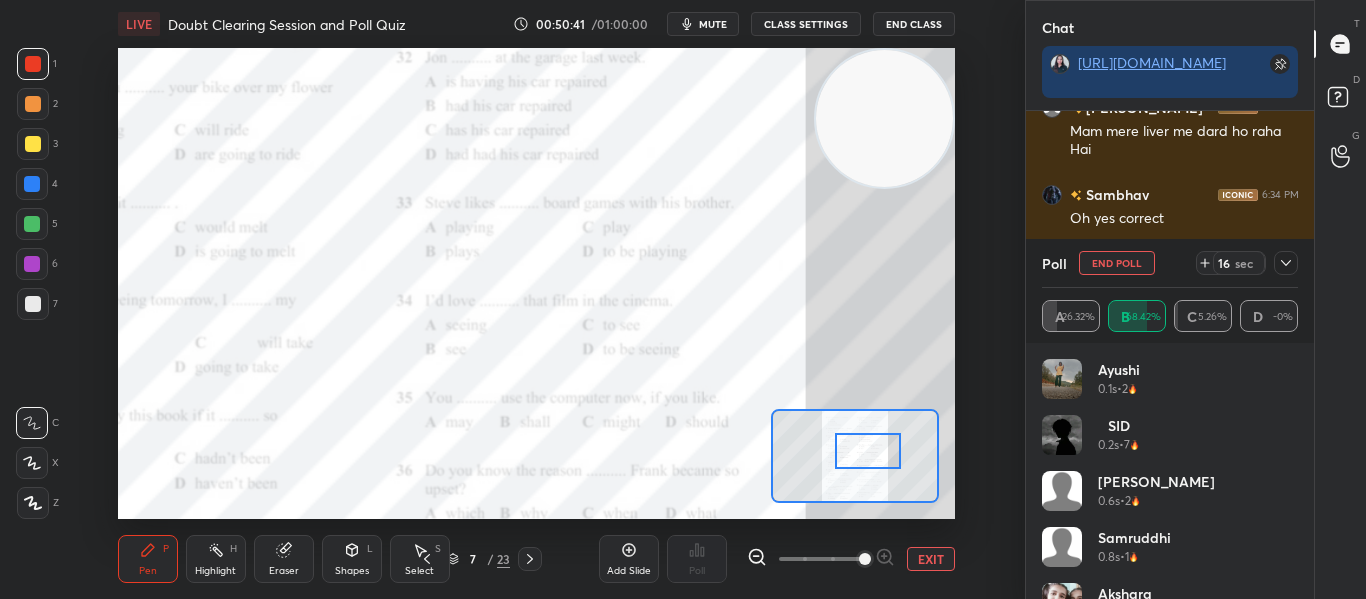 click 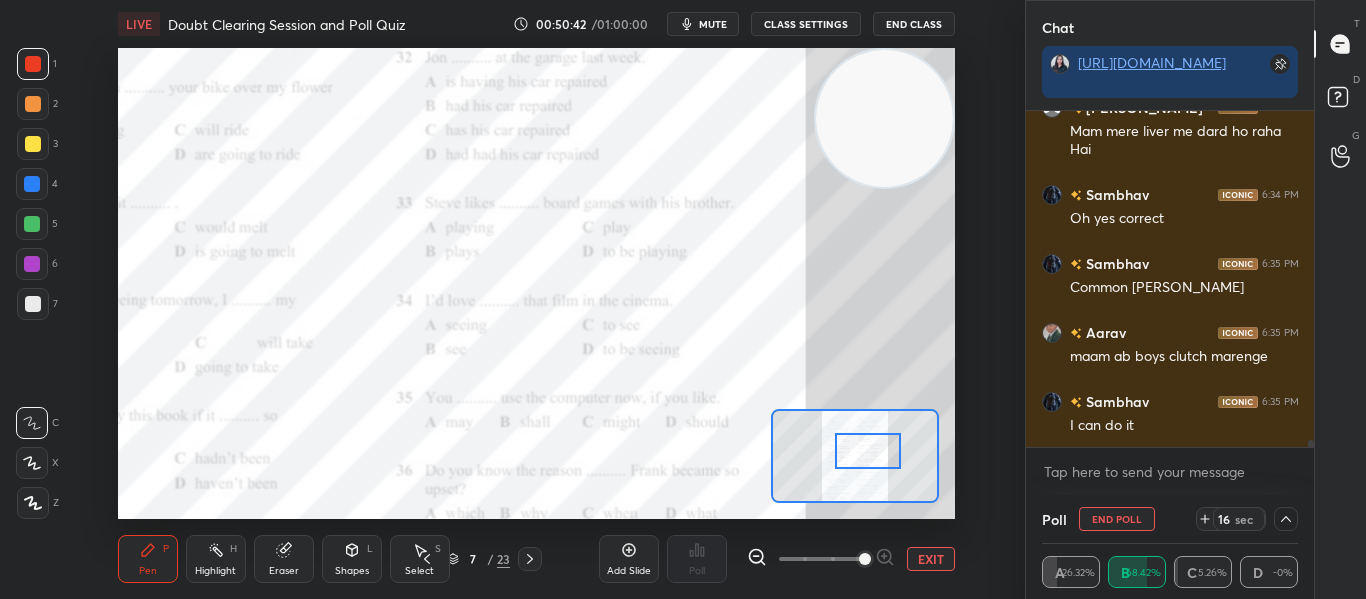 scroll, scrollTop: 0, scrollLeft: 0, axis: both 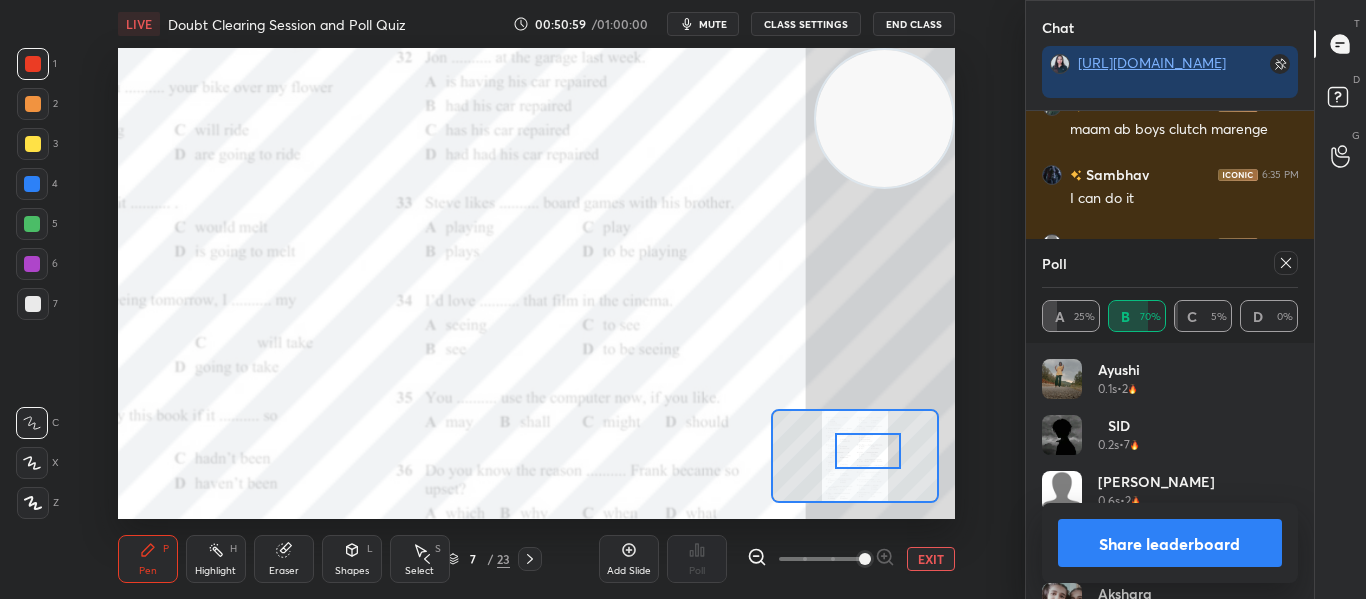 click 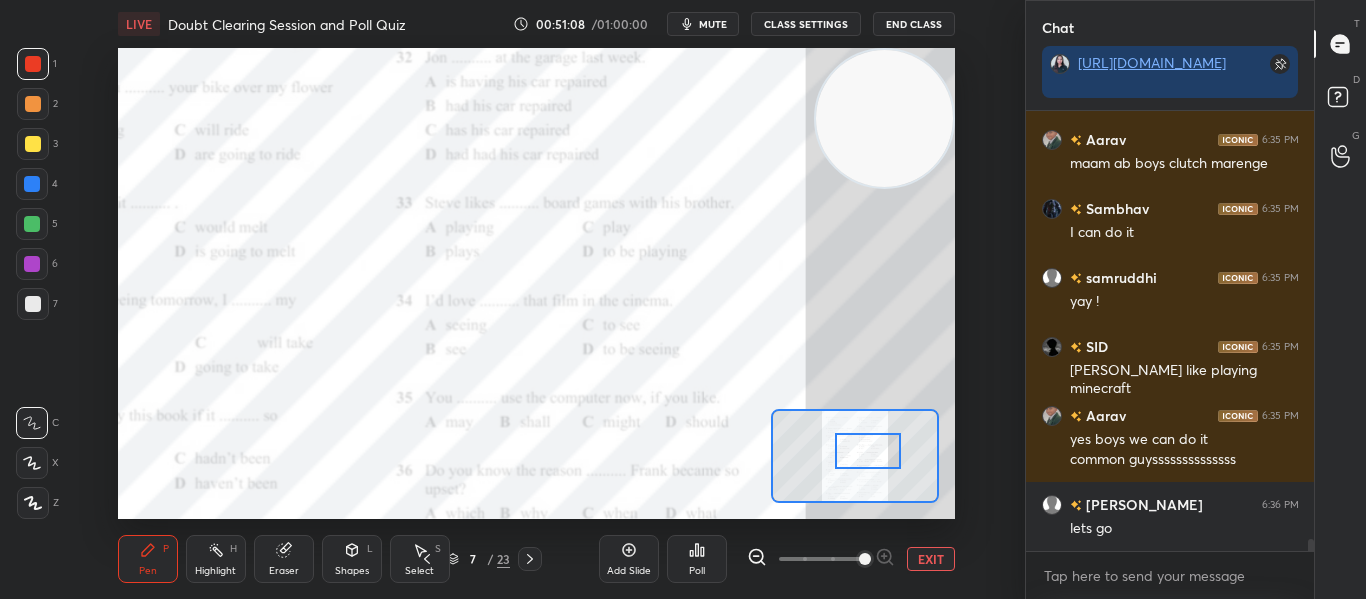 click on "Poll" at bounding box center [697, 559] 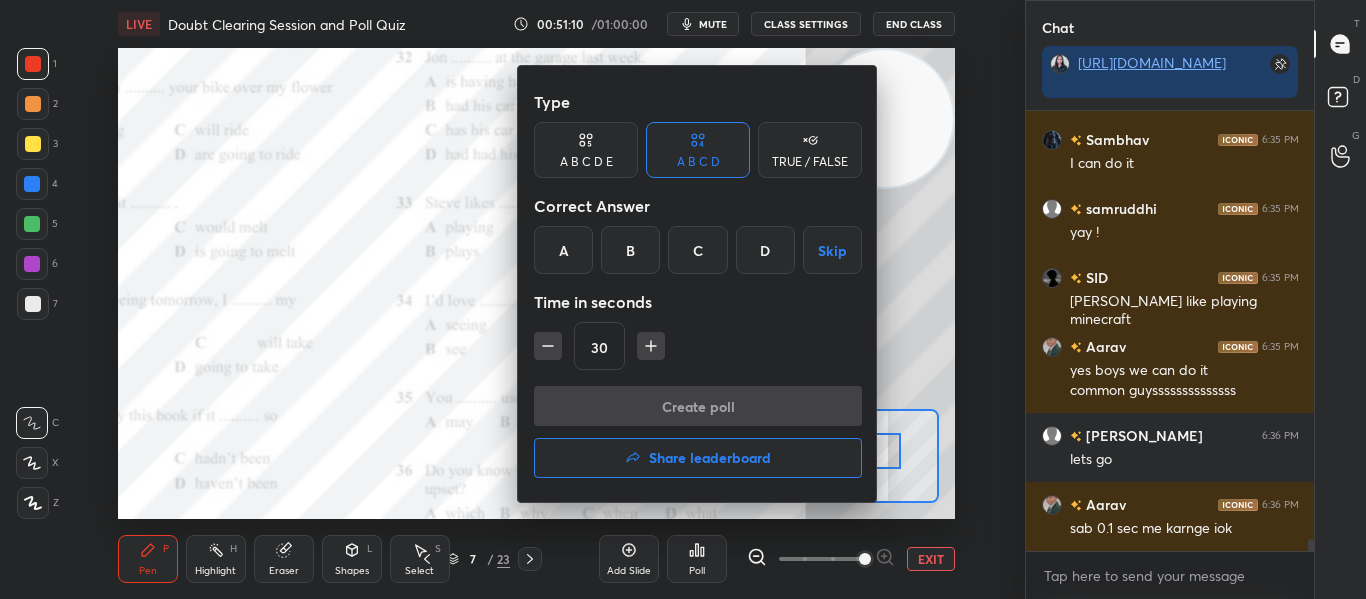 click on "A" at bounding box center [563, 250] 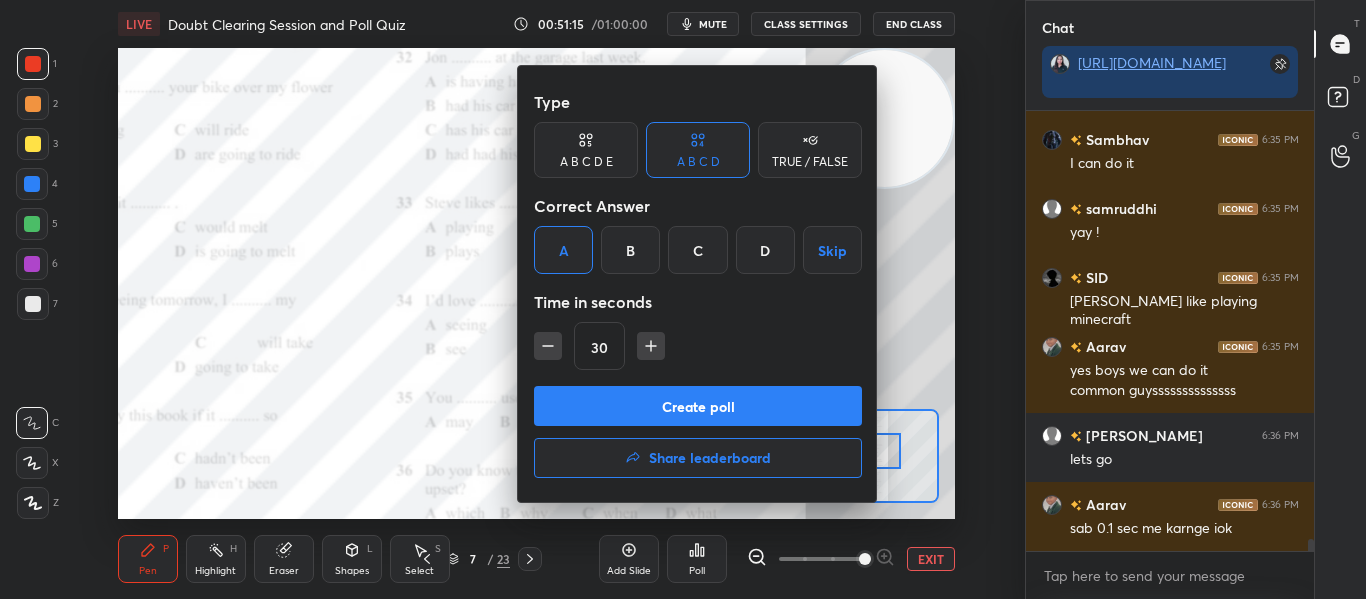click on "Create poll" at bounding box center (698, 406) 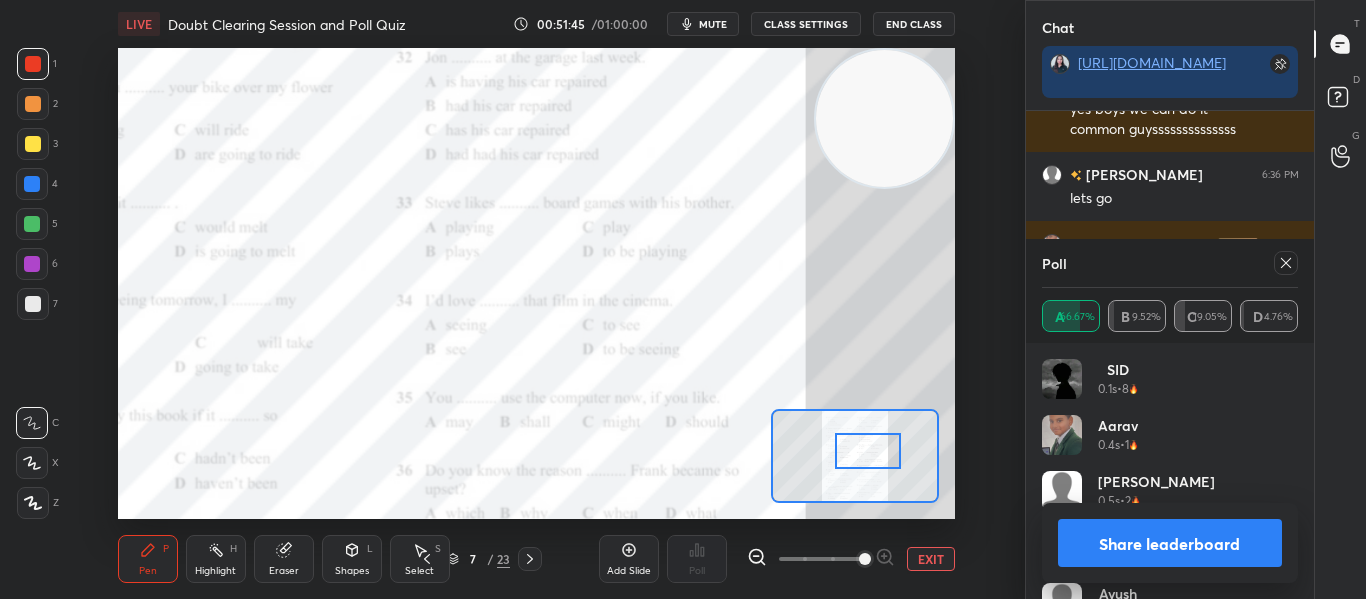 click 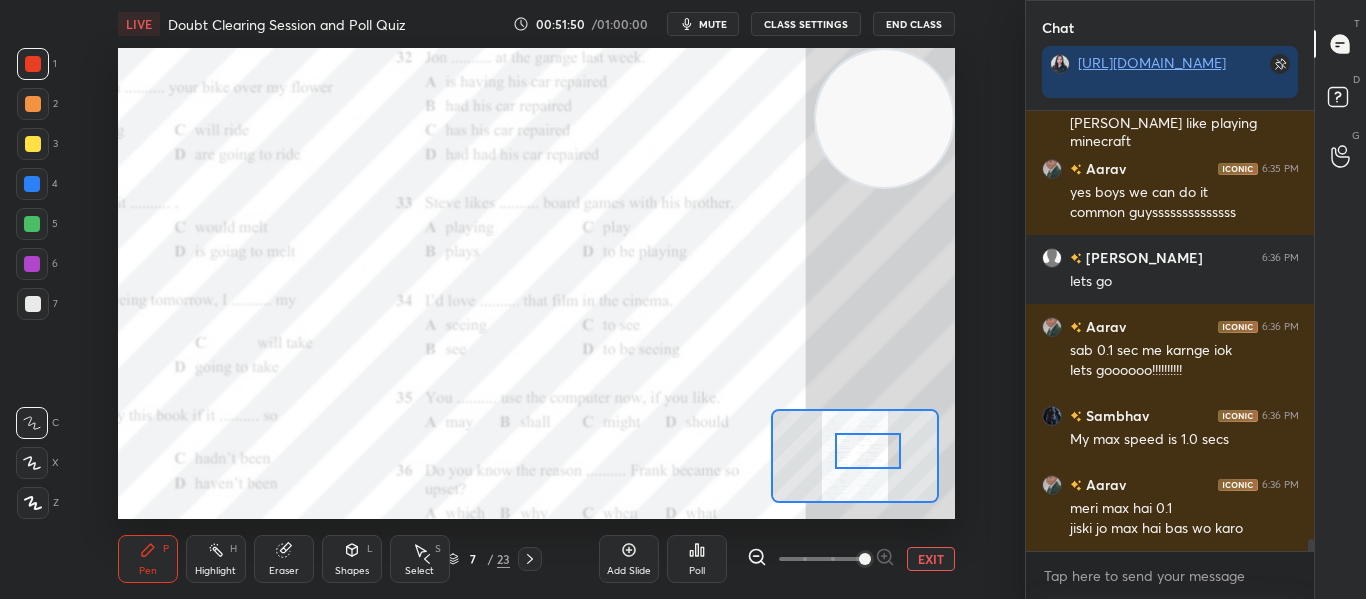 click at bounding box center (867, 451) 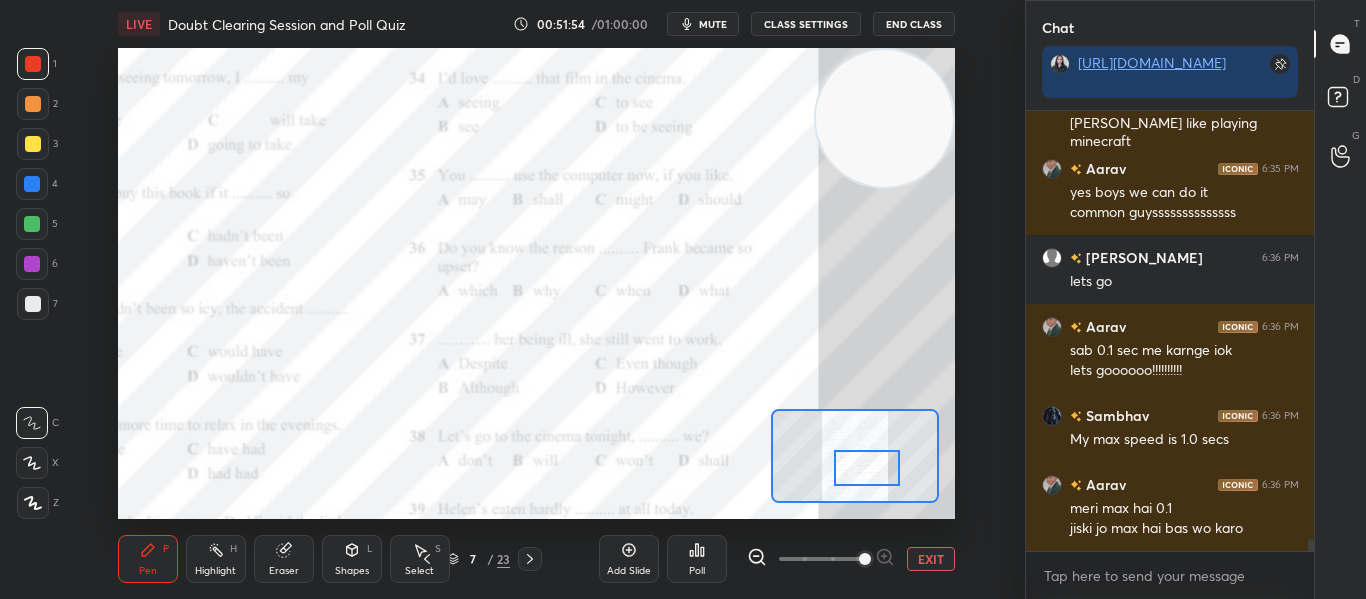 drag, startPoint x: 858, startPoint y: 458, endPoint x: 857, endPoint y: 475, distance: 17.029387 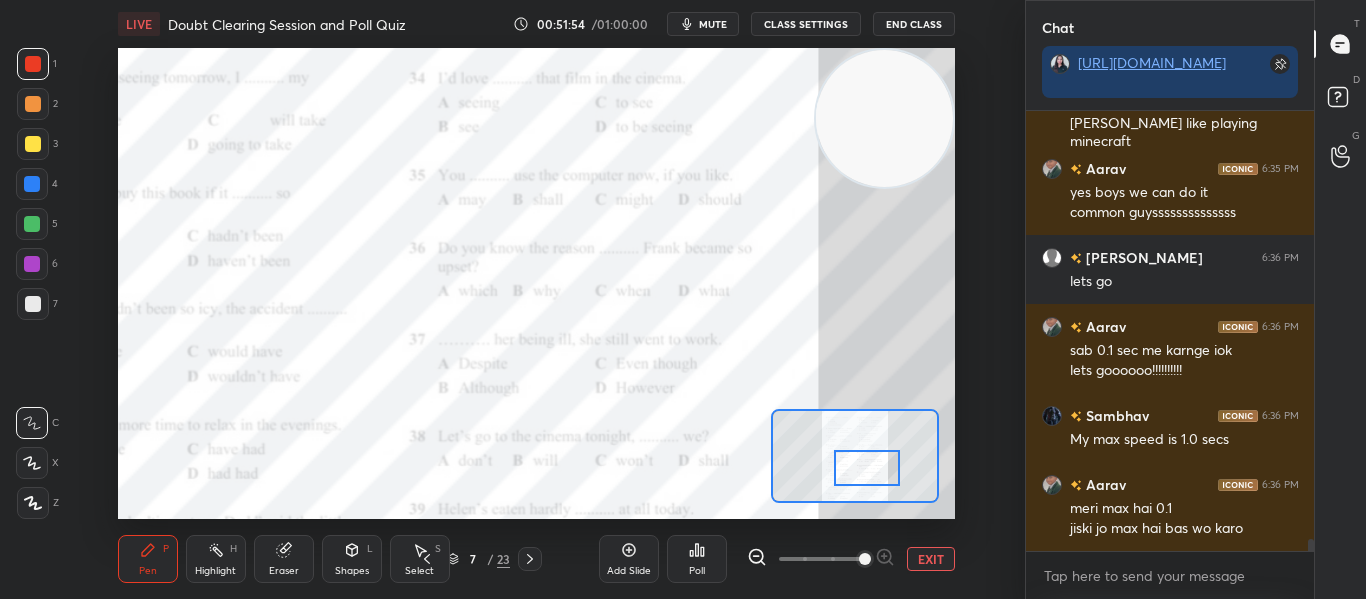 click at bounding box center (866, 468) 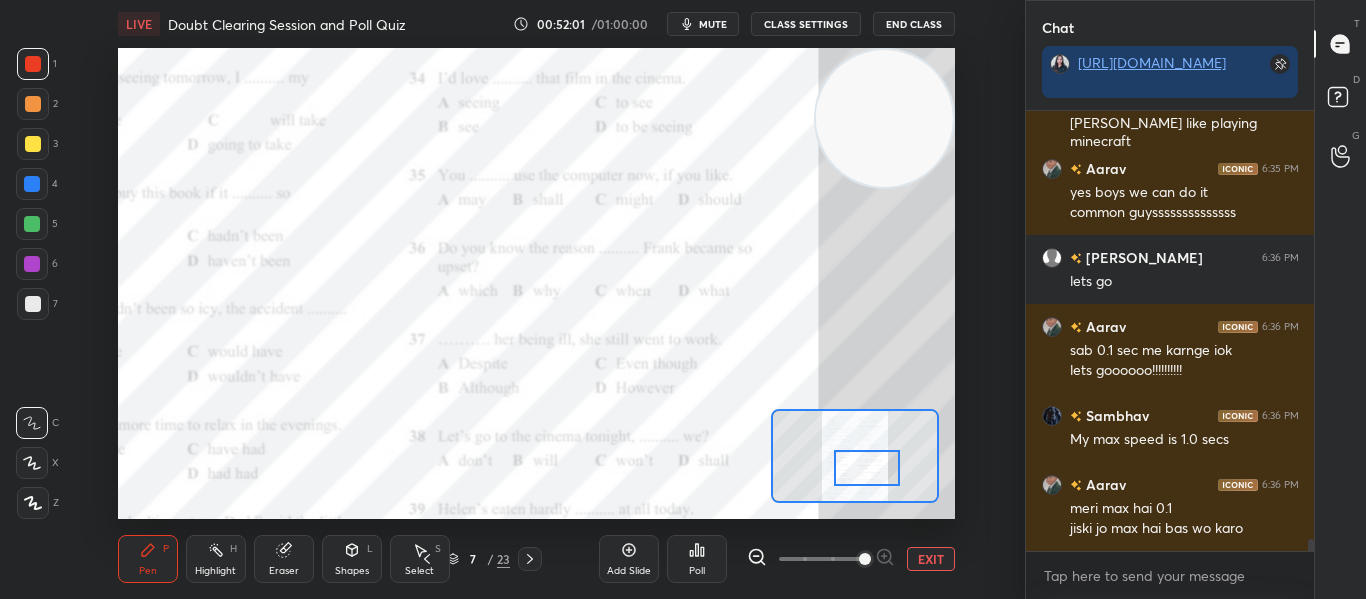 click on "Poll" at bounding box center [697, 559] 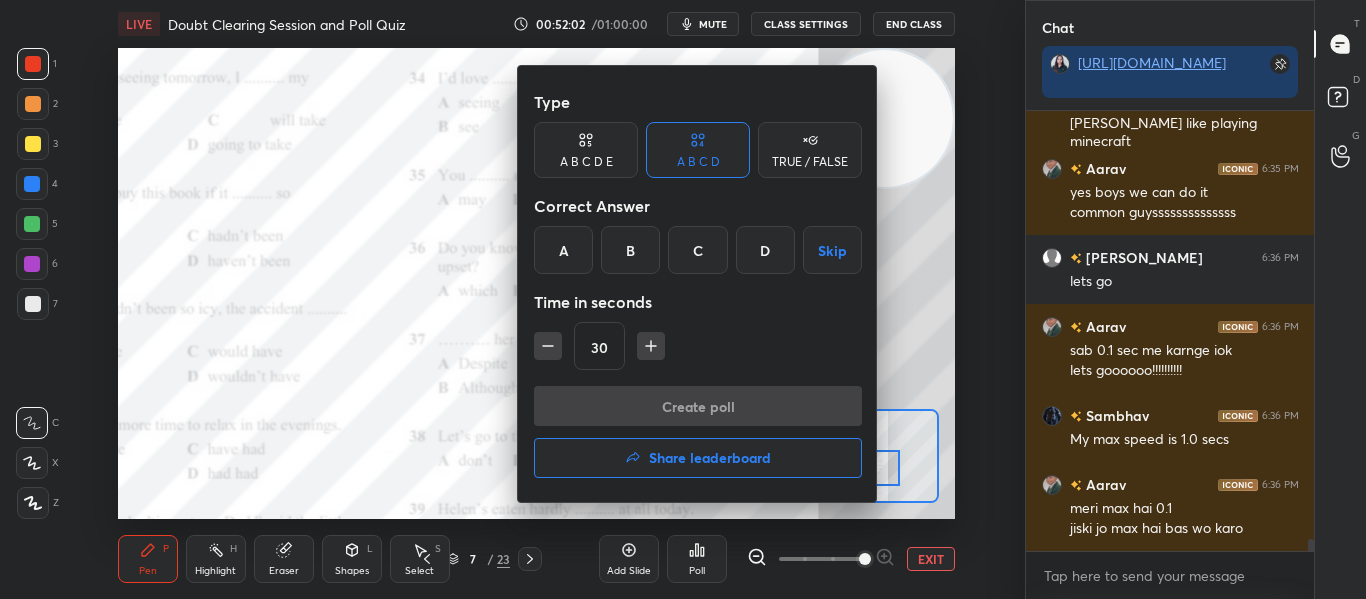 click on "C" at bounding box center (697, 250) 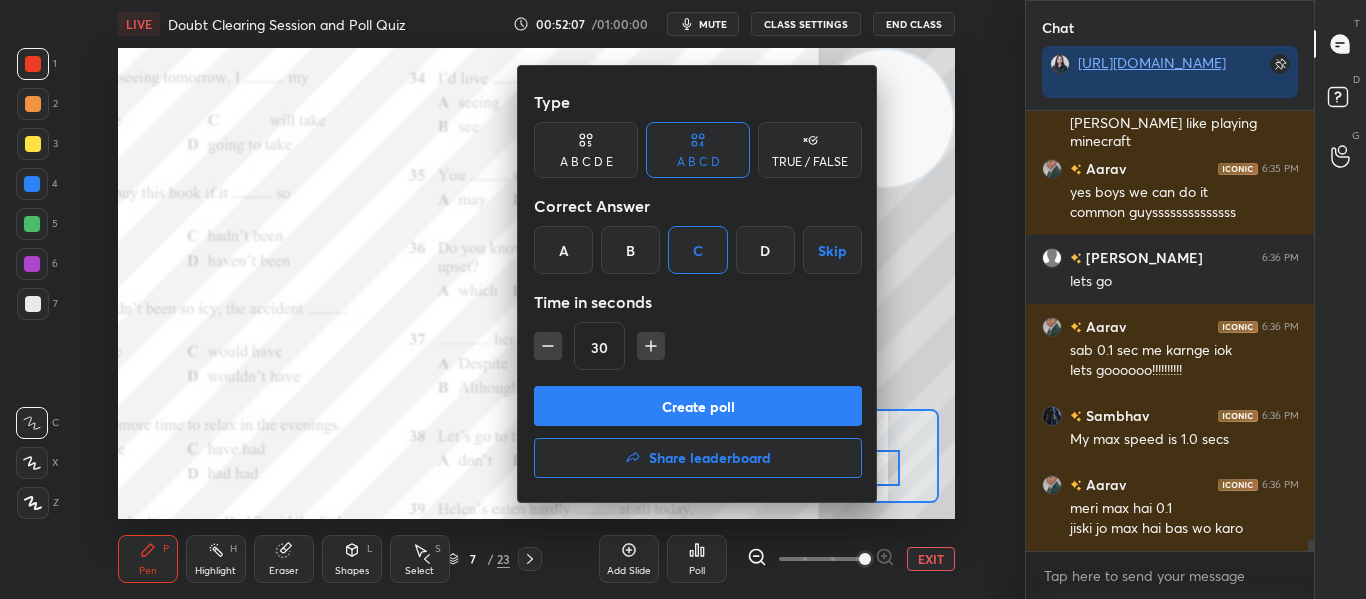 click on "Create poll" at bounding box center (698, 406) 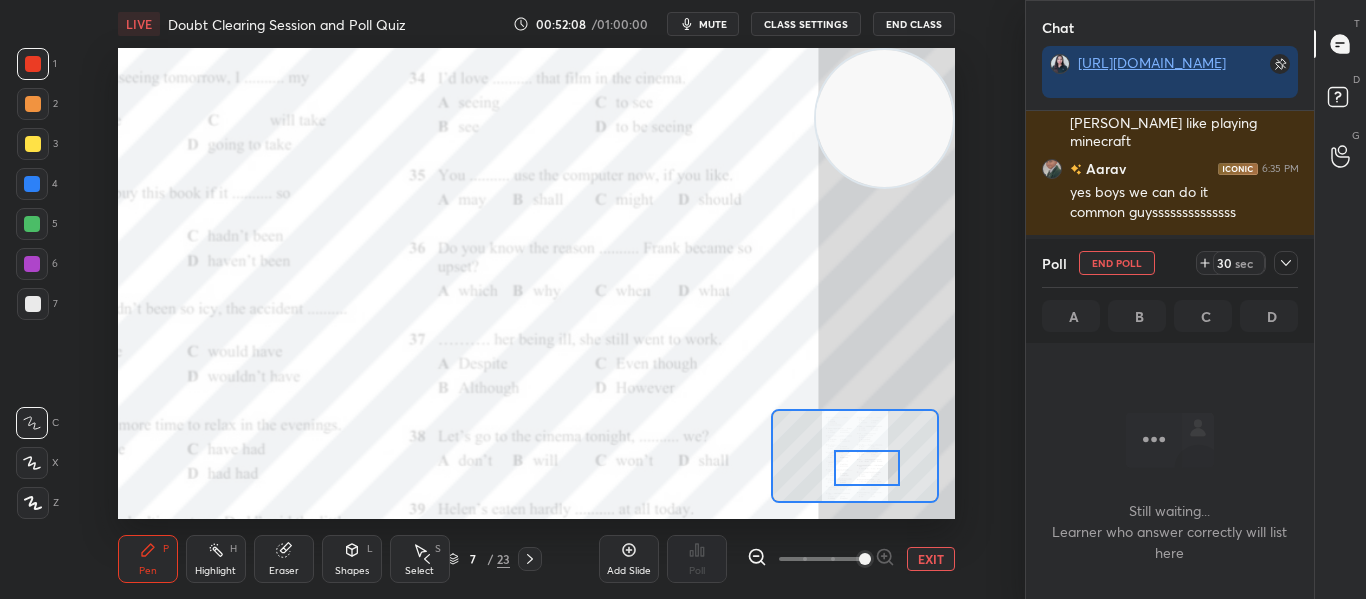 scroll, scrollTop: 336, scrollLeft: 282, axis: both 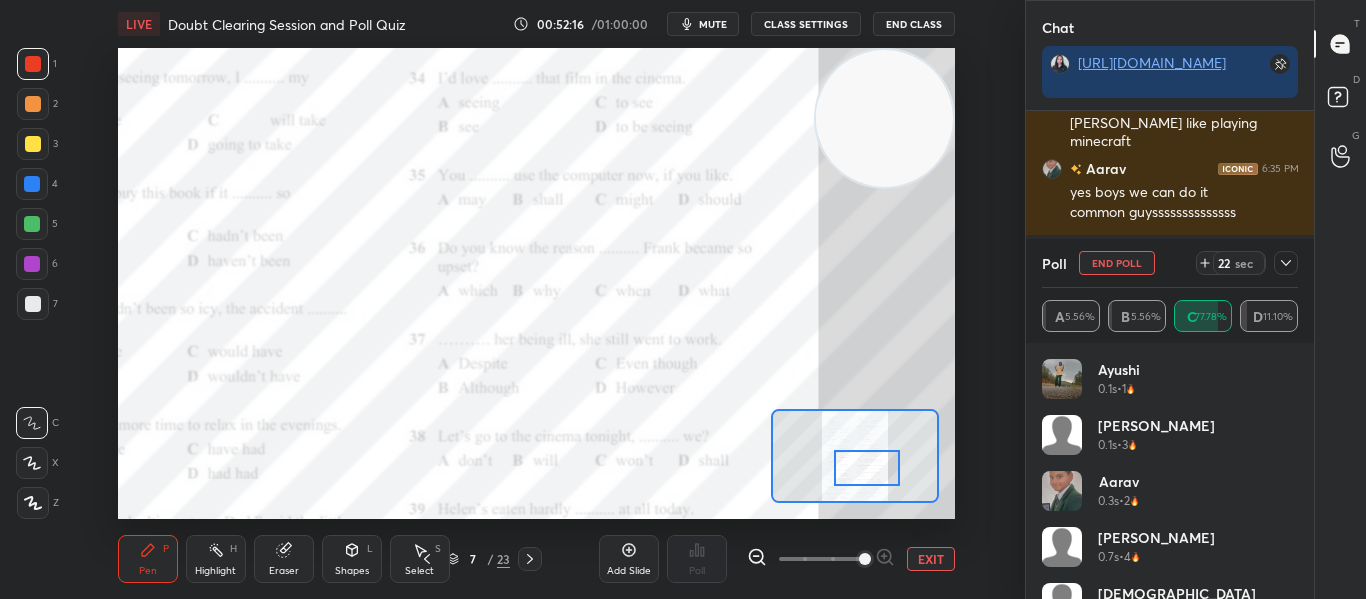 click at bounding box center (866, 468) 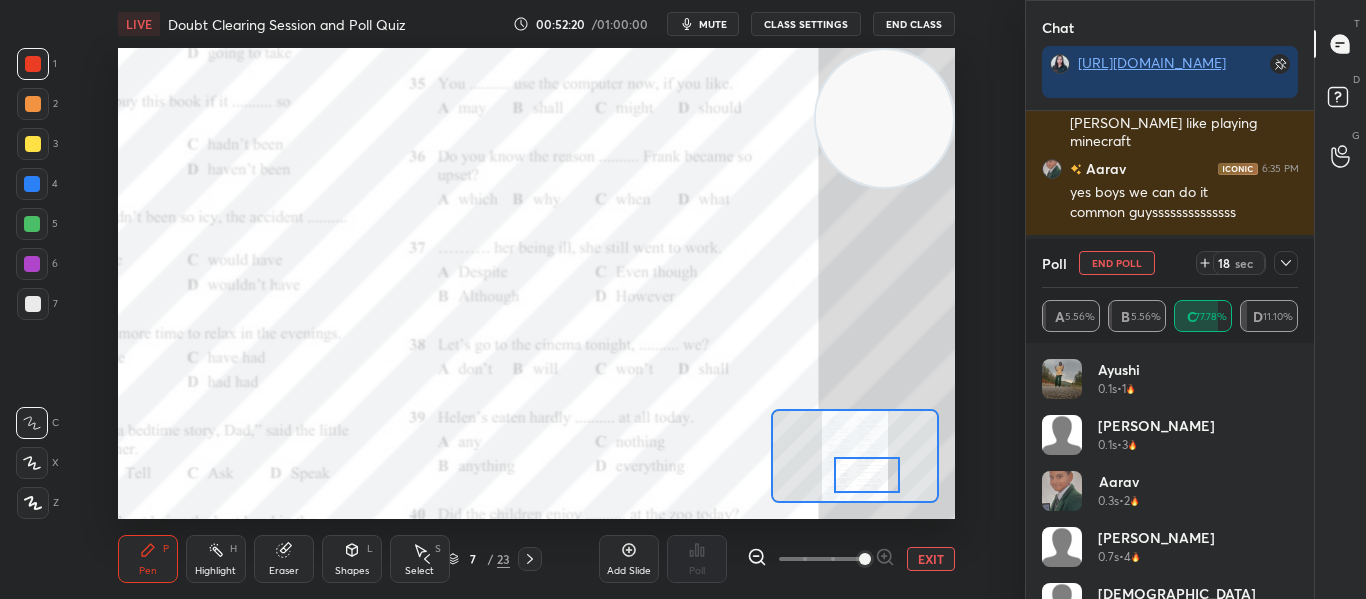 click at bounding box center (866, 475) 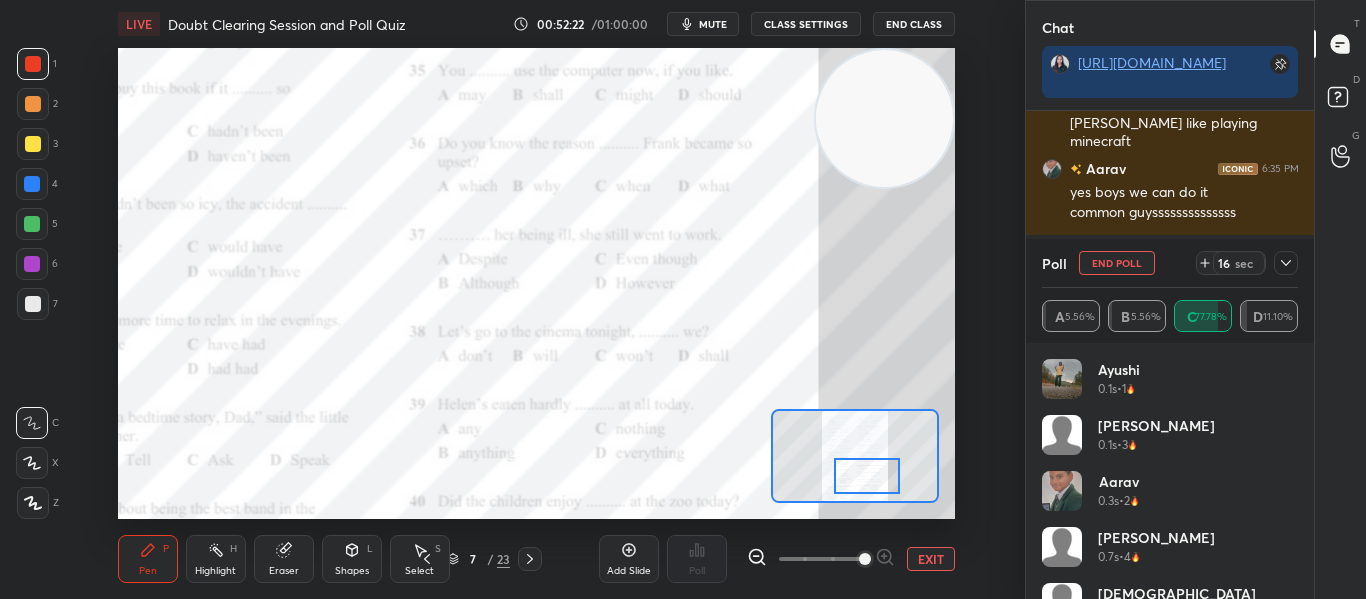 click 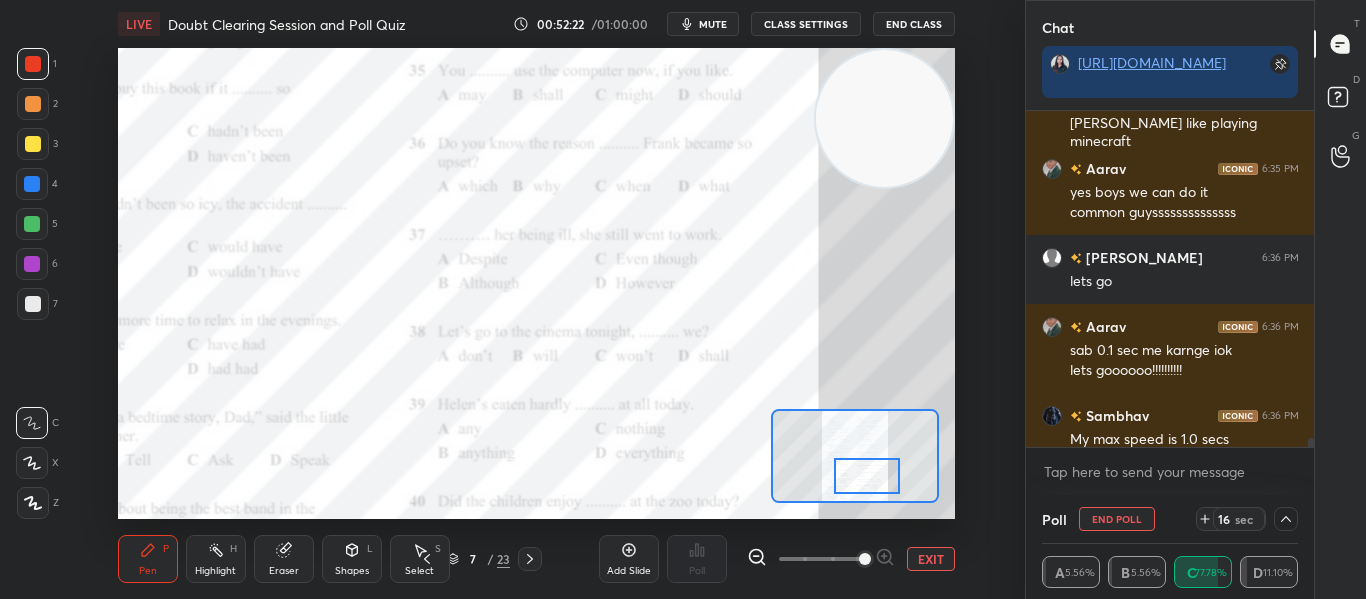 scroll, scrollTop: 0, scrollLeft: 0, axis: both 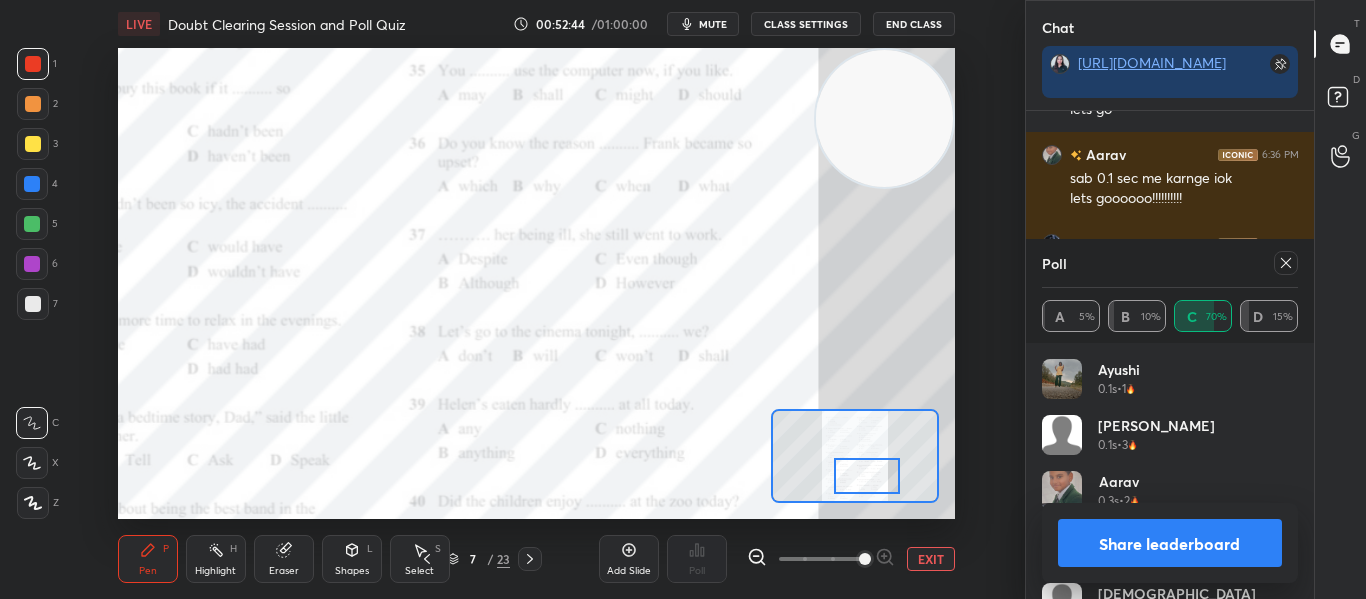 click 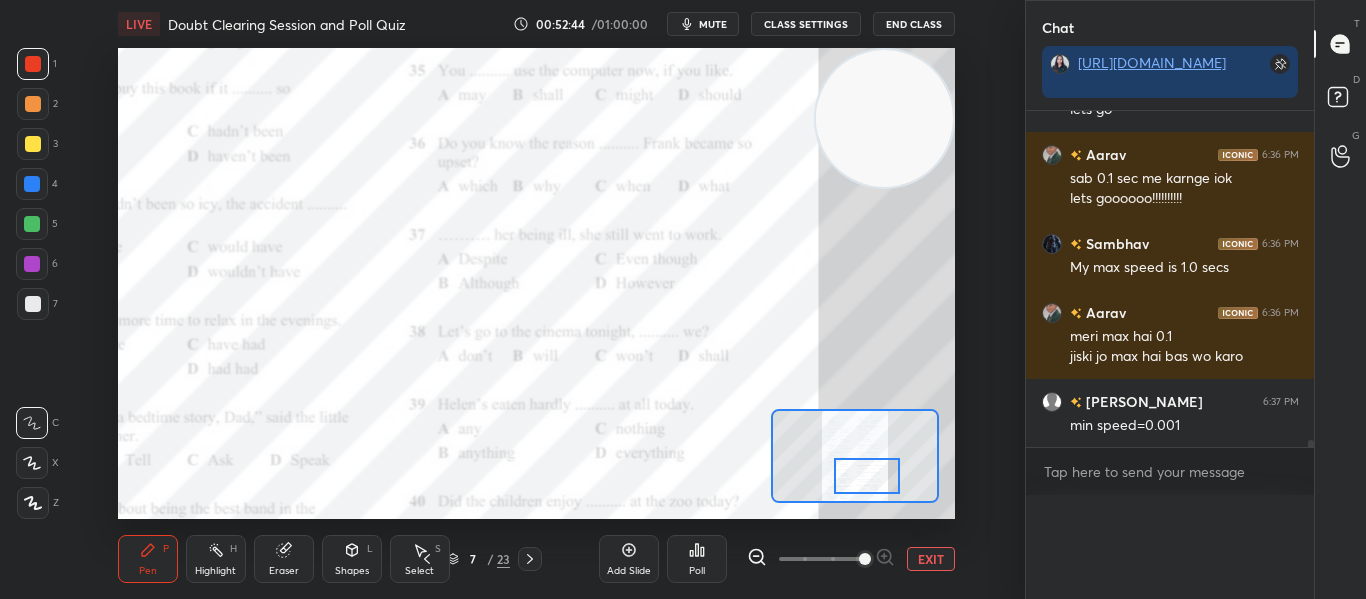 scroll, scrollTop: 0, scrollLeft: 0, axis: both 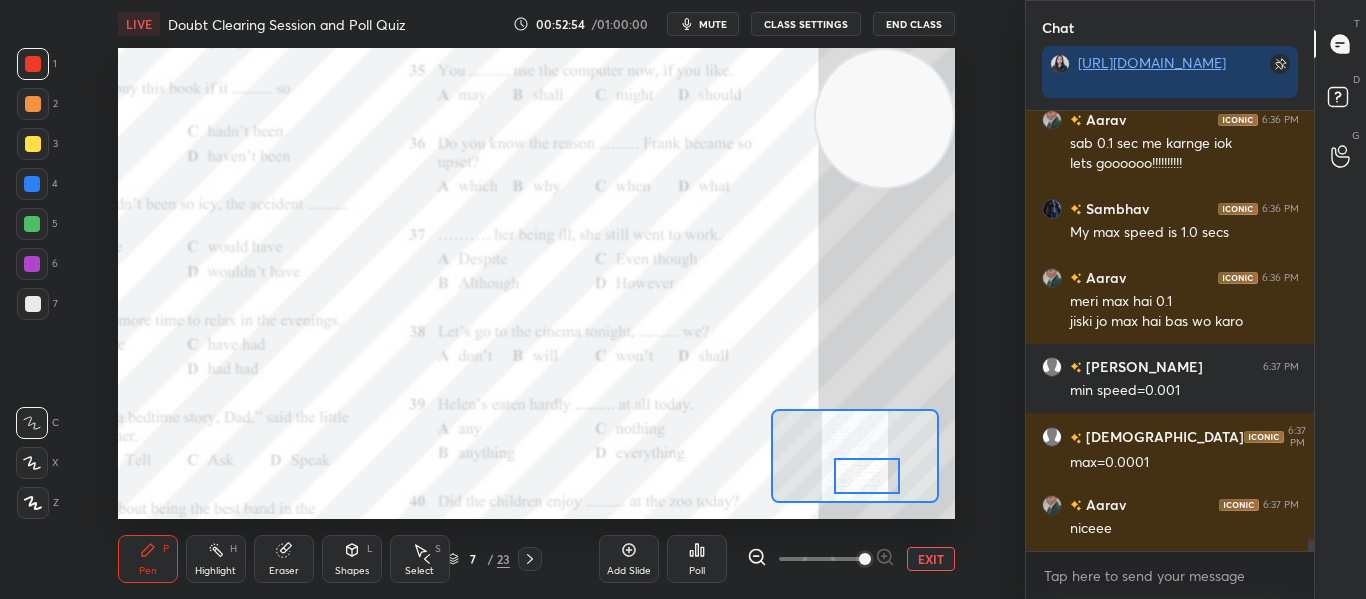 click on "Poll" at bounding box center [697, 559] 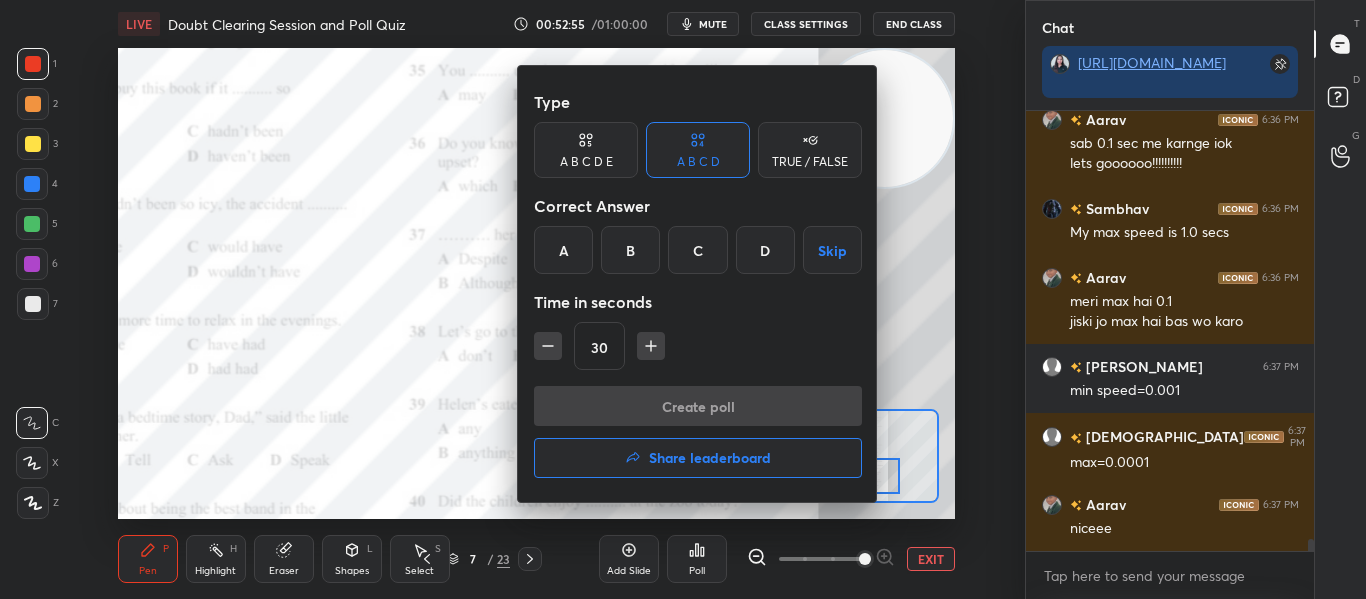 click on "A" at bounding box center (563, 250) 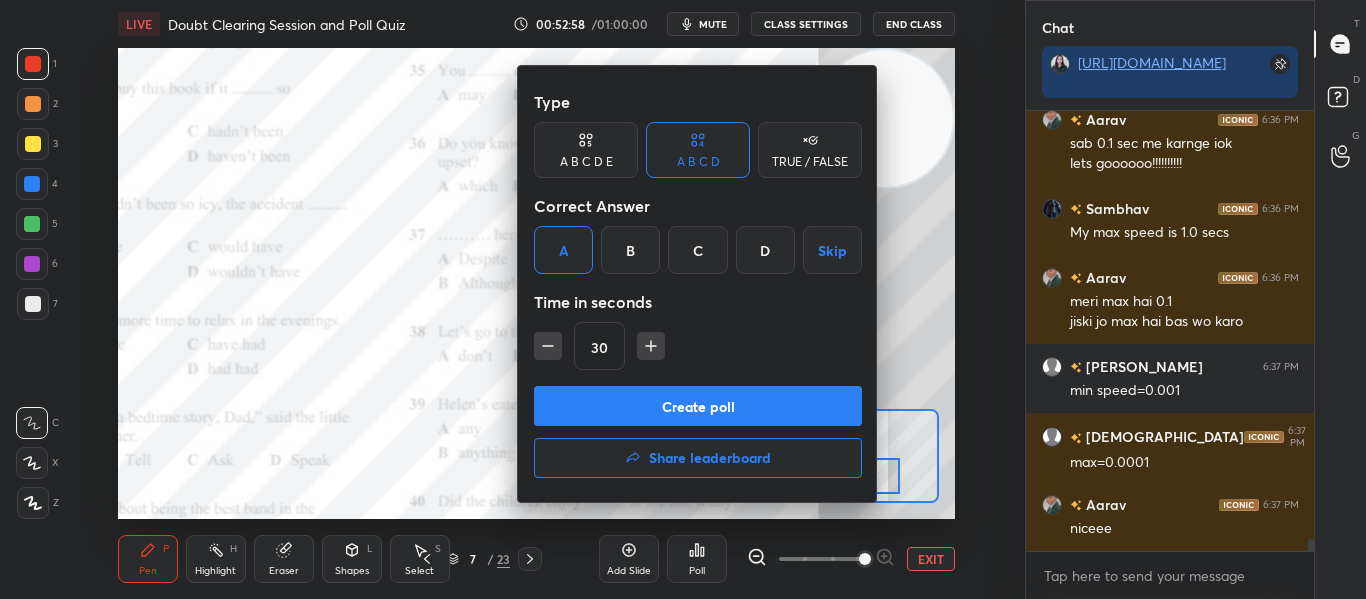 click on "Create poll" at bounding box center (698, 406) 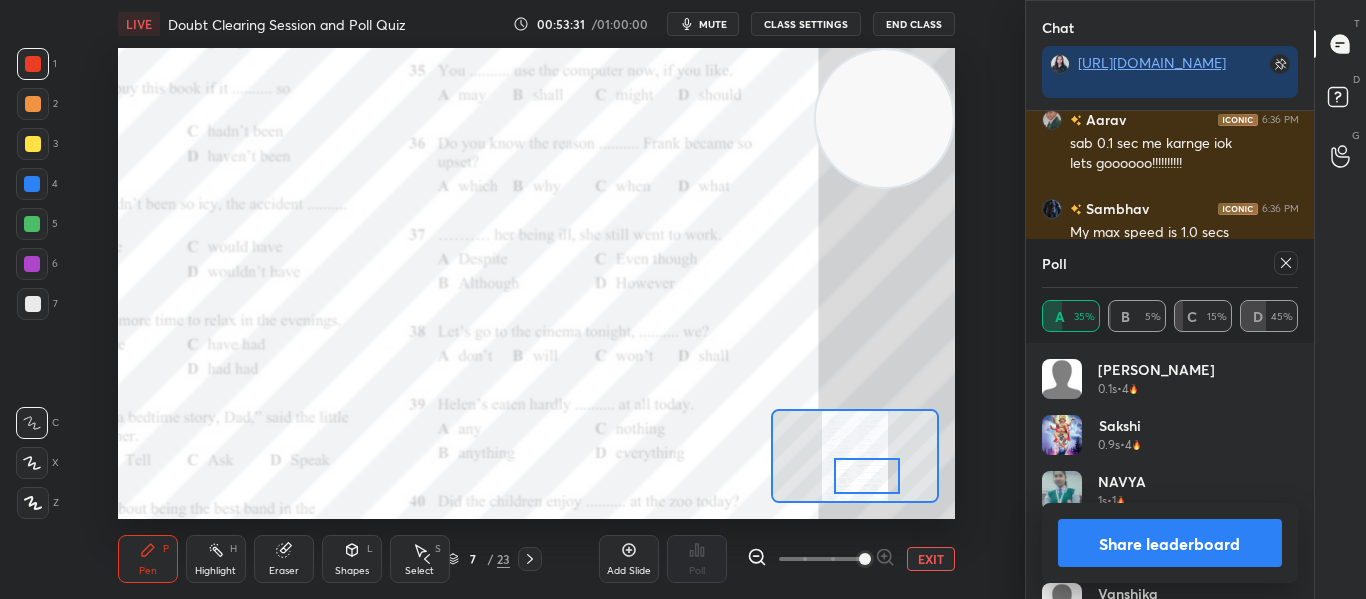 click at bounding box center (1286, 263) 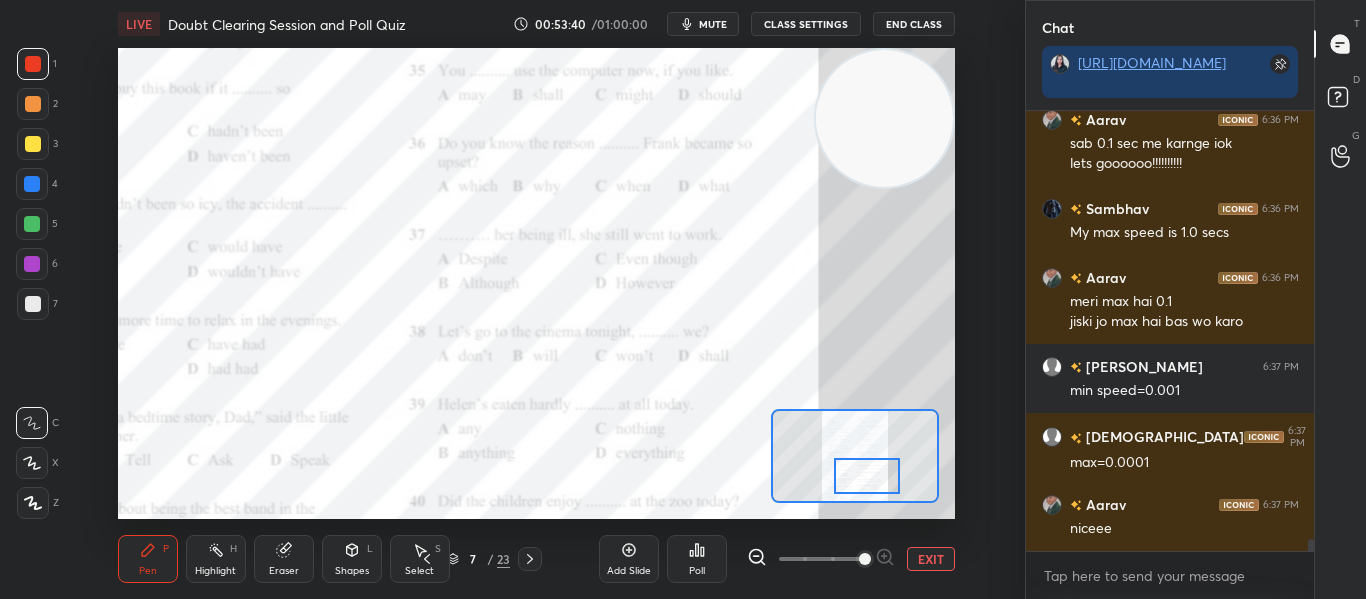 click 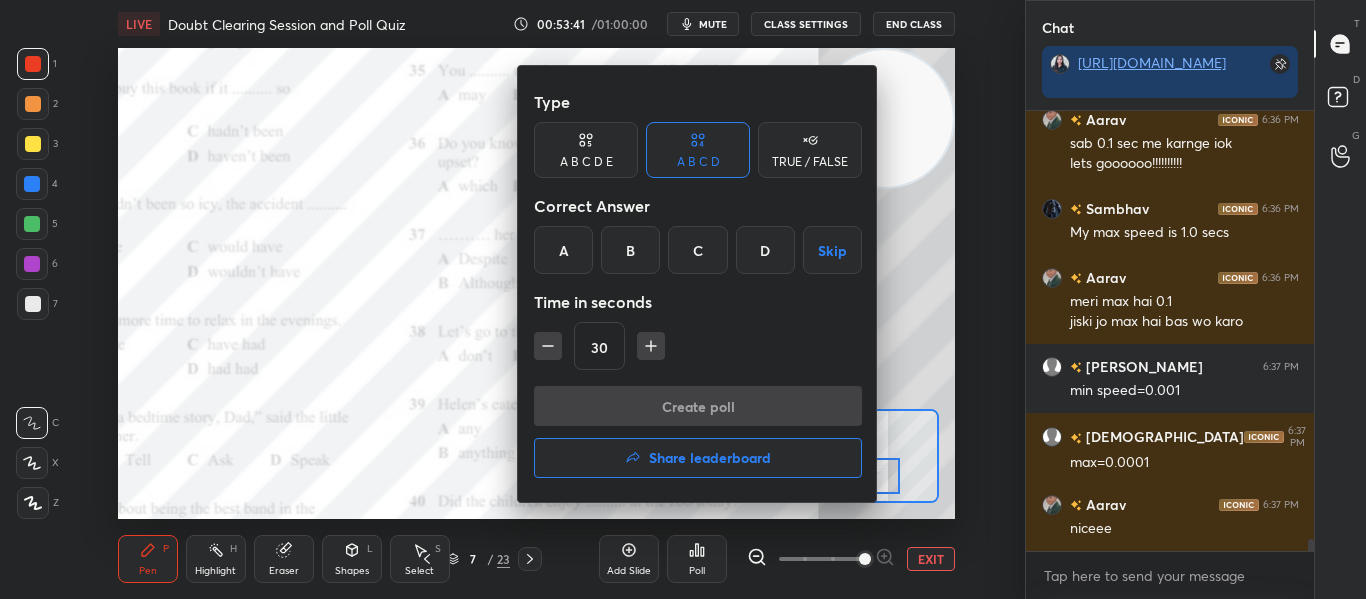 click on "B" at bounding box center (630, 250) 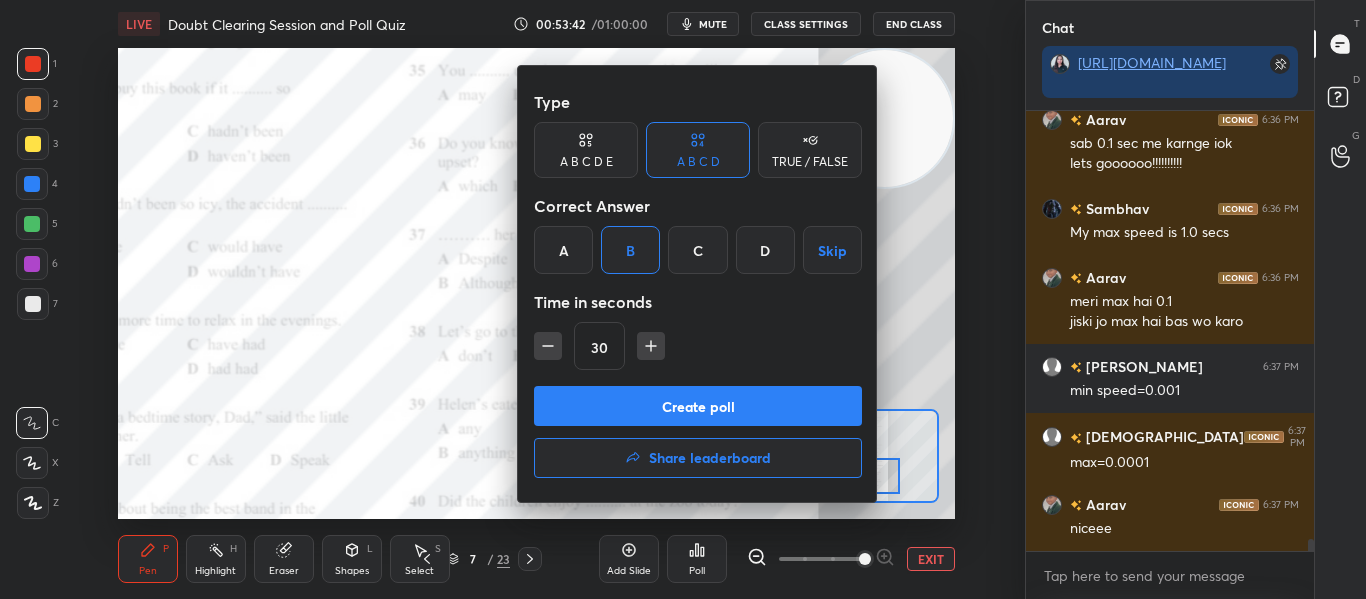 click 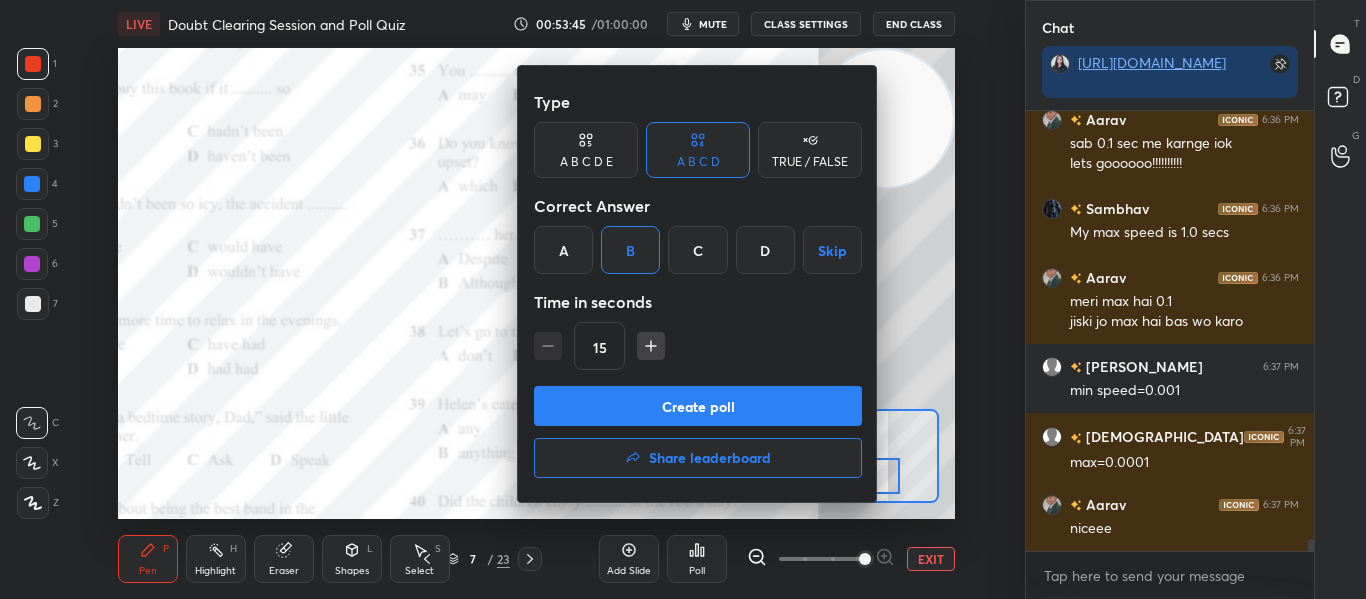 scroll, scrollTop: 16322, scrollLeft: 0, axis: vertical 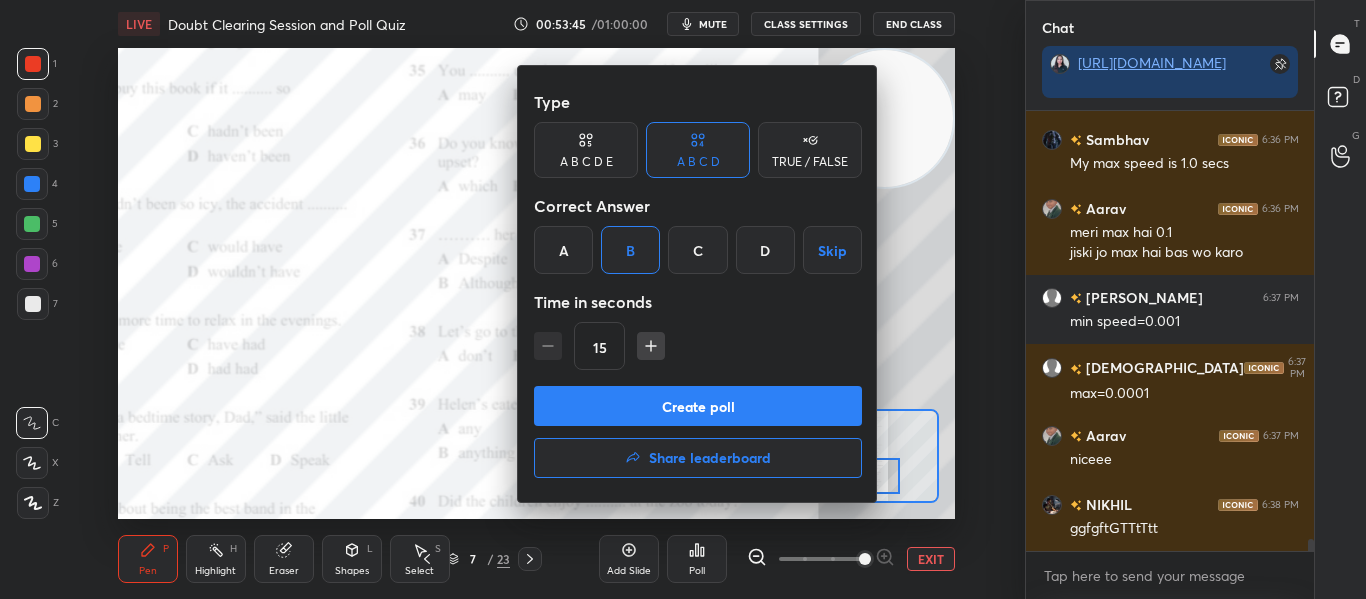 click on "Create poll" at bounding box center [698, 406] 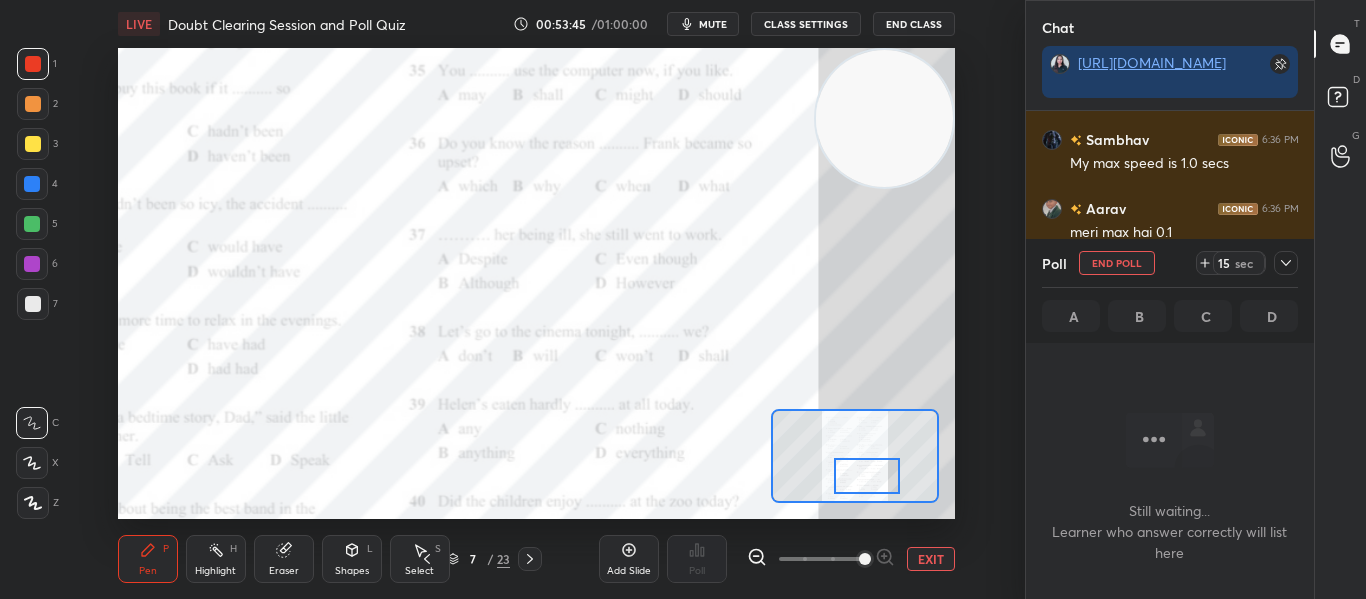 scroll, scrollTop: 346, scrollLeft: 282, axis: both 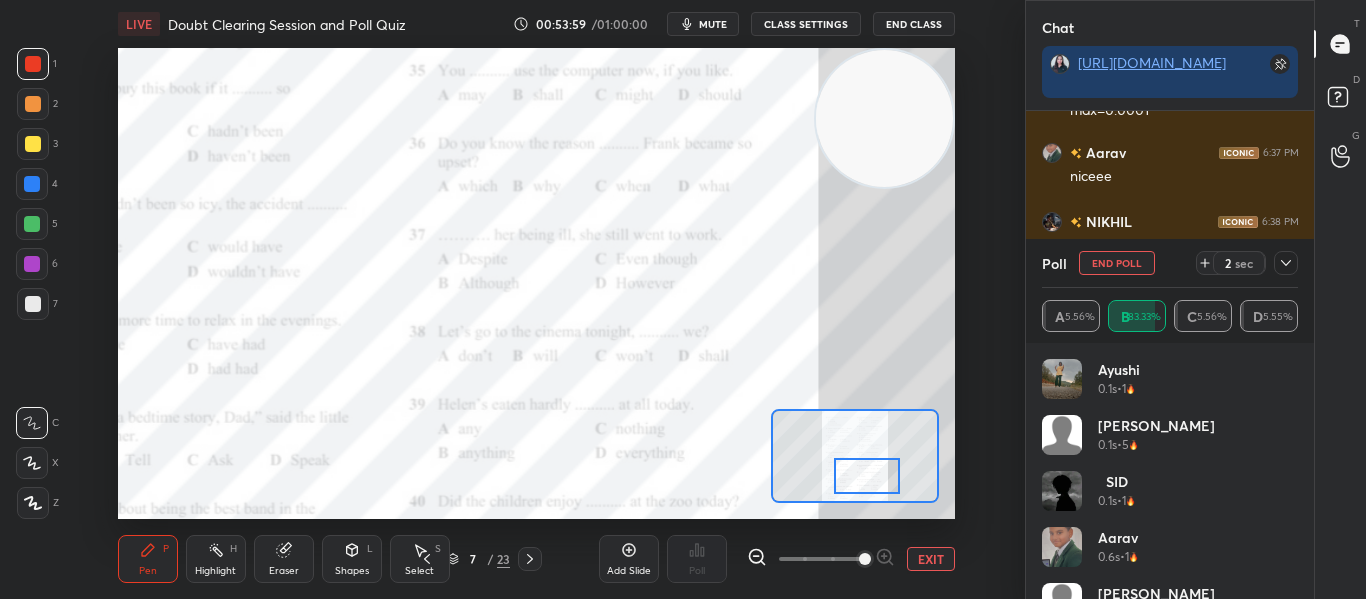 click 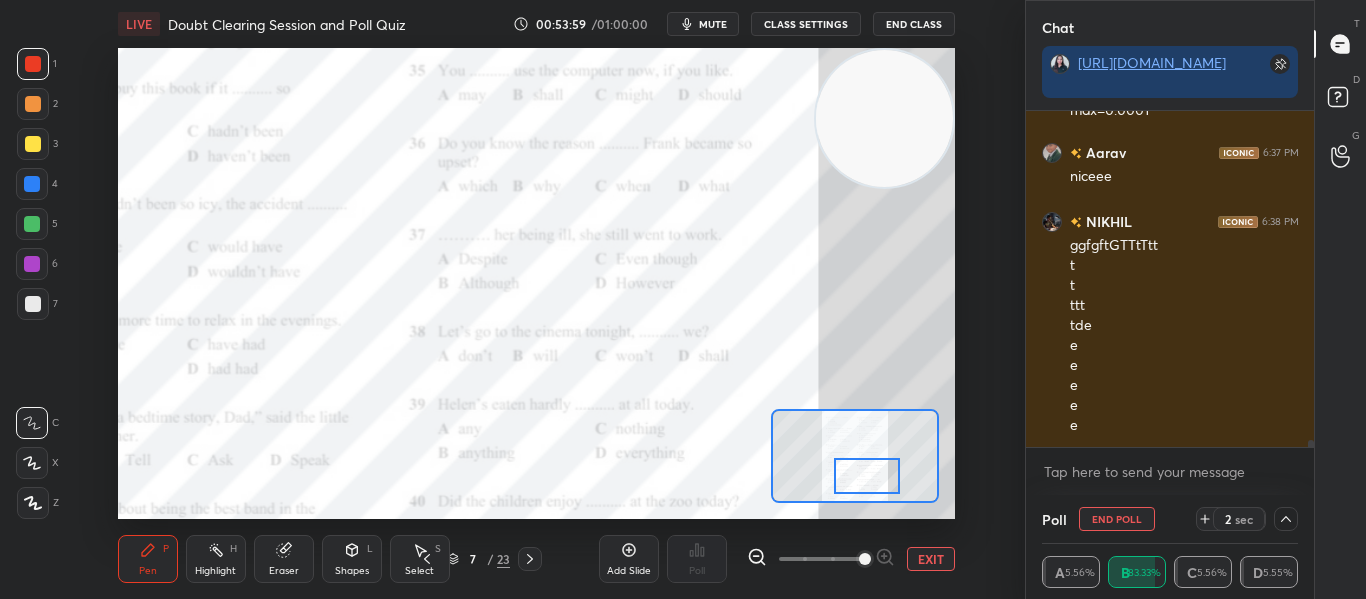 scroll, scrollTop: 0, scrollLeft: 0, axis: both 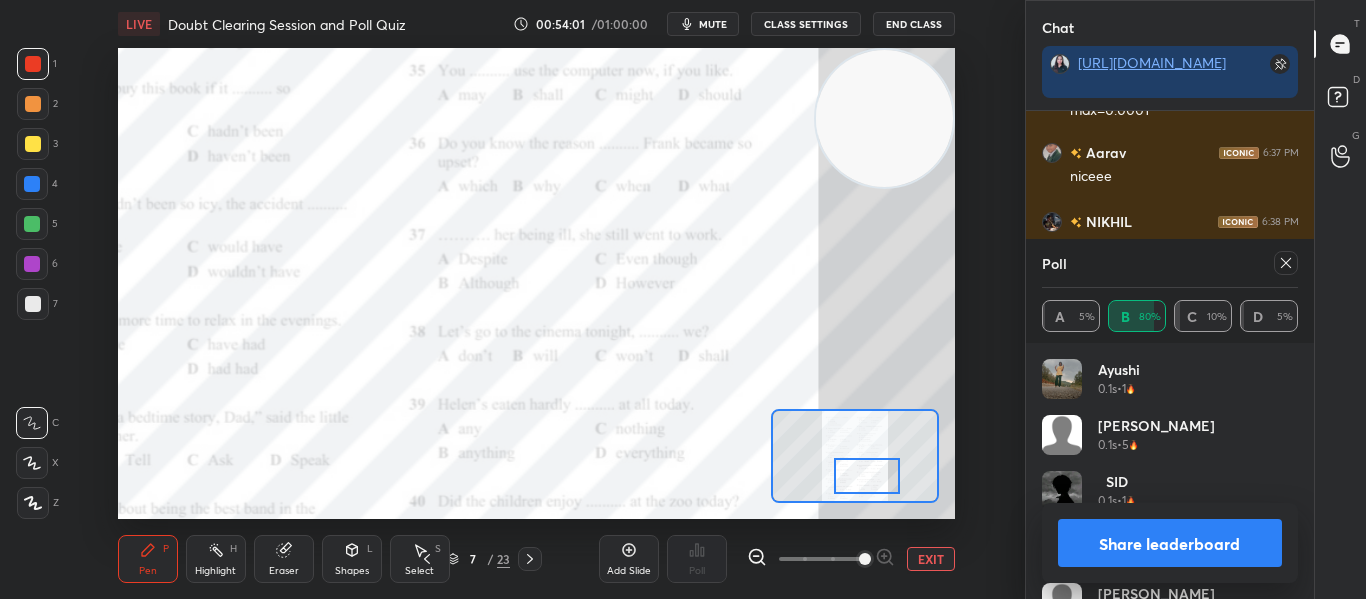 click 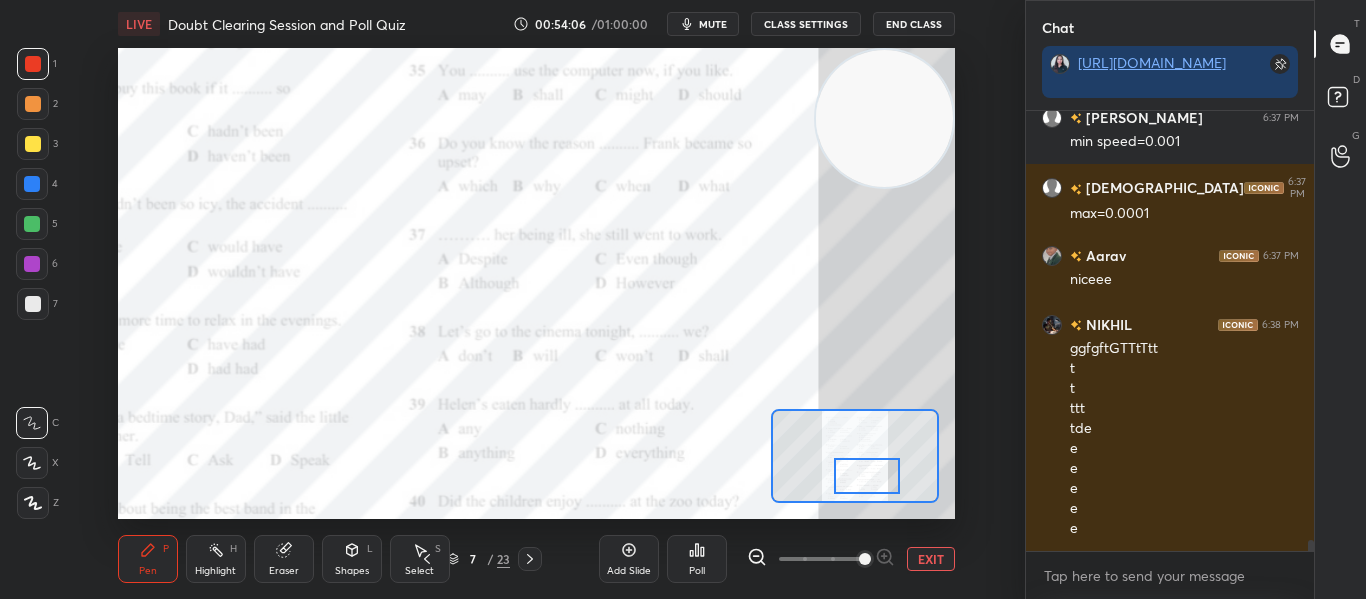 click at bounding box center [866, 476] 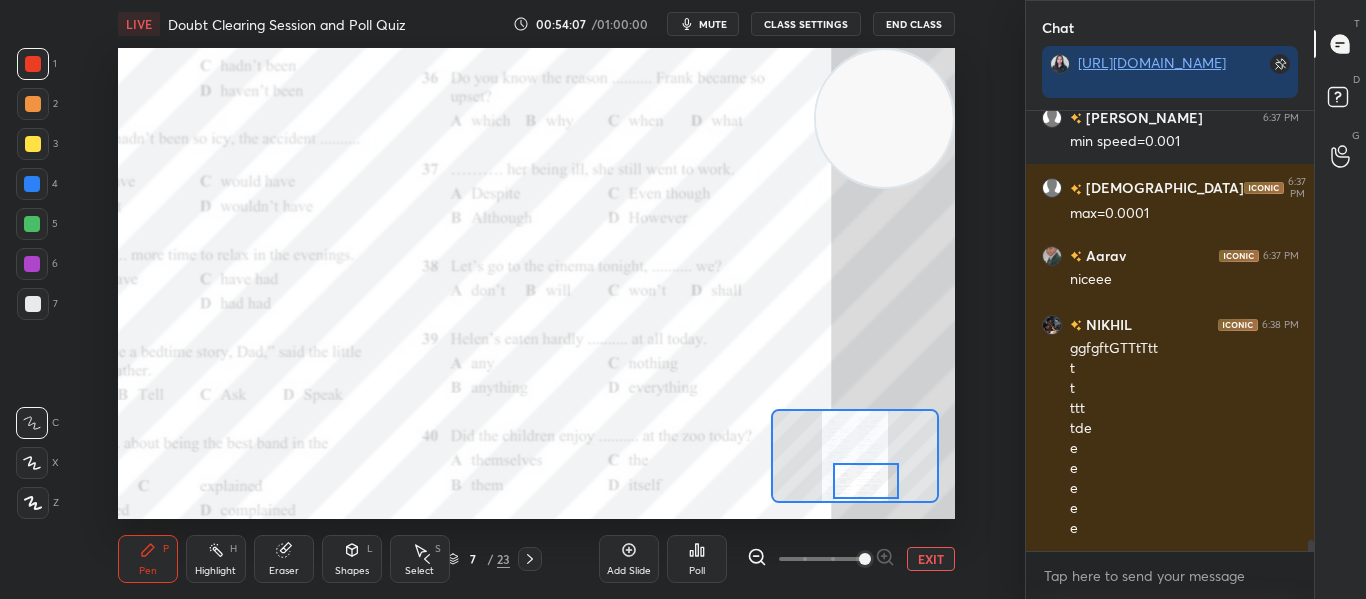 click at bounding box center [865, 481] 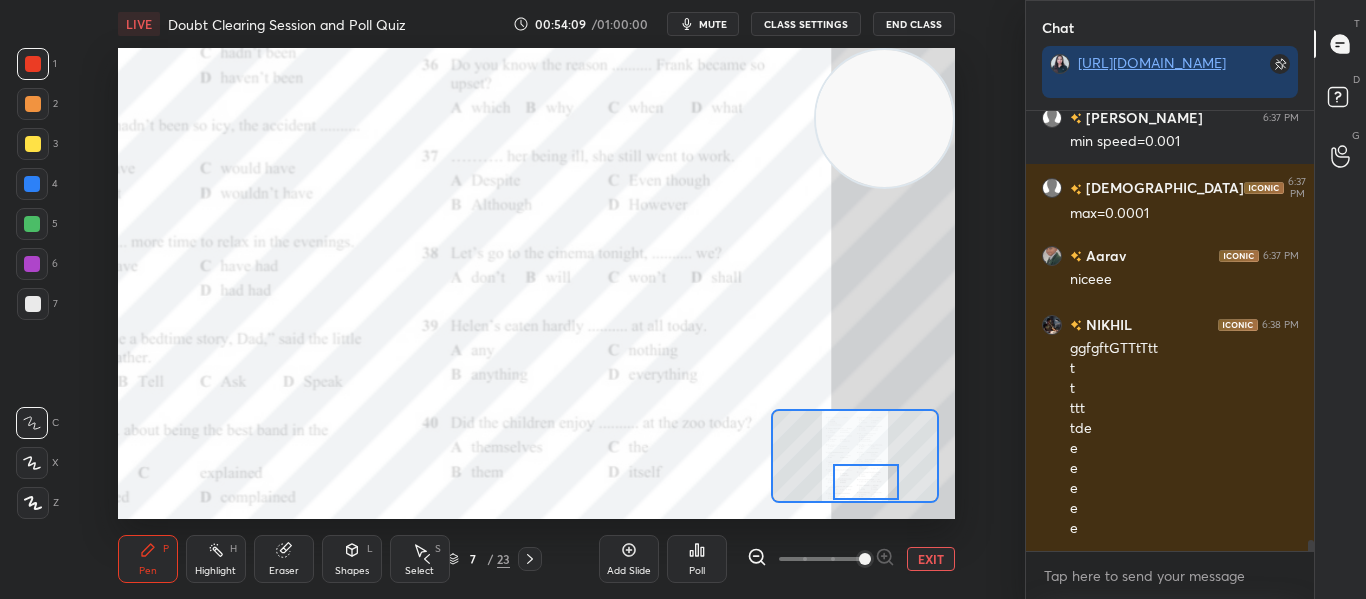 click at bounding box center [865, 482] 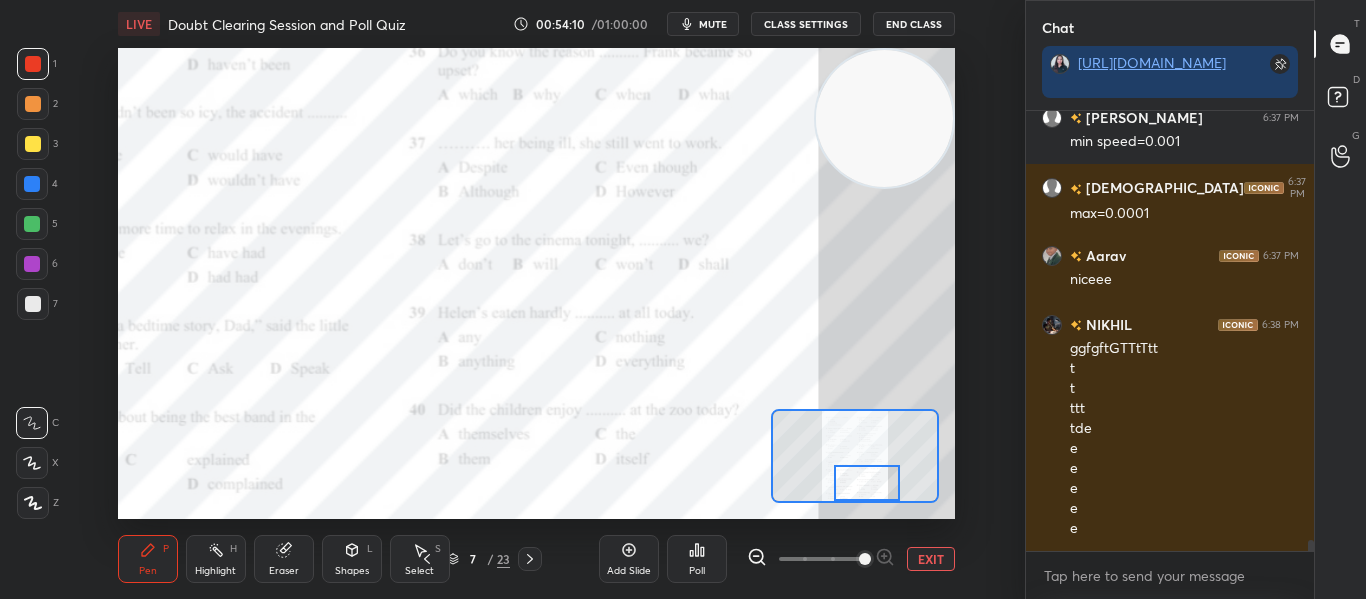 click at bounding box center (866, 483) 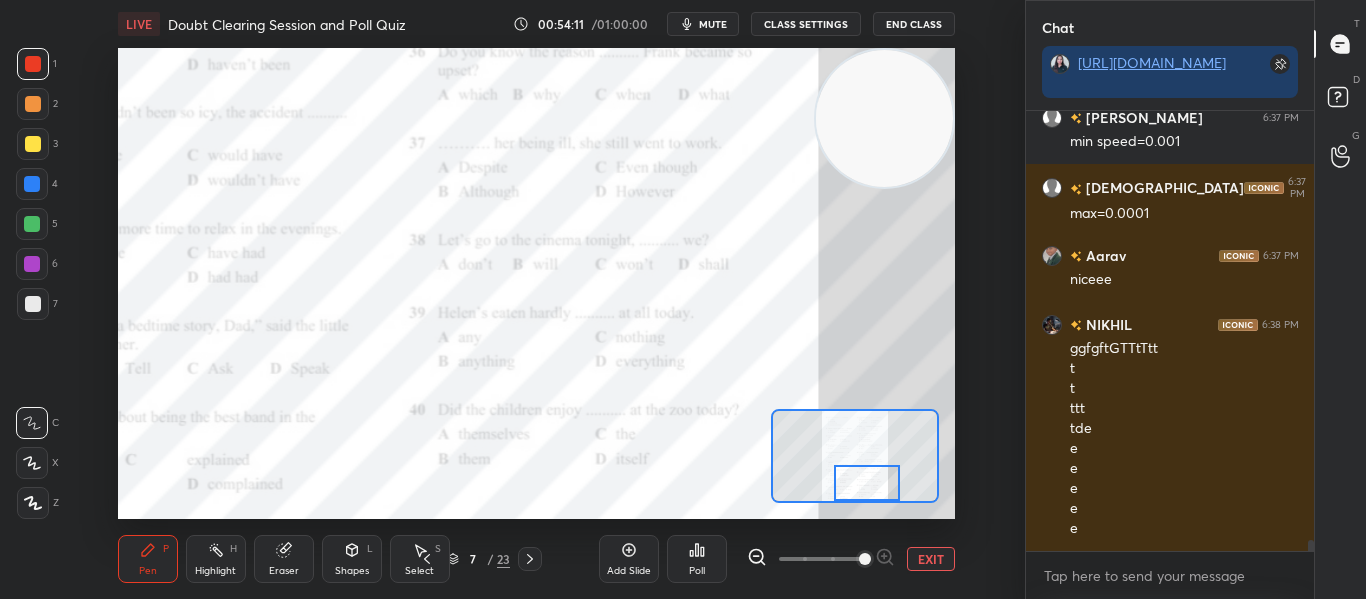 click on "Poll" at bounding box center [697, 559] 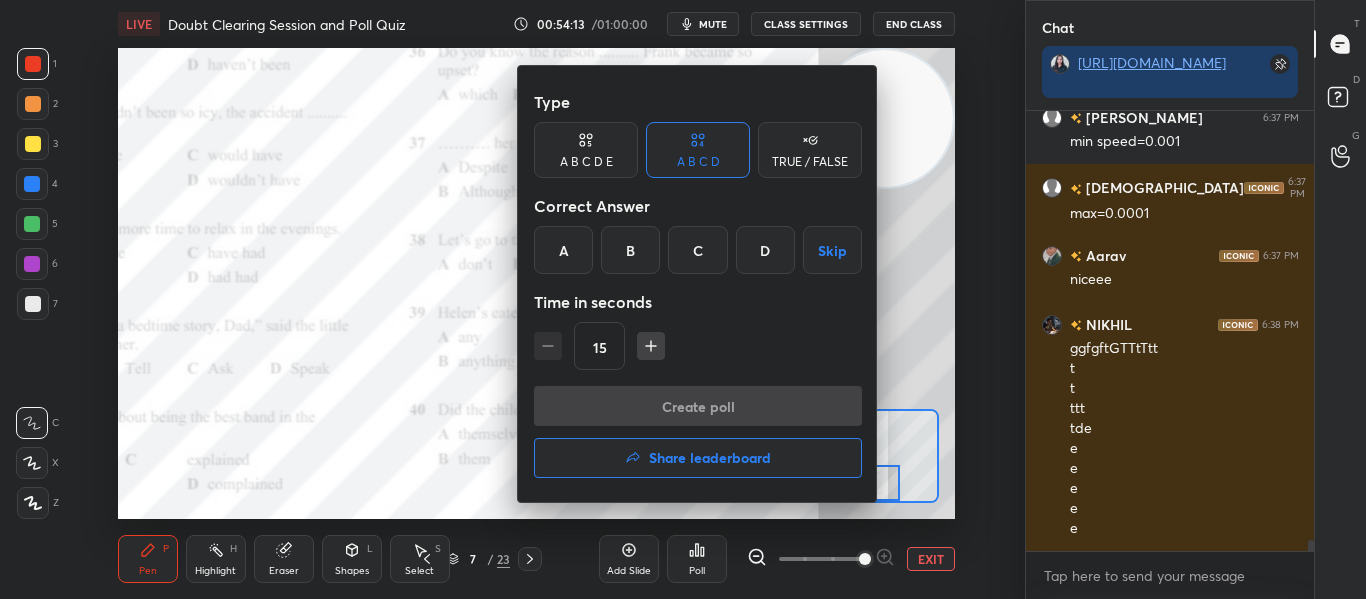 click at bounding box center [683, 299] 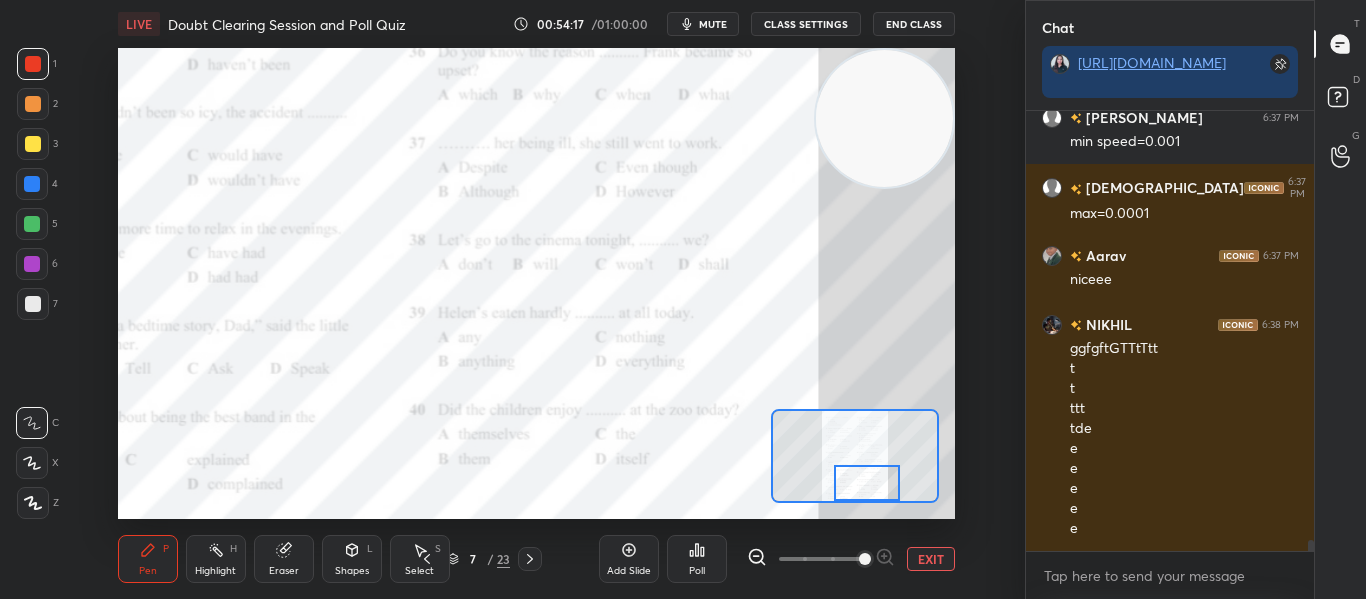 click 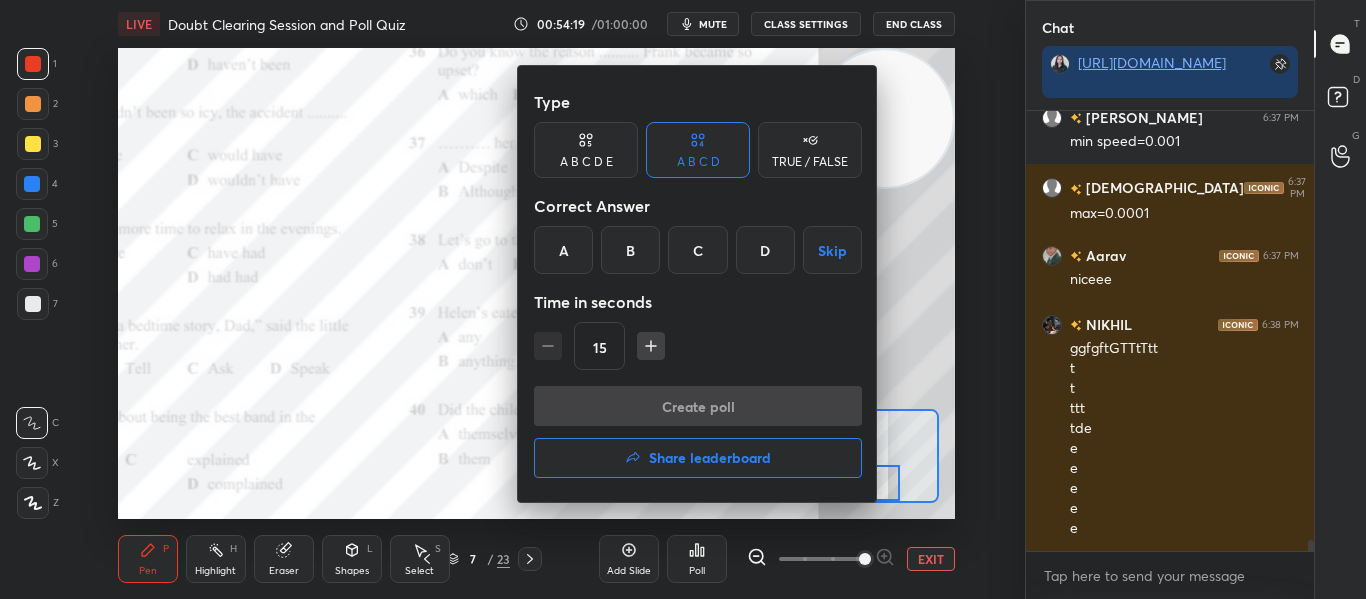 click on "A" at bounding box center (563, 250) 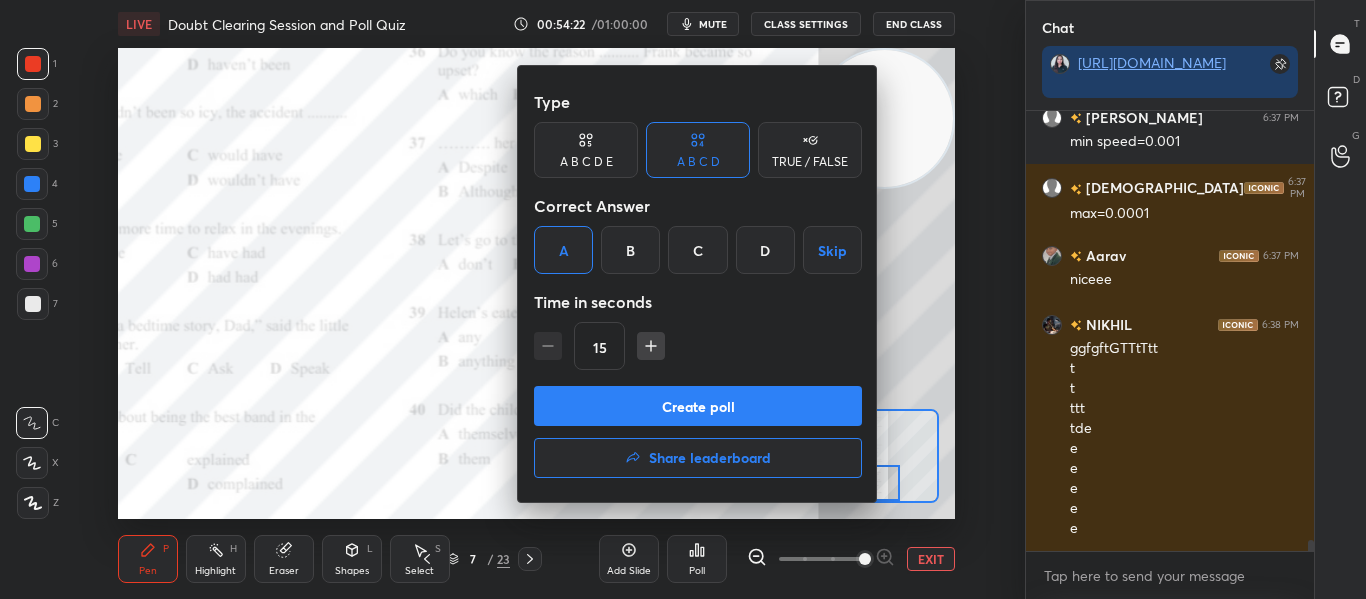 click on "Create poll" at bounding box center [698, 406] 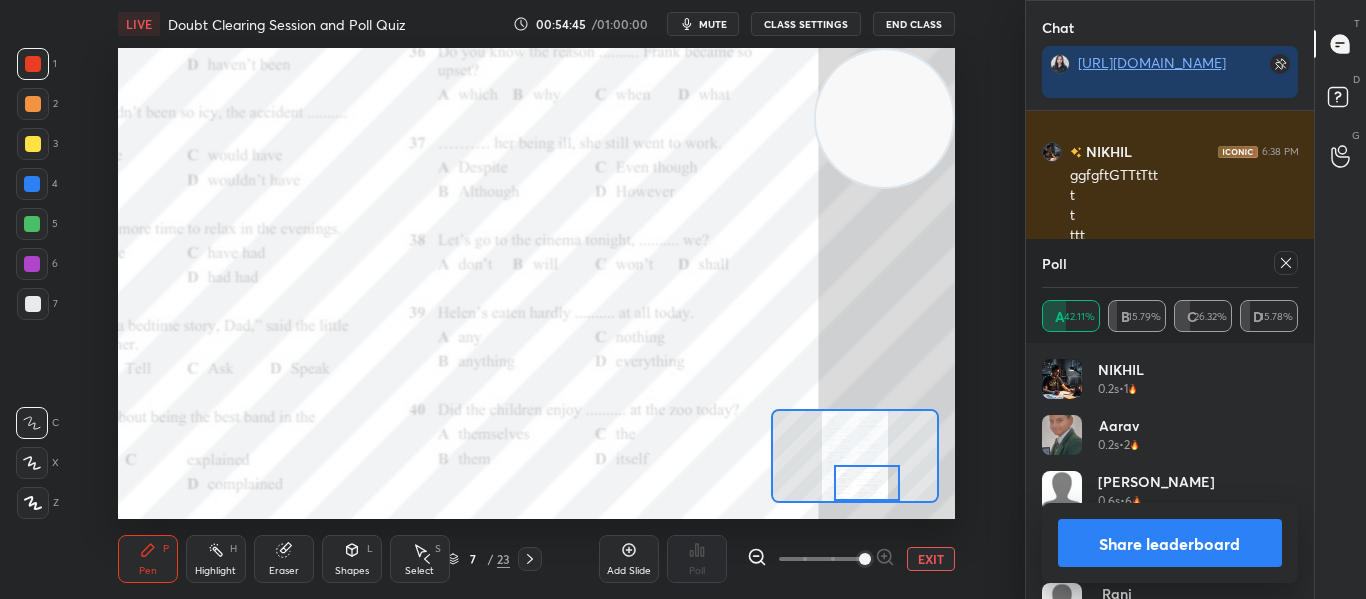 click at bounding box center [1286, 263] 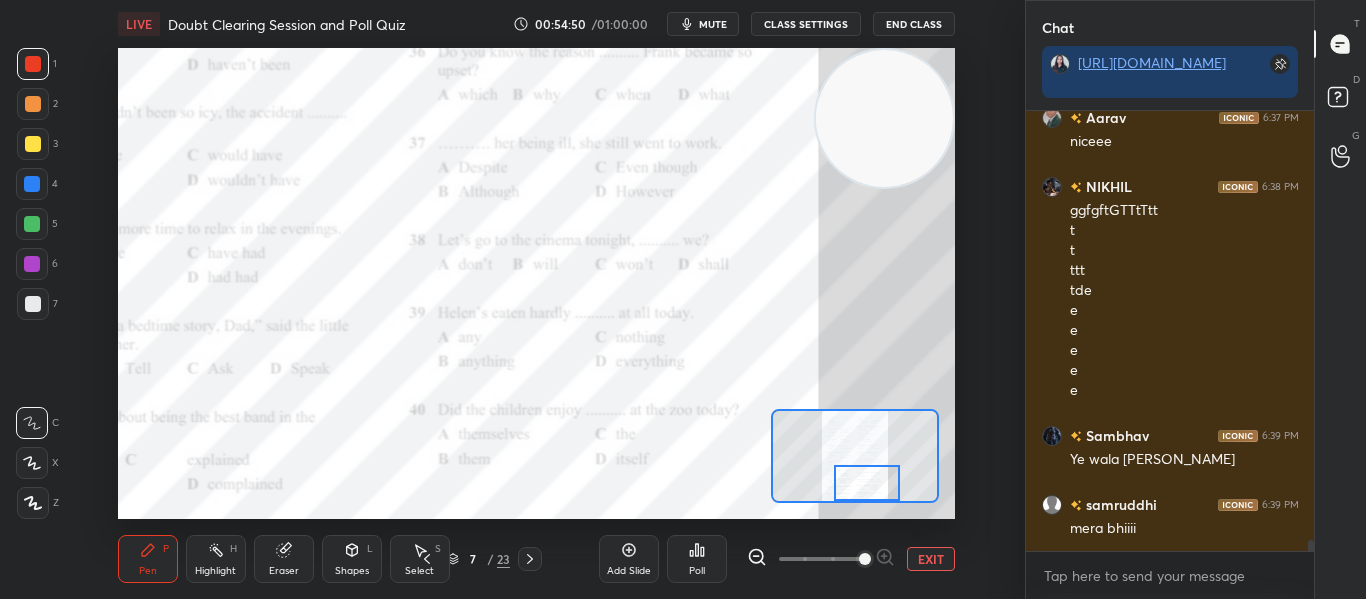 click on "Poll" at bounding box center (697, 559) 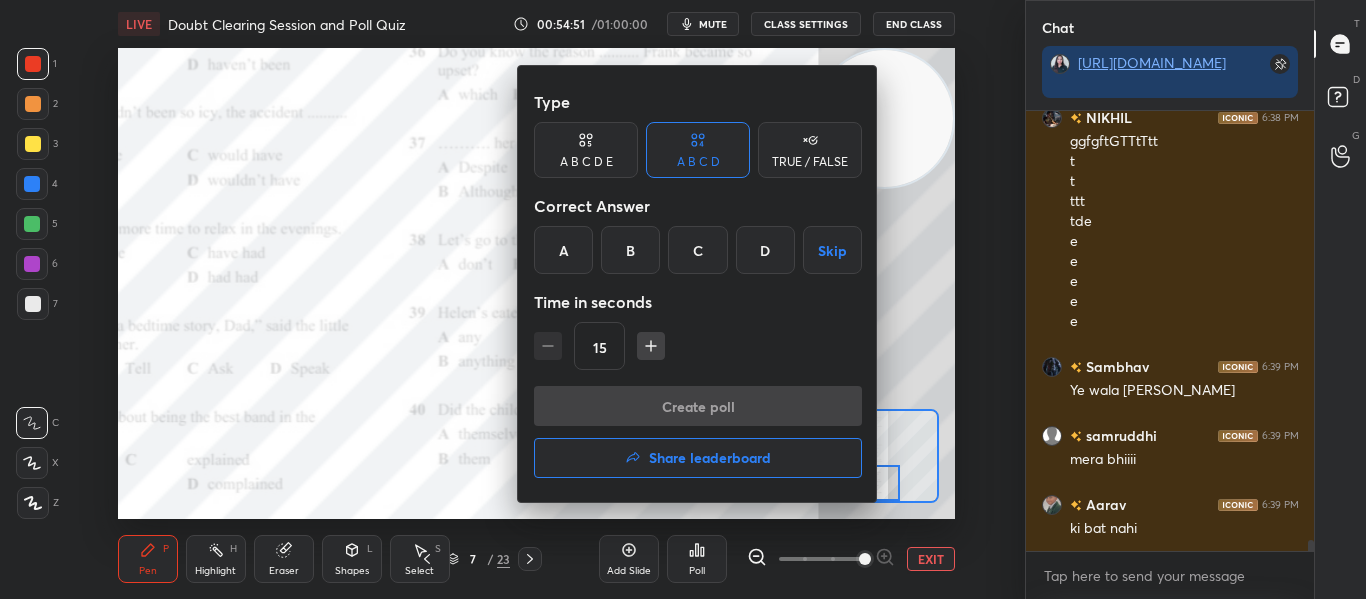 click on "D" at bounding box center [765, 250] 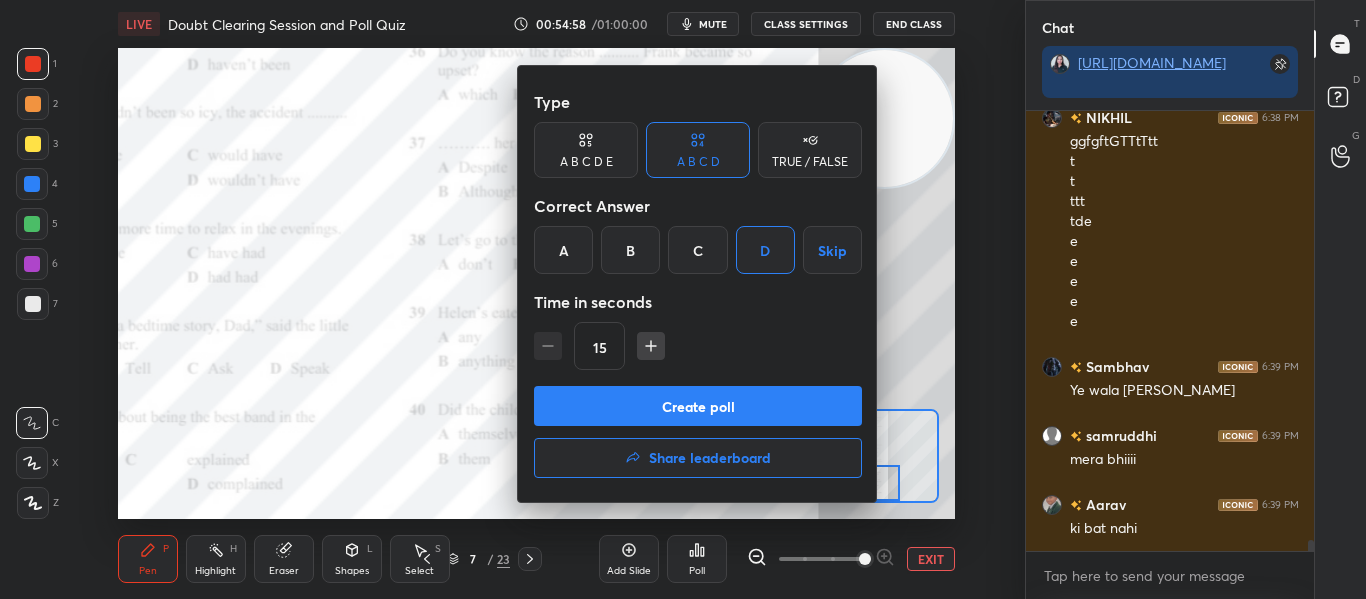 click on "Create poll" at bounding box center (698, 406) 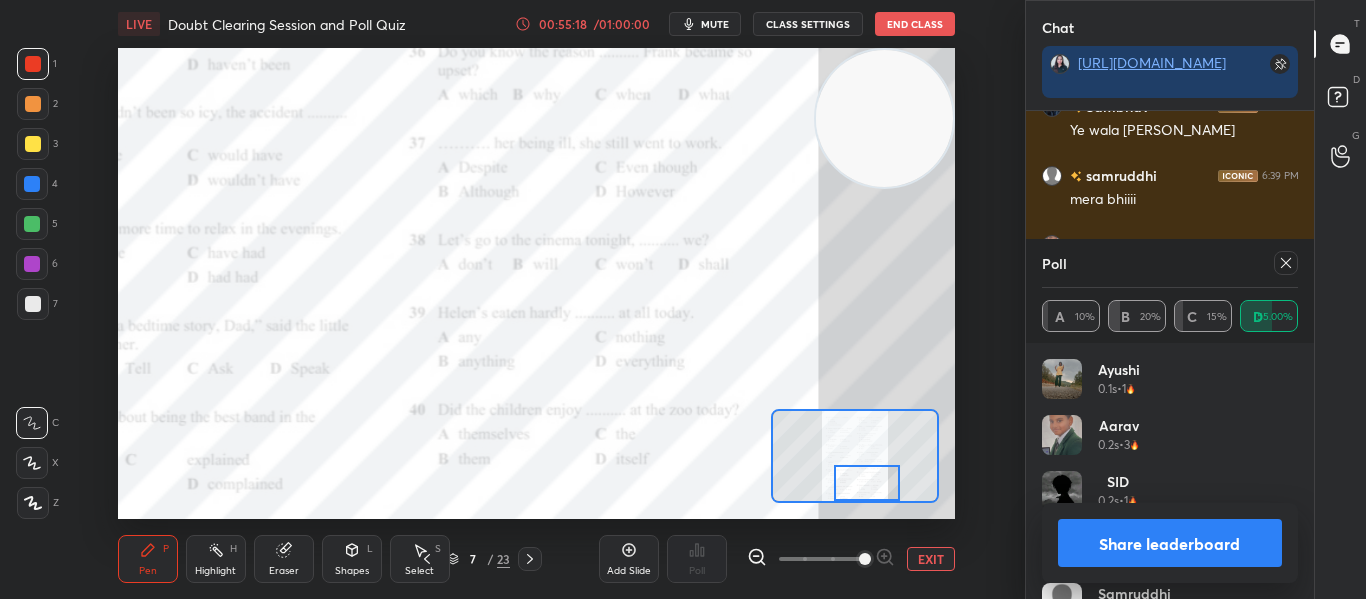click 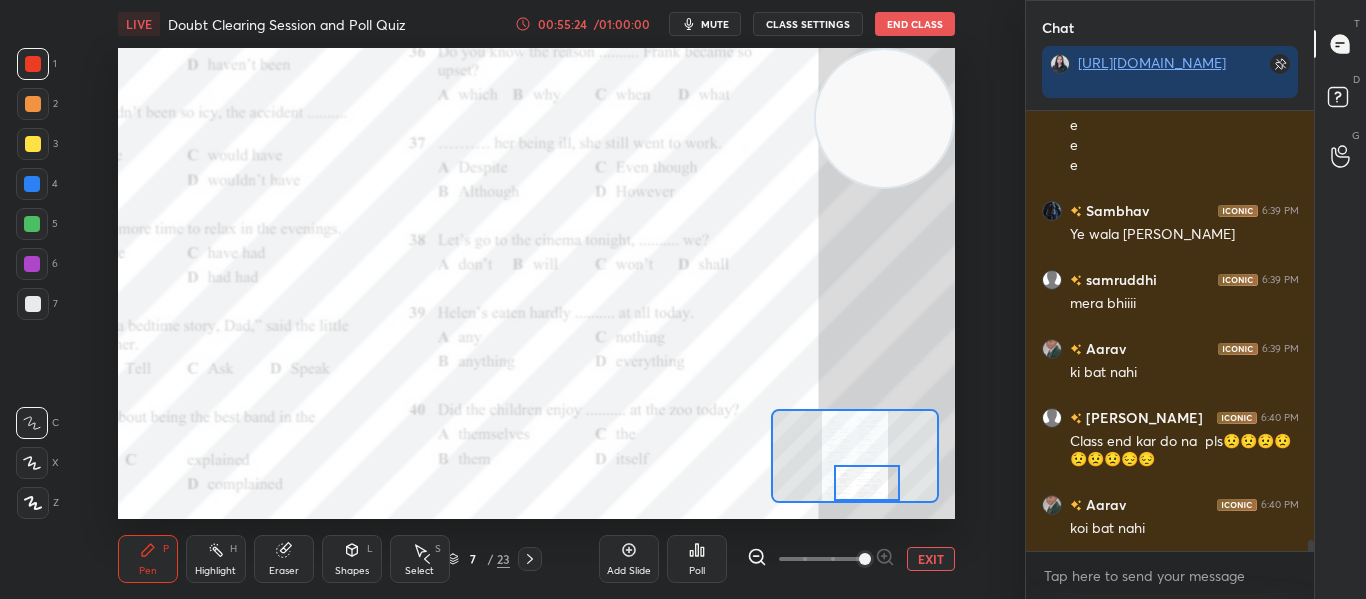 click on "Poll" at bounding box center (697, 559) 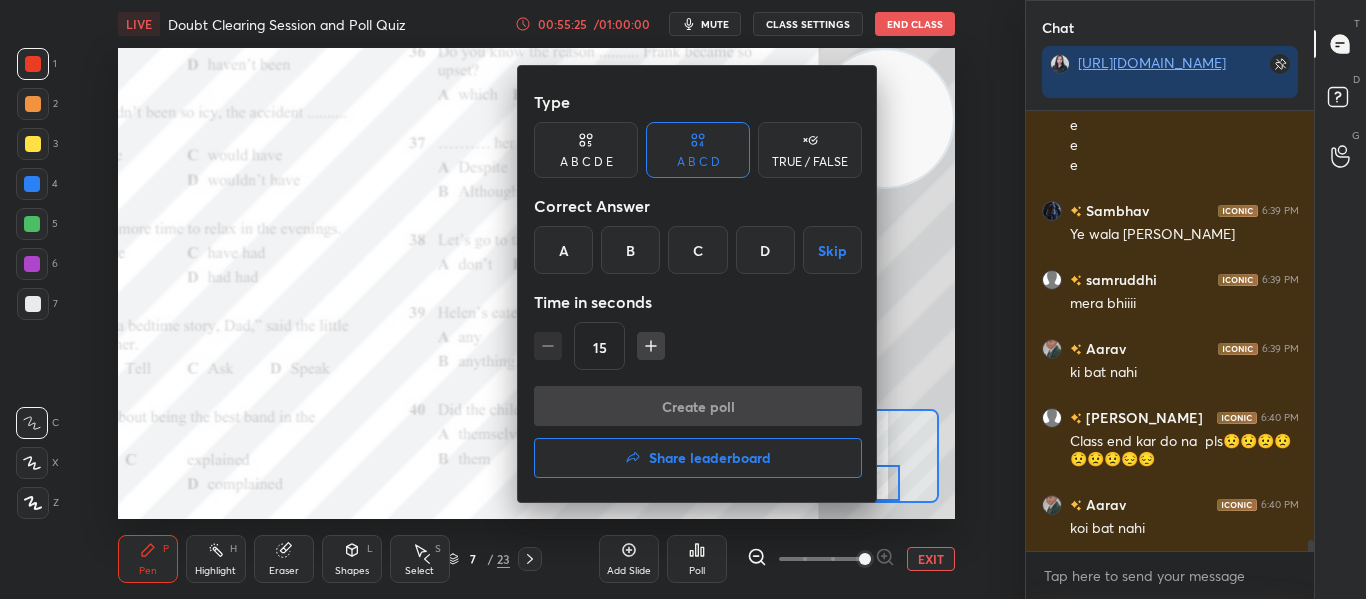 click on "B" at bounding box center (630, 250) 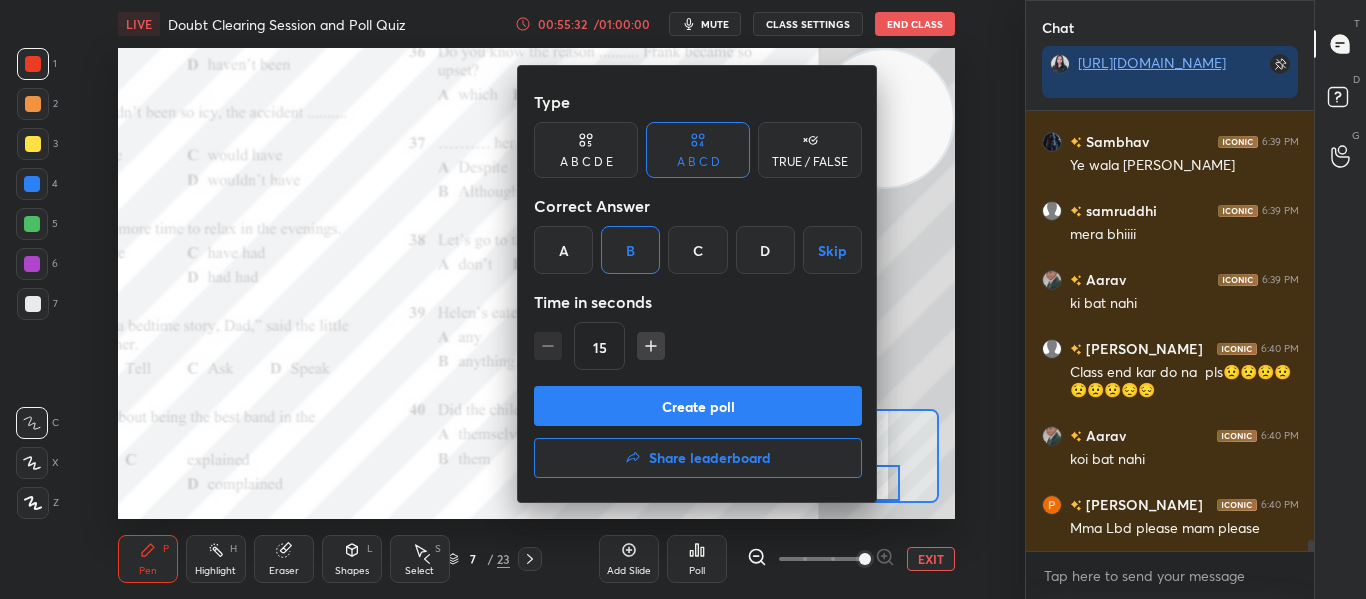 click on "Create poll" at bounding box center [698, 406] 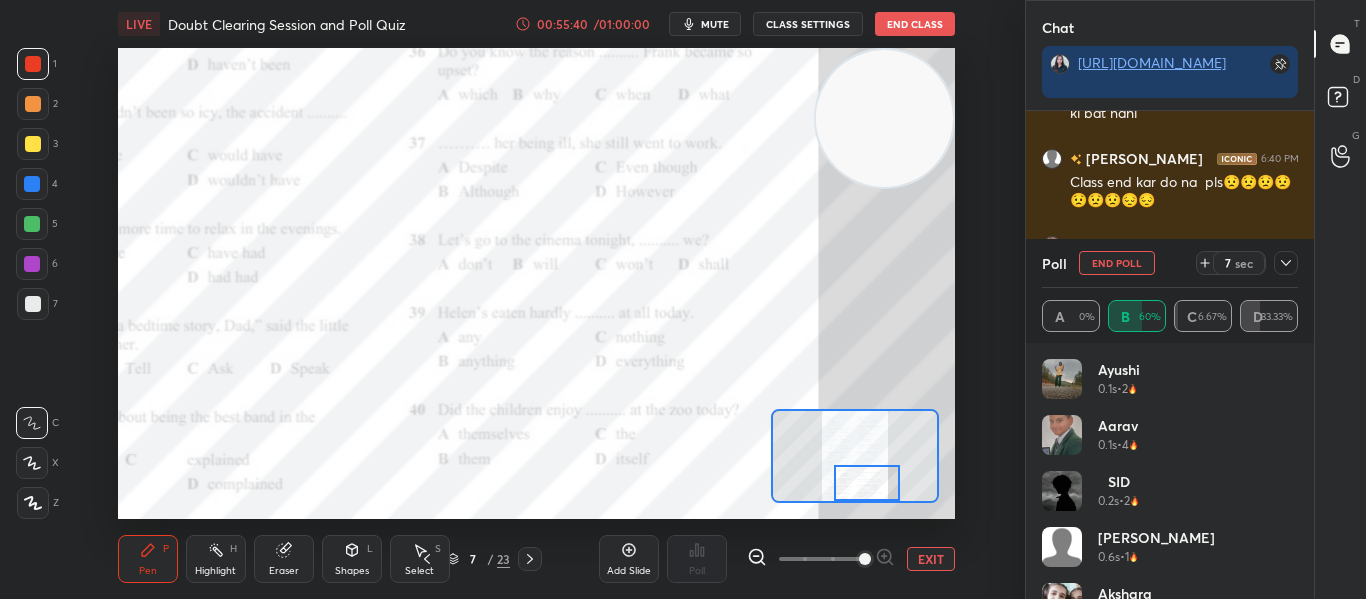 click at bounding box center (1286, 263) 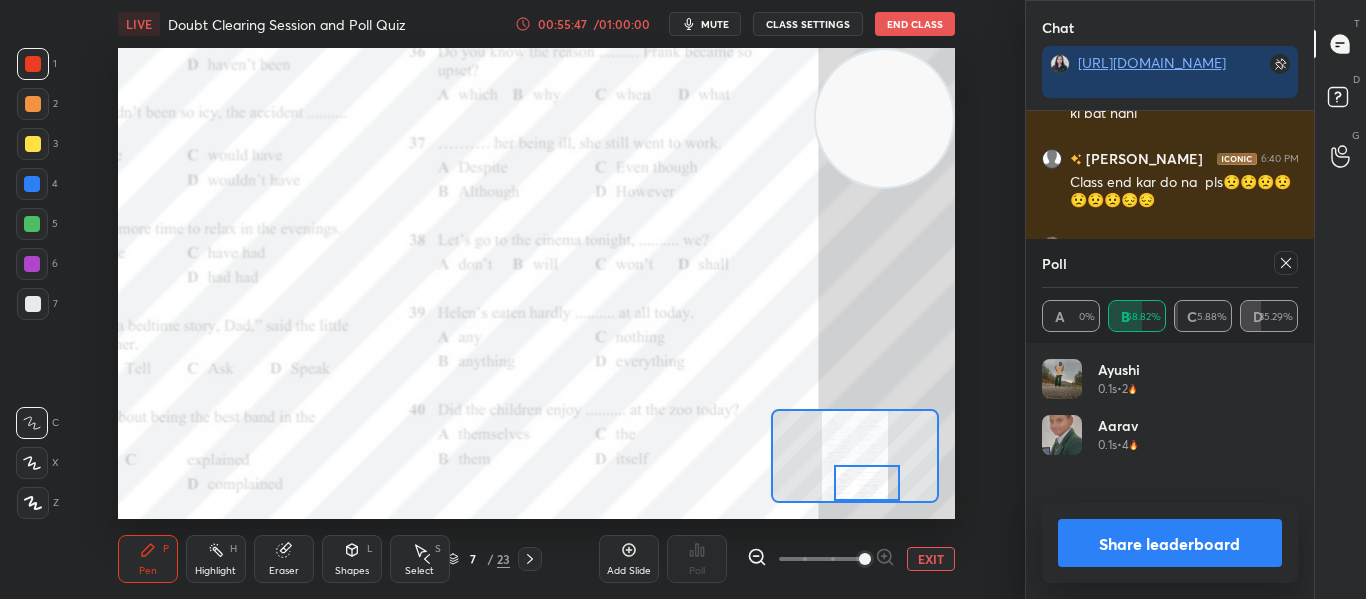 scroll, scrollTop: 6, scrollLeft: 7, axis: both 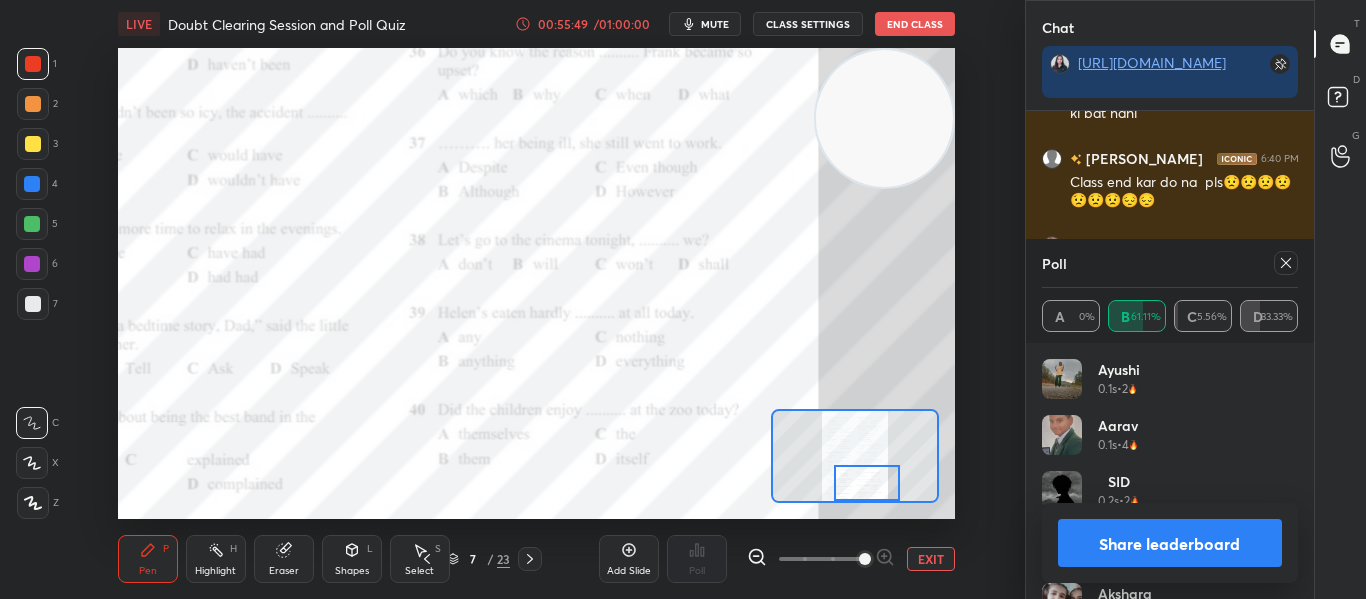 click at bounding box center [1286, 263] 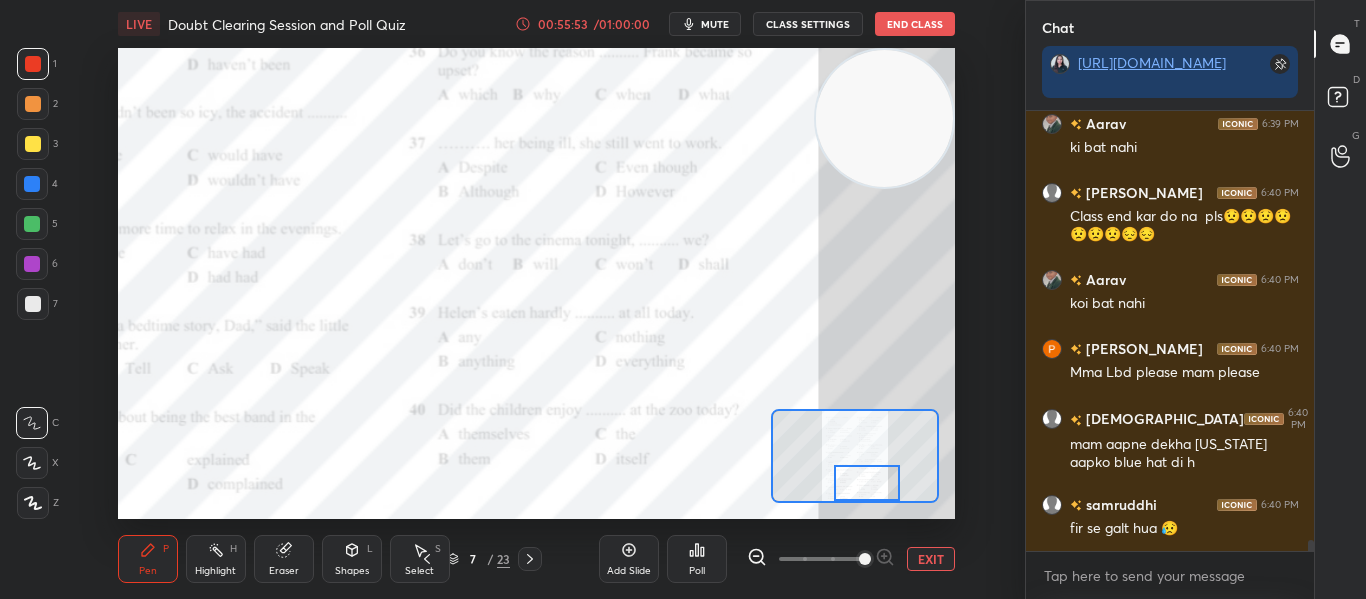 click on "Poll" at bounding box center (697, 559) 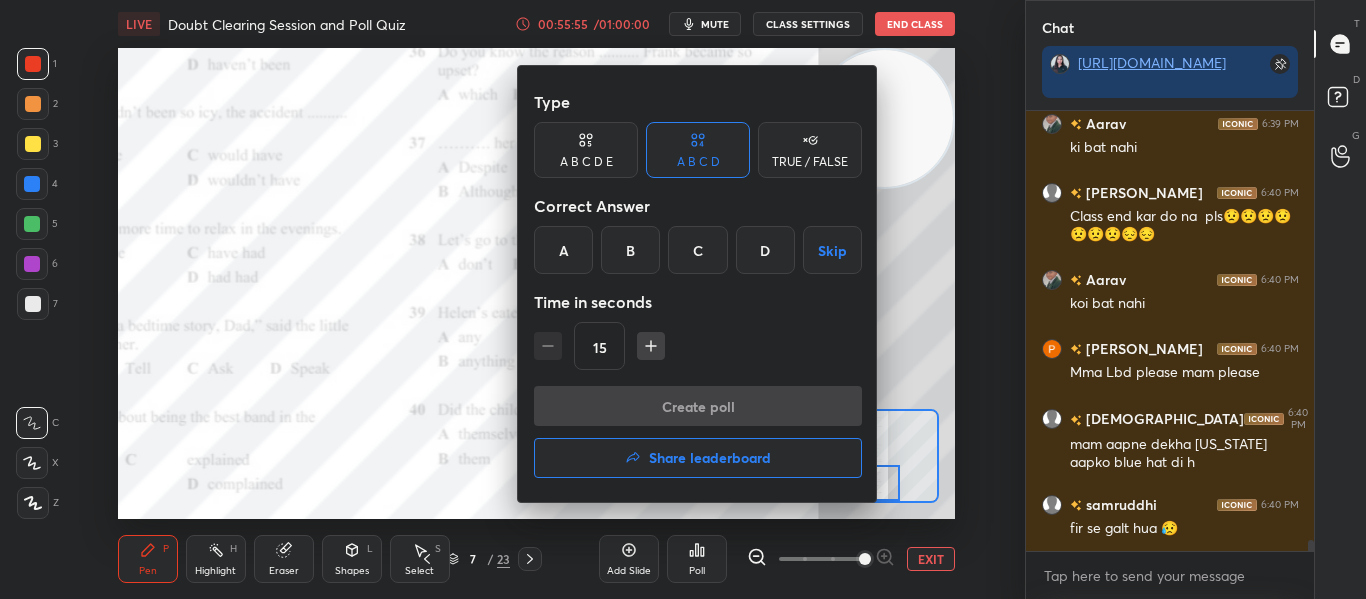 click on "A" at bounding box center (563, 250) 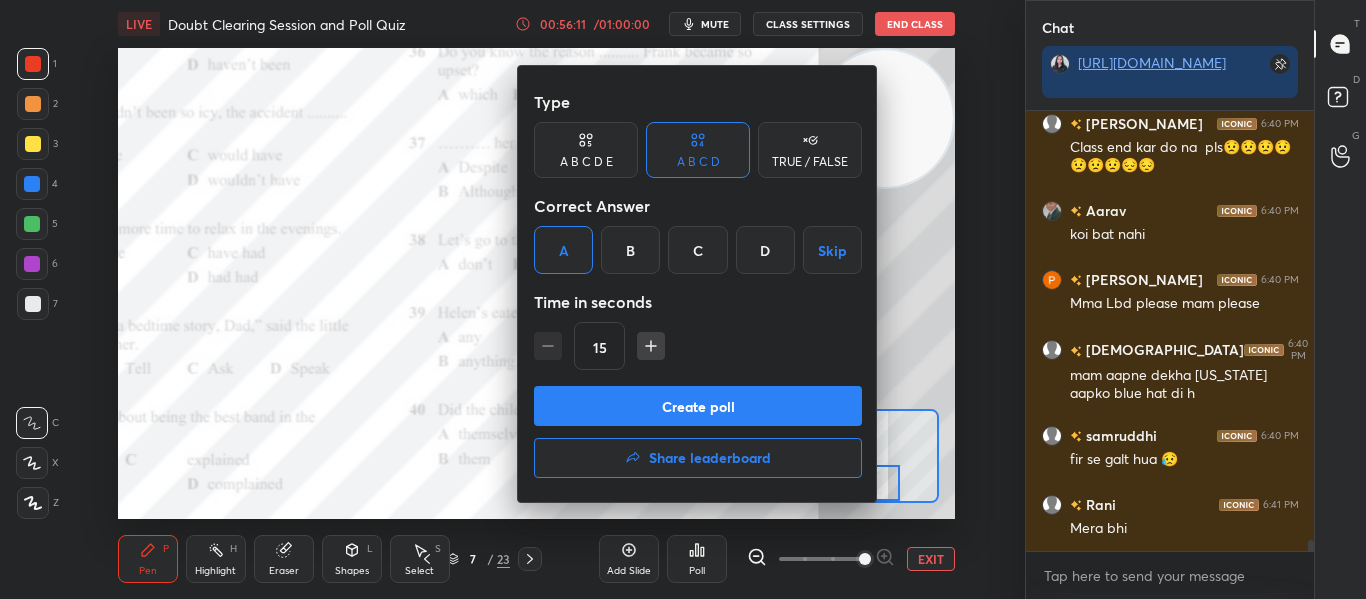 click on "Create poll" at bounding box center (698, 406) 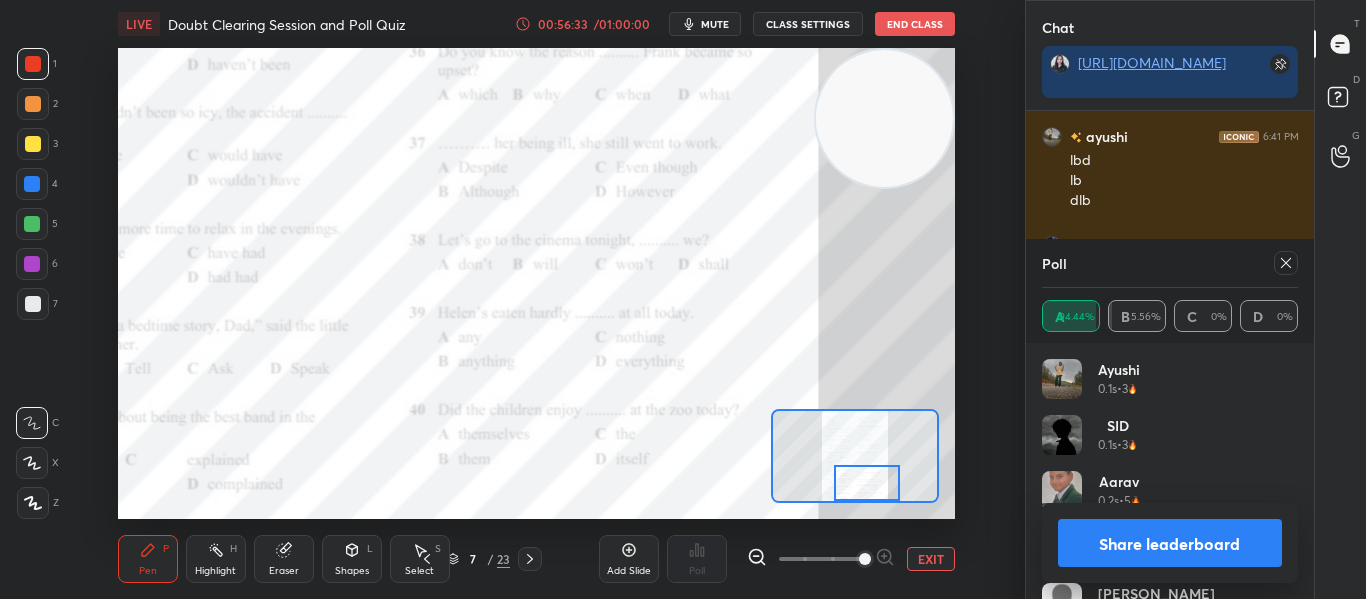 click 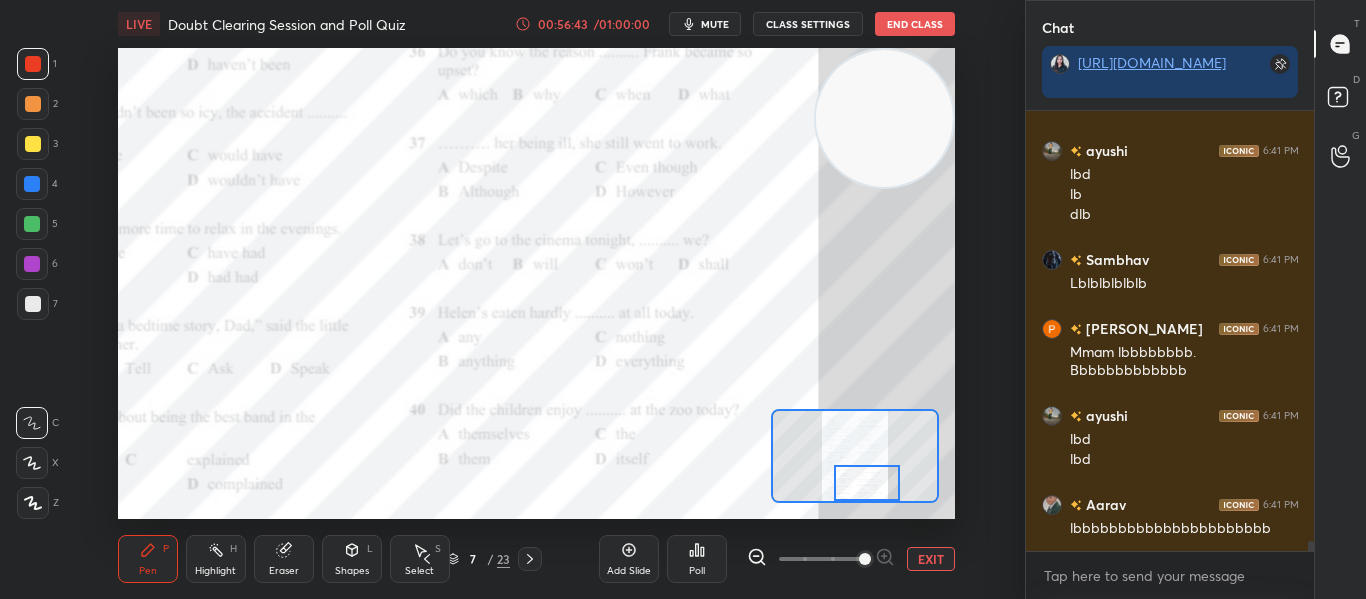 click on "EXIT" at bounding box center [931, 559] 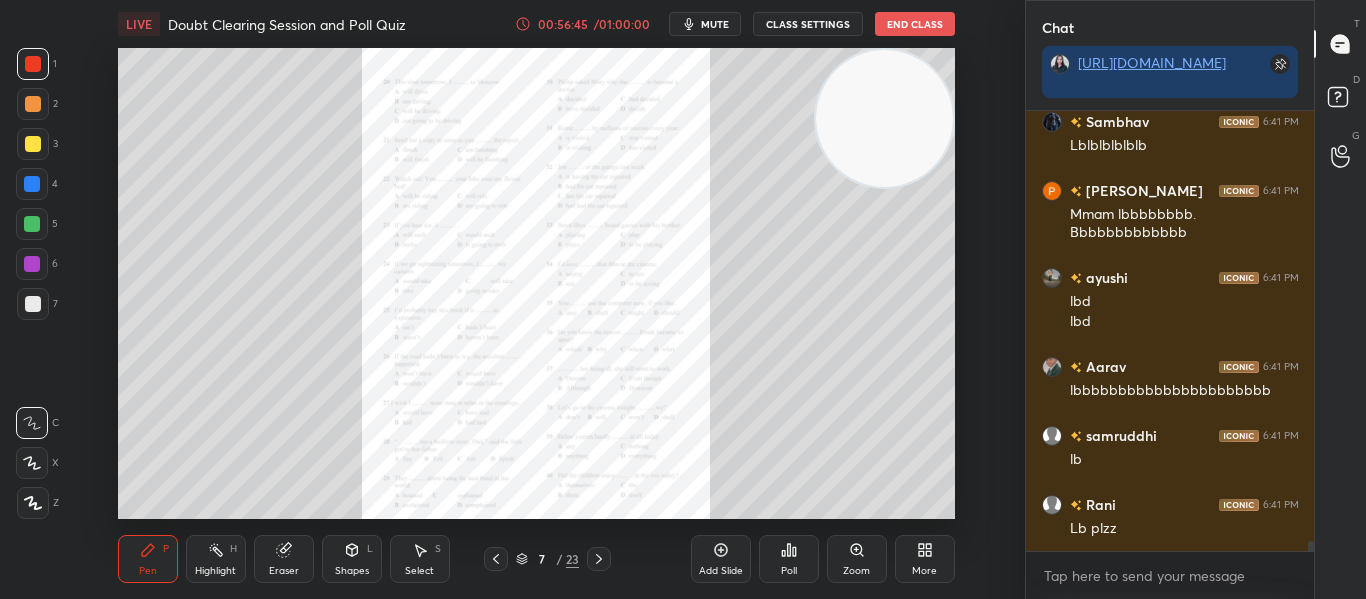 click on "Poll" at bounding box center [789, 559] 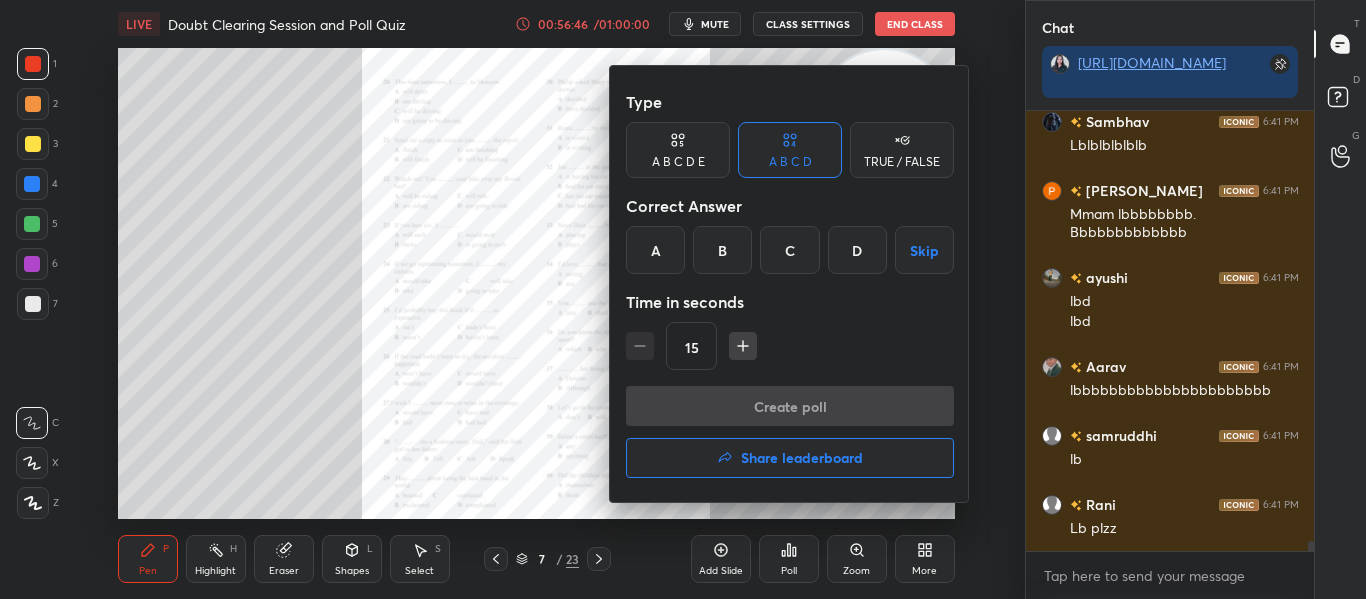 click at bounding box center (683, 299) 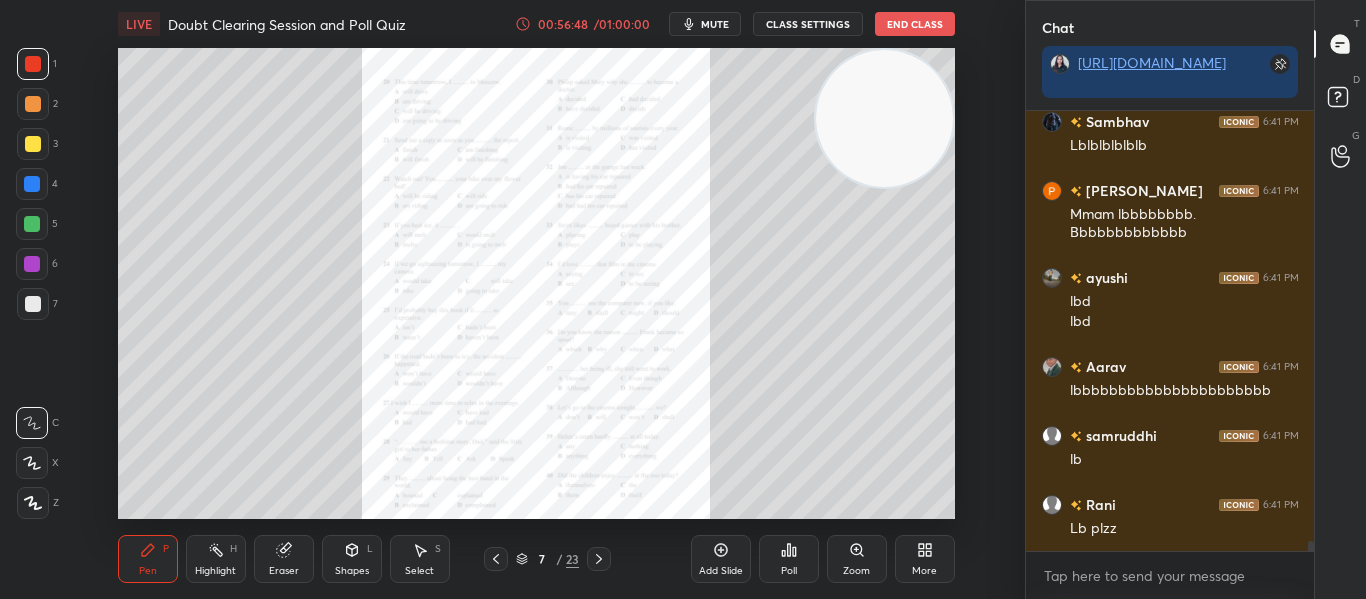 click on "More" at bounding box center (925, 559) 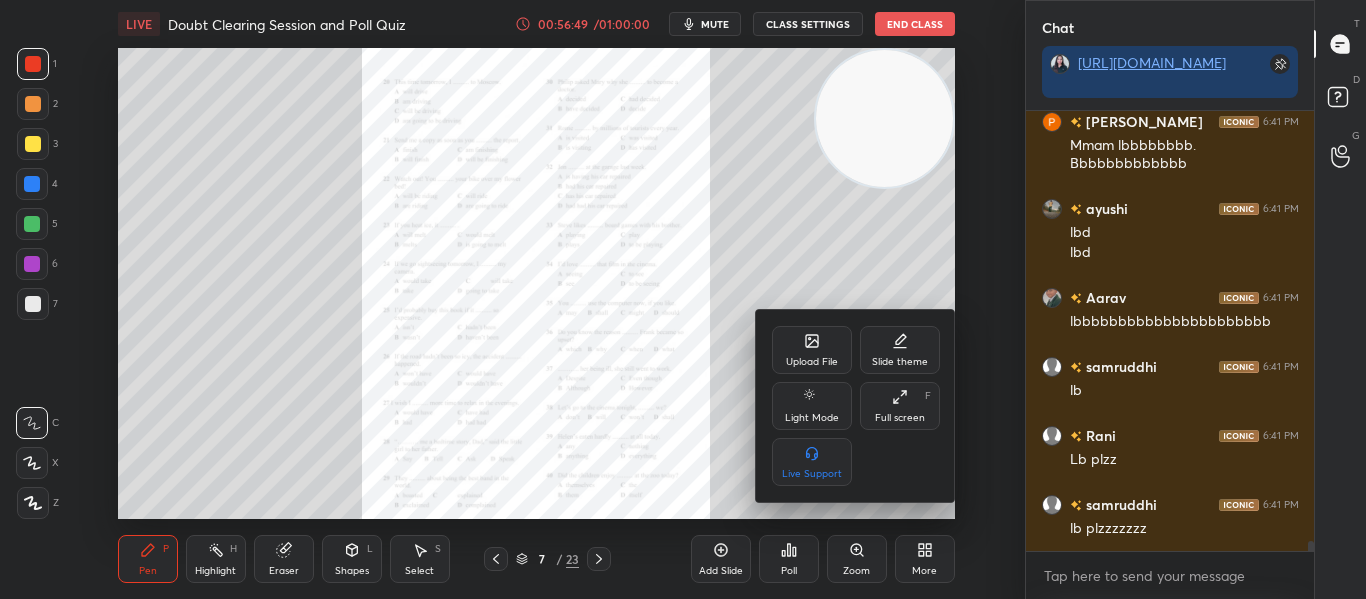 click on "Upload File" at bounding box center (812, 350) 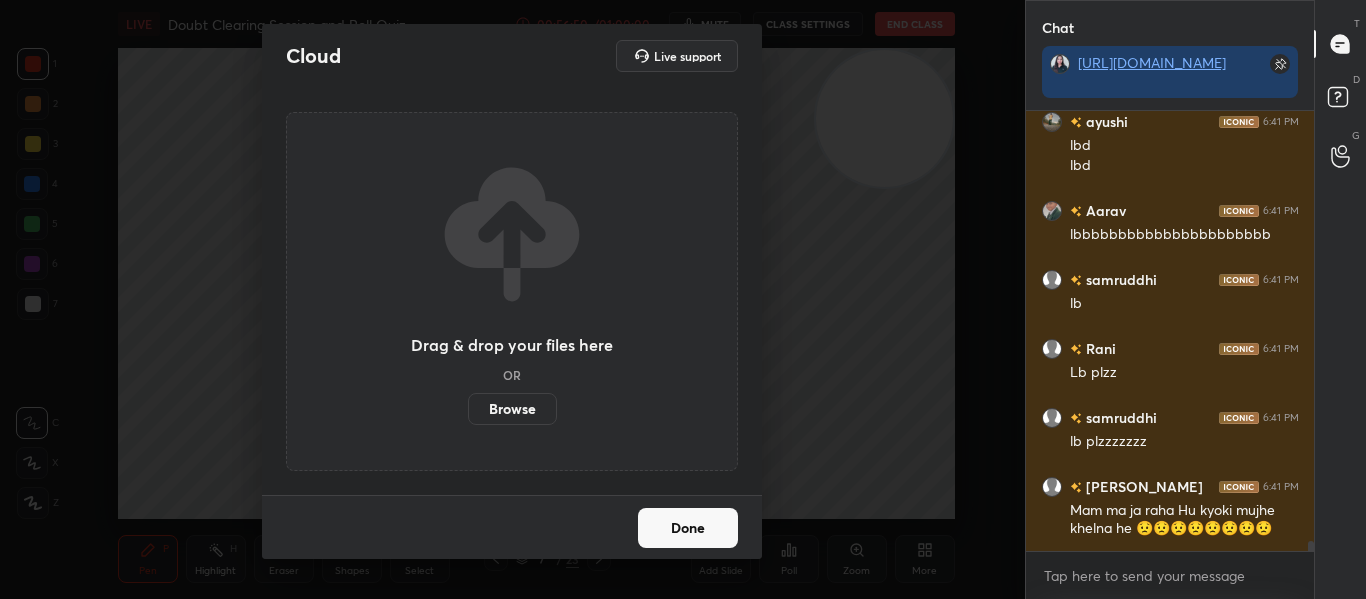 click on "Browse" at bounding box center (512, 409) 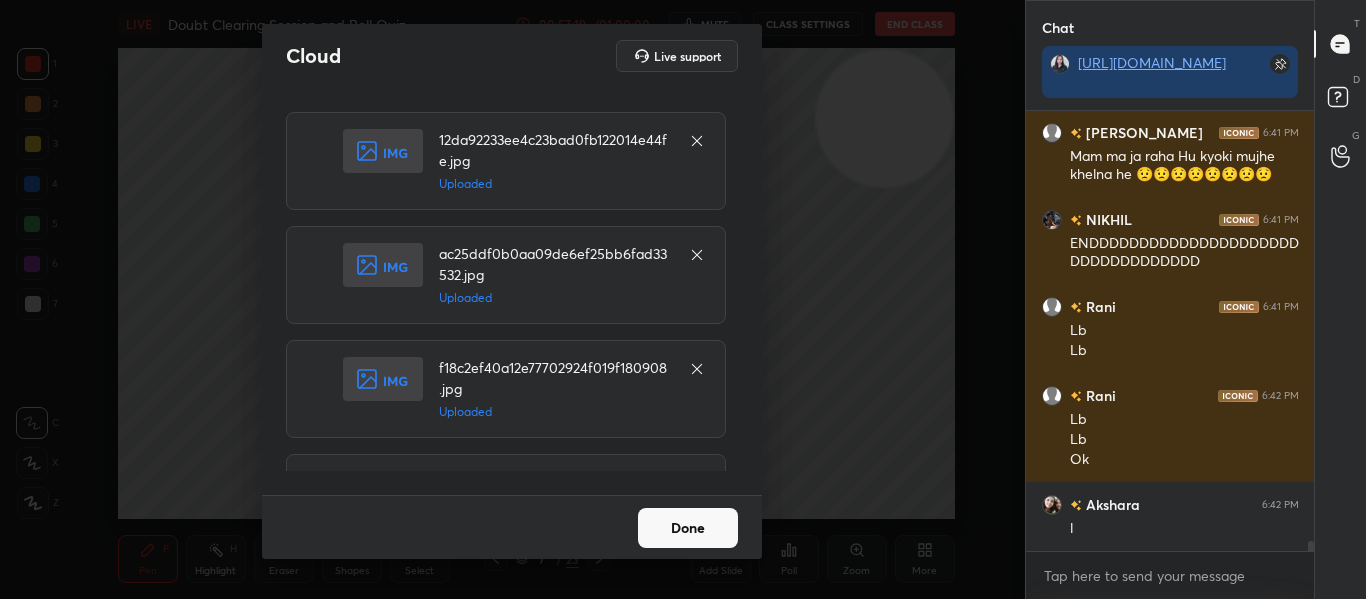 click on "Done" at bounding box center (688, 528) 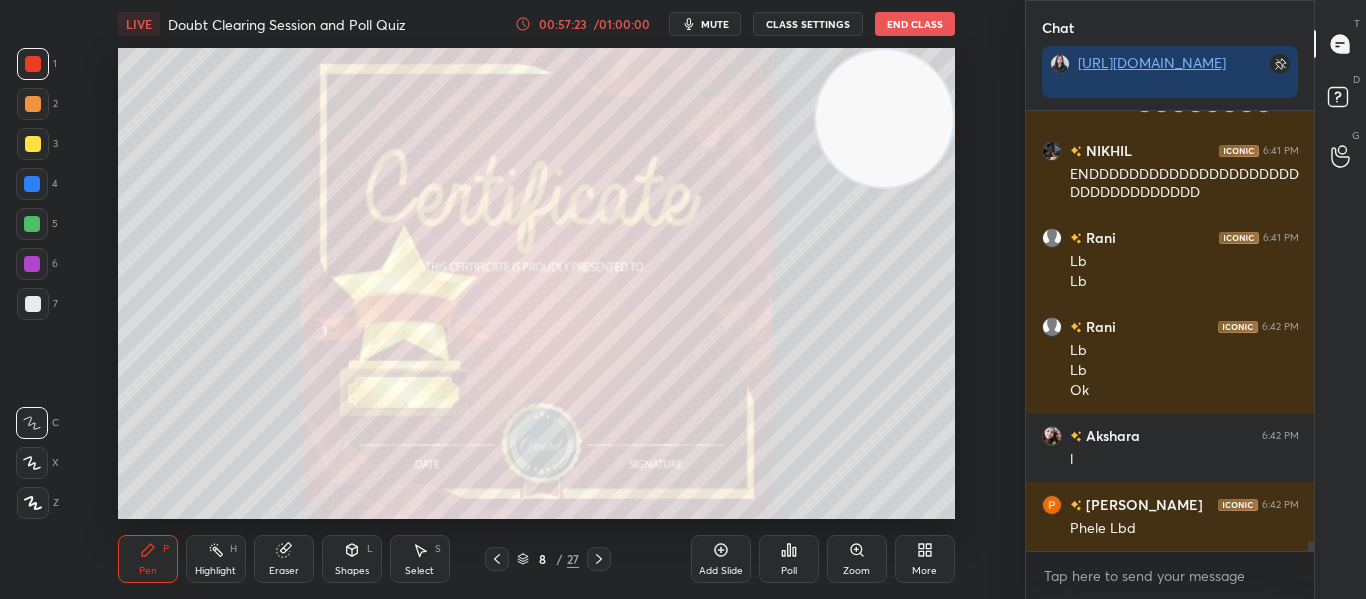 click 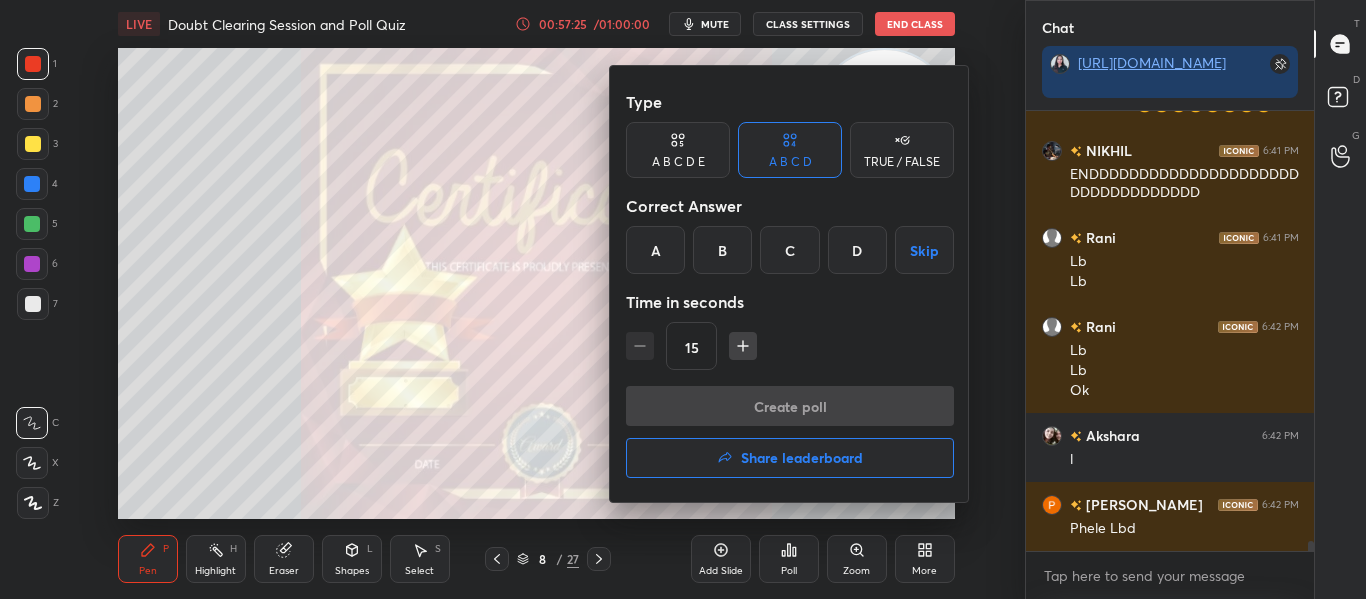 click on "Share leaderboard" at bounding box center [802, 458] 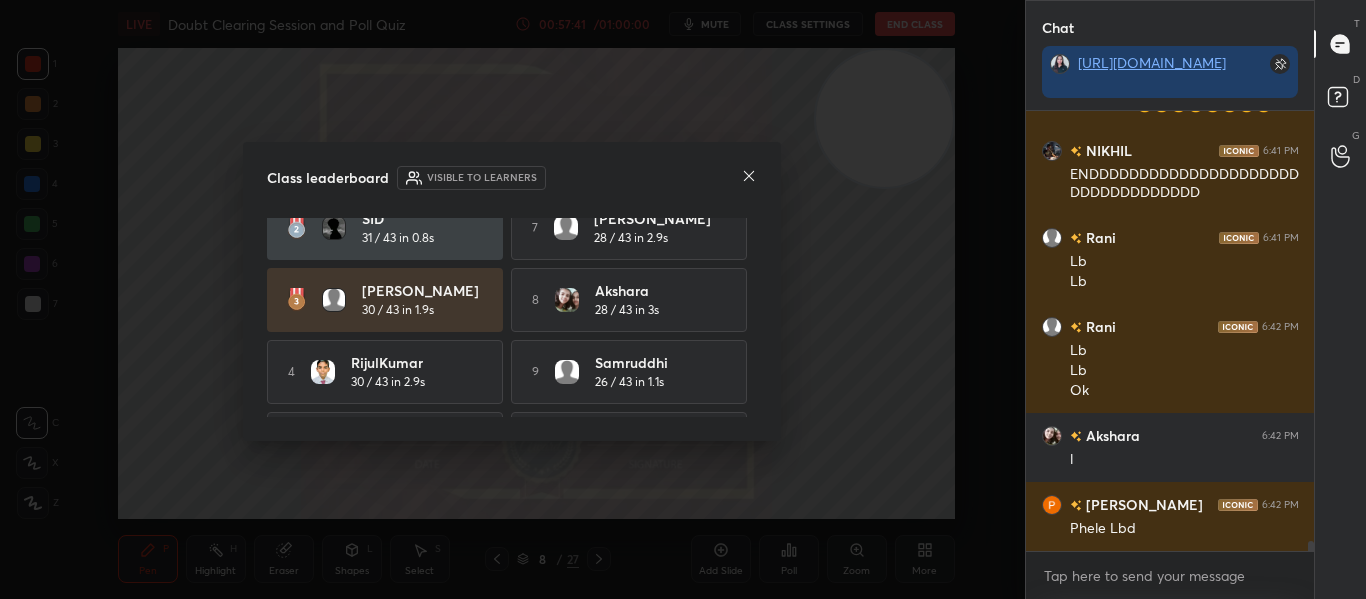 scroll, scrollTop: 100, scrollLeft: 0, axis: vertical 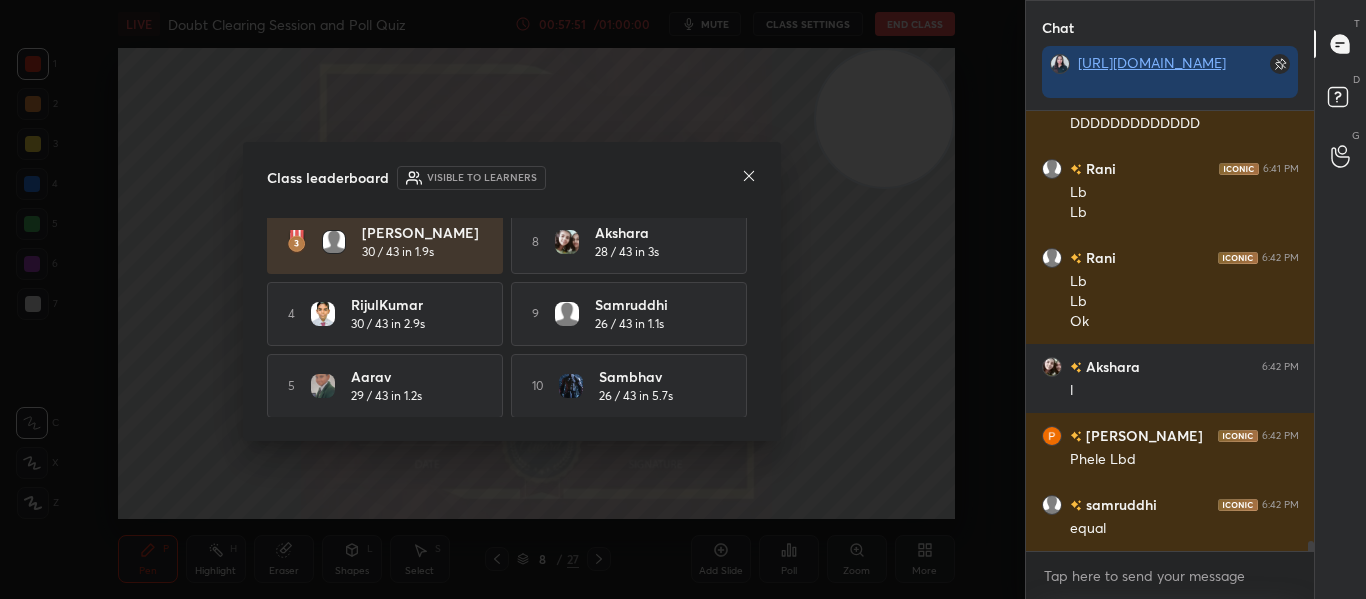 click 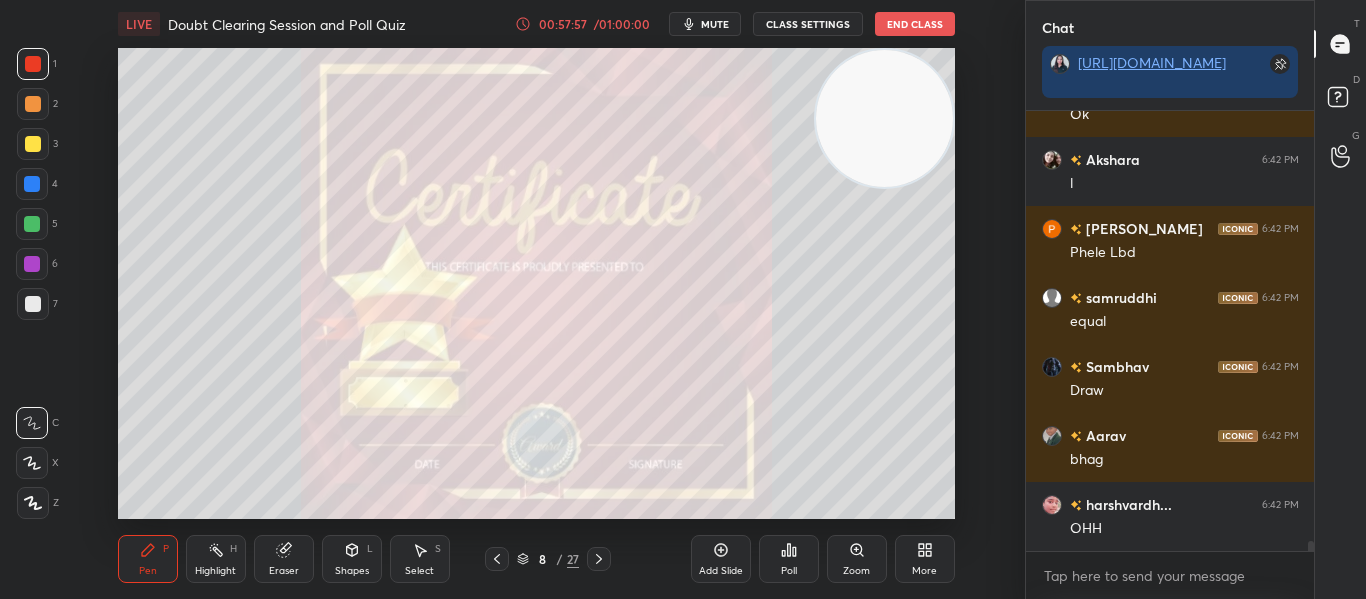 scroll, scrollTop: 19937, scrollLeft: 0, axis: vertical 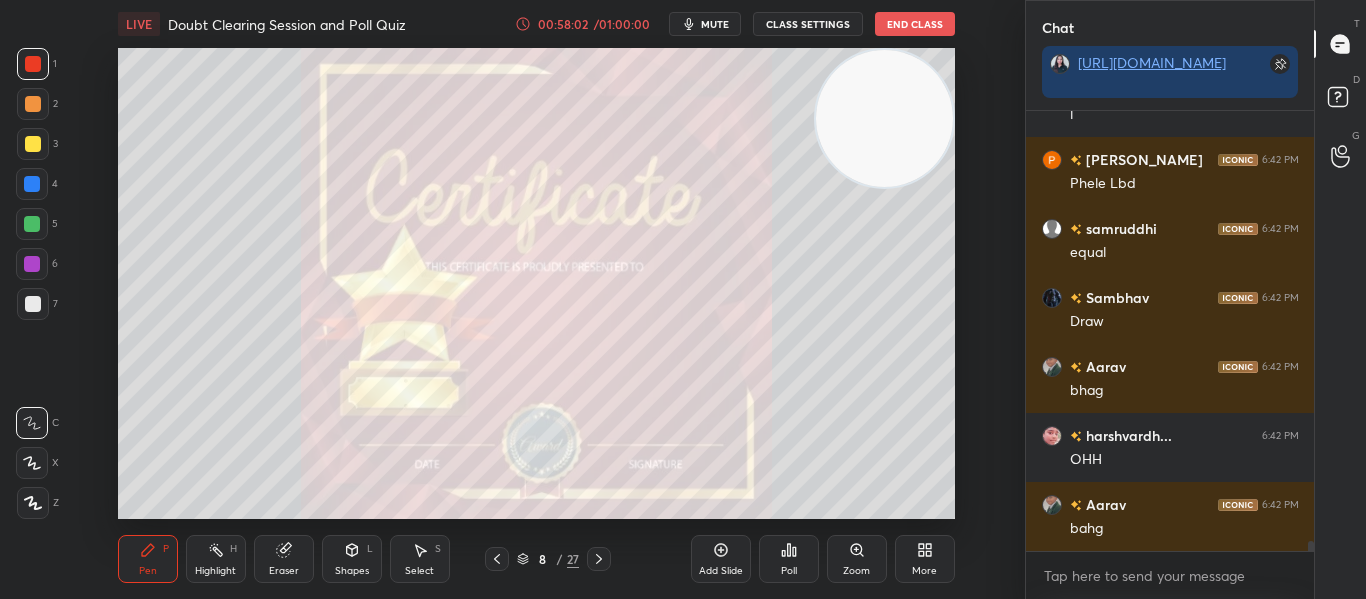click at bounding box center (33, 144) 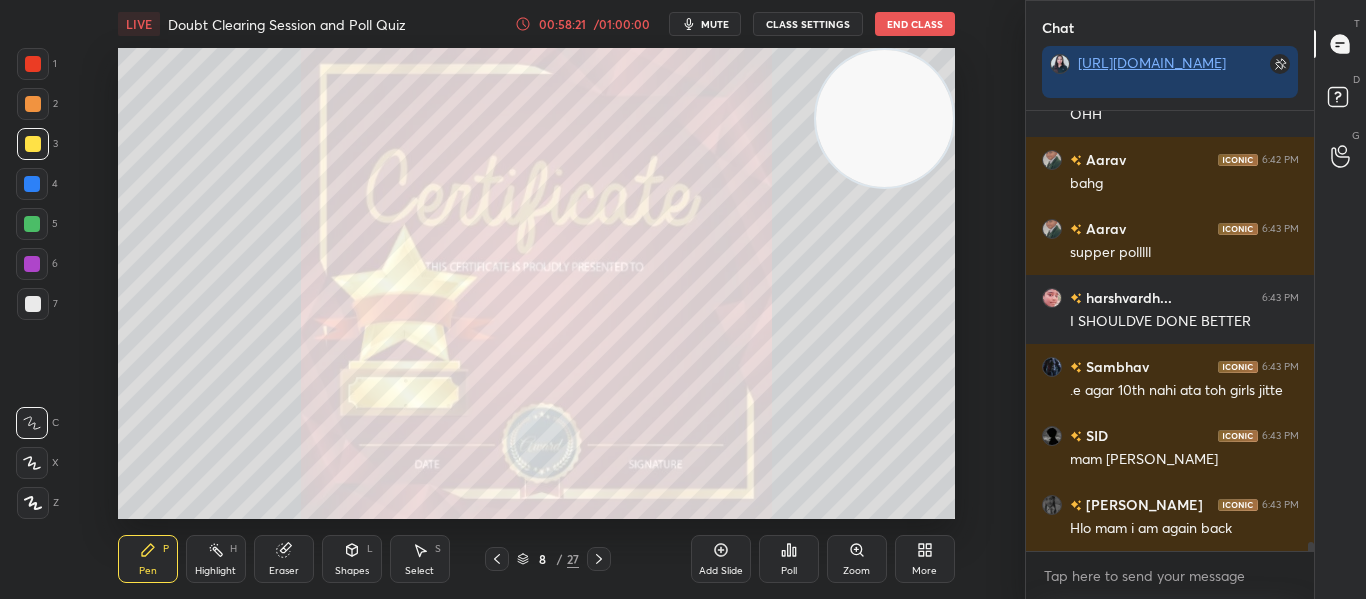 scroll, scrollTop: 20351, scrollLeft: 0, axis: vertical 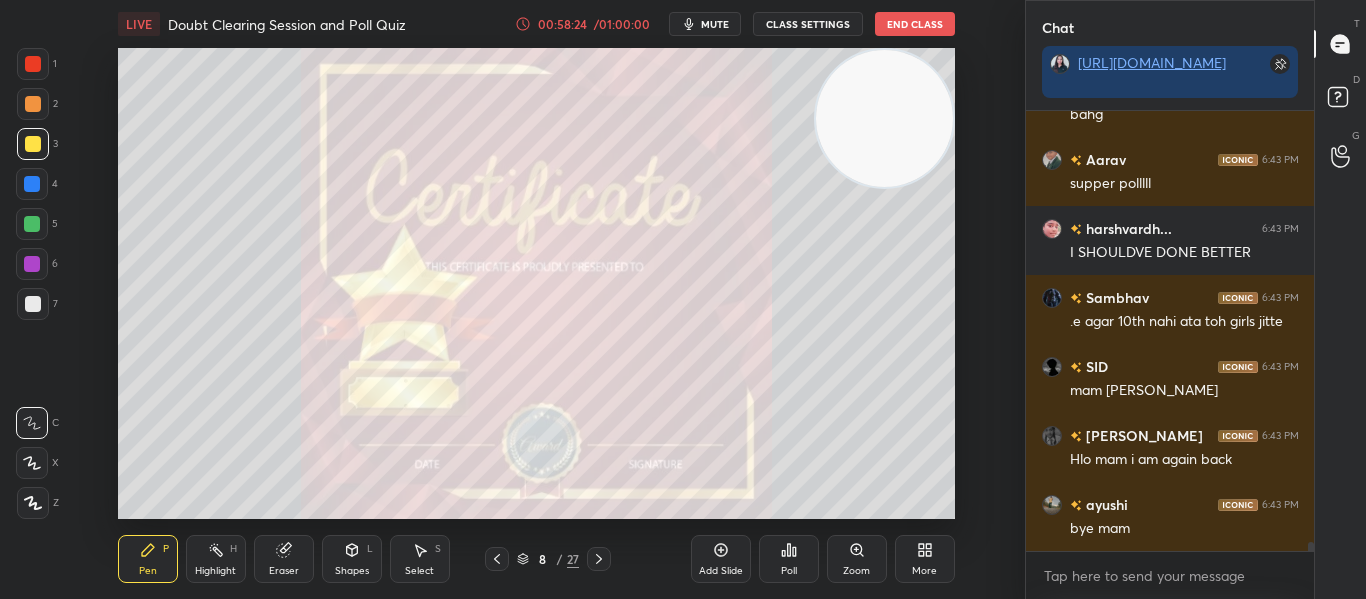 click 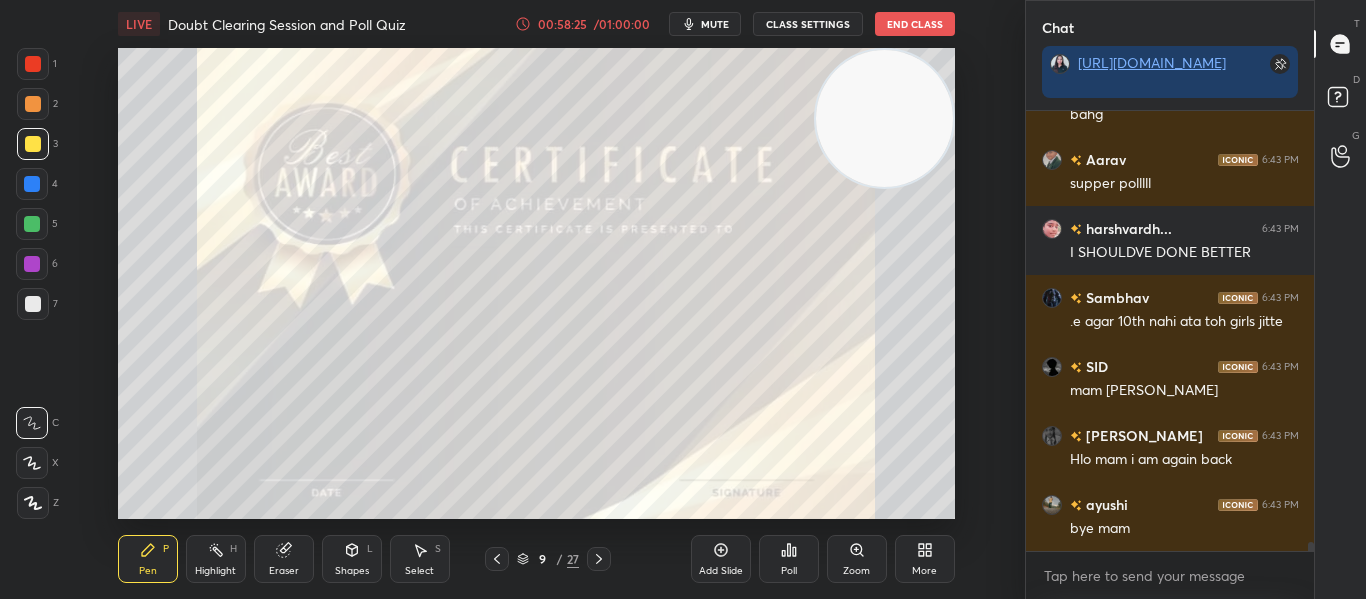 click 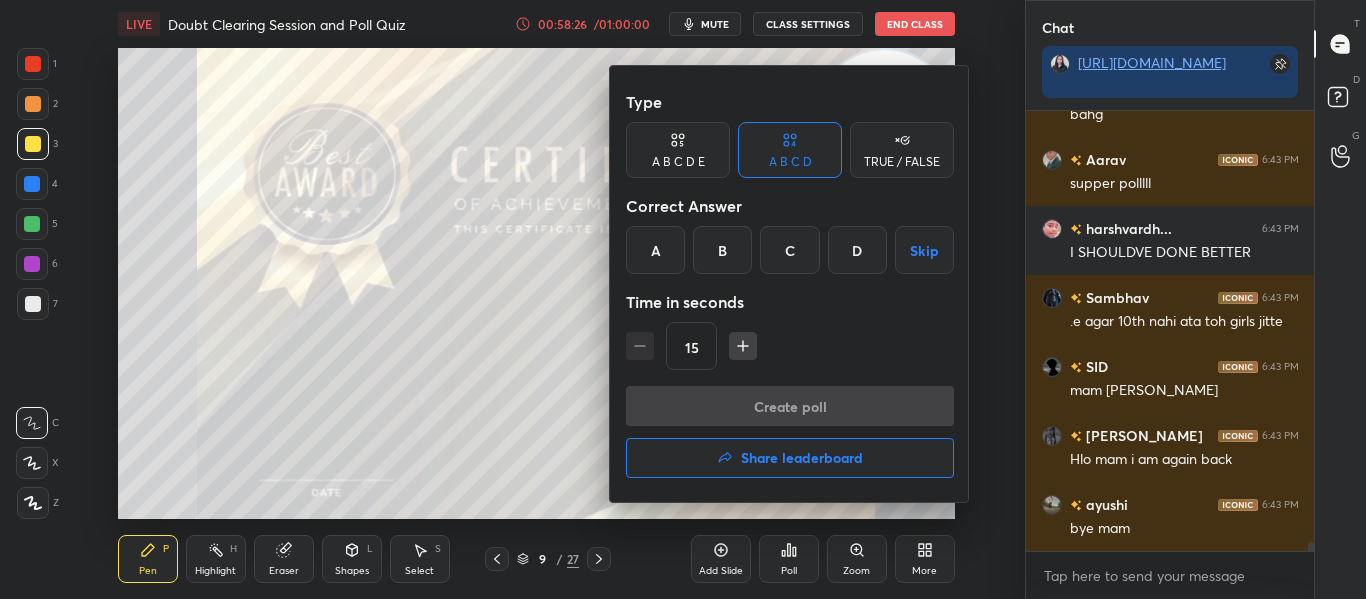 click on "Share leaderboard" at bounding box center [802, 458] 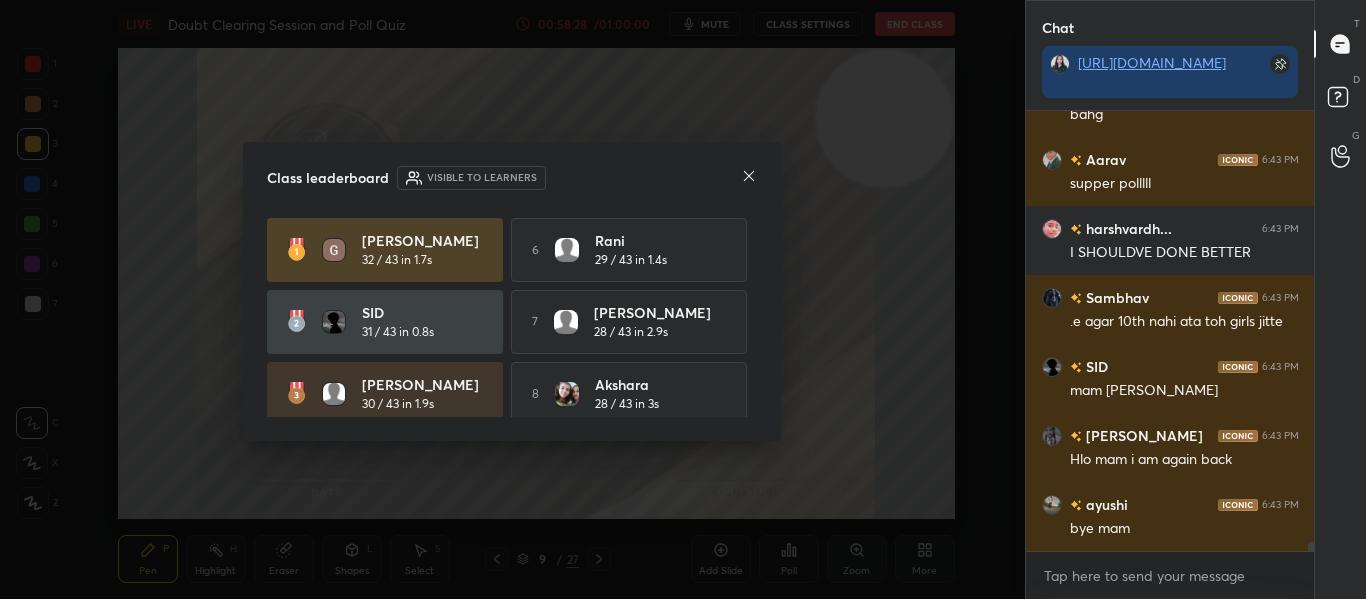 click 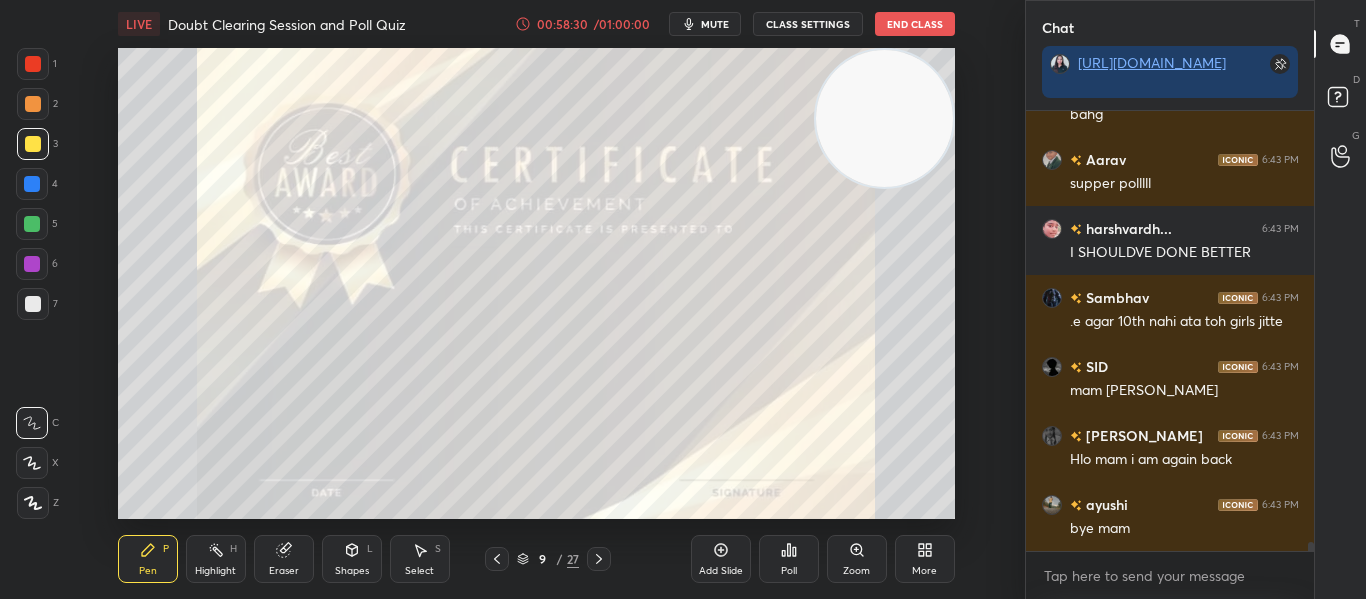 click 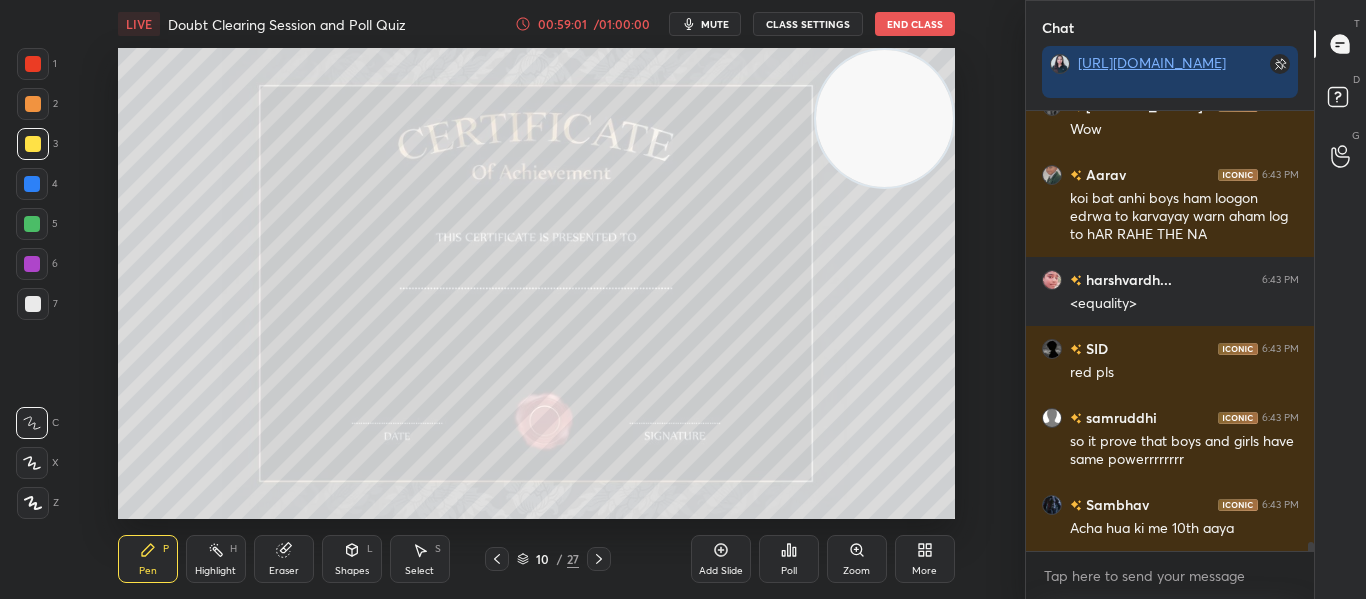 scroll, scrollTop: 21029, scrollLeft: 0, axis: vertical 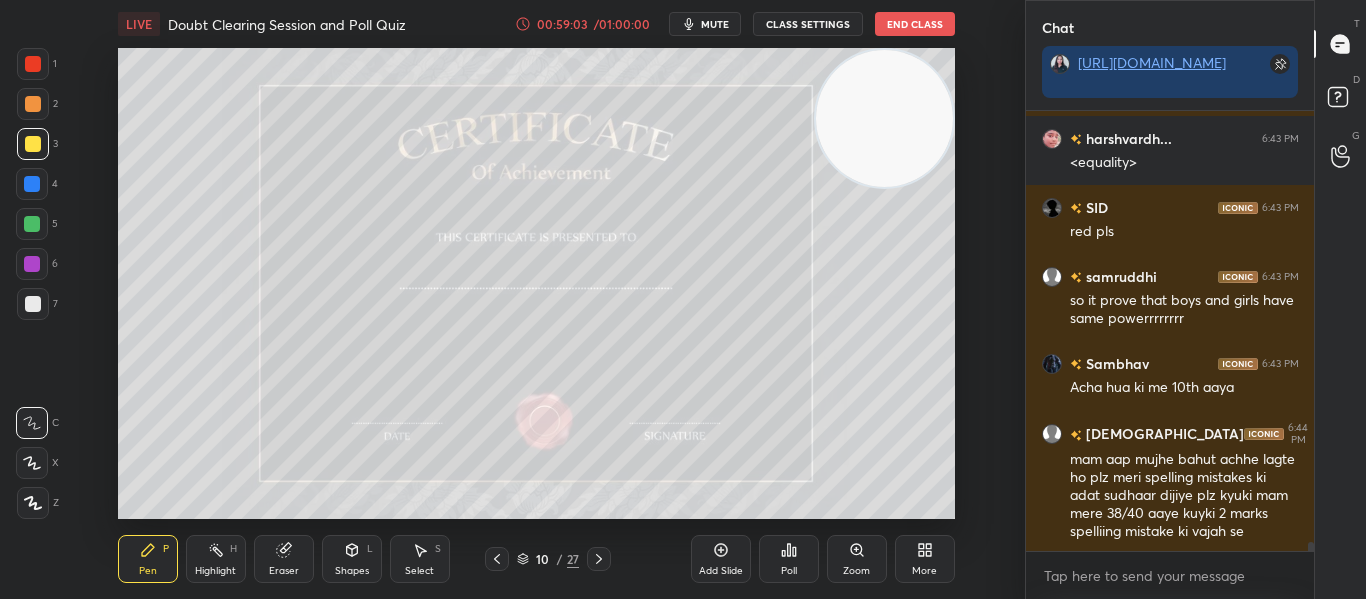click 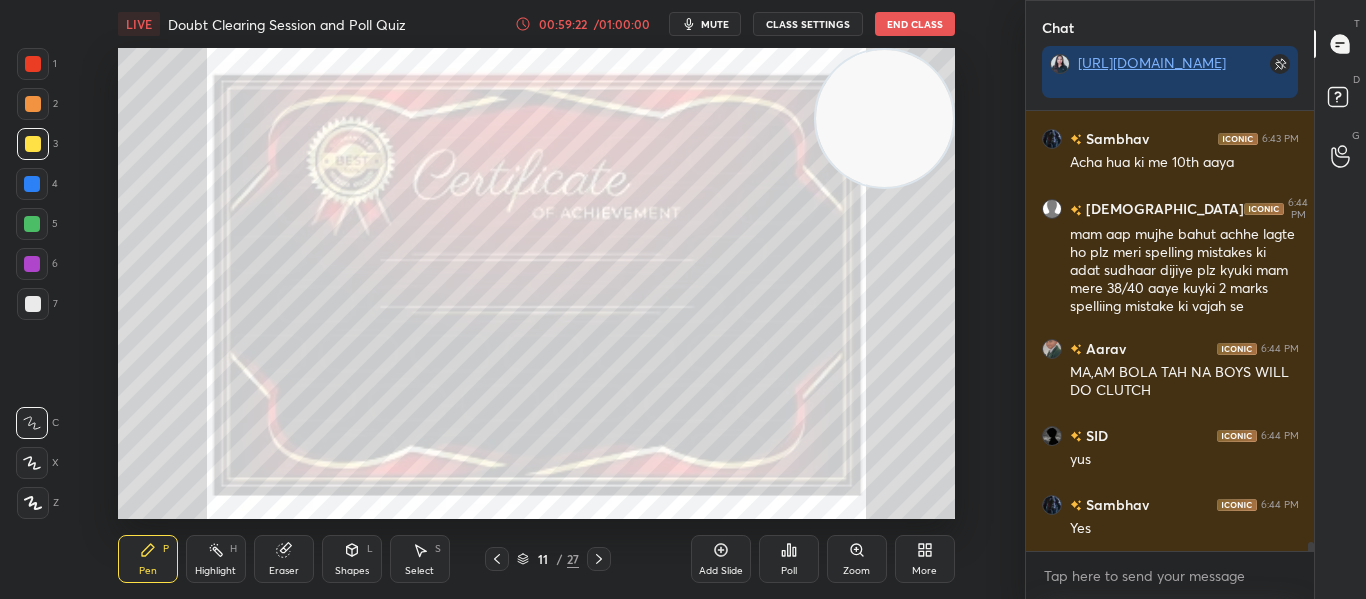 scroll, scrollTop: 21341, scrollLeft: 0, axis: vertical 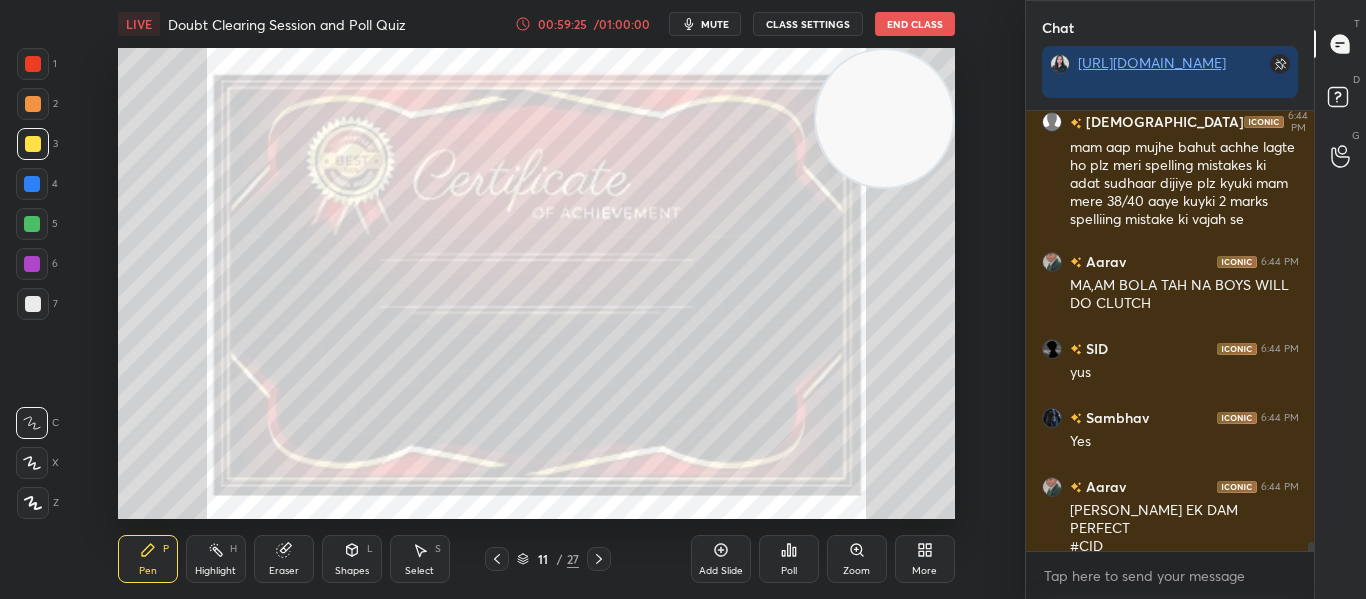 click 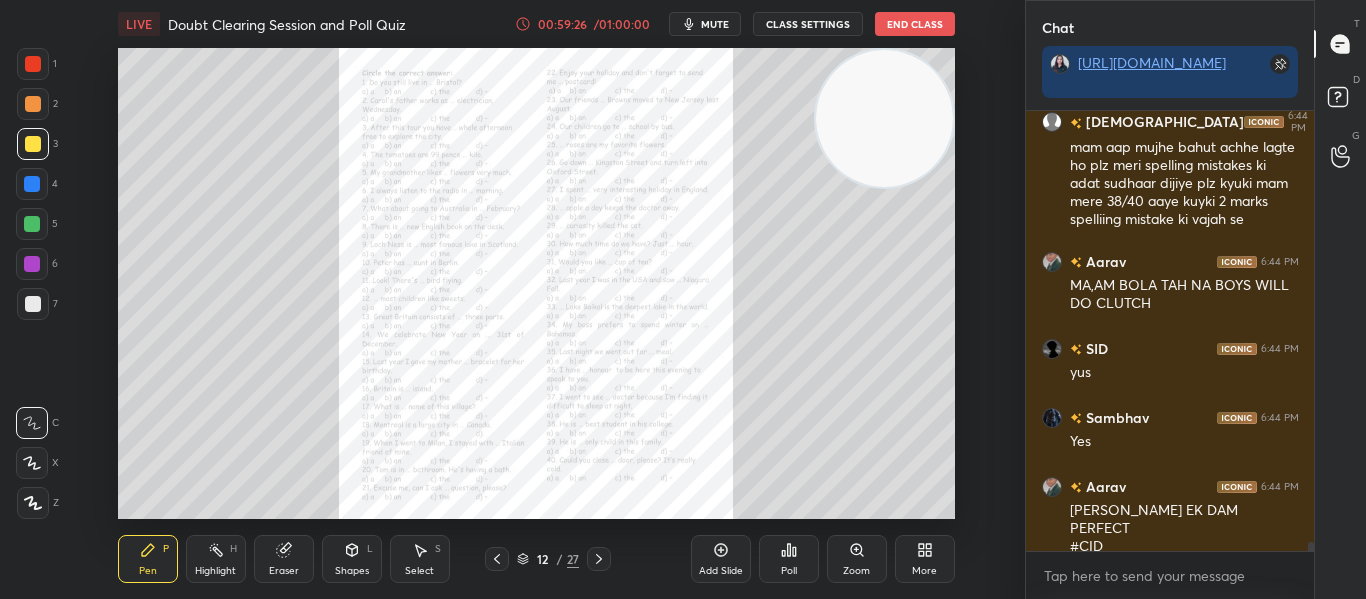 click 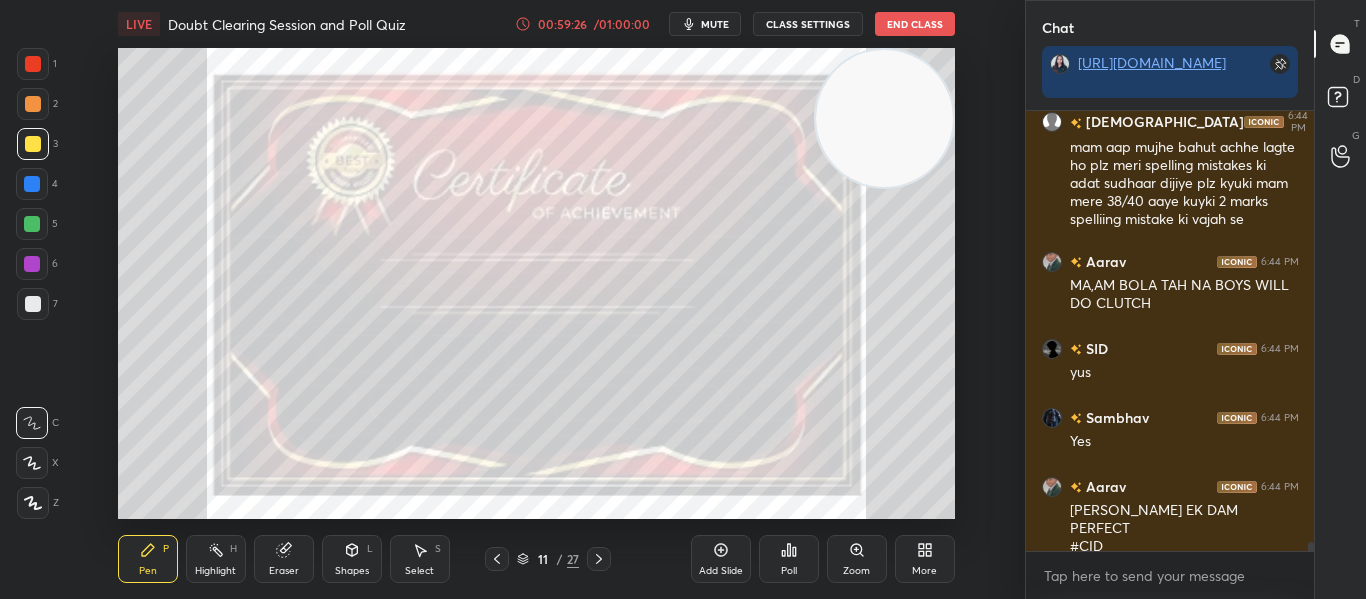 click 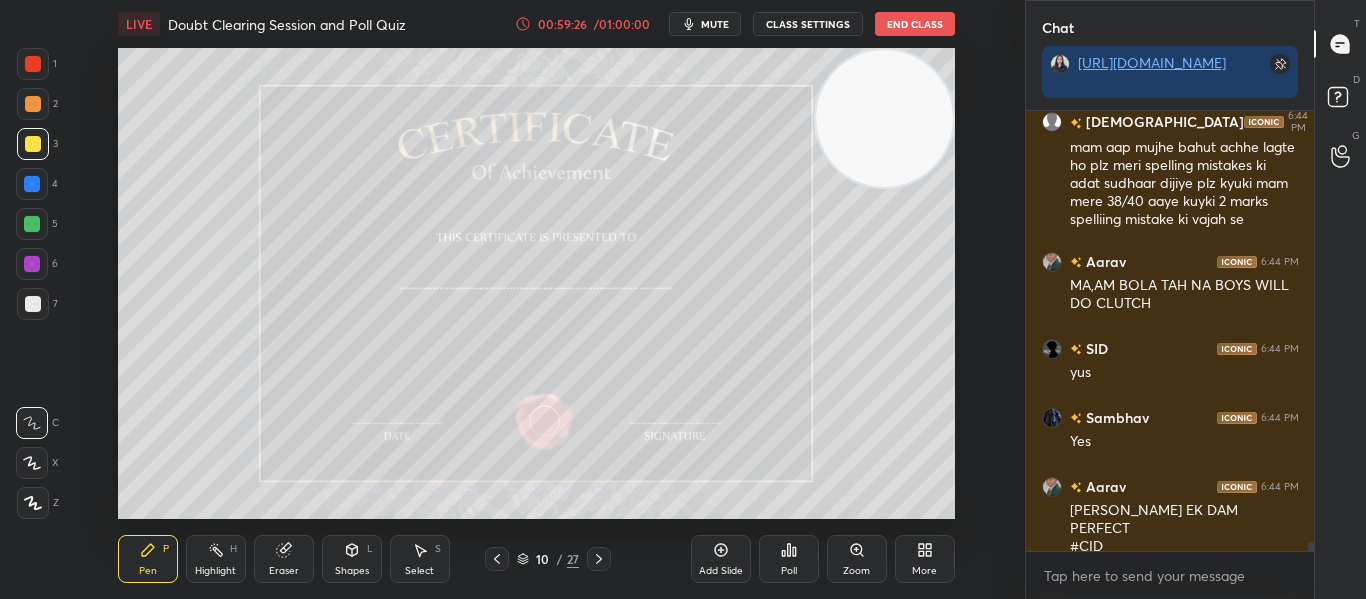 click 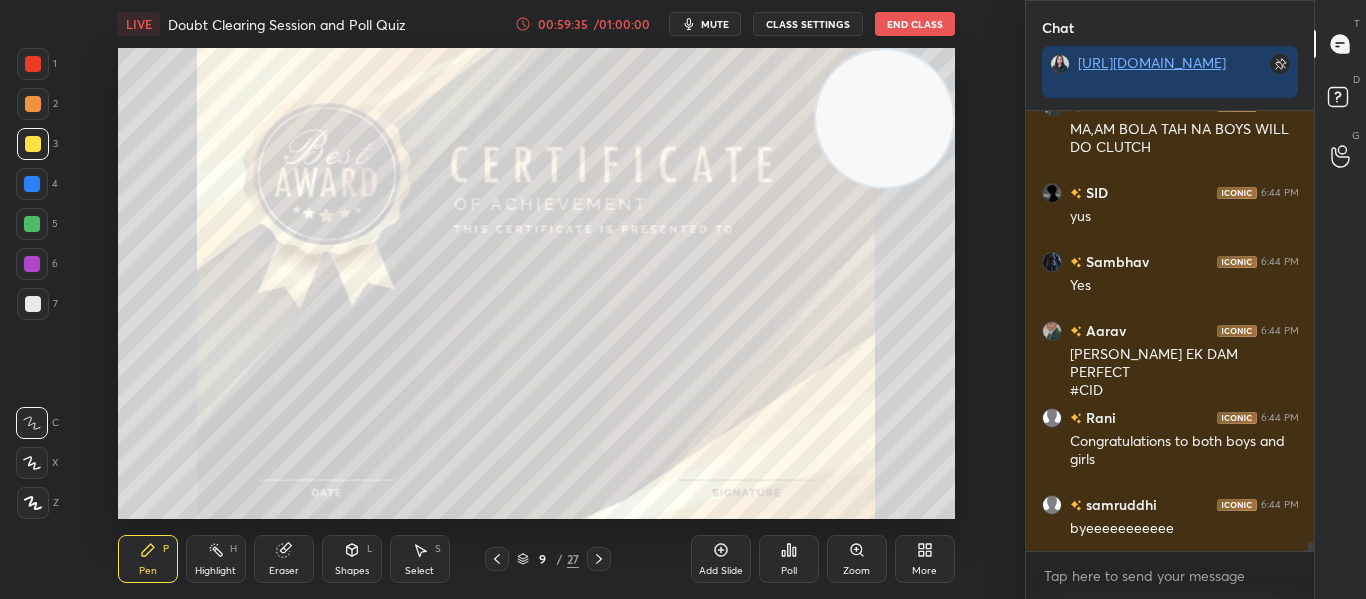 scroll, scrollTop: 21566, scrollLeft: 0, axis: vertical 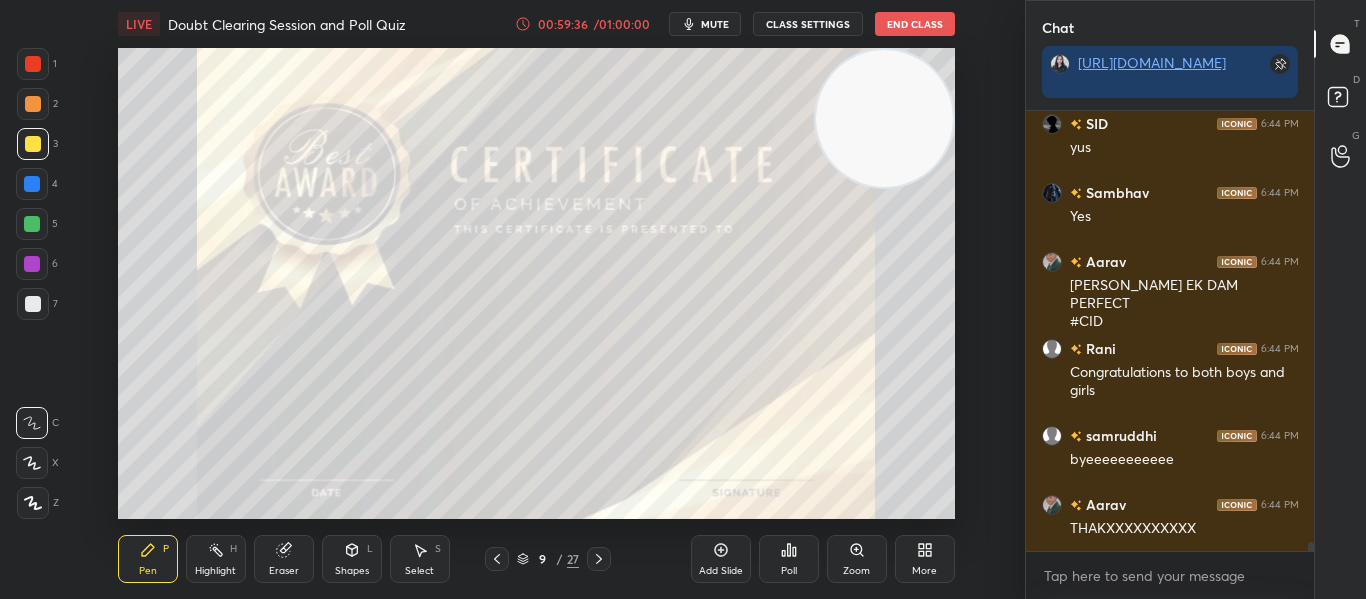 click at bounding box center (33, 64) 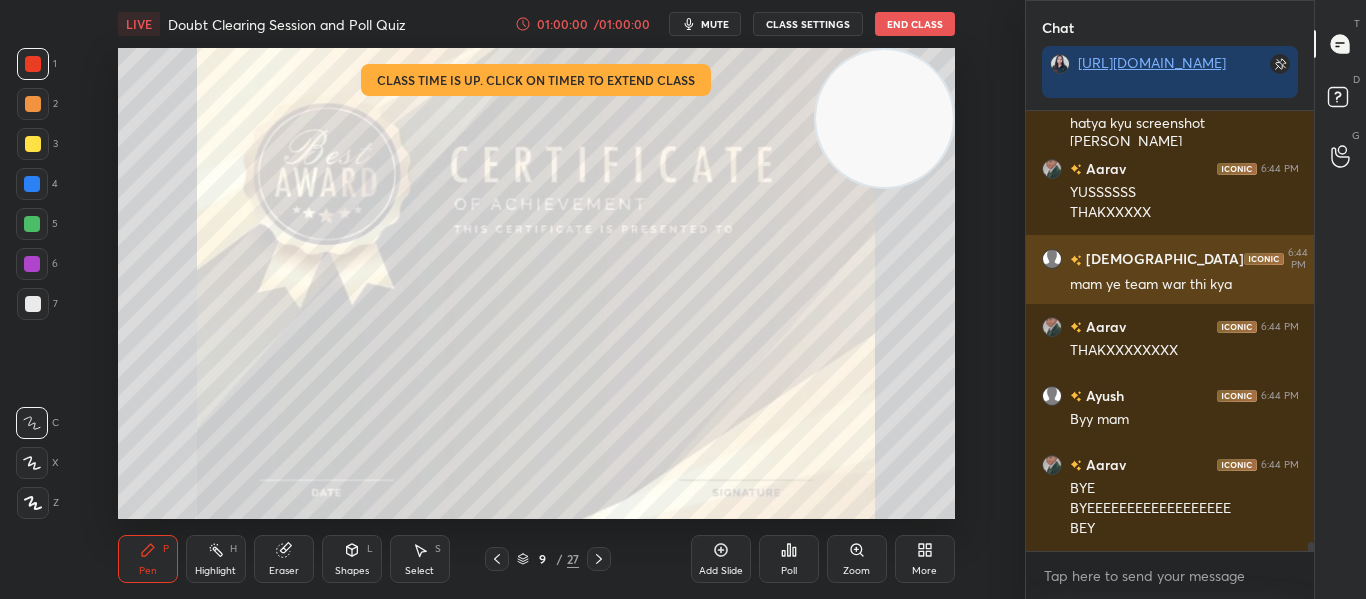 scroll, scrollTop: 22129, scrollLeft: 0, axis: vertical 